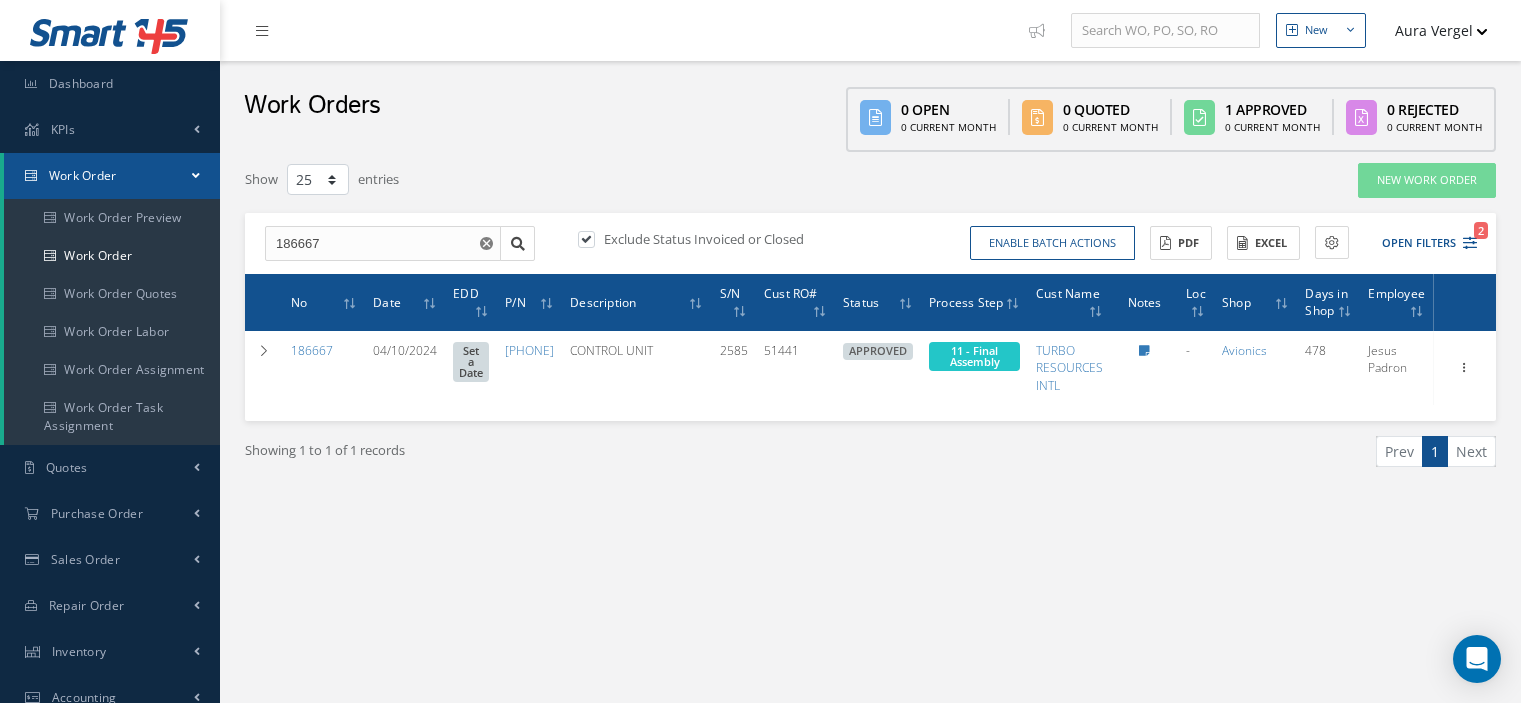 select on "25" 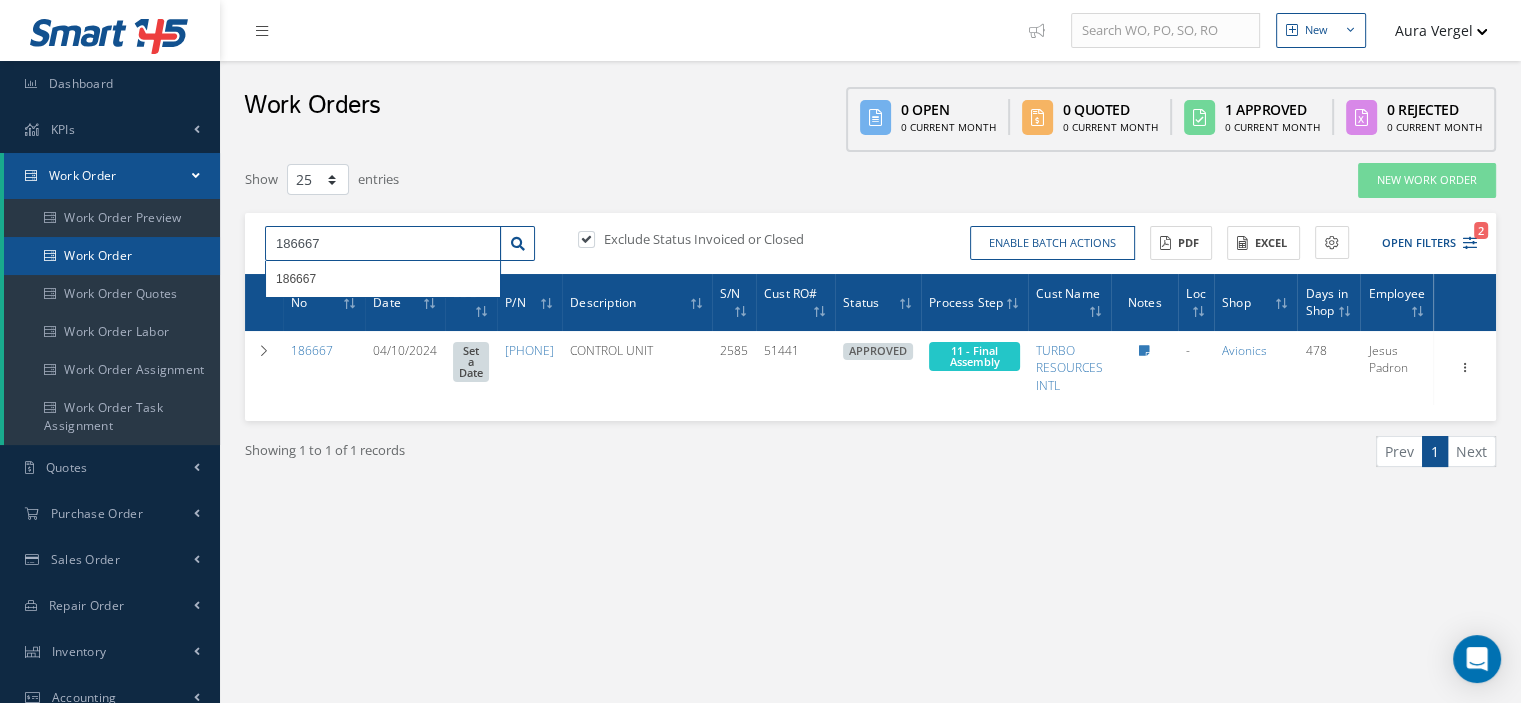 drag, startPoint x: 332, startPoint y: 248, endPoint x: 211, endPoint y: 255, distance: 121.20231 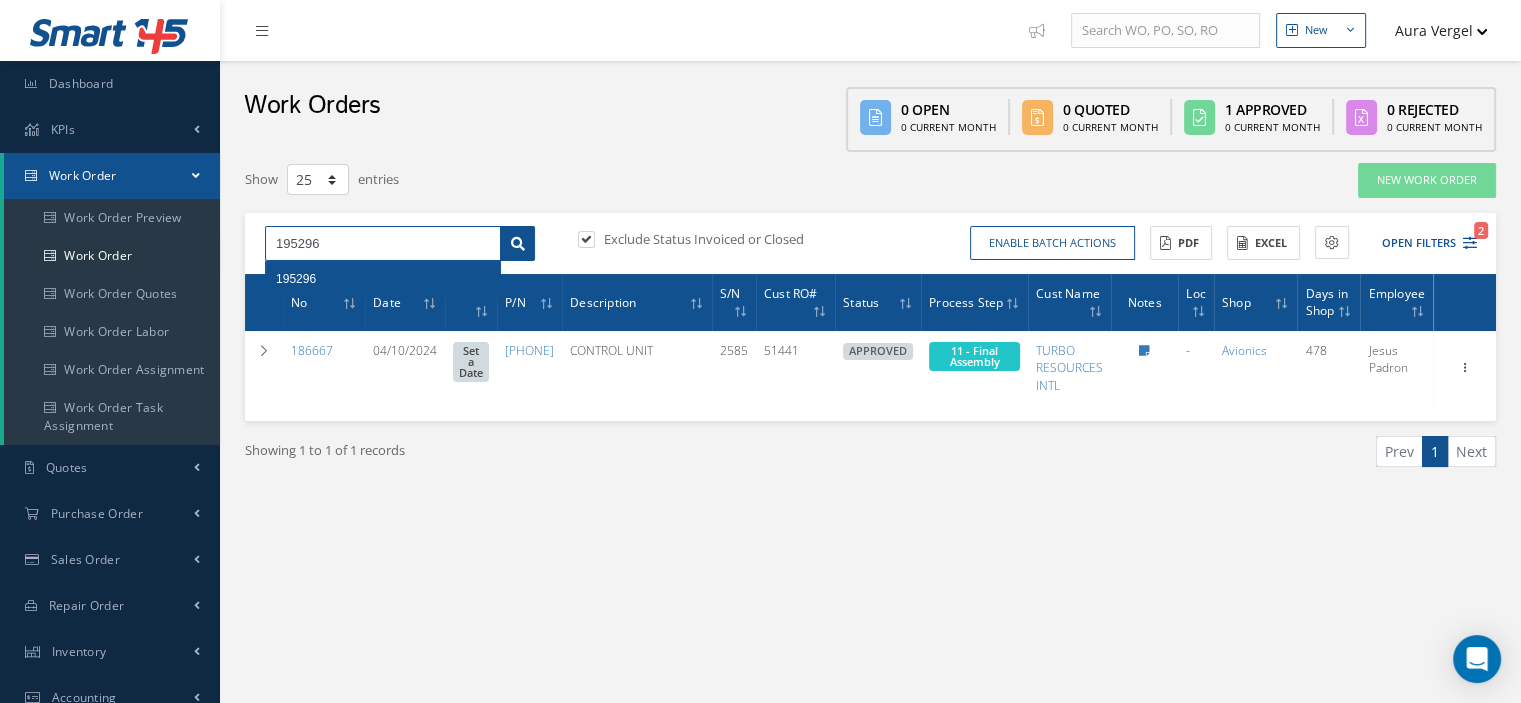 type on "195296" 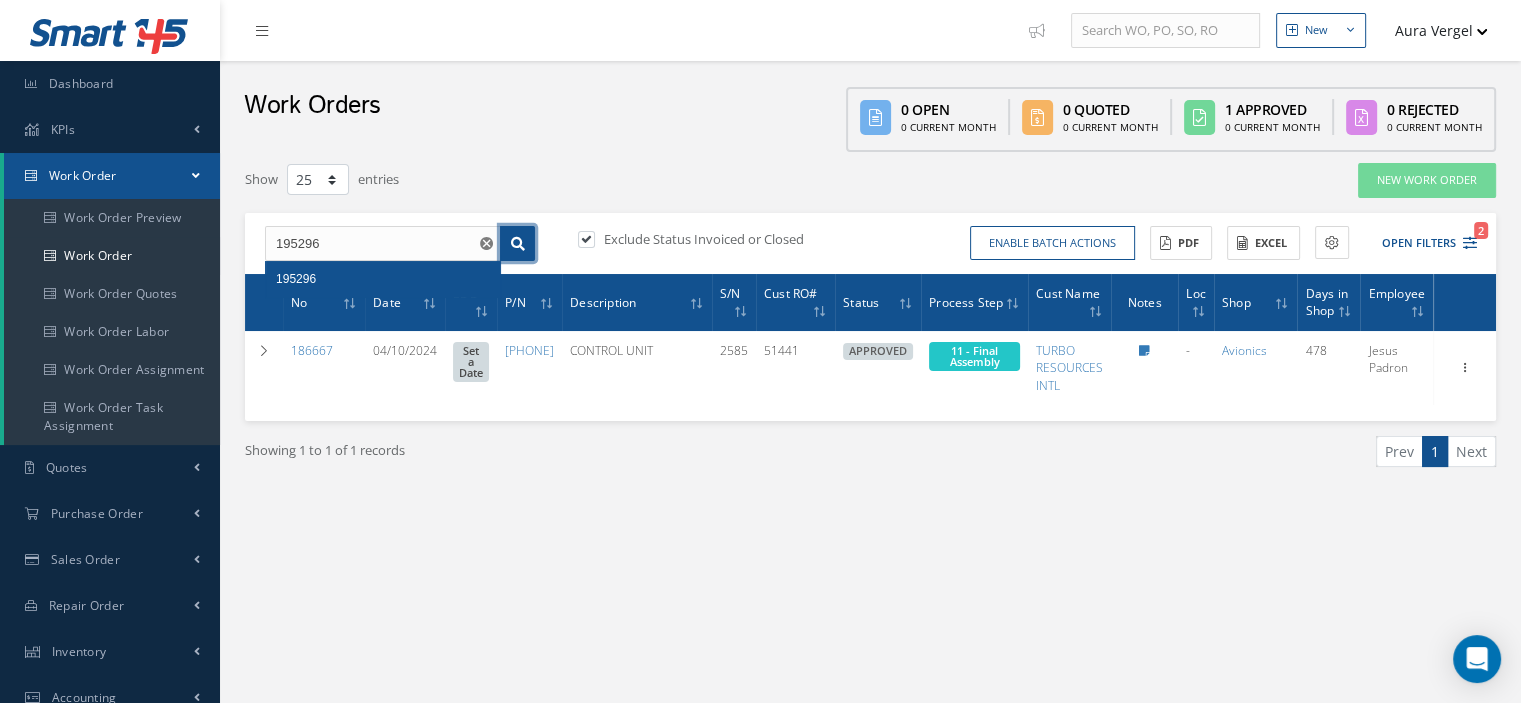 click at bounding box center (517, 244) 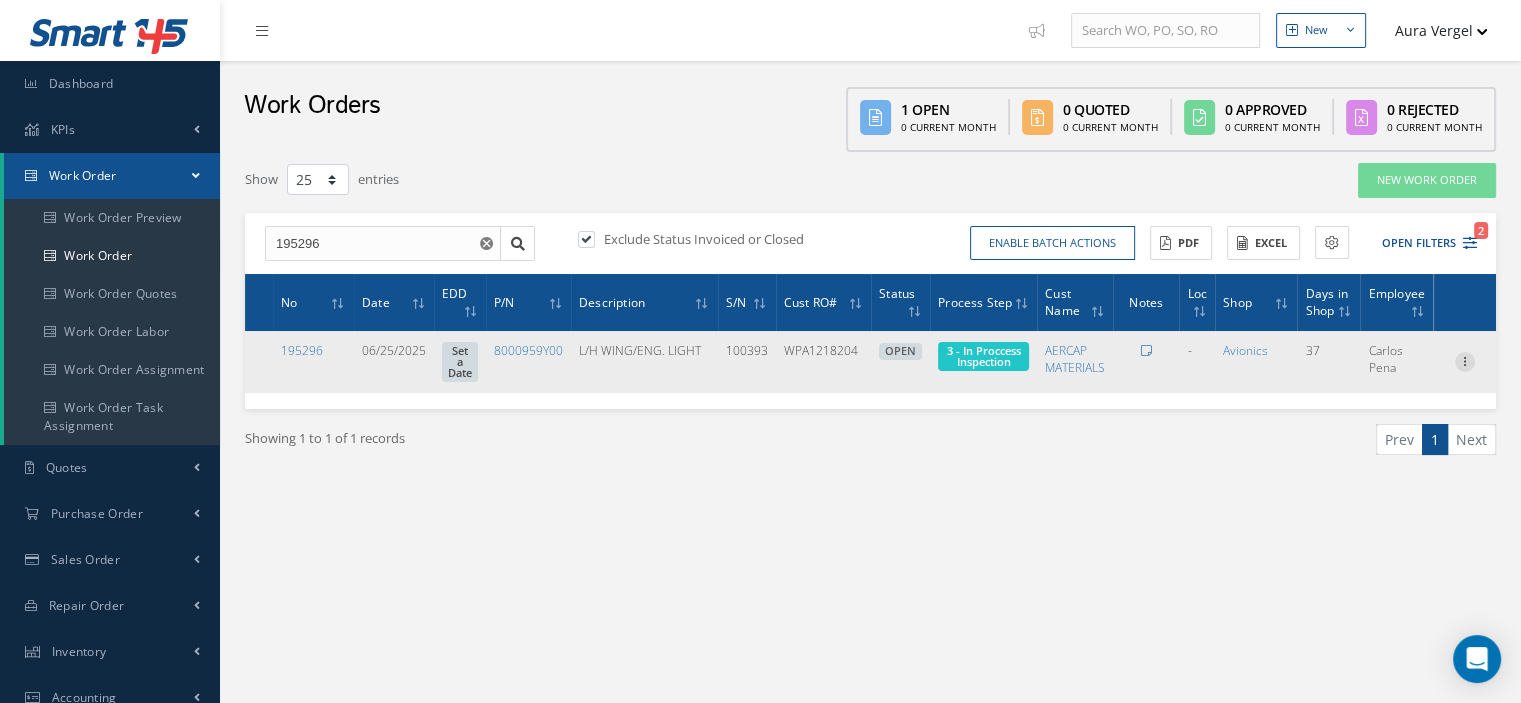 click at bounding box center [1465, 360] 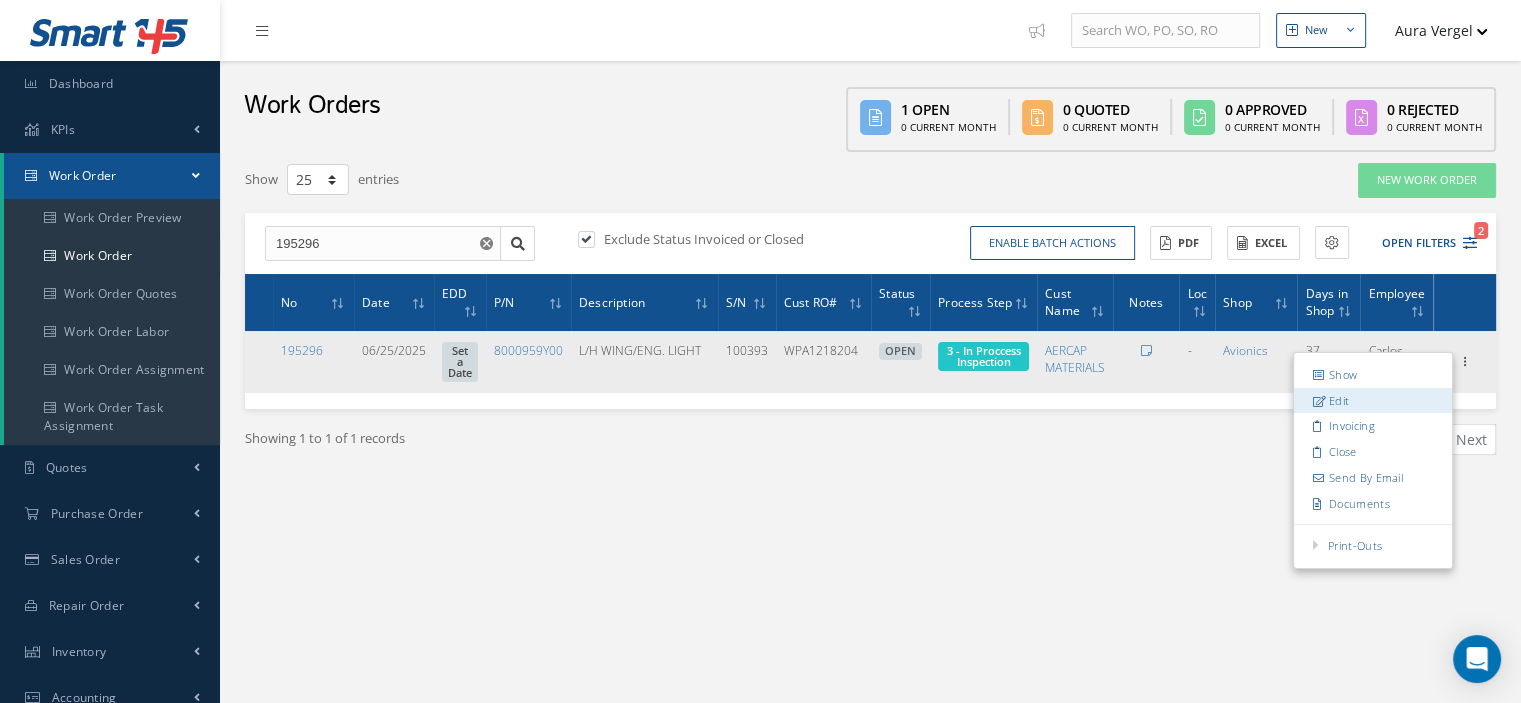 click at bounding box center (1320, 400) 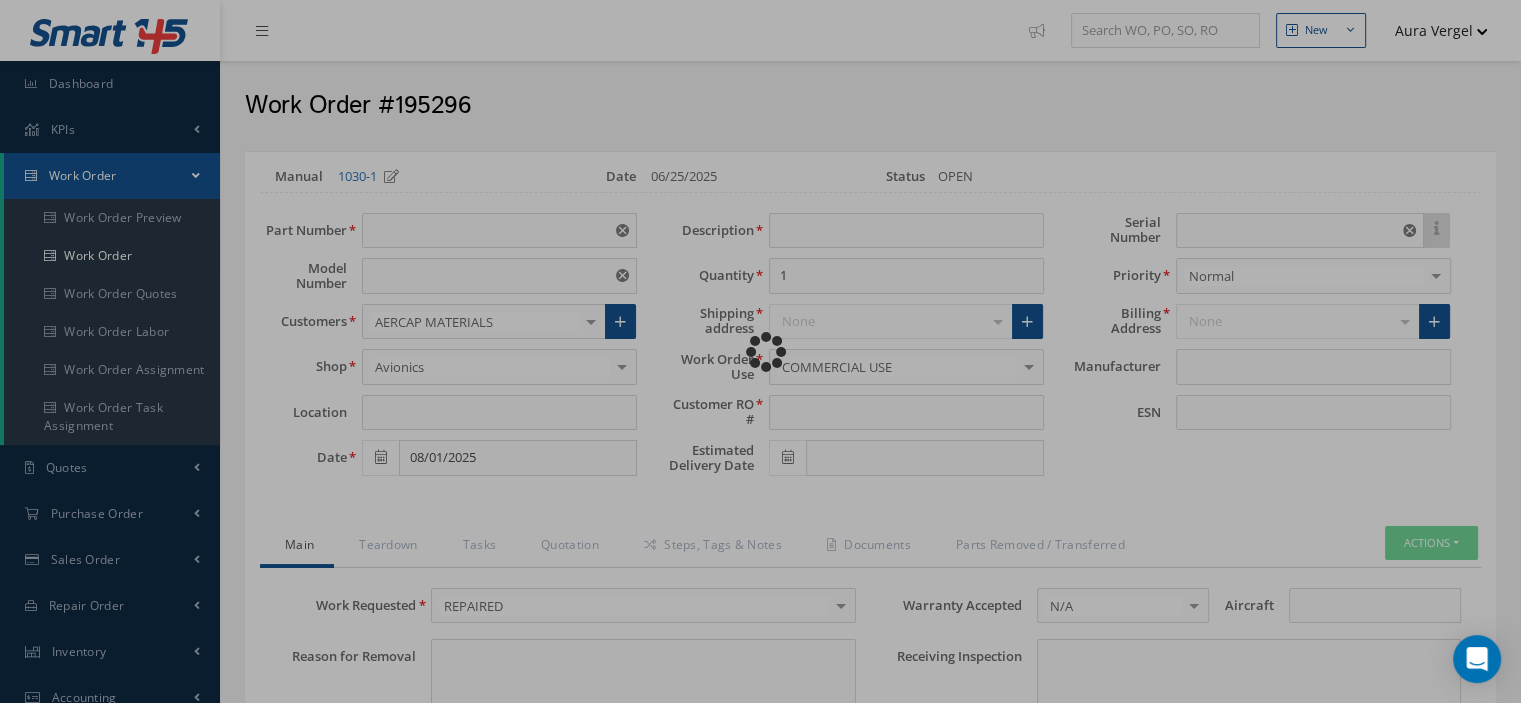 type on "8000959Y00" 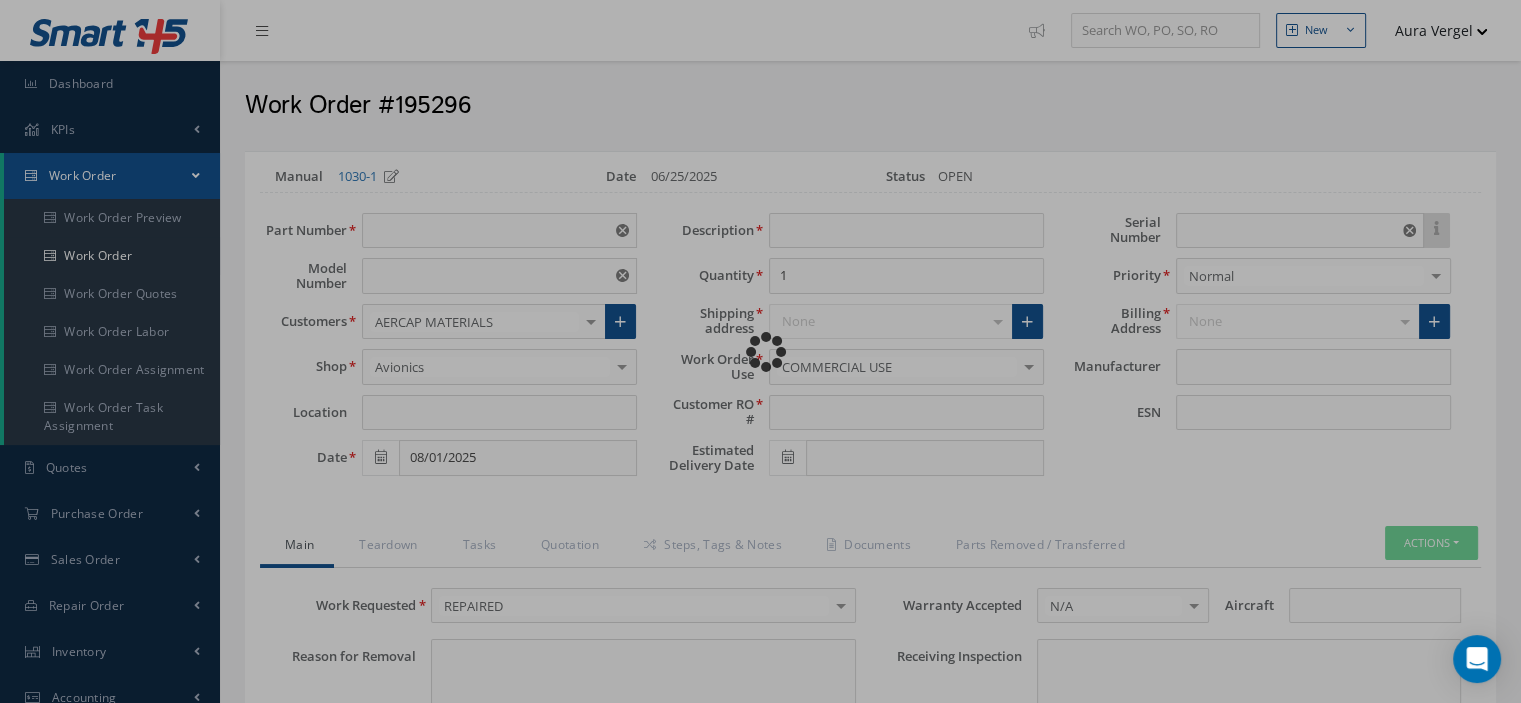 type on "VARIOUS" 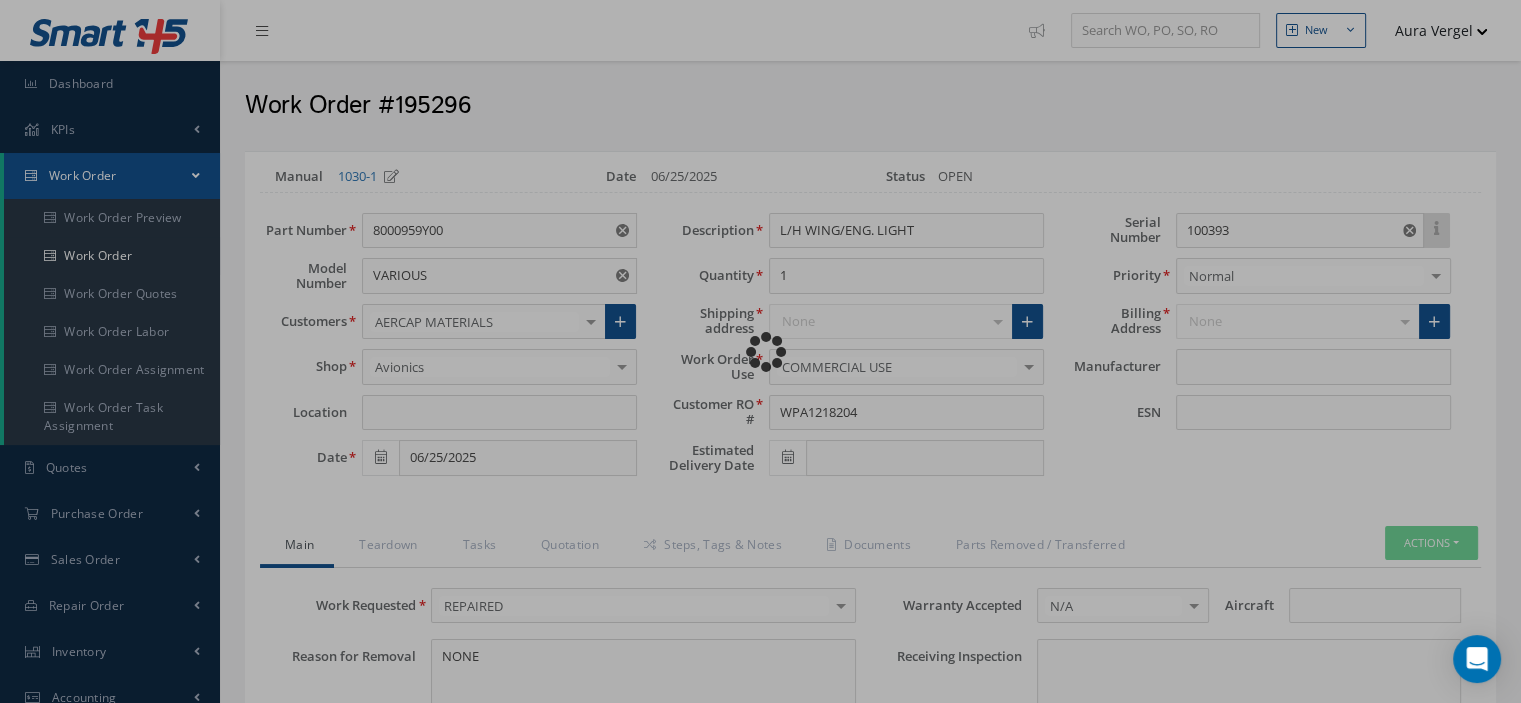 type on "ECE TELEFLEX" 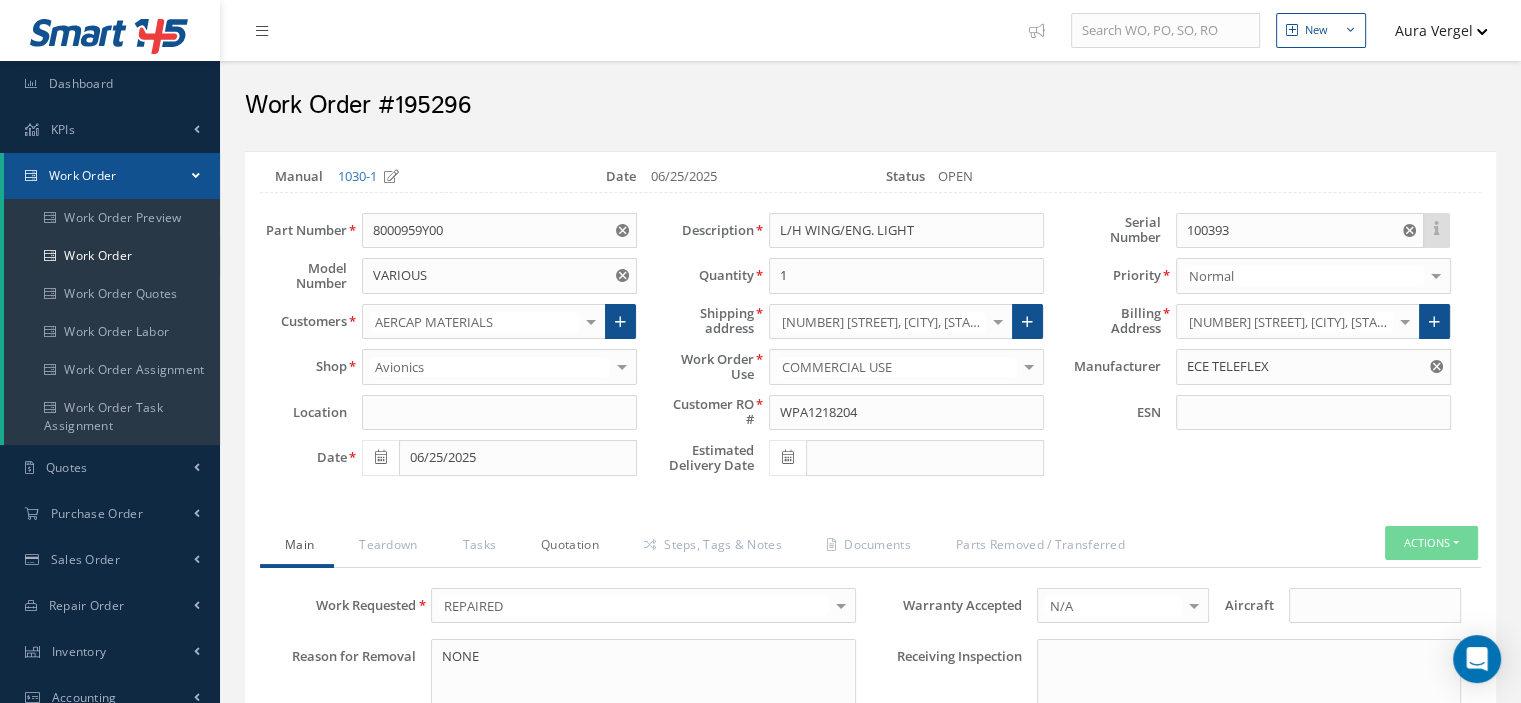 click on "Quotation" at bounding box center (567, 547) 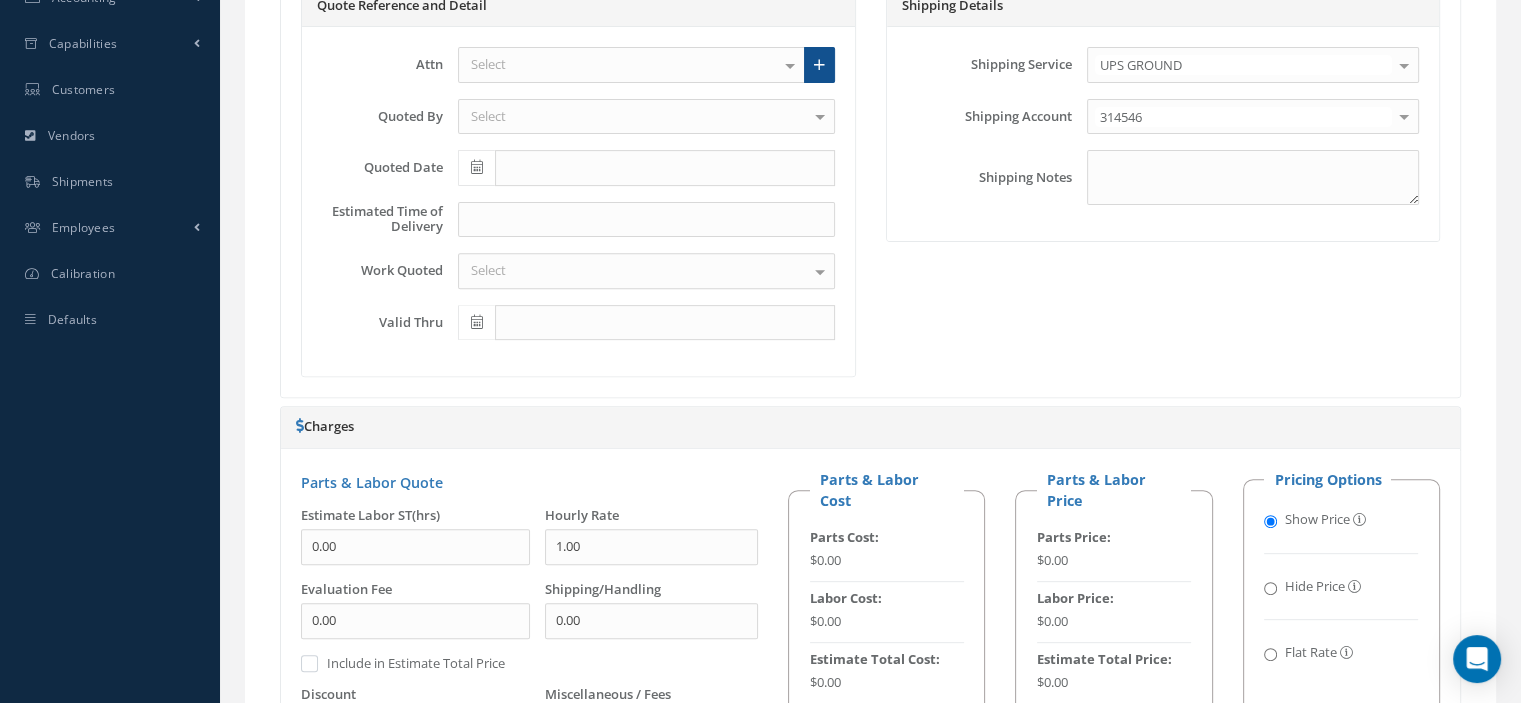 scroll, scrollTop: 1400, scrollLeft: 0, axis: vertical 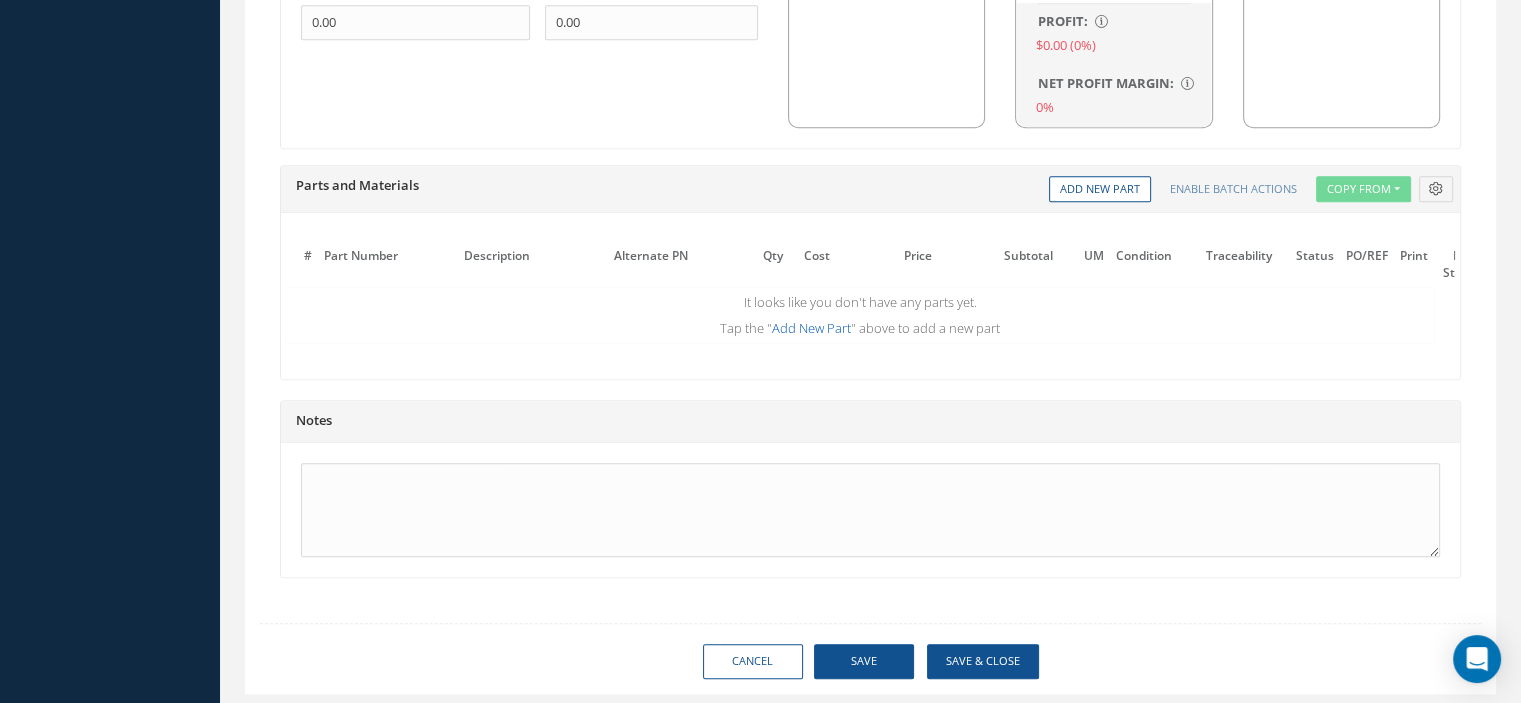 click on "Add New Part" at bounding box center (811, 328) 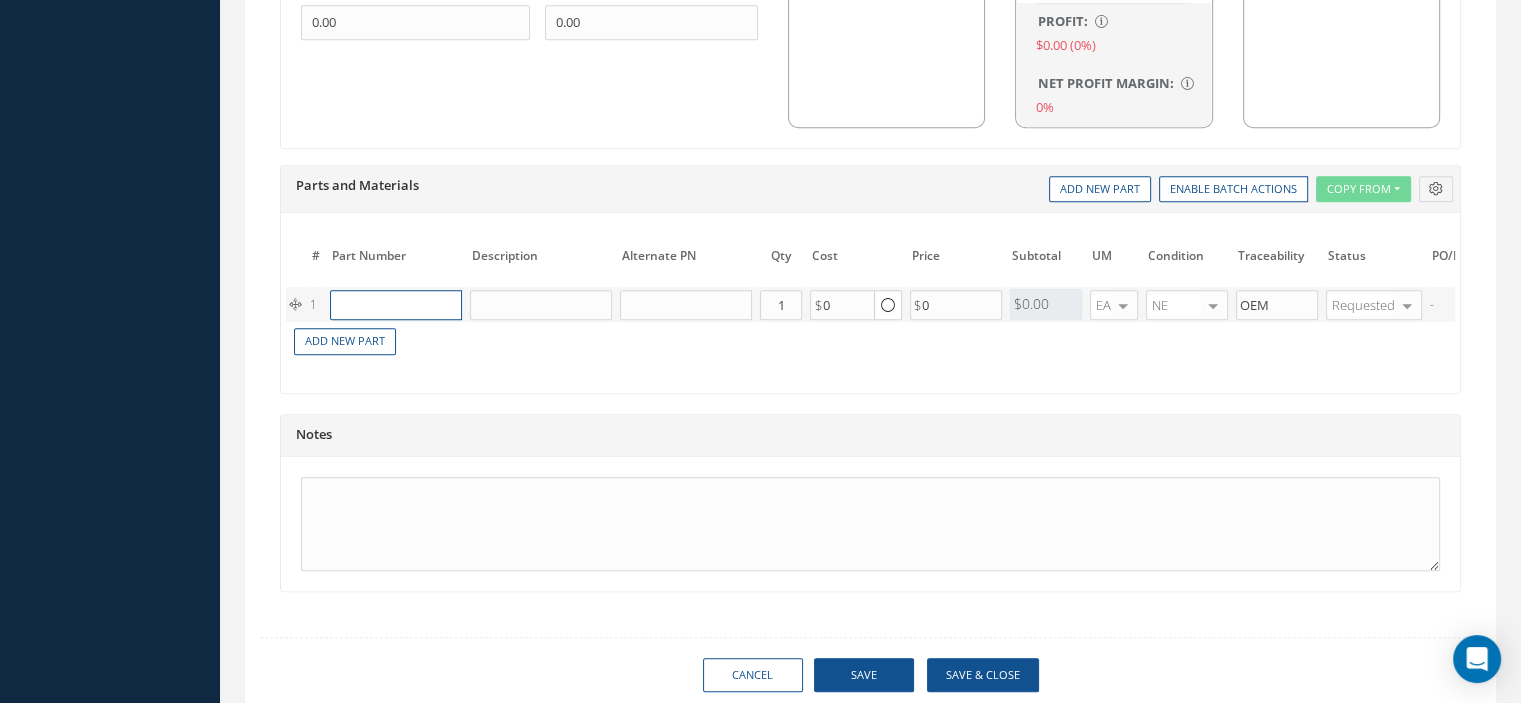 click at bounding box center [396, 305] 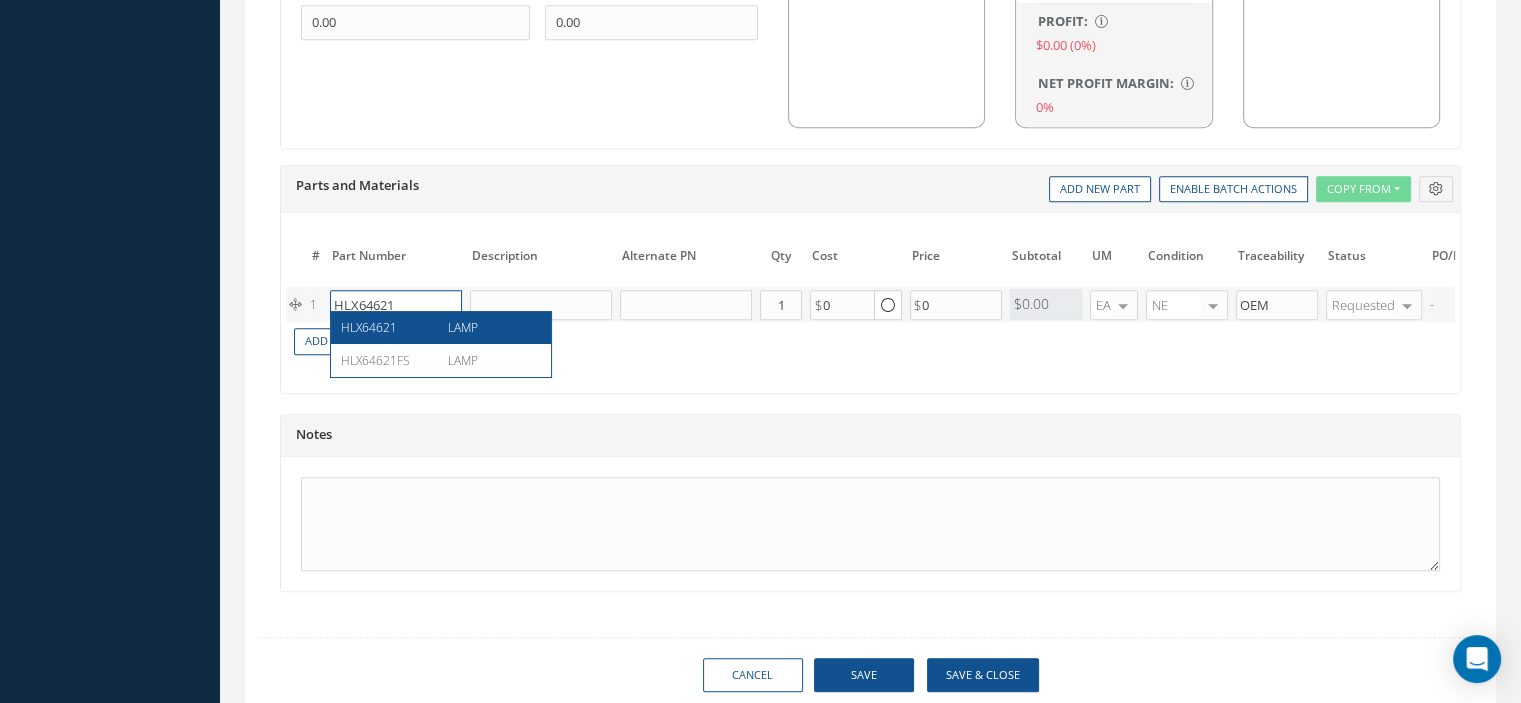 type on "HLX64621" 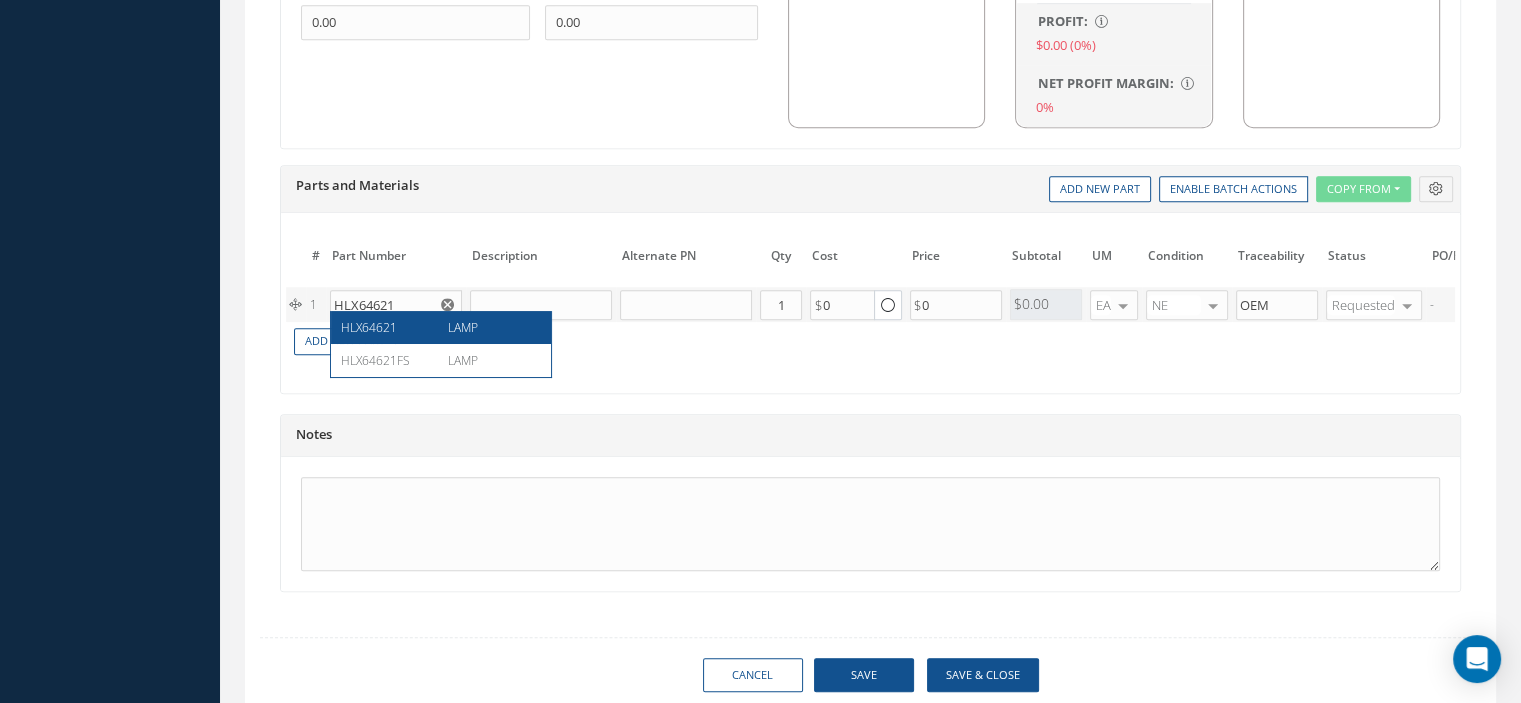 click on "HLX64621" at bounding box center [369, 327] 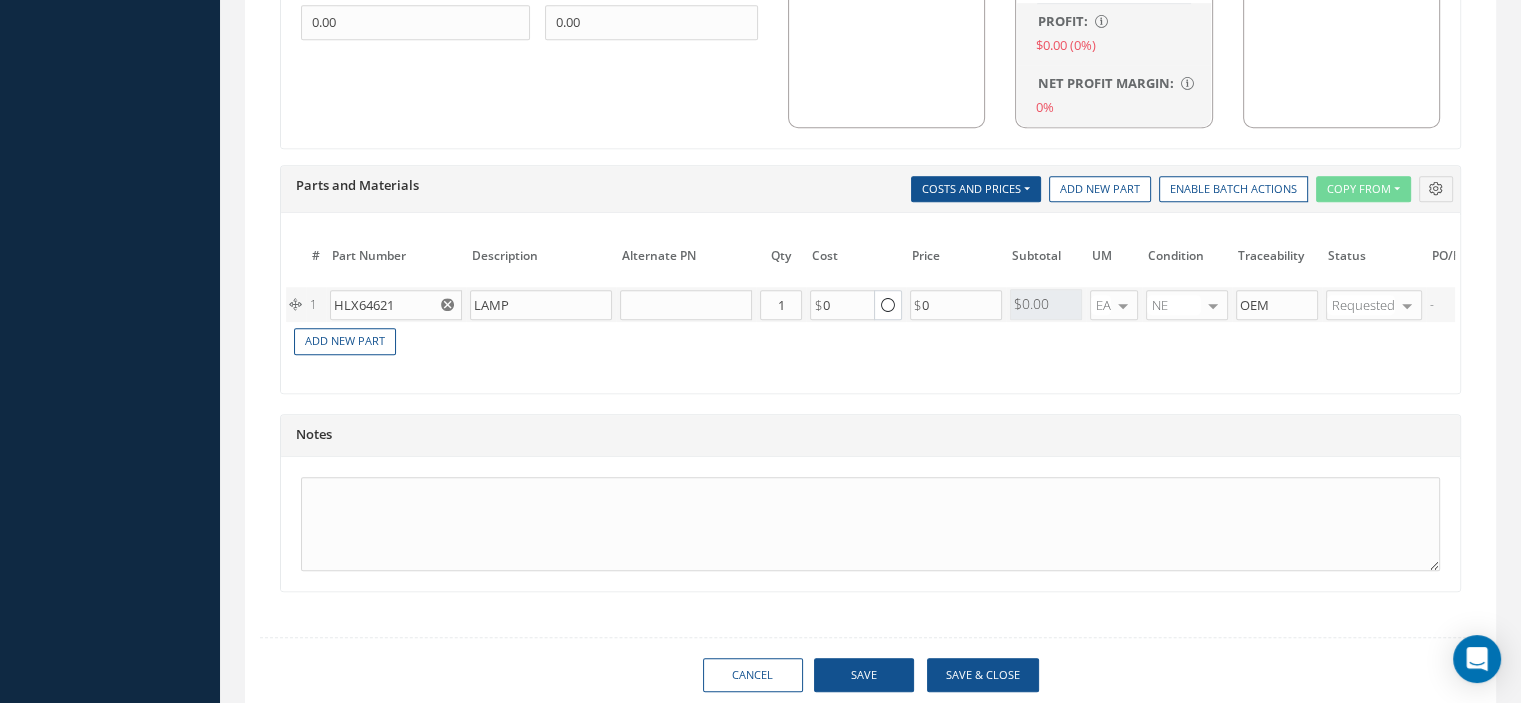 scroll, scrollTop: 0, scrollLeft: 208, axis: horizontal 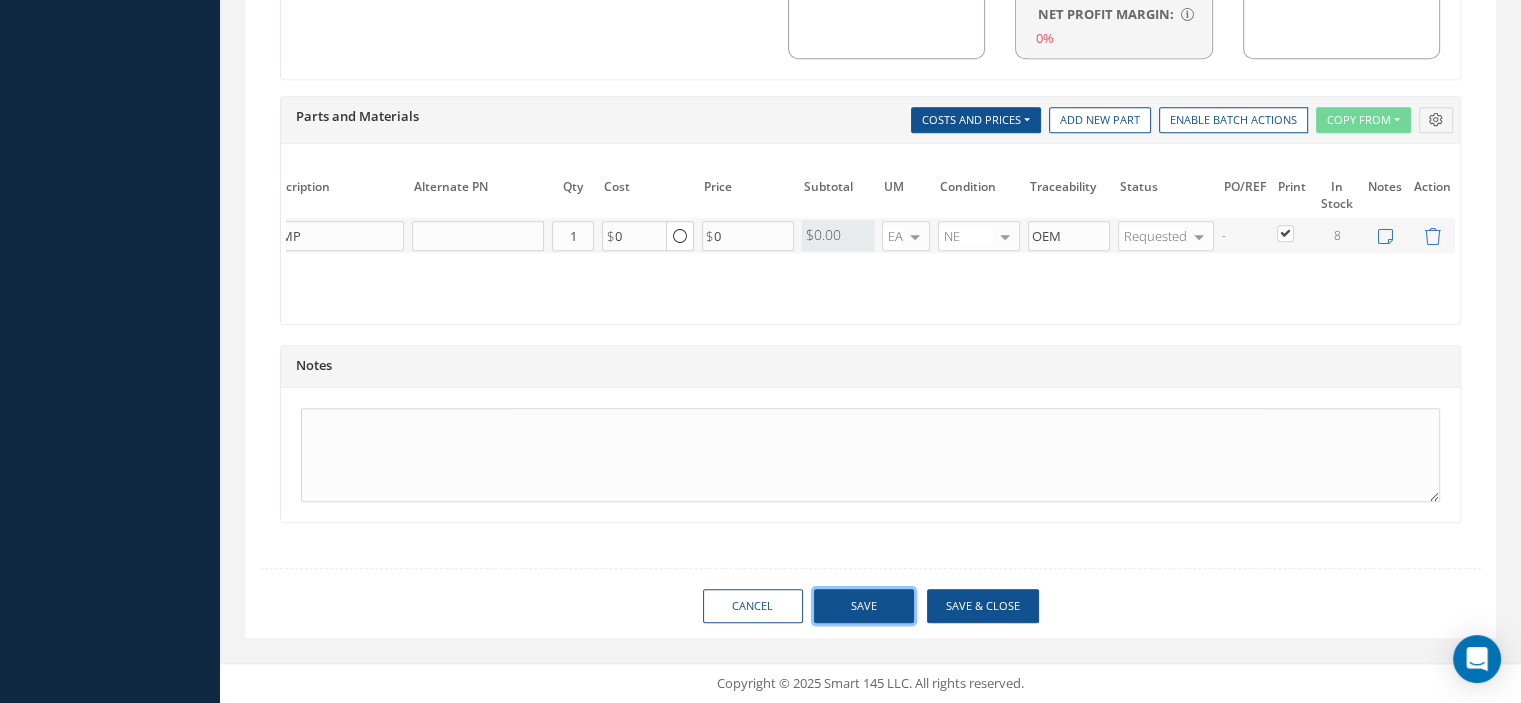 click on "Save" at bounding box center (864, 606) 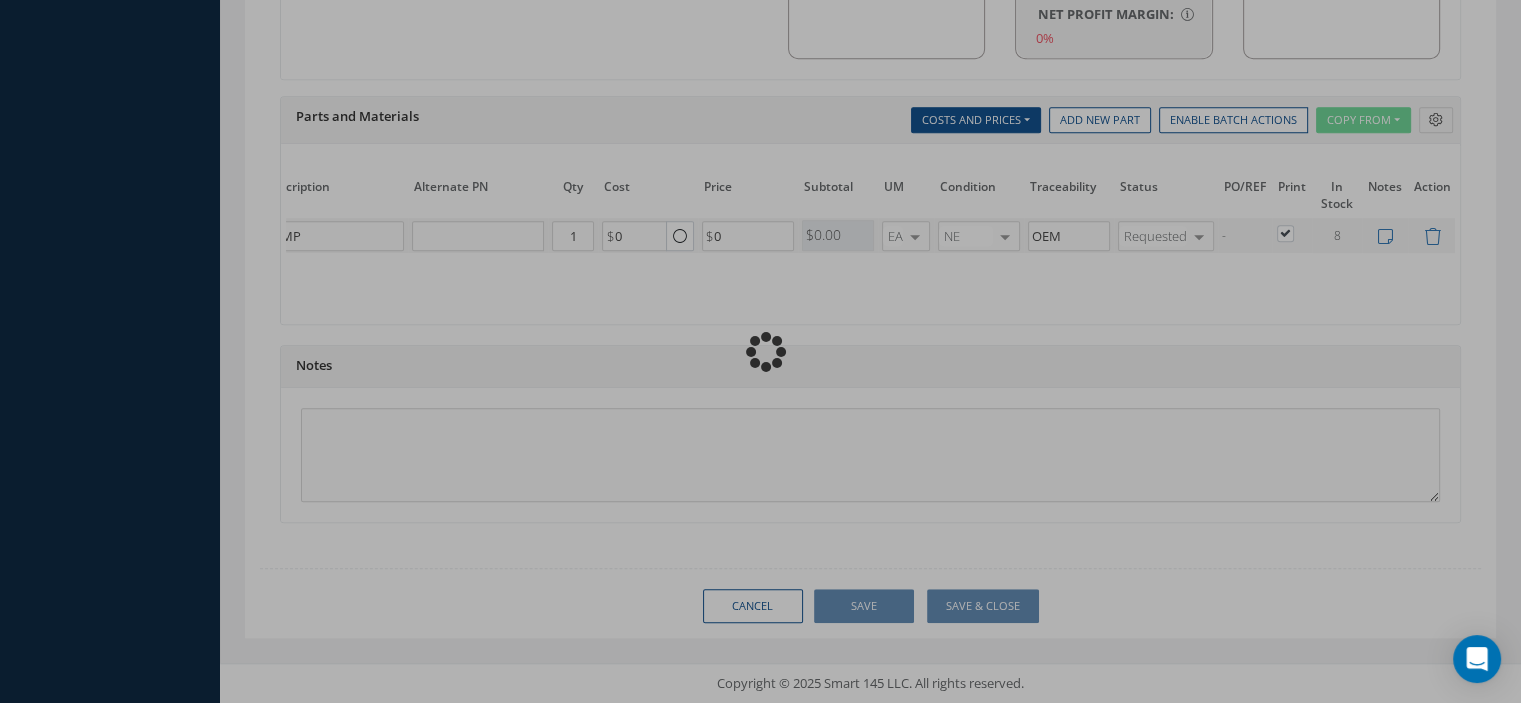 type 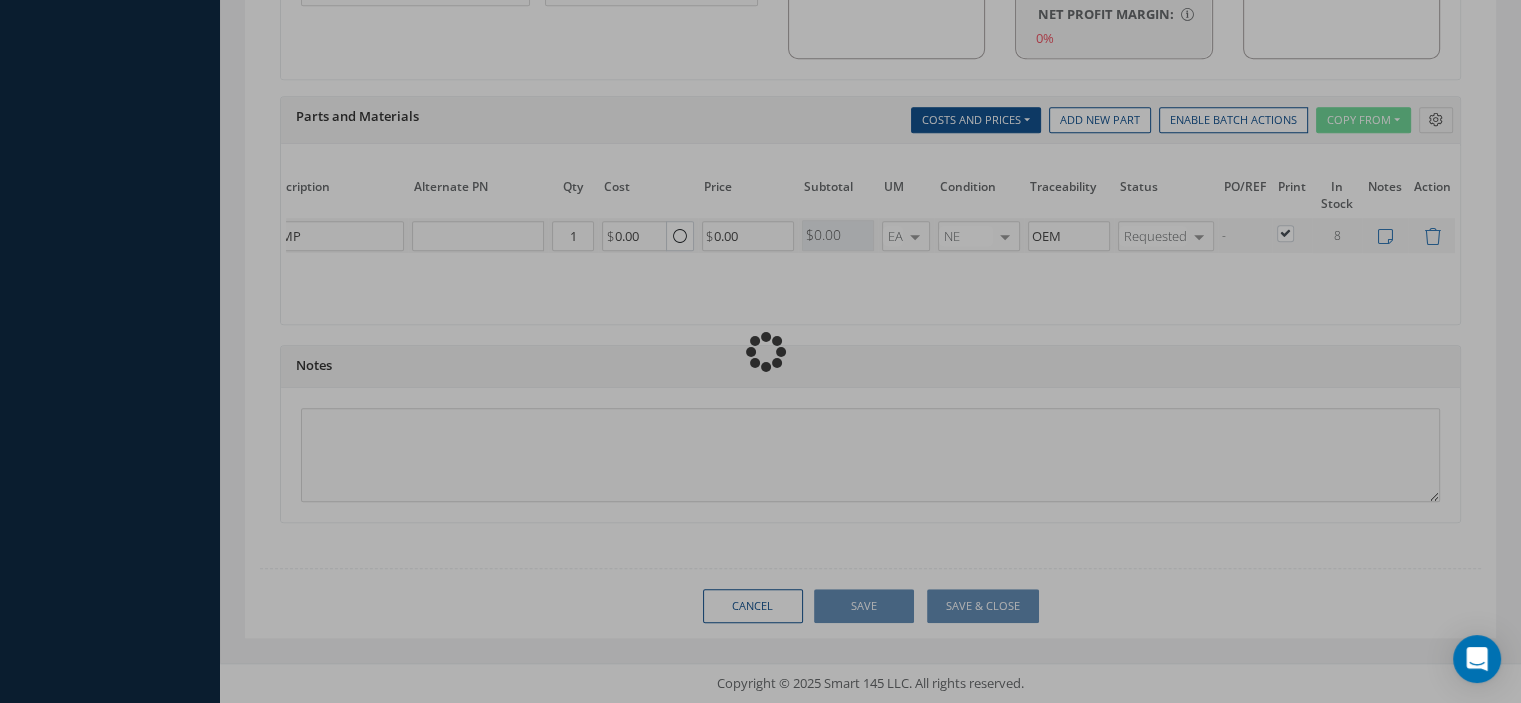 type on "ECE TELEFLEX" 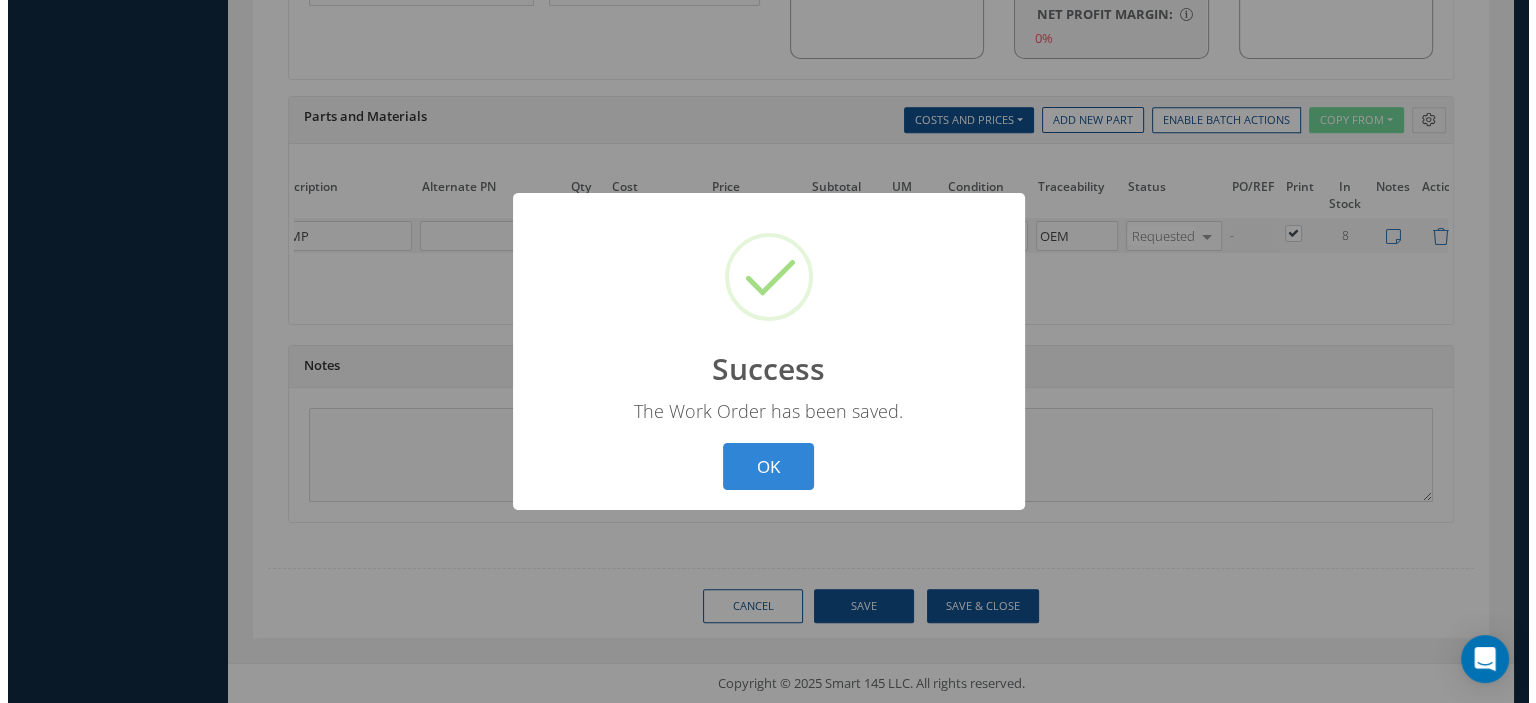 scroll, scrollTop: 1452, scrollLeft: 0, axis: vertical 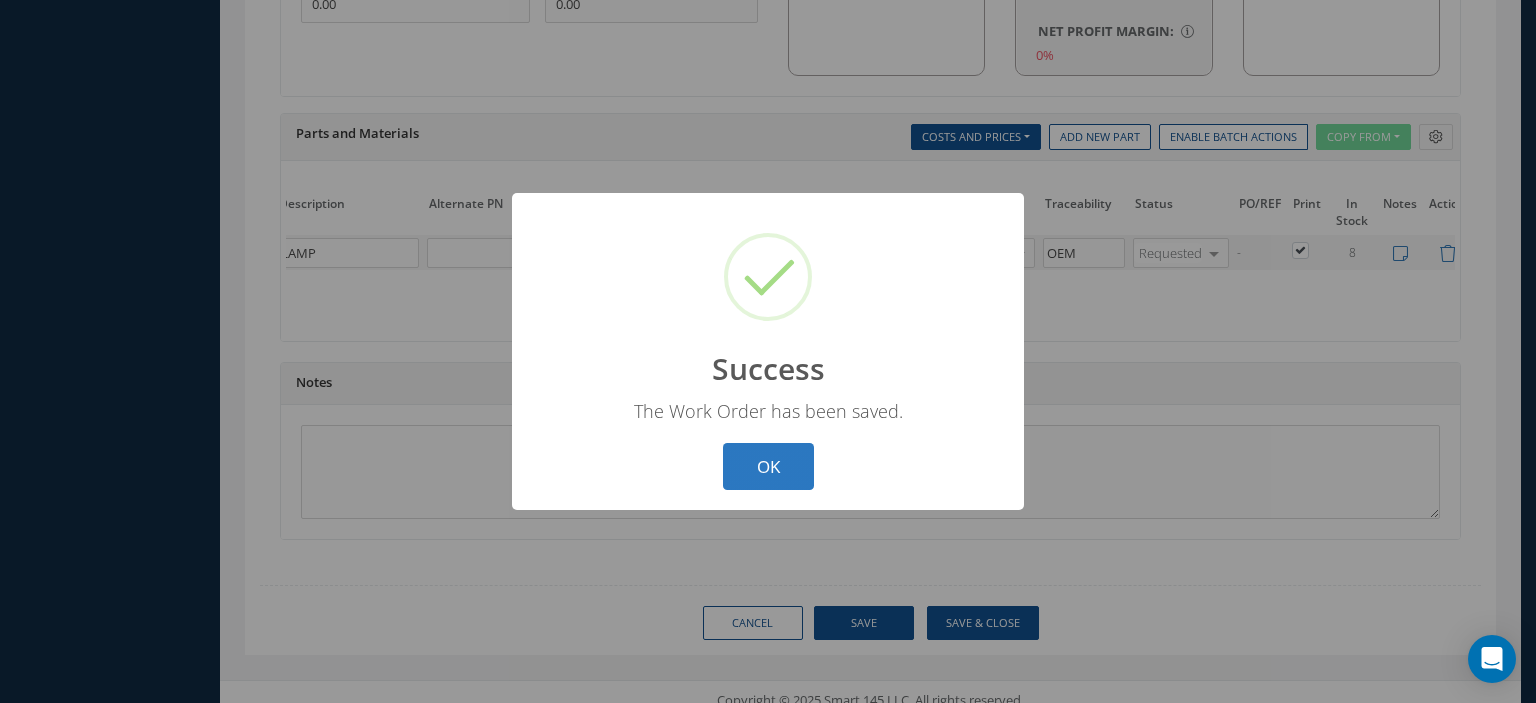 click on "OK" at bounding box center (768, 466) 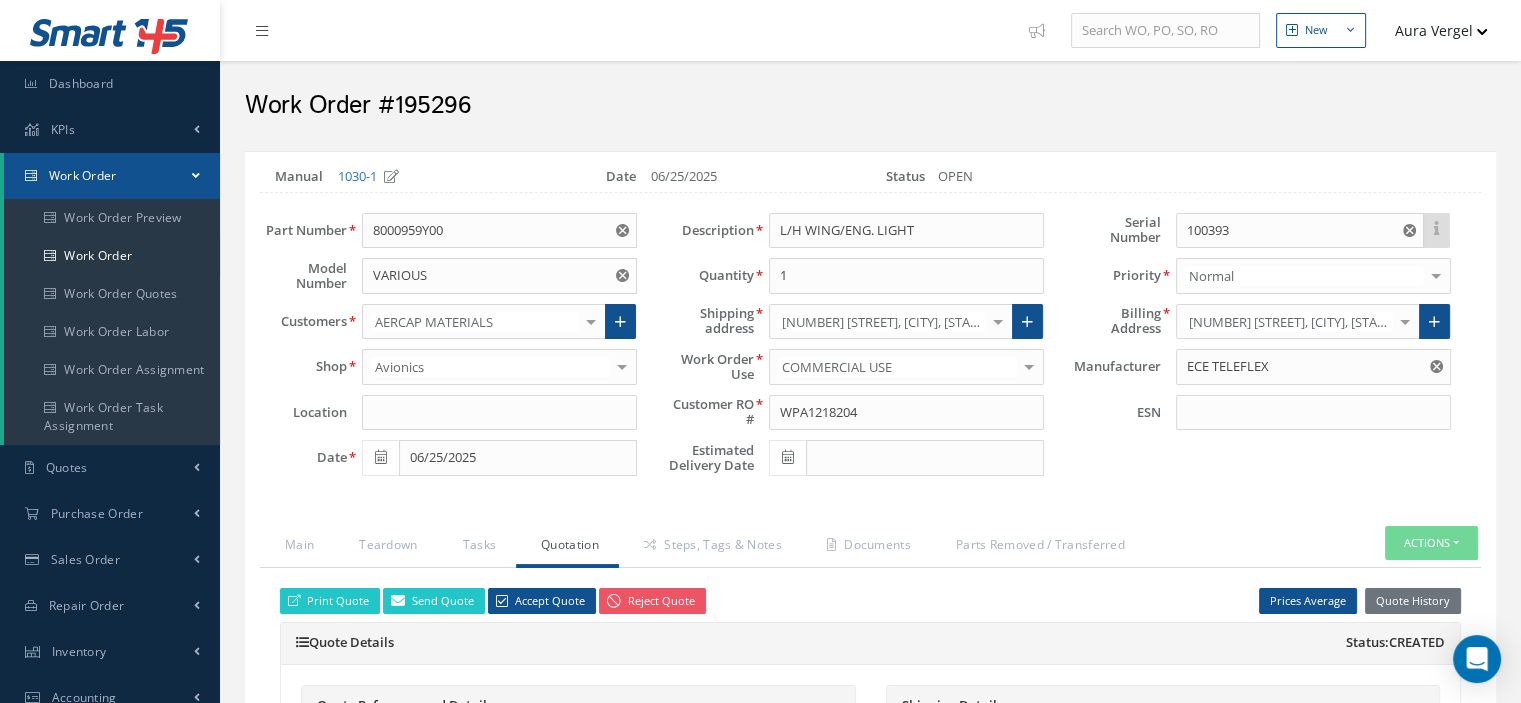 scroll, scrollTop: 200, scrollLeft: 0, axis: vertical 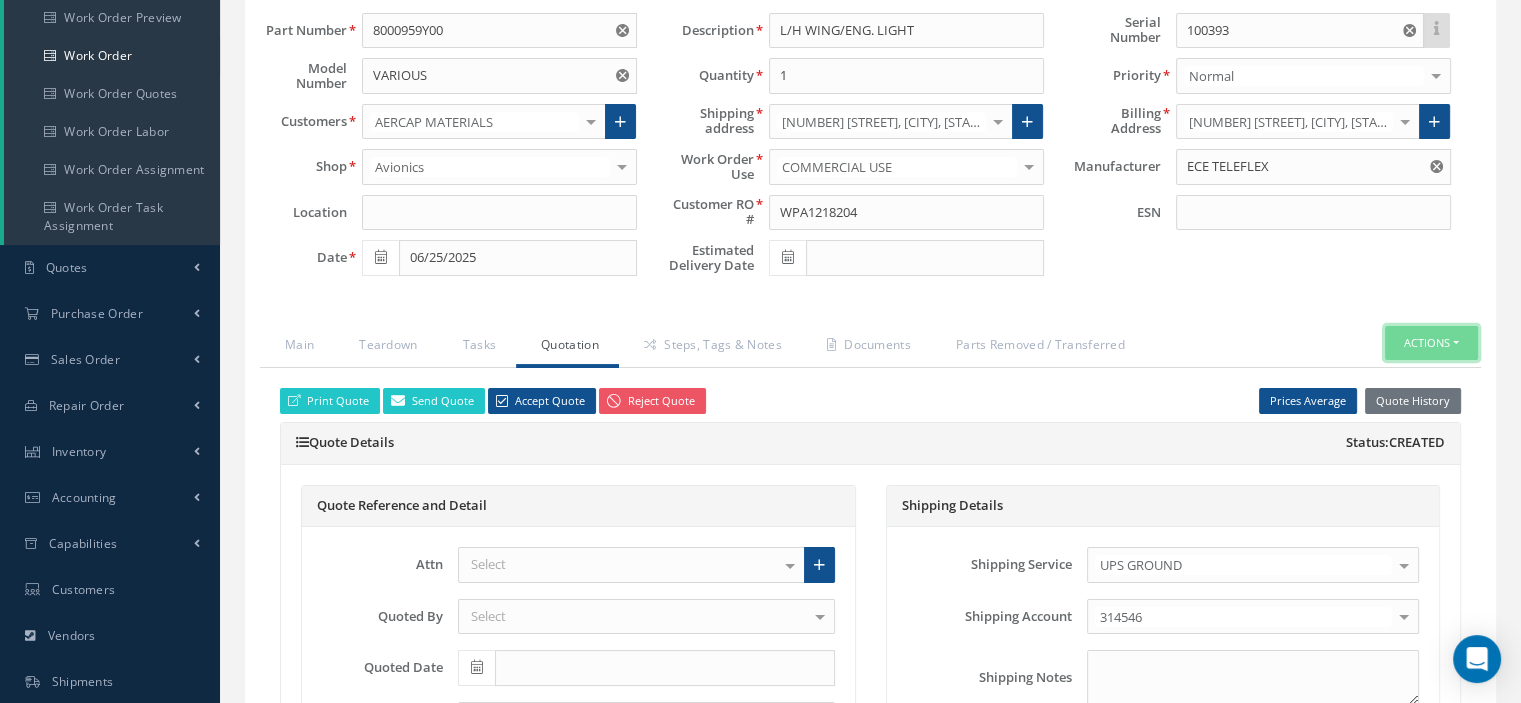 click on "Actions" at bounding box center (1431, 343) 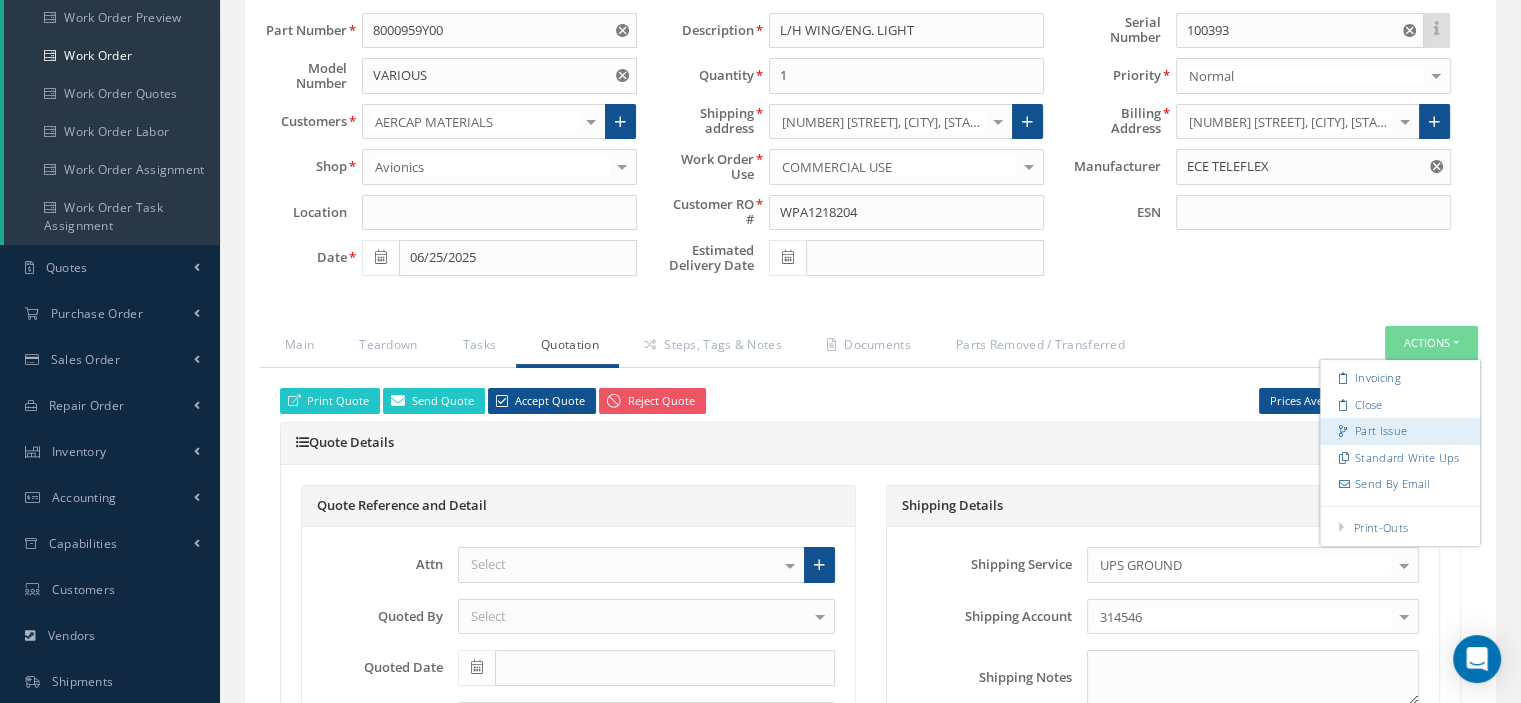 click on "Part Issue" at bounding box center [1400, 431] 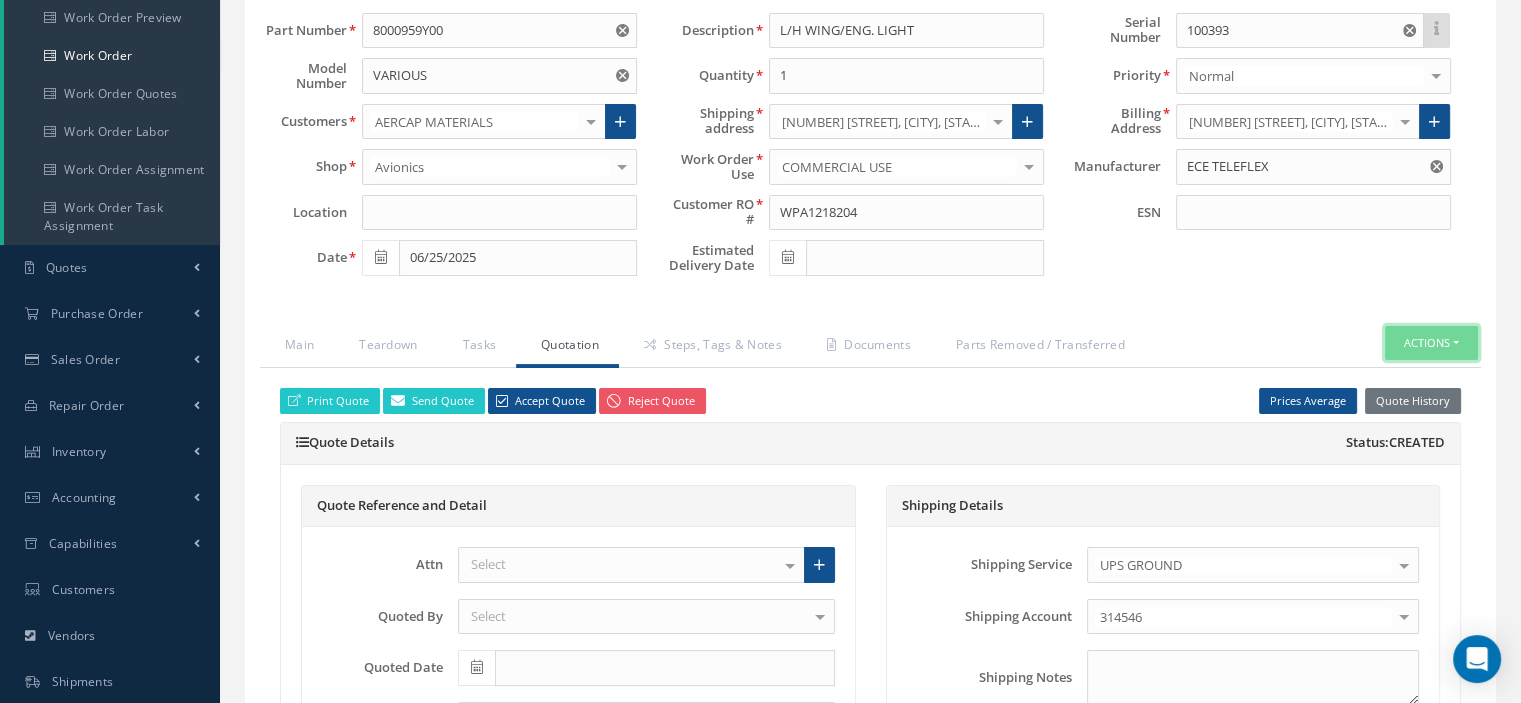 click on "Actions" at bounding box center (1431, 343) 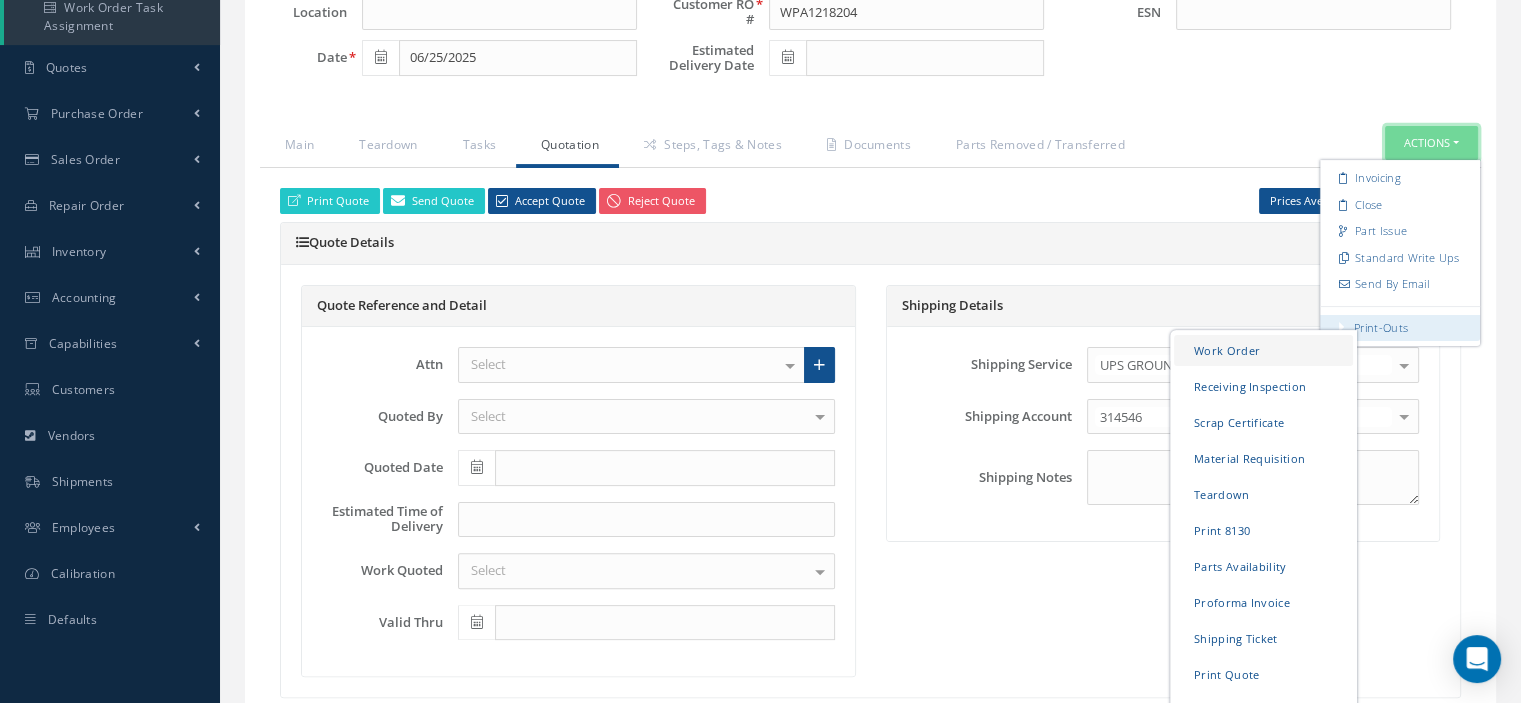 scroll, scrollTop: 600, scrollLeft: 0, axis: vertical 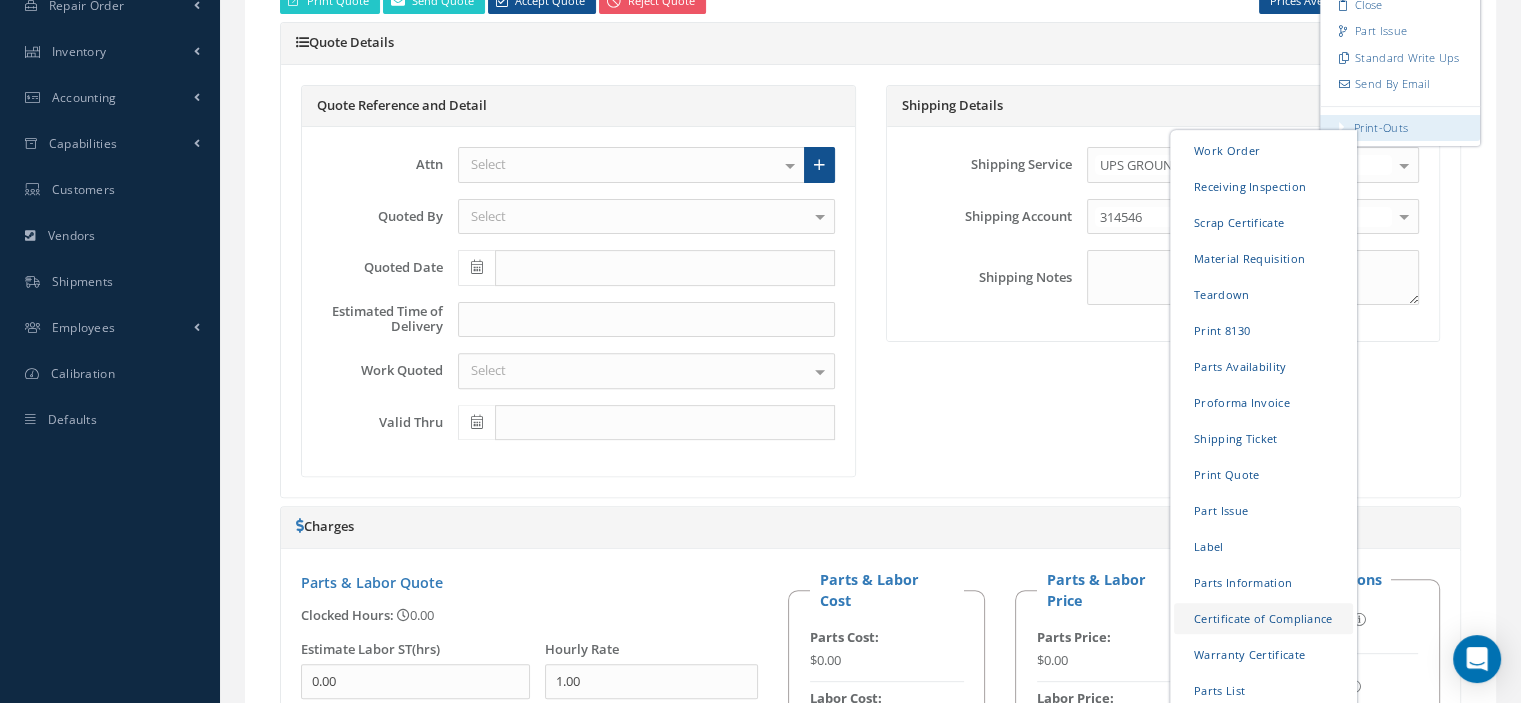 click on "Certificate of Compliance" at bounding box center (1263, 617) 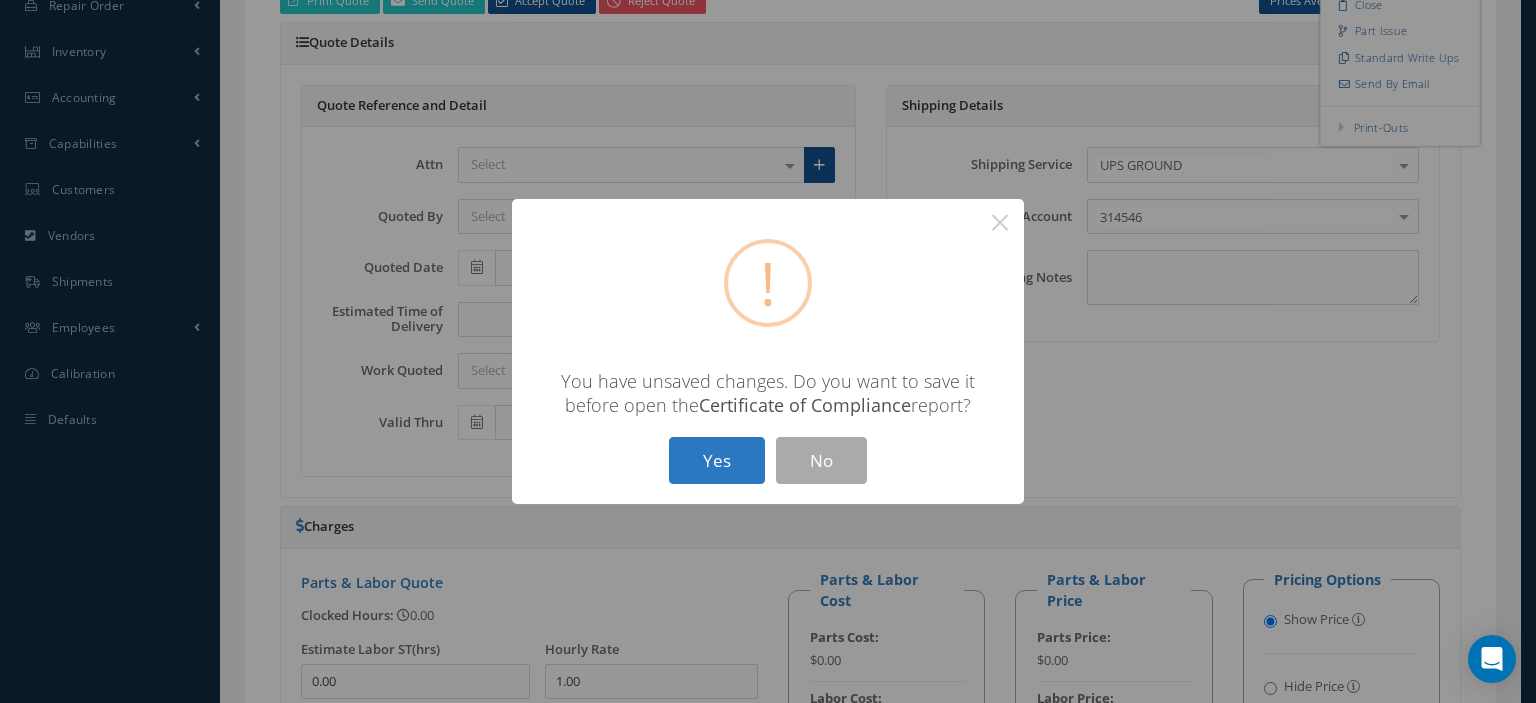 click on "Yes" at bounding box center (717, 460) 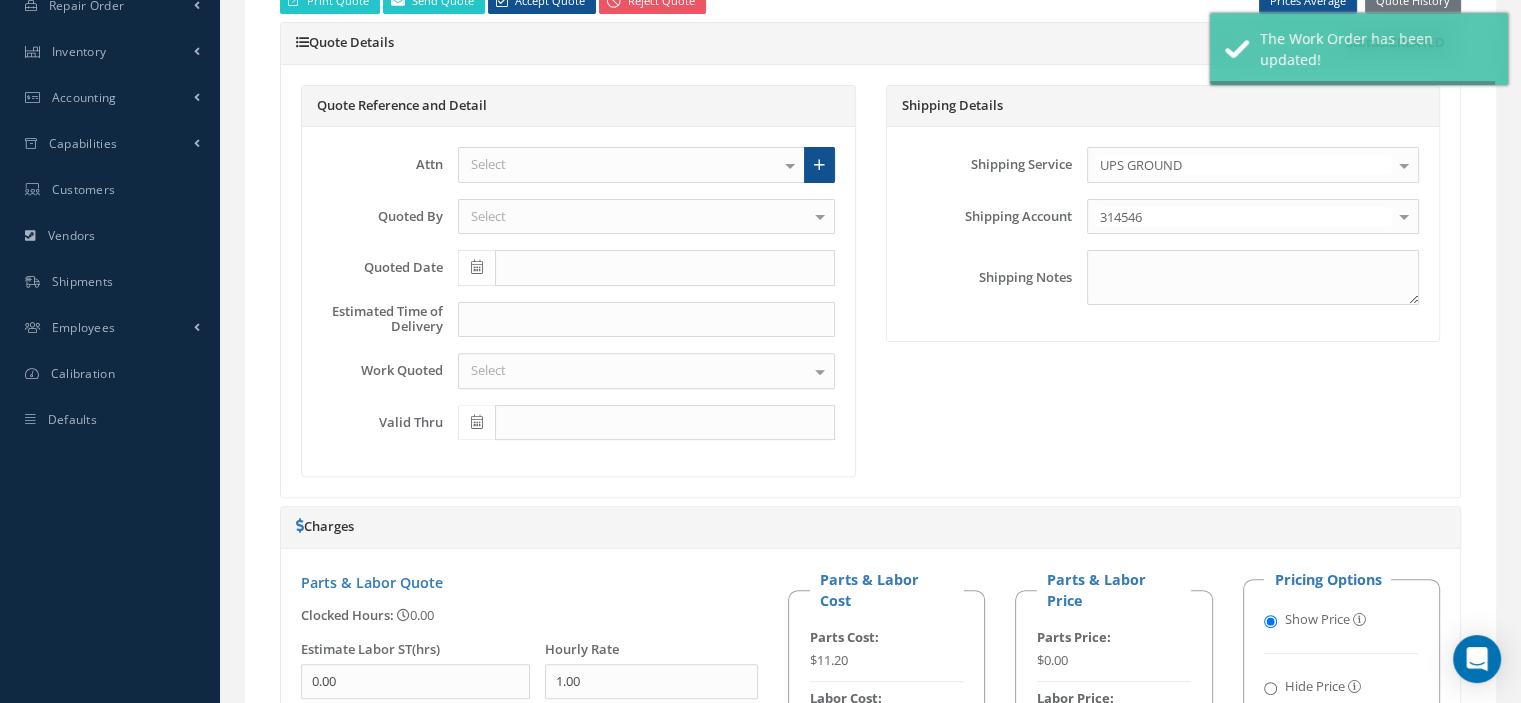 type on "ECE TELEFLEX" 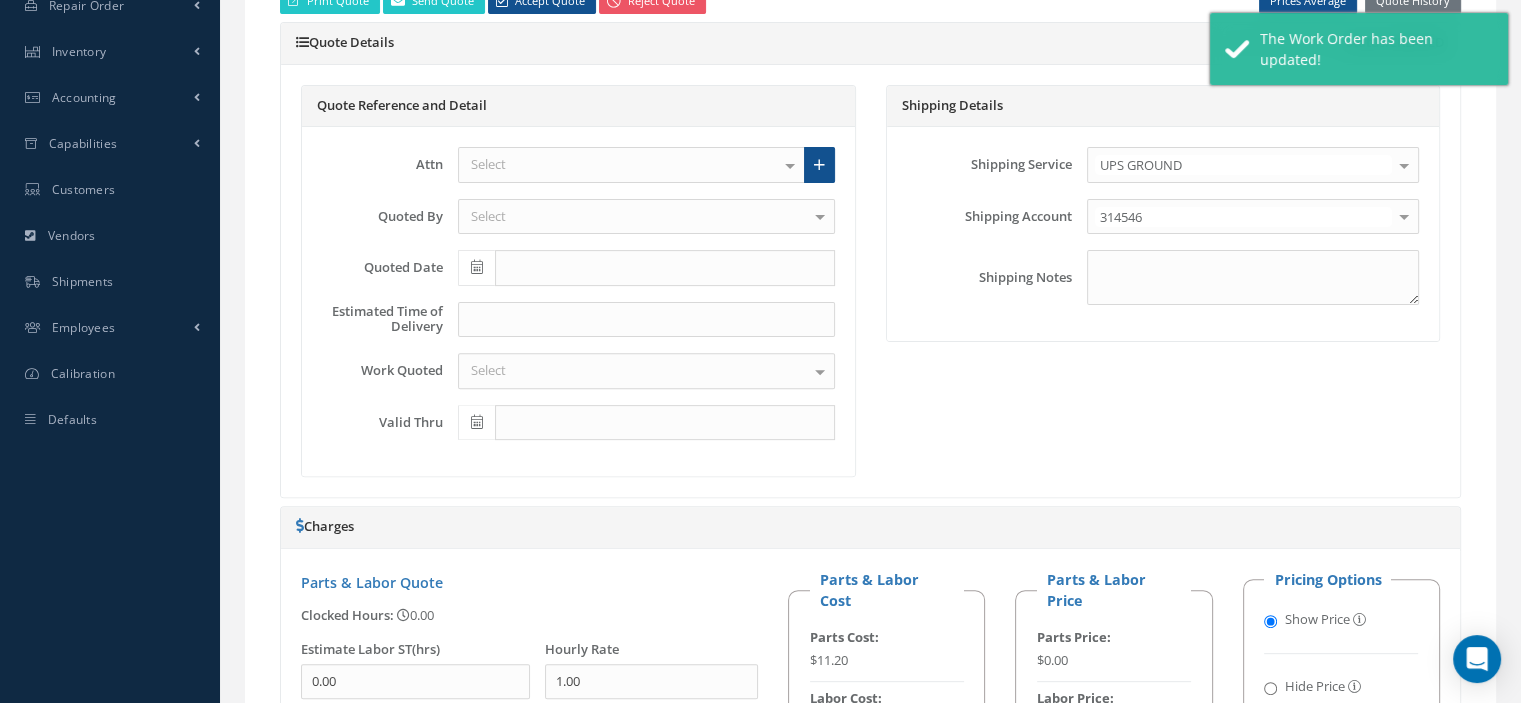 scroll, scrollTop: 0, scrollLeft: 130, axis: horizontal 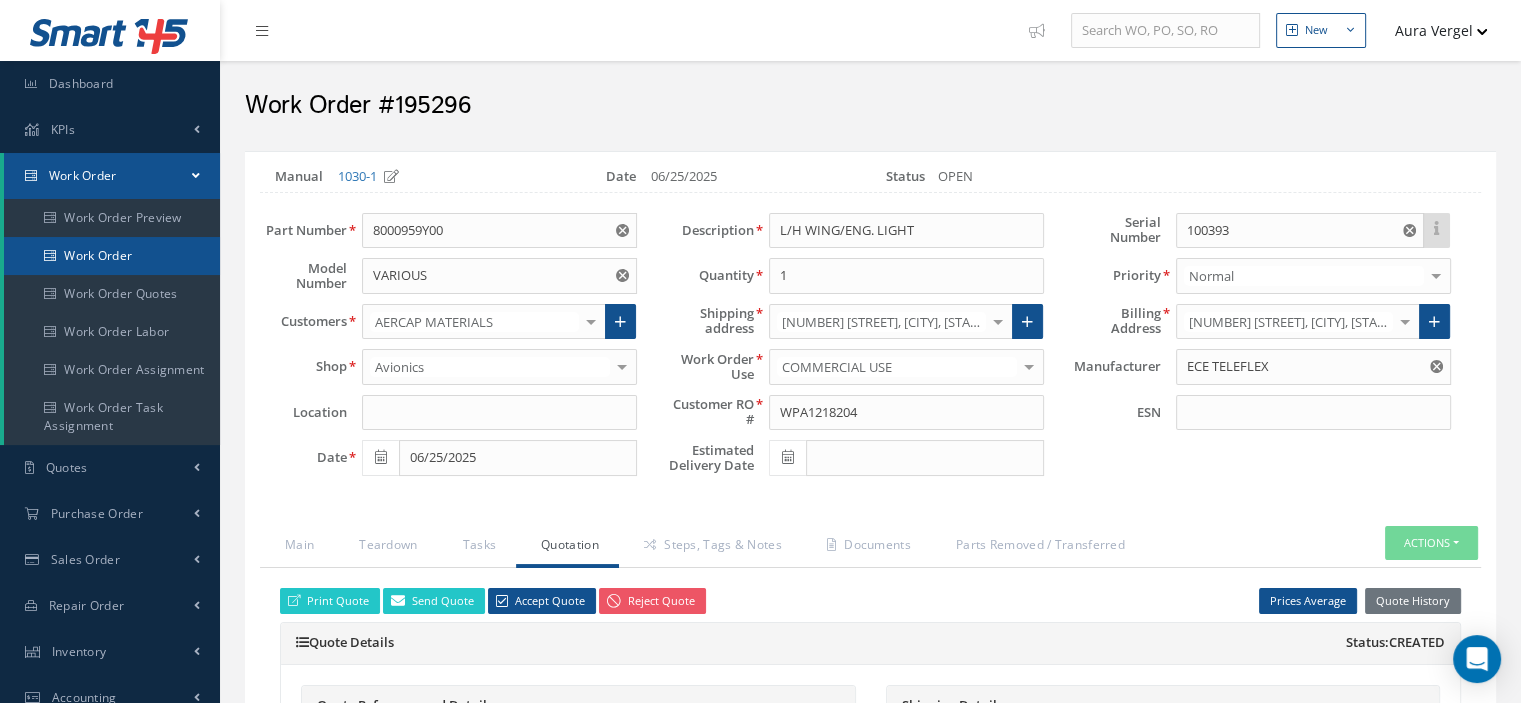click on "Work Order" at bounding box center (112, 256) 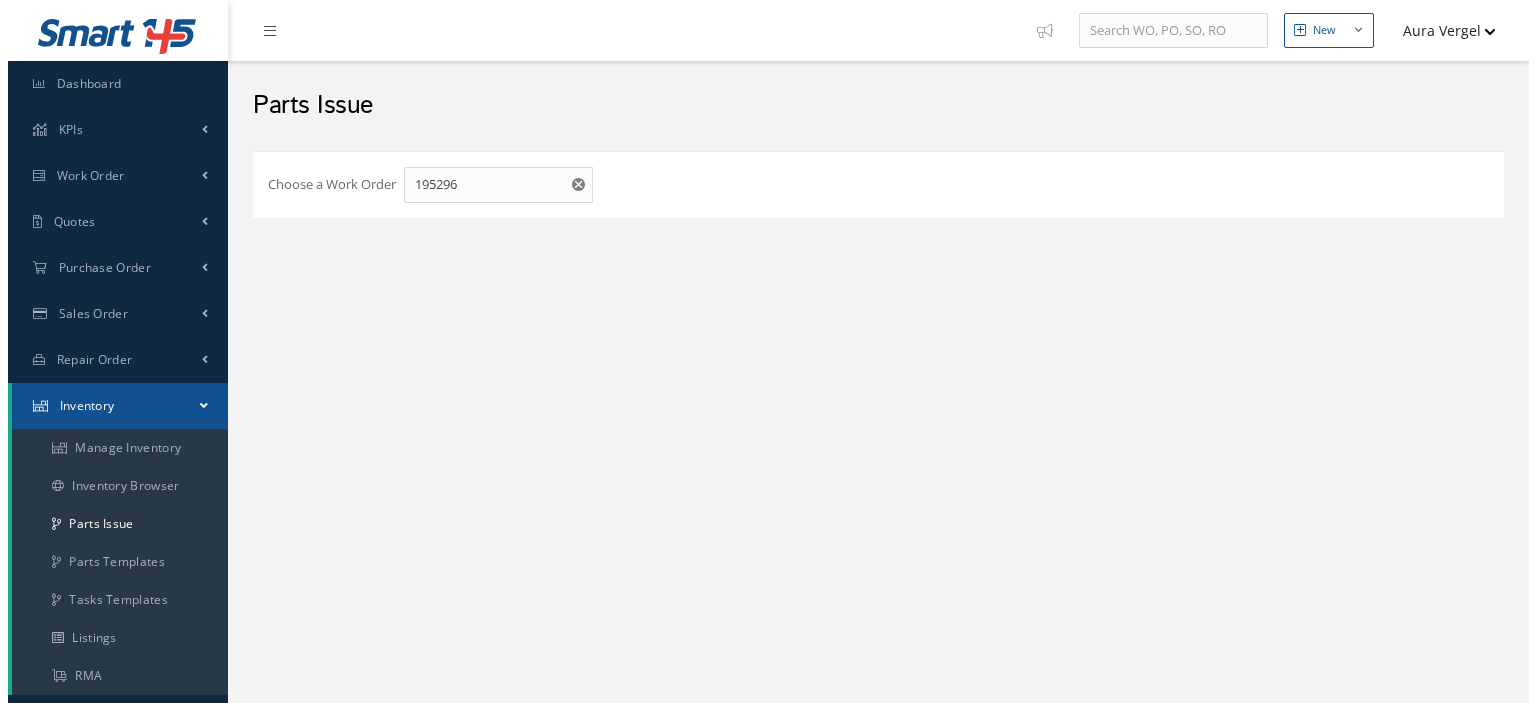 scroll, scrollTop: 0, scrollLeft: 0, axis: both 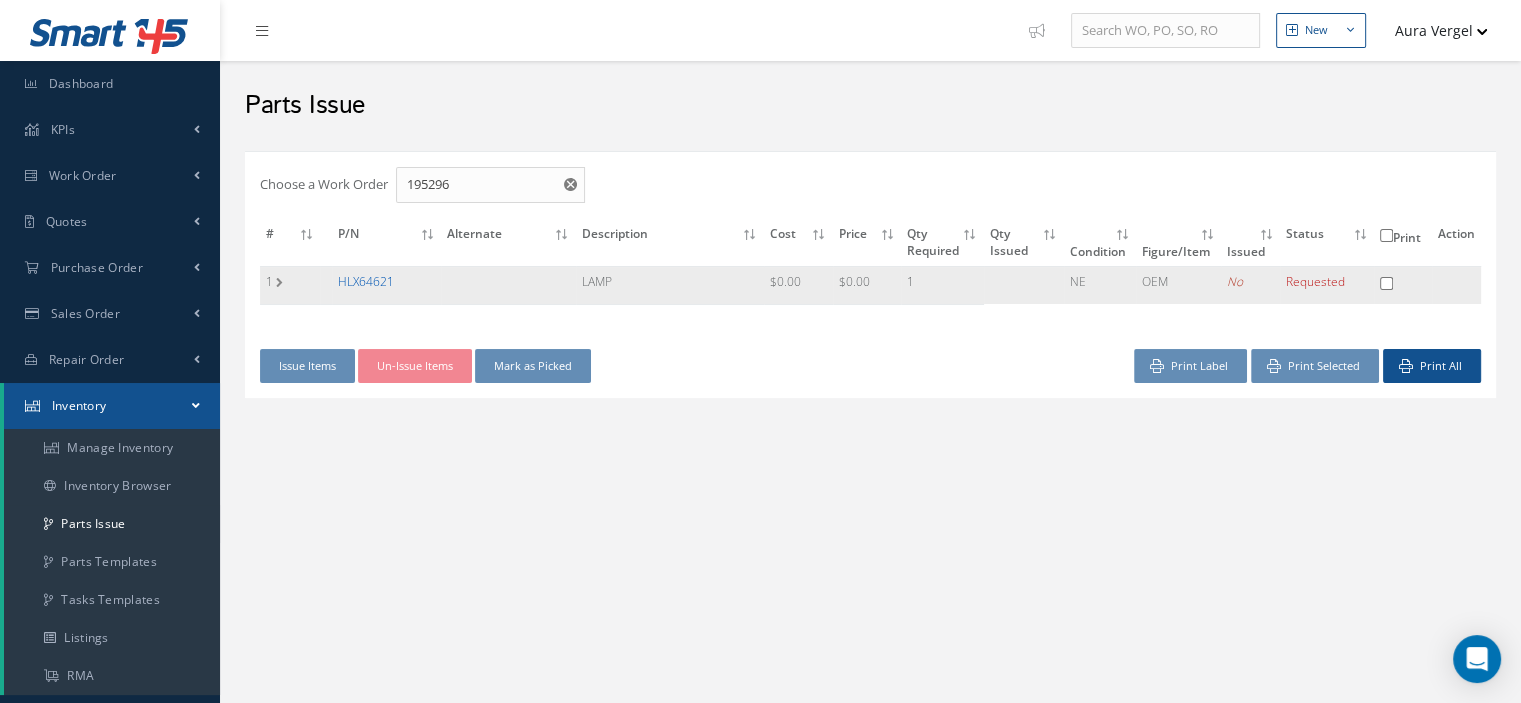 click on "HLX64621" at bounding box center [366, 281] 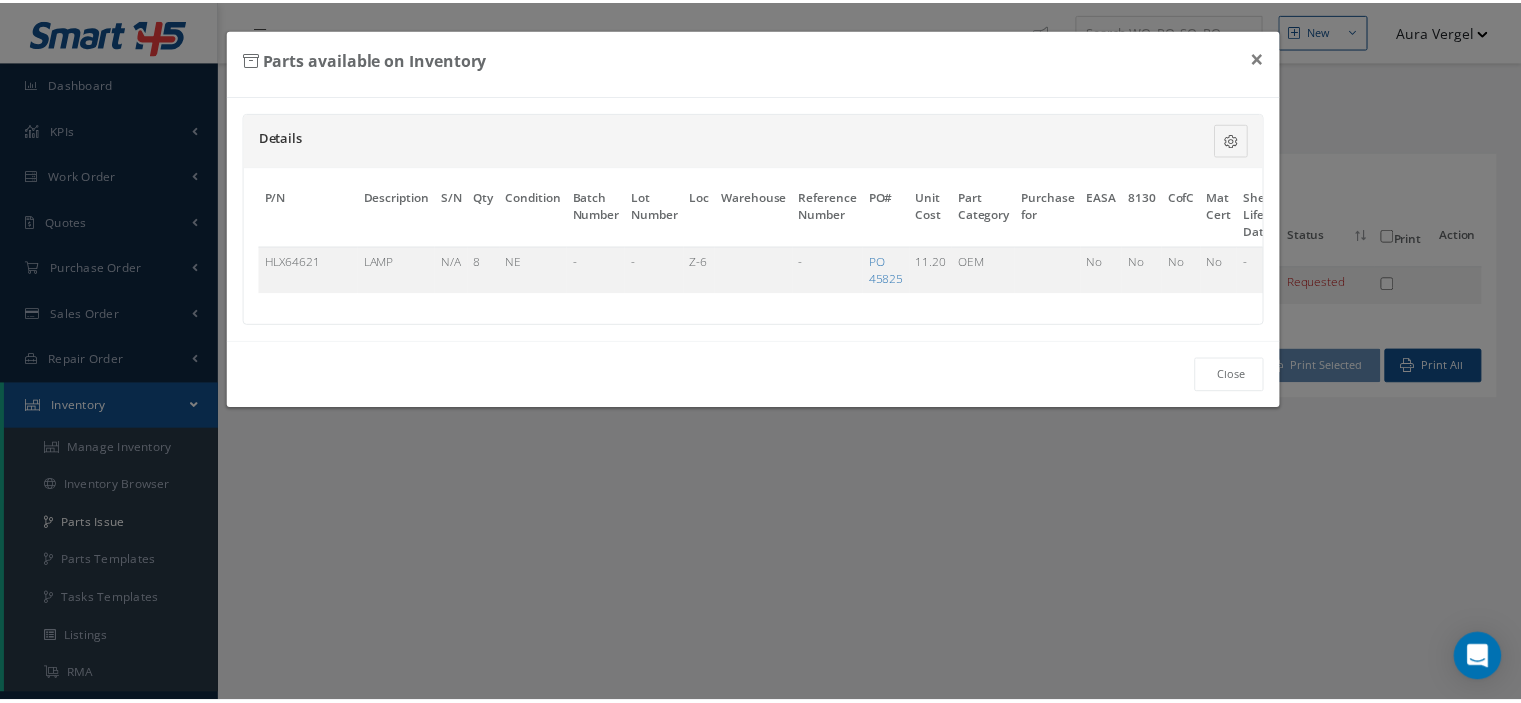 scroll, scrollTop: 0, scrollLeft: 122, axis: horizontal 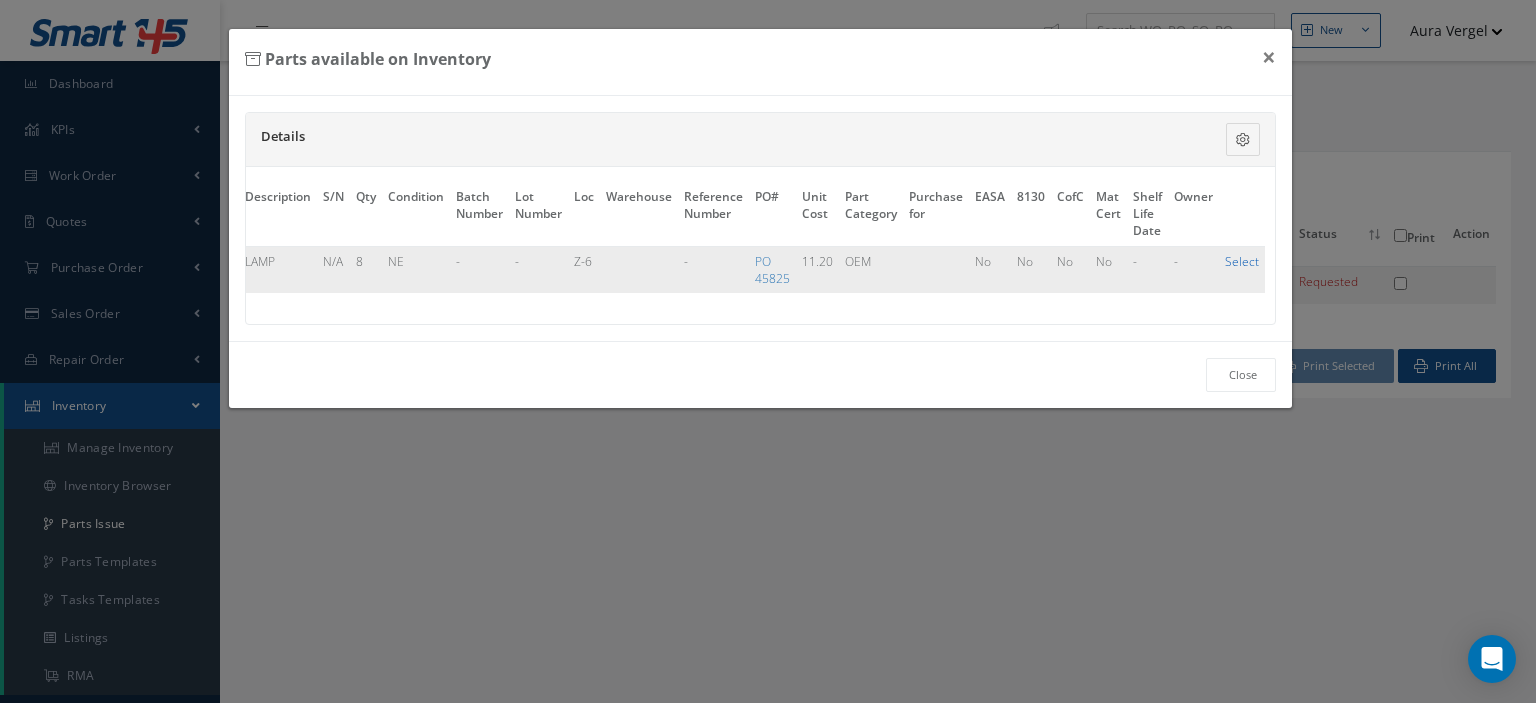 click on "Select" at bounding box center (1242, 261) 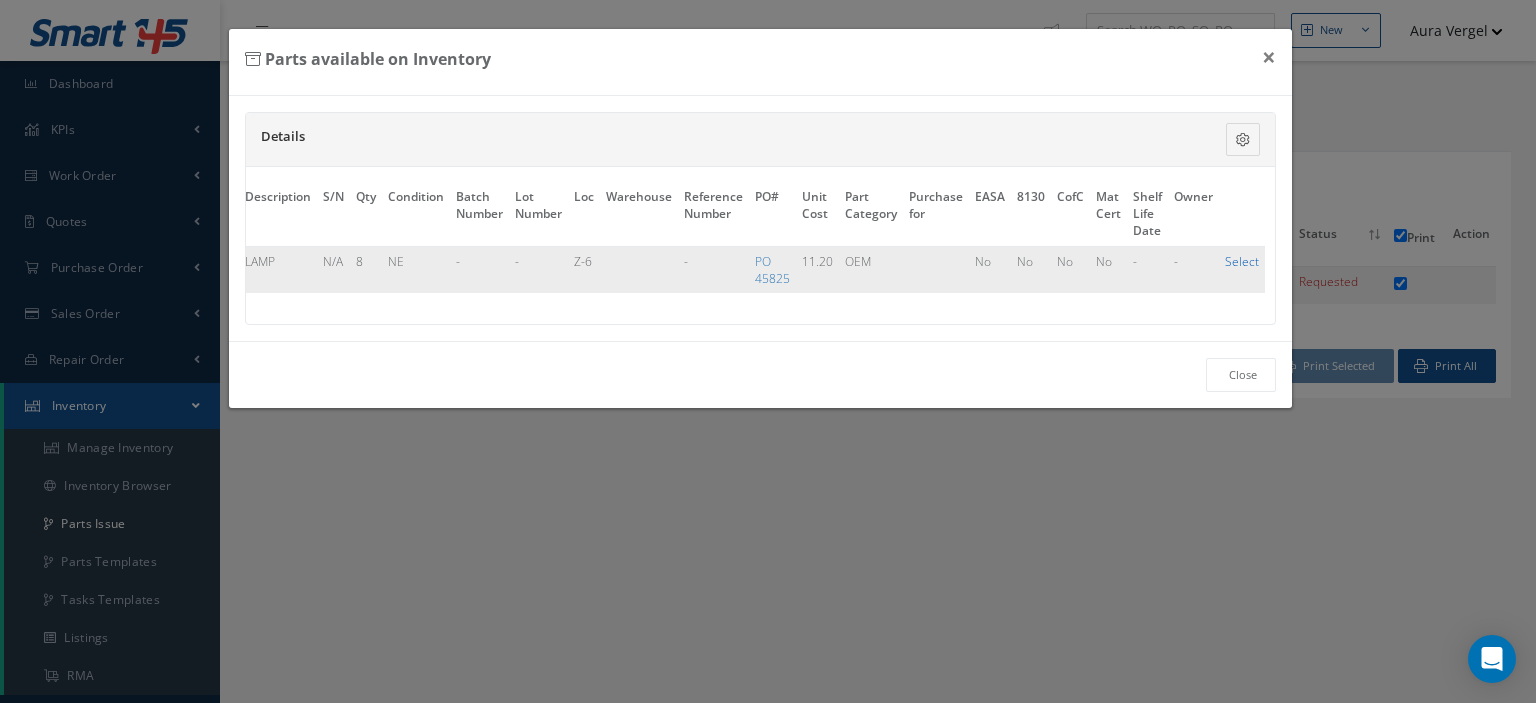 checkbox on "true" 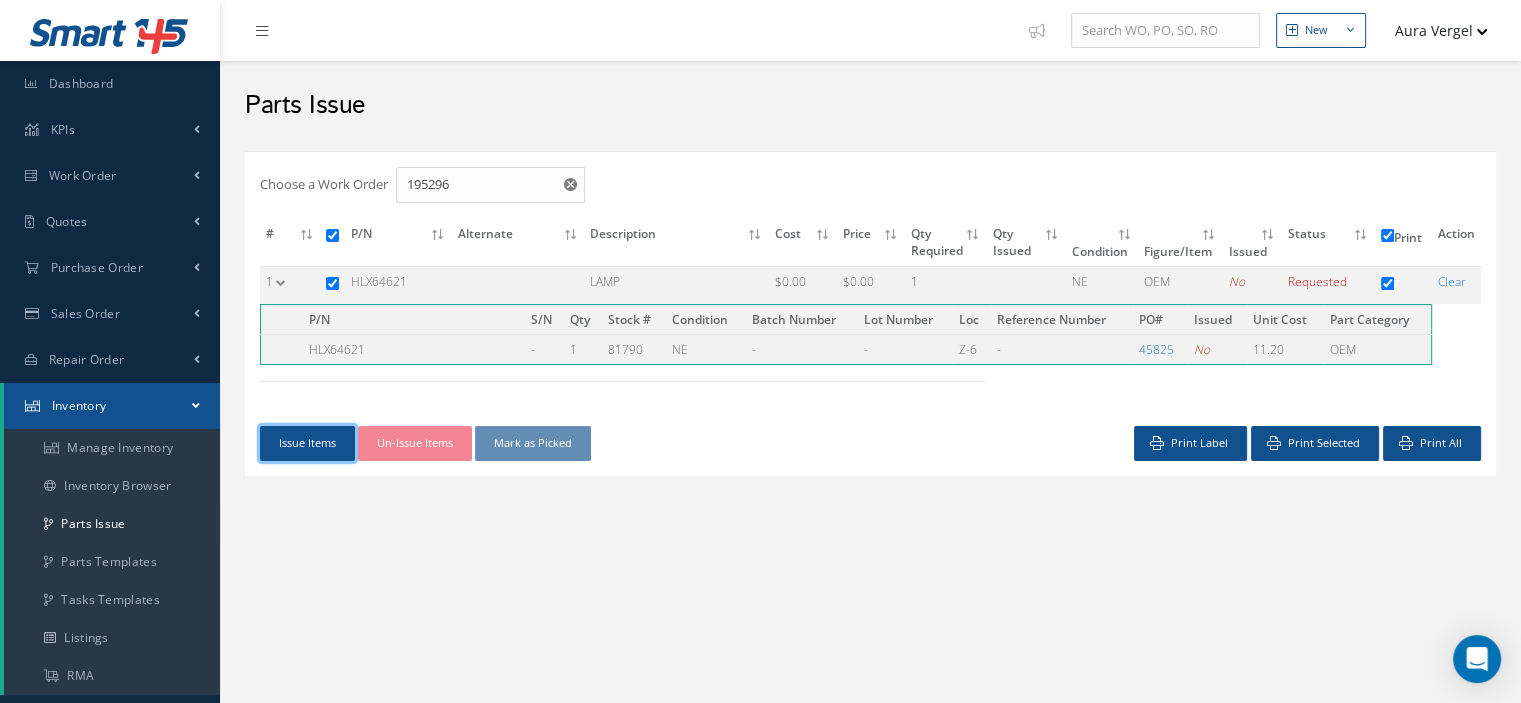 click on "Issue Items" at bounding box center (307, 443) 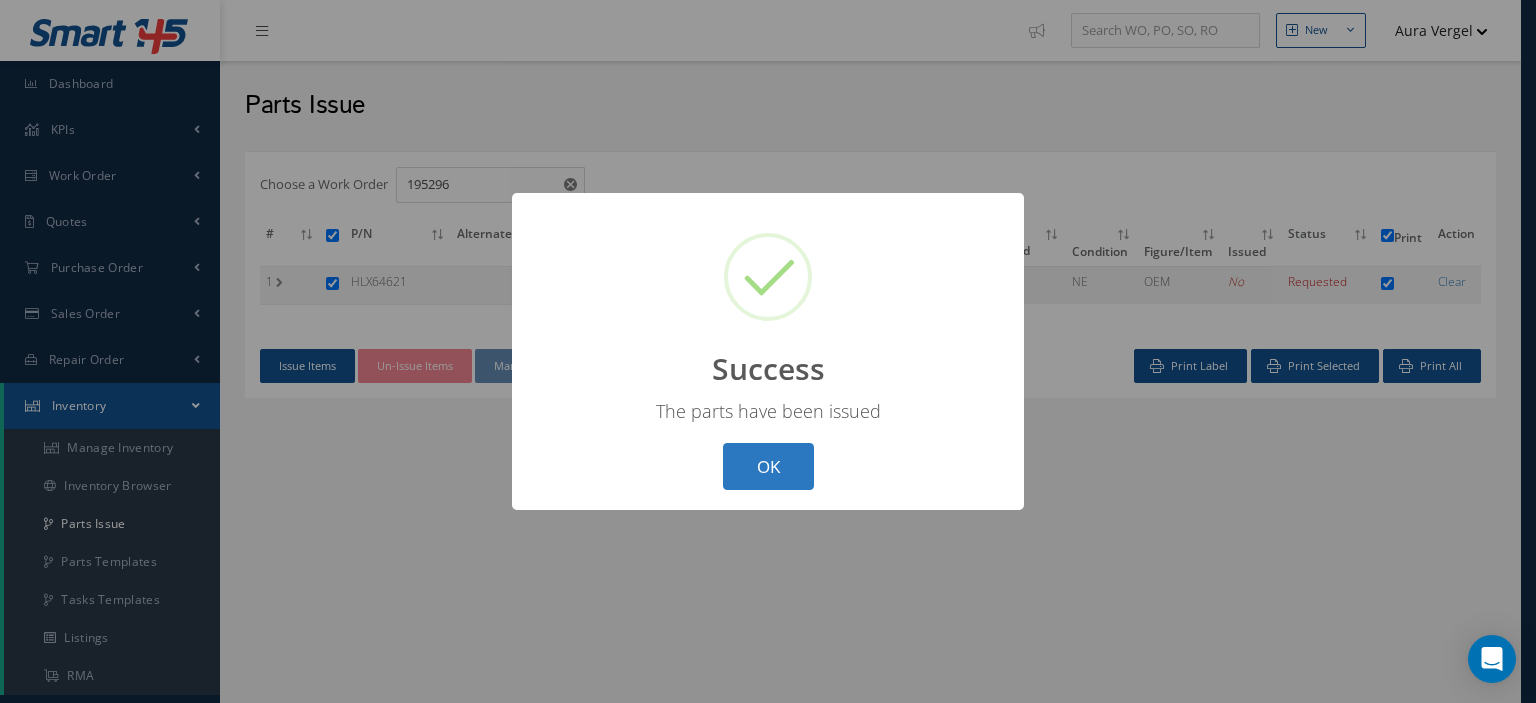 click on "OK" at bounding box center [768, 466] 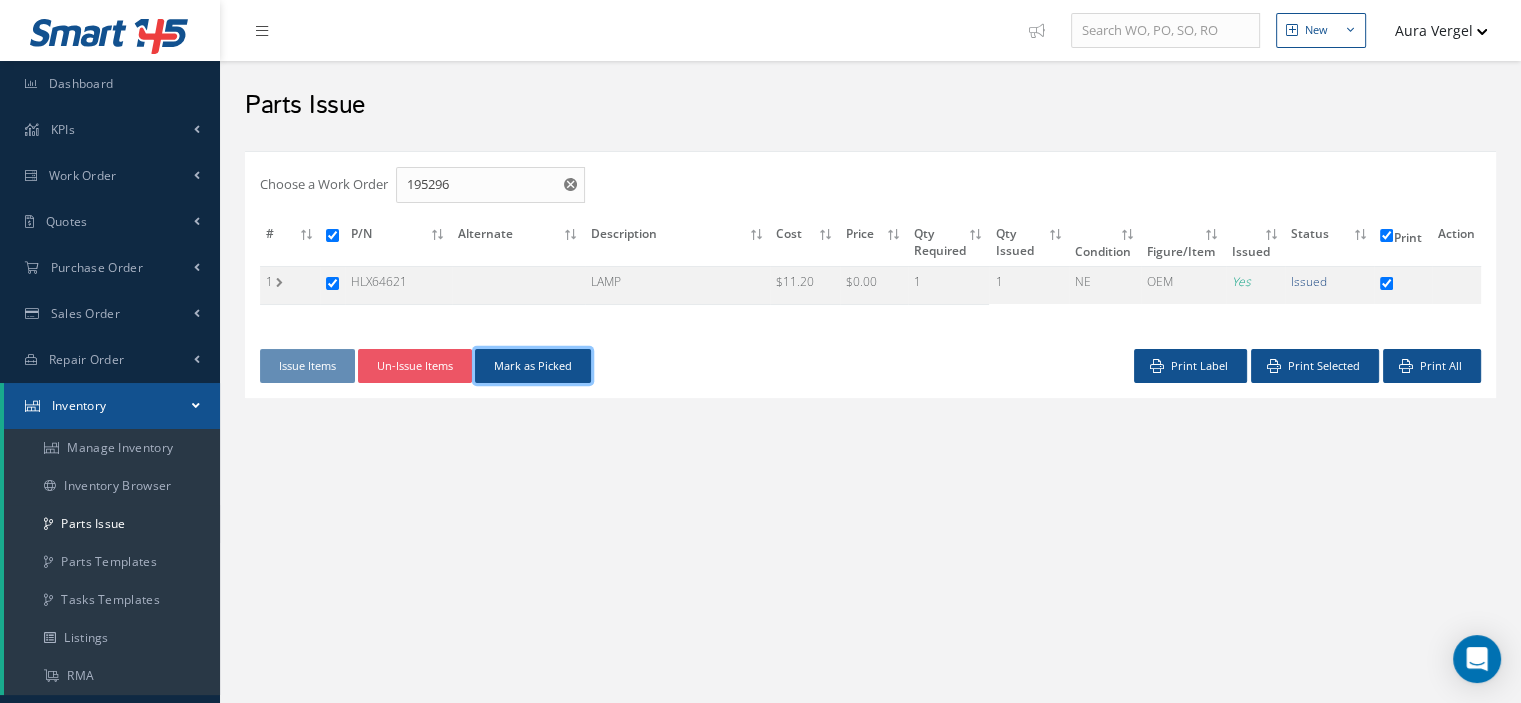 click on "Mark as Picked" at bounding box center (533, 366) 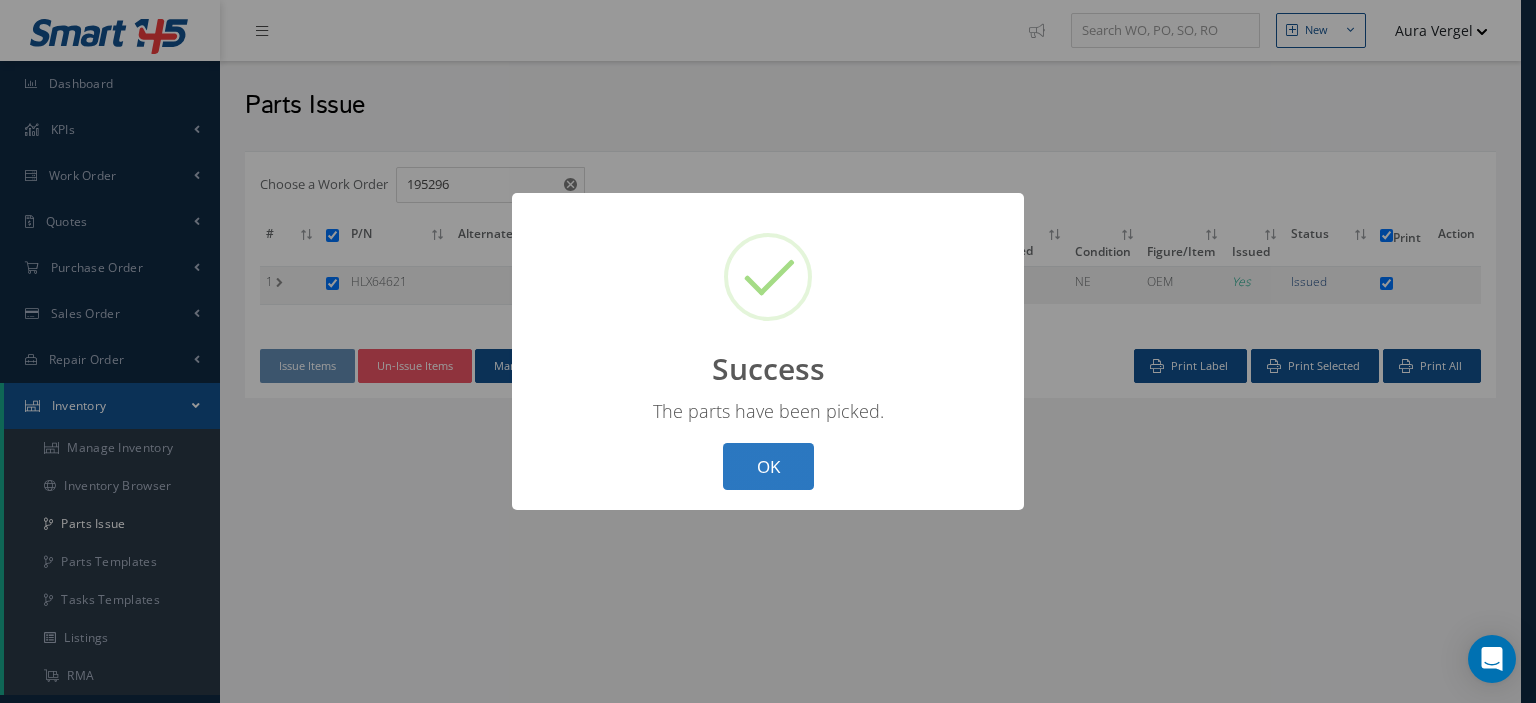 click on "OK" at bounding box center [768, 466] 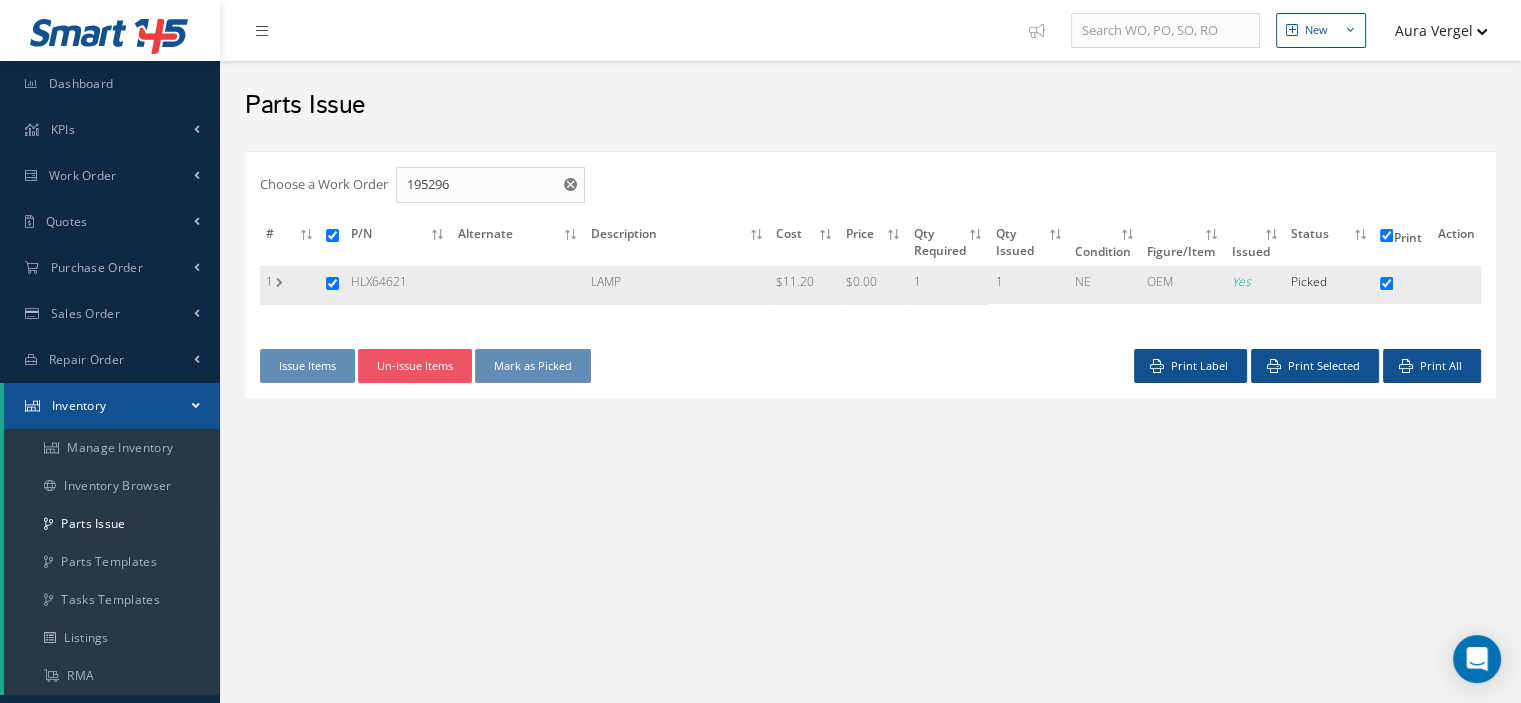 drag, startPoint x: 432, startPoint y: 289, endPoint x: 352, endPoint y: 273, distance: 81.58431 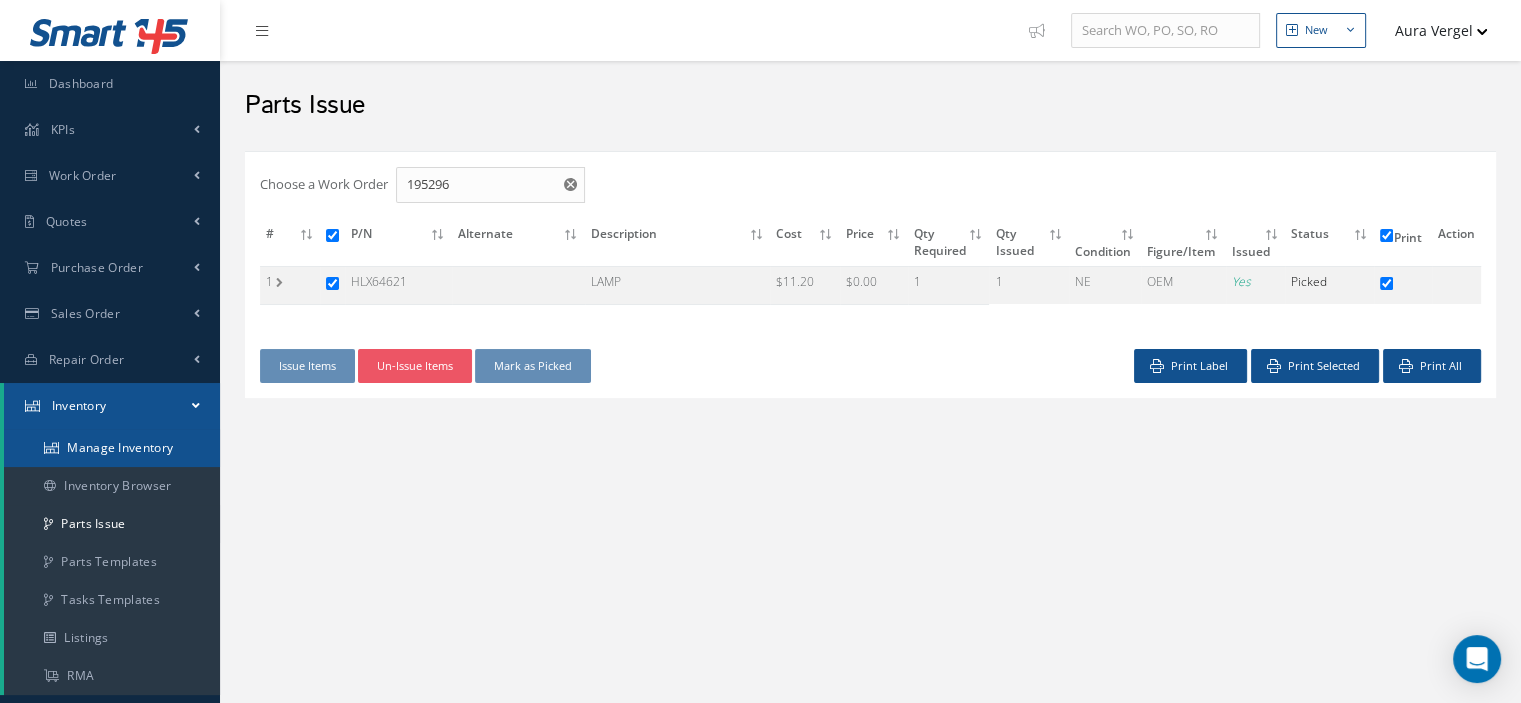 click on "Manage Inventory" at bounding box center [112, 448] 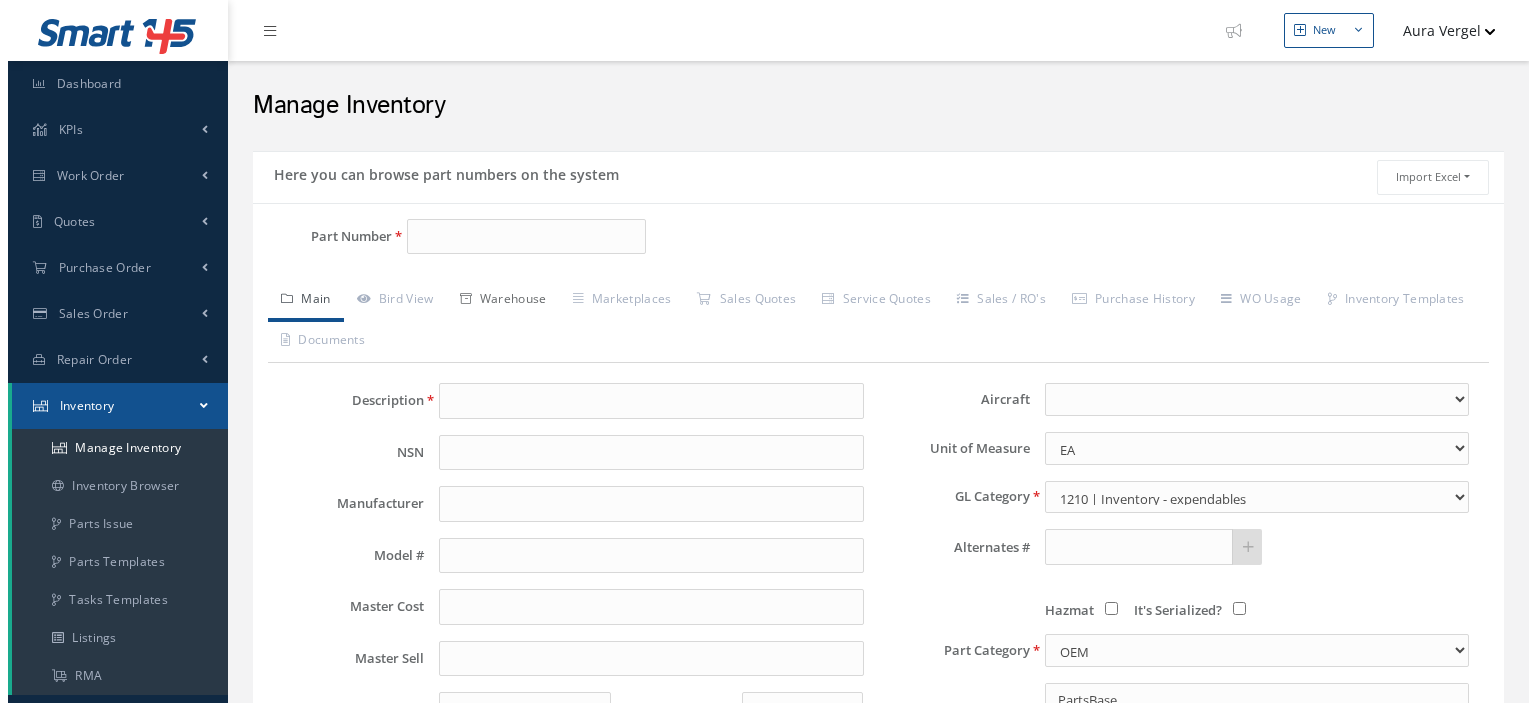 scroll, scrollTop: 0, scrollLeft: 0, axis: both 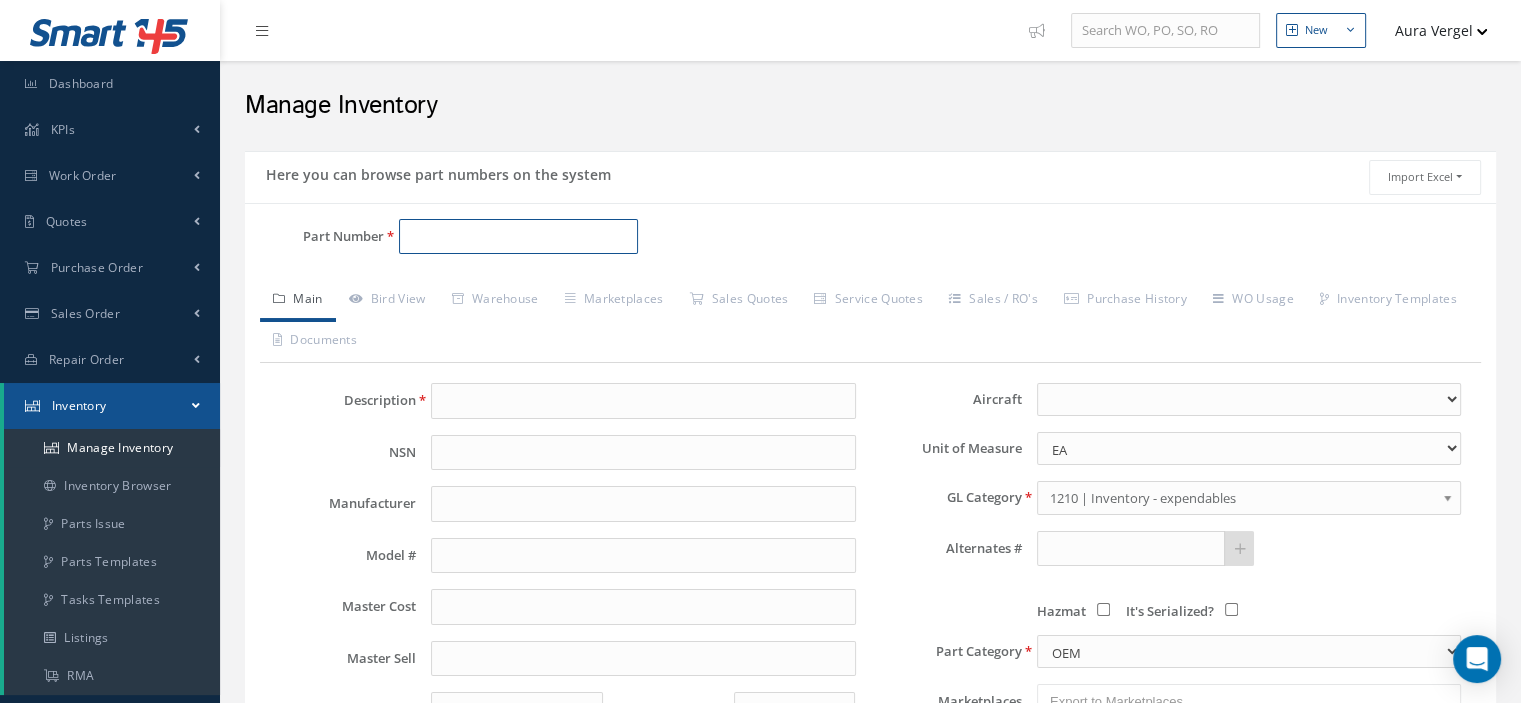 click on "Part Number" at bounding box center [518, 237] 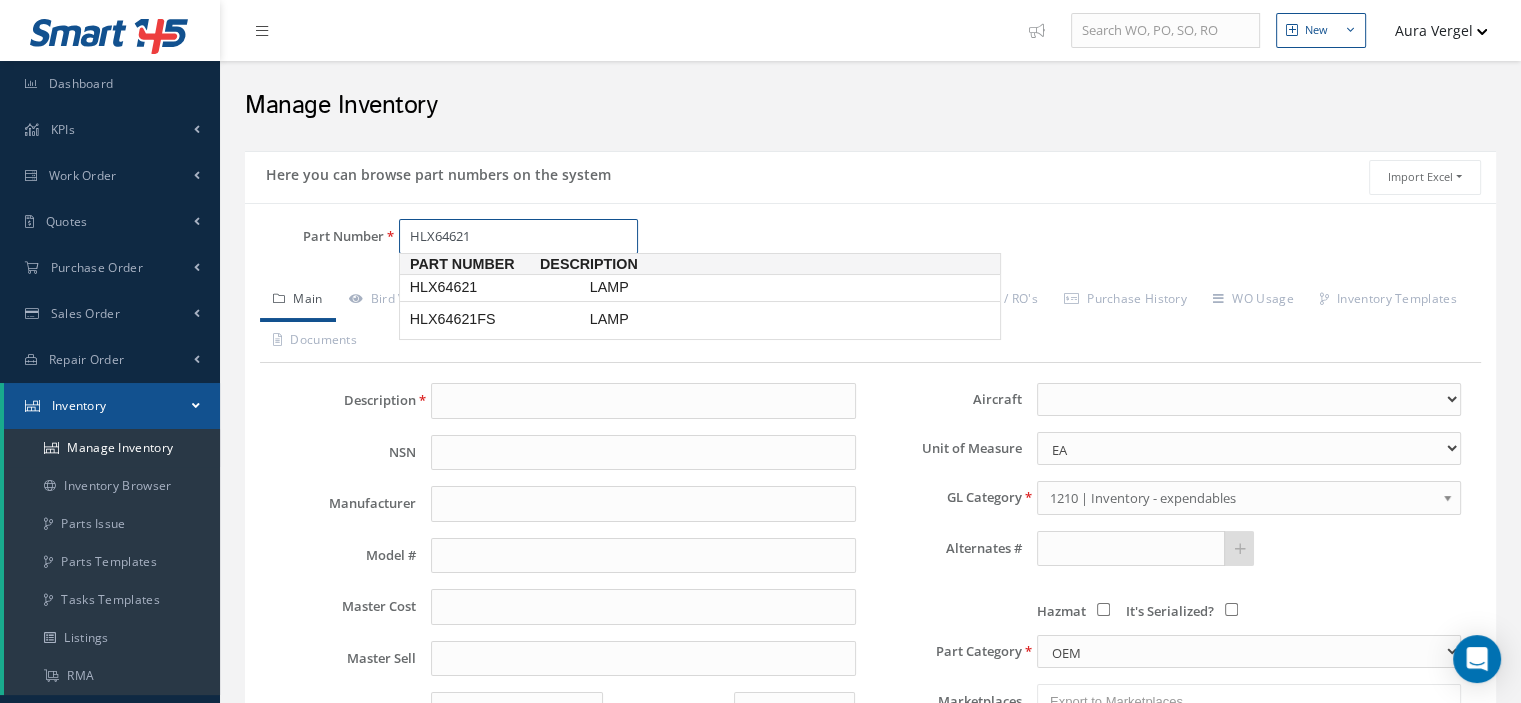 click on "HLX64621" at bounding box center (496, 287) 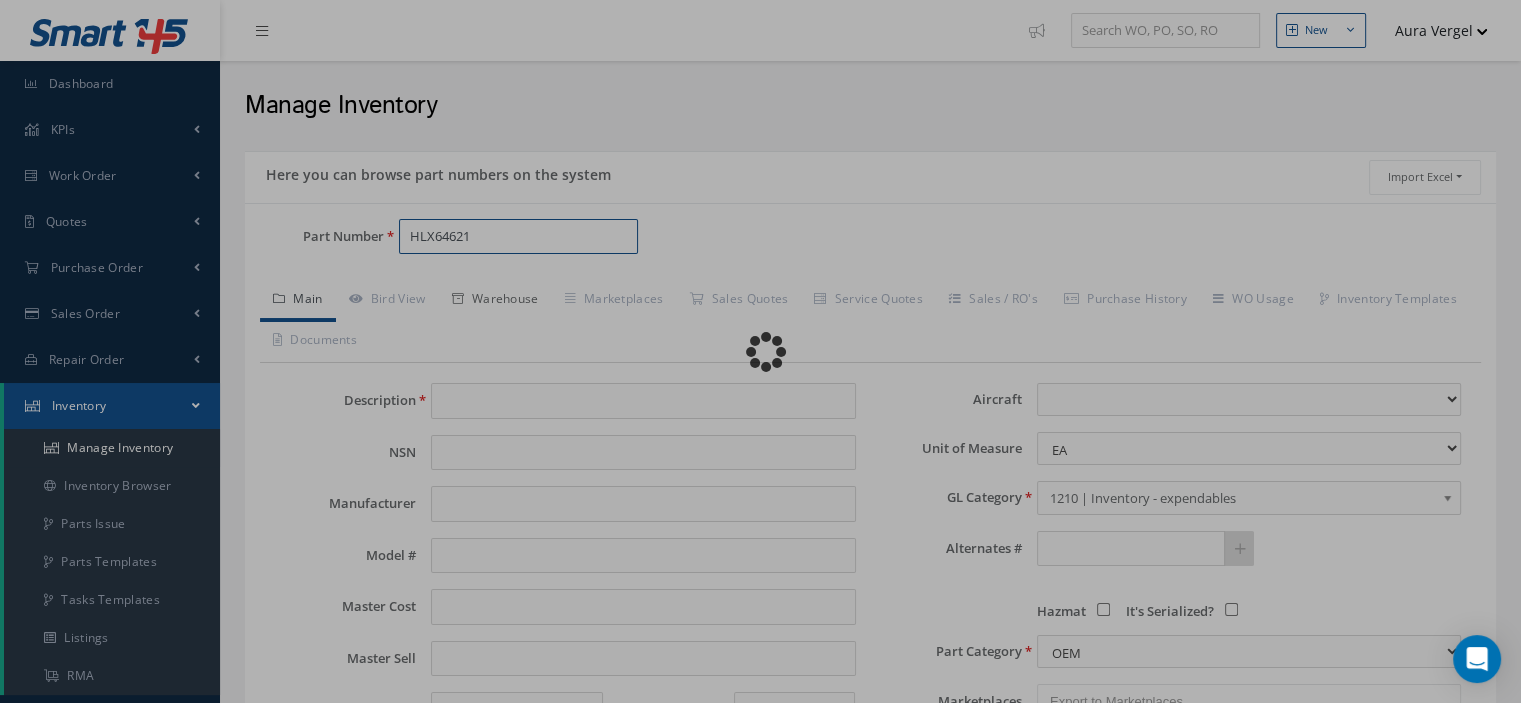 type on "LAMP" 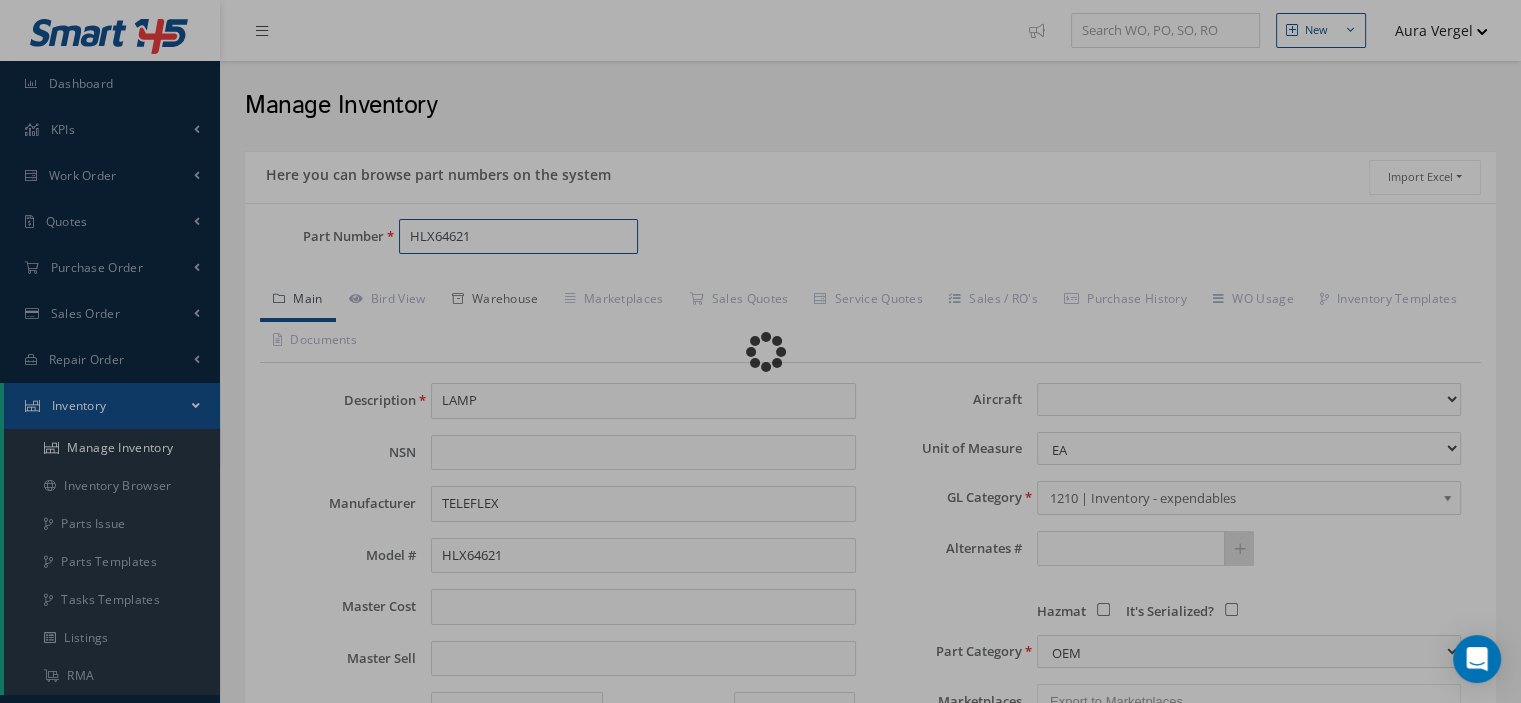 type on "FOR P/N 8000960Y00  & 31-9289-4 & 31-9289-1-- Oscar 07/01/2024 11:48AM -- Oscar 08/20/2024 09:09AM -- Oscar 12/20/2024 10:37AM" 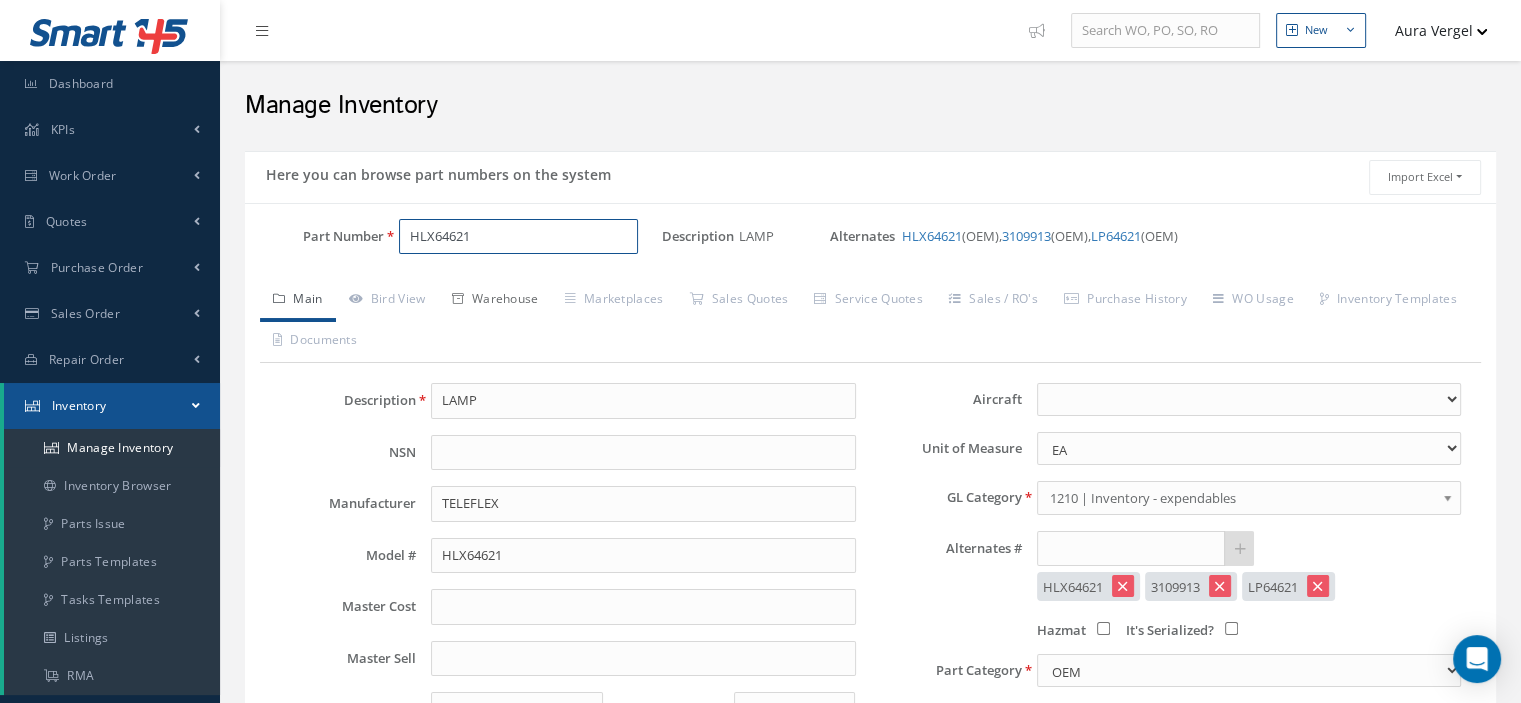 type on "HLX64621" 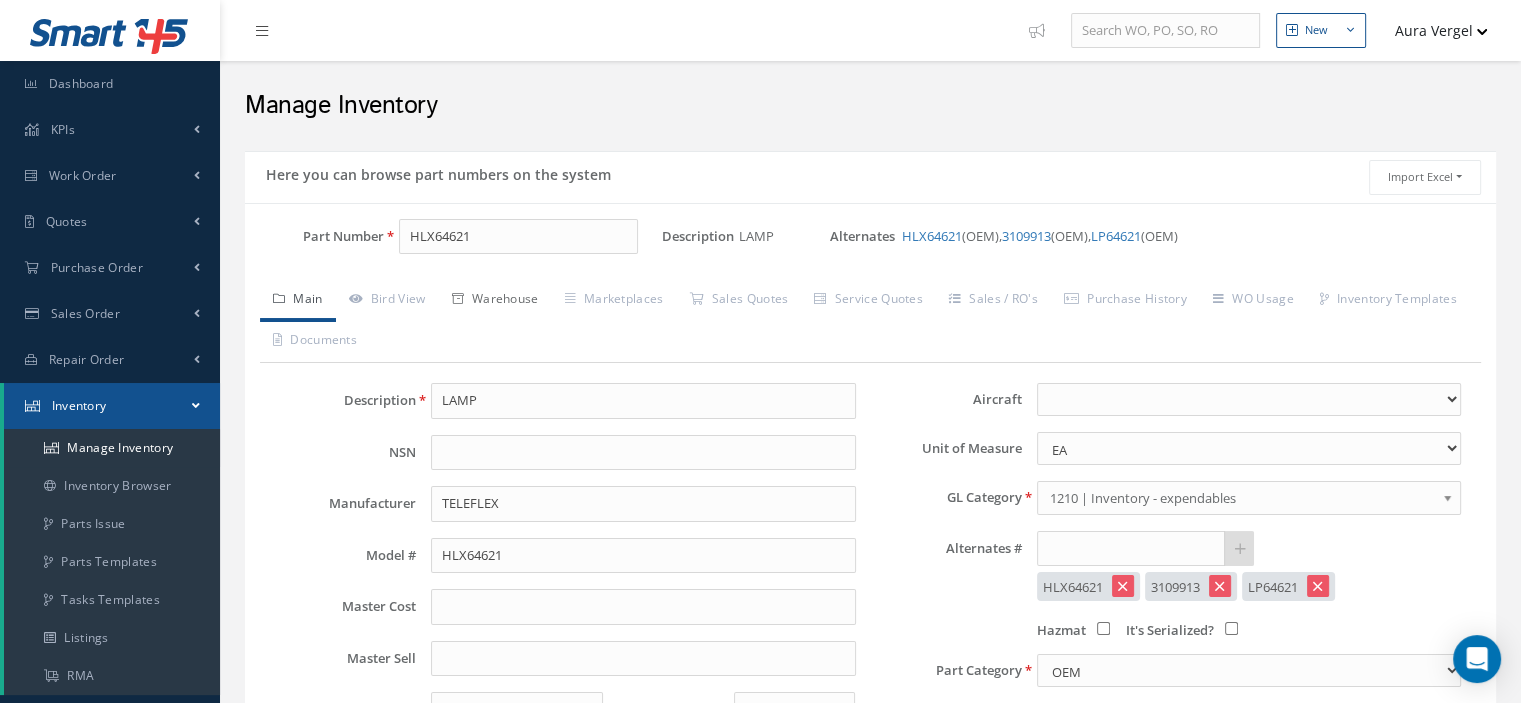 click on "Warehouse" at bounding box center (495, 301) 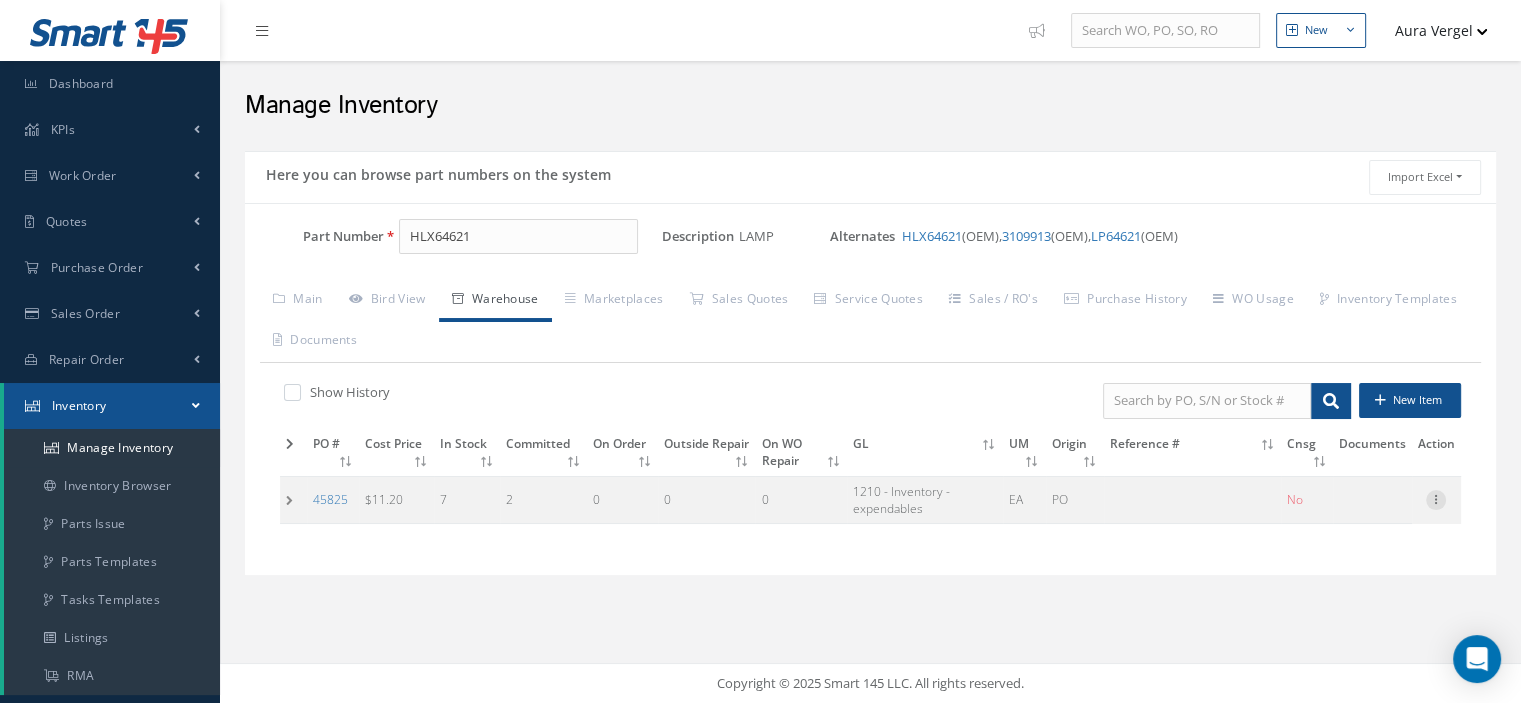 click at bounding box center (1436, 498) 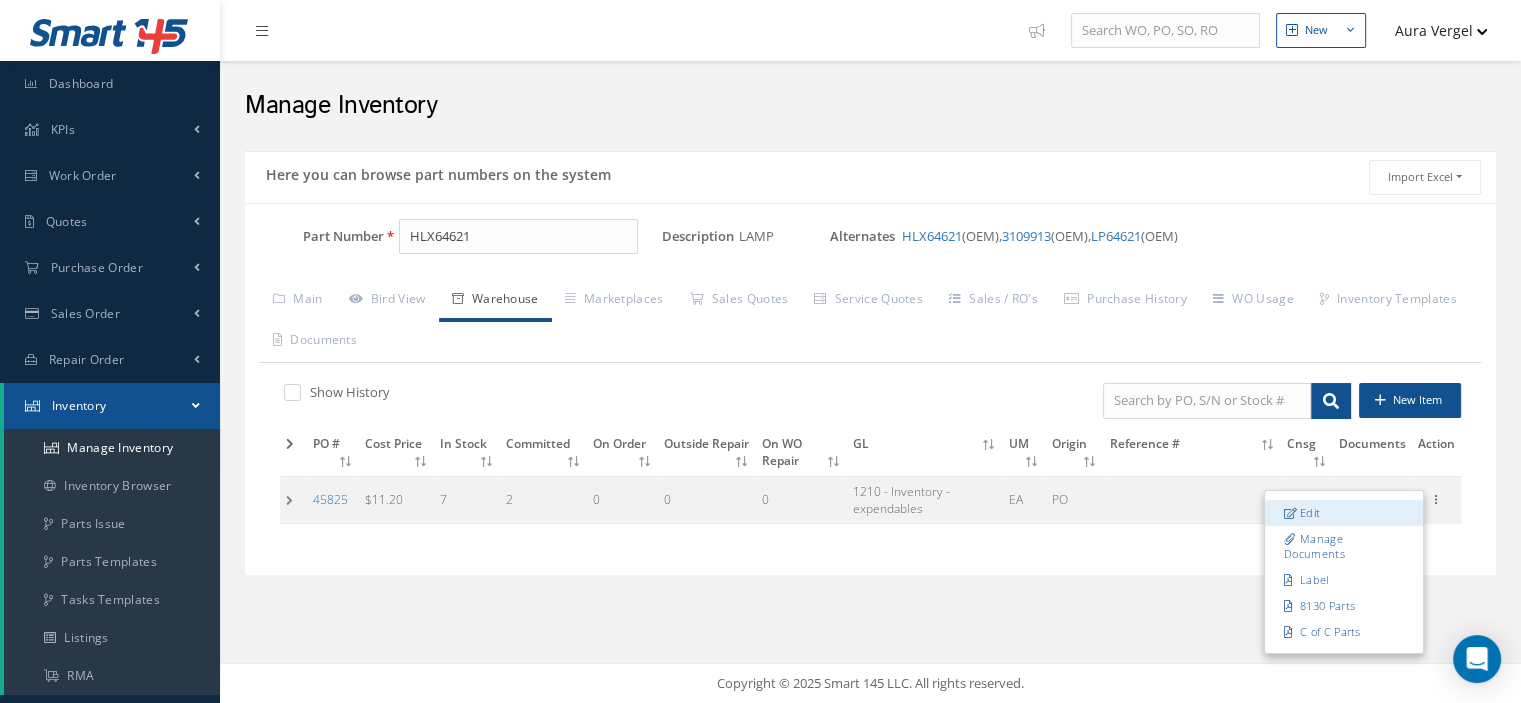 click on "Edit" at bounding box center [1344, 513] 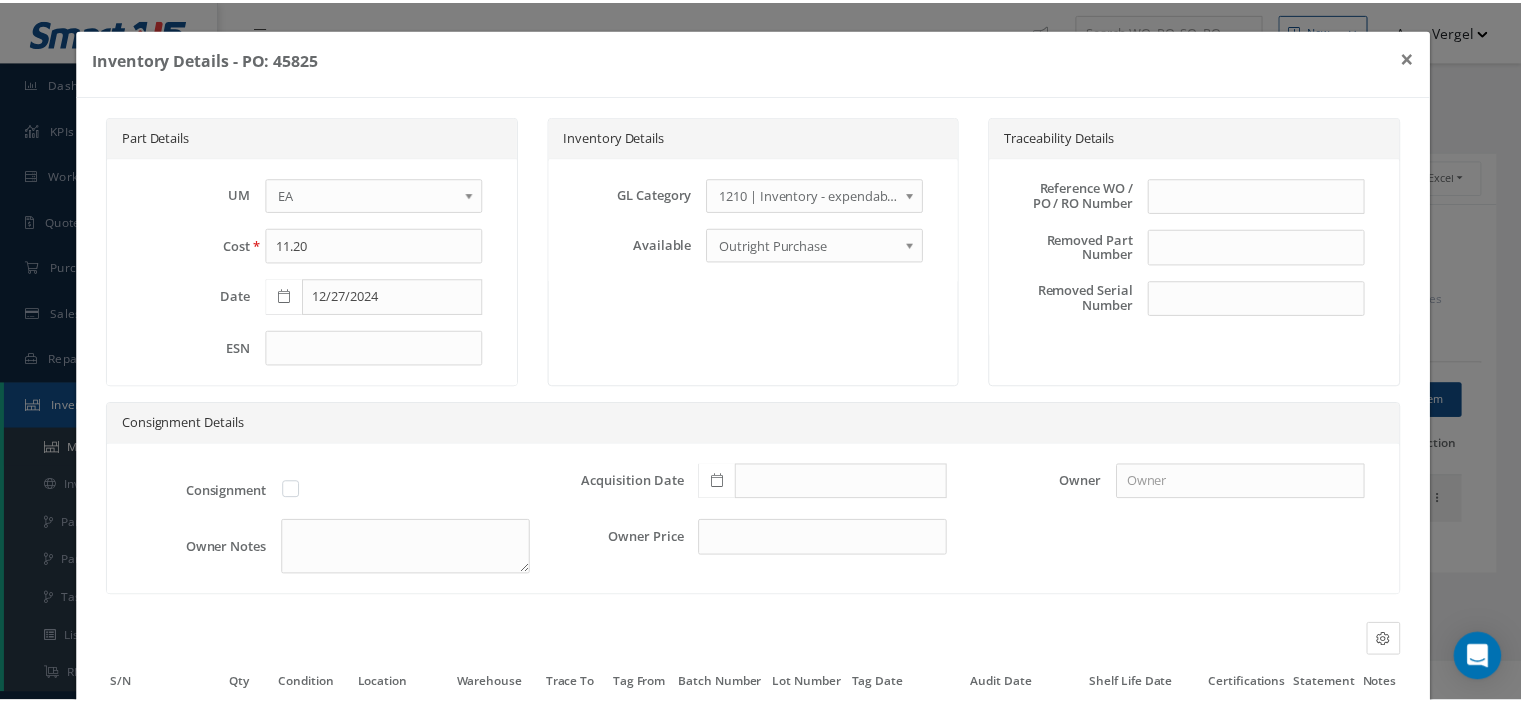 scroll, scrollTop: 188, scrollLeft: 0, axis: vertical 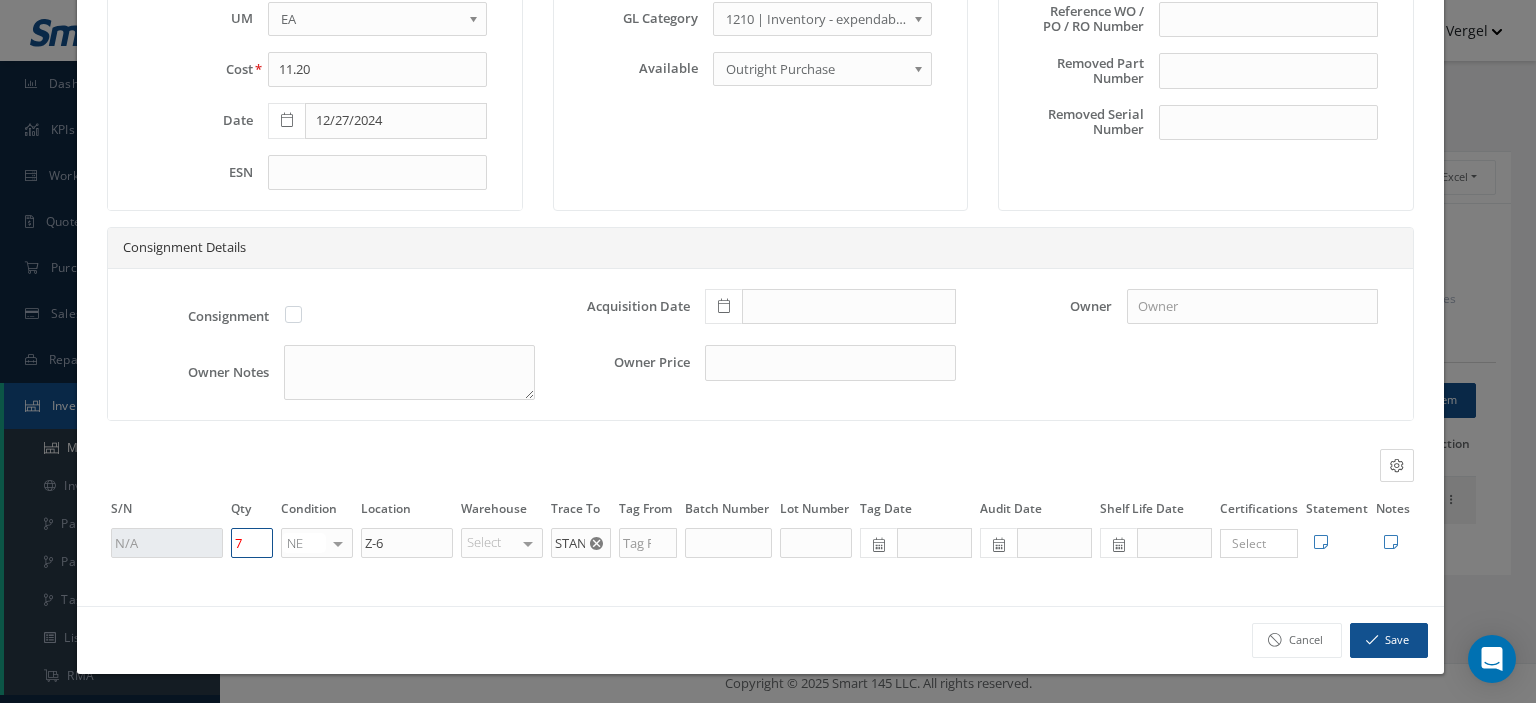 click on "7              NE         OH   SV   RP   AR   NE   FN   NS   RE   FP   BER   N/A   INSP   BC
No elements found.
List is empty.     Z-6
Select
EARP   Menzies Aviation   Leki Aviation
No elements found.
List is empty.        STANDARD PART
×
Loading...
Search a tag
No tags found
No tags found
Edit Tags
Edit Statement 8130
Cancel
Save
Edit Notes
Cancel" at bounding box center (760, 543) 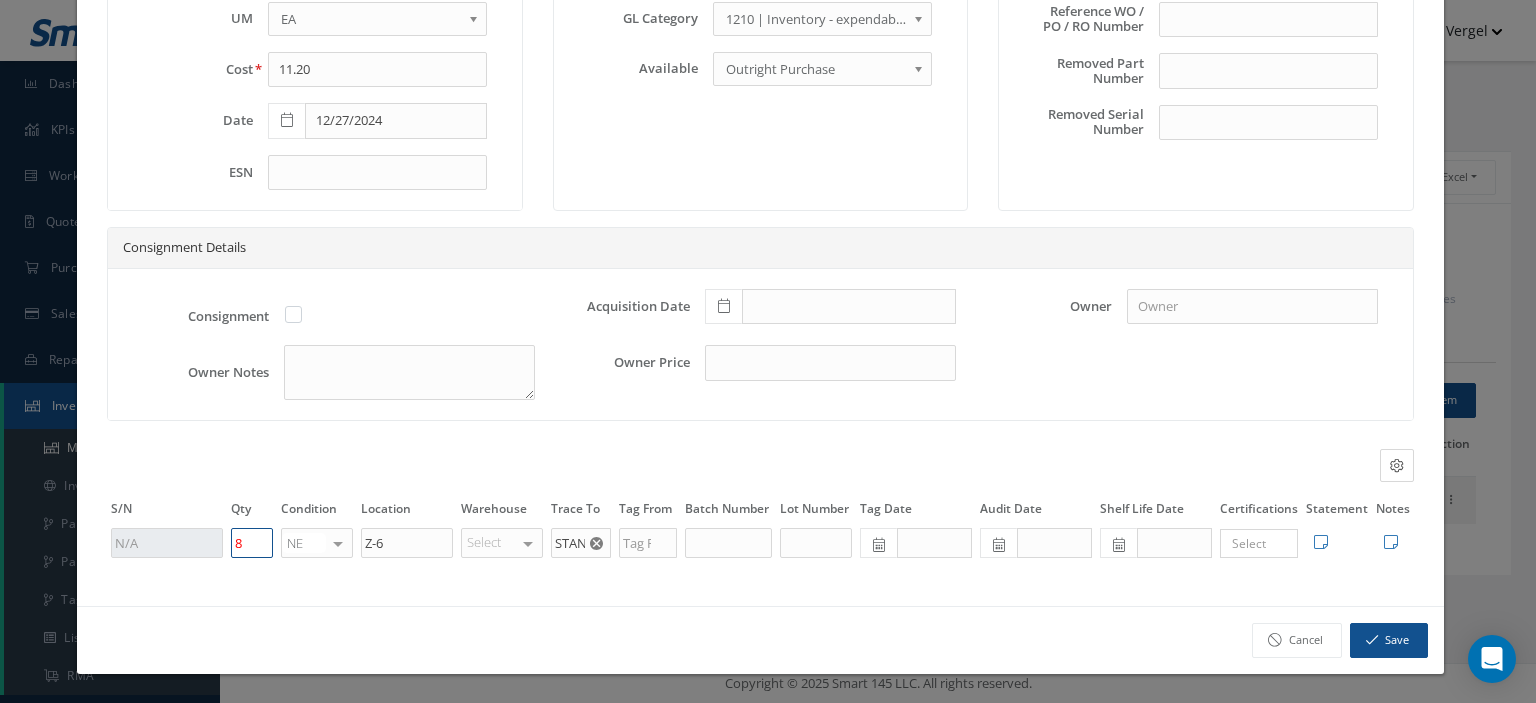 type on "8" 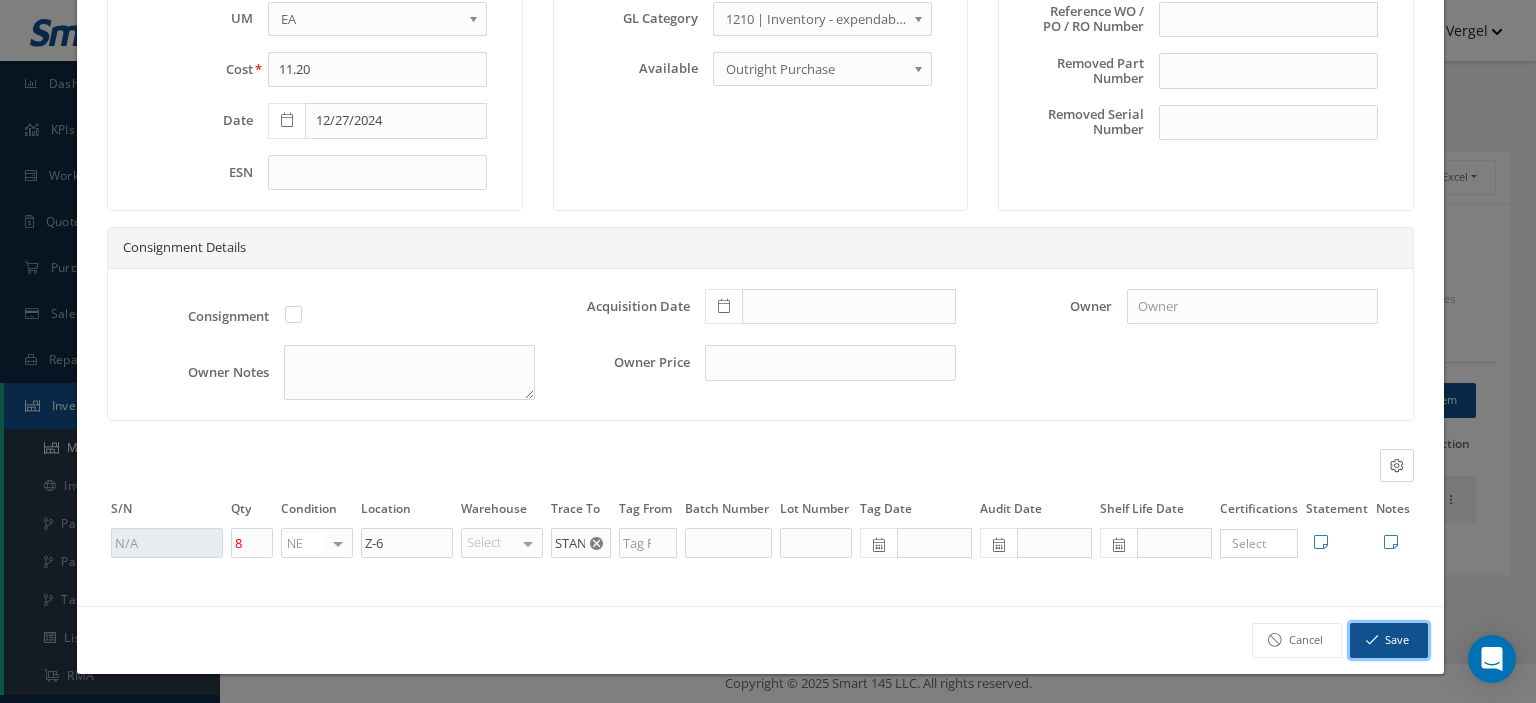 click on "Save" at bounding box center [1389, 640] 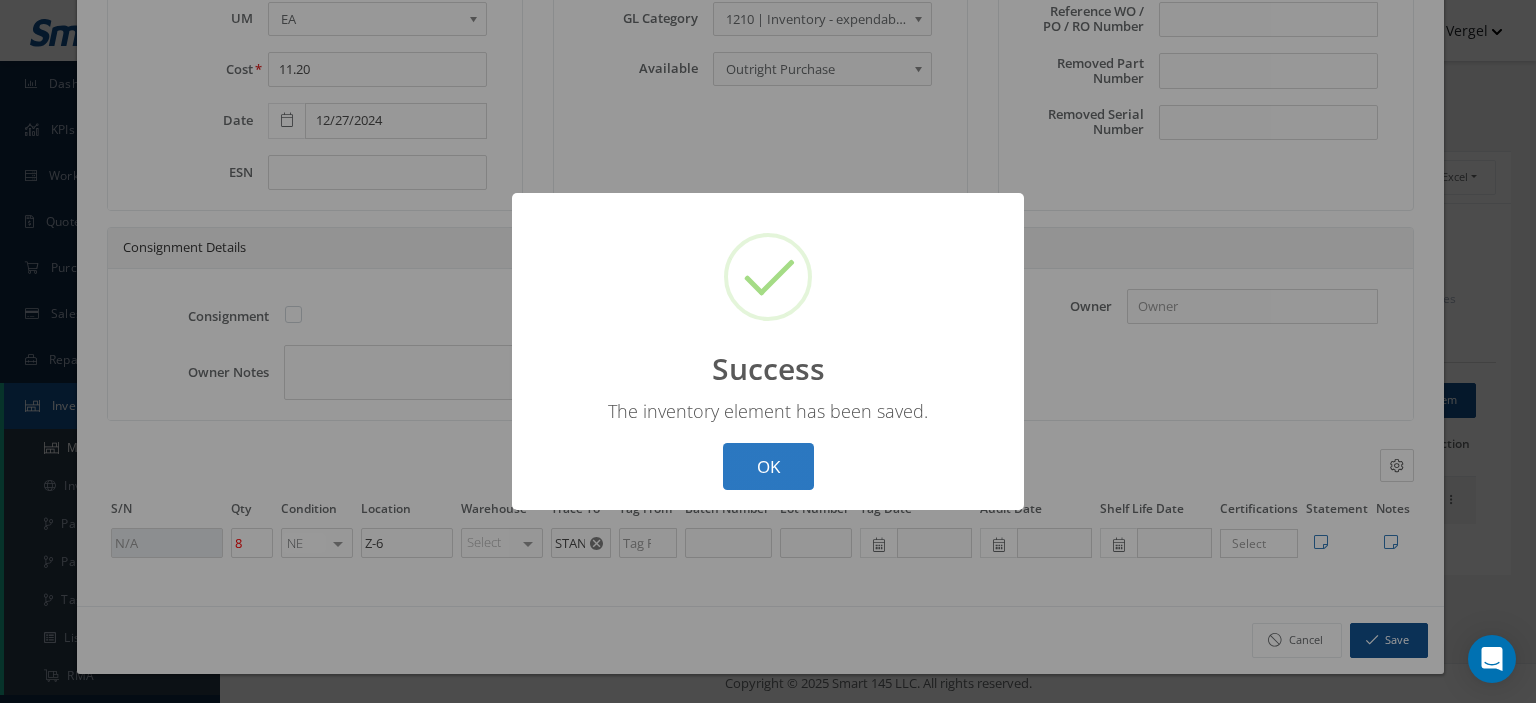 click on "OK" at bounding box center (768, 466) 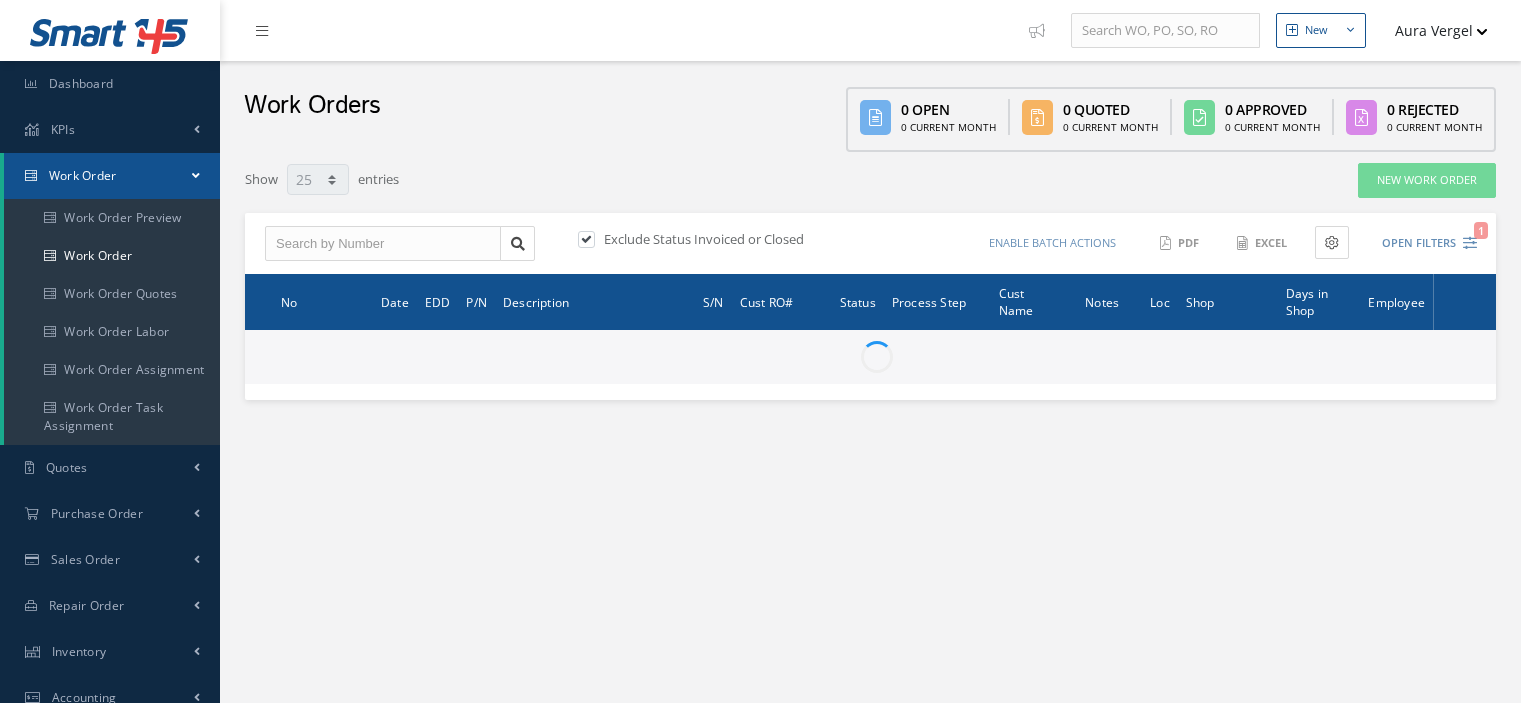 select on "25" 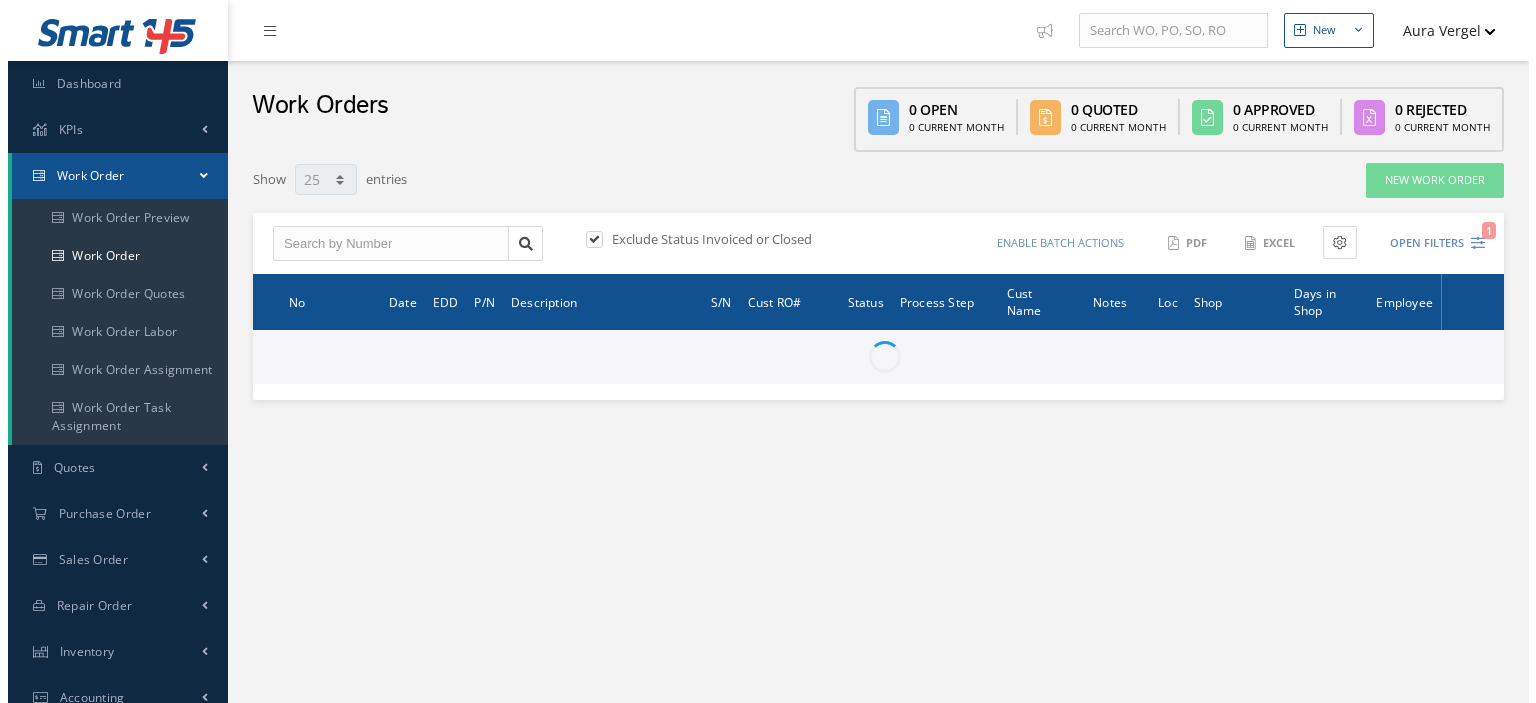 scroll, scrollTop: 0, scrollLeft: 0, axis: both 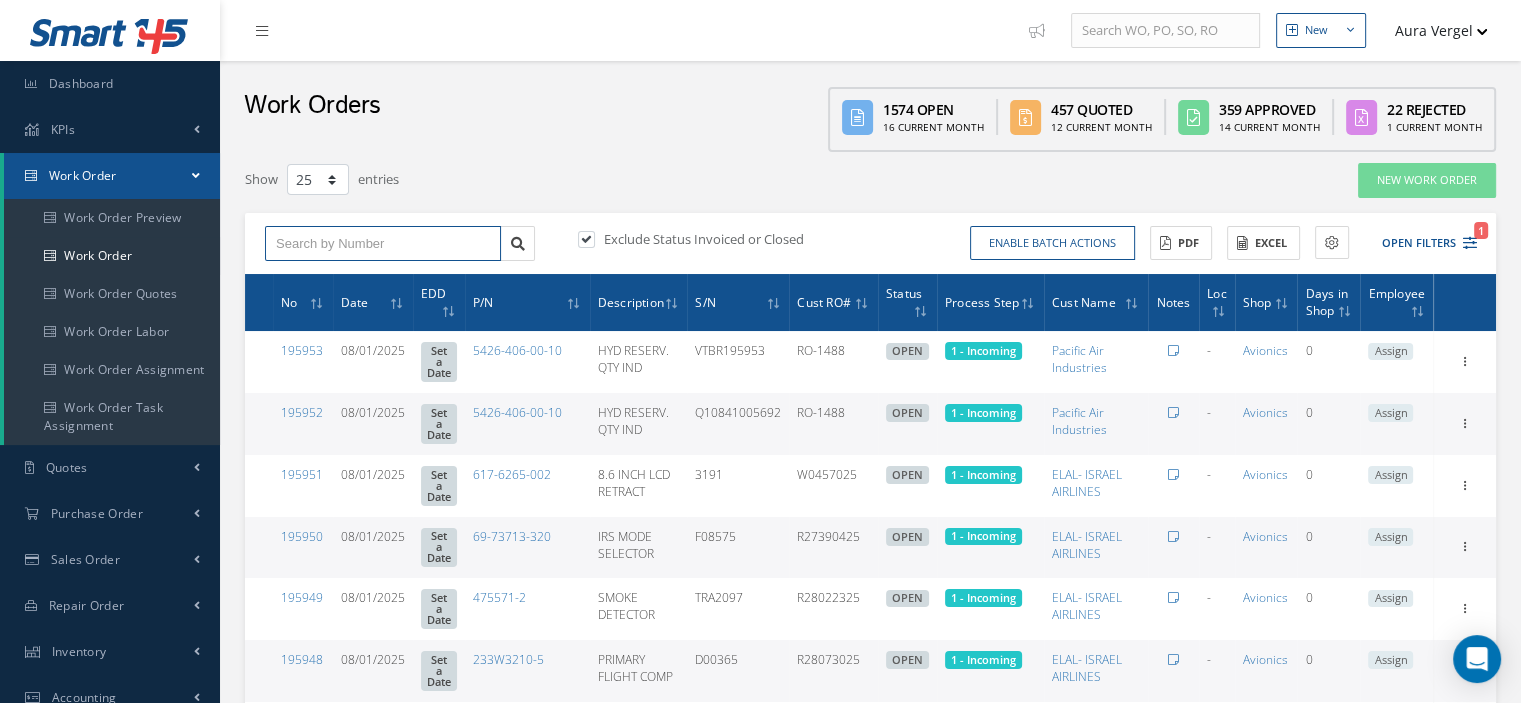 click at bounding box center [383, 244] 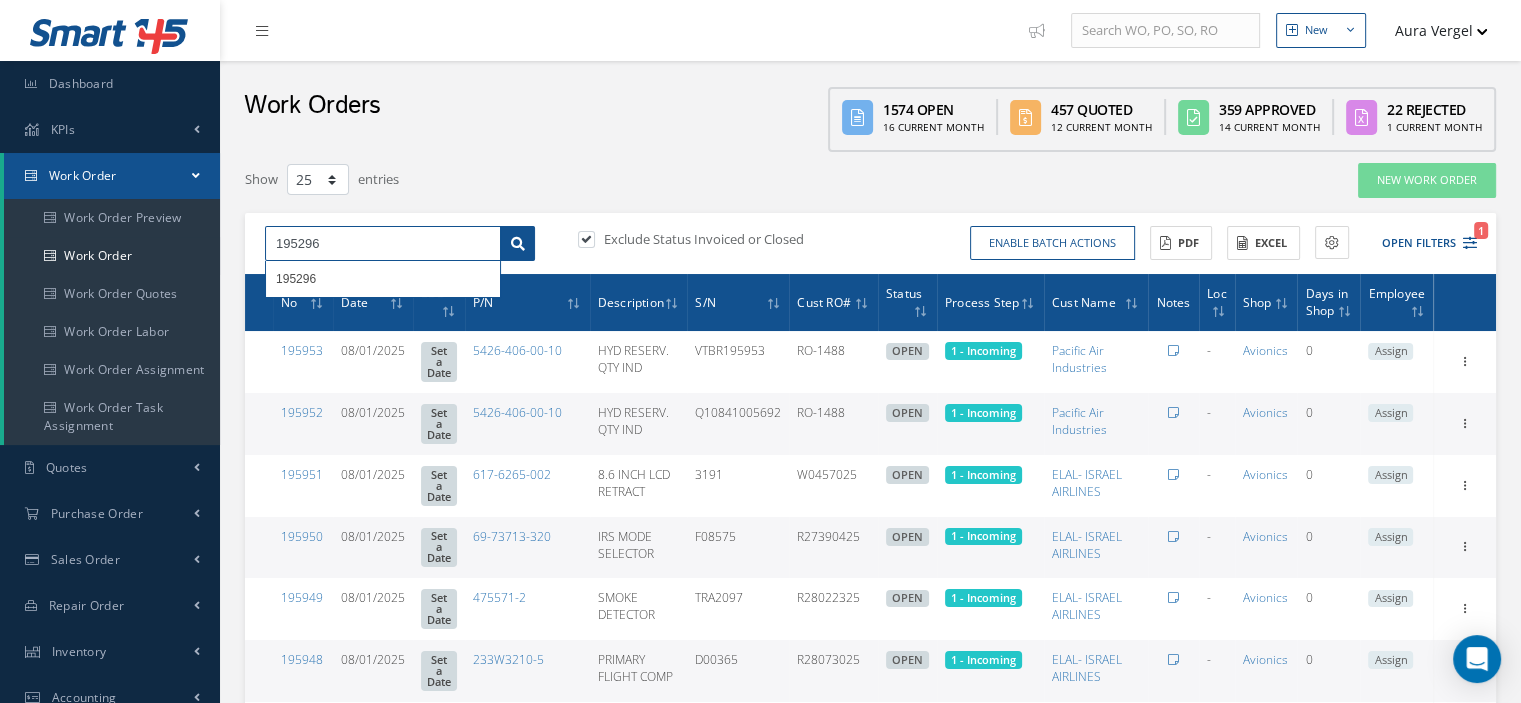 type on "195296" 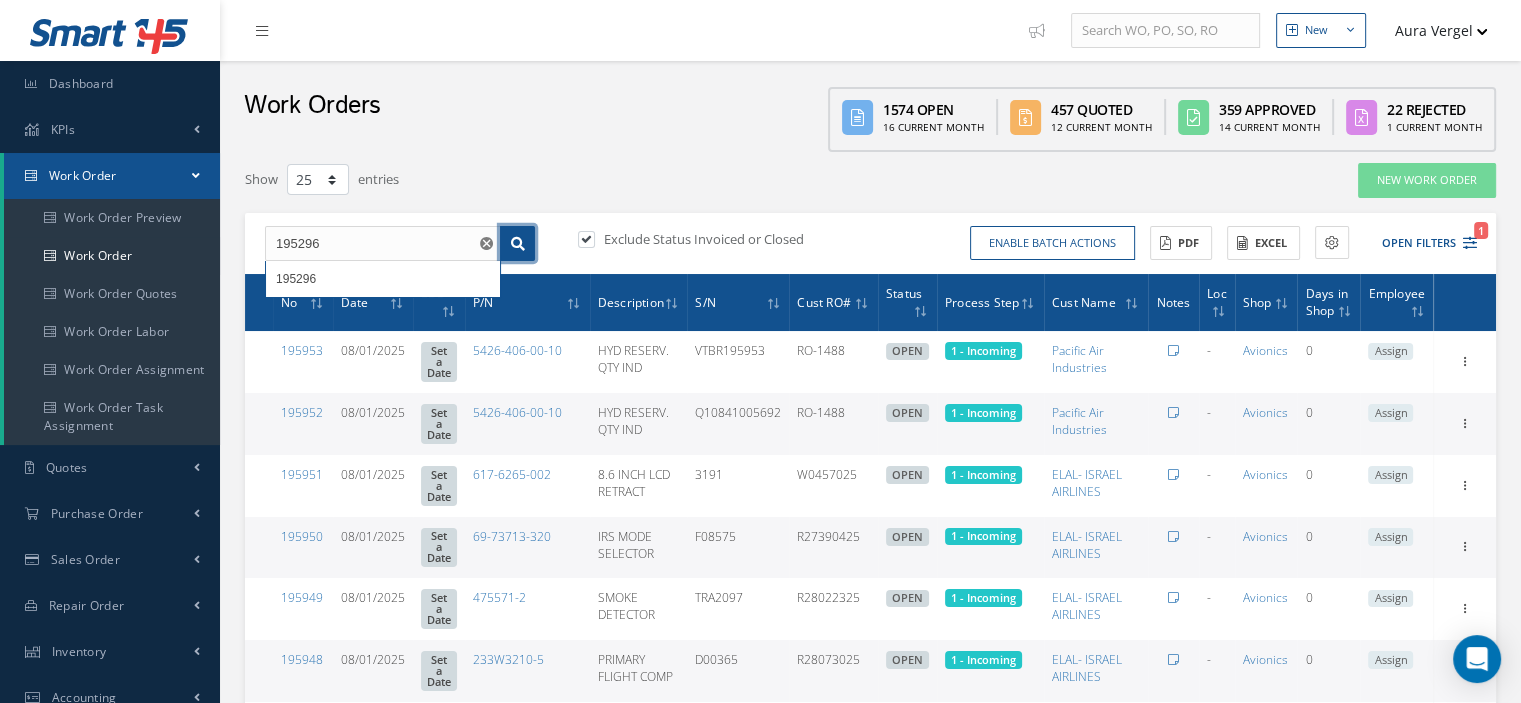 click at bounding box center [517, 244] 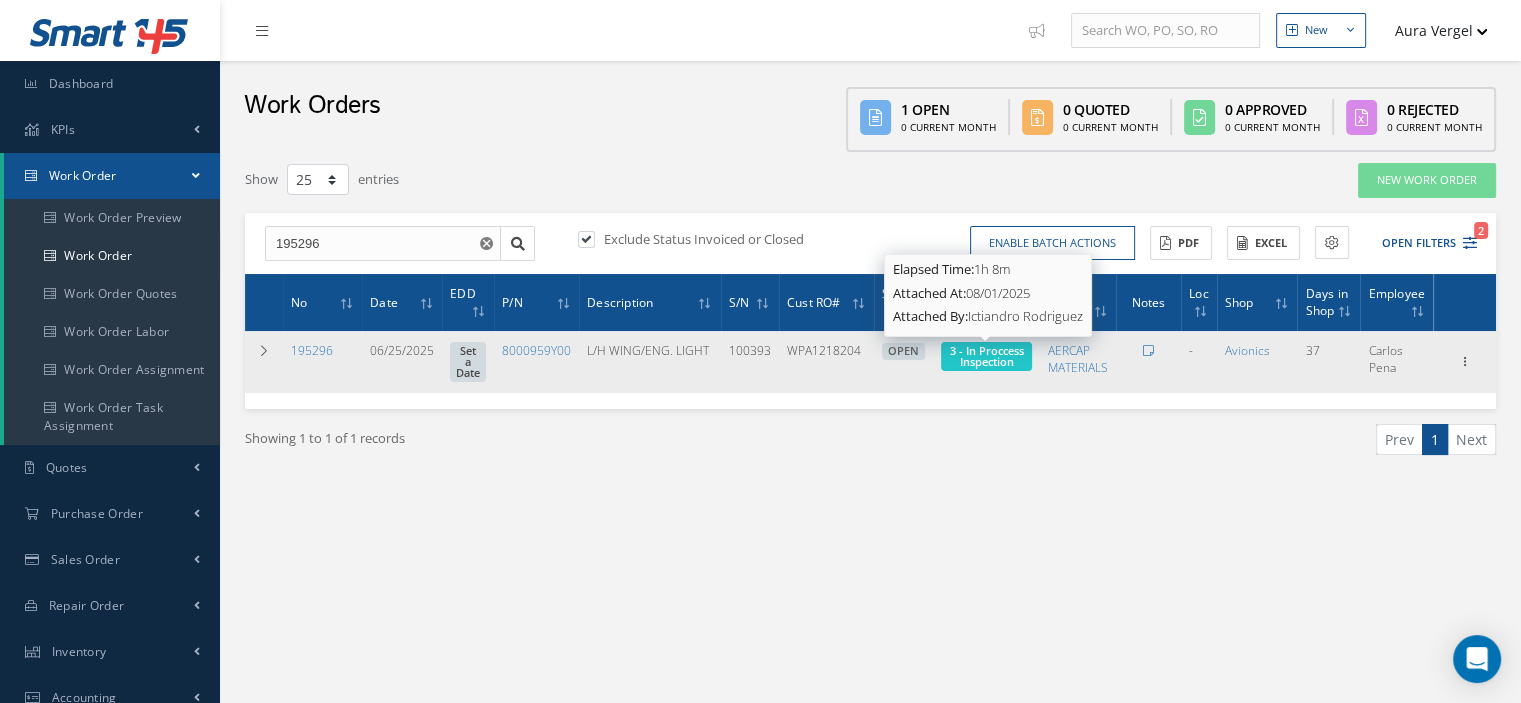 click on "3 - In Proccess Inspection" at bounding box center [986, 356] 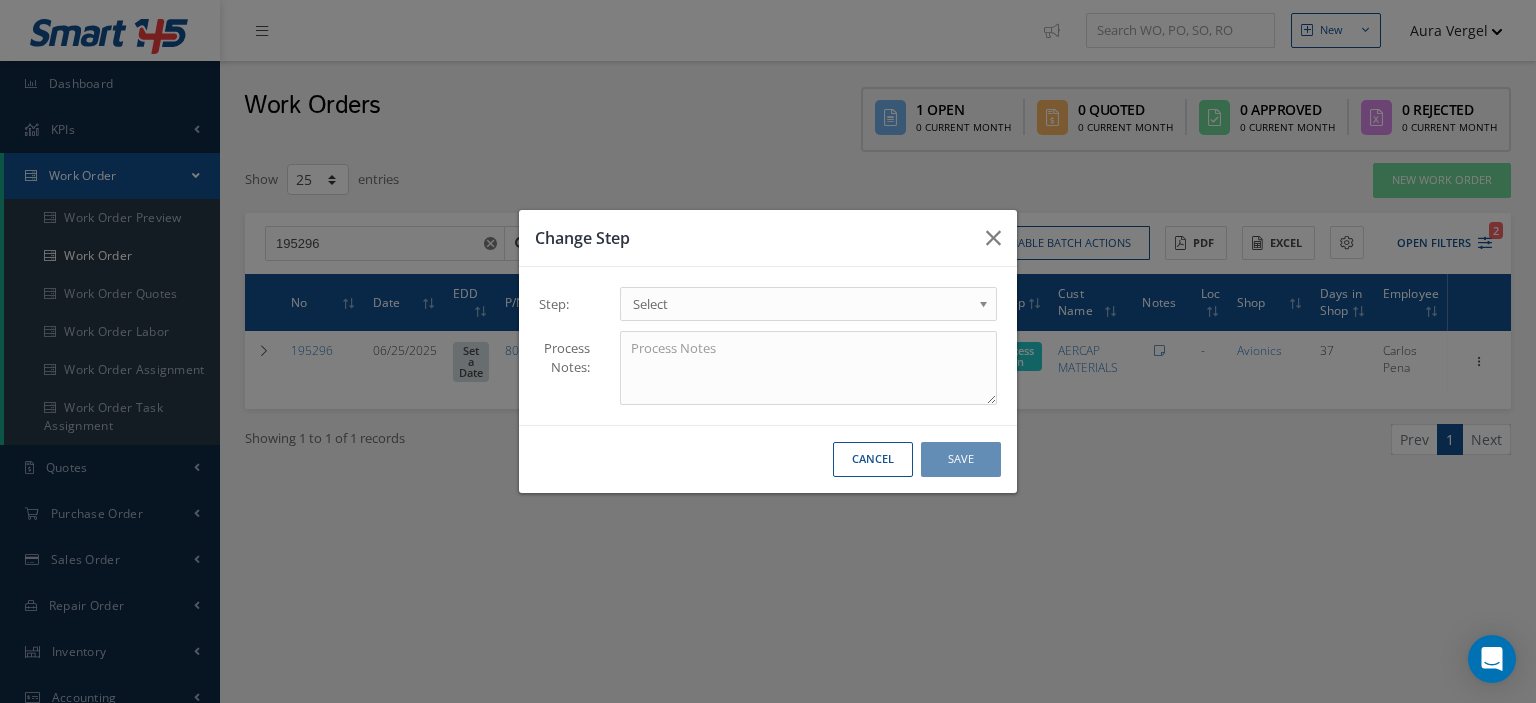 click at bounding box center (987, 309) 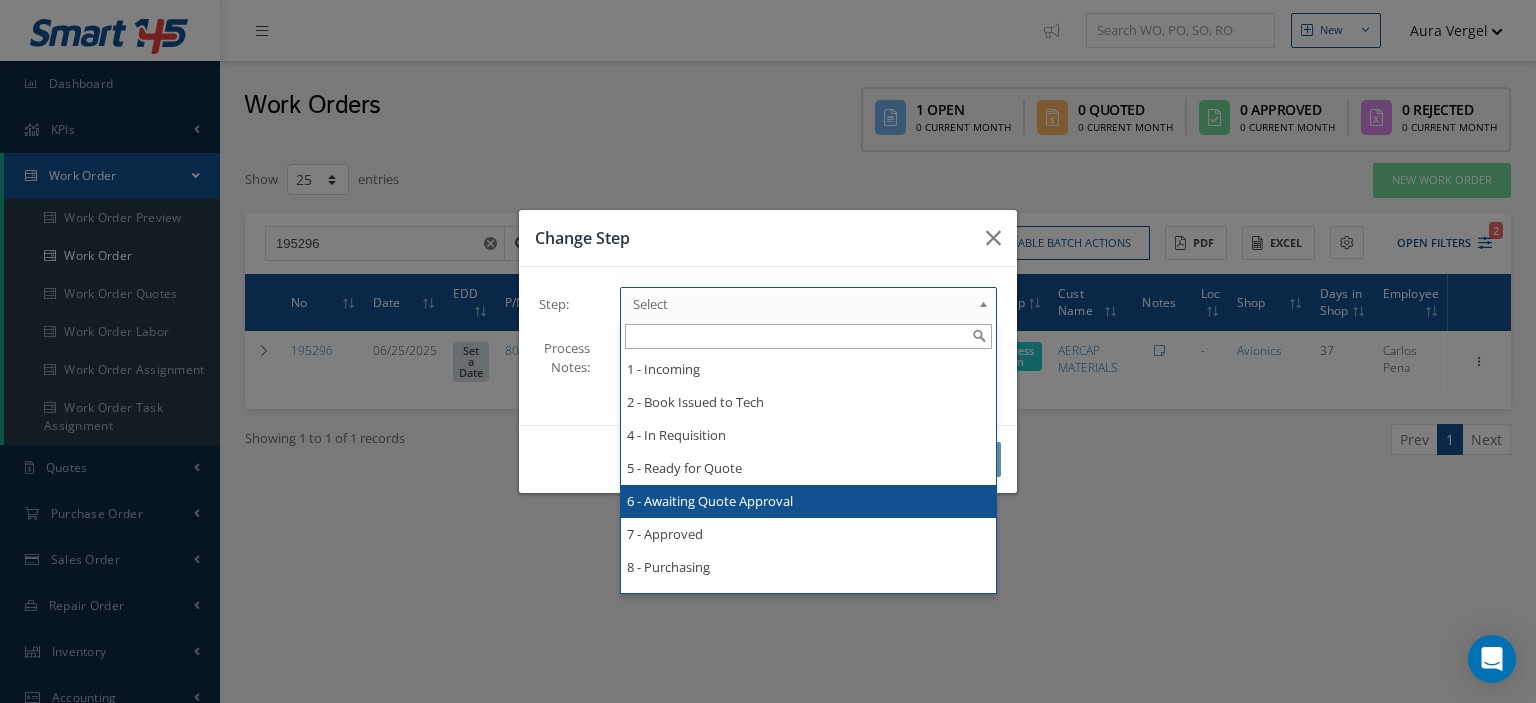 scroll, scrollTop: 200, scrollLeft: 0, axis: vertical 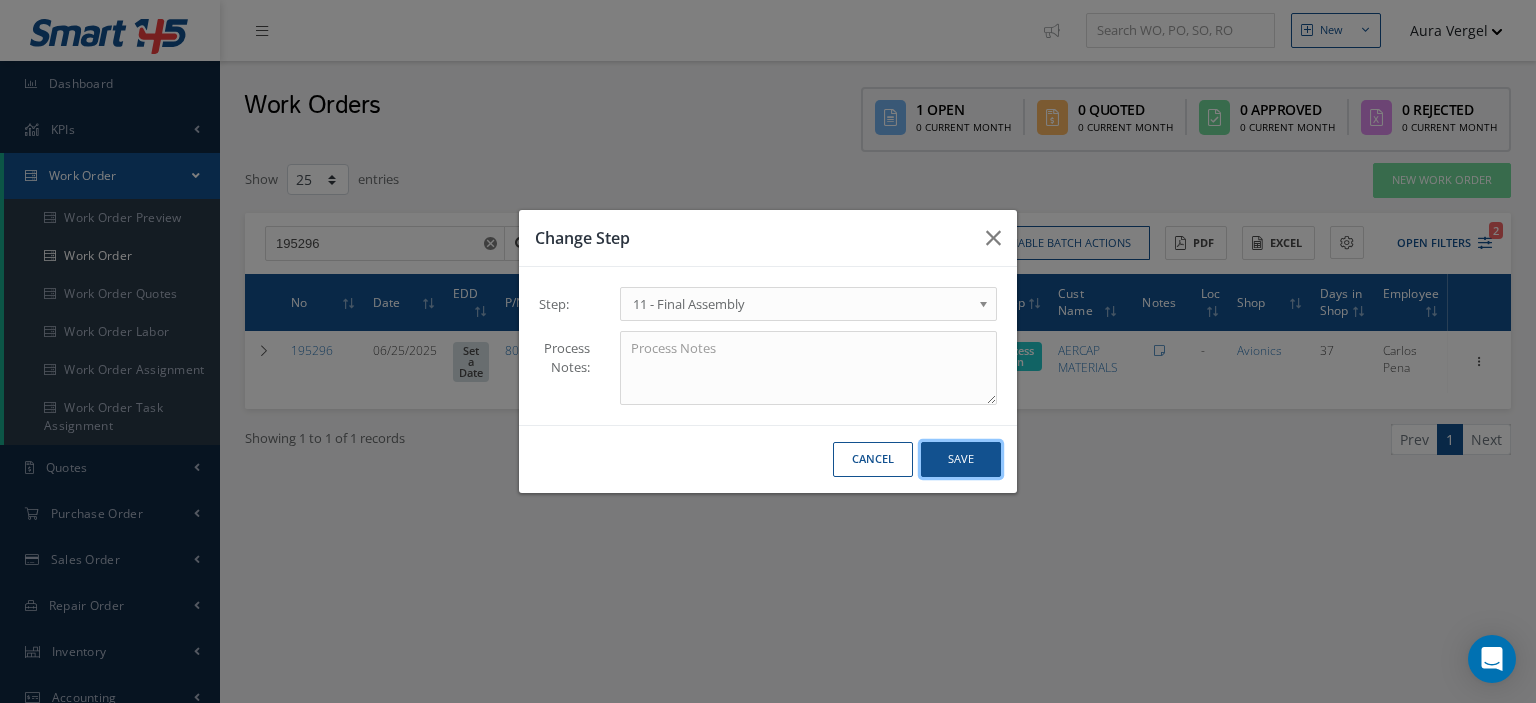 click on "Save" at bounding box center [961, 459] 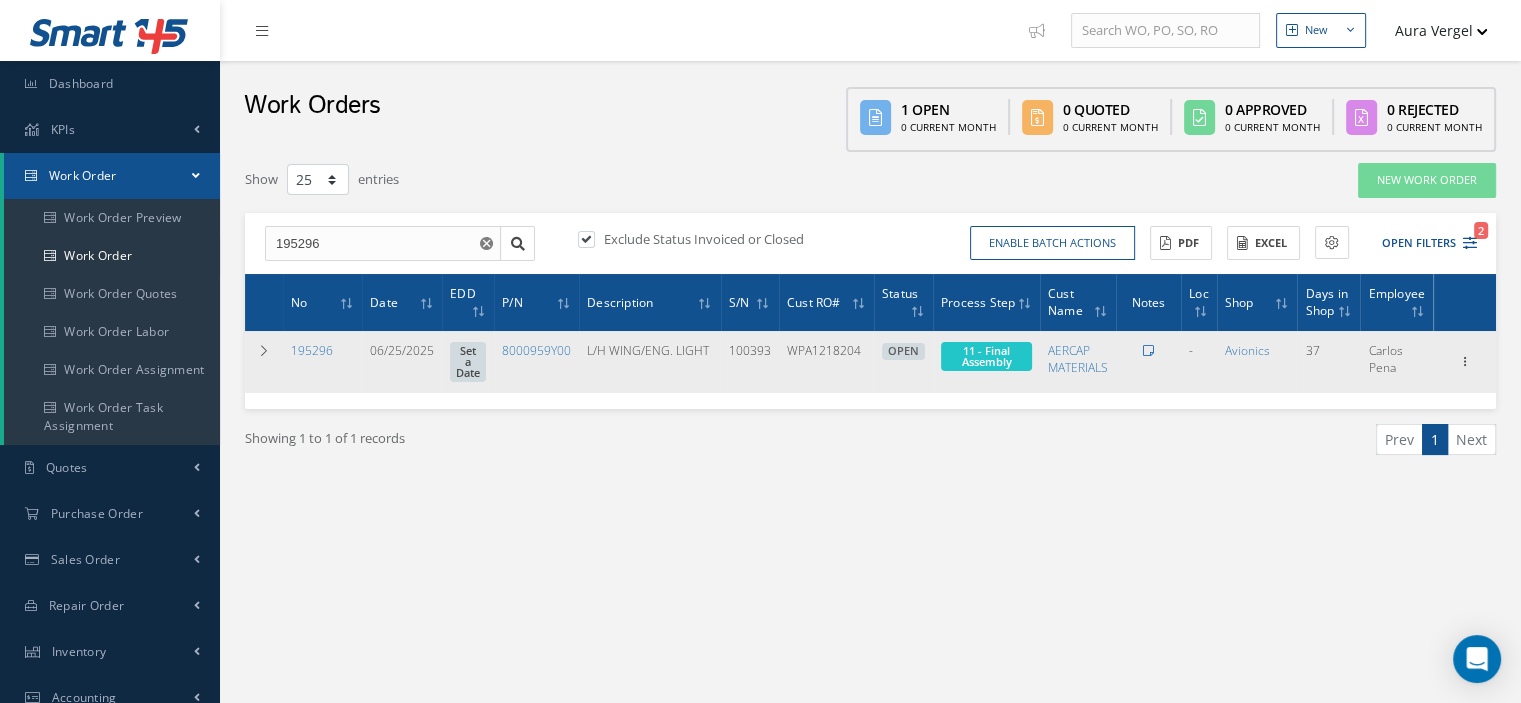 click at bounding box center [1148, 351] 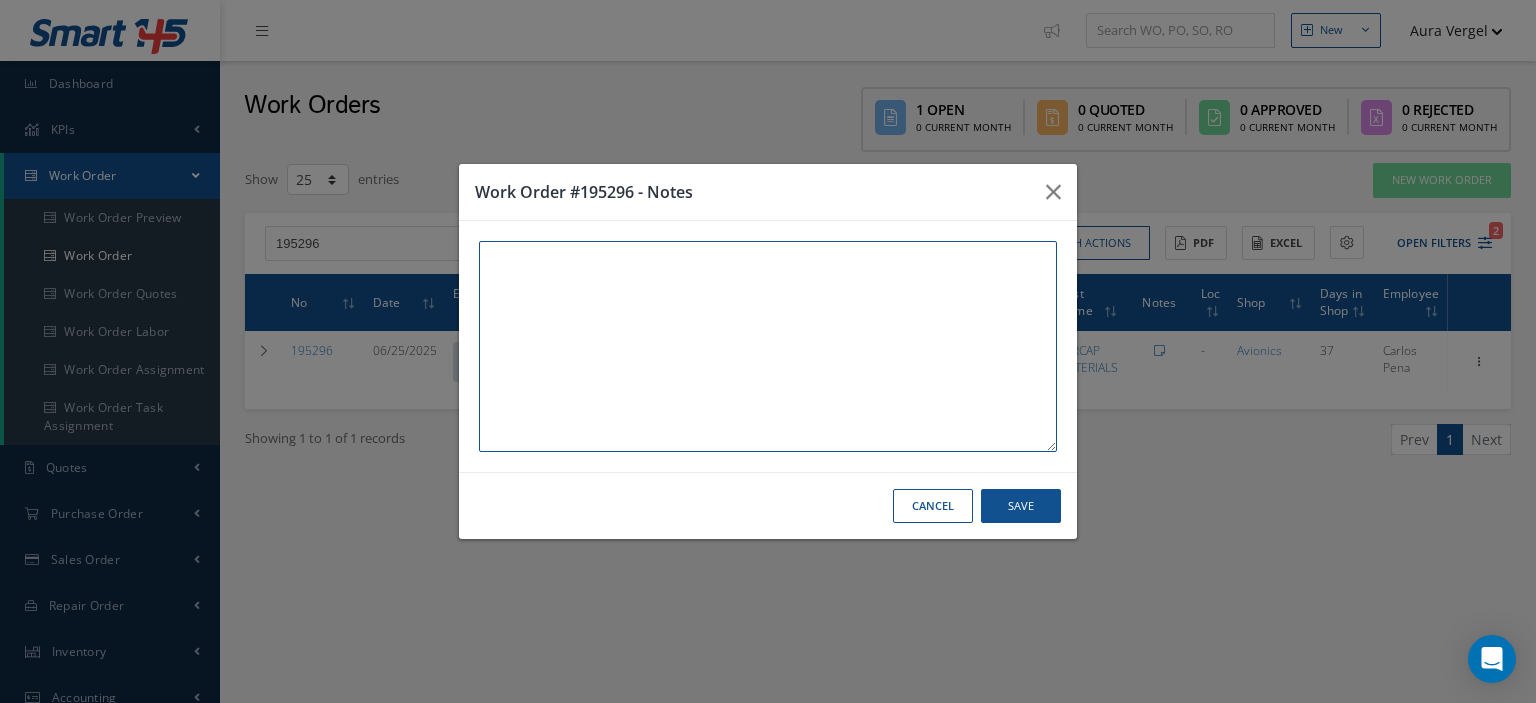 paste on "I already  gave them   to the technician" 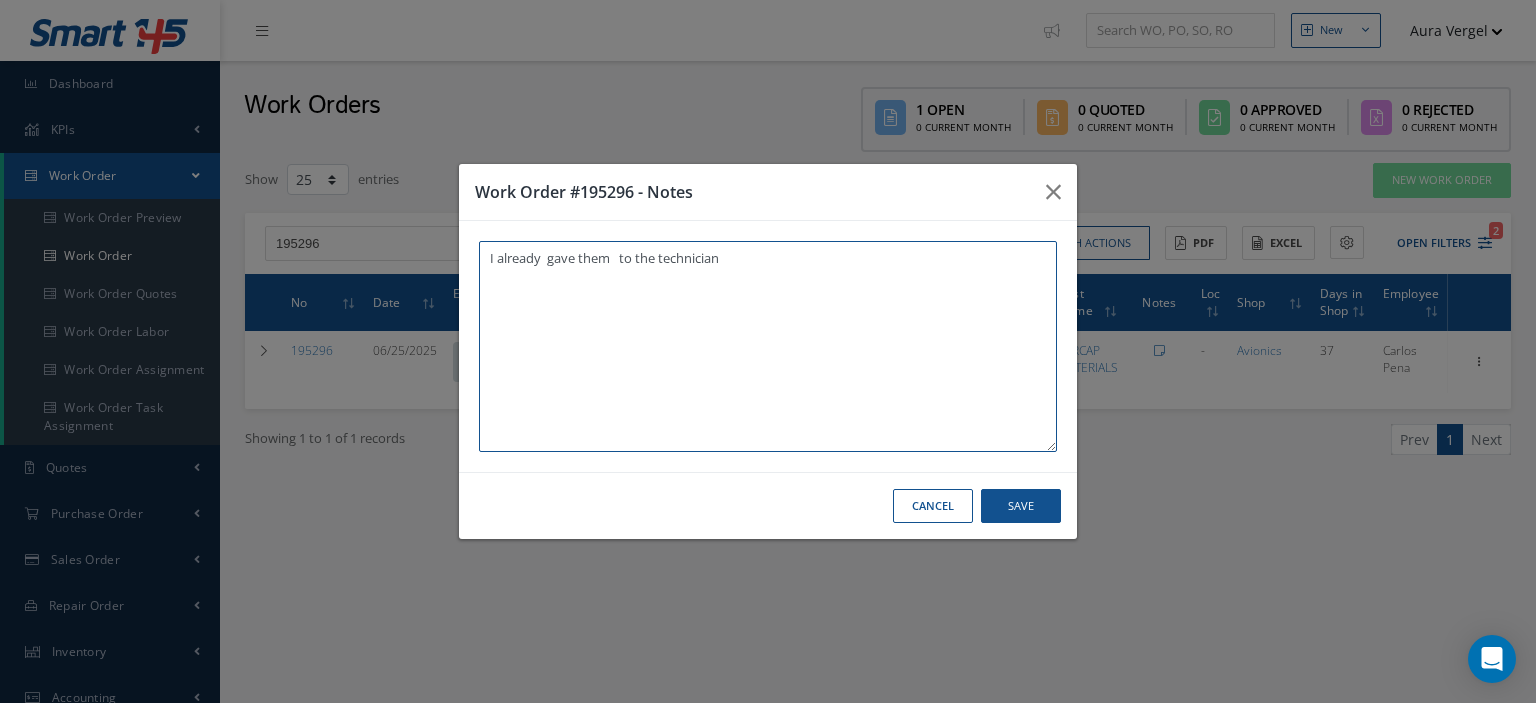 type on "I already  gave them   to the technician" 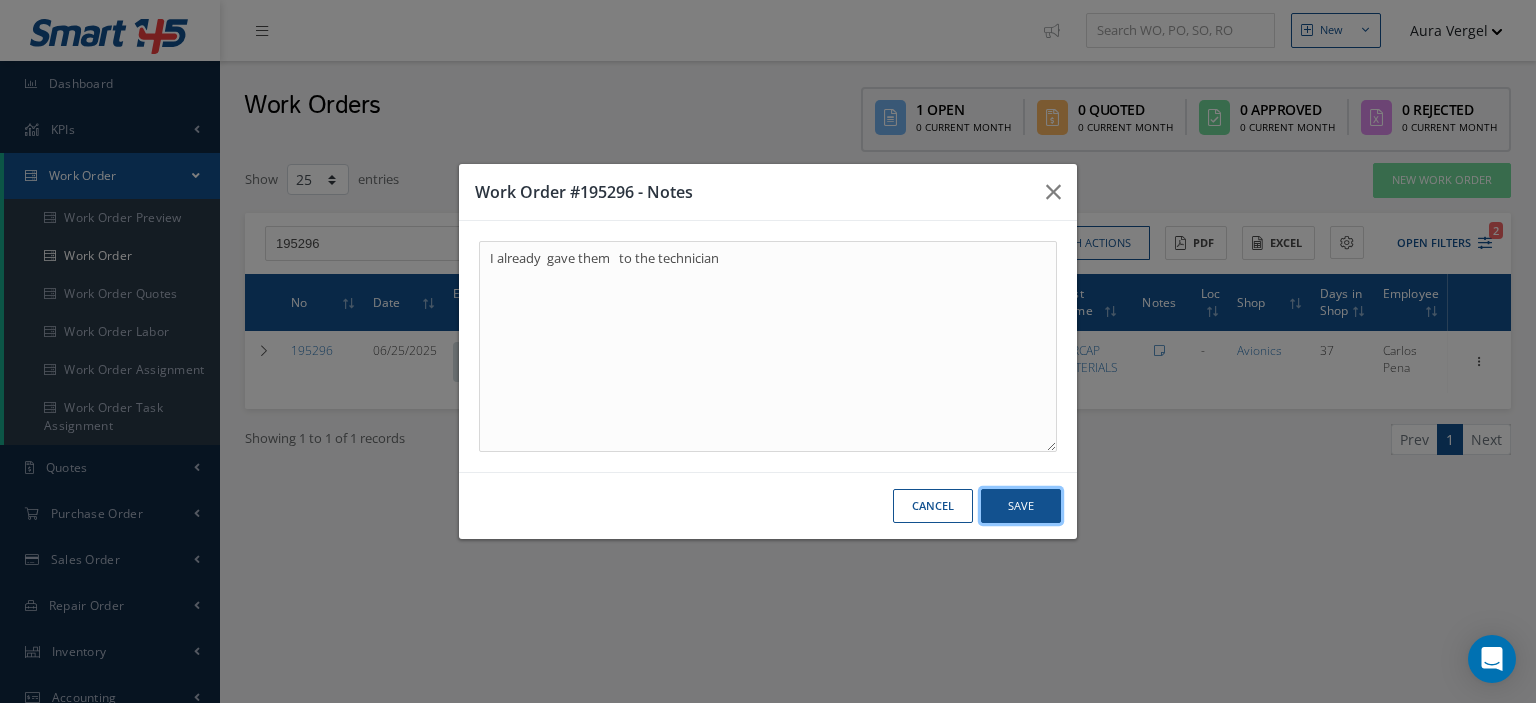 click on "Save" at bounding box center (1021, 506) 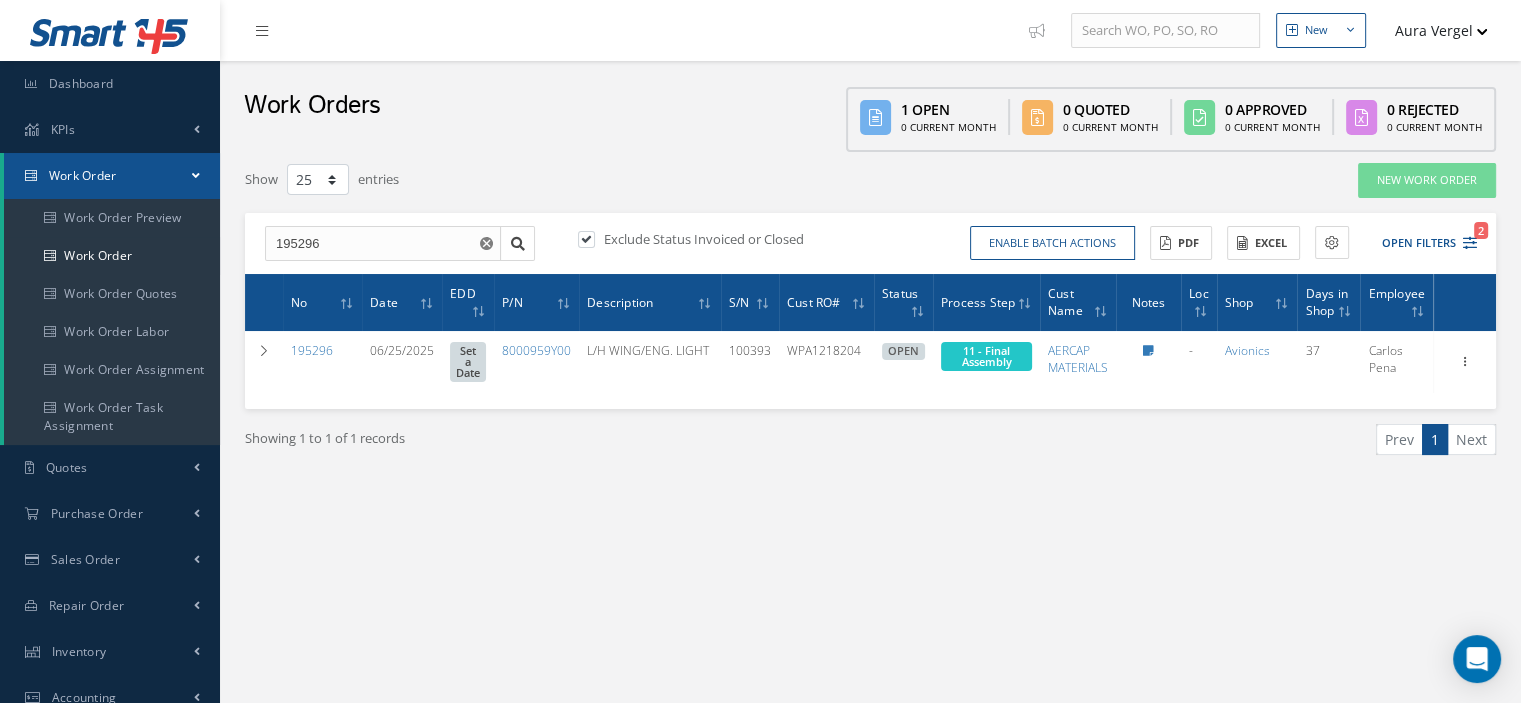 click on "Work Order" at bounding box center (112, 176) 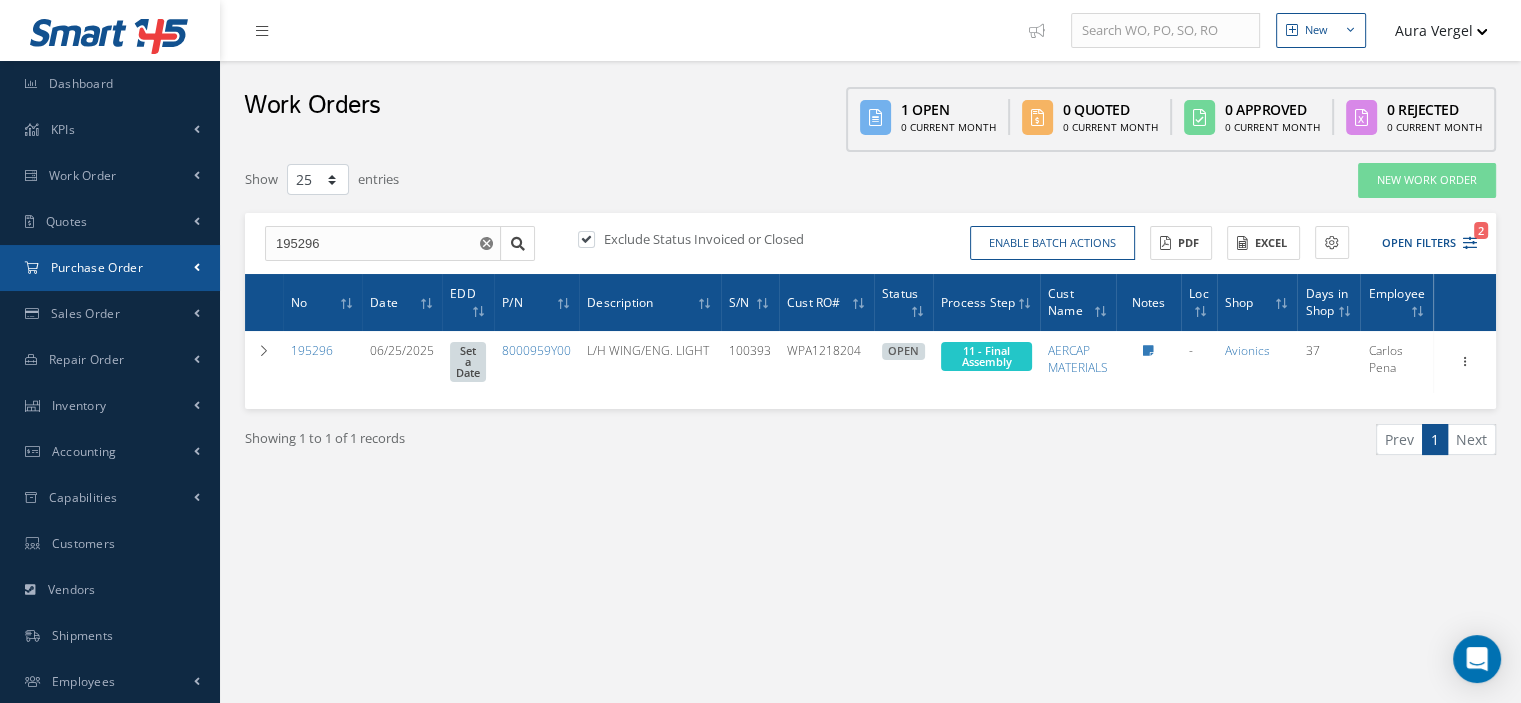 click on "Purchase Order" at bounding box center [110, 268] 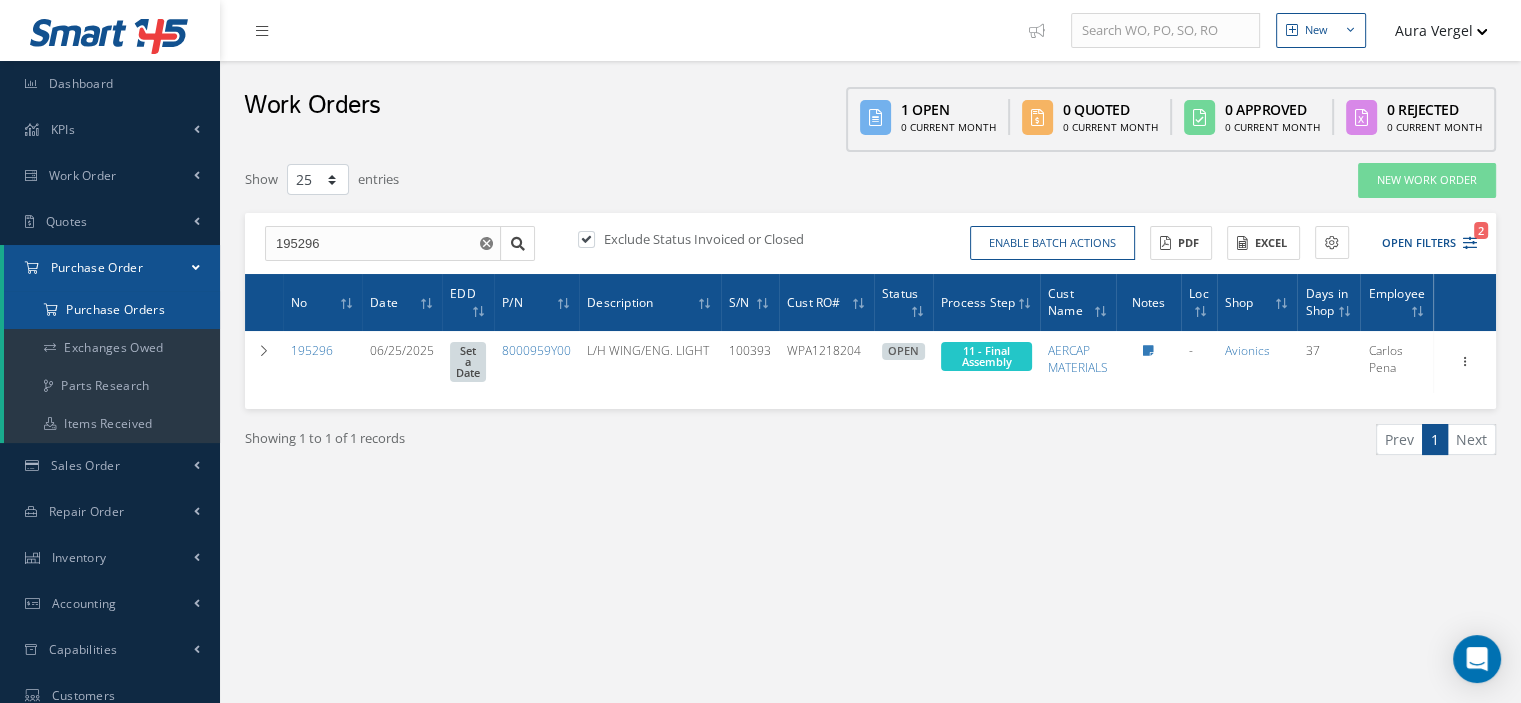 click on "Purchase Orders" at bounding box center [112, 310] 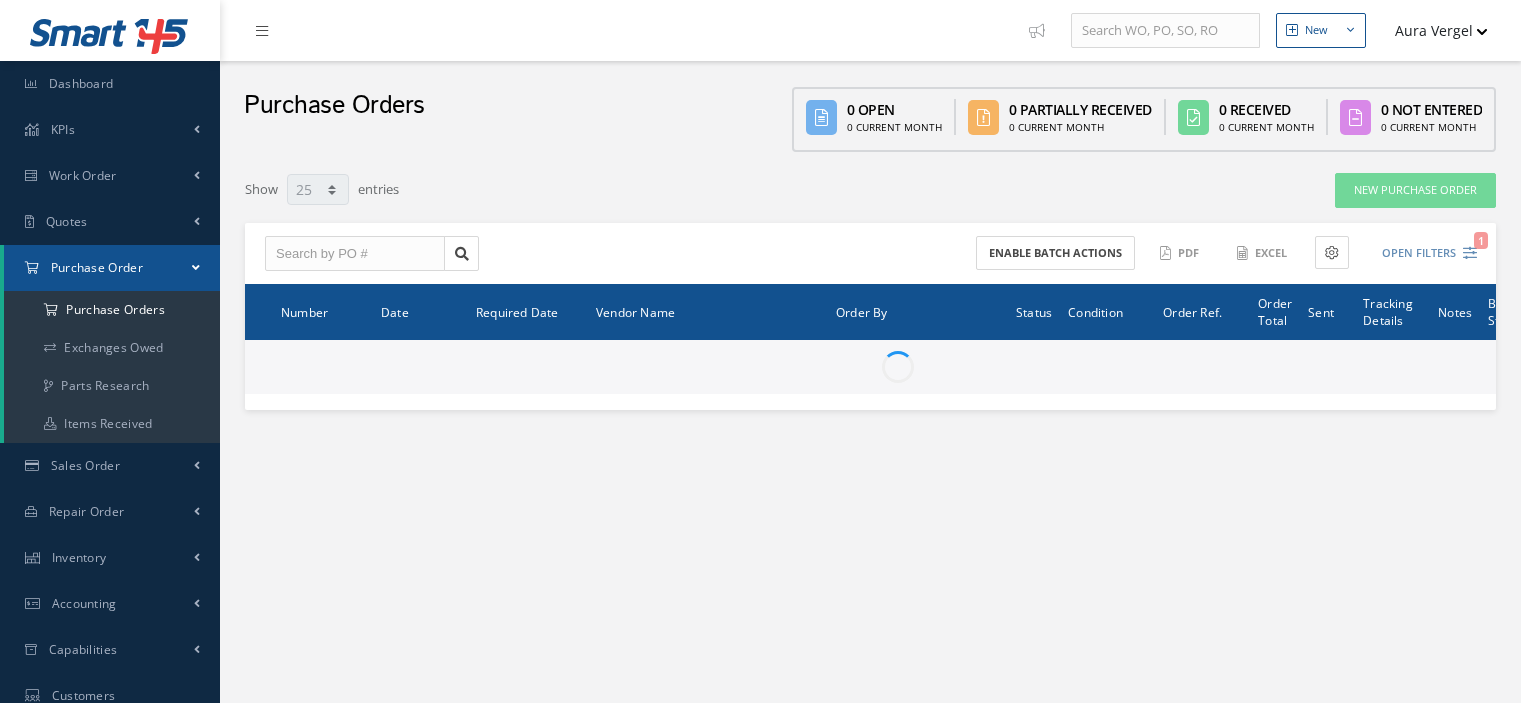 select on "25" 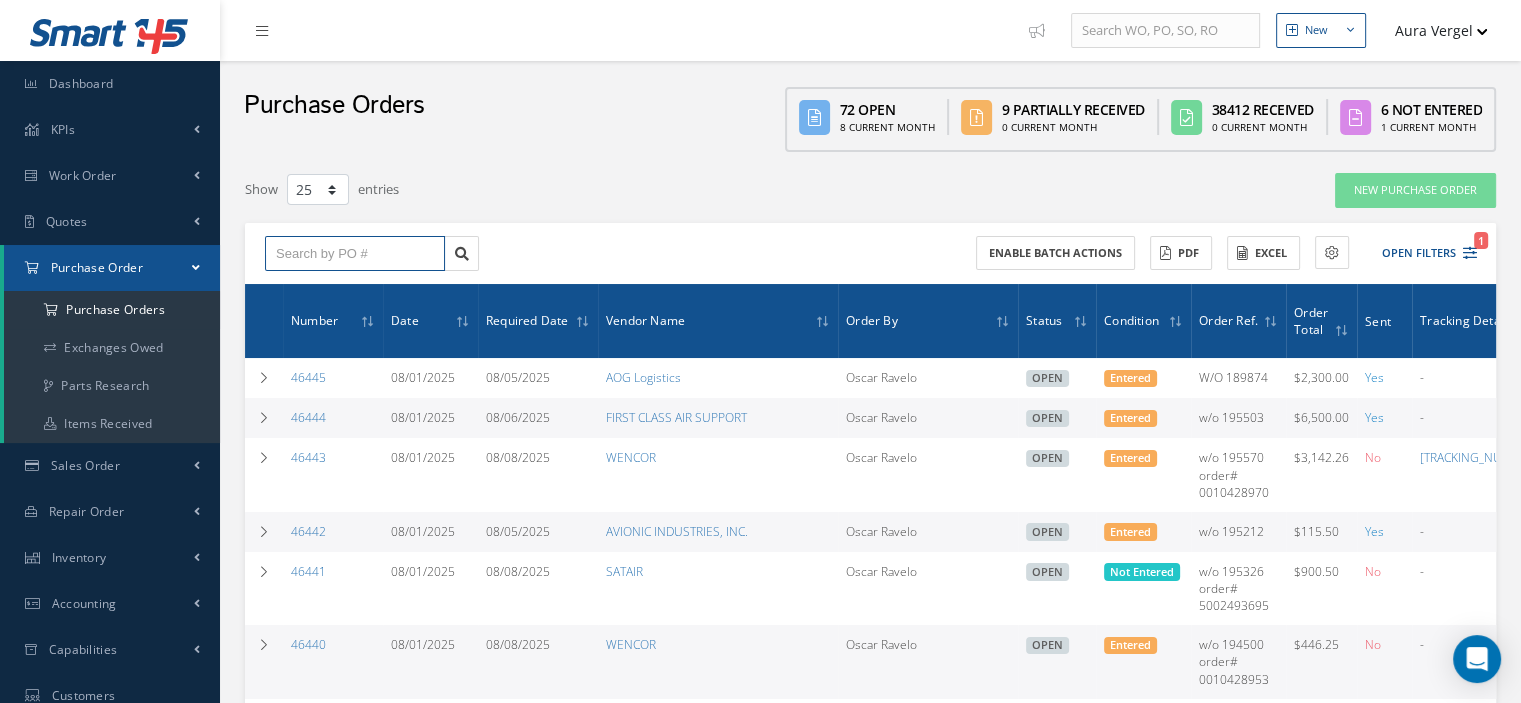 click at bounding box center [355, 254] 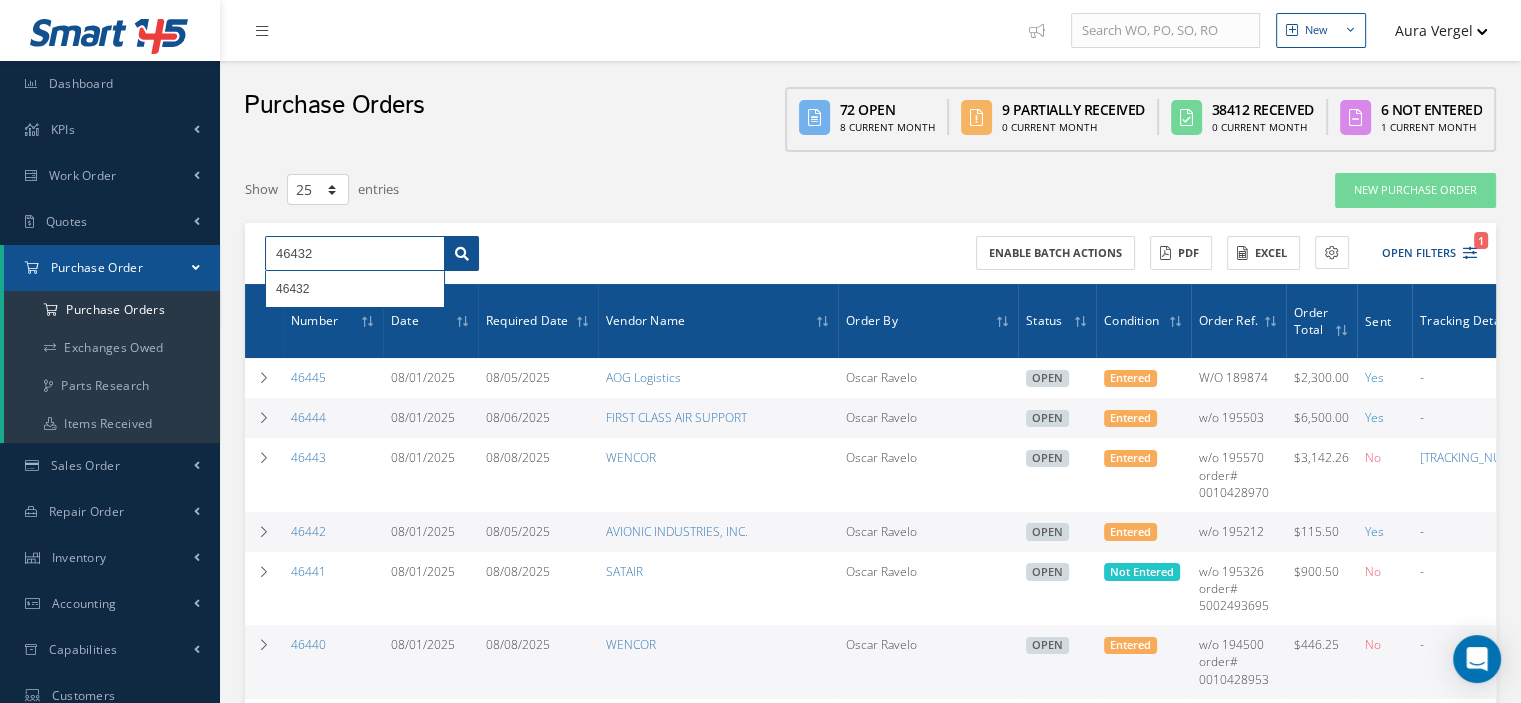 type on "46432" 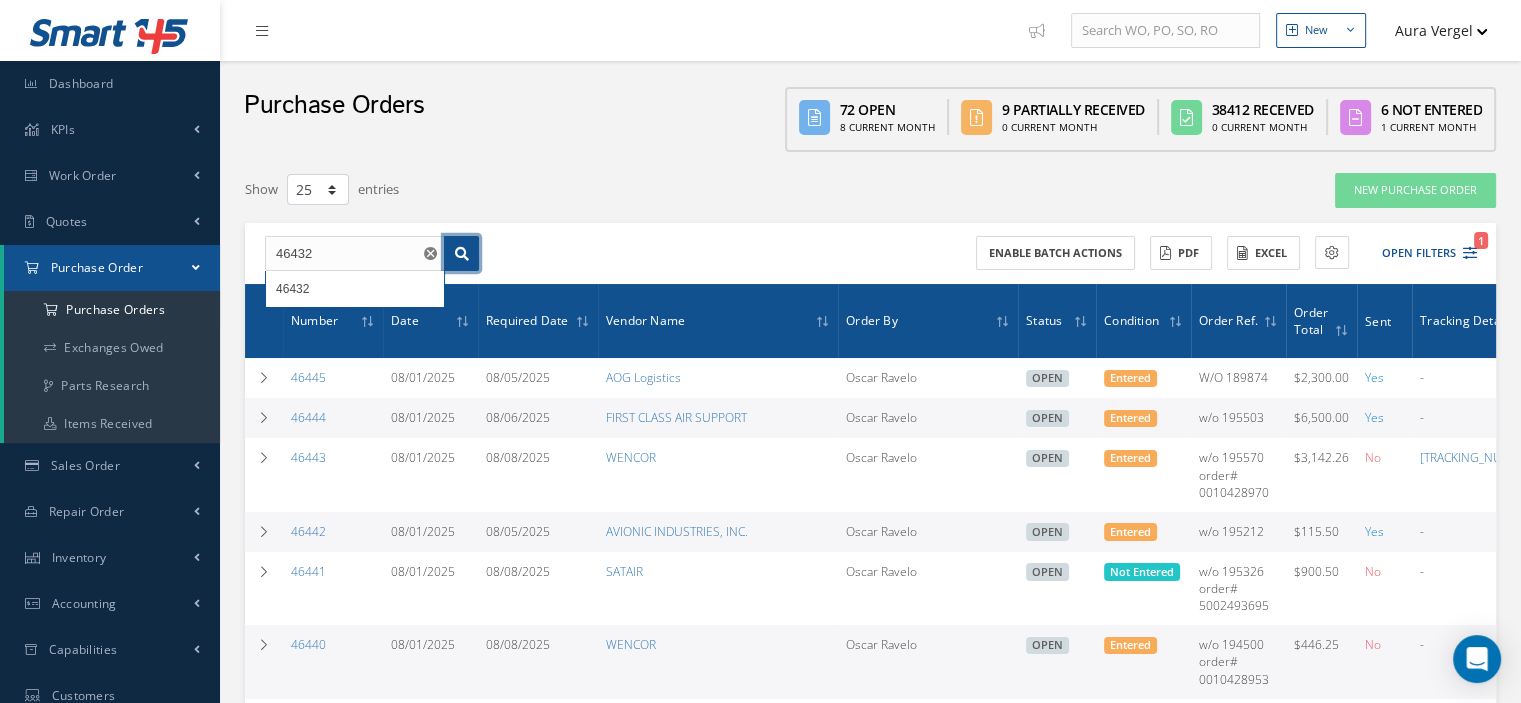 click at bounding box center (462, 254) 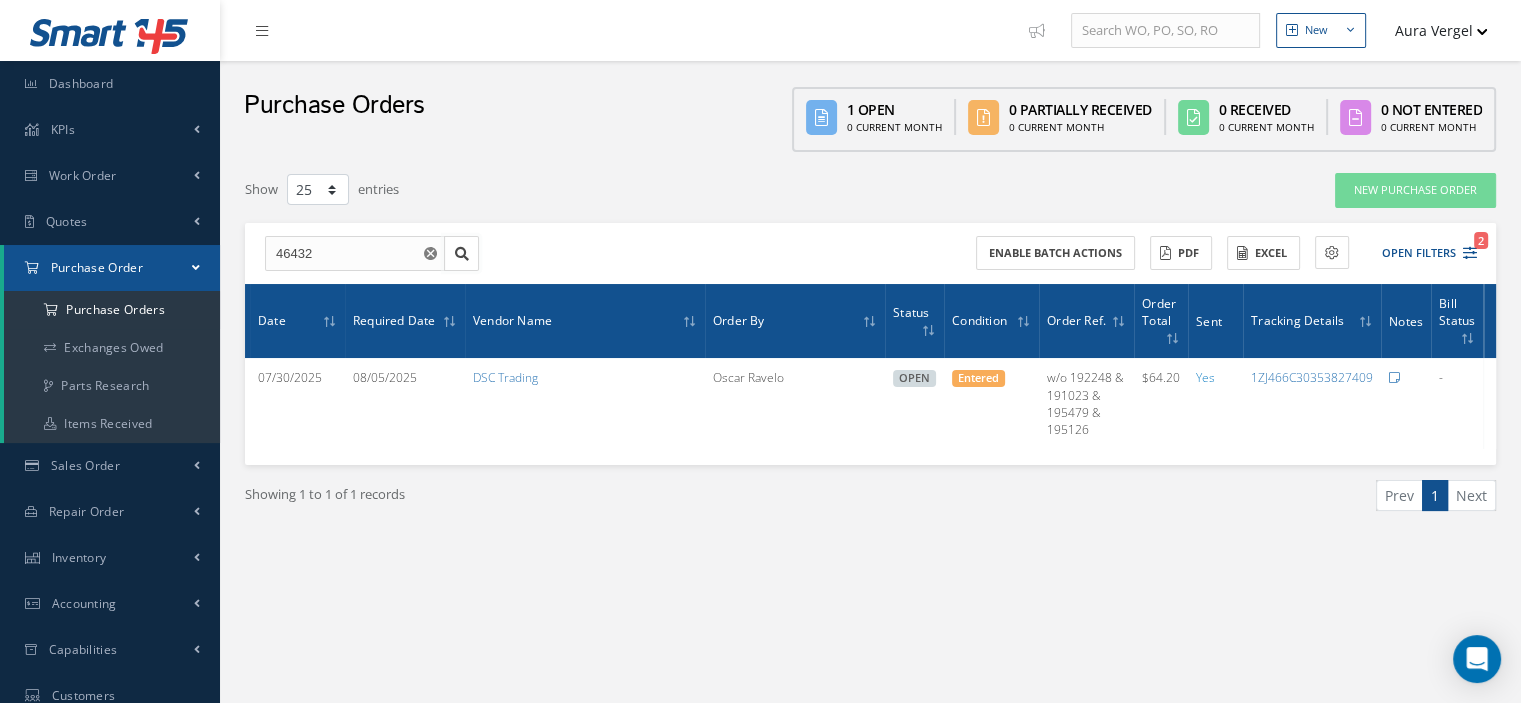 scroll, scrollTop: 0, scrollLeft: 147, axis: horizontal 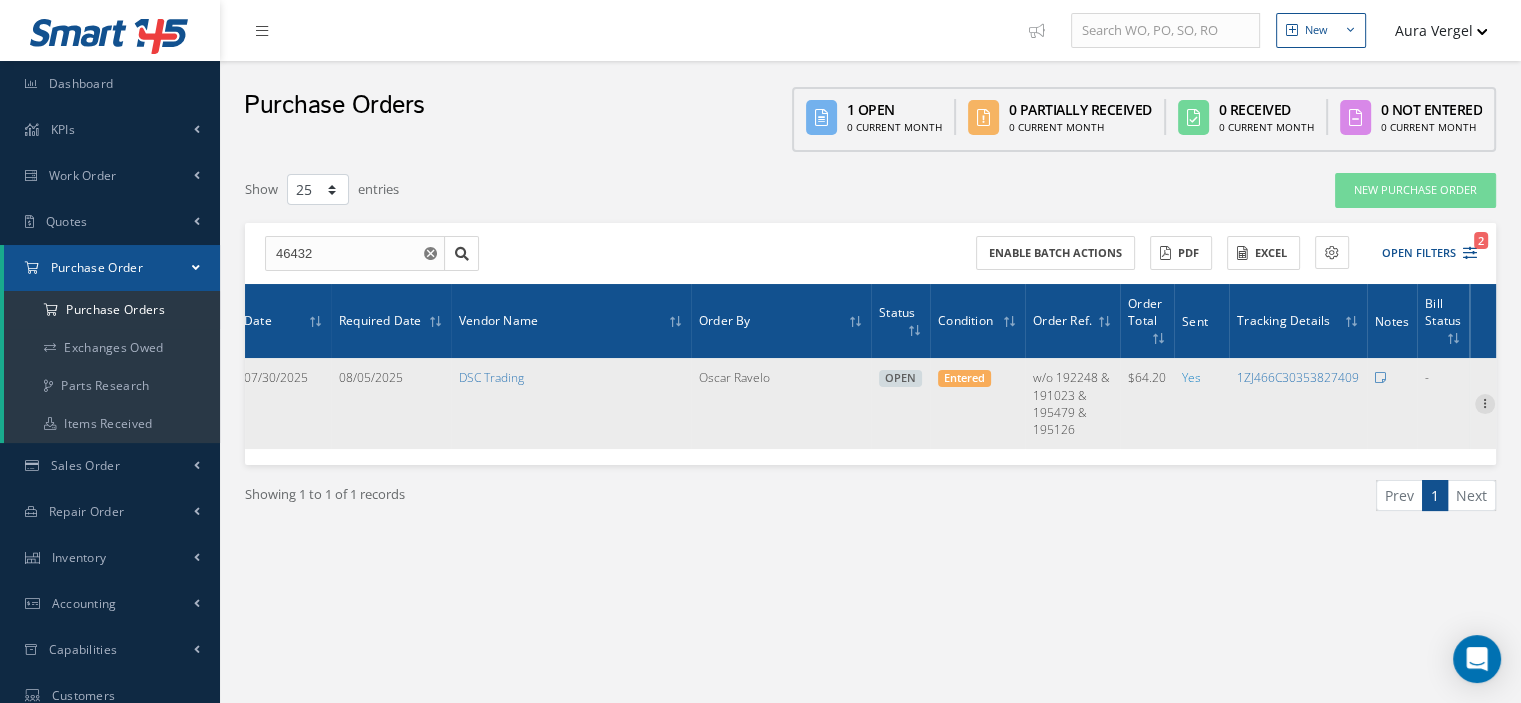 click at bounding box center (1485, 402) 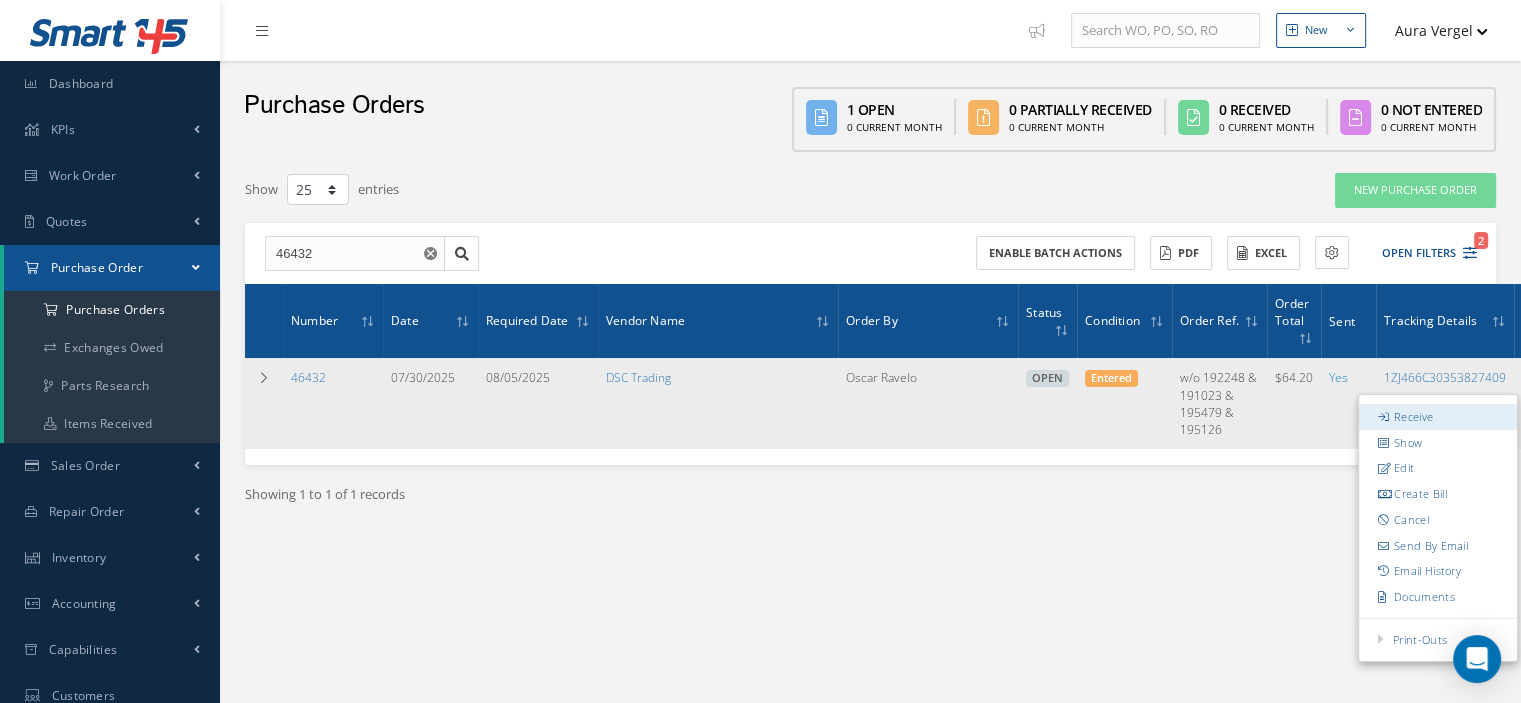 click on "Receive" at bounding box center [1438, 417] 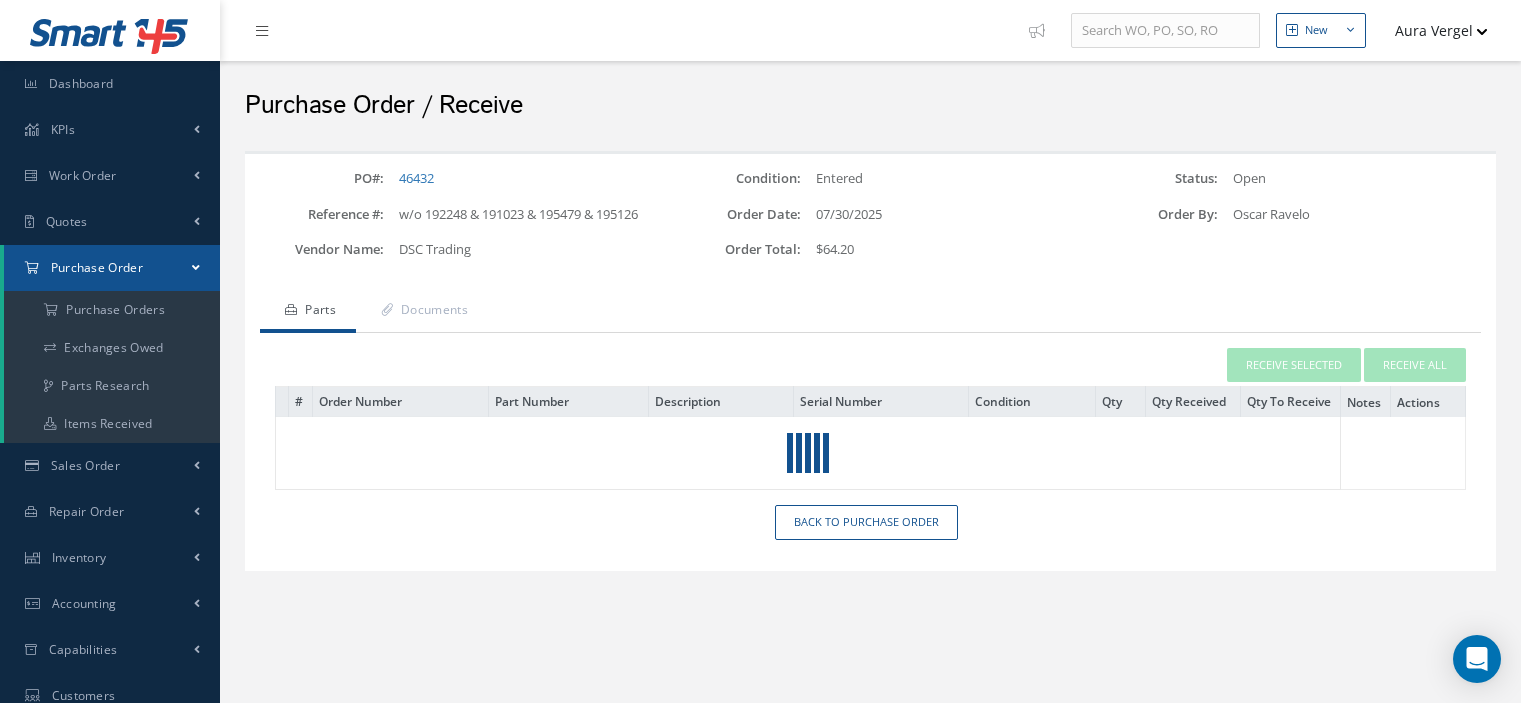 scroll, scrollTop: 0, scrollLeft: 0, axis: both 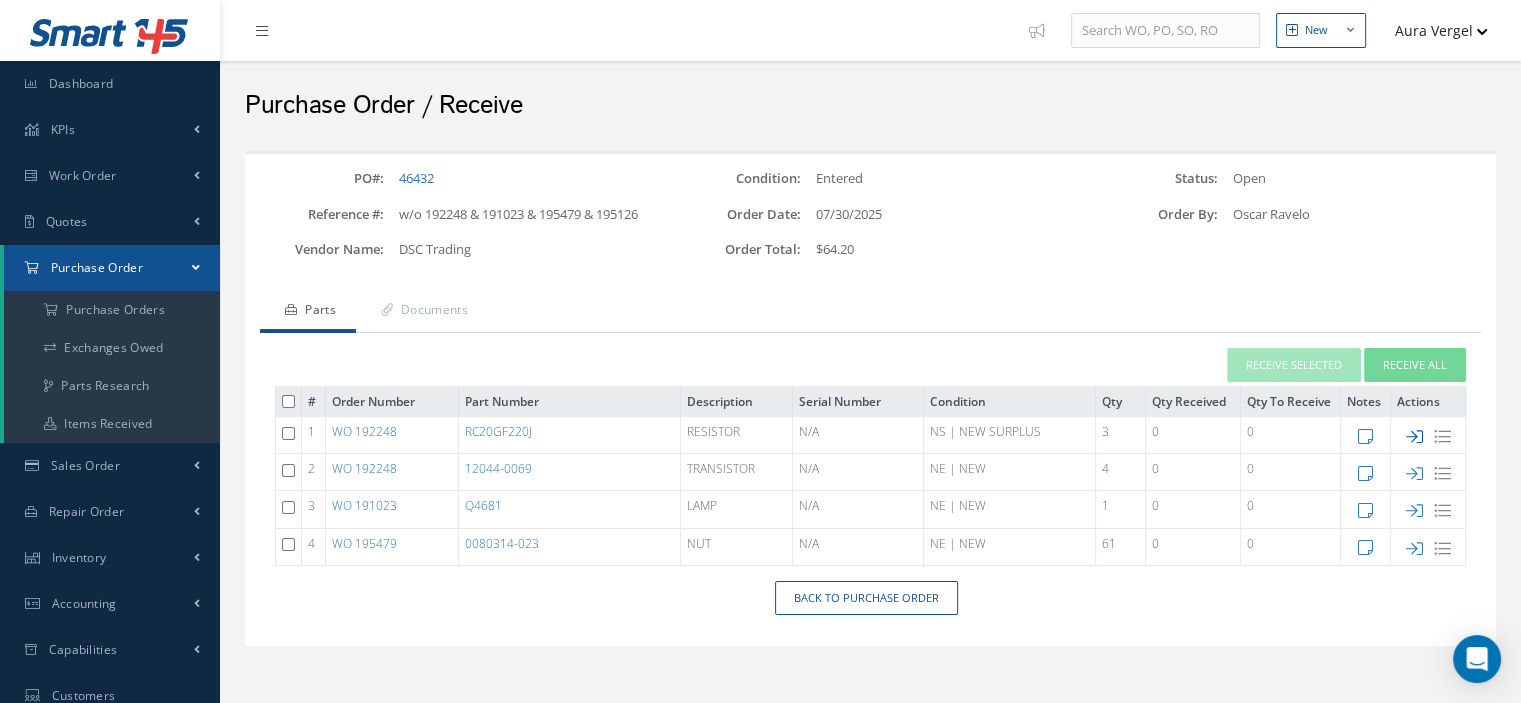 click at bounding box center [1414, 436] 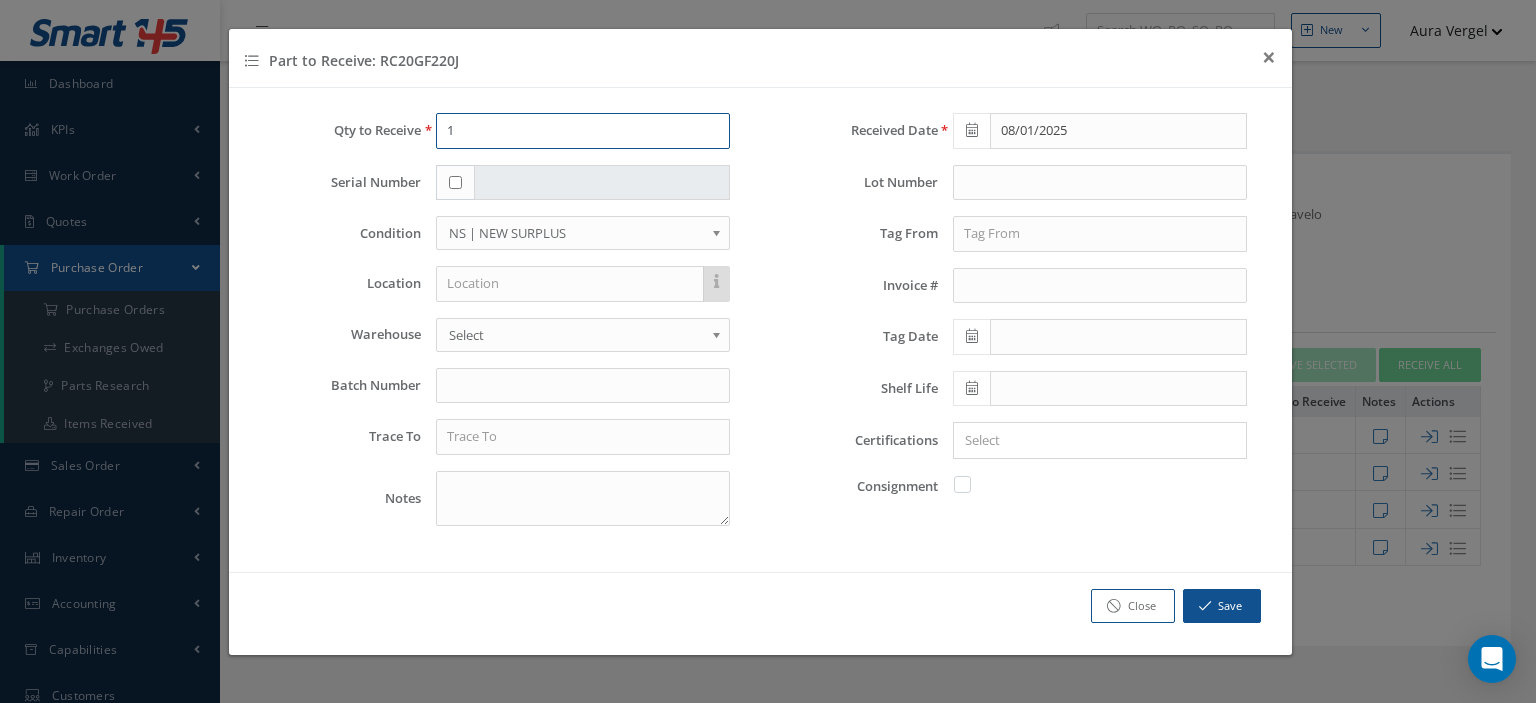 drag, startPoint x: 466, startPoint y: 137, endPoint x: 411, endPoint y: 128, distance: 55.7315 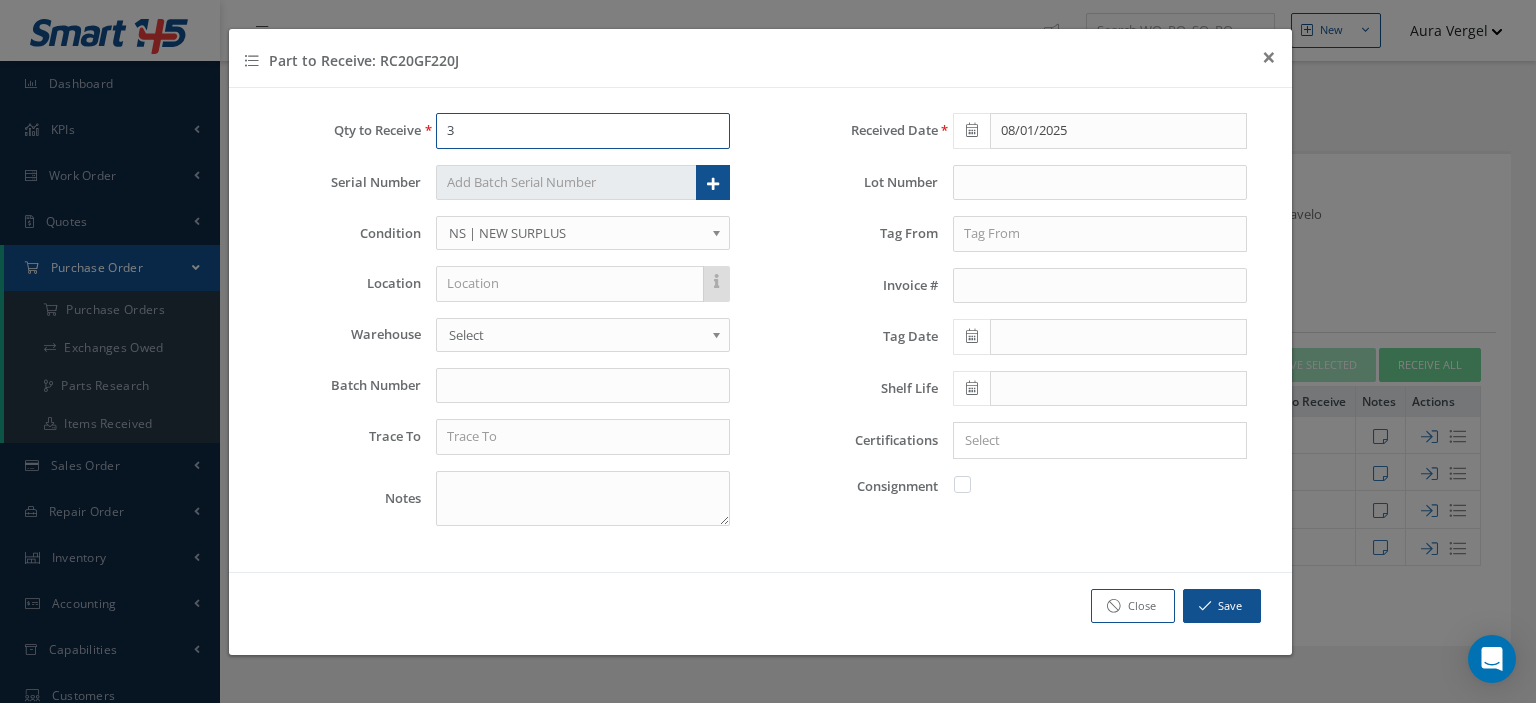 type on "3" 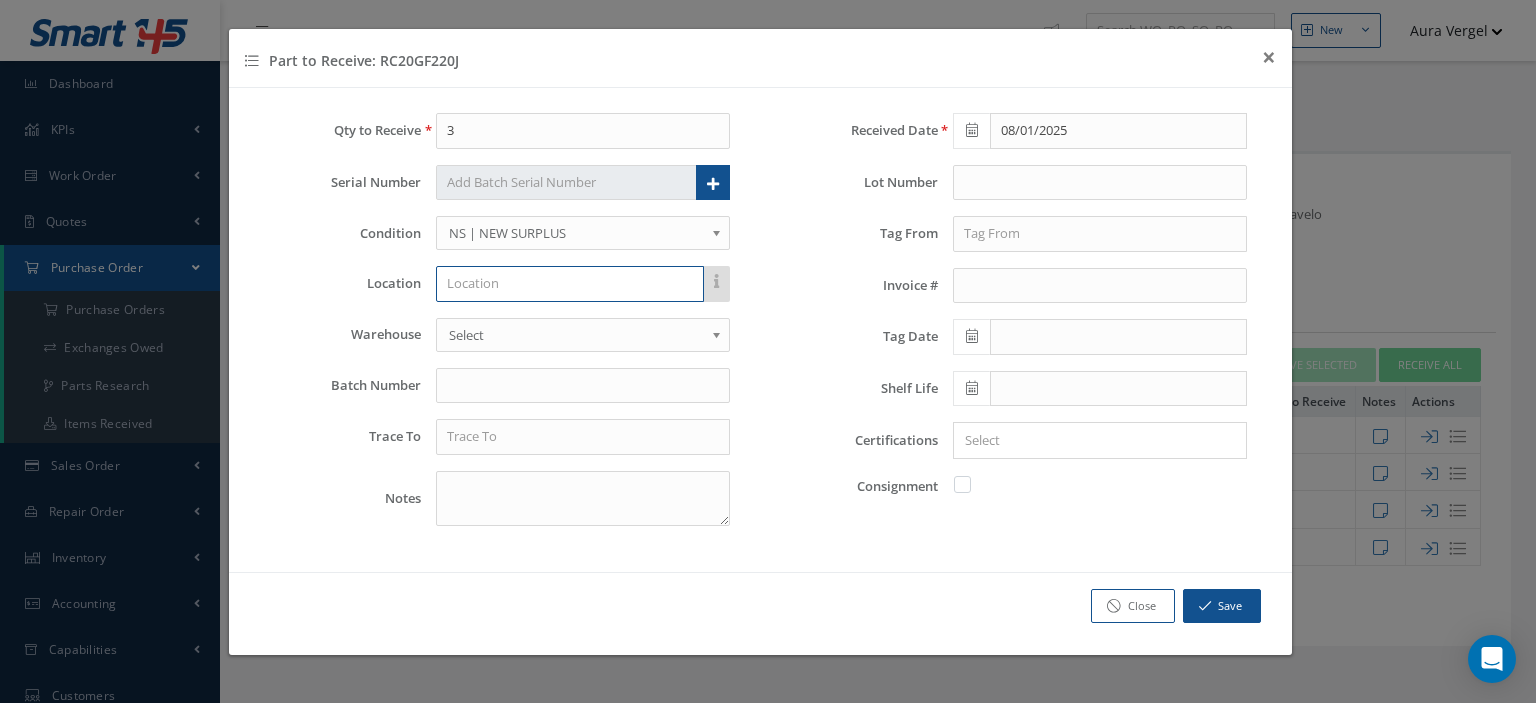 click at bounding box center [570, 284] 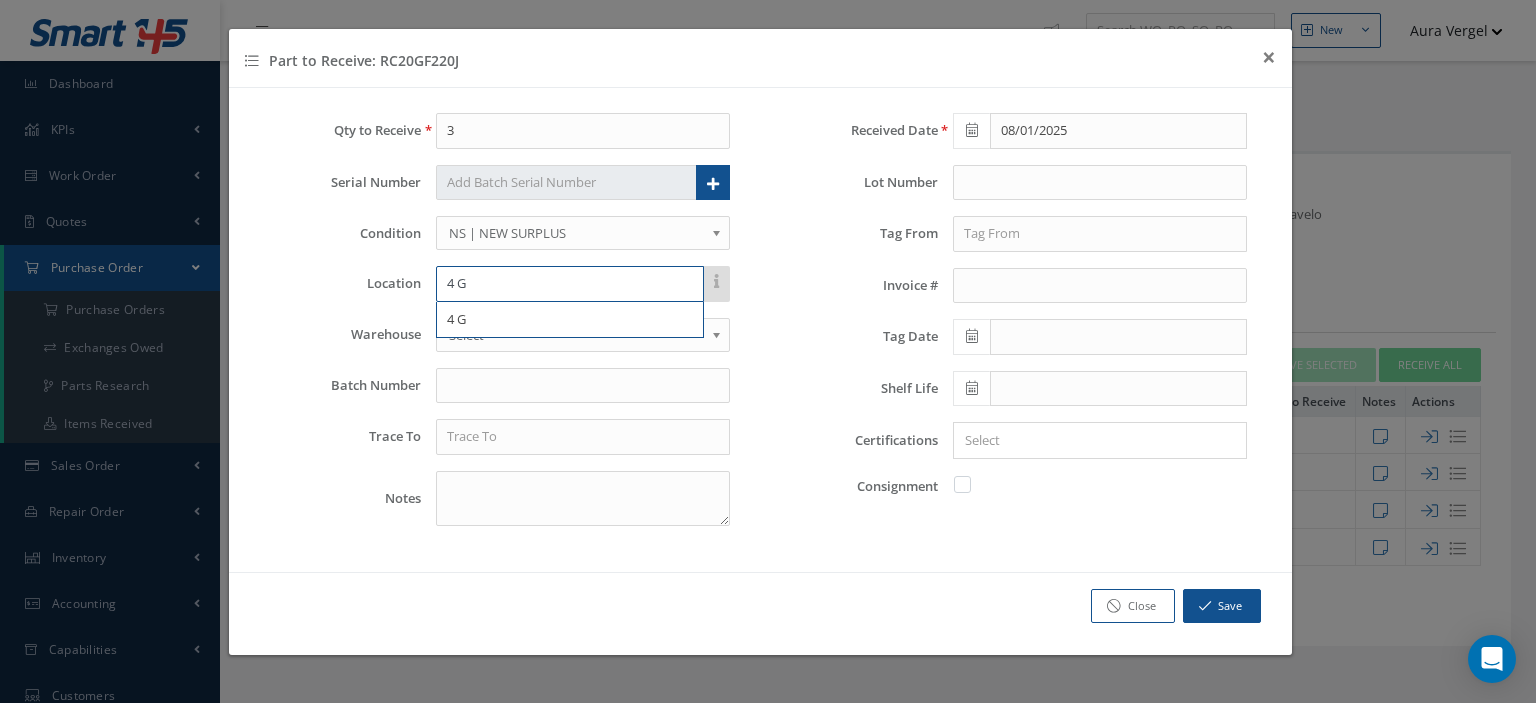 type on "4 G" 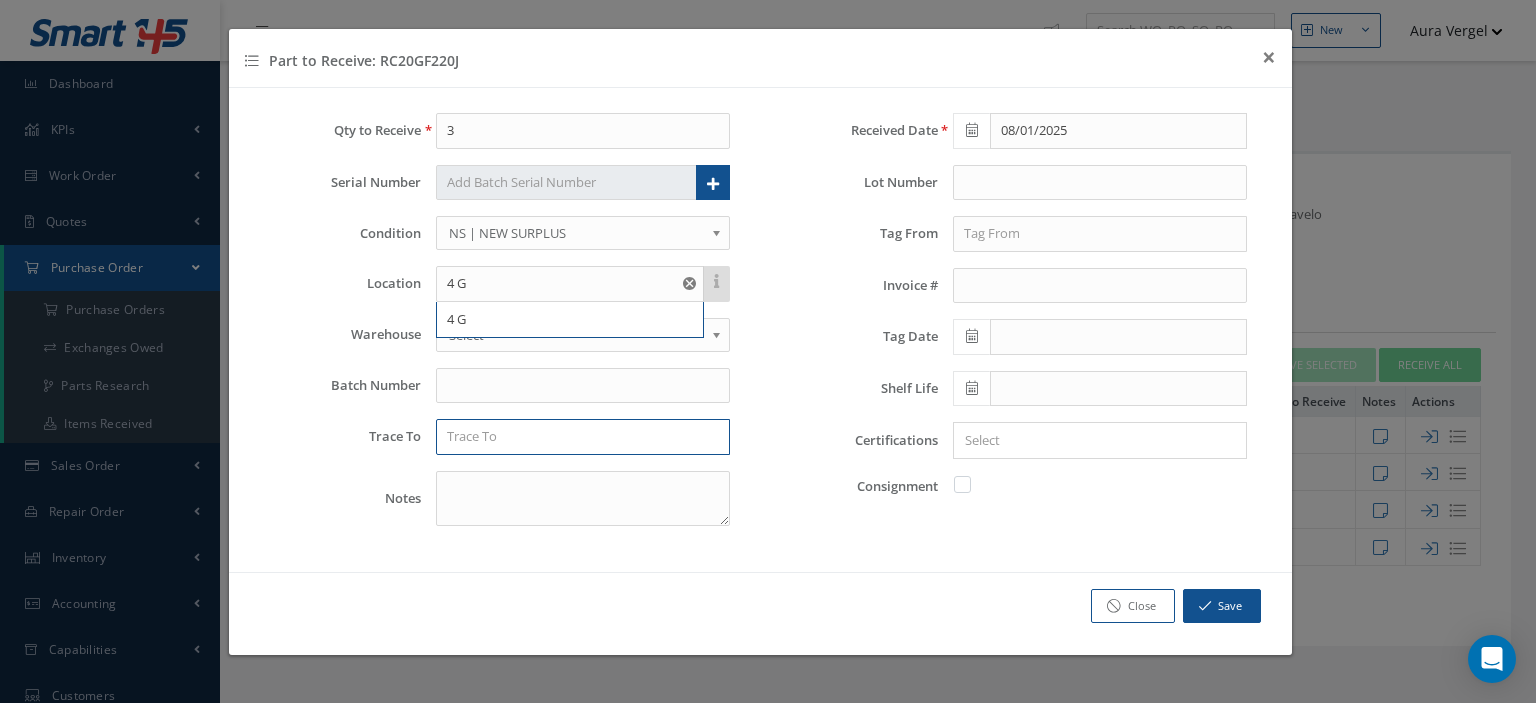 click at bounding box center [583, 437] 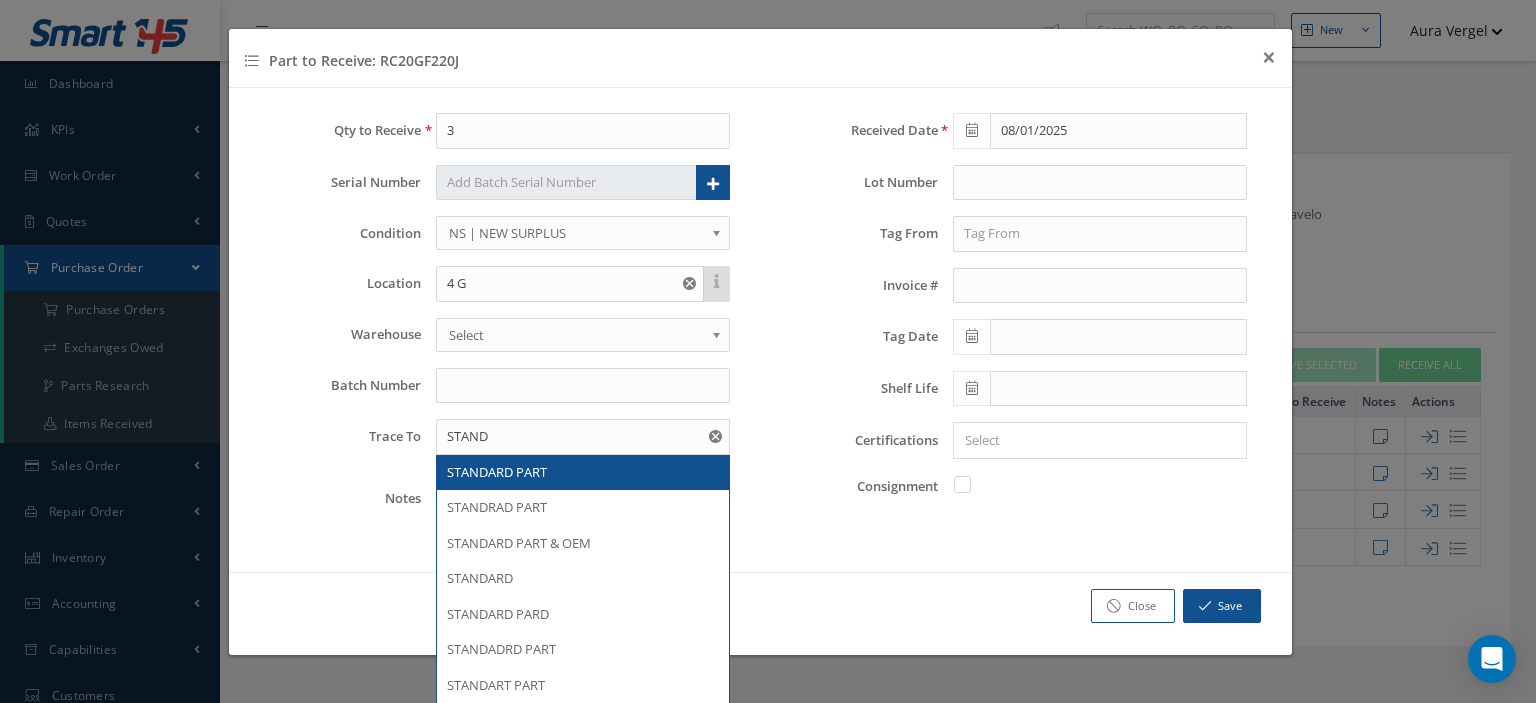 click on "STANDARD PART" at bounding box center [497, 472] 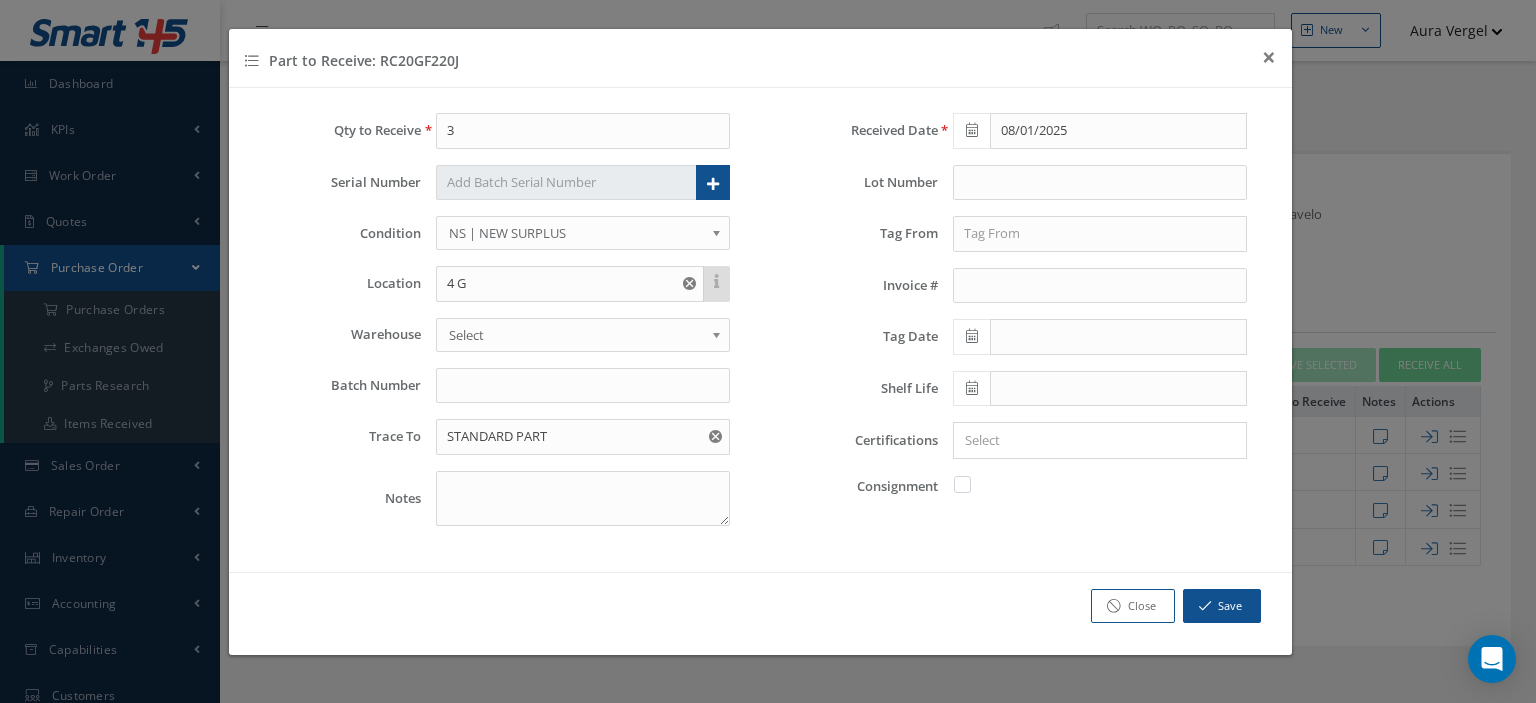 click at bounding box center (972, 484) 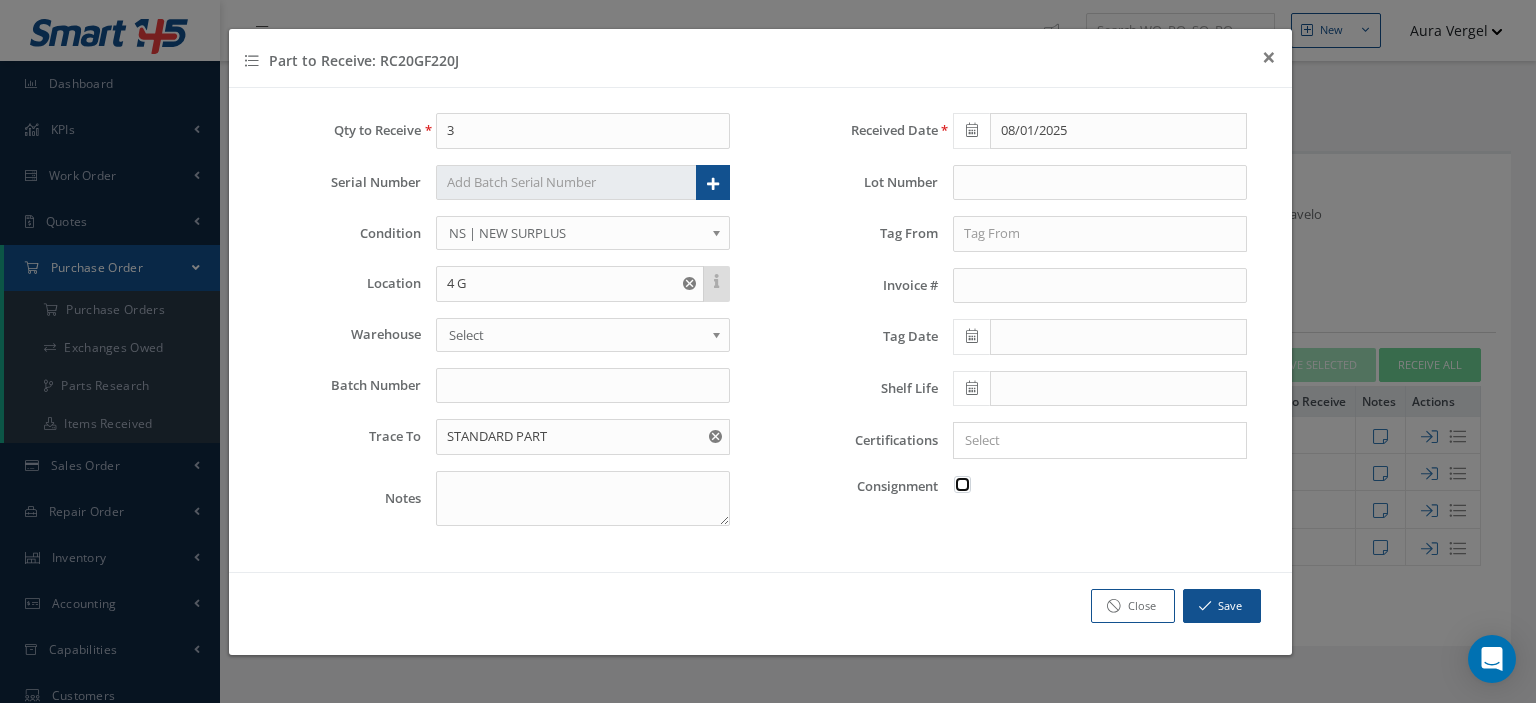 click at bounding box center (963, 482) 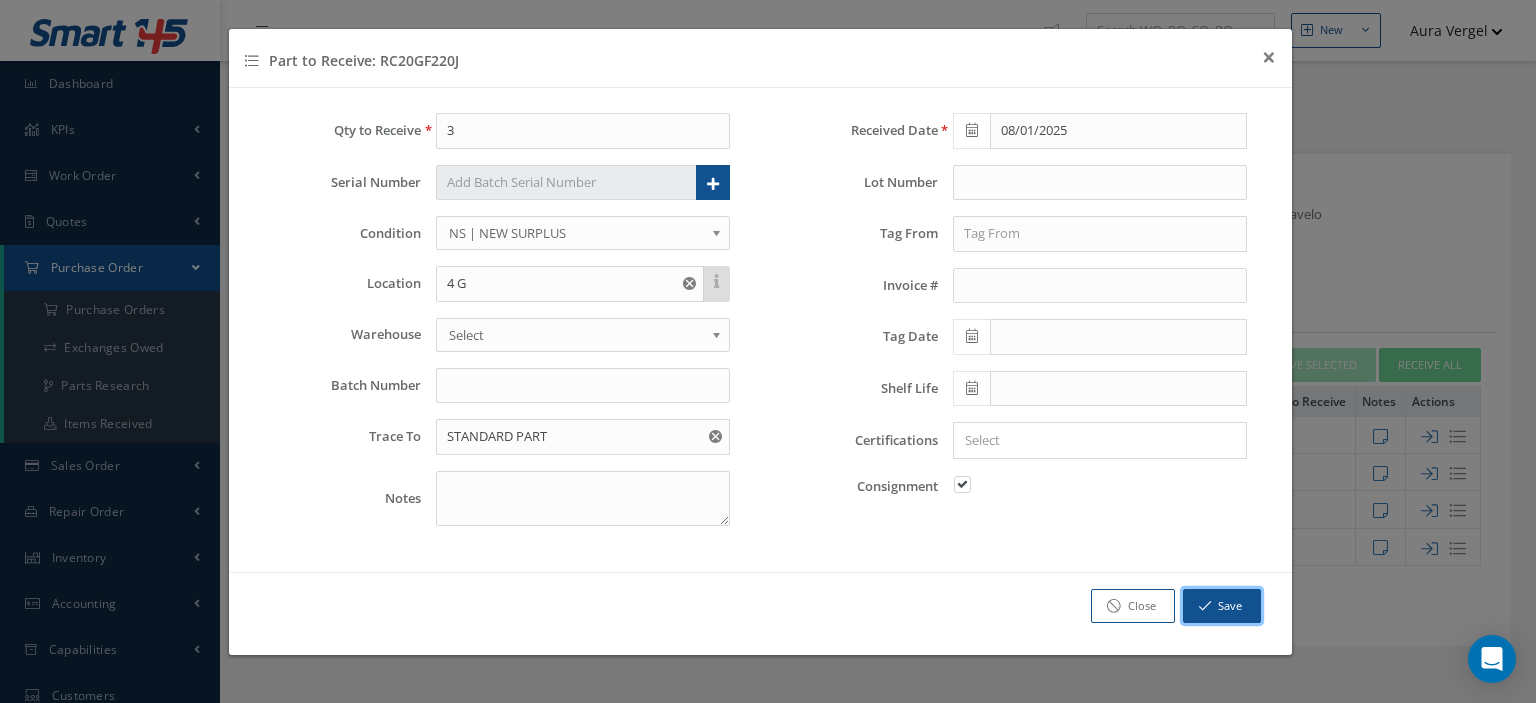 click on "Save" at bounding box center [1222, 606] 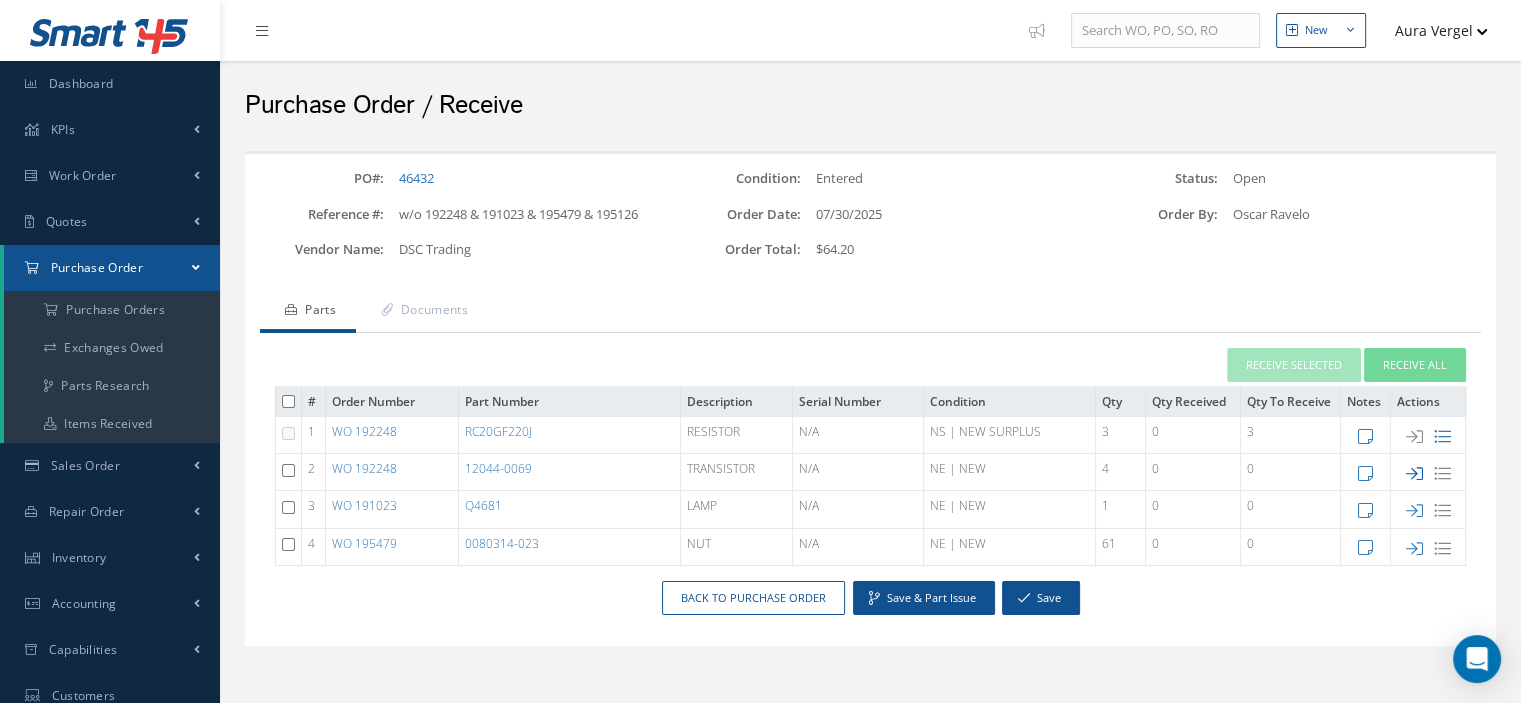 click at bounding box center [1414, 473] 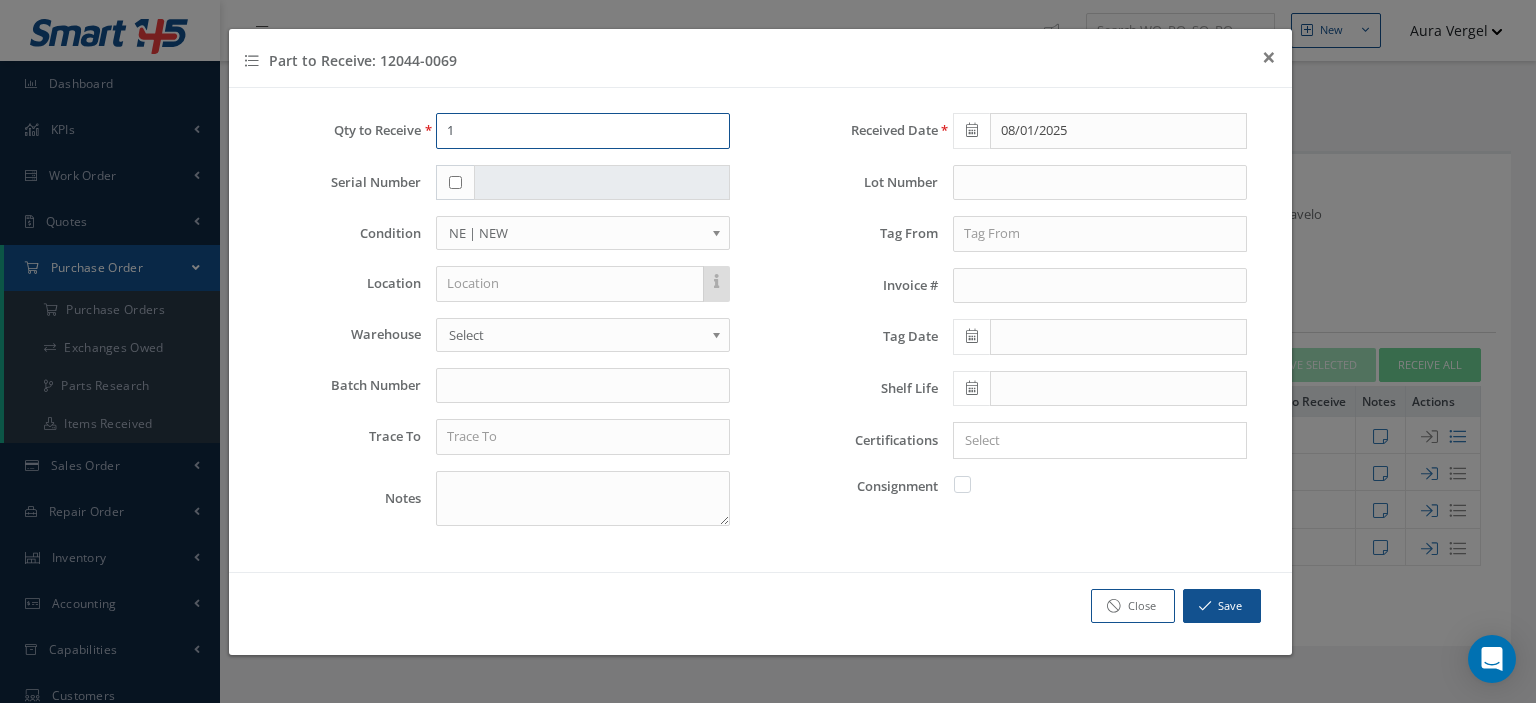click on "1" at bounding box center (583, 131) 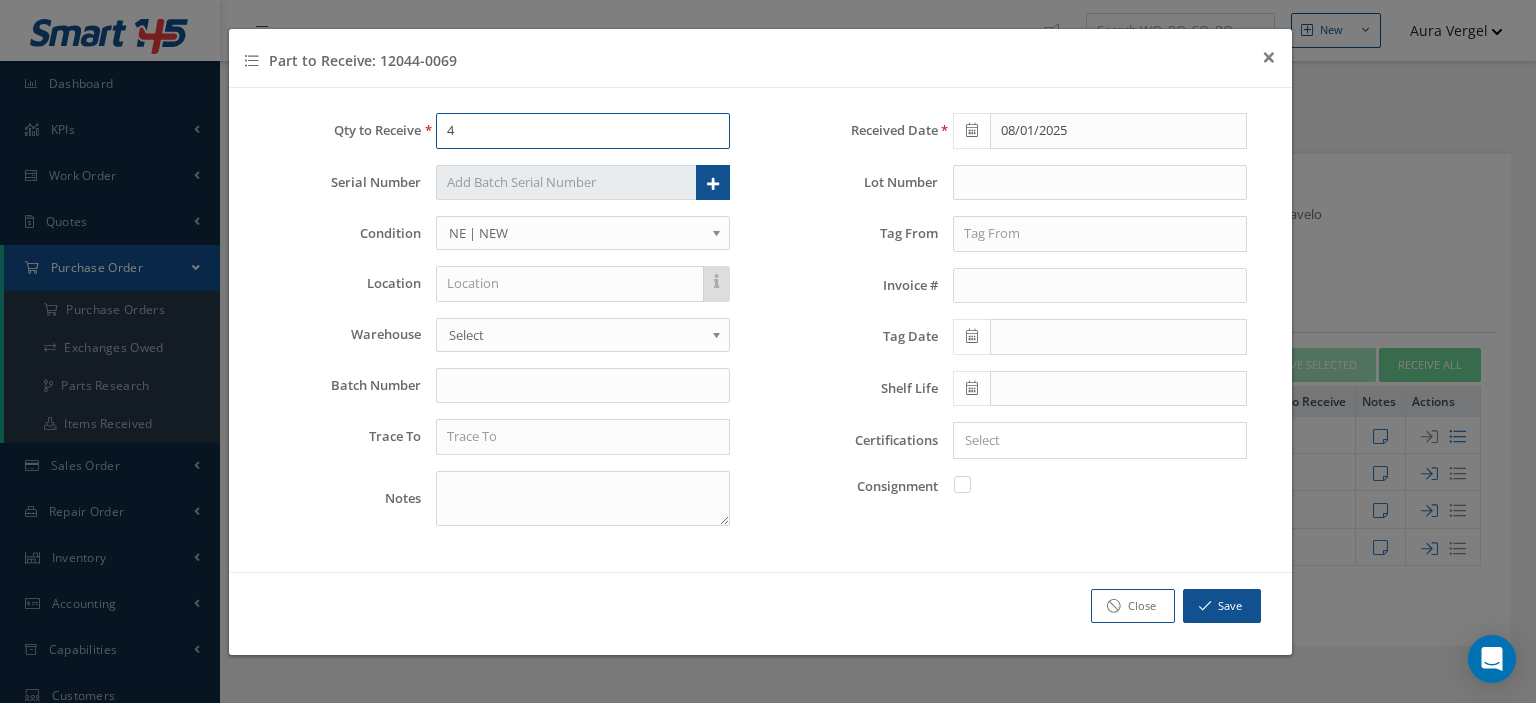 type on "4" 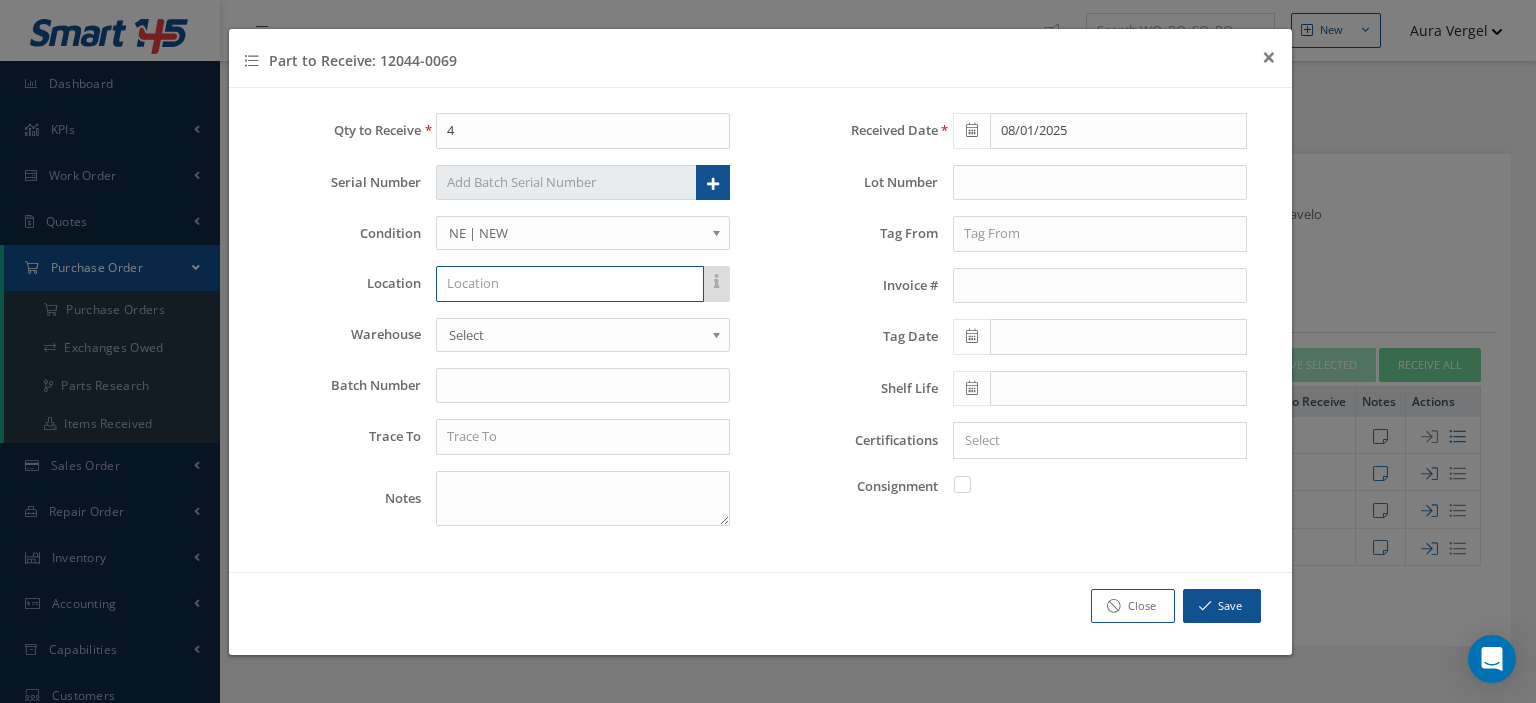 click at bounding box center (570, 284) 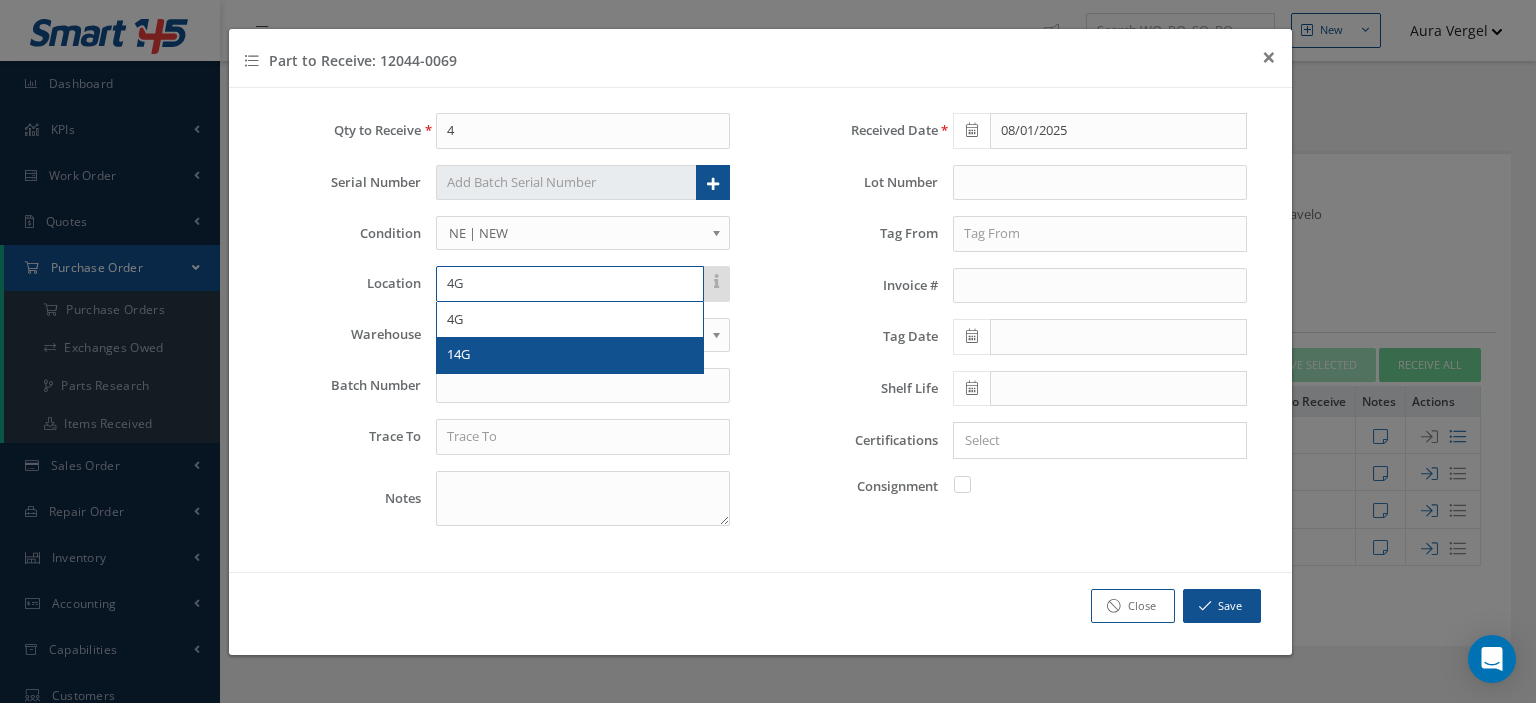 type on "4G" 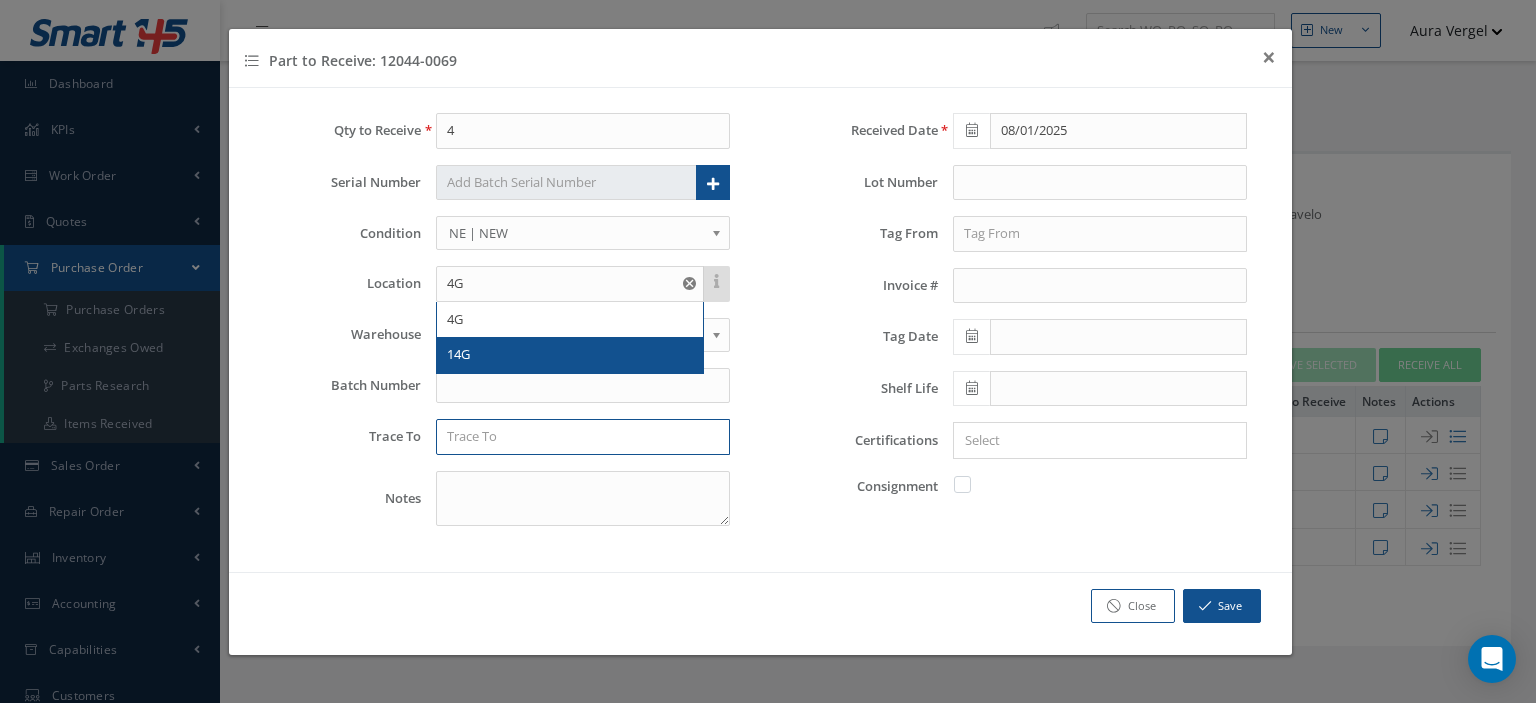 click at bounding box center [583, 437] 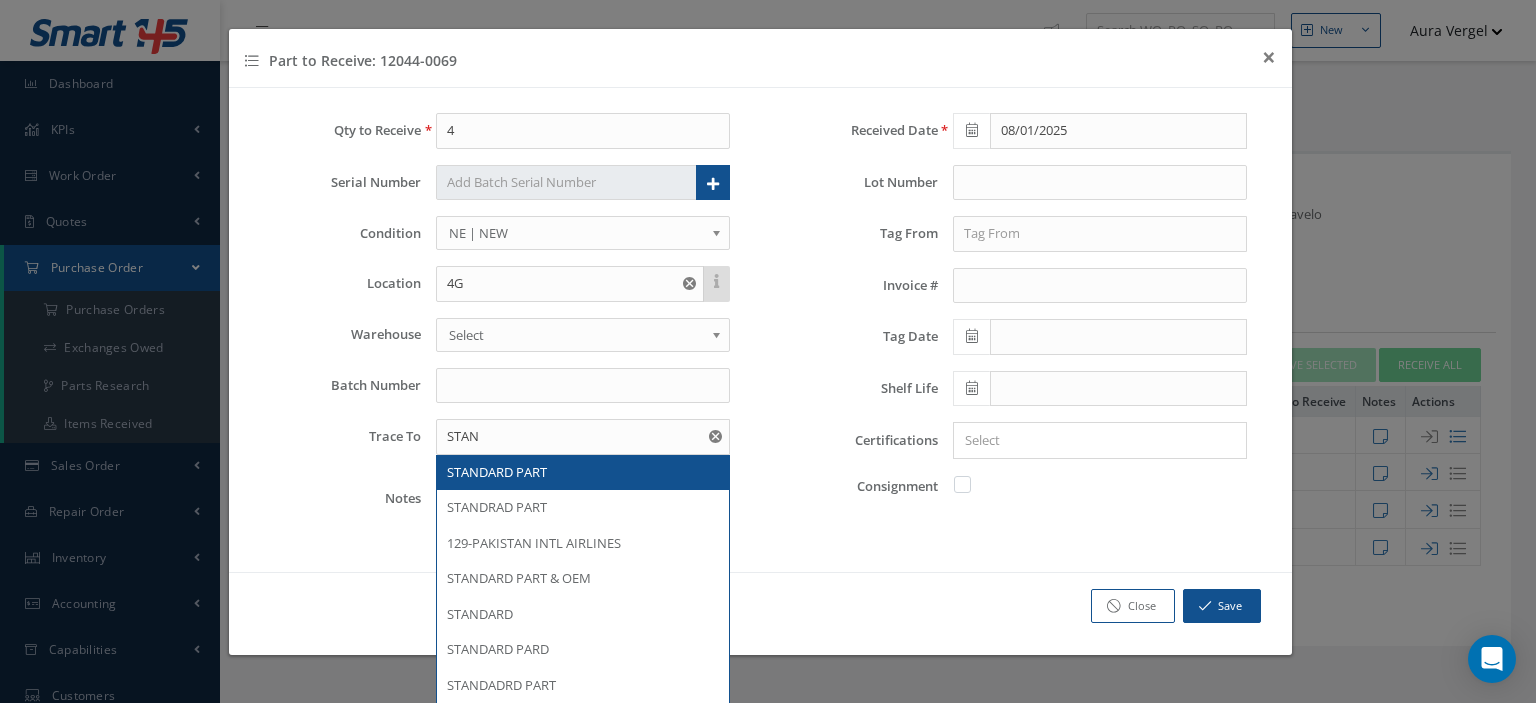 click on "STANDARD PART" at bounding box center [583, 473] 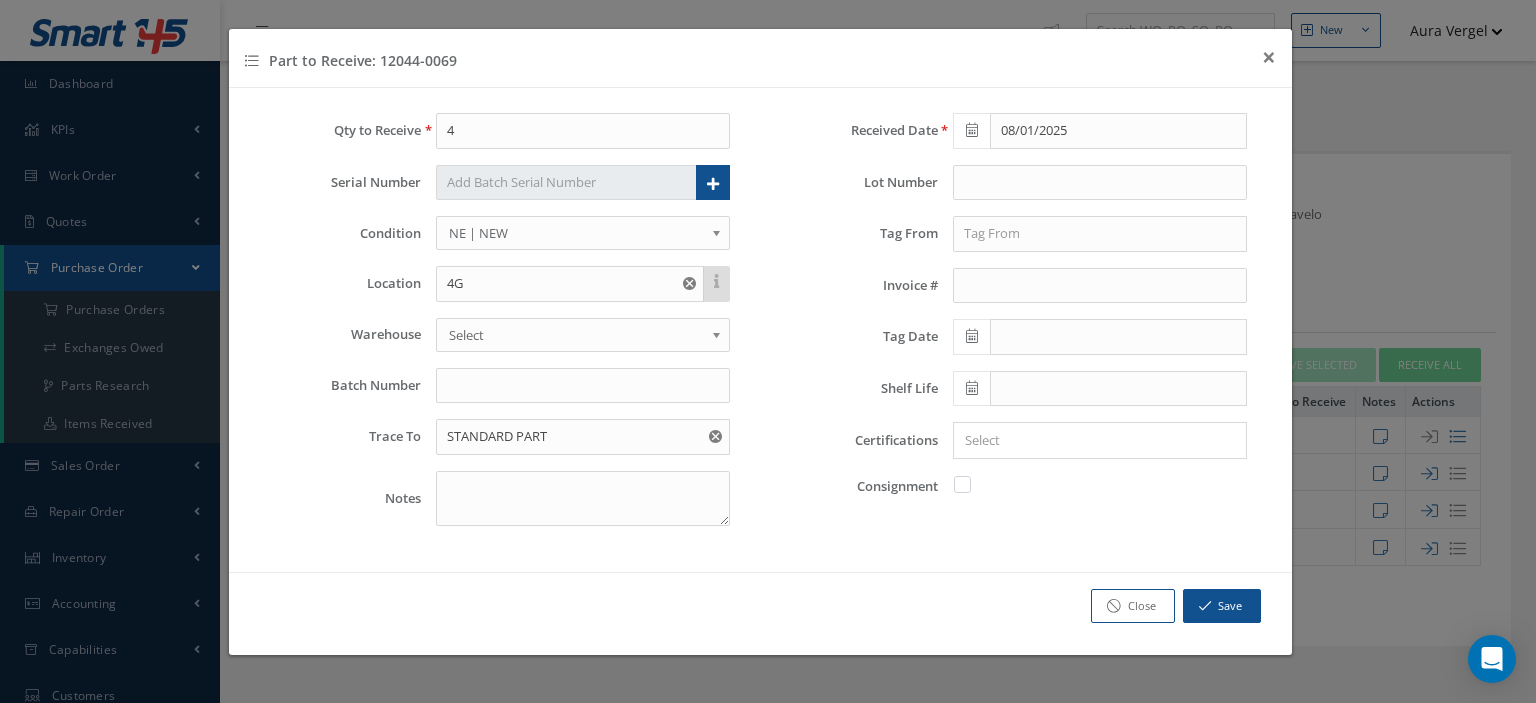 click at bounding box center [972, 484] 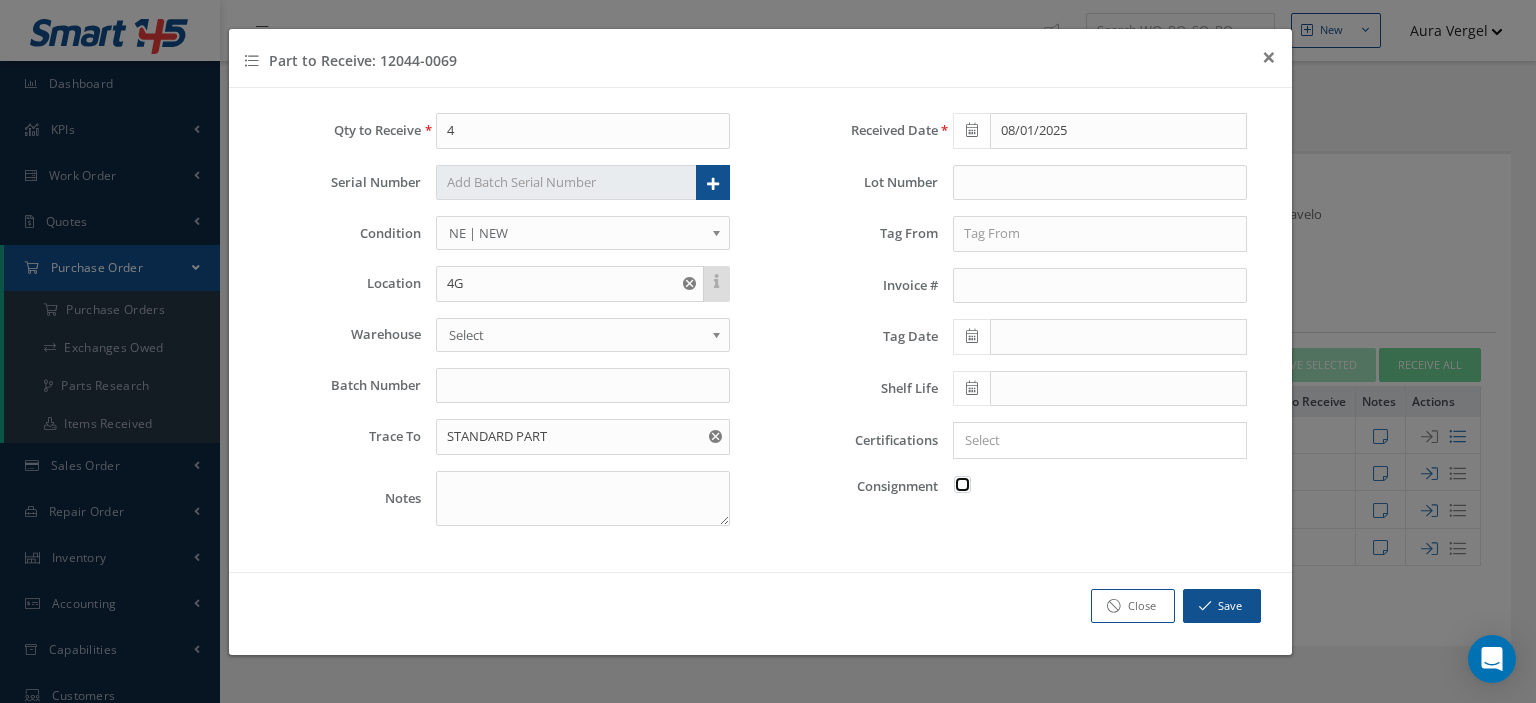 click at bounding box center (963, 482) 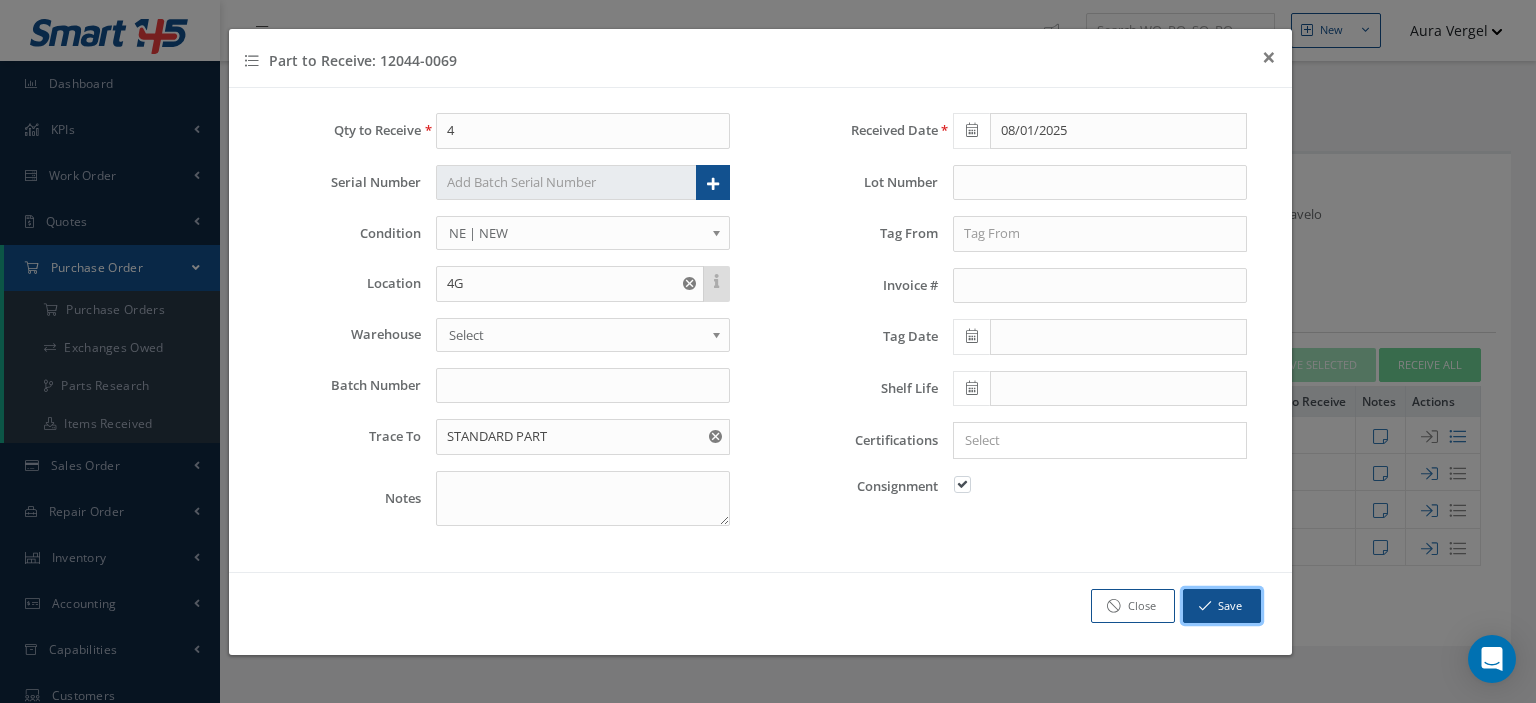 click on "Save" at bounding box center [1222, 606] 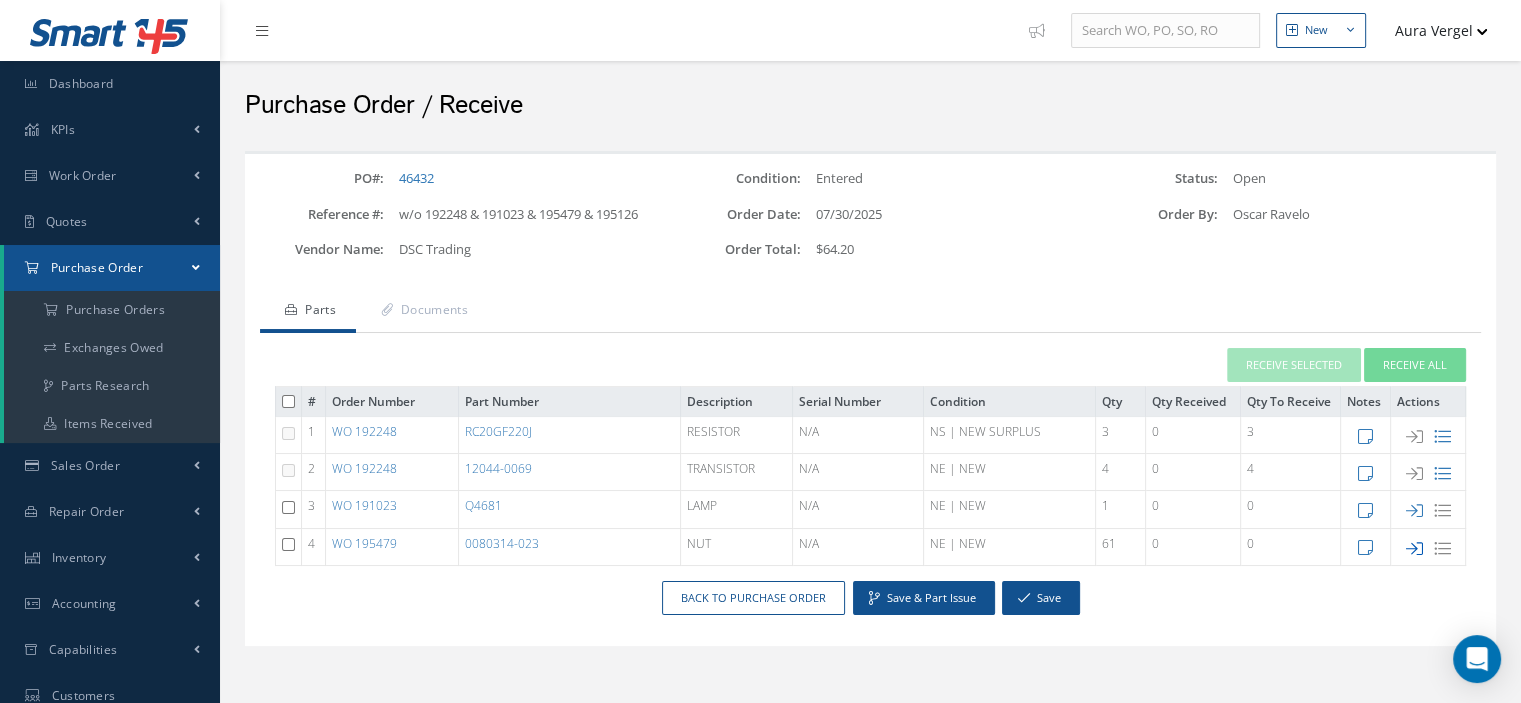 click at bounding box center (1414, 548) 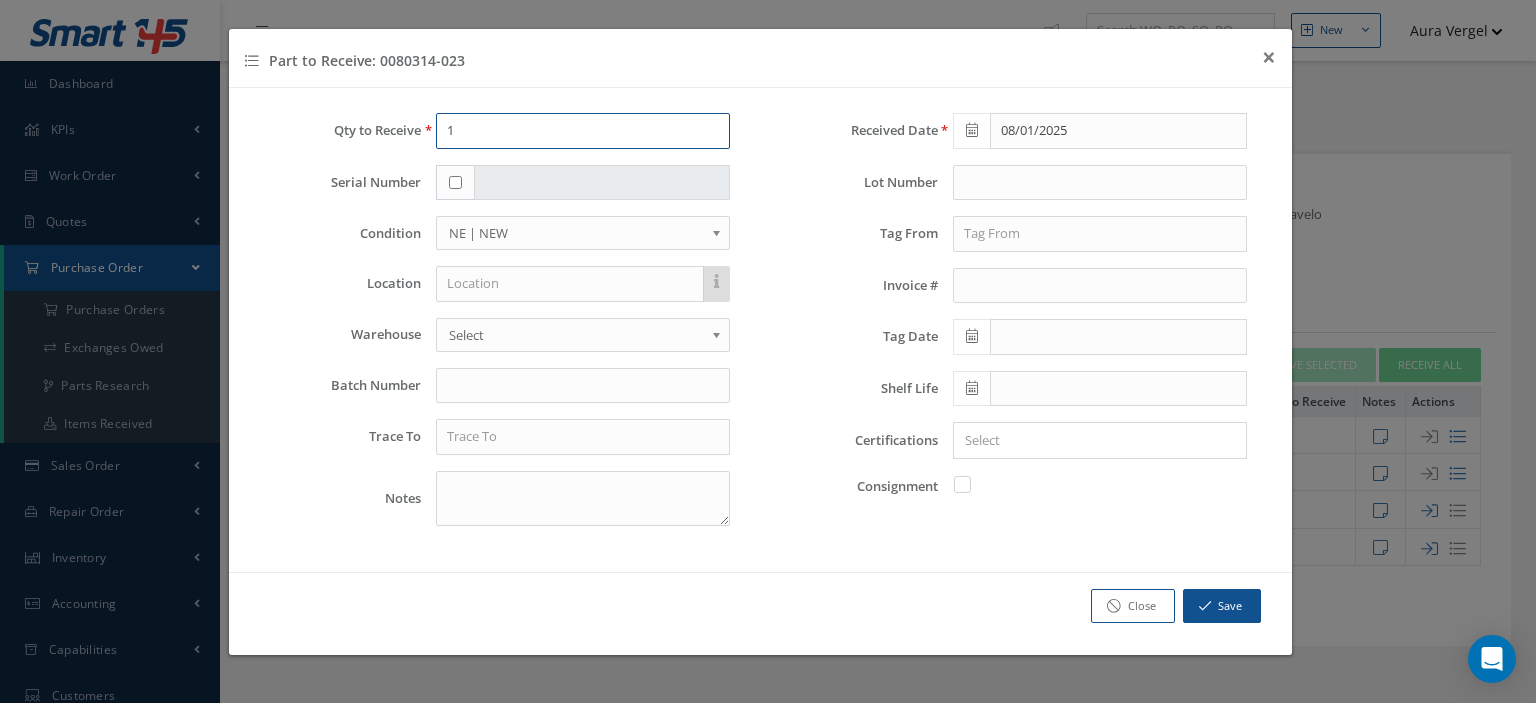 click on "1" at bounding box center (583, 131) 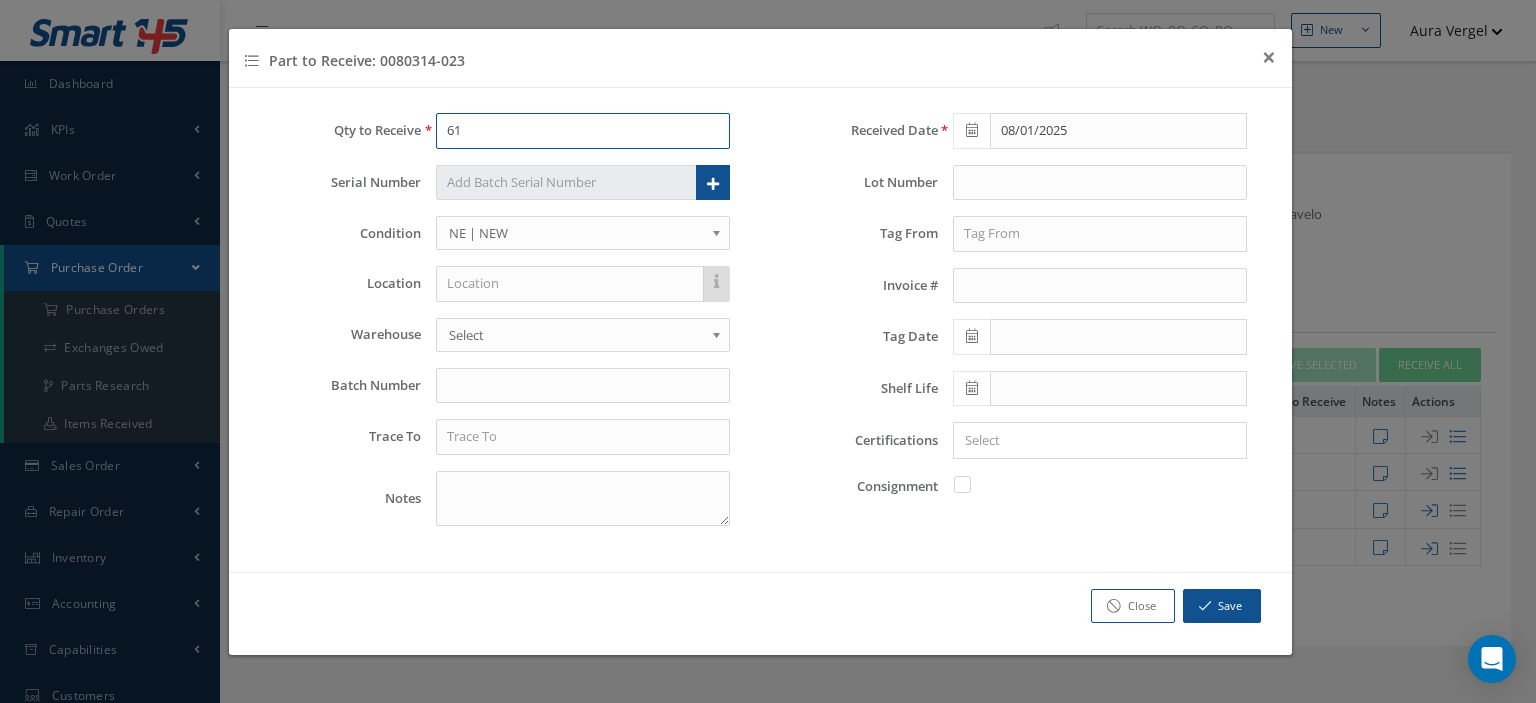 type on "61" 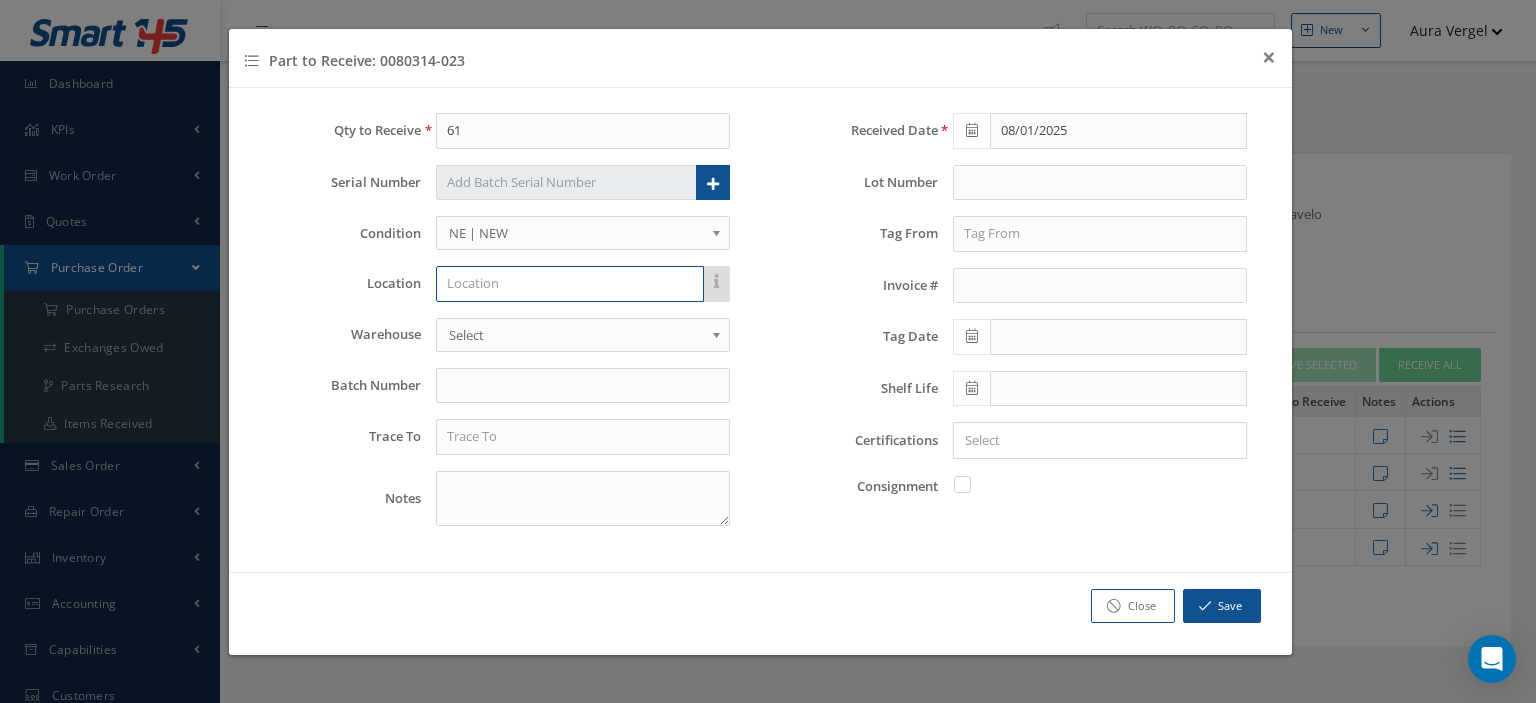 click at bounding box center (570, 284) 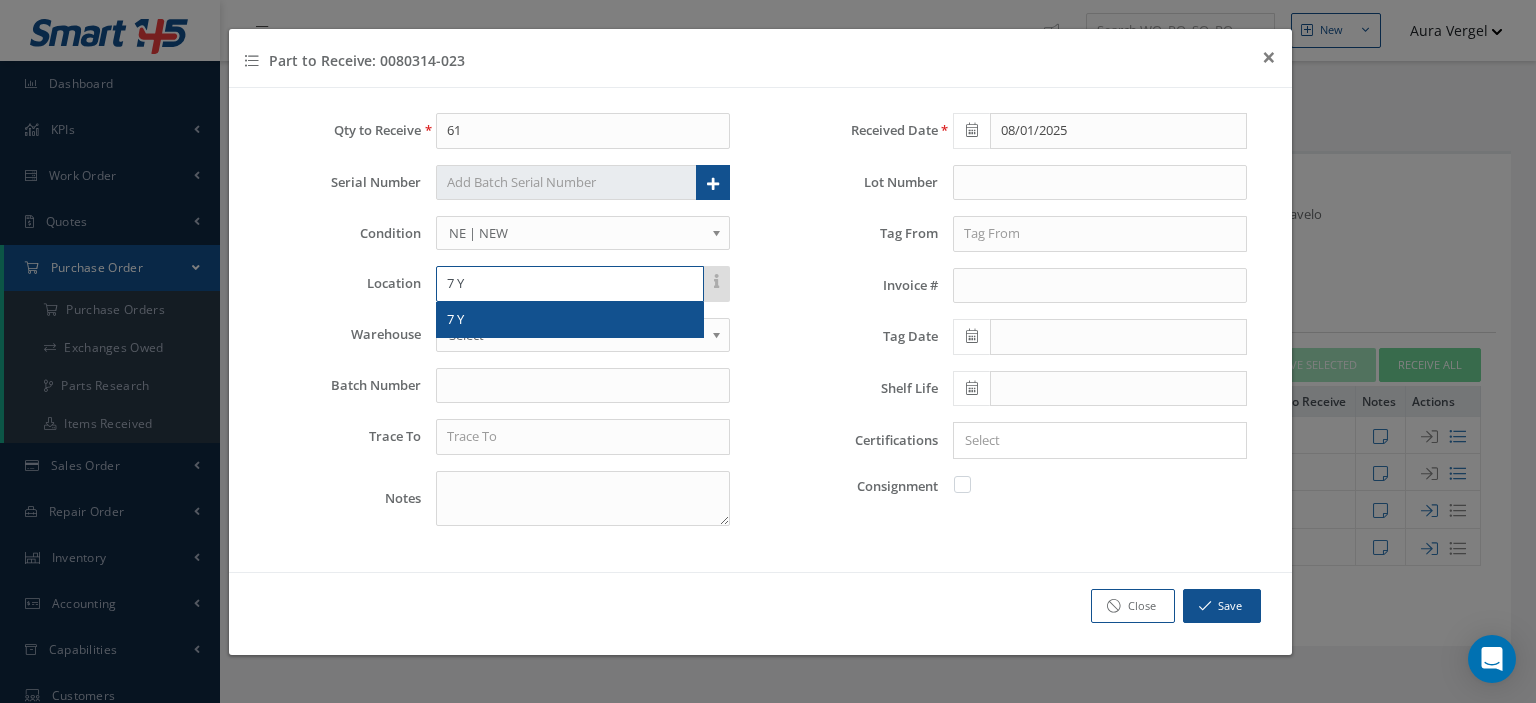type on "7 Y" 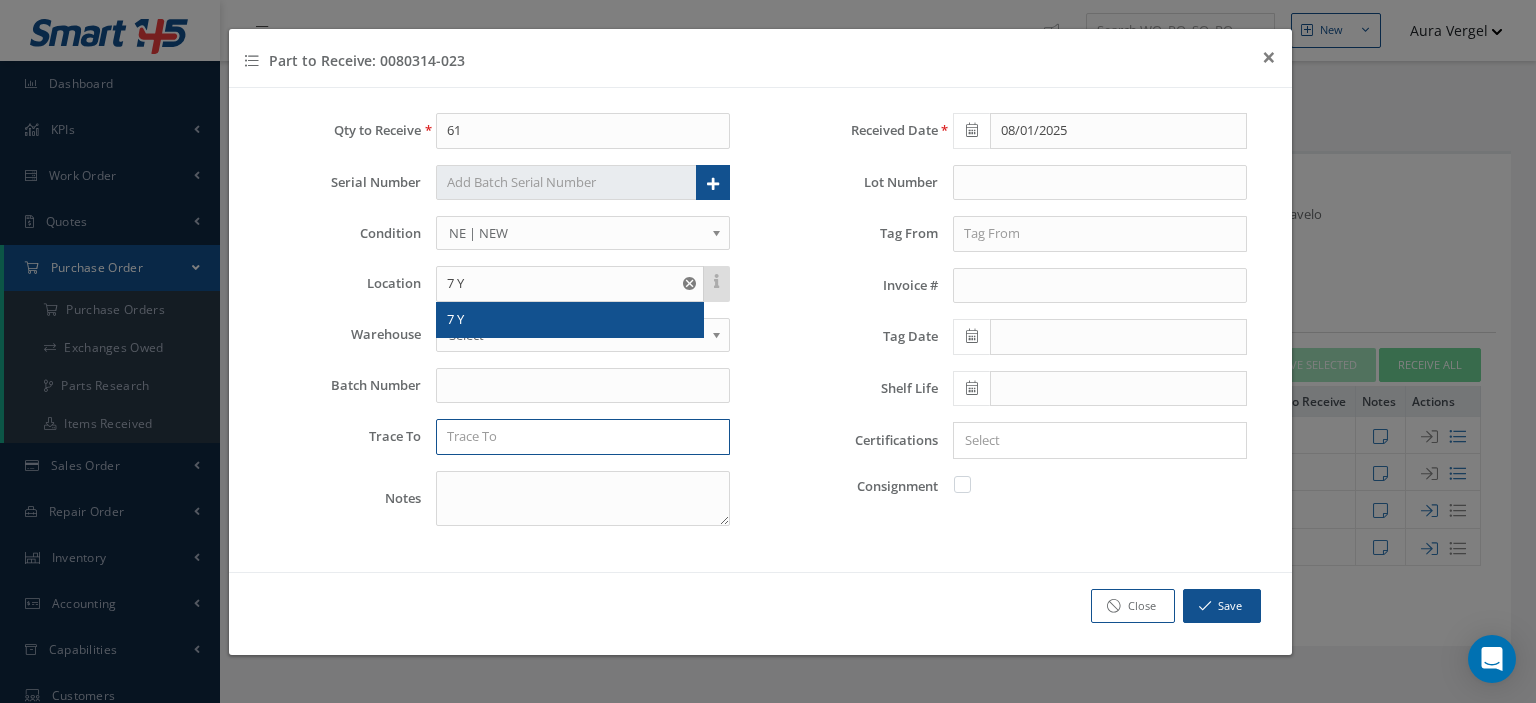 click at bounding box center [583, 437] 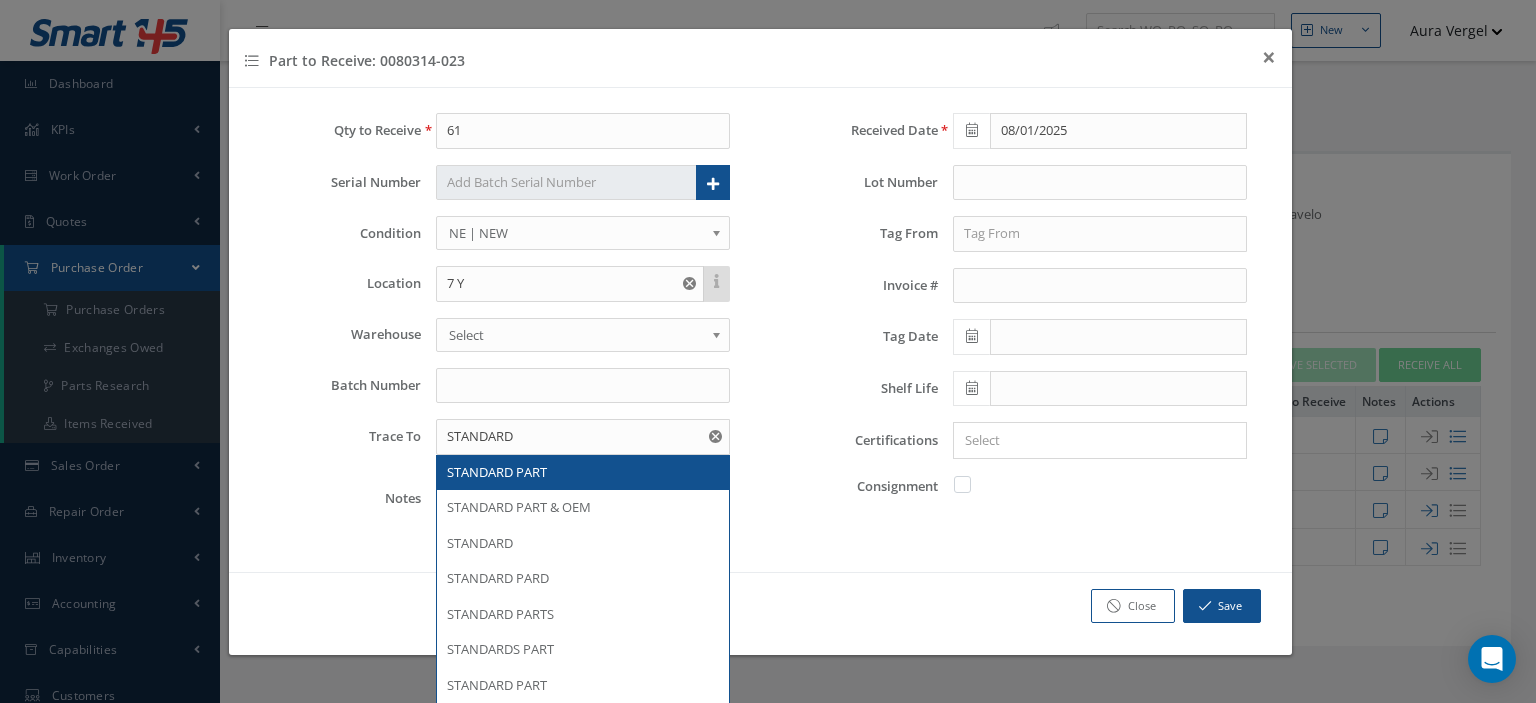 click on "STANDARD PART" at bounding box center (583, 473) 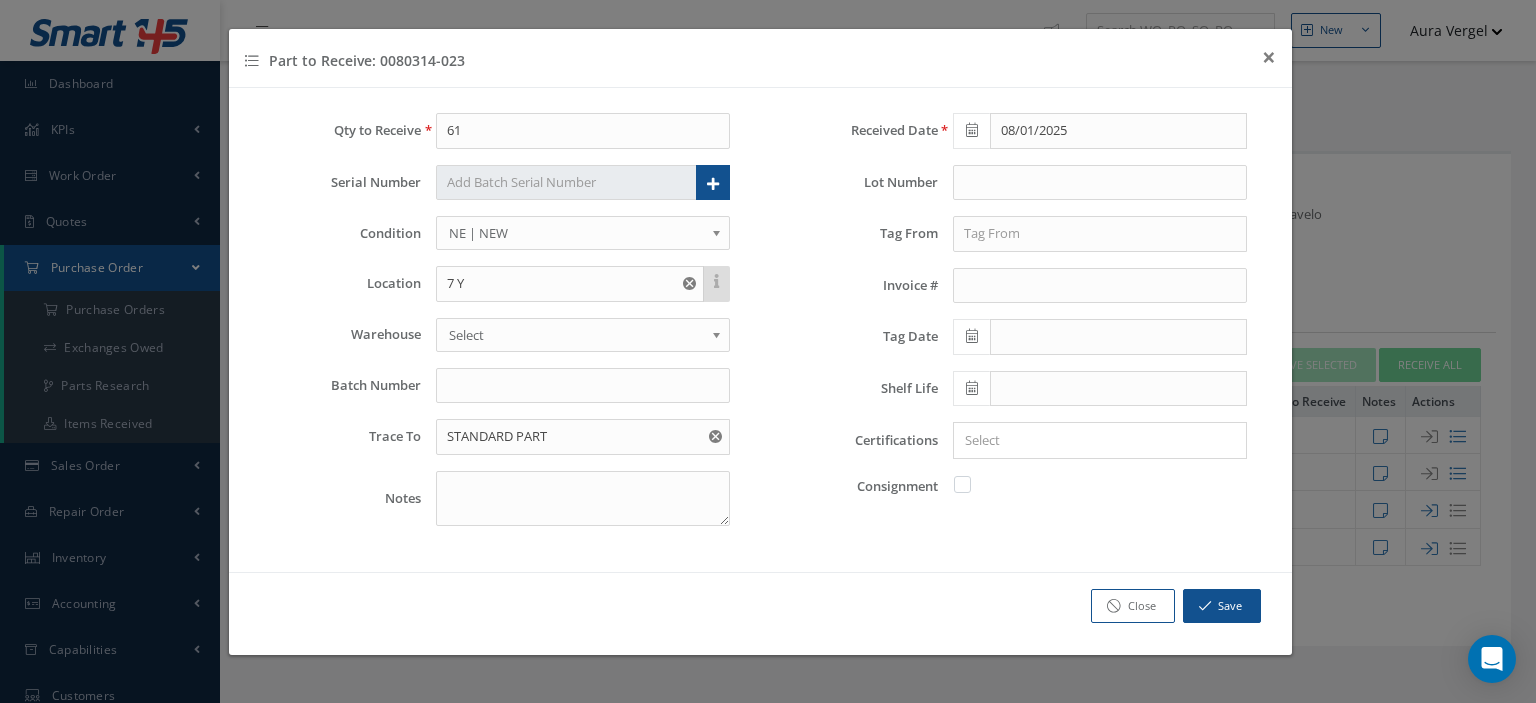 click at bounding box center (972, 484) 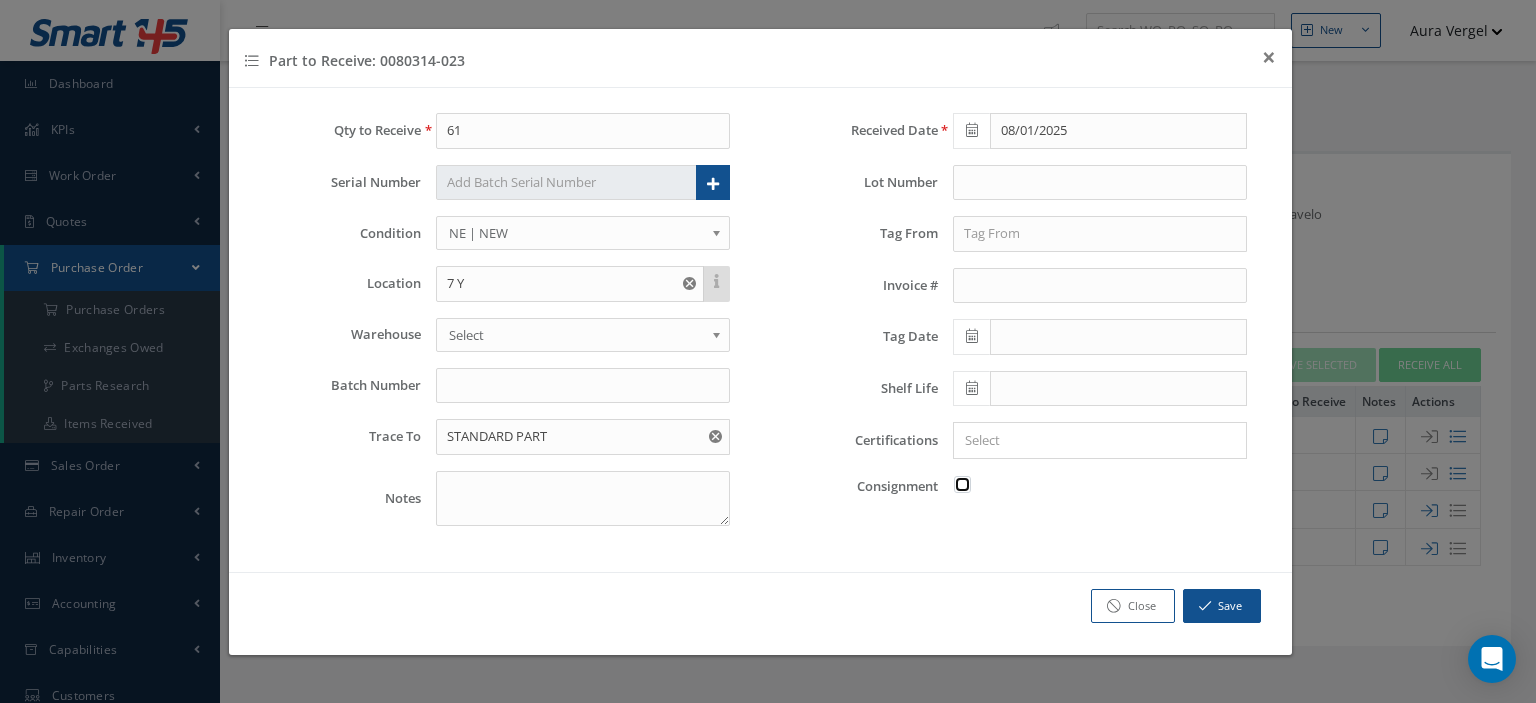 click at bounding box center [963, 482] 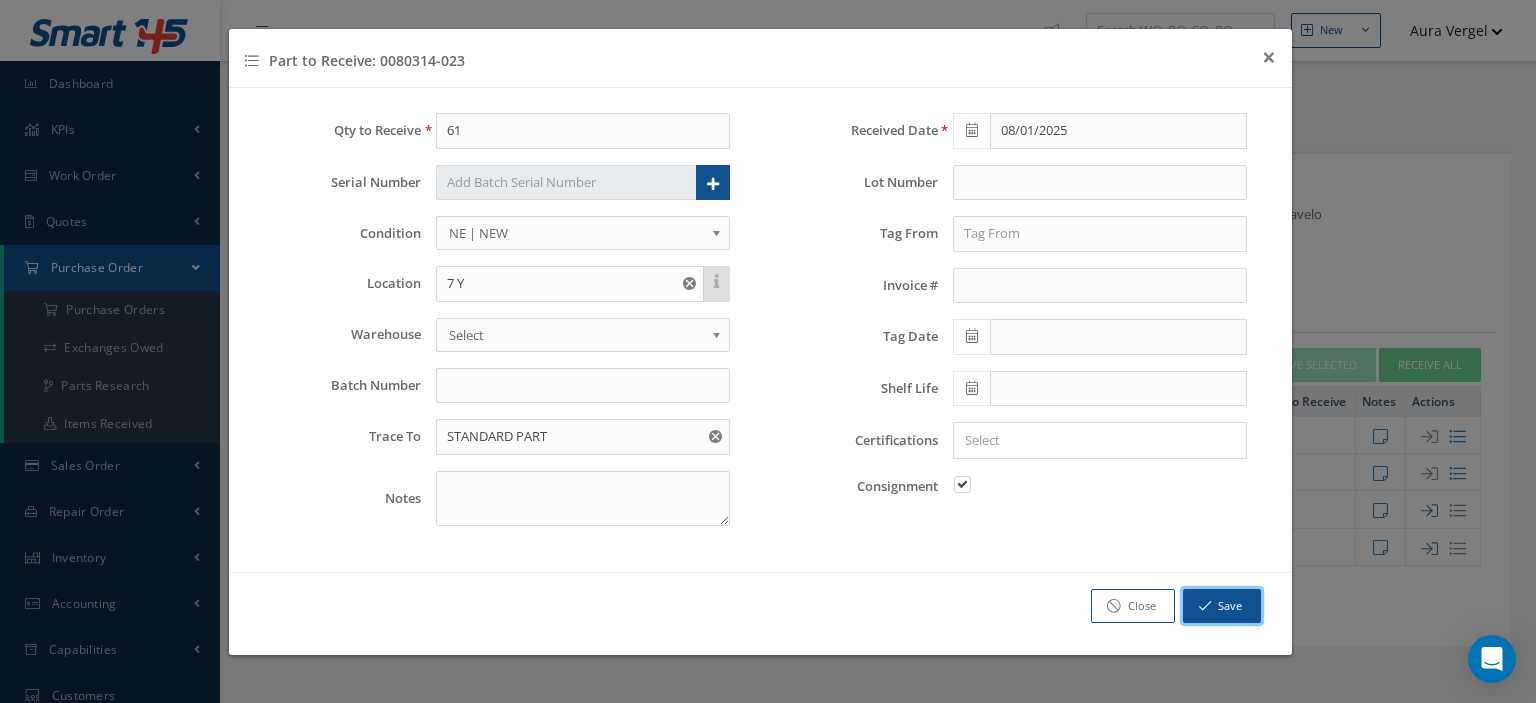 click on "Save" at bounding box center (1222, 606) 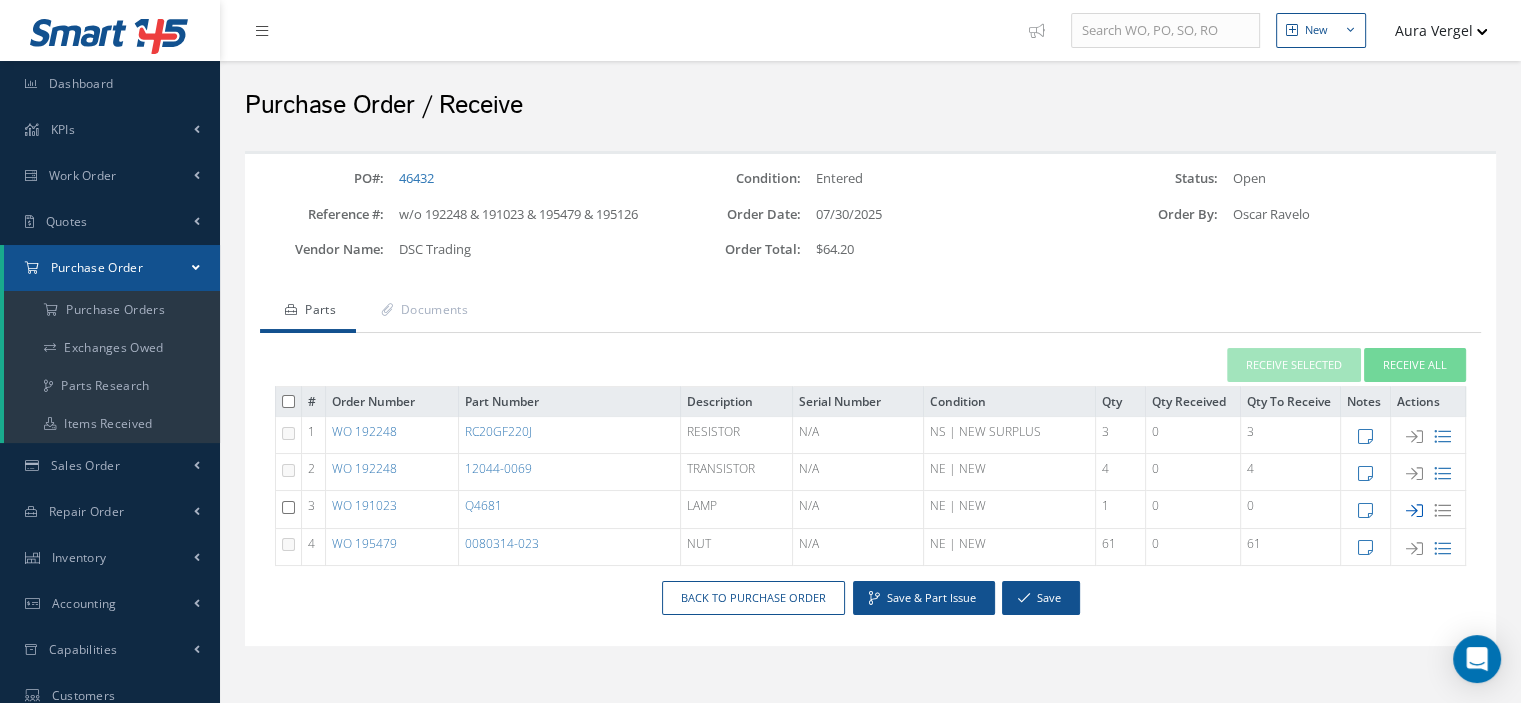 click at bounding box center (1414, 510) 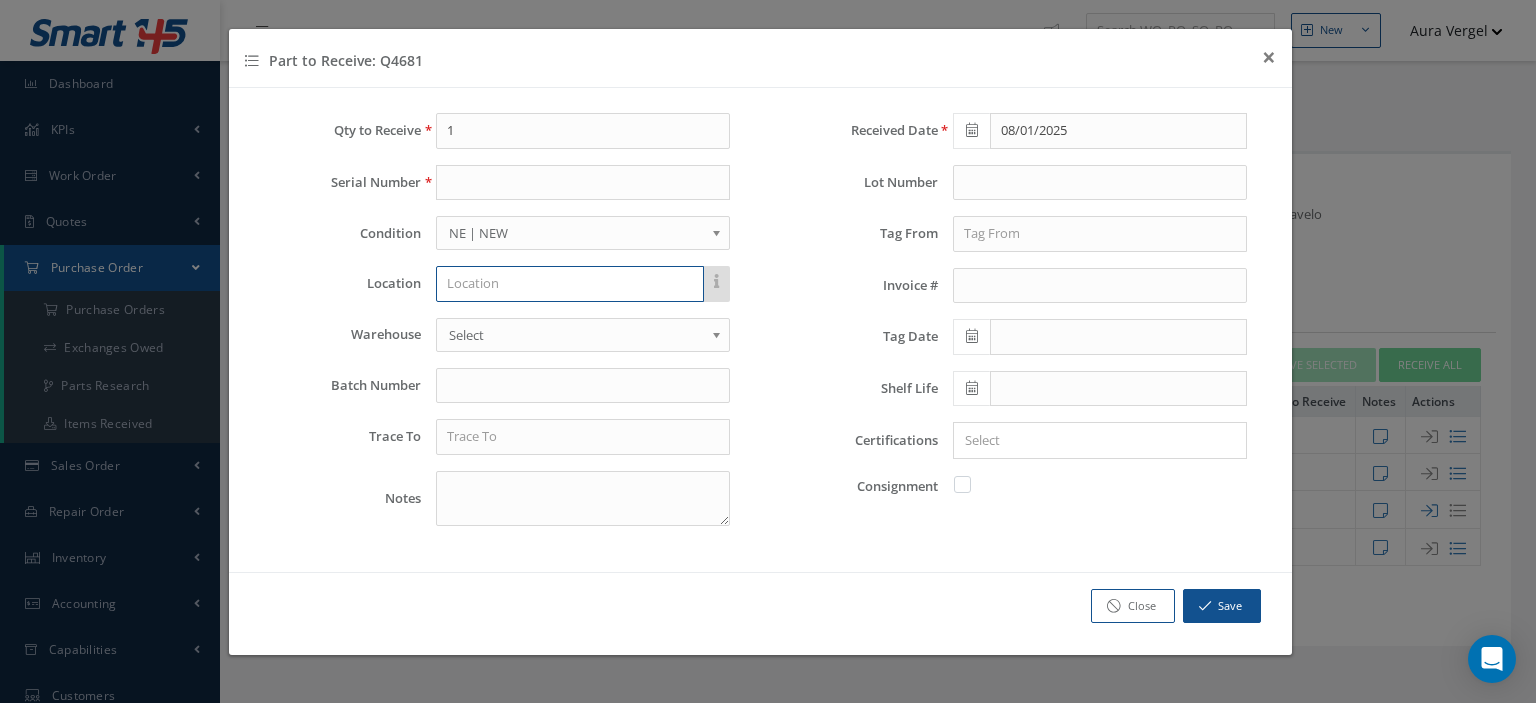 click at bounding box center [570, 284] 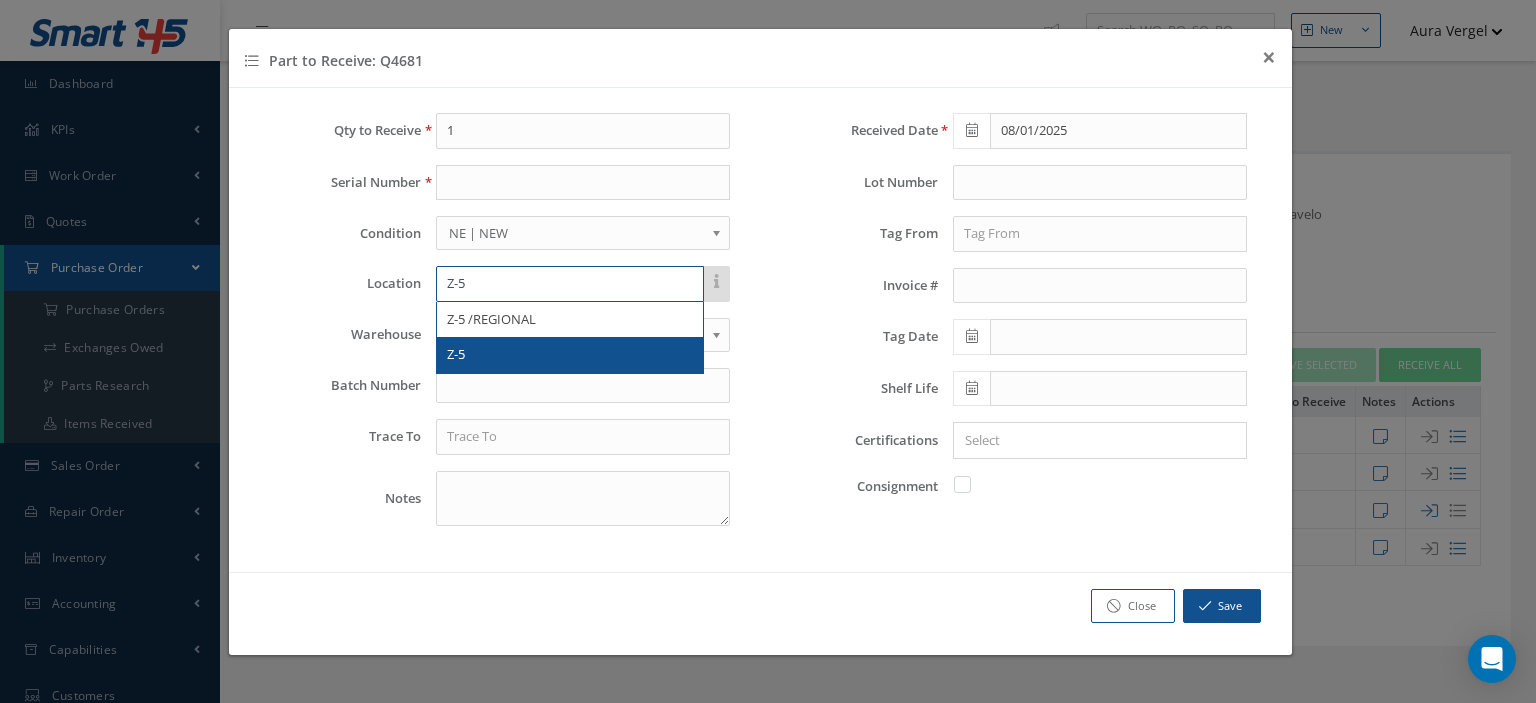 type on "Z-5" 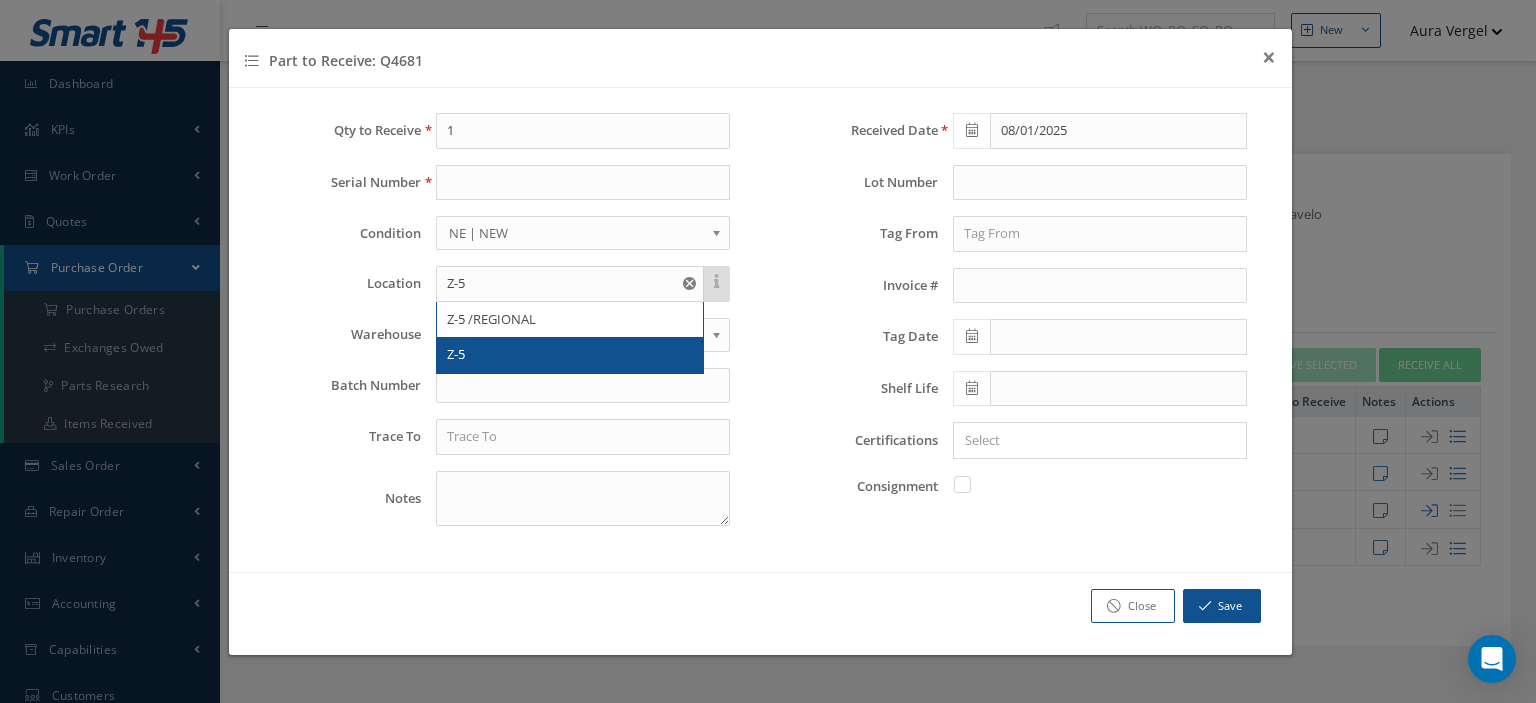click on "Z-5" at bounding box center [570, 355] 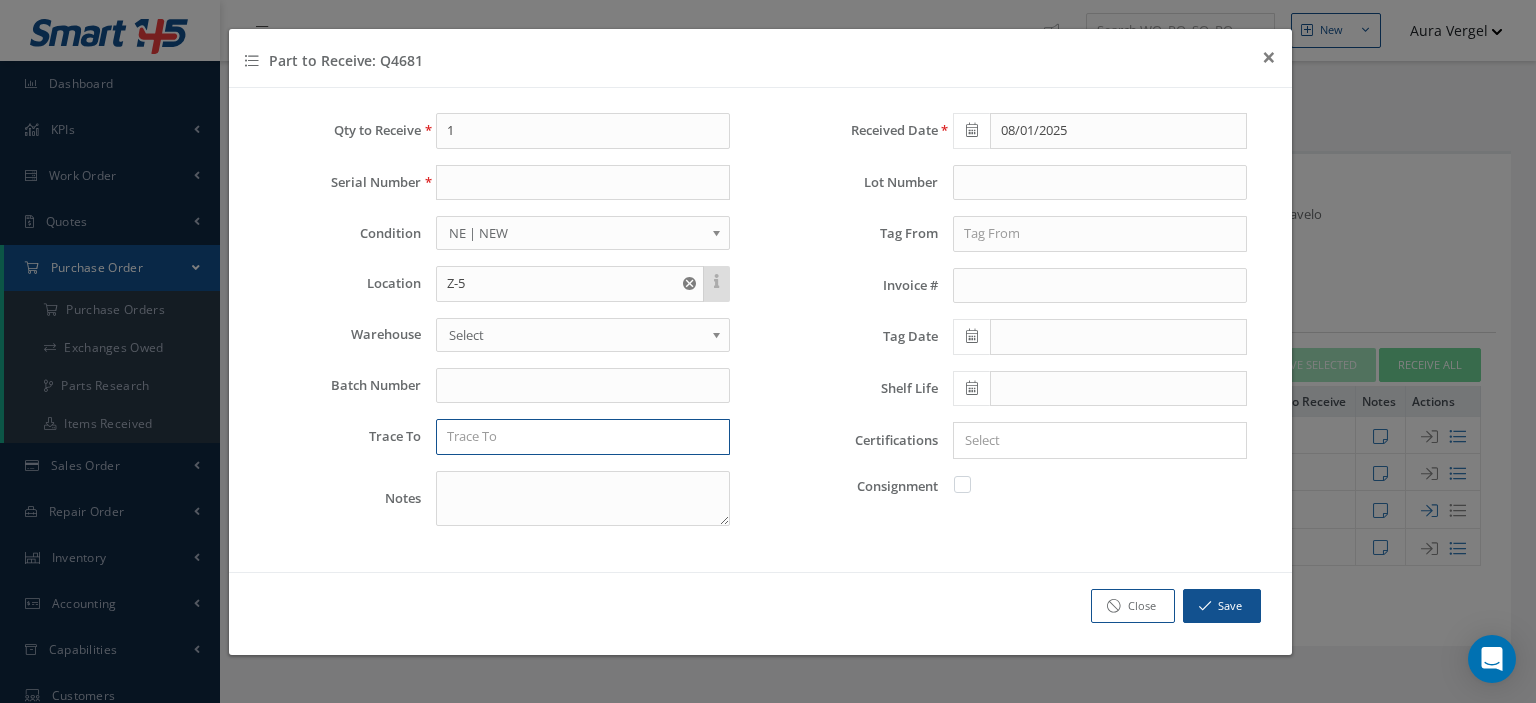 click at bounding box center (583, 437) 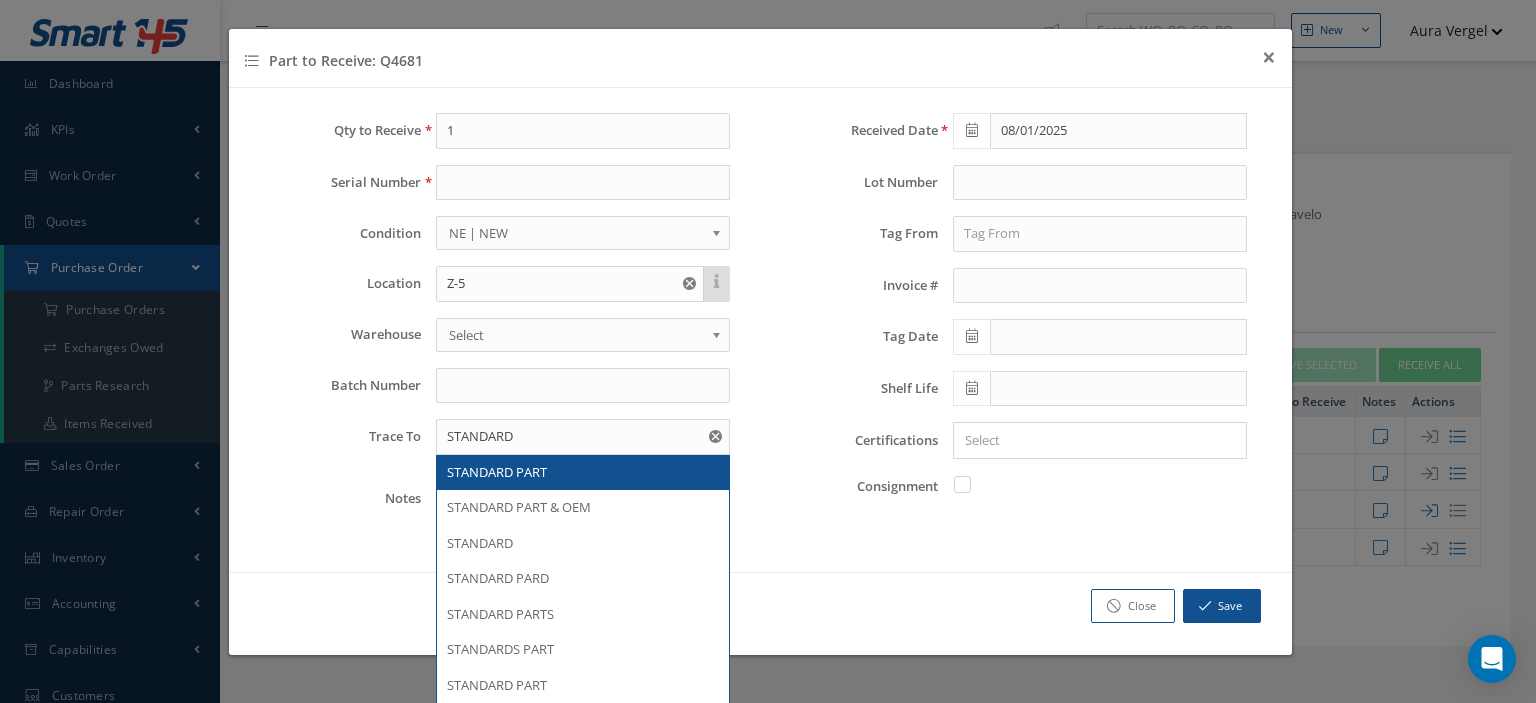 click on "STANDARD PART" at bounding box center [583, 473] 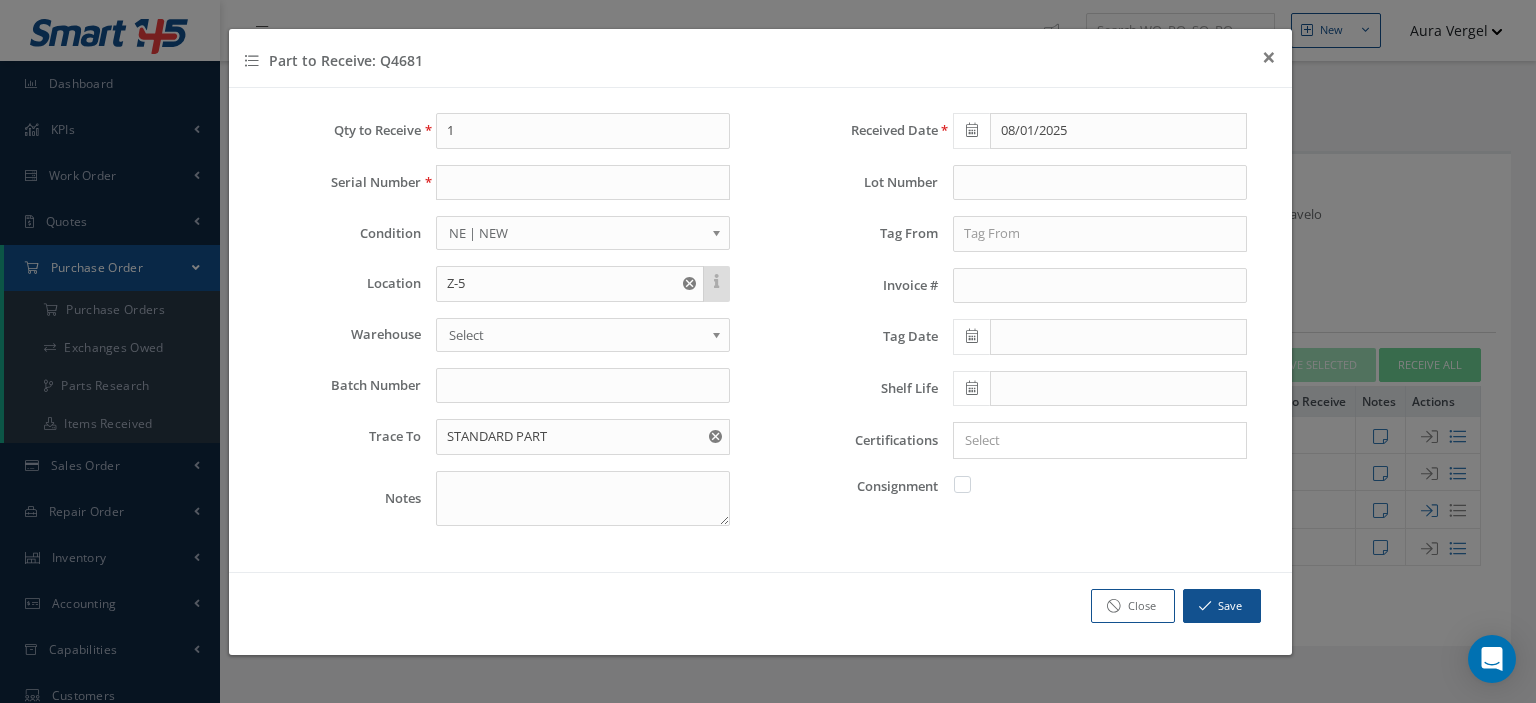 click at bounding box center (972, 484) 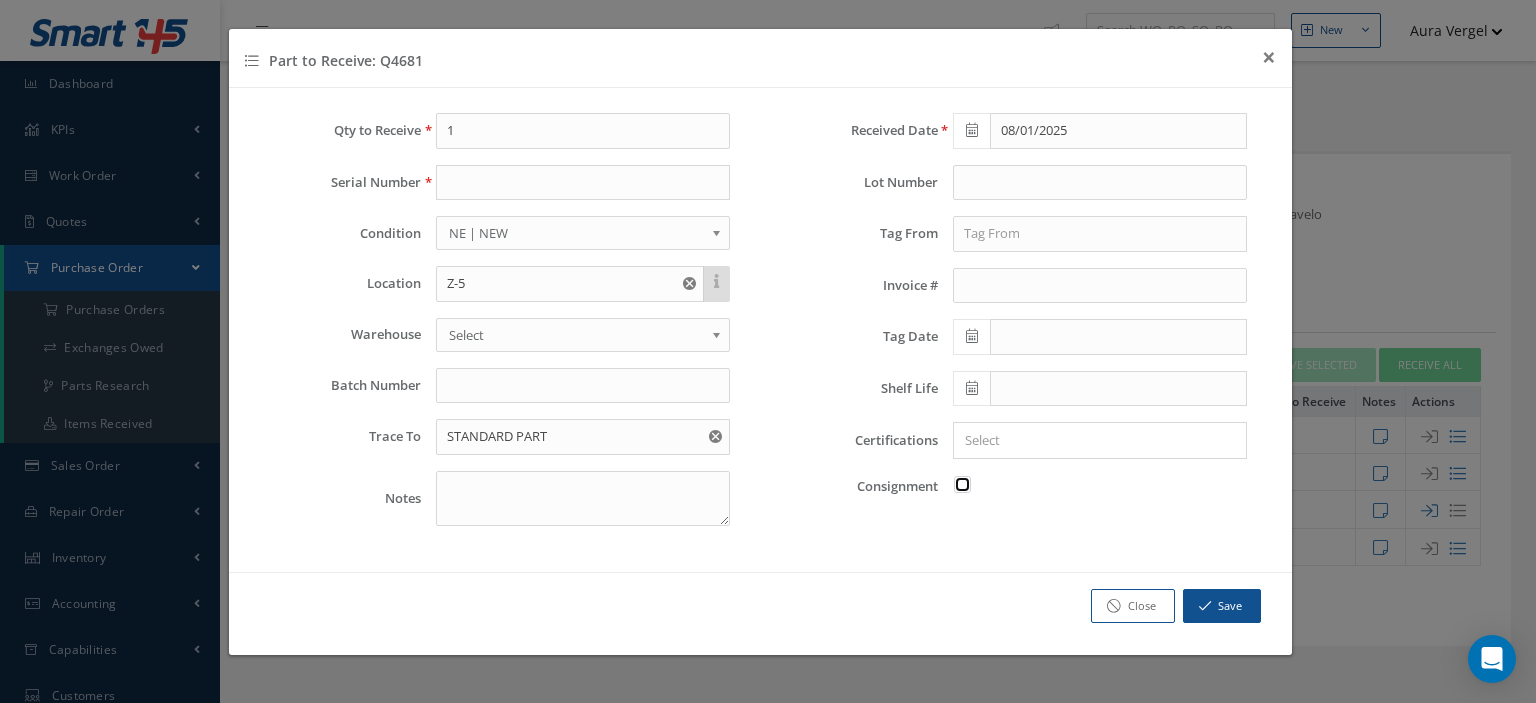 click at bounding box center [963, 482] 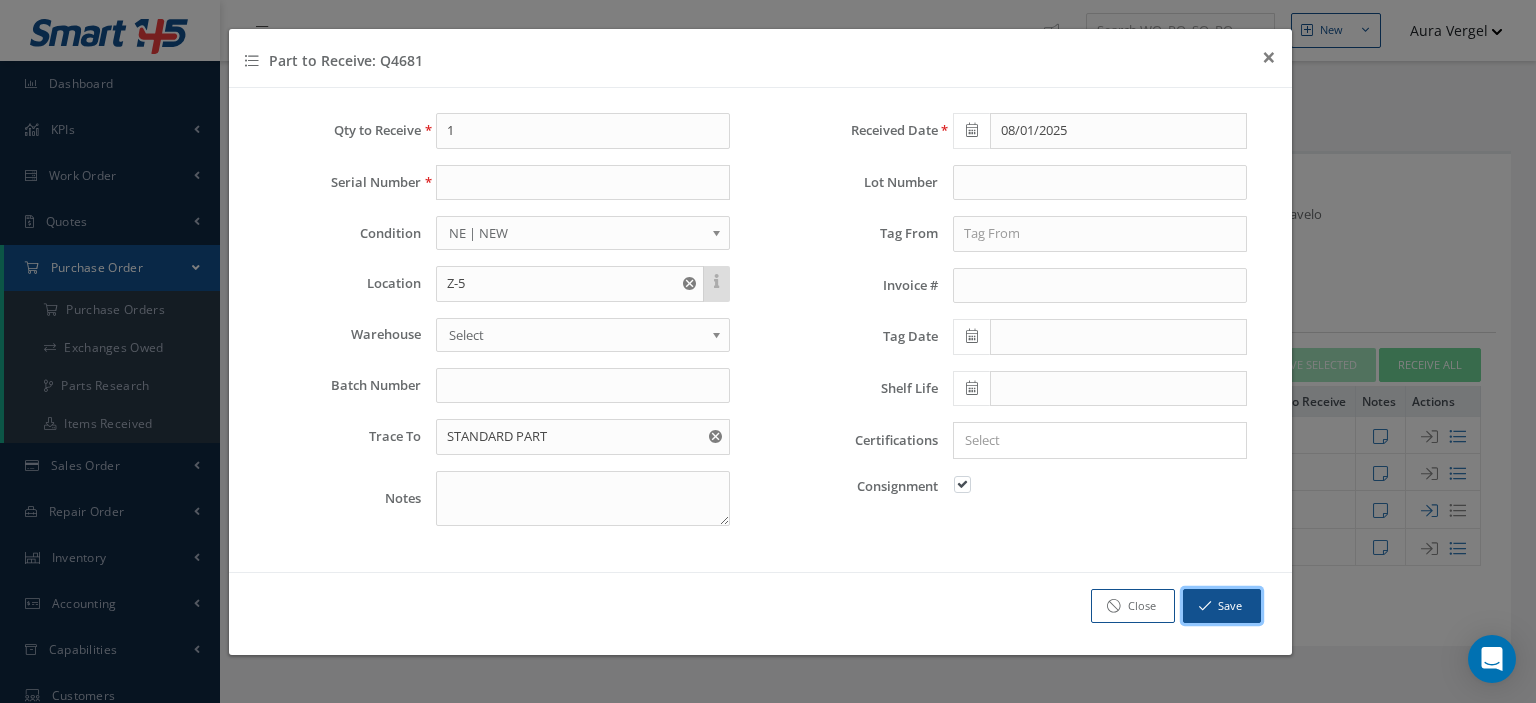click on "Save" at bounding box center (1222, 606) 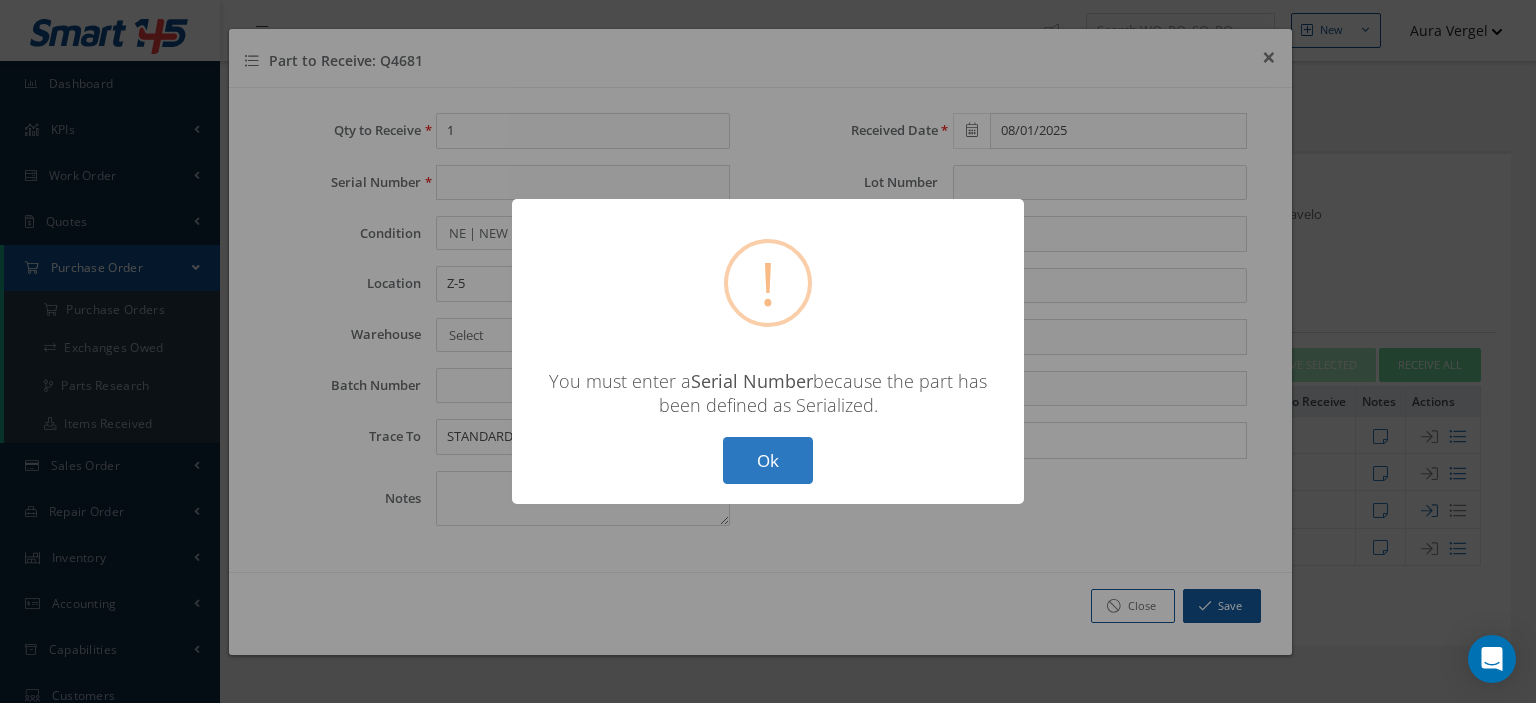 click on "Ok" at bounding box center [768, 460] 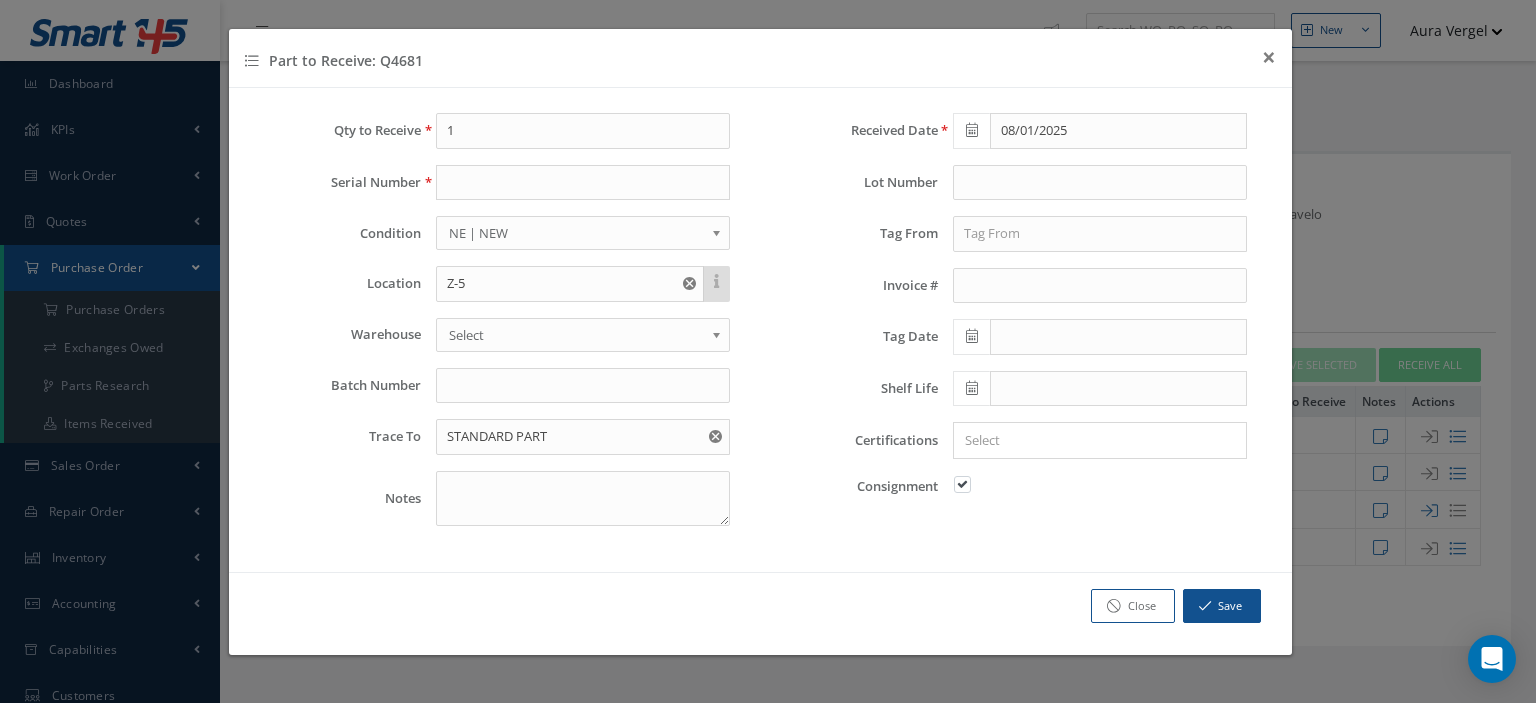 drag, startPoint x: 424, startPoint y: 60, endPoint x: 381, endPoint y: 64, distance: 43.185646 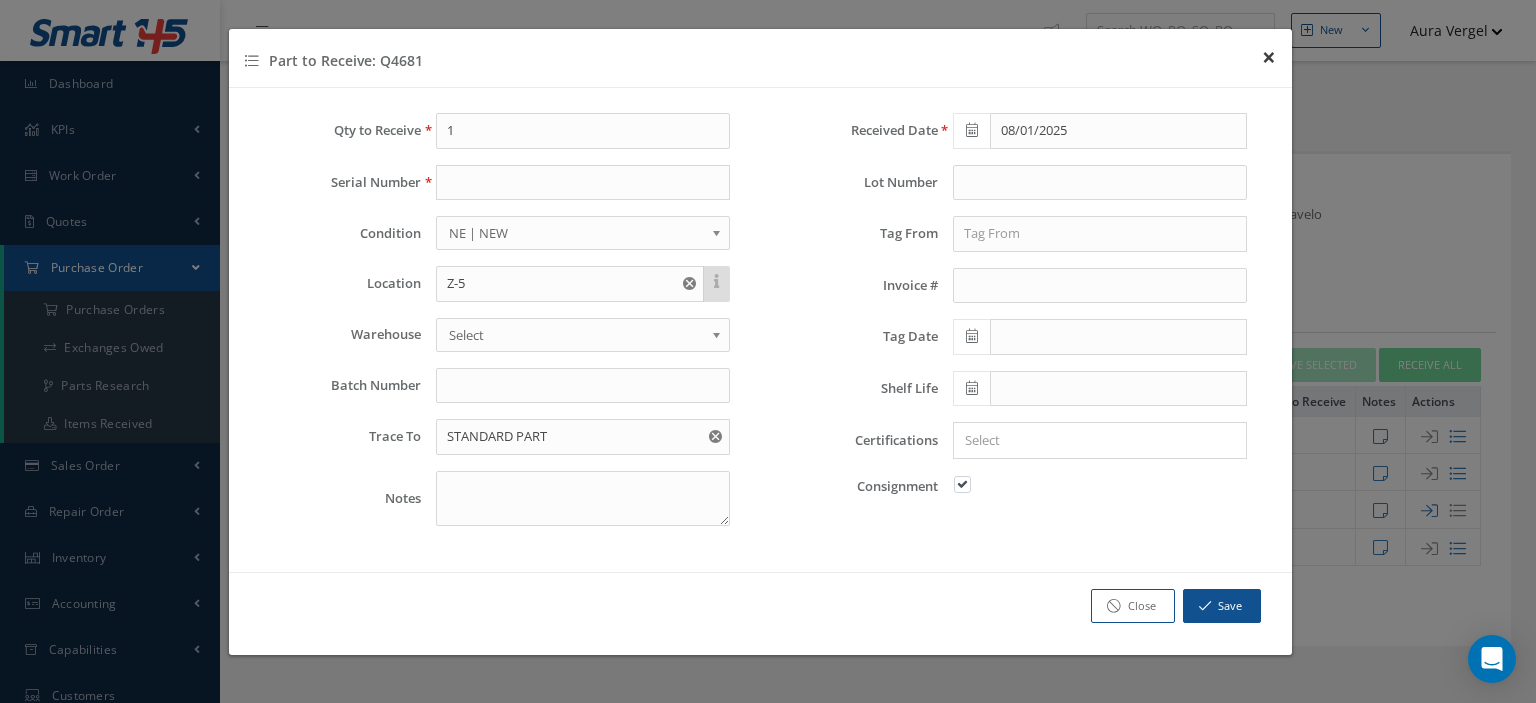 click on "×" at bounding box center [1269, 56] 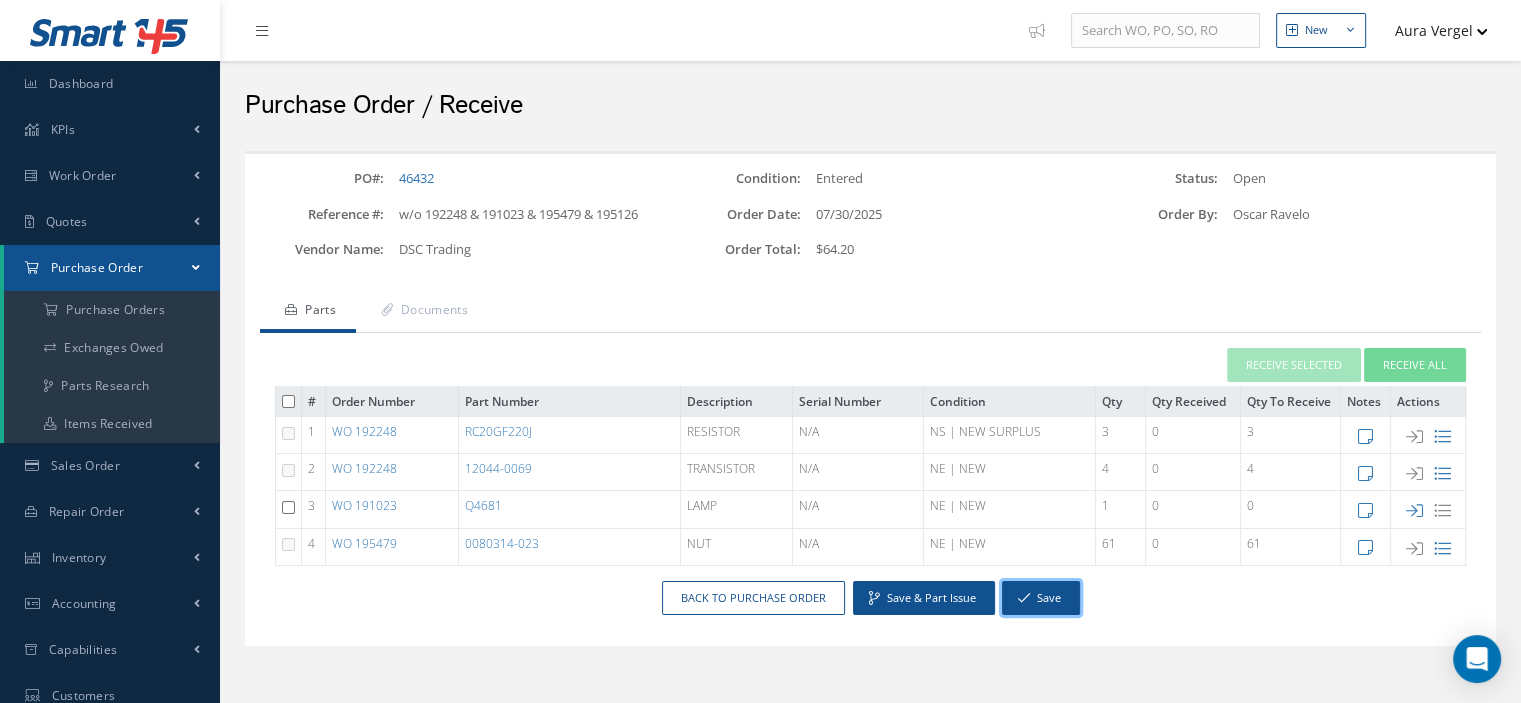 click at bounding box center (1024, 598) 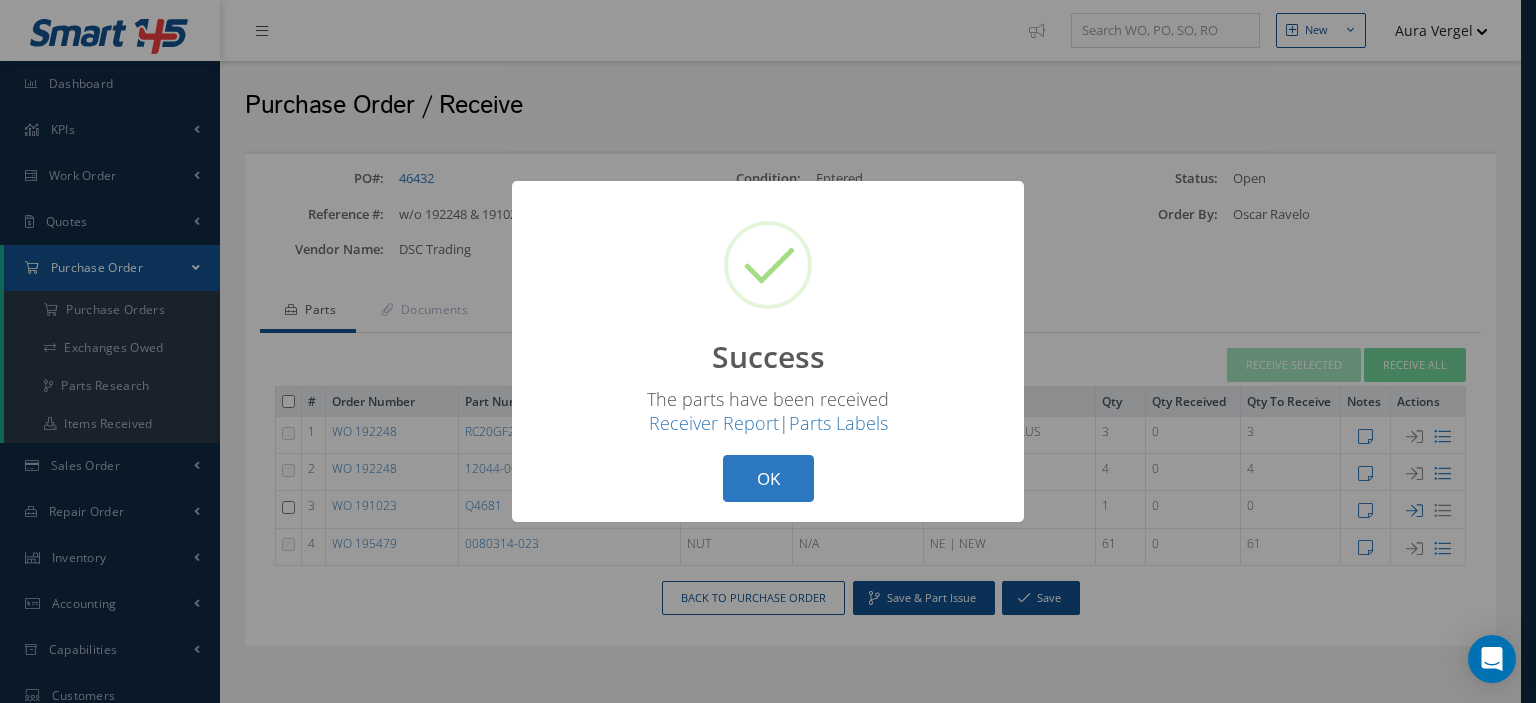 click on "OK" at bounding box center [768, 478] 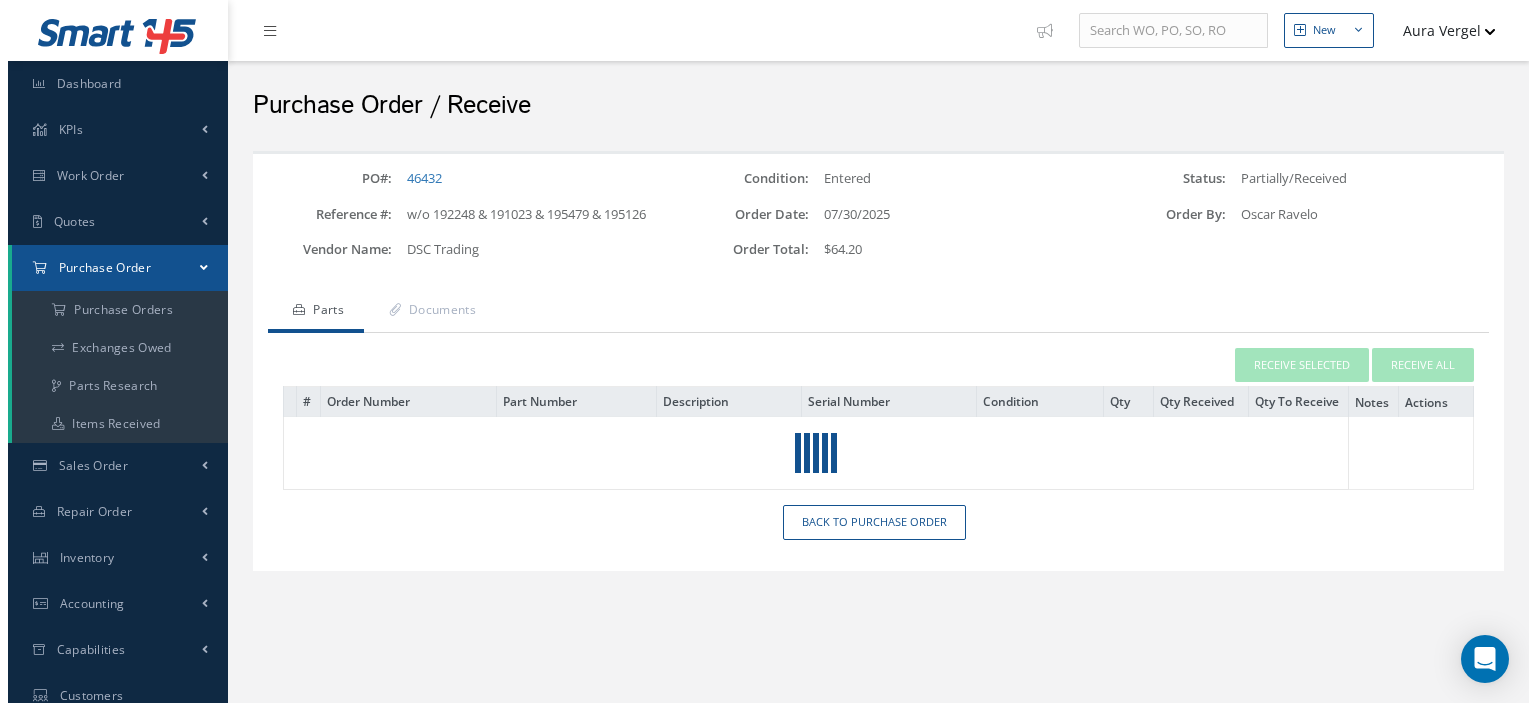 scroll, scrollTop: 0, scrollLeft: 0, axis: both 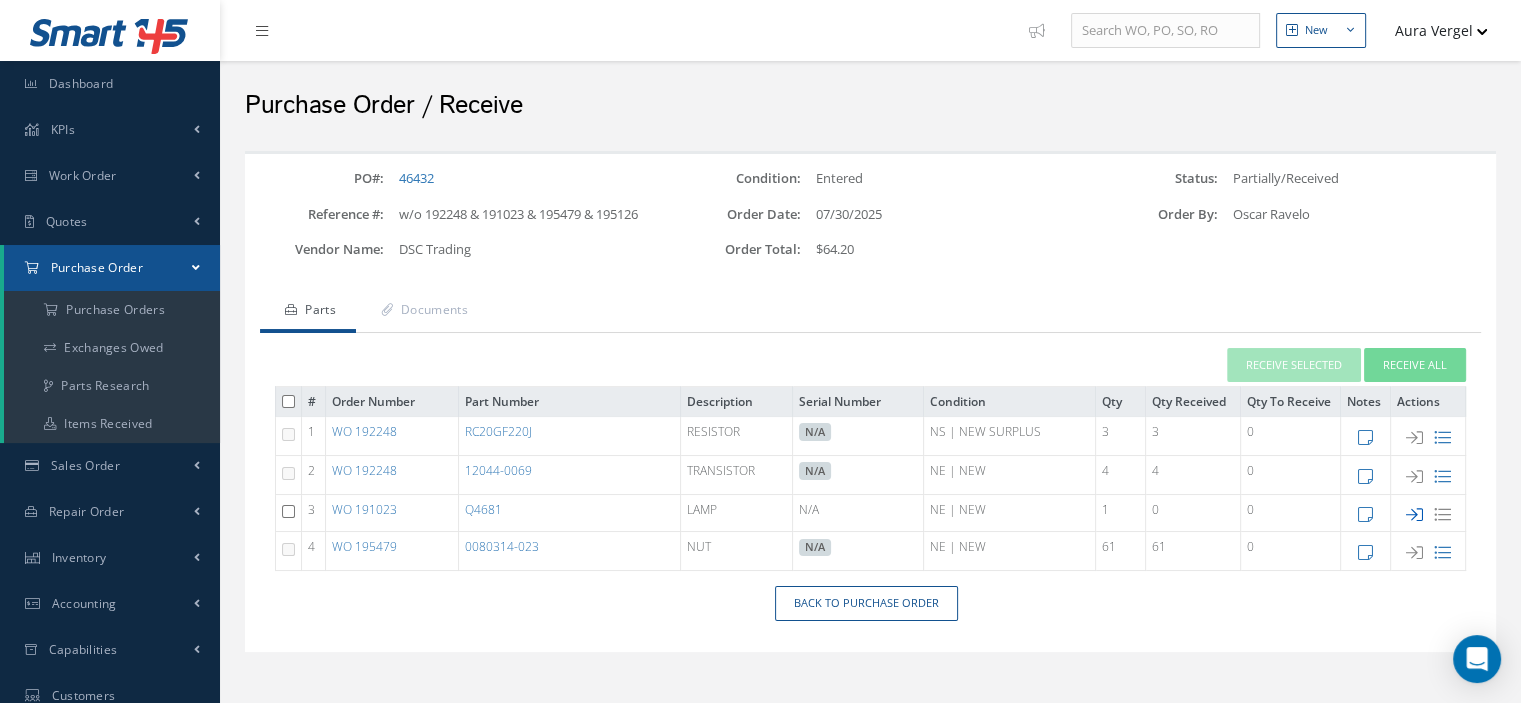 click at bounding box center (1414, 514) 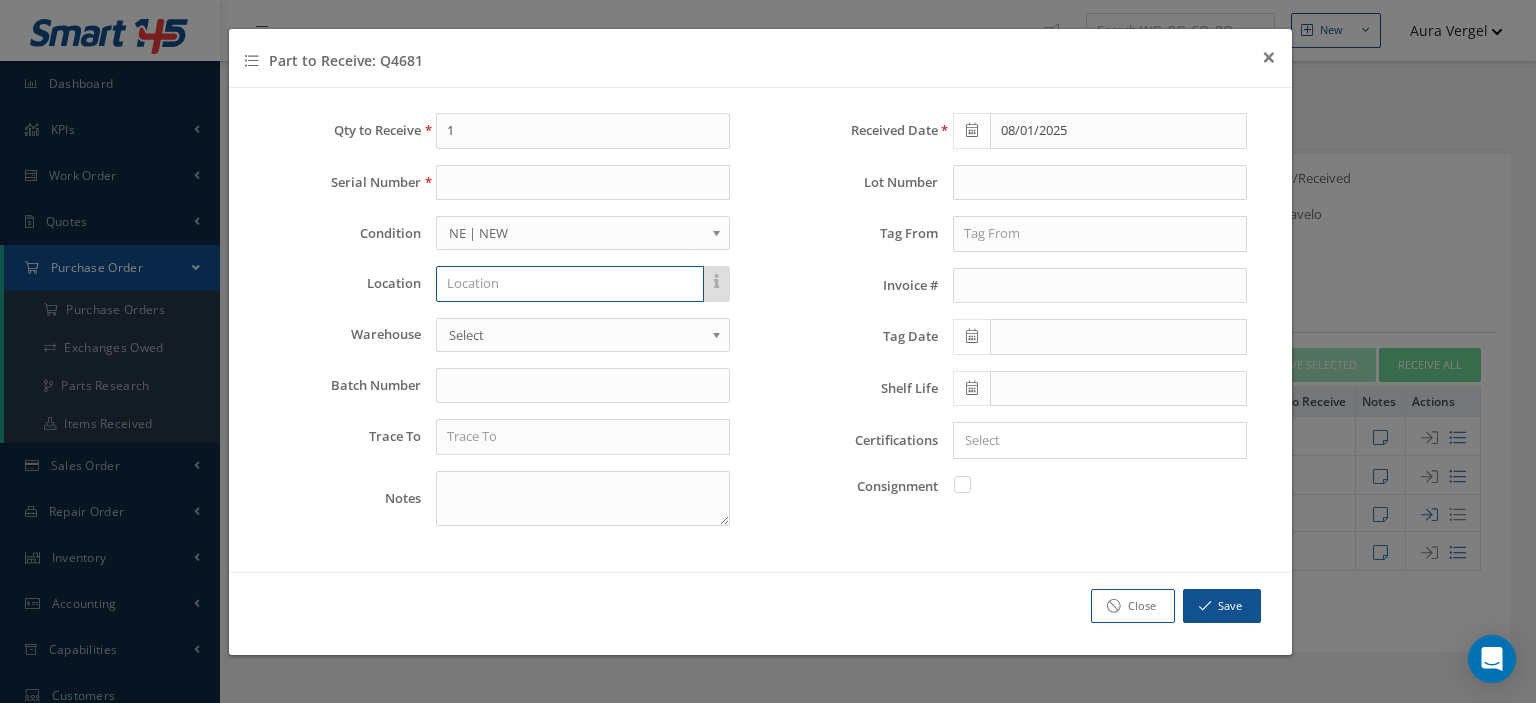 click at bounding box center [570, 284] 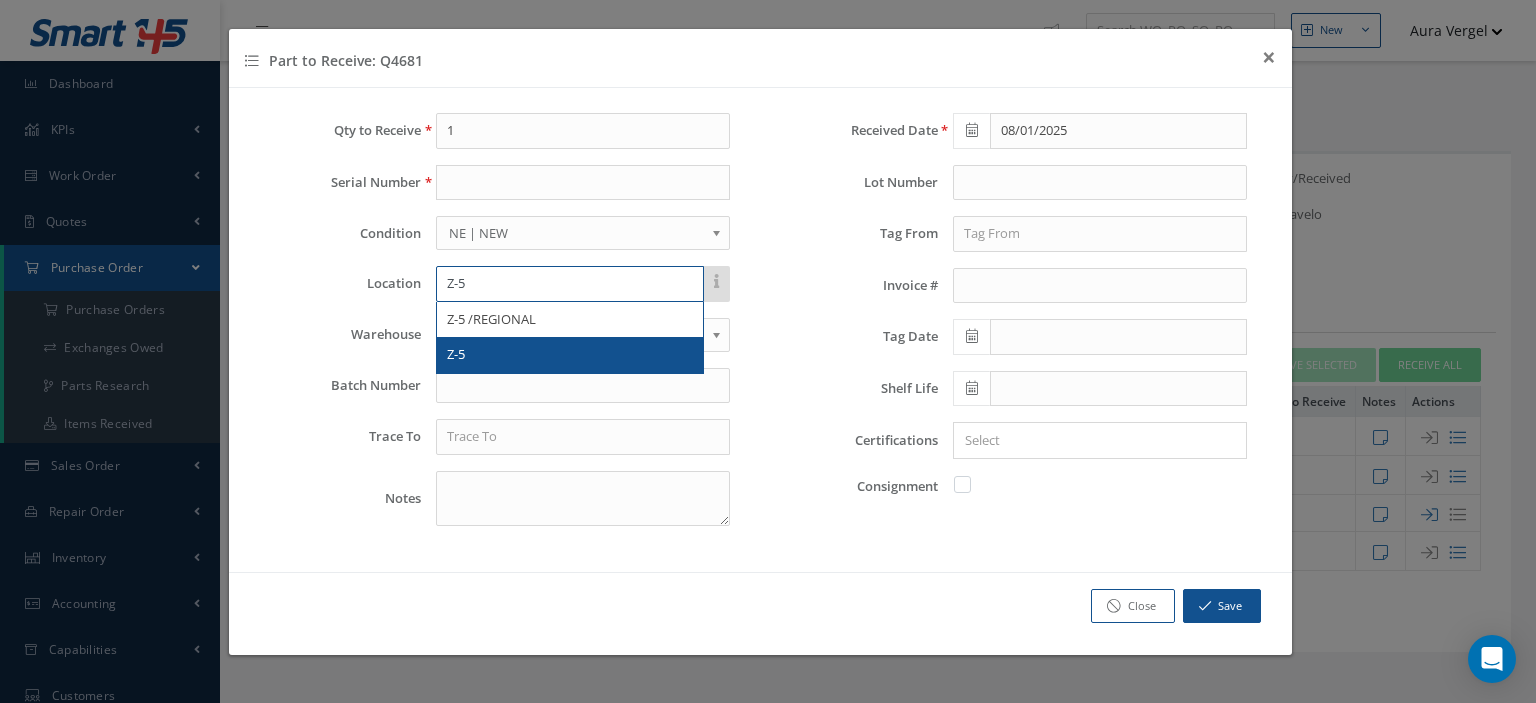 type on "Z-5" 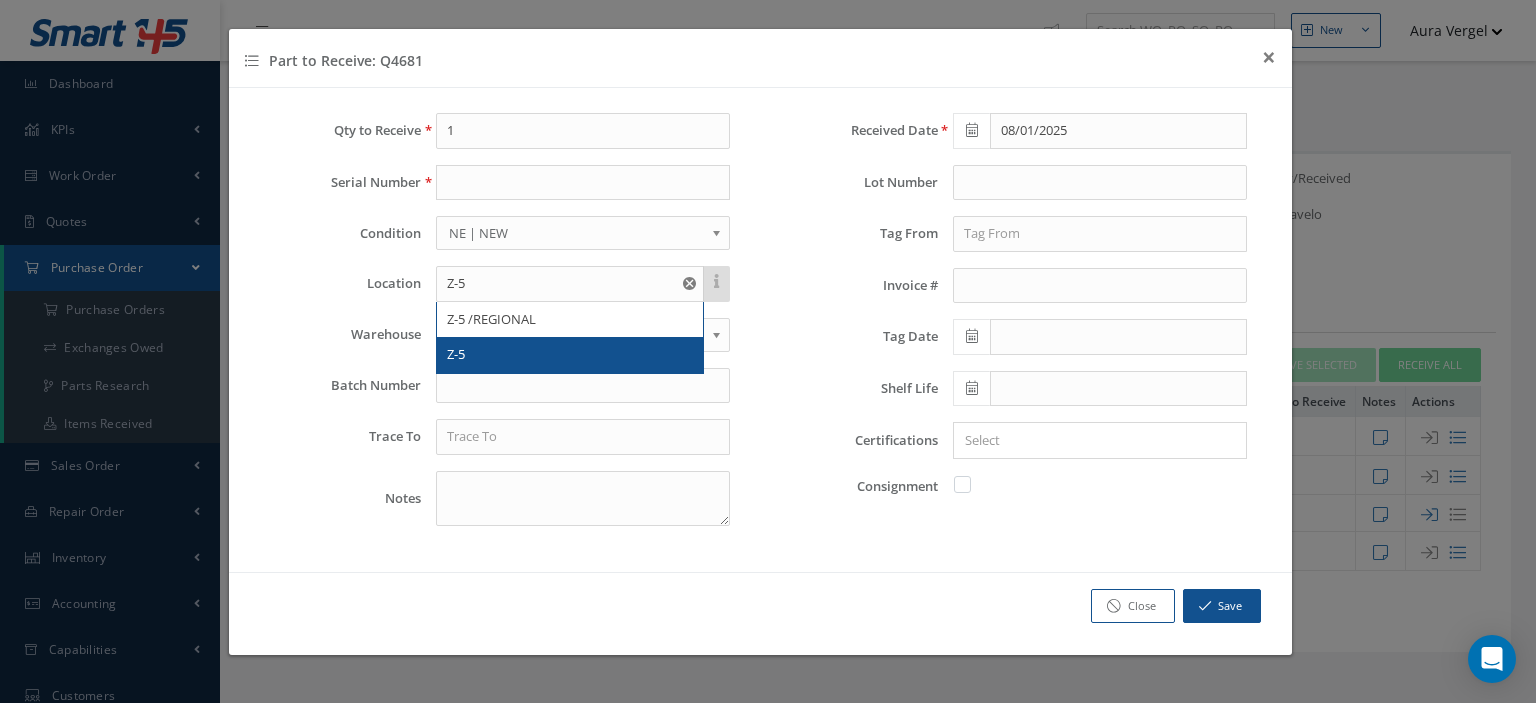 click on "Z-5" at bounding box center (570, 355) 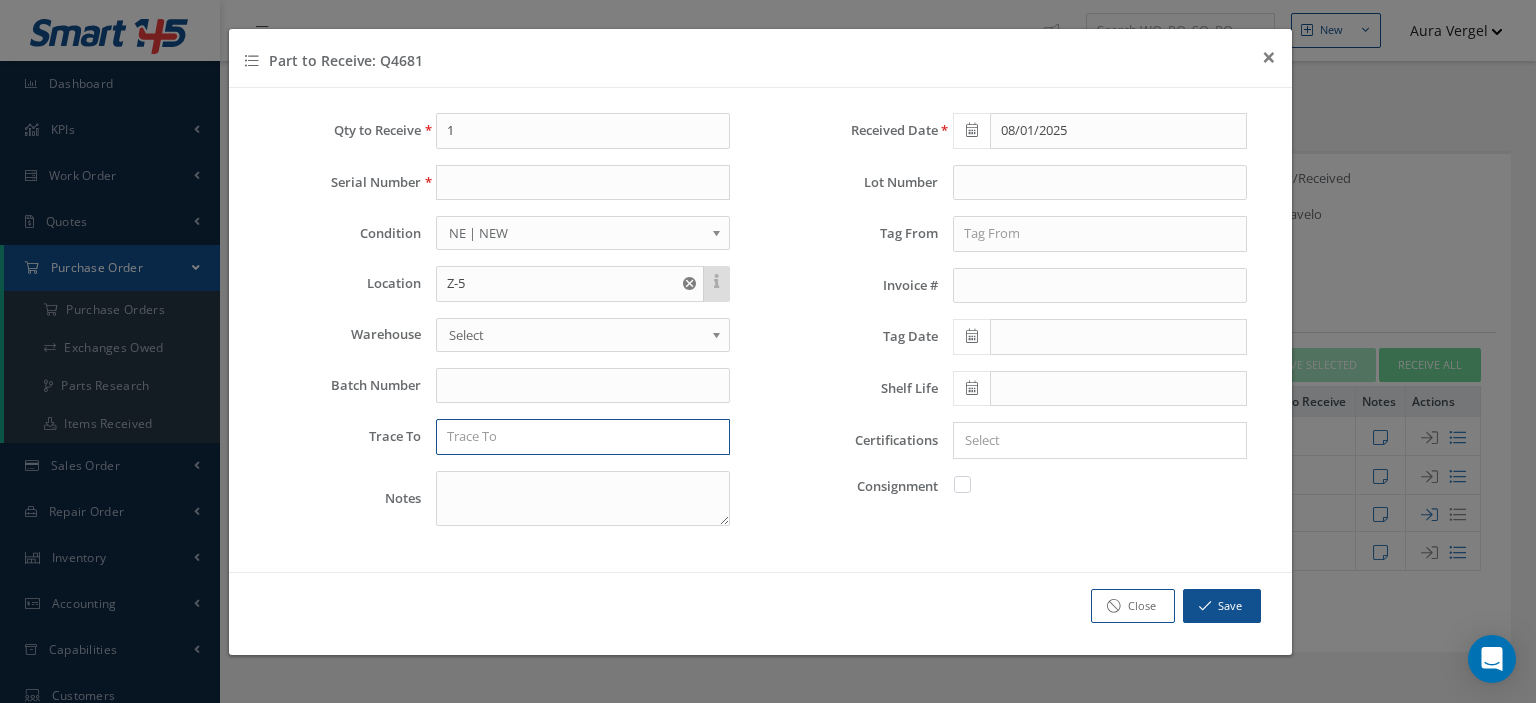 click at bounding box center [583, 437] 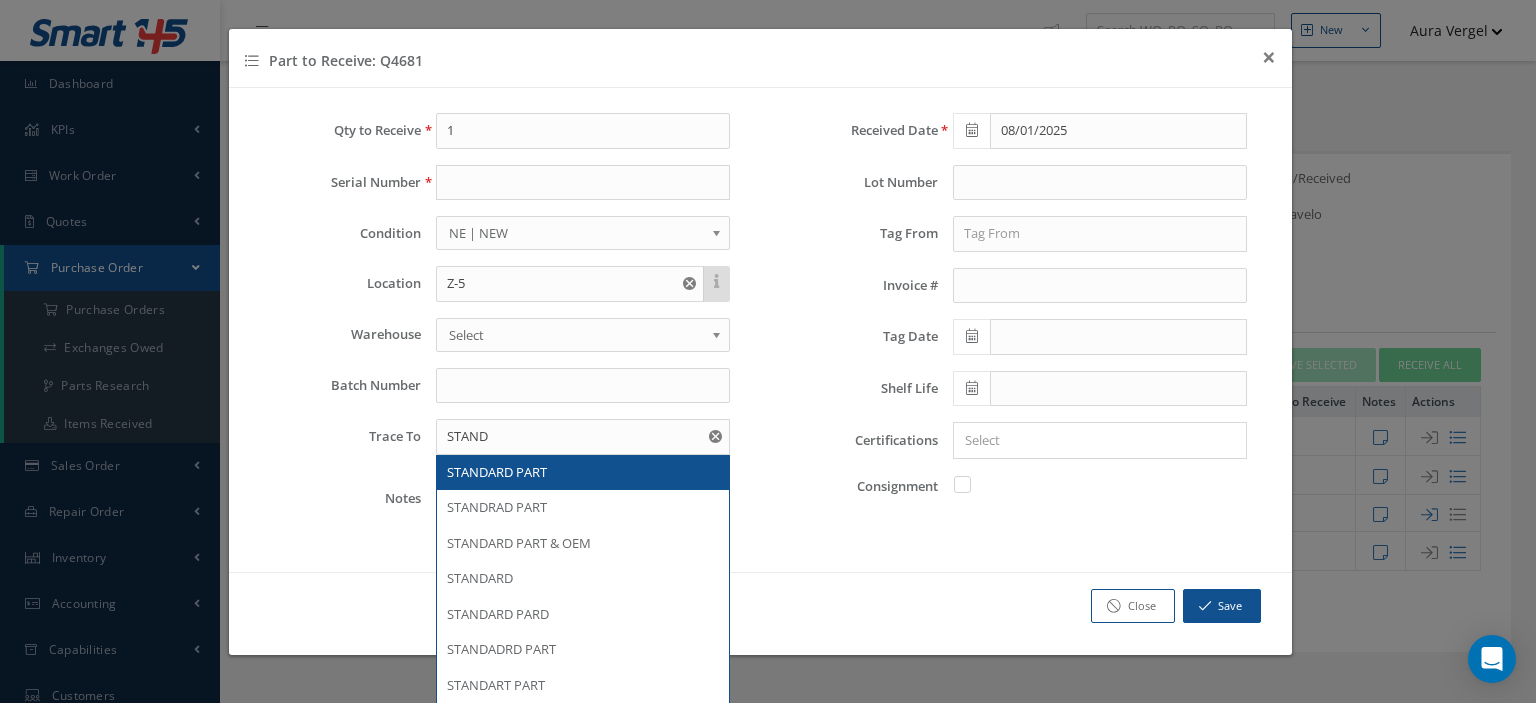 click on "STANDARD PART" at bounding box center (583, 473) 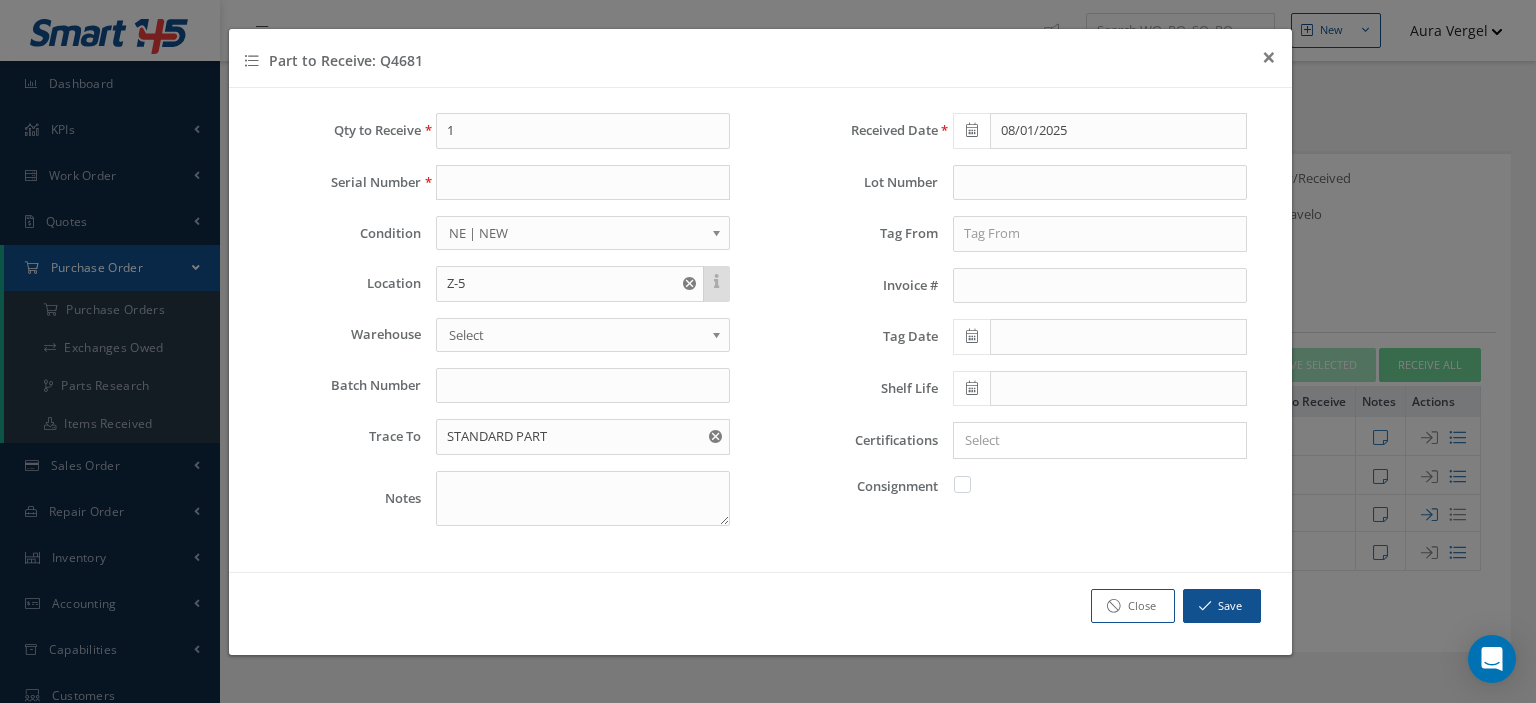 click at bounding box center (972, 484) 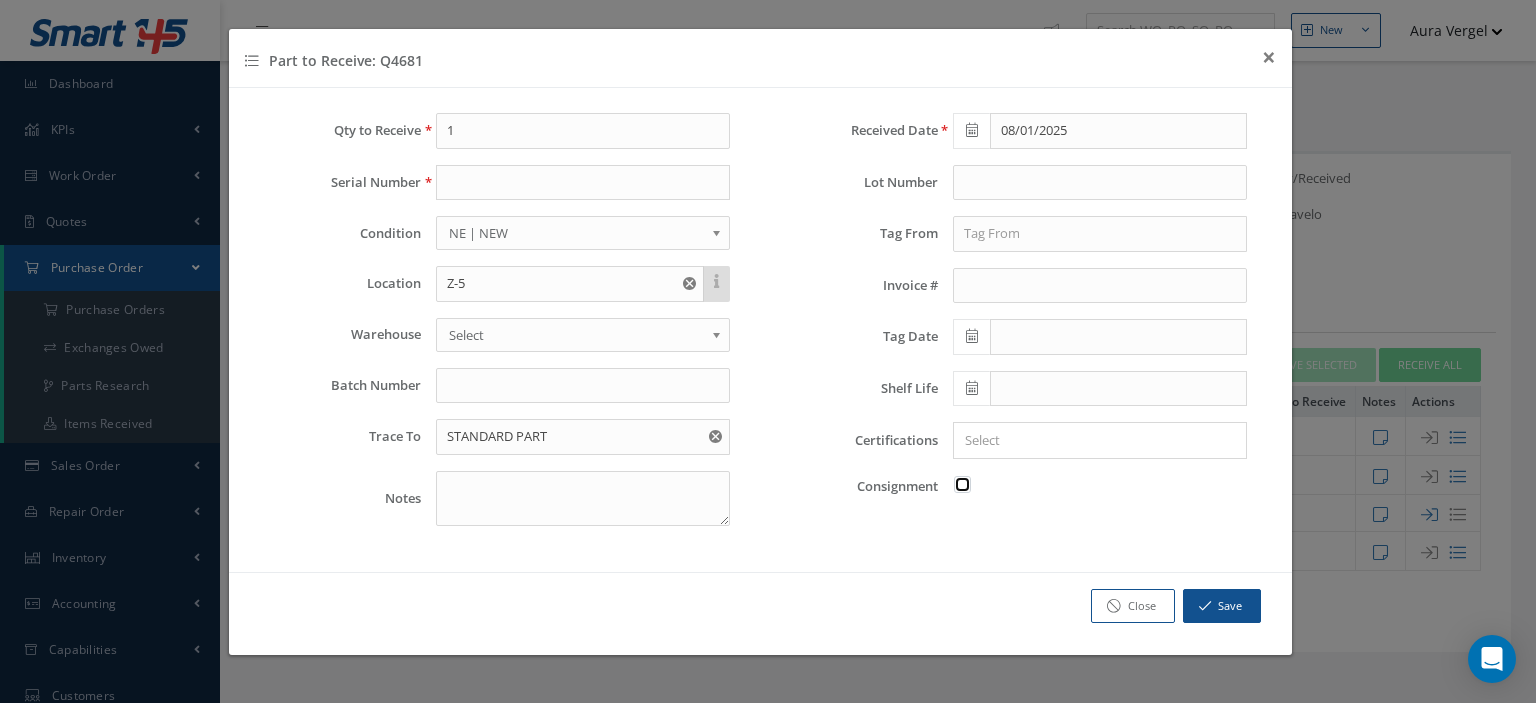 click at bounding box center [963, 482] 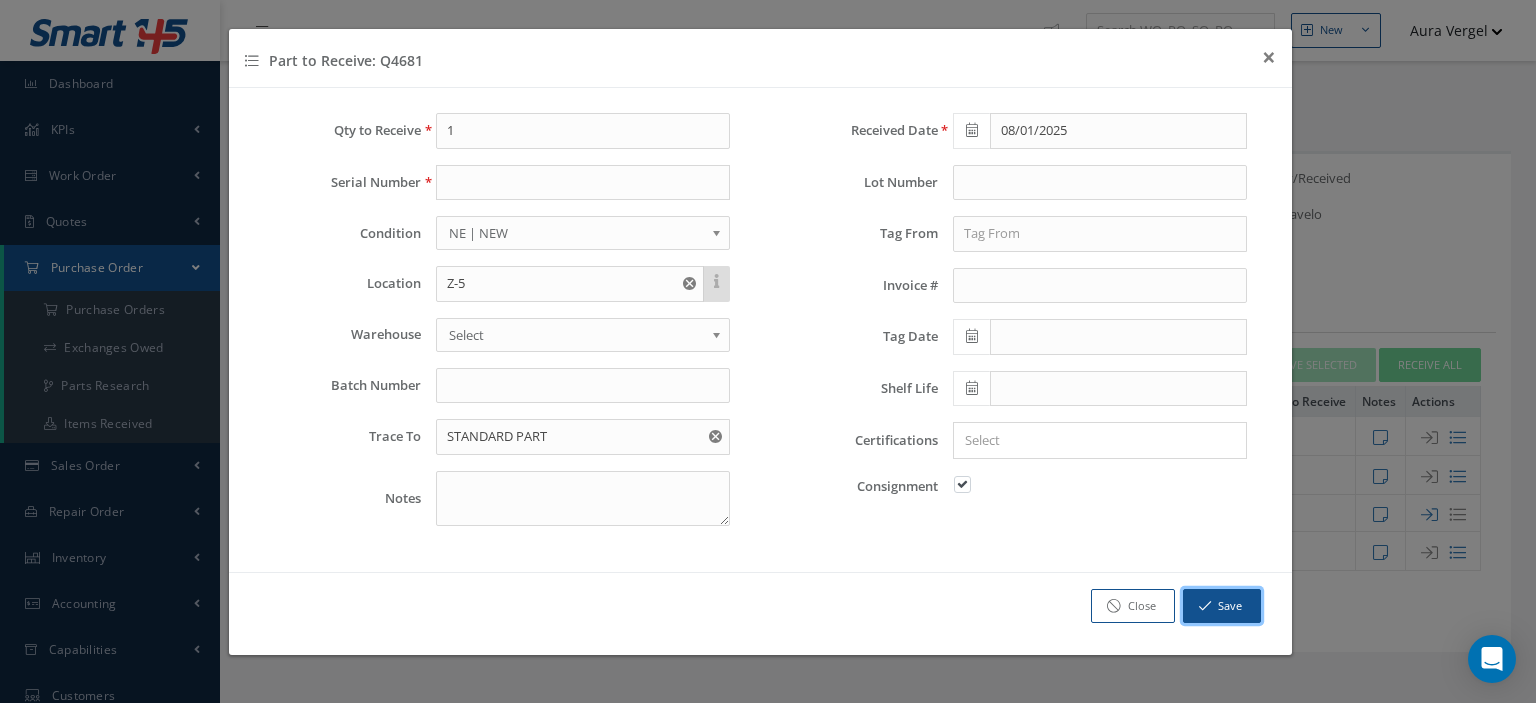 click at bounding box center [1205, 606] 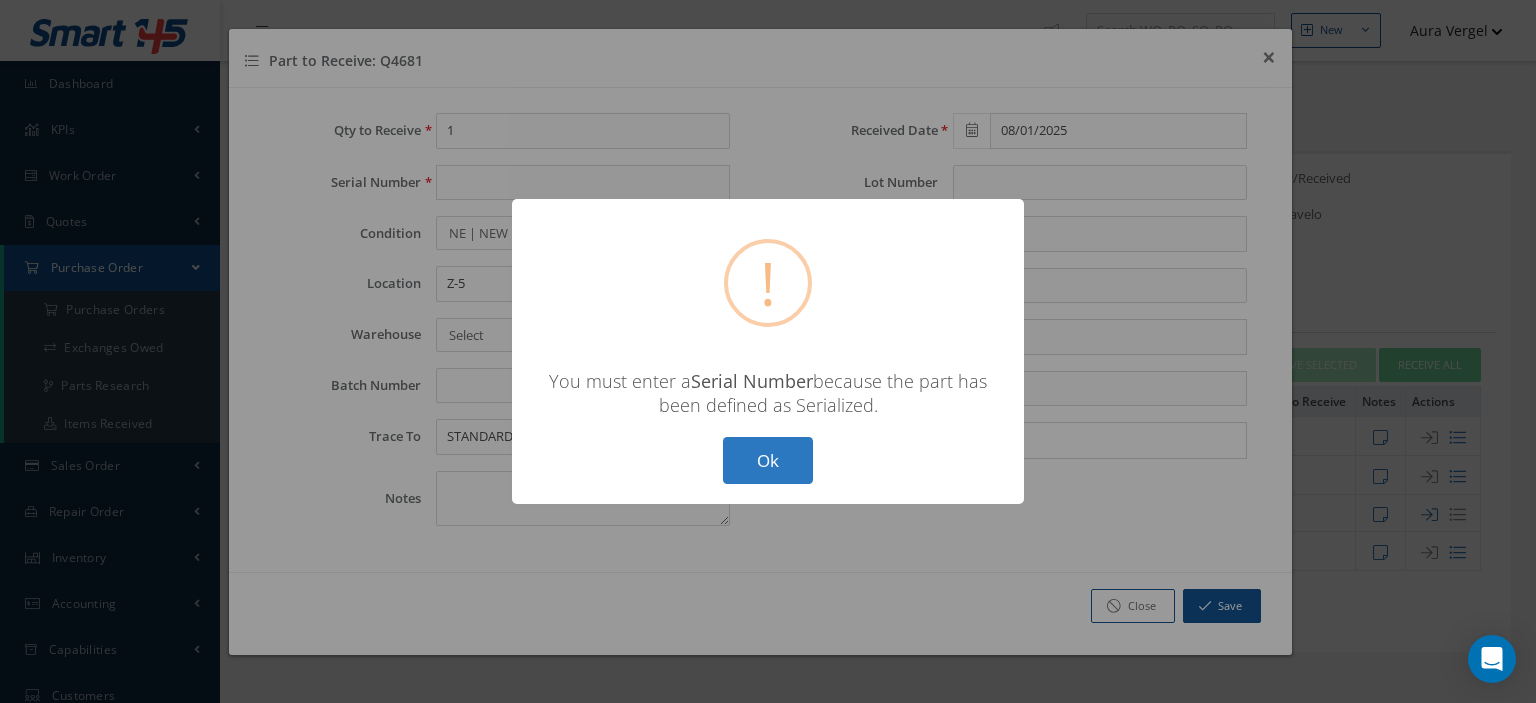 click on "Ok" at bounding box center [768, 460] 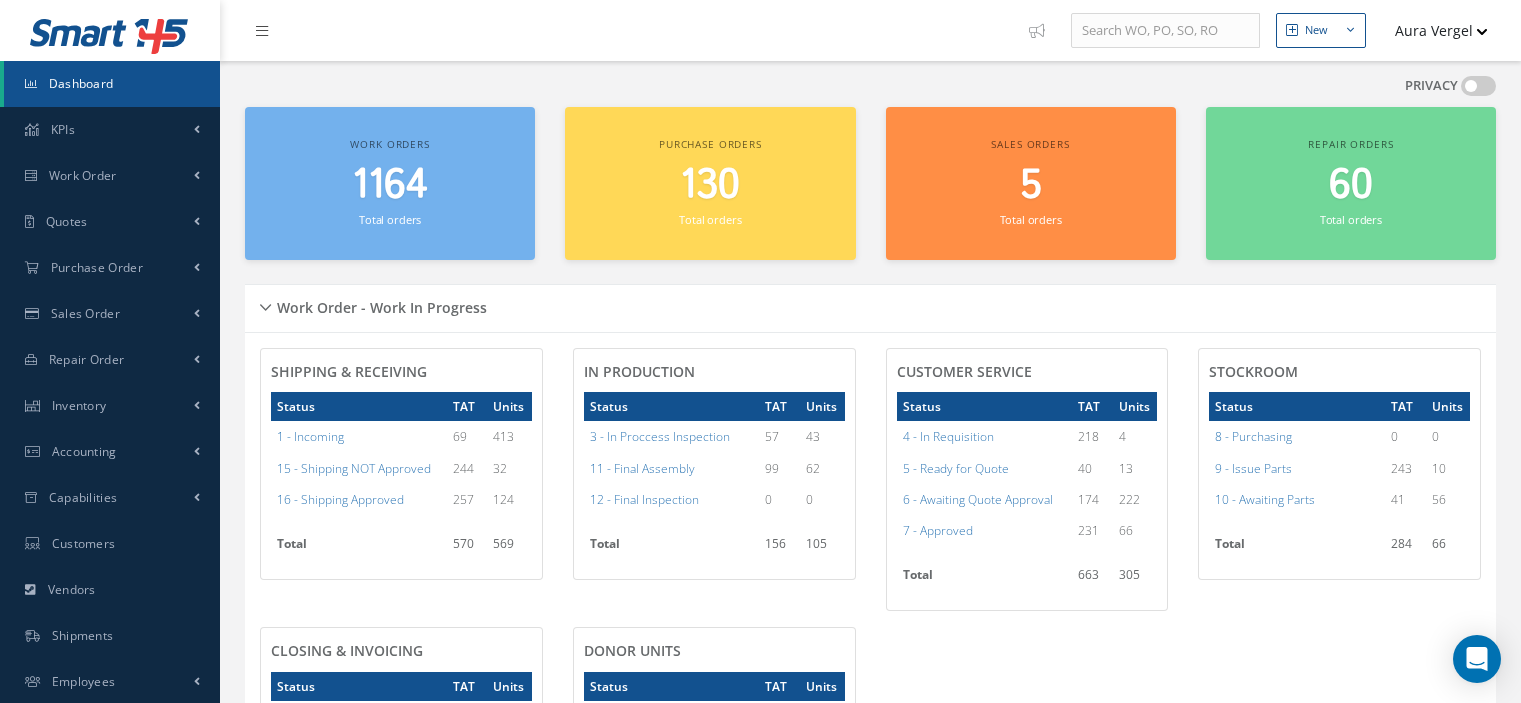 scroll, scrollTop: 0, scrollLeft: 0, axis: both 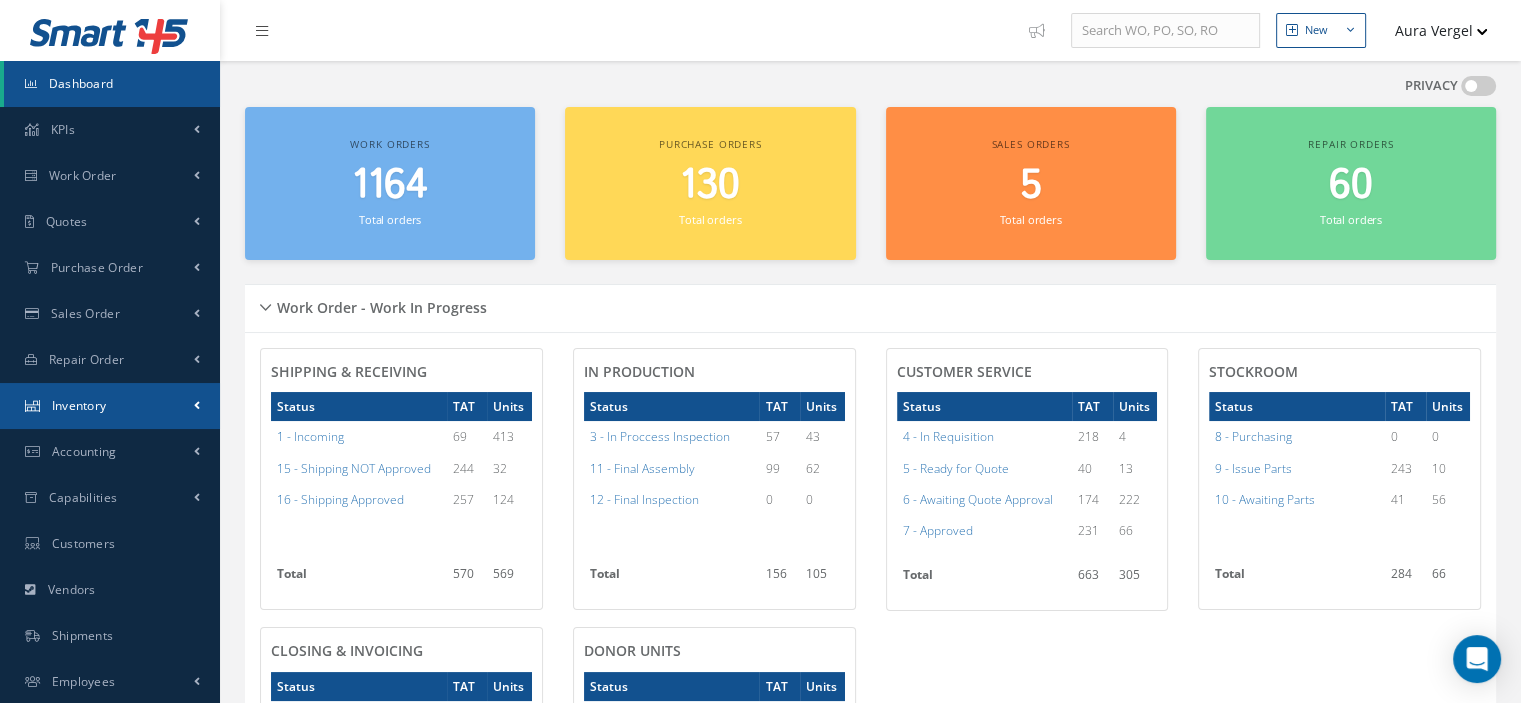 click on "Inventory" at bounding box center [110, 406] 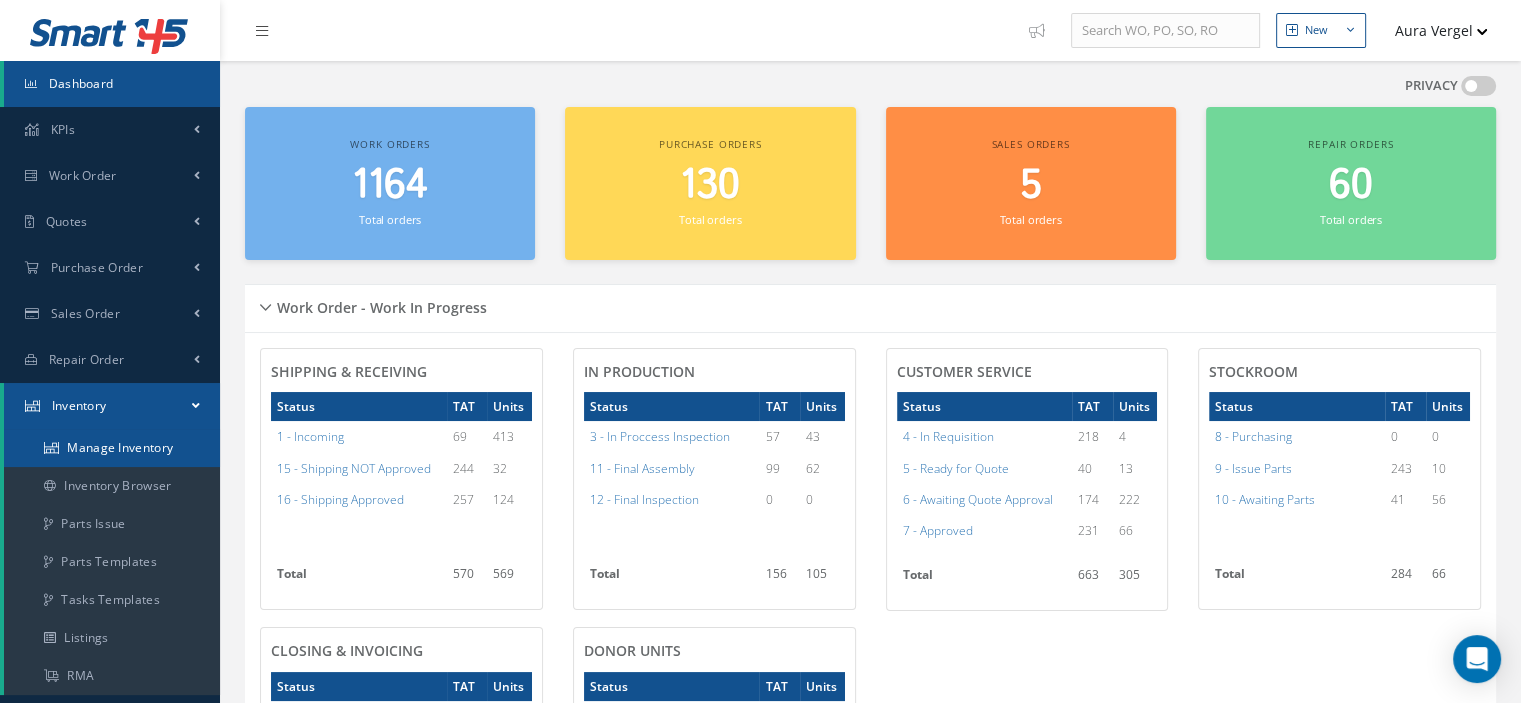 click on "Manage Inventory" at bounding box center (112, 448) 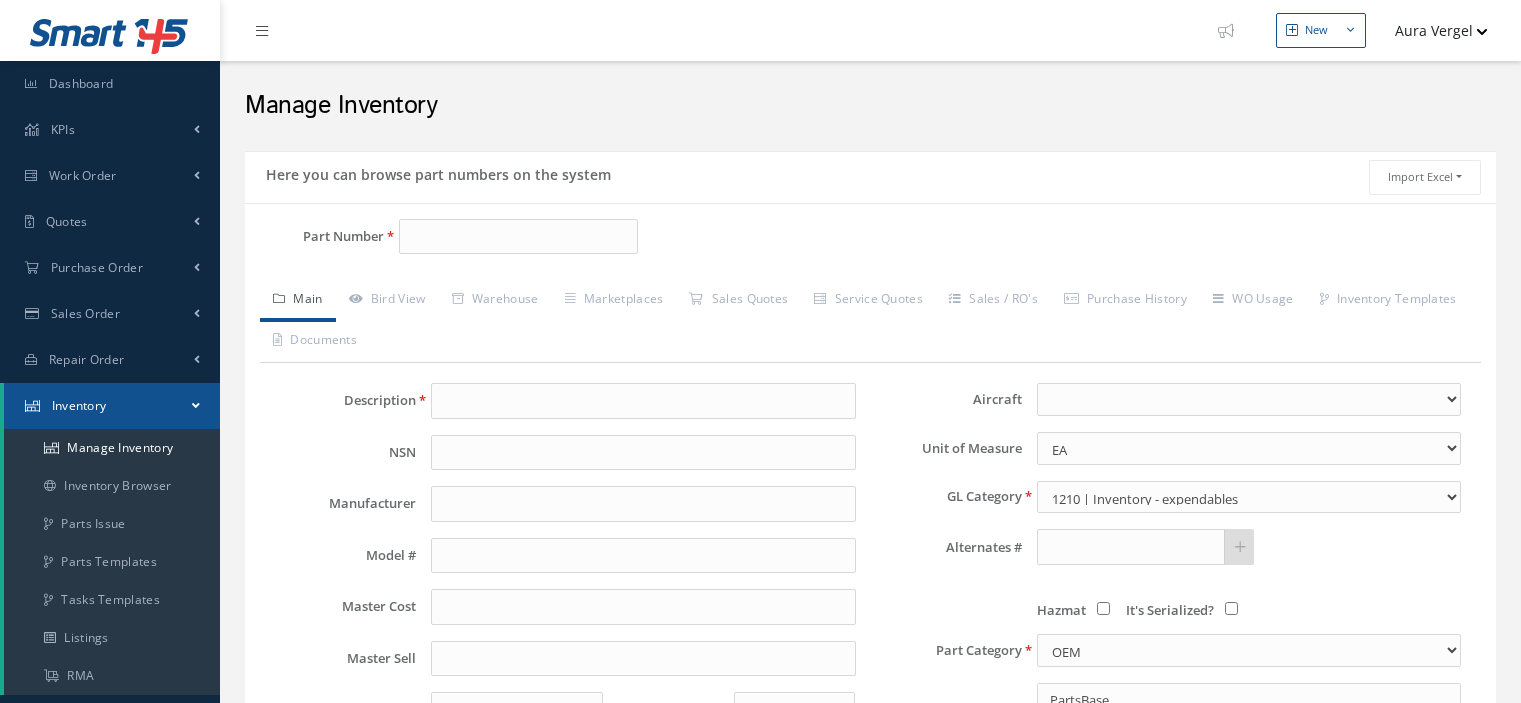 scroll, scrollTop: 0, scrollLeft: 0, axis: both 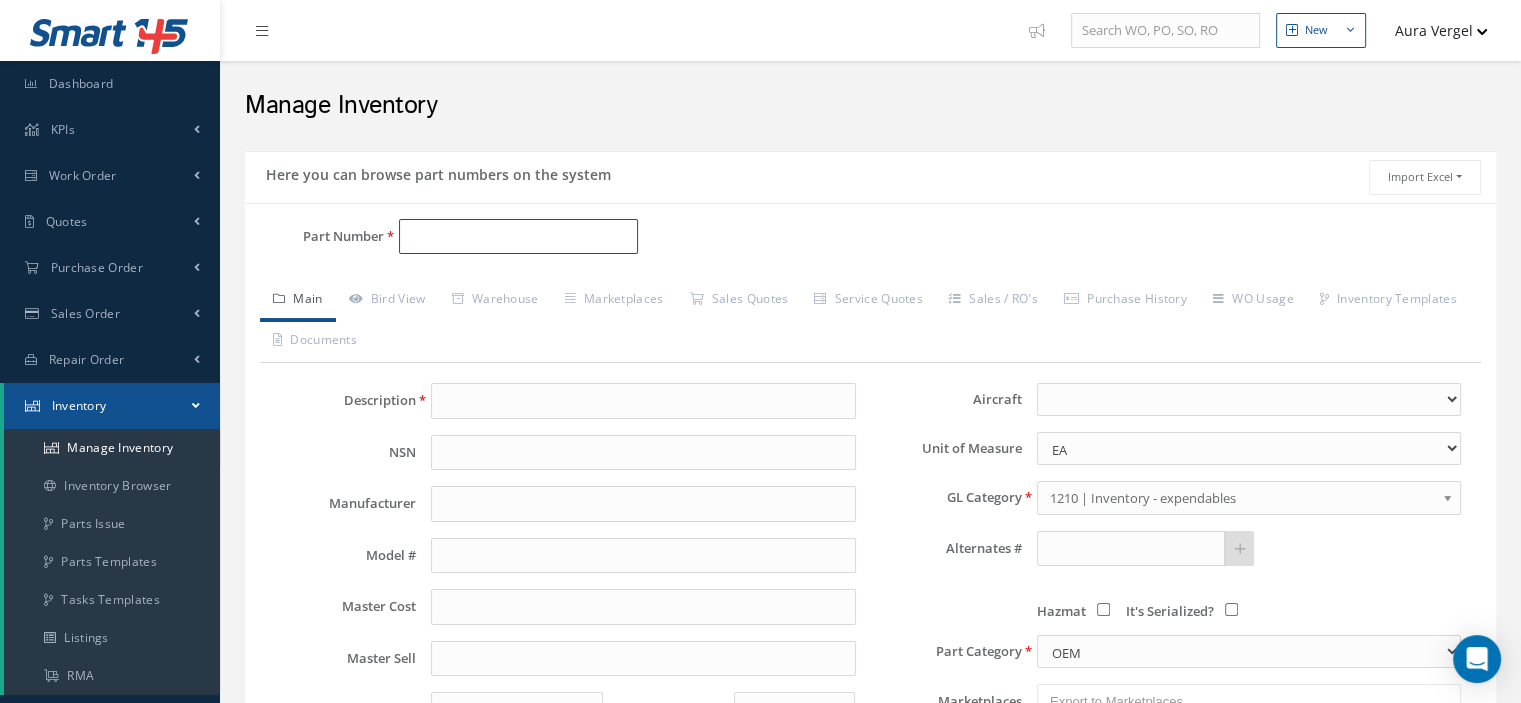 click on "Part Number" at bounding box center [518, 237] 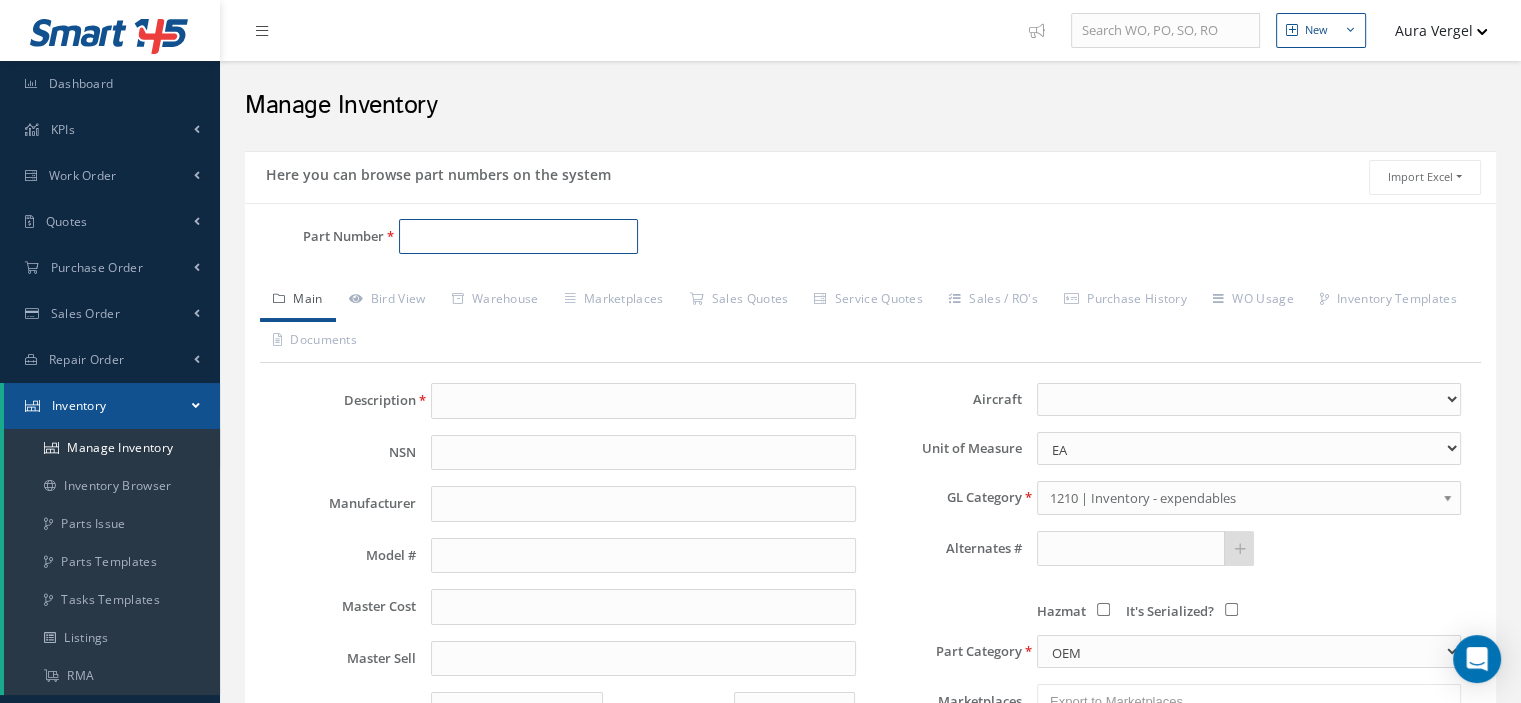 paste on "Q4681" 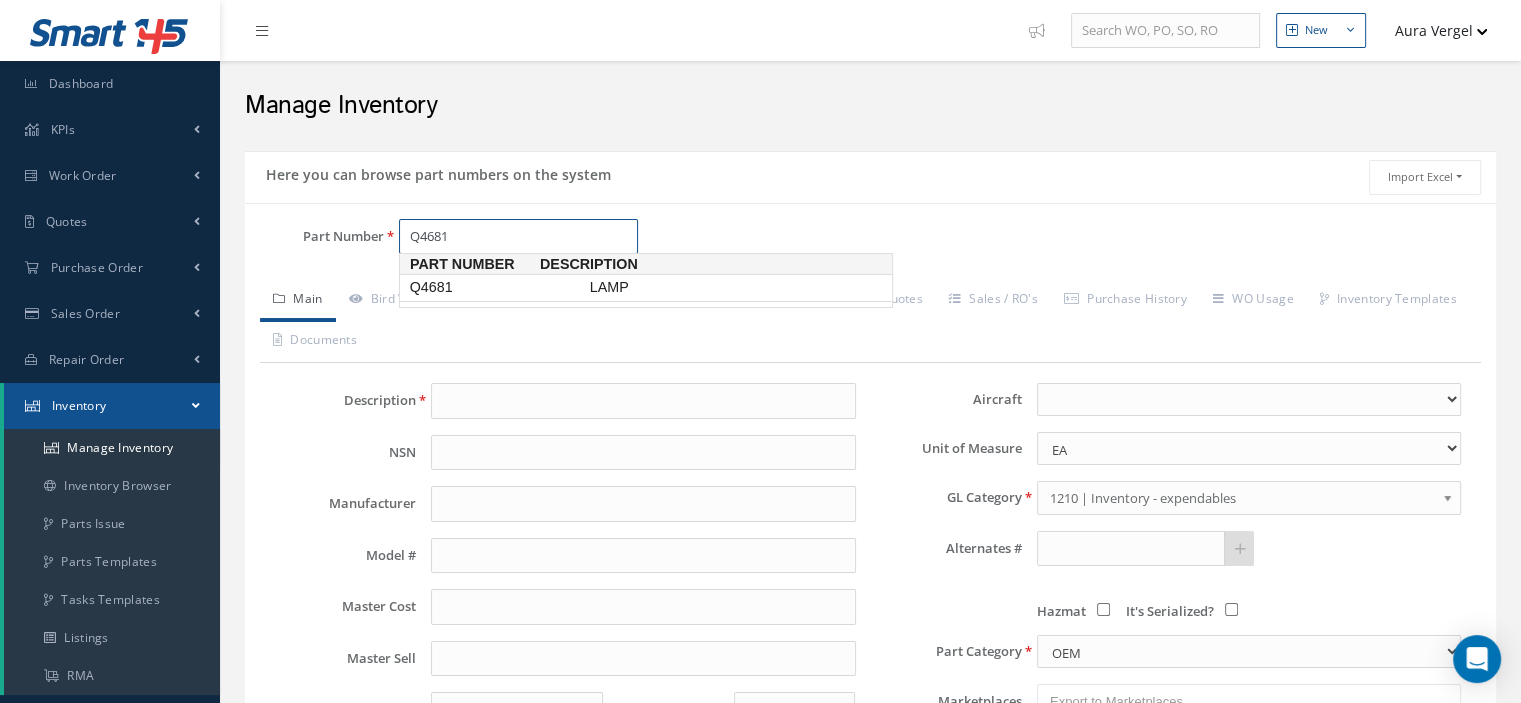 click on "Q4681" at bounding box center (496, 287) 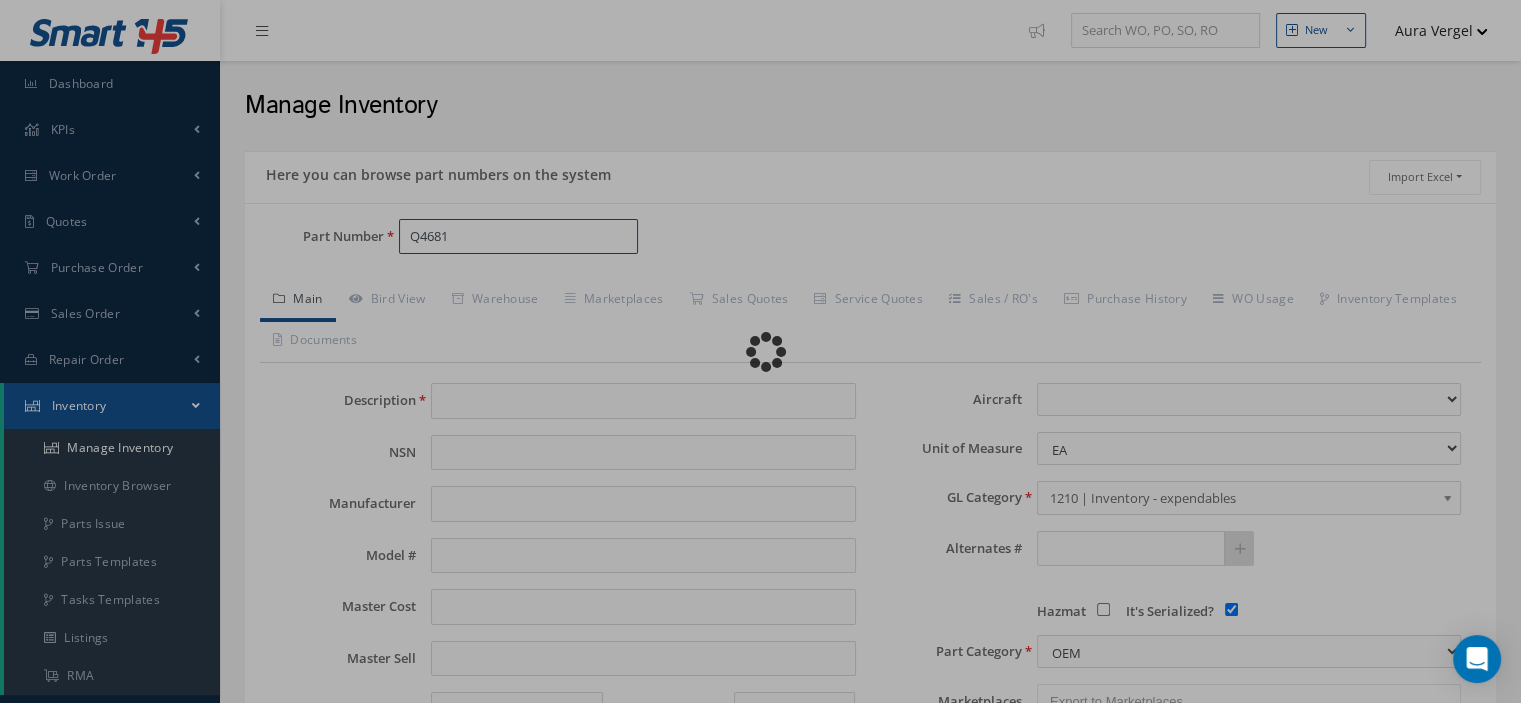 type on "LAMP" 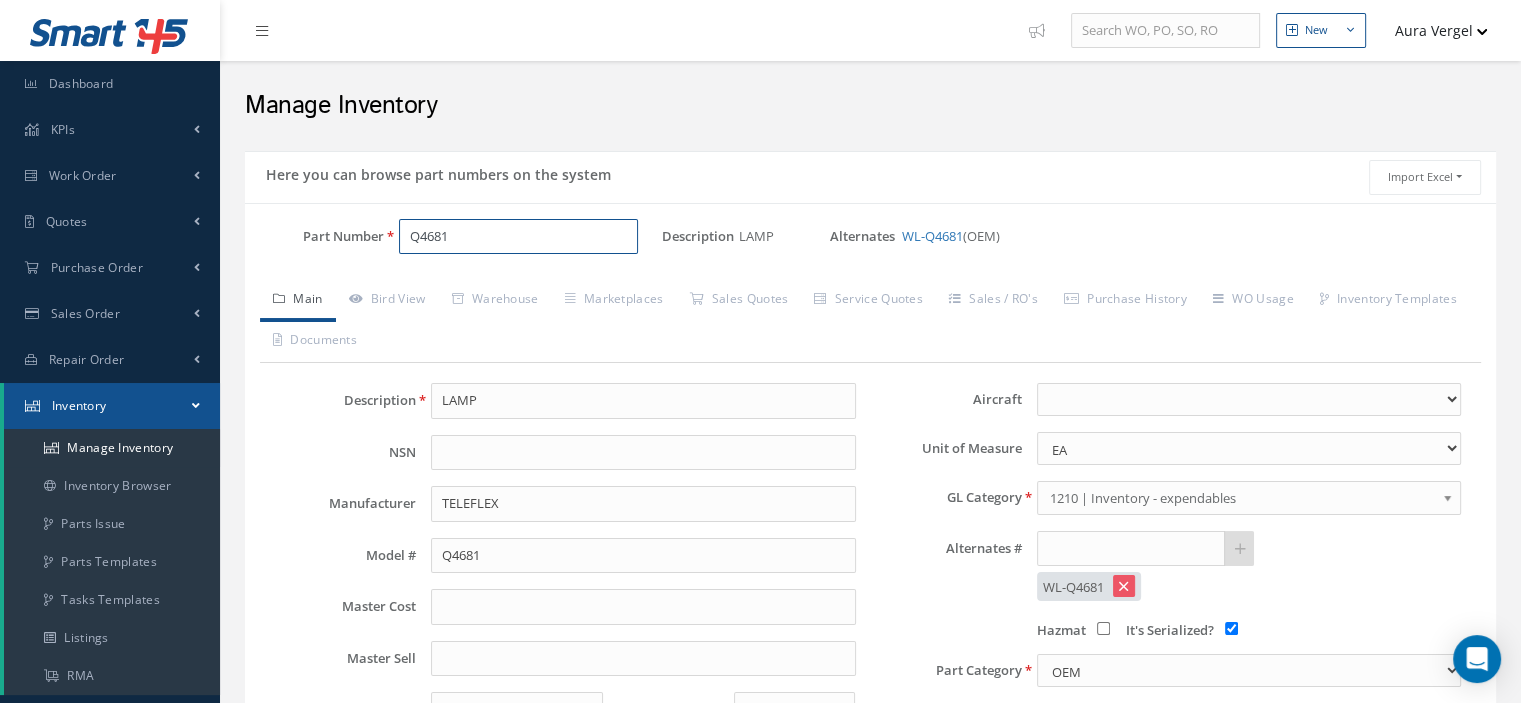 type on "Q4681" 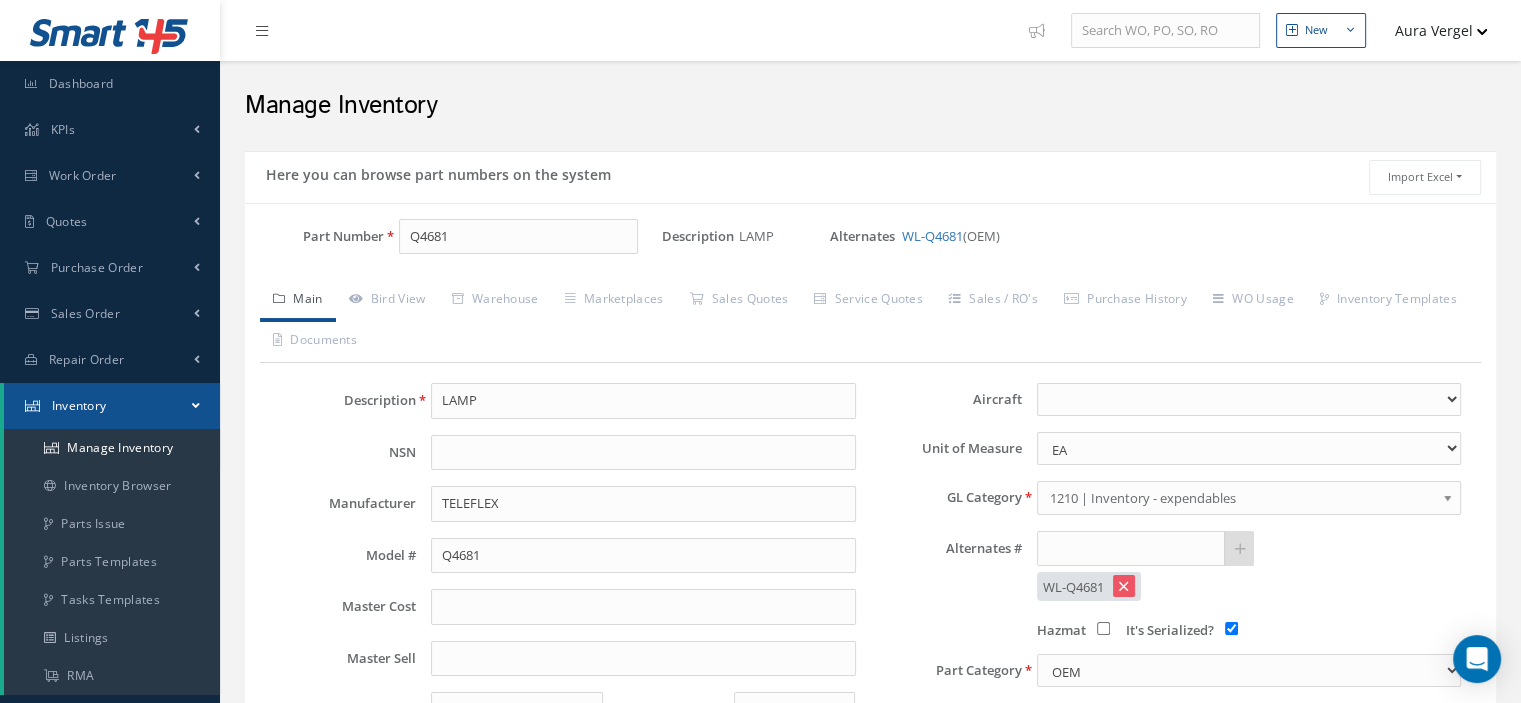 click on "It's Serialized?" at bounding box center (1231, 628) 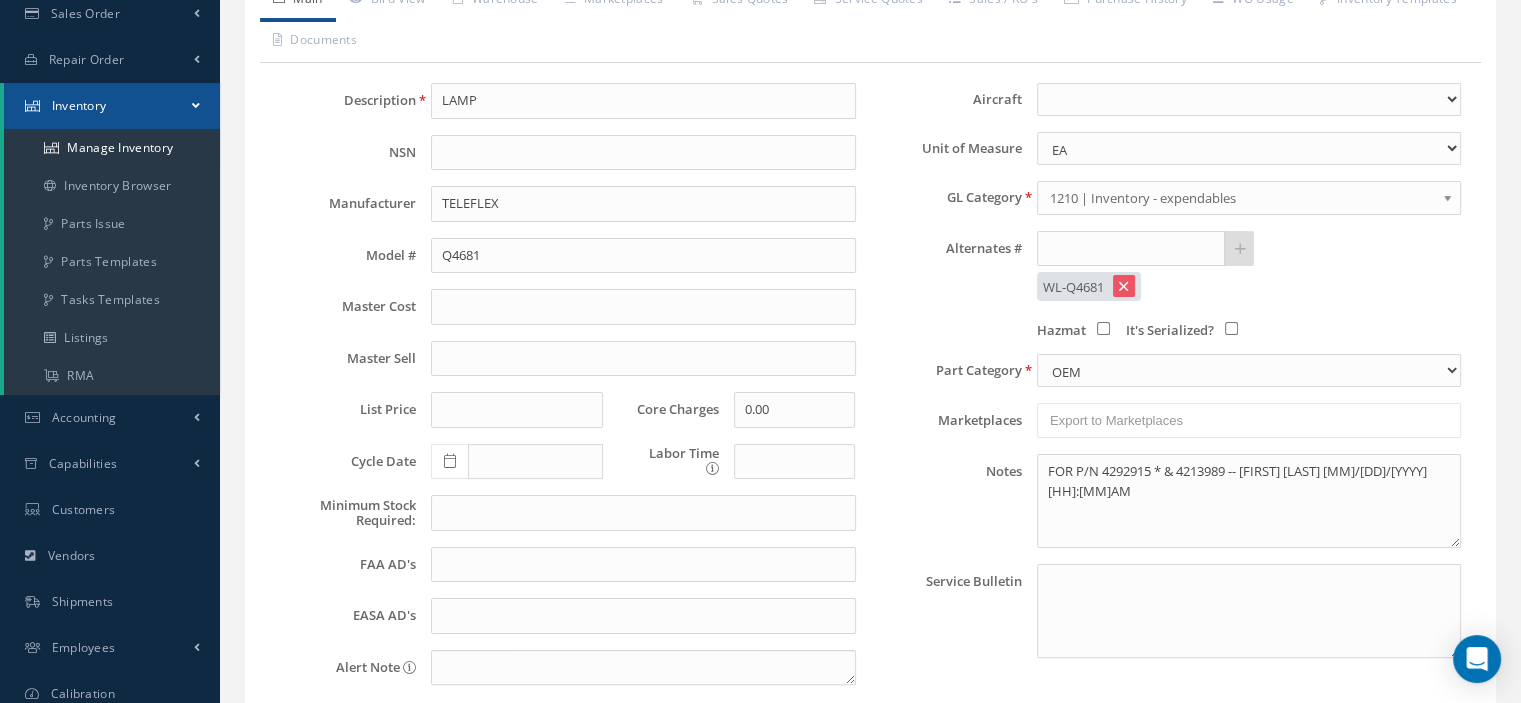 scroll, scrollTop: 467, scrollLeft: 0, axis: vertical 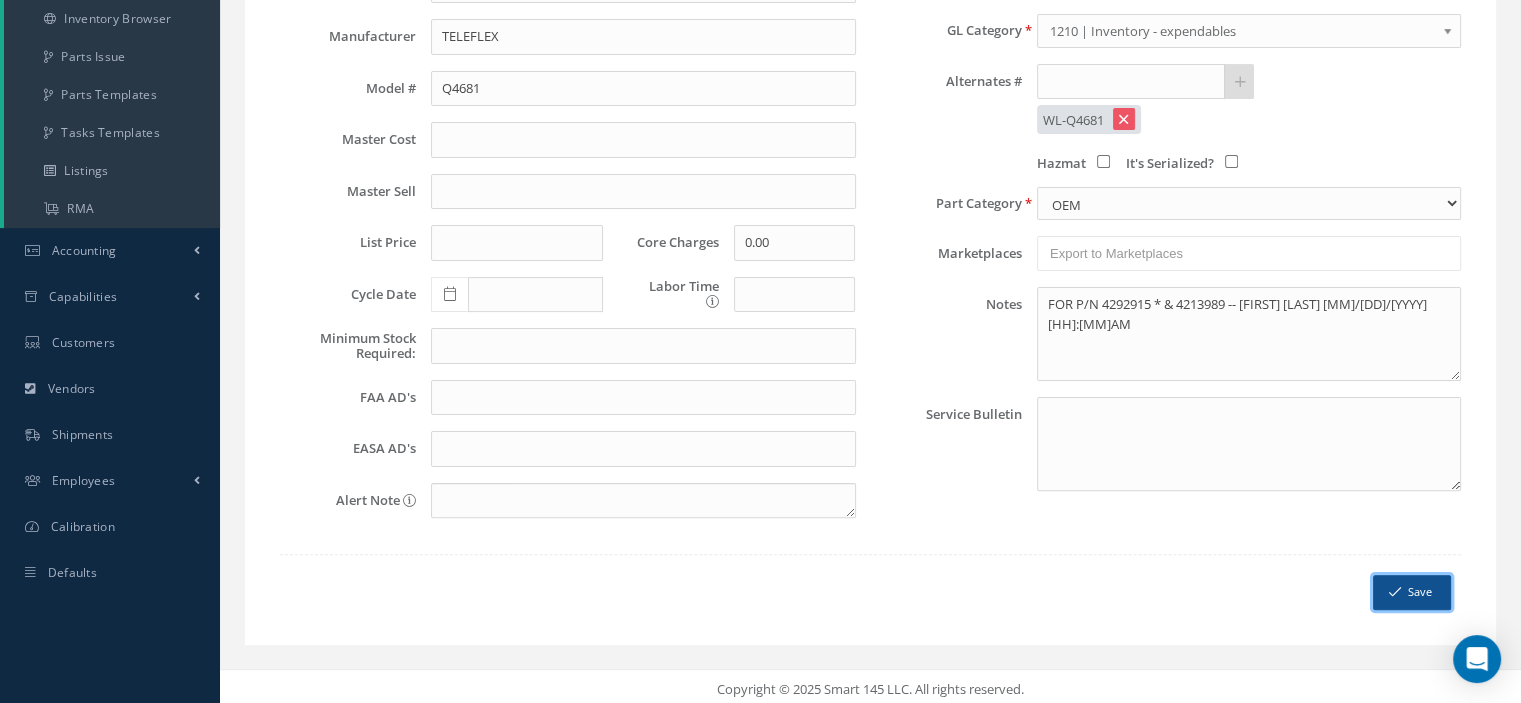 click on "Save" at bounding box center (1412, 592) 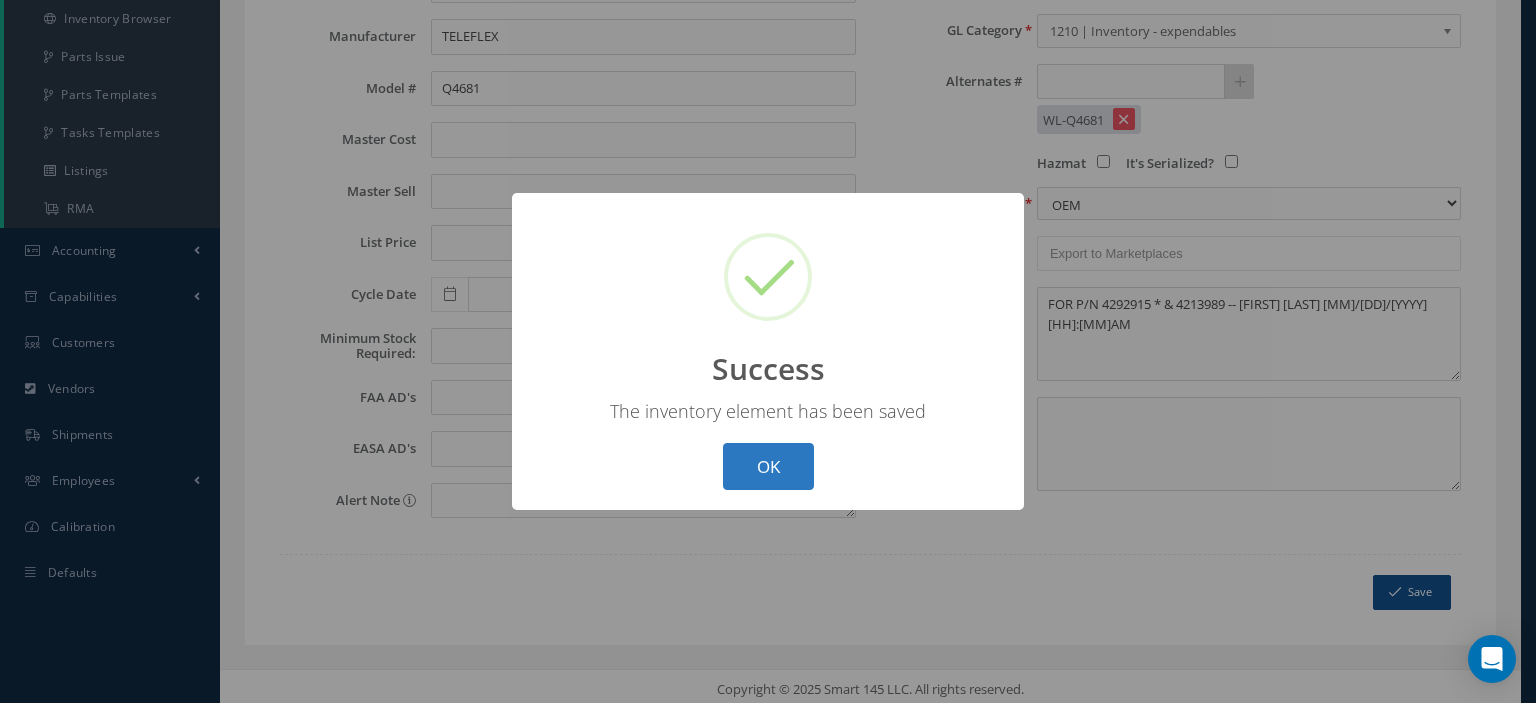 click on "OK" at bounding box center (768, 466) 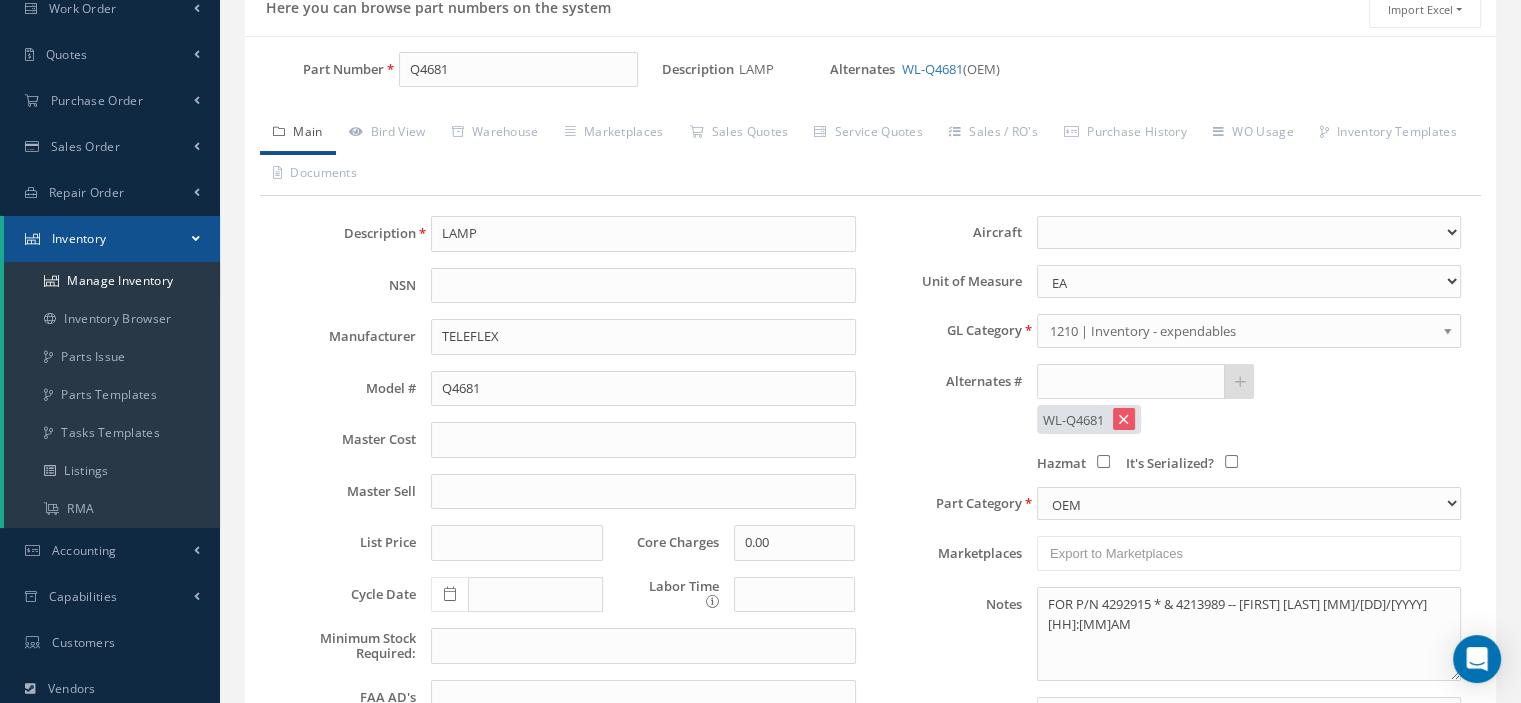 scroll, scrollTop: 0, scrollLeft: 0, axis: both 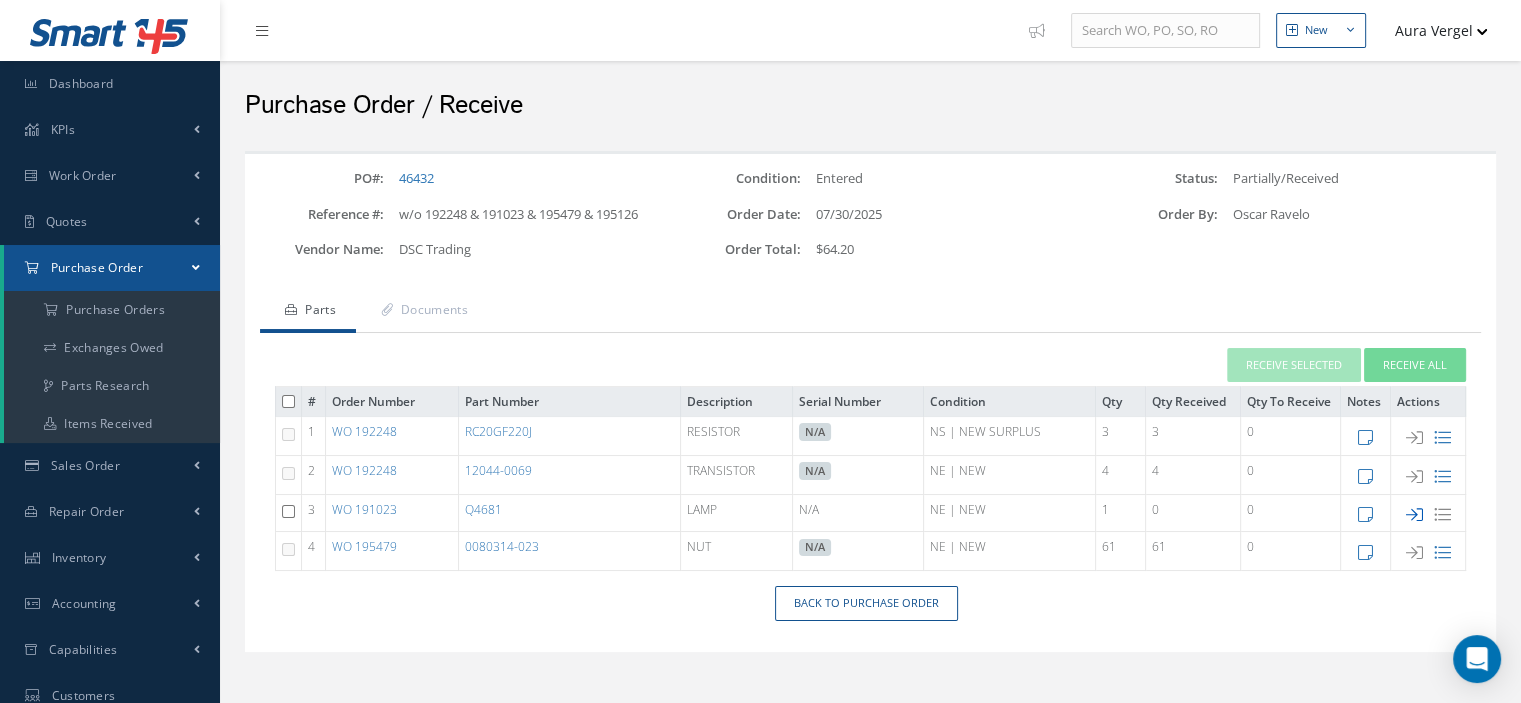 click at bounding box center [1414, 514] 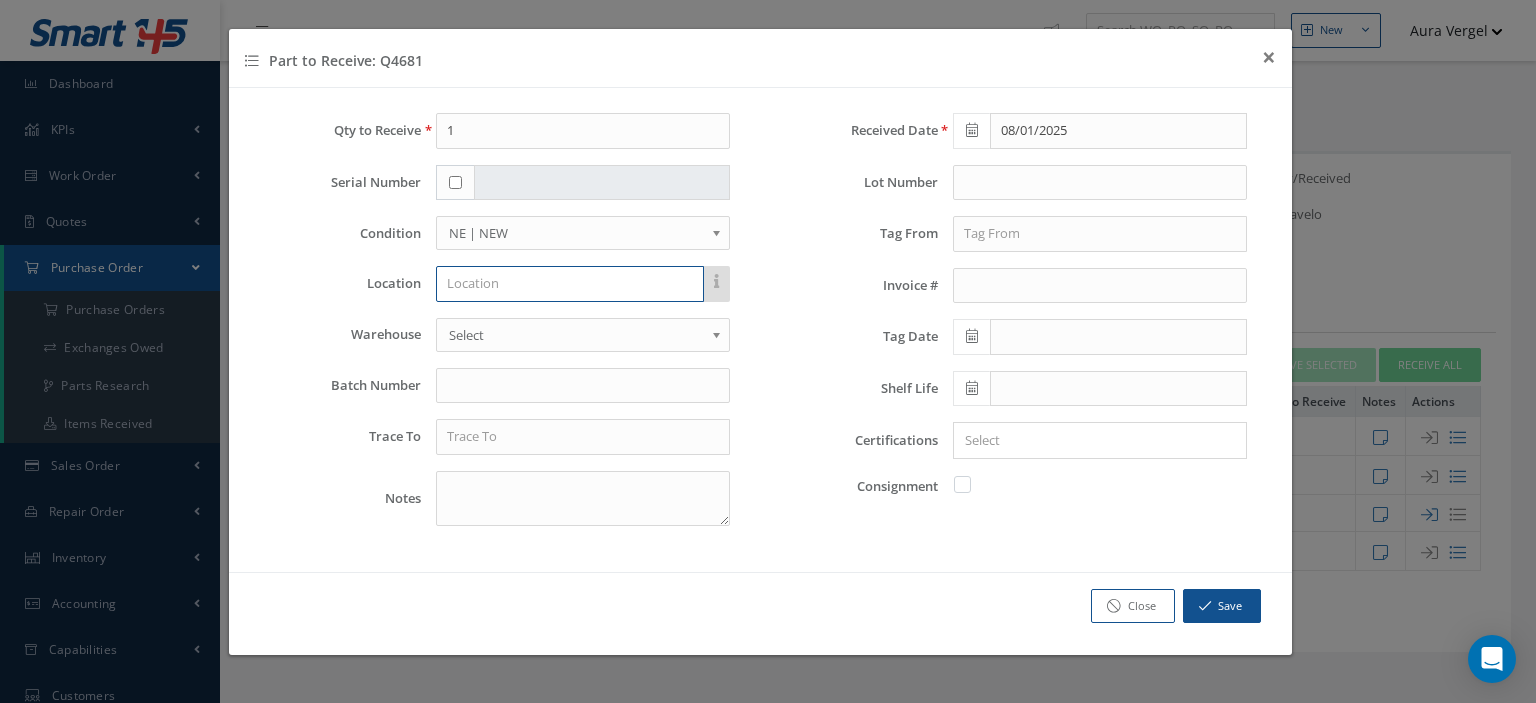 click at bounding box center (570, 284) 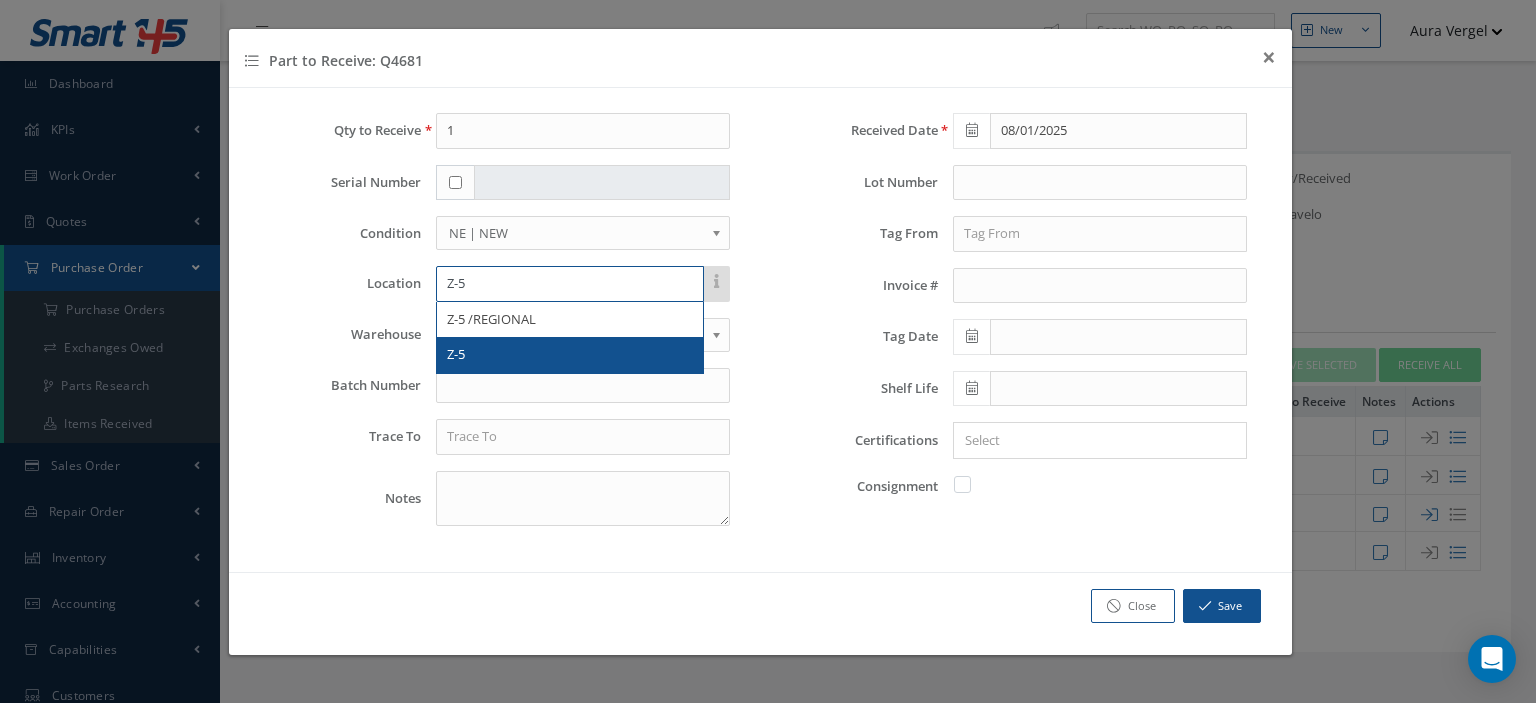 type on "Z-5" 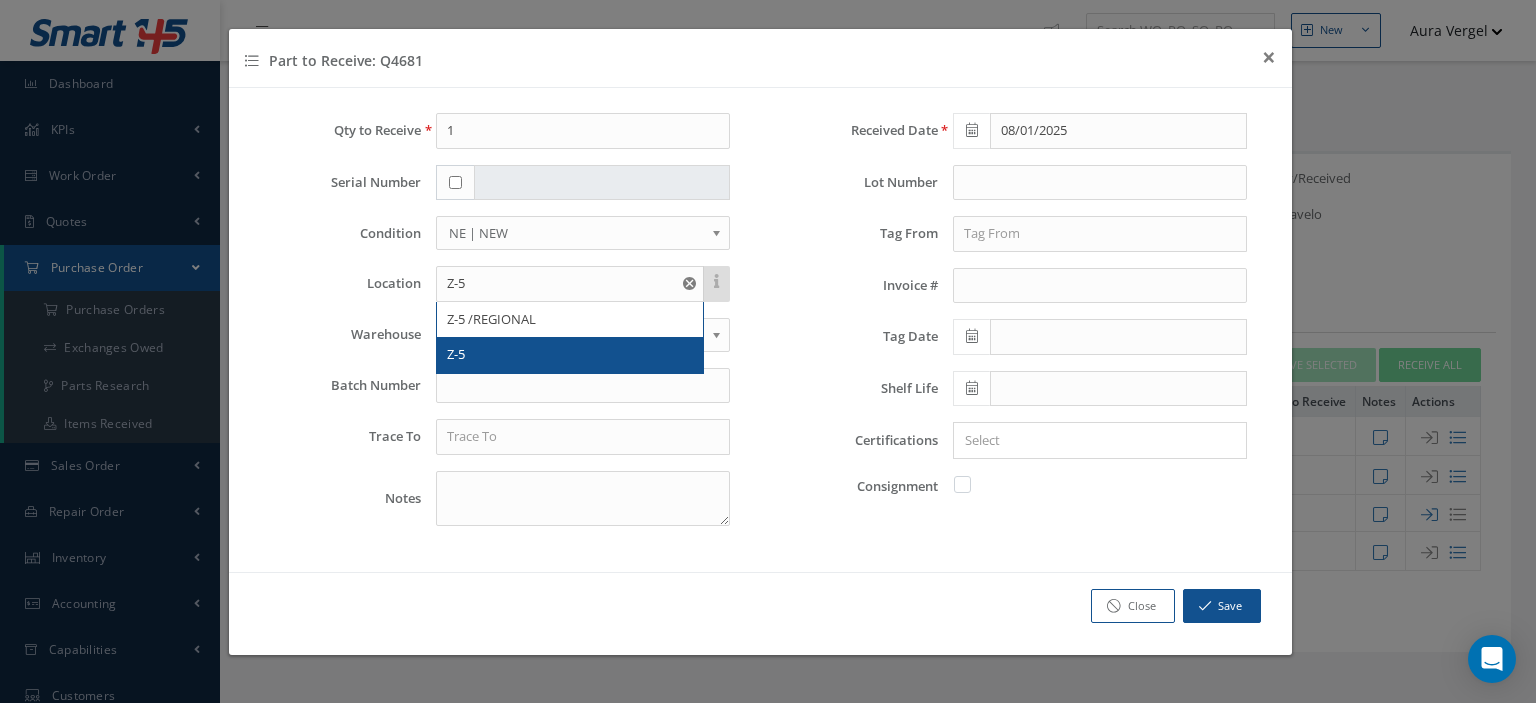 click on "Z-5" at bounding box center (570, 355) 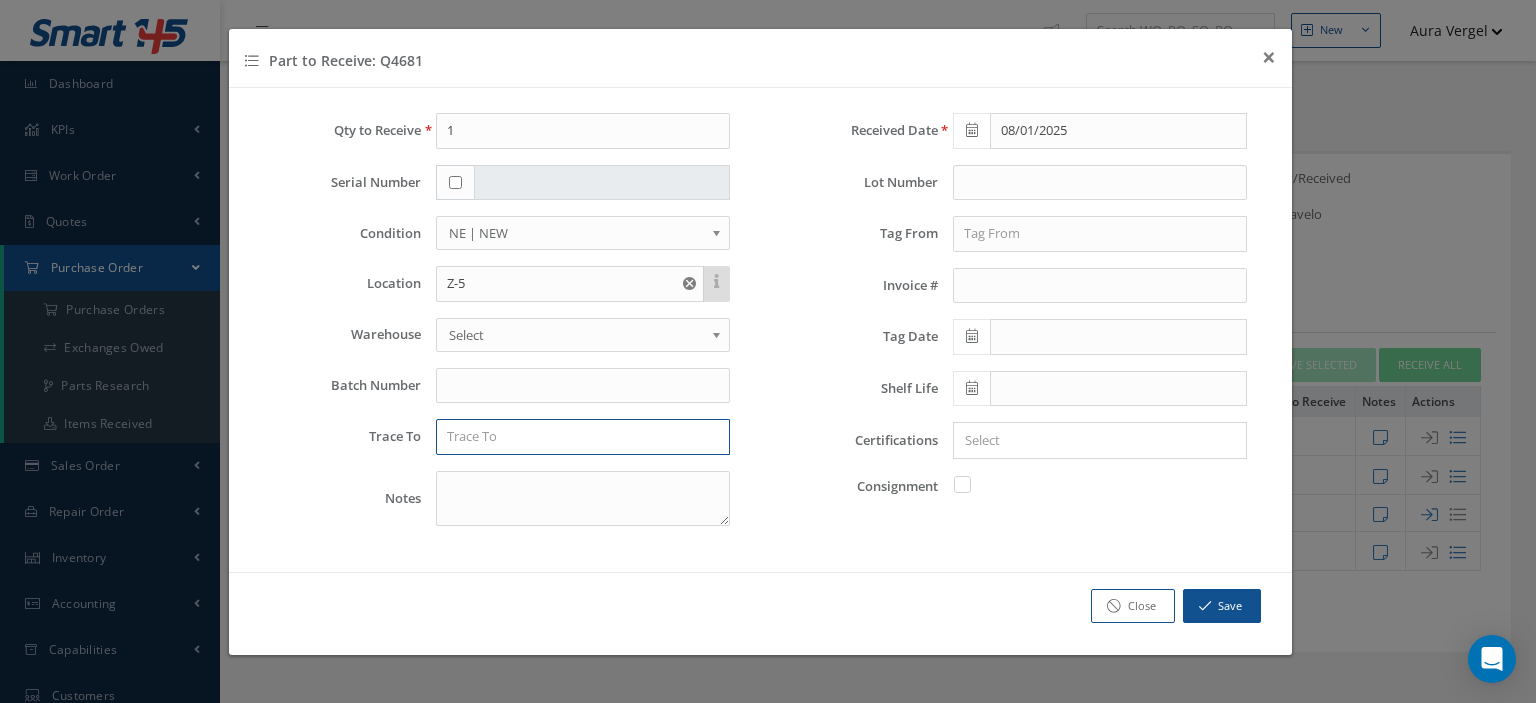 click at bounding box center (583, 437) 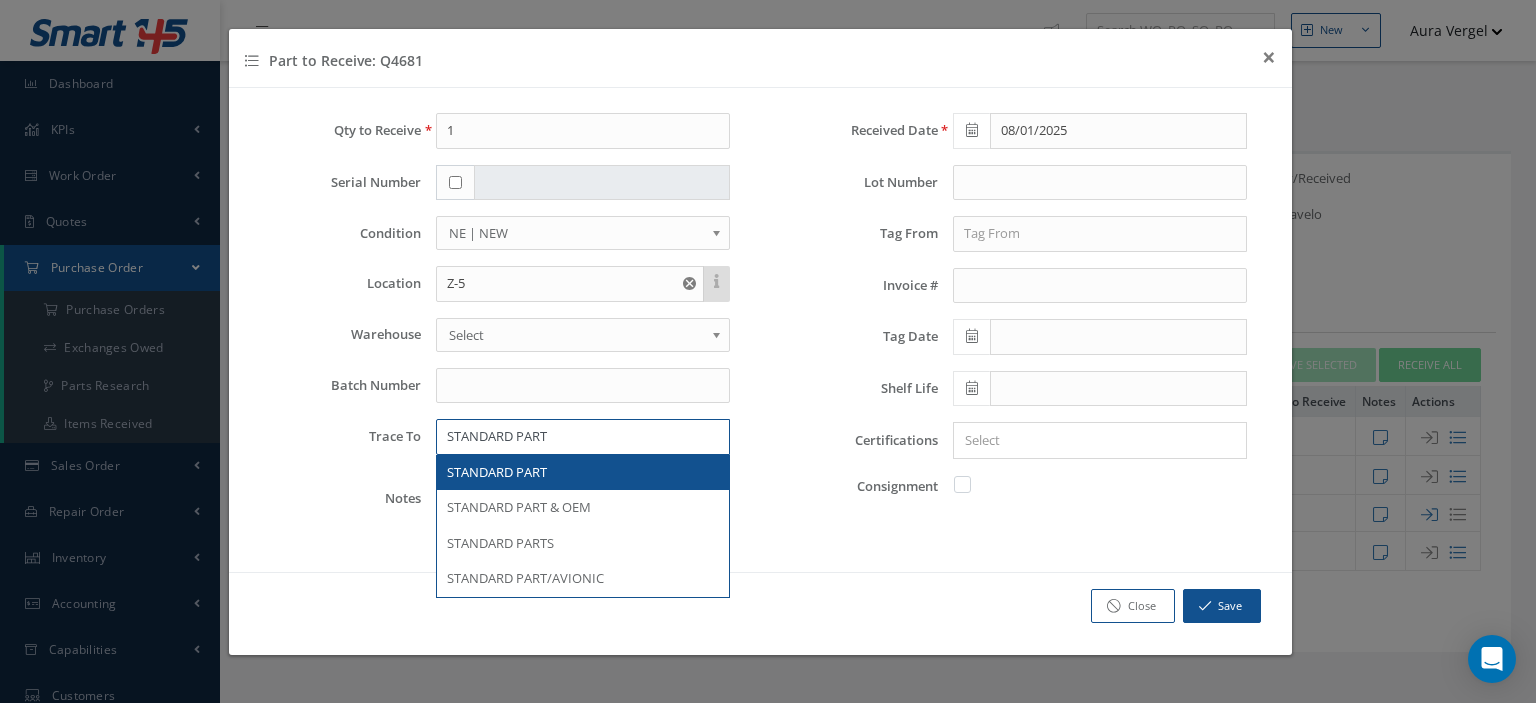 type on "STANDARD PART" 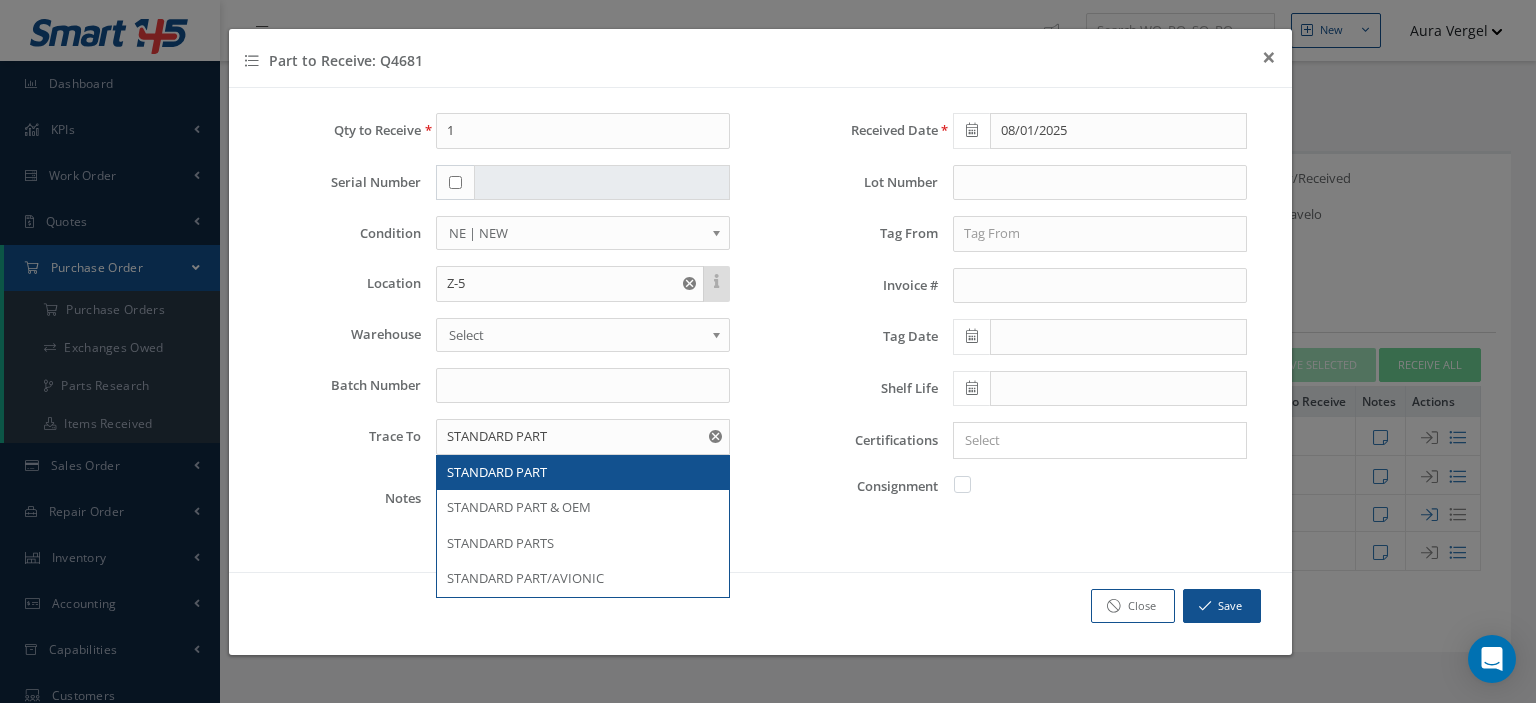click on "STANDARD PART" at bounding box center (583, 473) 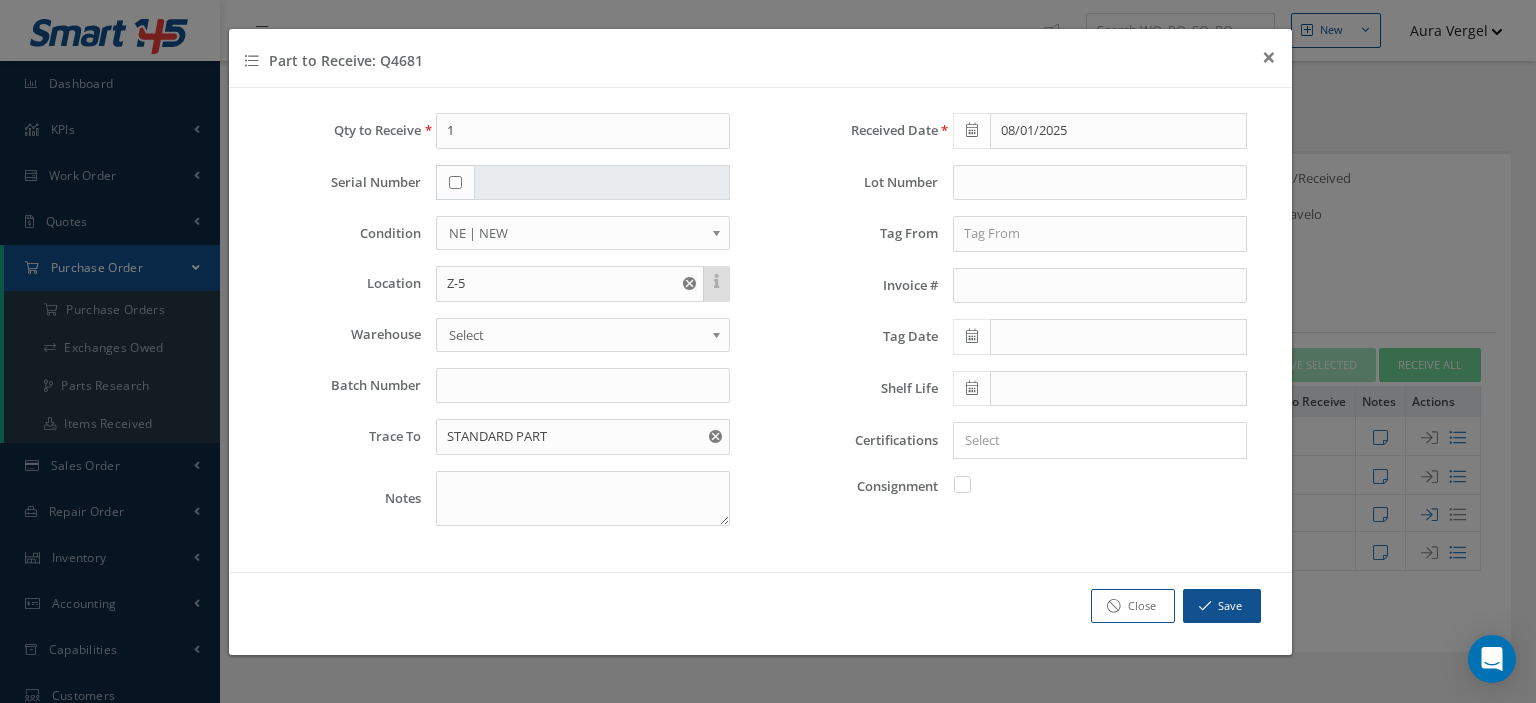 click at bounding box center [972, 484] 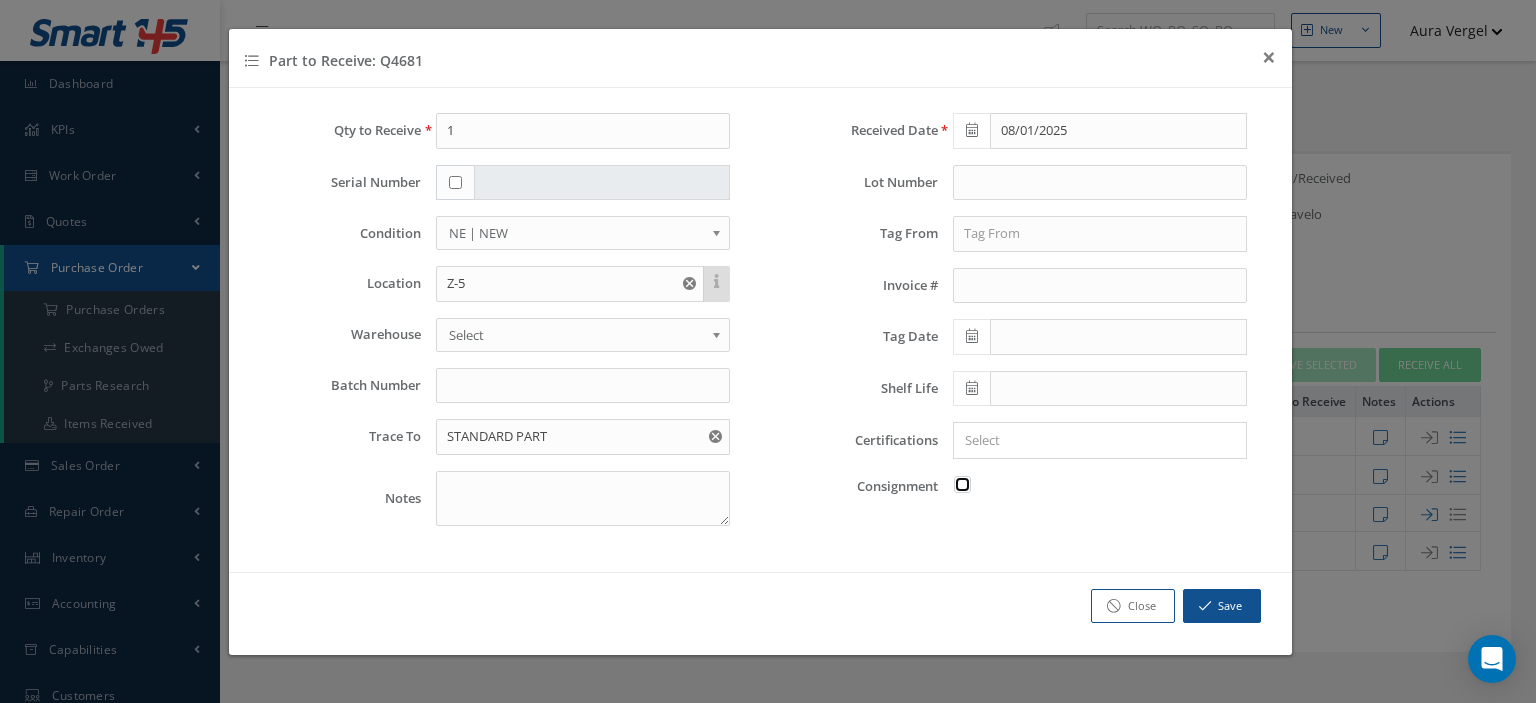 click at bounding box center [963, 482] 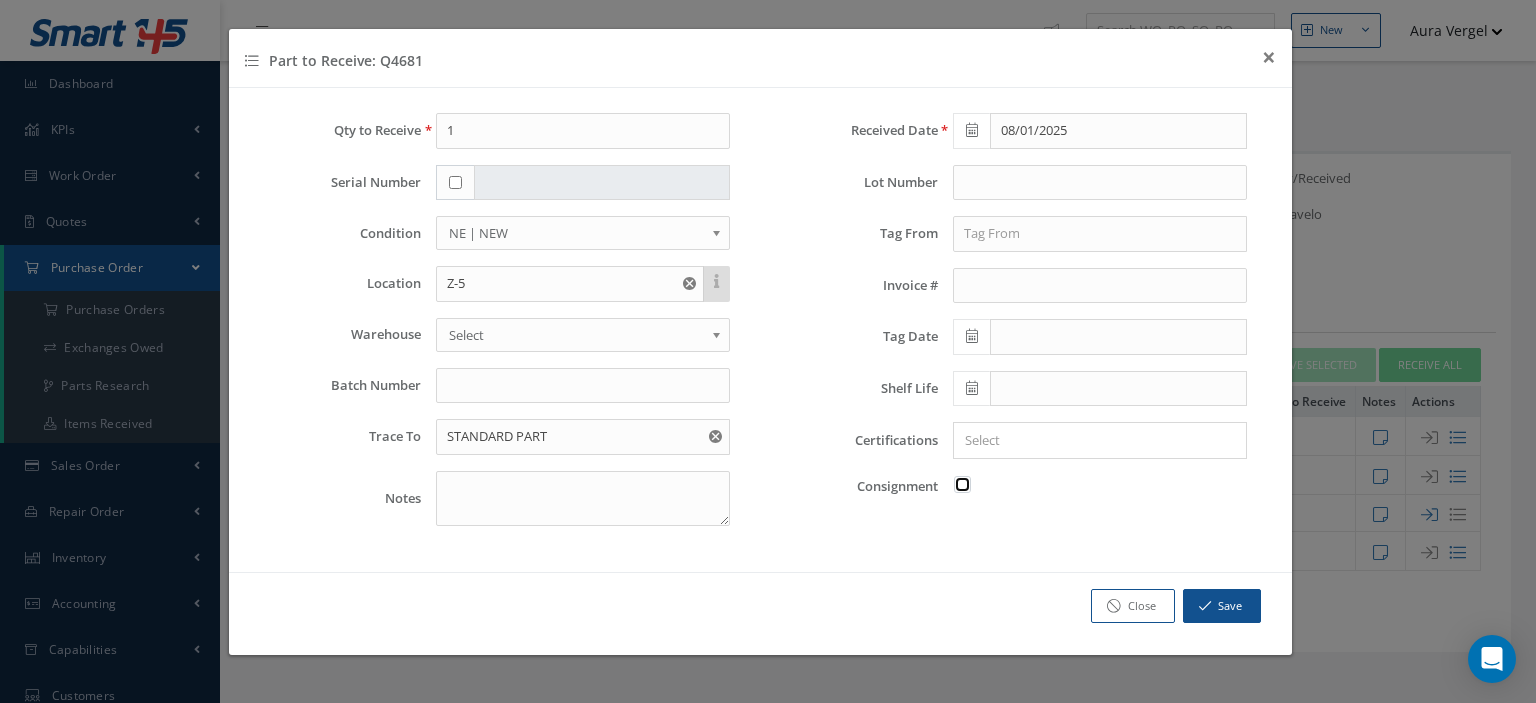checkbox on "true" 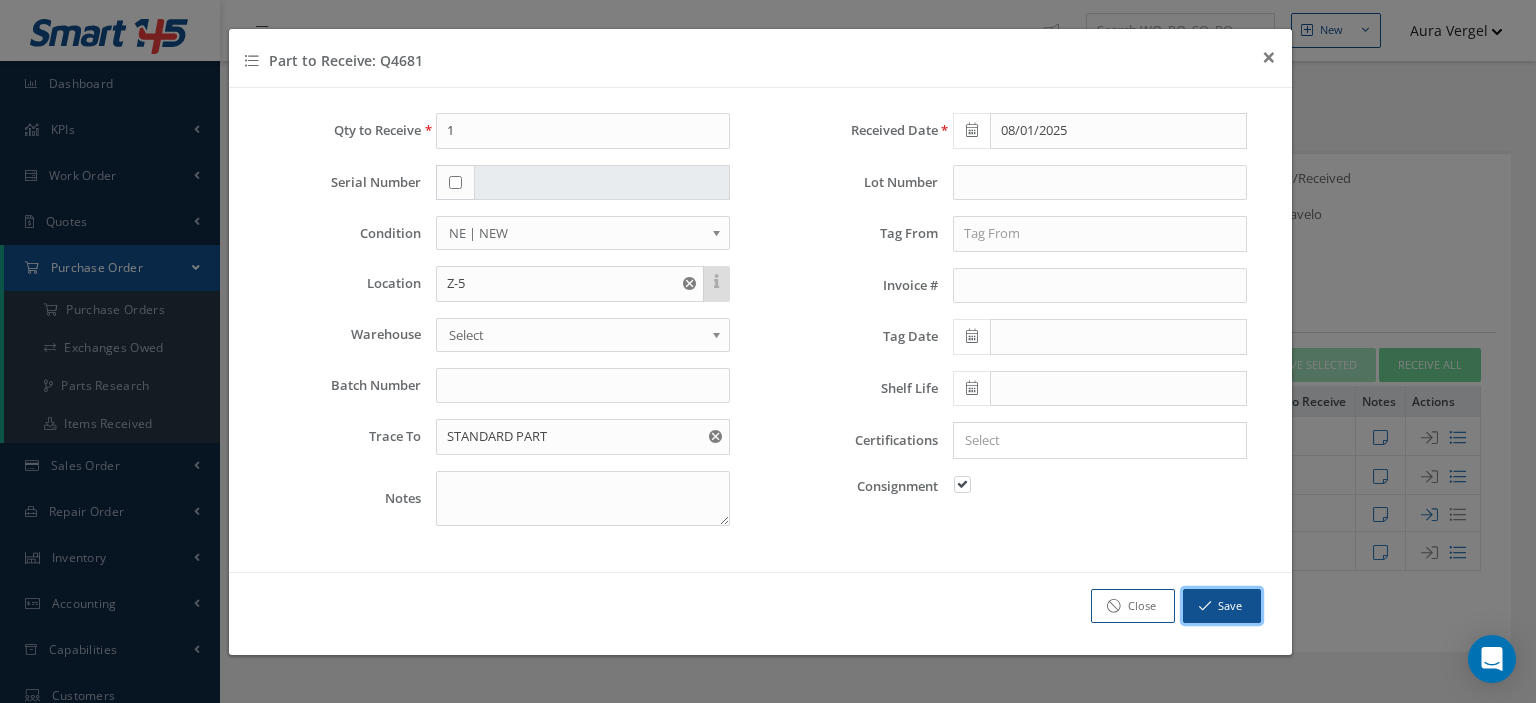 click on "Save" at bounding box center (1222, 606) 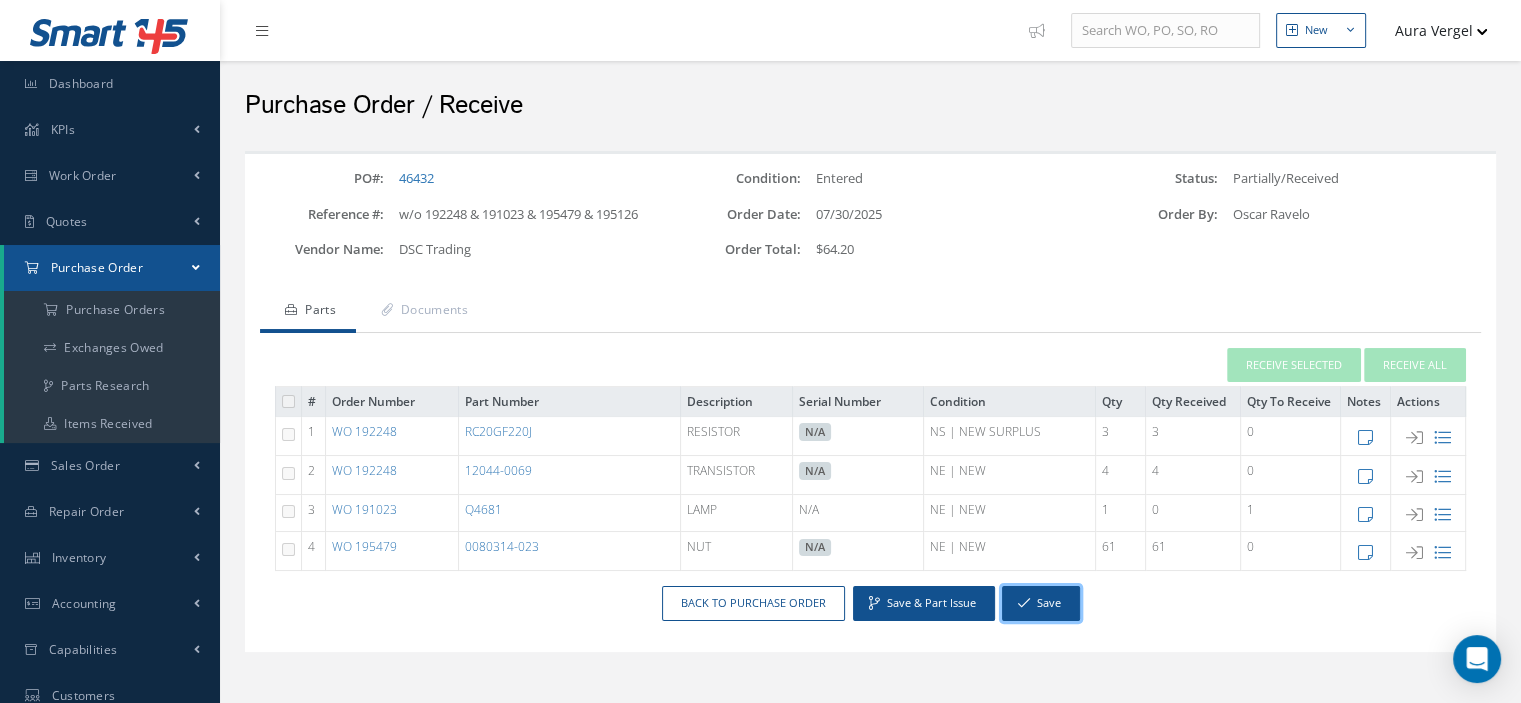 click on "Save" at bounding box center (1041, 603) 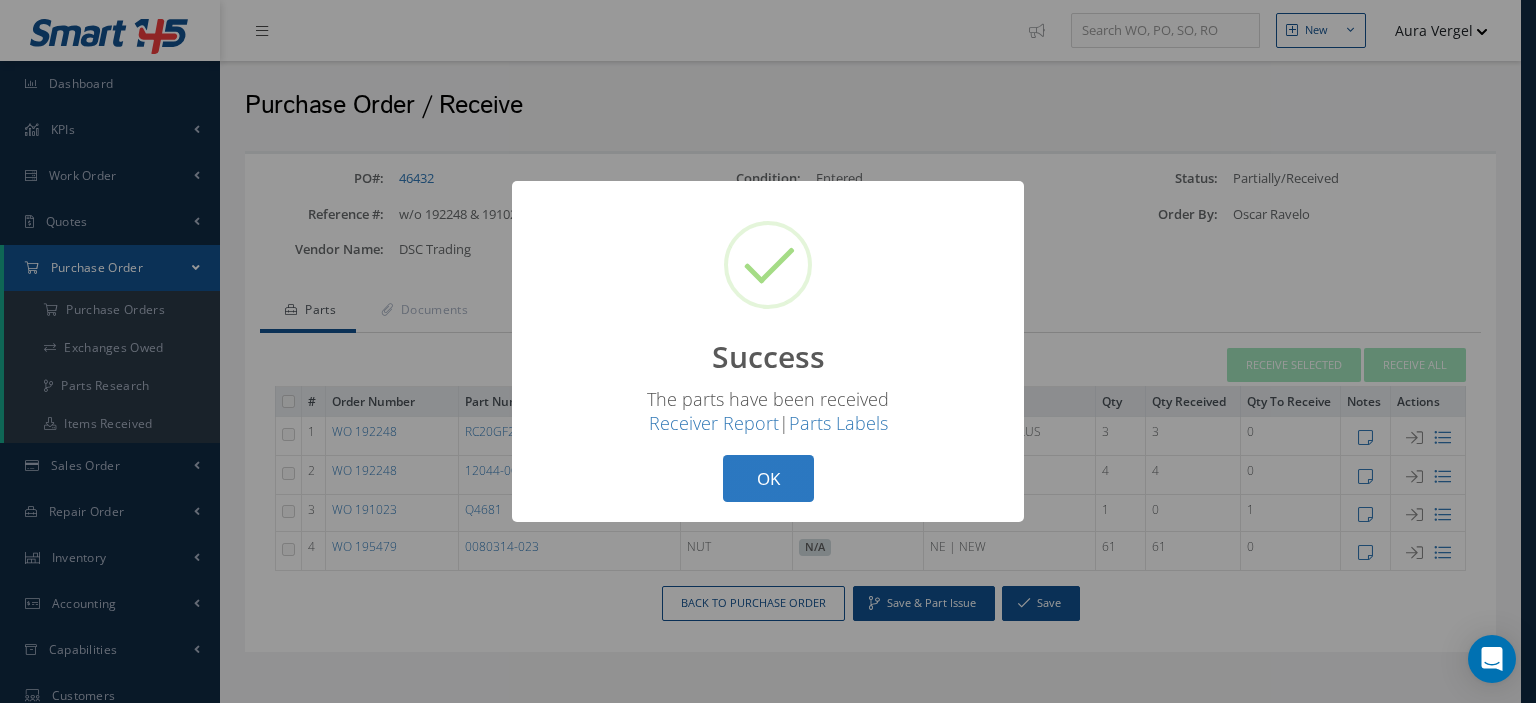 click on "OK" at bounding box center [768, 478] 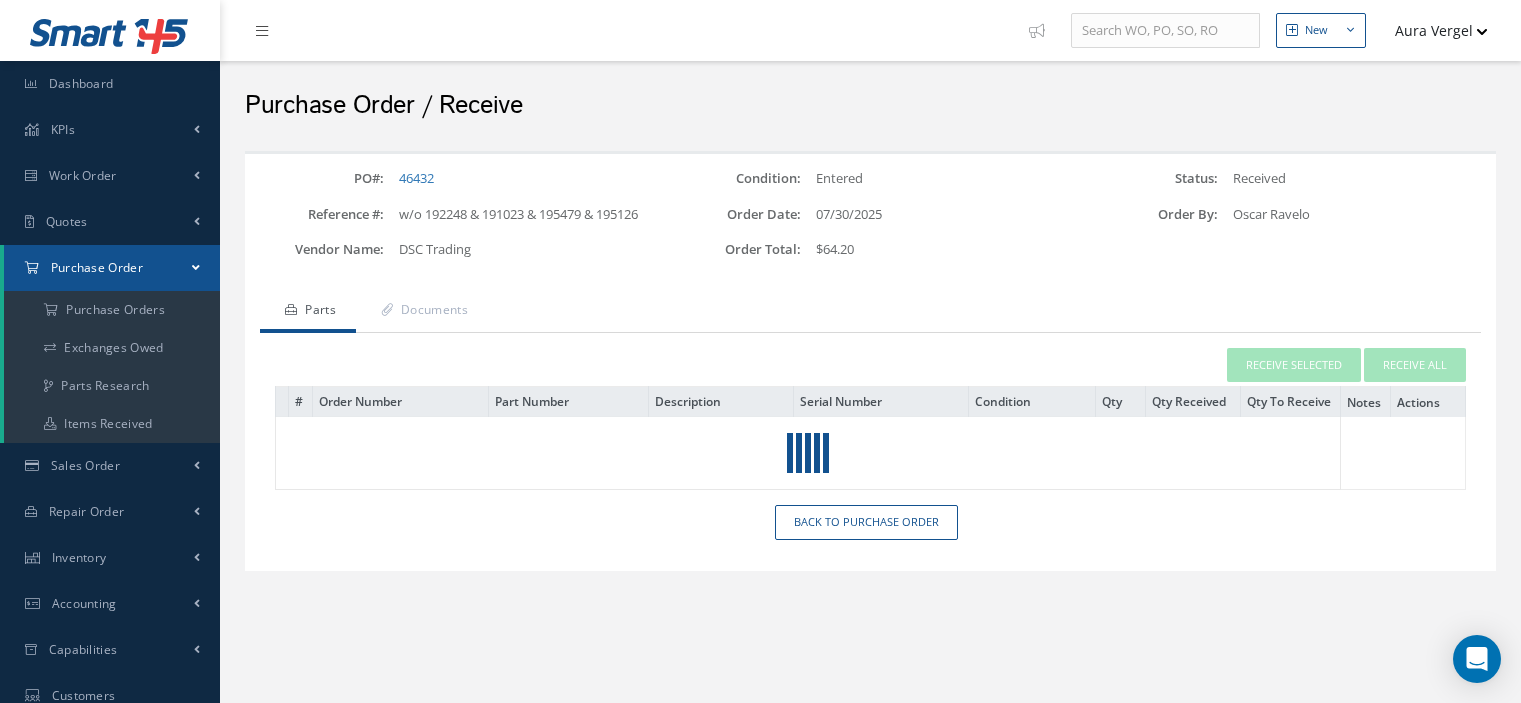 scroll, scrollTop: 0, scrollLeft: 0, axis: both 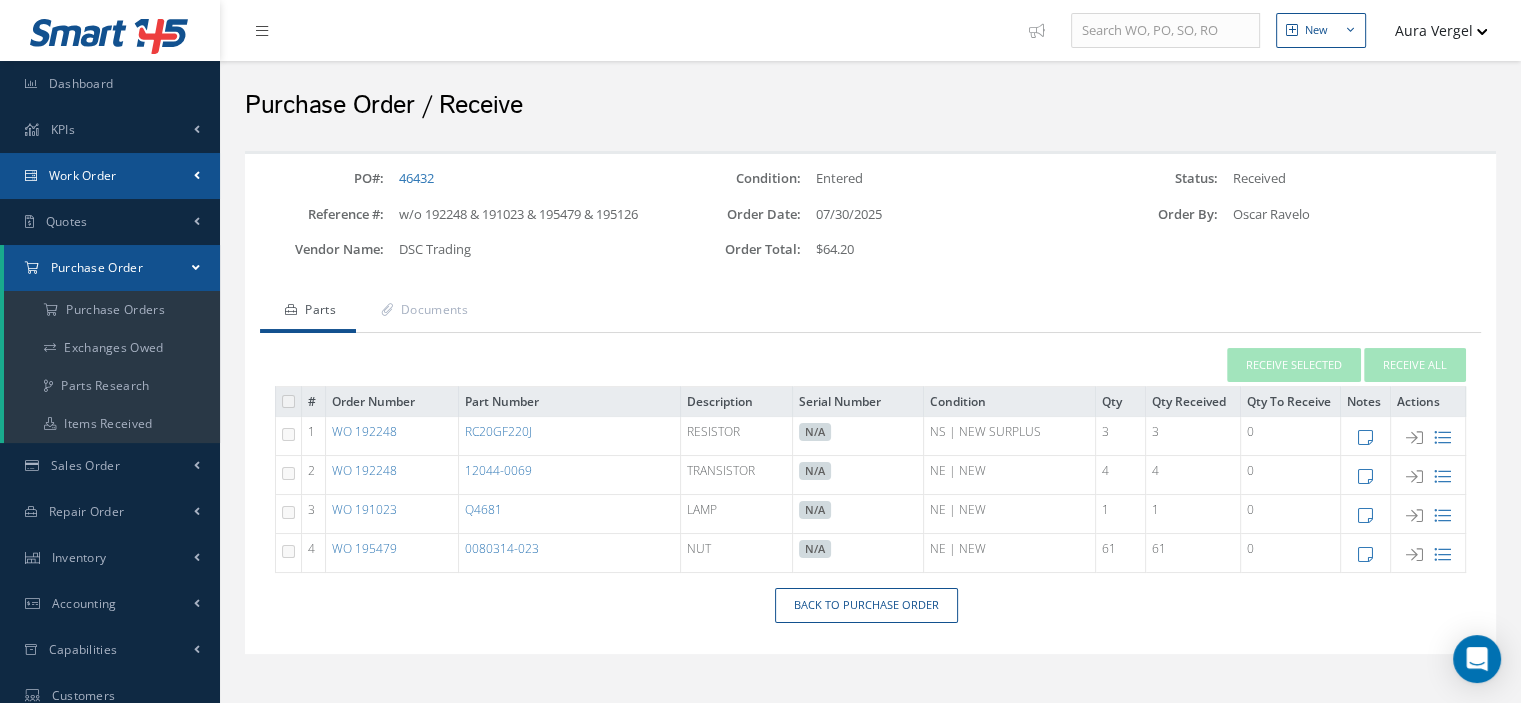 click on "Work Order" at bounding box center [110, 176] 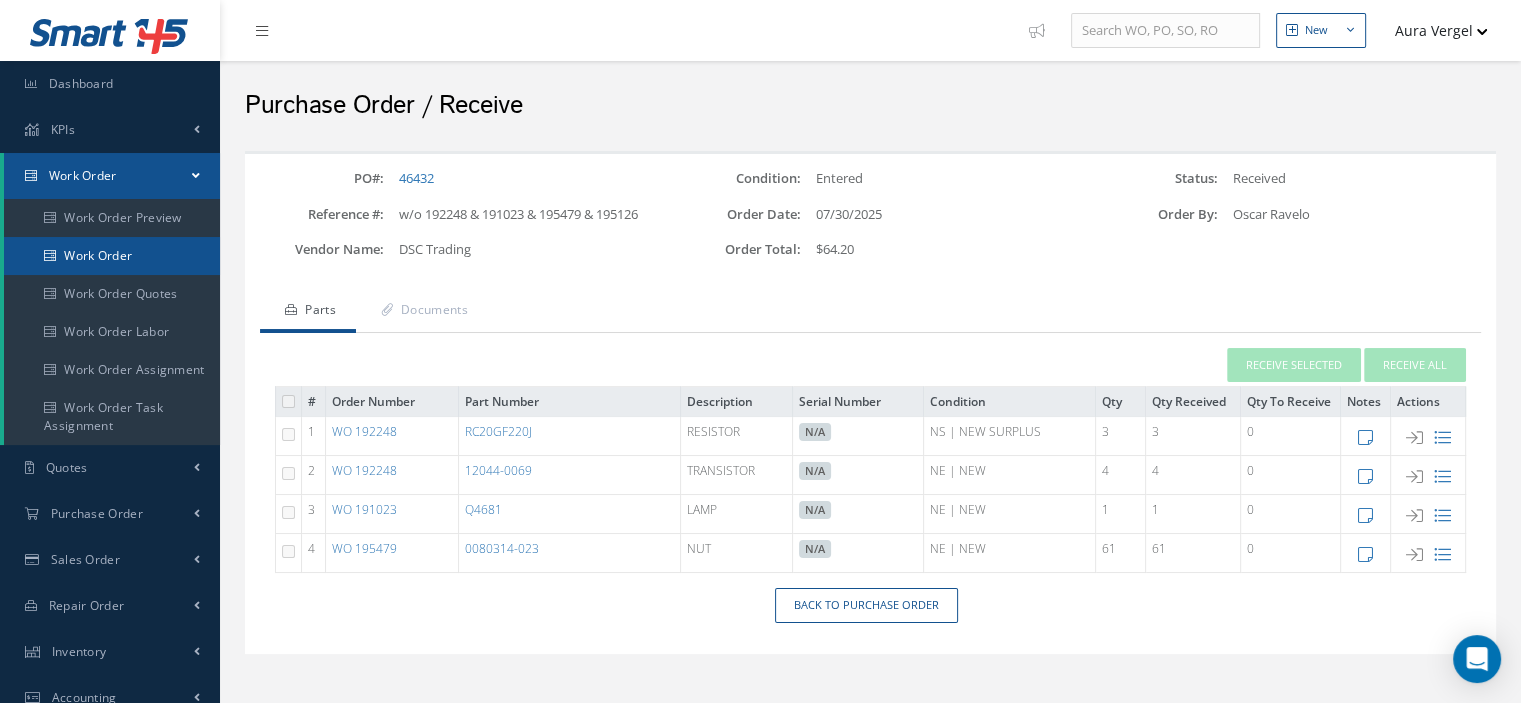 click on "Work Order" at bounding box center (112, 256) 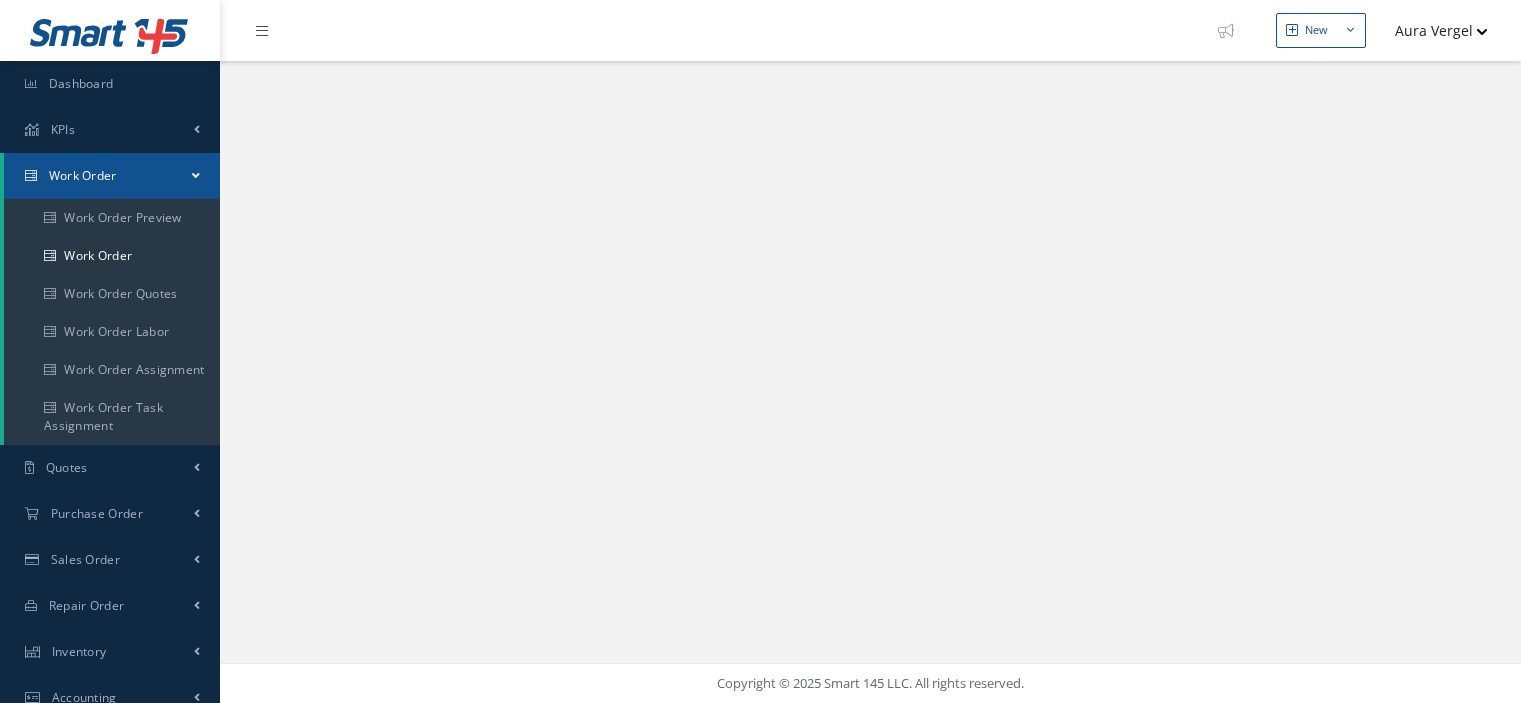 scroll, scrollTop: 0, scrollLeft: 0, axis: both 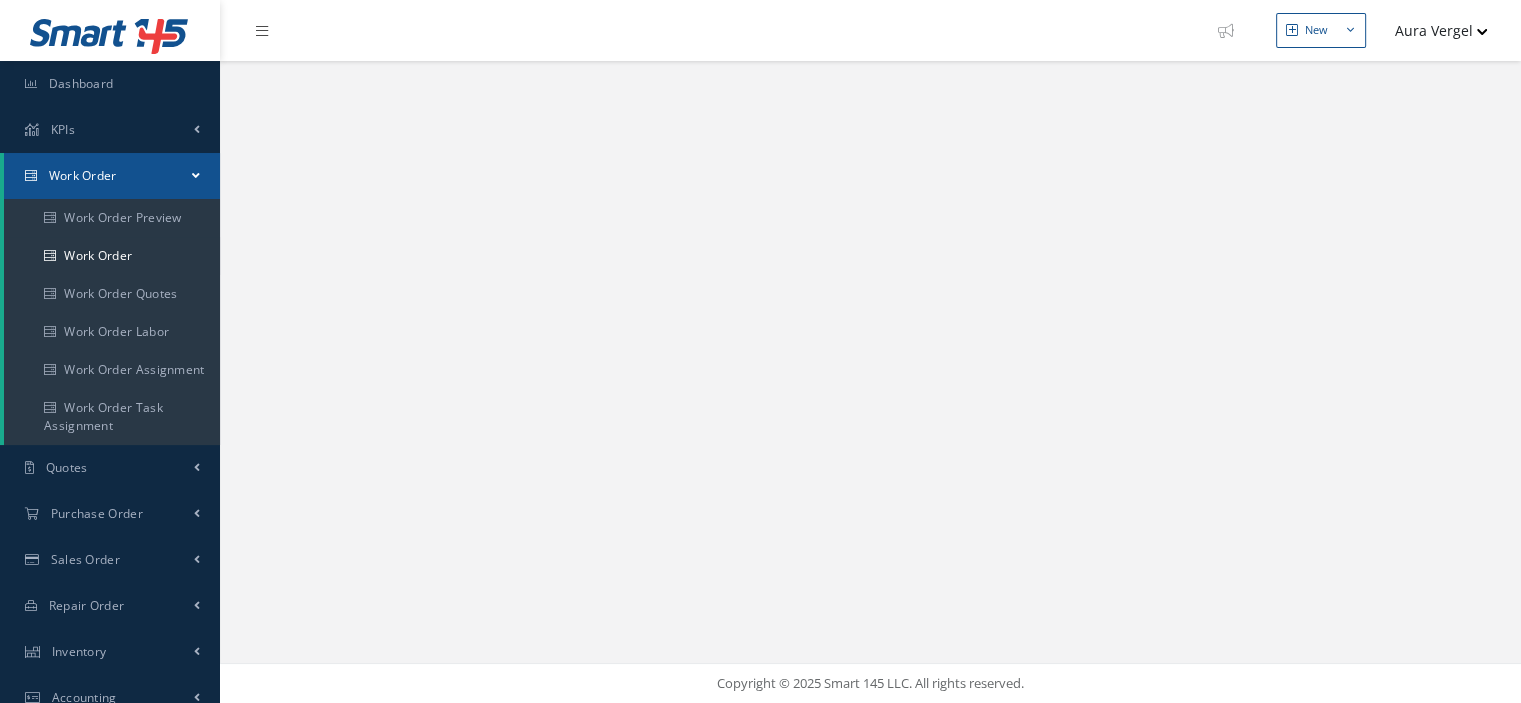 select on "25" 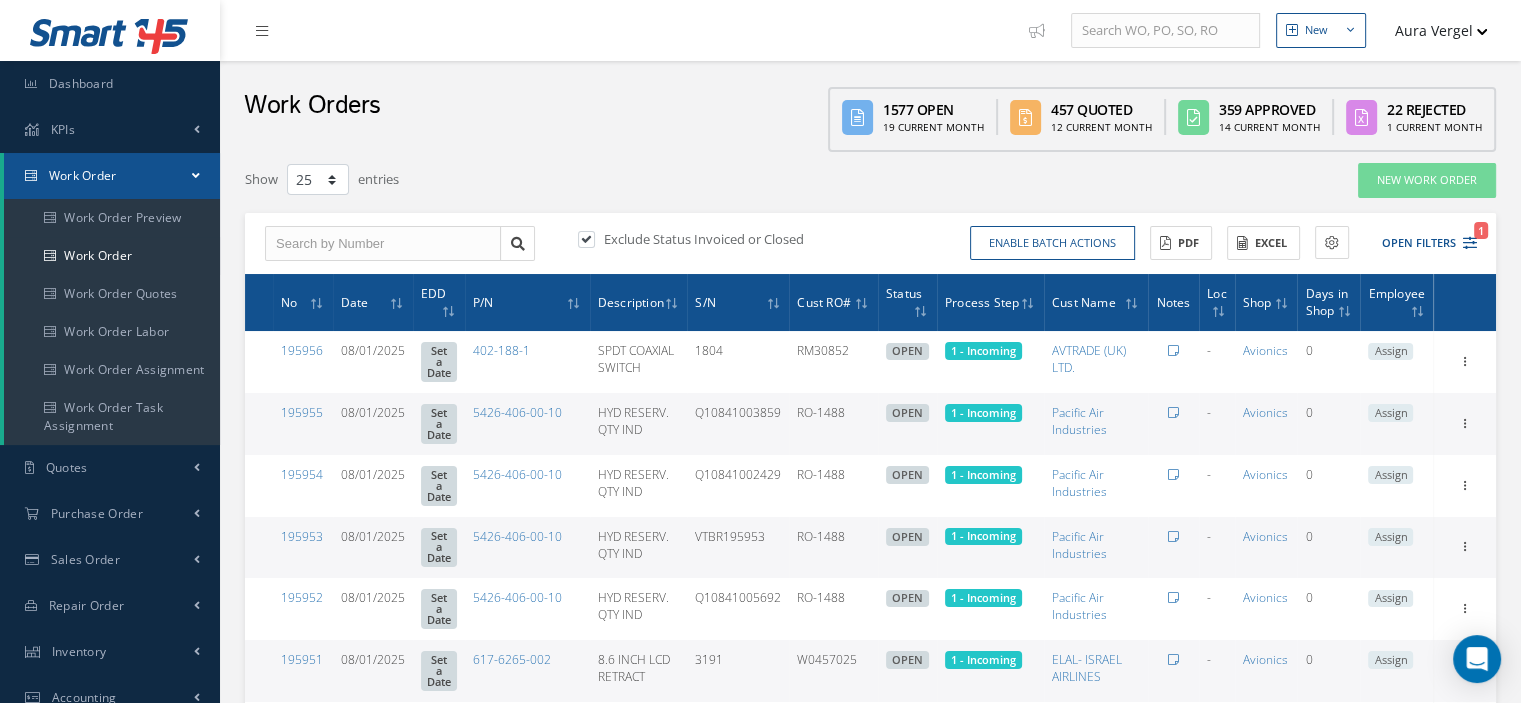 click on "Exclude Status Invoiced or Closed
Enable batch actions
Update Work Orders
Close Work Orders
ACTIONS
Receive Payments
Select Customer
Aviation Instruments Repair Specialists, Inc. (dba A.I.R.S.)   American Aviation Traders Inc.   American South Aviation Inc.   AIR ACCESSORIES & AVIONICS, INC.   Jet Aviation Trading   Lee Air Company   Med-Air, Inc.   Matrix Aviation   Merpati Maintenance Facility   National Airspares, Inc.   Nortek Repair Center, Inc.   Ocean Air, Inc.   Falcon USA, Inc.   Fatair, Inc.   Flight Director, Inc.   The Flying P, Inc.   Fieldtech Avionics & Instruments   Gemini Aircraft Corp.   Hamilton Aviation" at bounding box center (870, 244) 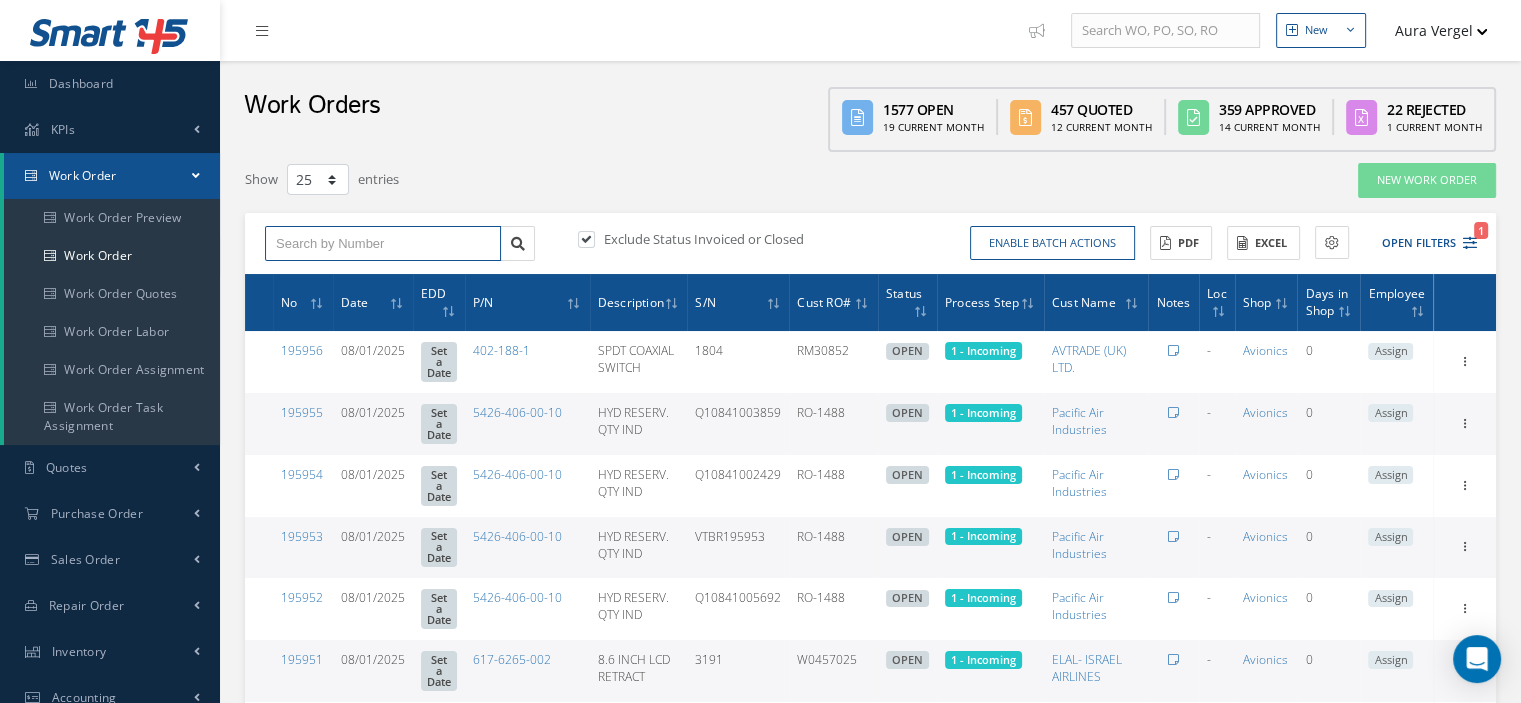 click at bounding box center [383, 244] 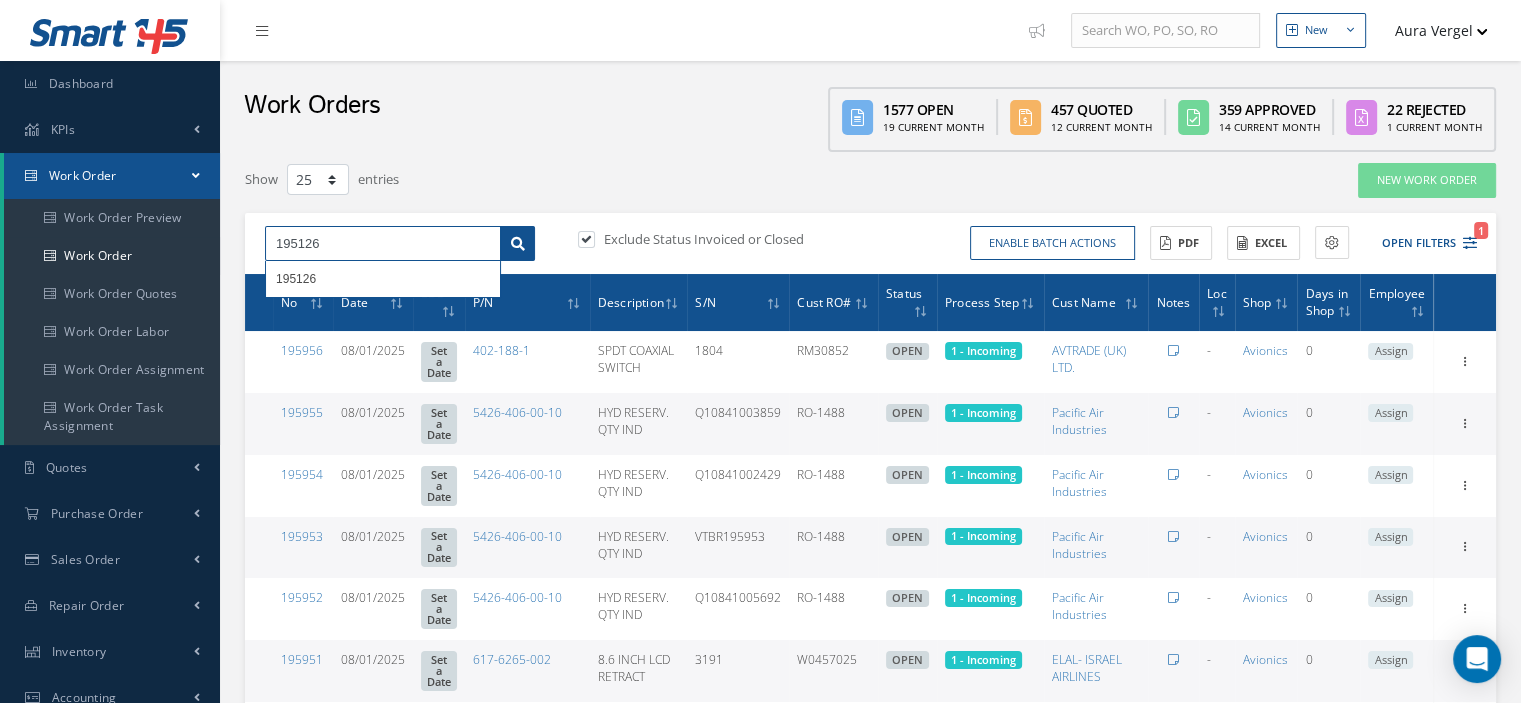 type on "195126" 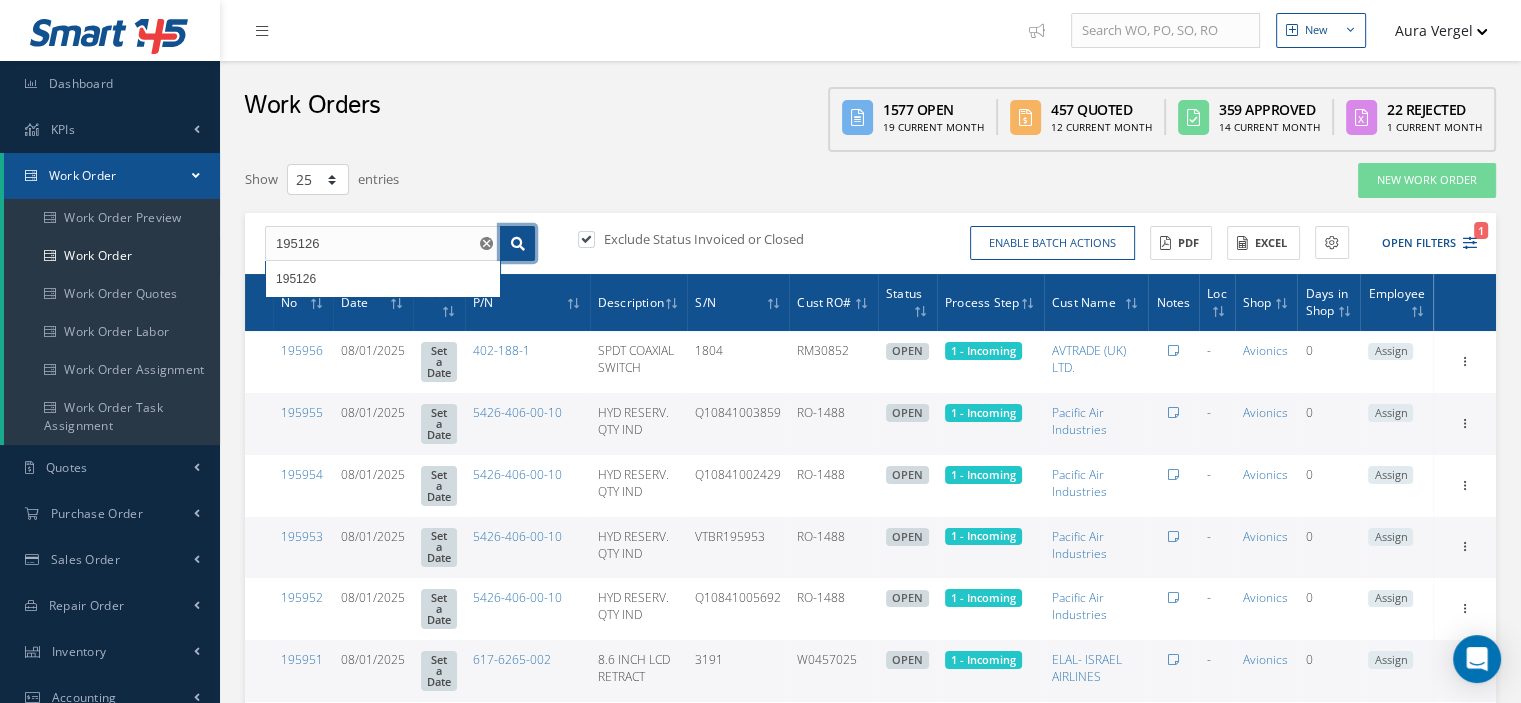 click at bounding box center [518, 244] 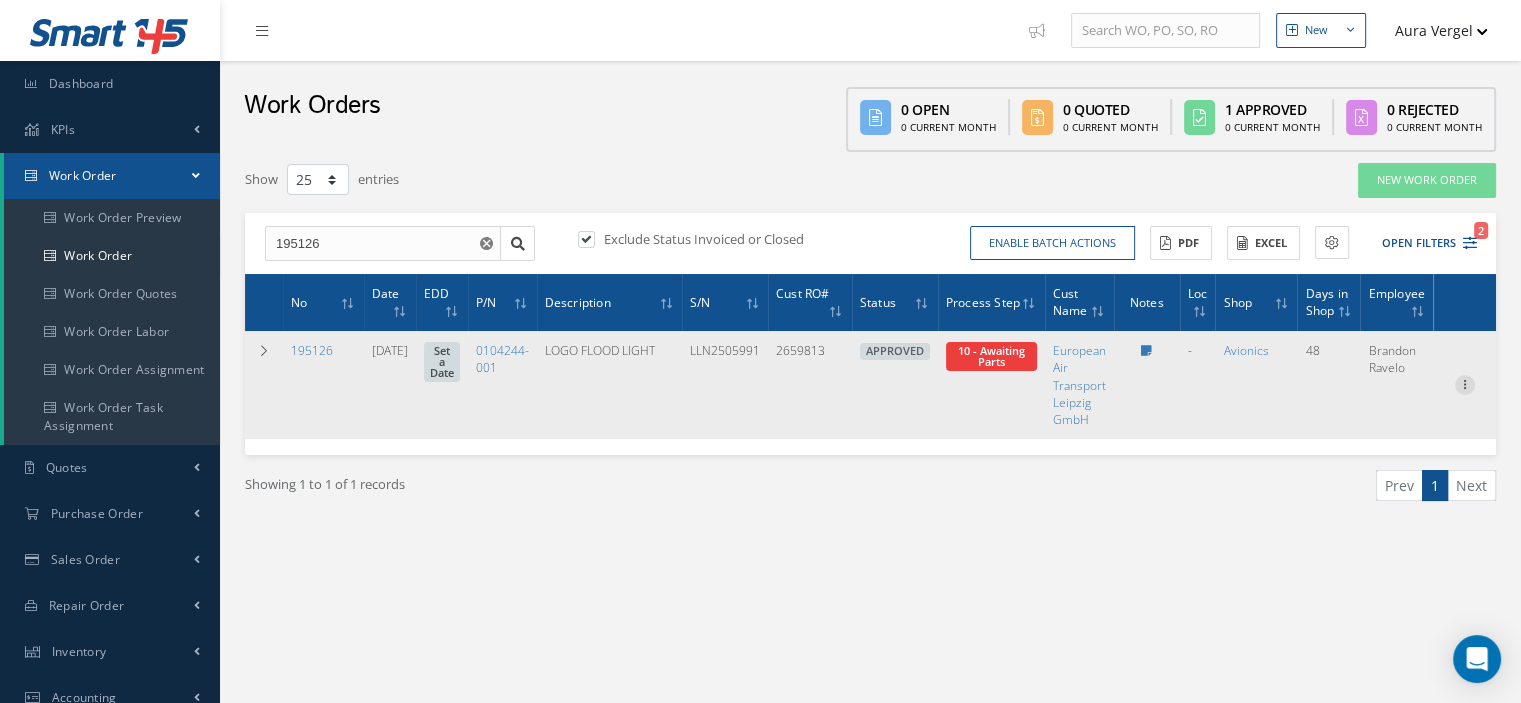 click at bounding box center [1465, 383] 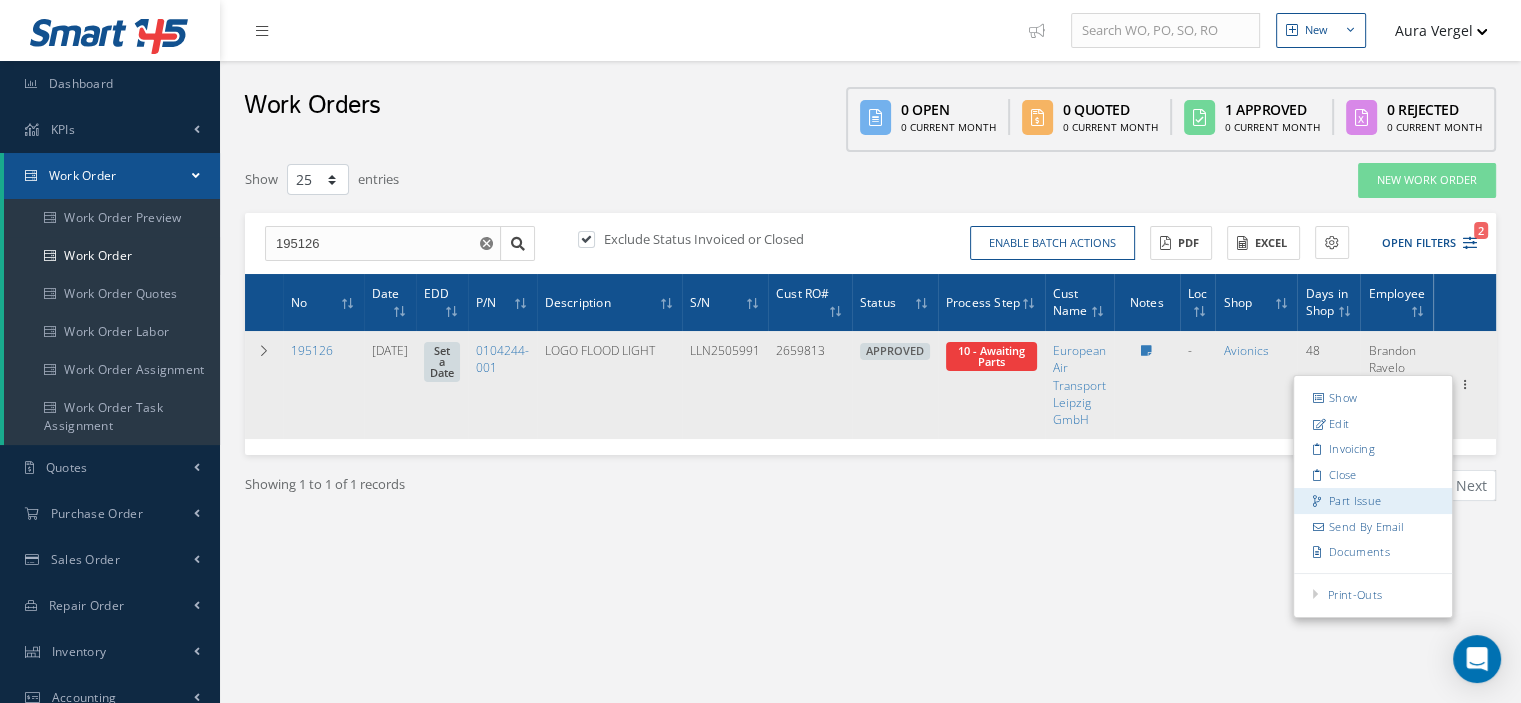 click on "Part Issue" at bounding box center [1373, 501] 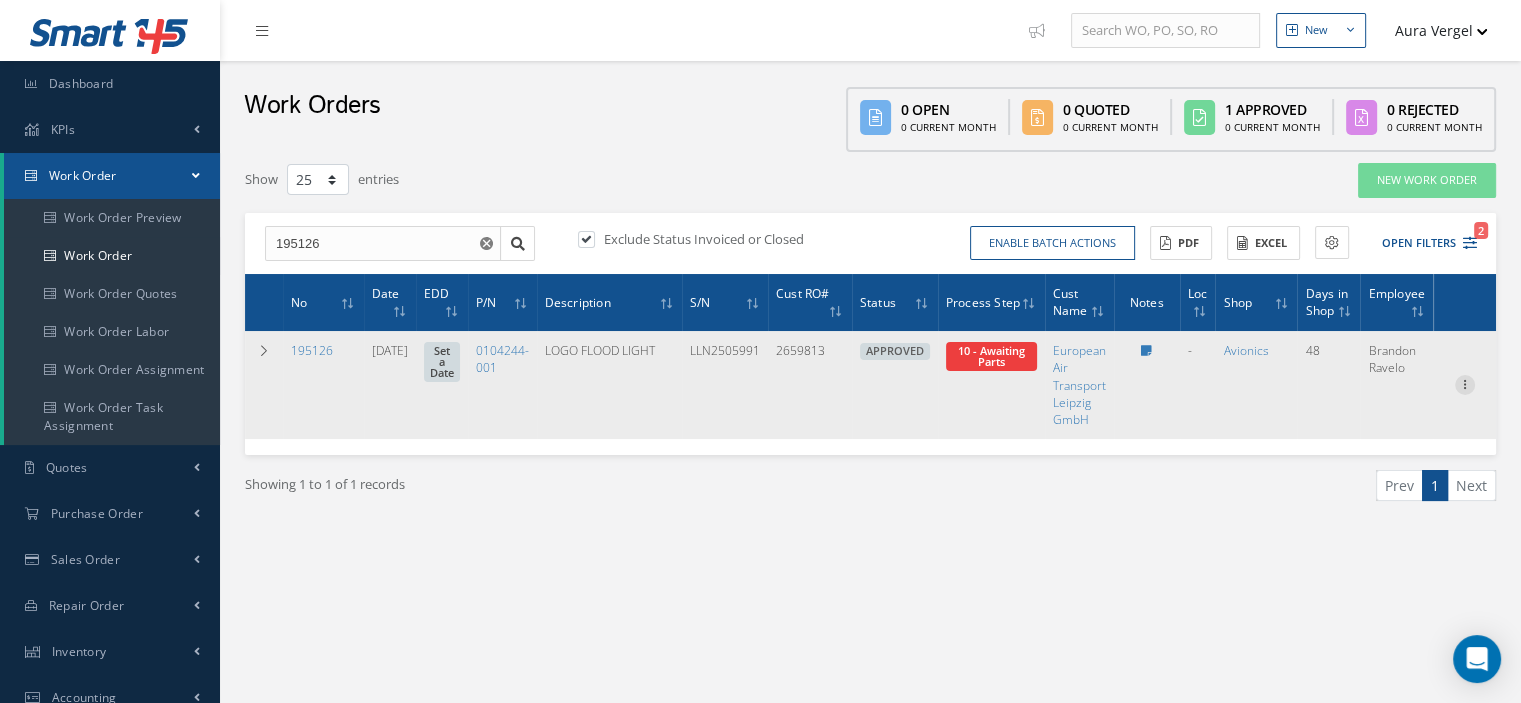 click at bounding box center [1465, 383] 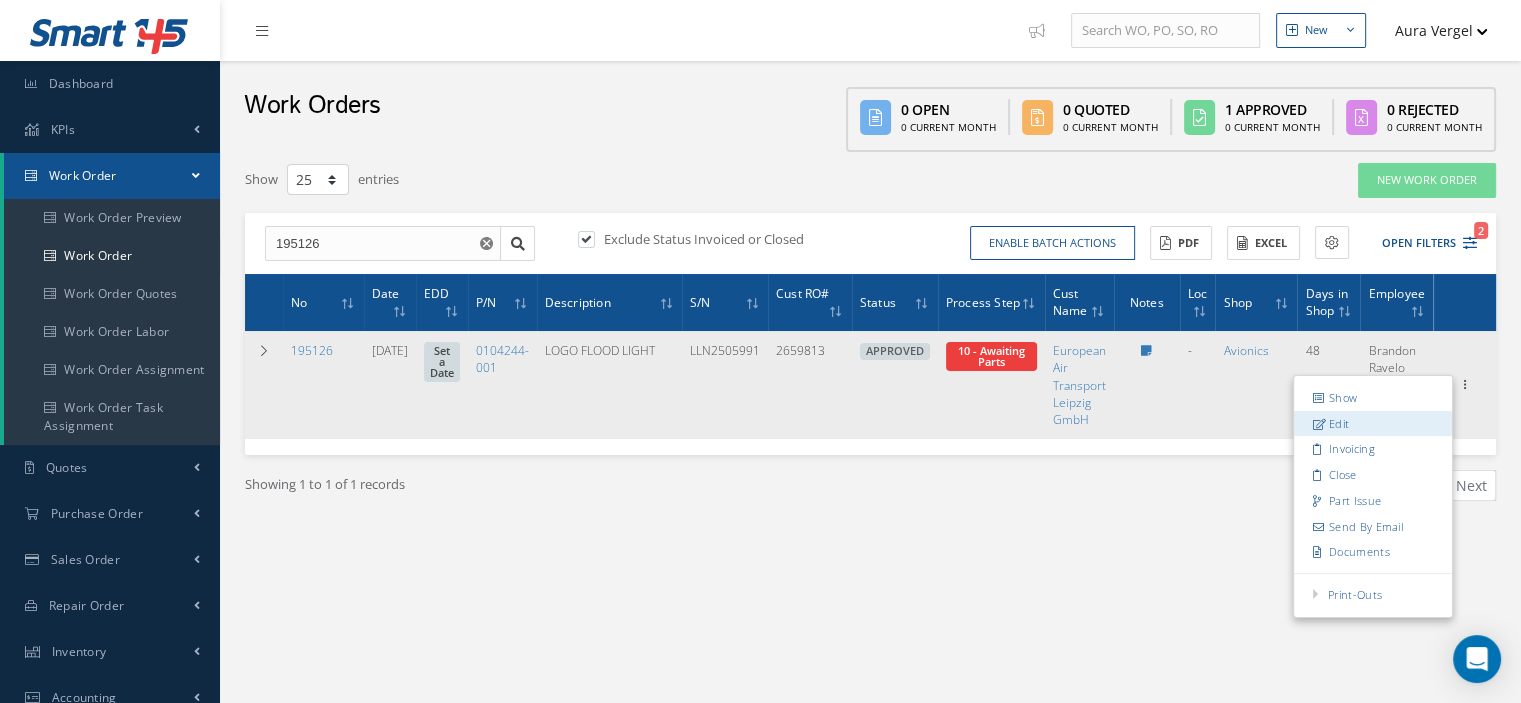 click on "Edit" at bounding box center (1373, 424) 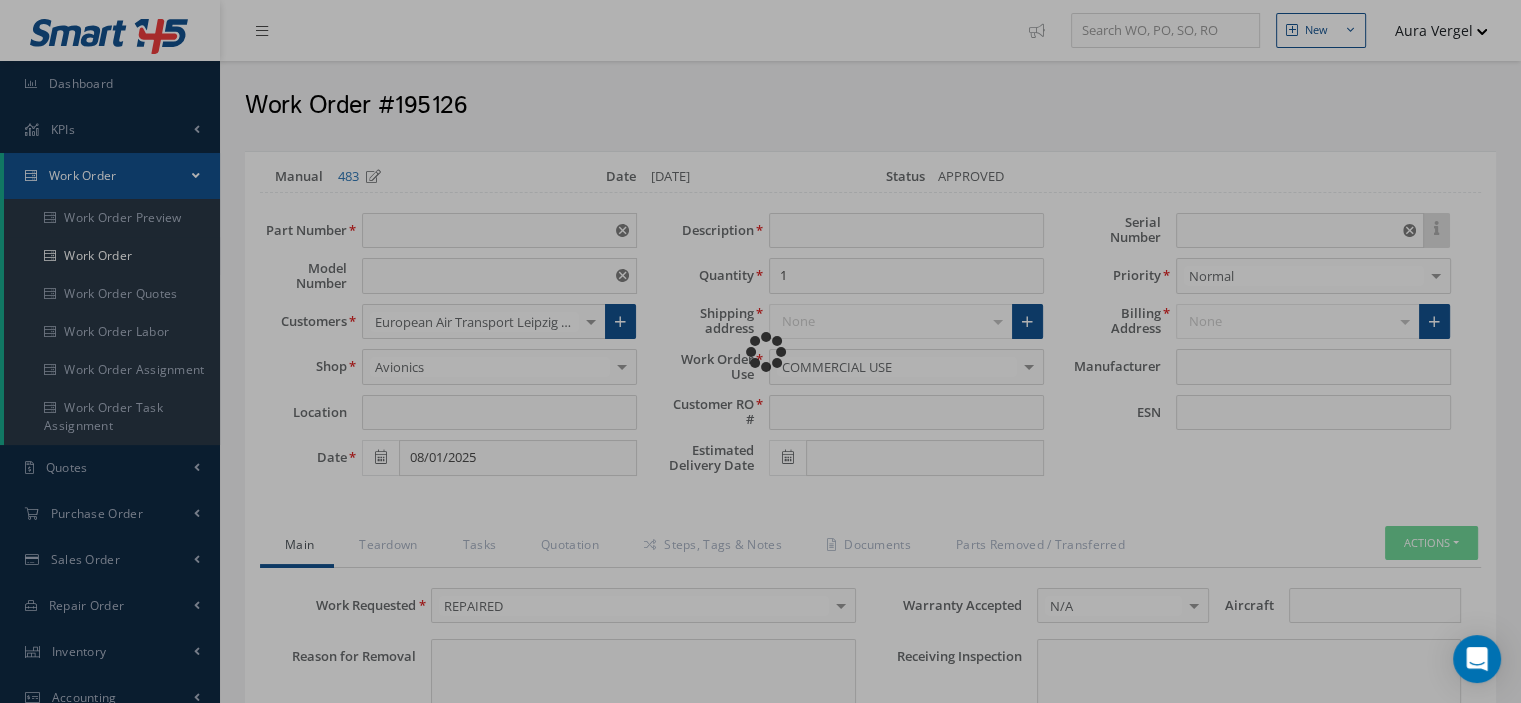 type on "0104244-001" 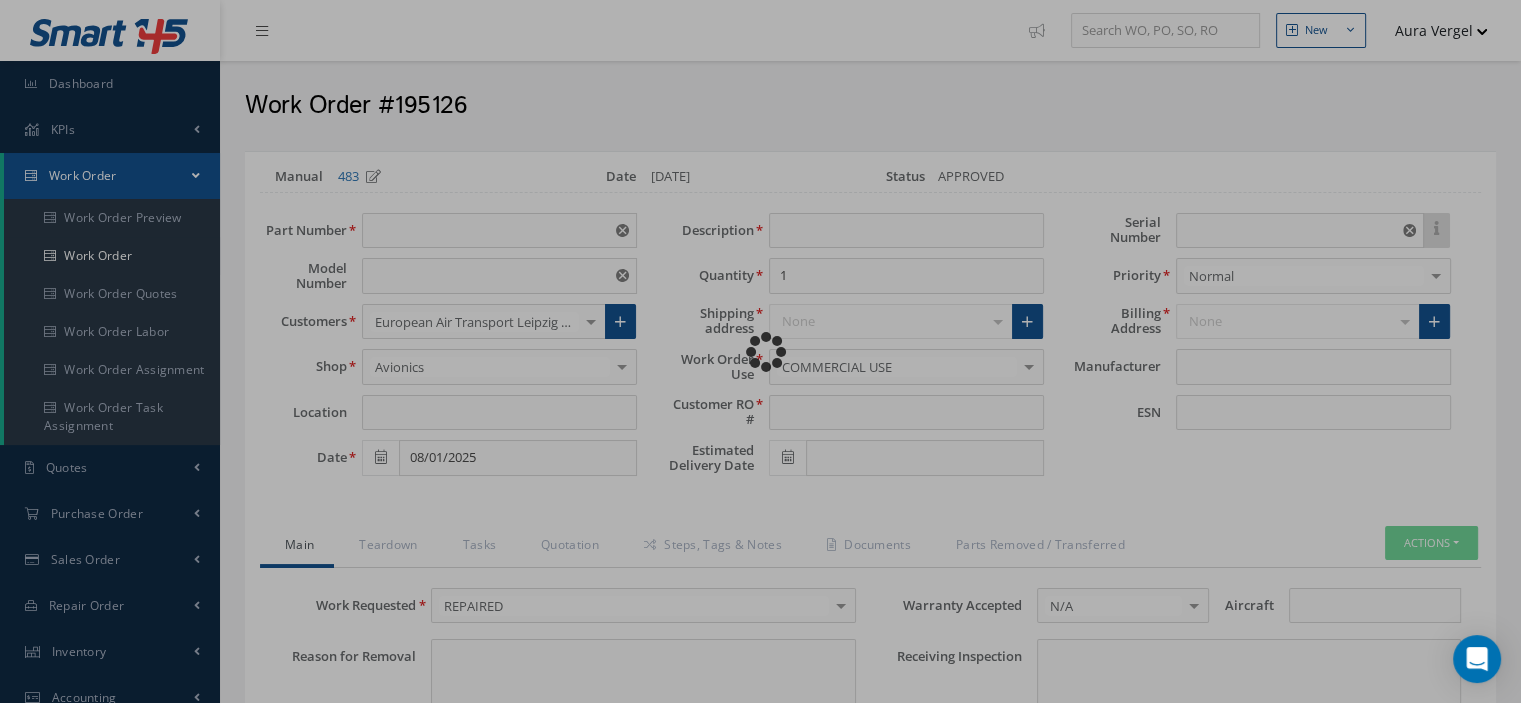 type on "VARIOUS" 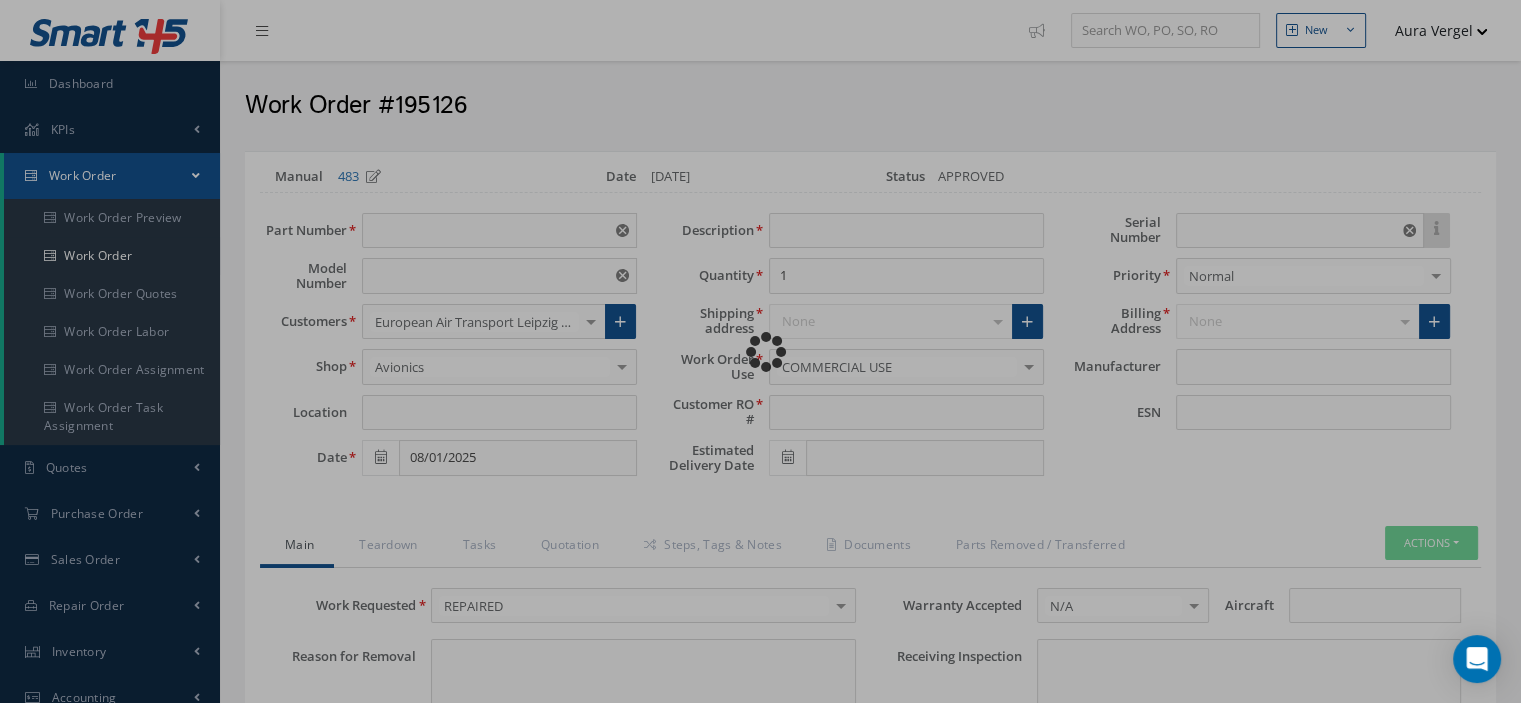 type on "LOGO FLOOD LIGHT" 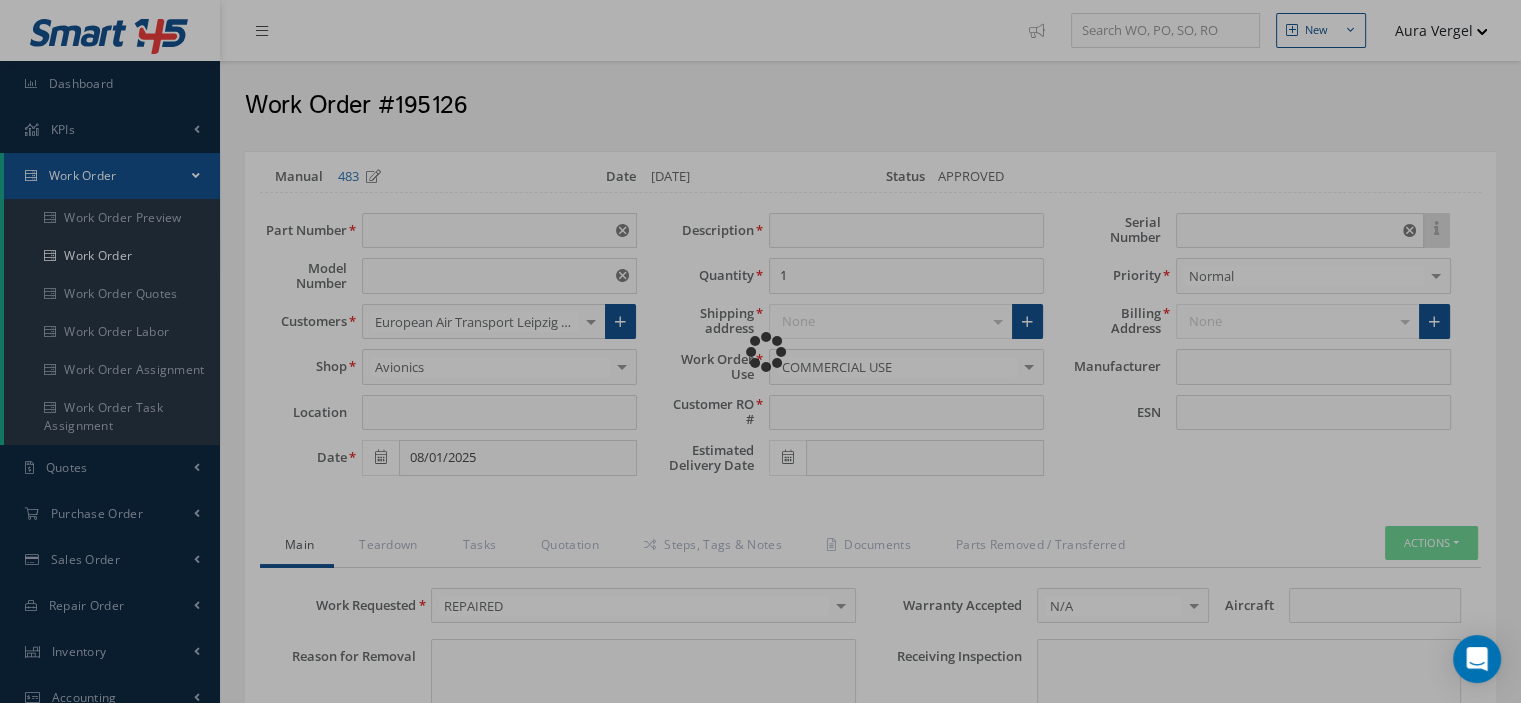 type on "2659813" 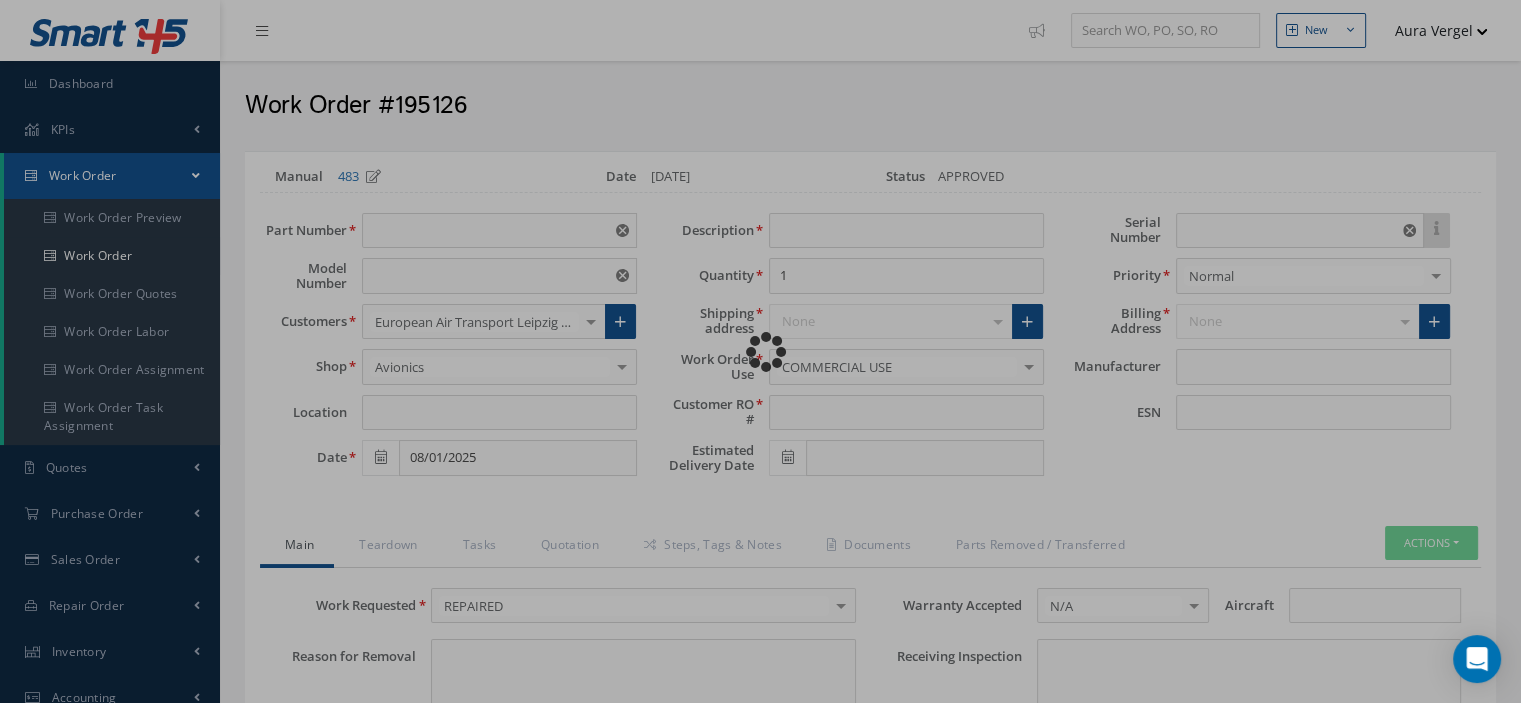 type on "LLN2505991" 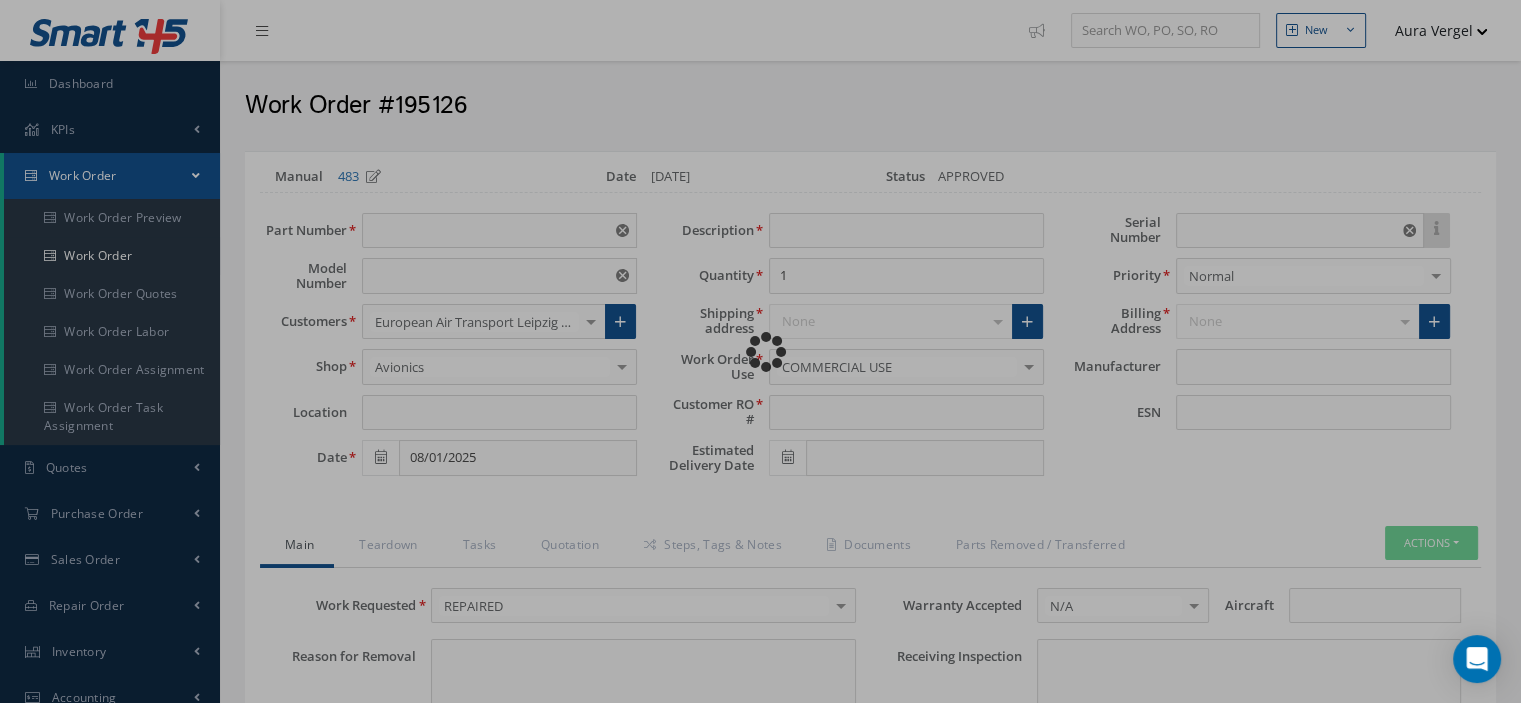 type on "NONE" 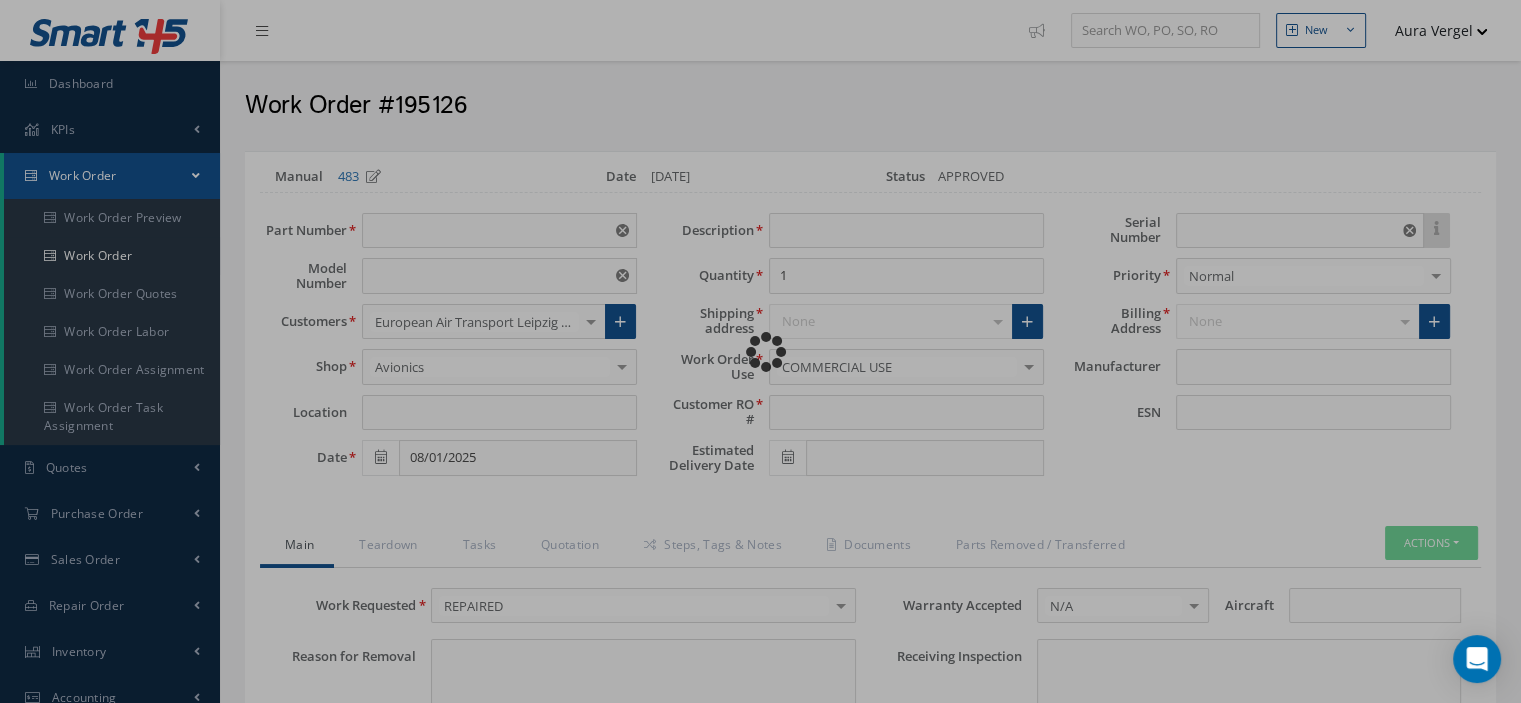 type on "NONE" 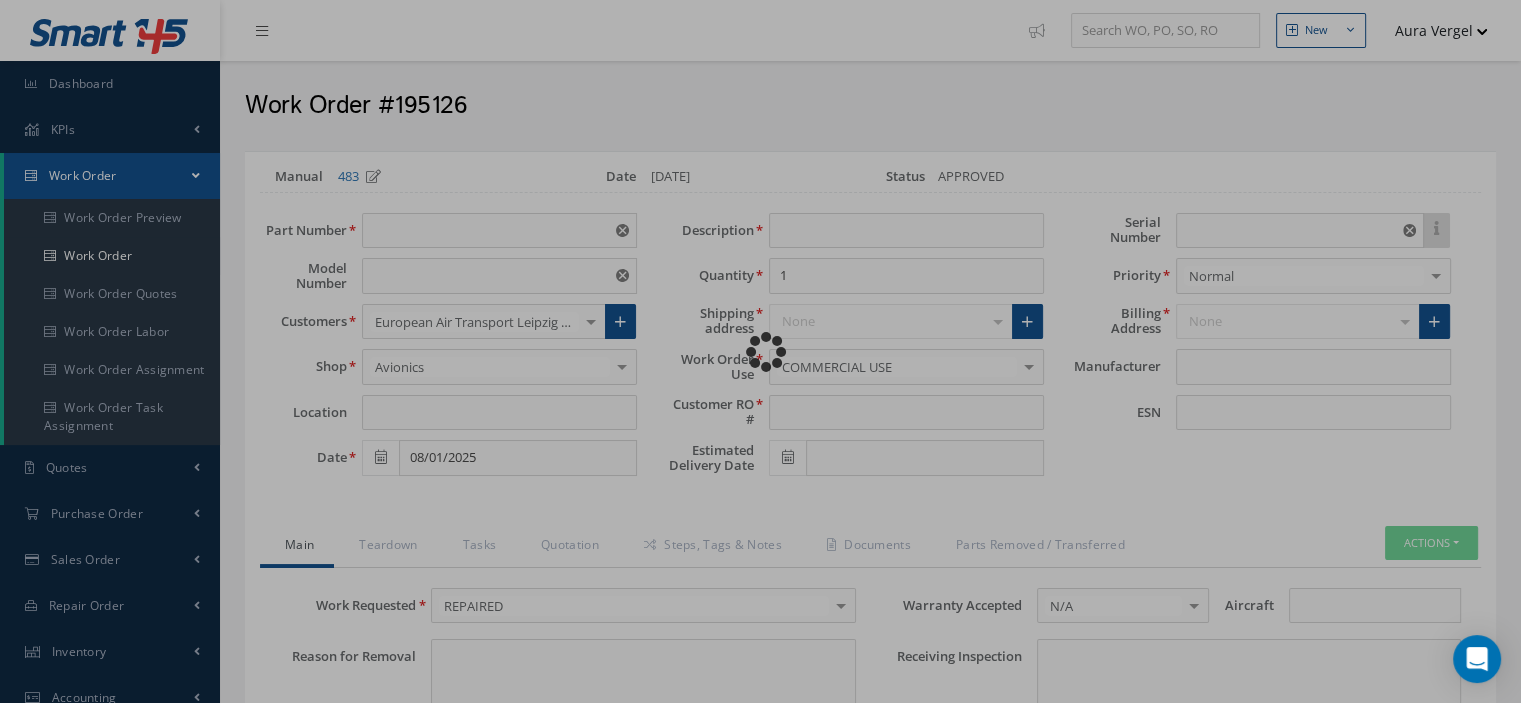 type on "NONE" 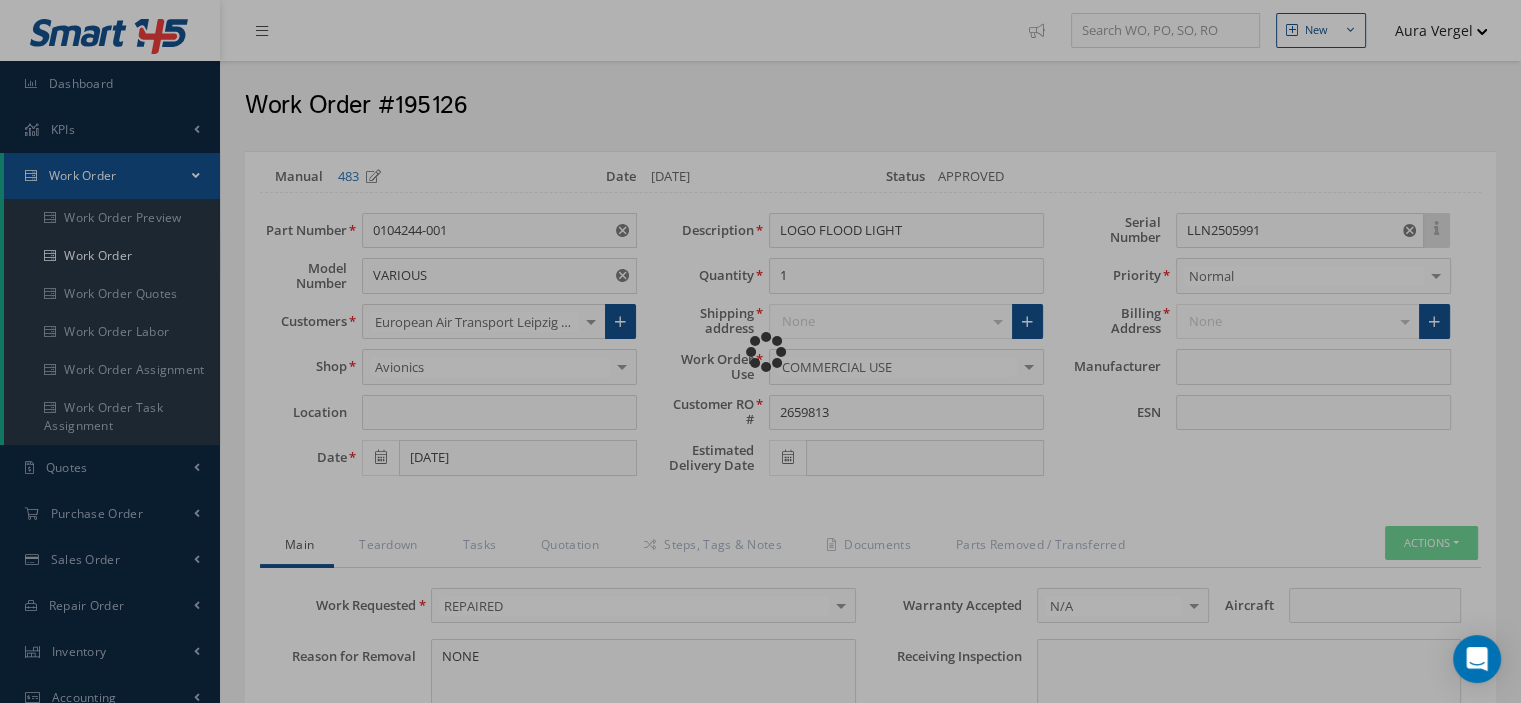 type on "LUMINATOR/ GULTON" 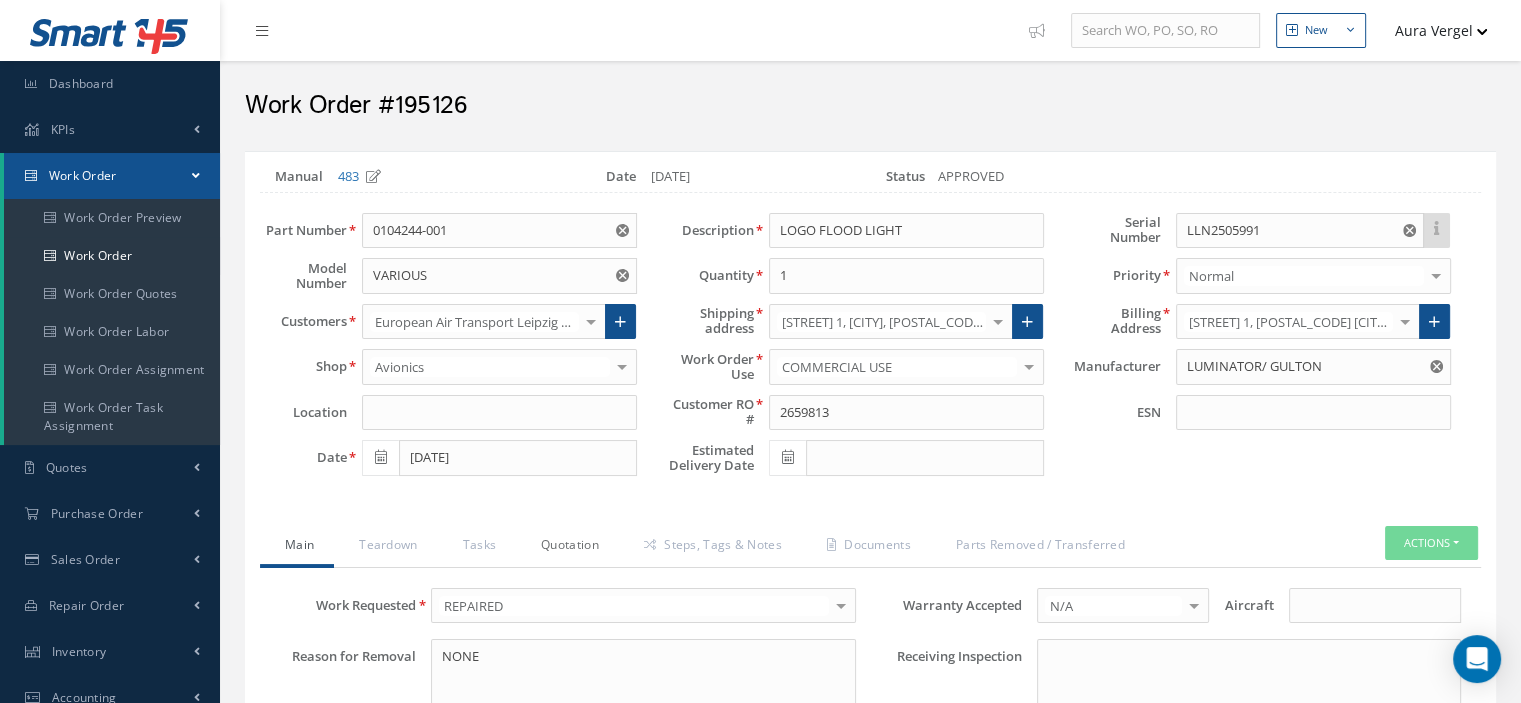 click on "Quotation" at bounding box center (567, 547) 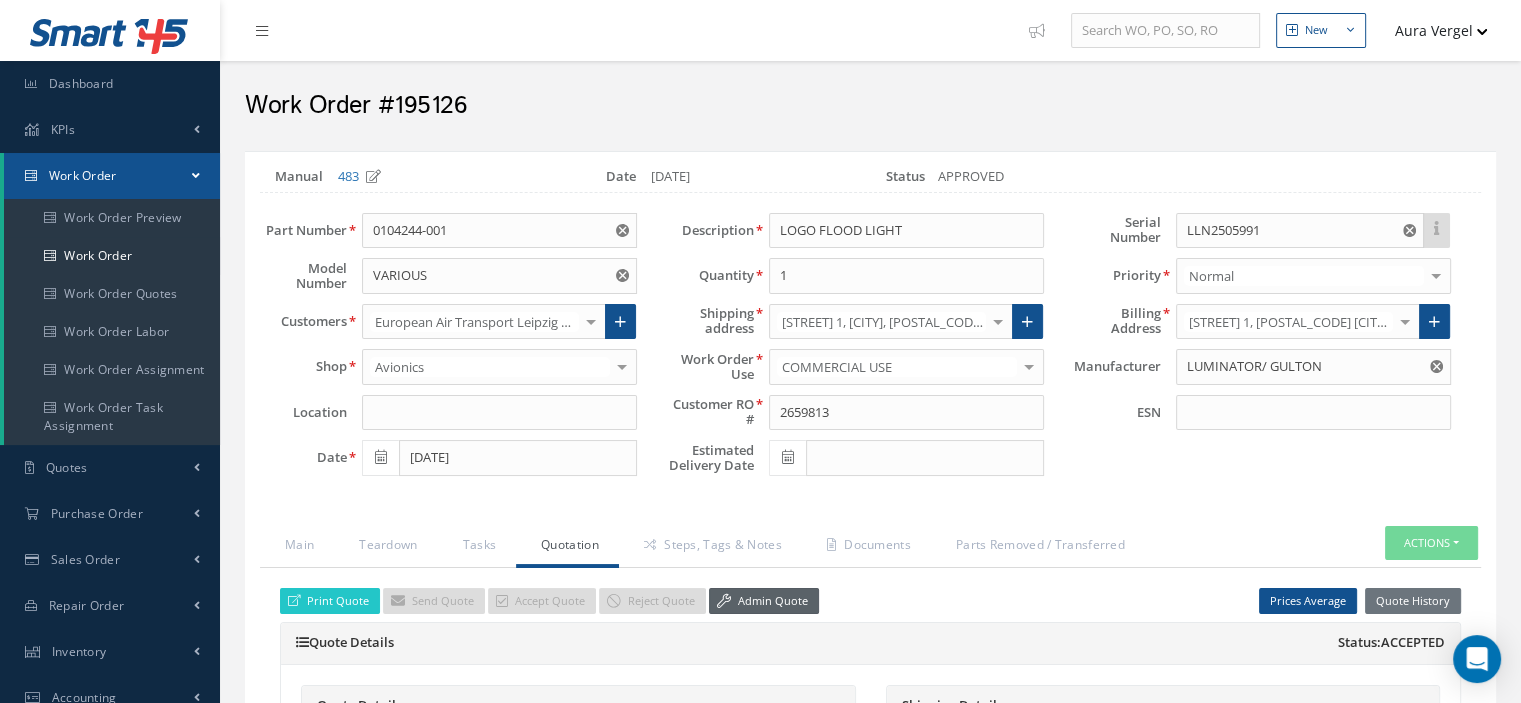 click on "Admin Quote" at bounding box center [764, 601] 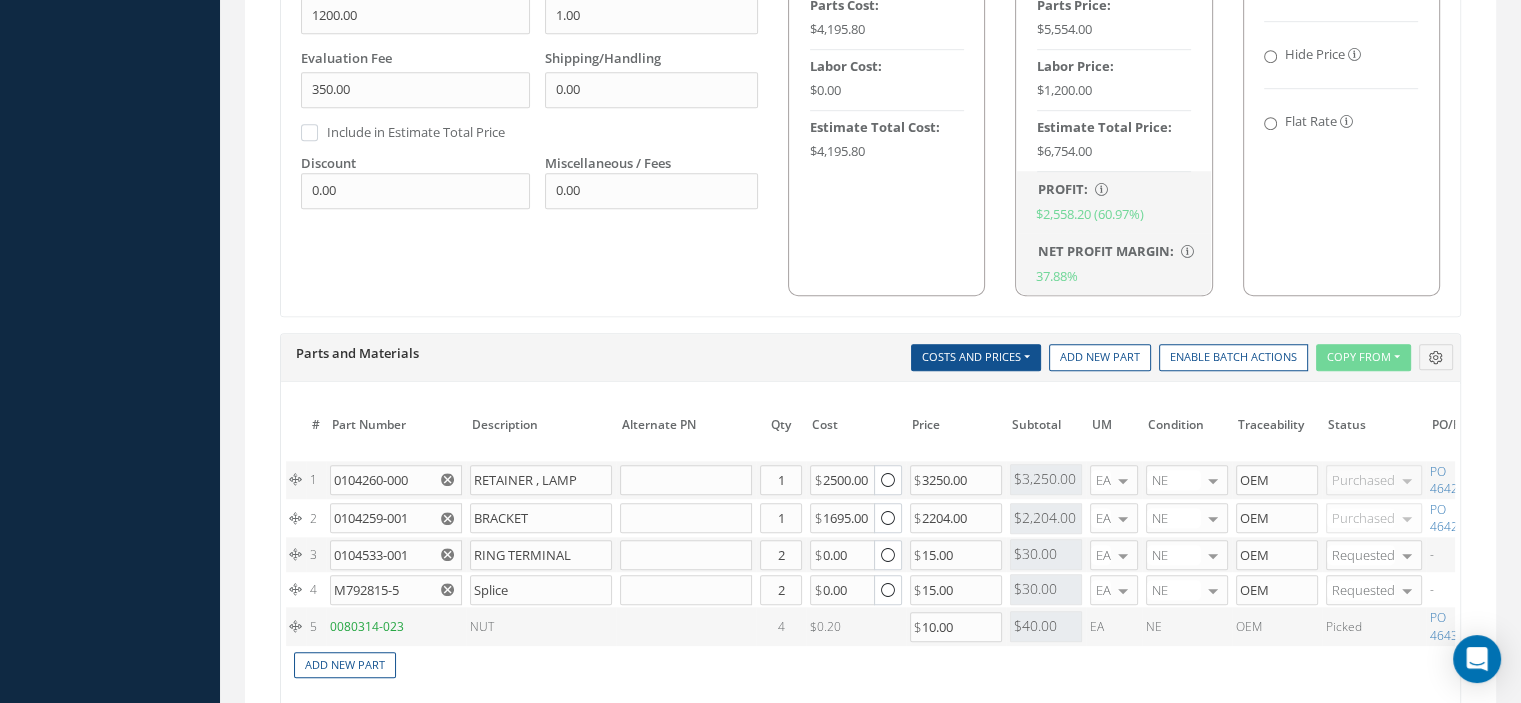 scroll, scrollTop: 1400, scrollLeft: 0, axis: vertical 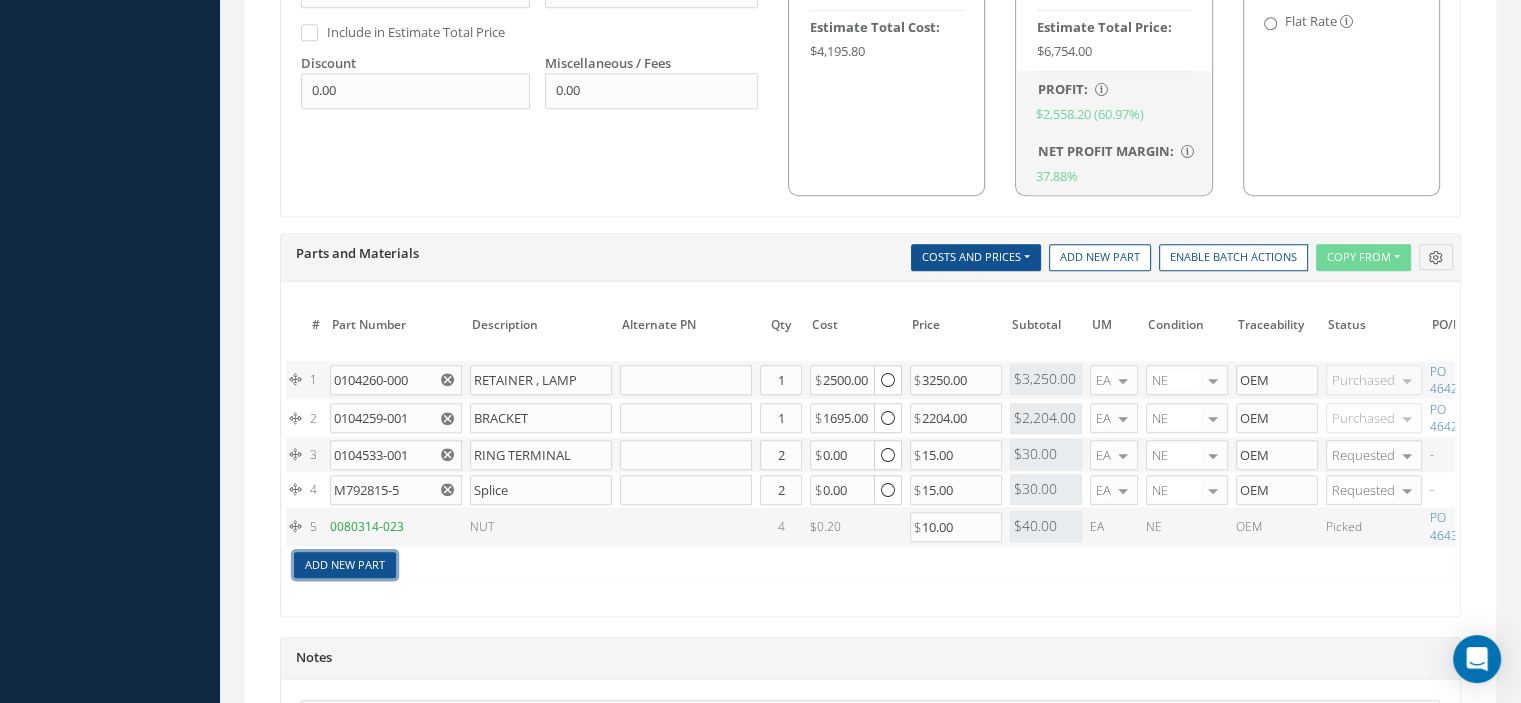 click on "Add New Part" at bounding box center (345, 565) 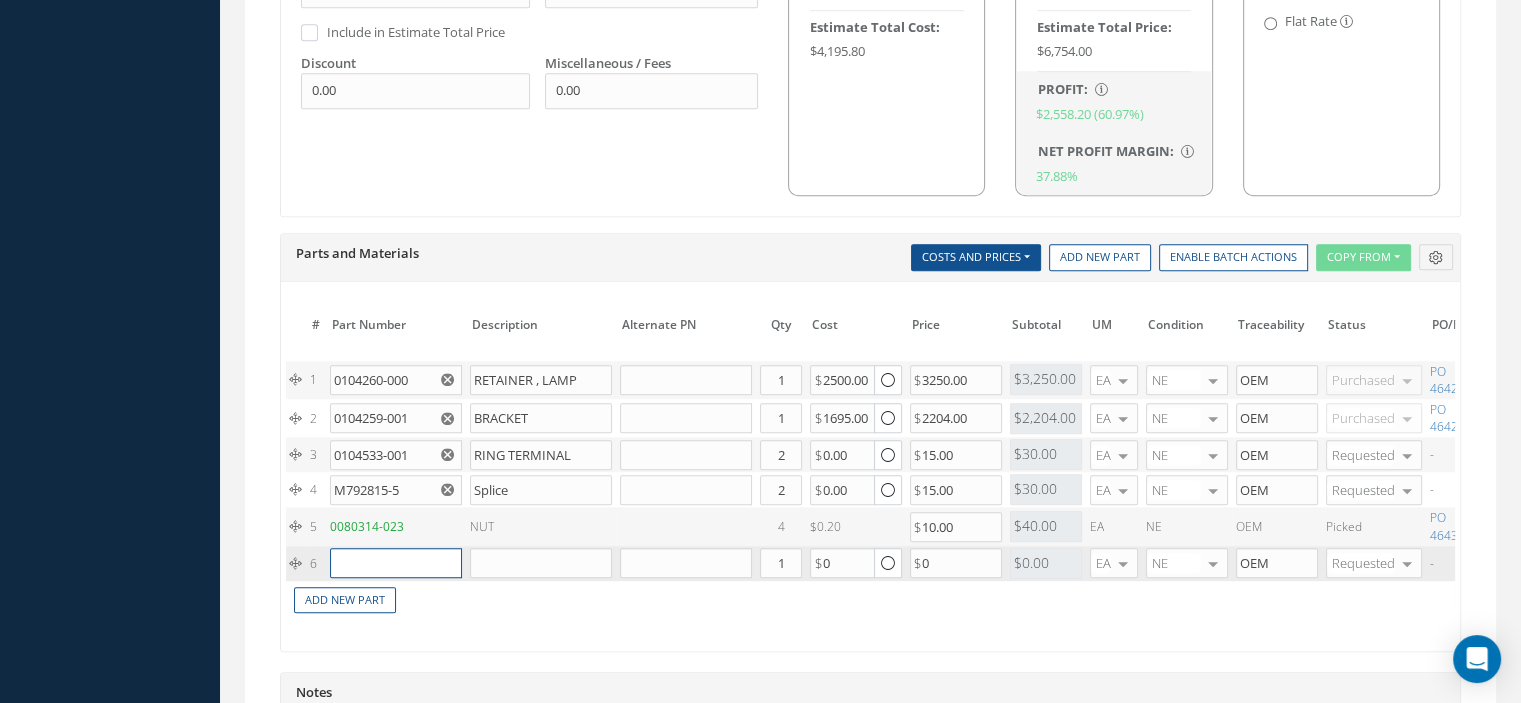 click at bounding box center (396, 563) 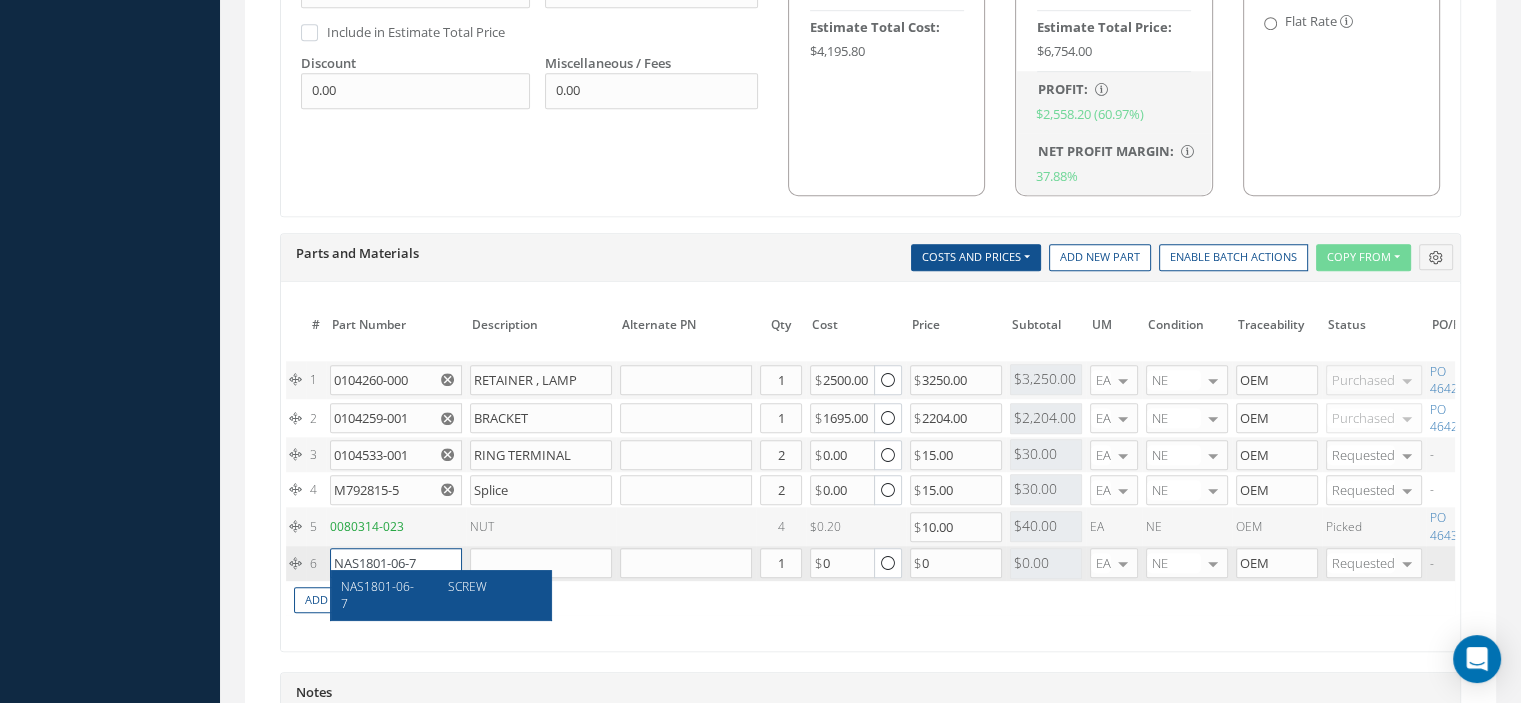 type on "NAS1801-06-7" 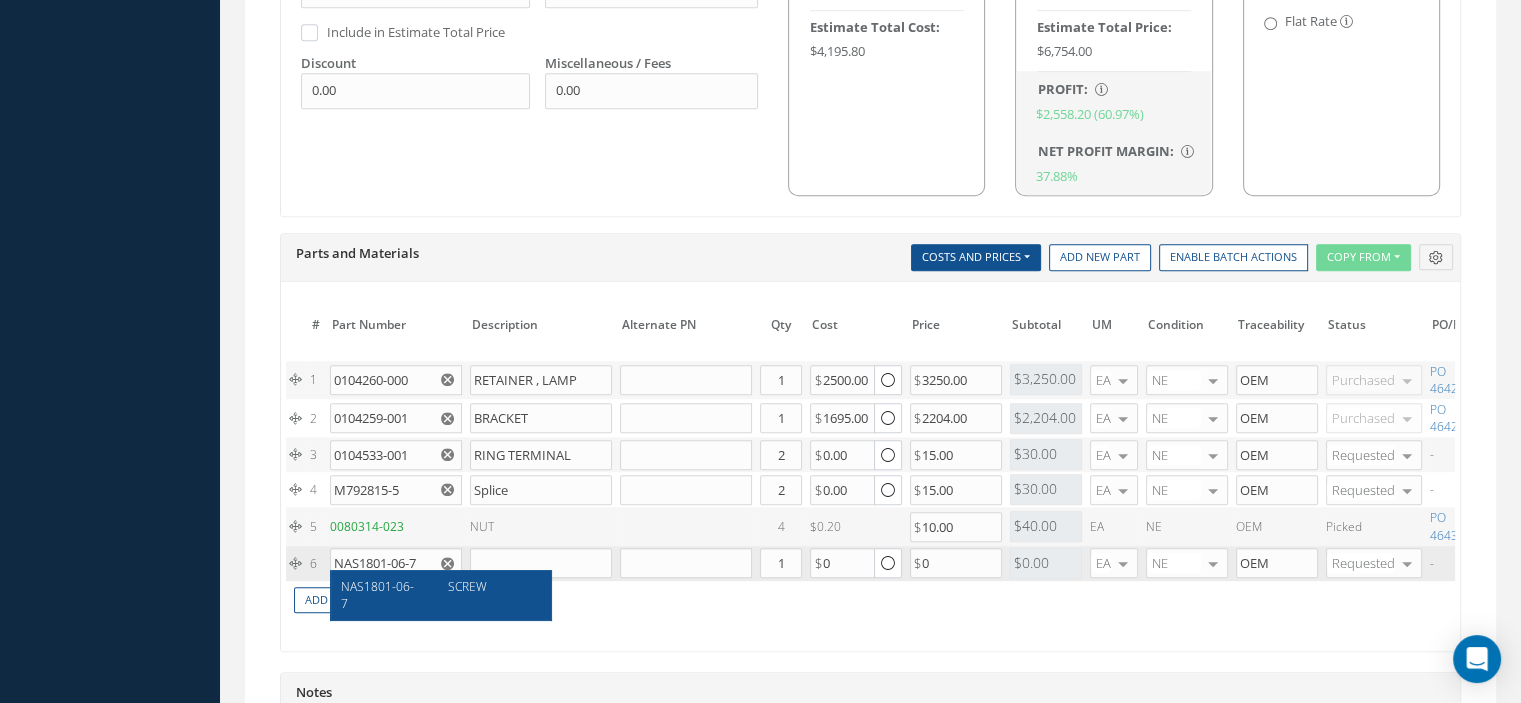 click on "NAS1801-06-7" at bounding box center [377, 595] 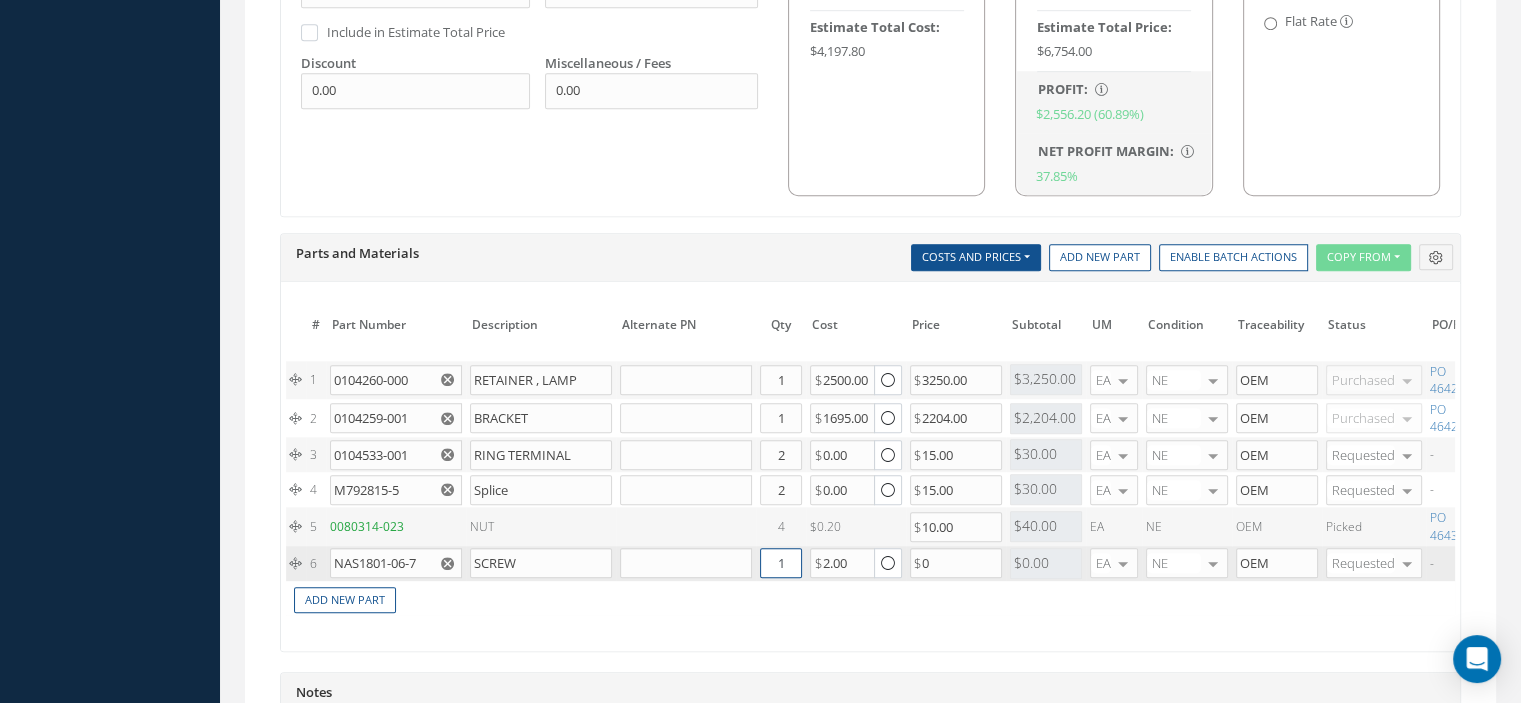 drag, startPoint x: 768, startPoint y: 553, endPoint x: 798, endPoint y: 551, distance: 30.066593 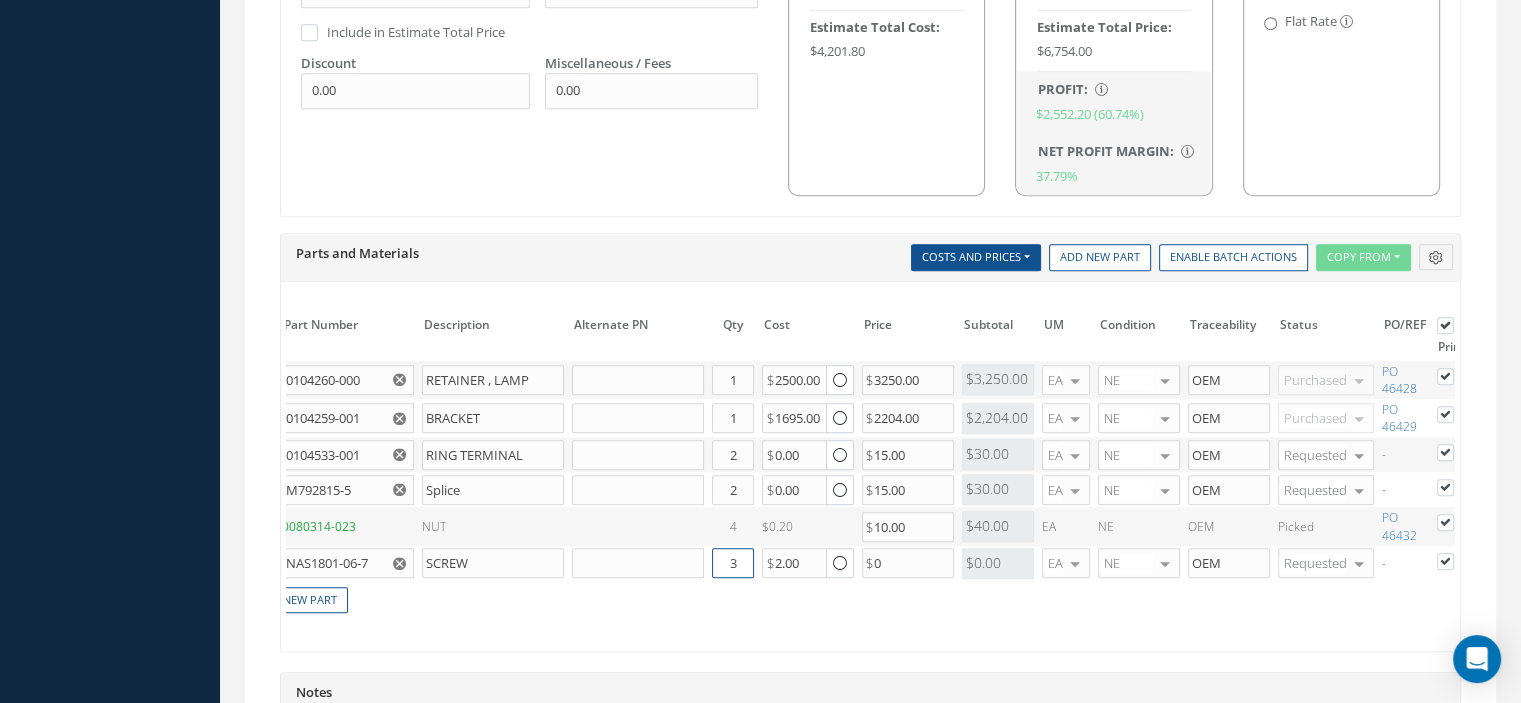 scroll, scrollTop: 0, scrollLeft: 208, axis: horizontal 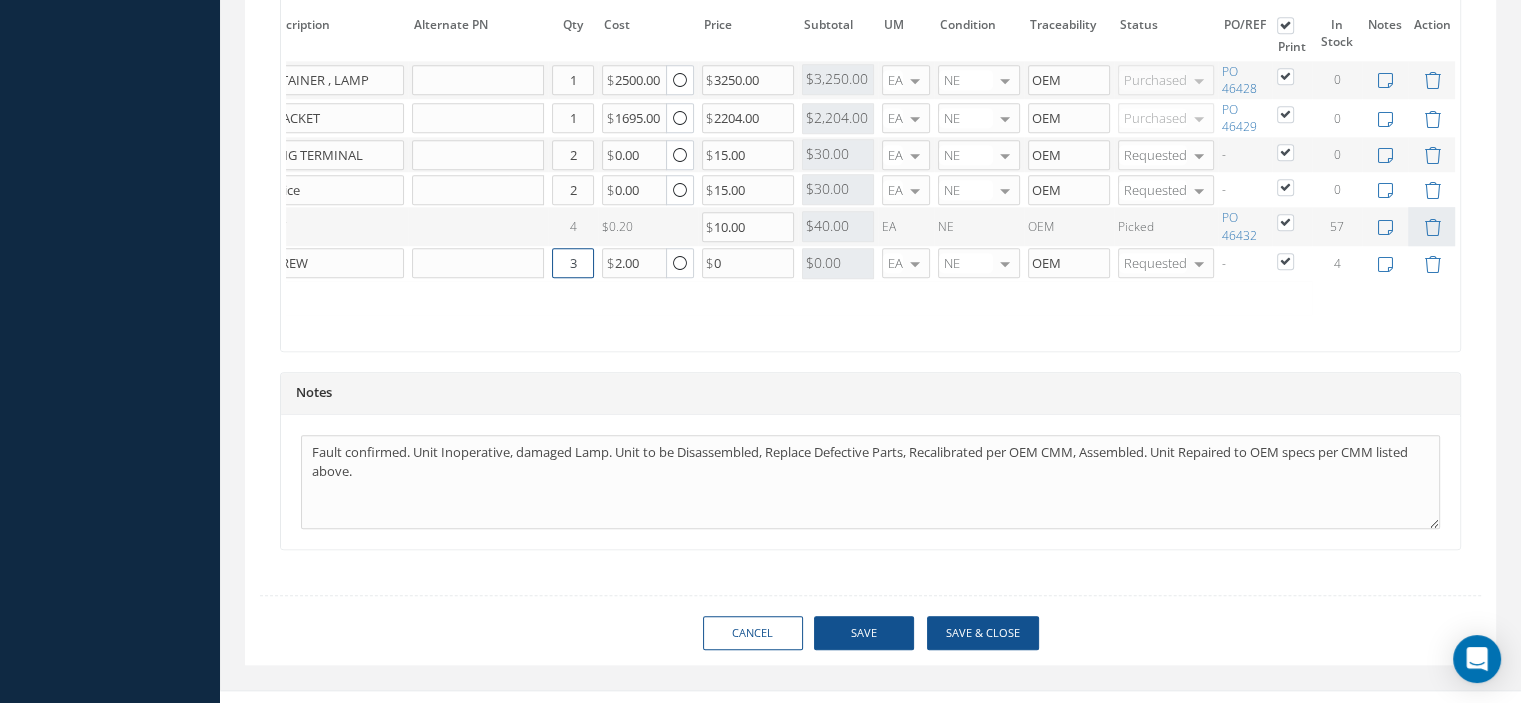type on "3" 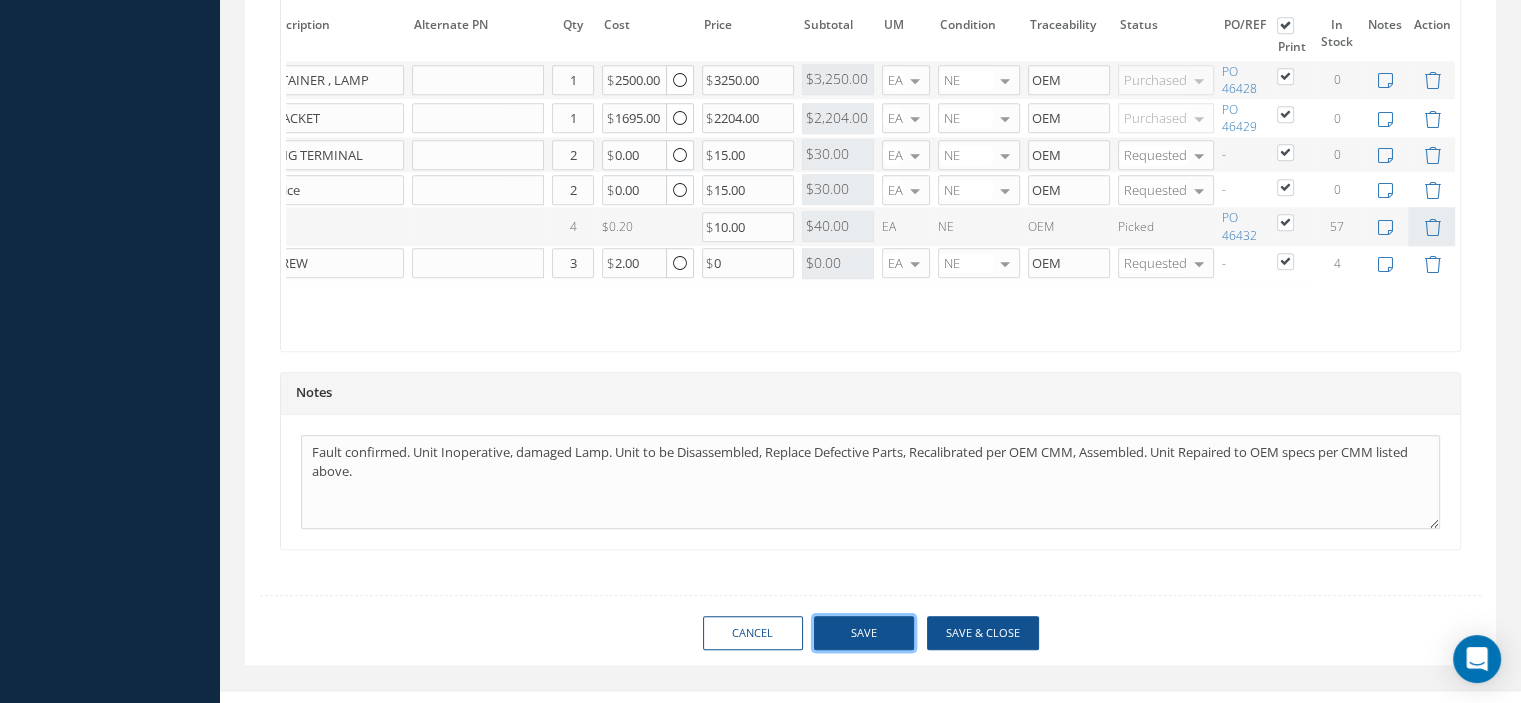 click on "Save" at bounding box center (864, 633) 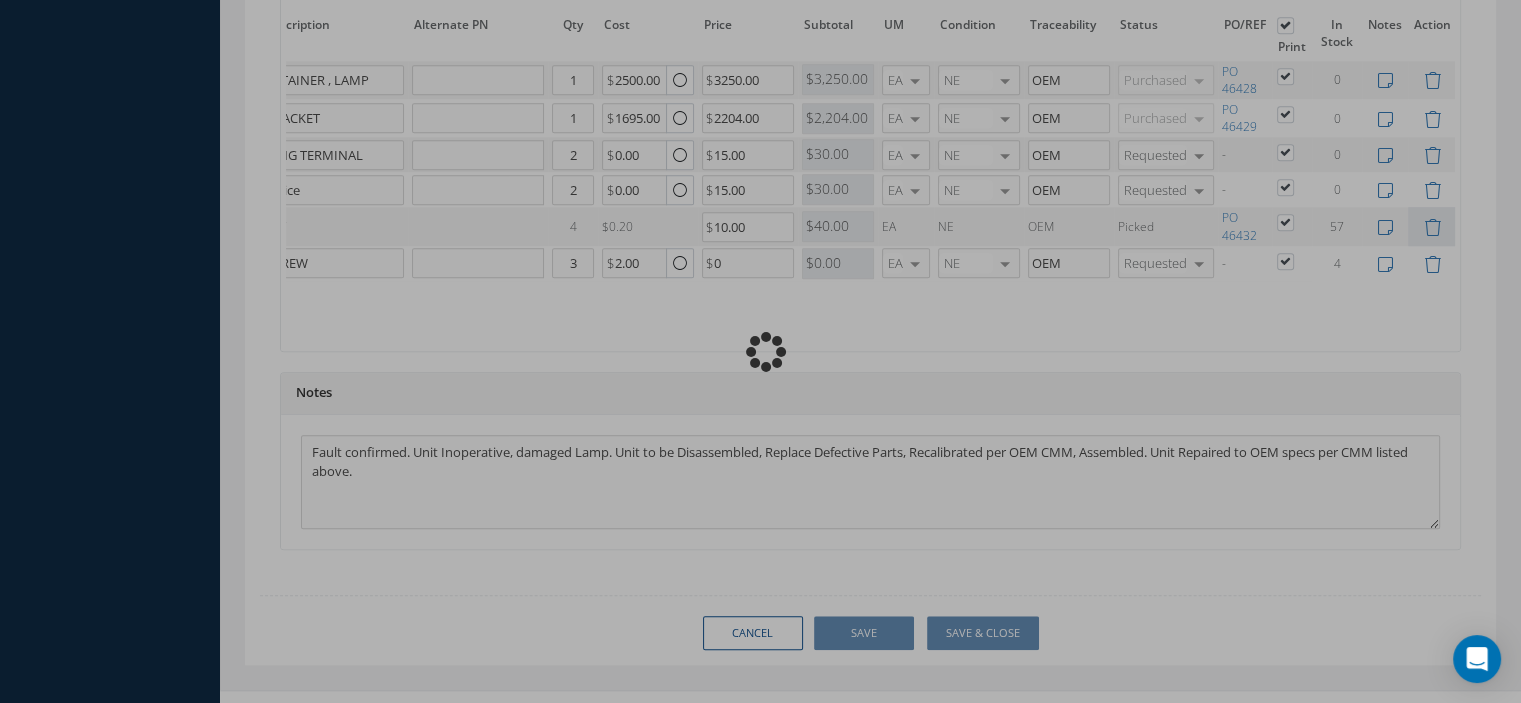 type 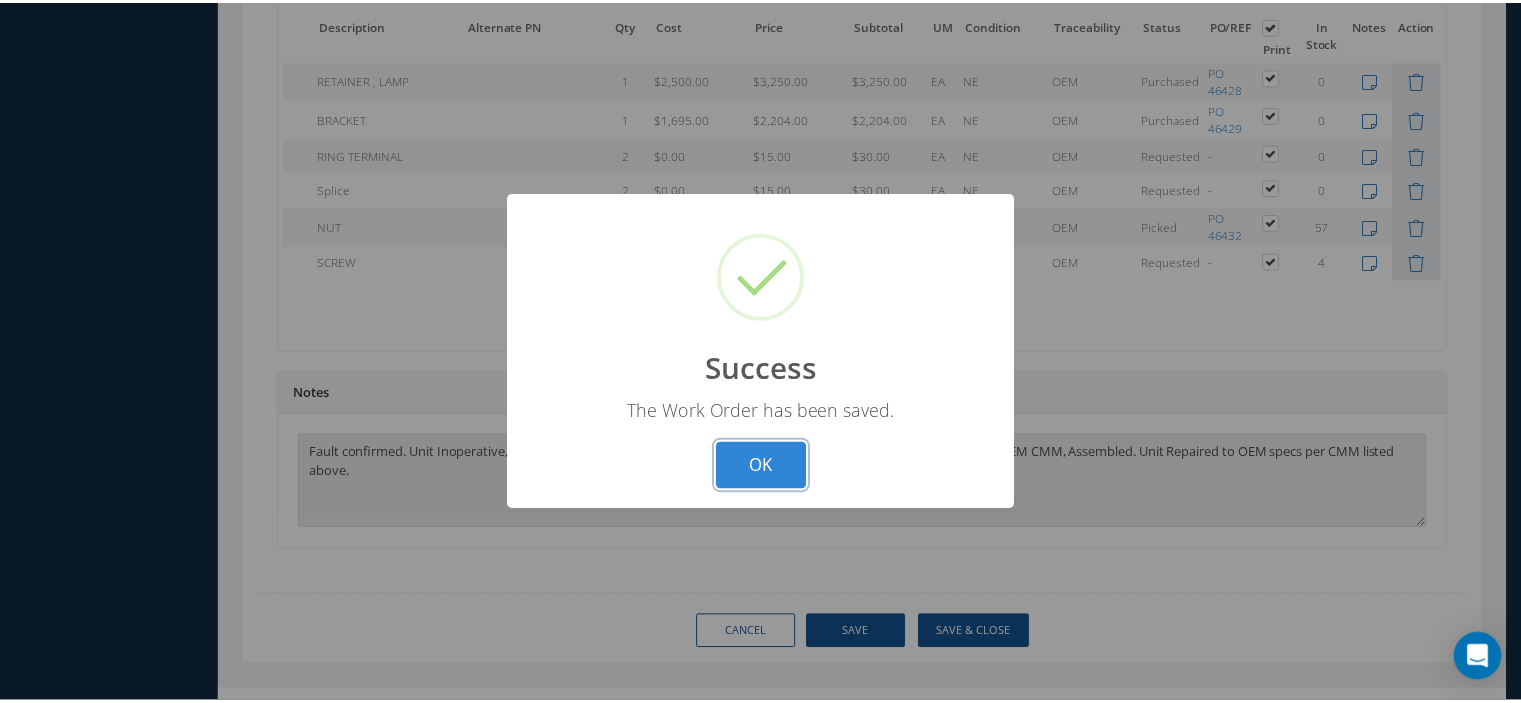 scroll, scrollTop: 0, scrollLeft: 112, axis: horizontal 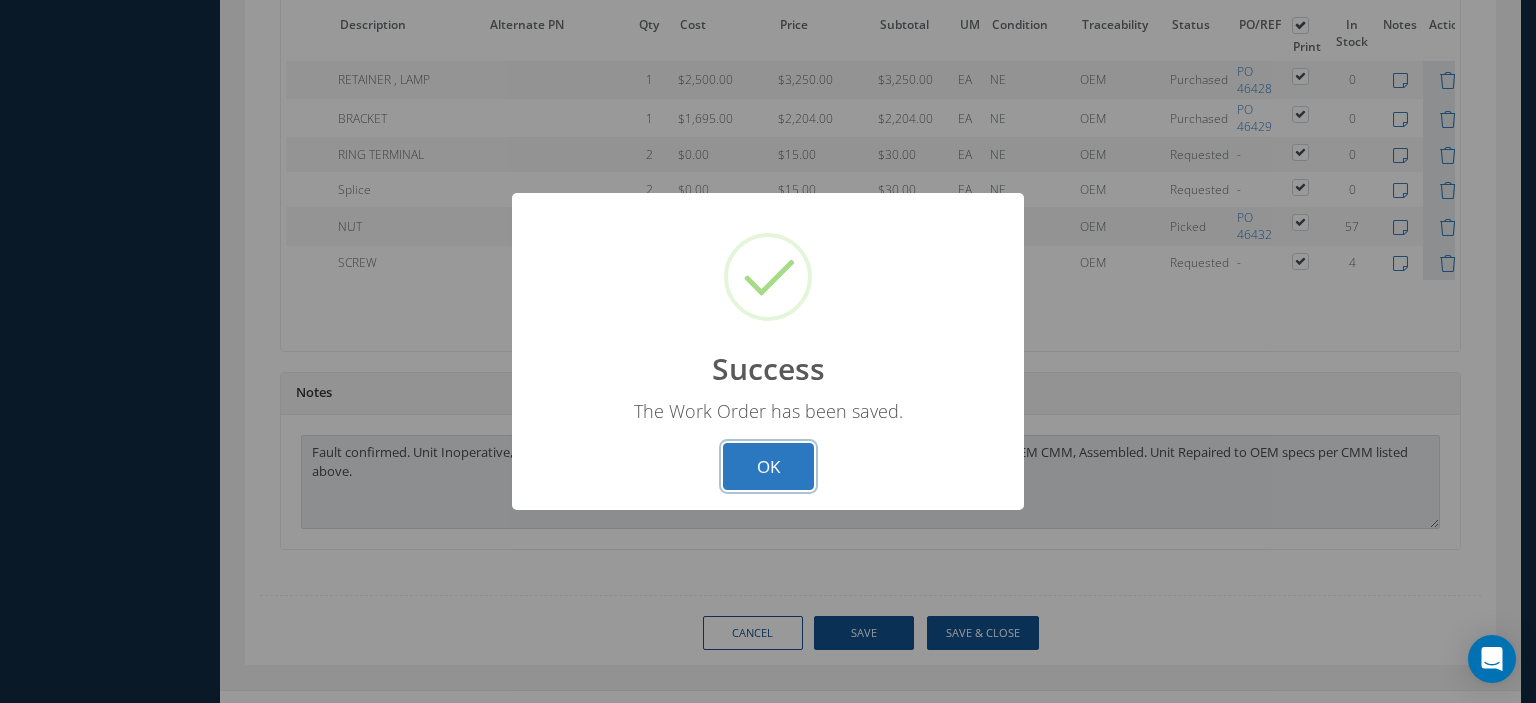click on "OK" at bounding box center (768, 466) 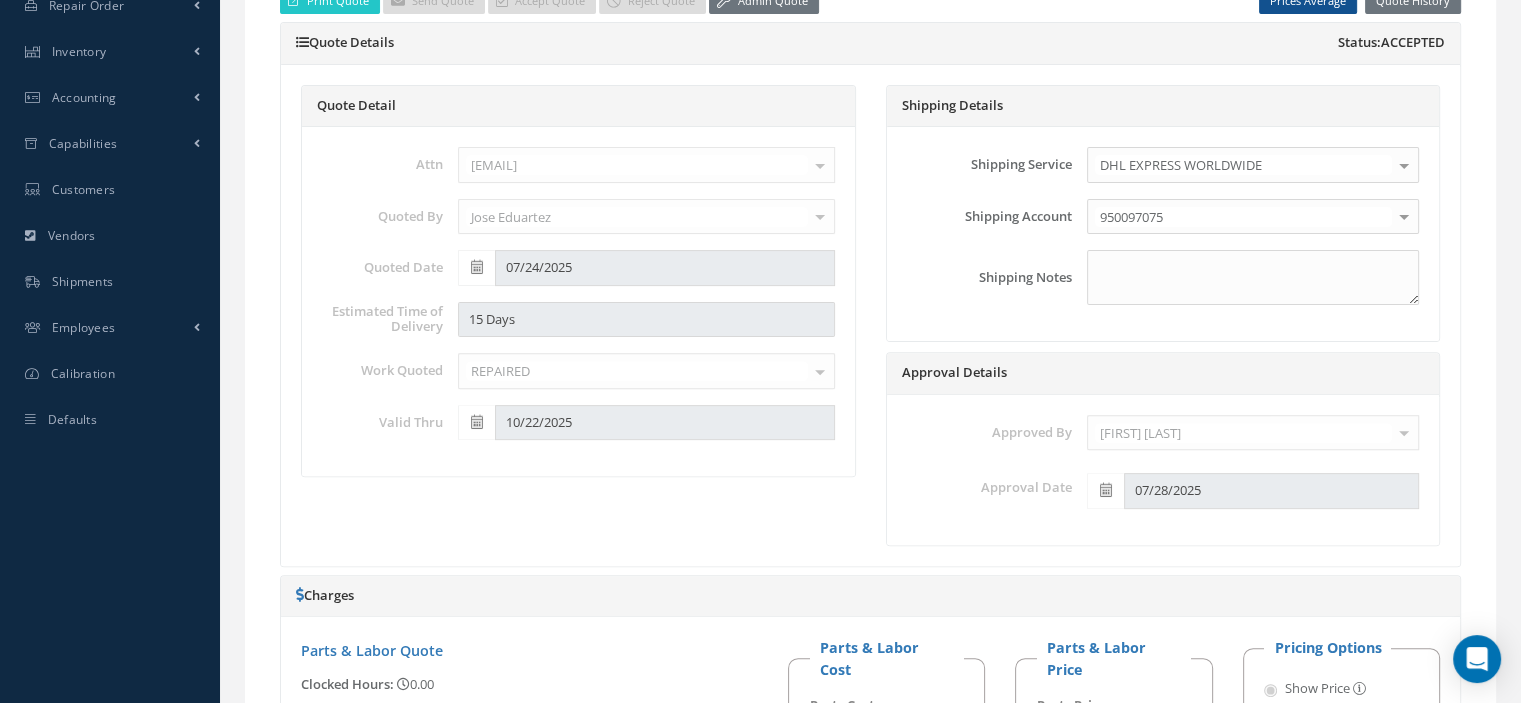 scroll, scrollTop: 0, scrollLeft: 0, axis: both 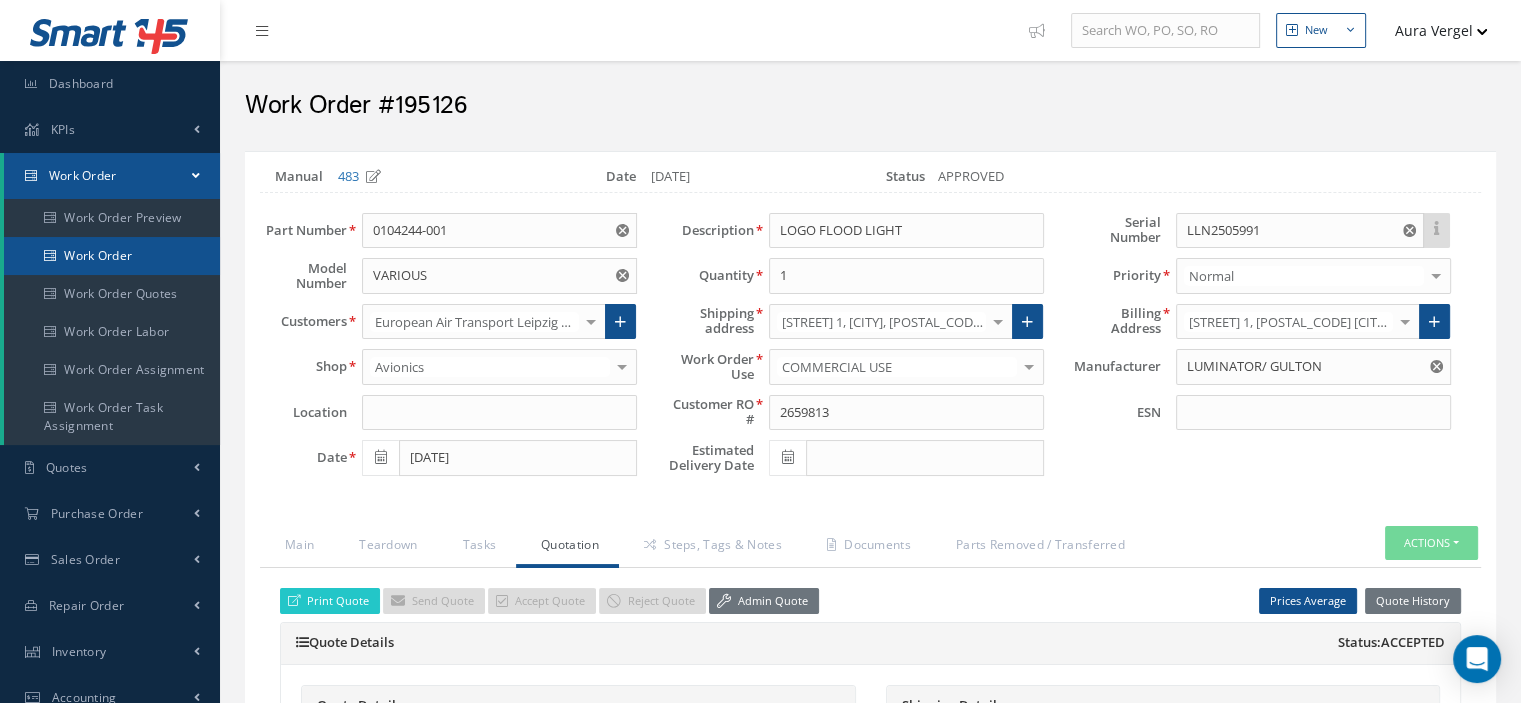 click on "Work Order" at bounding box center (112, 256) 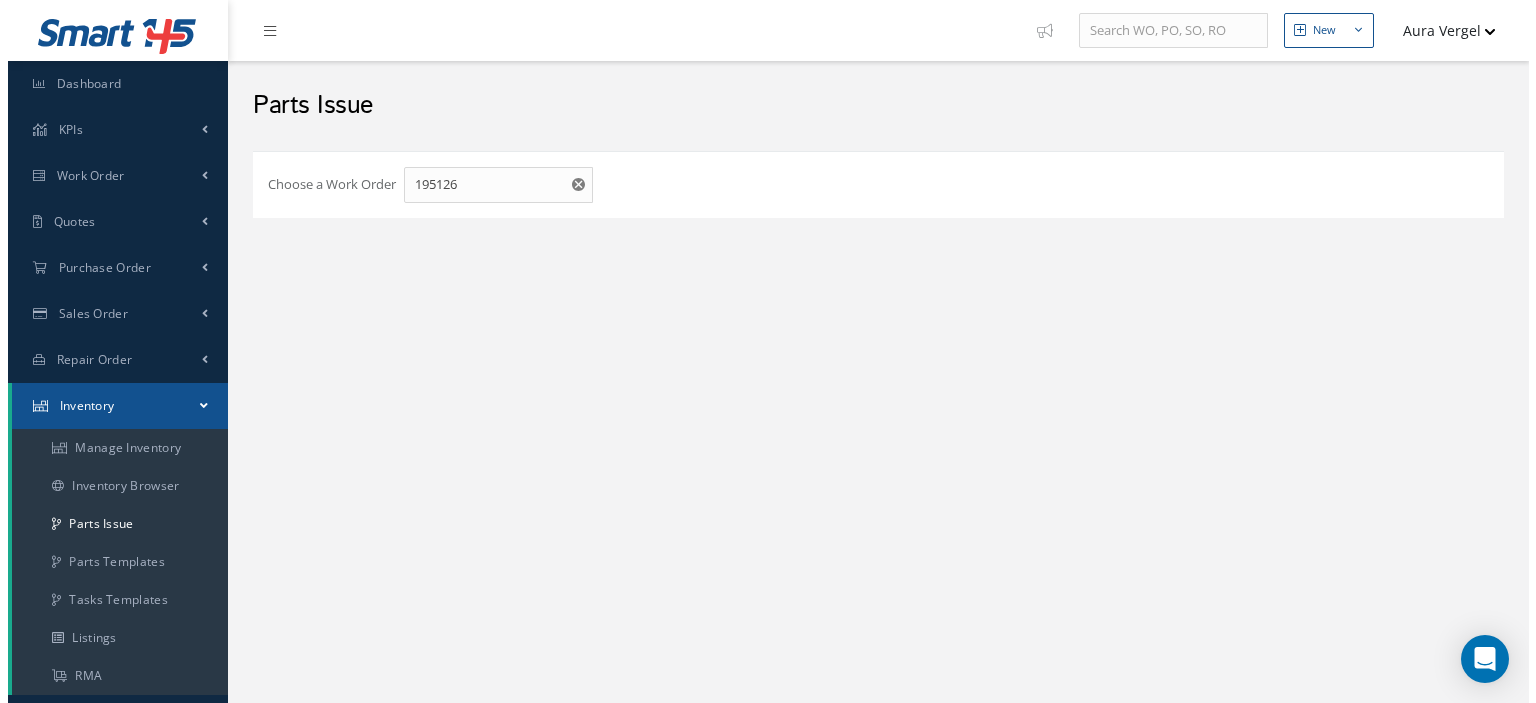 scroll, scrollTop: 0, scrollLeft: 0, axis: both 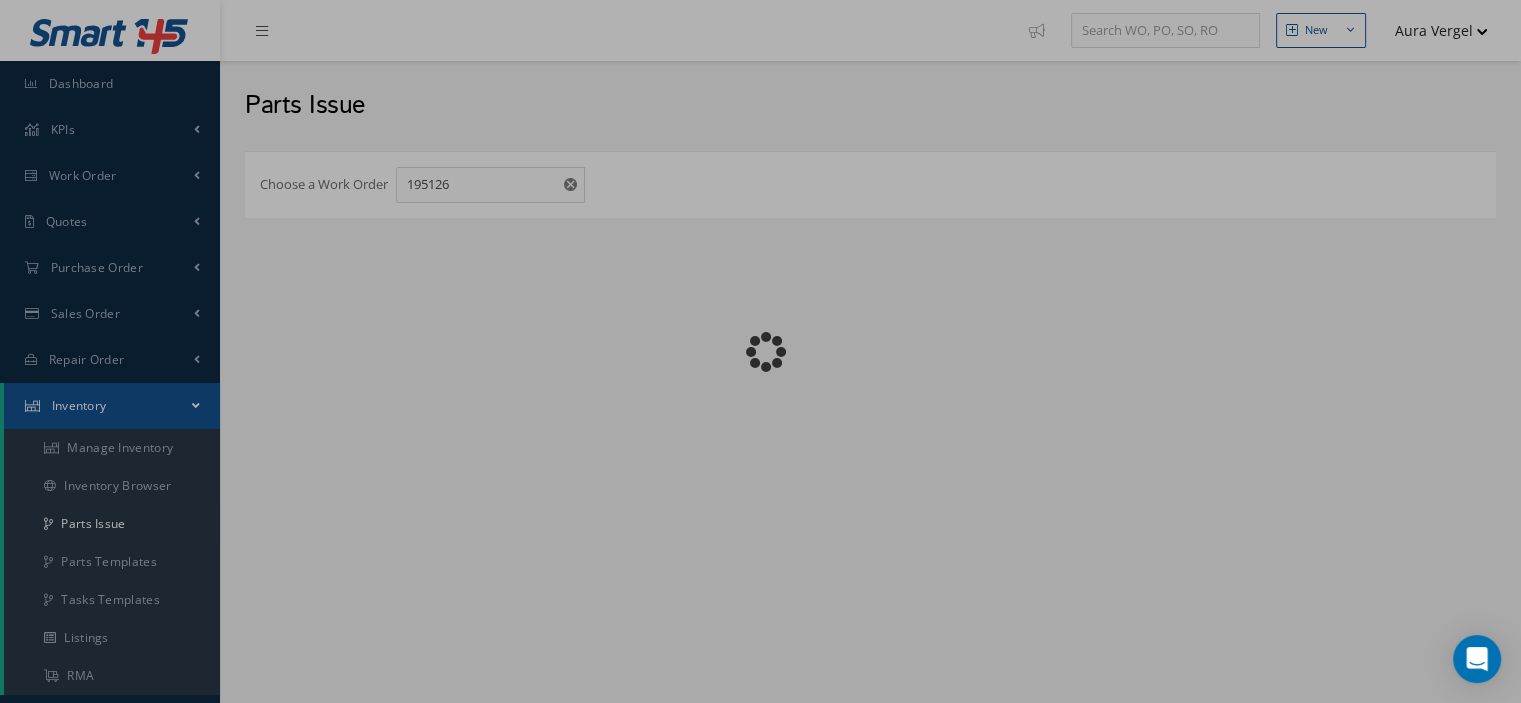 checkbox on "false" 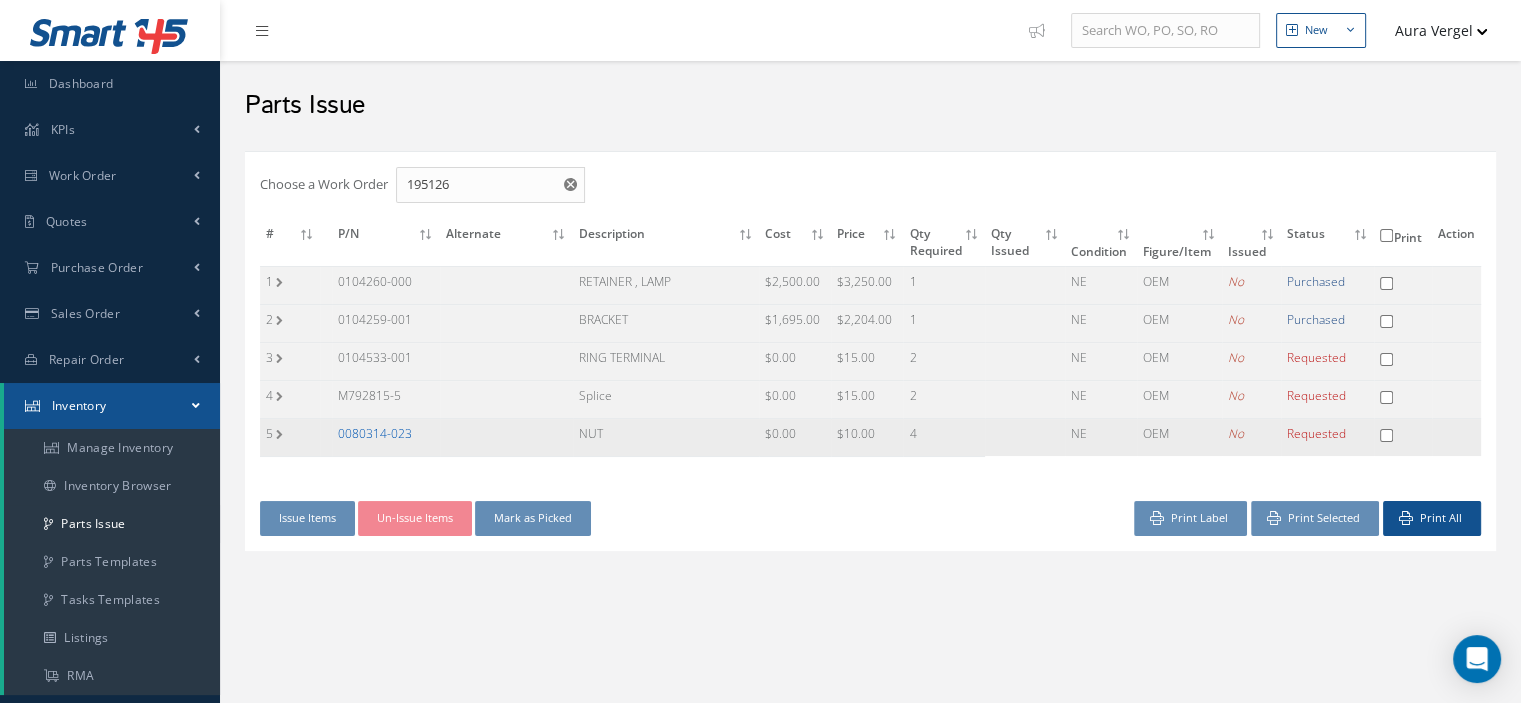 click on "0080314-023" at bounding box center [375, 433] 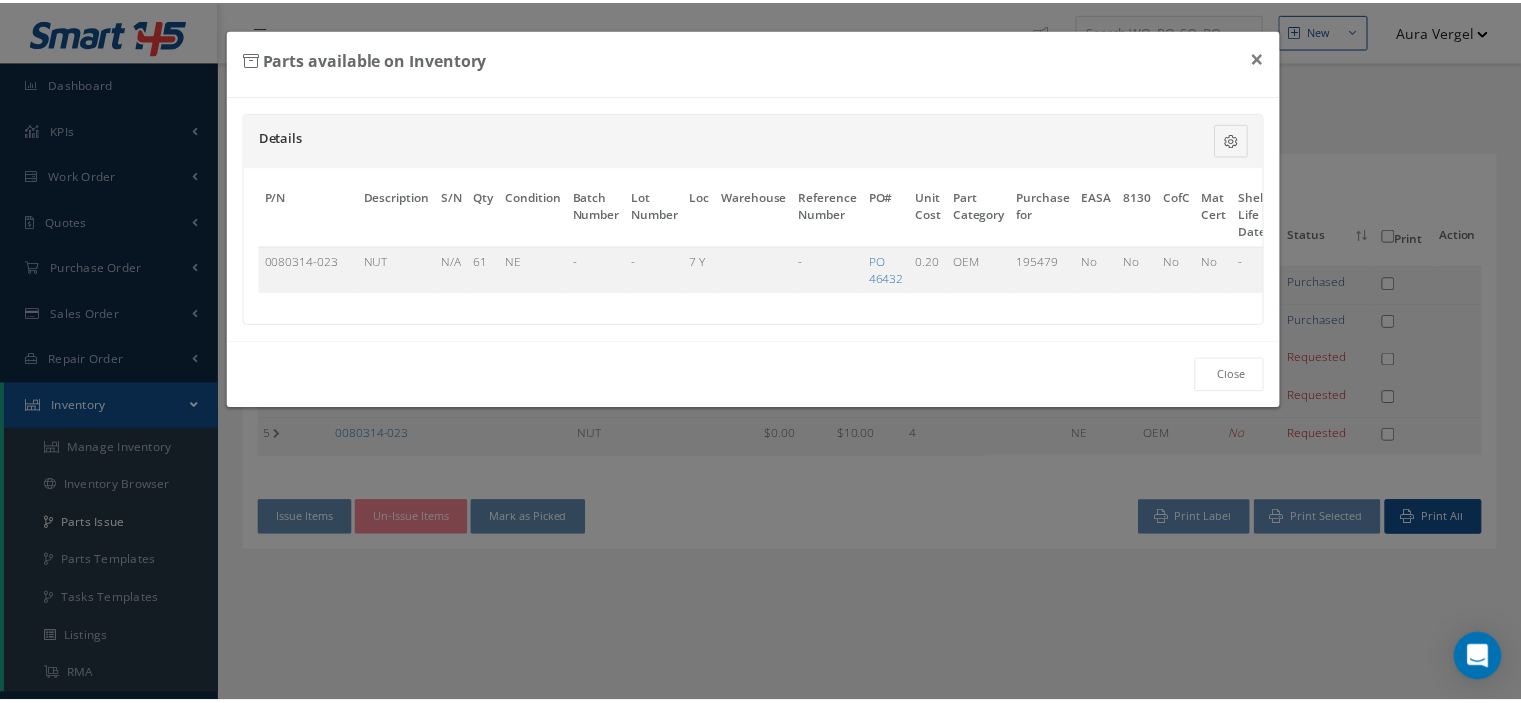 scroll, scrollTop: 0, scrollLeft: 117, axis: horizontal 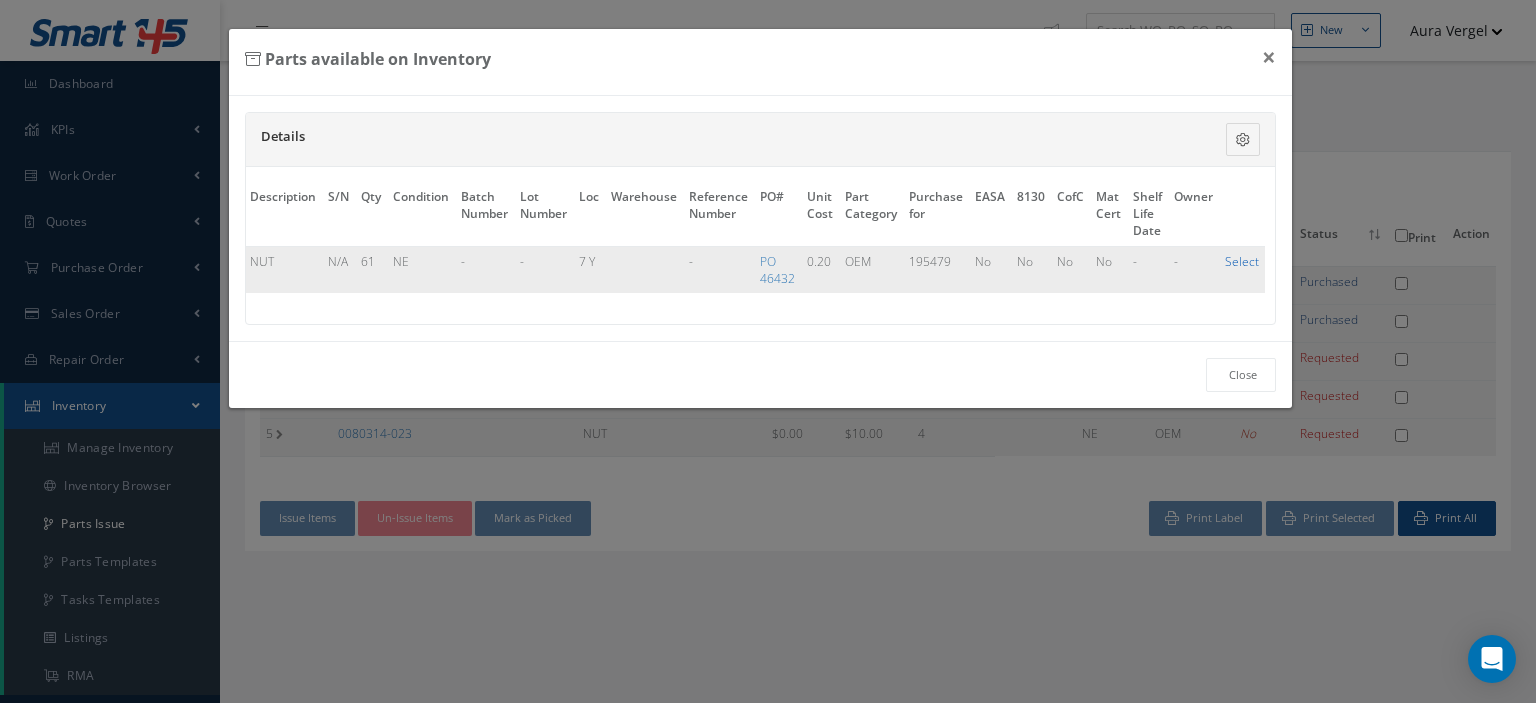 click on "Select" at bounding box center (1242, 261) 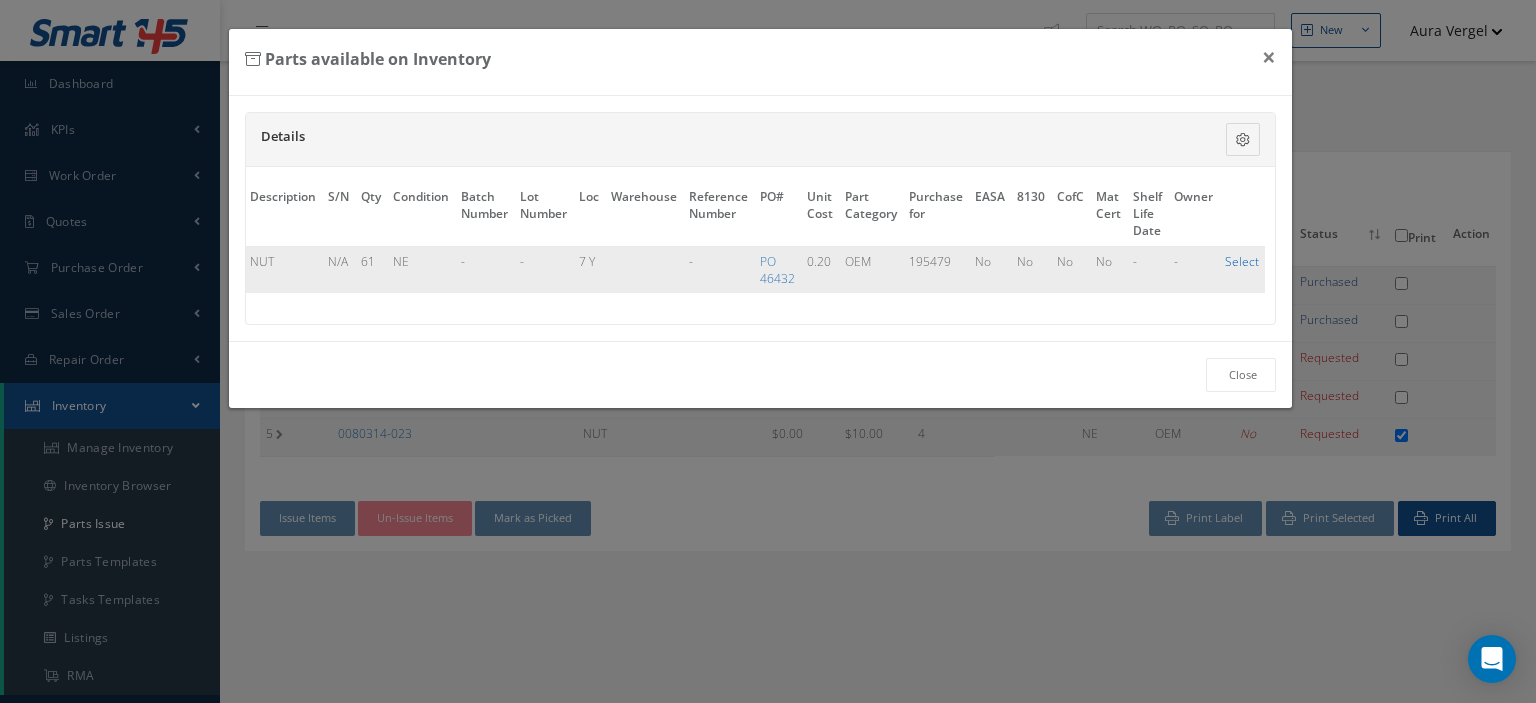 checkbox on "true" 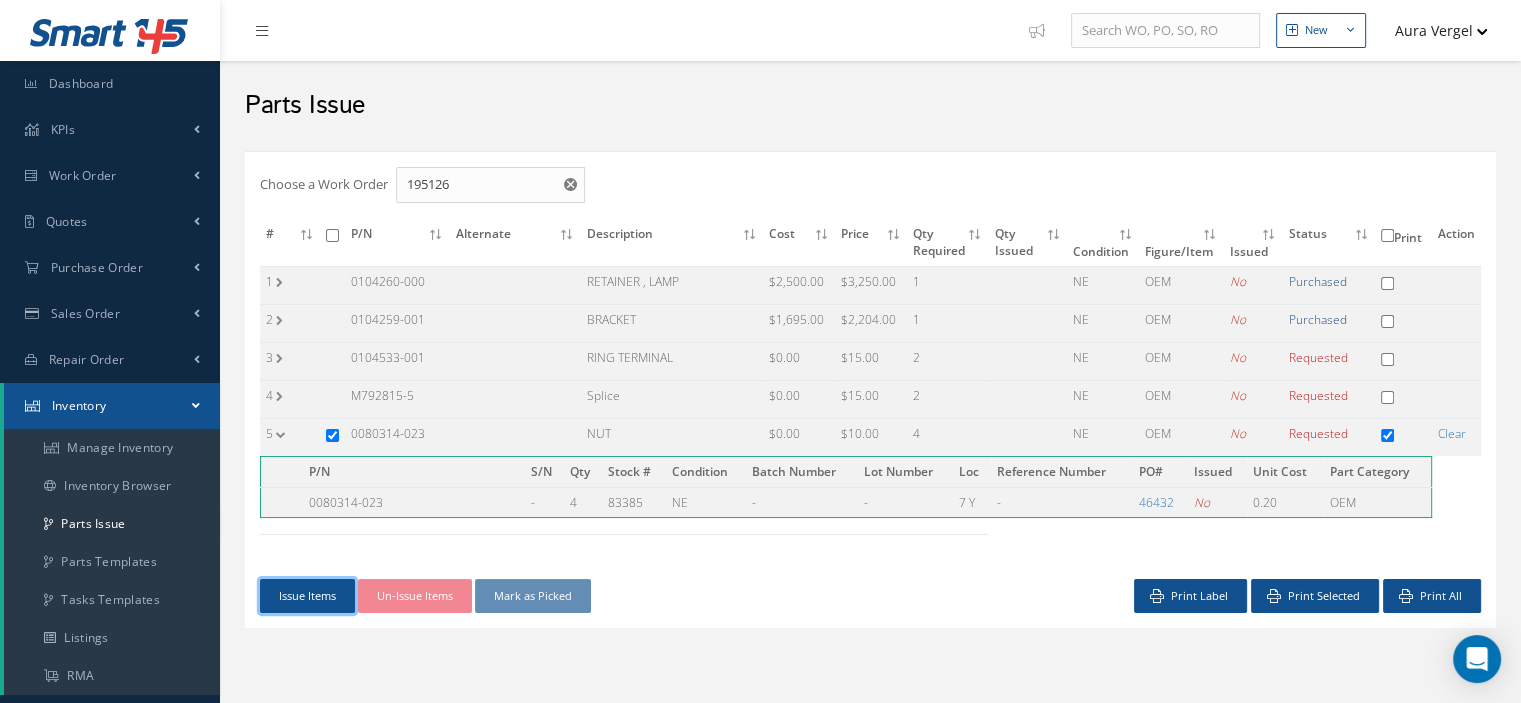 click on "Issue Items" at bounding box center (307, 596) 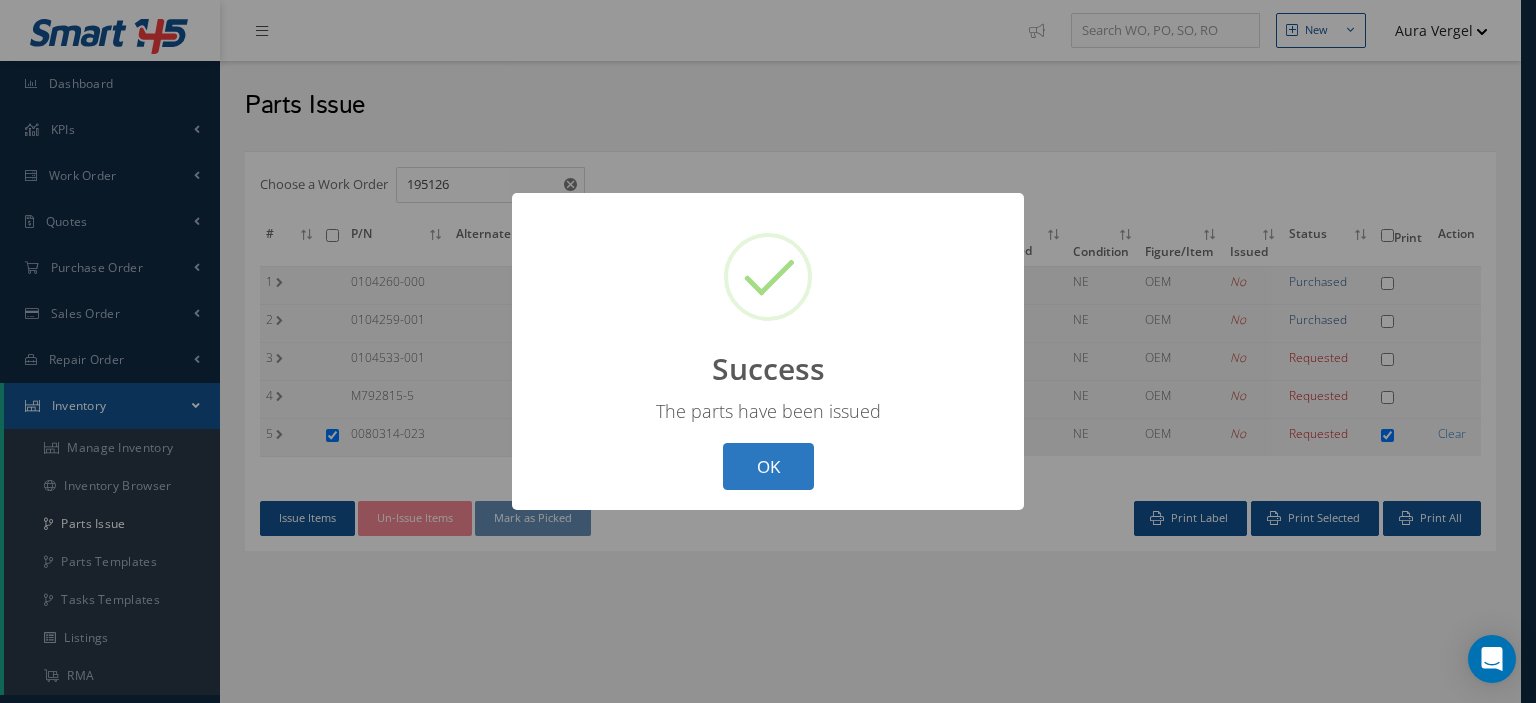 click on "OK" at bounding box center [768, 466] 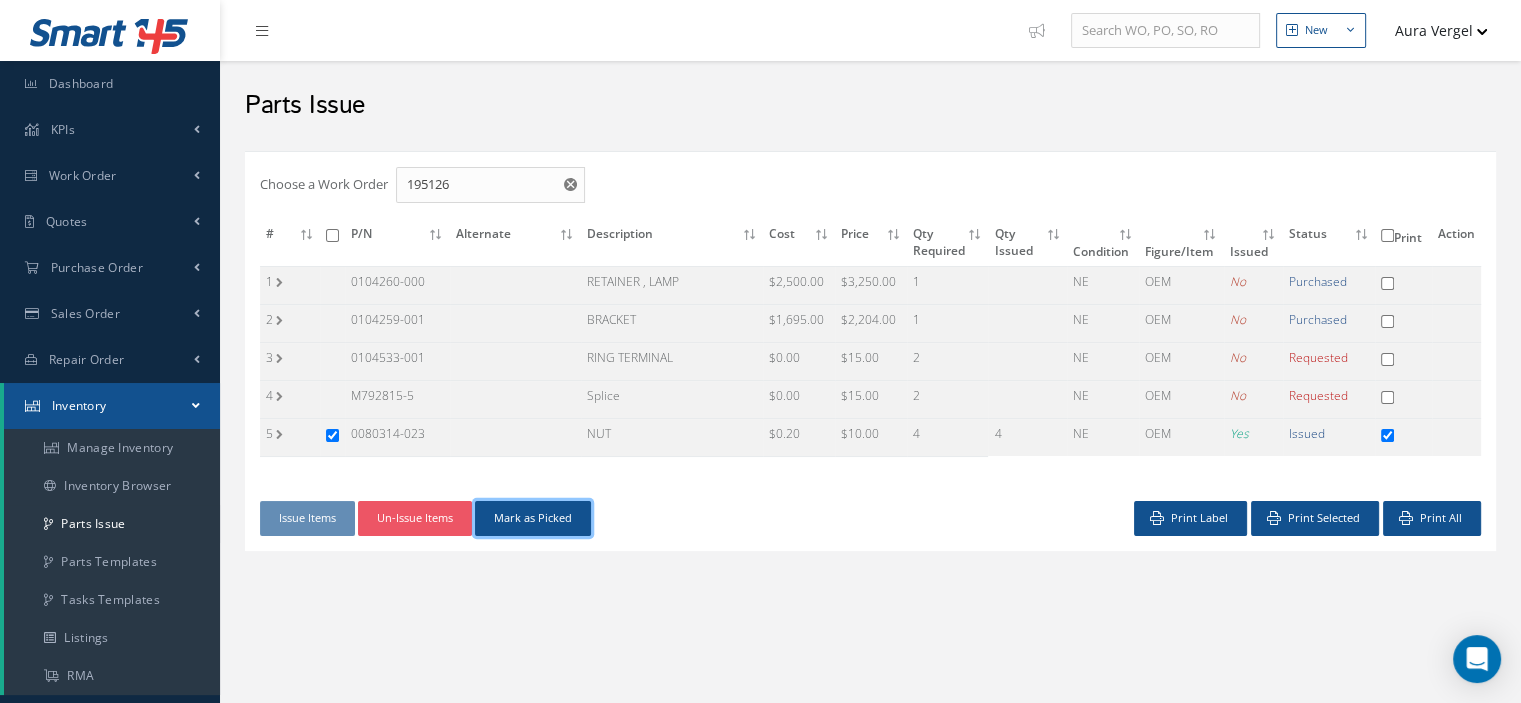 click on "Mark as Picked" at bounding box center (533, 518) 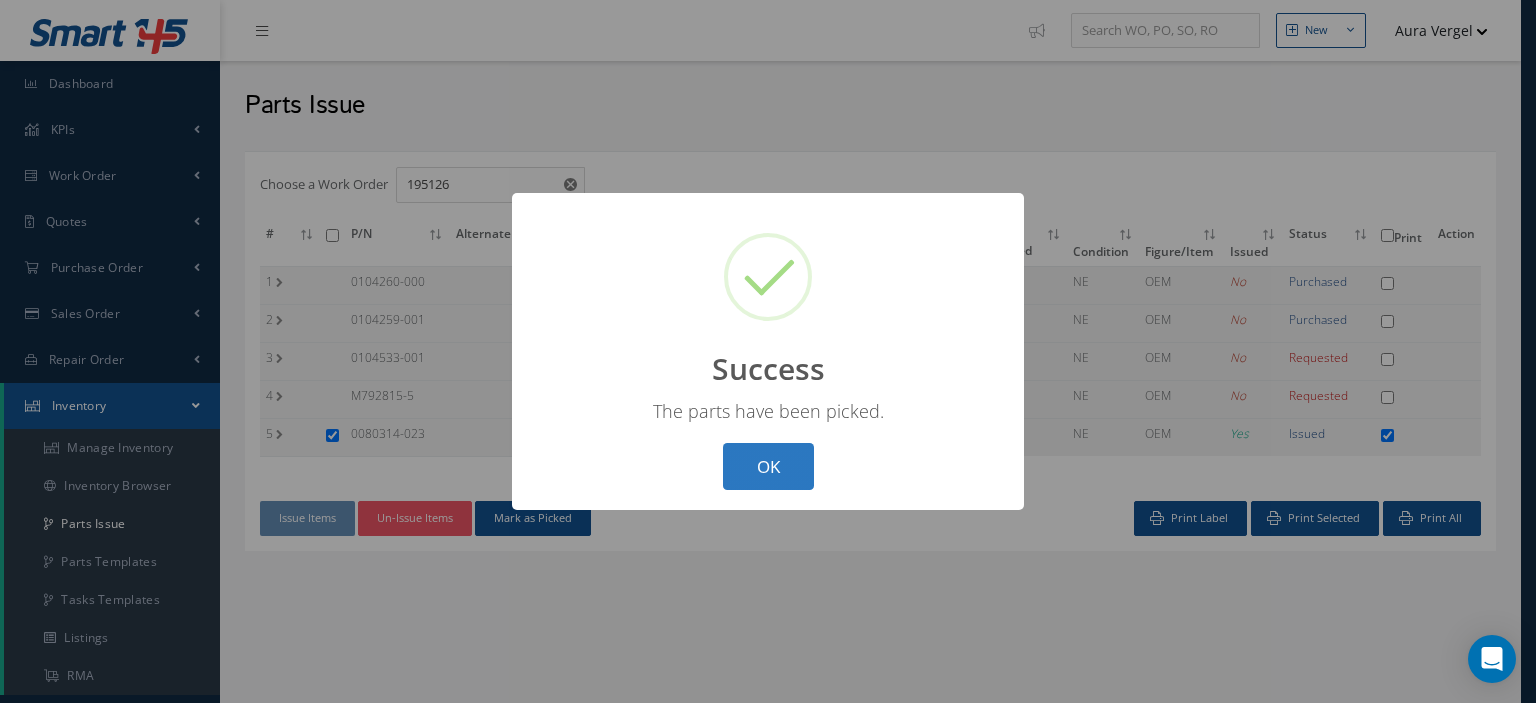 click on "OK" at bounding box center [768, 466] 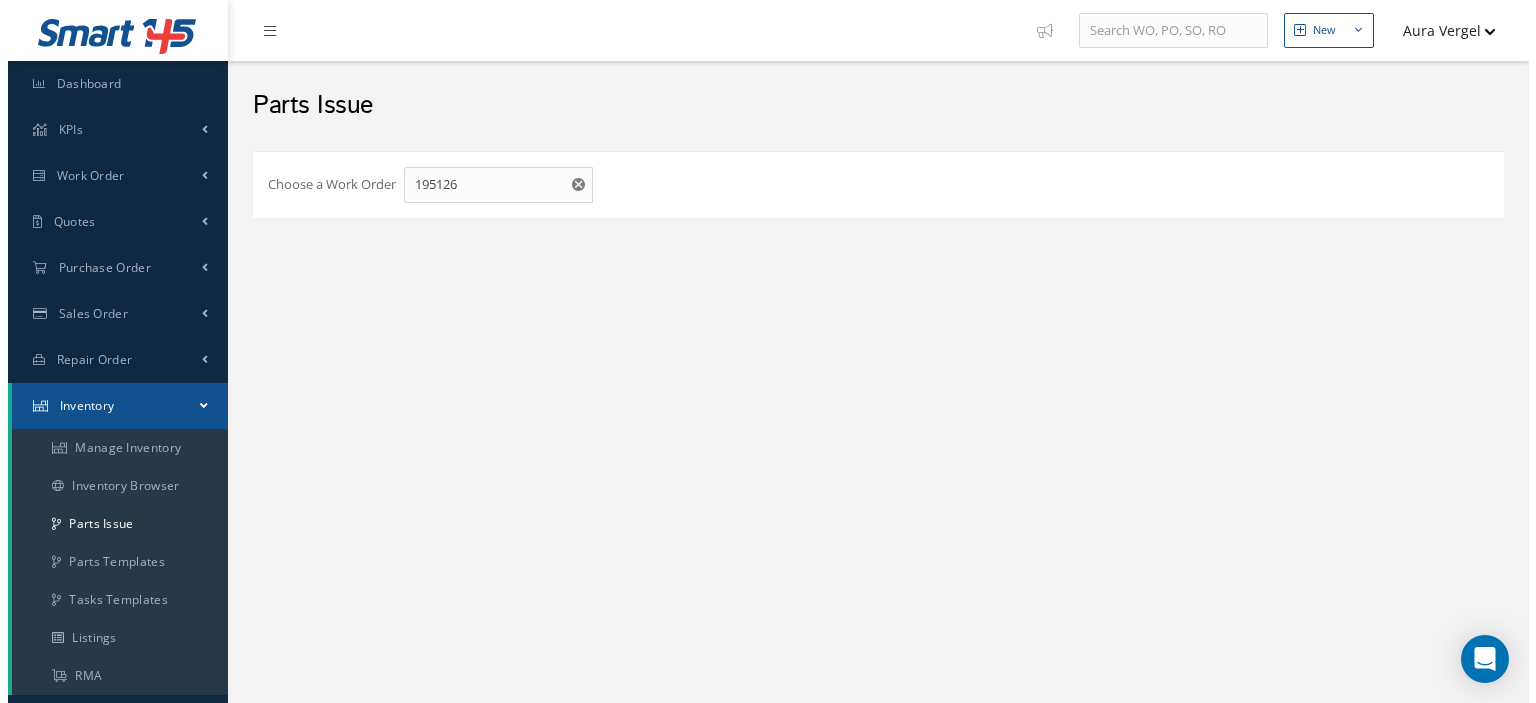 scroll, scrollTop: 0, scrollLeft: 0, axis: both 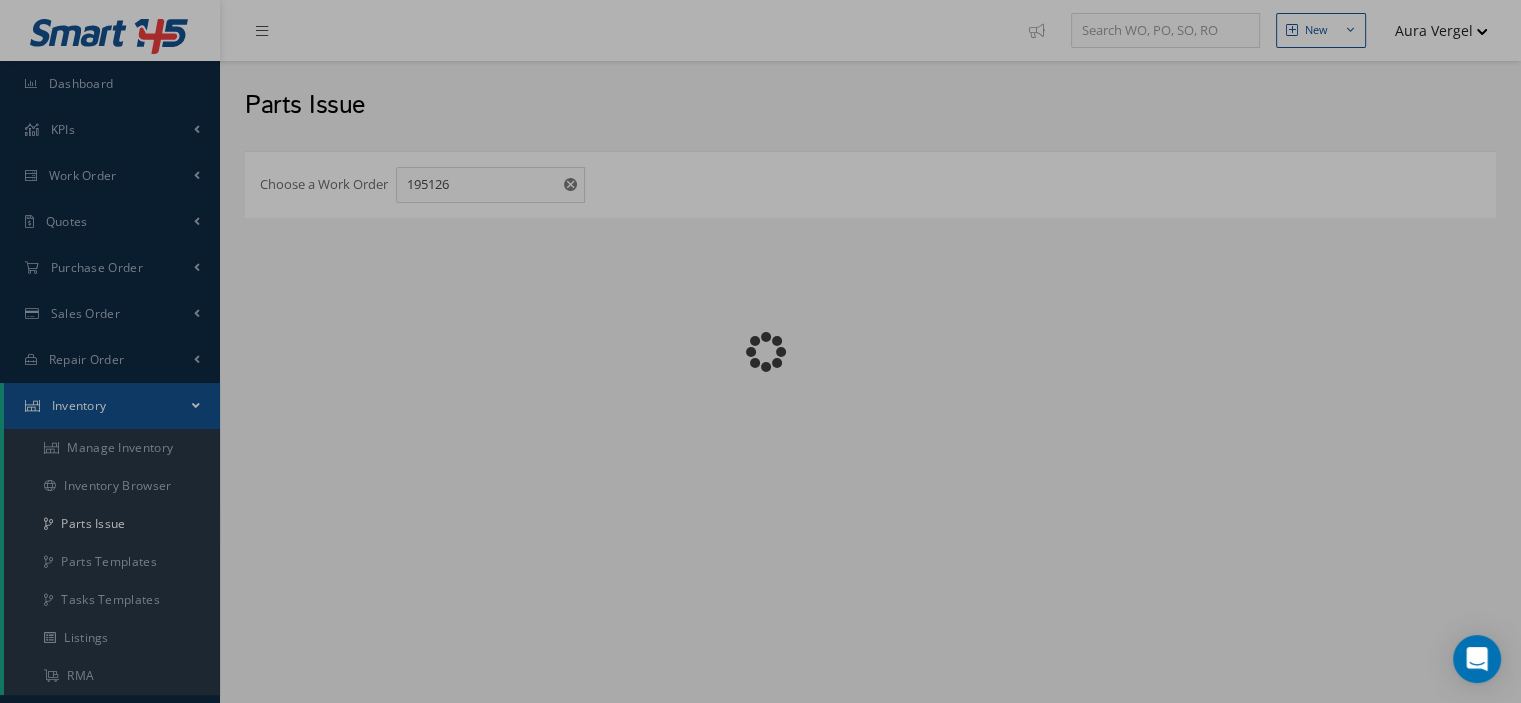 checkbox on "false" 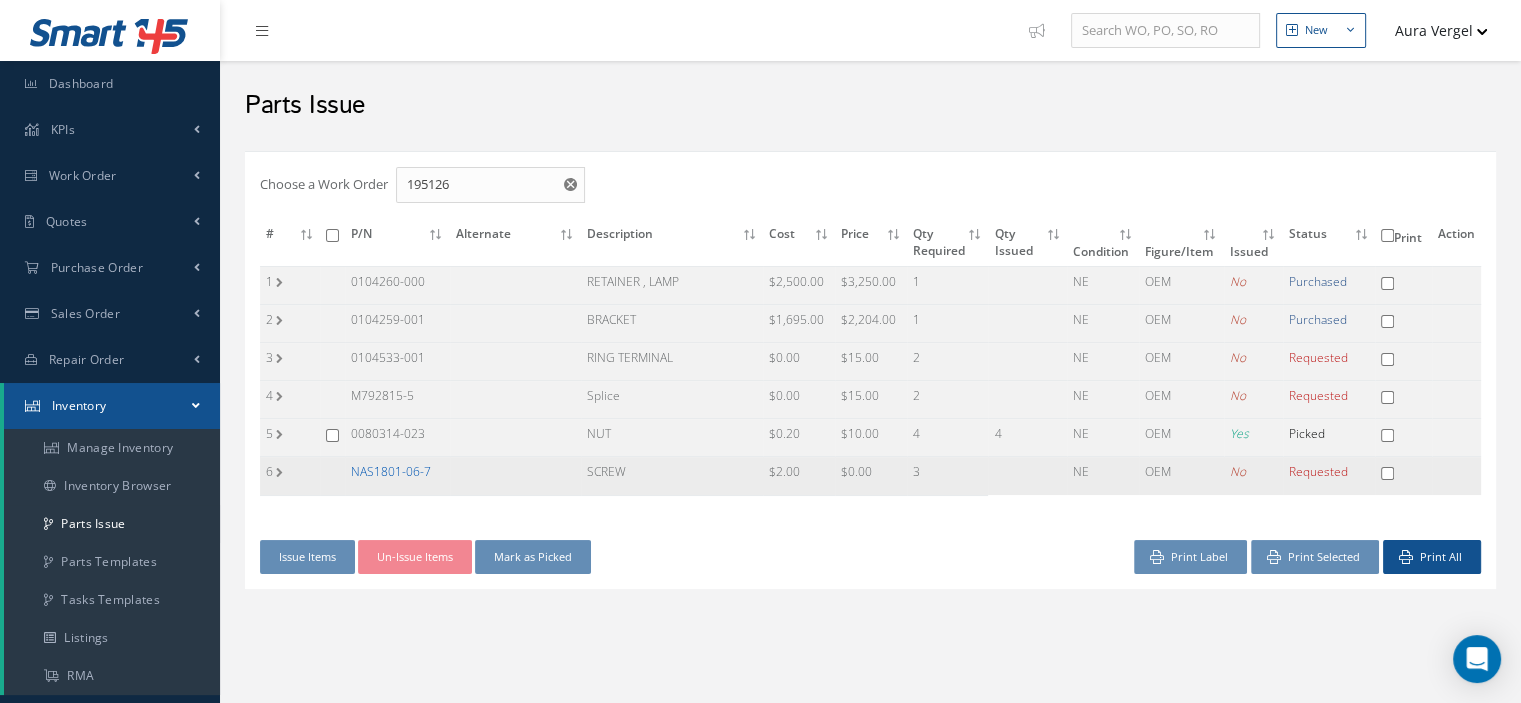 click on "NAS1801-06-7" at bounding box center [391, 471] 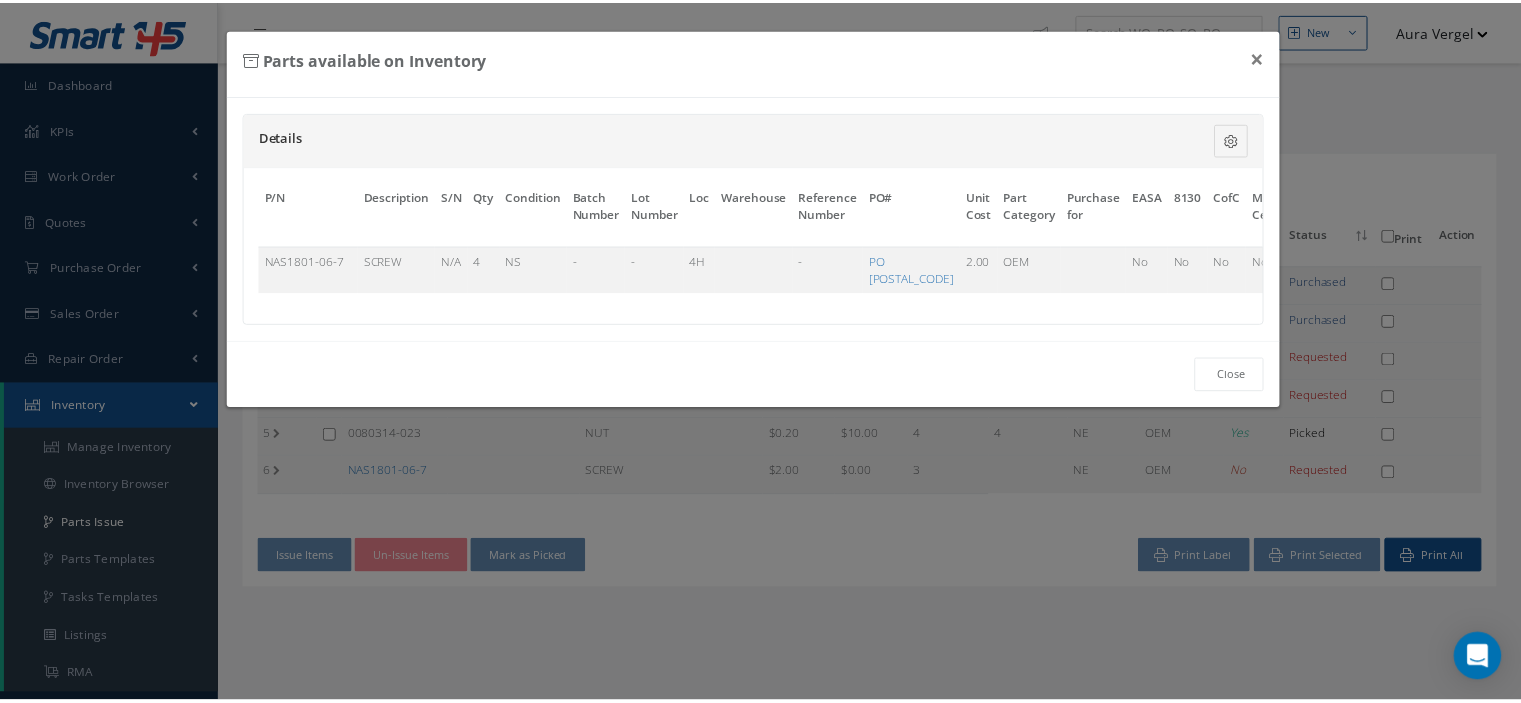 scroll, scrollTop: 0, scrollLeft: 117, axis: horizontal 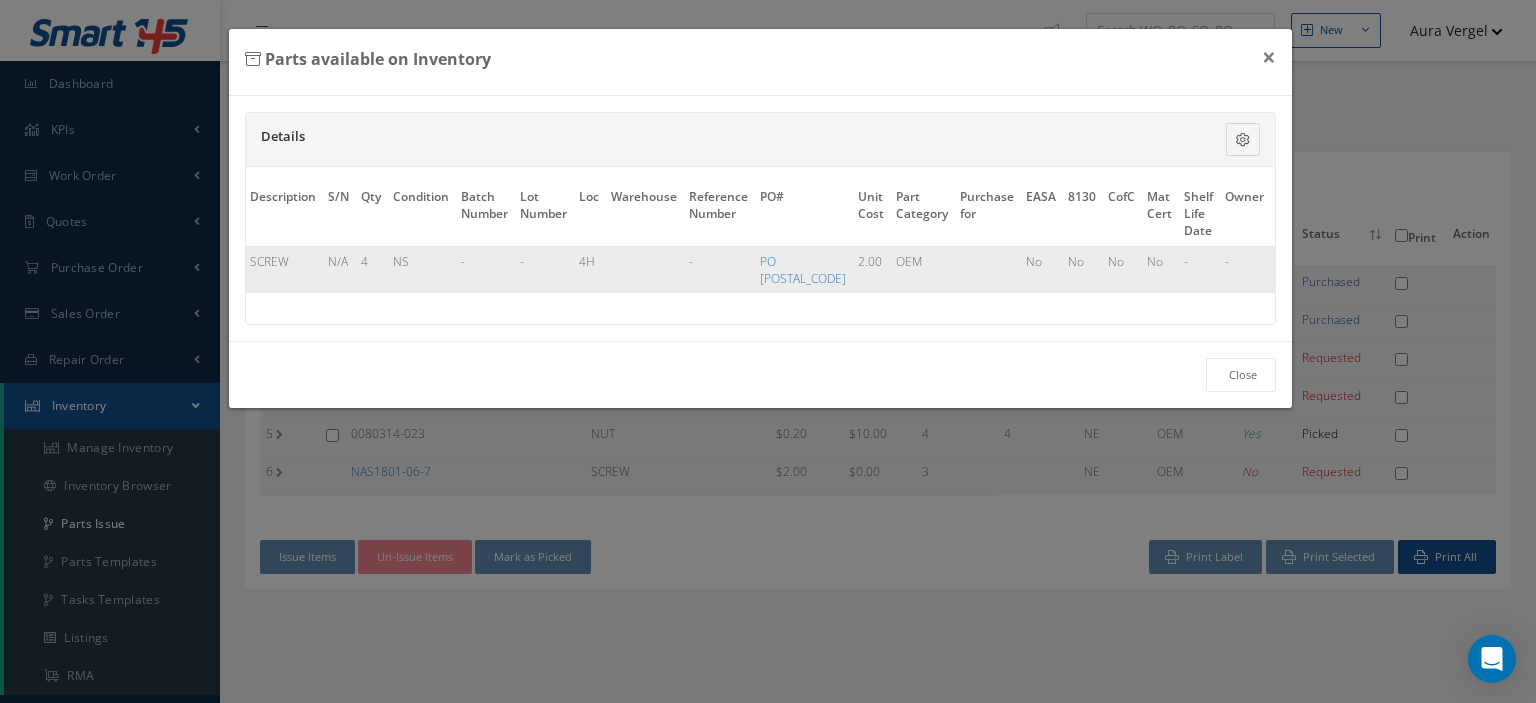 click on "Select" at bounding box center (1293, 261) 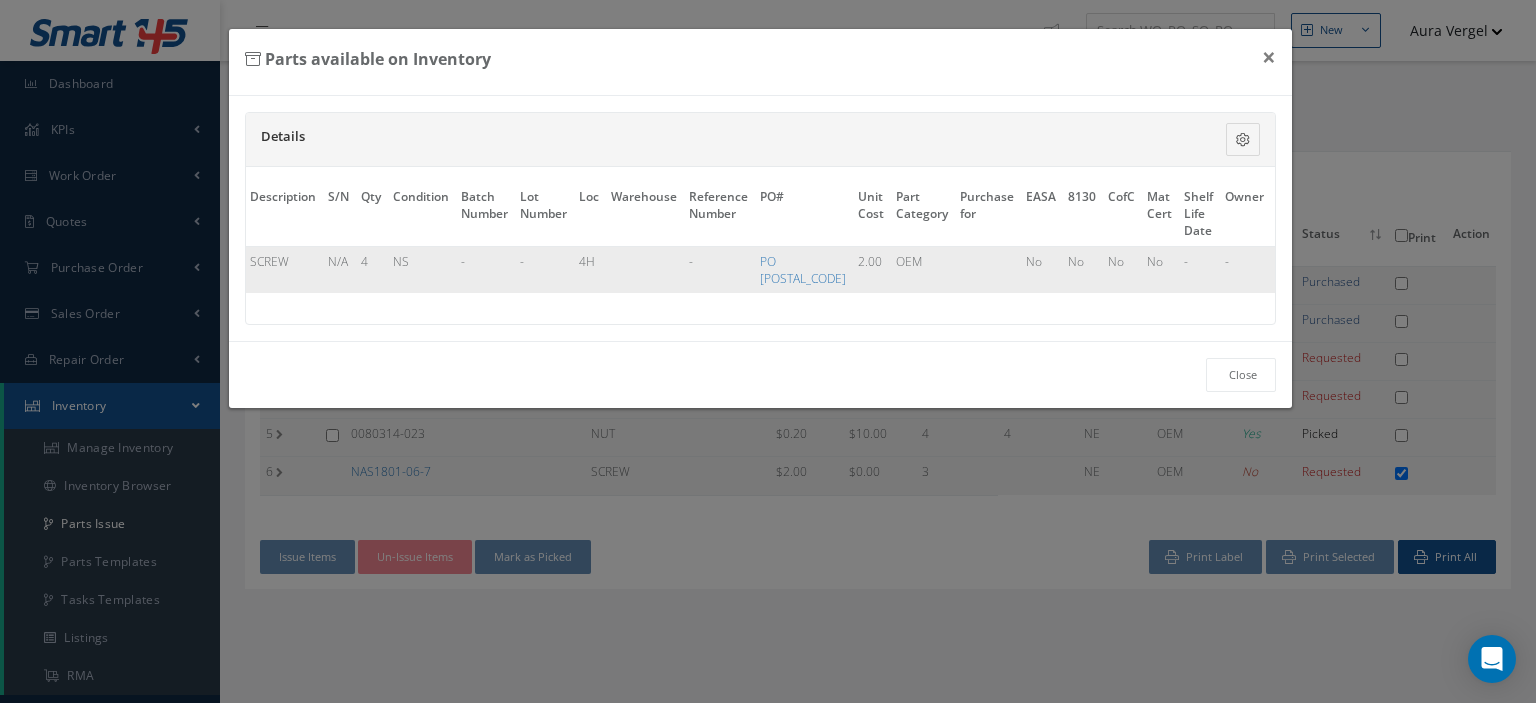 checkbox on "true" 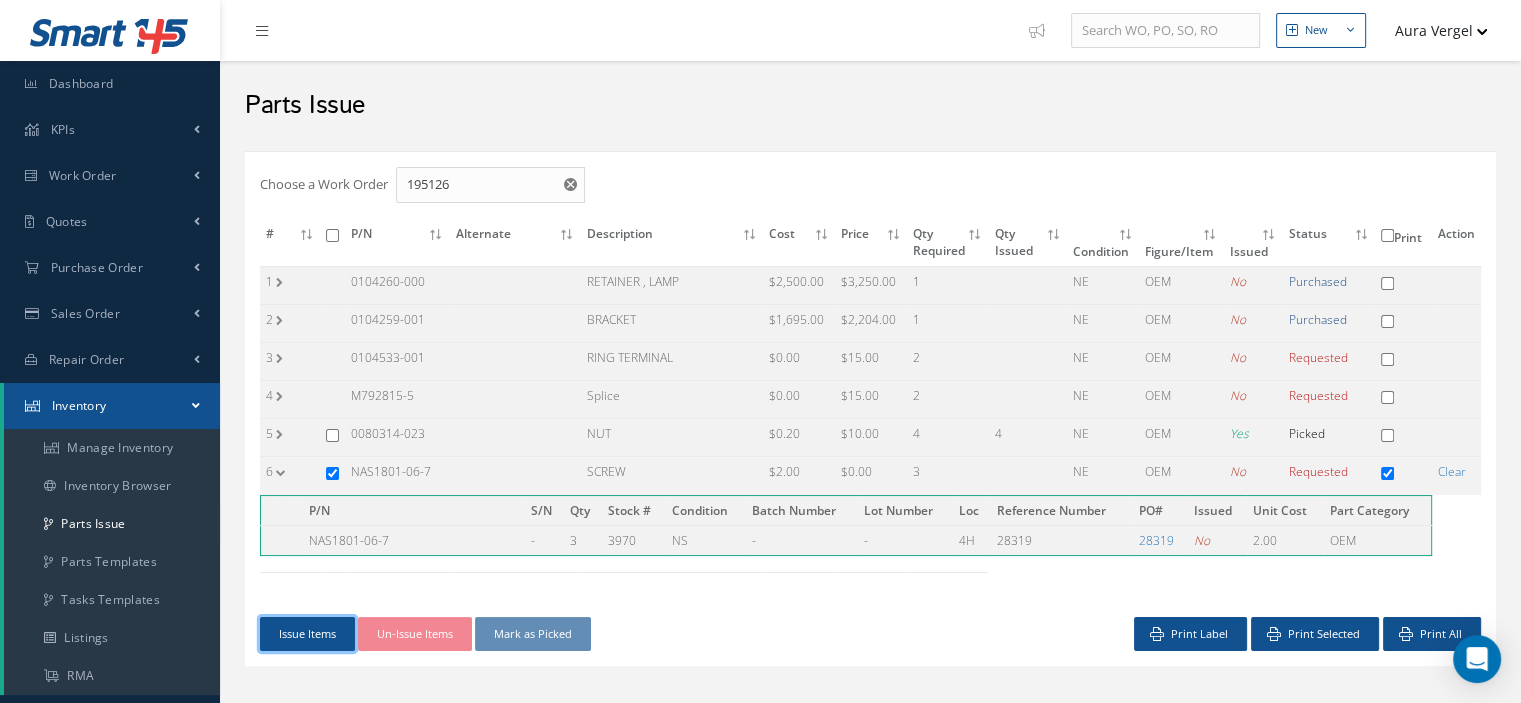 click on "Issue Items" at bounding box center [307, 634] 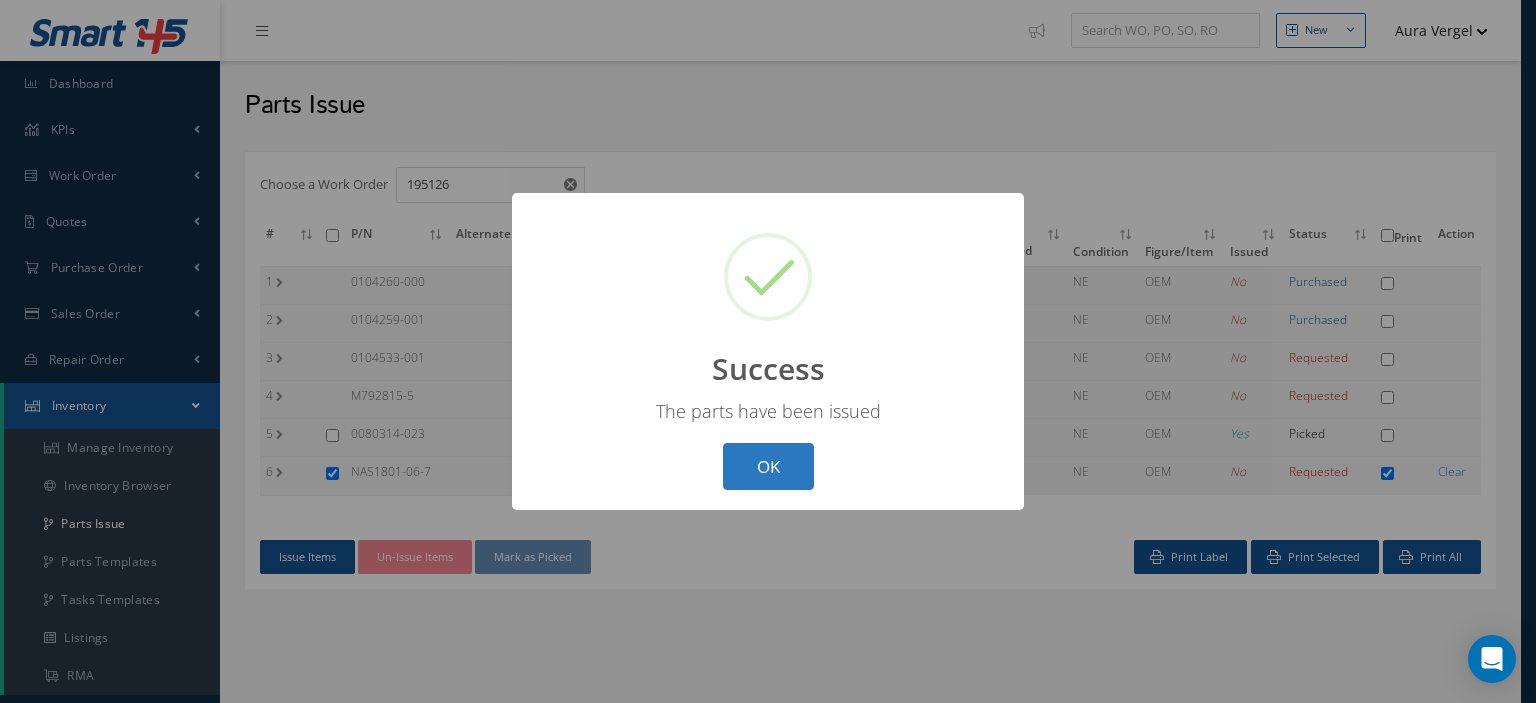 click on "OK" at bounding box center (768, 466) 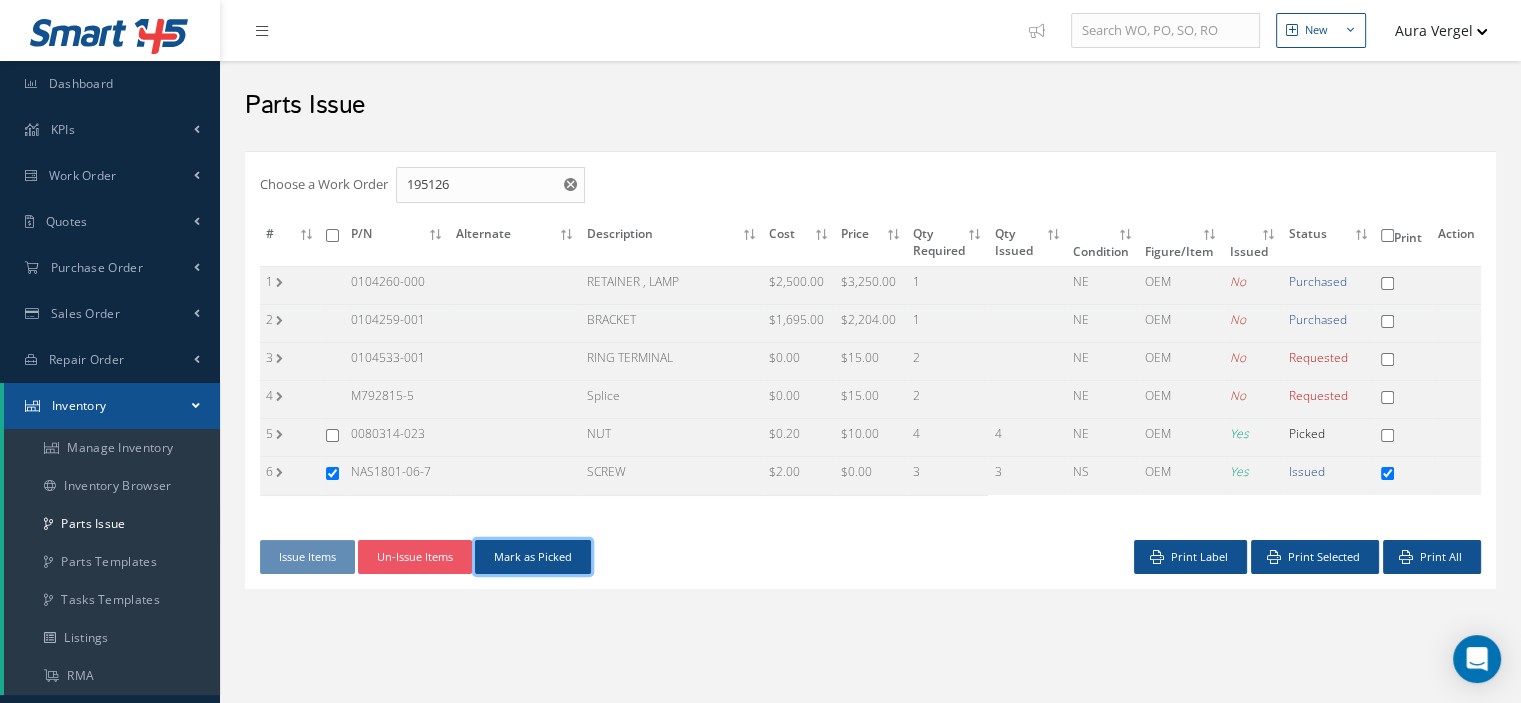 click on "Mark as Picked" at bounding box center [533, 557] 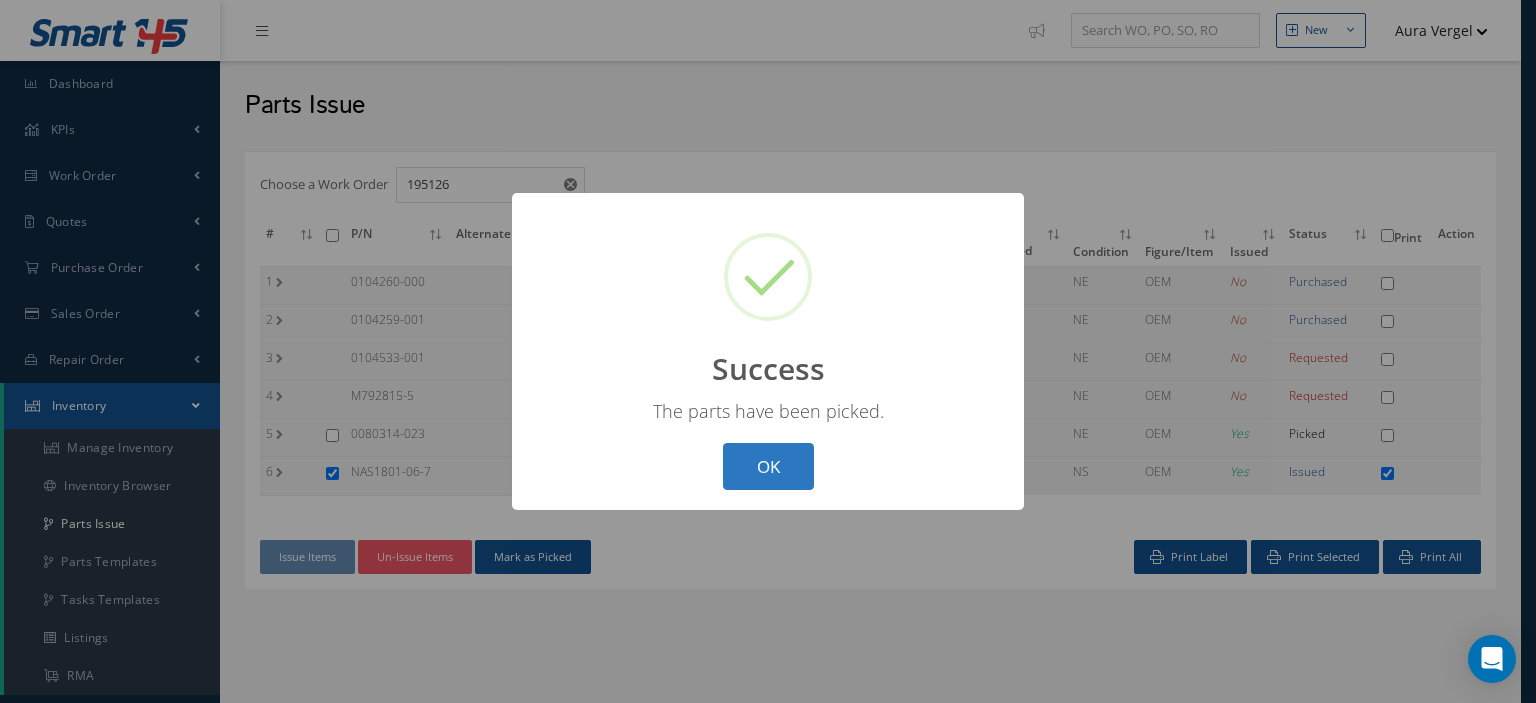 click on "OK" at bounding box center [768, 466] 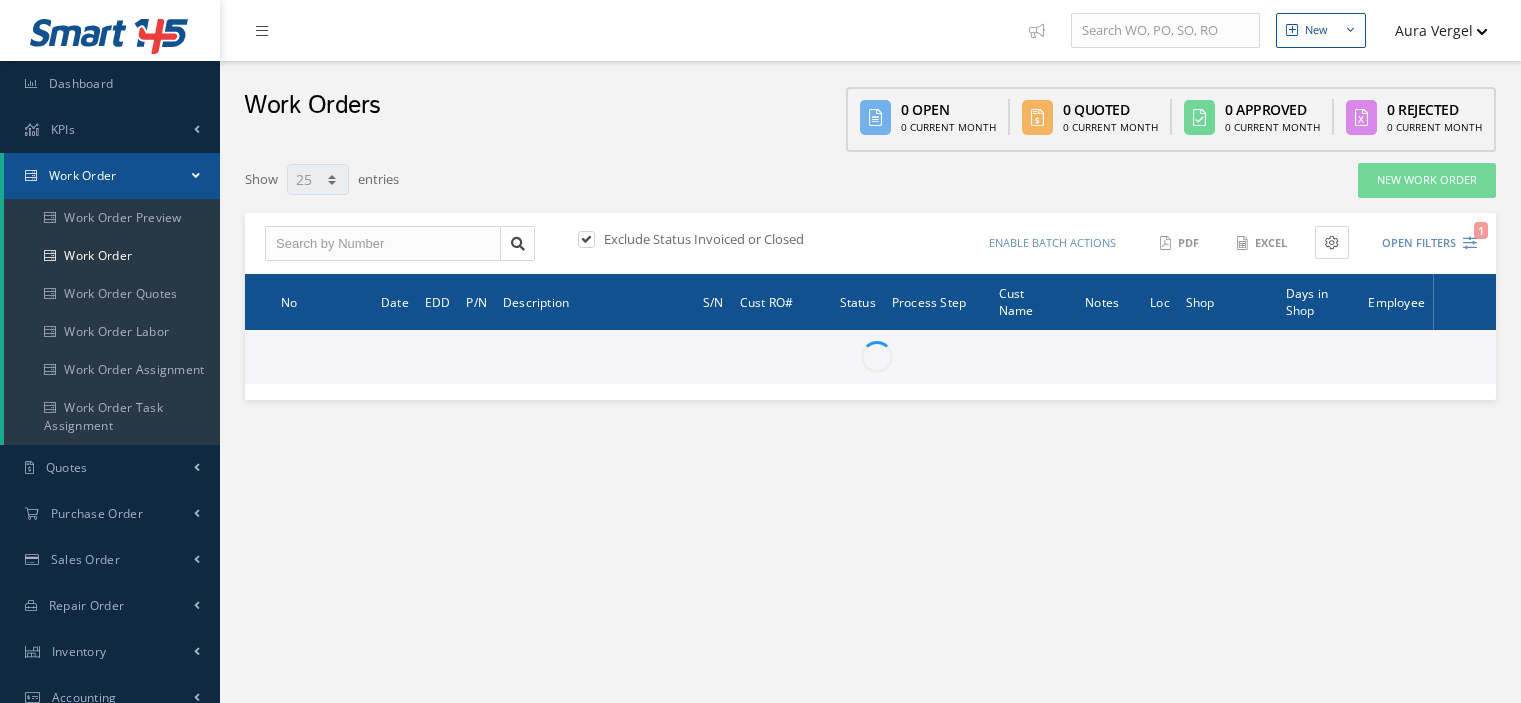 select on "25" 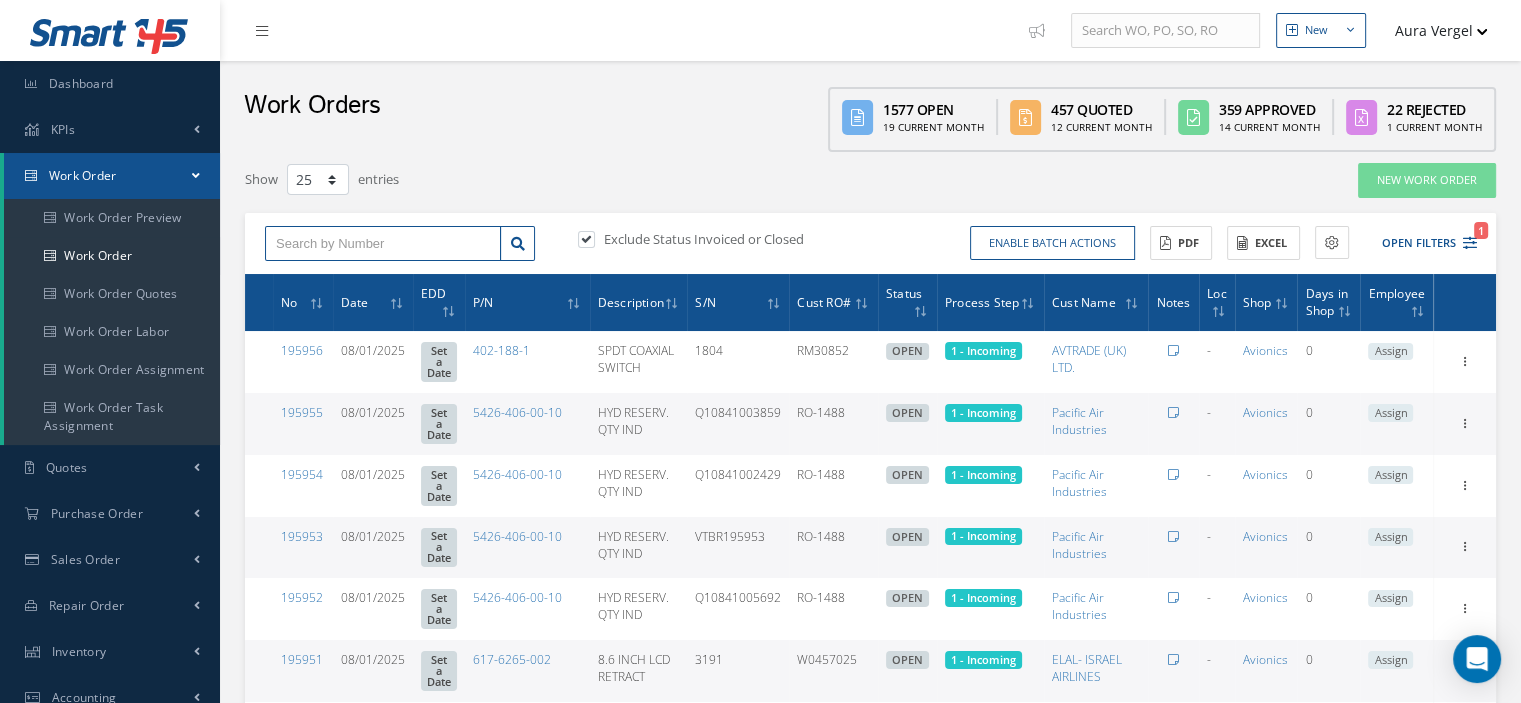 click at bounding box center (383, 244) 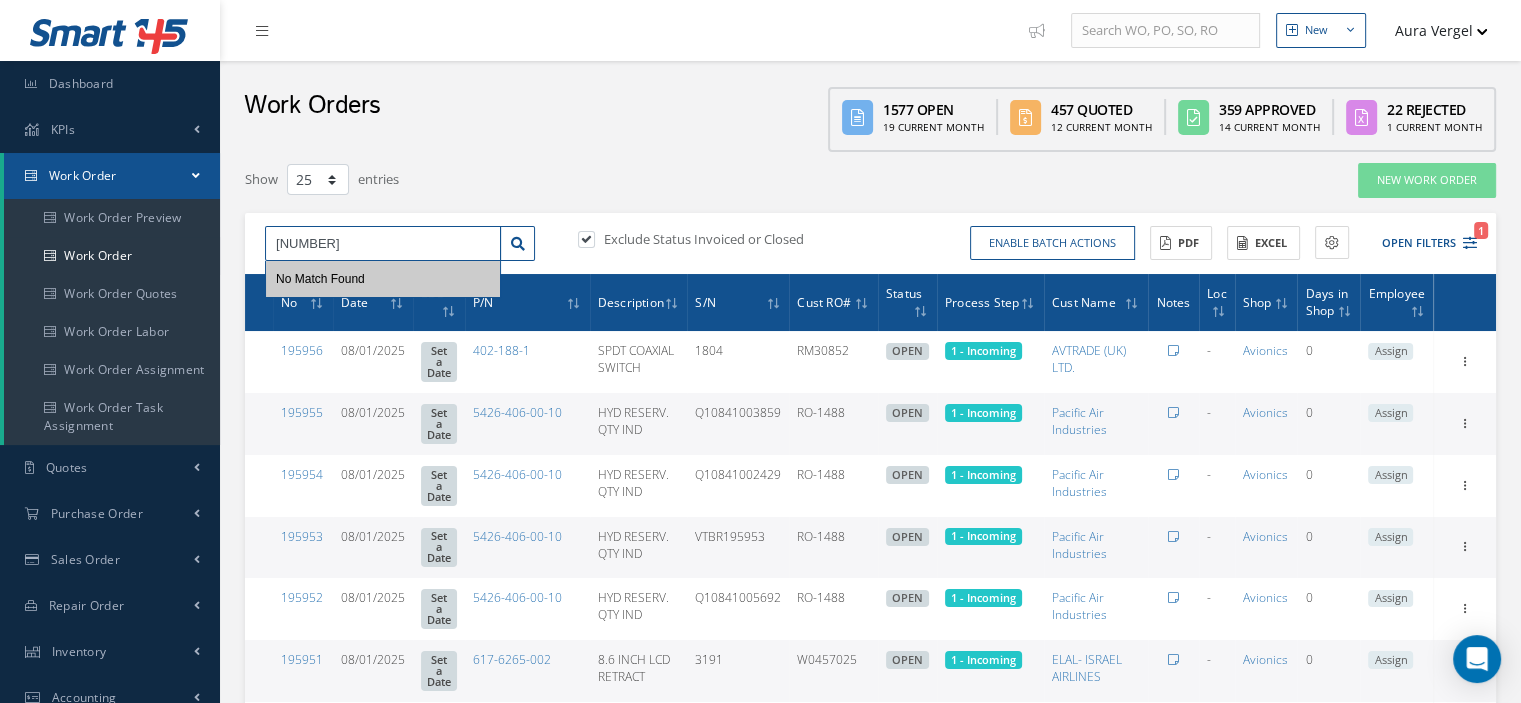 click on "1195479" at bounding box center (383, 244) 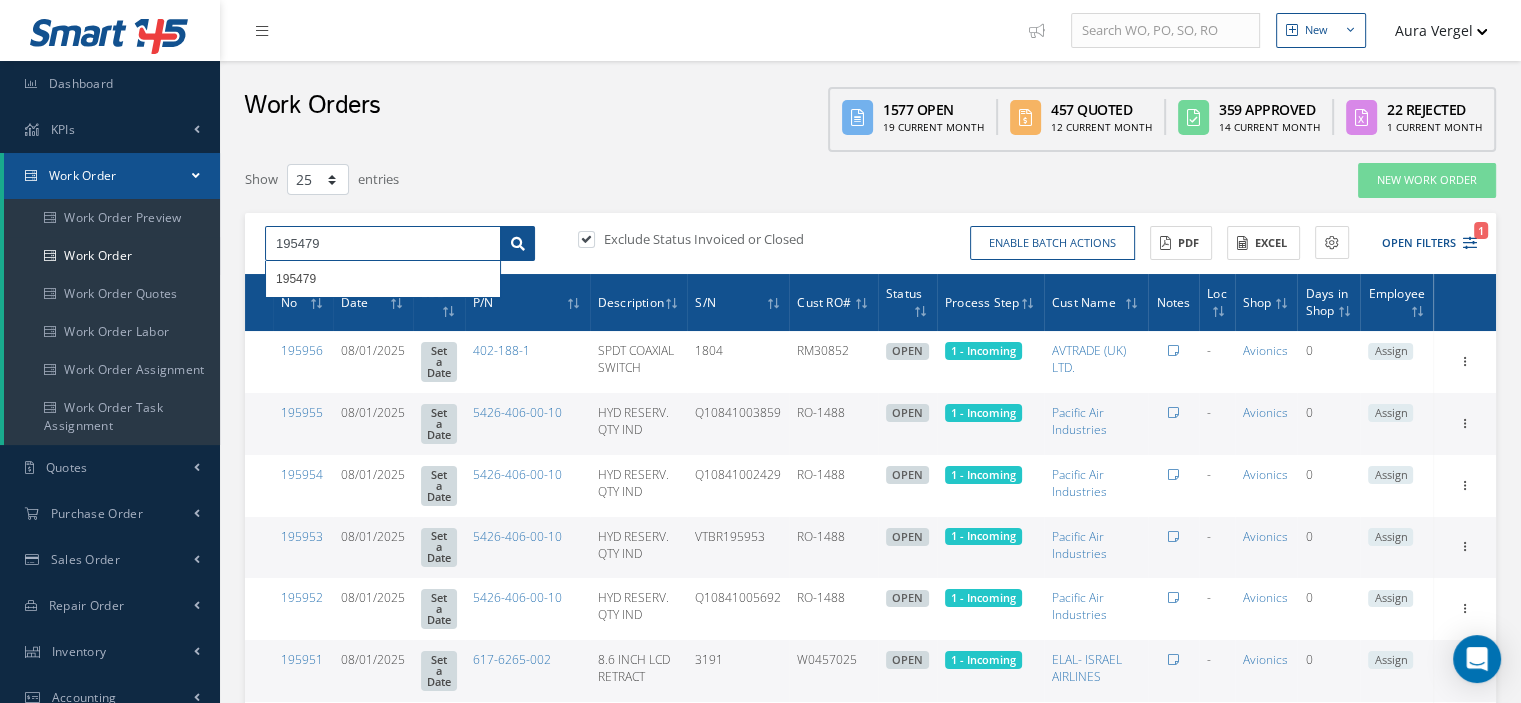 type on "195479" 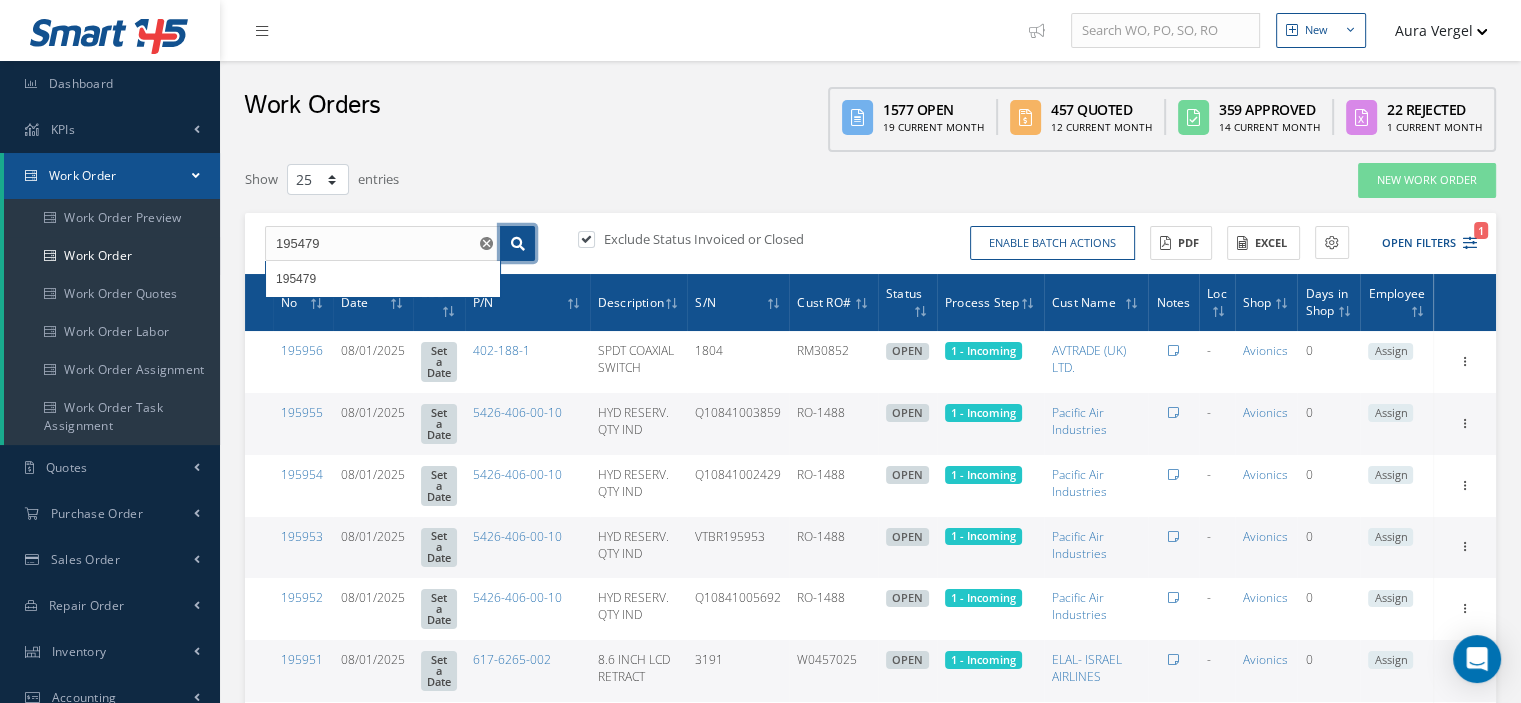 click at bounding box center [518, 244] 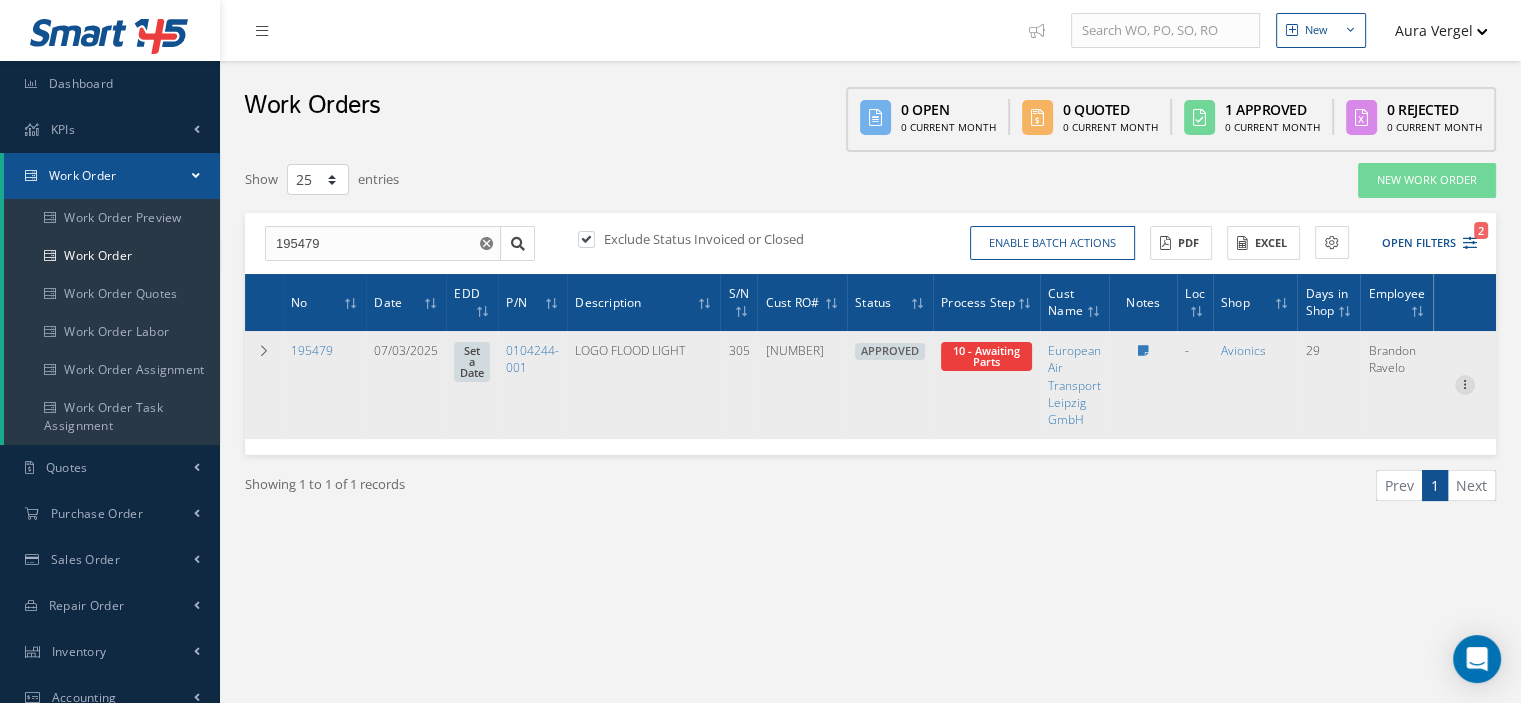 click at bounding box center (1465, 383) 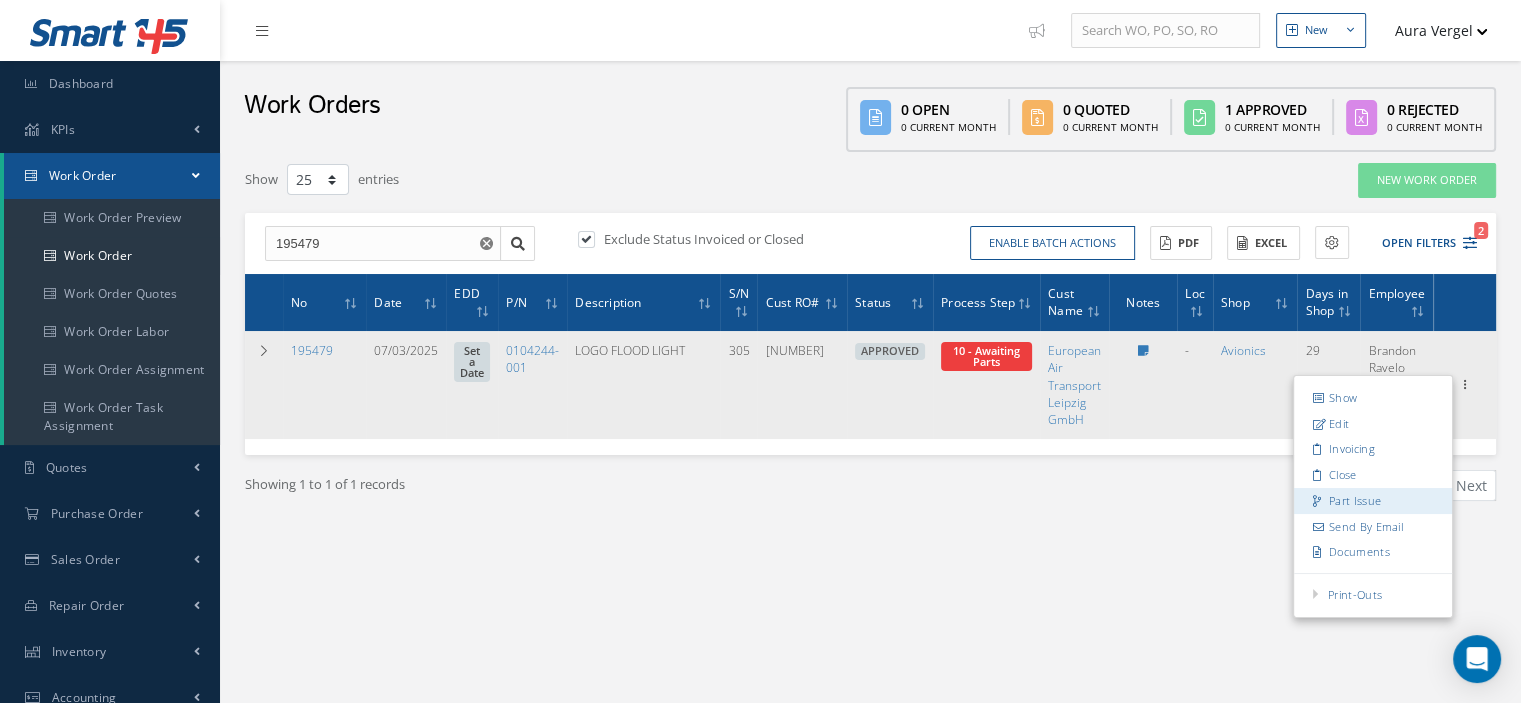 click on "Part Issue" at bounding box center [1373, 501] 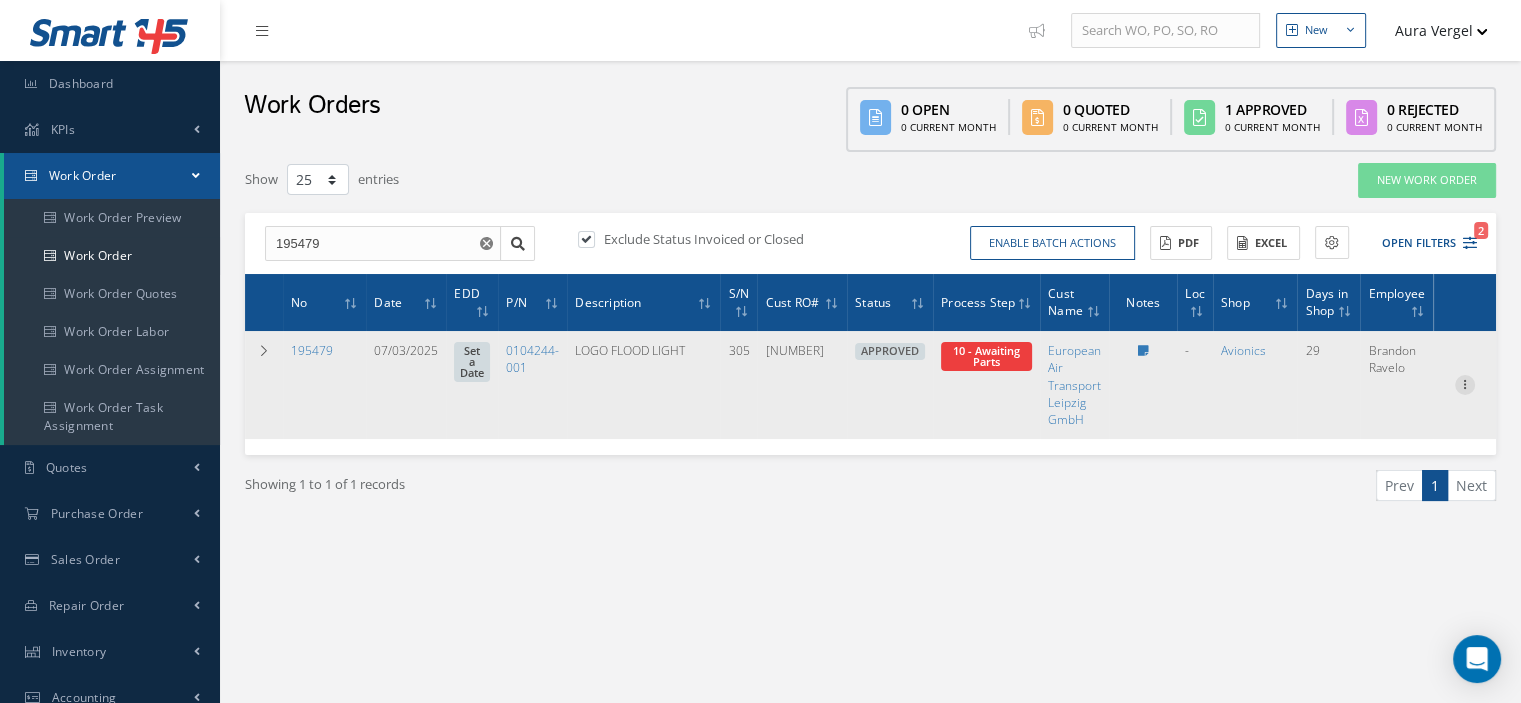 click at bounding box center (1465, 383) 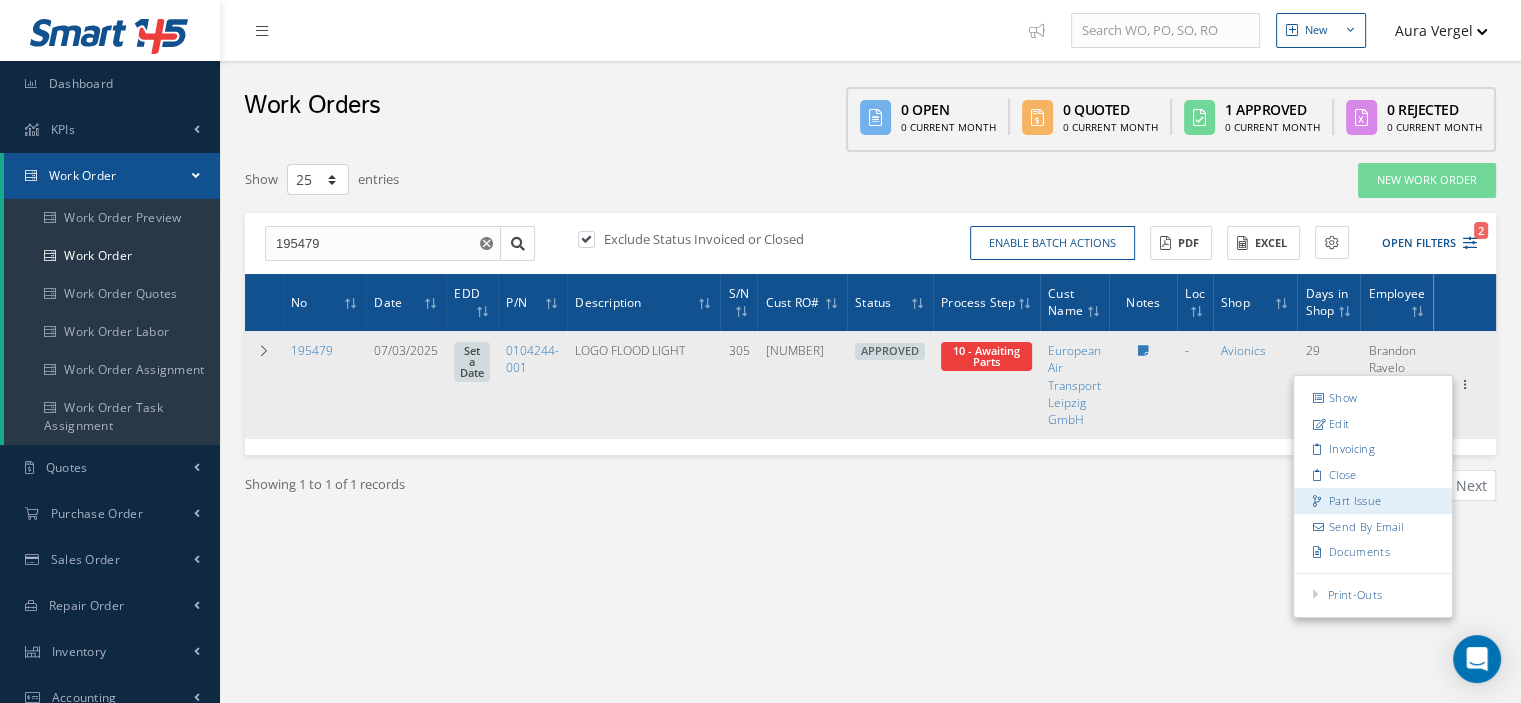 click on "Part Issue" at bounding box center (1373, 501) 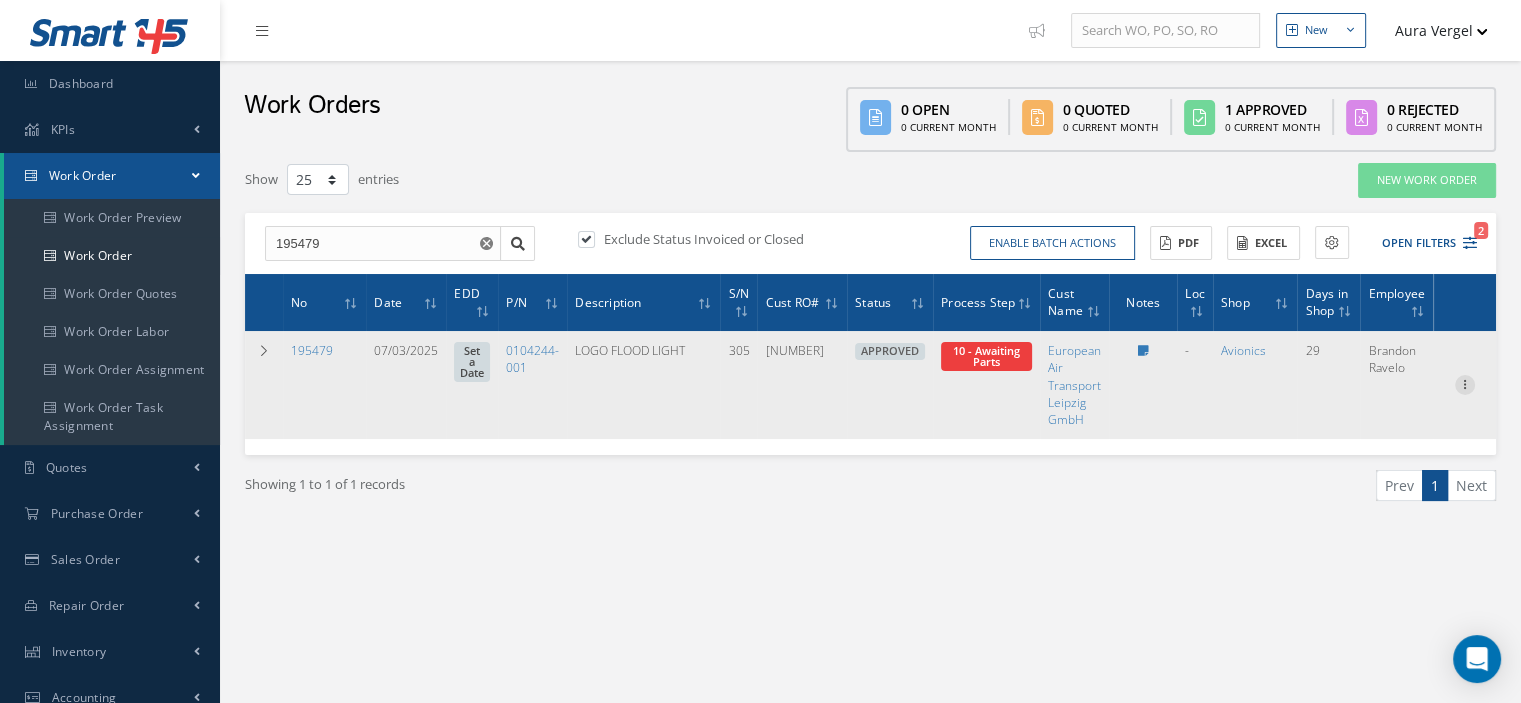 click at bounding box center [1465, 383] 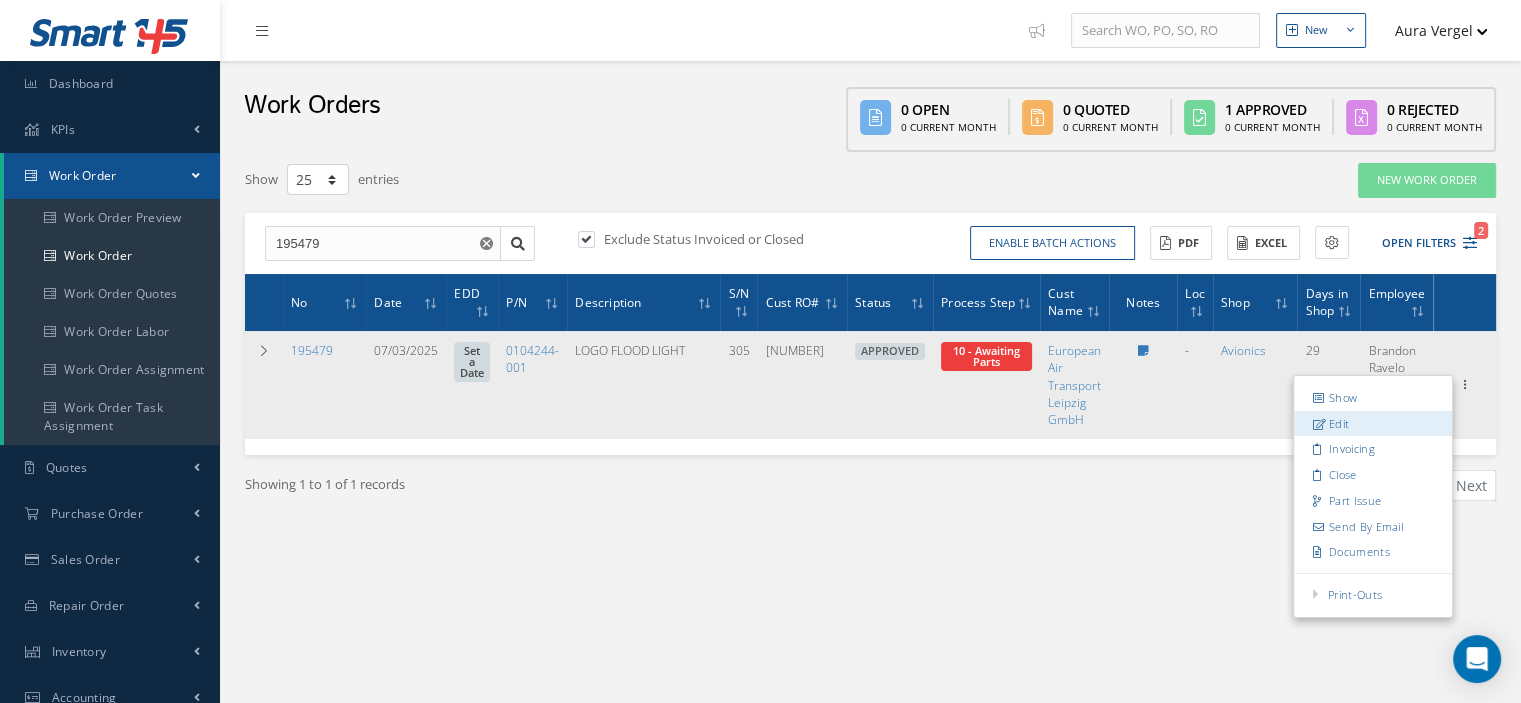 click on "Edit" at bounding box center (1373, 424) 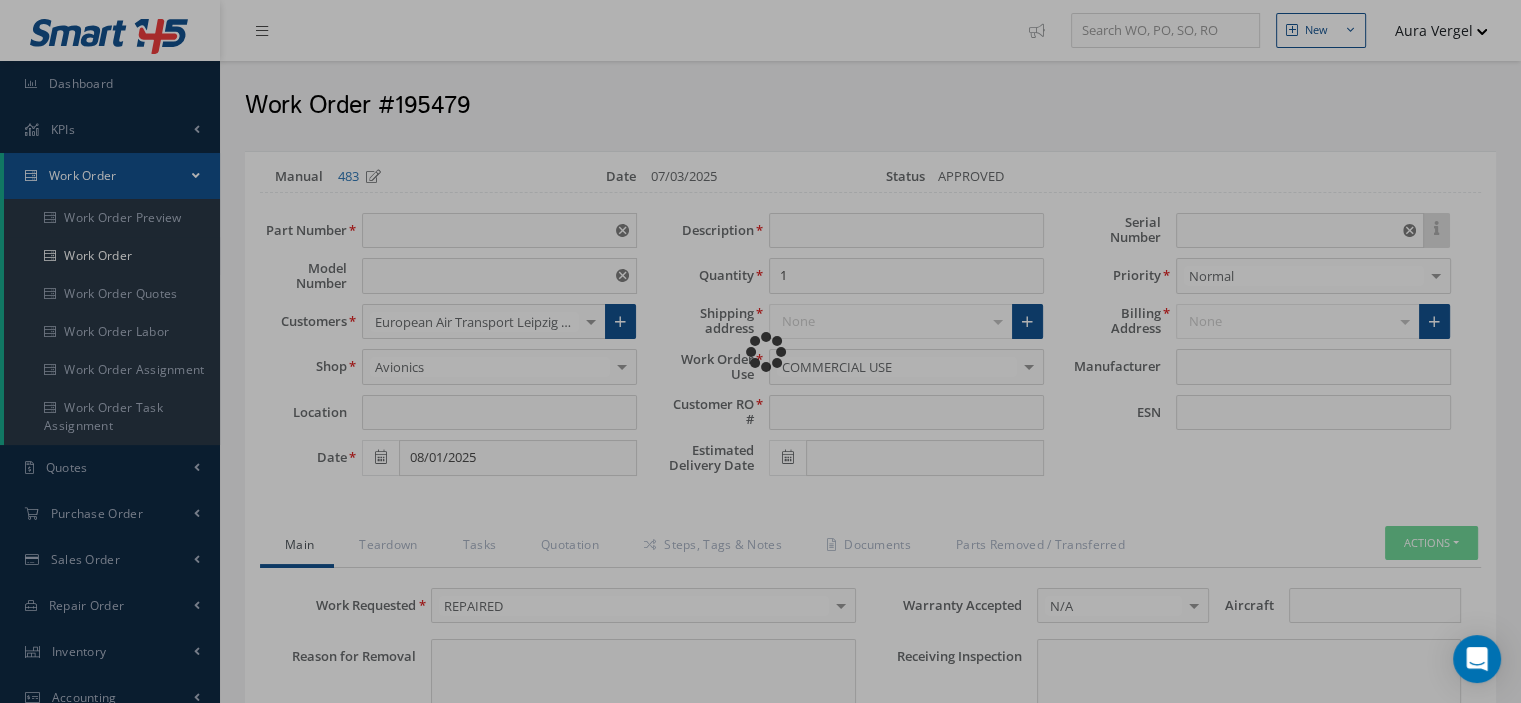 type on "0104244-001" 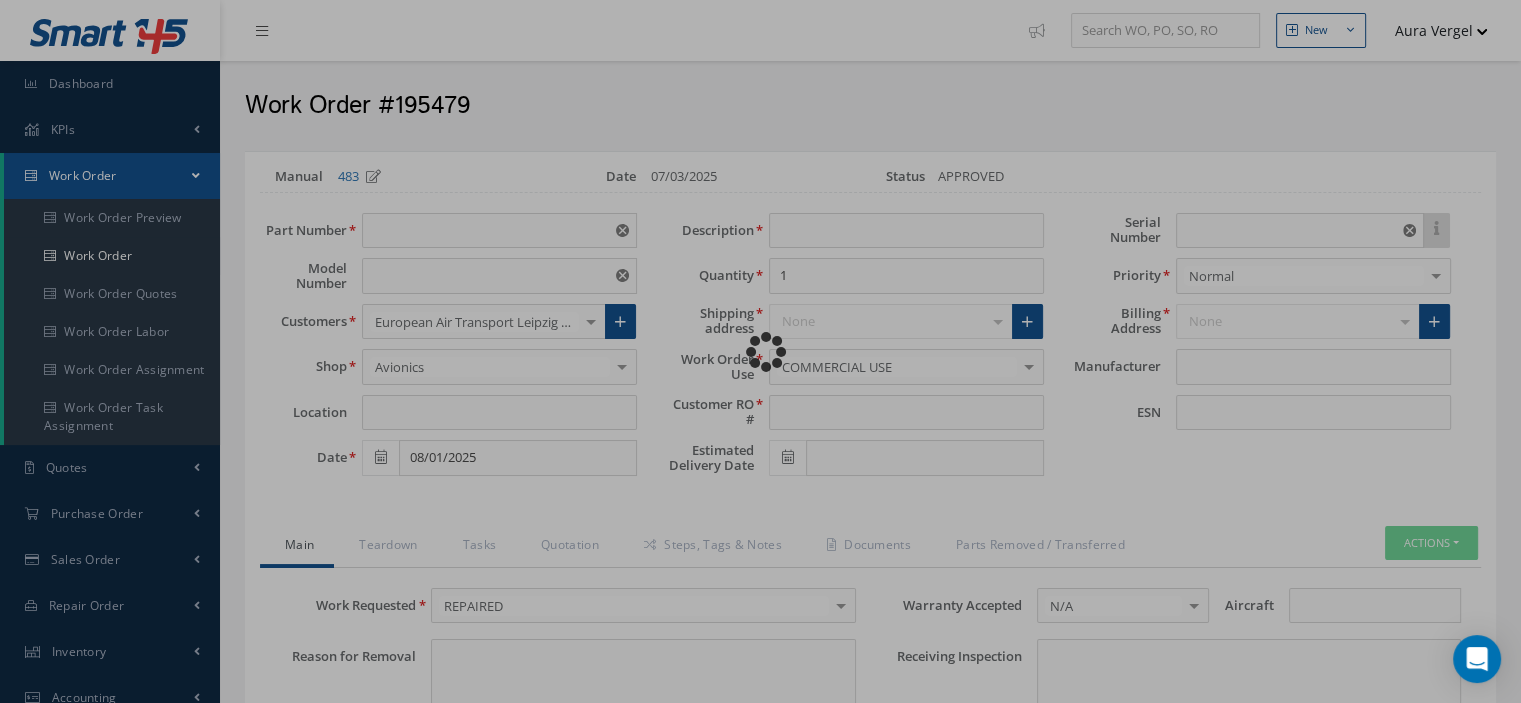 type on "07/03/2025" 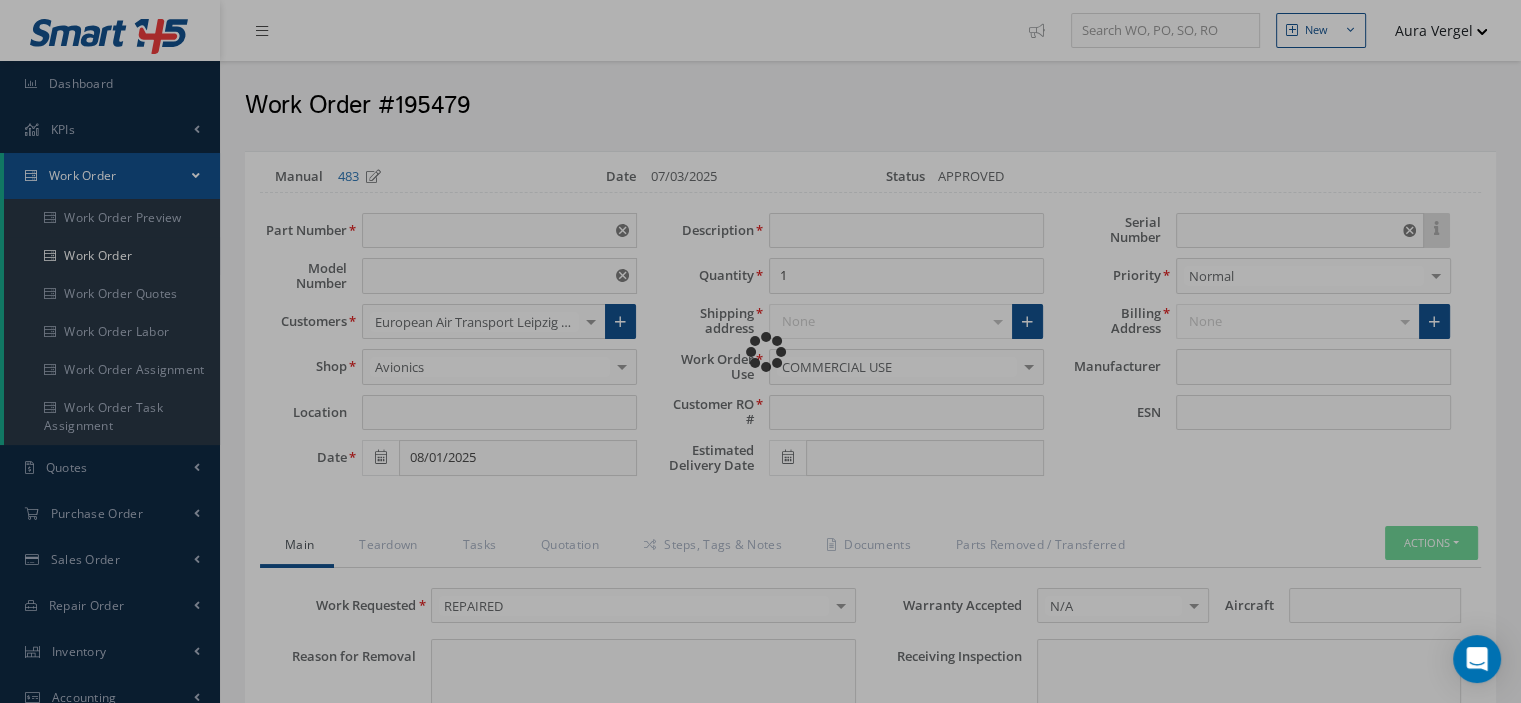 type on "LOGO FLOOD LIGHT" 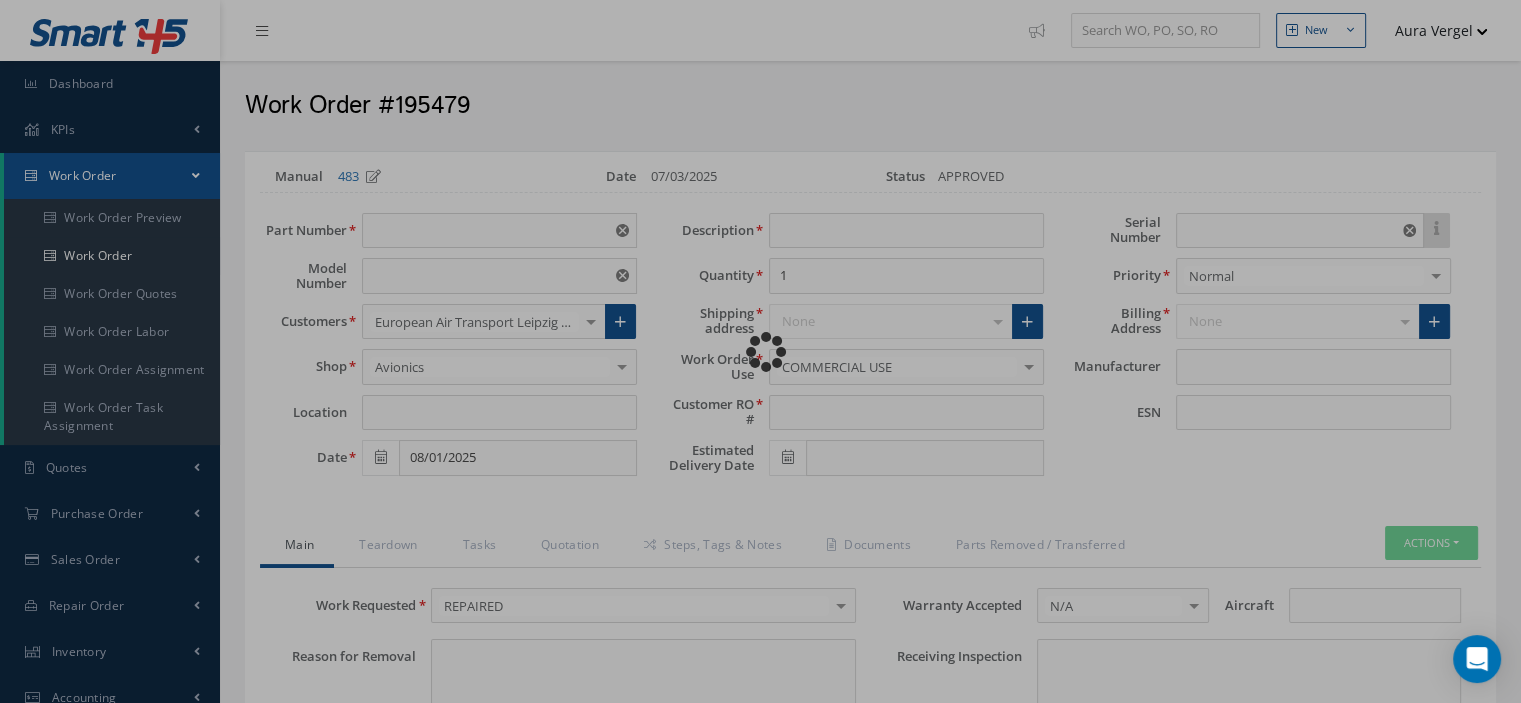 type on "305" 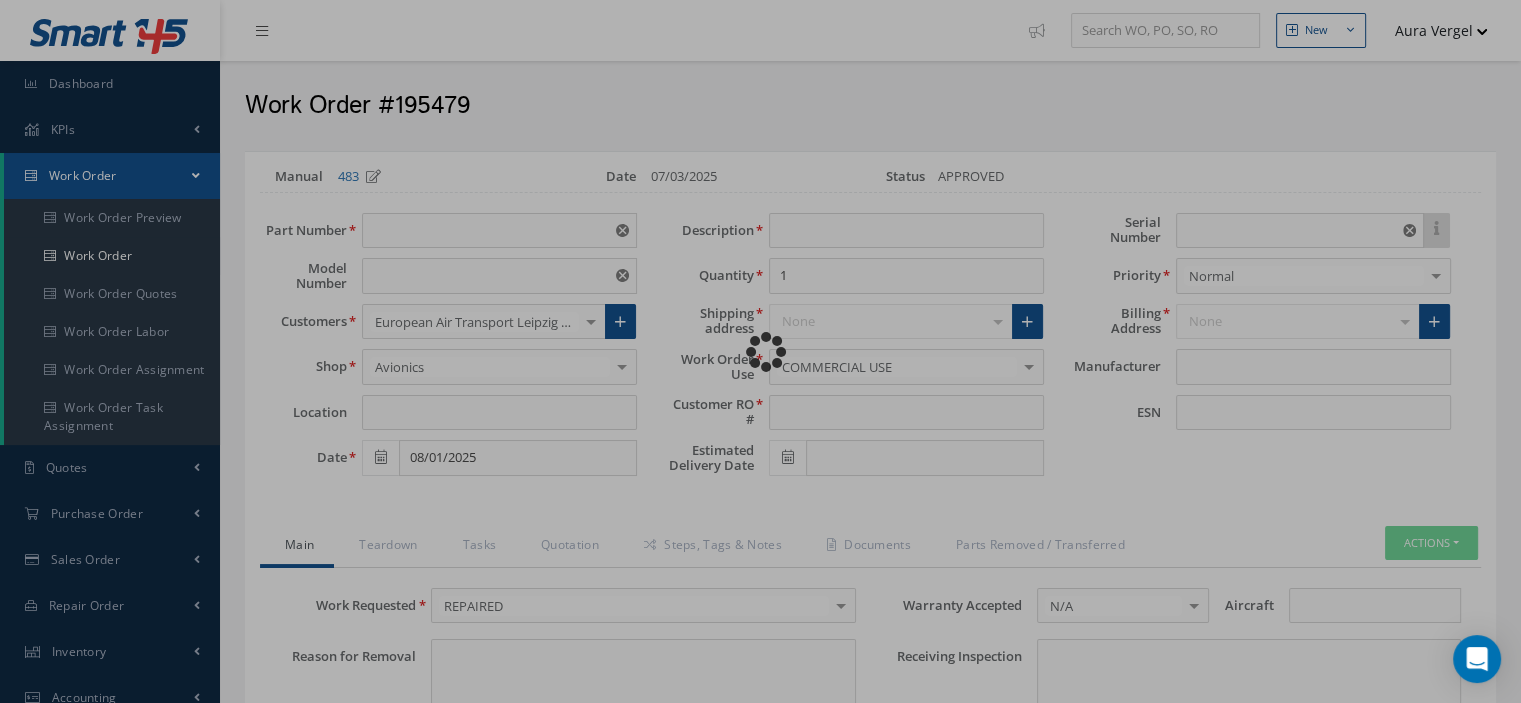 type on "NONE" 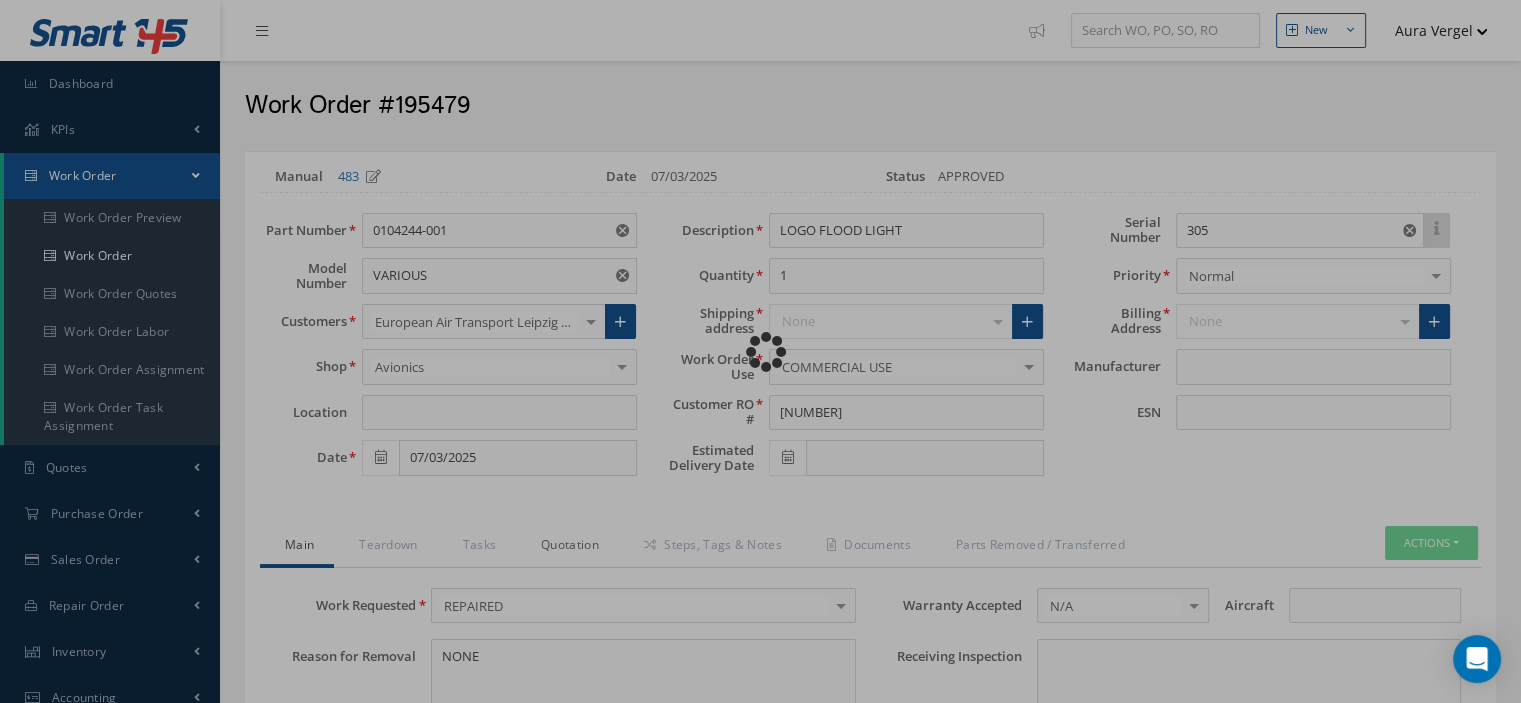 type on "LUMINATOR/ GULTON" 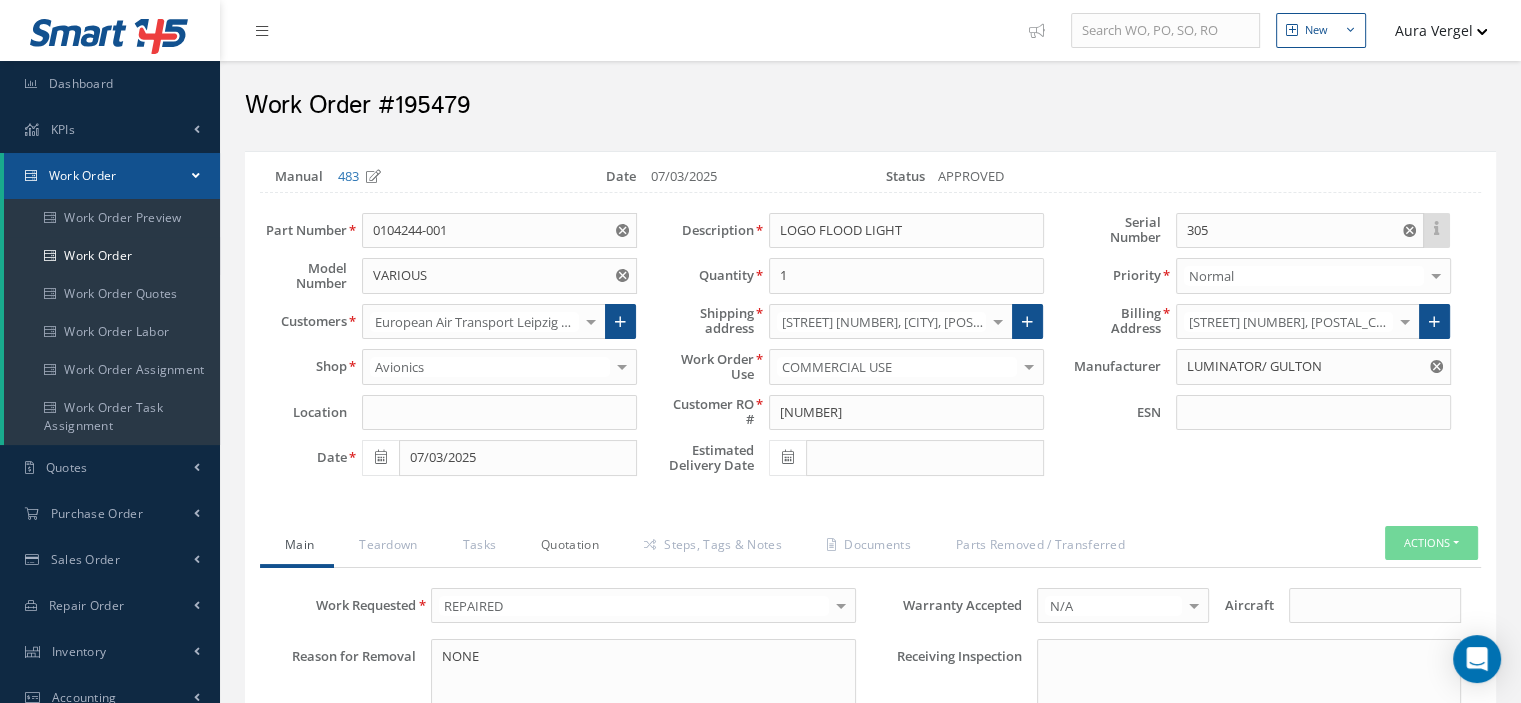 click on "Quotation" at bounding box center [567, 547] 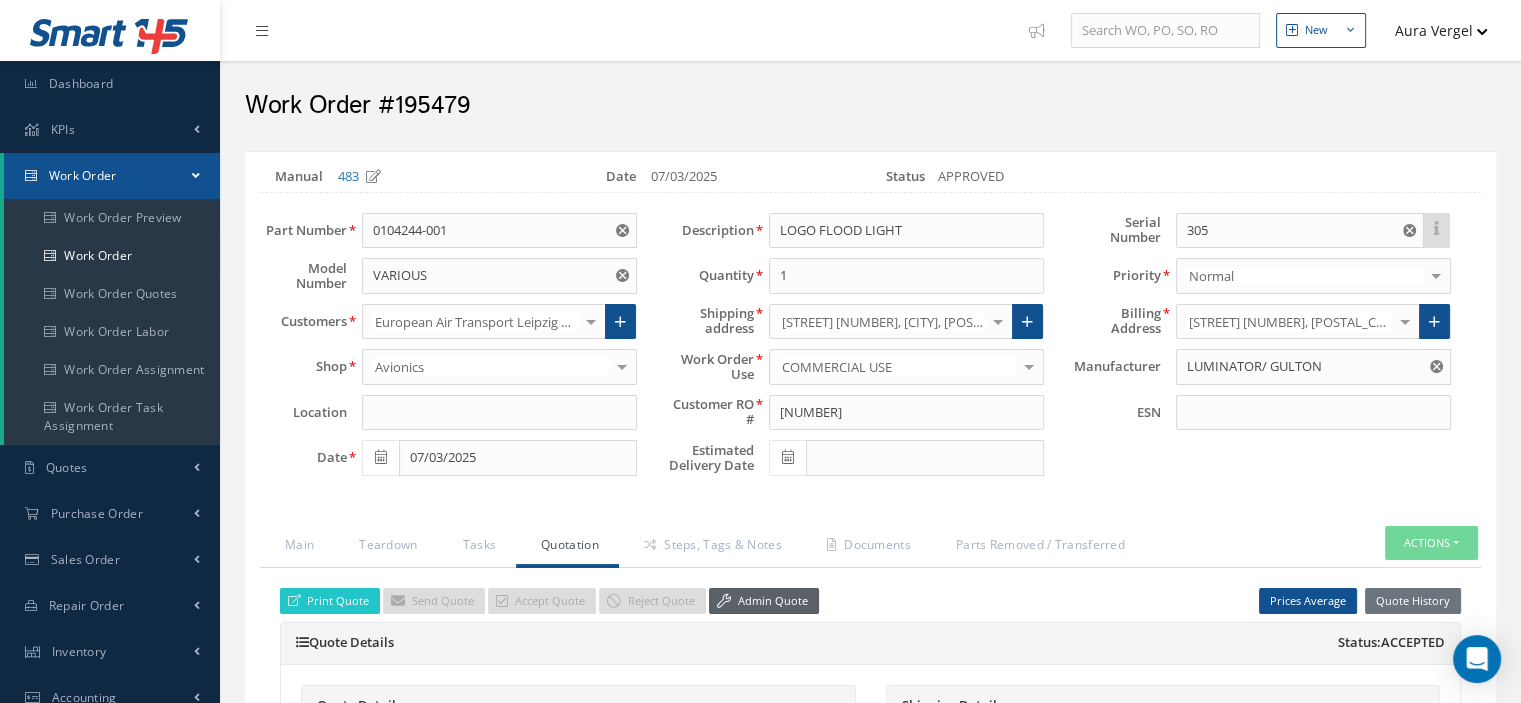 click on "Admin Quote" at bounding box center (764, 601) 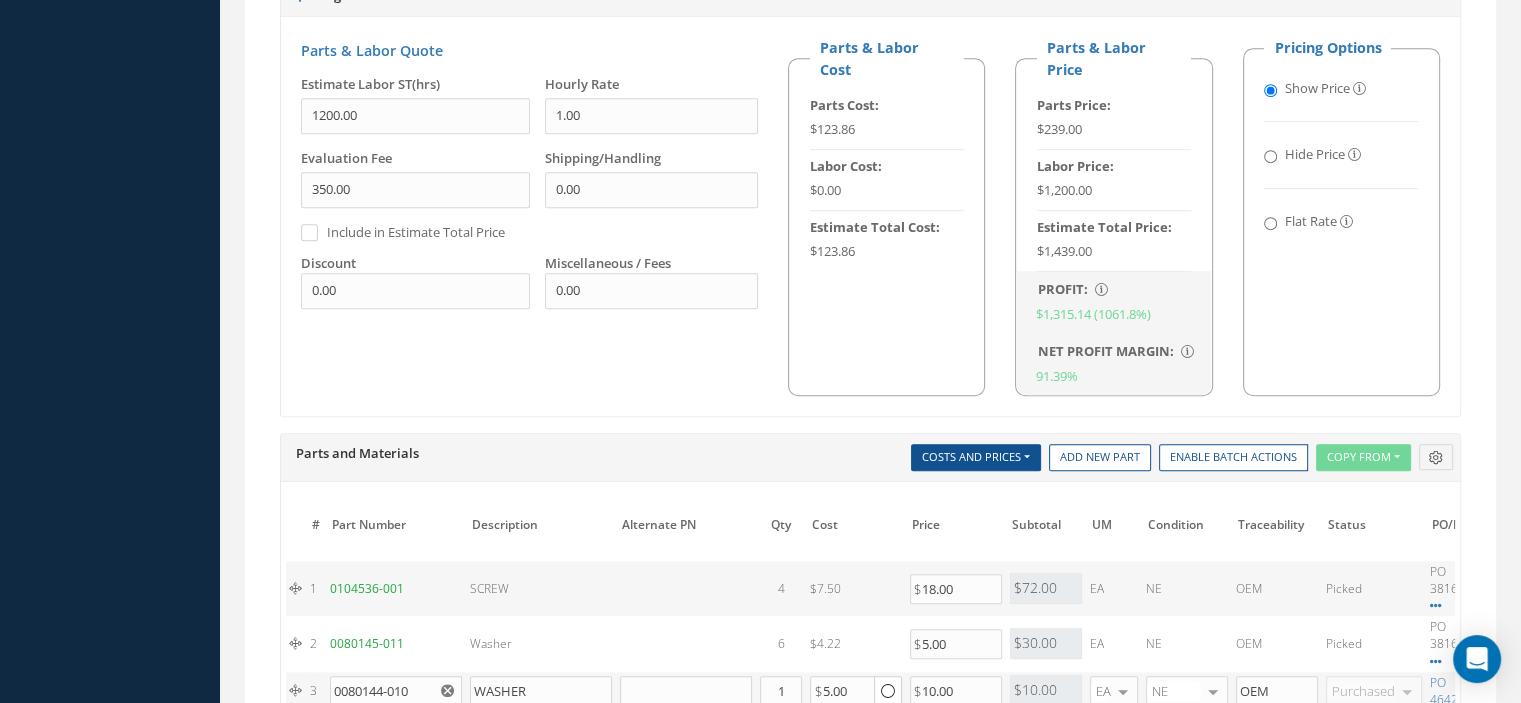 scroll, scrollTop: 1700, scrollLeft: 0, axis: vertical 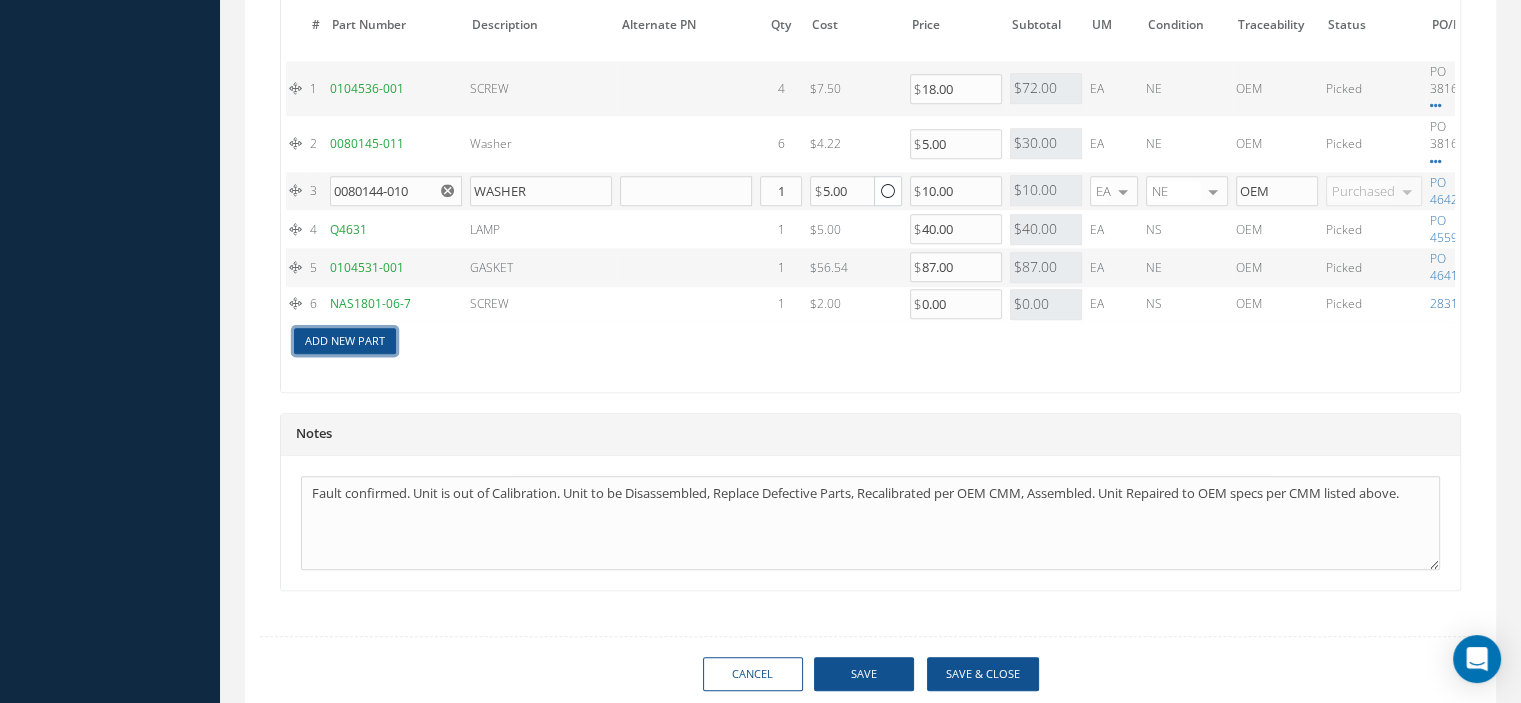 click on "Add New Part" at bounding box center [345, 341] 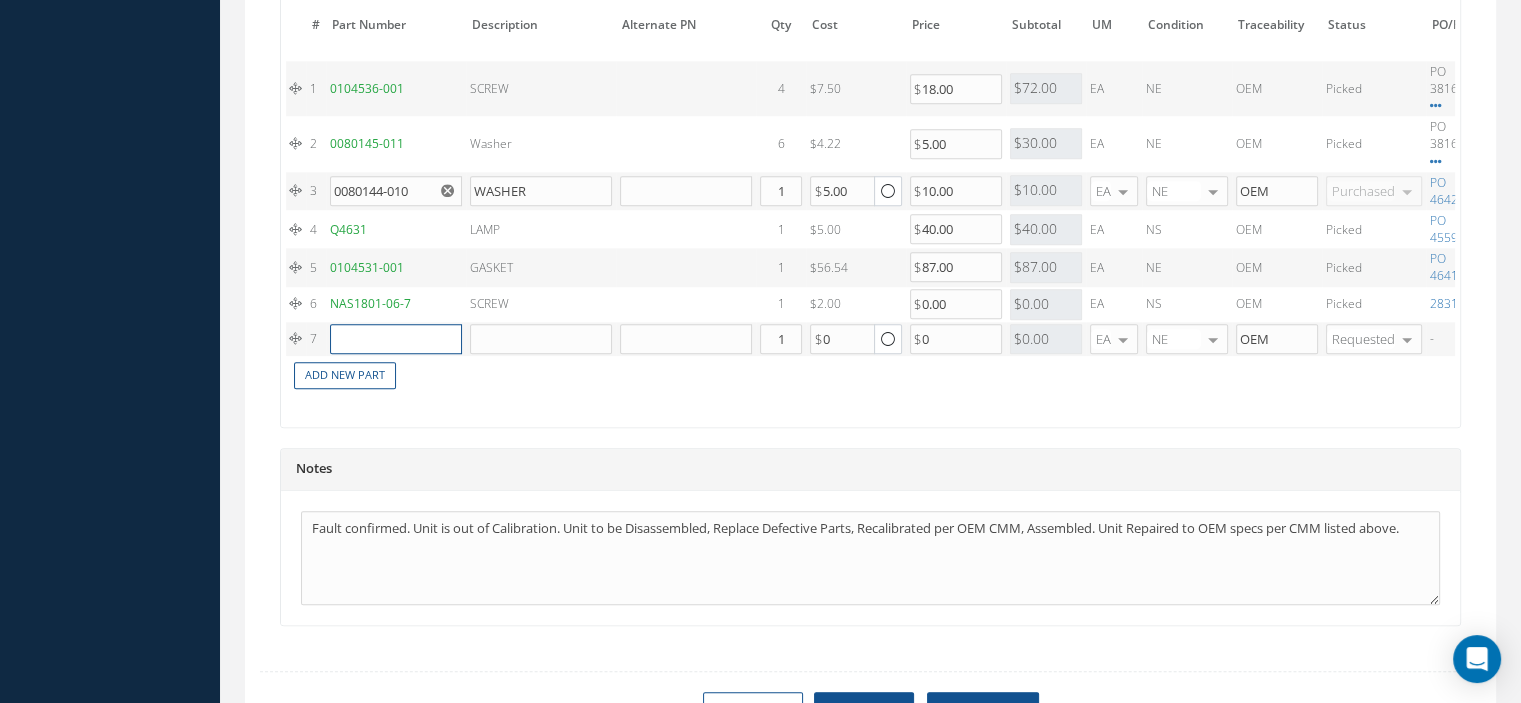 click at bounding box center (396, 339) 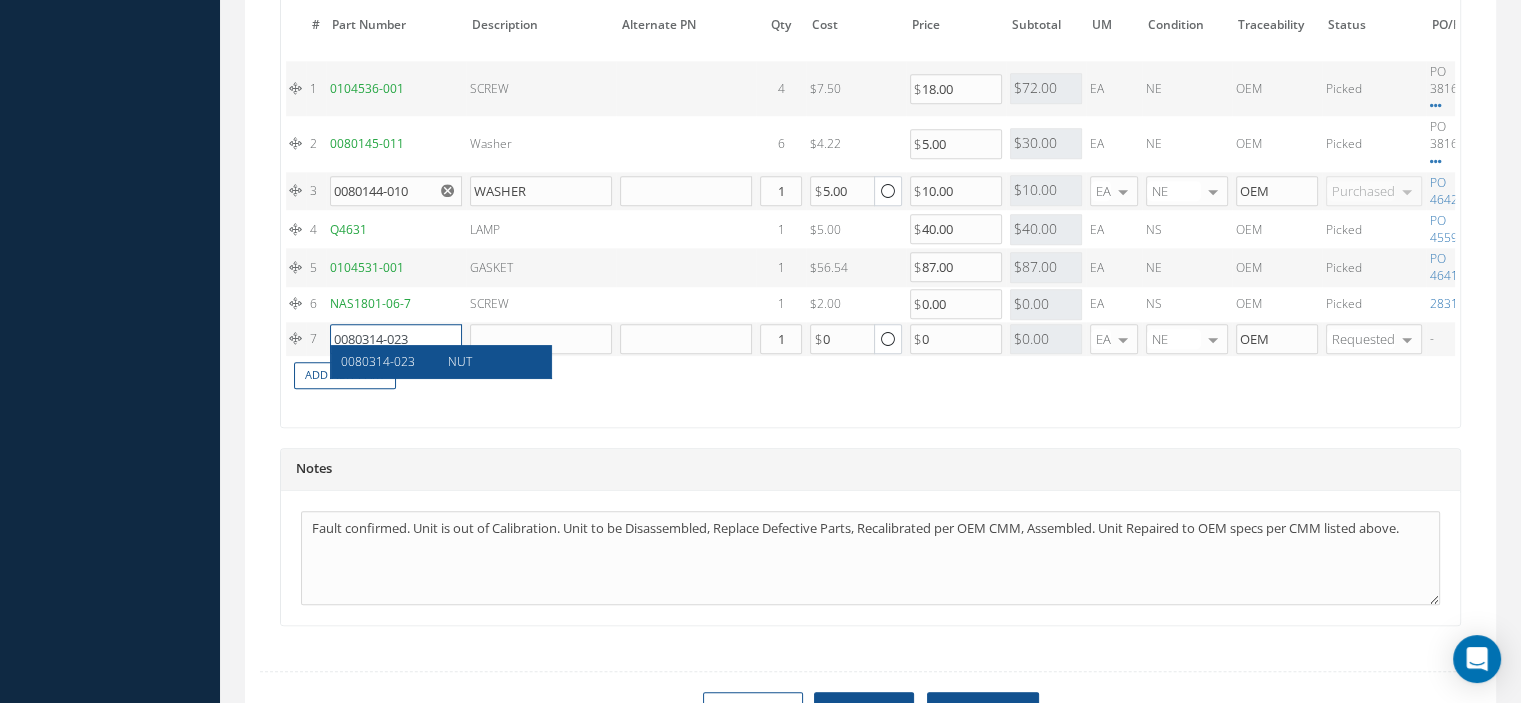 type on "0080314-023" 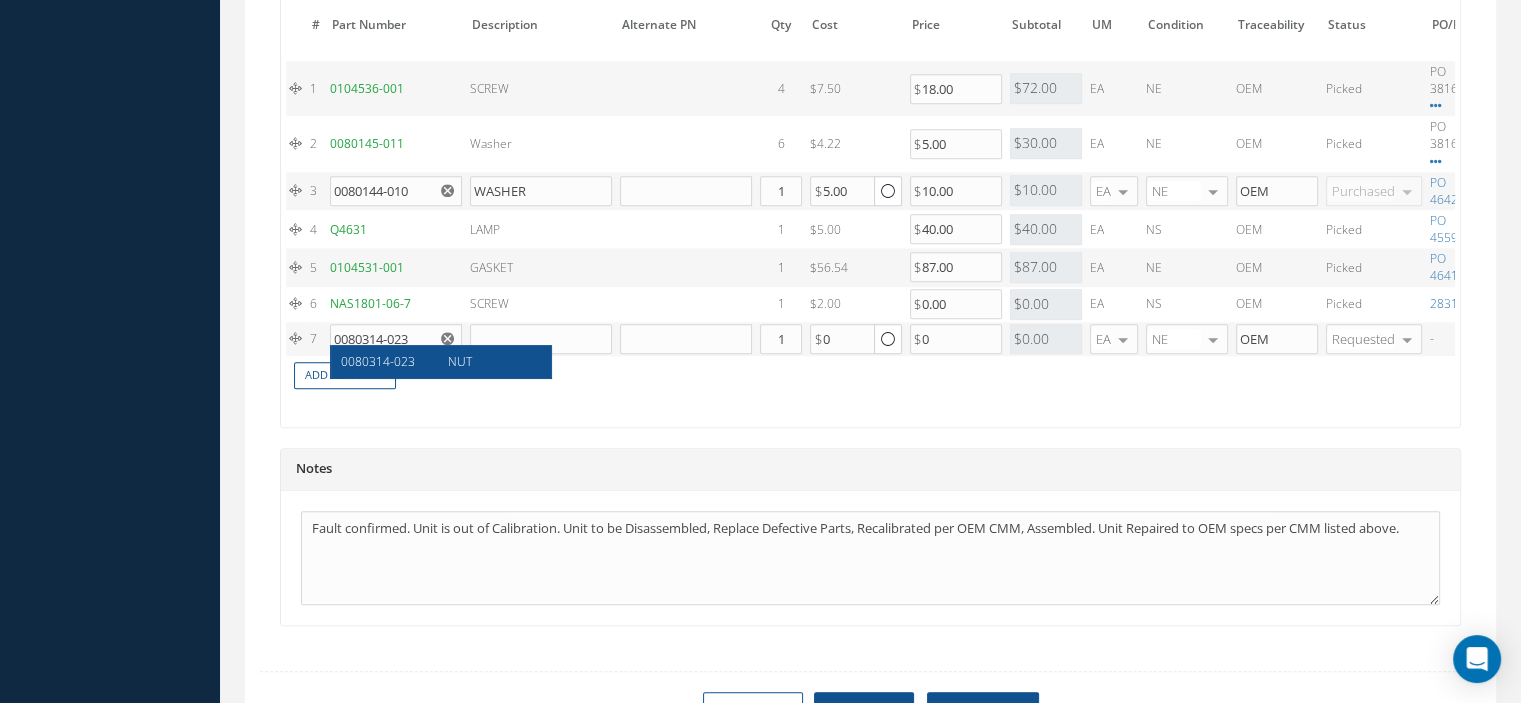 click on "0080314-023" at bounding box center [378, 361] 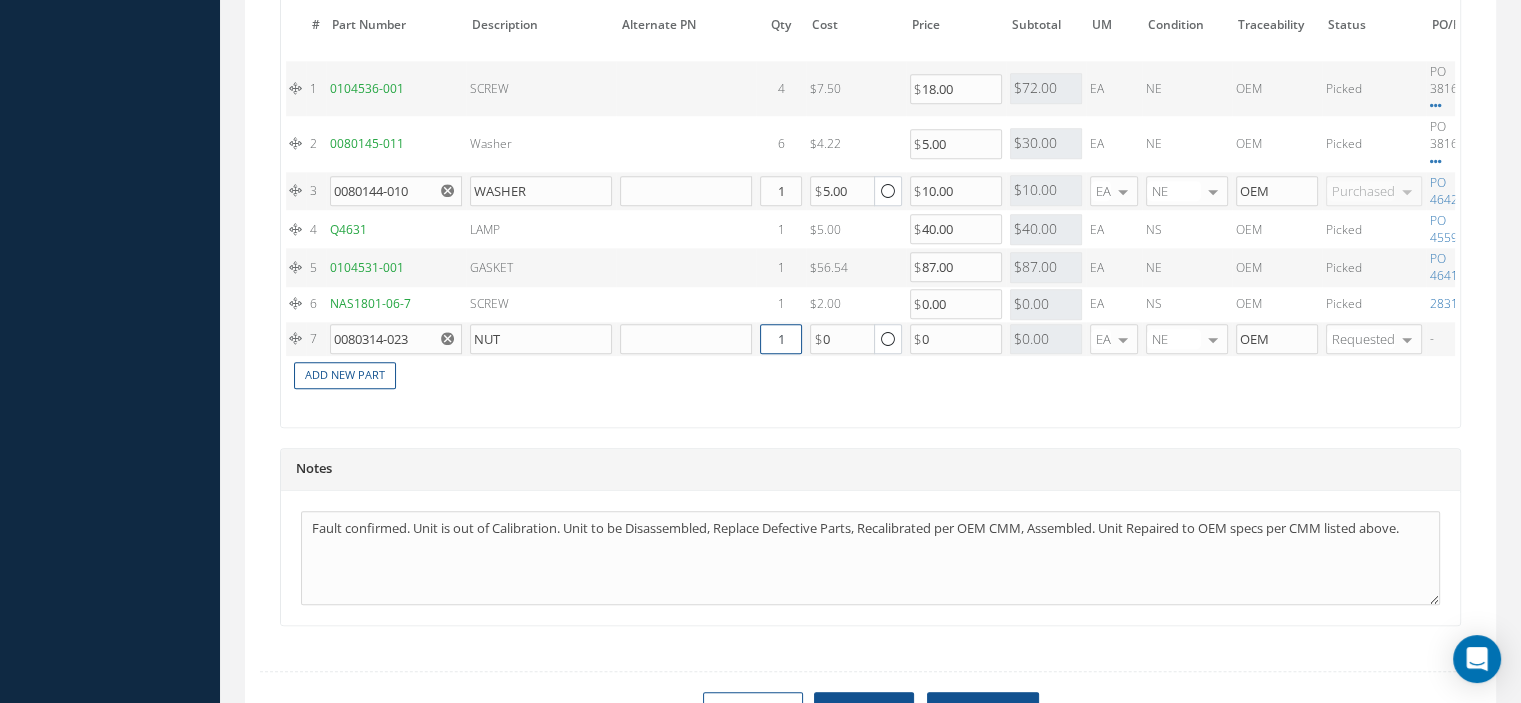 click on "1" at bounding box center [781, 339] 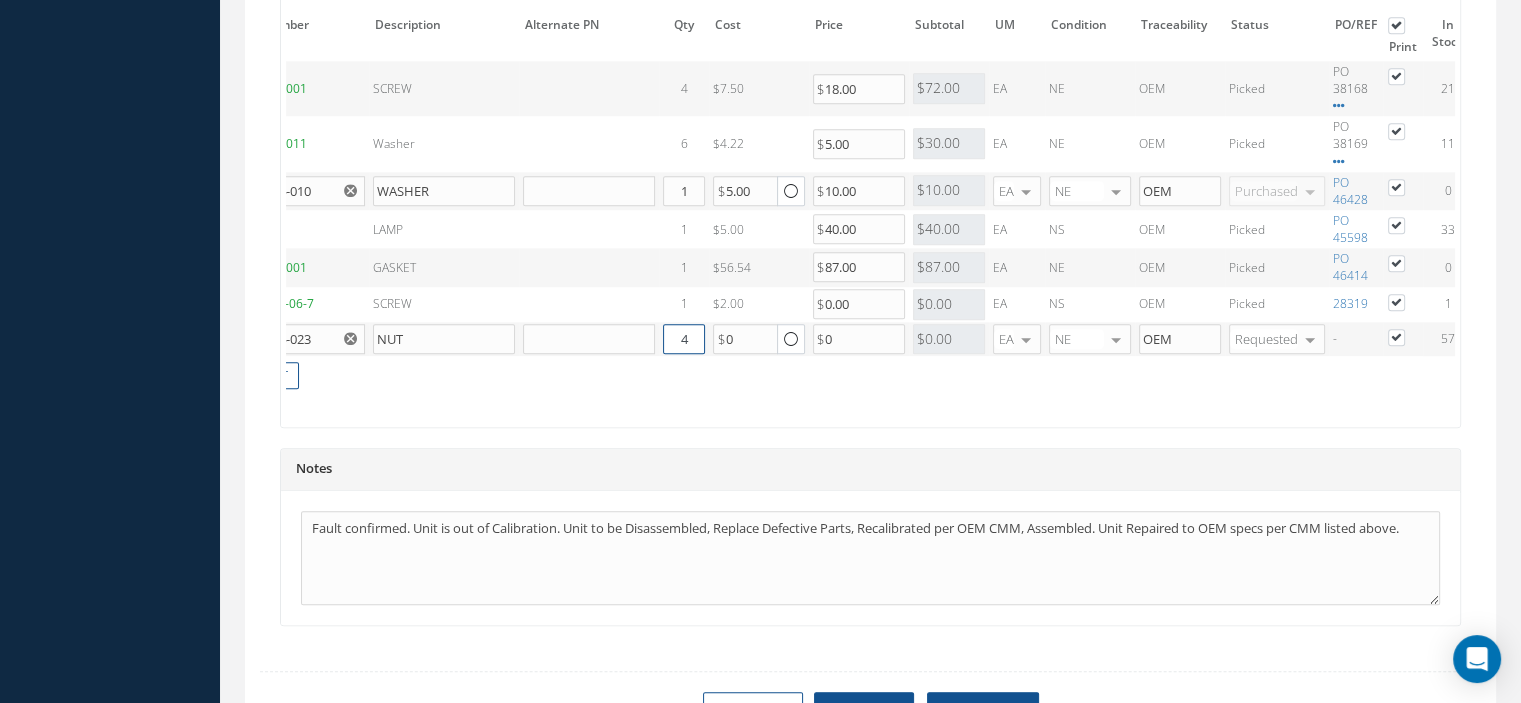 scroll, scrollTop: 0, scrollLeft: 120, axis: horizontal 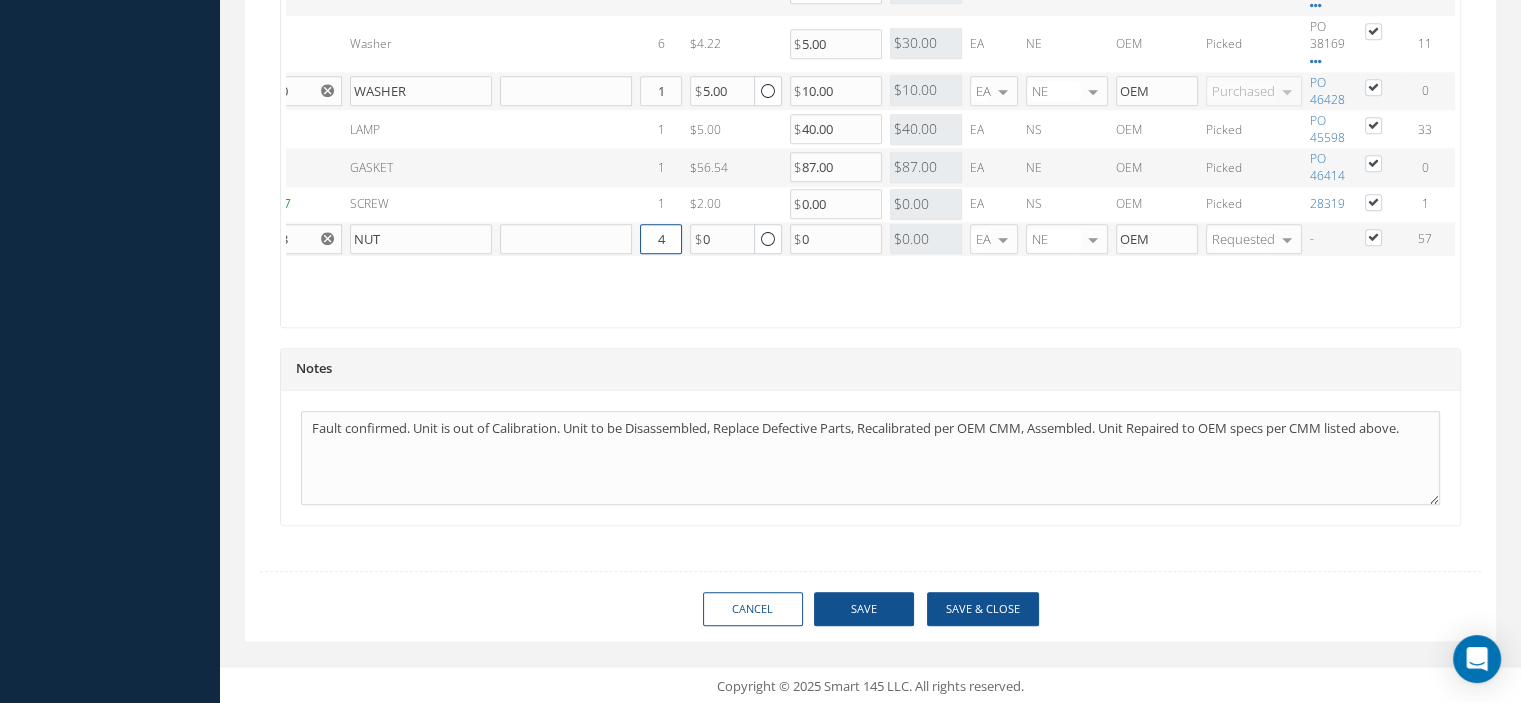 type on "4" 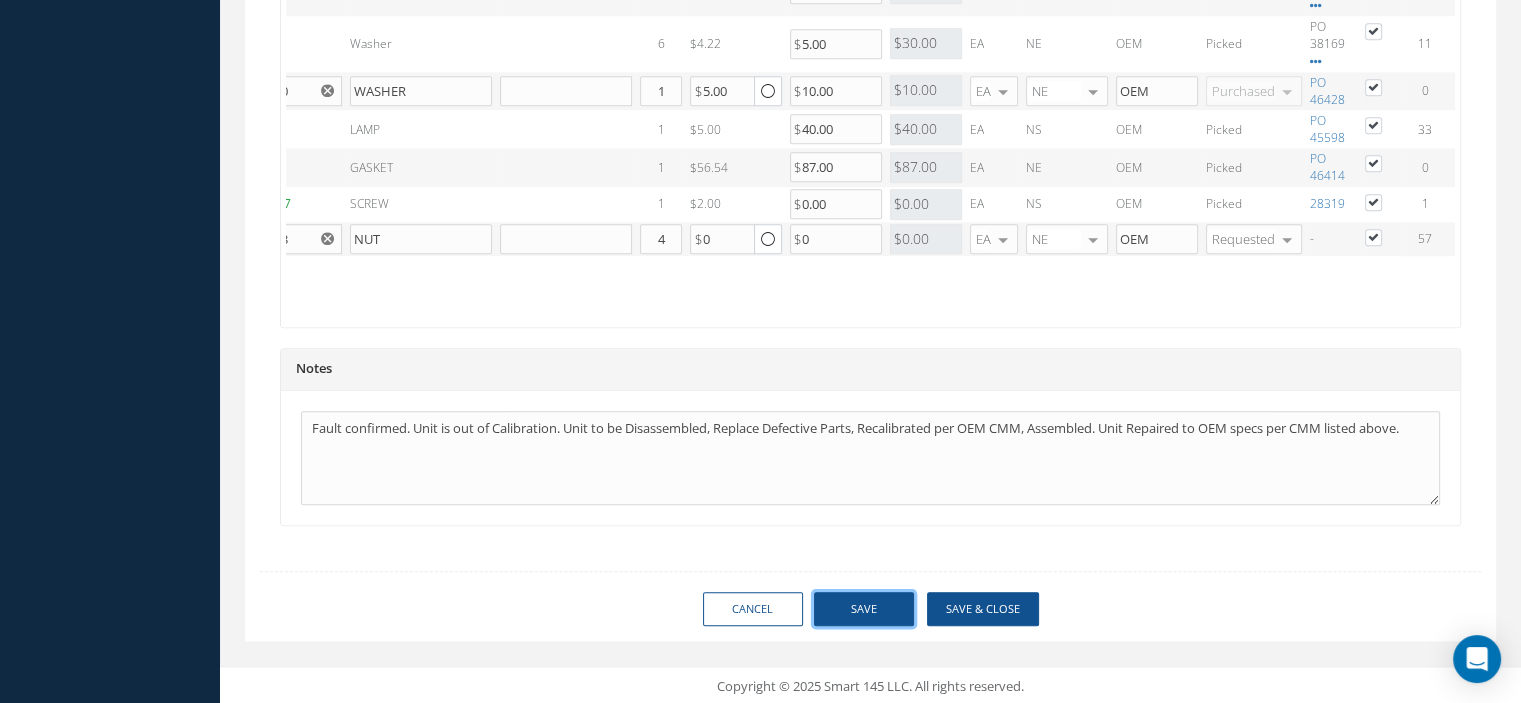 click on "Save" at bounding box center [864, 609] 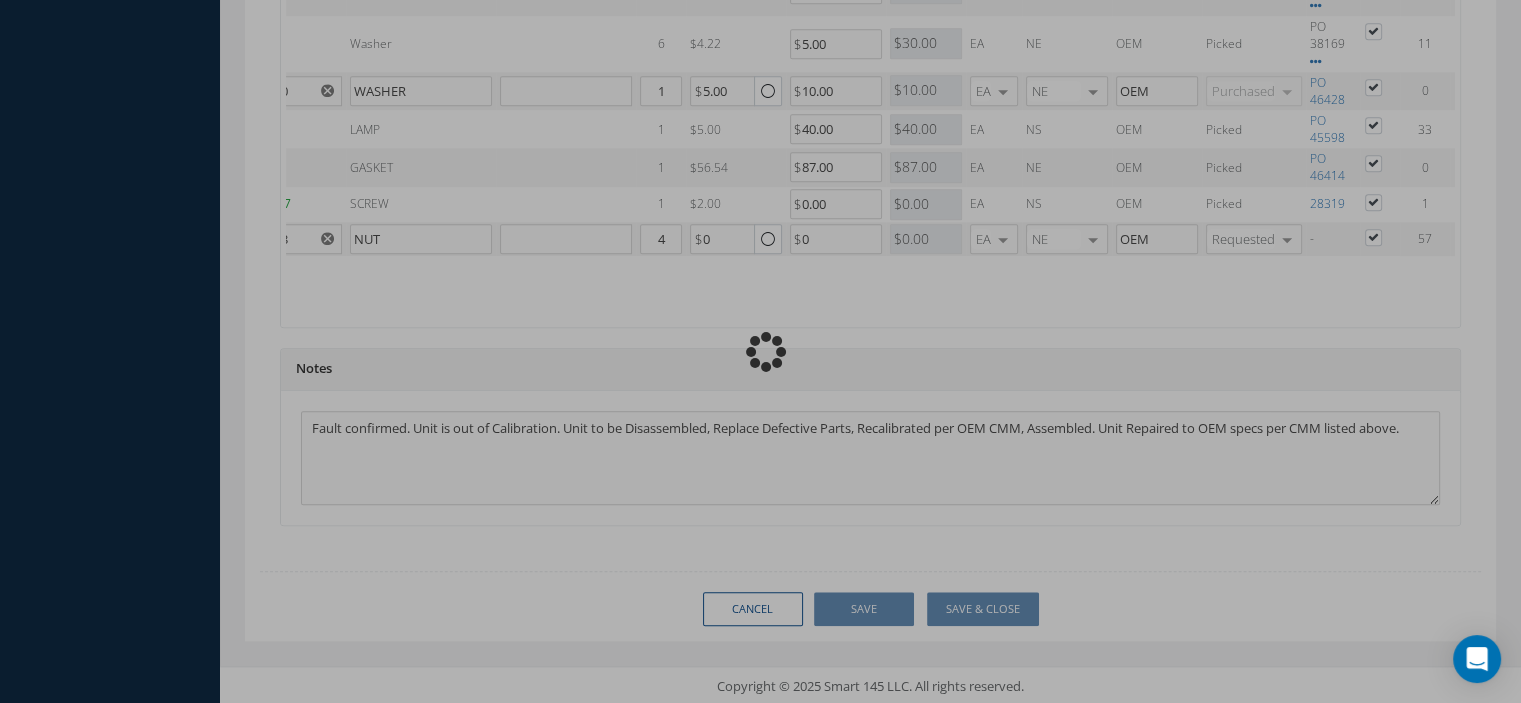 type 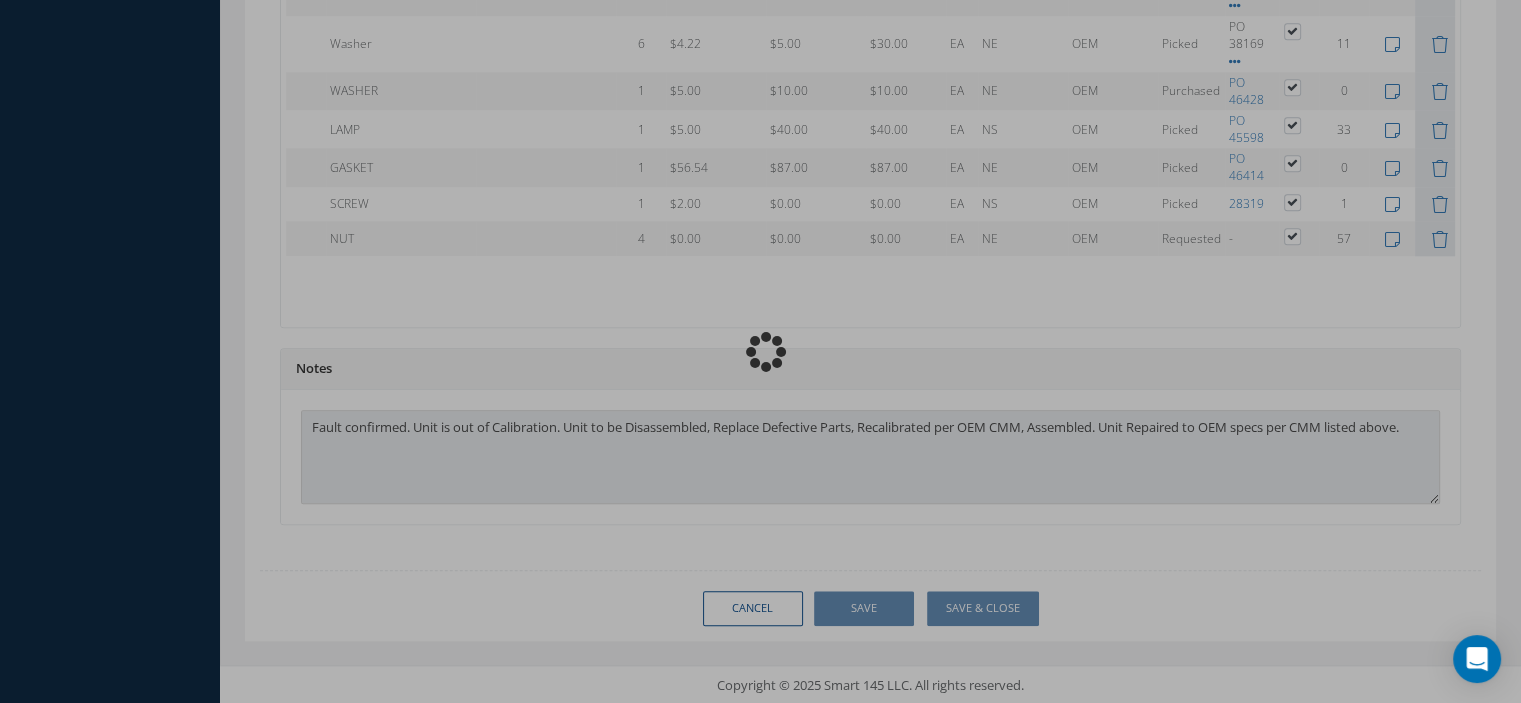 type on "LUMINATOR/ GULTON" 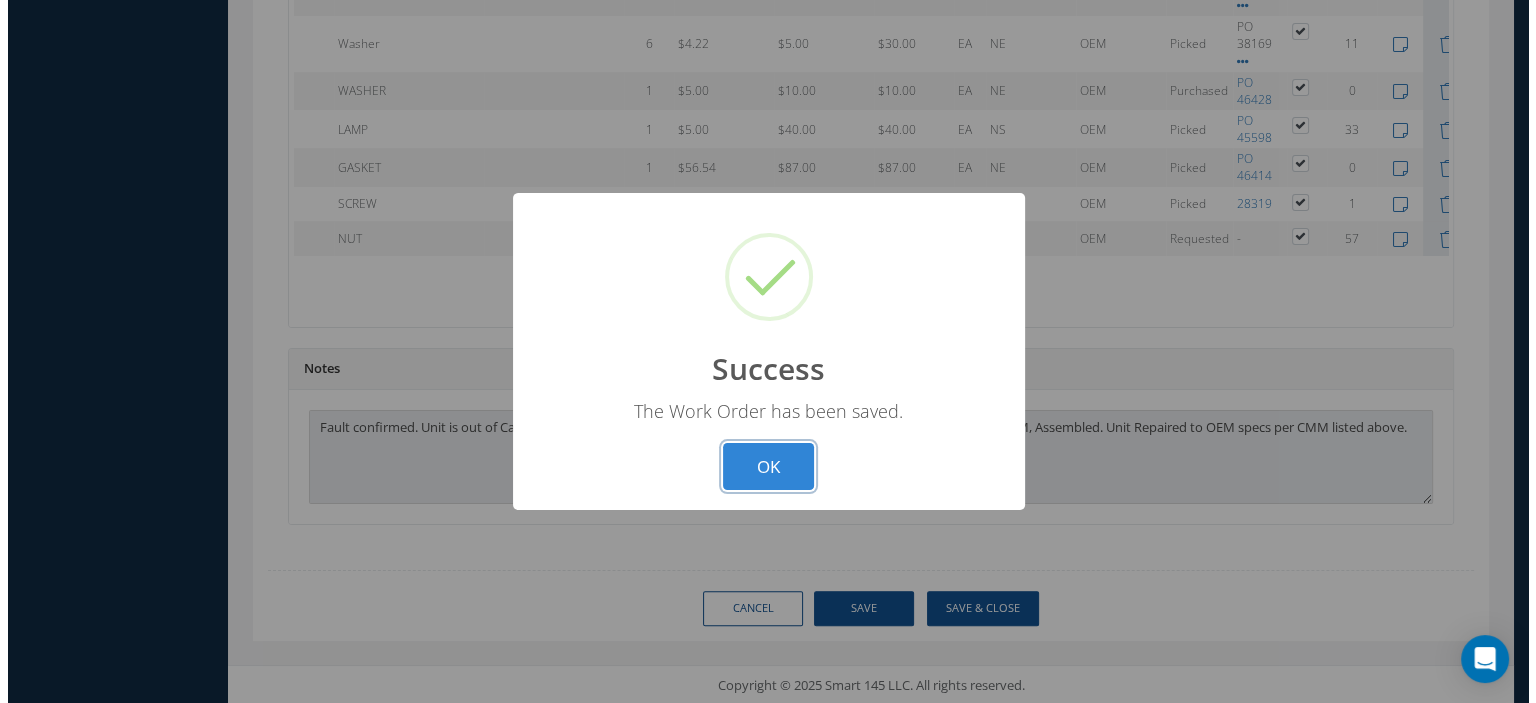 scroll, scrollTop: 1785, scrollLeft: 0, axis: vertical 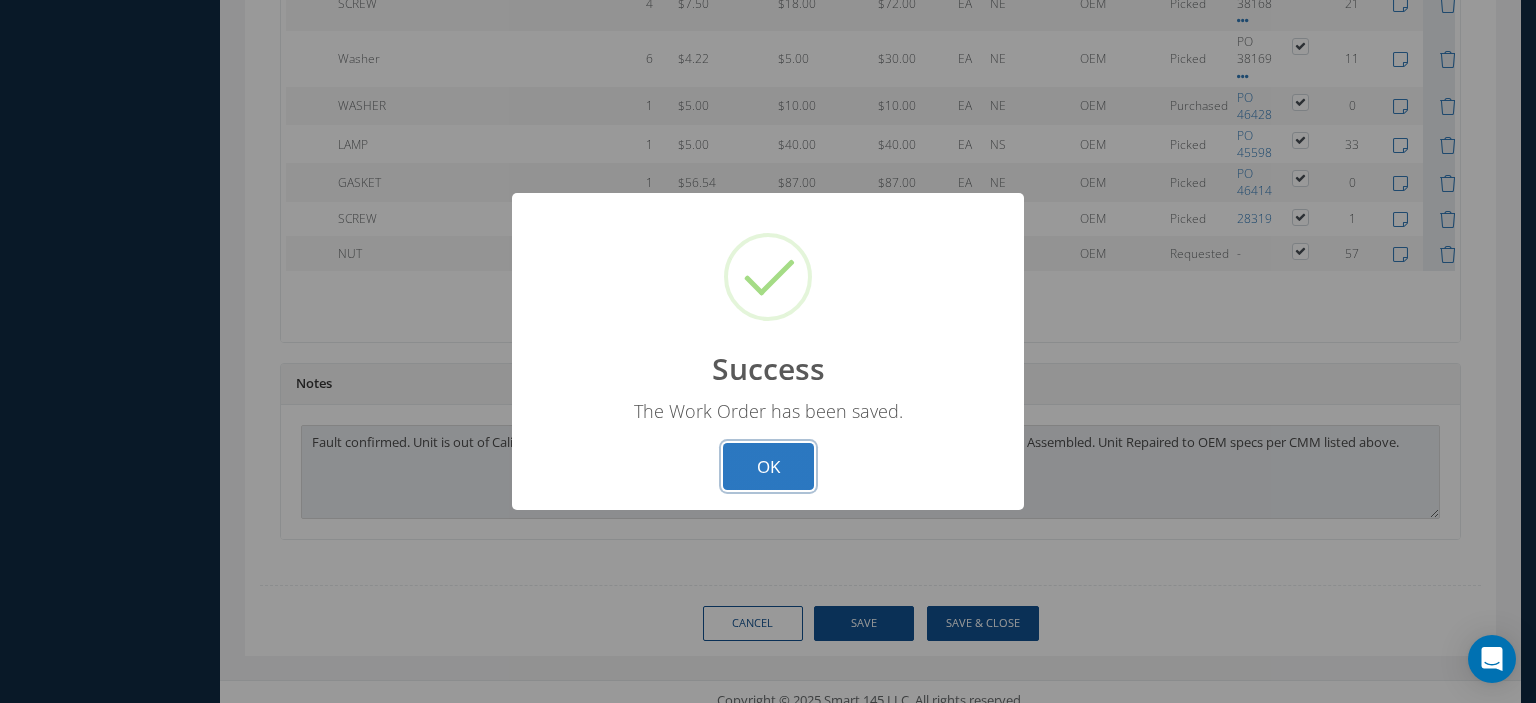 click on "OK" at bounding box center [768, 466] 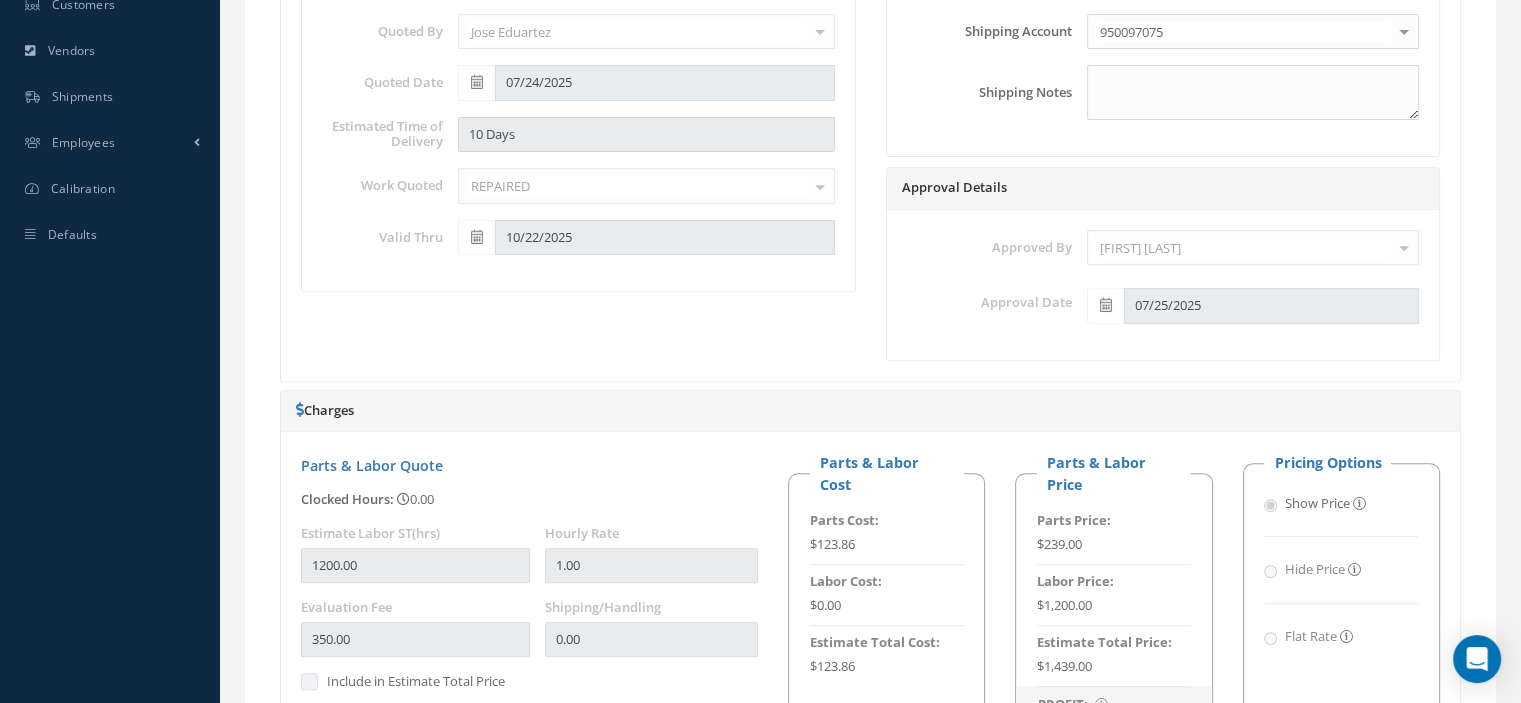 scroll, scrollTop: 0, scrollLeft: 0, axis: both 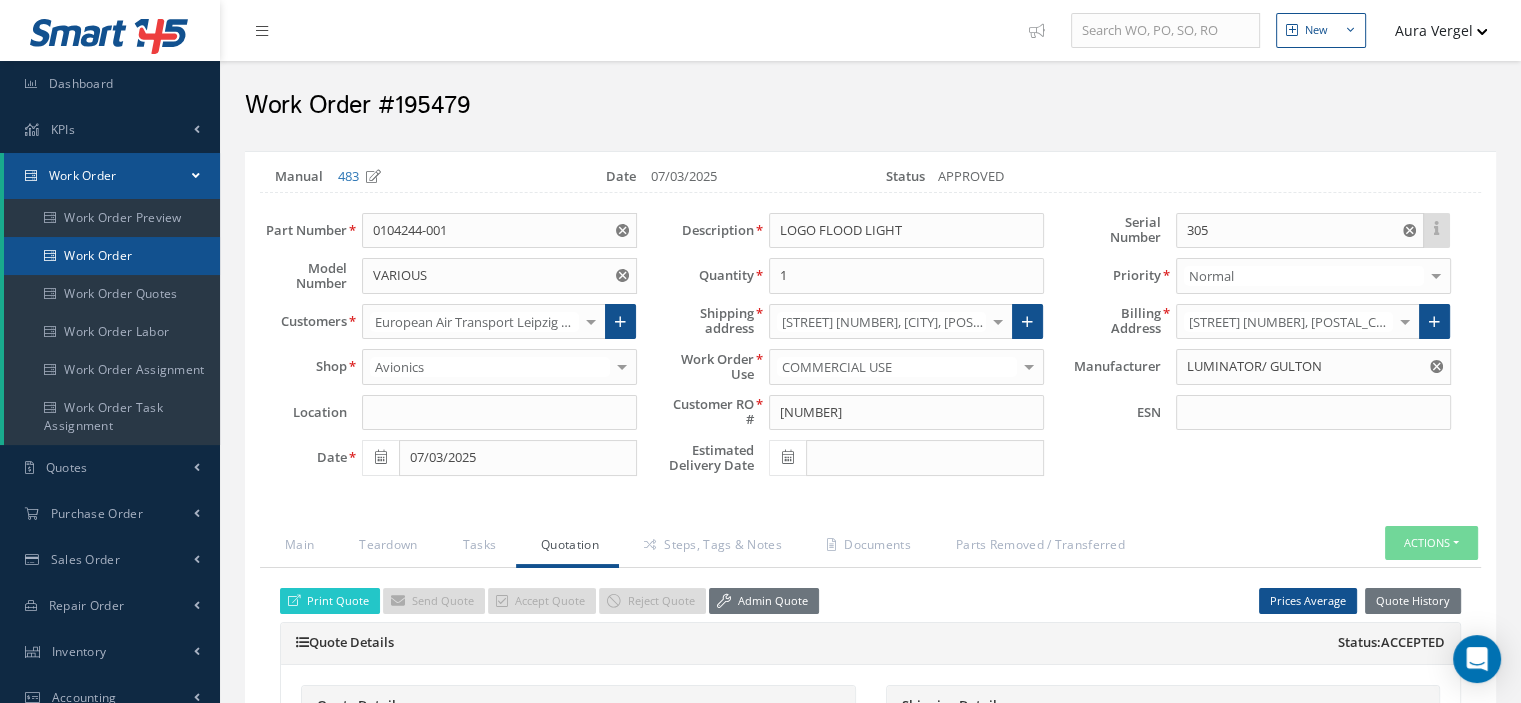 click on "Work Order" at bounding box center (112, 256) 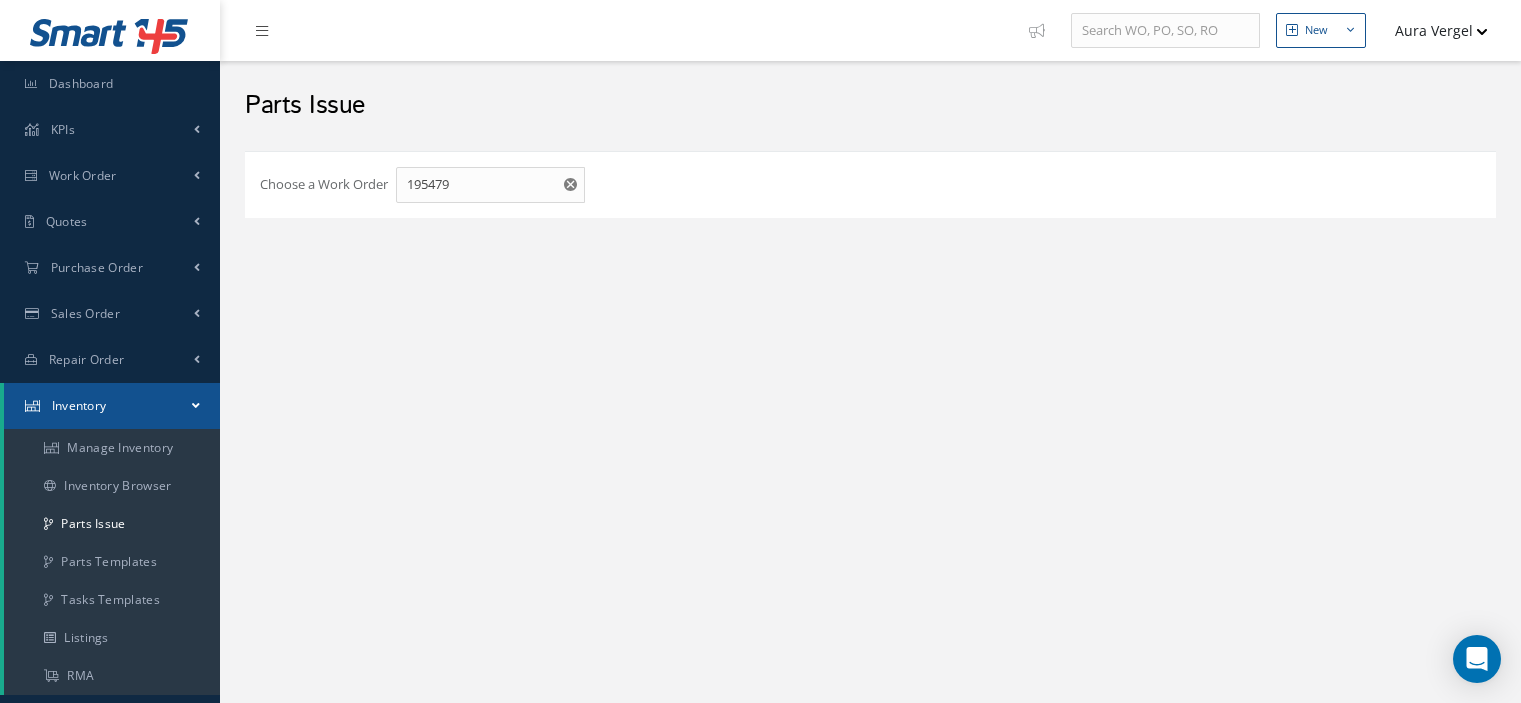 scroll, scrollTop: 0, scrollLeft: 0, axis: both 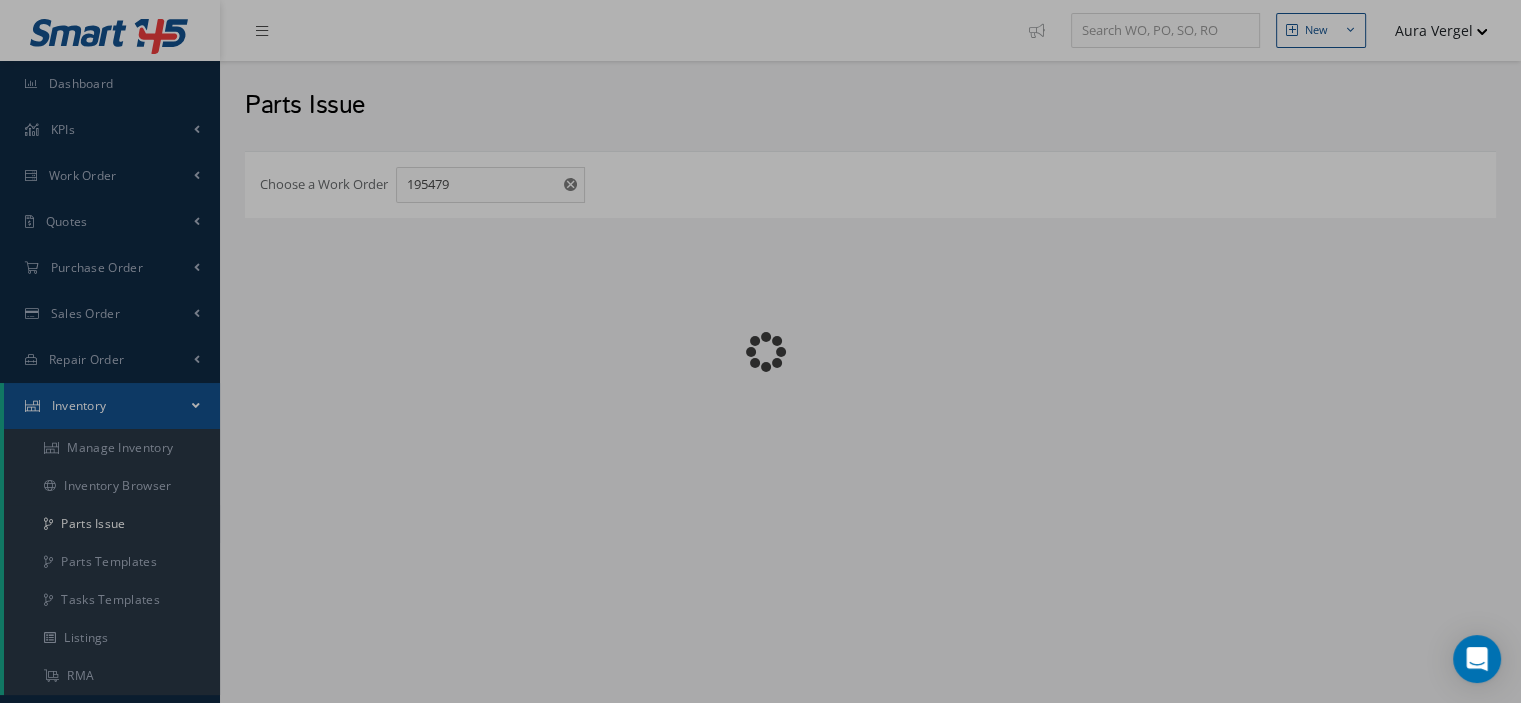 checkbox on "false" 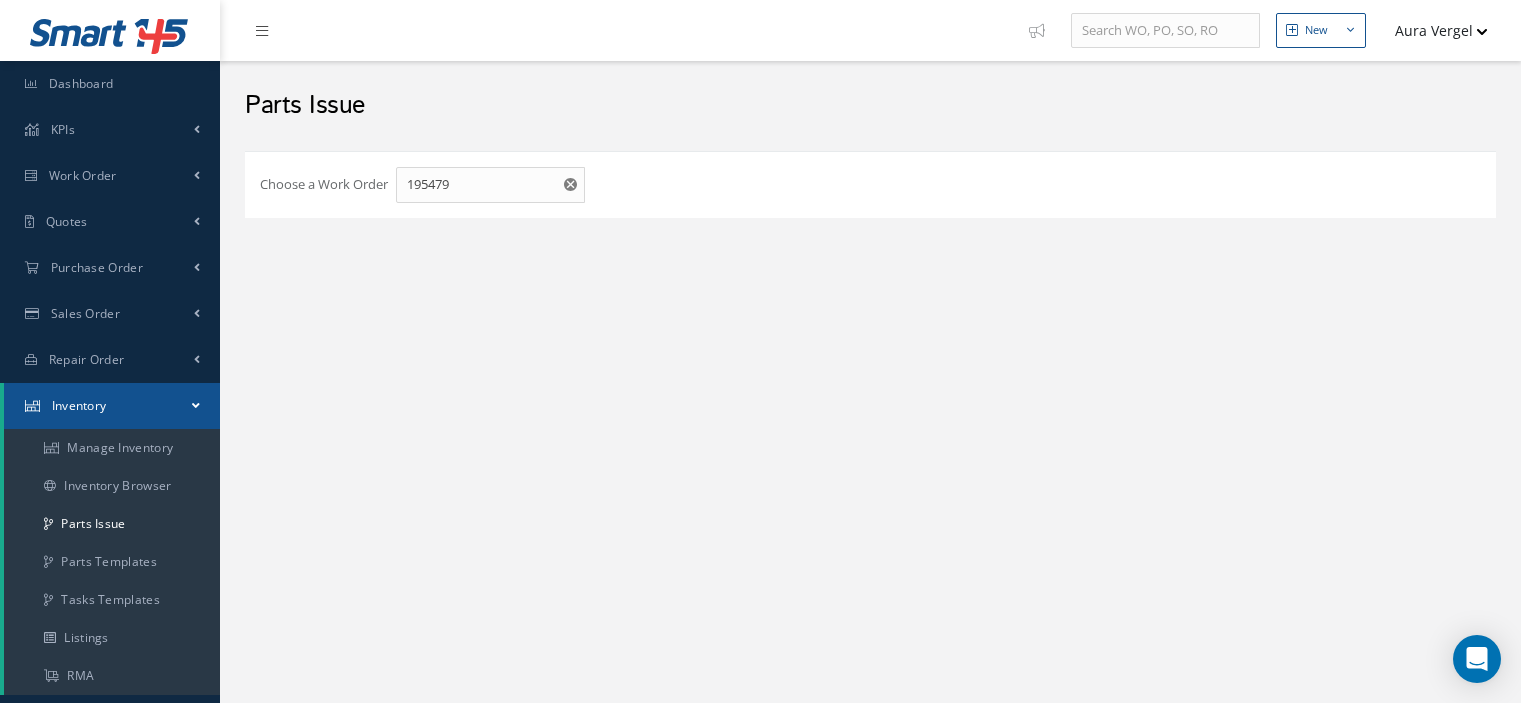 scroll, scrollTop: 0, scrollLeft: 0, axis: both 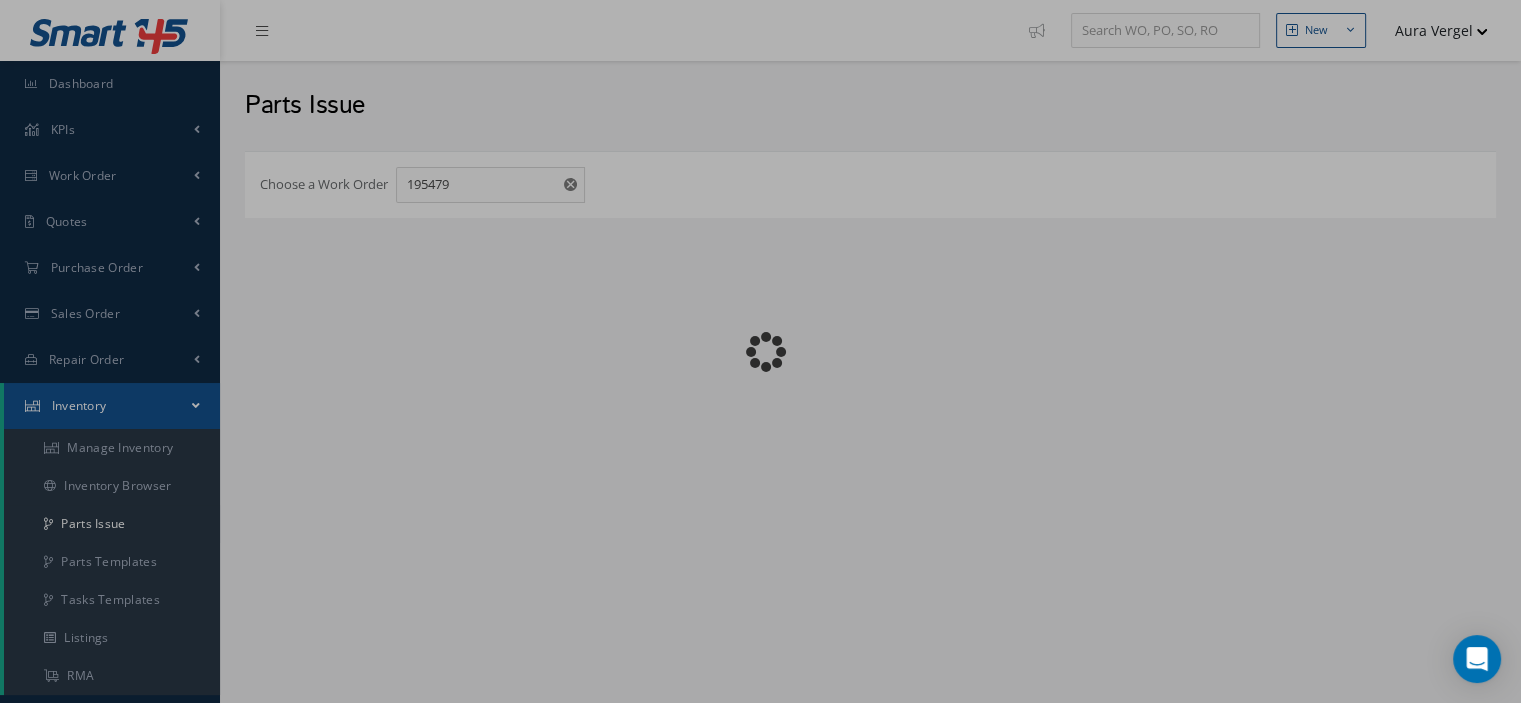 checkbox on "false" 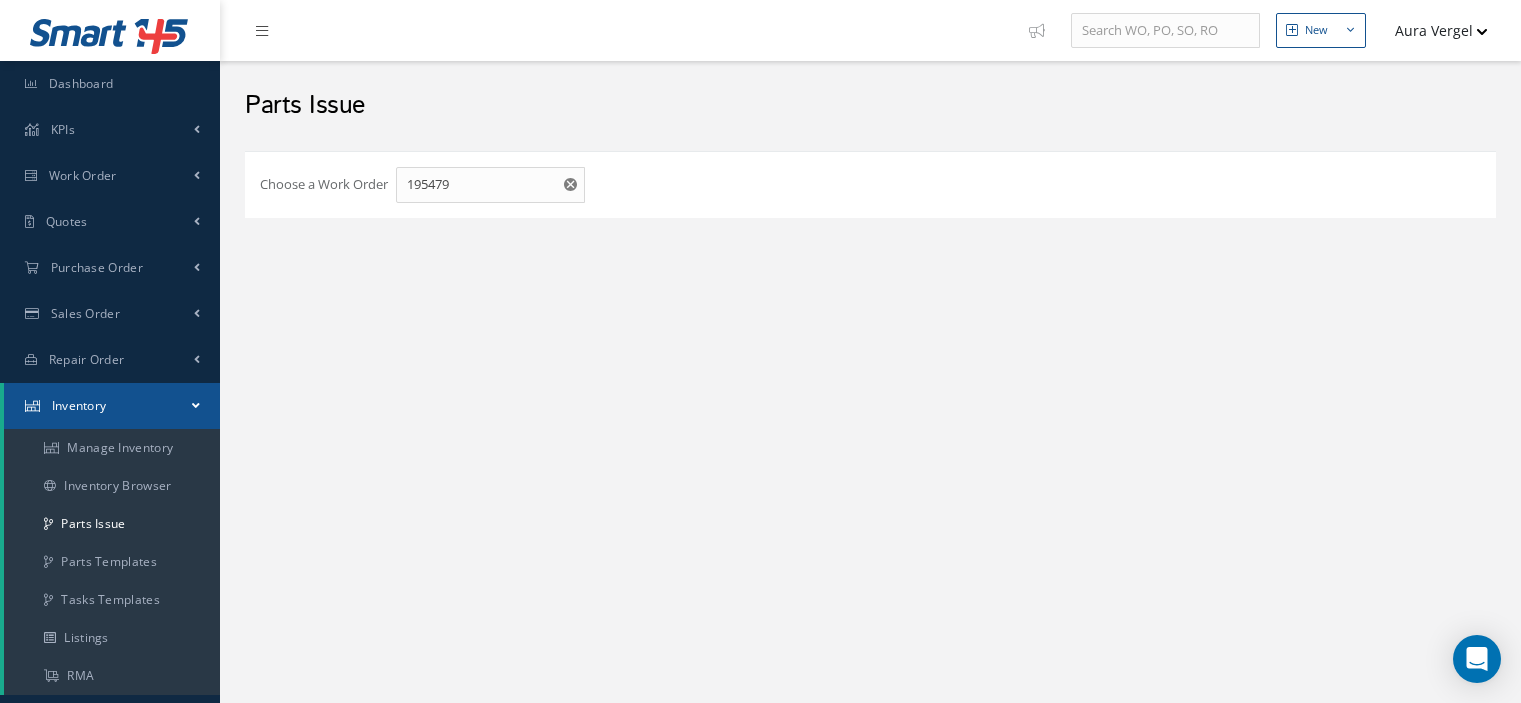 scroll, scrollTop: 0, scrollLeft: 0, axis: both 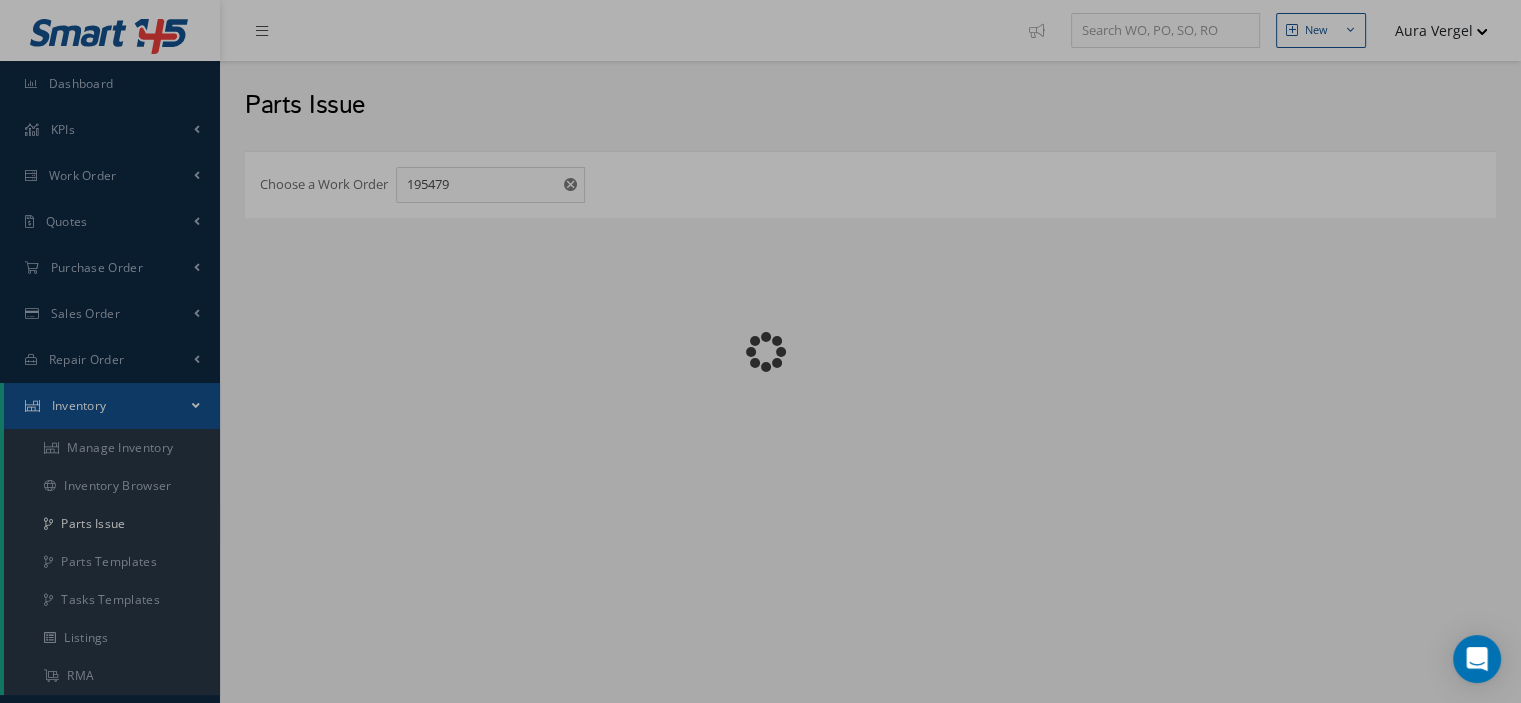 checkbox on "false" 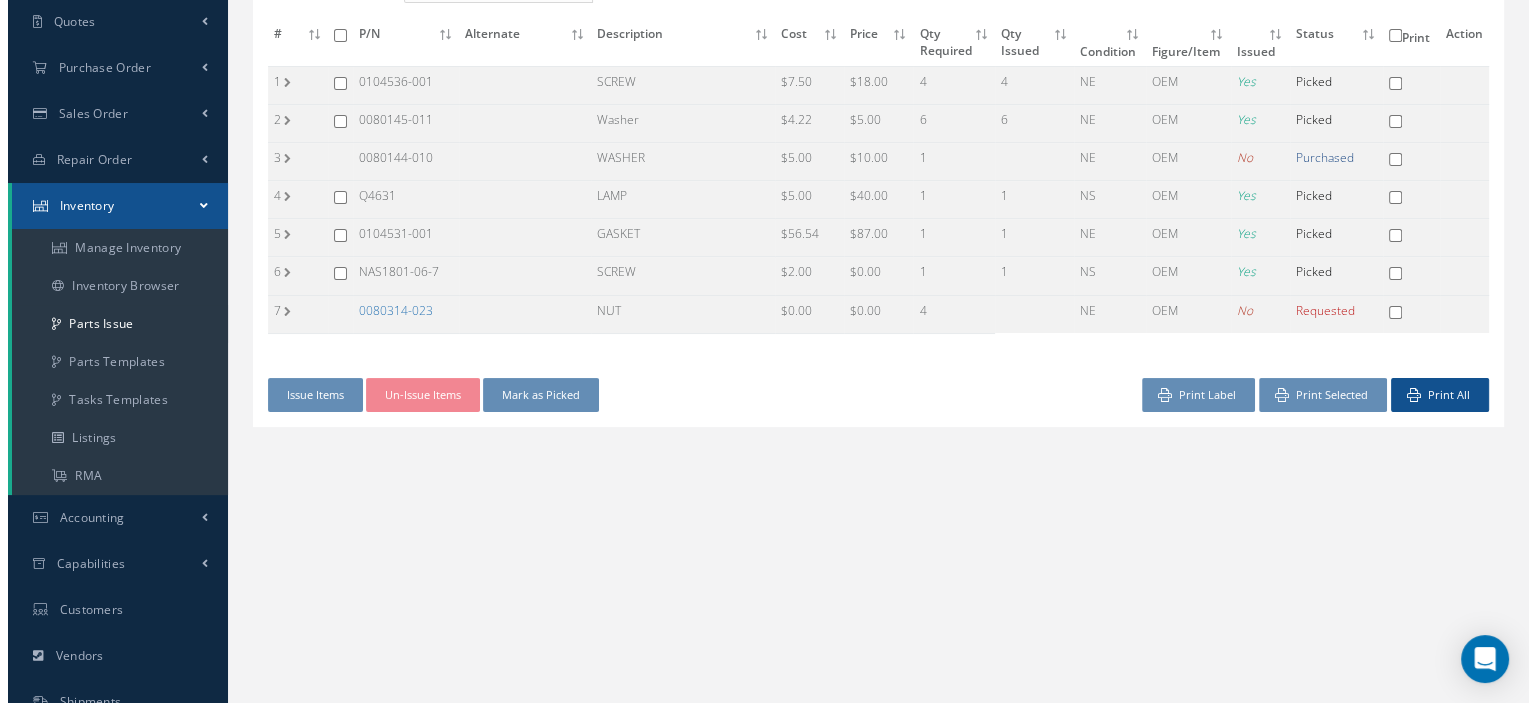 scroll, scrollTop: 300, scrollLeft: 0, axis: vertical 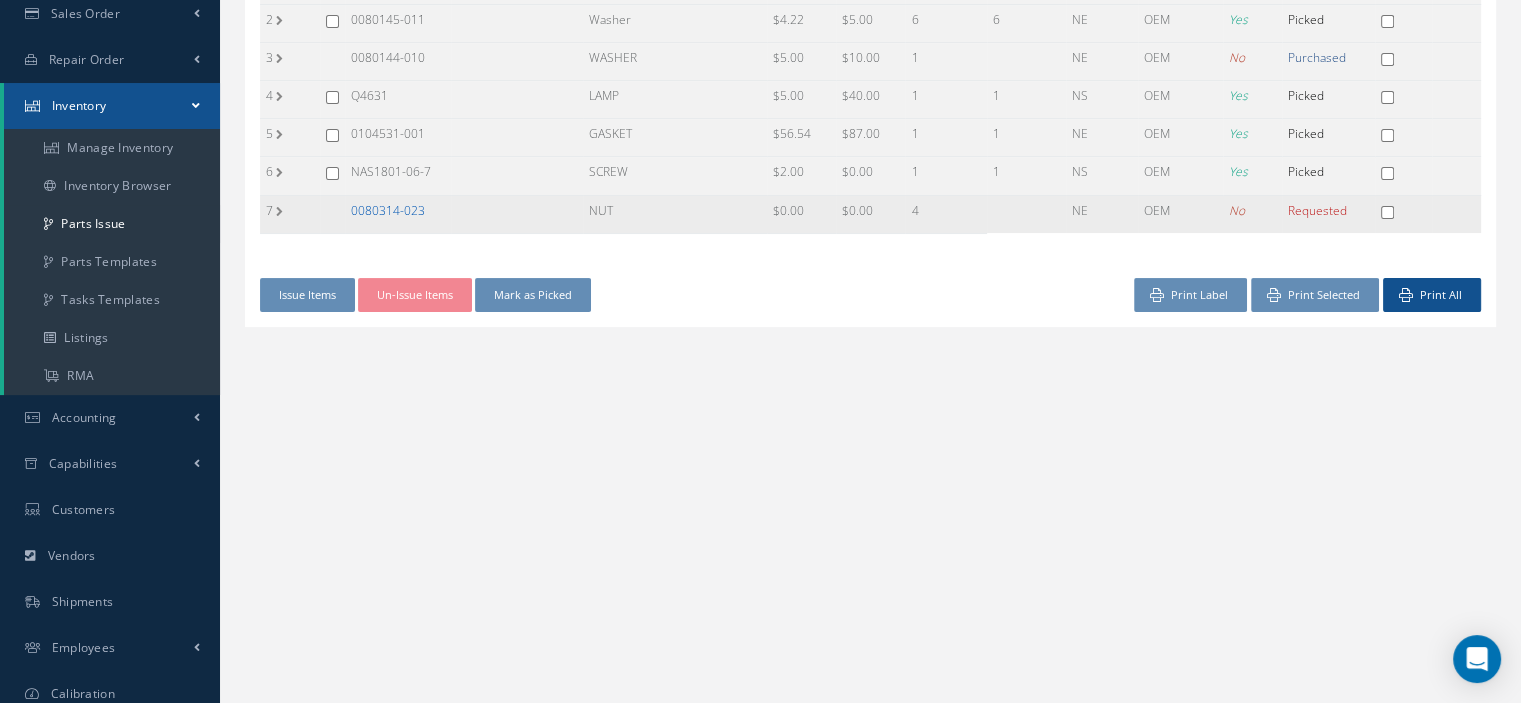 click on "0080314-023" at bounding box center (388, 210) 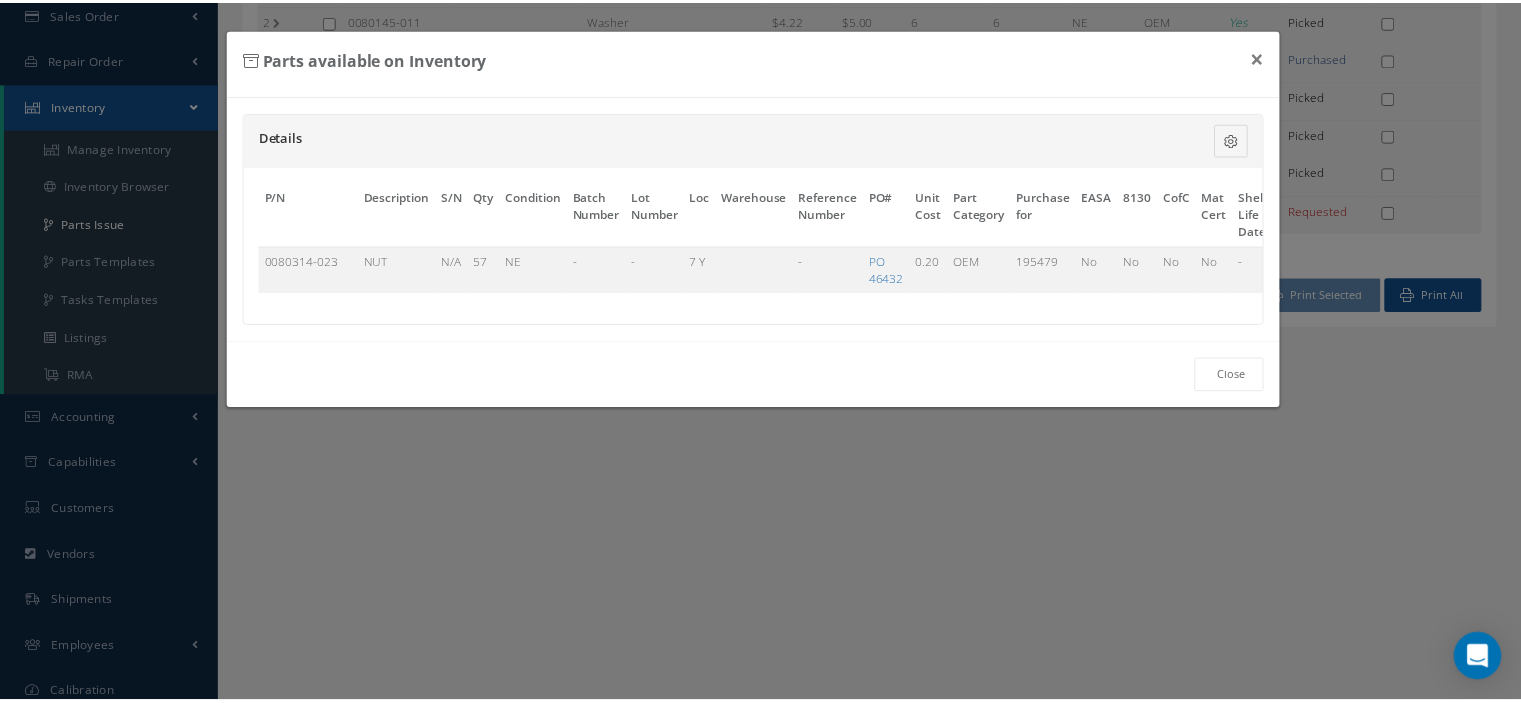 scroll, scrollTop: 0, scrollLeft: 117, axis: horizontal 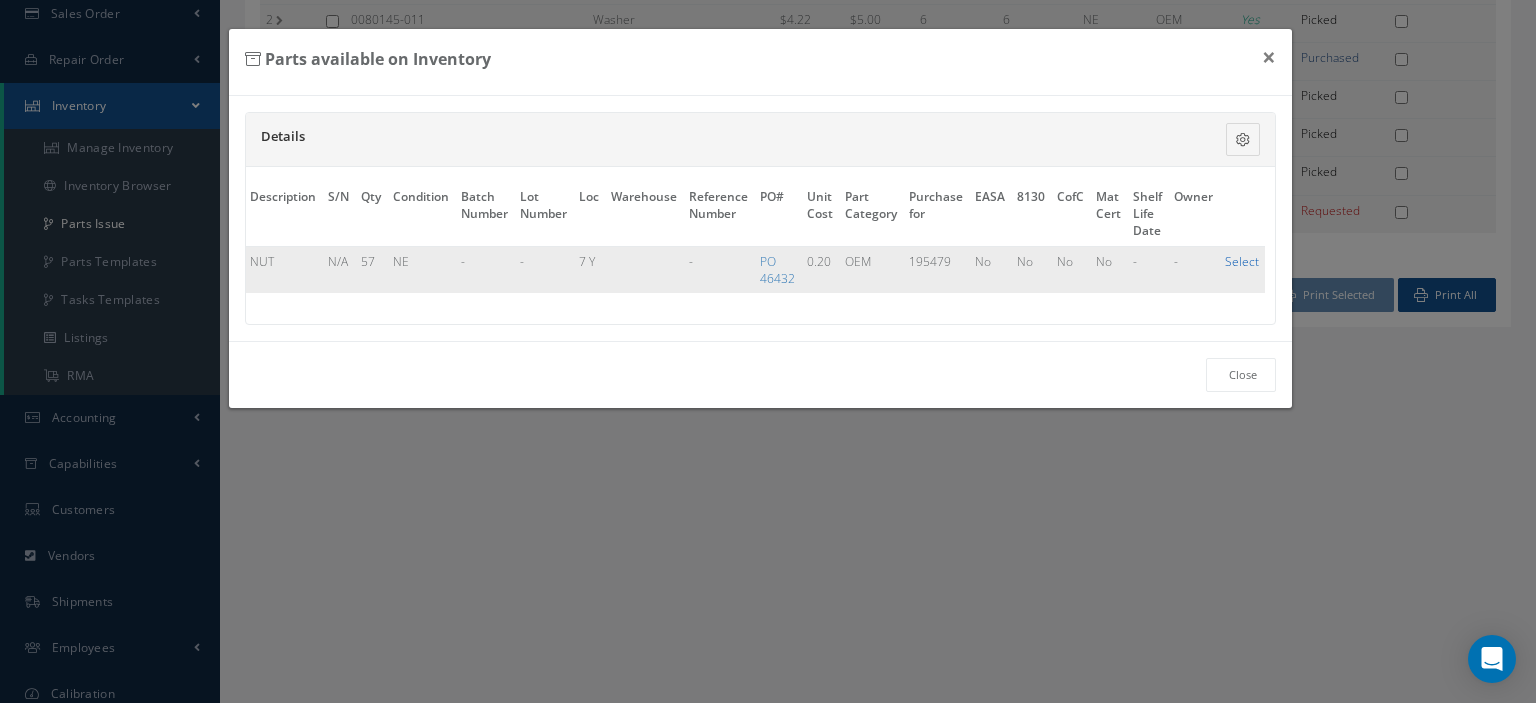 click on "Select" at bounding box center (1242, 261) 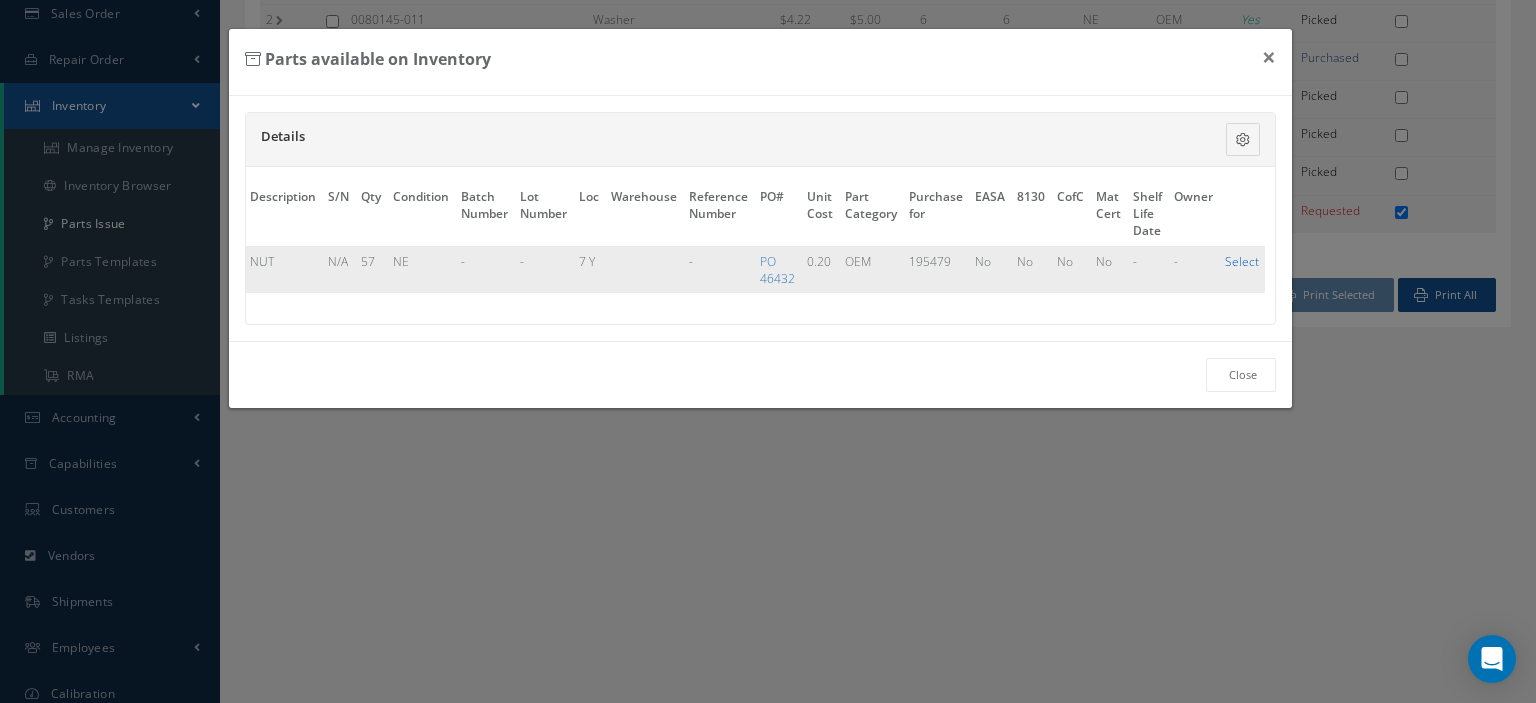 checkbox on "true" 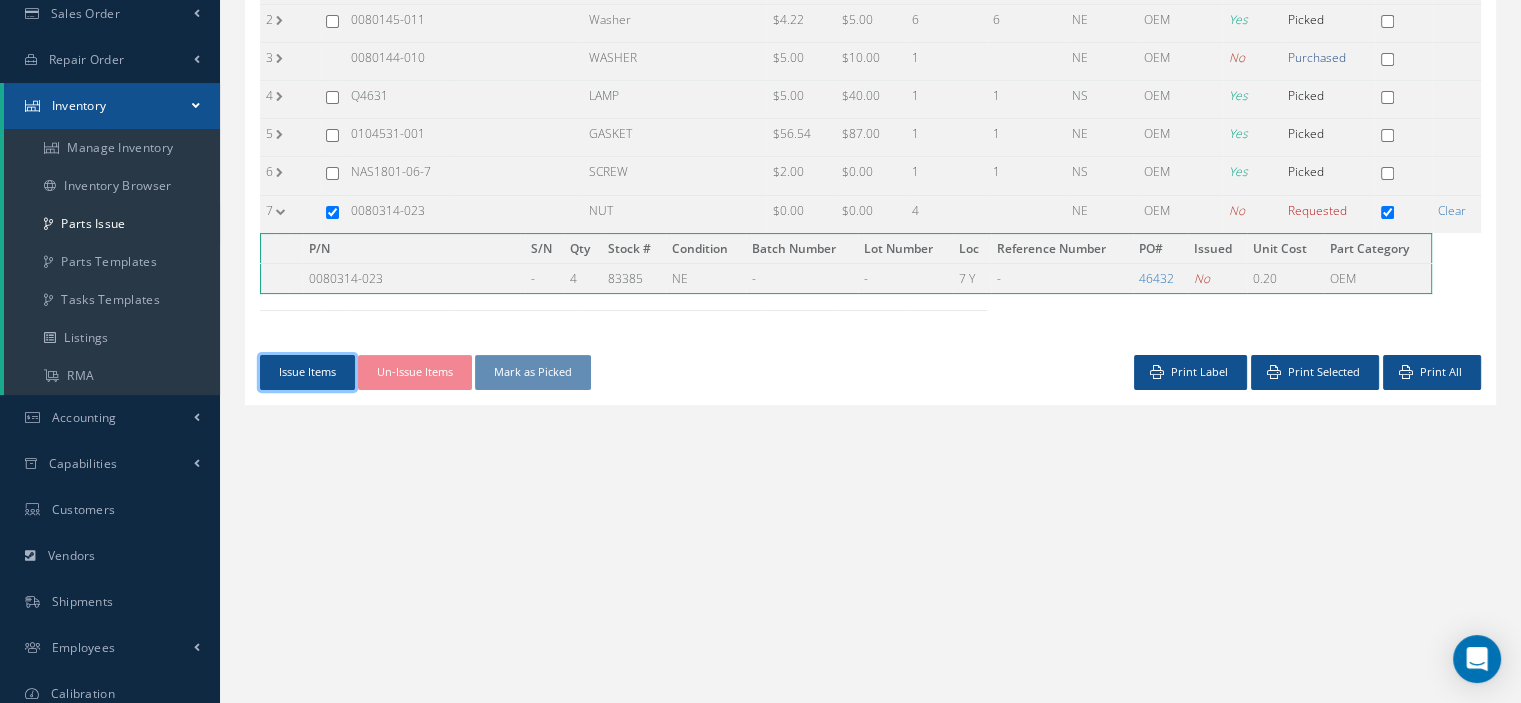 click on "Issue Items" at bounding box center [307, 372] 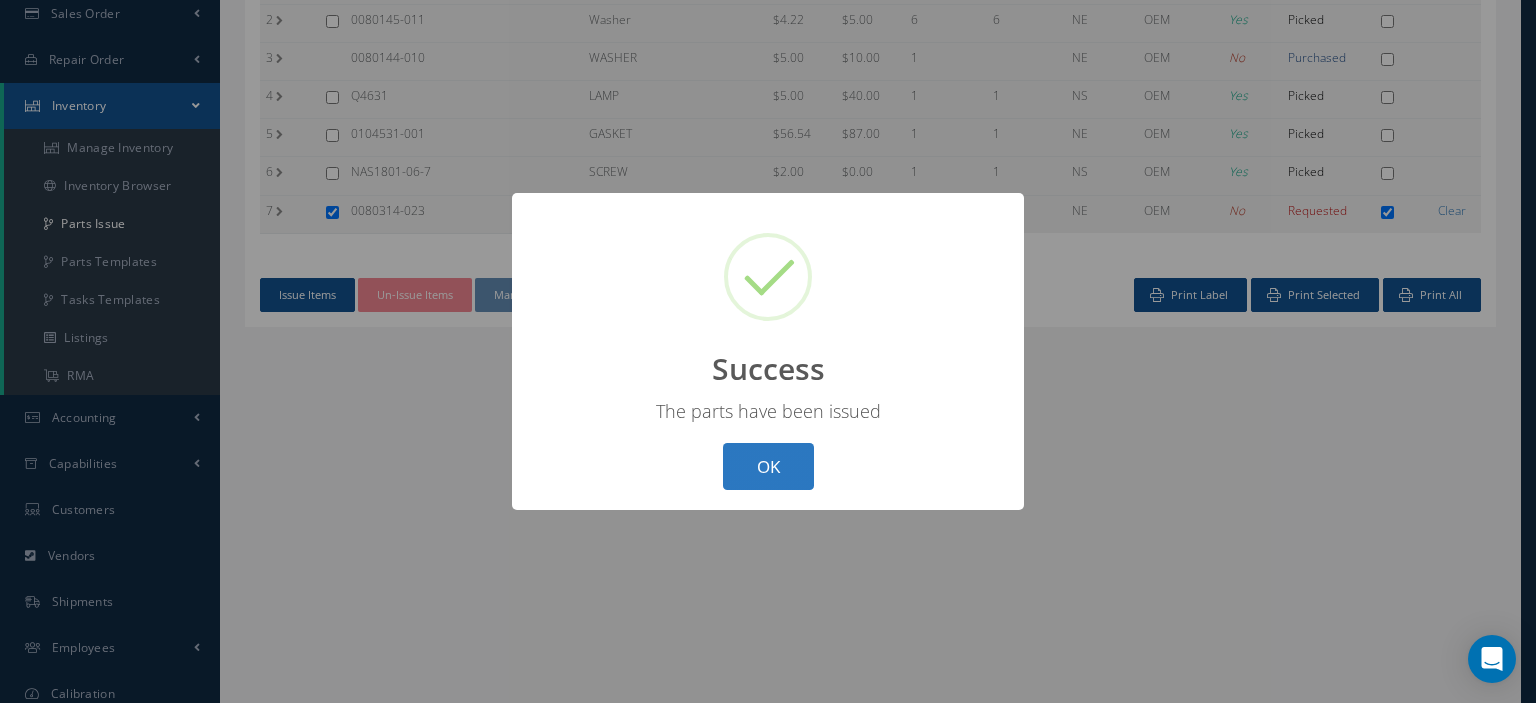 click on "OK" at bounding box center (768, 466) 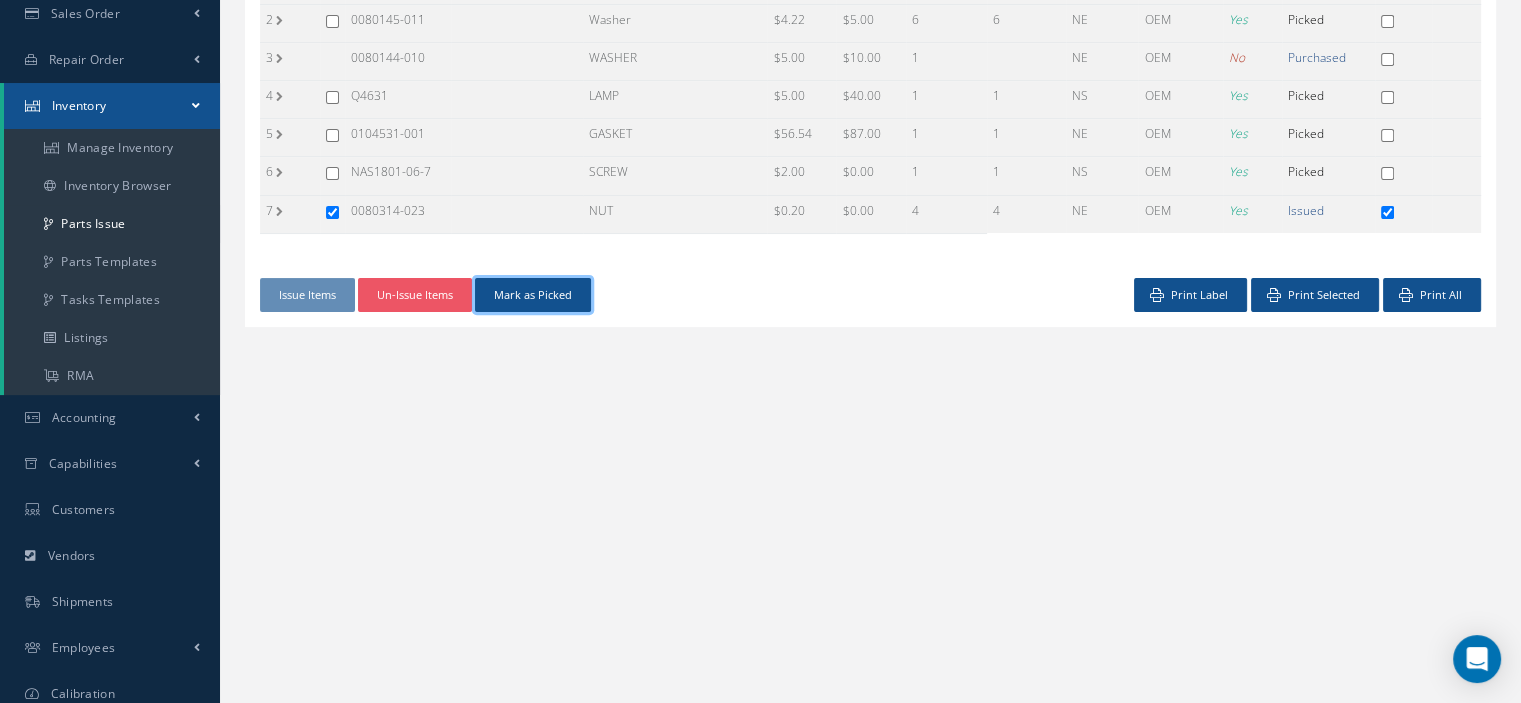 click on "Mark as Picked" at bounding box center (533, 295) 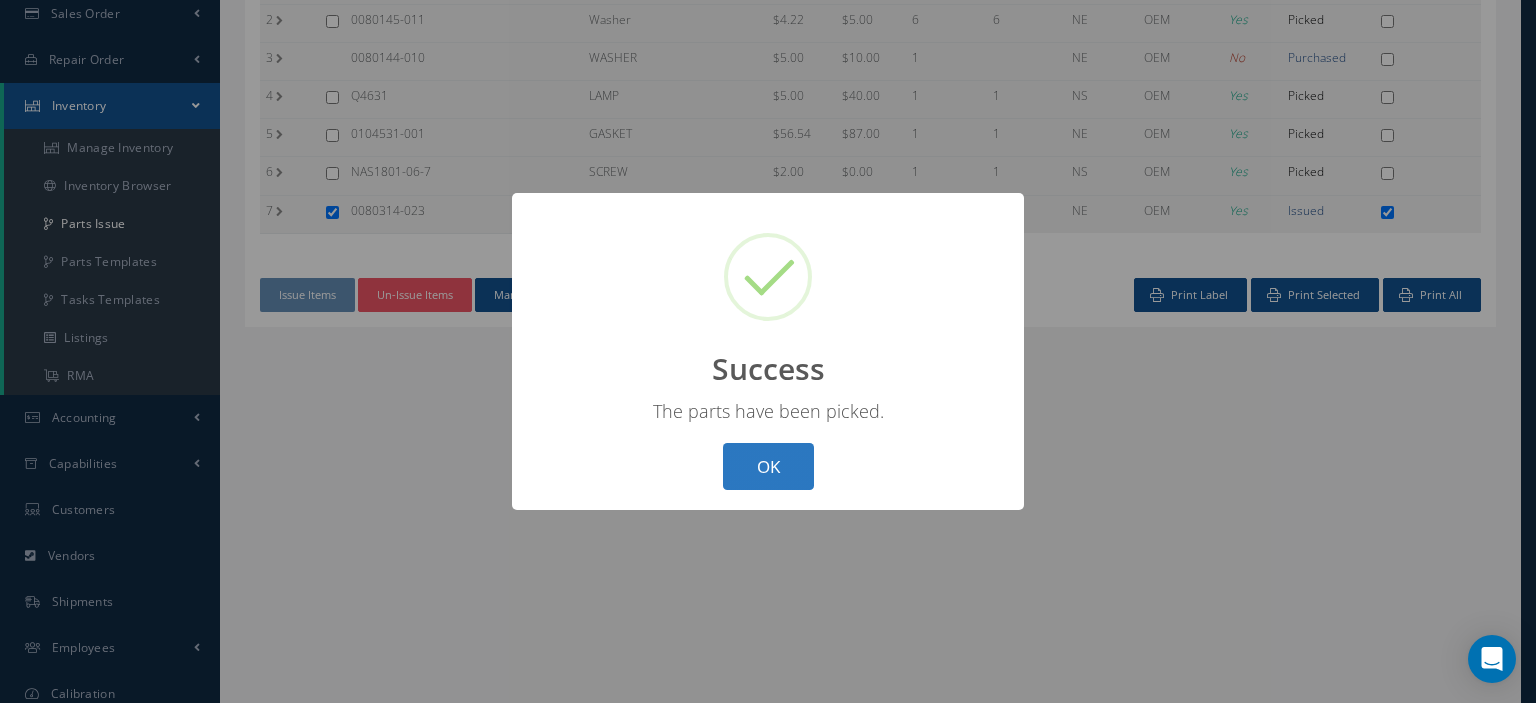 click on "OK" at bounding box center (768, 466) 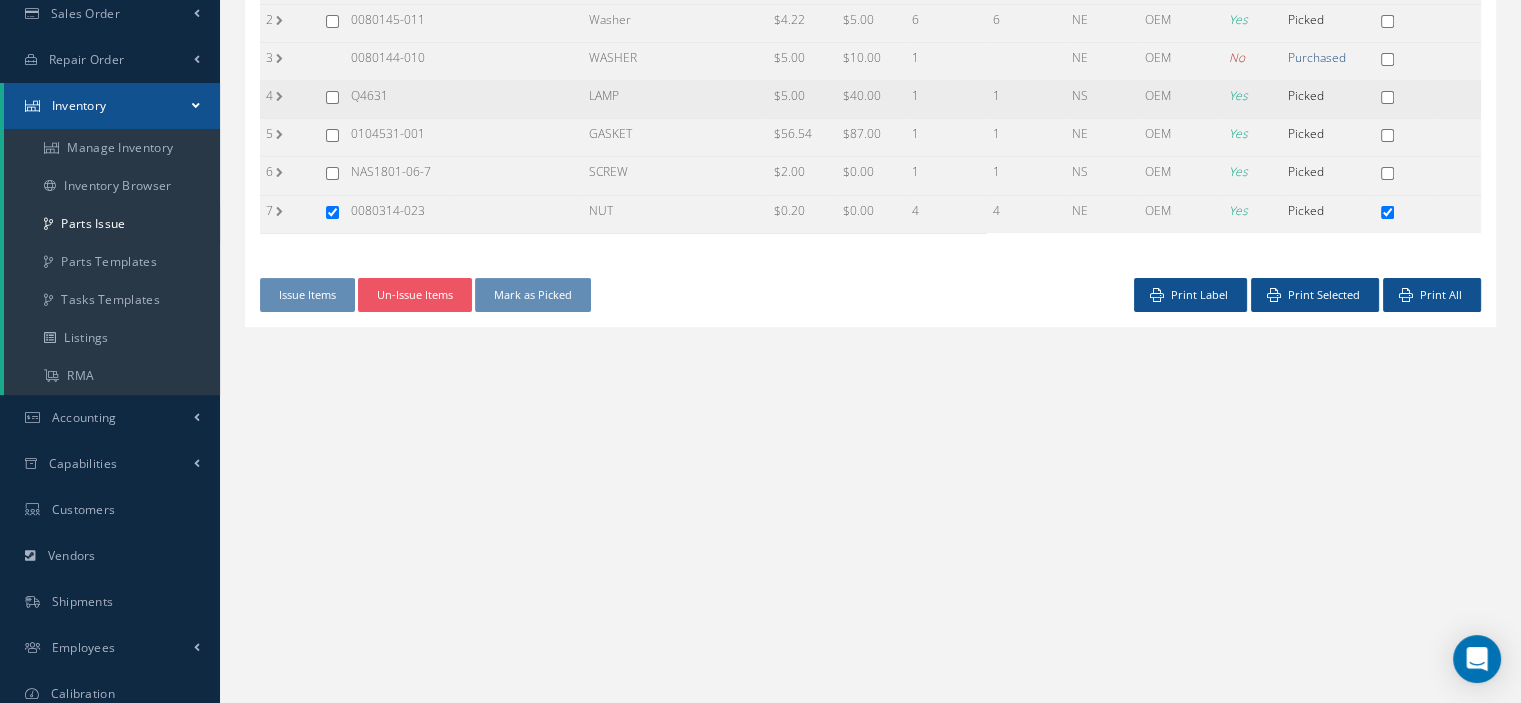 scroll, scrollTop: 0, scrollLeft: 0, axis: both 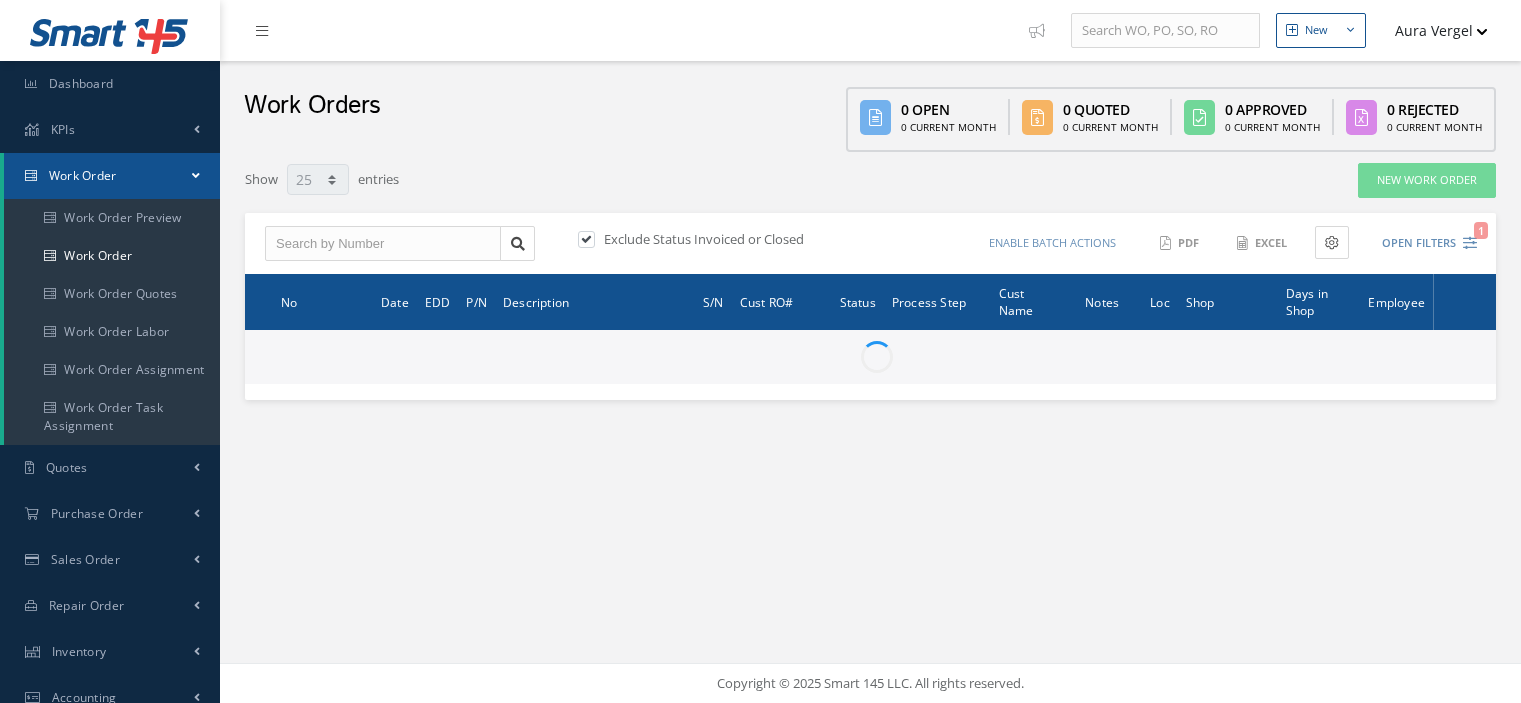 select on "25" 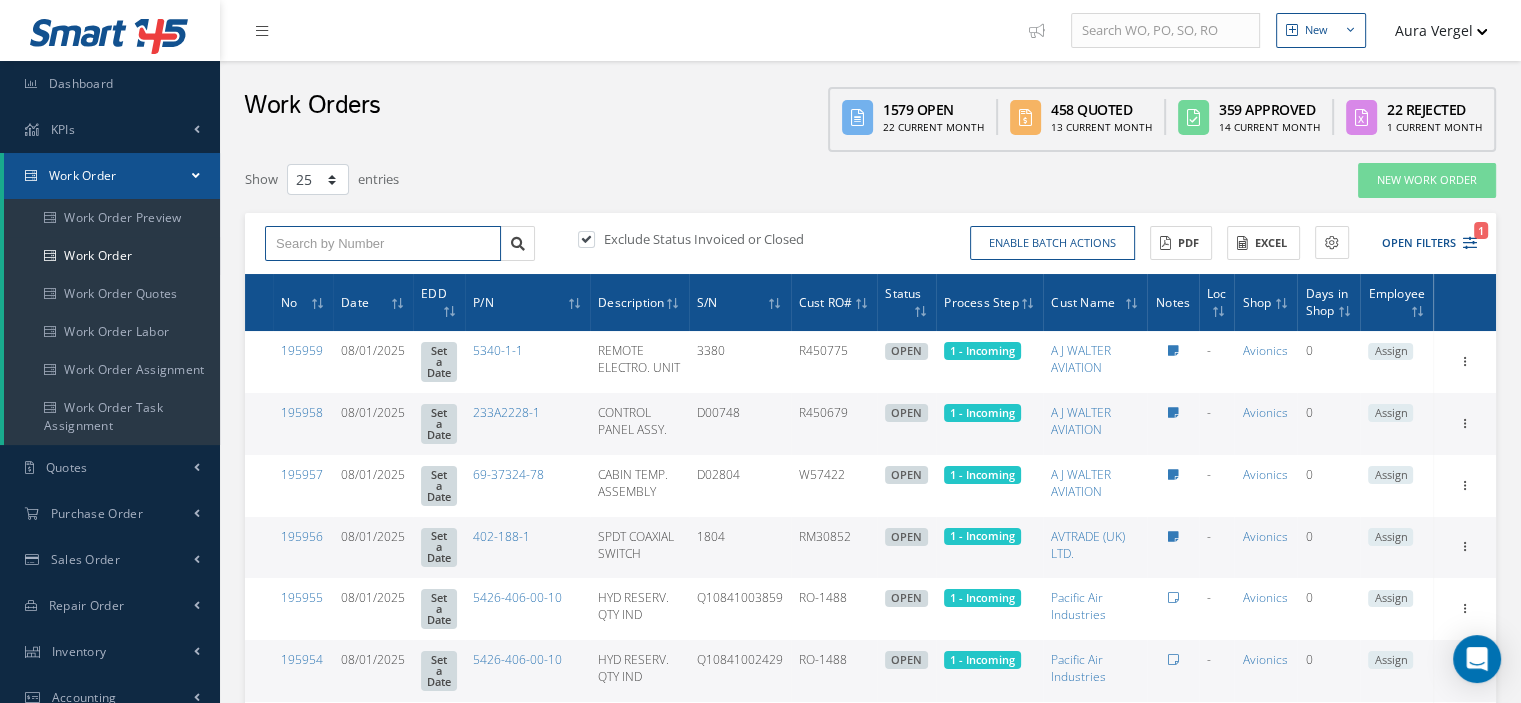 click at bounding box center (383, 244) 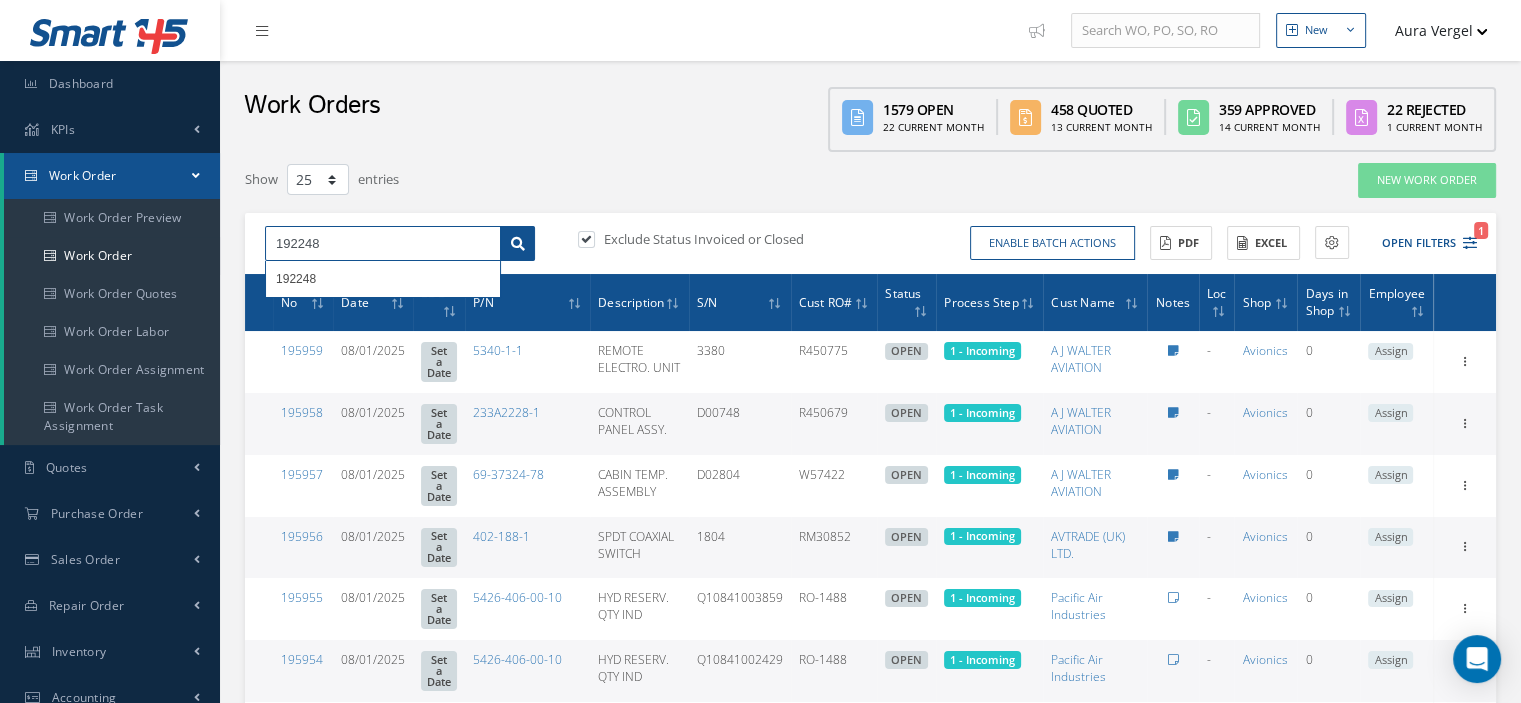 type on "192248" 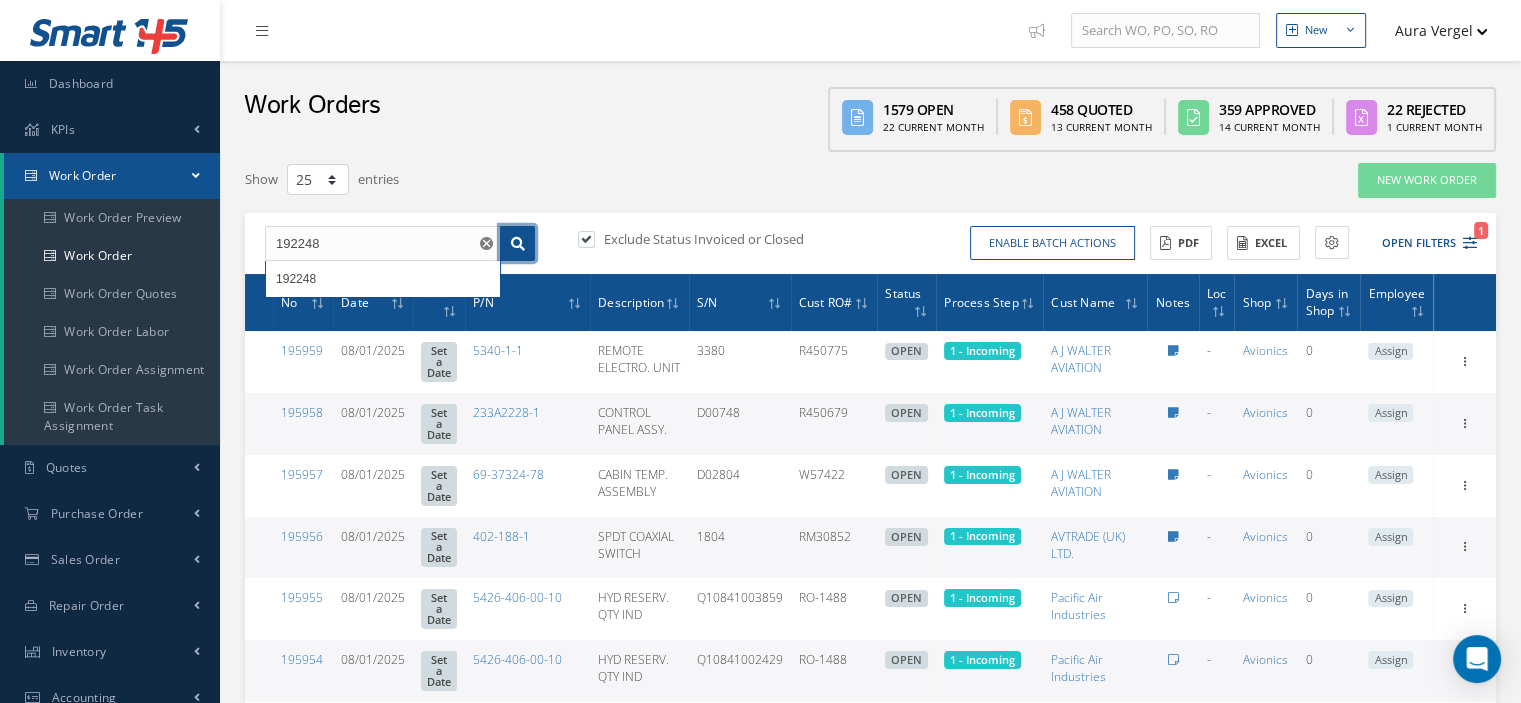 click at bounding box center [517, 244] 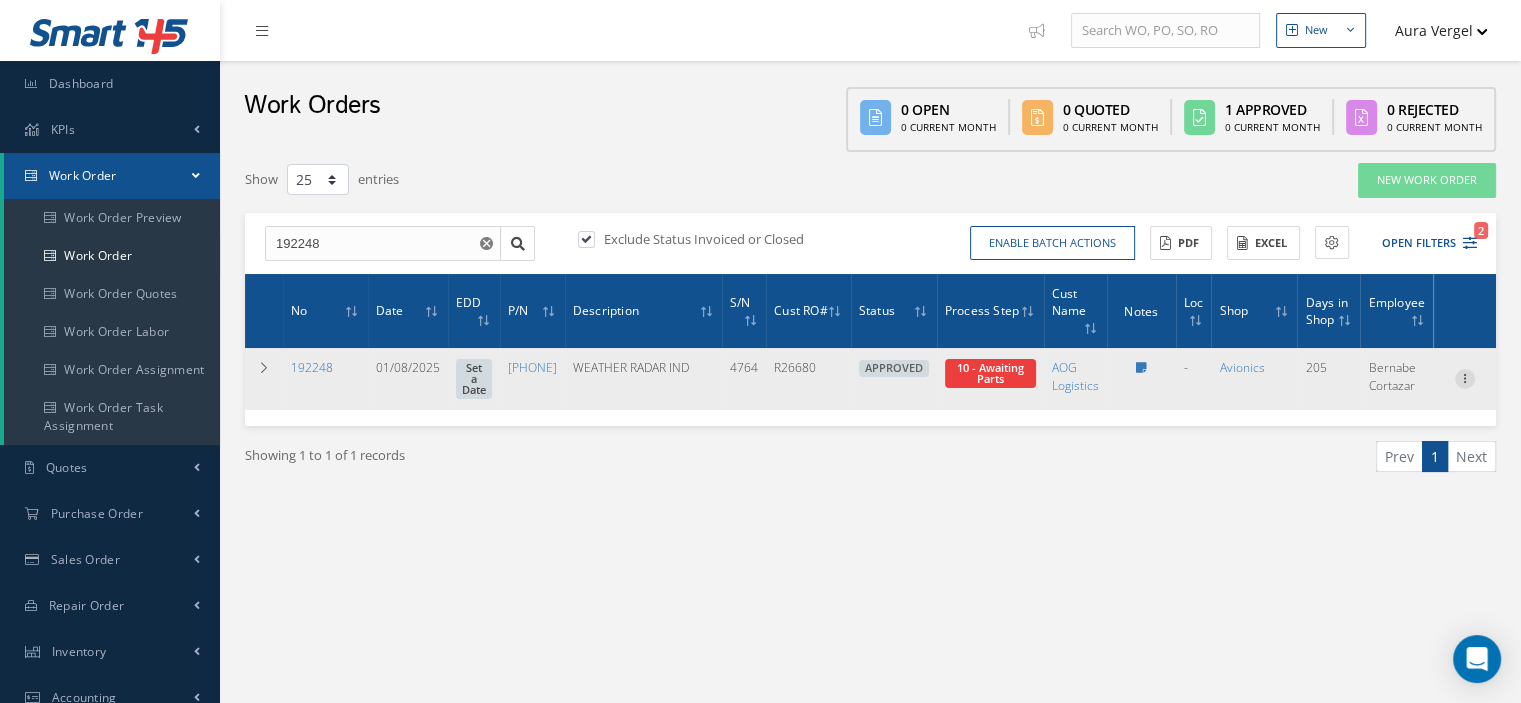 click at bounding box center (1465, 377) 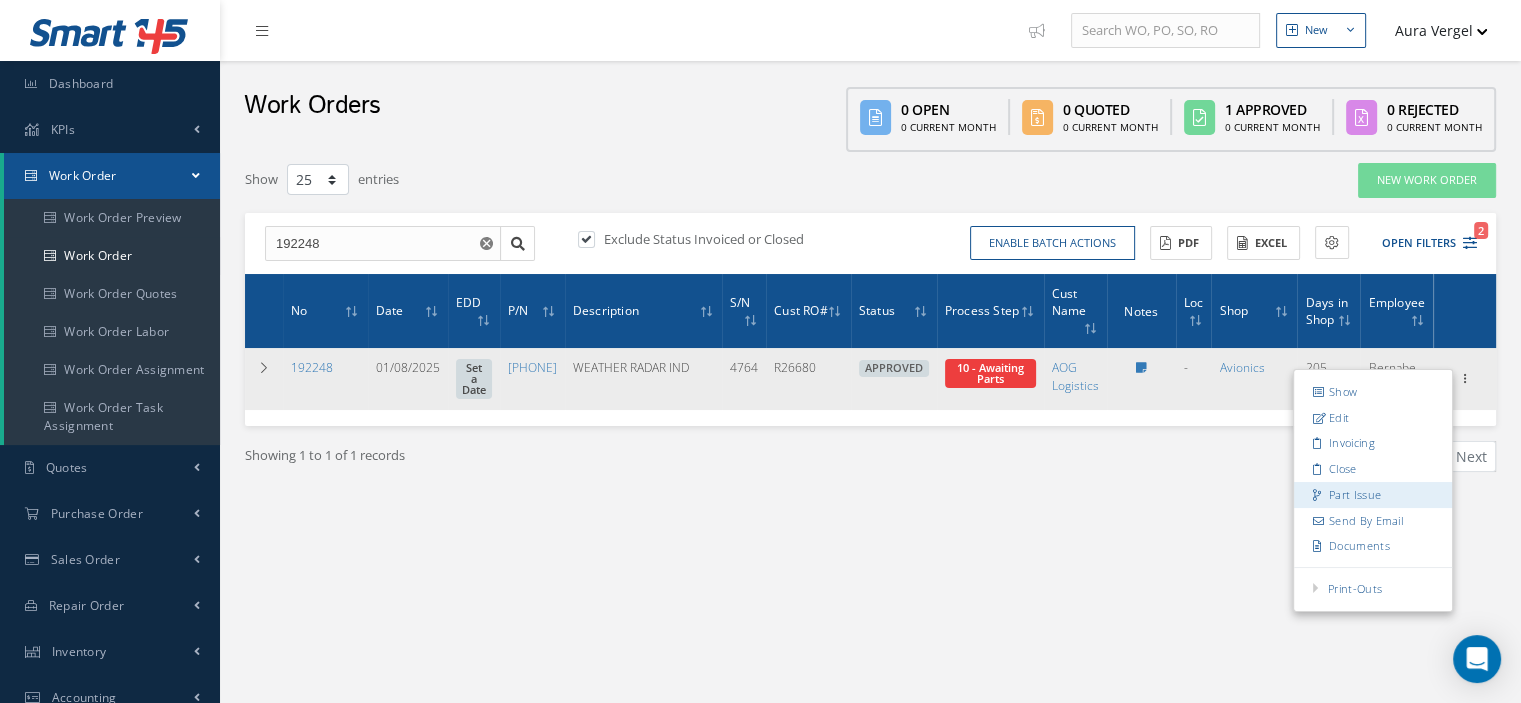 click on "Part Issue" at bounding box center [1373, 495] 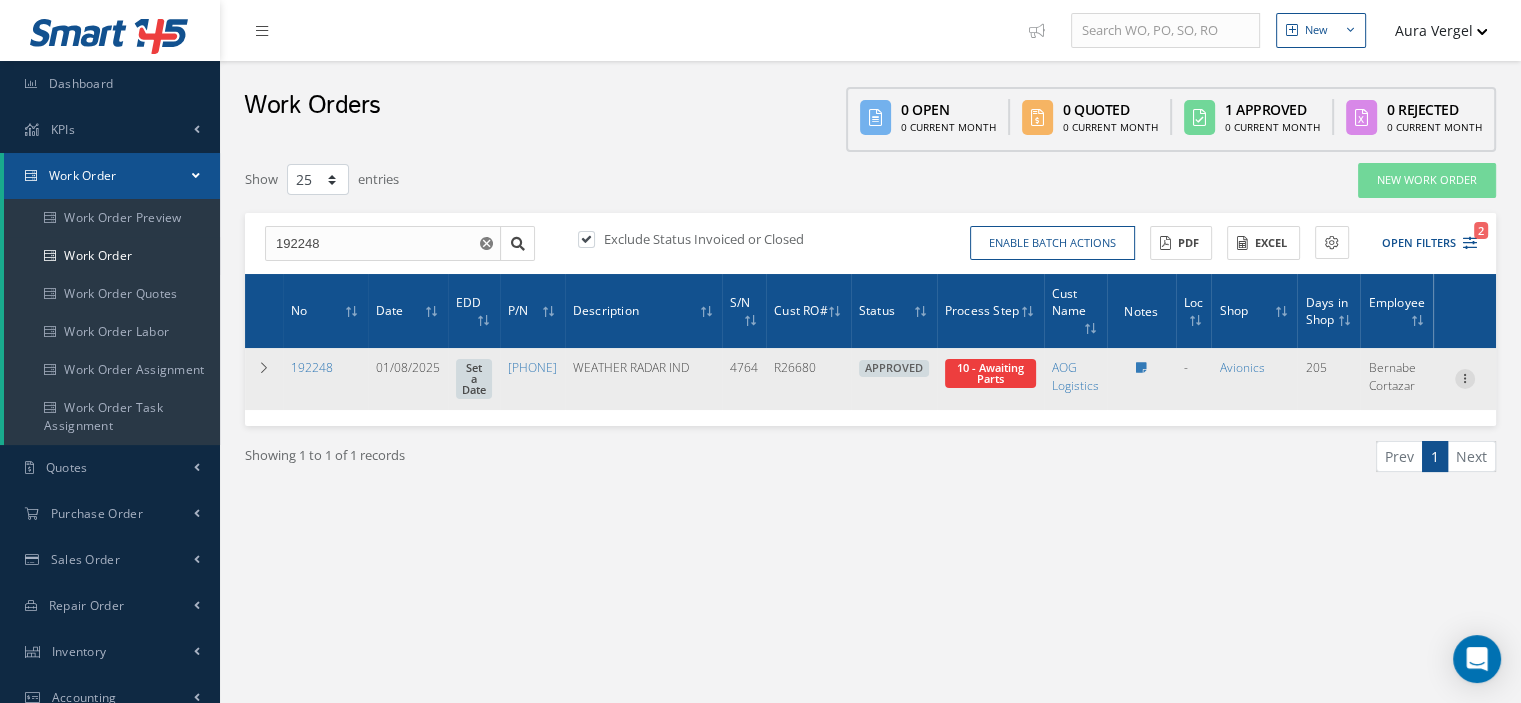 click at bounding box center (1465, 377) 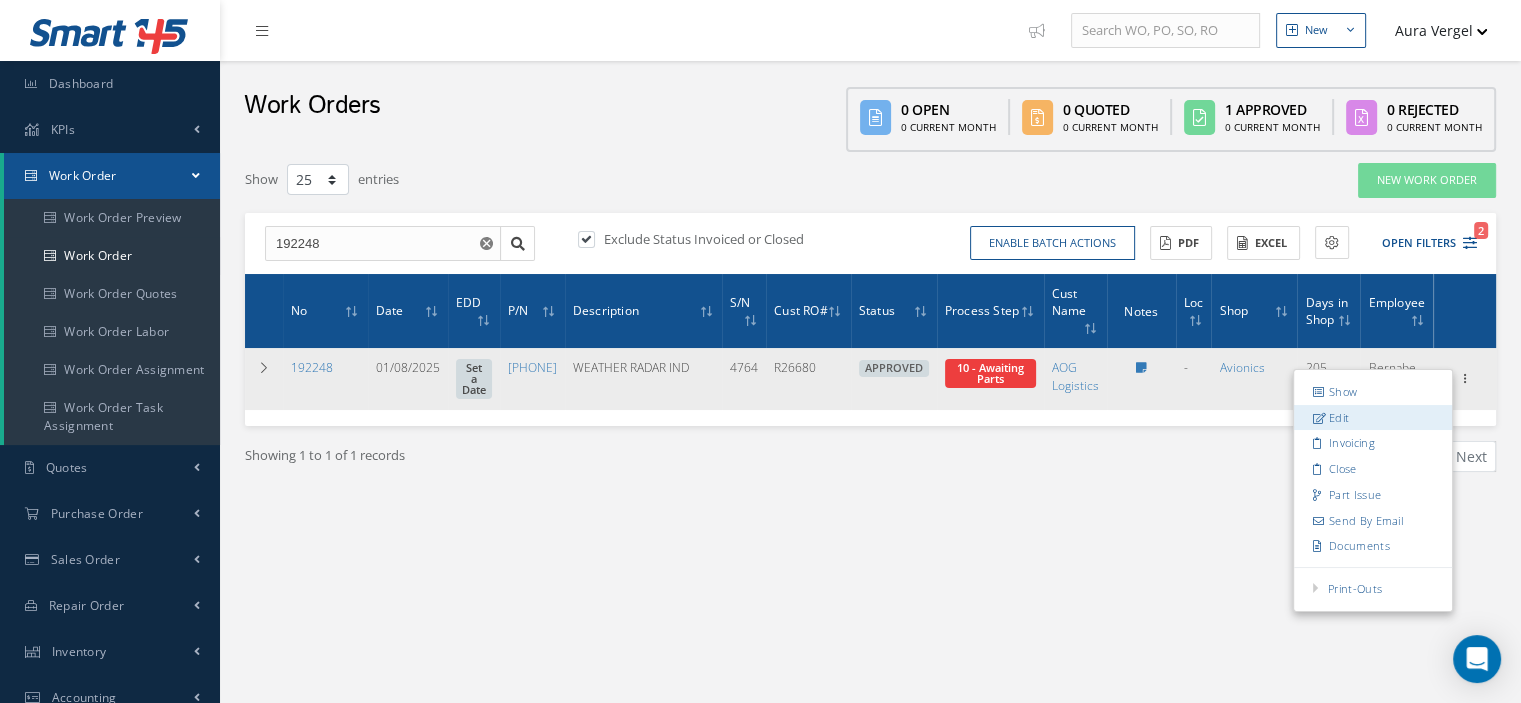 click on "Edit" at bounding box center [1373, 418] 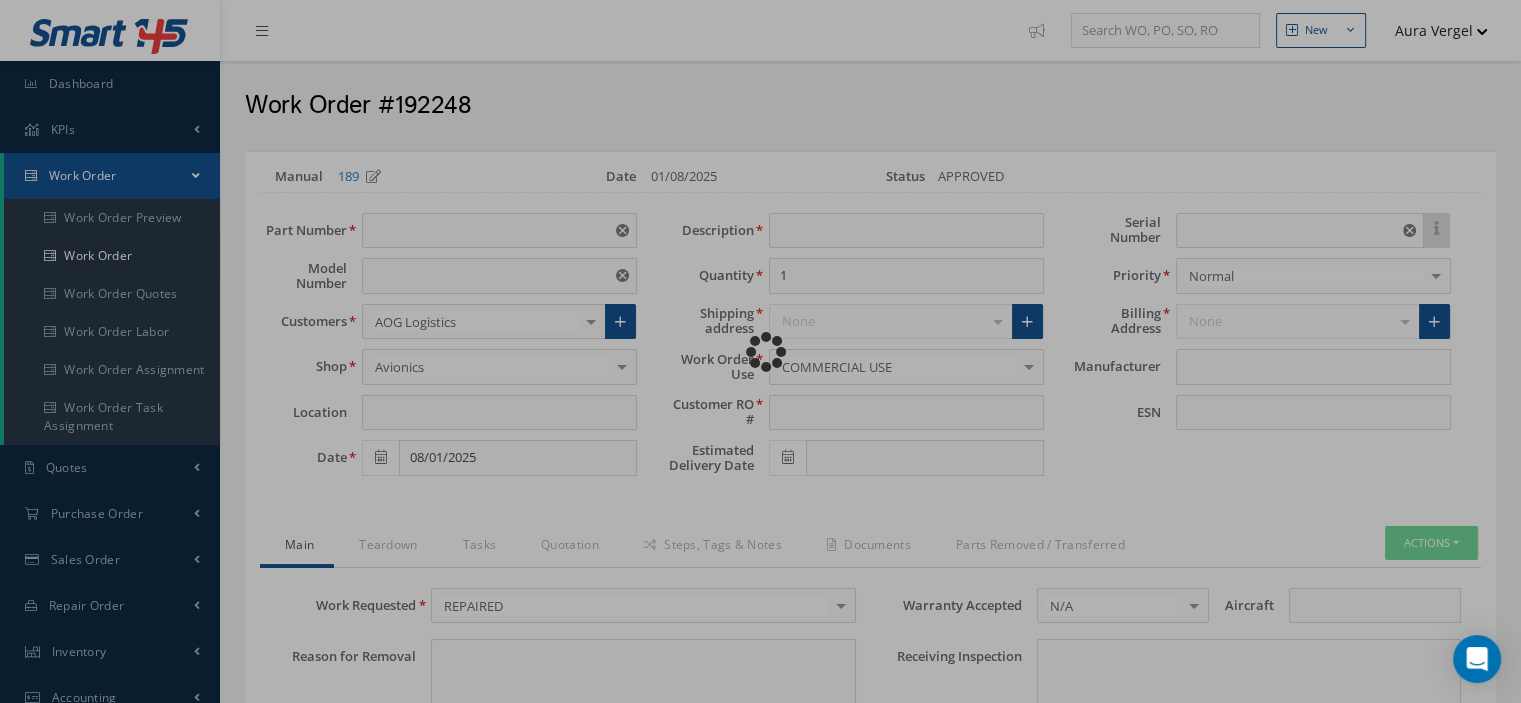 type on "2041222-3421" 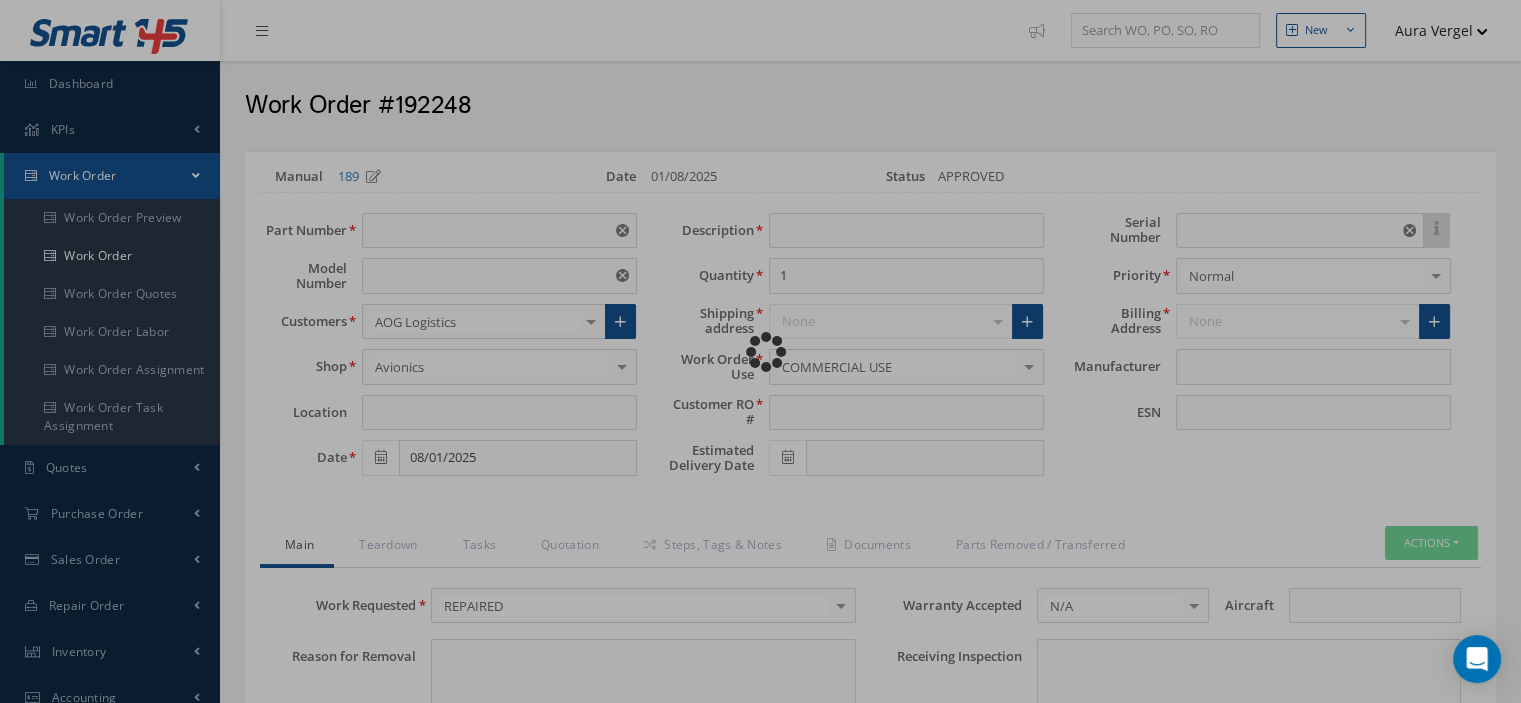checkbox on "true" 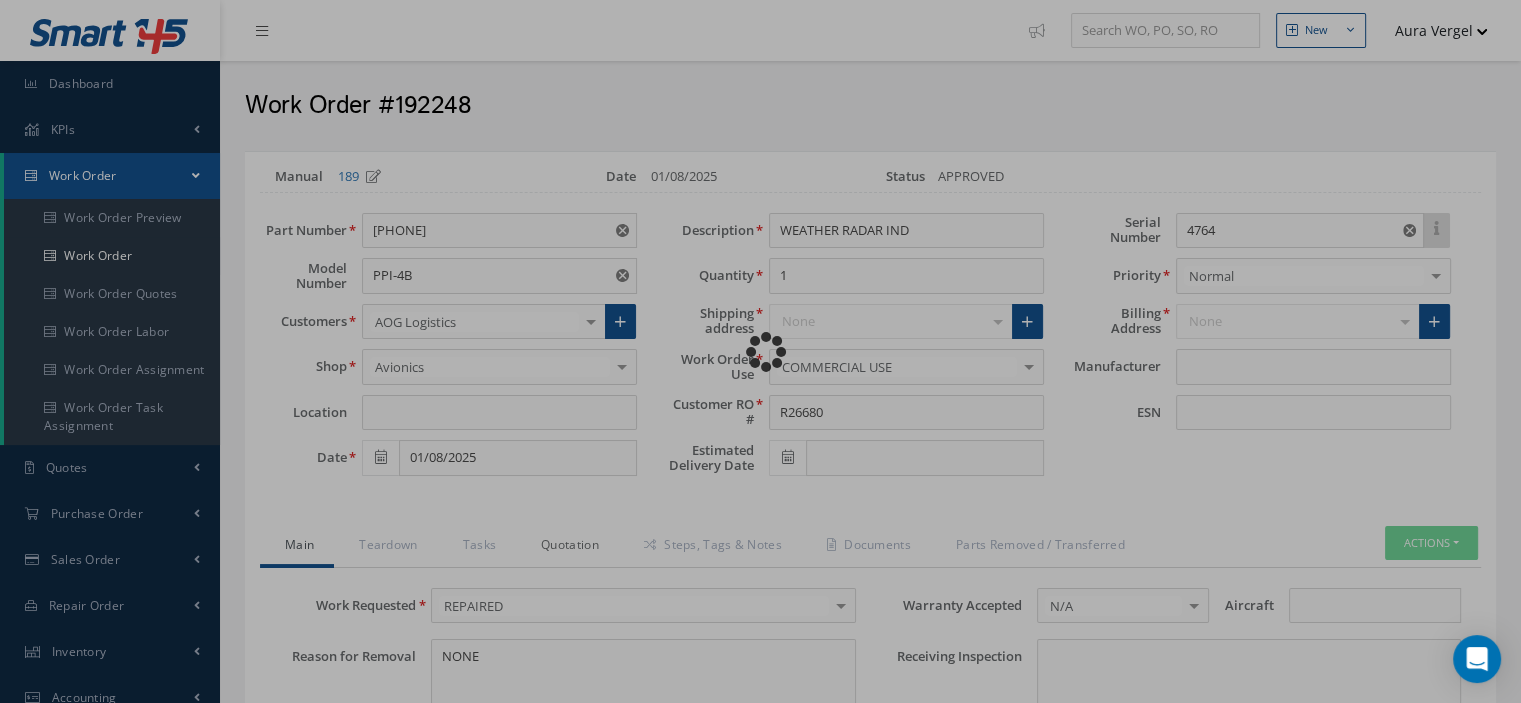 type on "HONEYWELL" 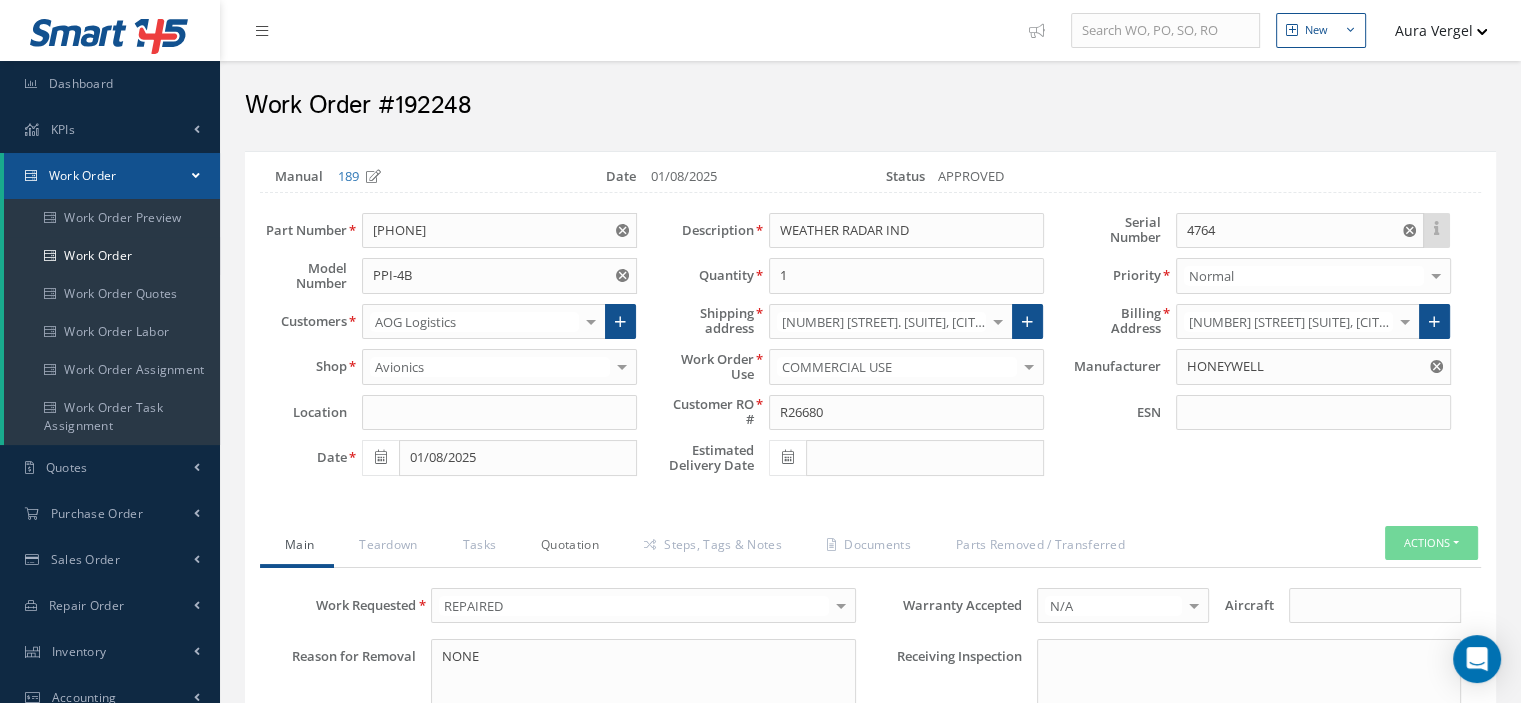 click on "Quotation" at bounding box center [567, 547] 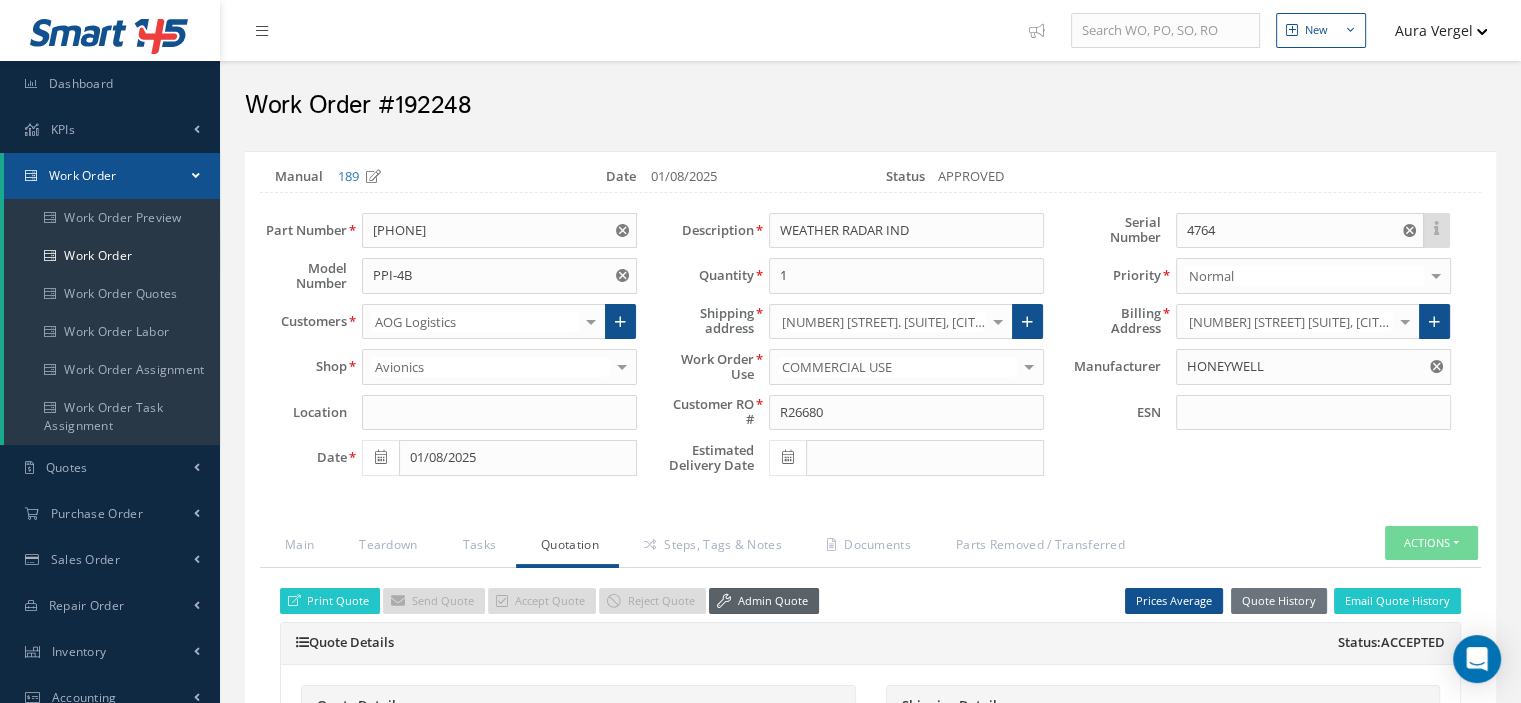 click on "Admin Quote" at bounding box center (764, 601) 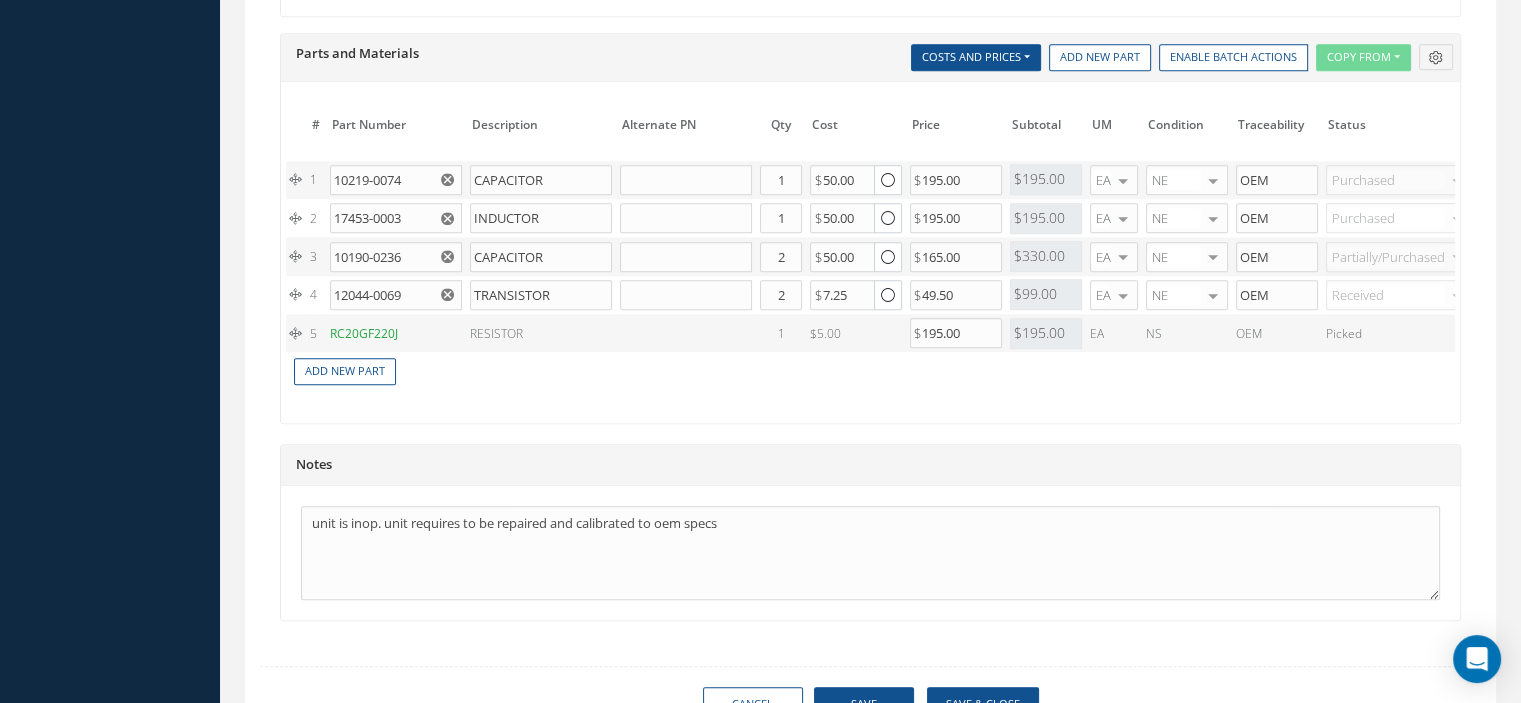 scroll, scrollTop: 1703, scrollLeft: 0, axis: vertical 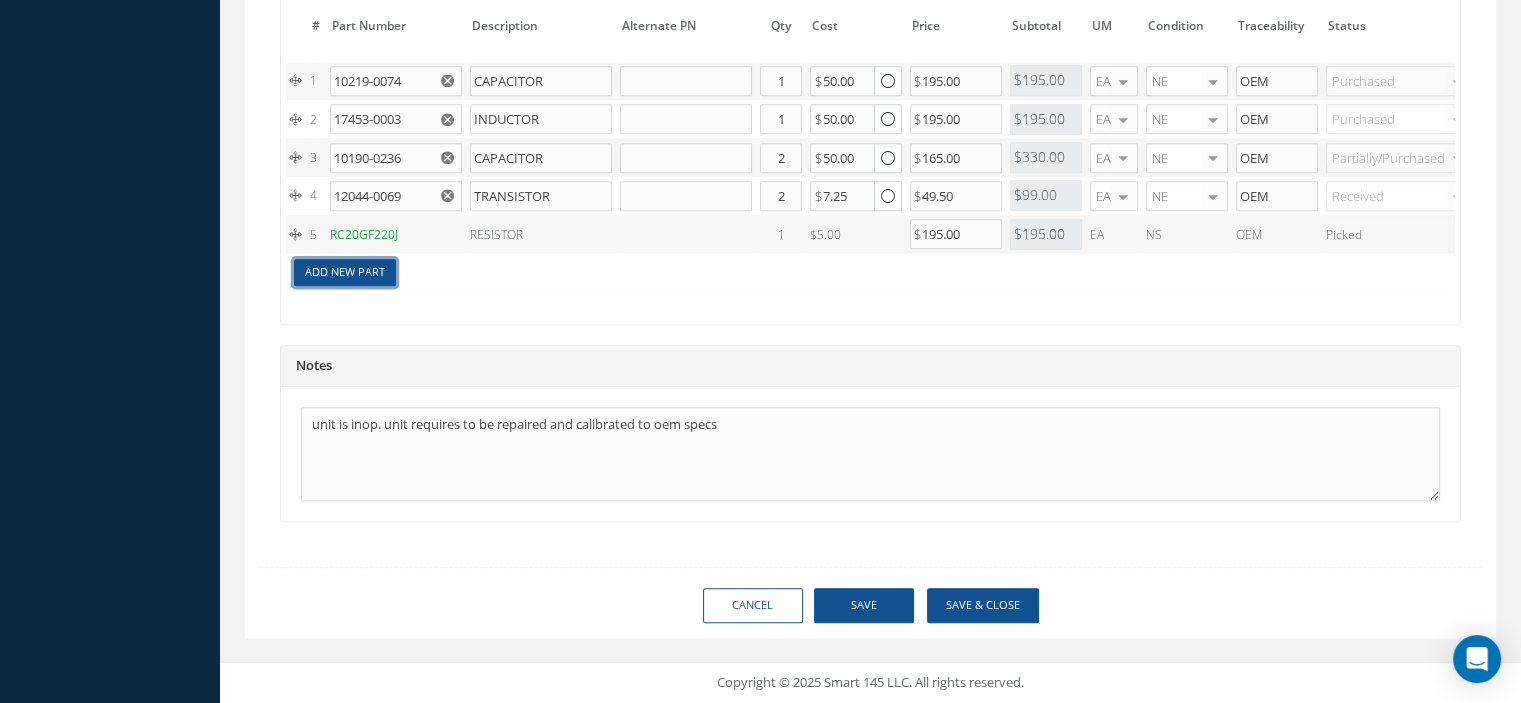 click on "Add New Part" at bounding box center (345, 272) 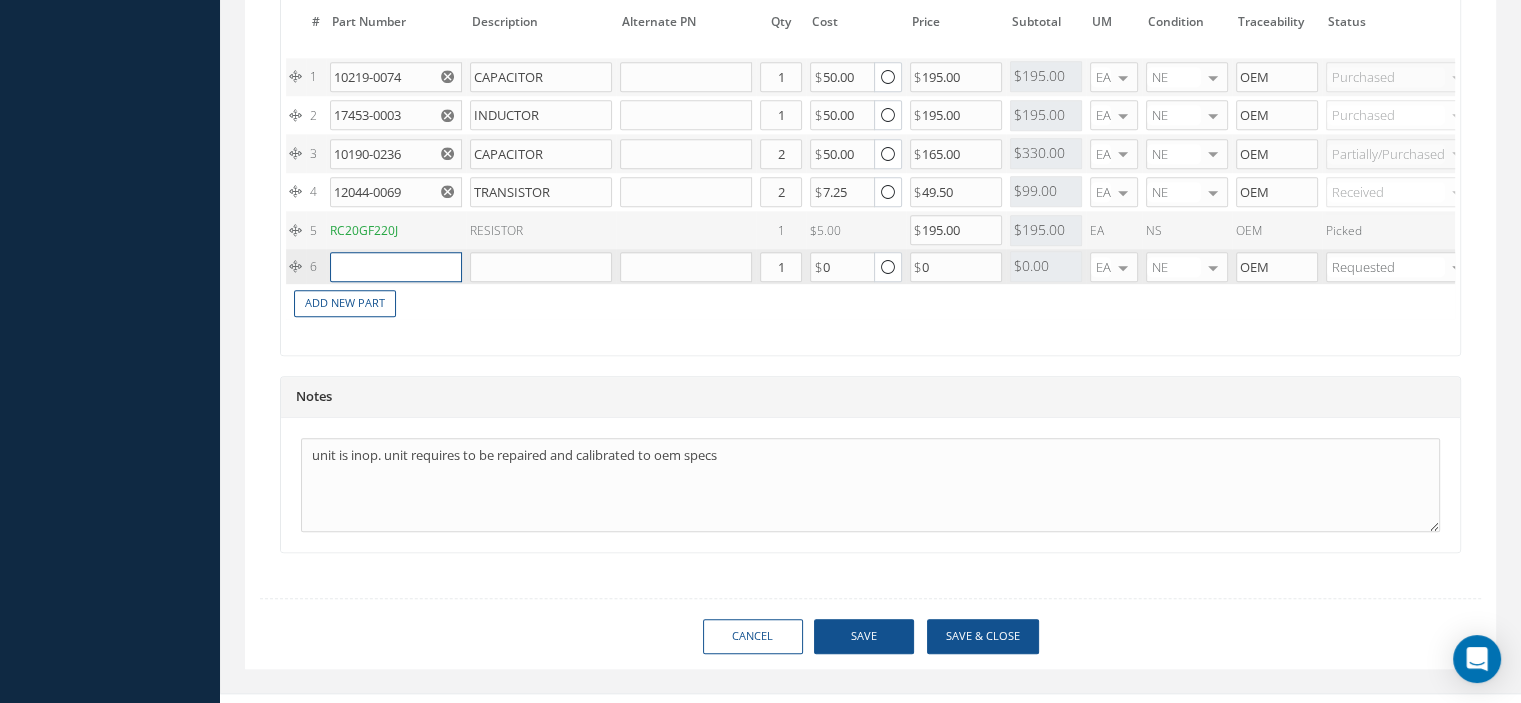 click at bounding box center [396, 267] 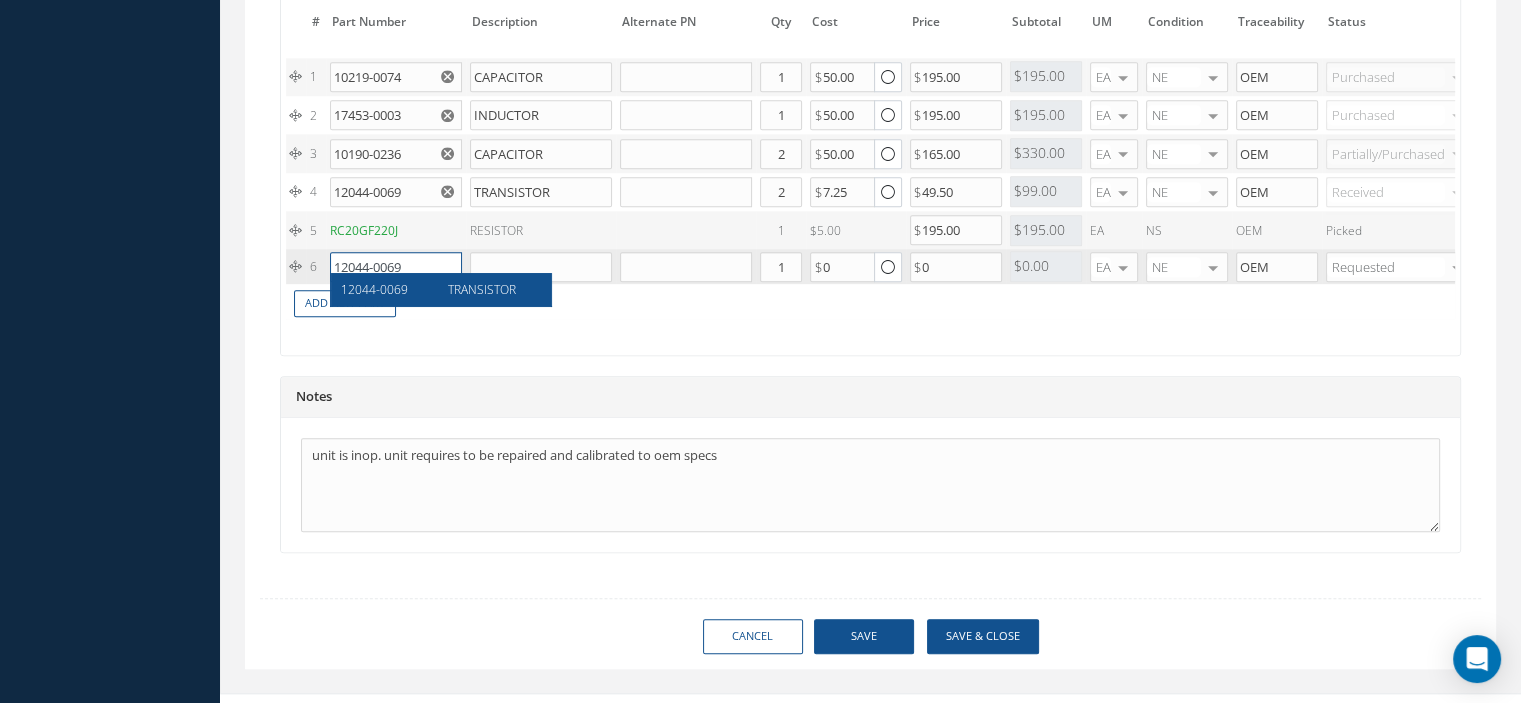 type on "12044-0069" 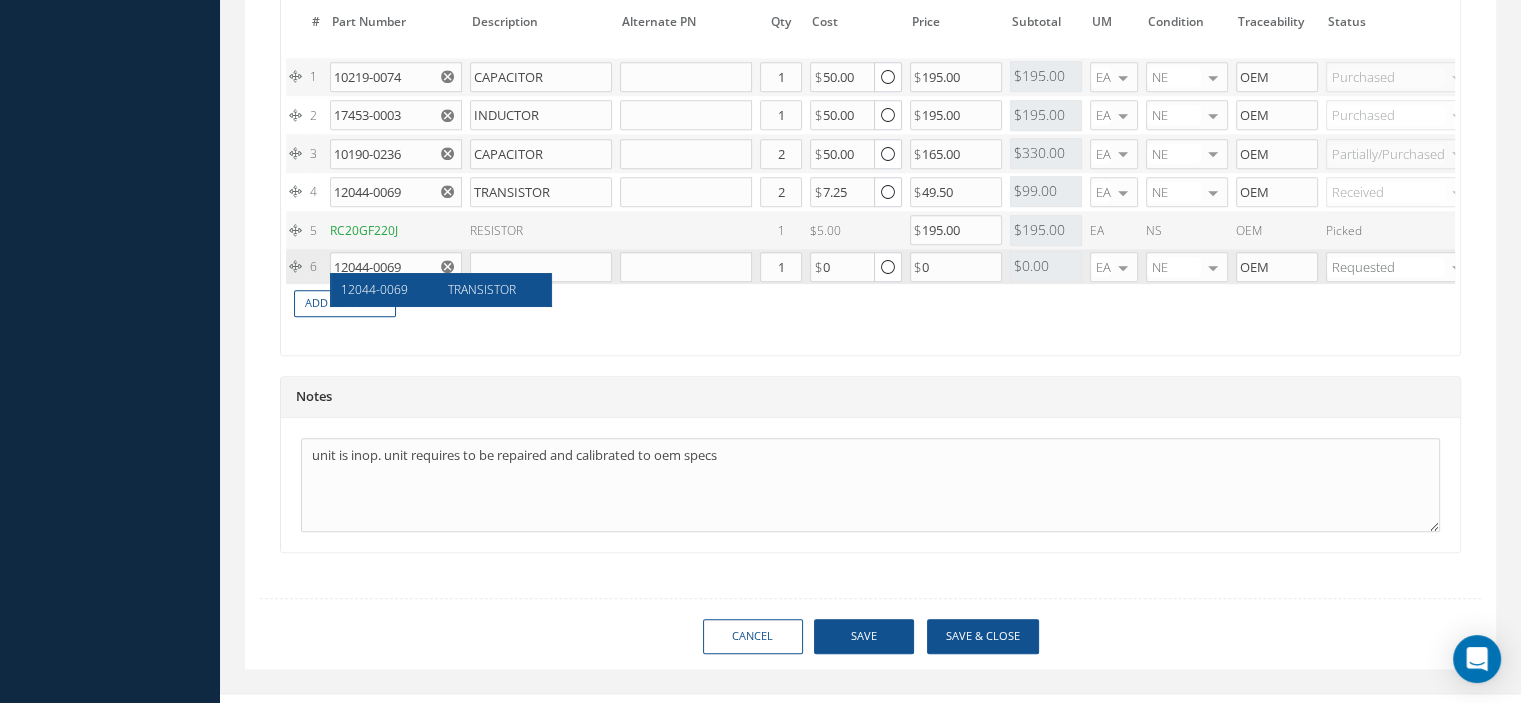 click on "12044-0069" at bounding box center (387, 289) 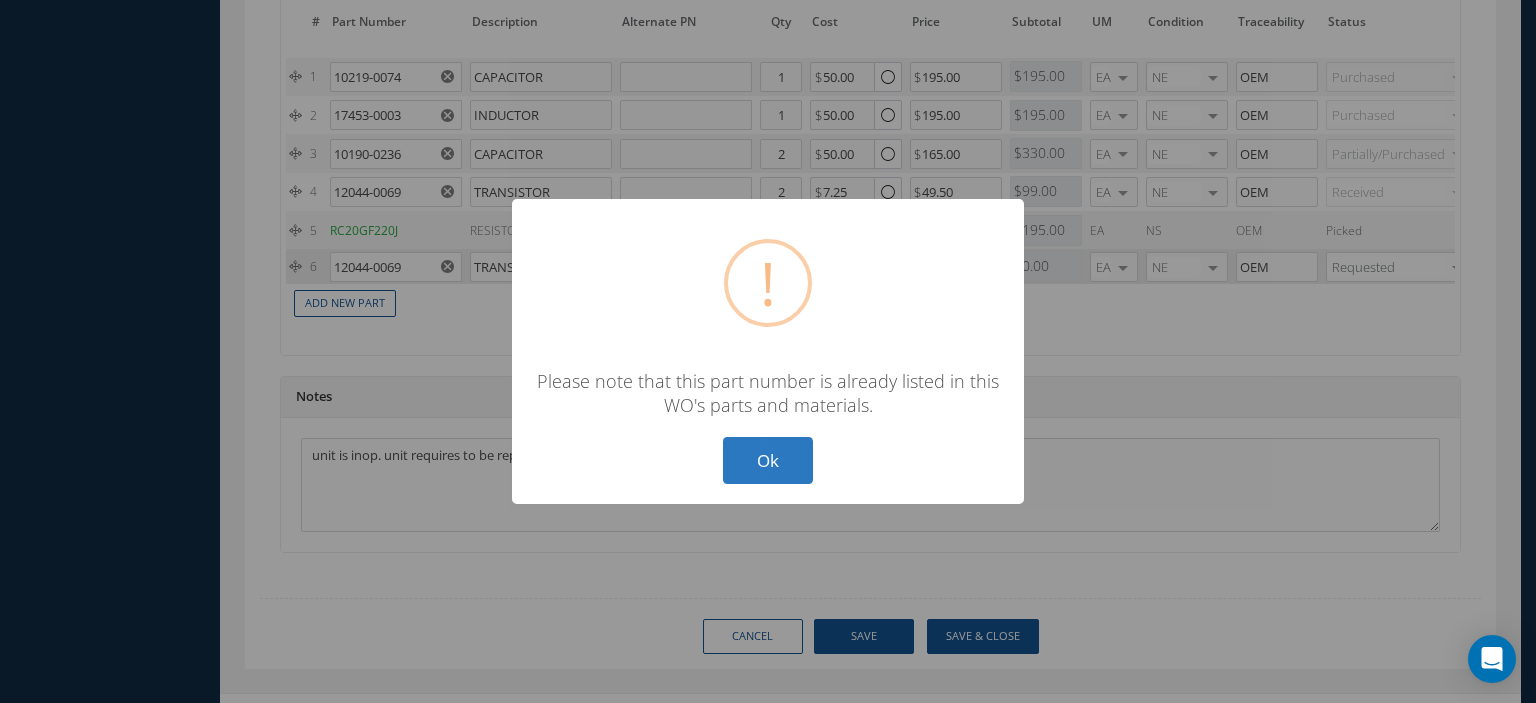 click on "Ok" at bounding box center (768, 460) 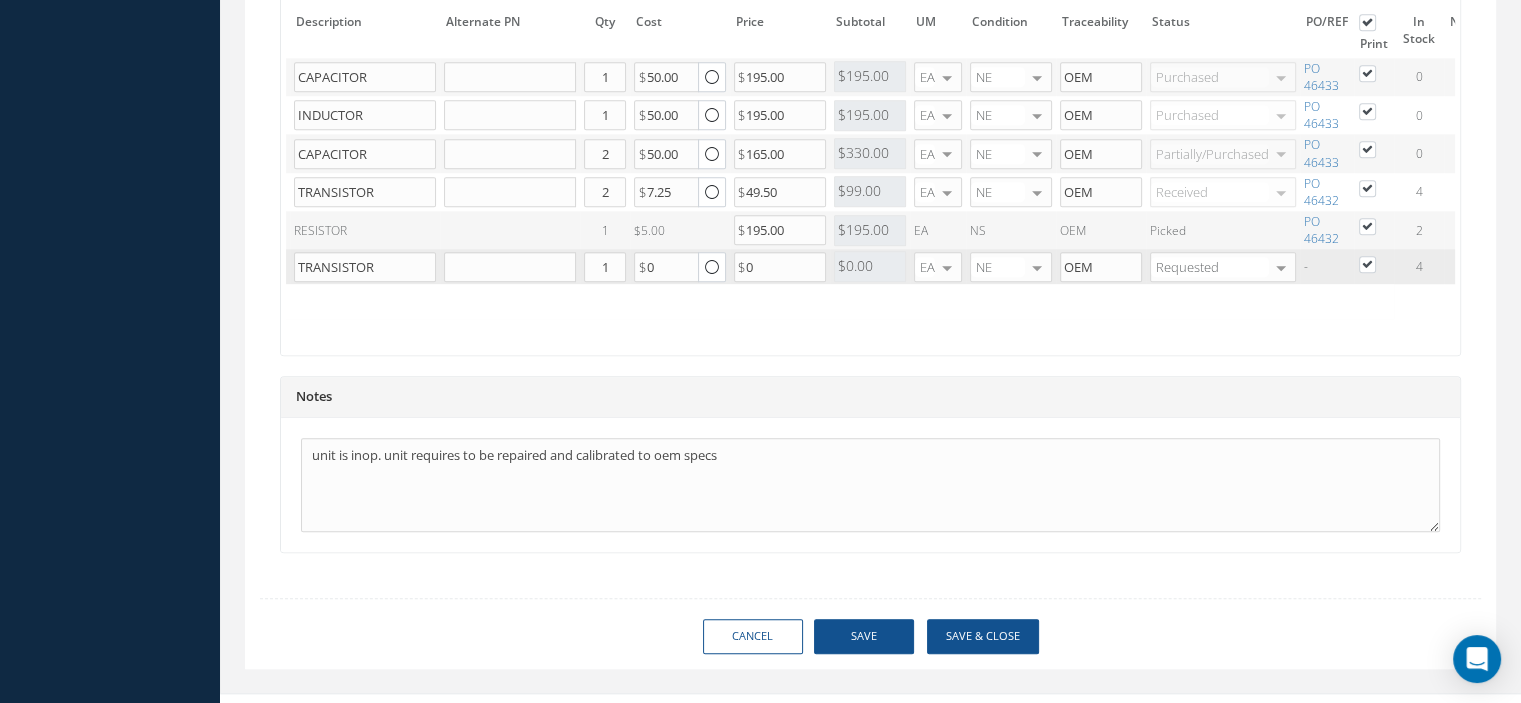scroll, scrollTop: 0, scrollLeft: 177, axis: horizontal 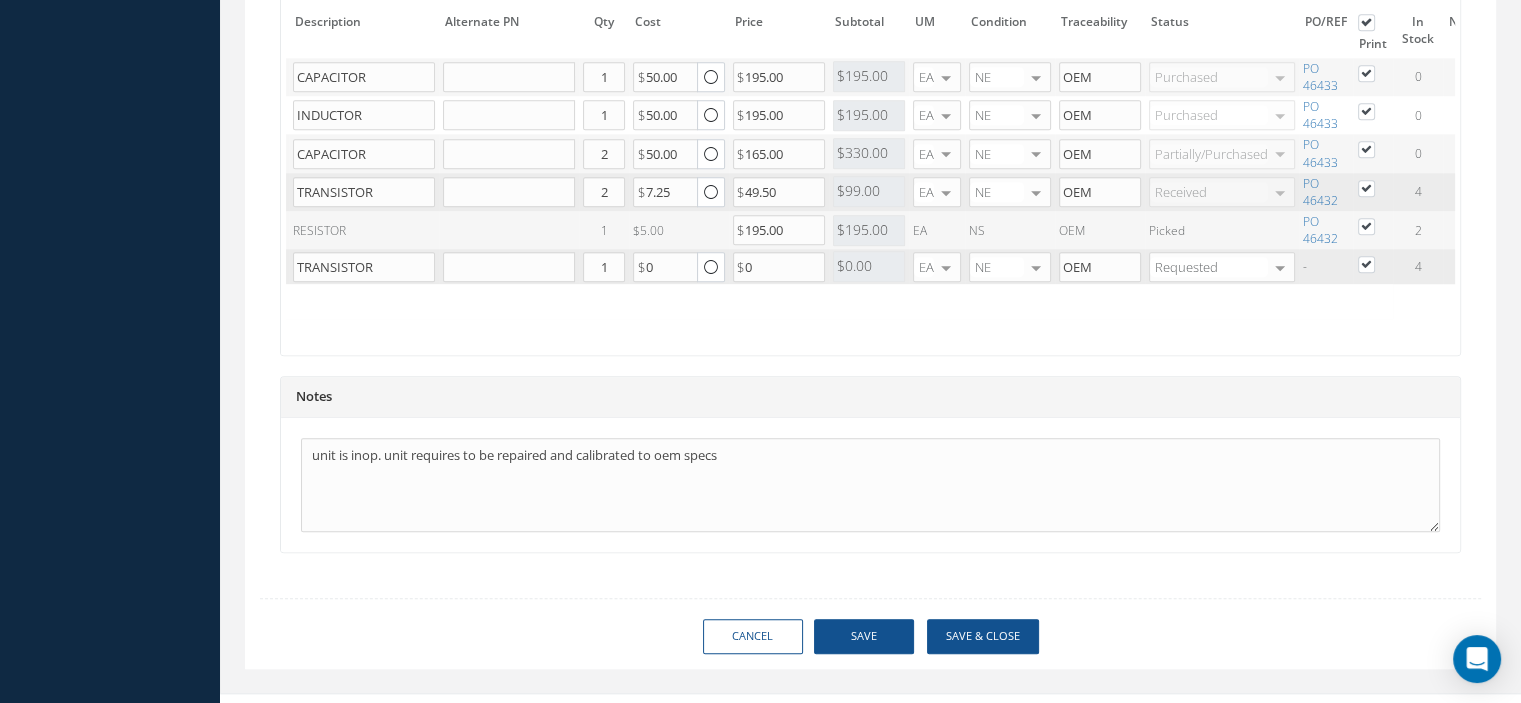 click at bounding box center [1376, 187] 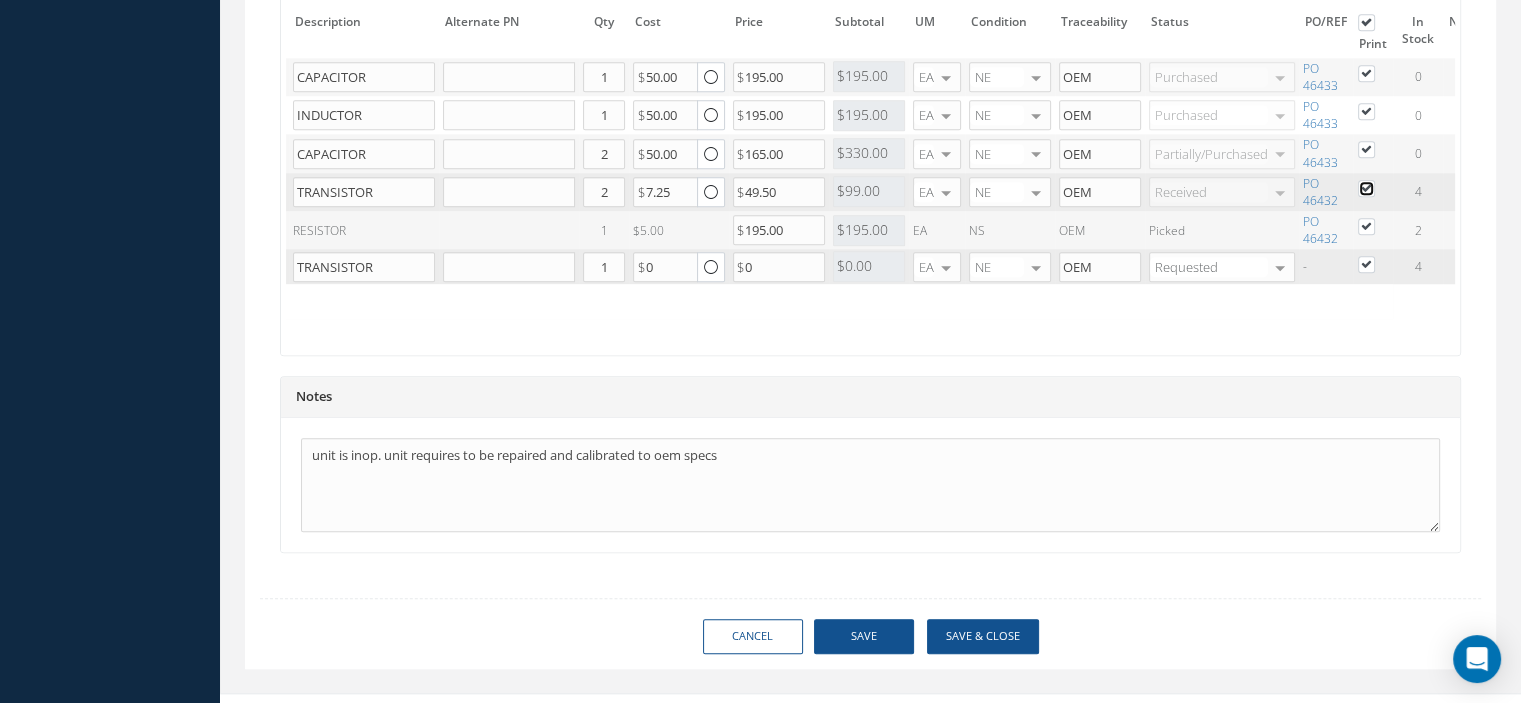 click at bounding box center [1367, 189] 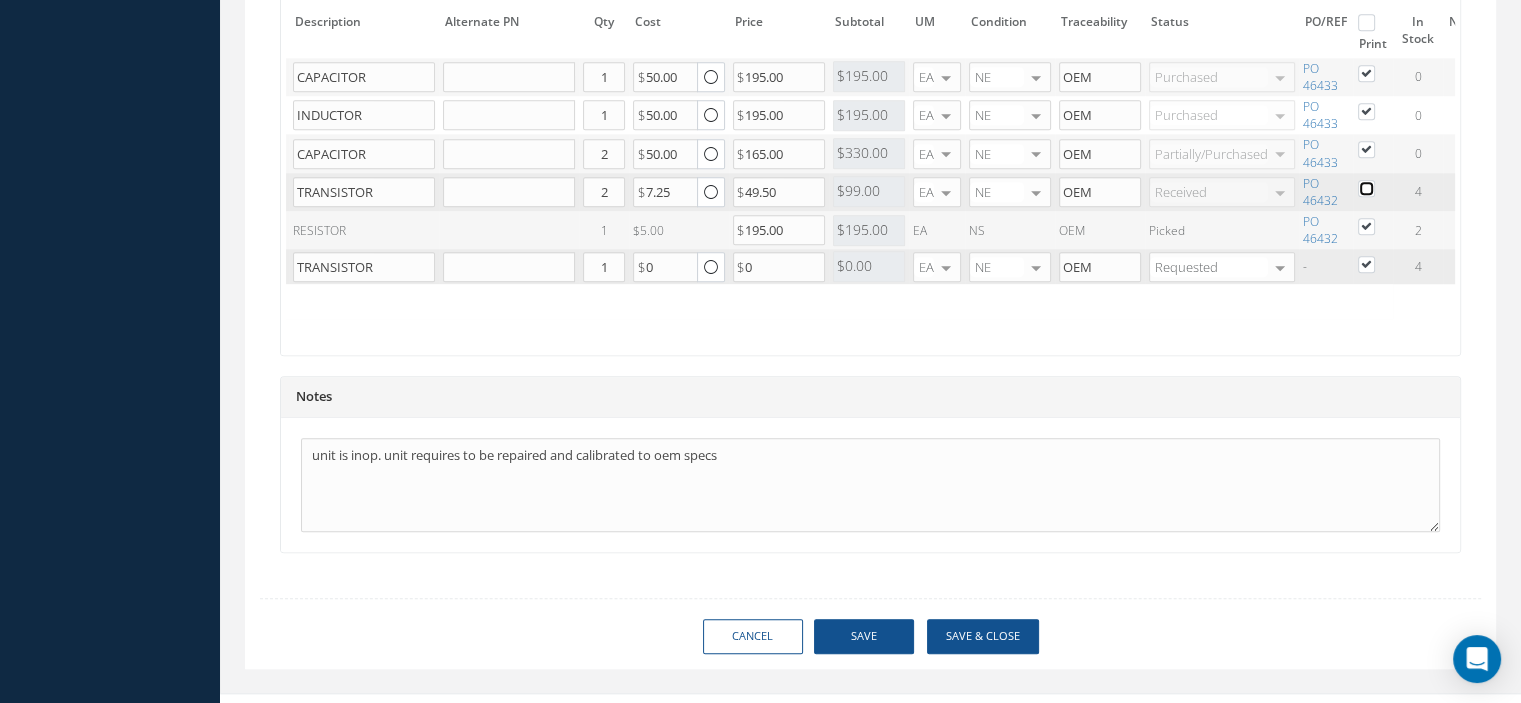 checkbox on "false" 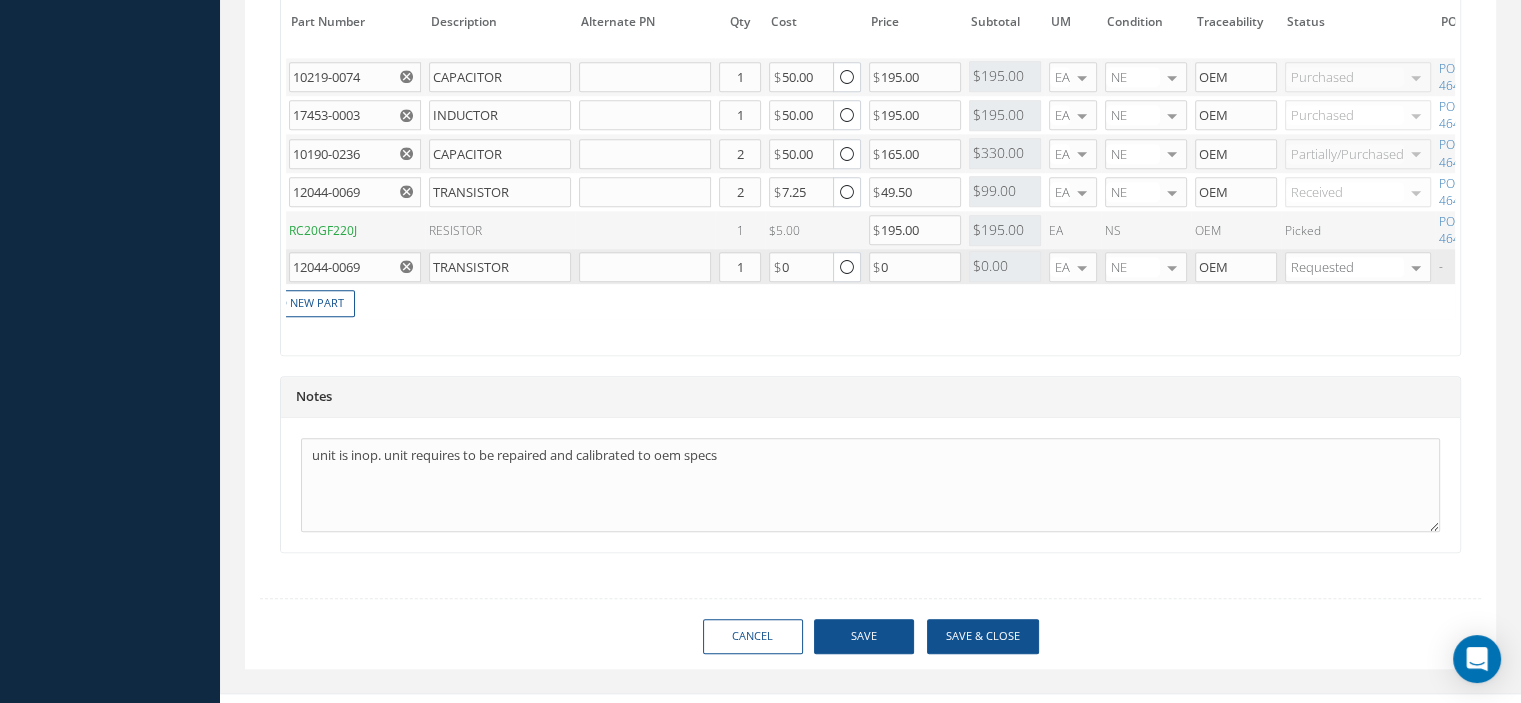 scroll, scrollTop: 0, scrollLeft: 0, axis: both 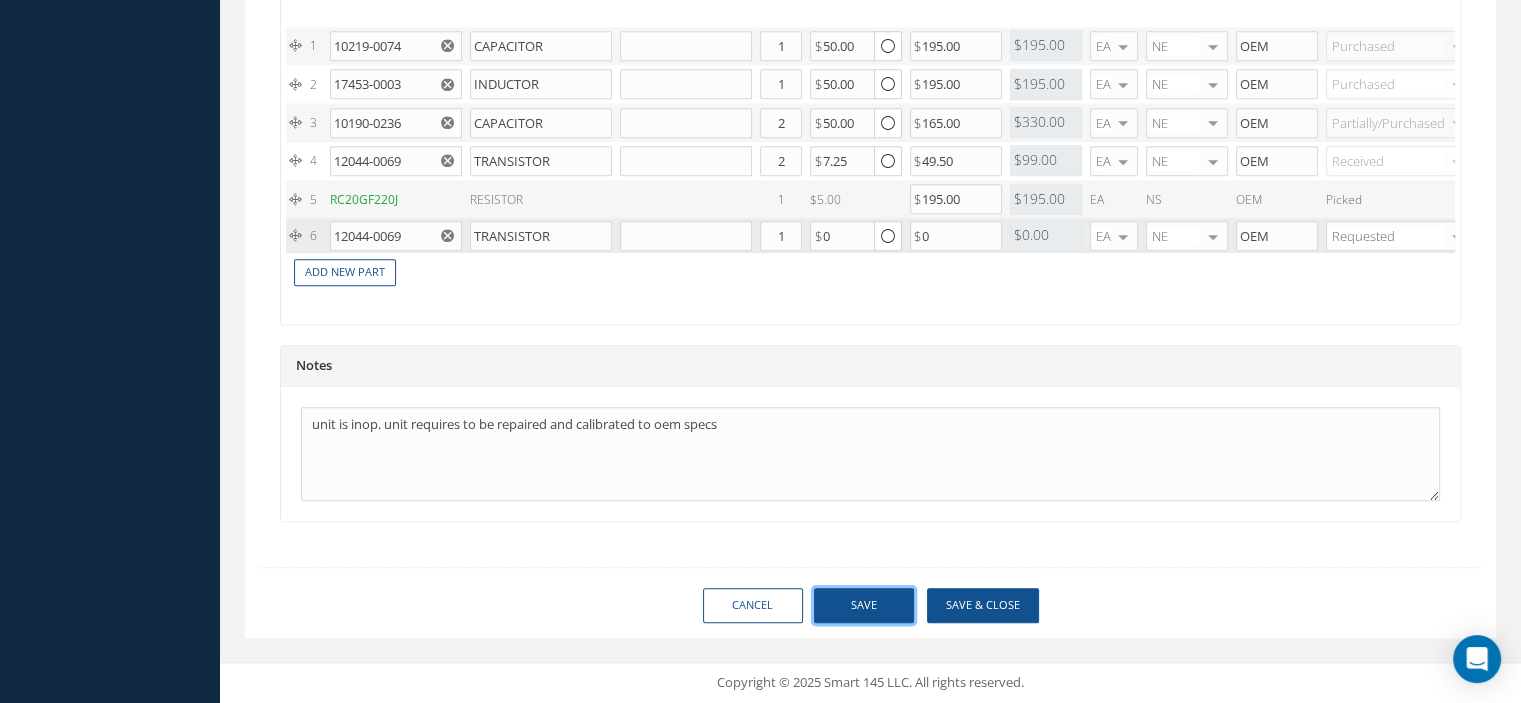 click on "Save" at bounding box center [864, 605] 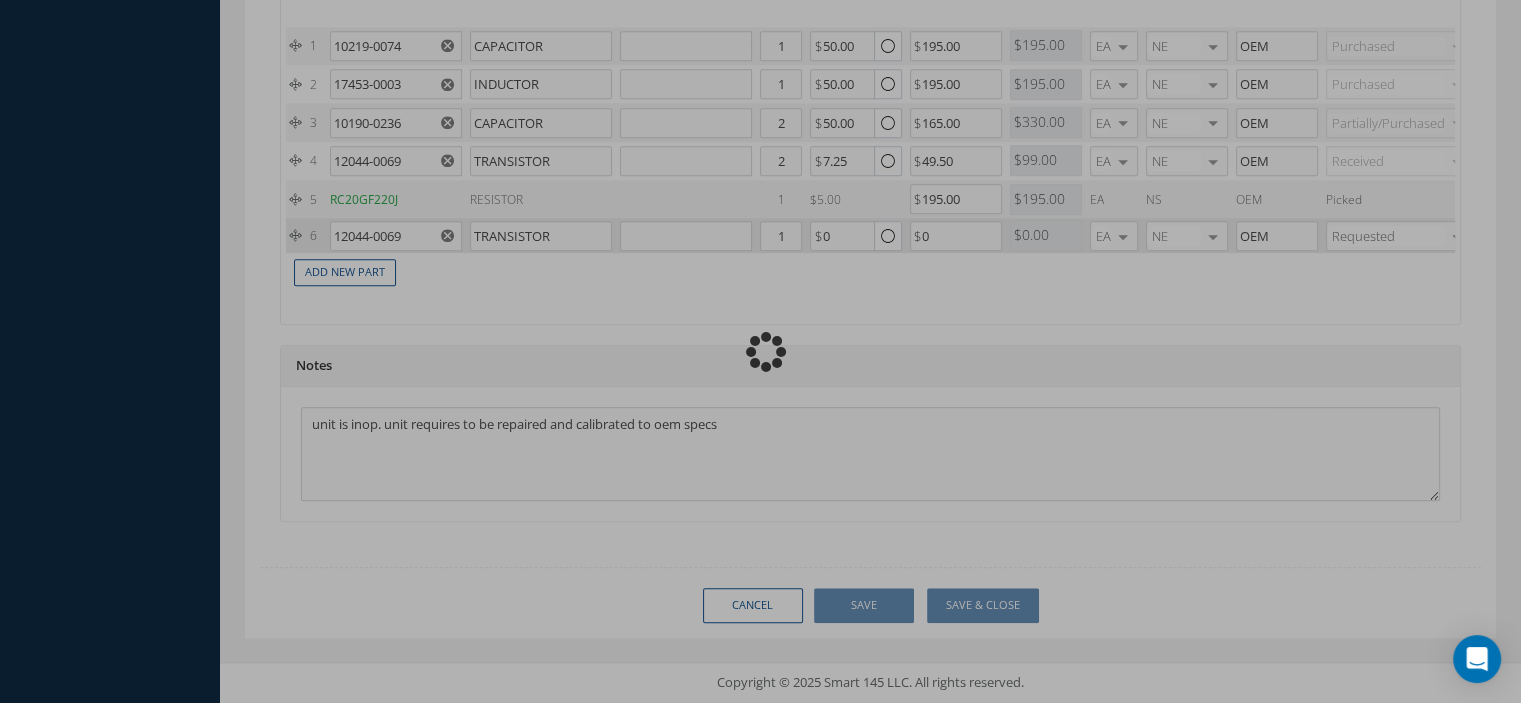 type 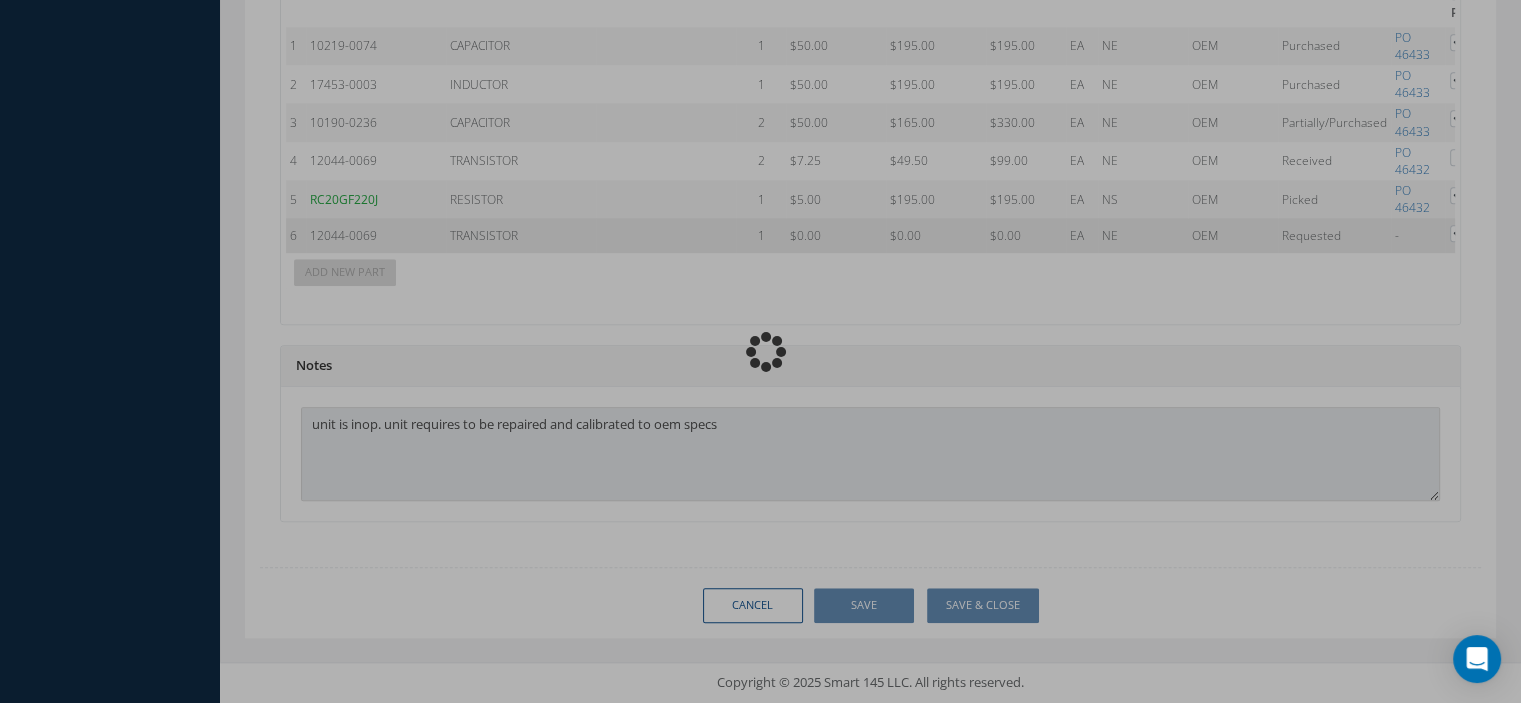 type on "HONEYWELL" 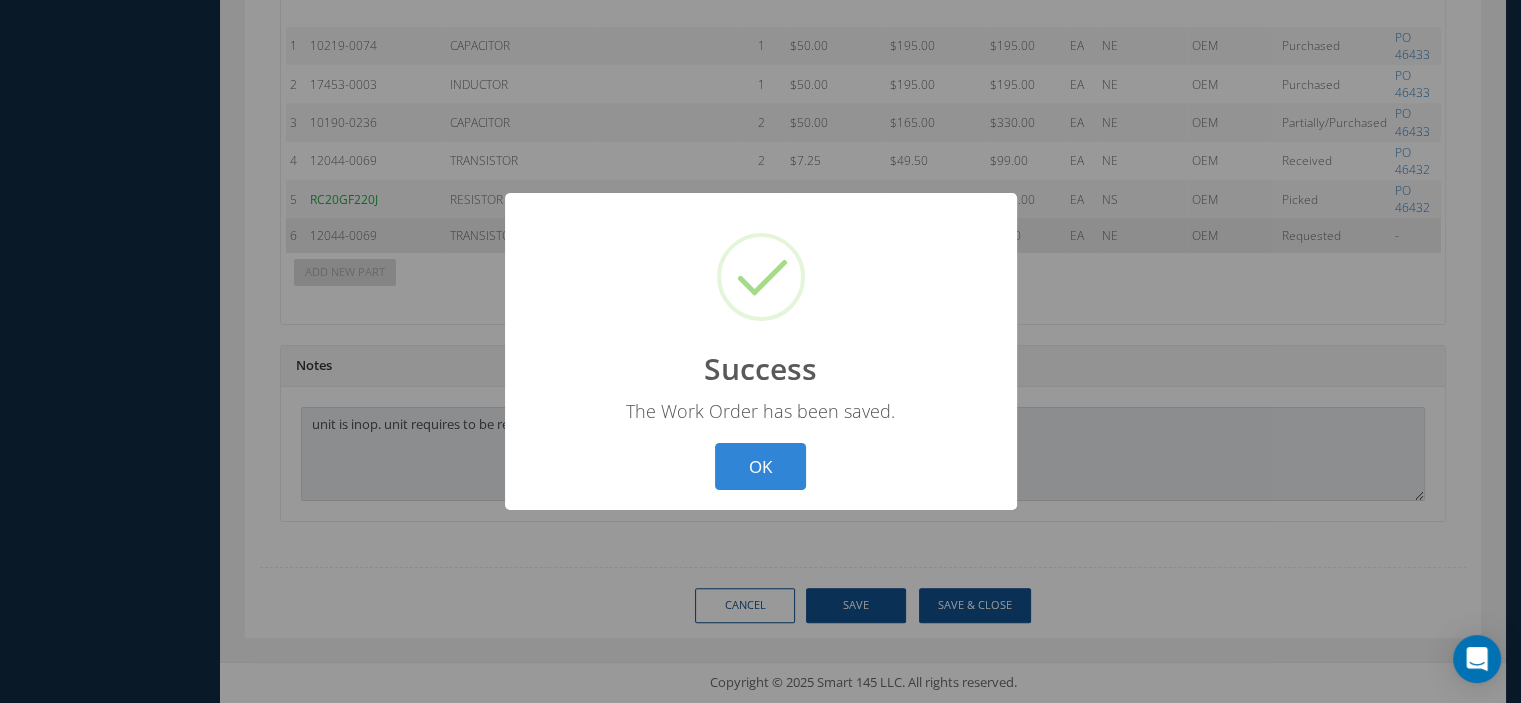 scroll, scrollTop: 1716, scrollLeft: 0, axis: vertical 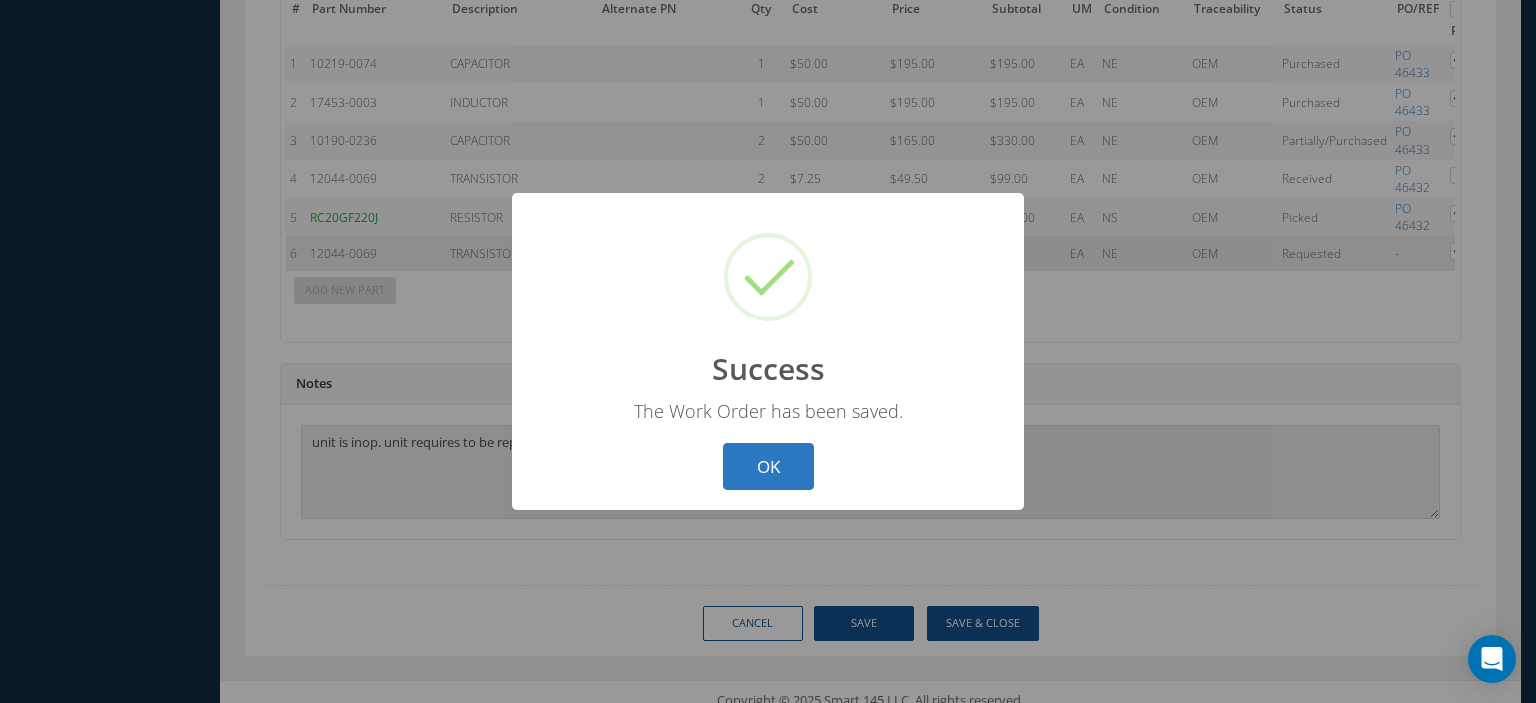click on "OK" at bounding box center (768, 466) 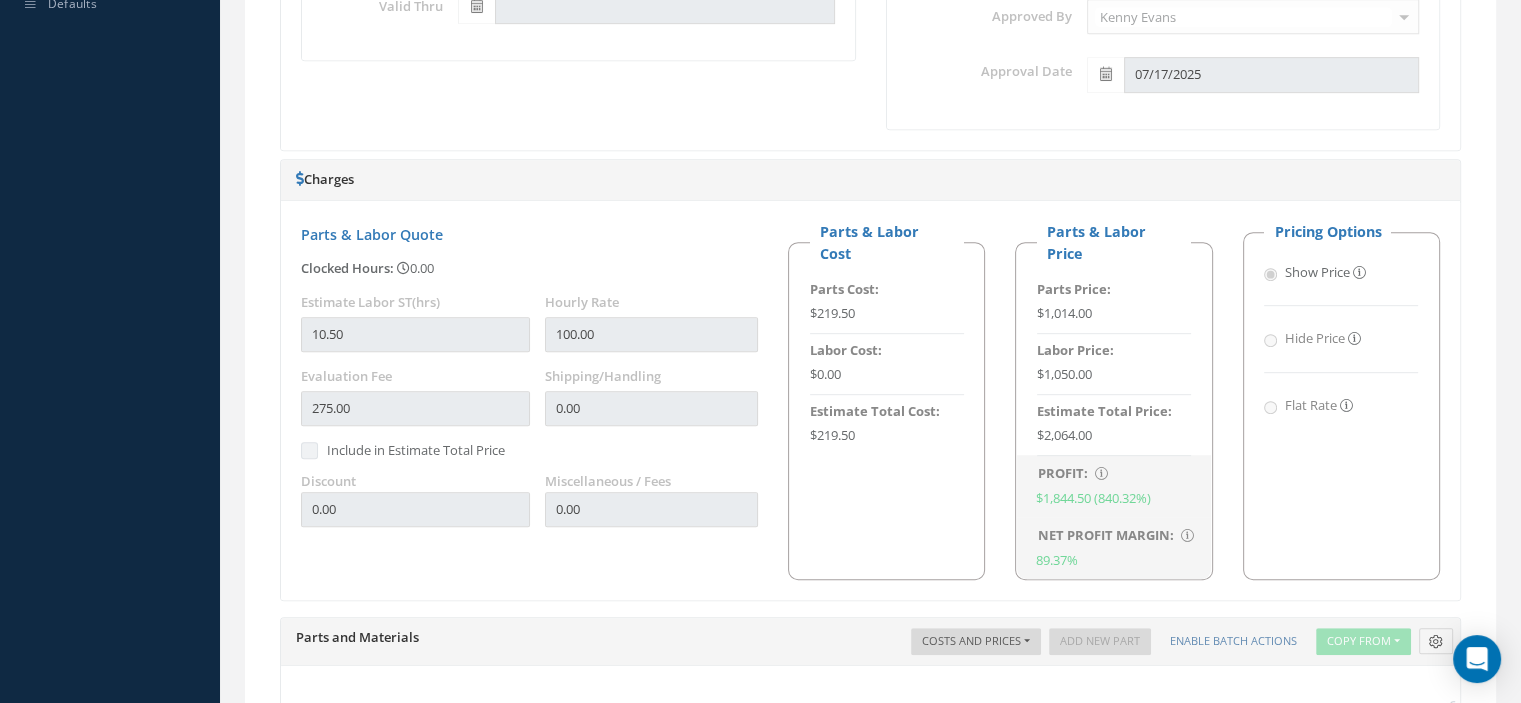 scroll, scrollTop: 516, scrollLeft: 0, axis: vertical 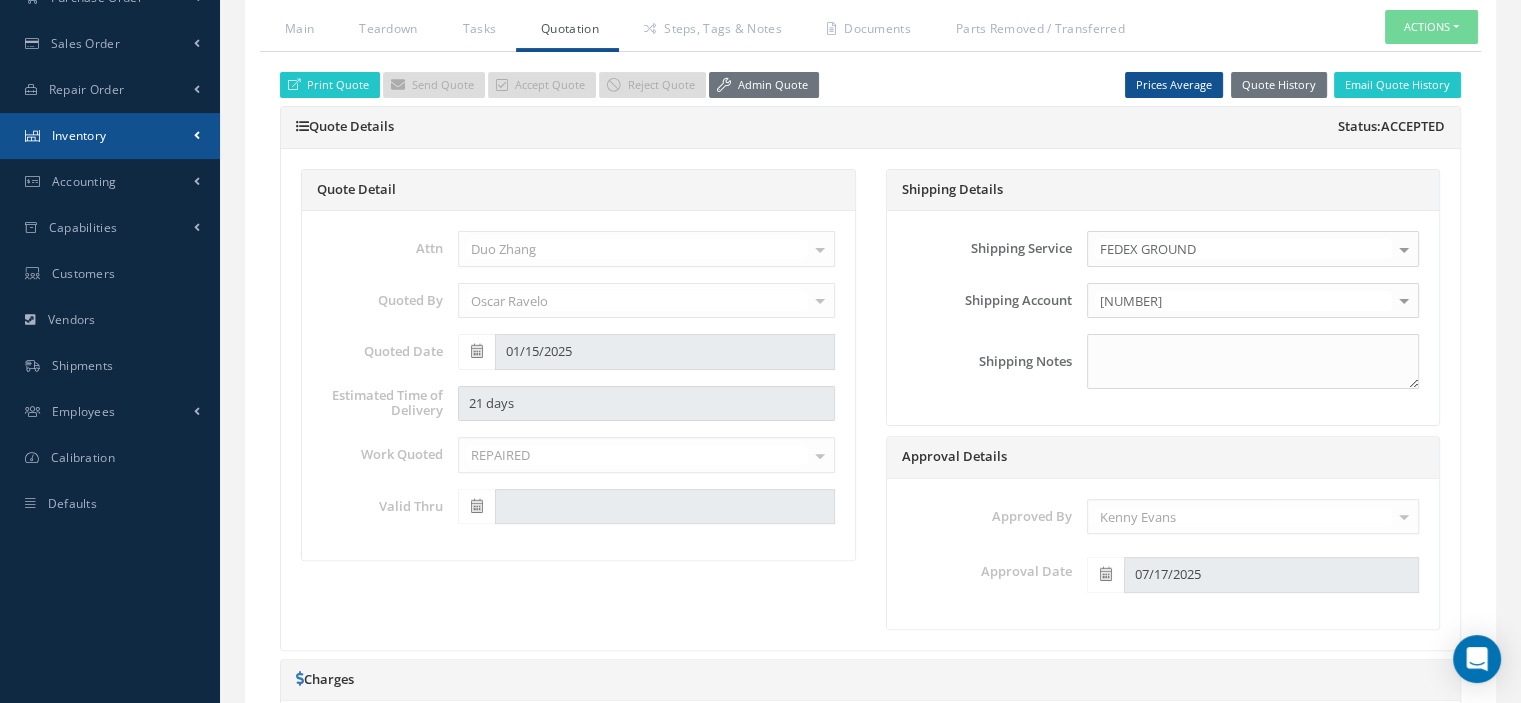click on "Inventory" at bounding box center (79, 135) 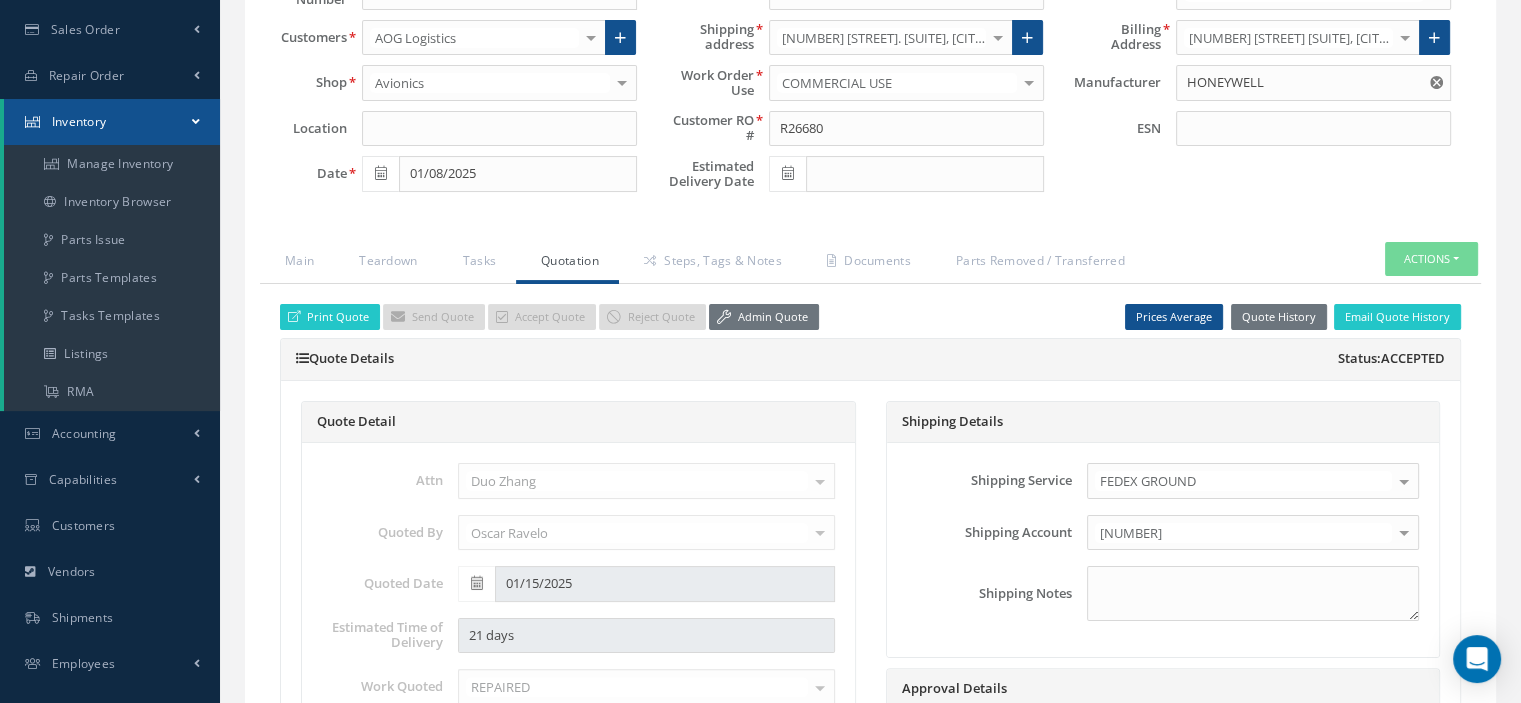 scroll, scrollTop: 271, scrollLeft: 0, axis: vertical 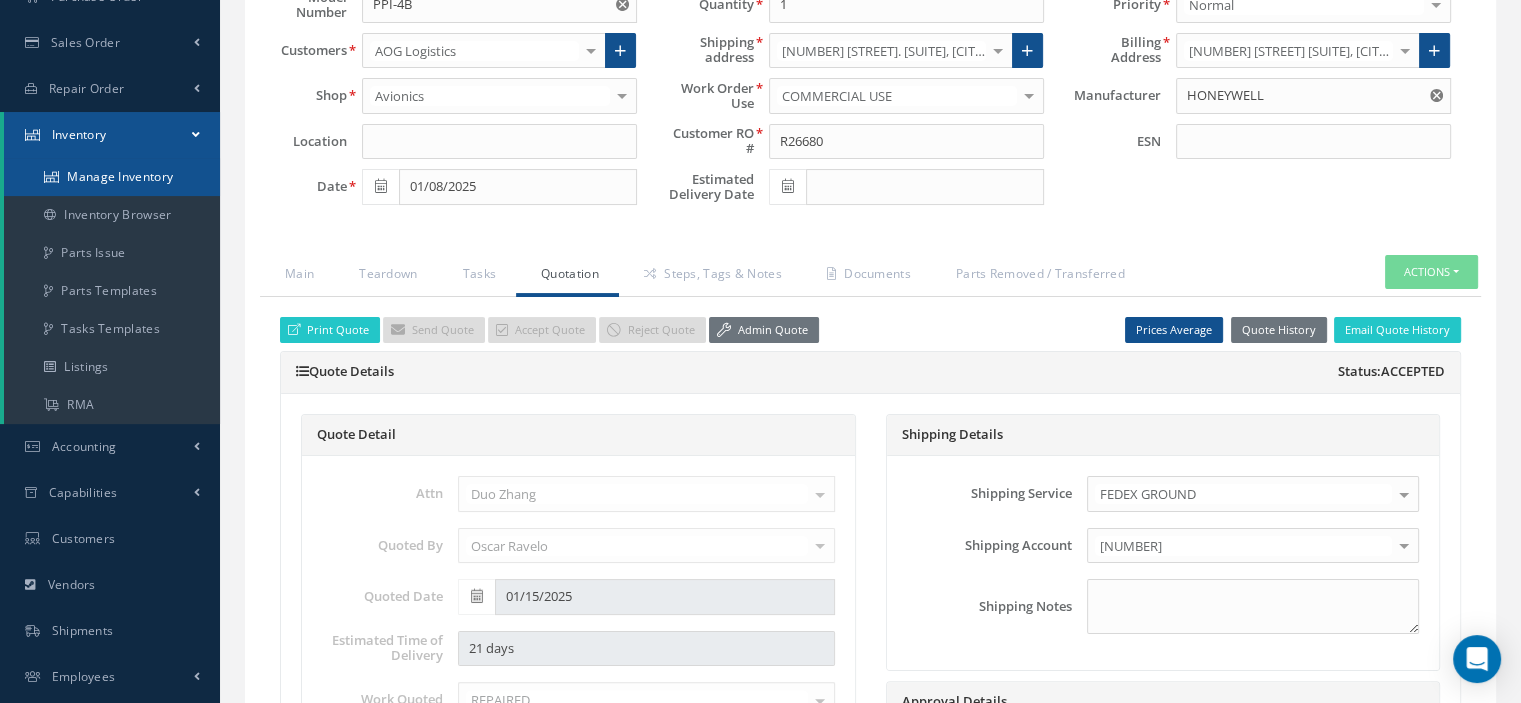 click on "Manage Inventory" at bounding box center (112, 177) 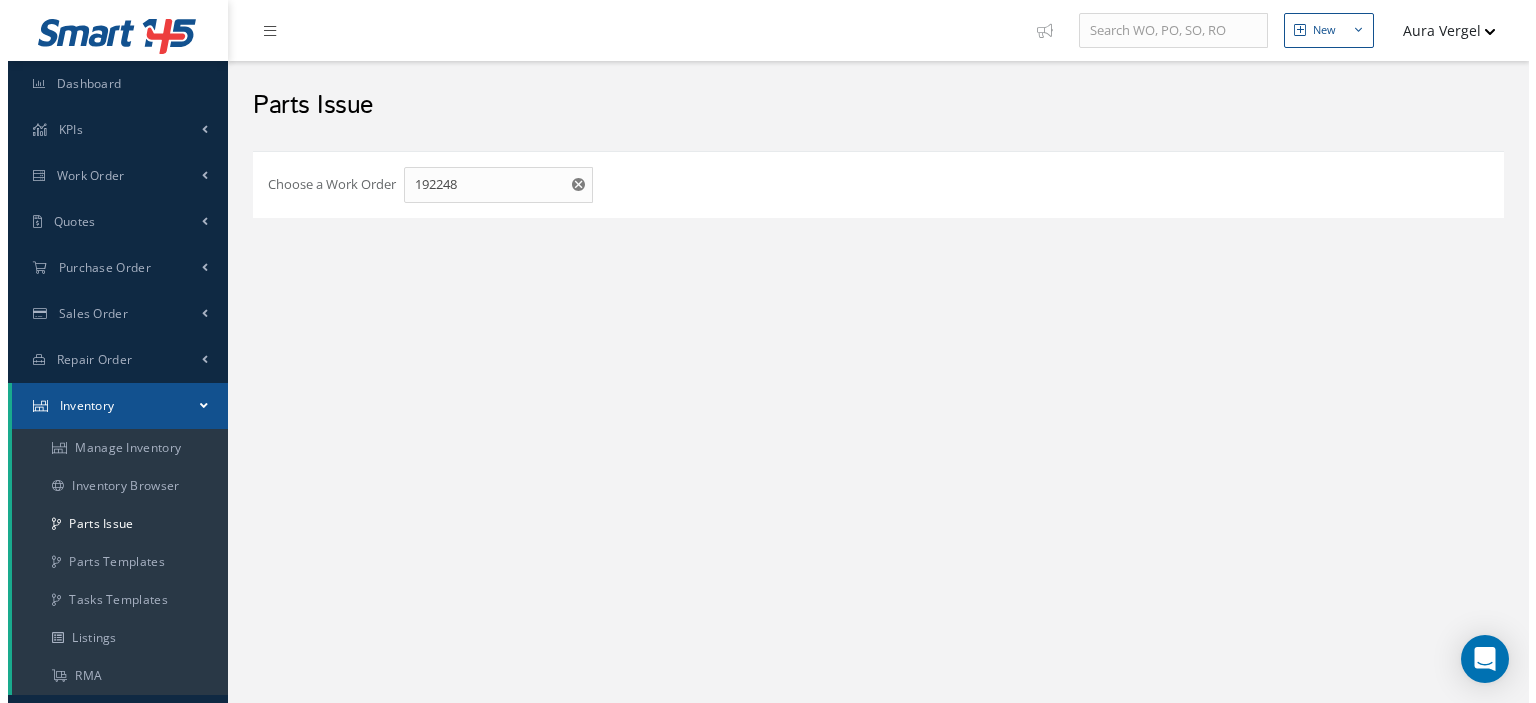 scroll, scrollTop: 0, scrollLeft: 0, axis: both 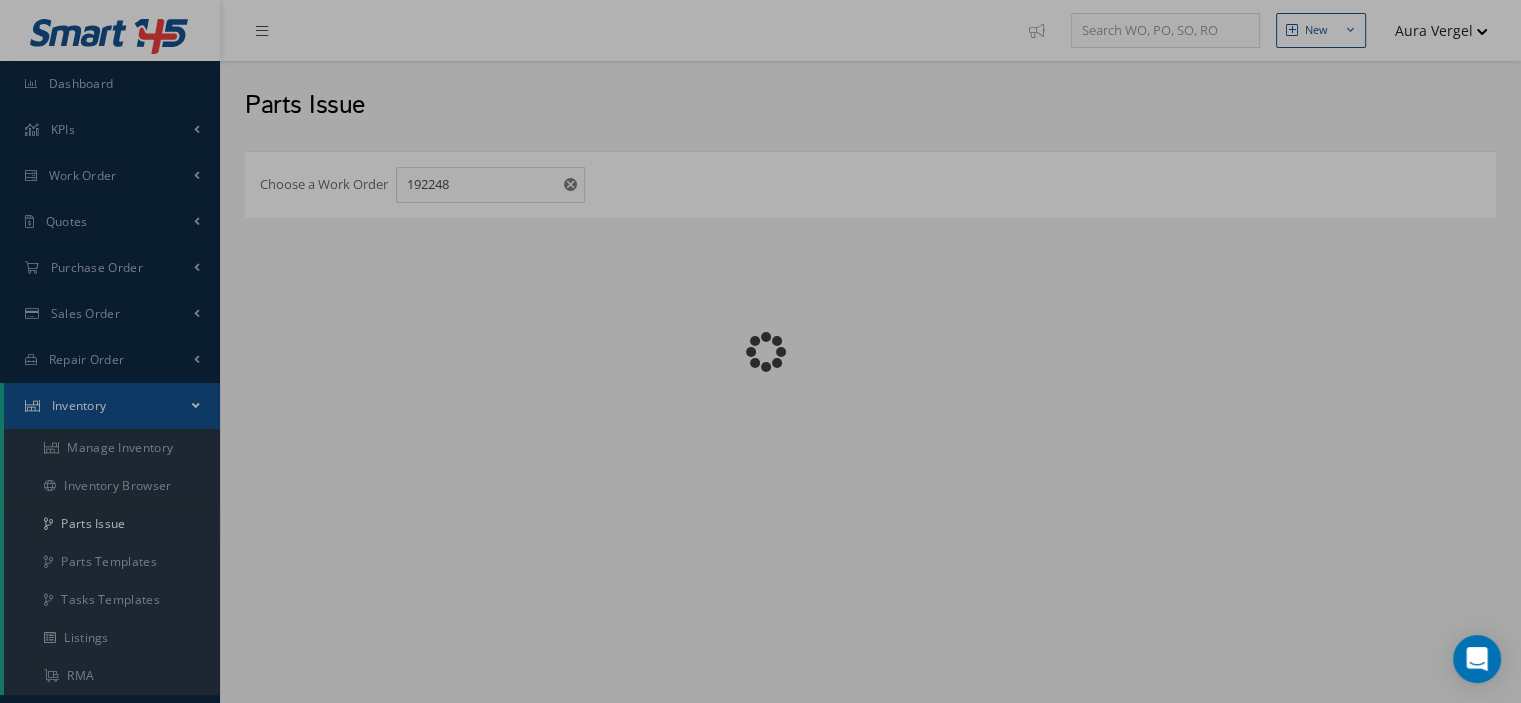 checkbox on "false" 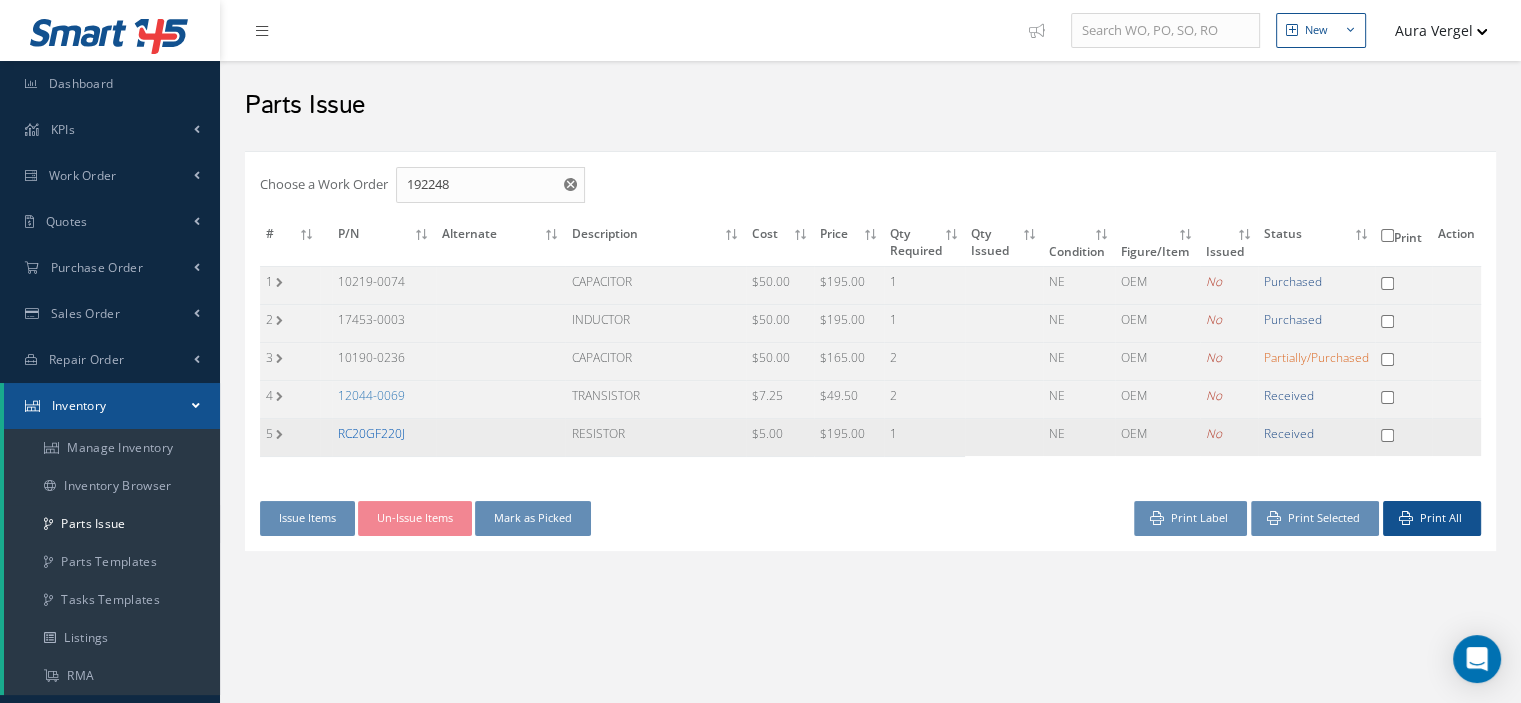 click on "RC20GF220J" at bounding box center (371, 433) 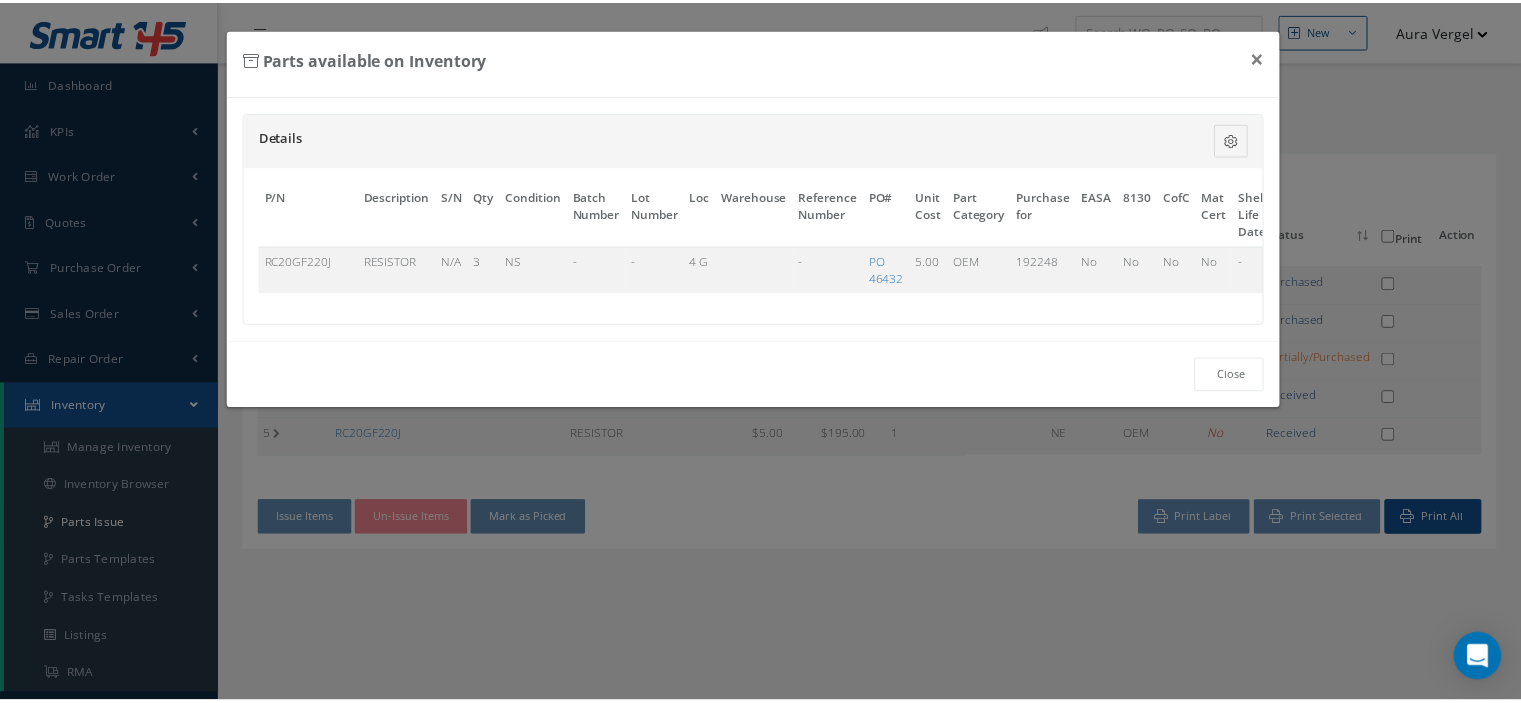 scroll, scrollTop: 0, scrollLeft: 117, axis: horizontal 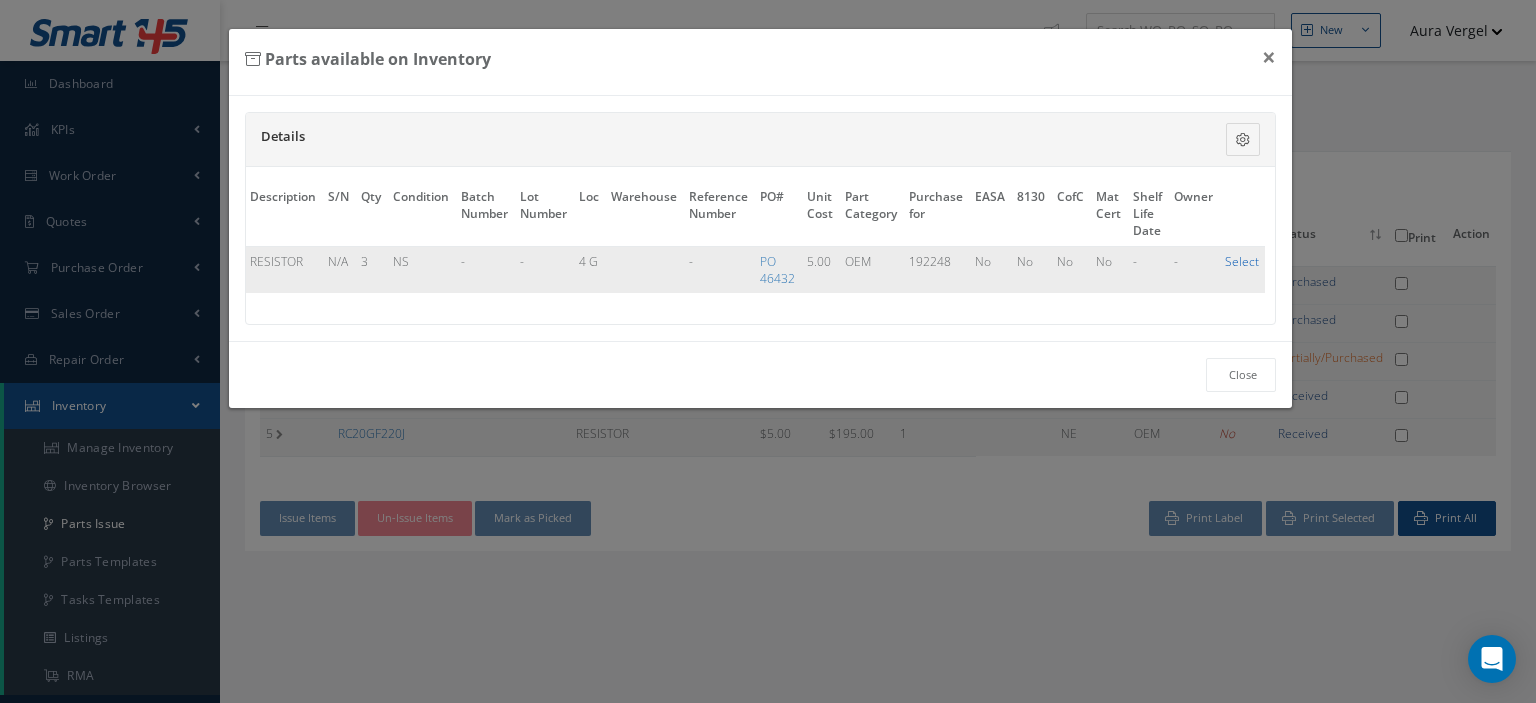 click on "Select" at bounding box center (1242, 261) 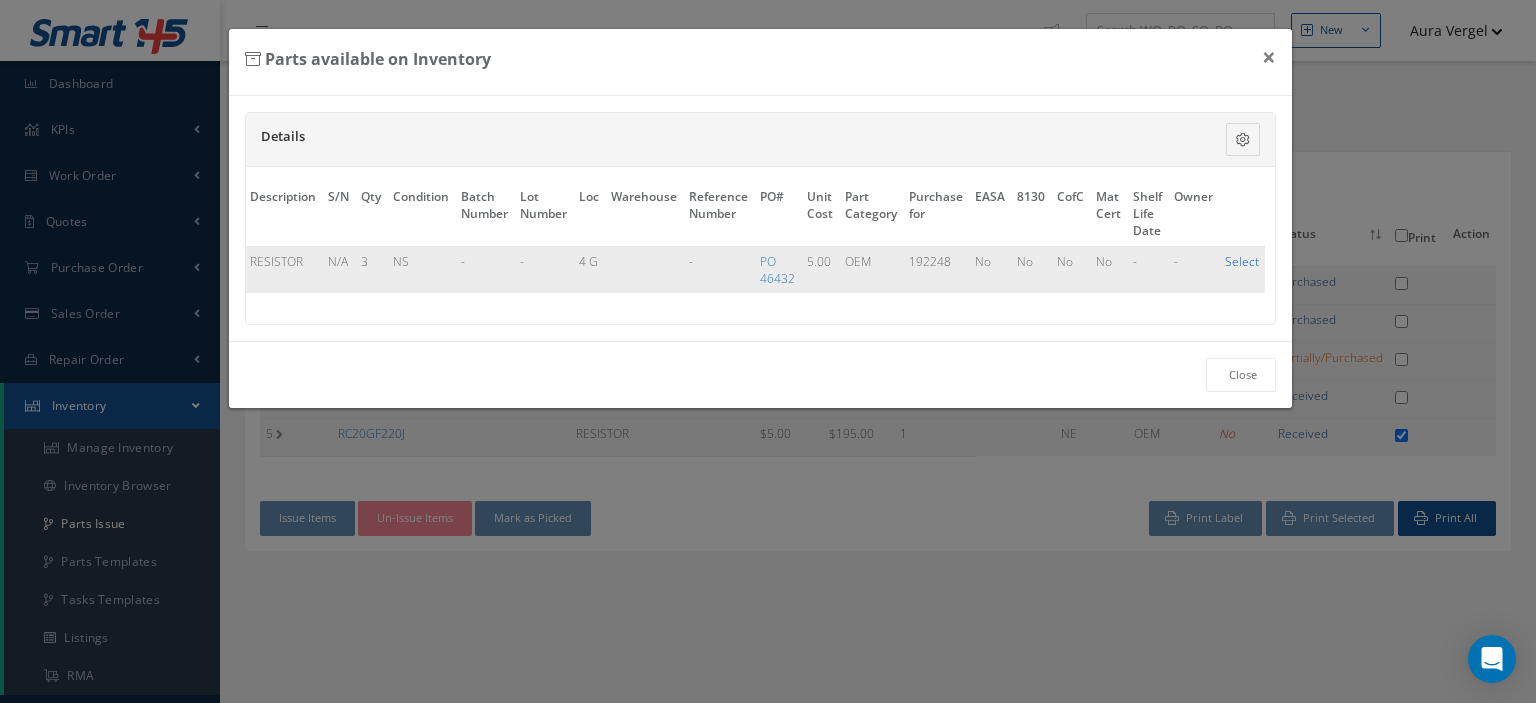 checkbox on "true" 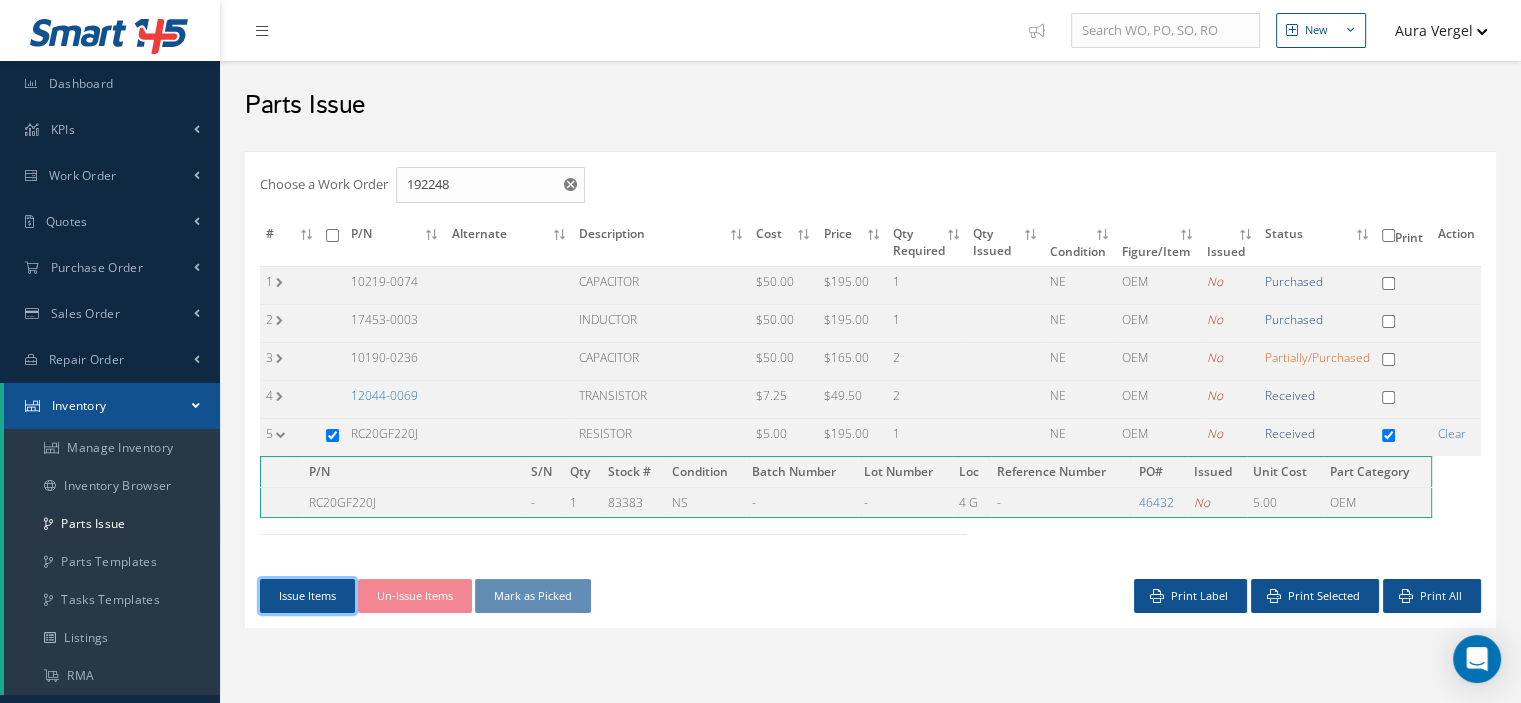 click on "Issue Items" at bounding box center (307, 596) 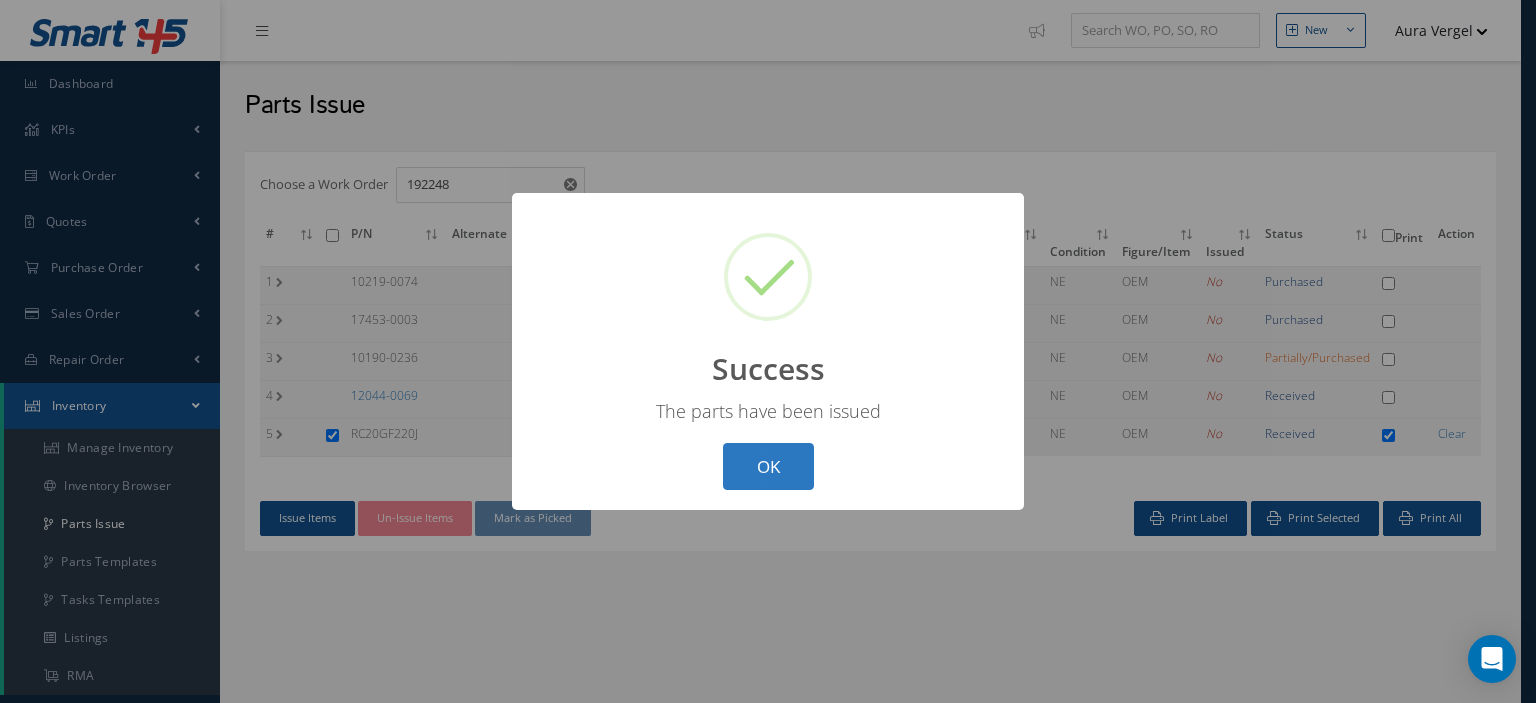 click on "OK" at bounding box center [768, 466] 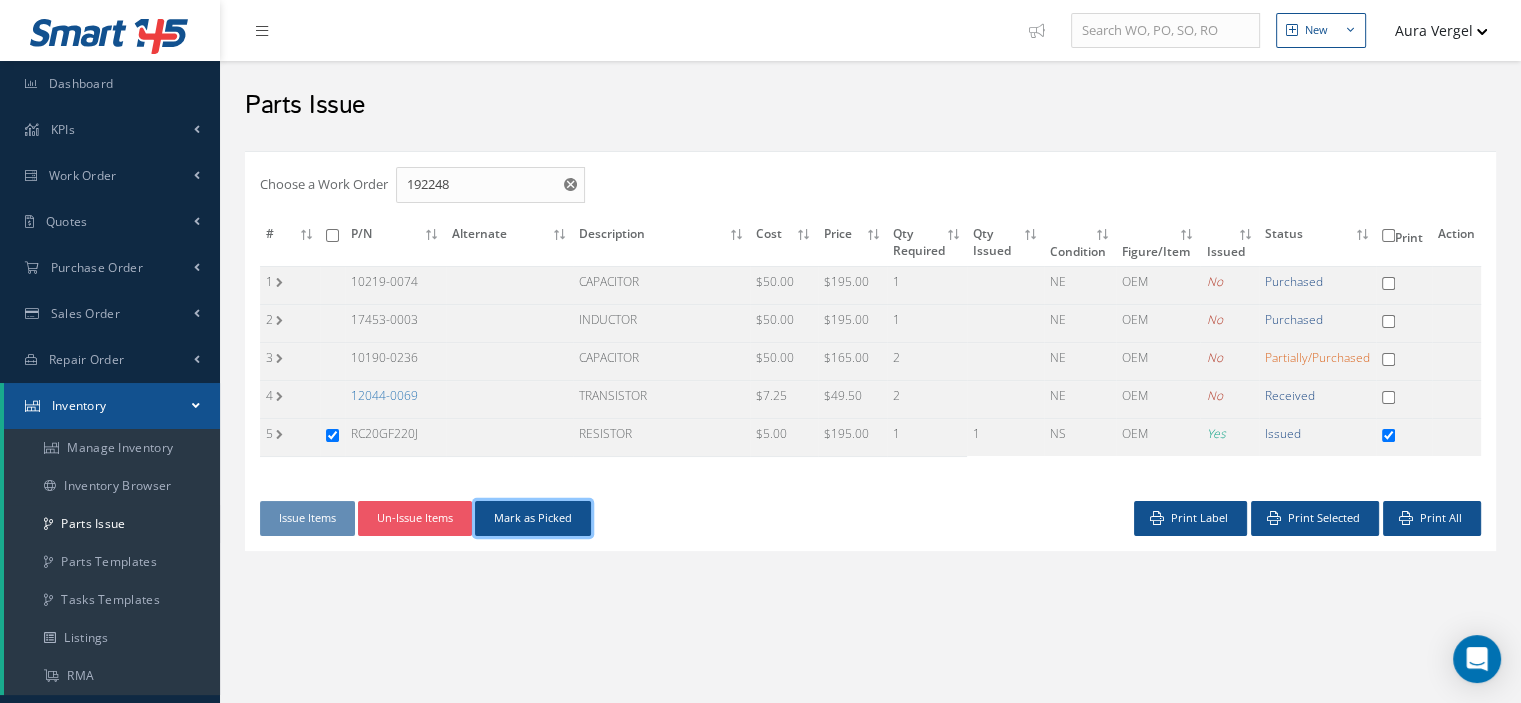 click on "Mark as Picked" at bounding box center (533, 518) 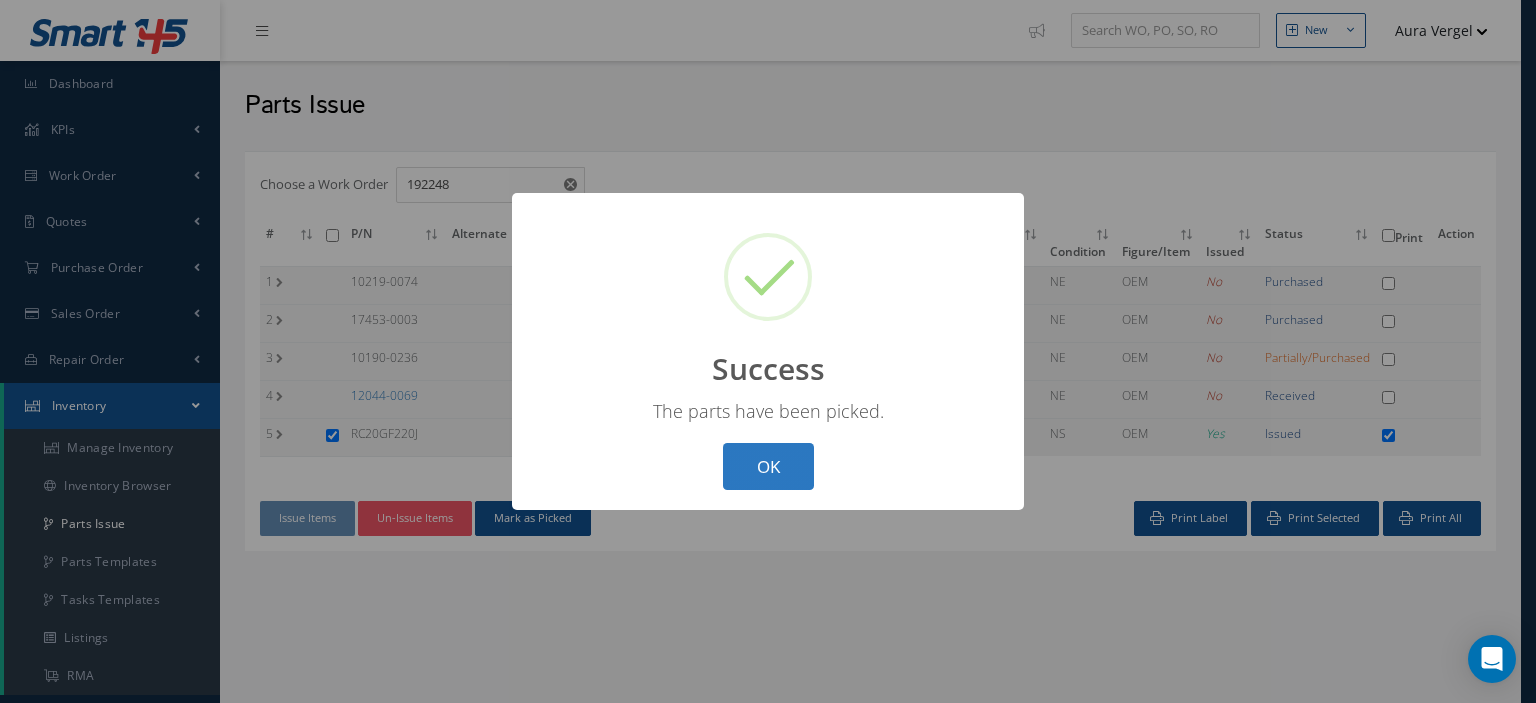 click on "OK" at bounding box center (768, 466) 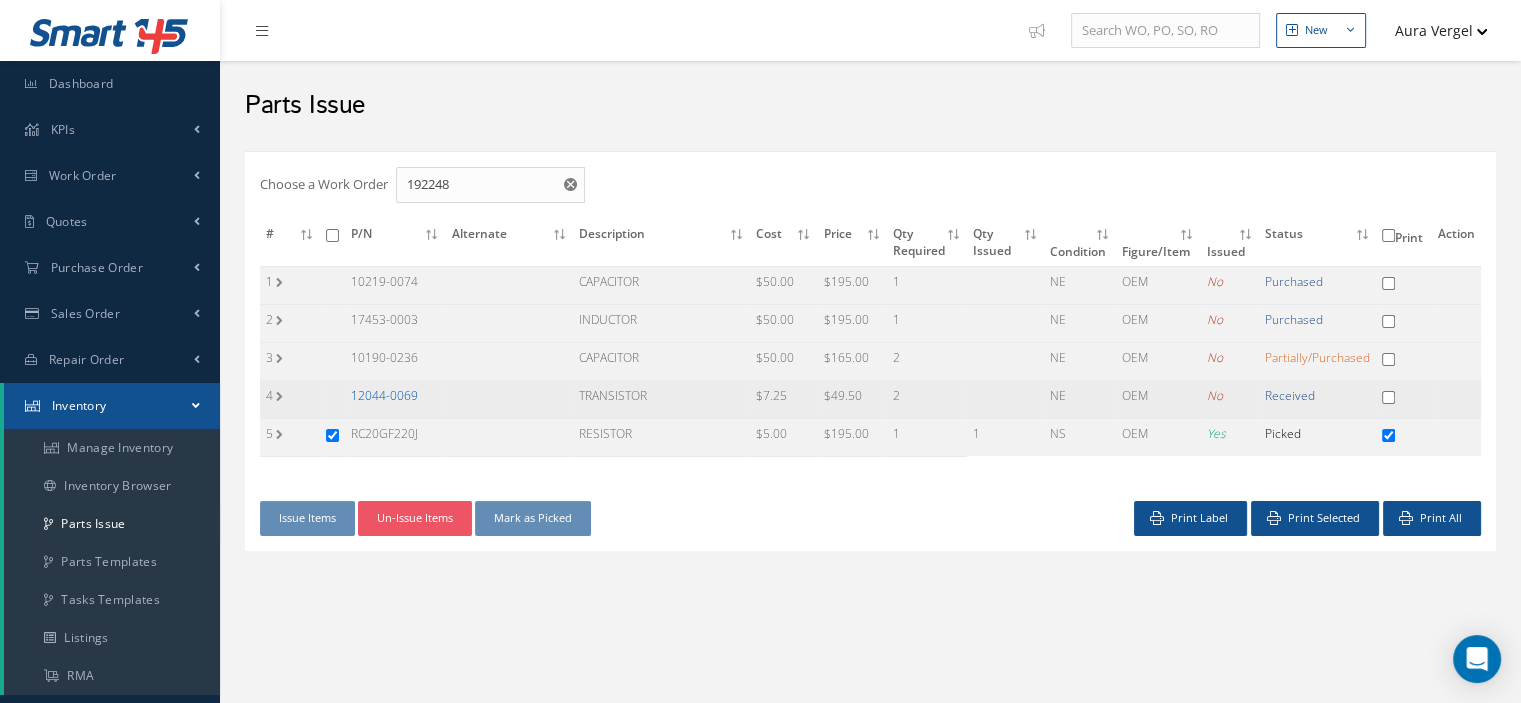 drag, startPoint x: 445, startPoint y: 409, endPoint x: 356, endPoint y: 399, distance: 89.560036 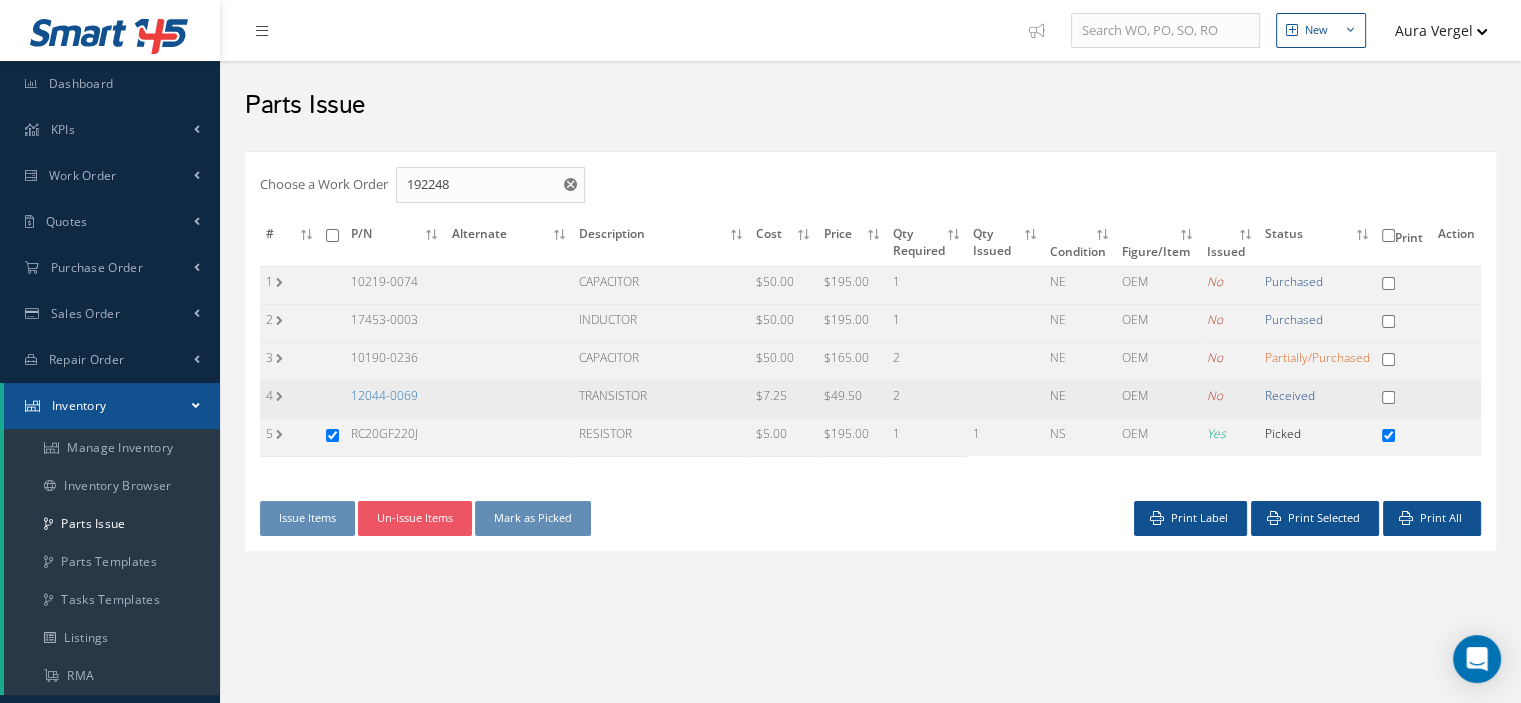 click on "12044-0069" at bounding box center (395, 400) 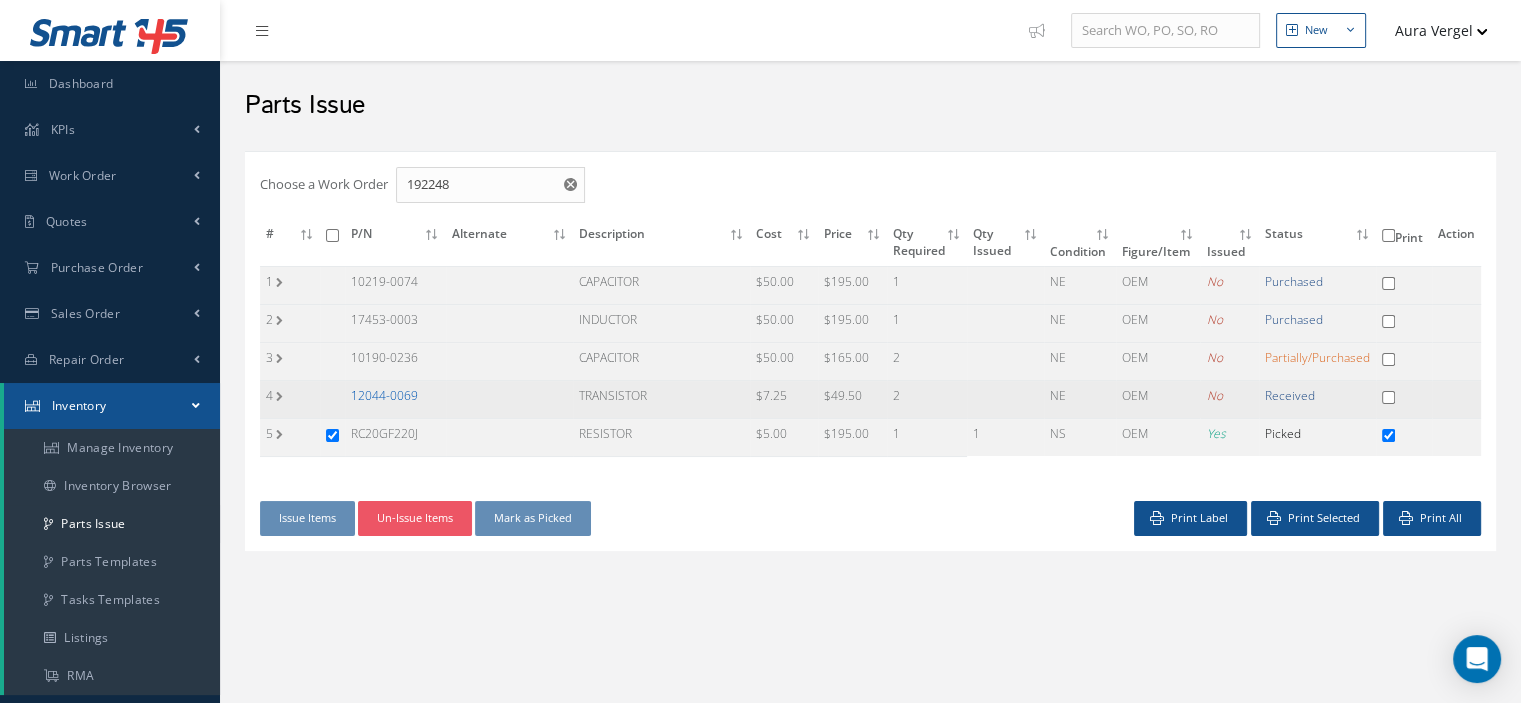 drag, startPoint x: 432, startPoint y: 399, endPoint x: 351, endPoint y: 399, distance: 81 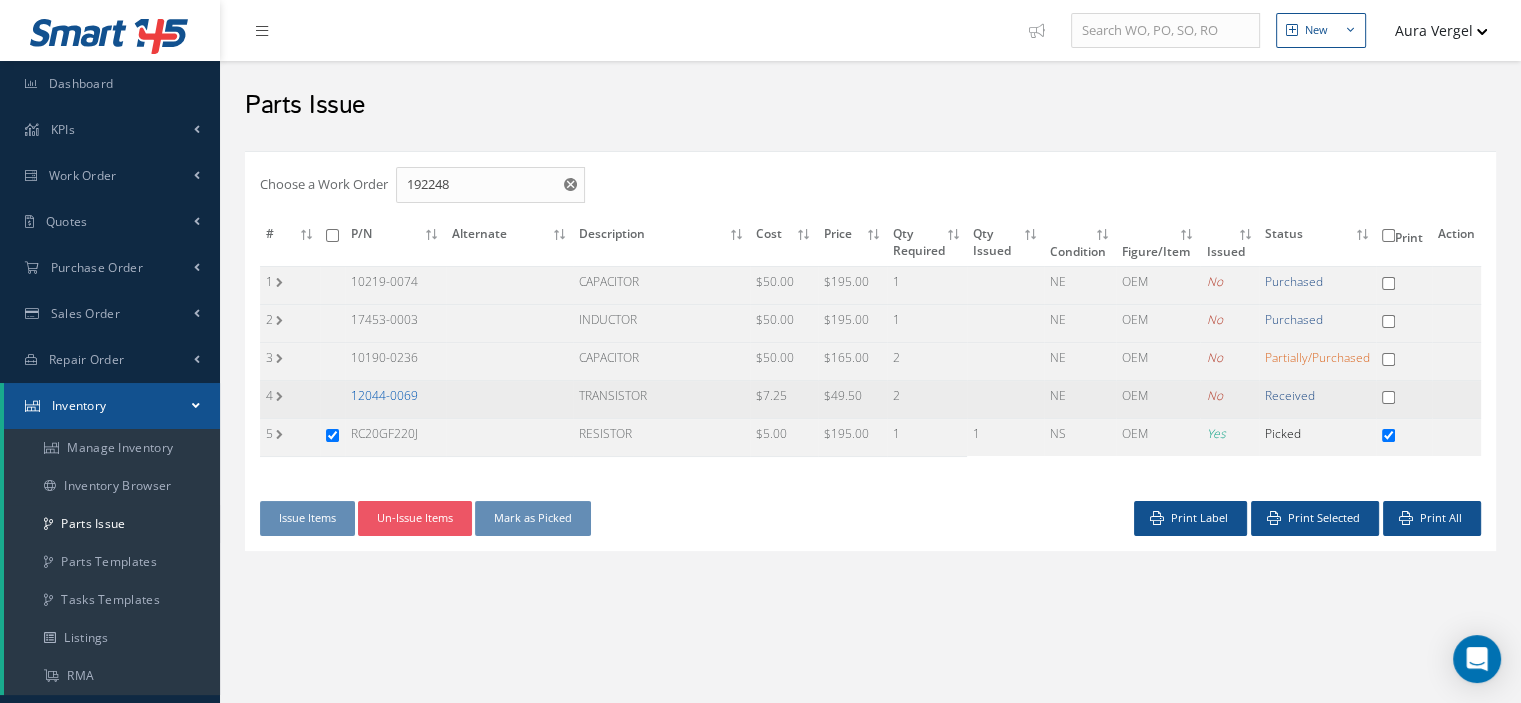 copy on "12044-0069" 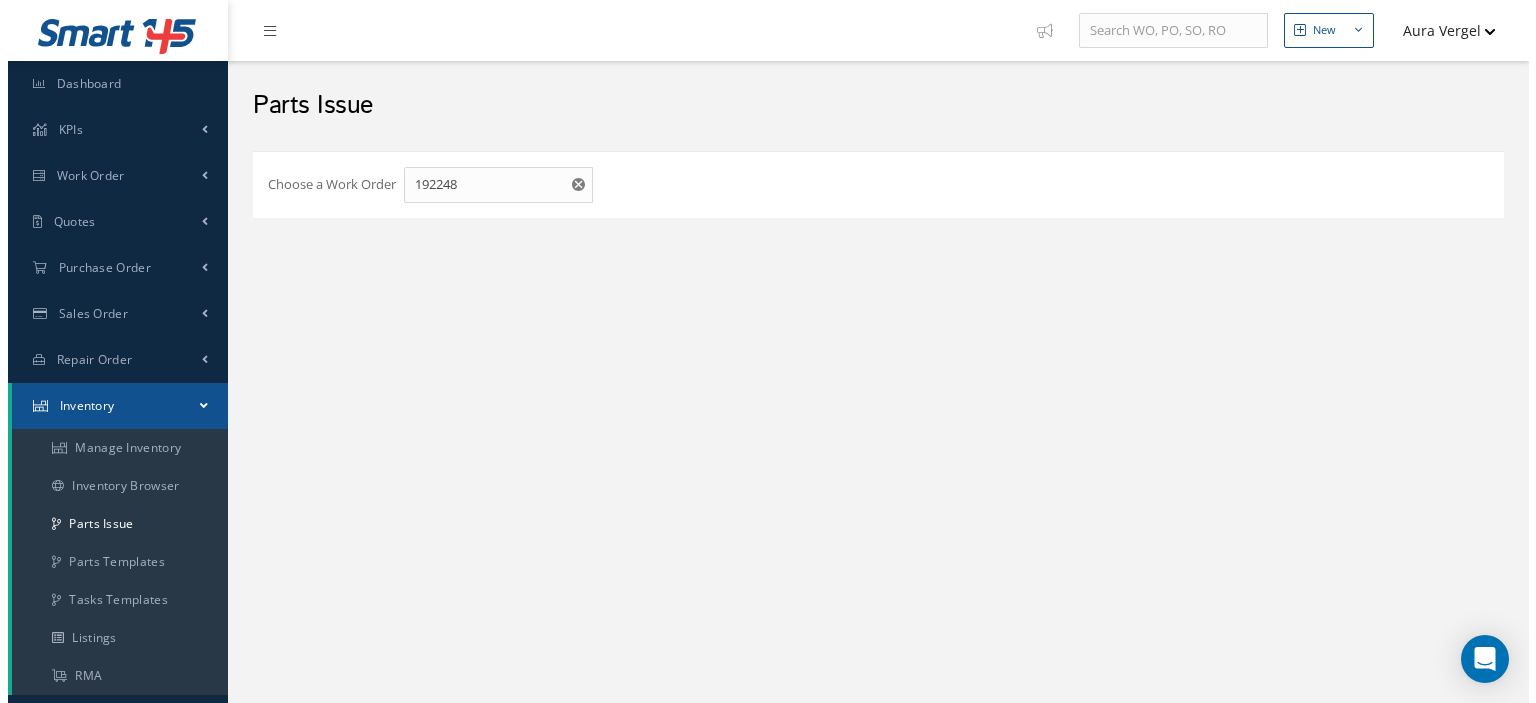scroll, scrollTop: 0, scrollLeft: 0, axis: both 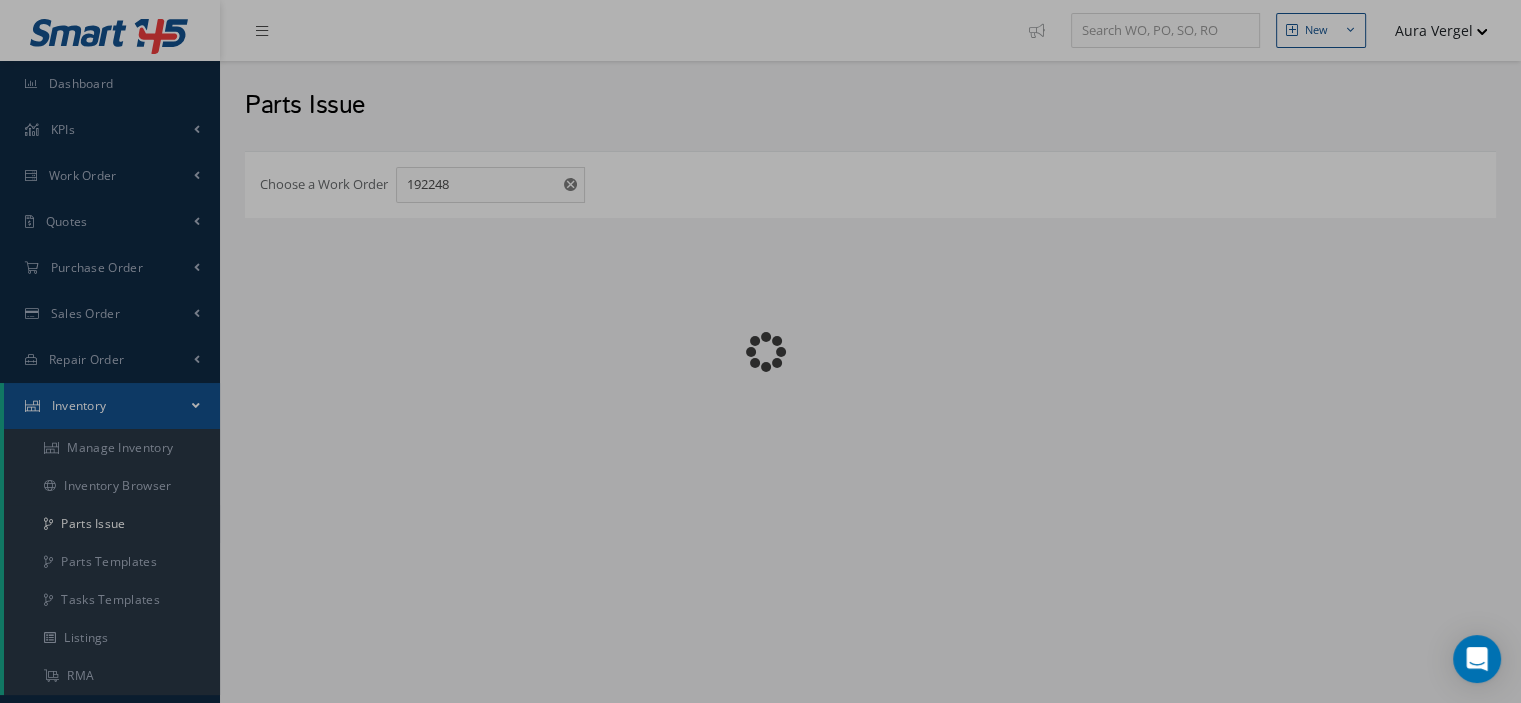checkbox on "false" 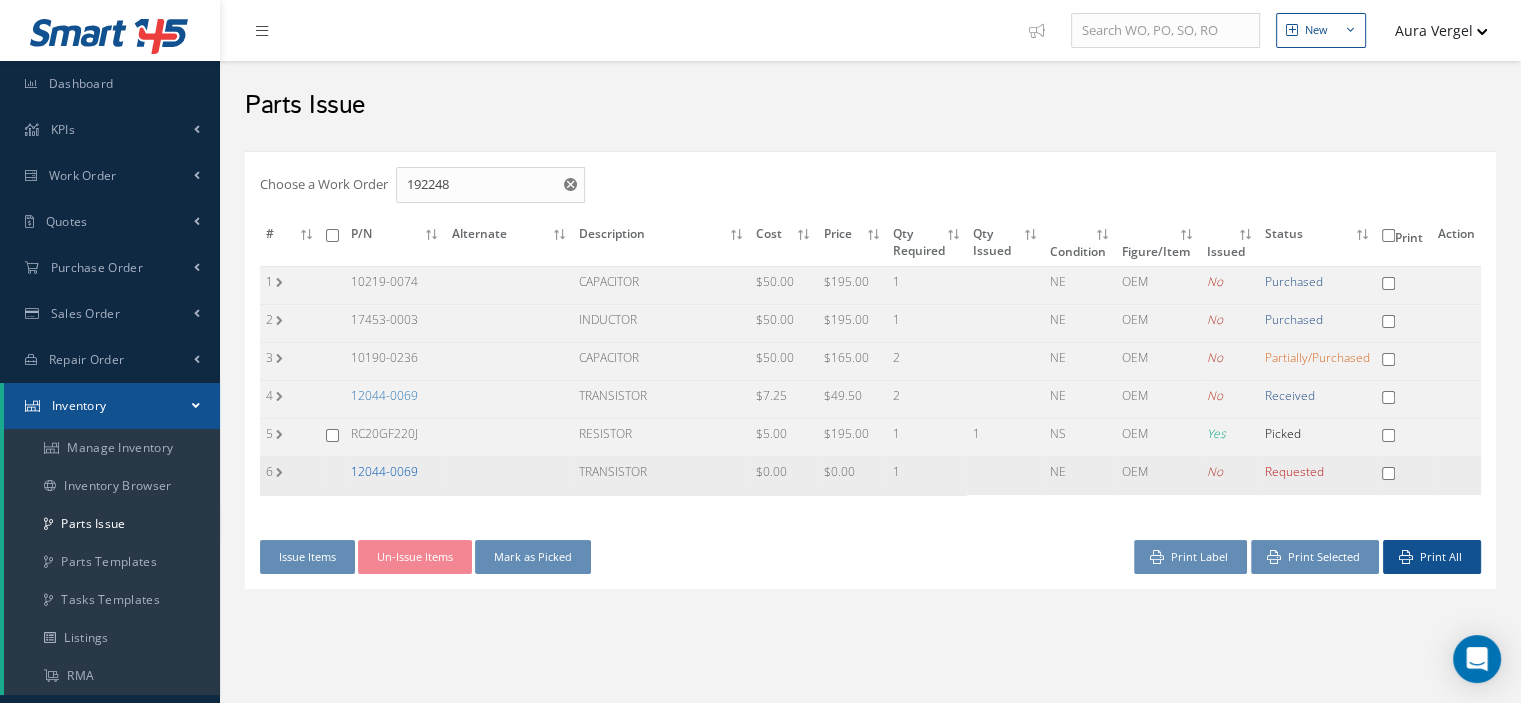 click on "12044-0069" at bounding box center (384, 471) 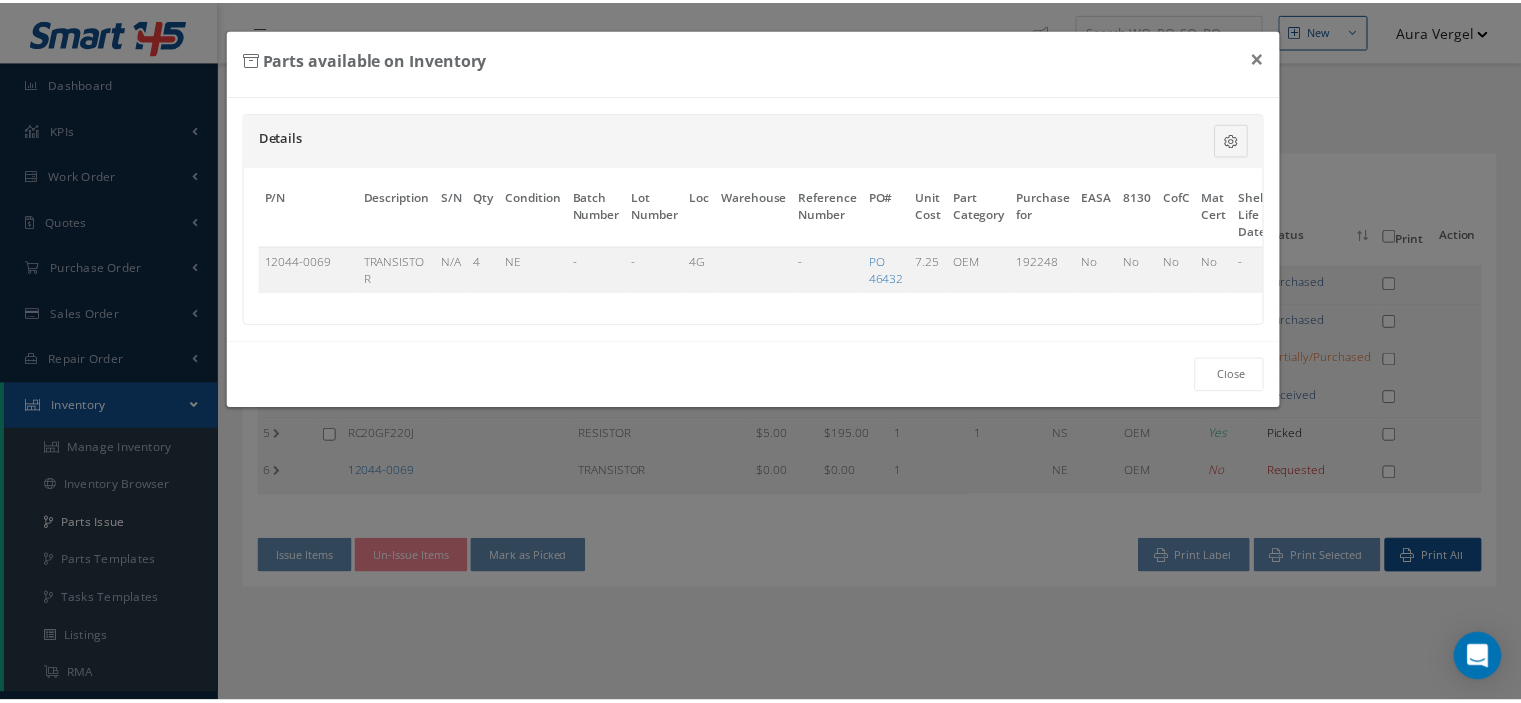 scroll, scrollTop: 0, scrollLeft: 117, axis: horizontal 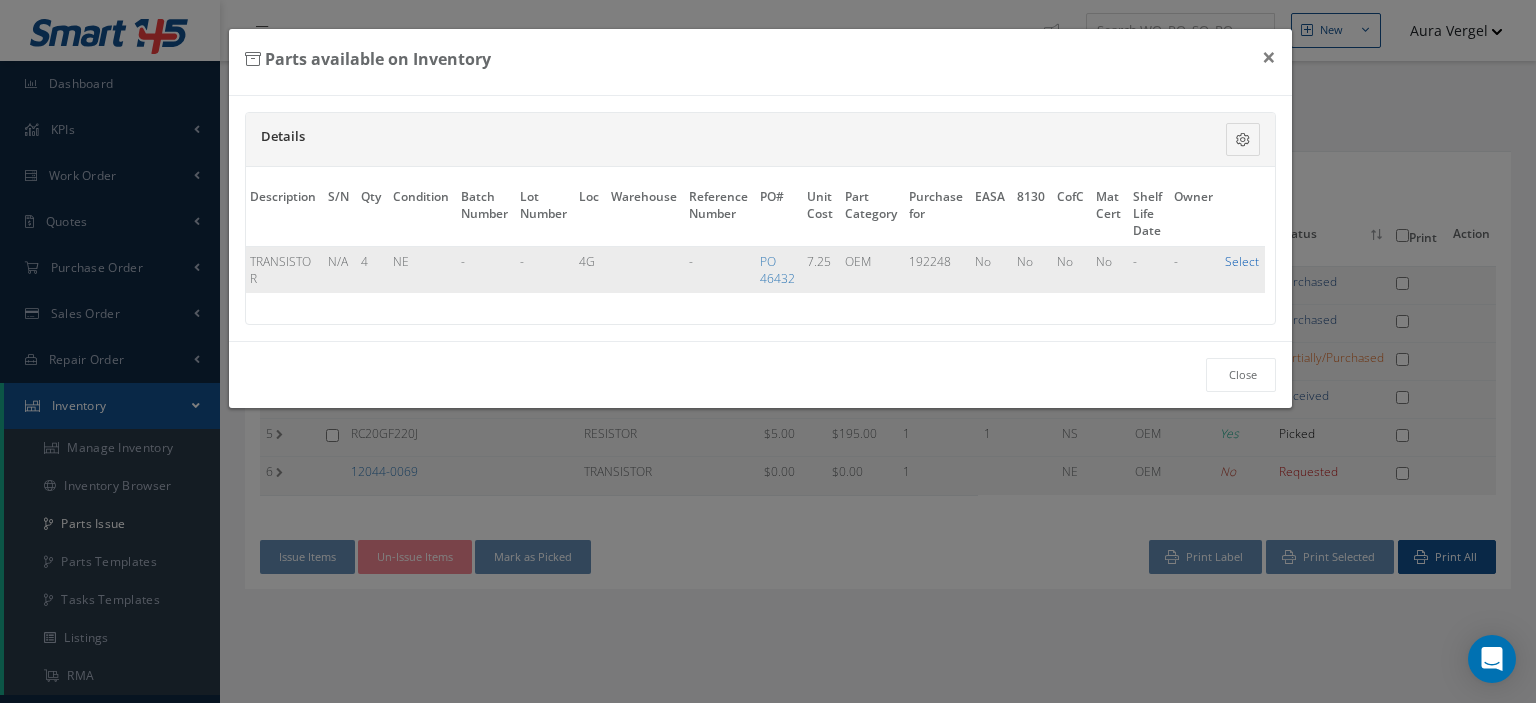 click on "Select" at bounding box center [1242, 261] 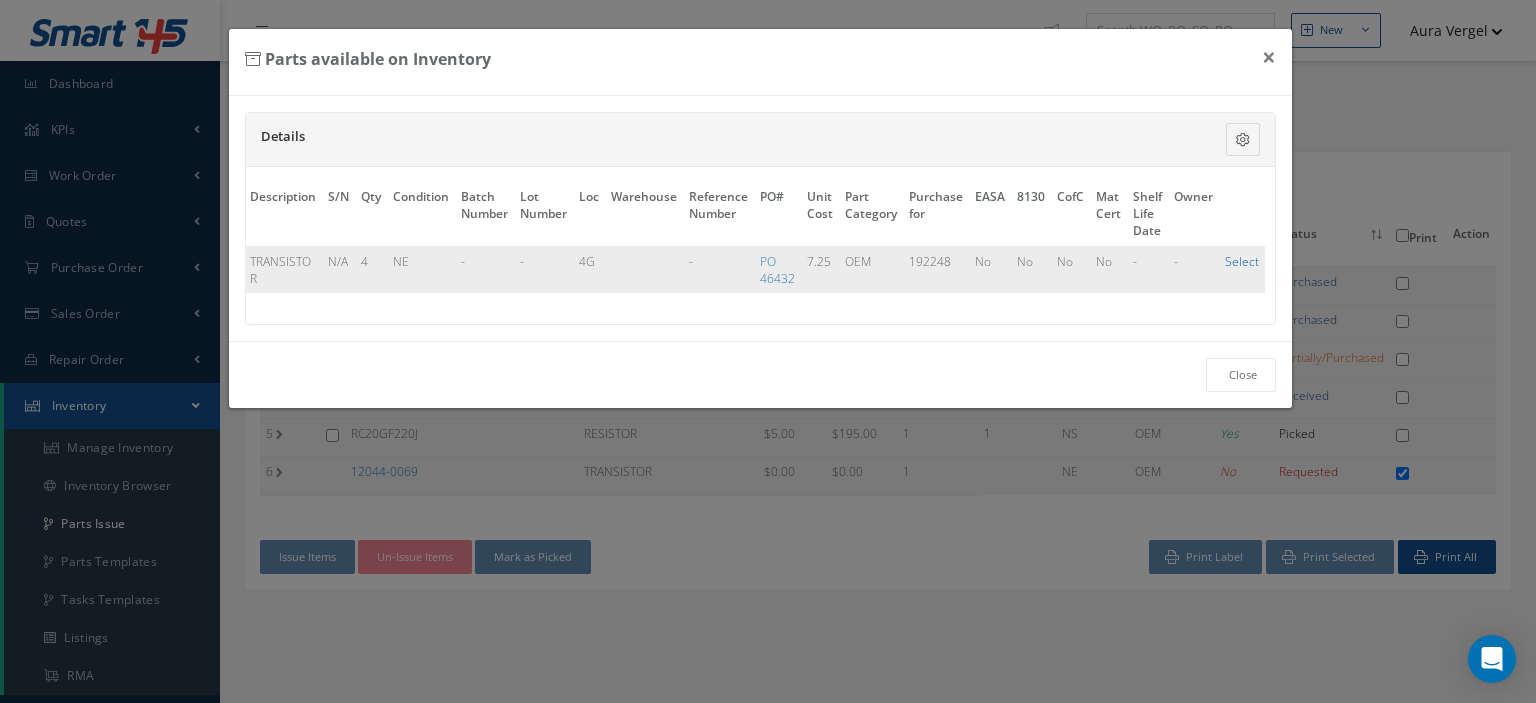 checkbox on "true" 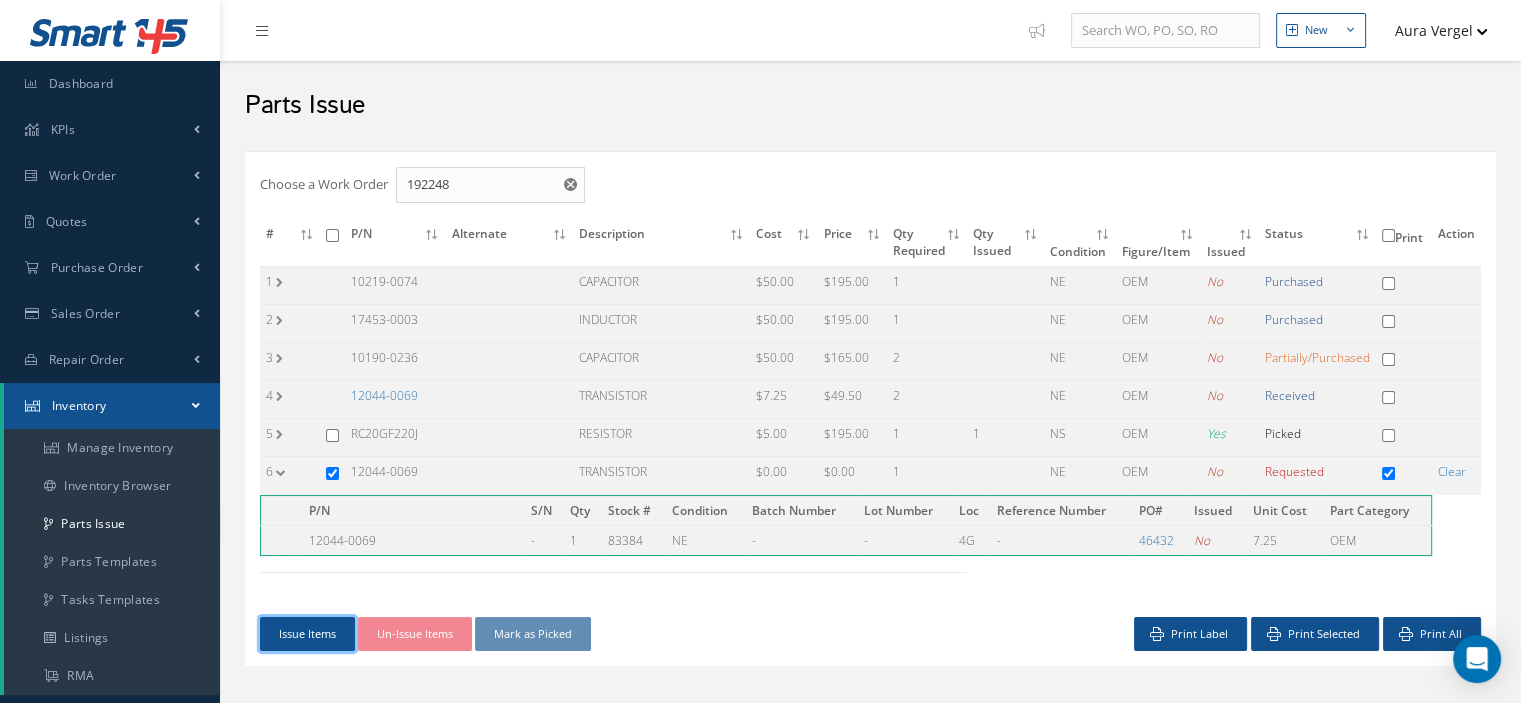 click on "Issue Items" at bounding box center (307, 634) 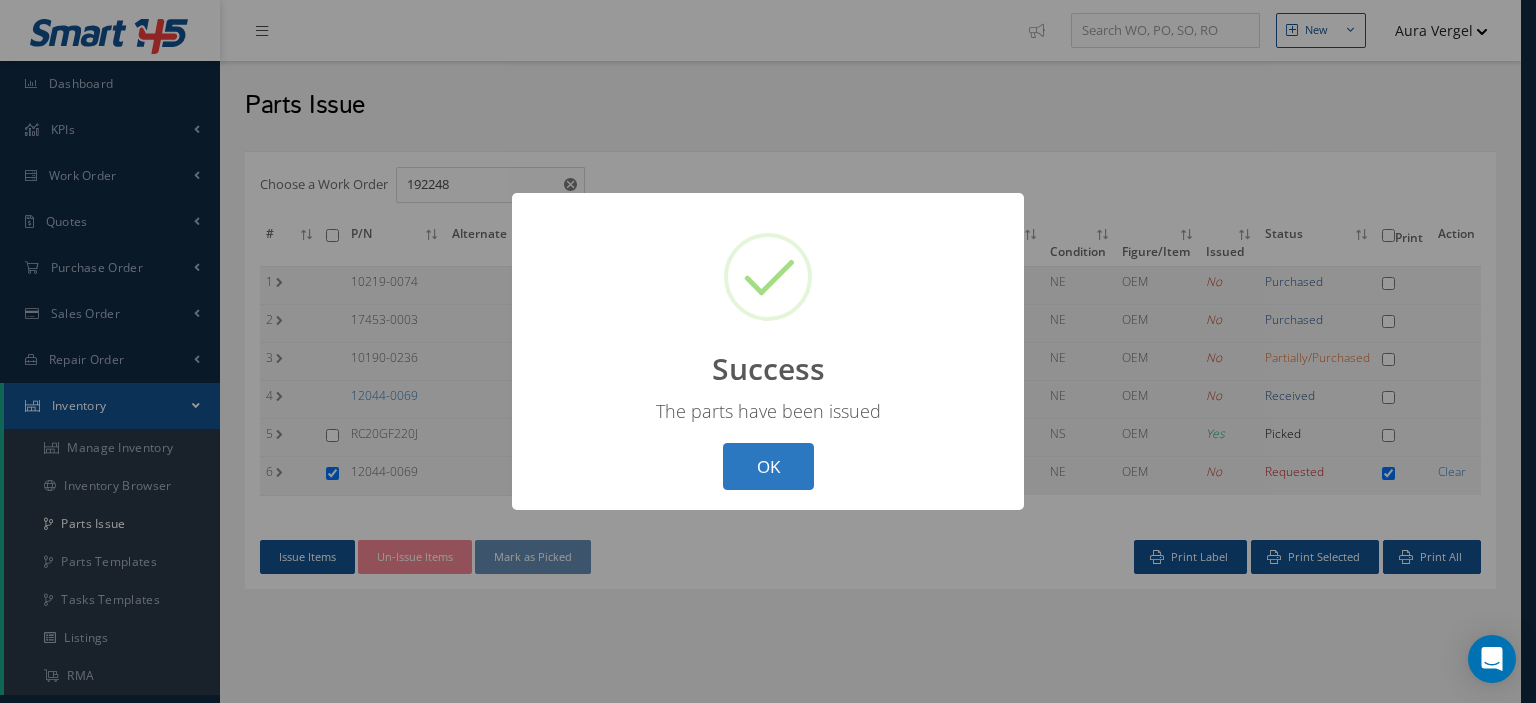 click on "OK" at bounding box center (768, 466) 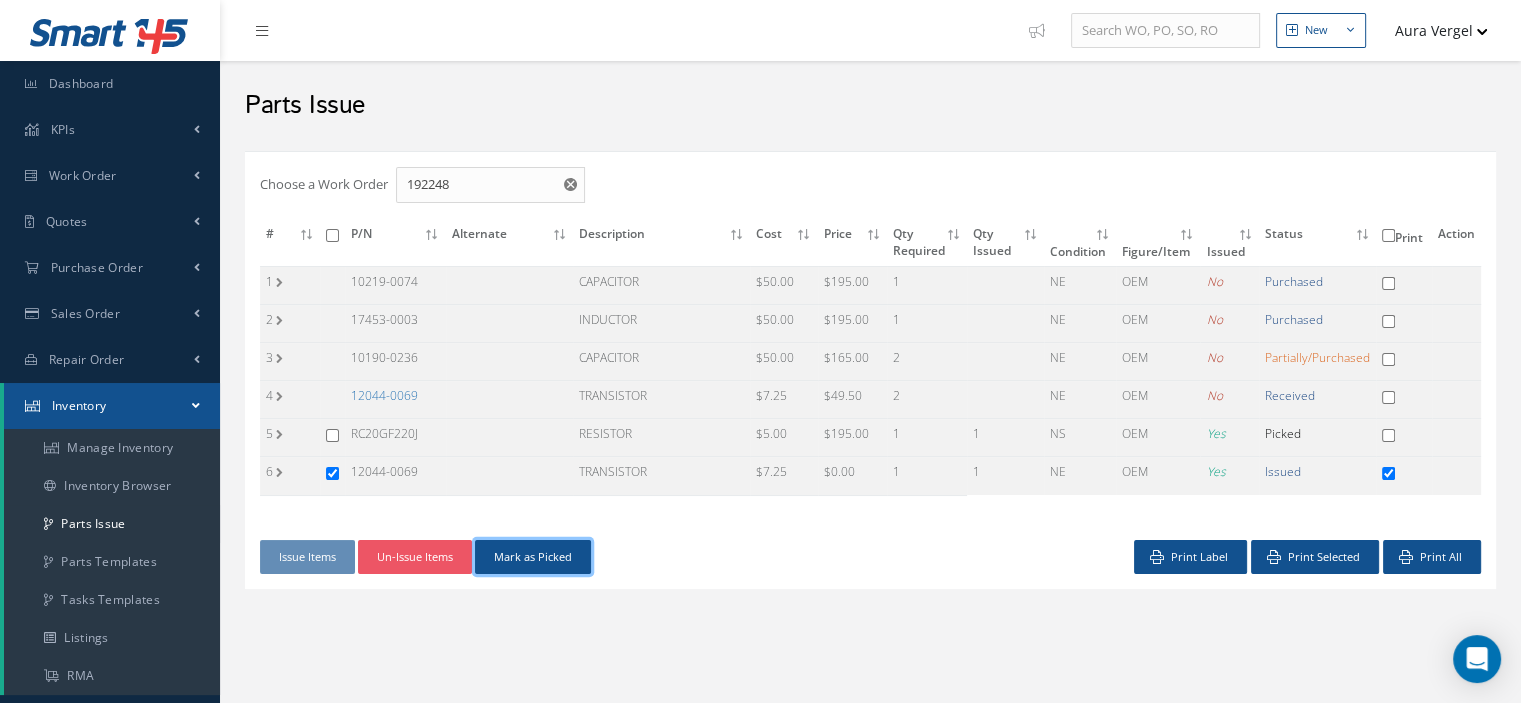 click on "Mark as Picked" at bounding box center [533, 557] 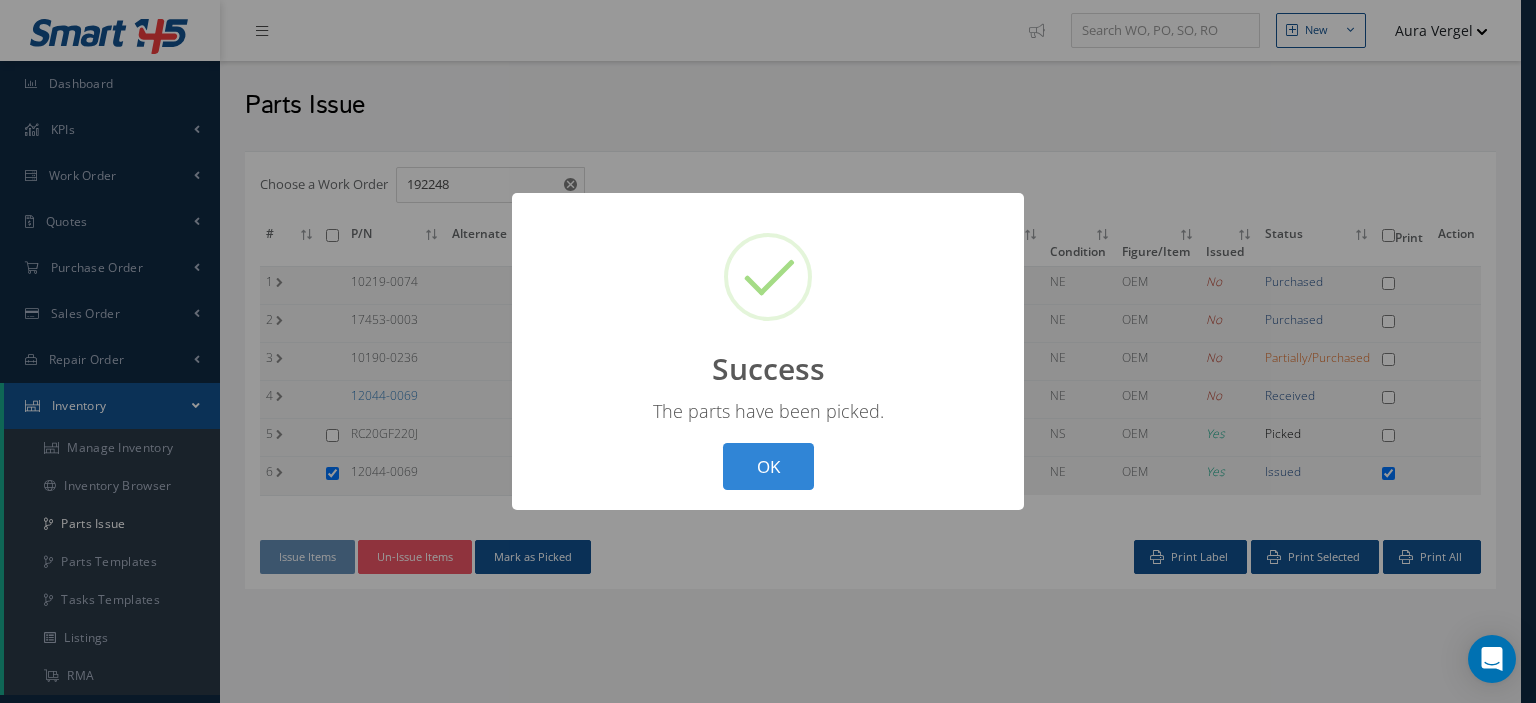 click on "? ! i     Success × The parts have been picked. OK Cancel" at bounding box center (768, 351) 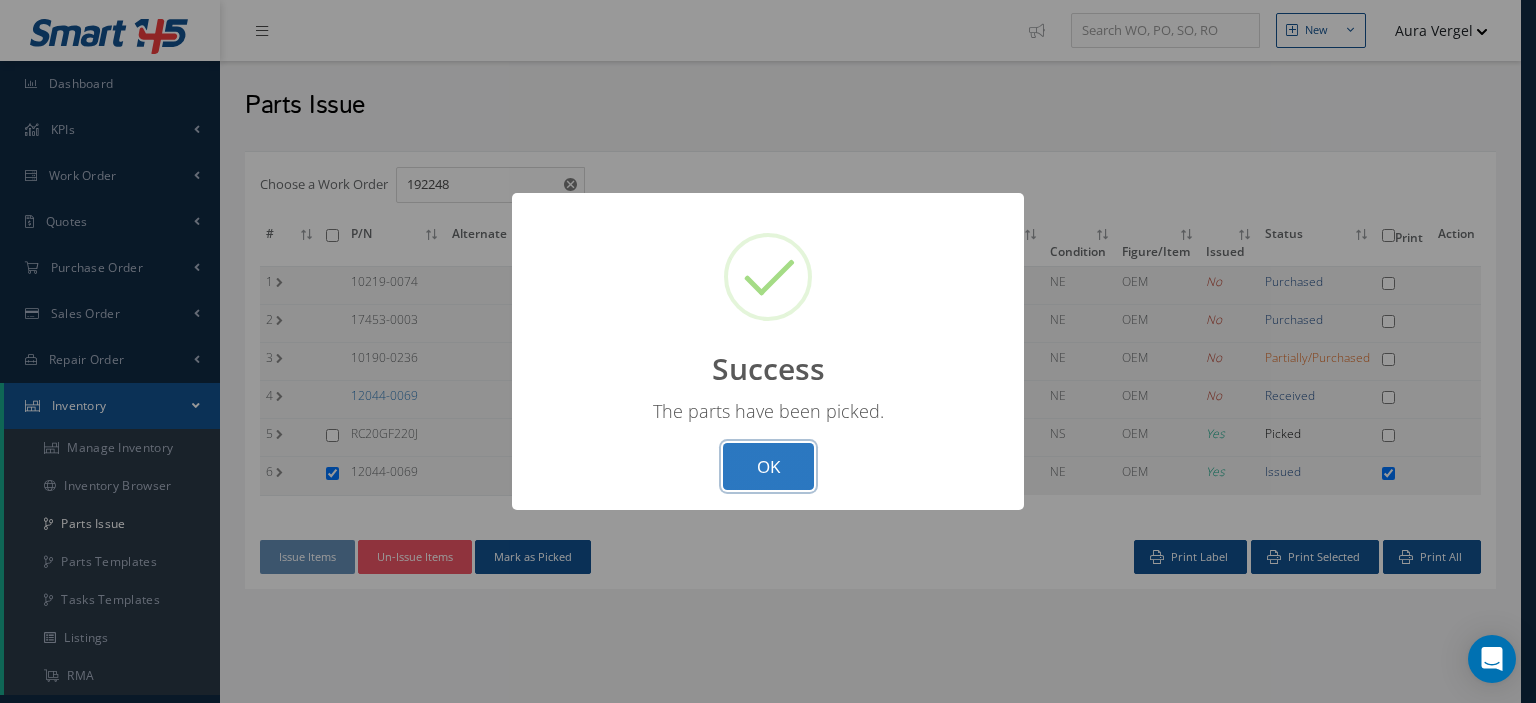 click on "OK" at bounding box center [768, 466] 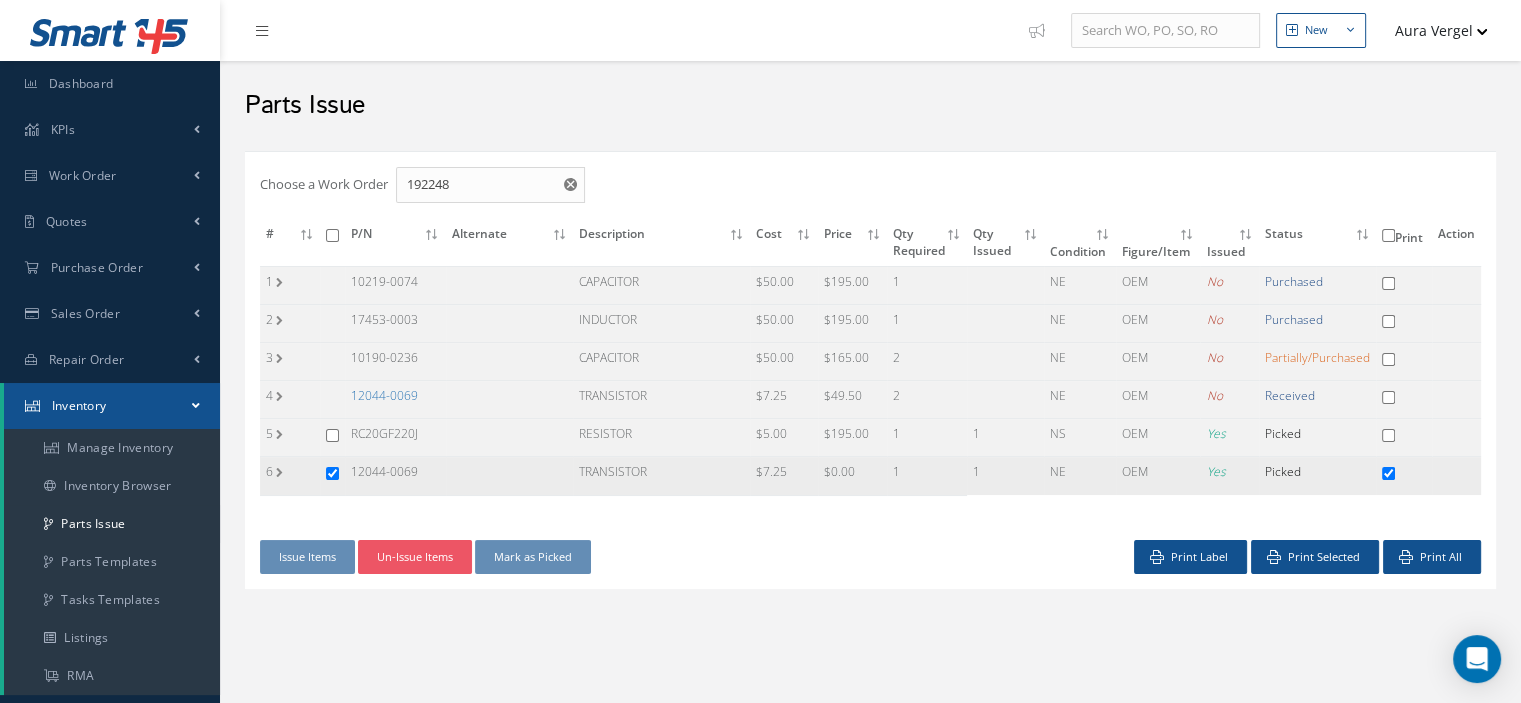 click at bounding box center (332, 473) 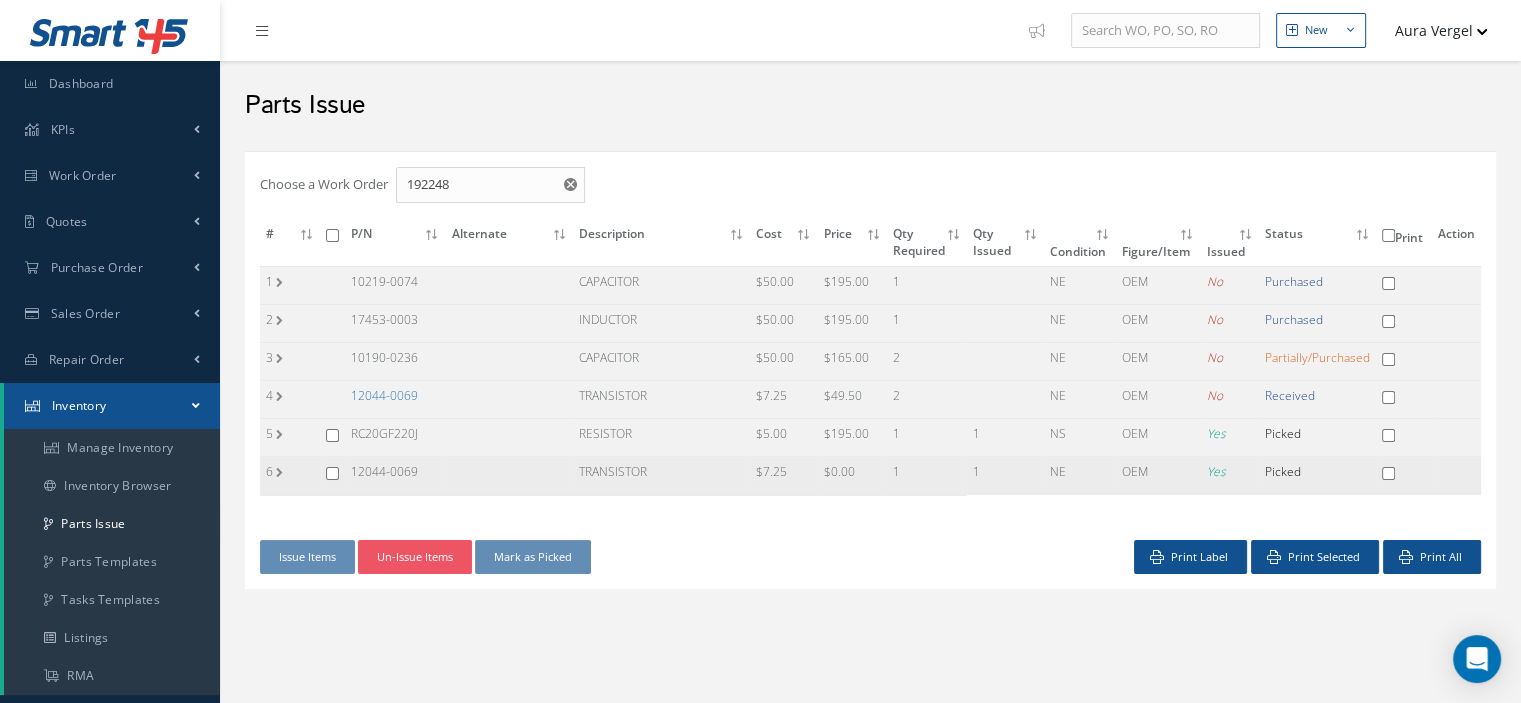 checkbox on "false" 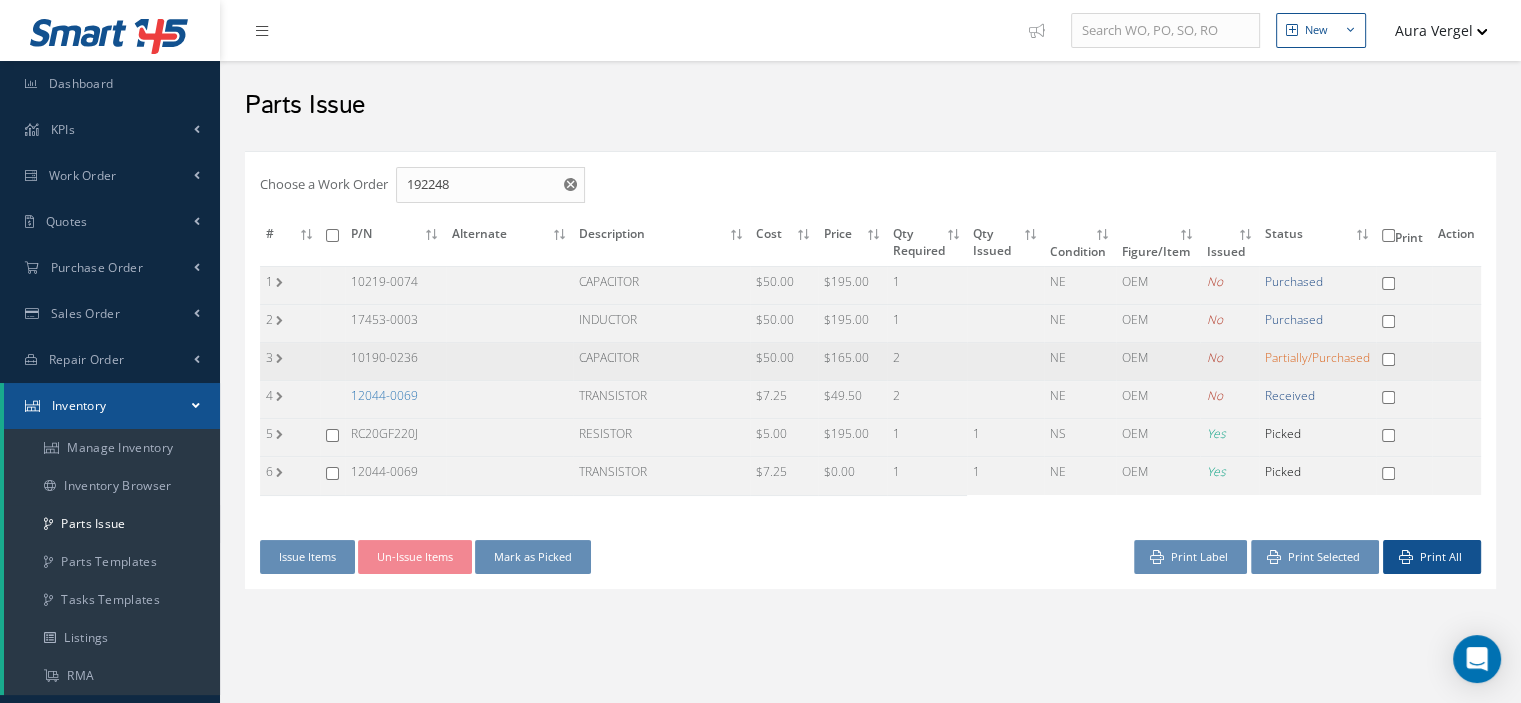 click on "10190-0236" at bounding box center (395, 362) 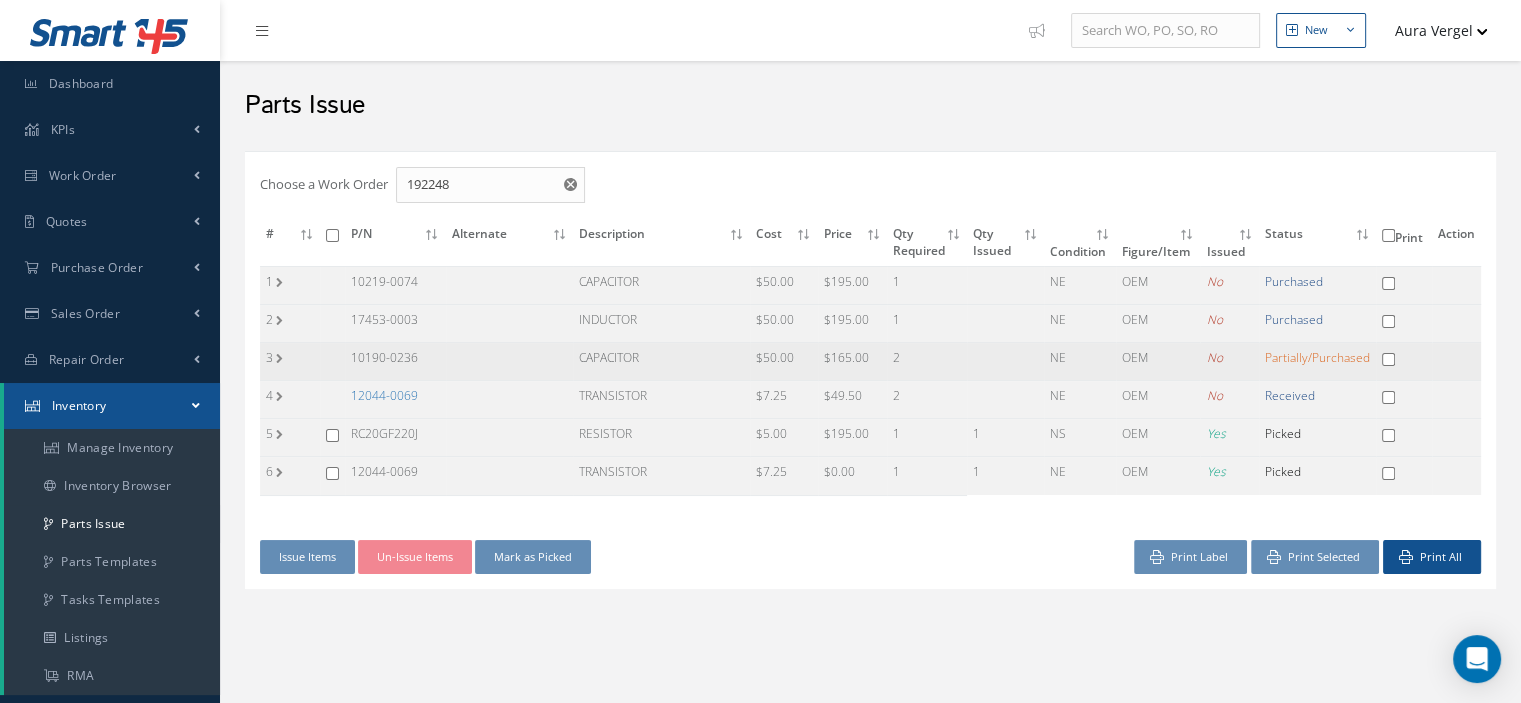 click on "3" at bounding box center (290, 362) 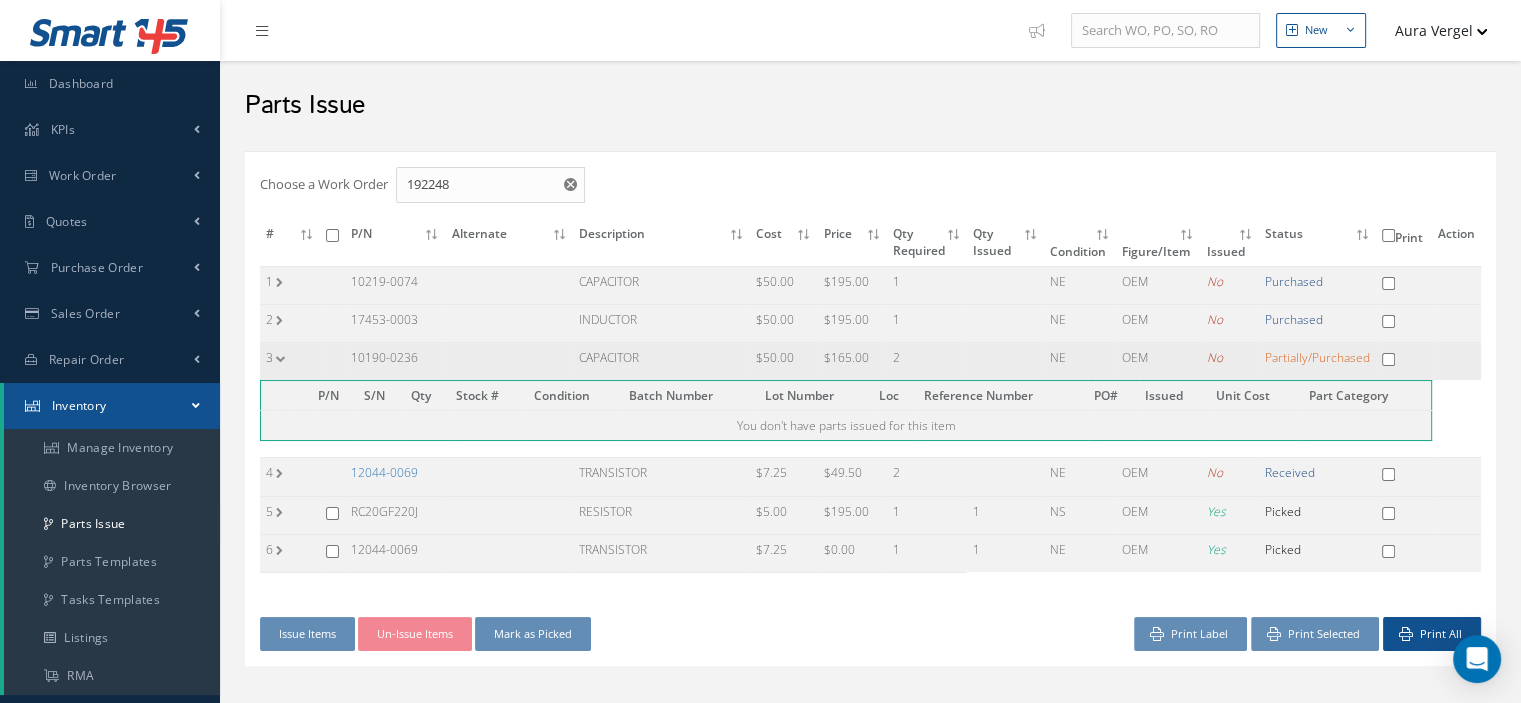click on "3" at bounding box center [290, 362] 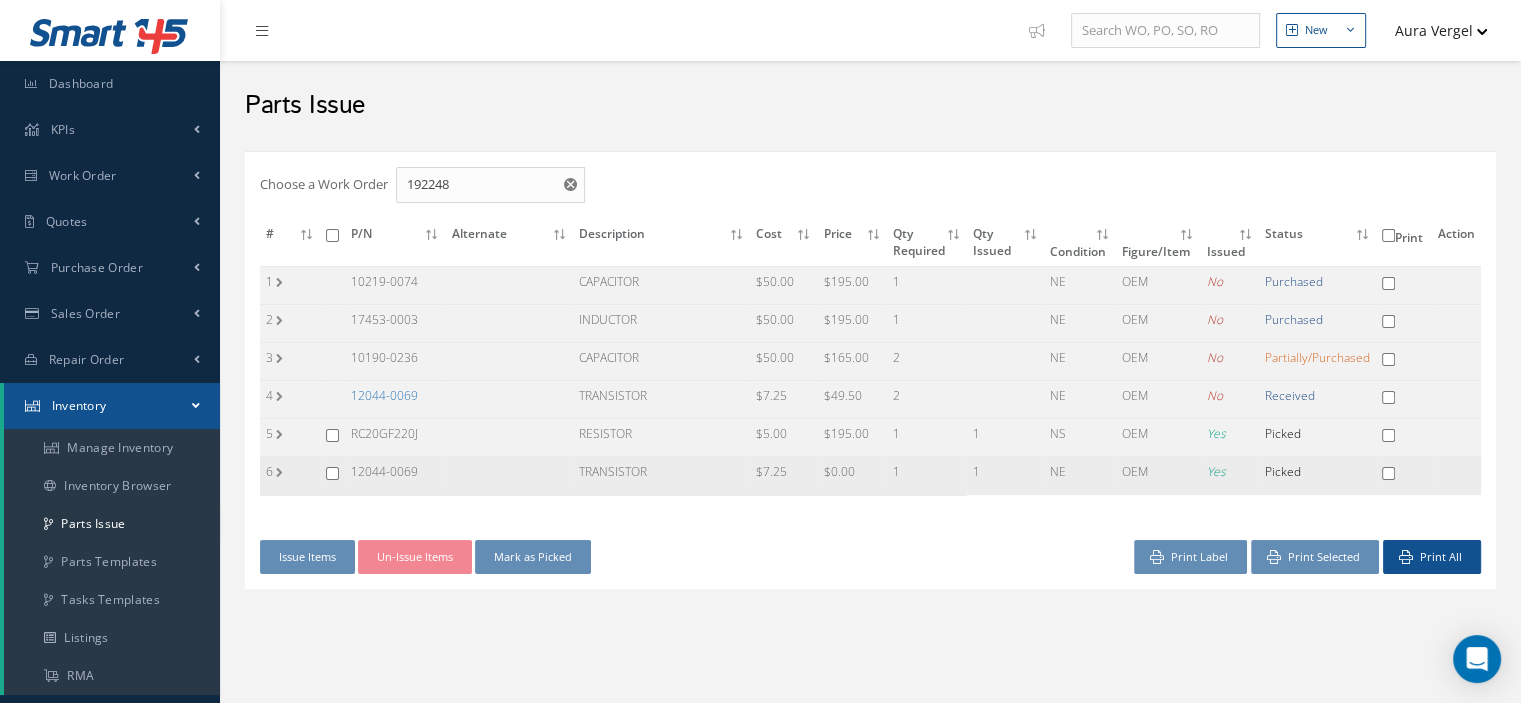drag, startPoint x: 426, startPoint y: 466, endPoint x: 351, endPoint y: 472, distance: 75.23962 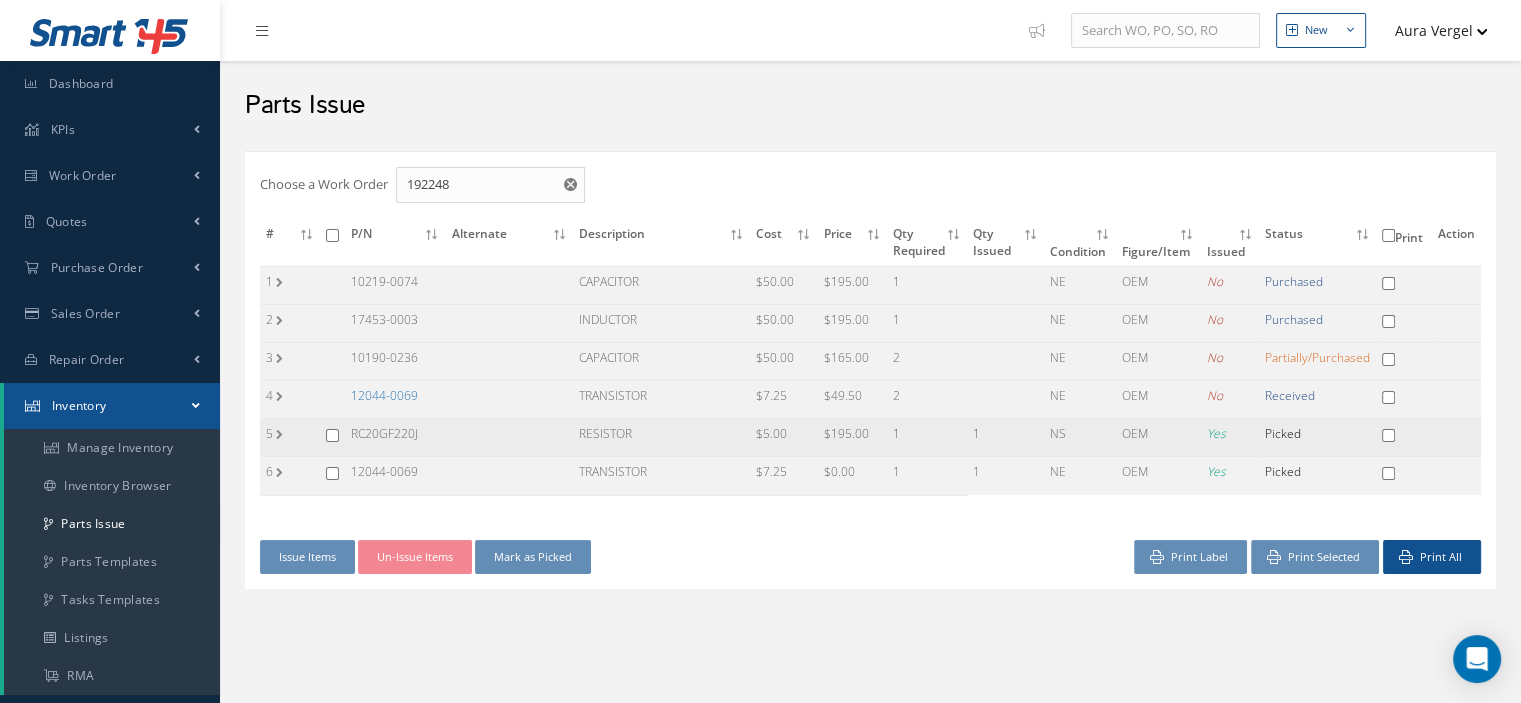 drag, startPoint x: 428, startPoint y: 435, endPoint x: 351, endPoint y: 443, distance: 77.41447 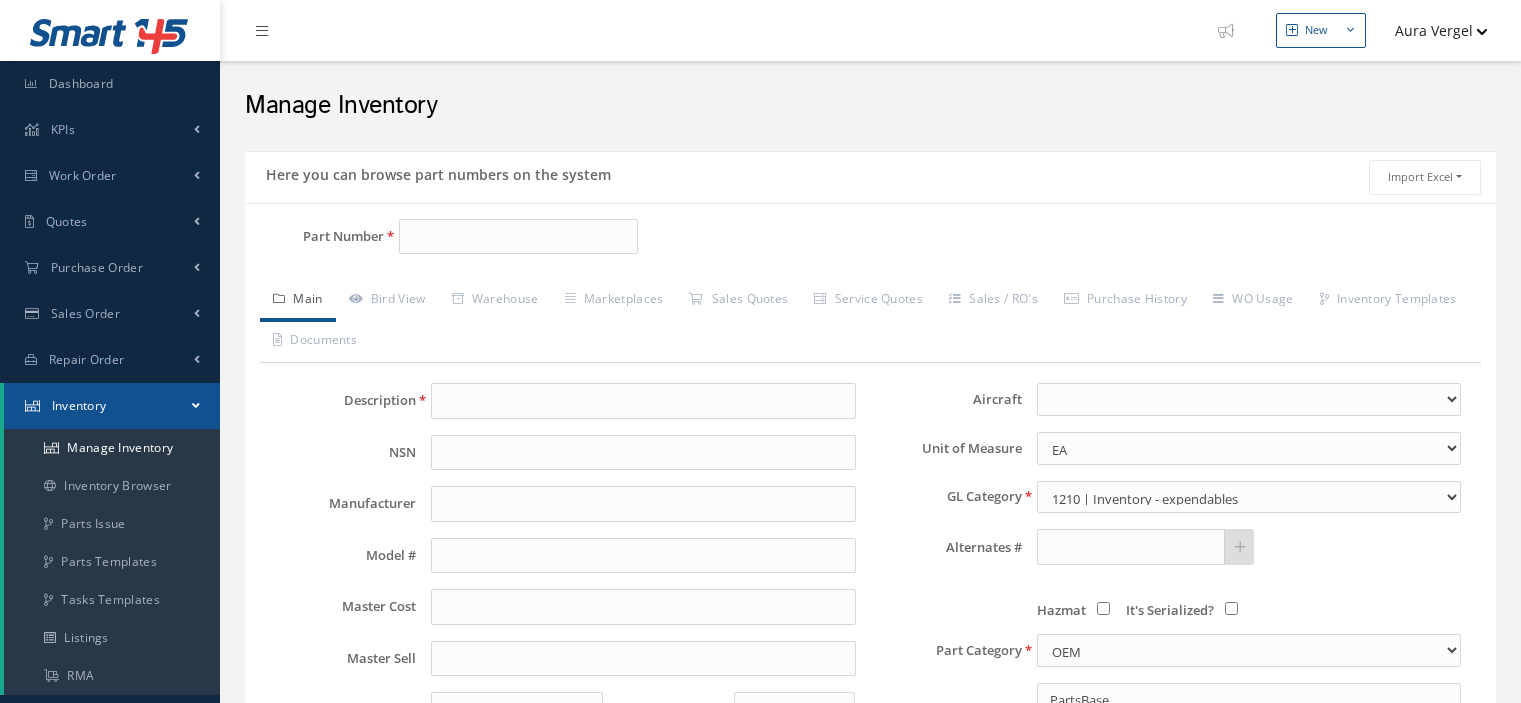 scroll, scrollTop: 0, scrollLeft: 0, axis: both 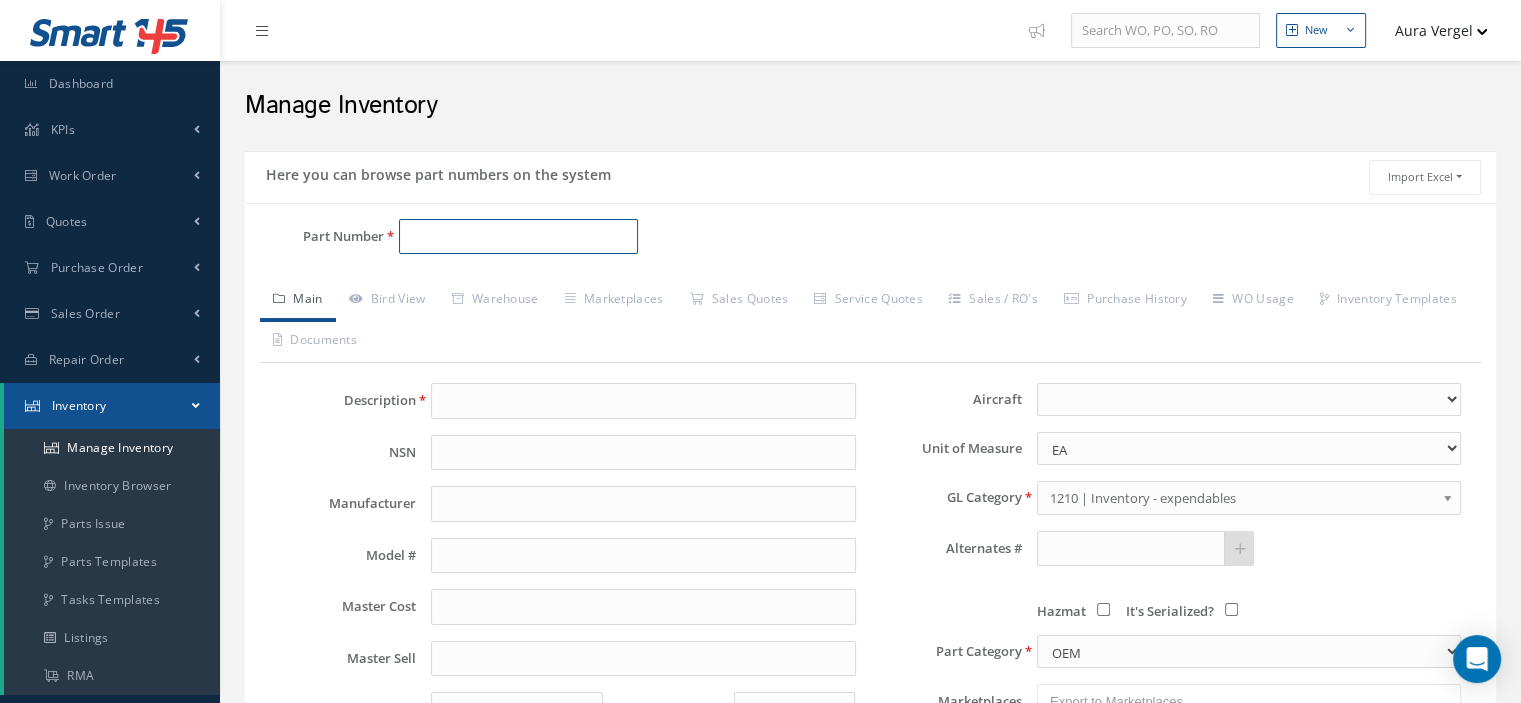 click on "Part Number" at bounding box center (518, 237) 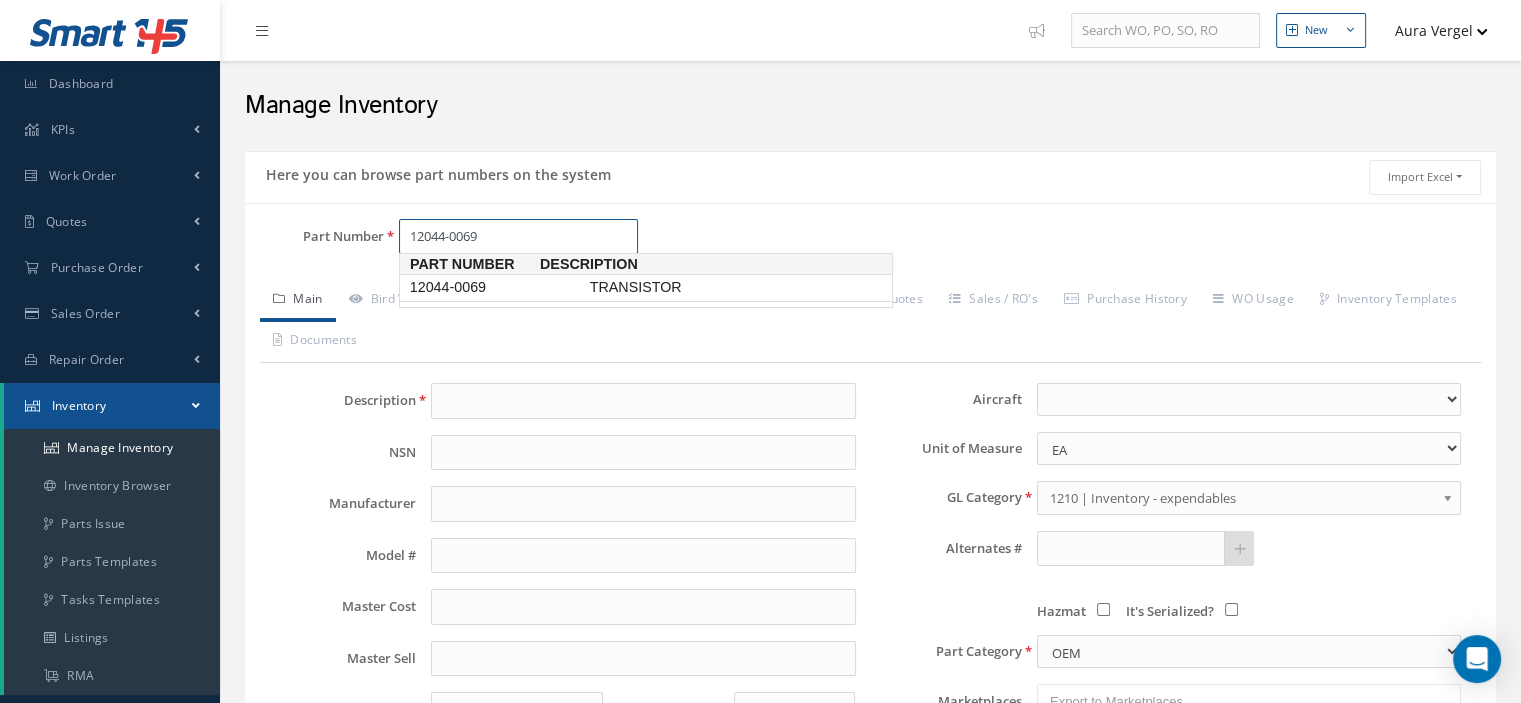 click on "12044-0069" at bounding box center [496, 287] 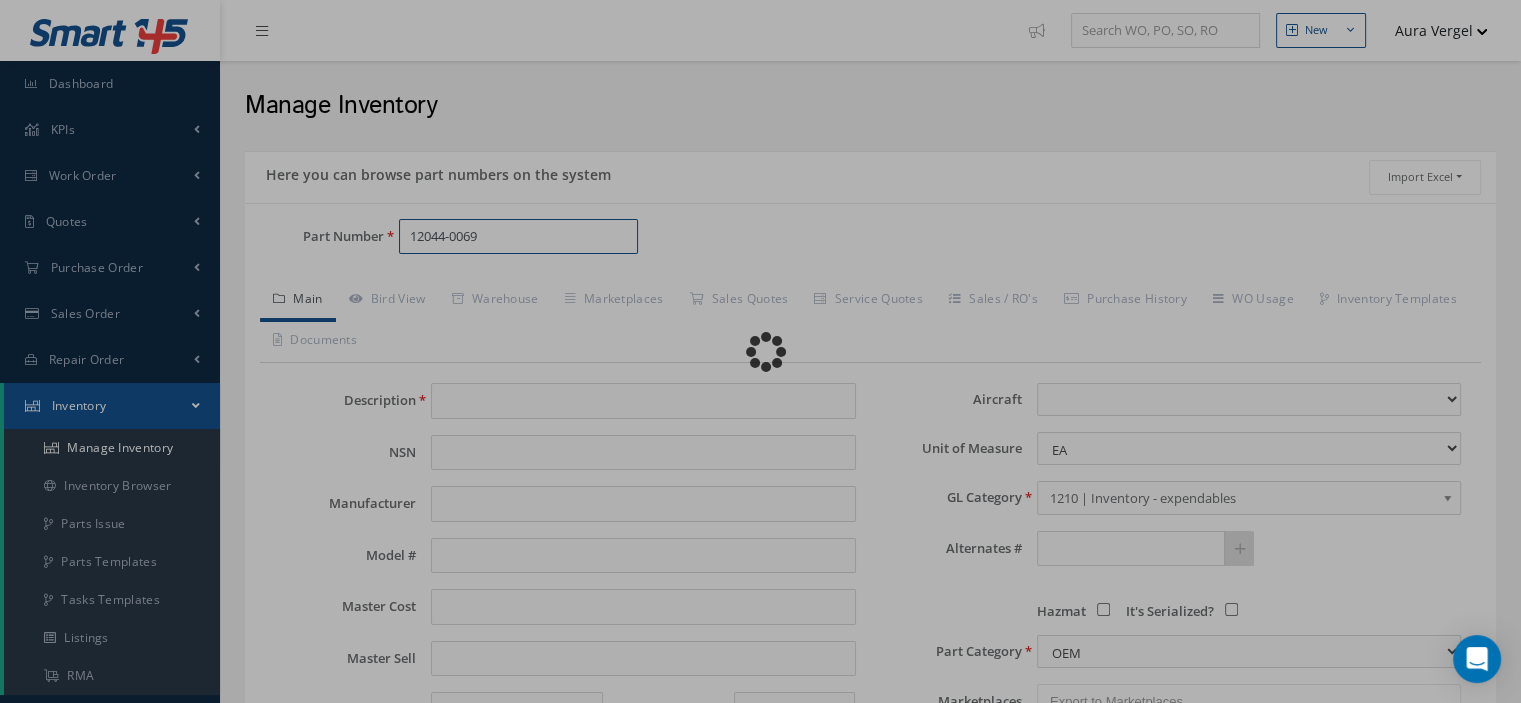 type on "TRANSISTOR" 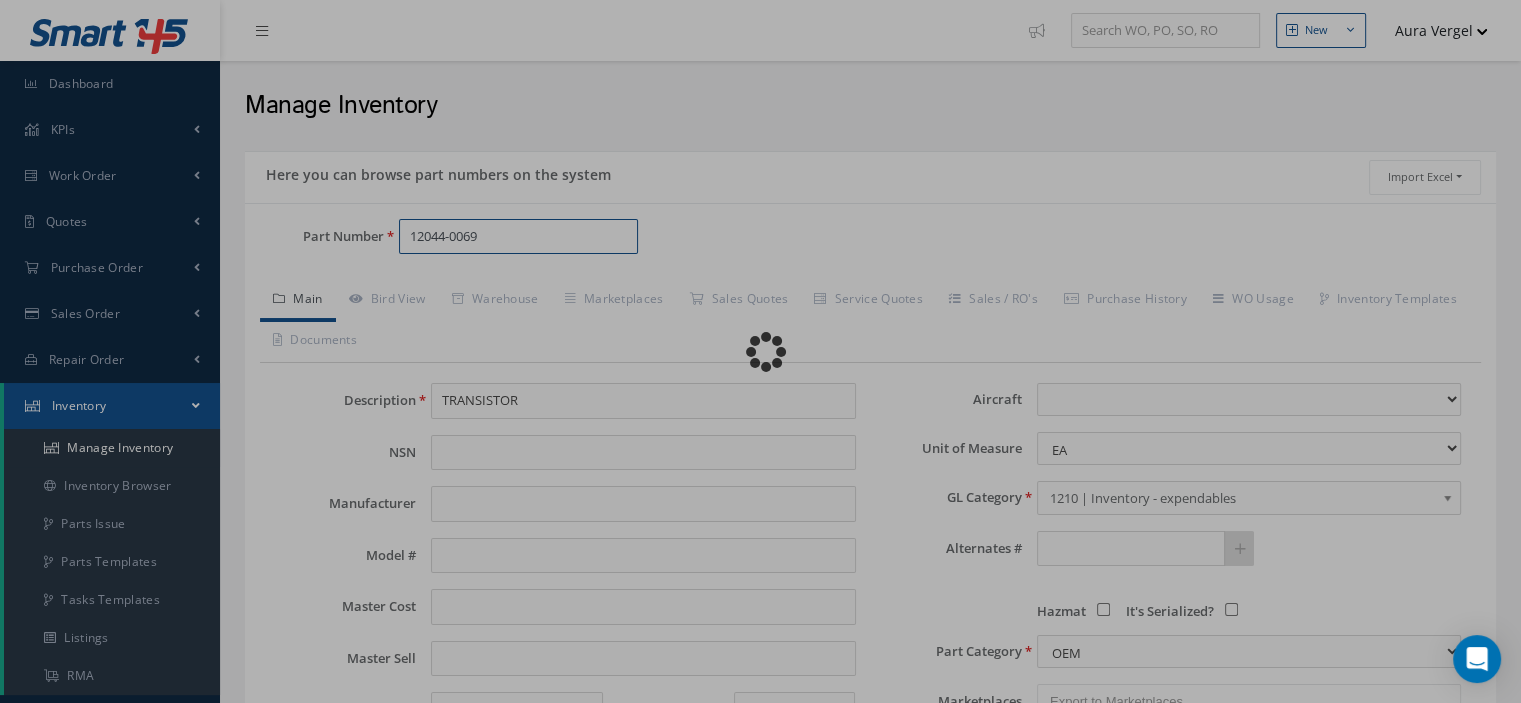 select 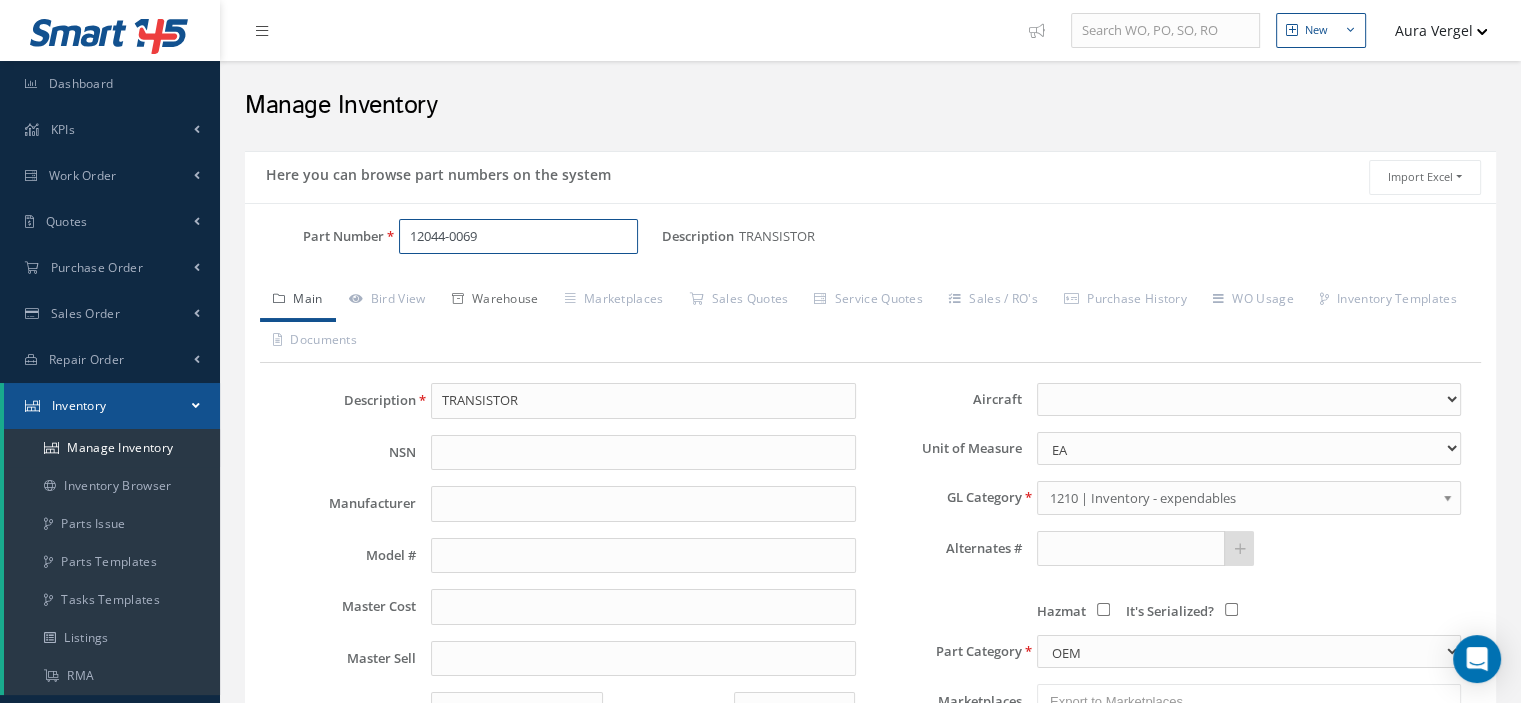 type on "12044-0069" 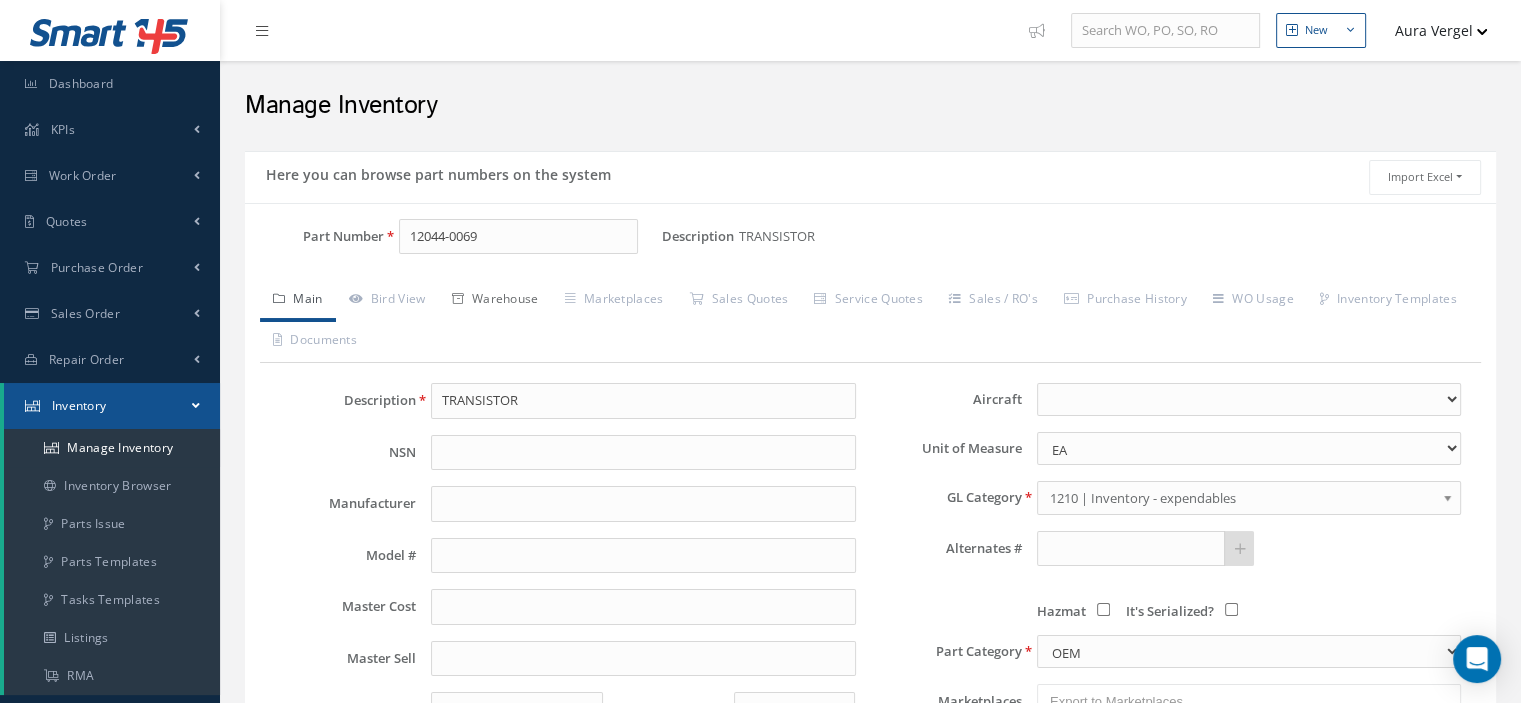 click on "Warehouse" at bounding box center [495, 301] 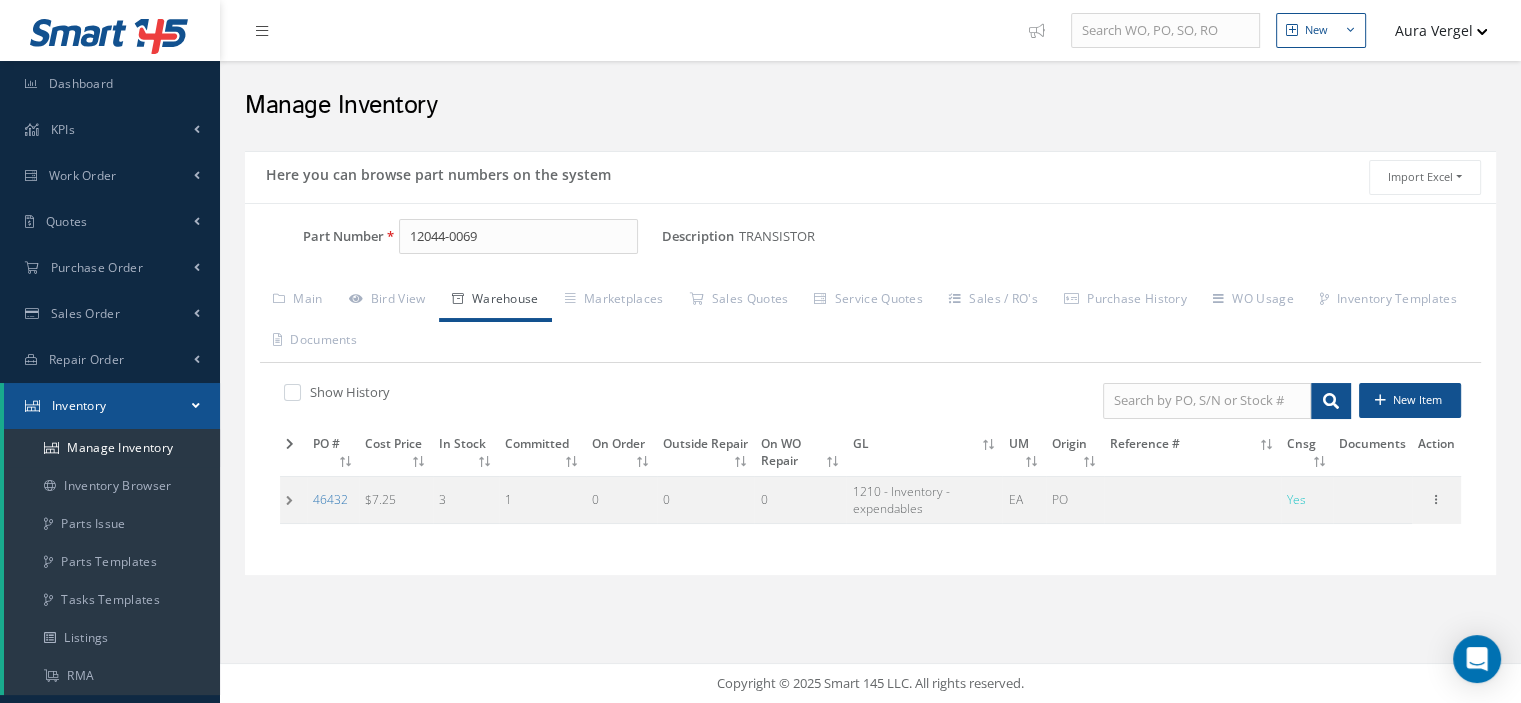 click at bounding box center [293, 499] 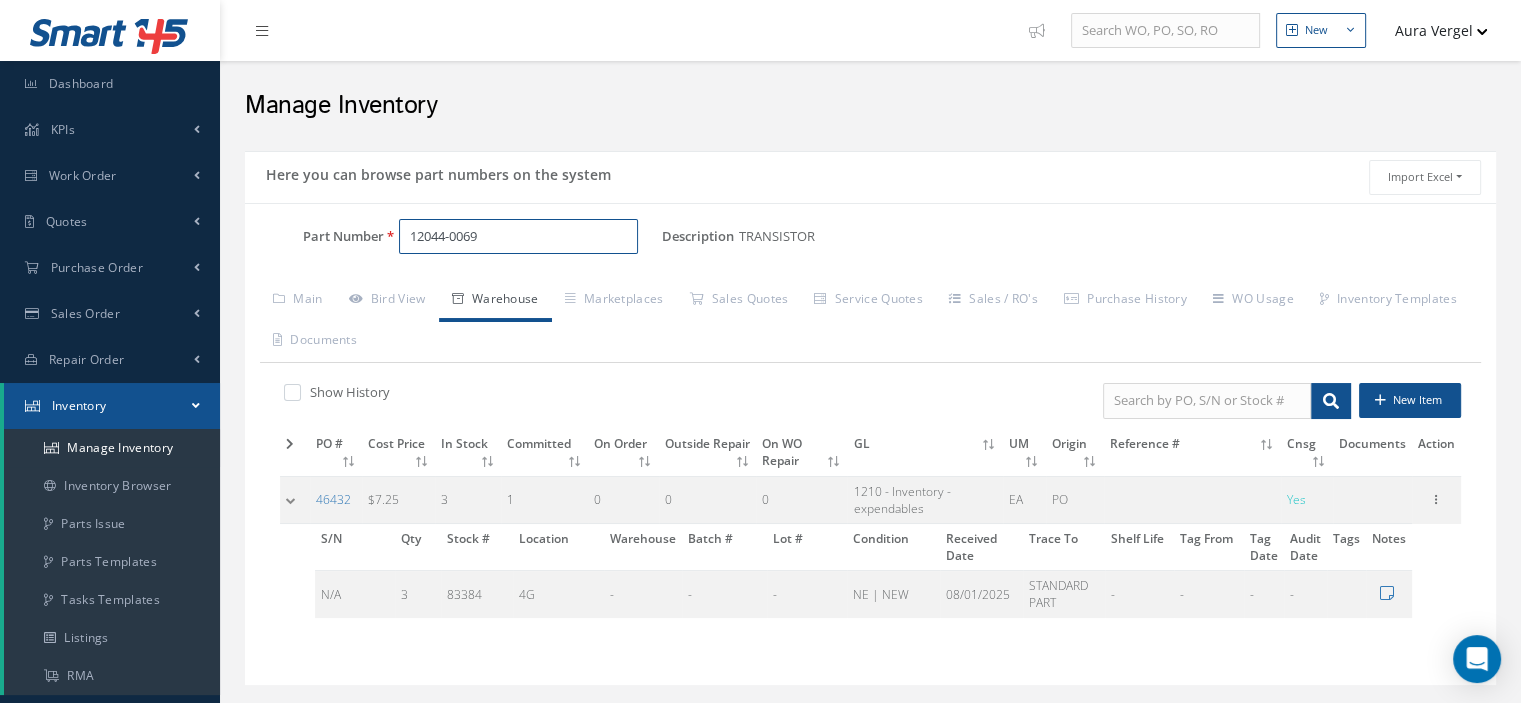 click on "Part Number
12044-0069" at bounding box center [453, 237] 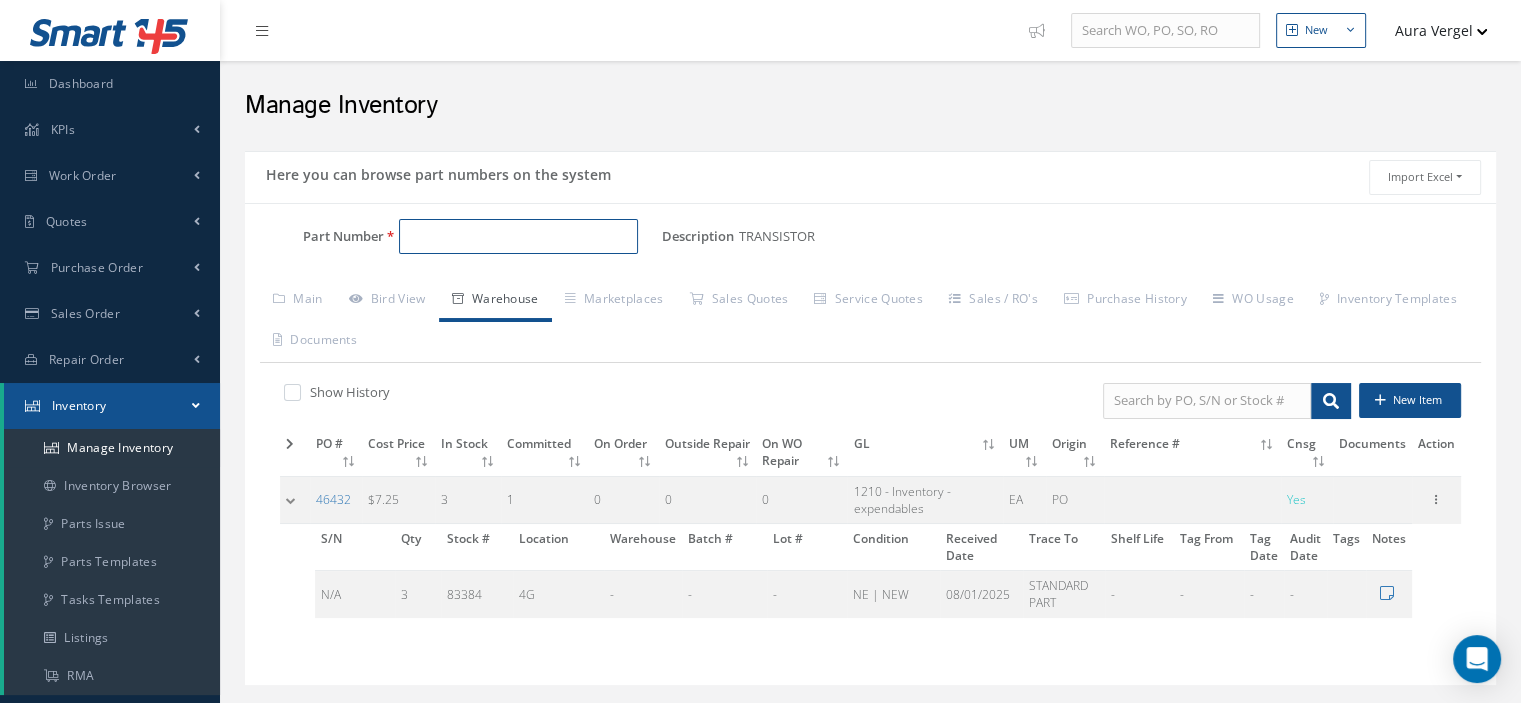 click on "Part Number" at bounding box center [518, 237] 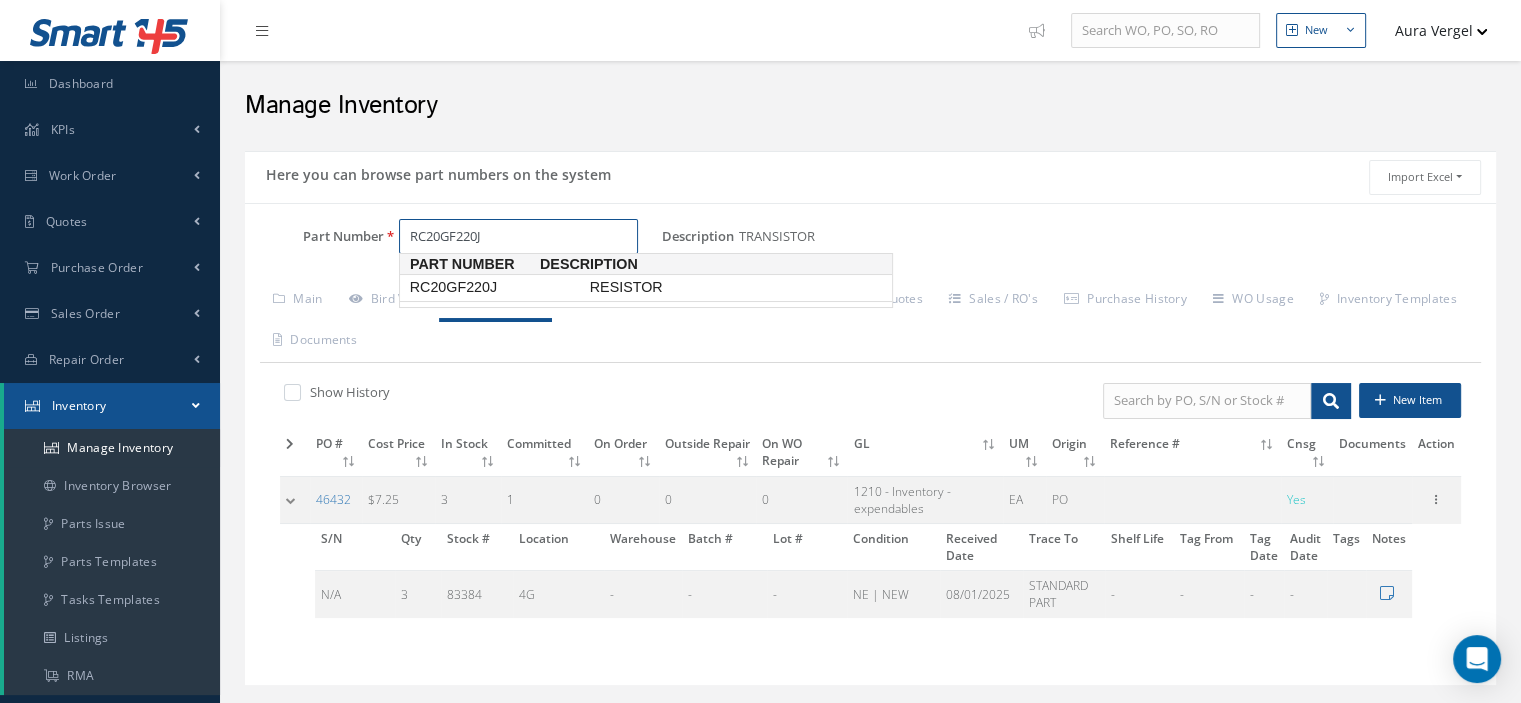 click on "RC20GF220J" at bounding box center (496, 287) 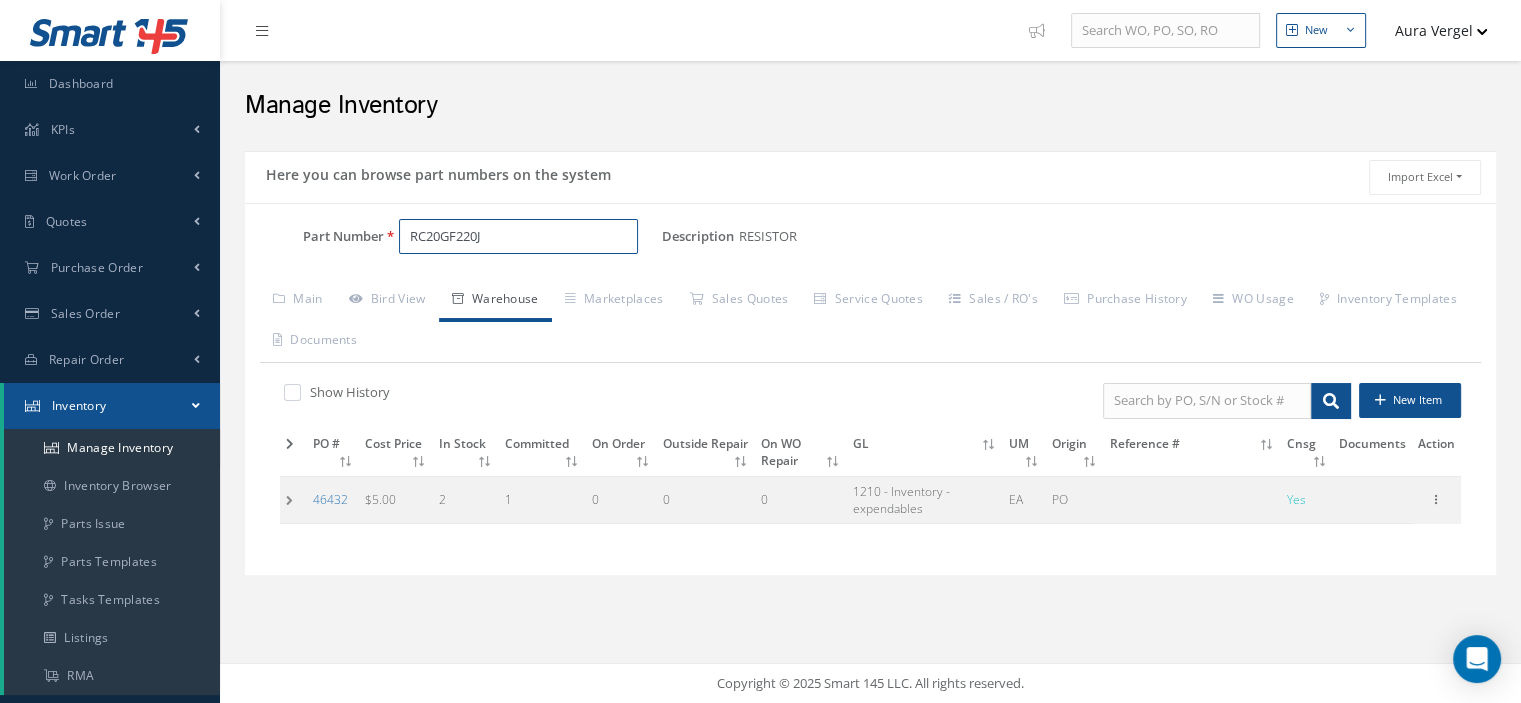 type on "RC20GF220J" 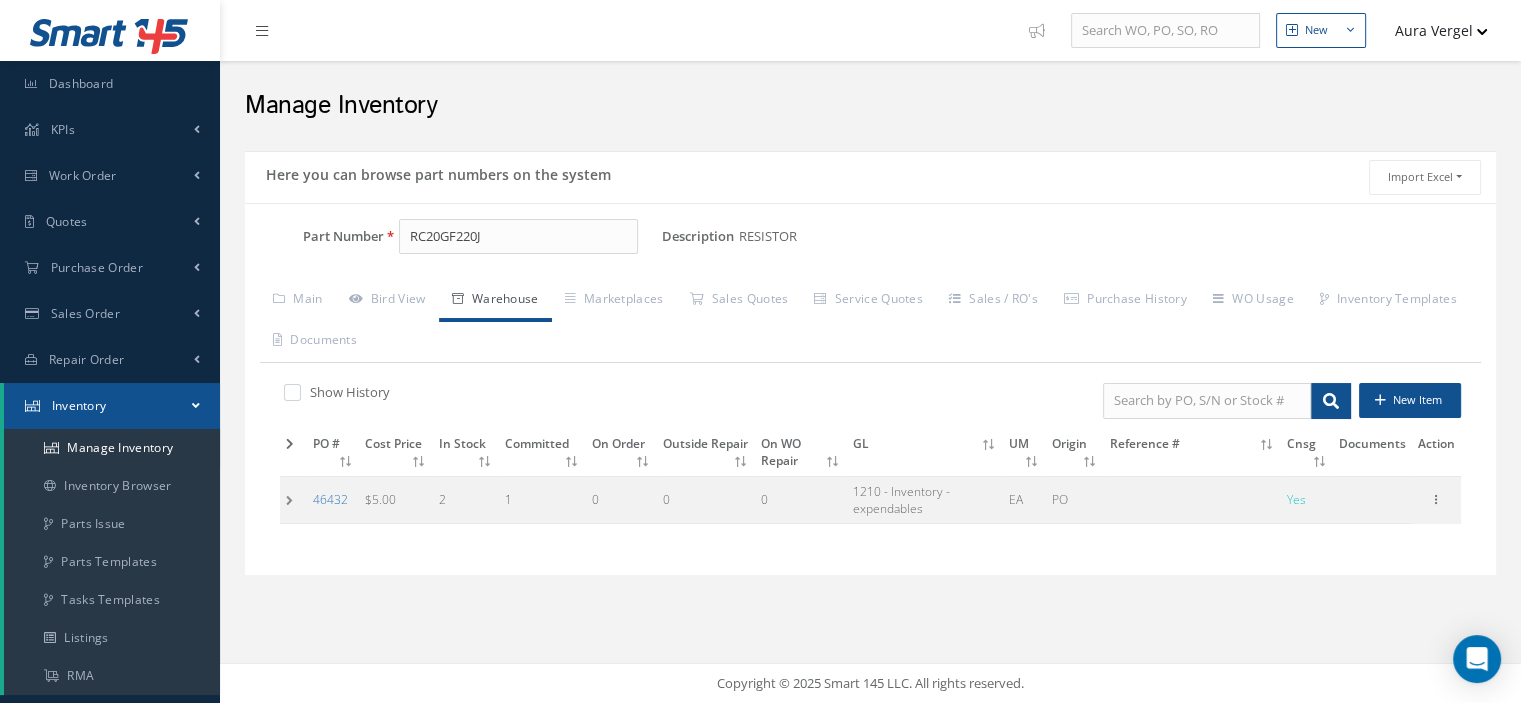 click at bounding box center (293, 499) 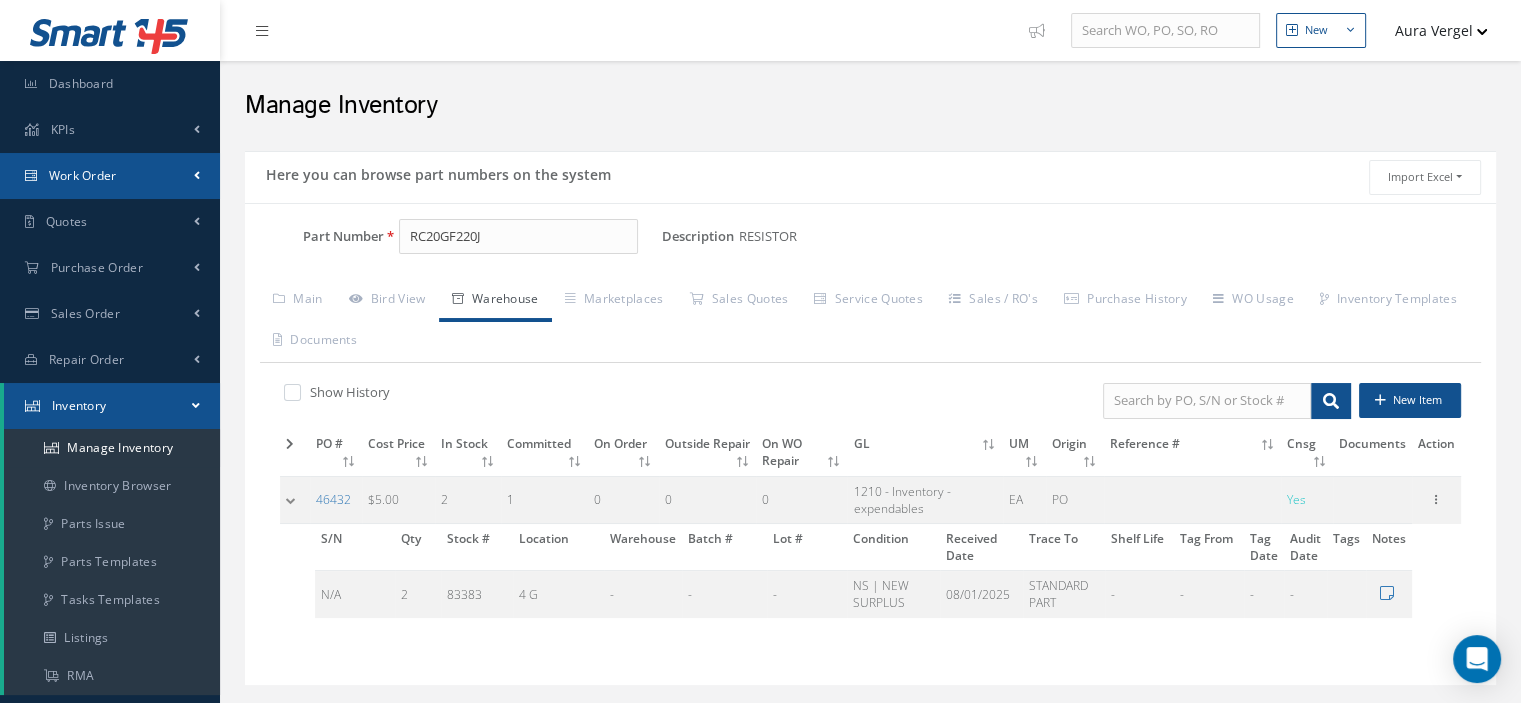 click on "Work Order" at bounding box center [110, 176] 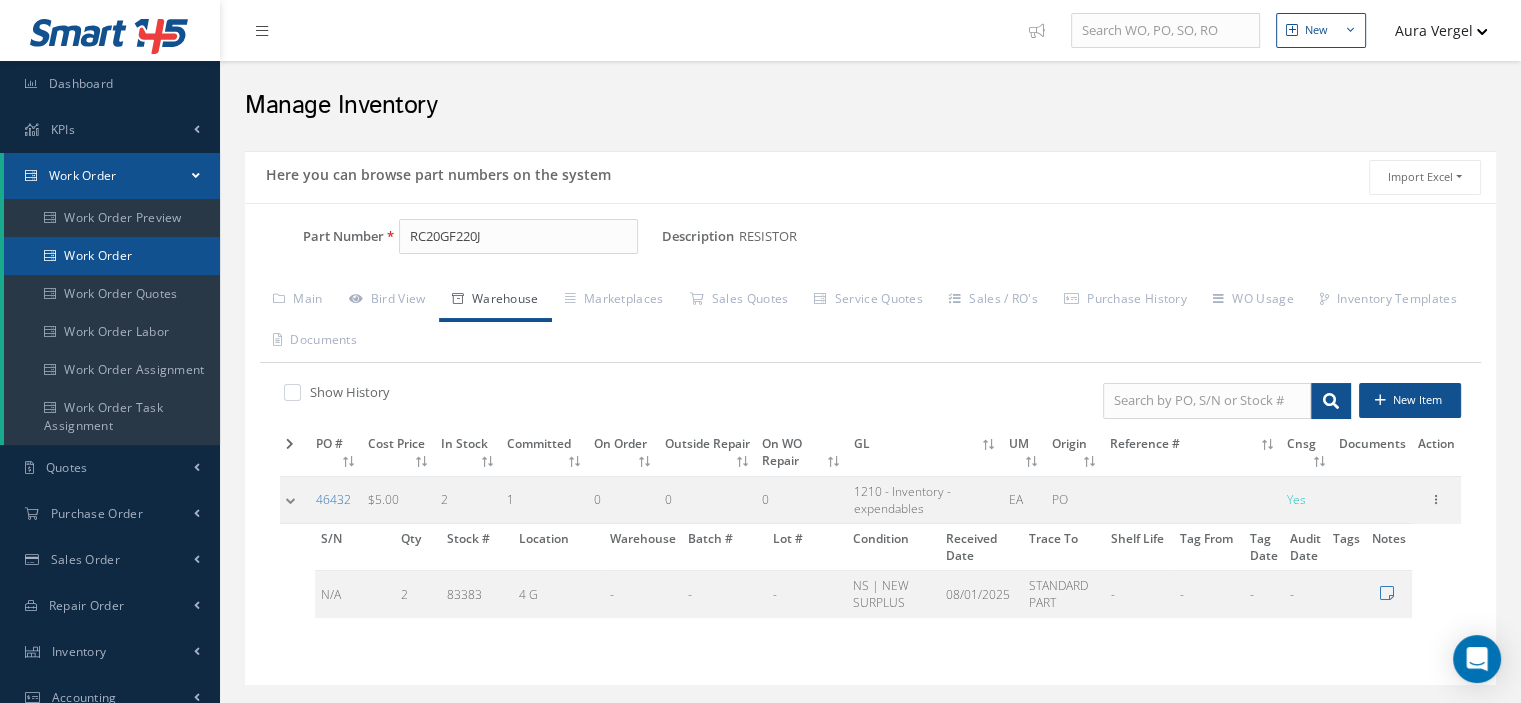 click on "Work Order" at bounding box center [112, 256] 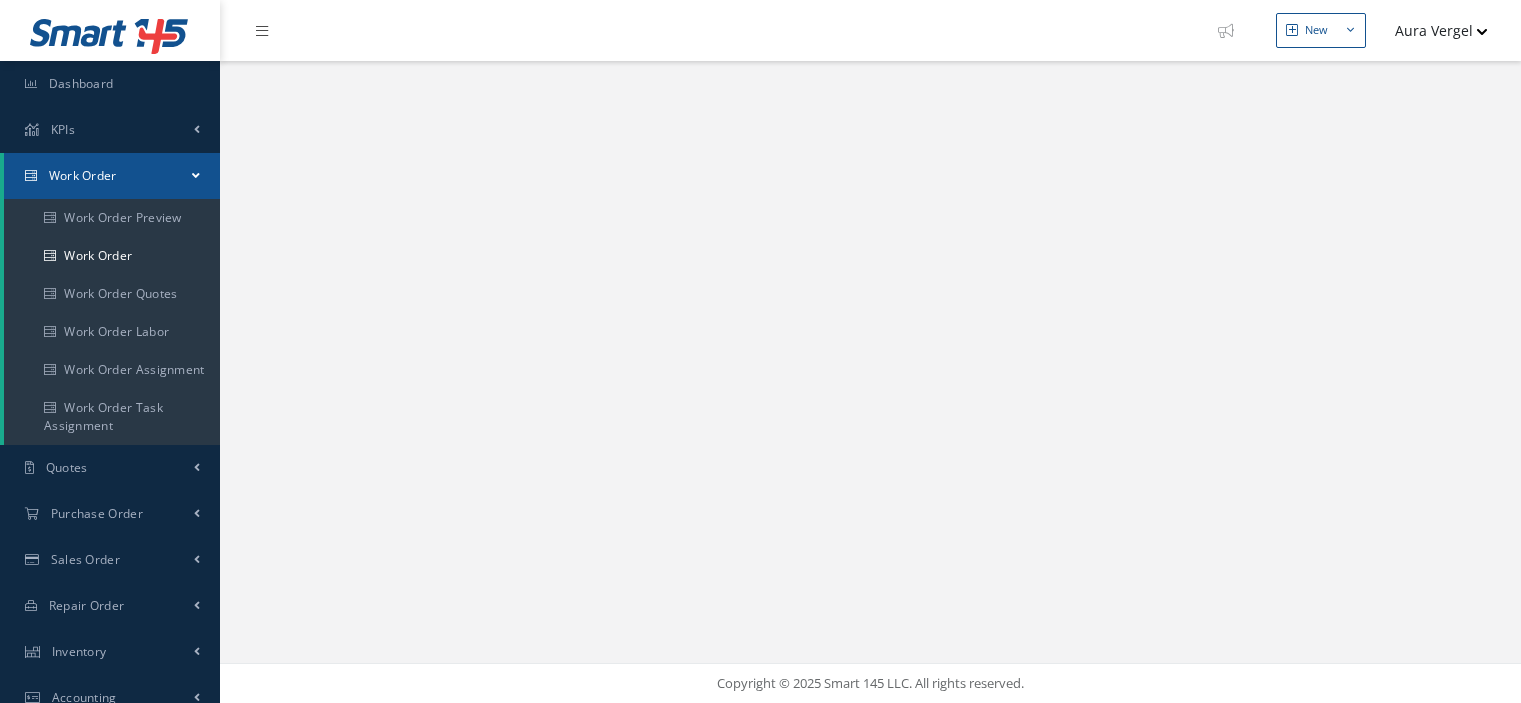 scroll, scrollTop: 0, scrollLeft: 0, axis: both 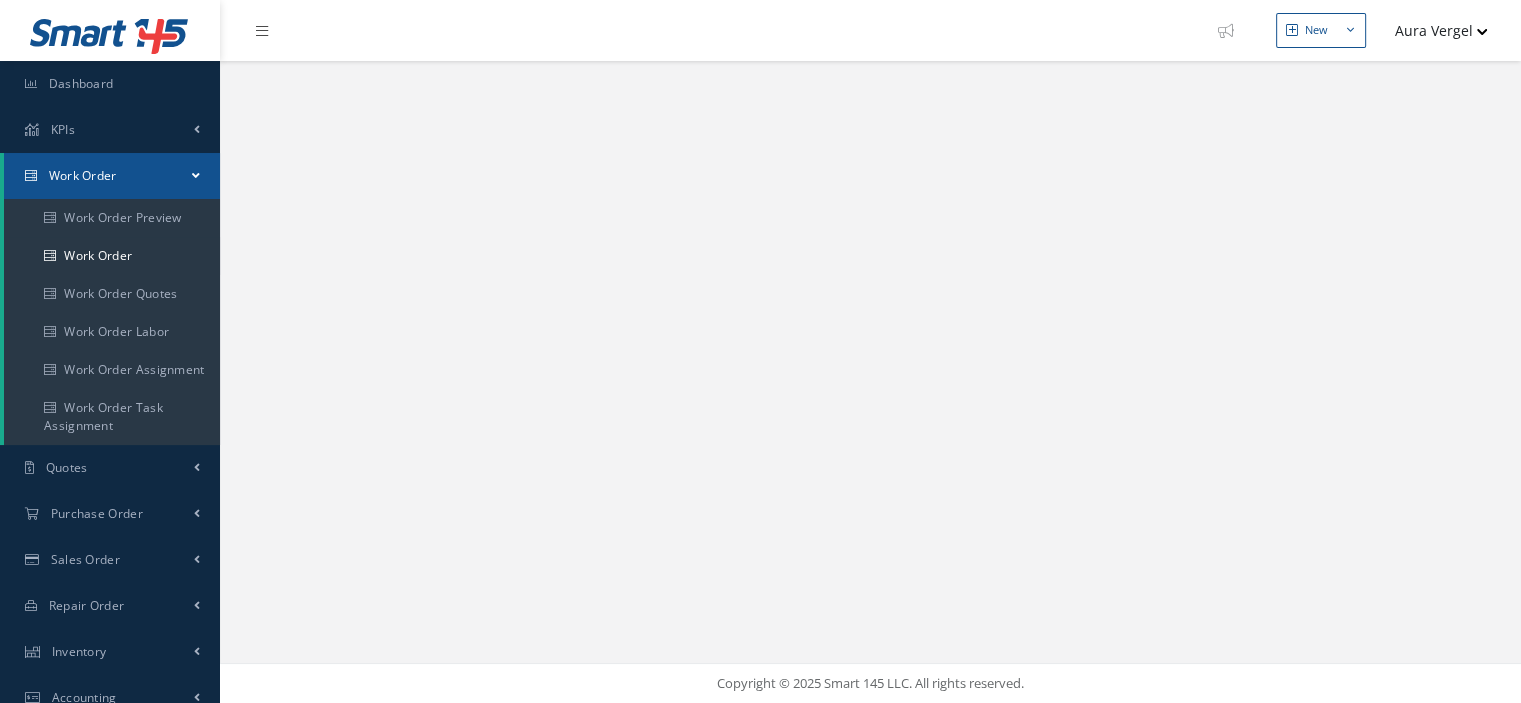 select on "25" 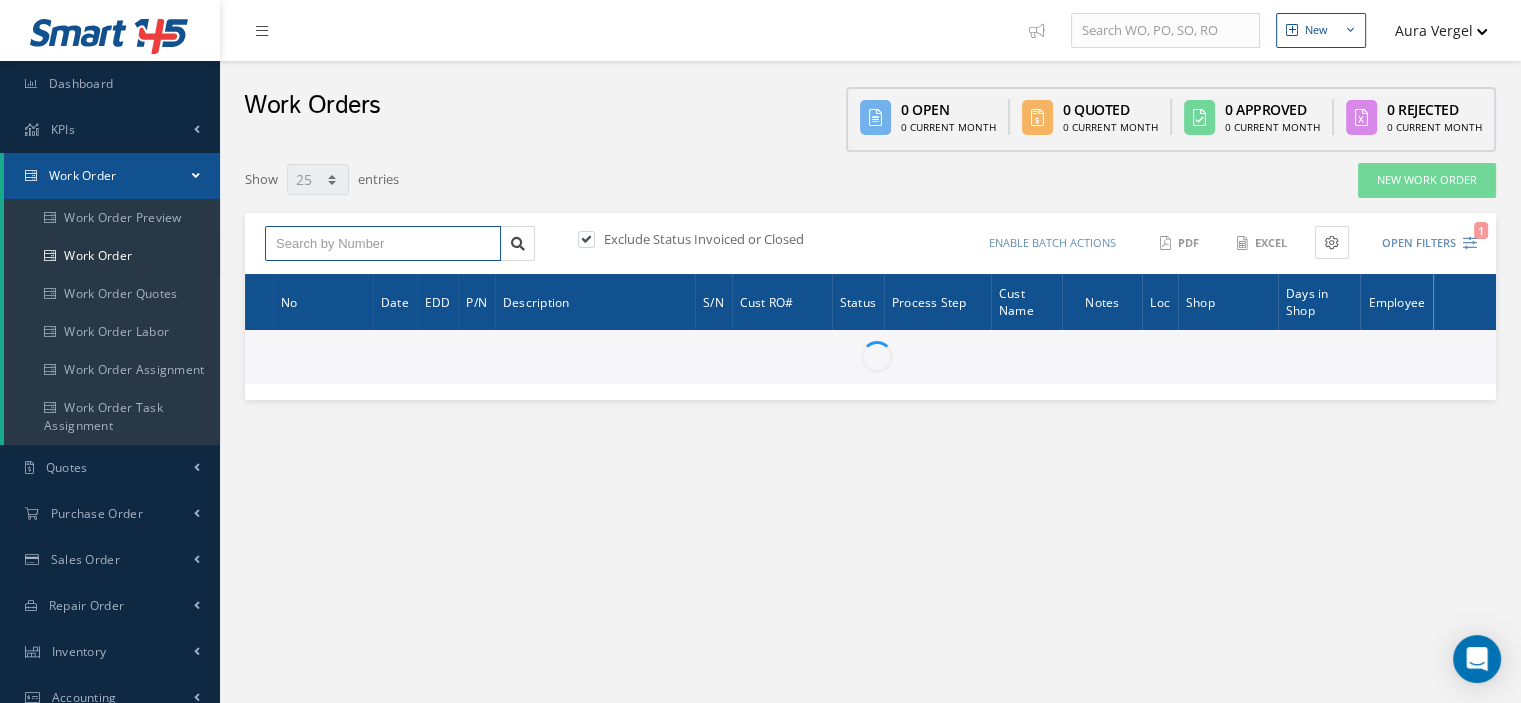 click at bounding box center (383, 244) 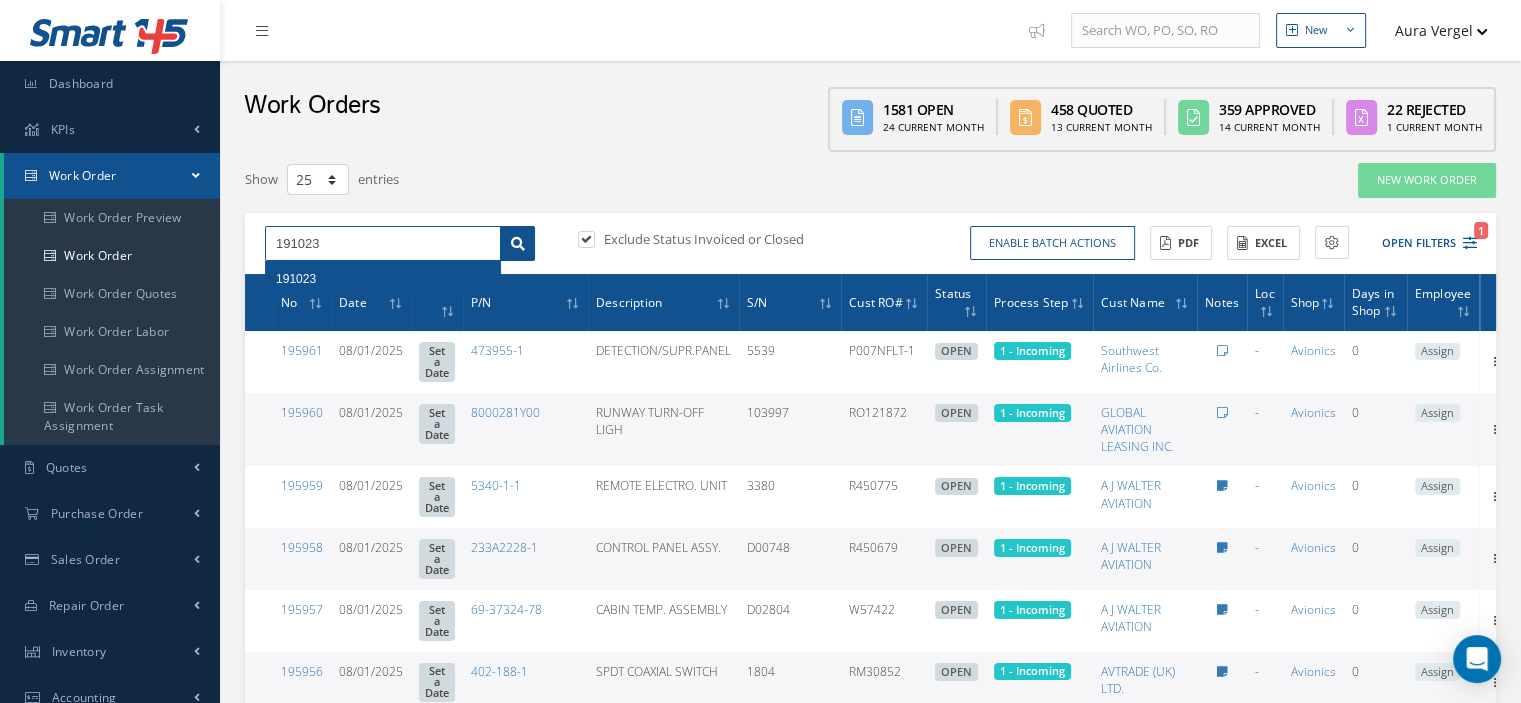 type on "191023" 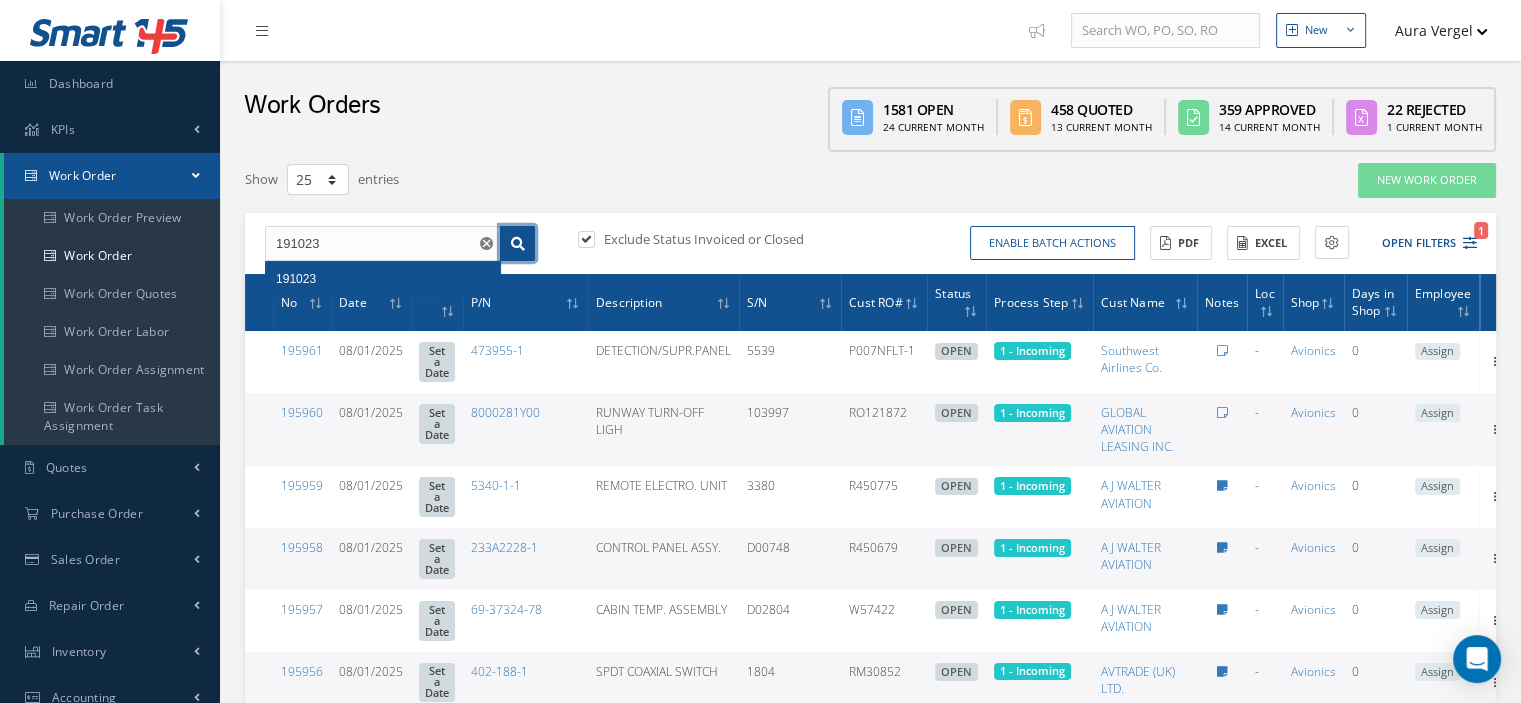 click at bounding box center [518, 244] 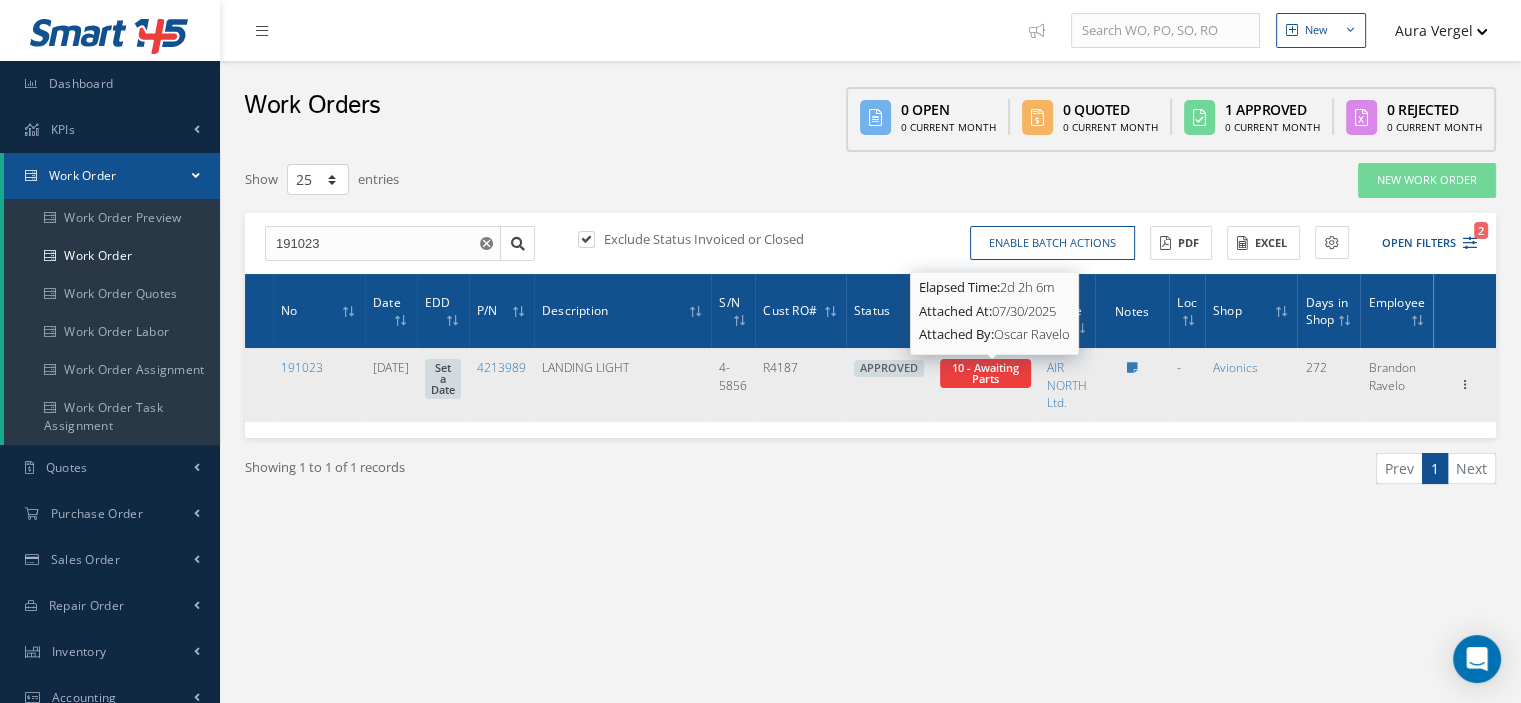 click on "10 - Awaiting Parts" at bounding box center [985, 373] 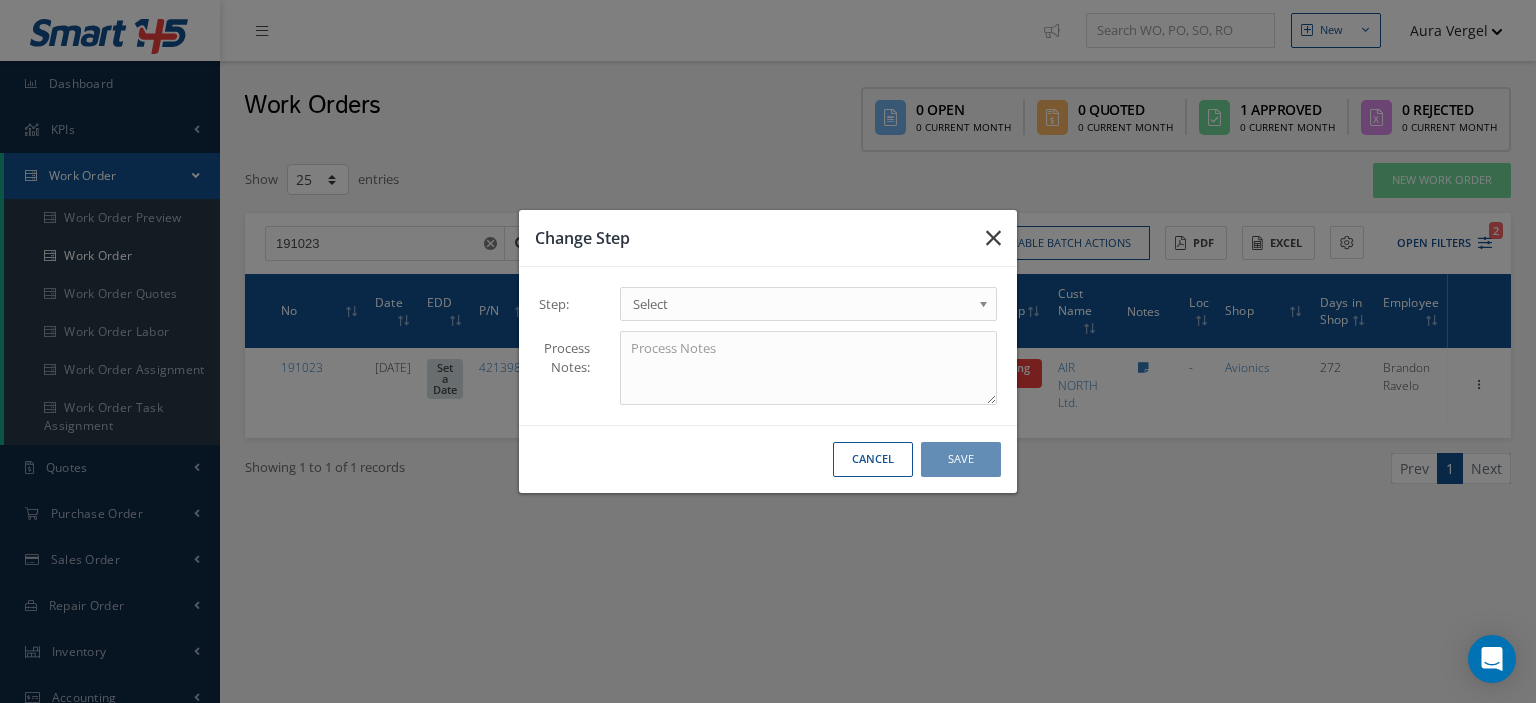 click at bounding box center [993, 238] 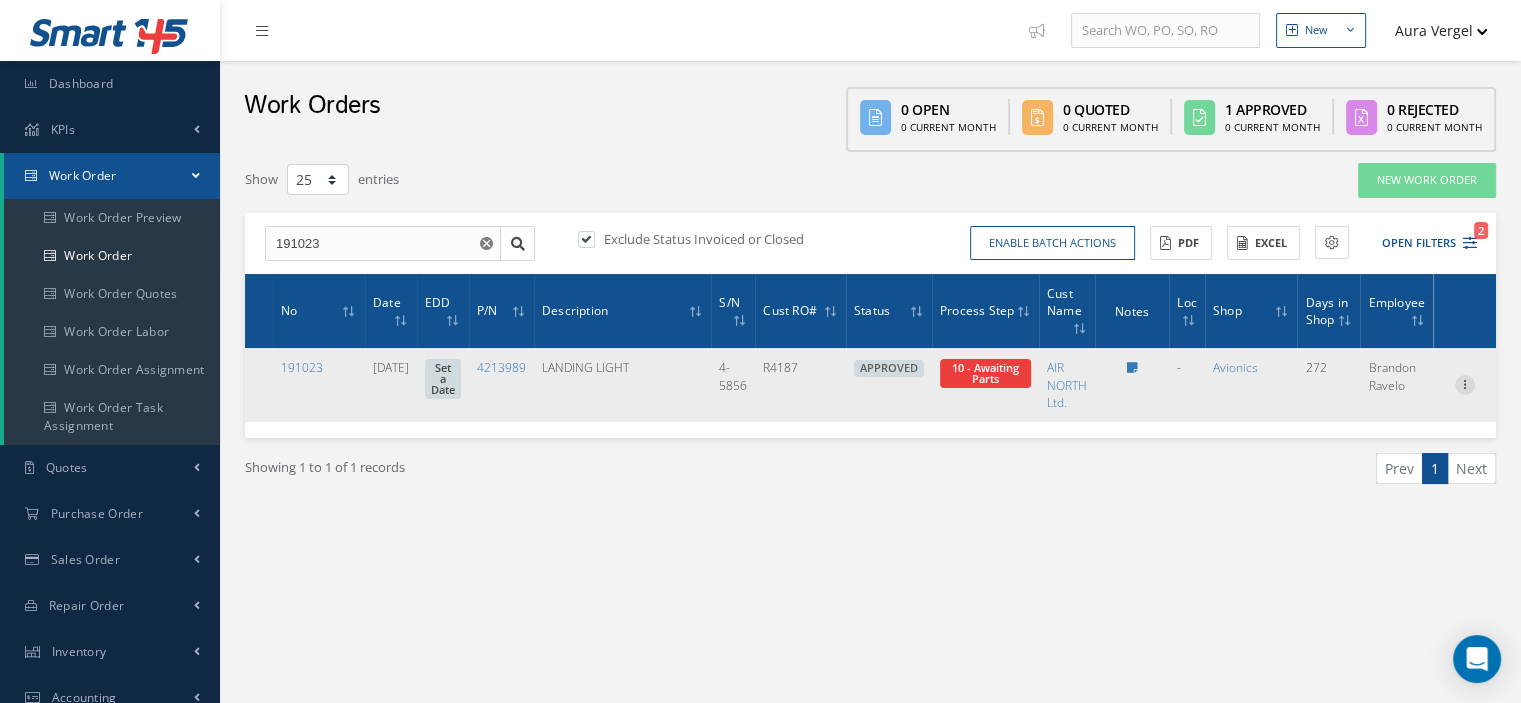 click at bounding box center [1465, 383] 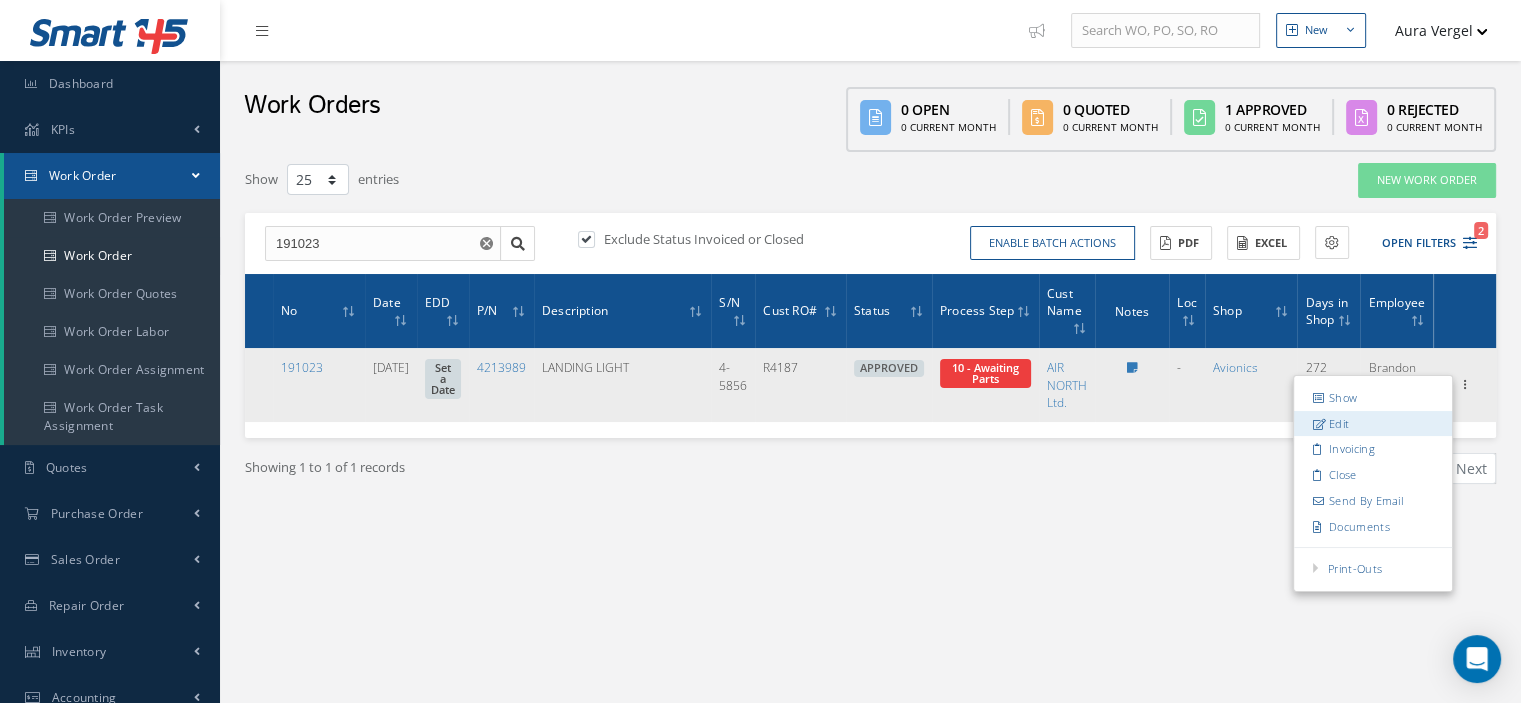 click on "Edit" at bounding box center (1373, 424) 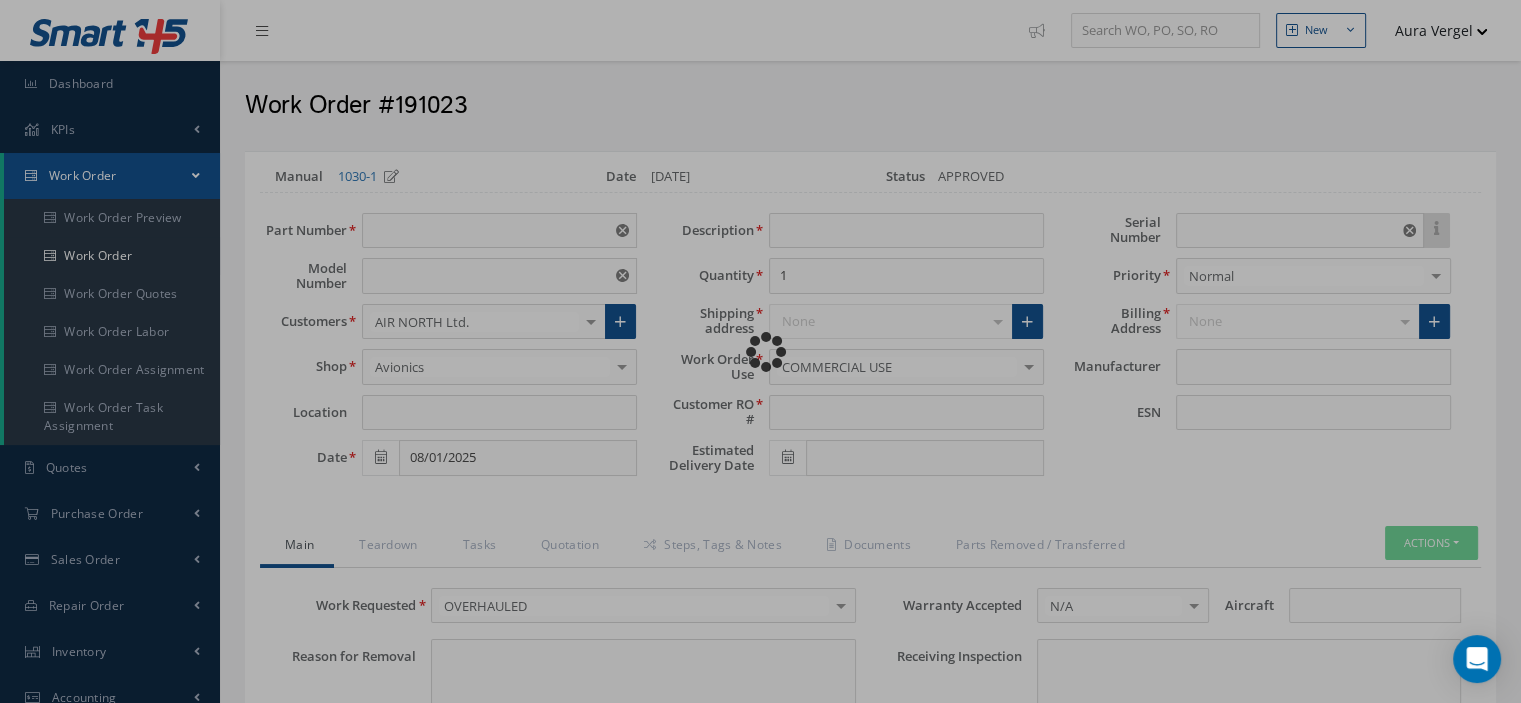type on "4213989" 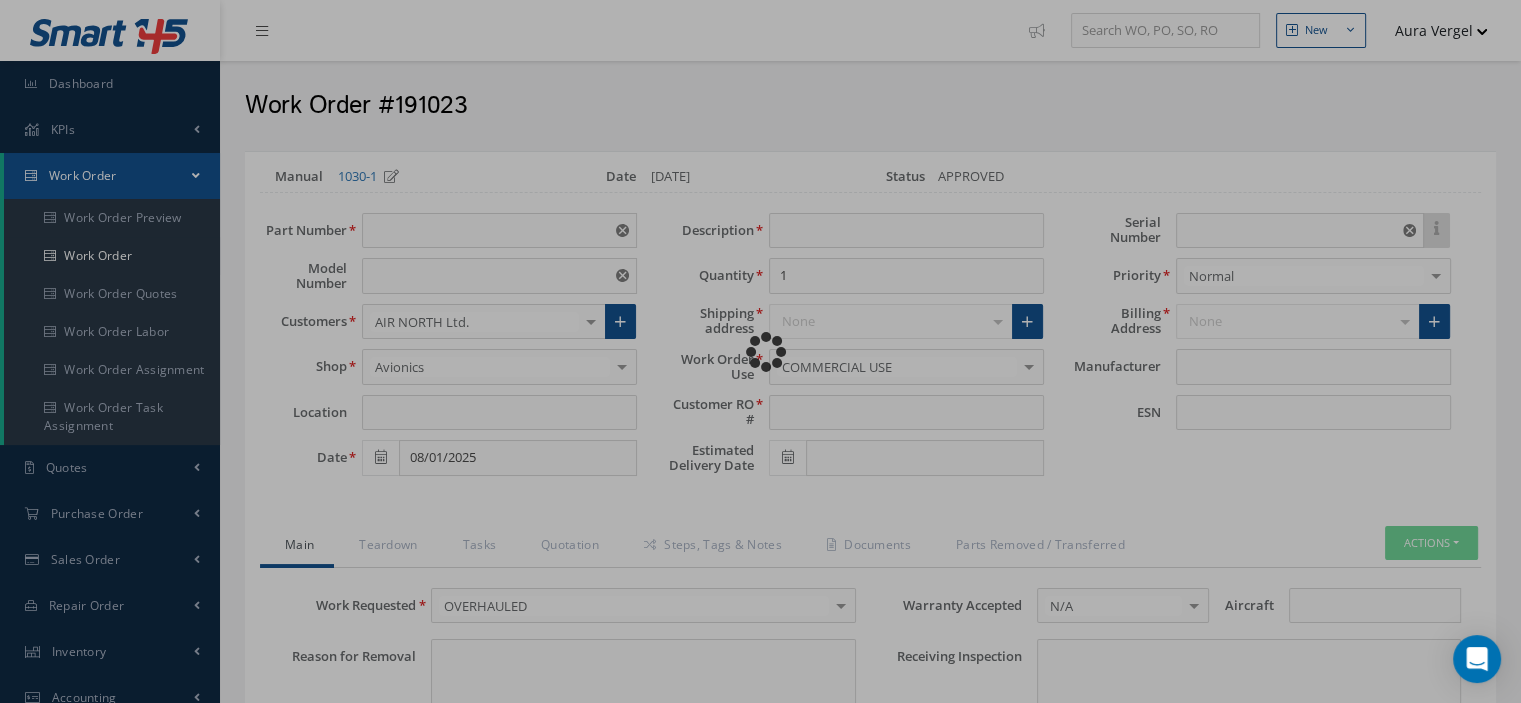 type on "VARIOUS" 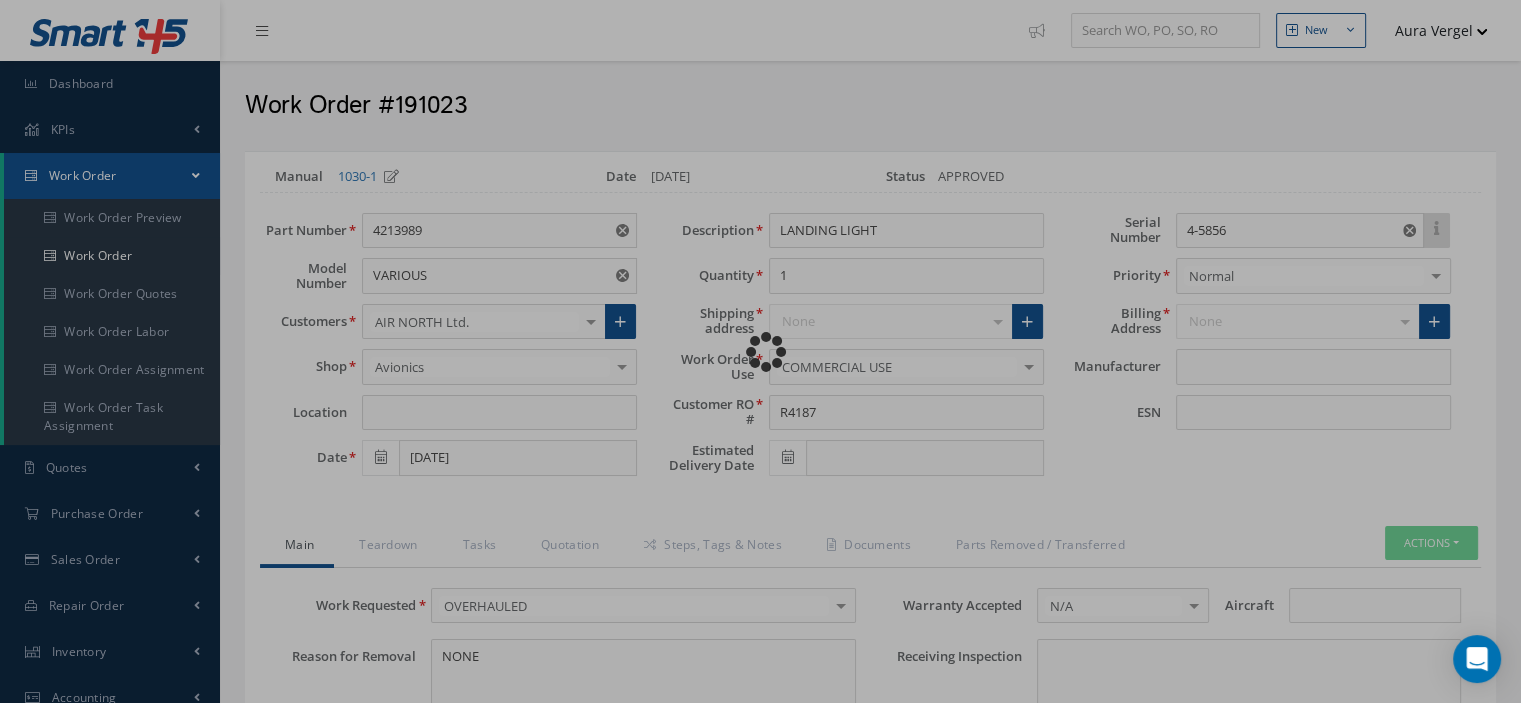 type on "TELEFLEX" 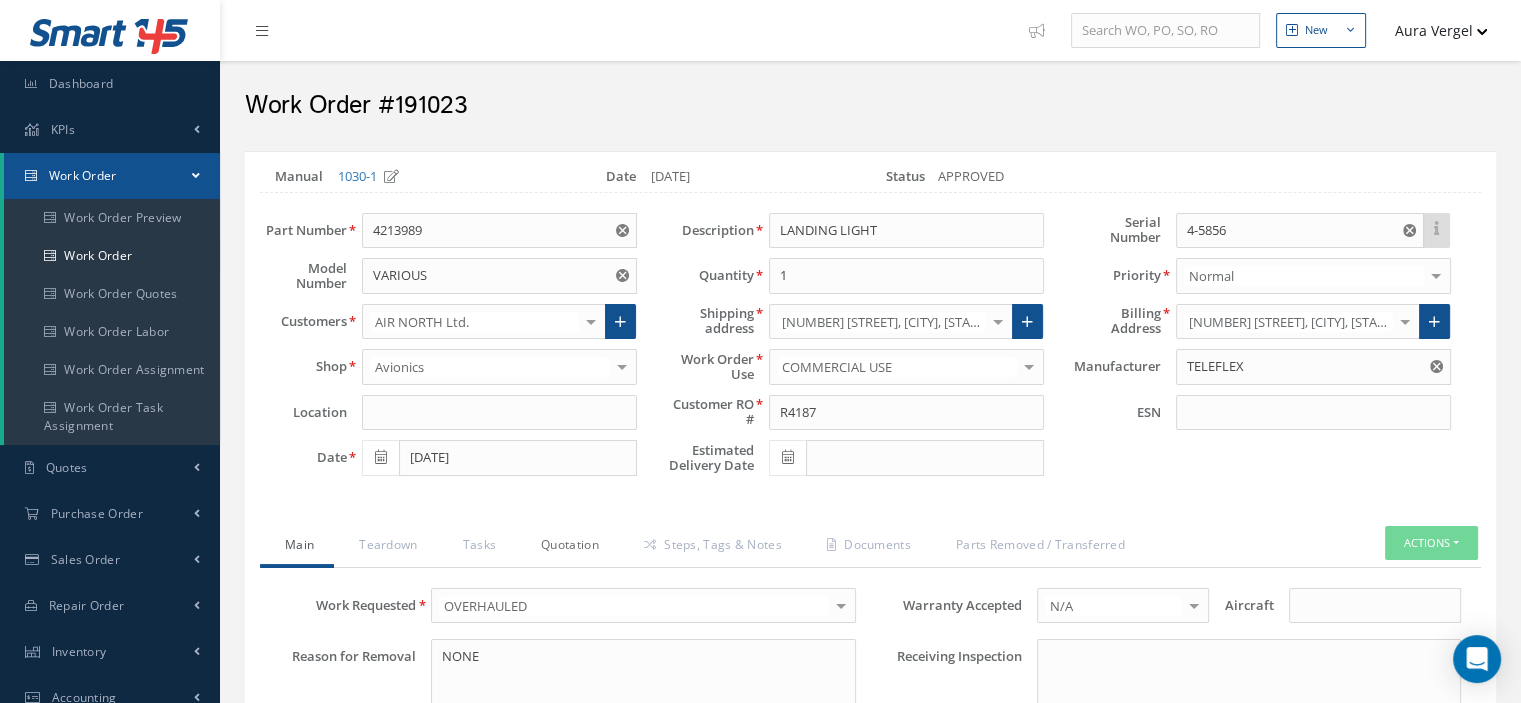 click on "Quotation" at bounding box center (567, 547) 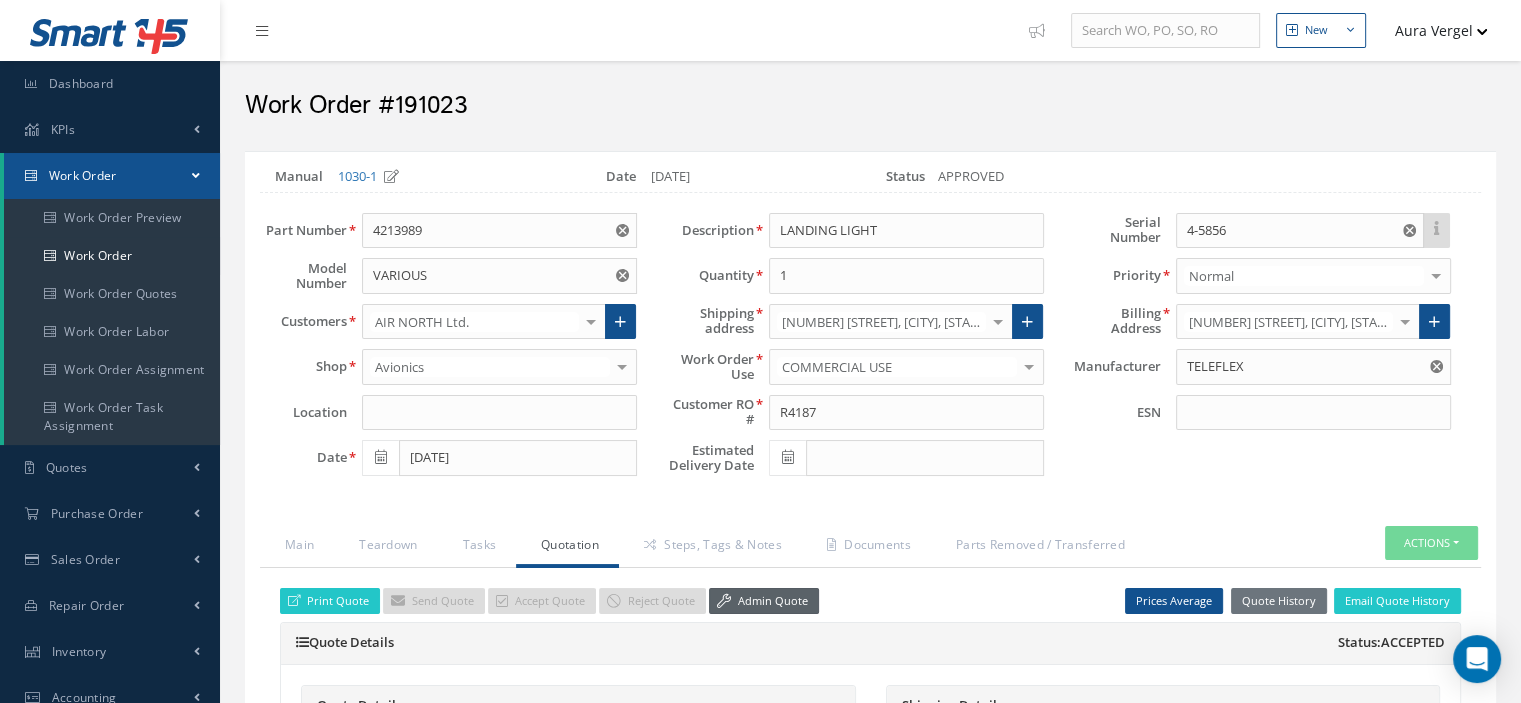 click on "Admin Quote" at bounding box center (764, 601) 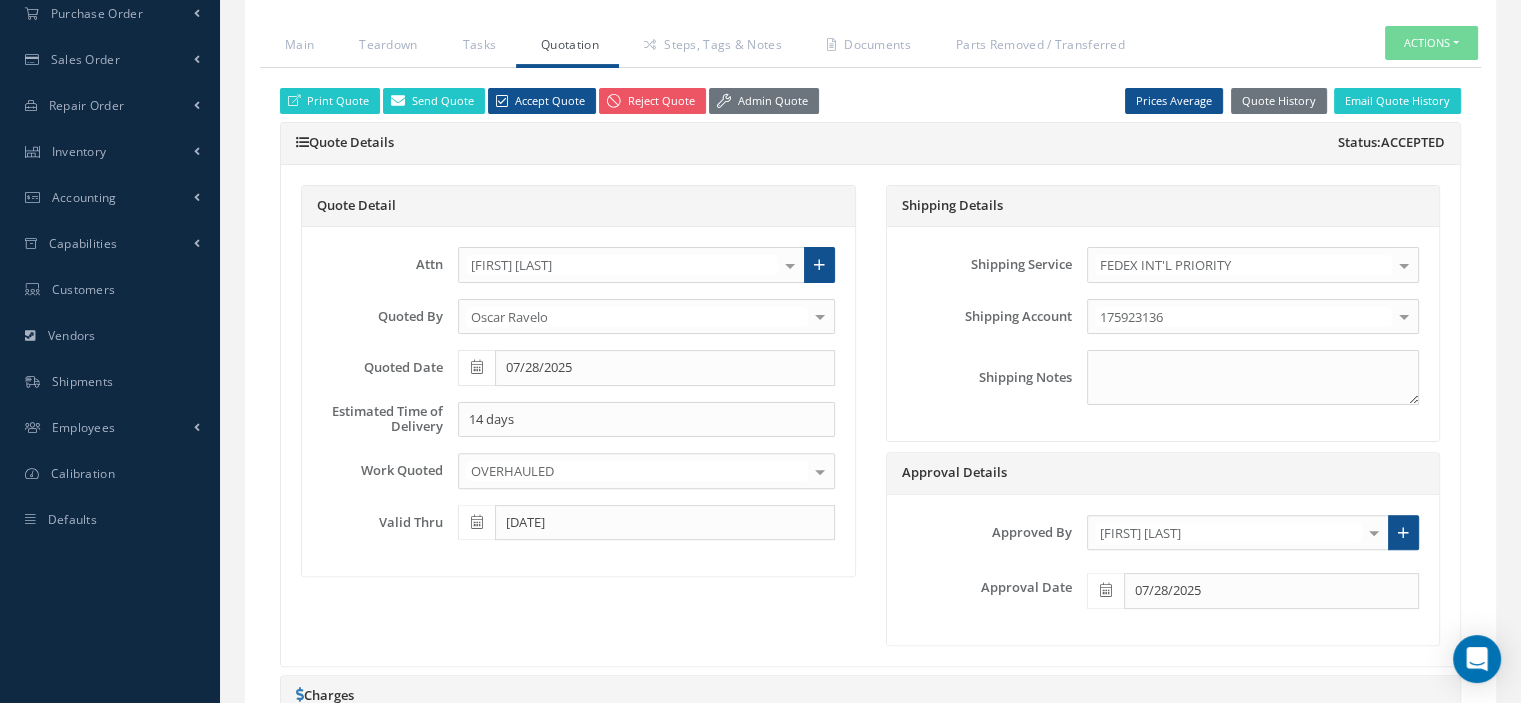 scroll, scrollTop: 1200, scrollLeft: 0, axis: vertical 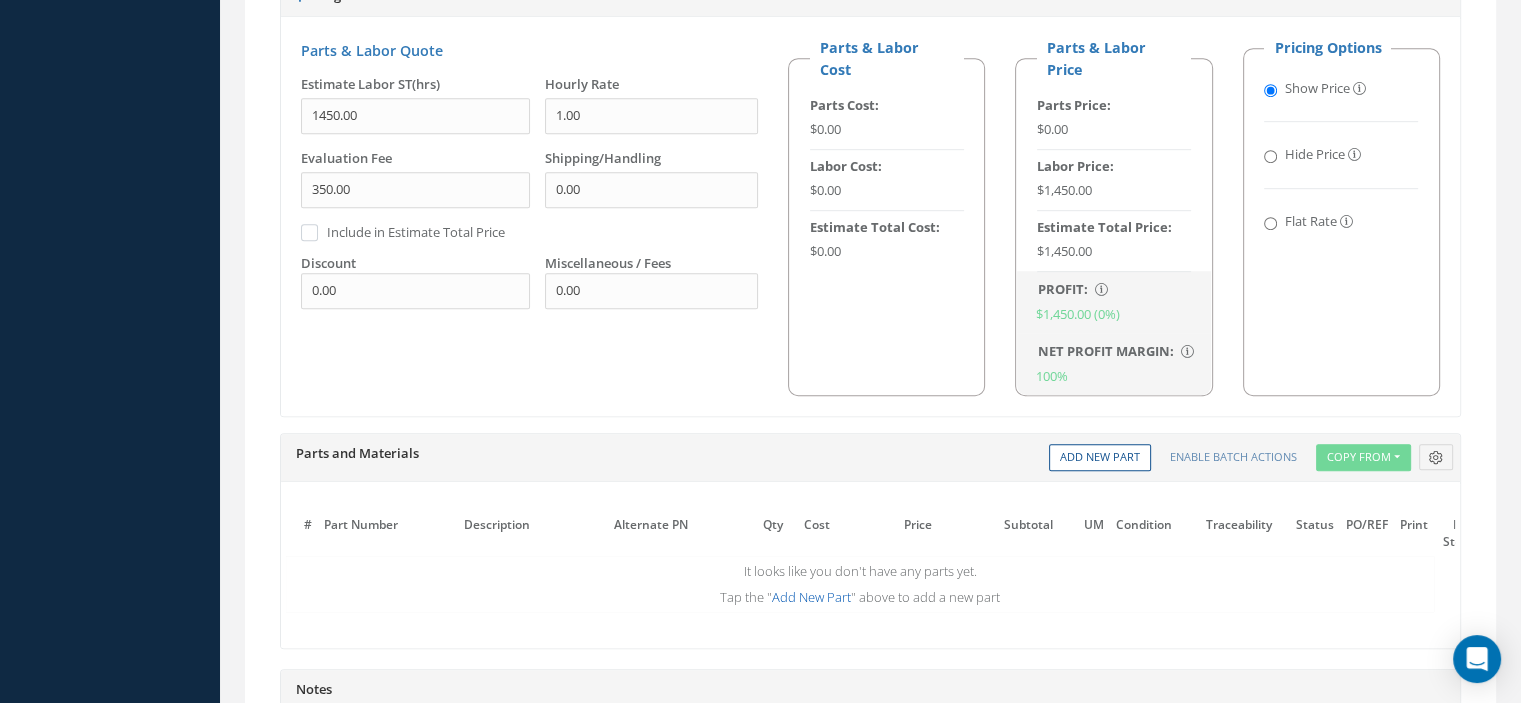 click on "Add New Part" at bounding box center (811, 597) 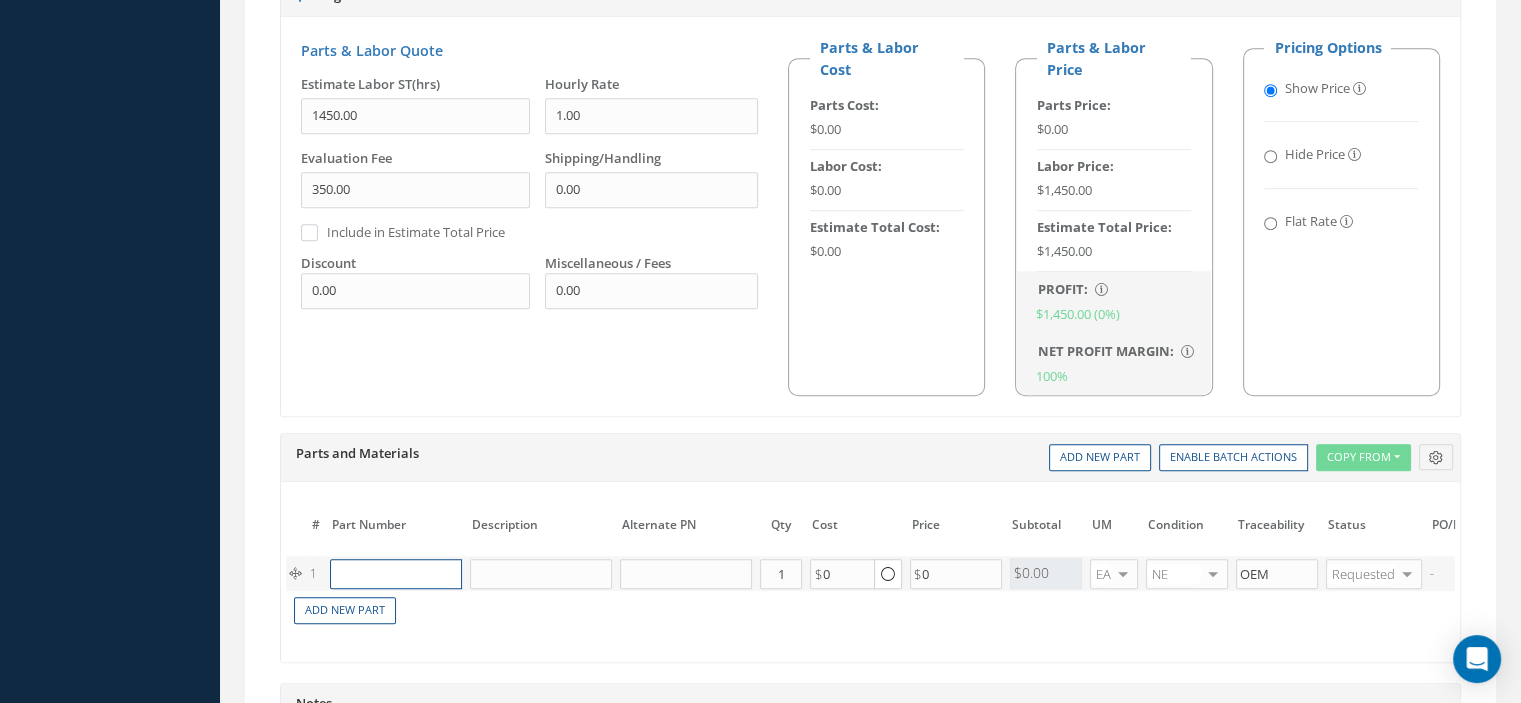 click at bounding box center (396, 574) 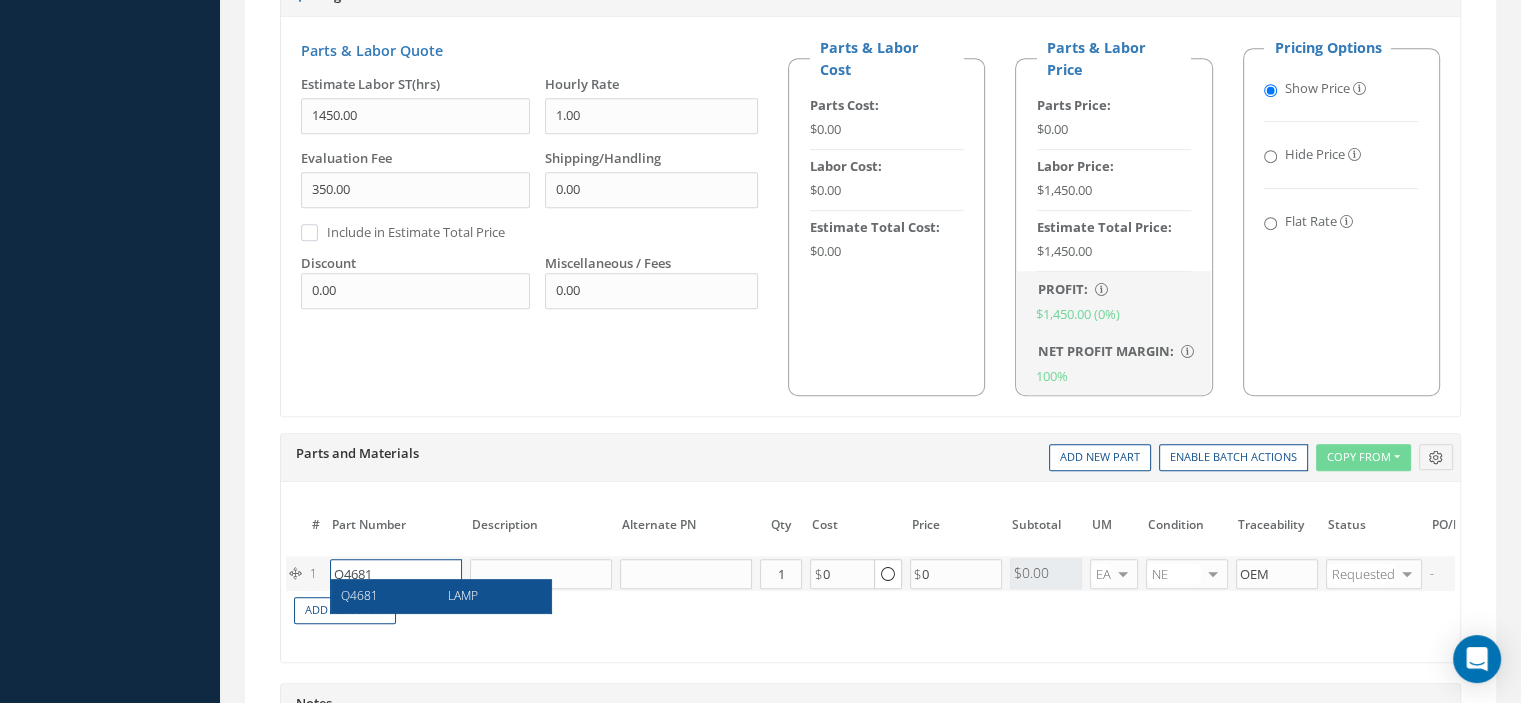type on "Q4681" 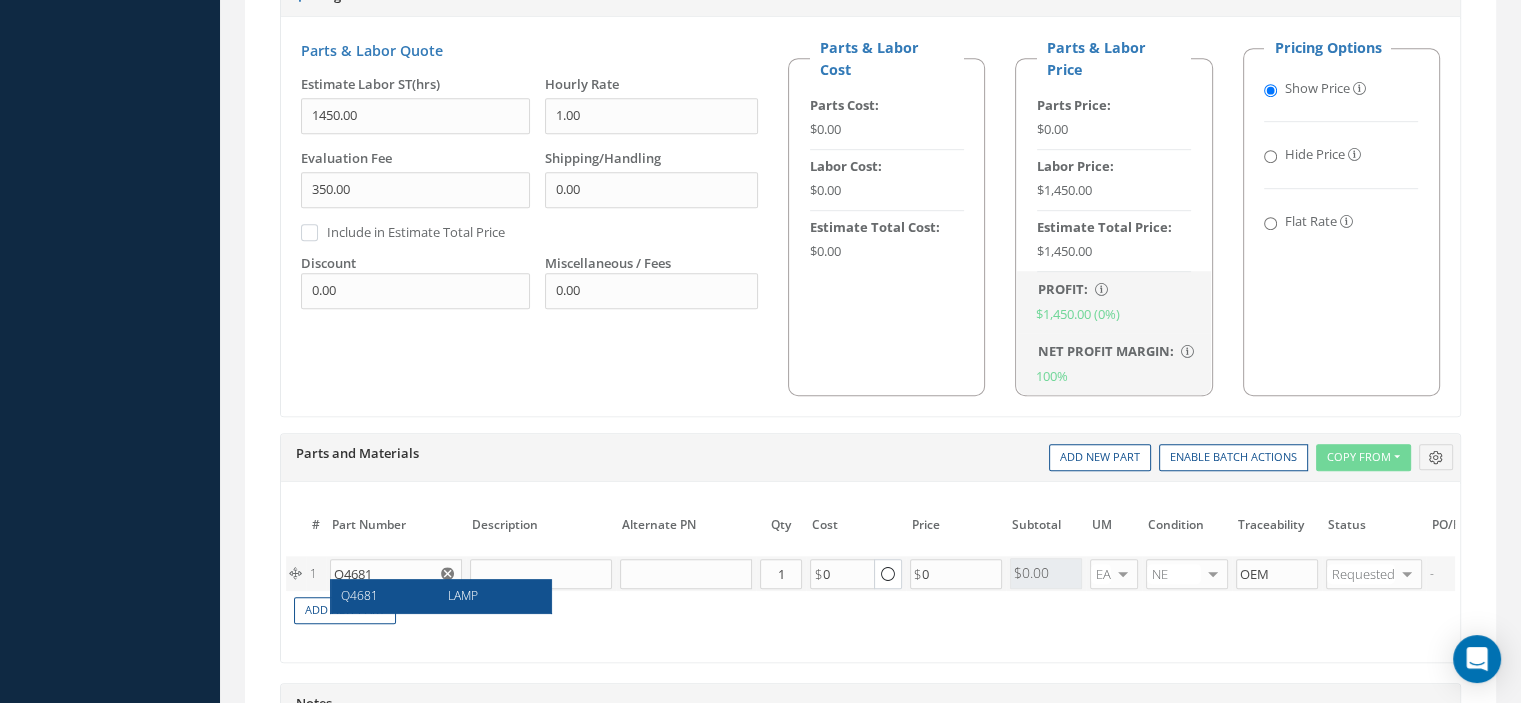 click on "Q4681" at bounding box center [387, 595] 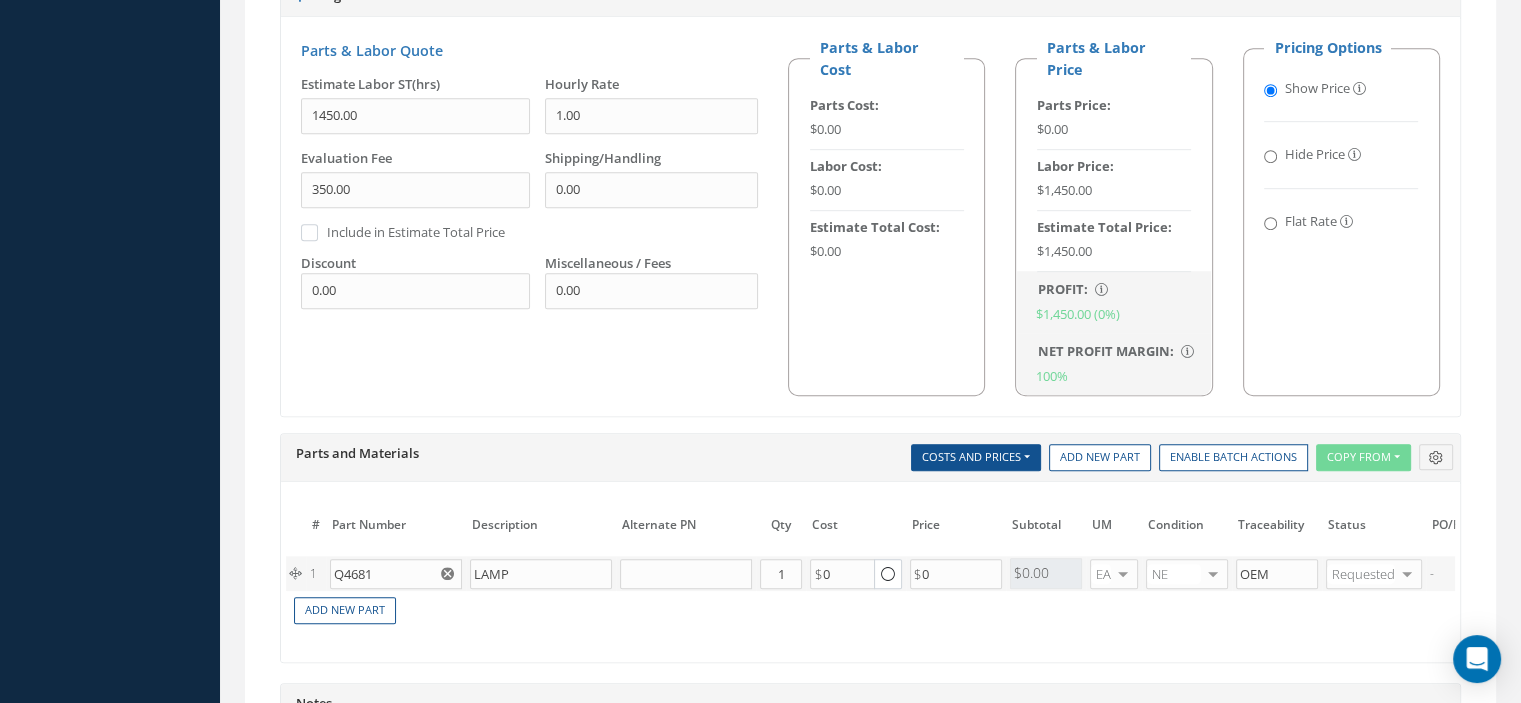 scroll, scrollTop: 0, scrollLeft: 208, axis: horizontal 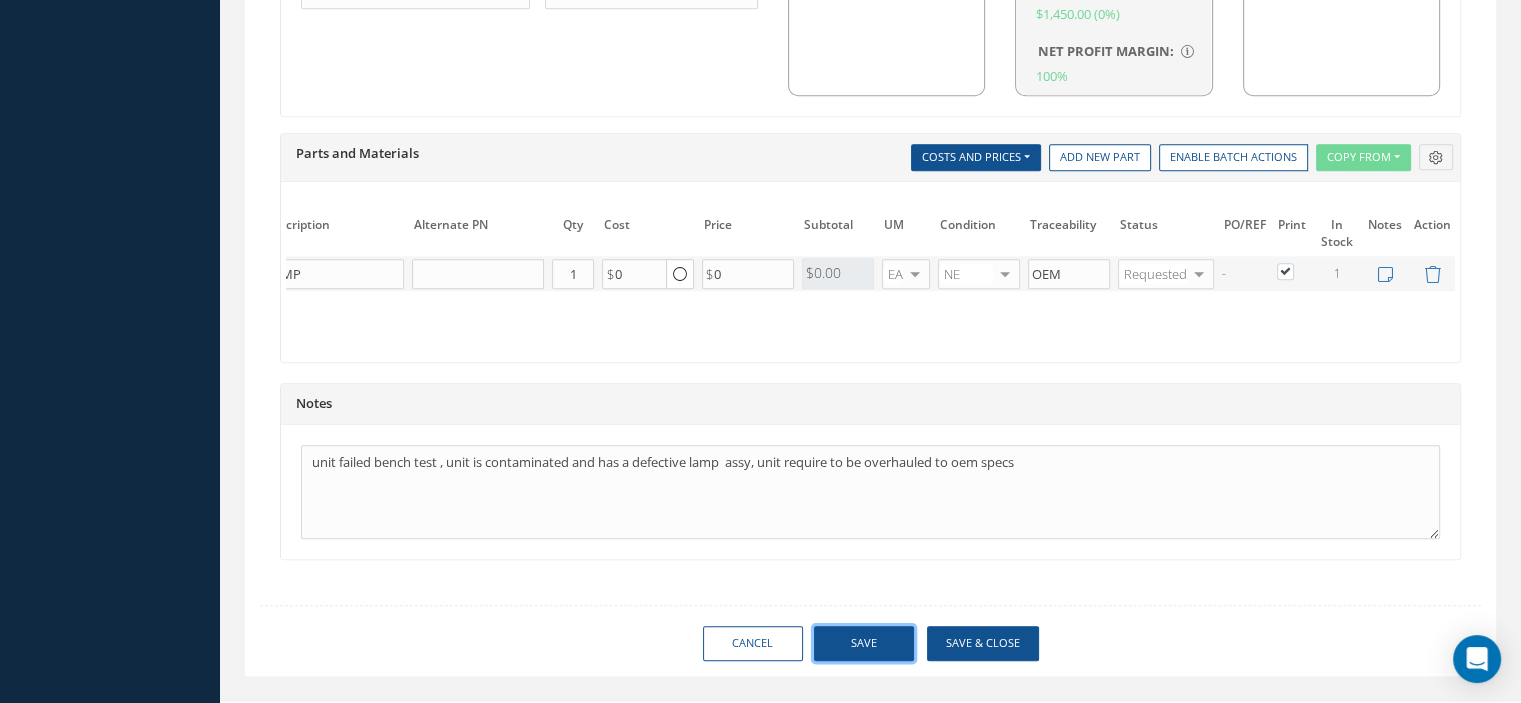 click on "Save" at bounding box center [864, 643] 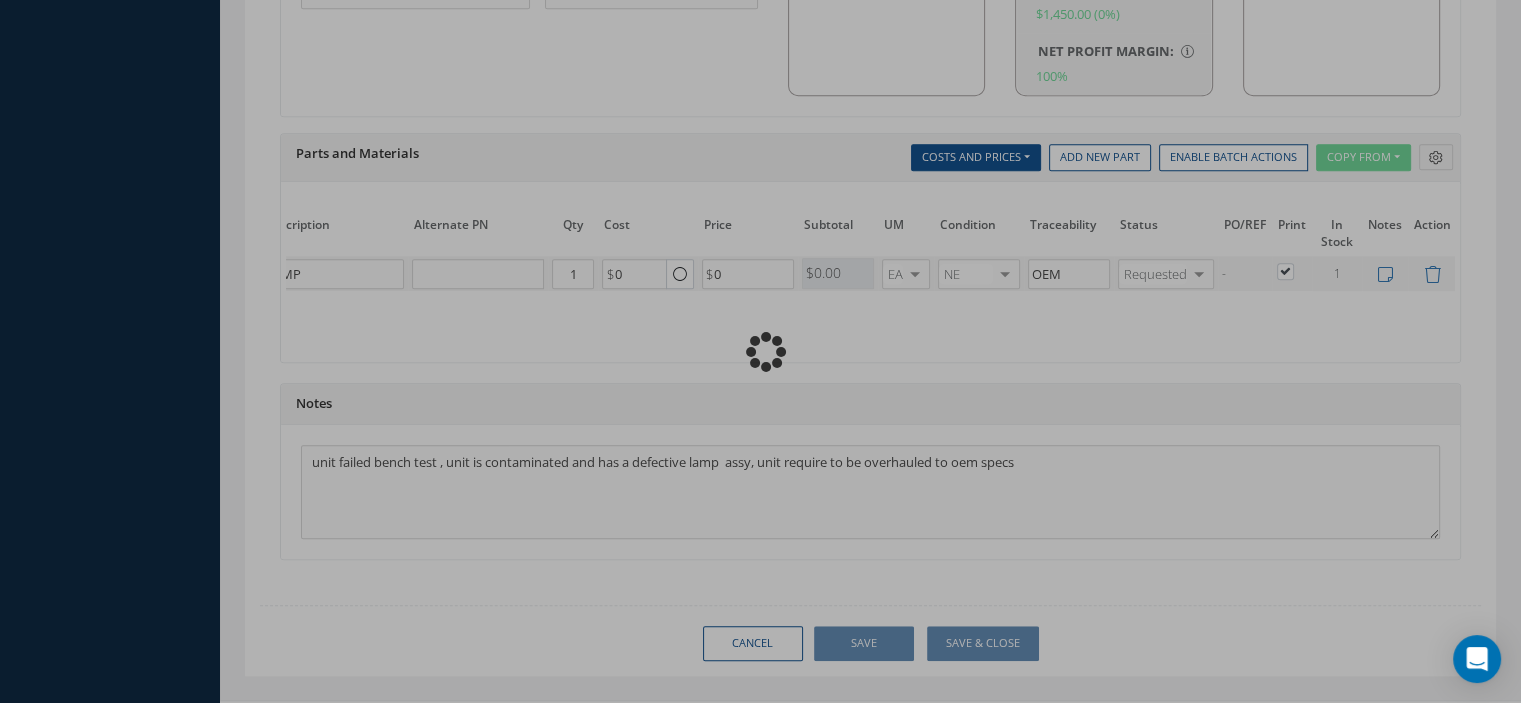type 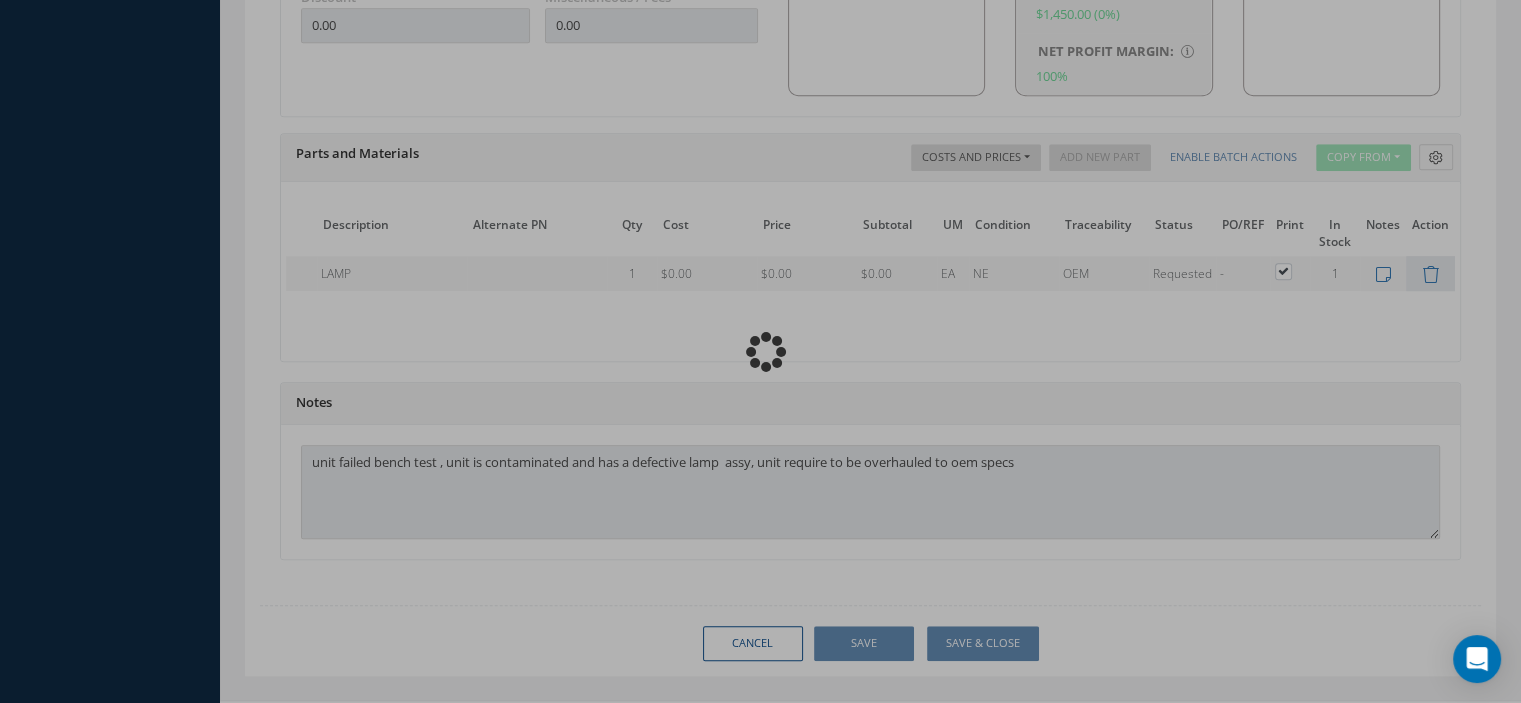 scroll, scrollTop: 1534, scrollLeft: 0, axis: vertical 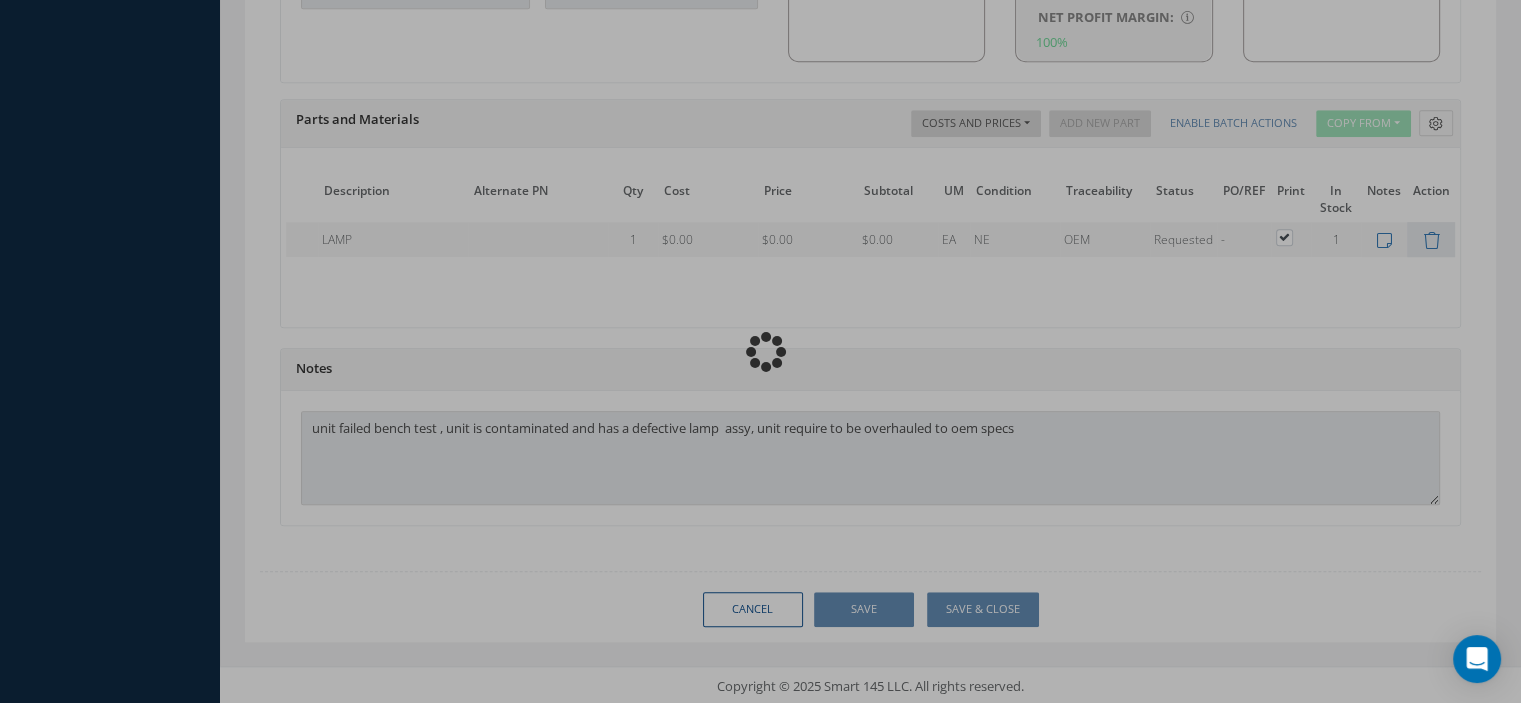 type on "TELEFLEX" 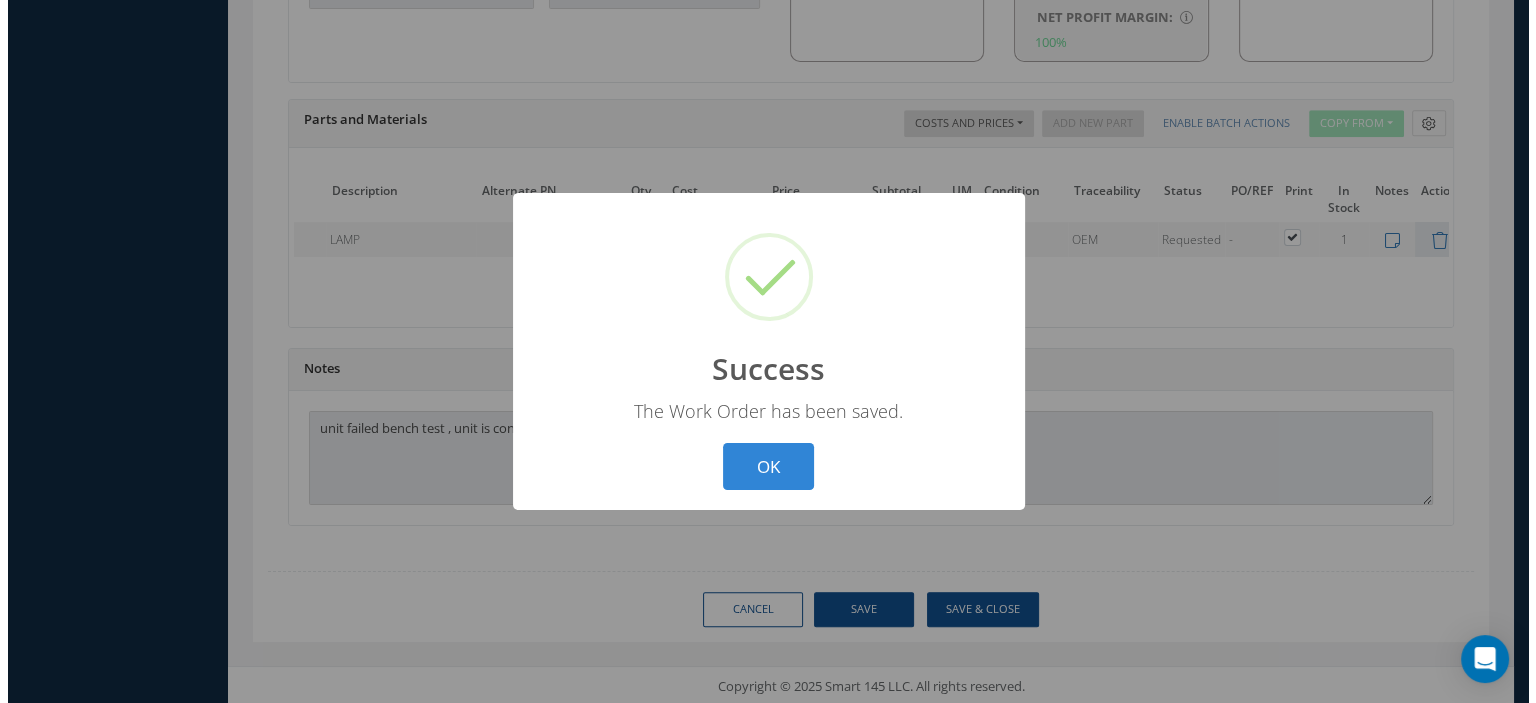 scroll, scrollTop: 1520, scrollLeft: 0, axis: vertical 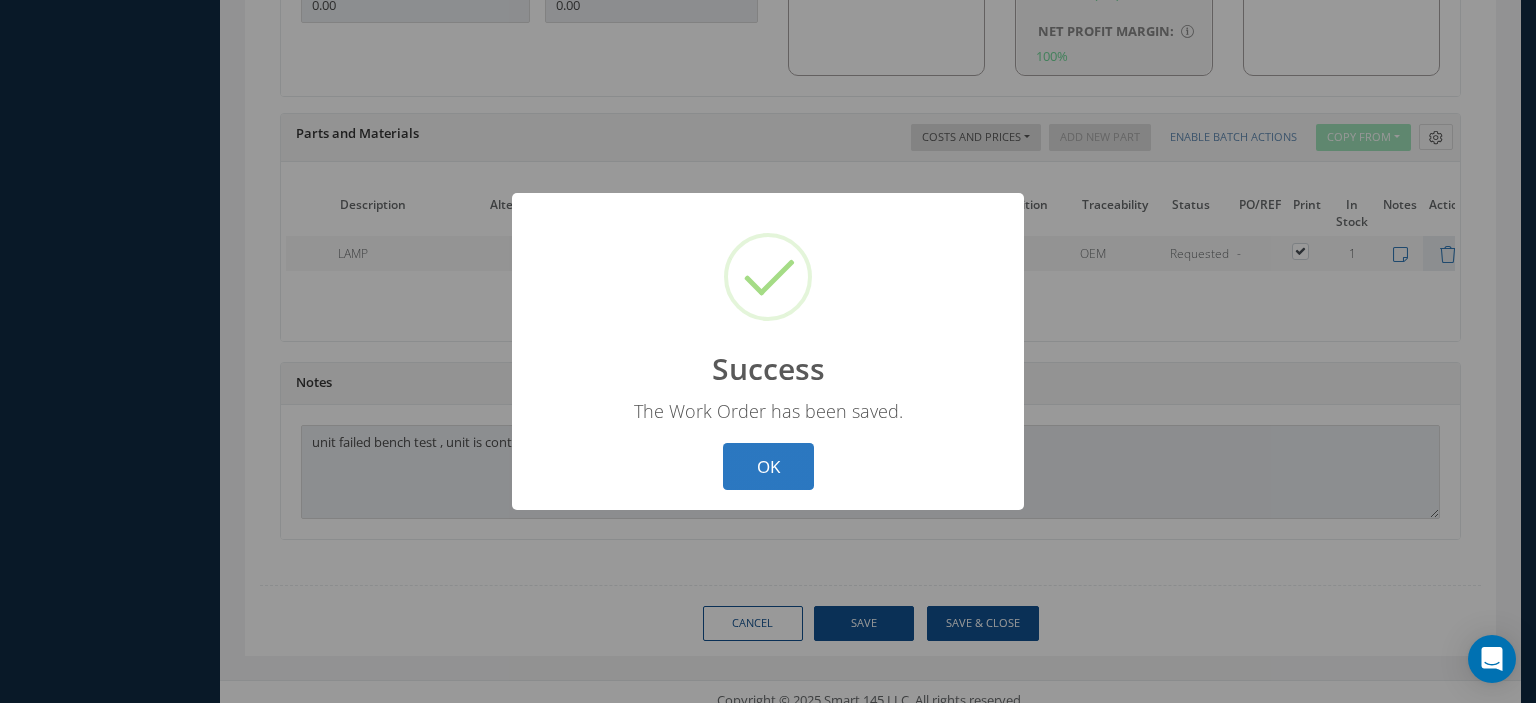 click on "OK" at bounding box center [768, 466] 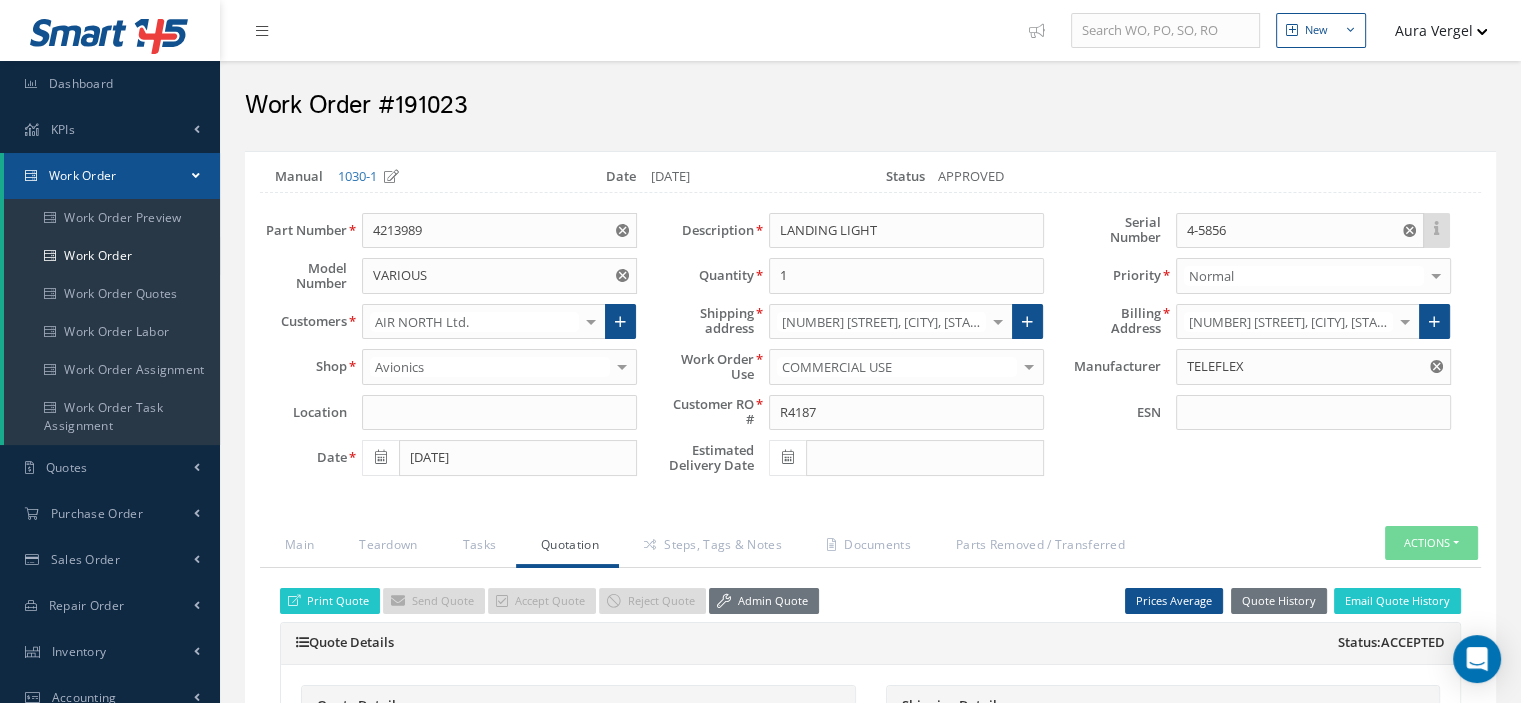 scroll, scrollTop: 400, scrollLeft: 0, axis: vertical 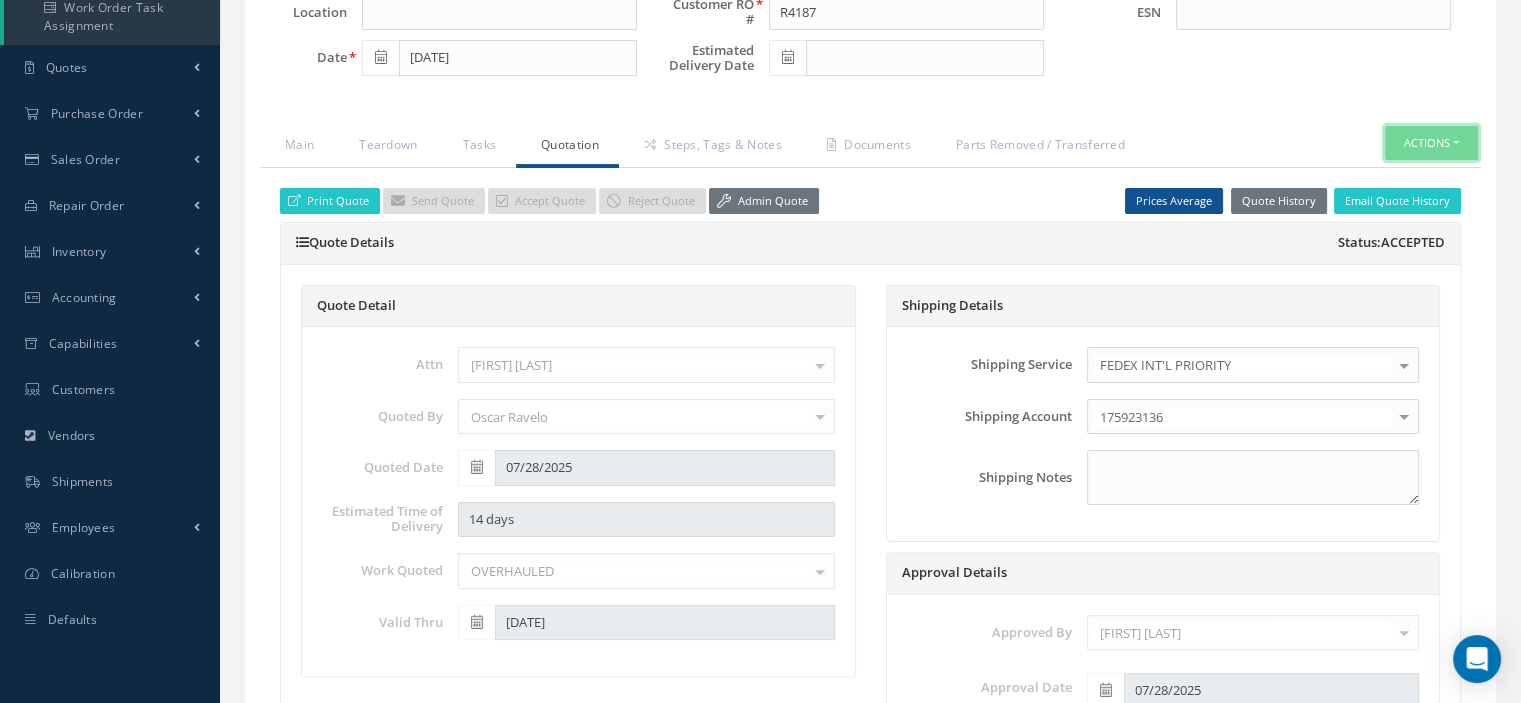 click on "Actions" at bounding box center [1431, 143] 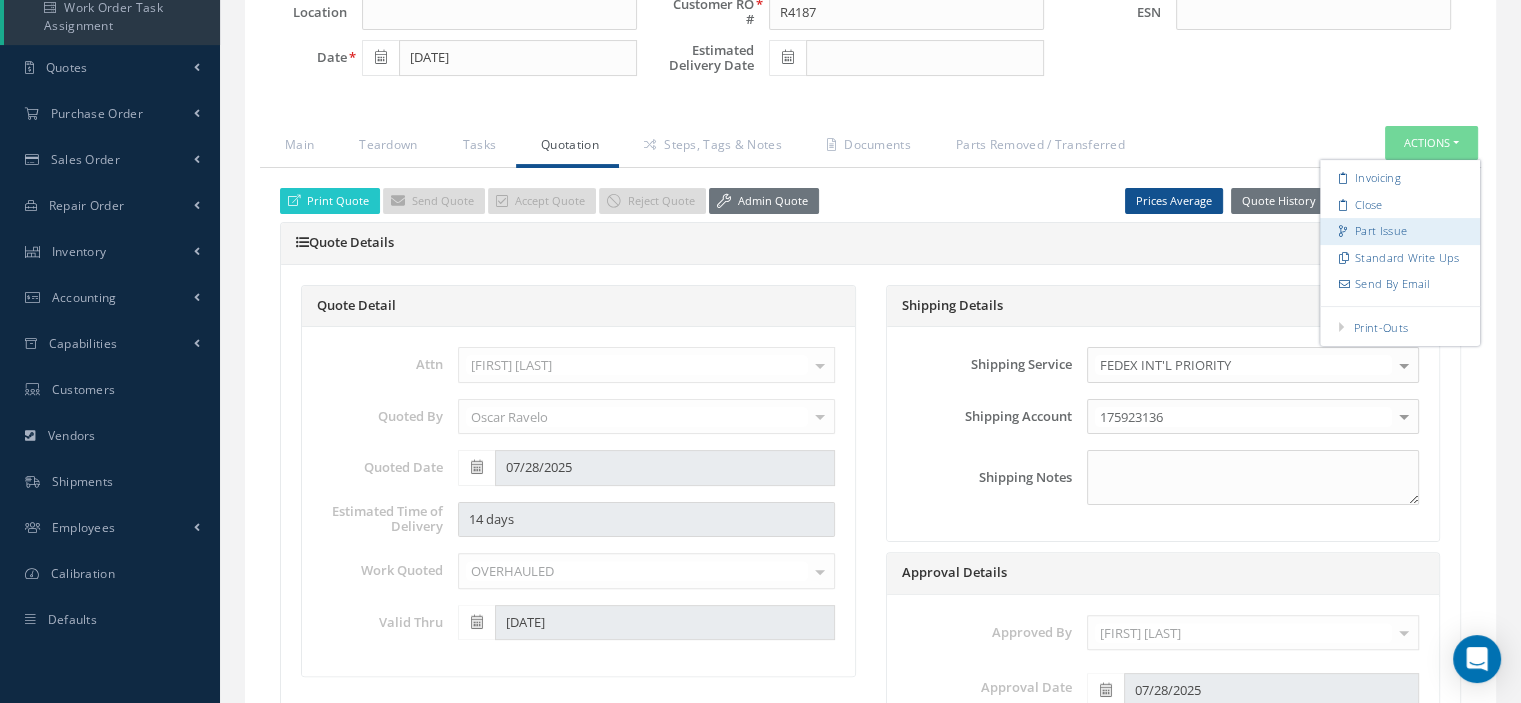 click on "Part Issue" at bounding box center (1400, 231) 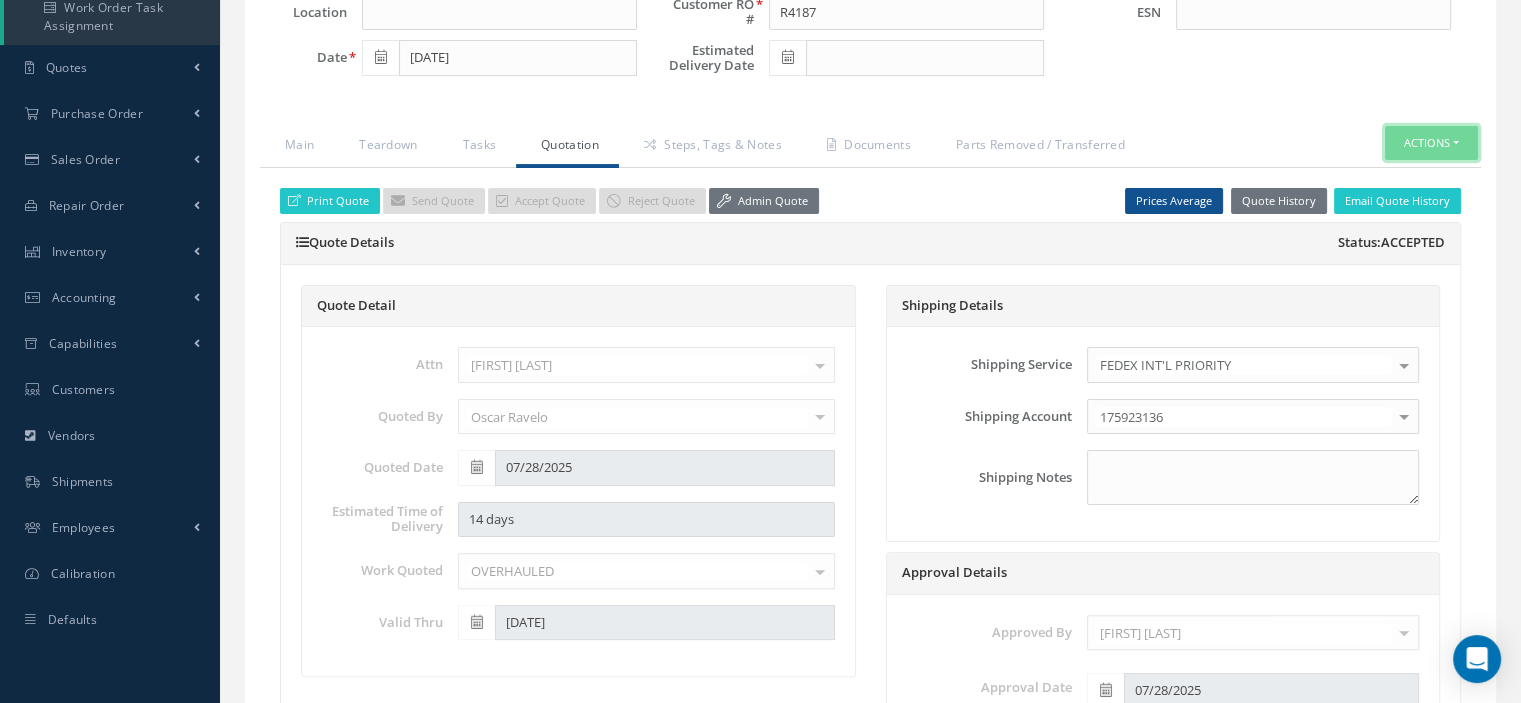 click on "Actions" at bounding box center (1431, 143) 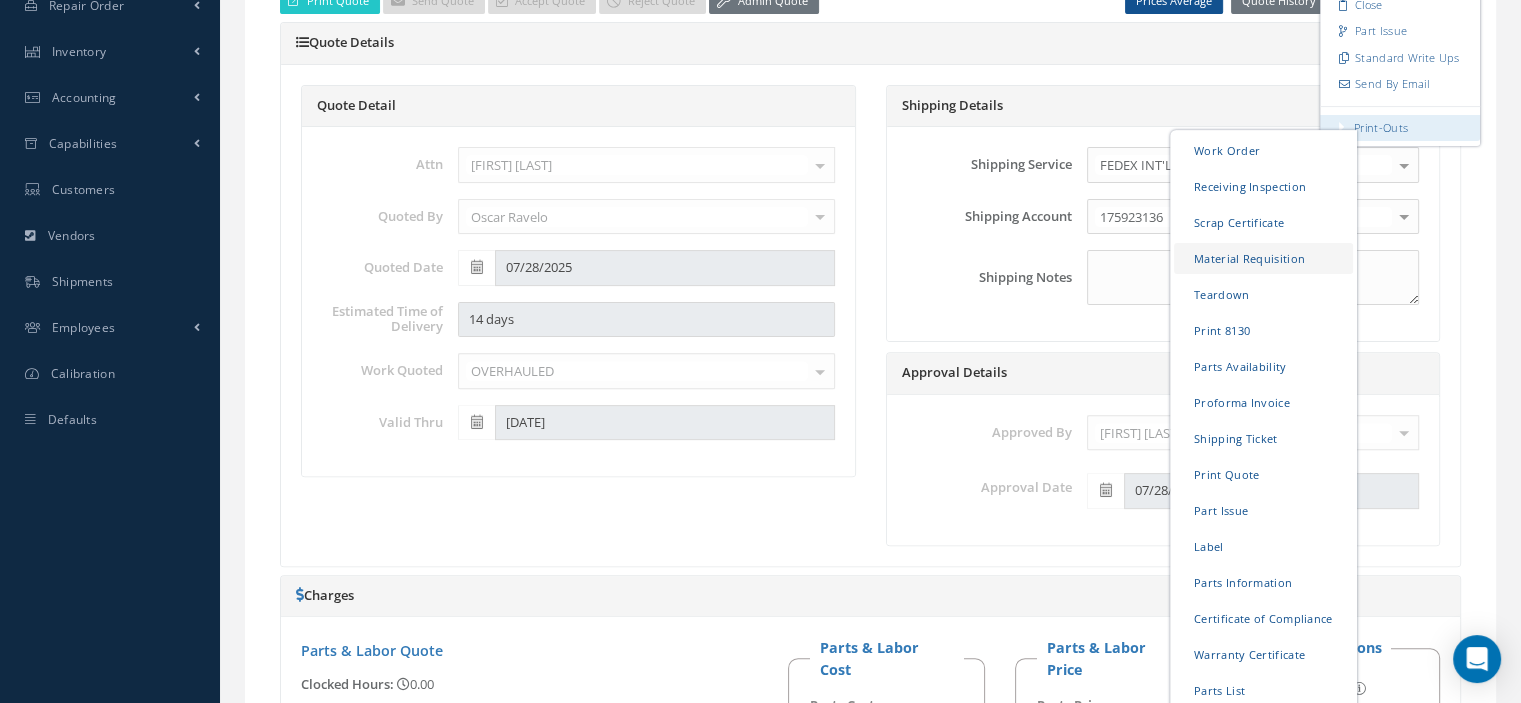 scroll, scrollTop: 800, scrollLeft: 0, axis: vertical 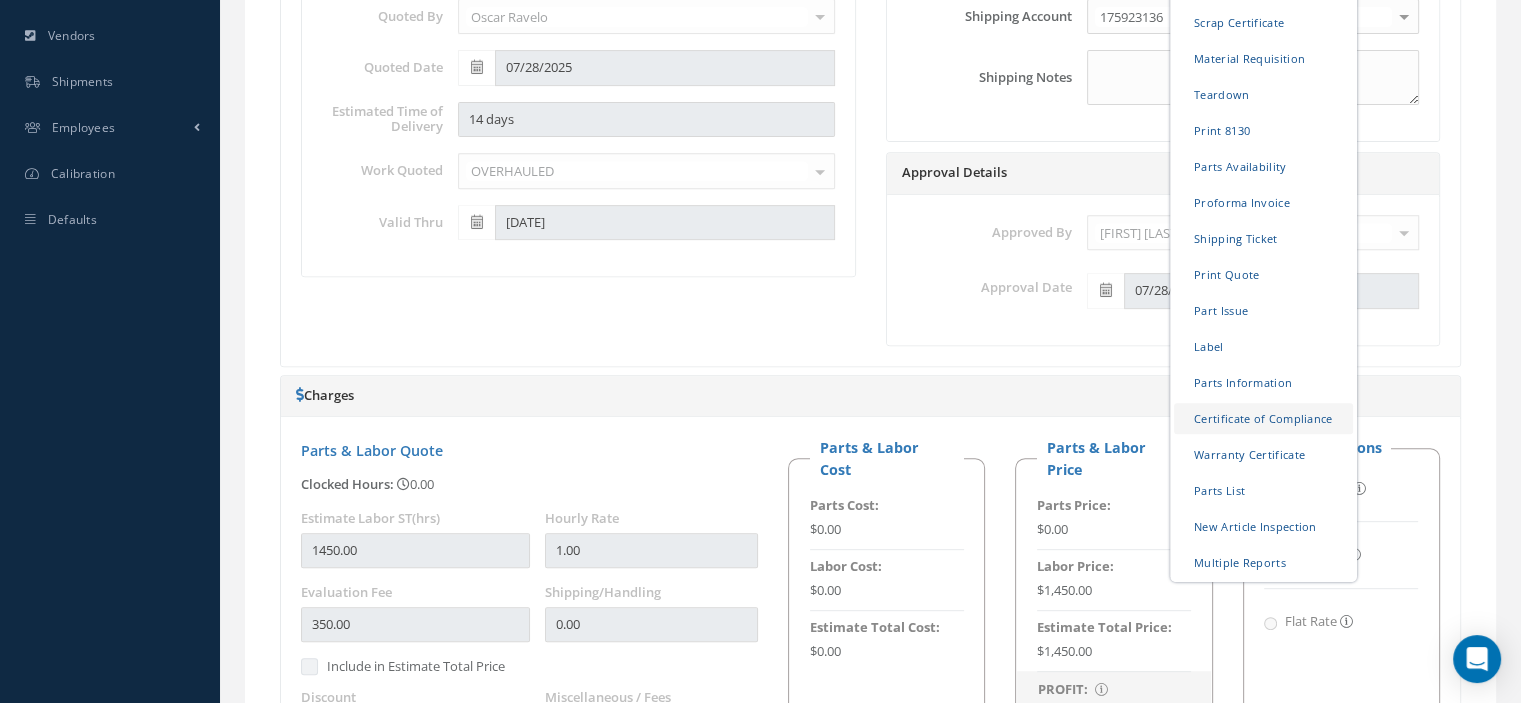 click on "Certificate of Compliance" at bounding box center [1263, 417] 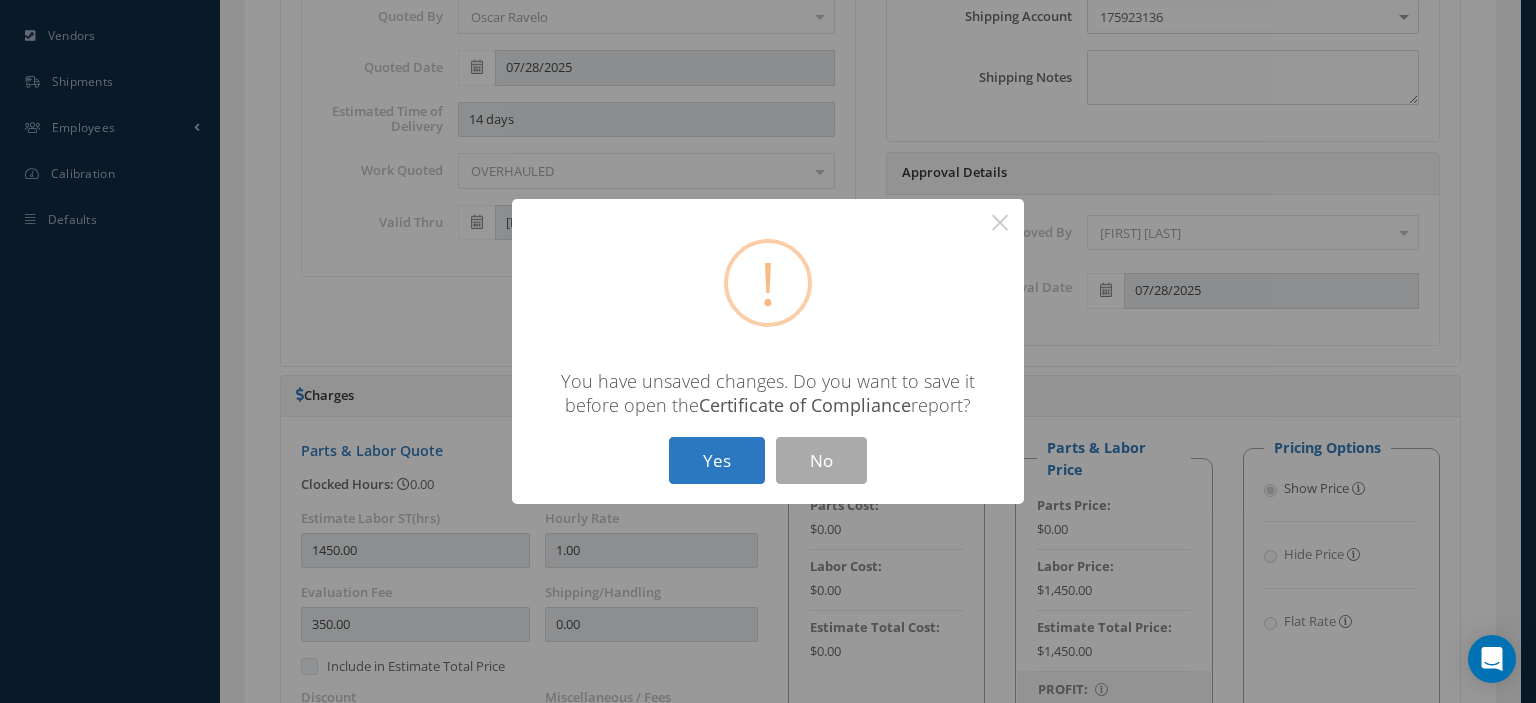 click on "Yes" at bounding box center [717, 460] 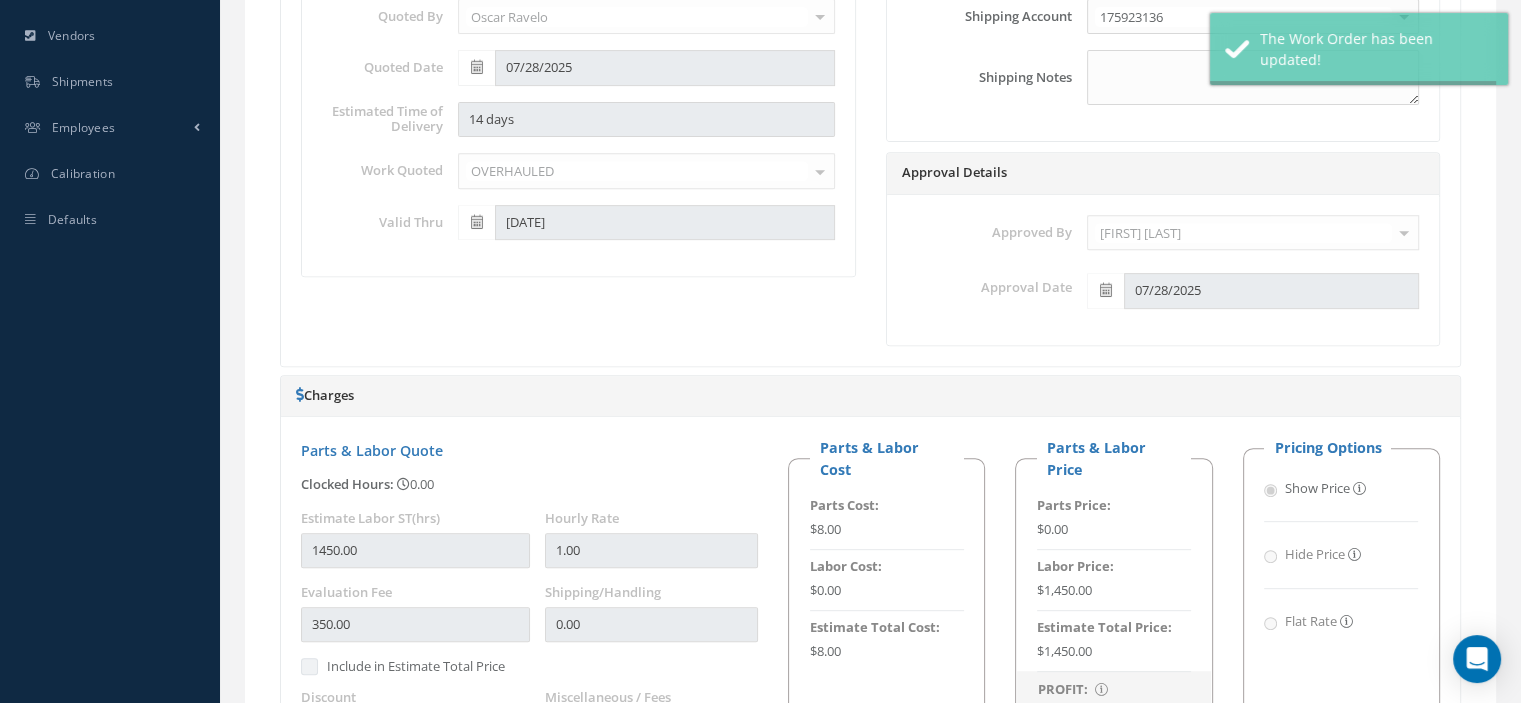 type on "TELEFLEX" 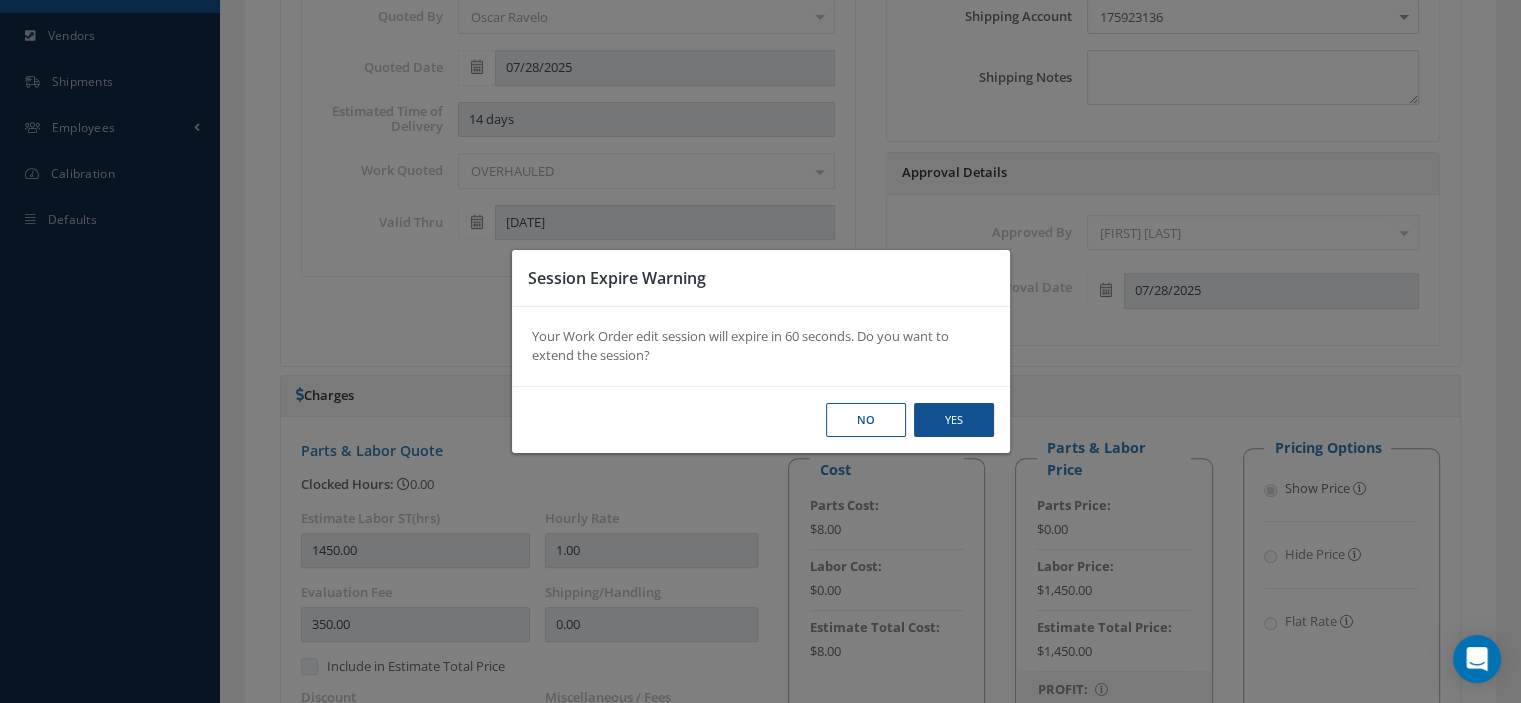 scroll, scrollTop: 0, scrollLeft: 95, axis: horizontal 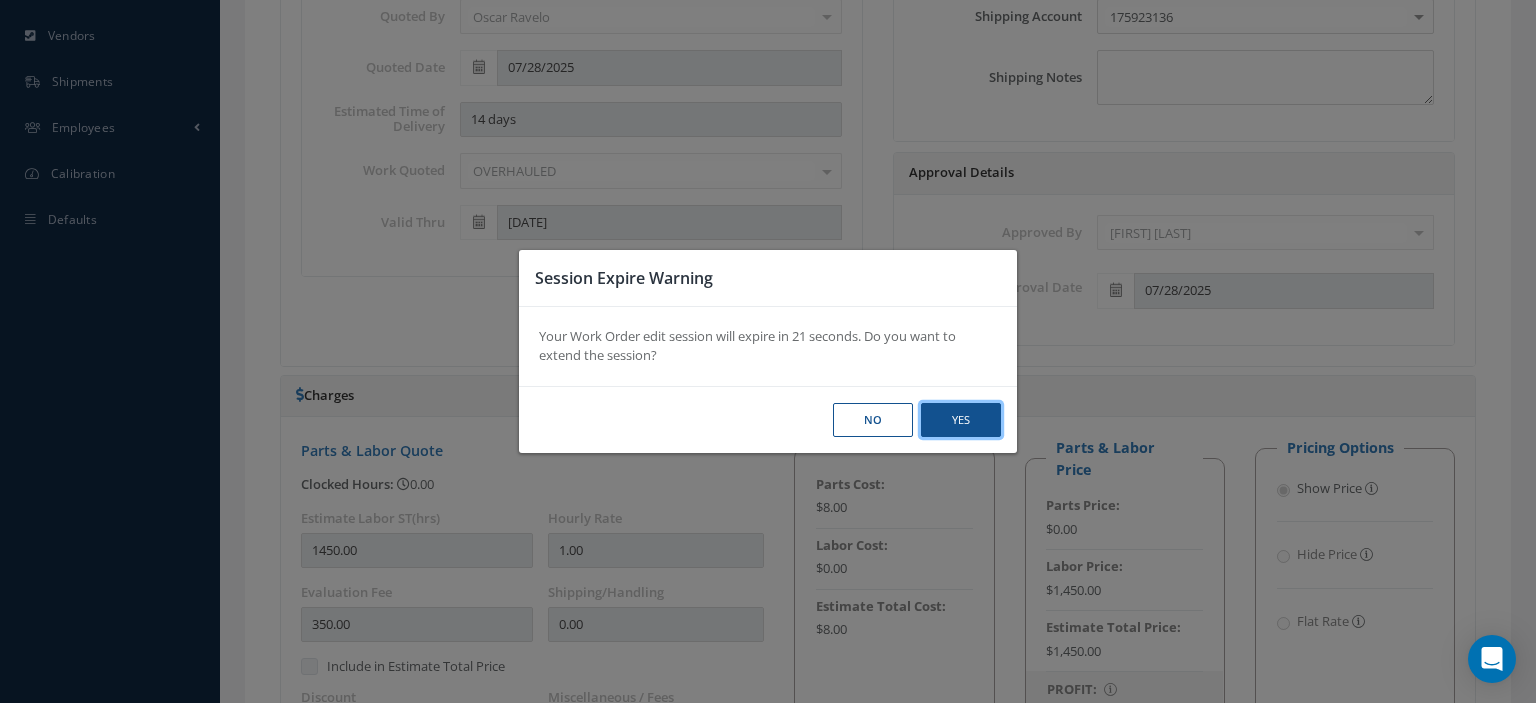 click on "Yes" at bounding box center (0, 0) 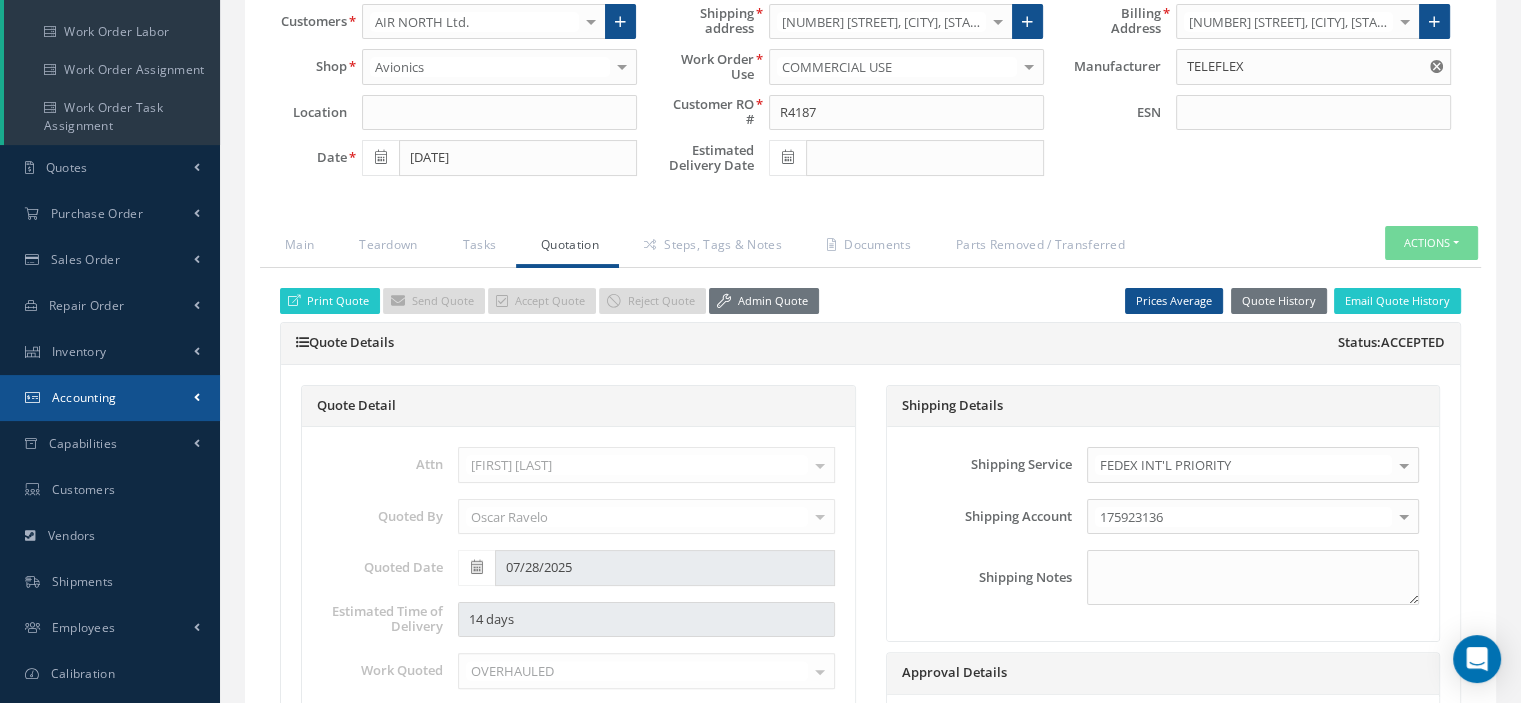 scroll, scrollTop: 0, scrollLeft: 0, axis: both 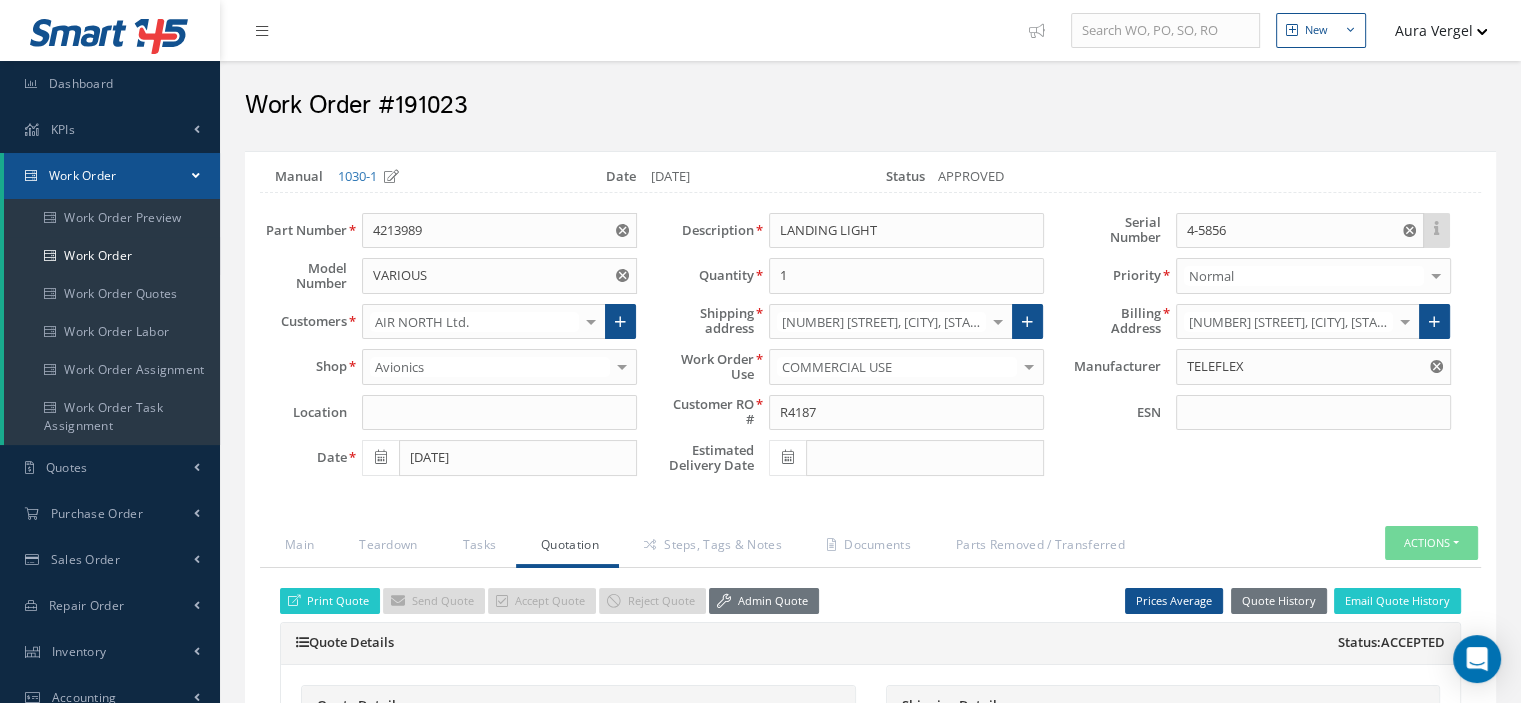click on "Work Order" at bounding box center (112, 176) 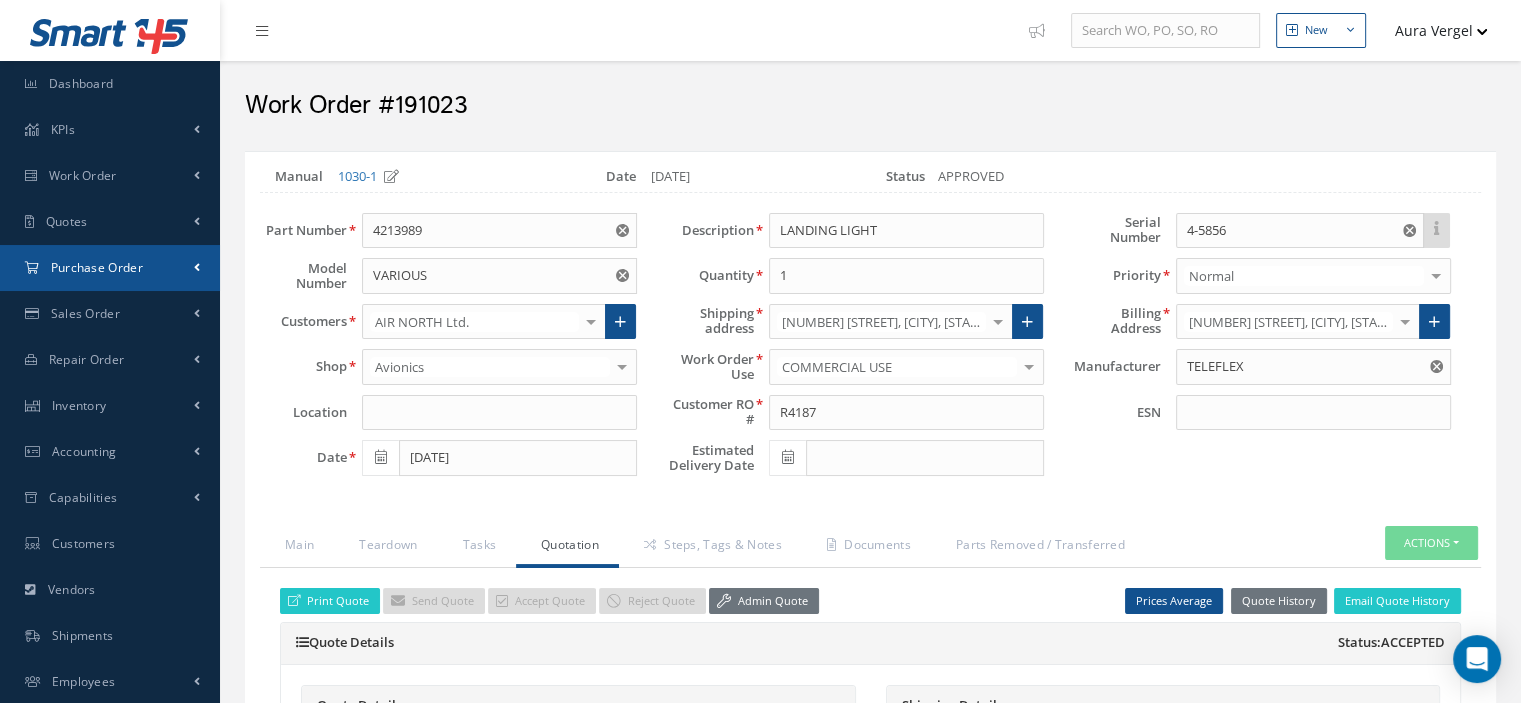 click on "Purchase Order" at bounding box center [110, 268] 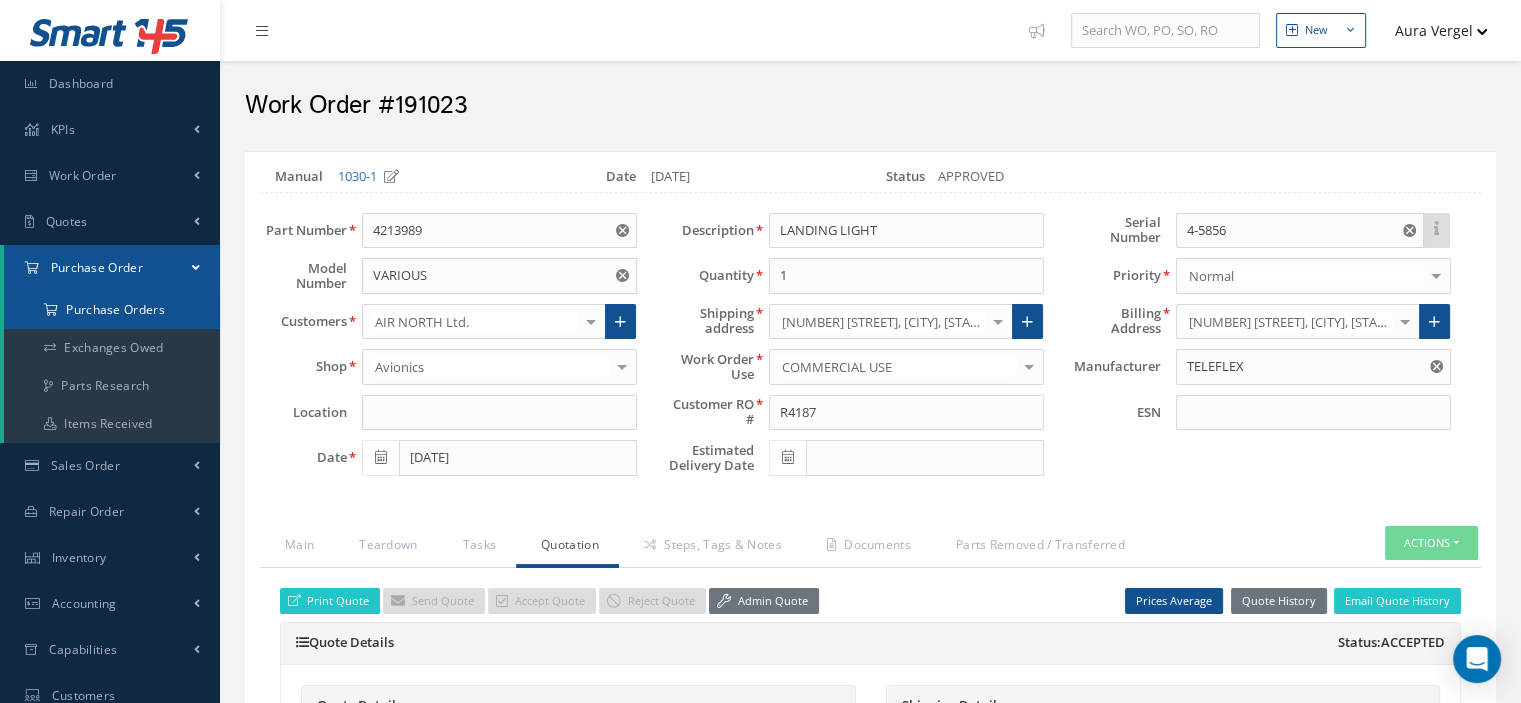 click on "Purchase Orders" at bounding box center [112, 310] 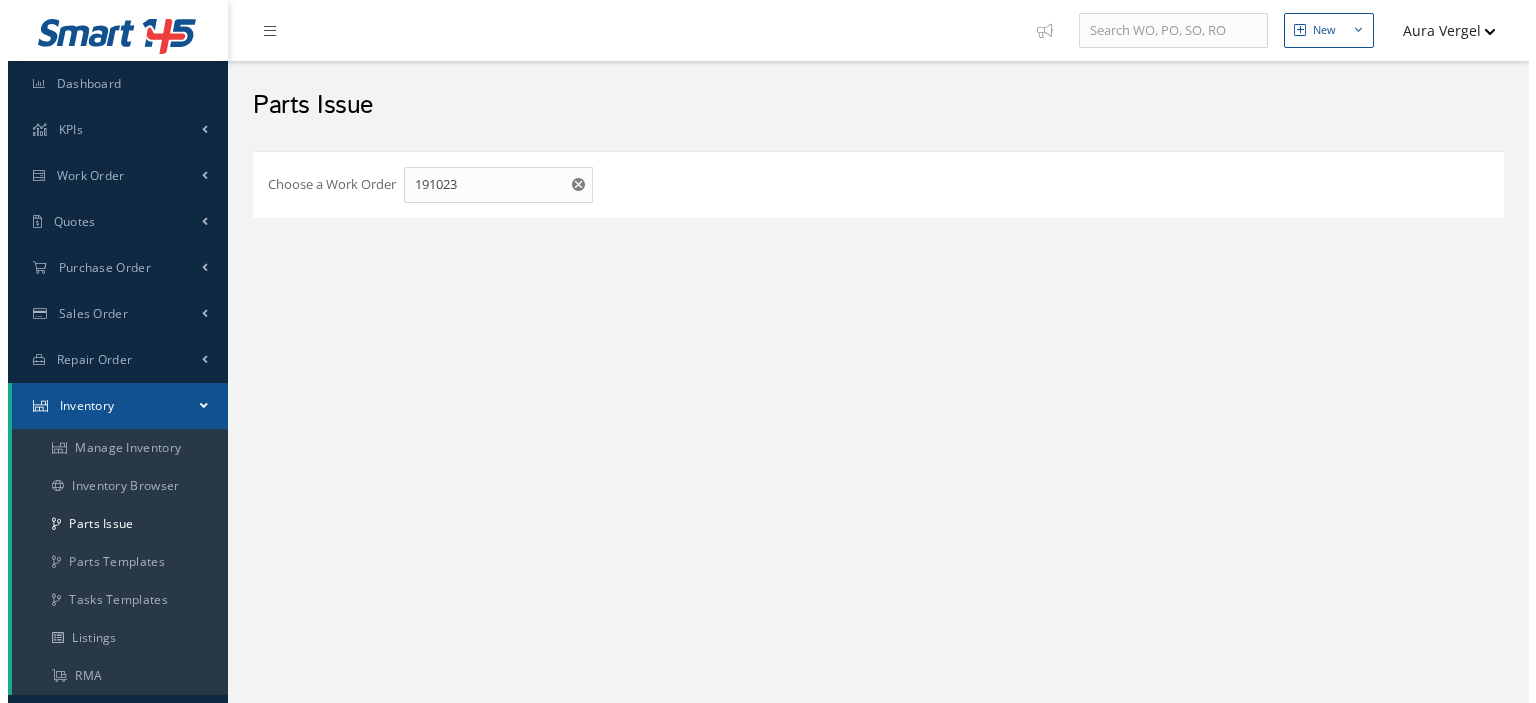 scroll, scrollTop: 0, scrollLeft: 0, axis: both 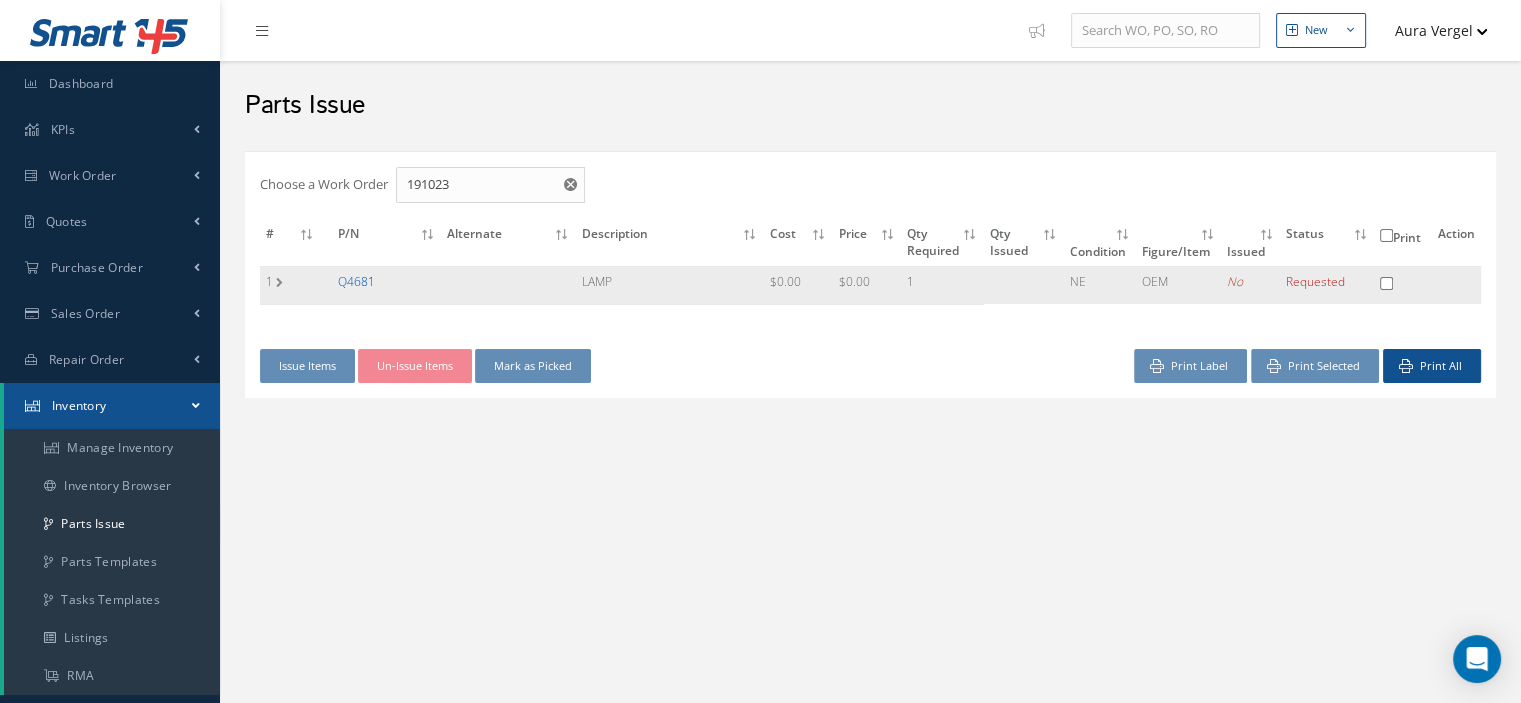 click on "Q4681" at bounding box center (356, 281) 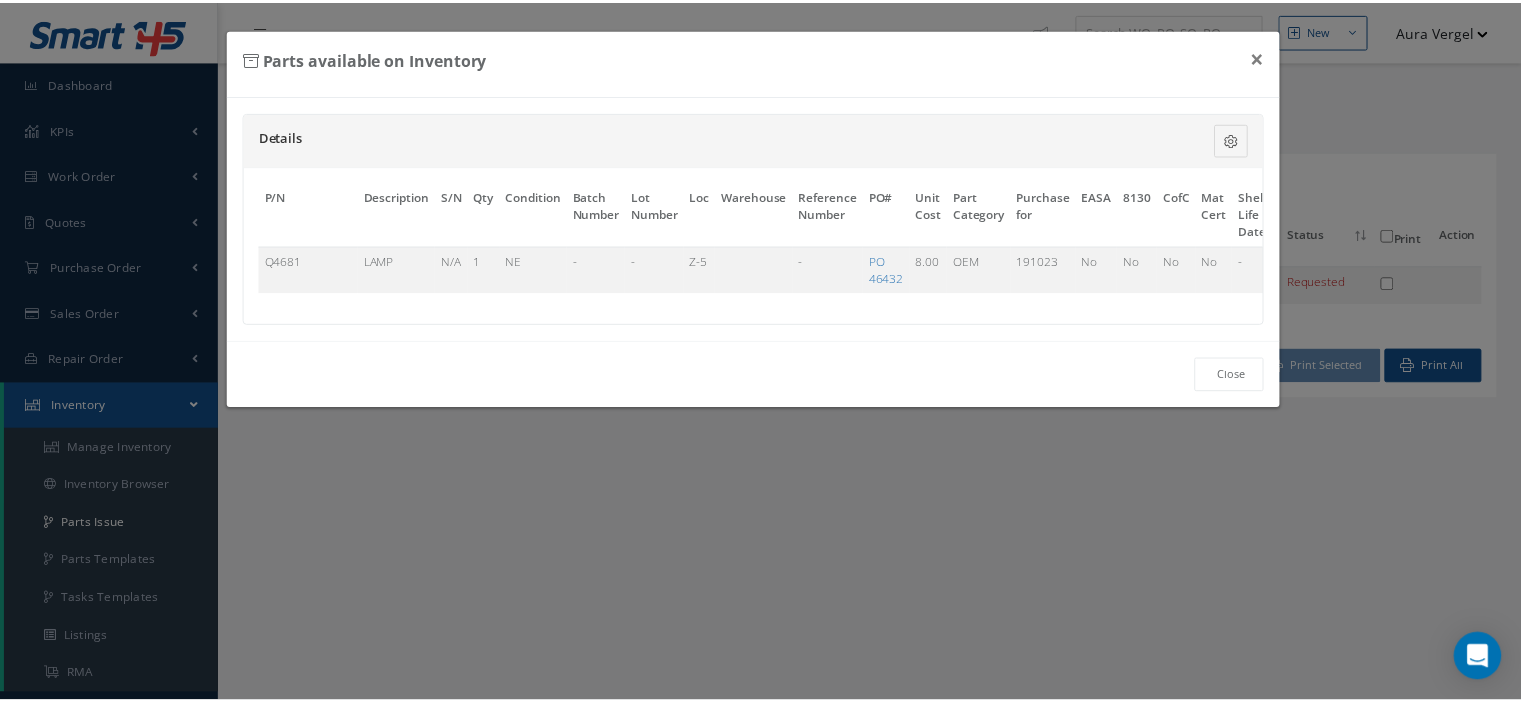 scroll, scrollTop: 0, scrollLeft: 117, axis: horizontal 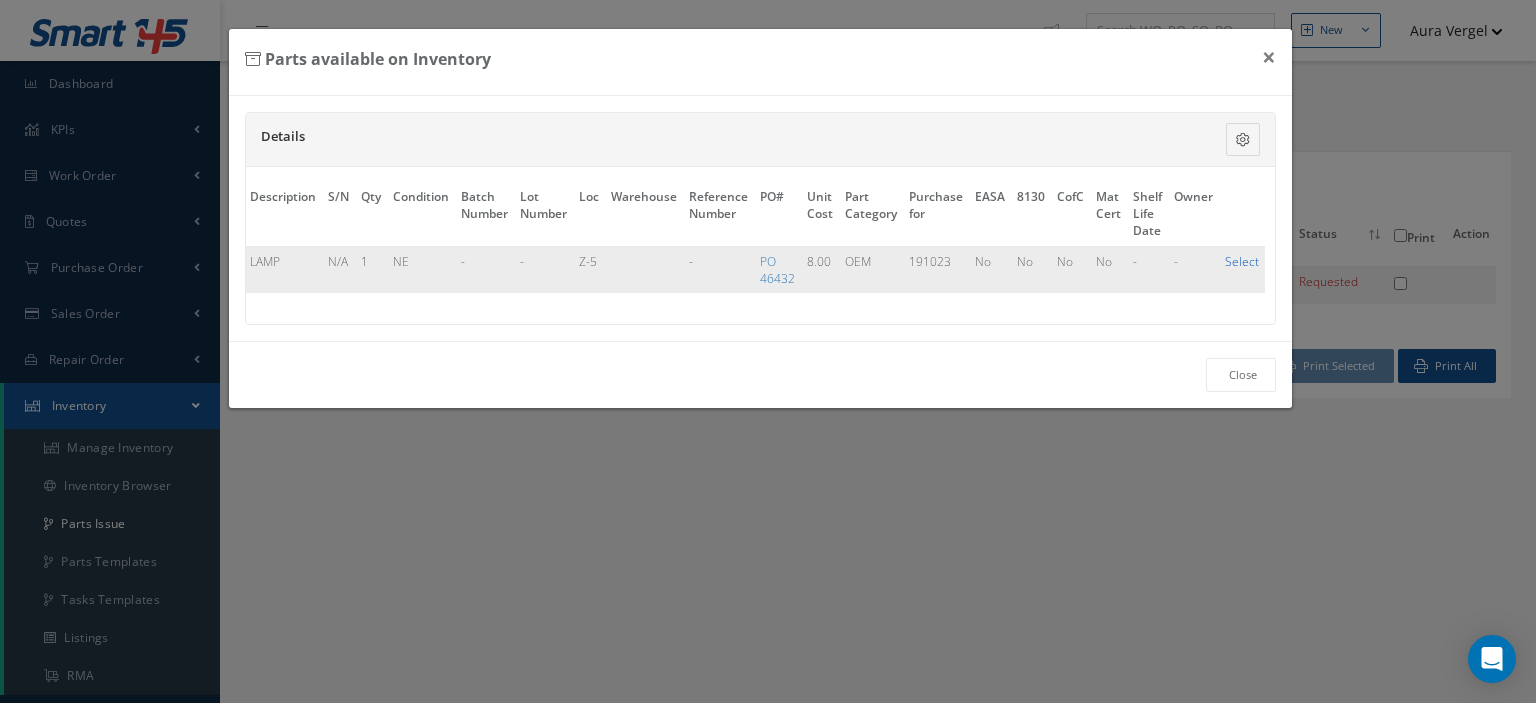 click on "Select" at bounding box center [1242, 261] 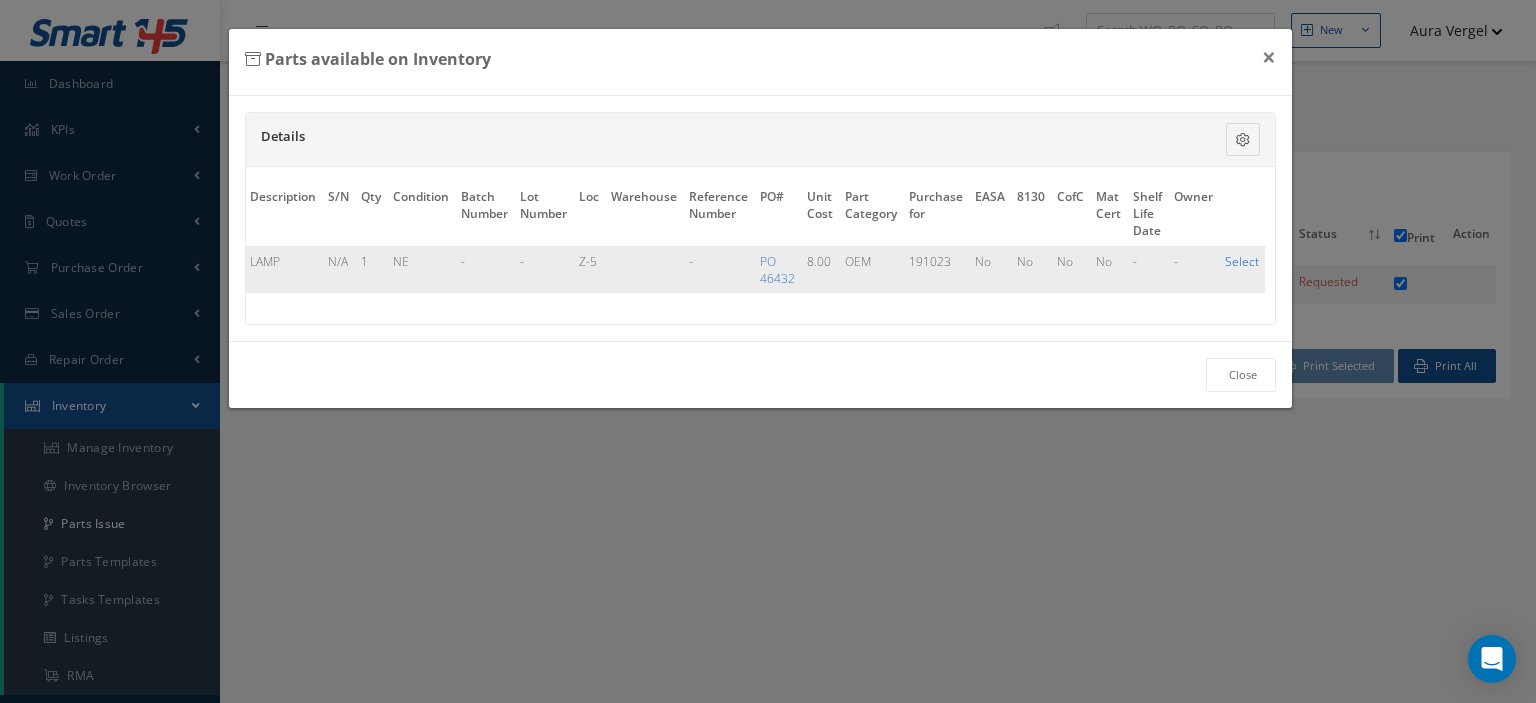 checkbox on "true" 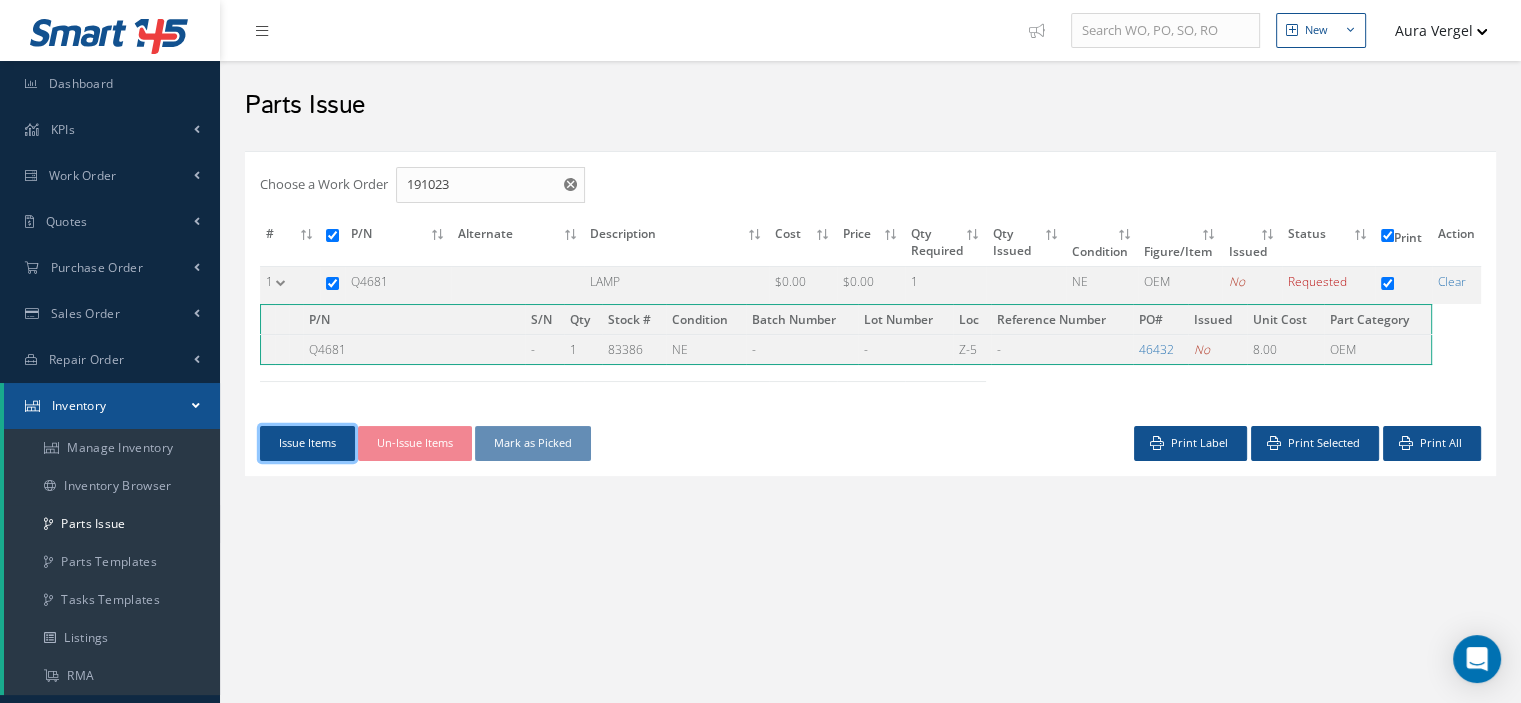 click on "Issue Items" at bounding box center [307, 443] 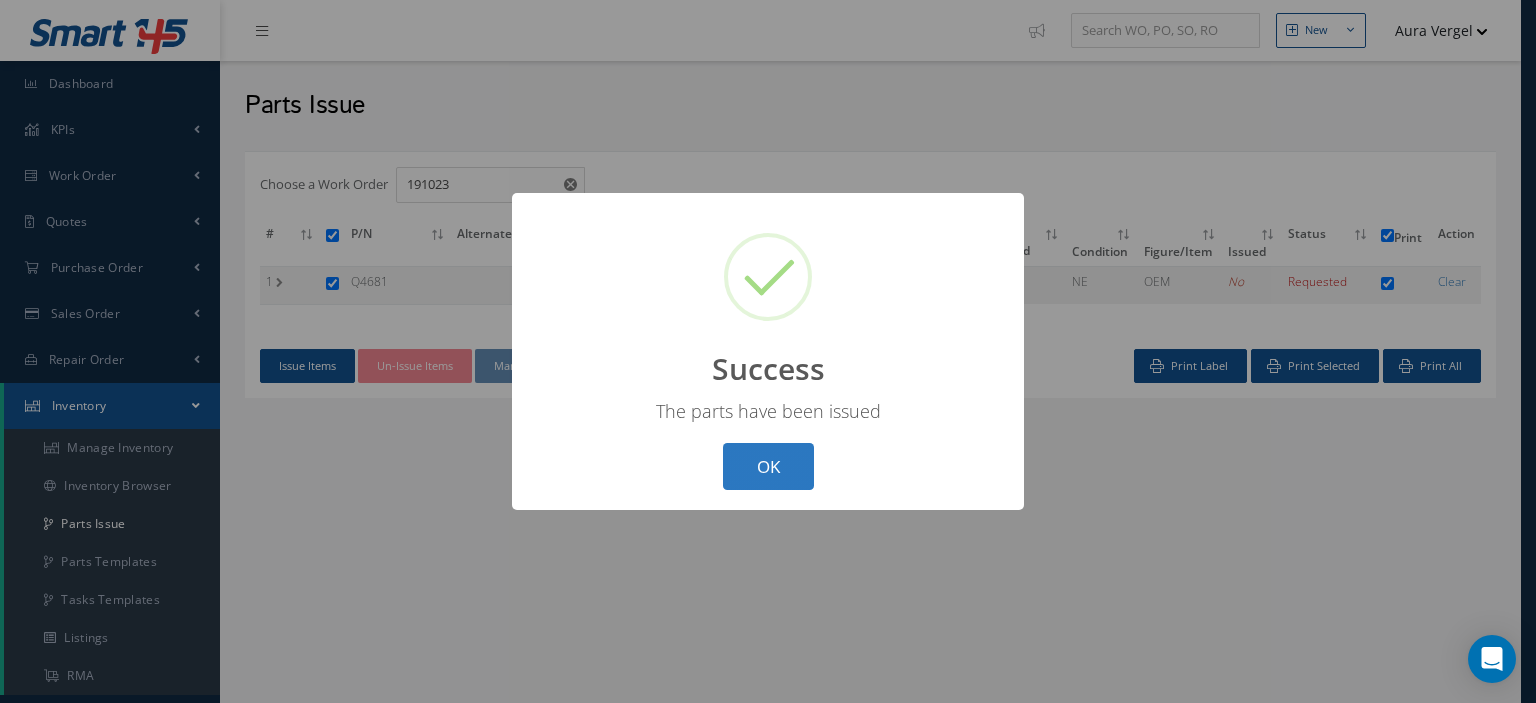 click on "OK" at bounding box center (768, 466) 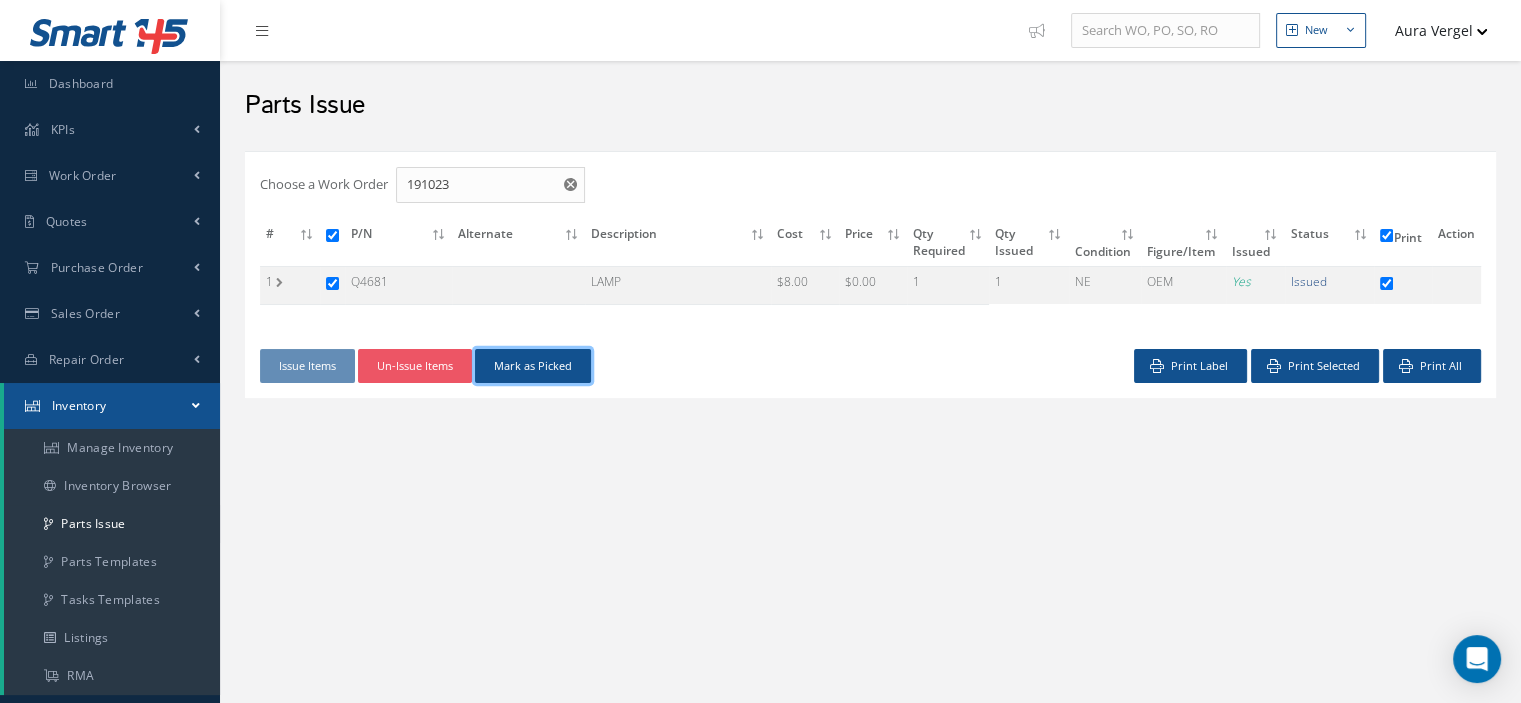 click on "Mark as Picked" at bounding box center [533, 366] 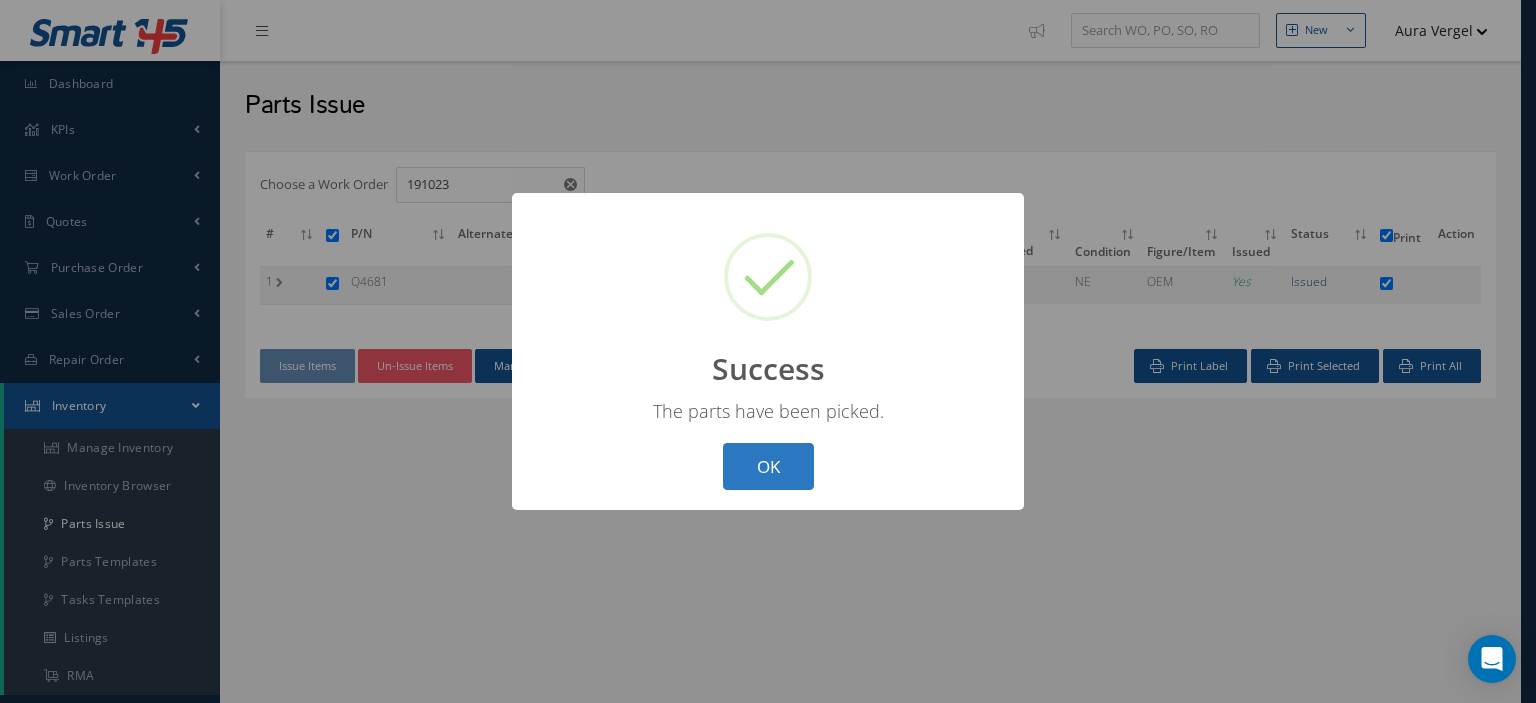 click on "OK" at bounding box center (768, 466) 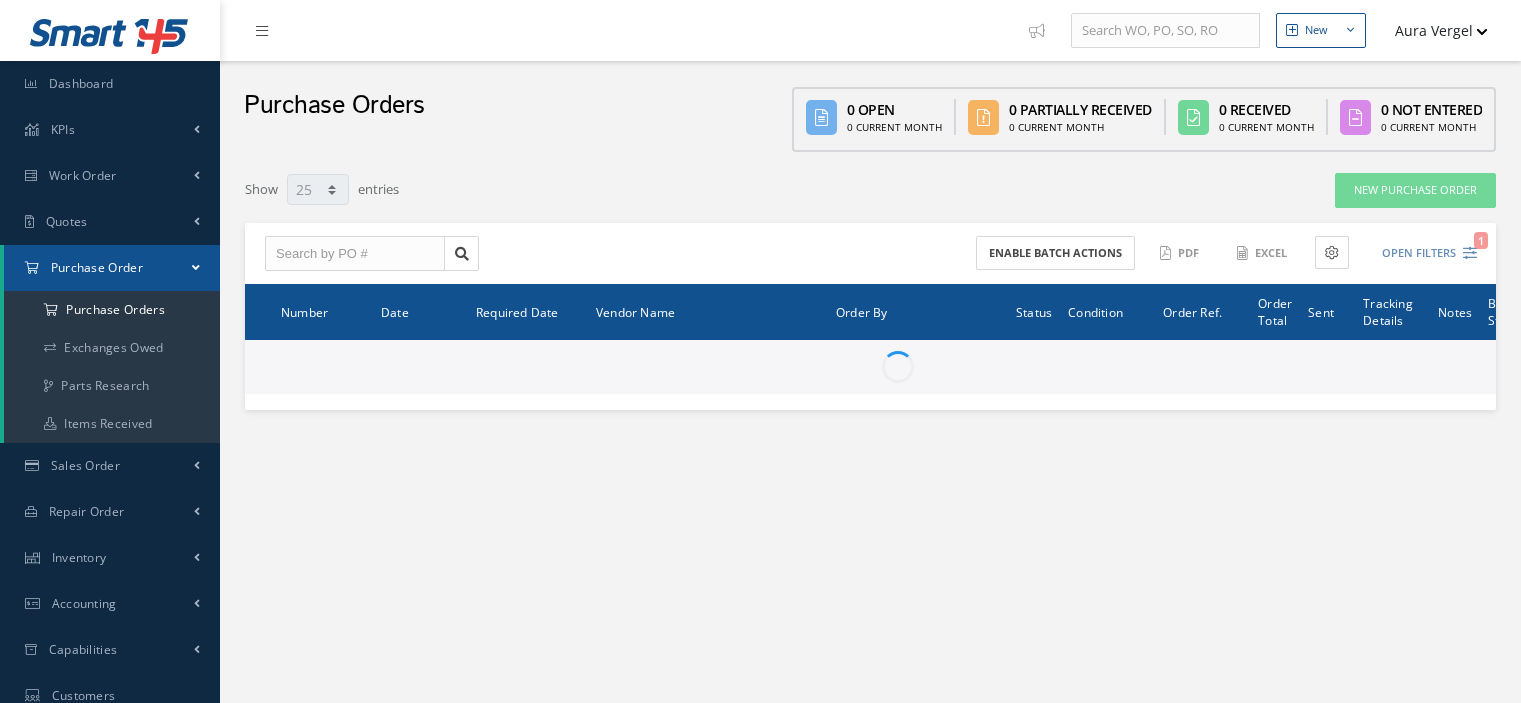 select on "25" 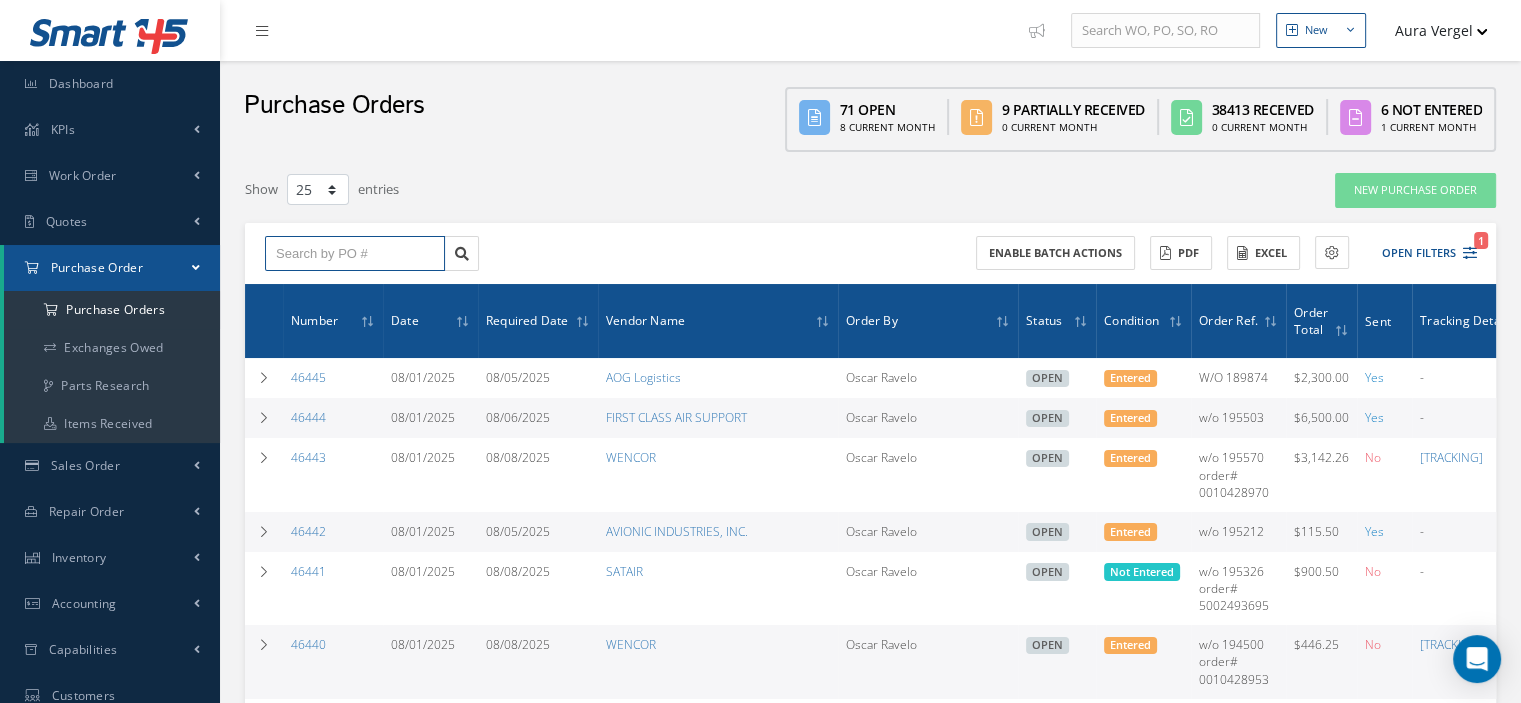 click at bounding box center (355, 254) 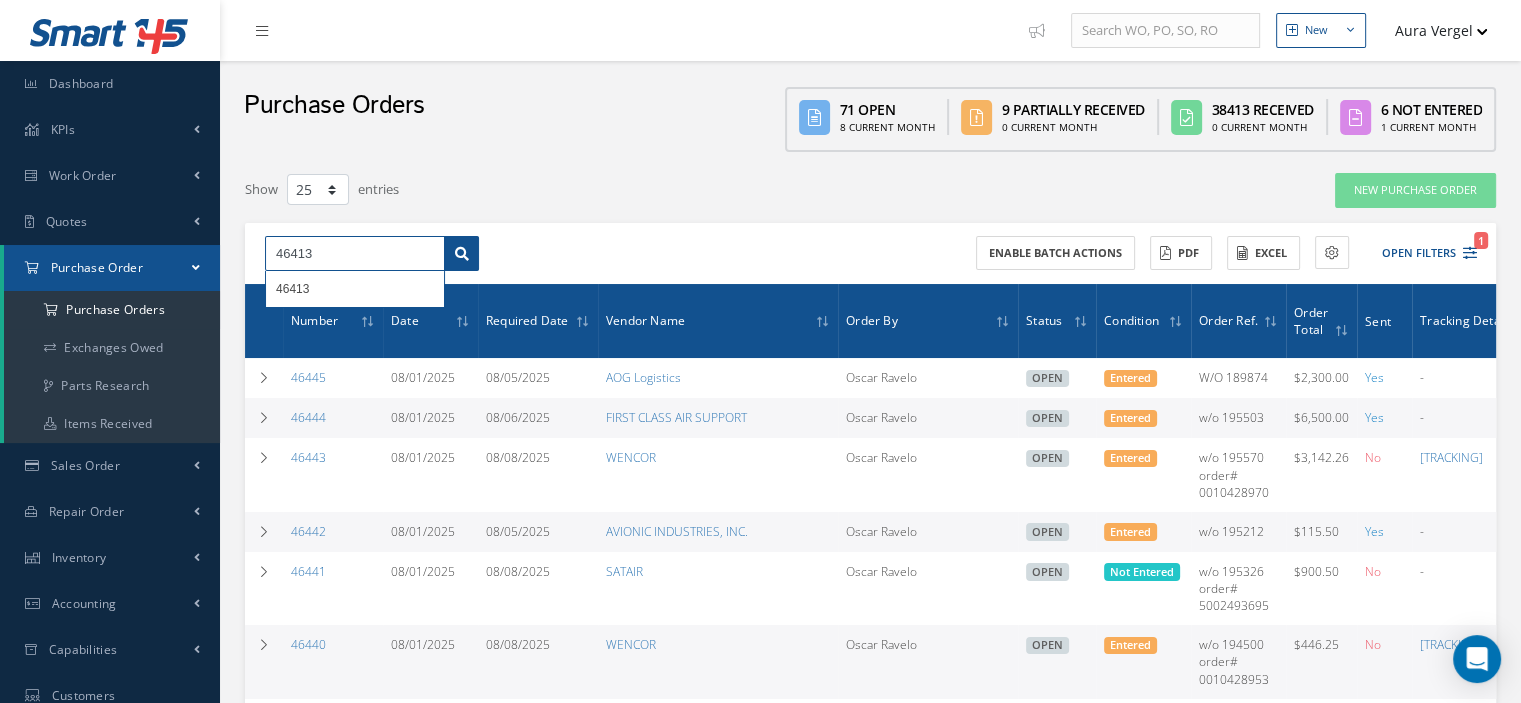 type on "46413" 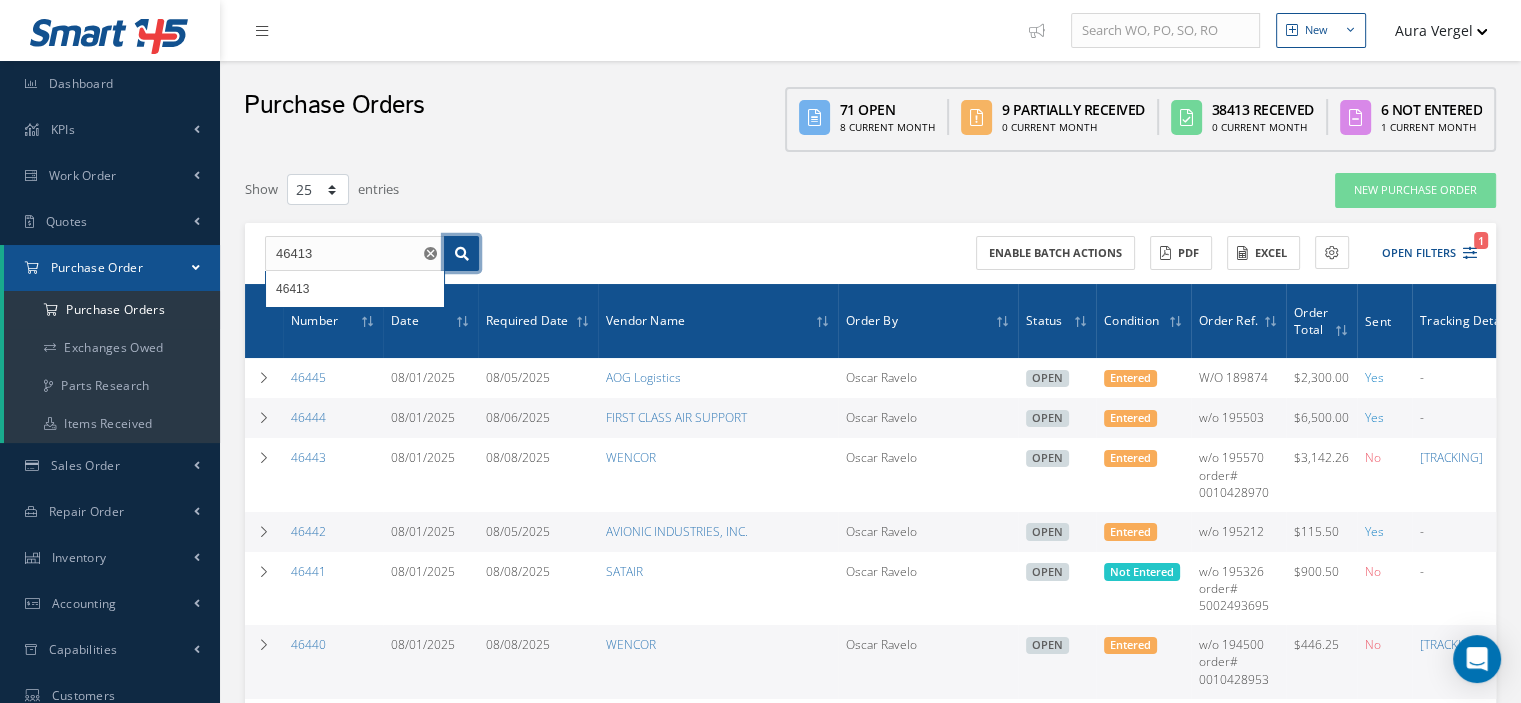 click at bounding box center [462, 254] 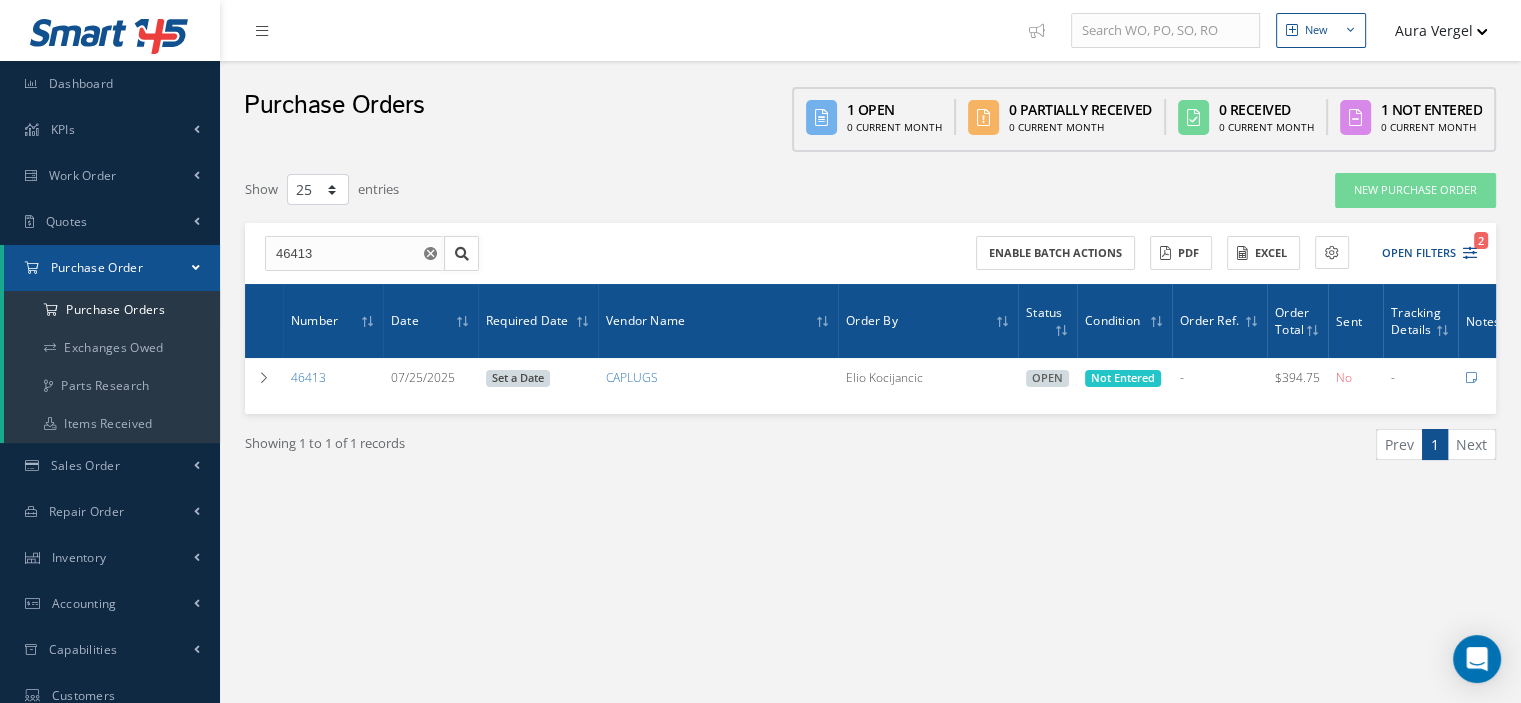scroll, scrollTop: 0, scrollLeft: 57, axis: horizontal 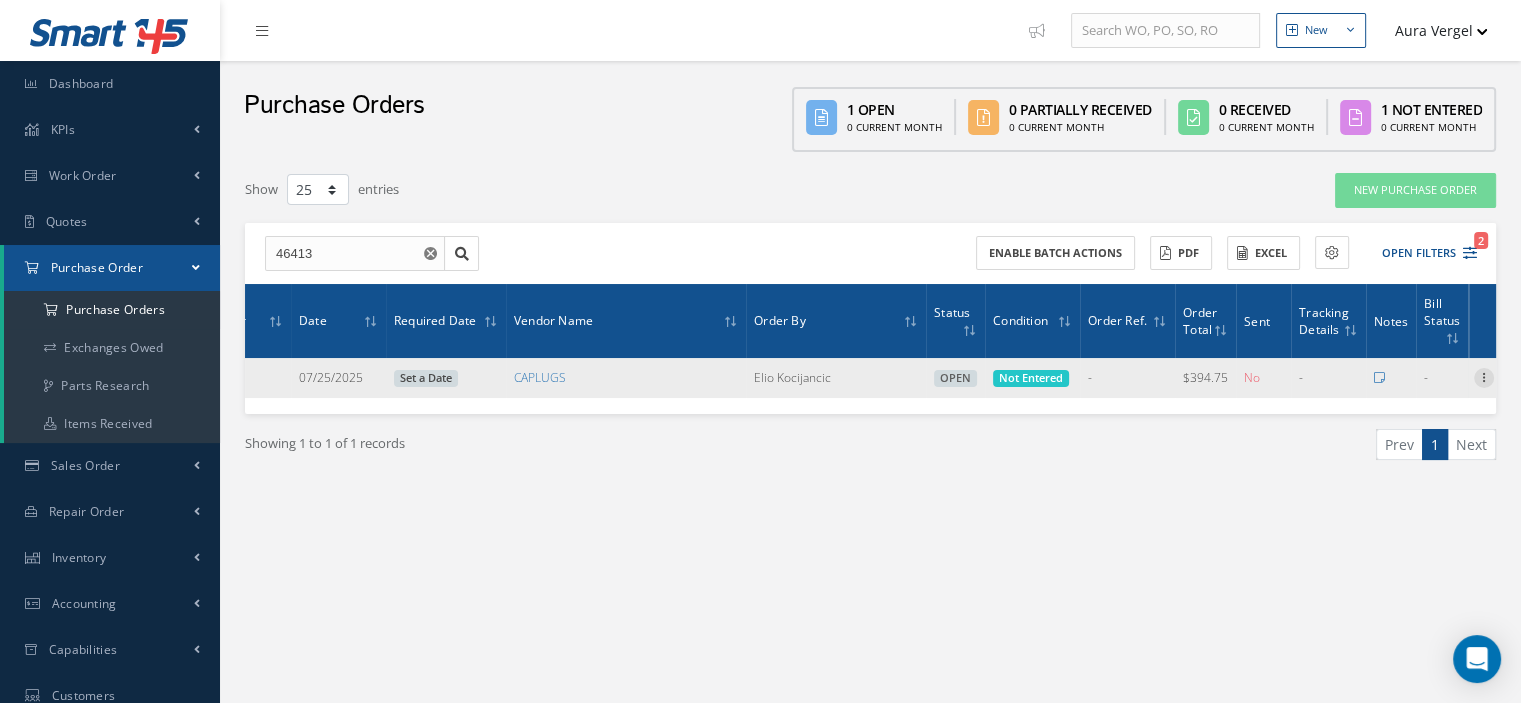 click at bounding box center (1484, 376) 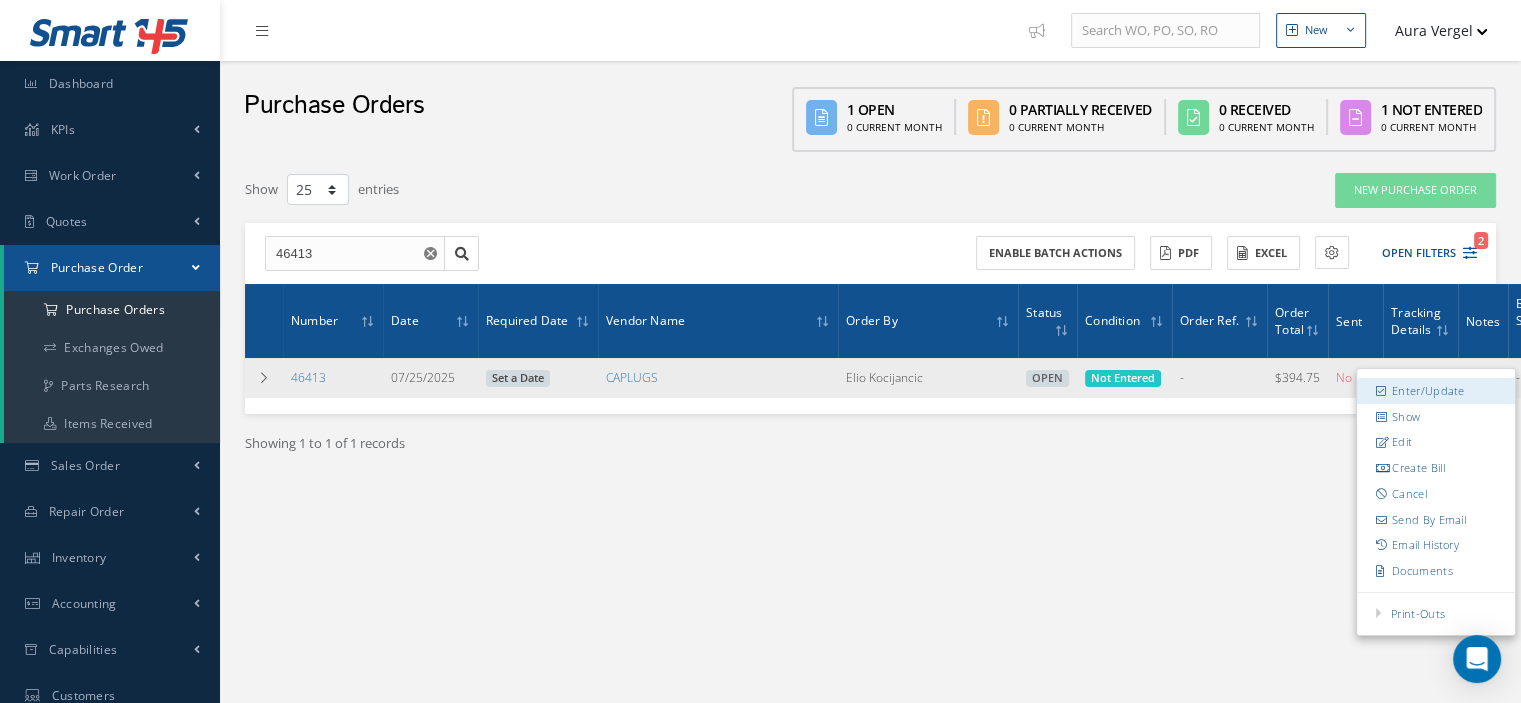 click on "Enter/Update" at bounding box center [1436, 391] 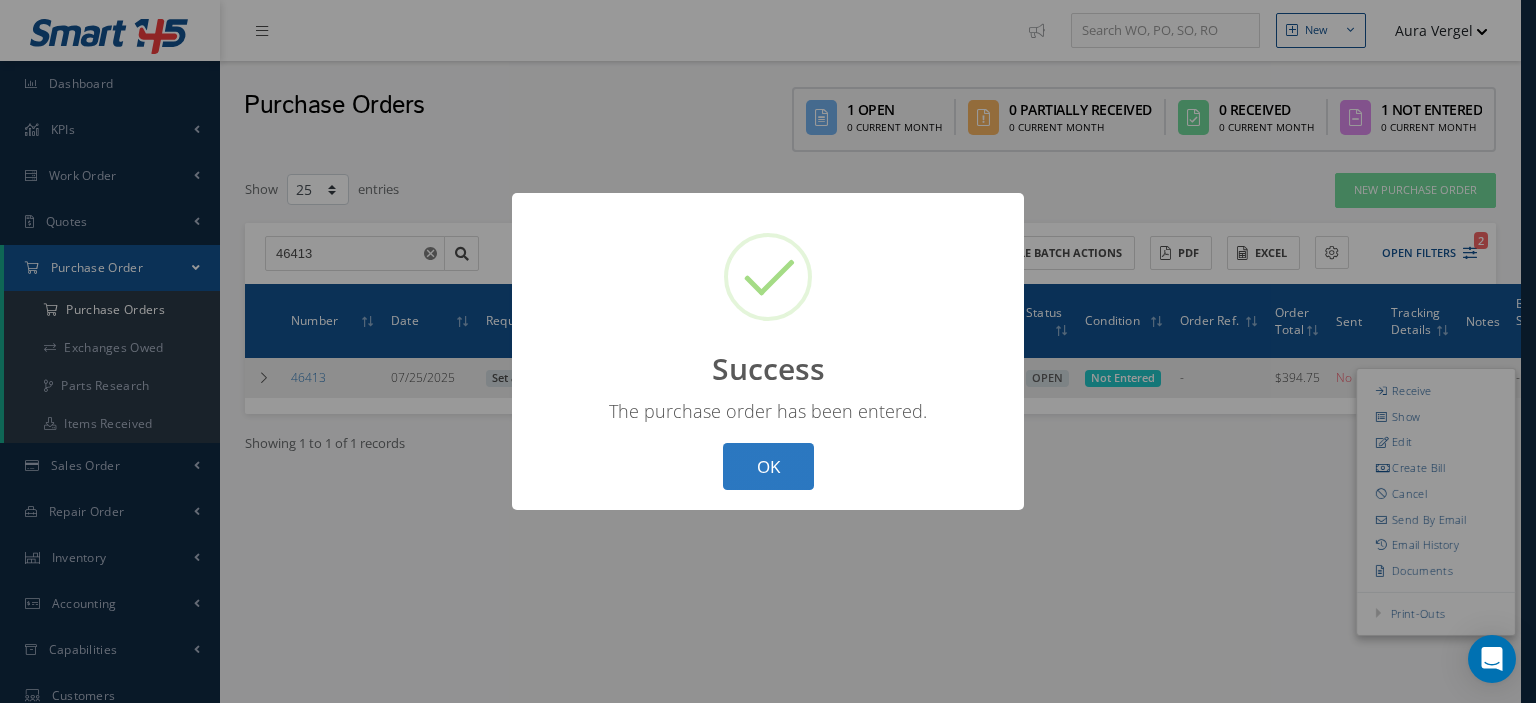 click on "OK" at bounding box center (768, 466) 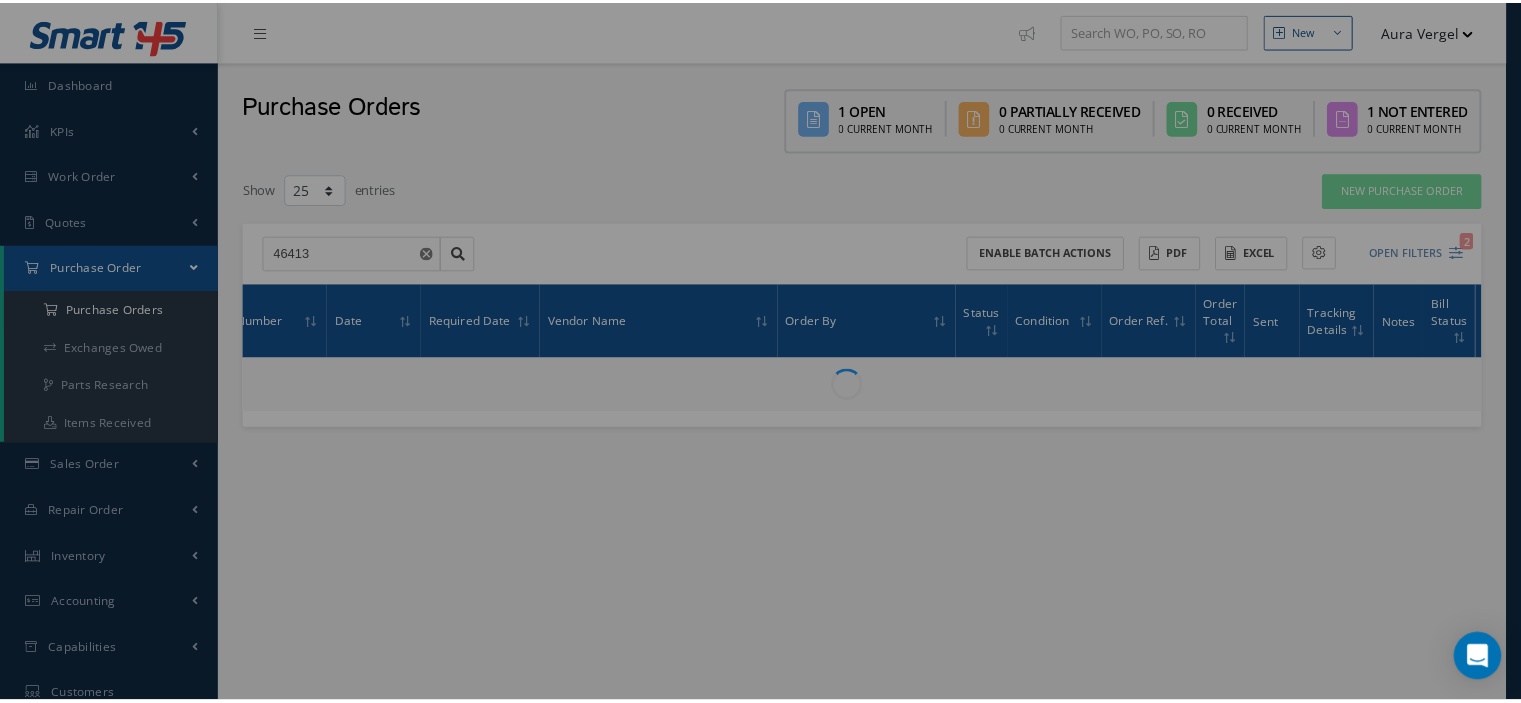 scroll, scrollTop: 0, scrollLeft: 28, axis: horizontal 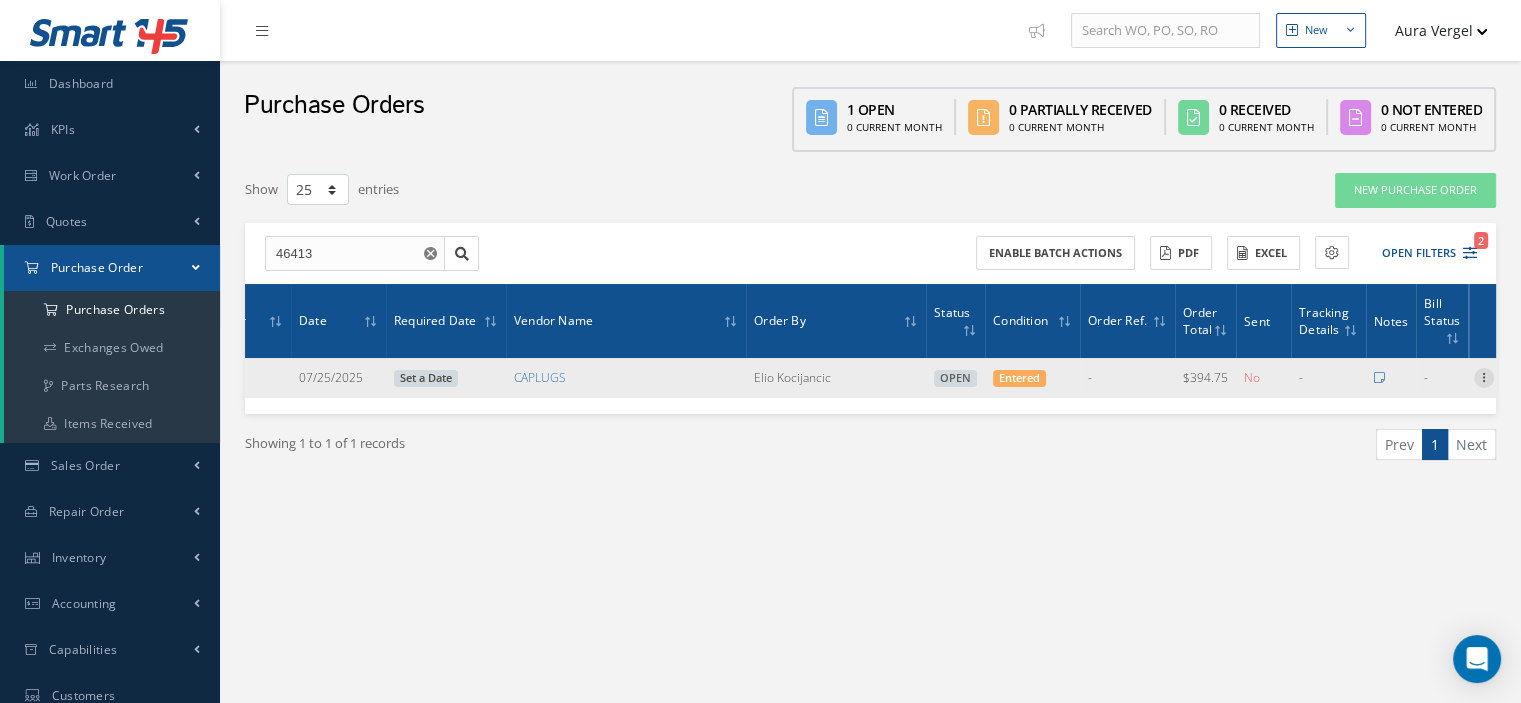 click at bounding box center (1484, 376) 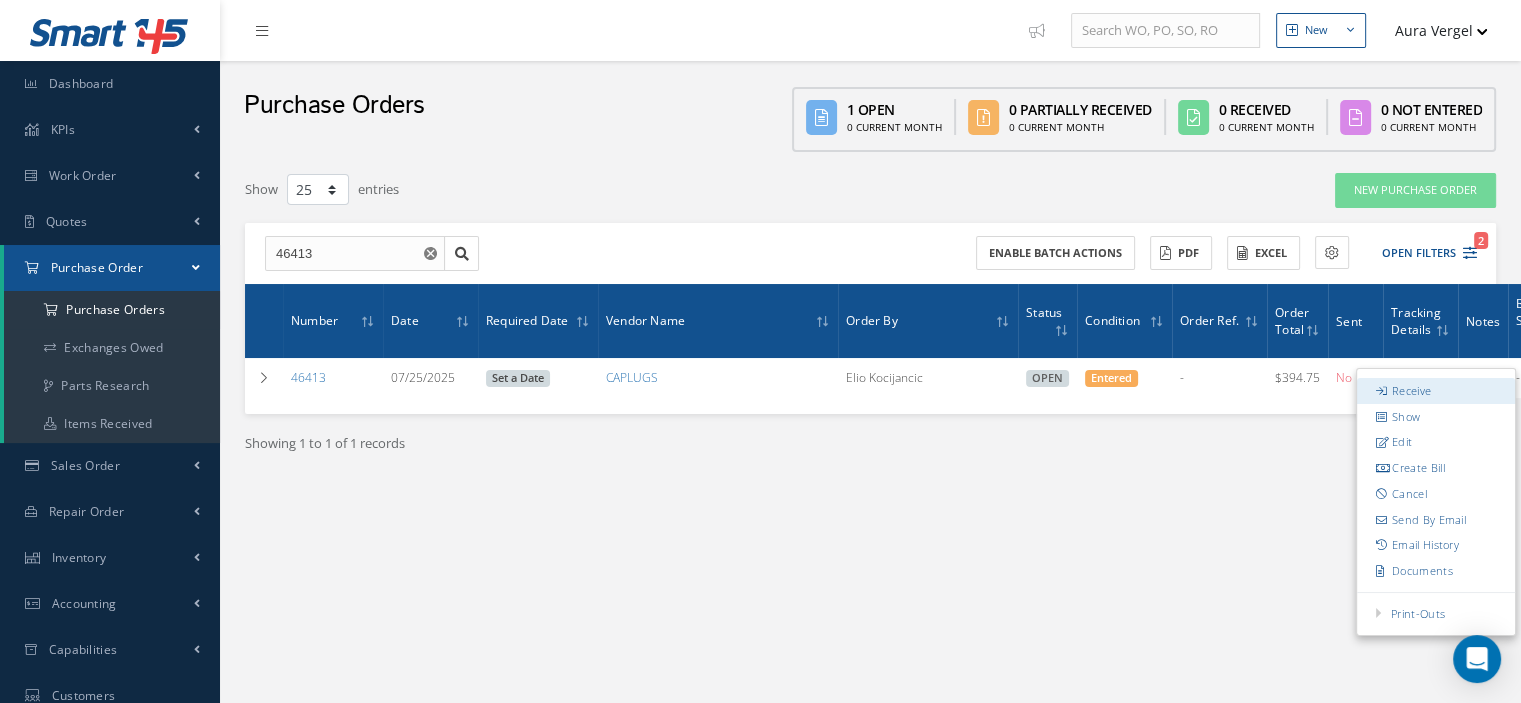 click on "Receive" at bounding box center [1436, 391] 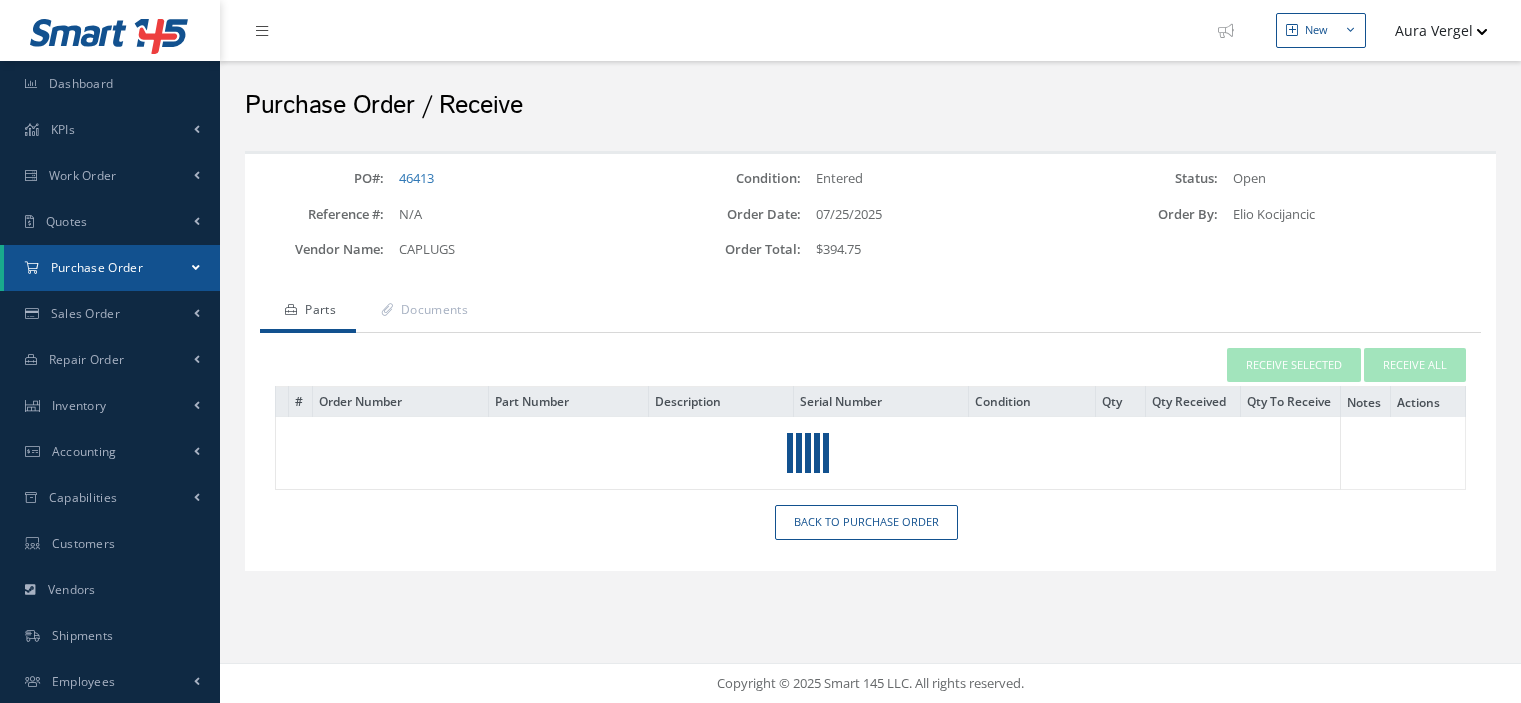 scroll, scrollTop: 0, scrollLeft: 0, axis: both 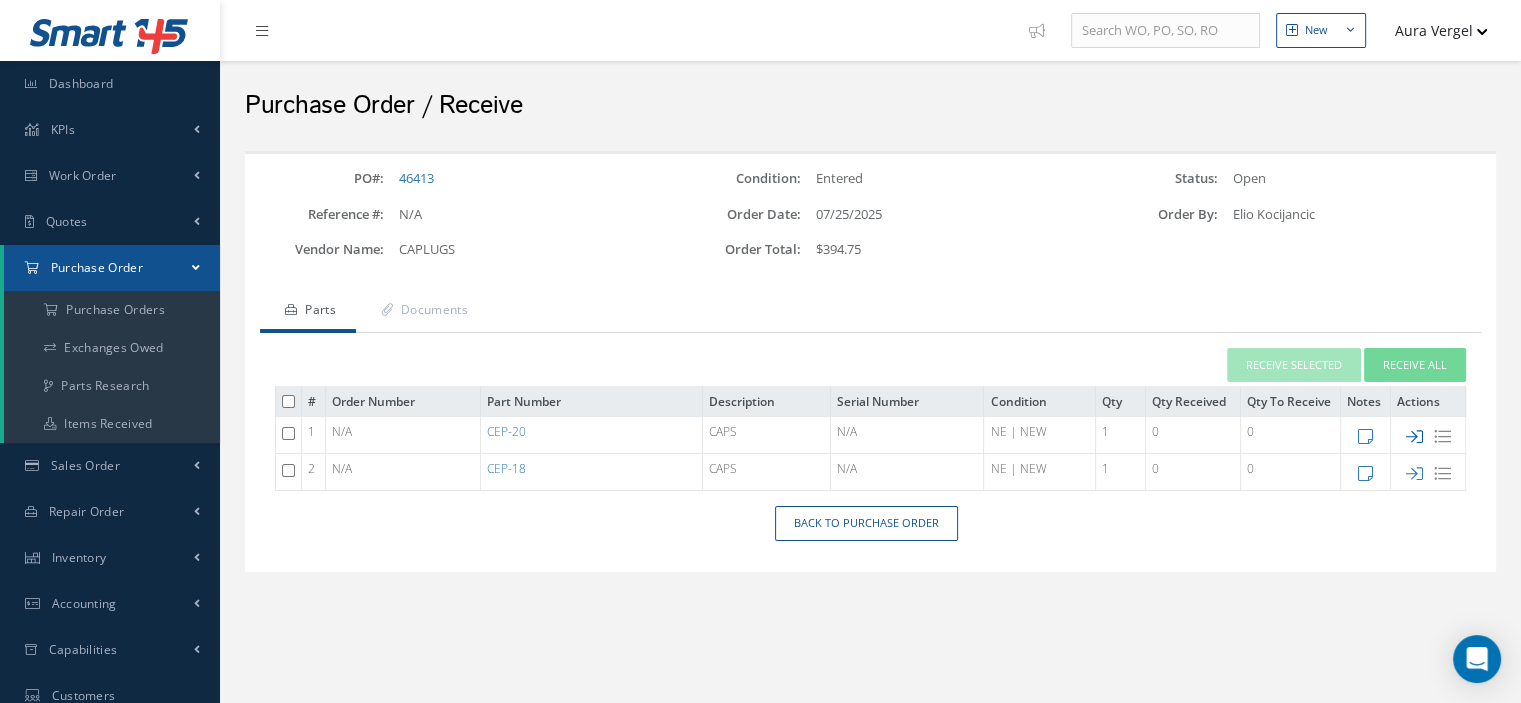 click at bounding box center (1414, 436) 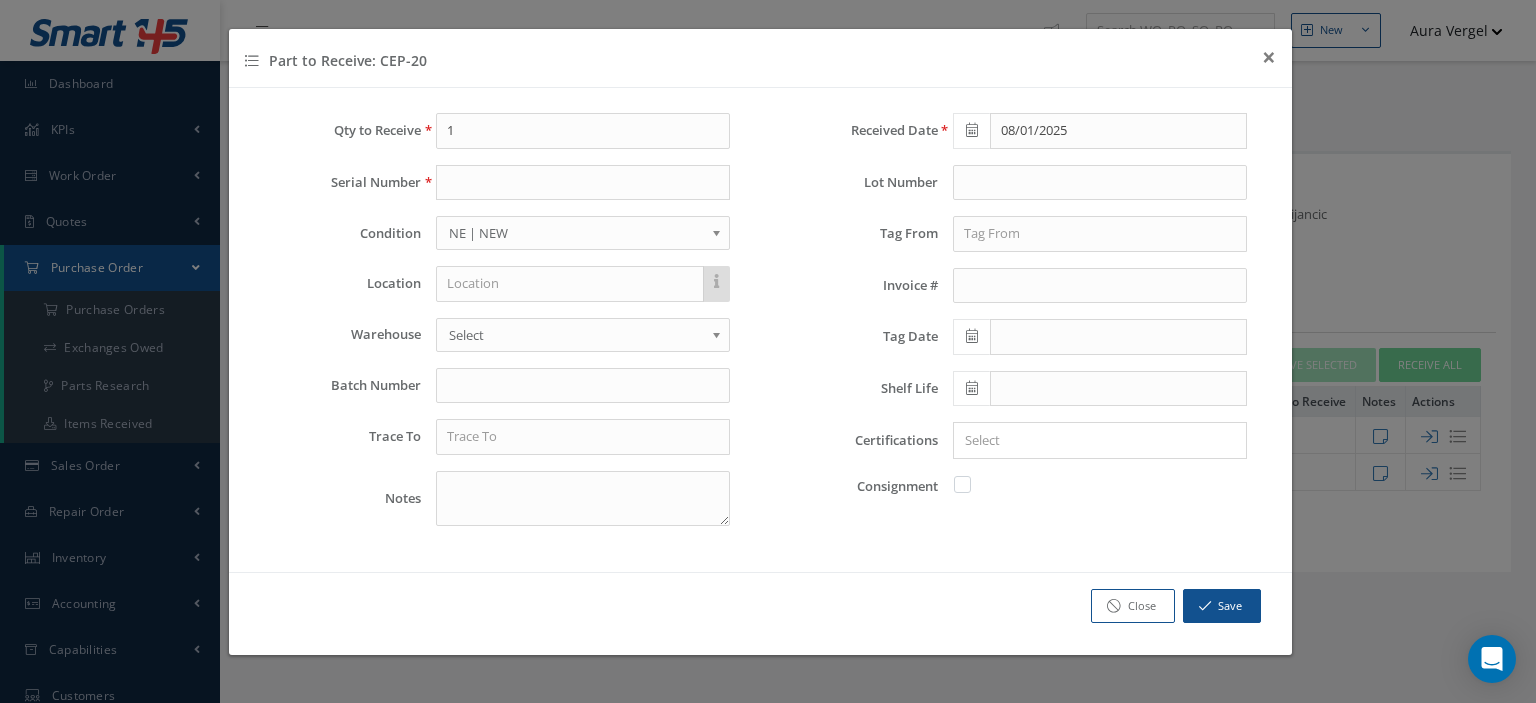 click at bounding box center [972, 484] 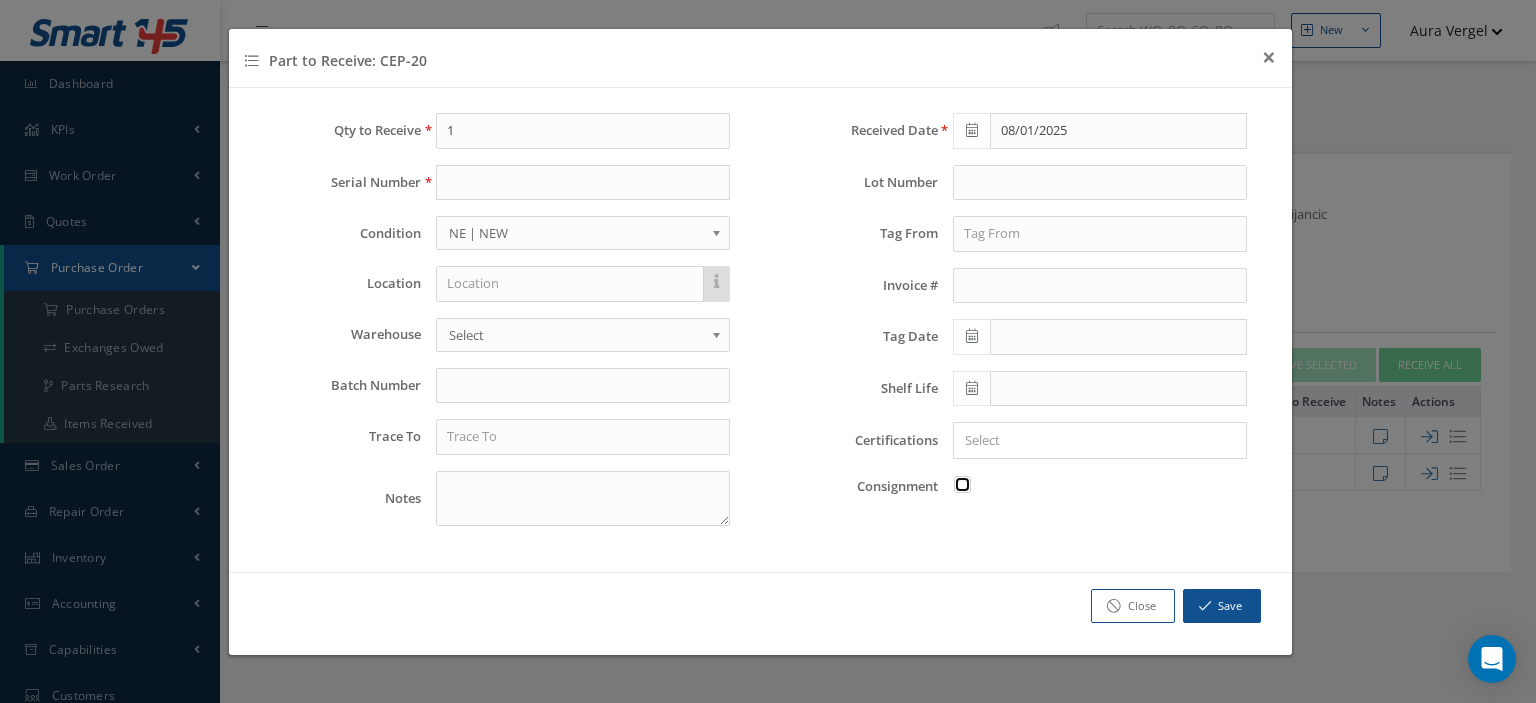 click at bounding box center (963, 482) 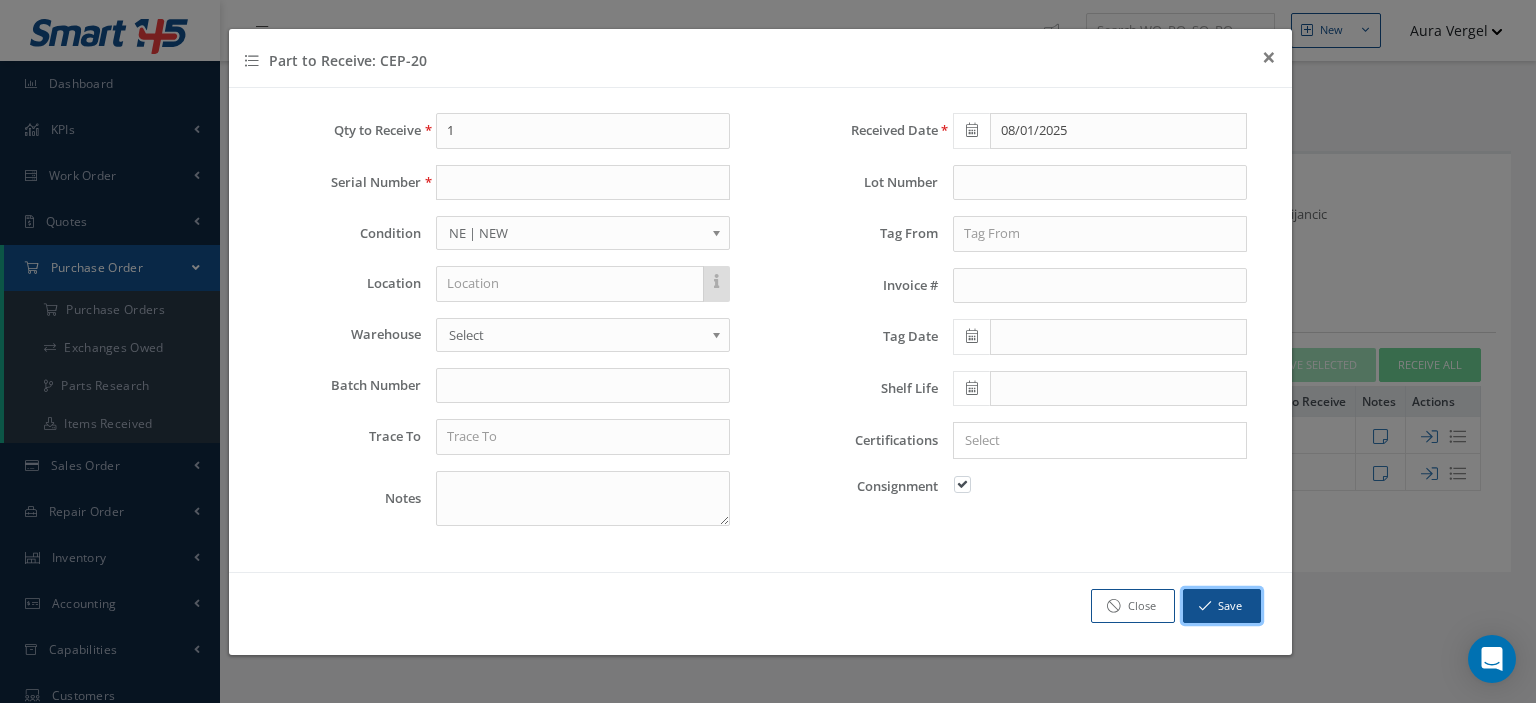 click at bounding box center [1205, 606] 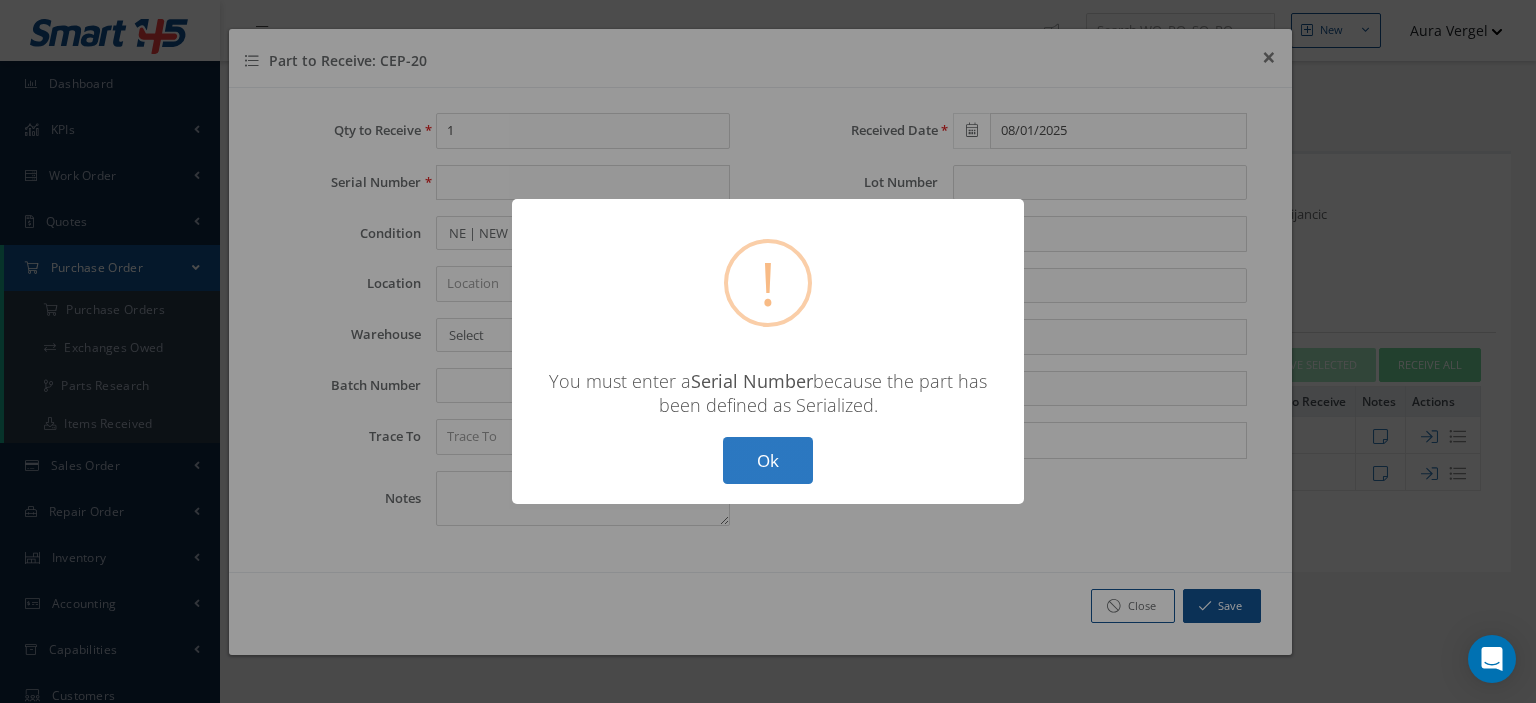 click on "Ok" at bounding box center [768, 460] 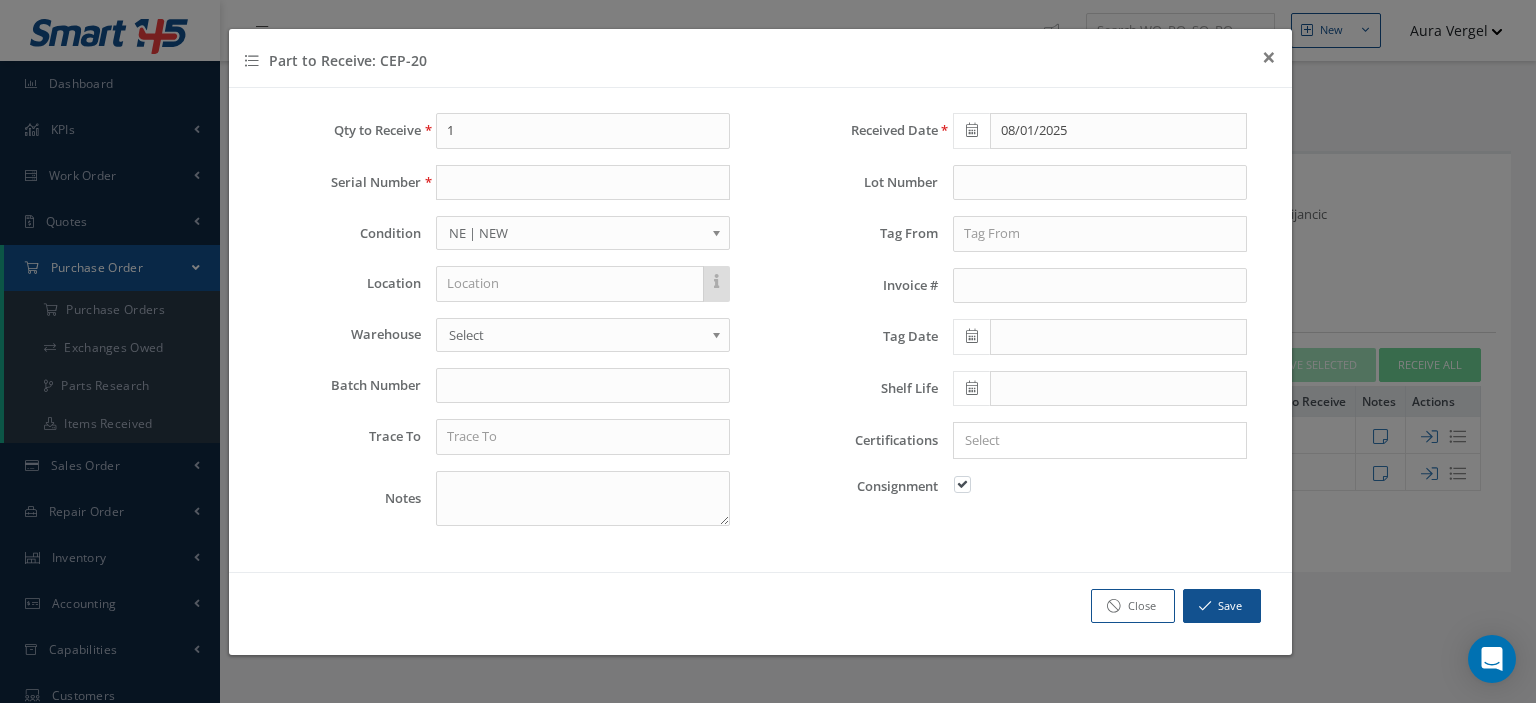 drag, startPoint x: 433, startPoint y: 64, endPoint x: 381, endPoint y: 60, distance: 52.153618 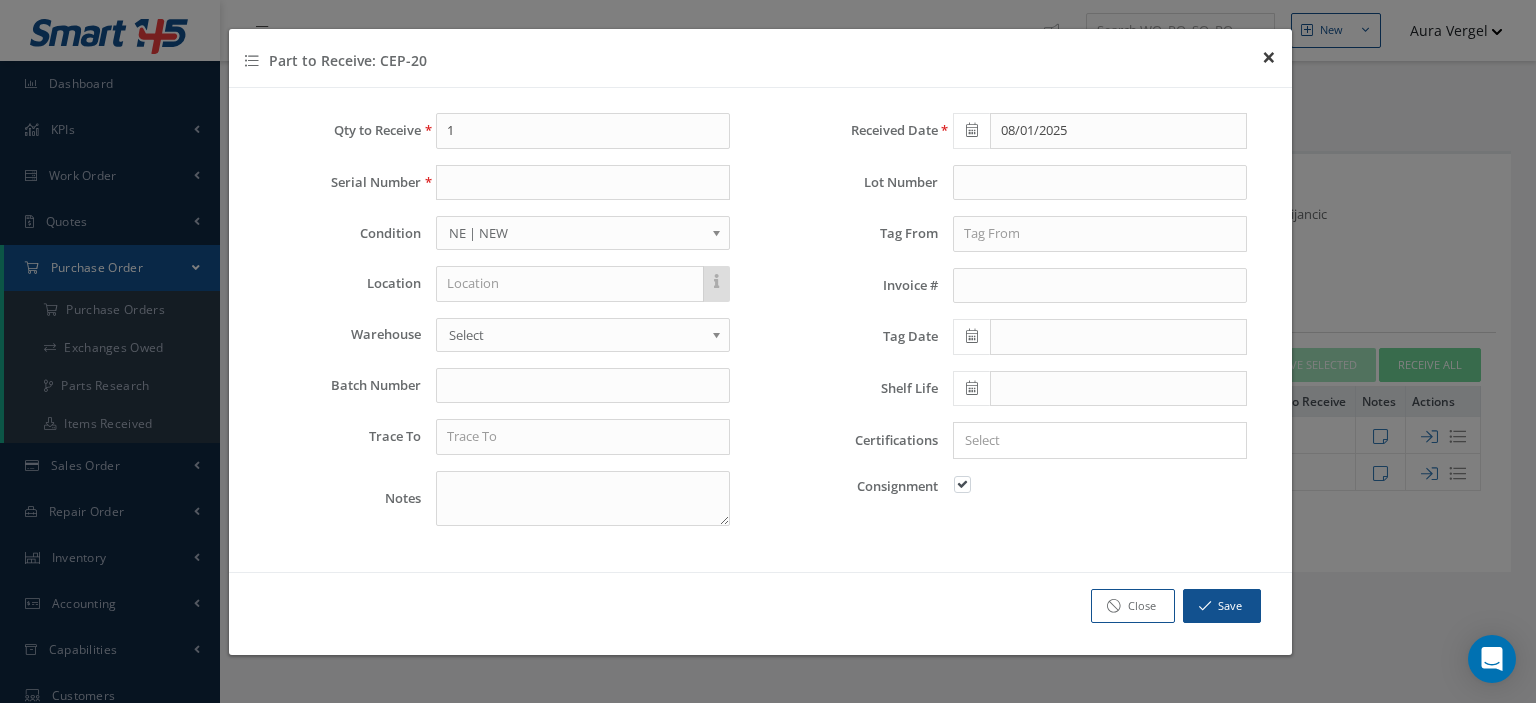 click on "×" at bounding box center [1269, 56] 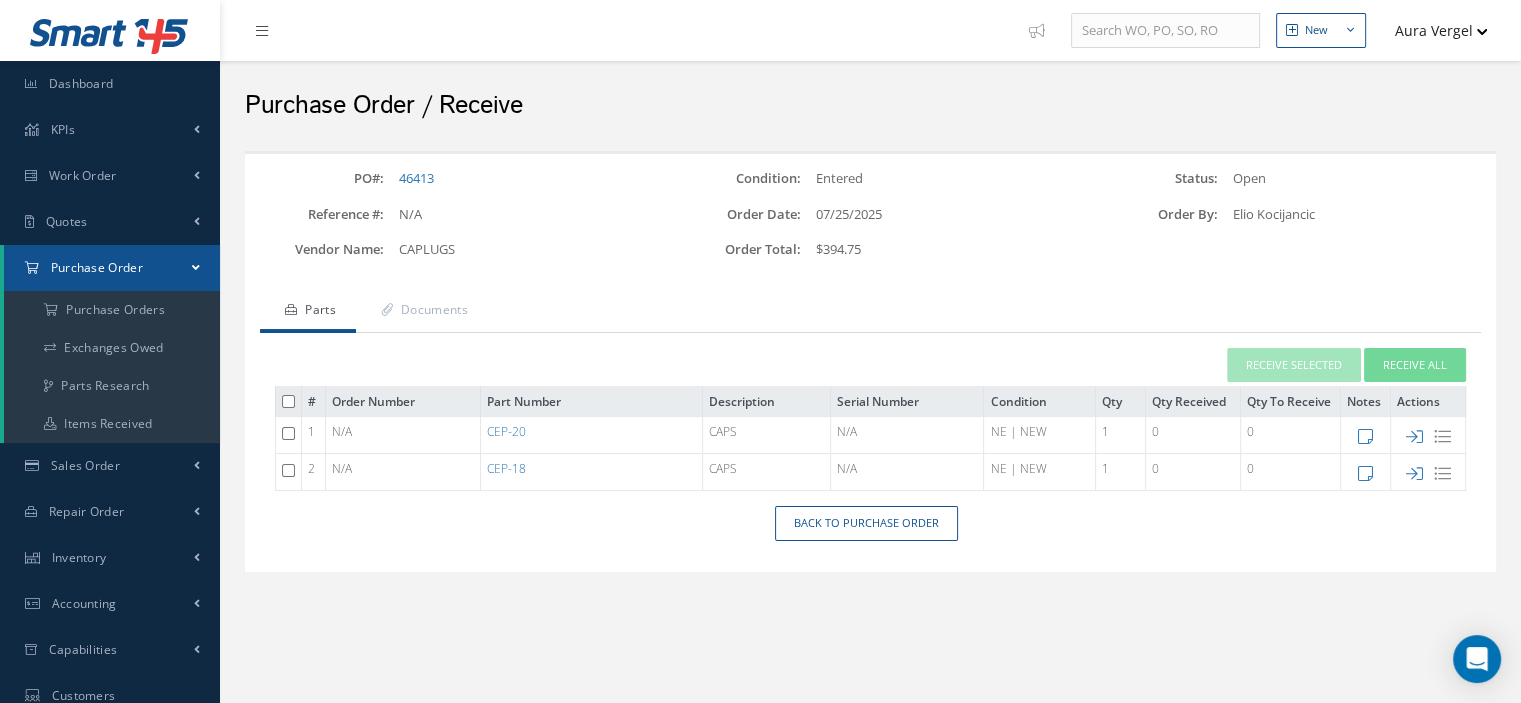 drag, startPoint x: 544, startPoint y: 464, endPoint x: 488, endPoint y: 481, distance: 58.5235 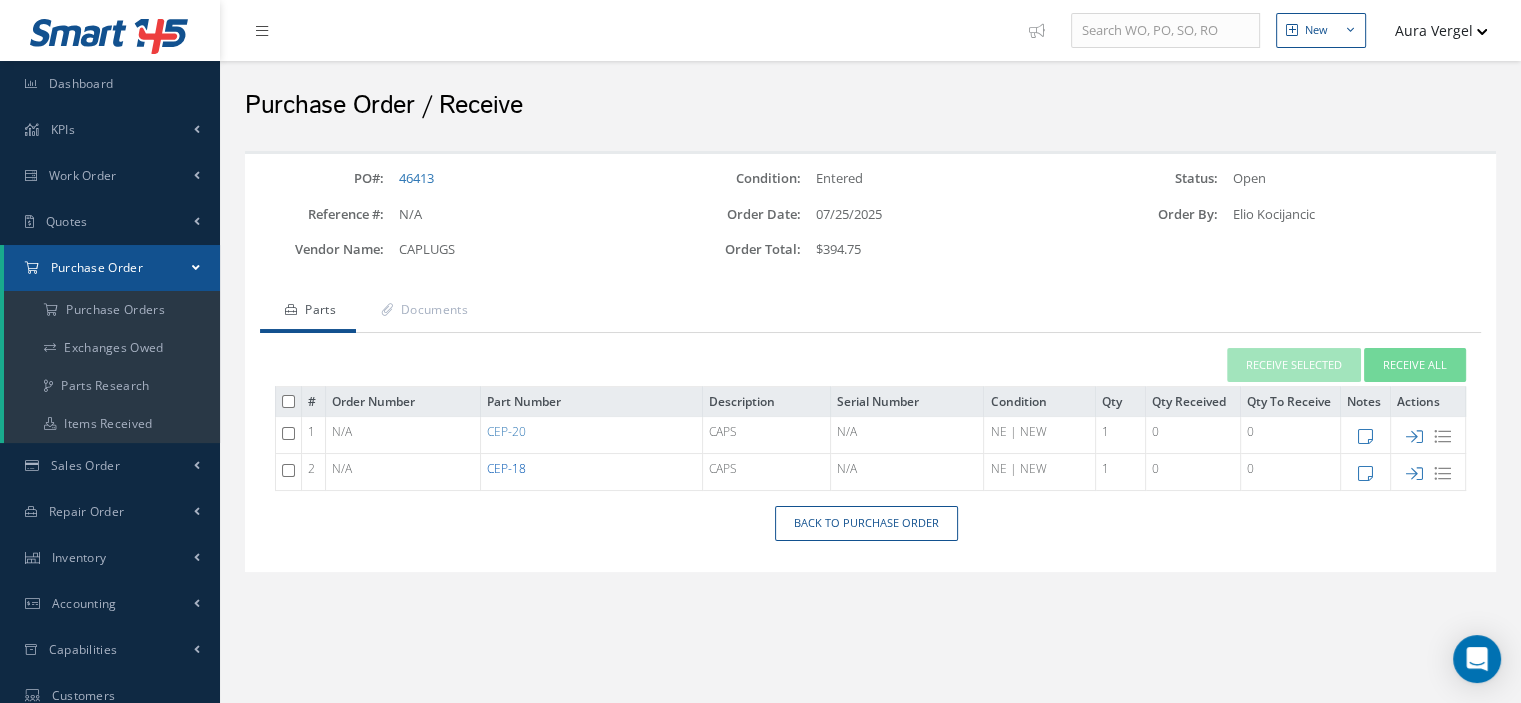 copy on "CEP-18" 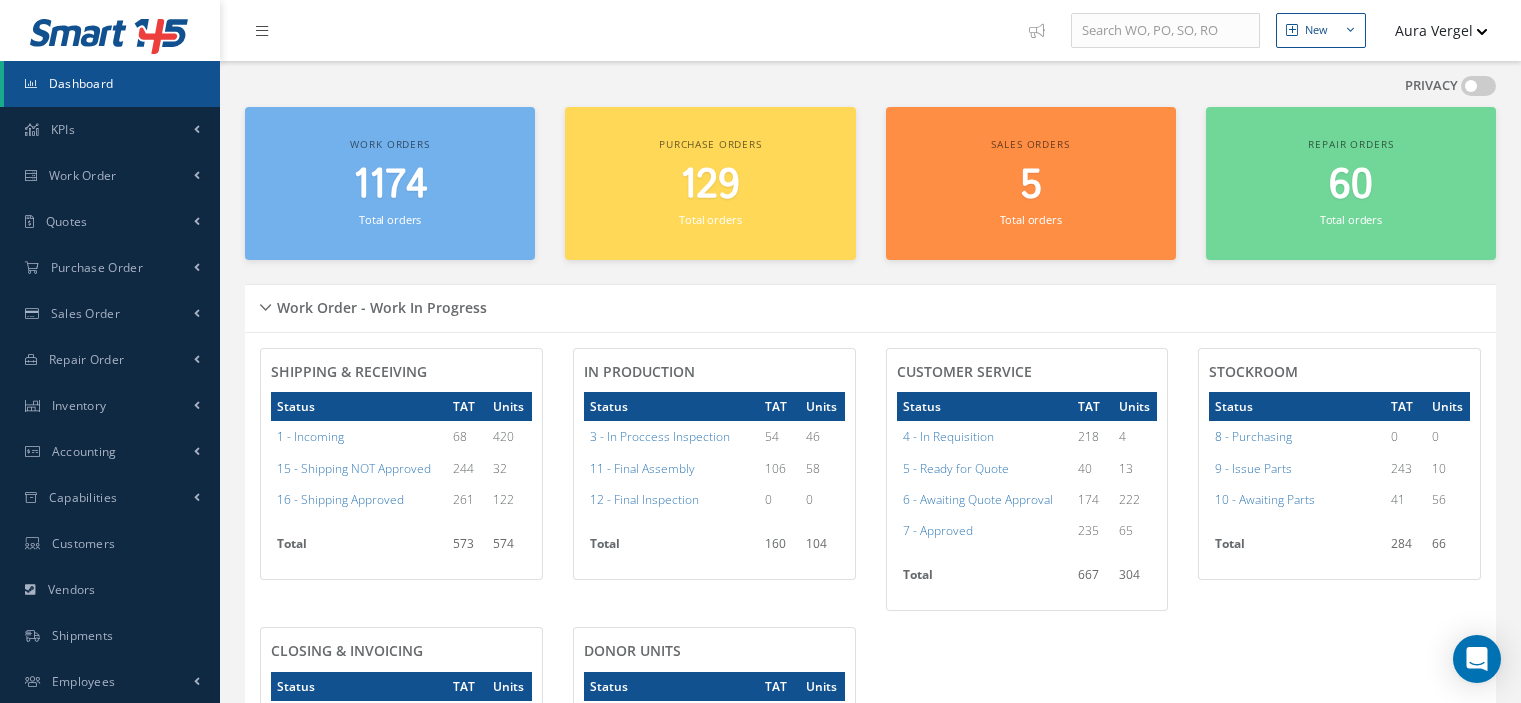 scroll, scrollTop: 0, scrollLeft: 0, axis: both 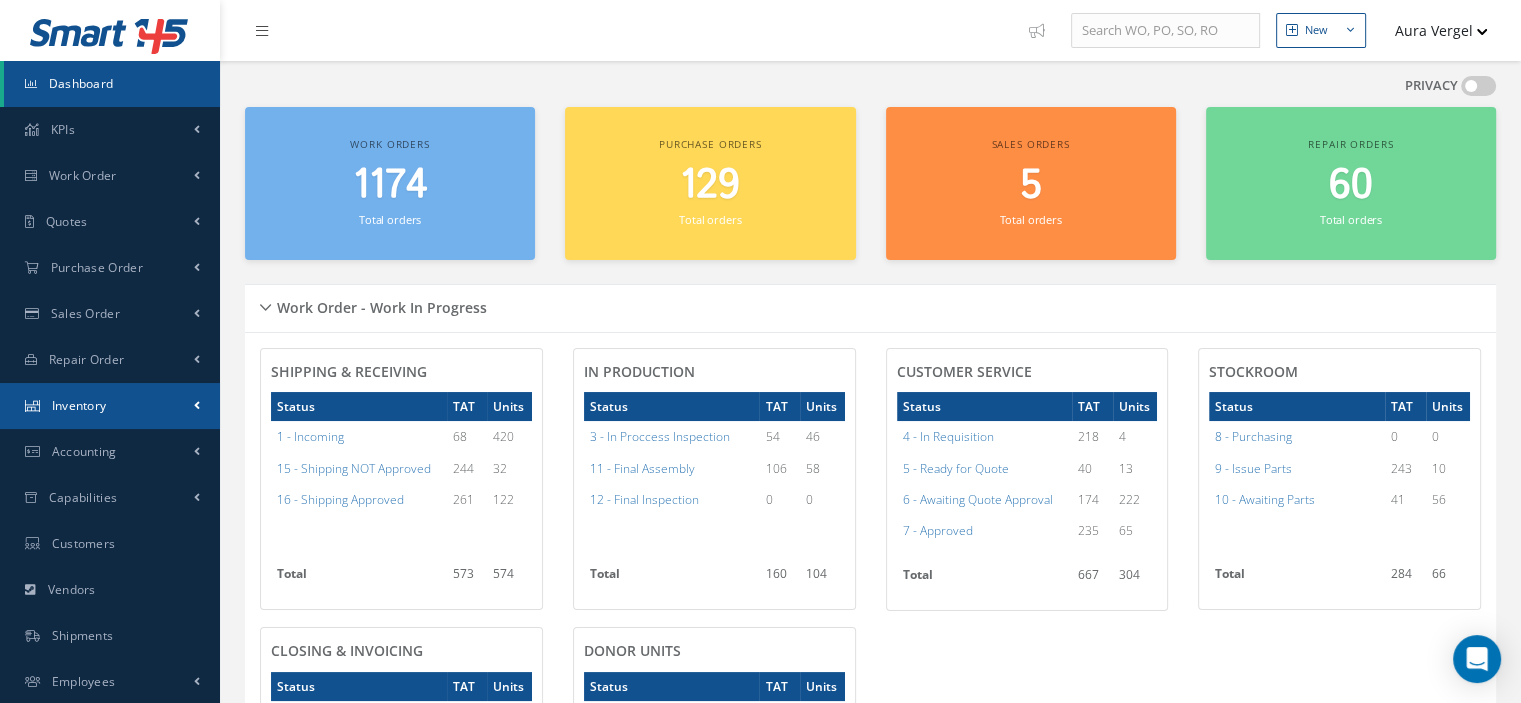 click on "Inventory" at bounding box center (79, 405) 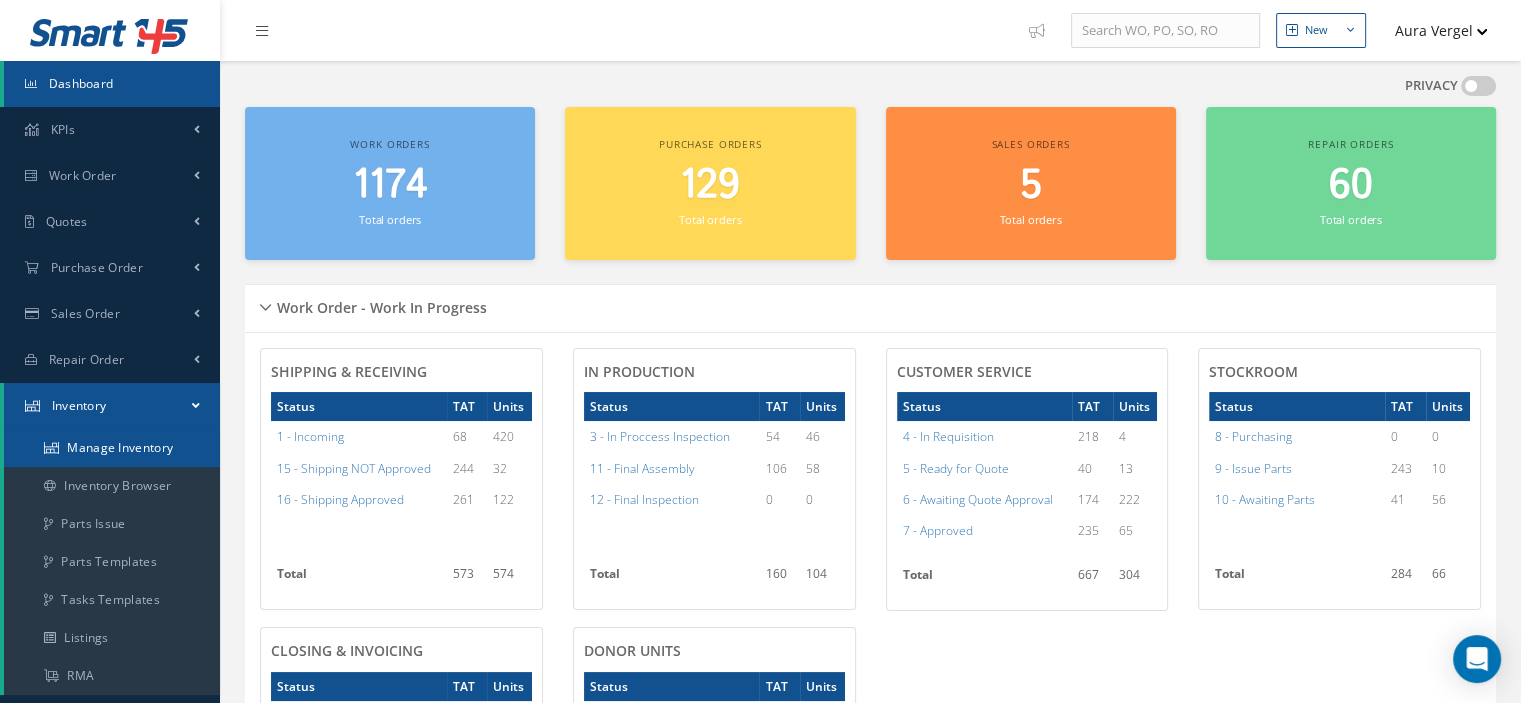 click on "Manage Inventory" at bounding box center (112, 448) 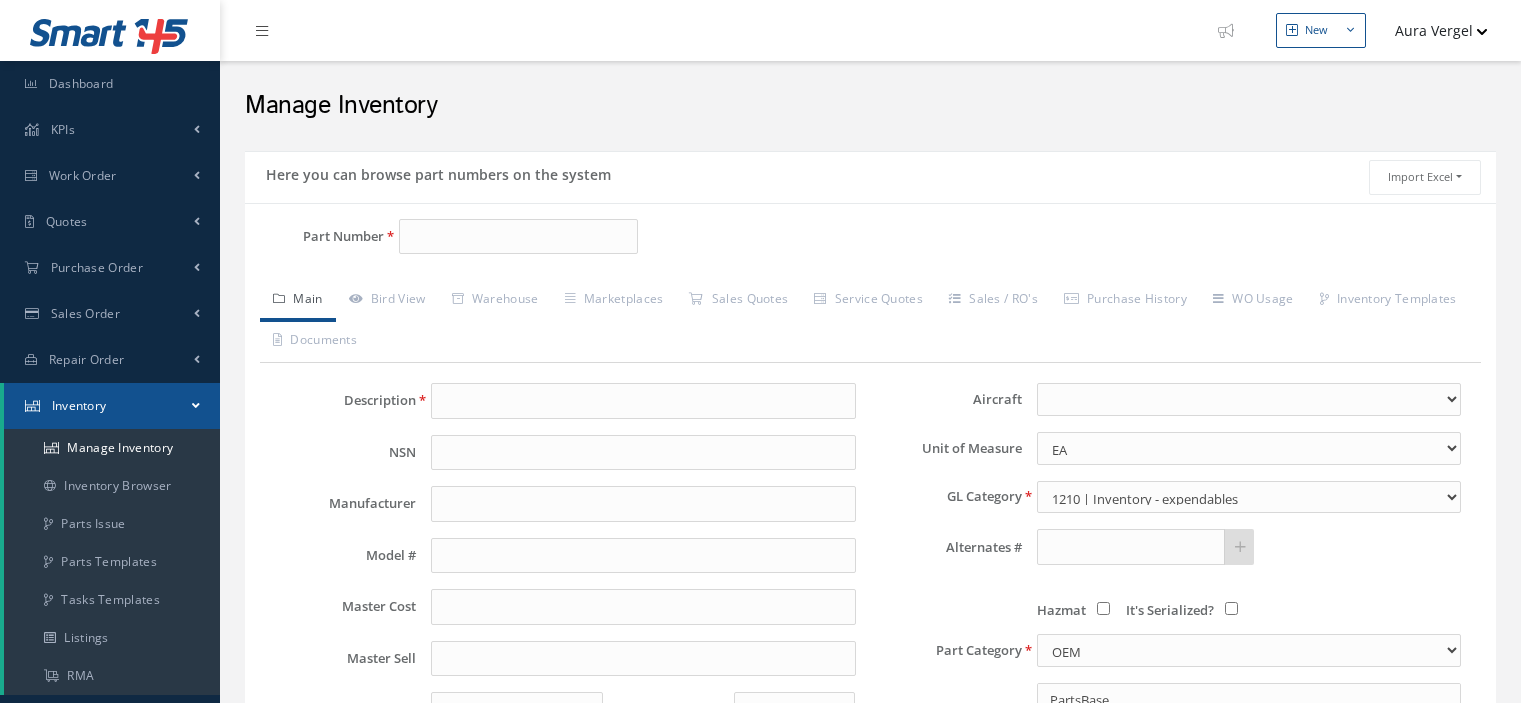 scroll, scrollTop: 0, scrollLeft: 0, axis: both 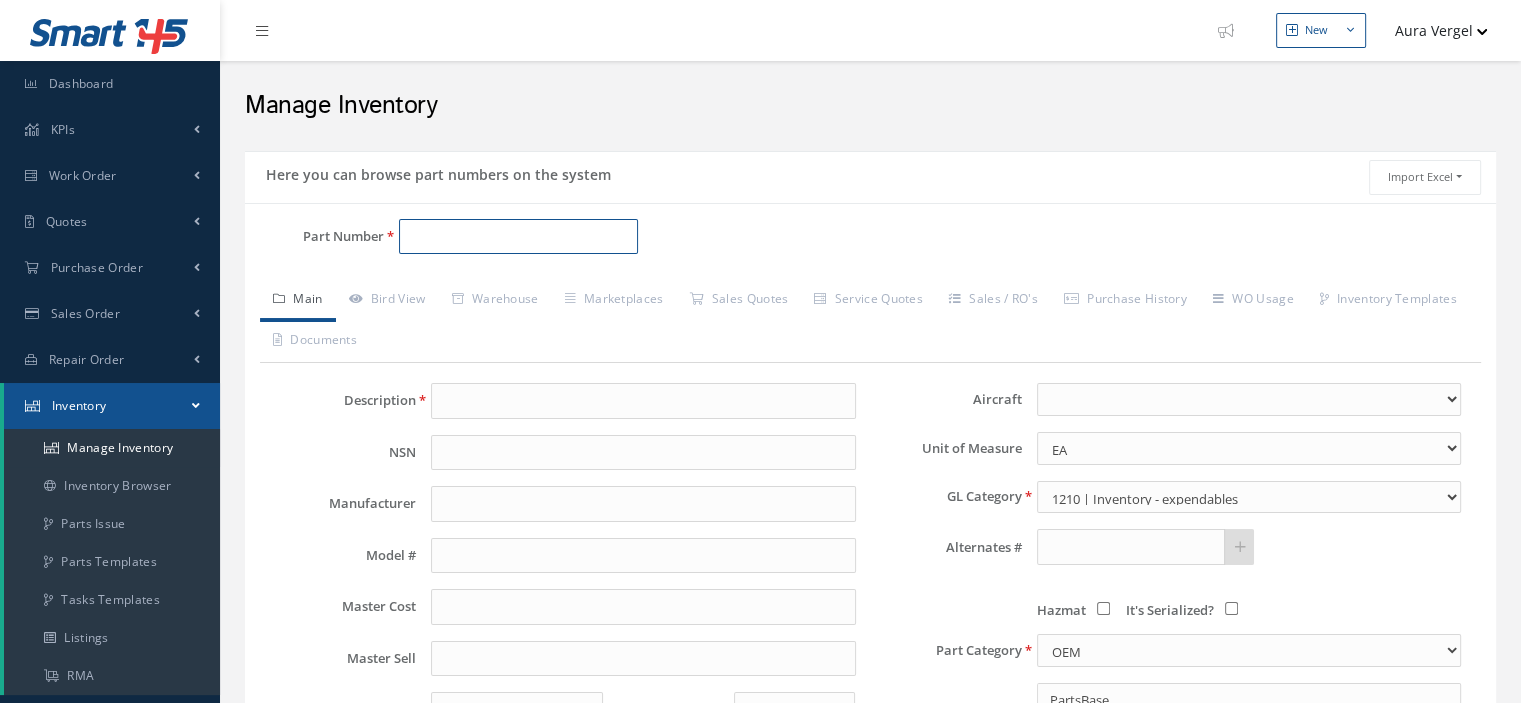 click on "Part Number" at bounding box center (518, 237) 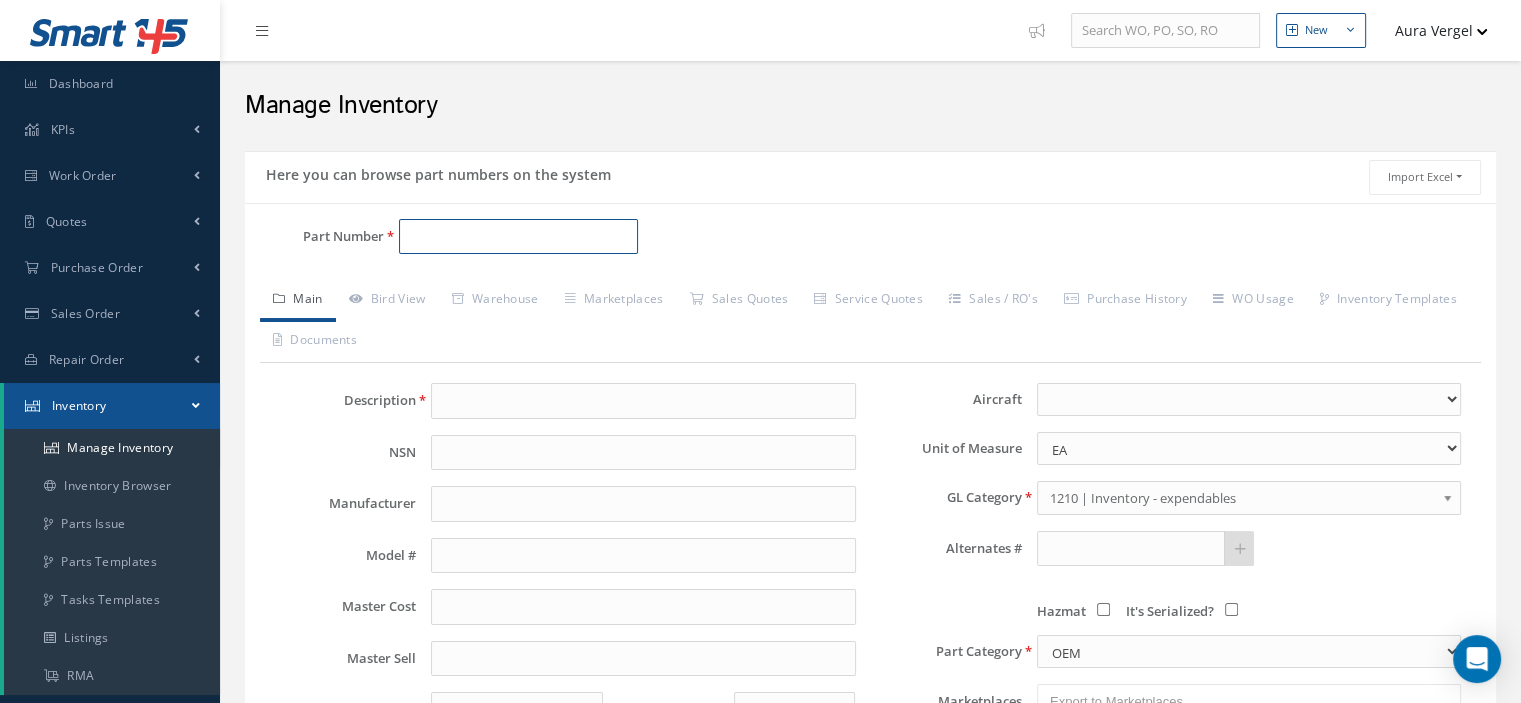 paste on "CEP-20" 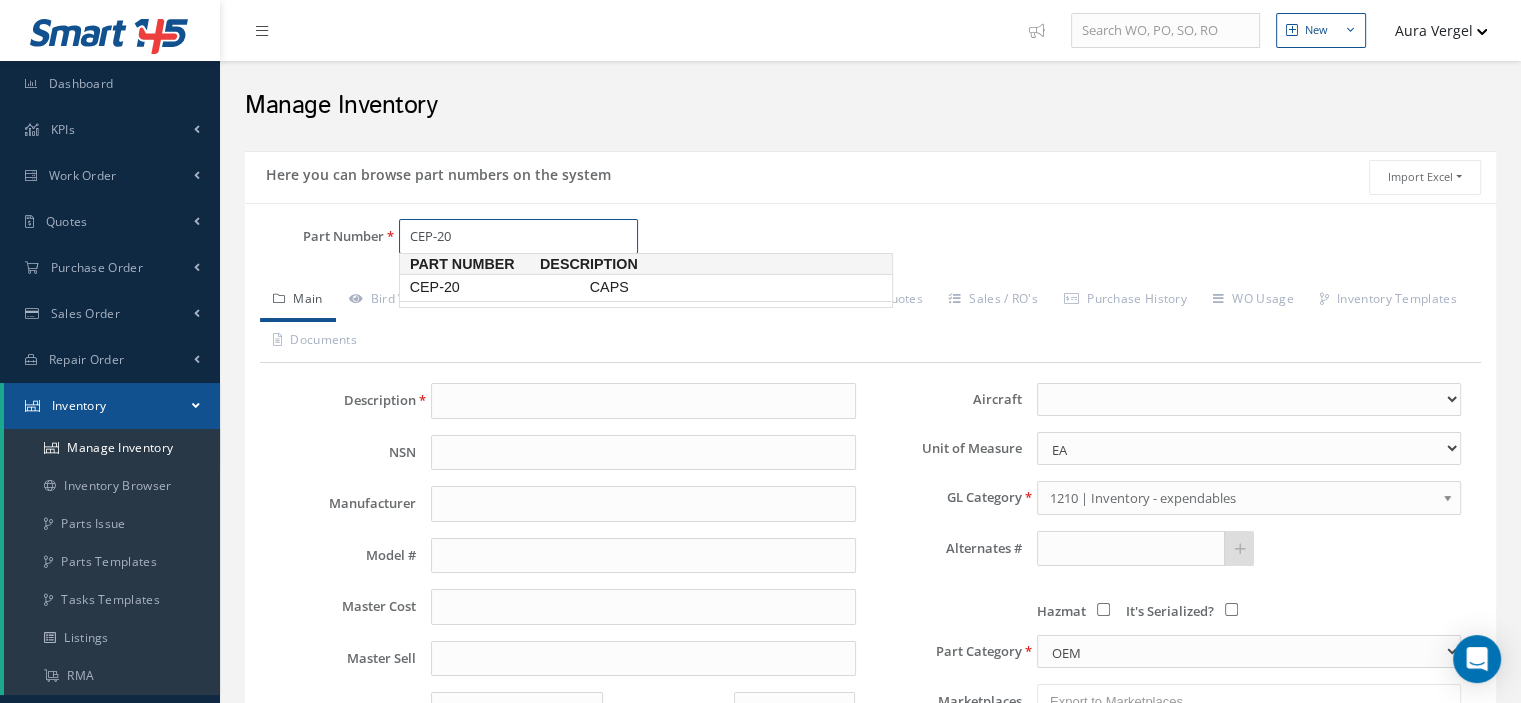 click on "CEP-20" at bounding box center [496, 287] 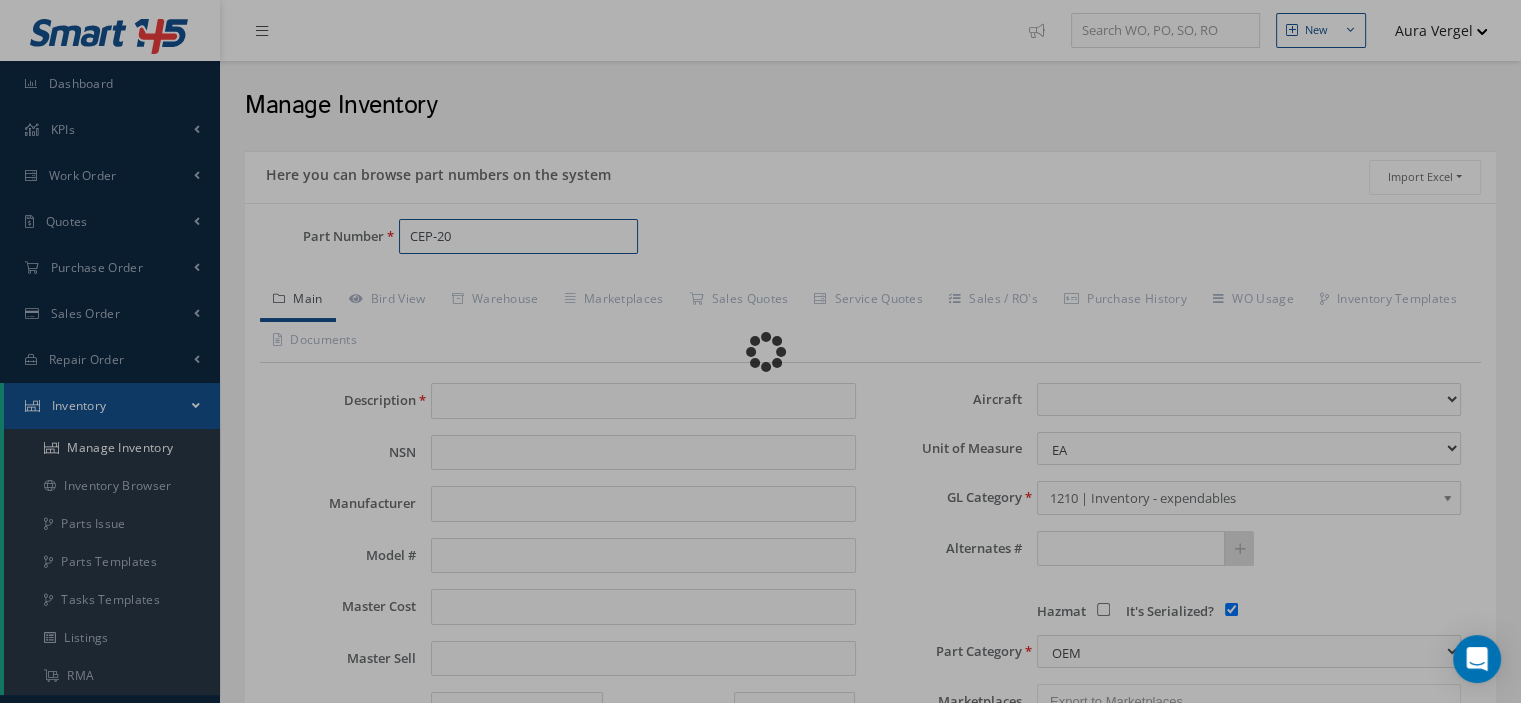 type on "CAPS" 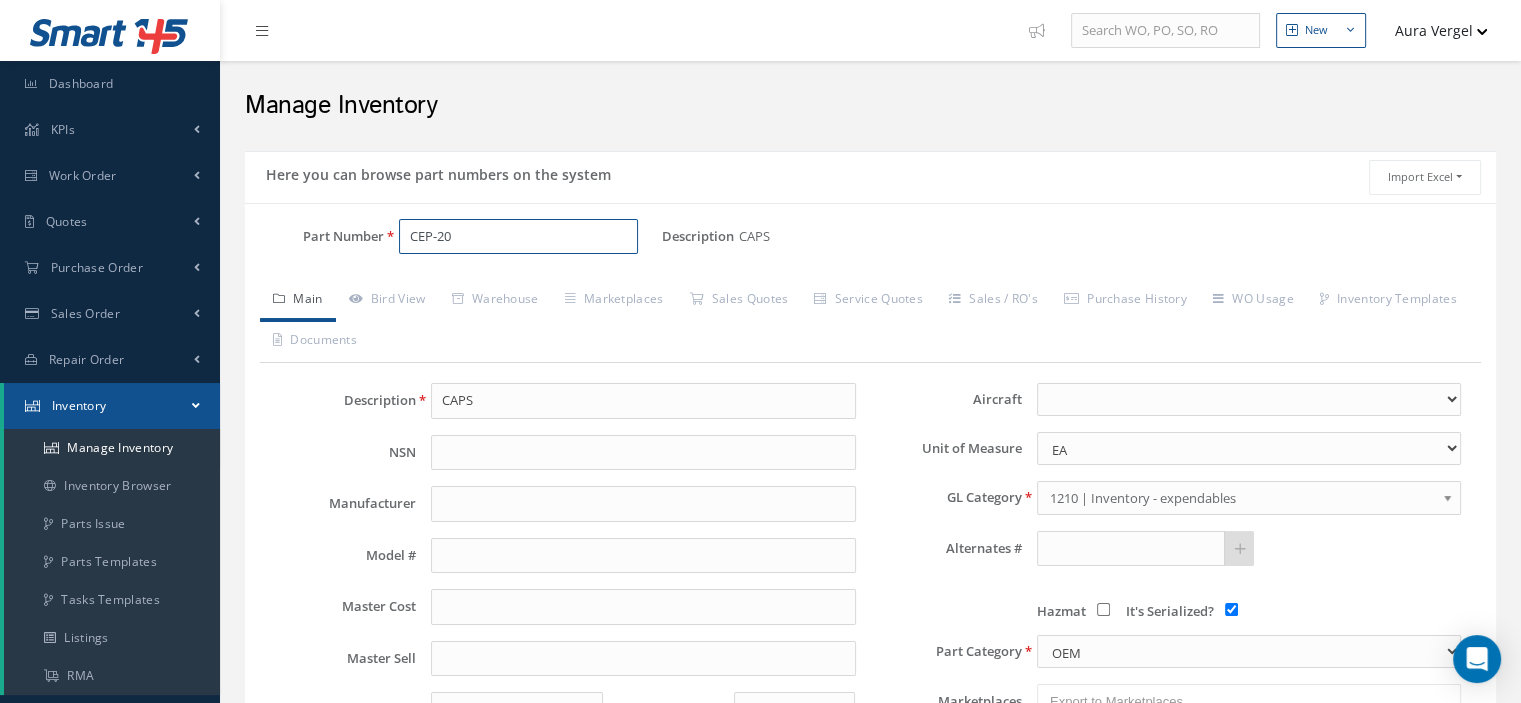 type on "CEP-20" 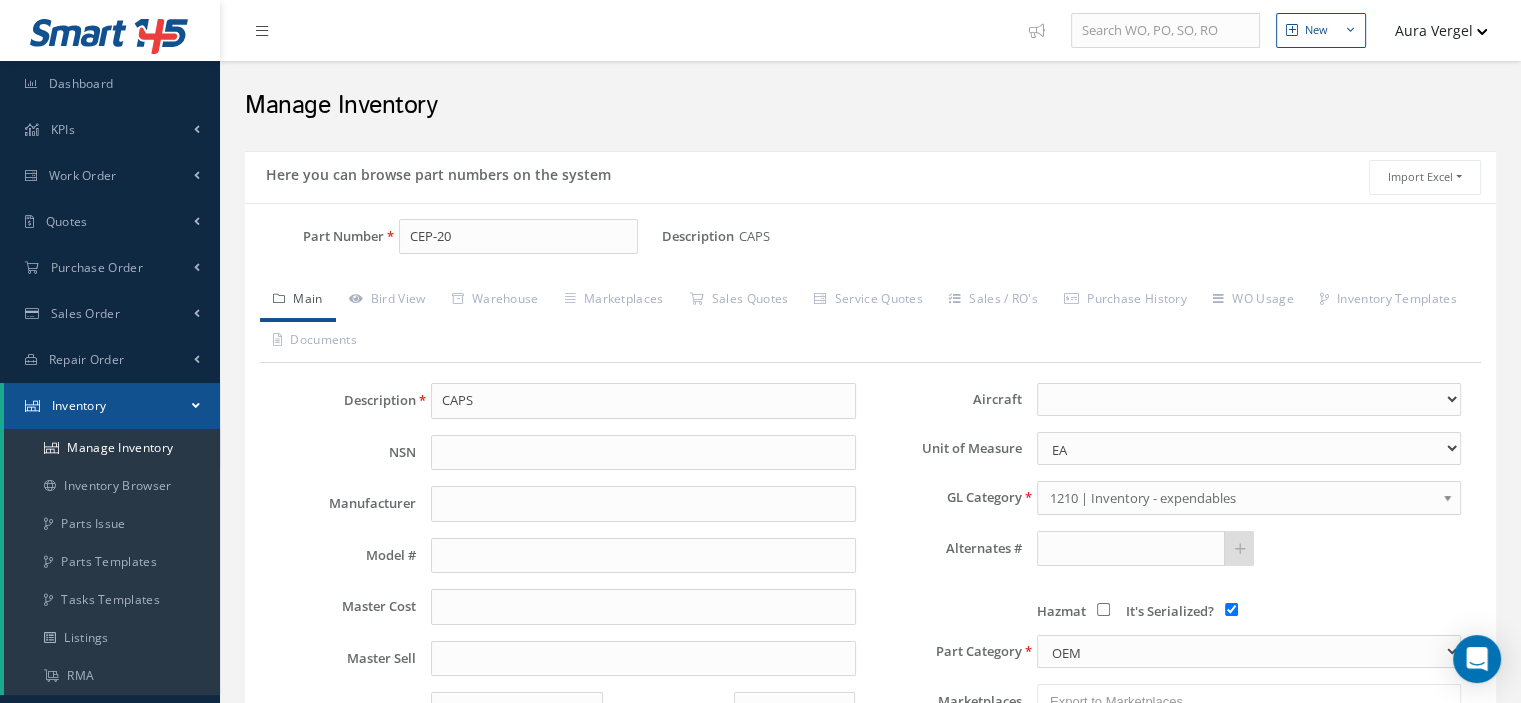 click on "It's Serialized?" at bounding box center [1231, 609] 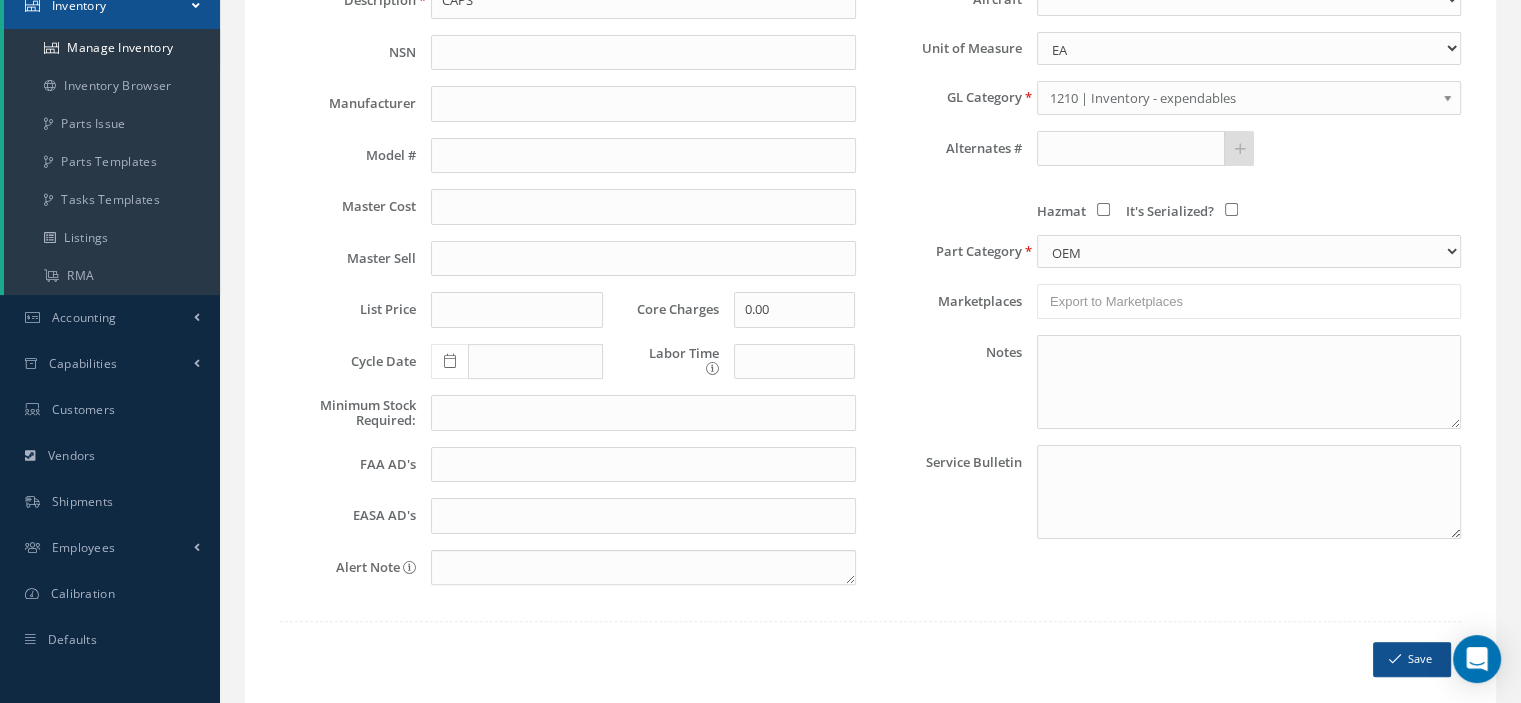scroll, scrollTop: 467, scrollLeft: 0, axis: vertical 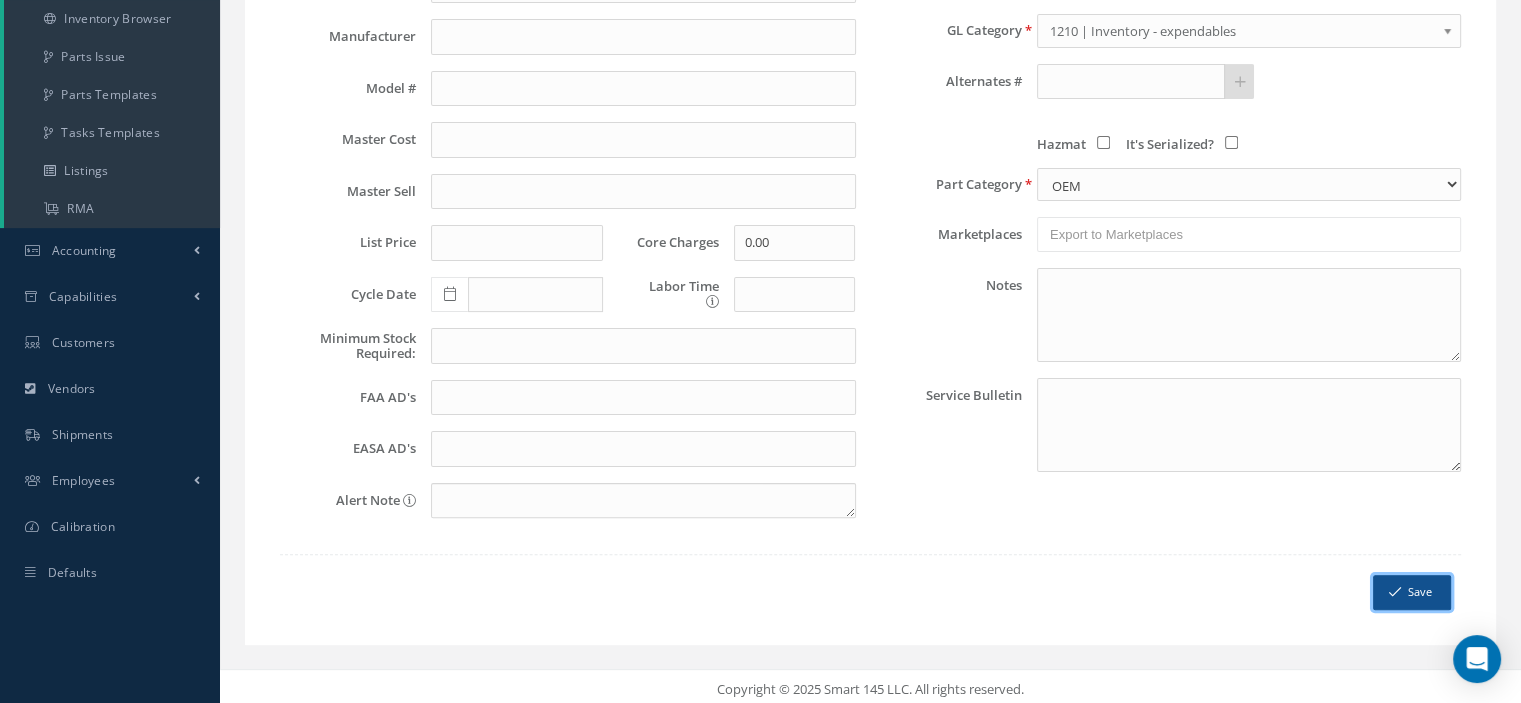click on "Save" at bounding box center [1412, 592] 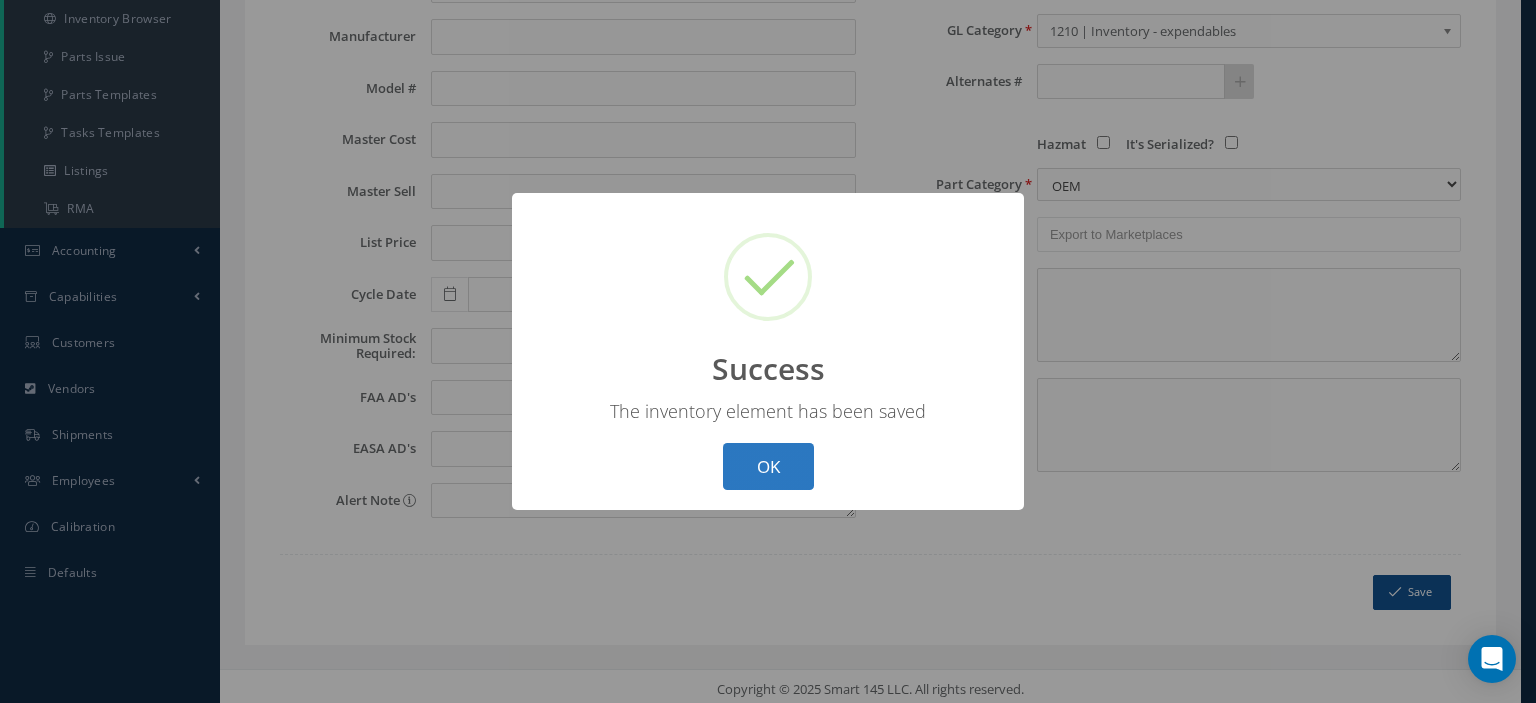 click on "OK" at bounding box center [768, 466] 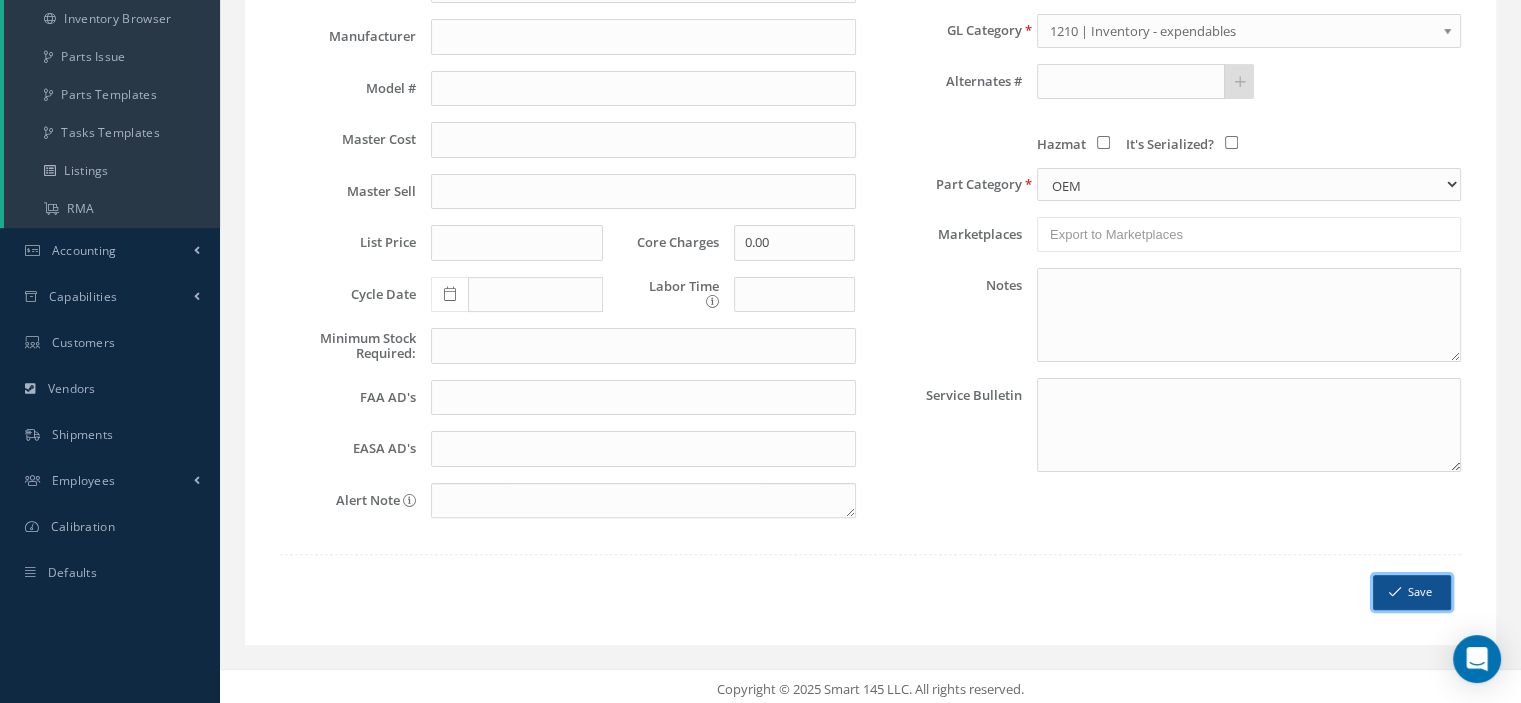 scroll, scrollTop: 0, scrollLeft: 0, axis: both 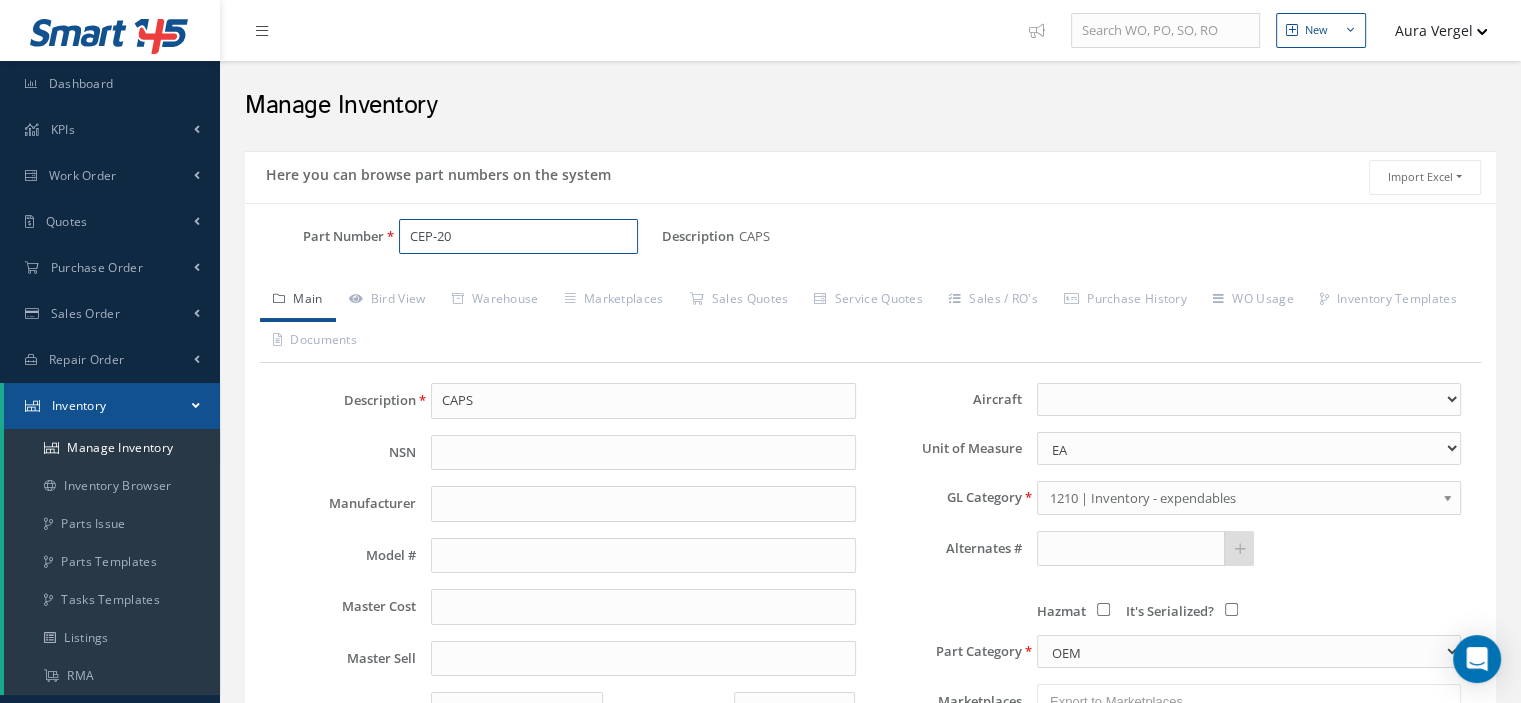 drag, startPoint x: 468, startPoint y: 237, endPoint x: 386, endPoint y: 239, distance: 82.02438 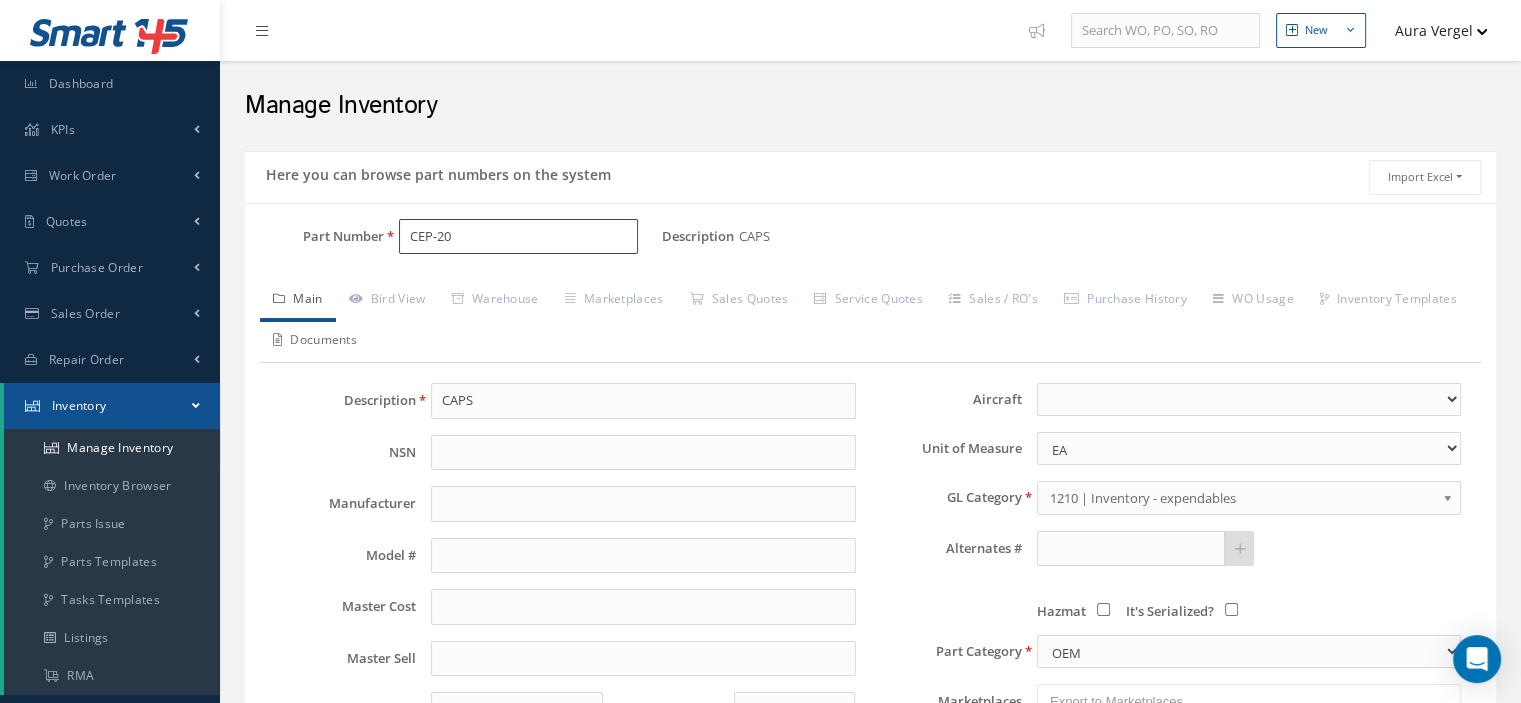 type on "CEP-18" 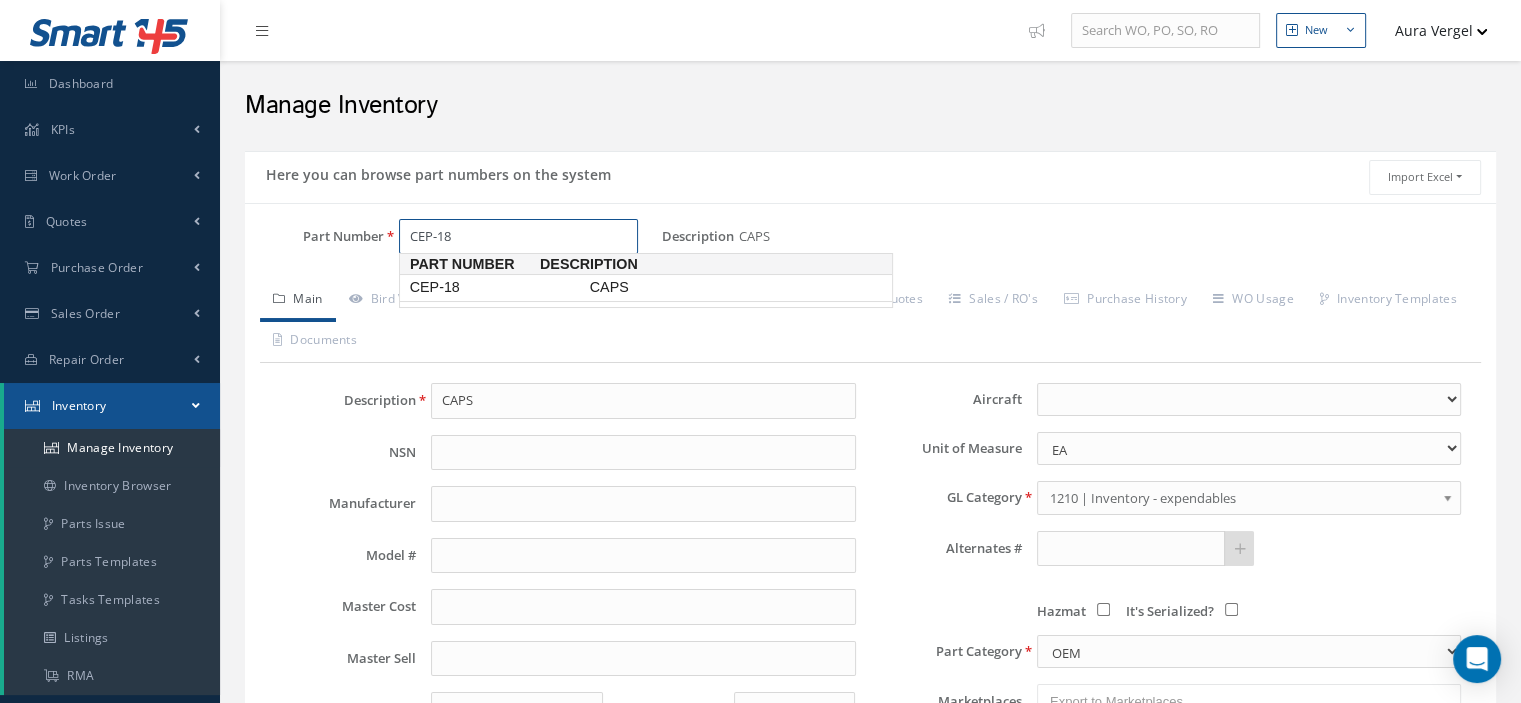 click on "CEP-18" at bounding box center (496, 287) 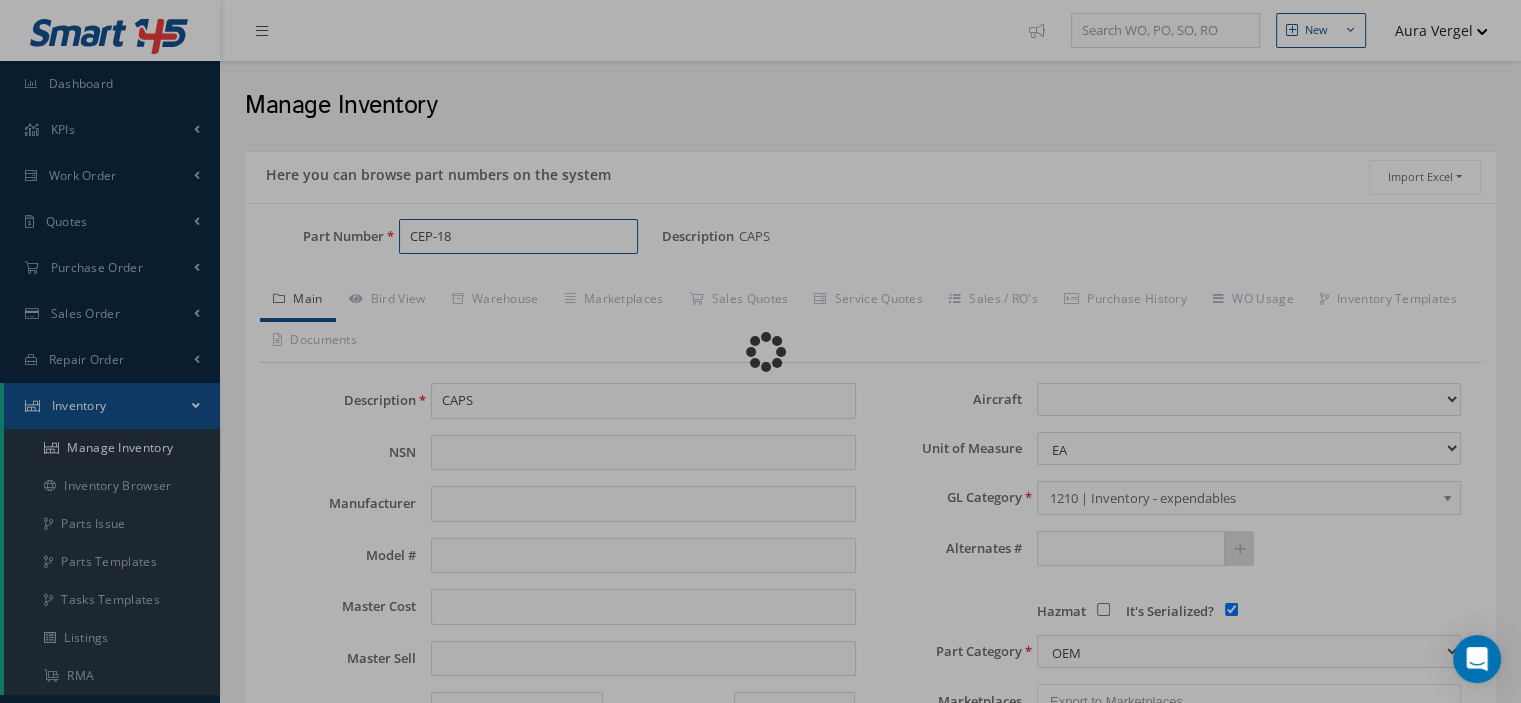 type on "CEP-18" 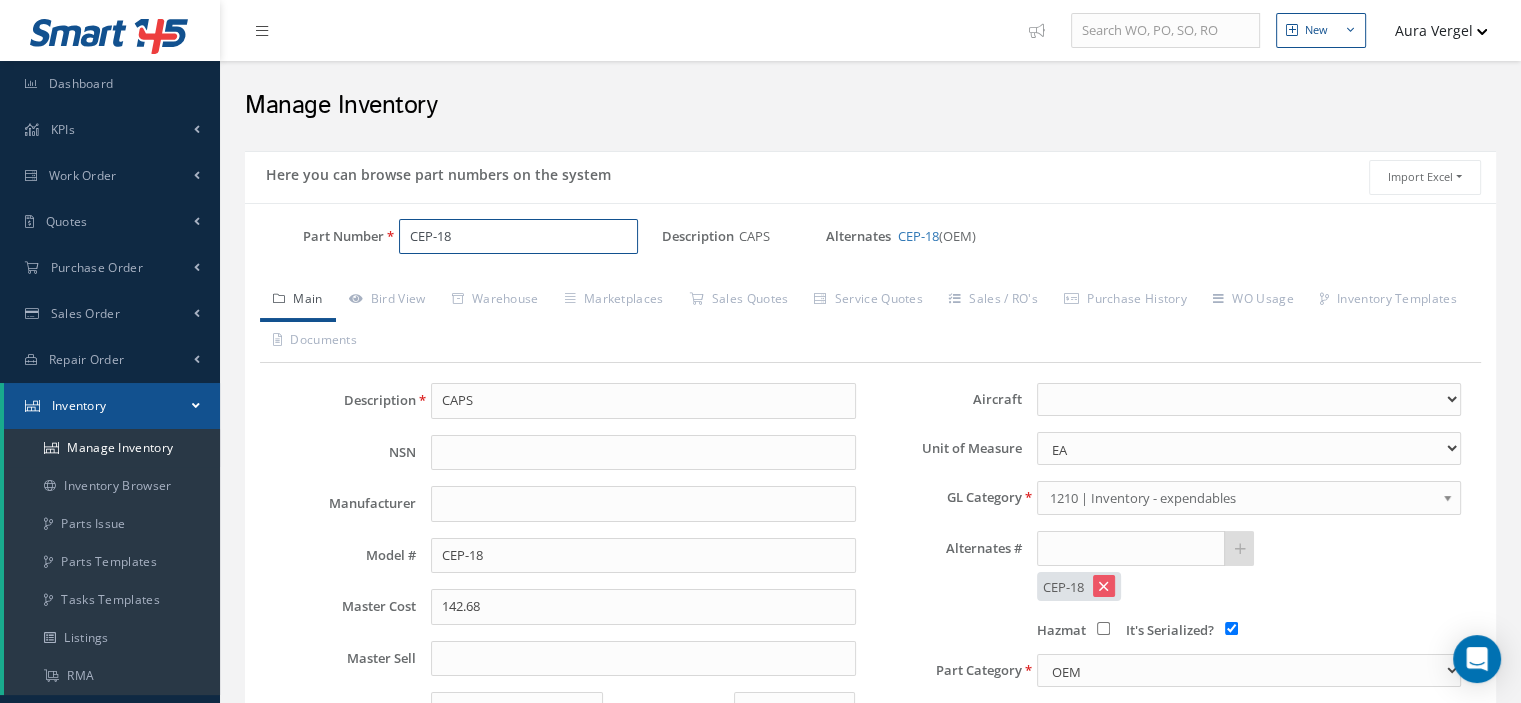 scroll, scrollTop: 100, scrollLeft: 0, axis: vertical 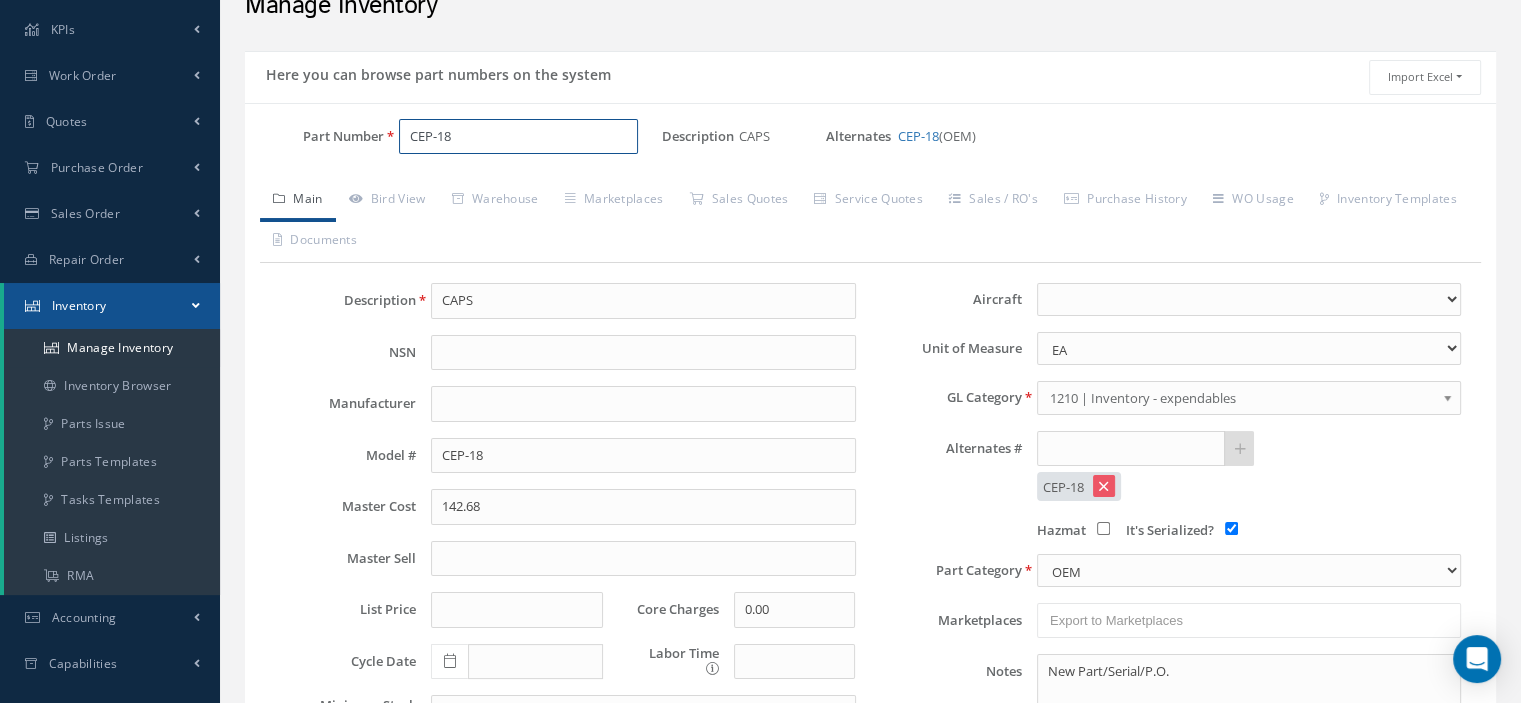 type on "CEP-18" 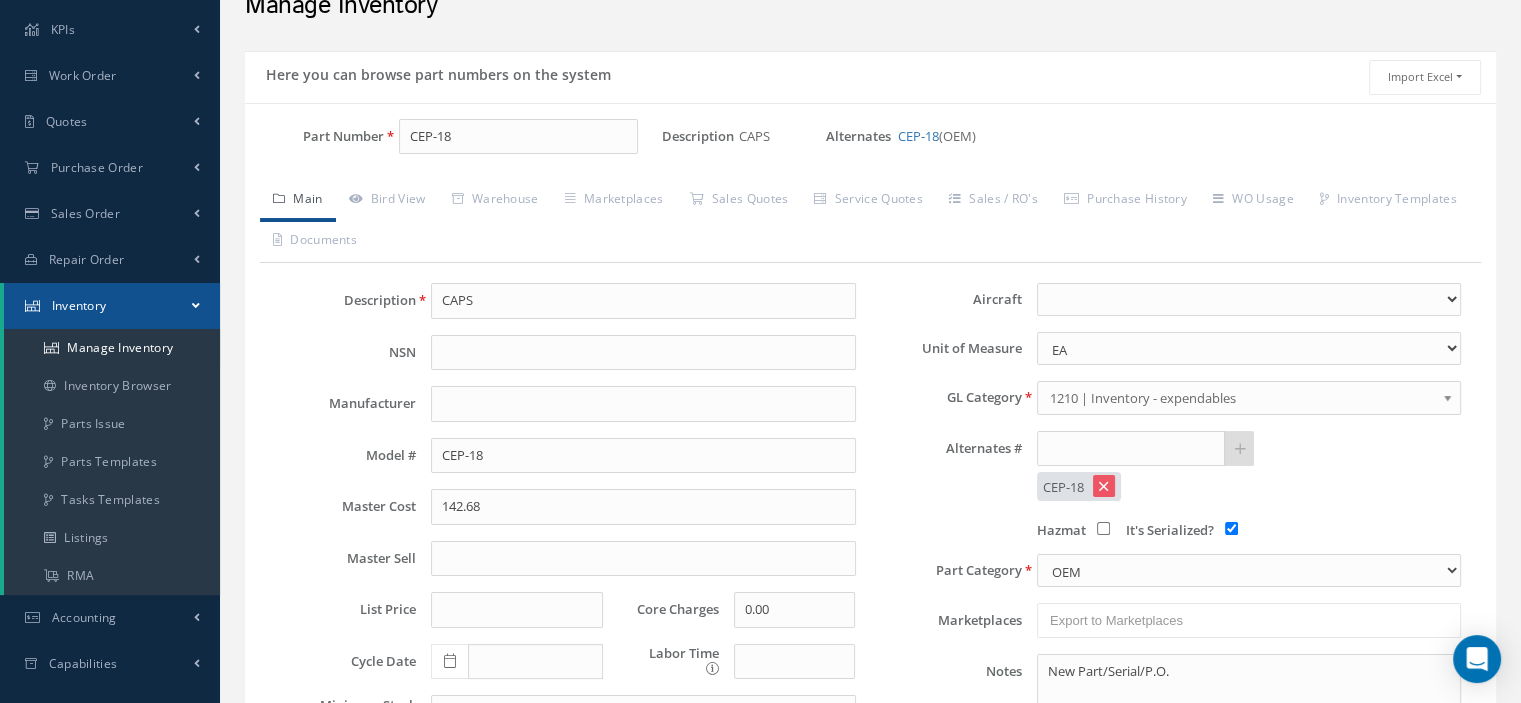 click on "It's Serialized?" at bounding box center [1231, 528] 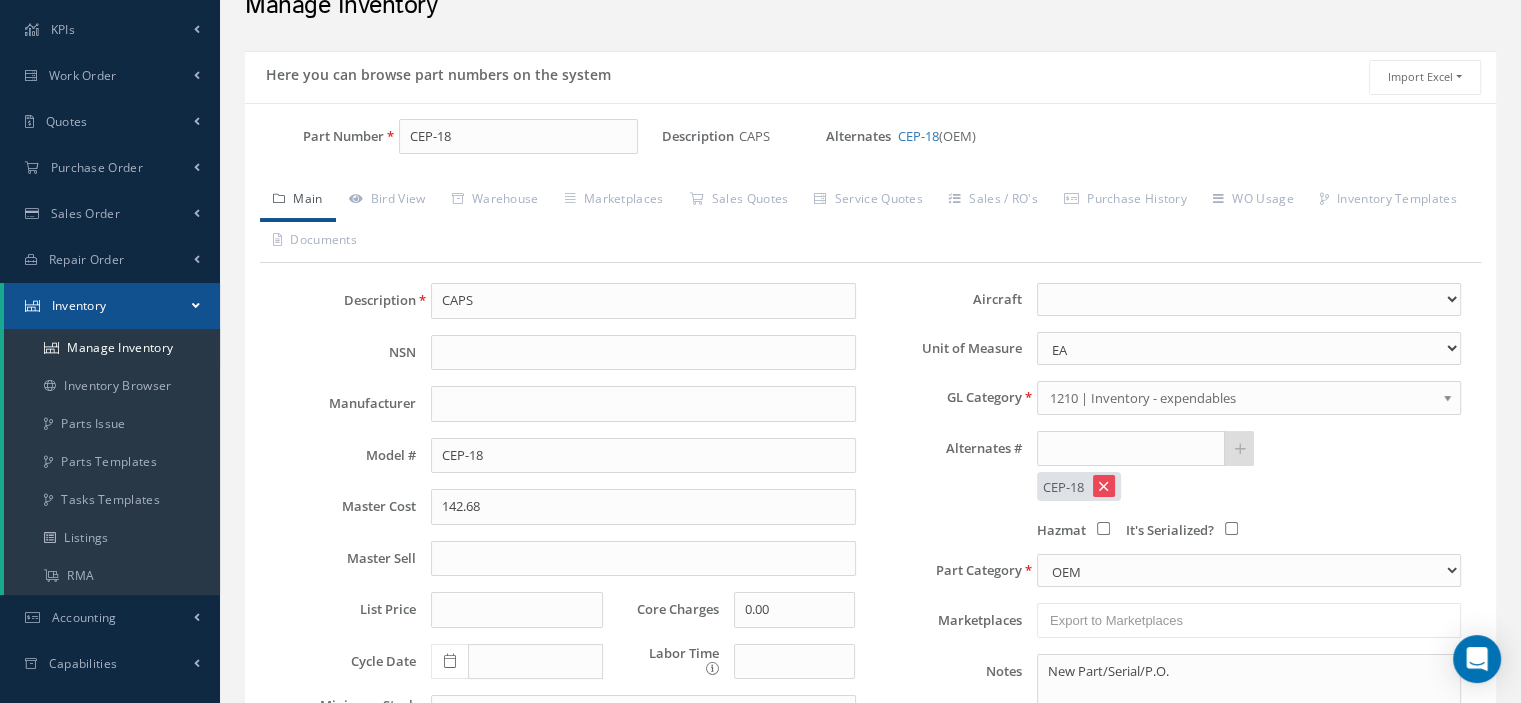 click at bounding box center [1103, 486] 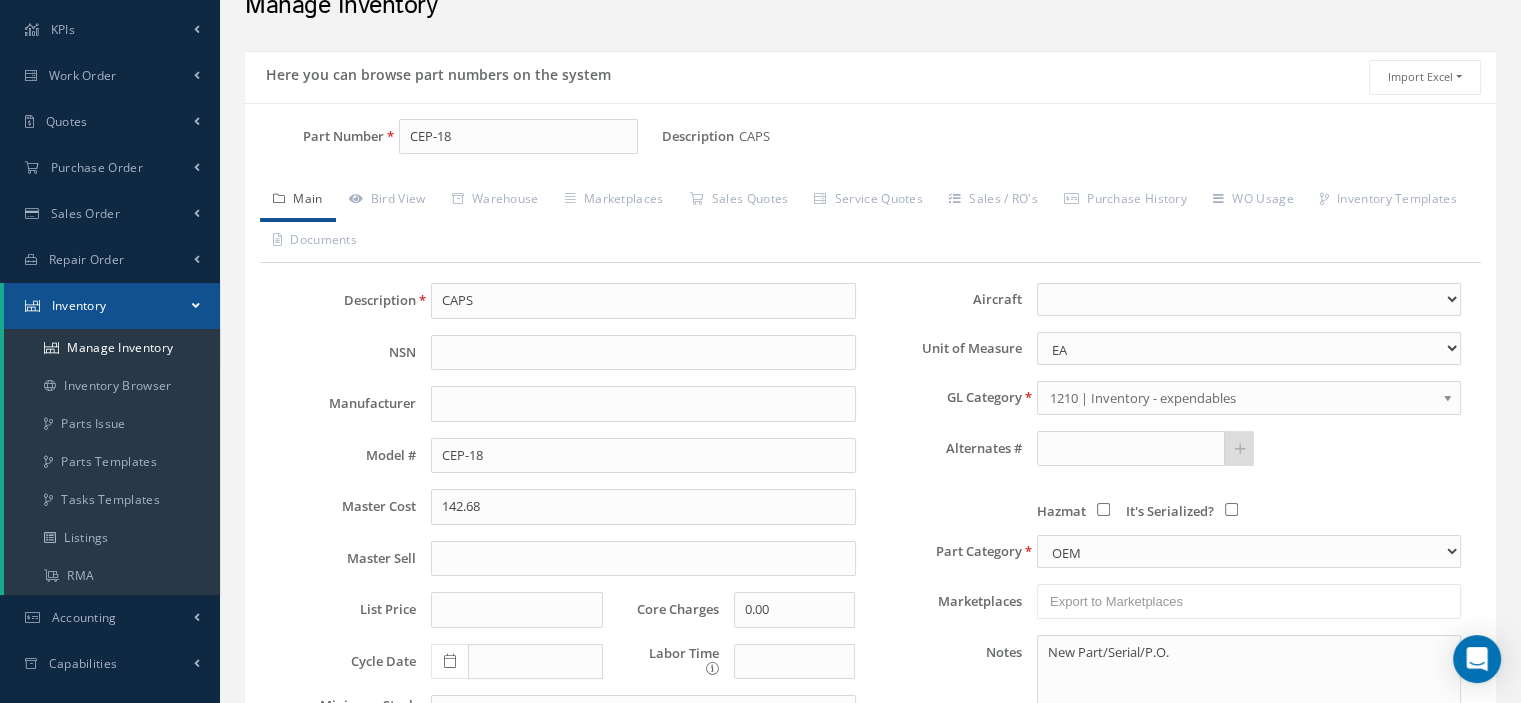 scroll, scrollTop: 467, scrollLeft: 0, axis: vertical 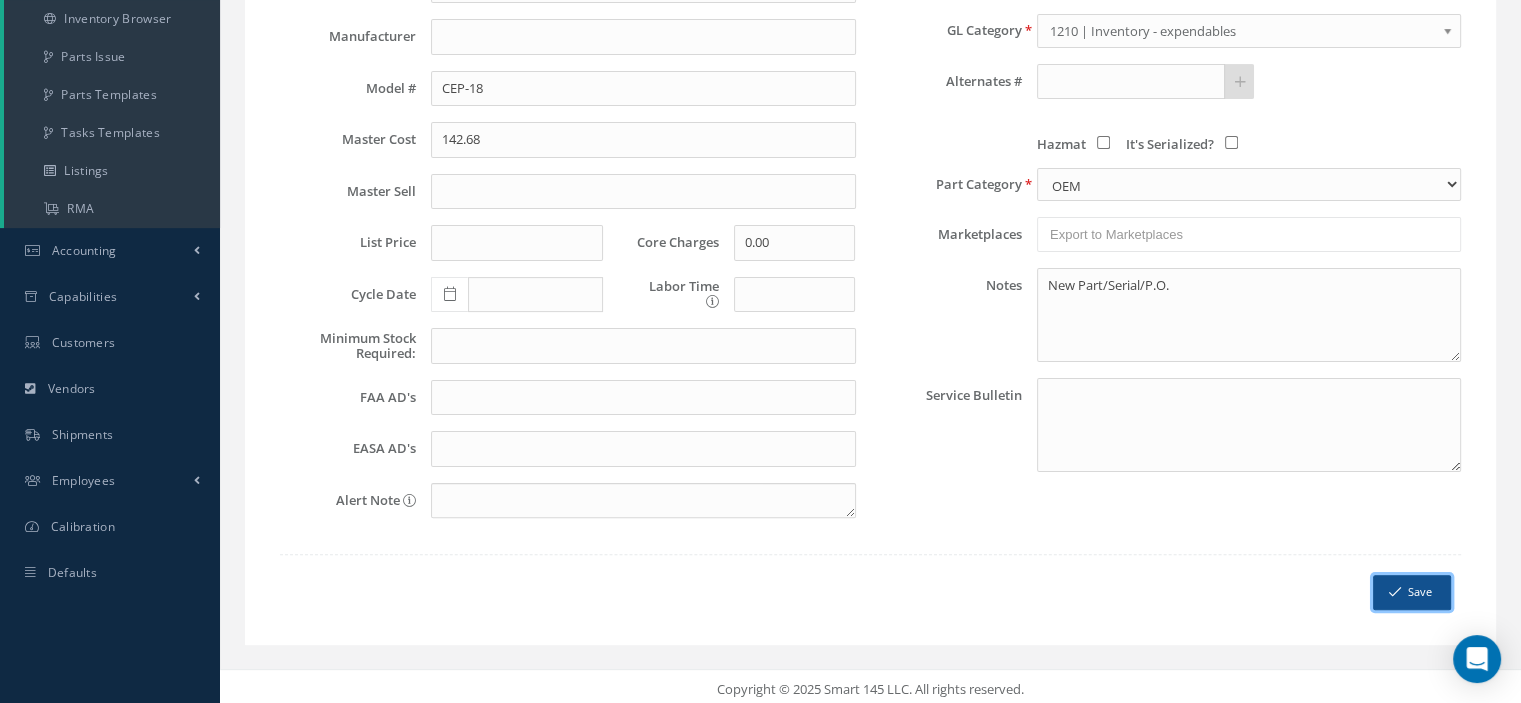 click on "Save" at bounding box center (1412, 592) 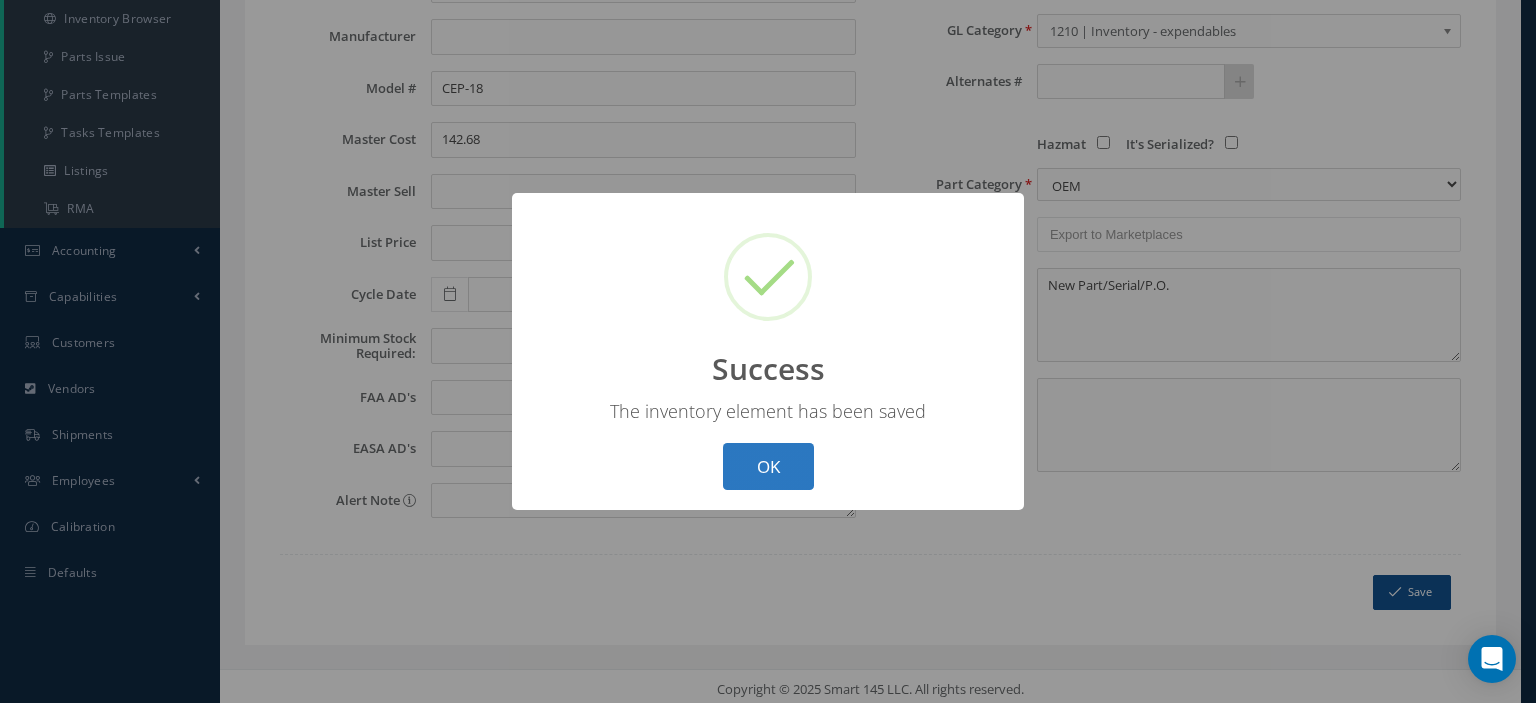 click on "OK" at bounding box center [768, 466] 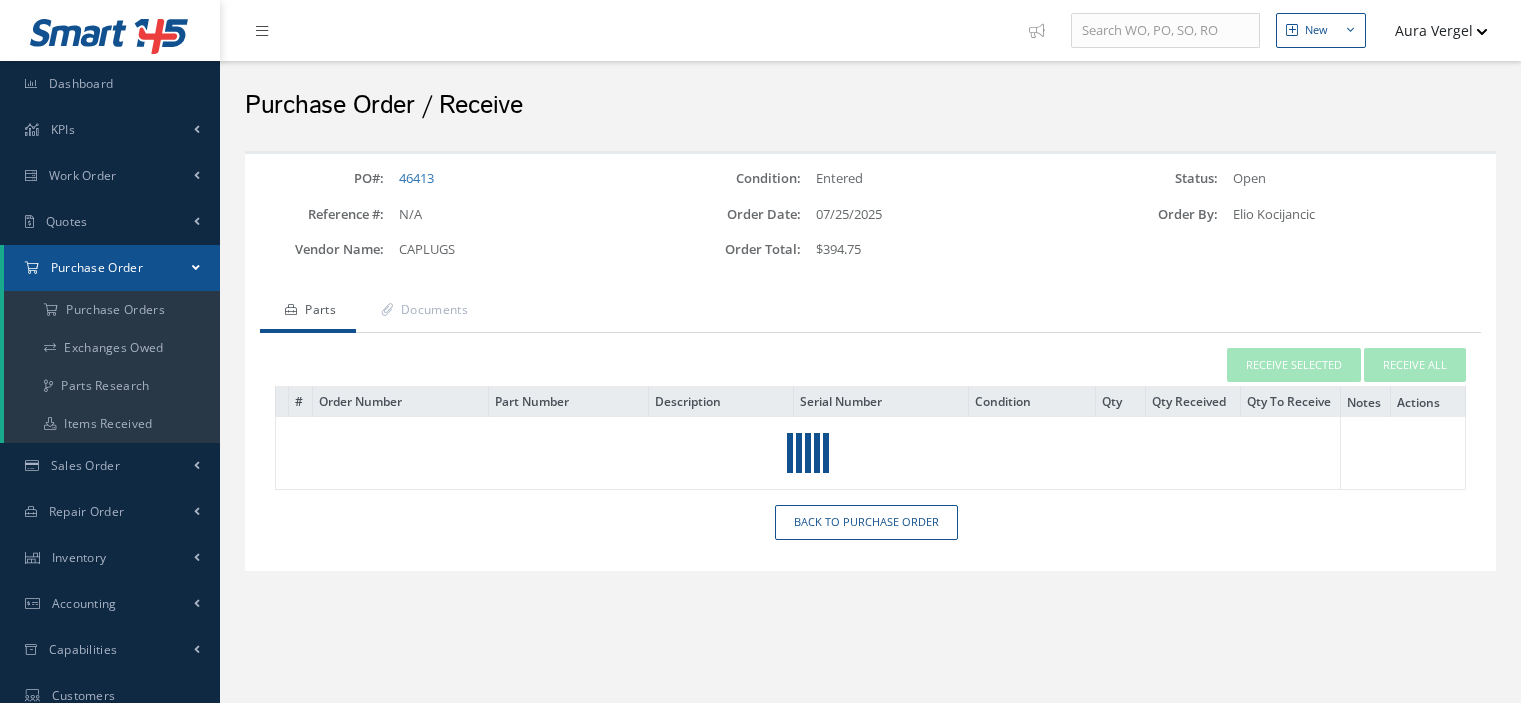 scroll, scrollTop: 0, scrollLeft: 0, axis: both 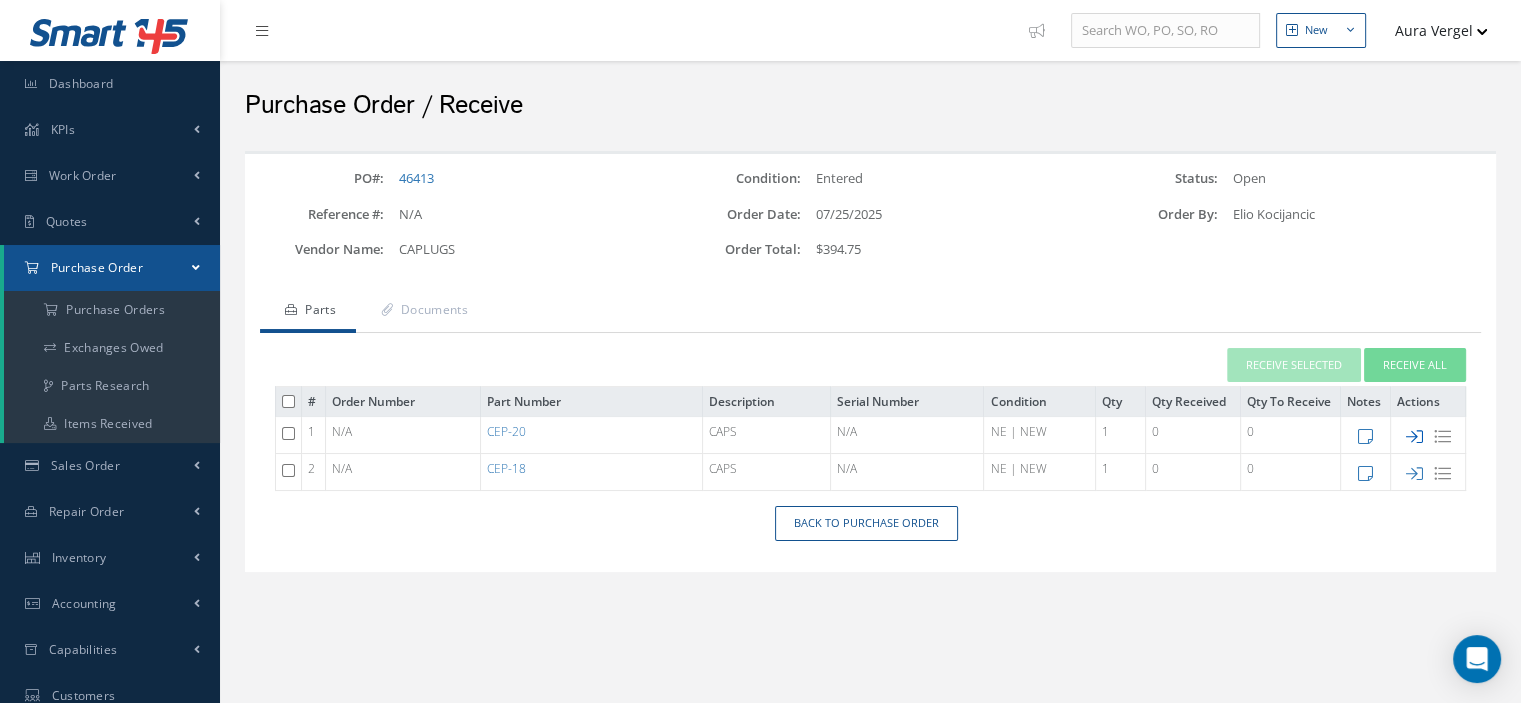 click at bounding box center (1414, 436) 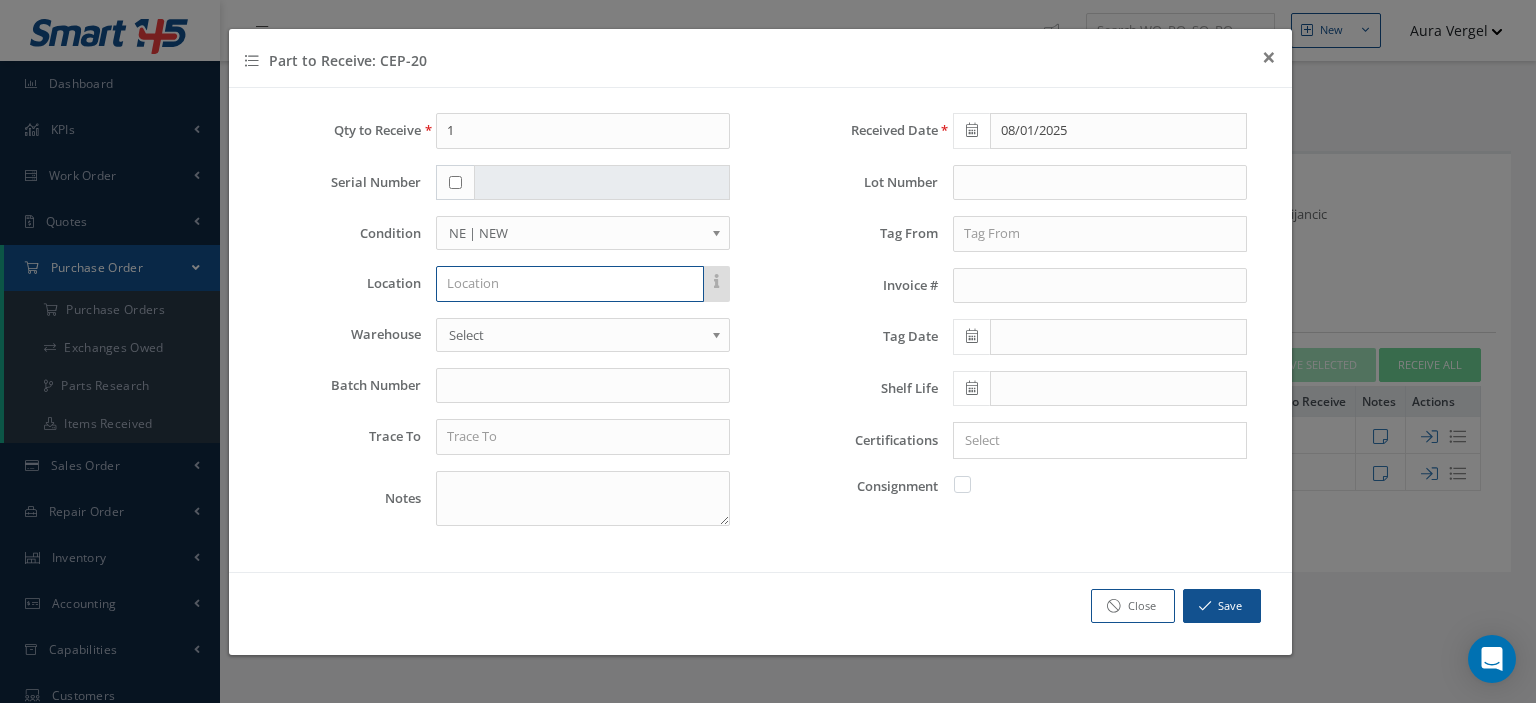 click at bounding box center (570, 284) 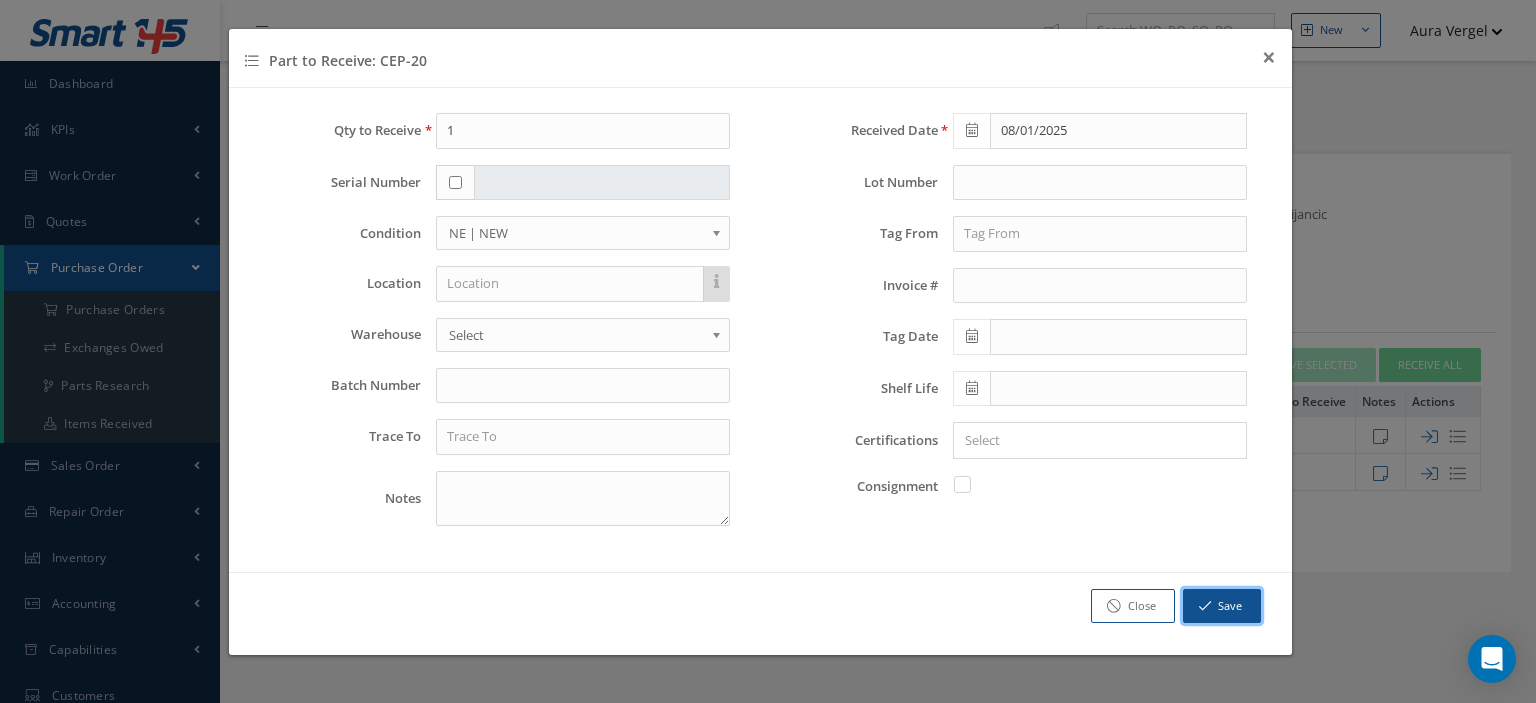 click on "Save" at bounding box center (1222, 606) 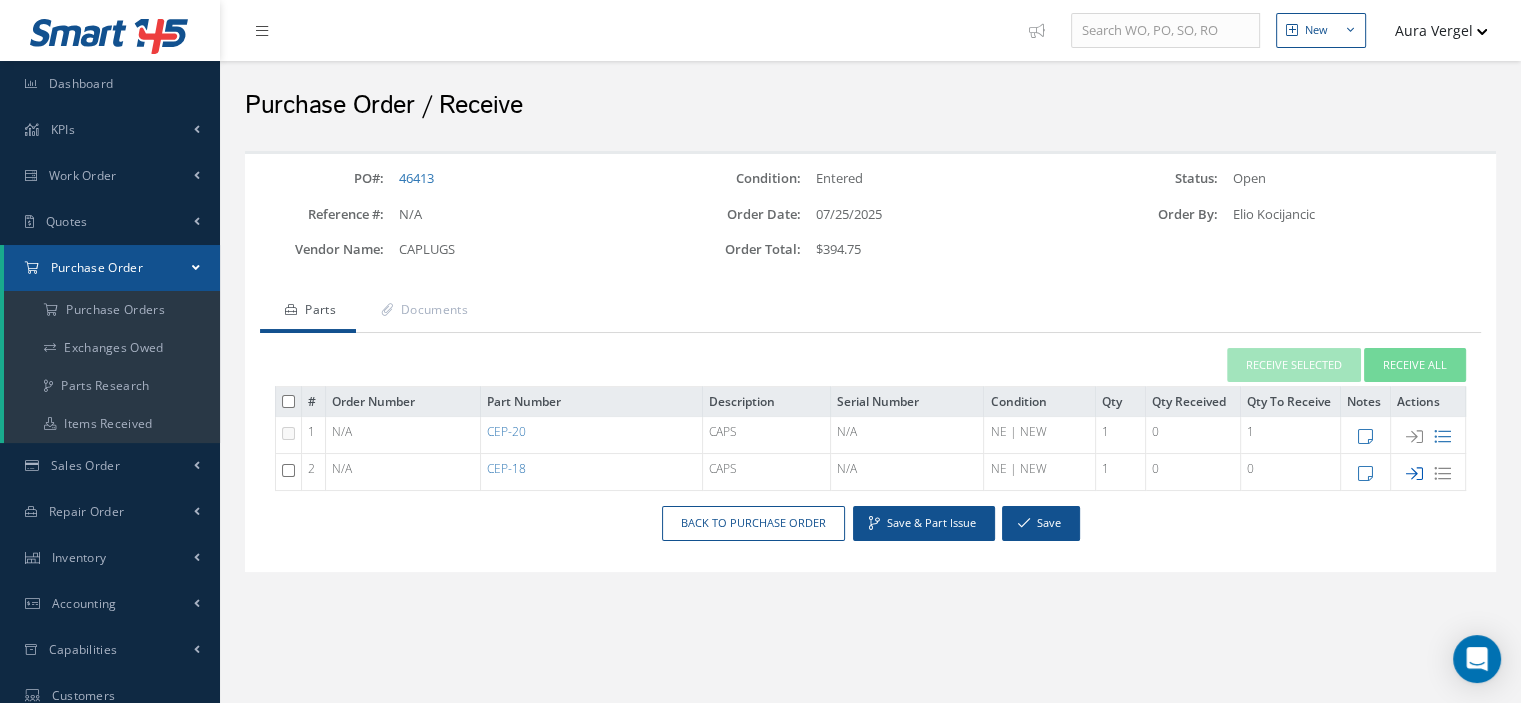 click at bounding box center [1414, 473] 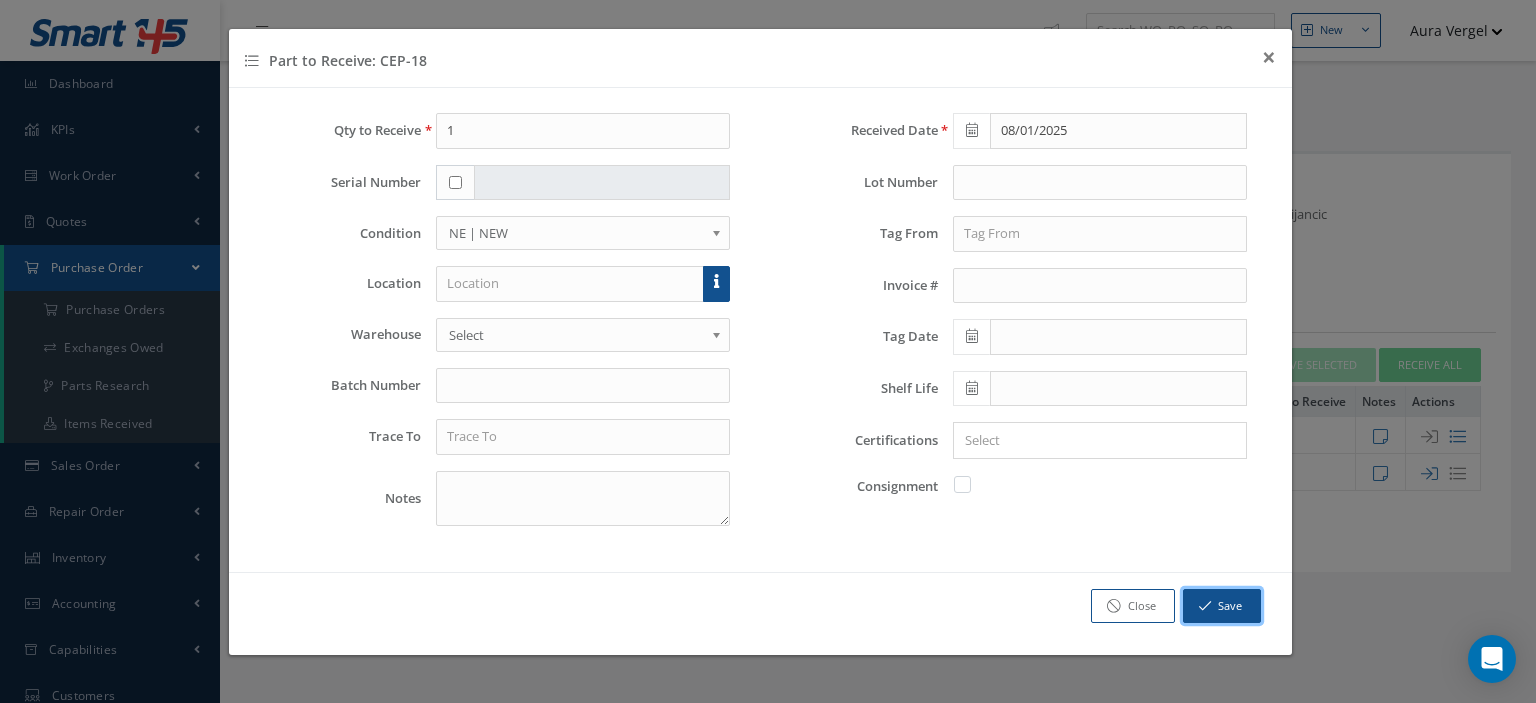 click on "Save" at bounding box center (1222, 606) 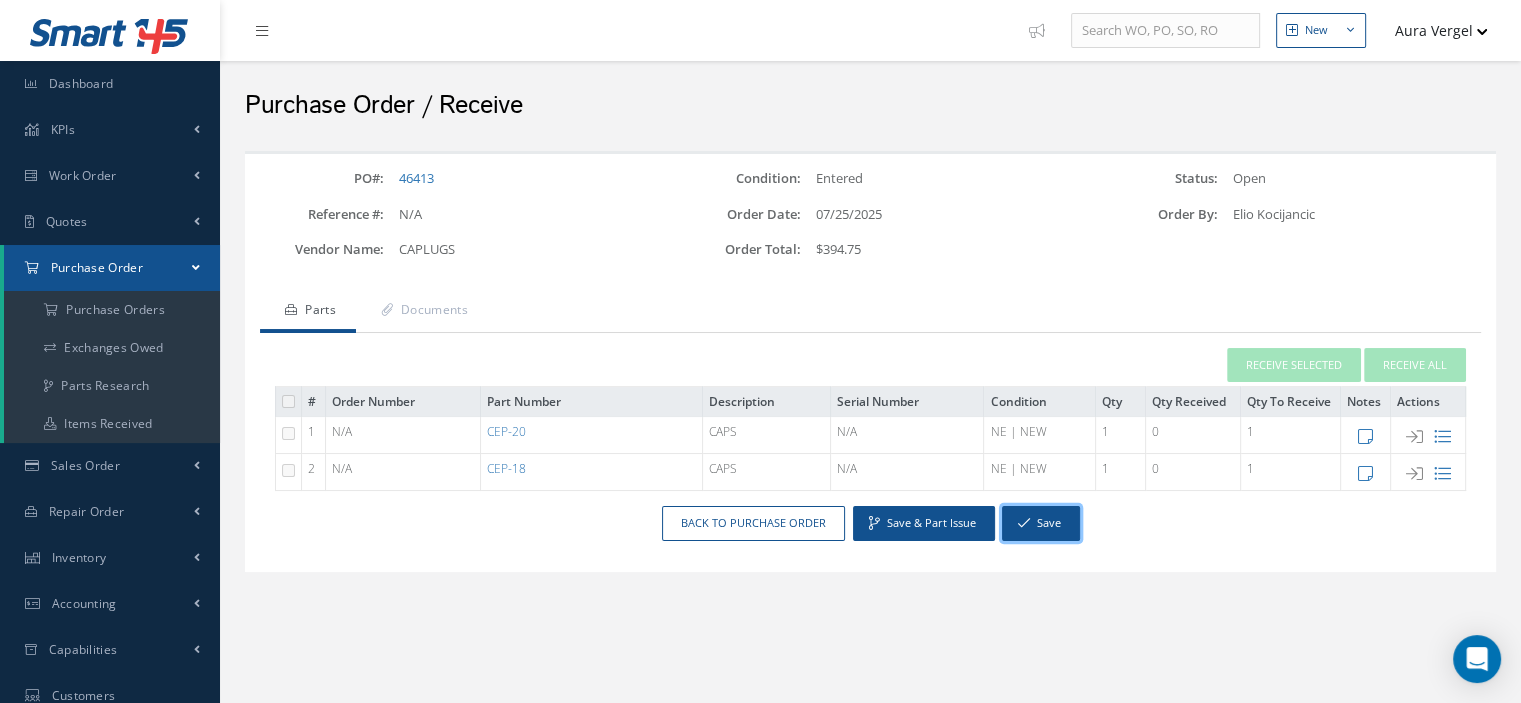 click on "Save" at bounding box center (1041, 523) 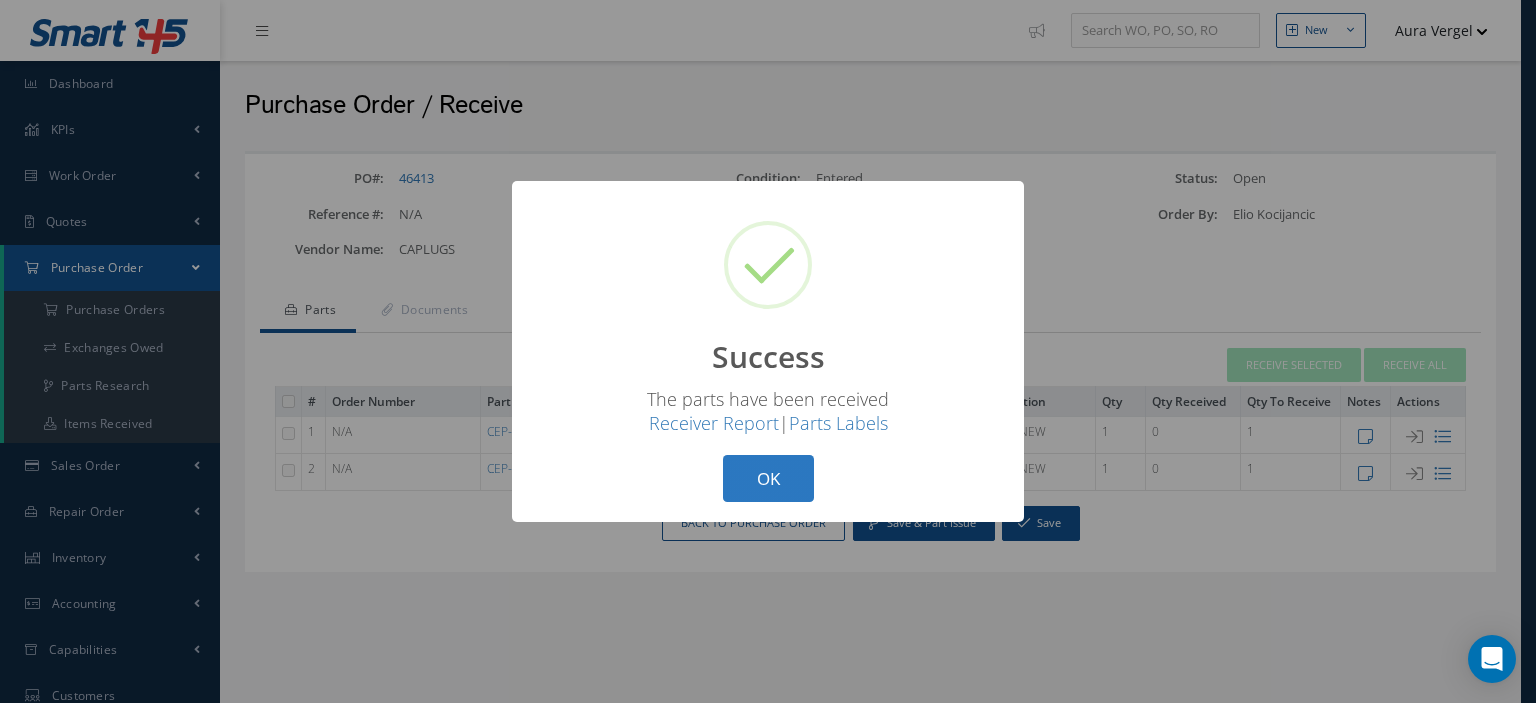 click on "OK" at bounding box center (768, 478) 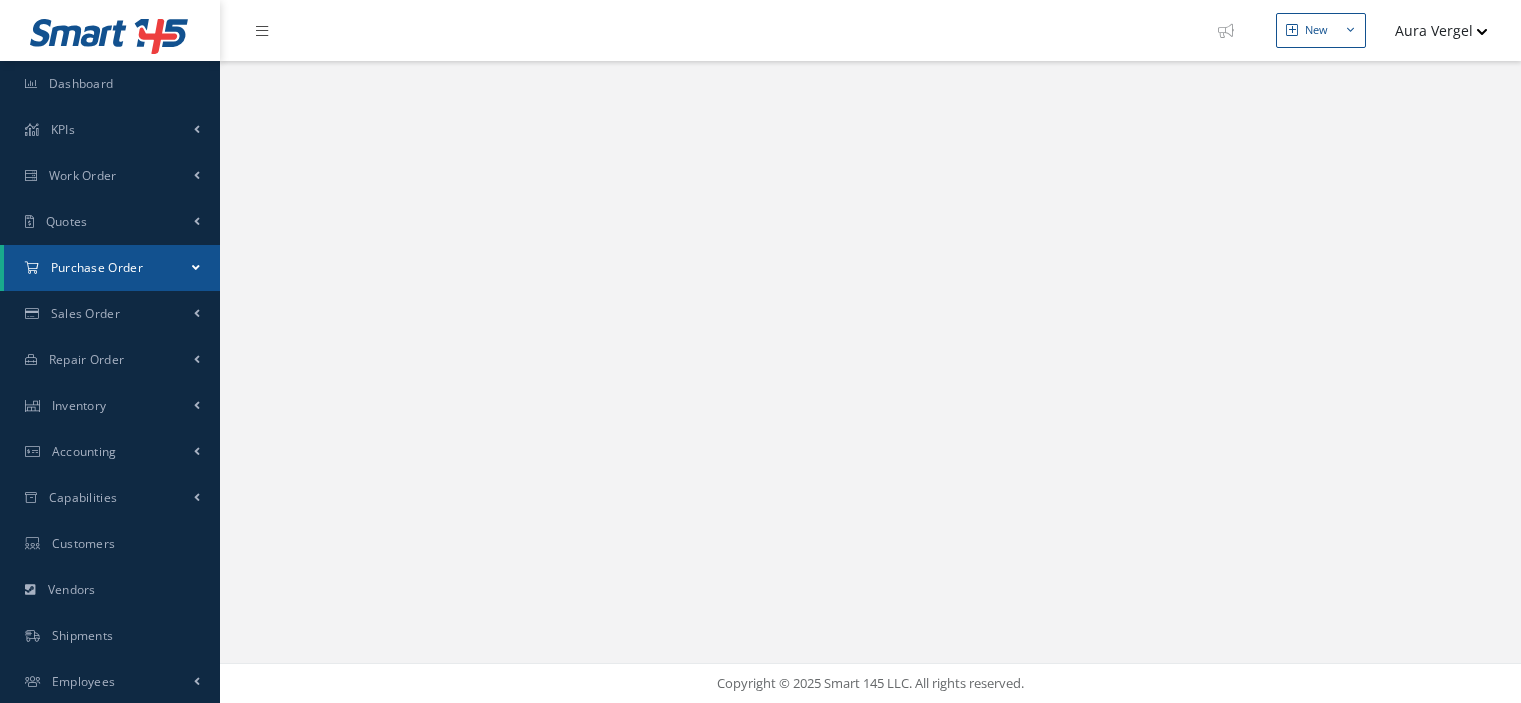scroll, scrollTop: 0, scrollLeft: 0, axis: both 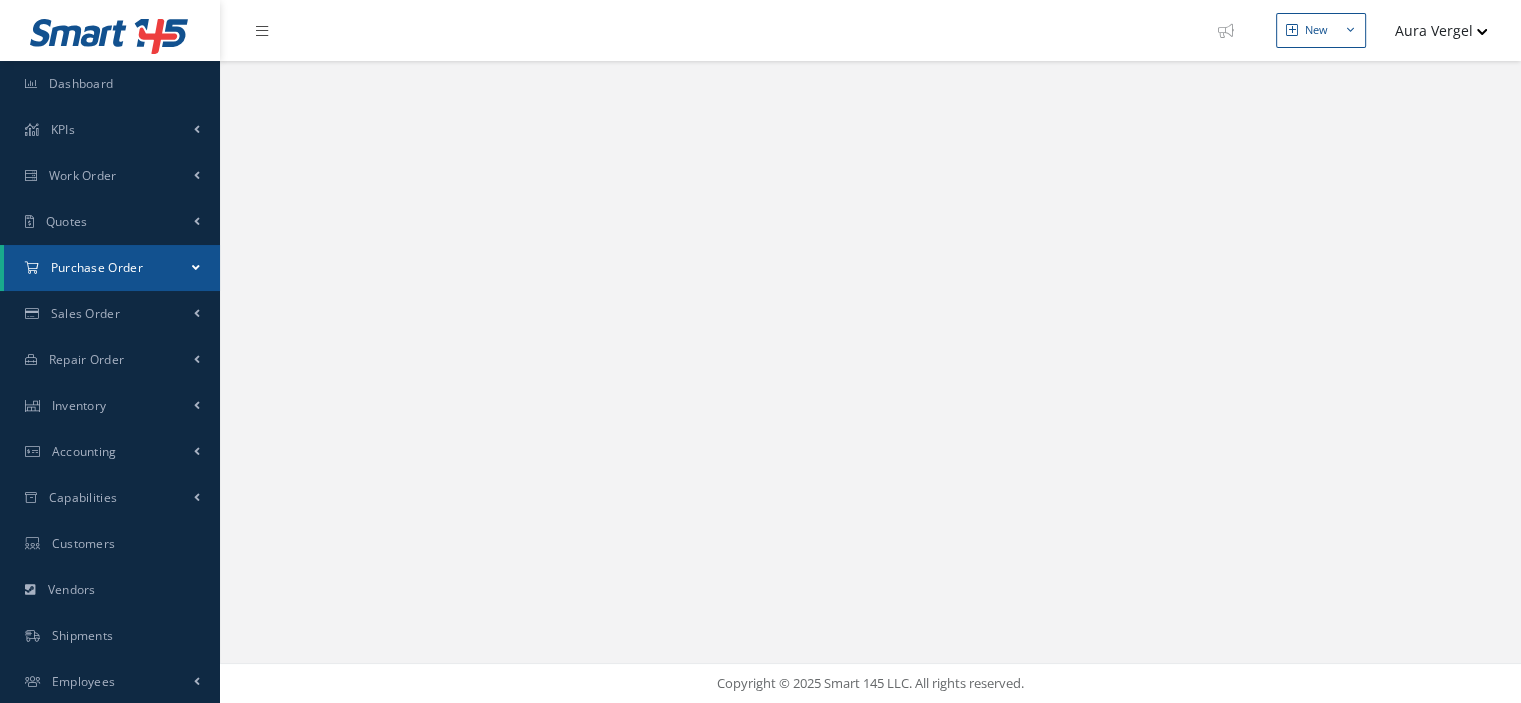 select on "25" 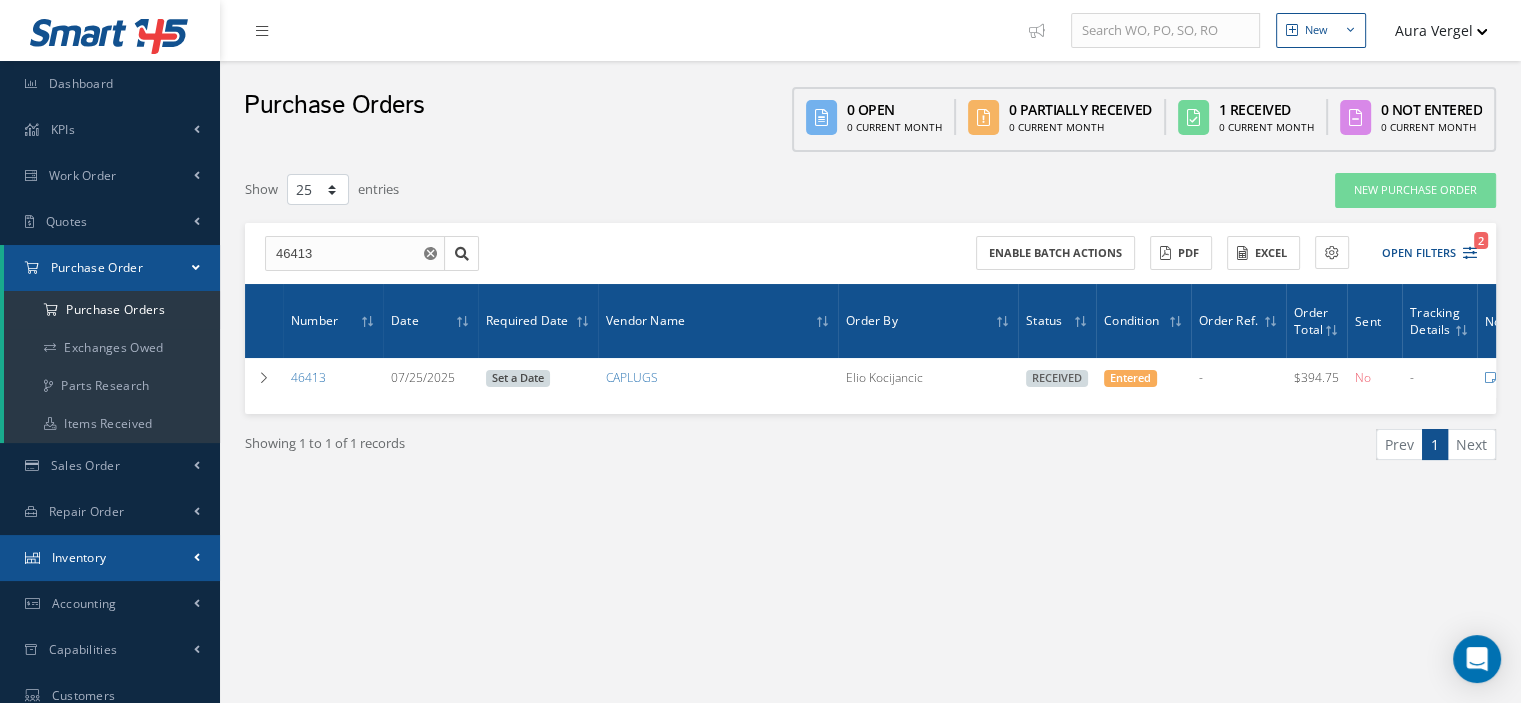 click on "Inventory" at bounding box center (79, 557) 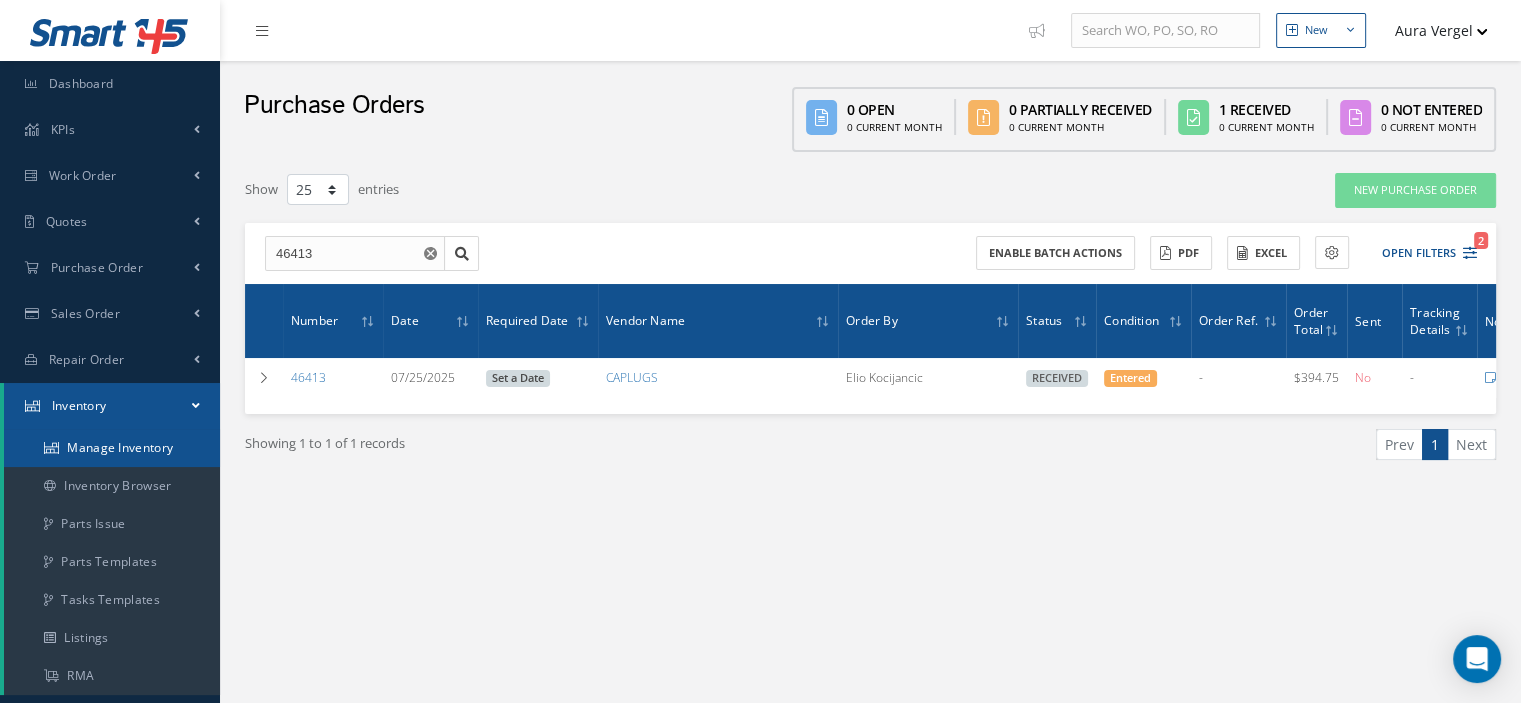 click on "Manage Inventory" at bounding box center [112, 448] 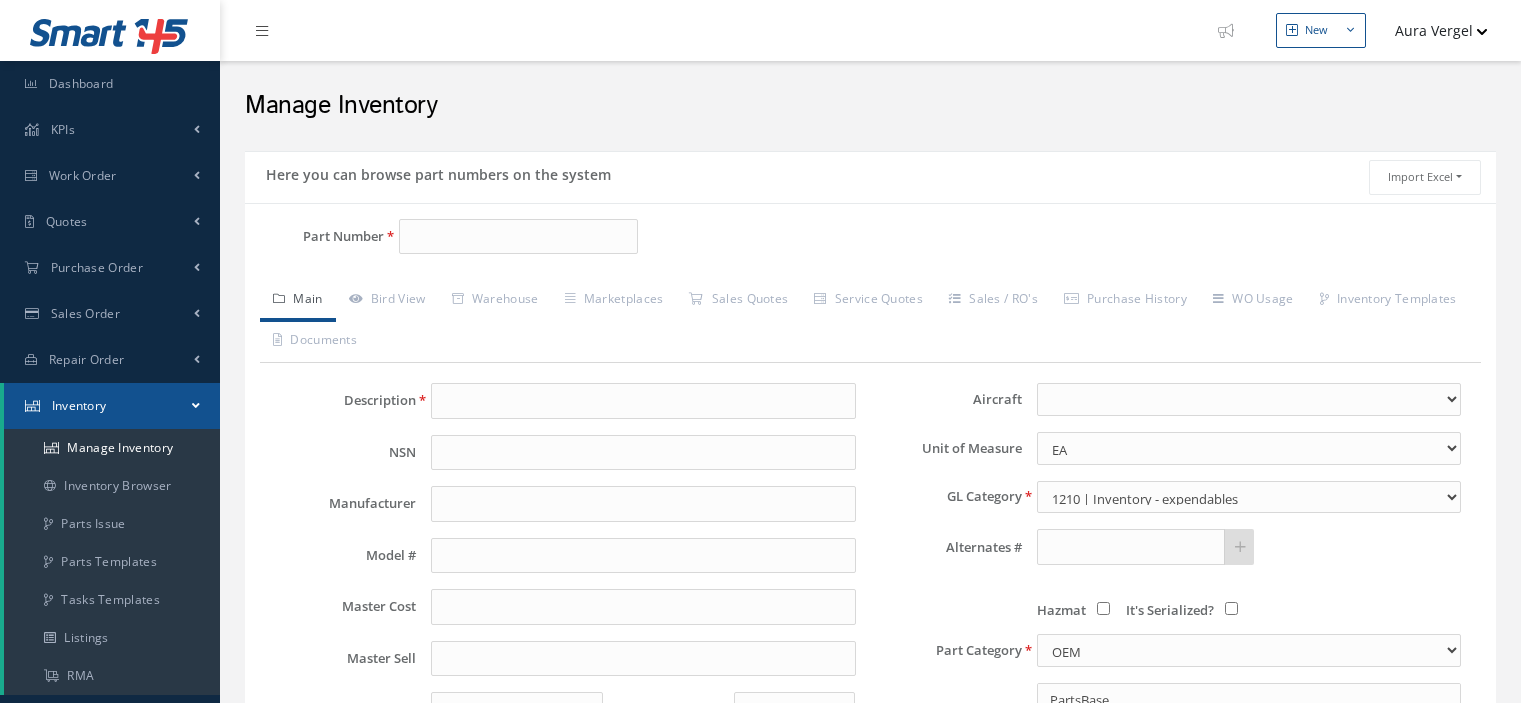 scroll, scrollTop: 0, scrollLeft: 0, axis: both 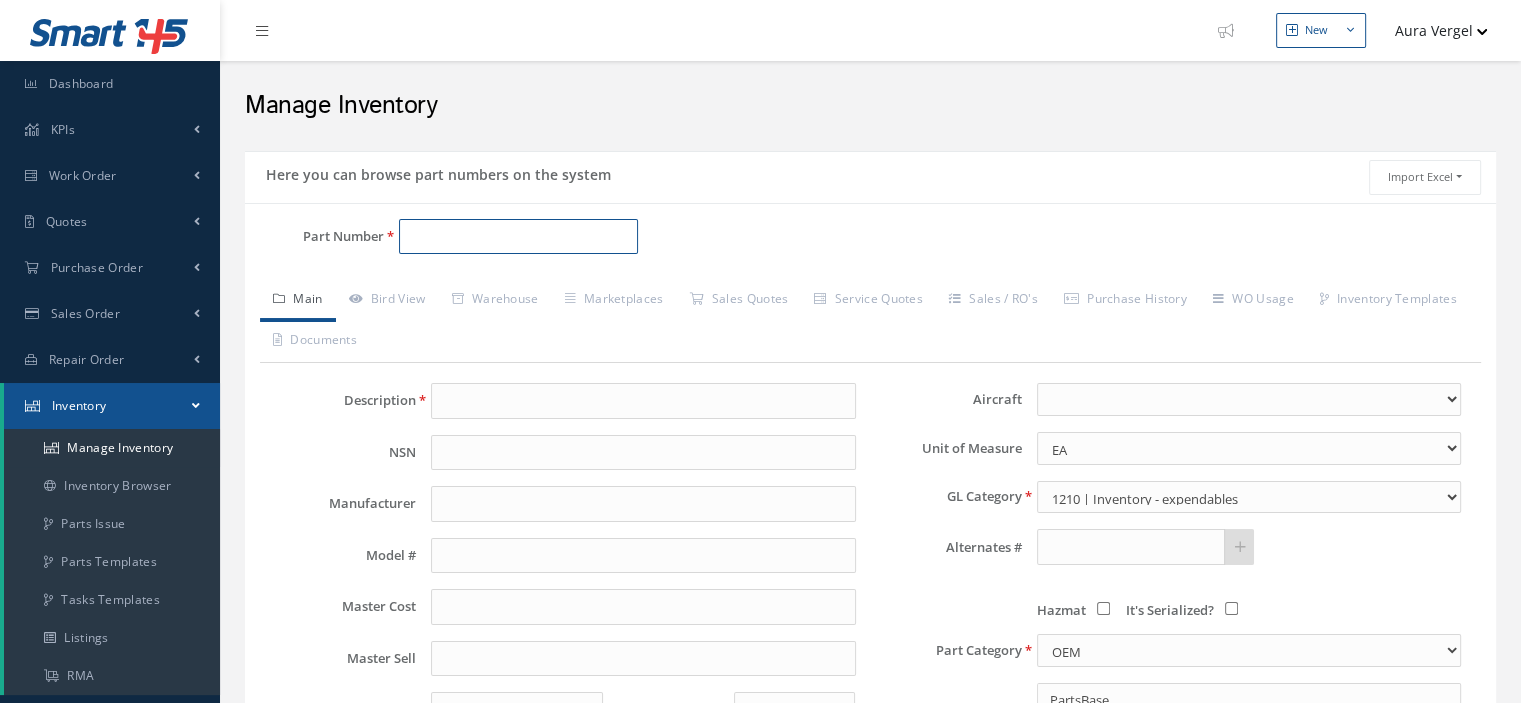 click on "Part Number" at bounding box center (518, 237) 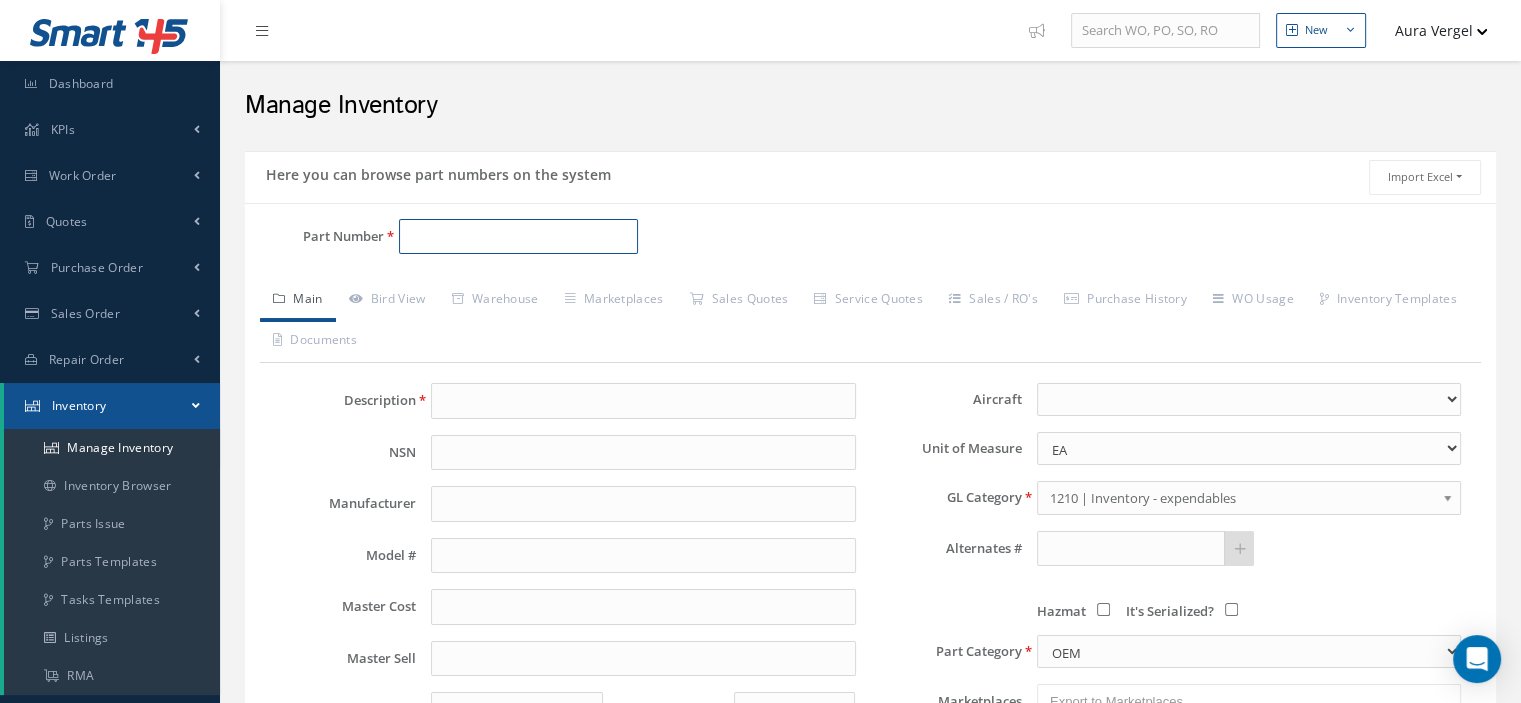paste on "CEP-18" 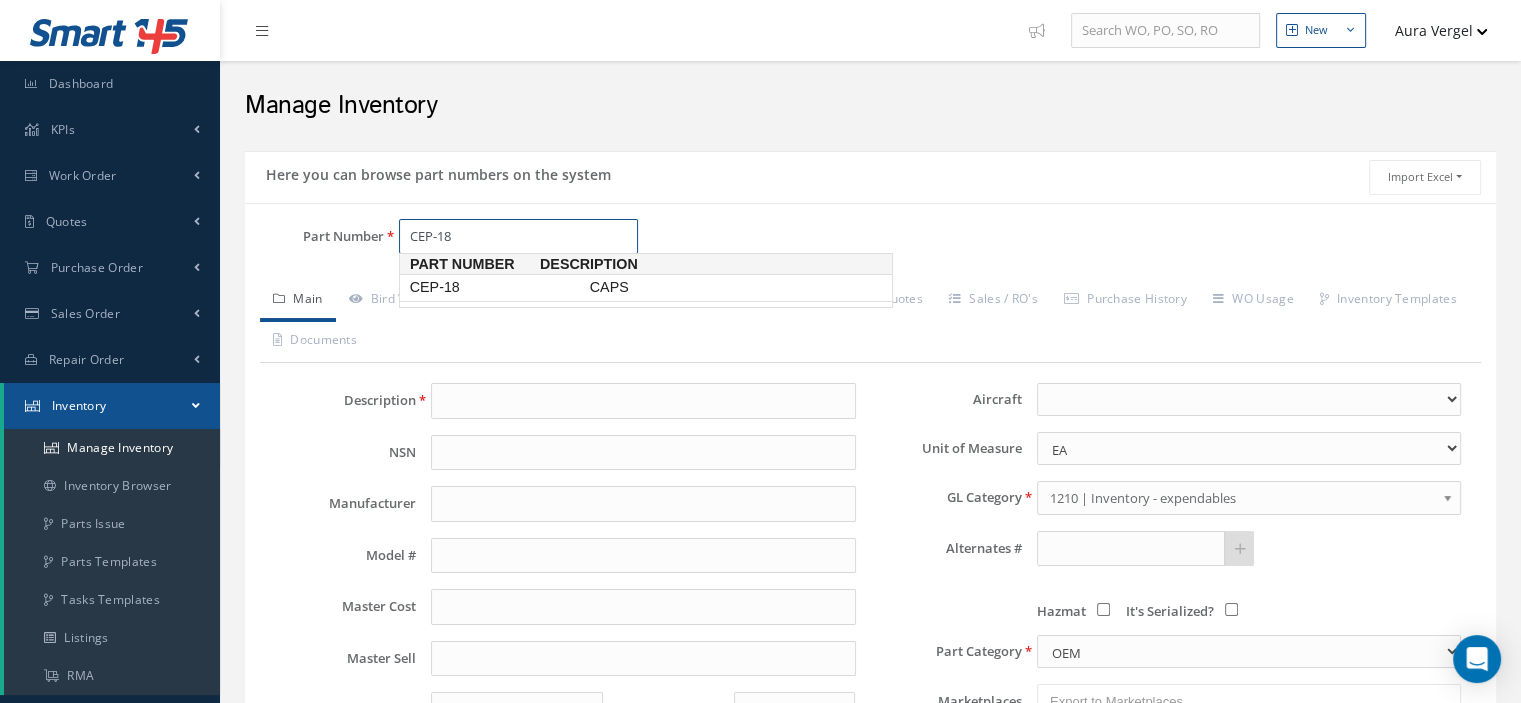 click on "CEP-18" at bounding box center (496, 287) 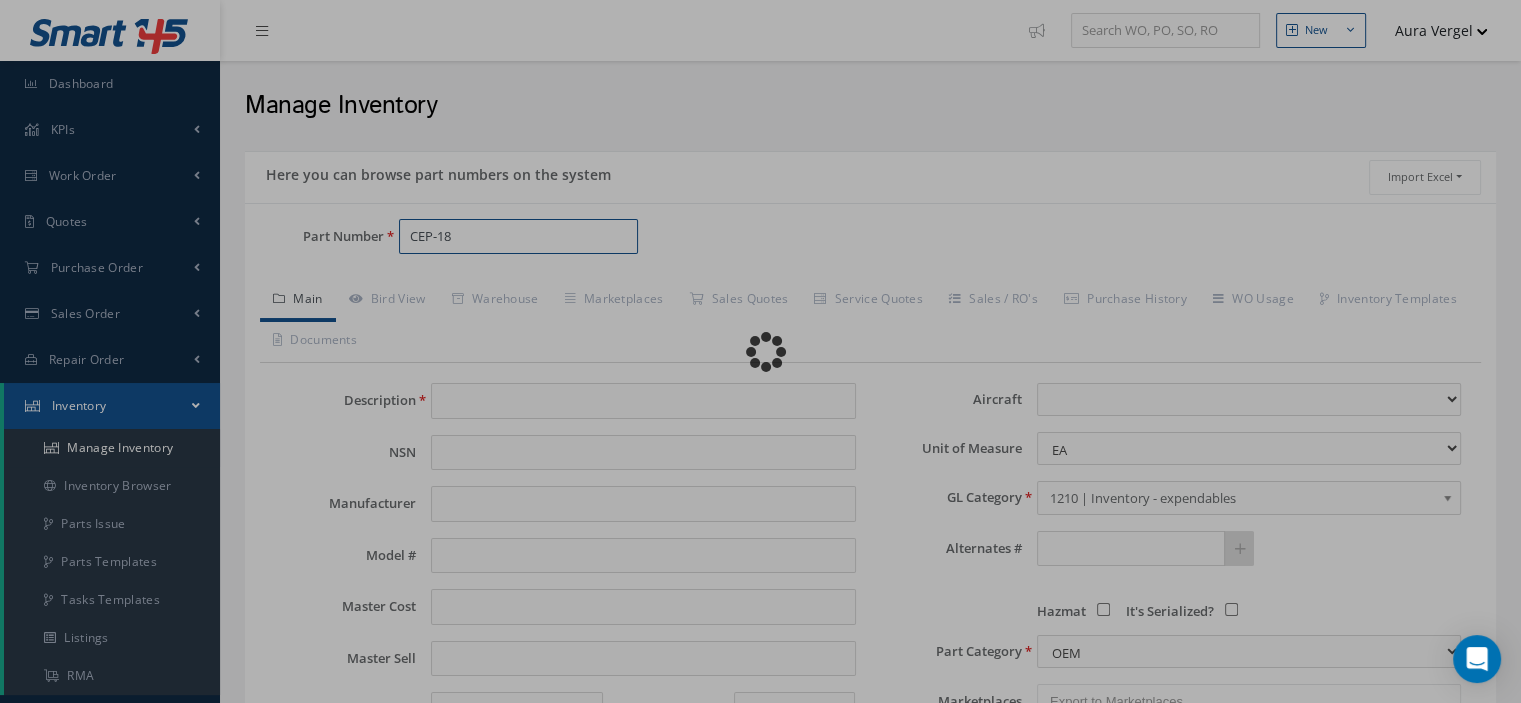 type on "CAPS" 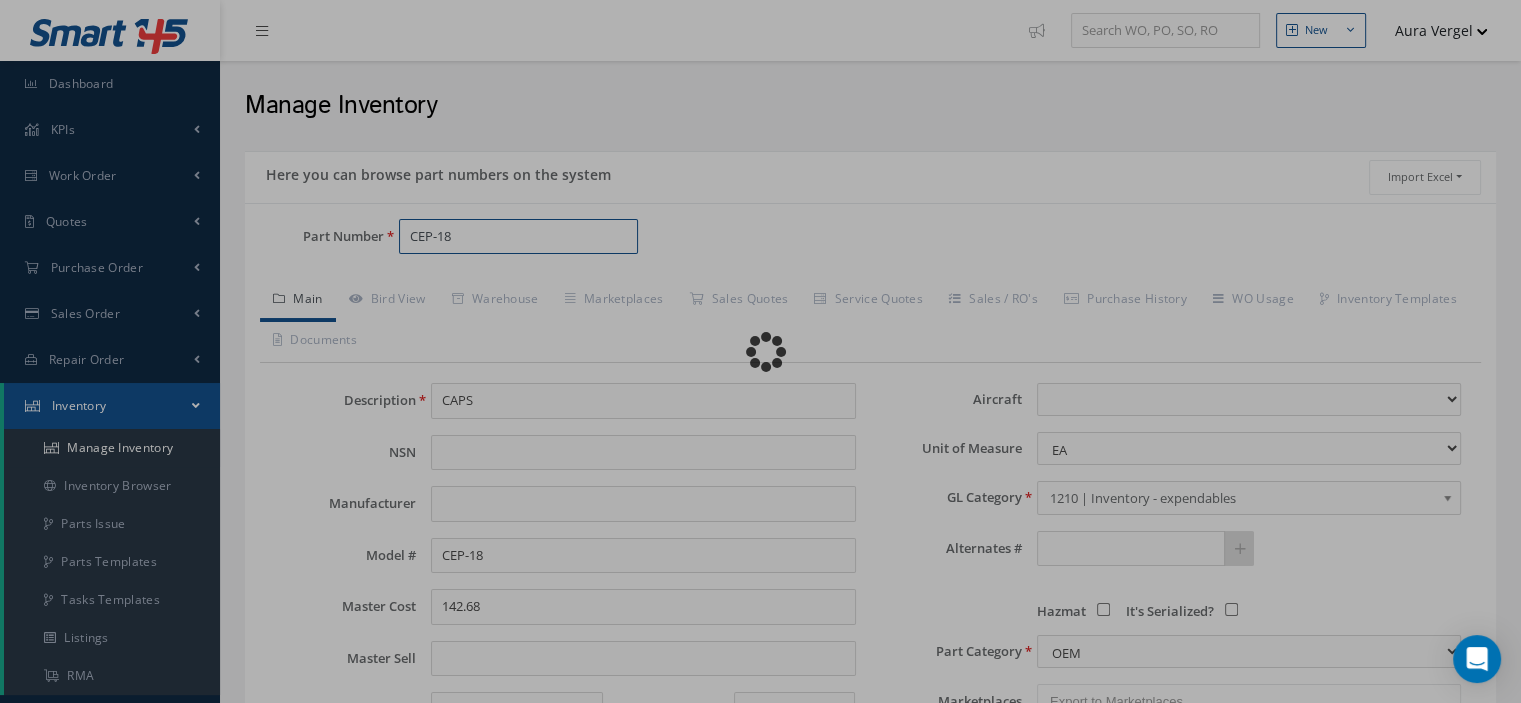 type on "New Part/Serial/P.O." 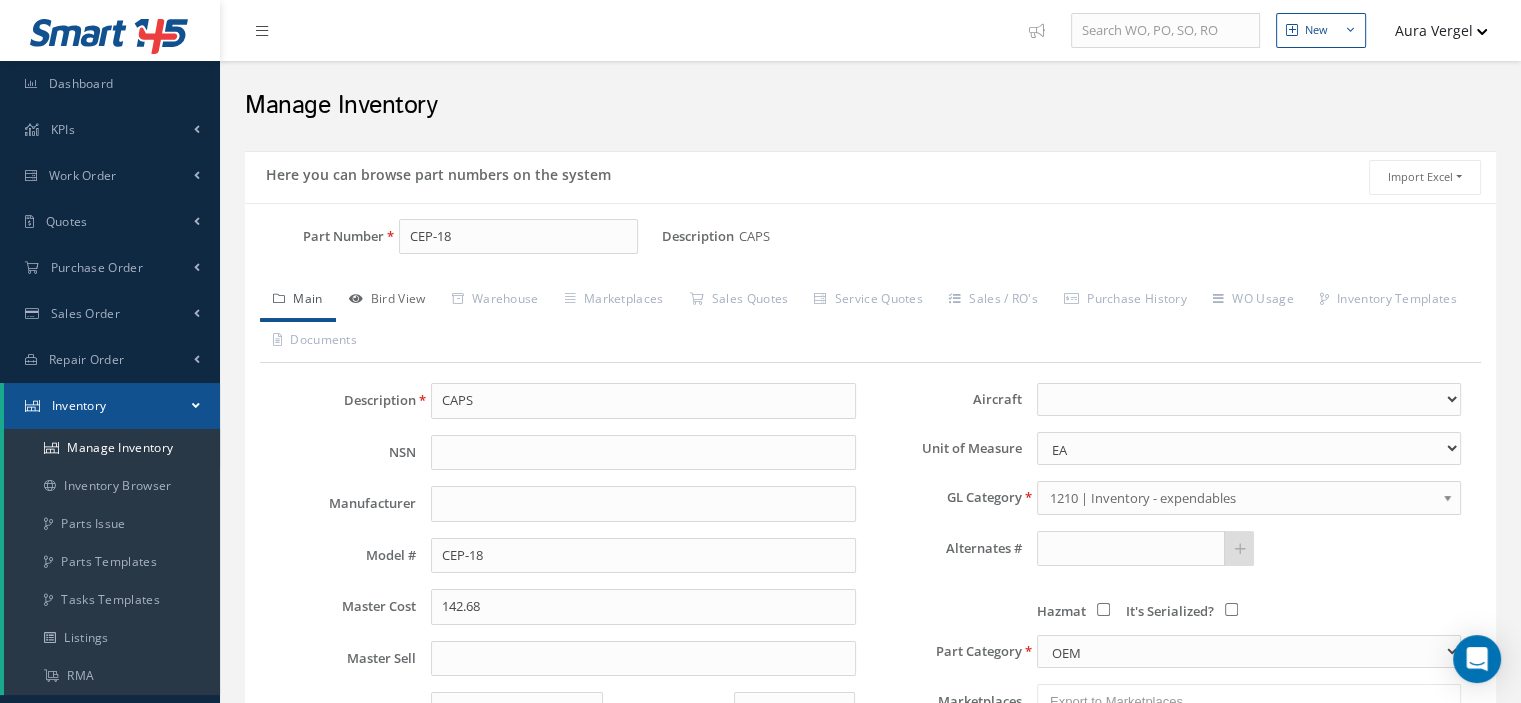 click on "Bird View" at bounding box center [387, 301] 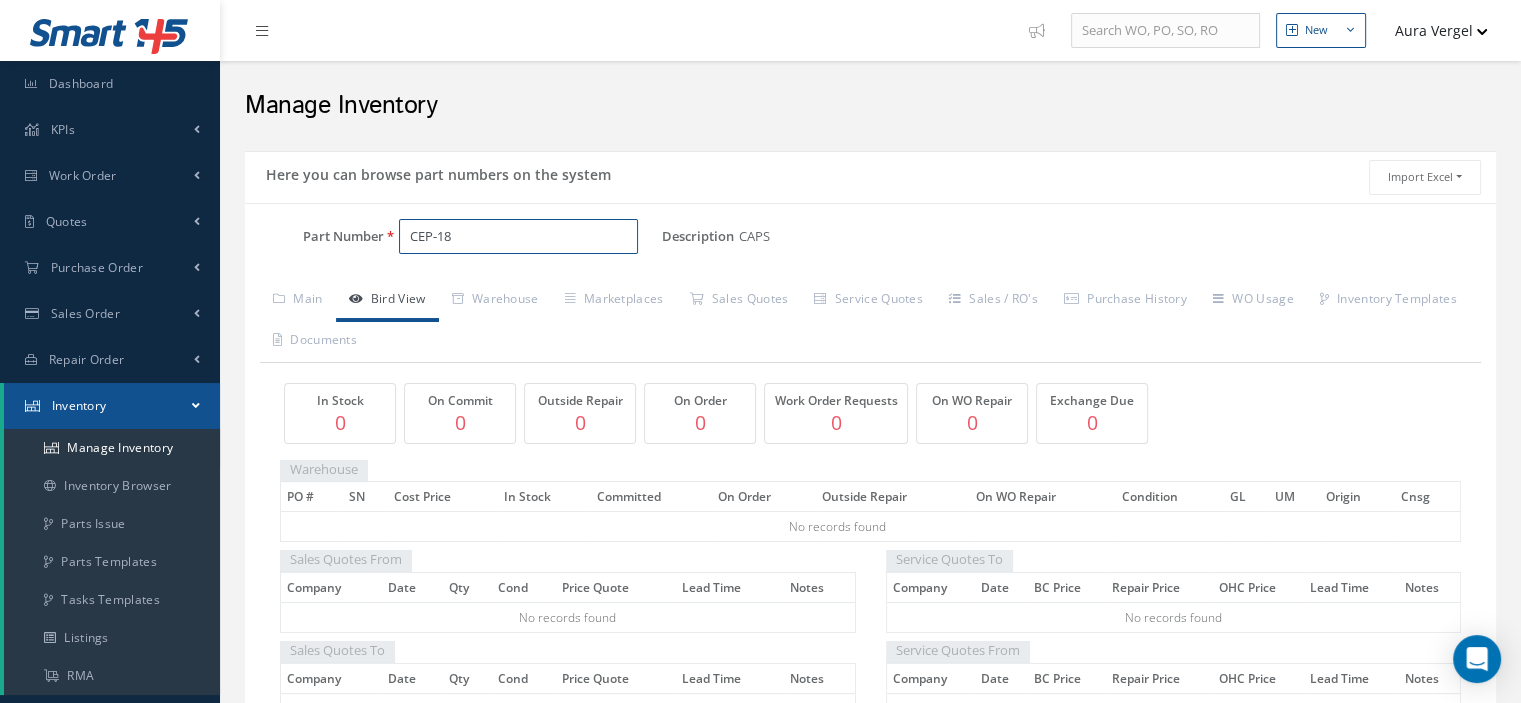 click on "CEP-18" at bounding box center [518, 237] 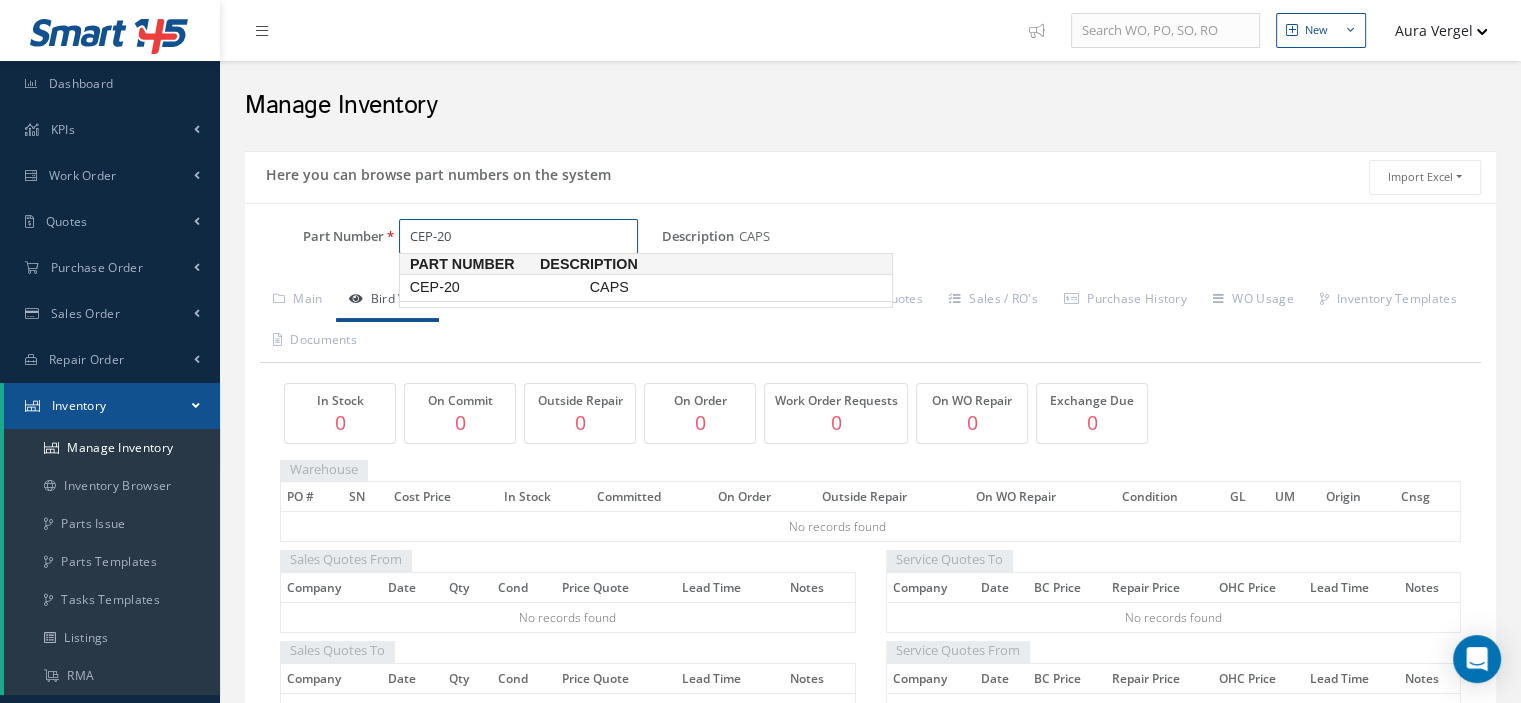 click on "CEP-20" at bounding box center [496, 287] 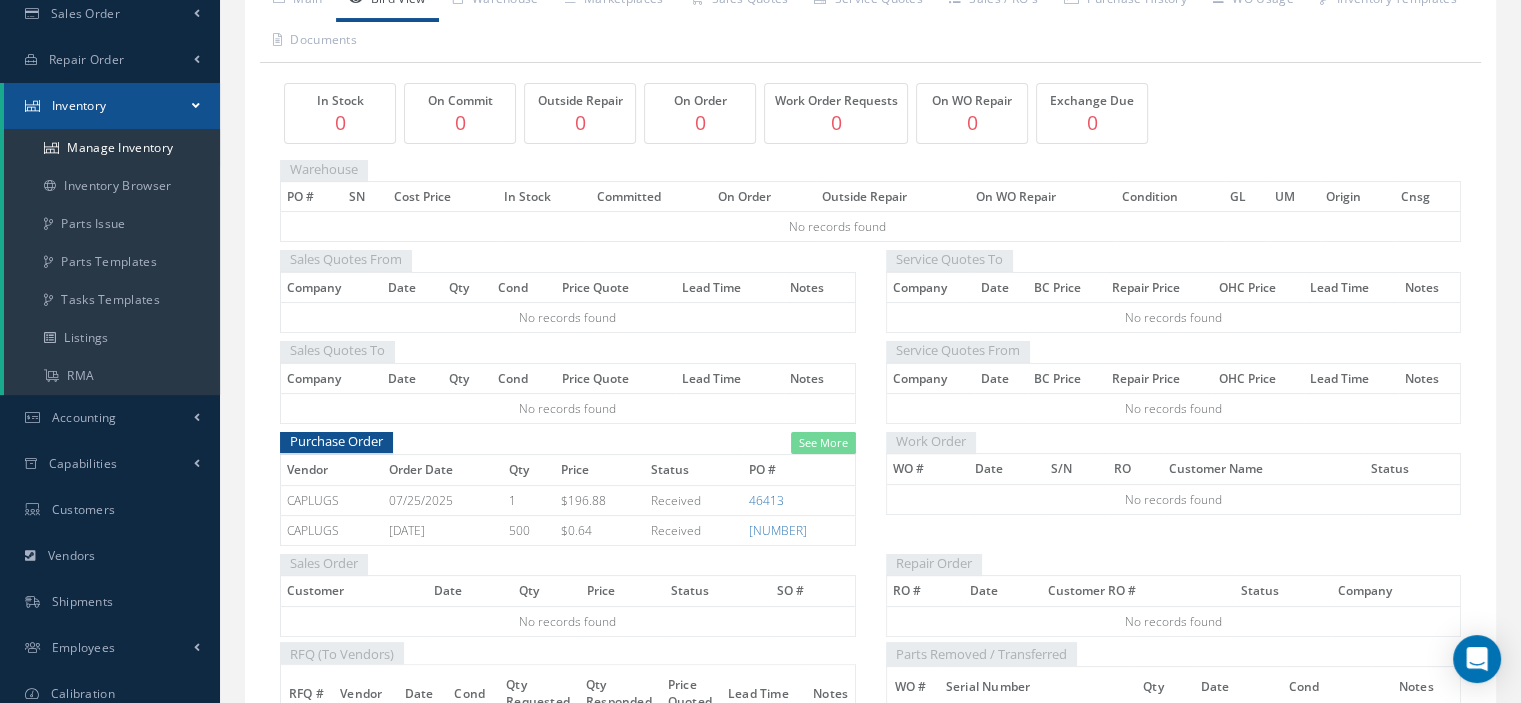 scroll, scrollTop: 0, scrollLeft: 0, axis: both 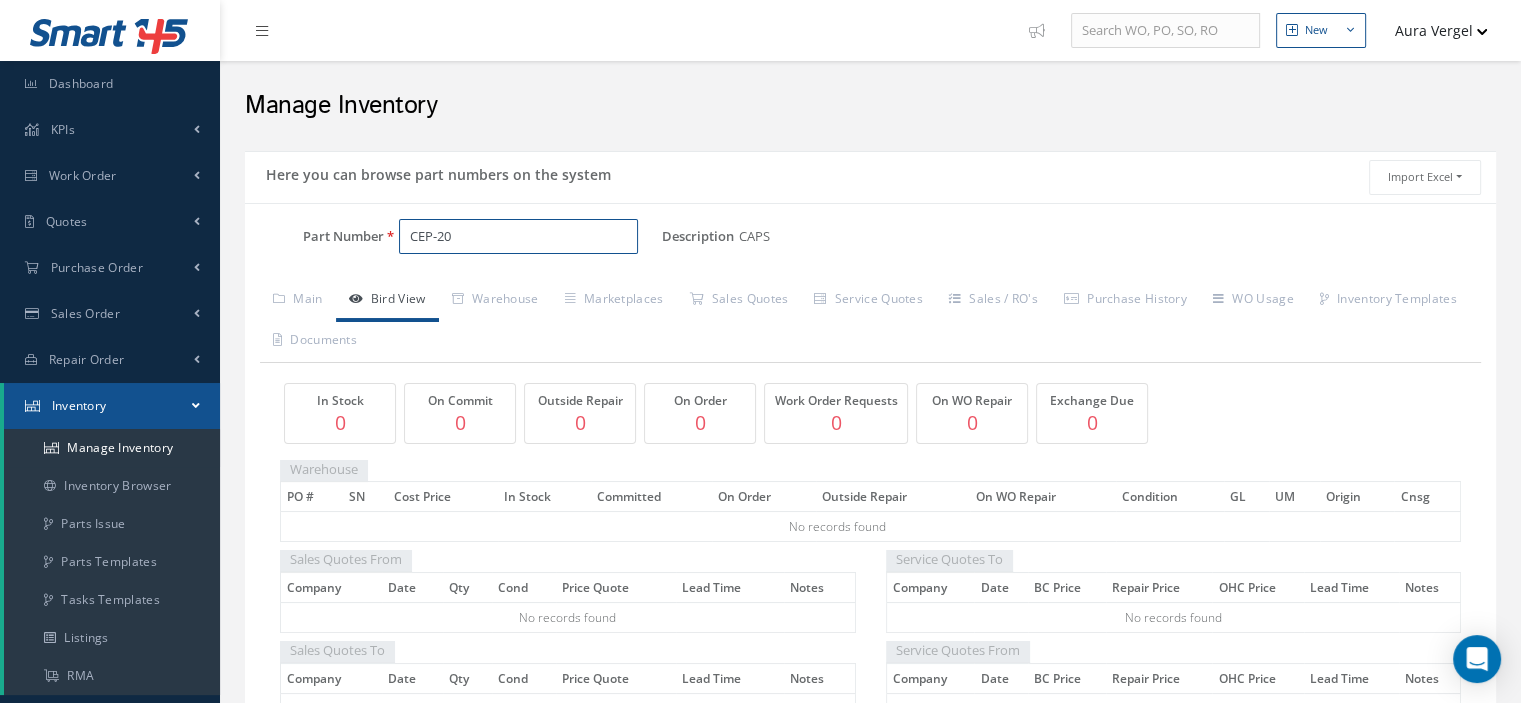 type on "CEP-20" 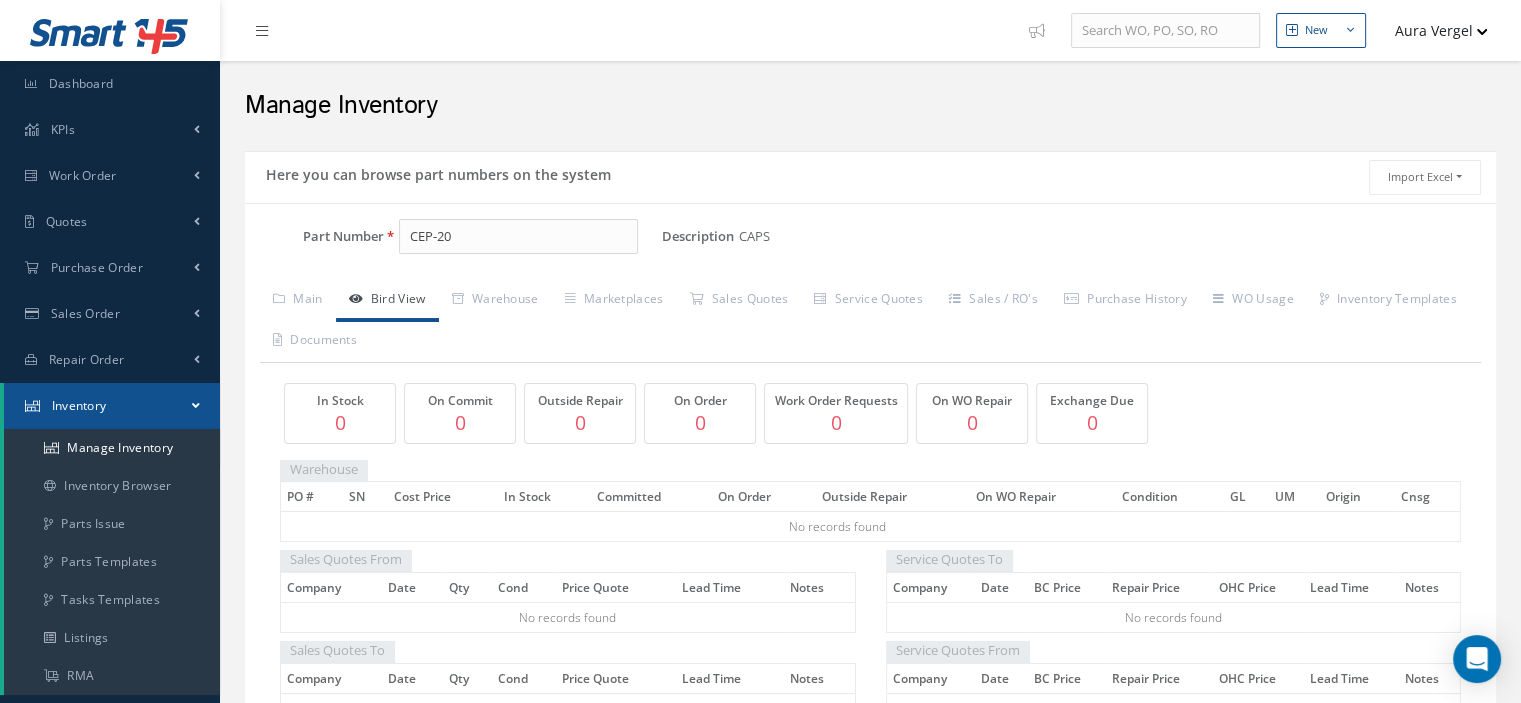 click at bounding box center (196, 405) 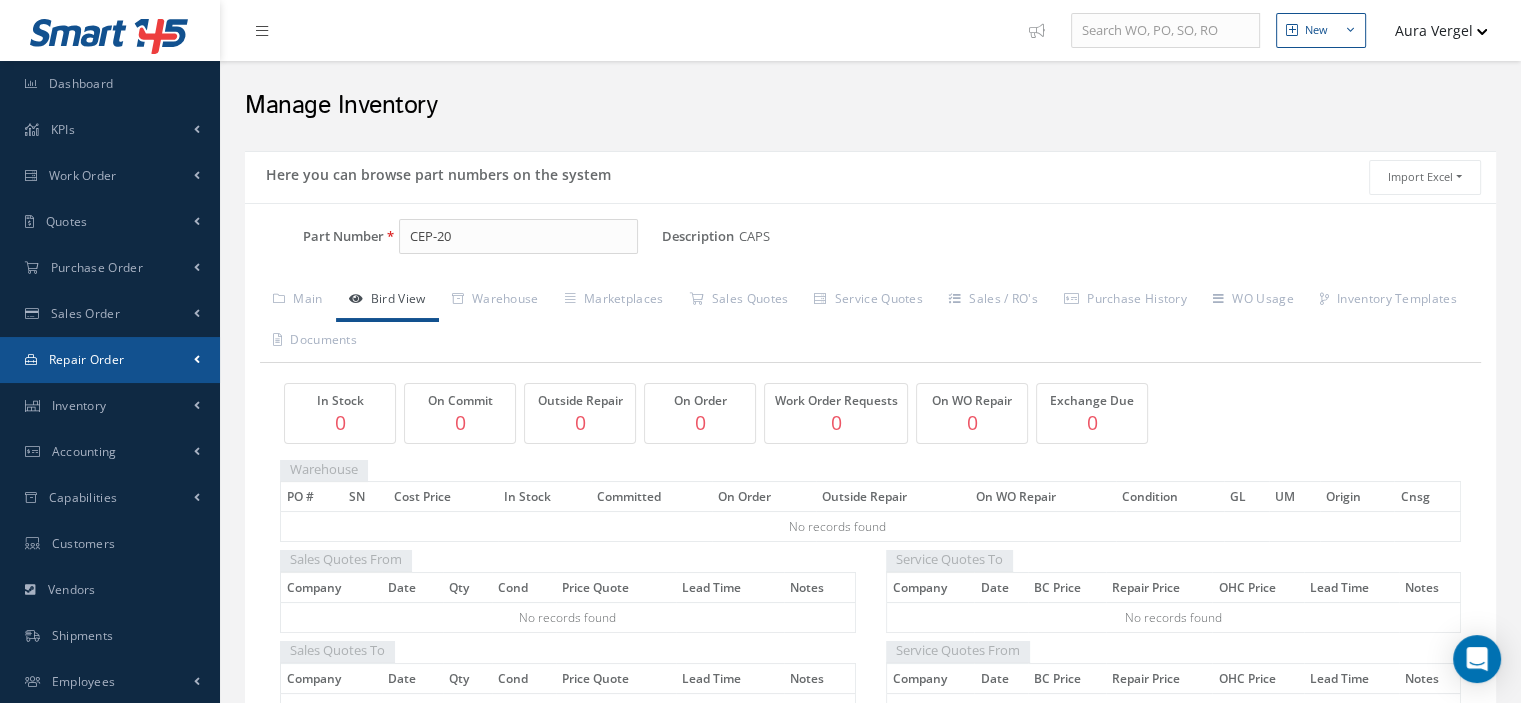 click on "Repair Order" at bounding box center (110, 360) 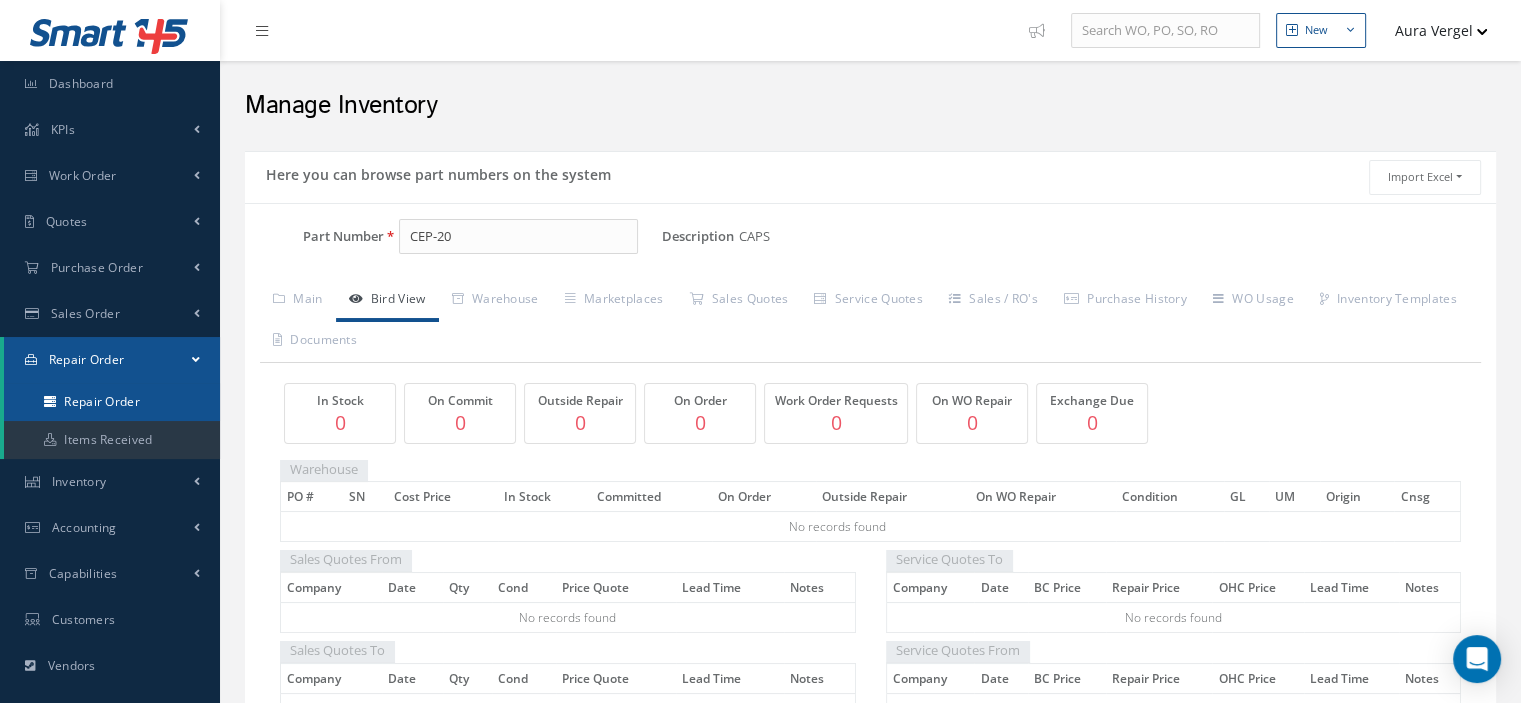 click on "Repair Order" at bounding box center [112, 402] 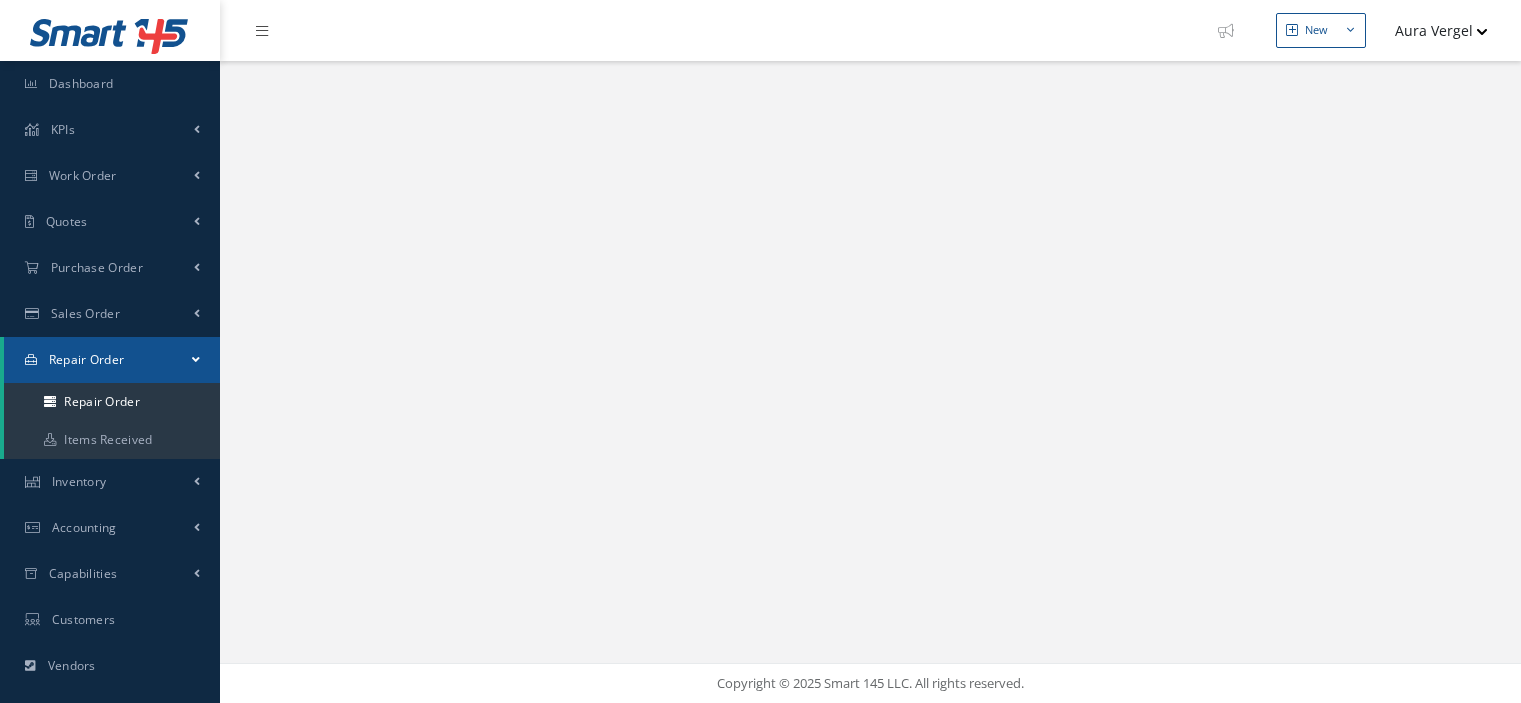 scroll, scrollTop: 0, scrollLeft: 0, axis: both 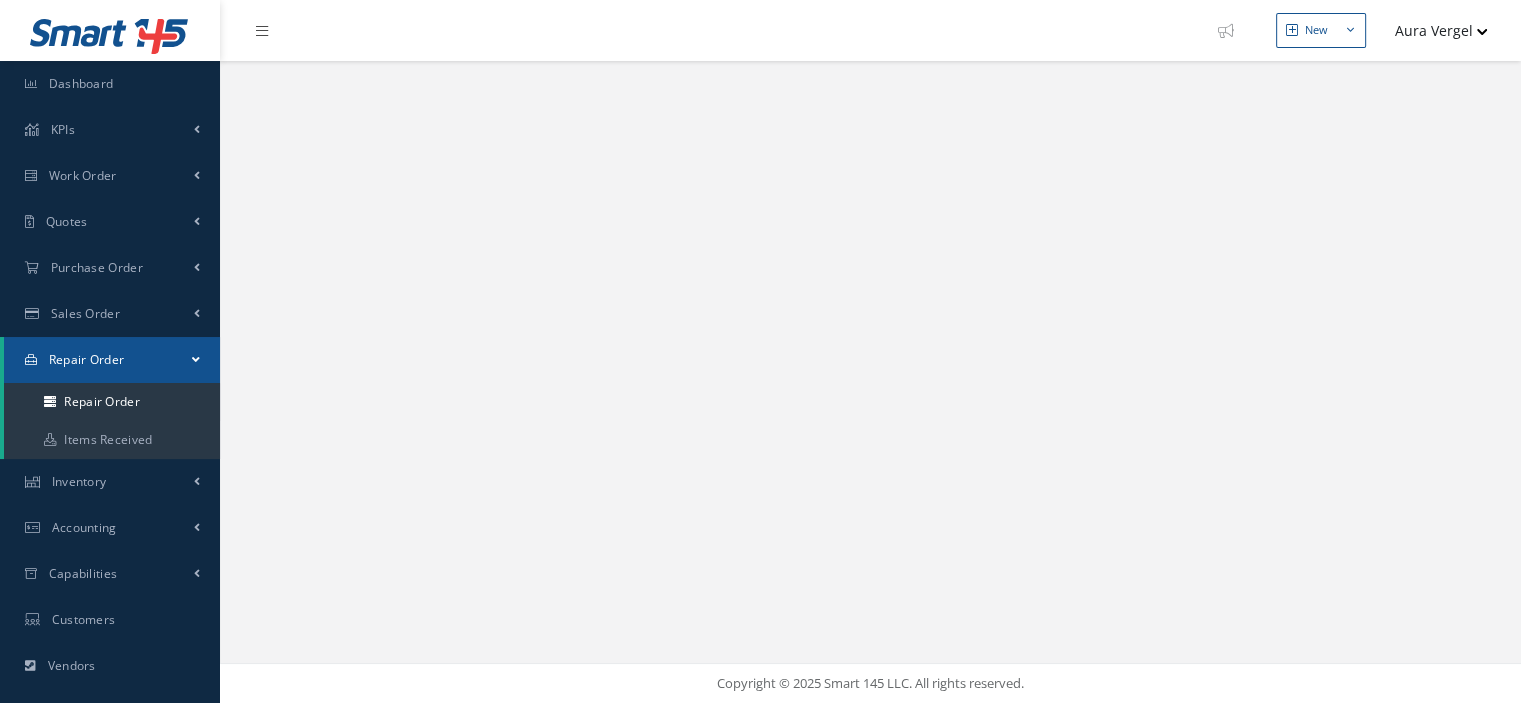 select on "25" 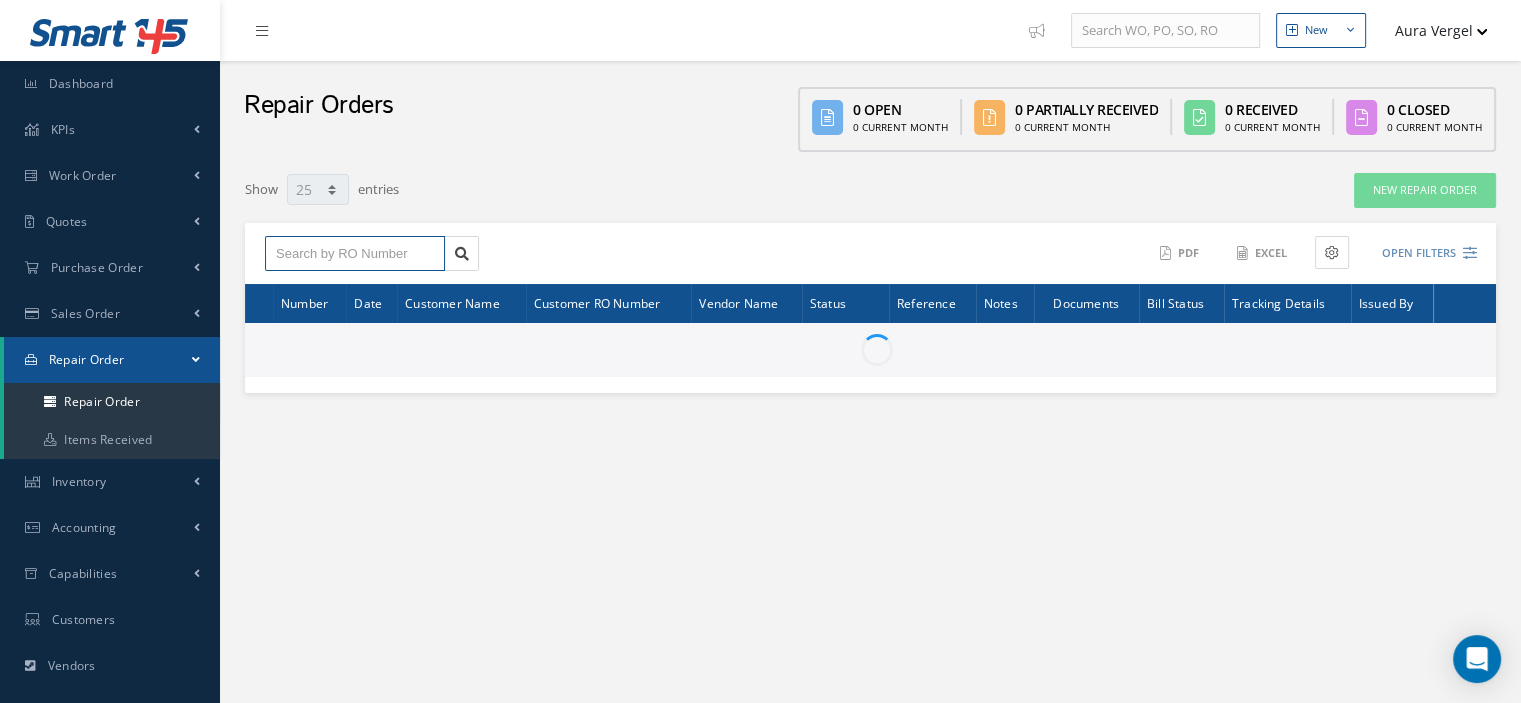 click at bounding box center [355, 254] 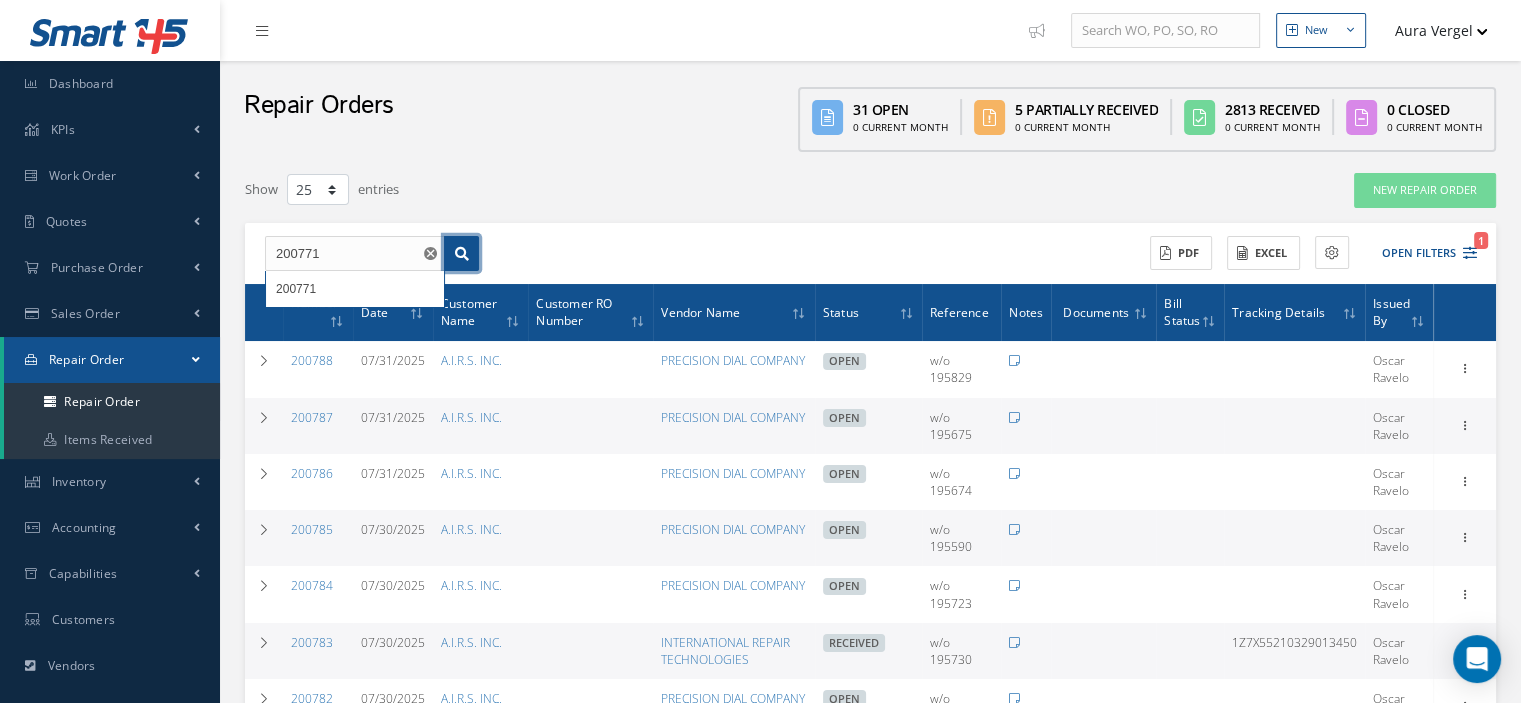 click at bounding box center [461, 254] 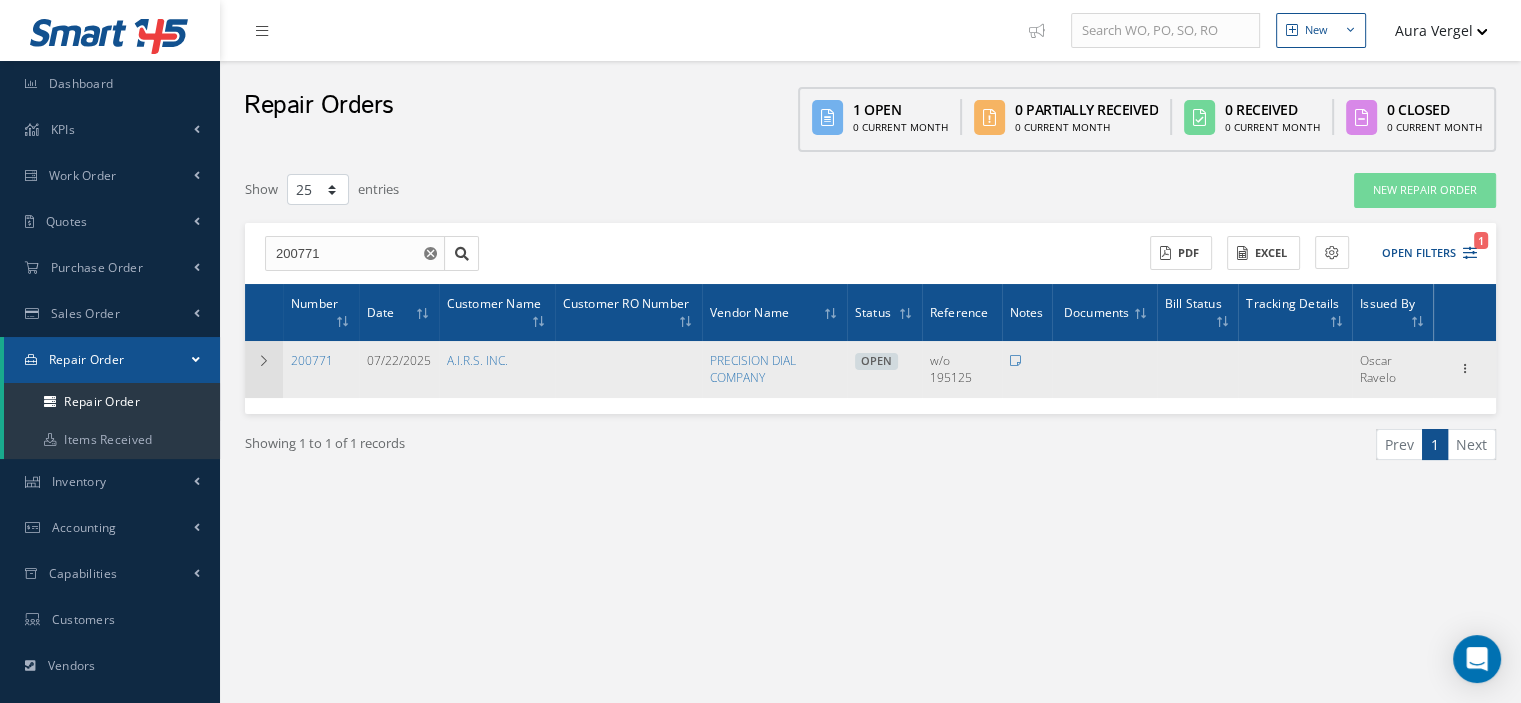 click at bounding box center [264, 369] 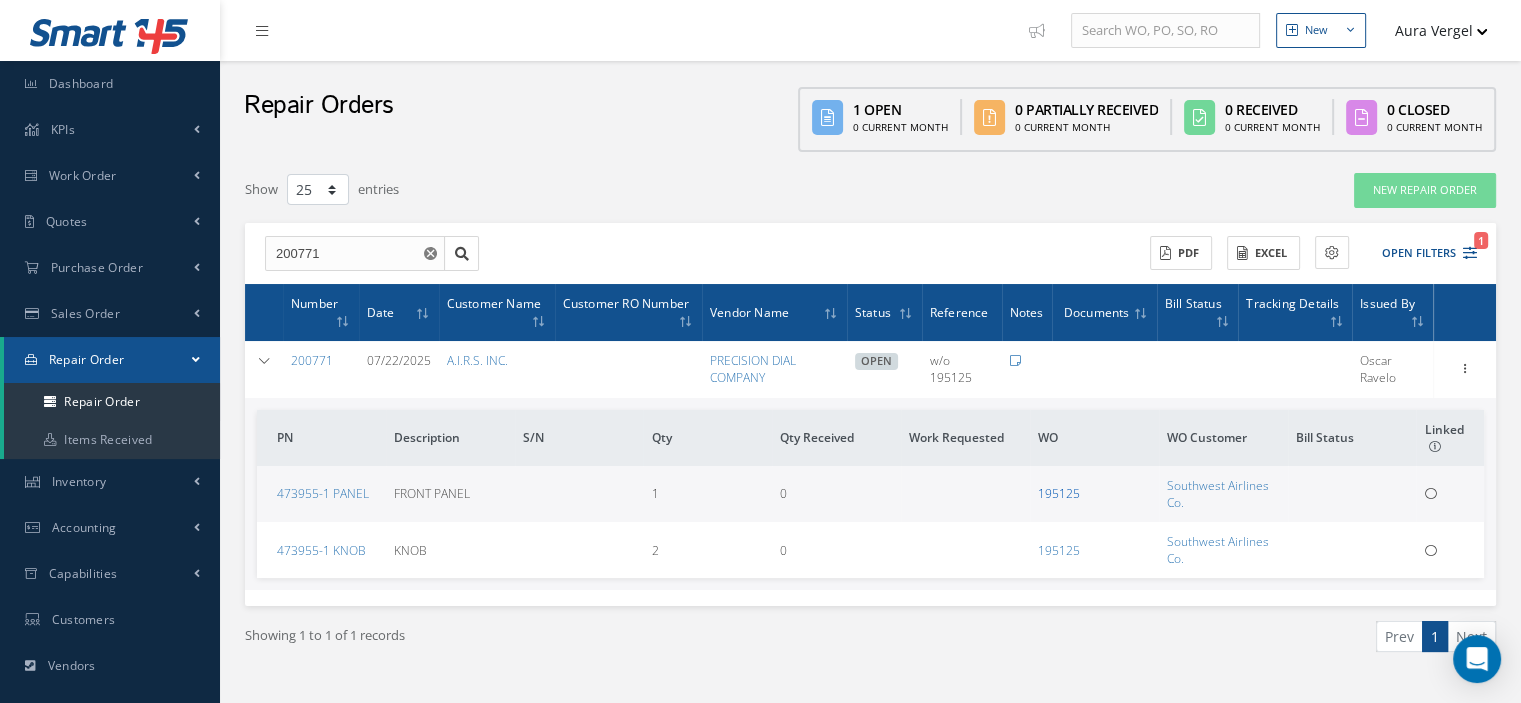 click on "195125" at bounding box center [1059, 493] 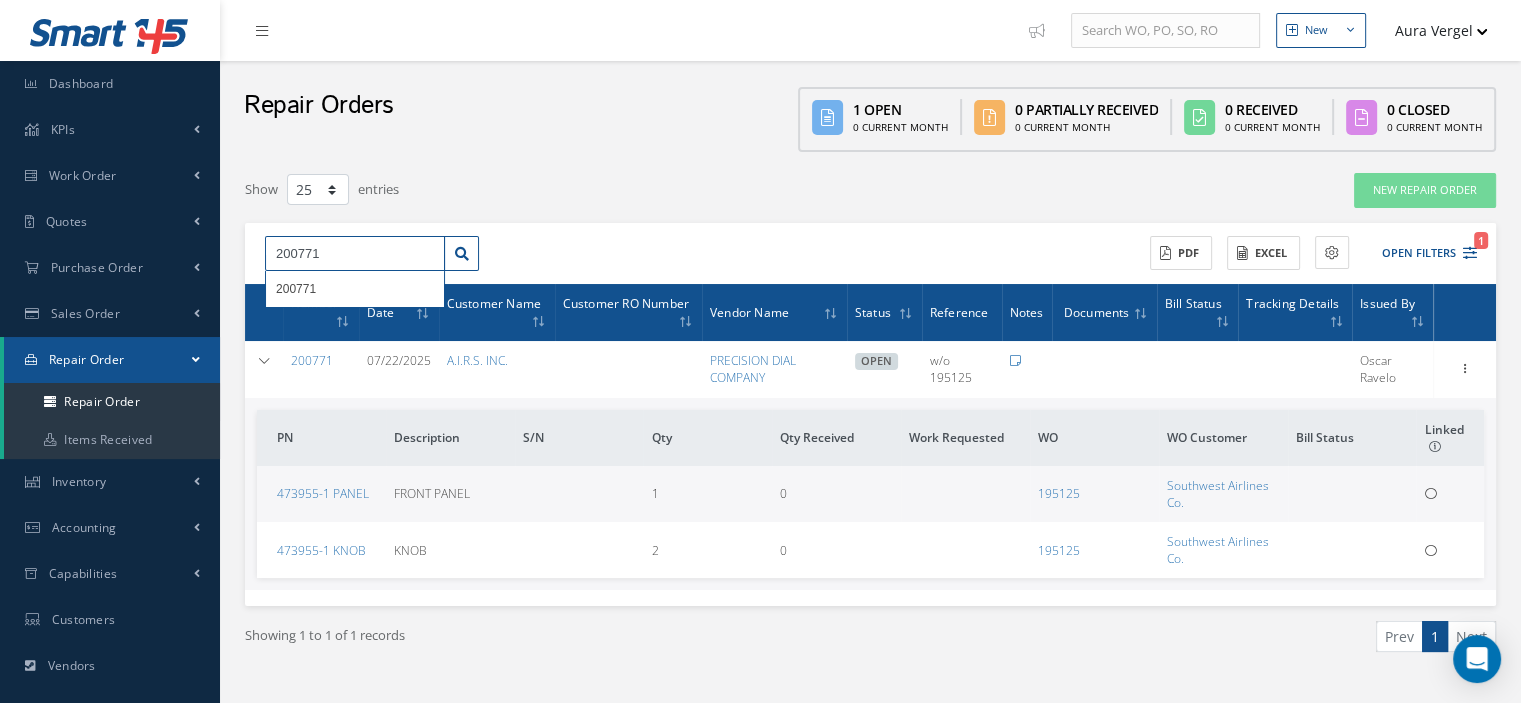 drag, startPoint x: 361, startPoint y: 250, endPoint x: 224, endPoint y: 248, distance: 137.0146 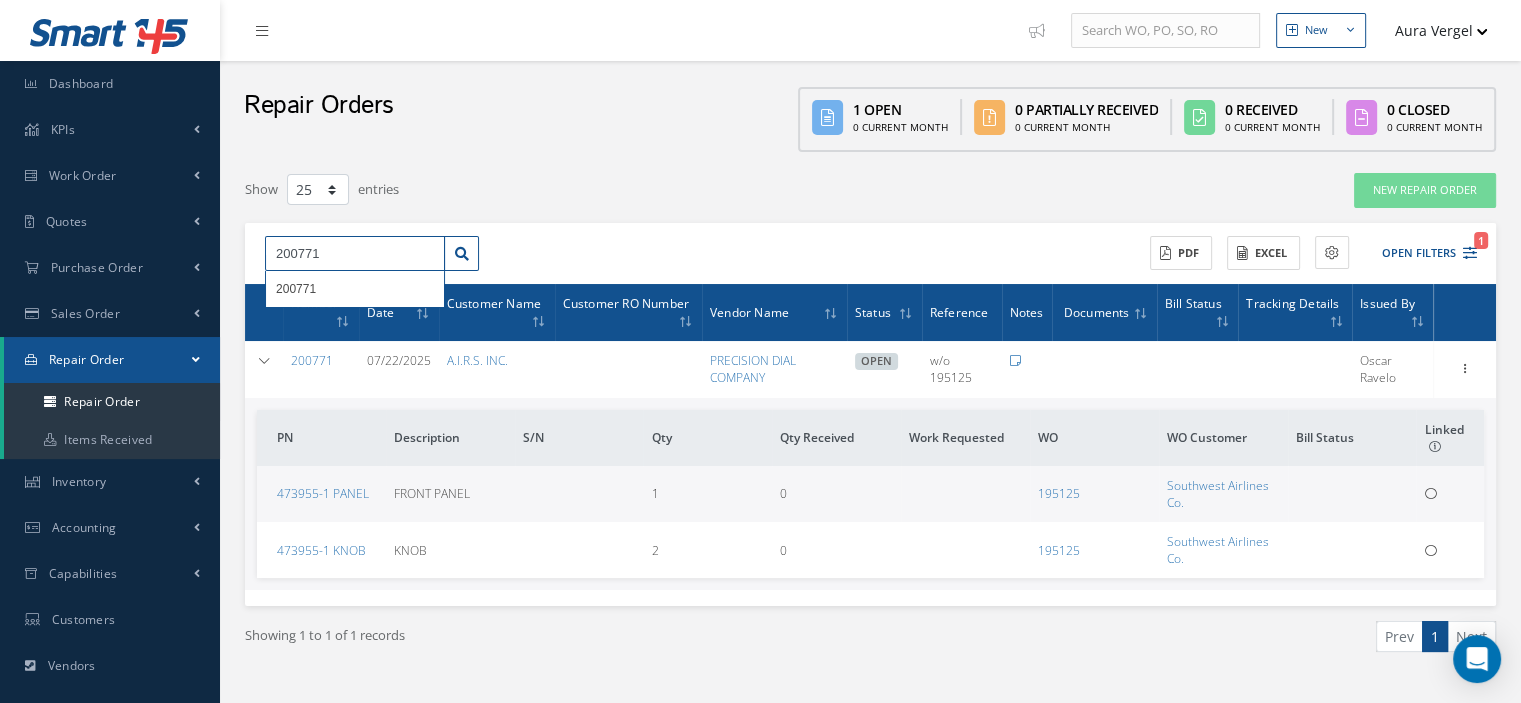 click on "New     New Work Order   New Purchase Order   New Customer
Quote   New Sales Order   New Repair Order
Aura Vergel
Administration   Show Tips   My Profile   Logout    What's new on Smart145
Tip Preview
Close
Tips of the Day
Don't show
Close
Previous
Next
Repair Orders
1 Open
0 Current Month
0 Partially Received
0 Current Month
0 Received" at bounding box center [870, 436] 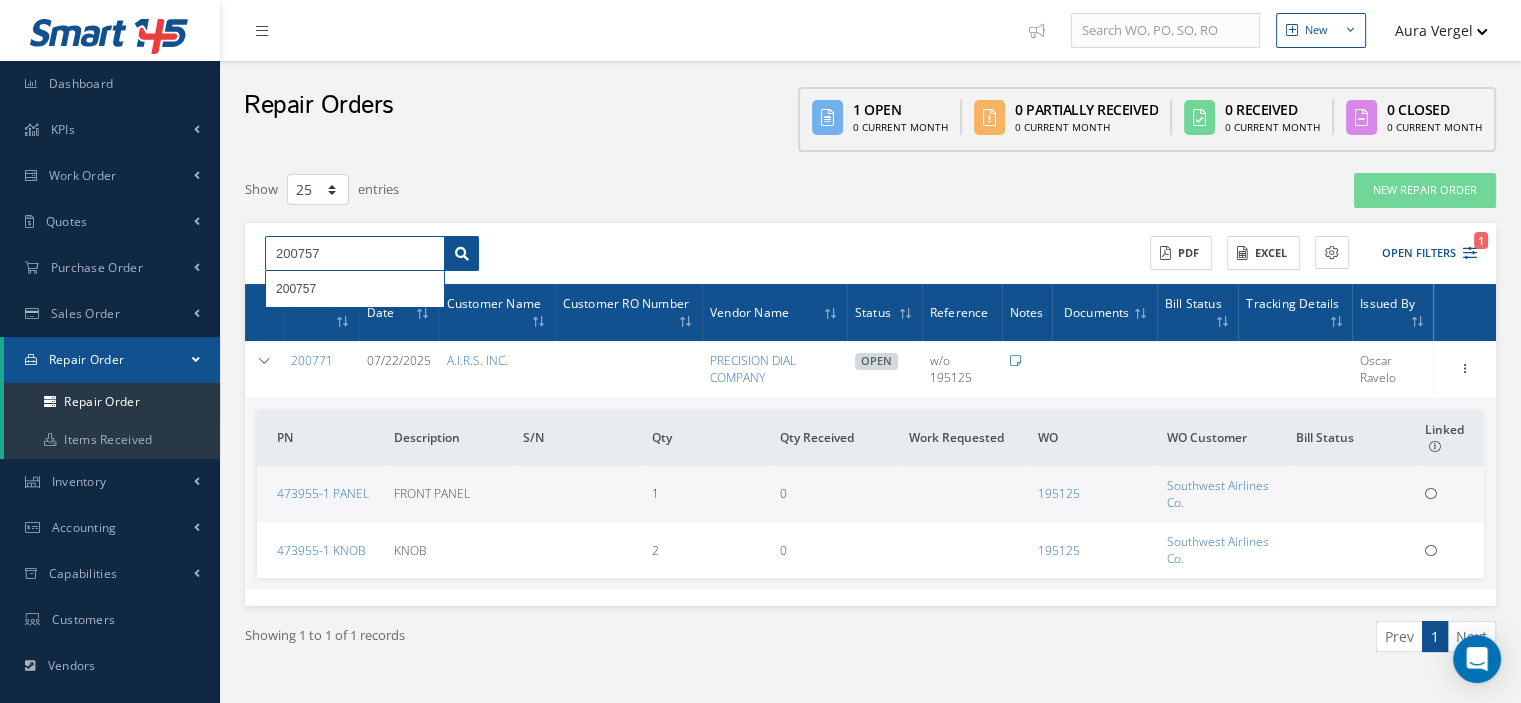 type on "200757" 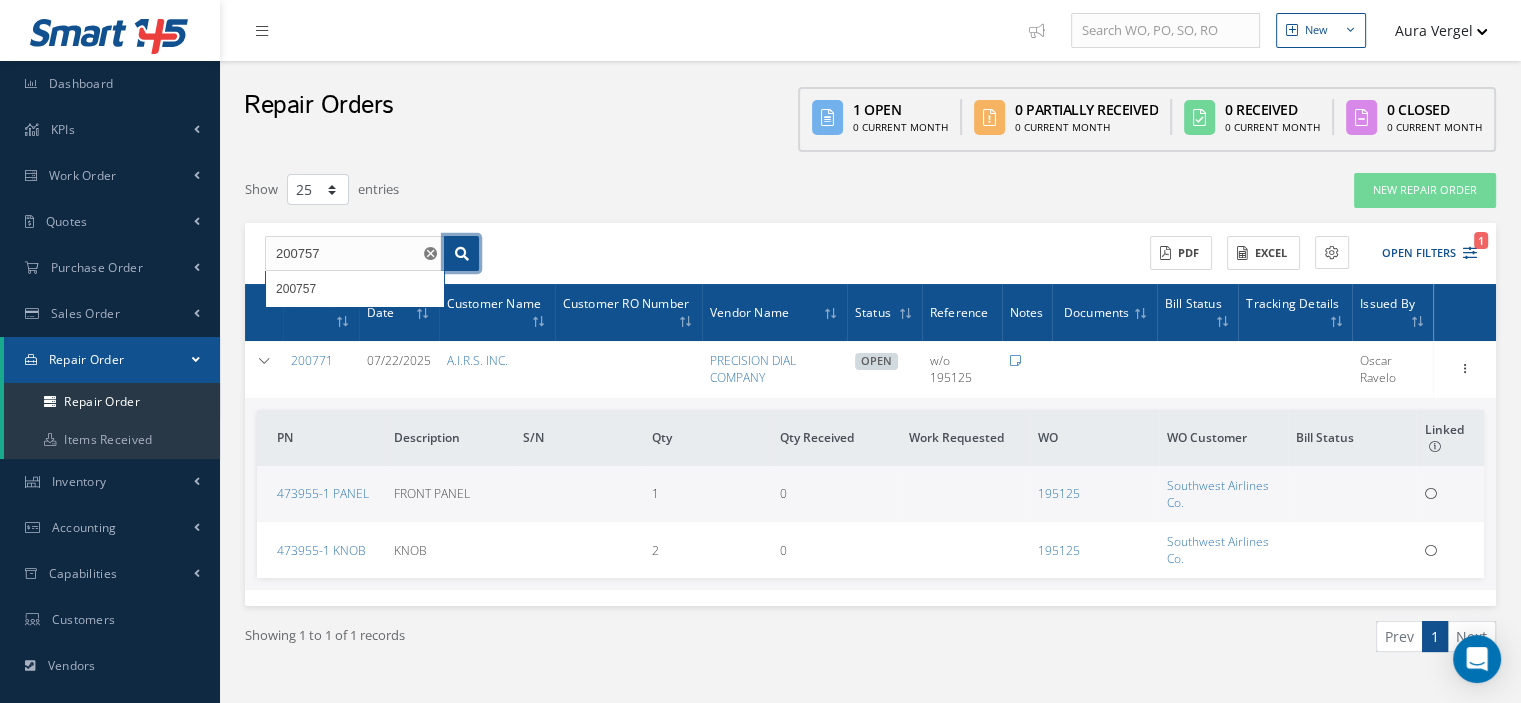 click at bounding box center (461, 254) 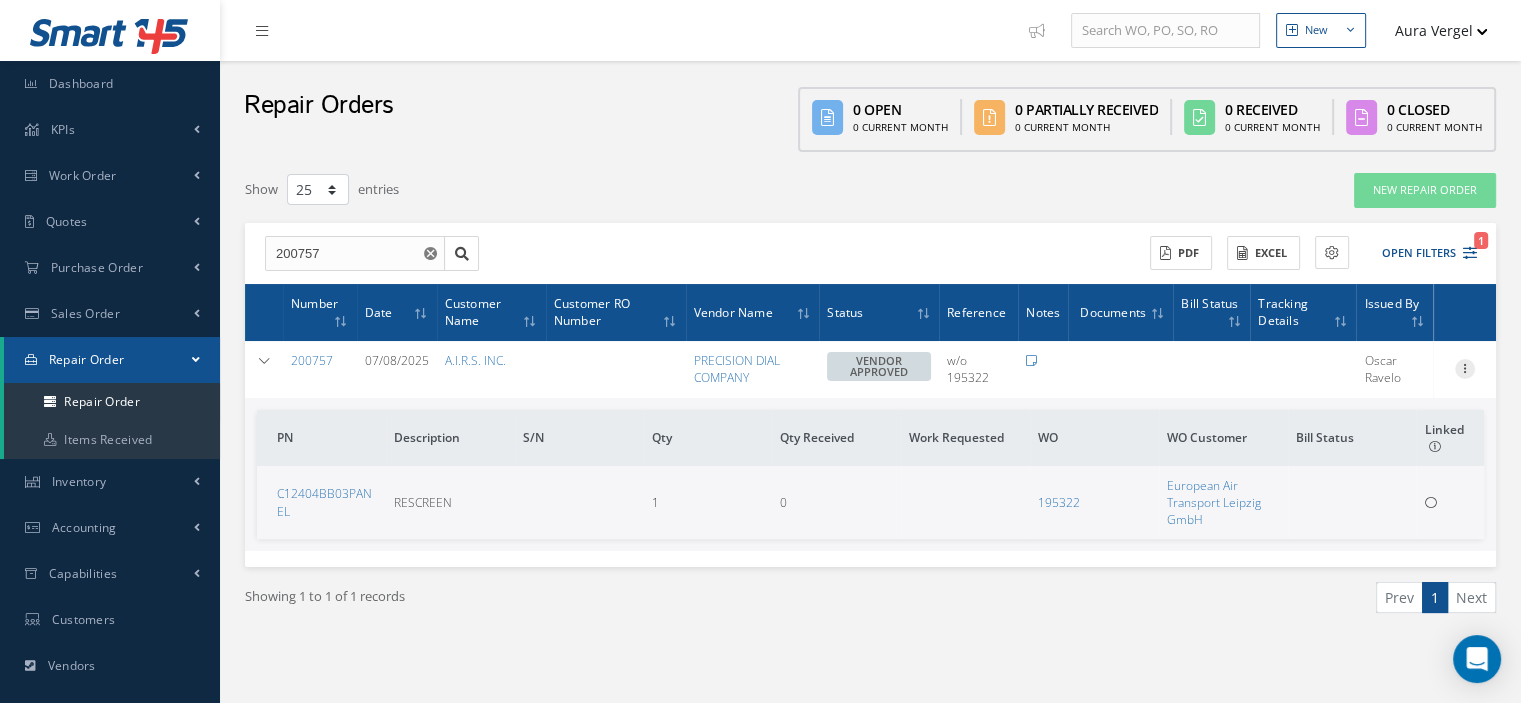 click at bounding box center (1465, 369) 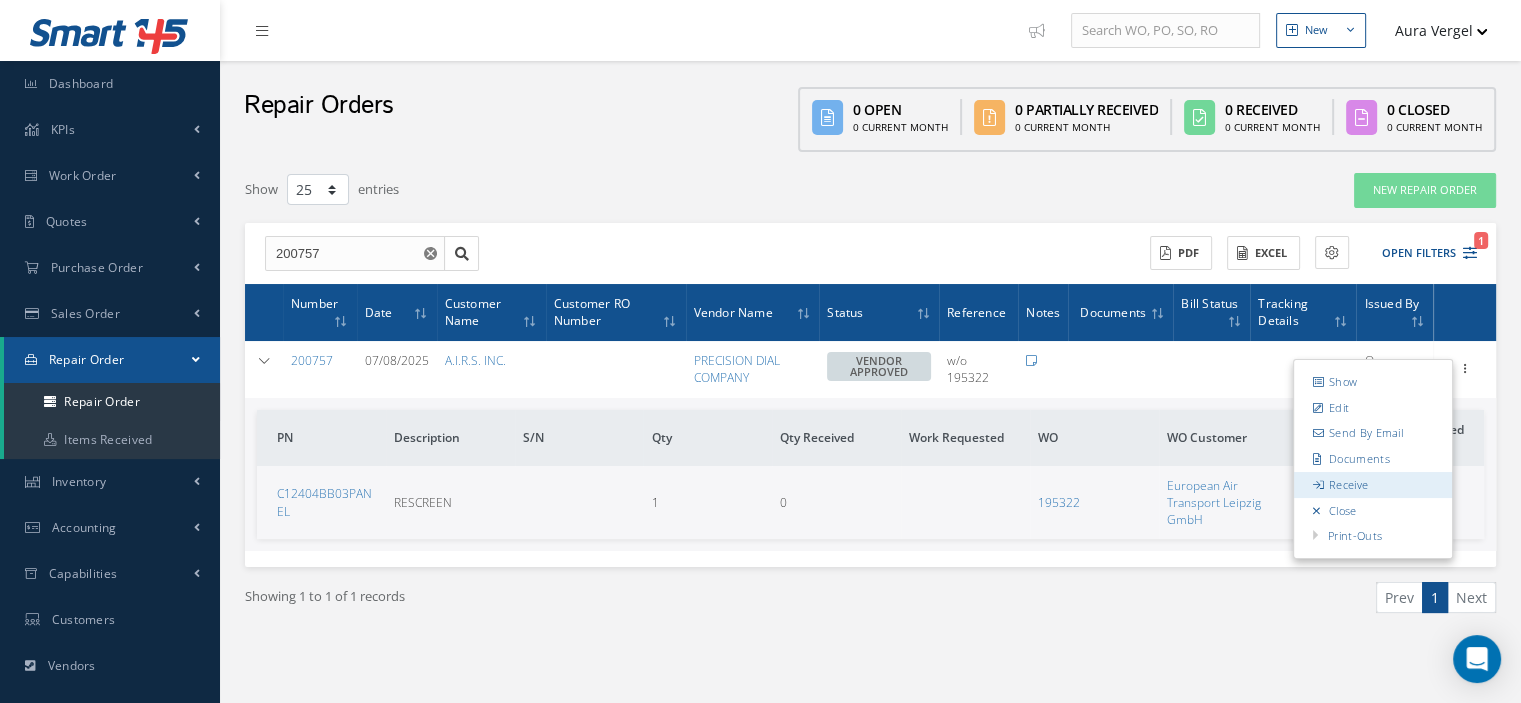 click on "Receive" at bounding box center [1373, 485] 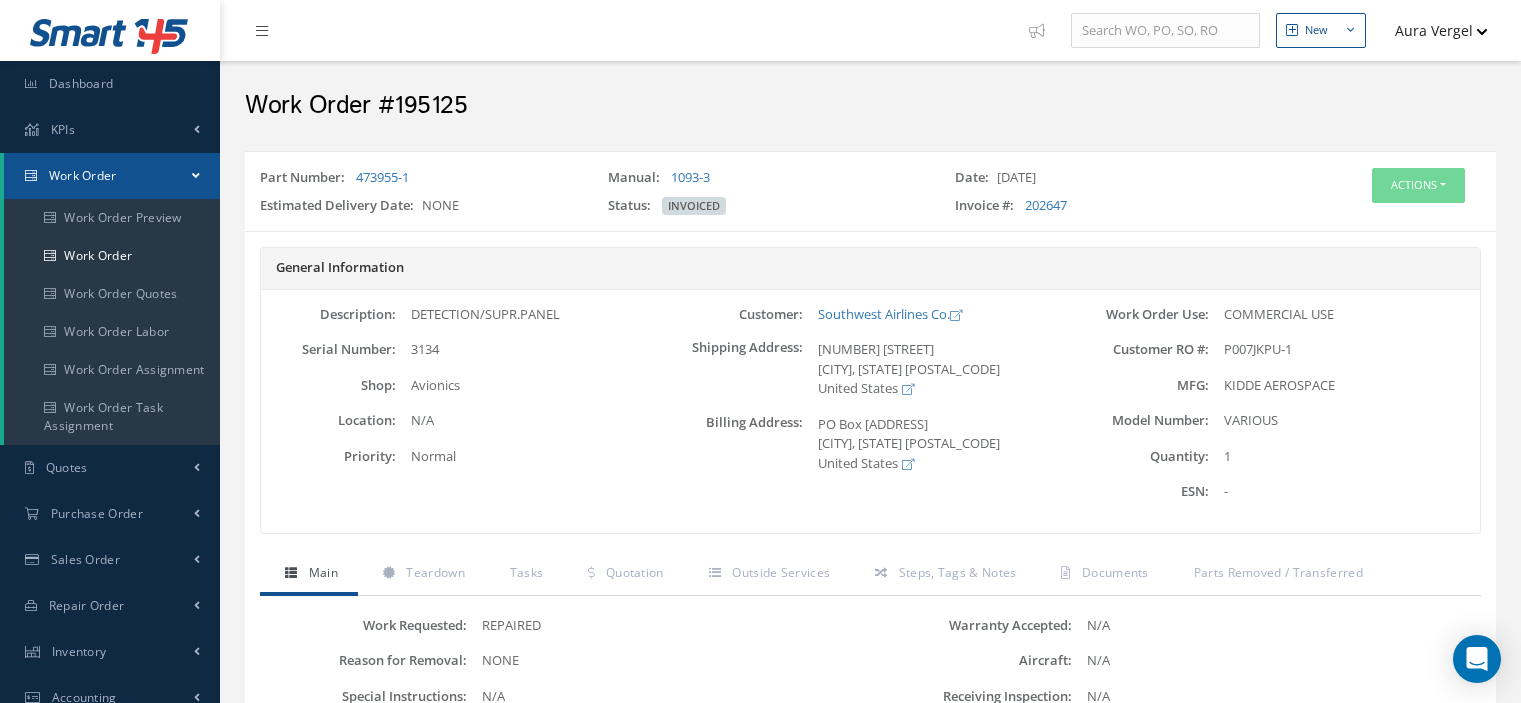 scroll, scrollTop: 0, scrollLeft: 0, axis: both 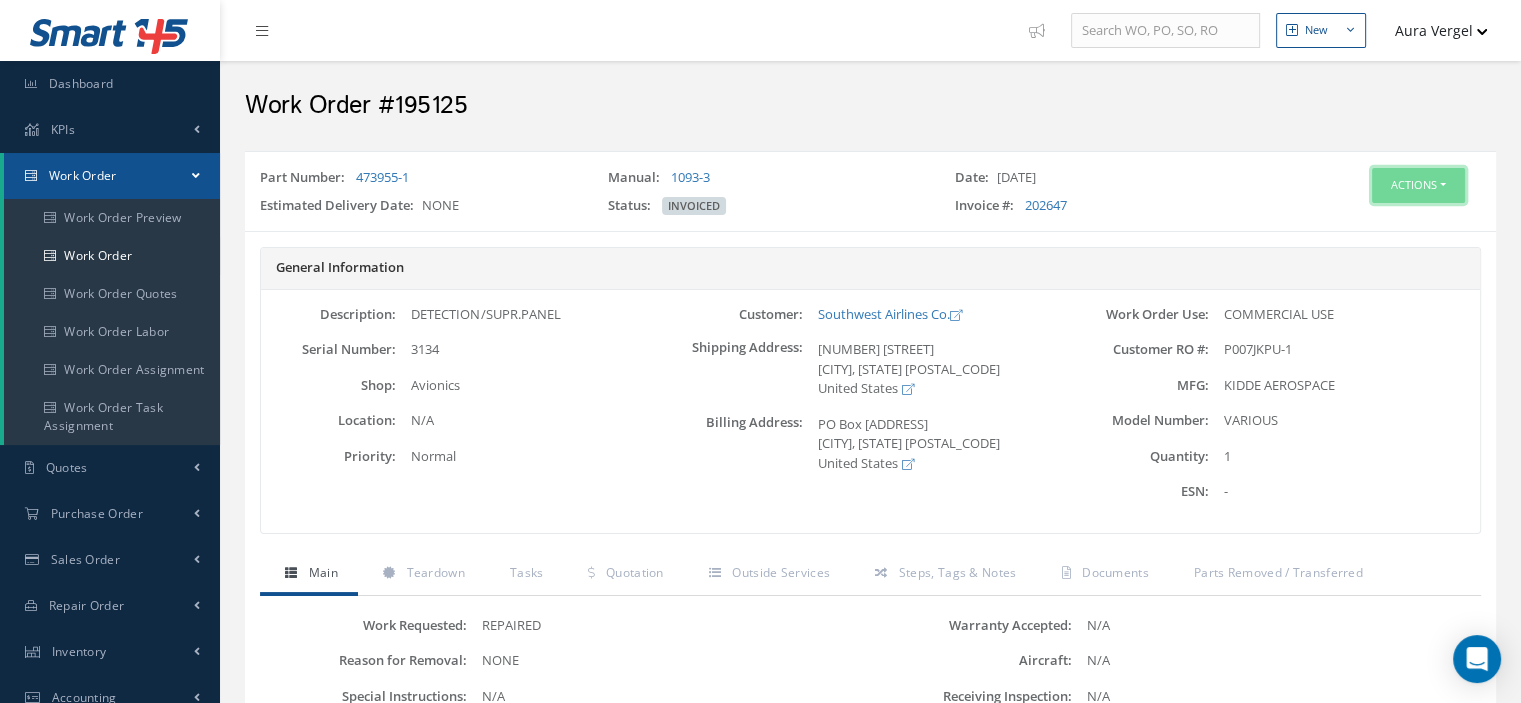 click on "Actions" at bounding box center (1418, 185) 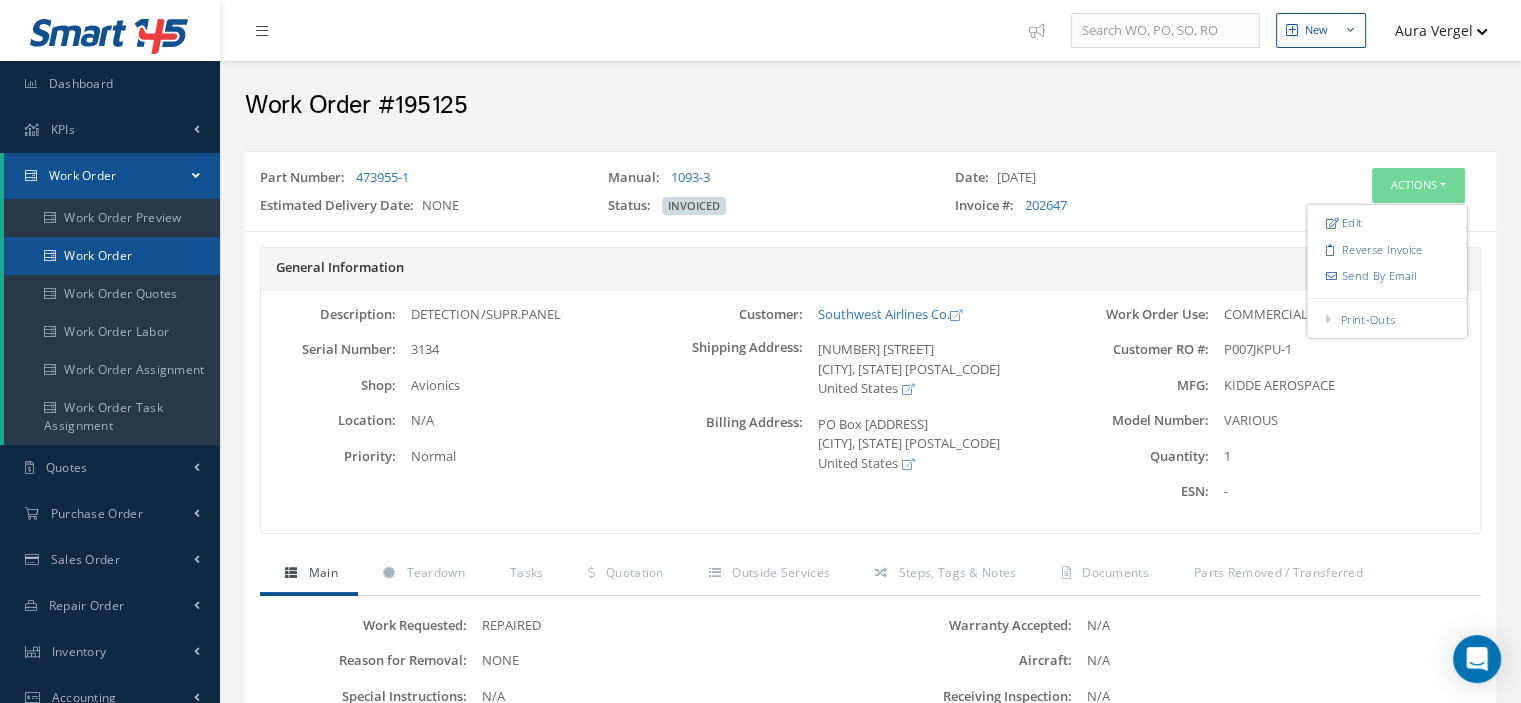 click on "Work Order" at bounding box center [112, 256] 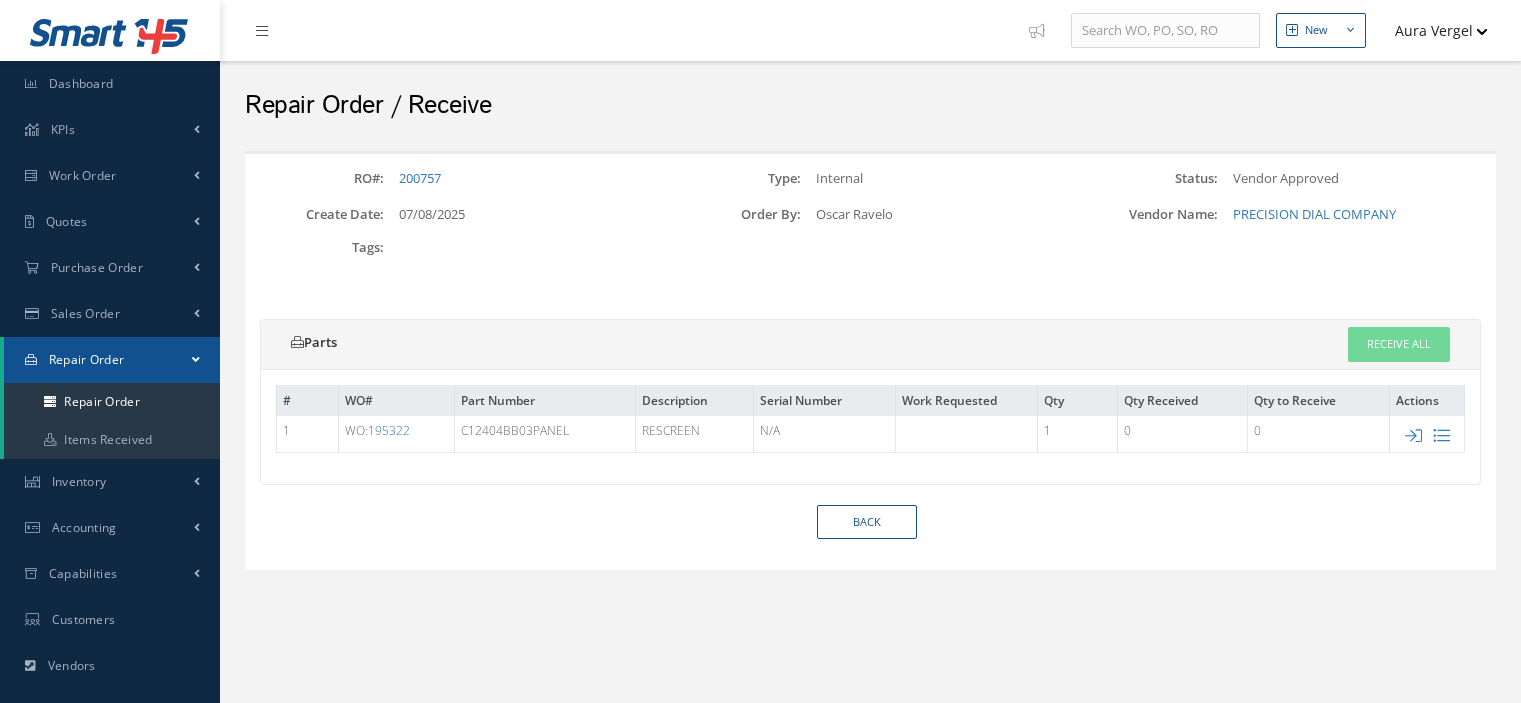 scroll, scrollTop: 0, scrollLeft: 0, axis: both 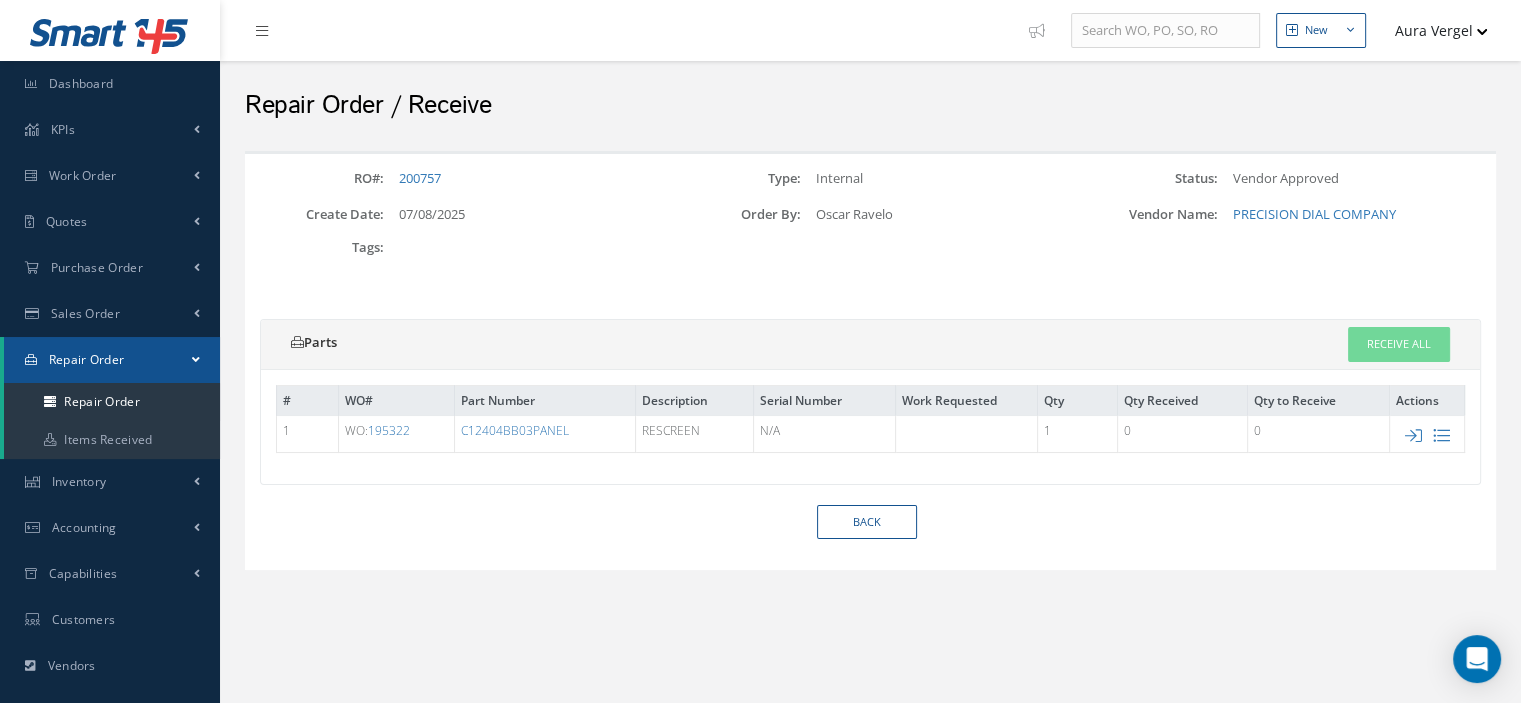 drag, startPoint x: 574, startPoint y: 431, endPoint x: 461, endPoint y: 428, distance: 113.03982 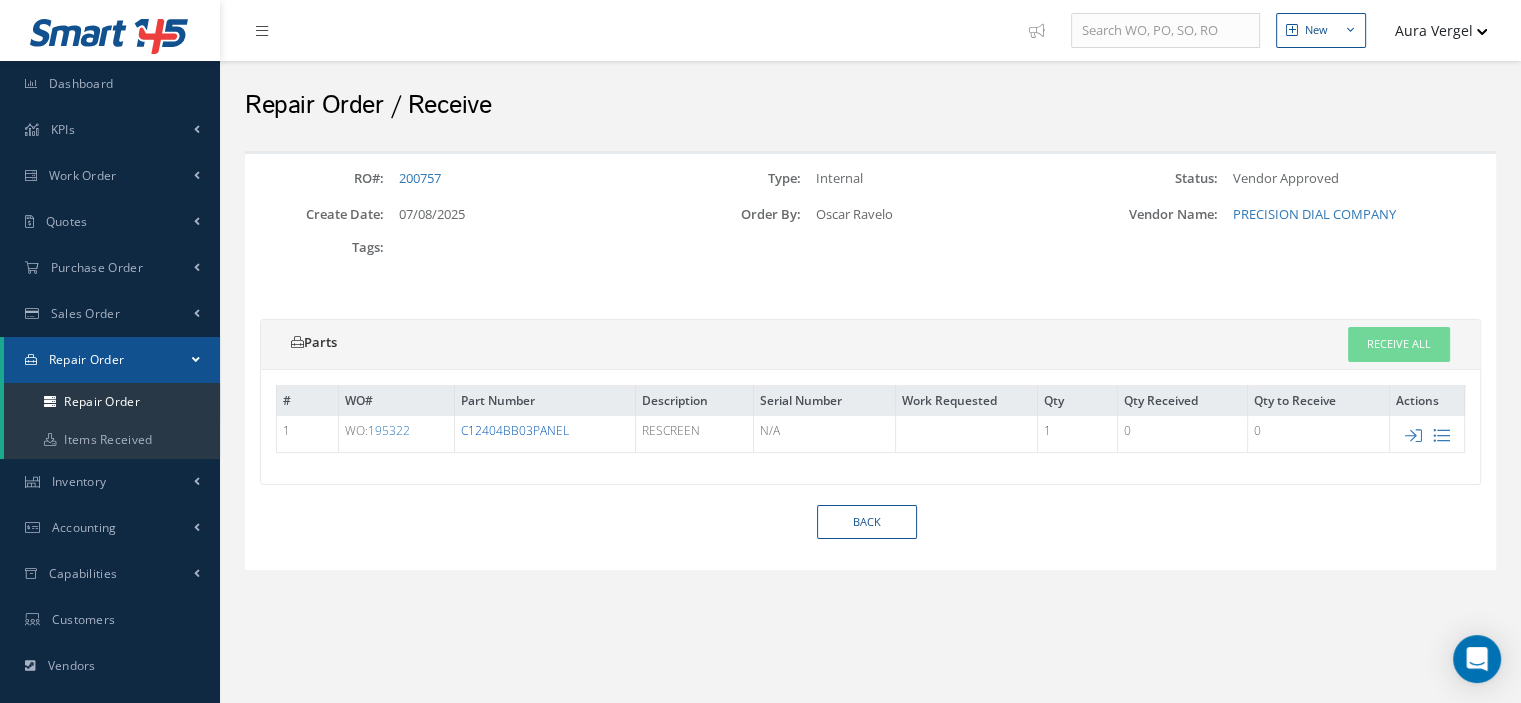 copy on "C12404BB03PANEL" 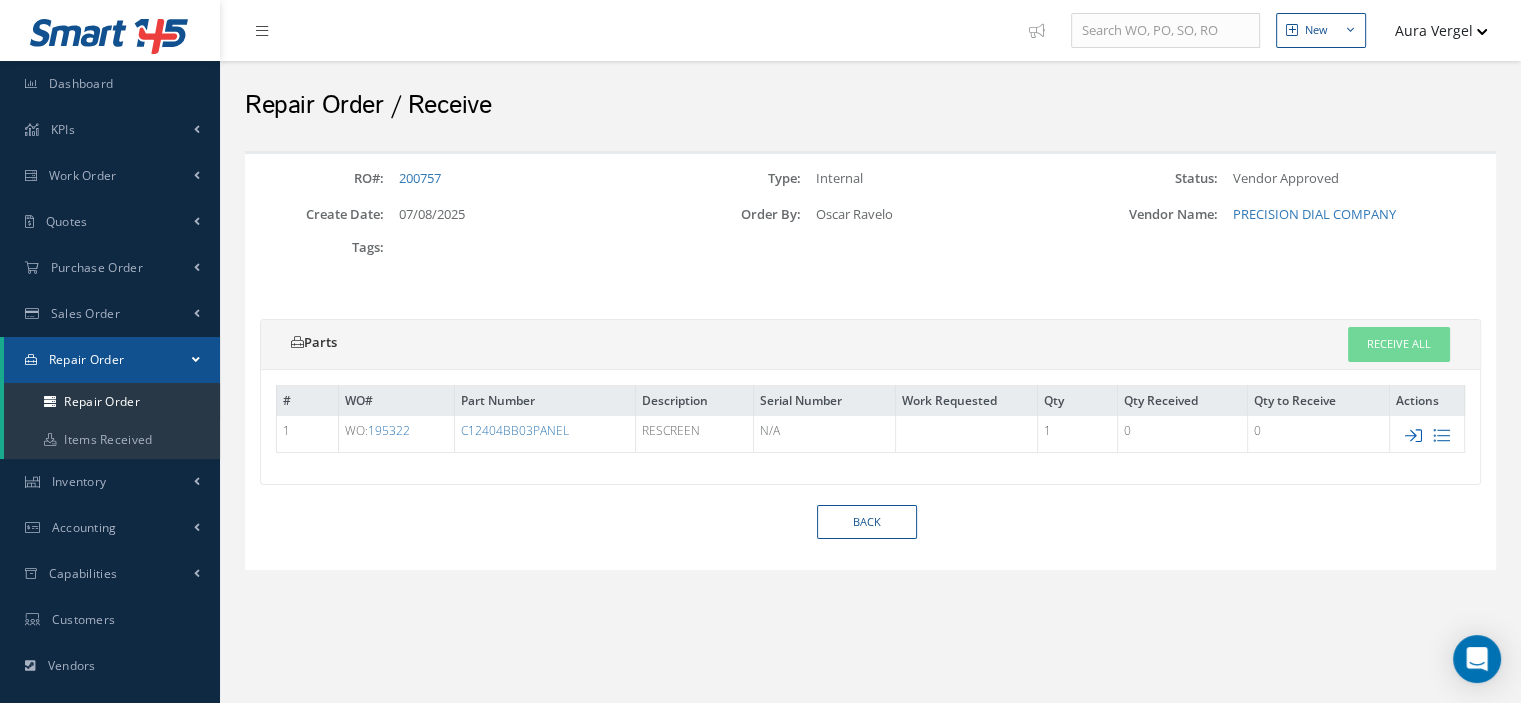 click at bounding box center [1413, 435] 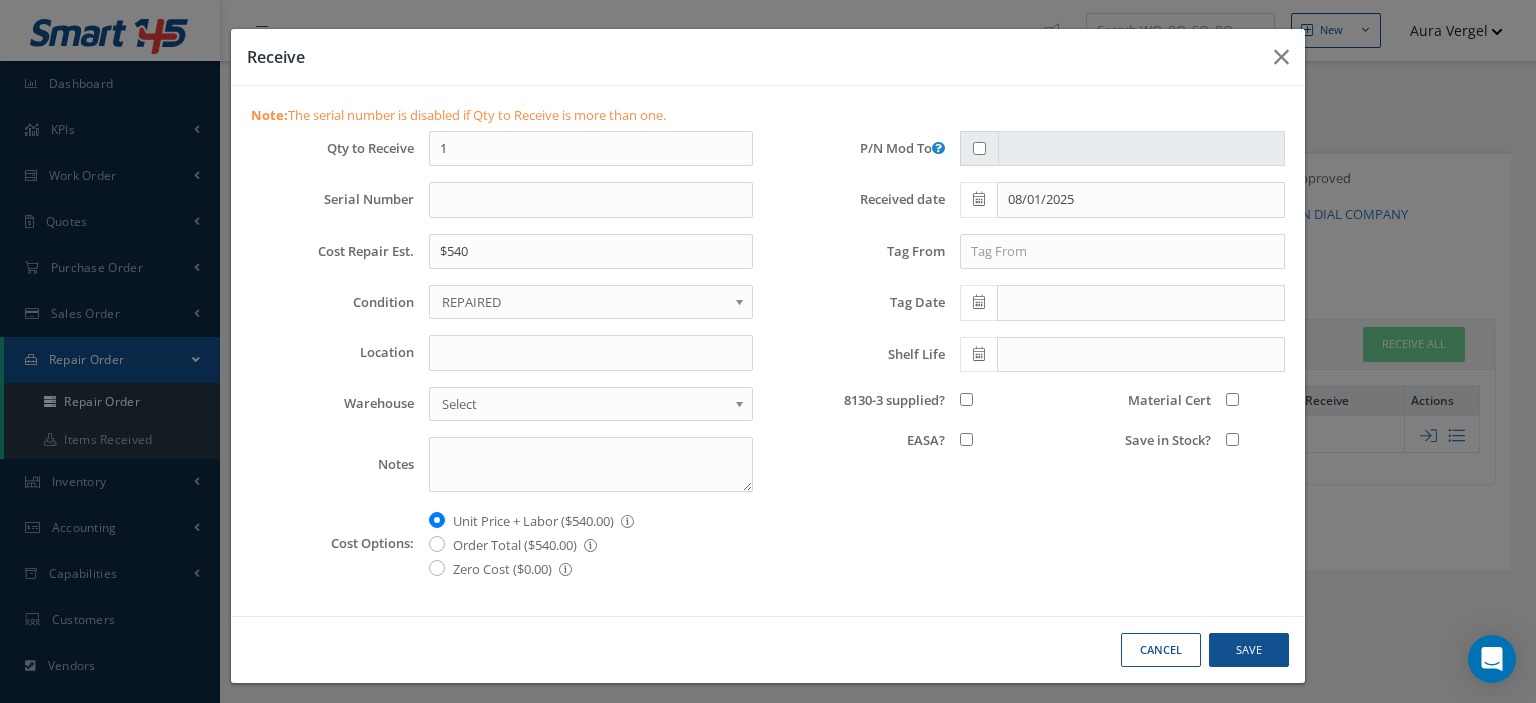 click on "REPAIRED" at bounding box center [584, 302] 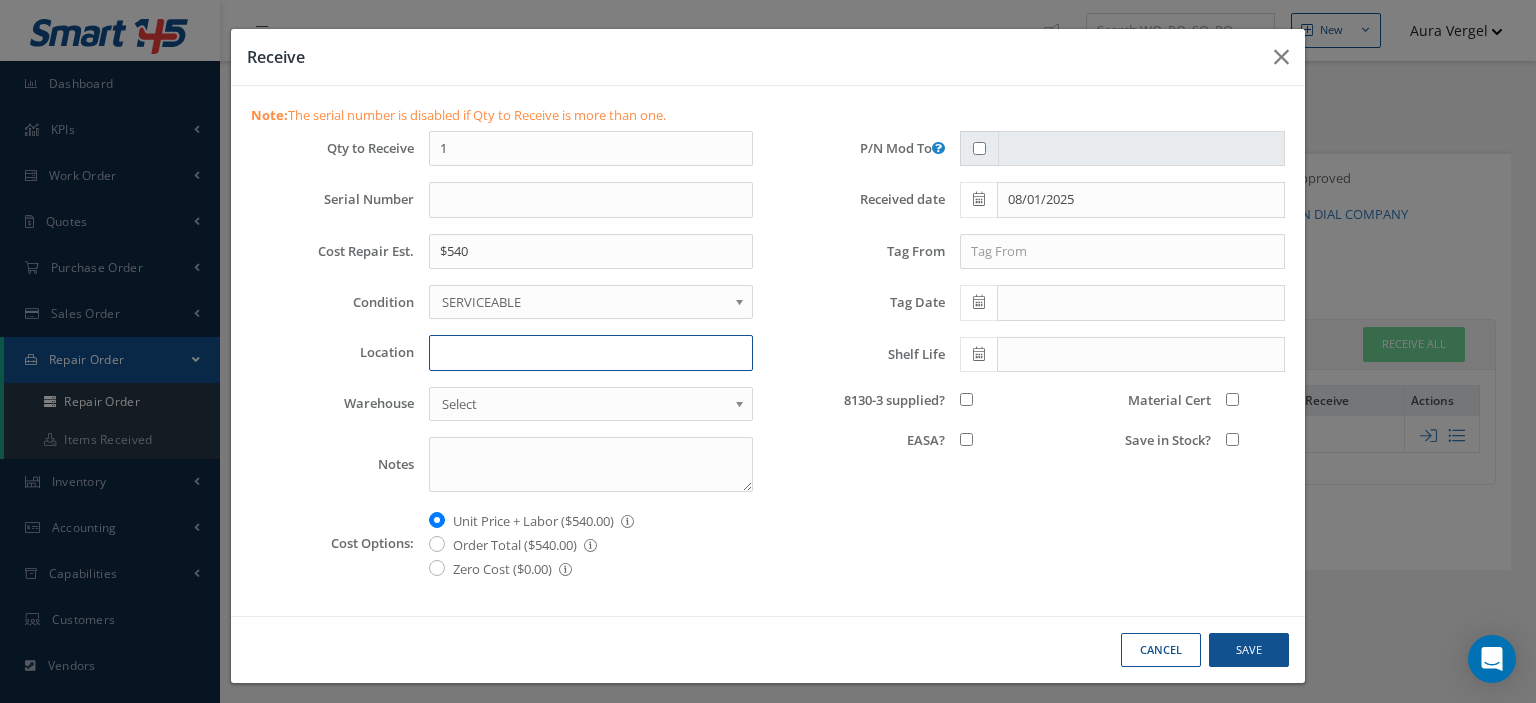 click on "Location" at bounding box center (591, 353) 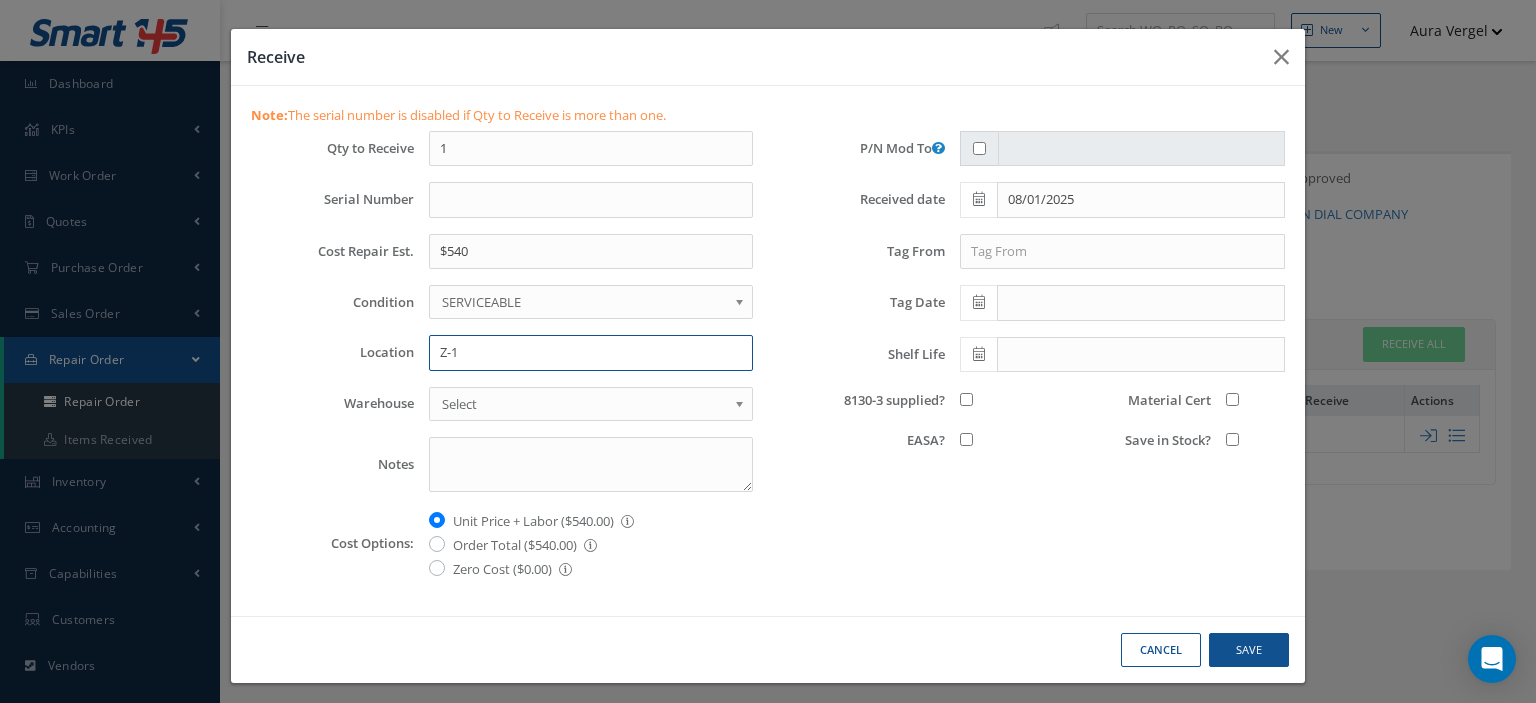type on "Z-1" 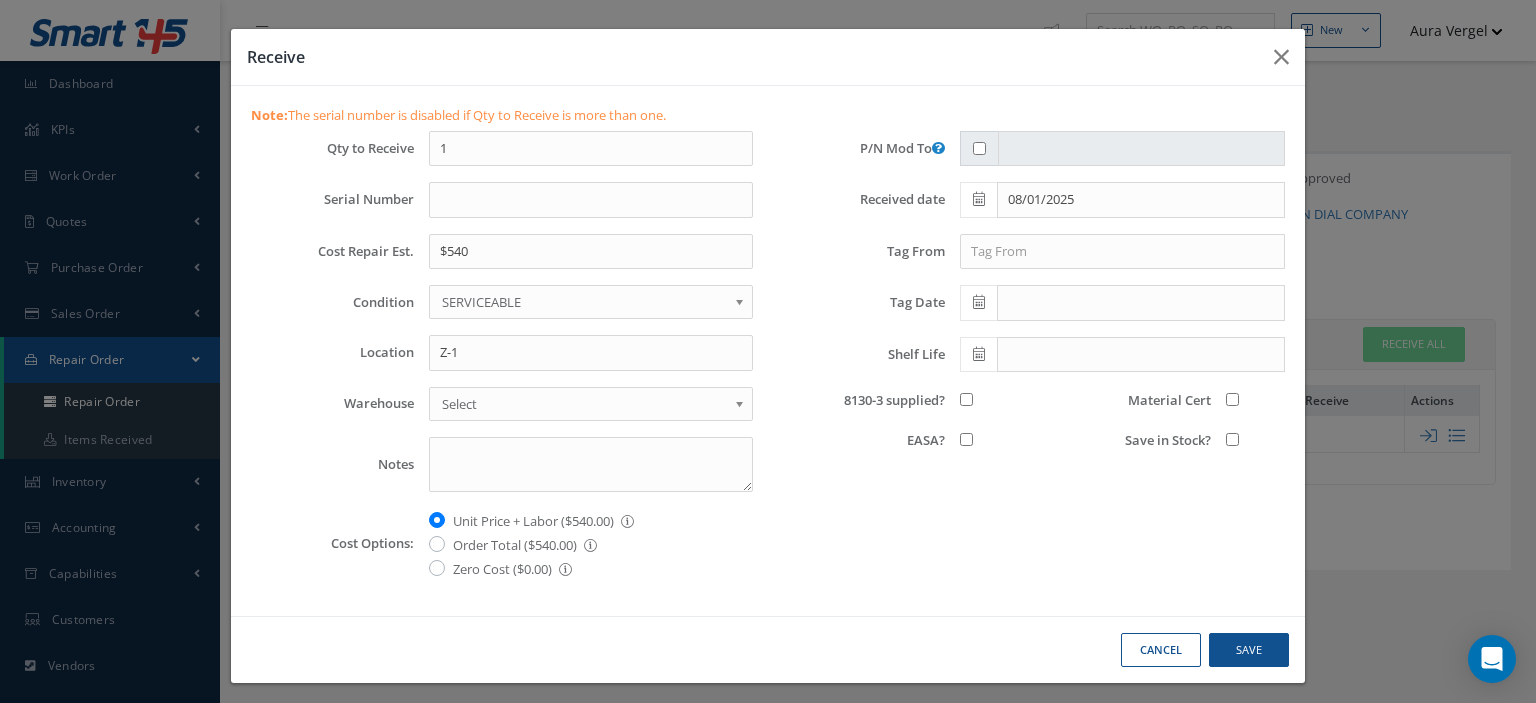 click on "8130-3 supplied?" at bounding box center [966, 399] 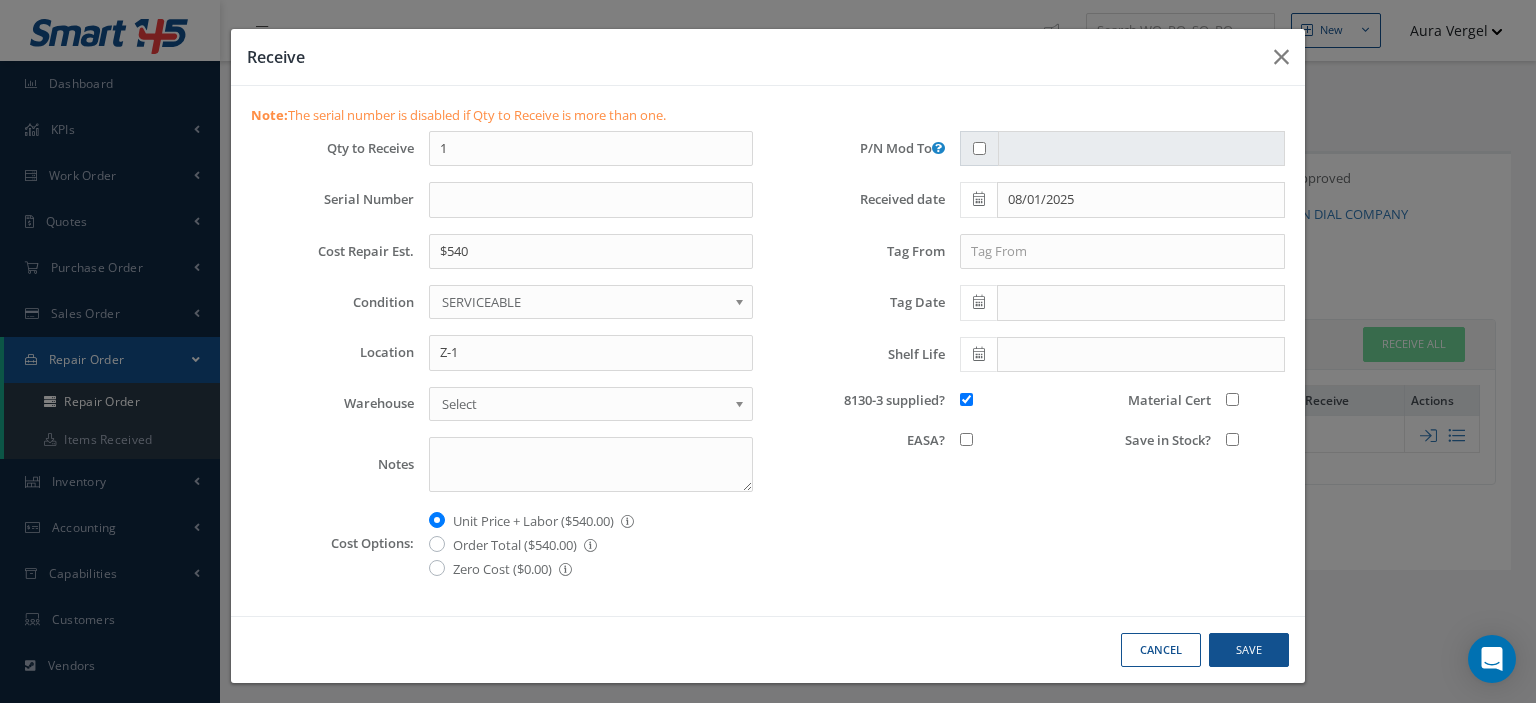 click on "Save in Stock?" at bounding box center [1232, 439] 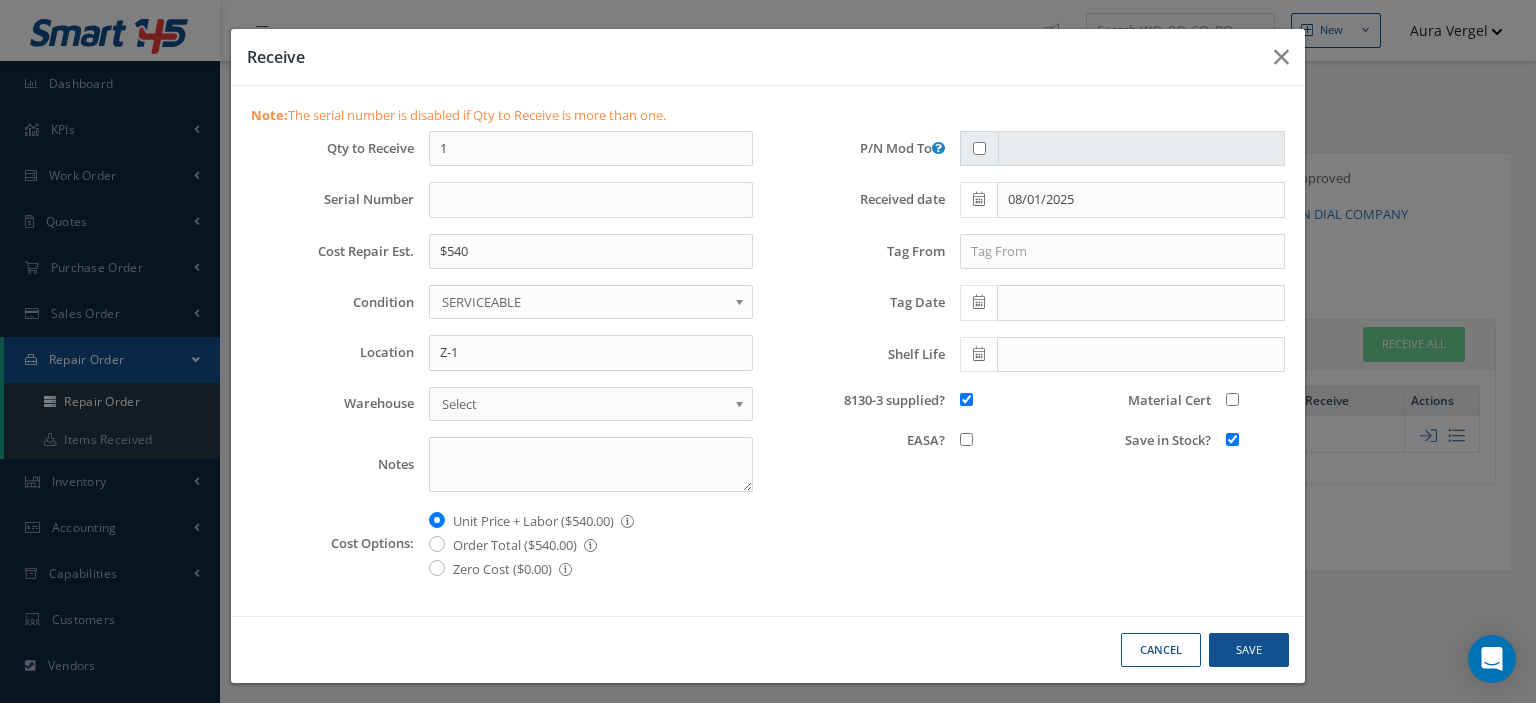 click on "Material Cert" at bounding box center (1232, 399) 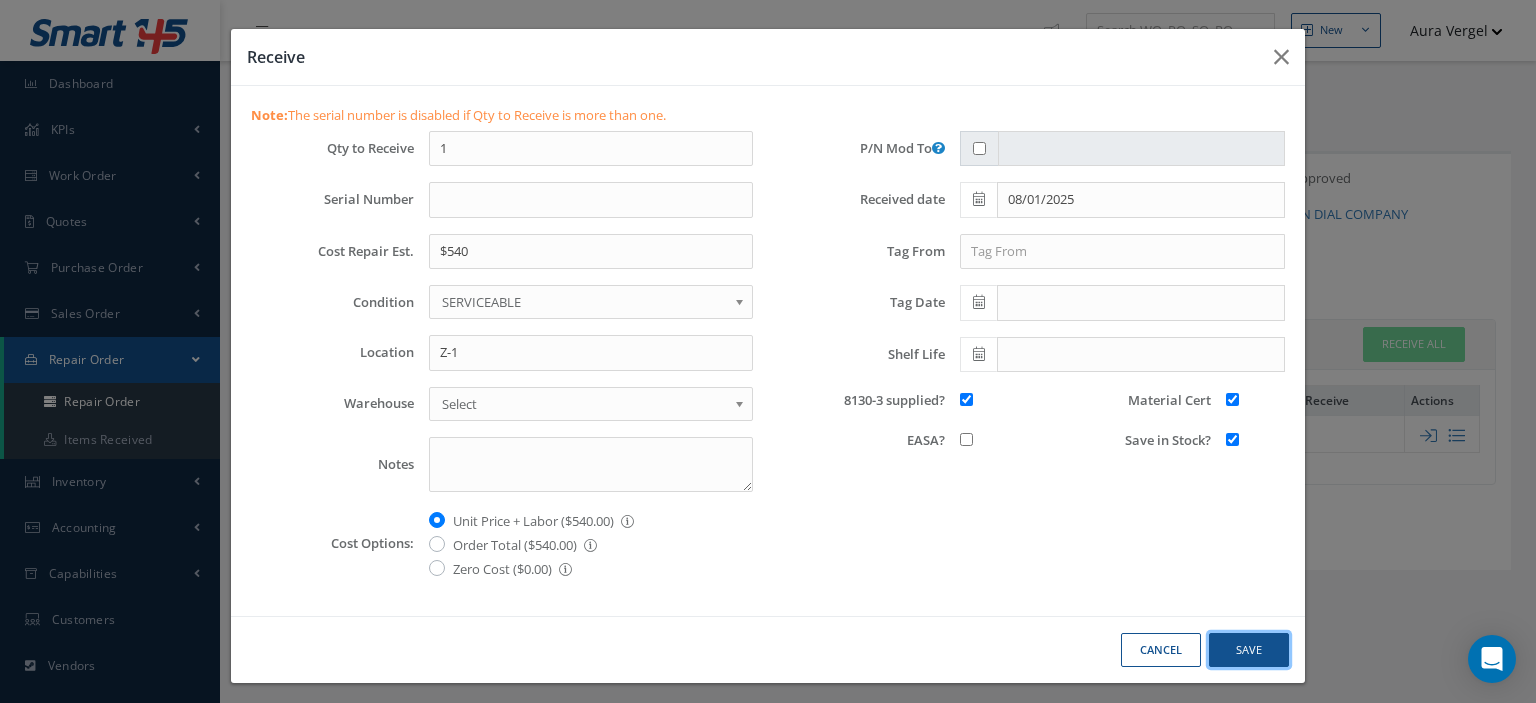 click on "Save" at bounding box center [1249, 650] 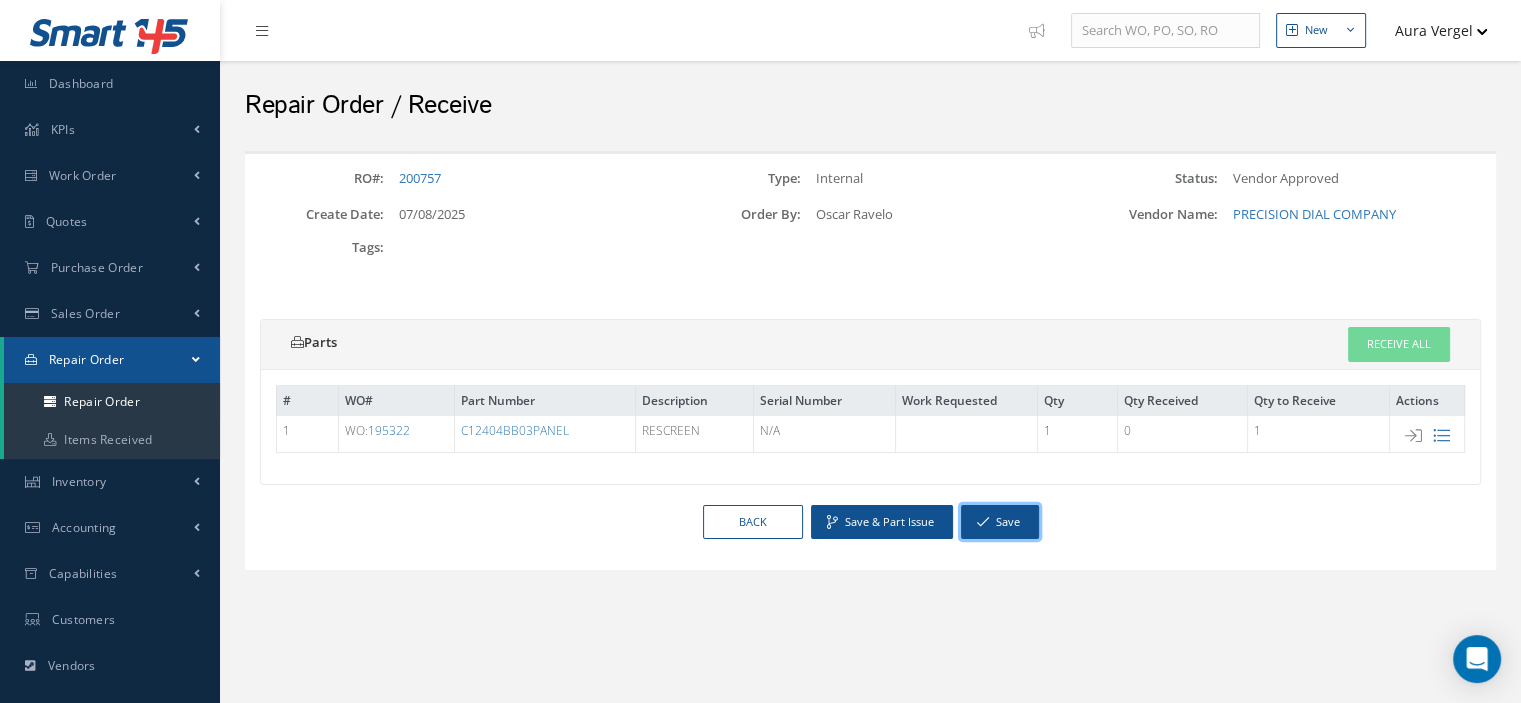 click on "Save" at bounding box center (1000, 522) 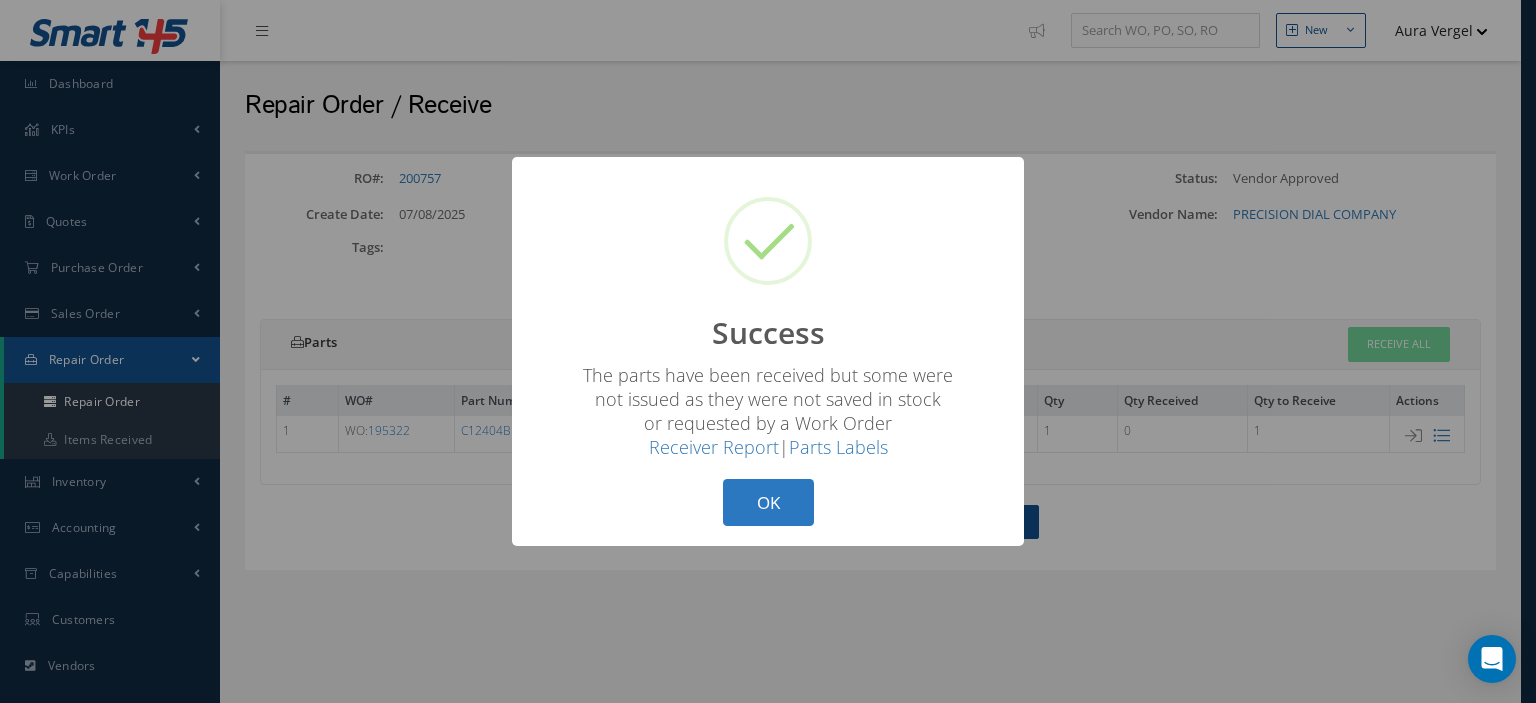 click on "OK" at bounding box center [768, 502] 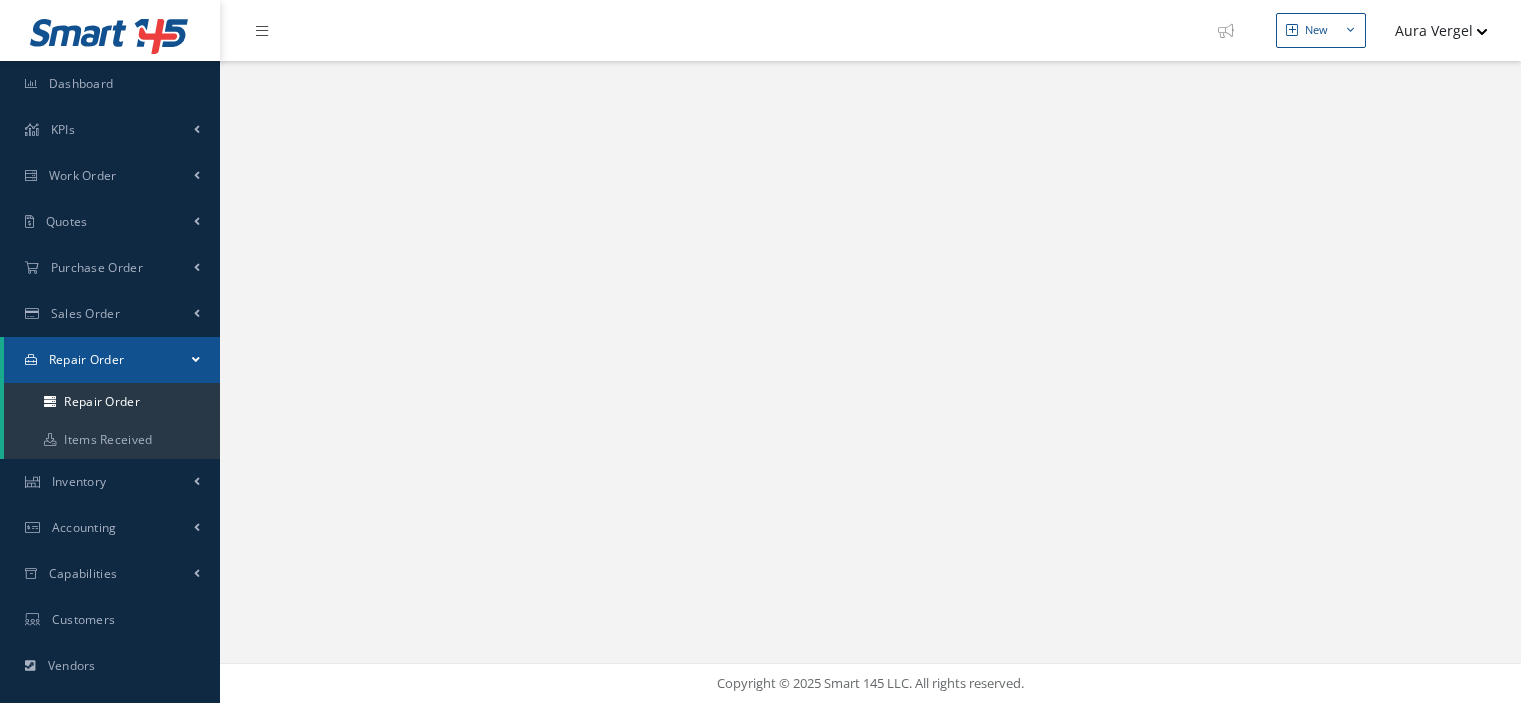 scroll, scrollTop: 0, scrollLeft: 0, axis: both 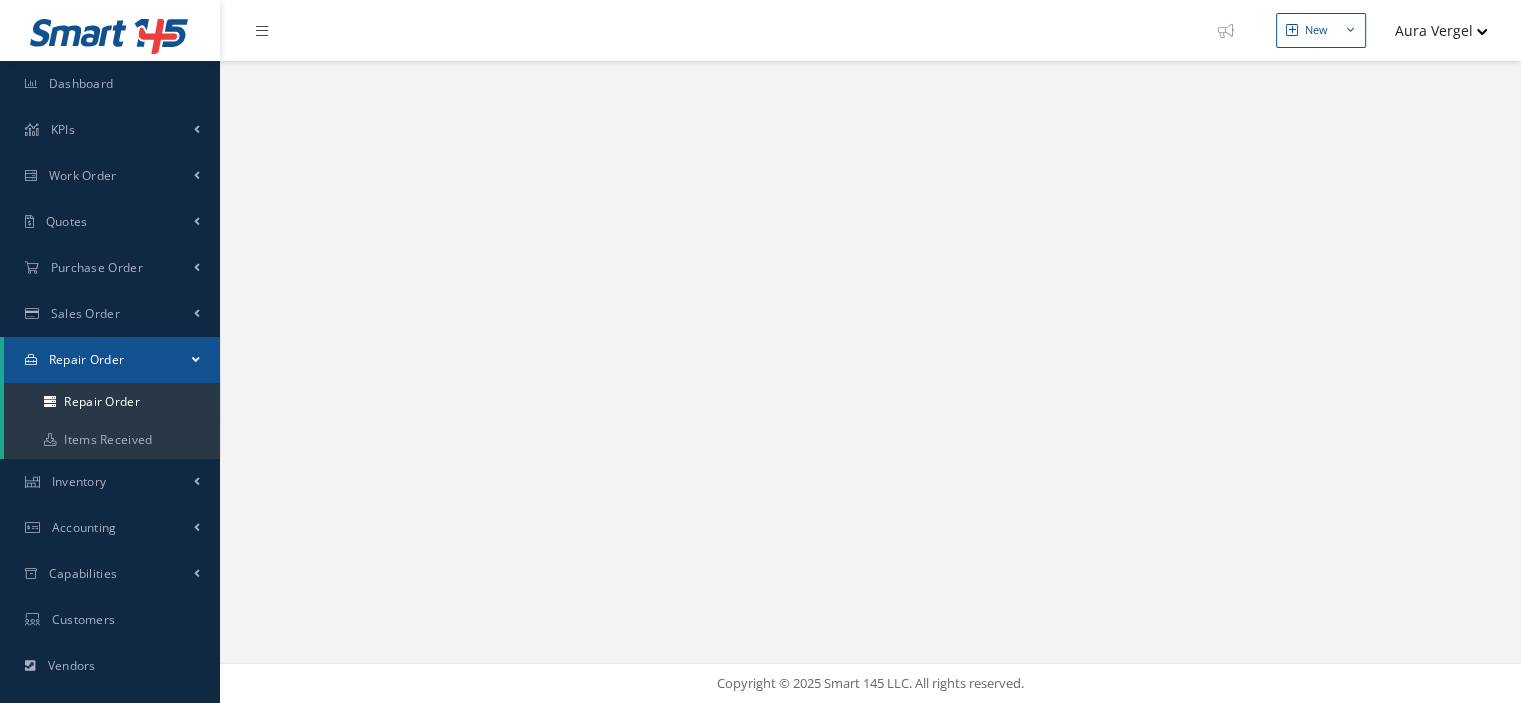 select on "25" 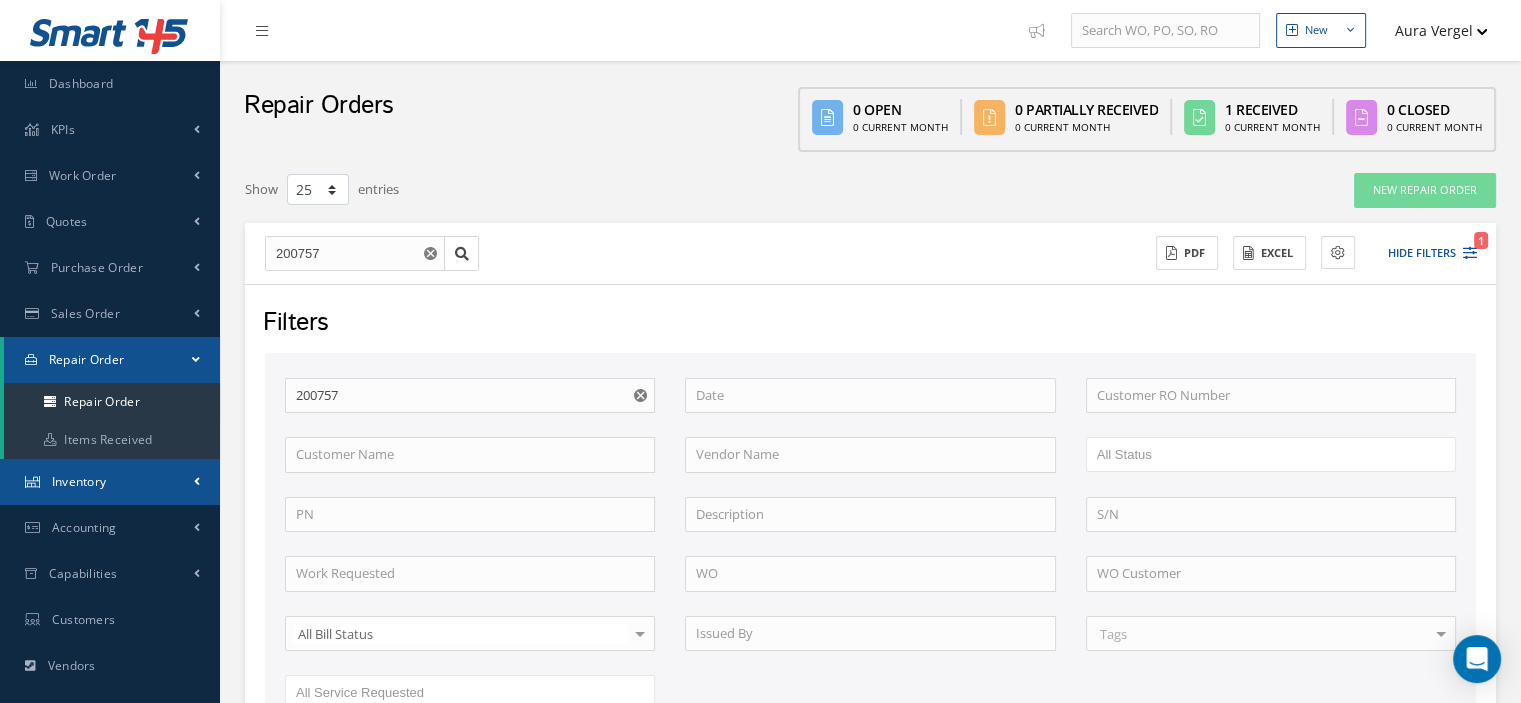 click on "Inventory" at bounding box center [110, 482] 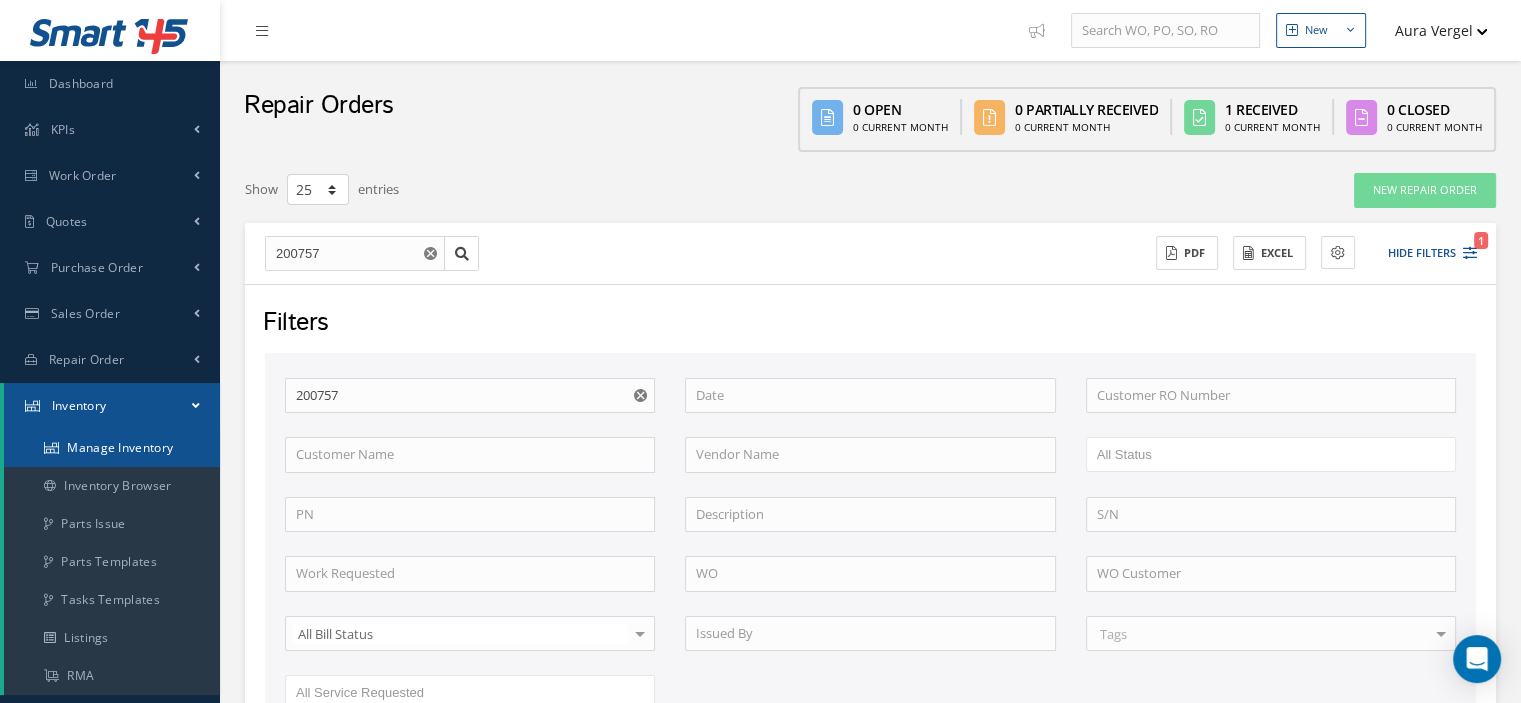 click on "Manage Inventory" at bounding box center [112, 448] 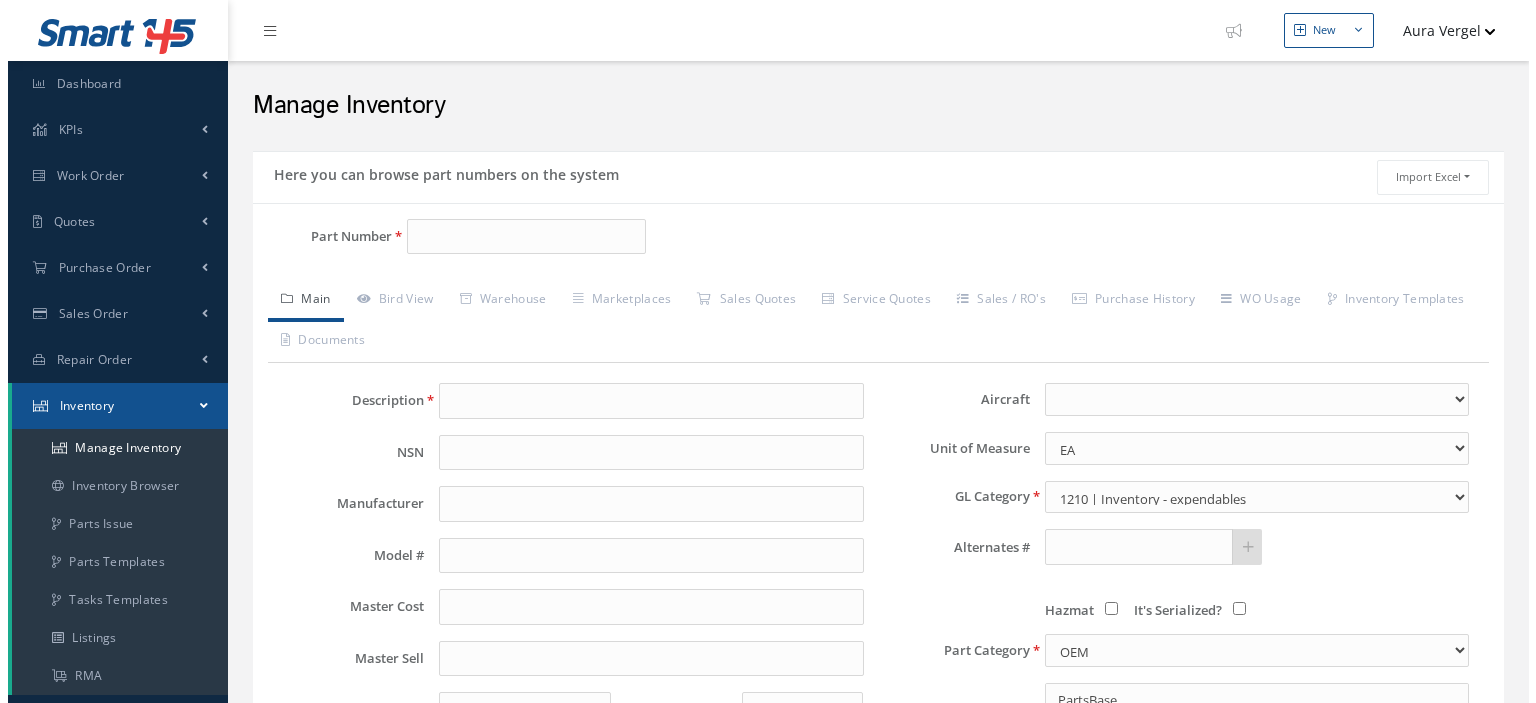 scroll, scrollTop: 0, scrollLeft: 0, axis: both 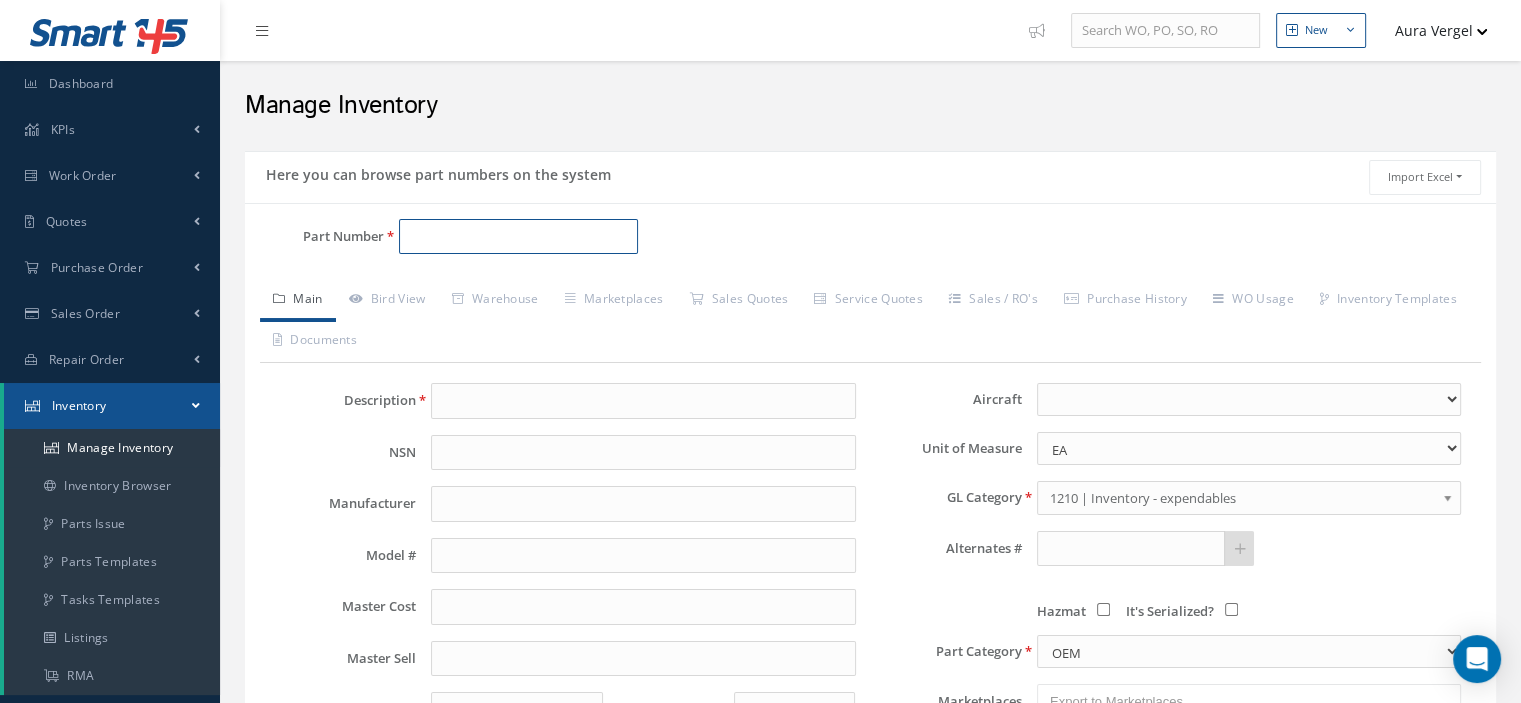 click on "Part Number" at bounding box center [518, 237] 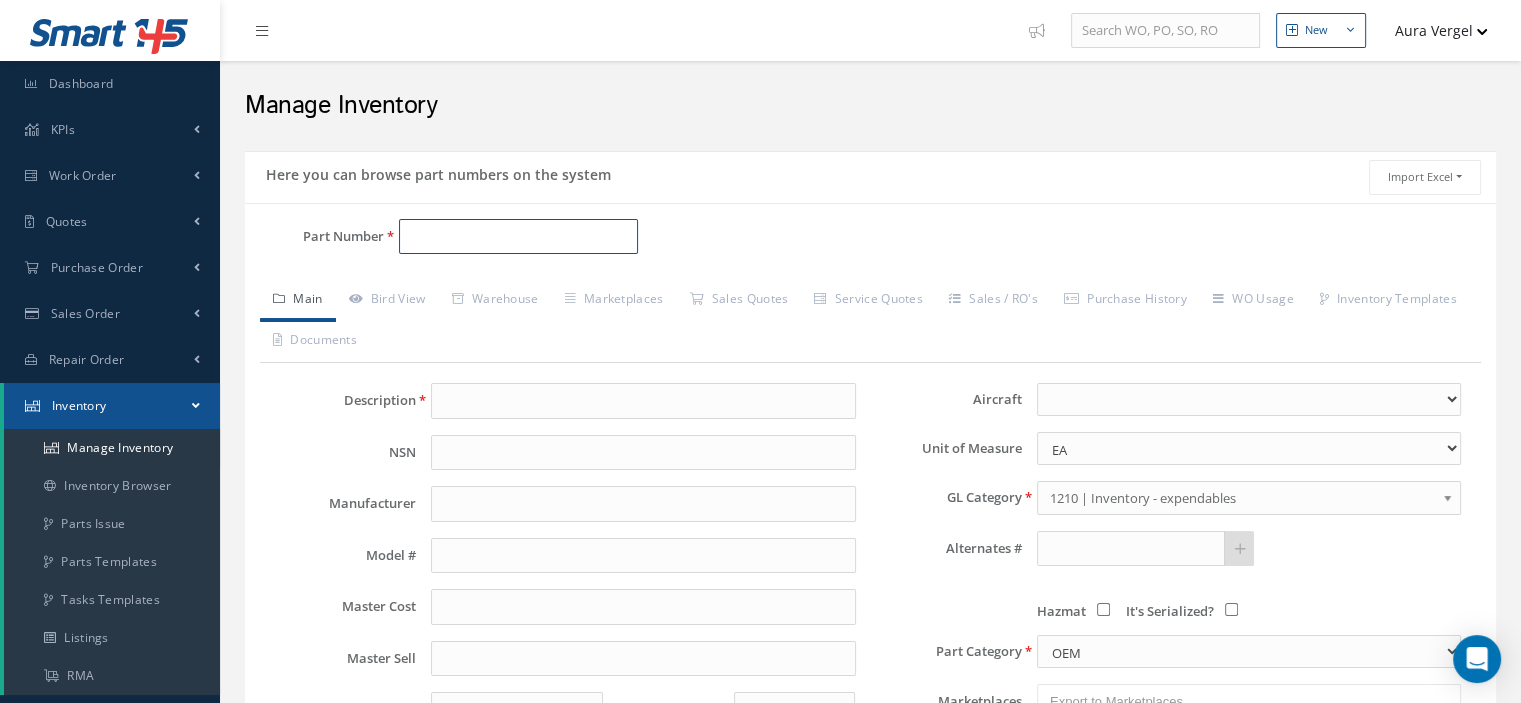 paste on "C12404BB03PANEL" 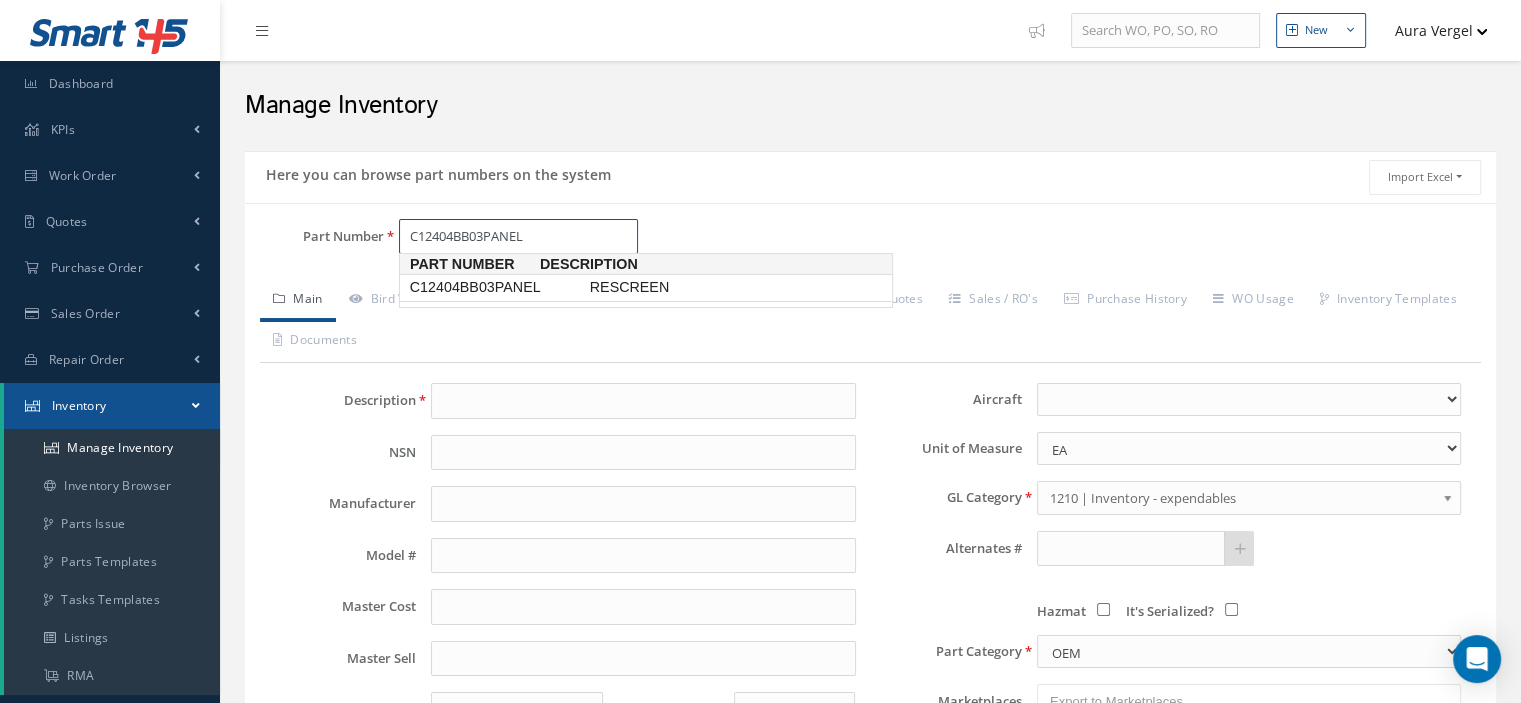 click on "C12404BB03PANEL" at bounding box center [496, 287] 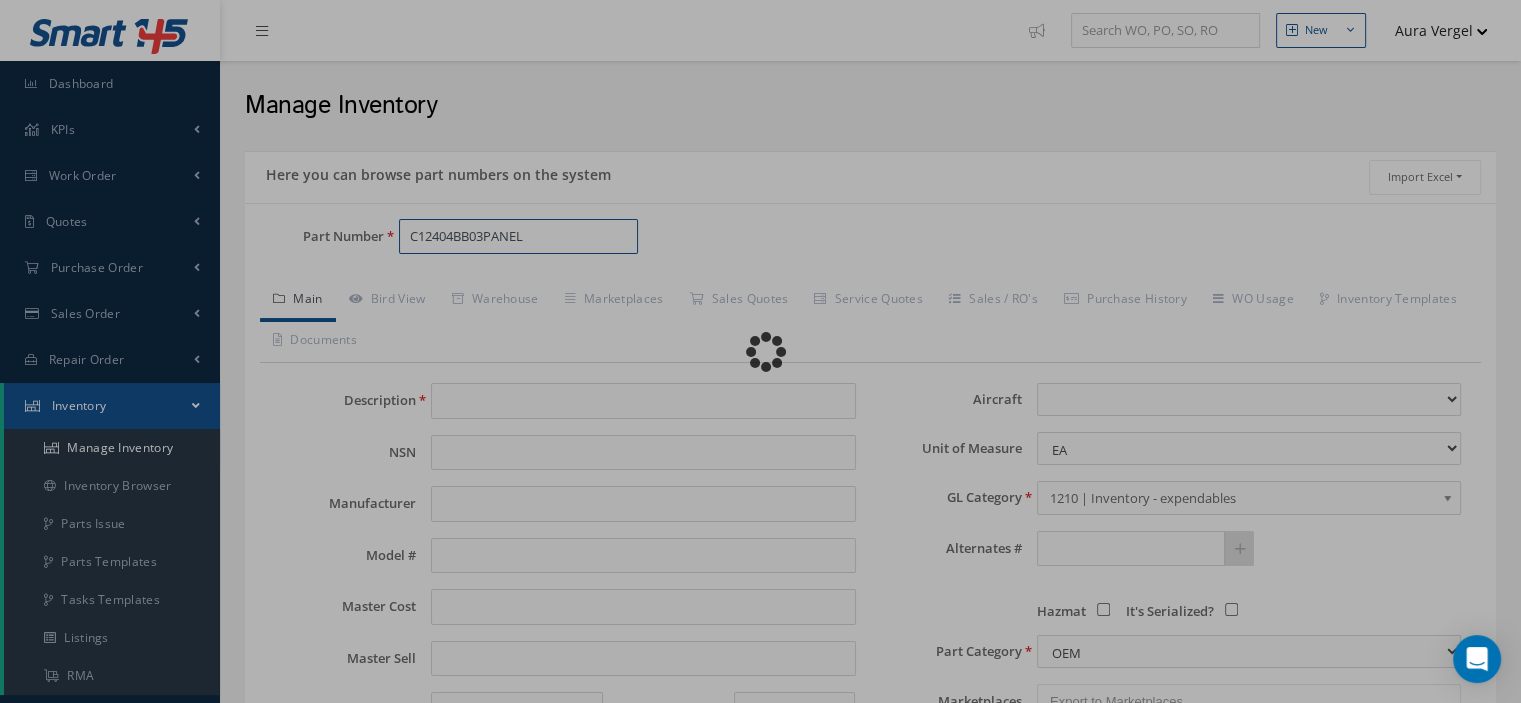 type on "RESCREEN" 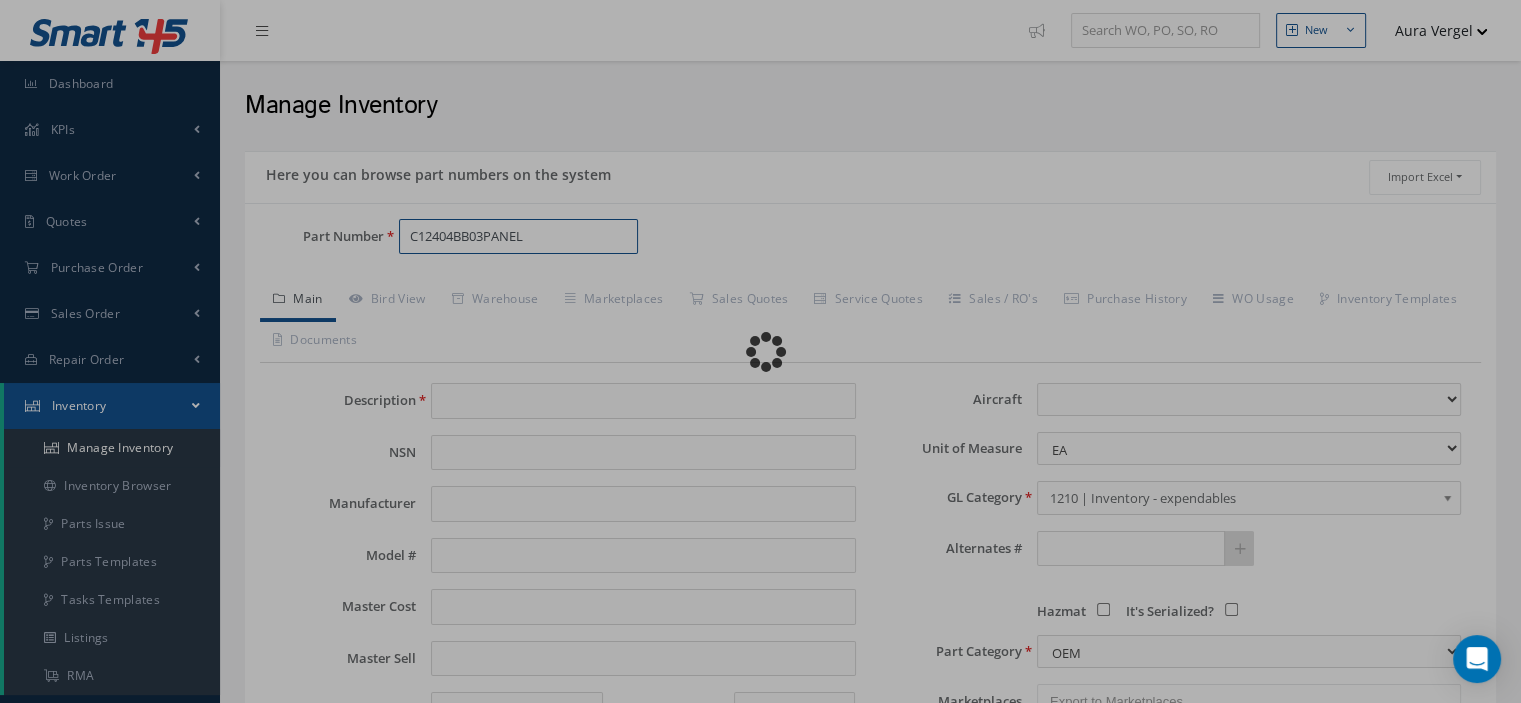 select 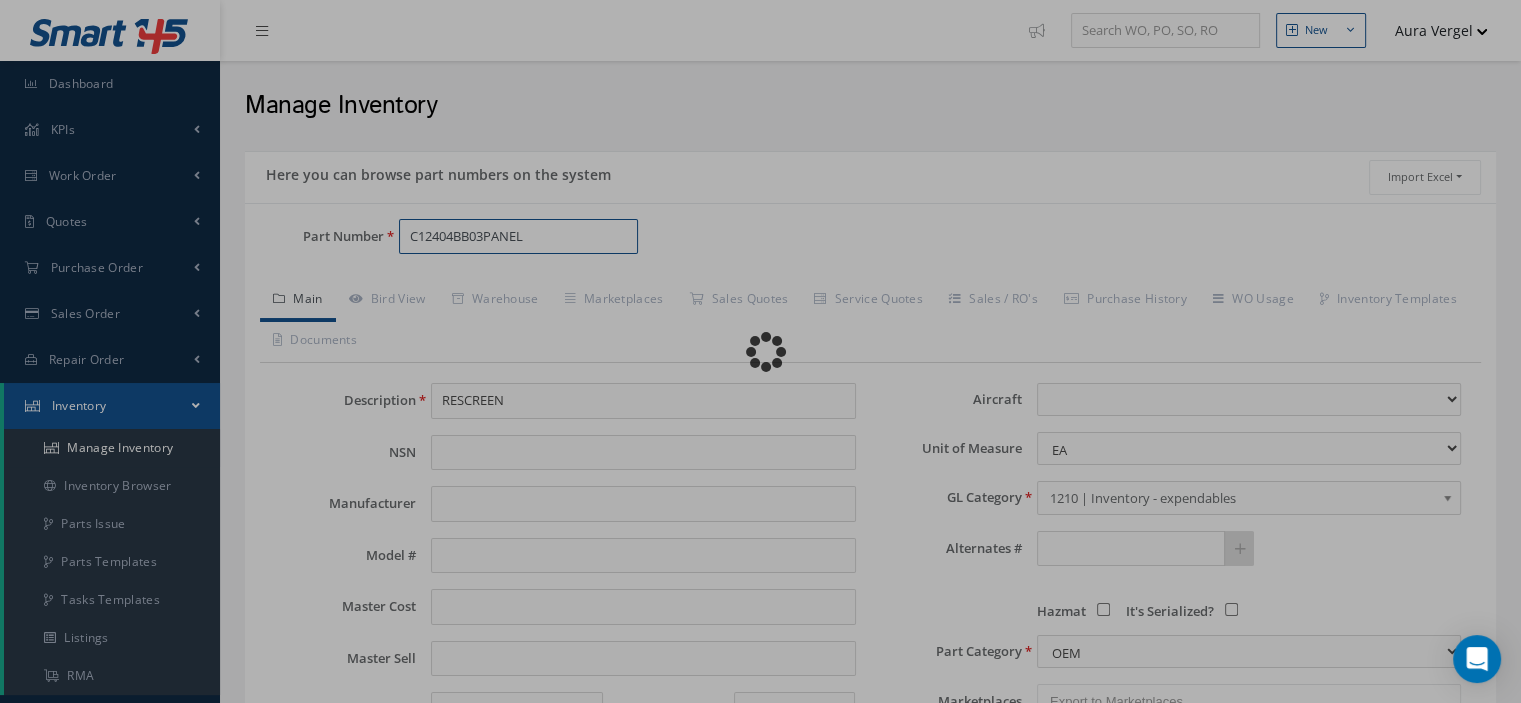 type on "C12404BB03PANEL" 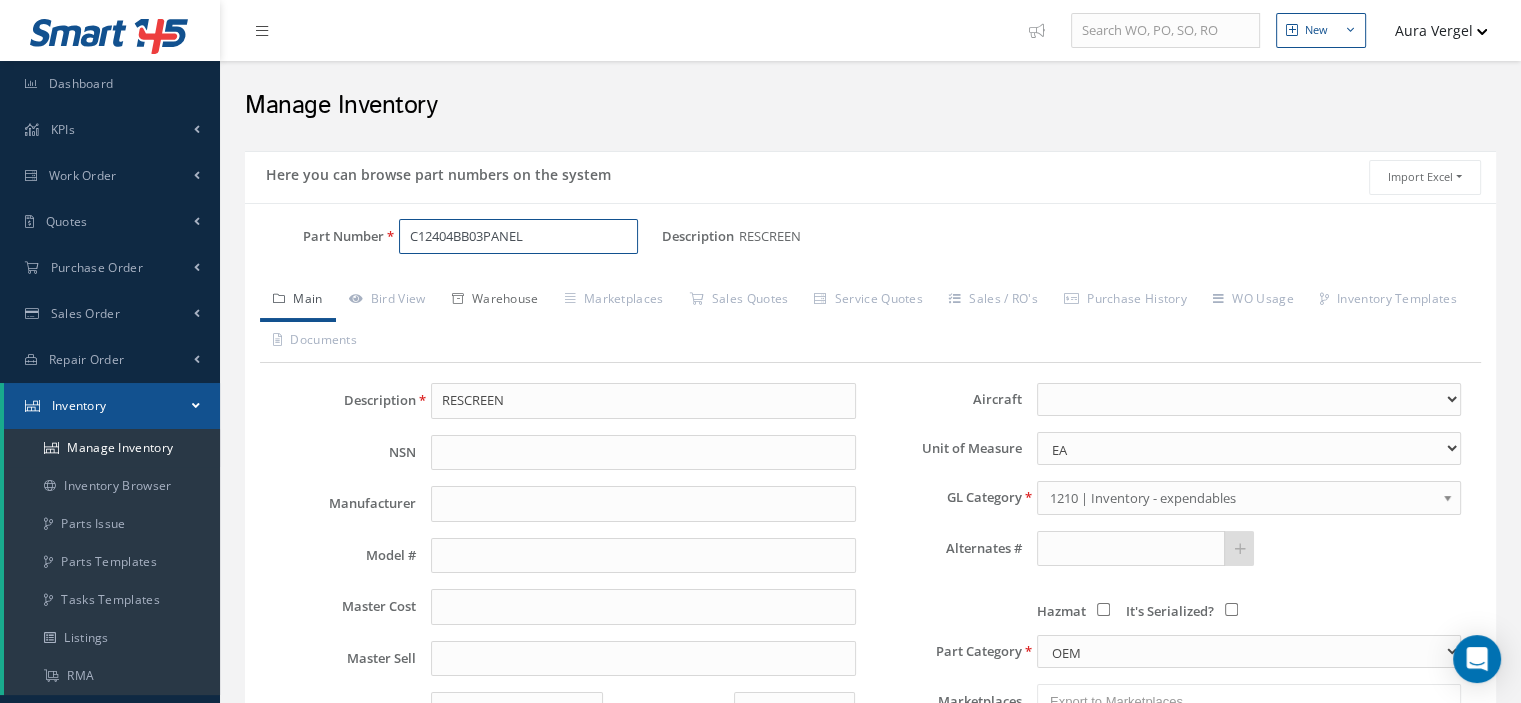 type on "C12404BB03PANEL" 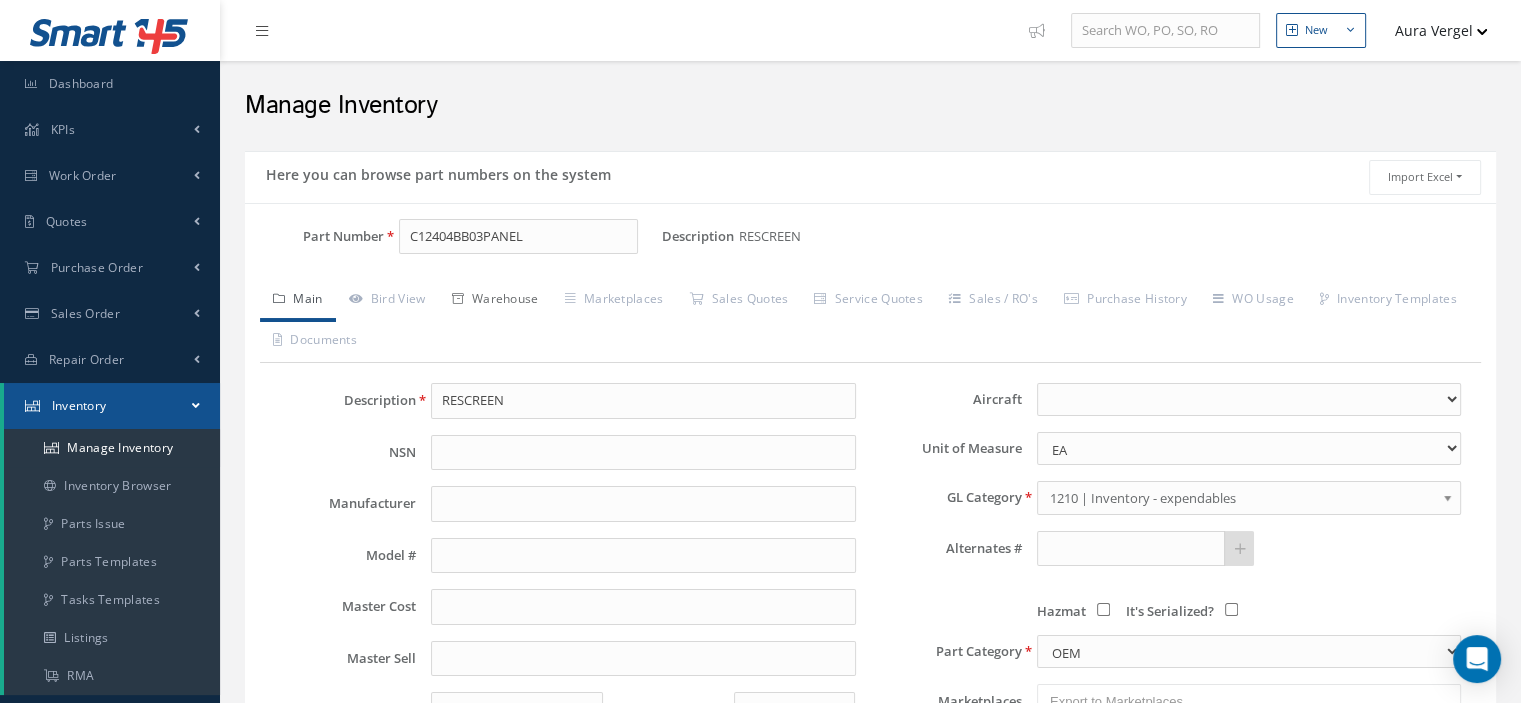 click on "Warehouse" at bounding box center [495, 301] 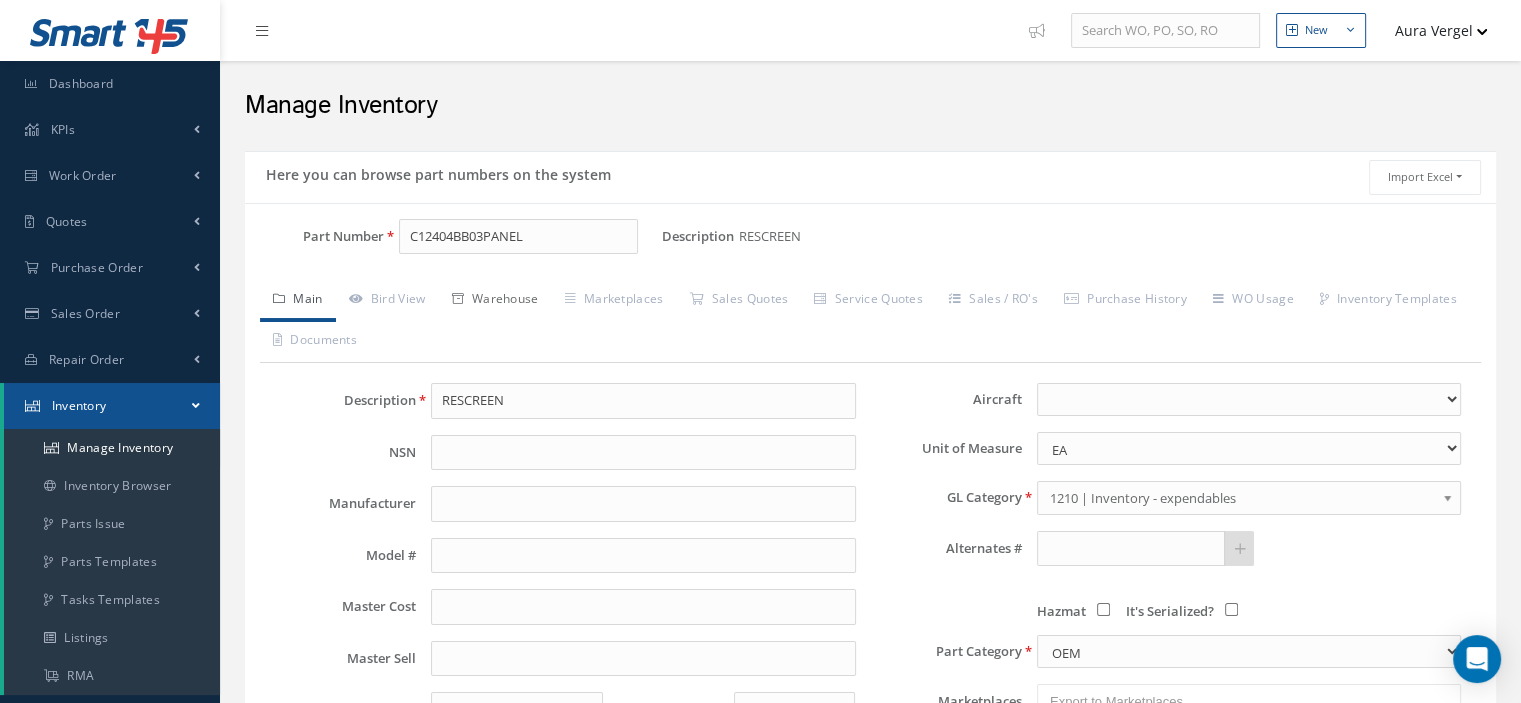 type 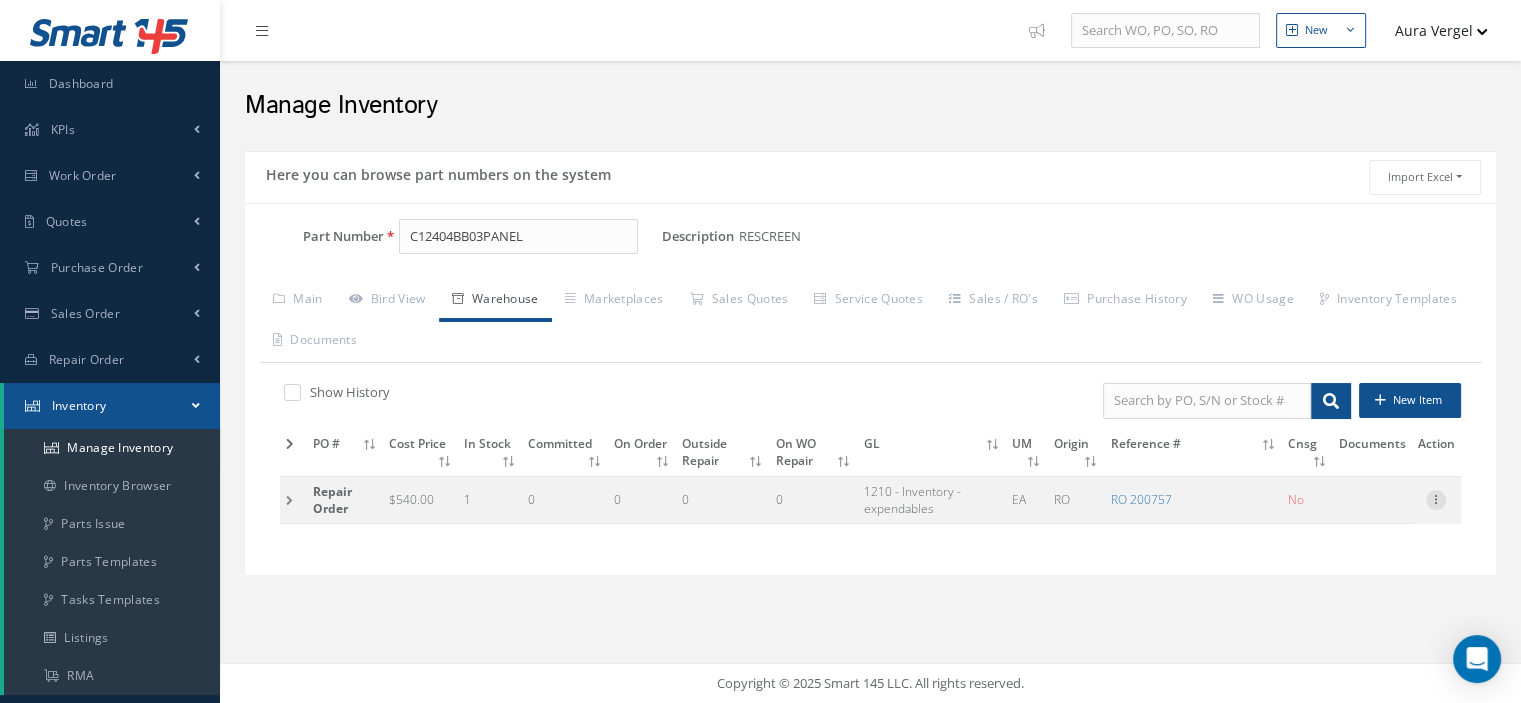 click at bounding box center (1436, 498) 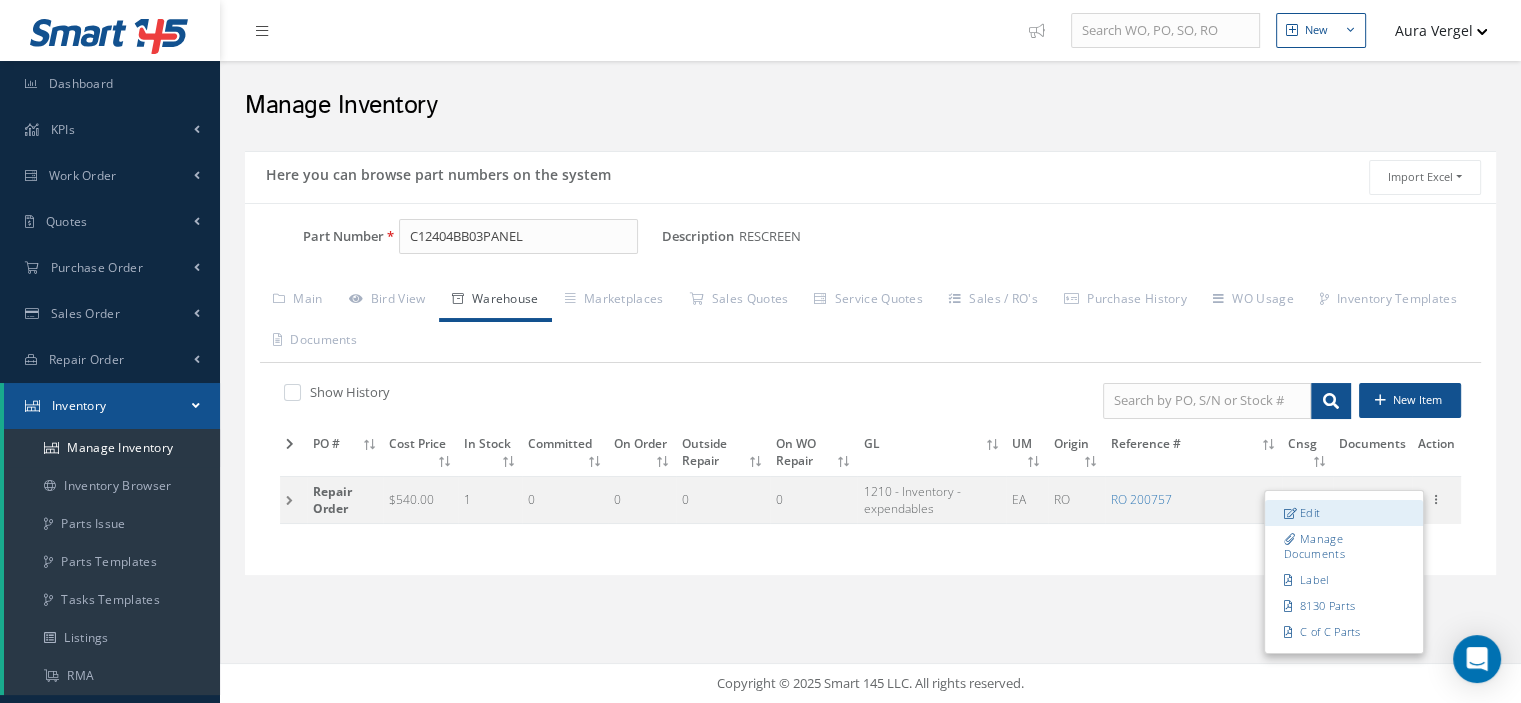 click on "Edit" at bounding box center [1344, 513] 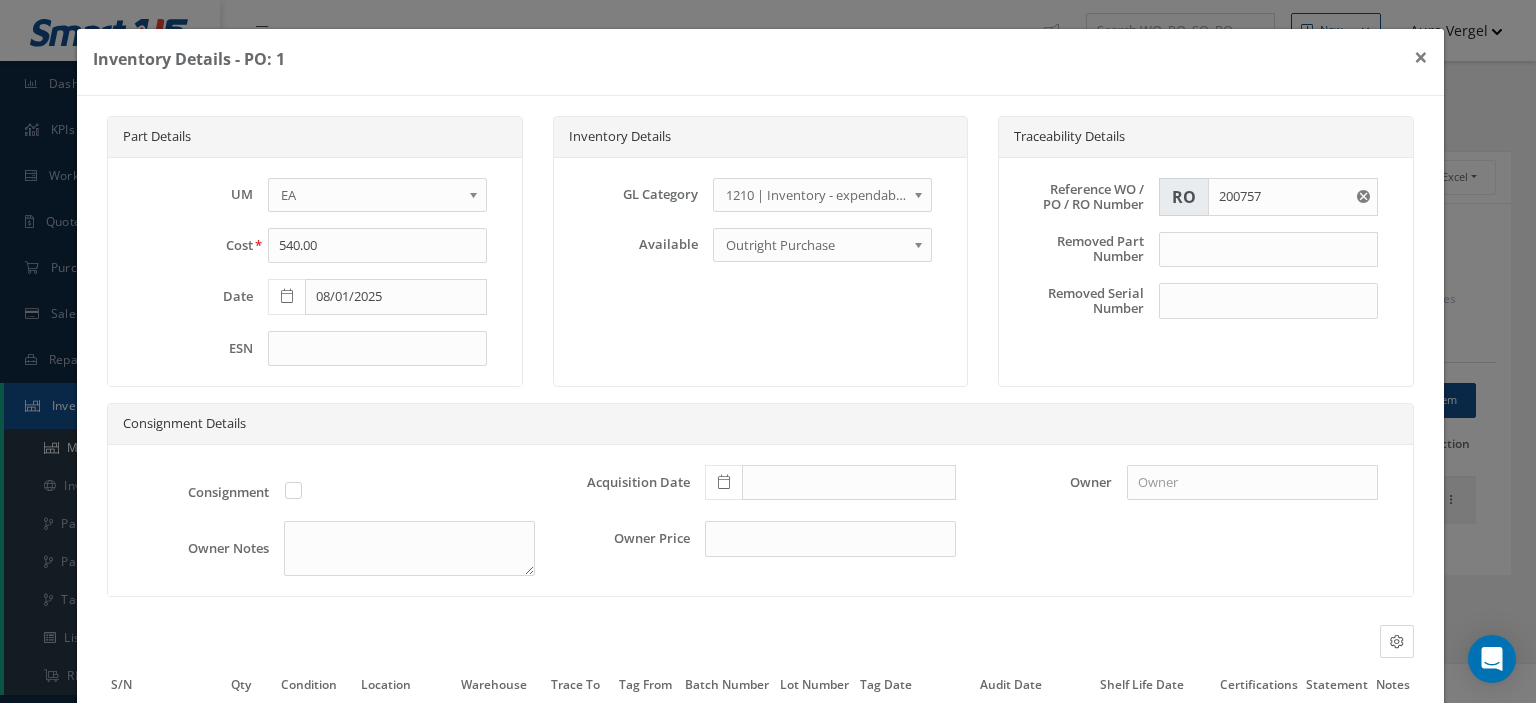 scroll, scrollTop: 188, scrollLeft: 0, axis: vertical 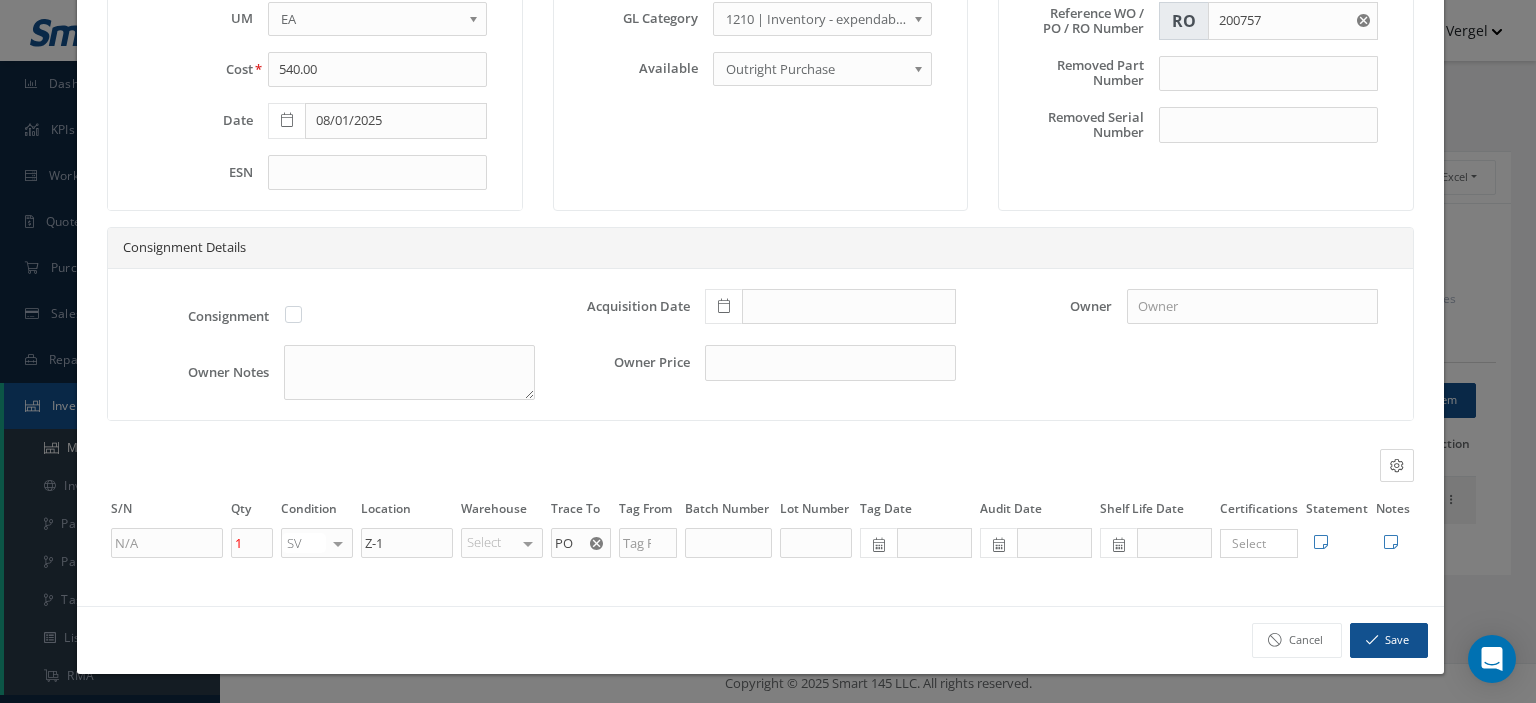 click 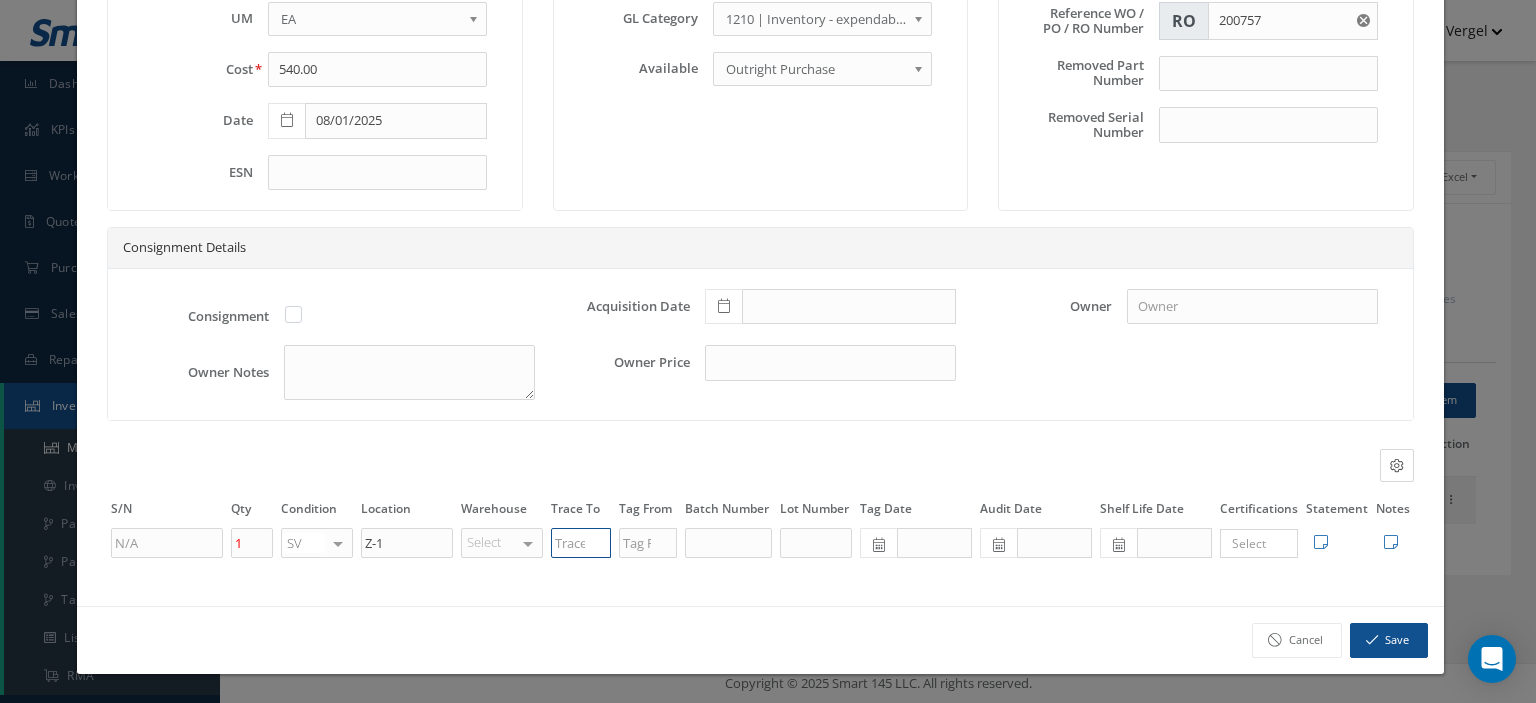 click at bounding box center [581, 543] 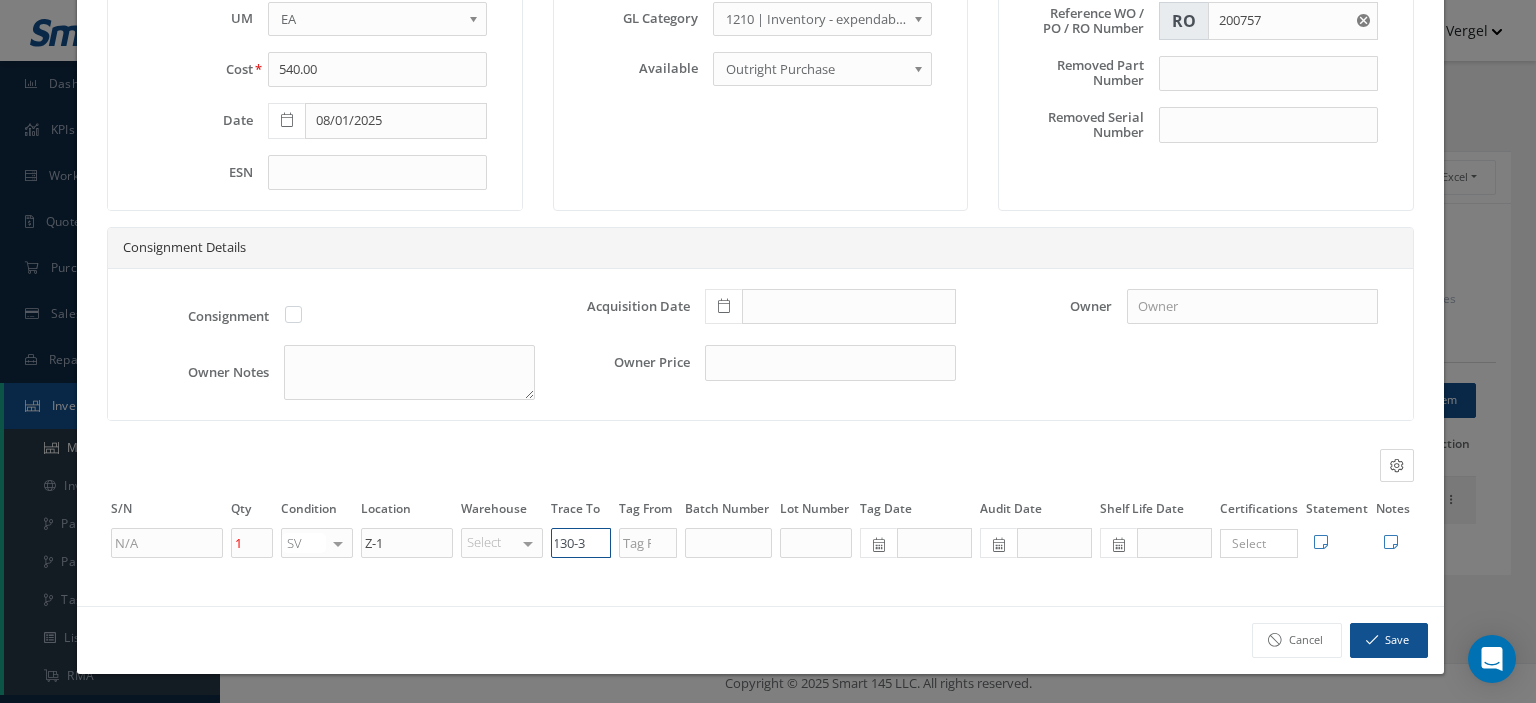 scroll, scrollTop: 0, scrollLeft: 16, axis: horizontal 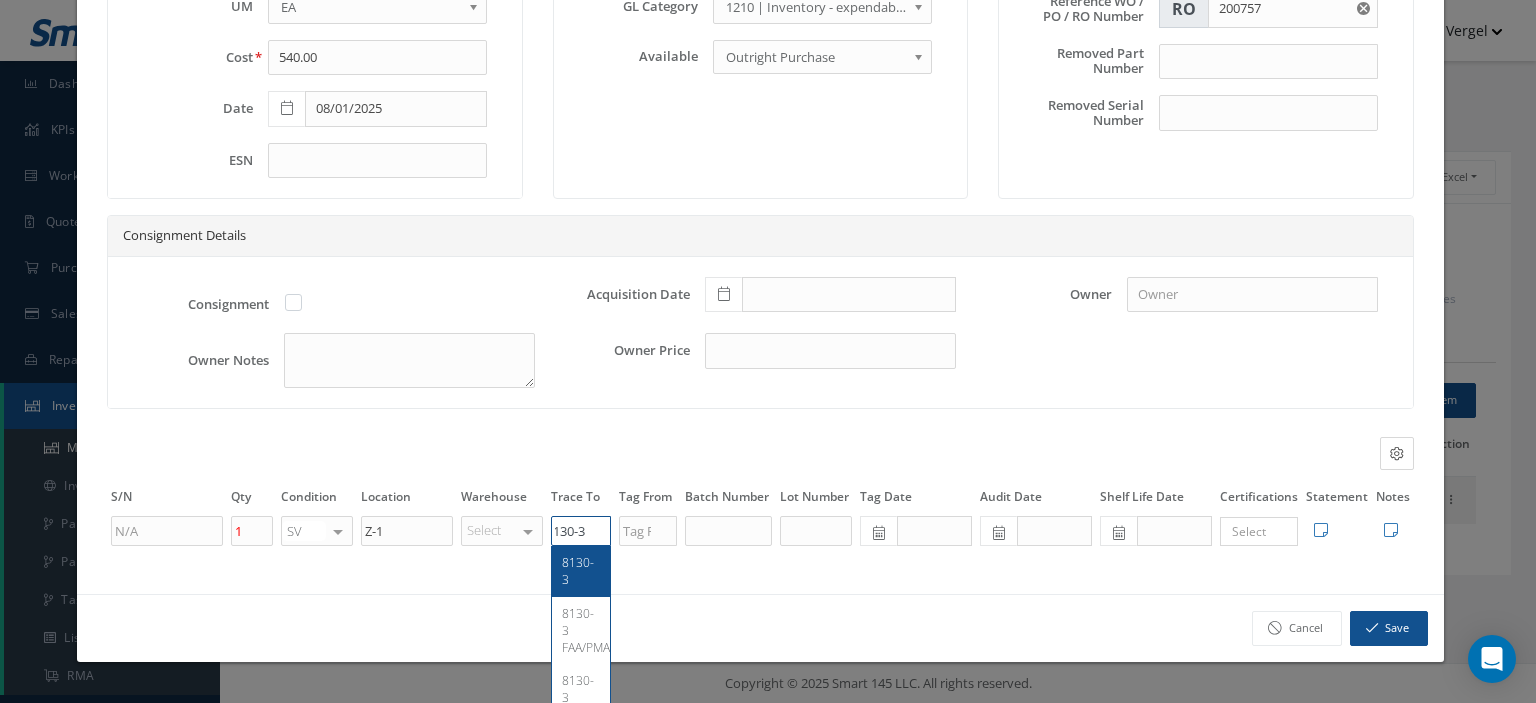 type on "8130-3" 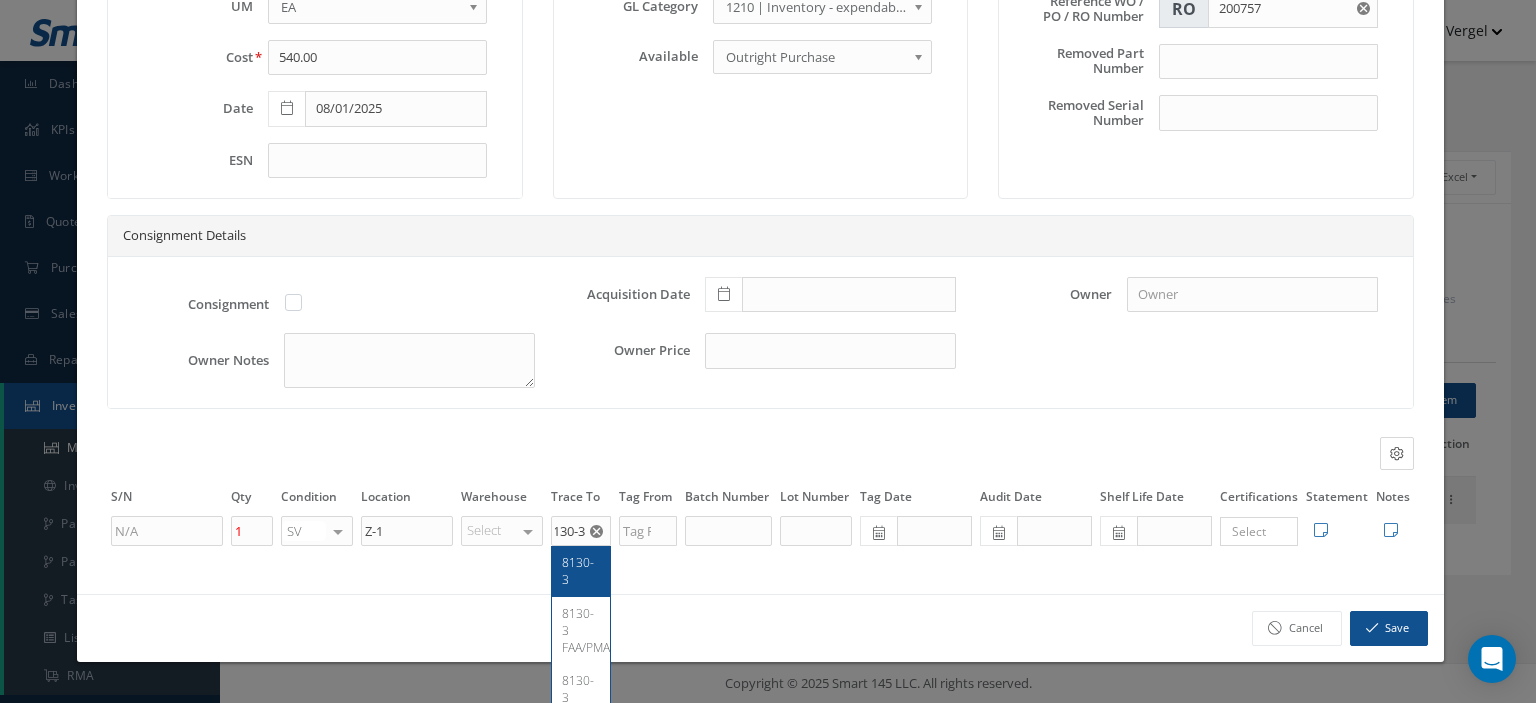 click on "8130-3" at bounding box center (578, 571) 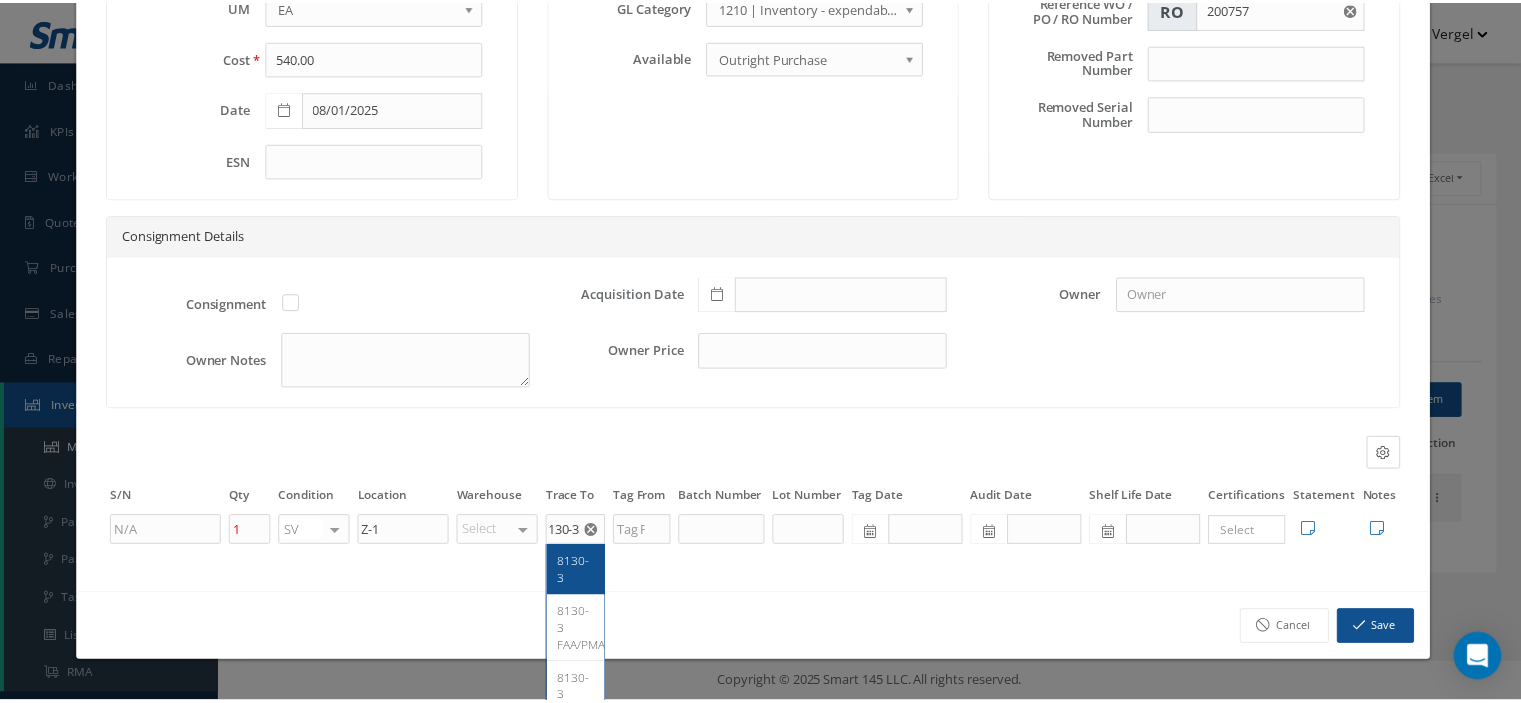 scroll, scrollTop: 0, scrollLeft: 0, axis: both 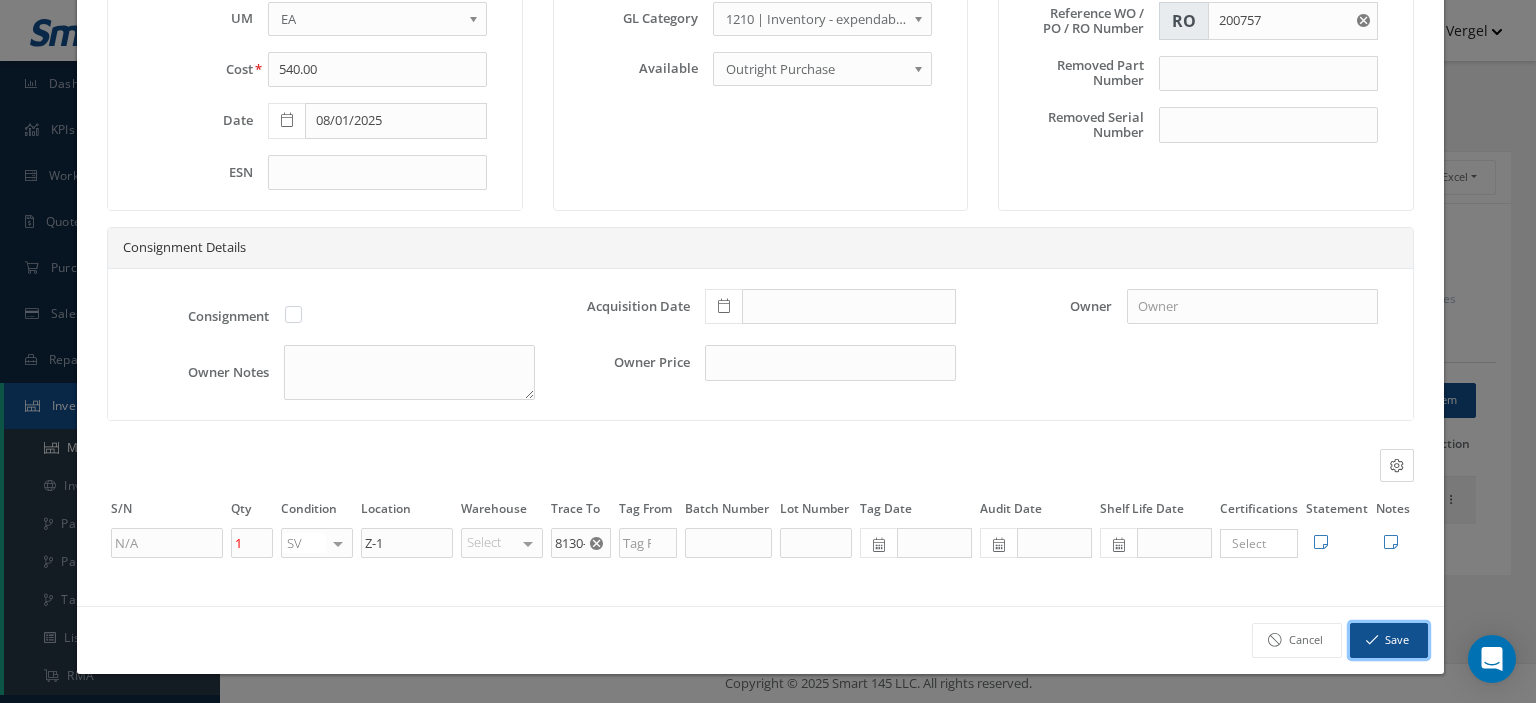 click at bounding box center (1372, 640) 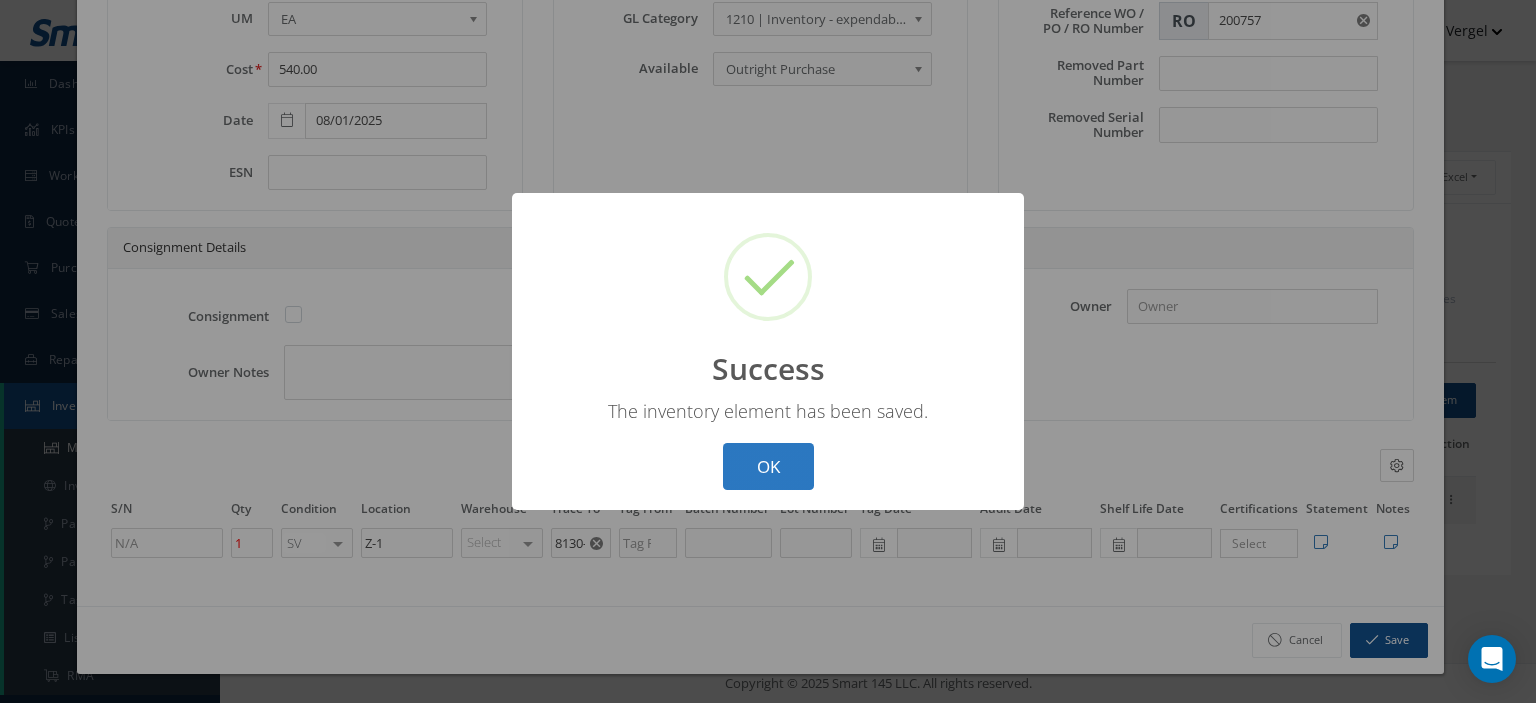 click on "OK" at bounding box center (768, 466) 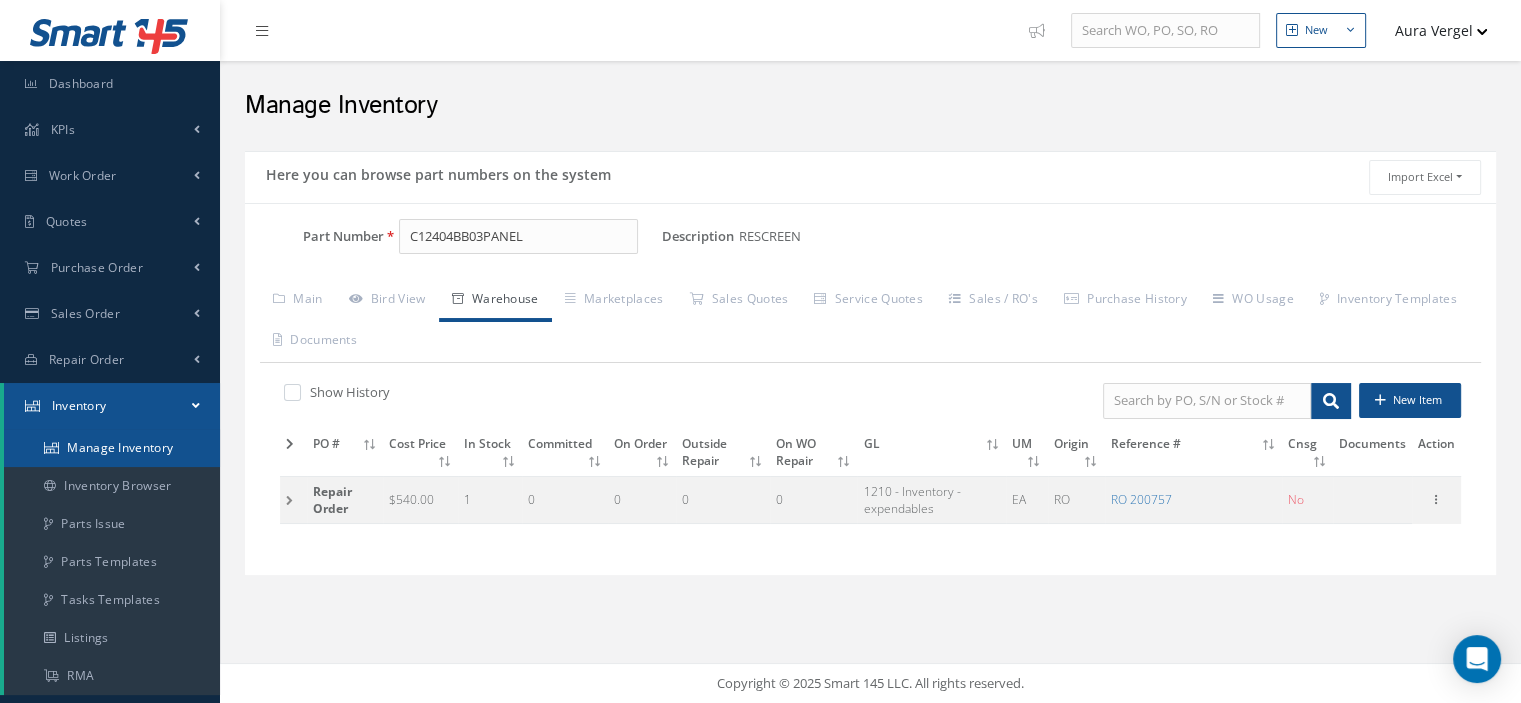 scroll, scrollTop: 100, scrollLeft: 0, axis: vertical 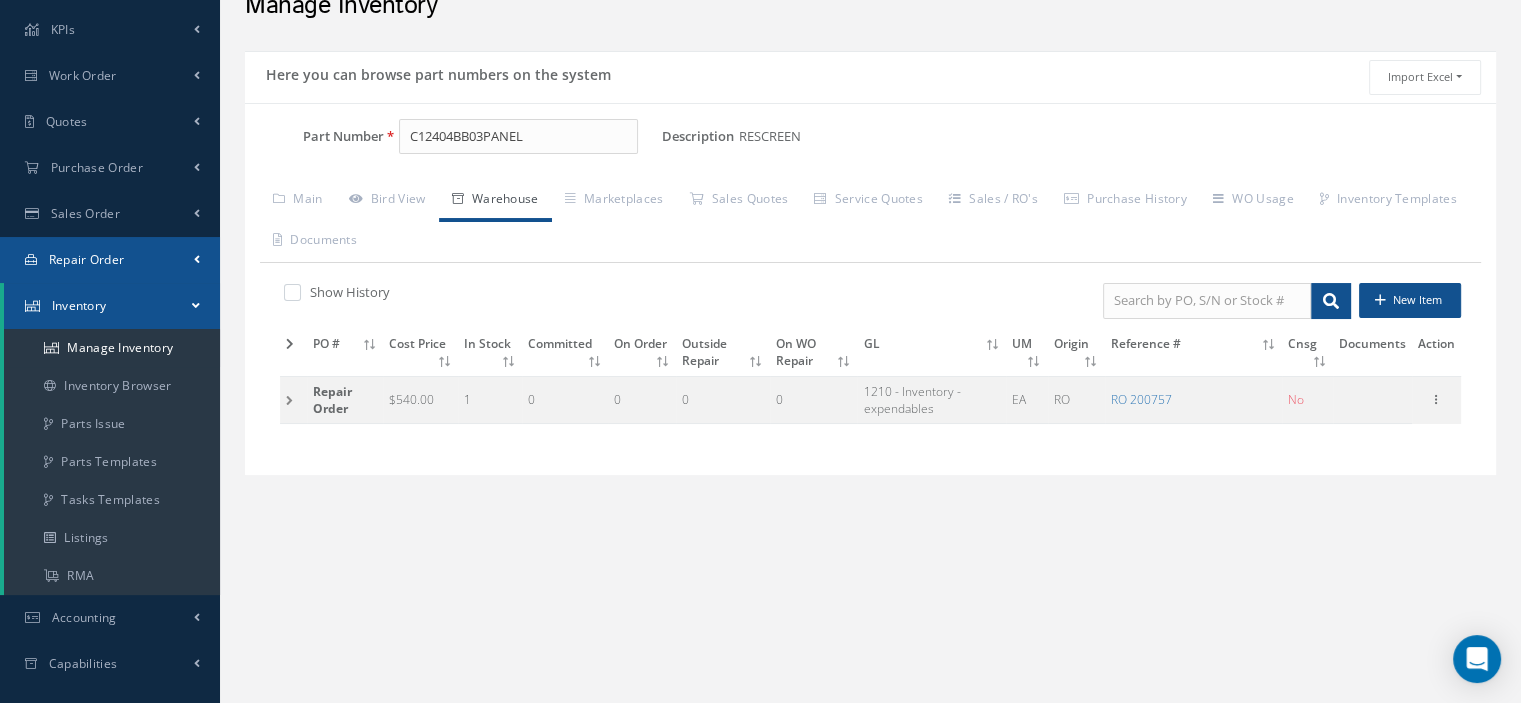 click on "Repair Order" at bounding box center (87, 259) 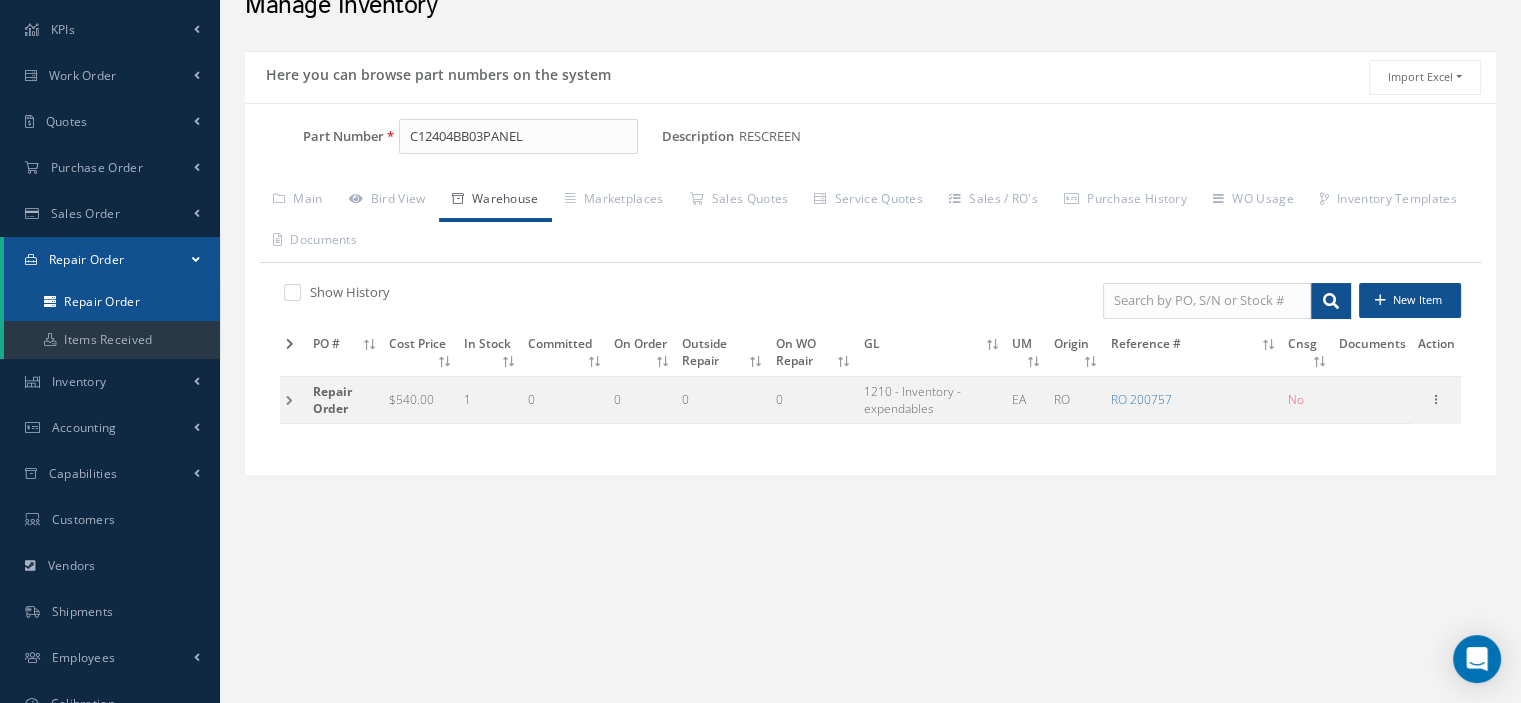 click on "Repair Order" at bounding box center [112, 302] 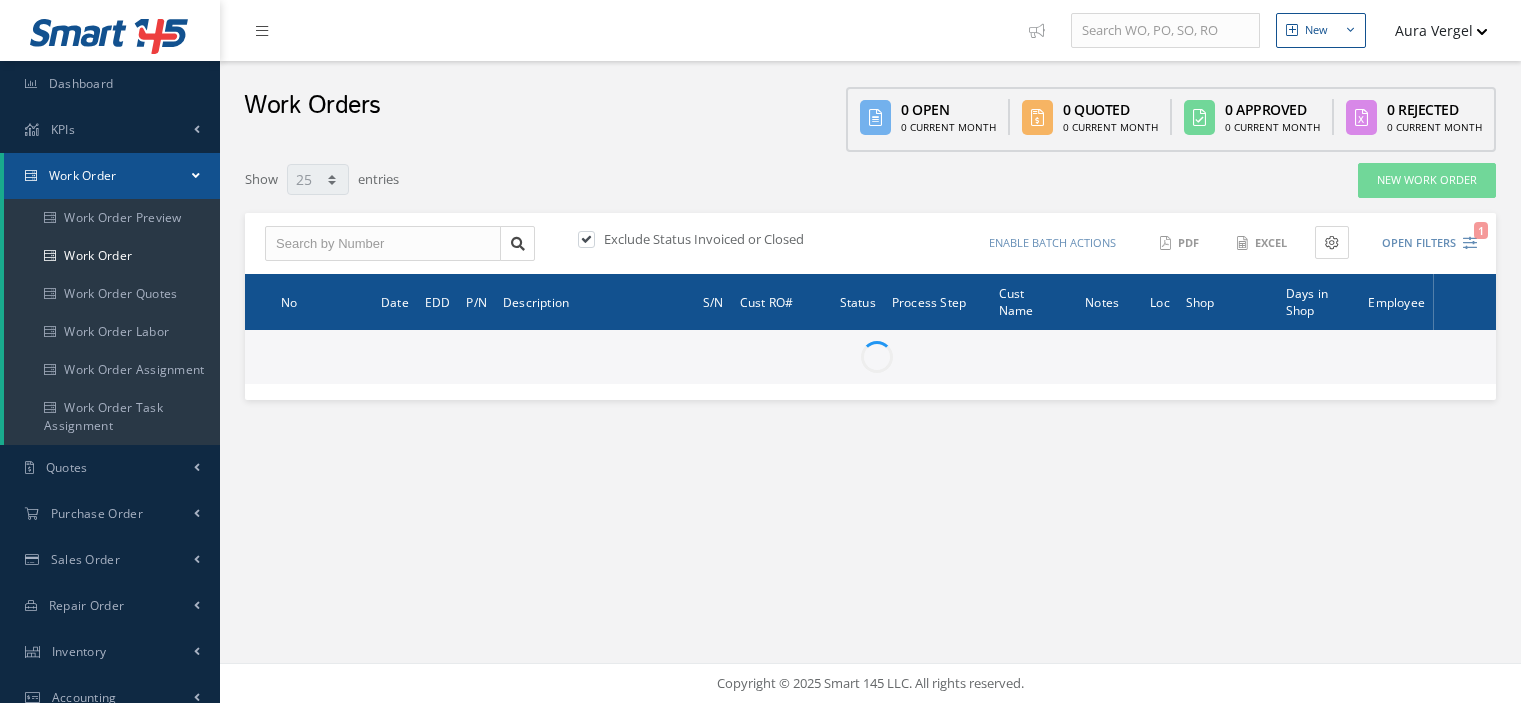 select on "25" 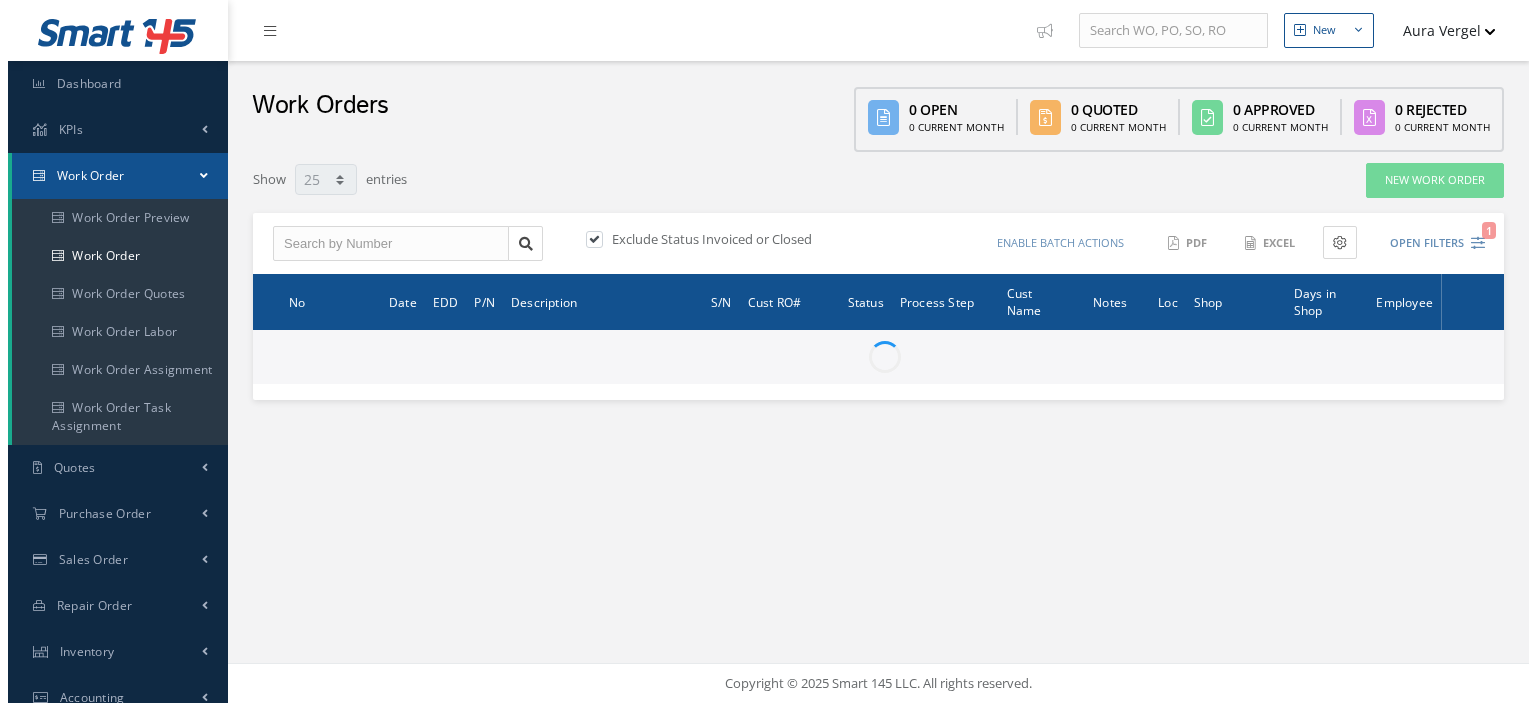 scroll, scrollTop: 0, scrollLeft: 0, axis: both 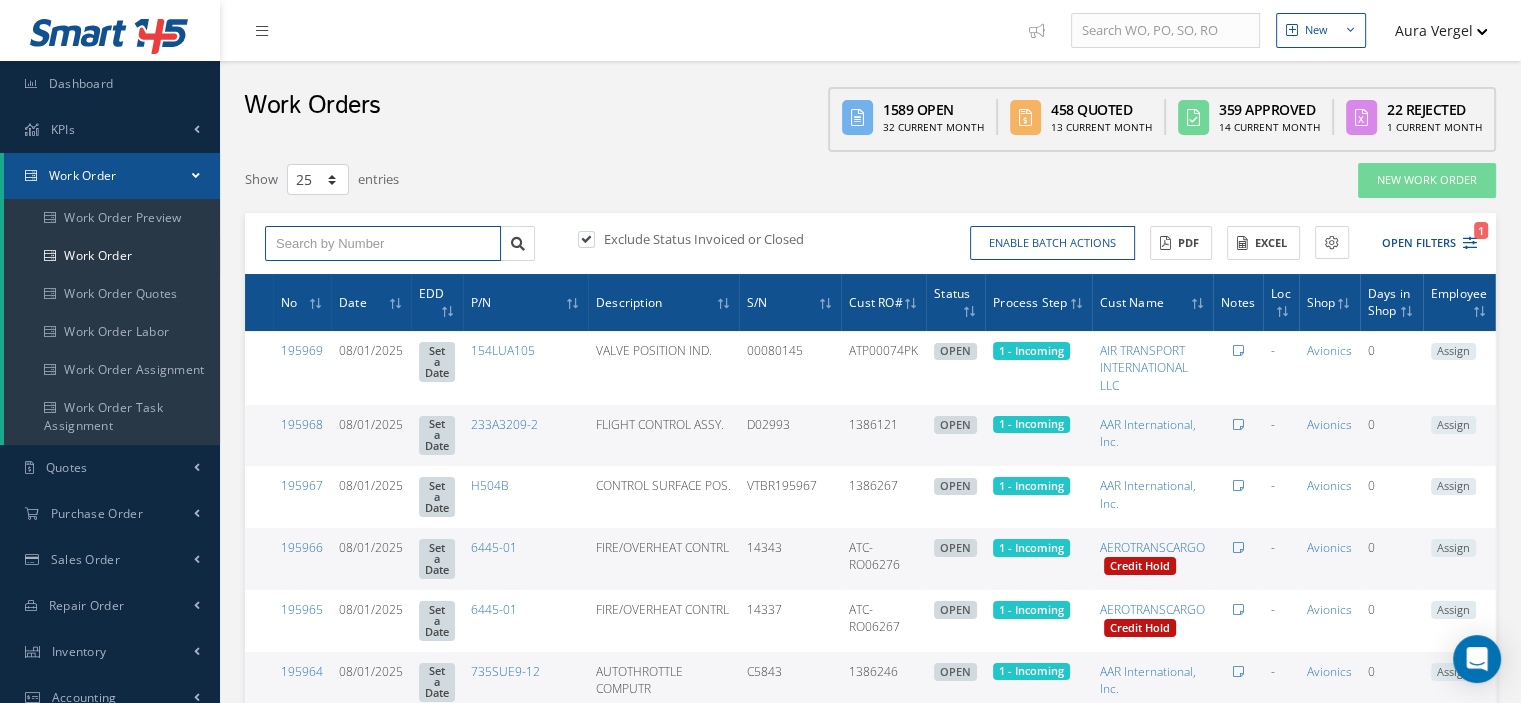click at bounding box center (383, 244) 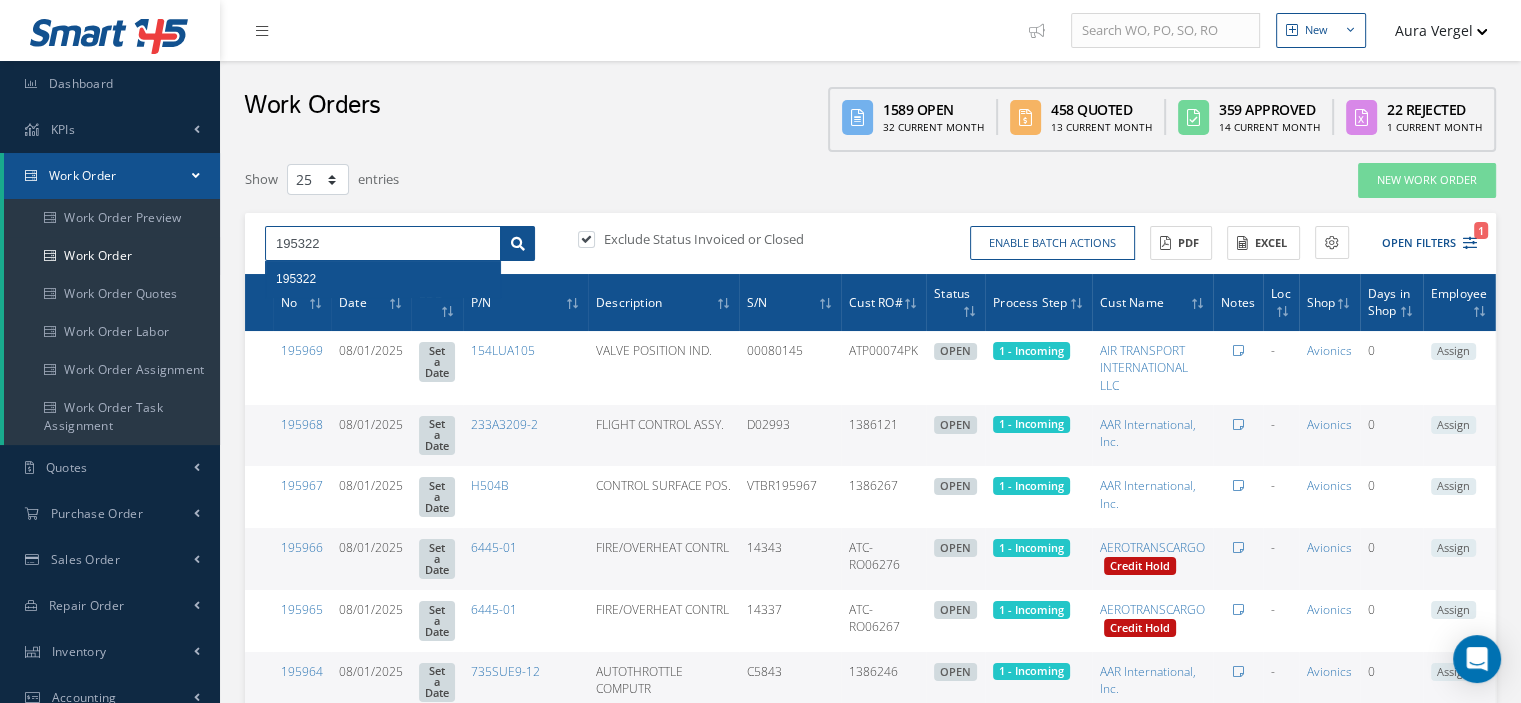 type on "195322" 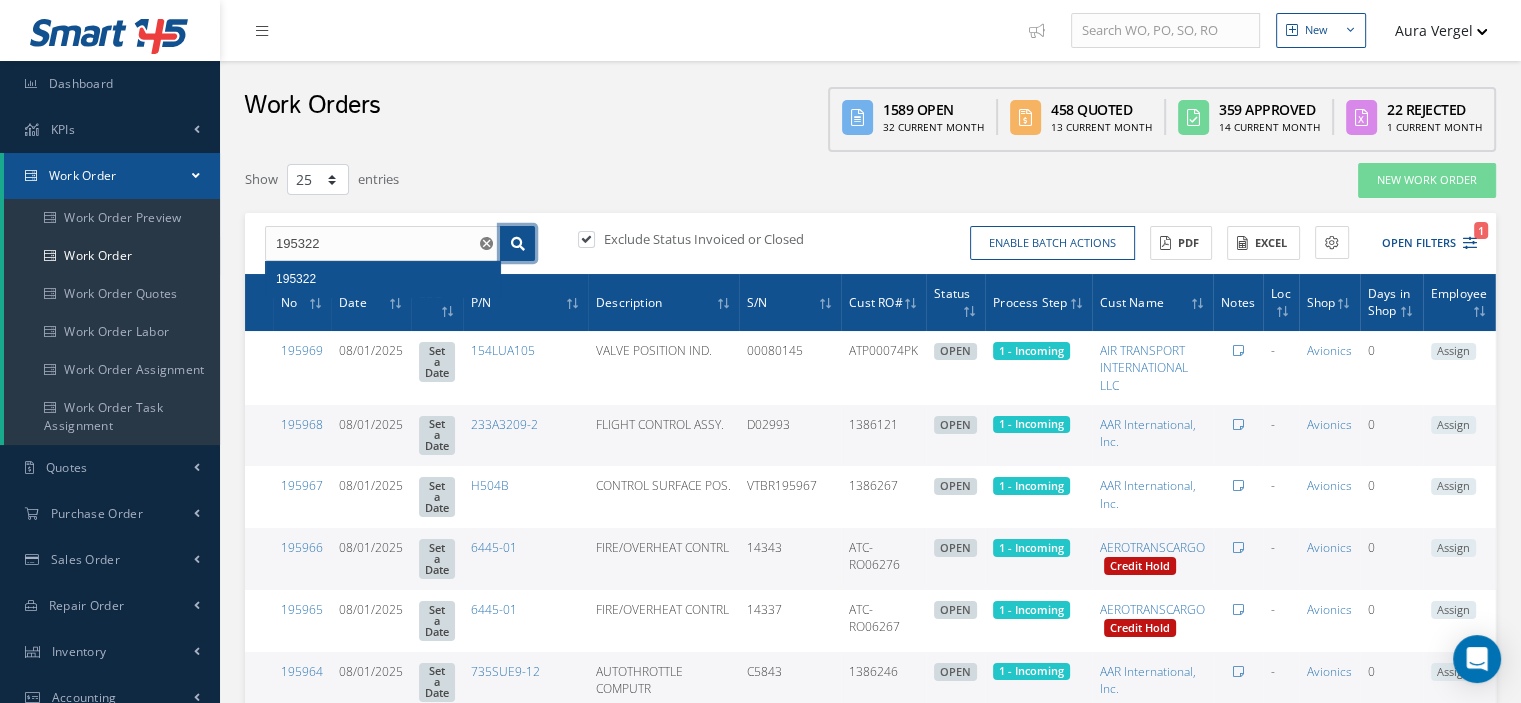 click at bounding box center [518, 244] 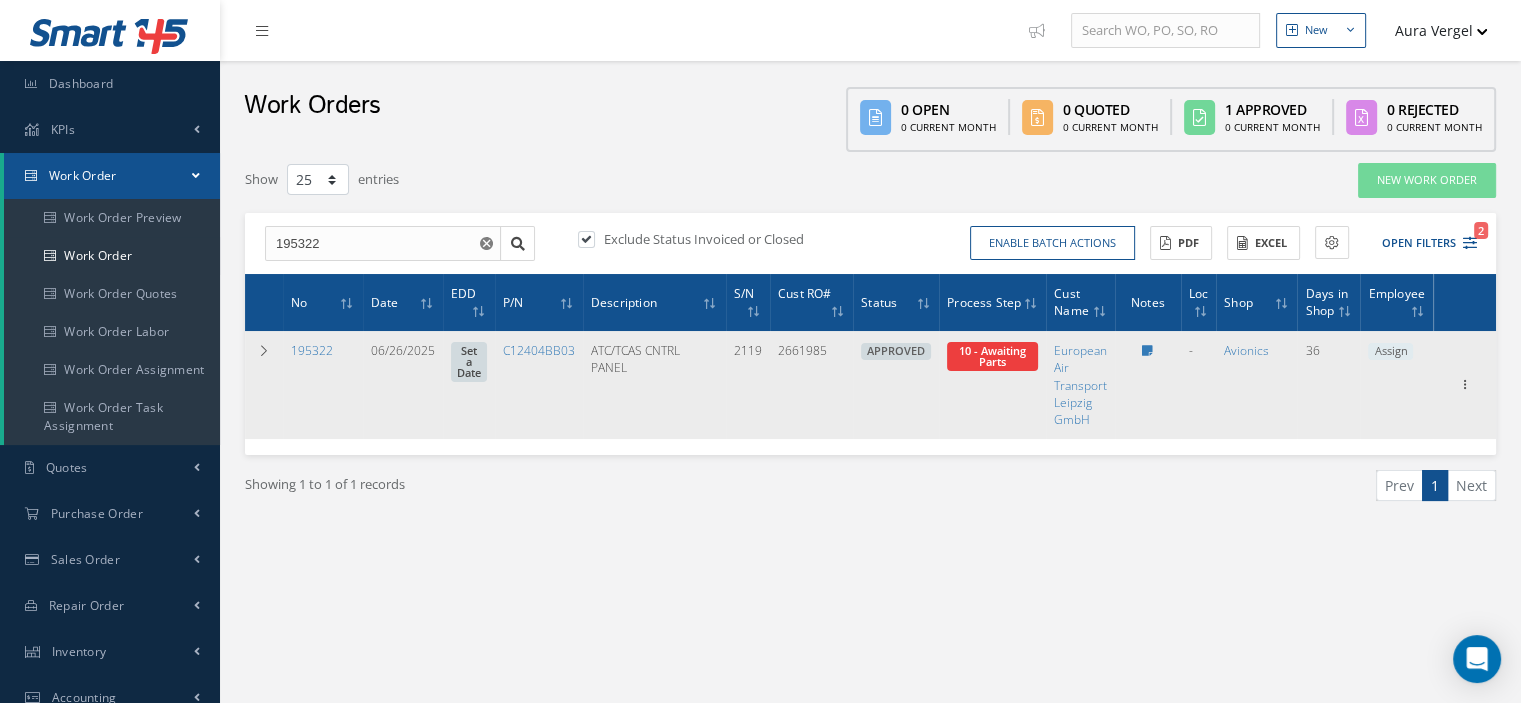 click on "Assign" at bounding box center (1390, 352) 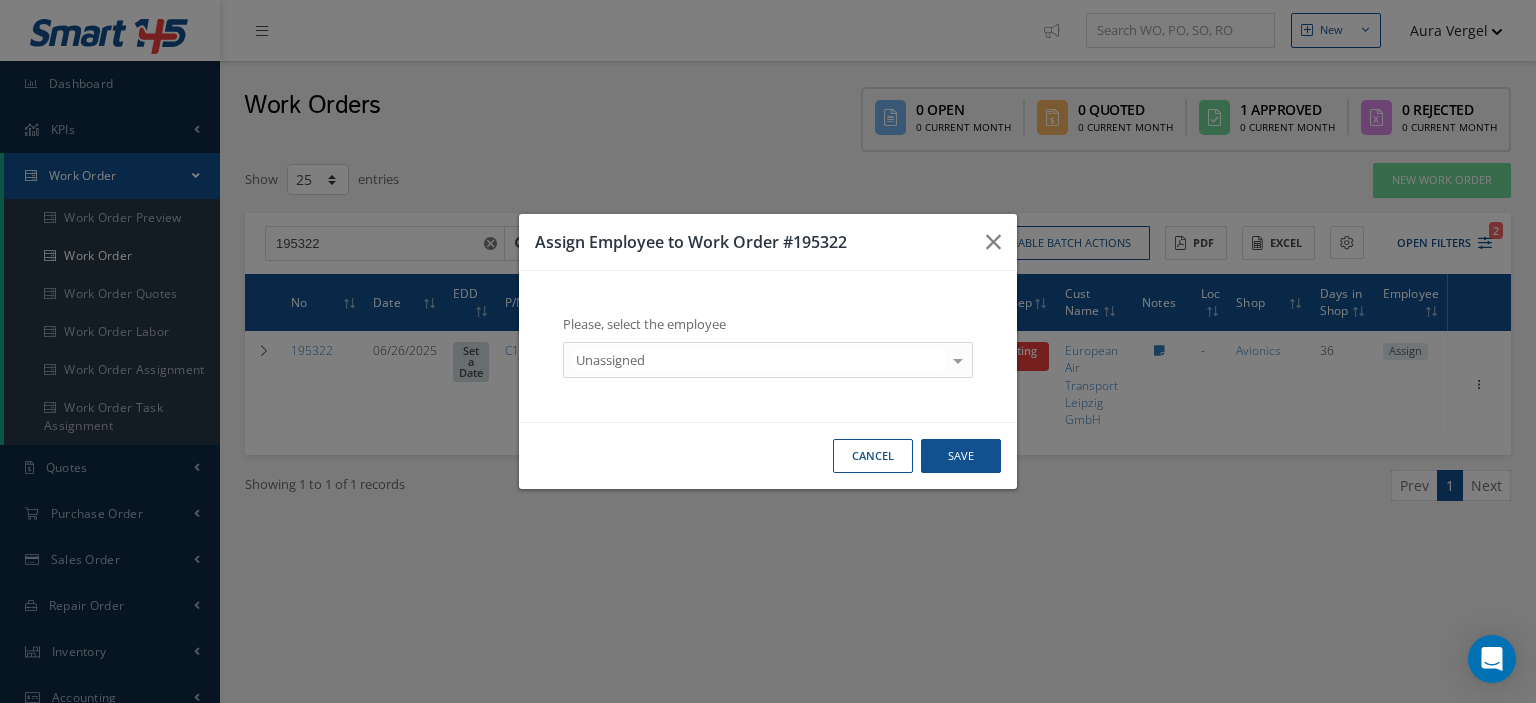 click on "Unassigned" at bounding box center [768, 360] 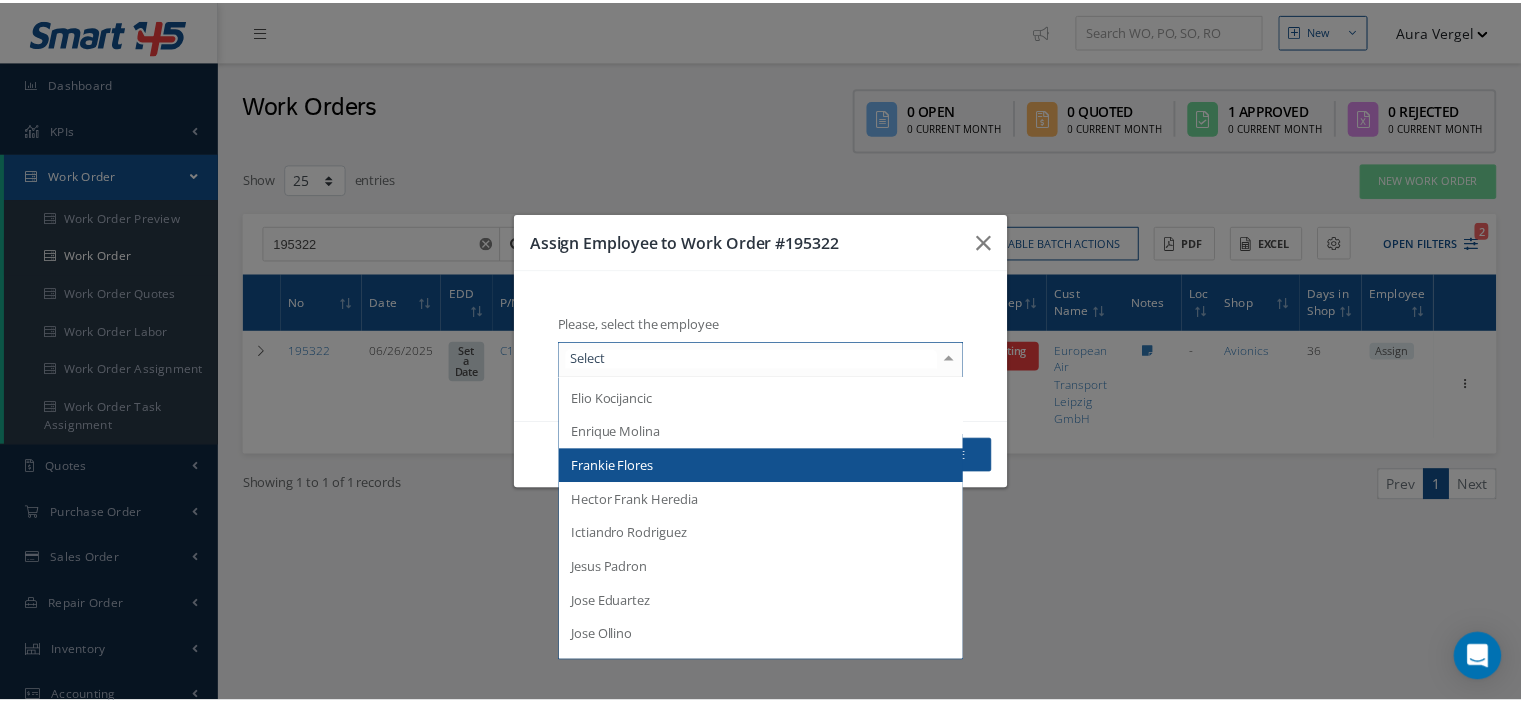 scroll, scrollTop: 293, scrollLeft: 0, axis: vertical 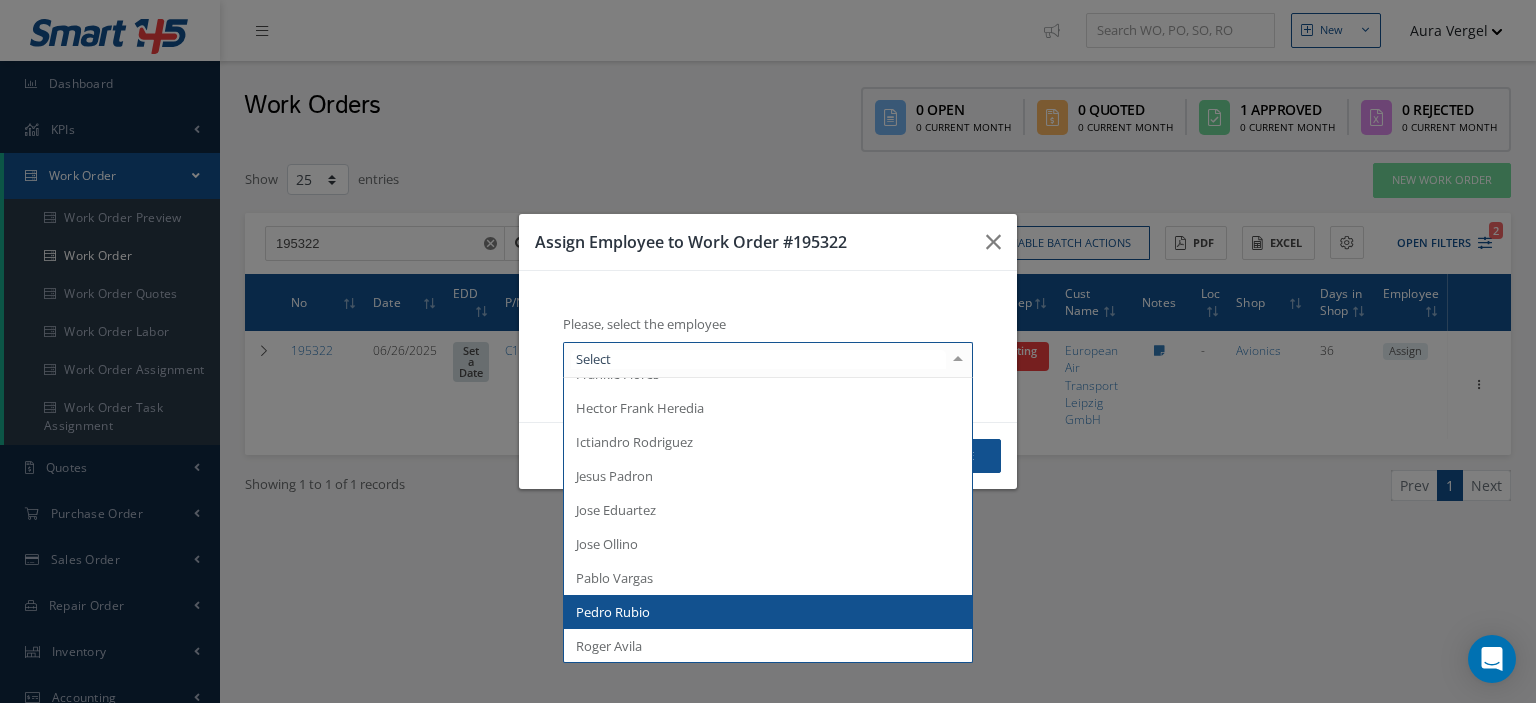 click on "Pedro Rubio" at bounding box center (768, 612) 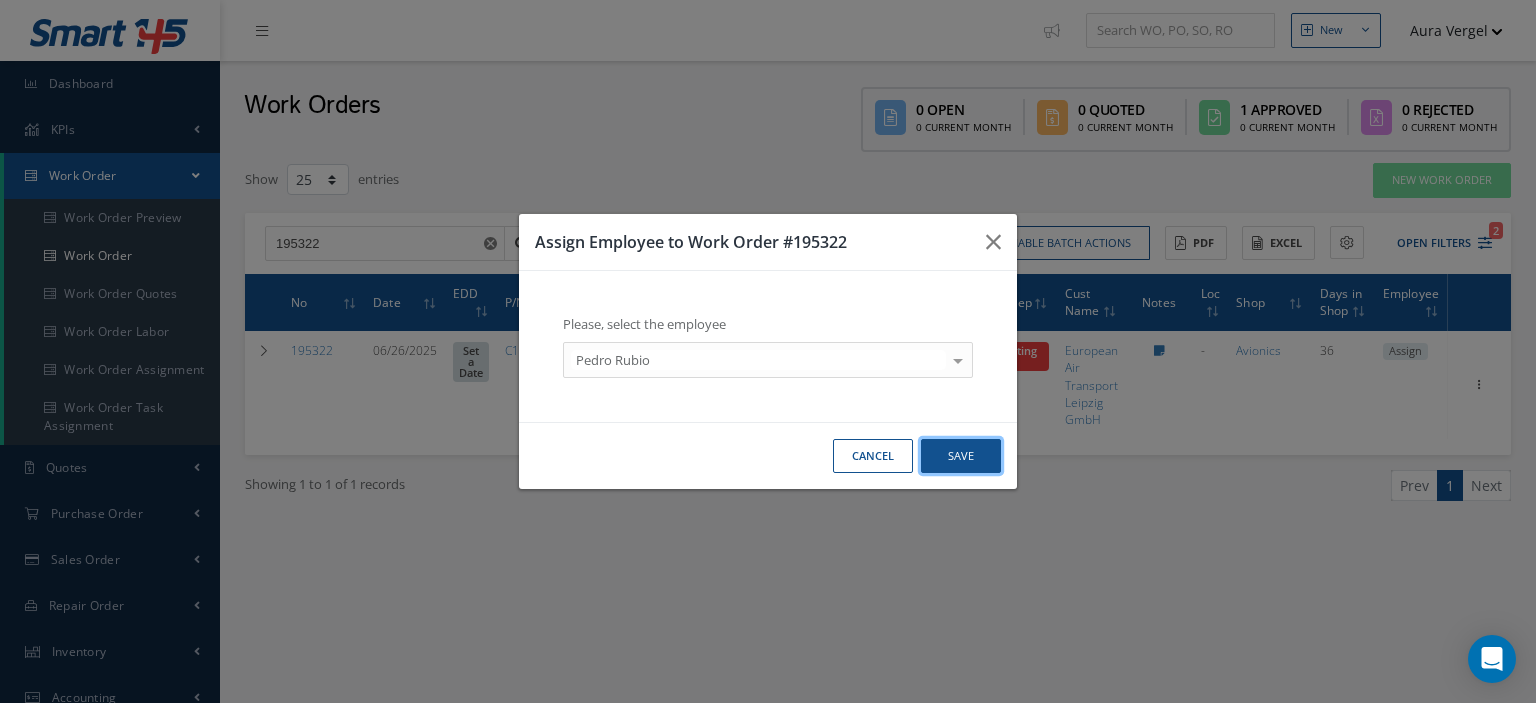 click on "Save" at bounding box center [961, 456] 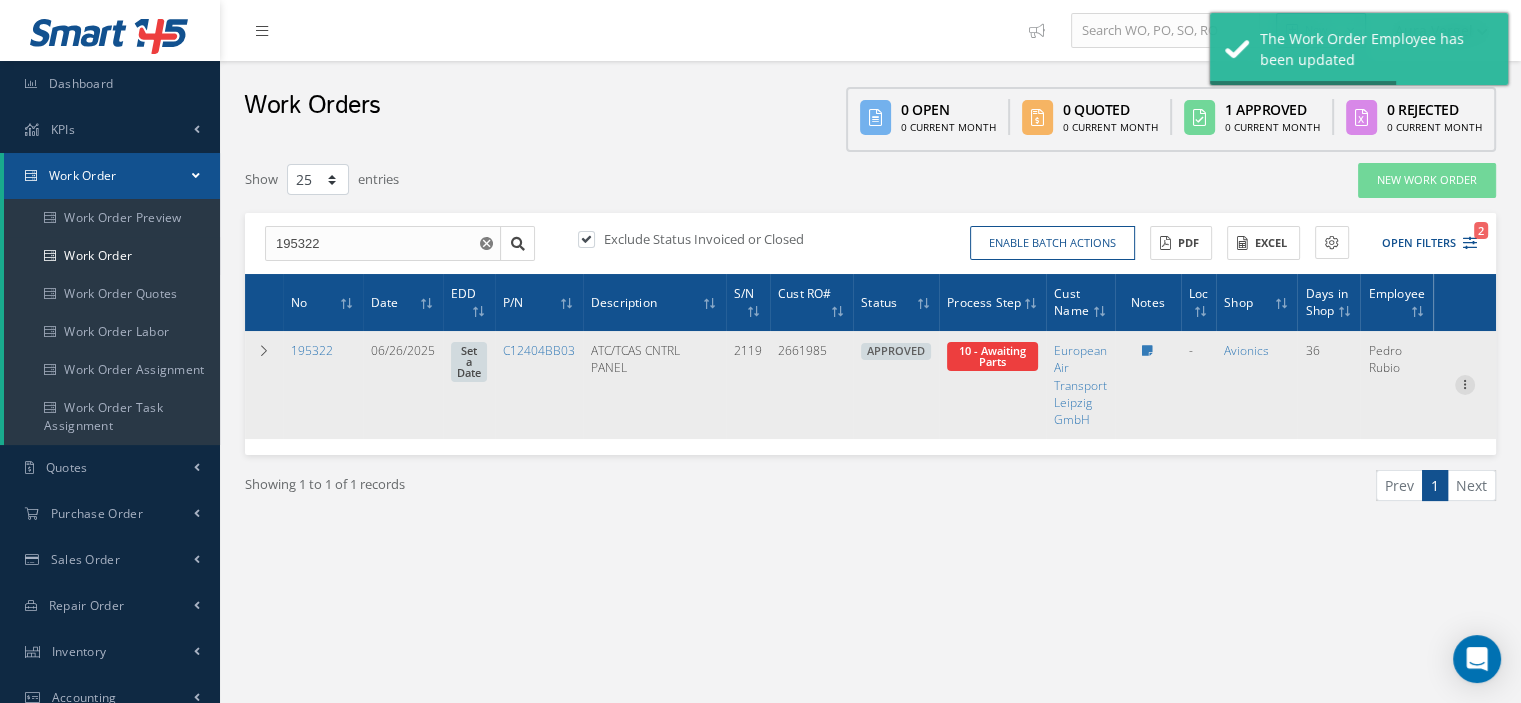 click at bounding box center (1465, 383) 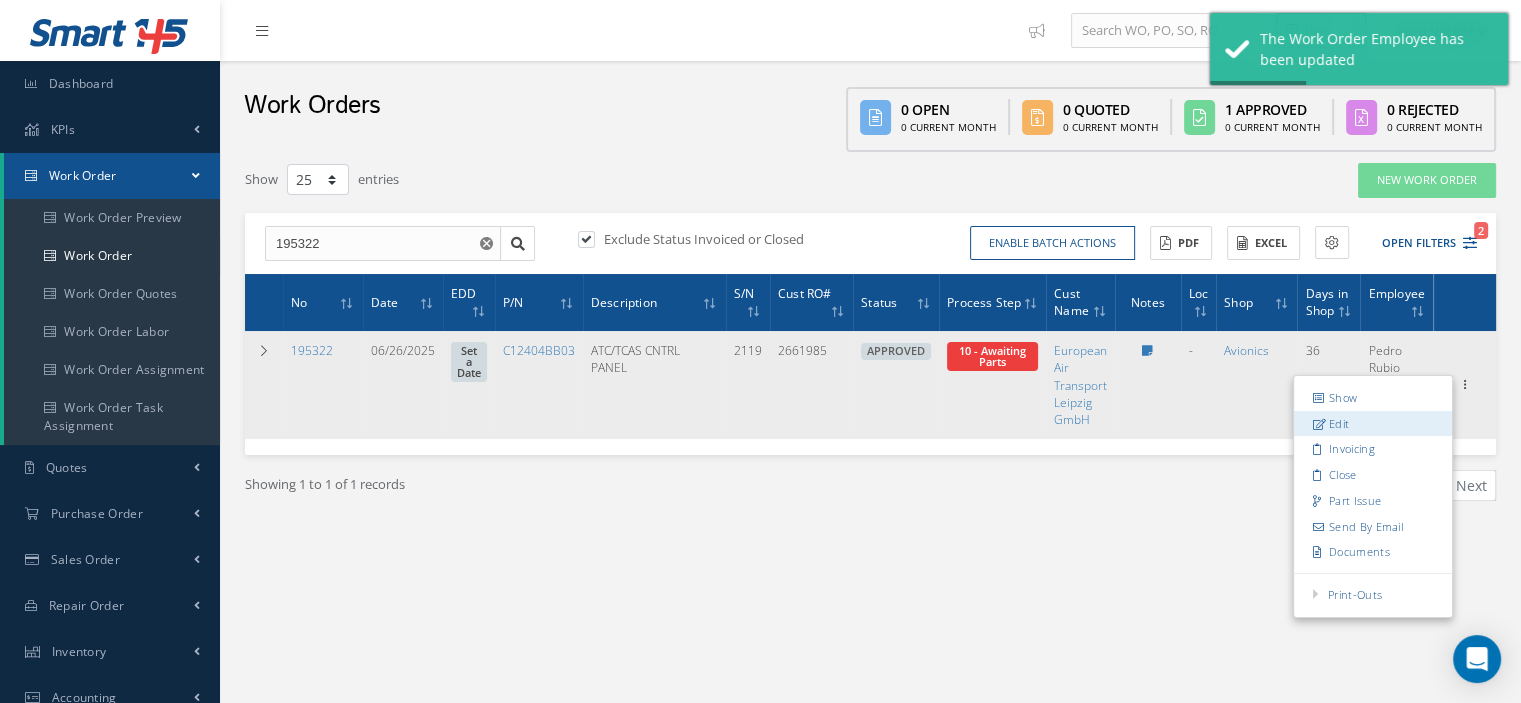 click on "Edit" at bounding box center [1373, 424] 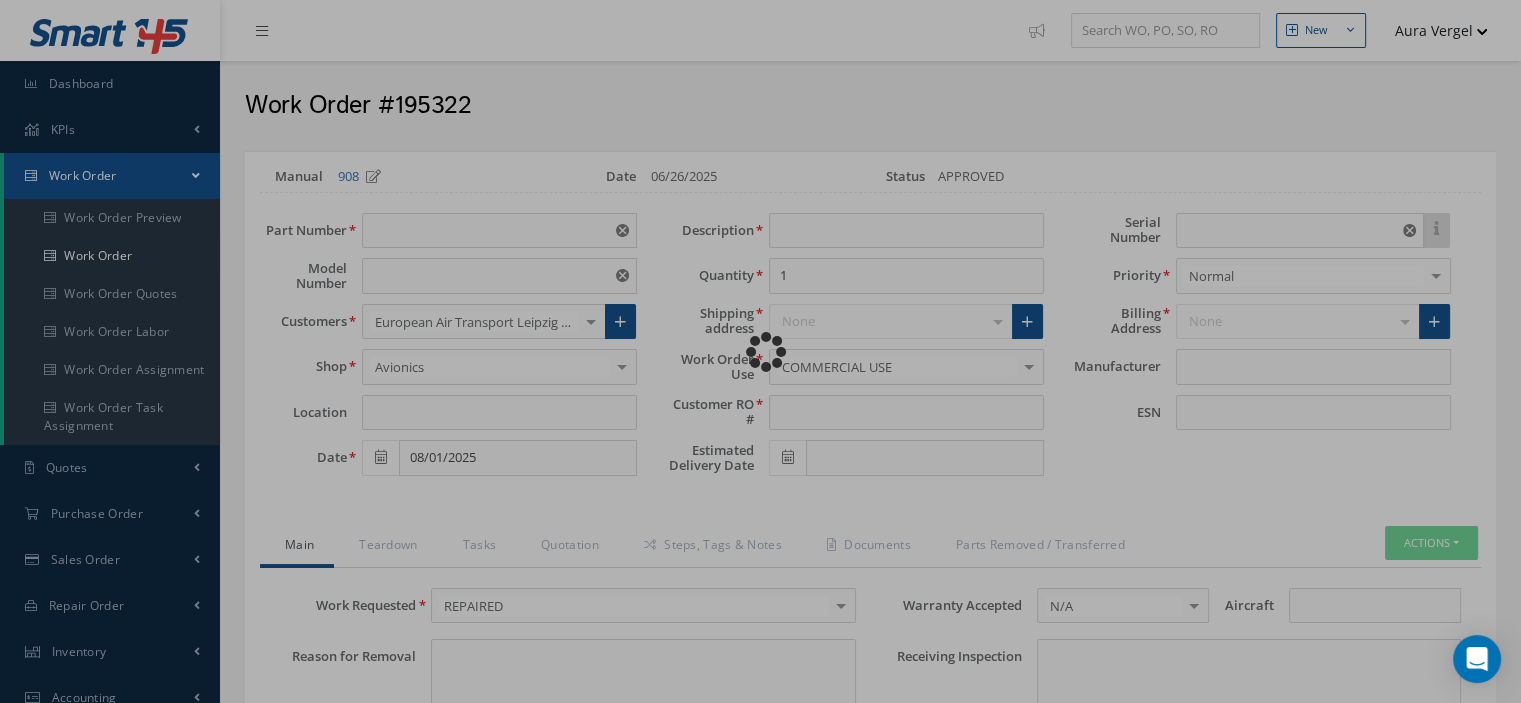 type on "C12404BB03" 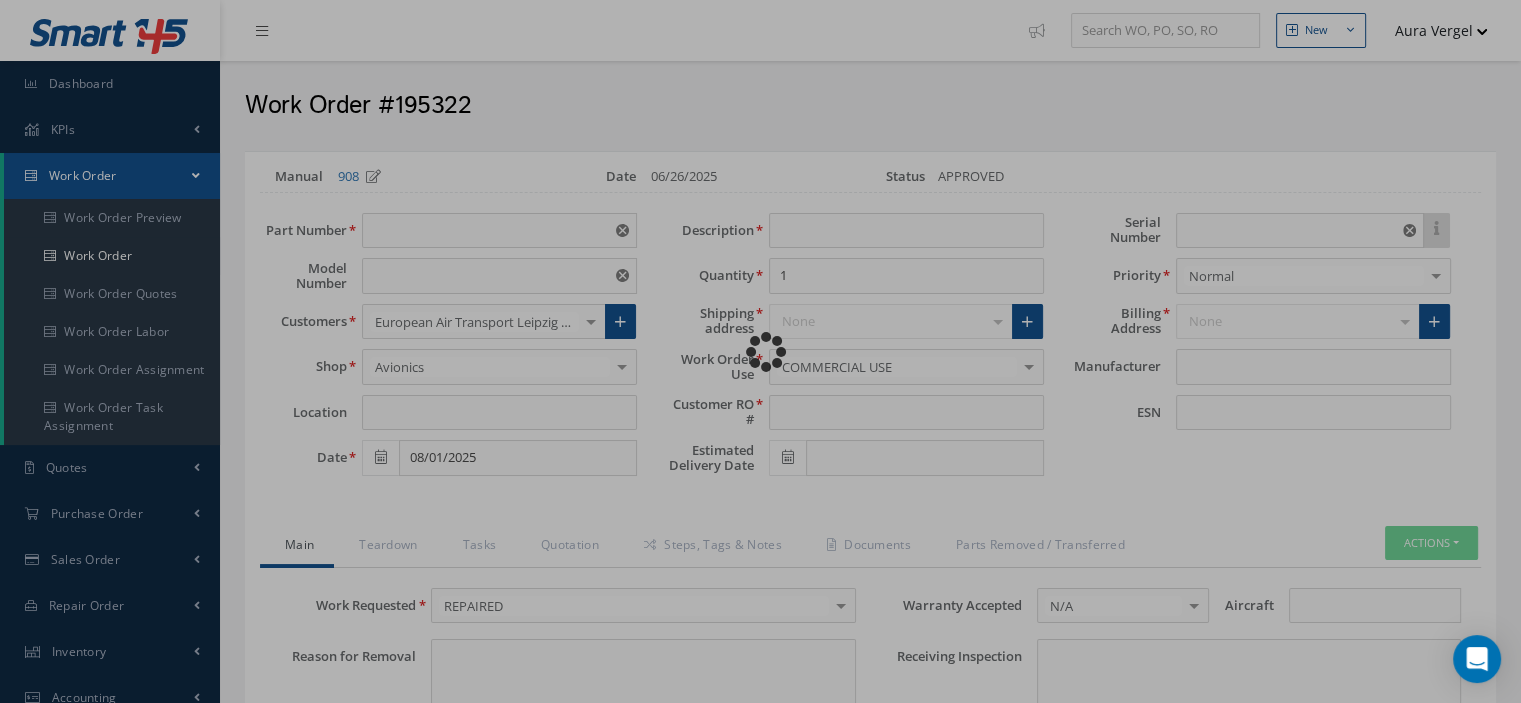 type on "VARIOUS" 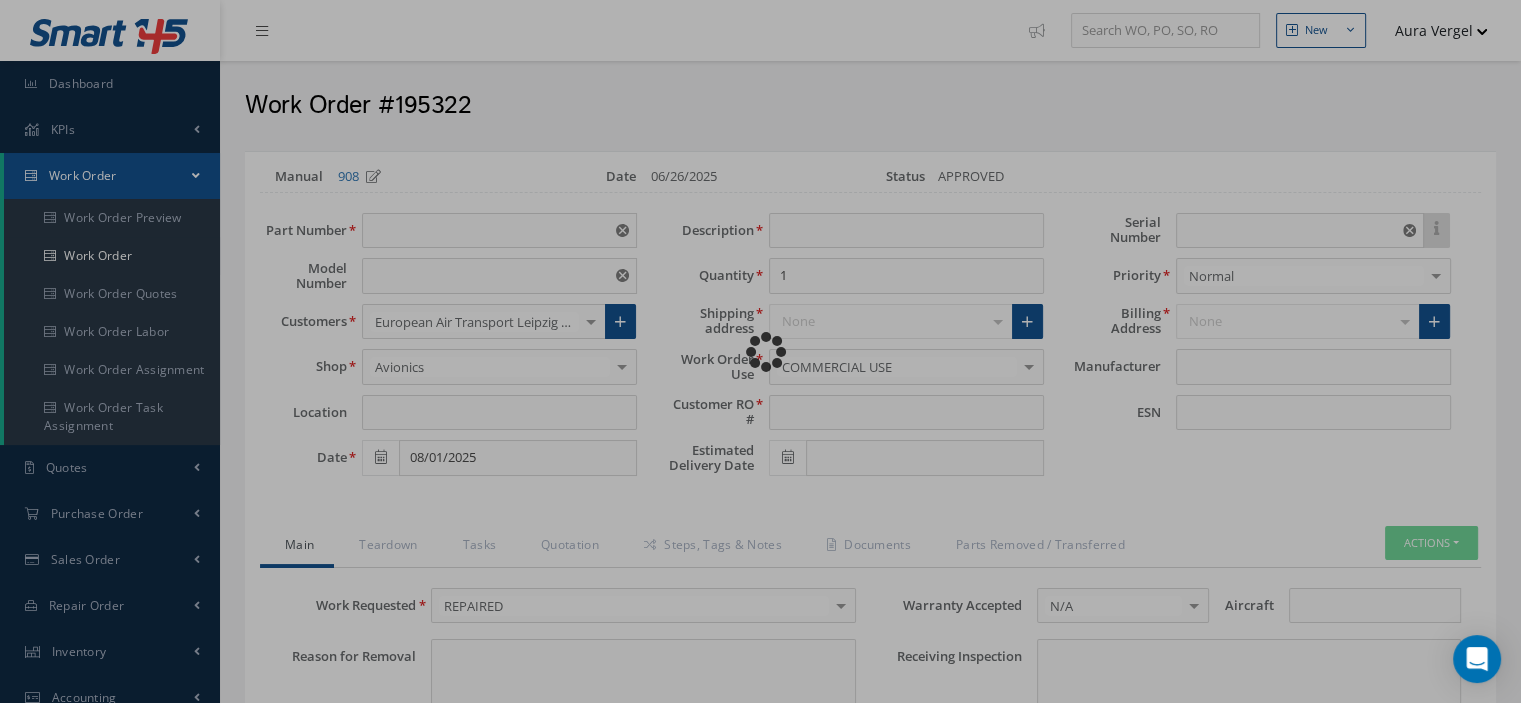 type on "NONE" 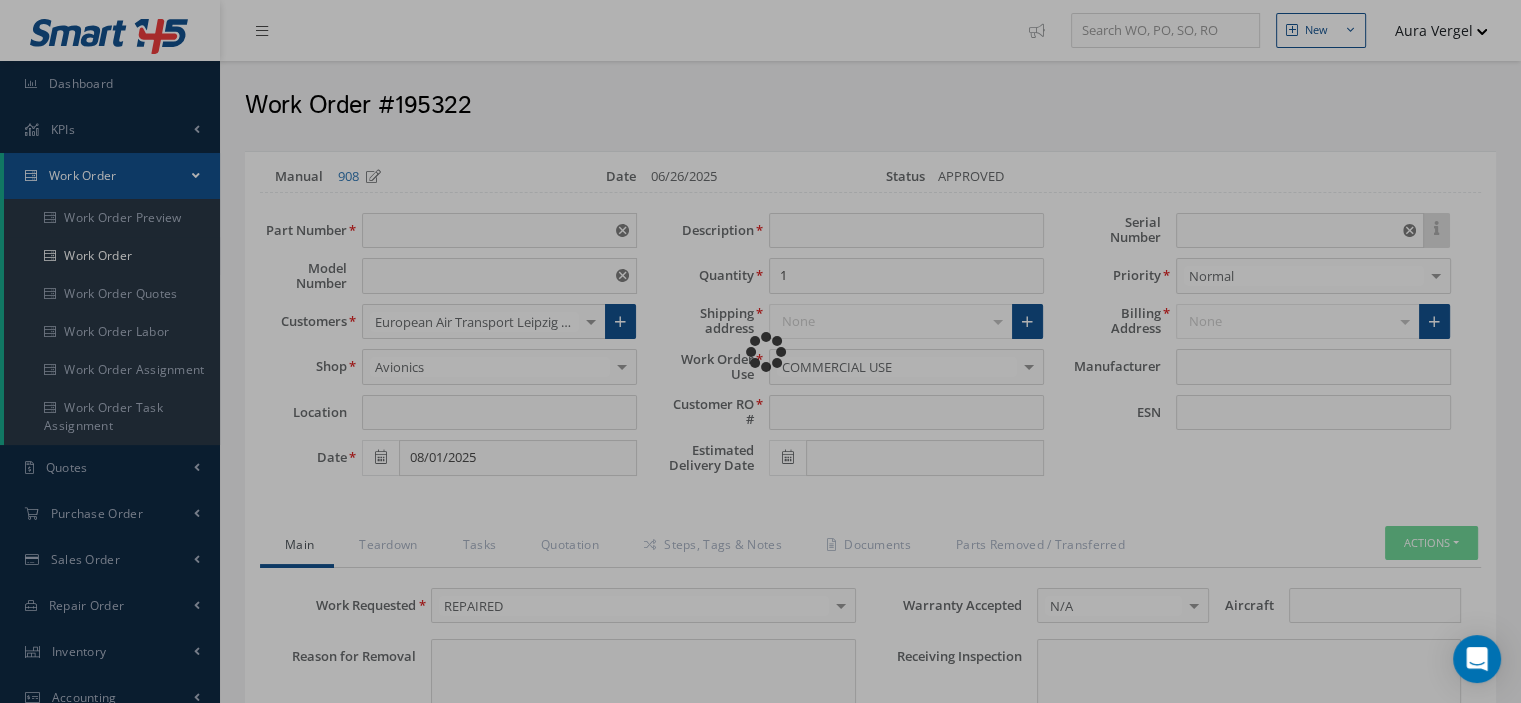 type on "NONE" 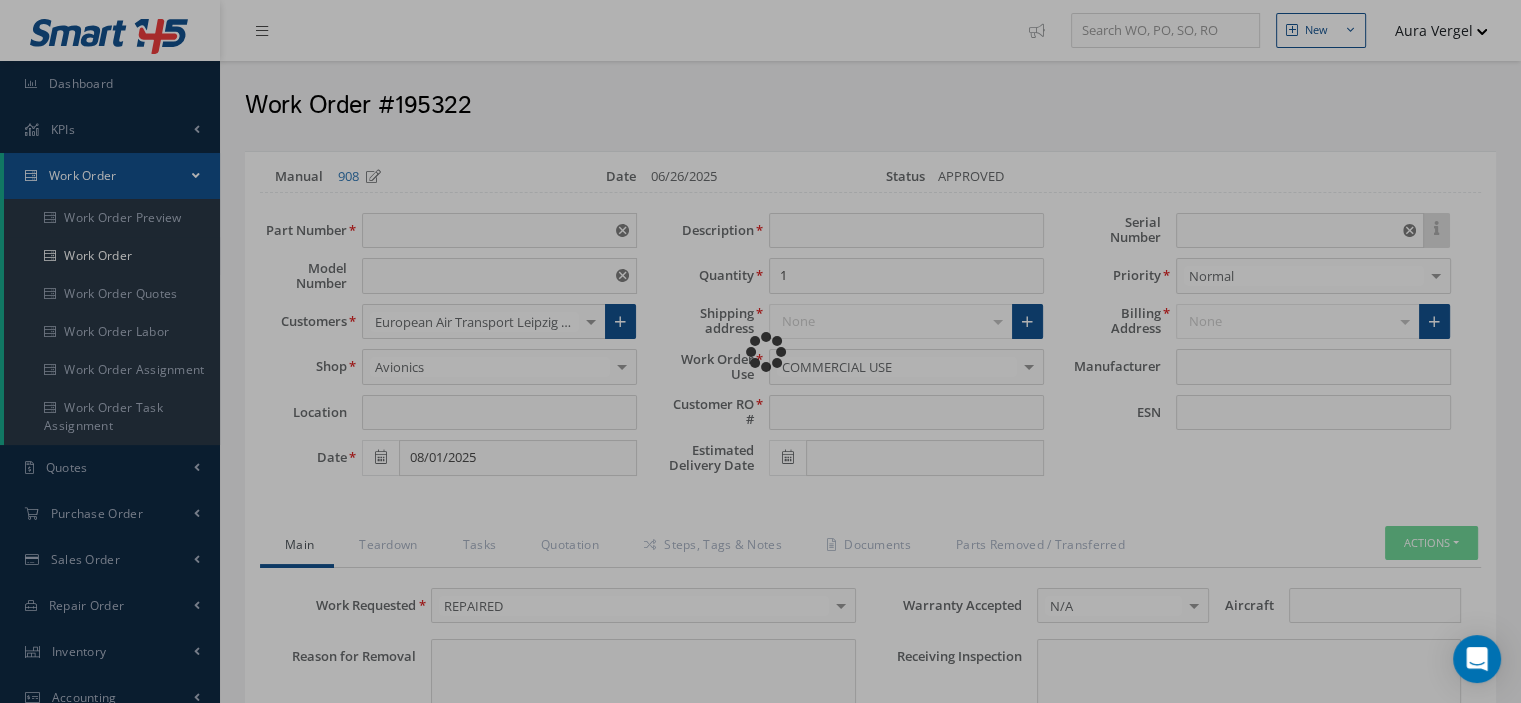 type on "NONE" 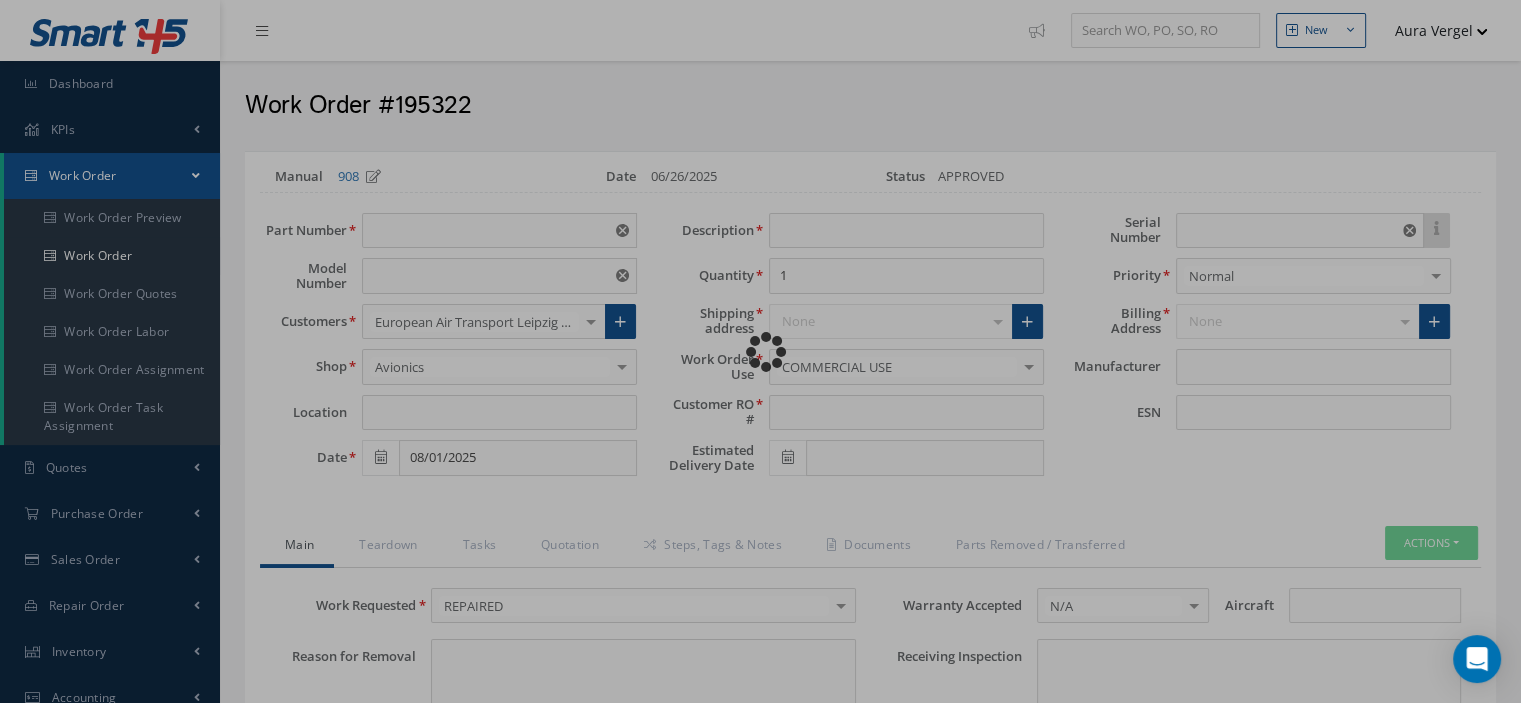 type on "N/A" 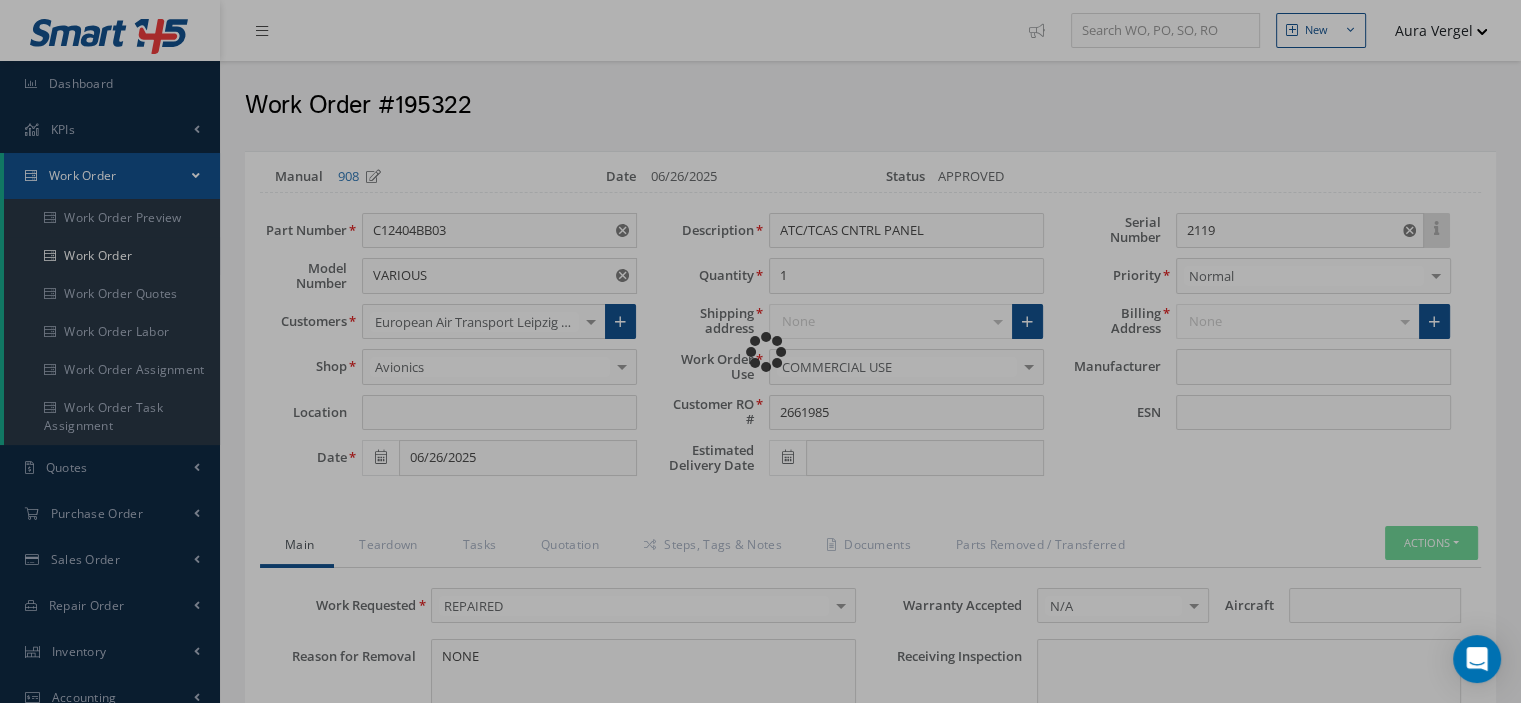 type on "THALES" 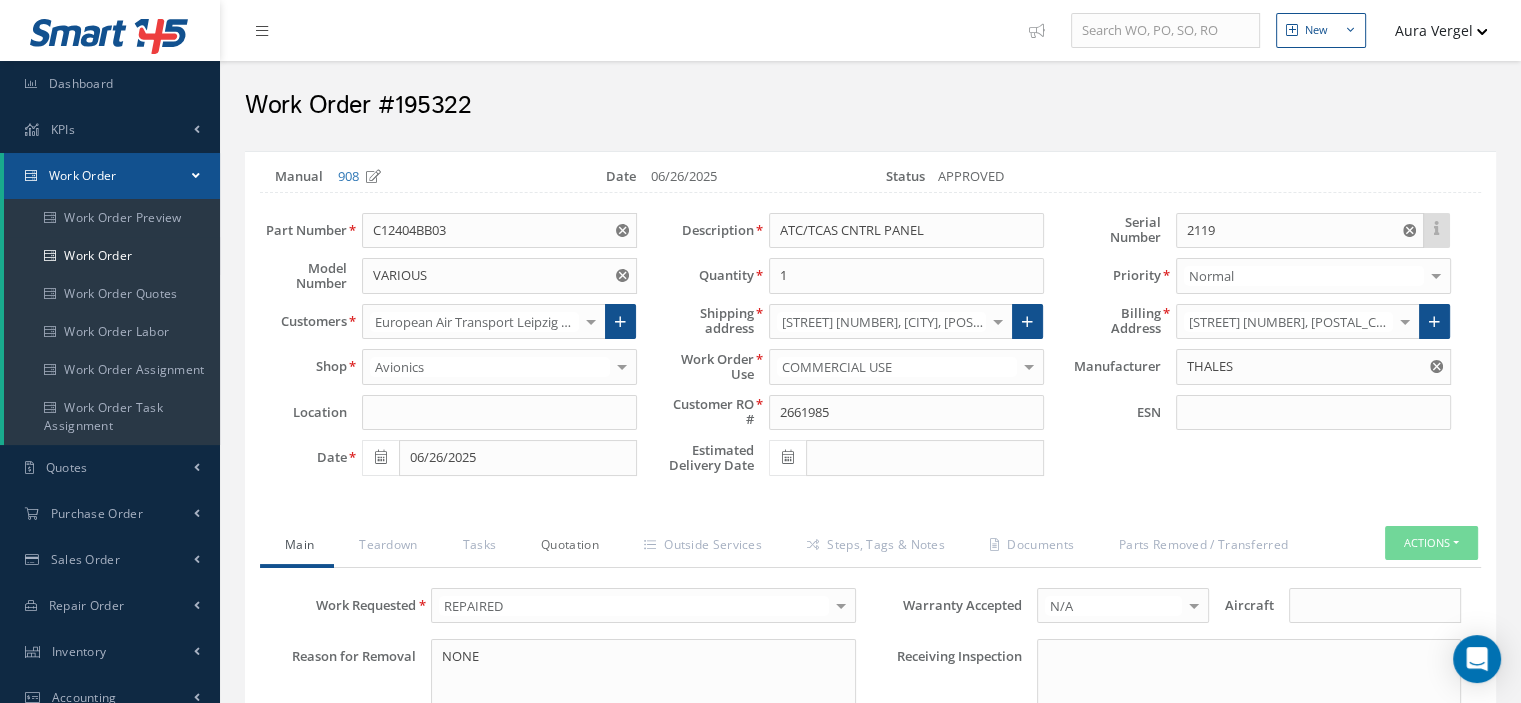 click on "Quotation" at bounding box center (567, 547) 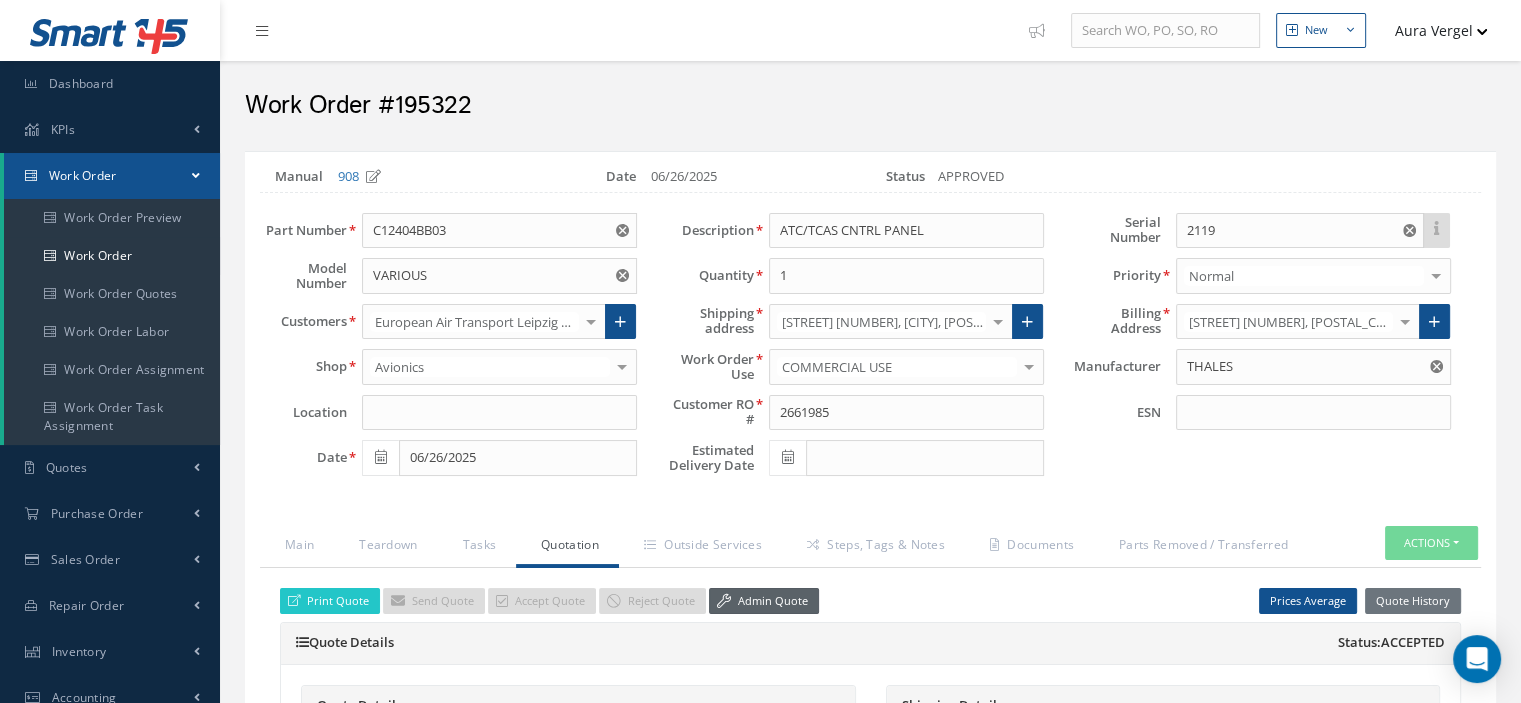 click on "Admin Quote" at bounding box center [764, 601] 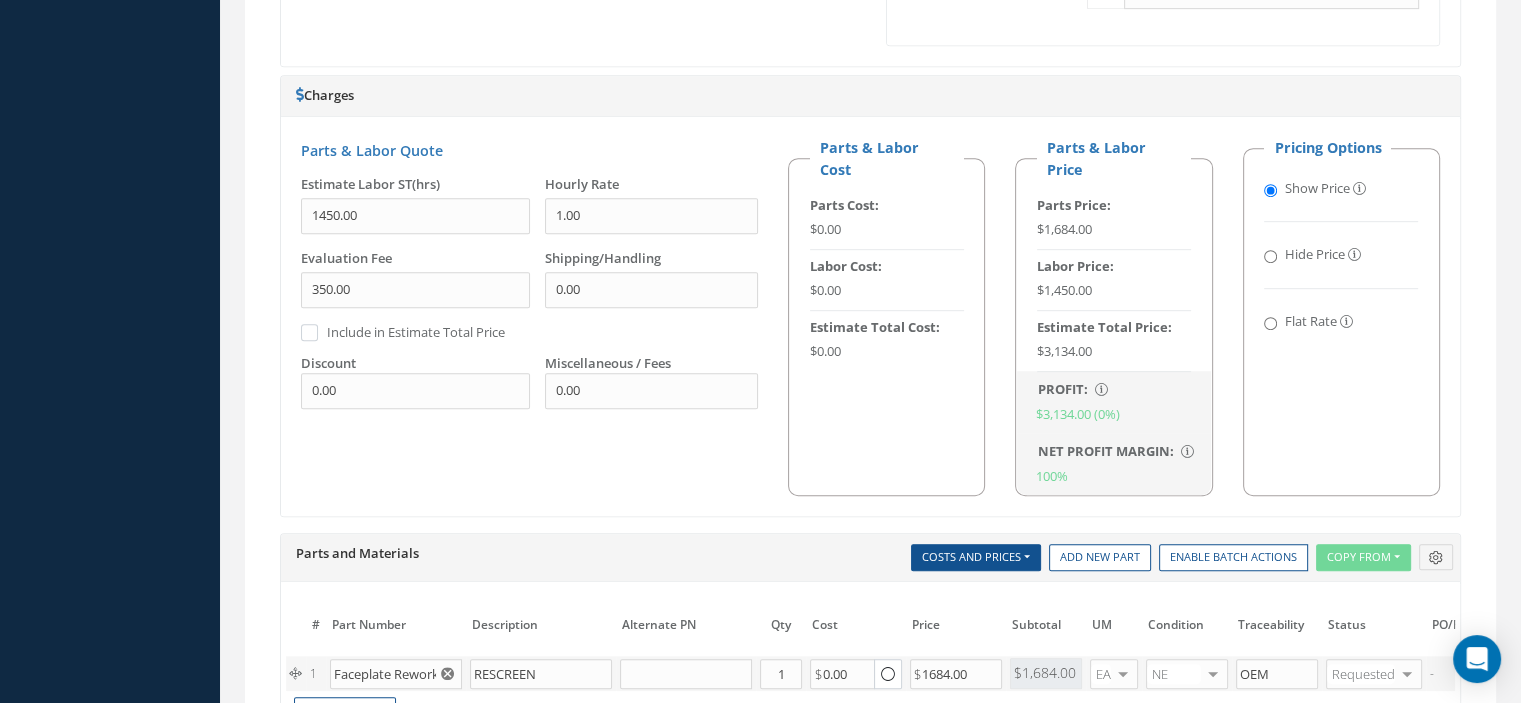 scroll, scrollTop: 1300, scrollLeft: 0, axis: vertical 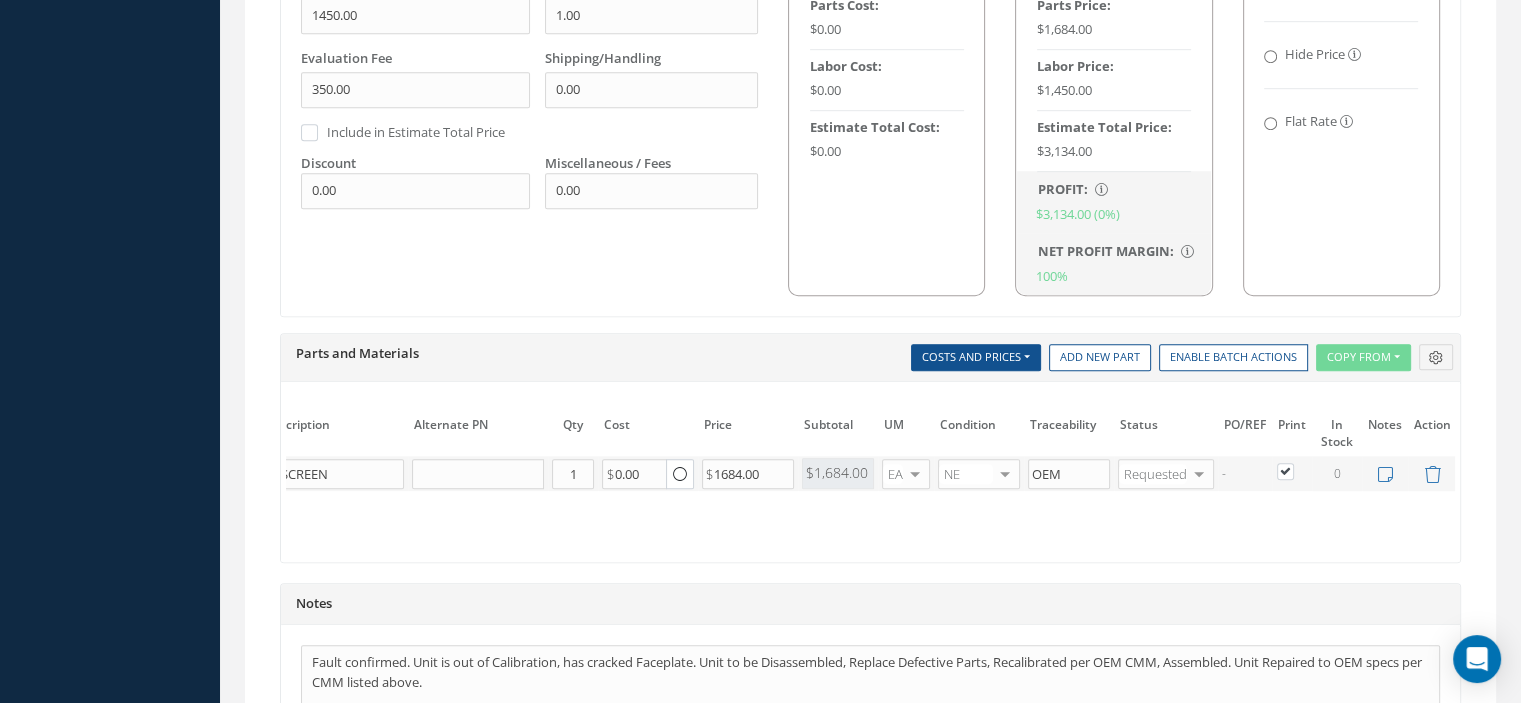 click at bounding box center [1295, 470] 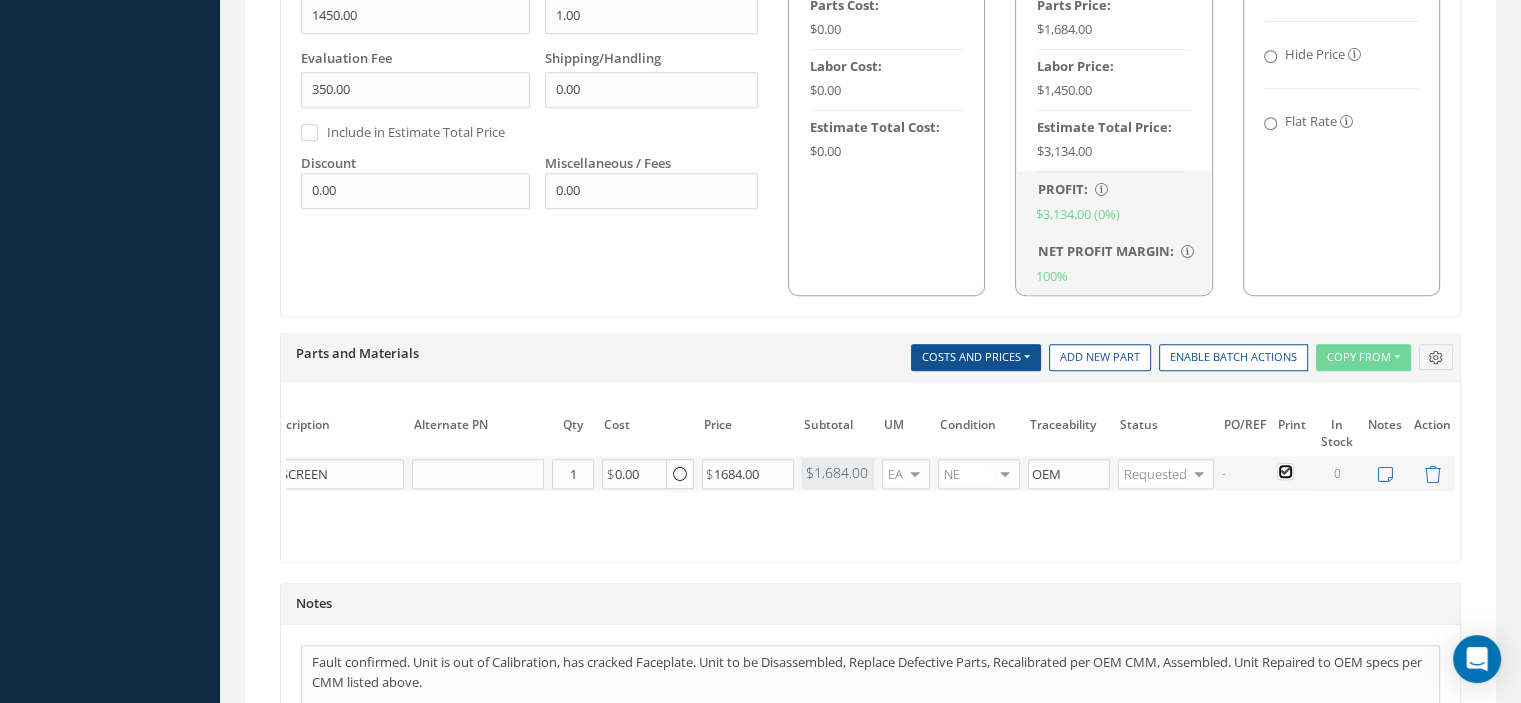 click at bounding box center (1286, 473) 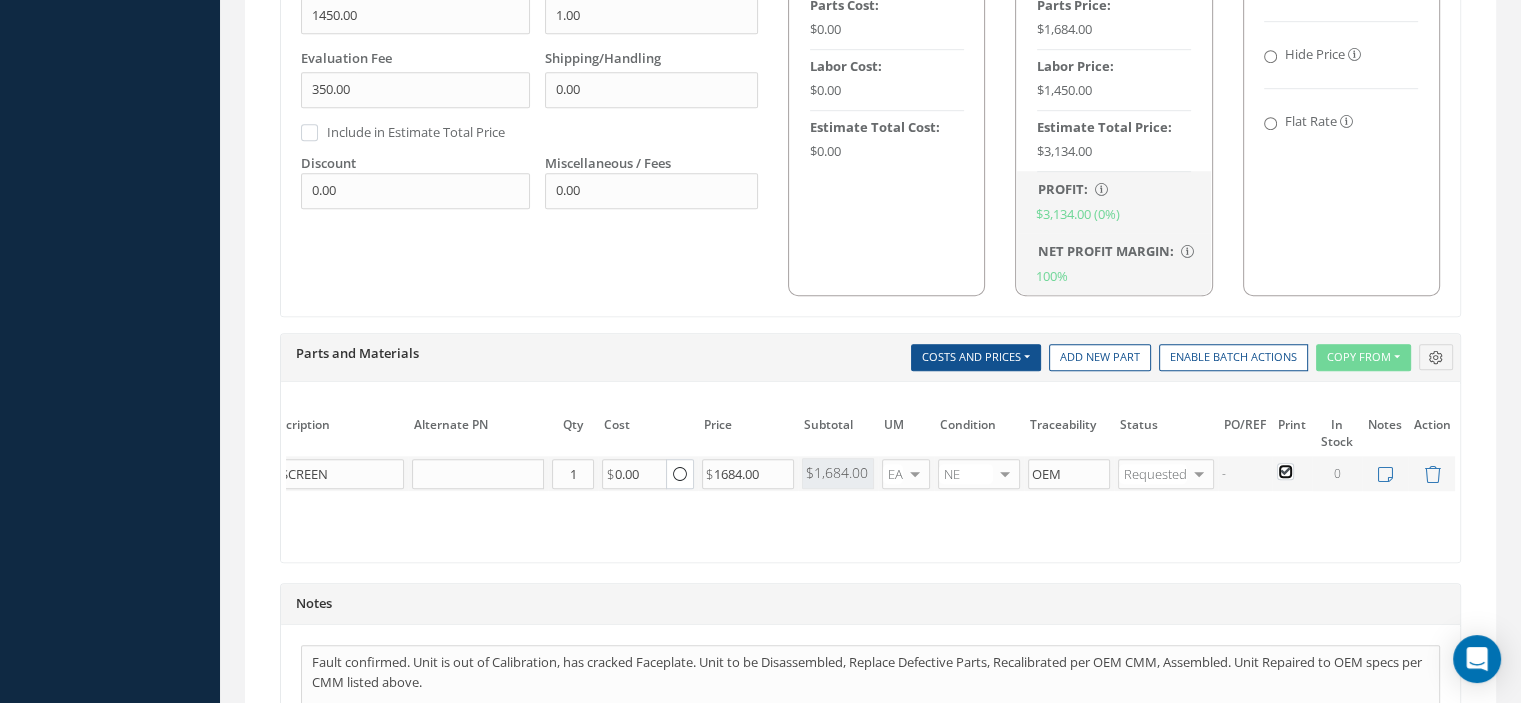 checkbox on "false" 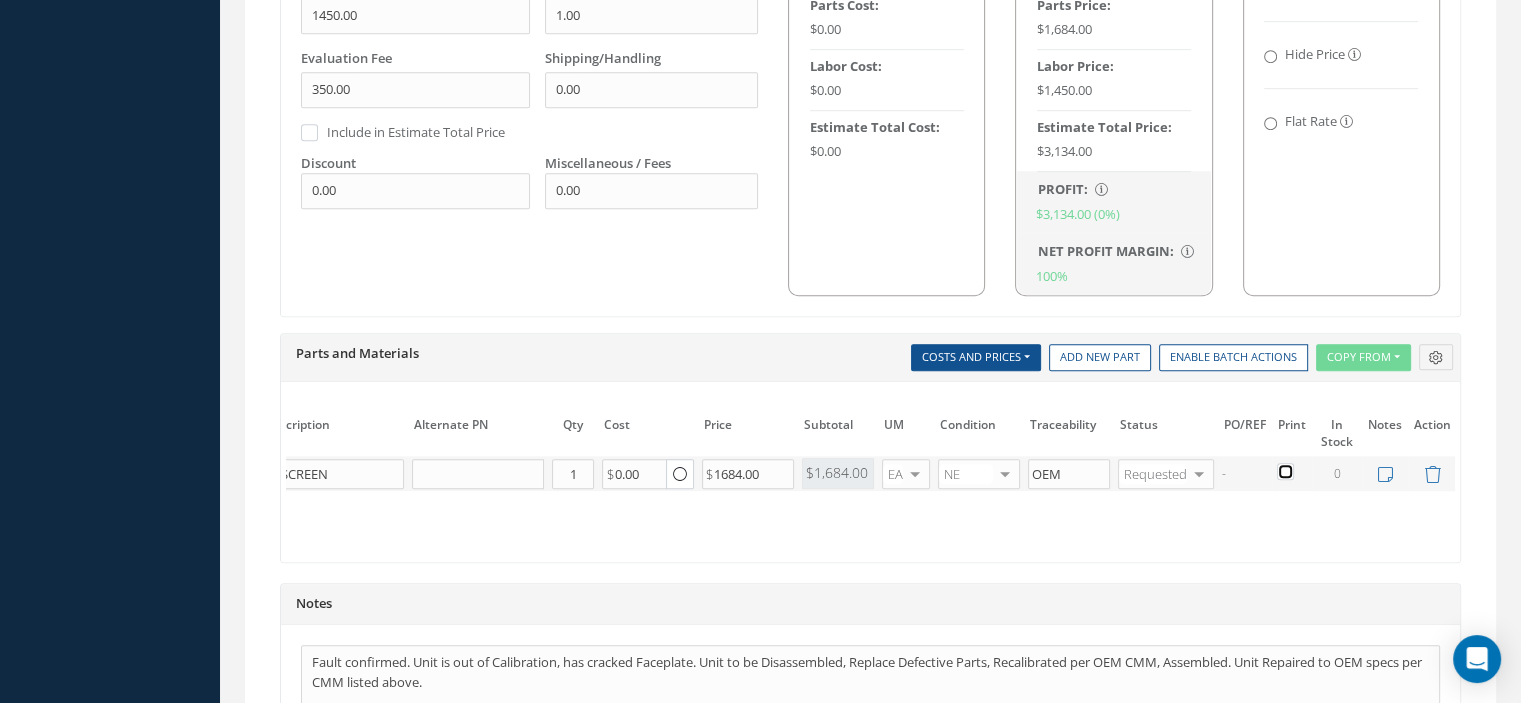 checkbox on "false" 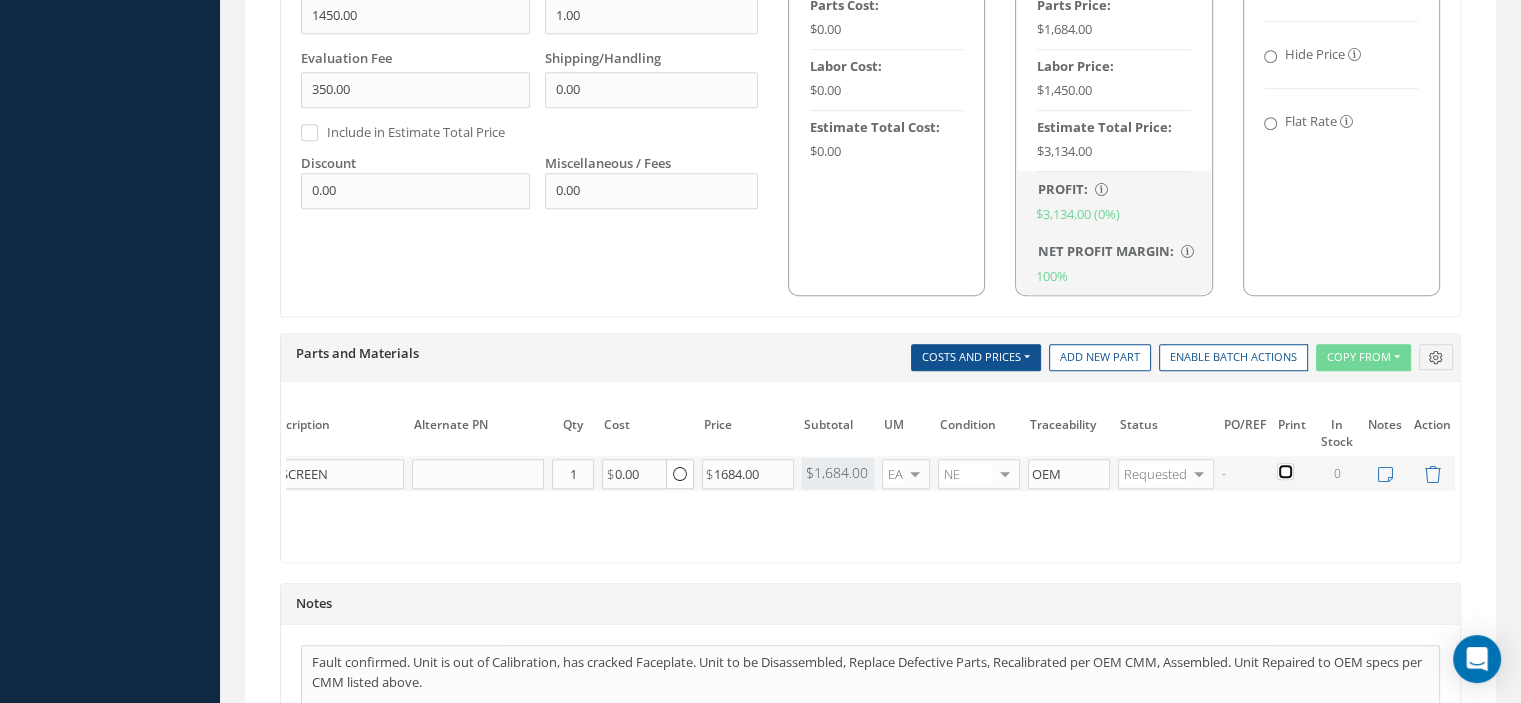 scroll, scrollTop: 0, scrollLeft: 0, axis: both 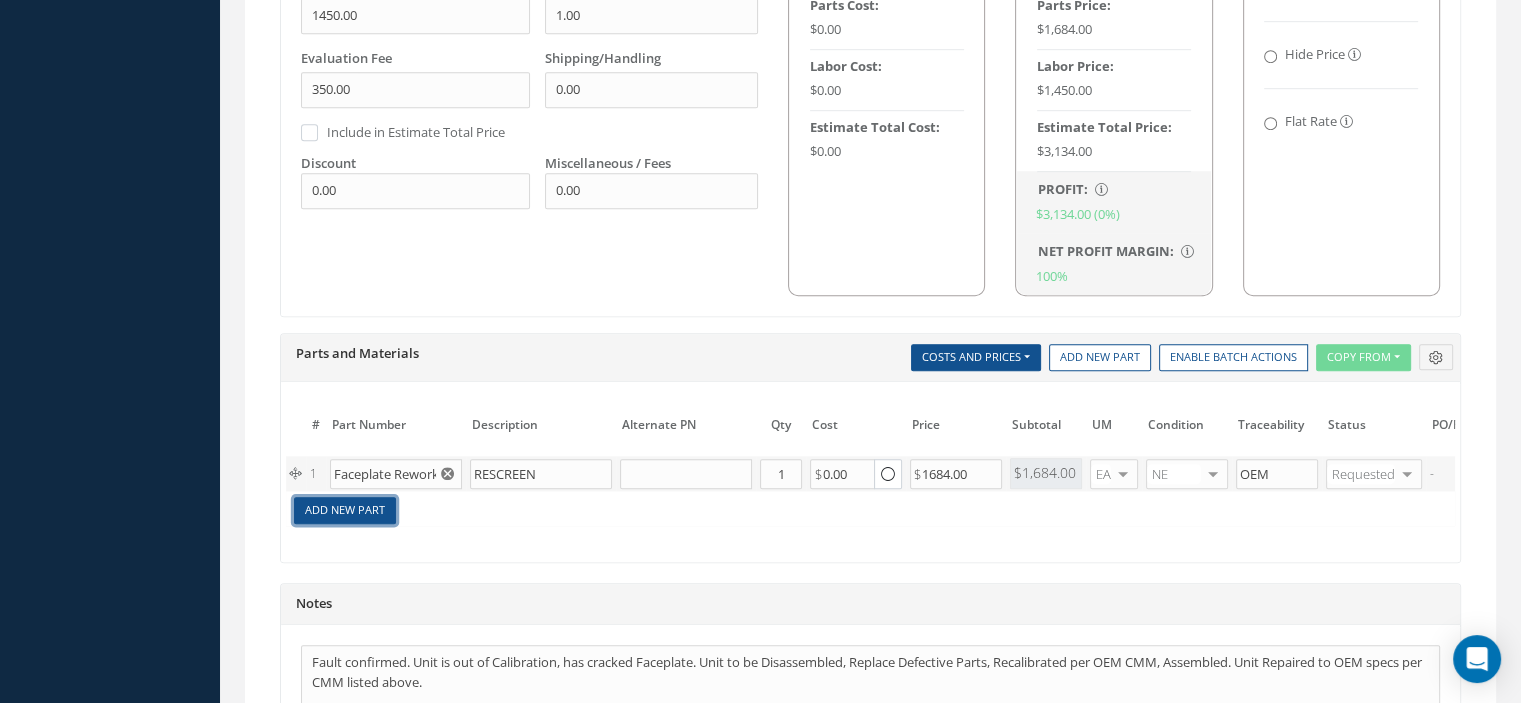click on "Add New Part" at bounding box center [345, 510] 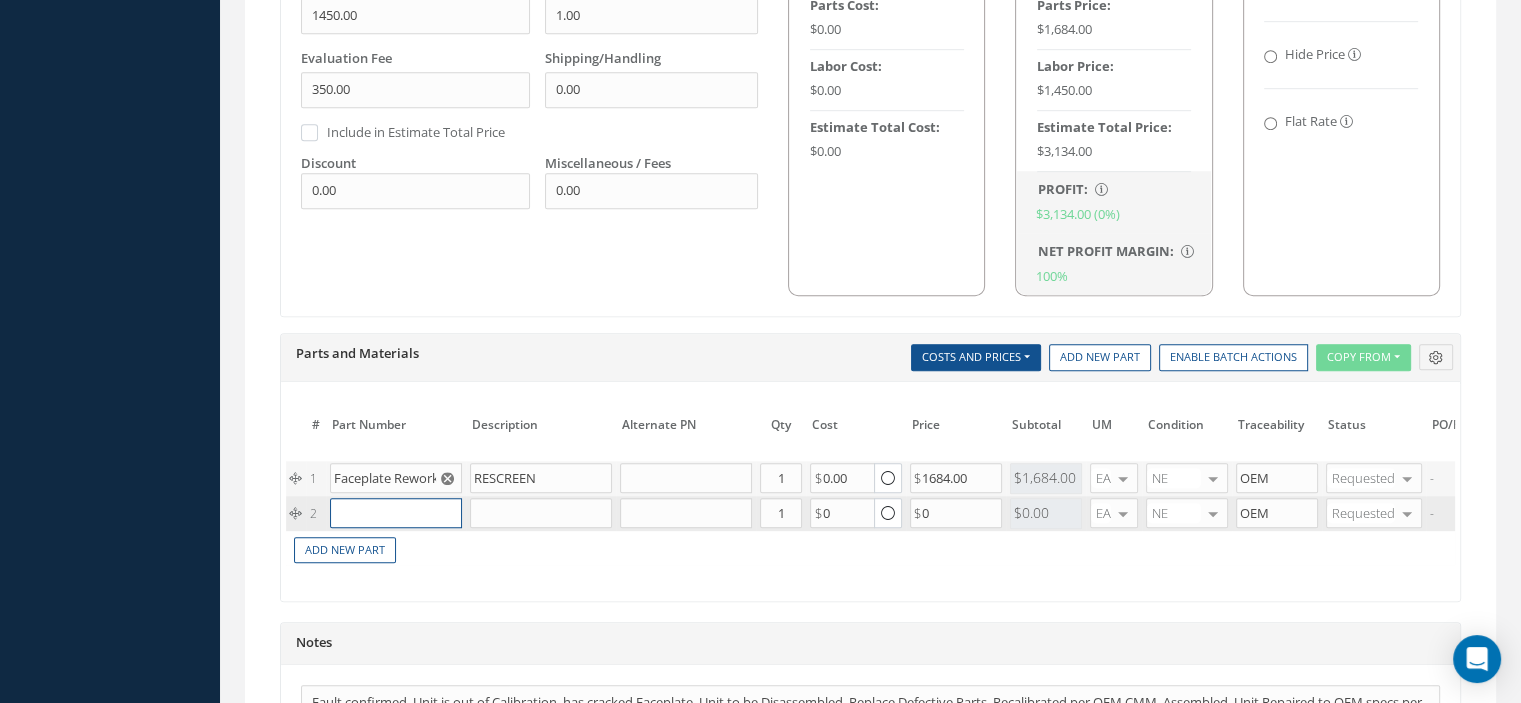 click at bounding box center (396, 513) 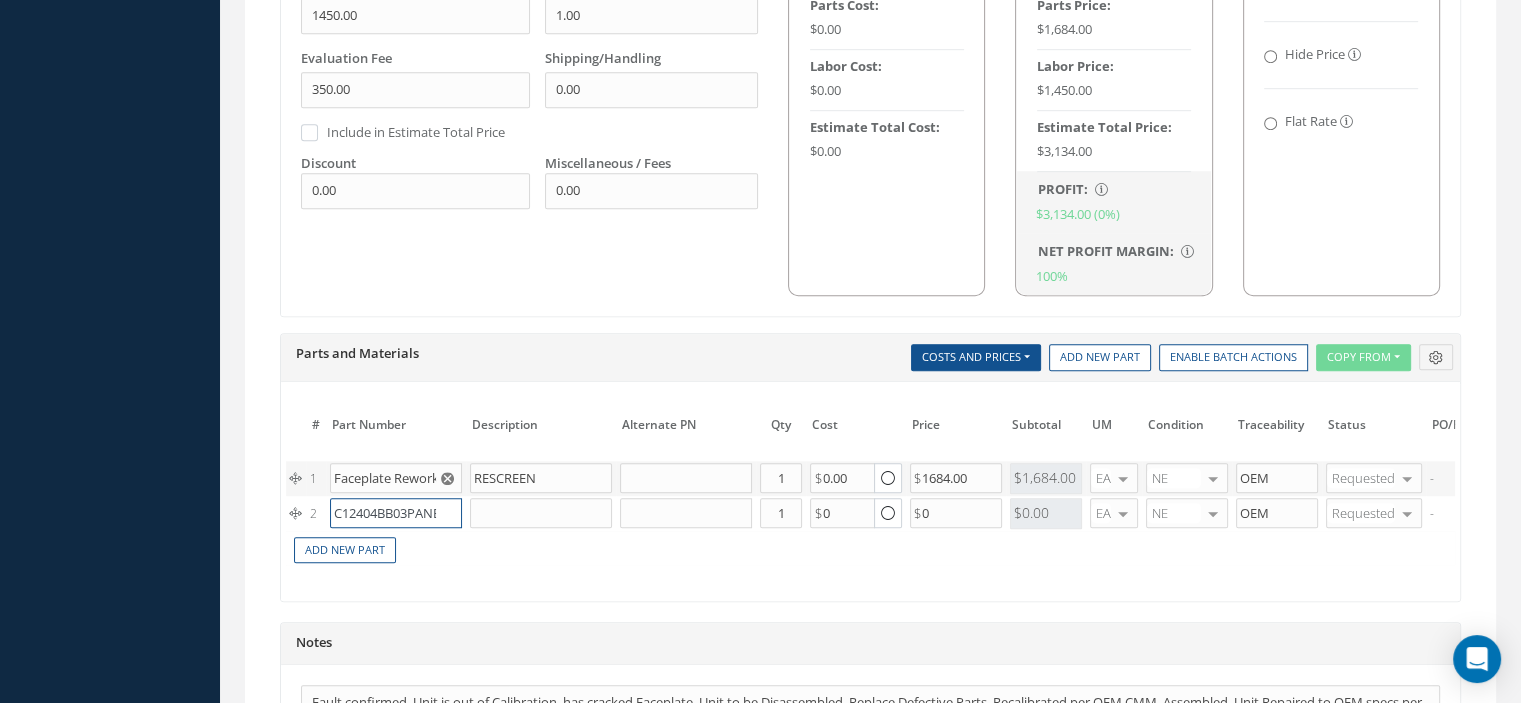 scroll, scrollTop: 0, scrollLeft: 13, axis: horizontal 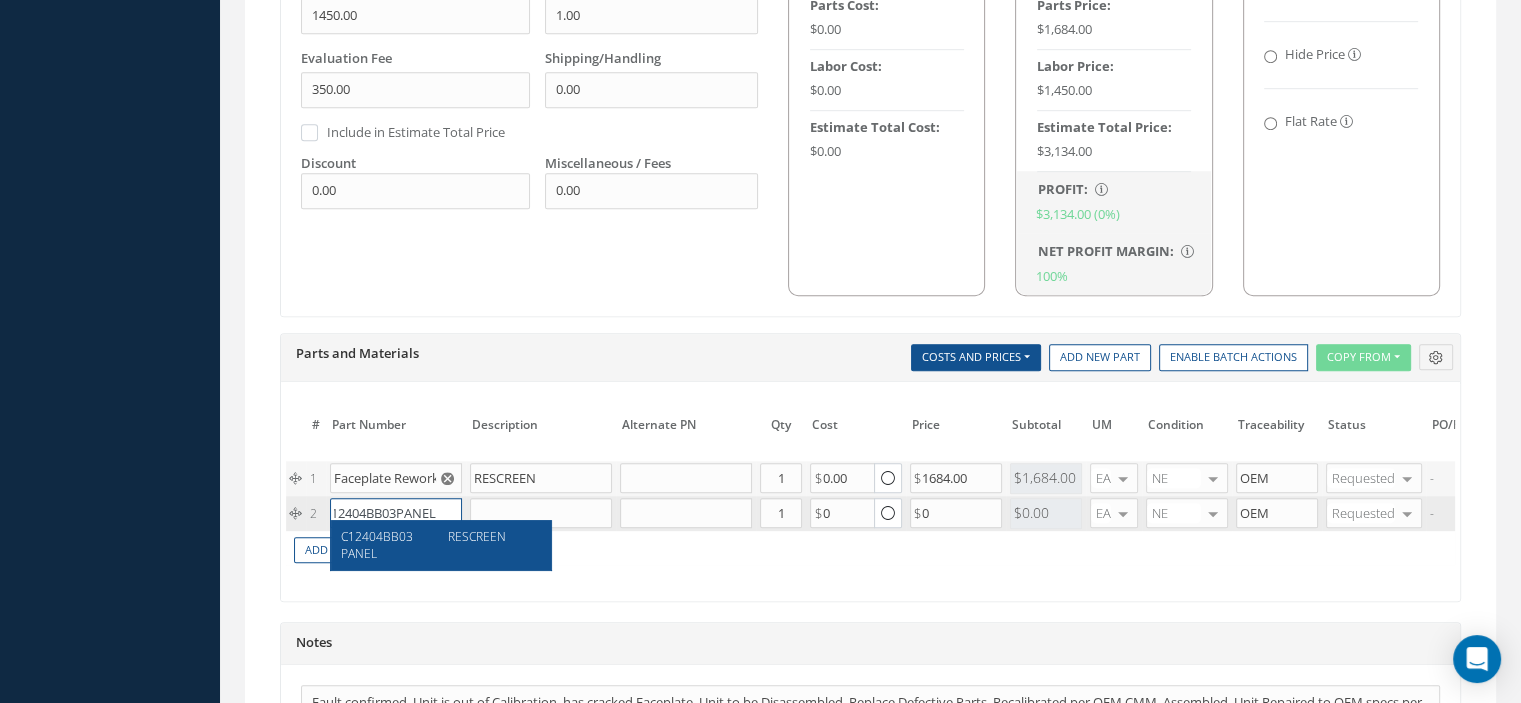 type on "C12404BB03PANEL" 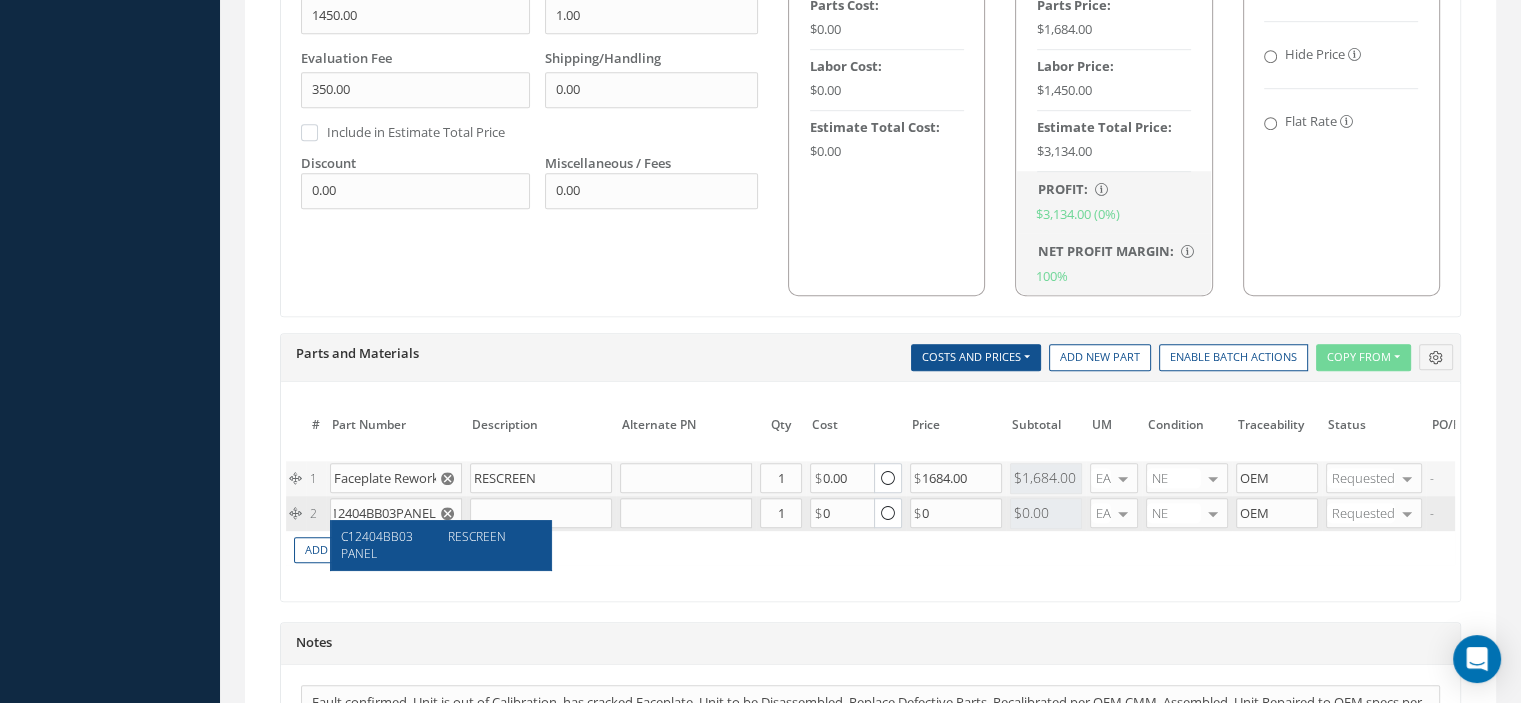 click on "C12404BB03PANEL" at bounding box center [377, 545] 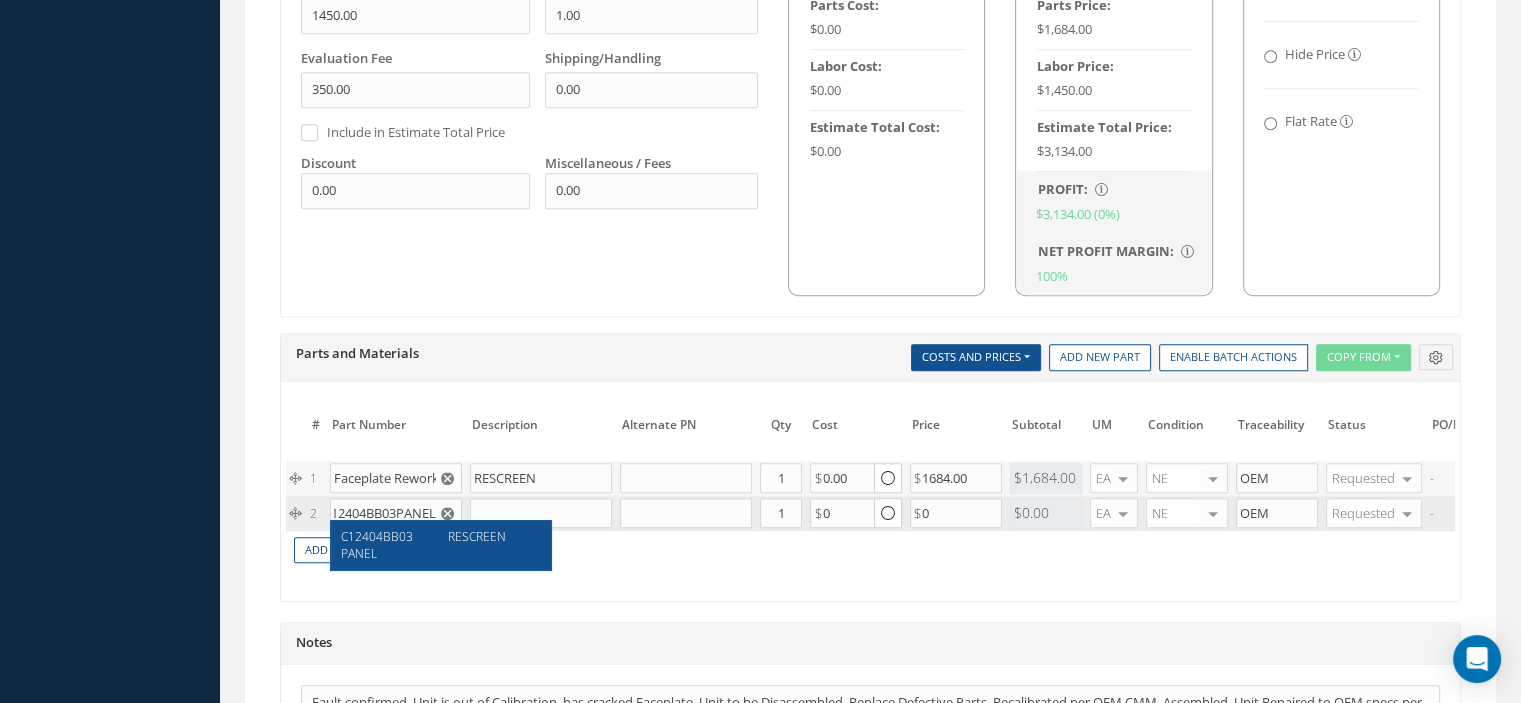type on "RESCREEN" 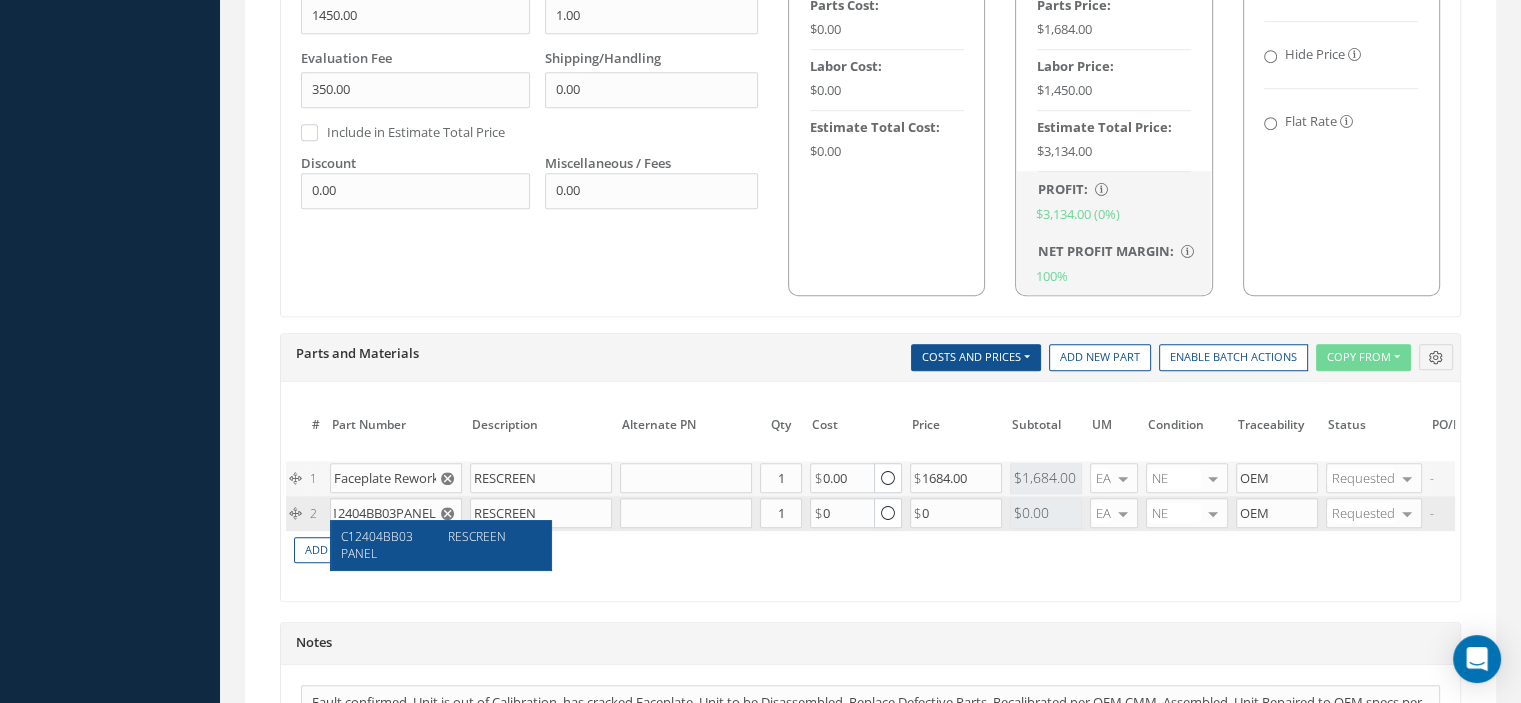 scroll, scrollTop: 0, scrollLeft: 0, axis: both 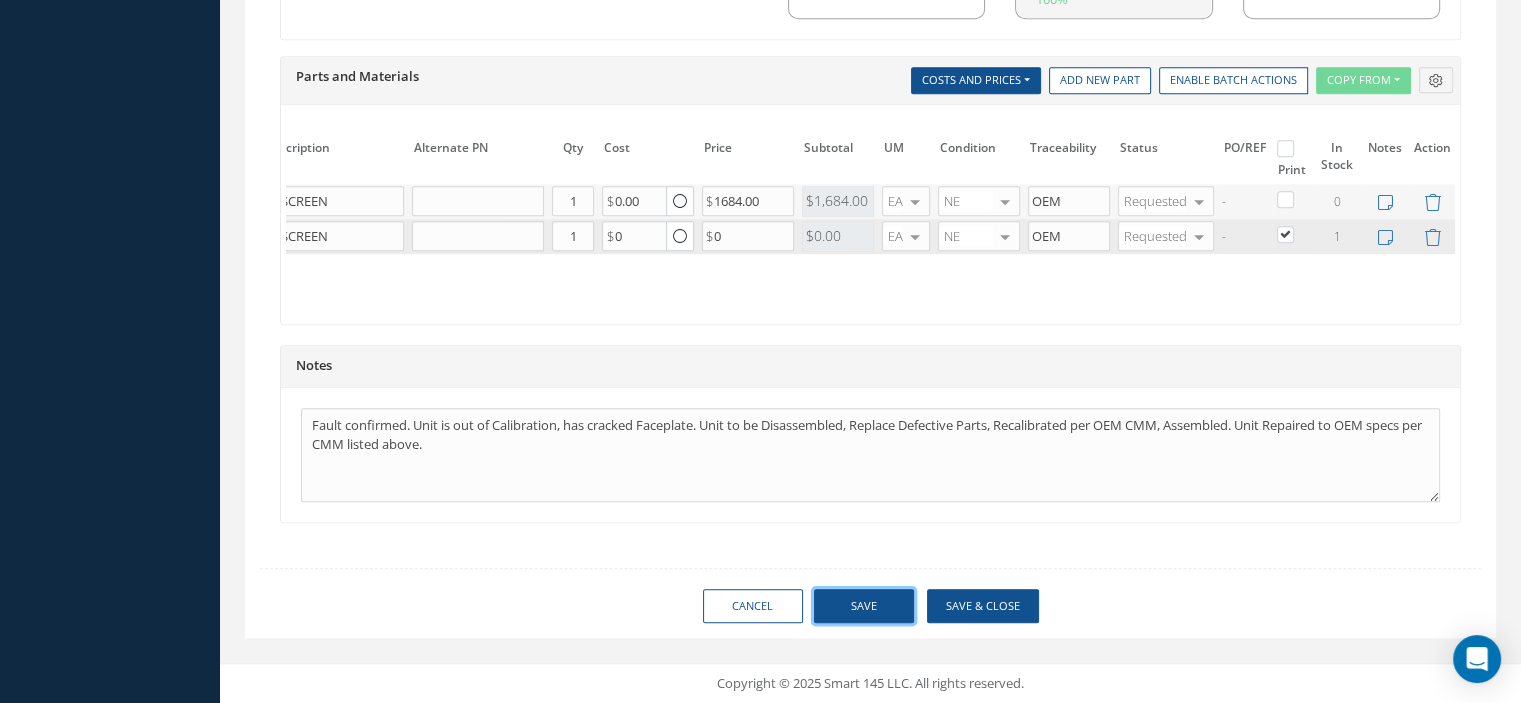 click on "Save" at bounding box center (864, 606) 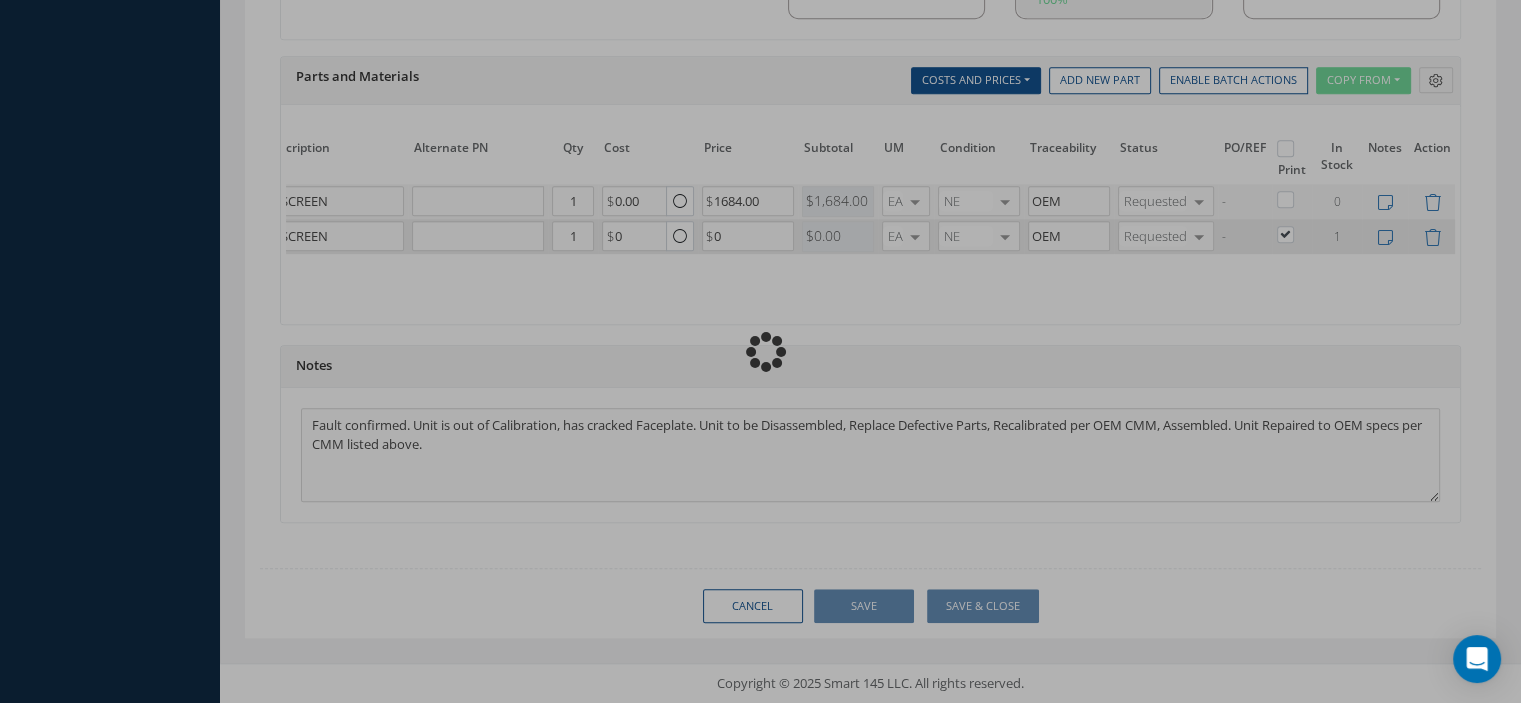 type 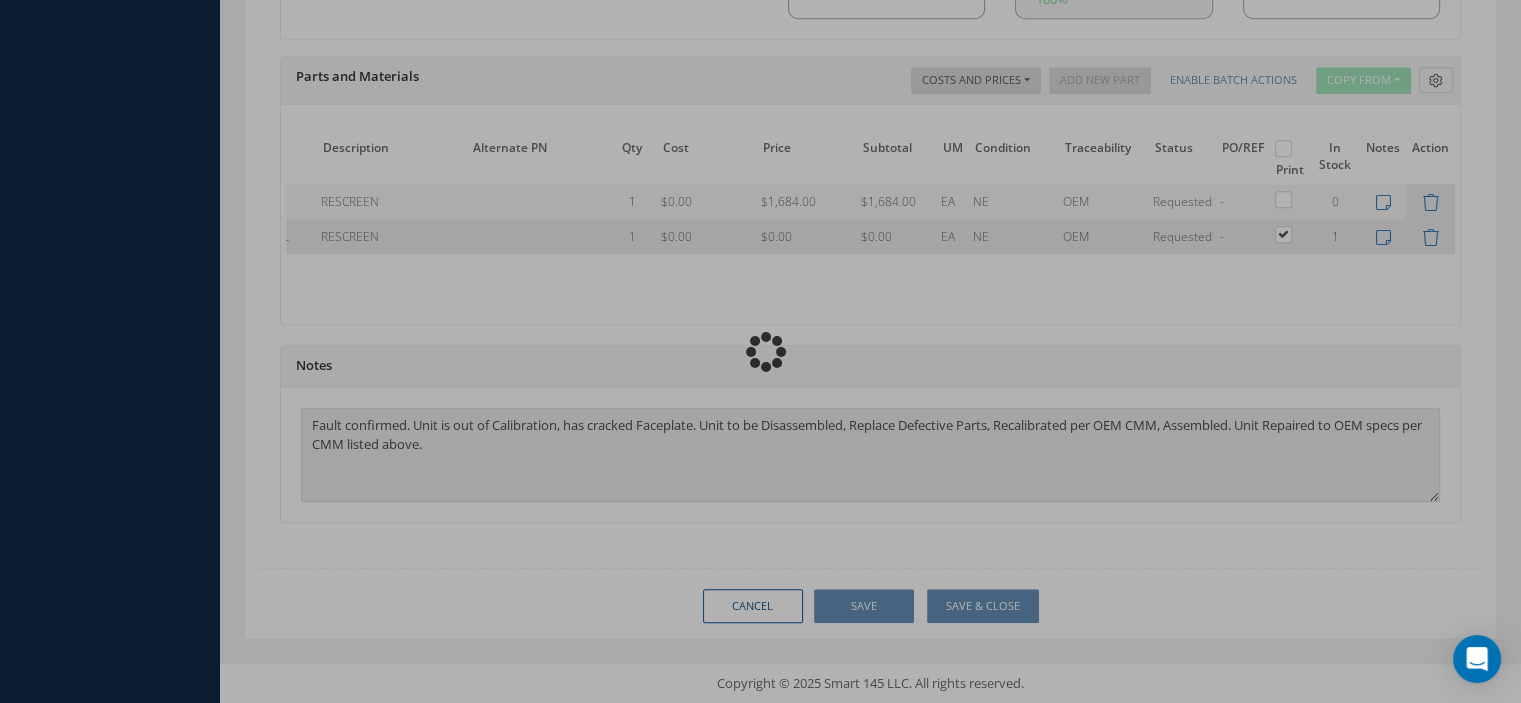 scroll, scrollTop: 0, scrollLeft: 128, axis: horizontal 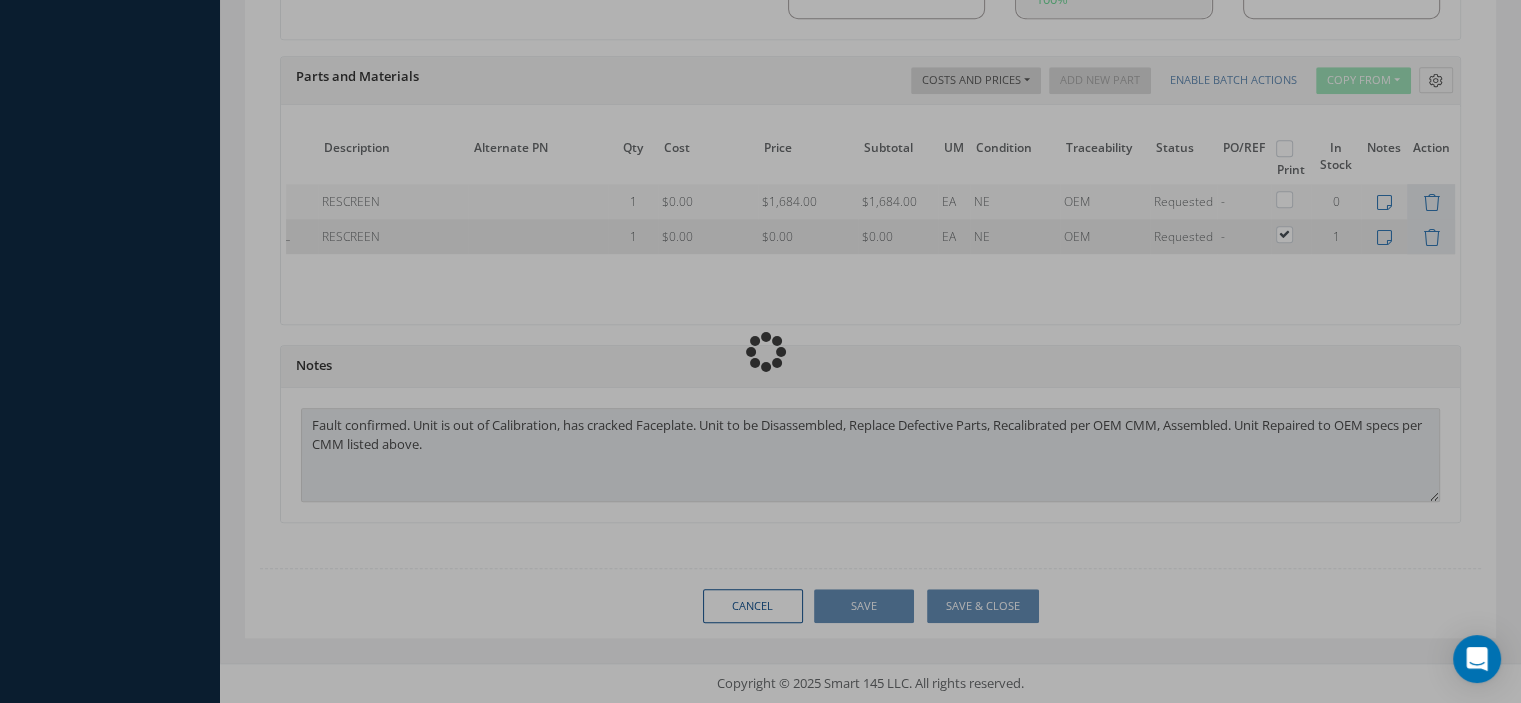 type on "THALES" 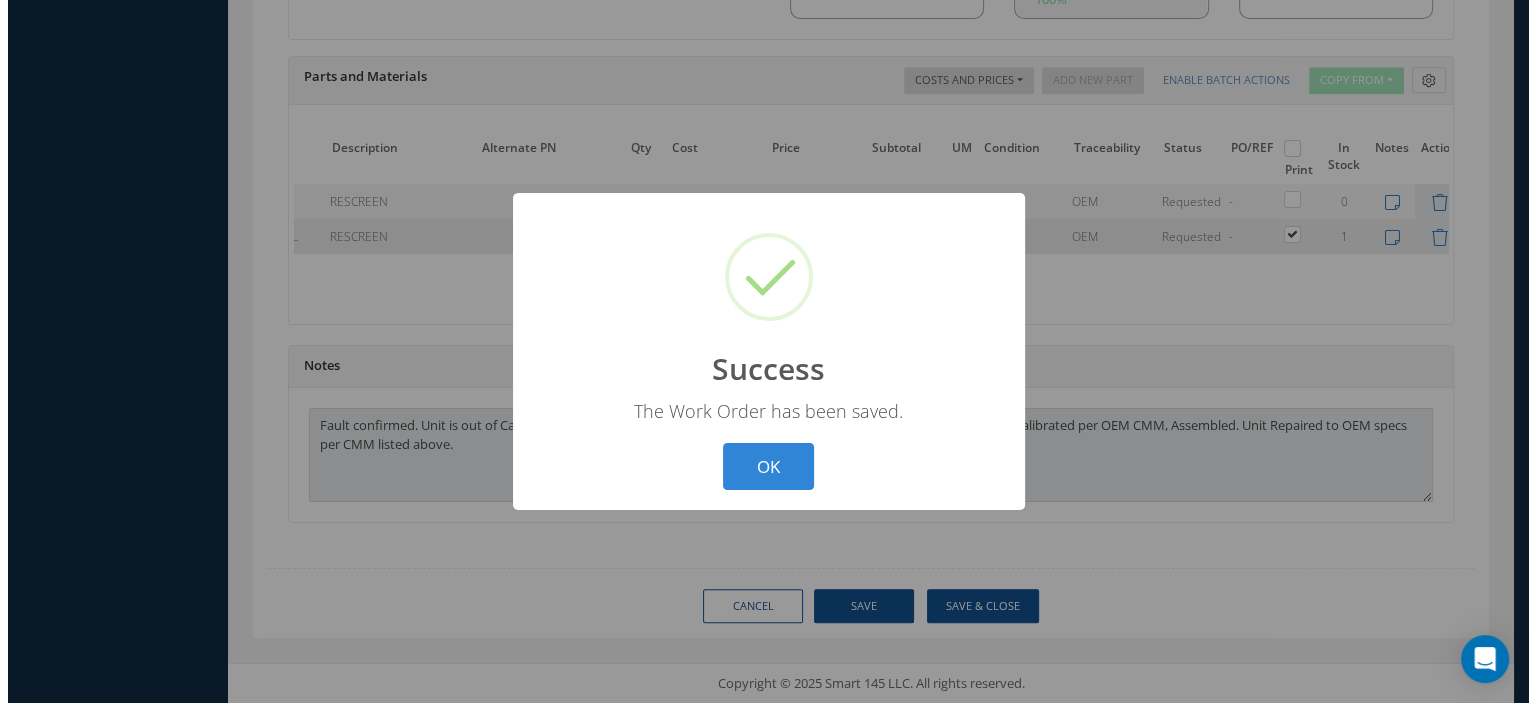 scroll, scrollTop: 1560, scrollLeft: 0, axis: vertical 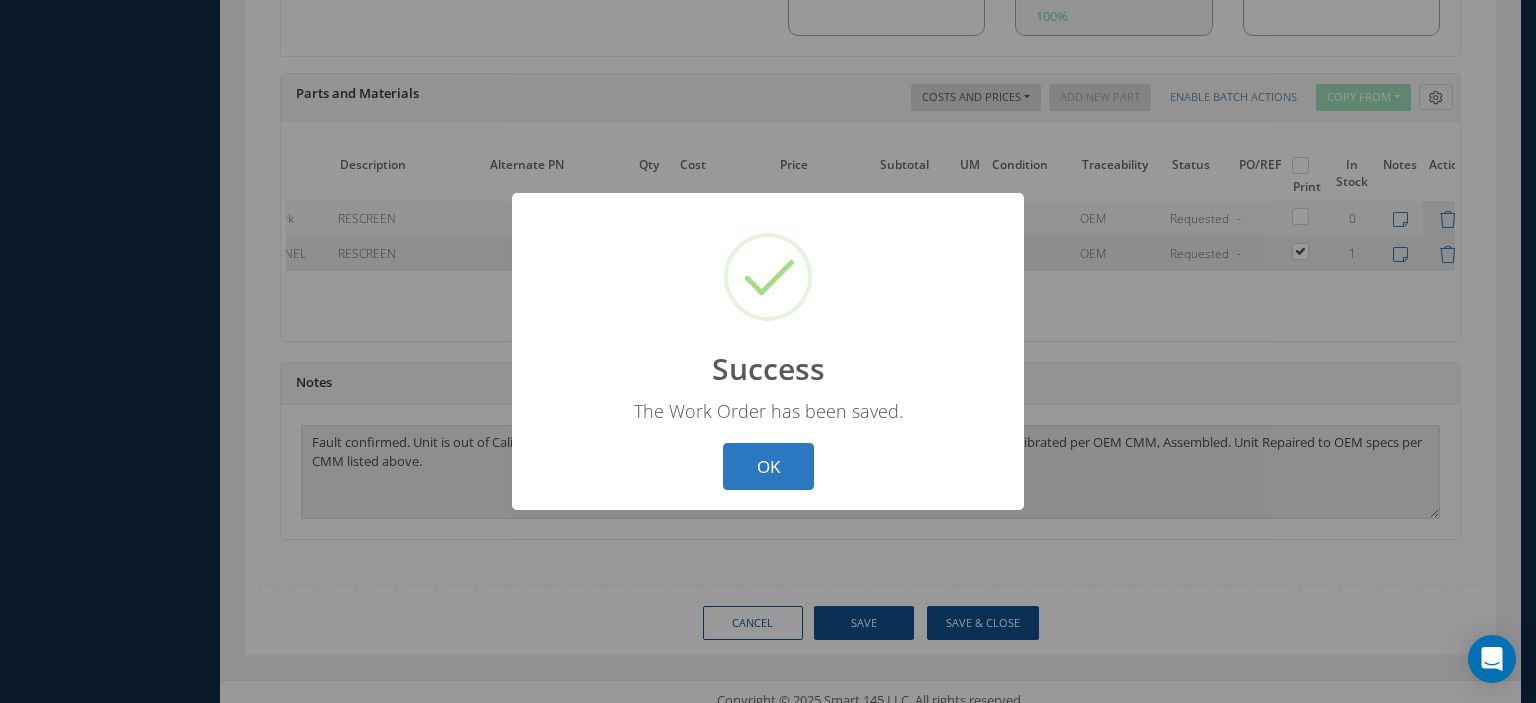 click on "OK" at bounding box center (768, 466) 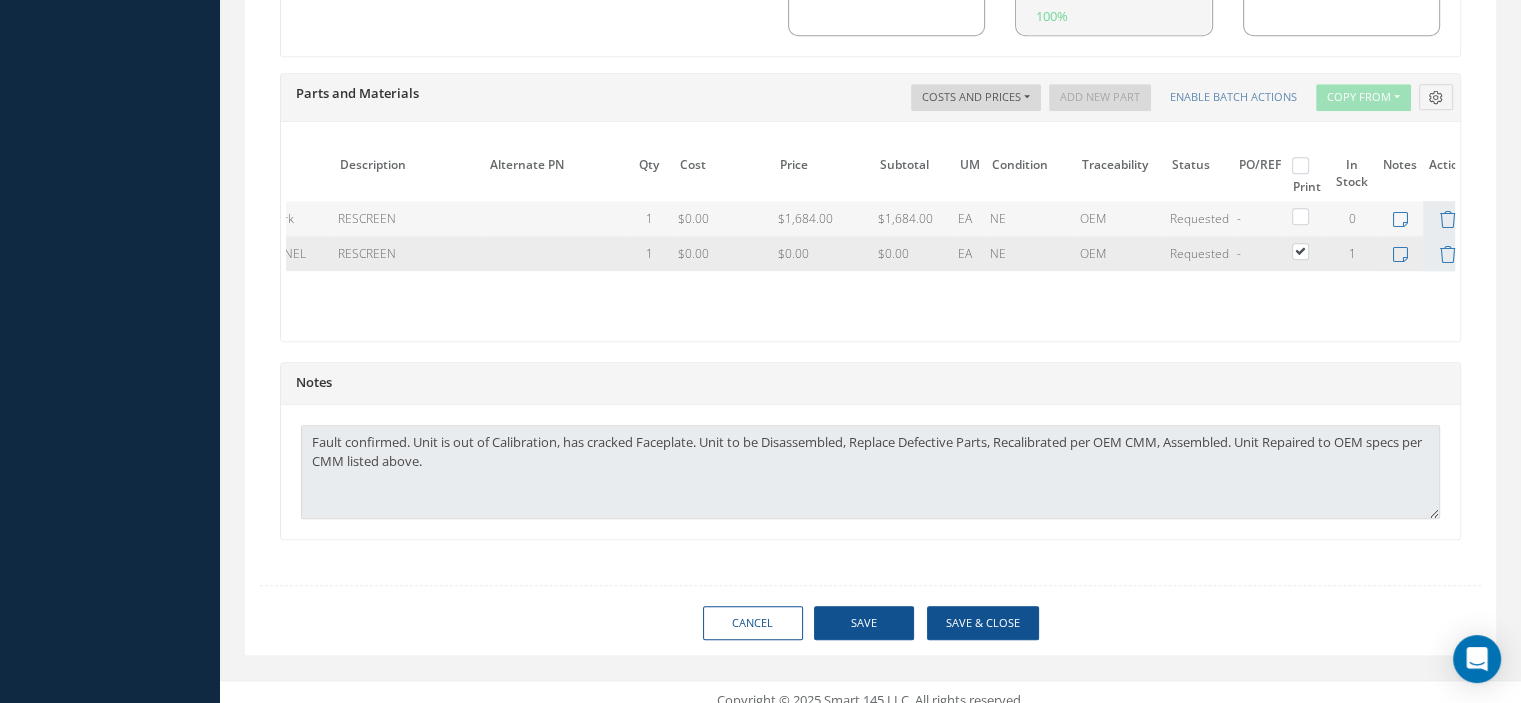 scroll, scrollTop: 0, scrollLeft: 128, axis: horizontal 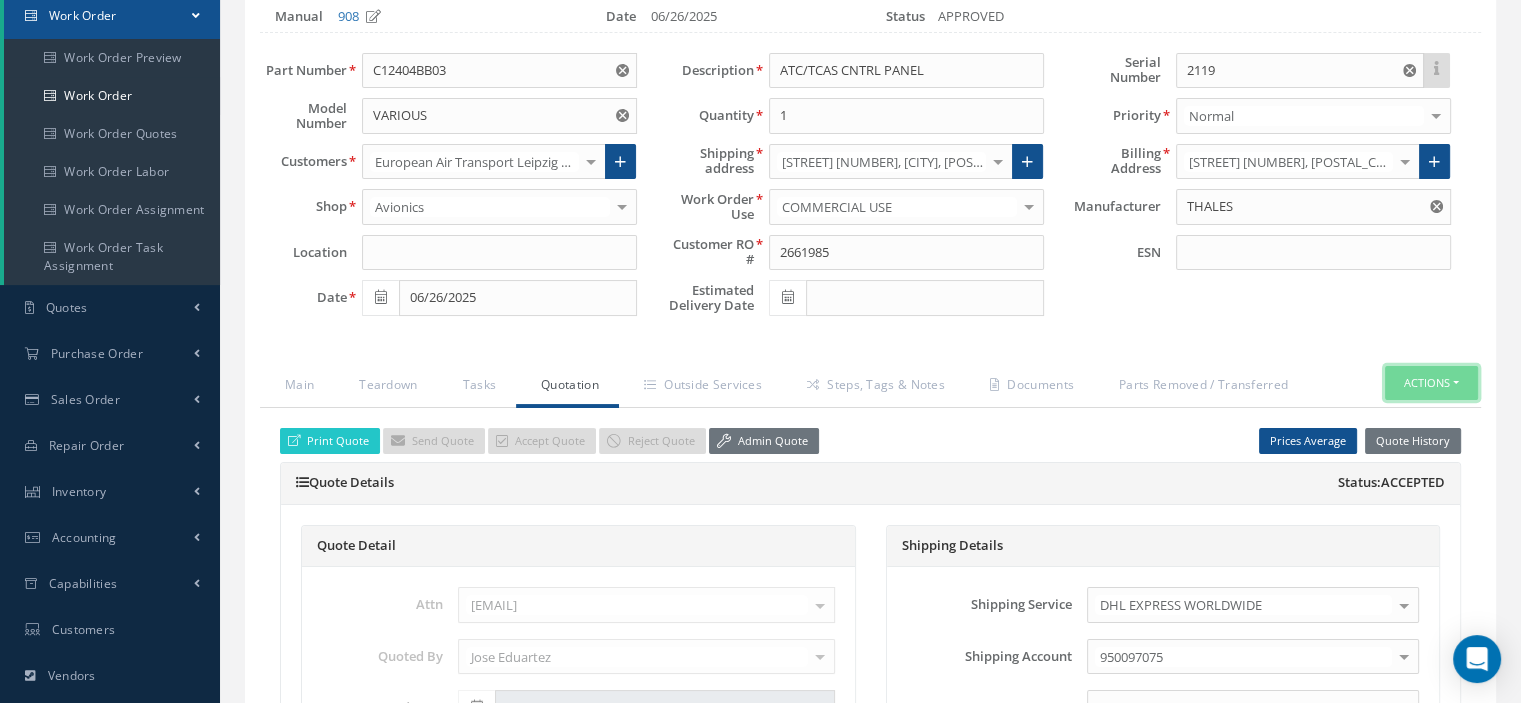 click on "Actions" at bounding box center (1431, 383) 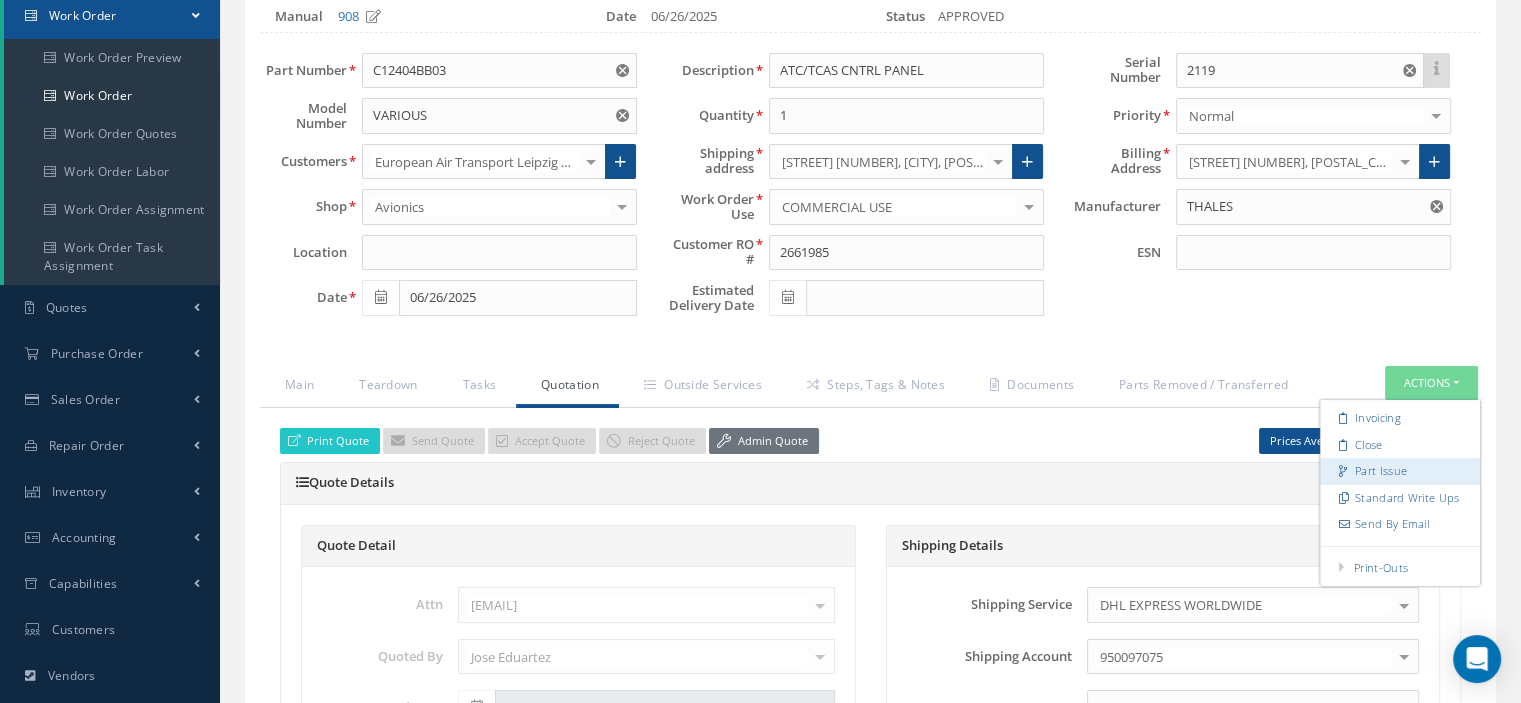 click on "Part Issue" at bounding box center (1400, 471) 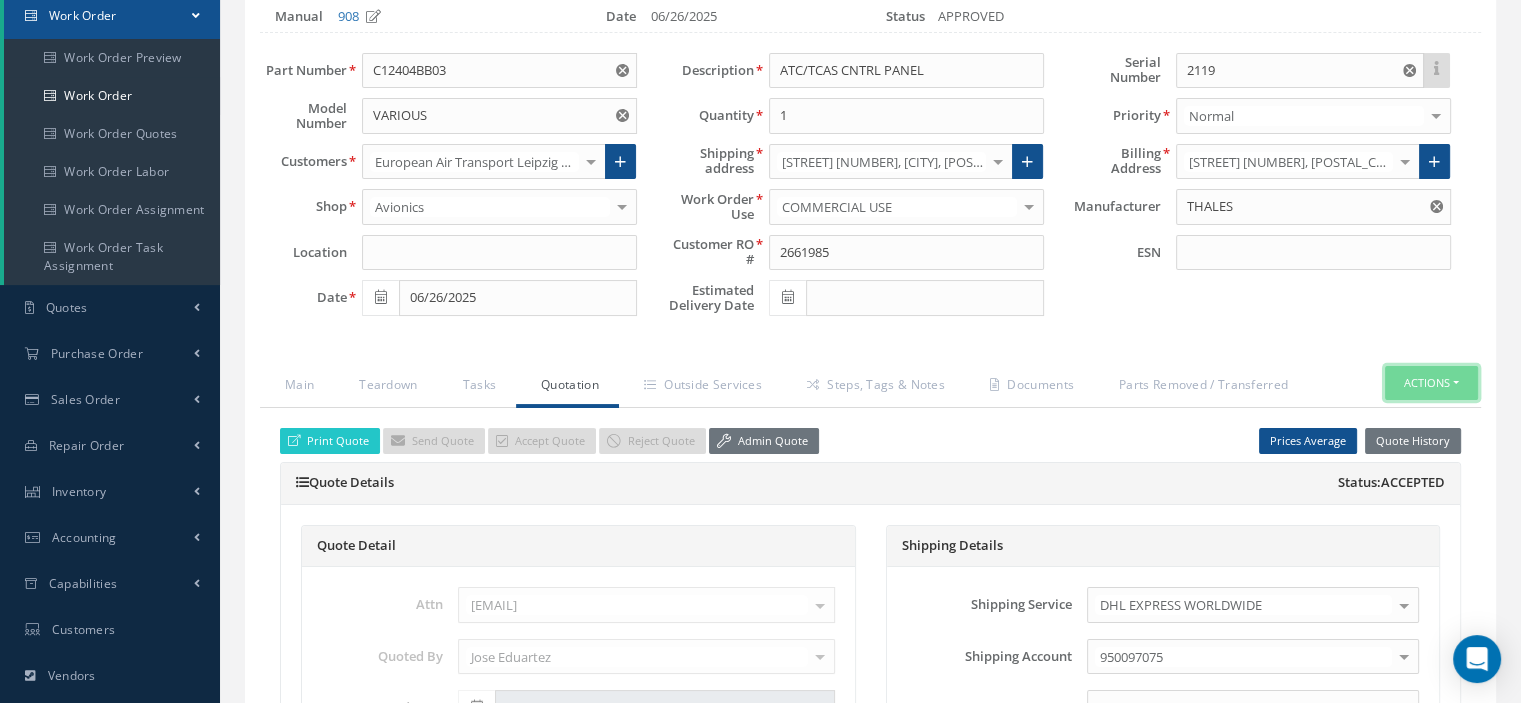 click on "Actions" at bounding box center (1431, 383) 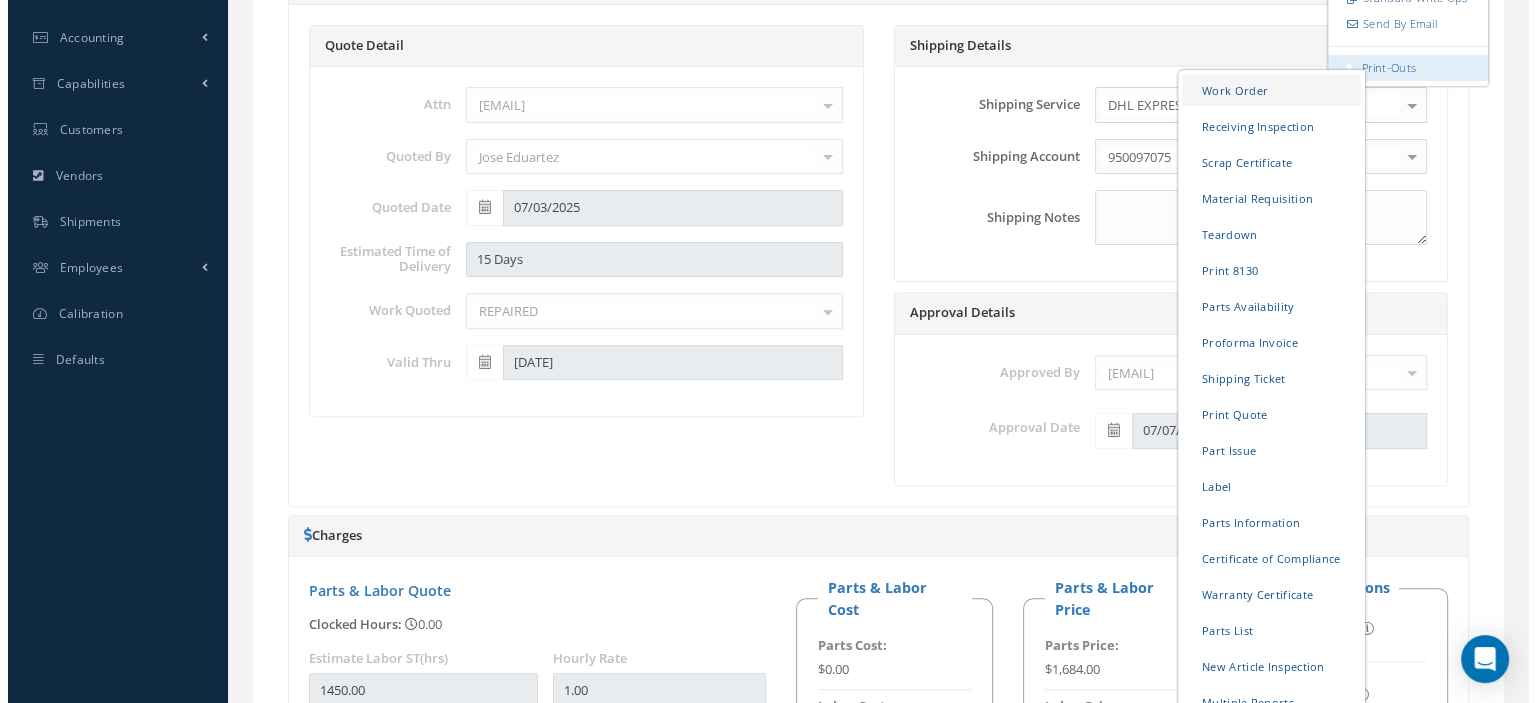 scroll, scrollTop: 760, scrollLeft: 0, axis: vertical 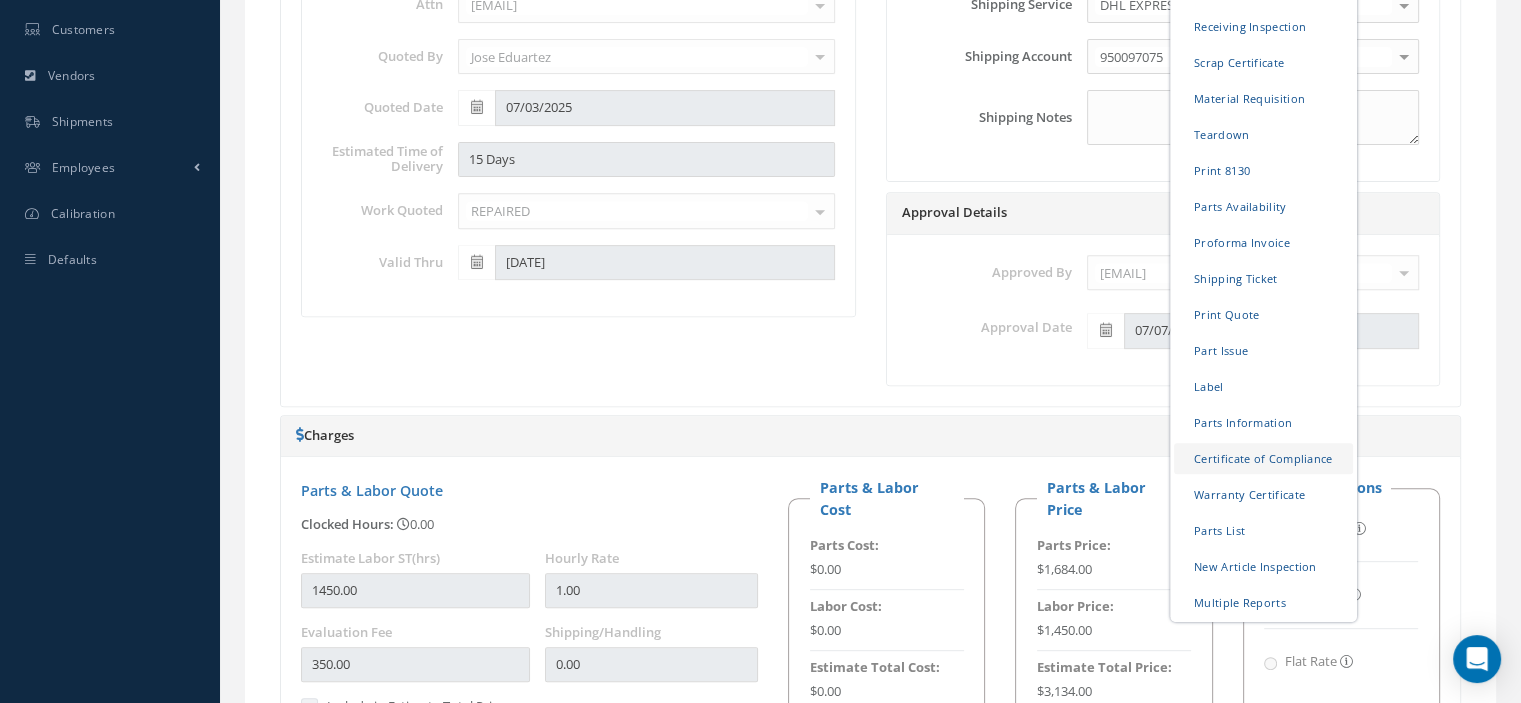 click on "Certificate of Compliance" at bounding box center (1263, 457) 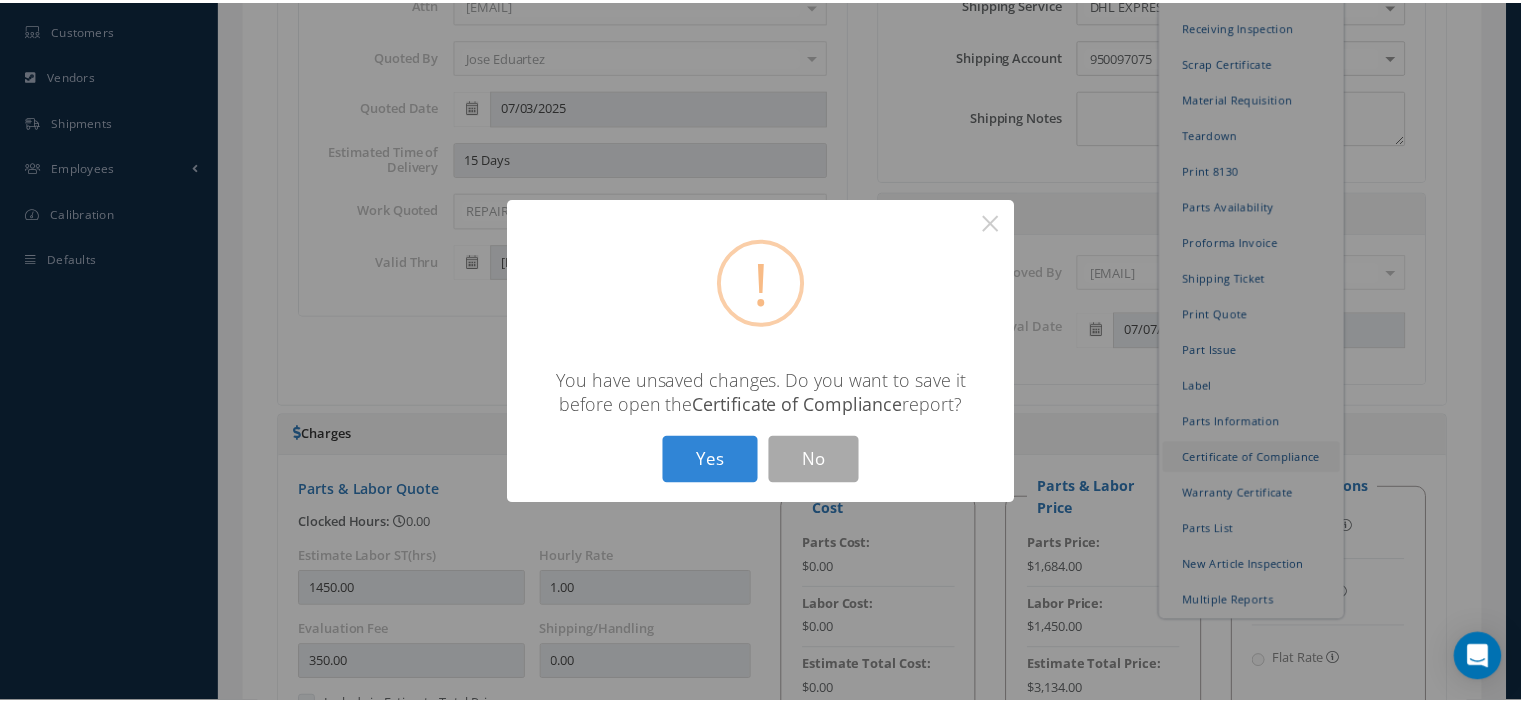 scroll, scrollTop: 0, scrollLeft: 112, axis: horizontal 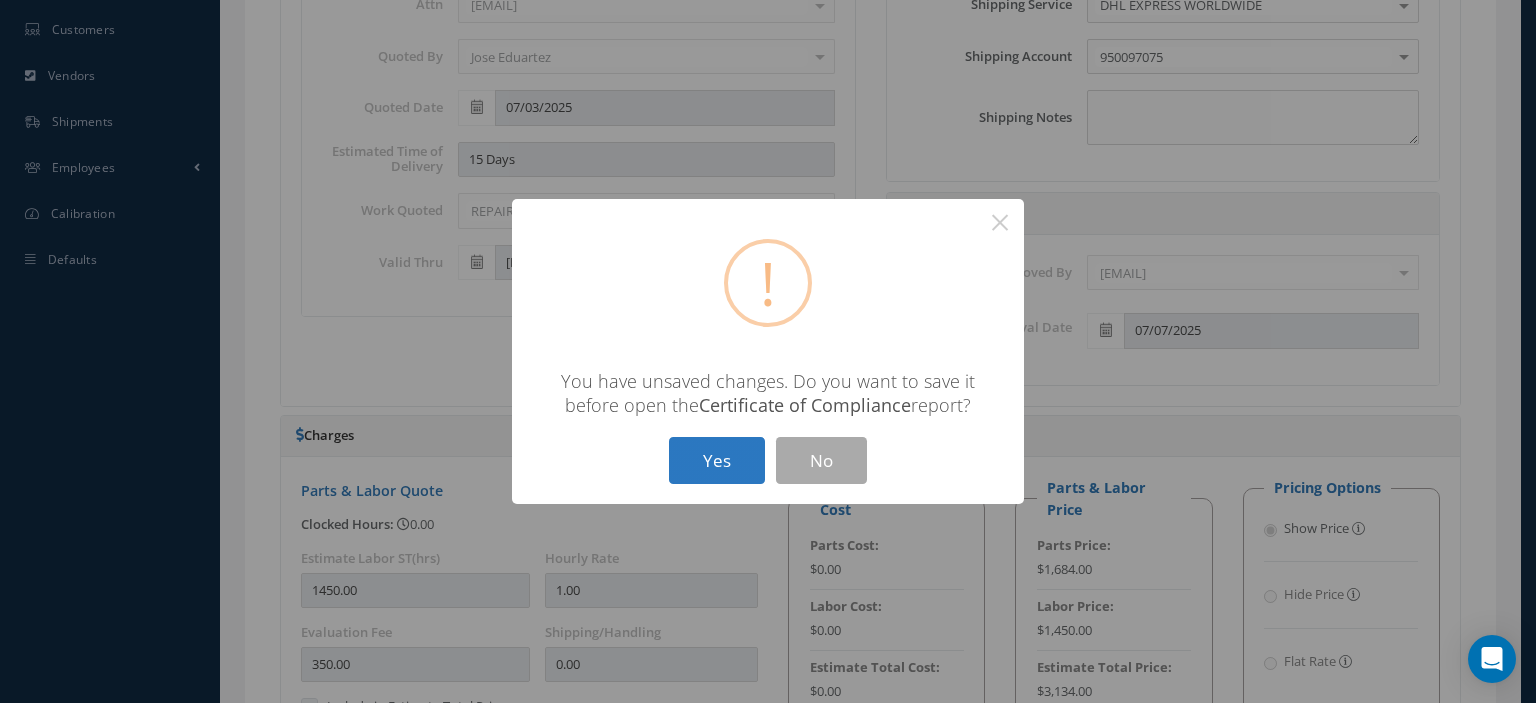 click on "Yes" at bounding box center (717, 460) 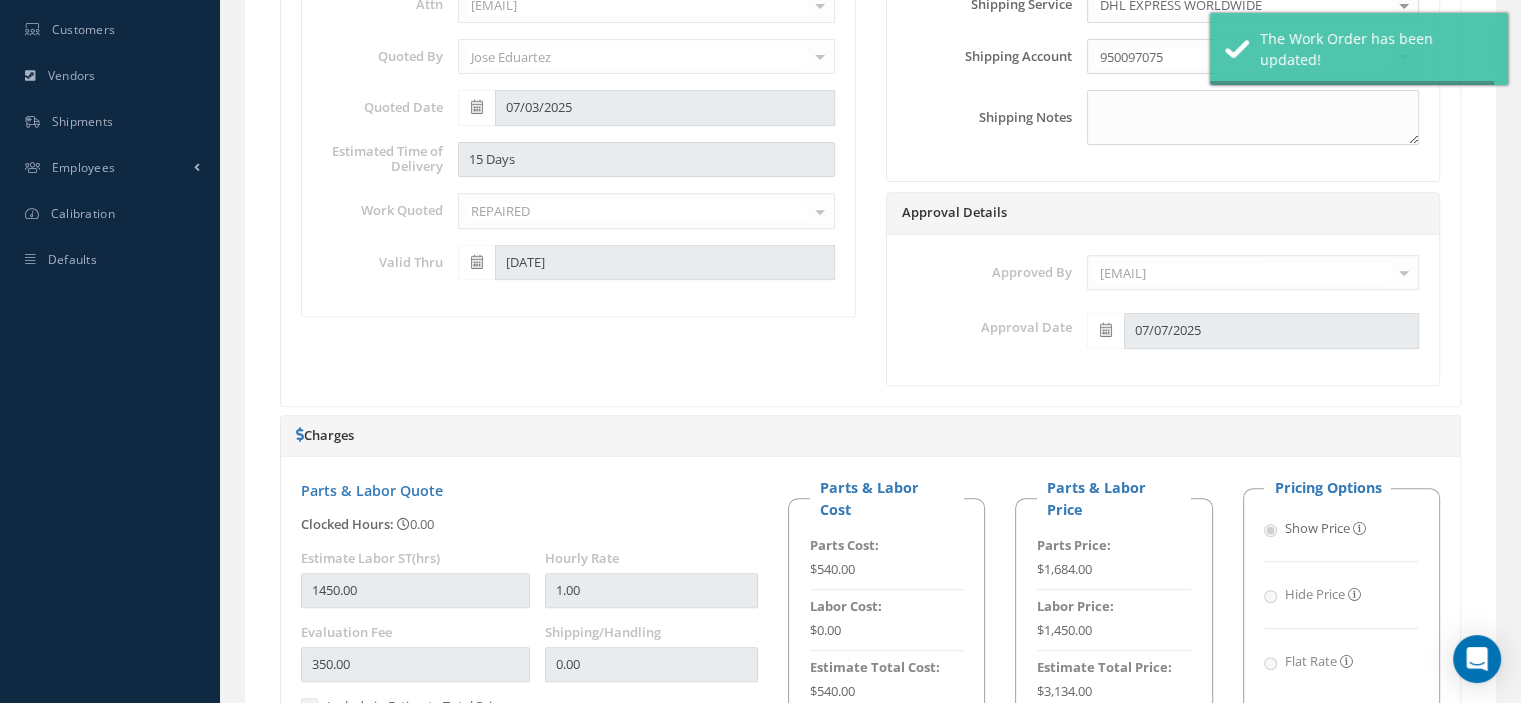 type on "THALES" 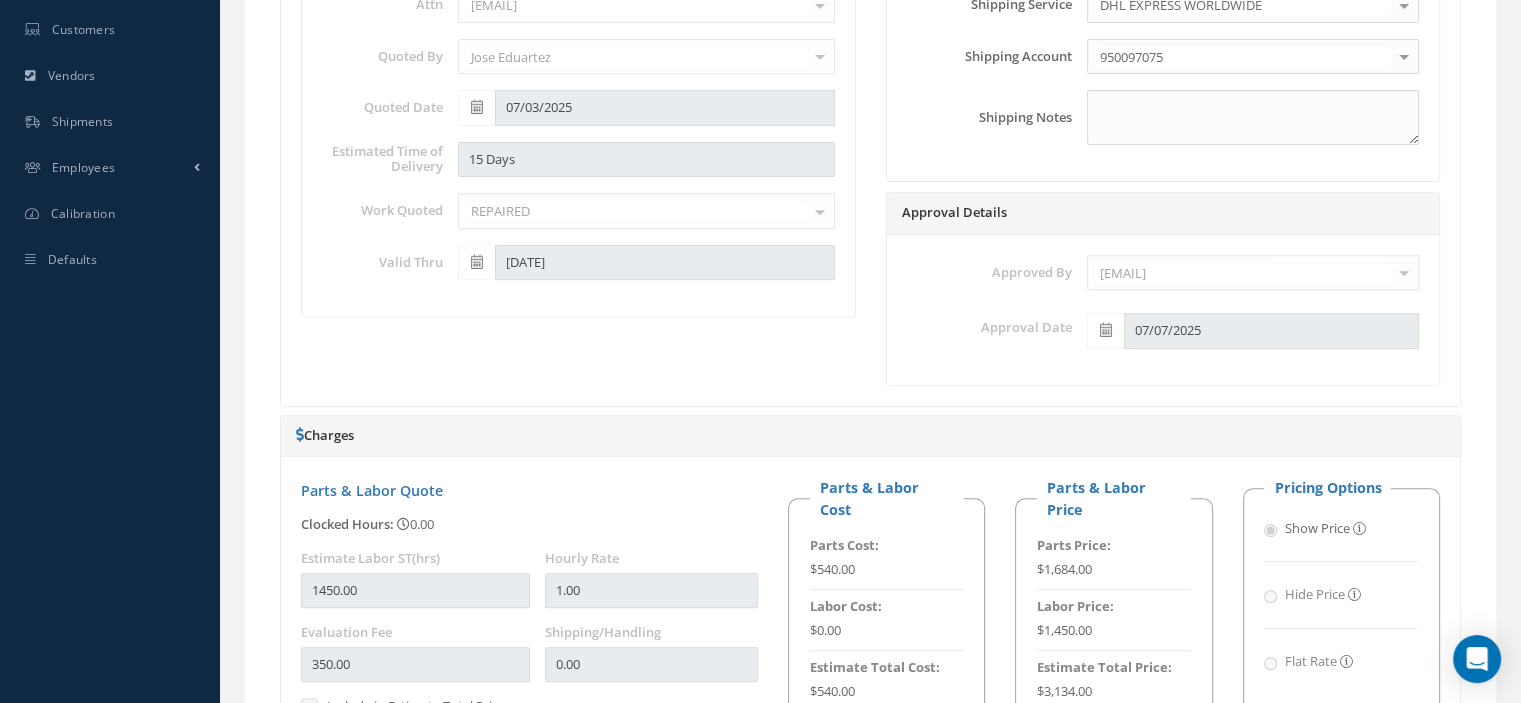 scroll, scrollTop: 0, scrollLeft: 0, axis: both 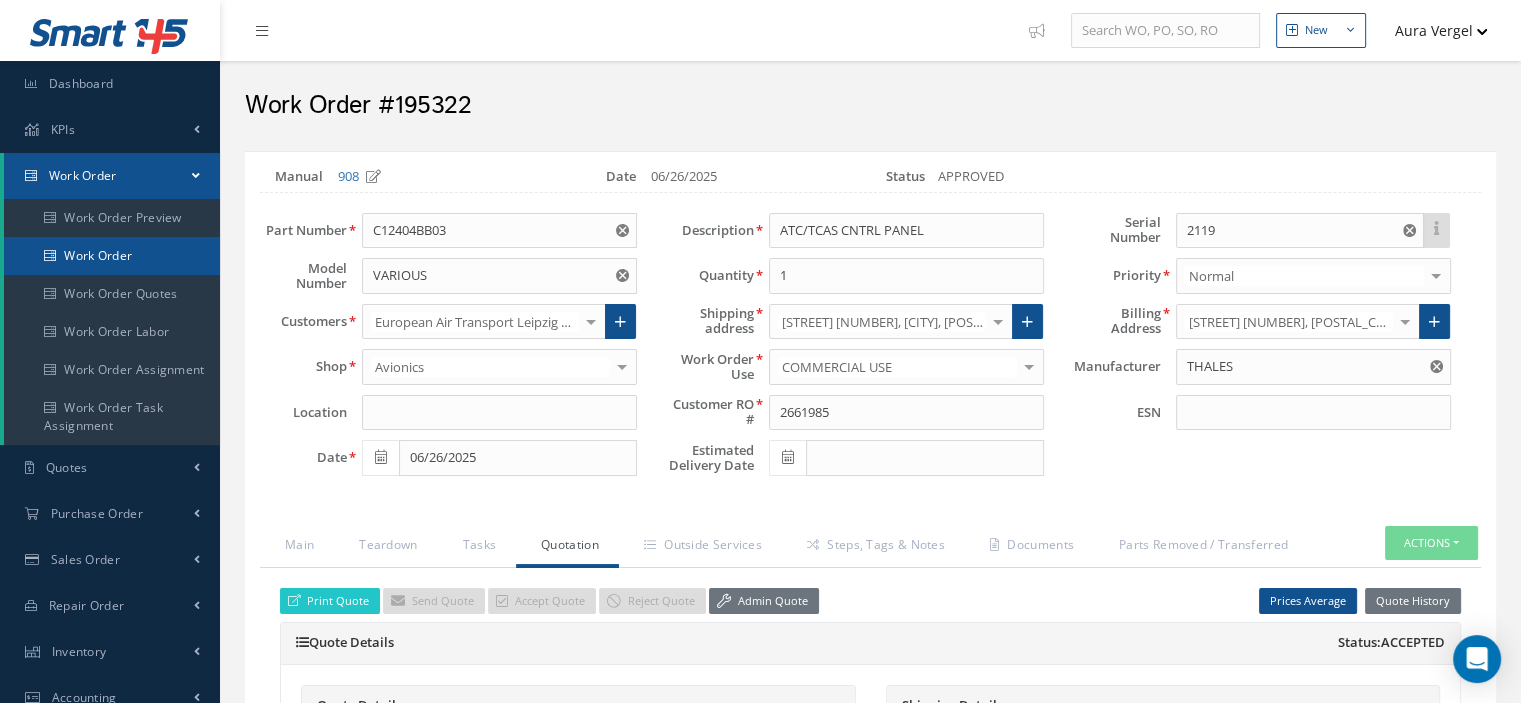 click on "Work Order" at bounding box center (112, 256) 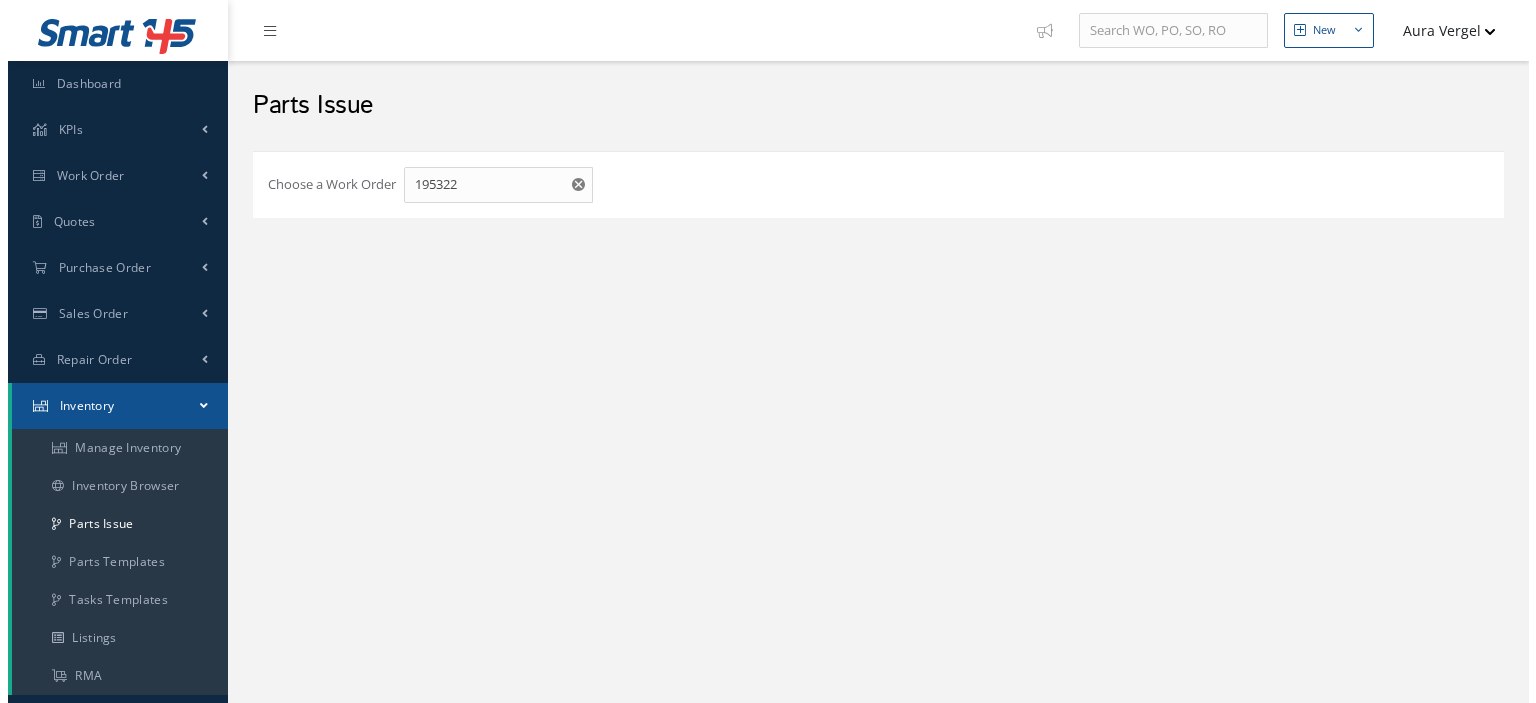 scroll, scrollTop: 0, scrollLeft: 0, axis: both 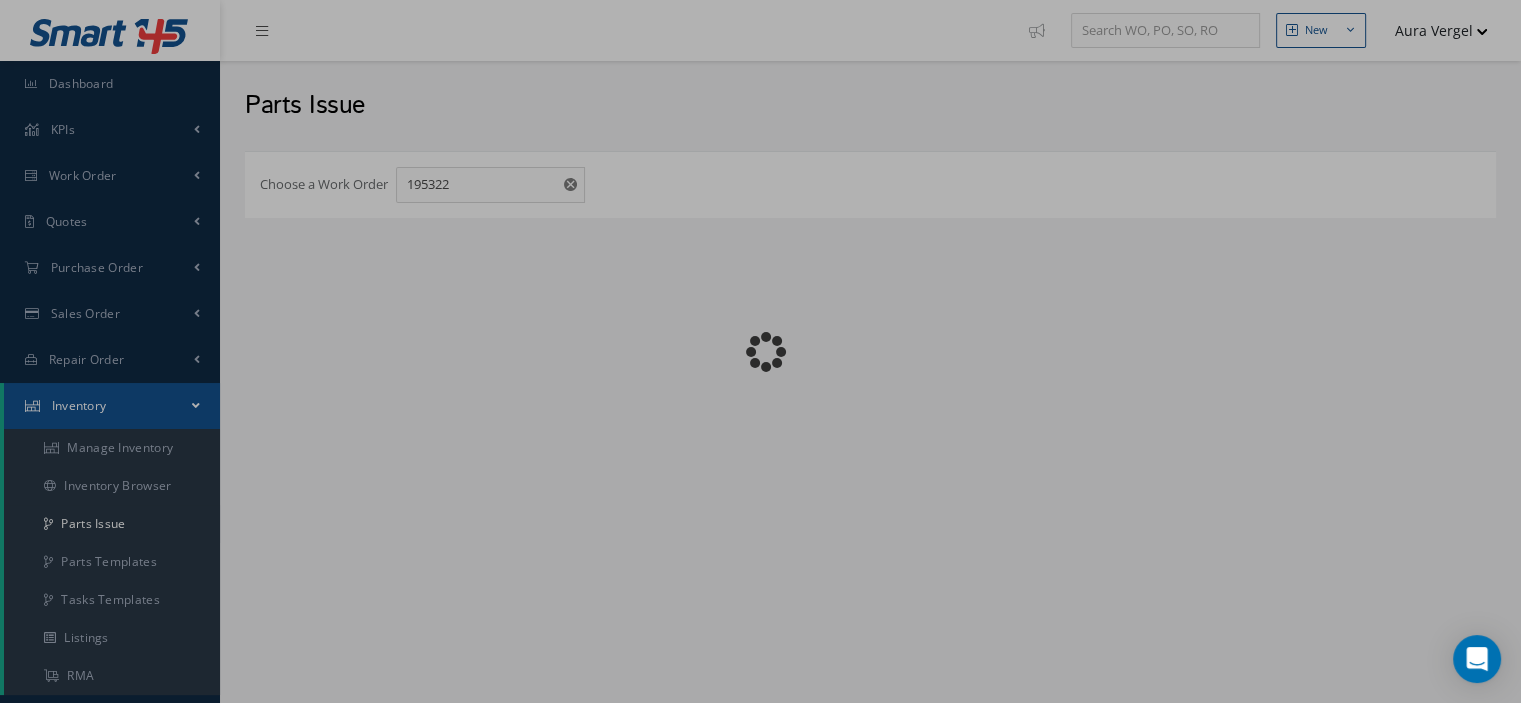checkbox on "false" 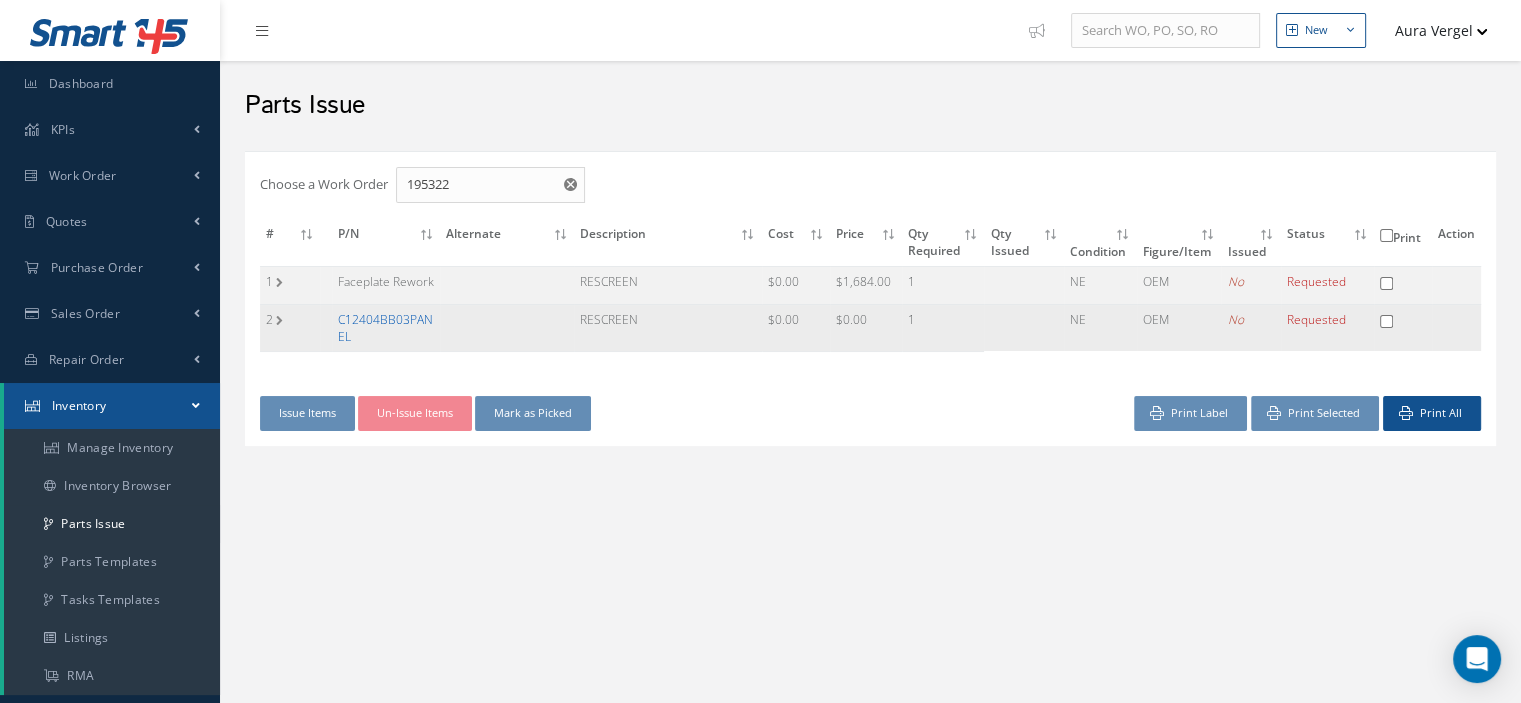 click on "C12404BB03PANEL" at bounding box center (385, 328) 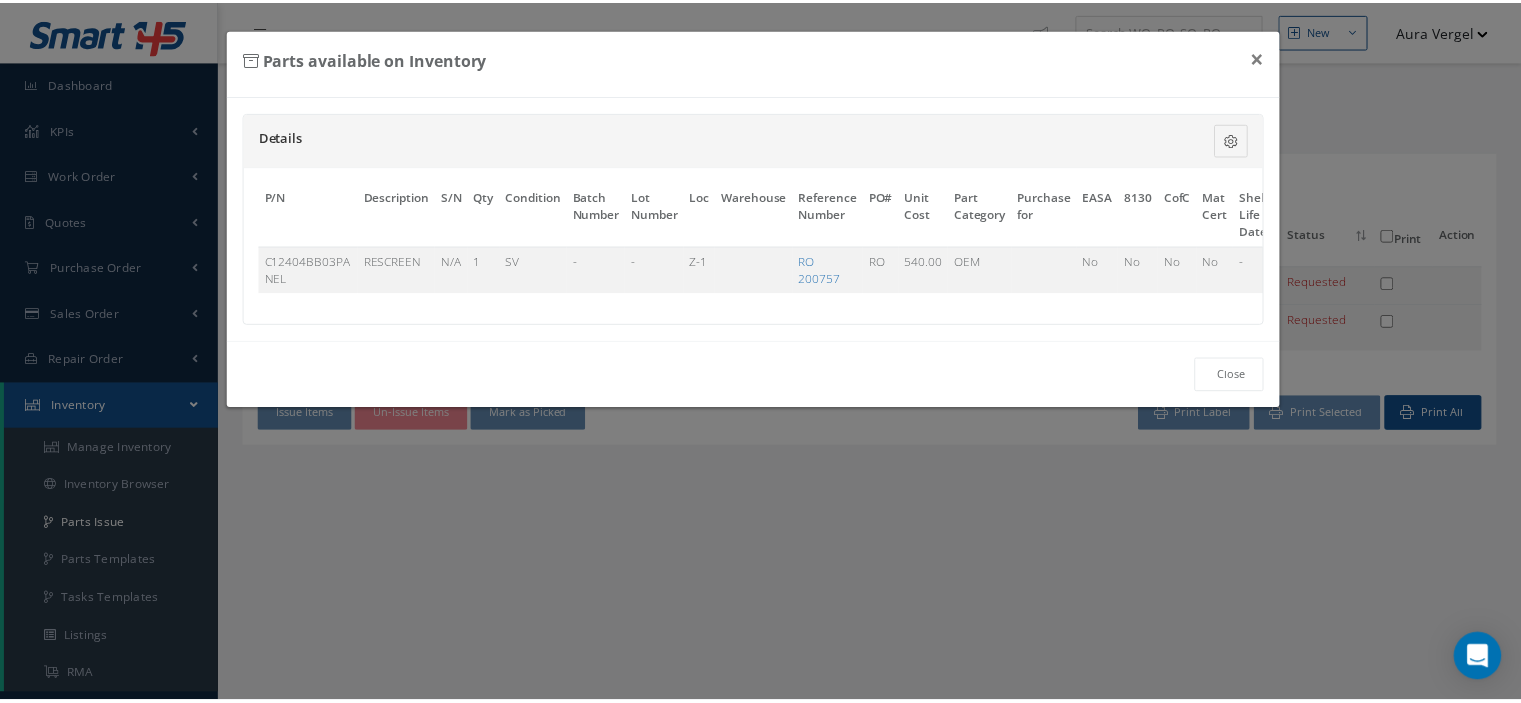 scroll, scrollTop: 0, scrollLeft: 119, axis: horizontal 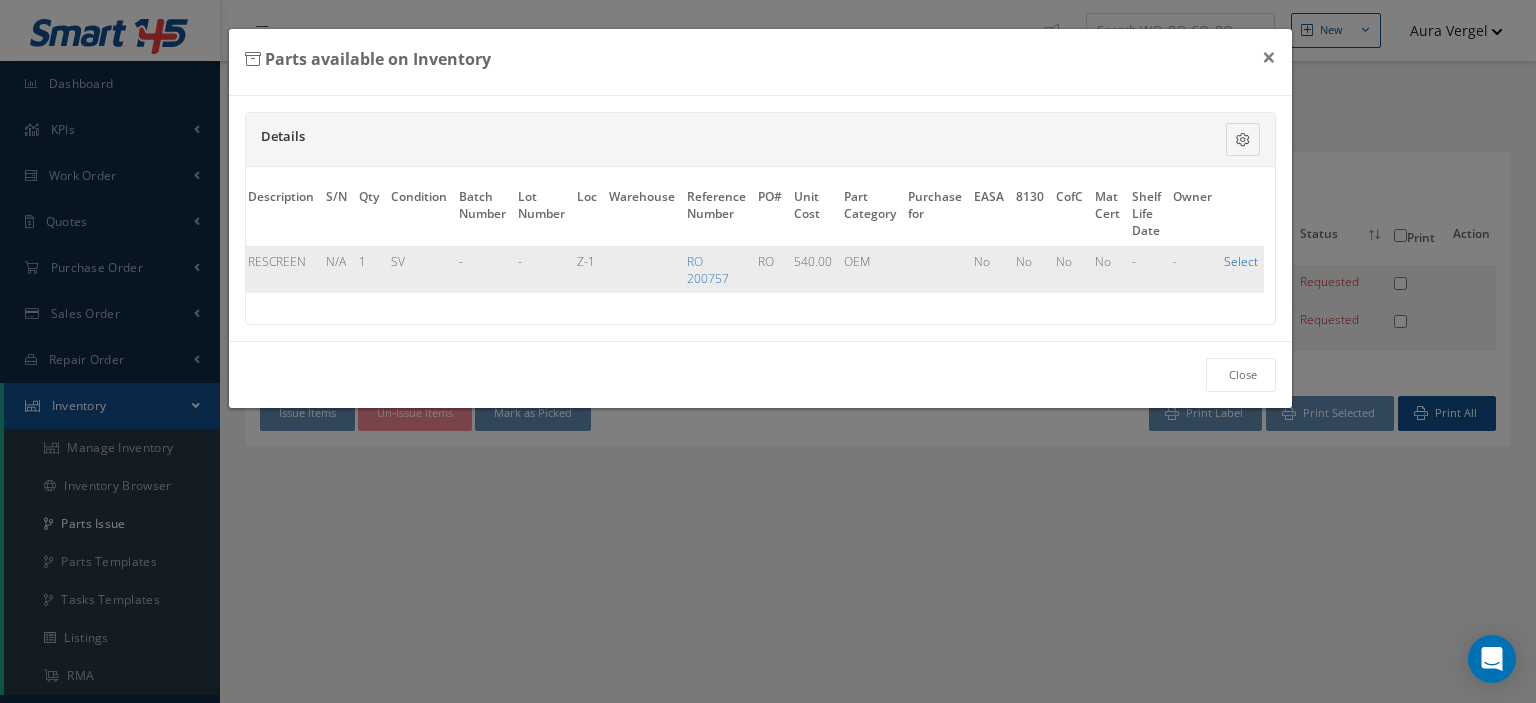 click on "Select" at bounding box center (1241, 261) 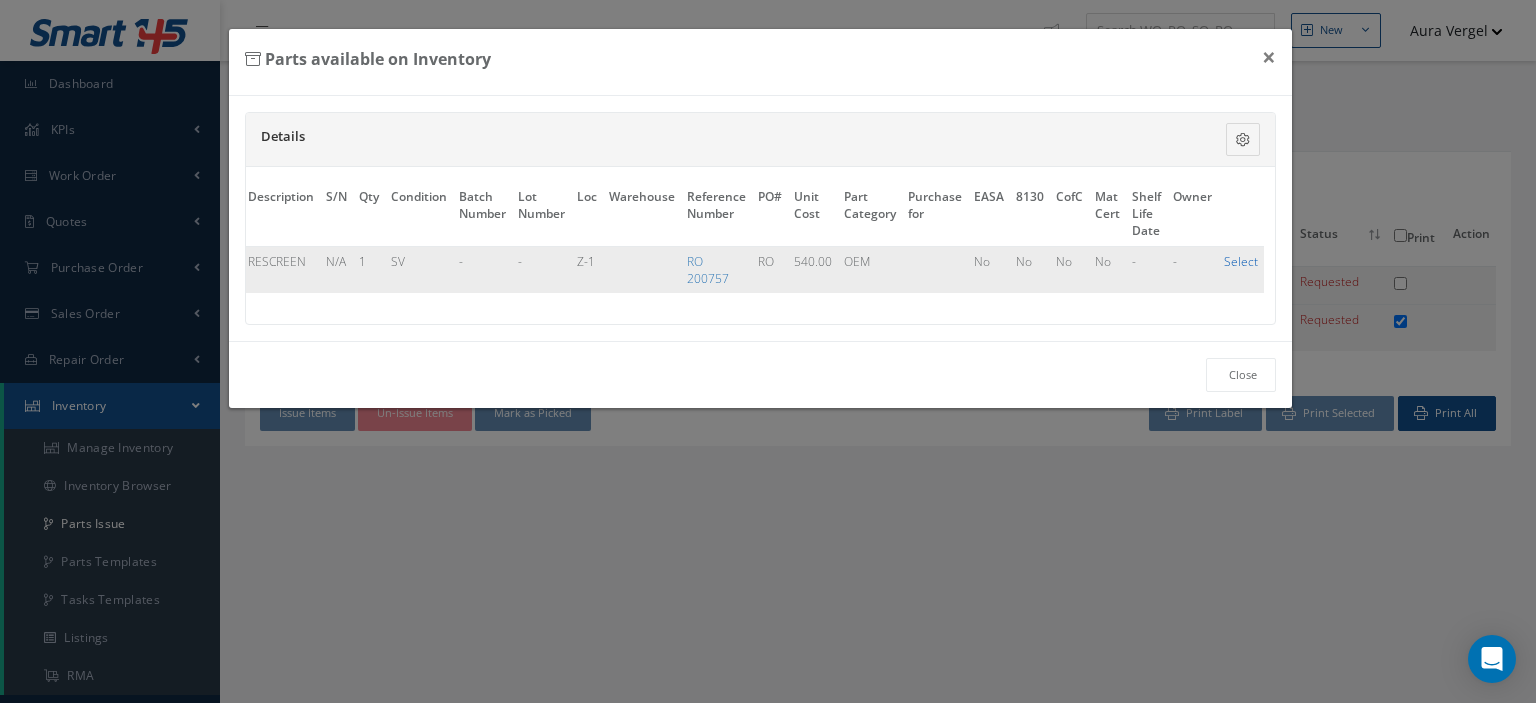 checkbox on "true" 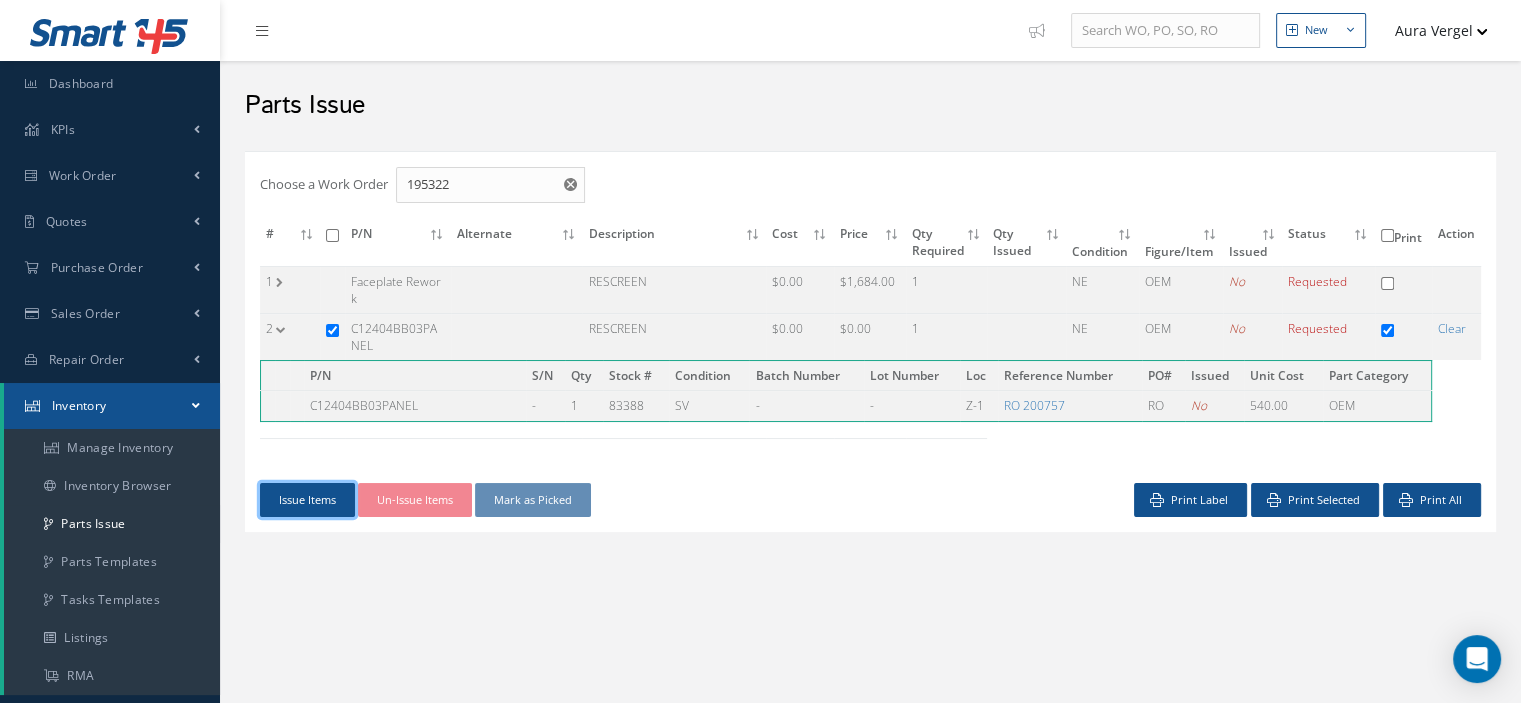 click on "Issue Items" at bounding box center [307, 500] 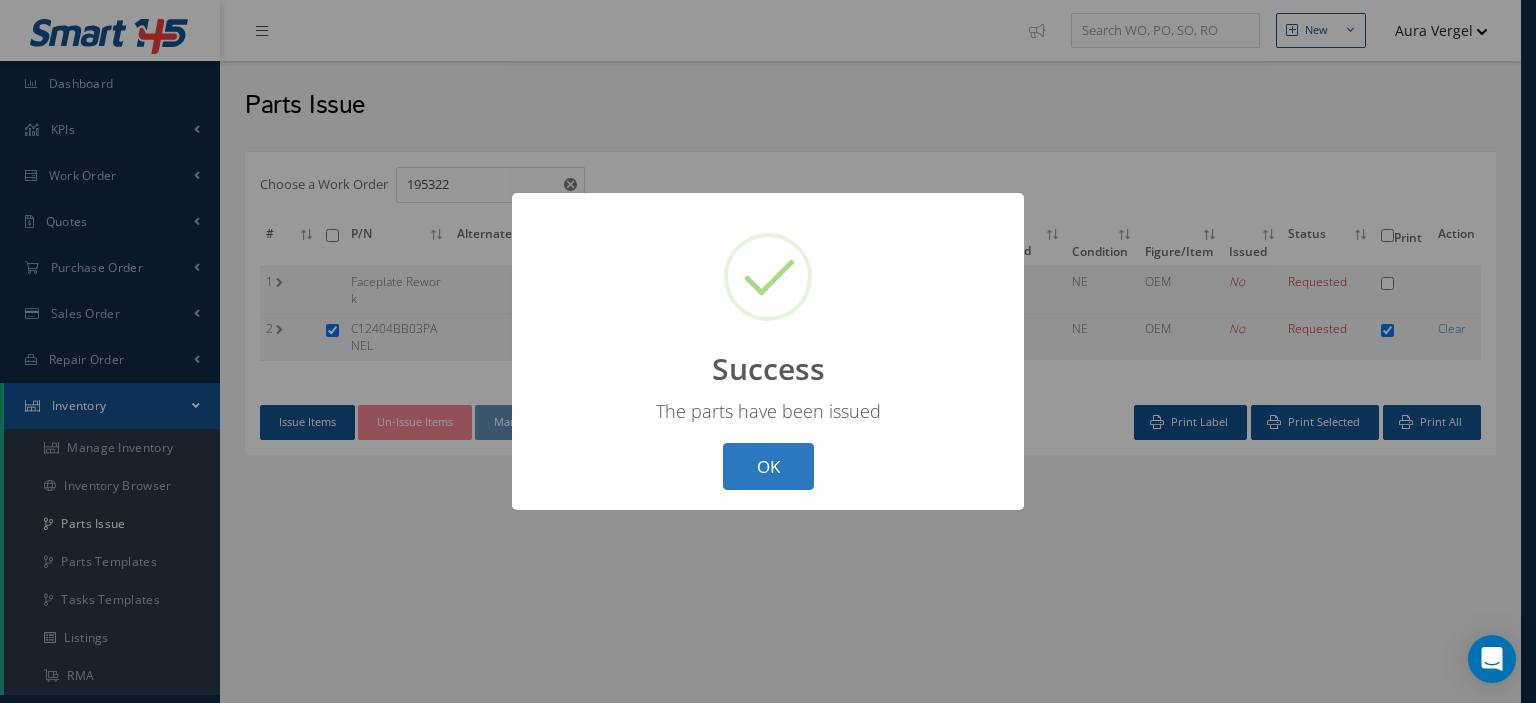 click on "OK" at bounding box center [768, 466] 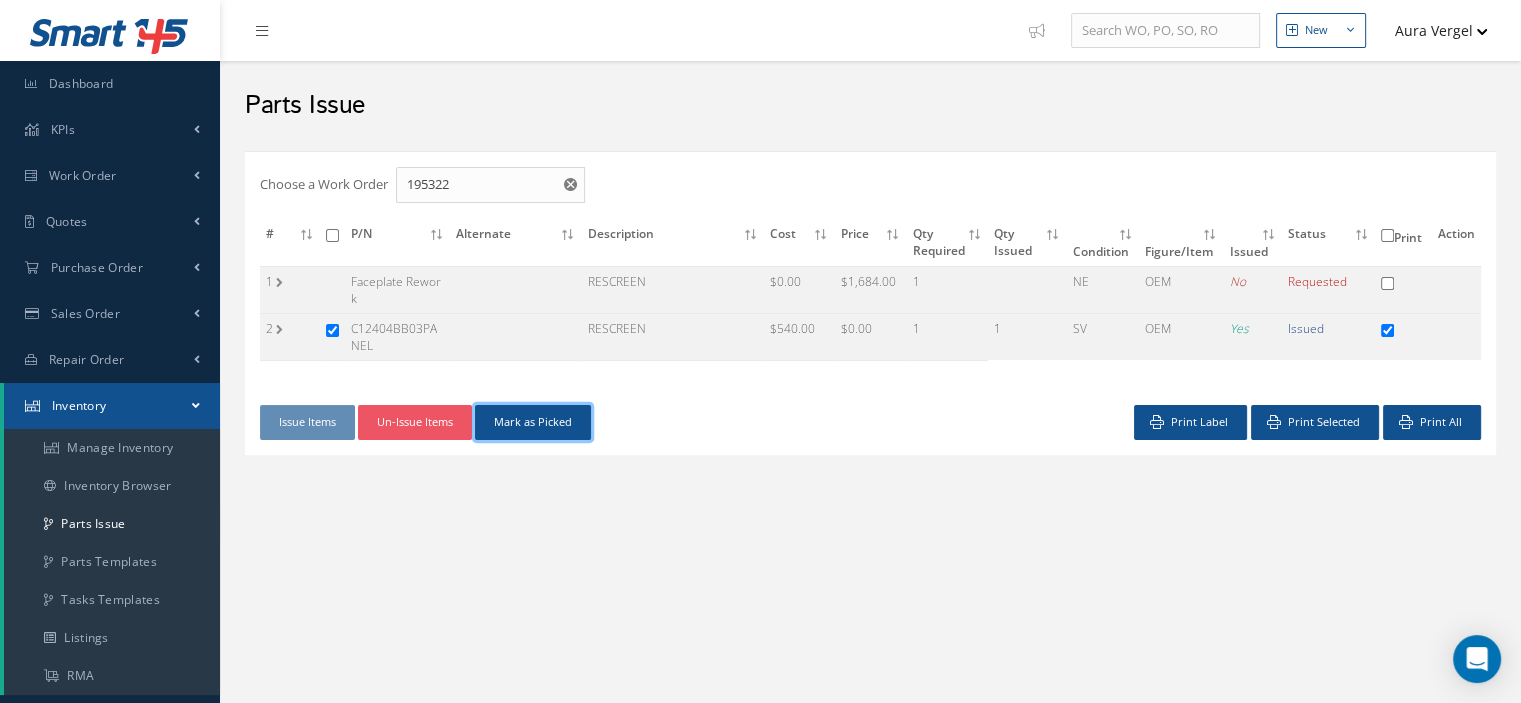 click on "Mark as Picked" at bounding box center (533, 422) 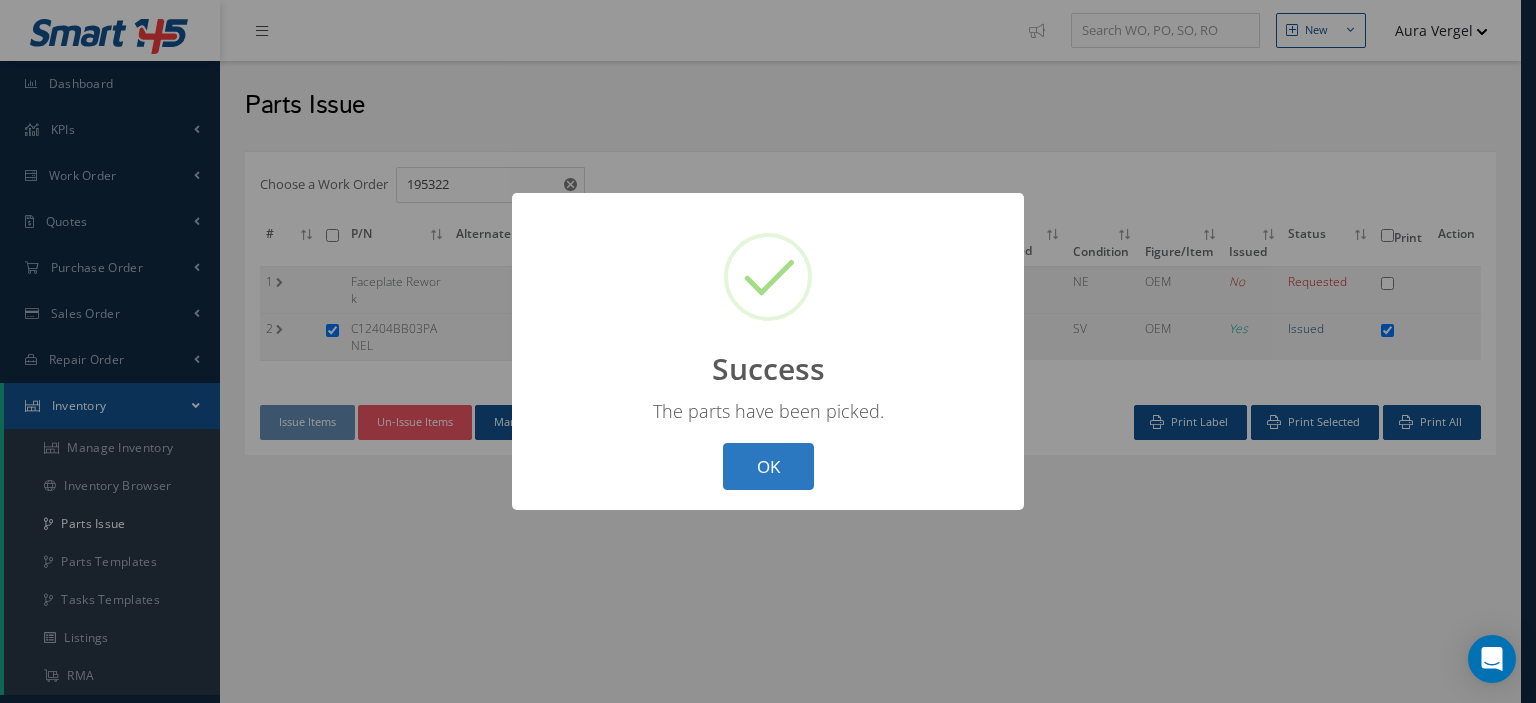 click on "OK" at bounding box center (768, 466) 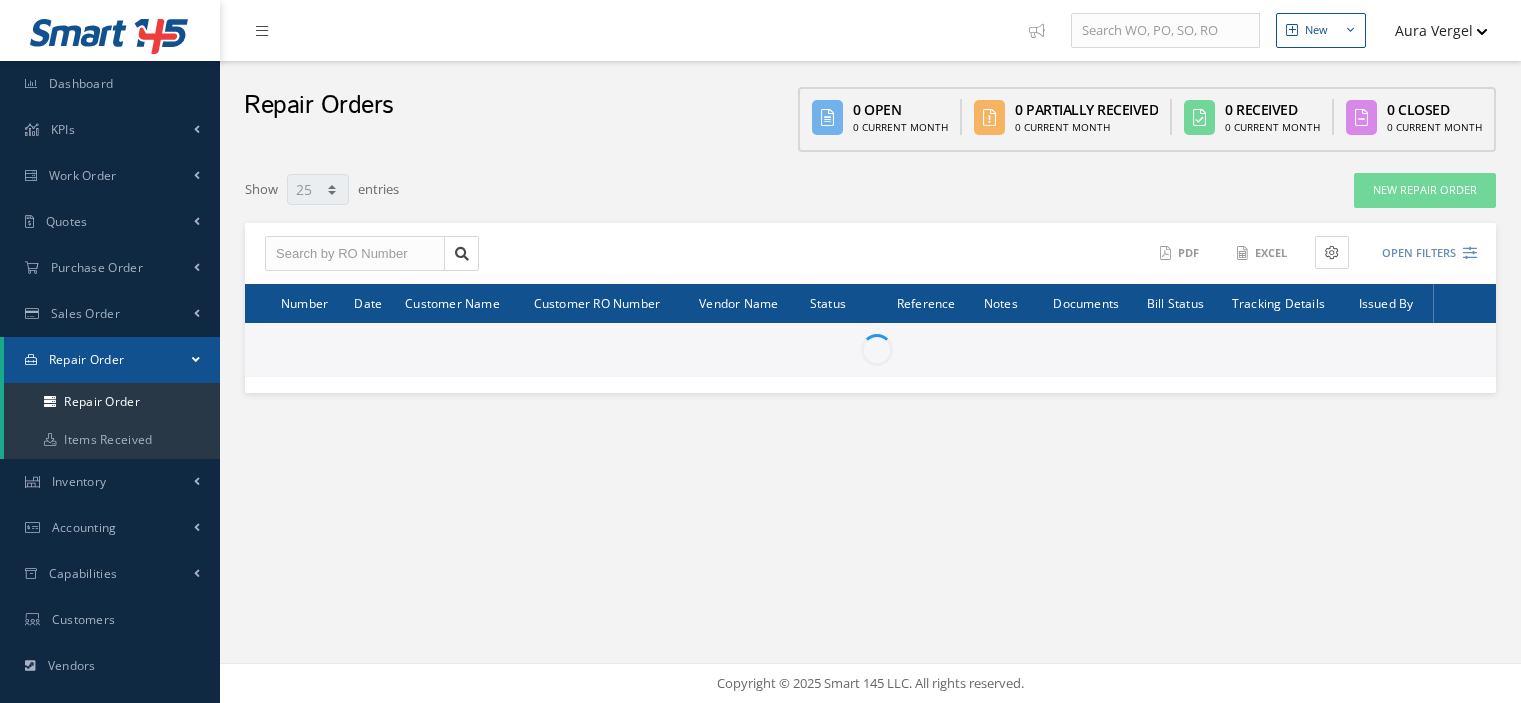 select on "25" 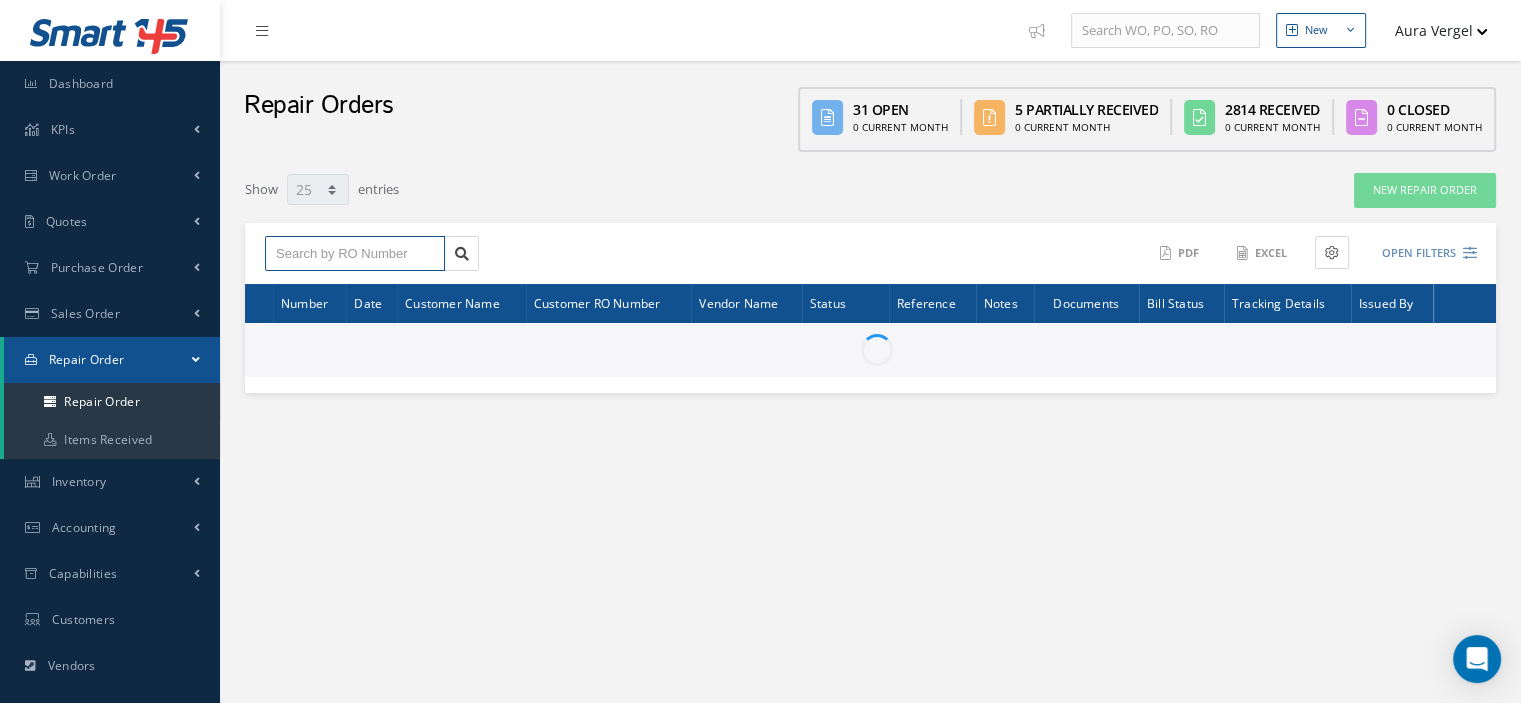 click at bounding box center [355, 254] 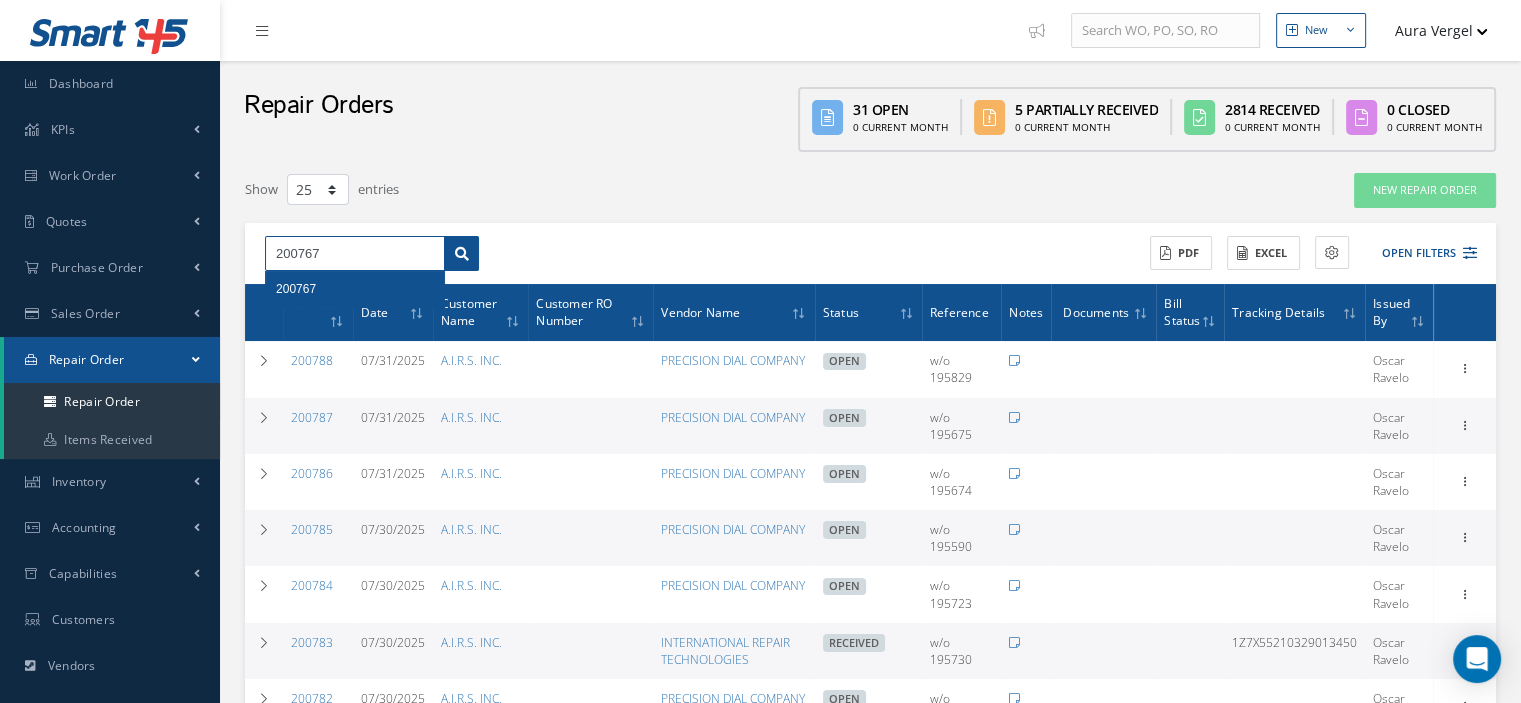 type on "200767" 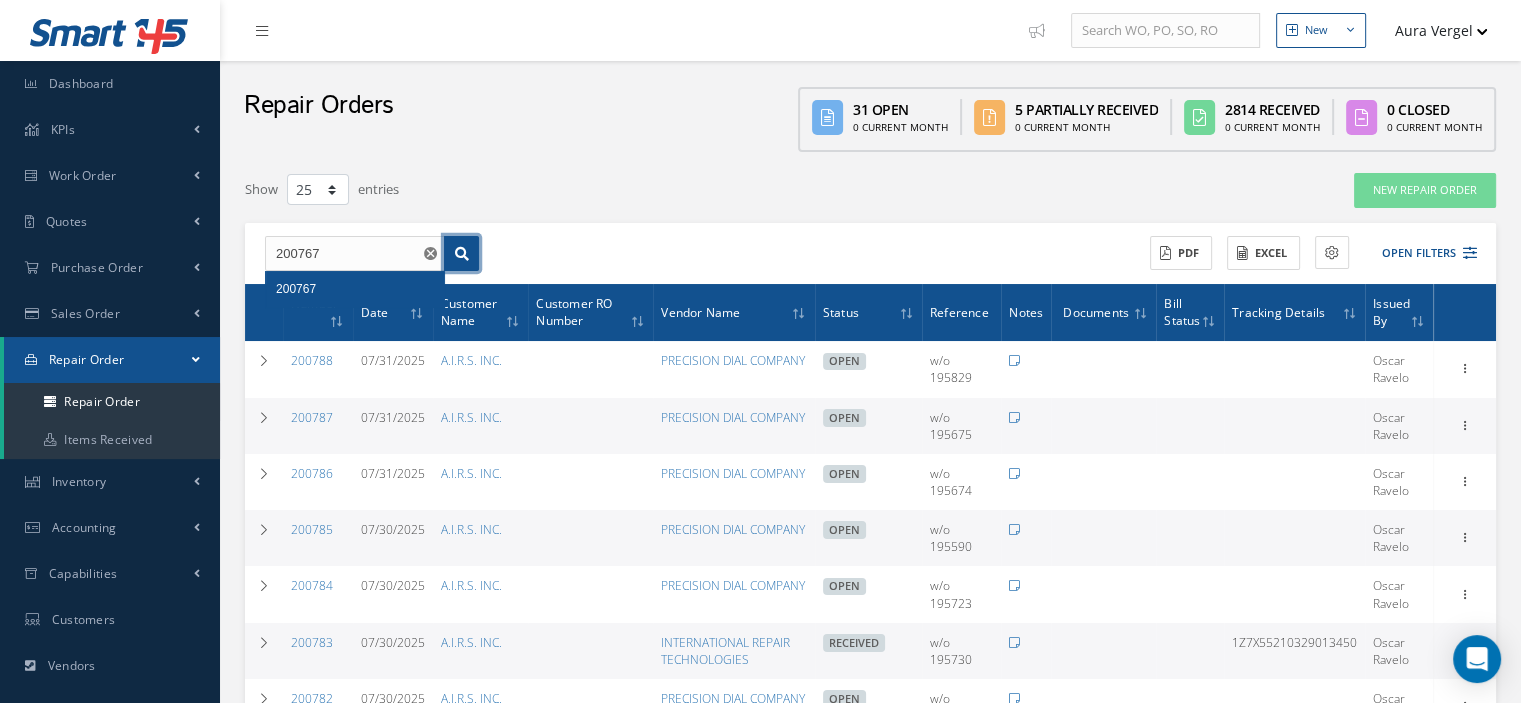 click at bounding box center [461, 254] 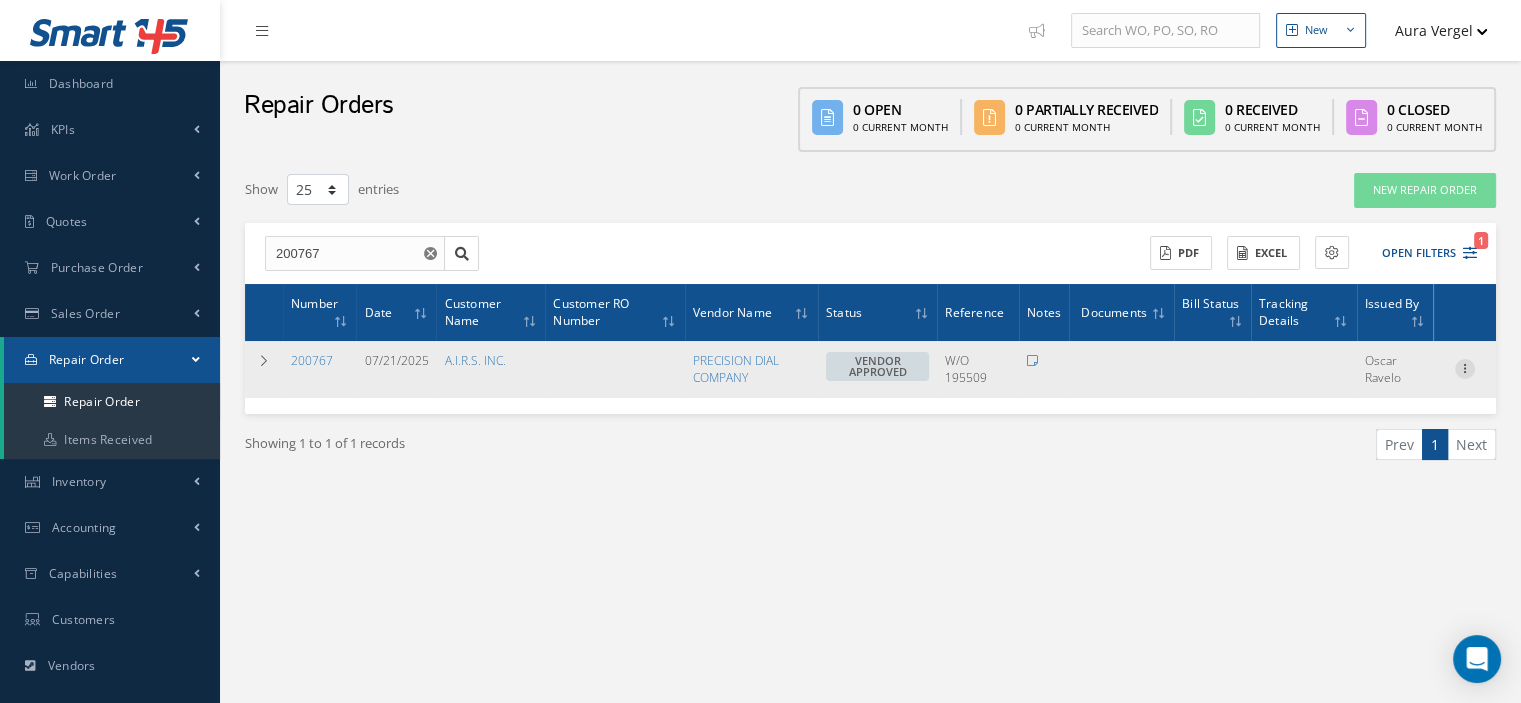 click at bounding box center (1465, 367) 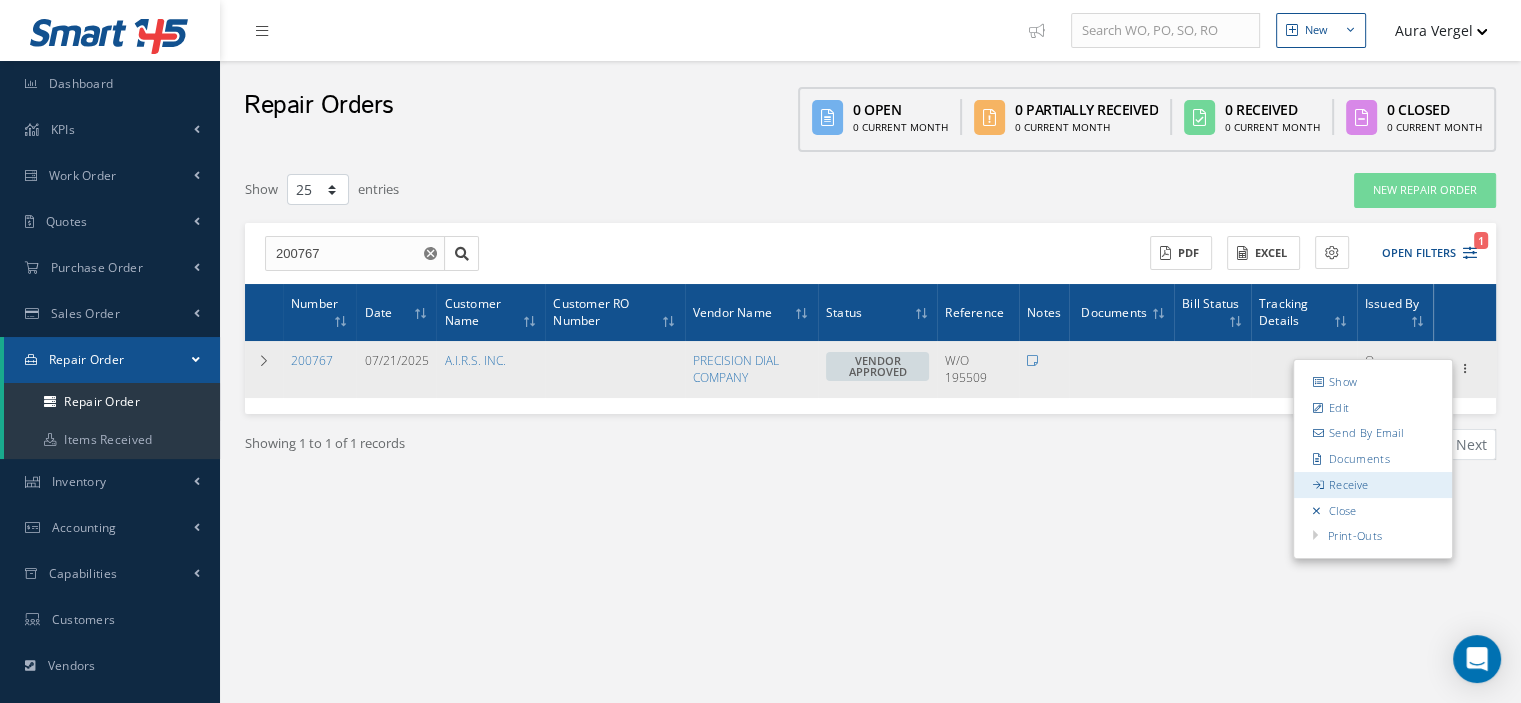click on "Receive" at bounding box center [1373, 485] 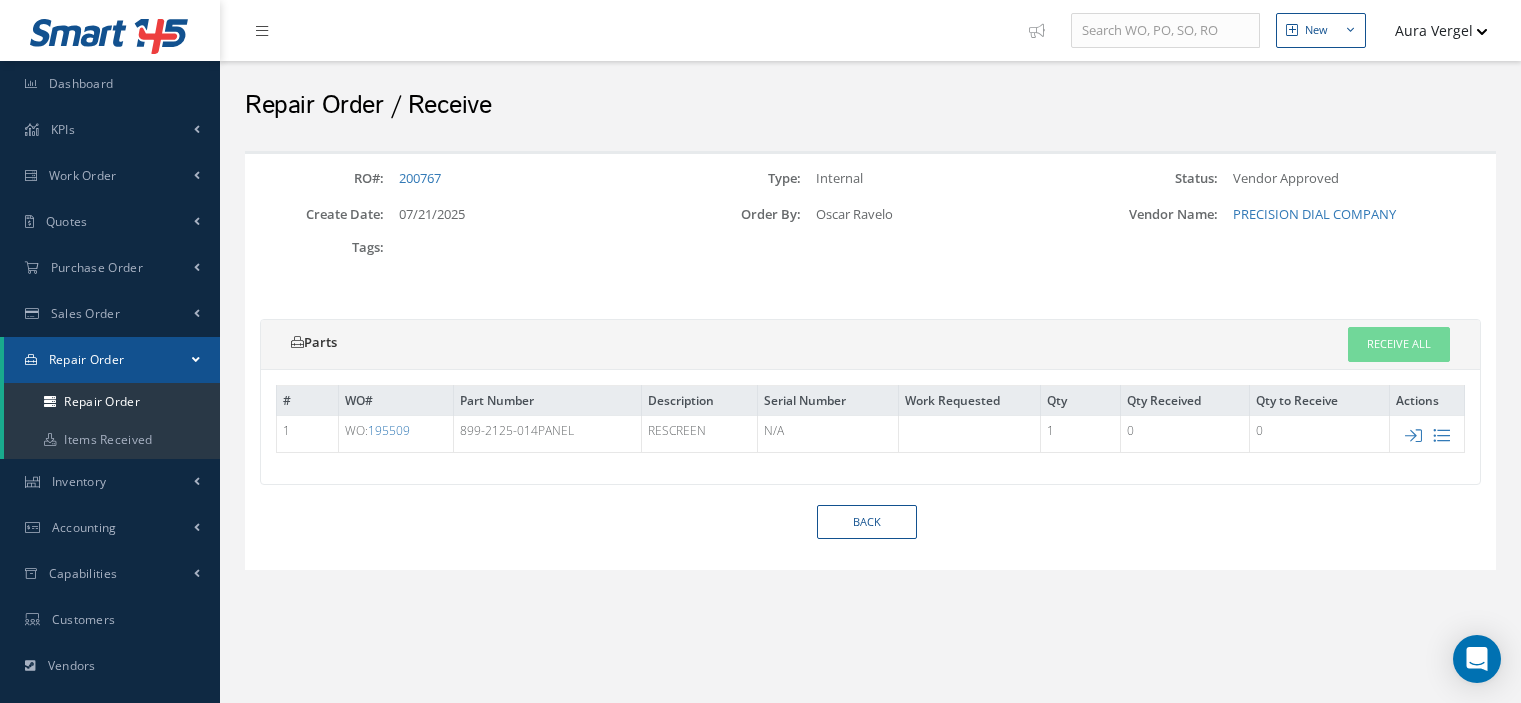 scroll, scrollTop: 0, scrollLeft: 0, axis: both 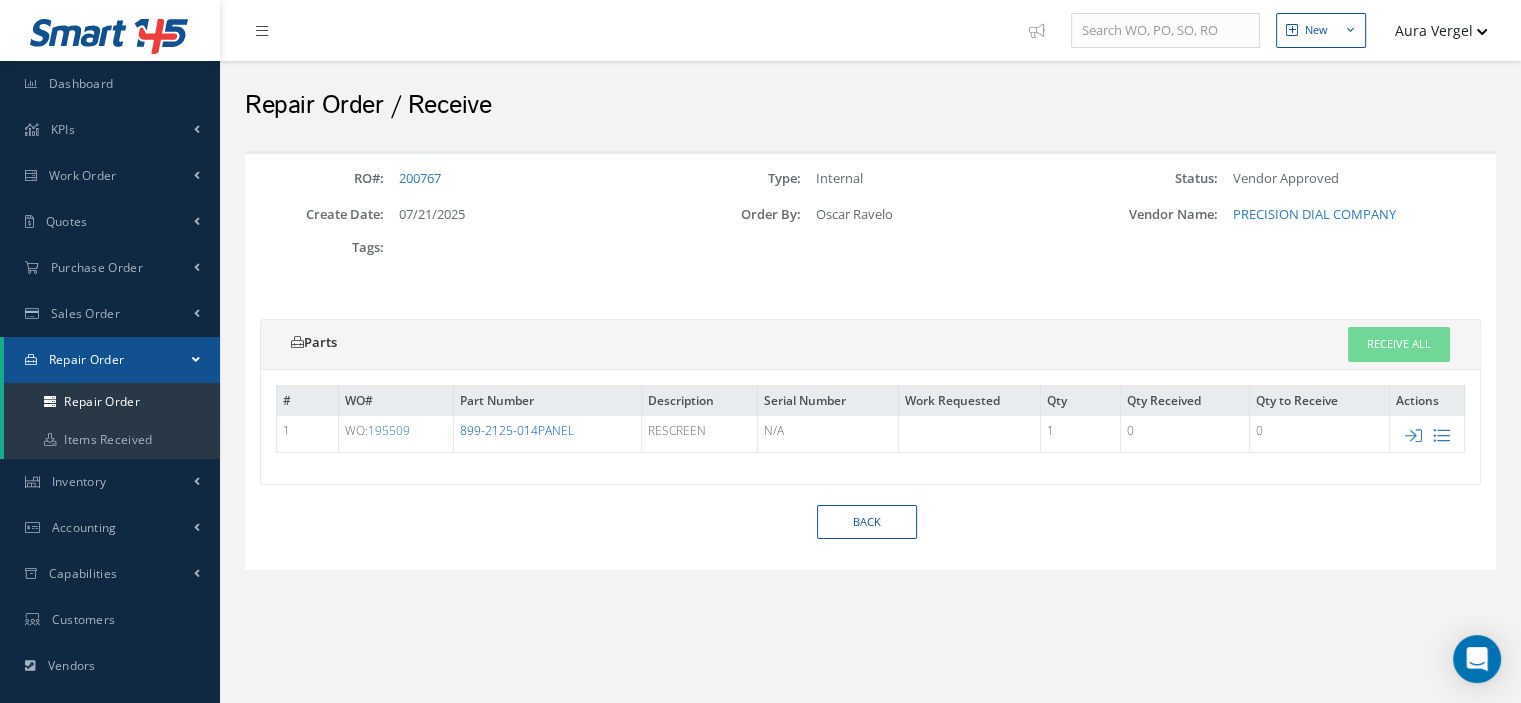 drag, startPoint x: 596, startPoint y: 435, endPoint x: 461, endPoint y: 428, distance: 135.18137 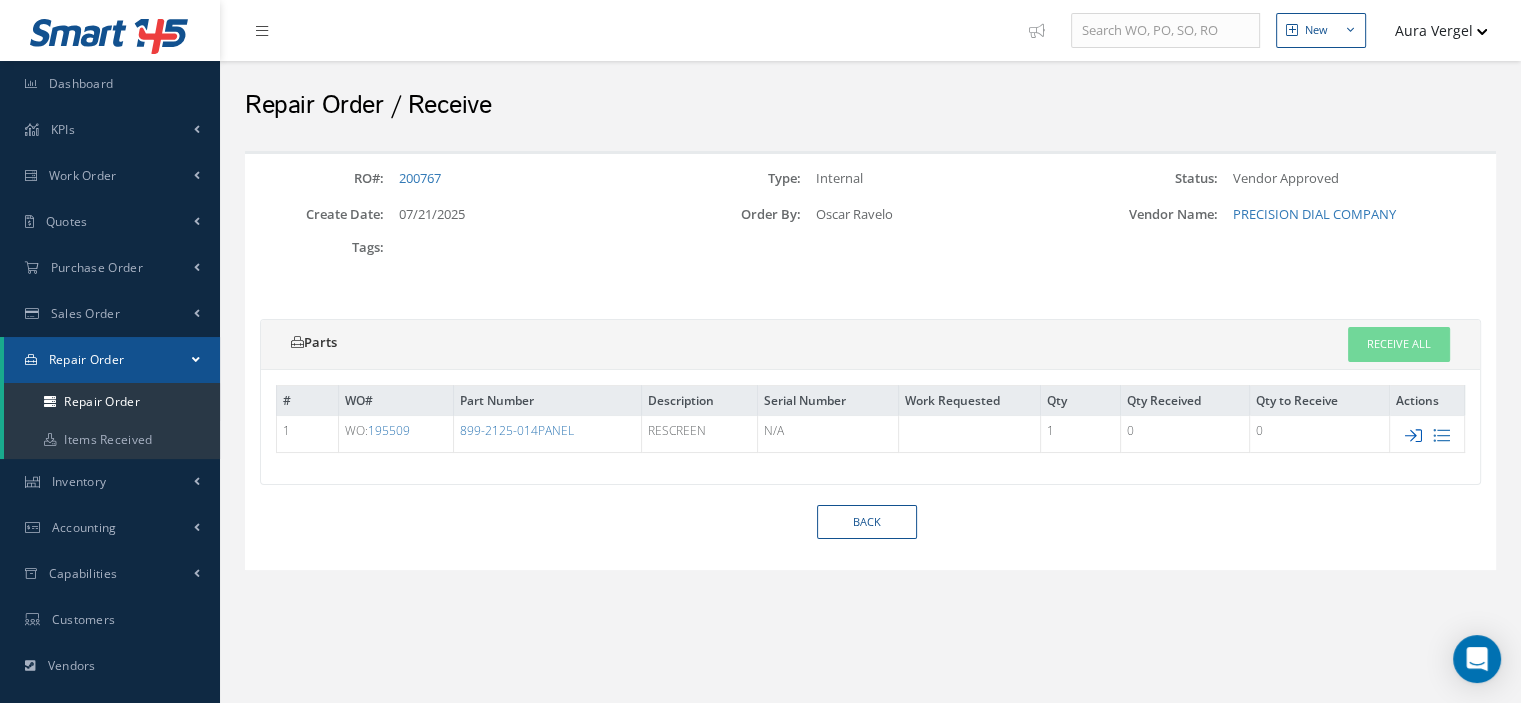 click at bounding box center [1413, 435] 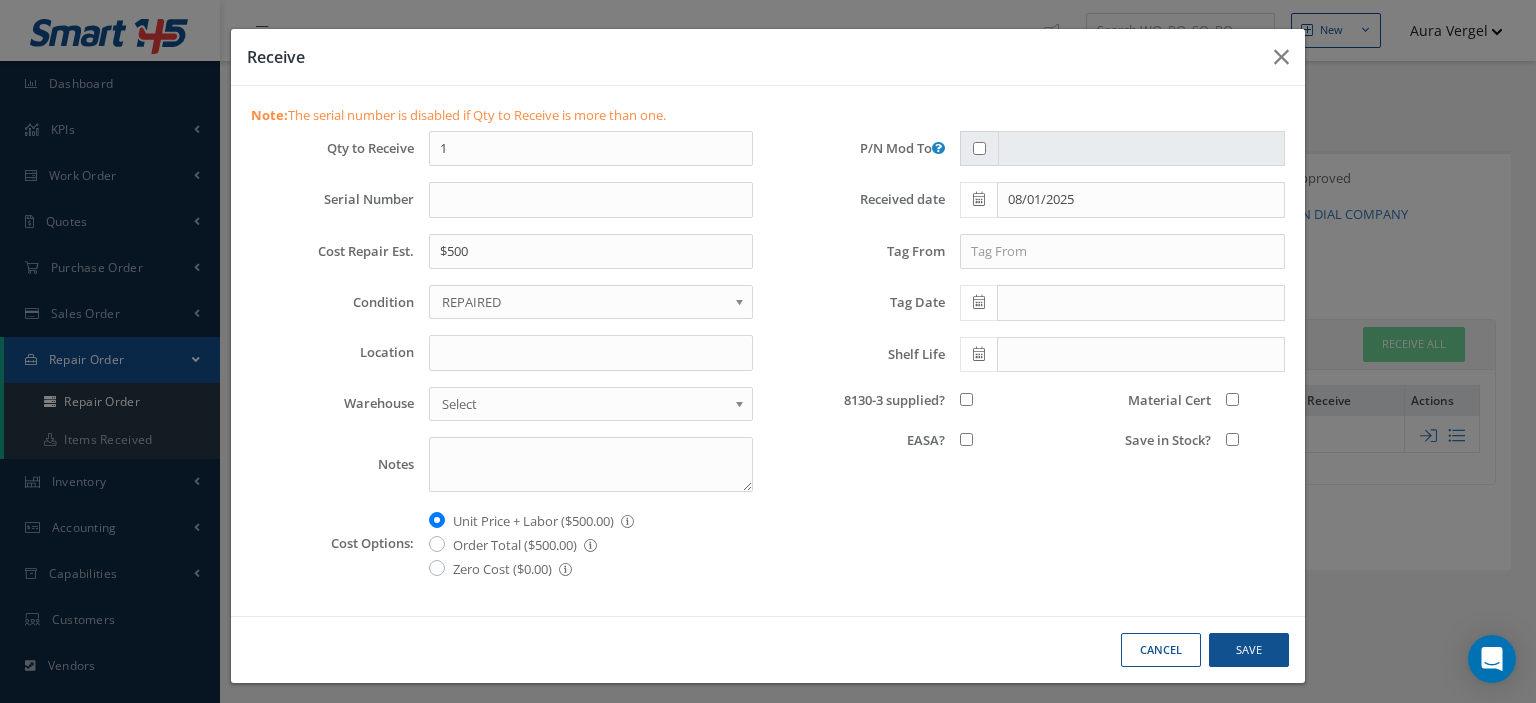 click on "REPAIRED" at bounding box center (584, 302) 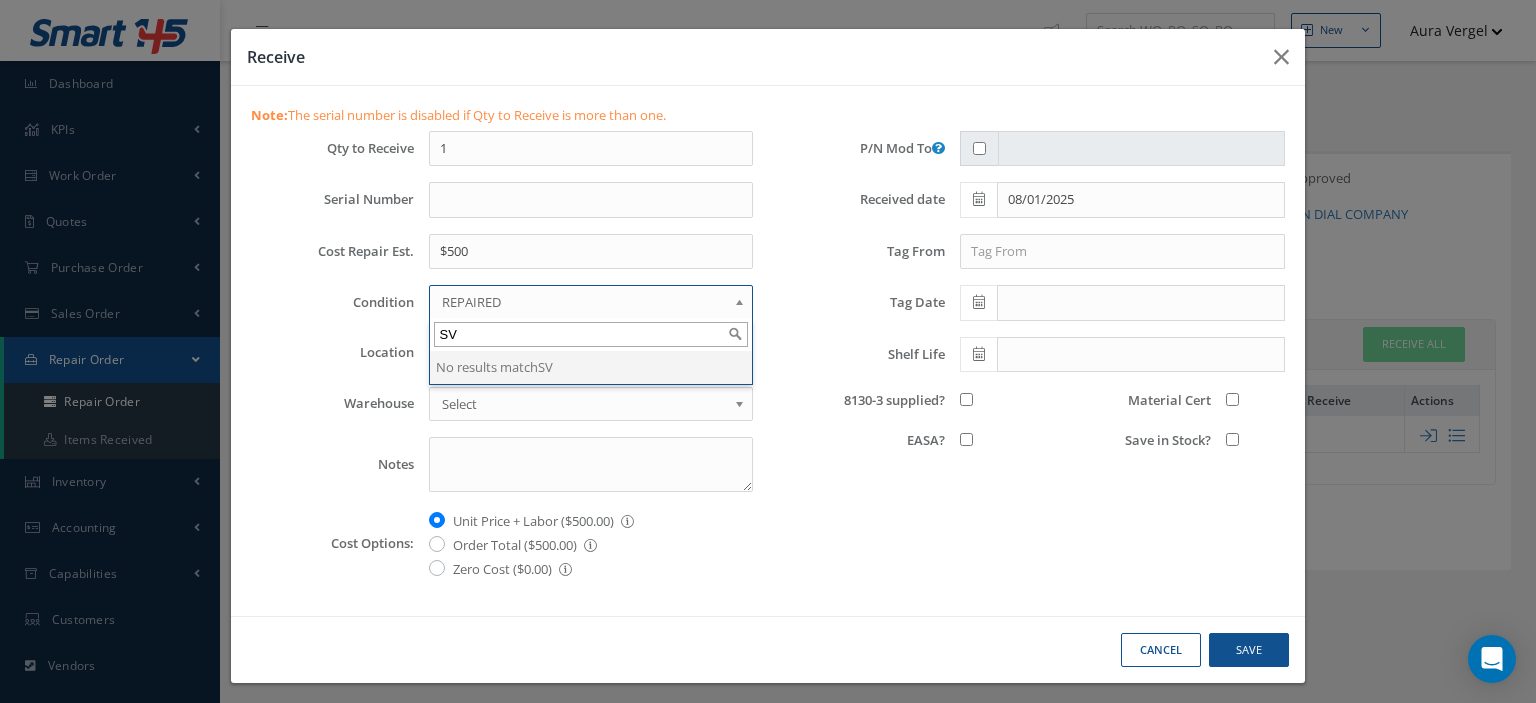 type on "S" 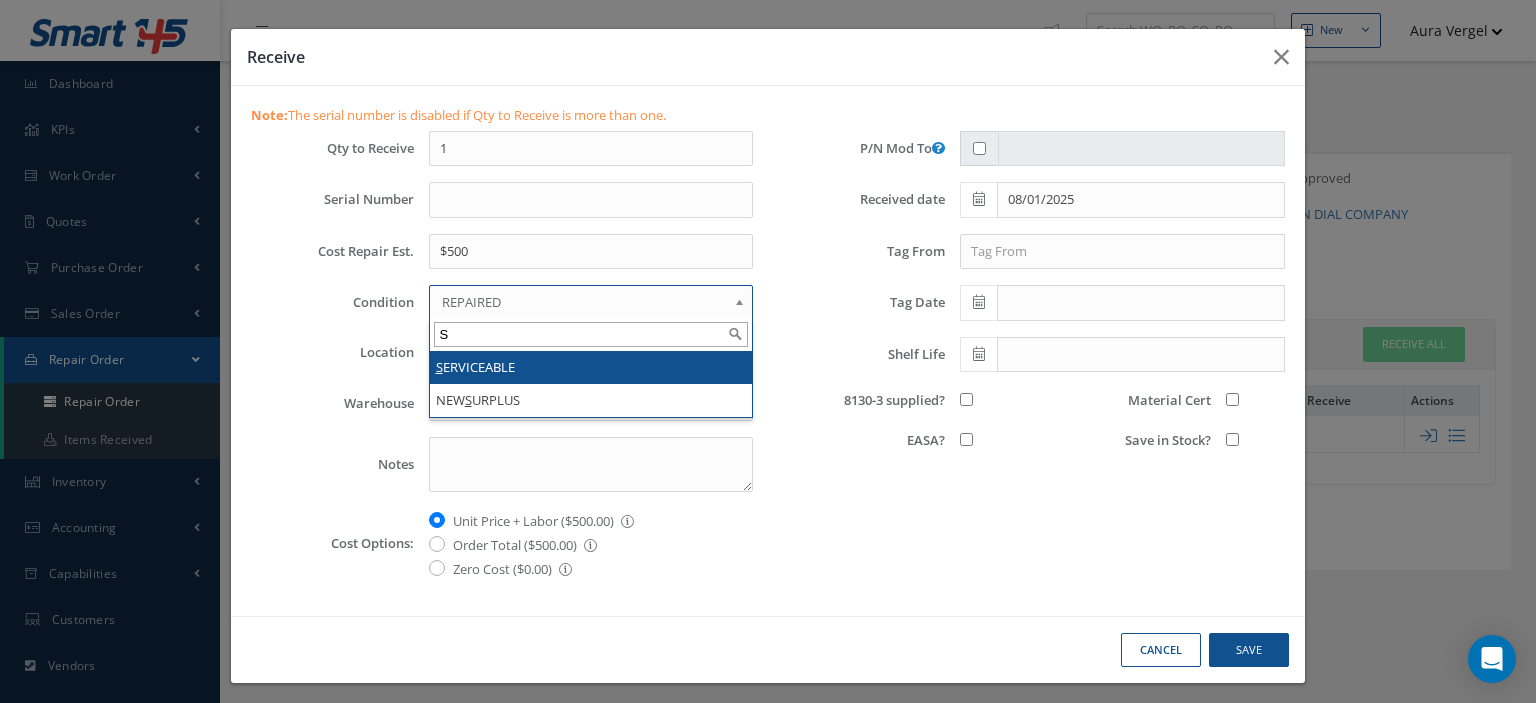 type 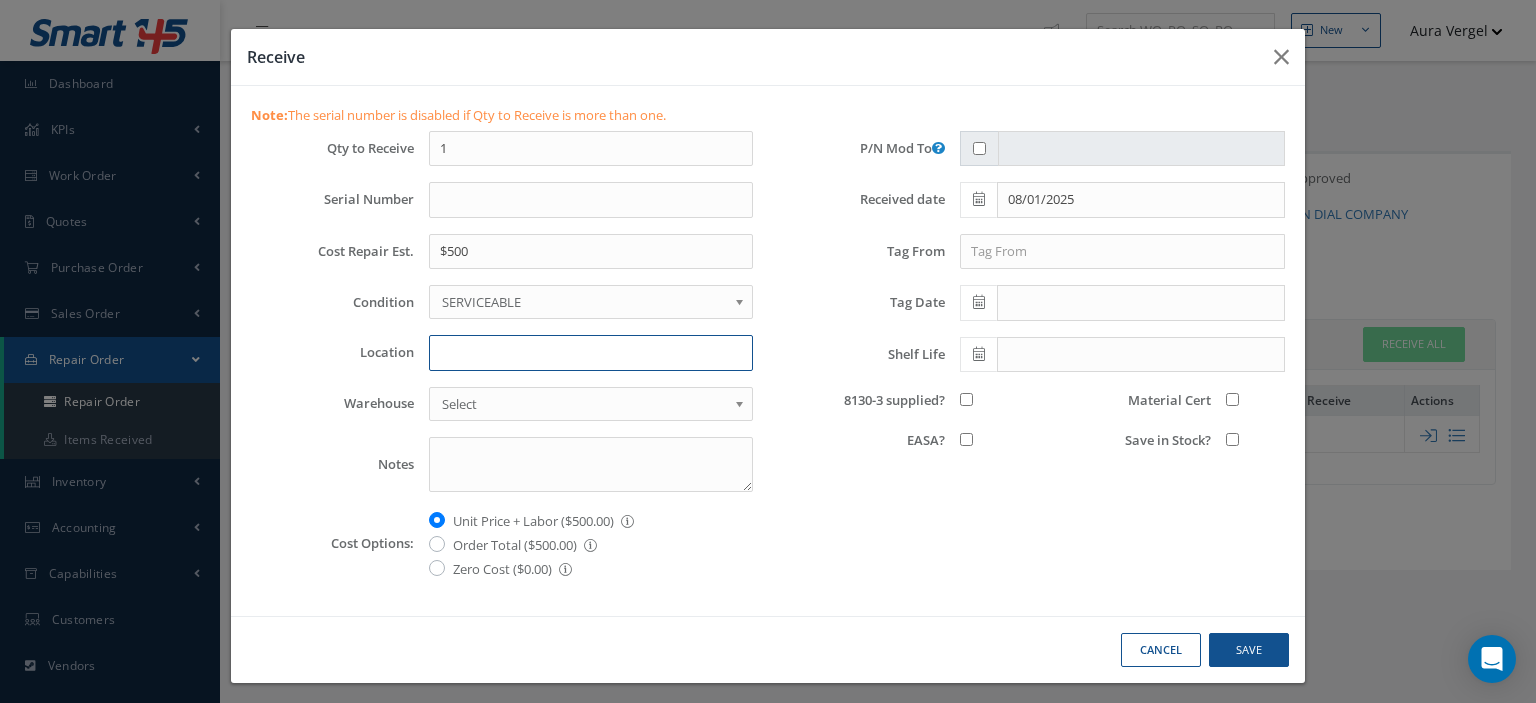 click on "Location" at bounding box center (591, 353) 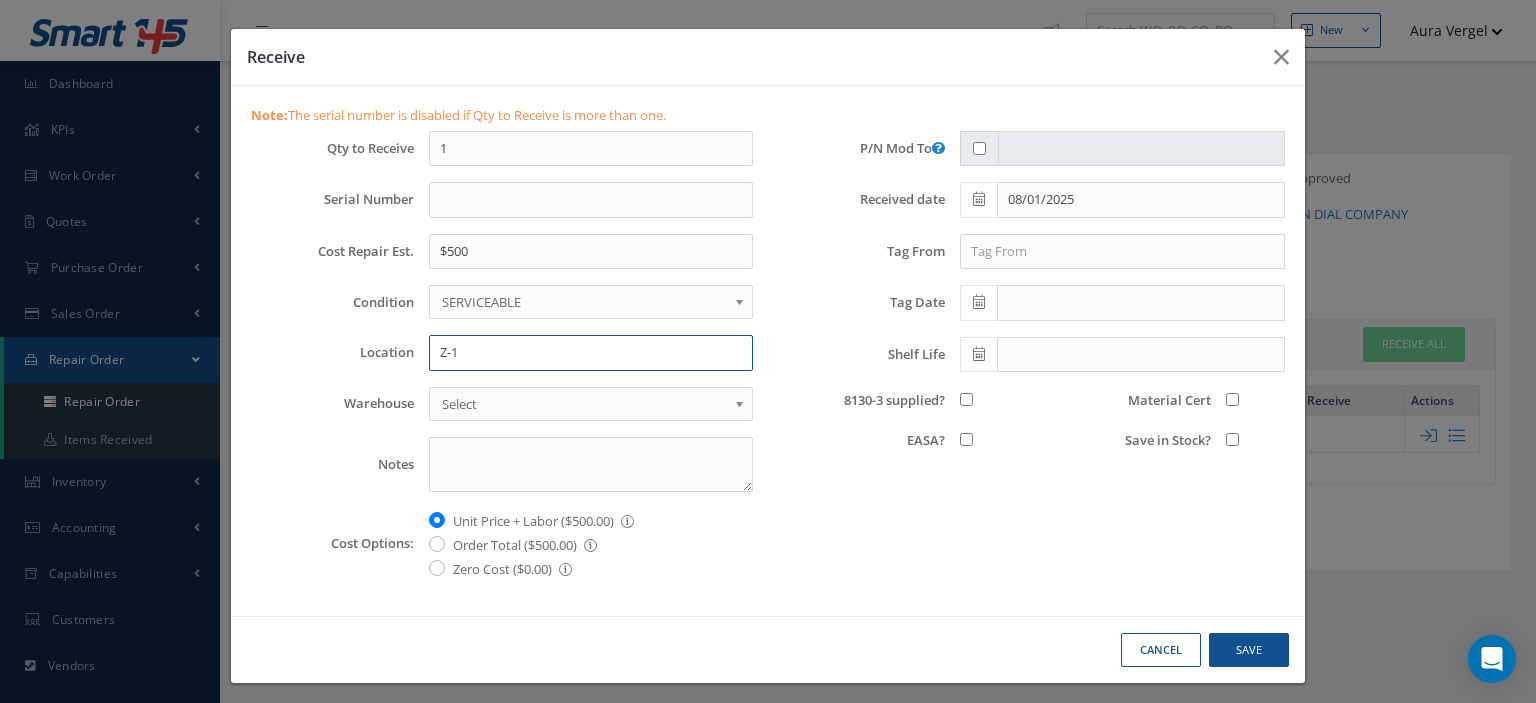 type on "Z-1" 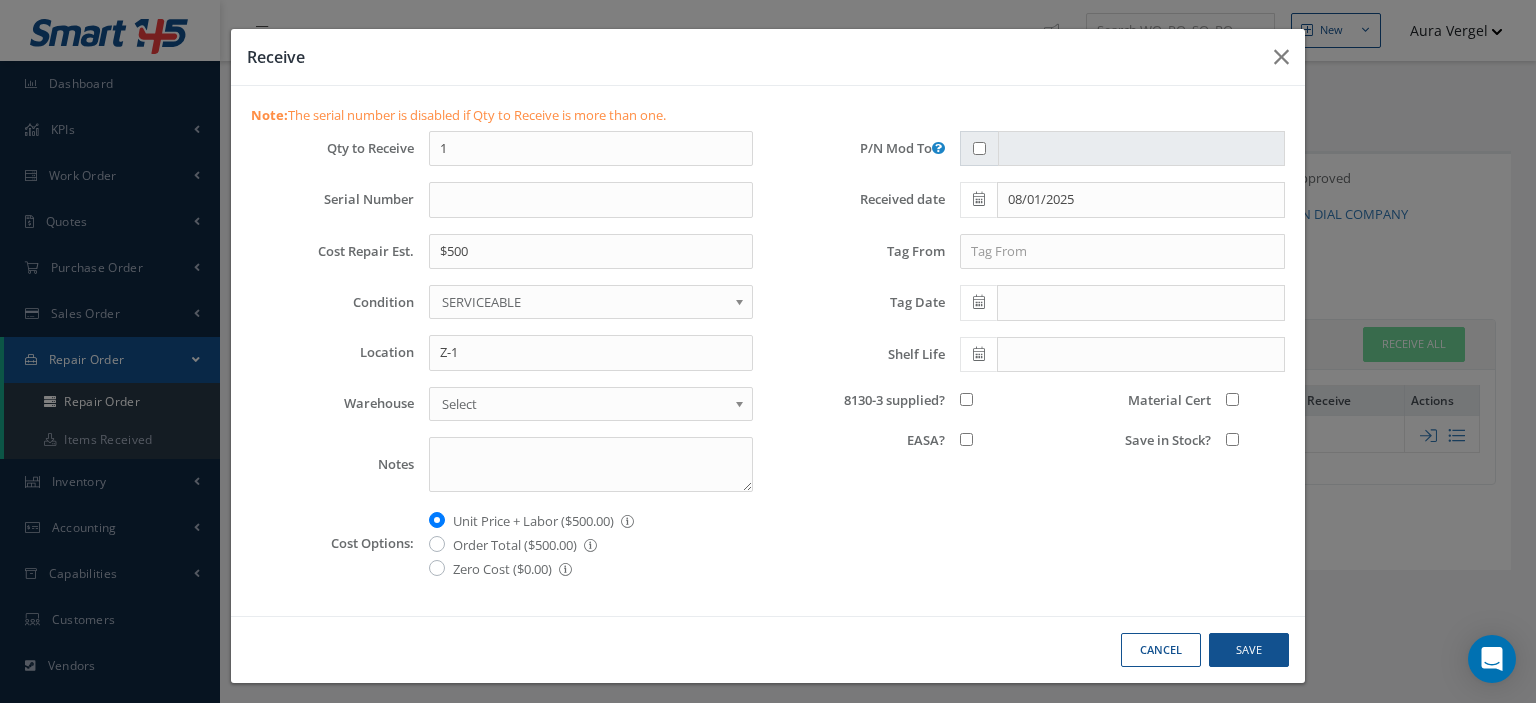 click on "8130-3 supplied?" at bounding box center [966, 399] 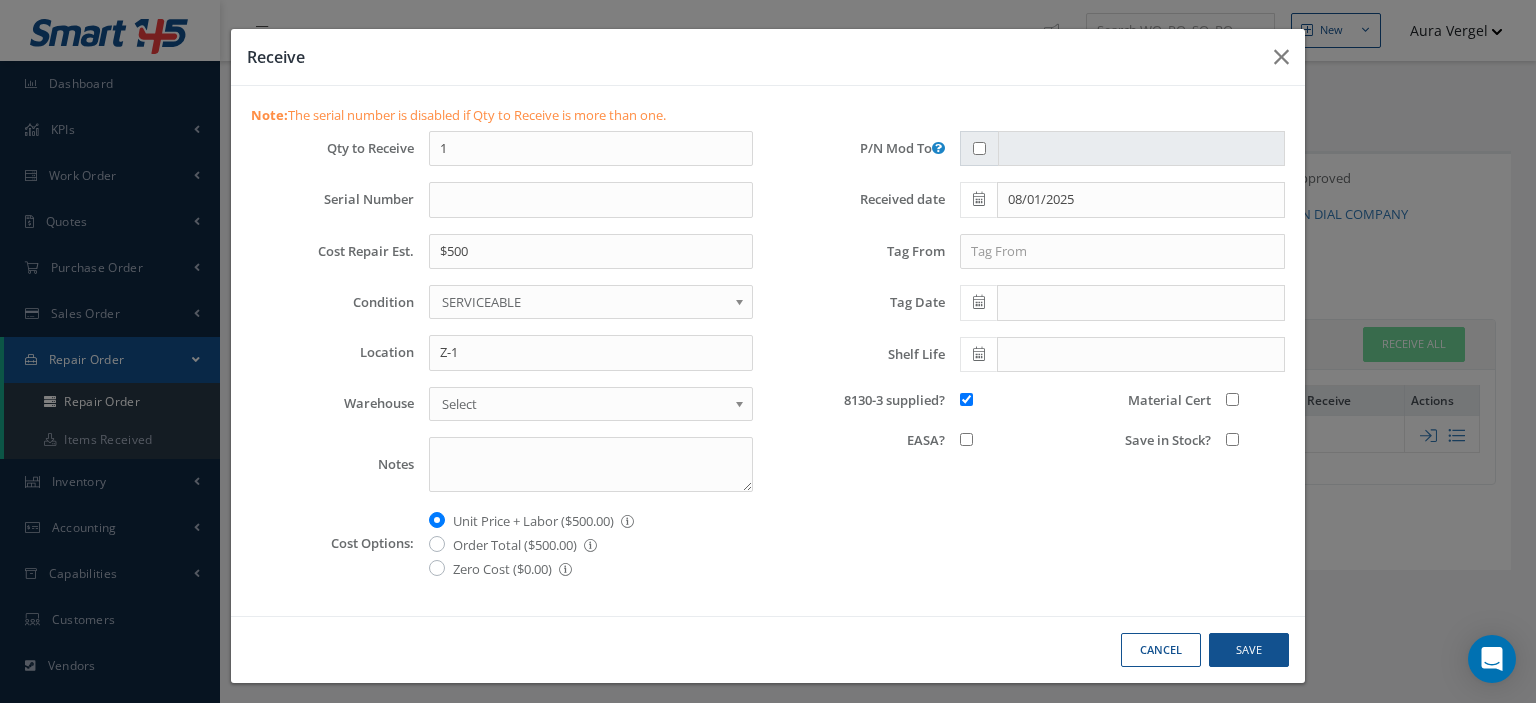 click on "Save in Stock?" at bounding box center (1232, 439) 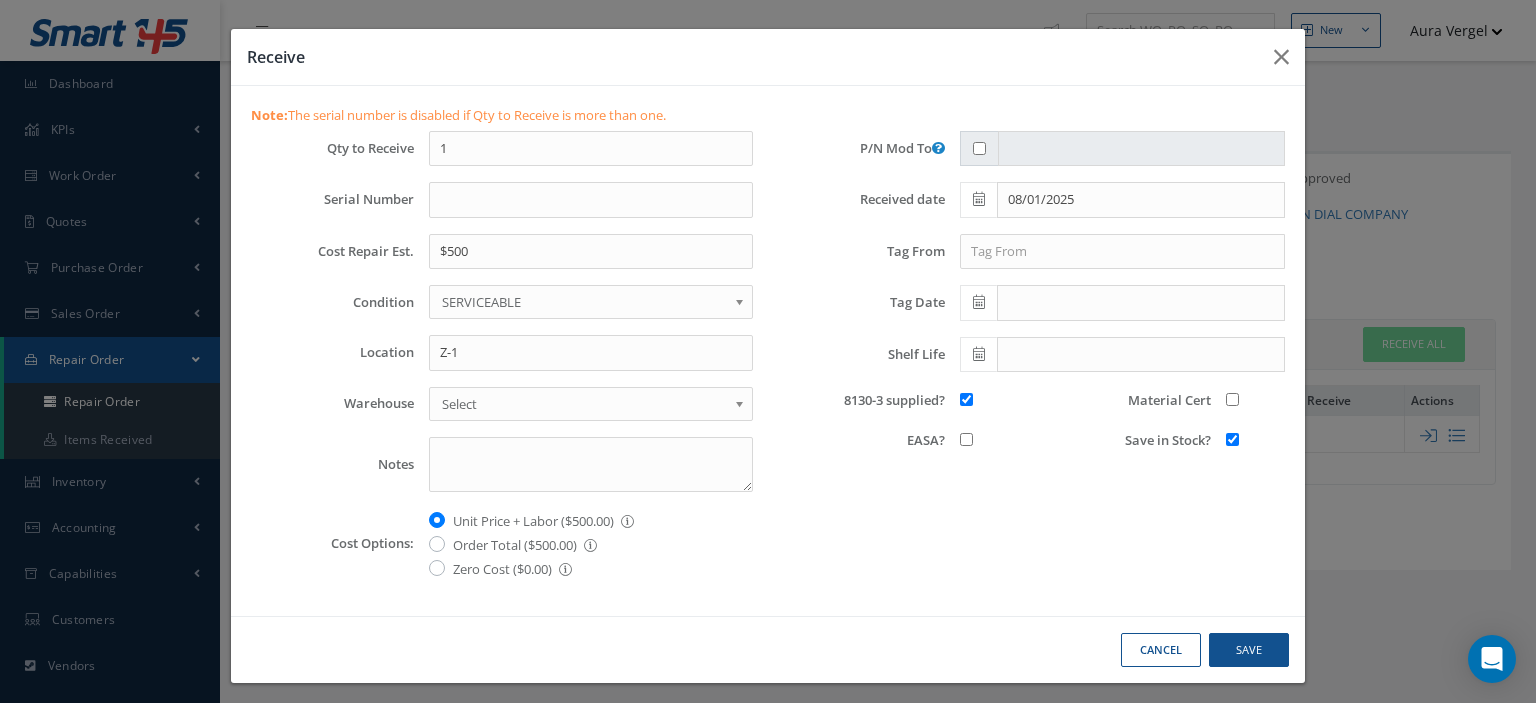 click on "Material Cert" at bounding box center (1232, 399) 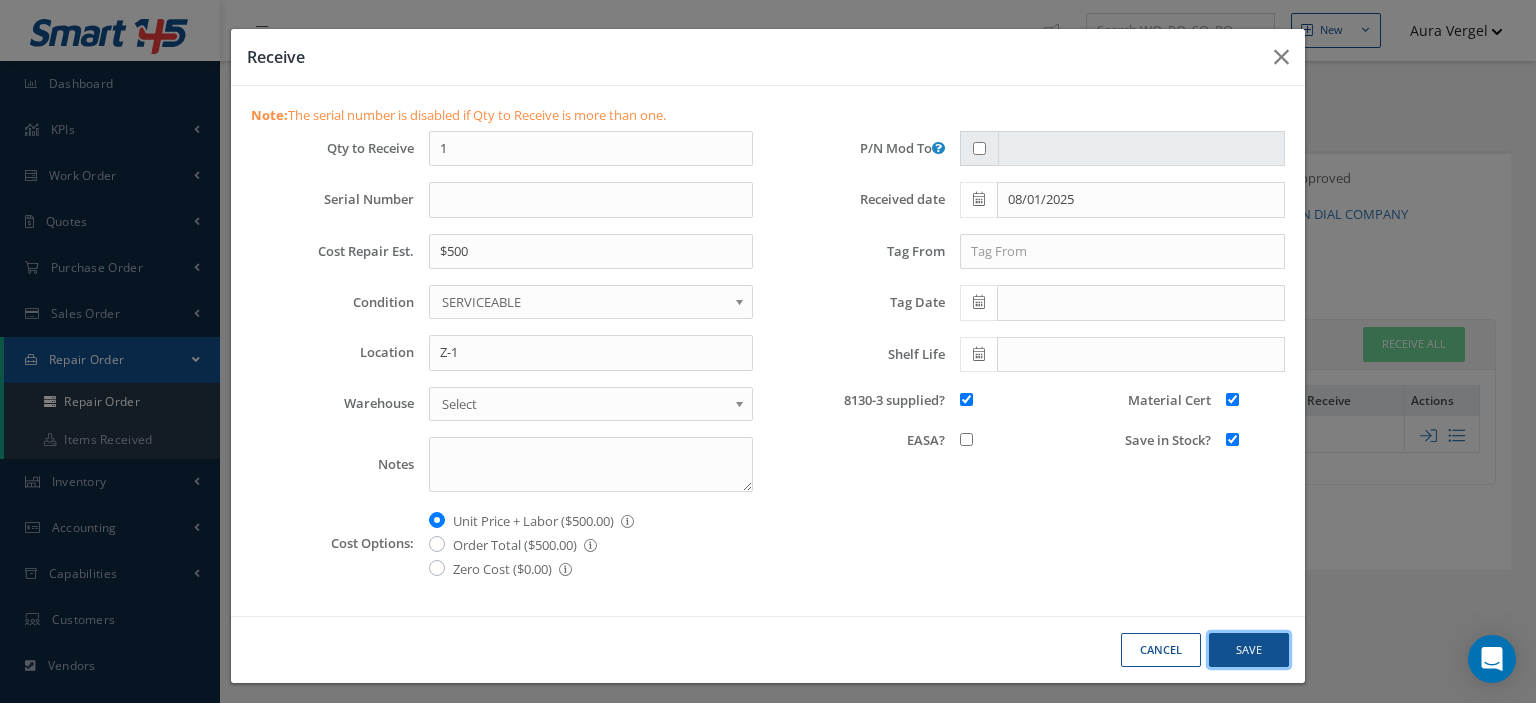 click on "Save" at bounding box center [1249, 650] 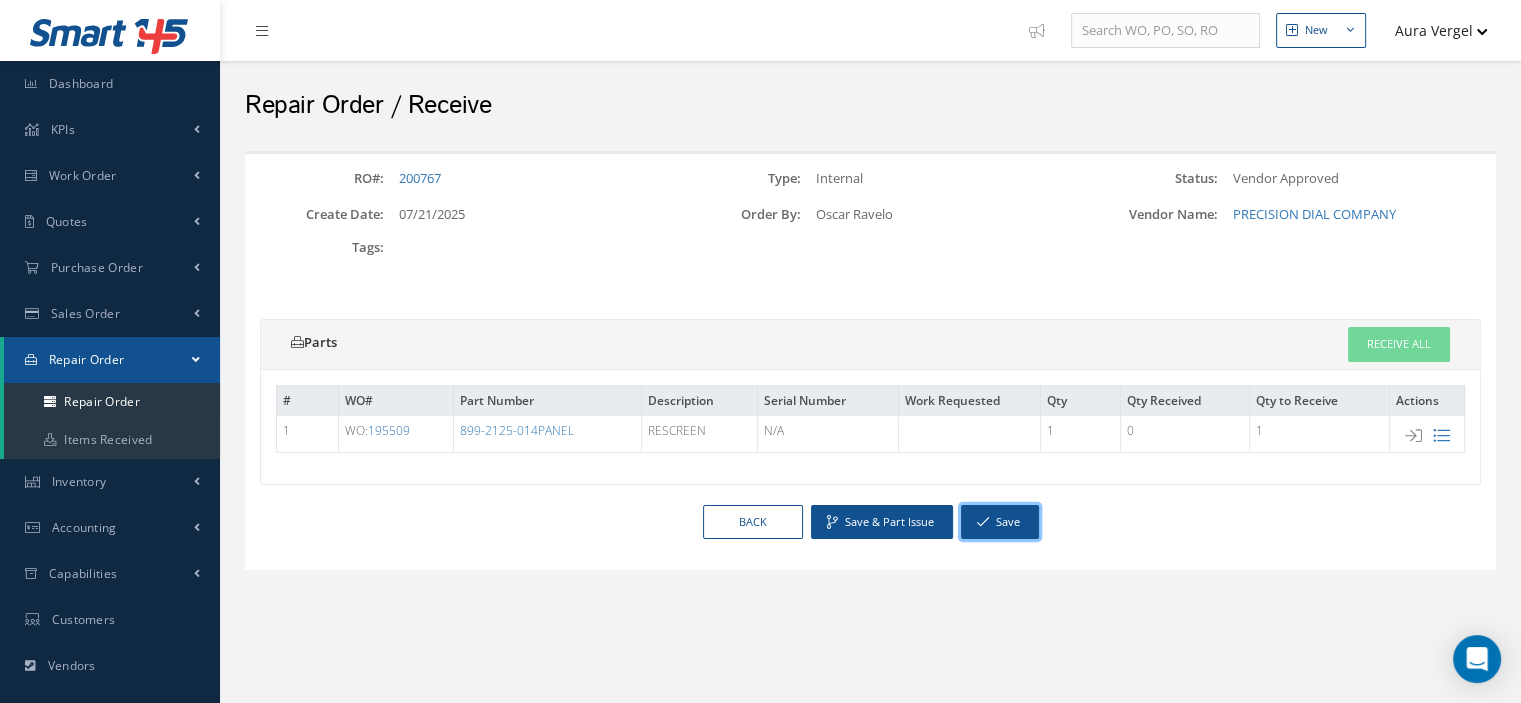 click on "Save" at bounding box center (1000, 522) 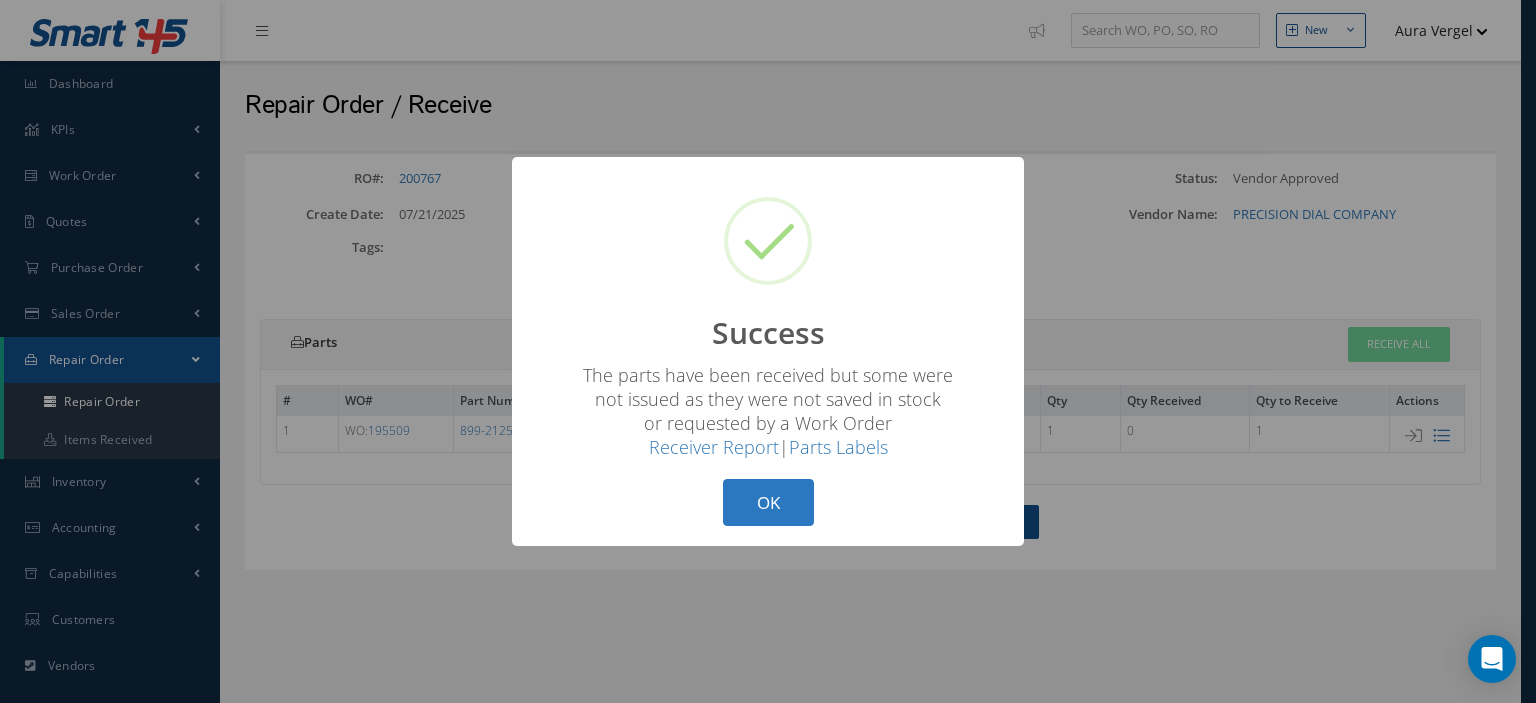 click on "OK" at bounding box center [768, 502] 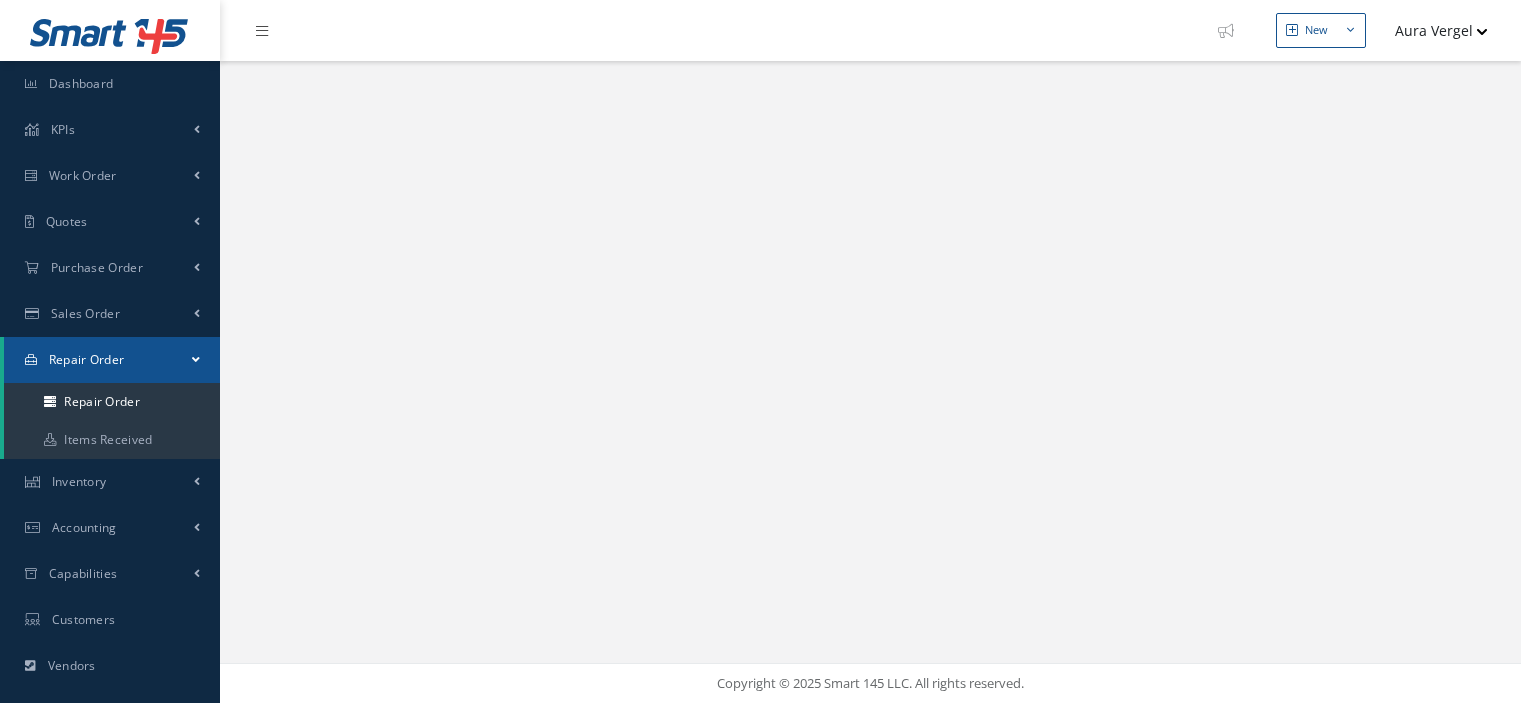 scroll, scrollTop: 0, scrollLeft: 0, axis: both 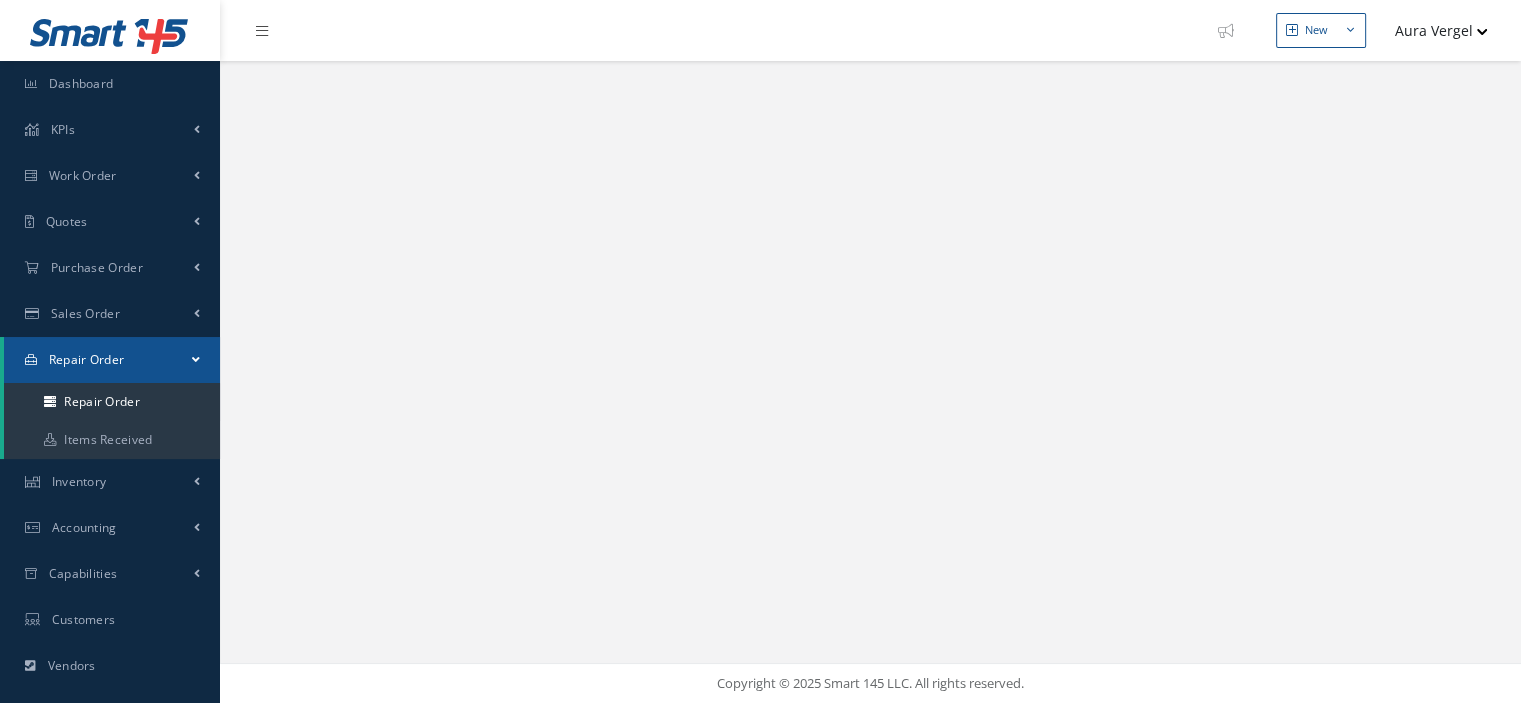select on "25" 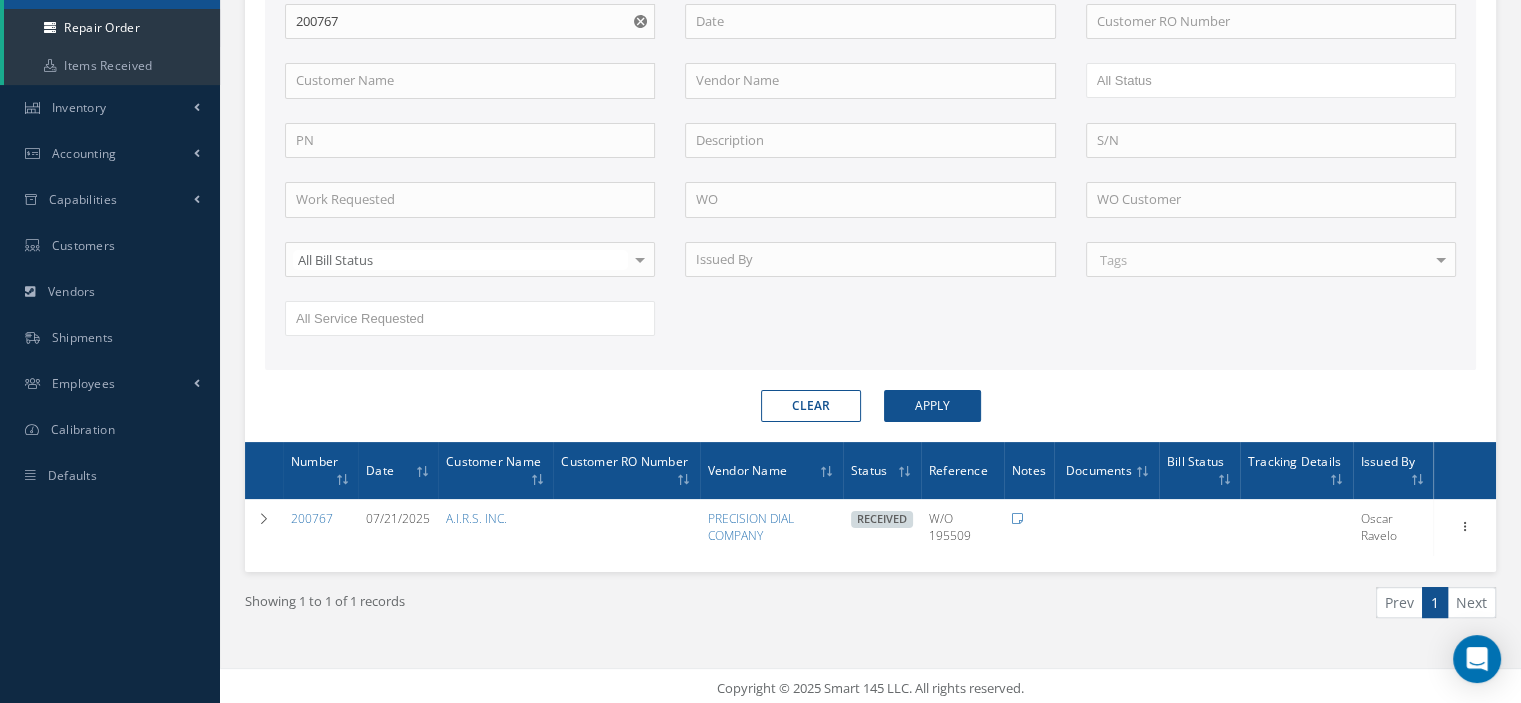 scroll, scrollTop: 0, scrollLeft: 0, axis: both 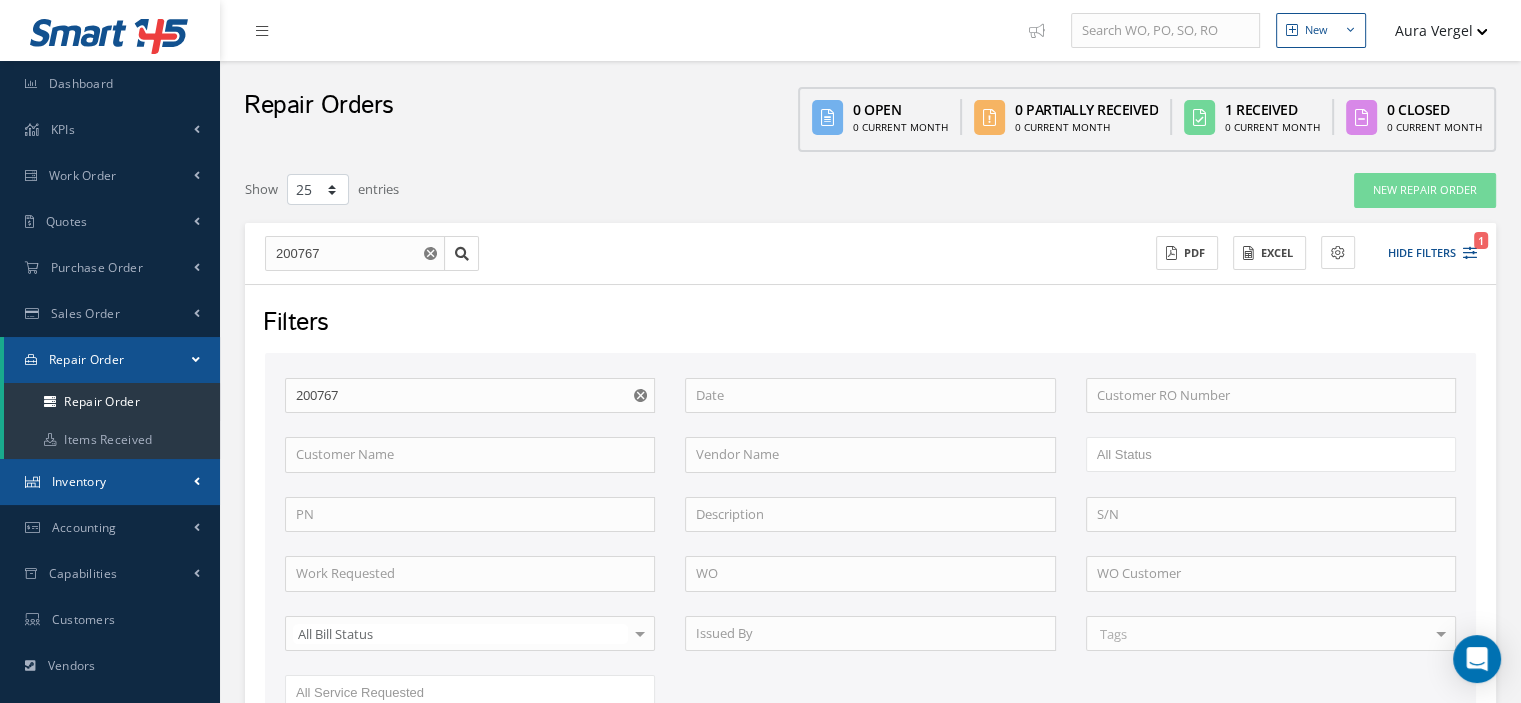 click on "Inventory" at bounding box center [79, 481] 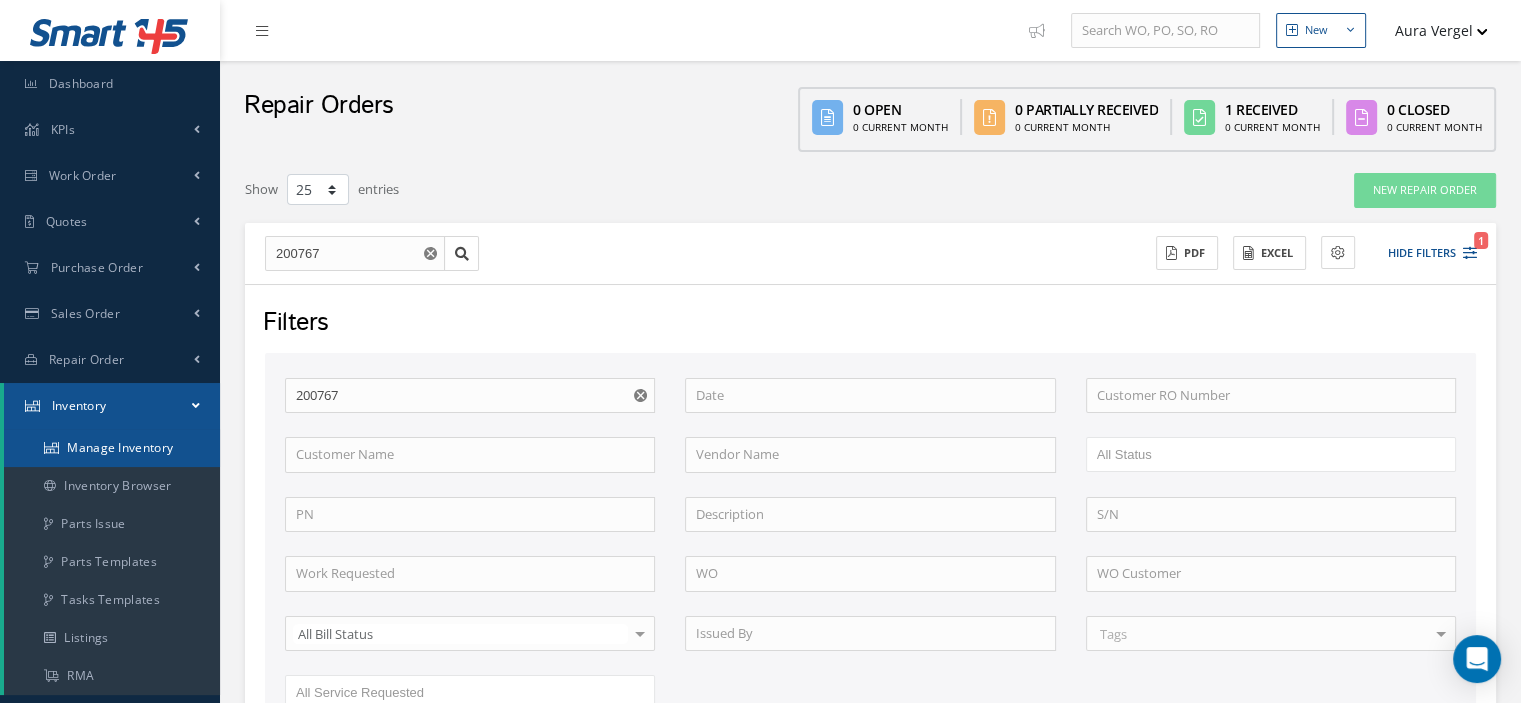 click on "Manage Inventory" at bounding box center [112, 448] 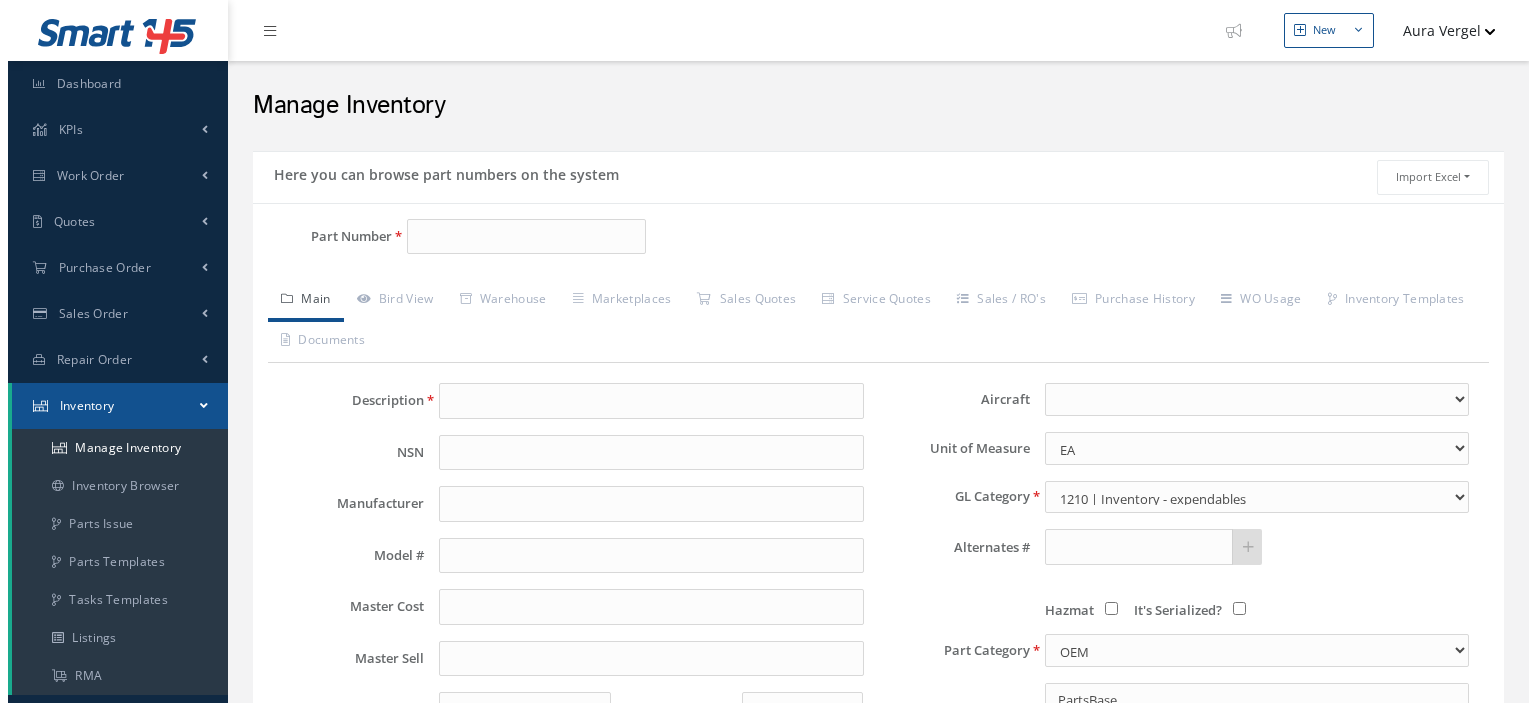 scroll, scrollTop: 0, scrollLeft: 0, axis: both 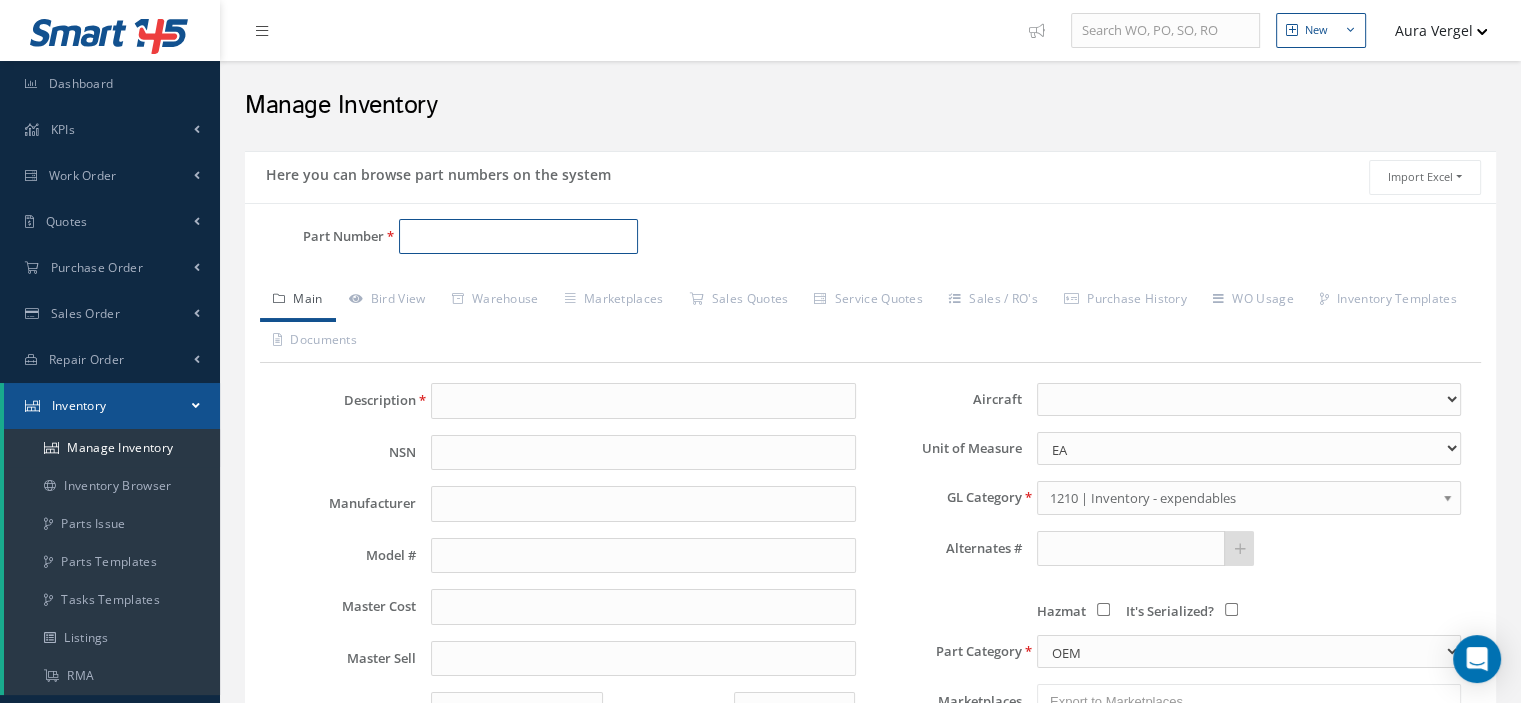 click on "Part Number" at bounding box center [518, 237] 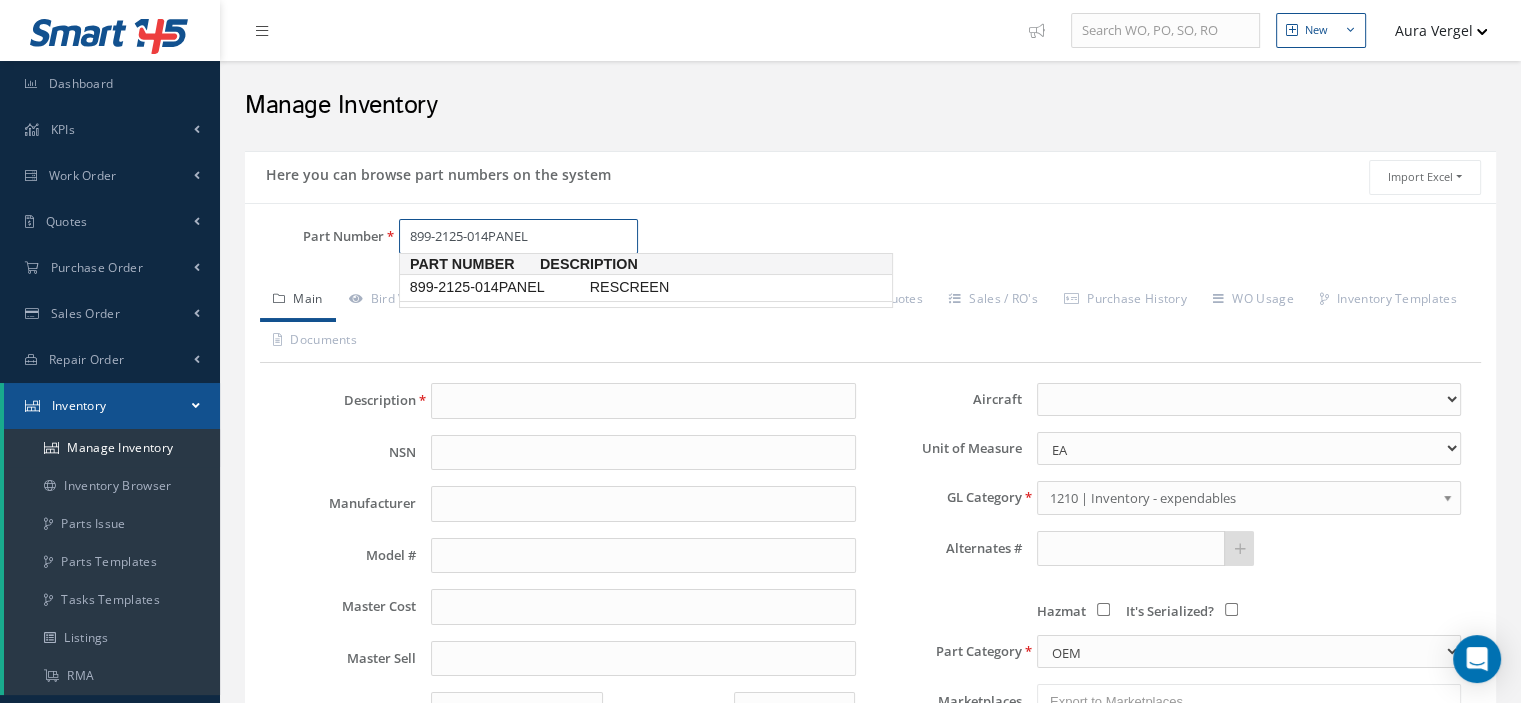click on "899-2125-014PANEL" at bounding box center (496, 287) 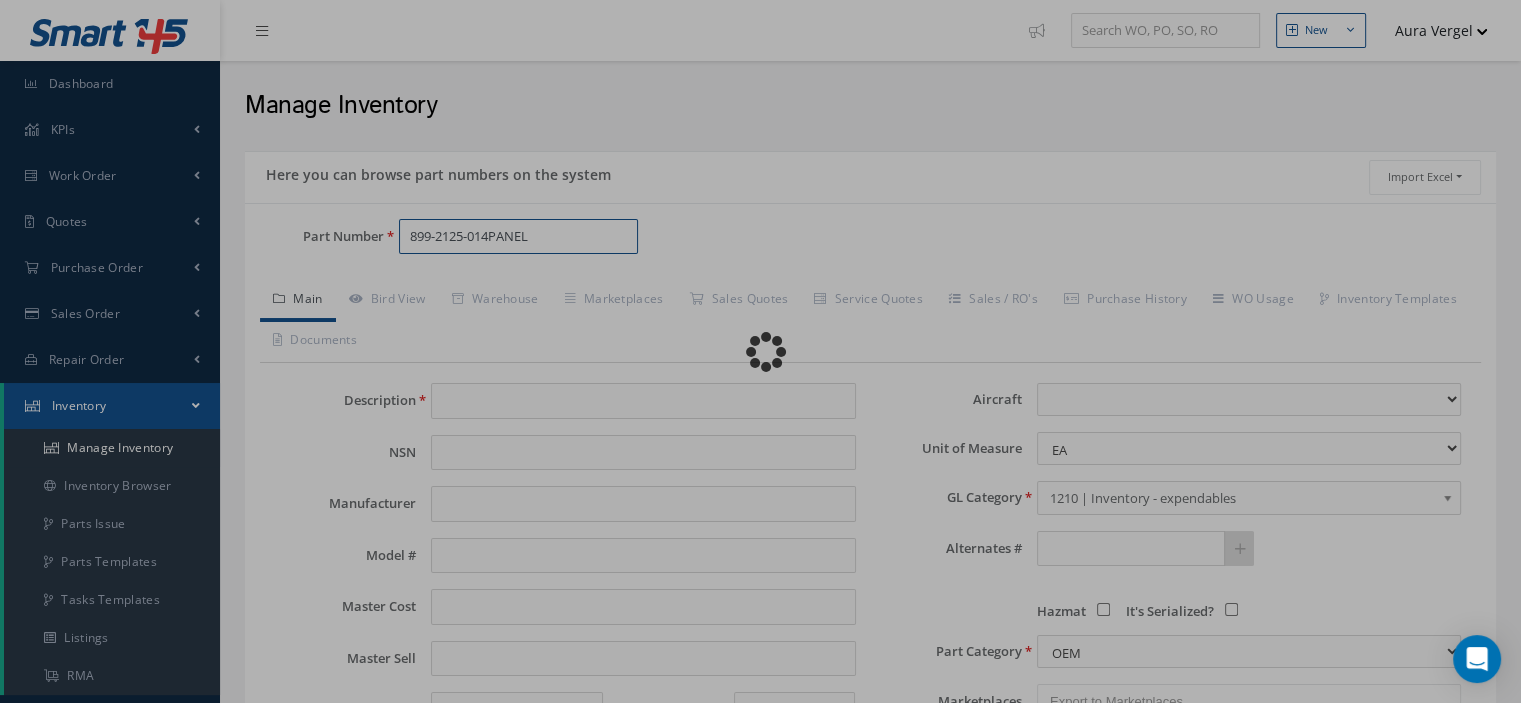 type on "RESCREEN" 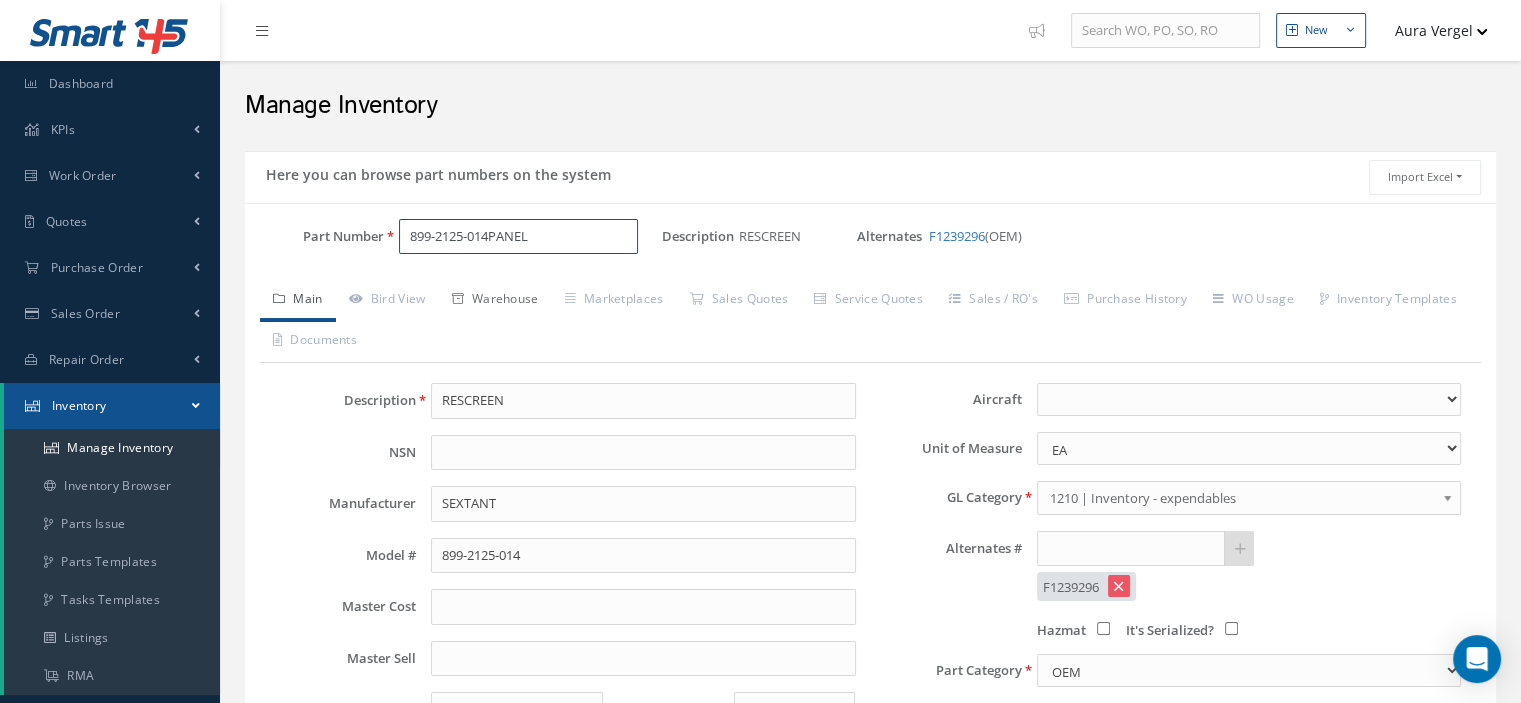 type on "899-2125-014PANEL" 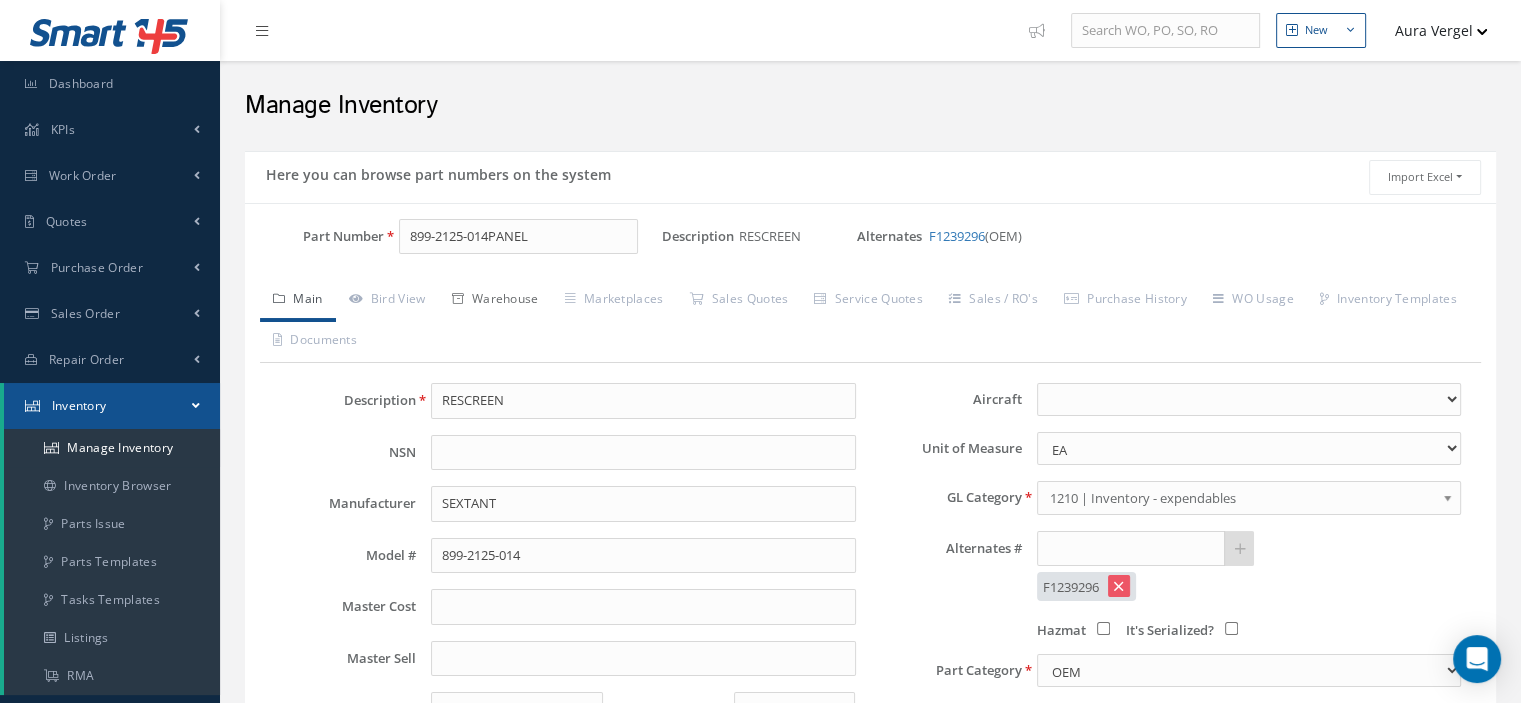 click on "Warehouse" at bounding box center [495, 301] 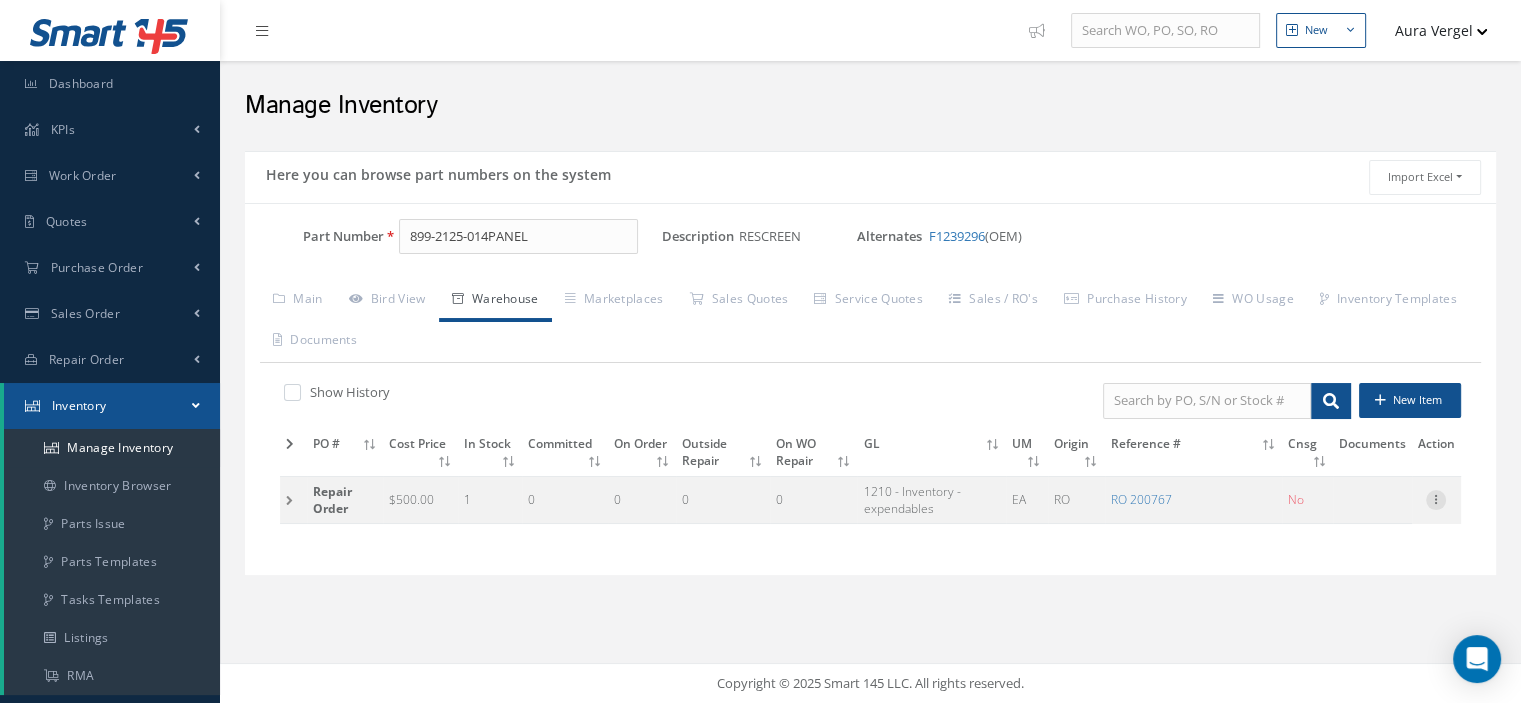 click at bounding box center (1436, 498) 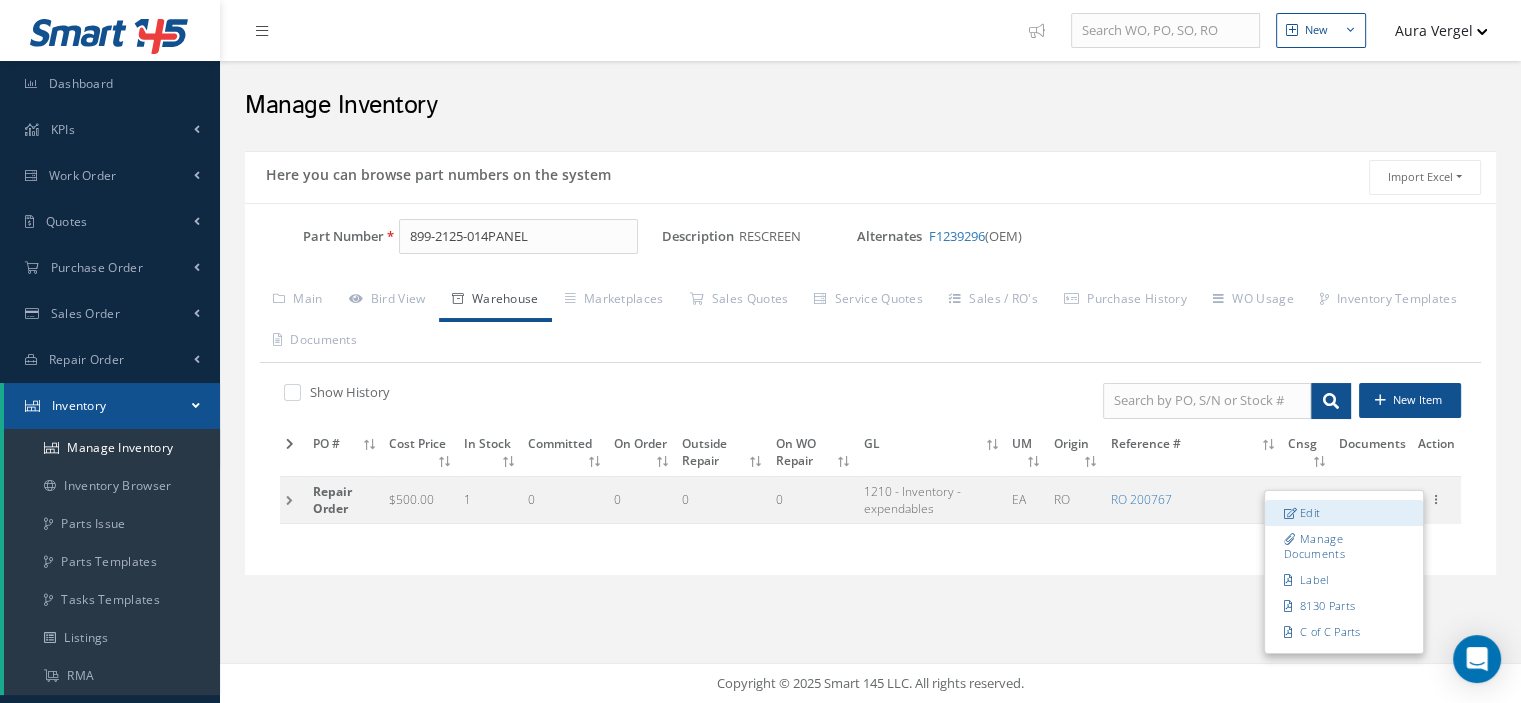 click on "Edit" at bounding box center (1344, 513) 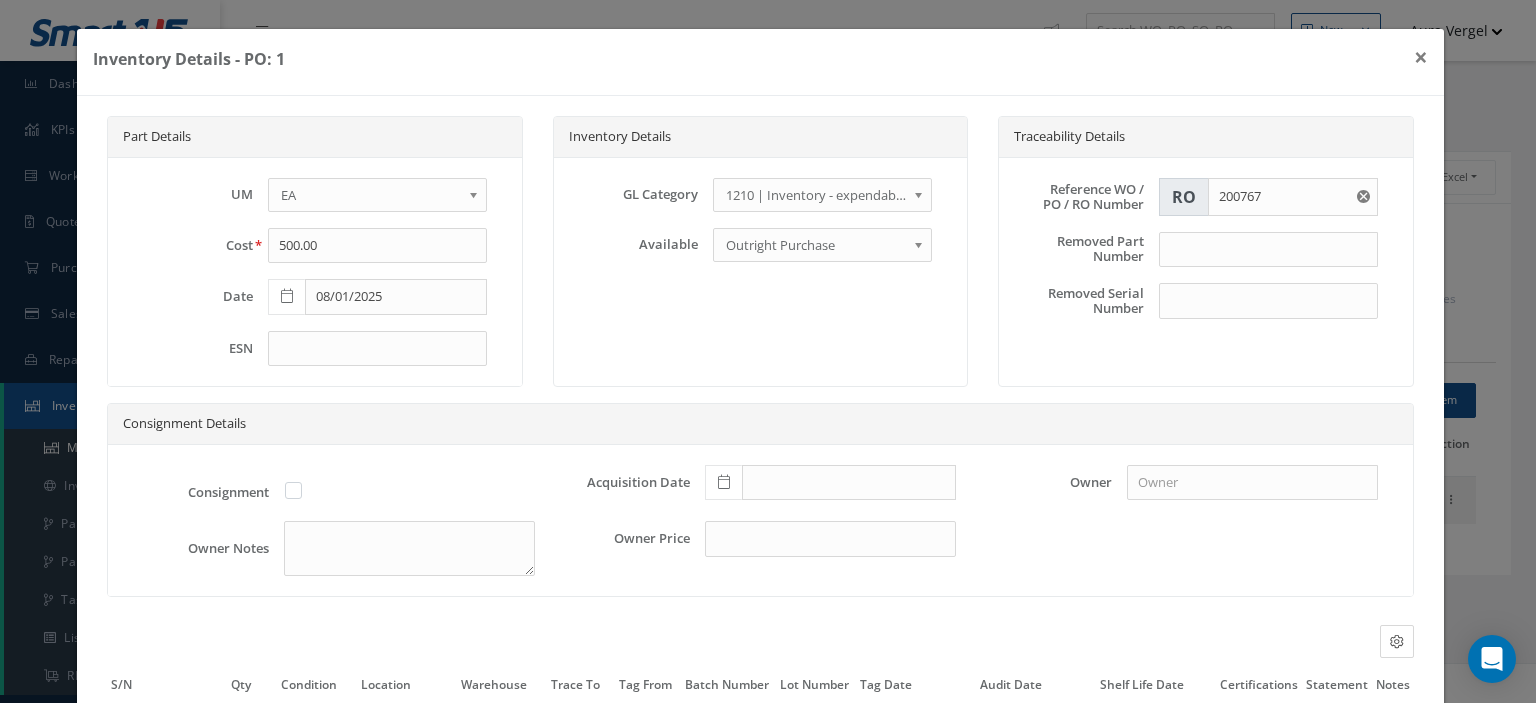 scroll, scrollTop: 188, scrollLeft: 0, axis: vertical 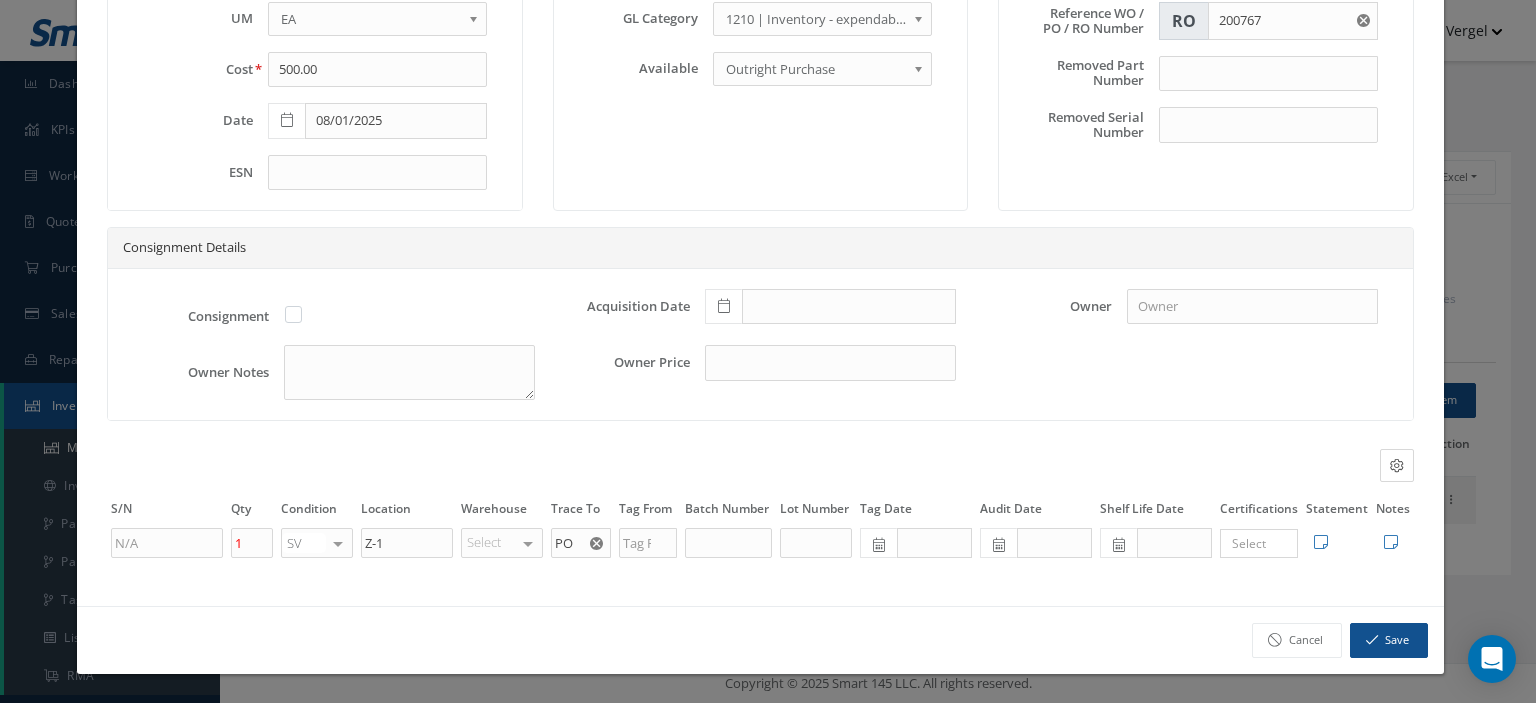 click 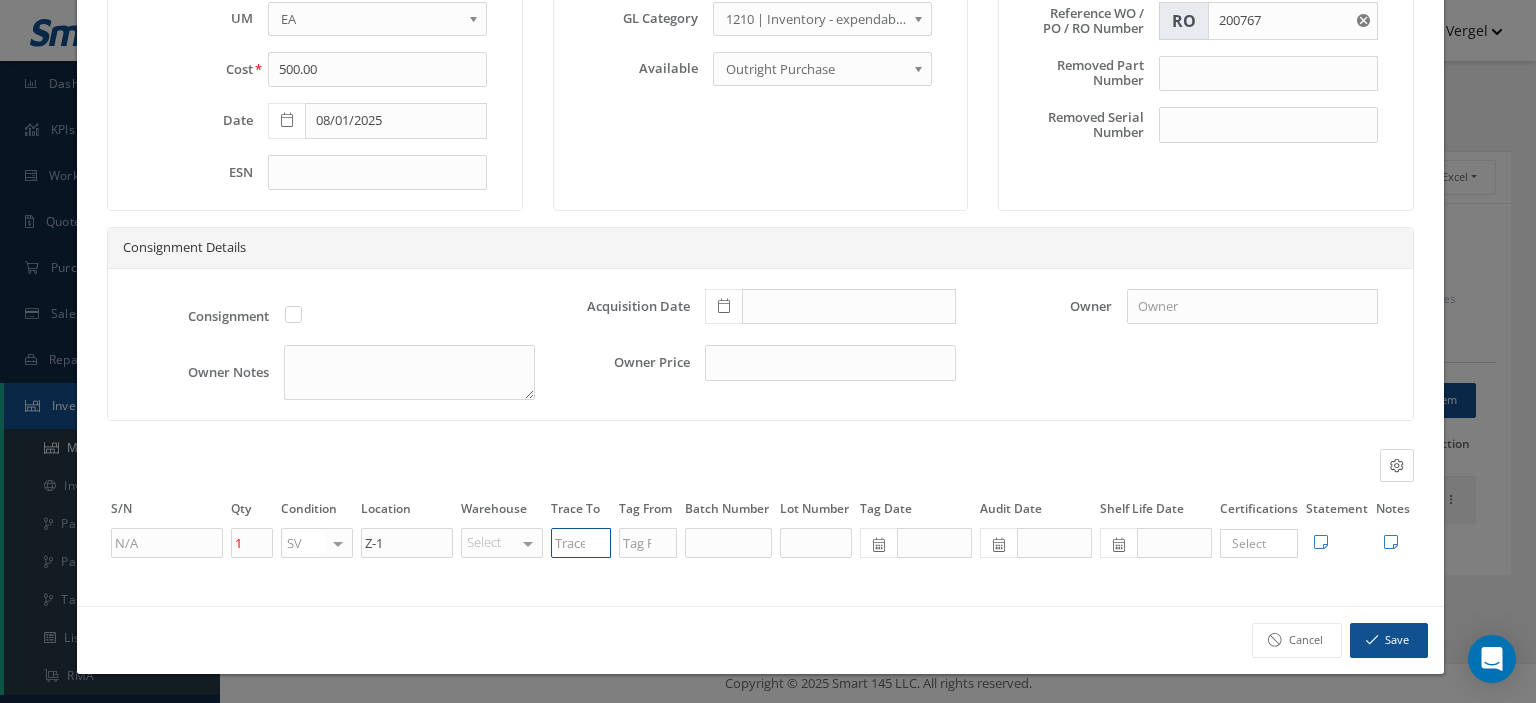 click at bounding box center (581, 543) 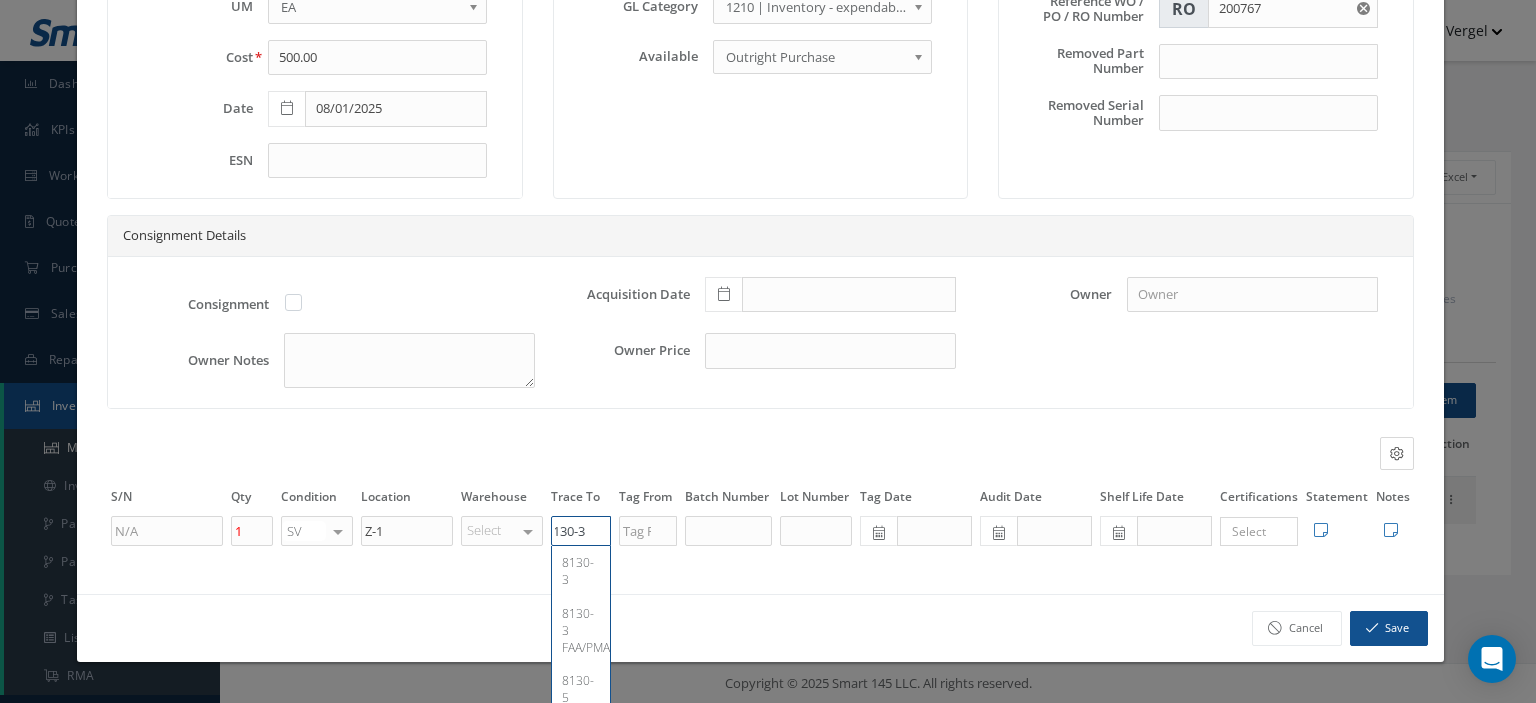 scroll, scrollTop: 0, scrollLeft: 16, axis: horizontal 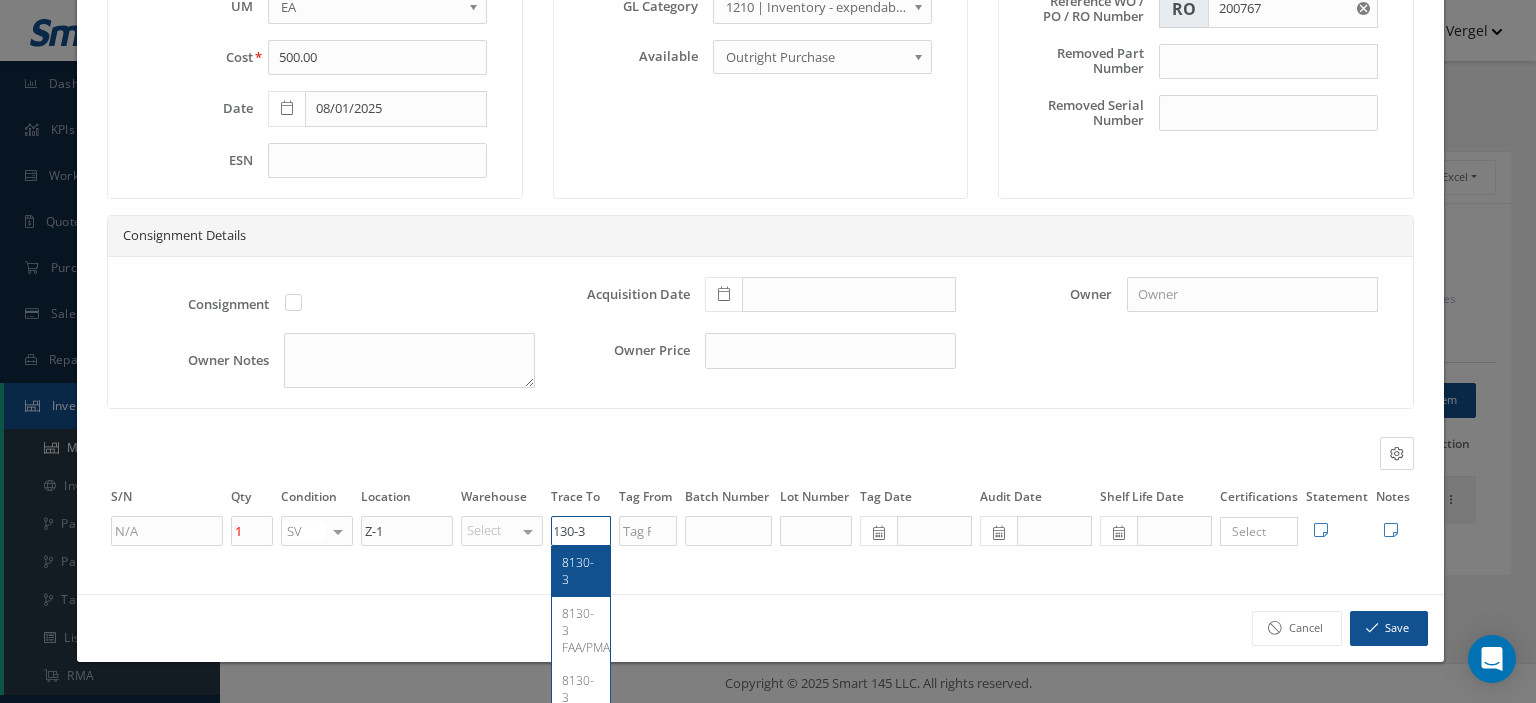 type on "8130-3" 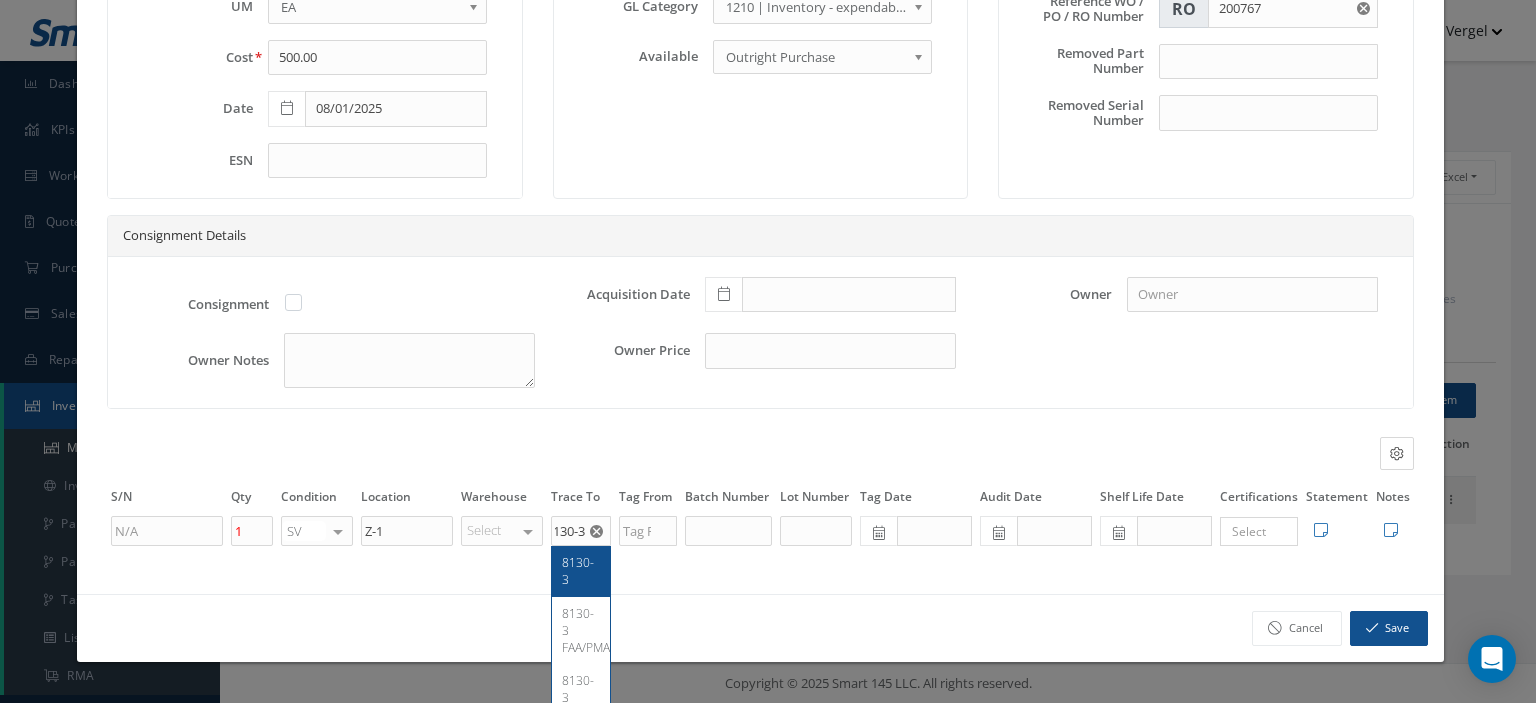 click on "8130-3" at bounding box center [578, 571] 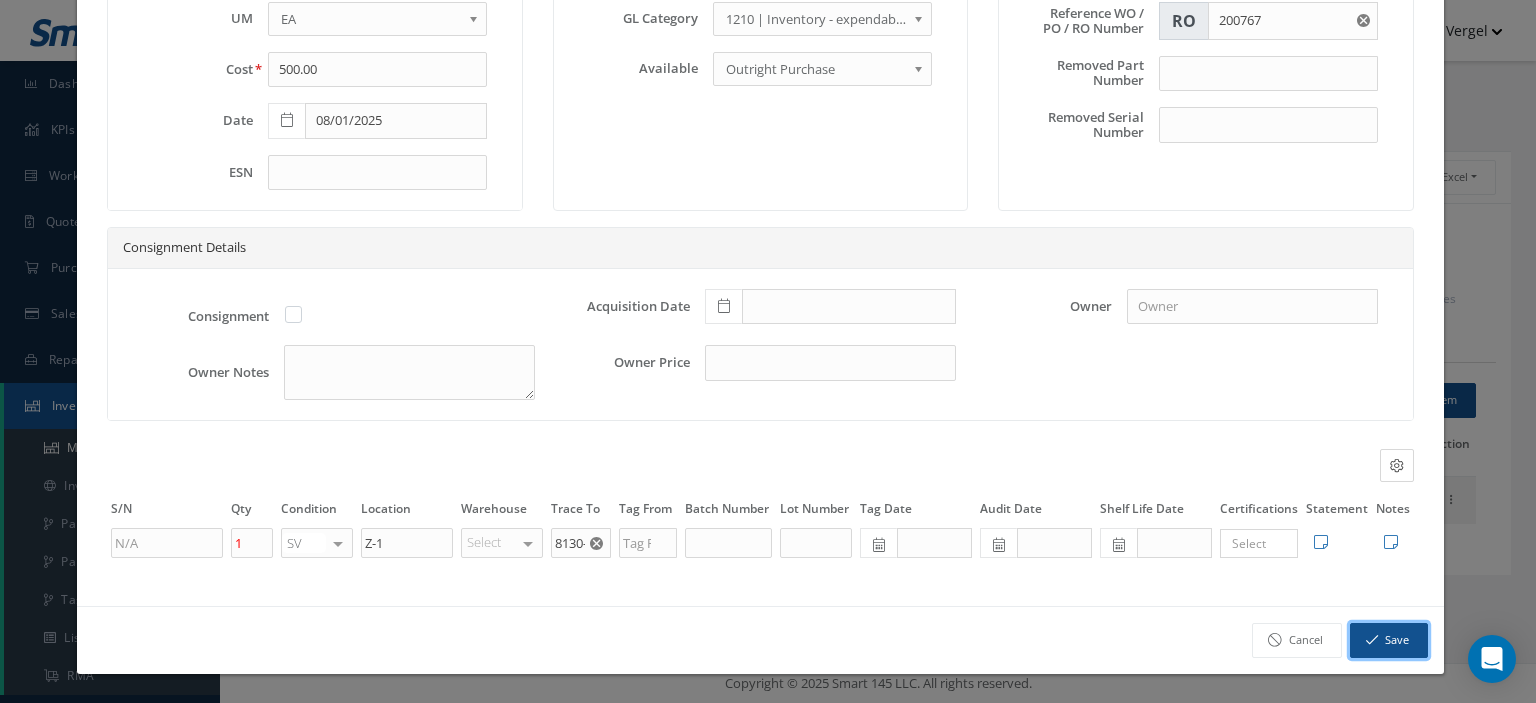 click on "Save" at bounding box center (1389, 640) 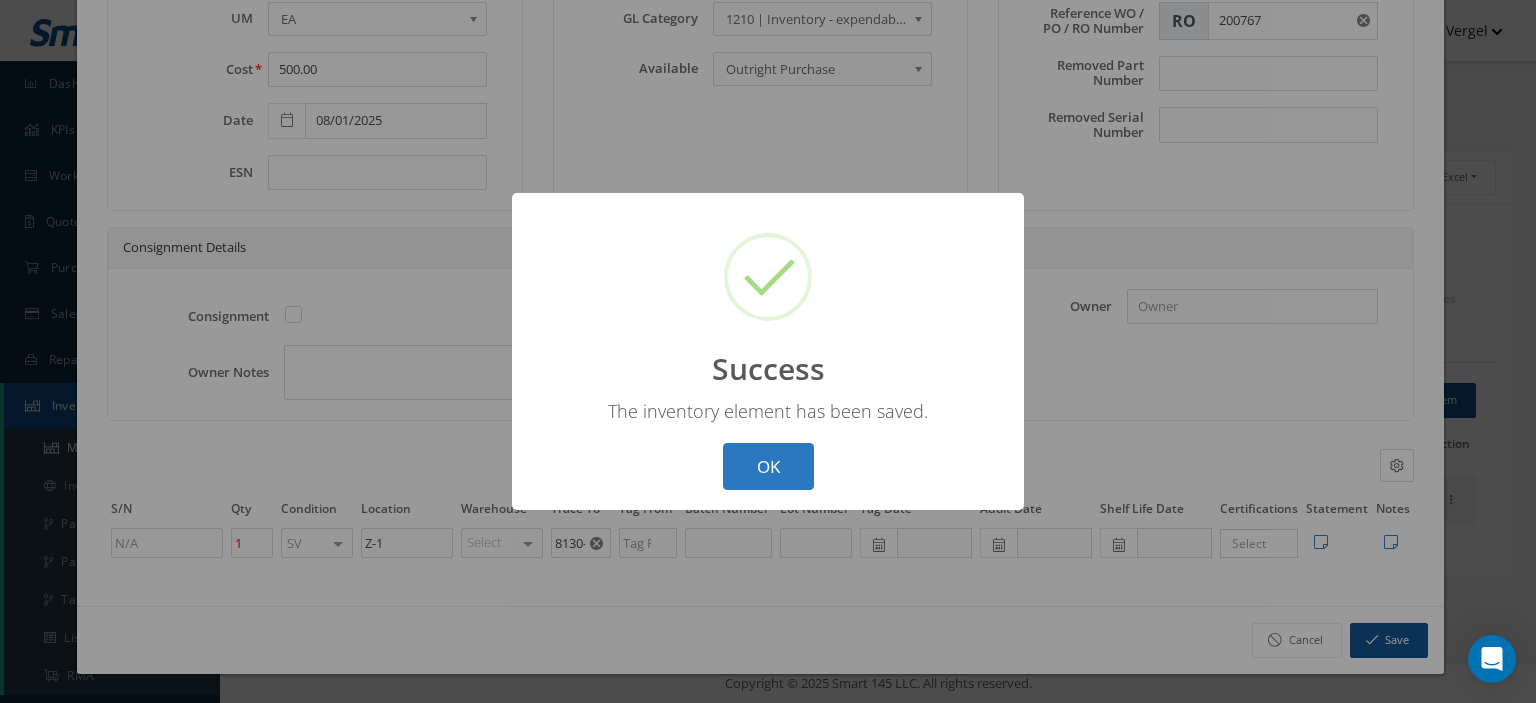 drag, startPoint x: 769, startPoint y: 486, endPoint x: 774, endPoint y: 463, distance: 23.537205 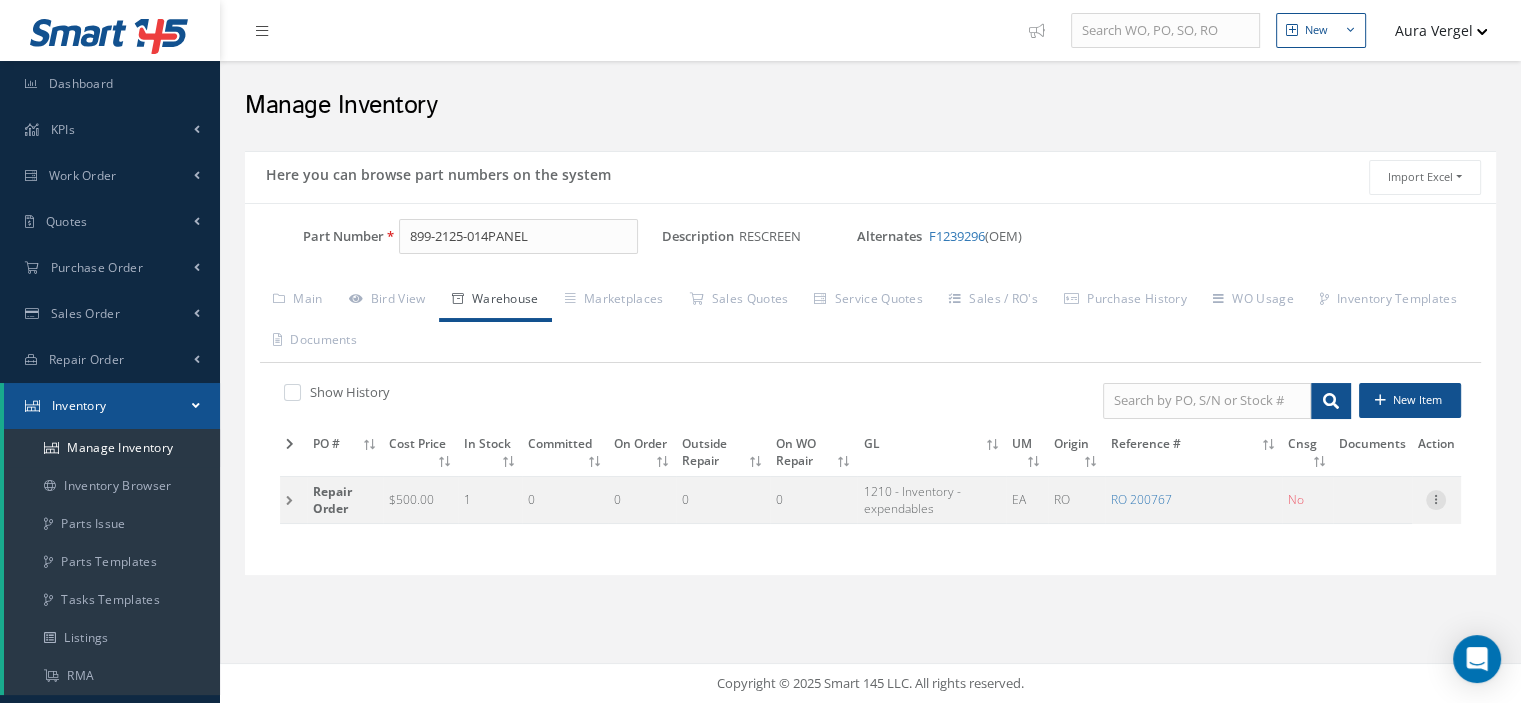 click at bounding box center (1436, 498) 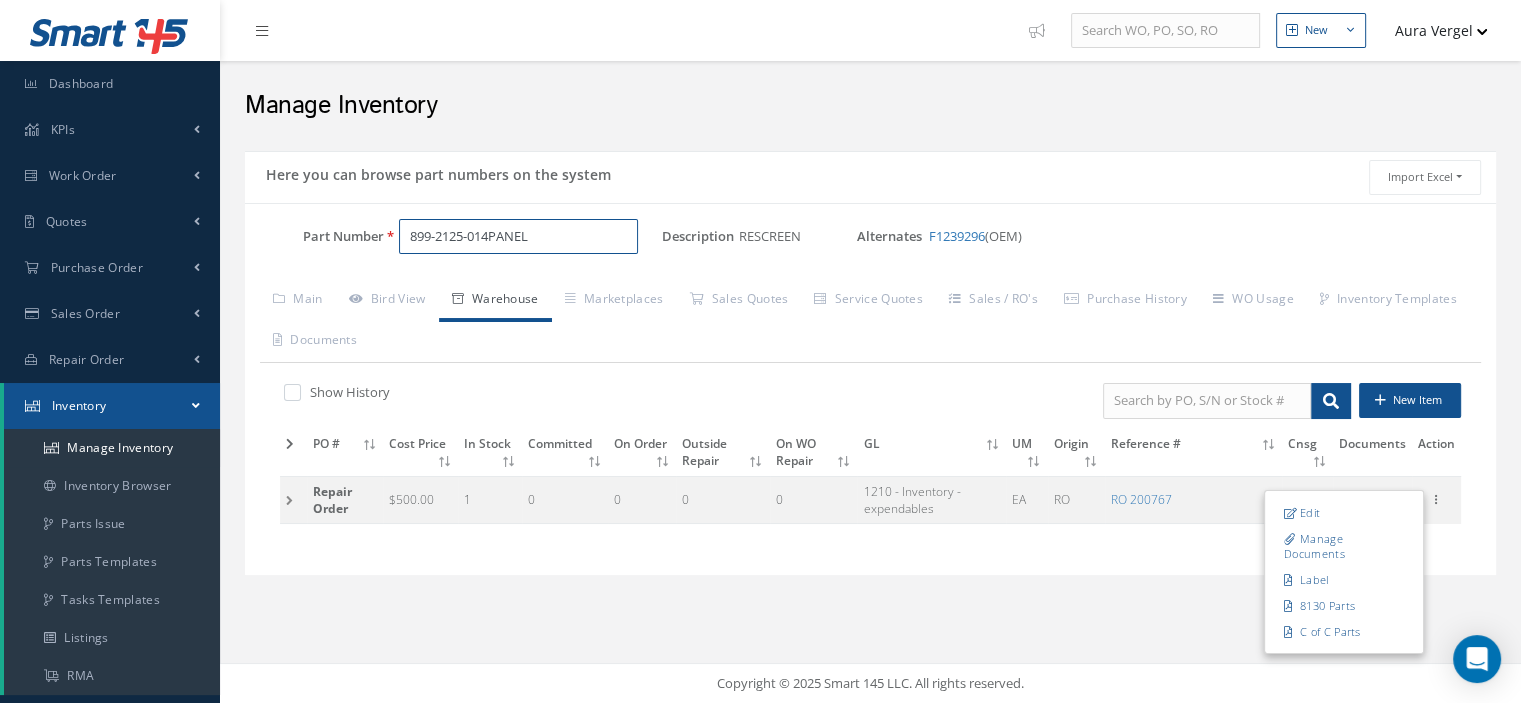 drag, startPoint x: 580, startPoint y: 241, endPoint x: 336, endPoint y: 232, distance: 244.16592 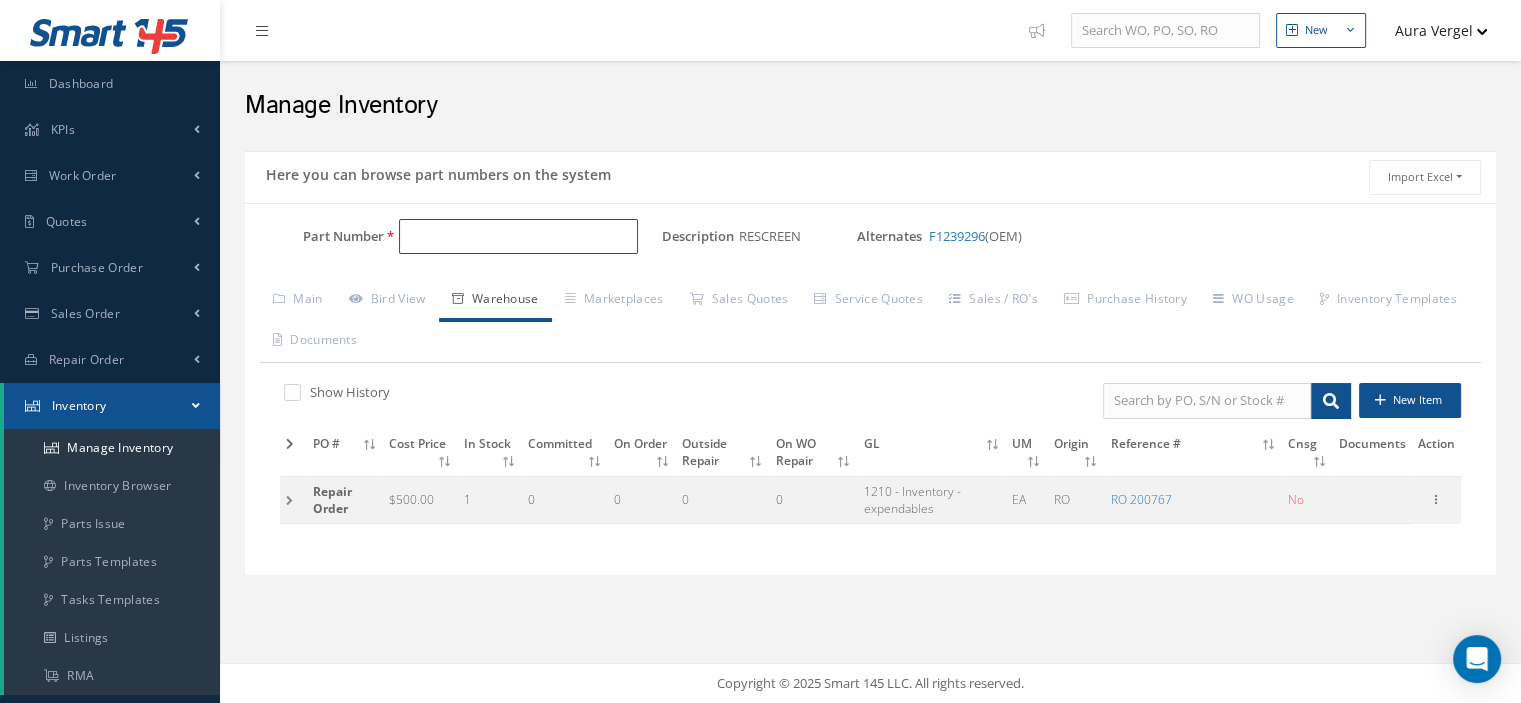 click on "Part Number" at bounding box center [518, 237] 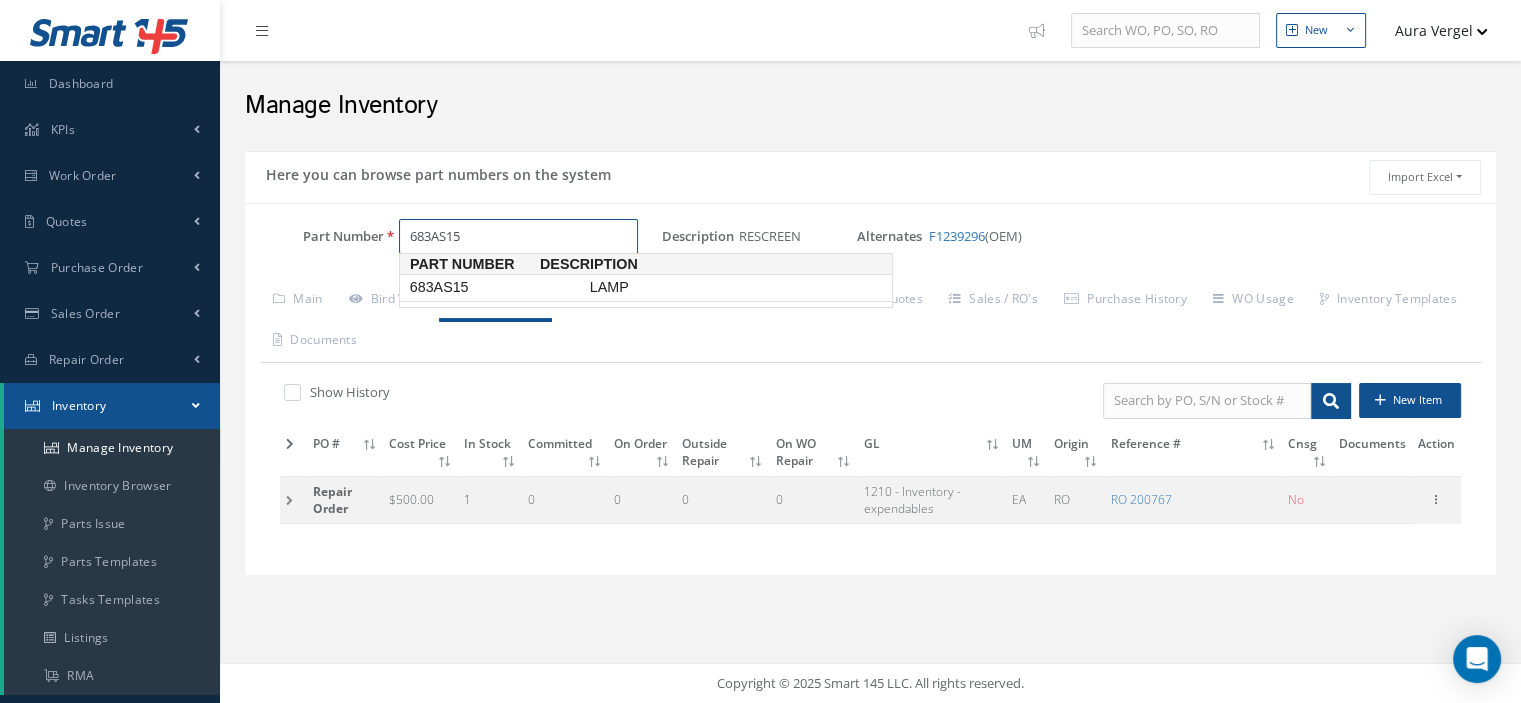 click on "683AS15" at bounding box center (496, 287) 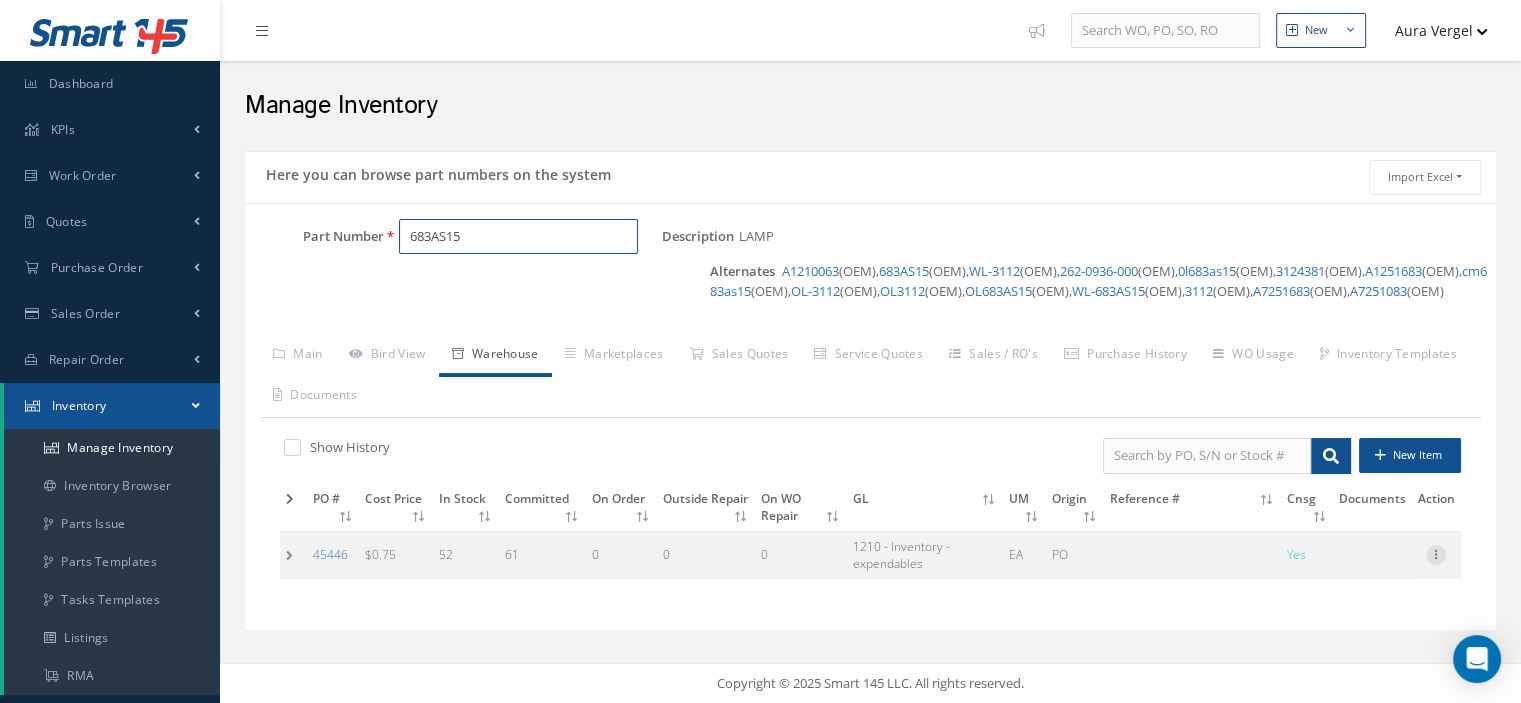 type on "683AS15" 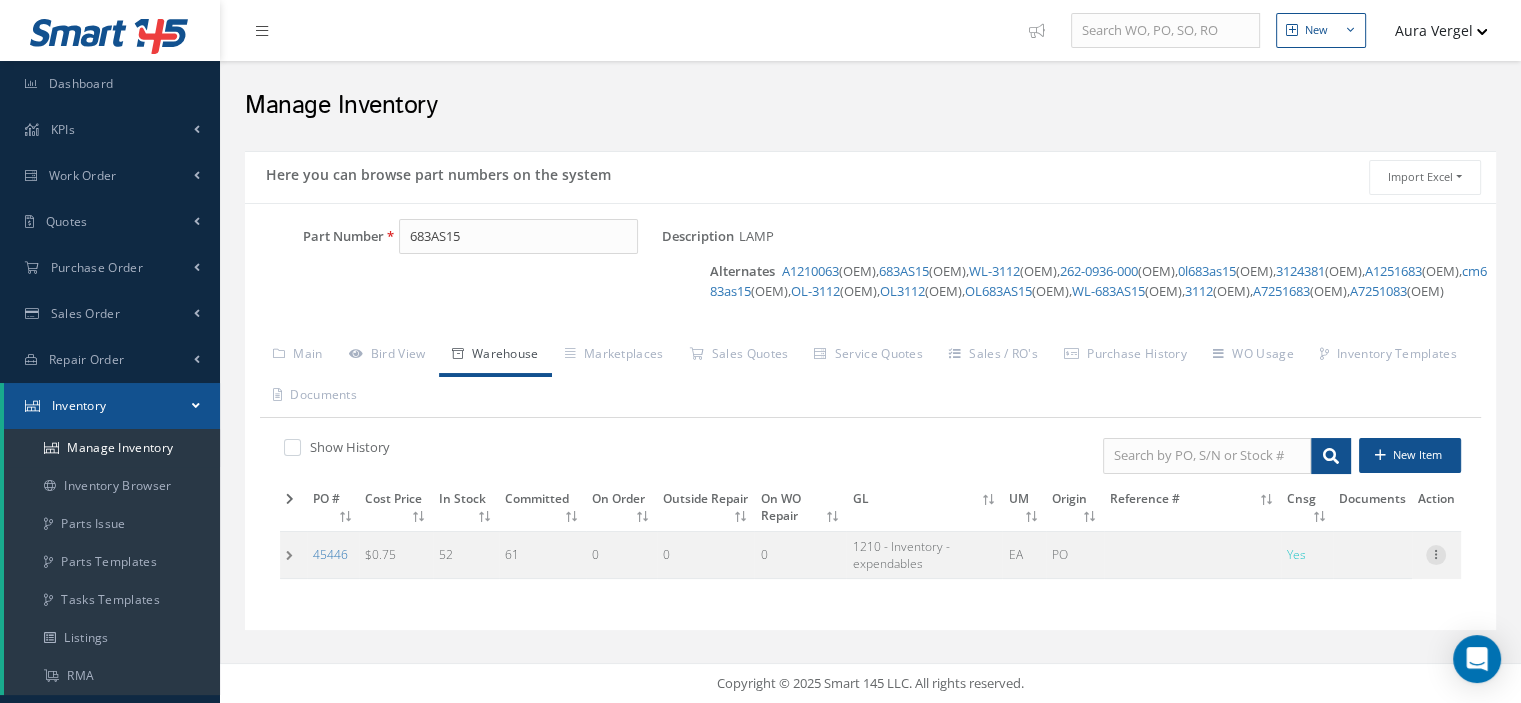 click at bounding box center (1436, 553) 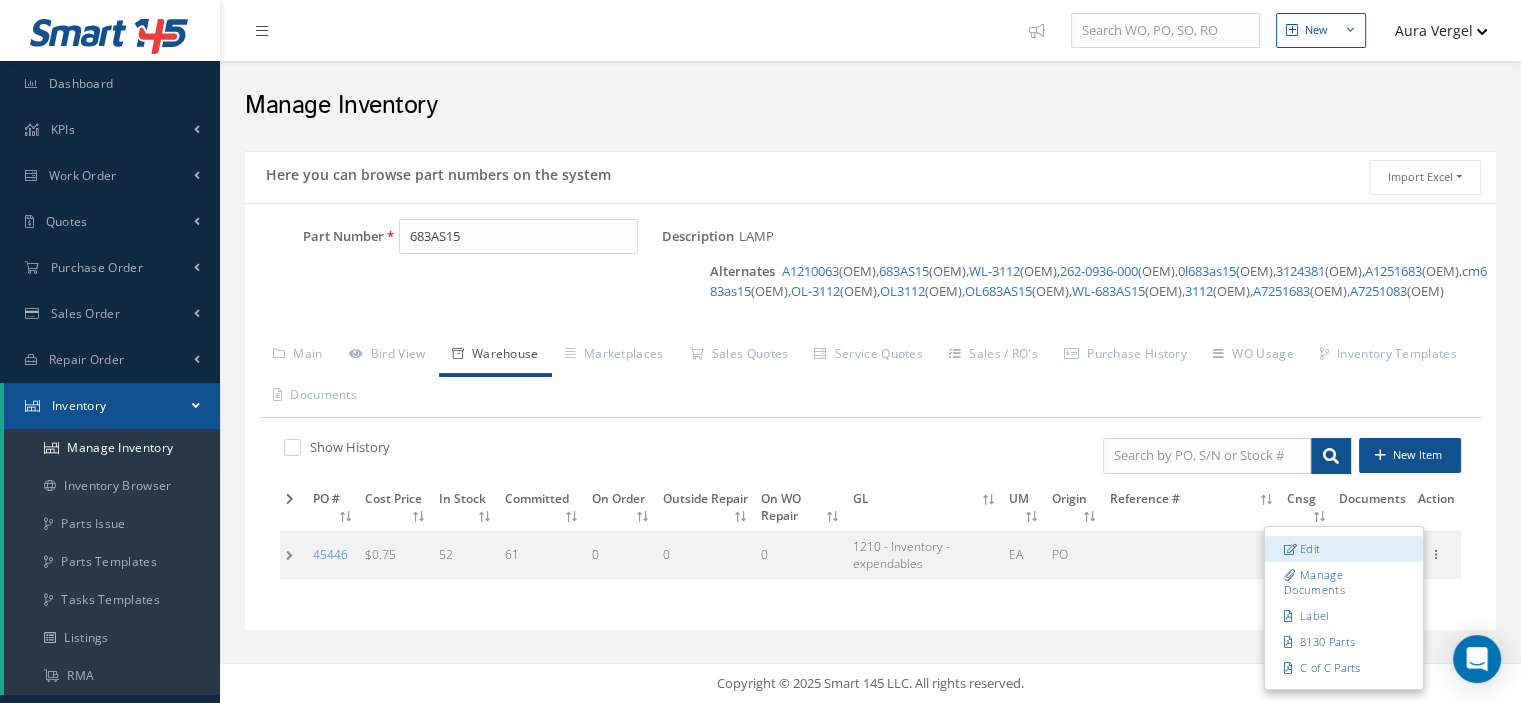 click on "Edit" at bounding box center (1344, 549) 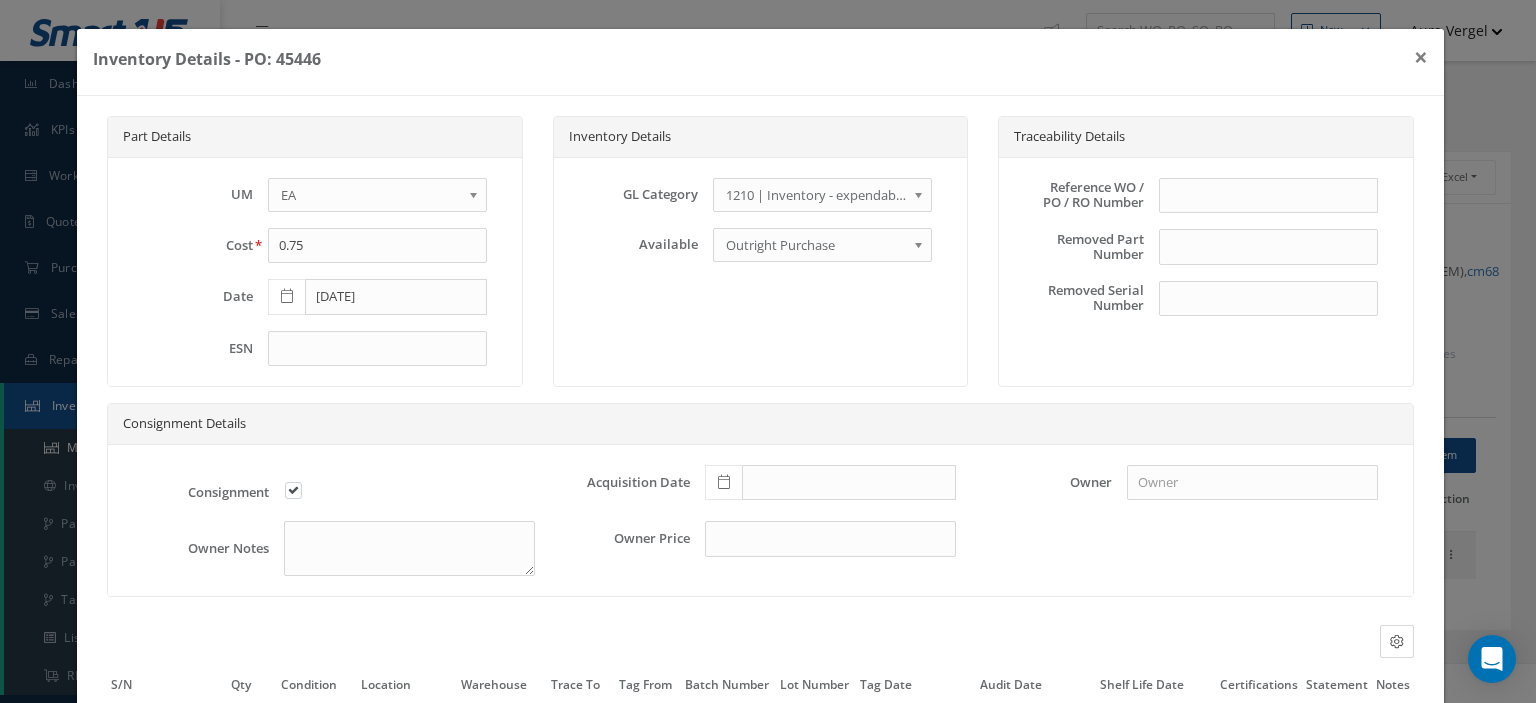 scroll, scrollTop: 200, scrollLeft: 0, axis: vertical 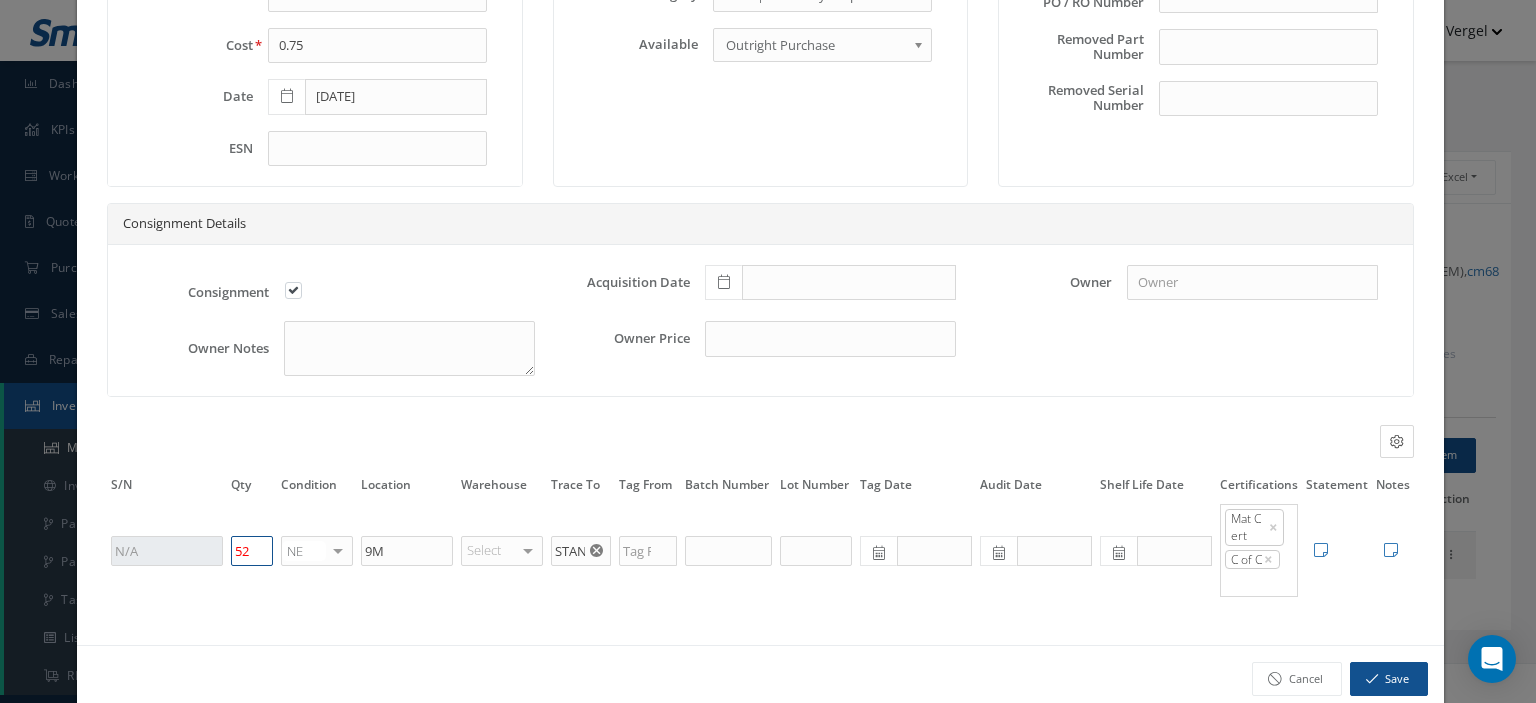 click on "52" at bounding box center (252, 550) 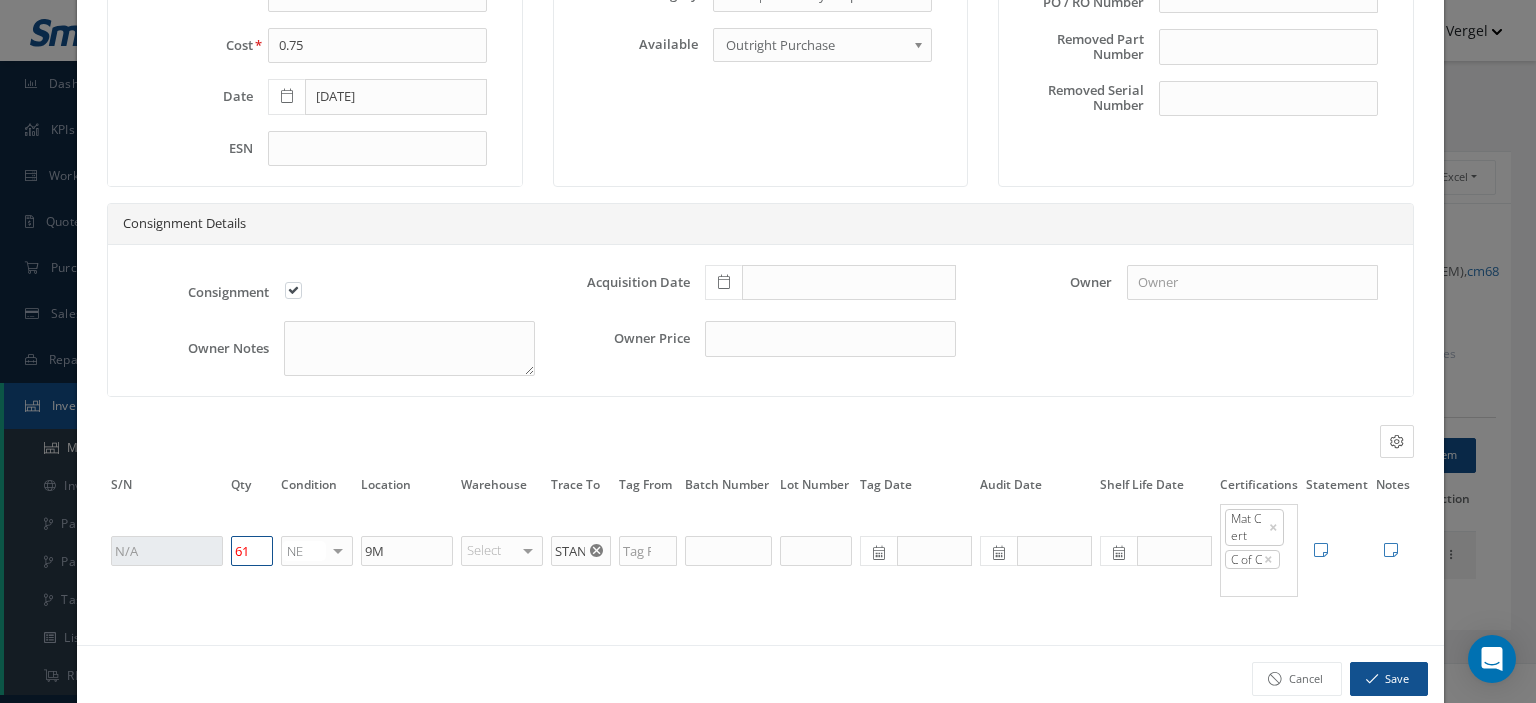 type on "61" 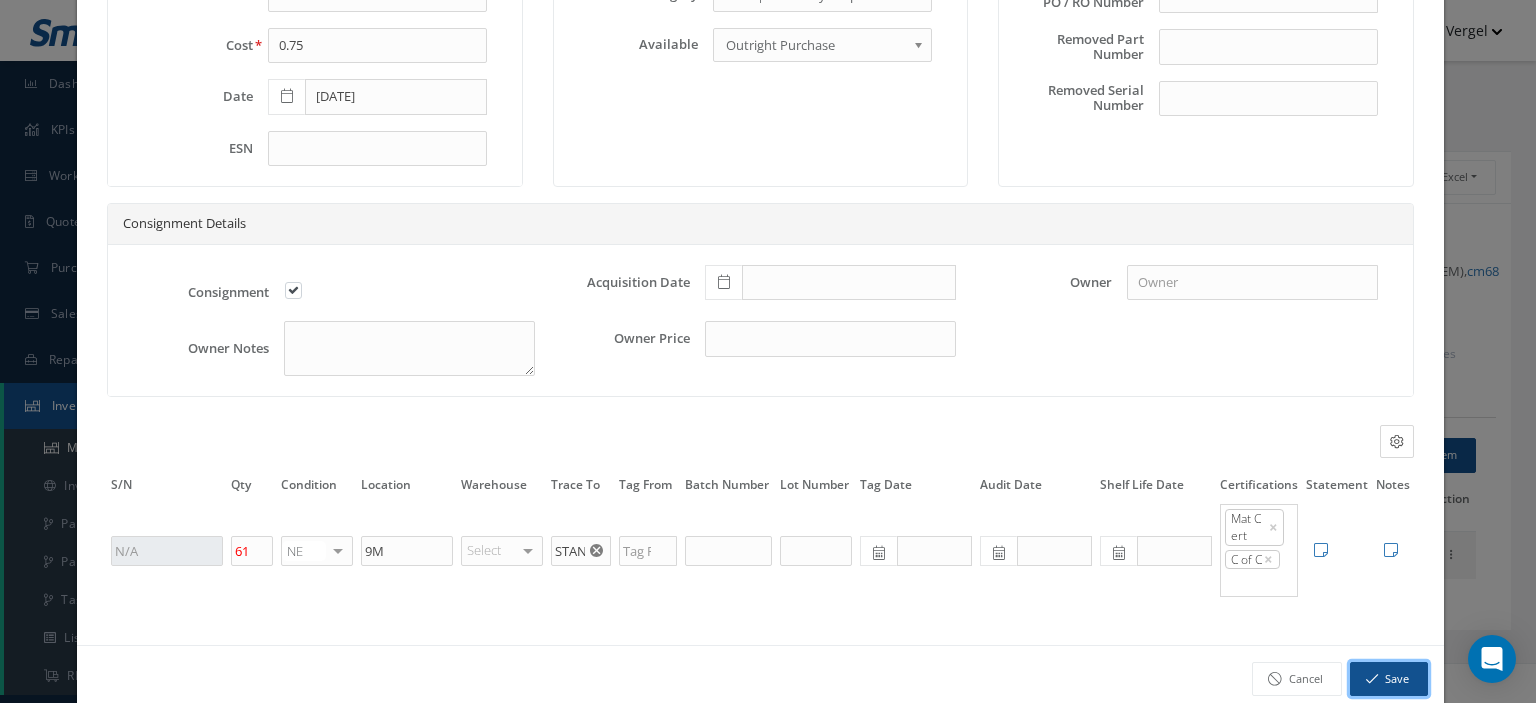 click at bounding box center [1372, 679] 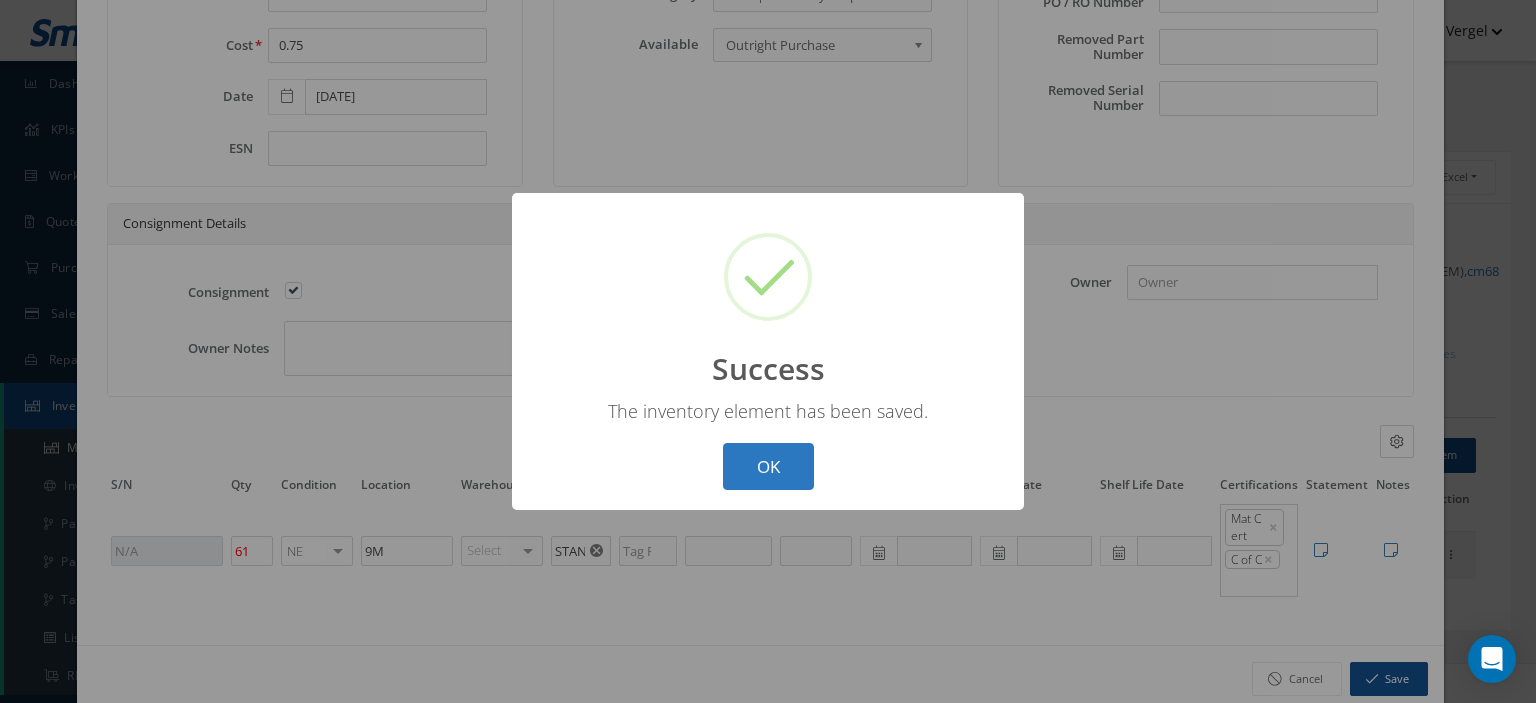 click on "OK" at bounding box center [768, 466] 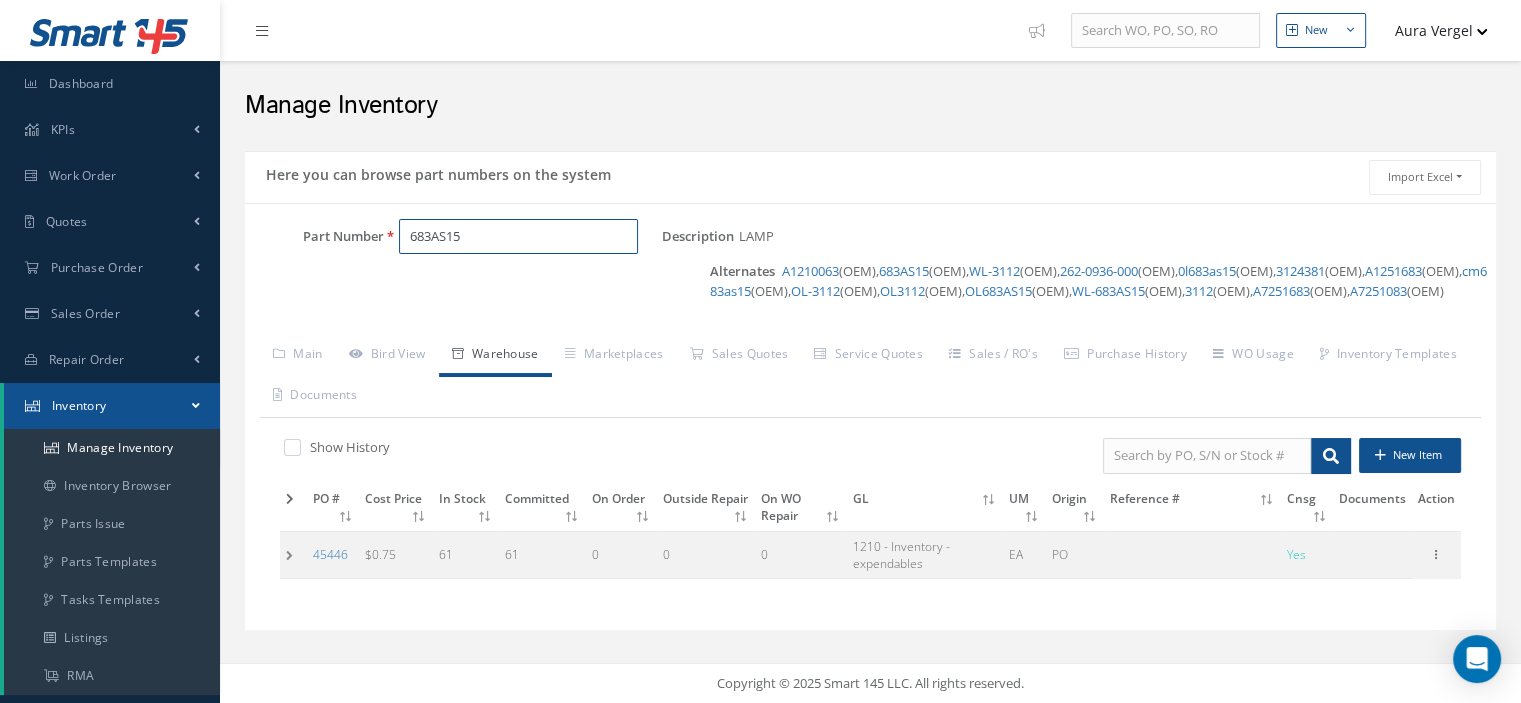 drag, startPoint x: 487, startPoint y: 241, endPoint x: 344, endPoint y: 242, distance: 143.0035 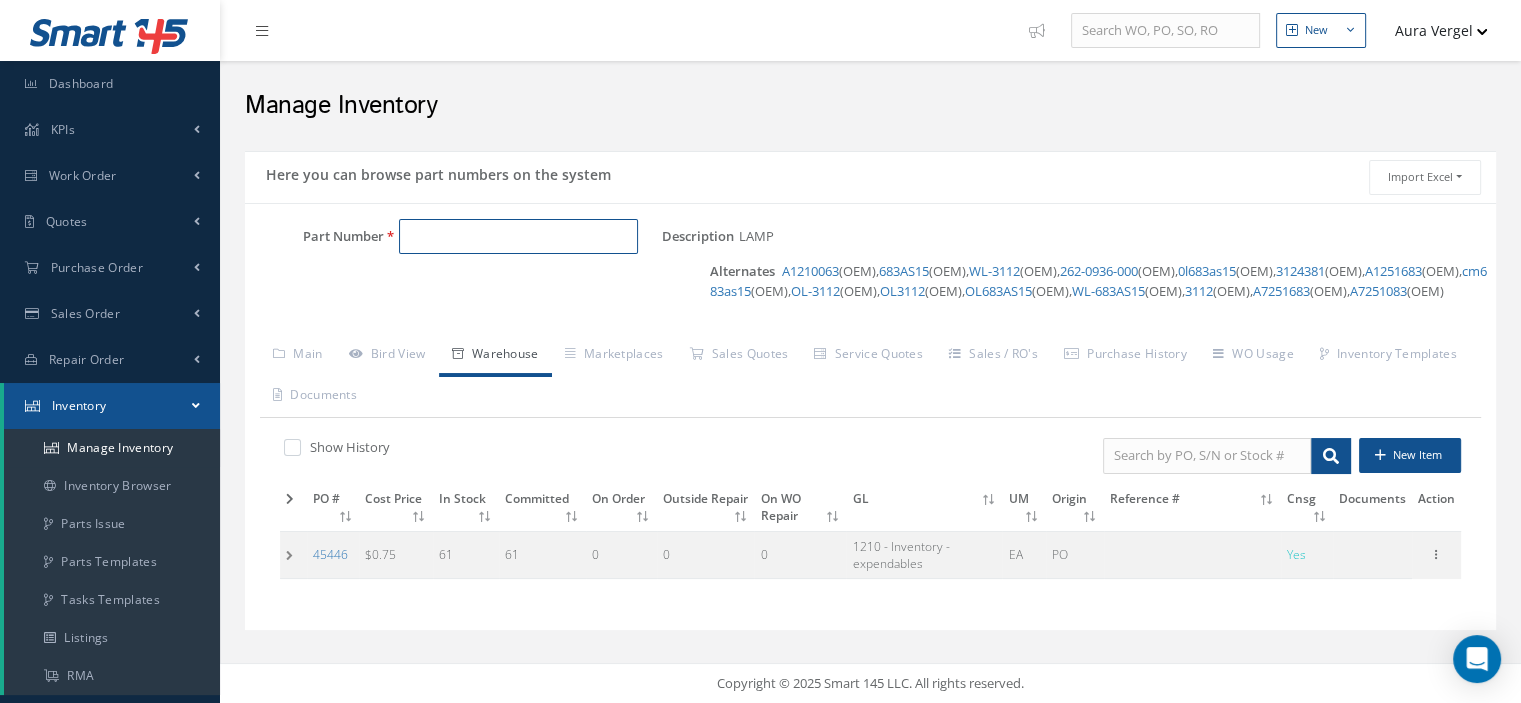 click on "Part Number" at bounding box center [518, 237] 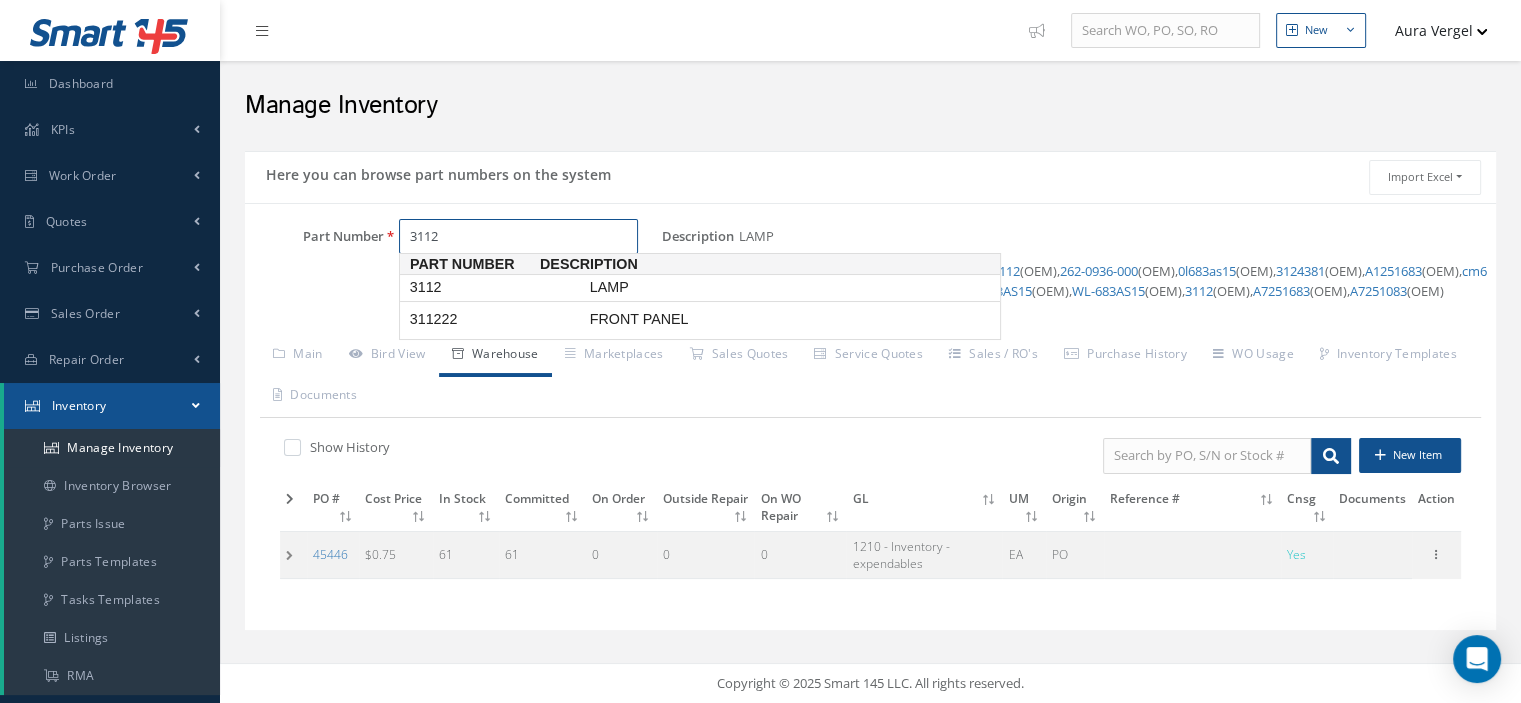 click on "3112" at bounding box center [496, 287] 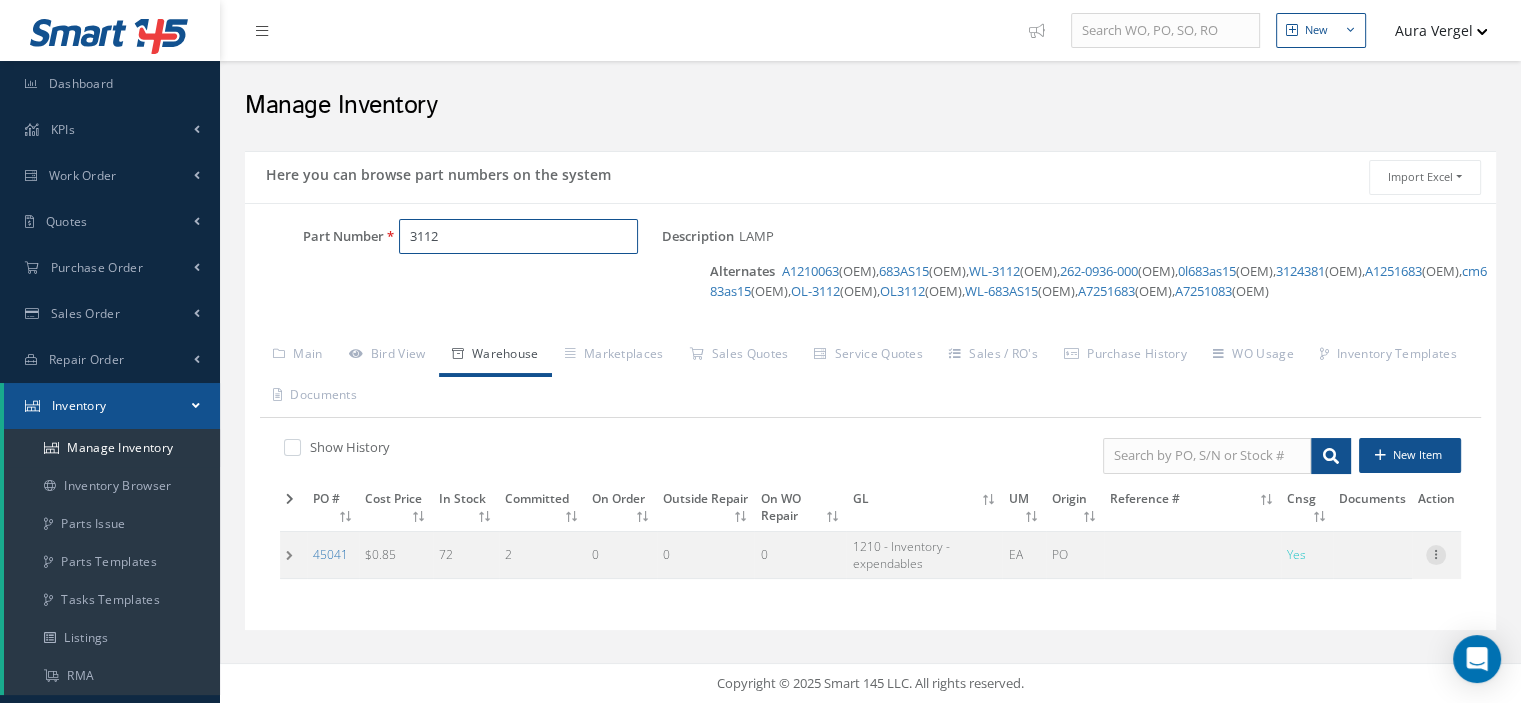 type on "3112" 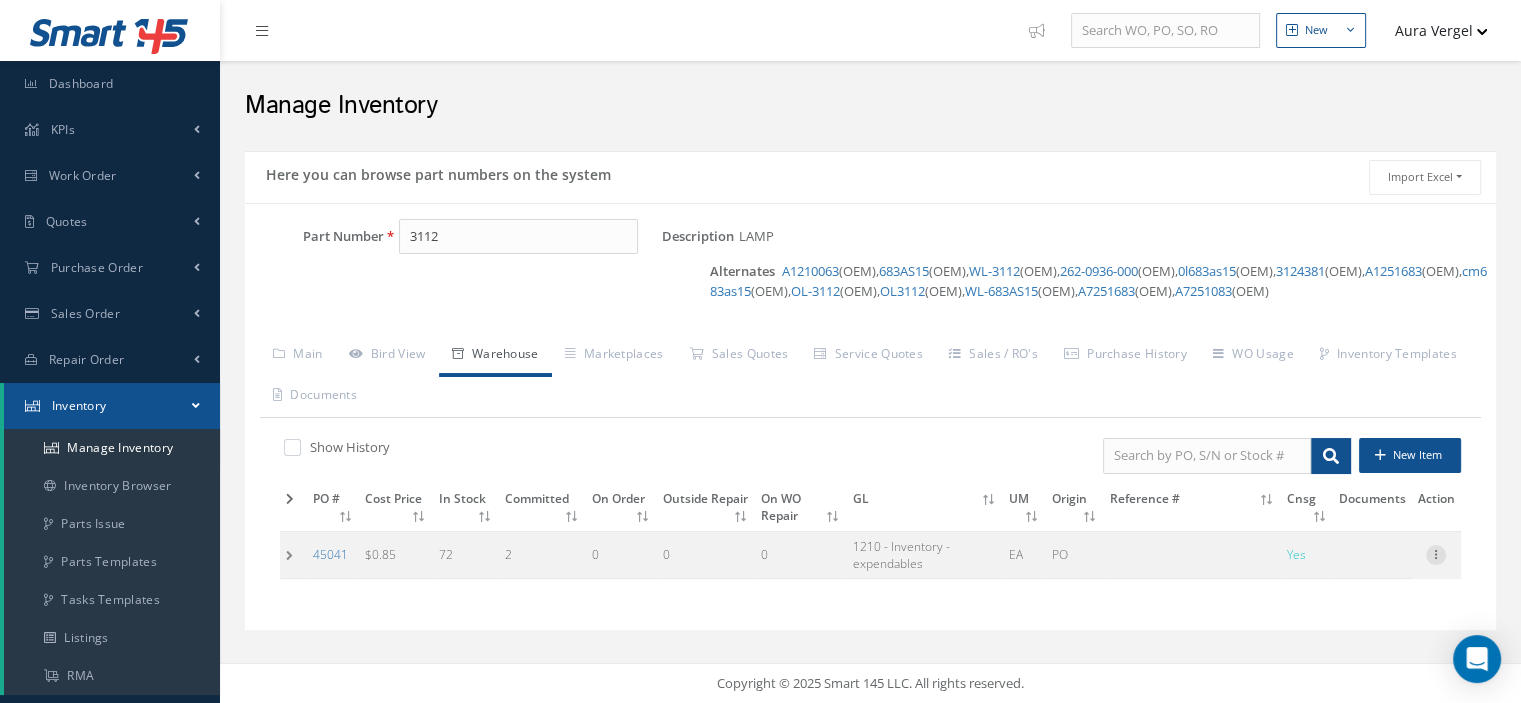 click at bounding box center (1436, 553) 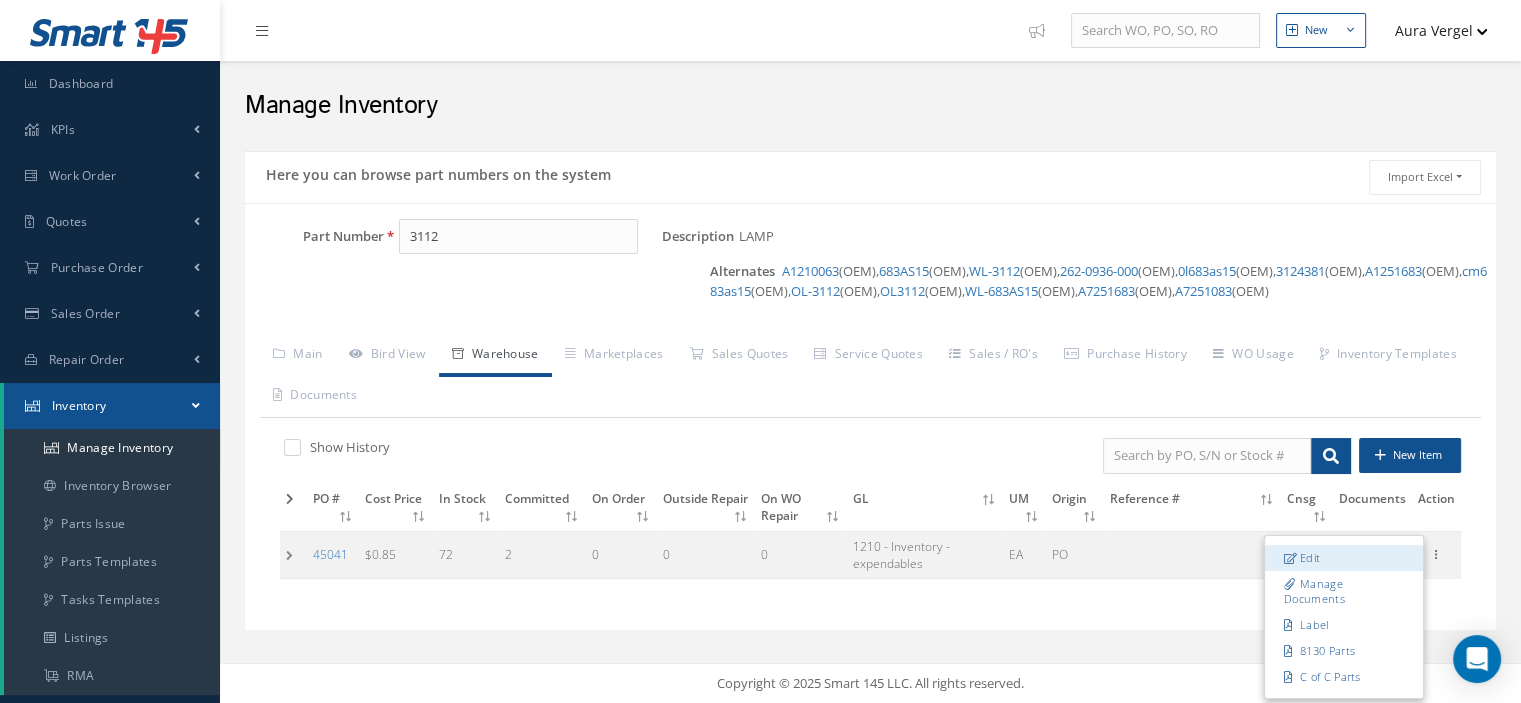 click on "Edit" at bounding box center (1344, 558) 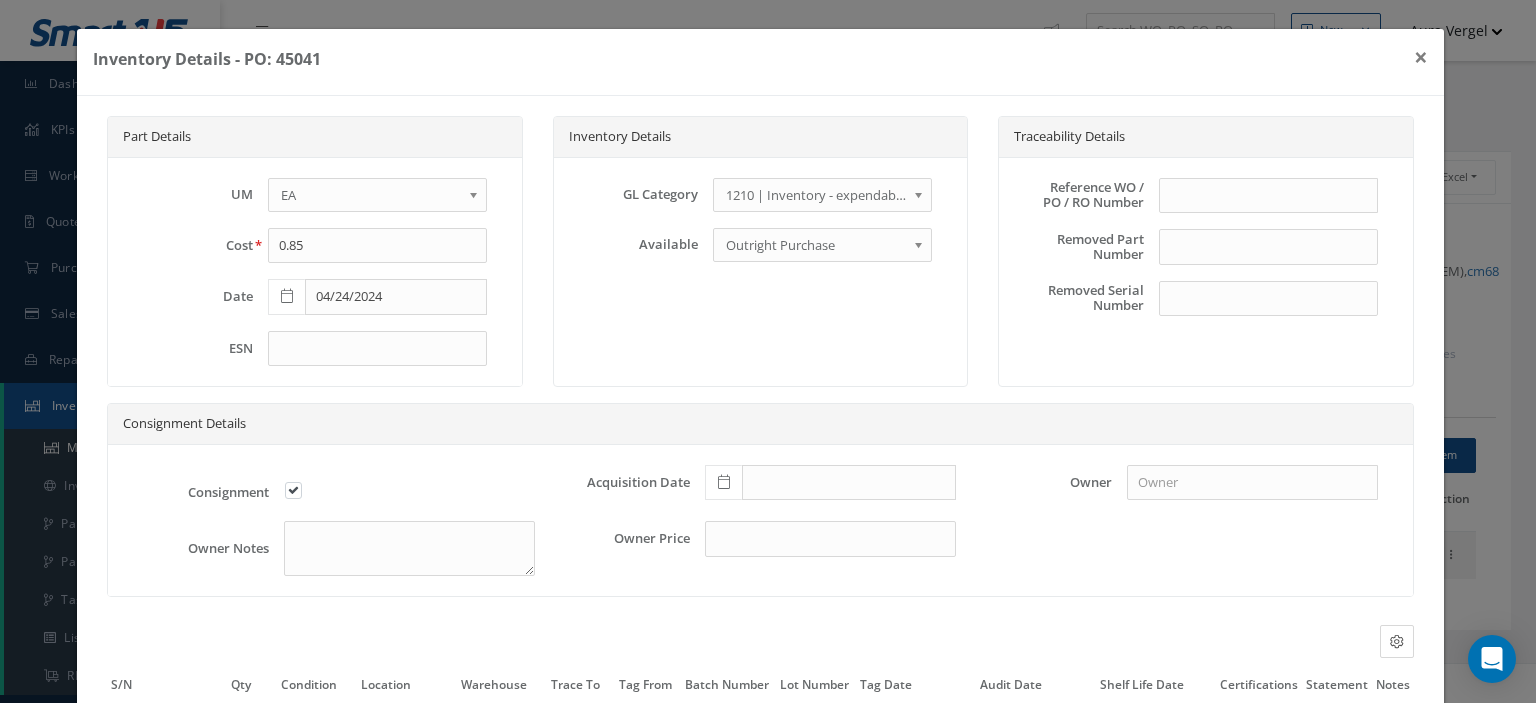 scroll, scrollTop: 200, scrollLeft: 0, axis: vertical 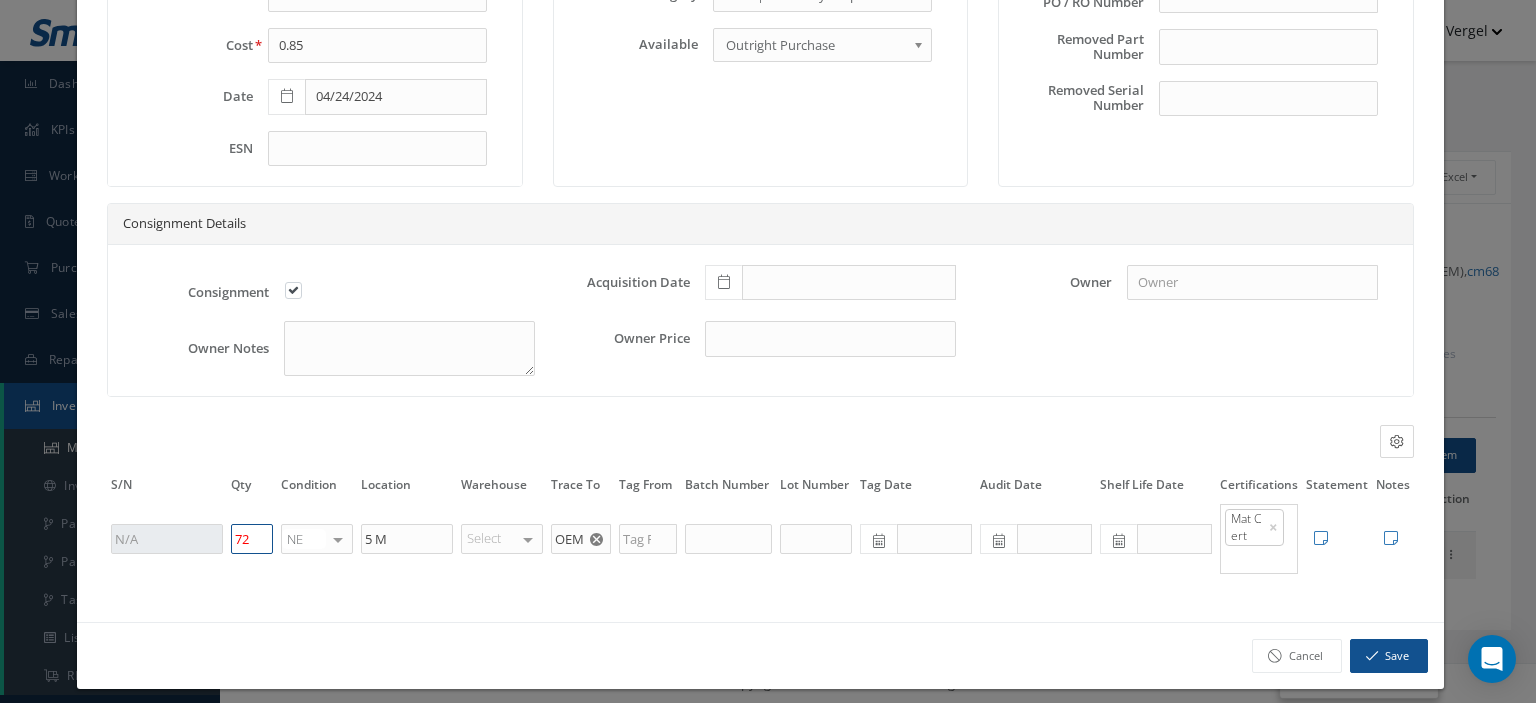click on "72" at bounding box center (252, 539) 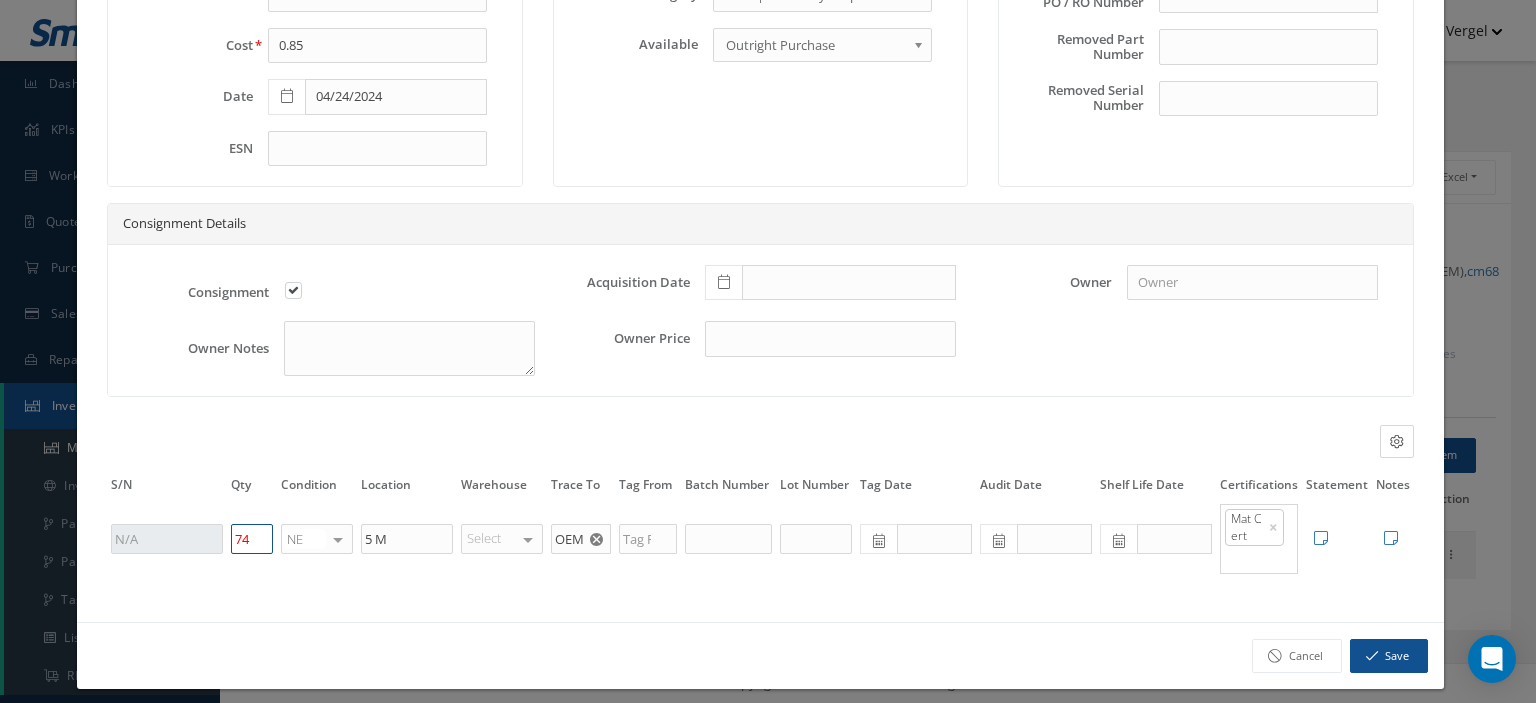 scroll, scrollTop: 226, scrollLeft: 0, axis: vertical 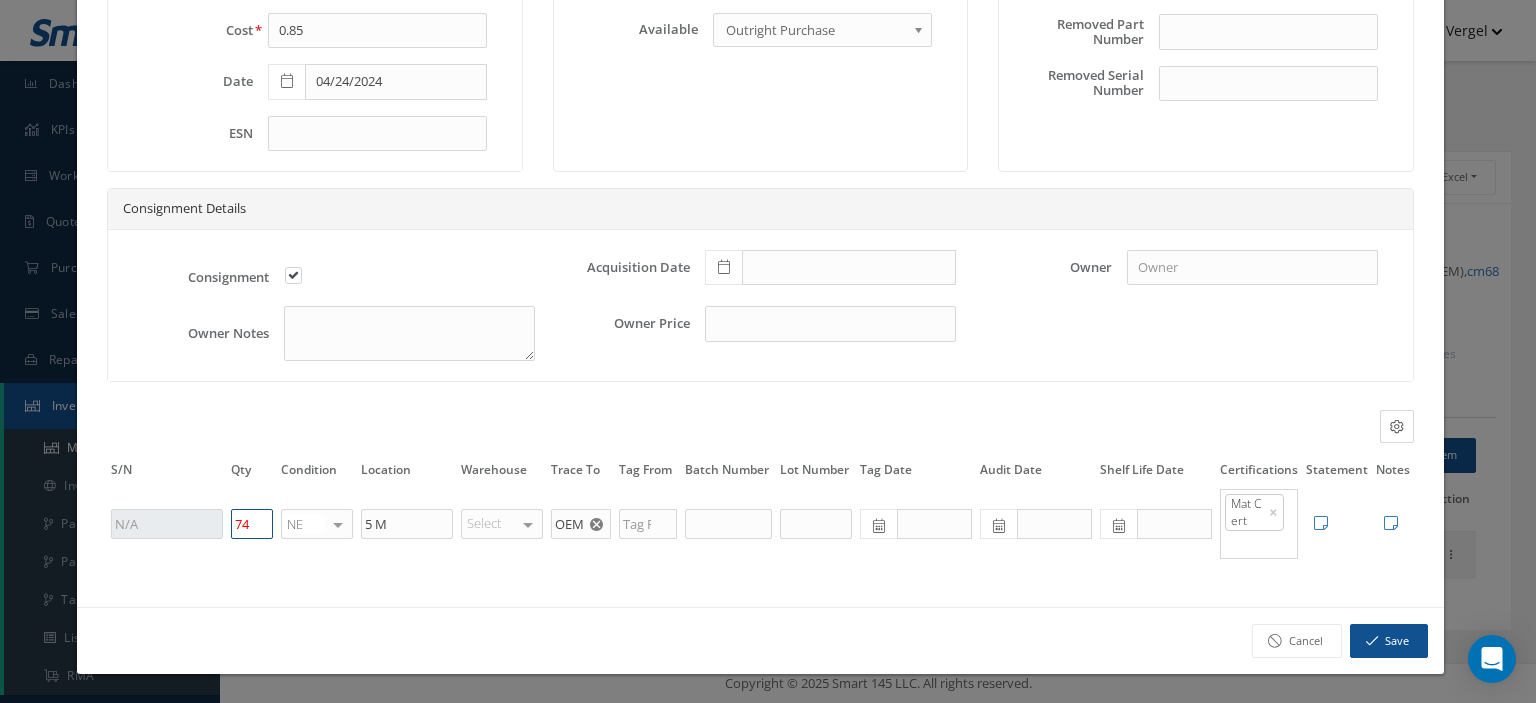 type on "74" 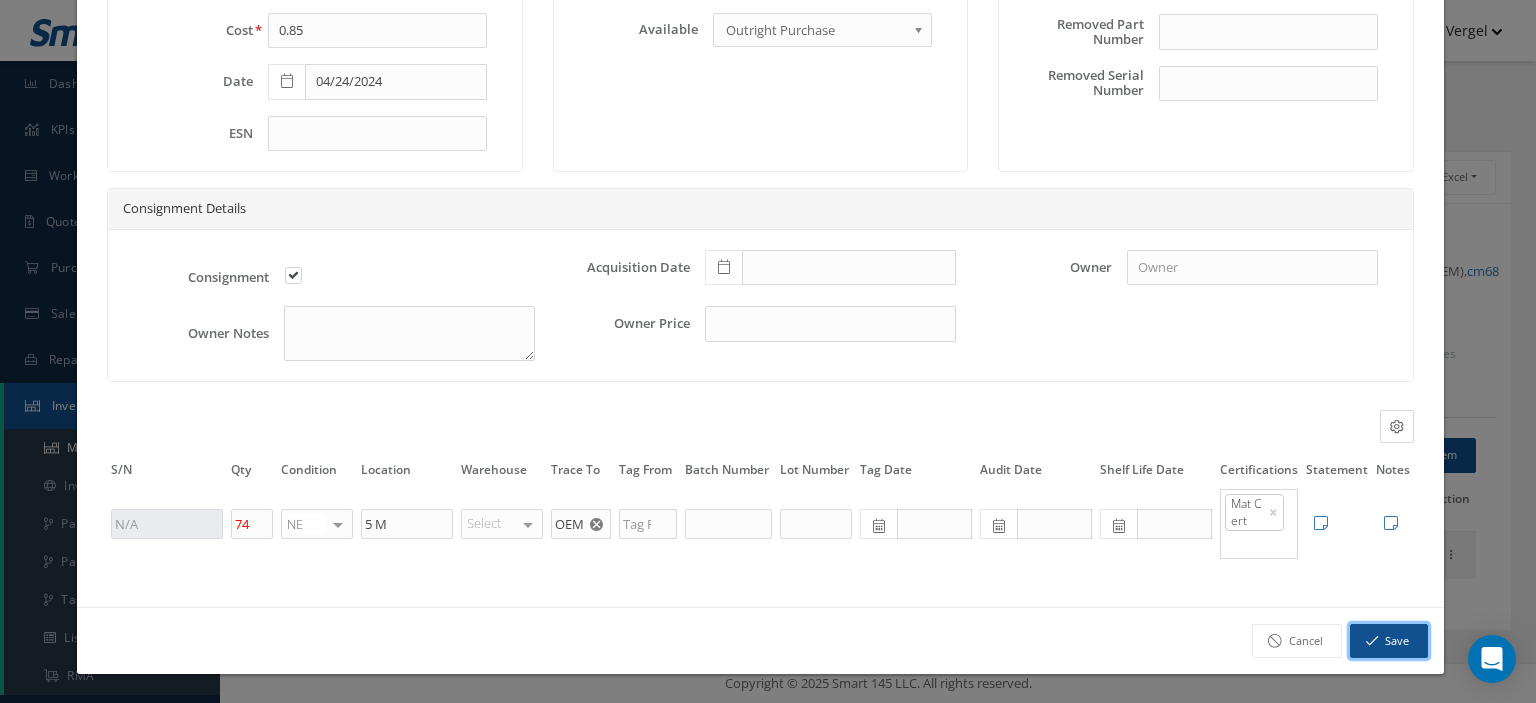 click on "Save" at bounding box center [1389, 641] 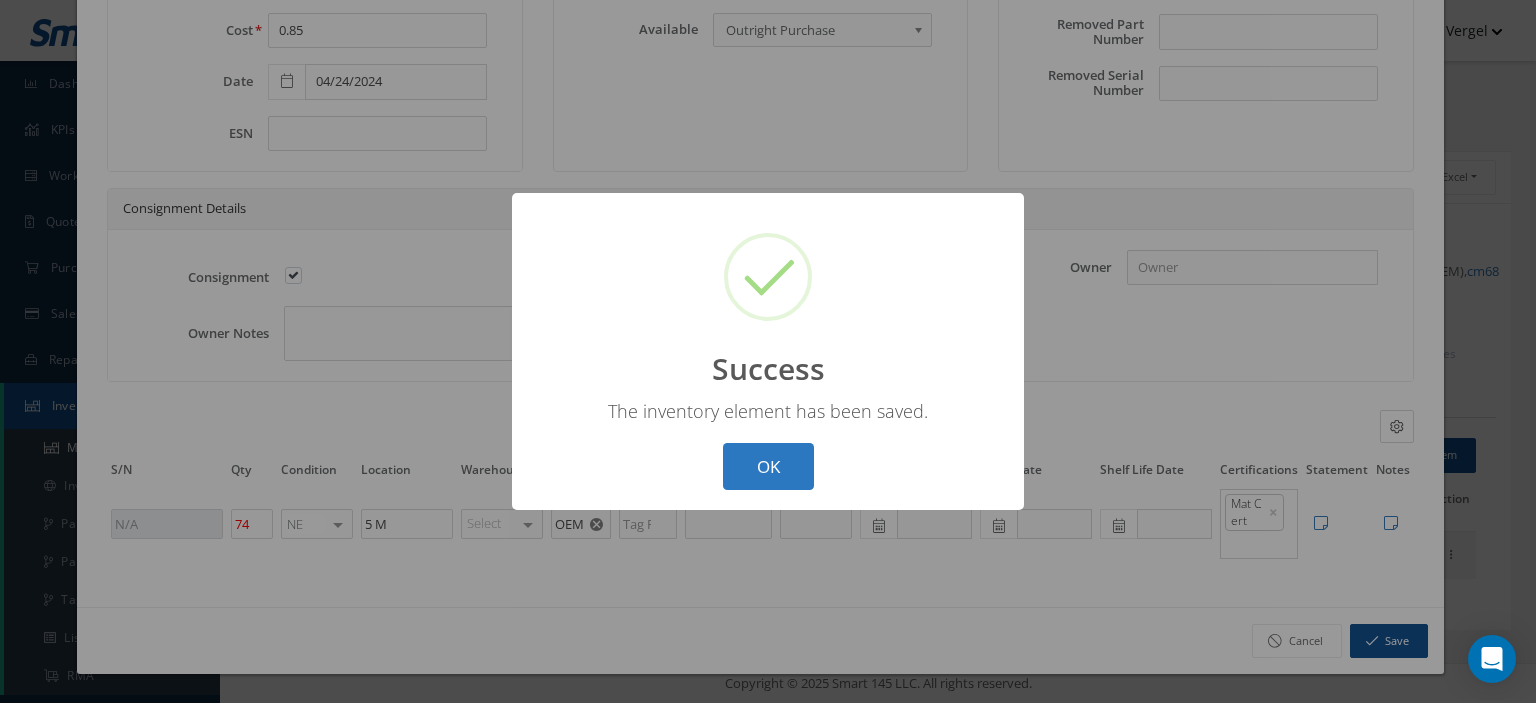 click on "OK" at bounding box center (768, 466) 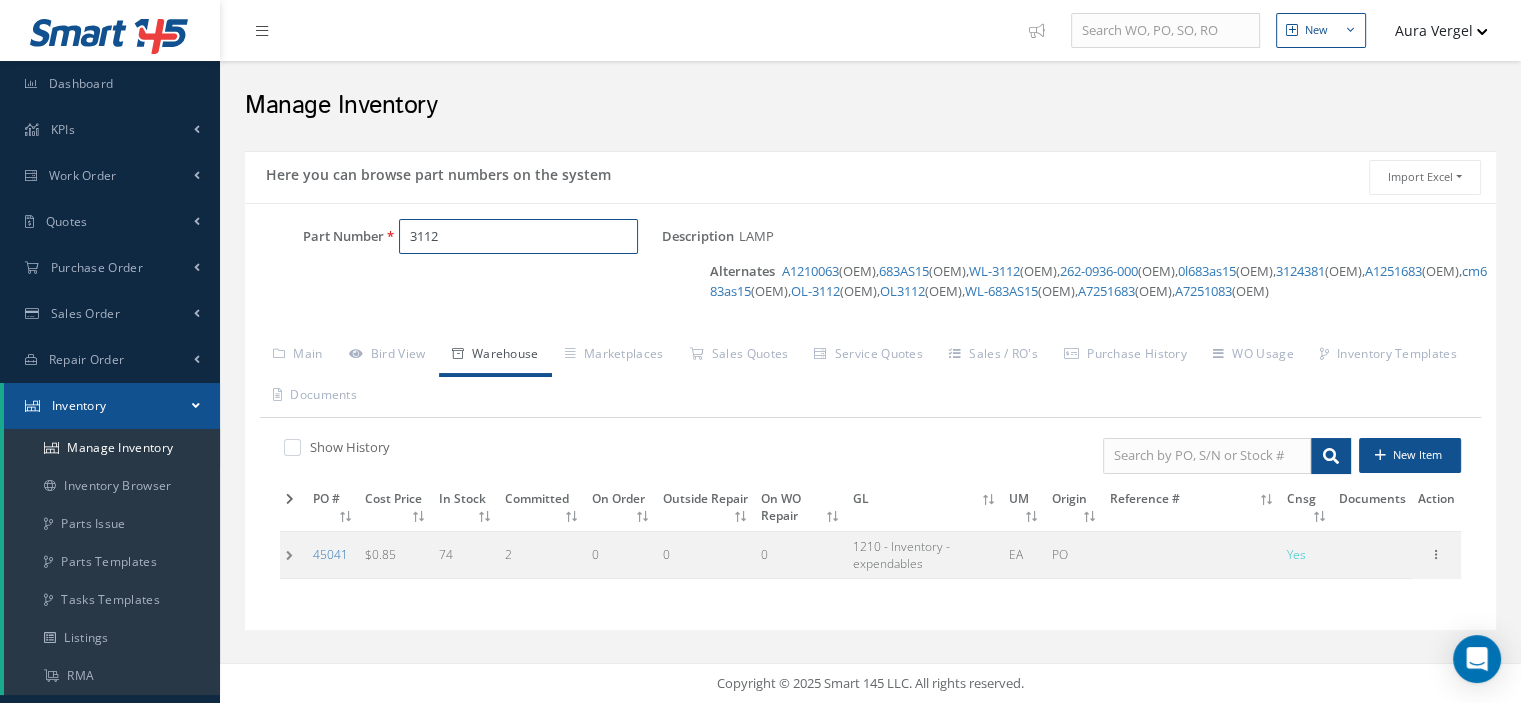 drag, startPoint x: 439, startPoint y: 232, endPoint x: 388, endPoint y: 236, distance: 51.156624 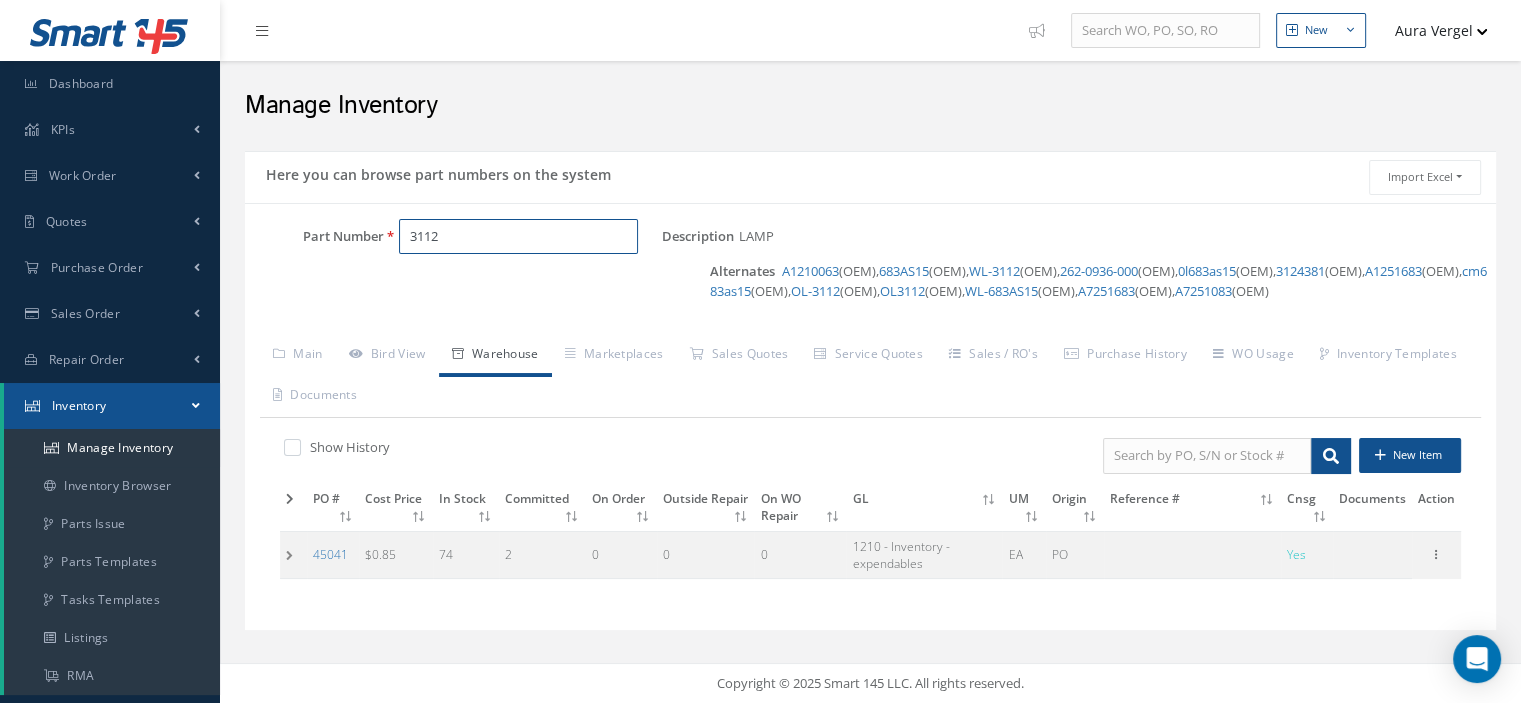 click on "3112" at bounding box center [523, 237] 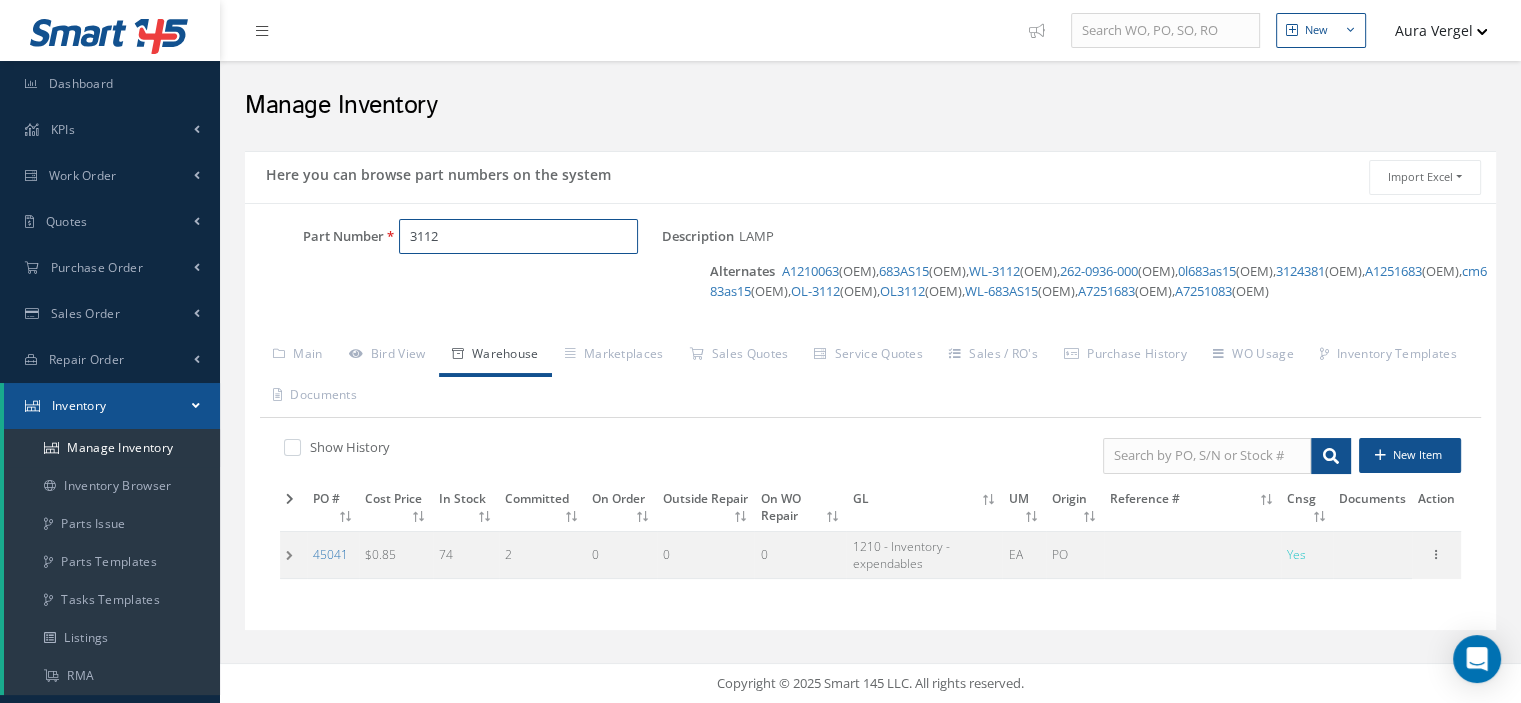 paste on "A1210257" 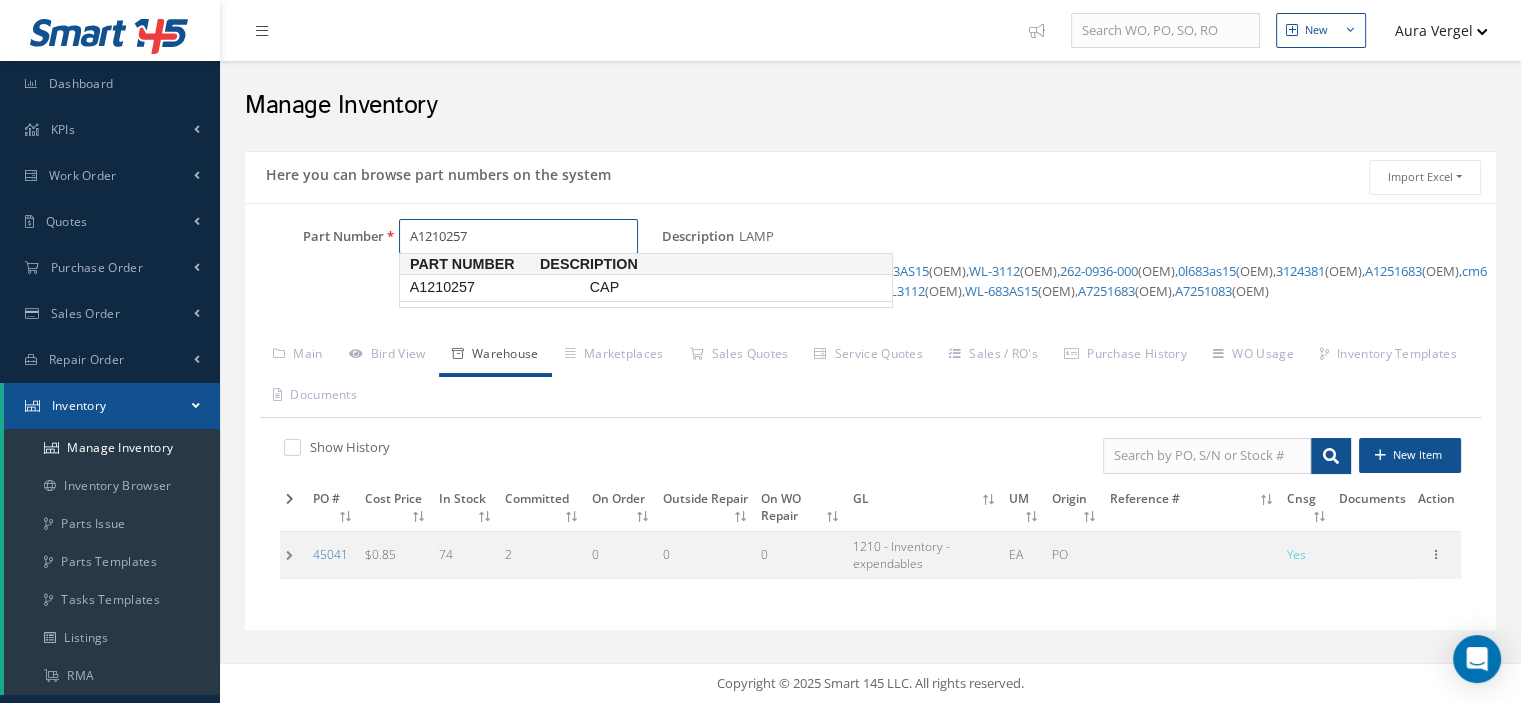 click on "A1210257" at bounding box center (496, 287) 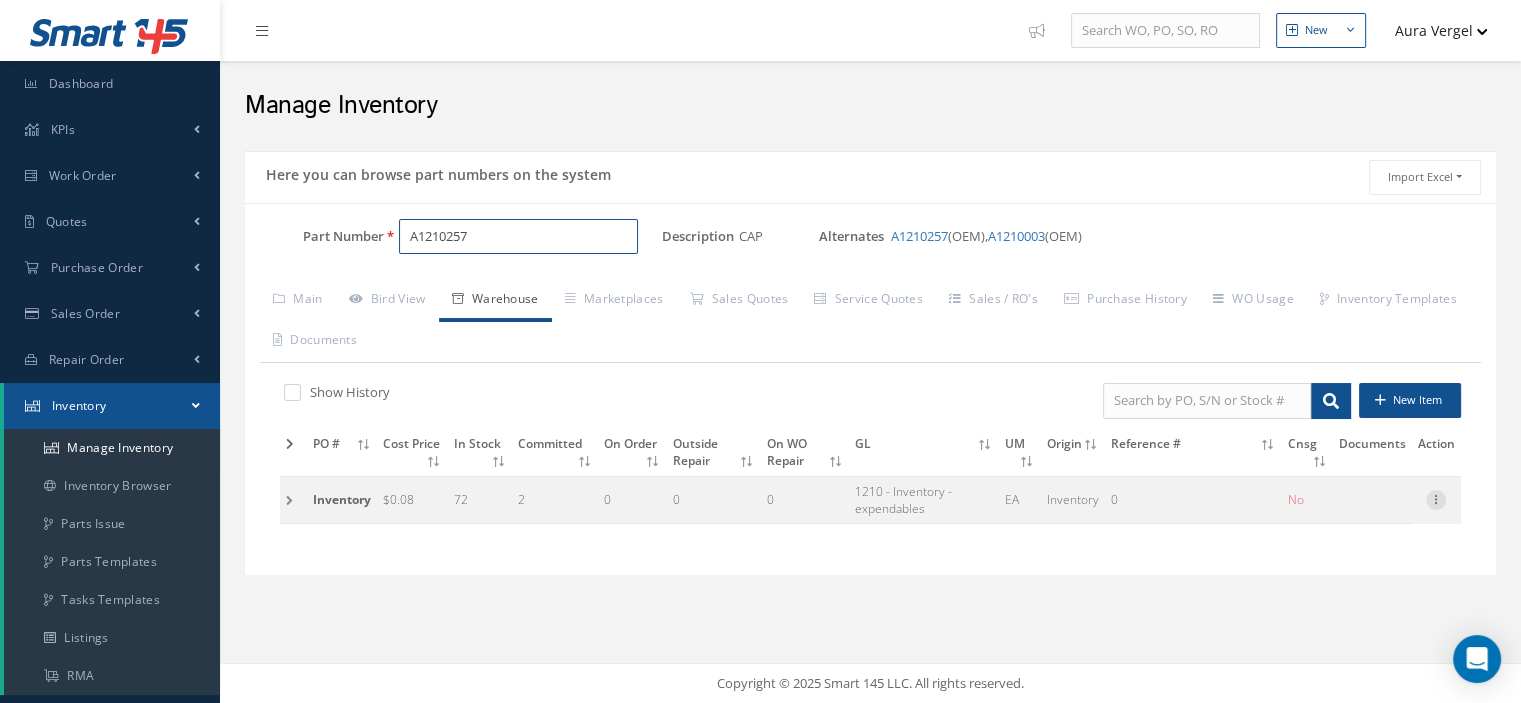 type on "A1210257" 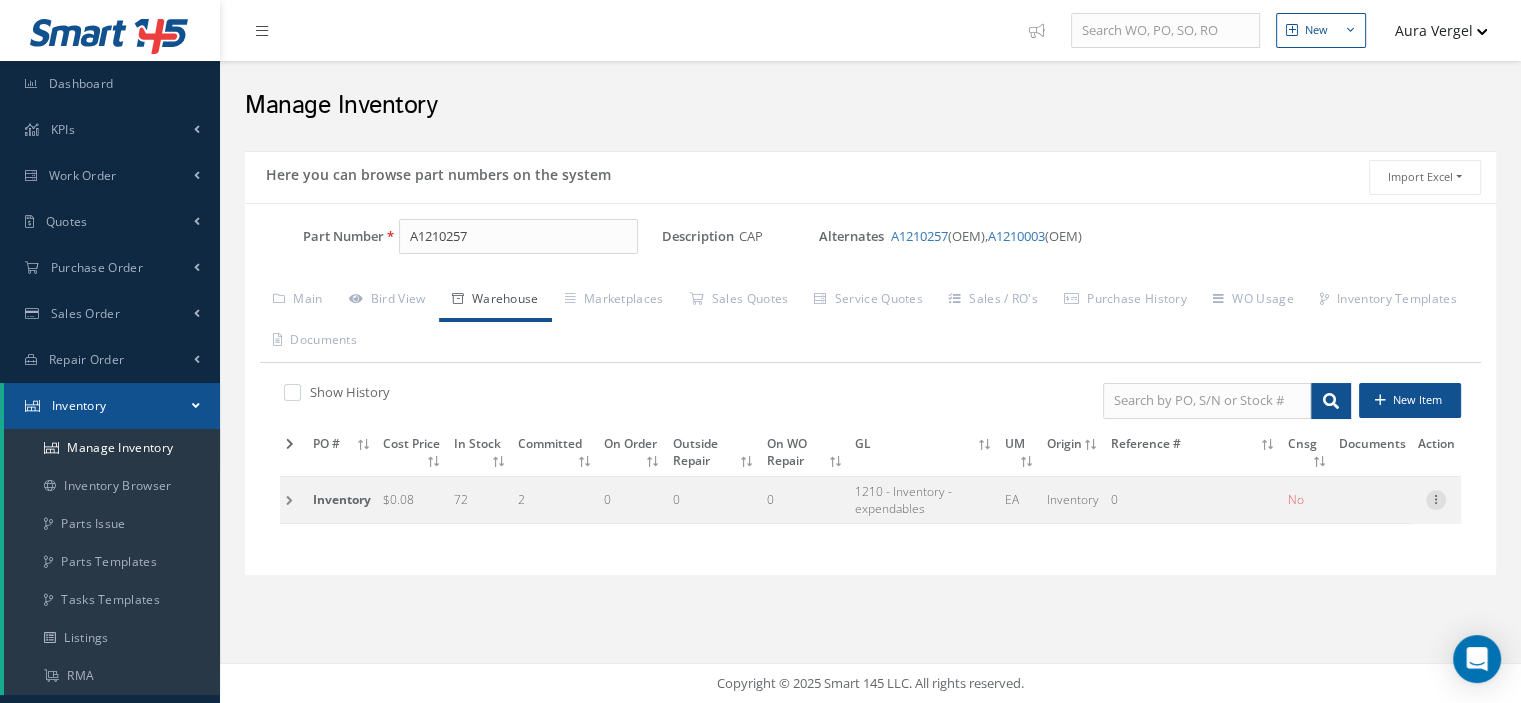 click at bounding box center [1436, 498] 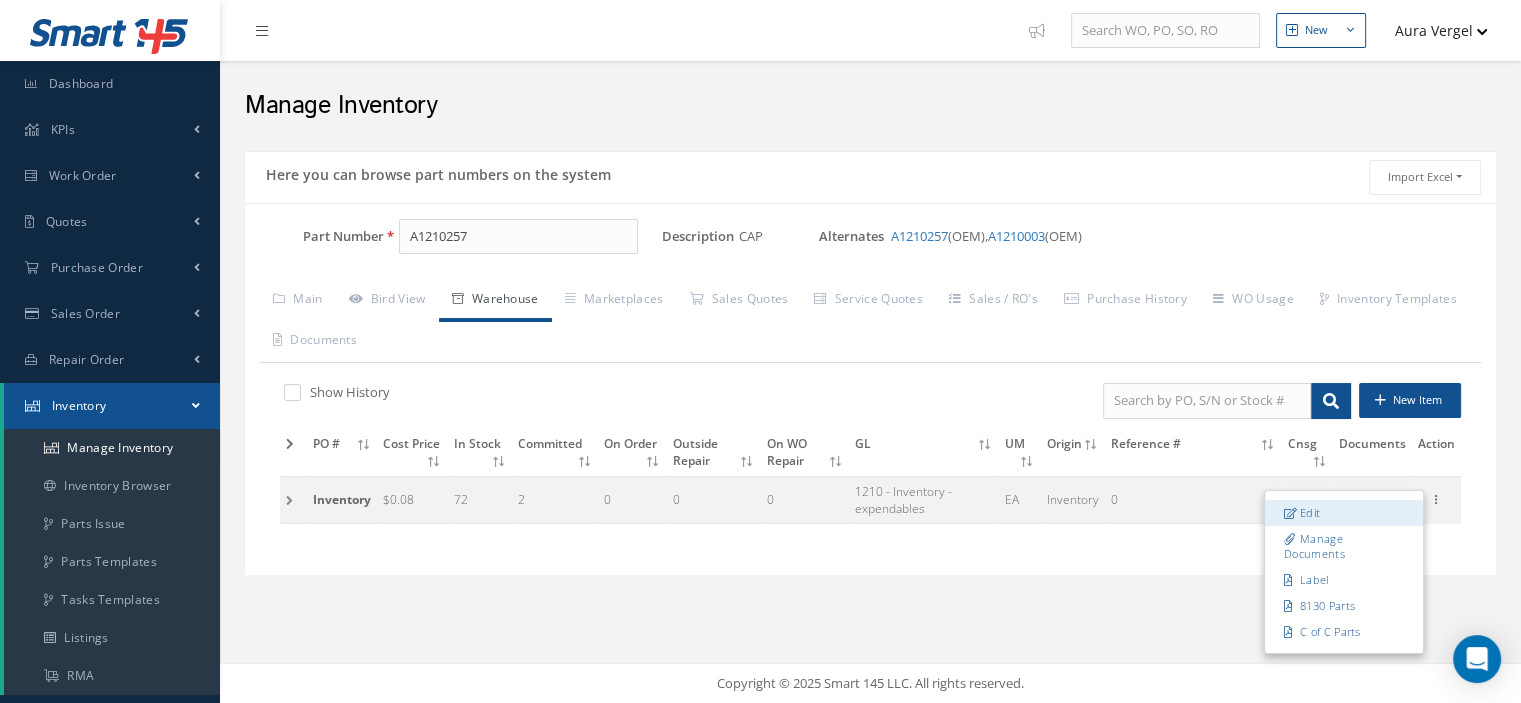 click on "Edit" at bounding box center (1344, 513) 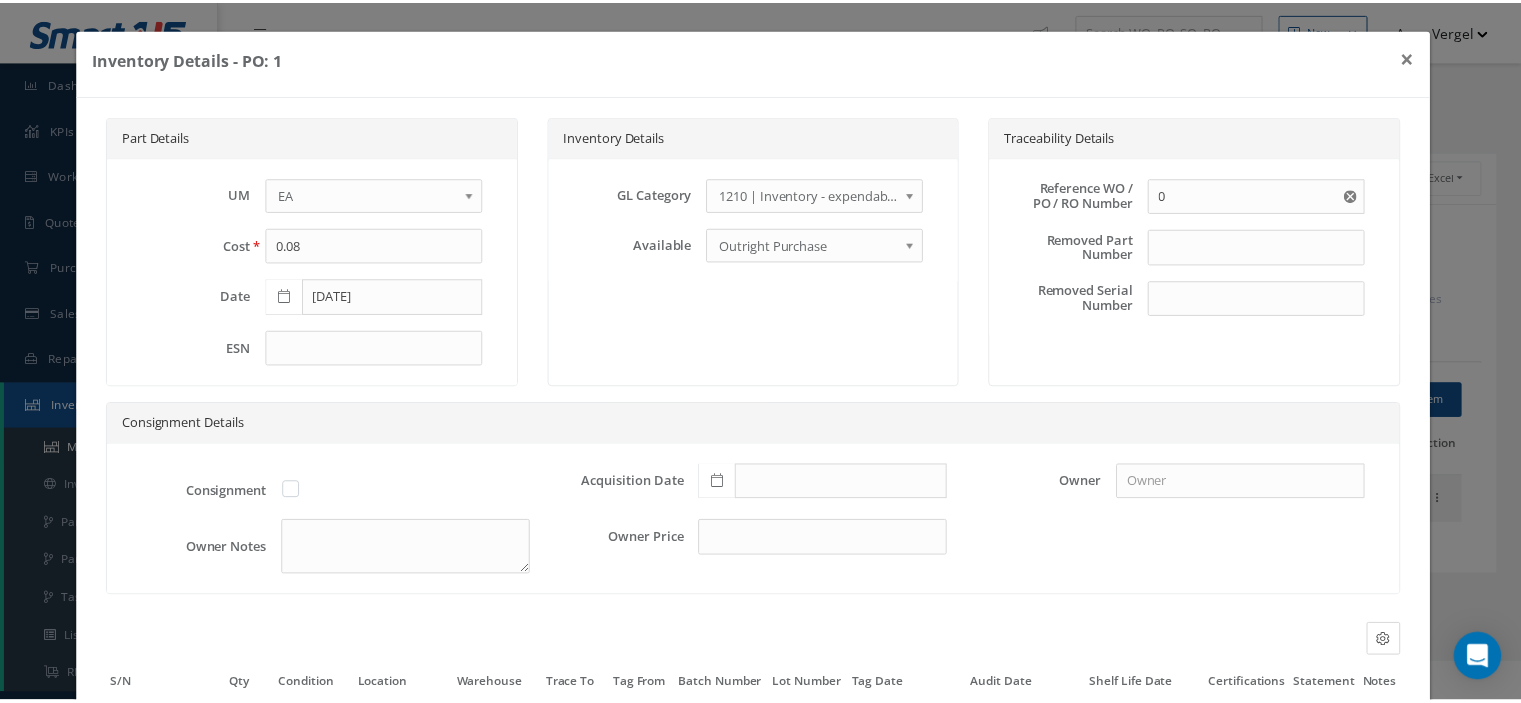 scroll, scrollTop: 188, scrollLeft: 0, axis: vertical 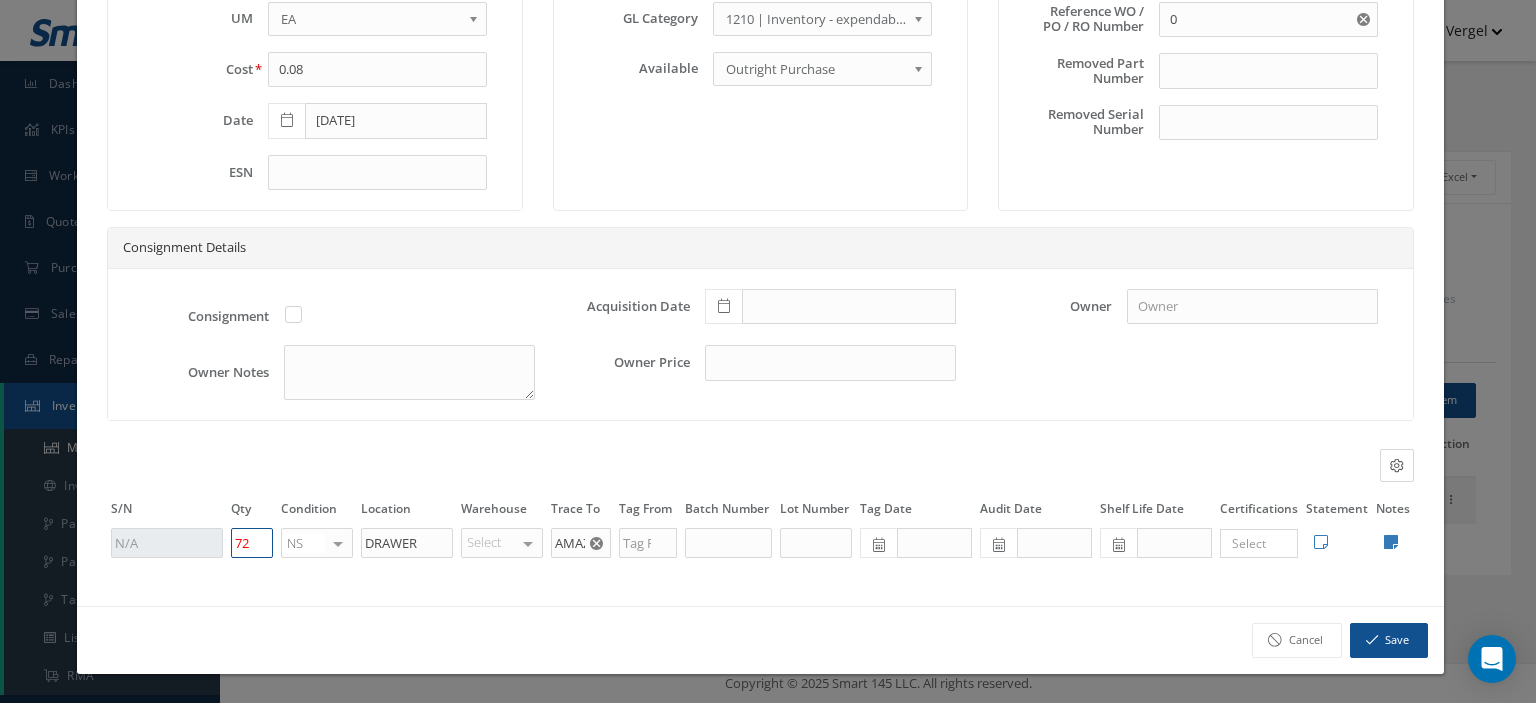 click on "72" at bounding box center (252, 543) 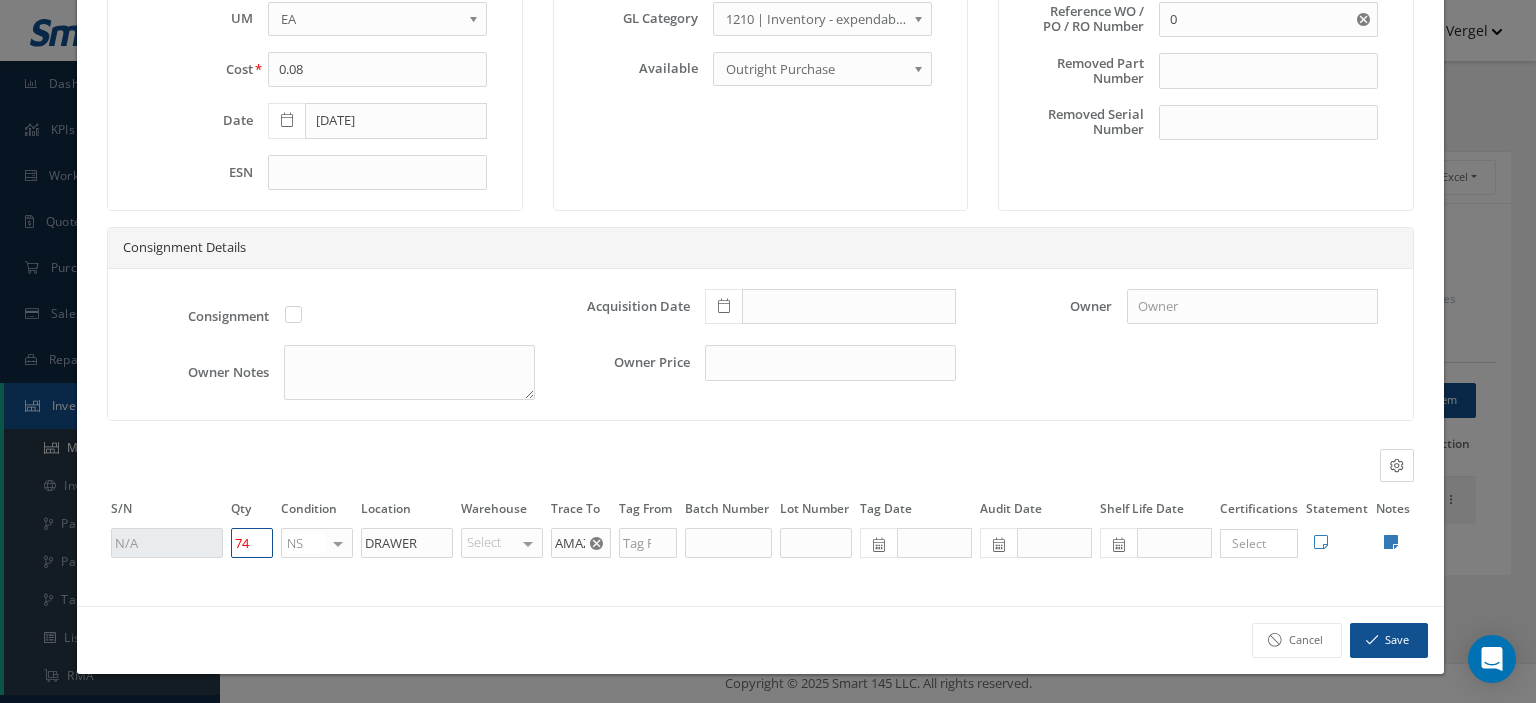 type on "74" 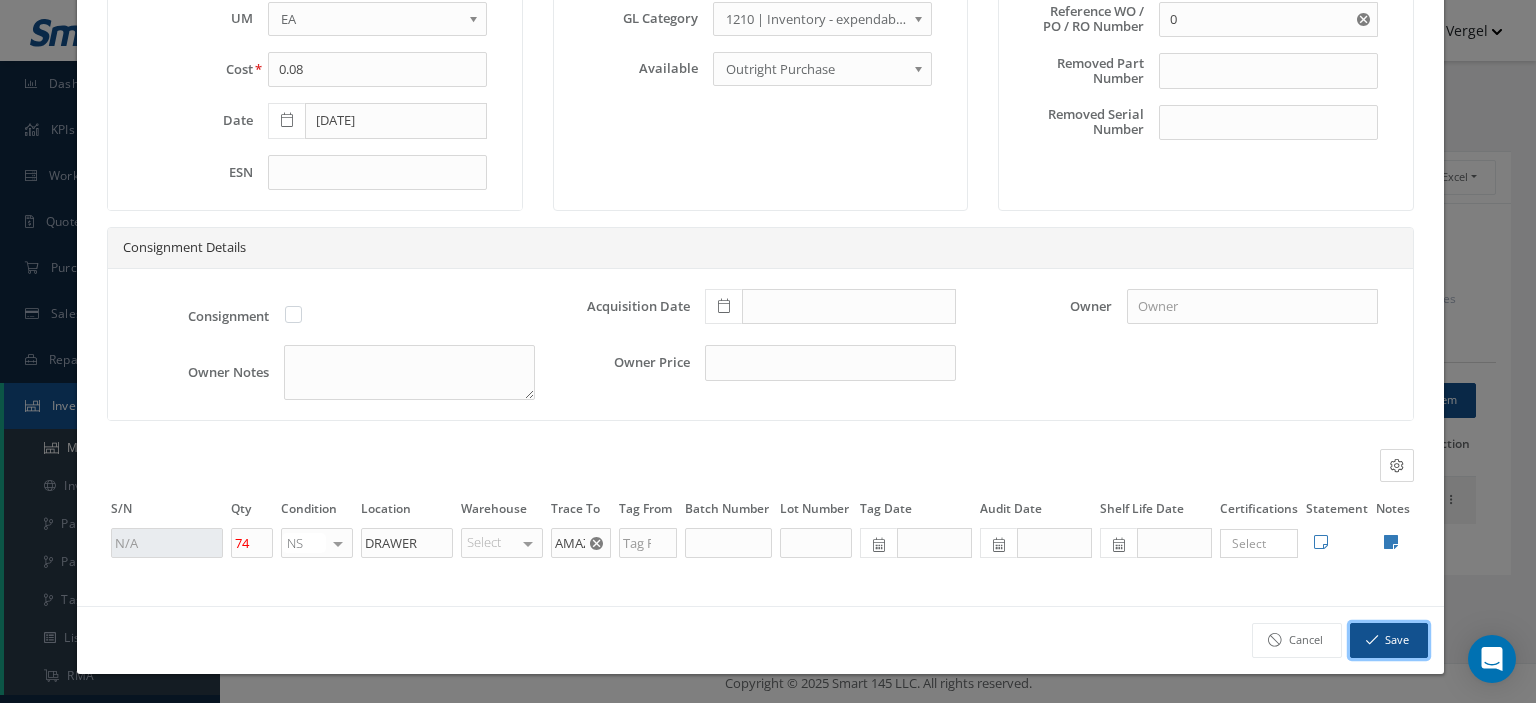 click on "Save" at bounding box center [1389, 640] 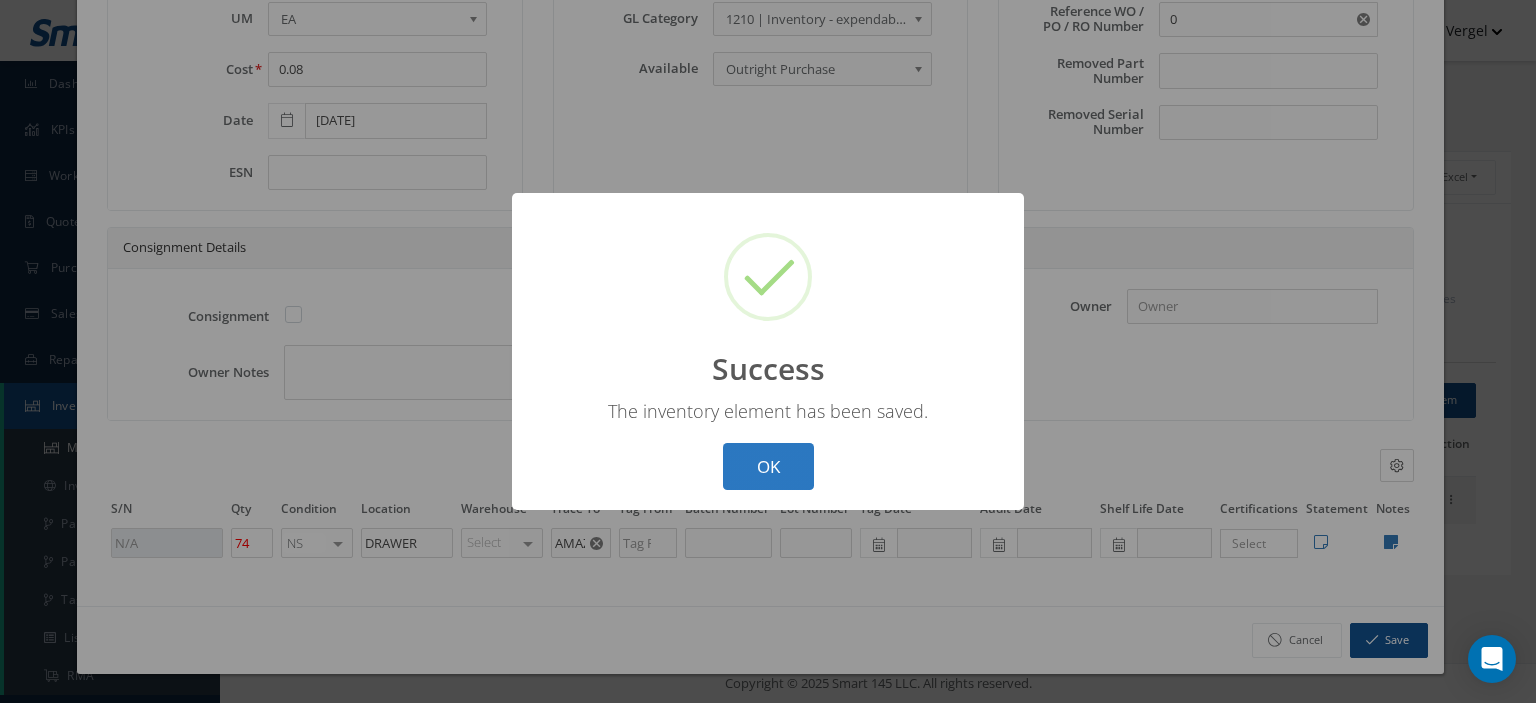click on "OK" at bounding box center (768, 466) 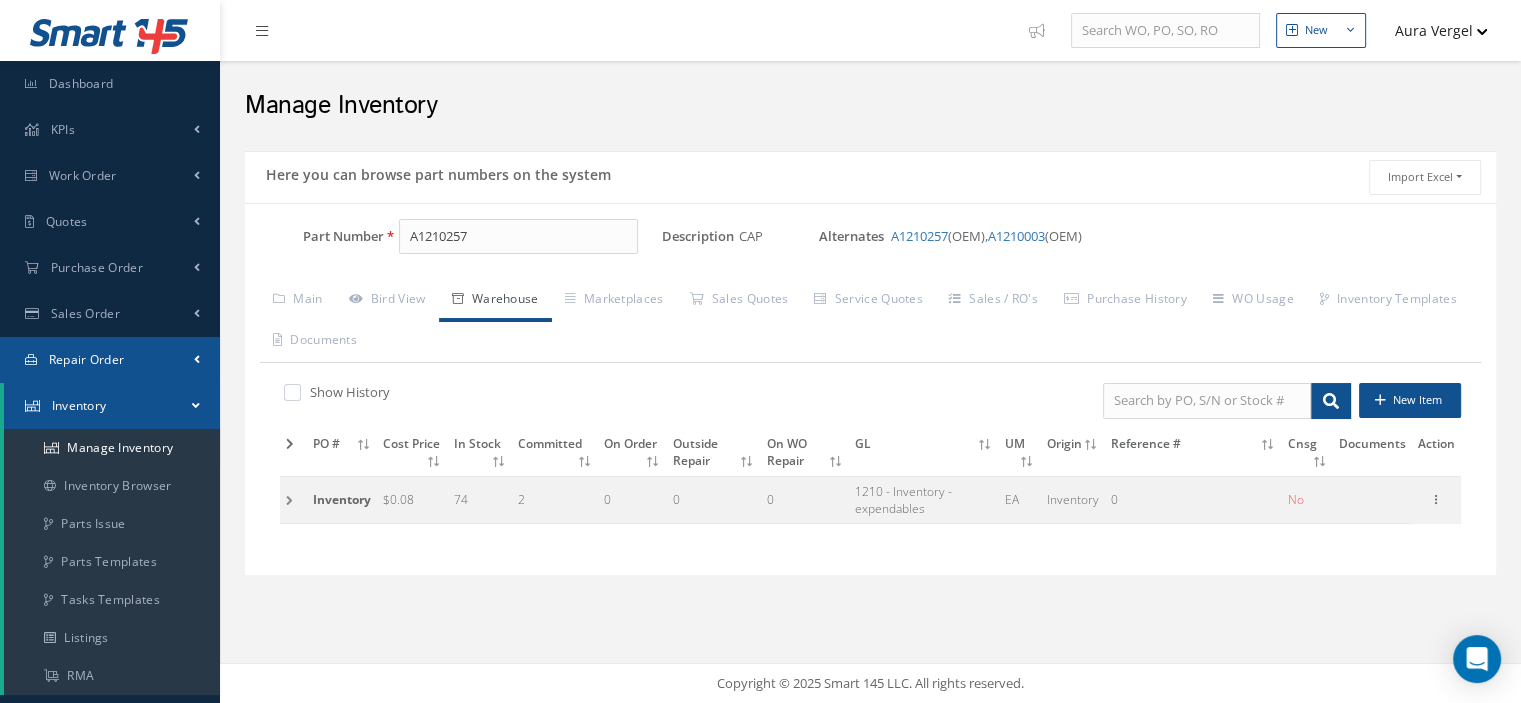 click on "Repair Order" at bounding box center (110, 360) 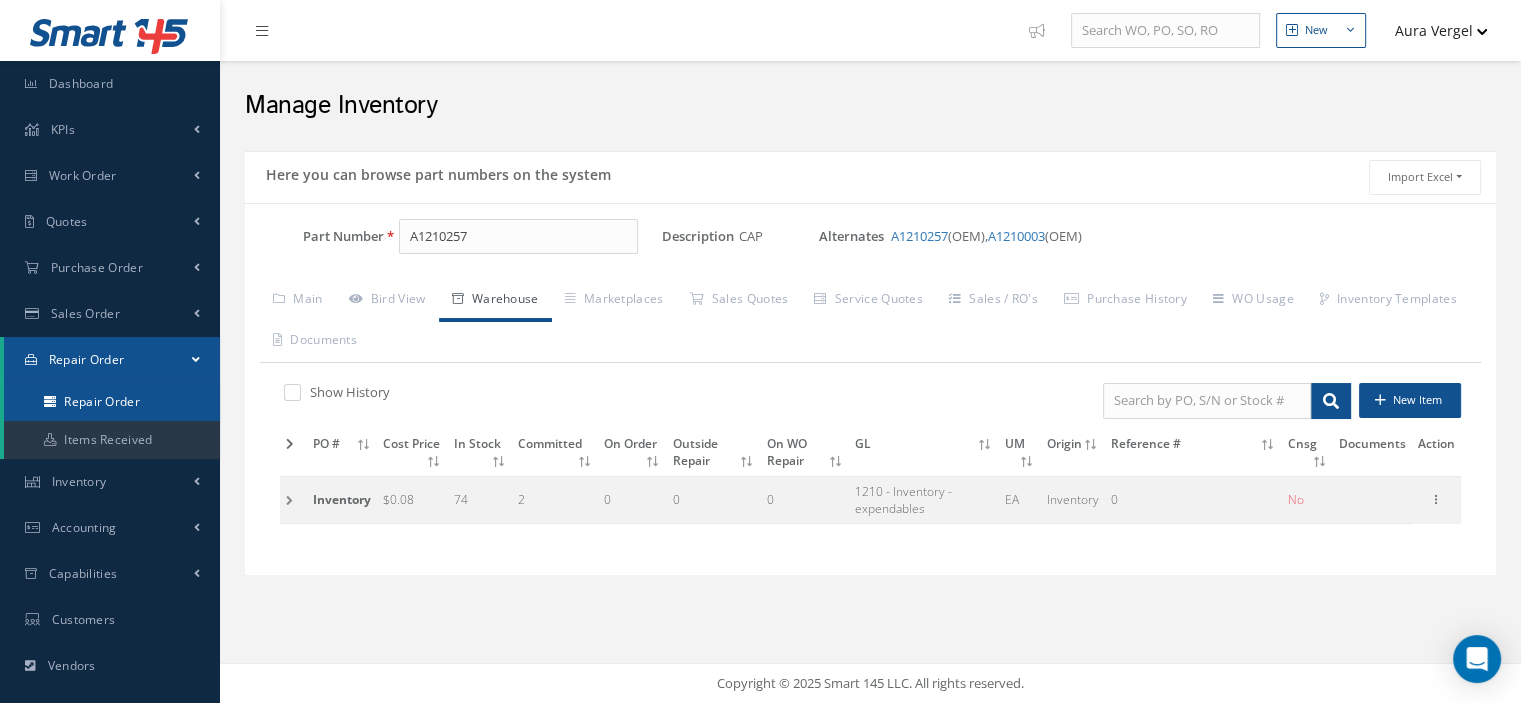 click on "Repair Order" at bounding box center (112, 402) 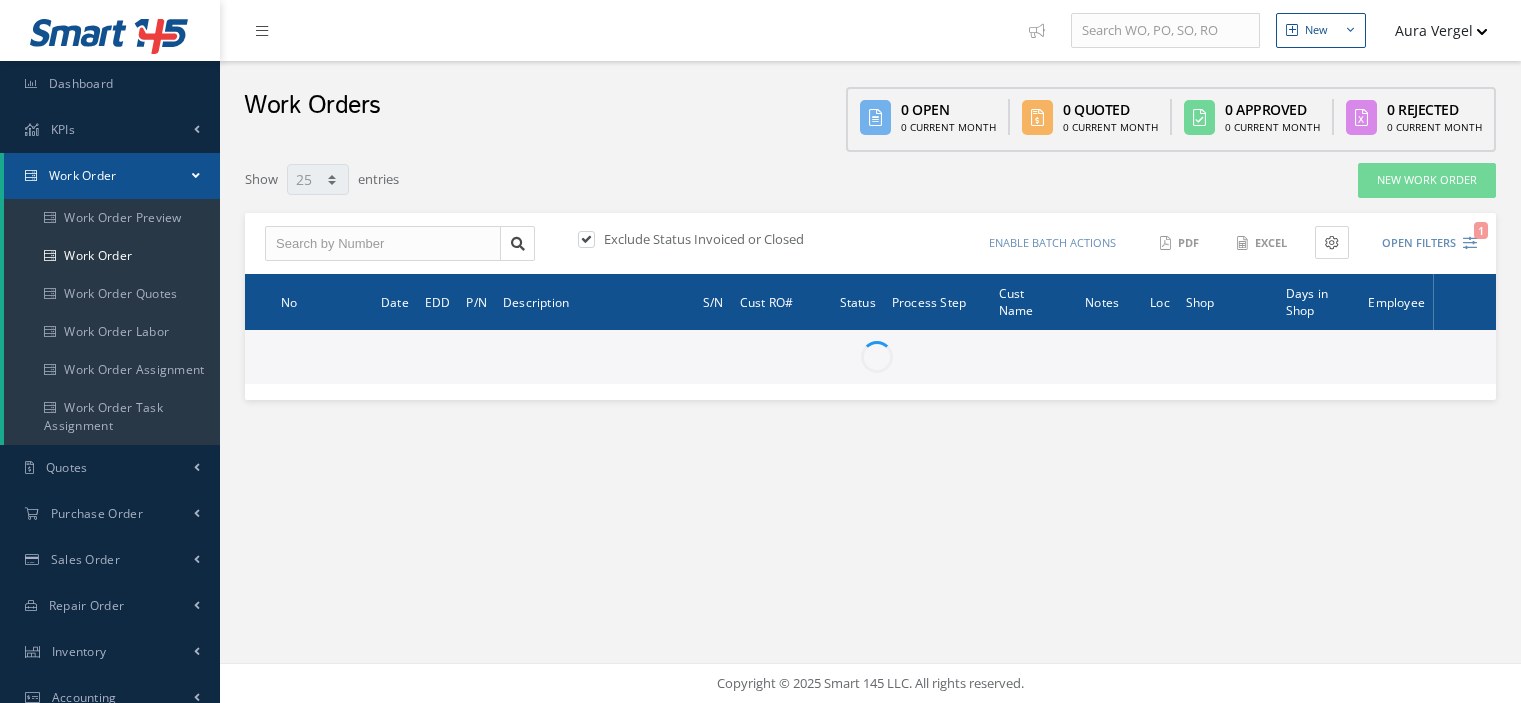 select on "25" 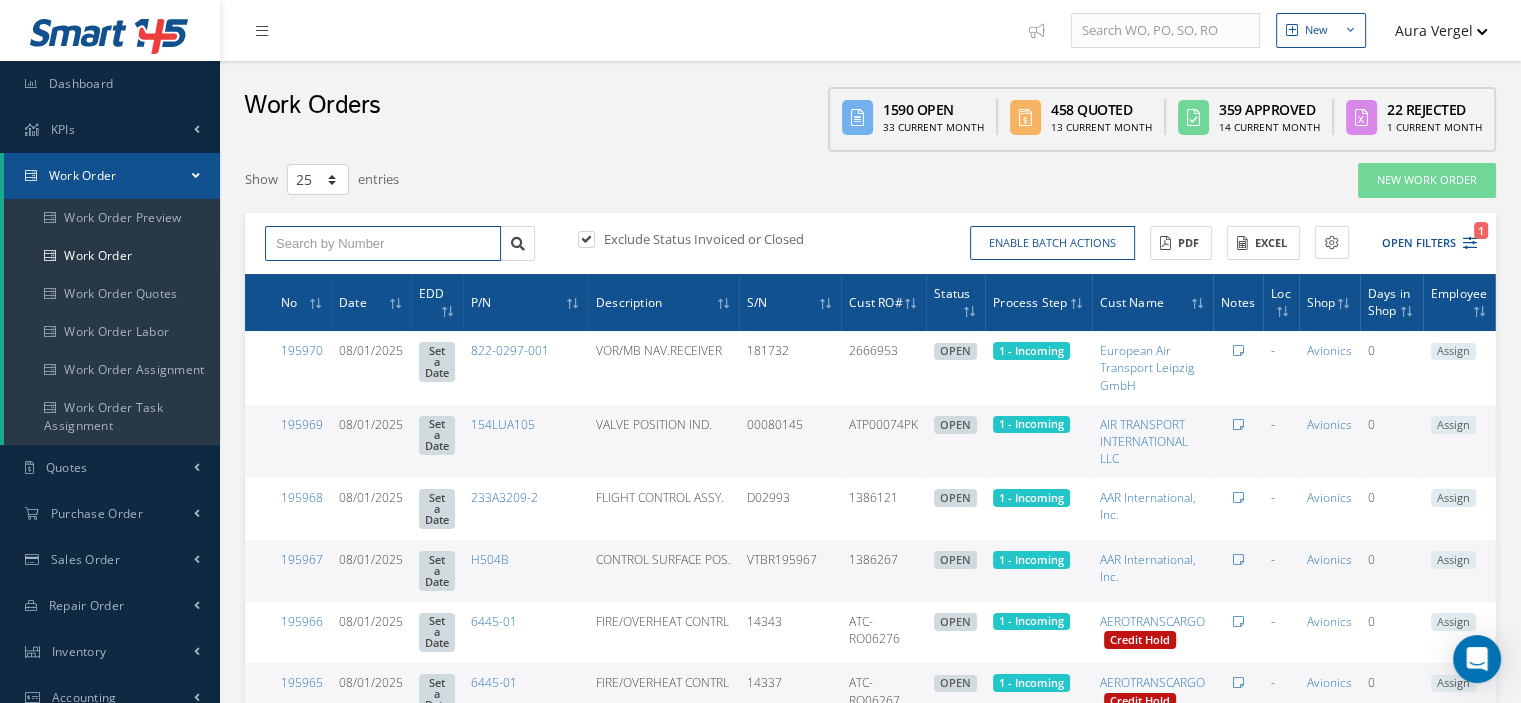 click at bounding box center (383, 244) 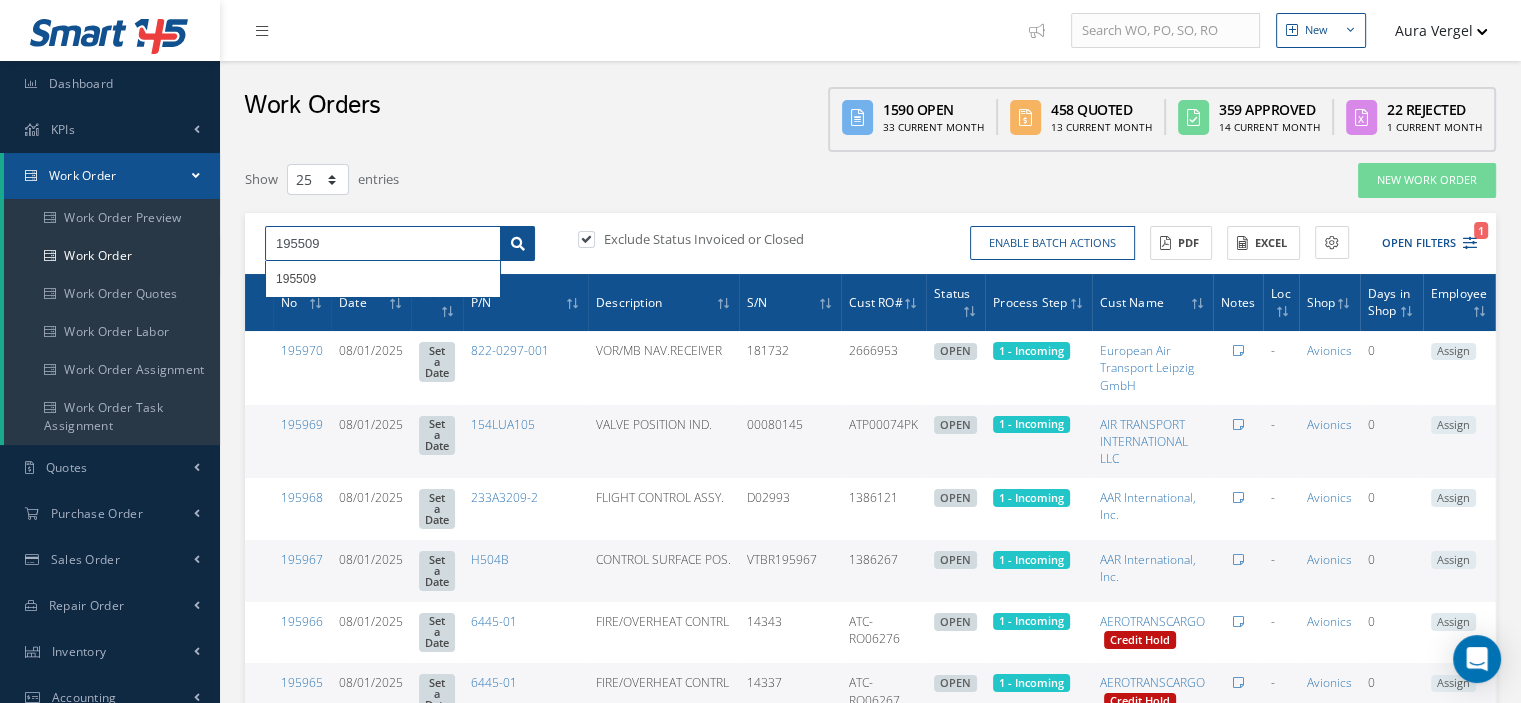 type on "195509" 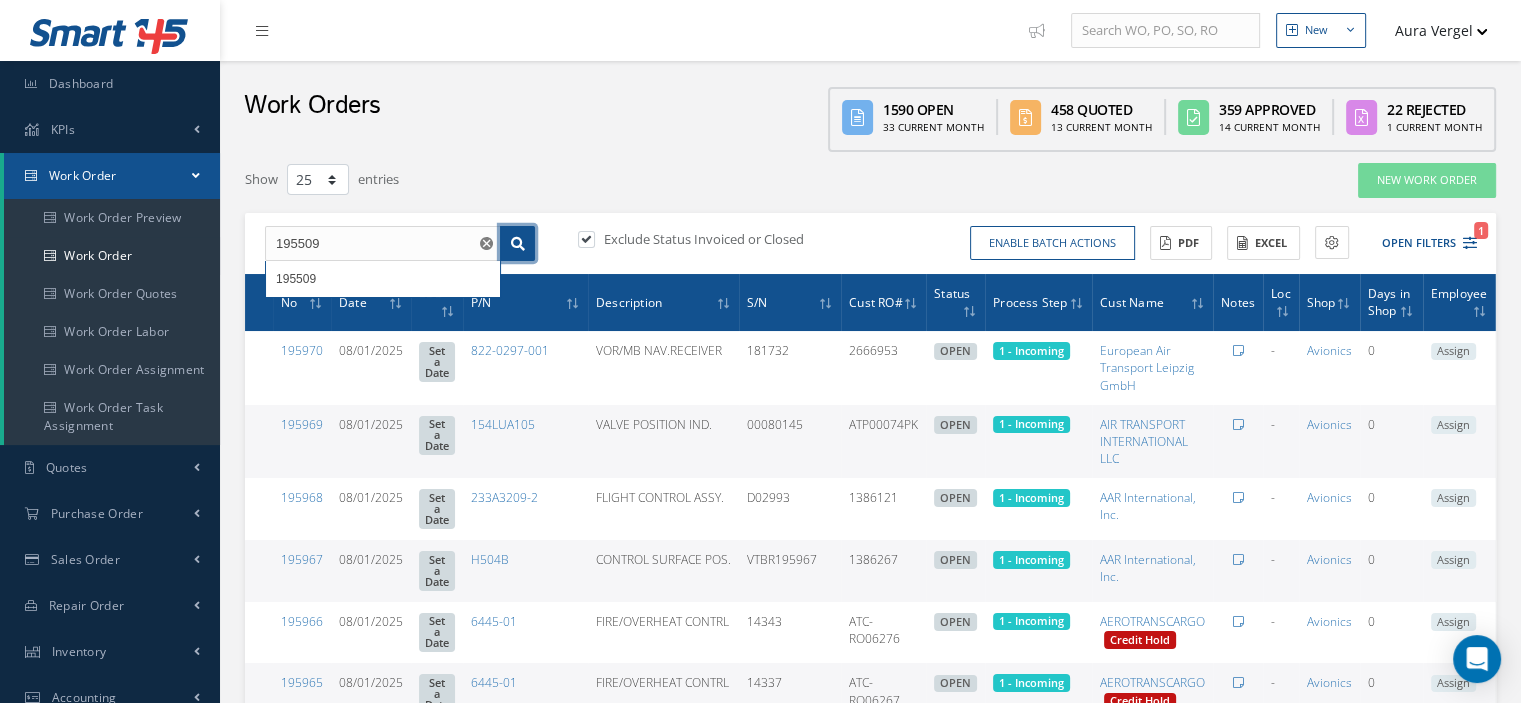 click at bounding box center [517, 244] 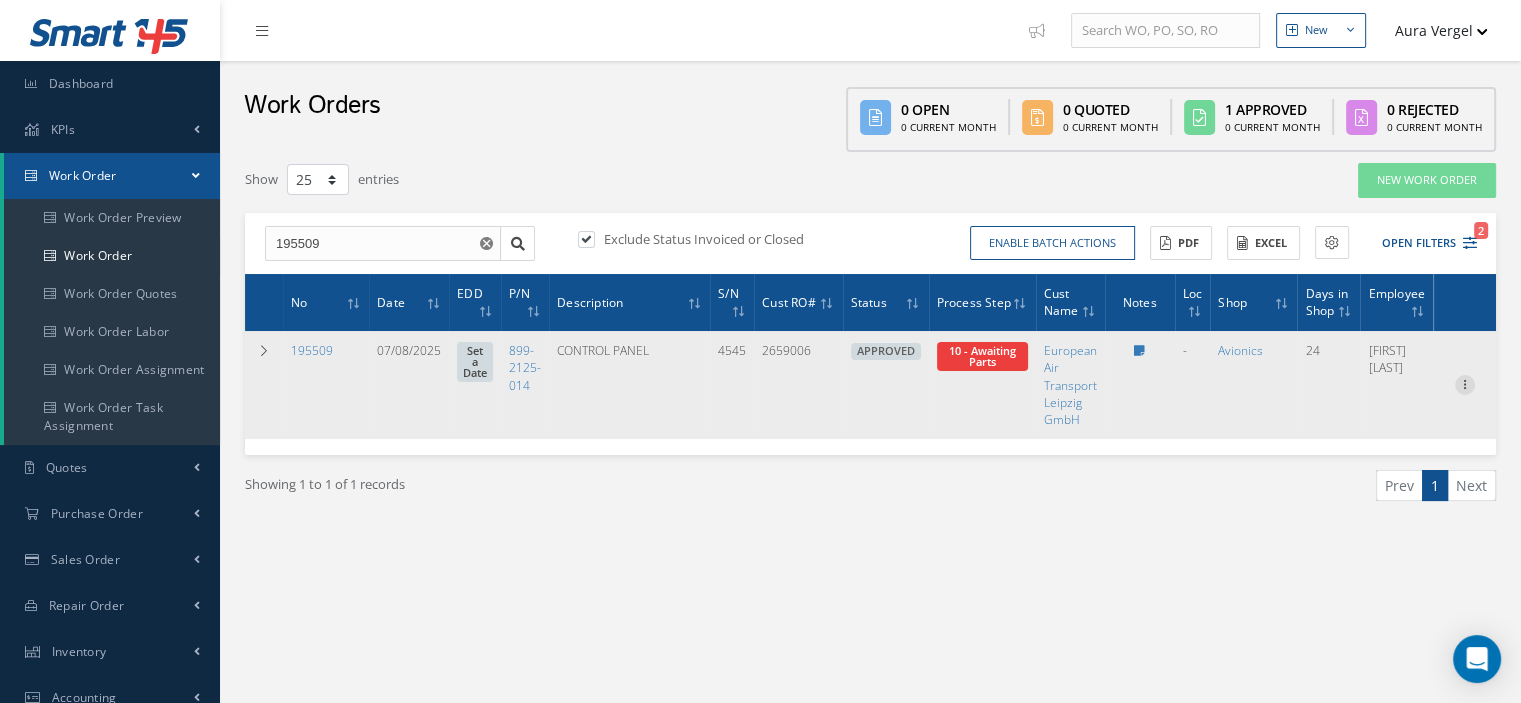 click at bounding box center (1465, 383) 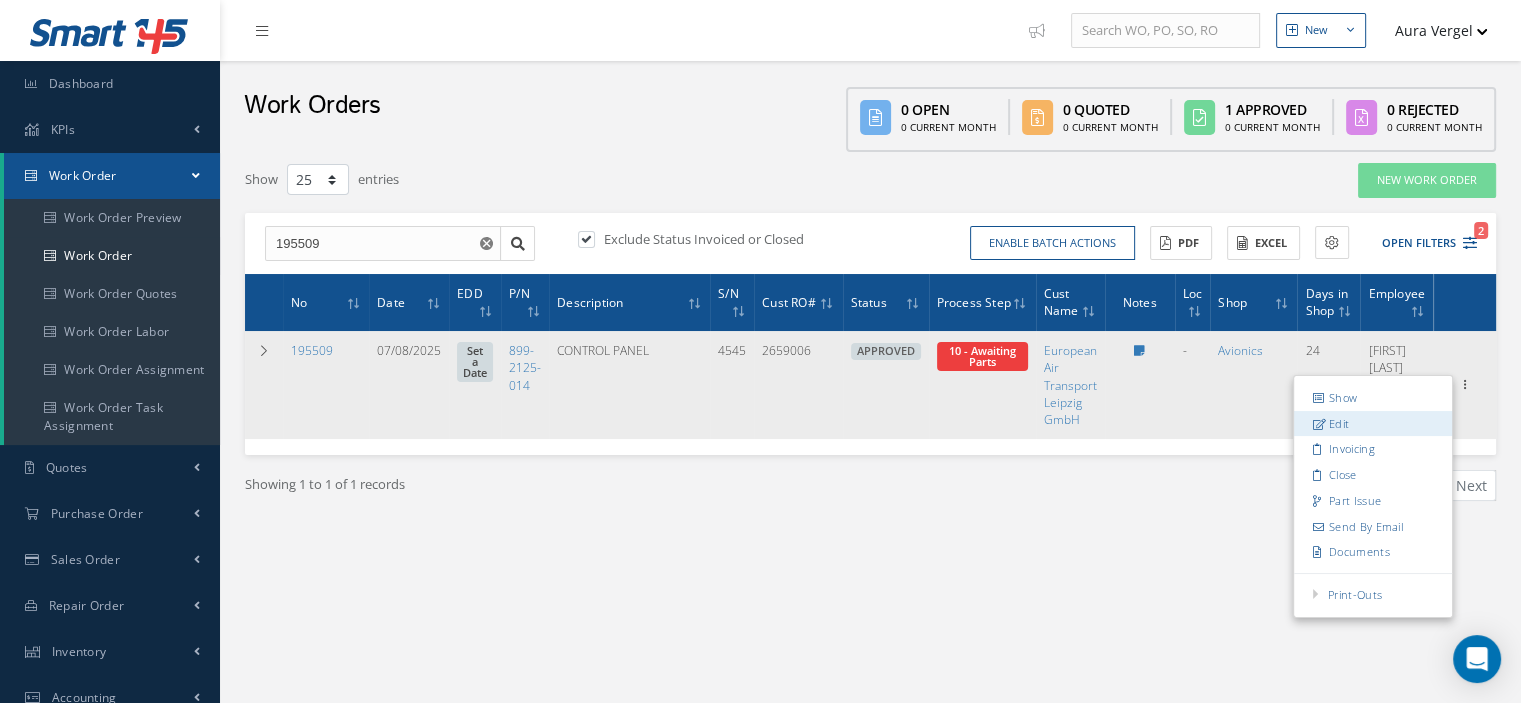 click on "Edit" at bounding box center [1373, 424] 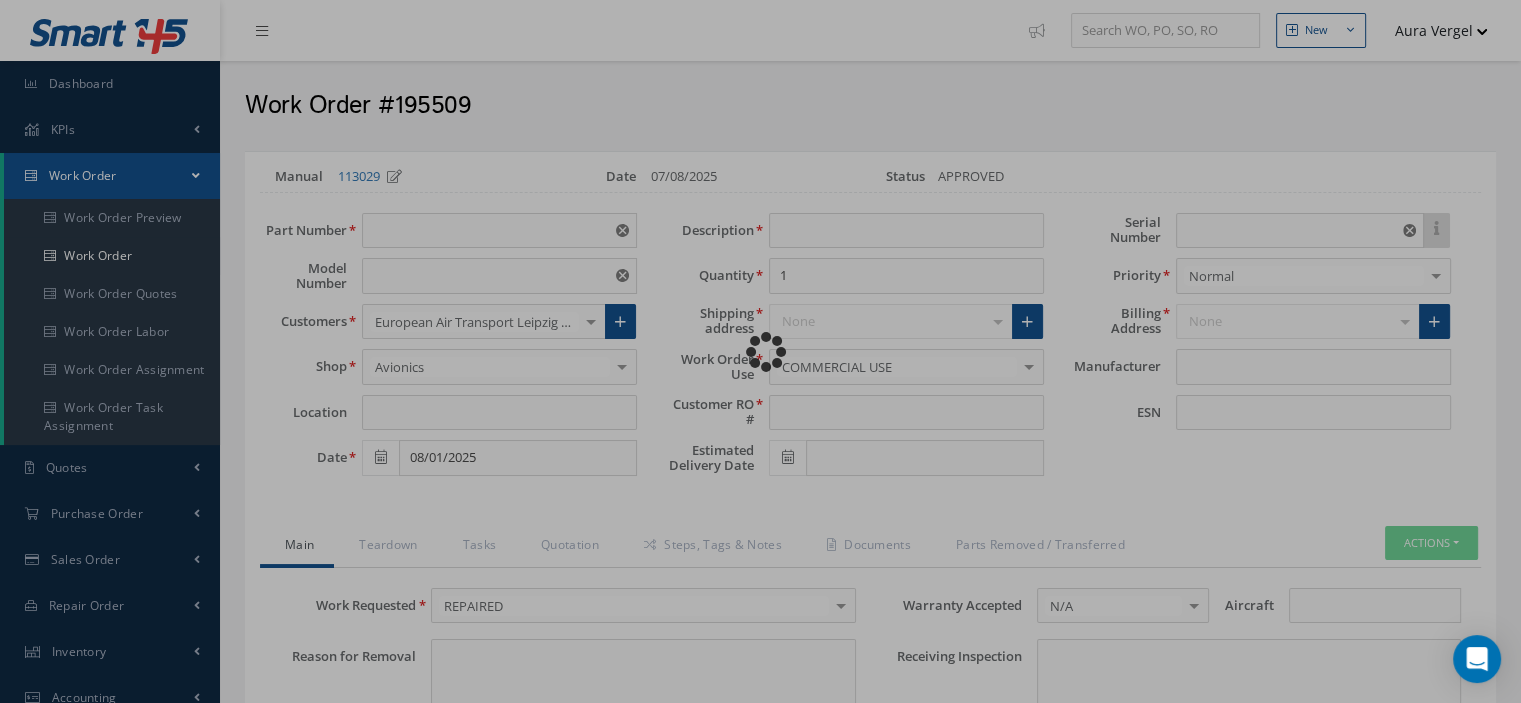type on "899-2125-014" 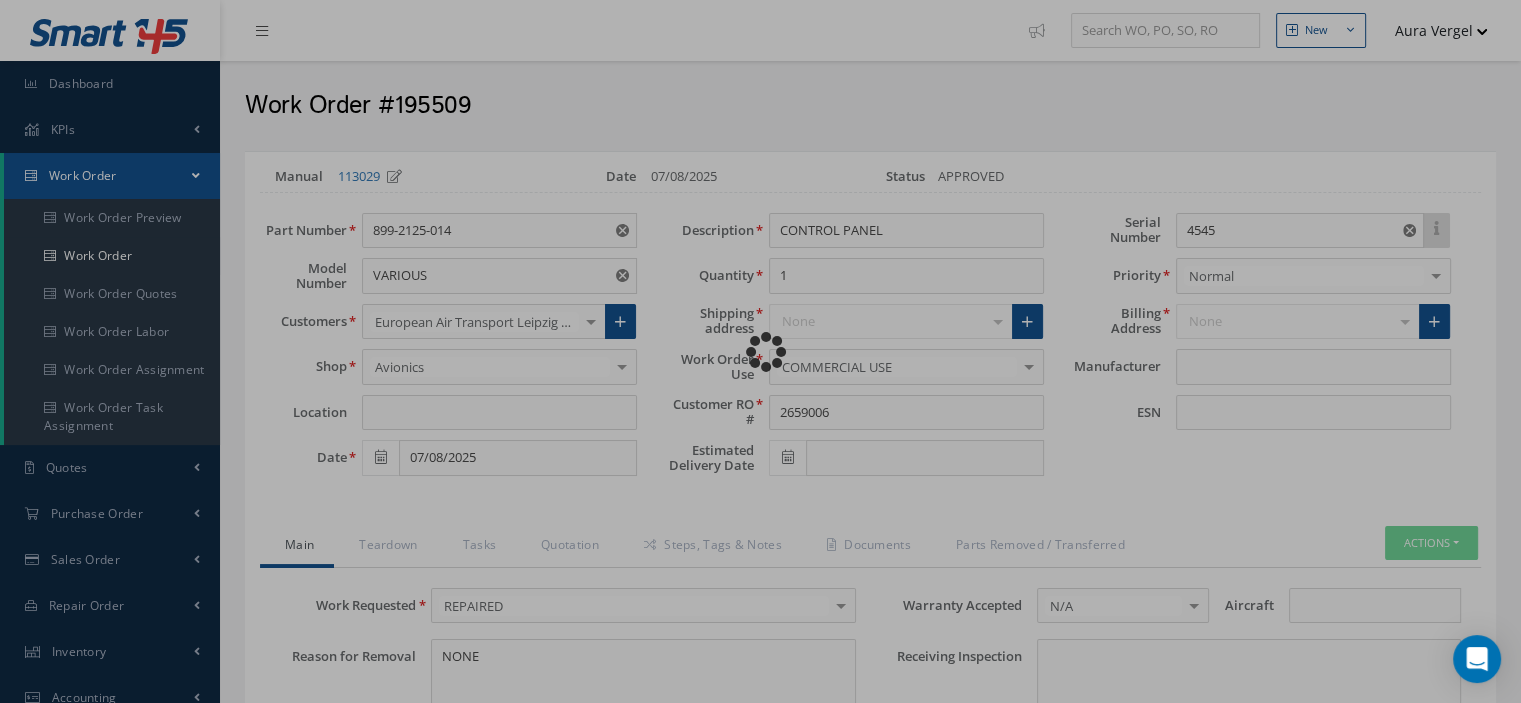 type on "SEXTANT" 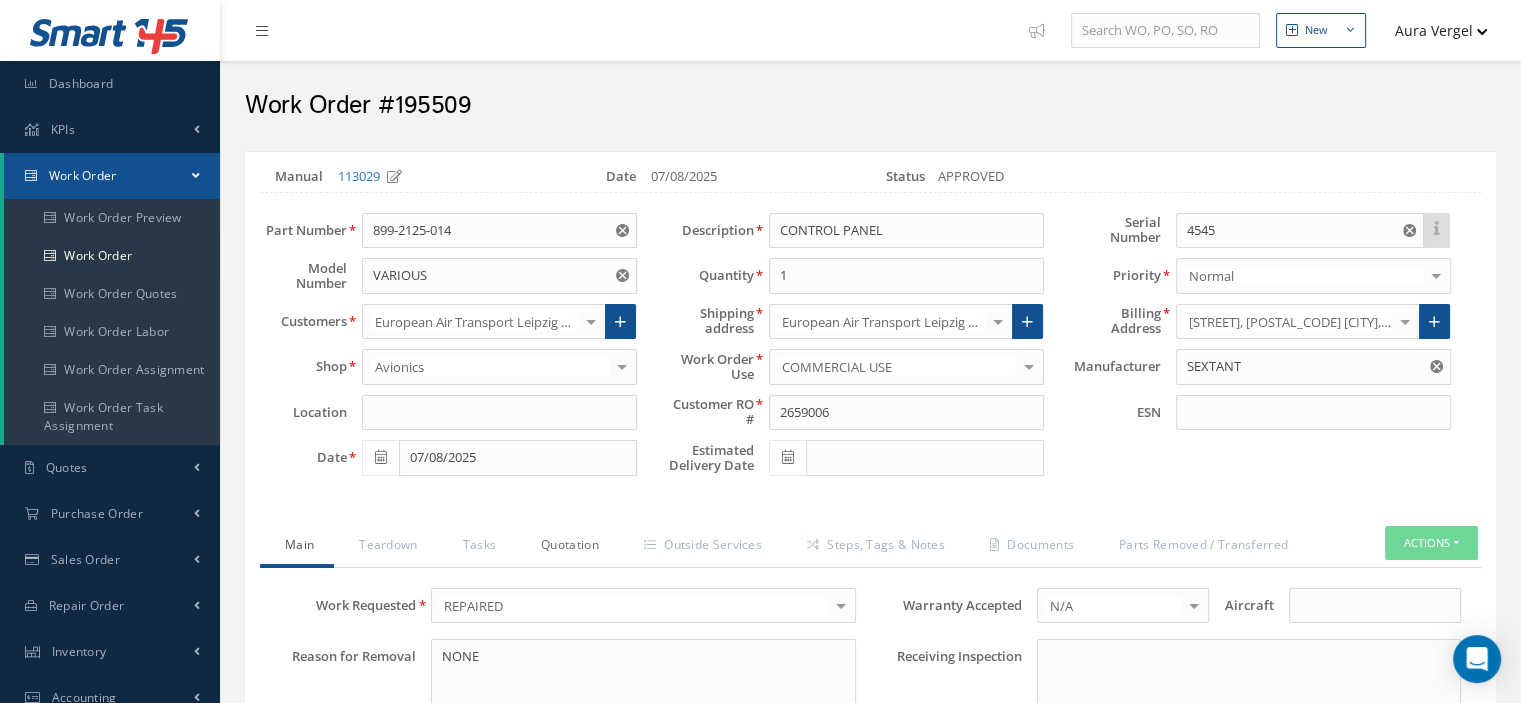 click on "Quotation" at bounding box center (567, 547) 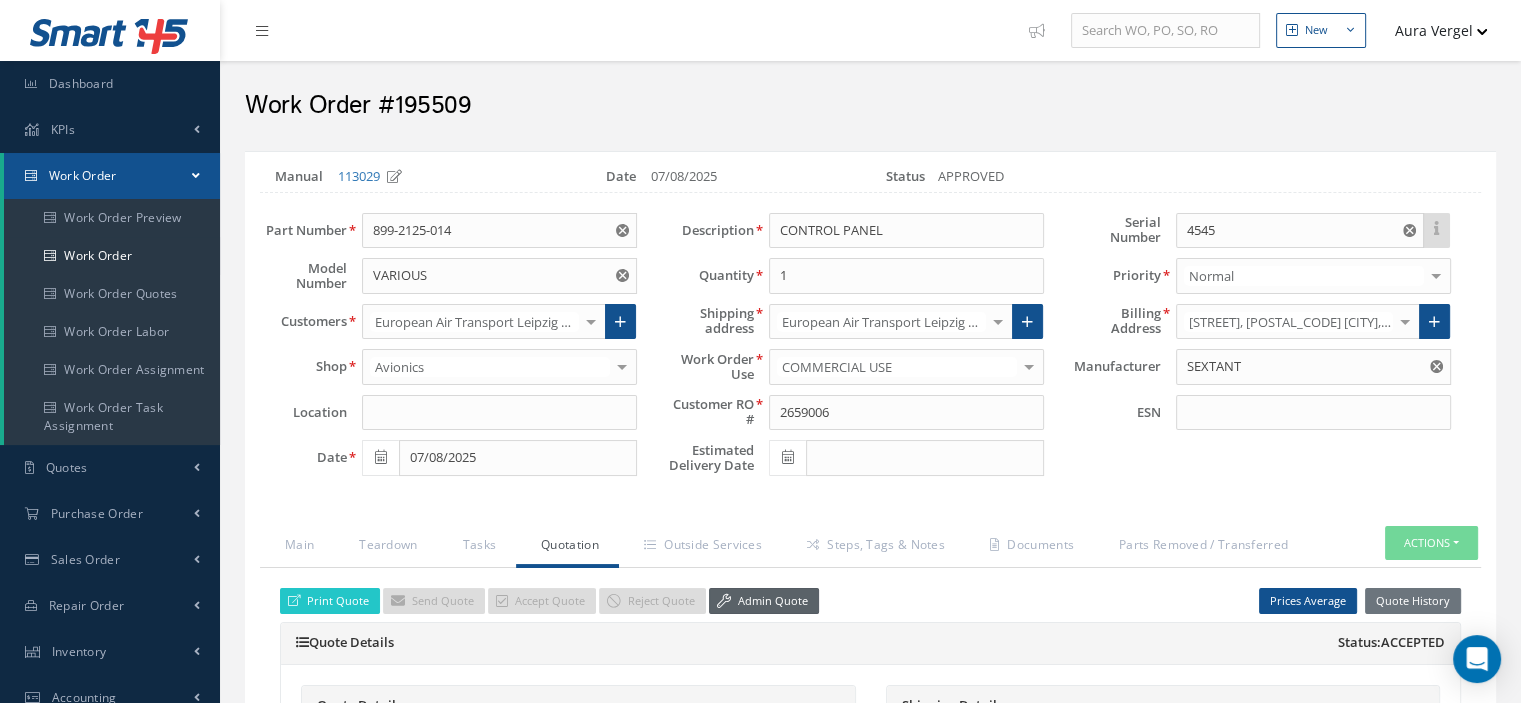 click on "Admin Quote" at bounding box center [764, 601] 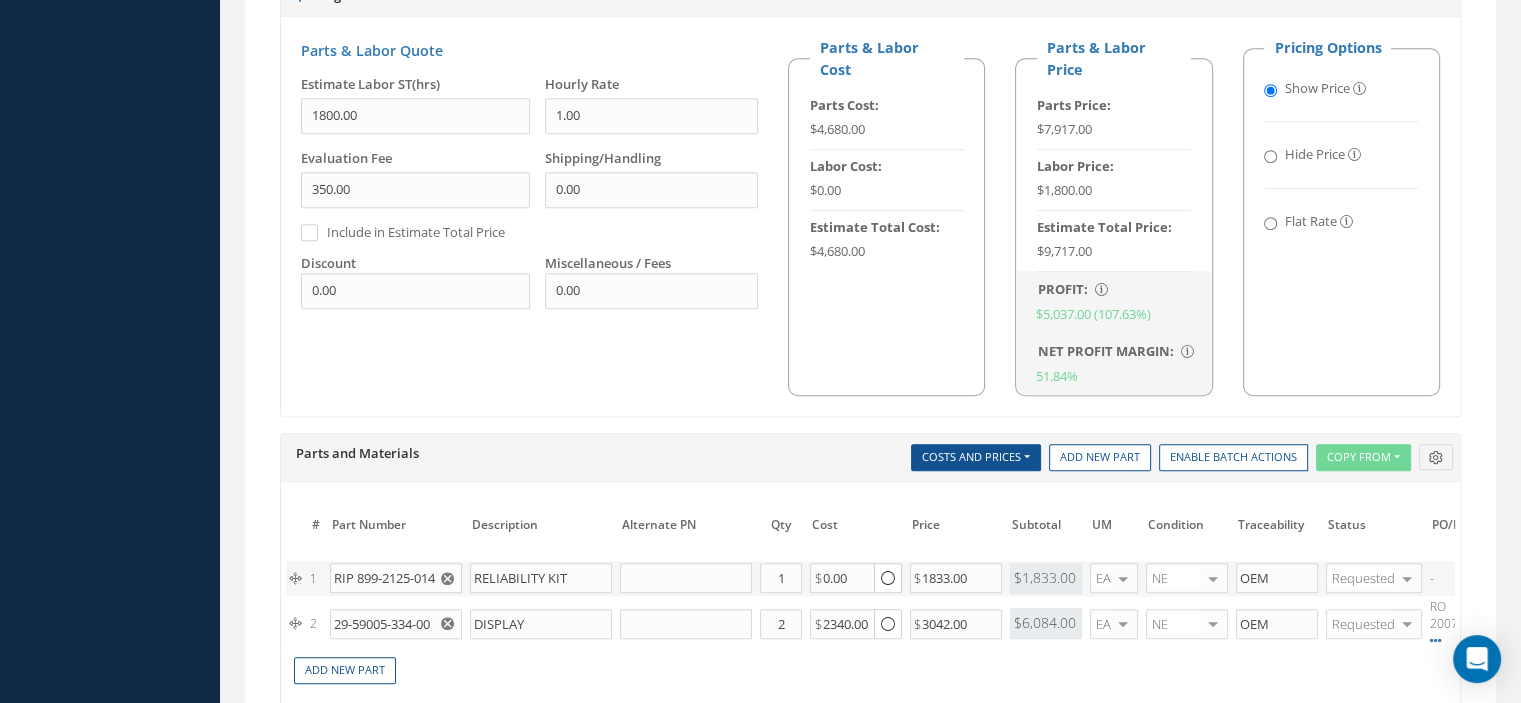 scroll, scrollTop: 1400, scrollLeft: 0, axis: vertical 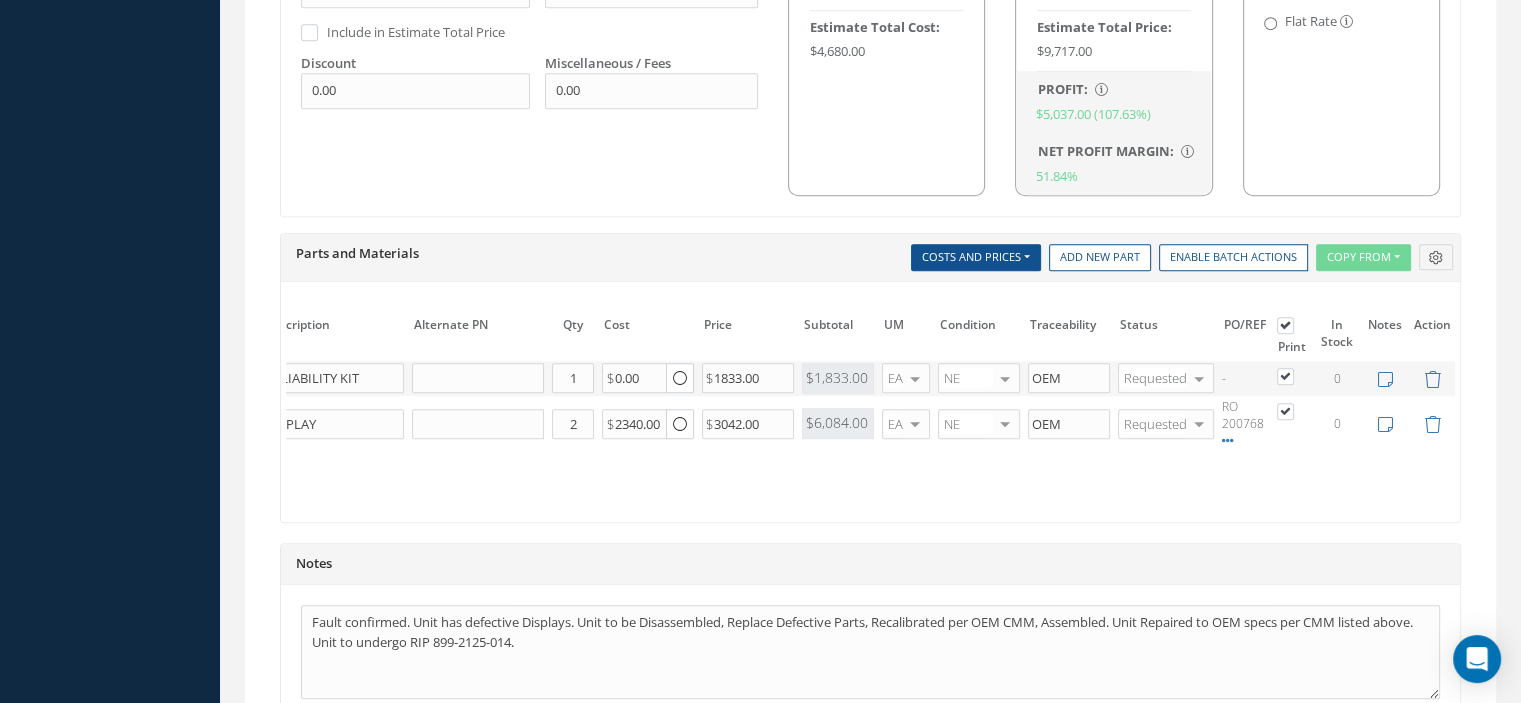 click at bounding box center (1295, 375) 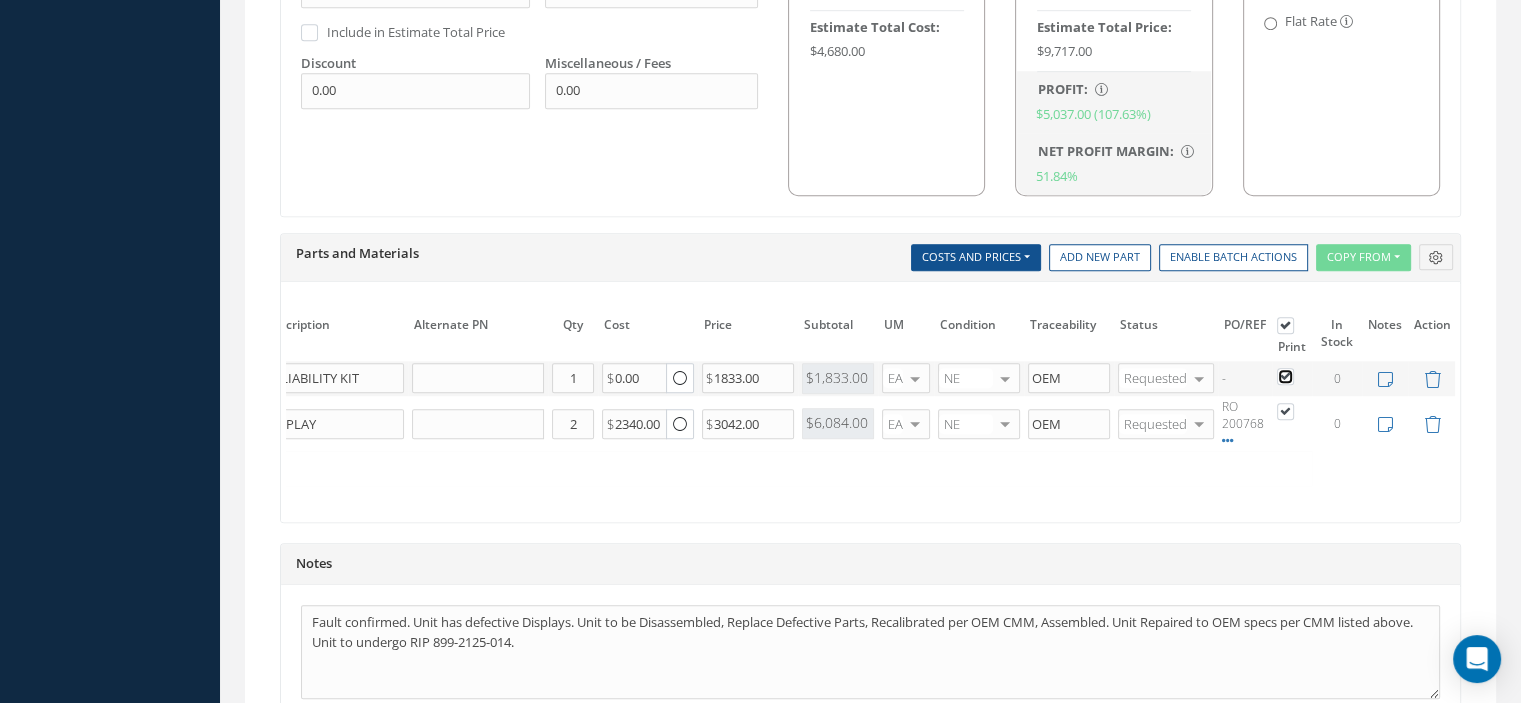 click at bounding box center [1286, 378] 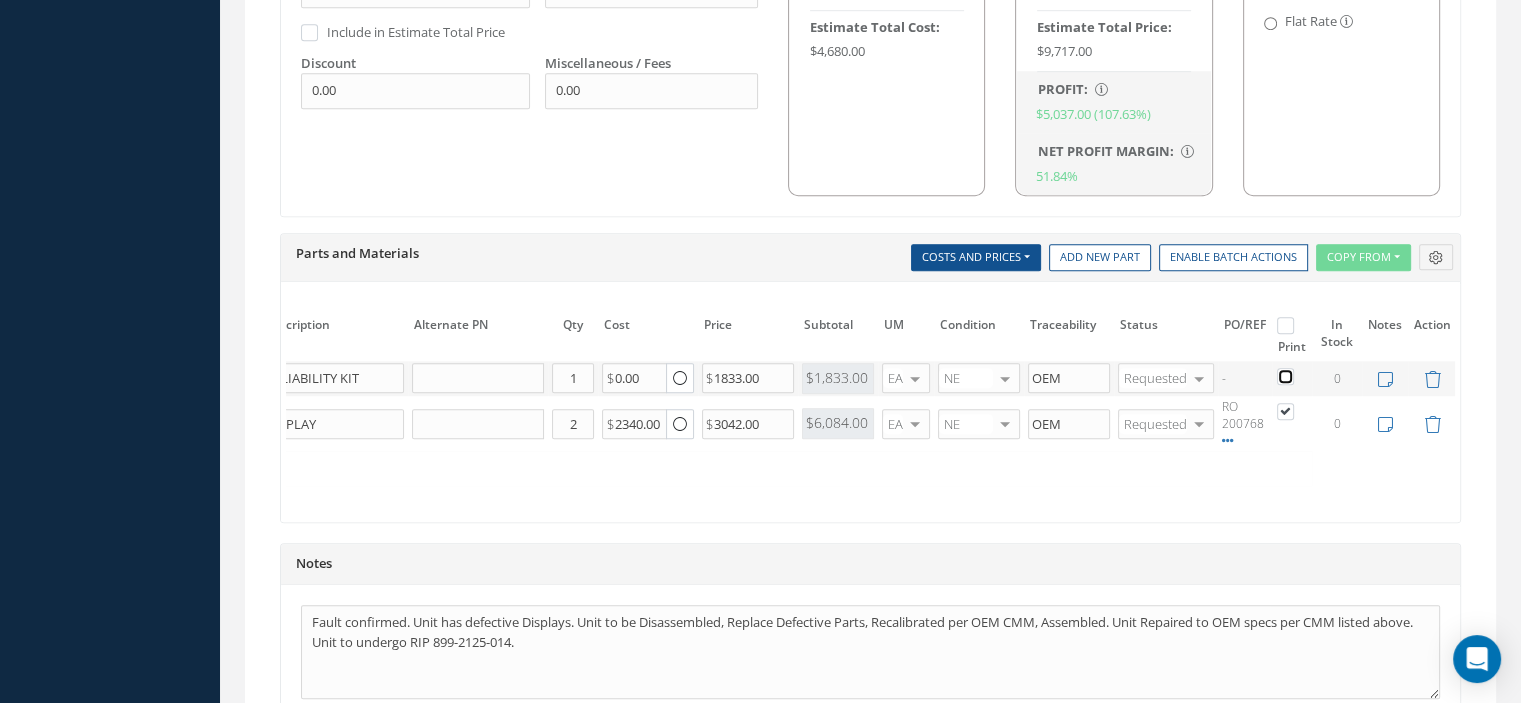 checkbox on "false" 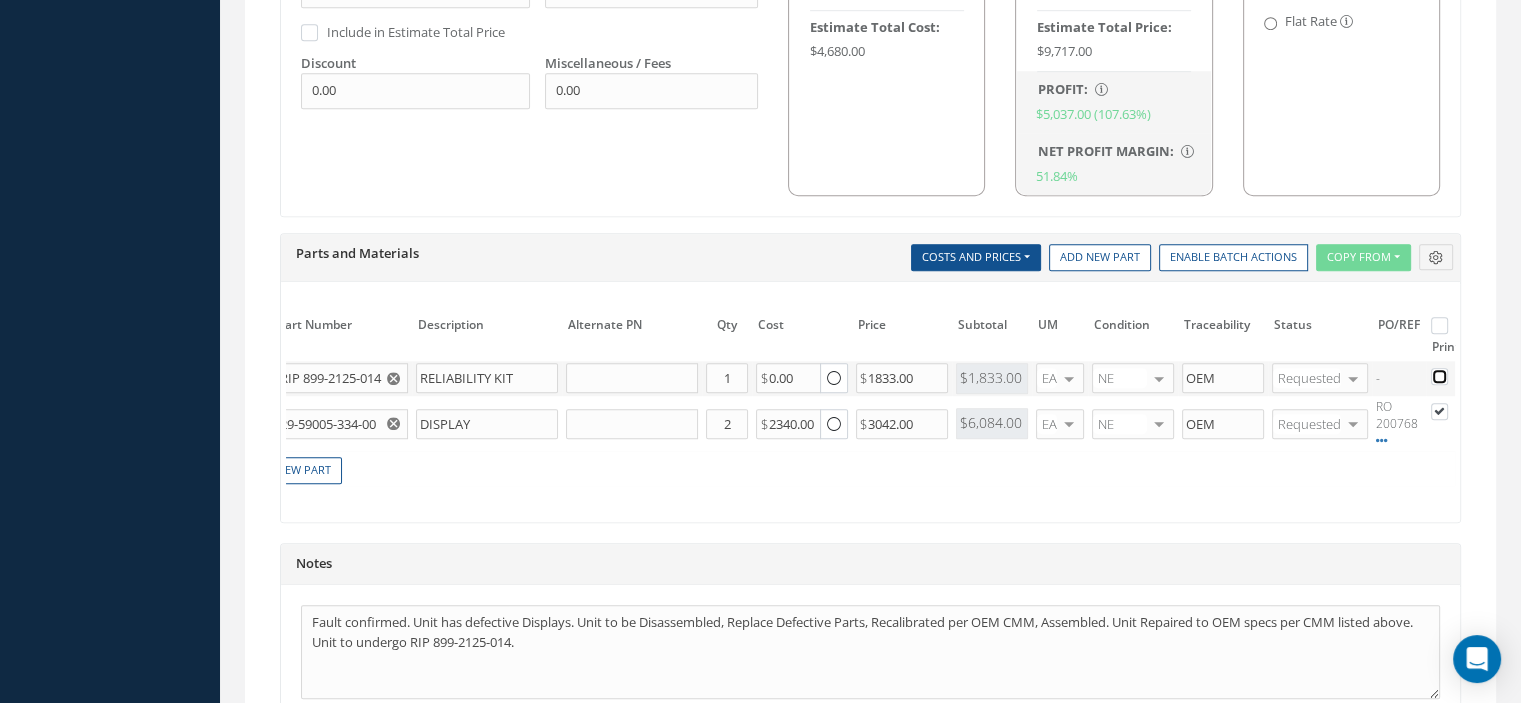 scroll, scrollTop: 0, scrollLeft: 0, axis: both 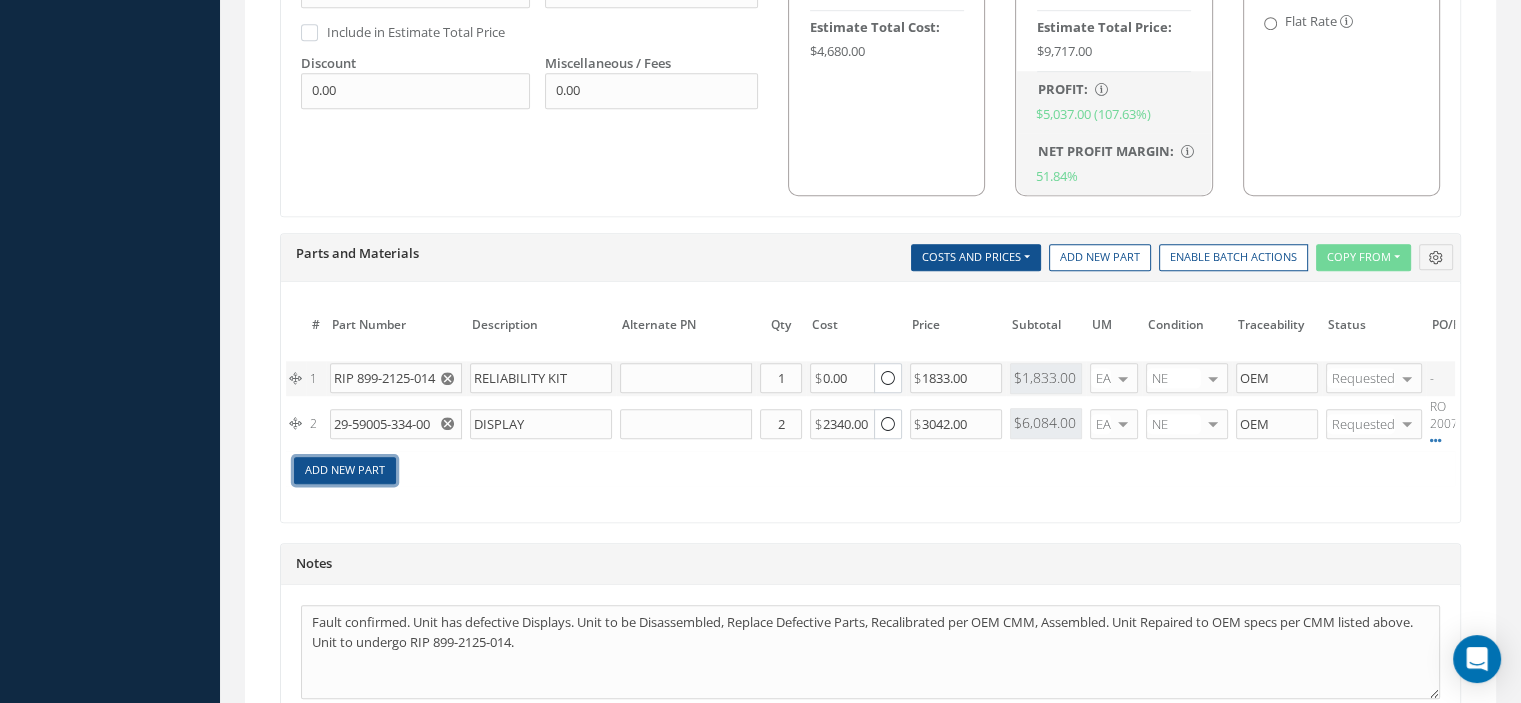 click on "Add New Part" at bounding box center [345, 470] 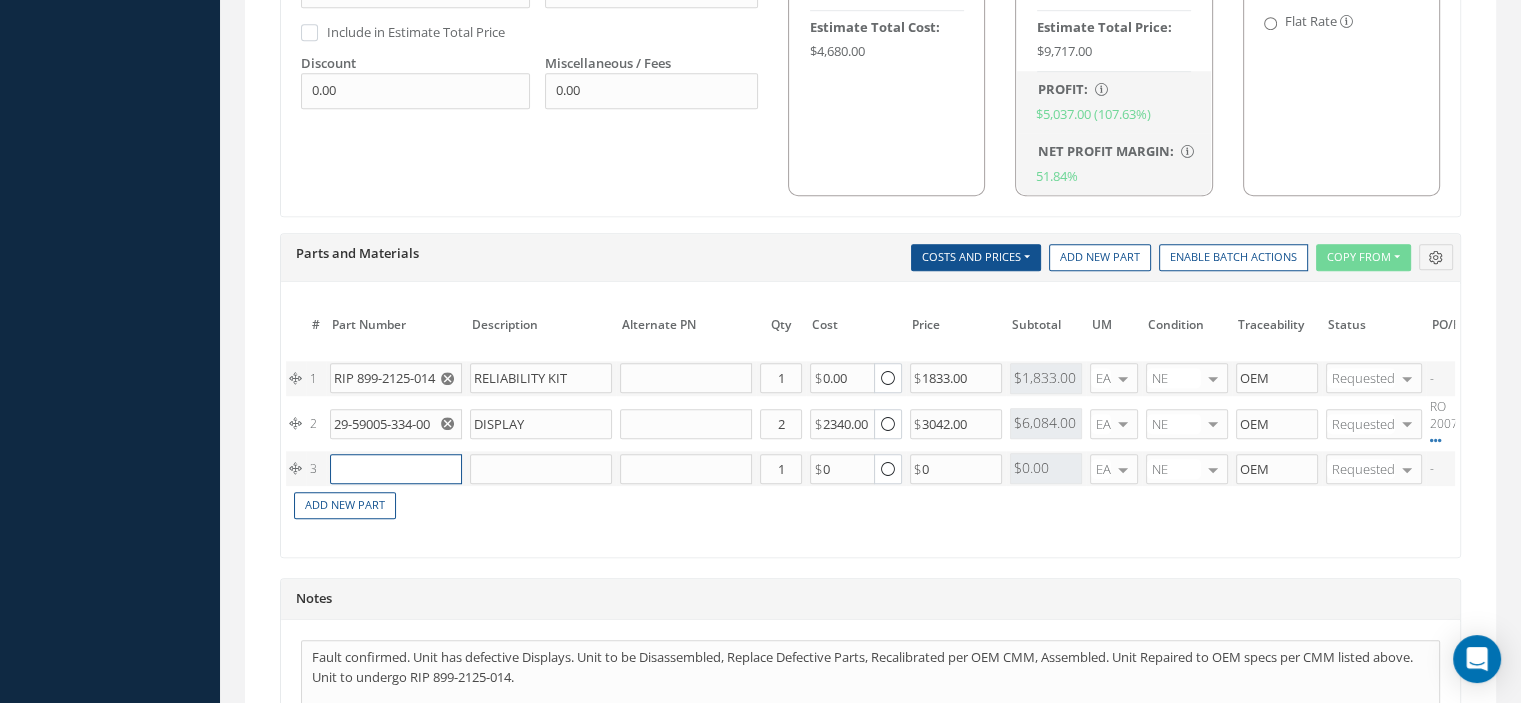 click at bounding box center (396, 469) 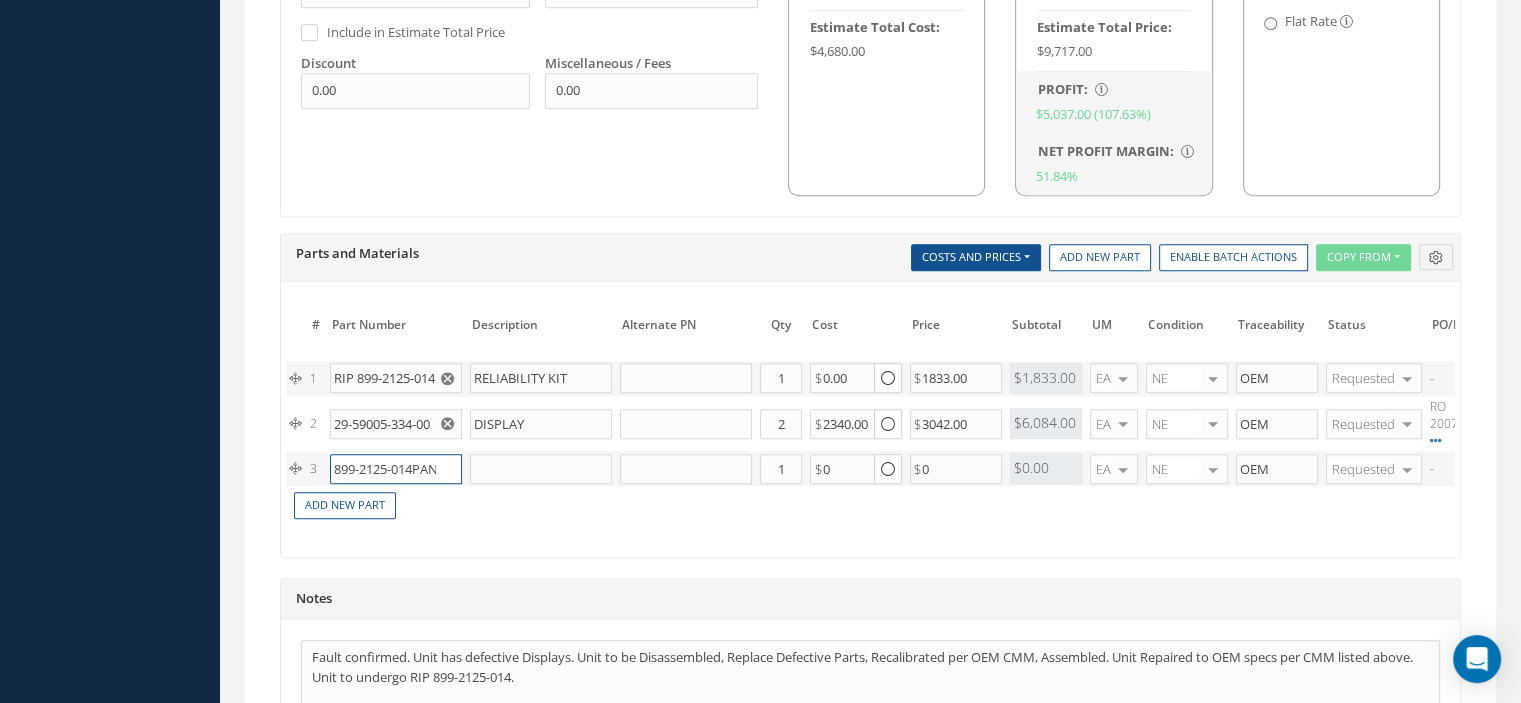 scroll, scrollTop: 0, scrollLeft: 19, axis: horizontal 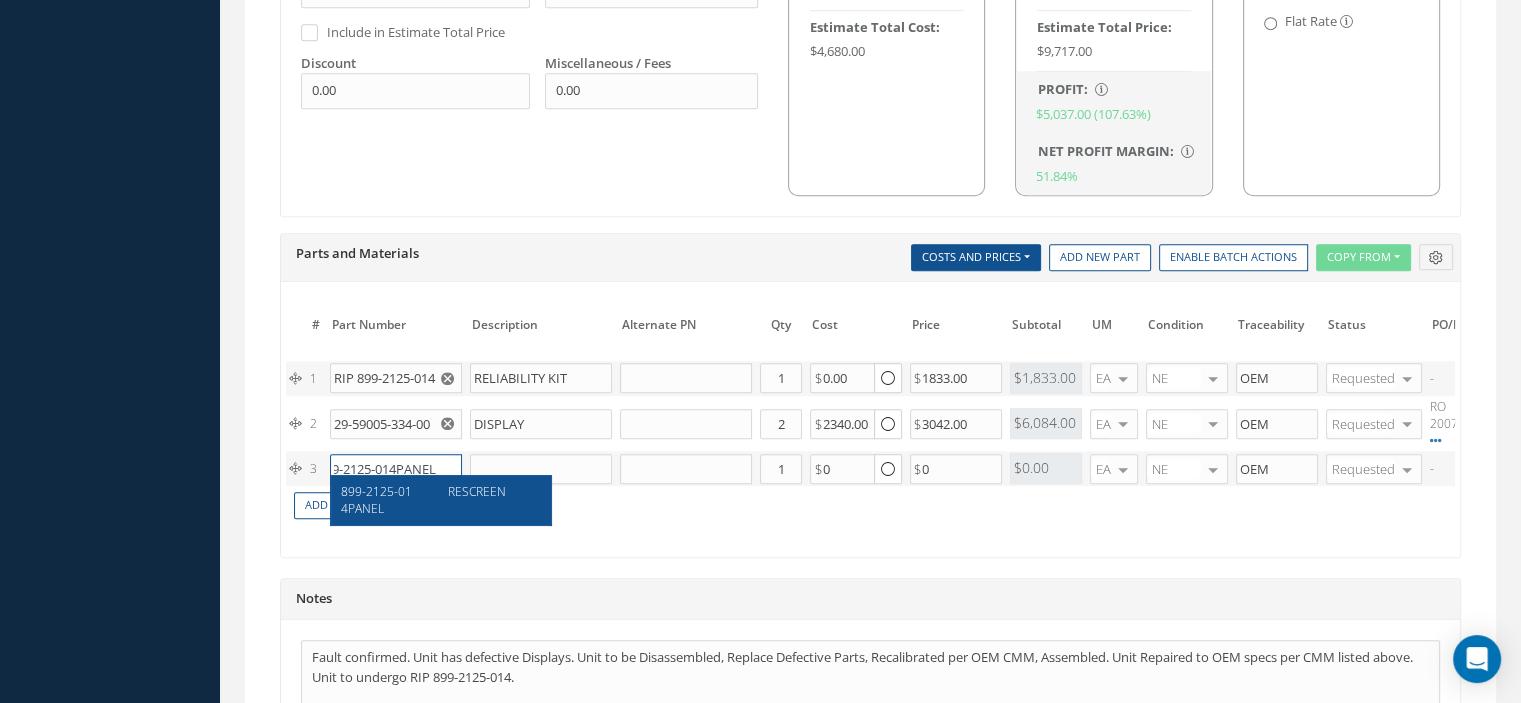 type on "899-2125-014PANEL" 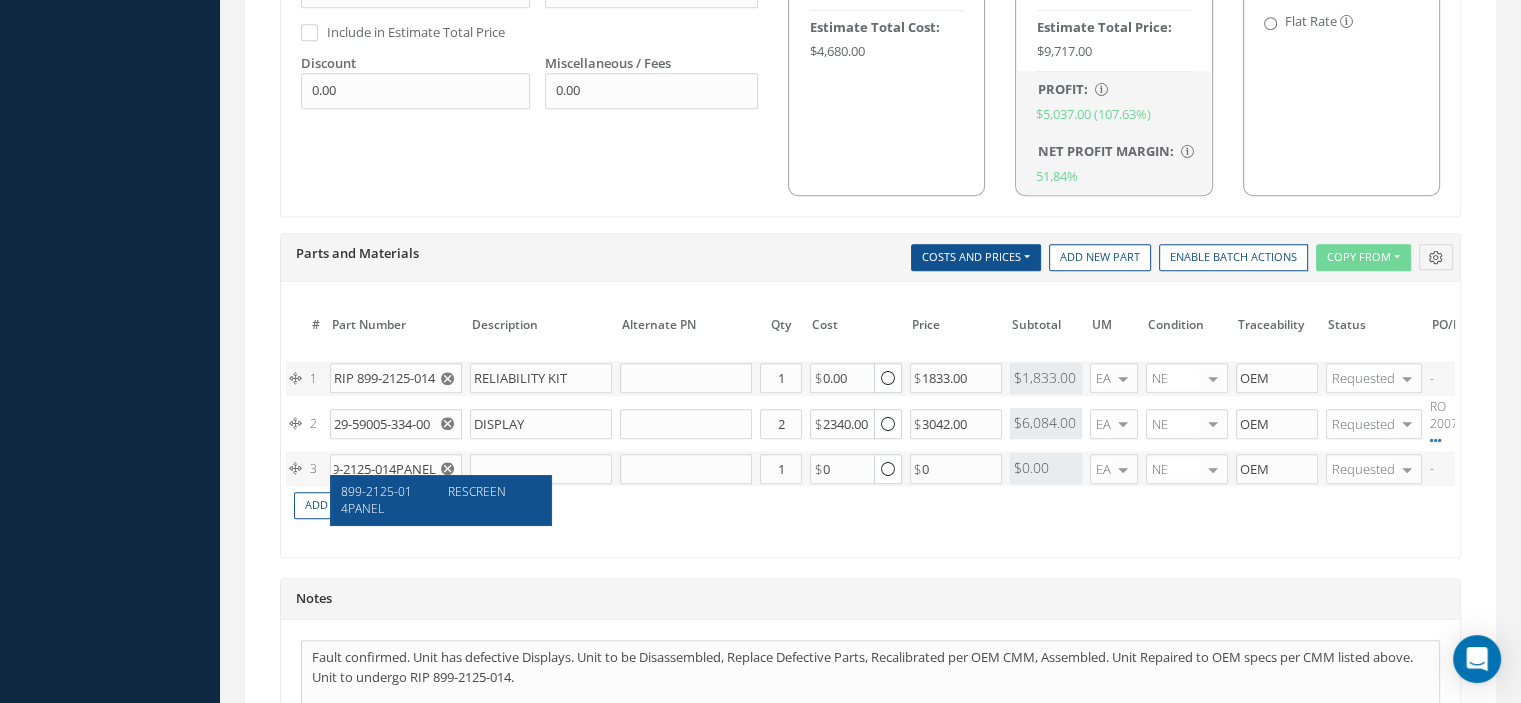click on "899-2125-014PANEL" at bounding box center (387, 500) 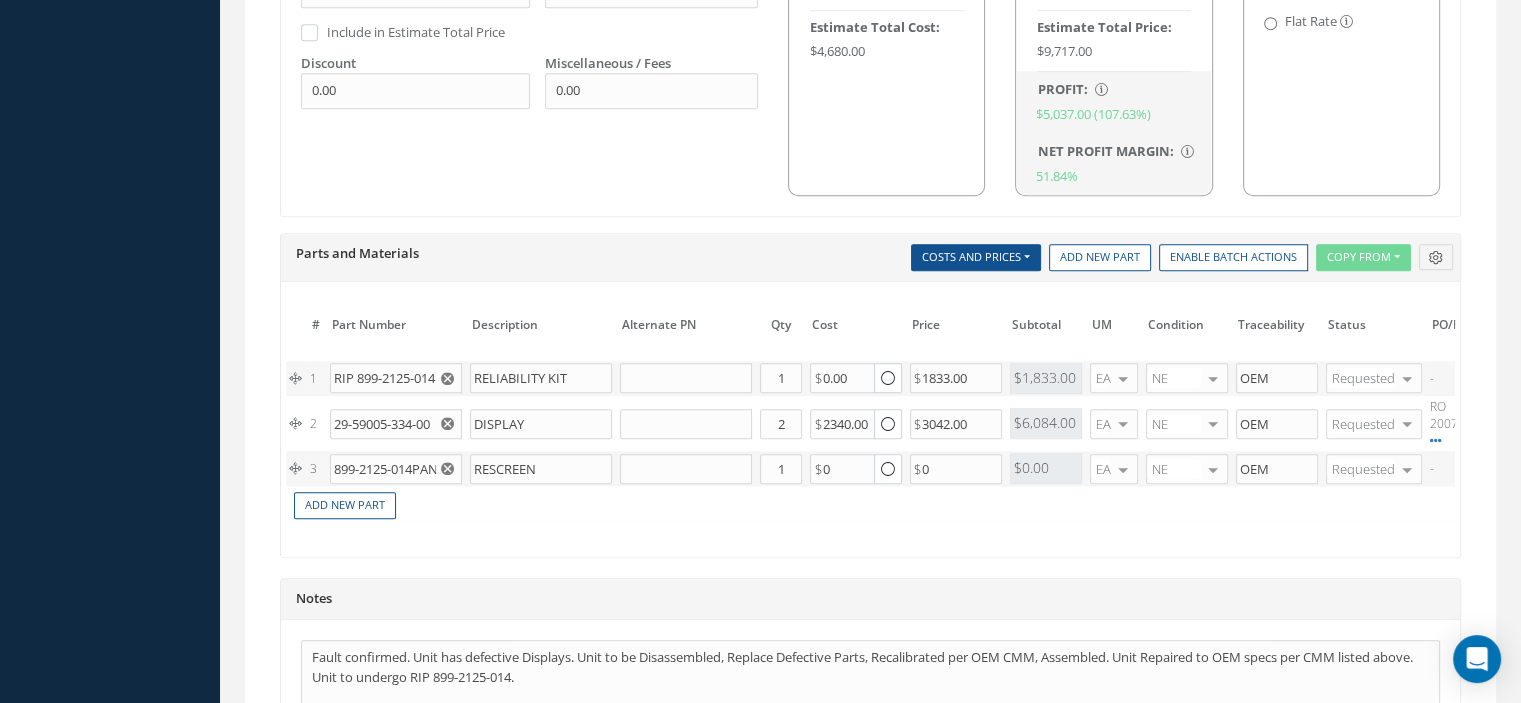 click on "Add New Part" at bounding box center (903, 503) 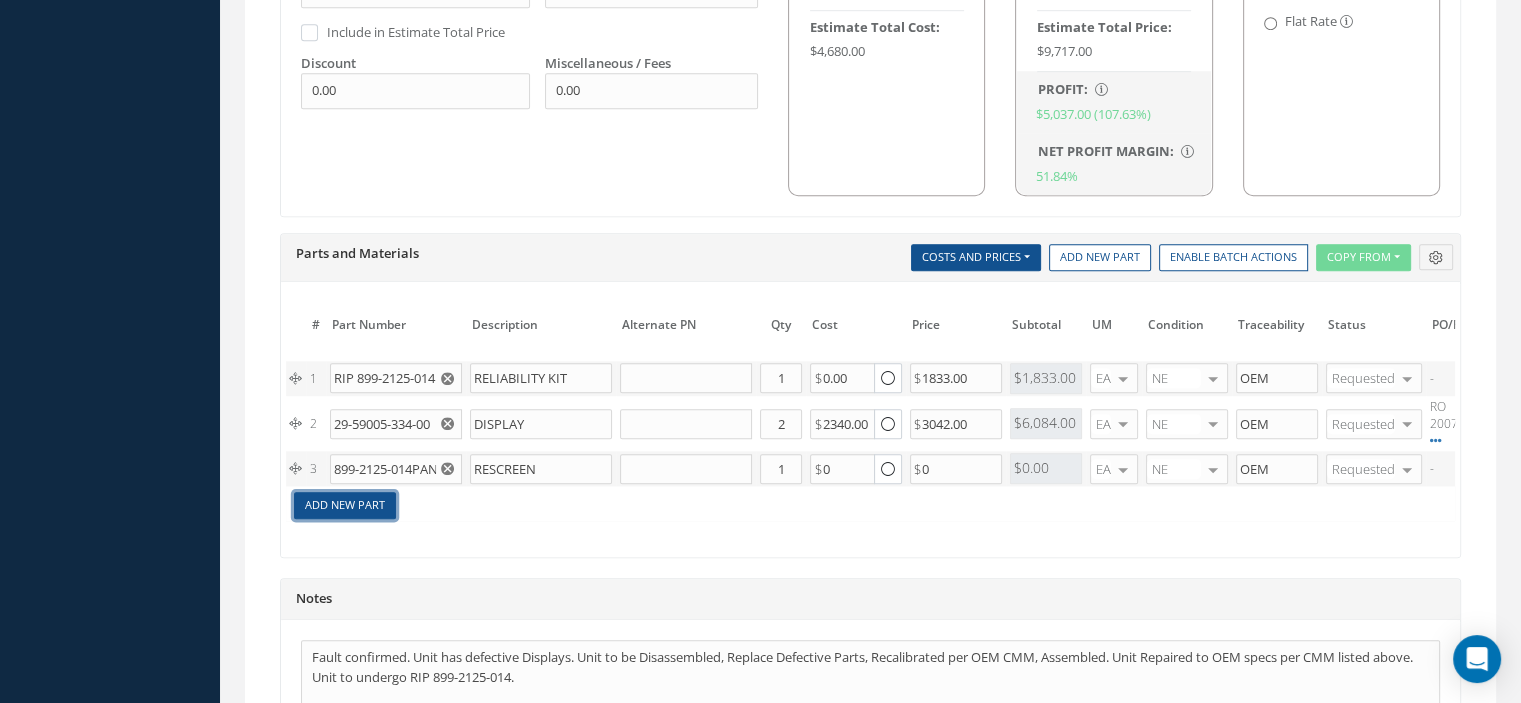click on "Add New Part" at bounding box center [345, 505] 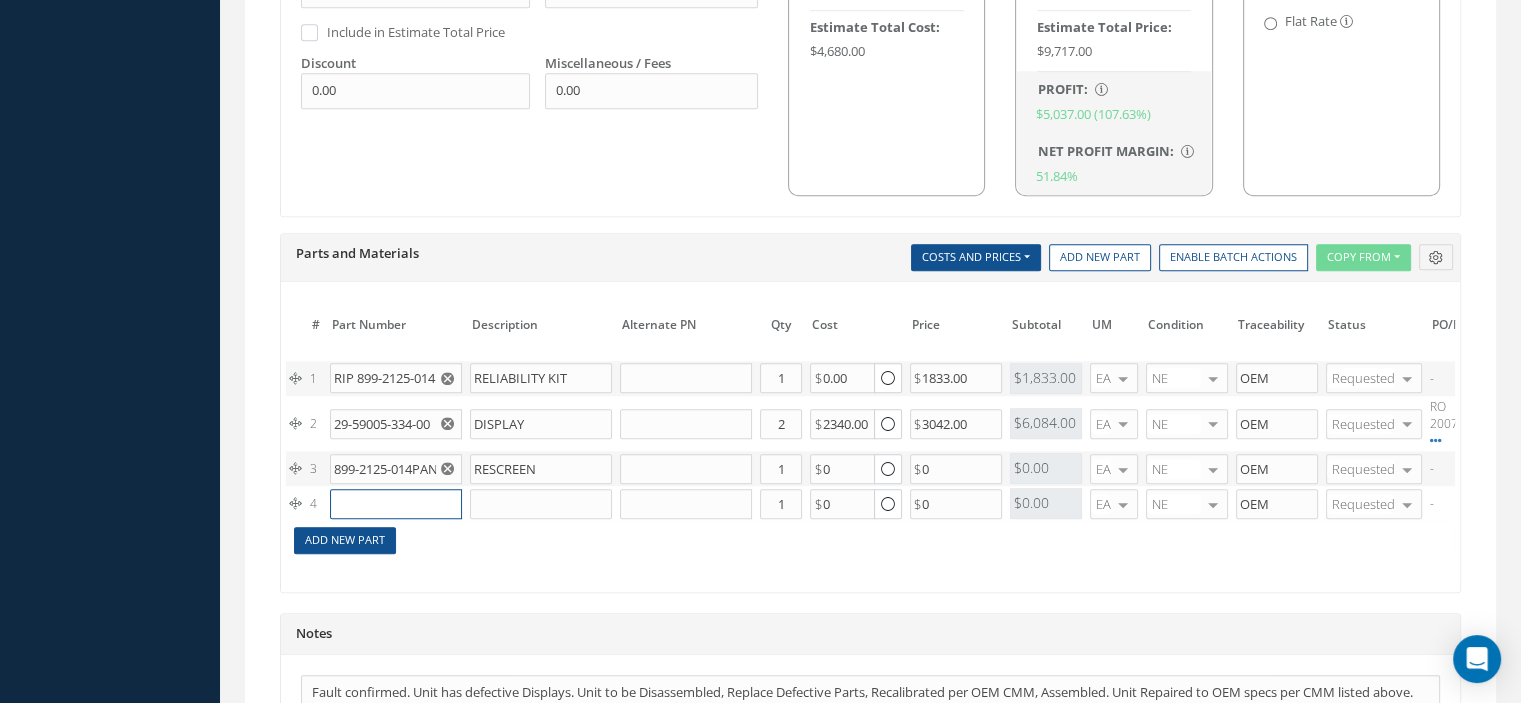 click at bounding box center (396, 504) 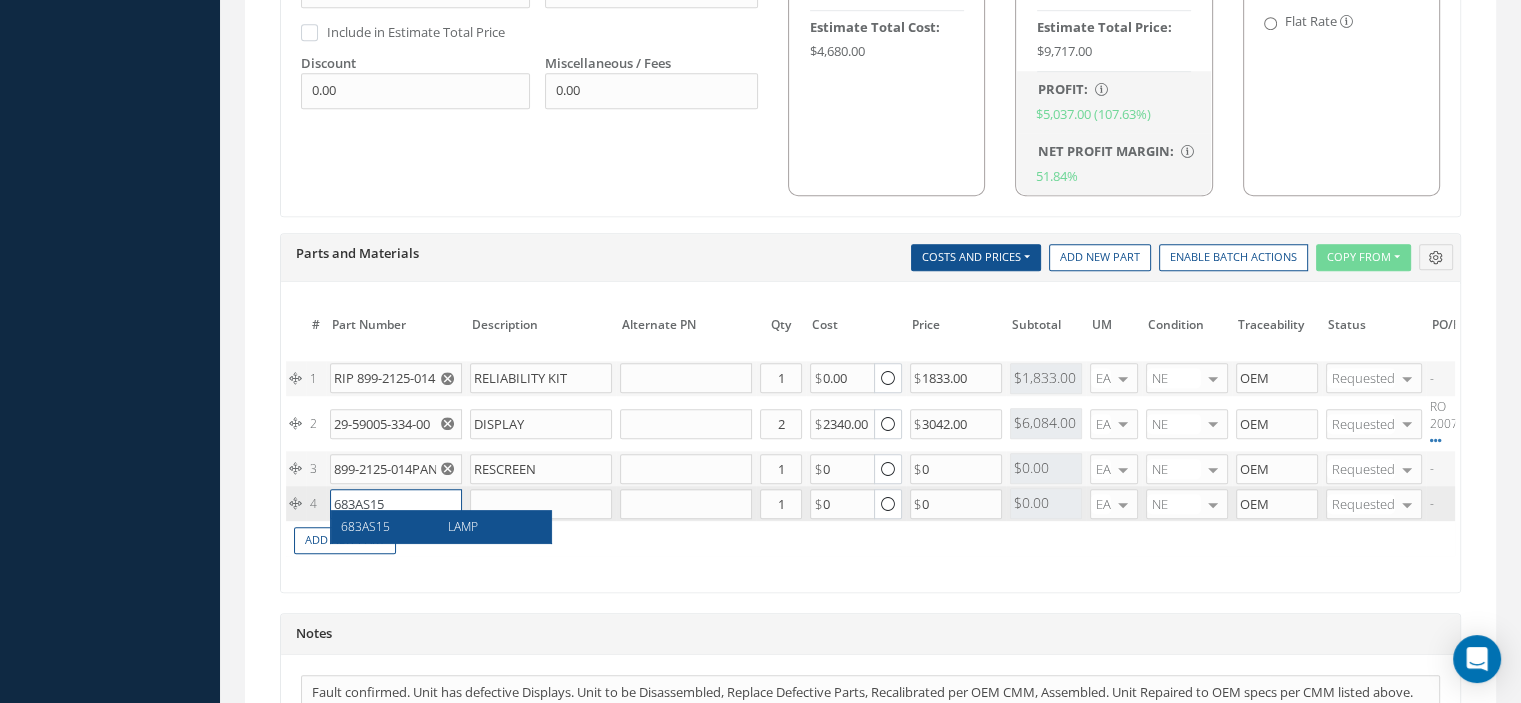 type on "683AS15" 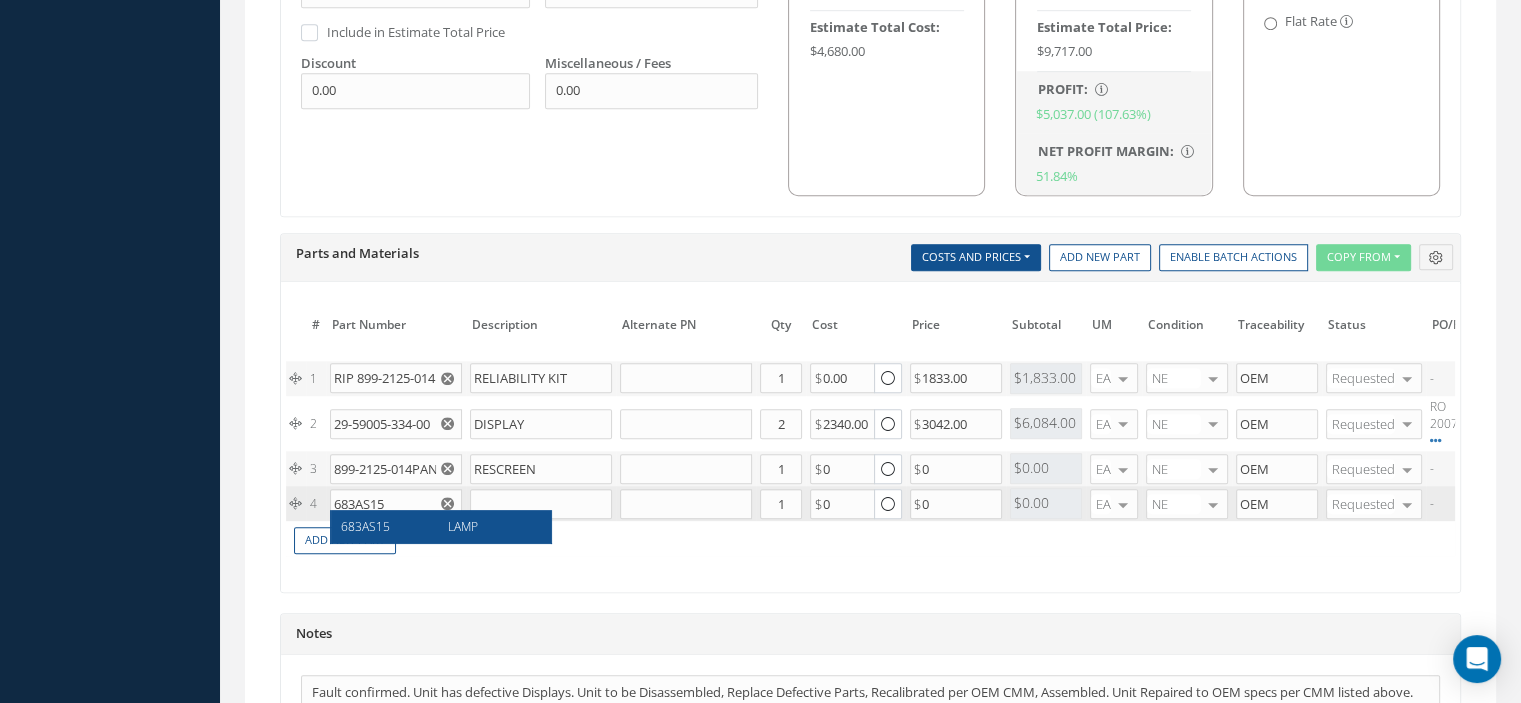 click on "683AS15" at bounding box center (387, 526) 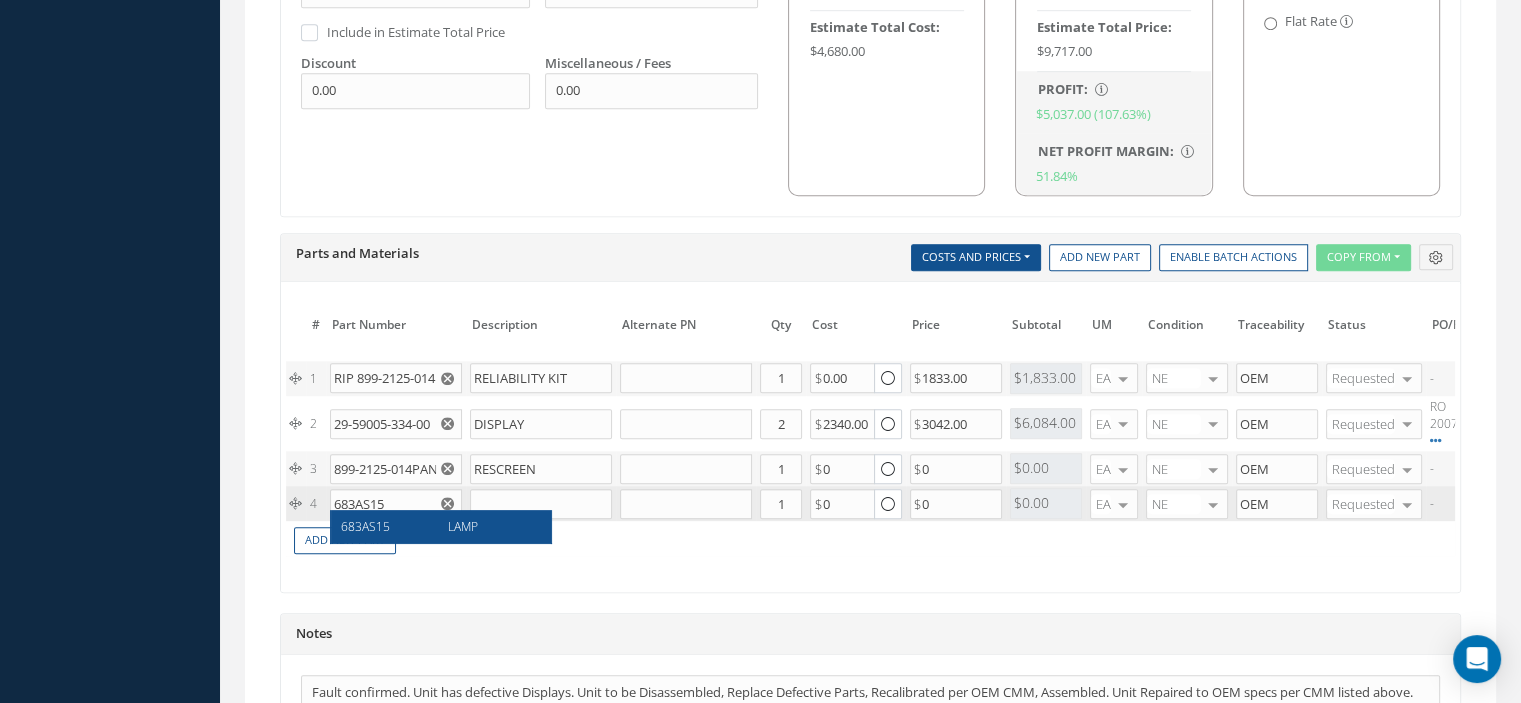 type on "LAMP" 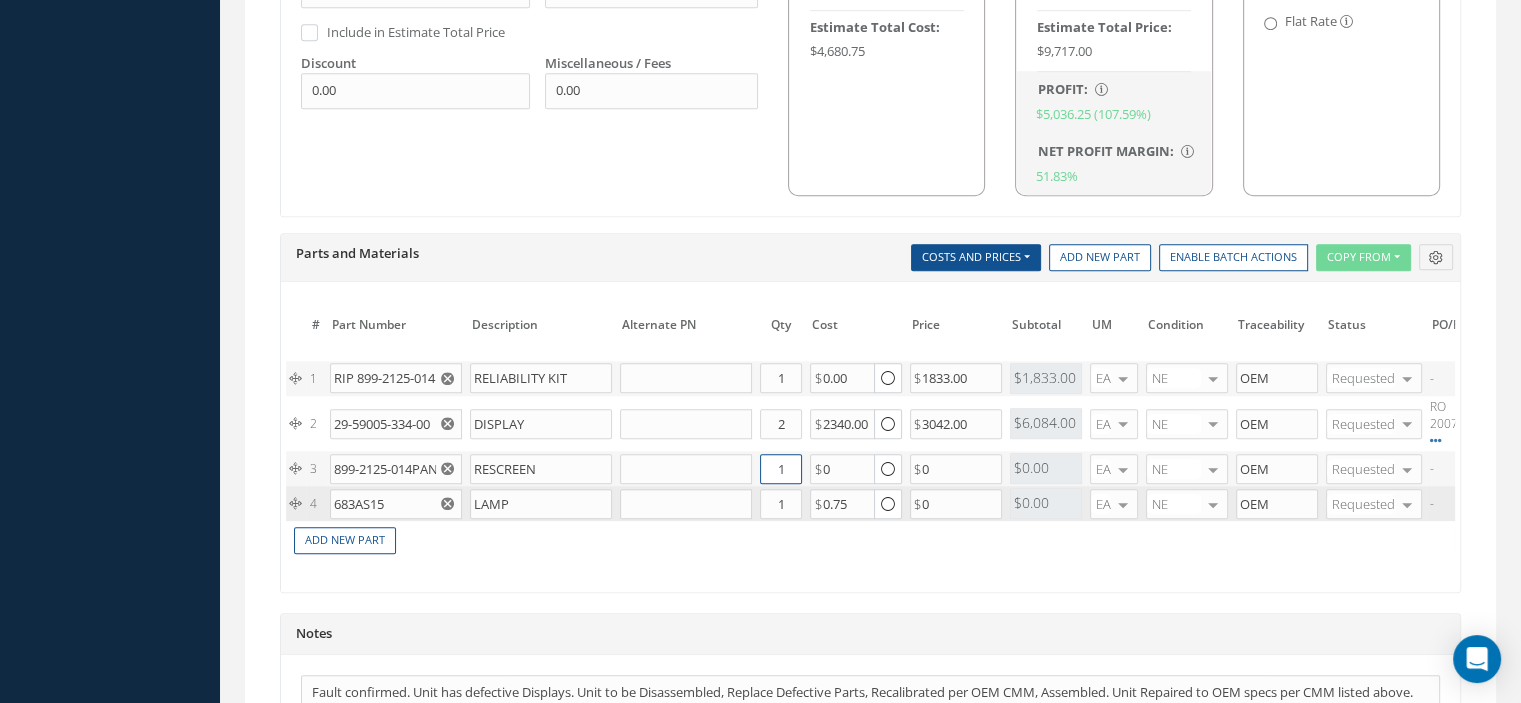 drag, startPoint x: 789, startPoint y: 463, endPoint x: 776, endPoint y: 463, distance: 13 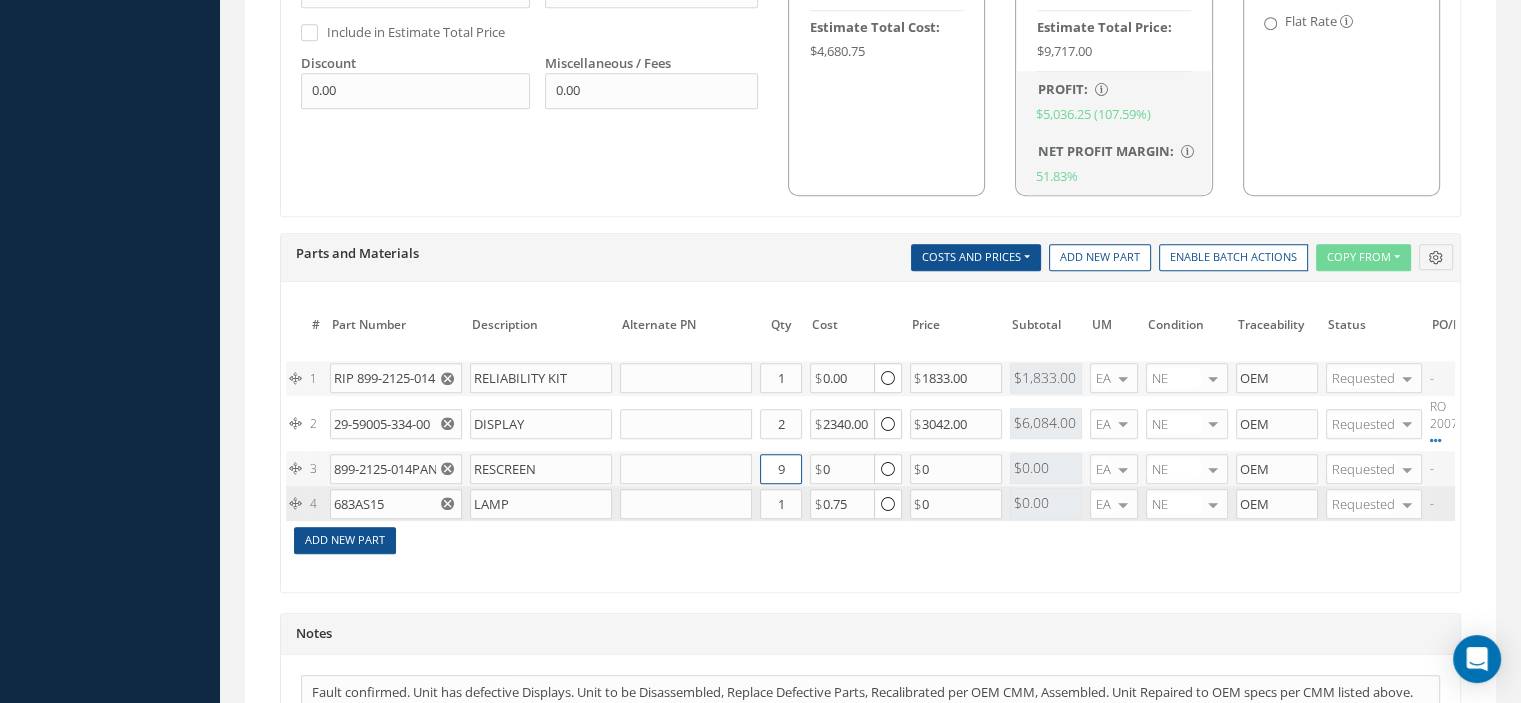 type on "9" 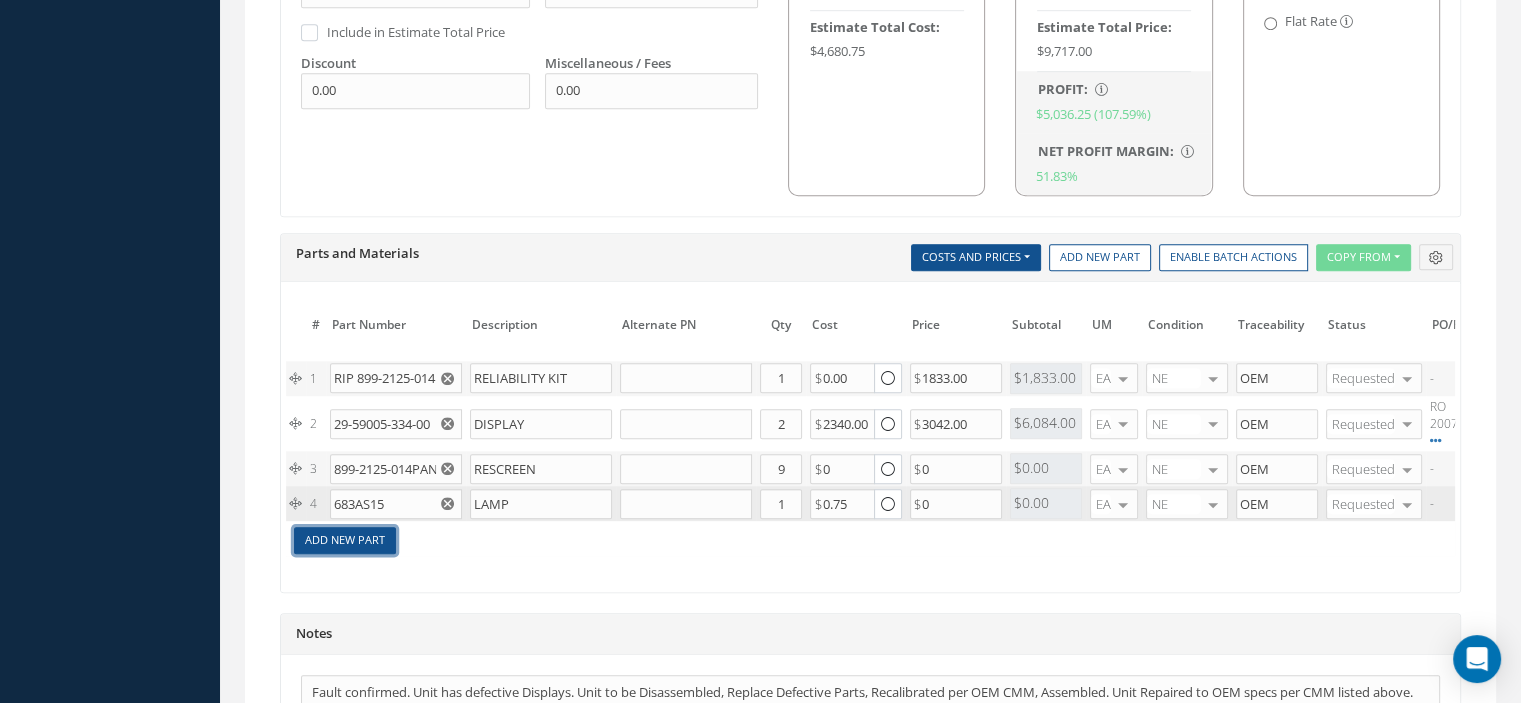 click on "Add New Part" at bounding box center (345, 540) 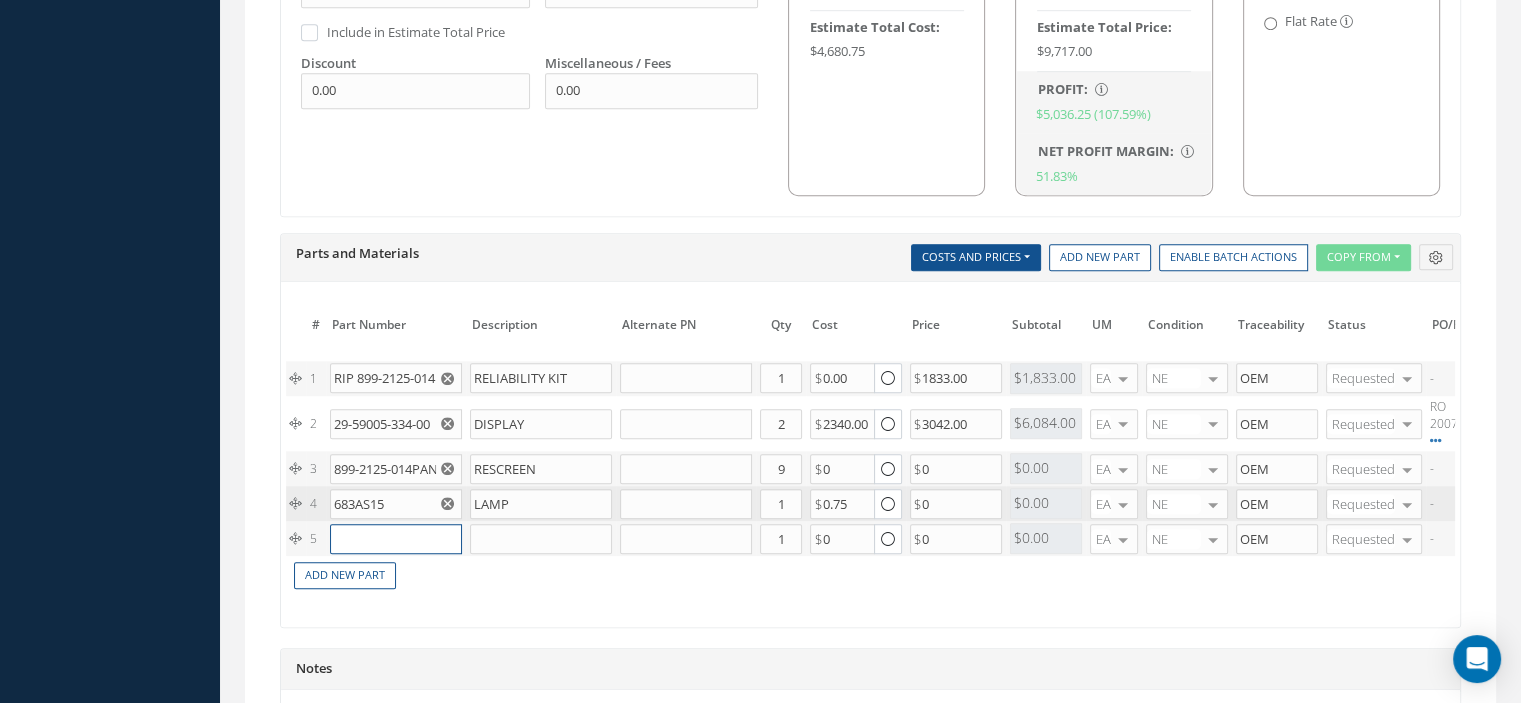 click at bounding box center [396, 539] 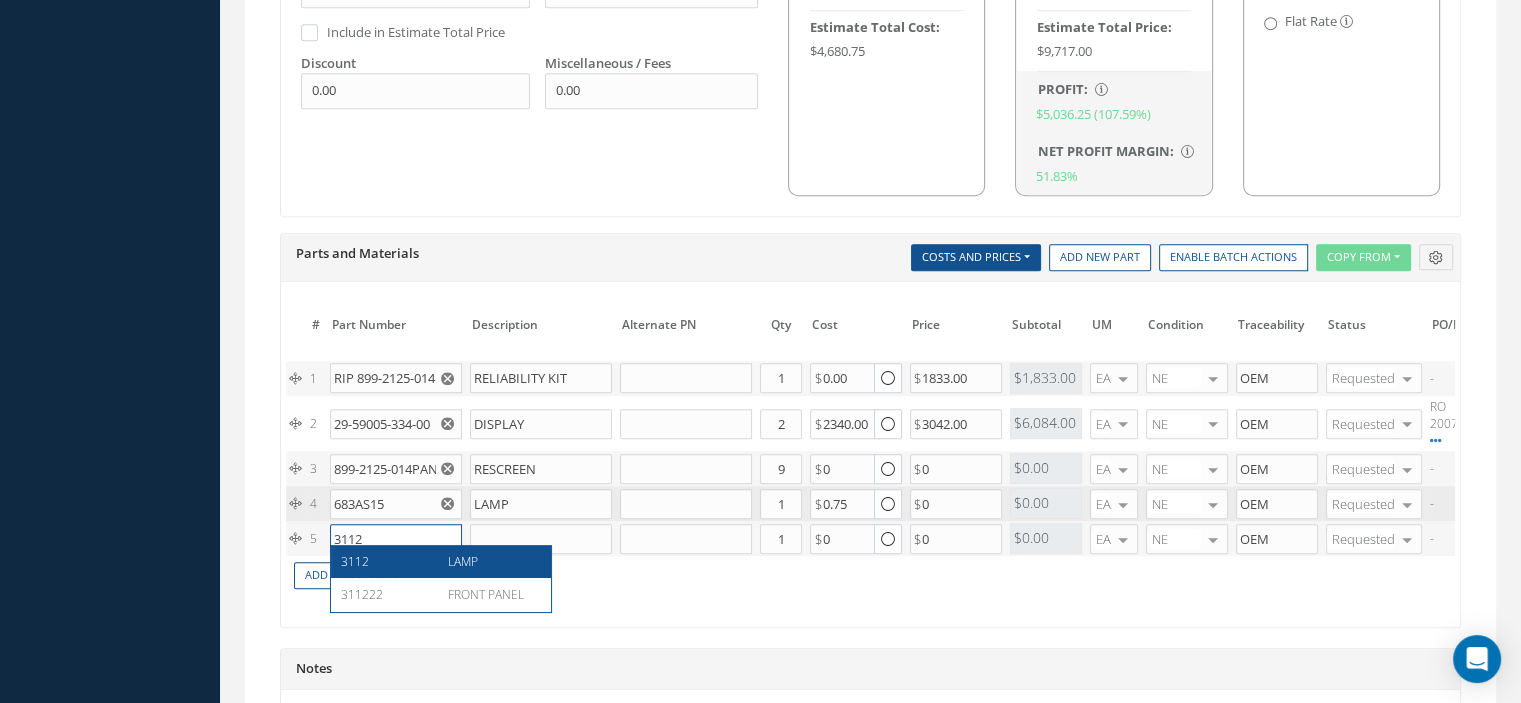type on "3112" 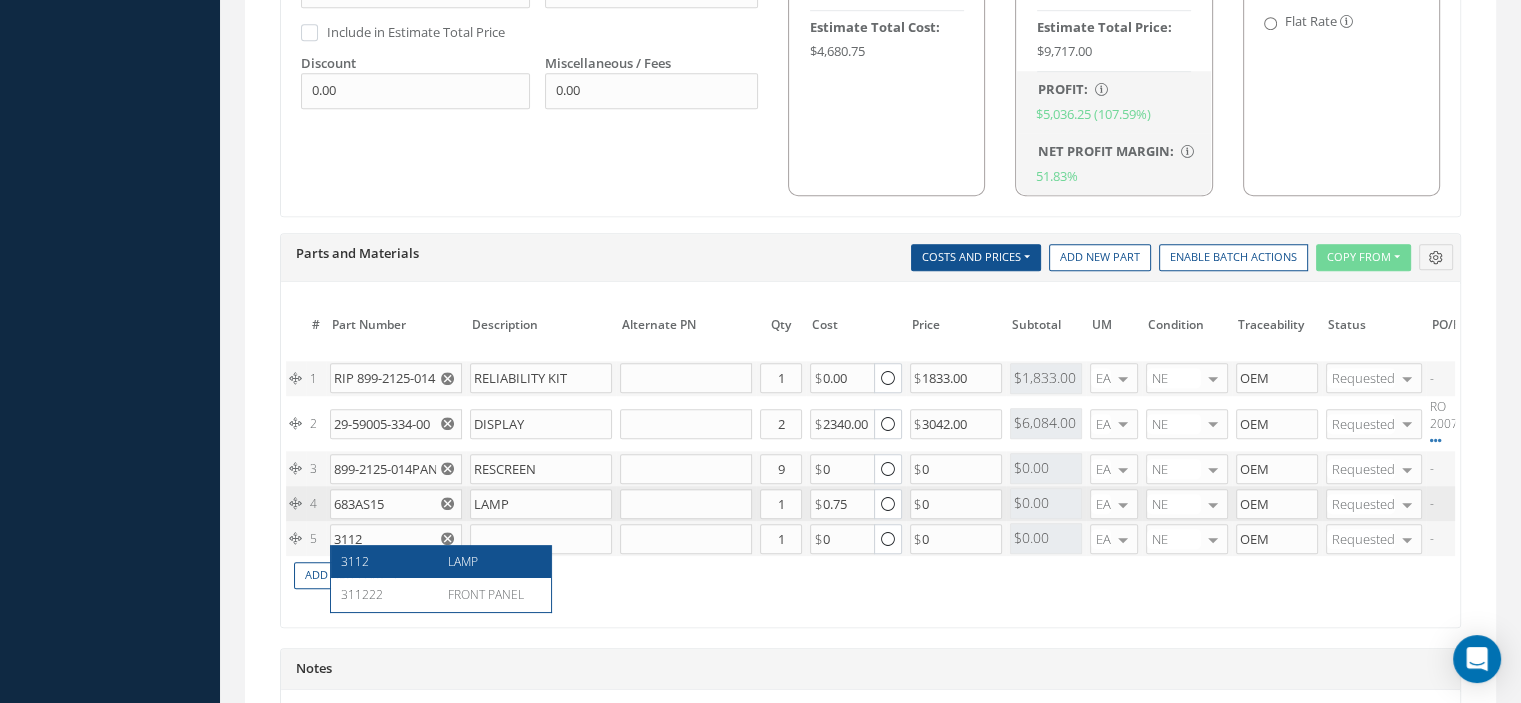 click on "3112" at bounding box center (387, 561) 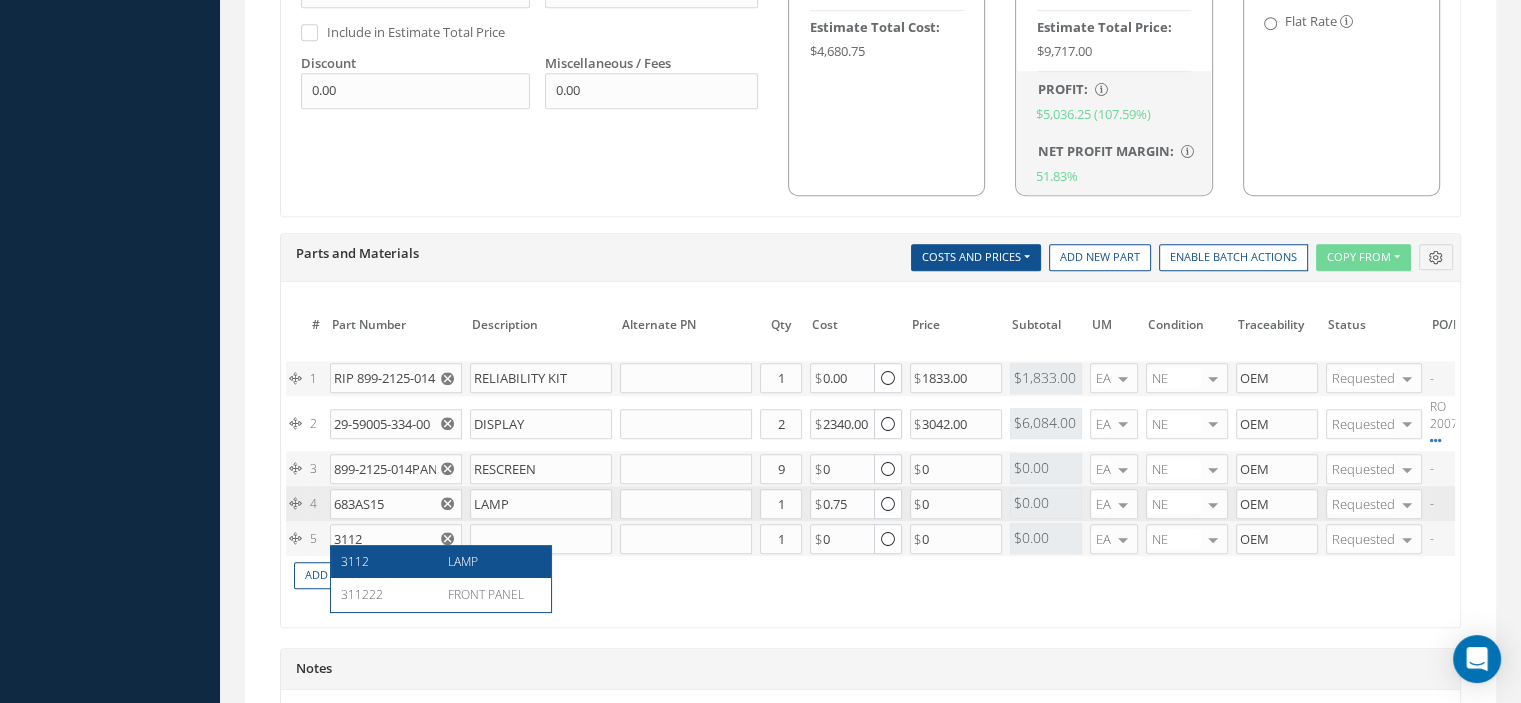 type on "LAMP" 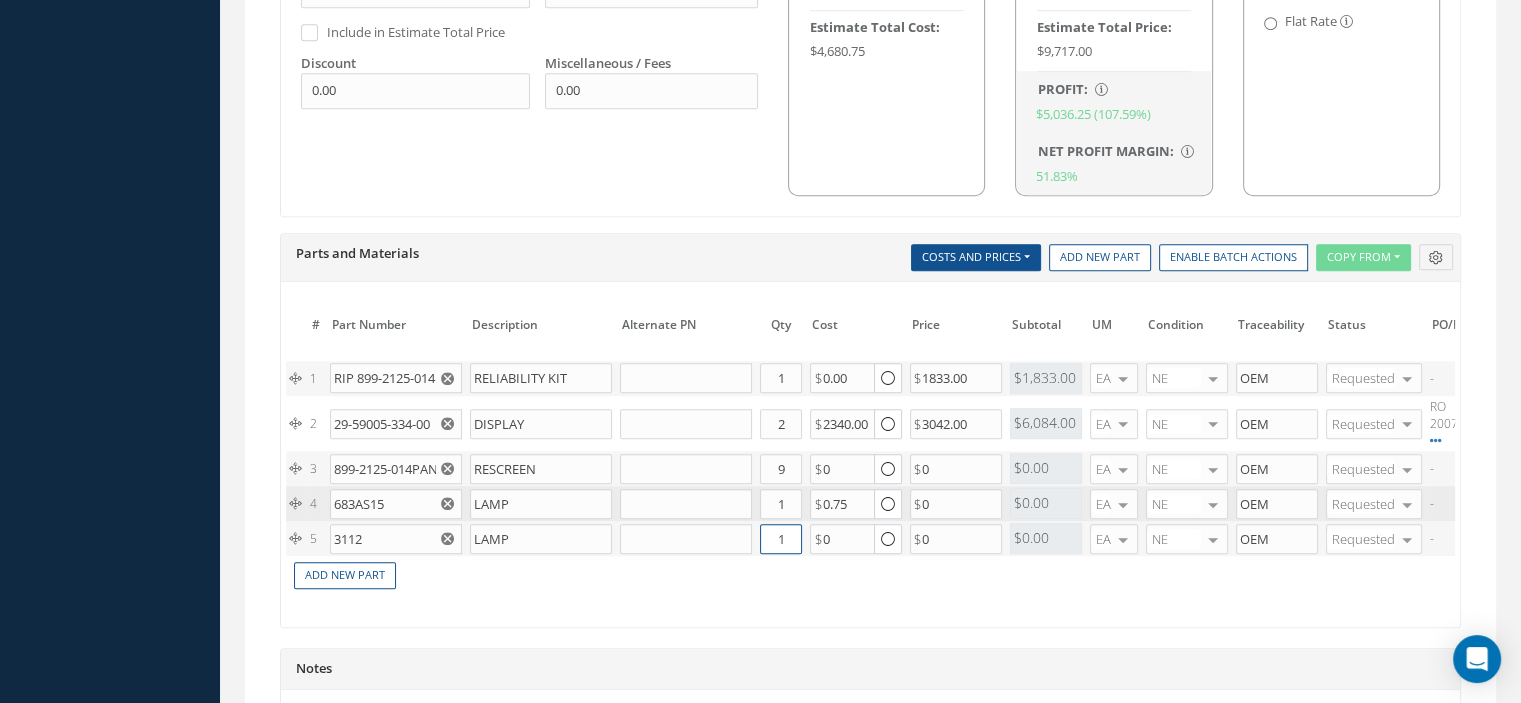 drag, startPoint x: 779, startPoint y: 533, endPoint x: 793, endPoint y: 534, distance: 14.035668 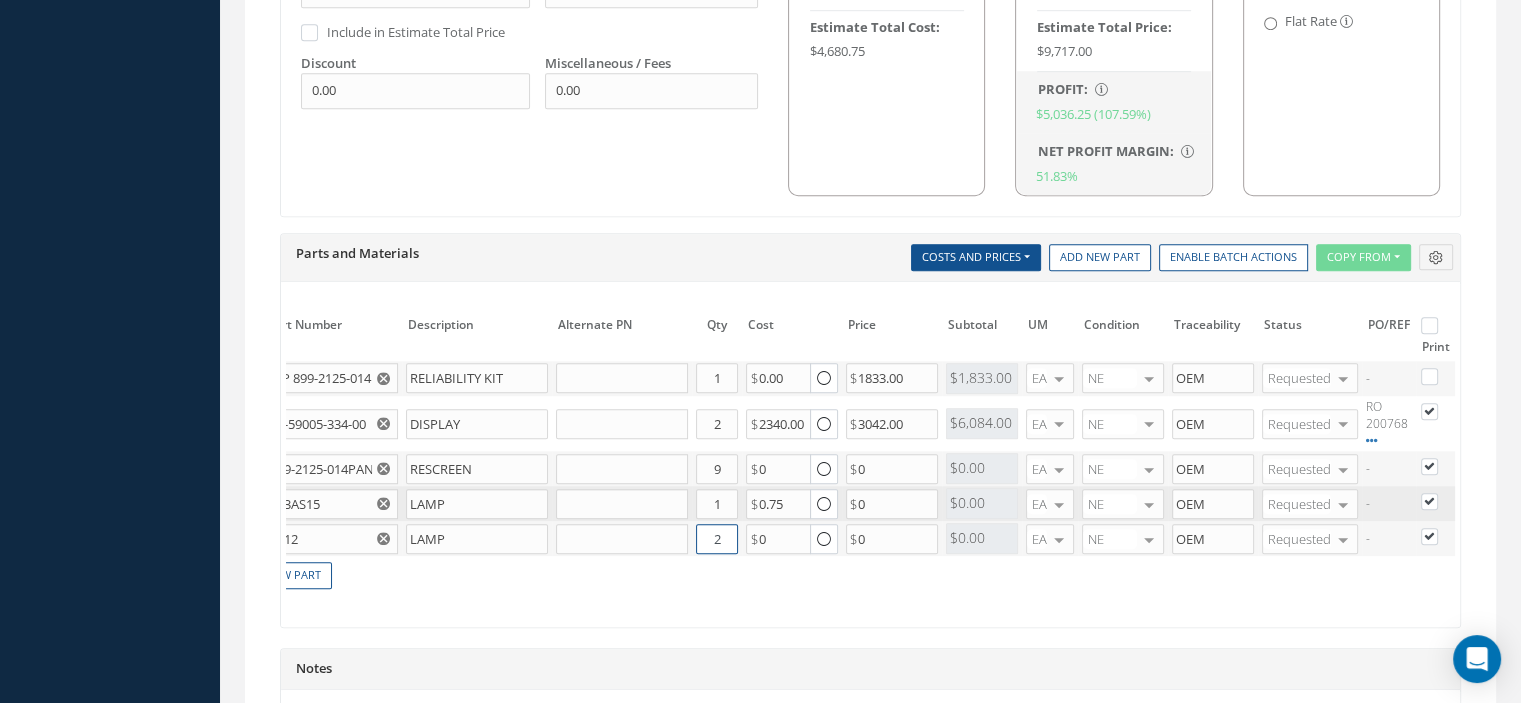 scroll, scrollTop: 0, scrollLeft: 0, axis: both 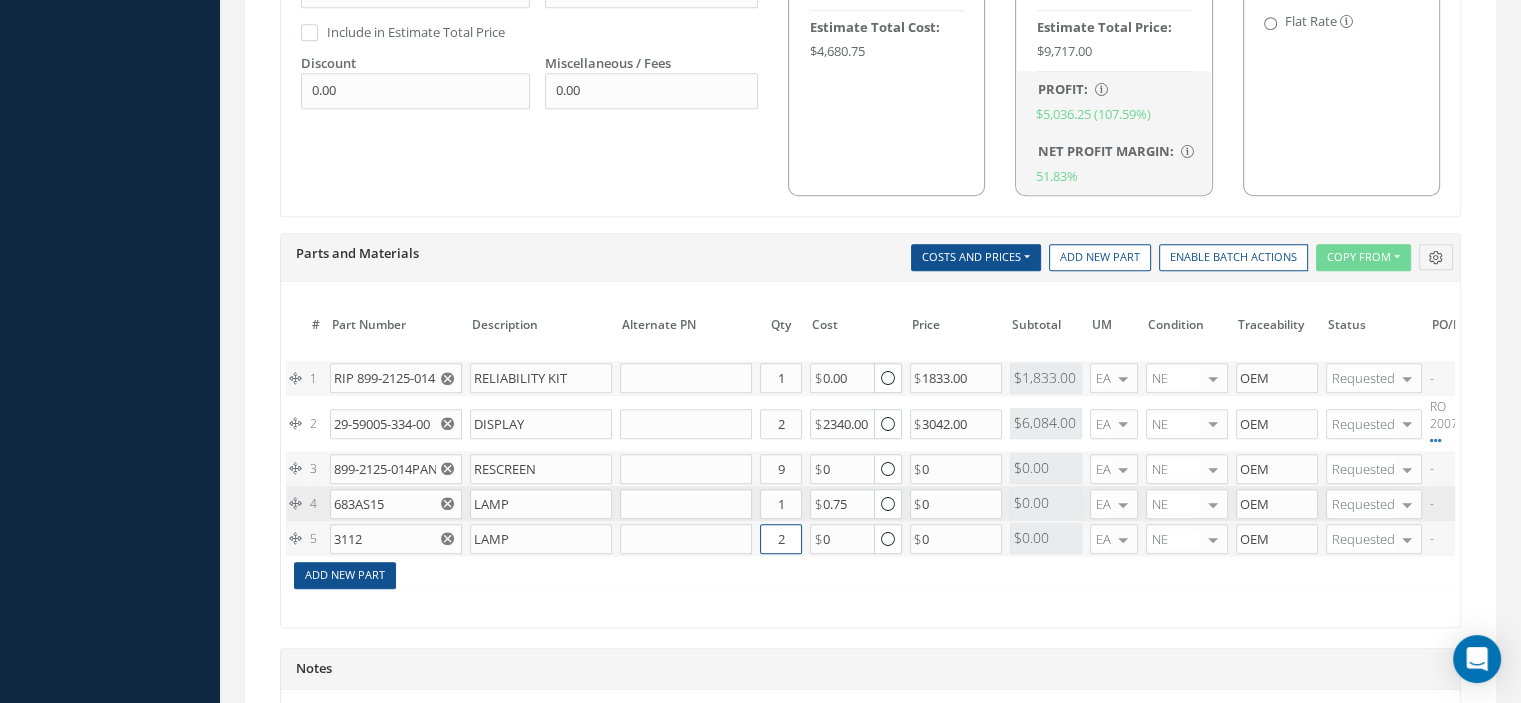 type on "2" 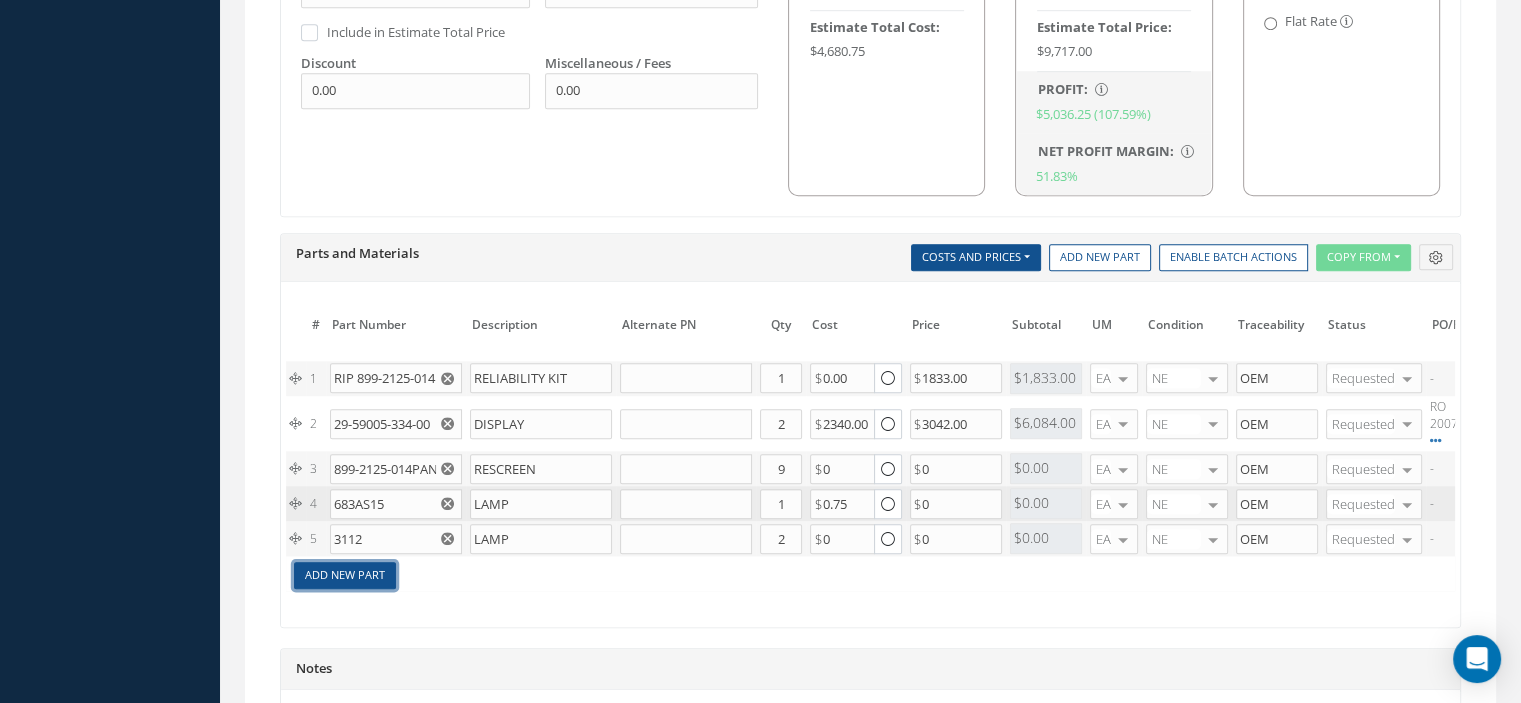 click on "Add New Part" at bounding box center (345, 575) 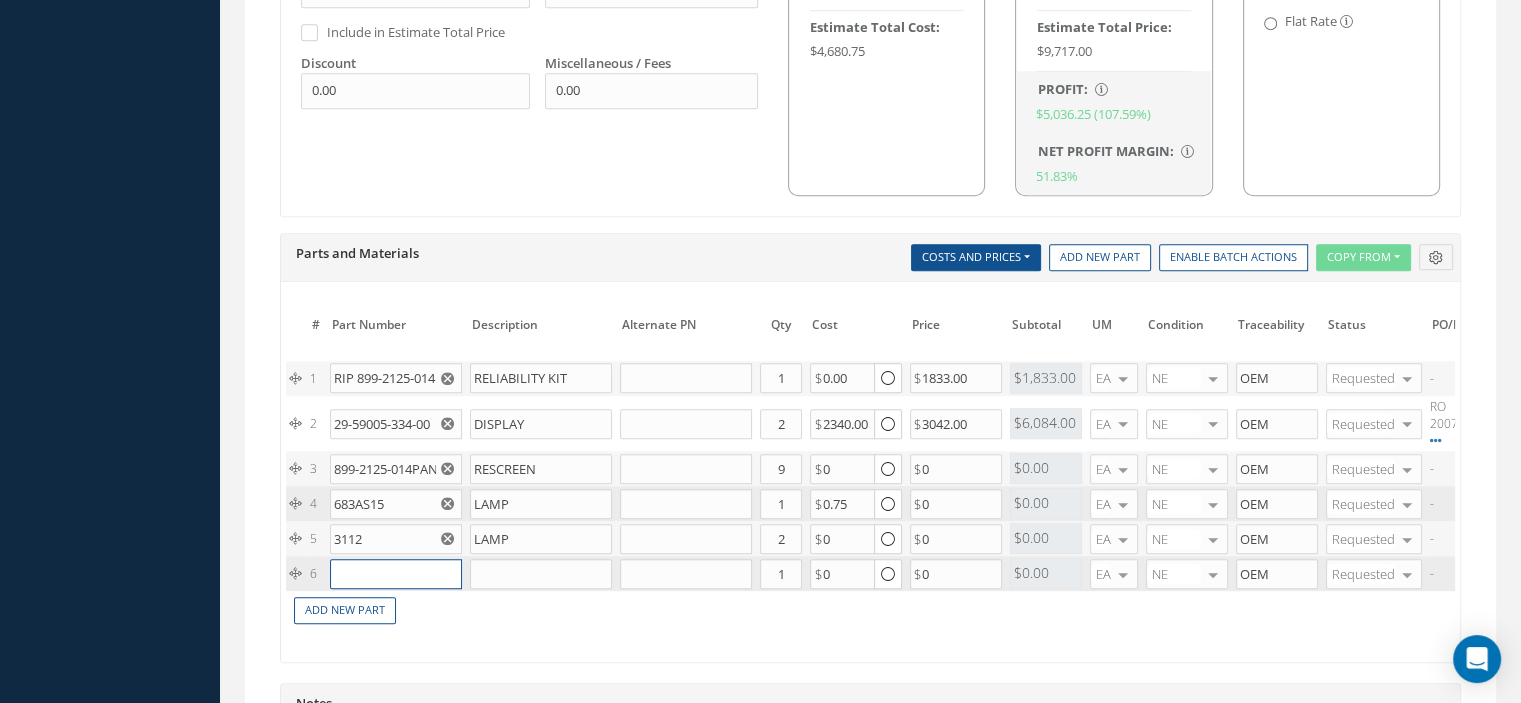 click at bounding box center [396, 574] 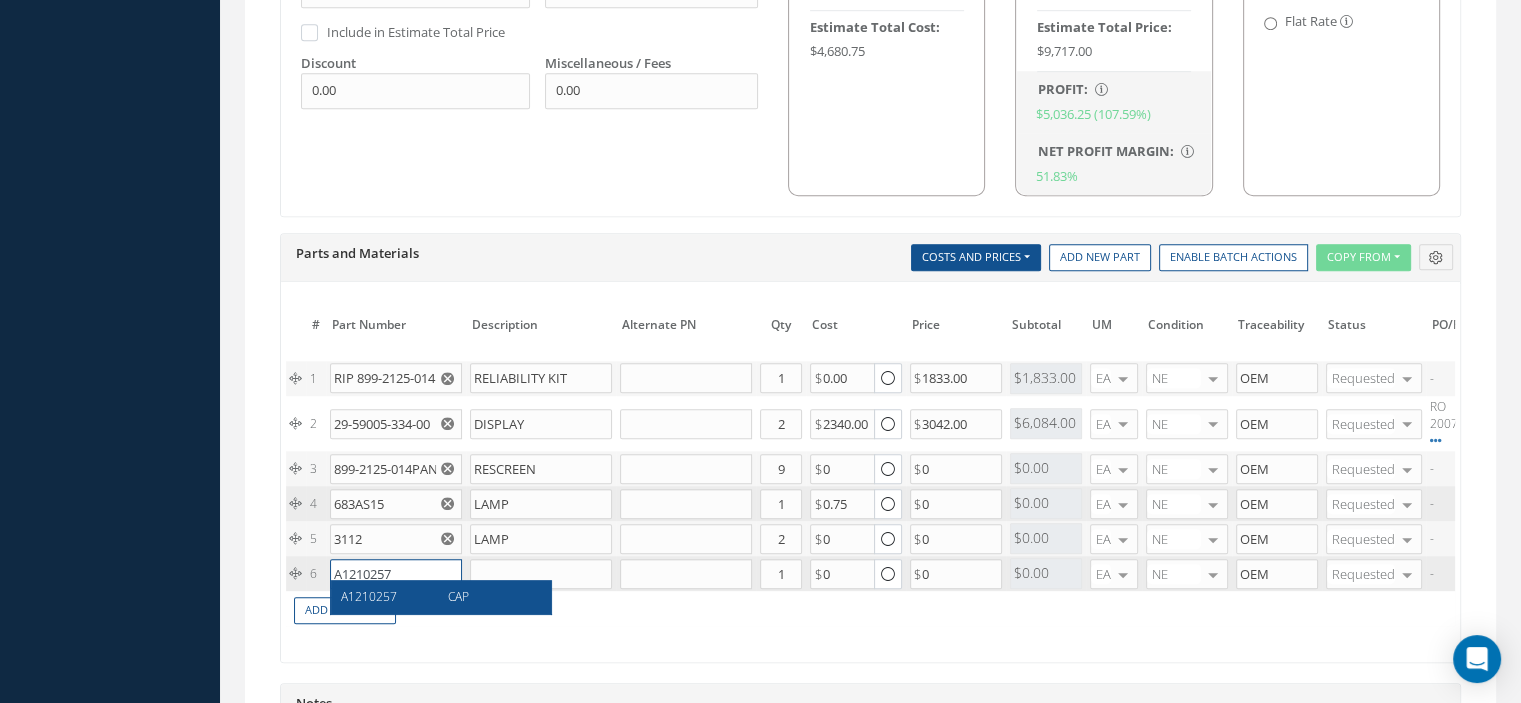 type on "A1210257" 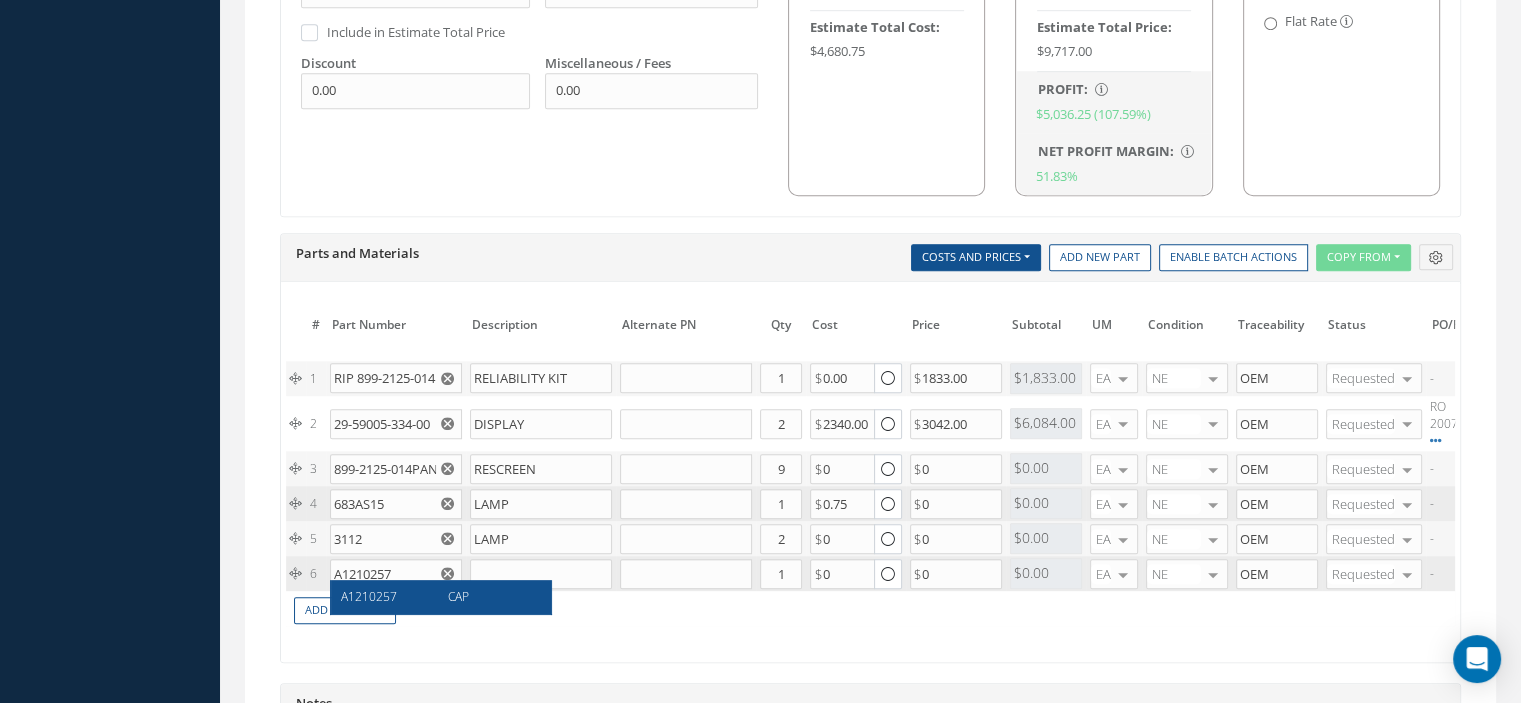 click on "A1210257
CAP" at bounding box center [441, 596] 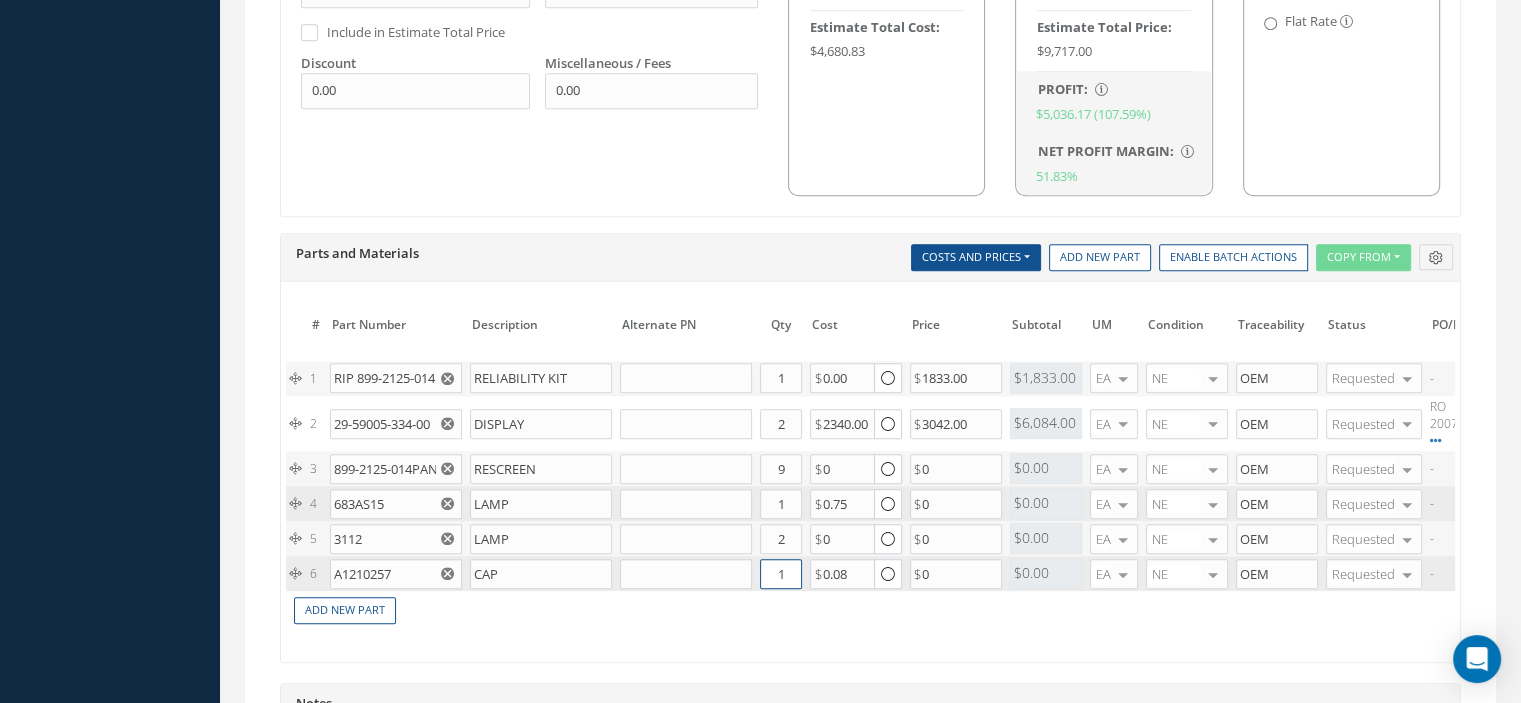 click on "1" at bounding box center [781, 574] 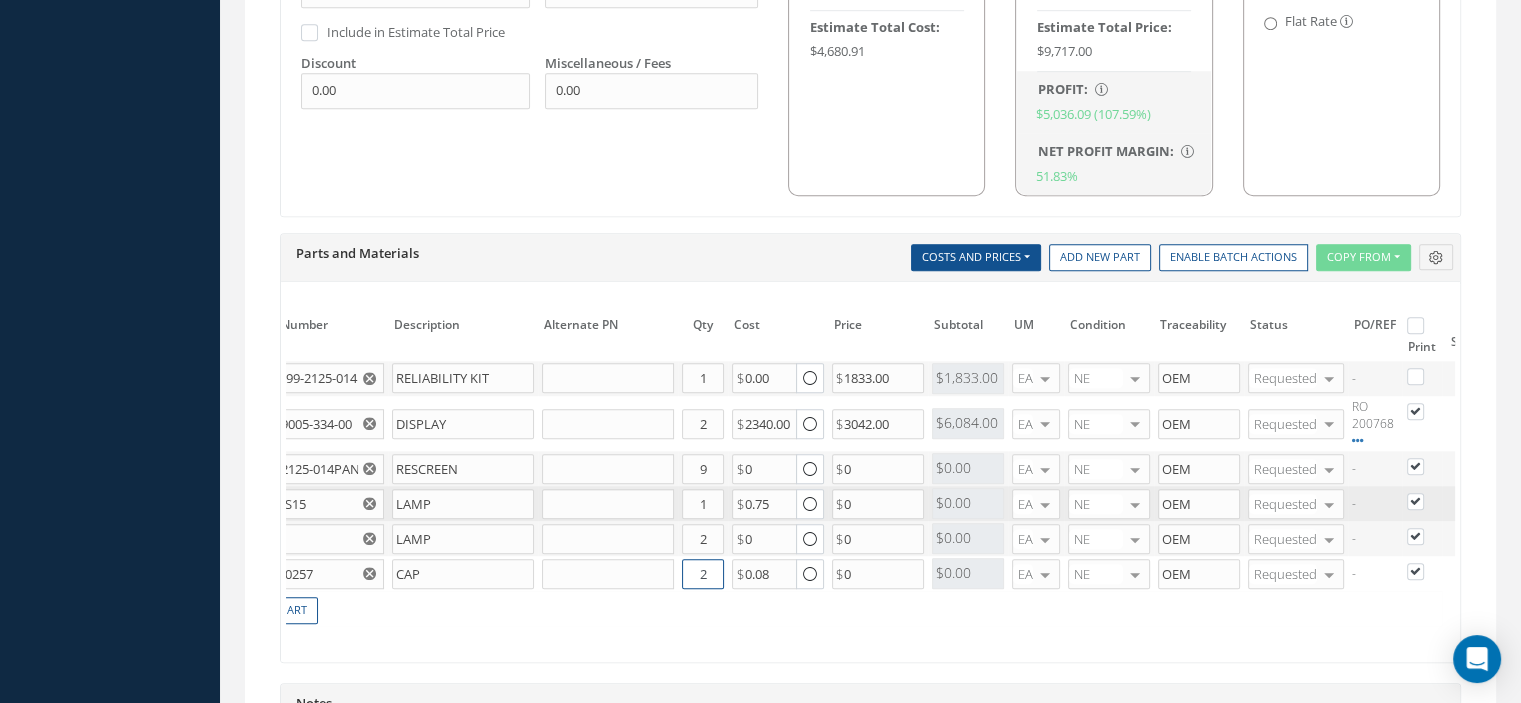 scroll, scrollTop: 0, scrollLeft: 0, axis: both 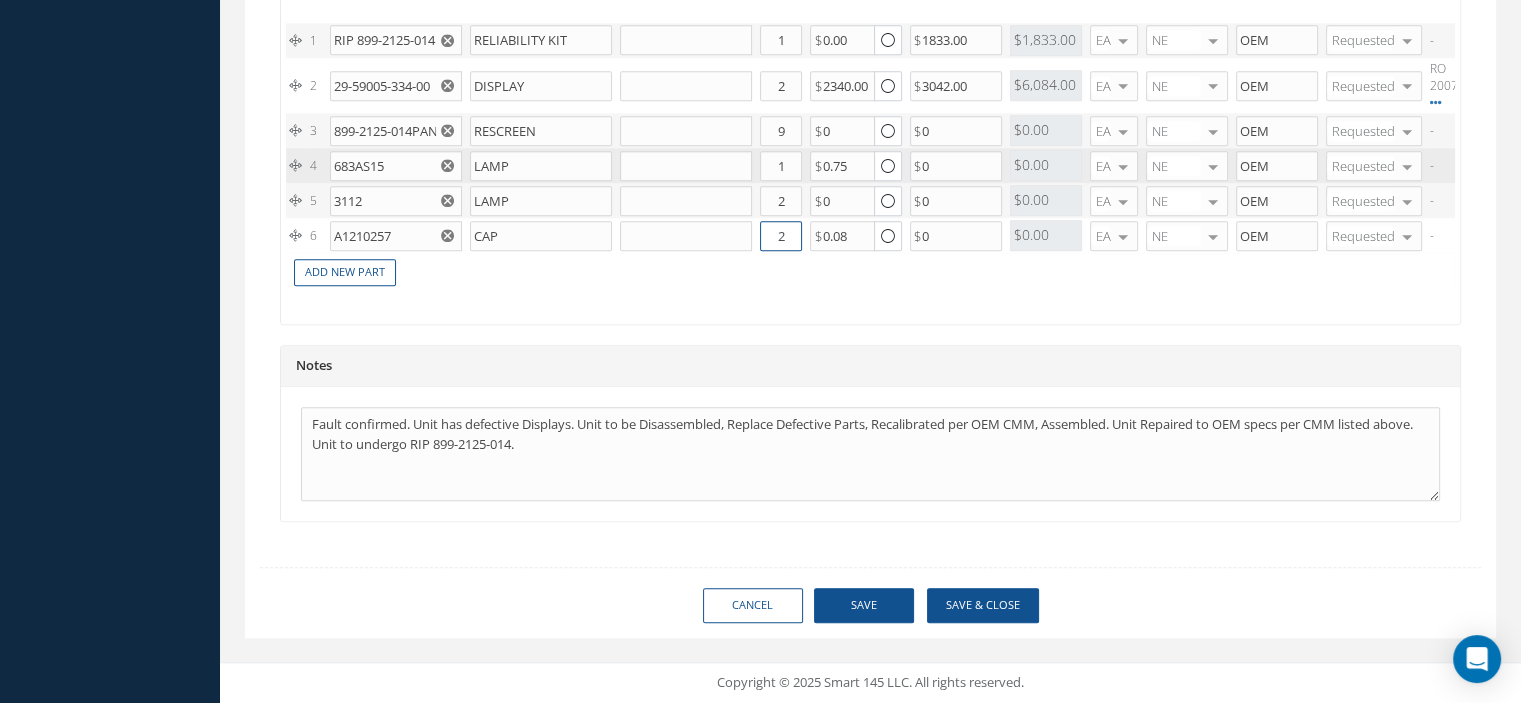 type on "2" 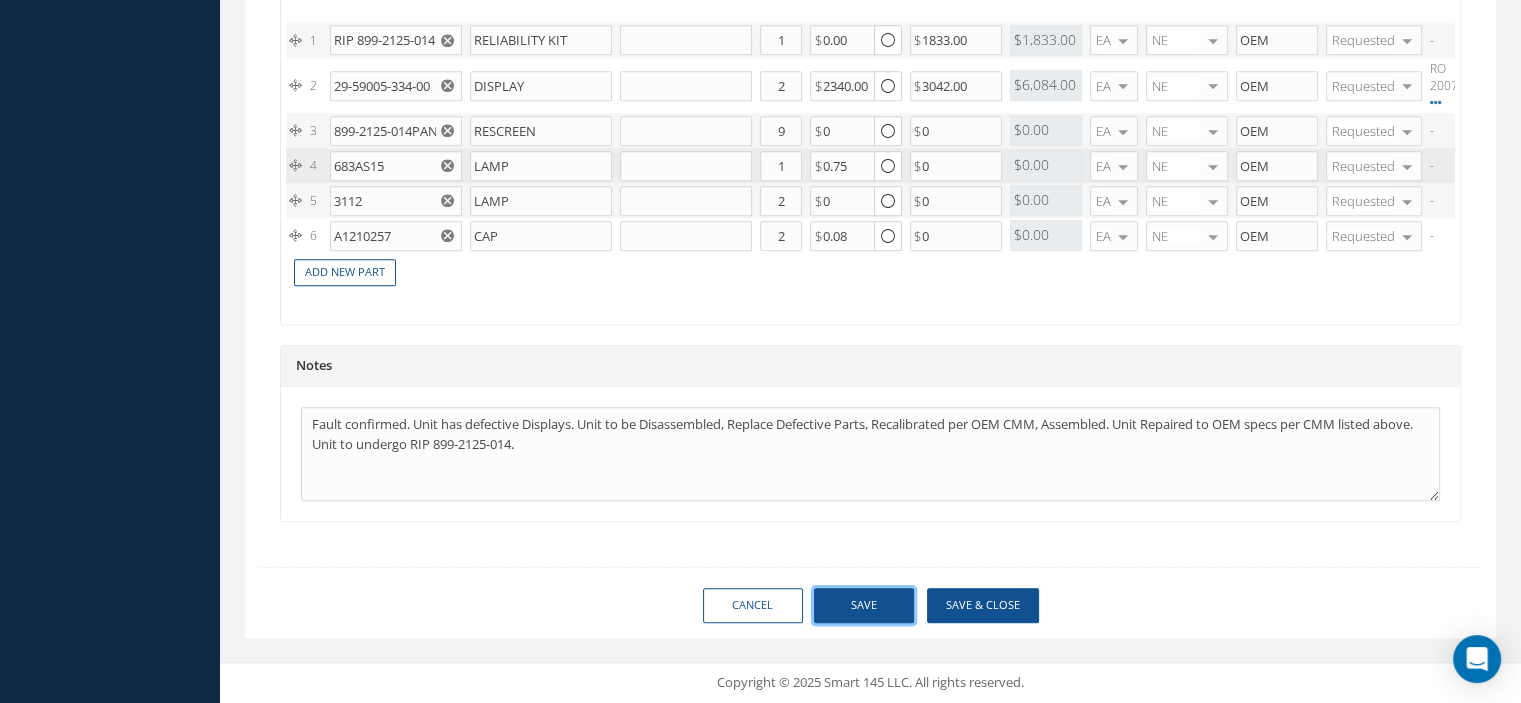 click on "Save" at bounding box center (864, 605) 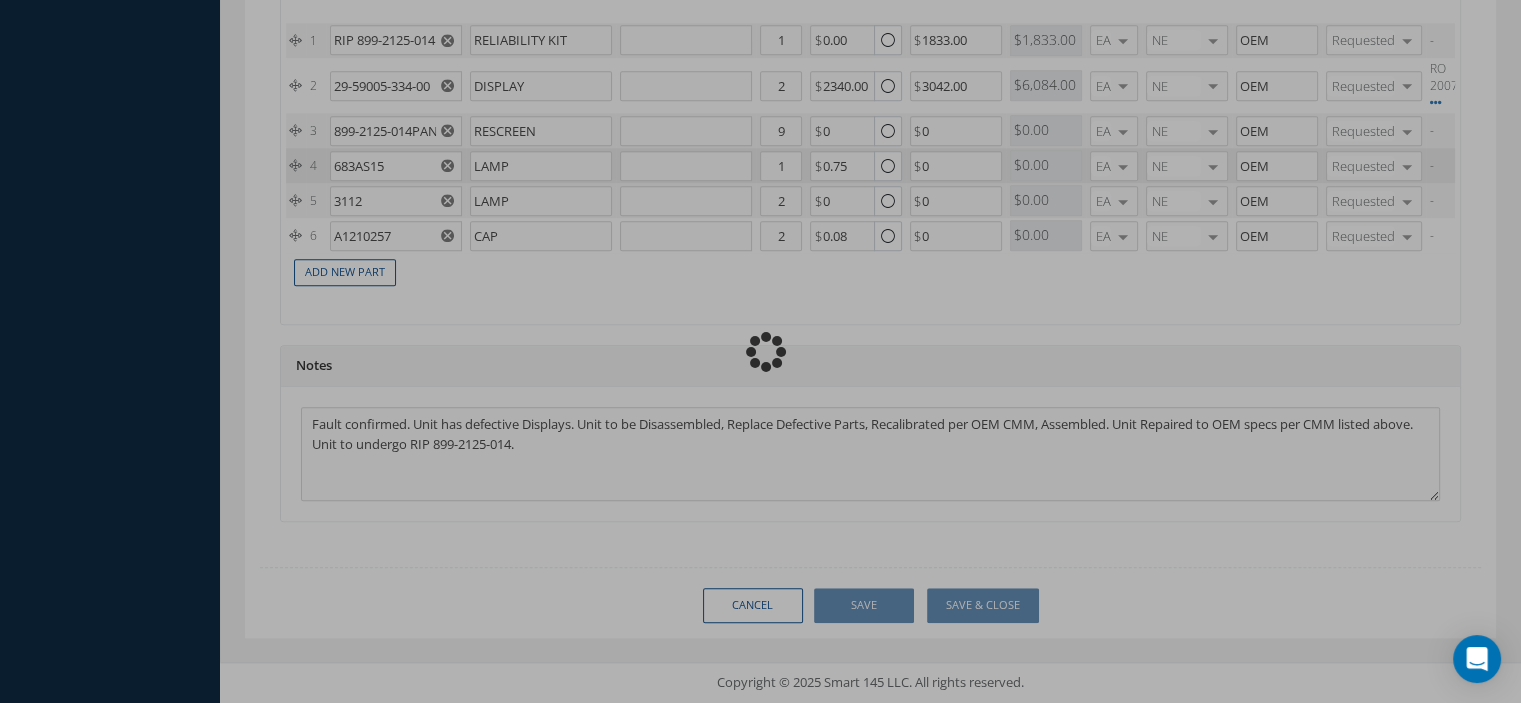type 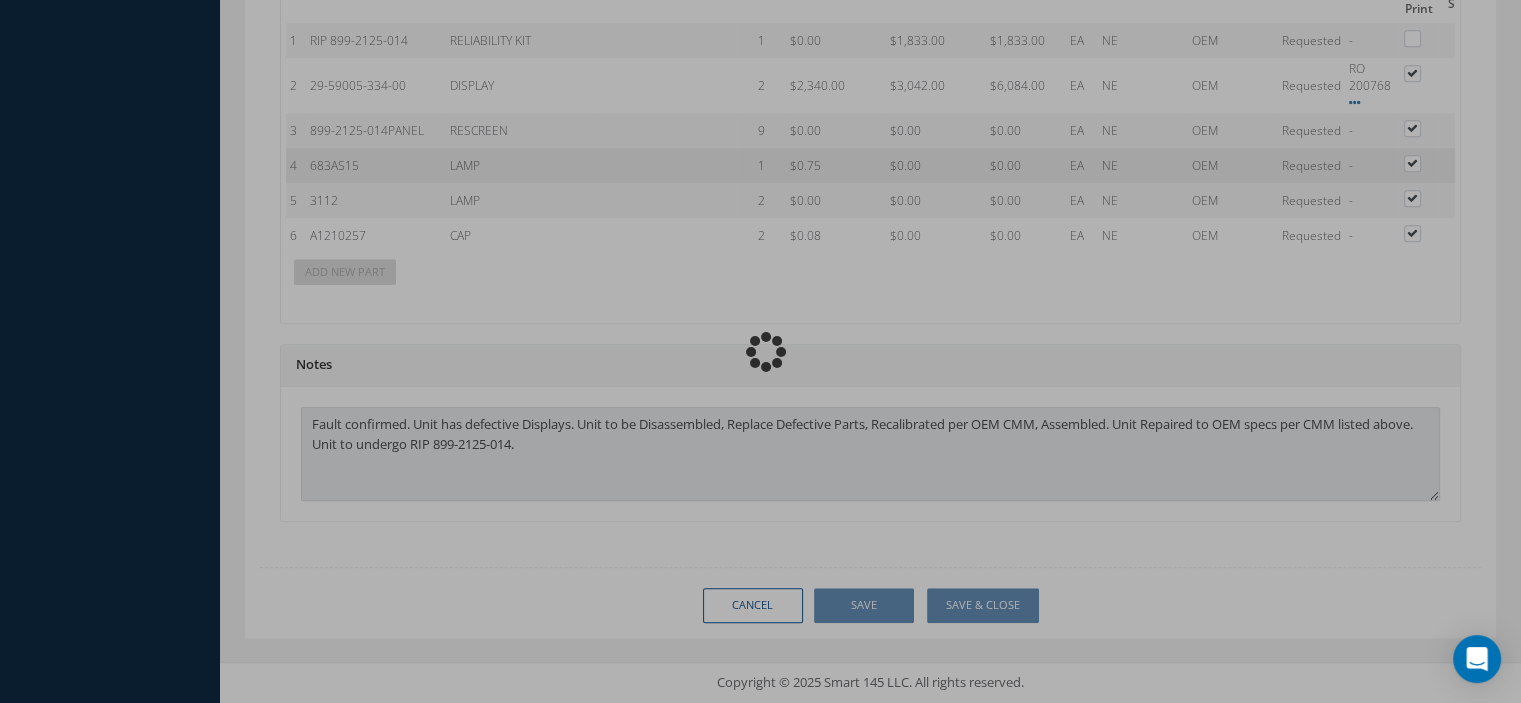 type on "SEXTANT" 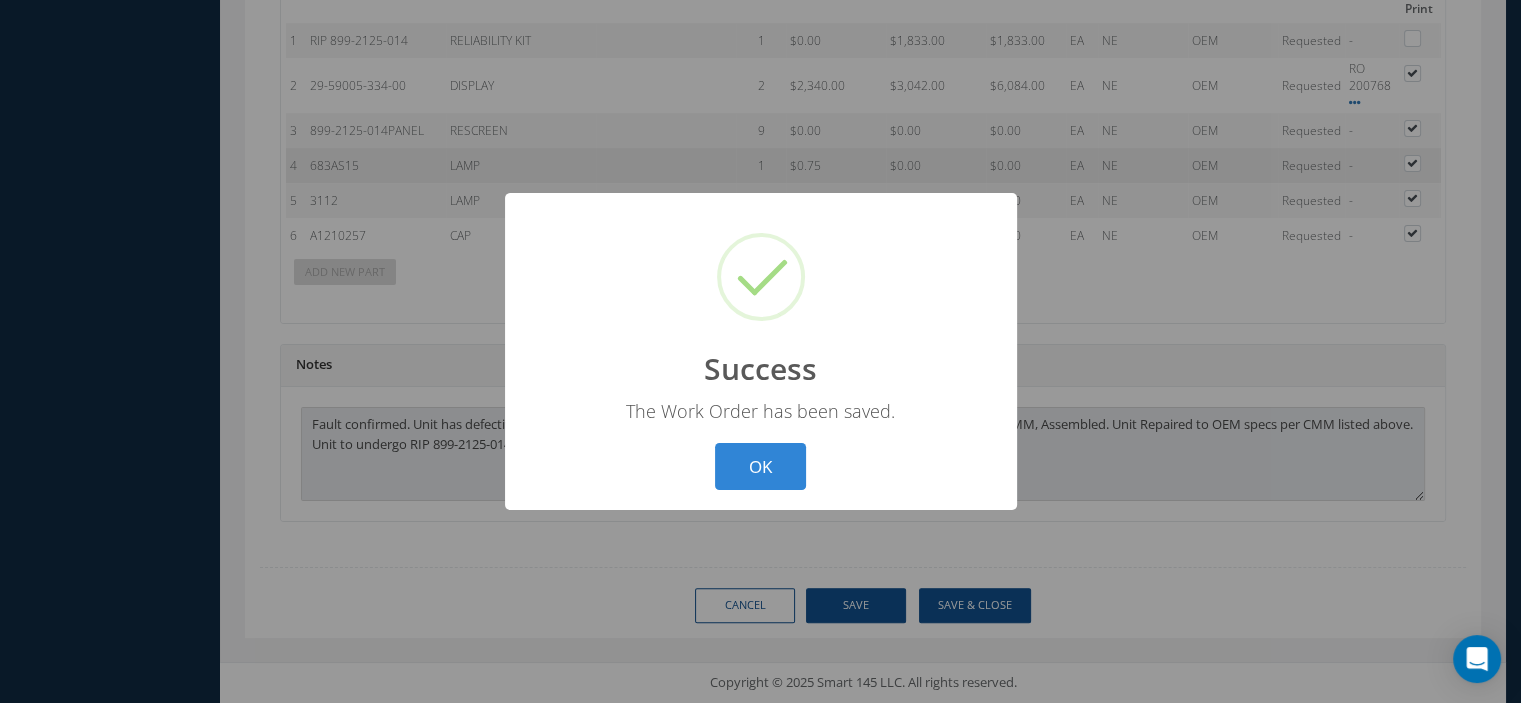 scroll, scrollTop: 1720, scrollLeft: 0, axis: vertical 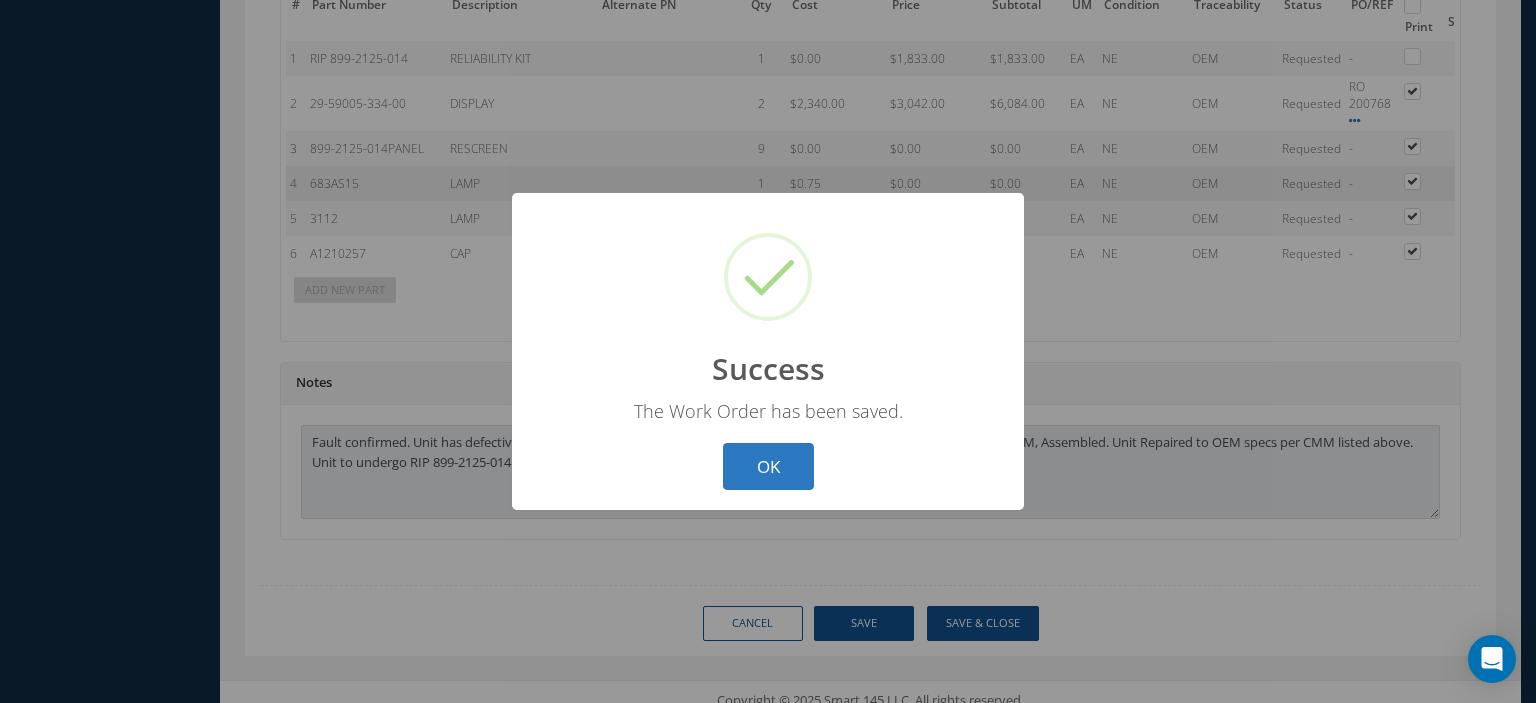 click on "OK" at bounding box center (768, 466) 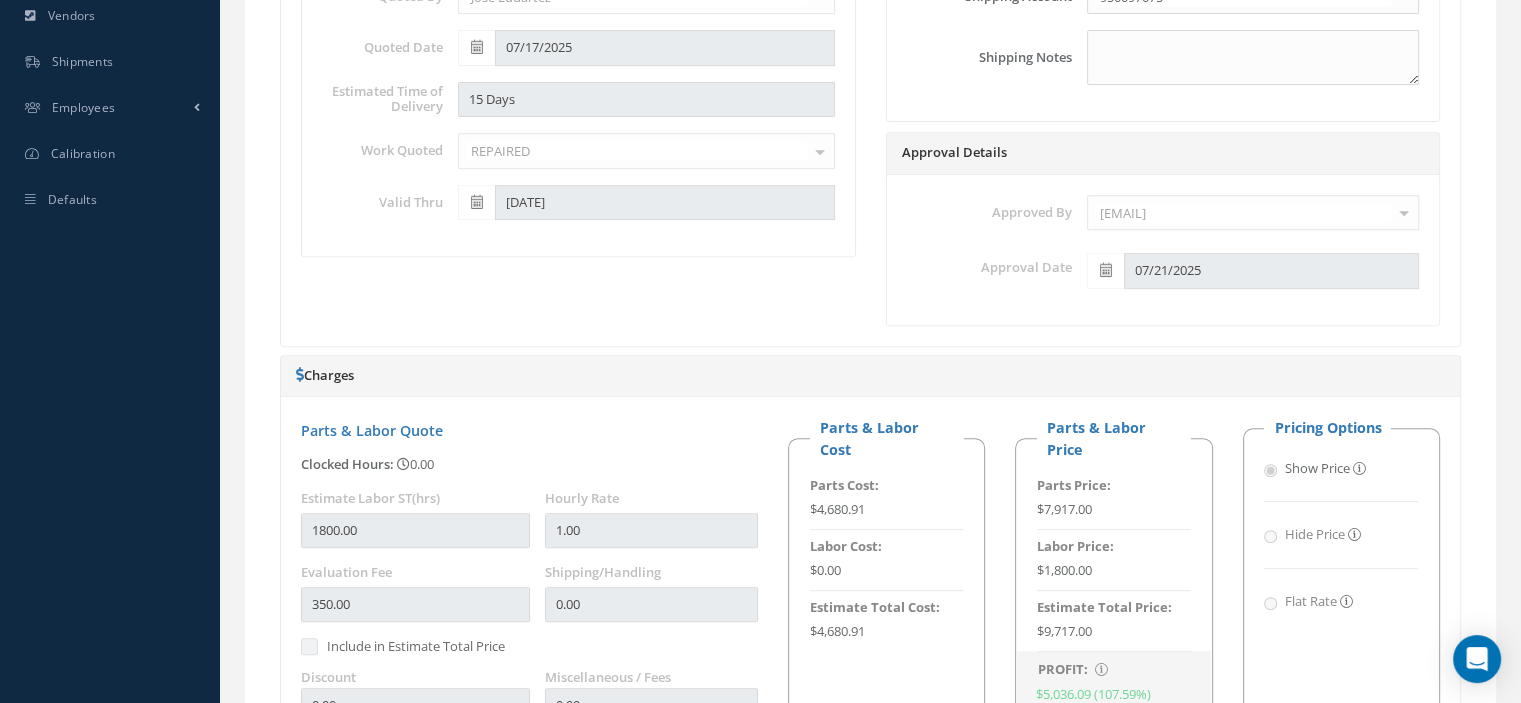 scroll, scrollTop: 420, scrollLeft: 0, axis: vertical 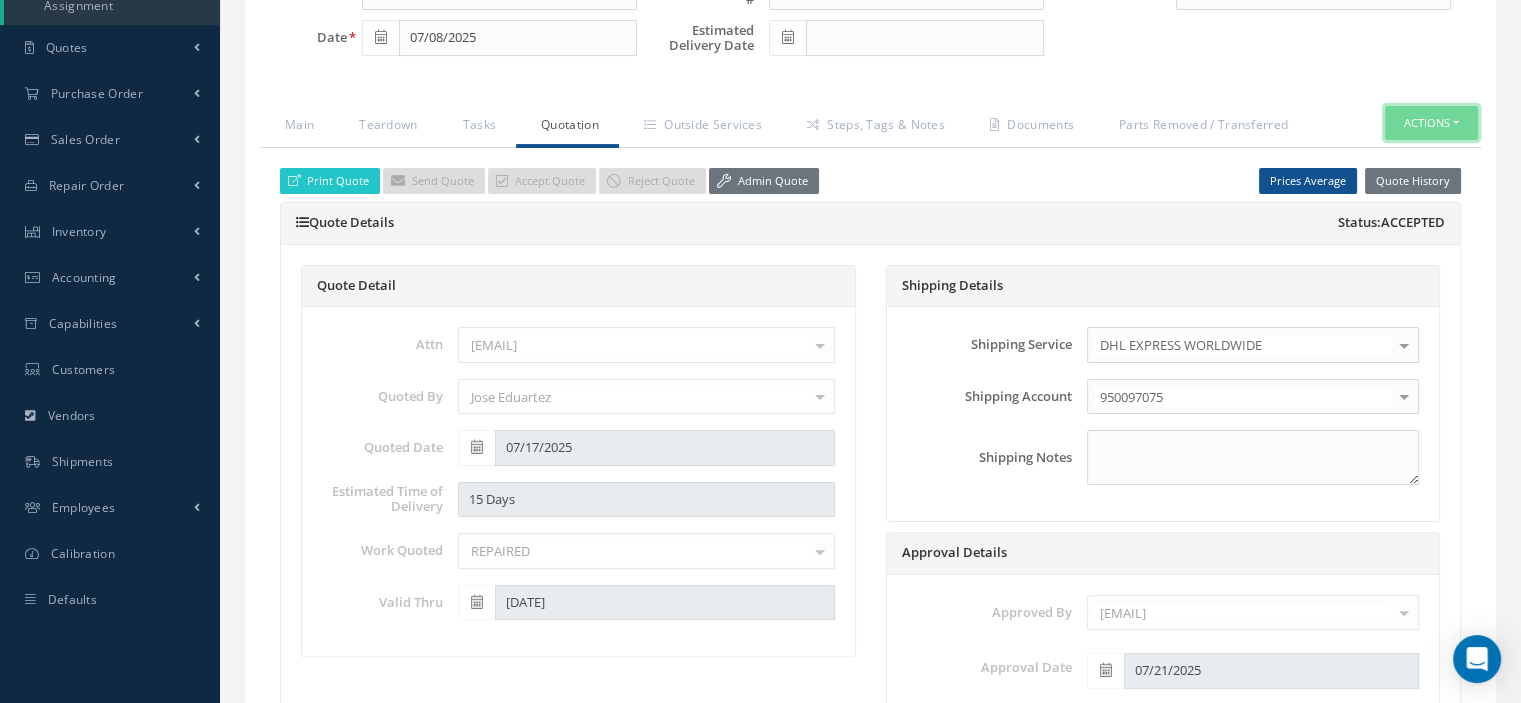 click on "Actions" at bounding box center [1431, 123] 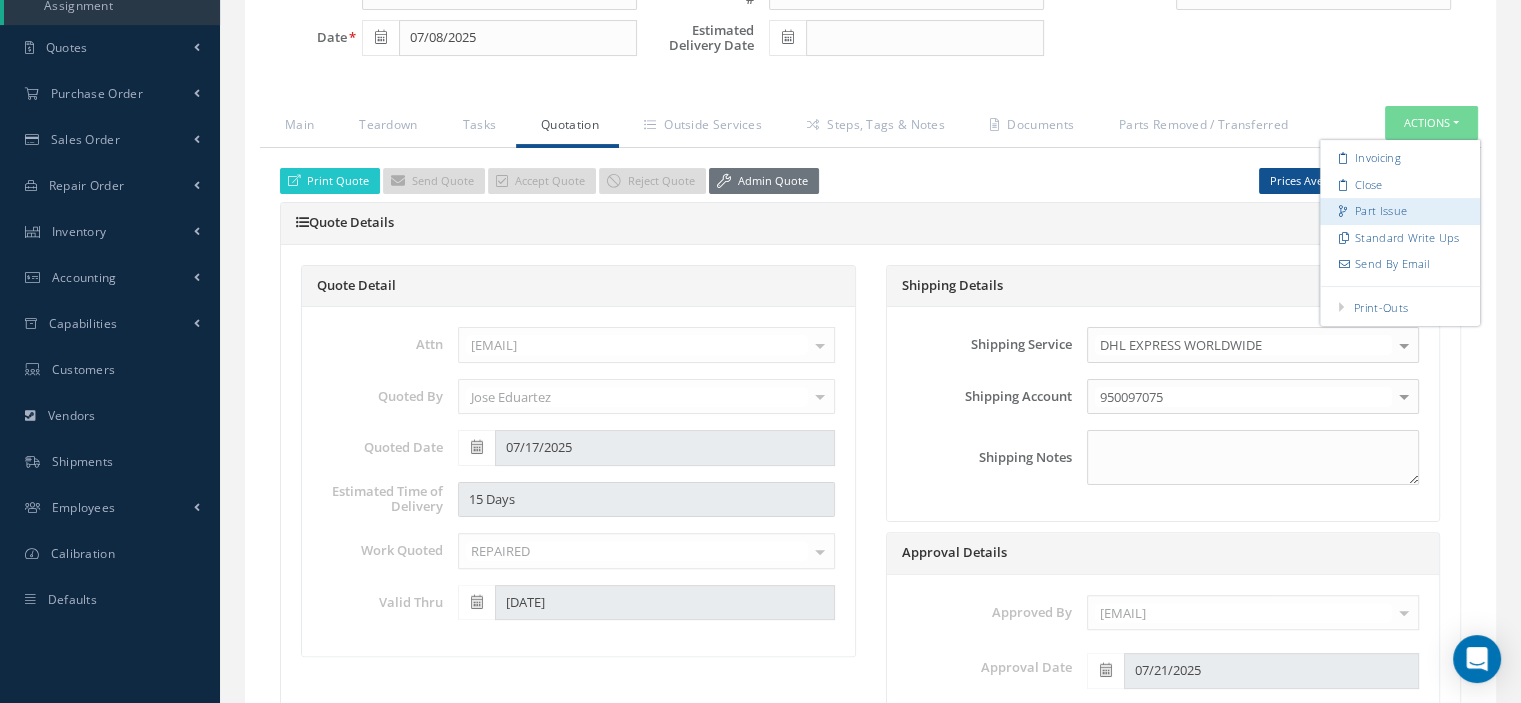click on "Part Issue" at bounding box center (1400, 211) 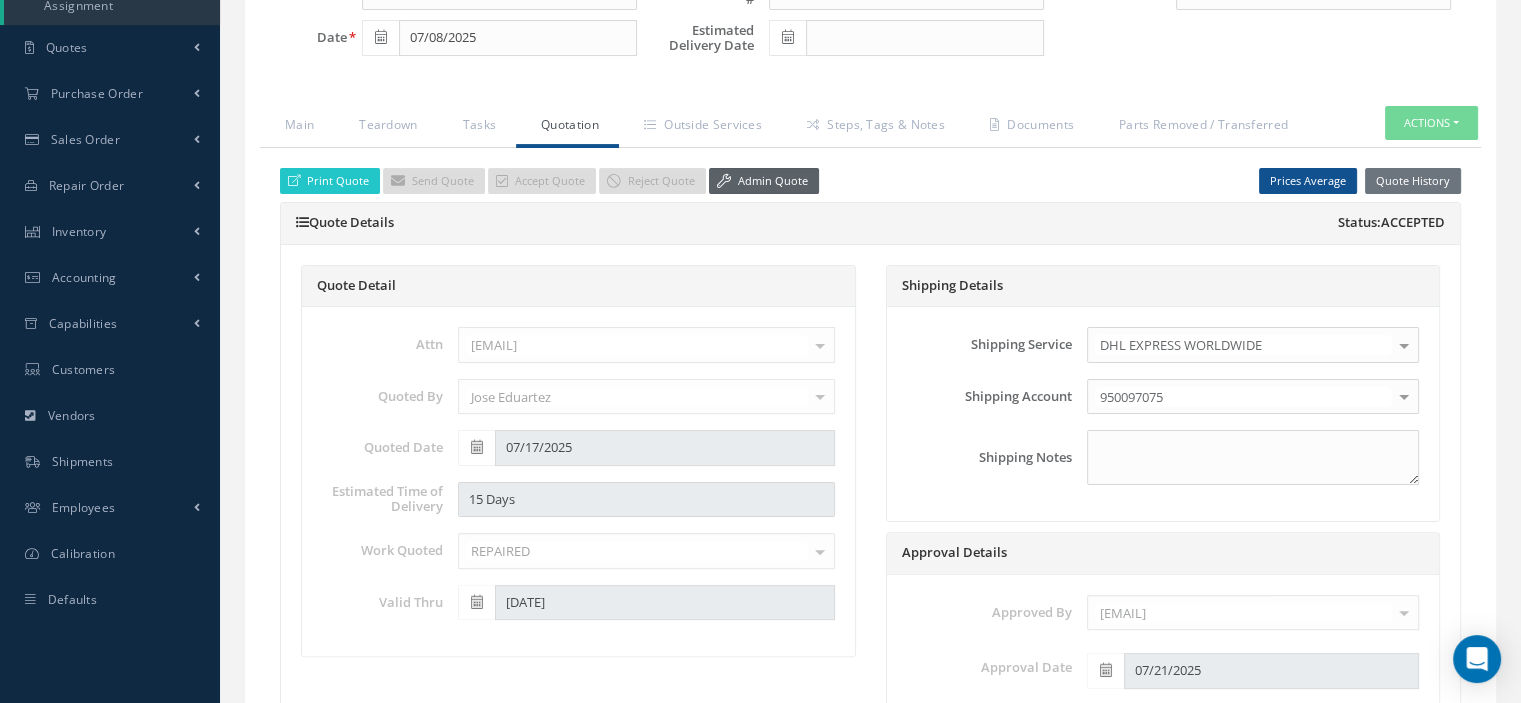click on "Admin Quote" at bounding box center (764, 181) 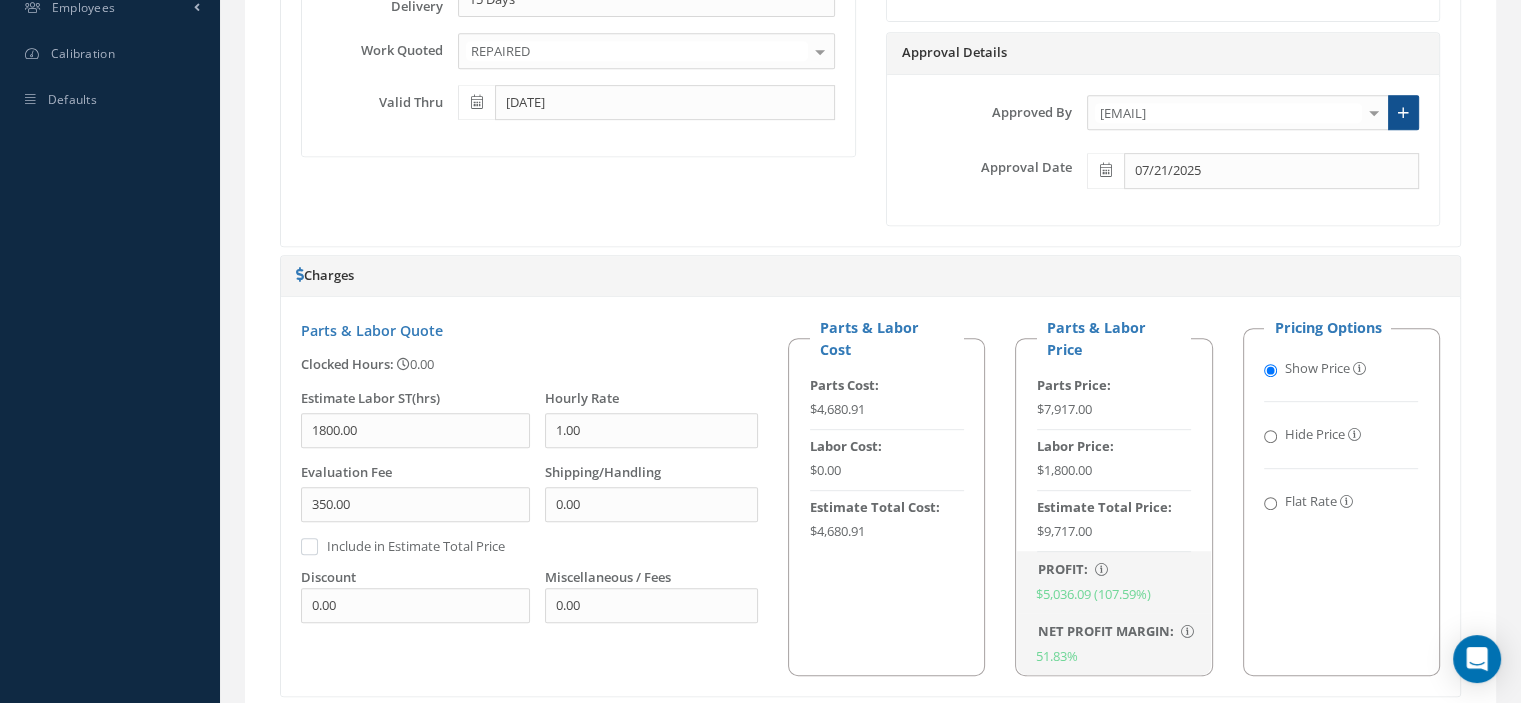 scroll, scrollTop: 1420, scrollLeft: 0, axis: vertical 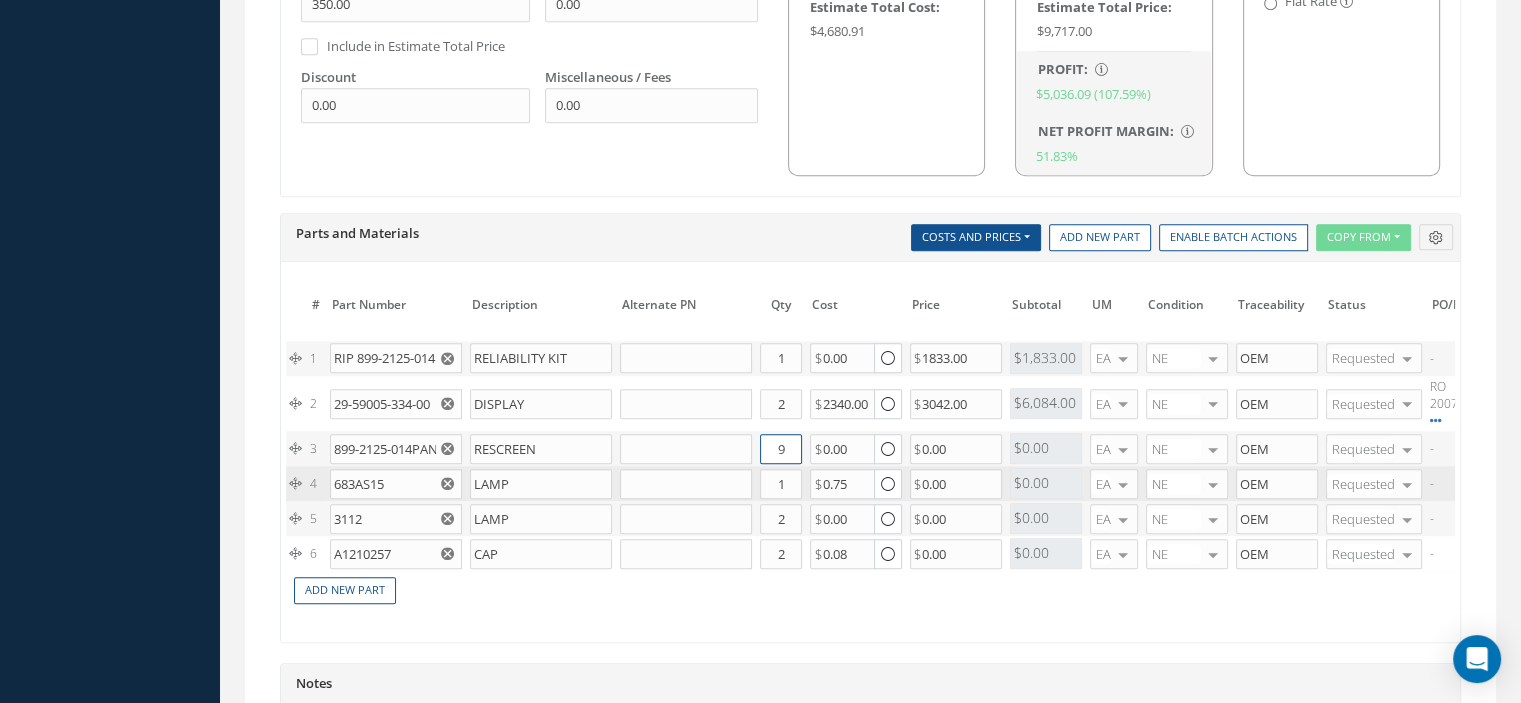 drag, startPoint x: 776, startPoint y: 436, endPoint x: 792, endPoint y: 438, distance: 16.124516 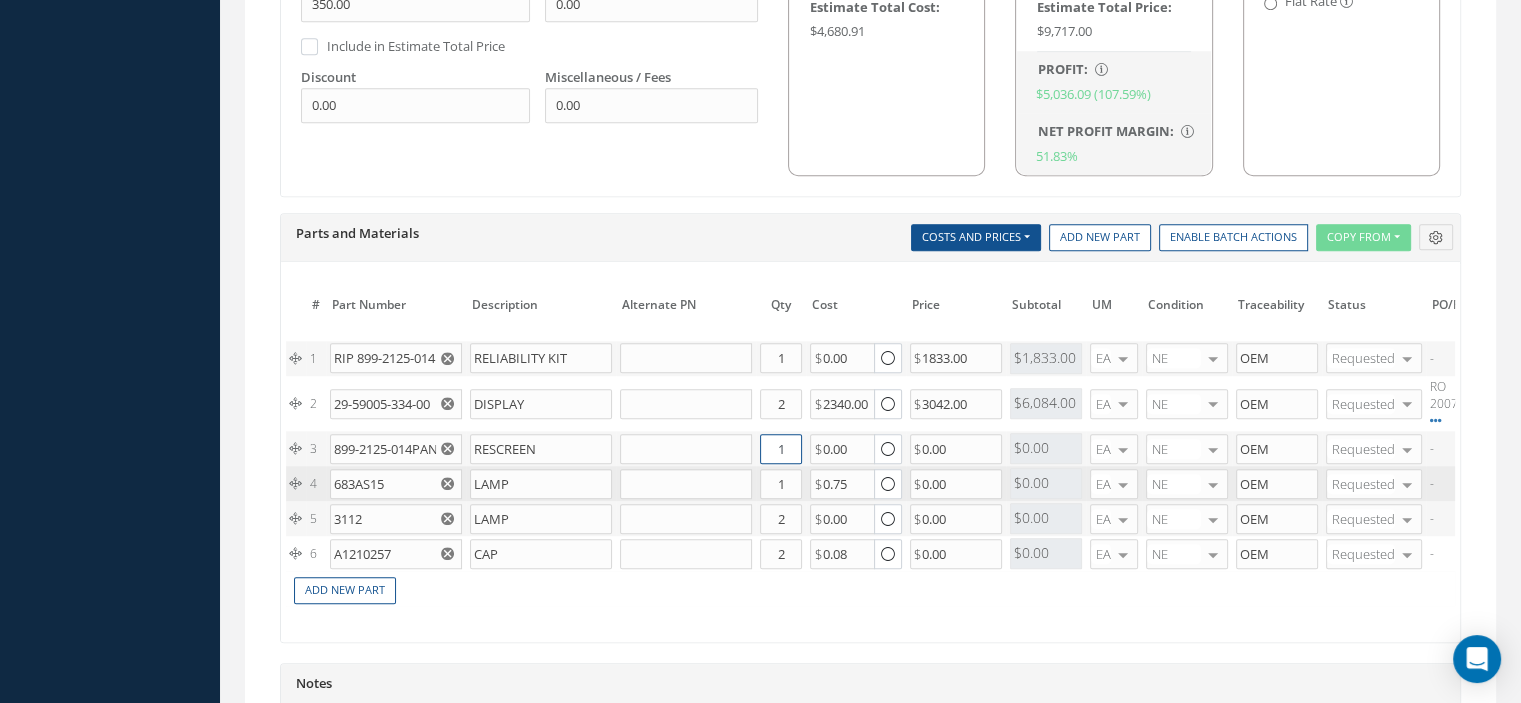 type on "1" 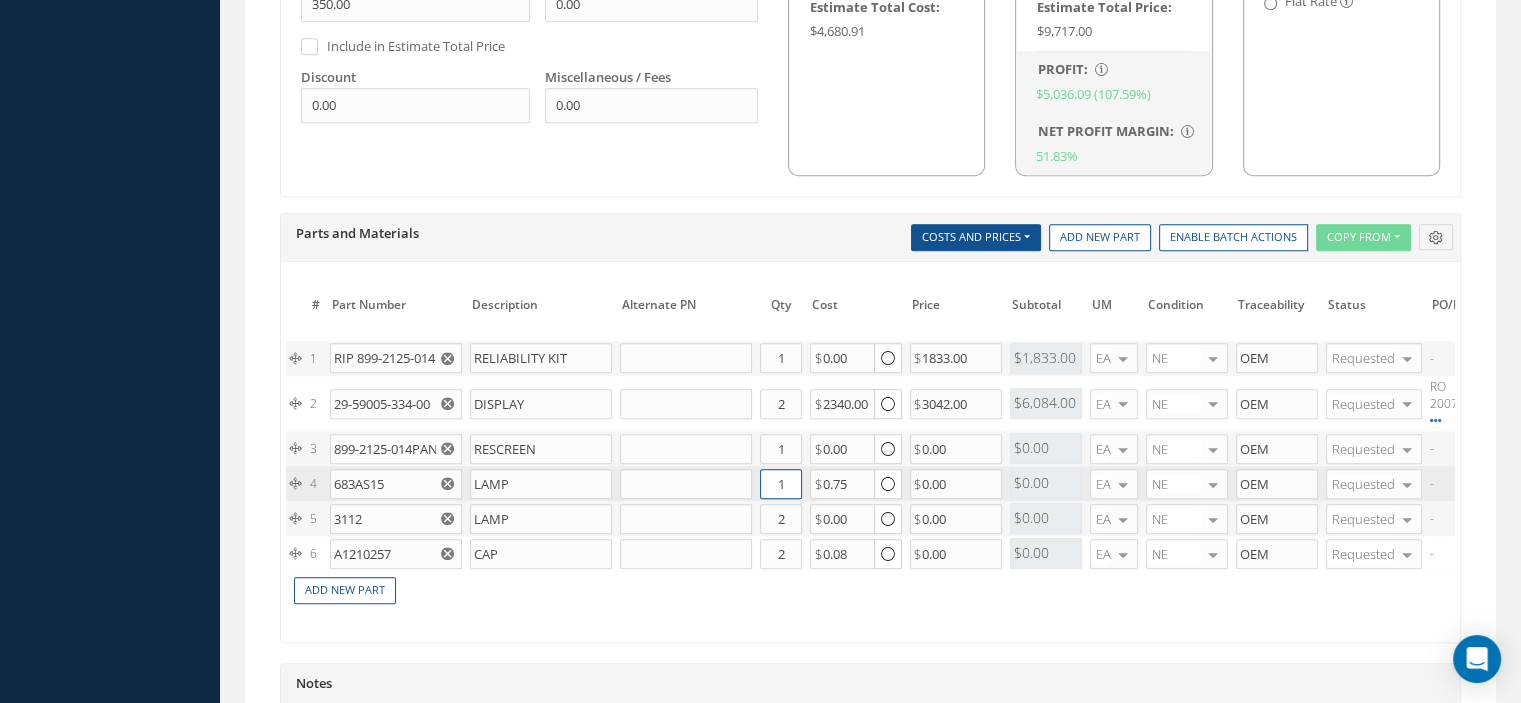 click on "1" at bounding box center (781, 484) 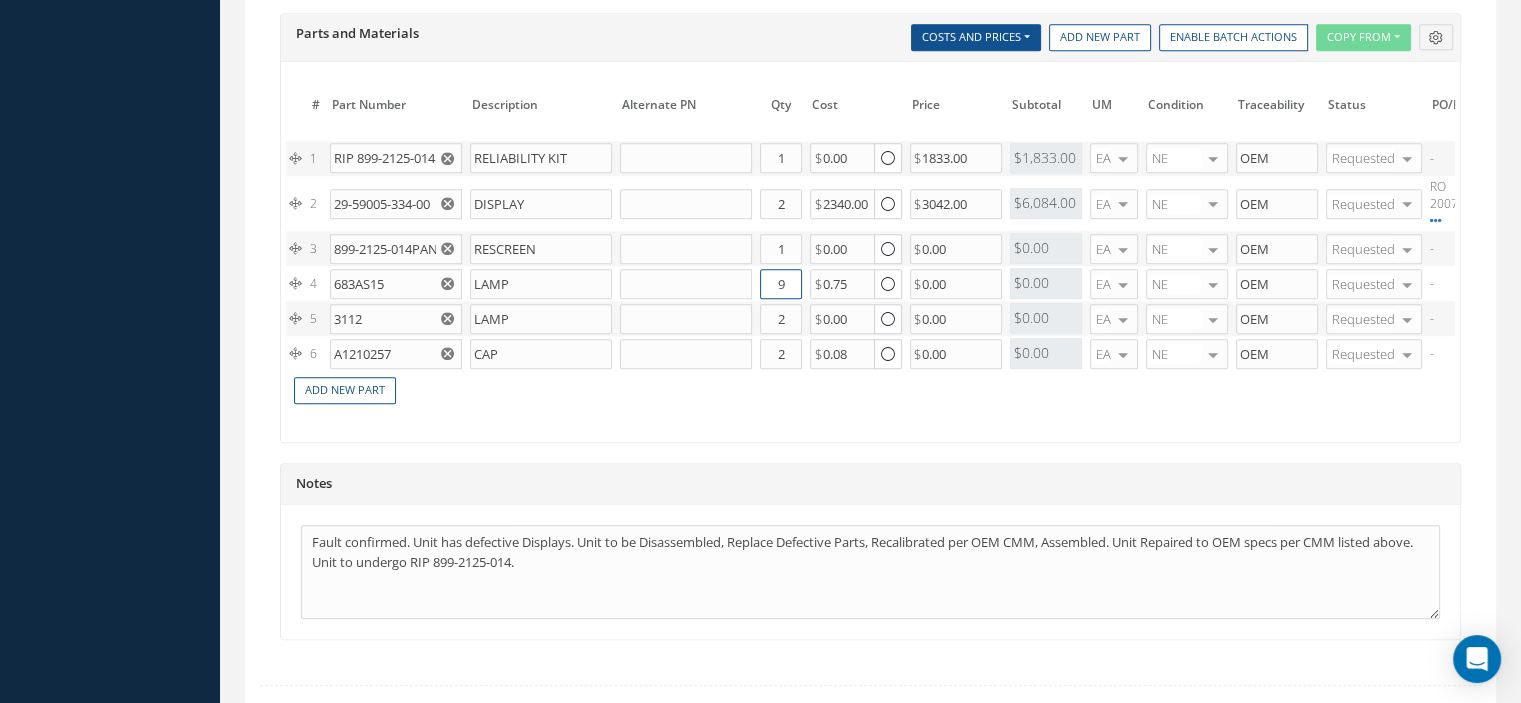 scroll, scrollTop: 1742, scrollLeft: 0, axis: vertical 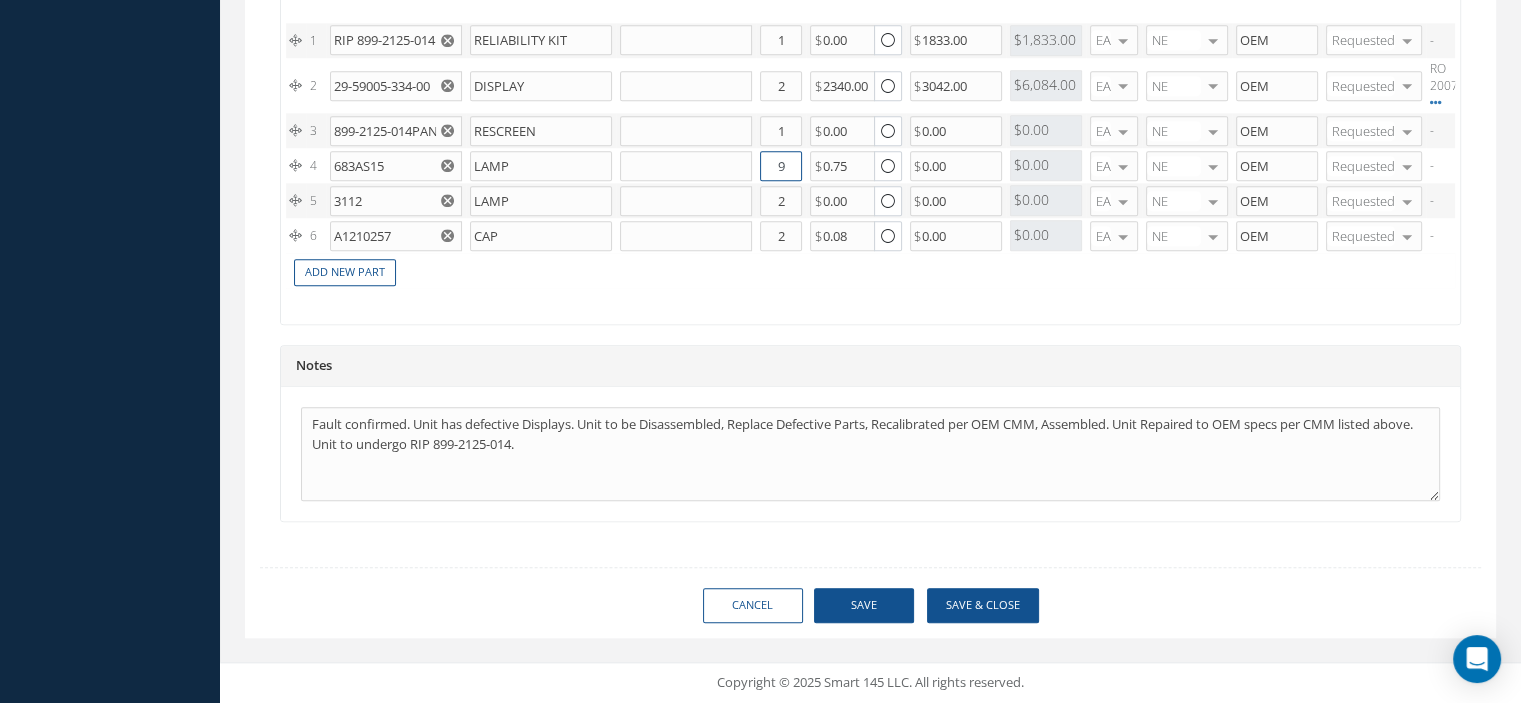 type on "9" 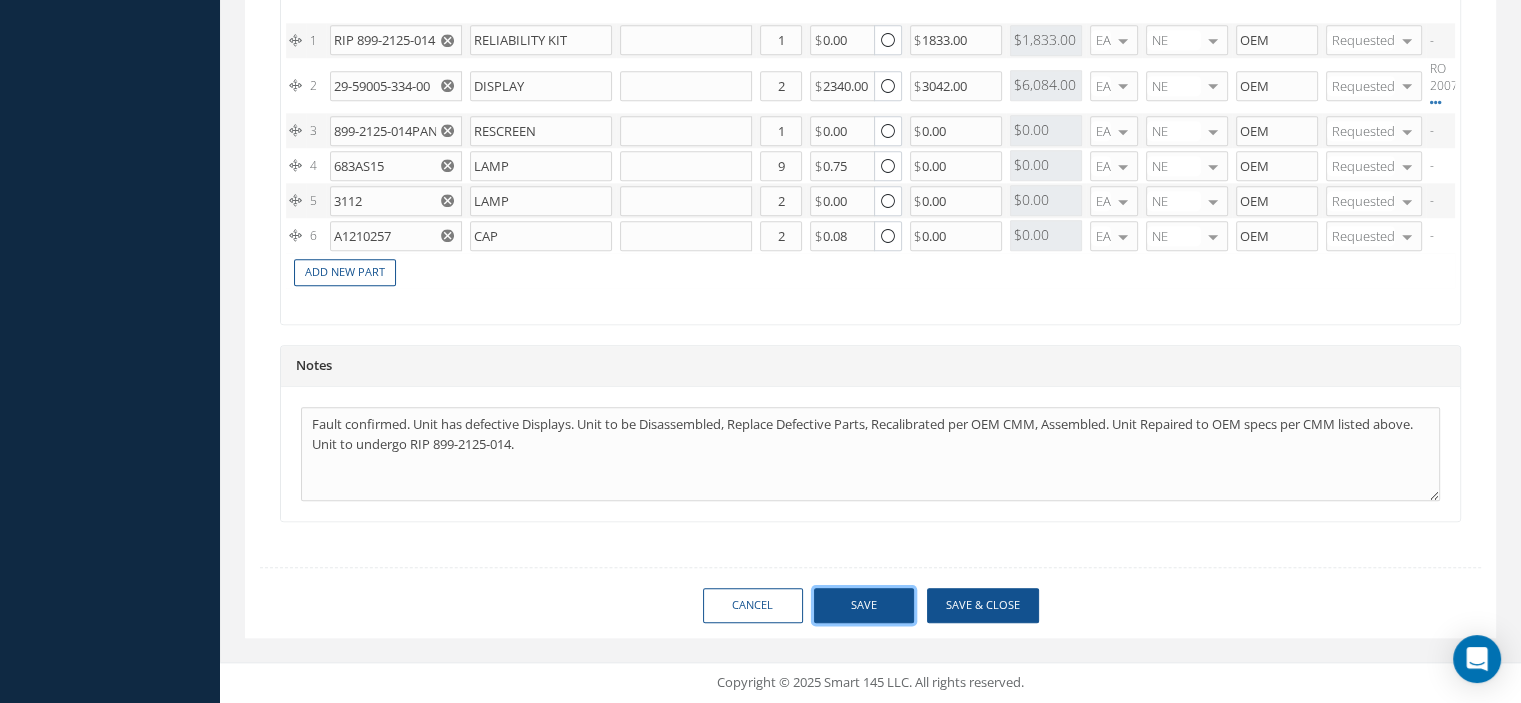 click on "Save" at bounding box center [864, 605] 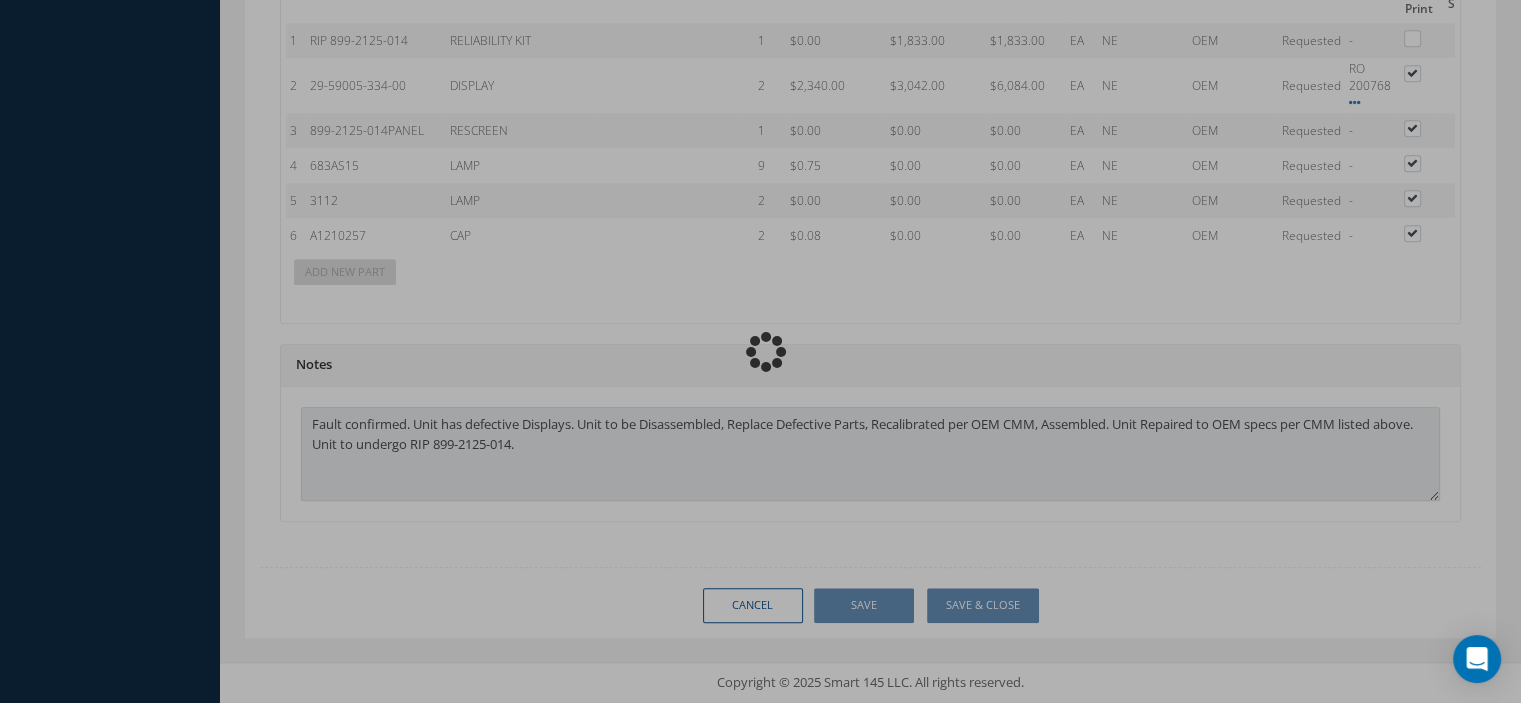 type on "SEXTANT" 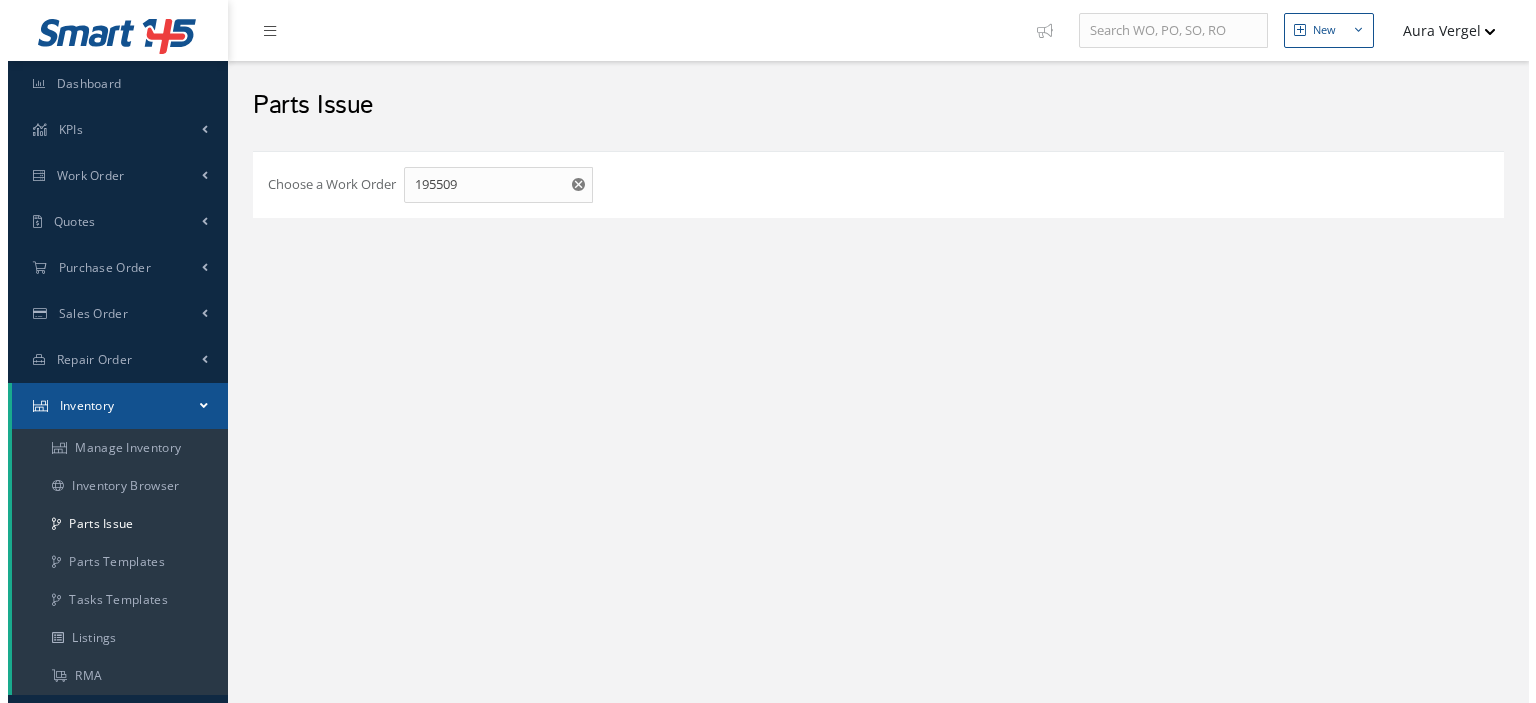 scroll, scrollTop: 0, scrollLeft: 0, axis: both 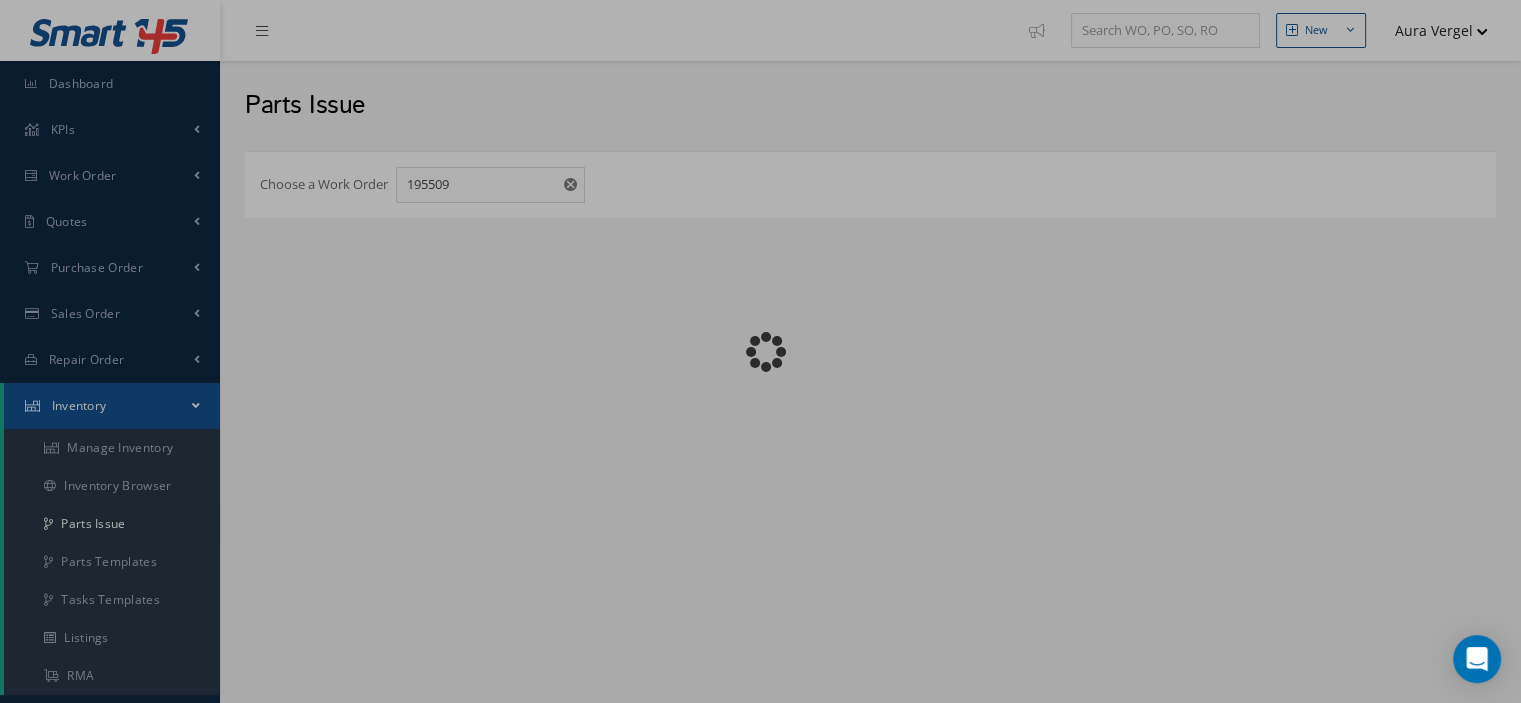 checkbox on "false" 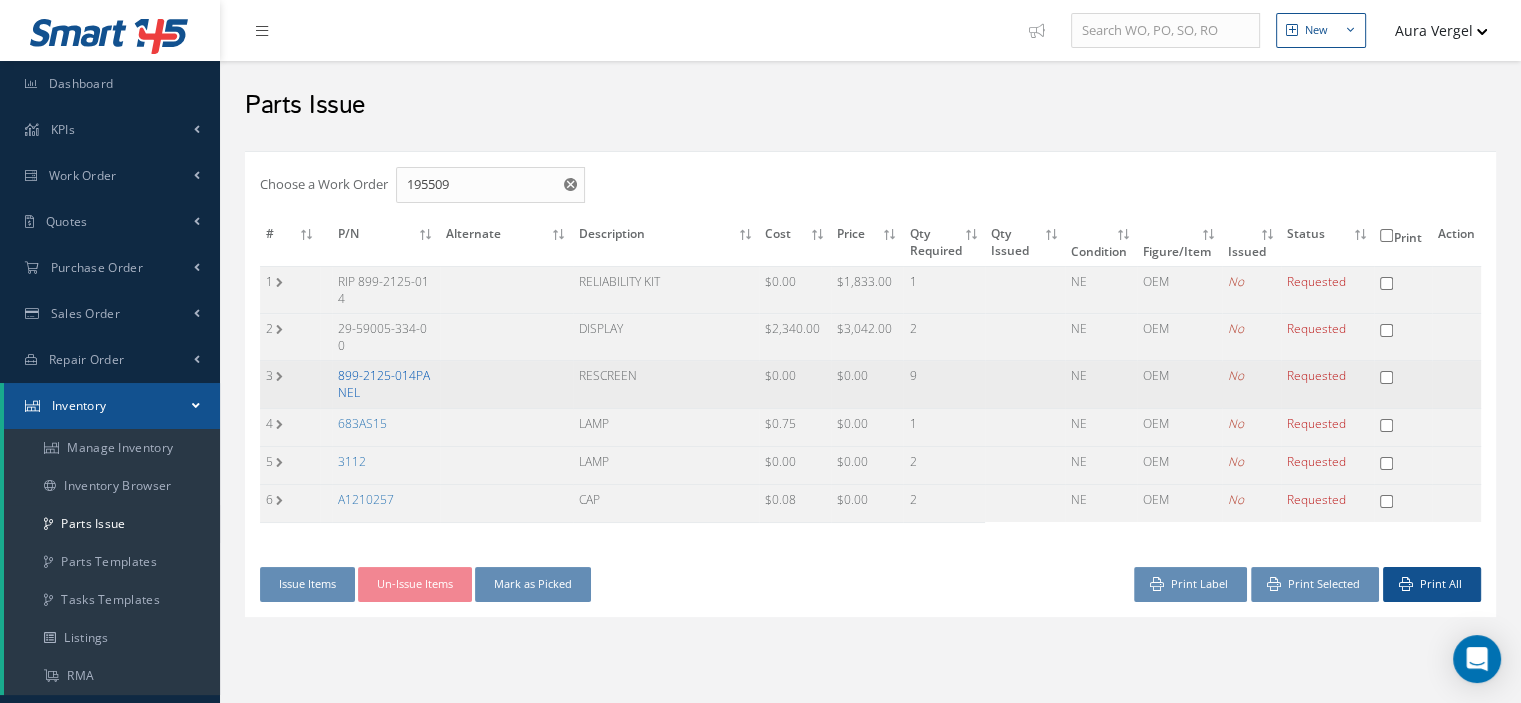 click on "899-2125-014PANEL" at bounding box center (384, 384) 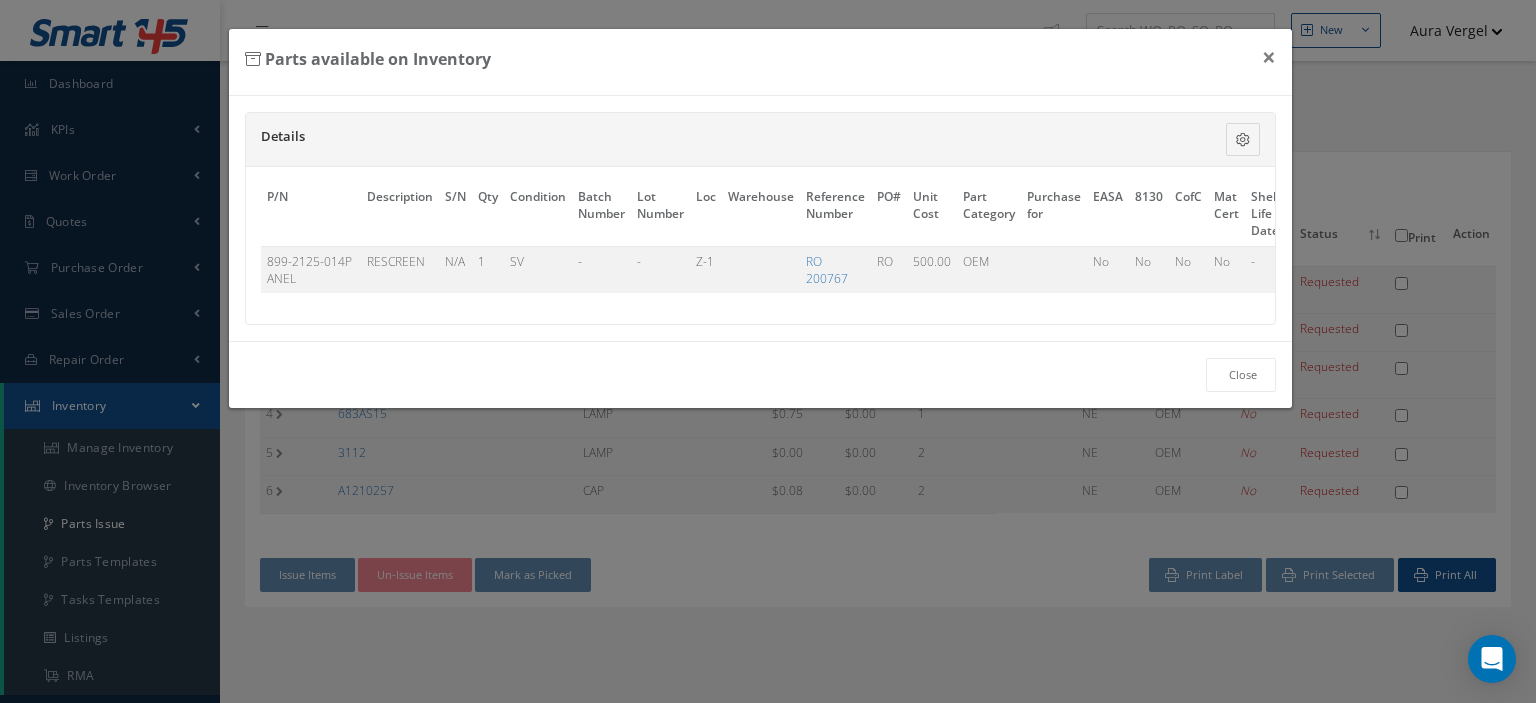 scroll, scrollTop: 0, scrollLeft: 119, axis: horizontal 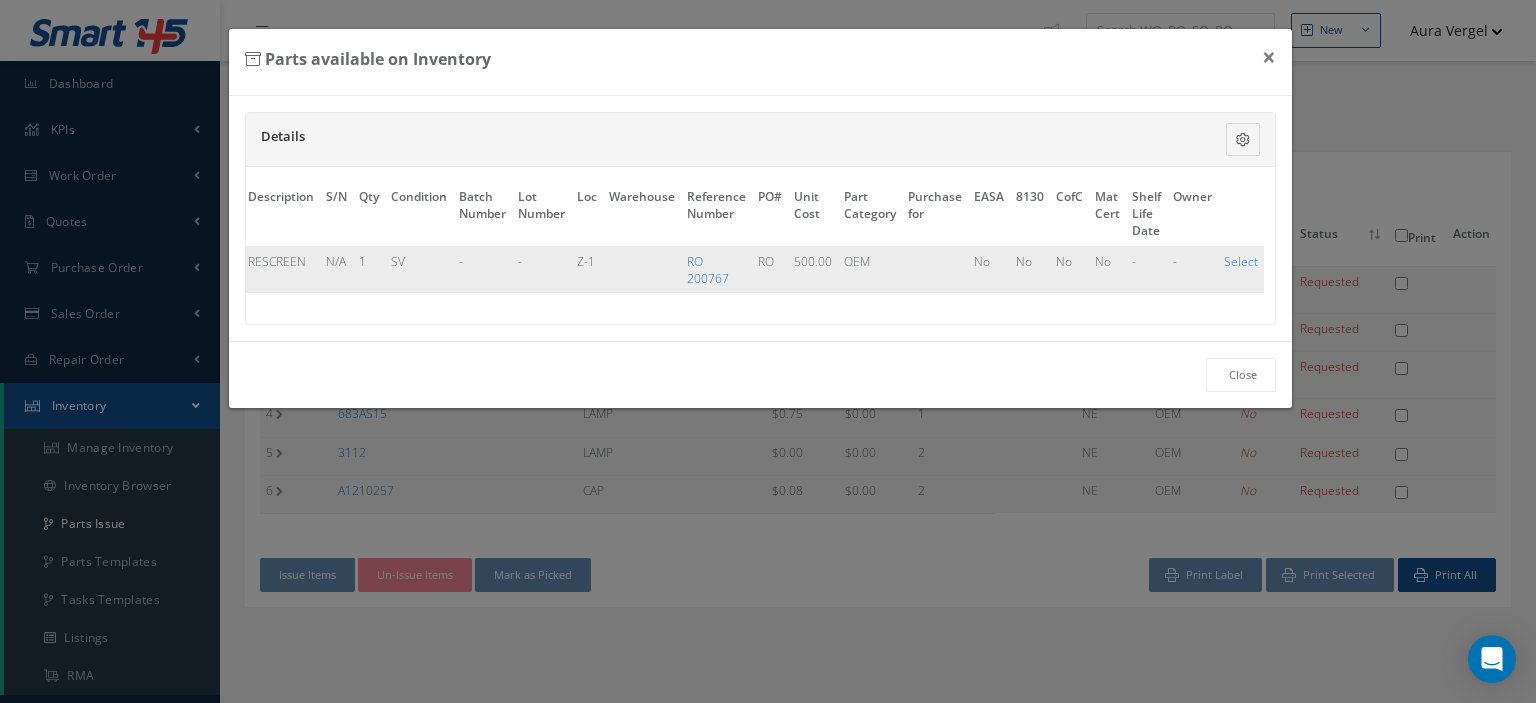 click on "Select" at bounding box center (1241, 269) 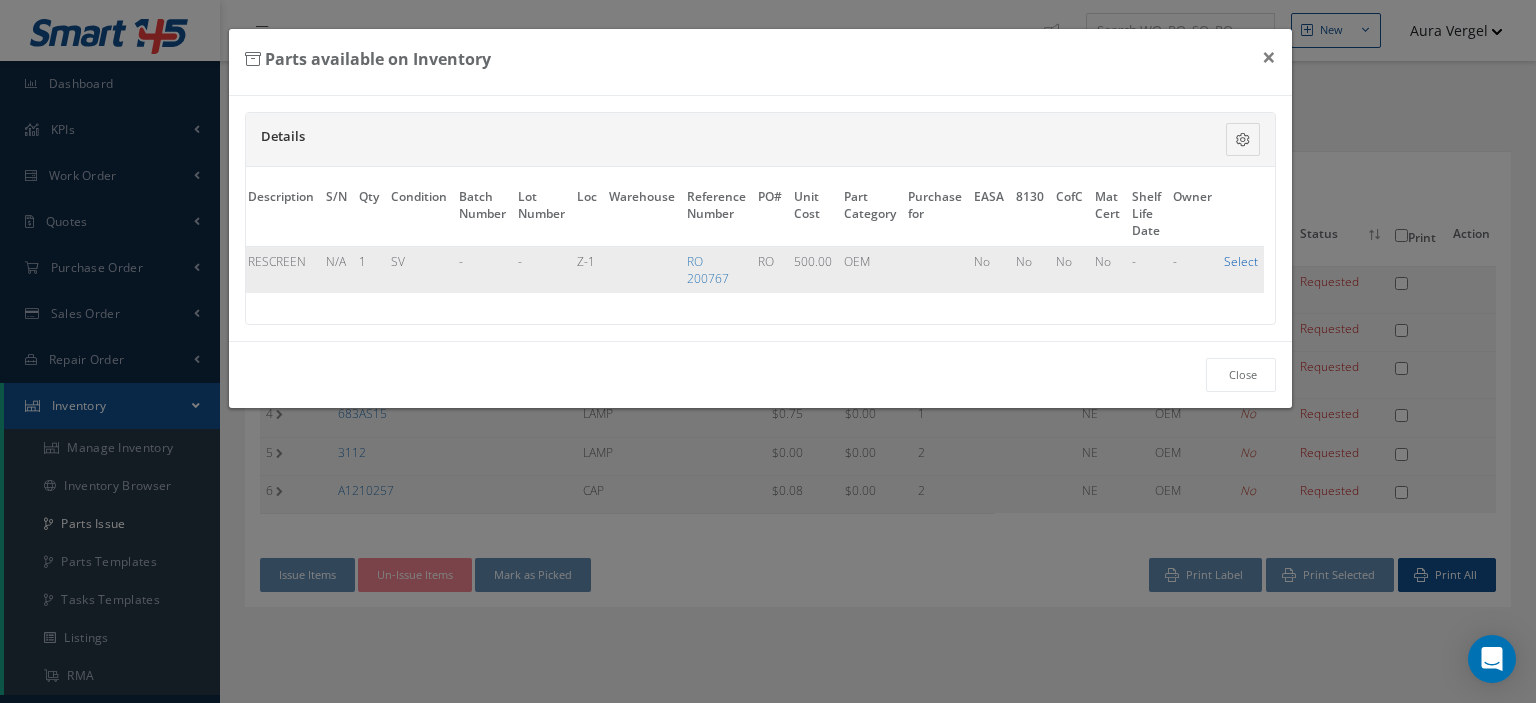 click on "Select" at bounding box center (1241, 261) 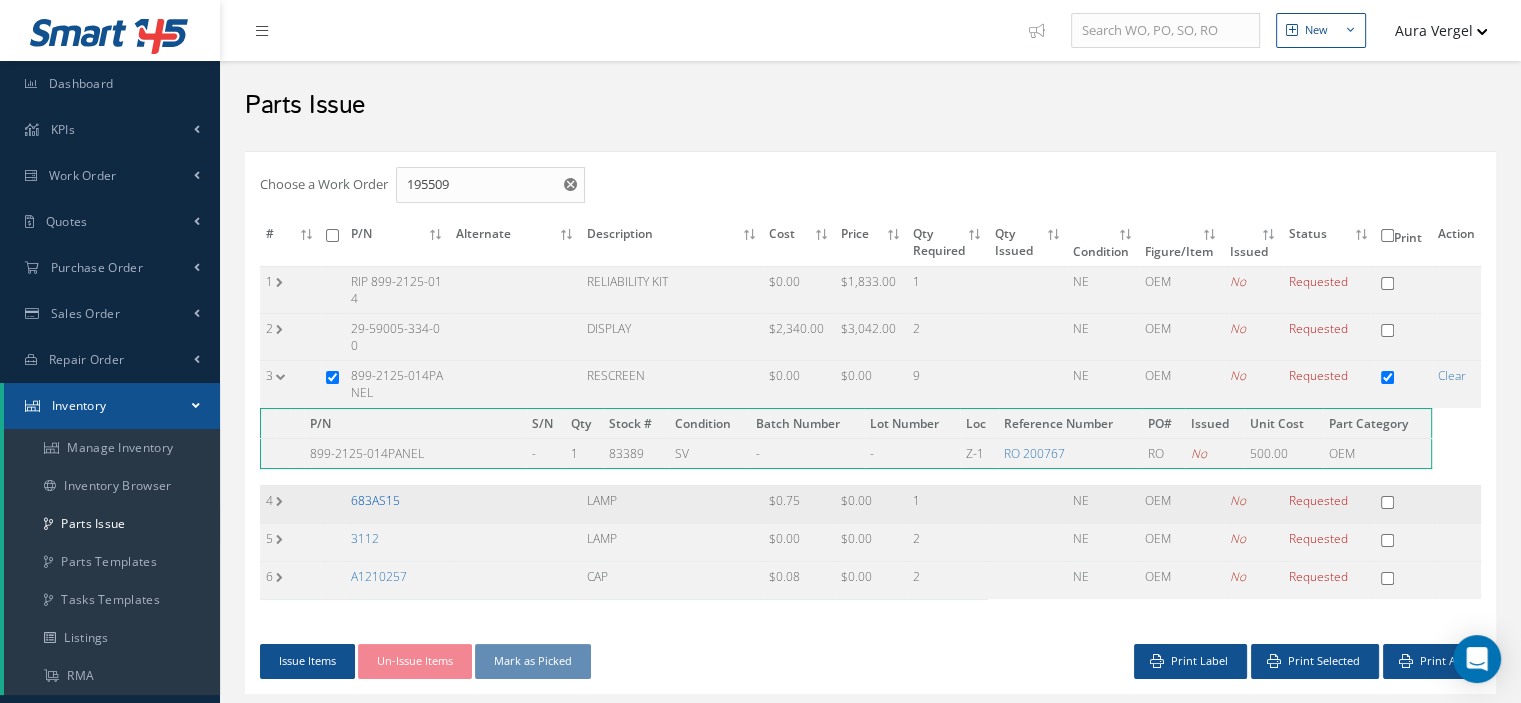 click on "683AS15" at bounding box center (375, 500) 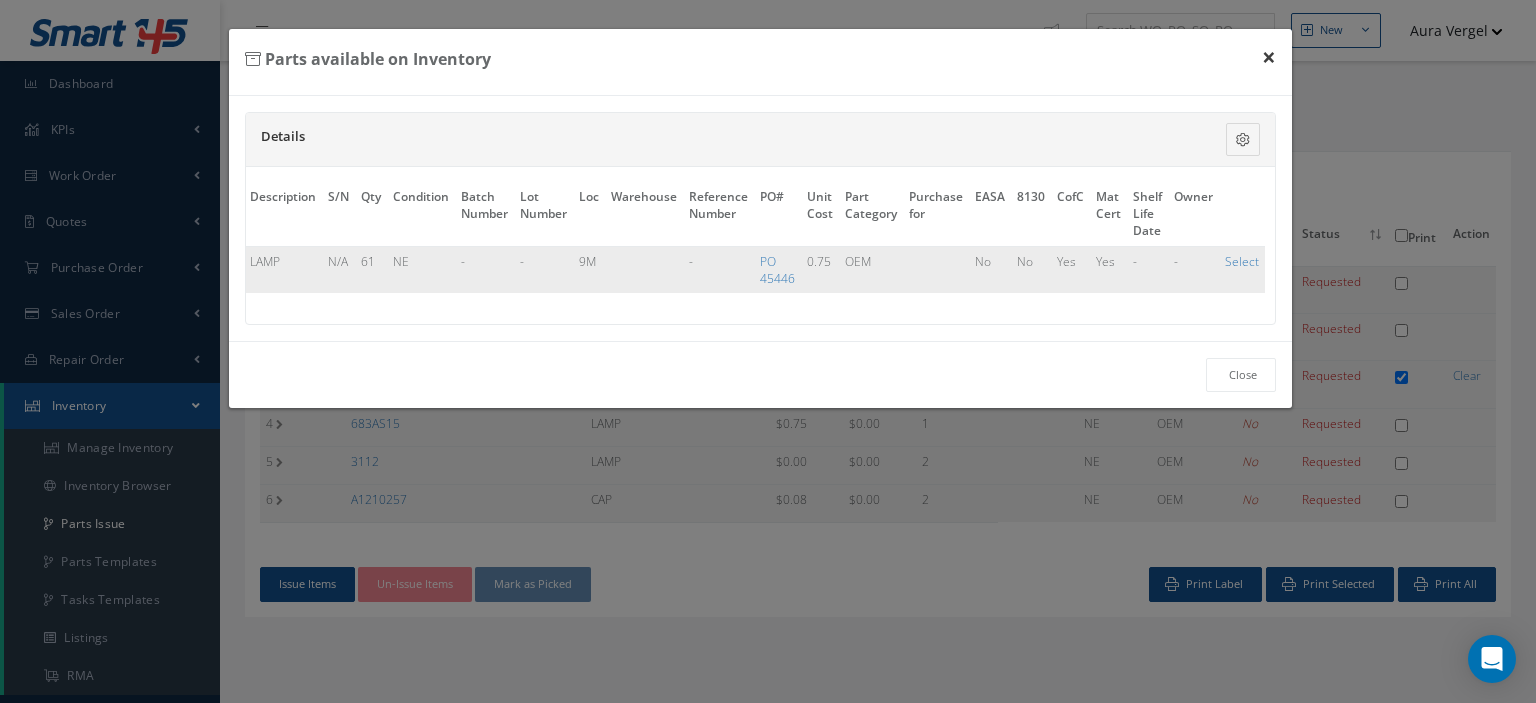 click on "×" at bounding box center [1269, 57] 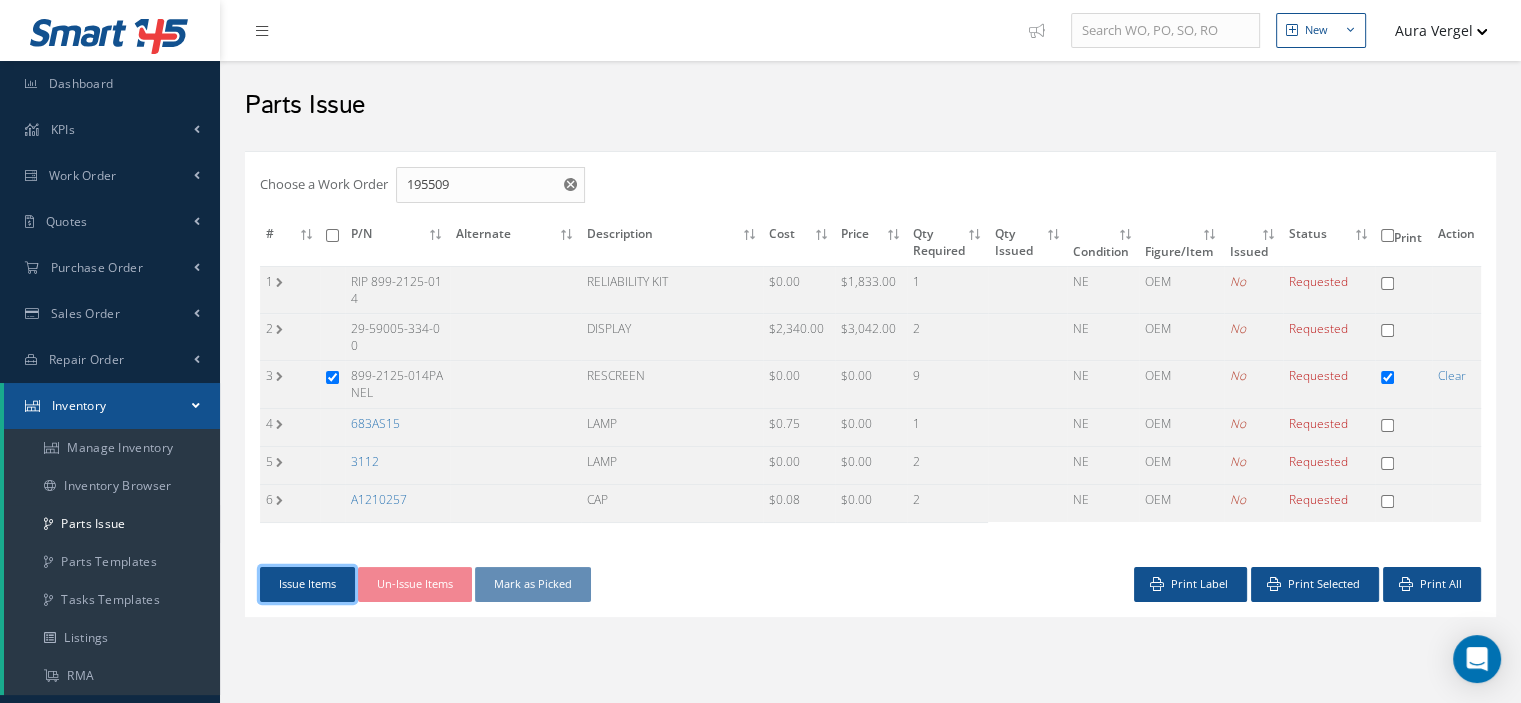 click on "Issue Items" at bounding box center (307, 584) 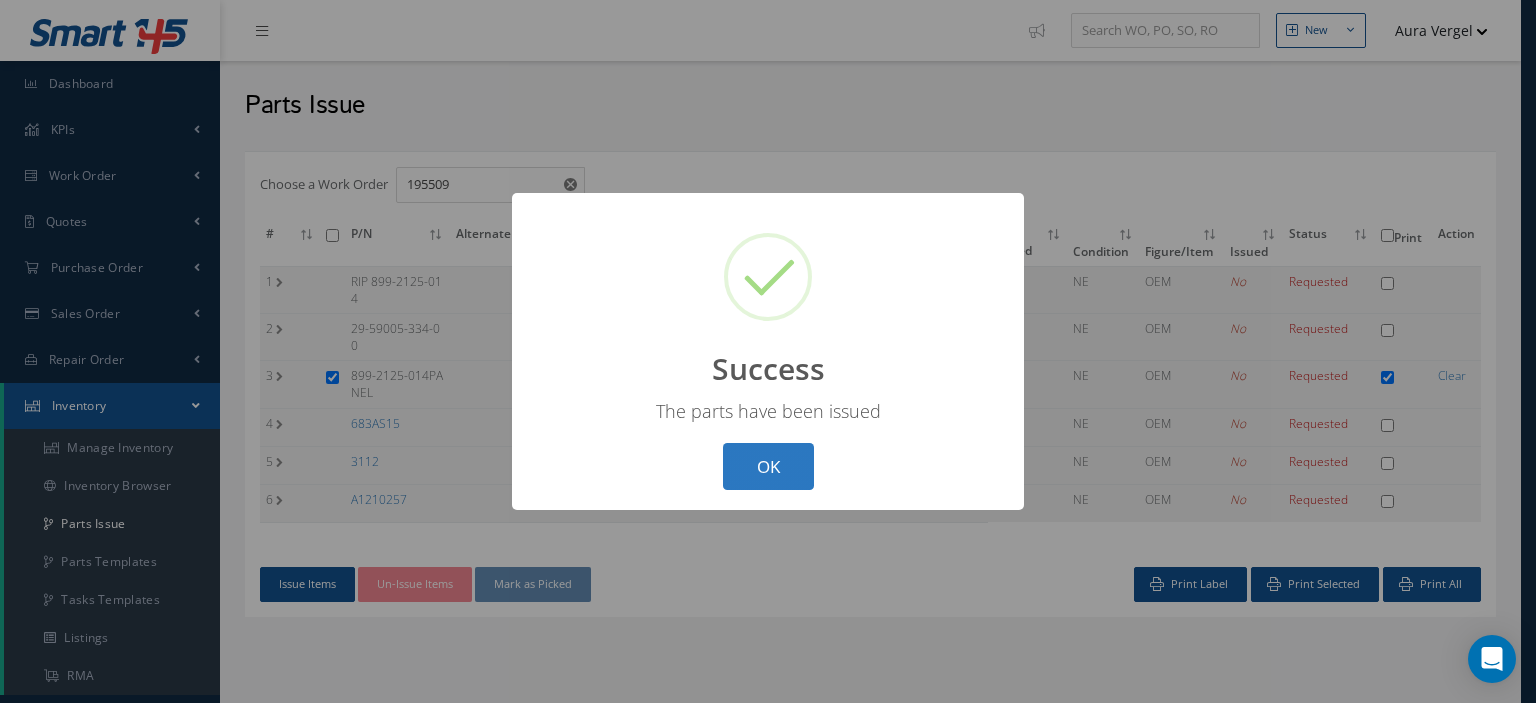 click on "OK" at bounding box center (768, 466) 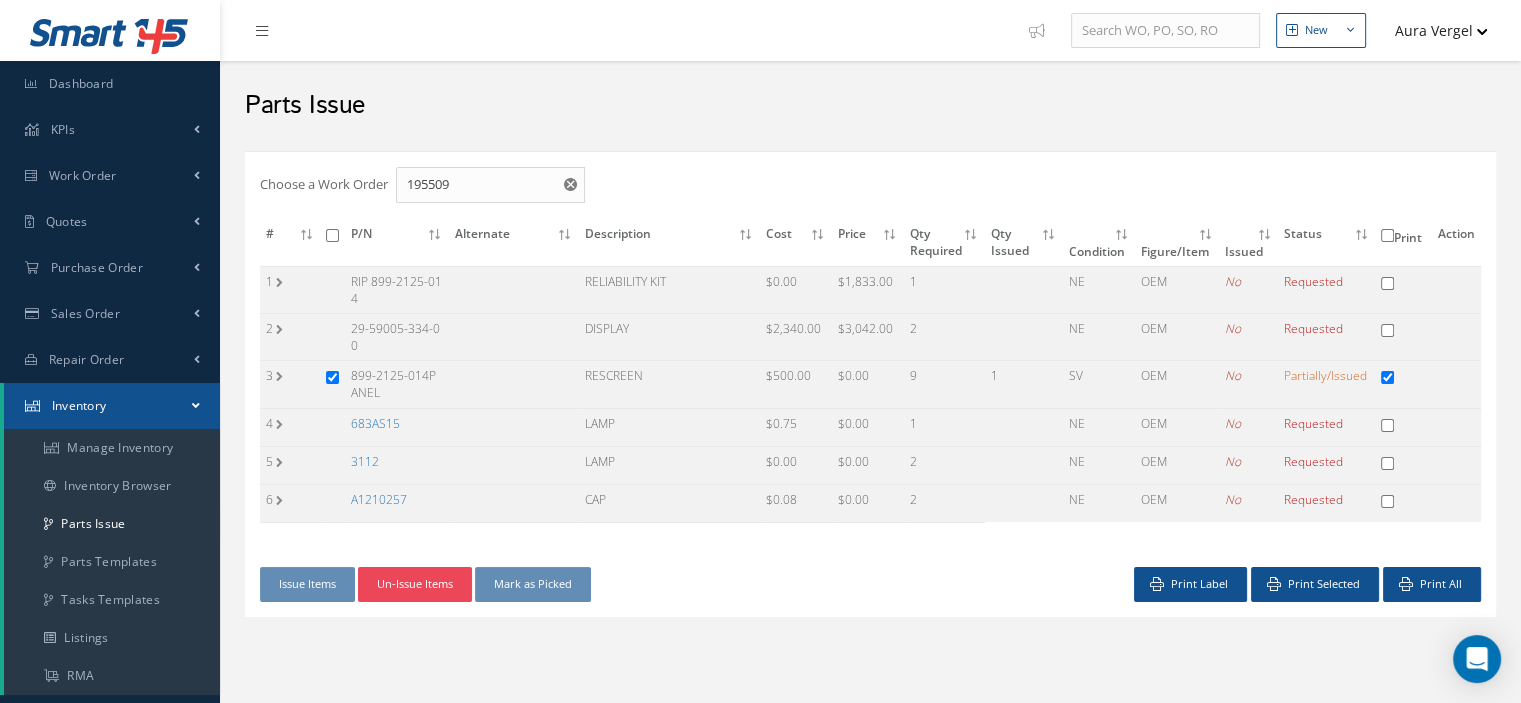 click on "Un-Issue Items" at bounding box center [415, 584] 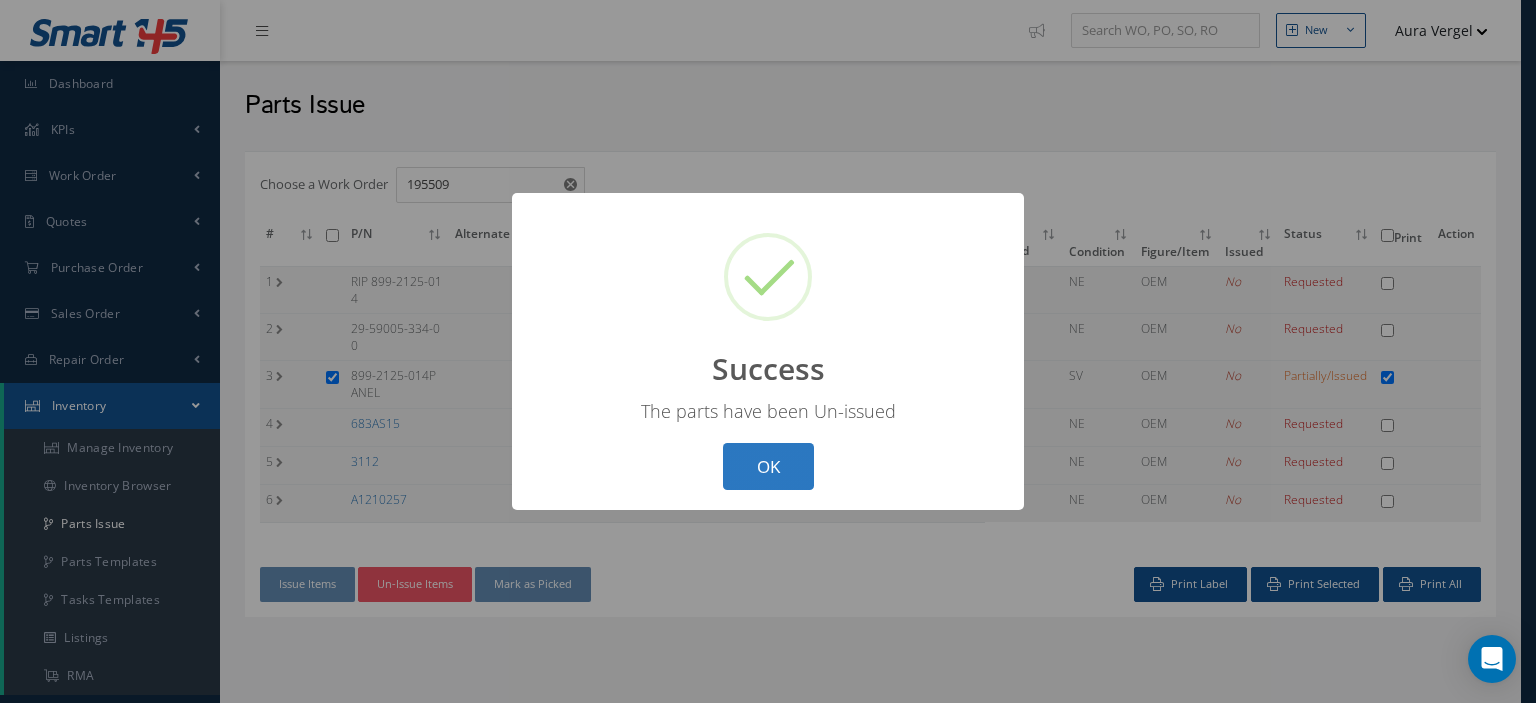 click on "OK" at bounding box center [768, 466] 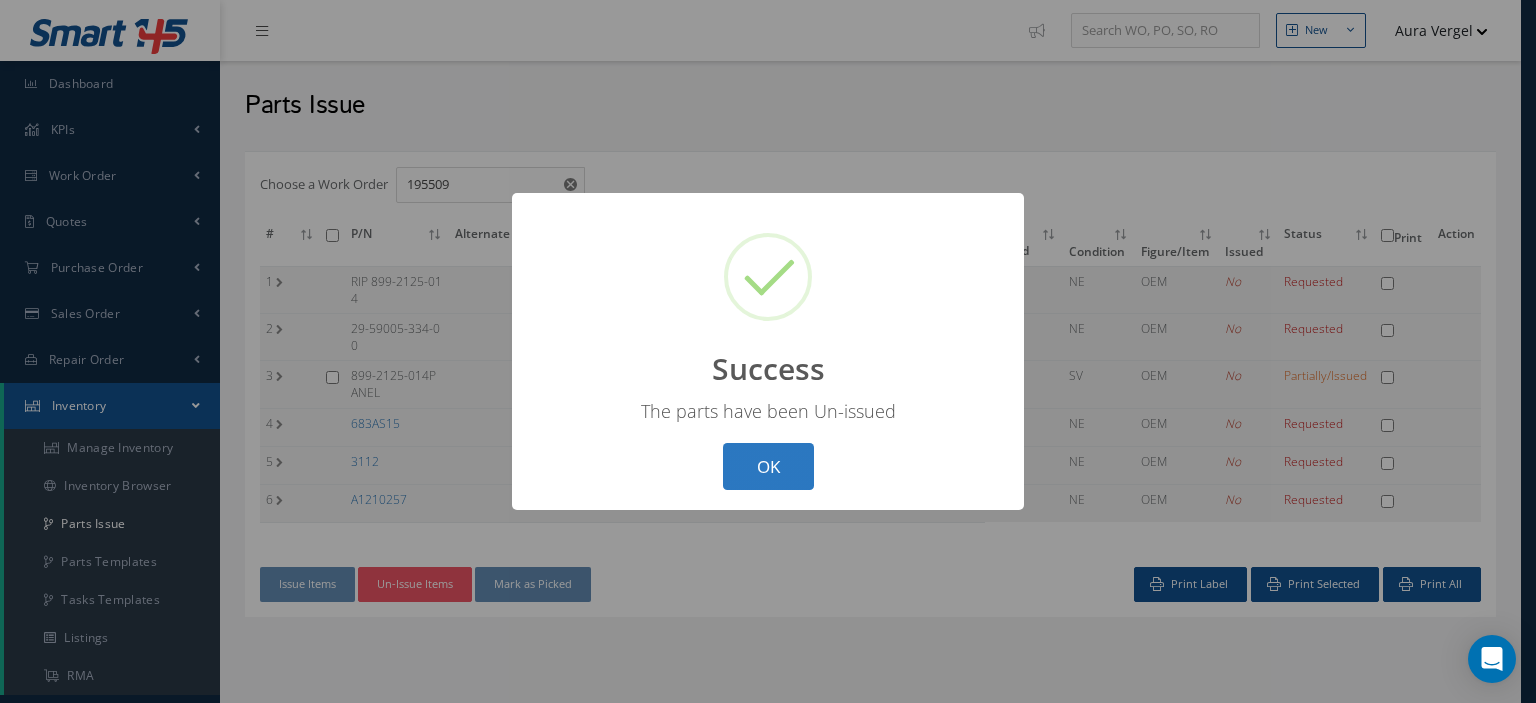 checkbox on "false" 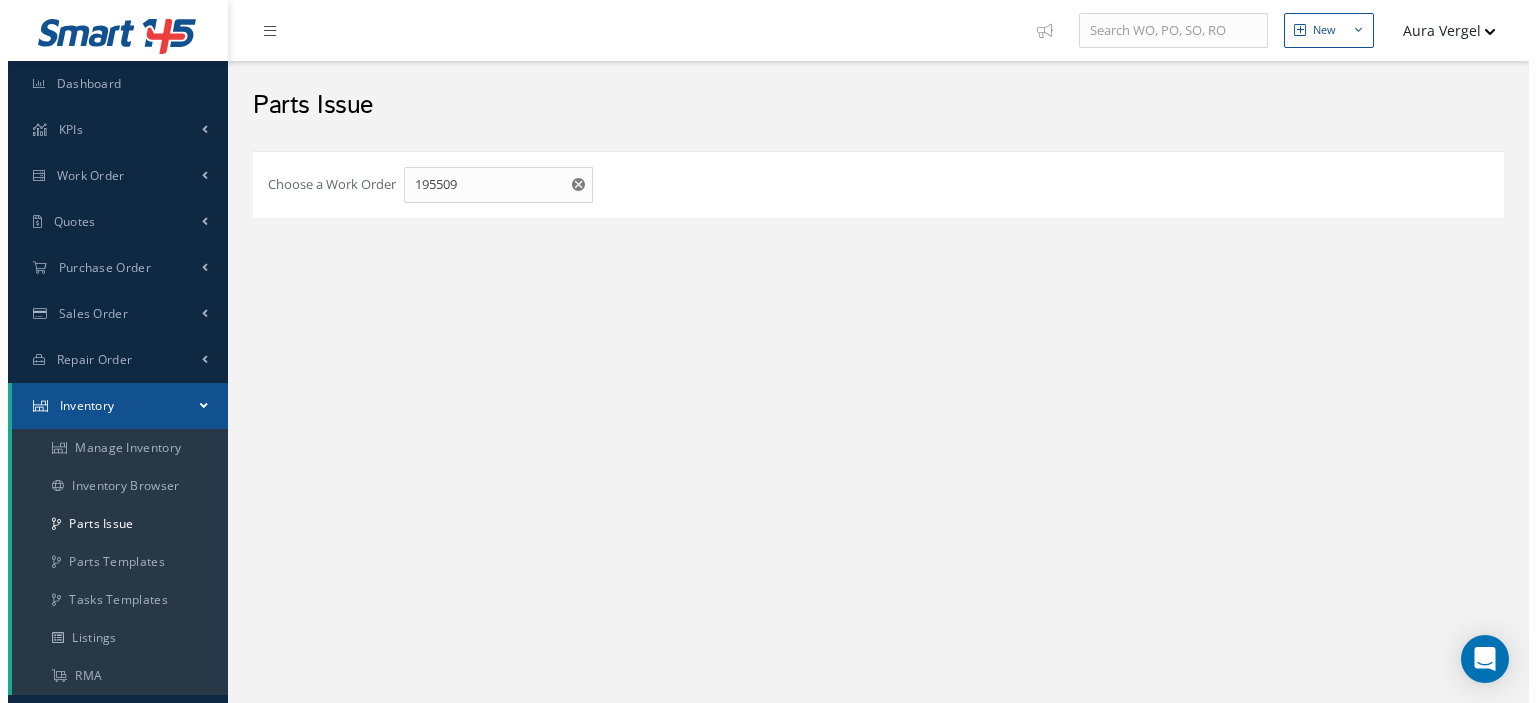 scroll, scrollTop: 0, scrollLeft: 0, axis: both 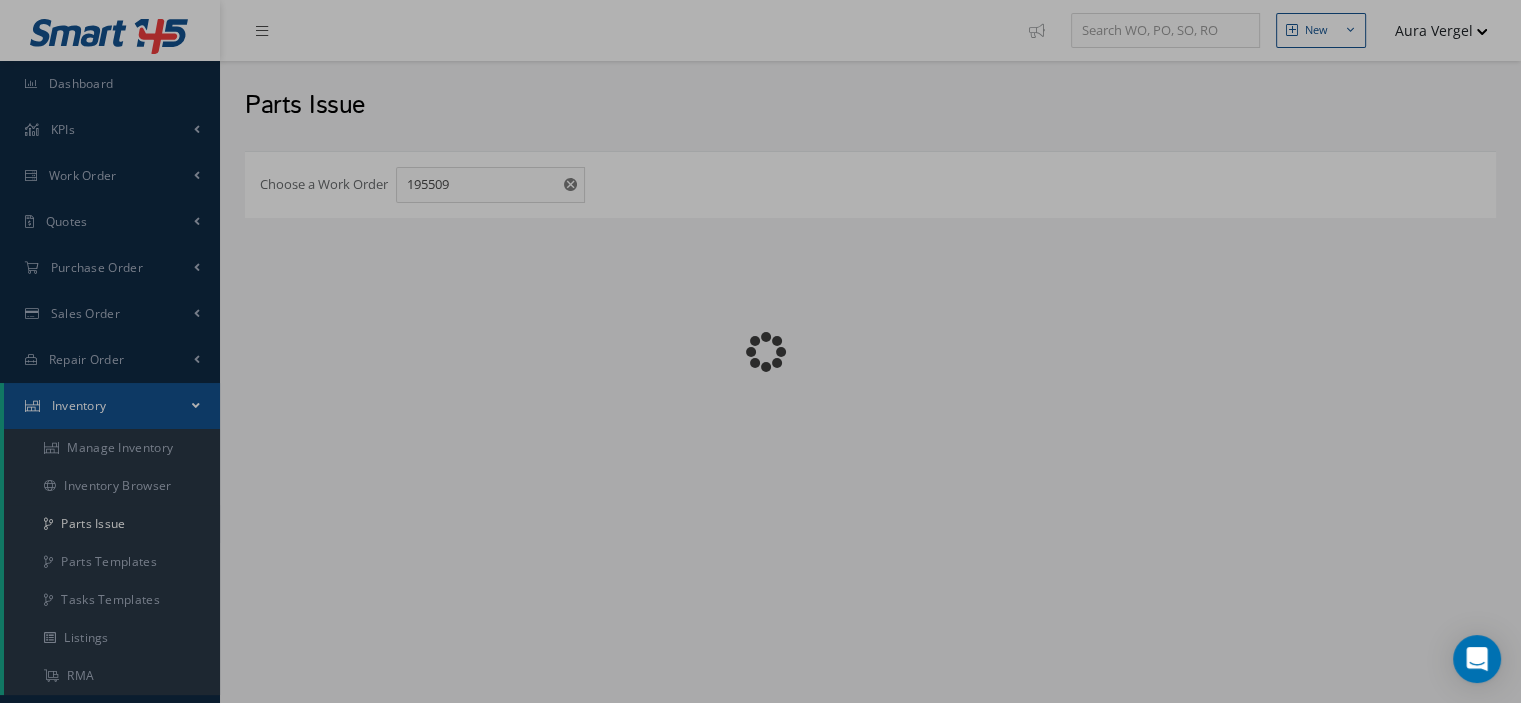 checkbox on "false" 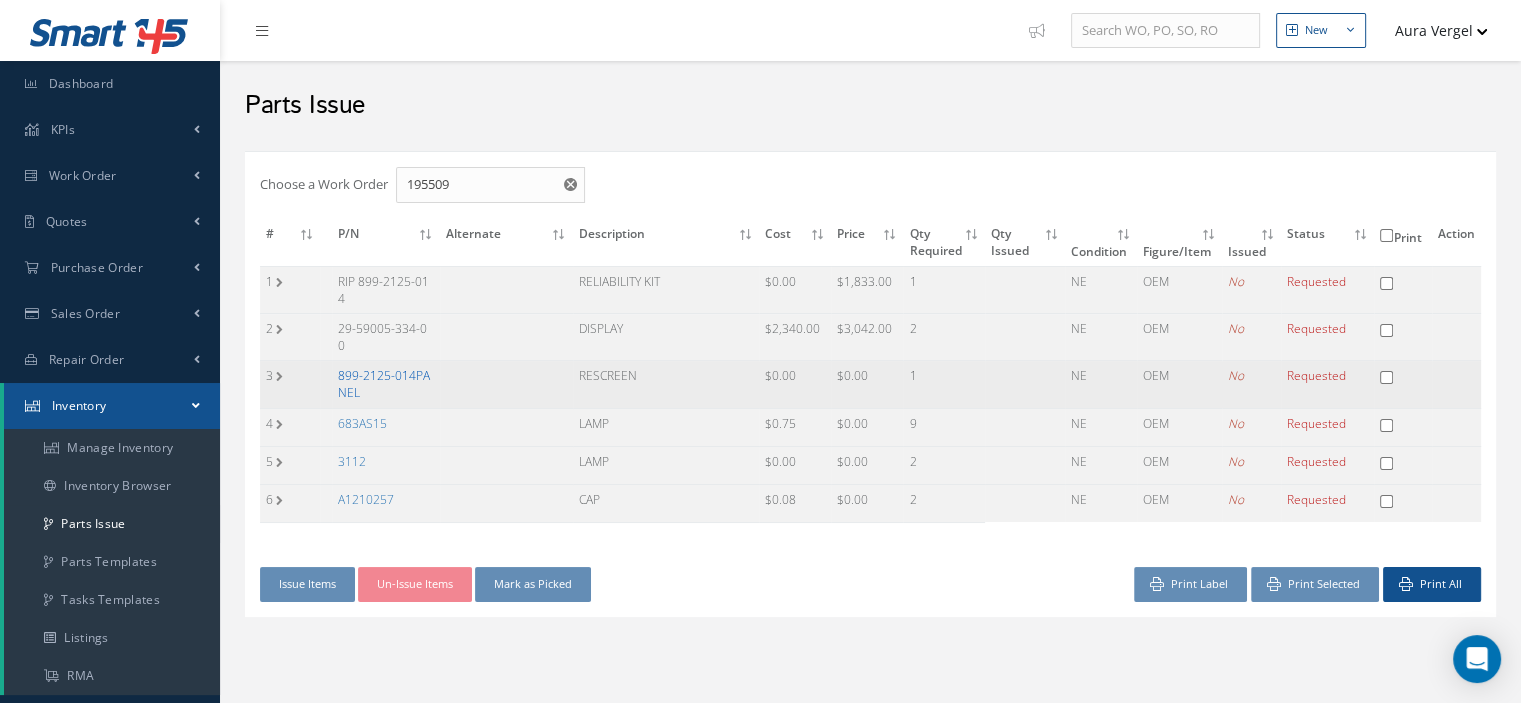 click on "899-2125-014PANEL" at bounding box center [384, 384] 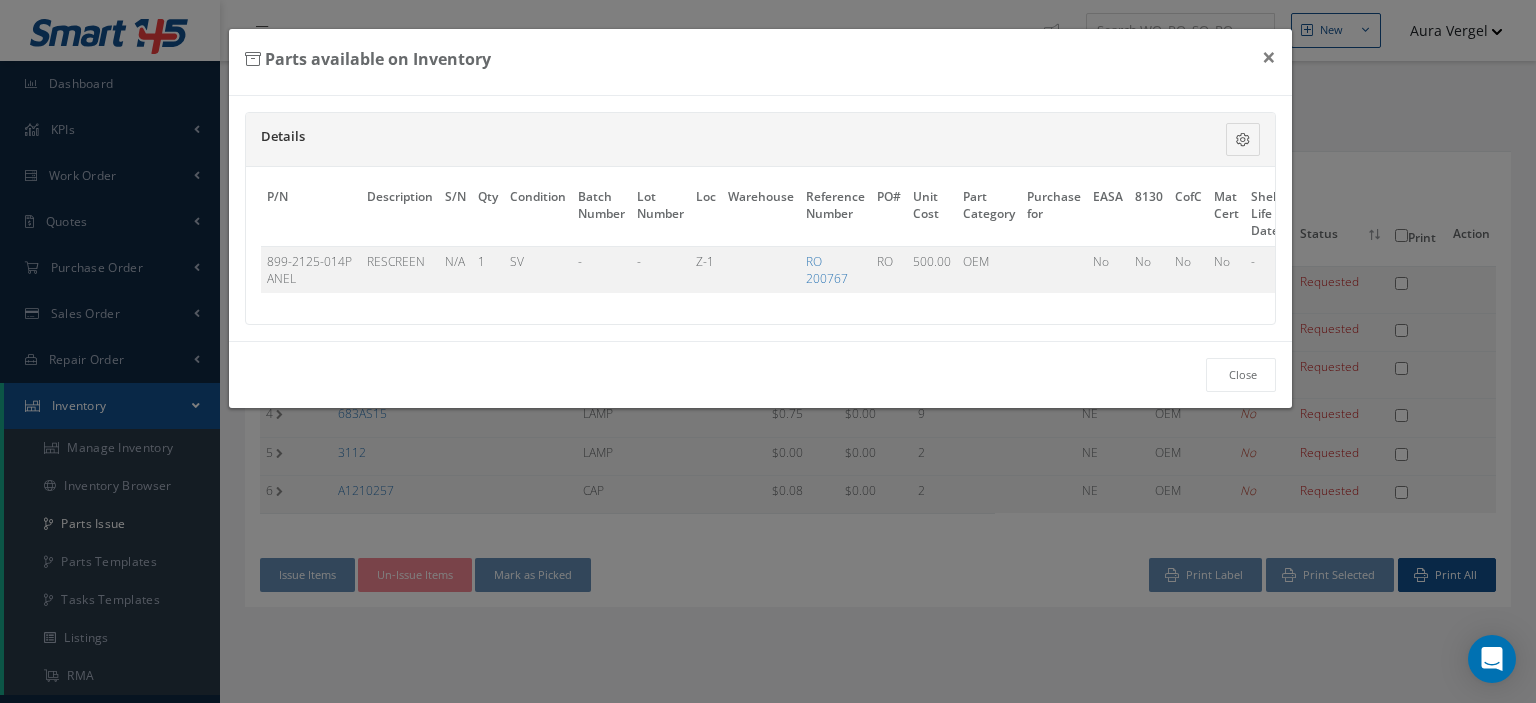 scroll, scrollTop: 0, scrollLeft: 119, axis: horizontal 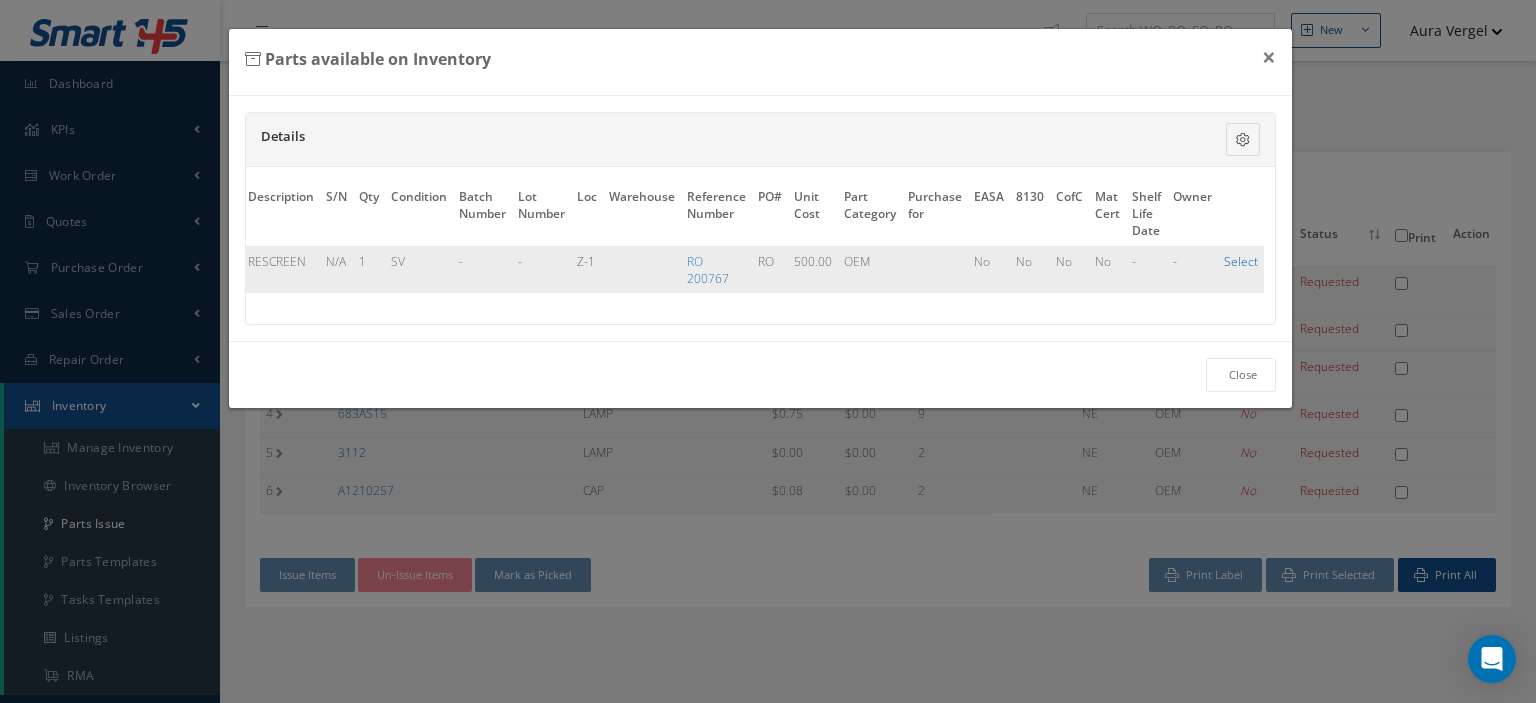 click on "Select" at bounding box center [1241, 261] 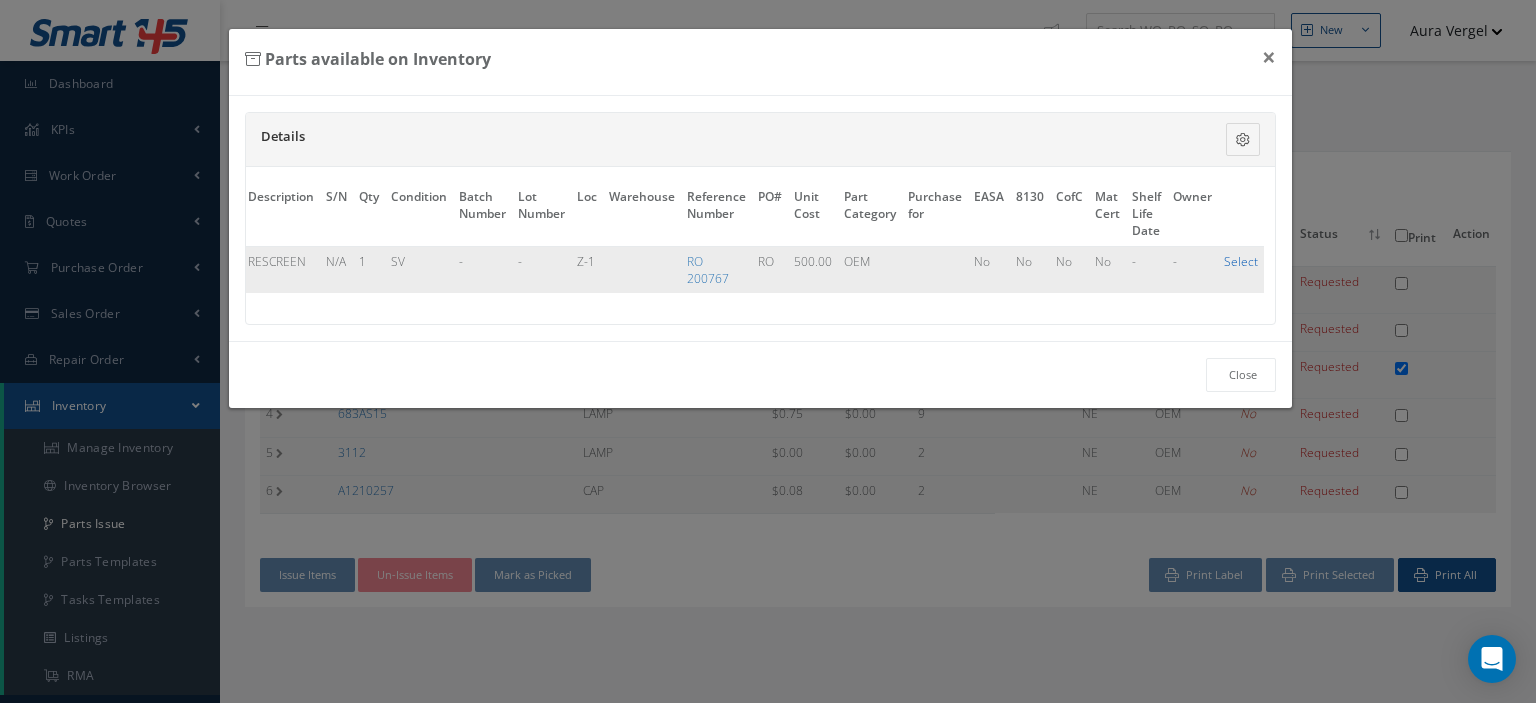 checkbox on "true" 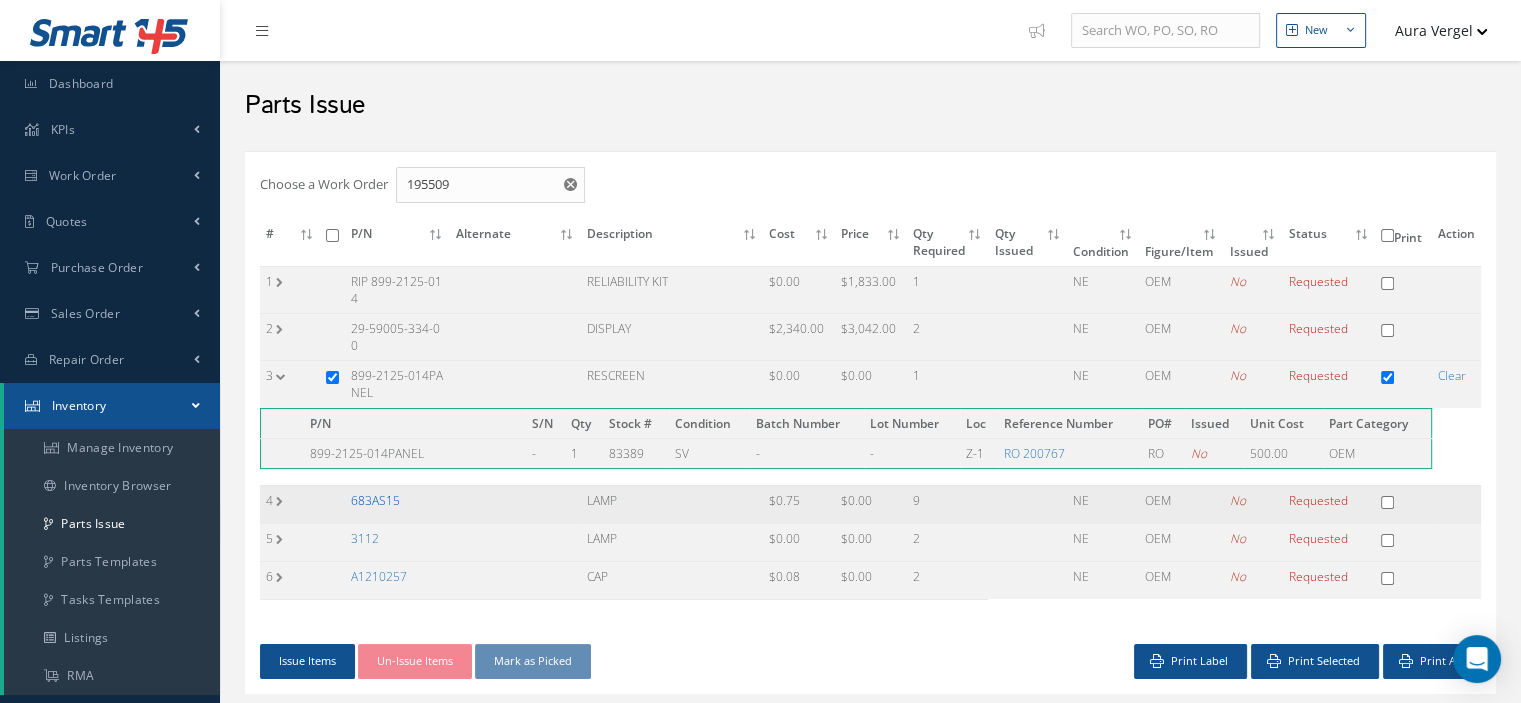 click on "683AS15" at bounding box center (375, 500) 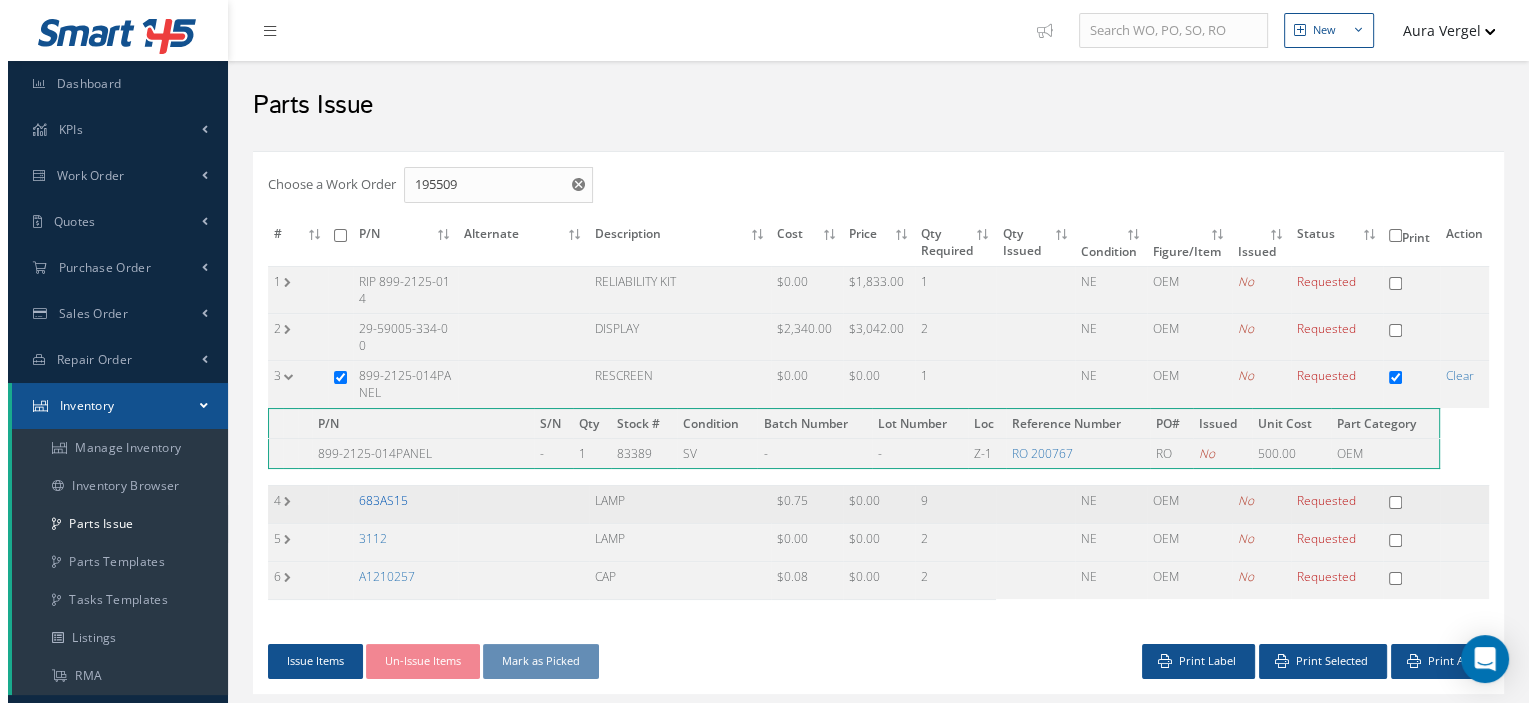scroll, scrollTop: 0, scrollLeft: 117, axis: horizontal 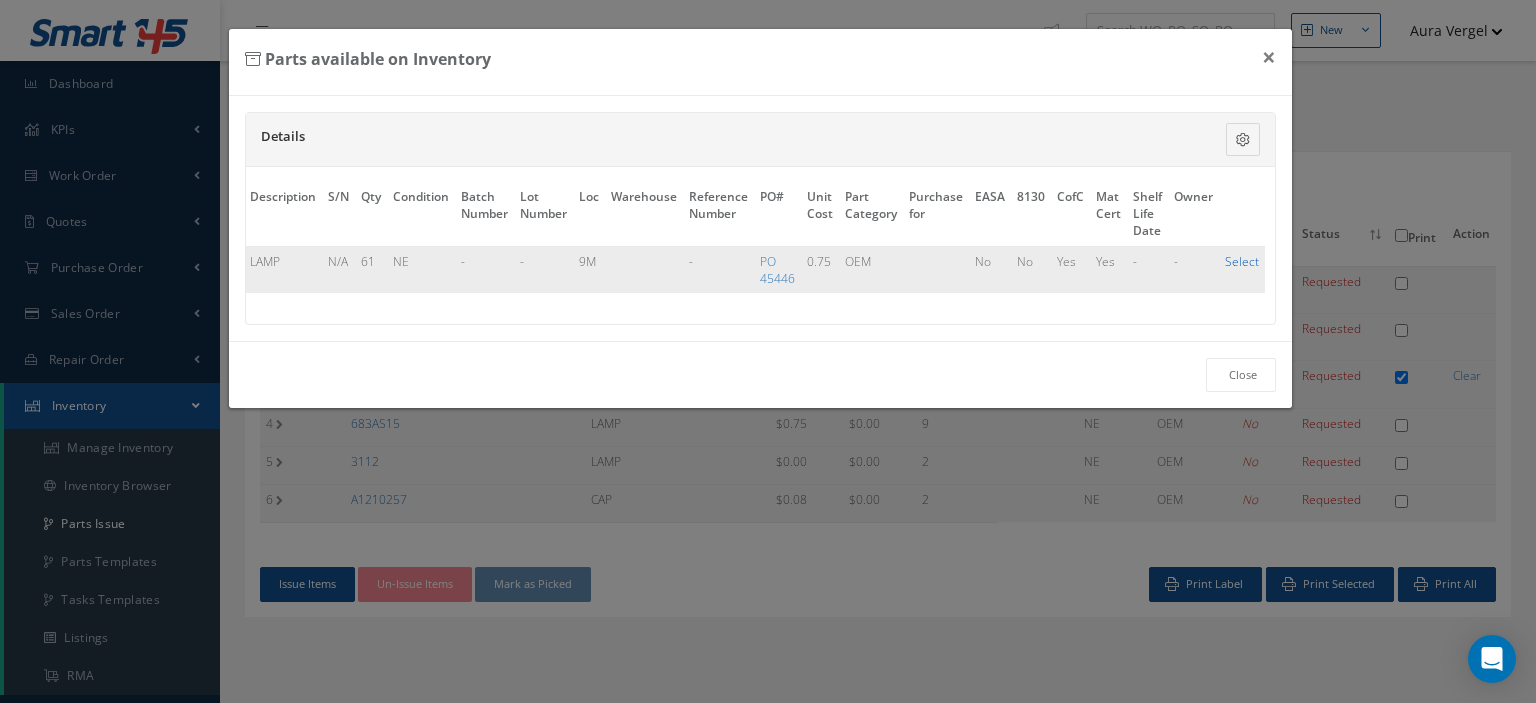 click on "Select" at bounding box center [1242, 261] 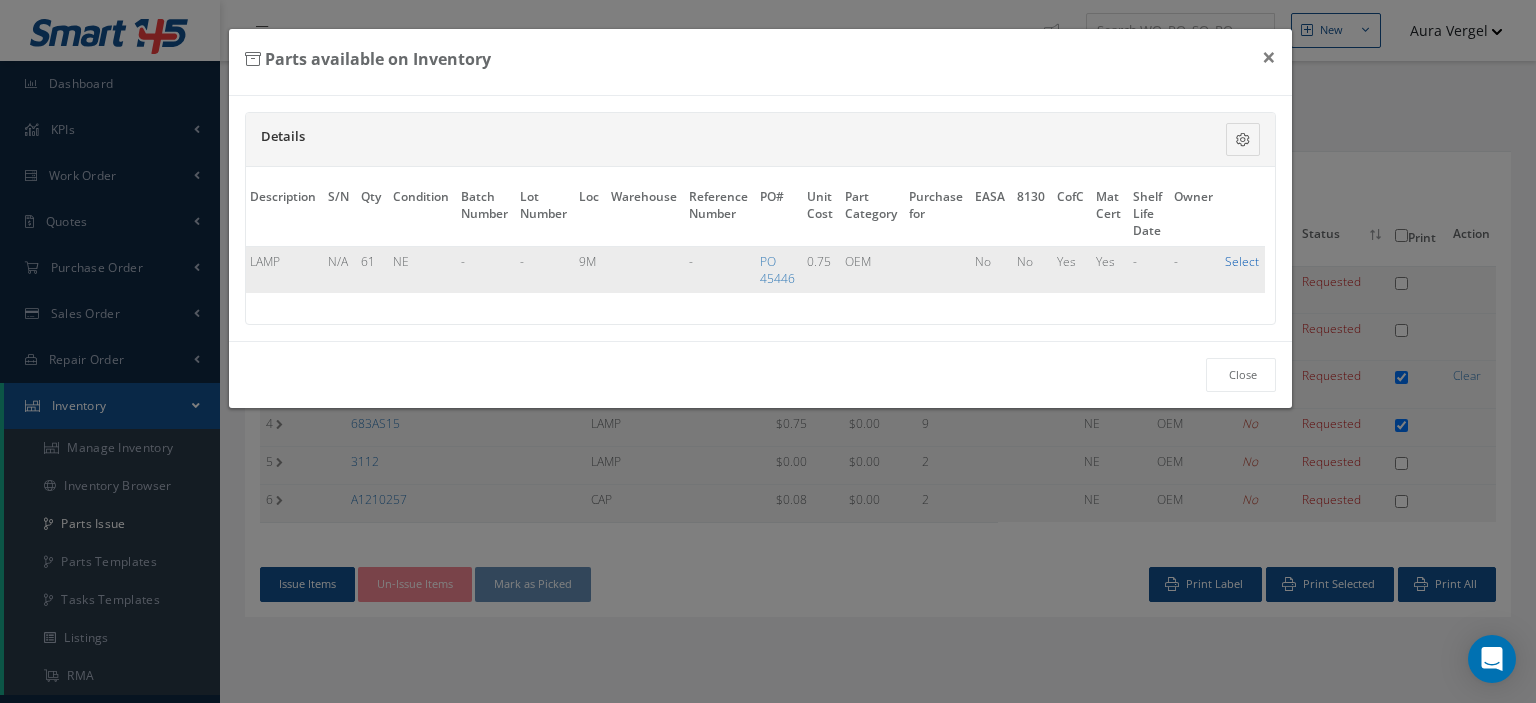 checkbox on "true" 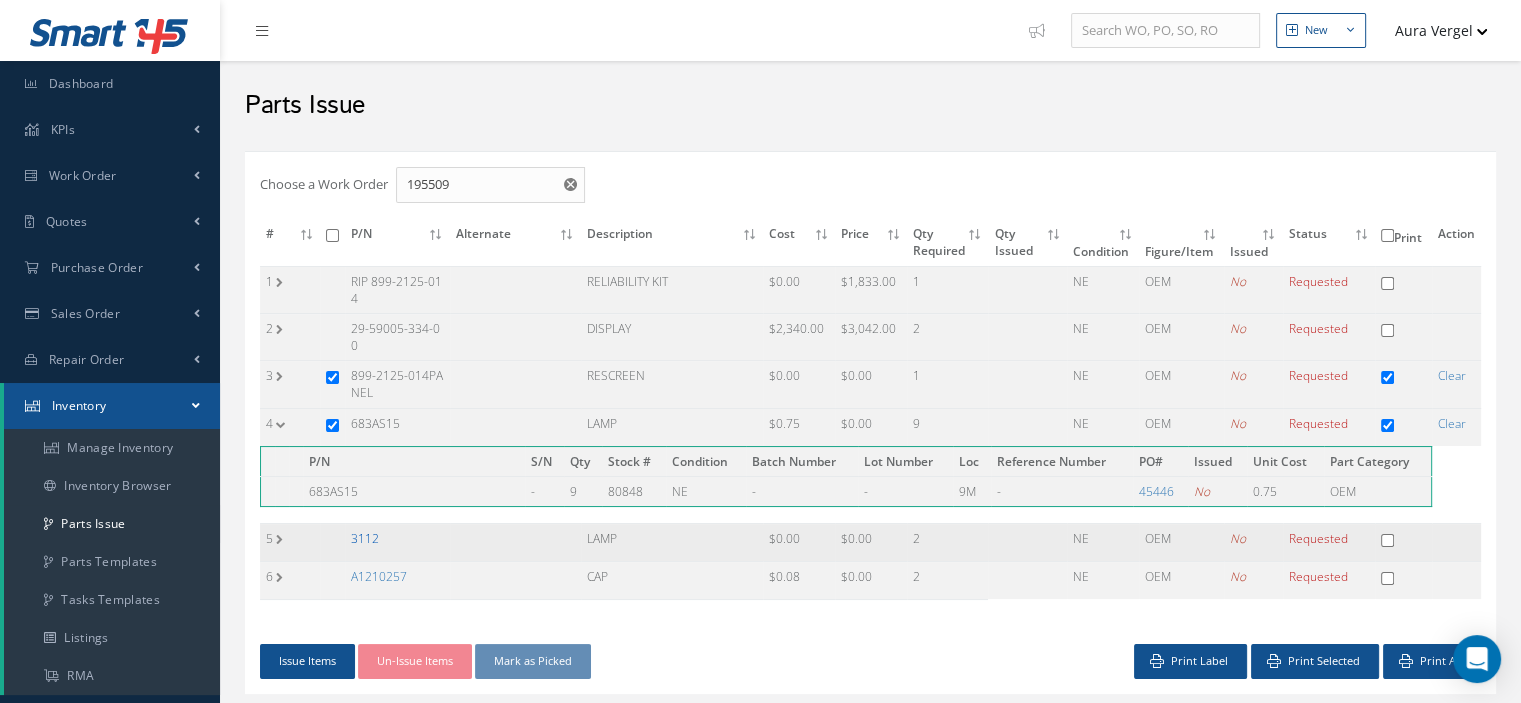 click on "3112" at bounding box center (365, 538) 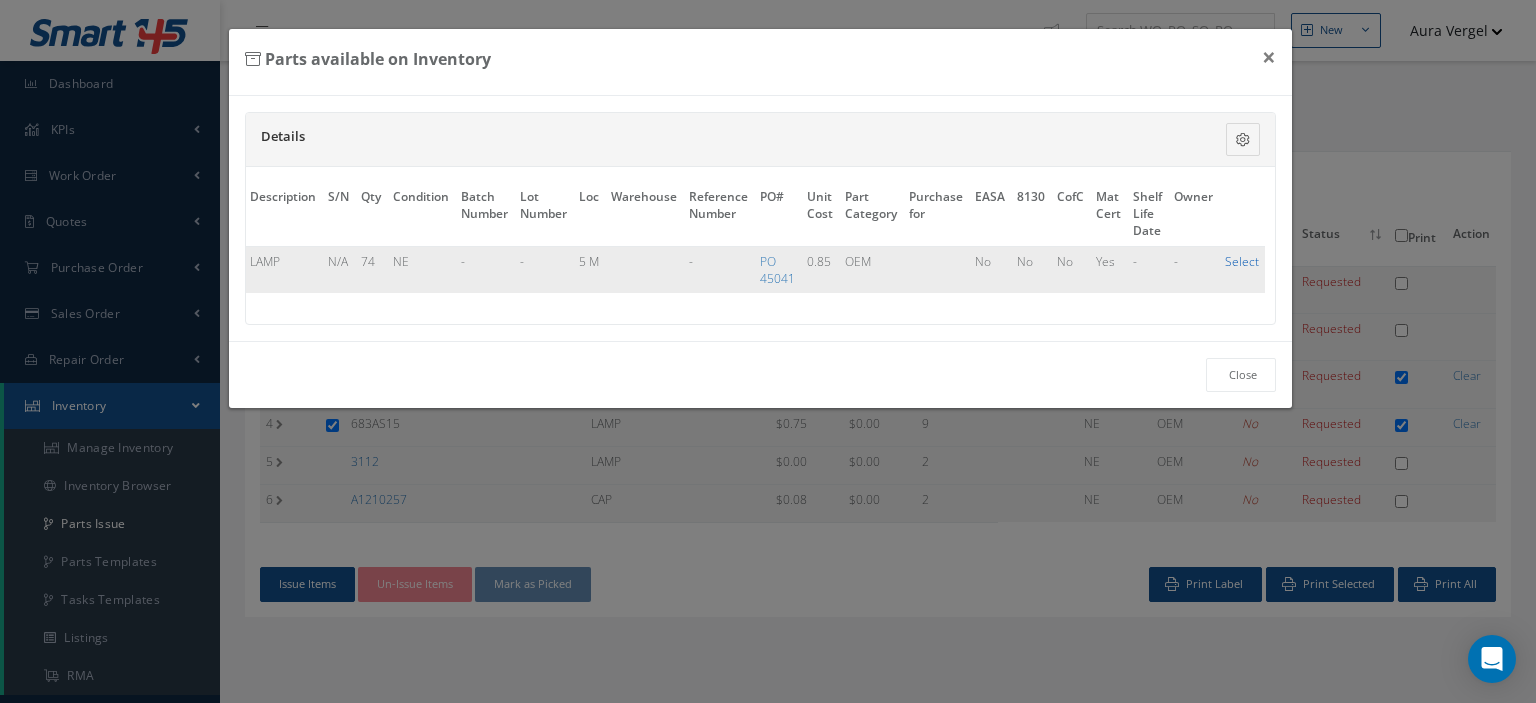 click on "Select" at bounding box center (1242, 261) 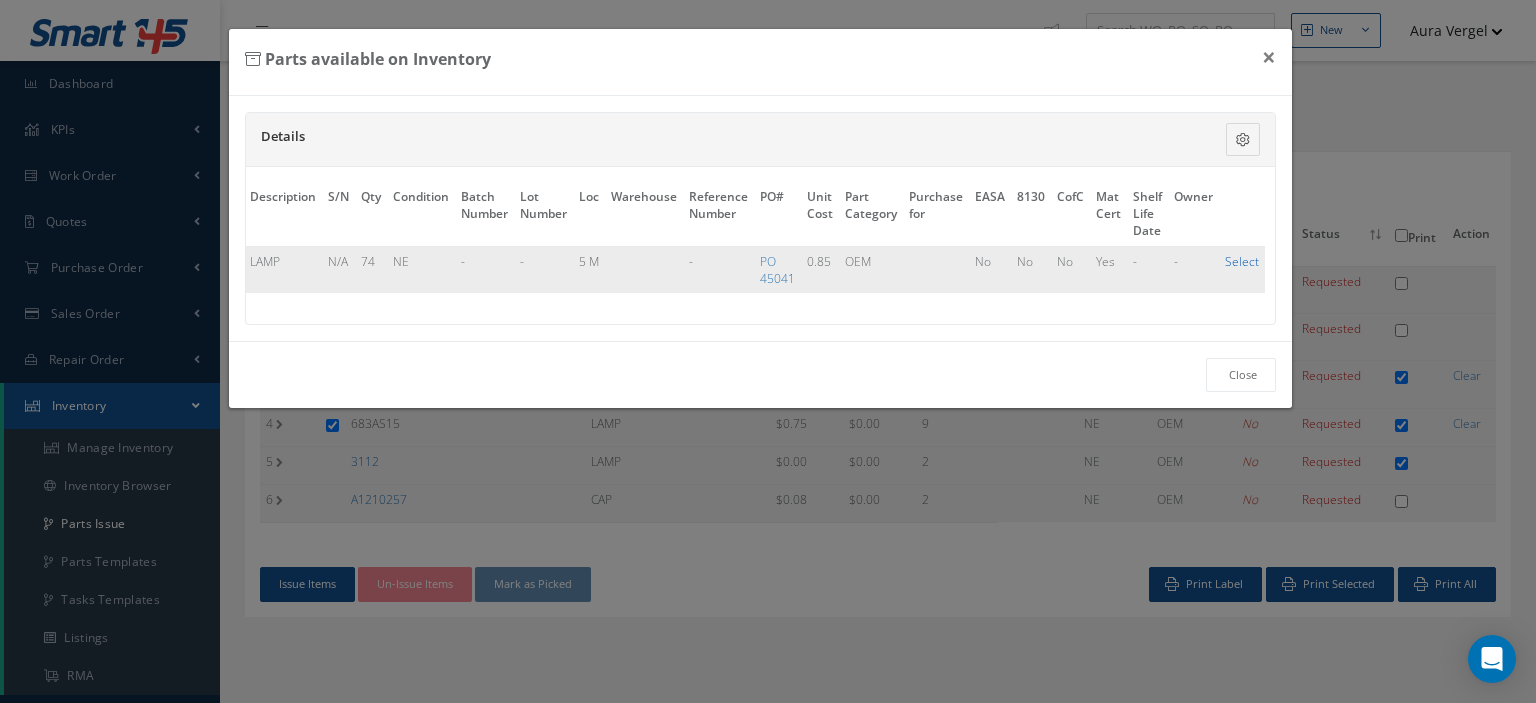 checkbox on "true" 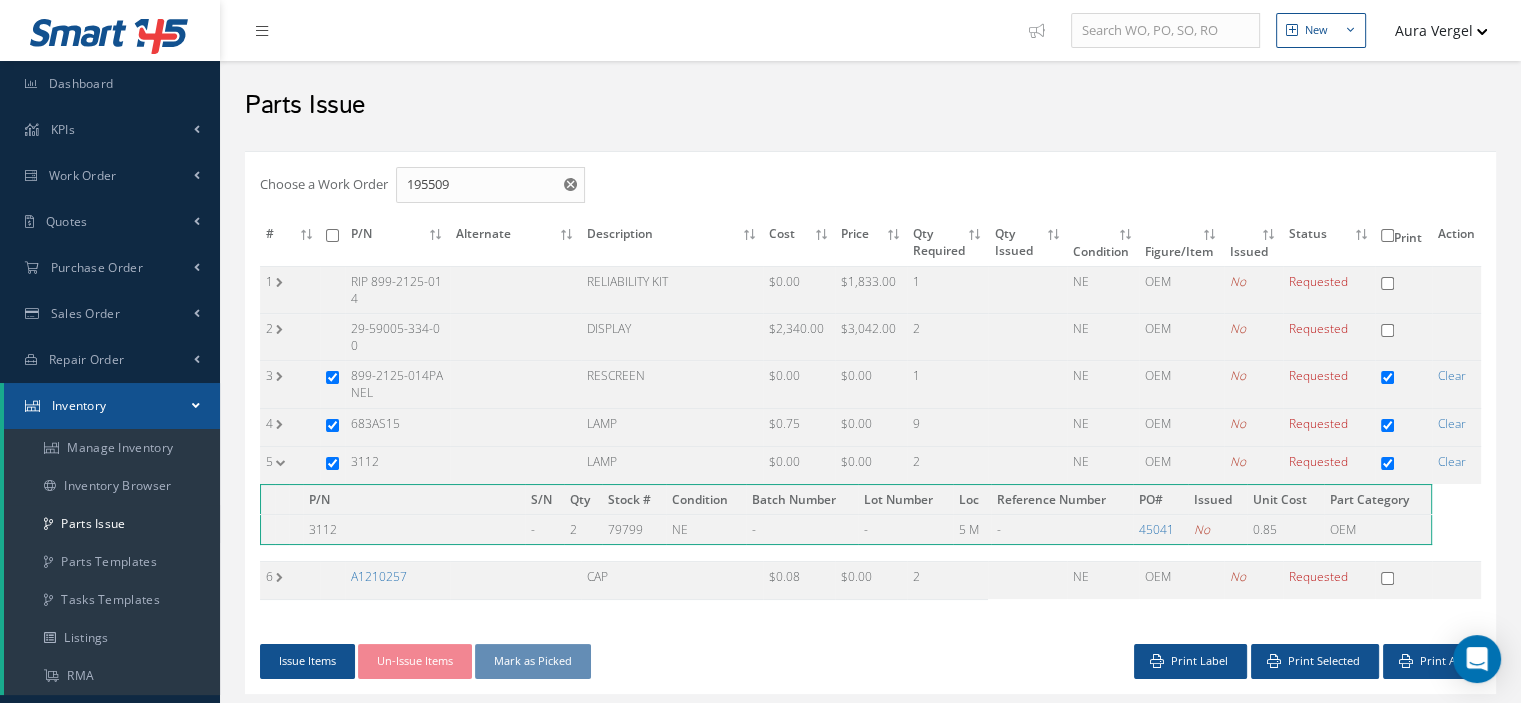 click on "A1210257" at bounding box center [379, 576] 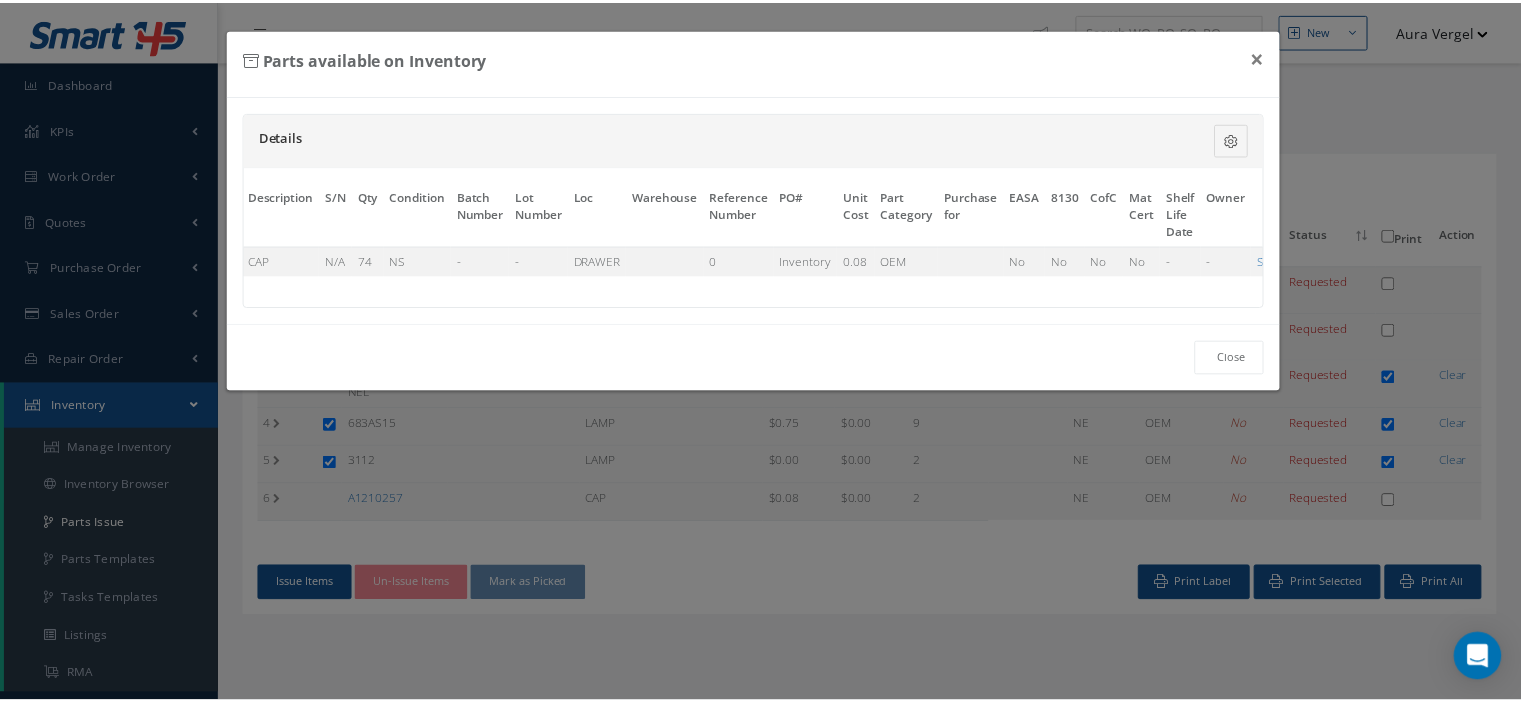 scroll, scrollTop: 0, scrollLeft: 161, axis: horizontal 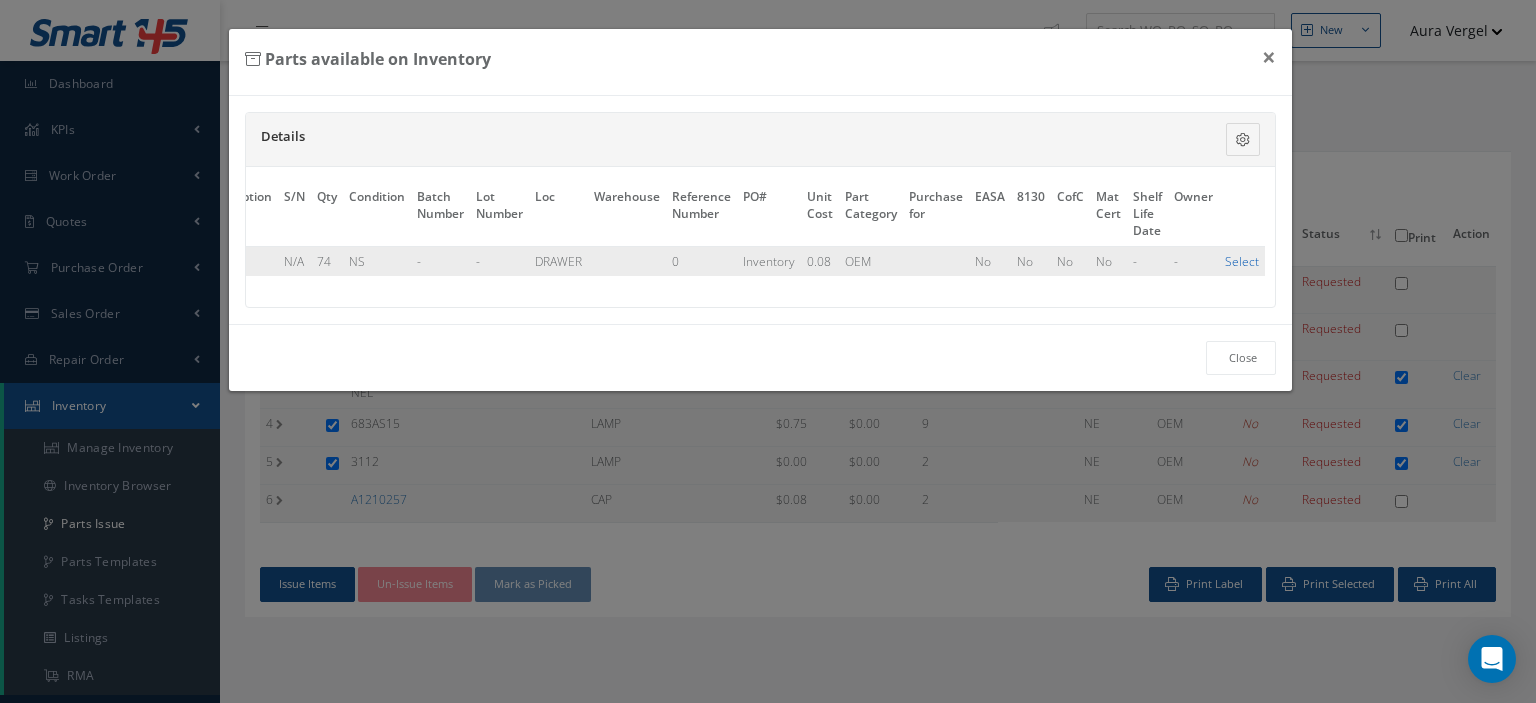 click on "Select" at bounding box center (1242, 261) 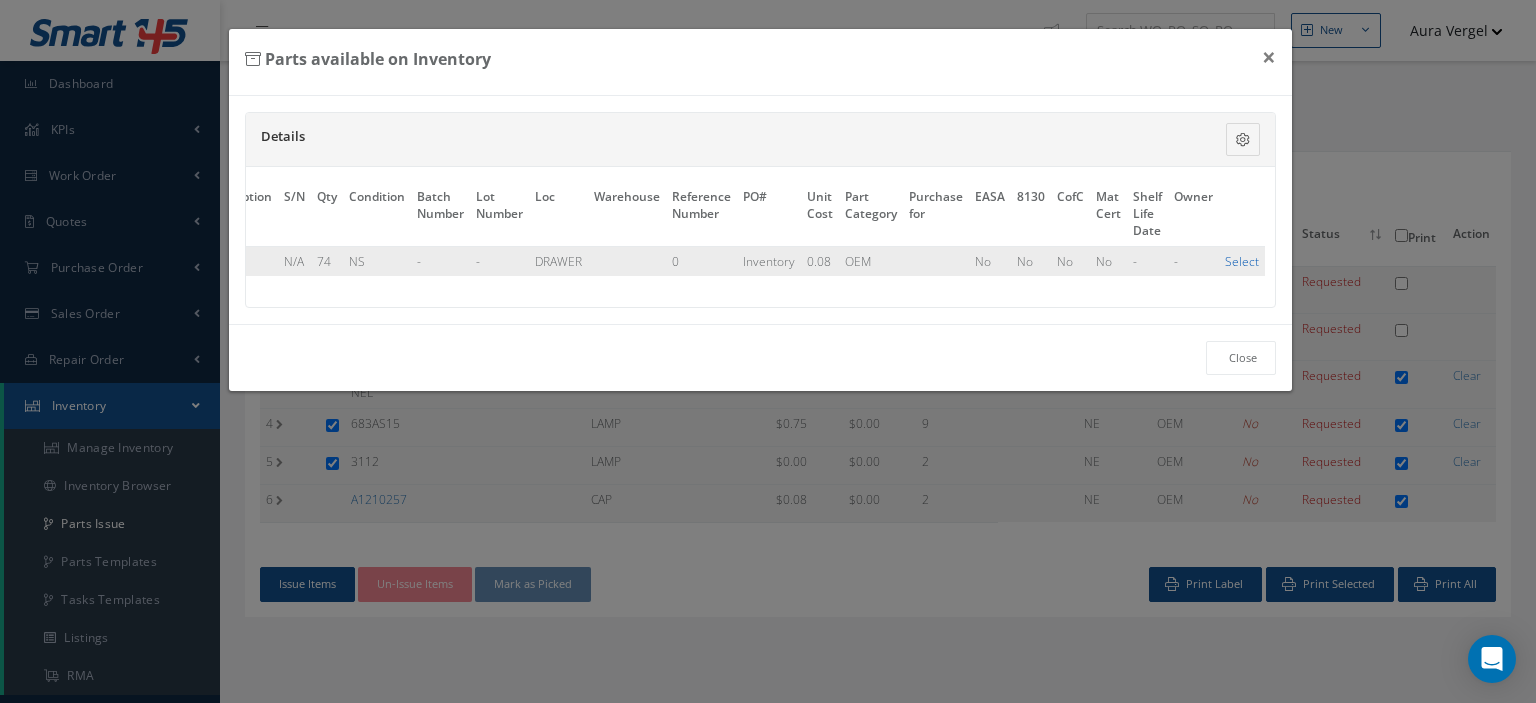 checkbox on "true" 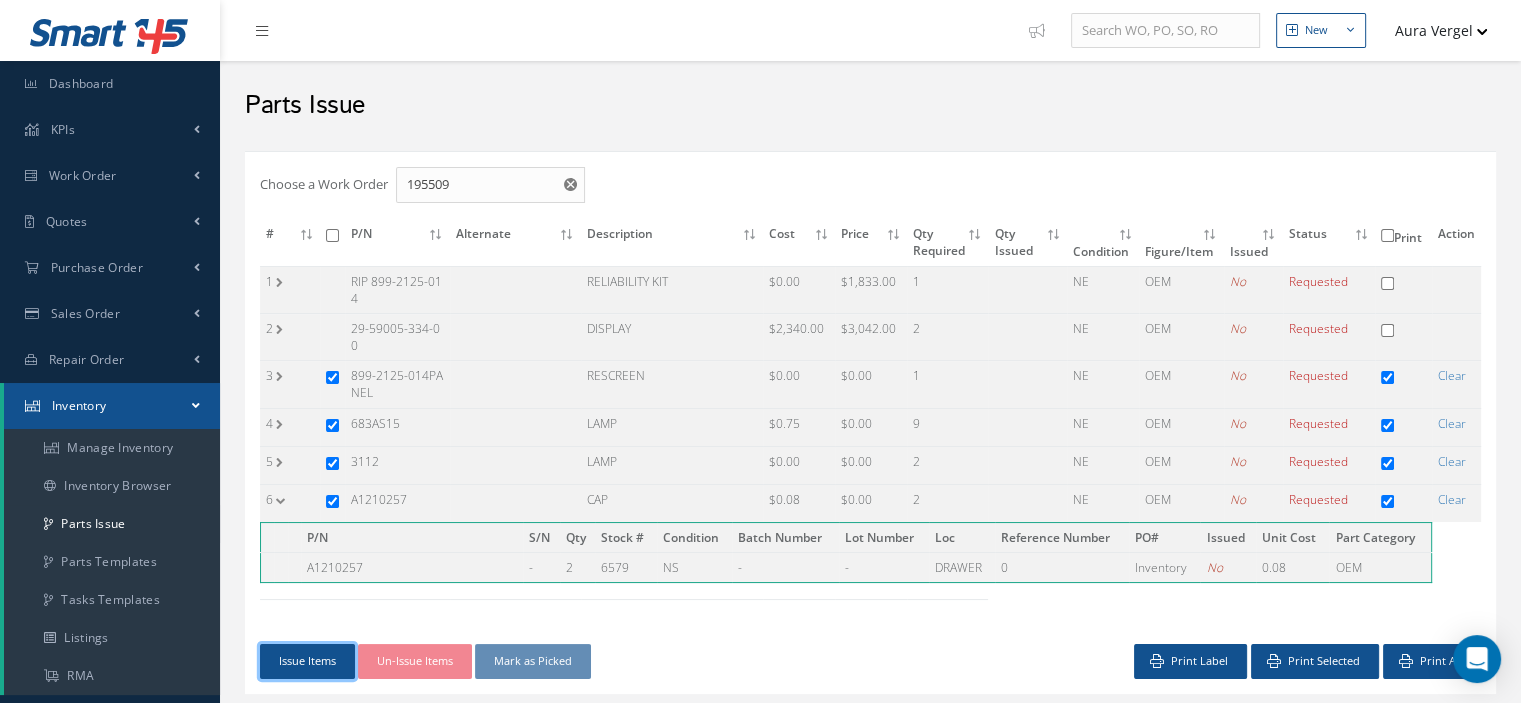 click on "Issue Items" at bounding box center [307, 661] 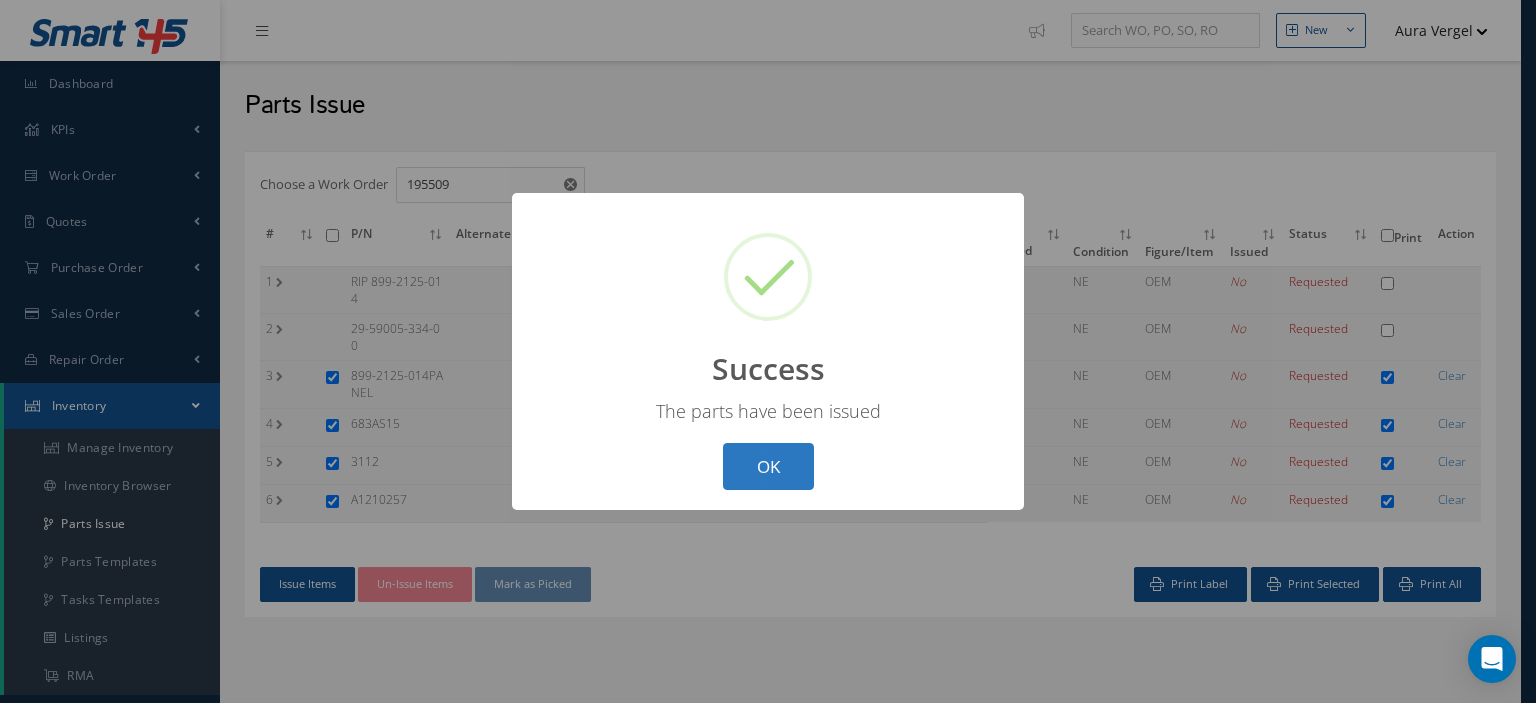 click on "OK" at bounding box center (768, 466) 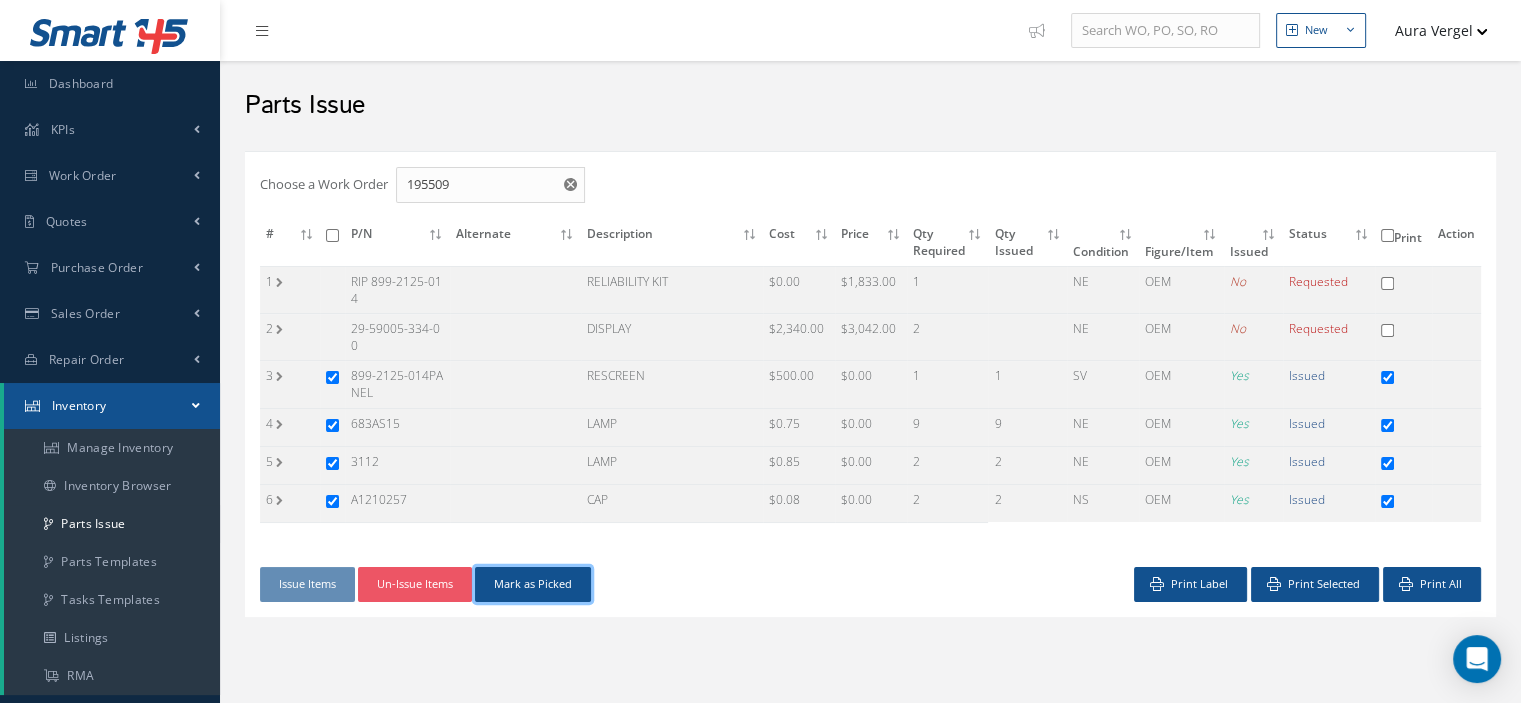 click on "Mark as Picked" at bounding box center (533, 584) 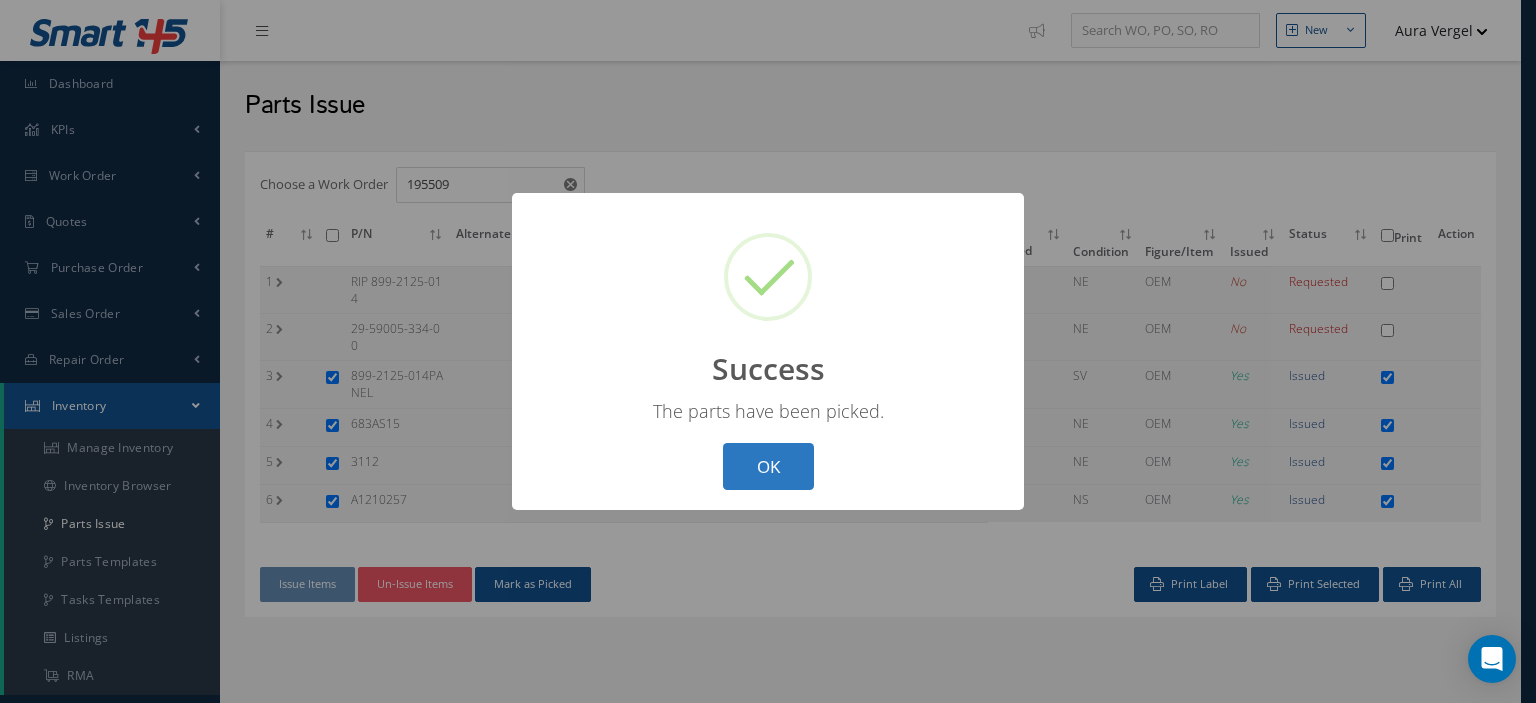click on "OK" at bounding box center [768, 466] 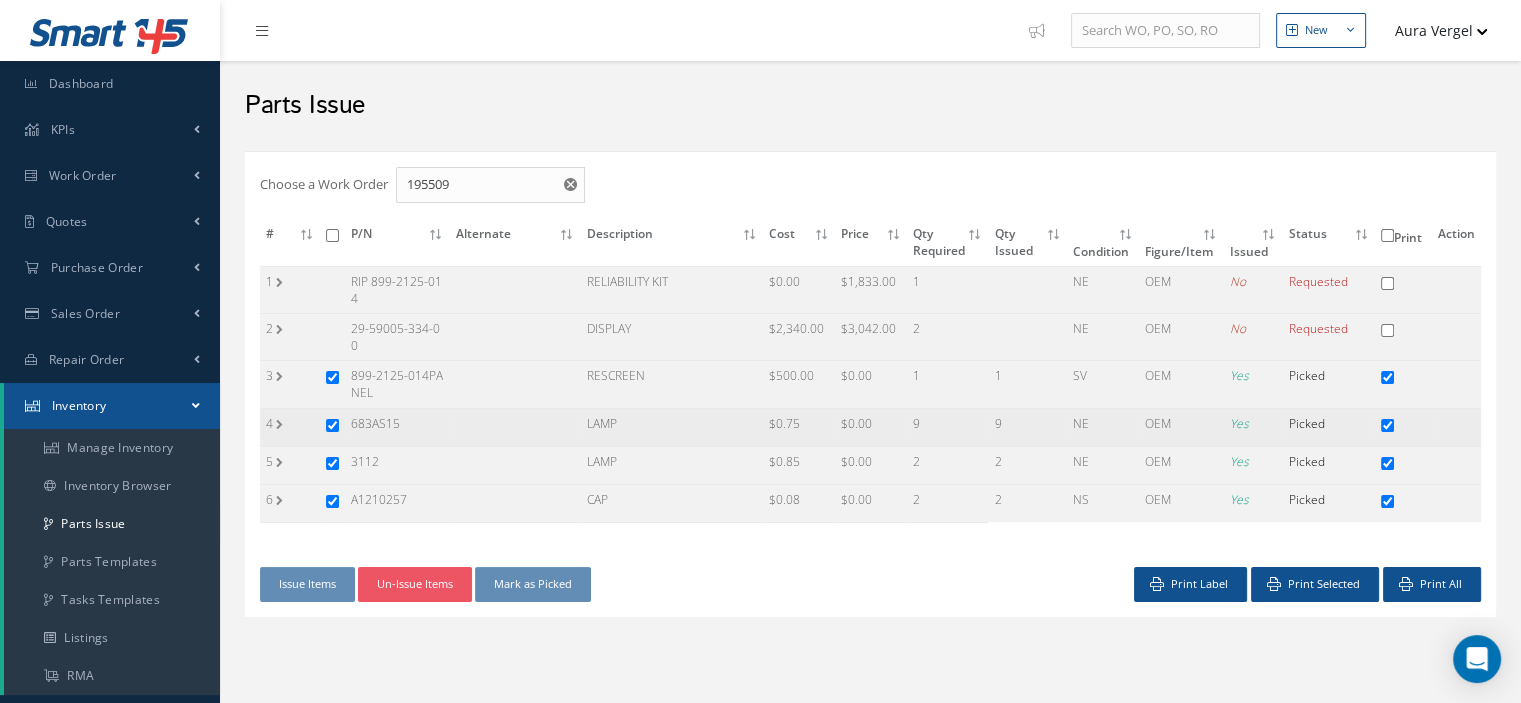 drag, startPoint x: 402, startPoint y: 422, endPoint x: 352, endPoint y: 423, distance: 50.01 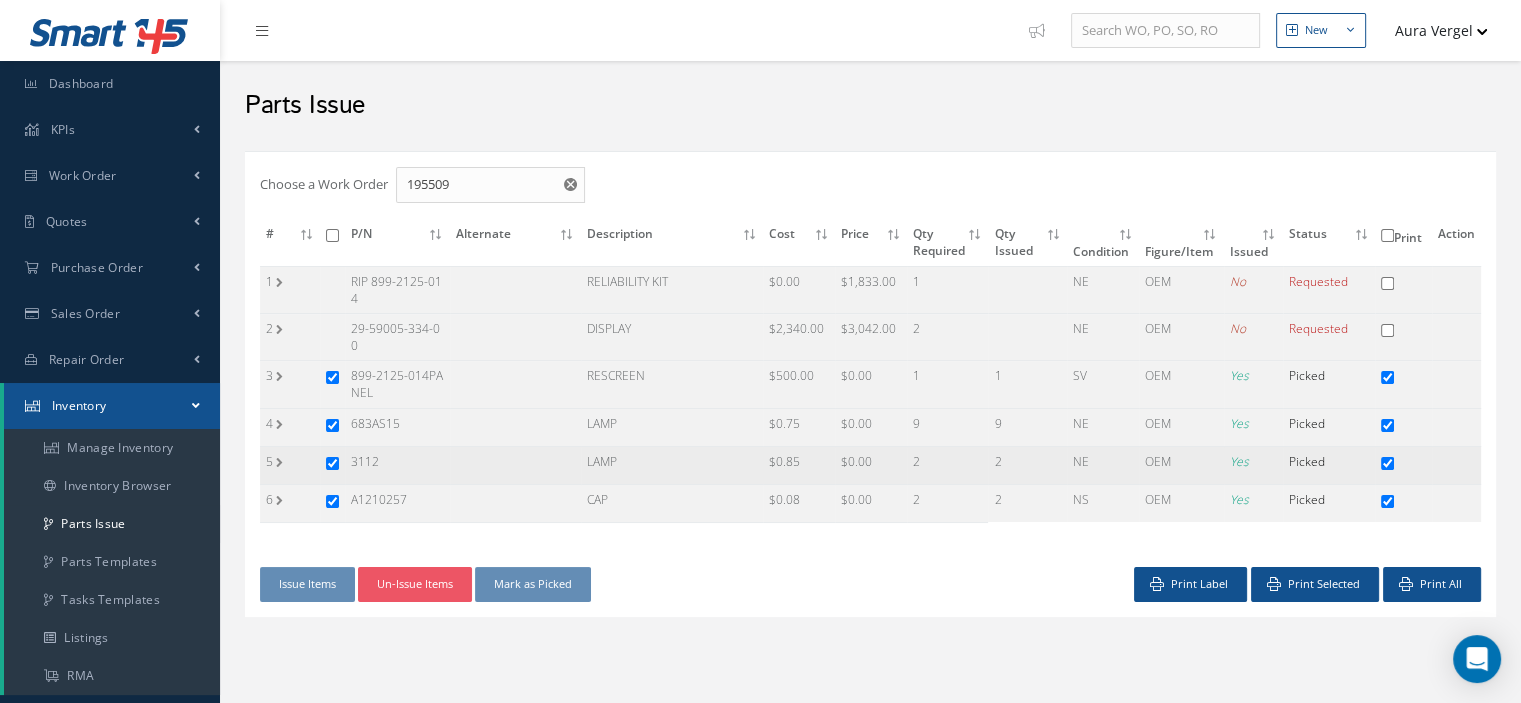 drag, startPoint x: 387, startPoint y: 456, endPoint x: 350, endPoint y: 461, distance: 37.336308 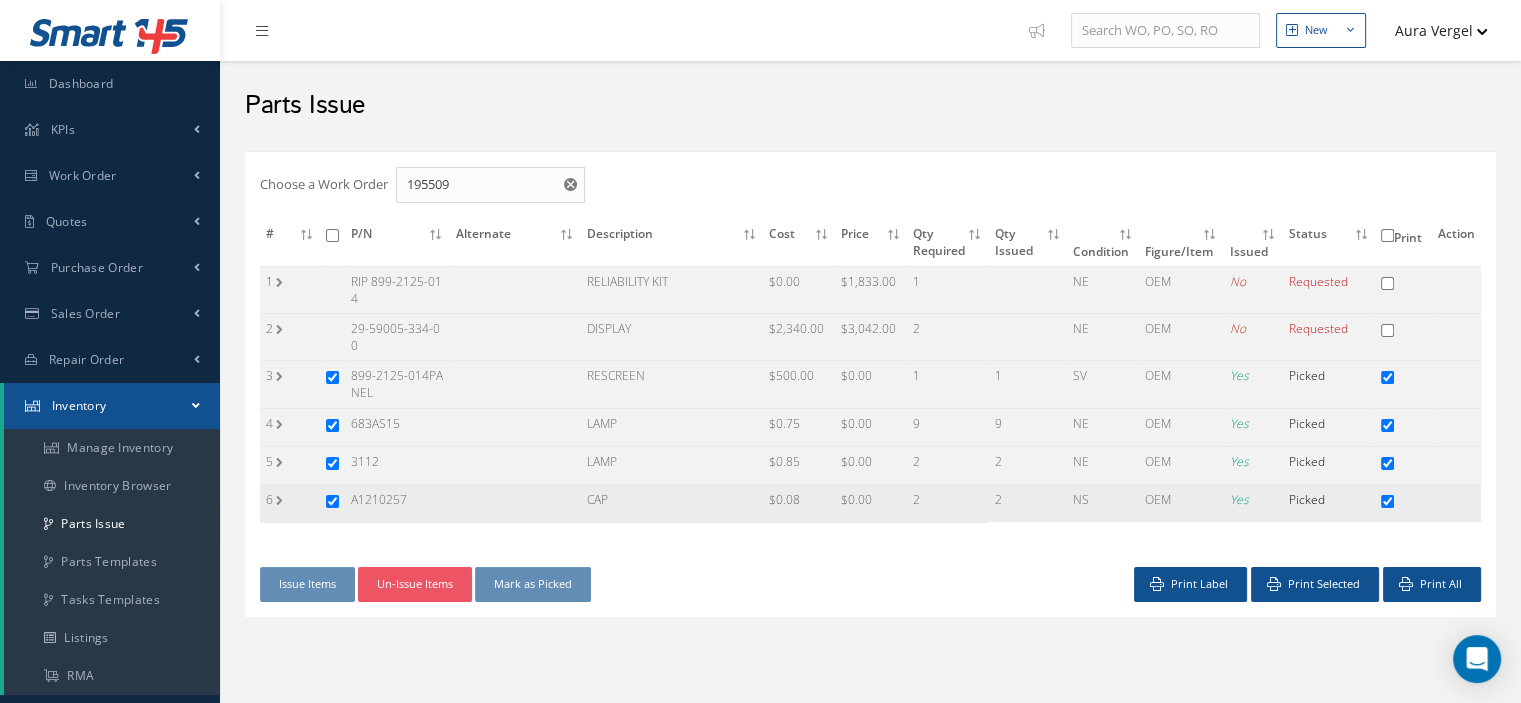 drag, startPoint x: 421, startPoint y: 499, endPoint x: 352, endPoint y: 504, distance: 69.18092 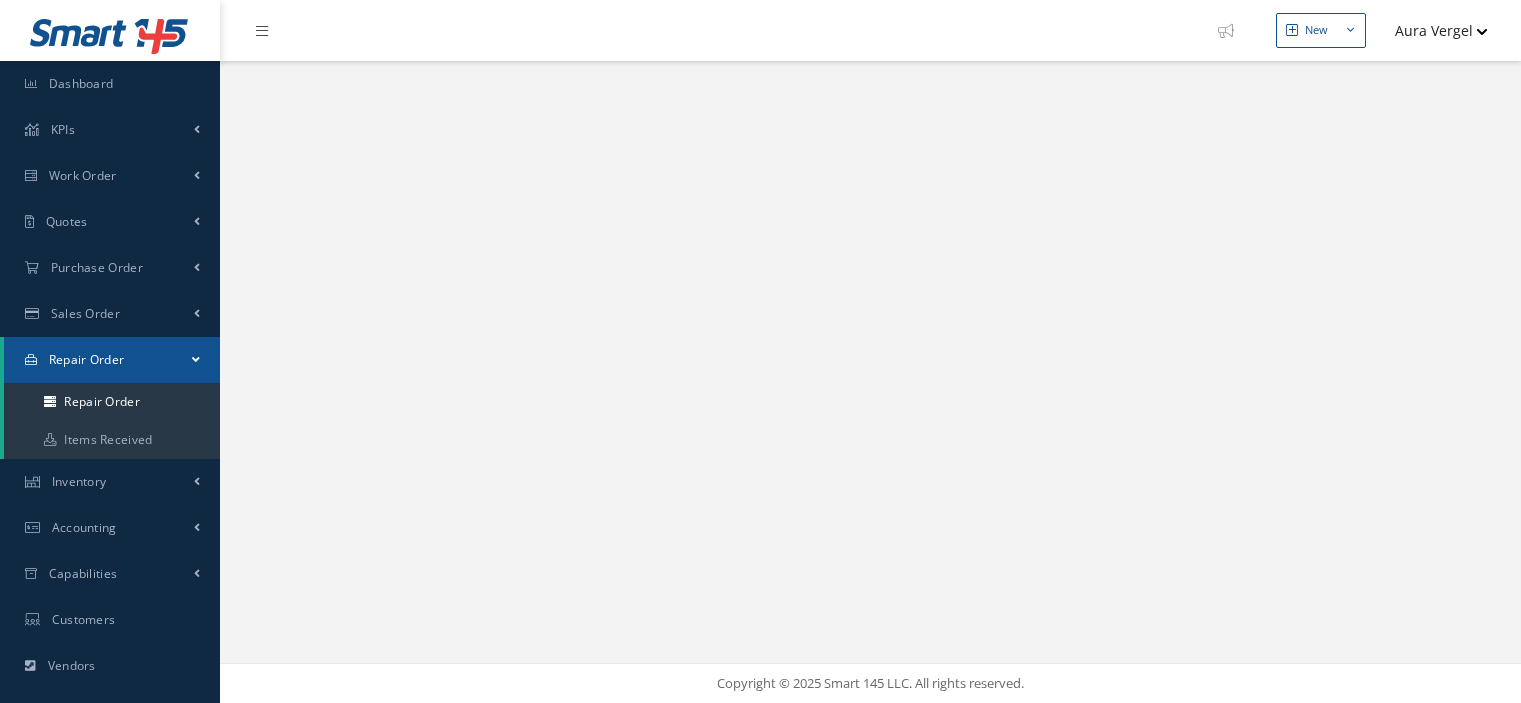 scroll, scrollTop: 0, scrollLeft: 0, axis: both 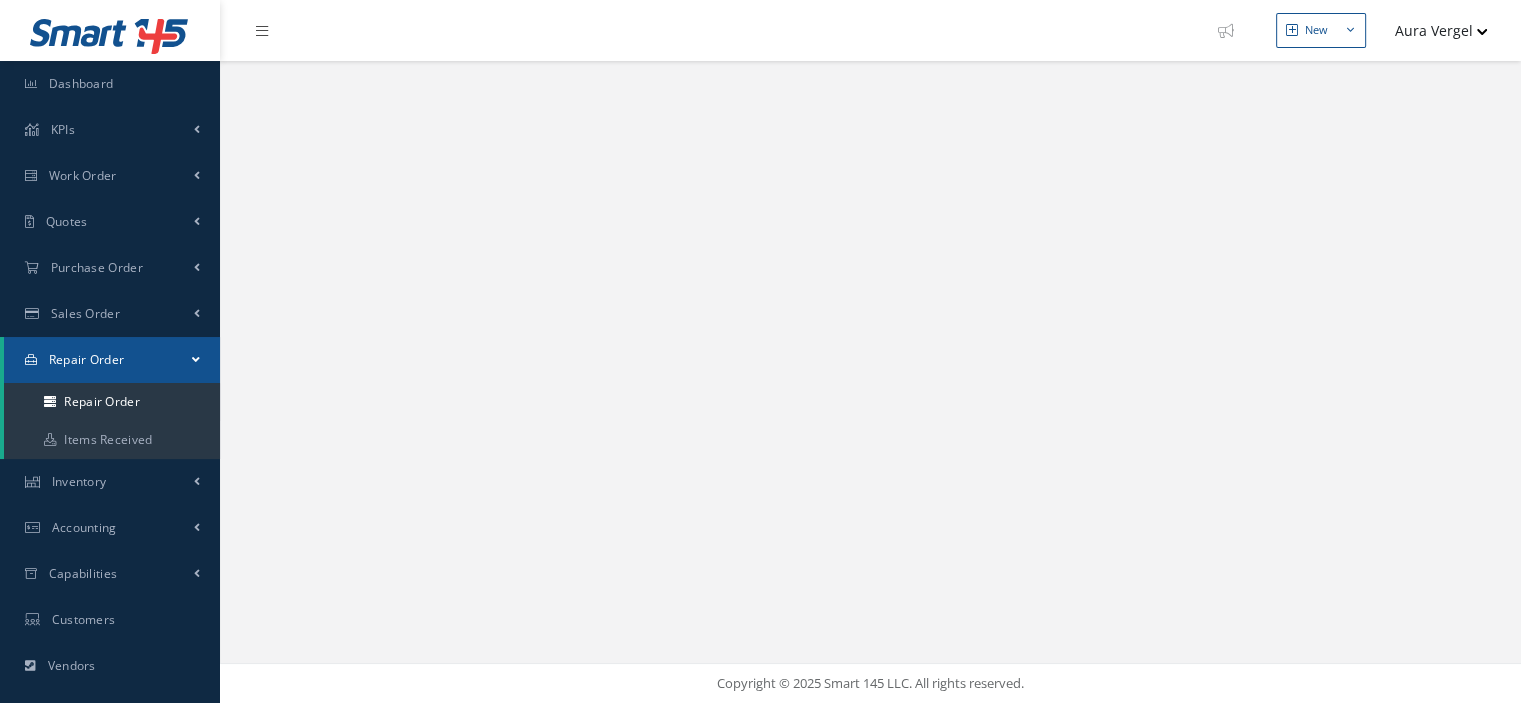 select on "25" 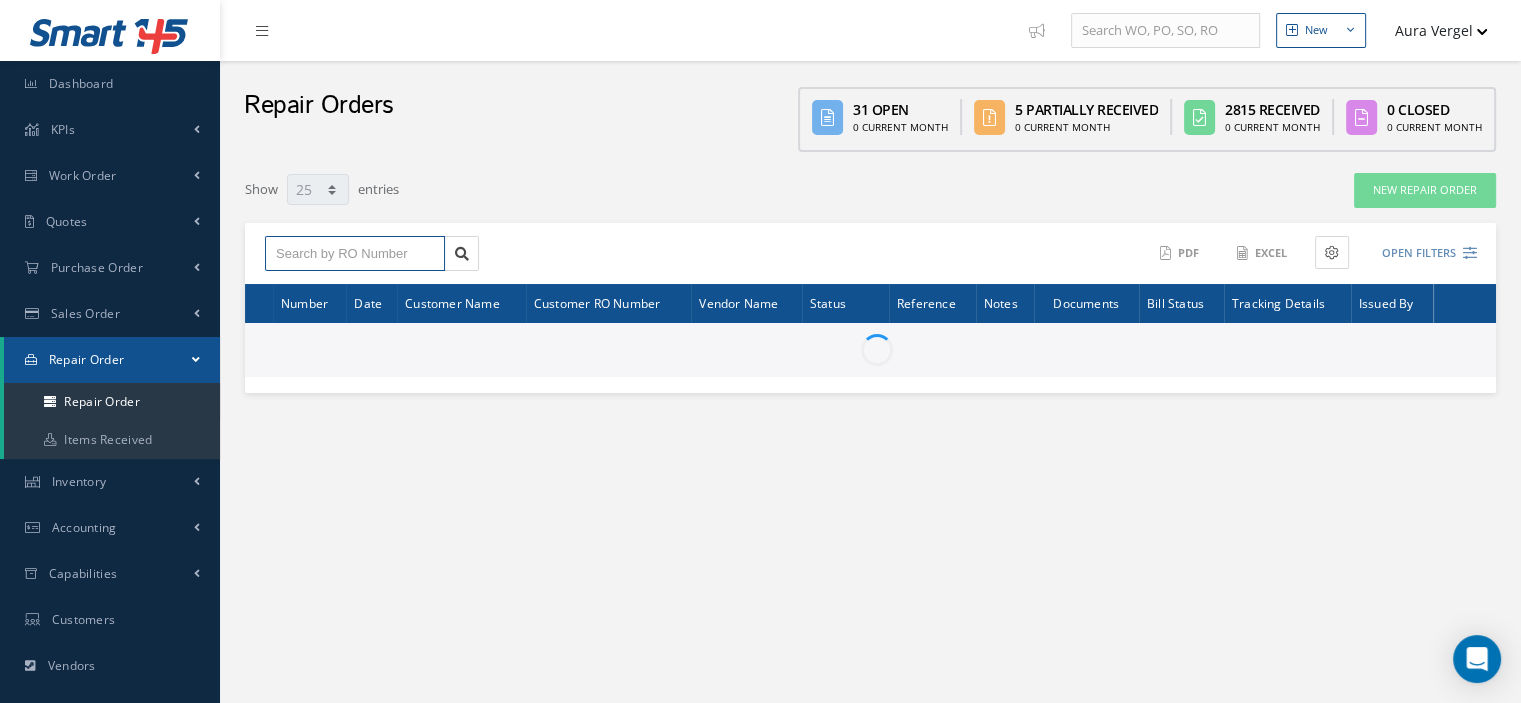 click at bounding box center [355, 254] 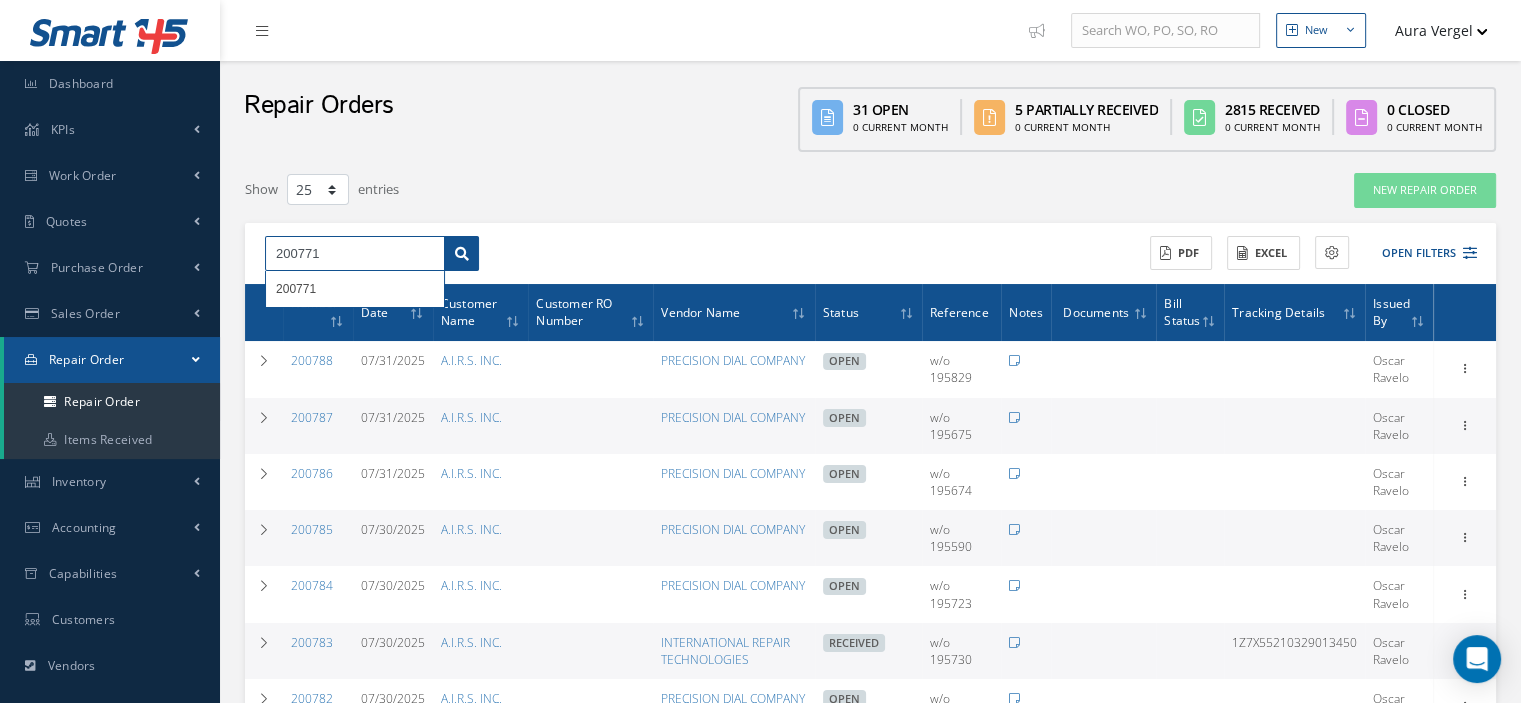 type on "200771" 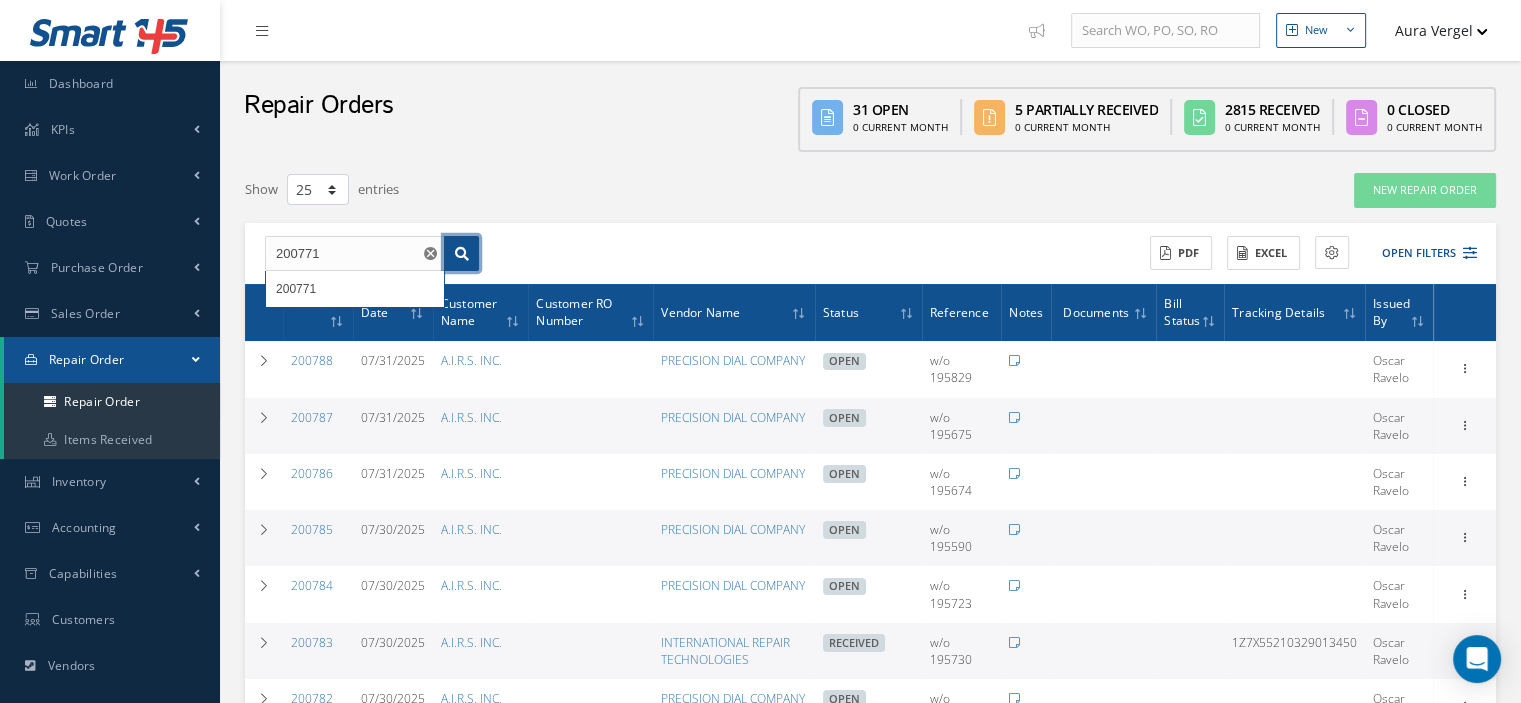 click at bounding box center [461, 254] 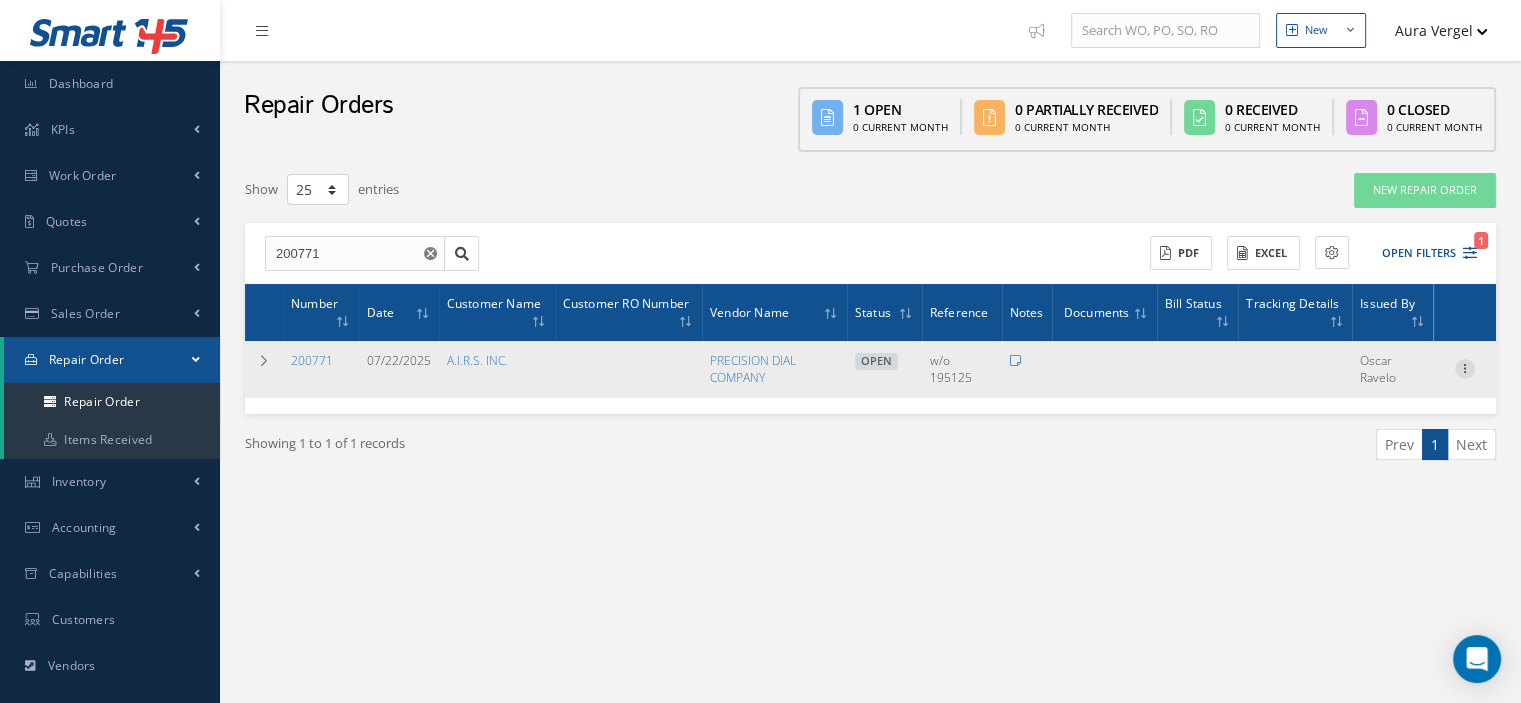click at bounding box center [1465, 367] 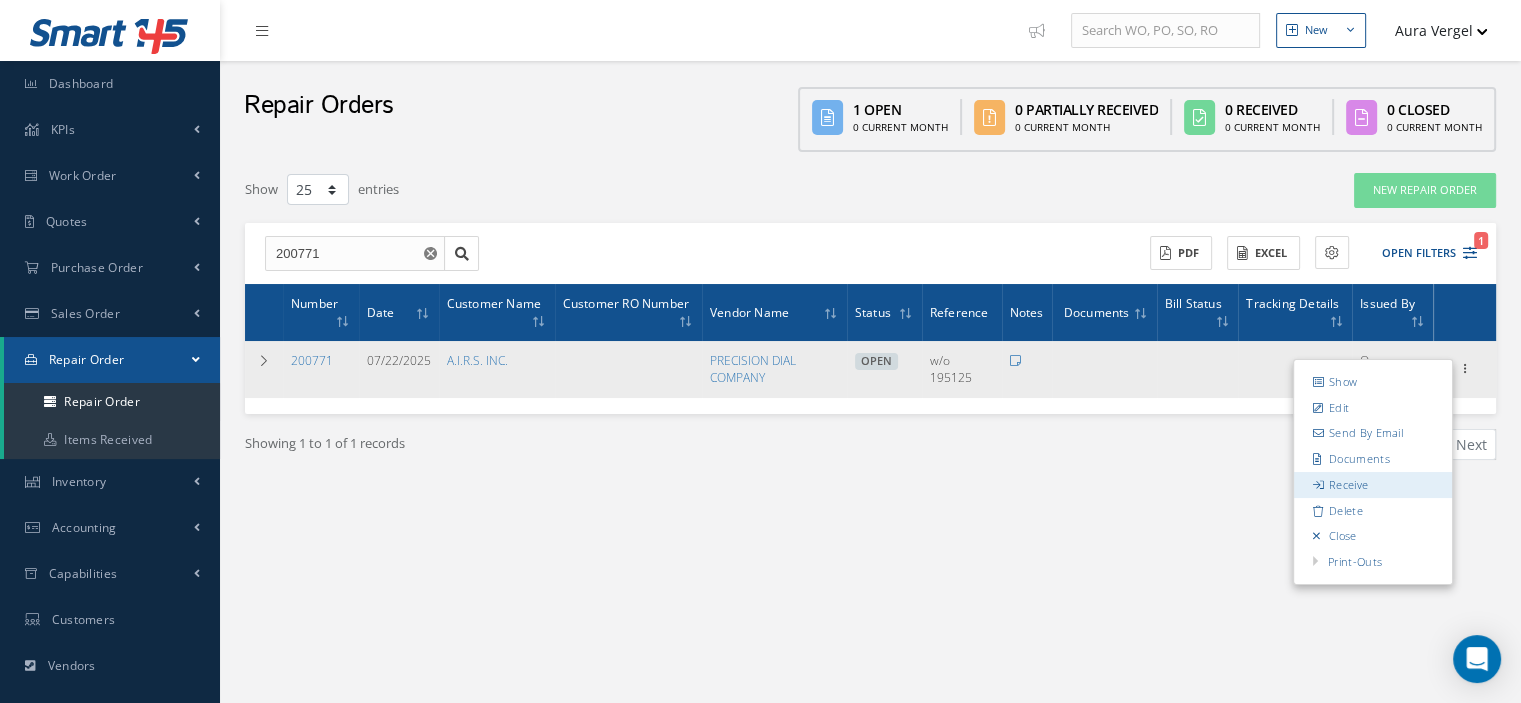 click on "Receive" at bounding box center (1373, 485) 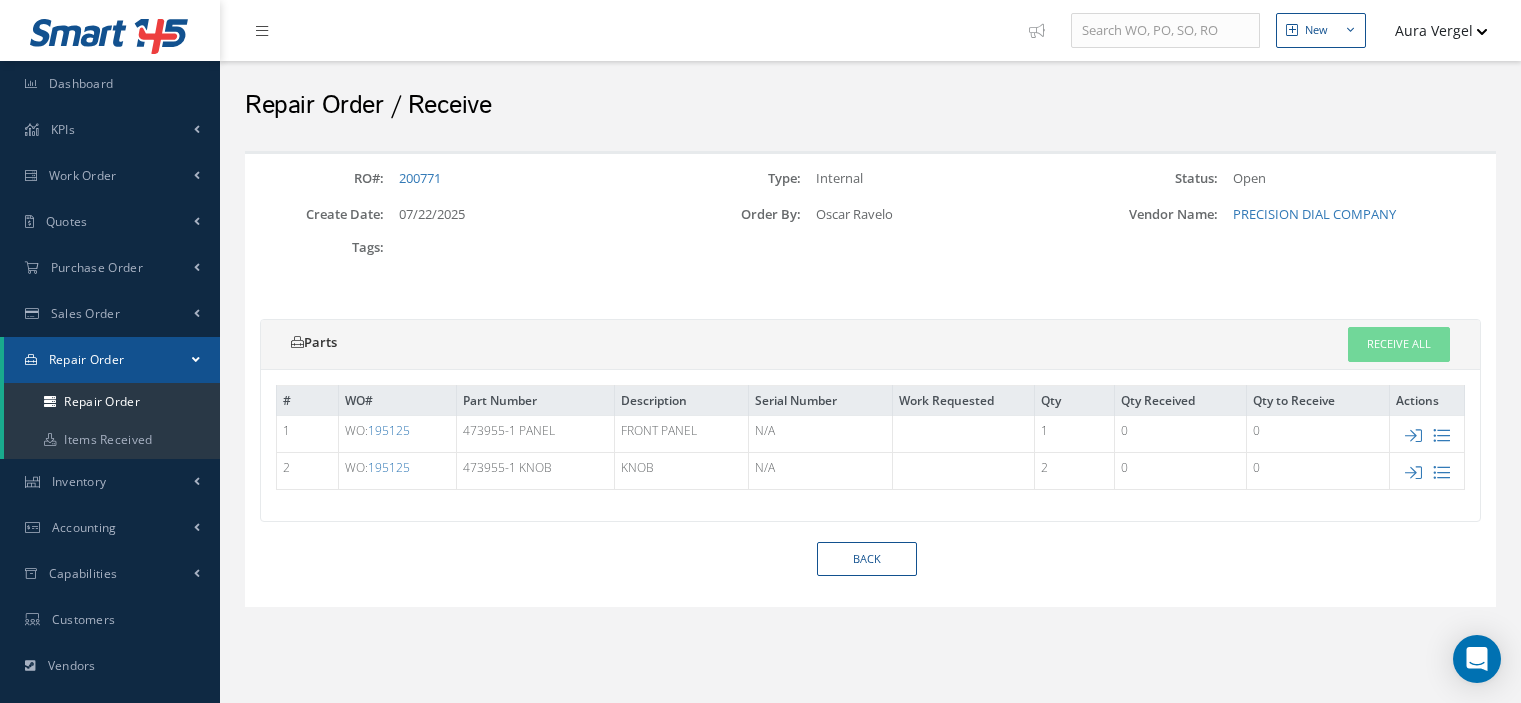 scroll, scrollTop: 0, scrollLeft: 0, axis: both 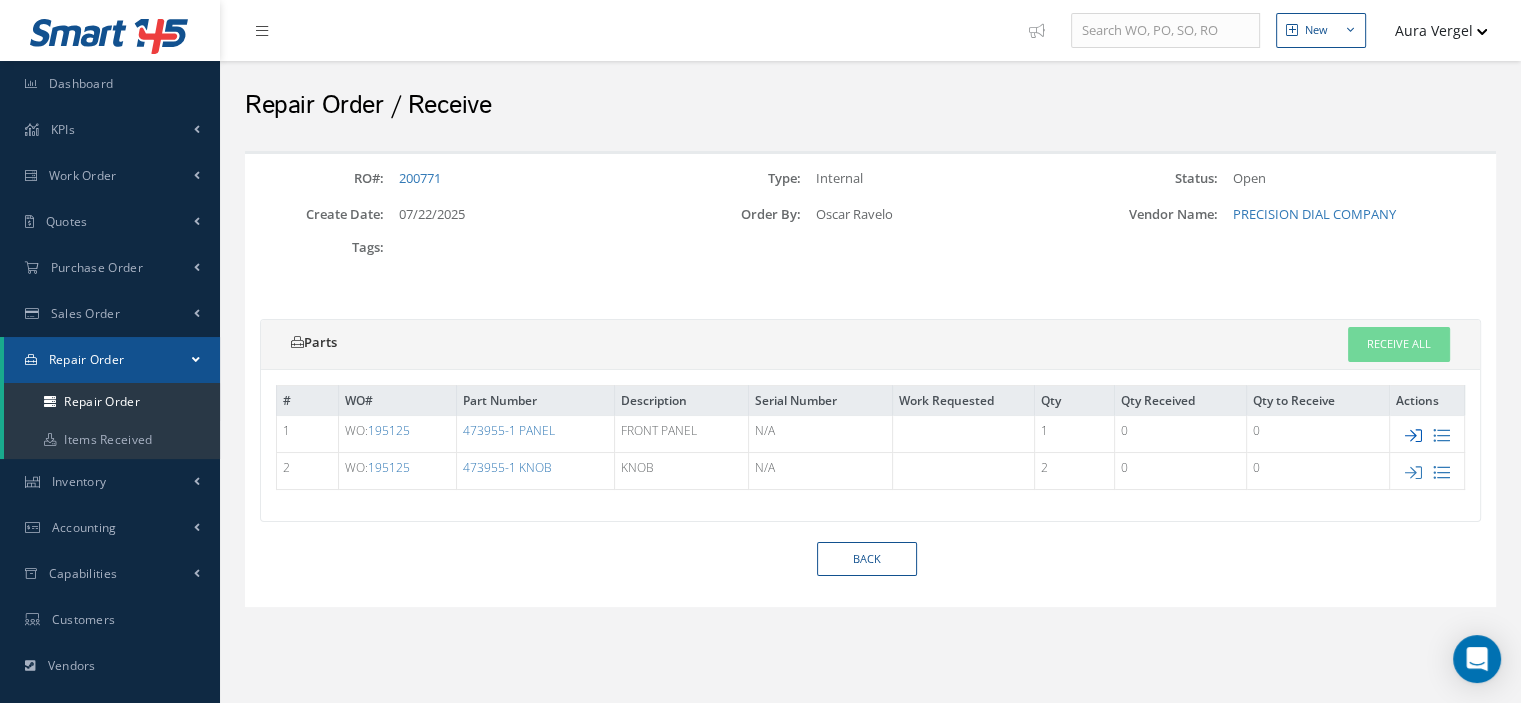click at bounding box center (1413, 435) 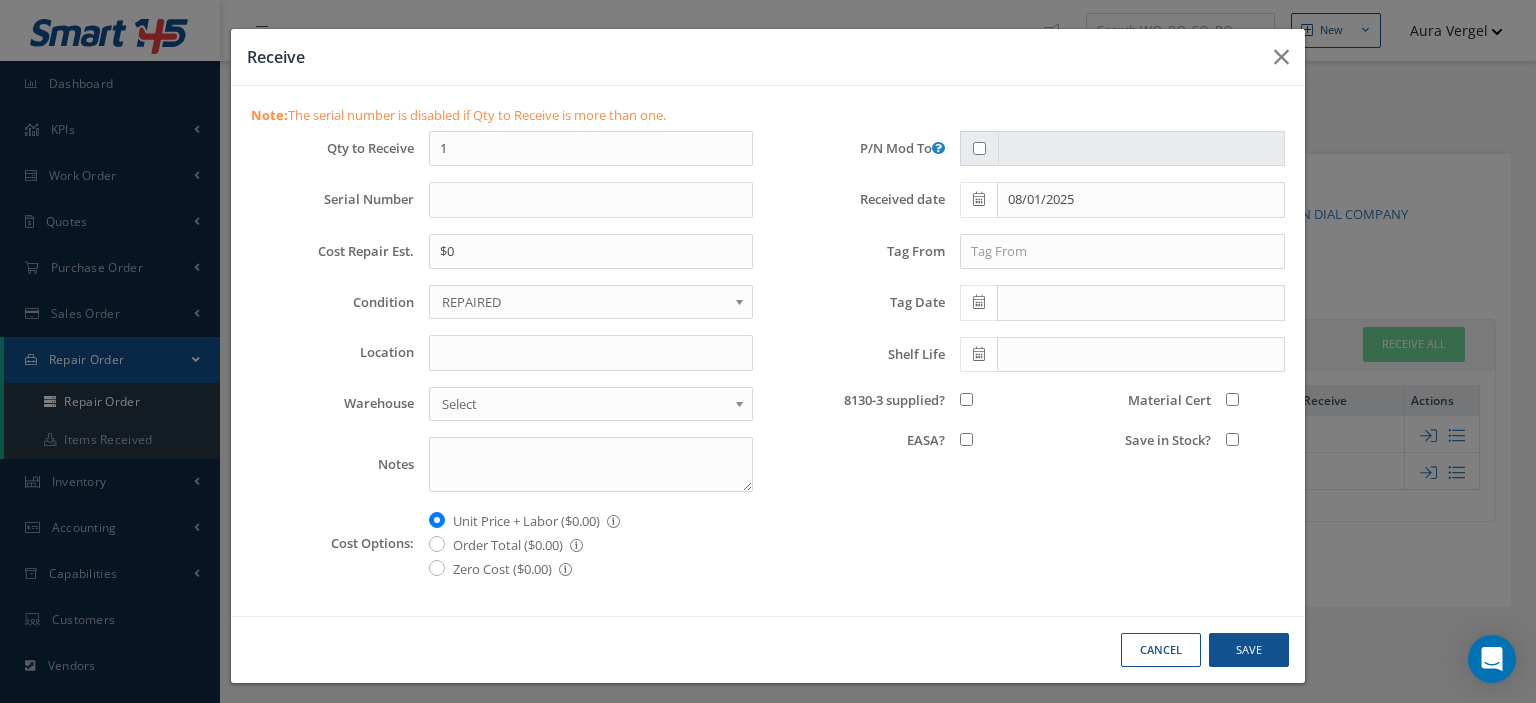 click on "REPAIRED" at bounding box center (584, 302) 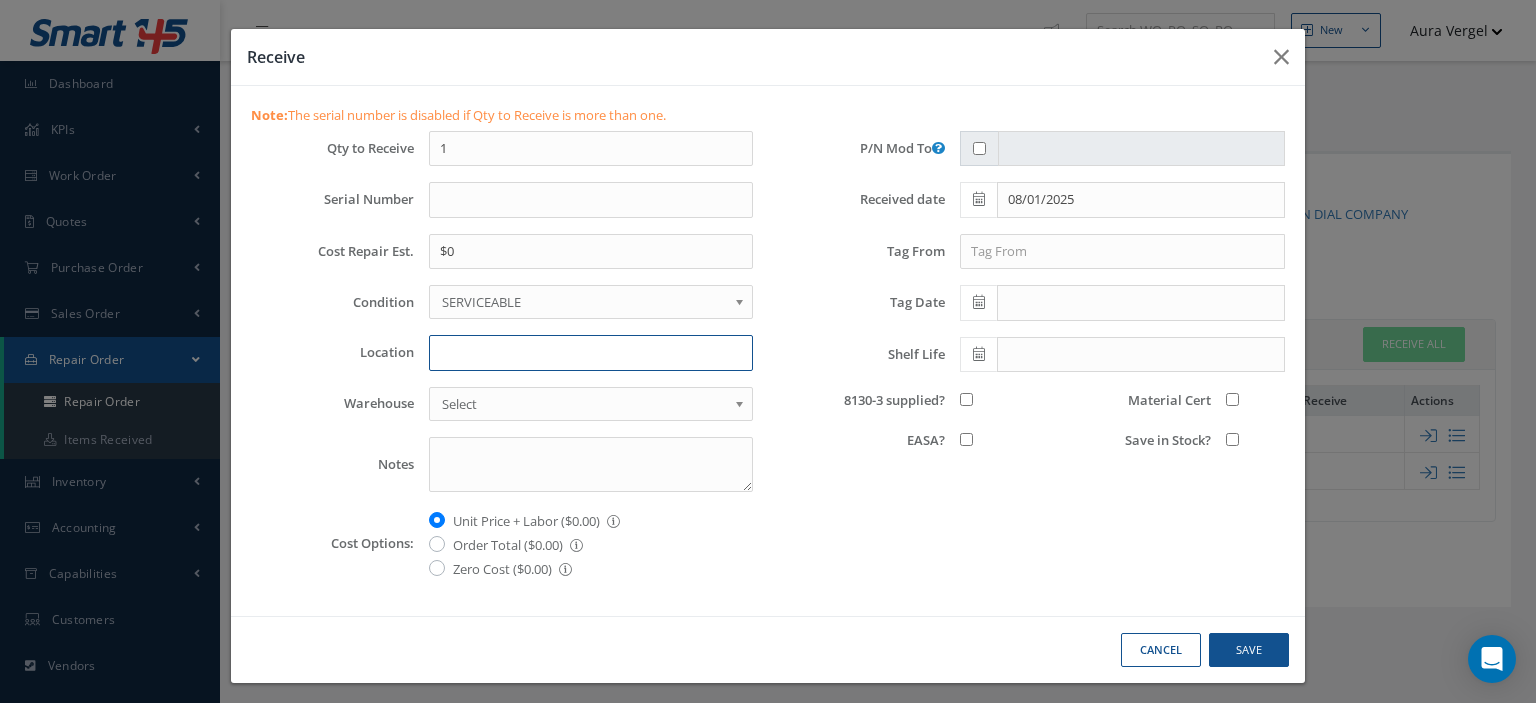 click on "Location" at bounding box center (591, 353) 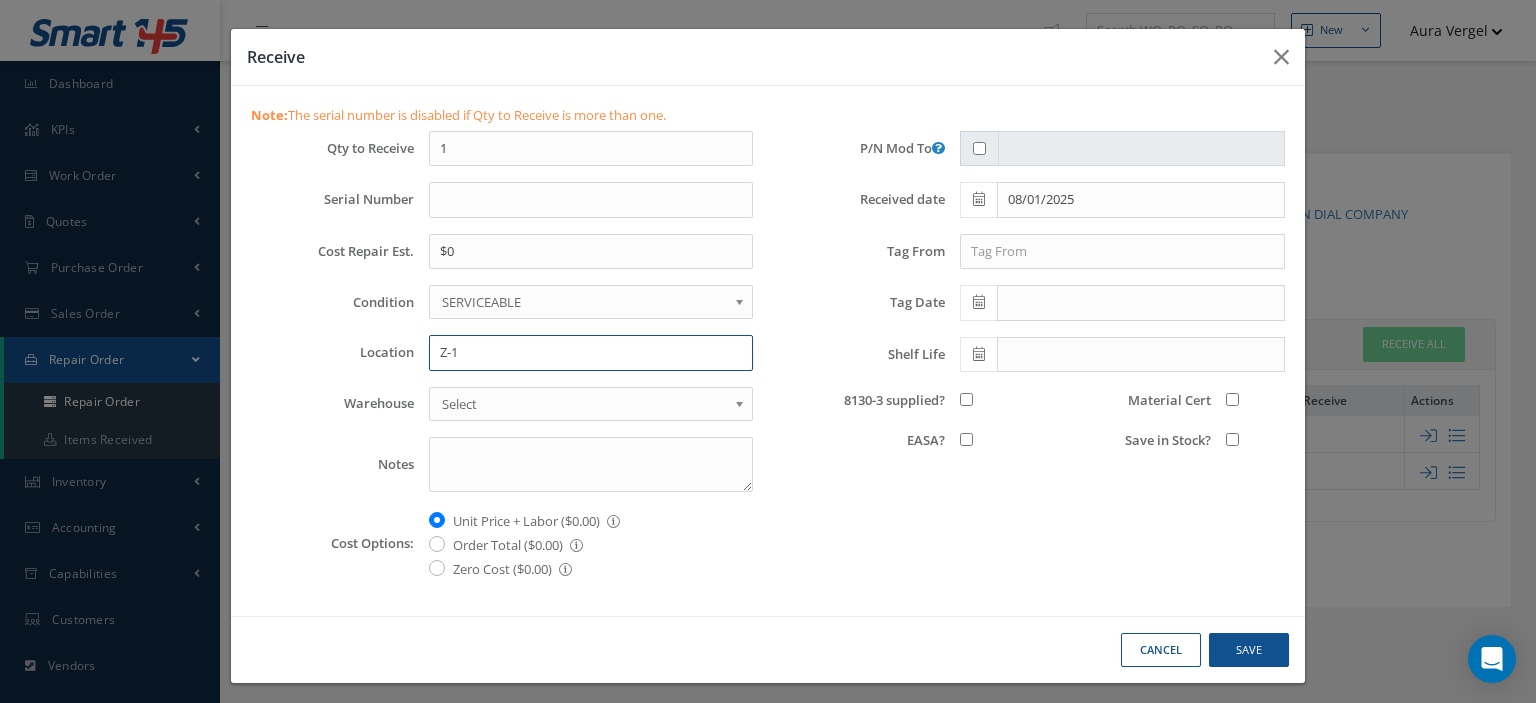 type on "Z-1" 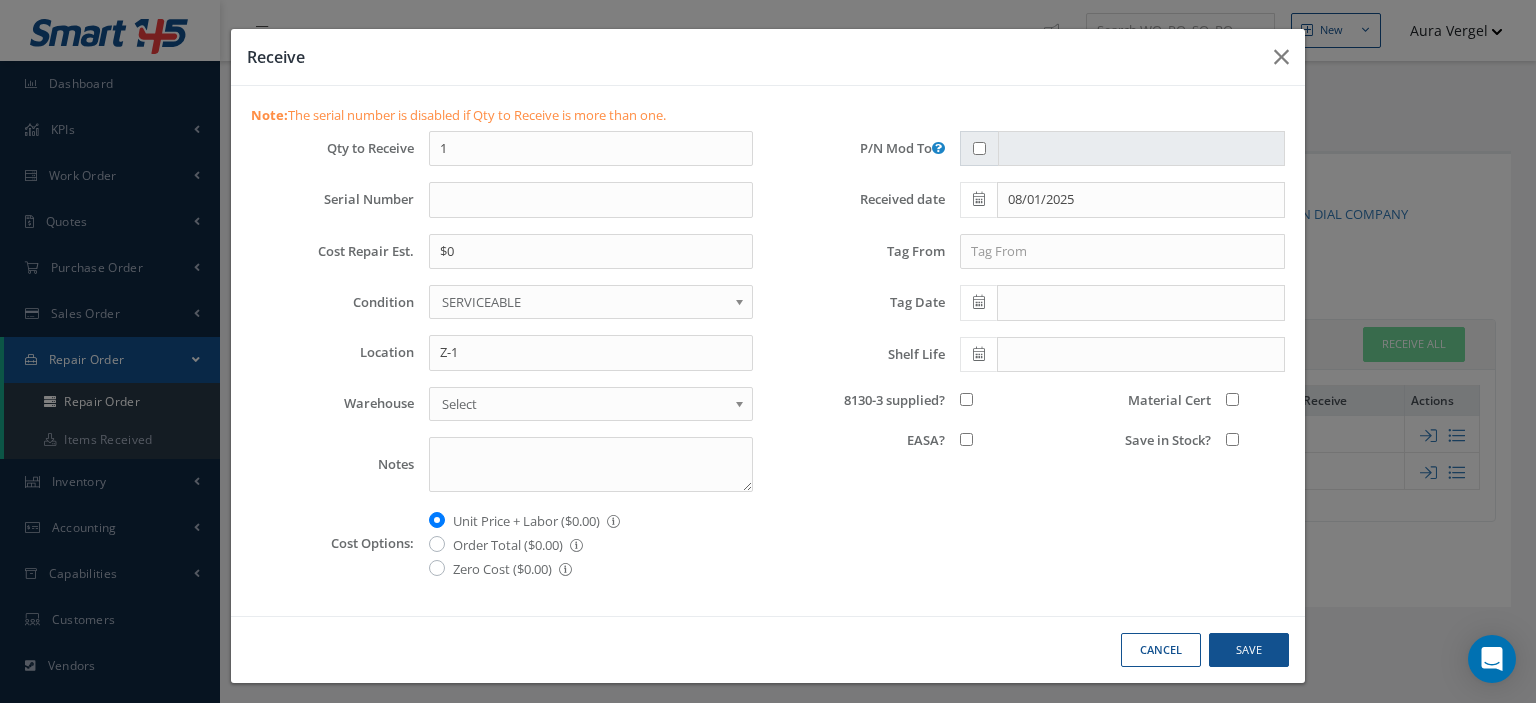 click on "8130-3 supplied?" at bounding box center (966, 399) 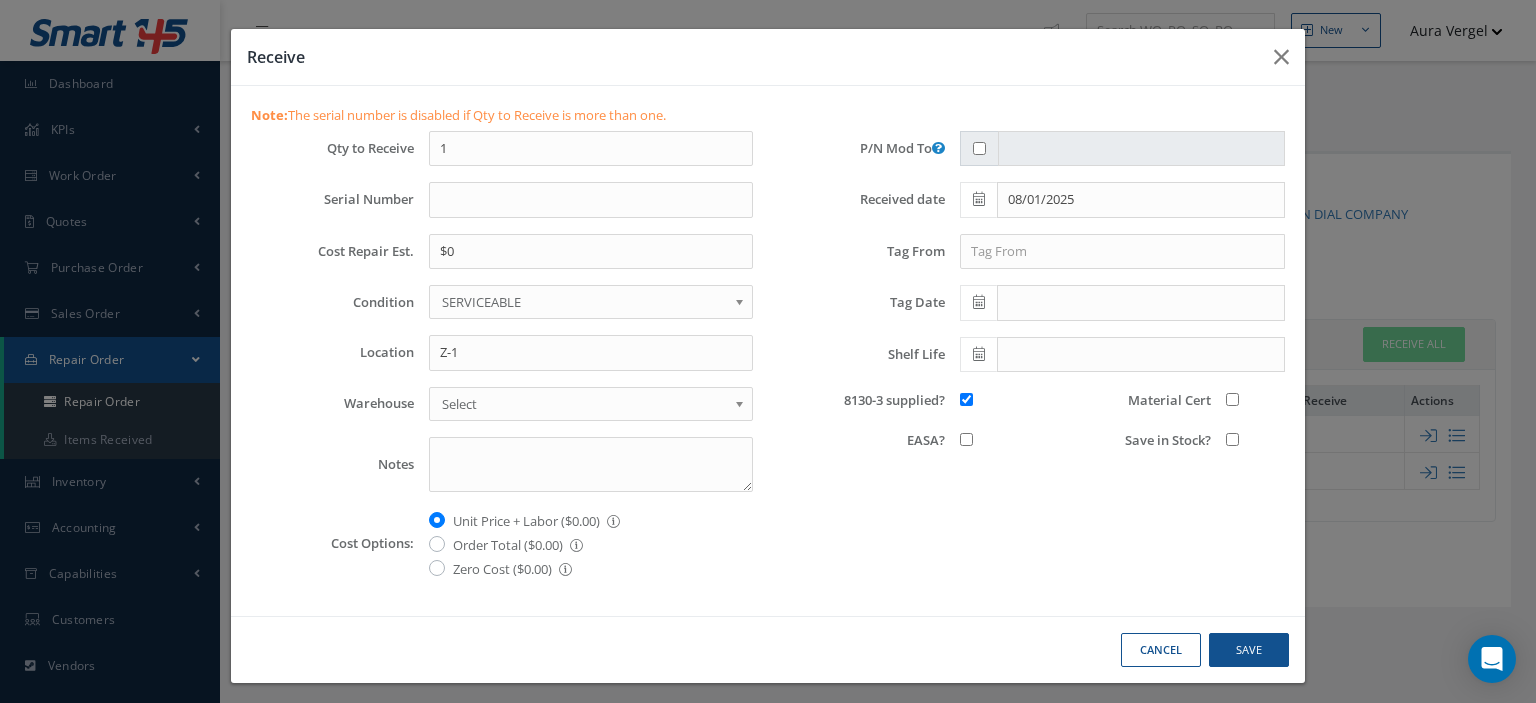 click on "Save in Stock?" at bounding box center [1232, 439] 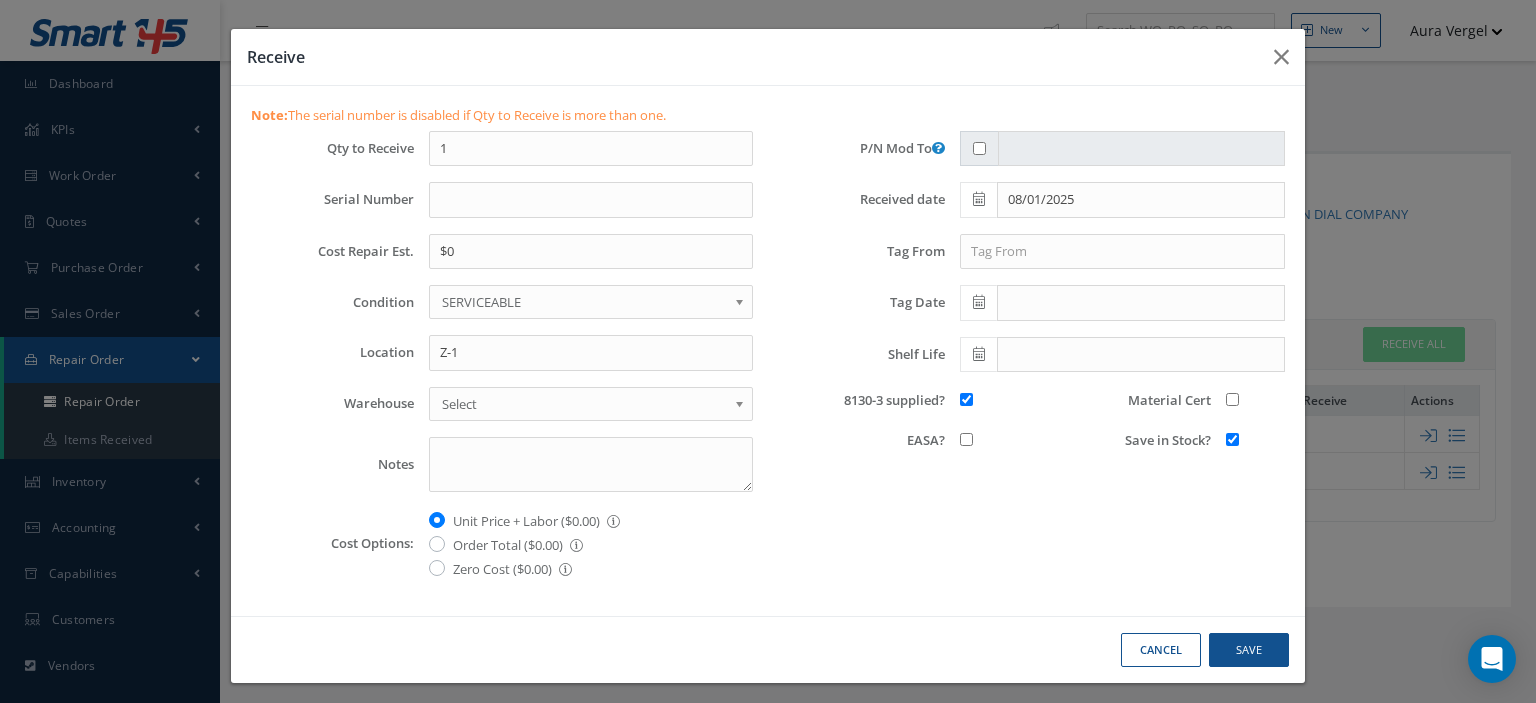 click on "Material Cert" at bounding box center [1232, 399] 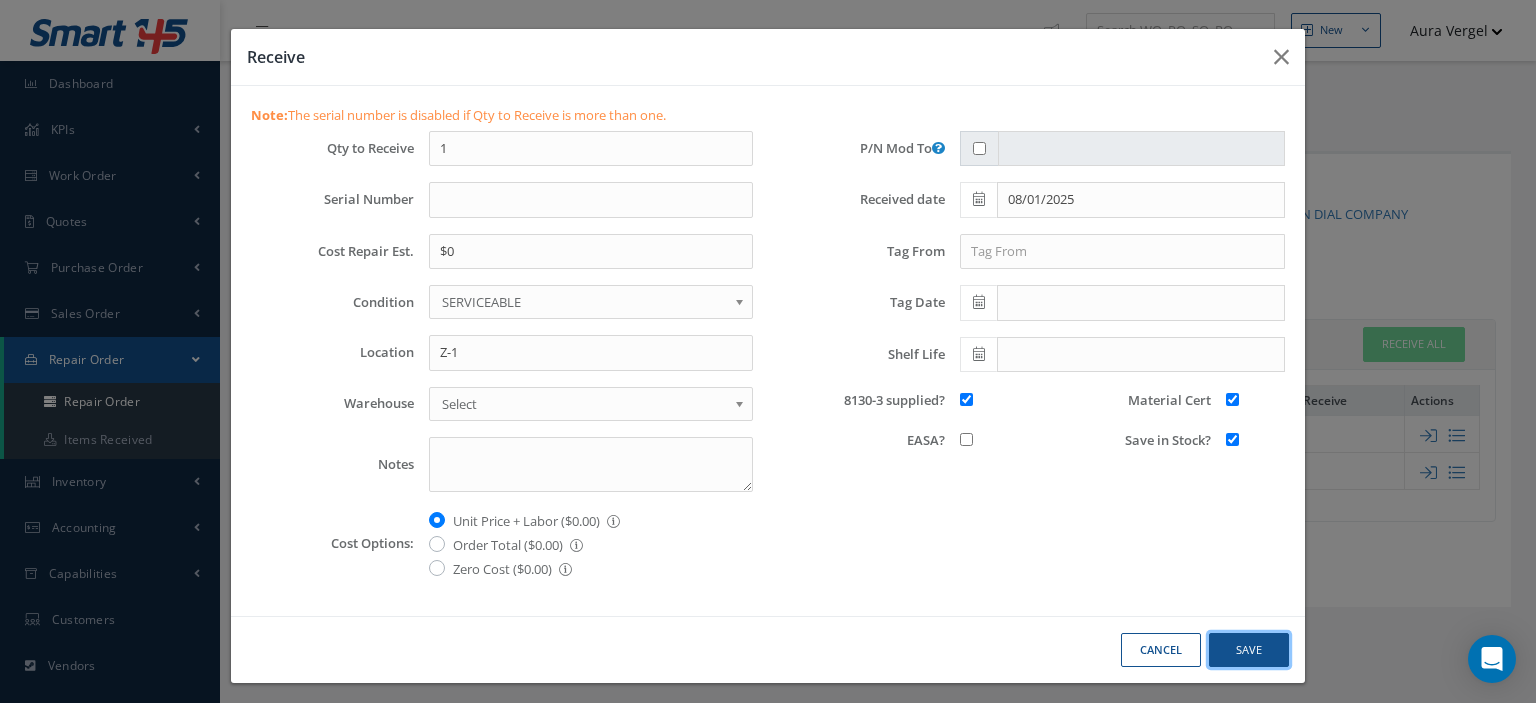 click on "Save" at bounding box center (1249, 650) 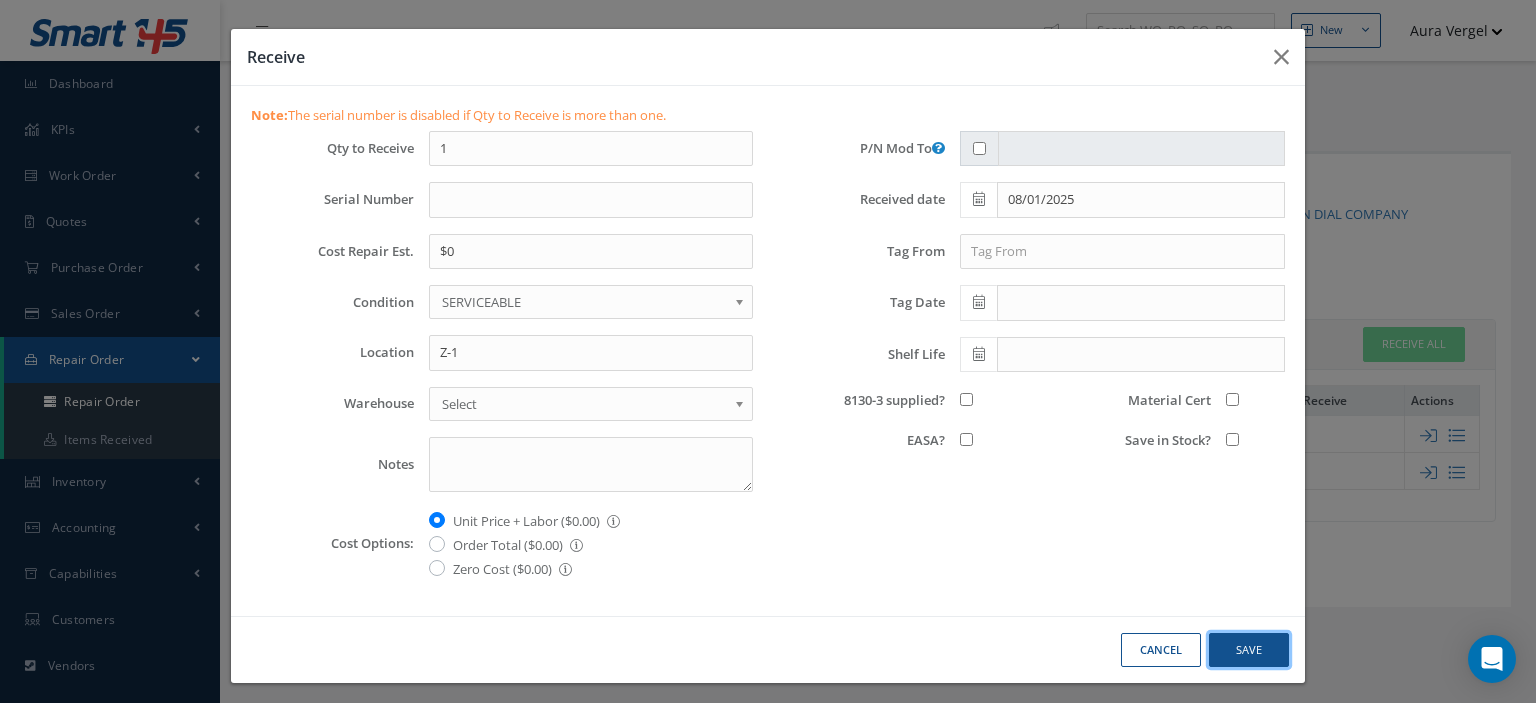 type 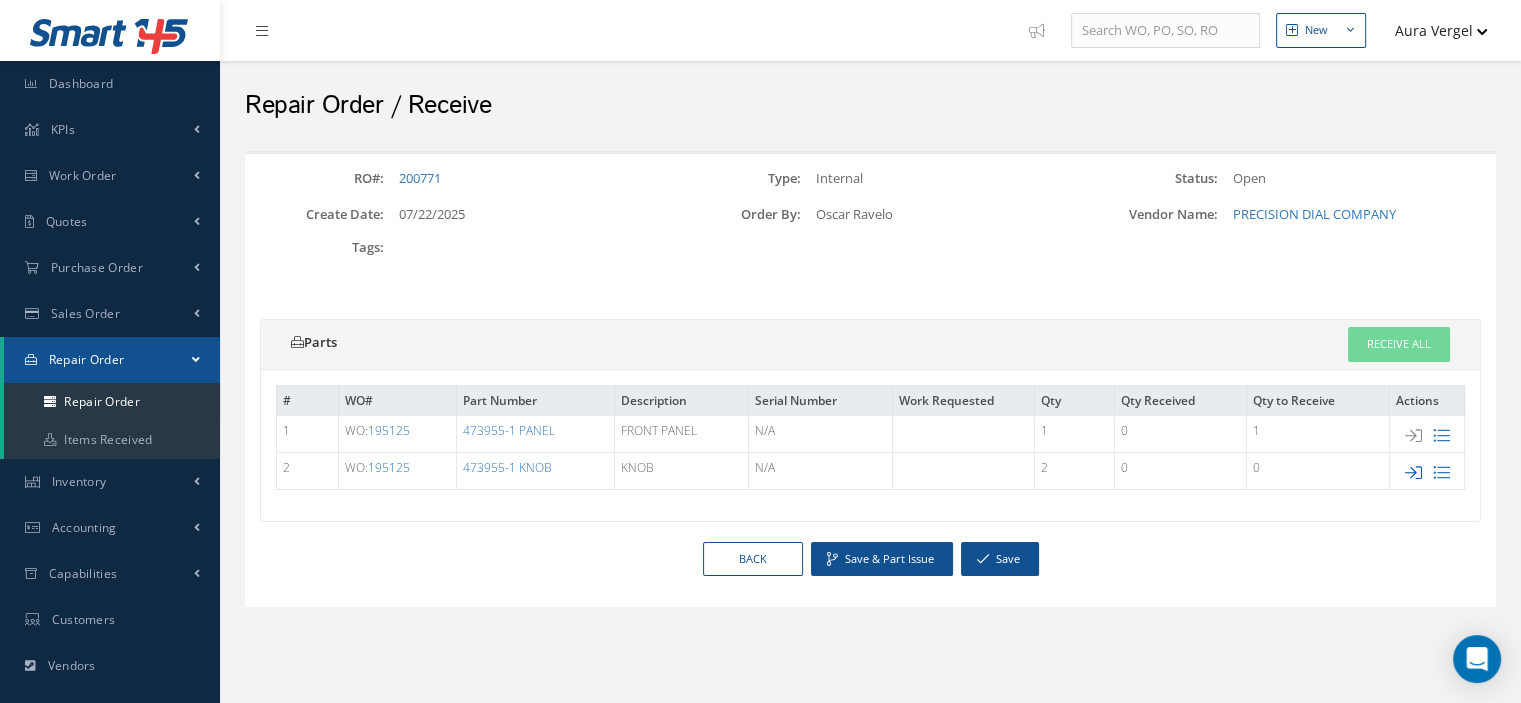 click at bounding box center [1413, 472] 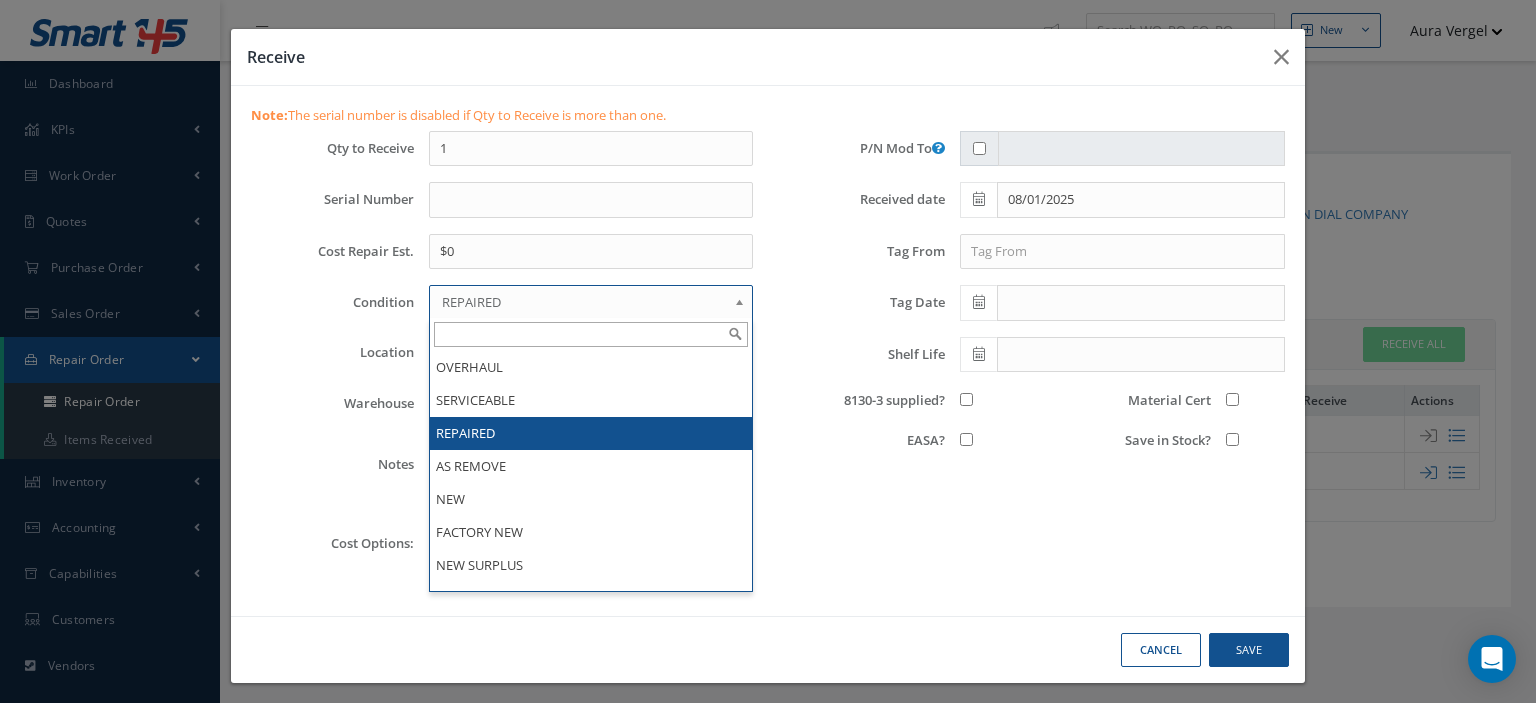 click on "REPAIRED" at bounding box center [584, 302] 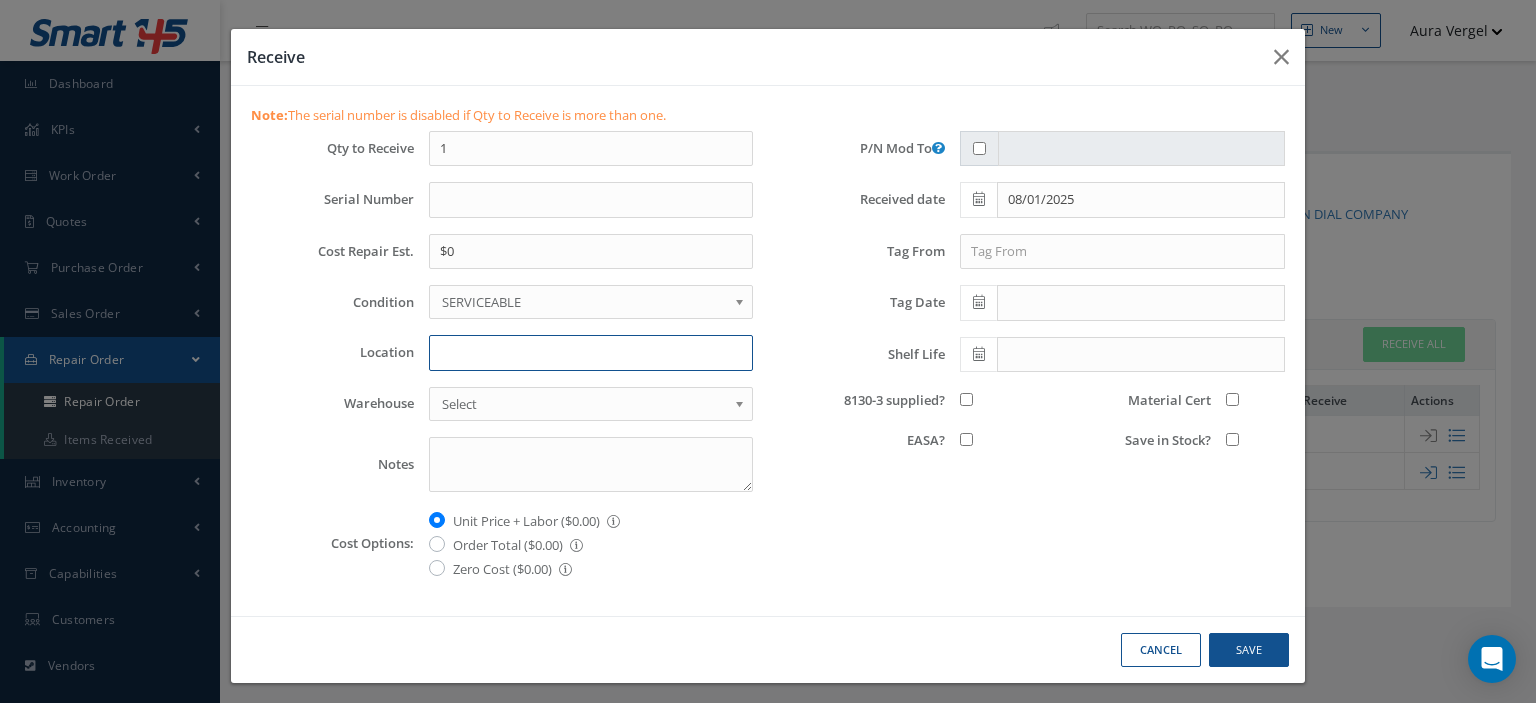 click on "Location" at bounding box center [591, 353] 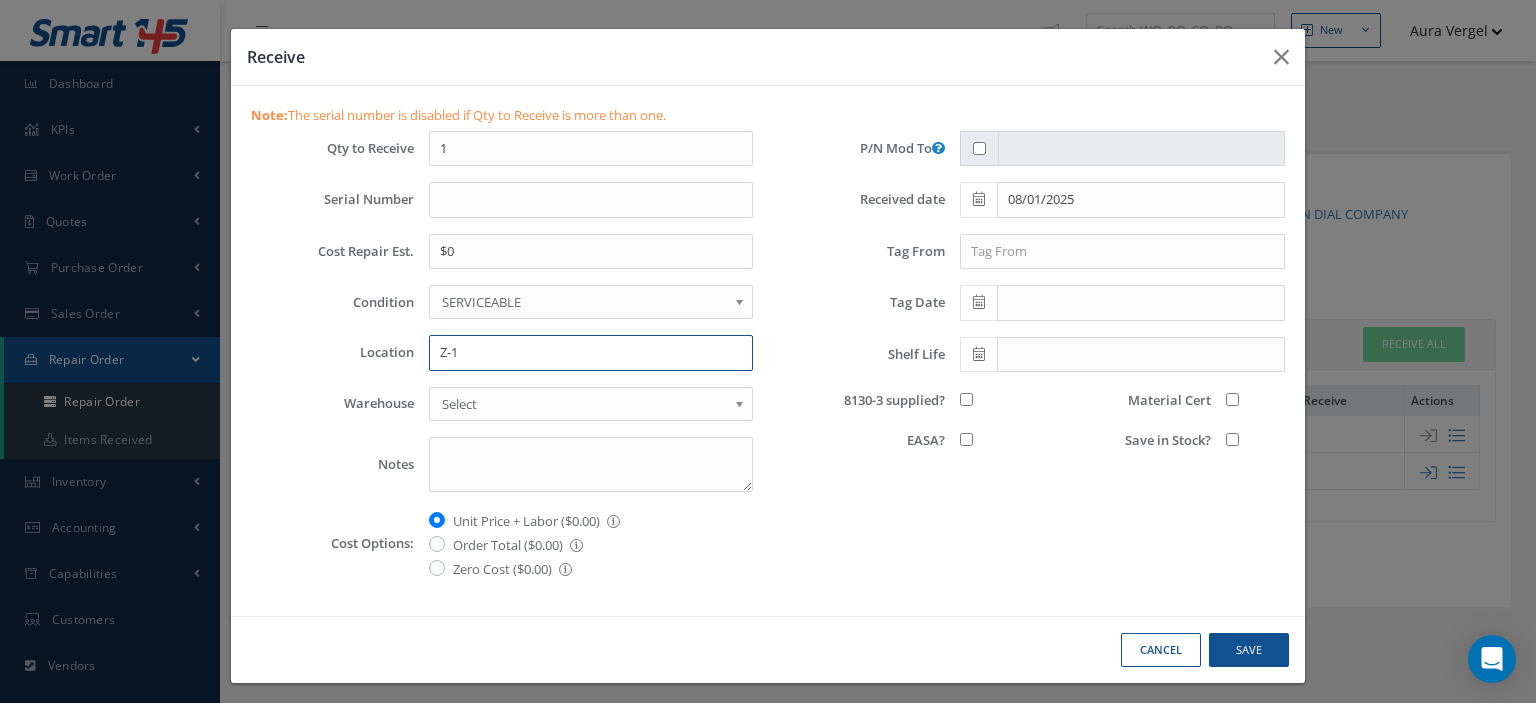type on "Z-1" 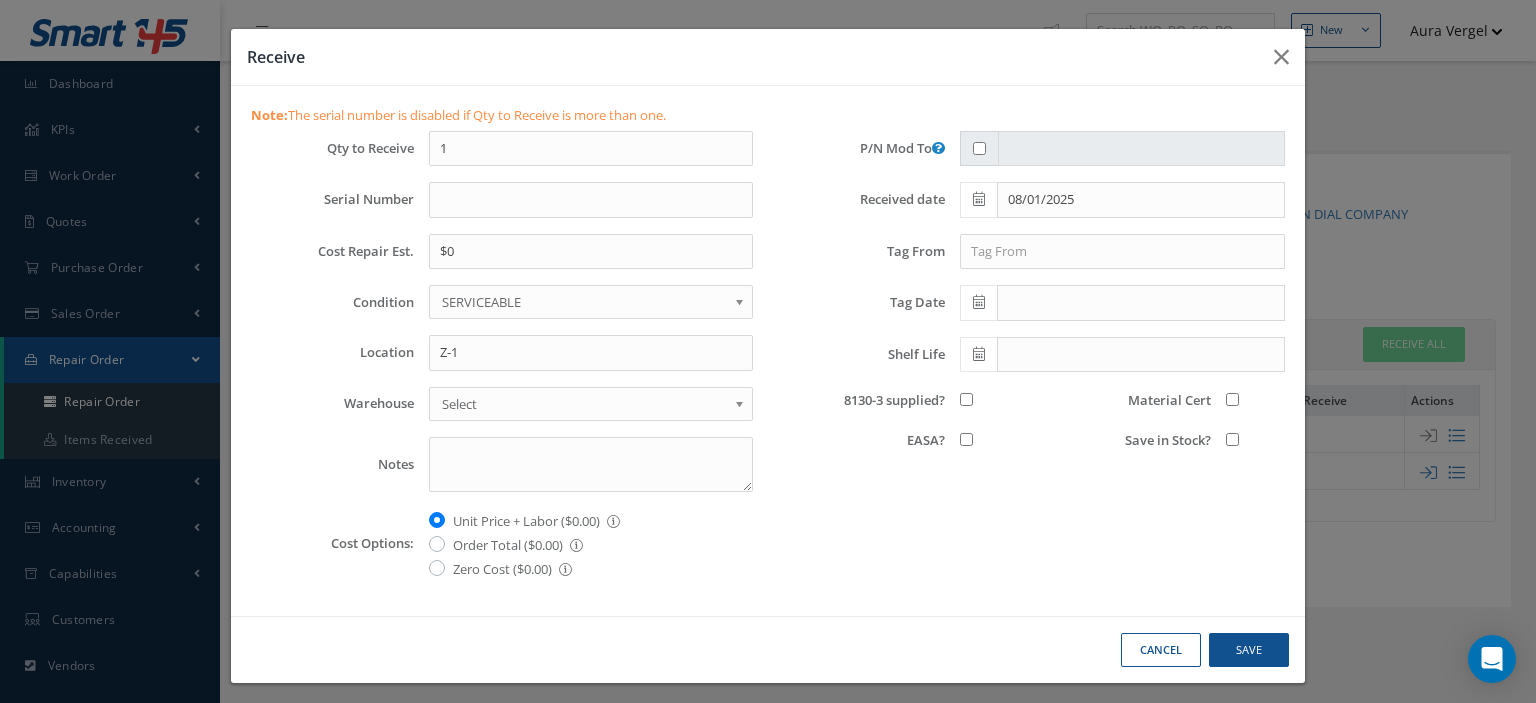 click on "8130-3 supplied?" at bounding box center [966, 399] 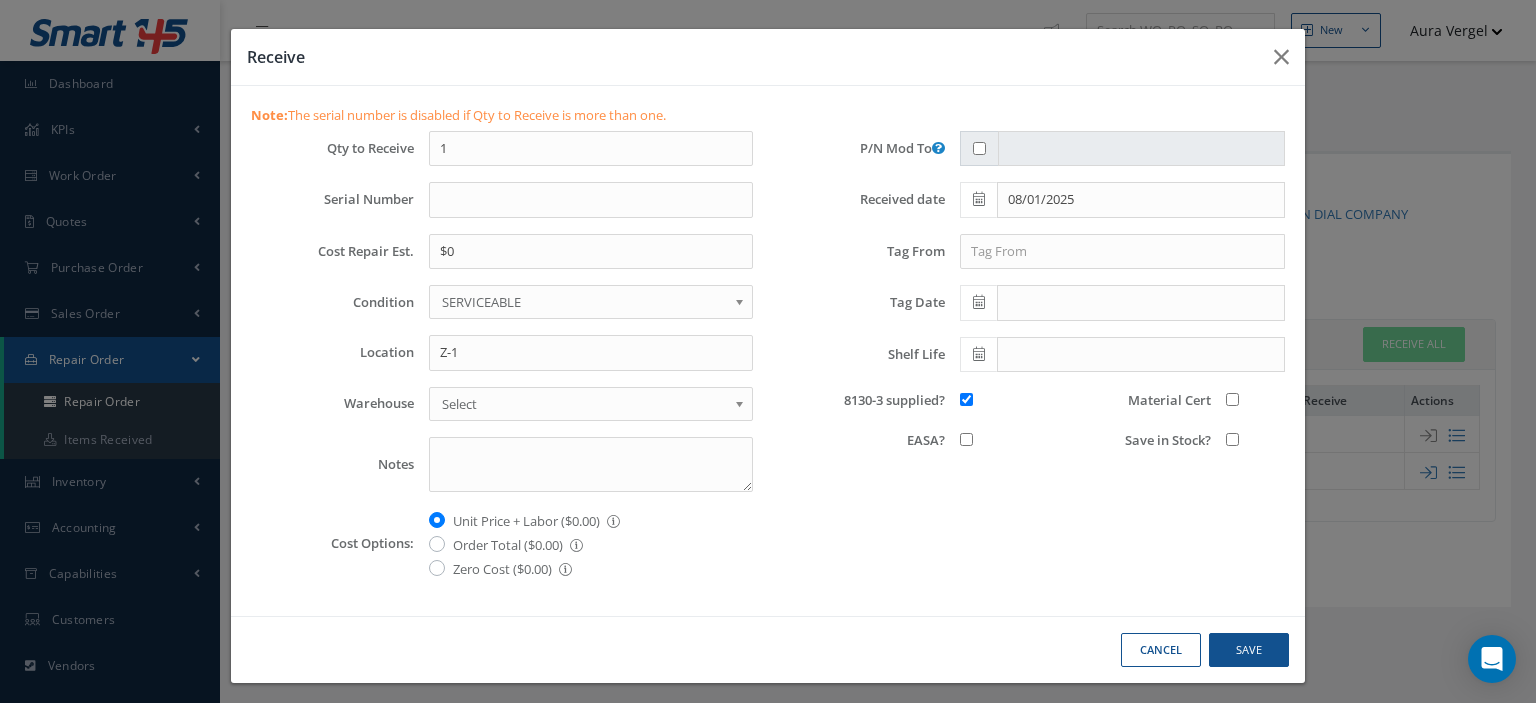 click on "Save in Stock?" at bounding box center (1232, 439) 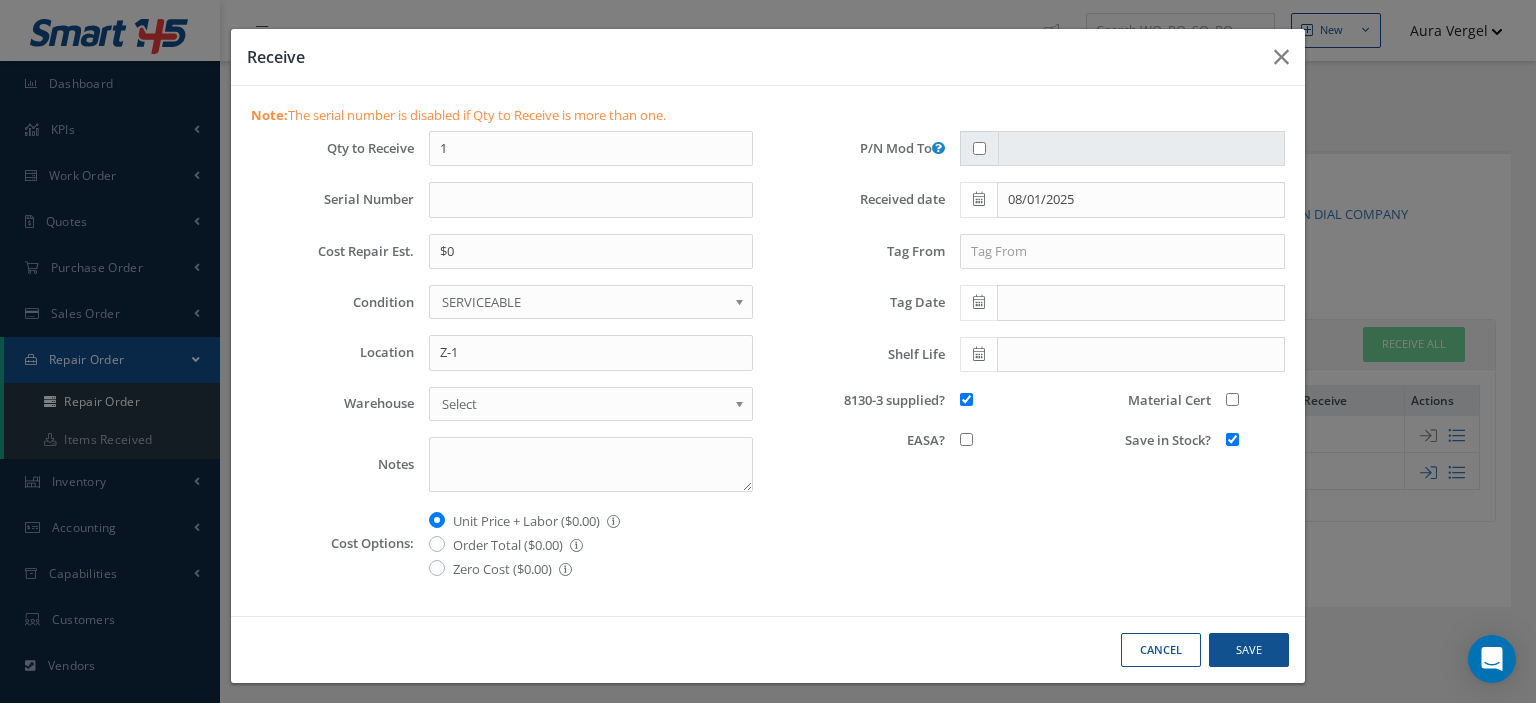 click on "Material Cert" at bounding box center (1232, 399) 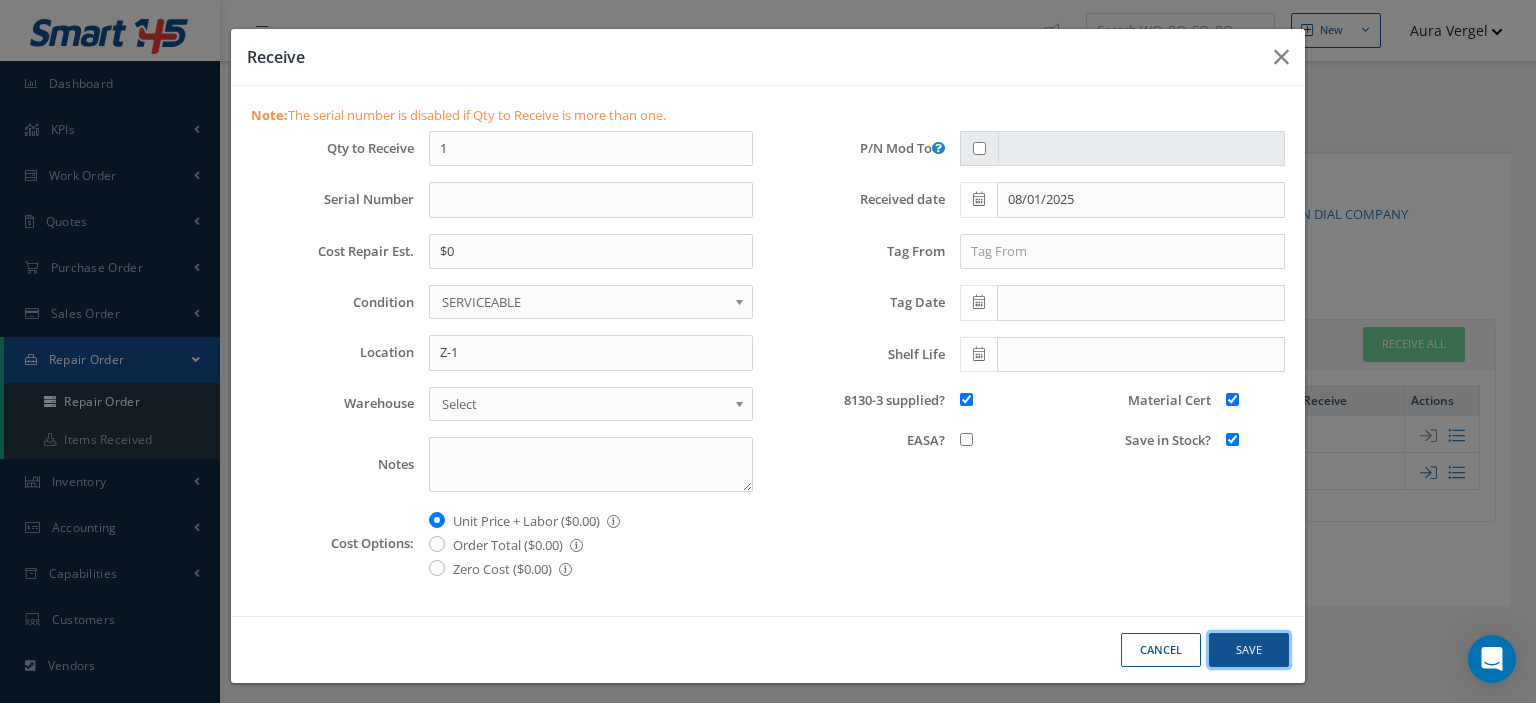 click on "Save" at bounding box center [1249, 650] 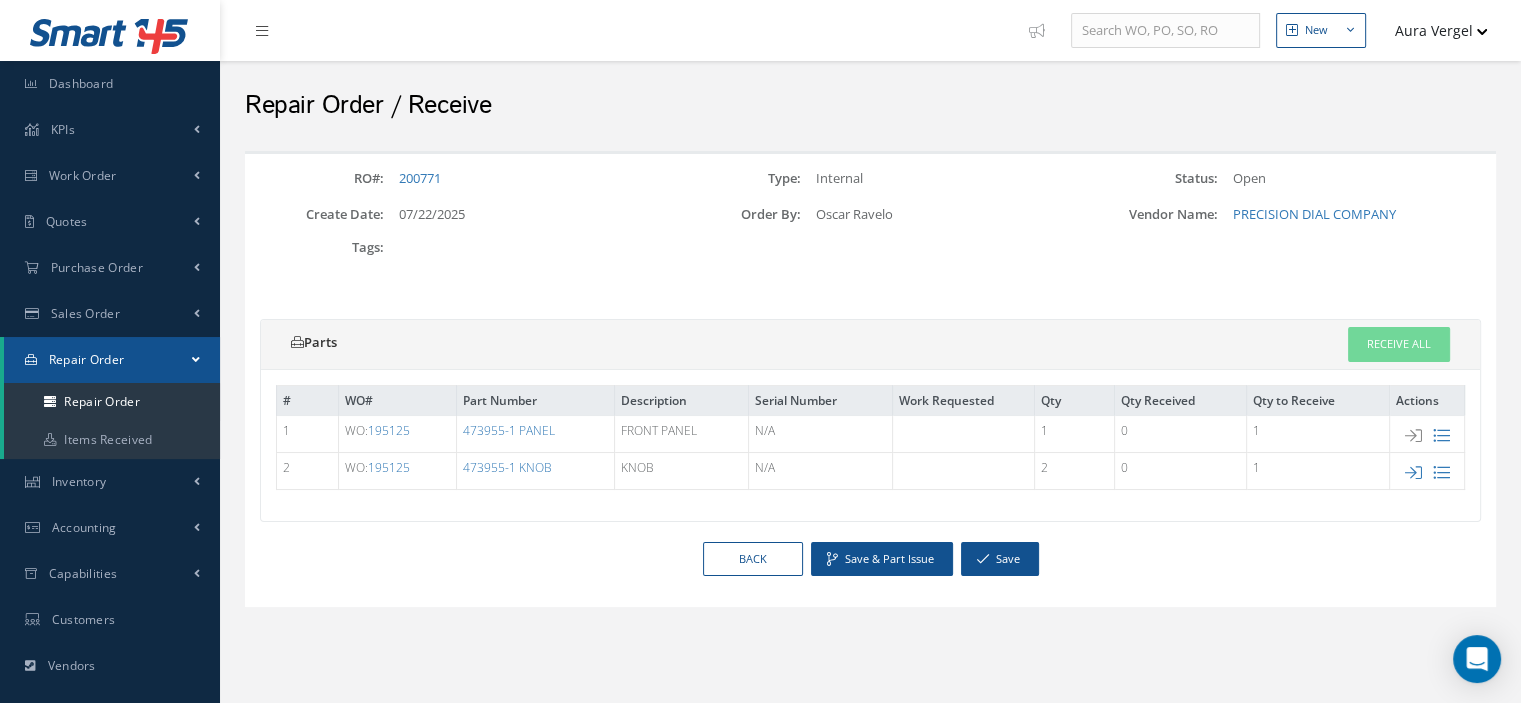drag, startPoint x: 523, startPoint y: 427, endPoint x: 461, endPoint y: 425, distance: 62.03225 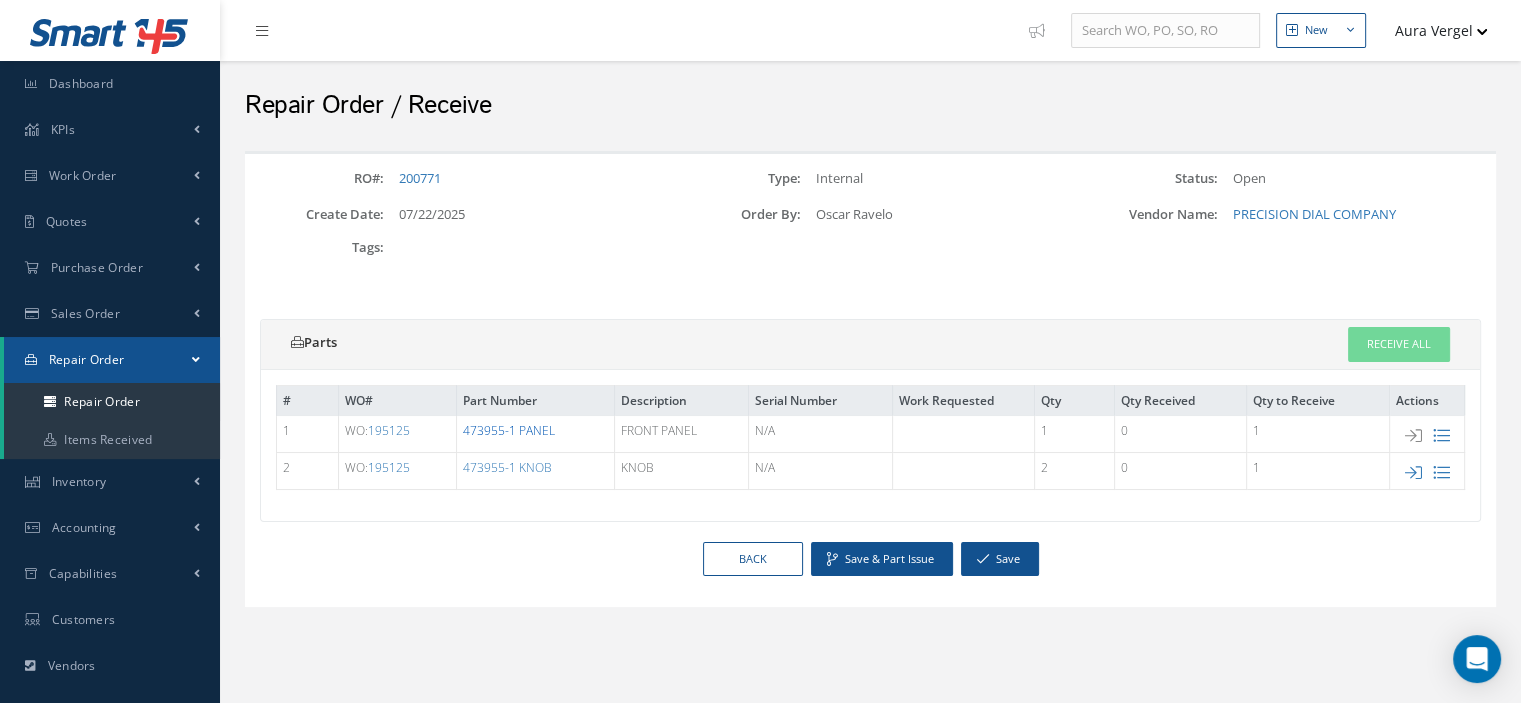 copy on "473955-1 PANEL" 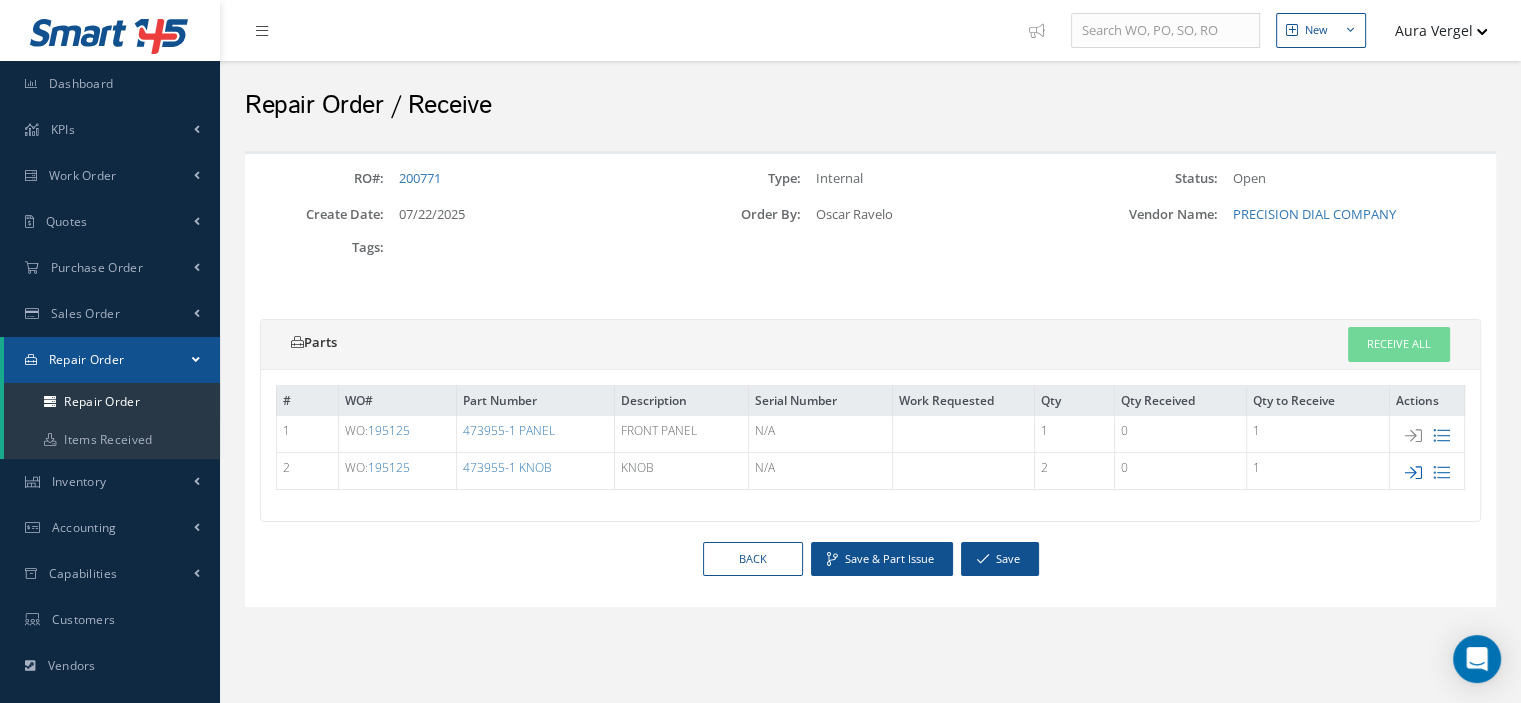click at bounding box center [1413, 472] 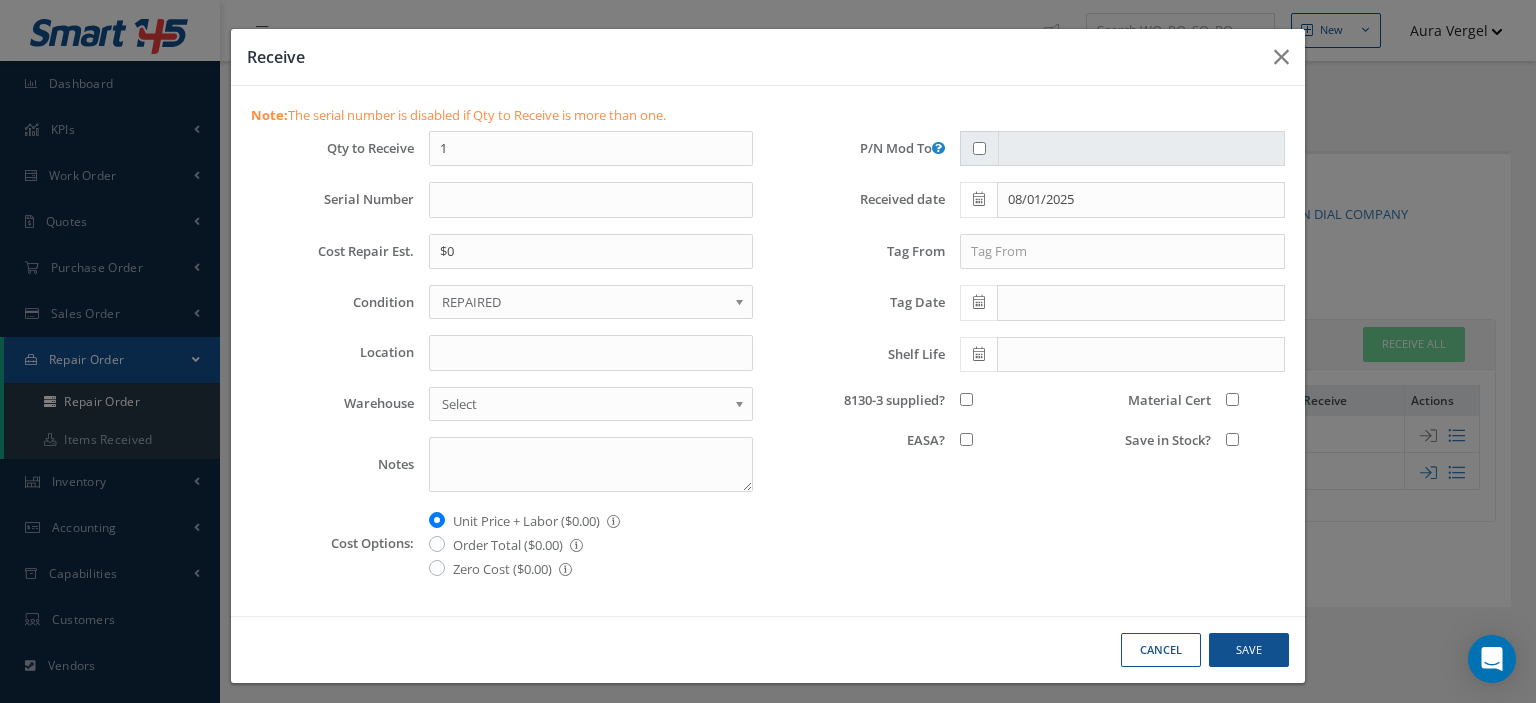 click on "REPAIRED" at bounding box center (584, 302) 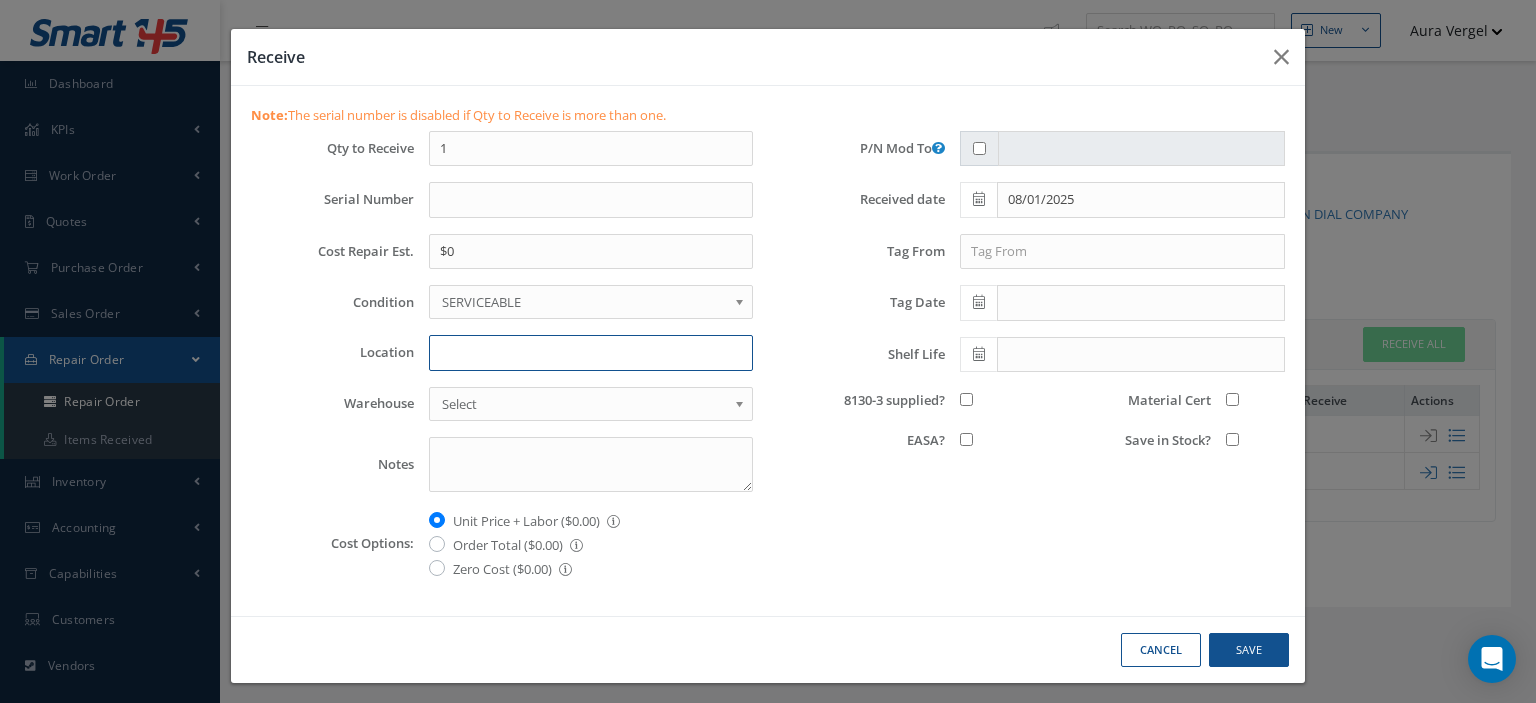 click on "Location" at bounding box center [591, 353] 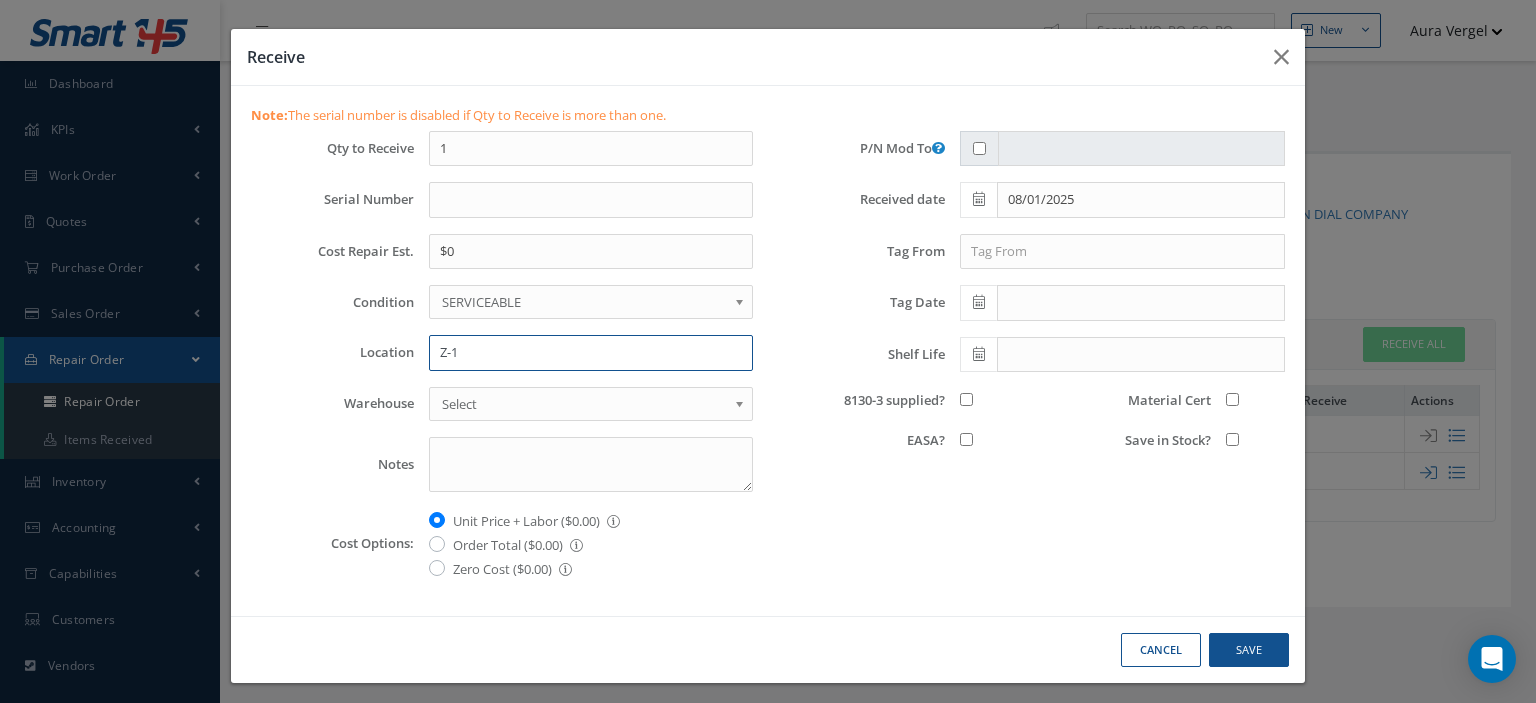 type on "Z-1" 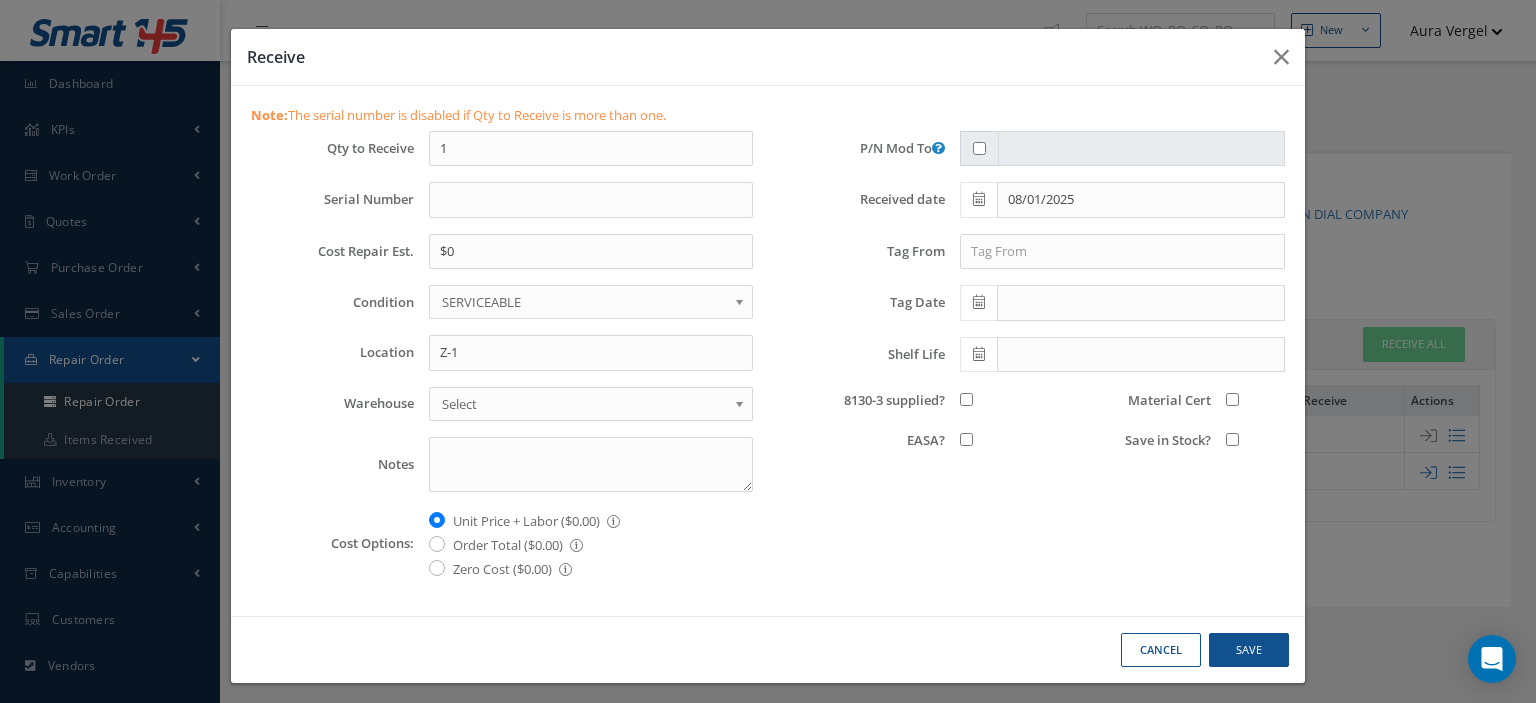 click on "8130-3 supplied?" at bounding box center (966, 399) 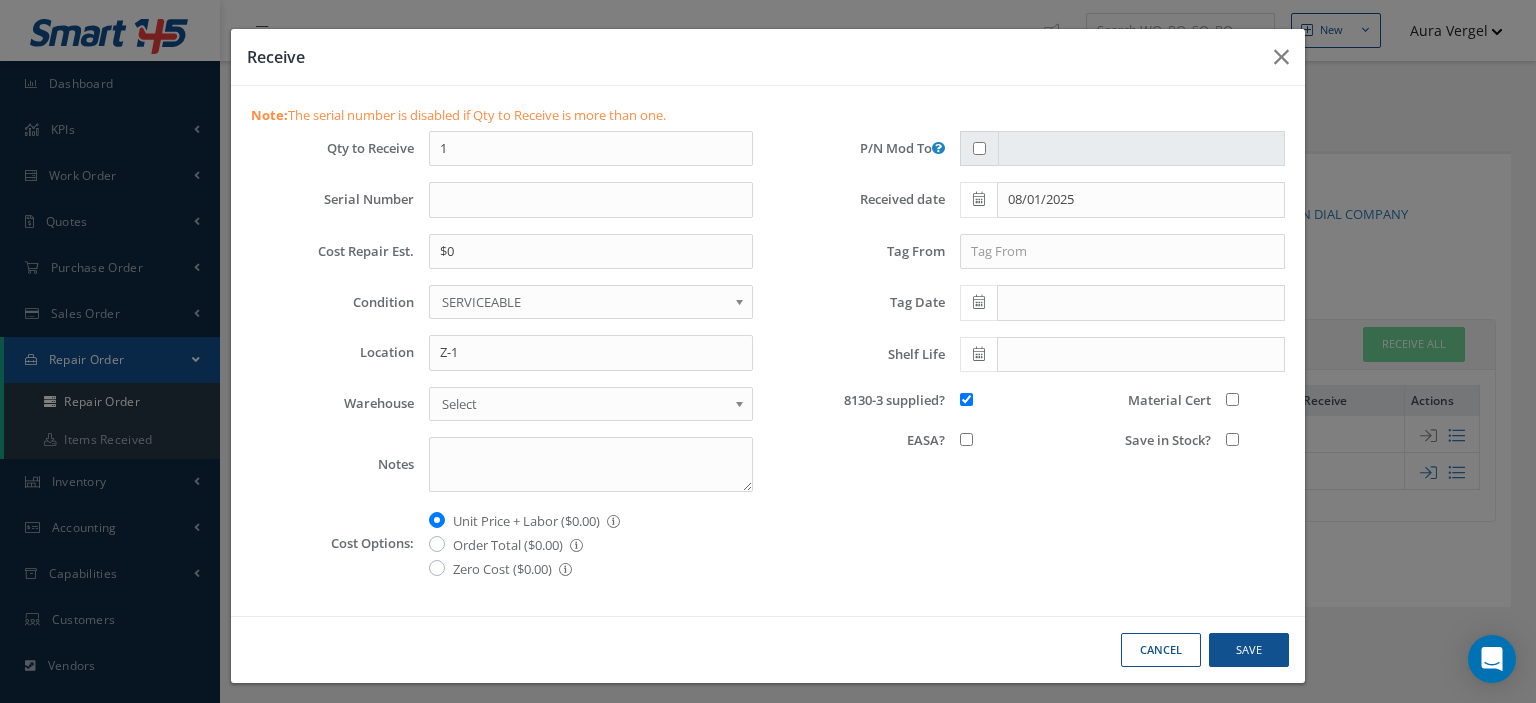 click on "Save in Stock?" at bounding box center (1232, 439) 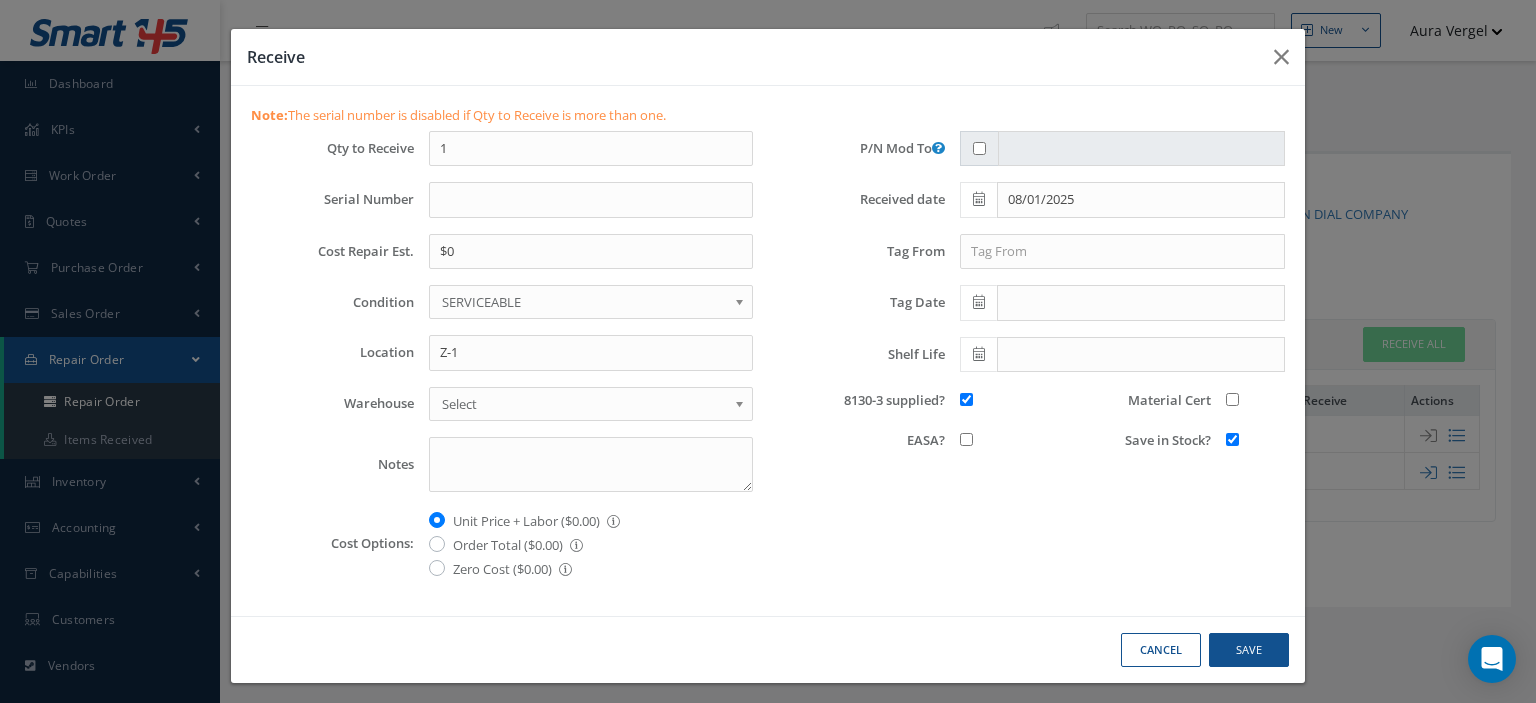 click on "Material Cert" at bounding box center (1232, 399) 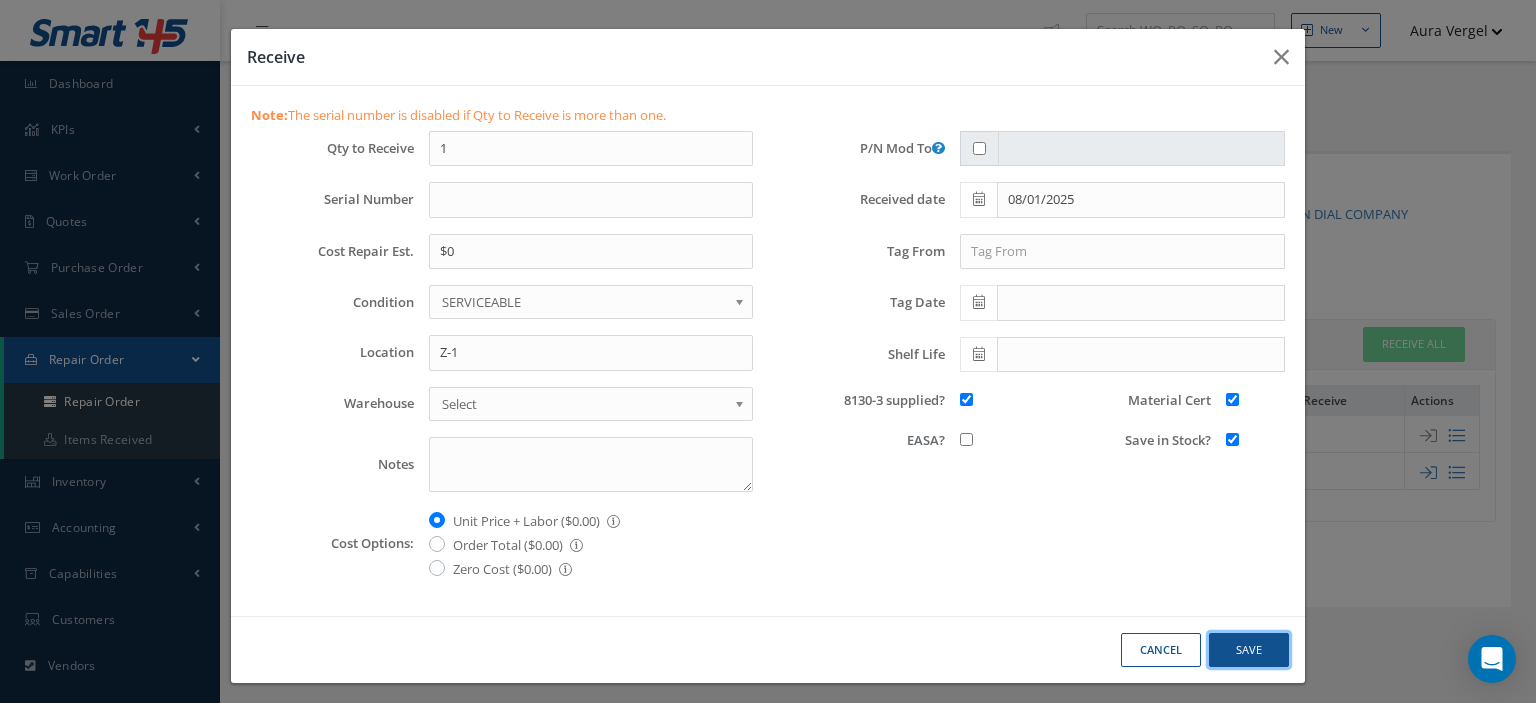 click on "Save" at bounding box center [1249, 650] 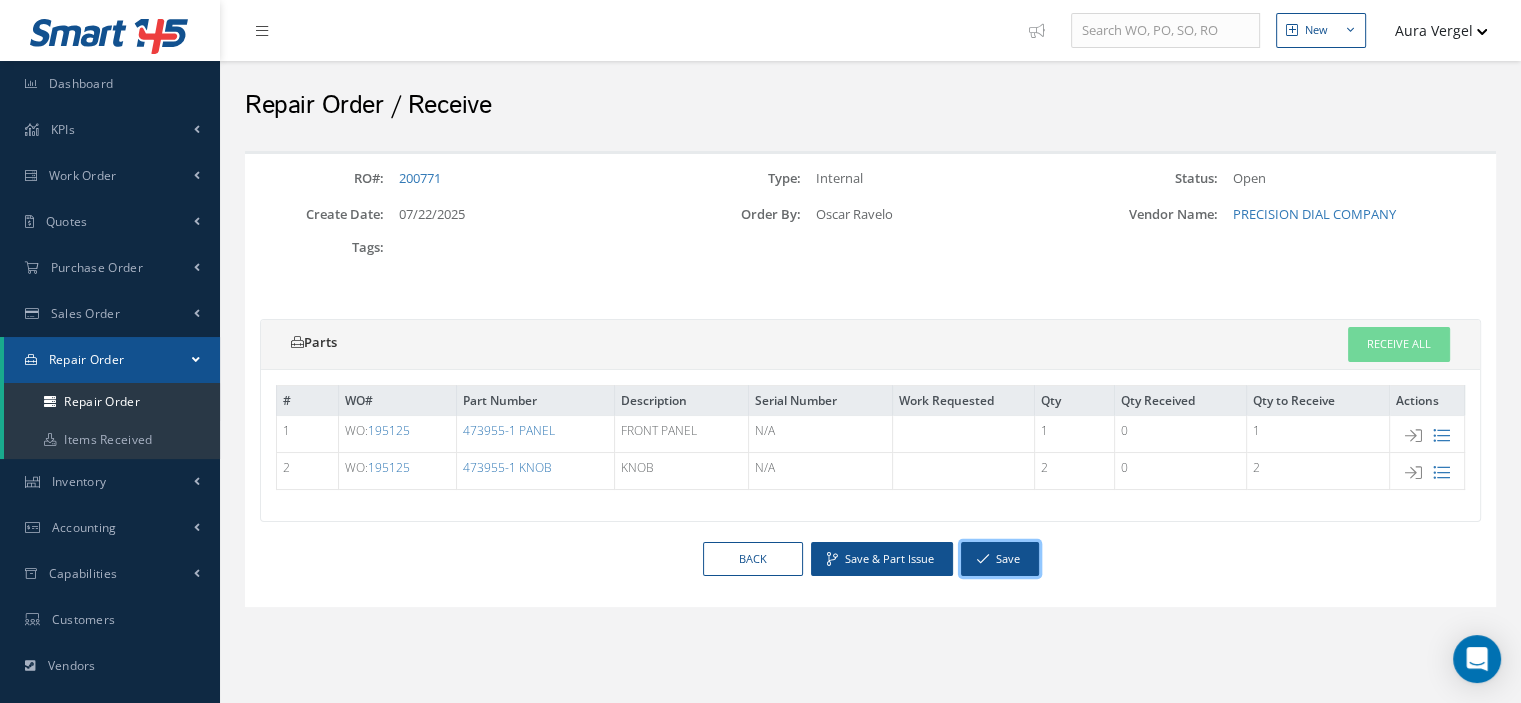click on "Save" at bounding box center (1000, 559) 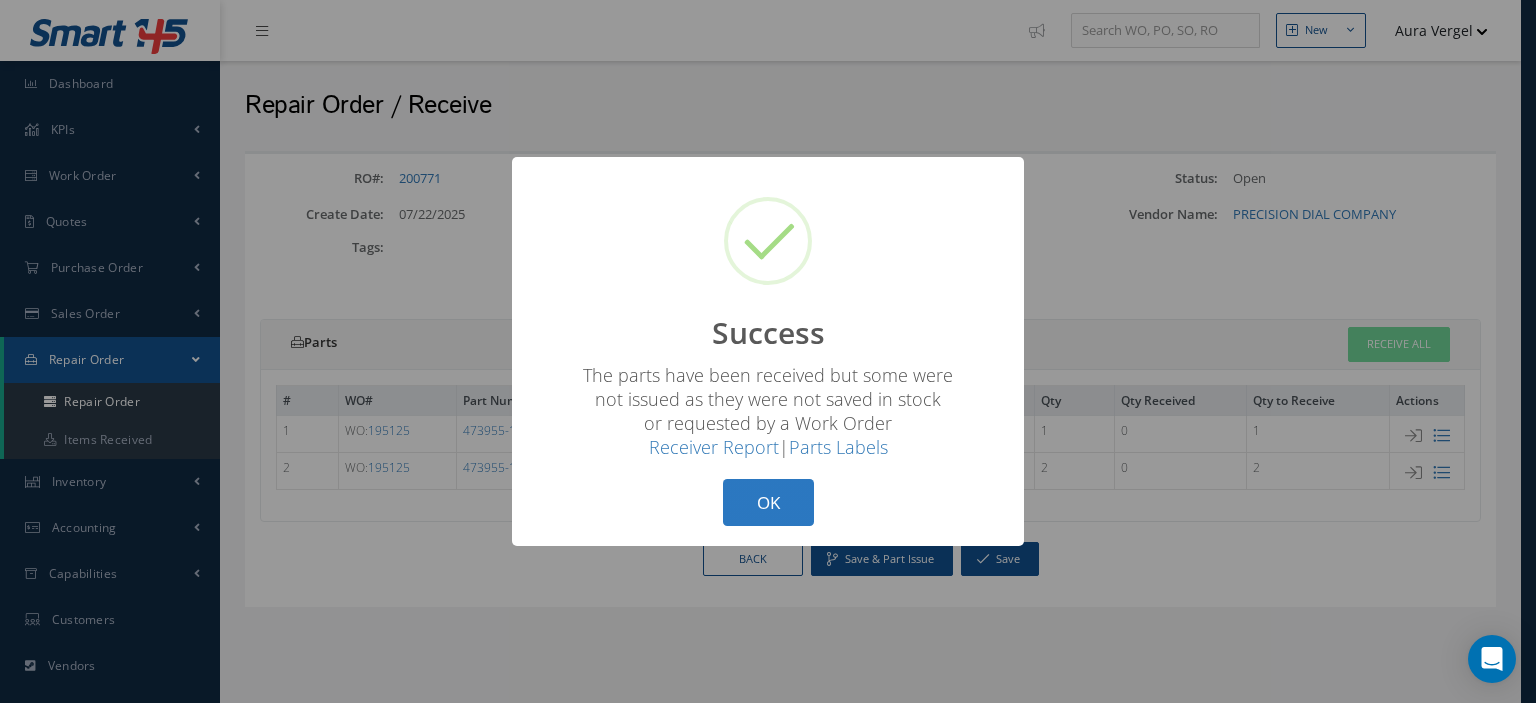 click on "OK" at bounding box center (768, 502) 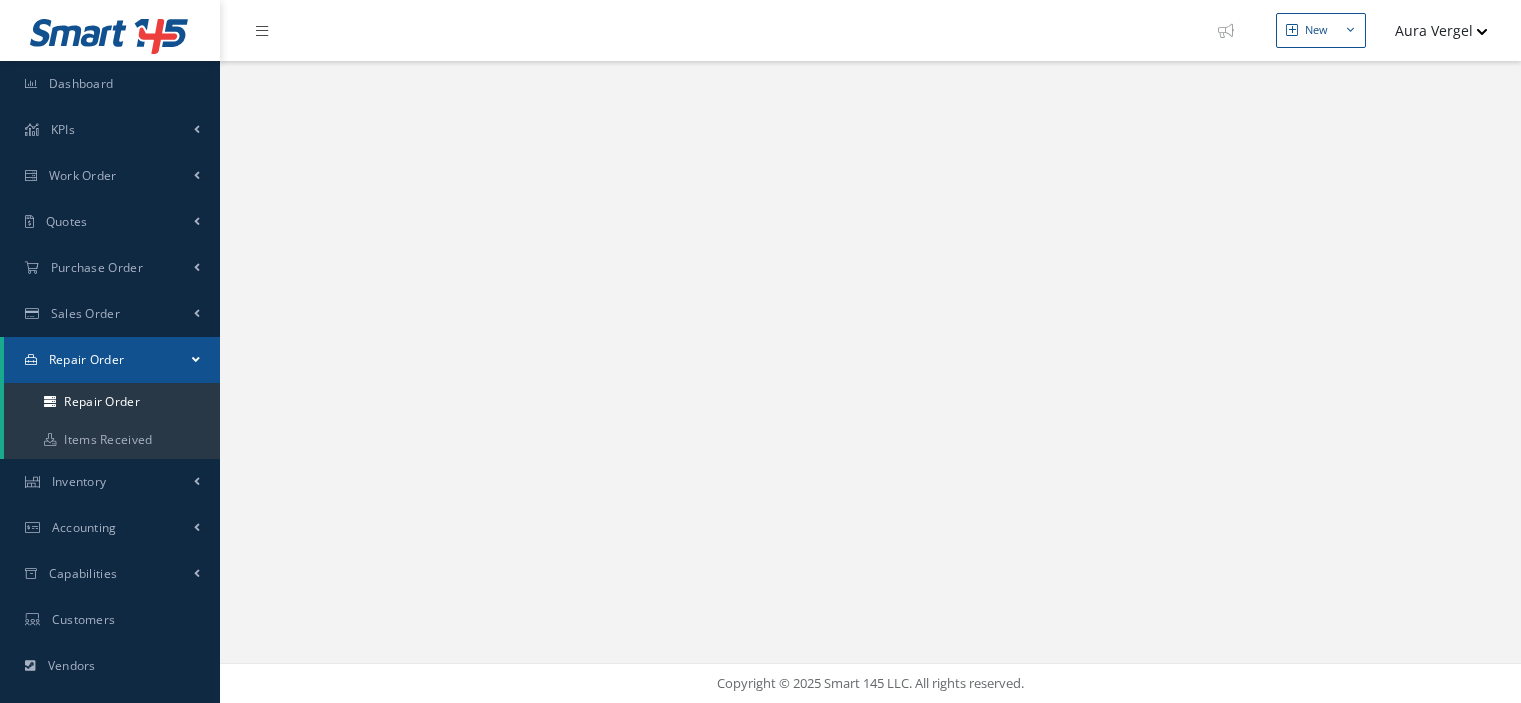 select on "25" 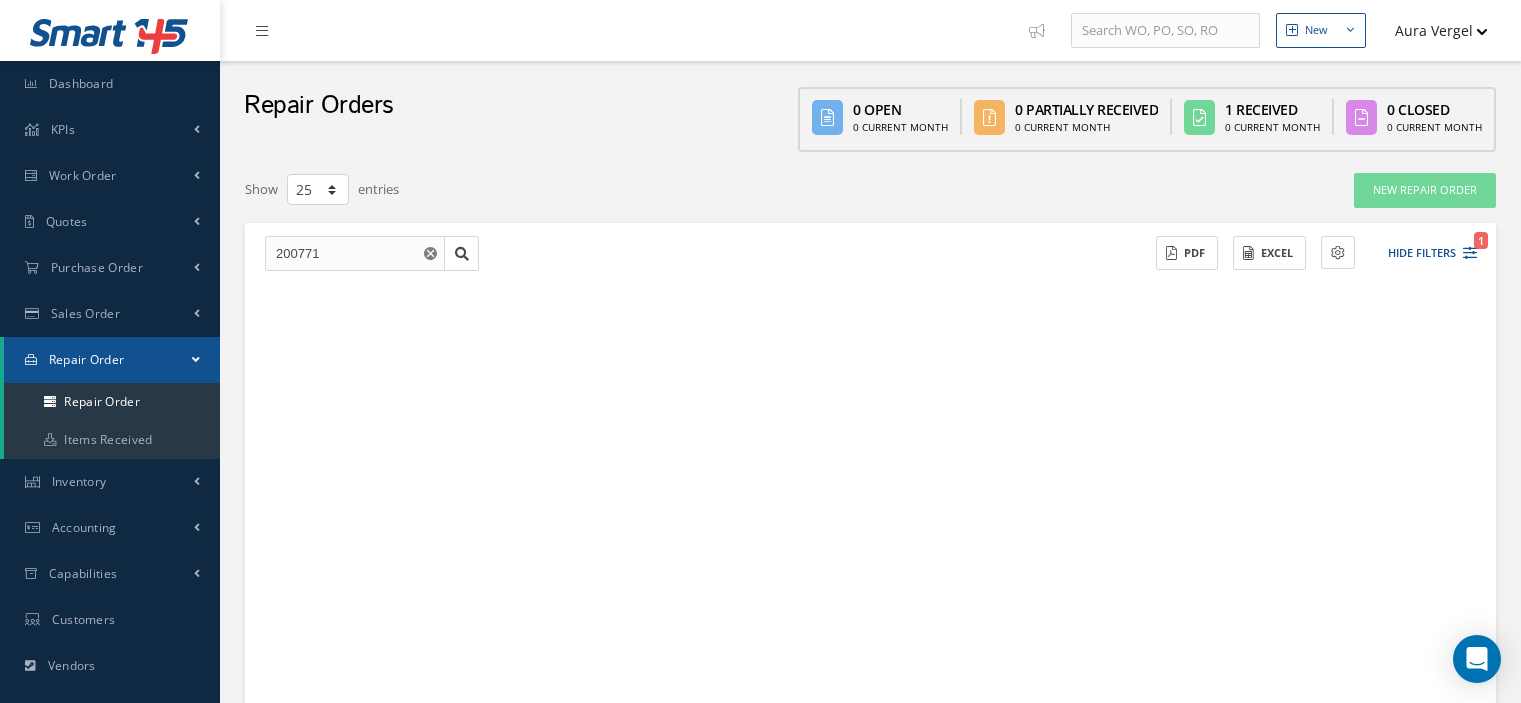 scroll, scrollTop: 0, scrollLeft: 0, axis: both 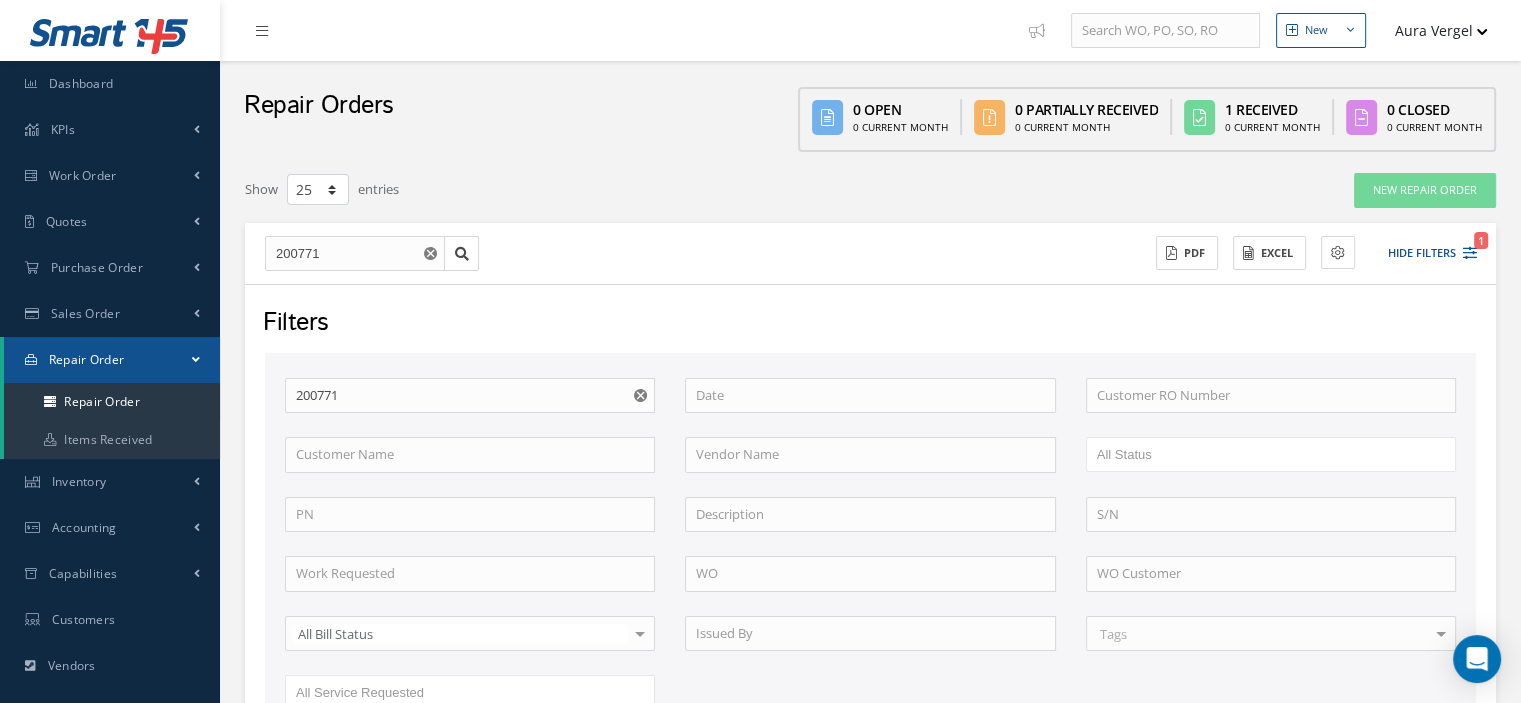 click on "Repair Order" at bounding box center [112, 360] 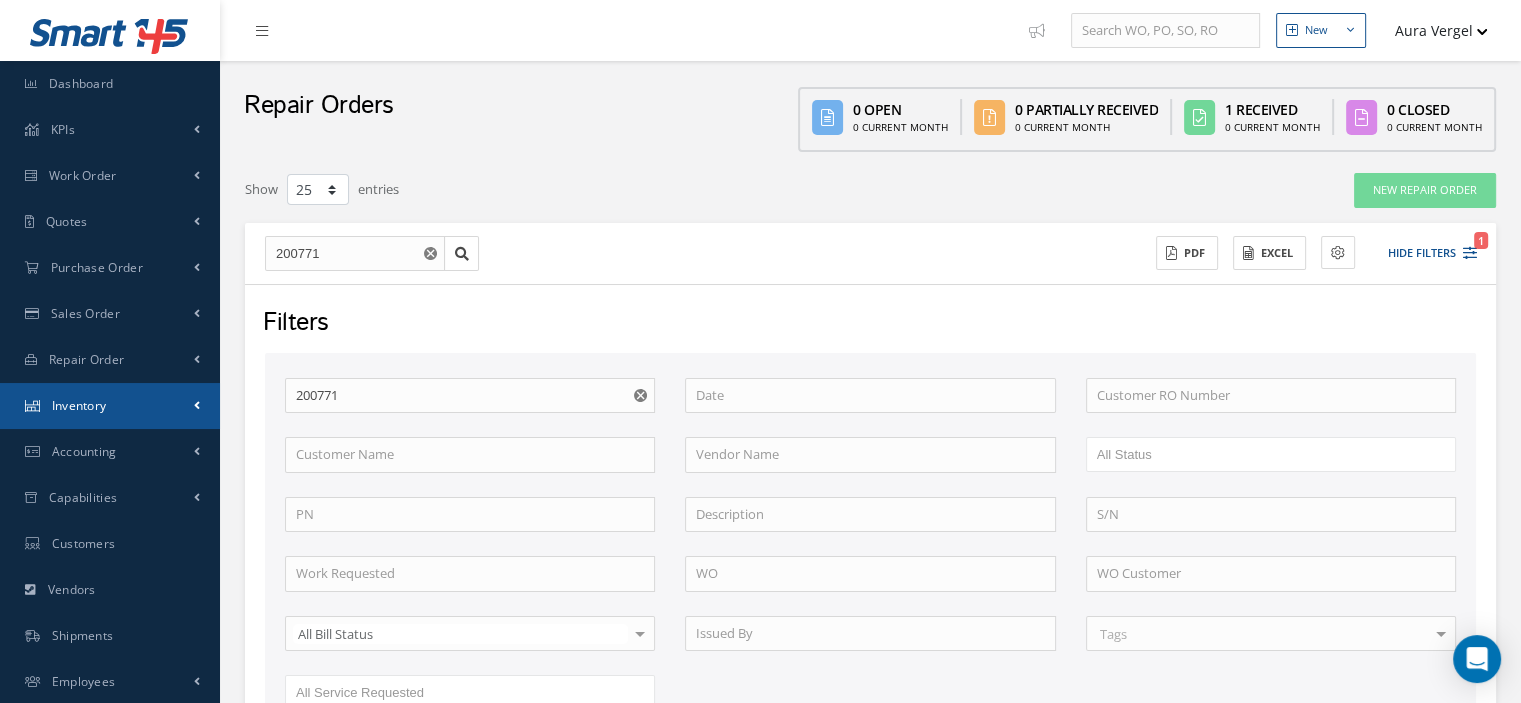 click on "Inventory" at bounding box center [110, 406] 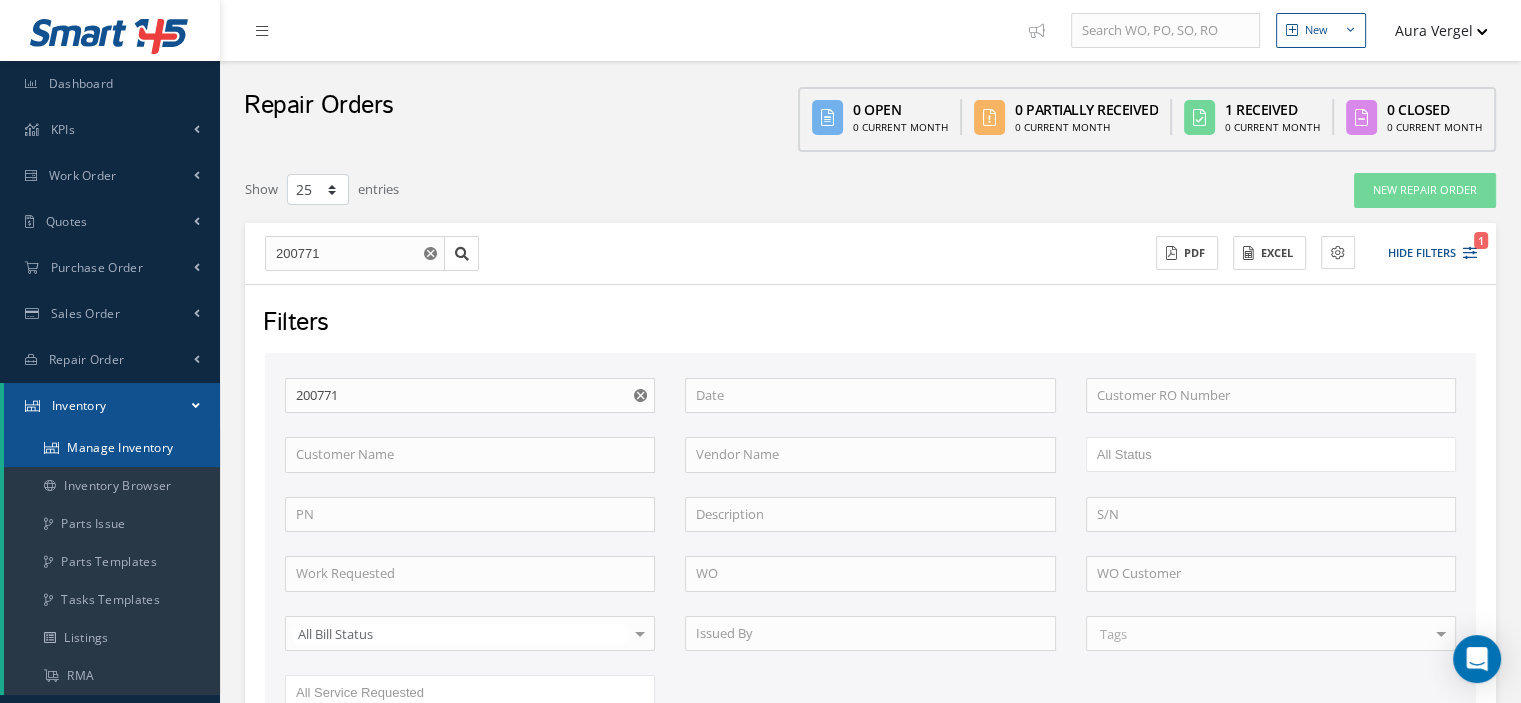 click on "Manage Inventory" at bounding box center [112, 448] 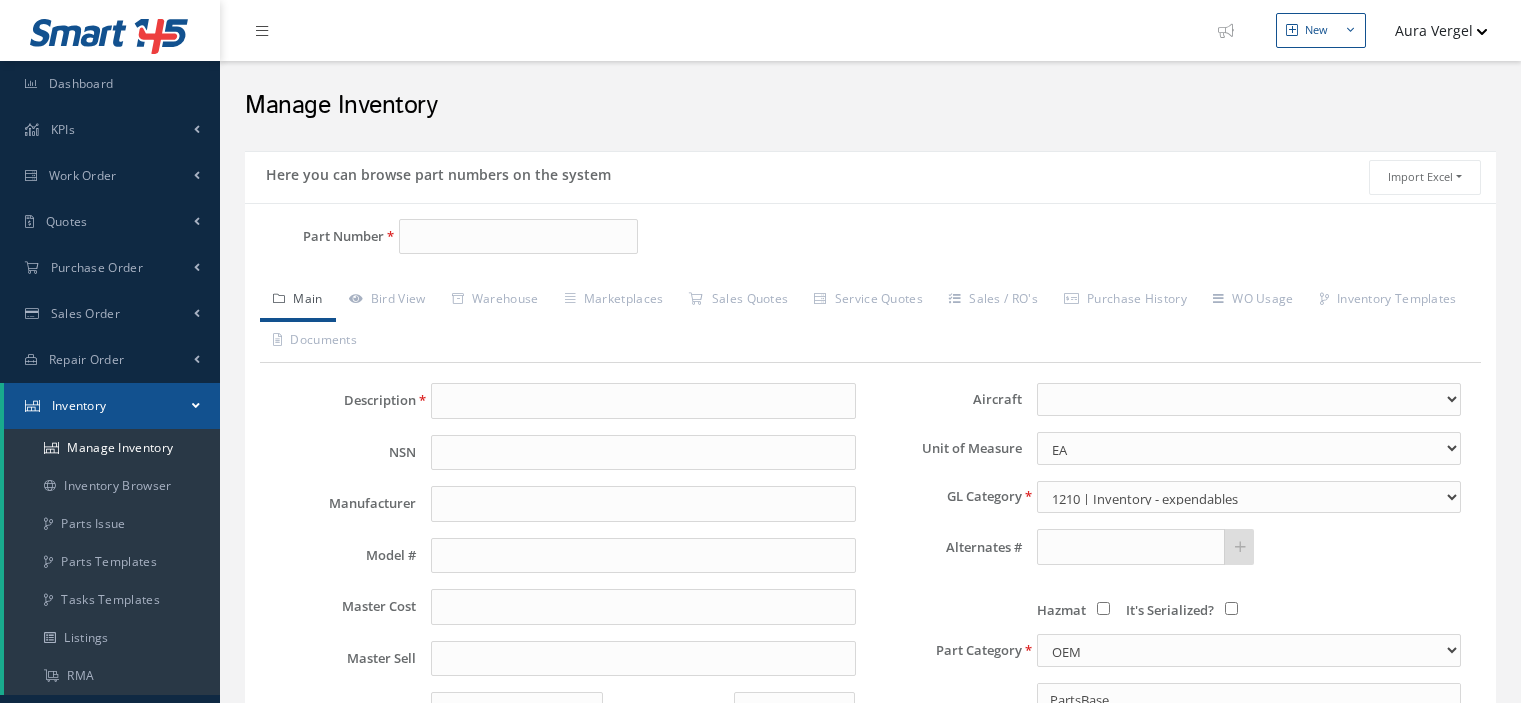 scroll, scrollTop: 0, scrollLeft: 0, axis: both 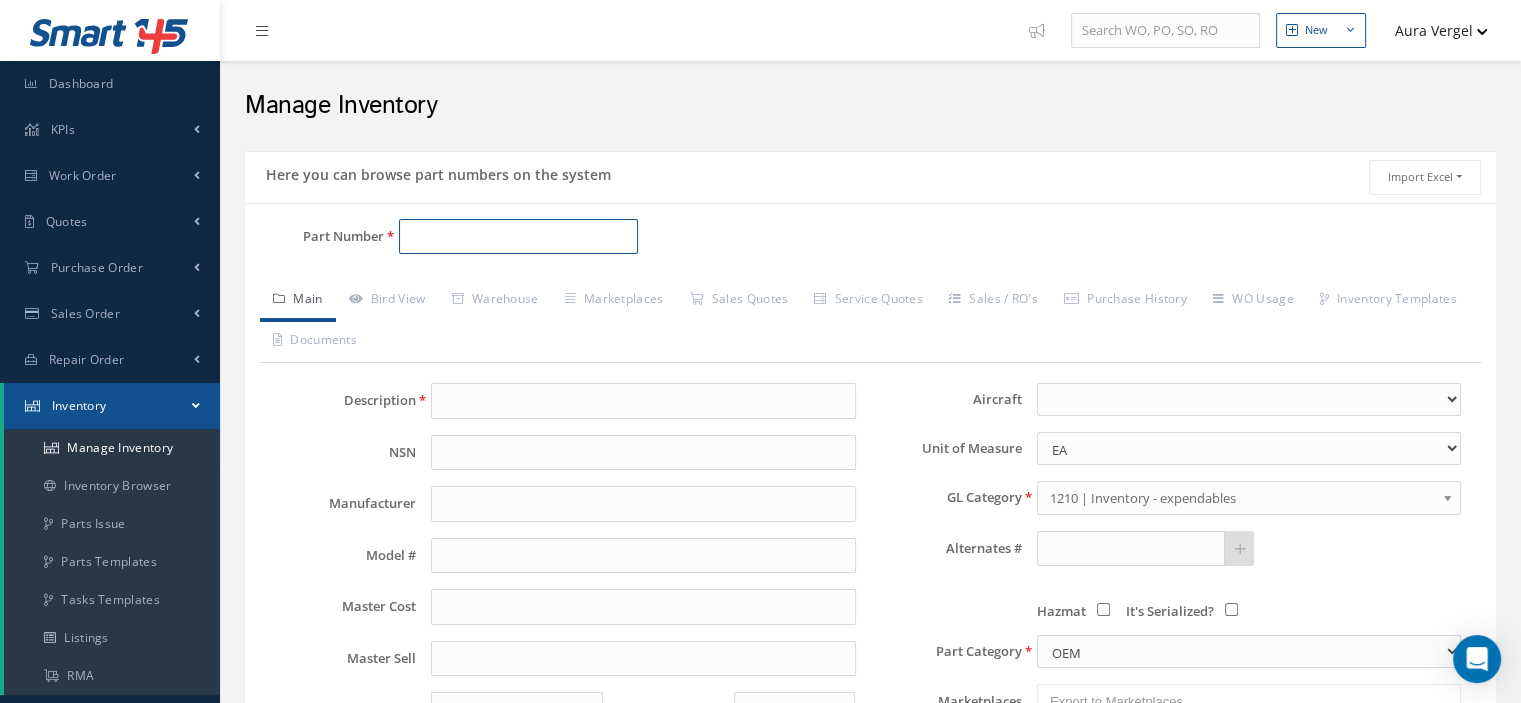 click on "Part Number" at bounding box center (518, 237) 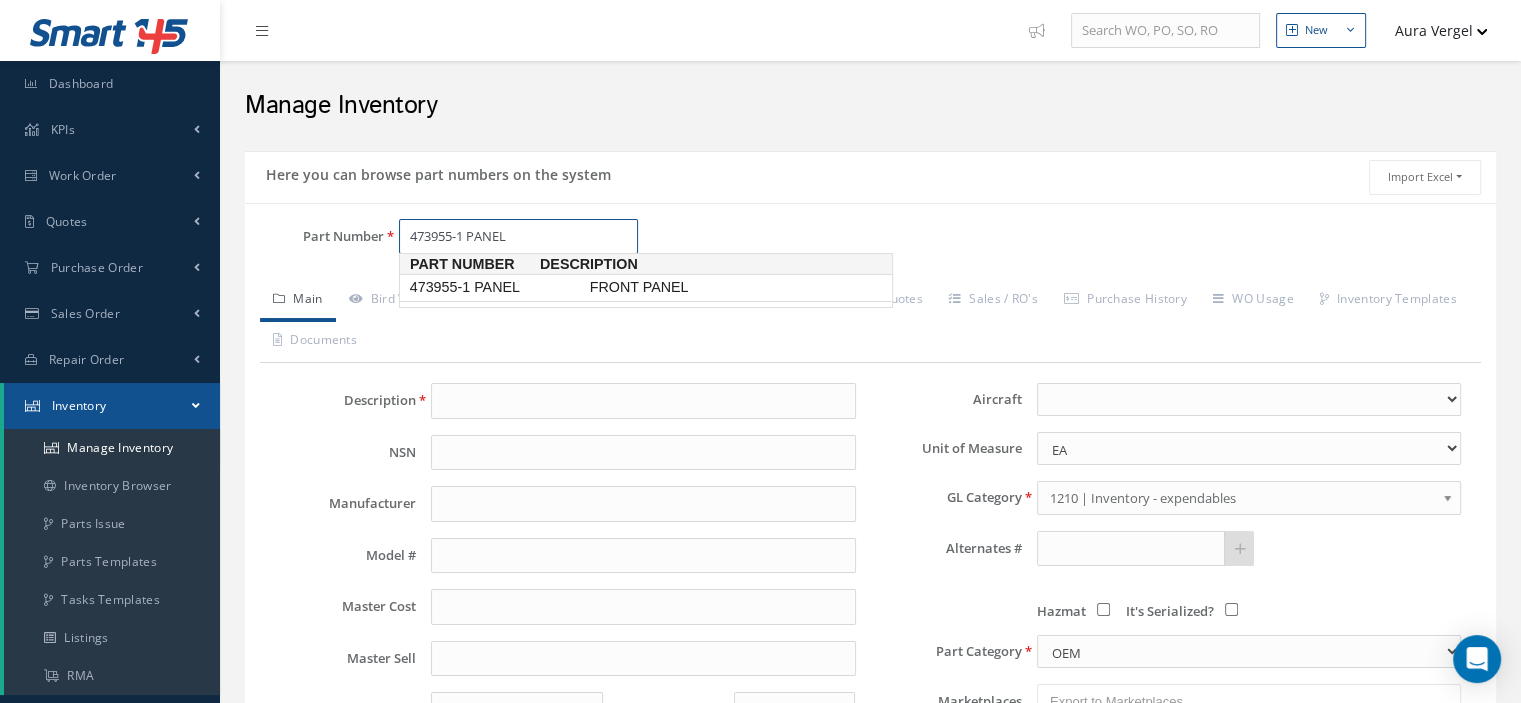 click on "473955-1 PANEL" at bounding box center (496, 287) 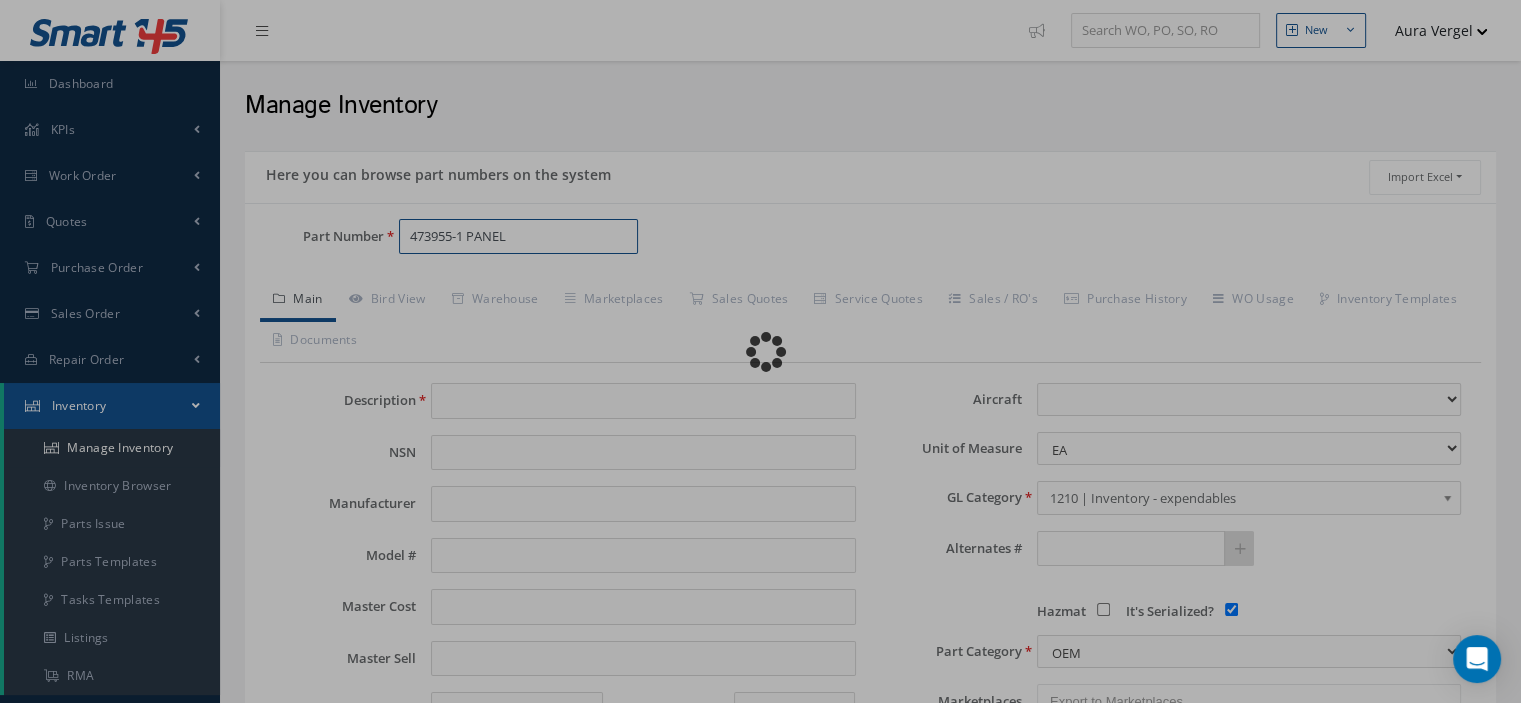 type on "FRONT PANEL" 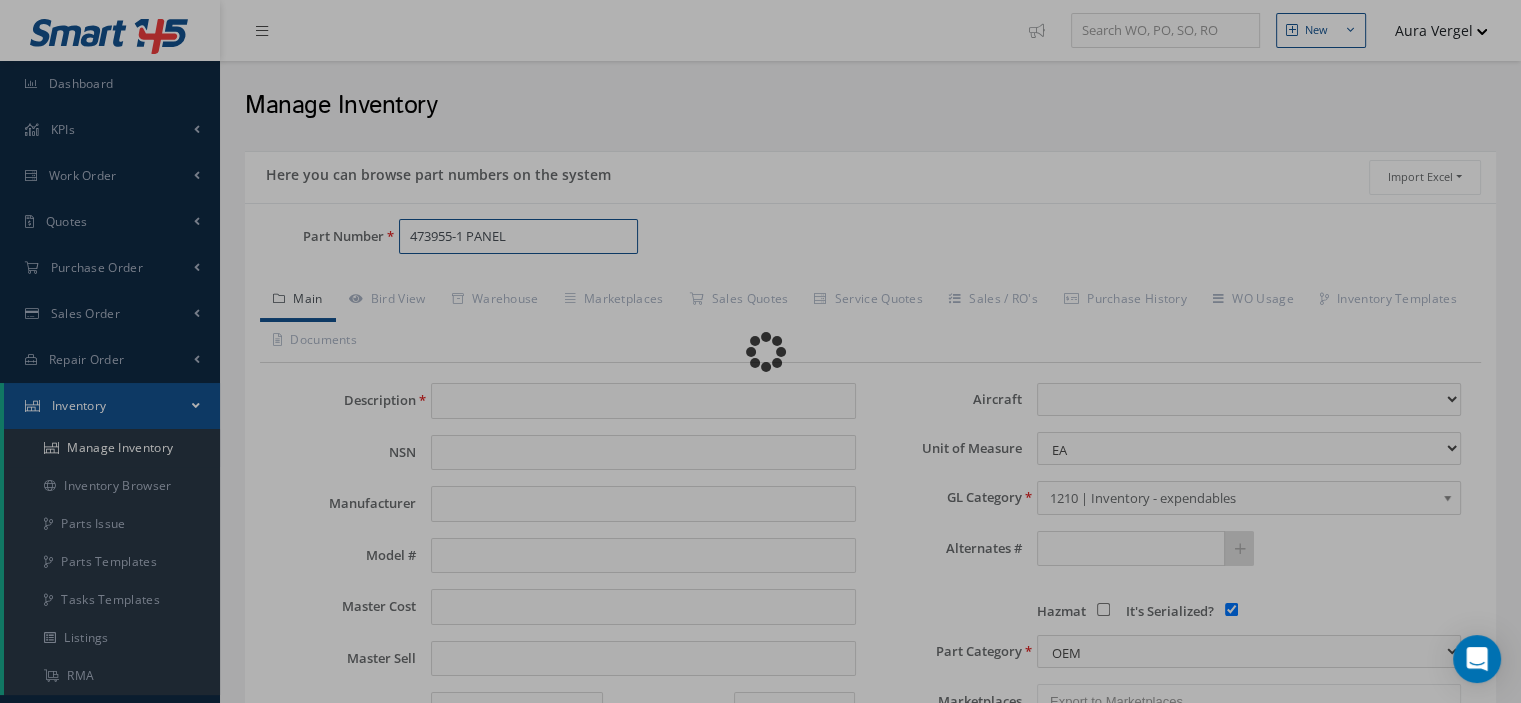 type on "KIDDE" 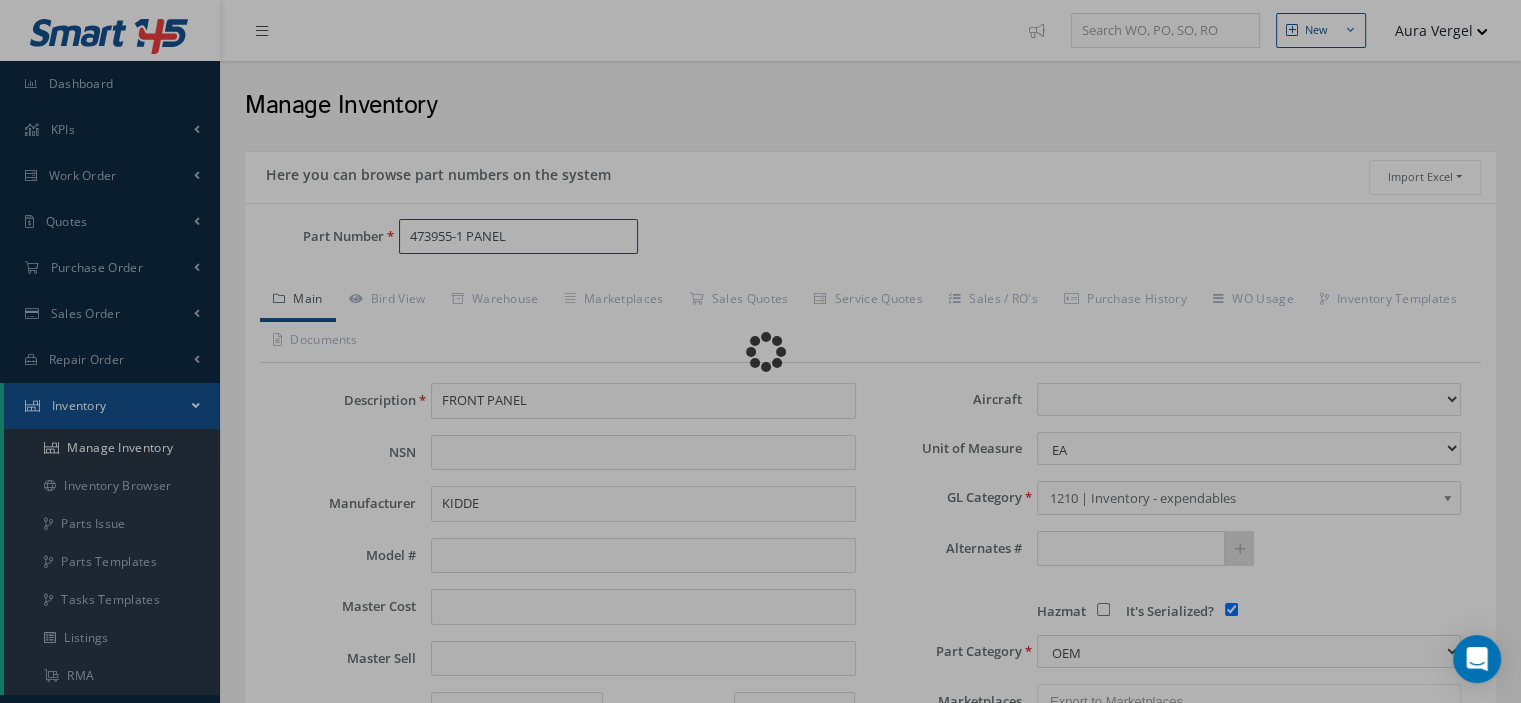 select 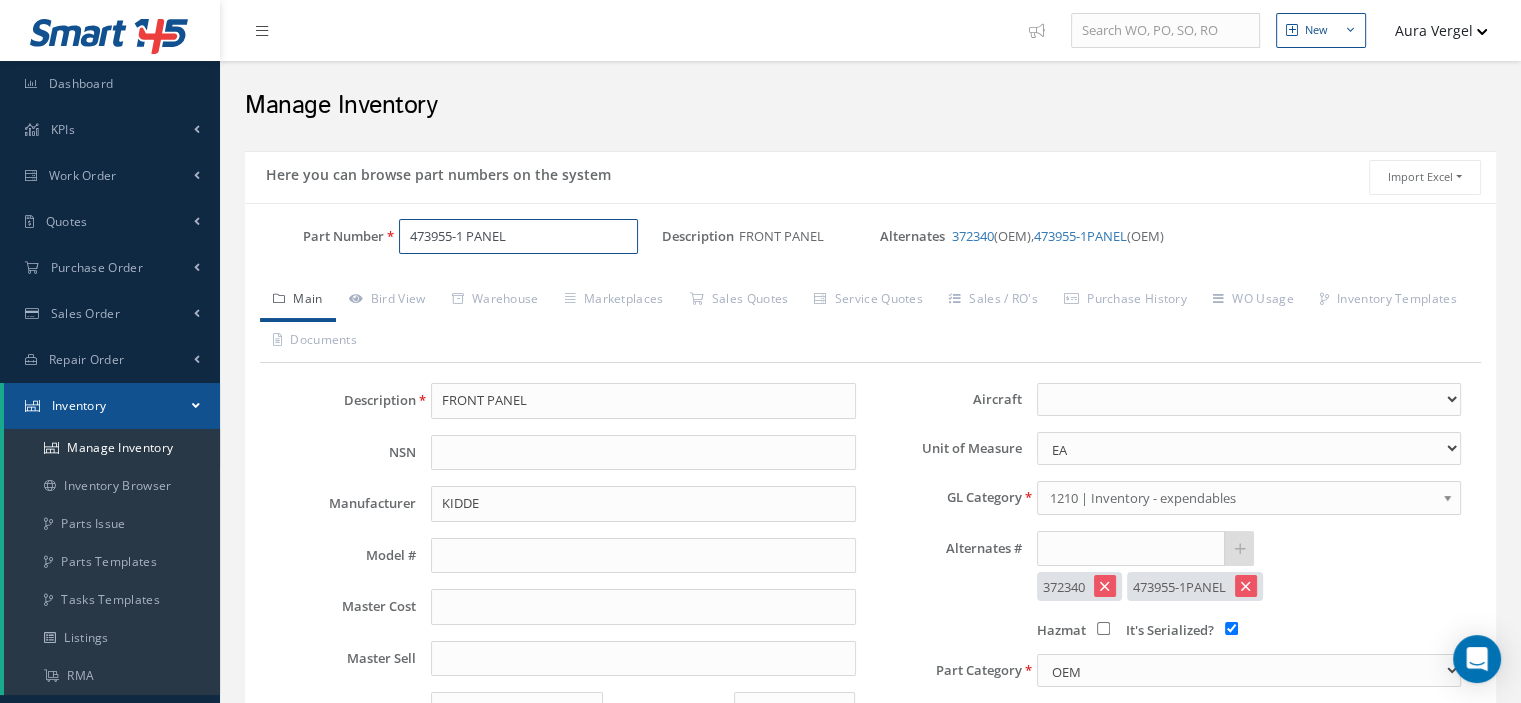 type on "473955-1 PANEL" 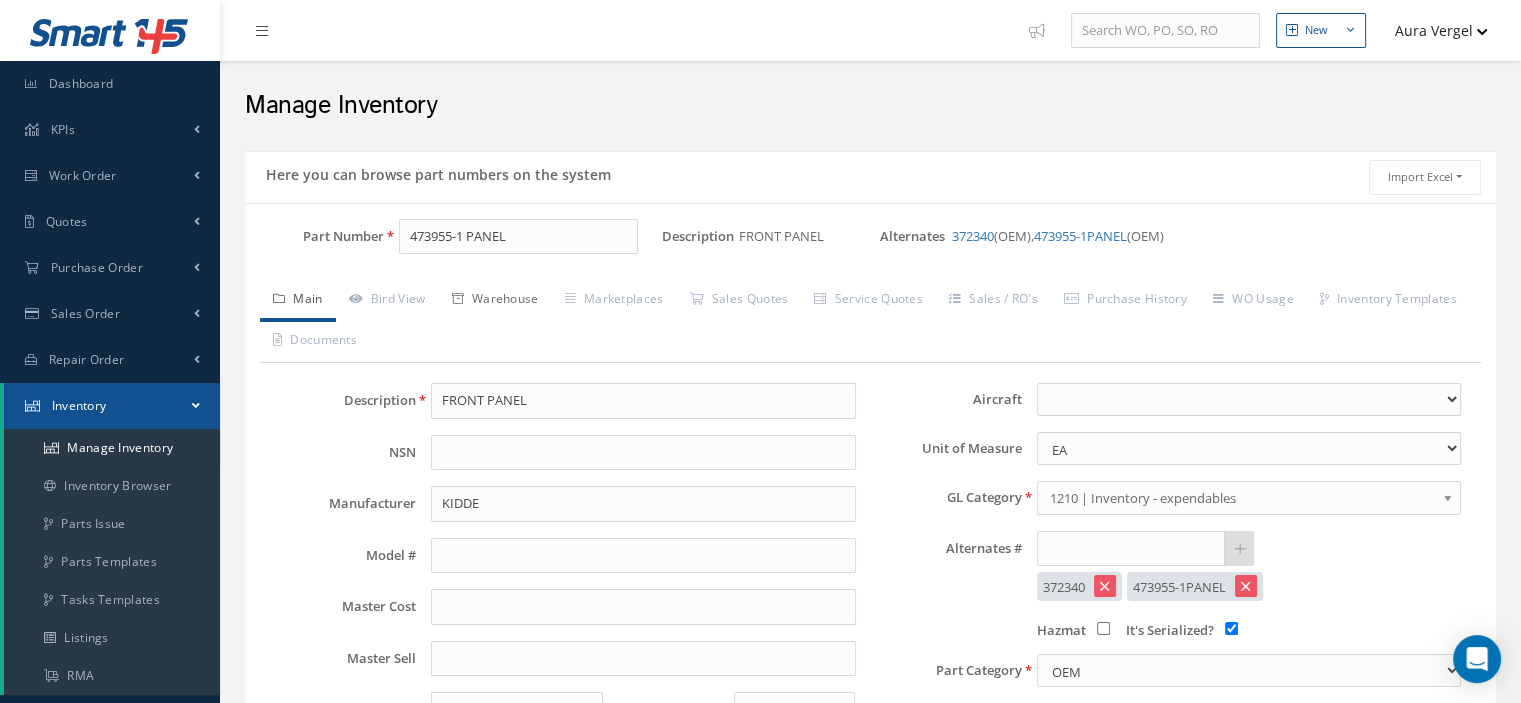 click on "Warehouse" at bounding box center [495, 301] 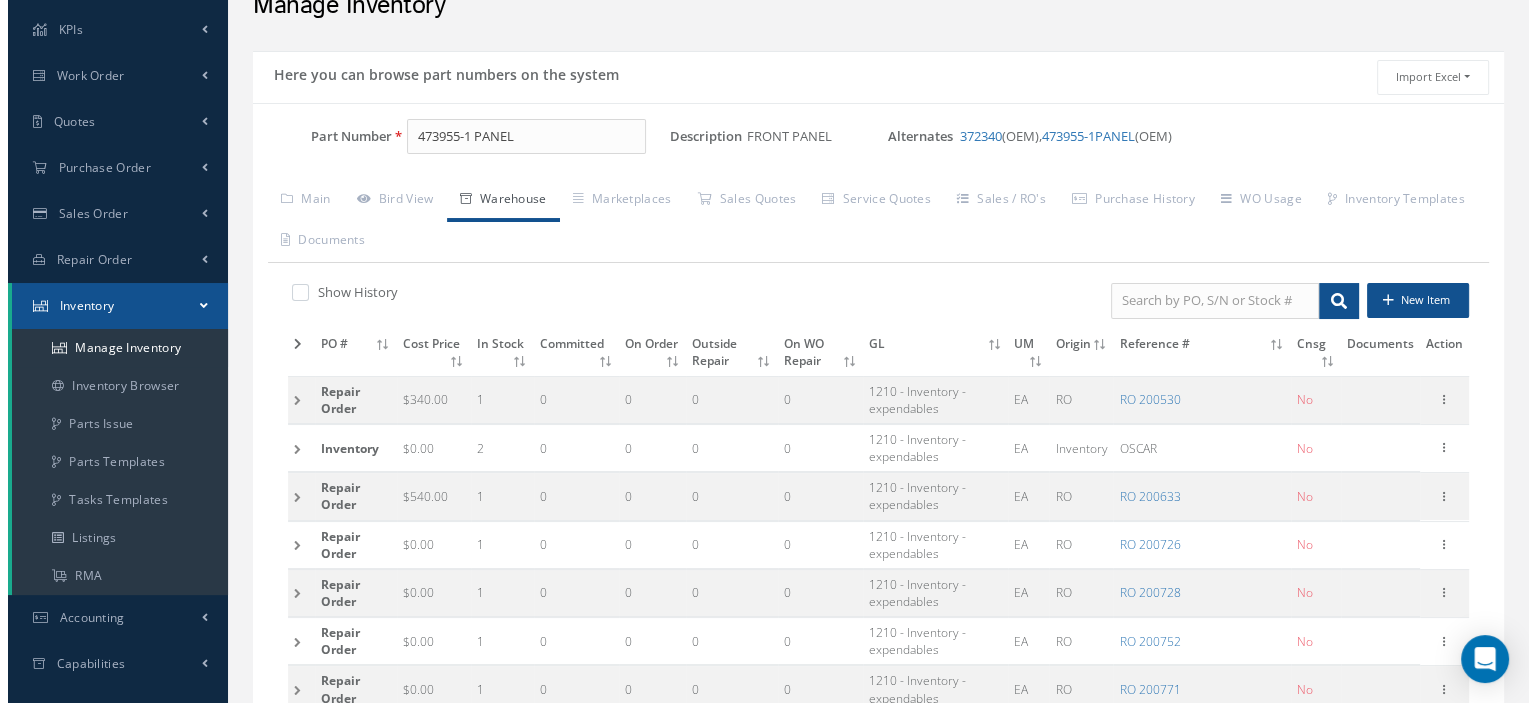 scroll, scrollTop: 360, scrollLeft: 0, axis: vertical 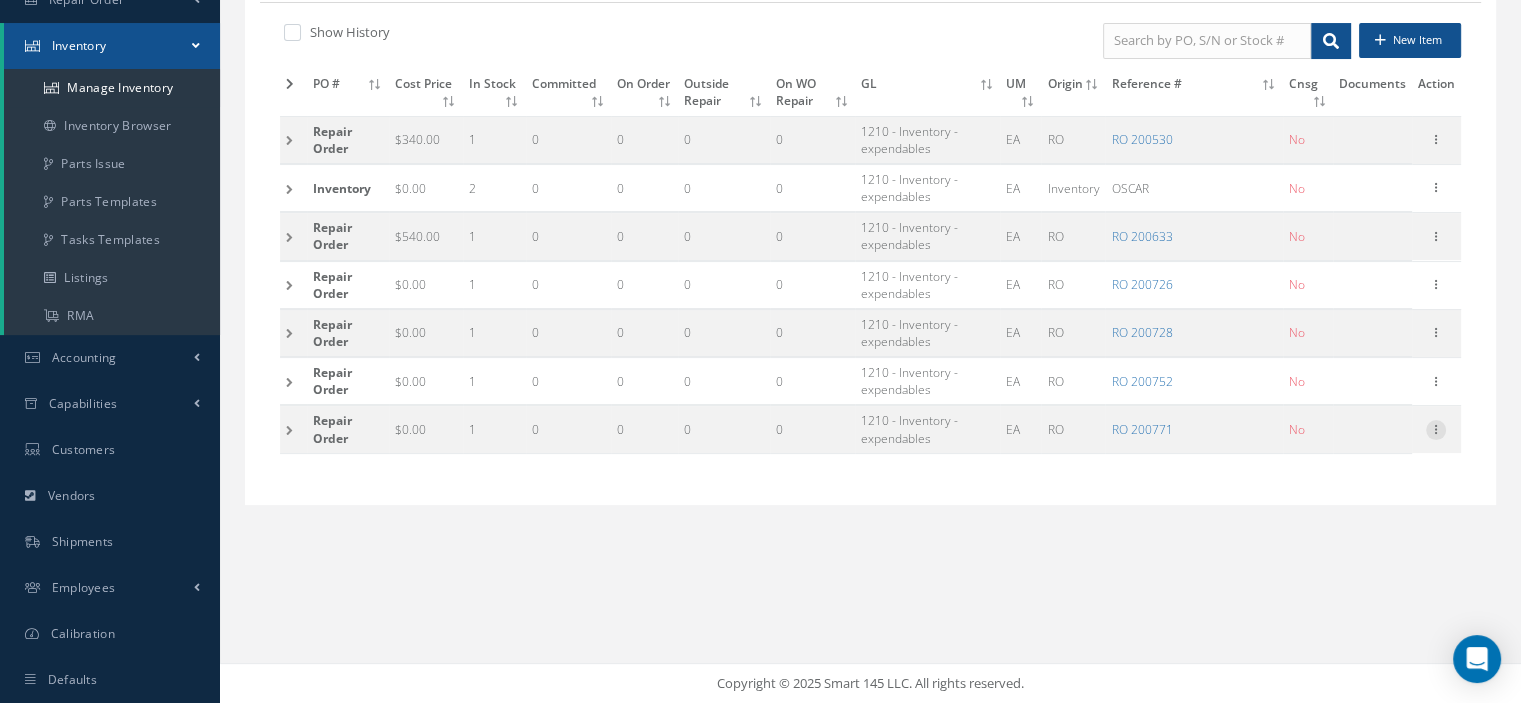 click at bounding box center [1436, 428] 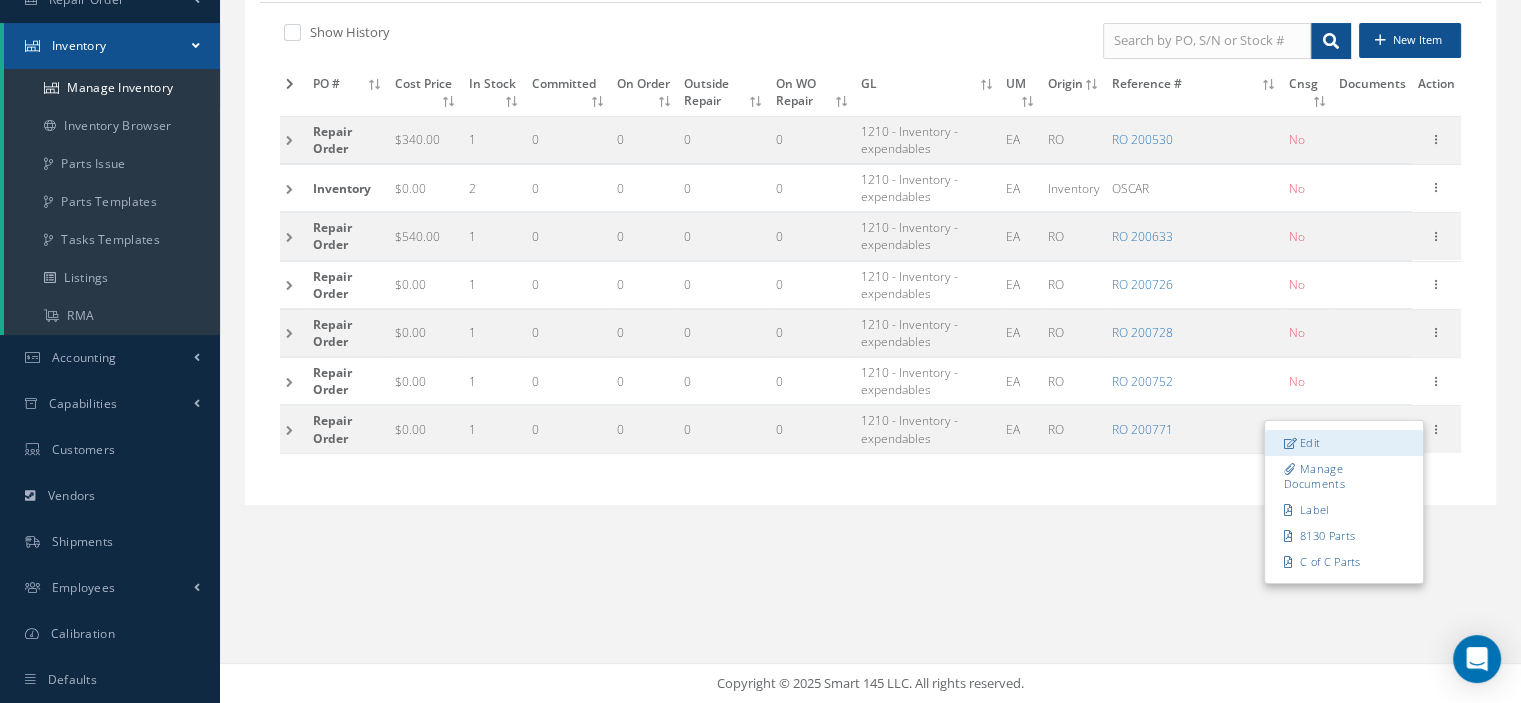 click on "Edit" at bounding box center [1344, 443] 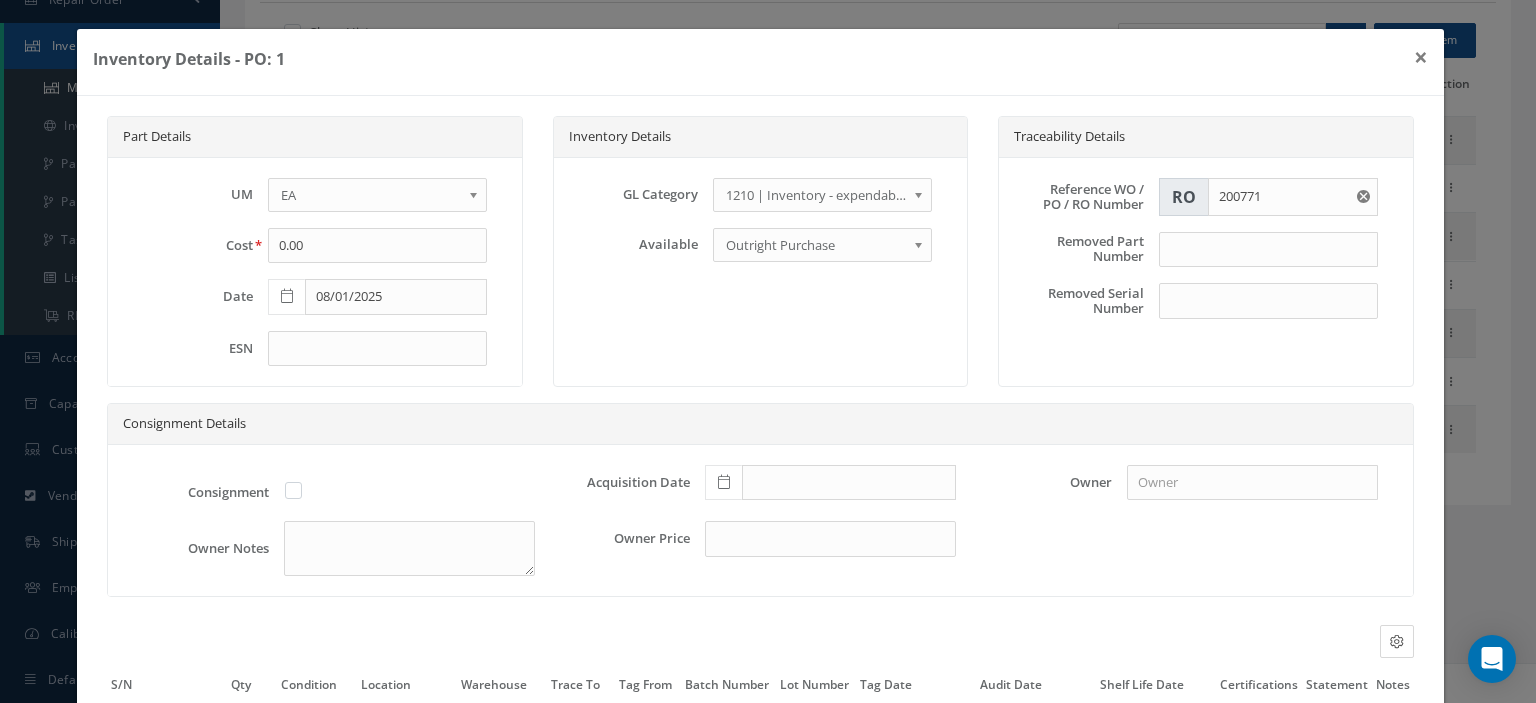 scroll, scrollTop: 188, scrollLeft: 0, axis: vertical 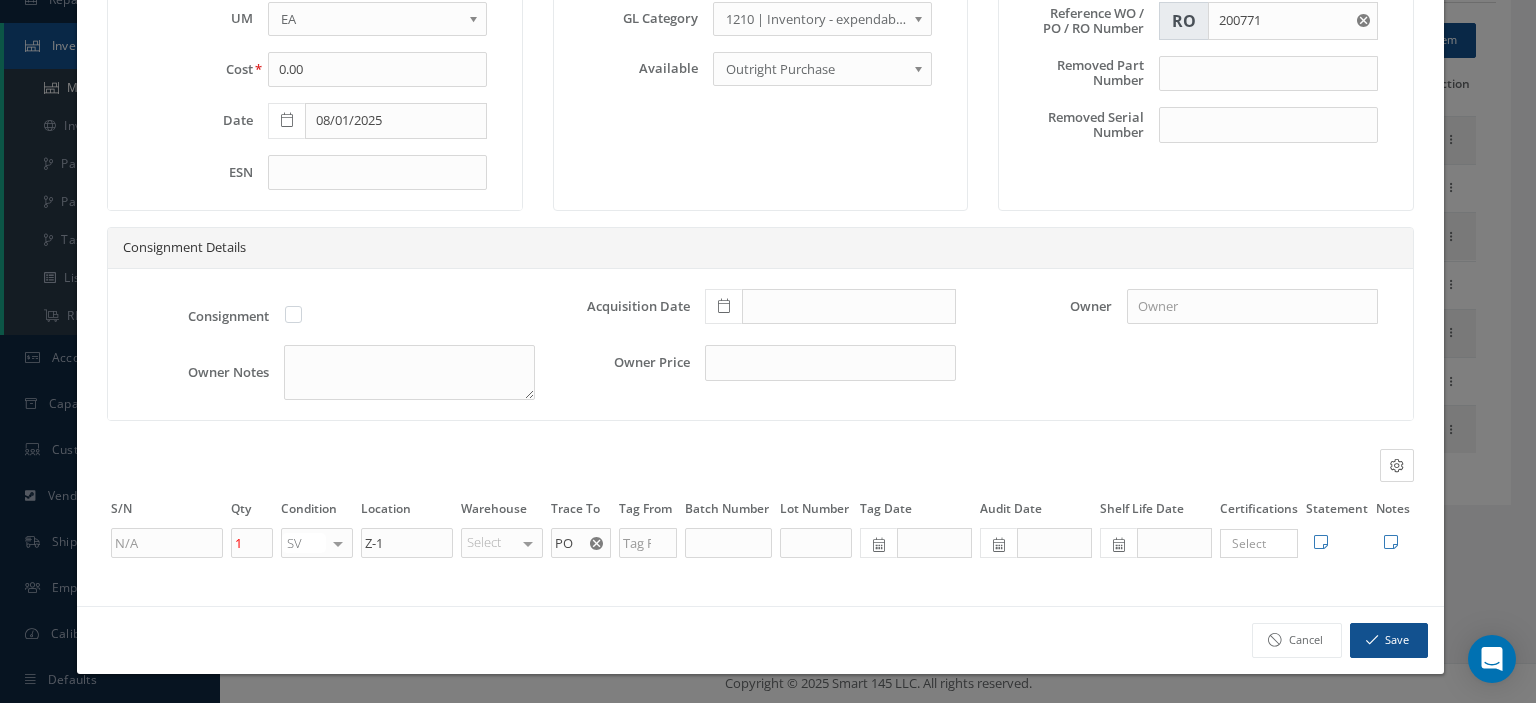 click 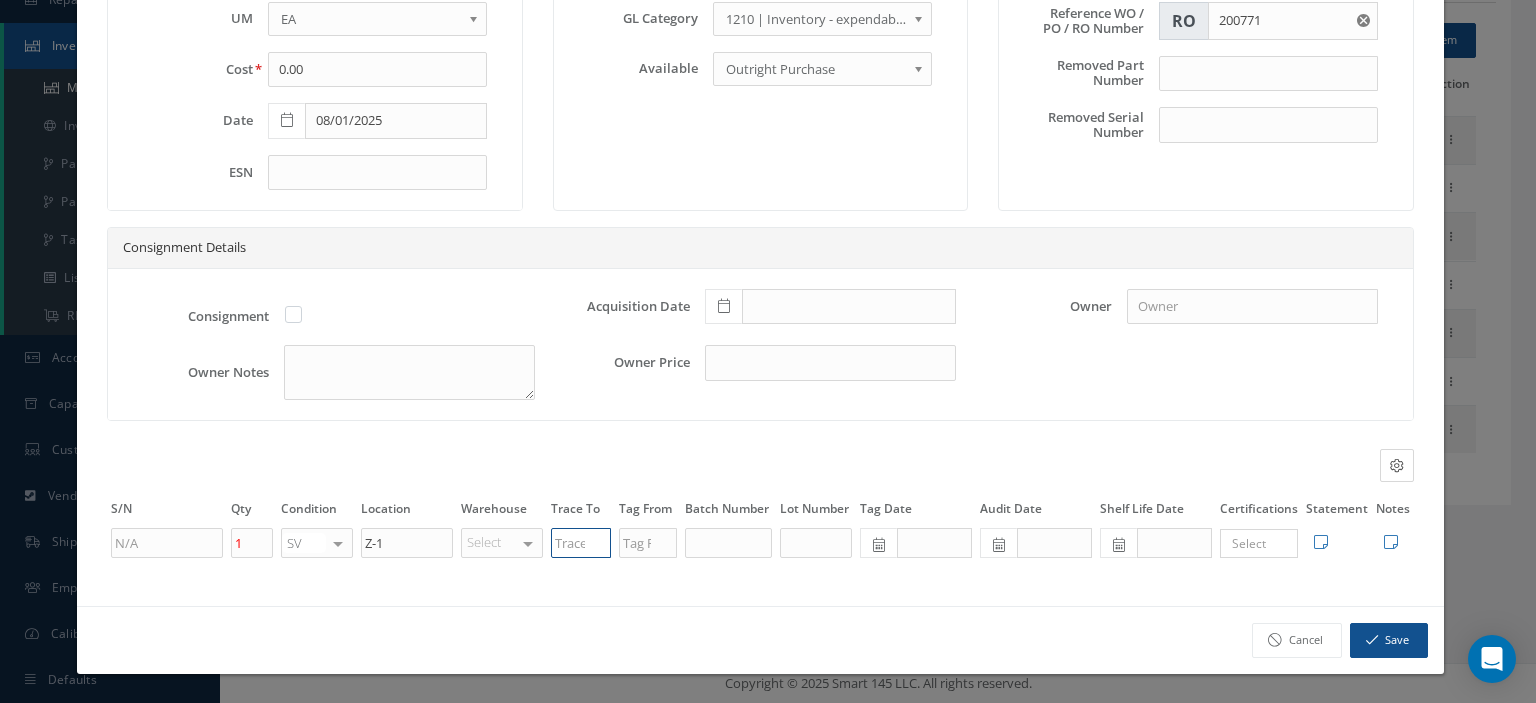 click at bounding box center [581, 543] 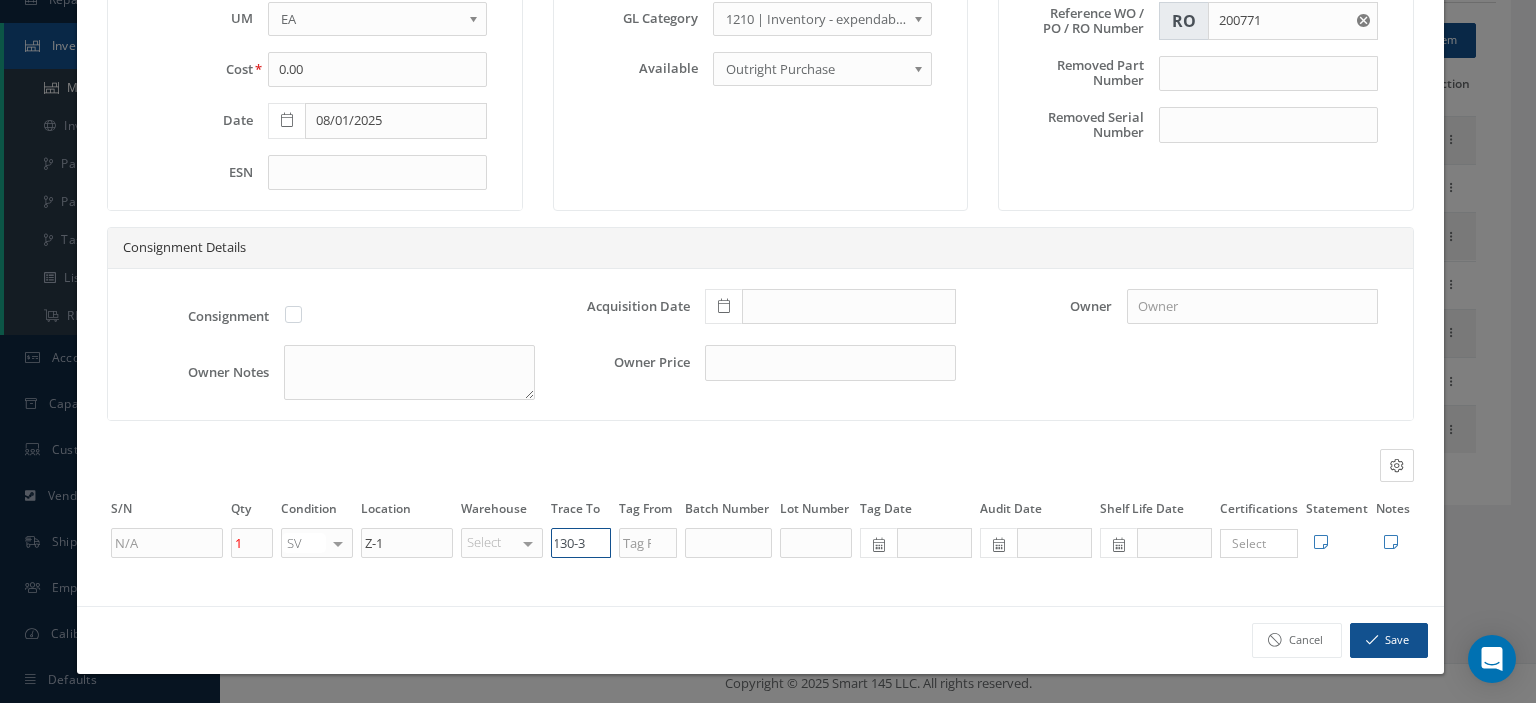 scroll, scrollTop: 0, scrollLeft: 16, axis: horizontal 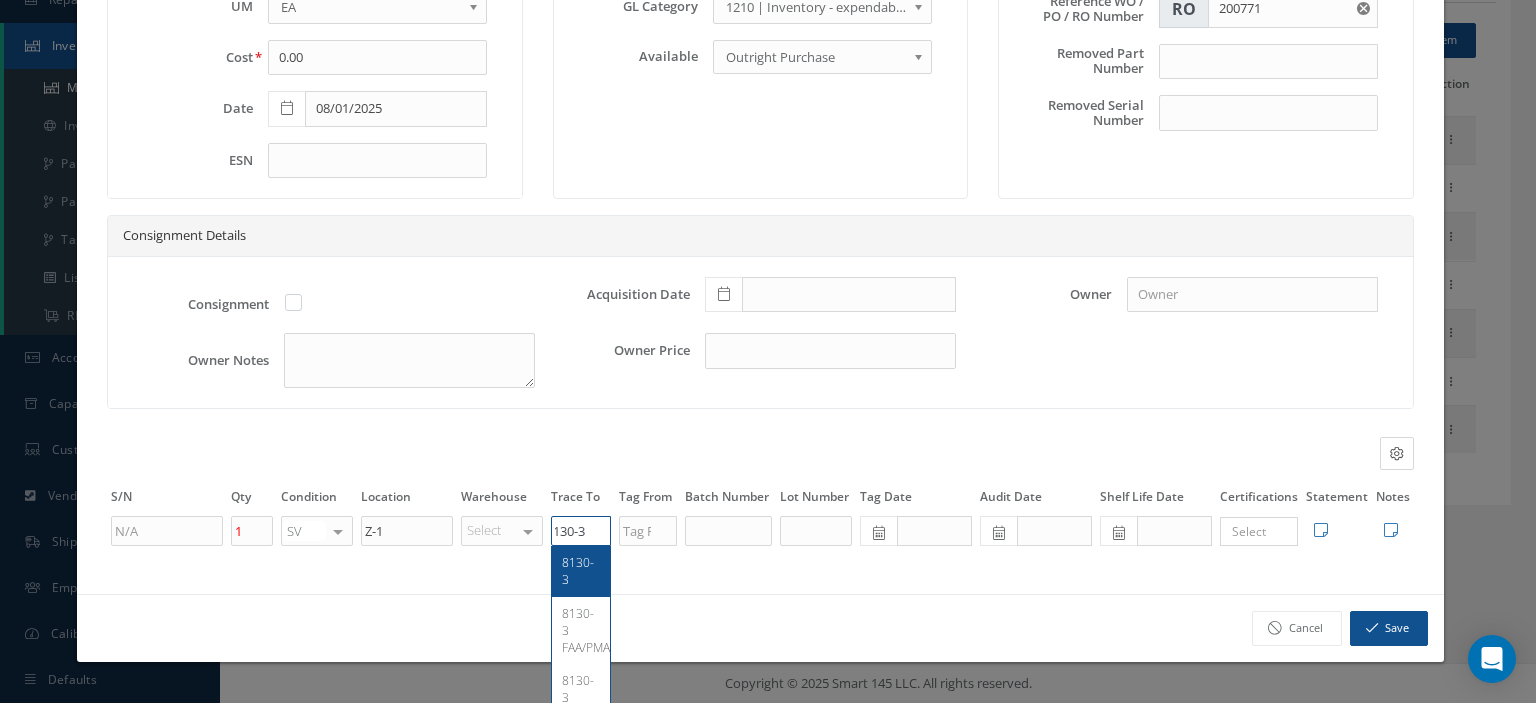 type on "8130-3" 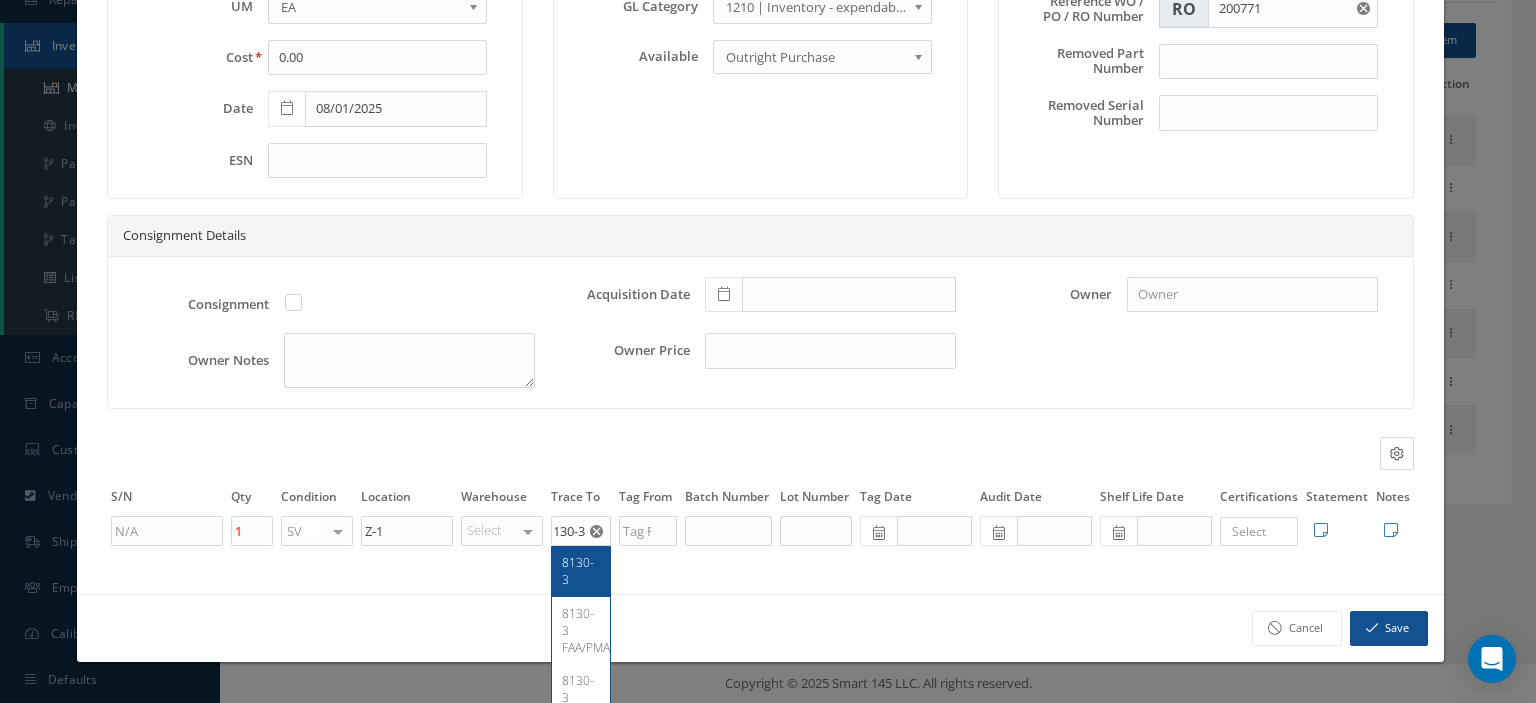 click on "8130-3" at bounding box center [578, 571] 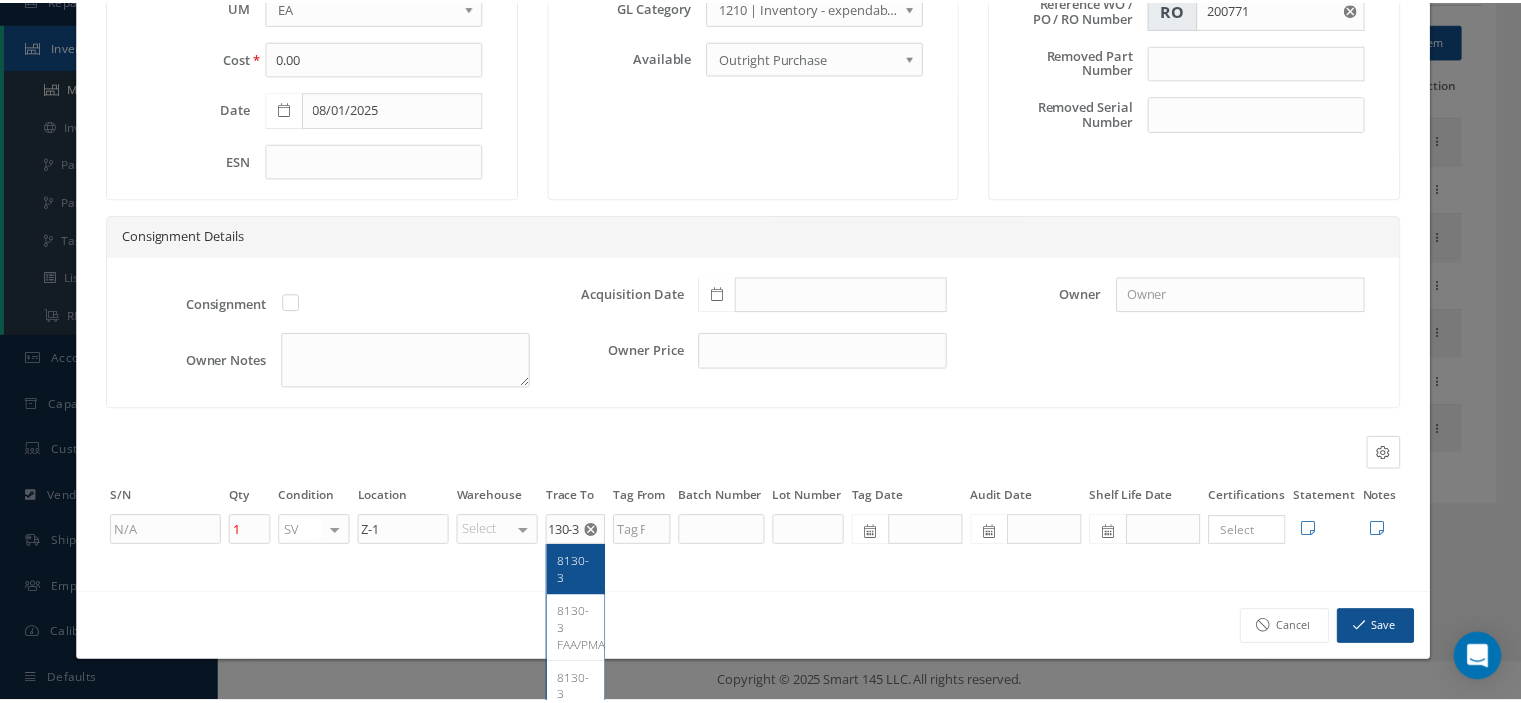 scroll, scrollTop: 0, scrollLeft: 0, axis: both 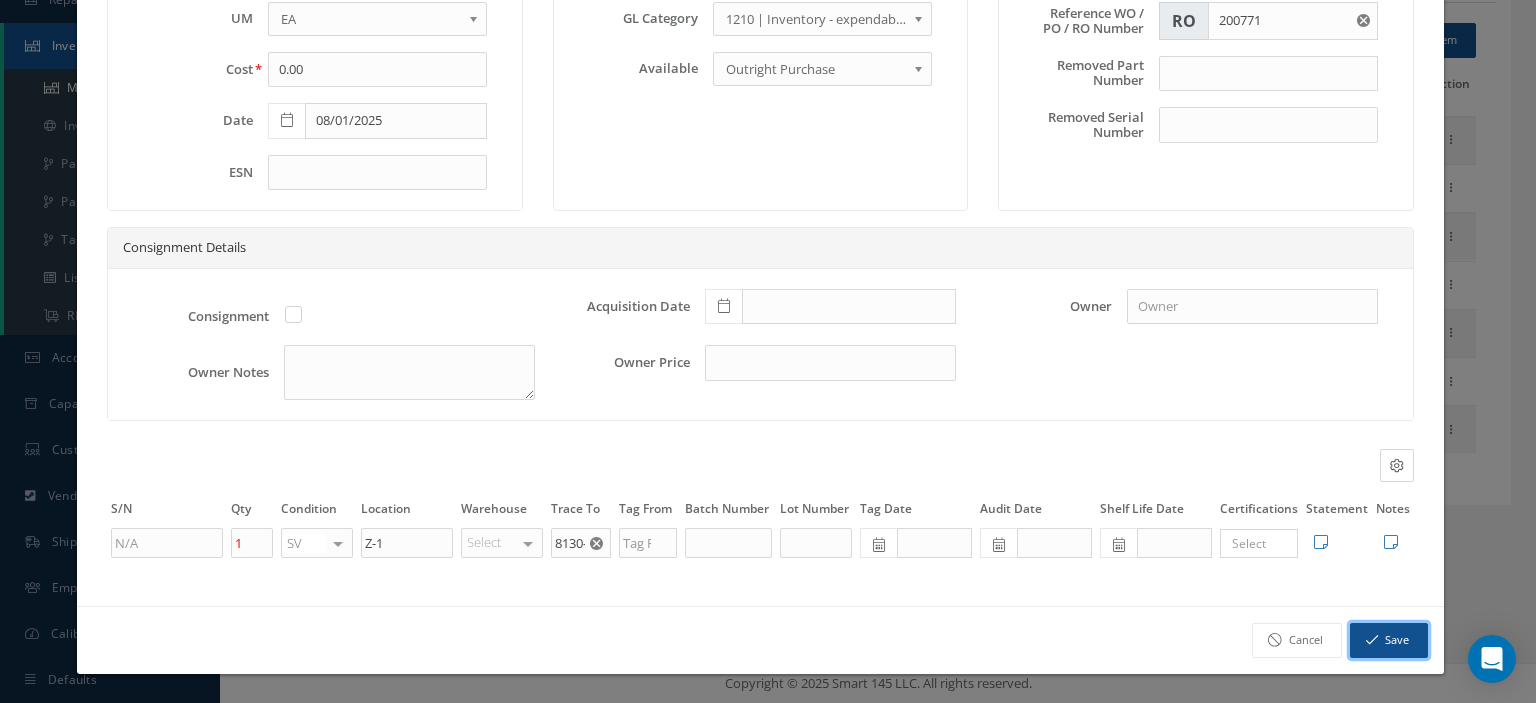 click on "Save" at bounding box center [1389, 640] 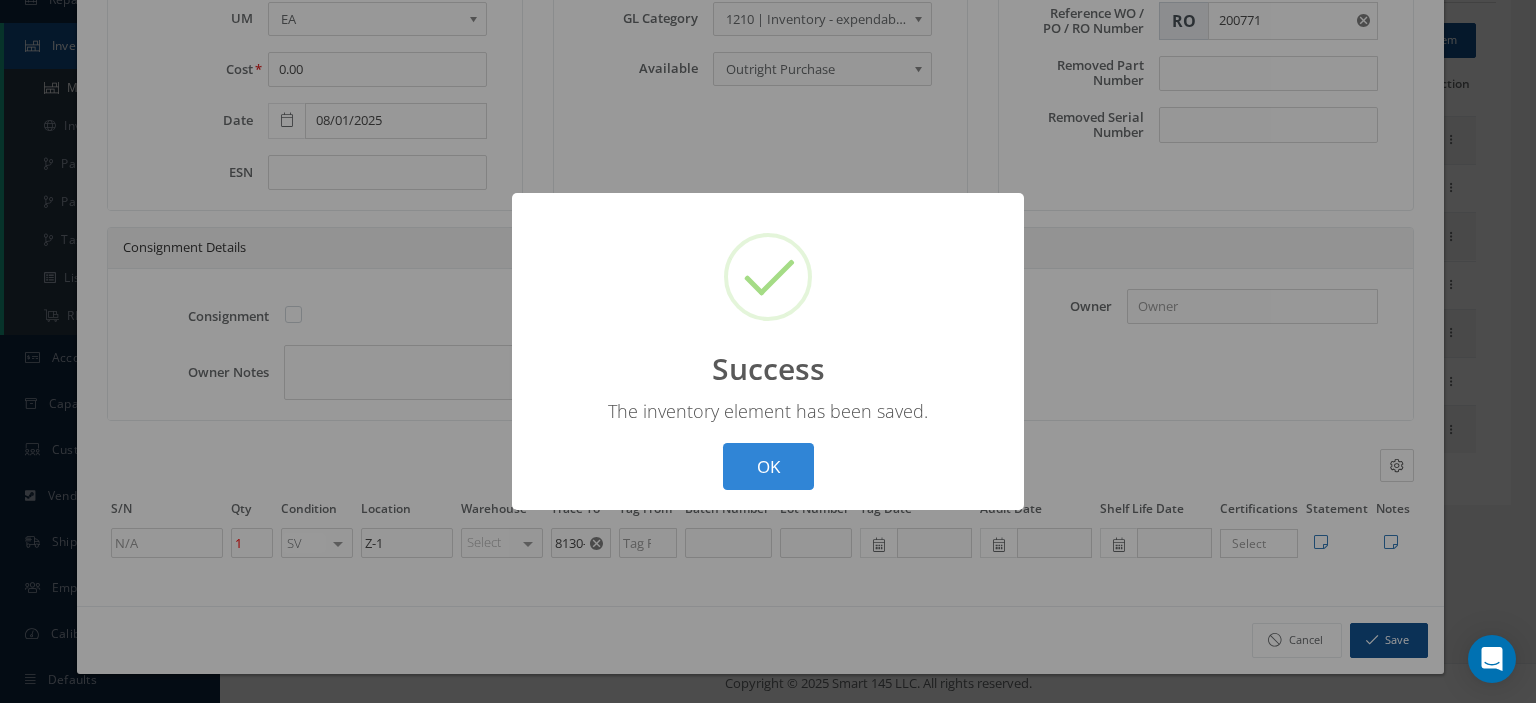 click on "OK" at bounding box center (768, 466) 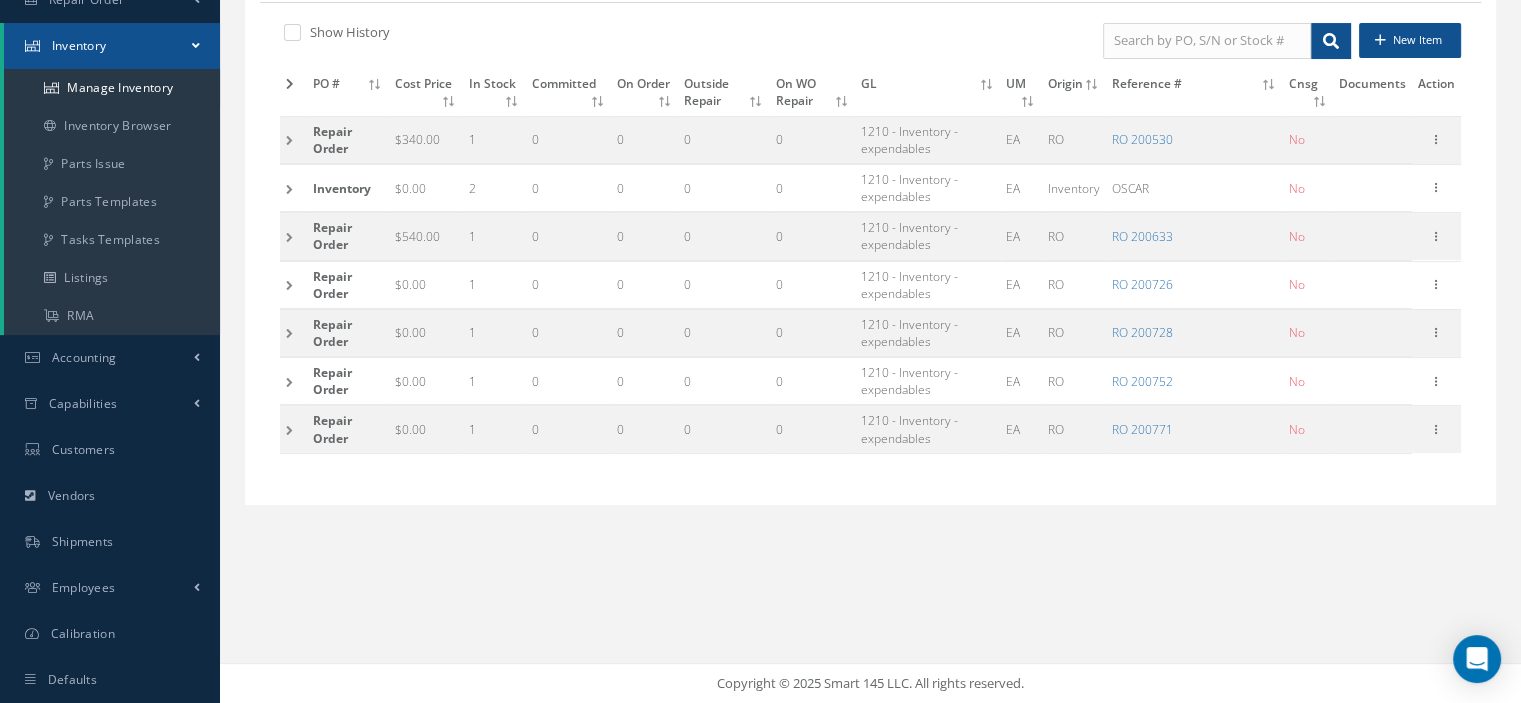 scroll, scrollTop: 0, scrollLeft: 0, axis: both 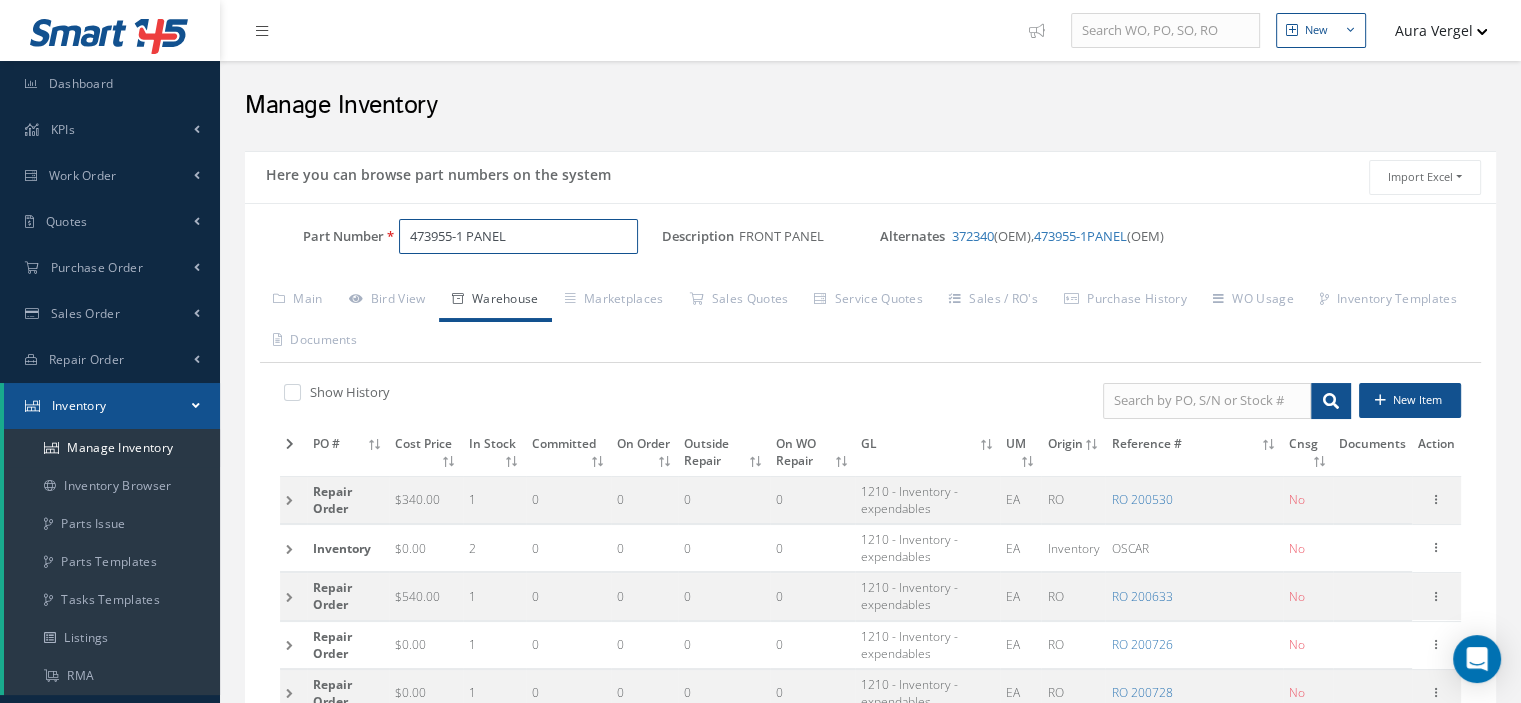 drag, startPoint x: 538, startPoint y: 235, endPoint x: 336, endPoint y: 226, distance: 202.2004 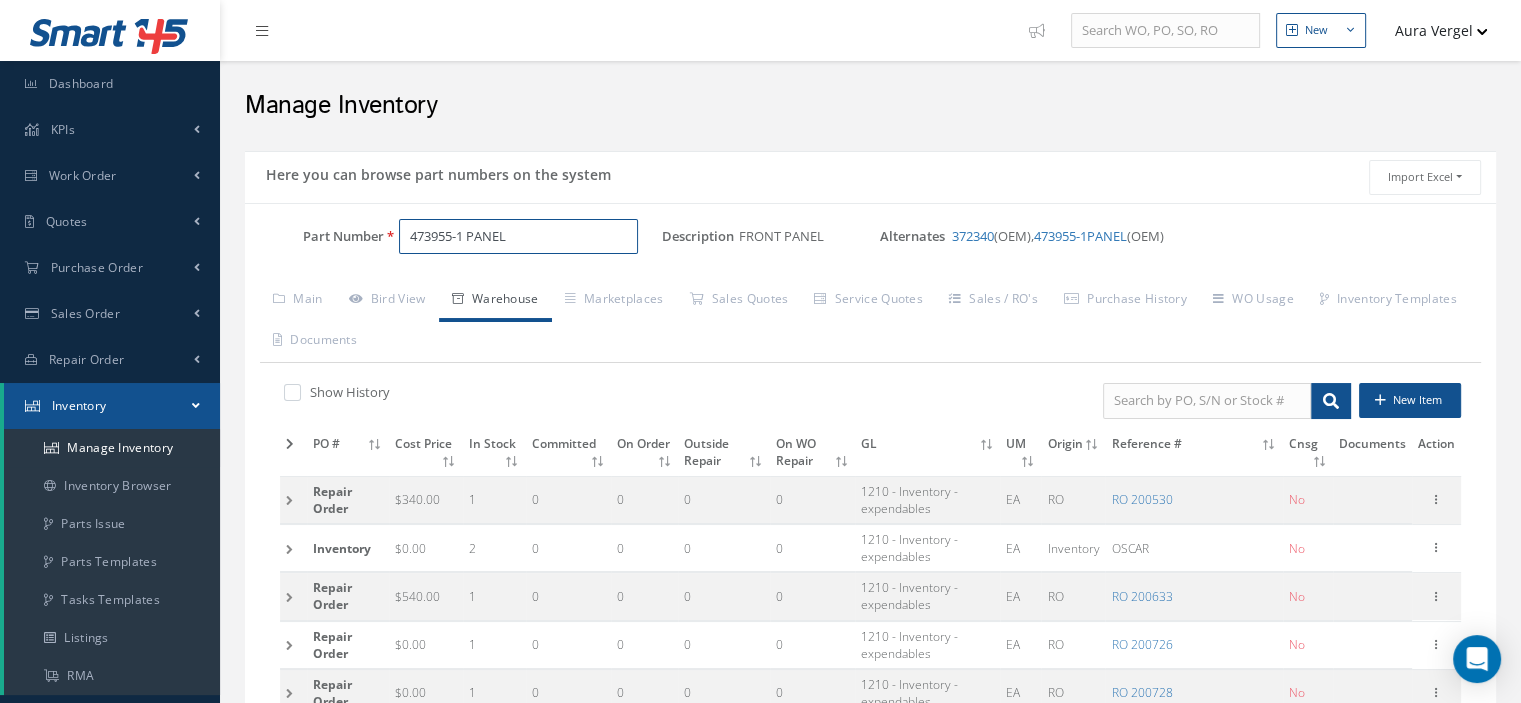 click on "Part Number
473955-1 PANEL" at bounding box center (453, 237) 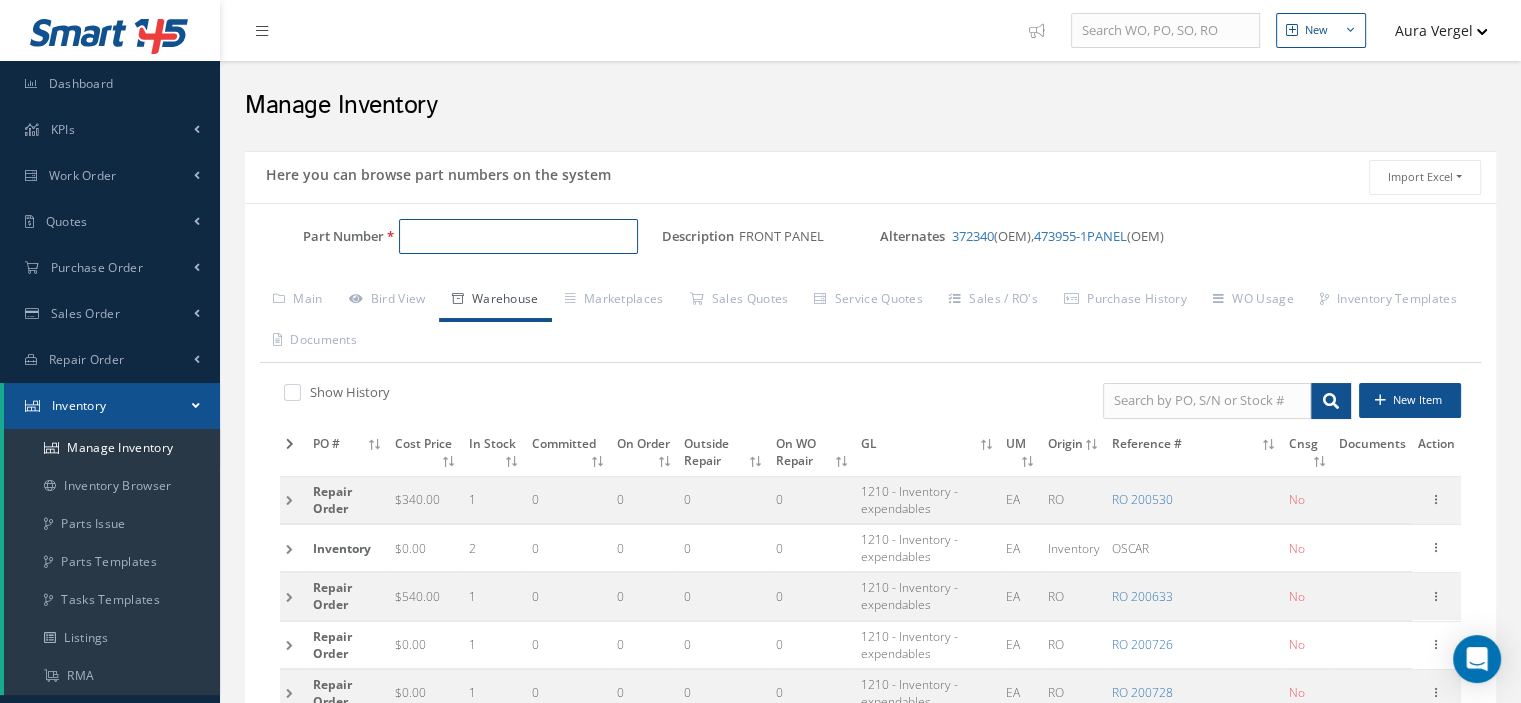 click on "Part Number" at bounding box center (518, 237) 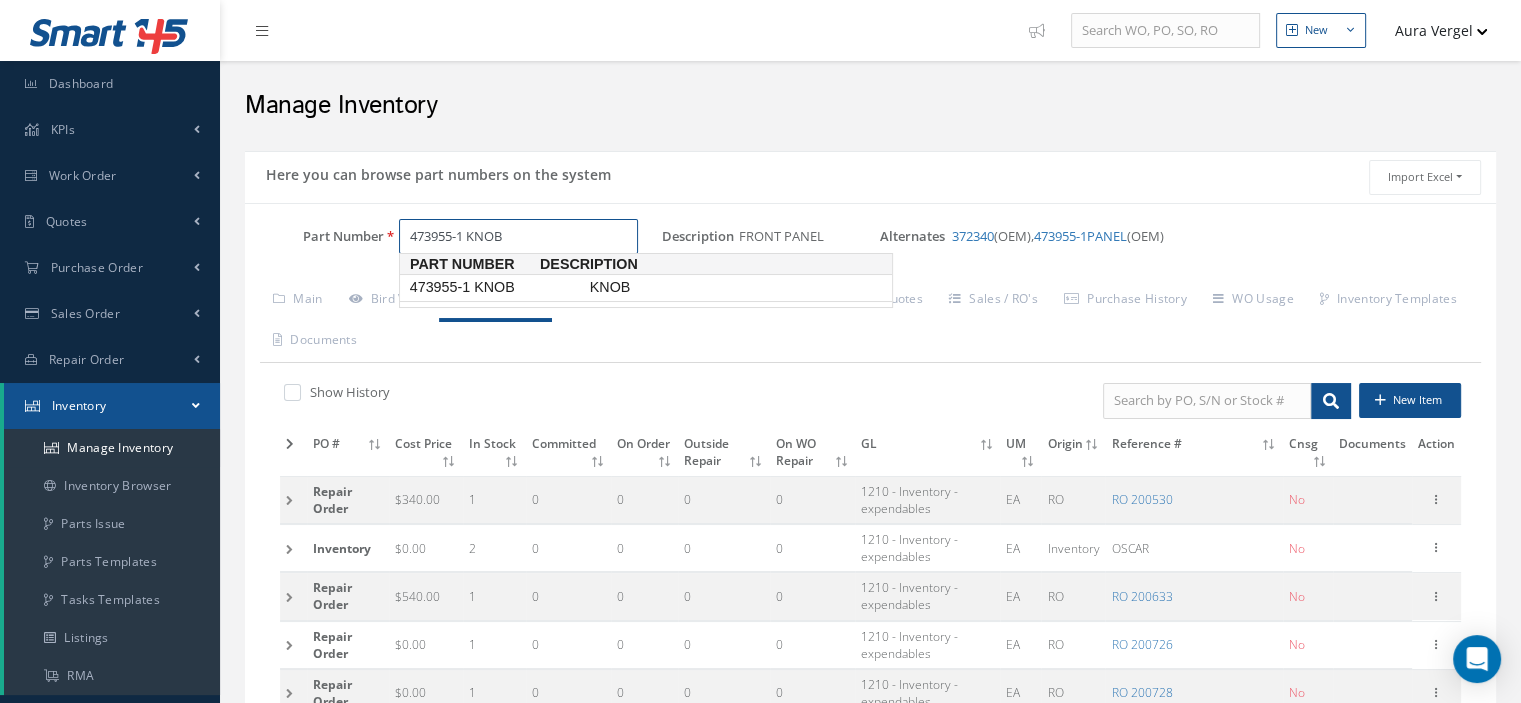 click on "473955-1 KNOB" at bounding box center (496, 287) 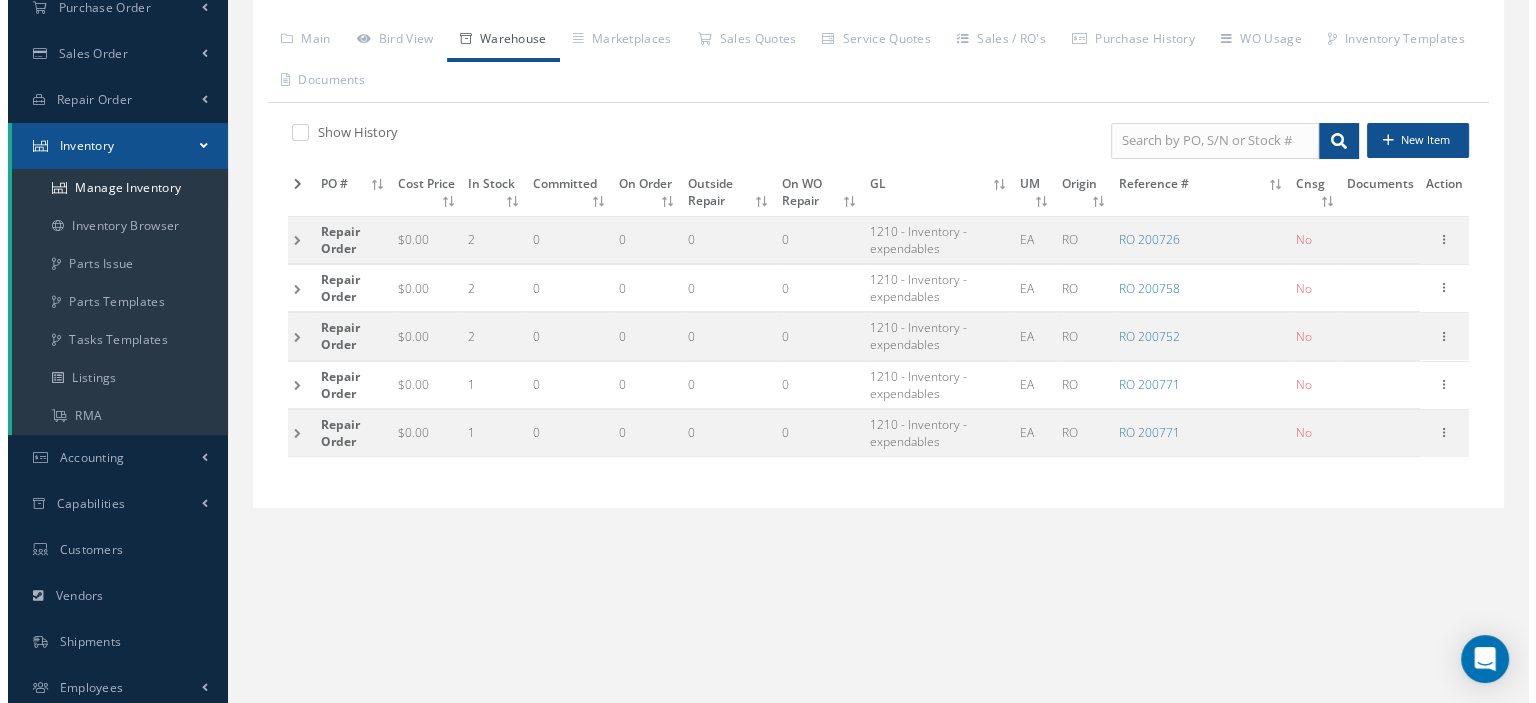 scroll, scrollTop: 160, scrollLeft: 0, axis: vertical 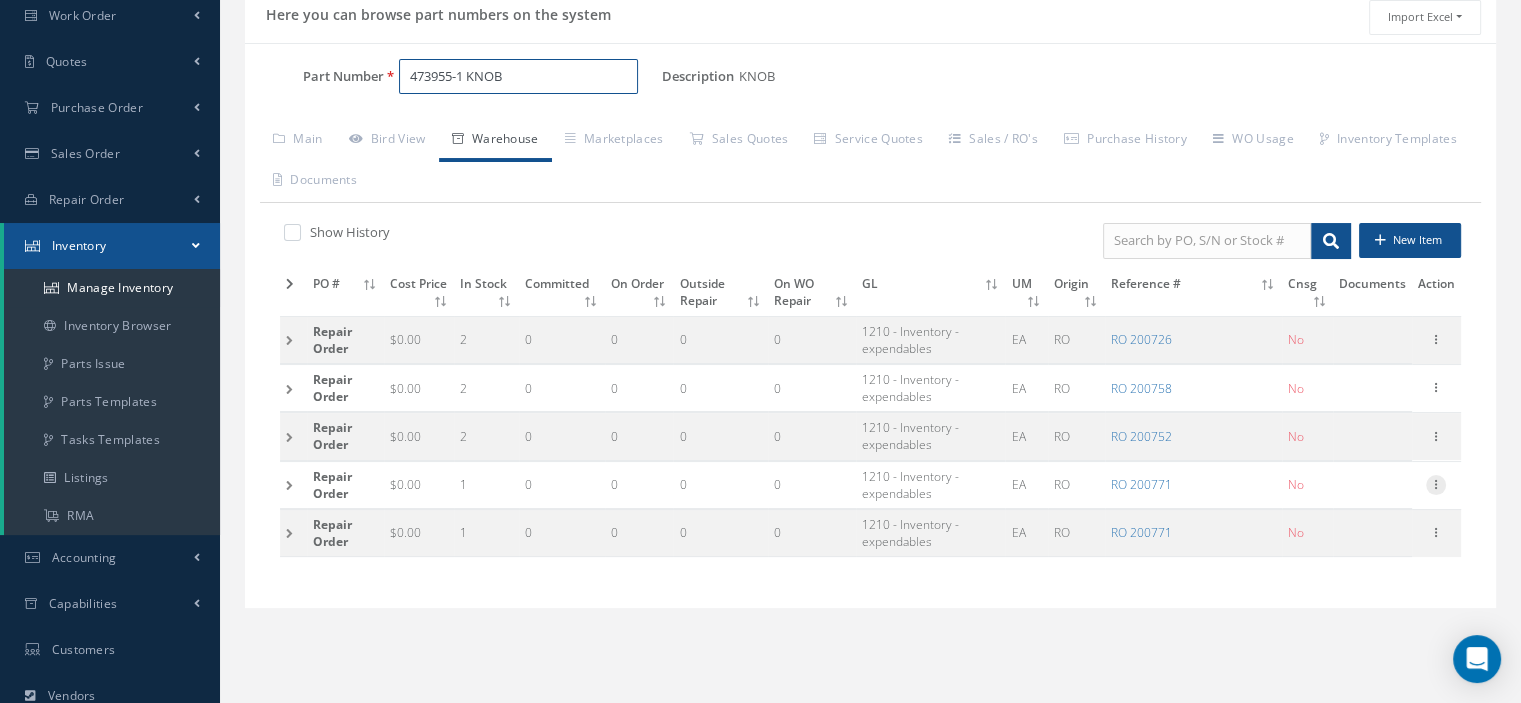 type on "473955-1 KNOB" 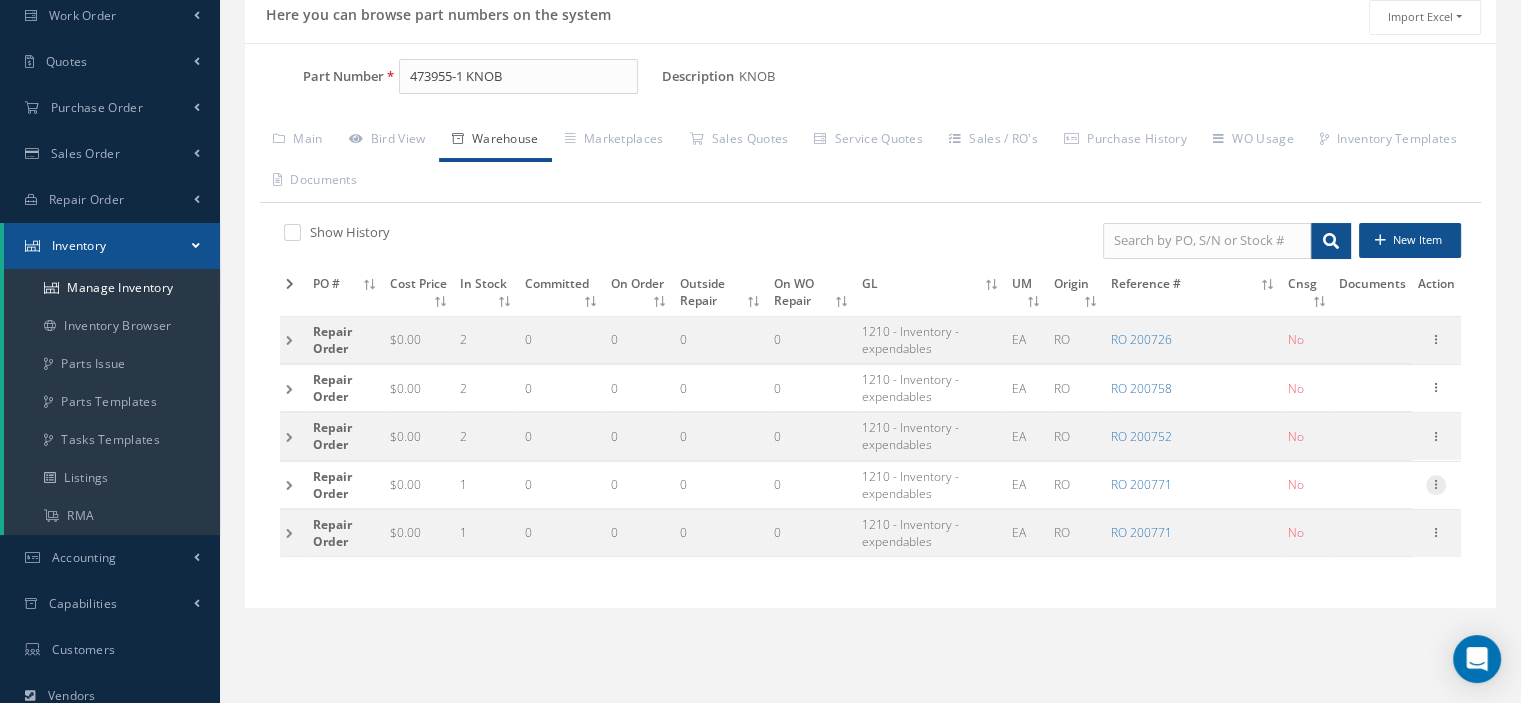 click at bounding box center [1436, 483] 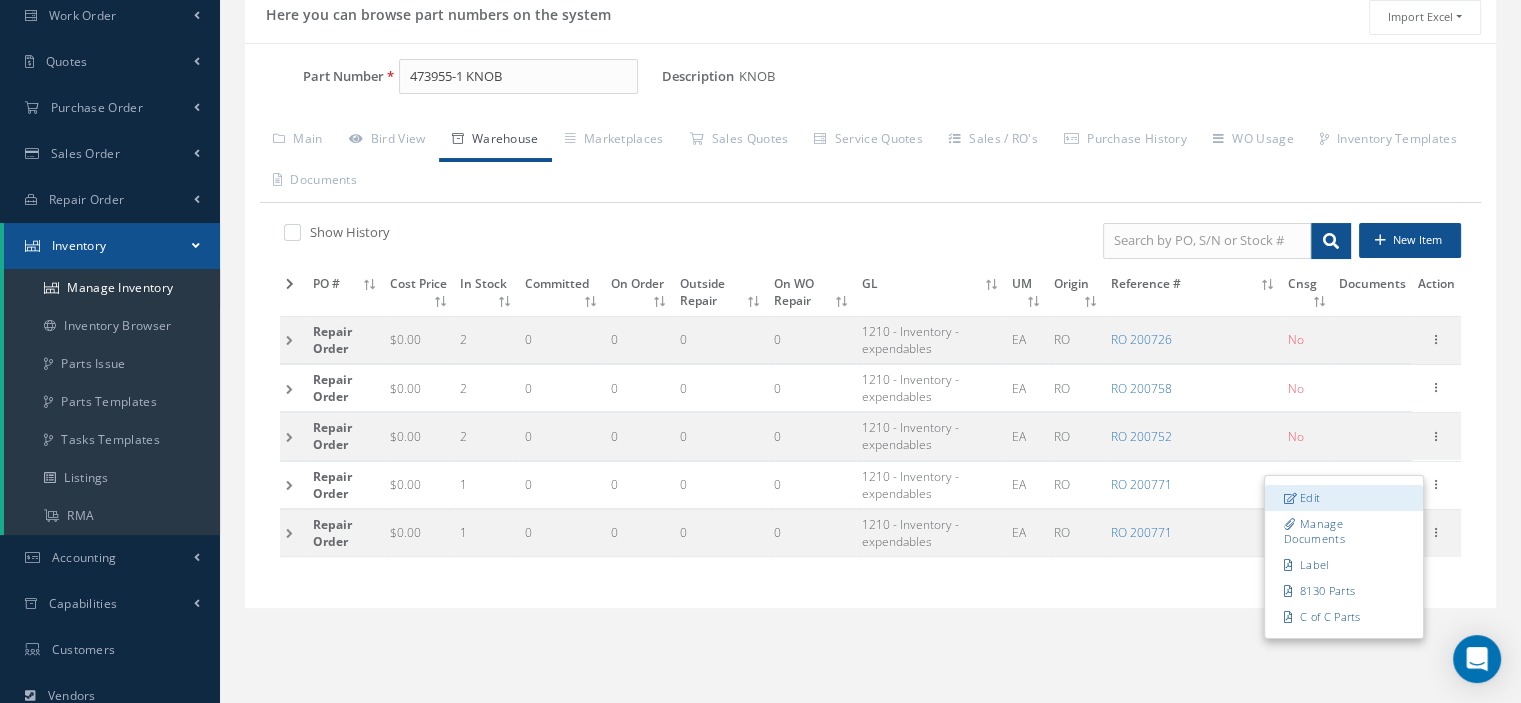 click on "Edit" at bounding box center [1344, 498] 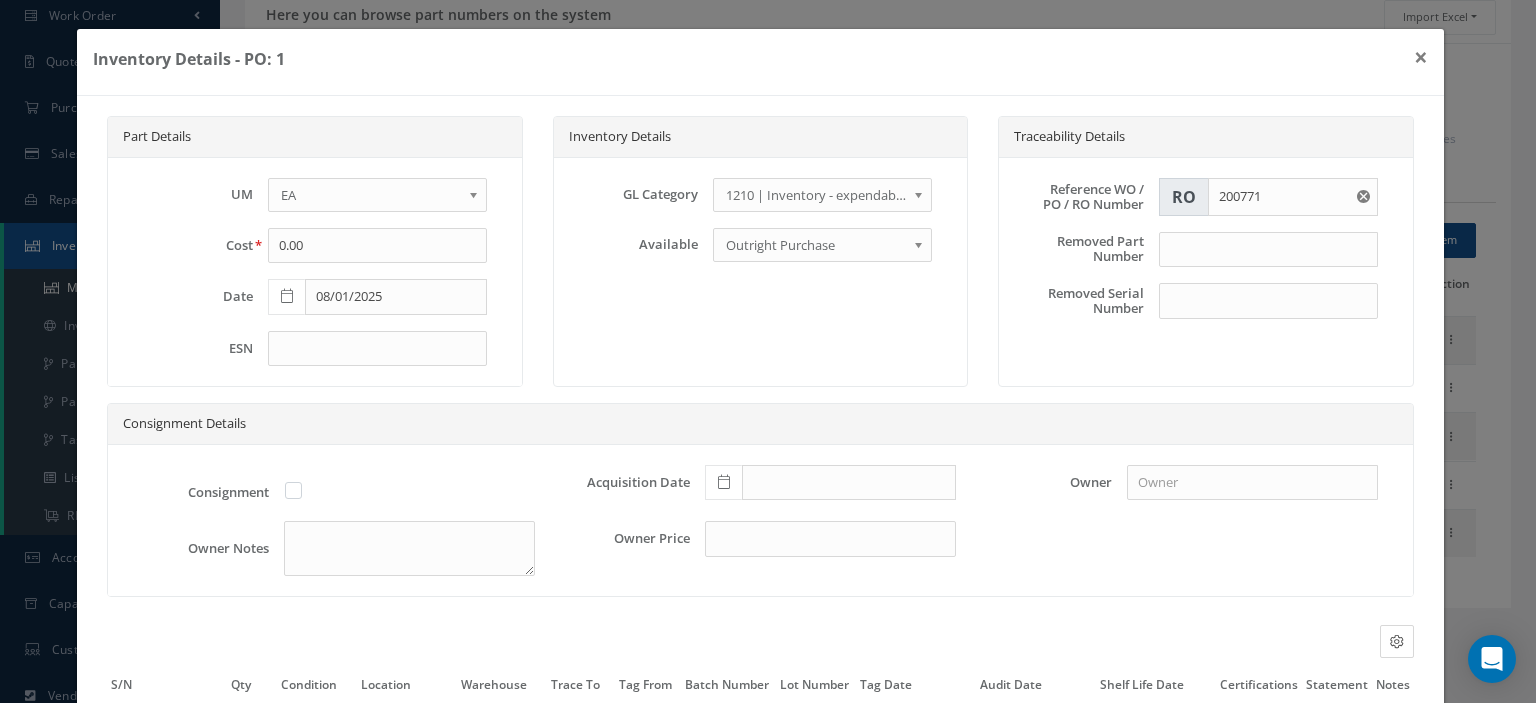 scroll, scrollTop: 188, scrollLeft: 0, axis: vertical 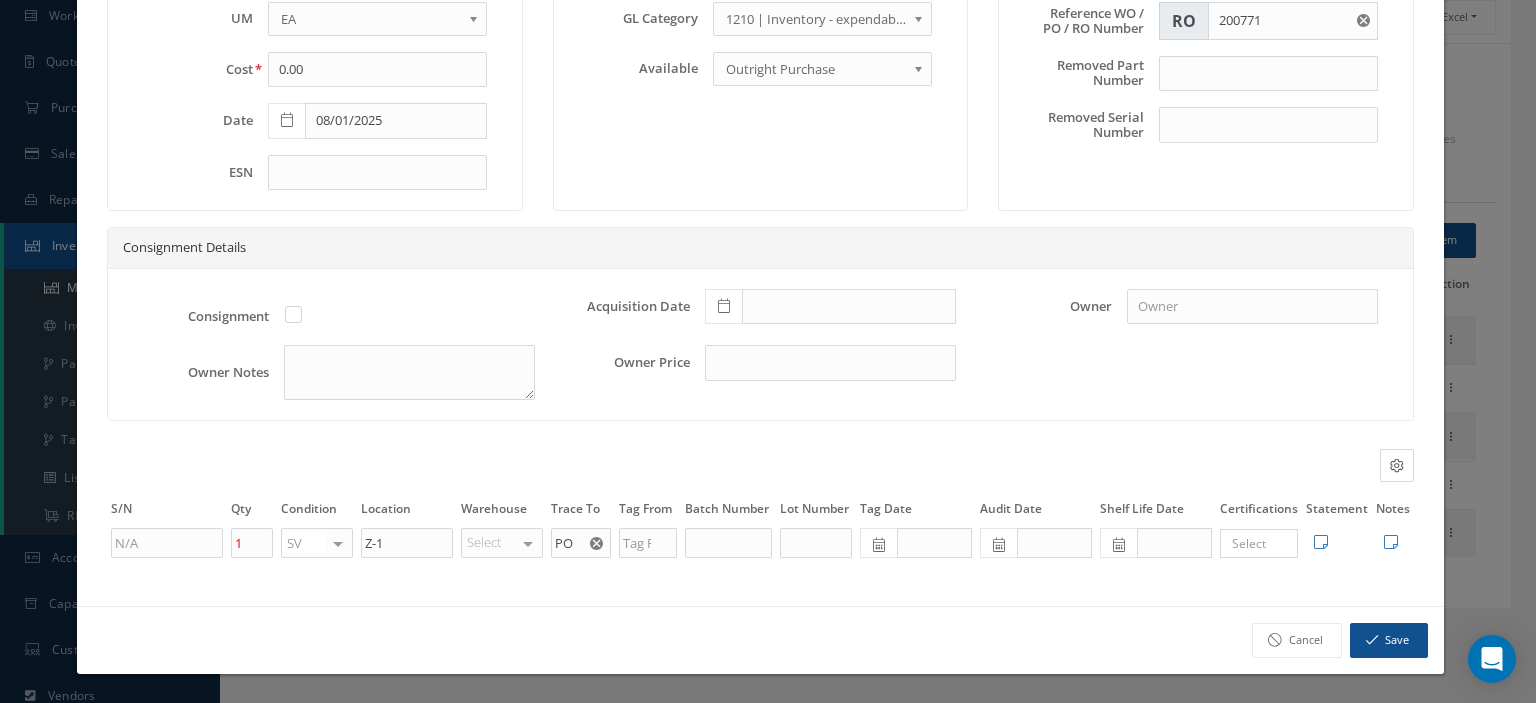 click 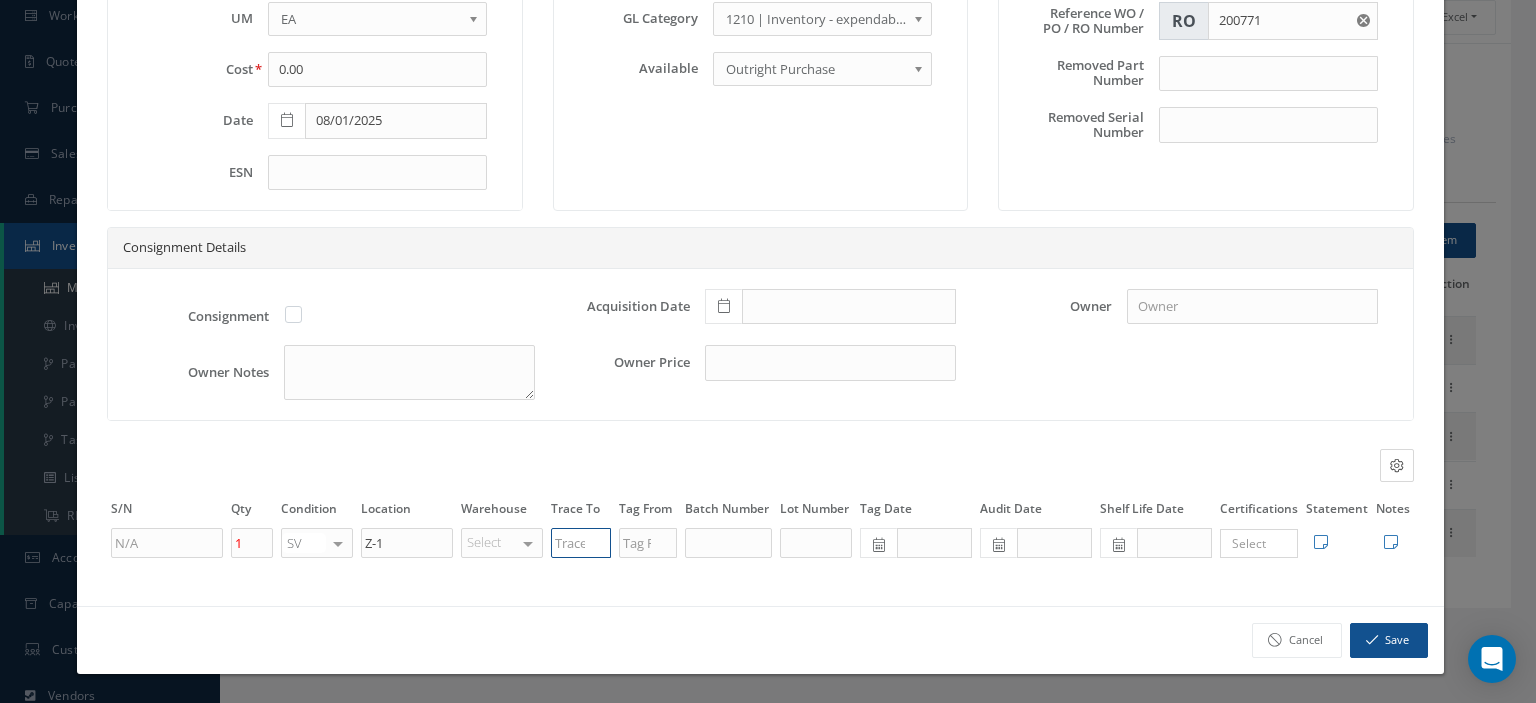 click at bounding box center [581, 543] 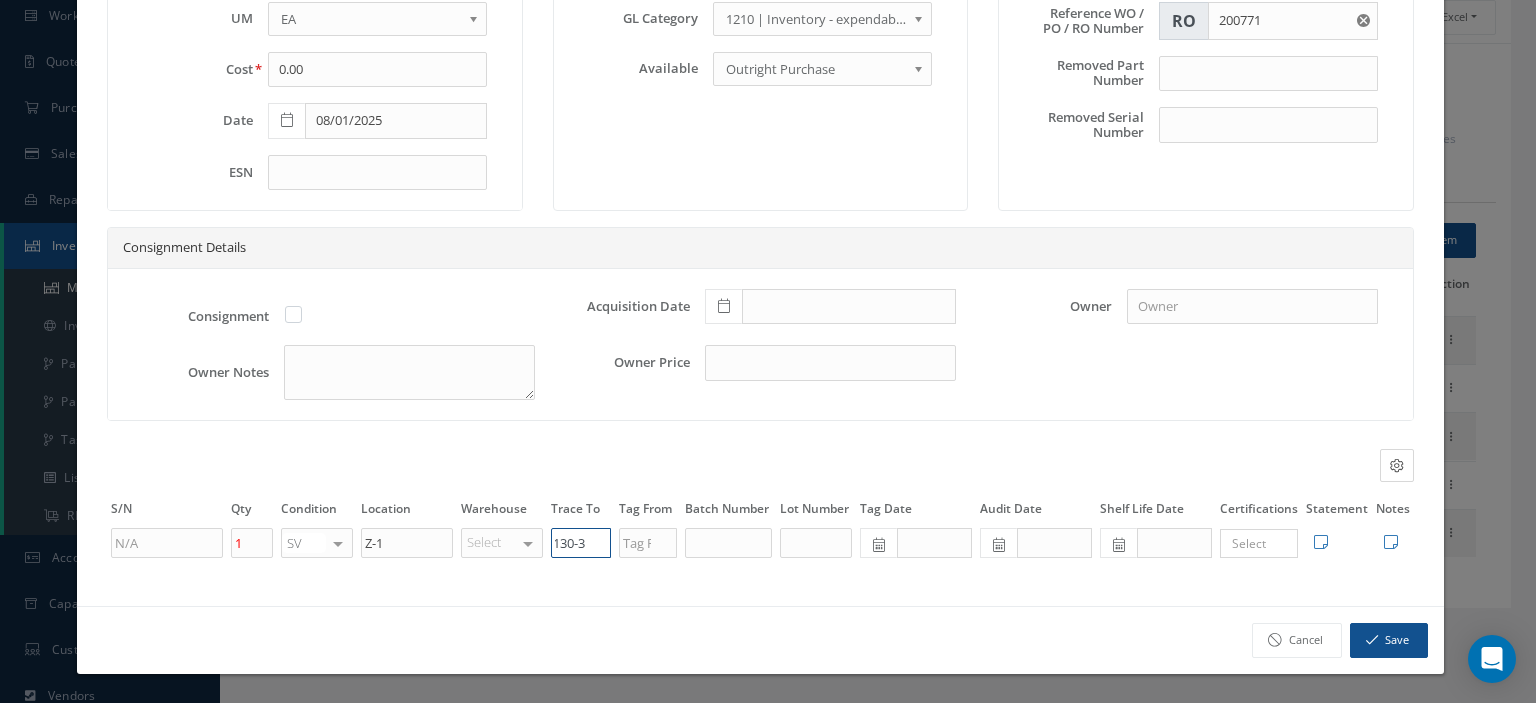 scroll, scrollTop: 0, scrollLeft: 16, axis: horizontal 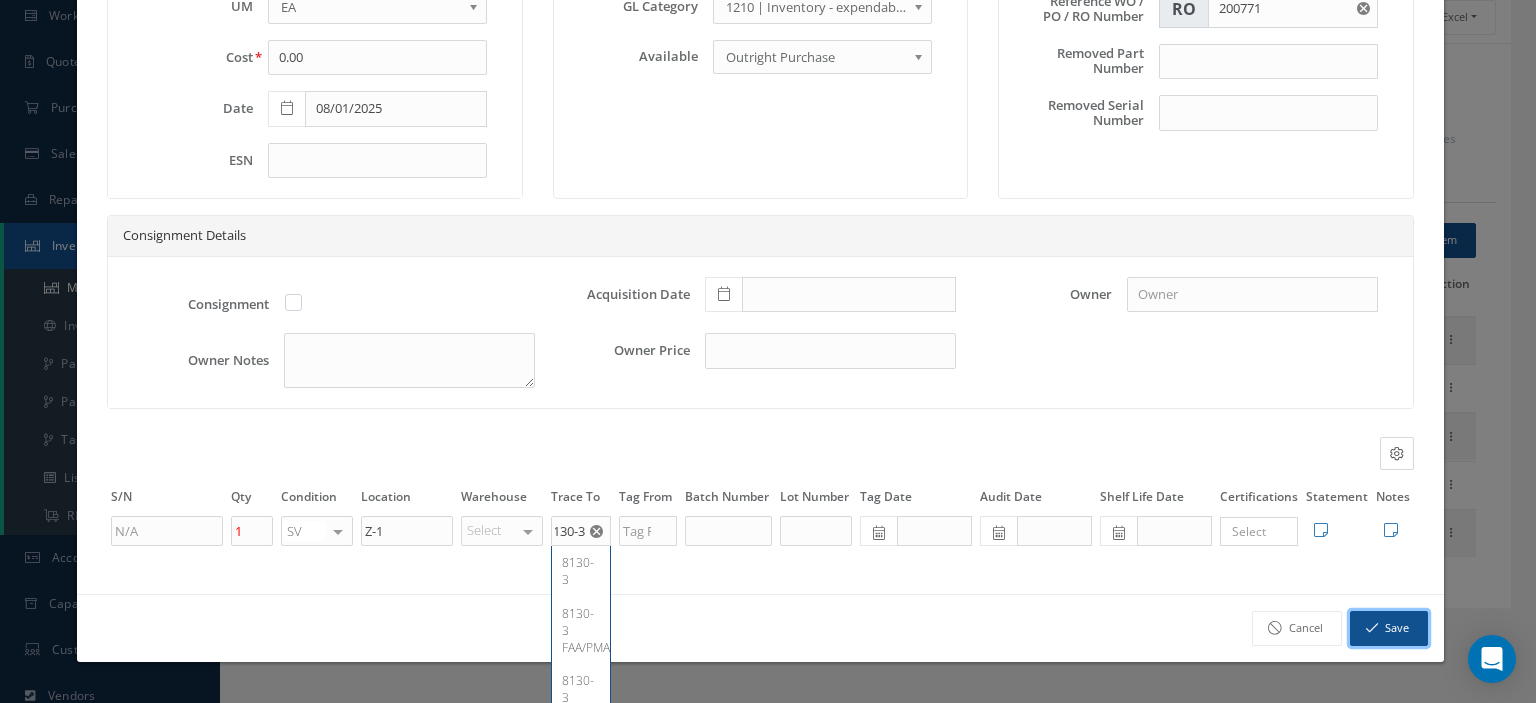 click on "Save" at bounding box center (1389, 628) 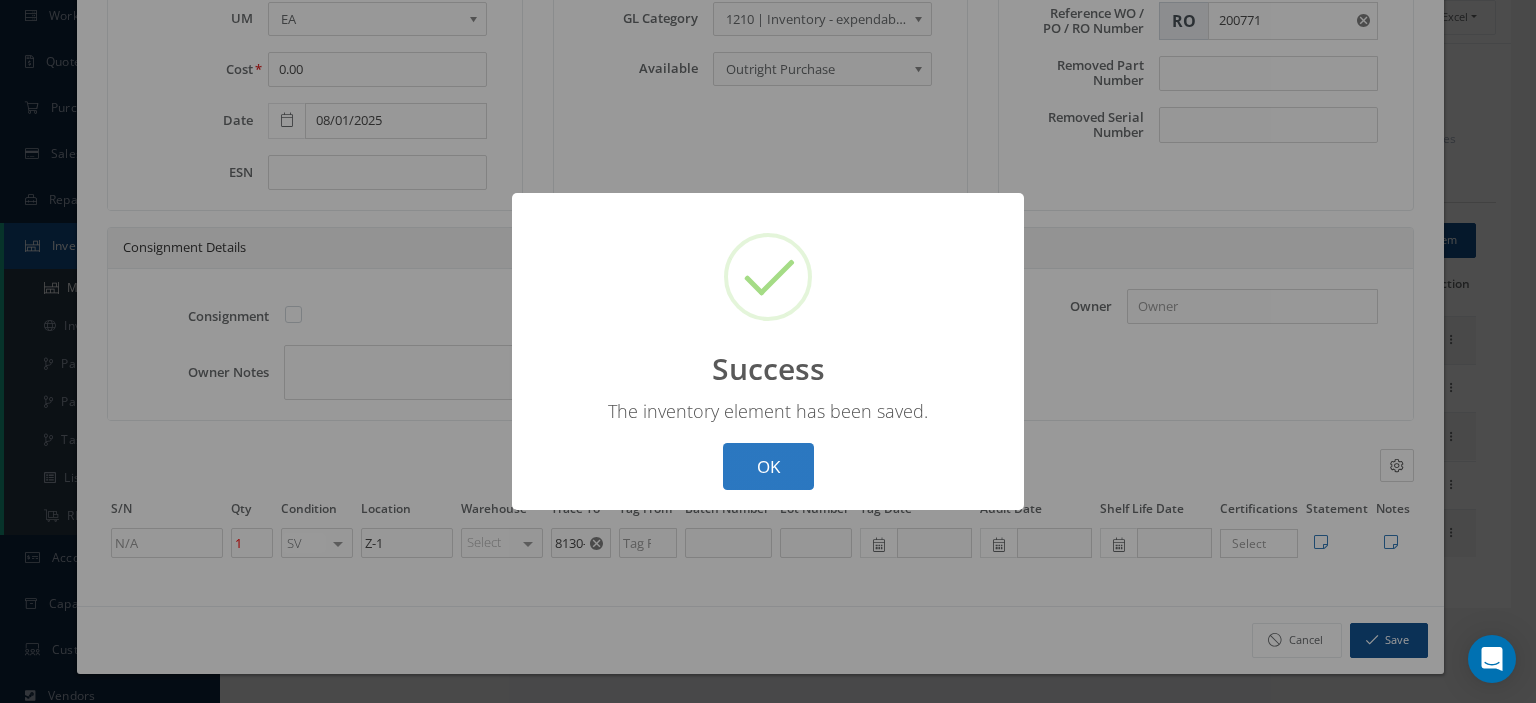 click on "OK" at bounding box center [768, 466] 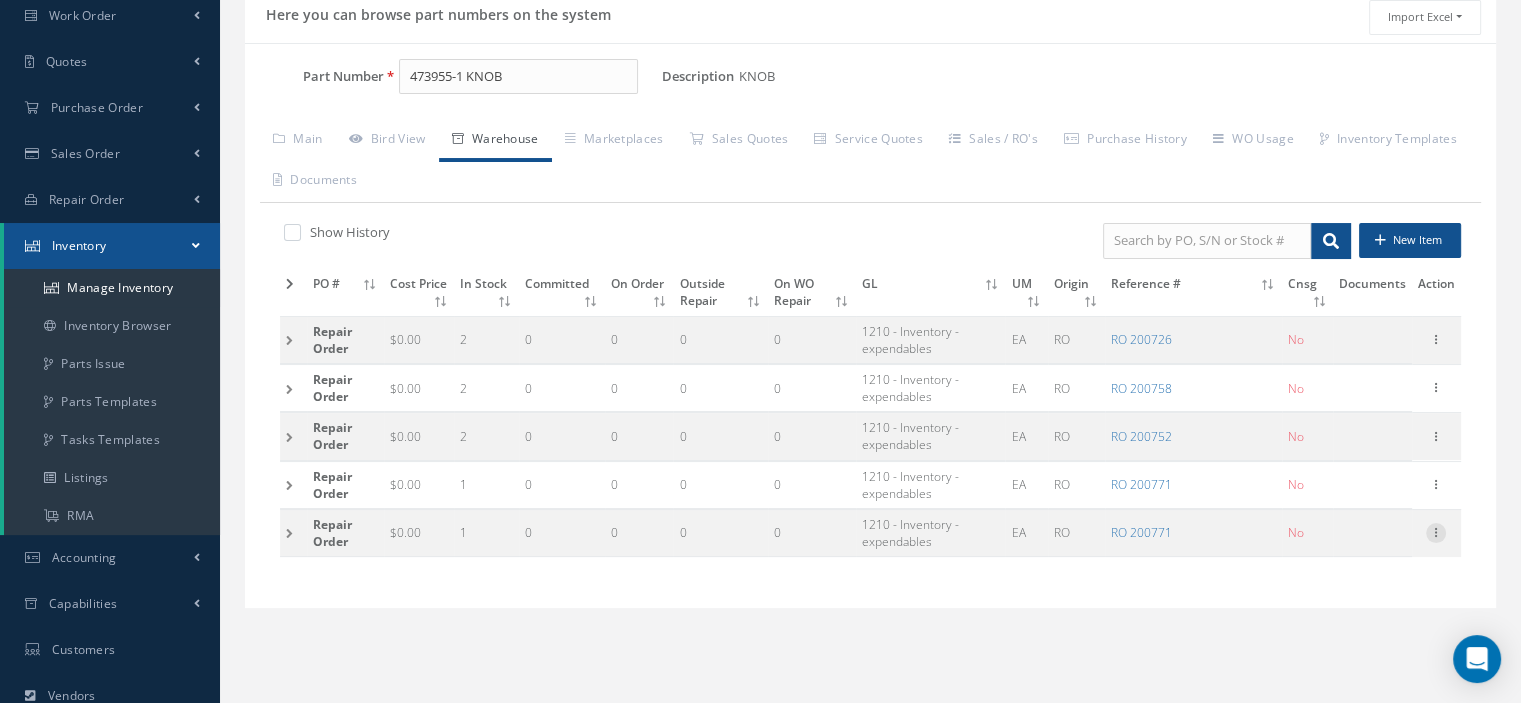 click at bounding box center (1436, 531) 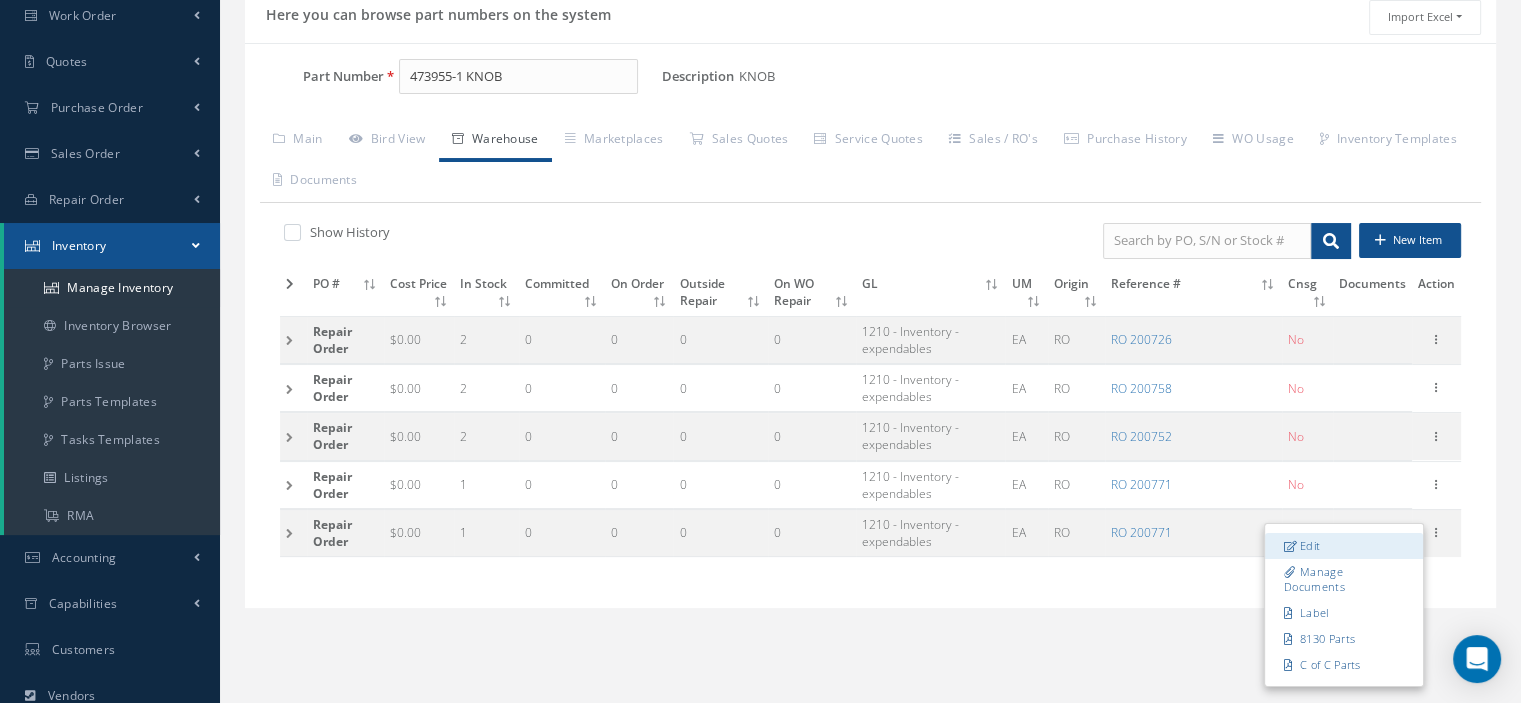 click on "Edit" at bounding box center [1344, 546] 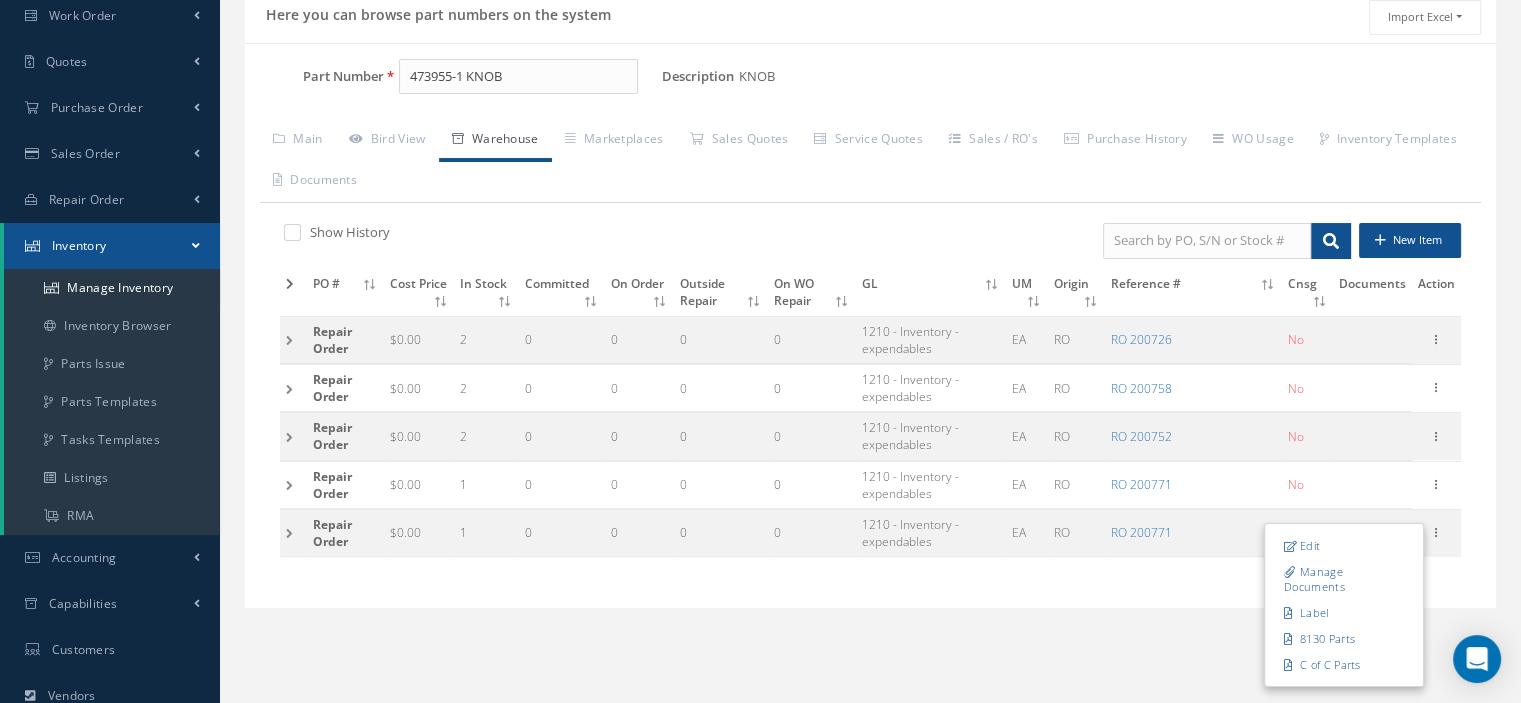 type on "PO" 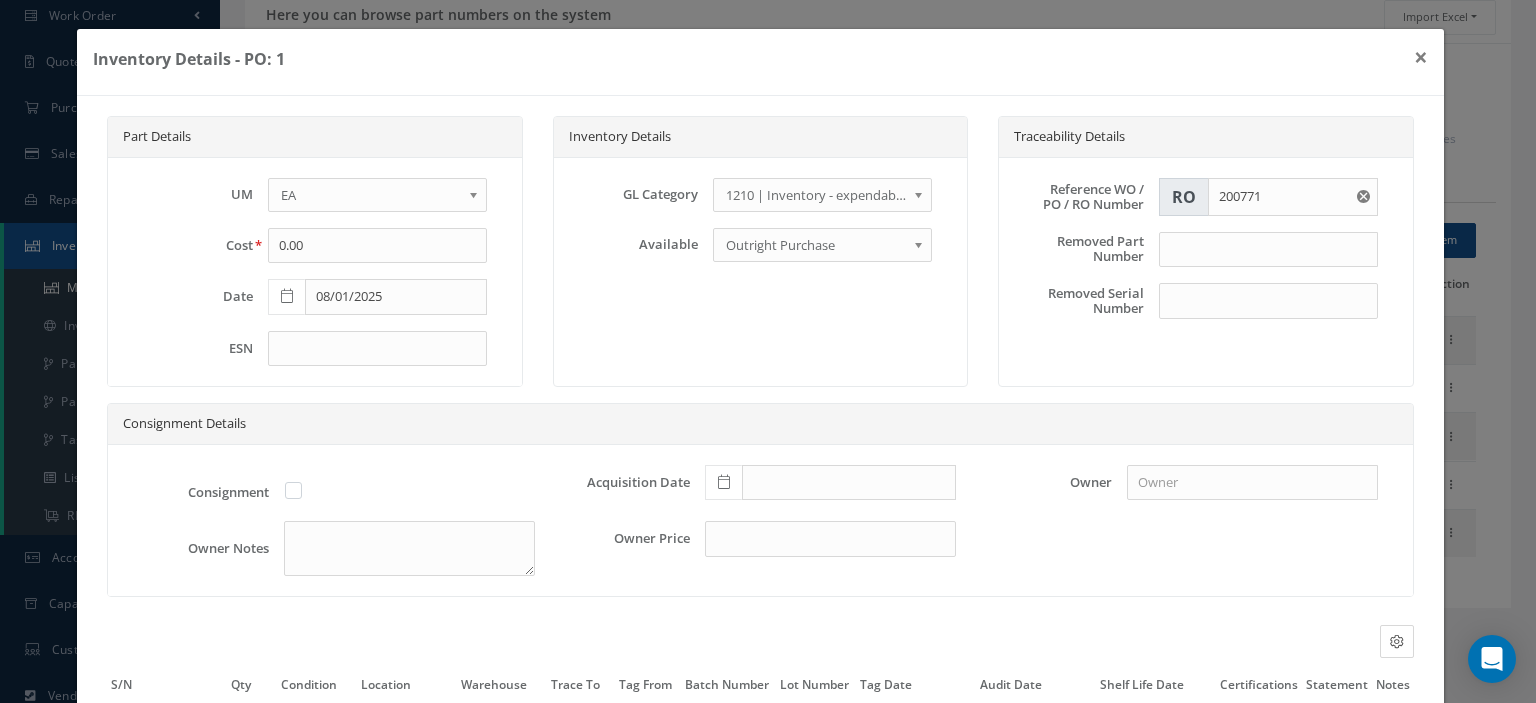 scroll, scrollTop: 188, scrollLeft: 0, axis: vertical 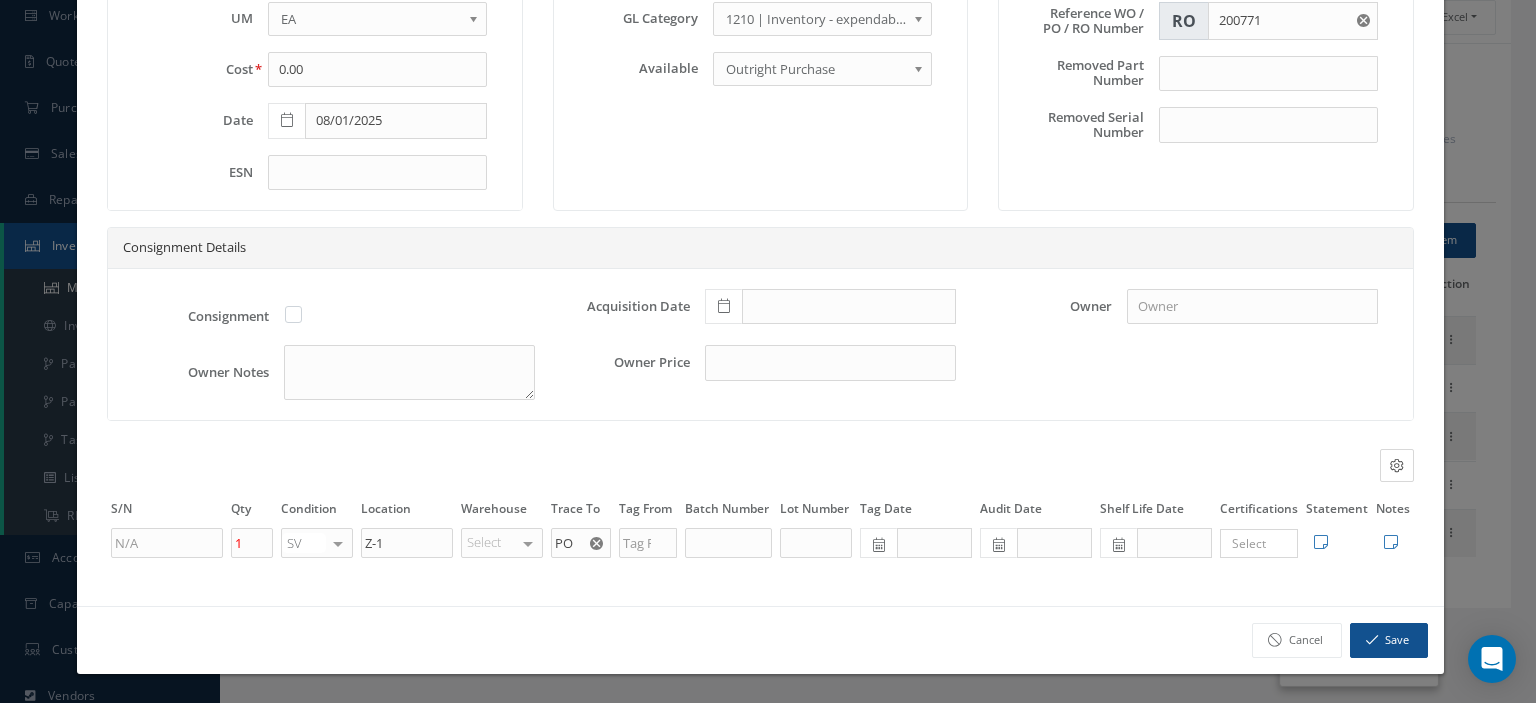 click 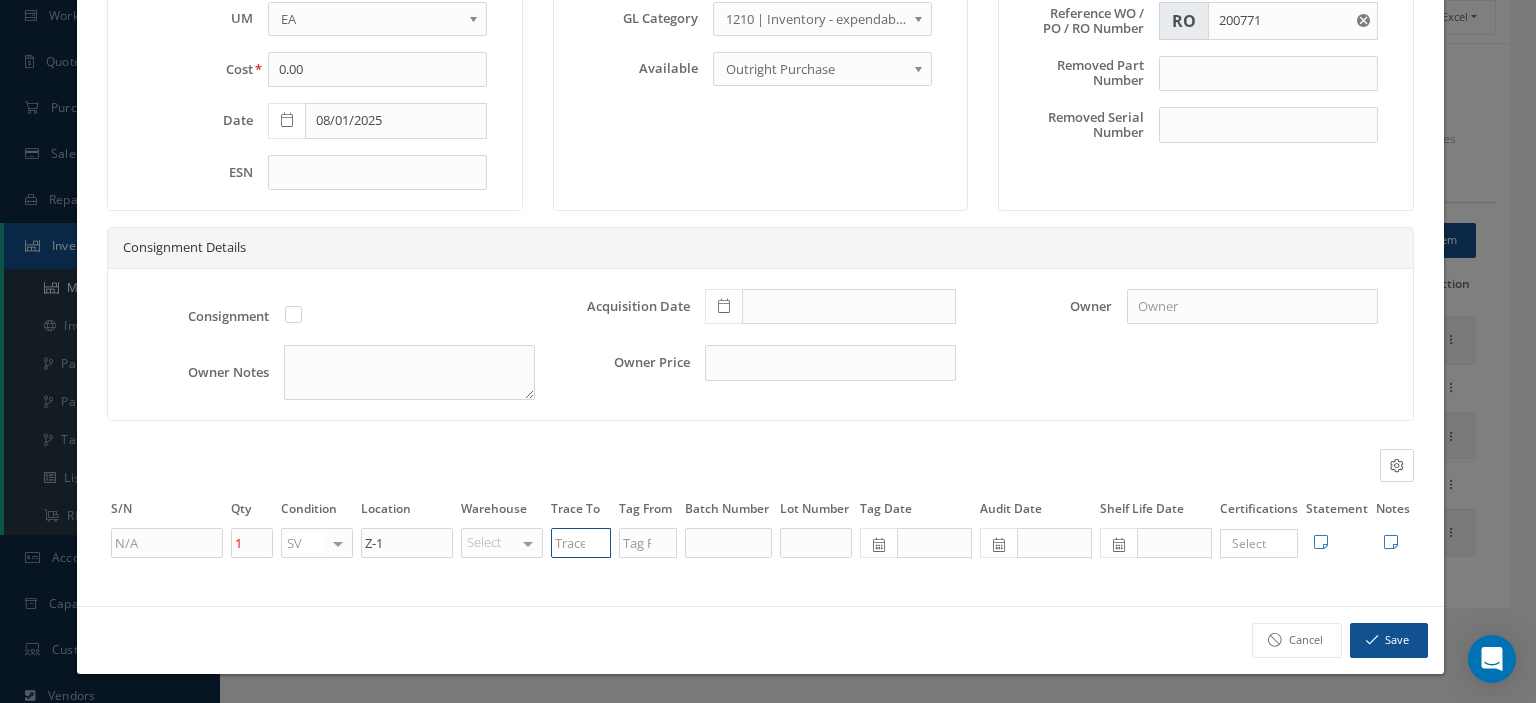 click at bounding box center [581, 543] 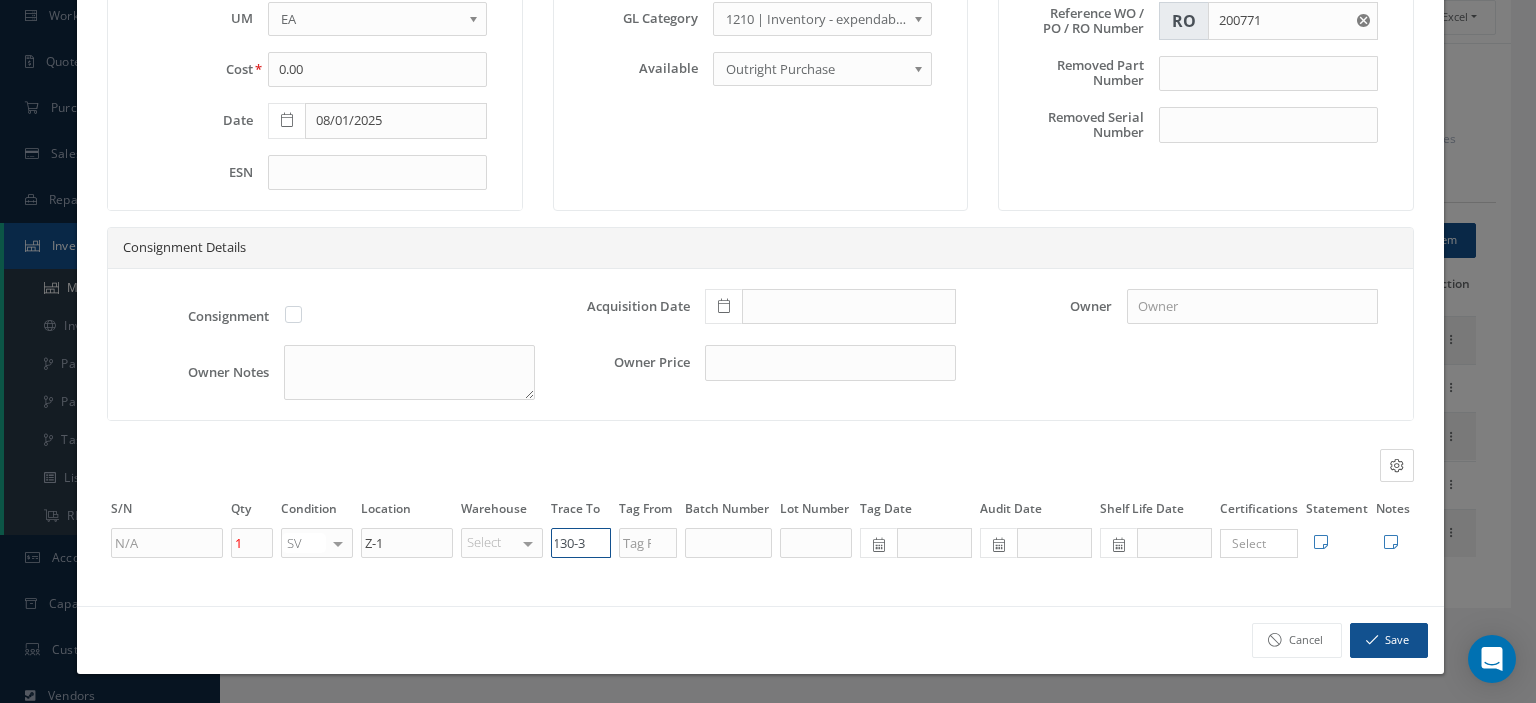 scroll, scrollTop: 0, scrollLeft: 16, axis: horizontal 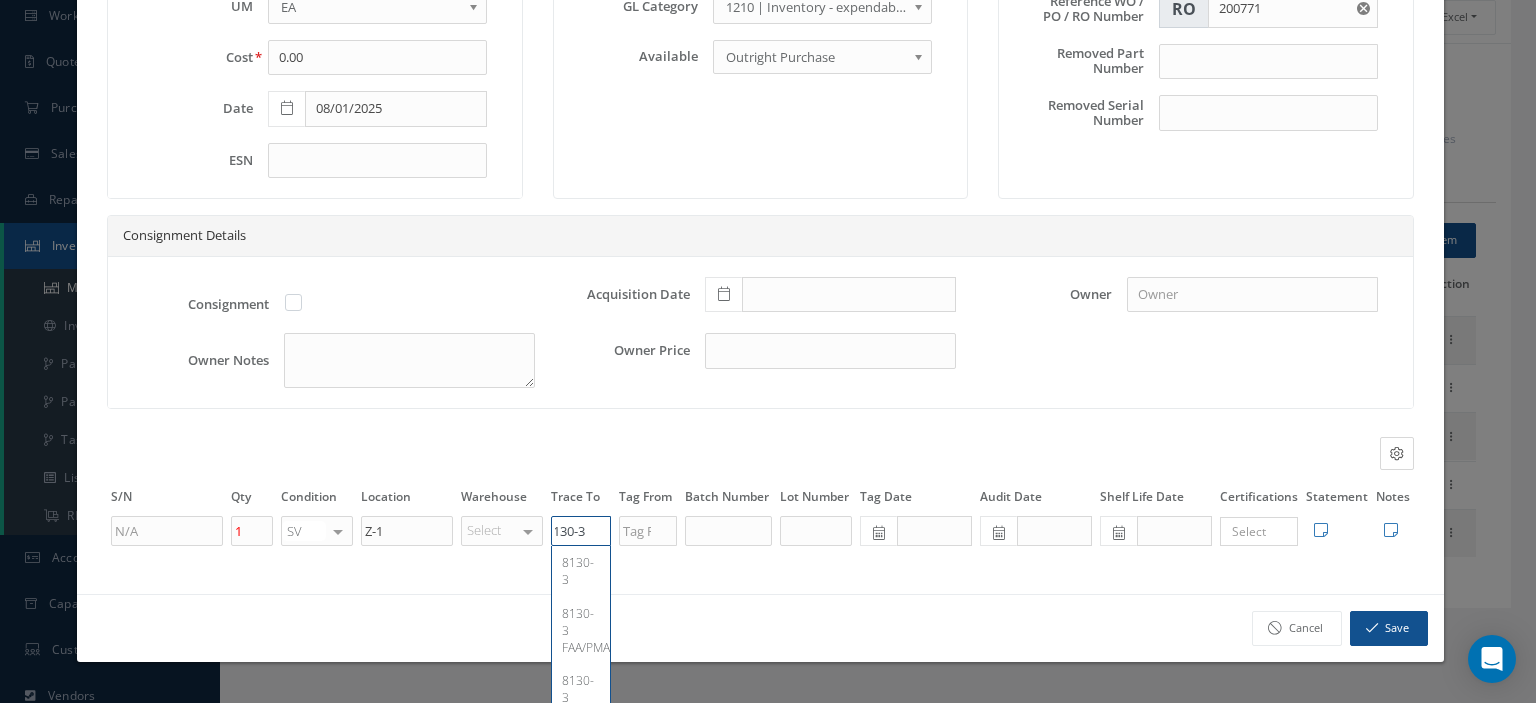 type on "8130-3" 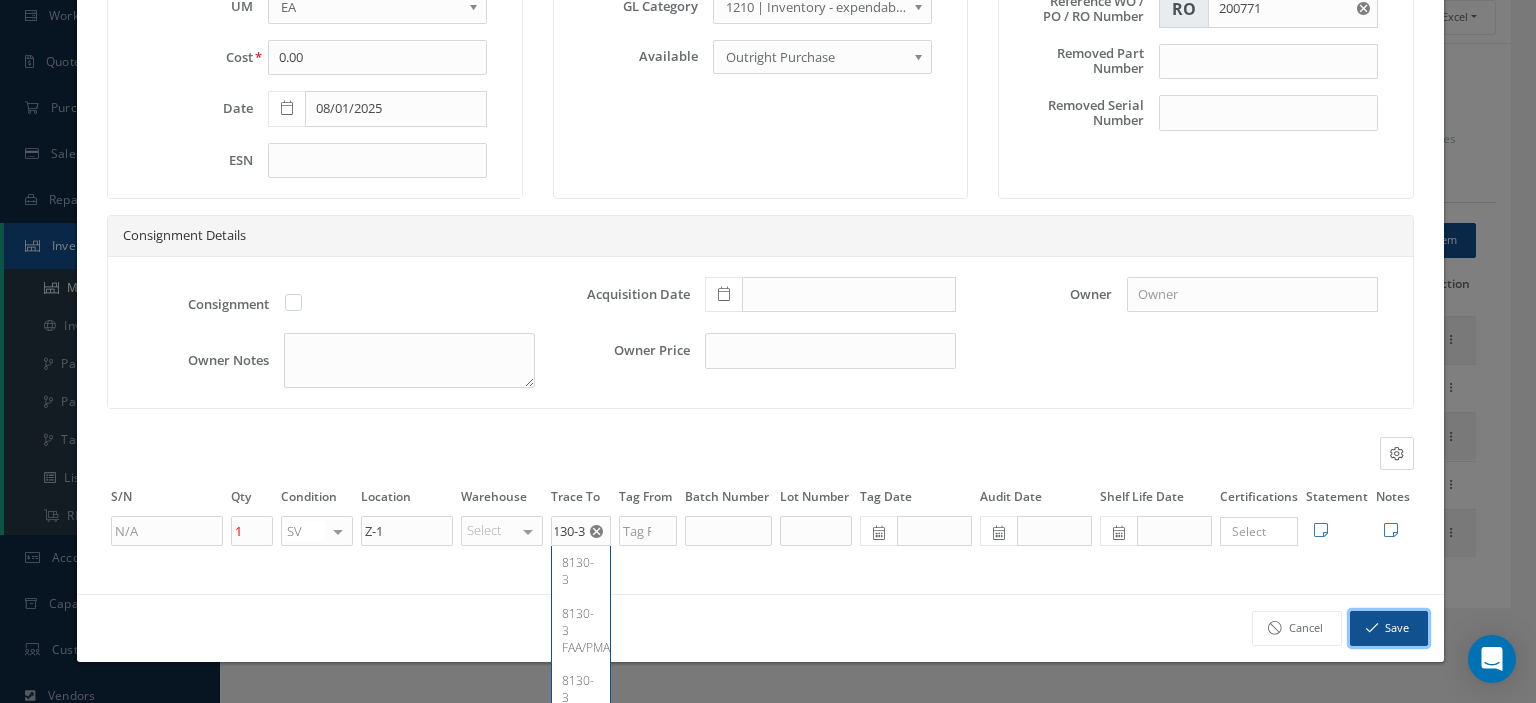 click at bounding box center (1372, 628) 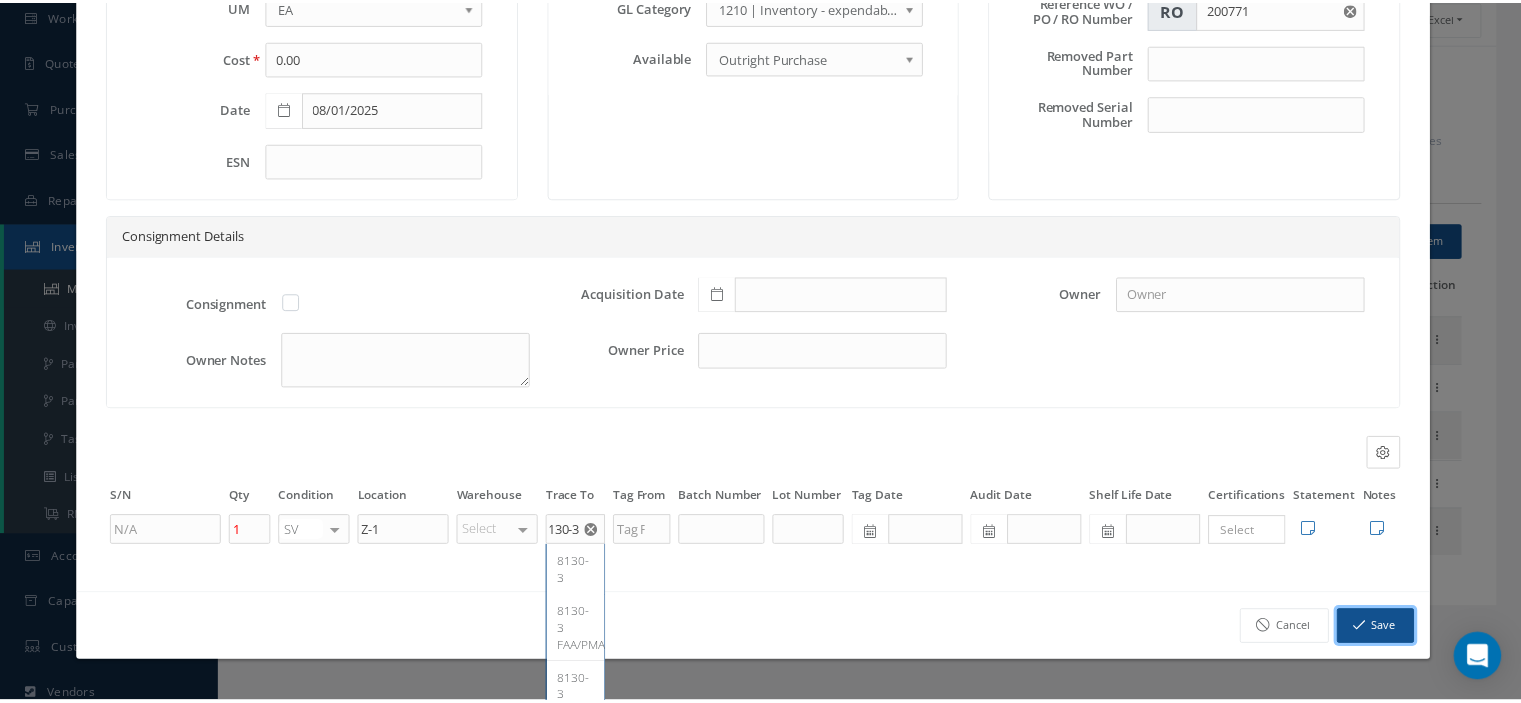 scroll, scrollTop: 0, scrollLeft: 0, axis: both 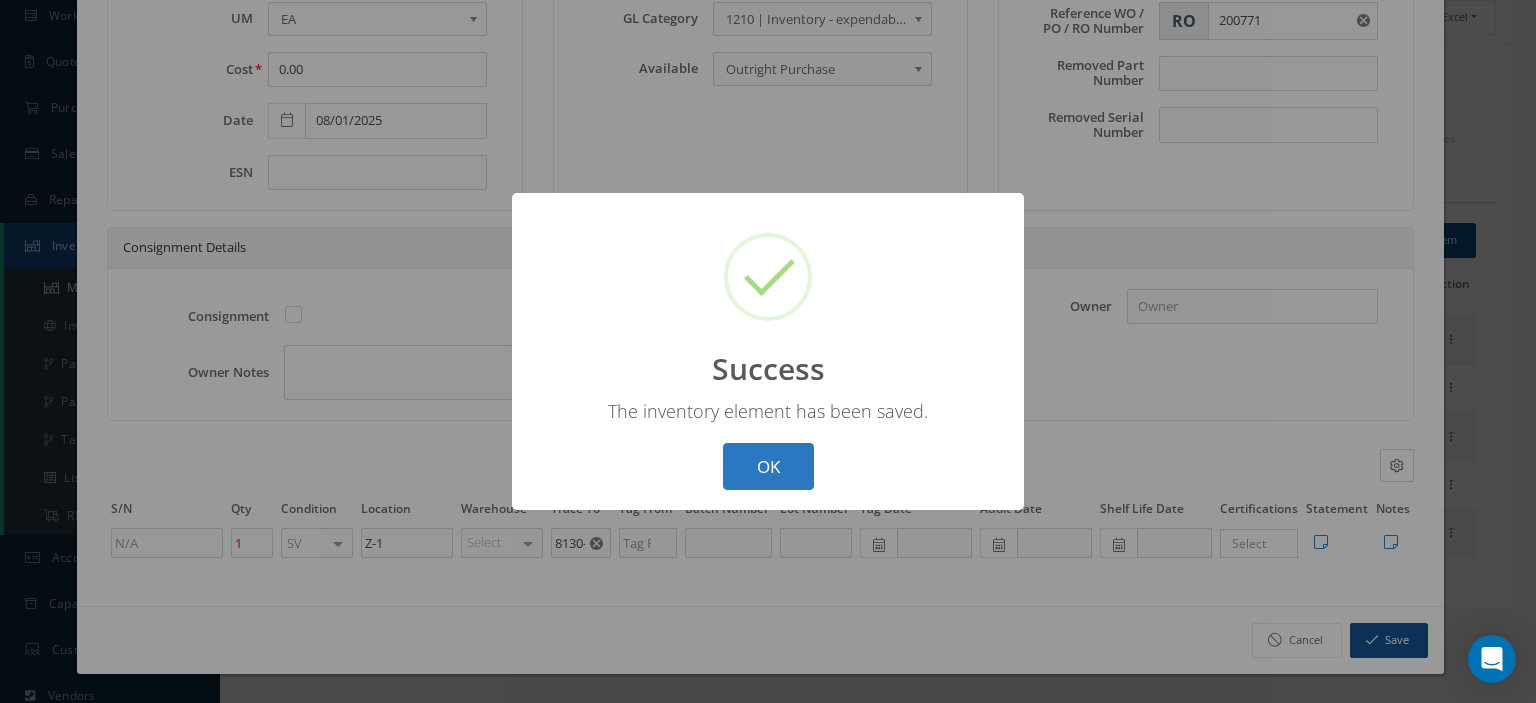 click on "OK" at bounding box center [768, 466] 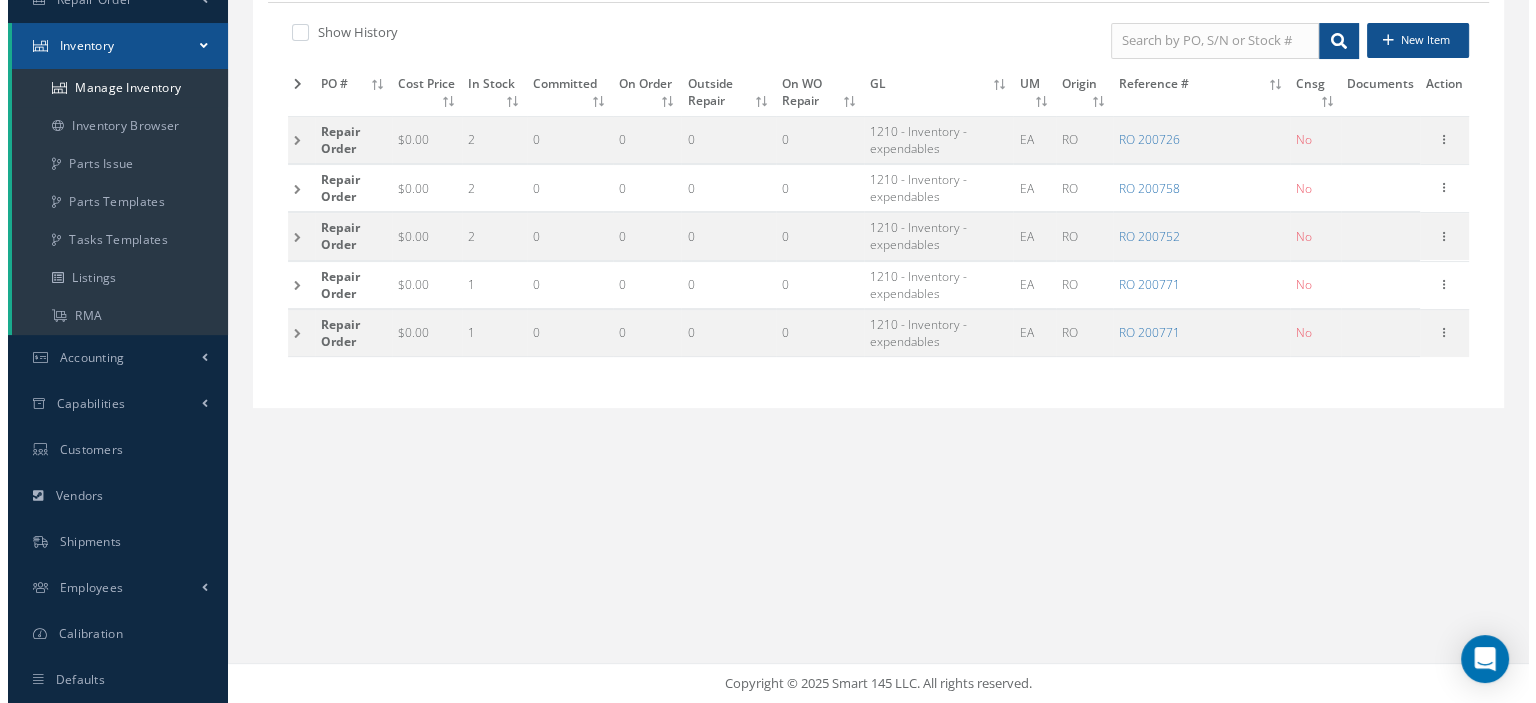 scroll, scrollTop: 60, scrollLeft: 0, axis: vertical 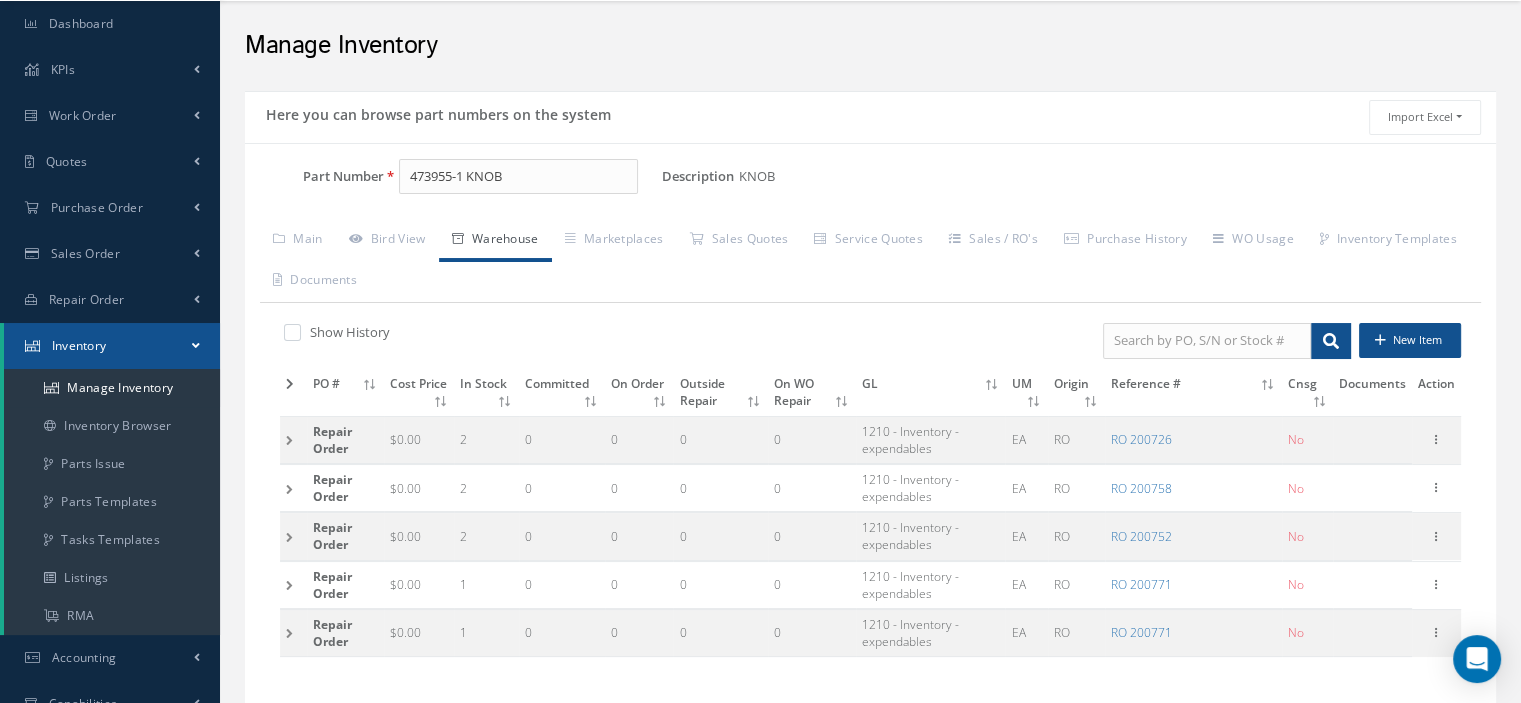 click on "Inventory" at bounding box center (112, 346) 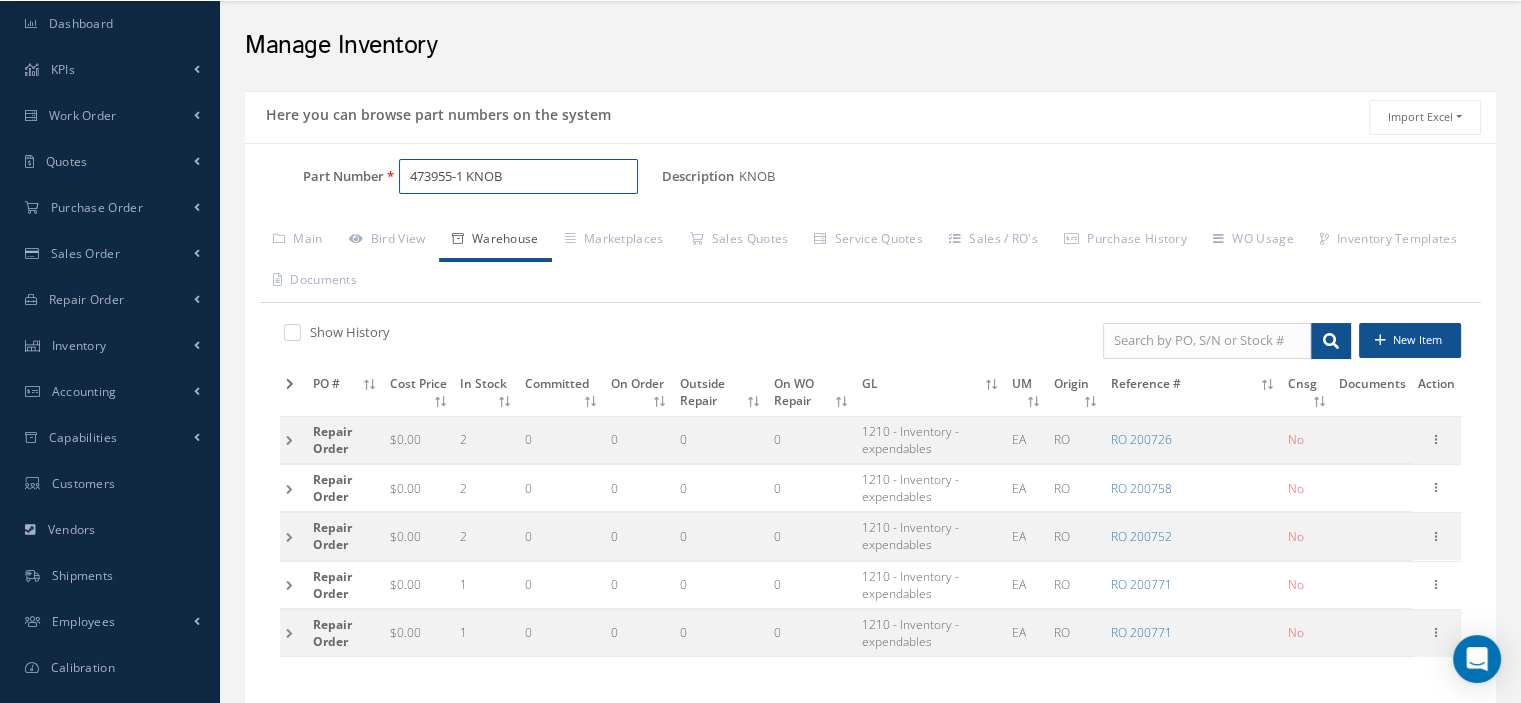 drag, startPoint x: 488, startPoint y: 182, endPoint x: 313, endPoint y: 164, distance: 175.92328 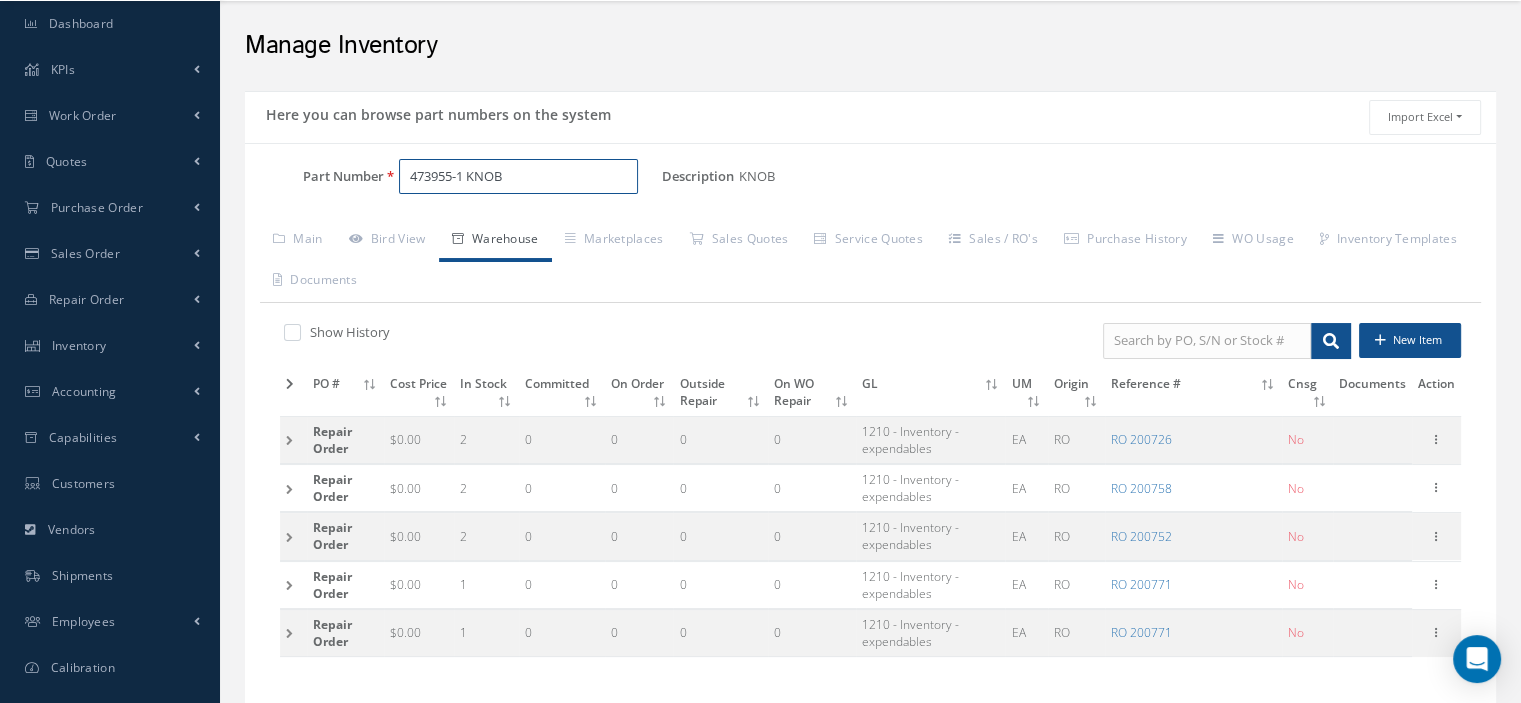 click on "Part Number
473955-1 KNOB" at bounding box center (453, 177) 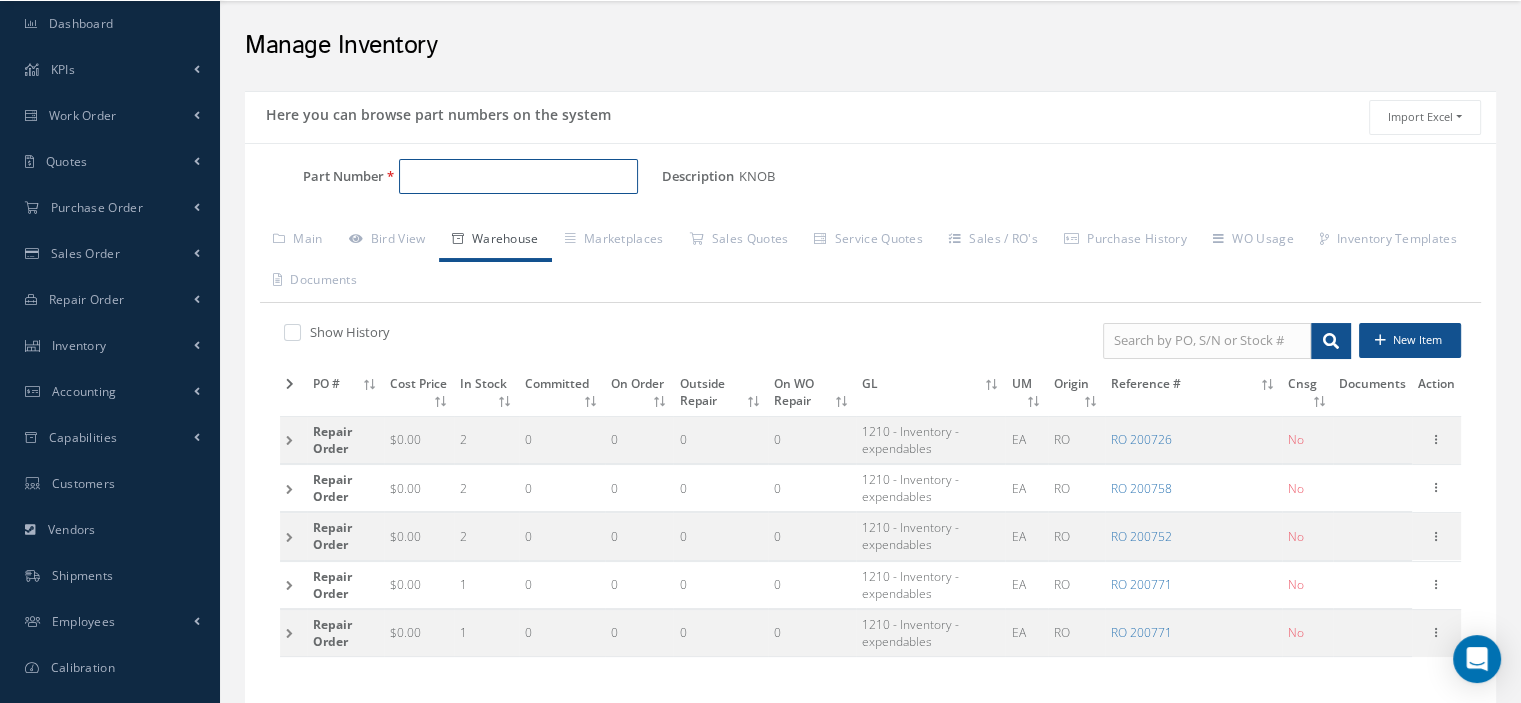 click on "Part Number" at bounding box center [518, 177] 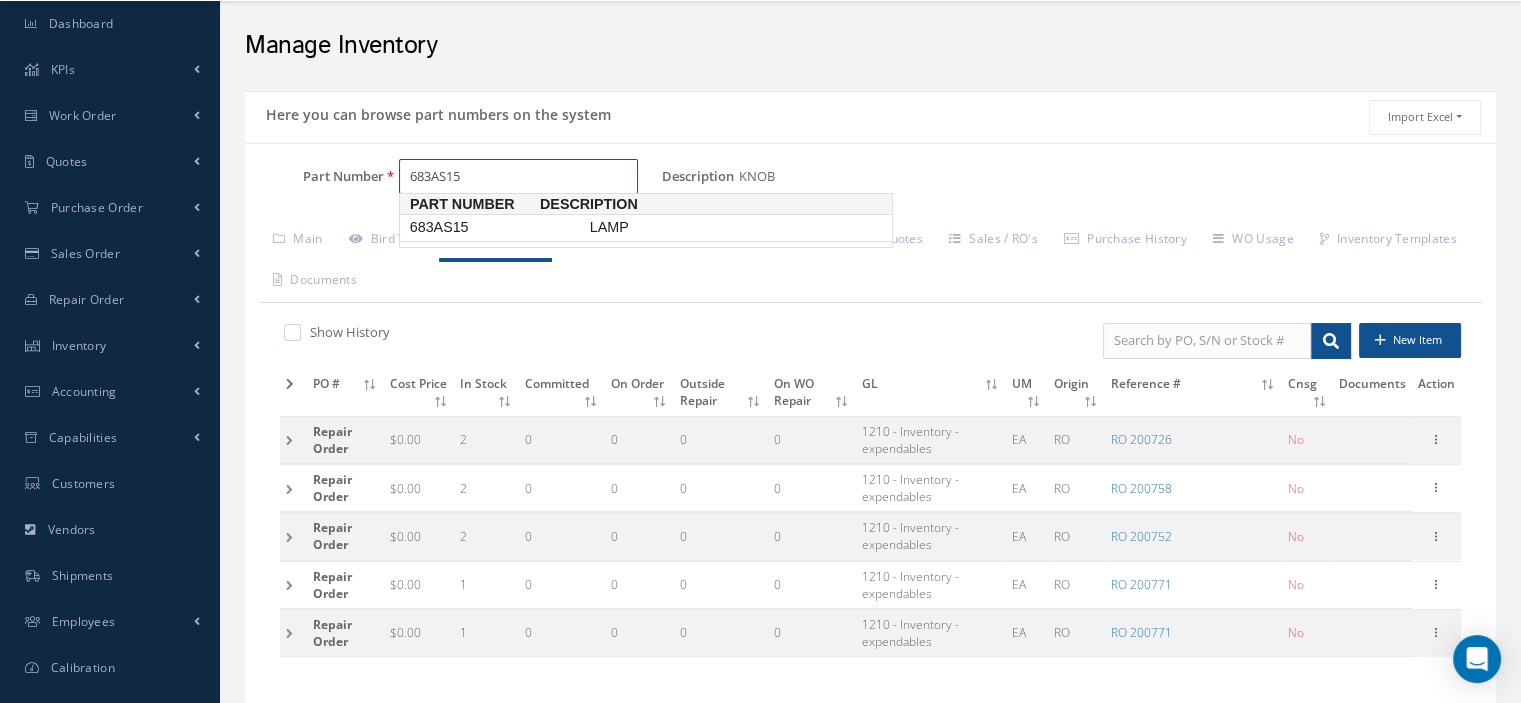 click on "683AS15" at bounding box center [496, 227] 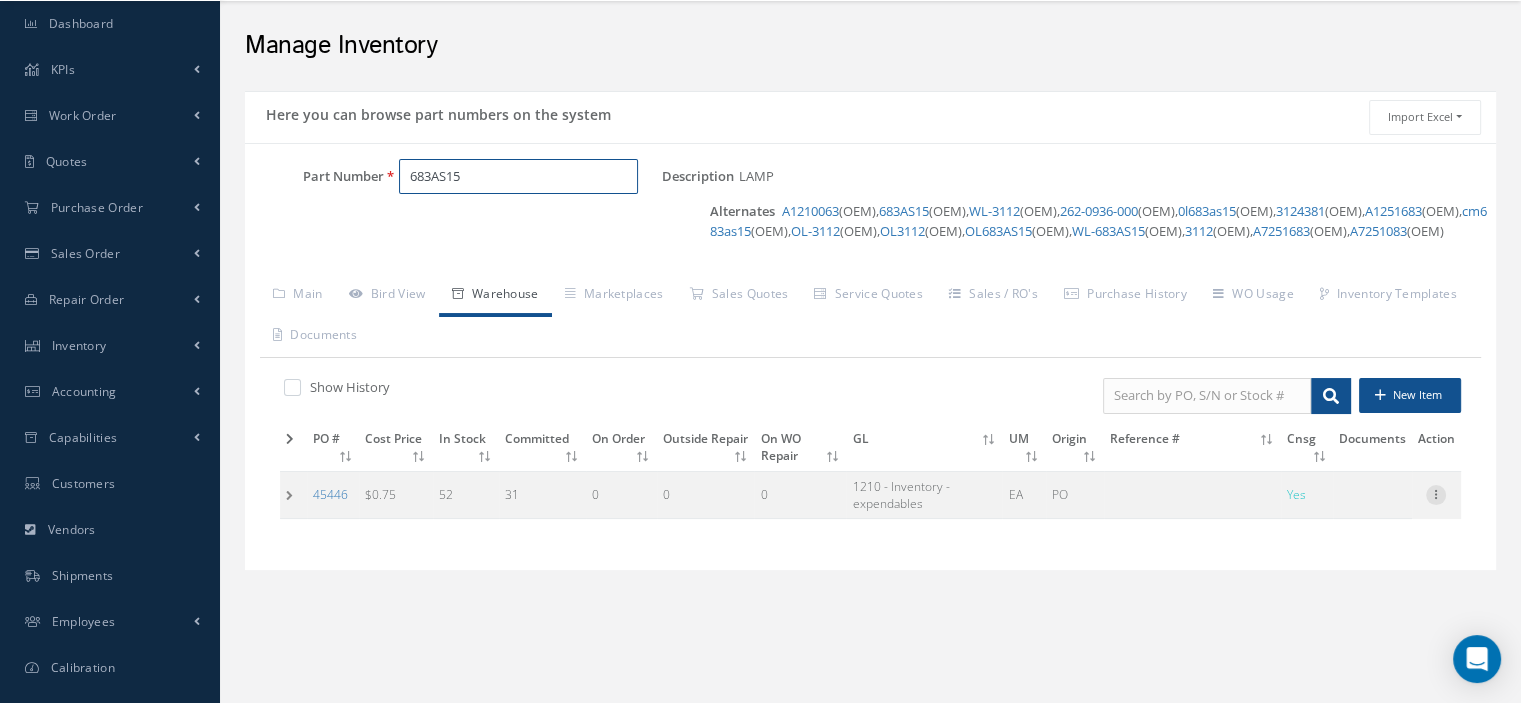 type on "683AS15" 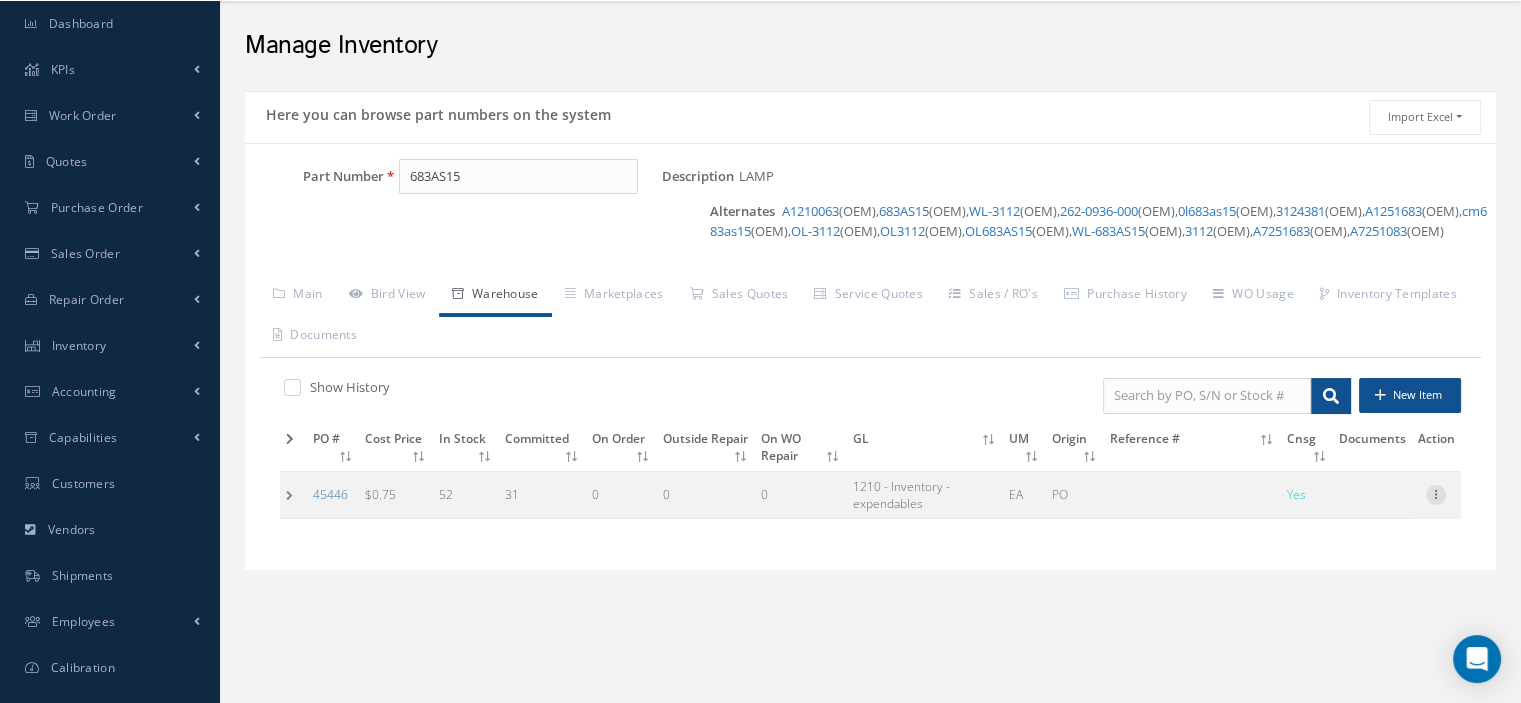 click at bounding box center [1436, 493] 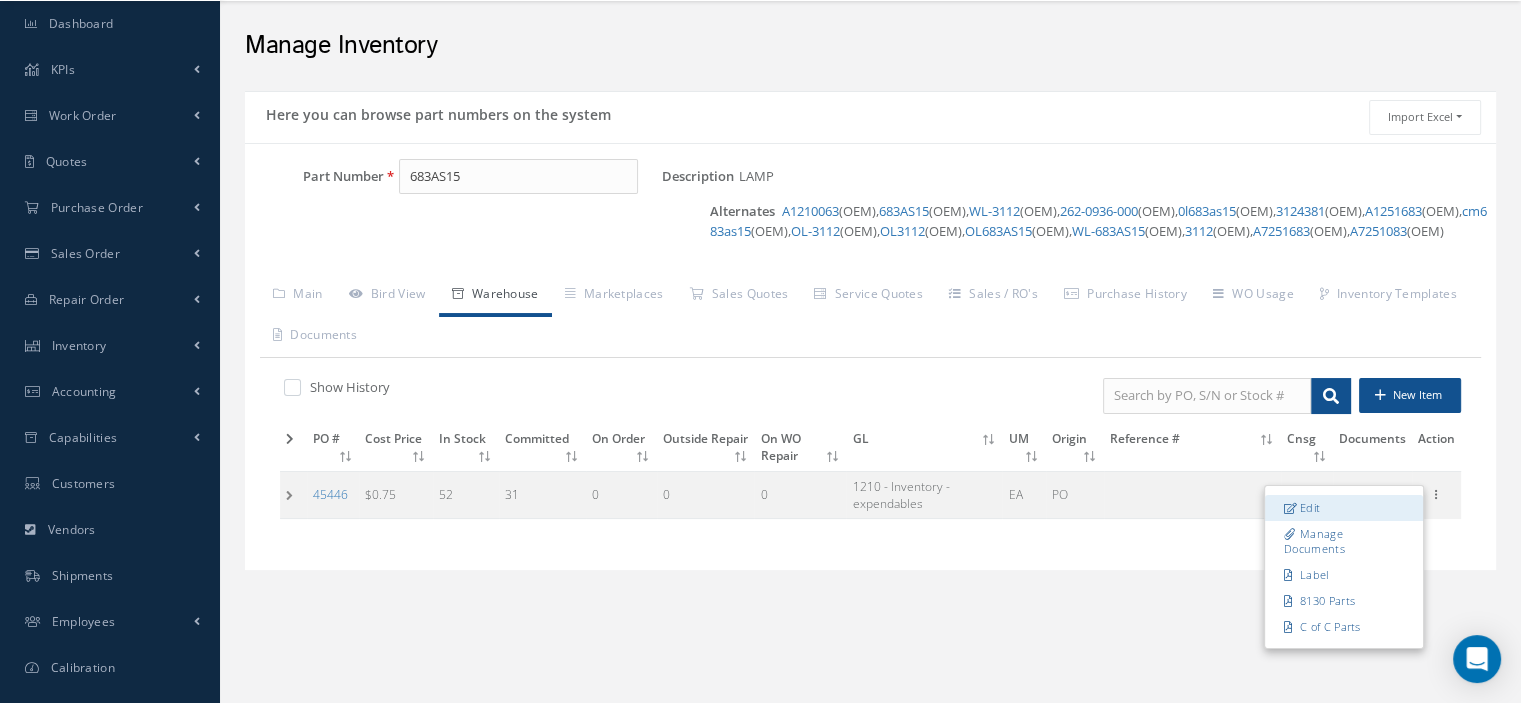 click on "Edit" at bounding box center (1344, 508) 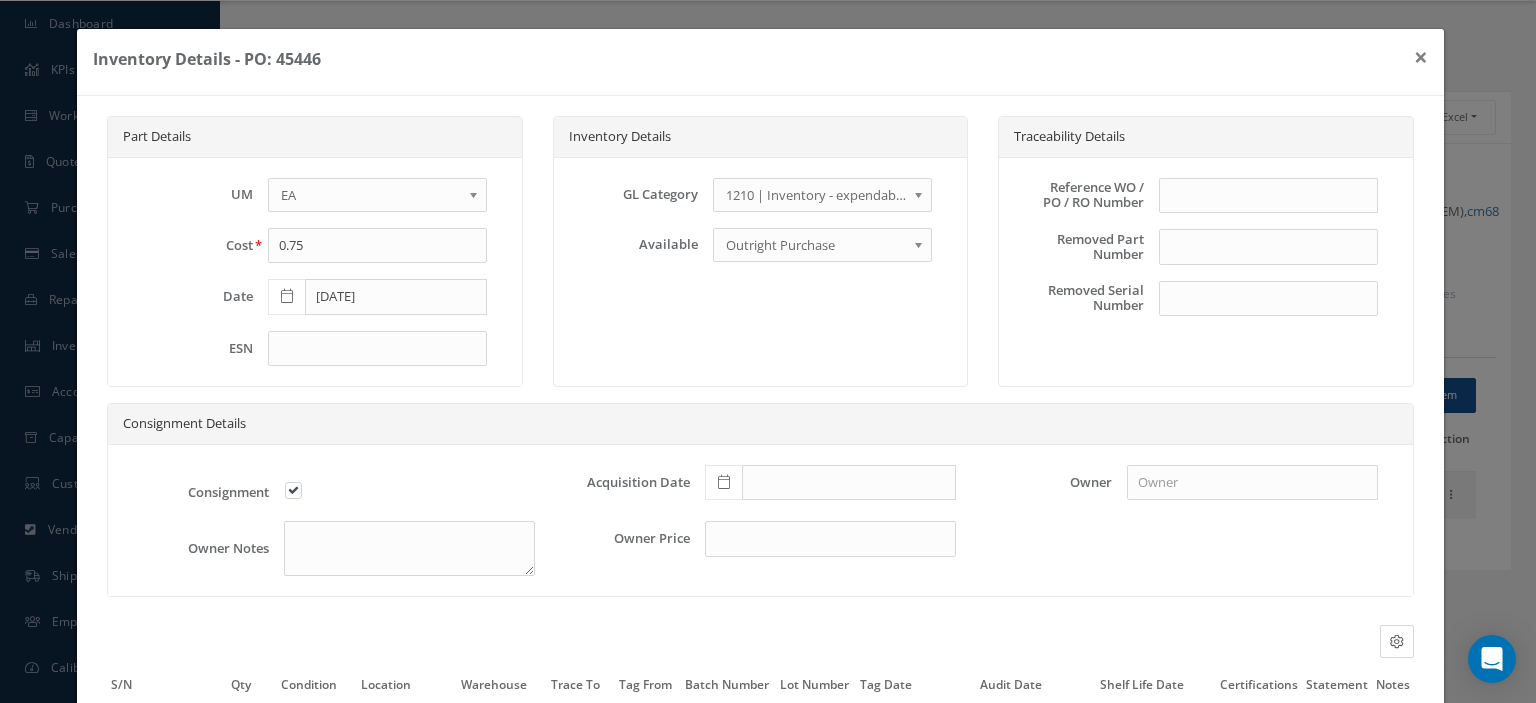 scroll, scrollTop: 248, scrollLeft: 0, axis: vertical 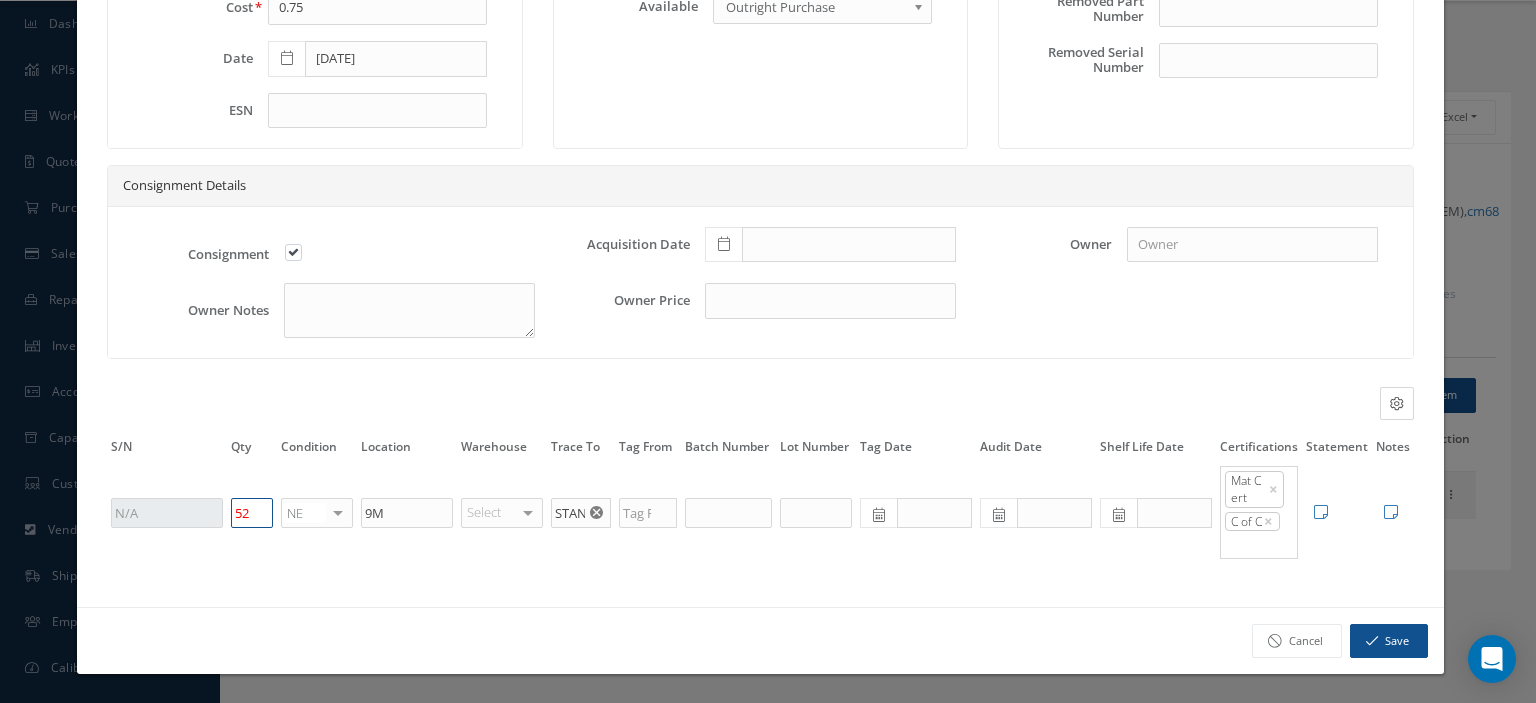 drag, startPoint x: 266, startPoint y: 523, endPoint x: 223, endPoint y: 507, distance: 45.88028 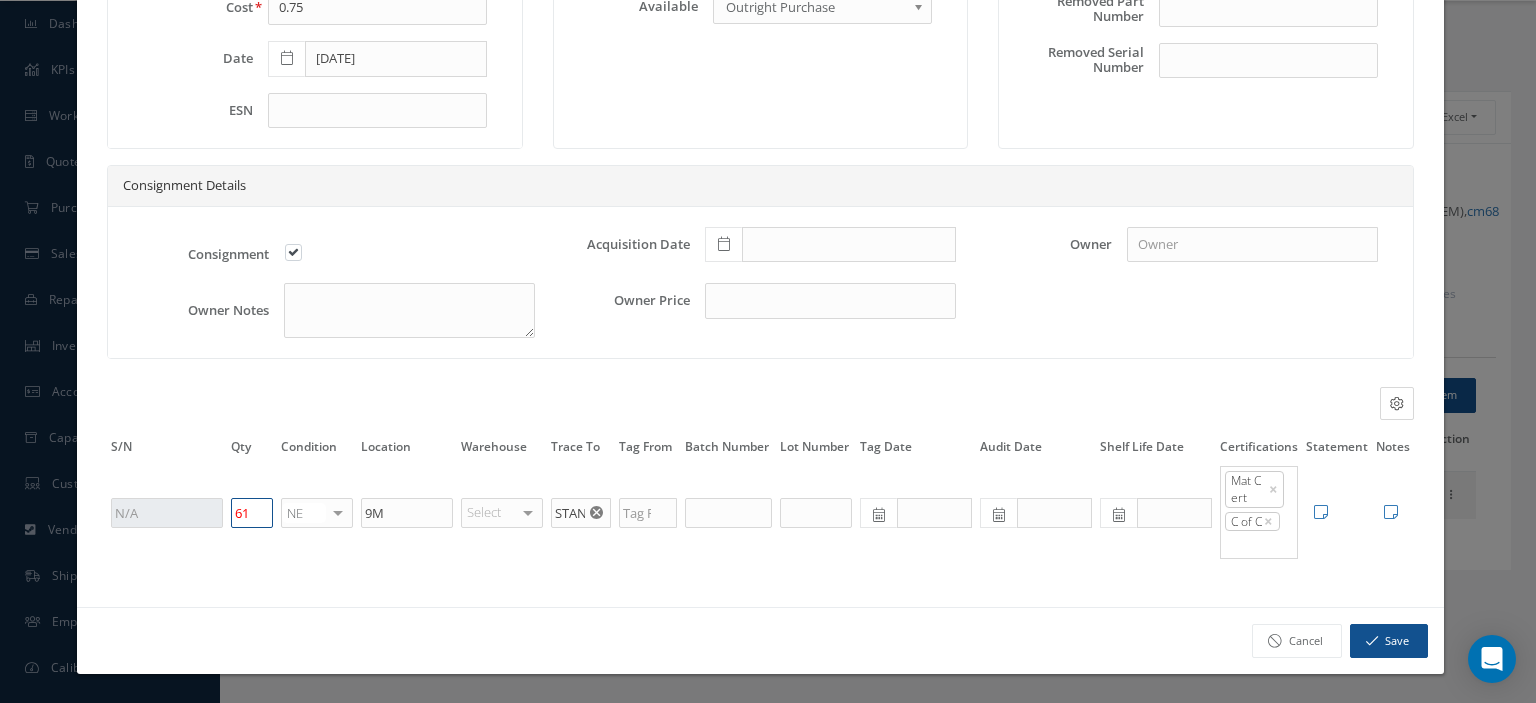 type on "61" 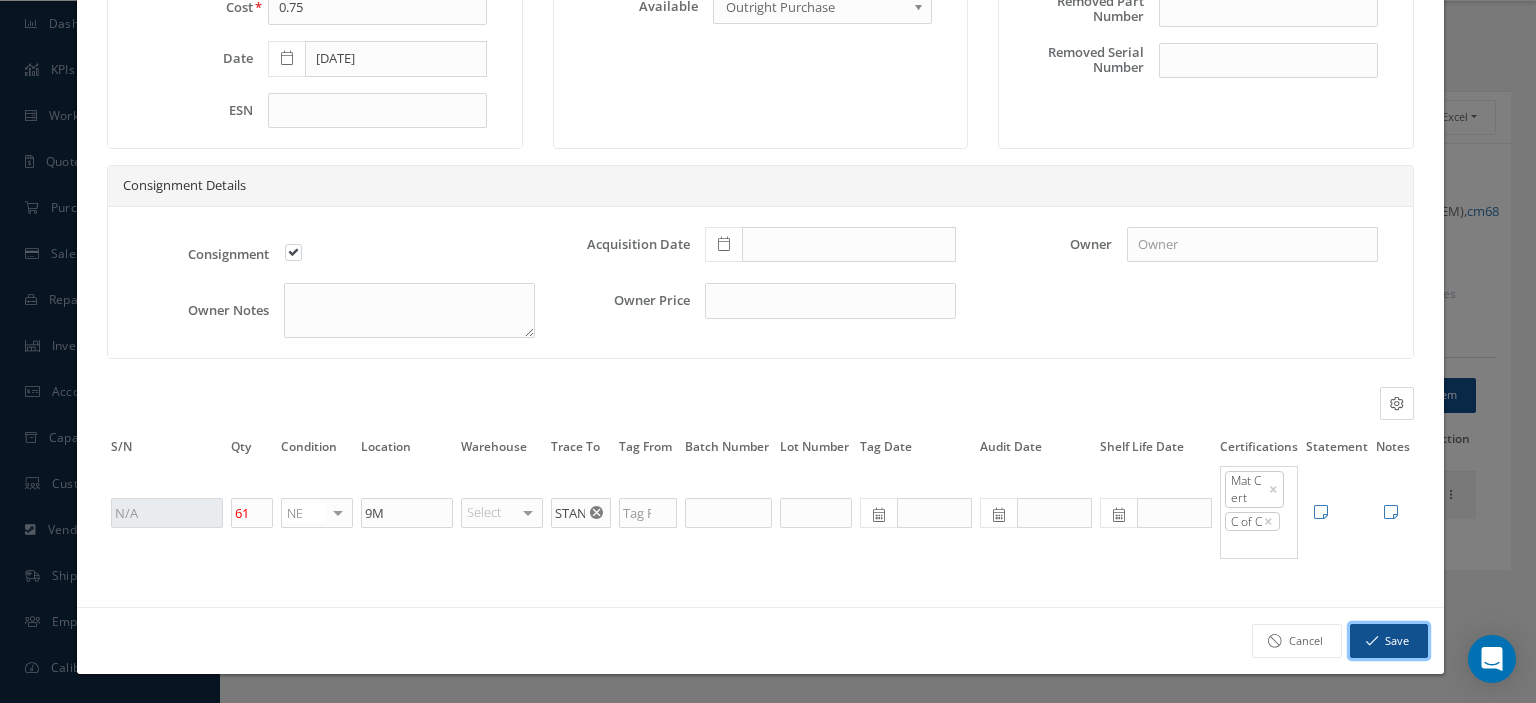 click on "Save" at bounding box center (1389, 641) 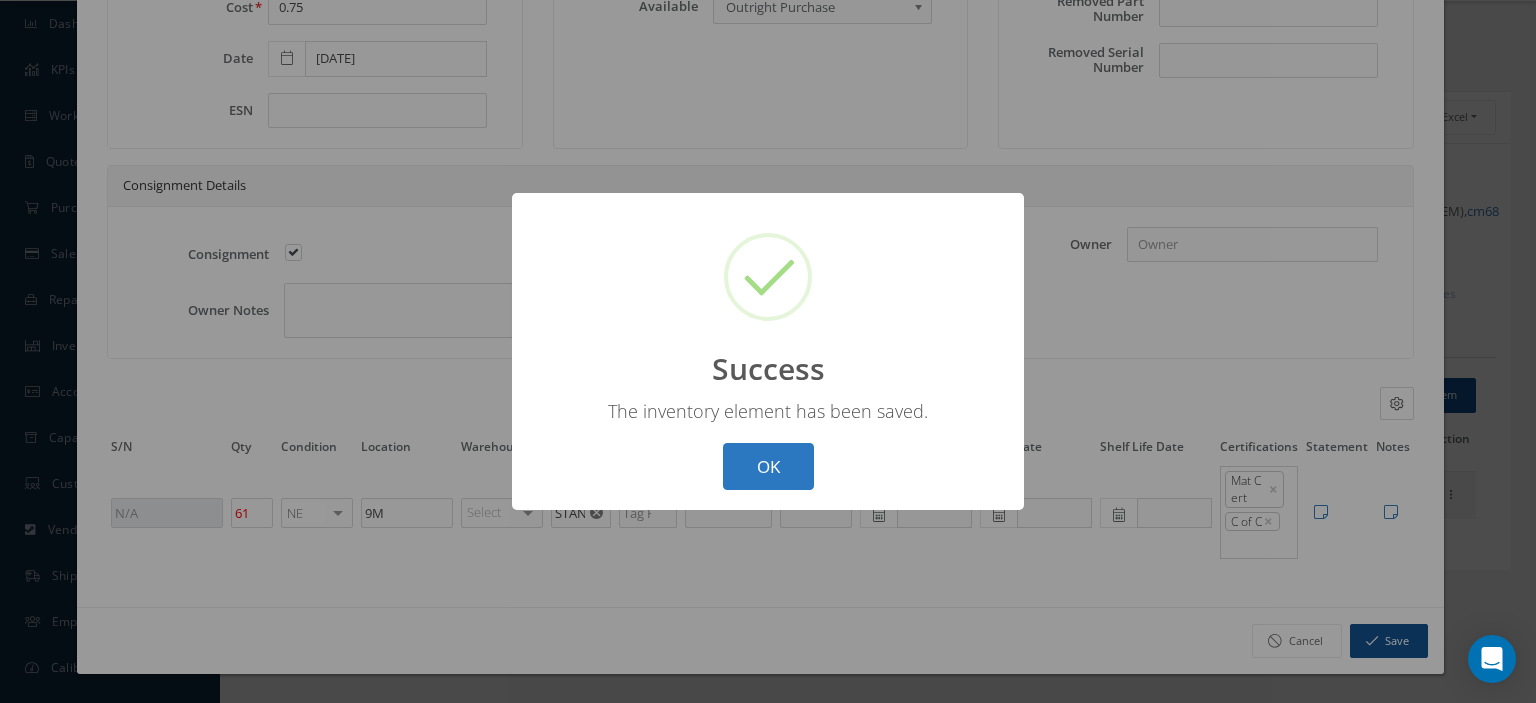 click on "OK" at bounding box center [768, 466] 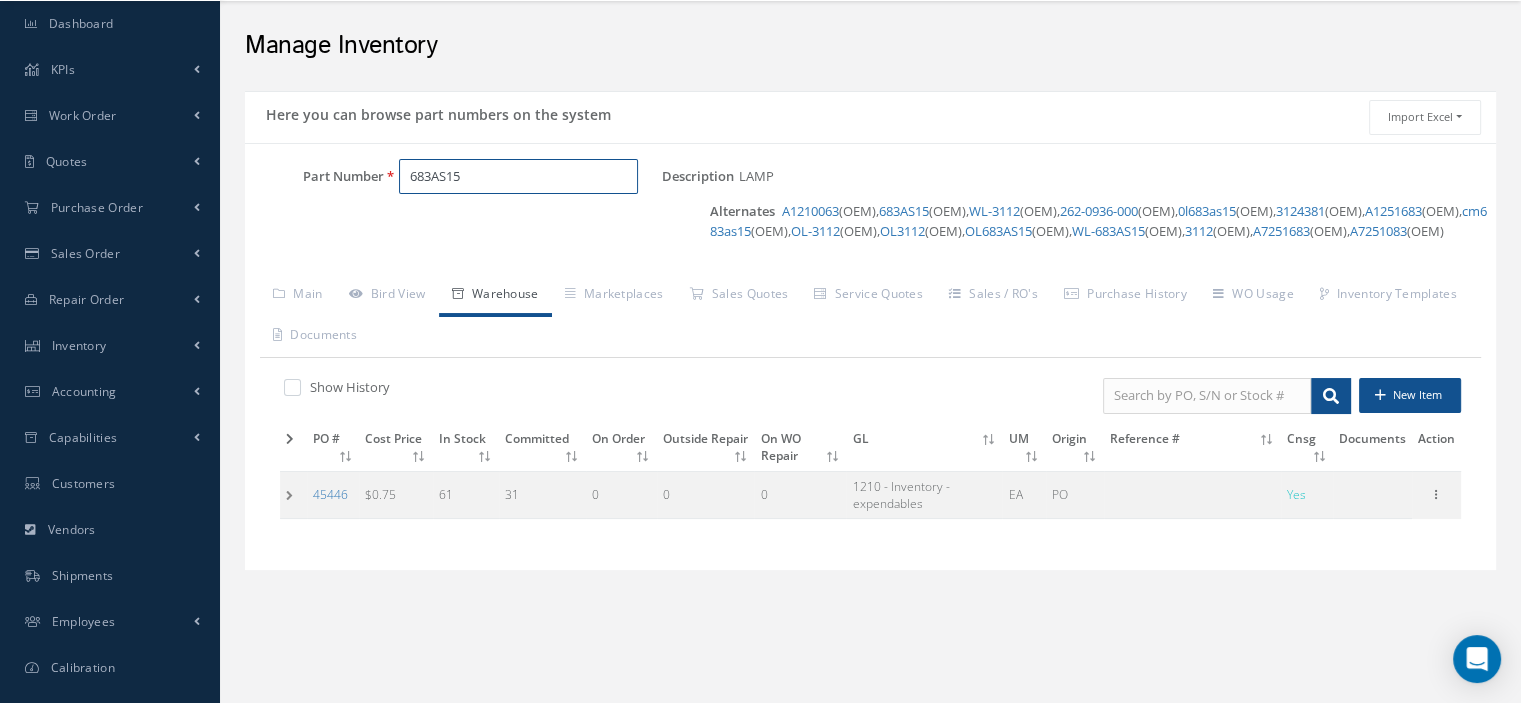 drag, startPoint x: 468, startPoint y: 182, endPoint x: 383, endPoint y: 185, distance: 85.052925 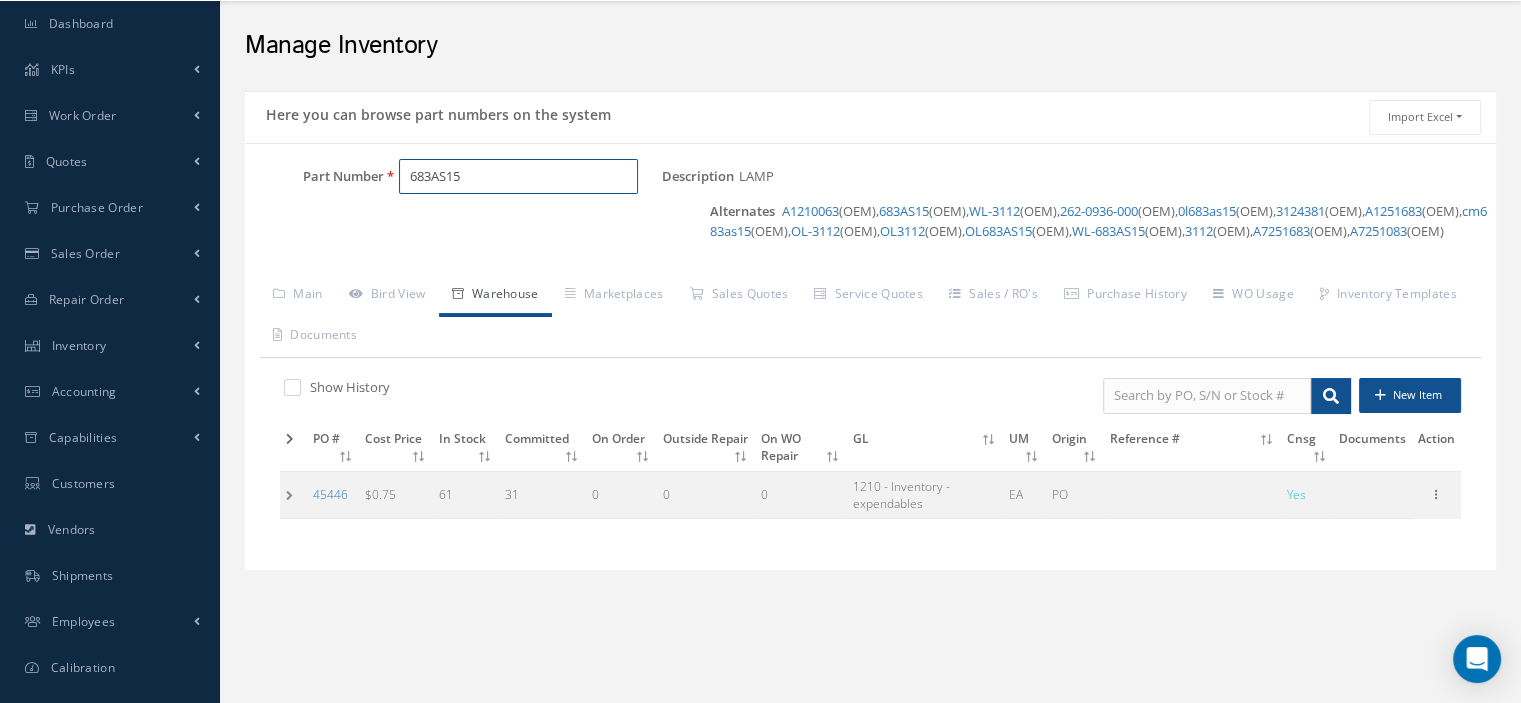 click on "Part Number
683AS15" at bounding box center [453, 177] 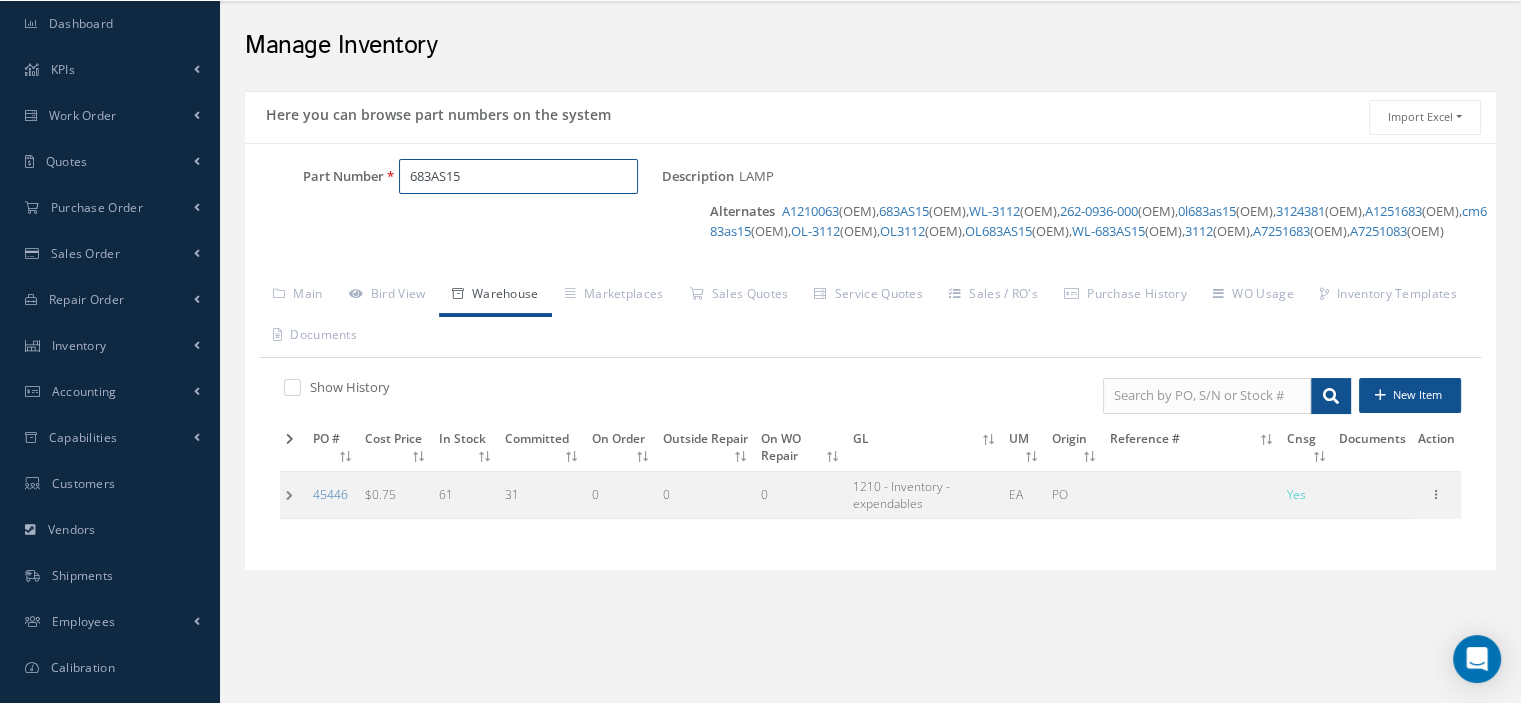 paste on "3112" 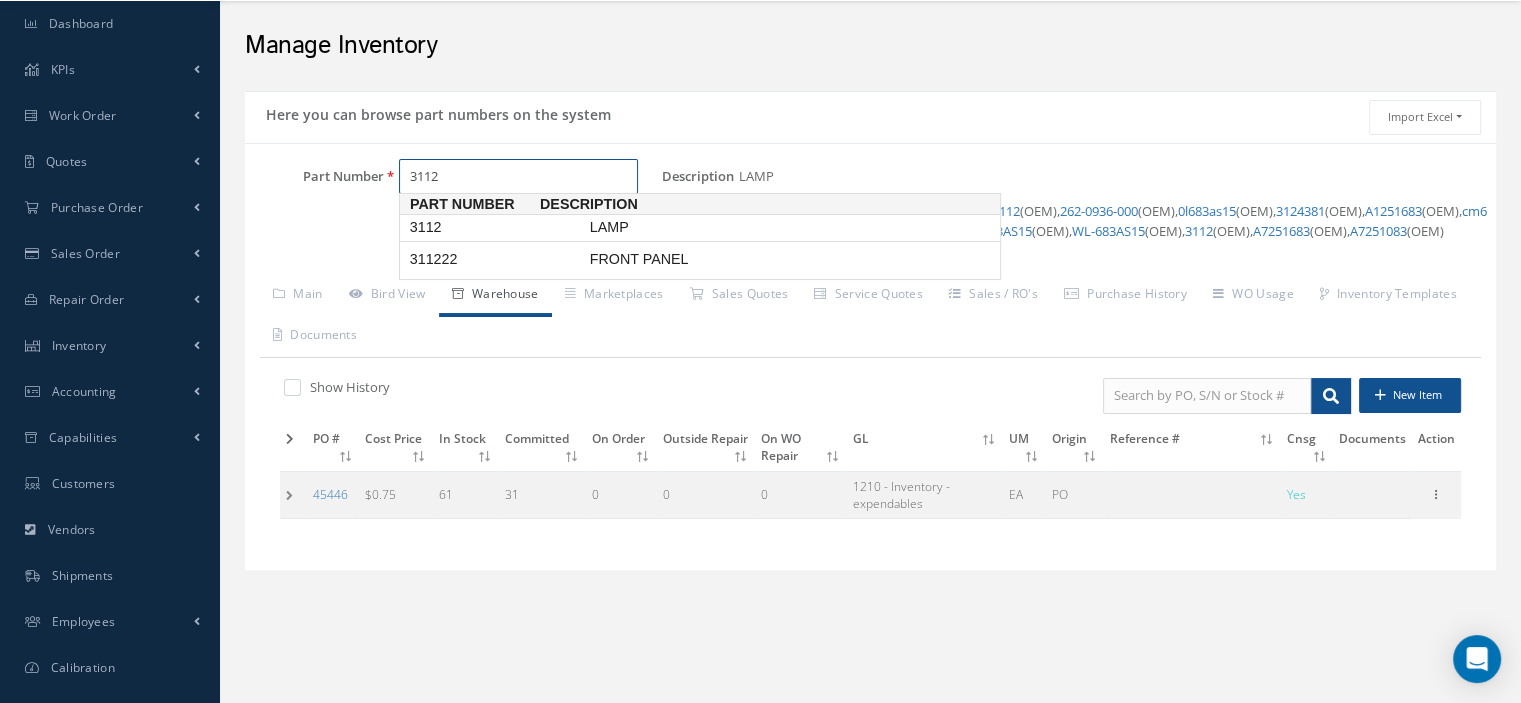 click on "3112" at bounding box center [496, 227] 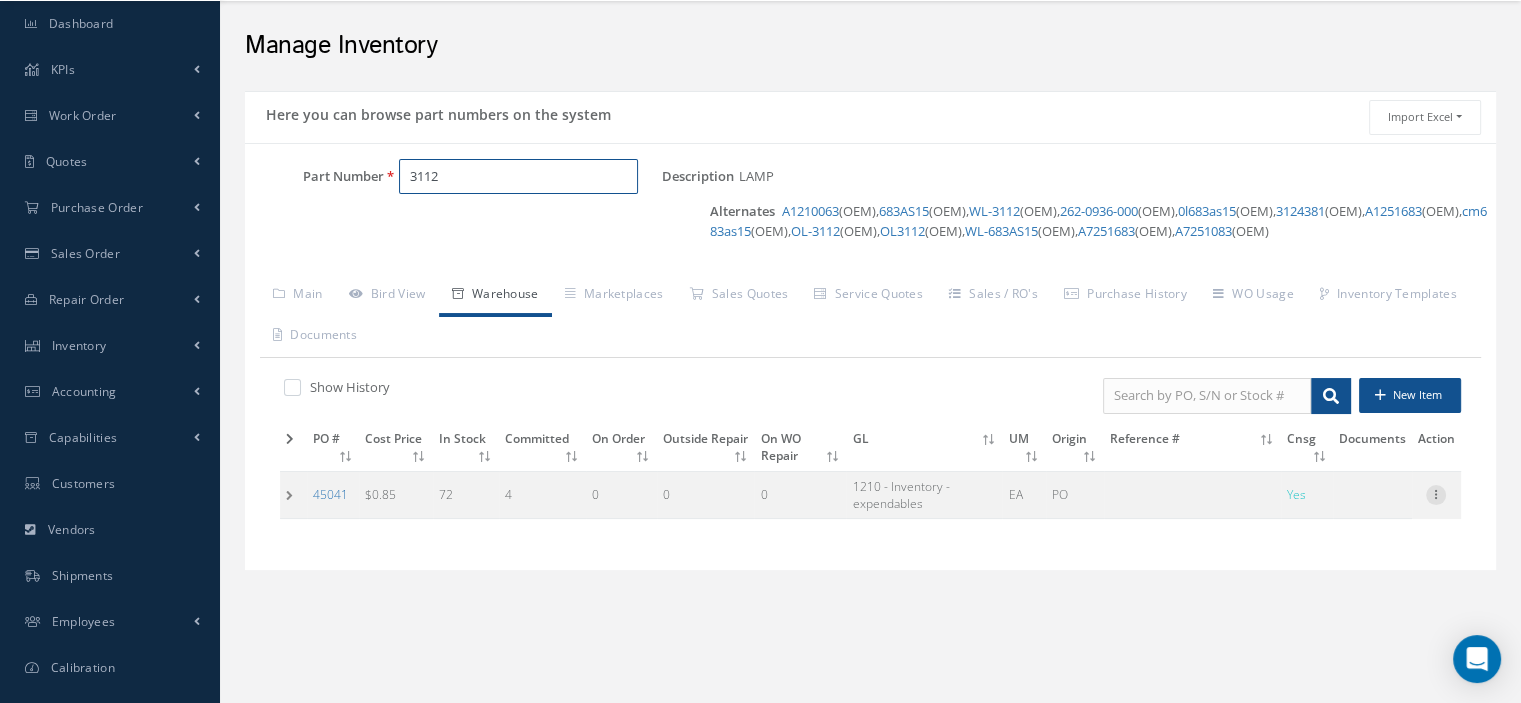 type on "3112" 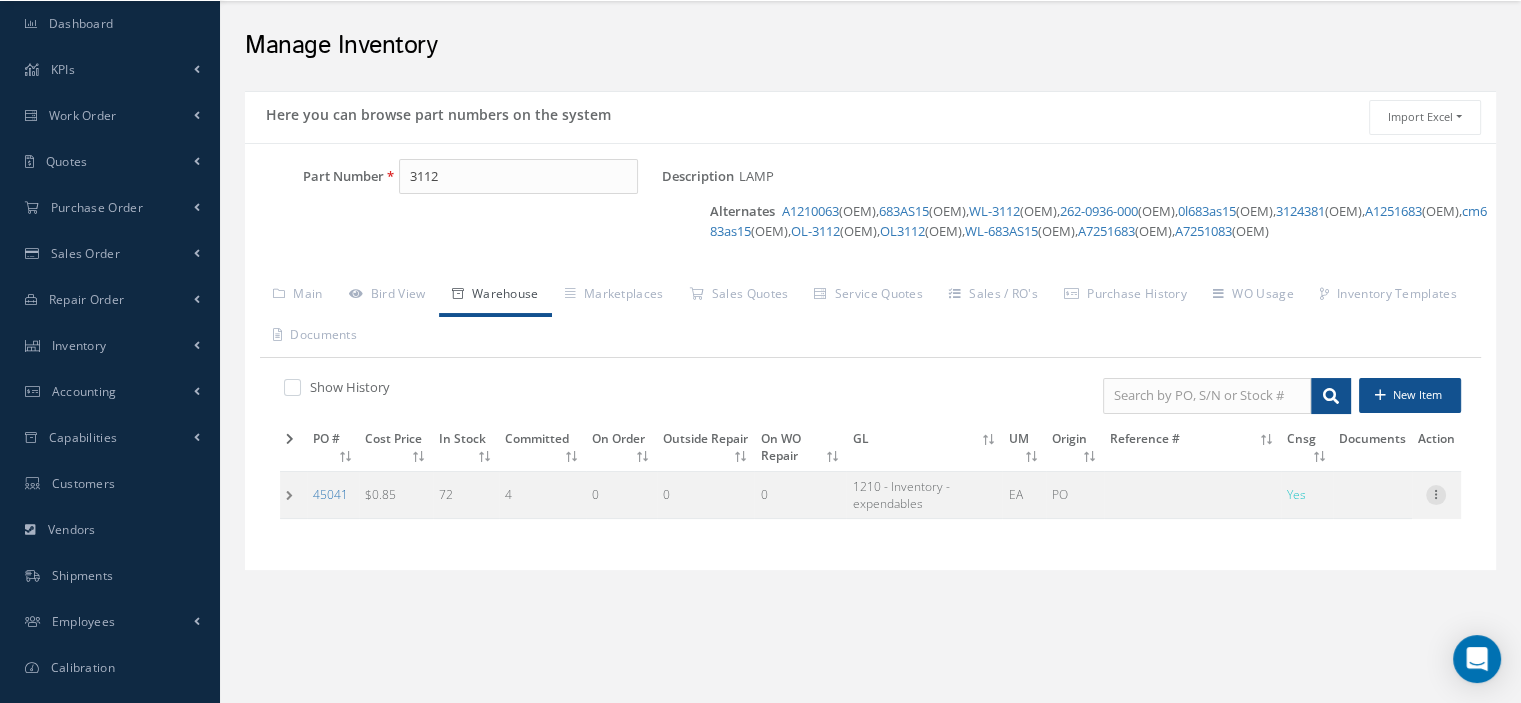 click at bounding box center [1436, 493] 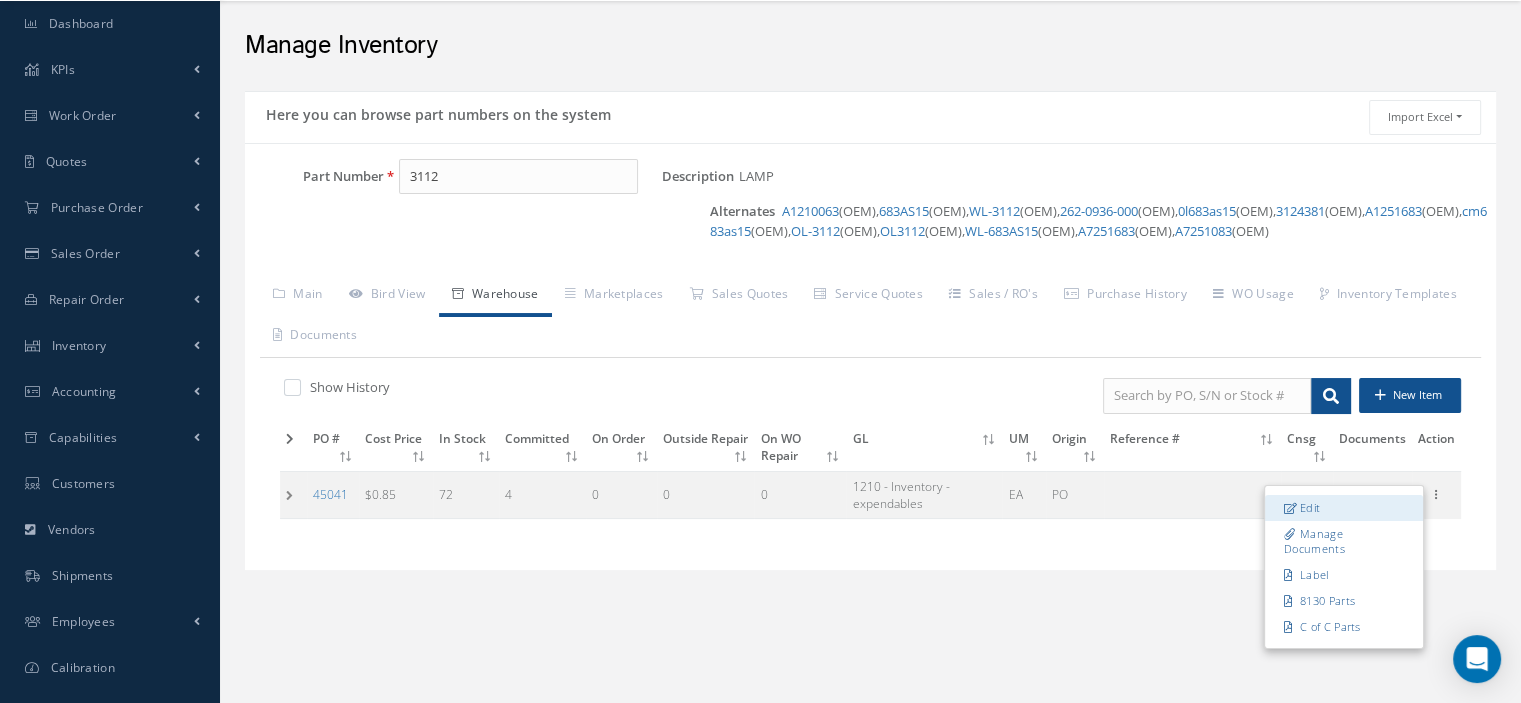 click on "Edit" at bounding box center (1344, 508) 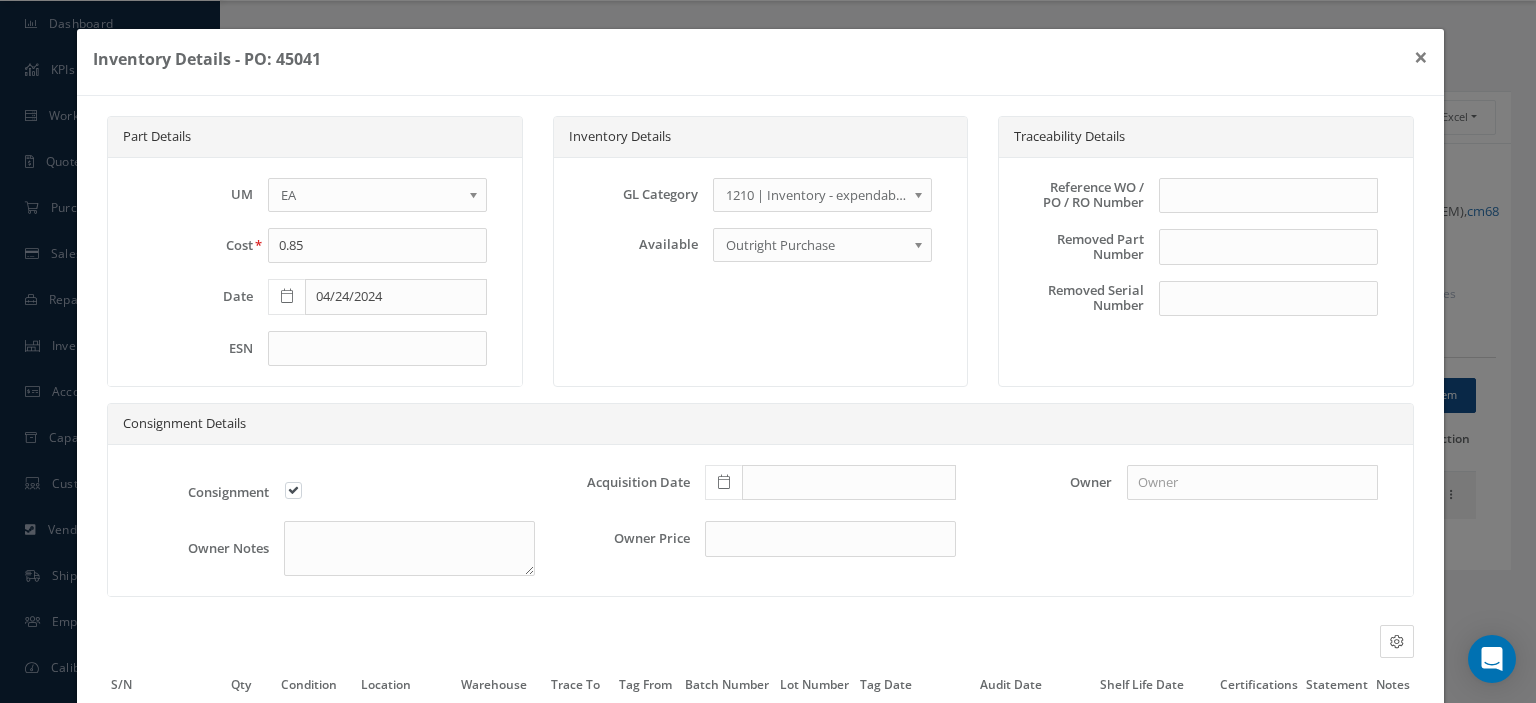 scroll, scrollTop: 226, scrollLeft: 0, axis: vertical 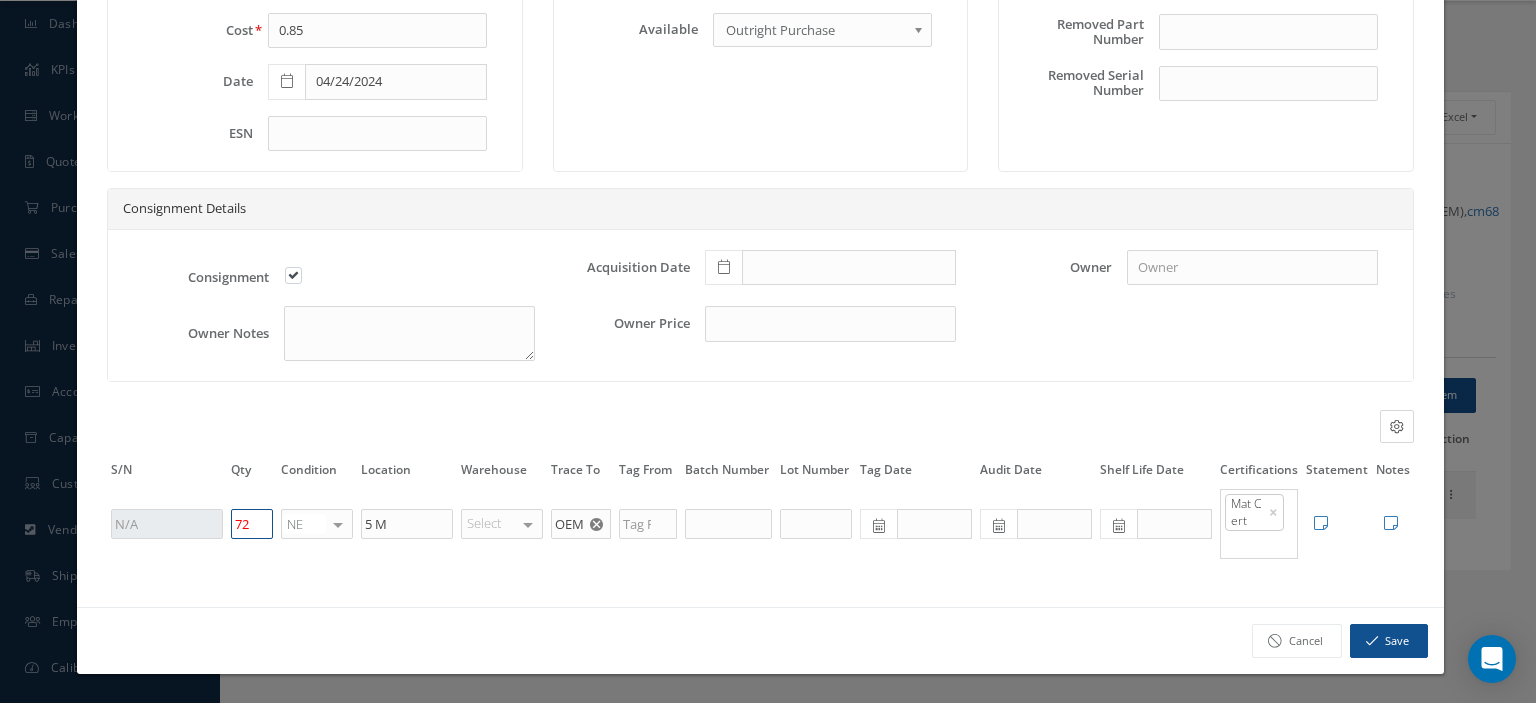 drag, startPoint x: 256, startPoint y: 519, endPoint x: 244, endPoint y: 522, distance: 12.369317 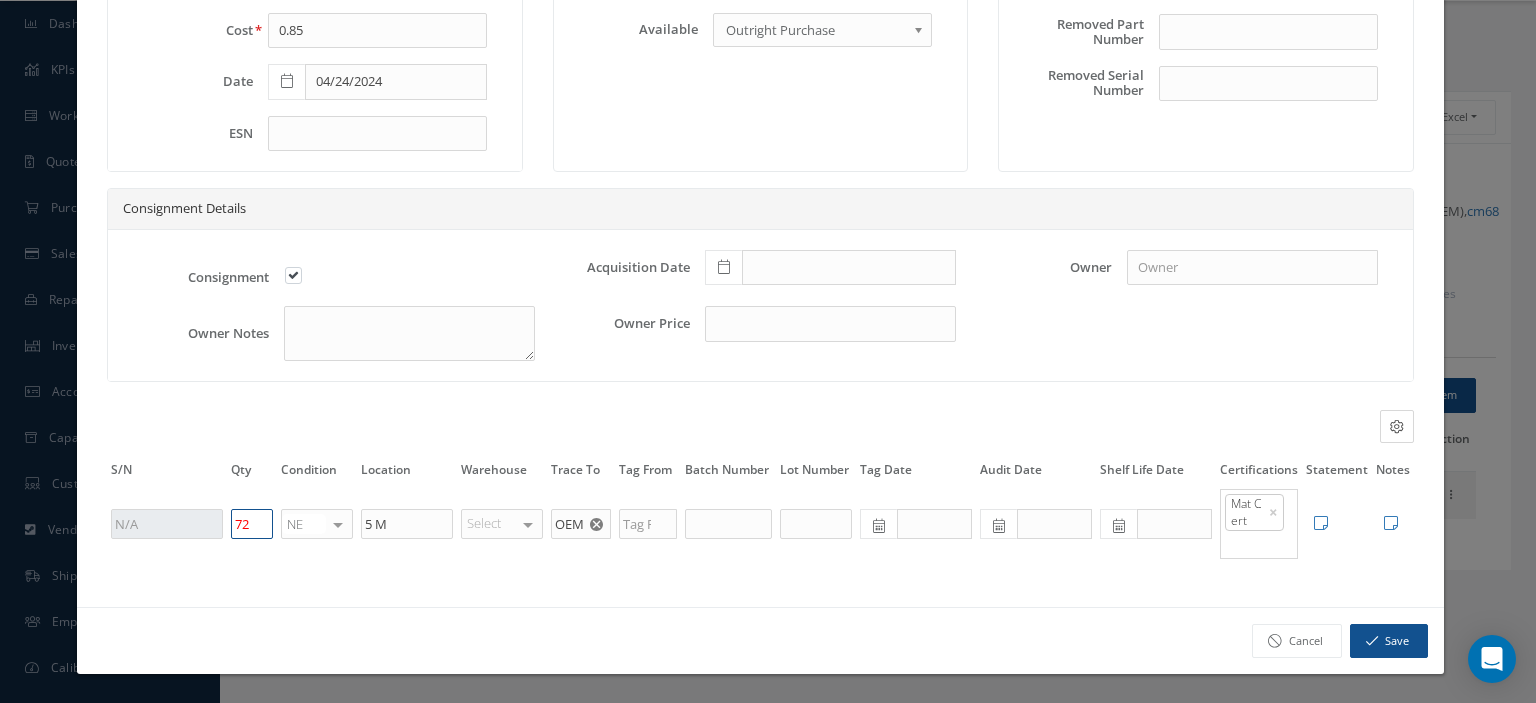 click on "72" at bounding box center (252, 524) 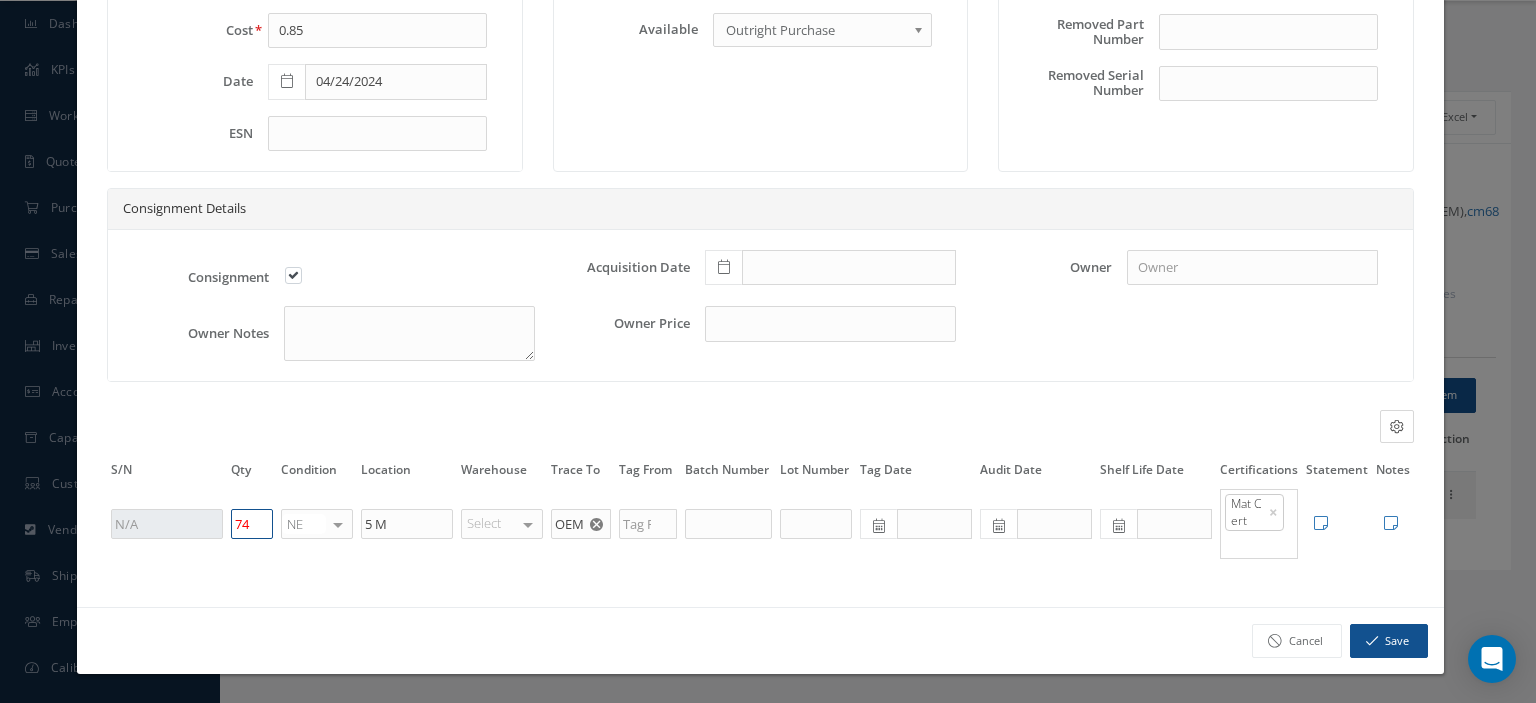 type on "74" 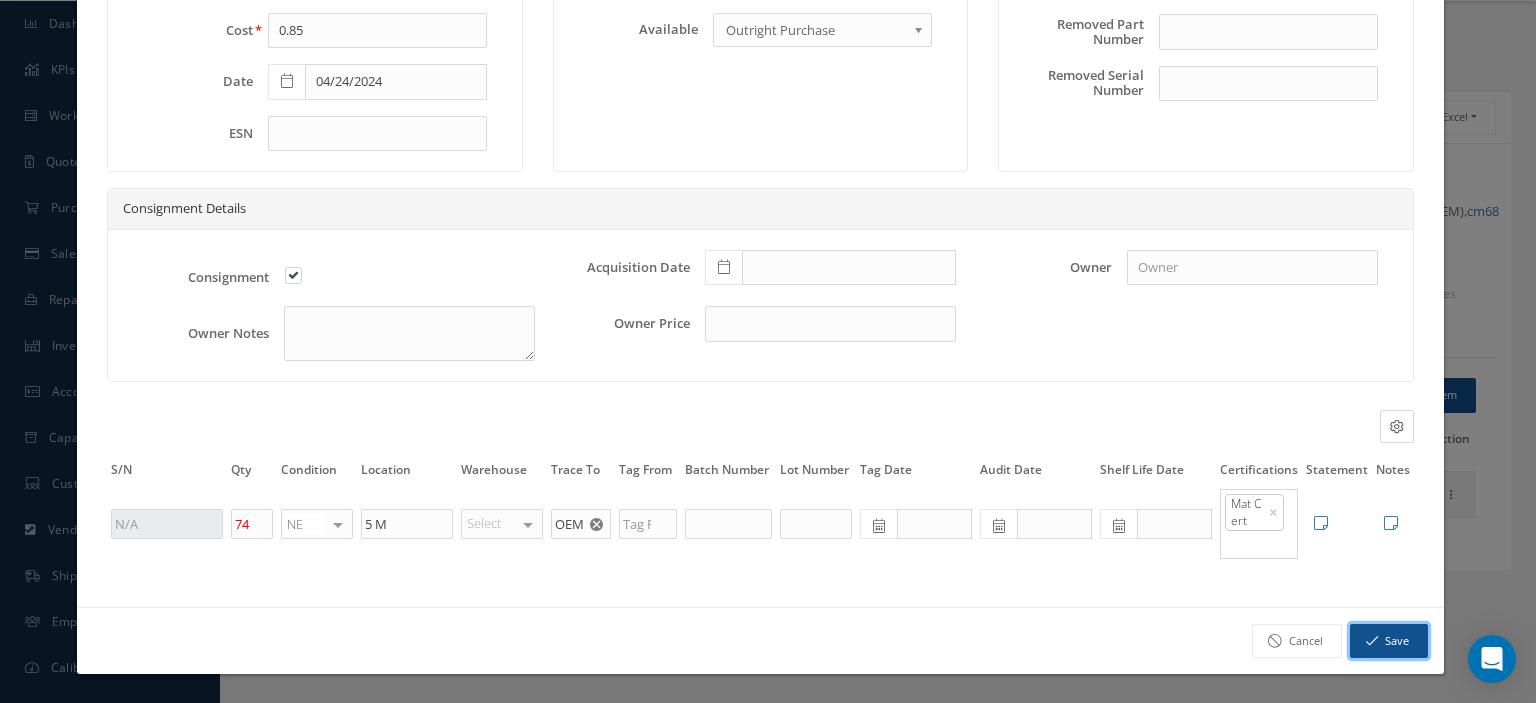click on "Save" at bounding box center (1389, 641) 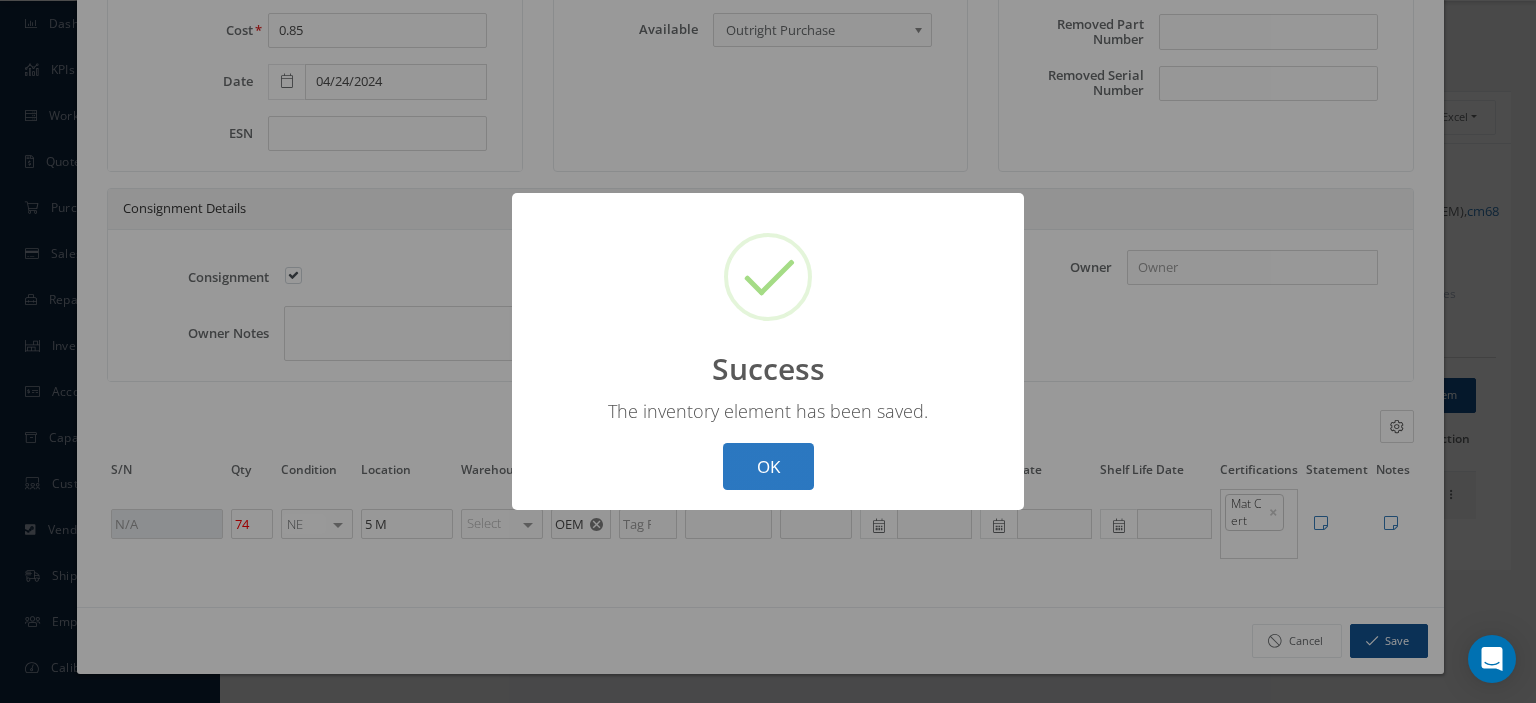click on "OK" at bounding box center [768, 466] 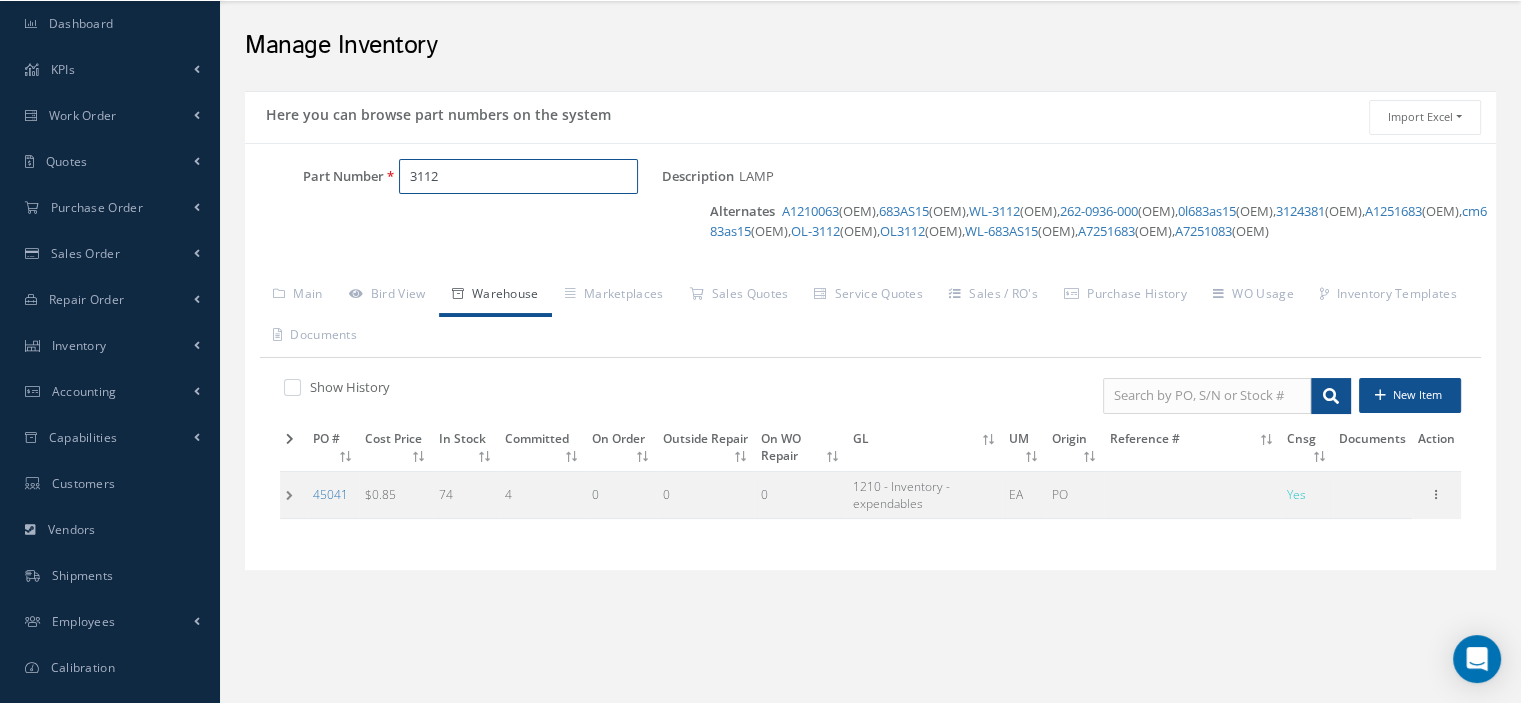 drag, startPoint x: 504, startPoint y: 172, endPoint x: 359, endPoint y: 195, distance: 146.8128 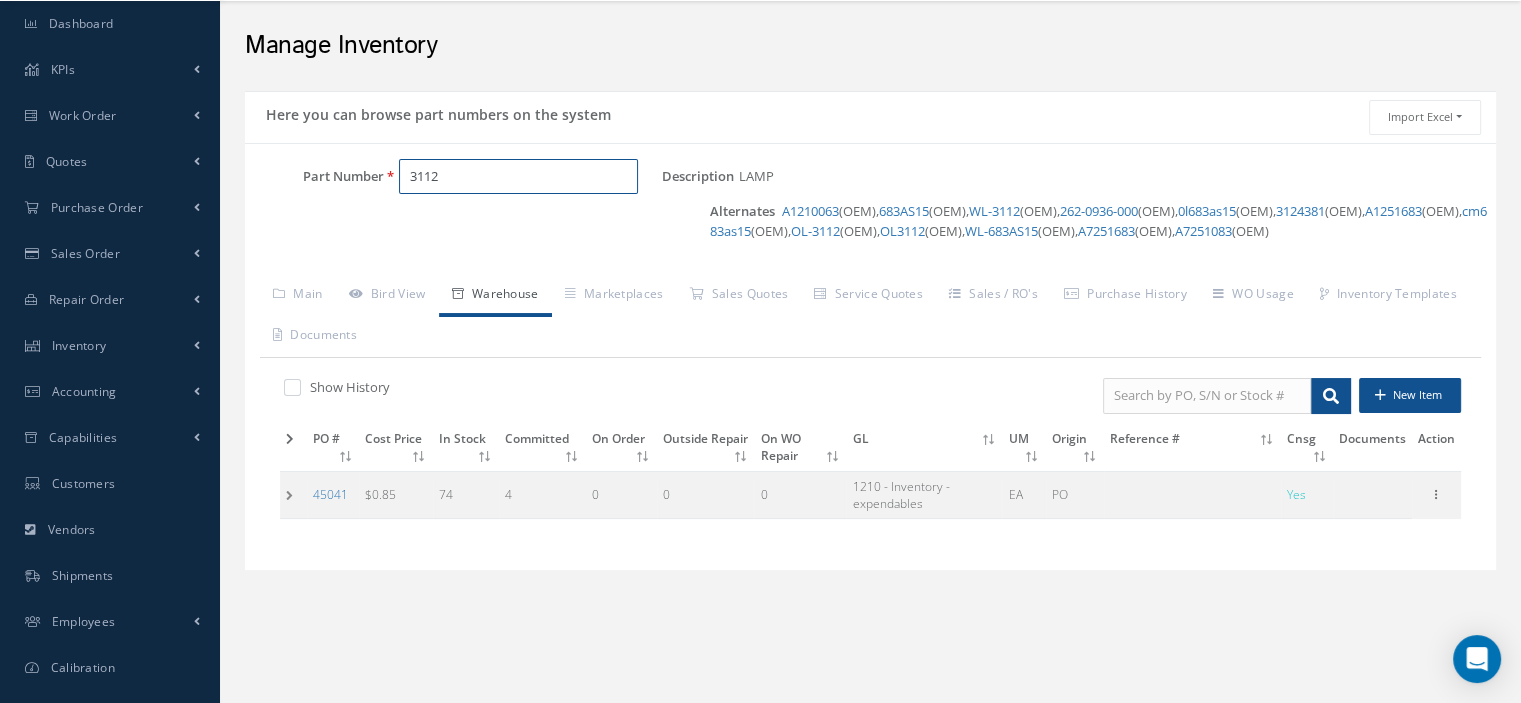 click on "Part Number
3112" at bounding box center [453, 212] 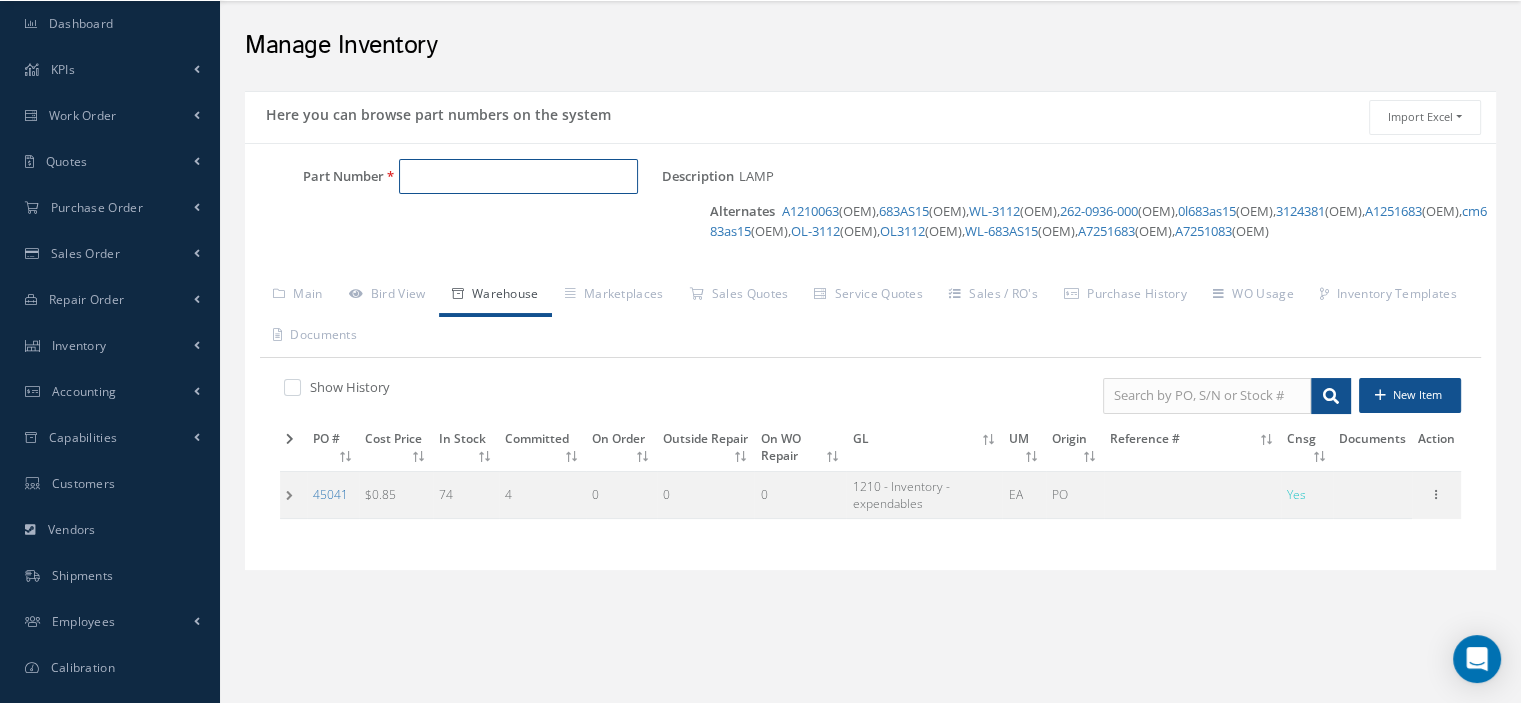 click on "Part Number" at bounding box center (518, 177) 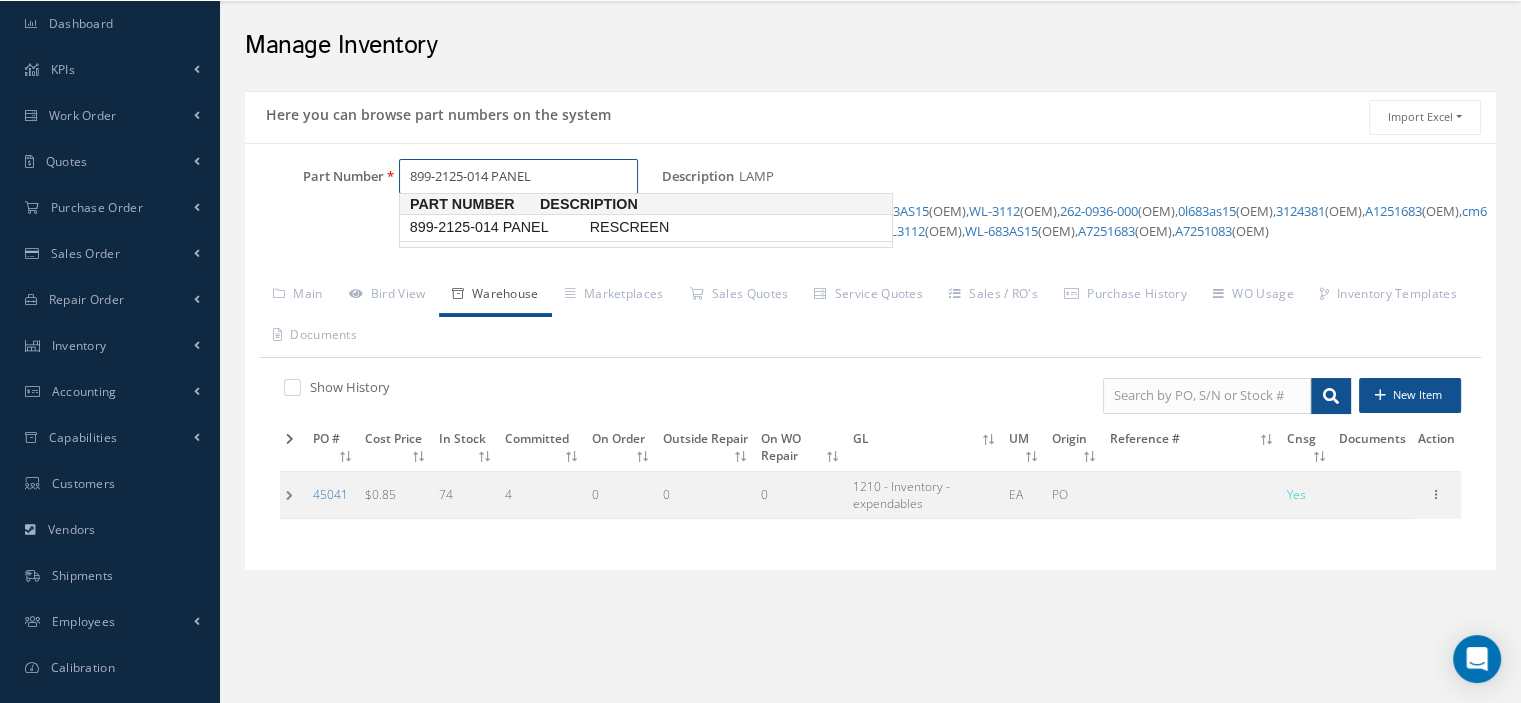 click on "899-2125-014 PANEL" at bounding box center [496, 227] 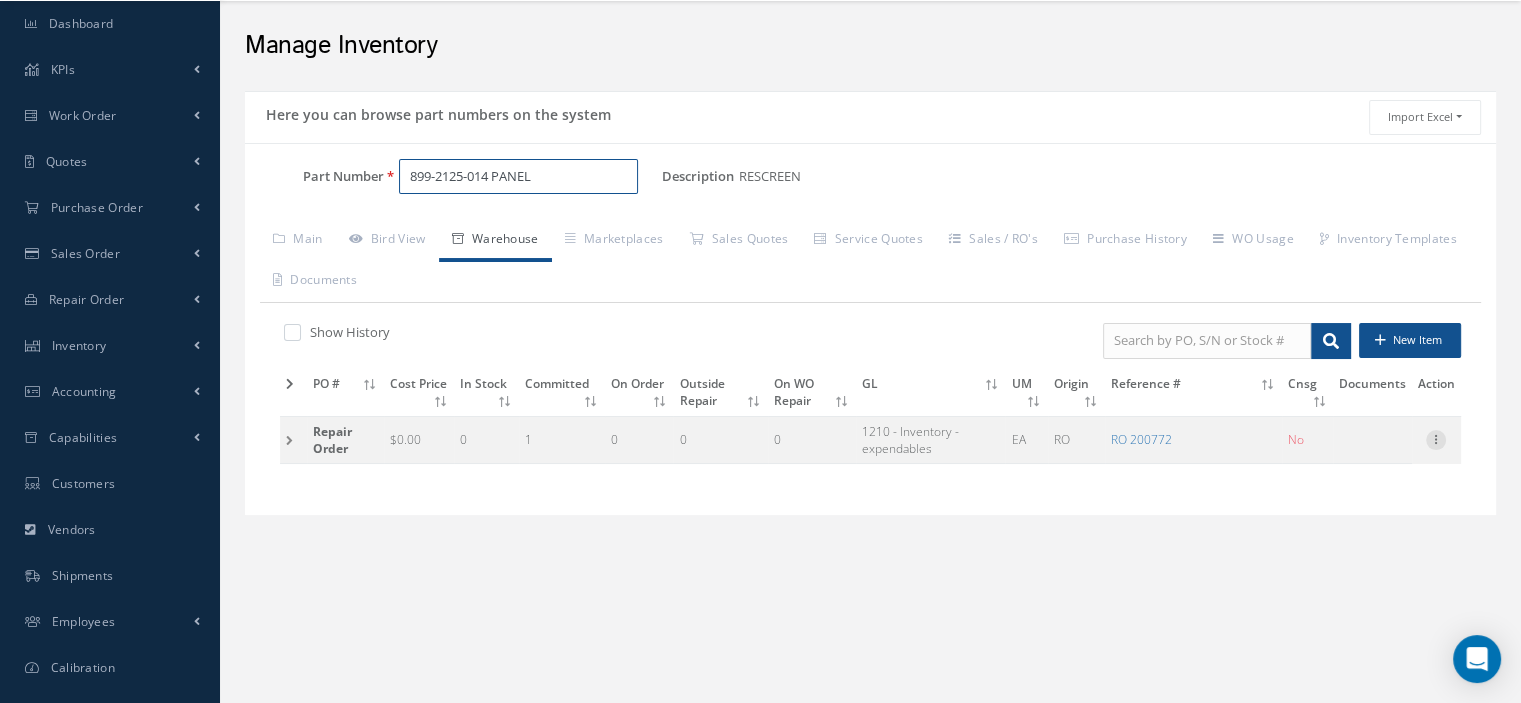 type on "899-2125-014 PANEL" 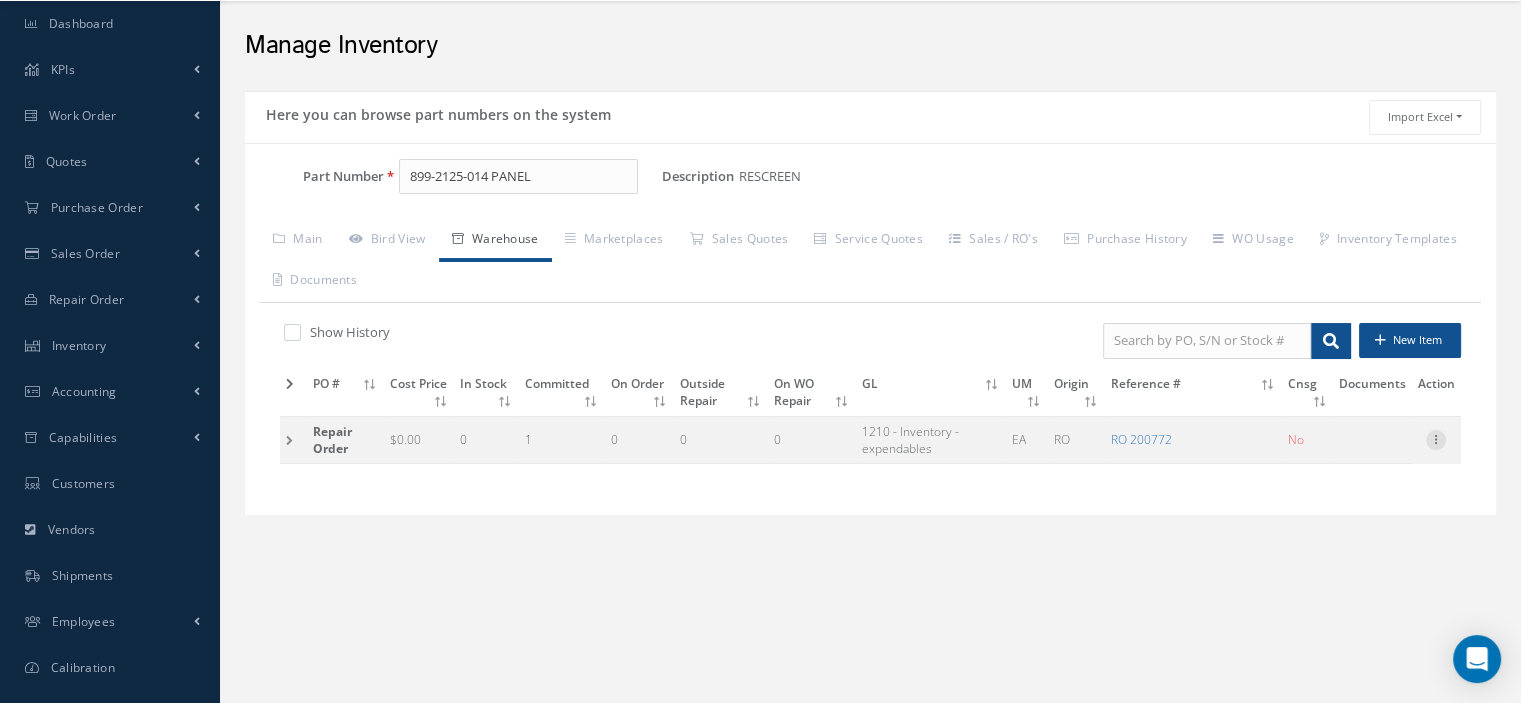 click at bounding box center [1436, 438] 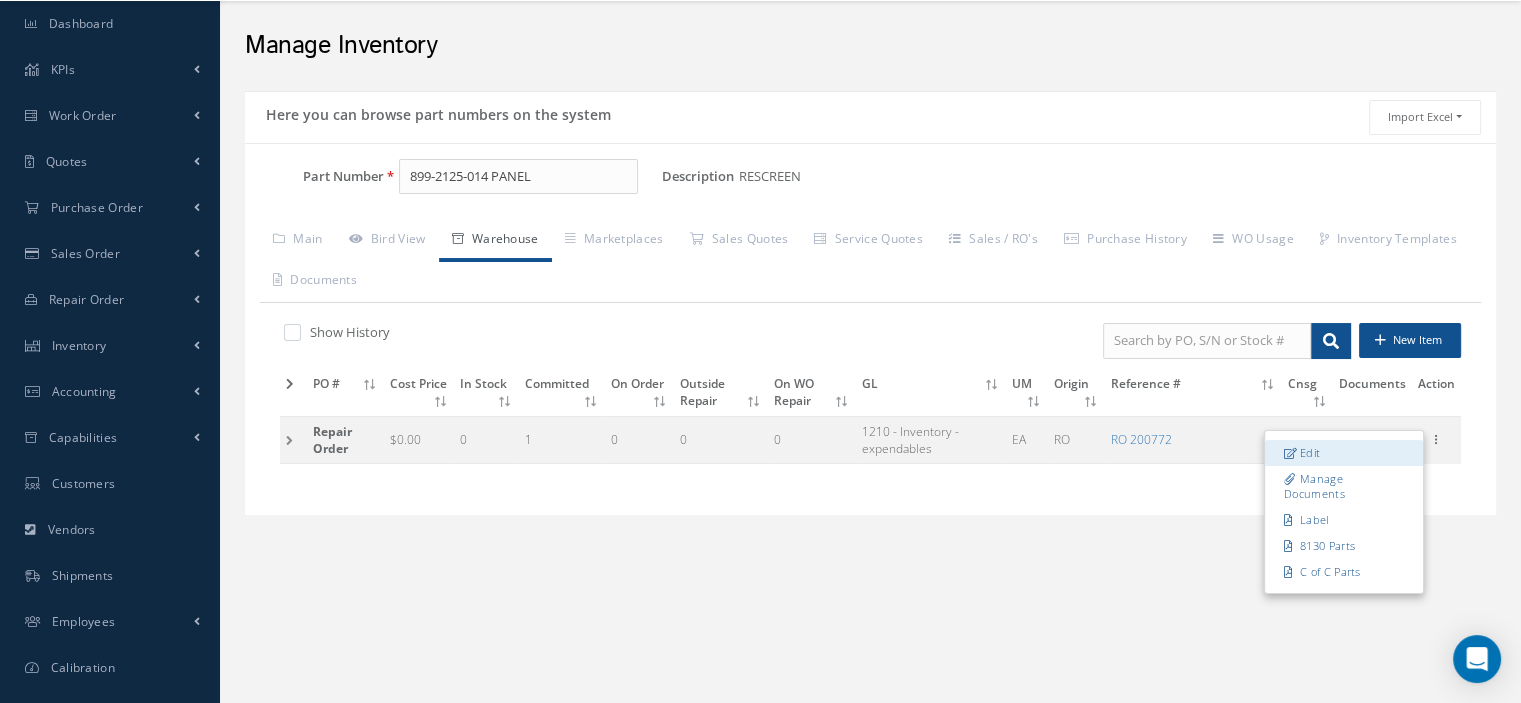 click on "Edit" at bounding box center [1344, 453] 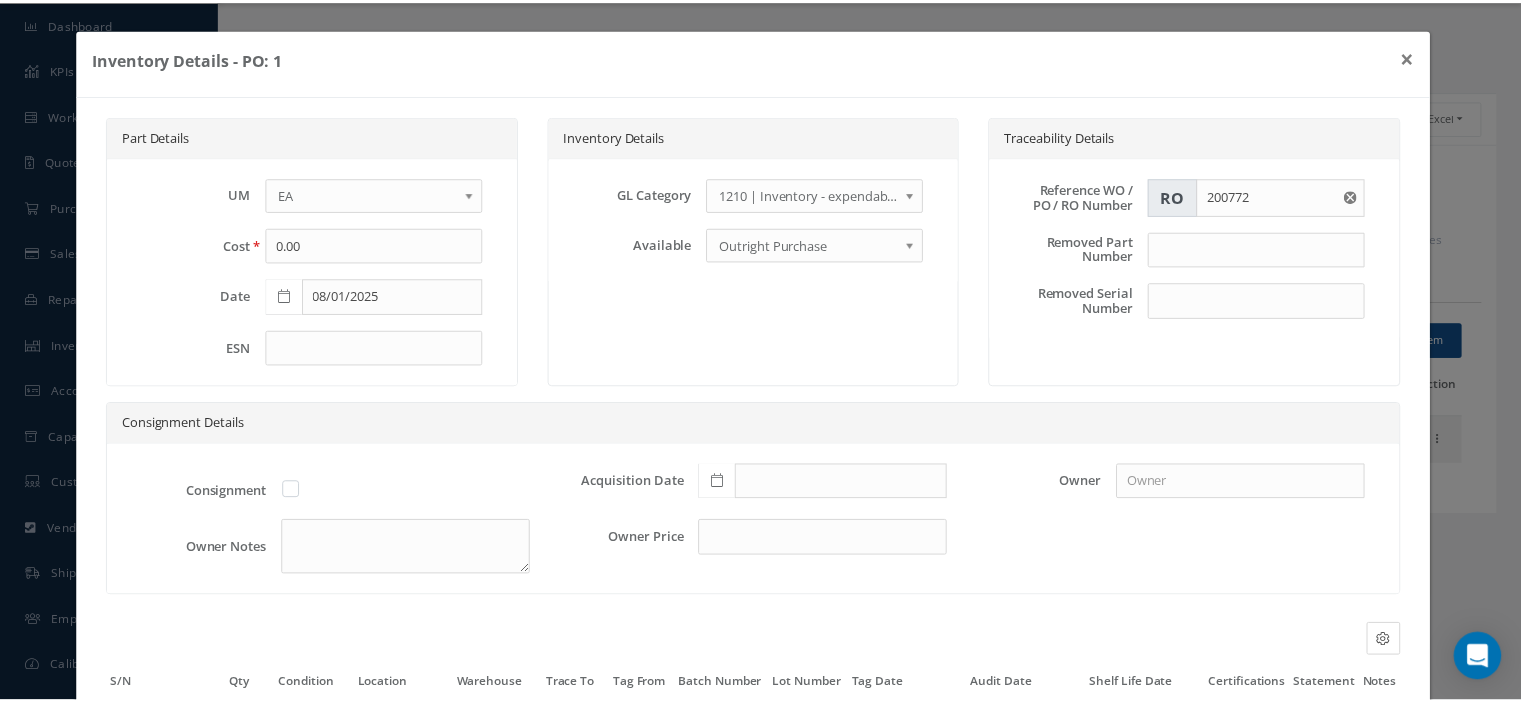 scroll, scrollTop: 188, scrollLeft: 0, axis: vertical 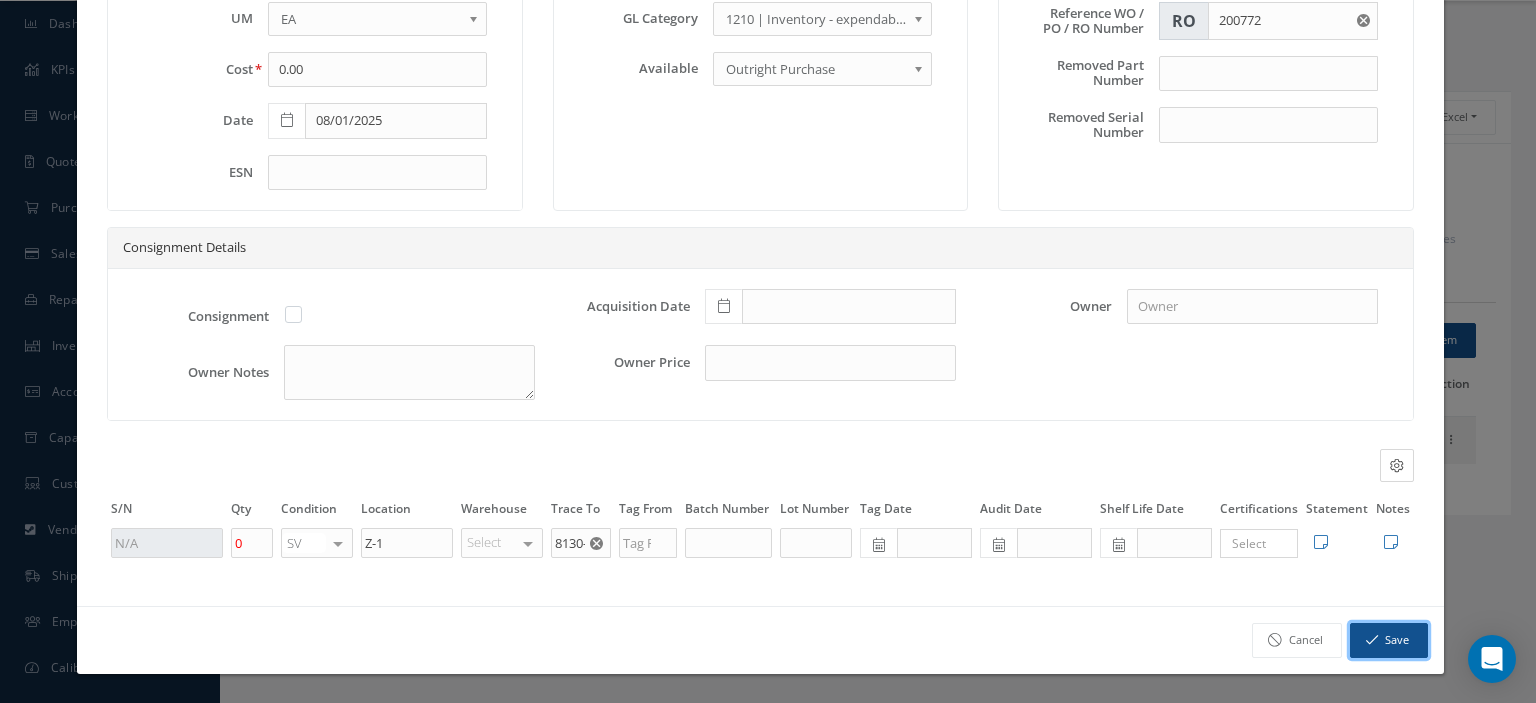 click on "Save" at bounding box center (1389, 640) 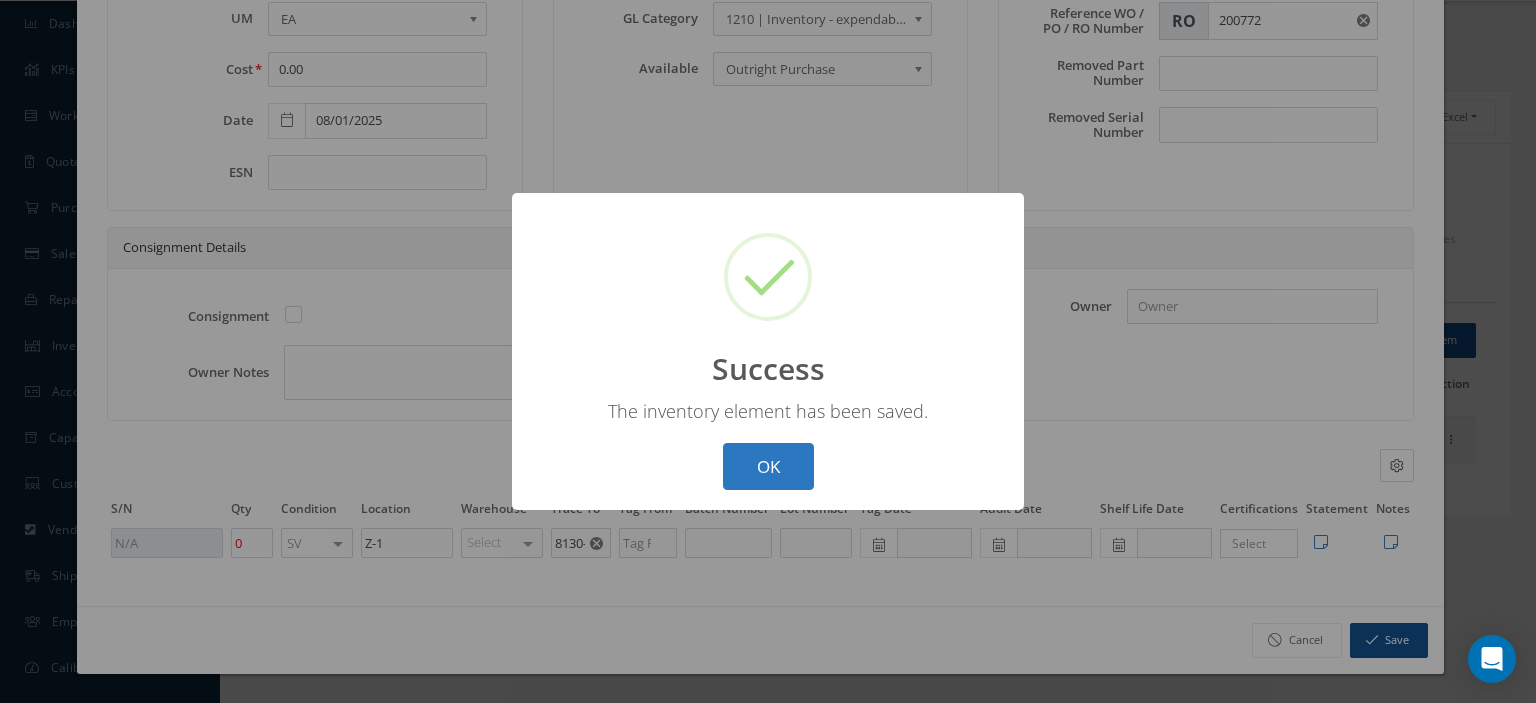 drag, startPoint x: 782, startPoint y: 474, endPoint x: 775, endPoint y: 443, distance: 31.780497 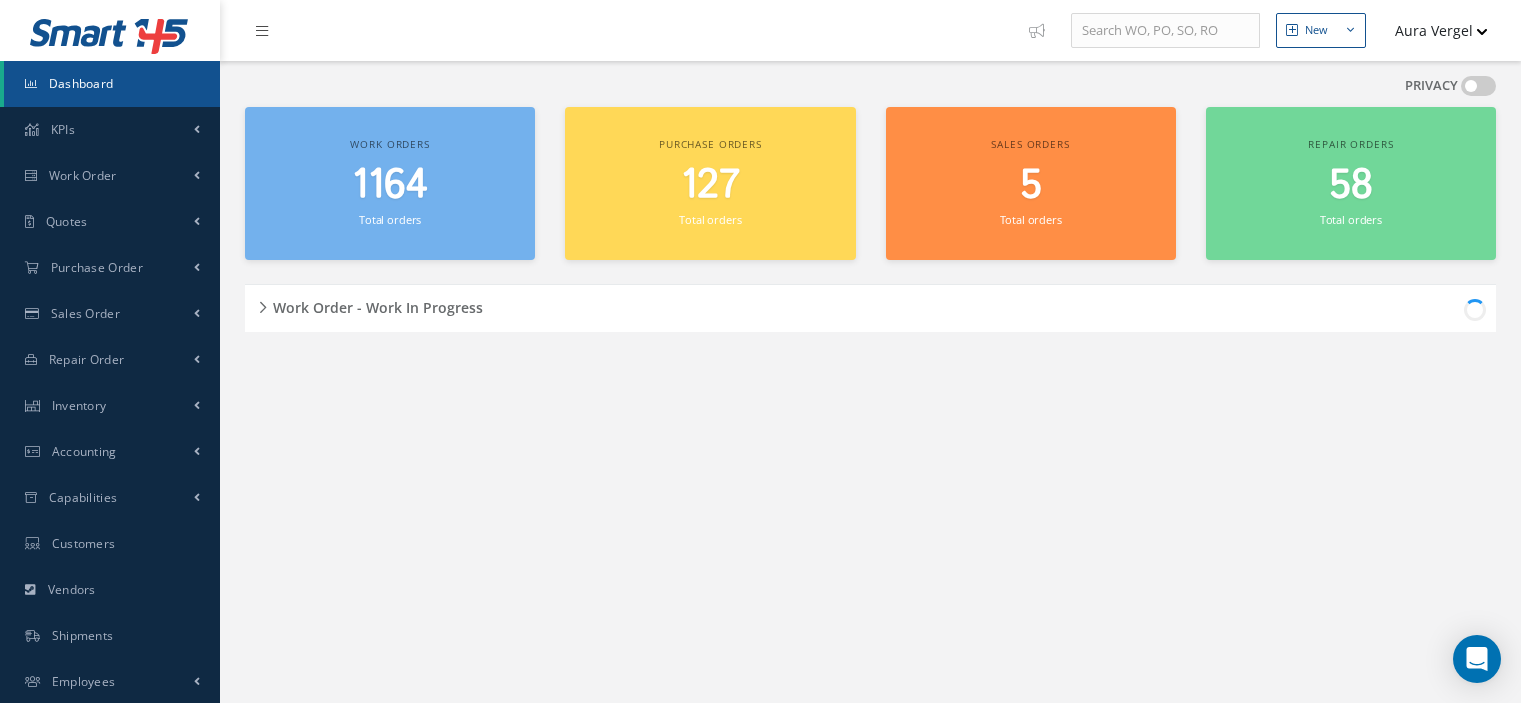 scroll, scrollTop: 0, scrollLeft: 0, axis: both 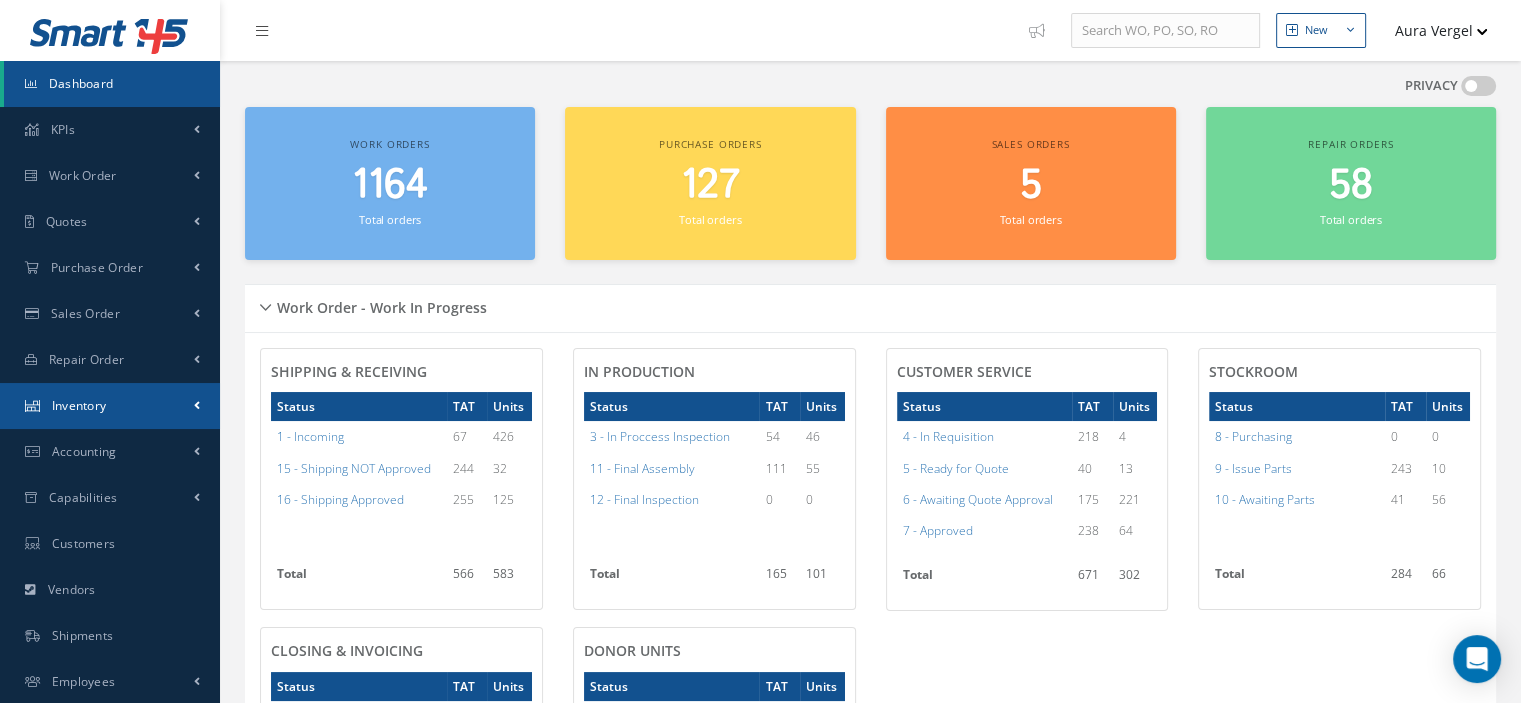 click on "Inventory" at bounding box center (79, 405) 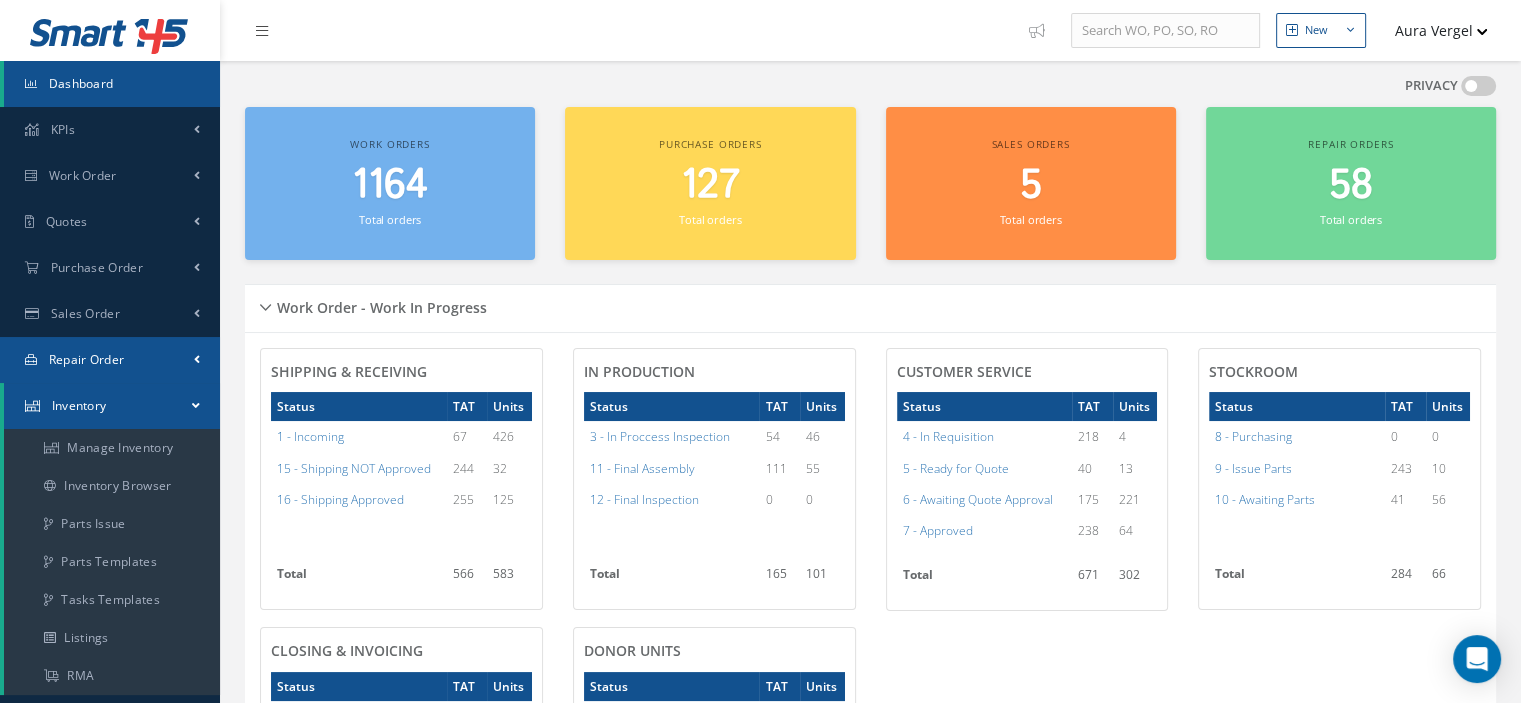 click on "Repair Order" at bounding box center [110, 360] 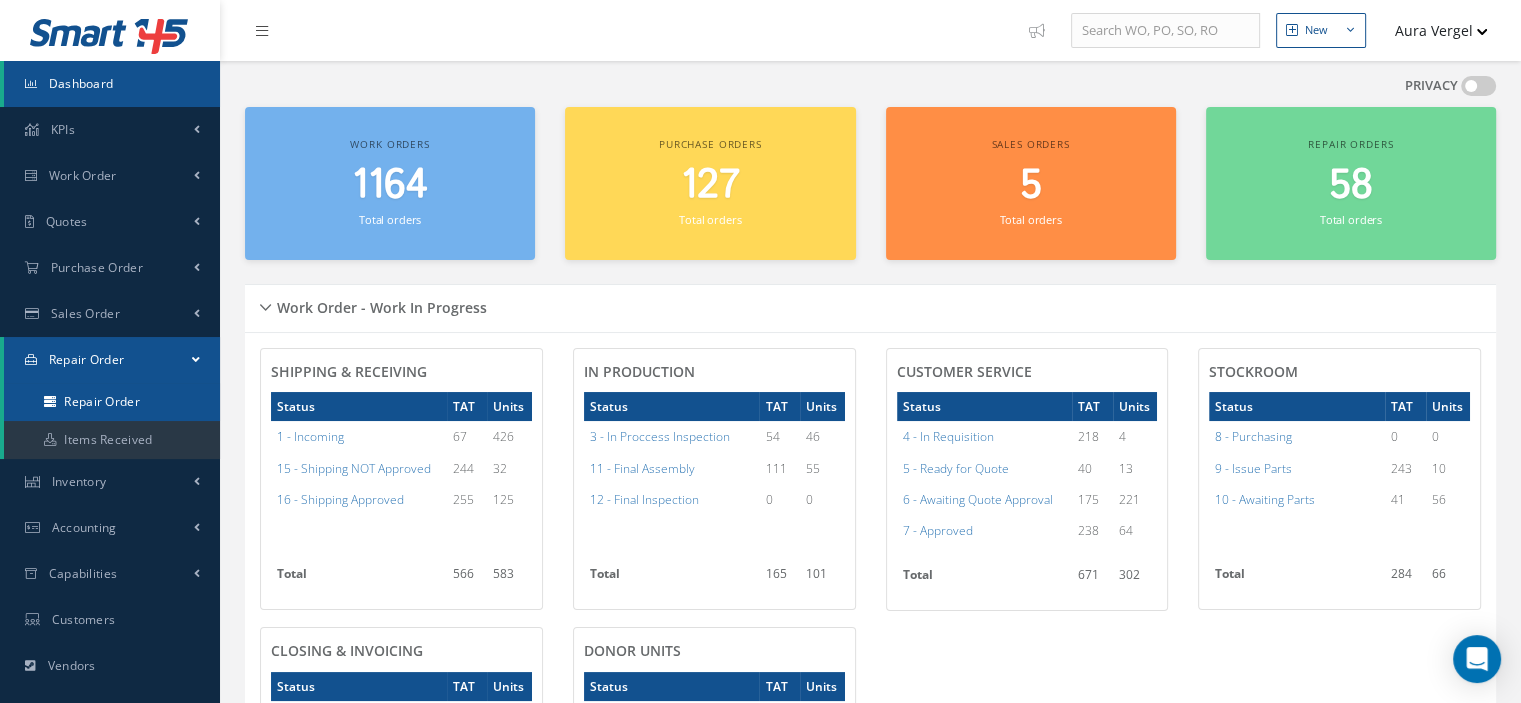 click on "Repair Order" at bounding box center (112, 402) 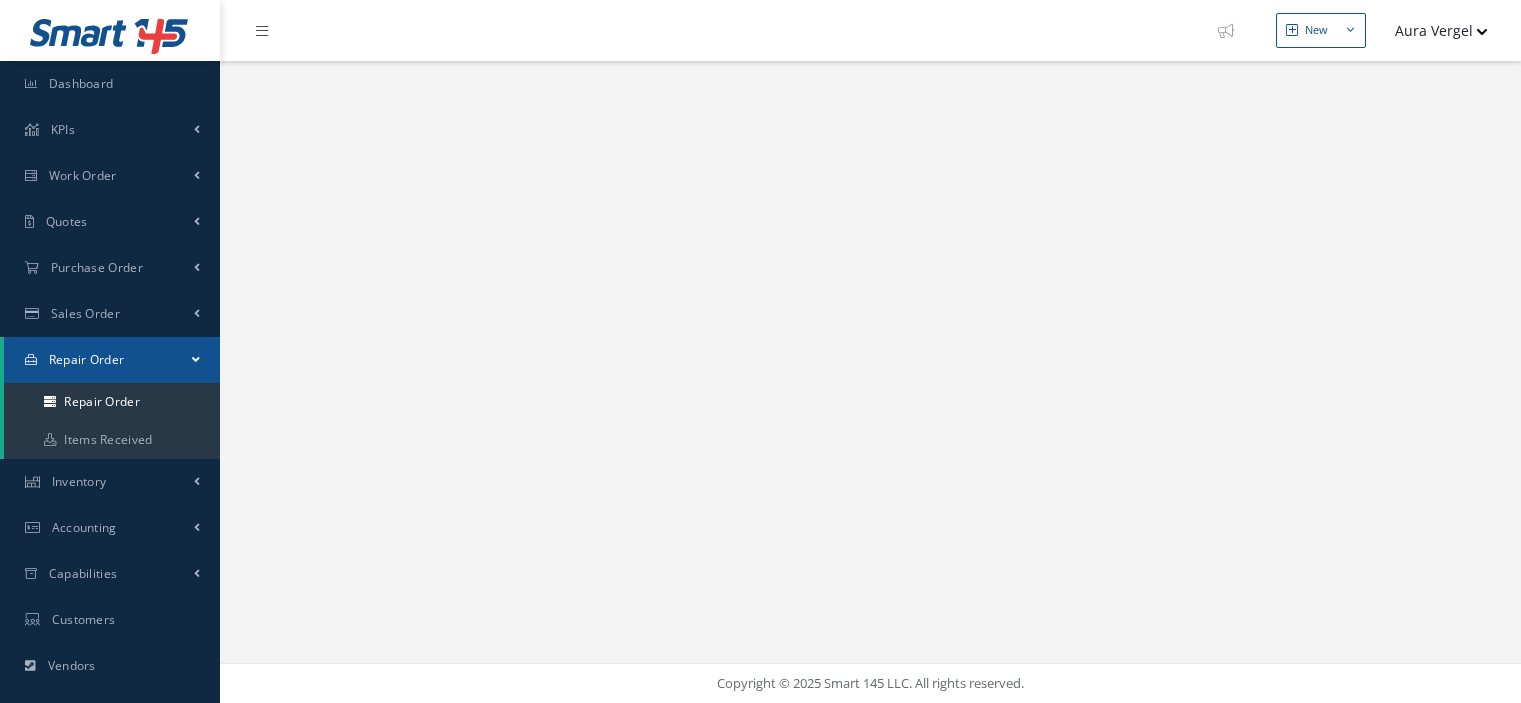 scroll, scrollTop: 0, scrollLeft: 0, axis: both 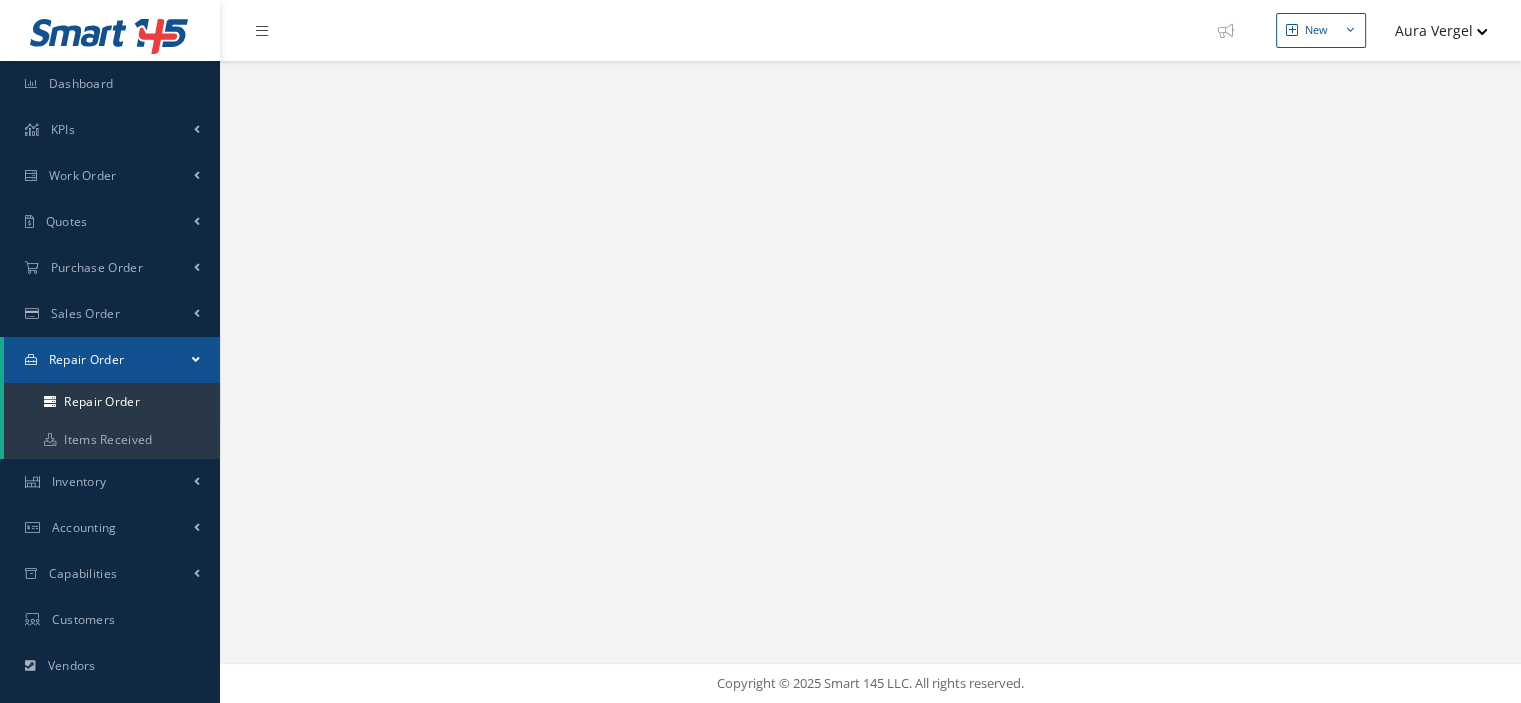 select on "25" 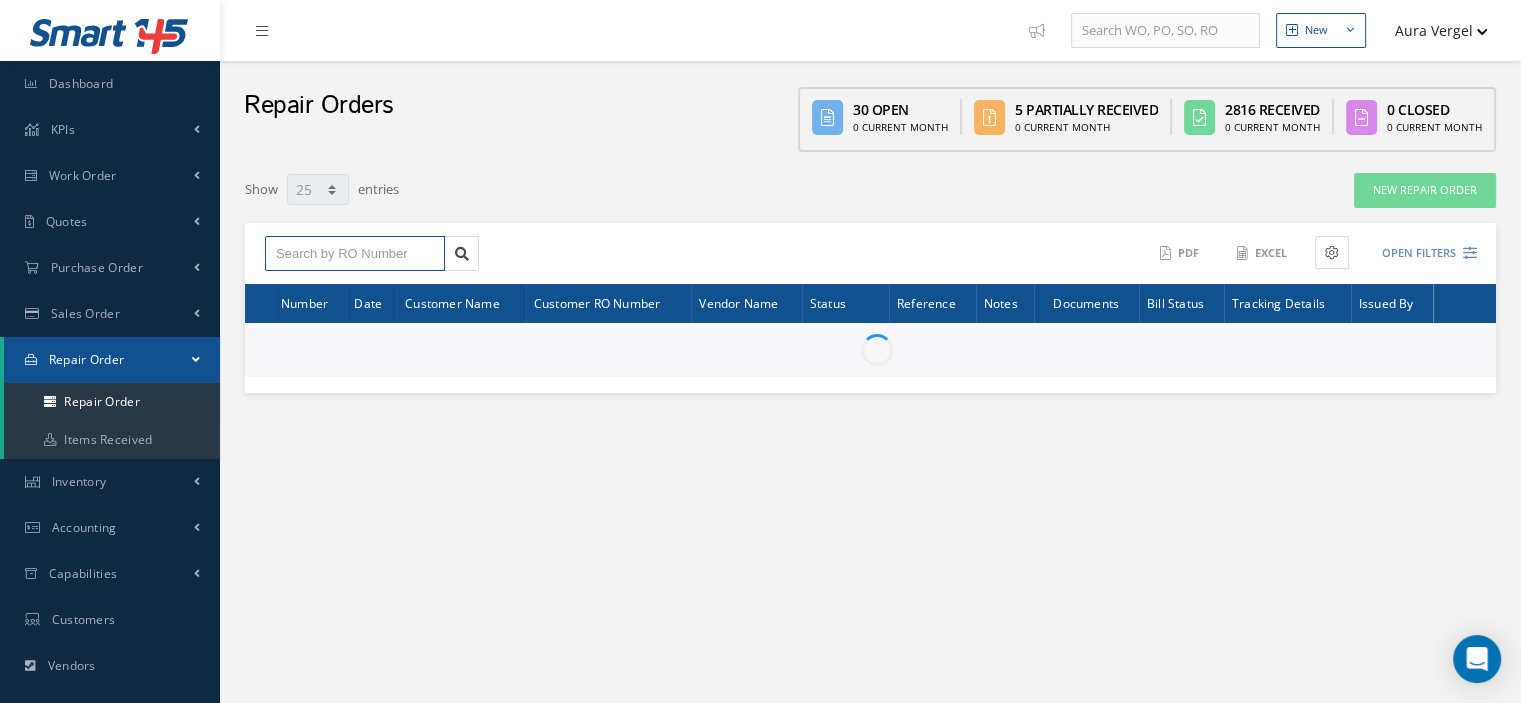 click at bounding box center [355, 254] 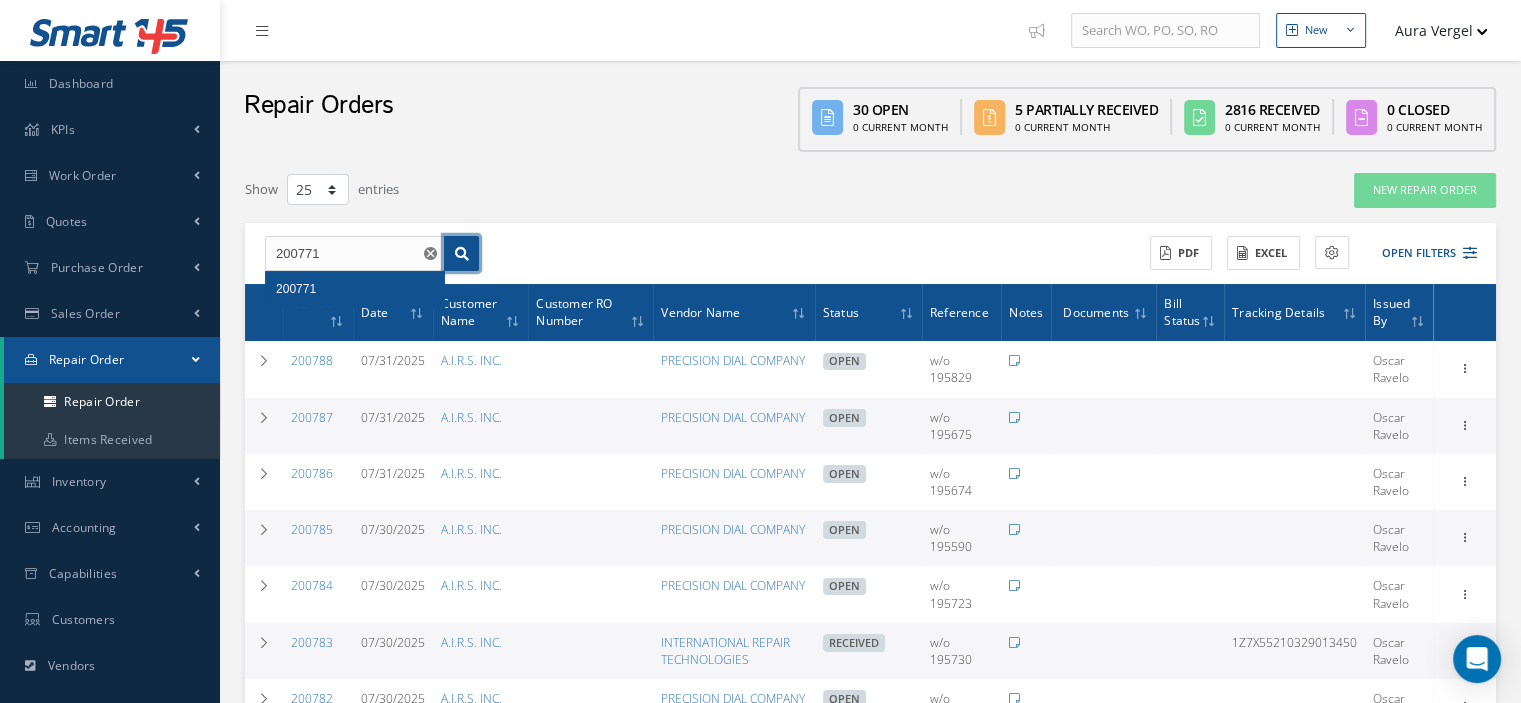 click at bounding box center (462, 254) 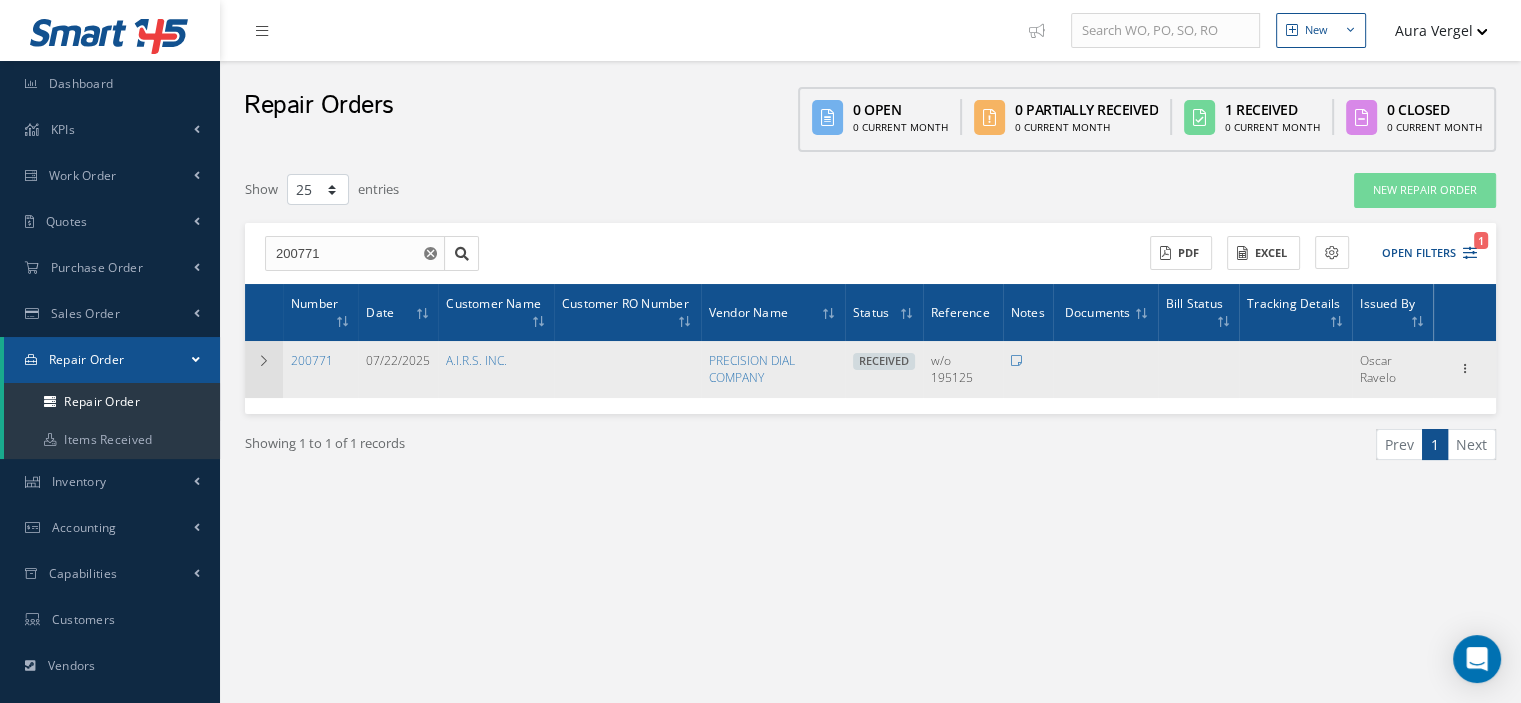click at bounding box center [264, 361] 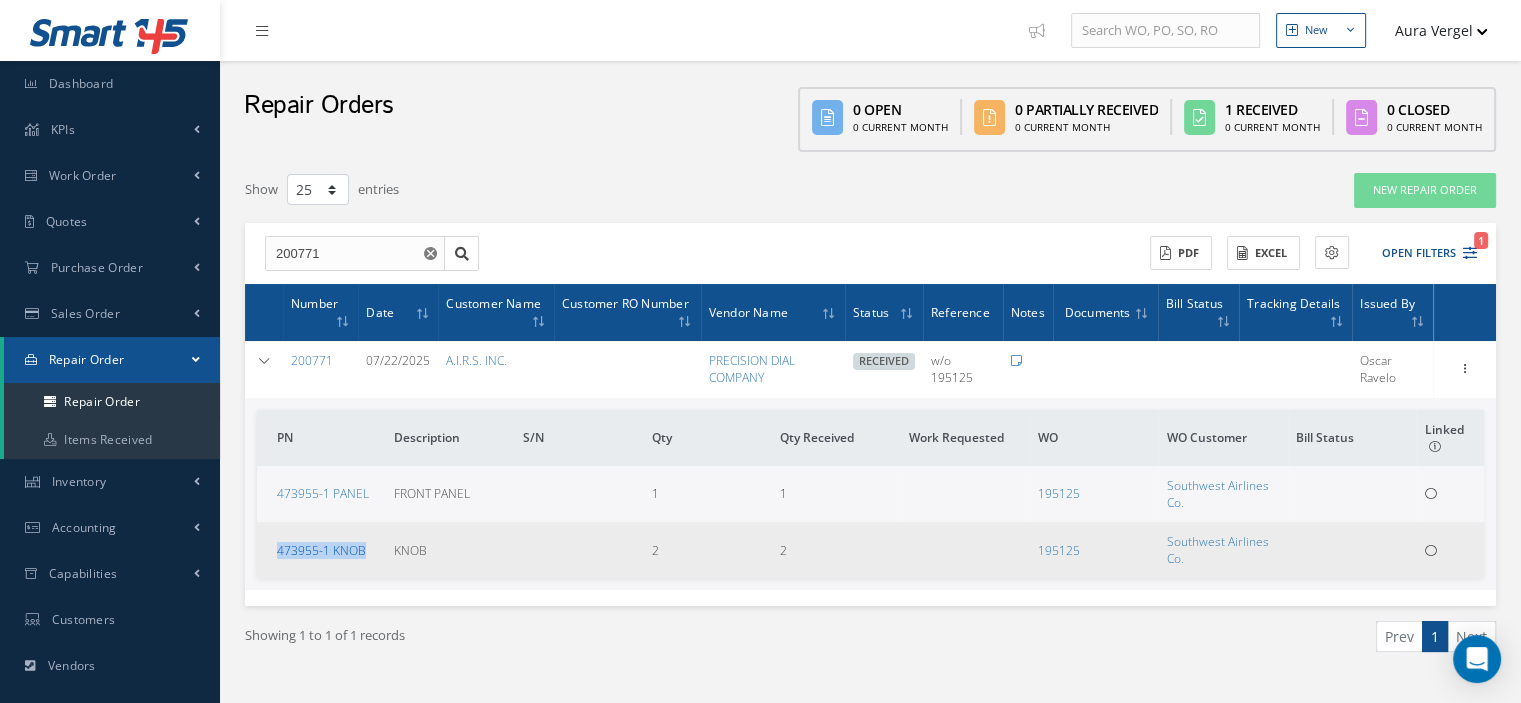 drag, startPoint x: 375, startPoint y: 551, endPoint x: 277, endPoint y: 547, distance: 98.0816 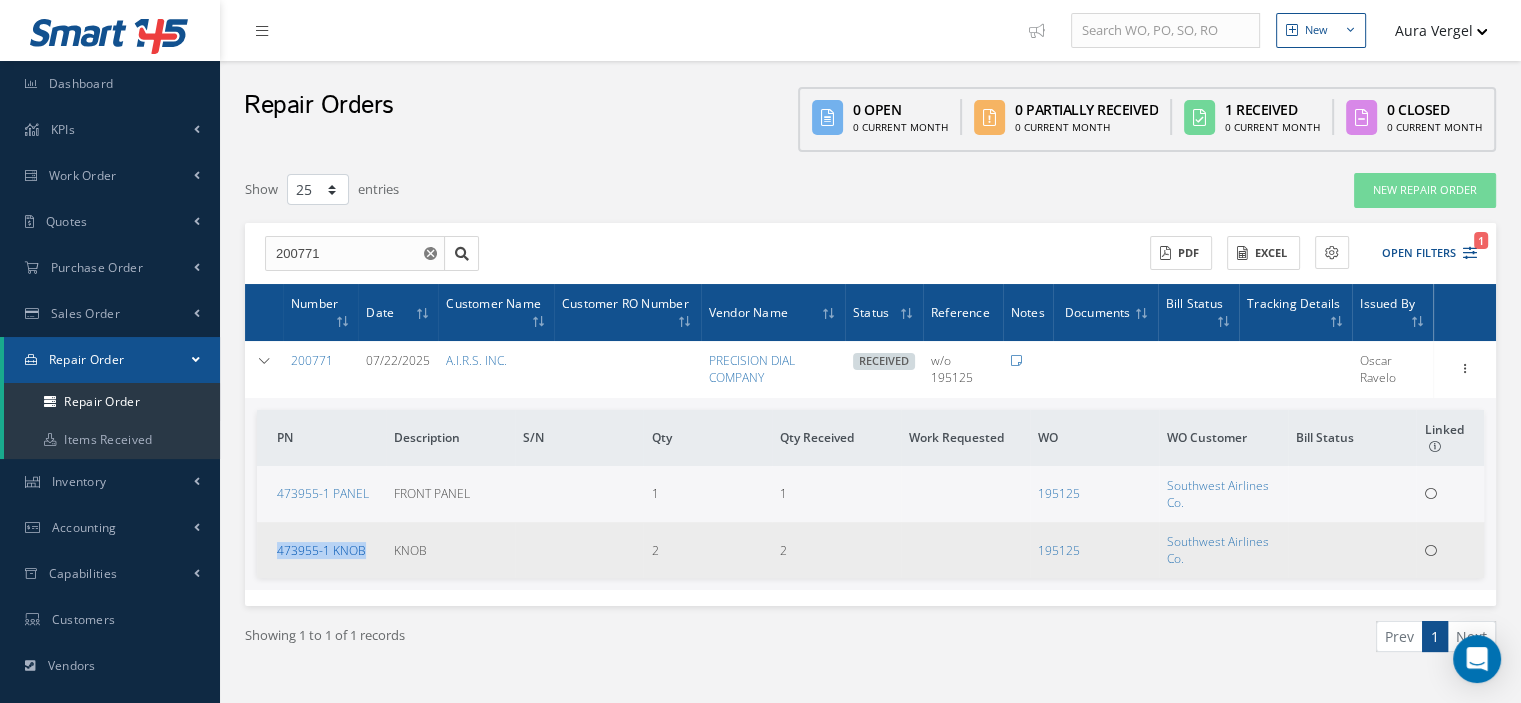 click on "473955-1 KNOB" at bounding box center (321, 550) 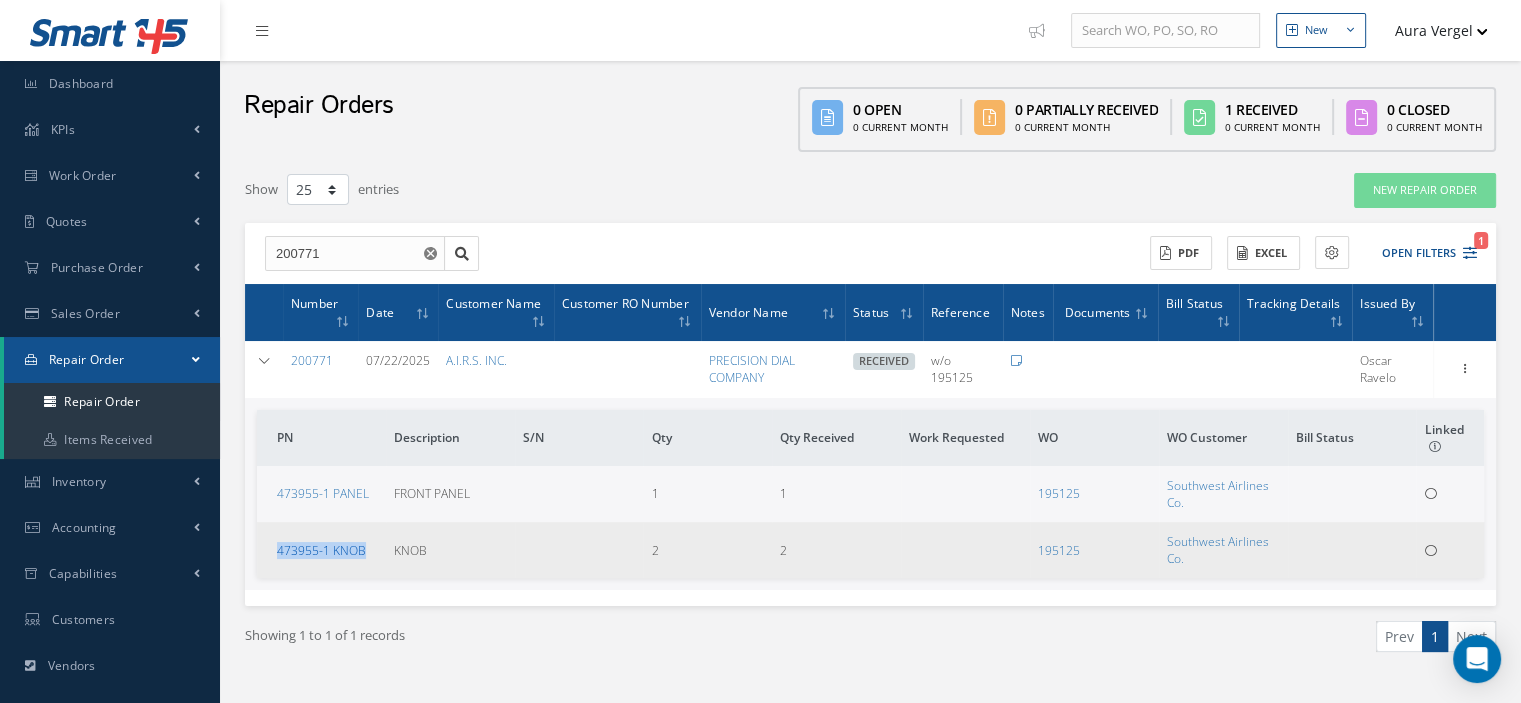 copy on "473955-1 KNOB" 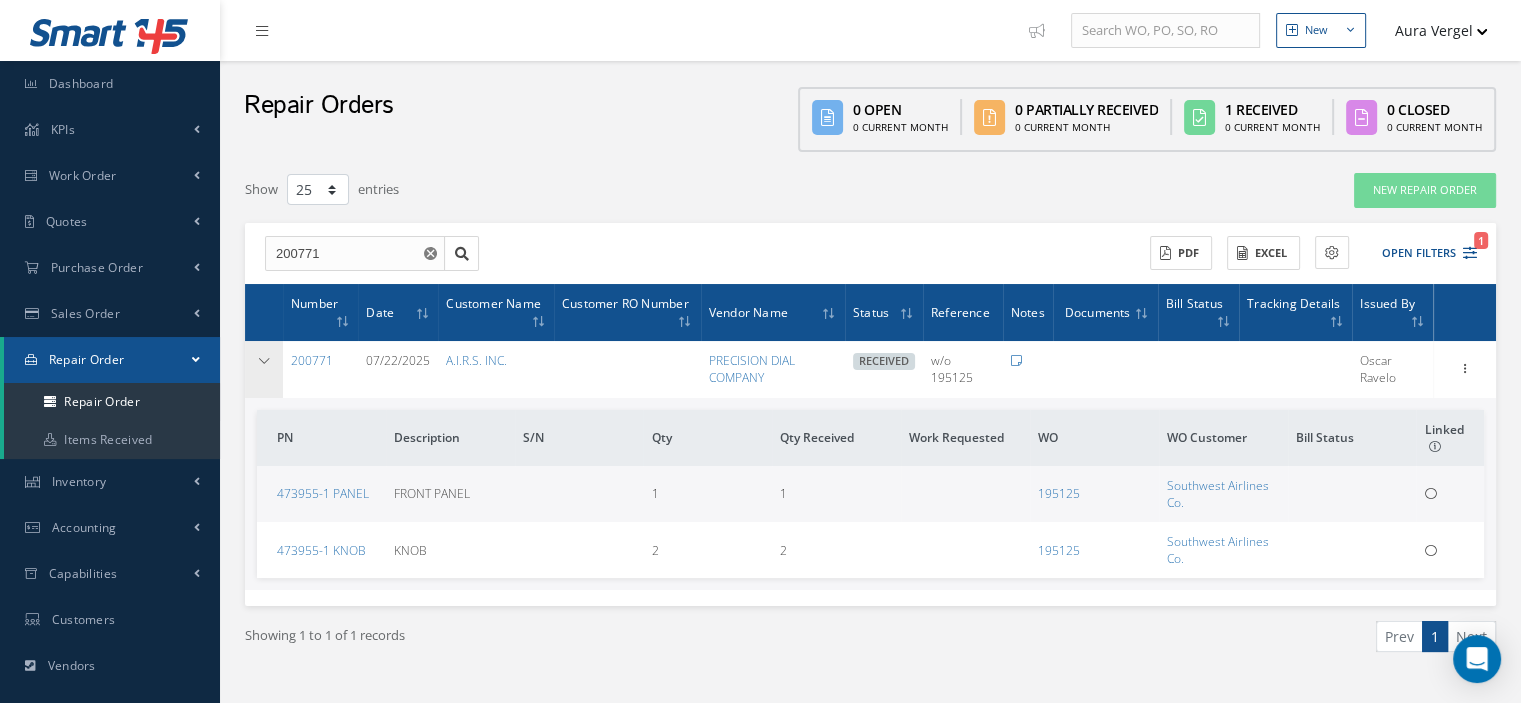 click at bounding box center [264, 361] 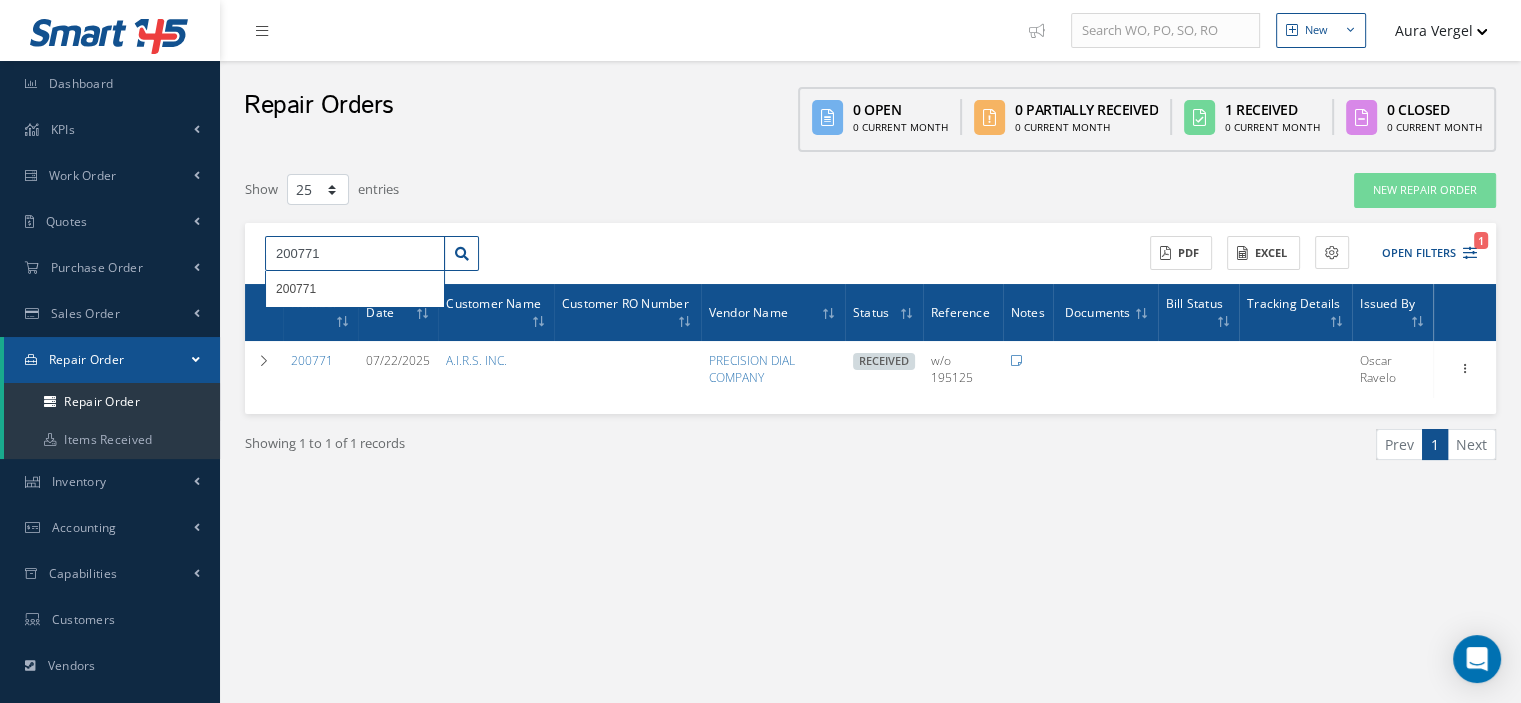 drag, startPoint x: 319, startPoint y: 251, endPoint x: 234, endPoint y: 251, distance: 85 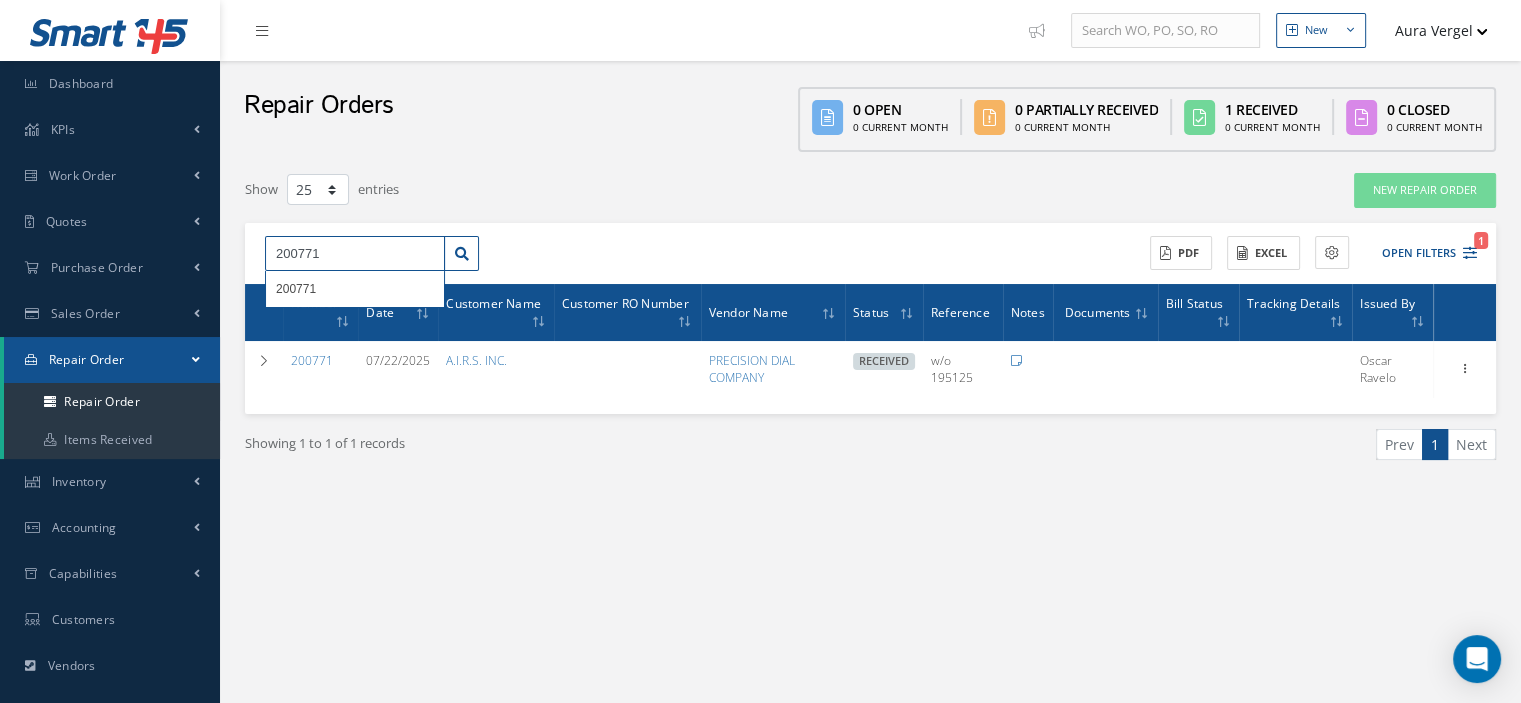 click on "Show
10
25
50
100
entries
New Repair Order
[NUMBER]
[NUMBER]
ACTIONS
Receive Payments
Select Customer
[COMPANY]   [COMPANY]   [COMPANY]   [COMPANY]   [COMPANY]   [COMPANY]   [COMPANY]   [COMPANY]   [COMPANY]   [COMPANY]   [COMPANY]   [COMPANY]   [COMPANY]   [COMPANY]   [COMPANY]   [COMPANY]         [COMPANY]" at bounding box center (870, 341) 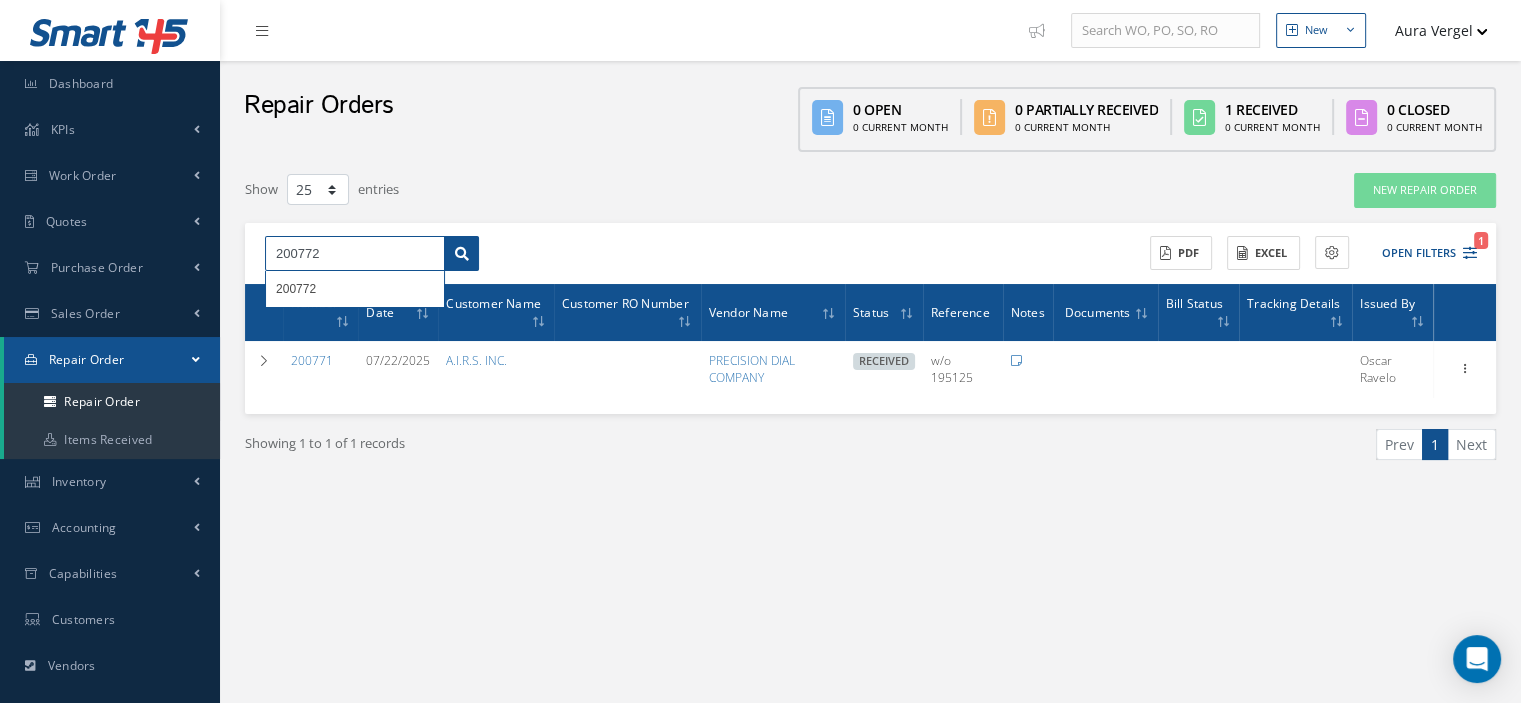type on "200772" 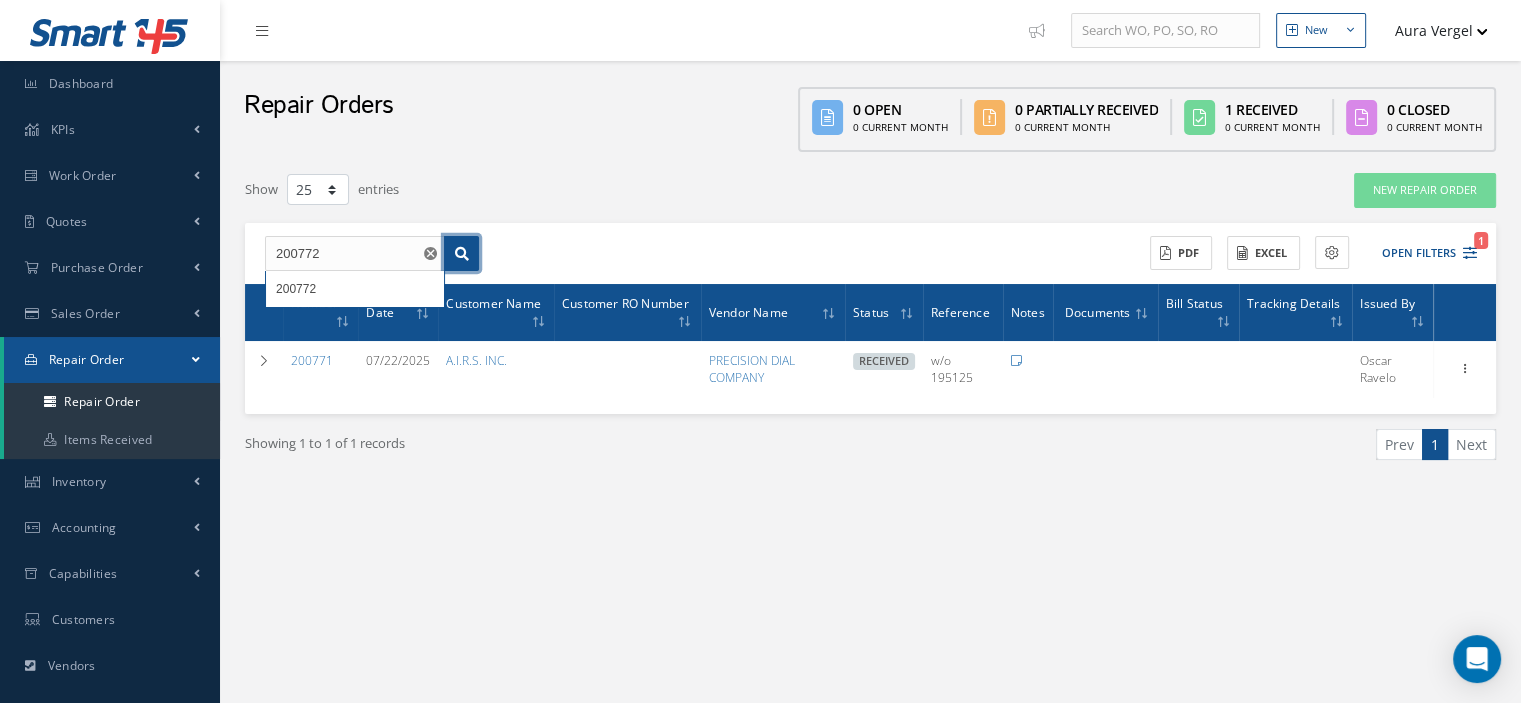 click at bounding box center [461, 254] 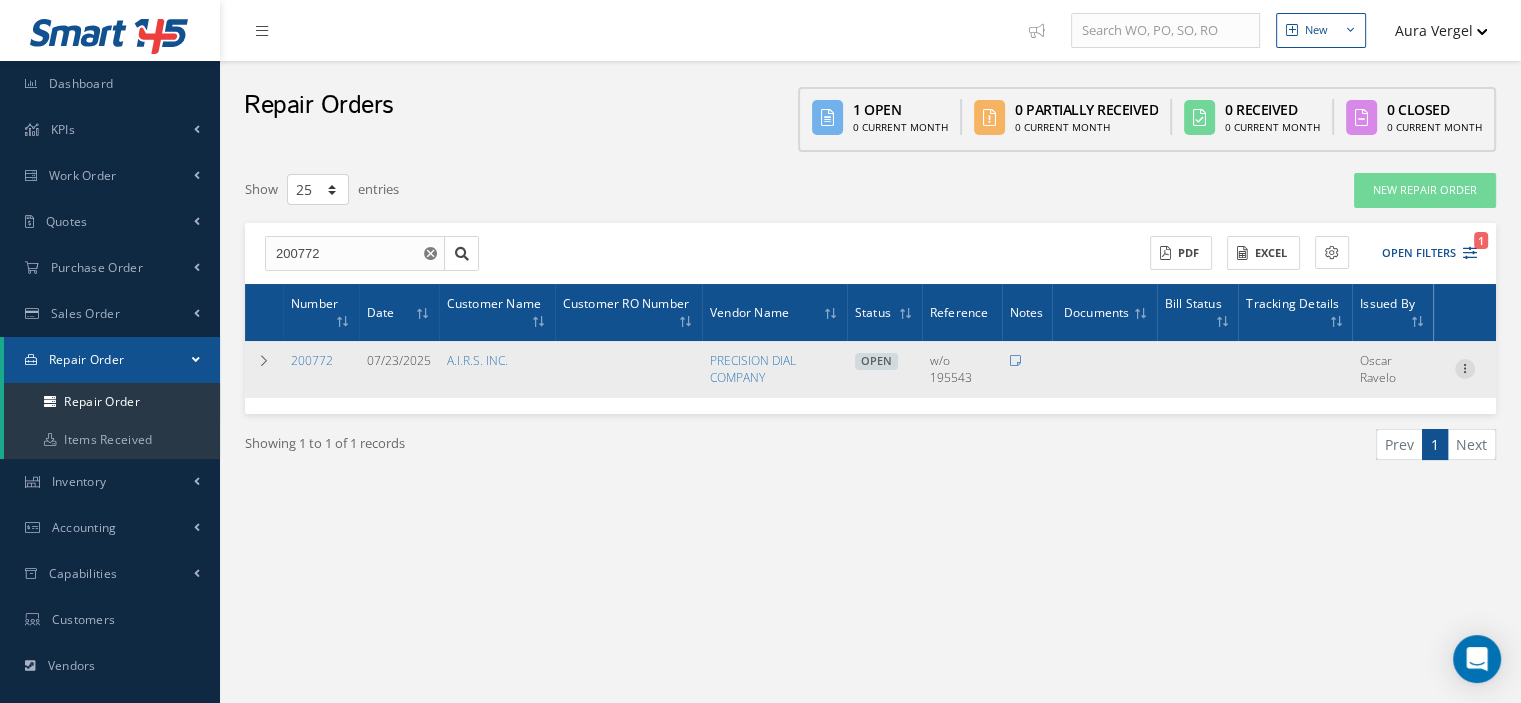 click at bounding box center [1465, 367] 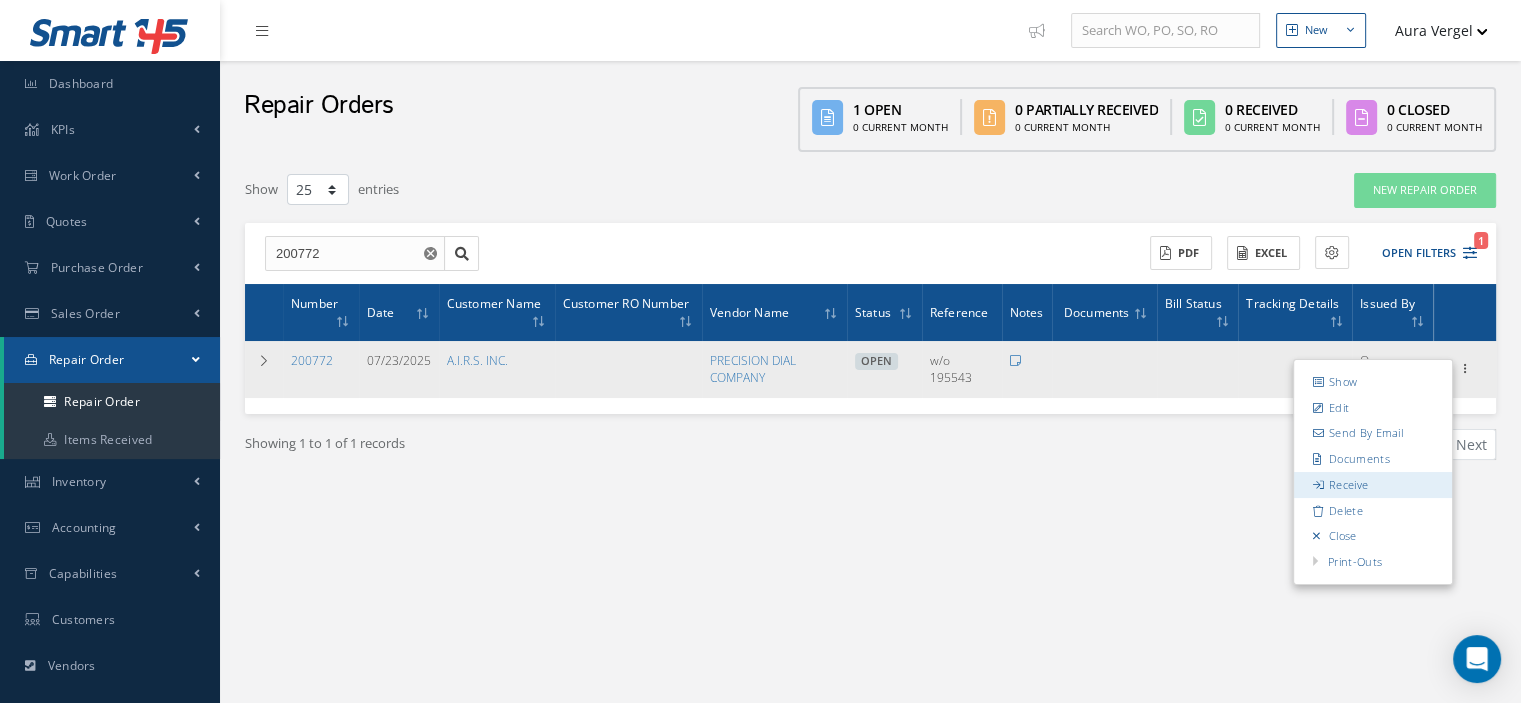 click on "Receive" at bounding box center (1373, 485) 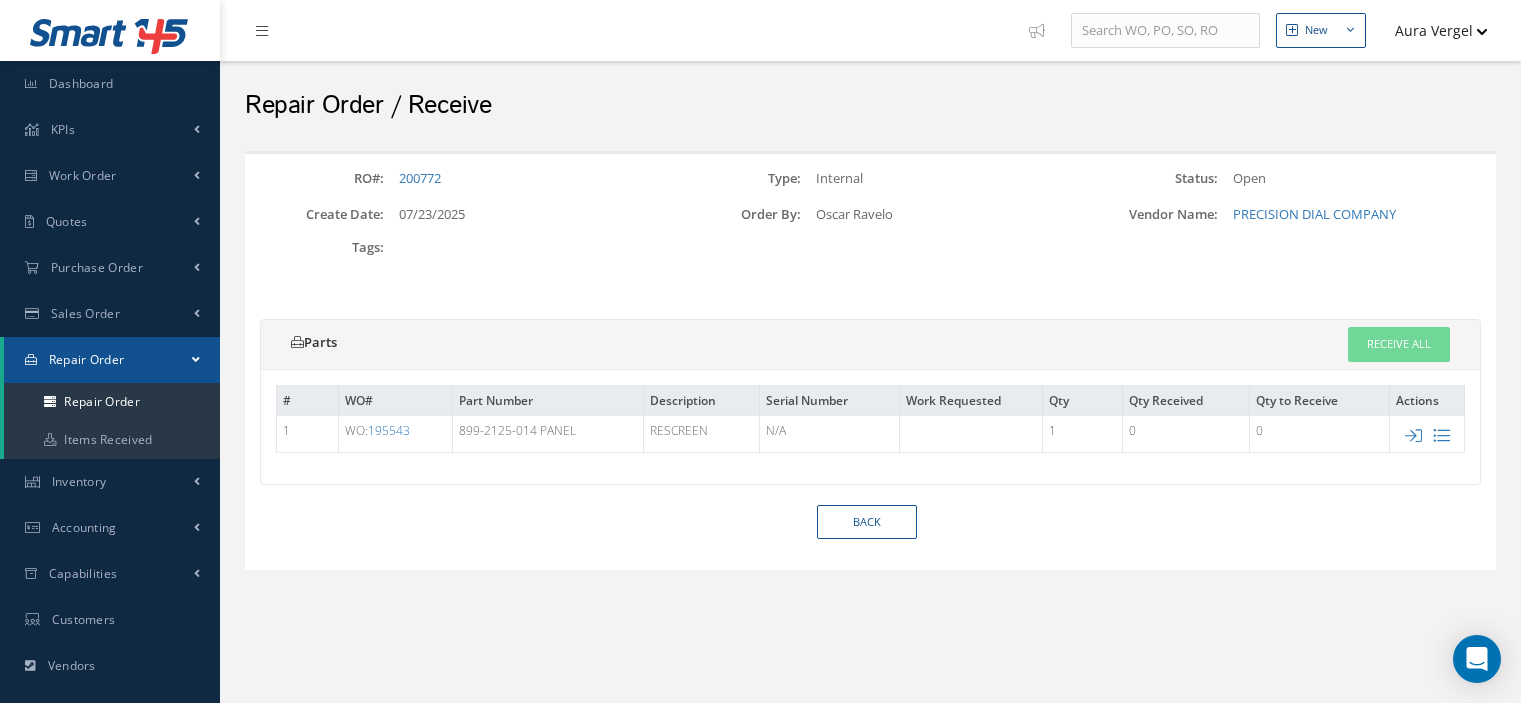scroll, scrollTop: 0, scrollLeft: 0, axis: both 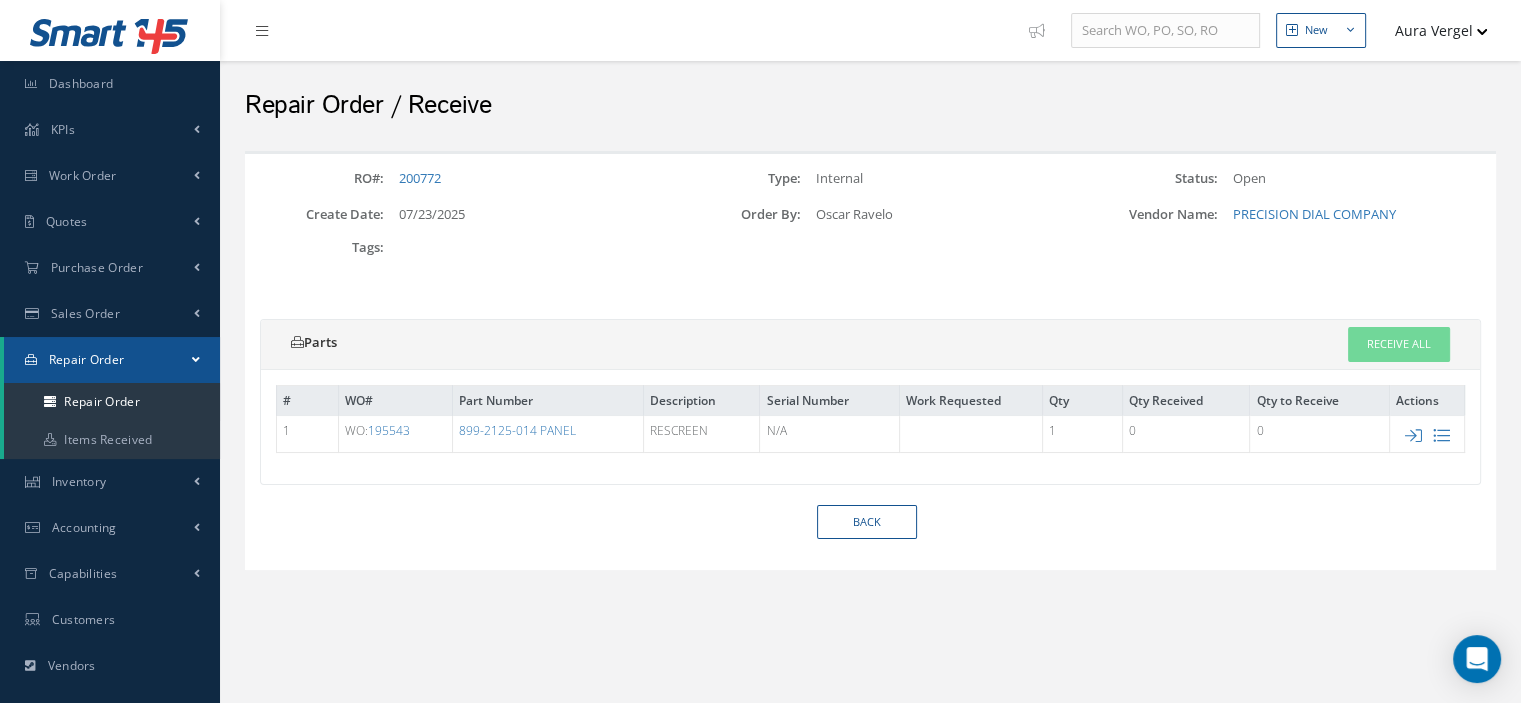 drag, startPoint x: 587, startPoint y: 434, endPoint x: 460, endPoint y: 429, distance: 127.09839 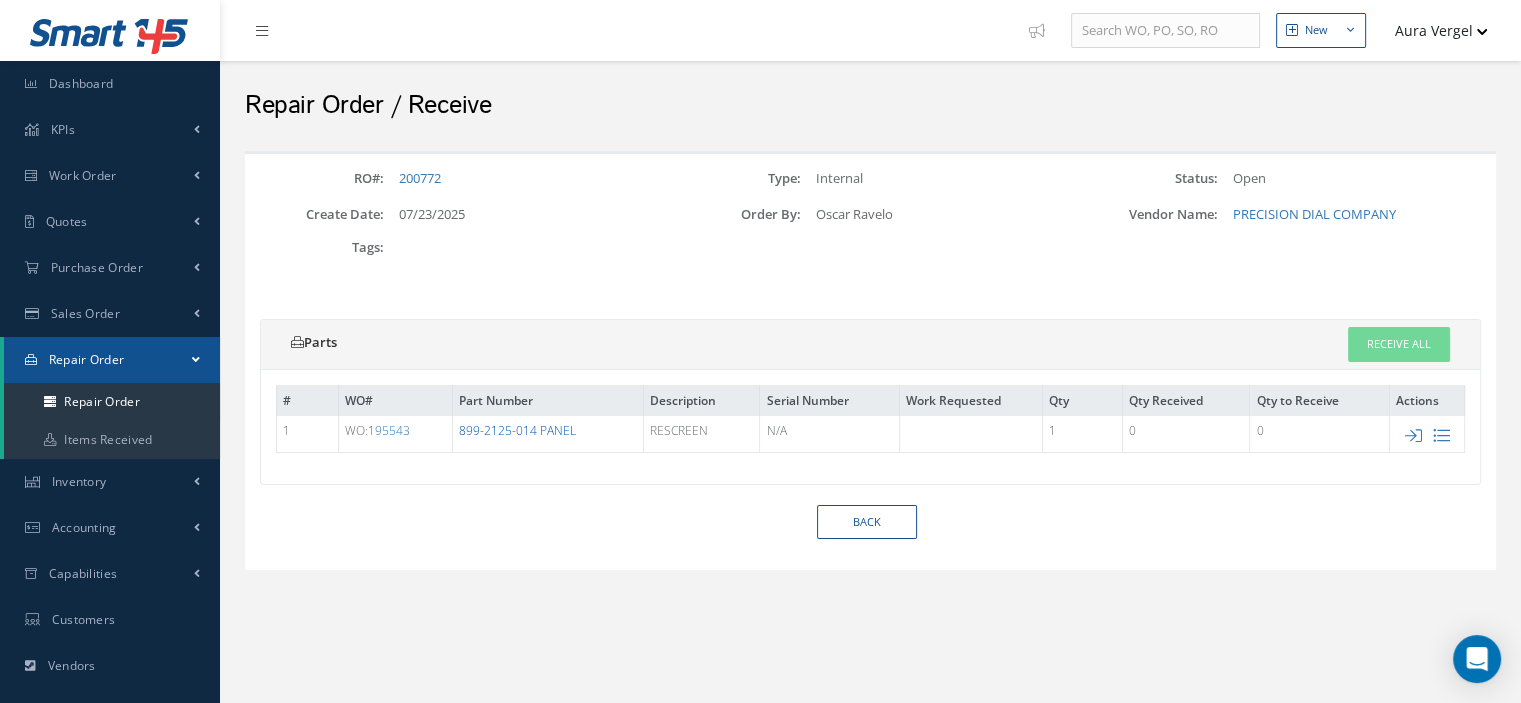 copy on "899-2125-014 PANEL" 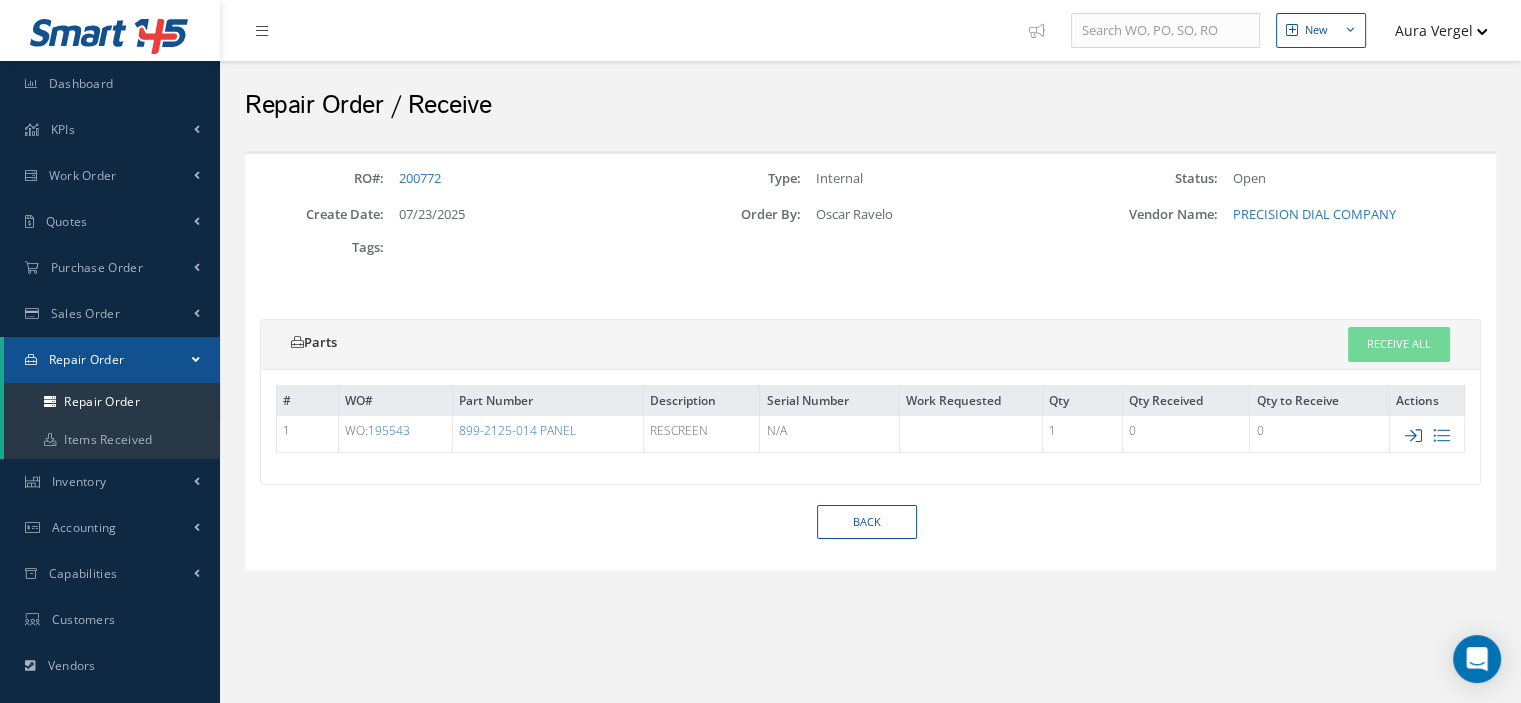 click at bounding box center (1413, 435) 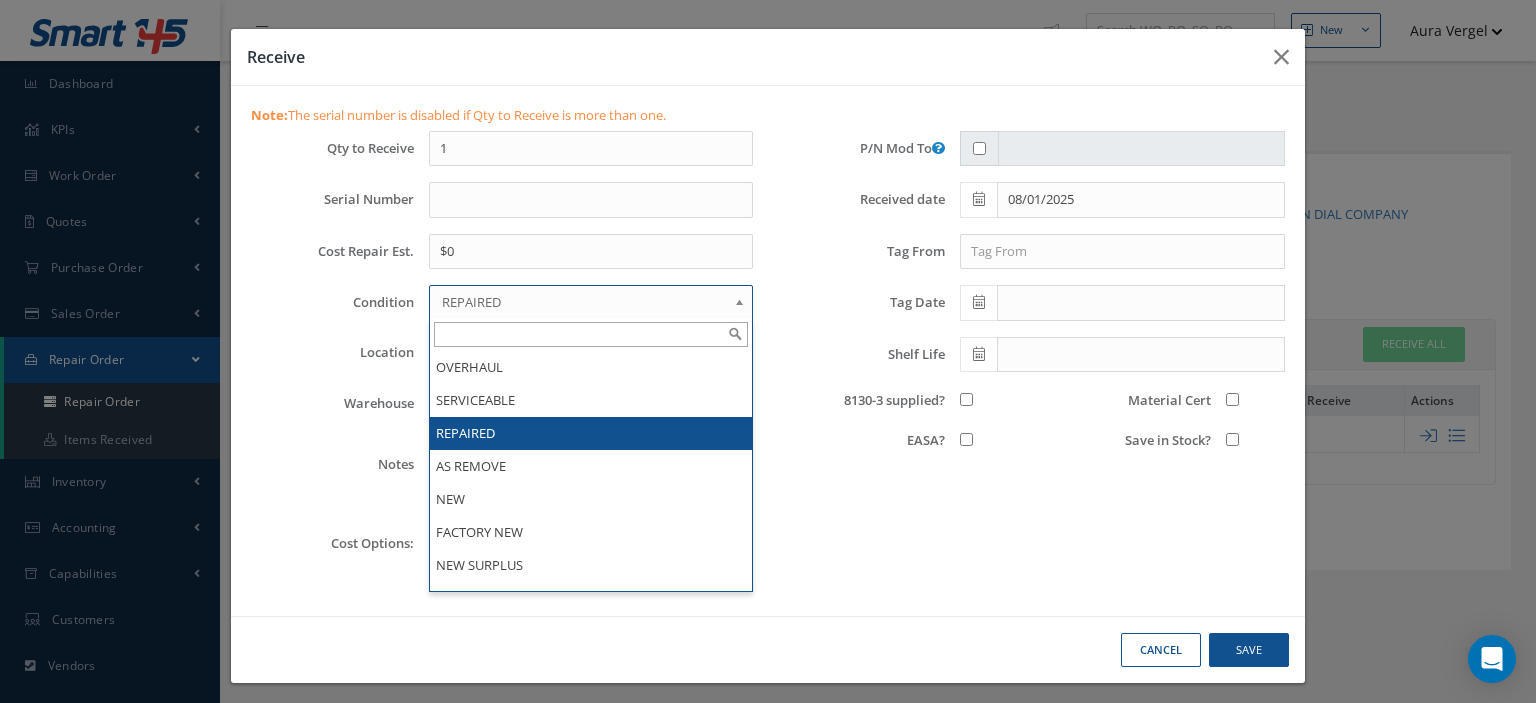 click on "REPAIRED" at bounding box center [584, 302] 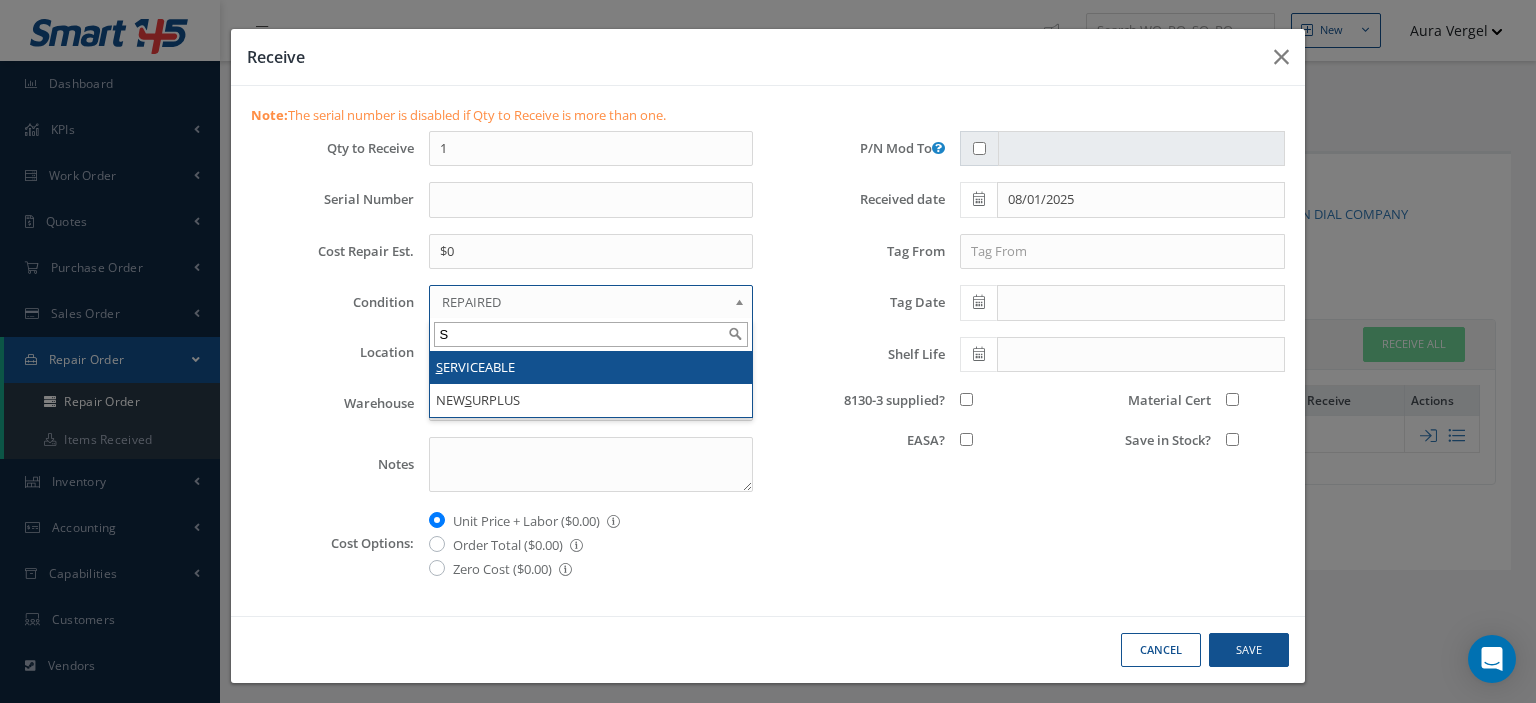 type on "S" 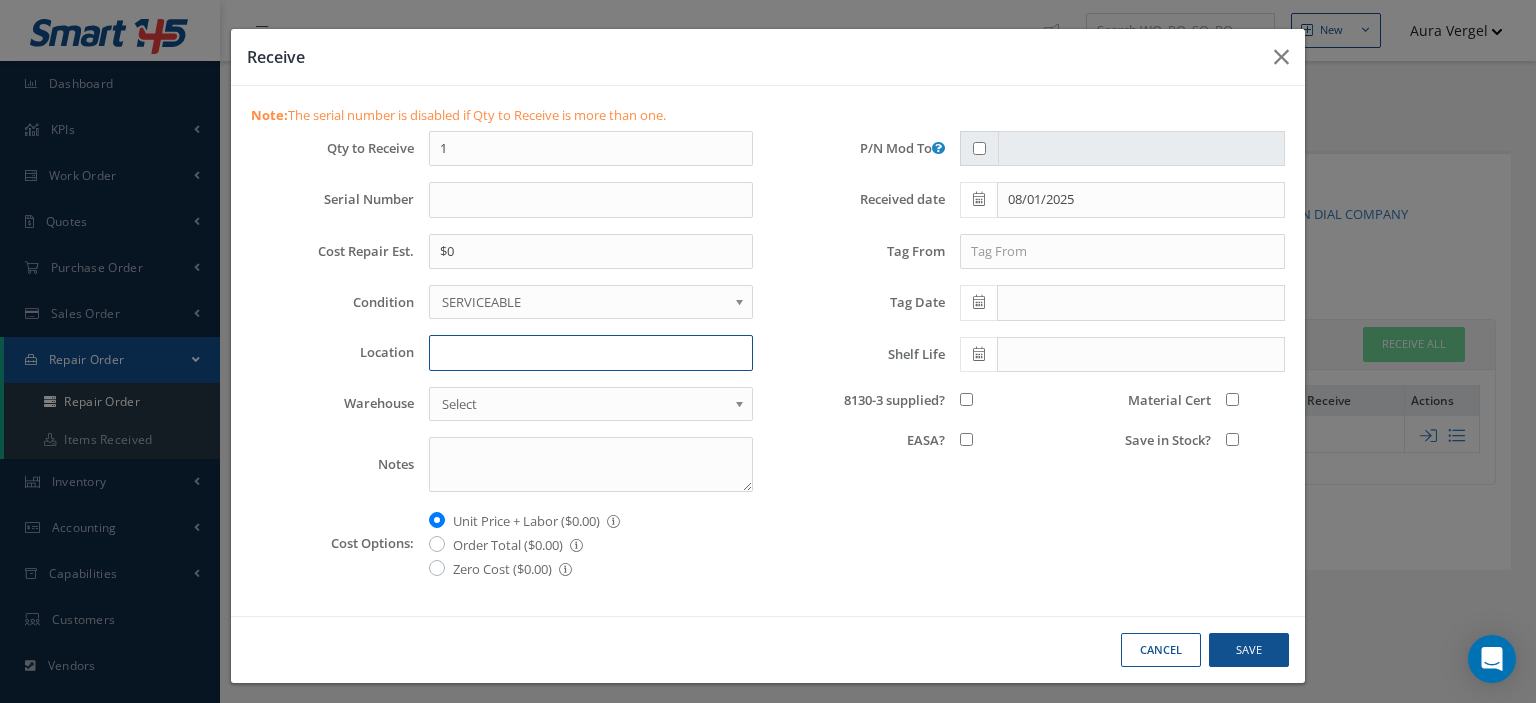 click on "Location" at bounding box center (591, 353) 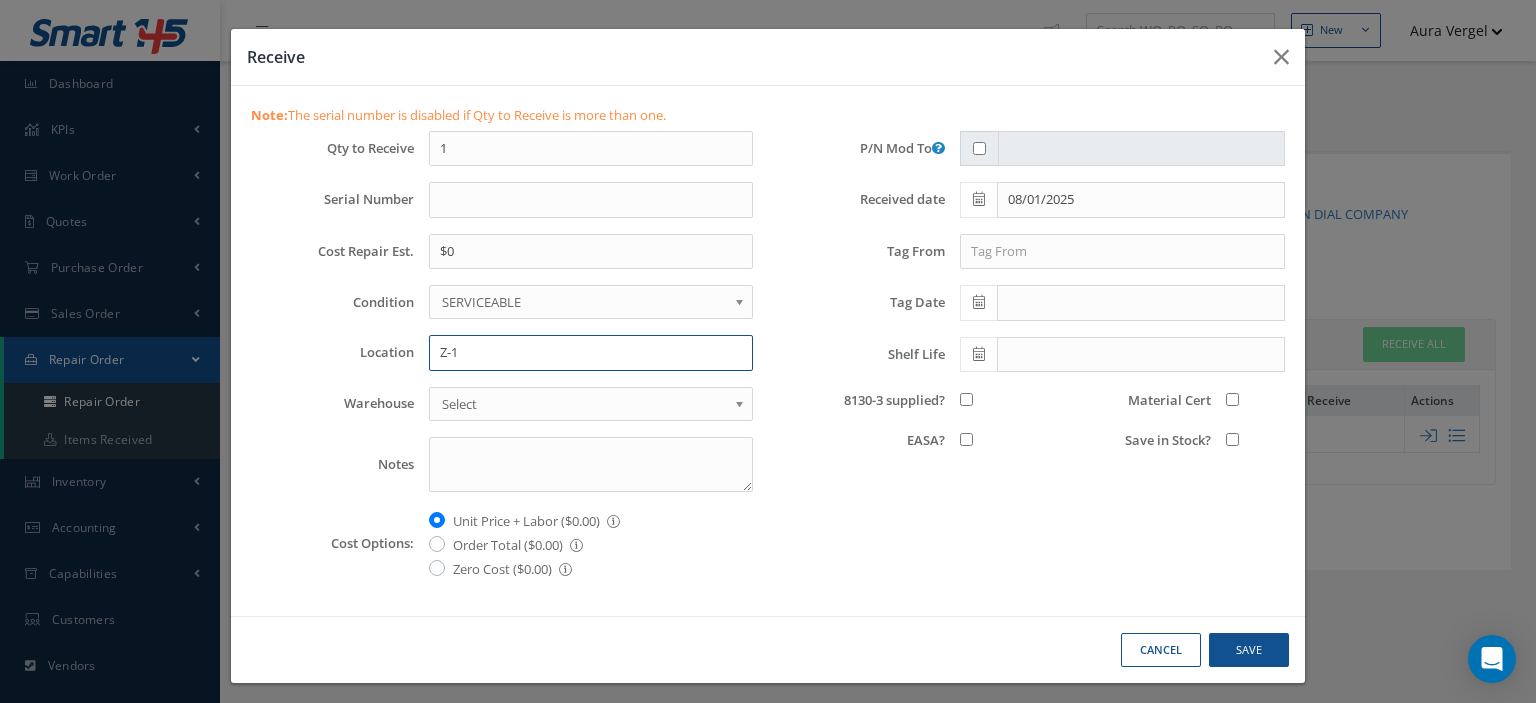 type on "Z-1" 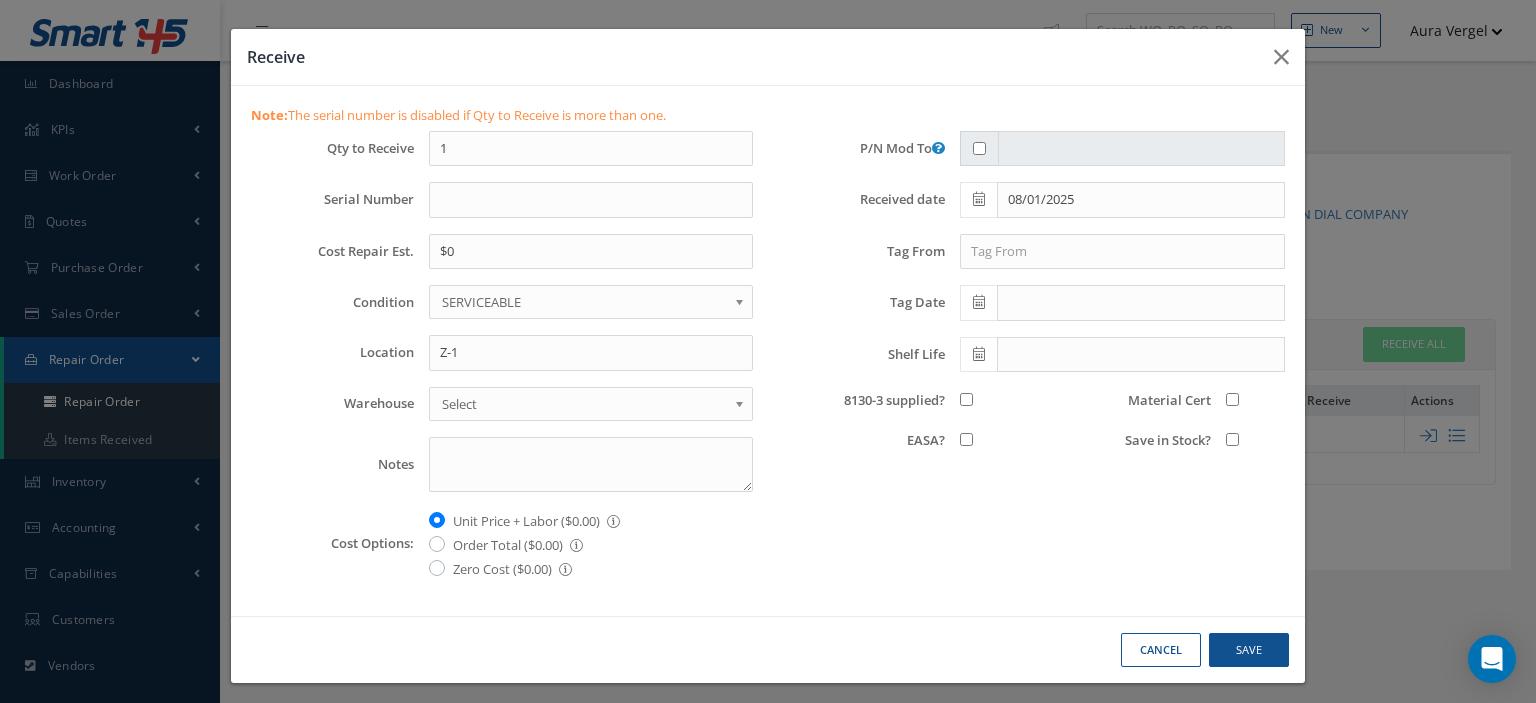 click on "8130-3 supplied?" at bounding box center [966, 399] 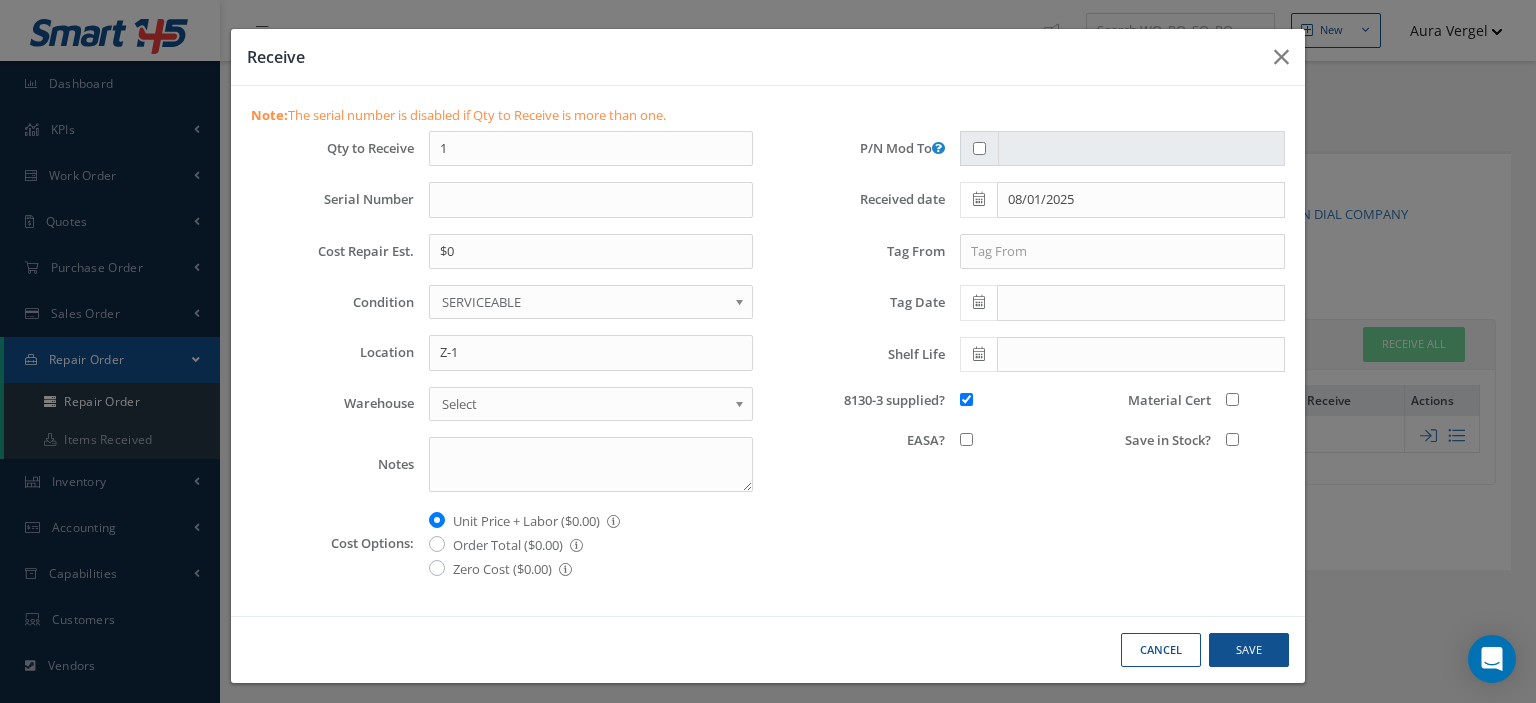 click on "Save in Stock?" at bounding box center (1232, 439) 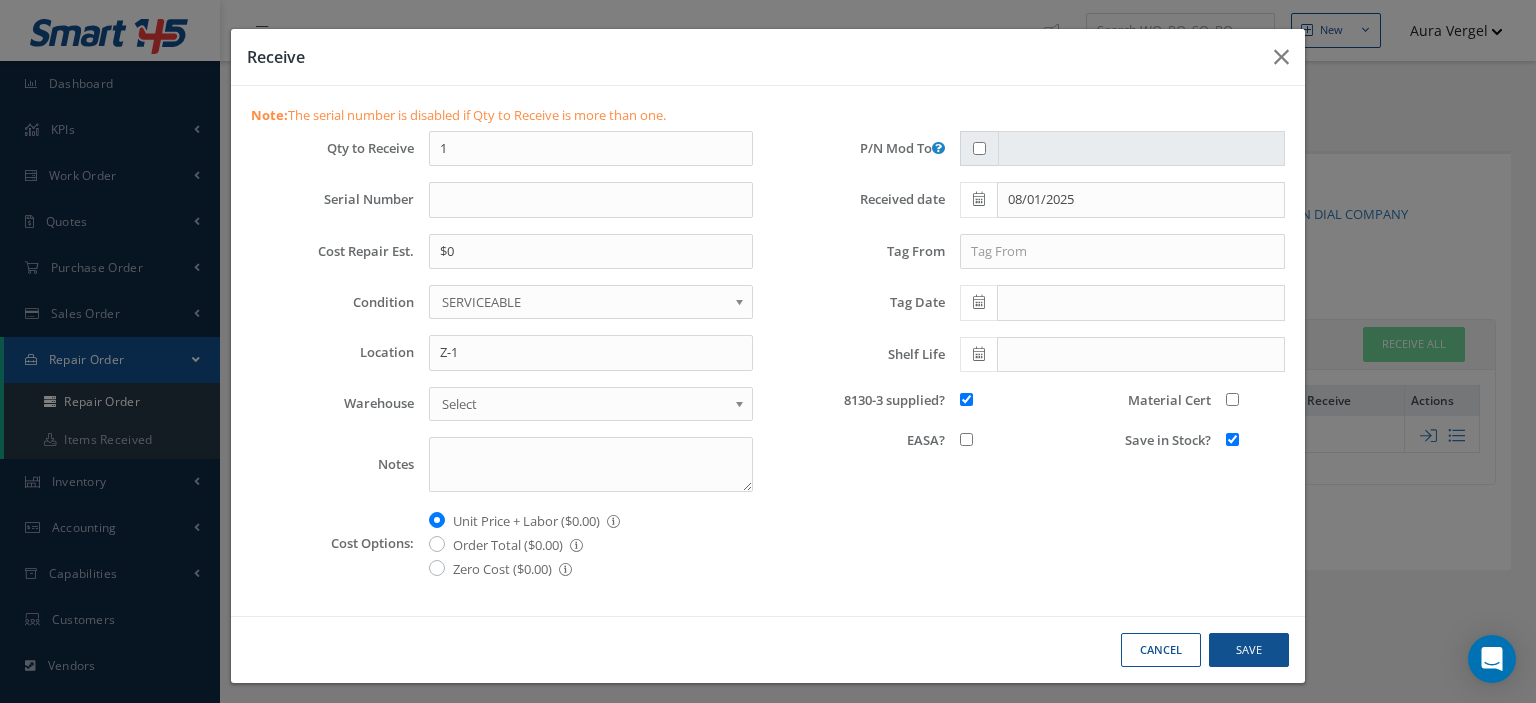 click on "Material Cert" at bounding box center [1232, 399] 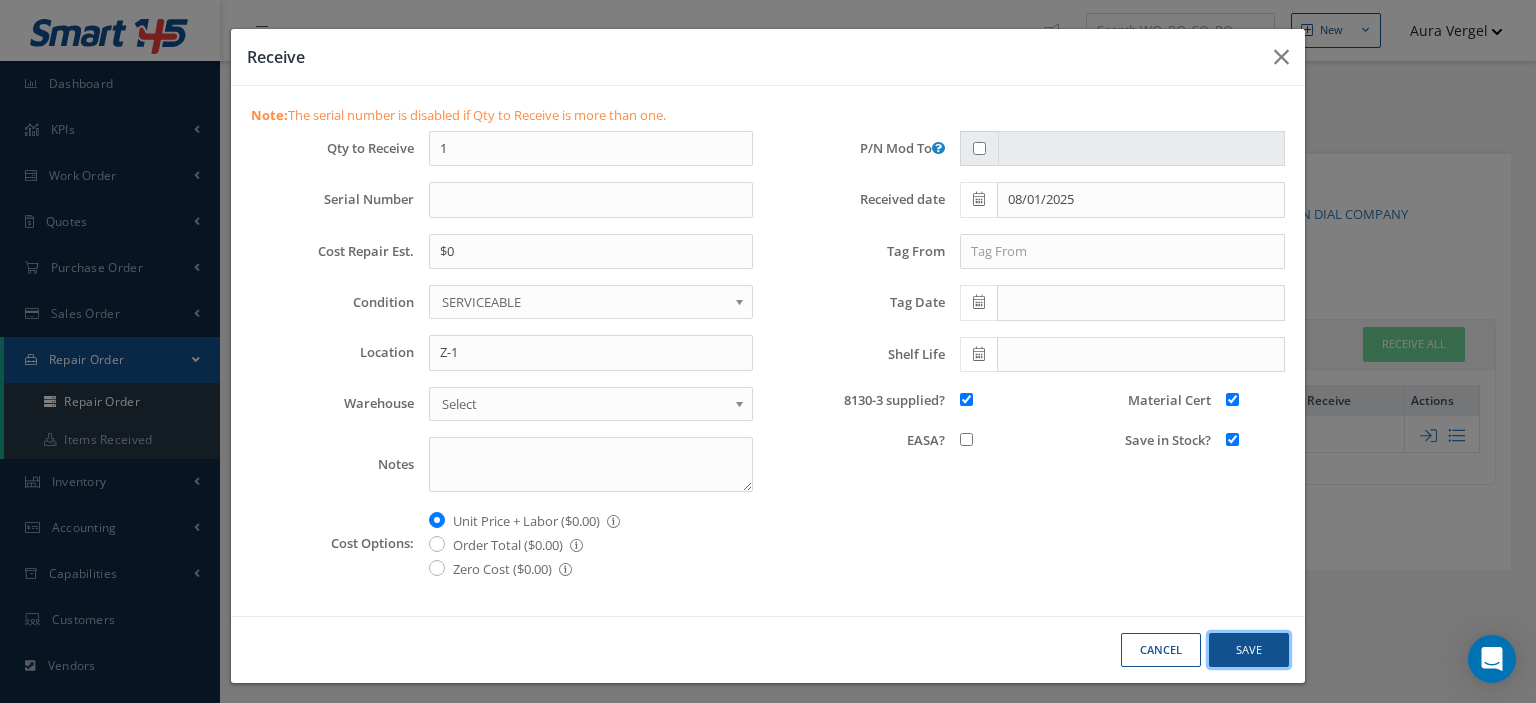click on "Save" at bounding box center [1249, 650] 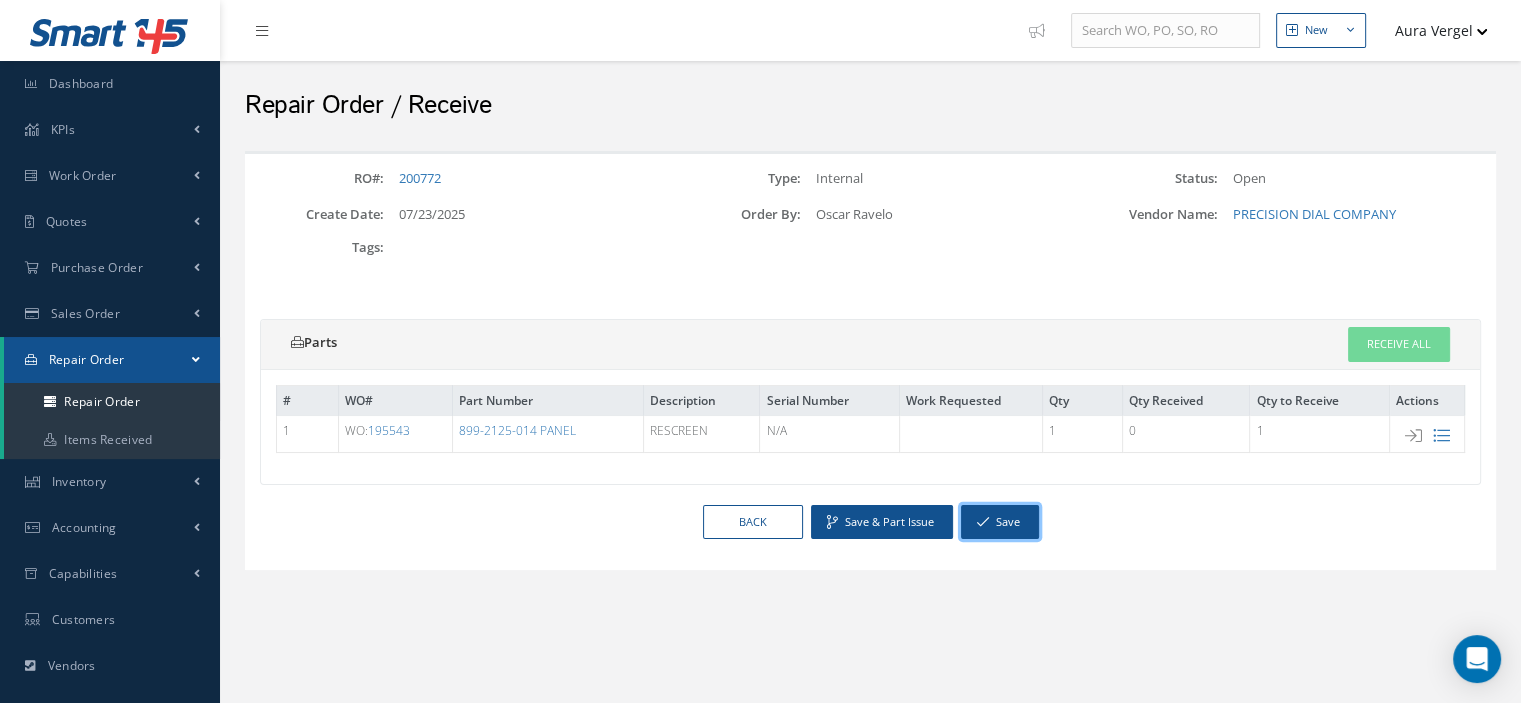 click on "Save" at bounding box center [1000, 522] 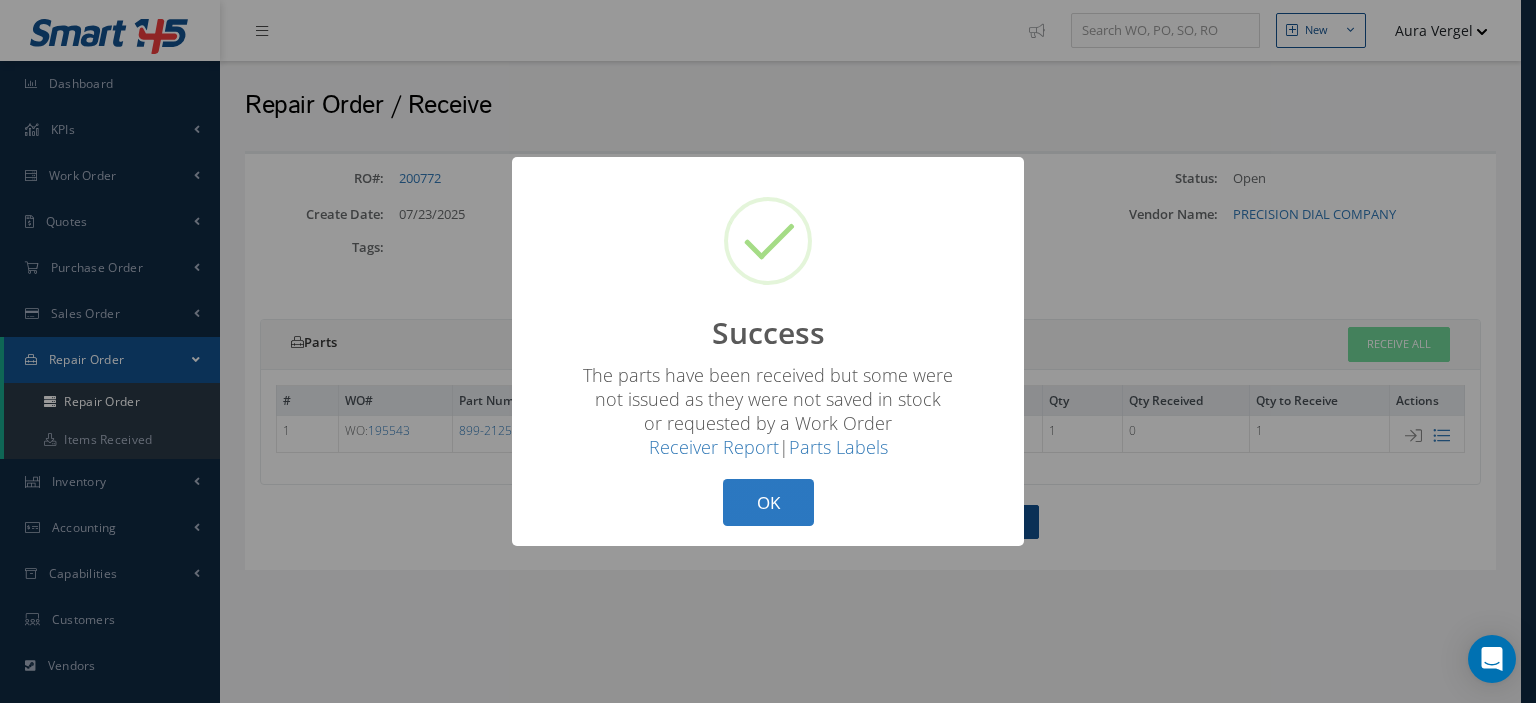 click on "OK" at bounding box center [768, 502] 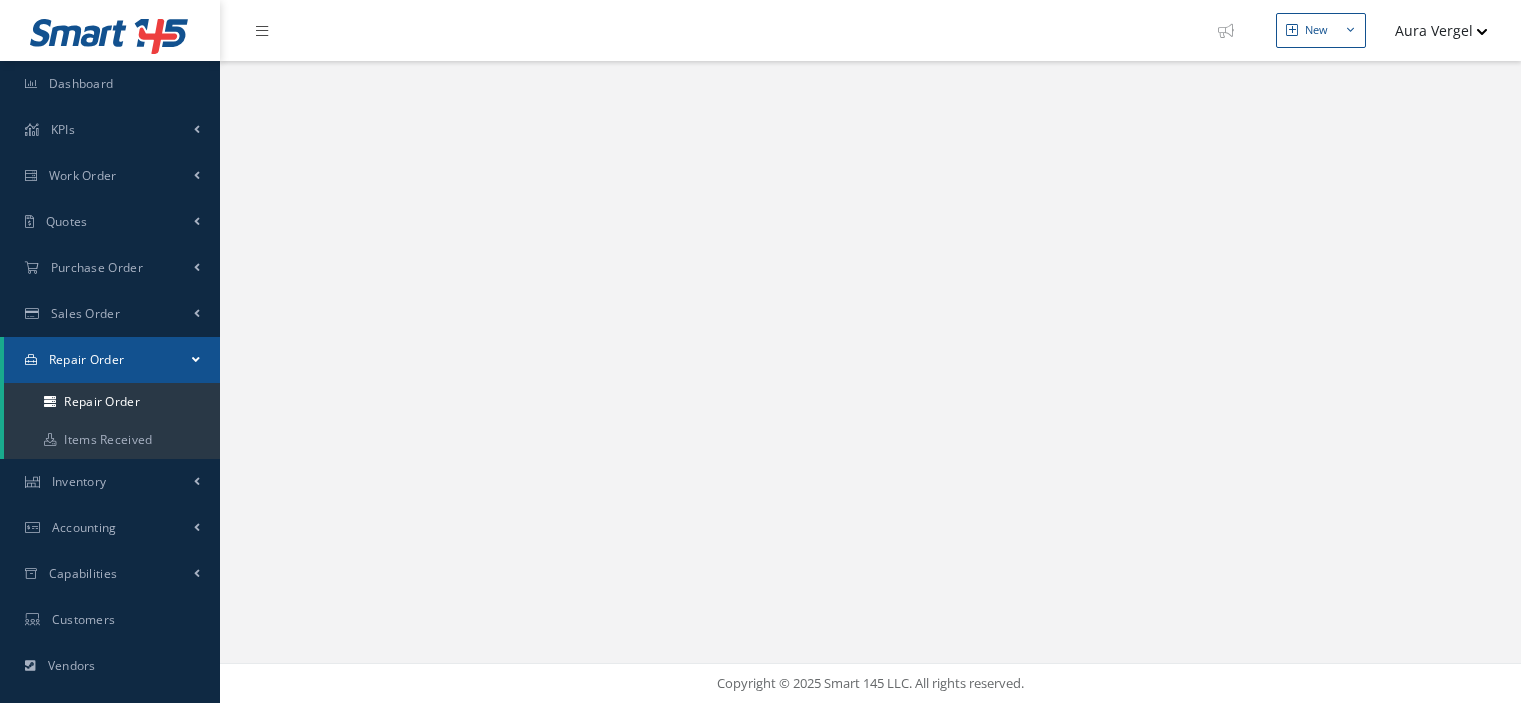 scroll, scrollTop: 0, scrollLeft: 0, axis: both 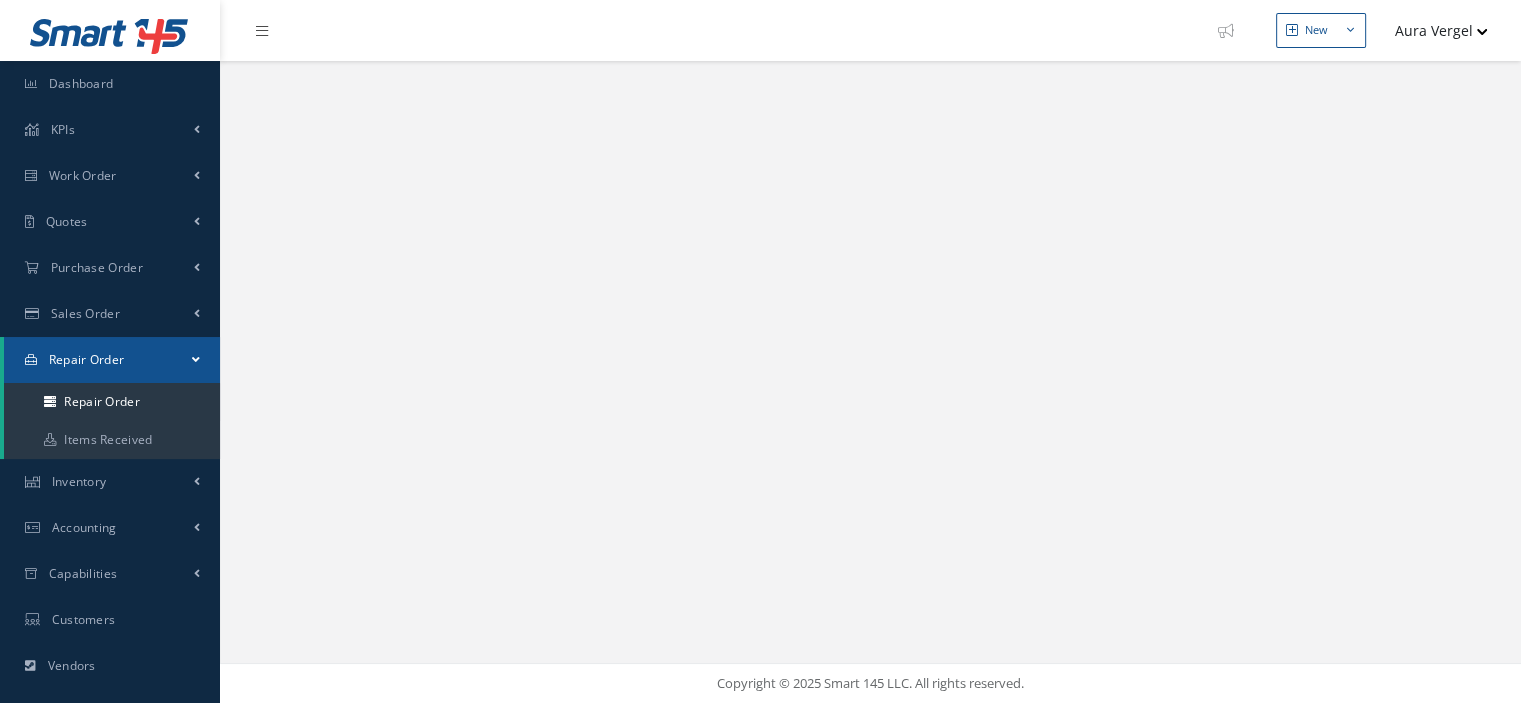 select on "25" 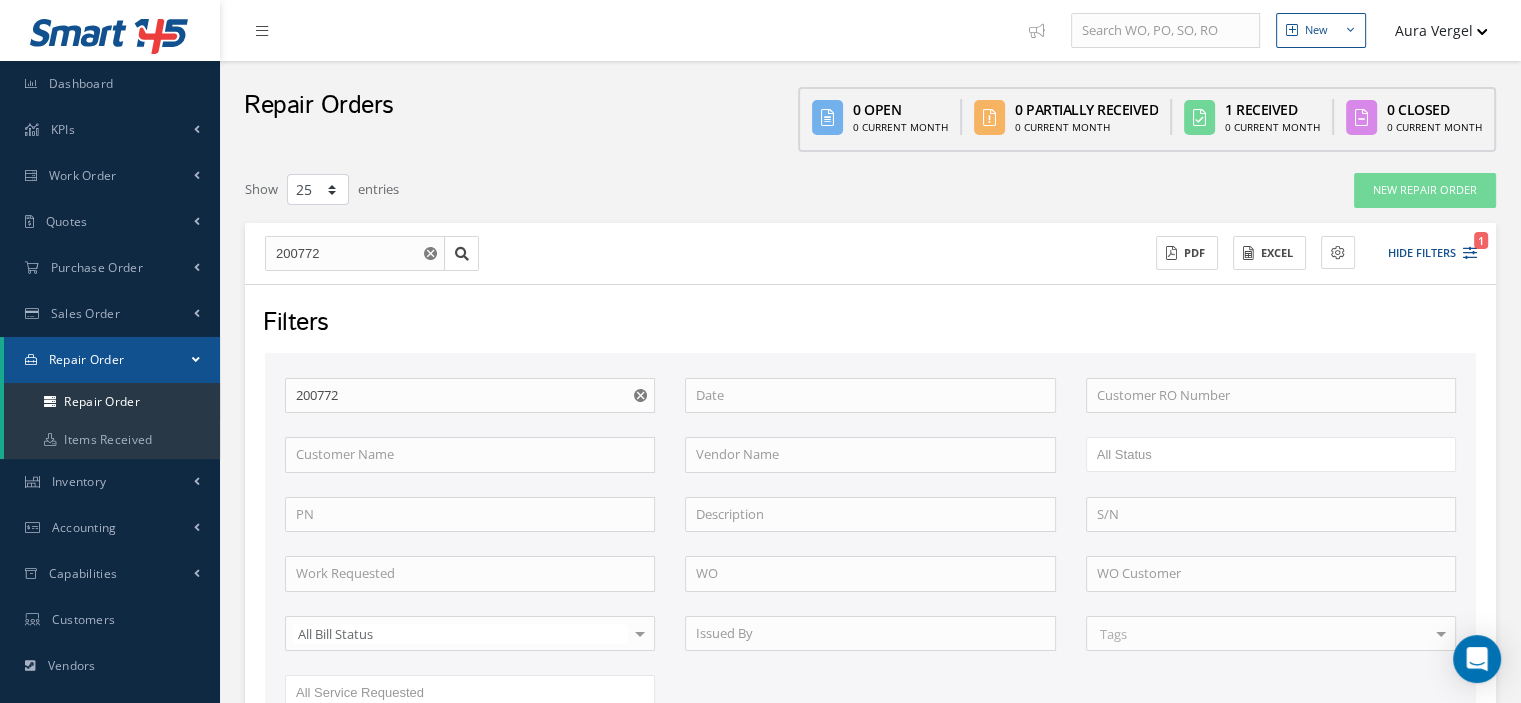 click at bounding box center [196, 359] 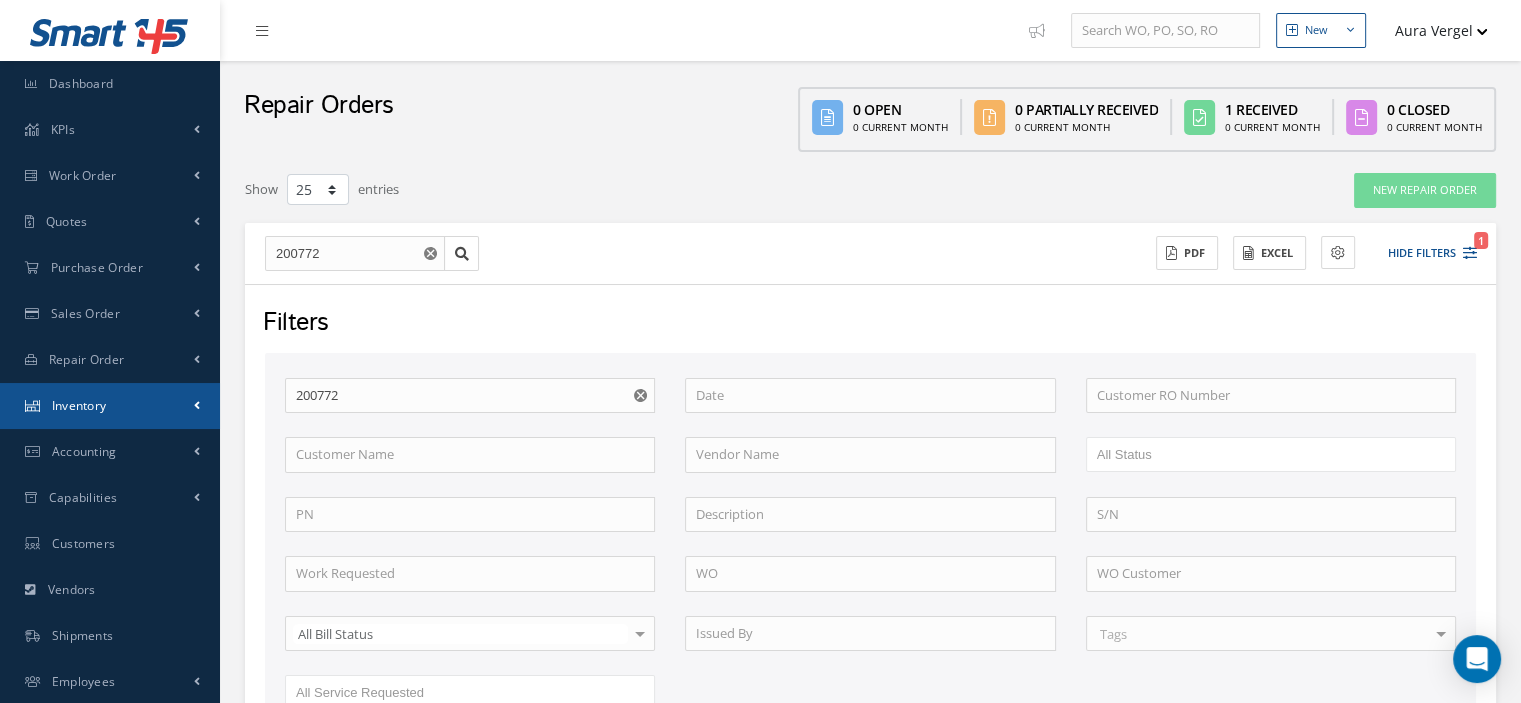 click on "Inventory" at bounding box center (110, 406) 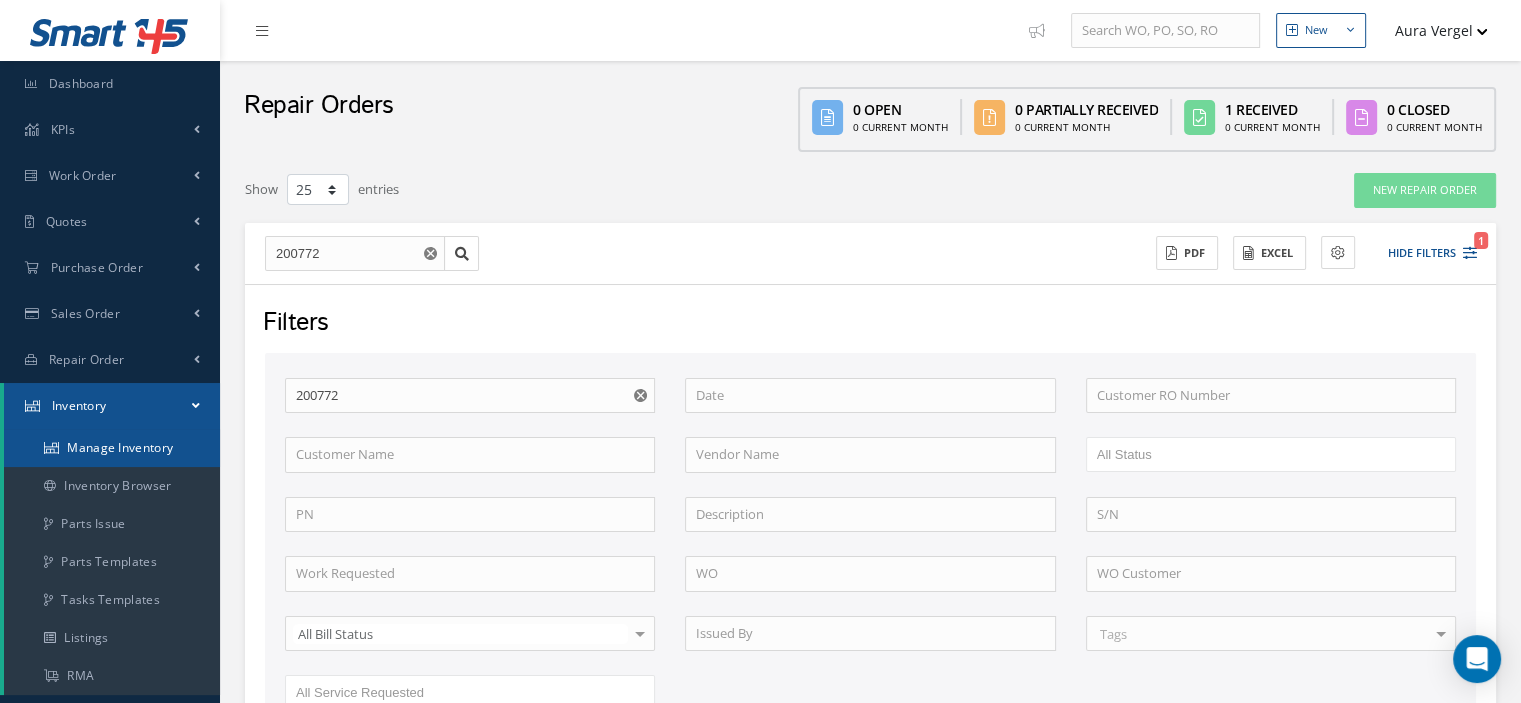 click on "Manage Inventory" at bounding box center (112, 448) 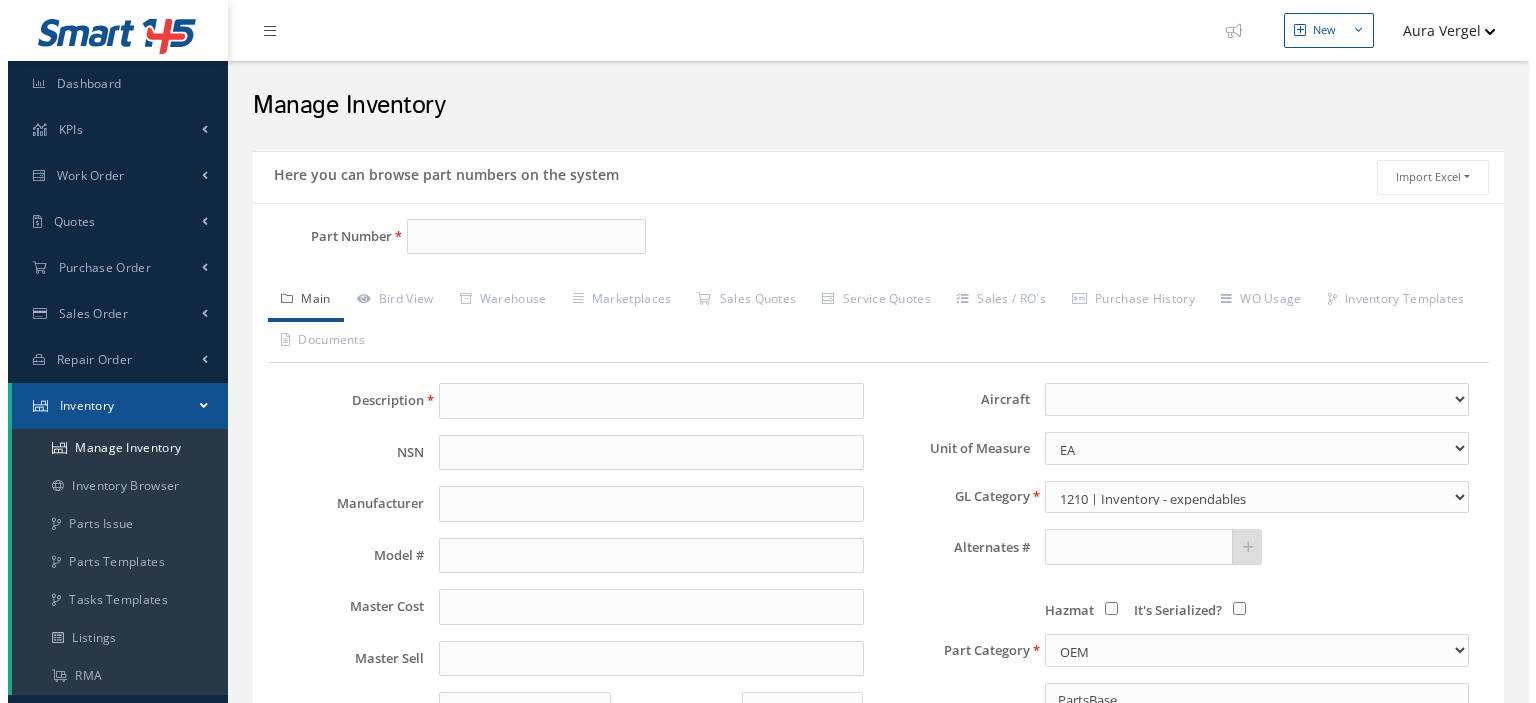 scroll, scrollTop: 0, scrollLeft: 0, axis: both 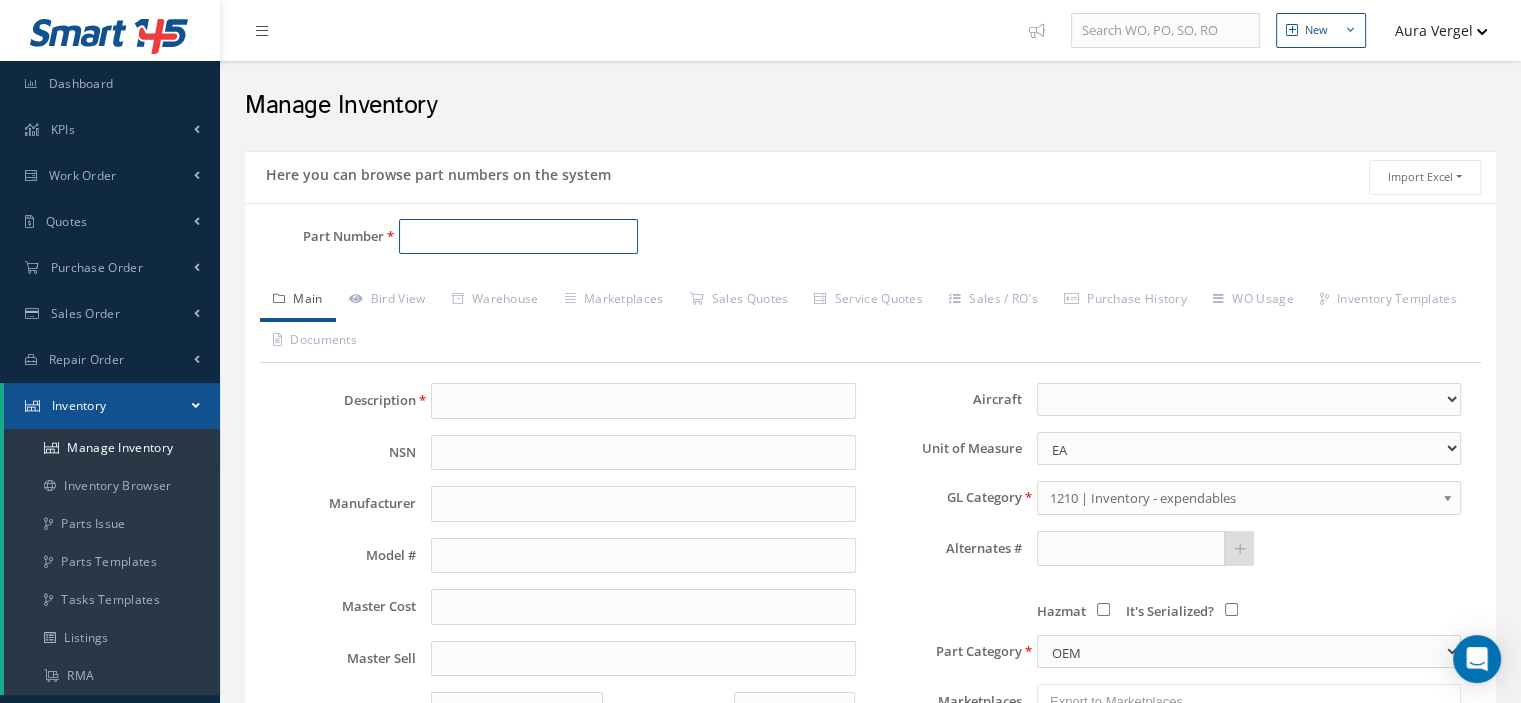 click on "Part Number" at bounding box center (518, 237) 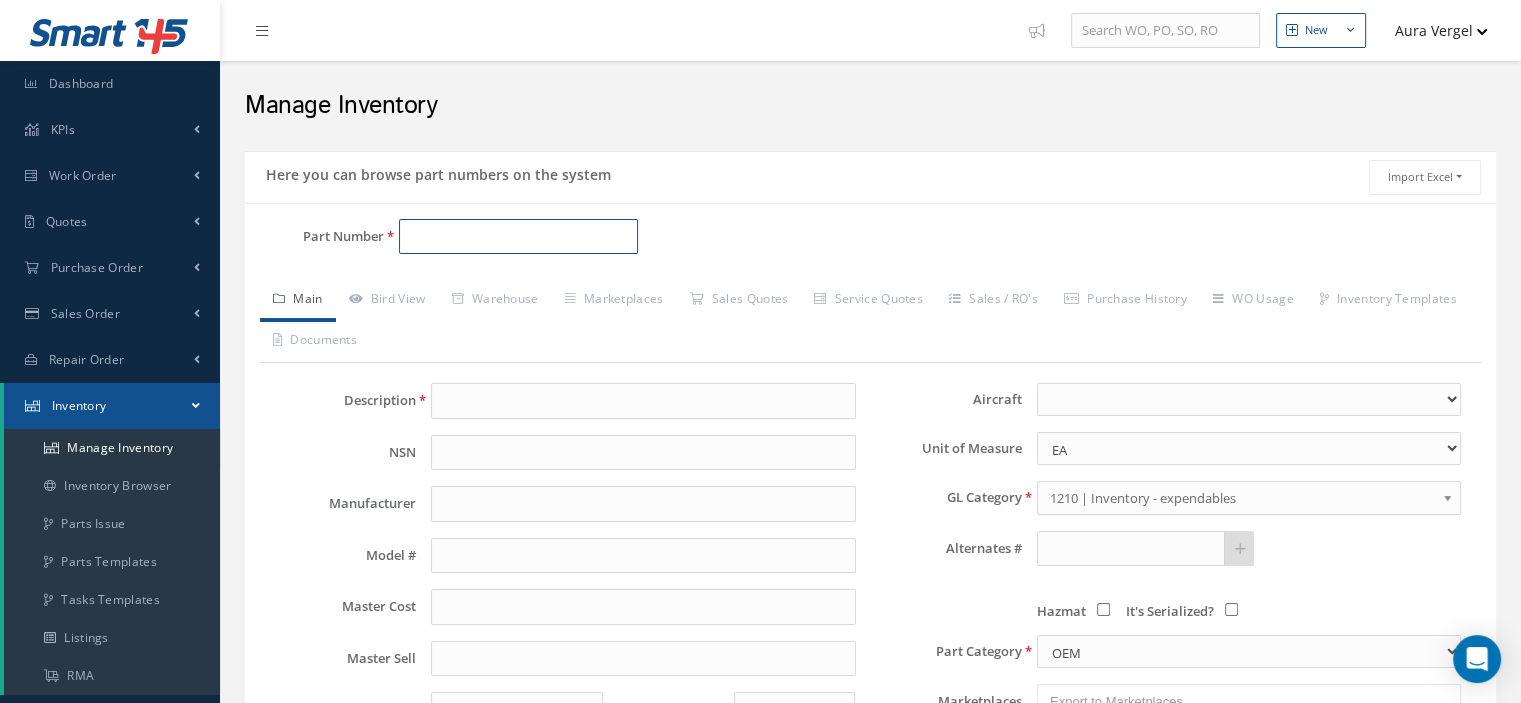 paste on "899-2125-014 PANEL" 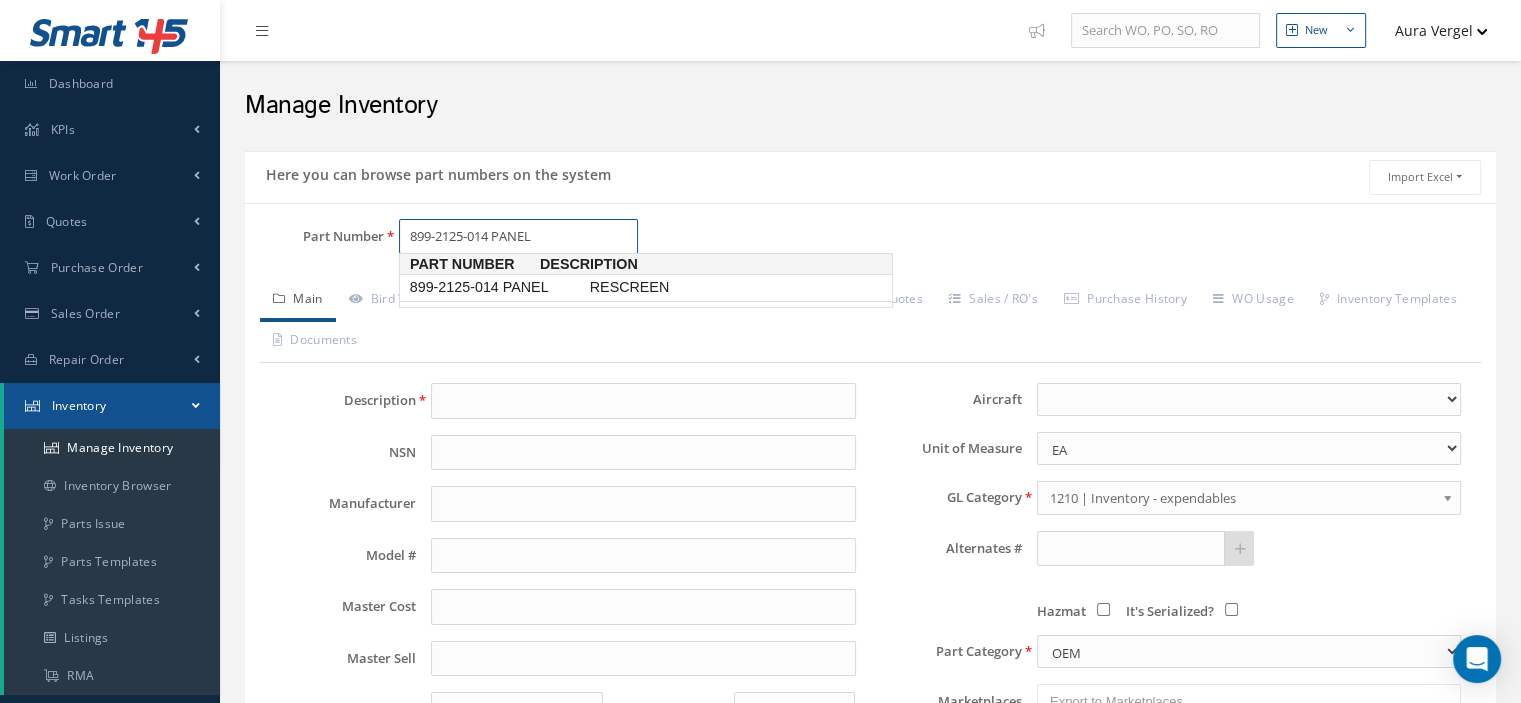 click on "899-2125-014 PANEL" at bounding box center [496, 287] 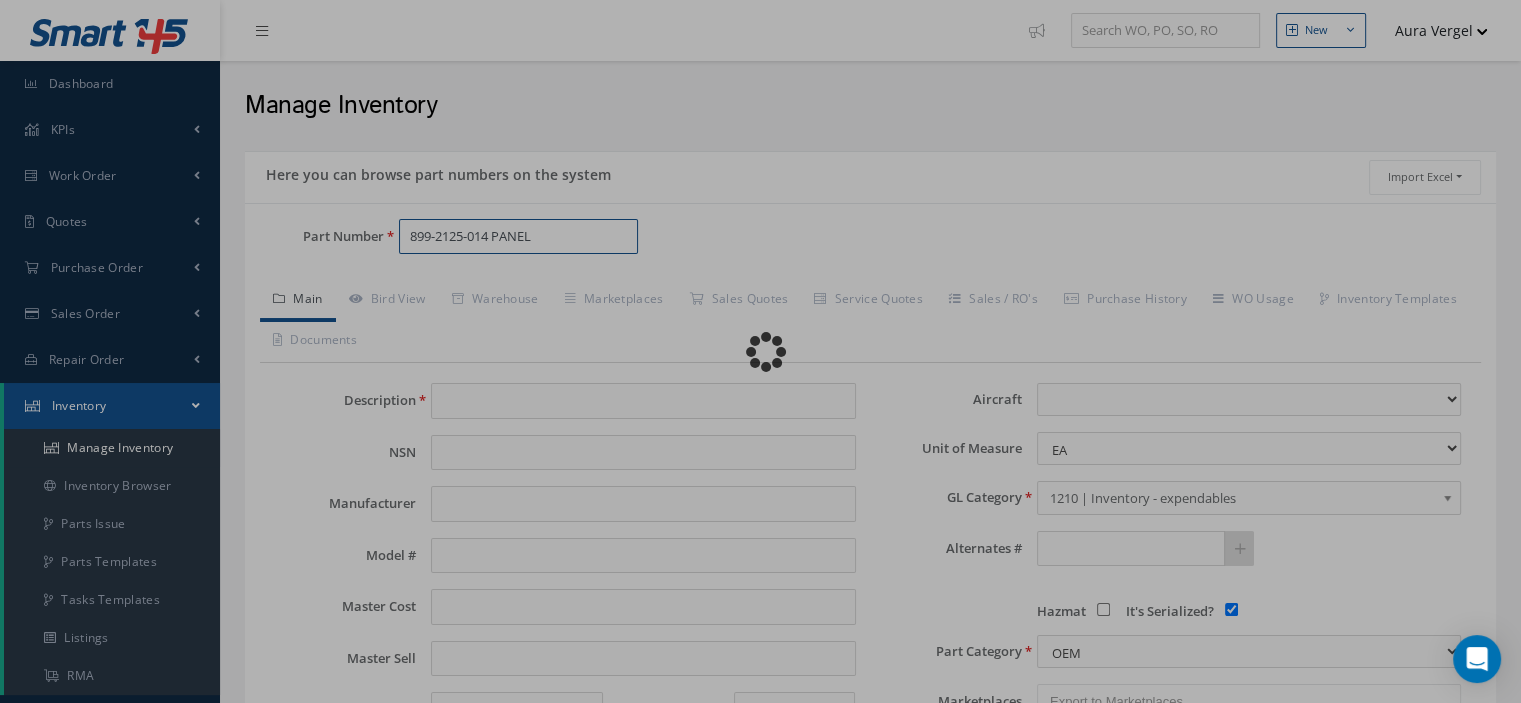 type on "RESCREEN" 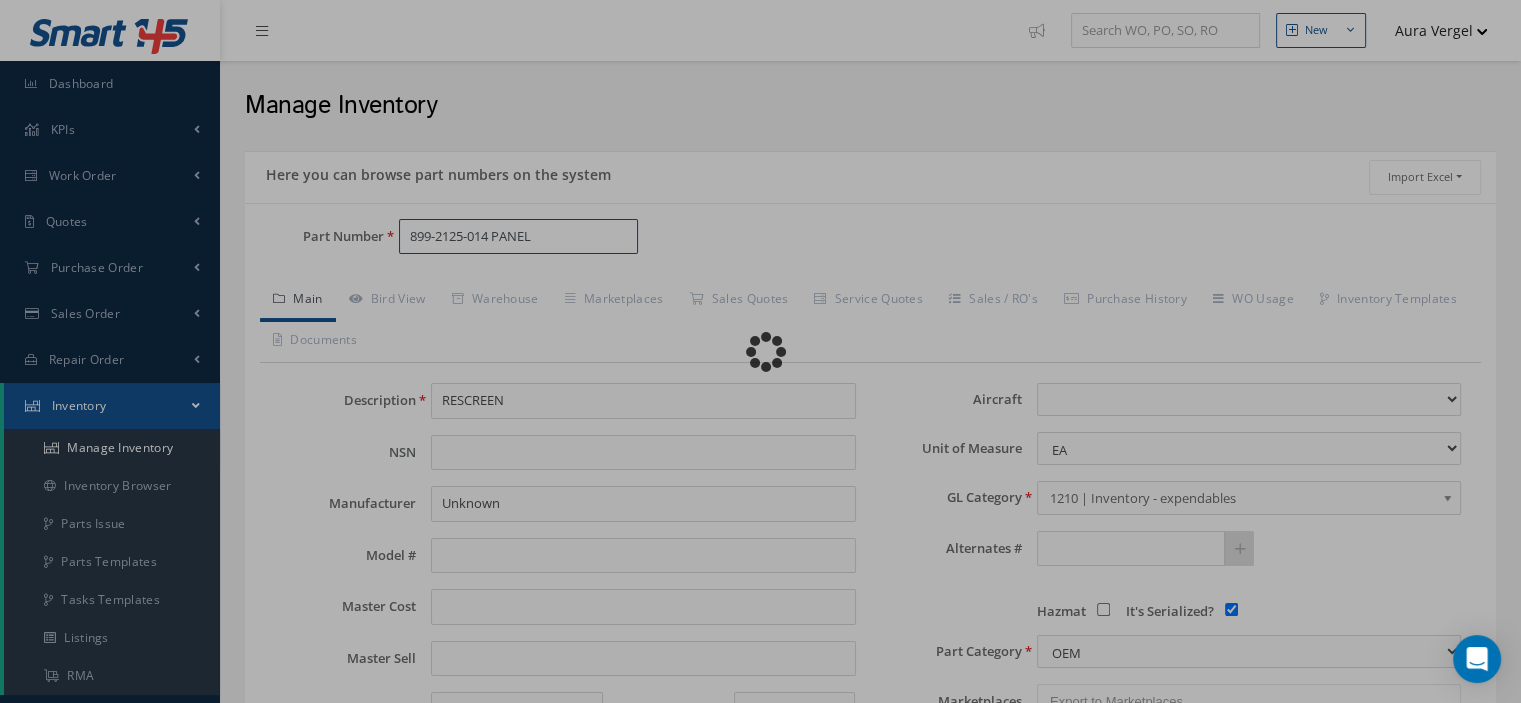 select 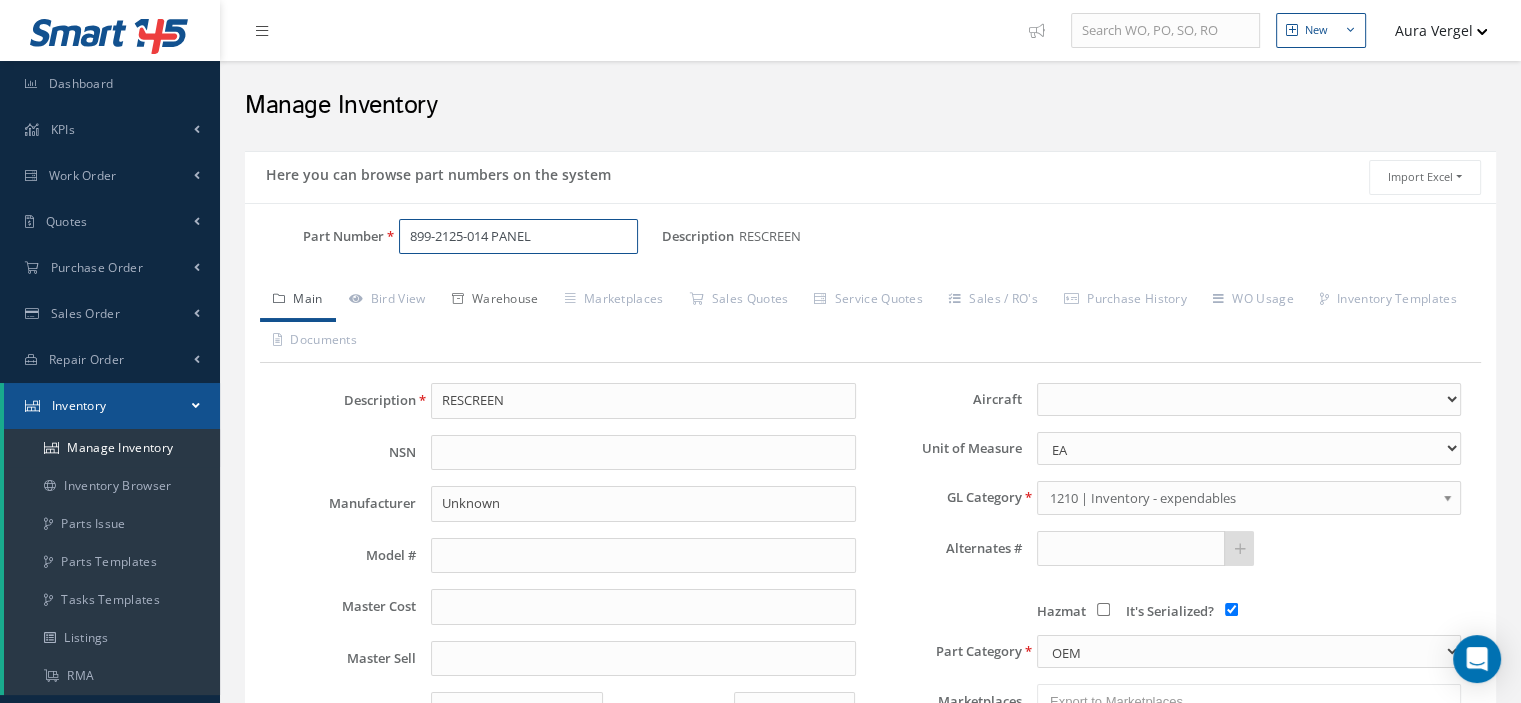 type on "899-2125-014 PANEL" 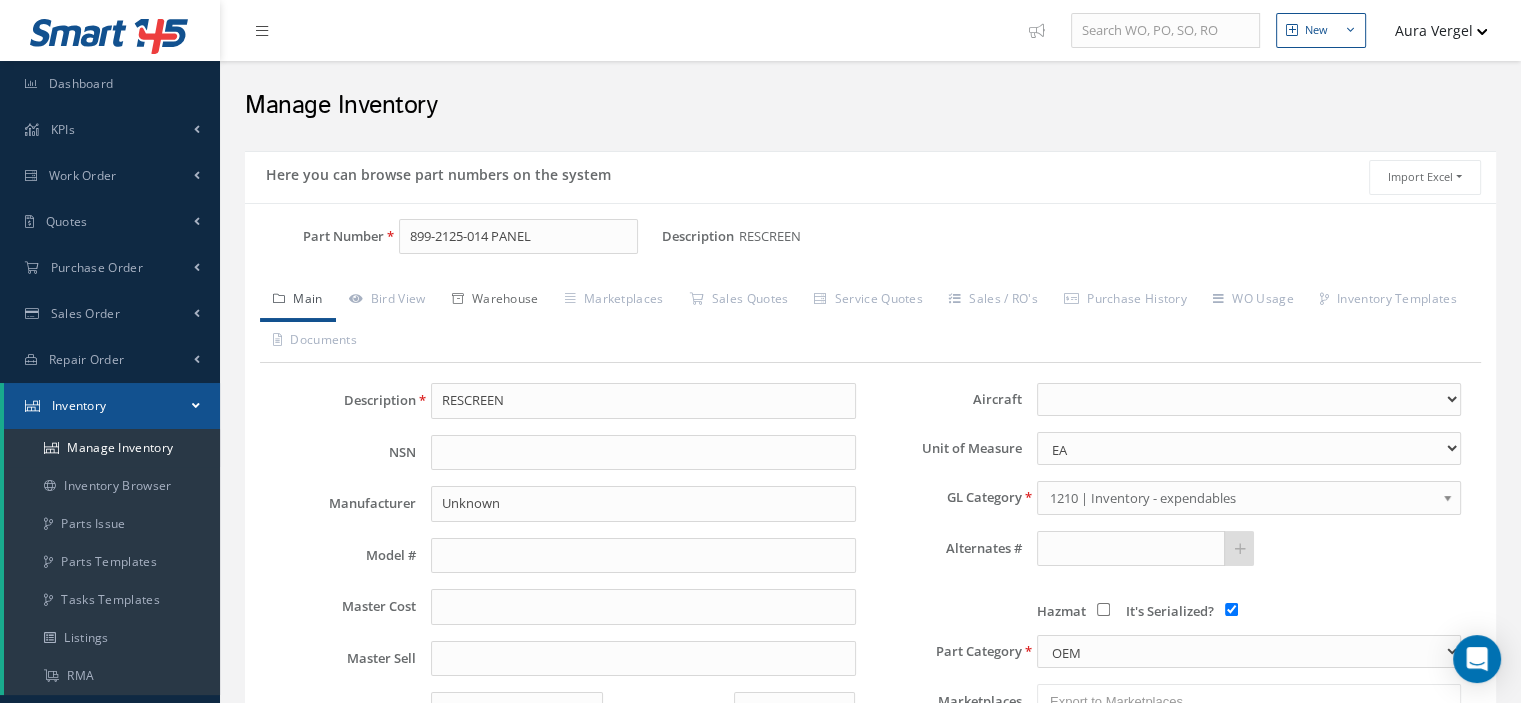 click on "Warehouse" at bounding box center [495, 301] 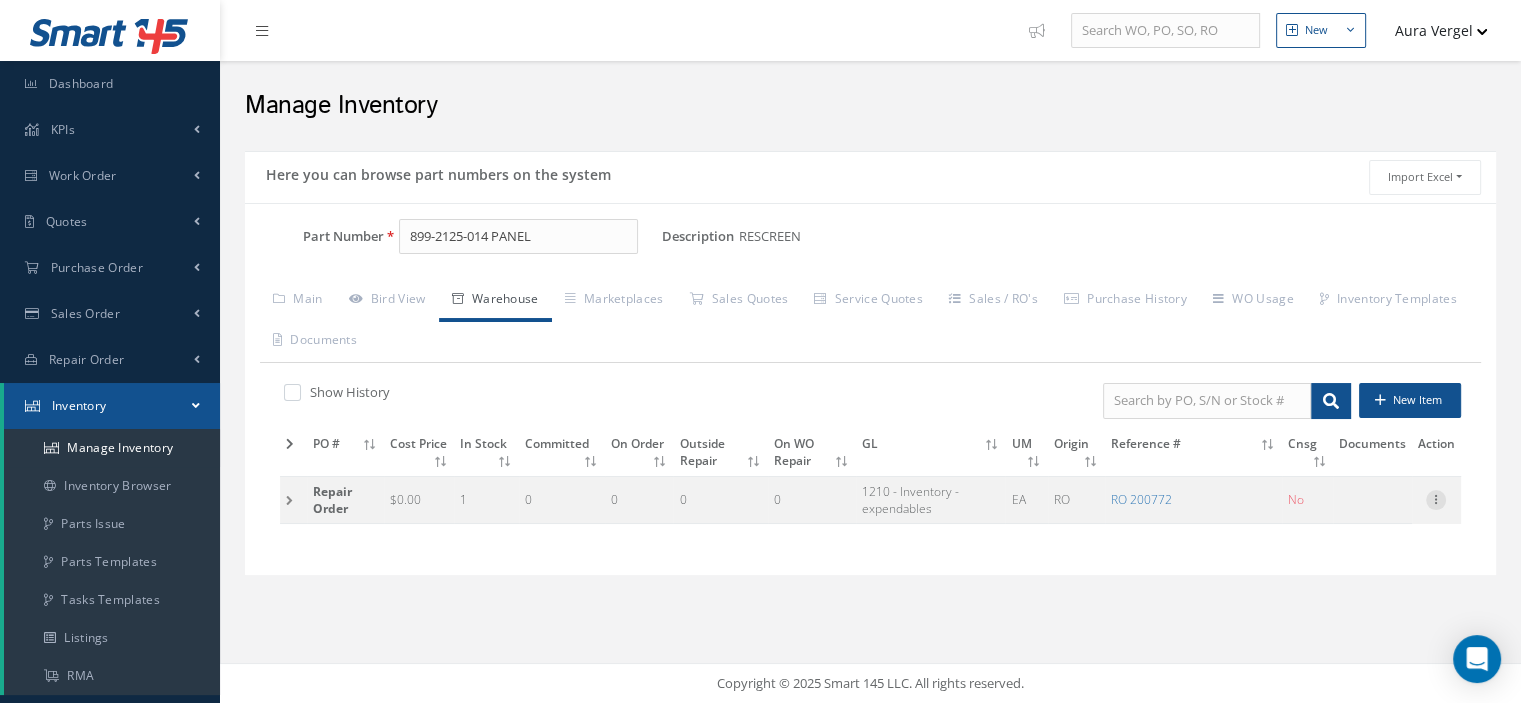 click at bounding box center [1436, 500] 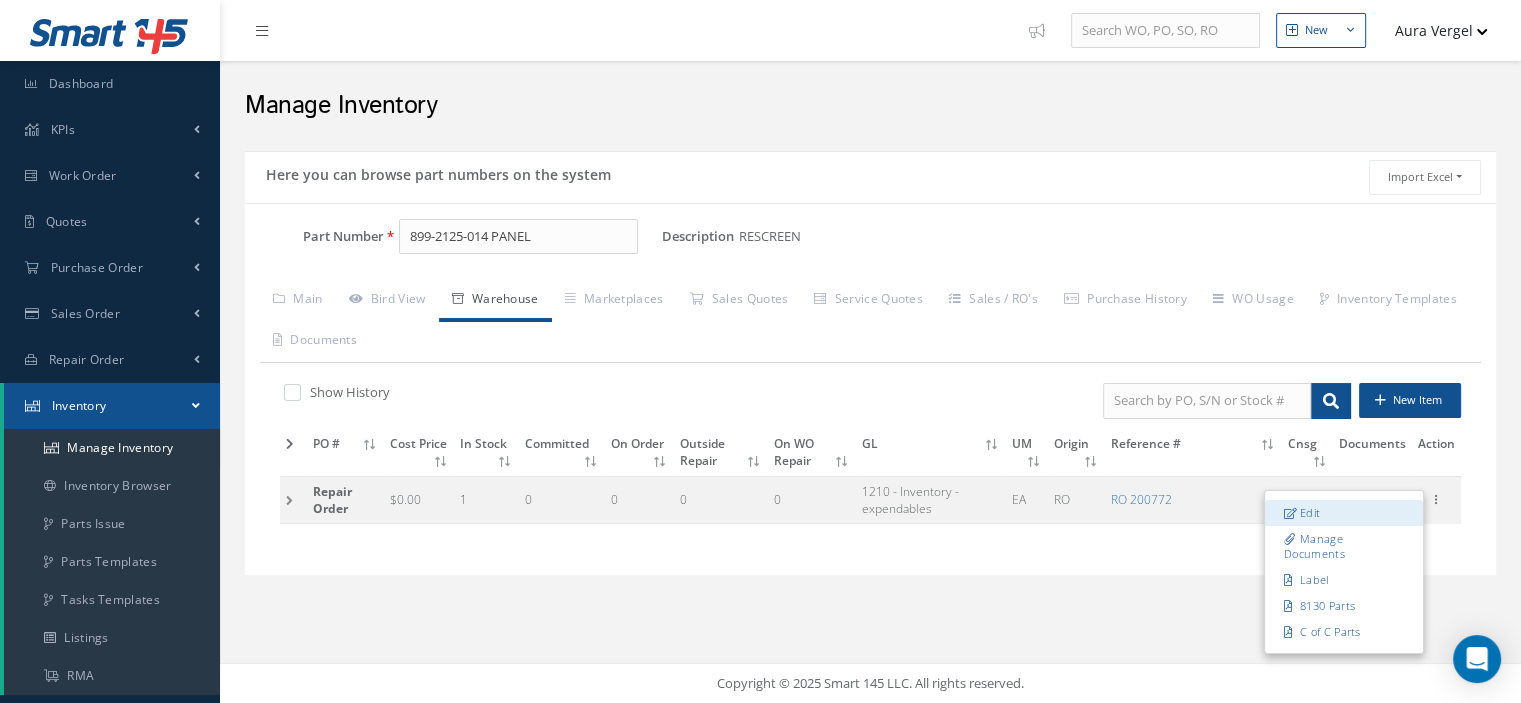 click on "Edit" at bounding box center (1344, 513) 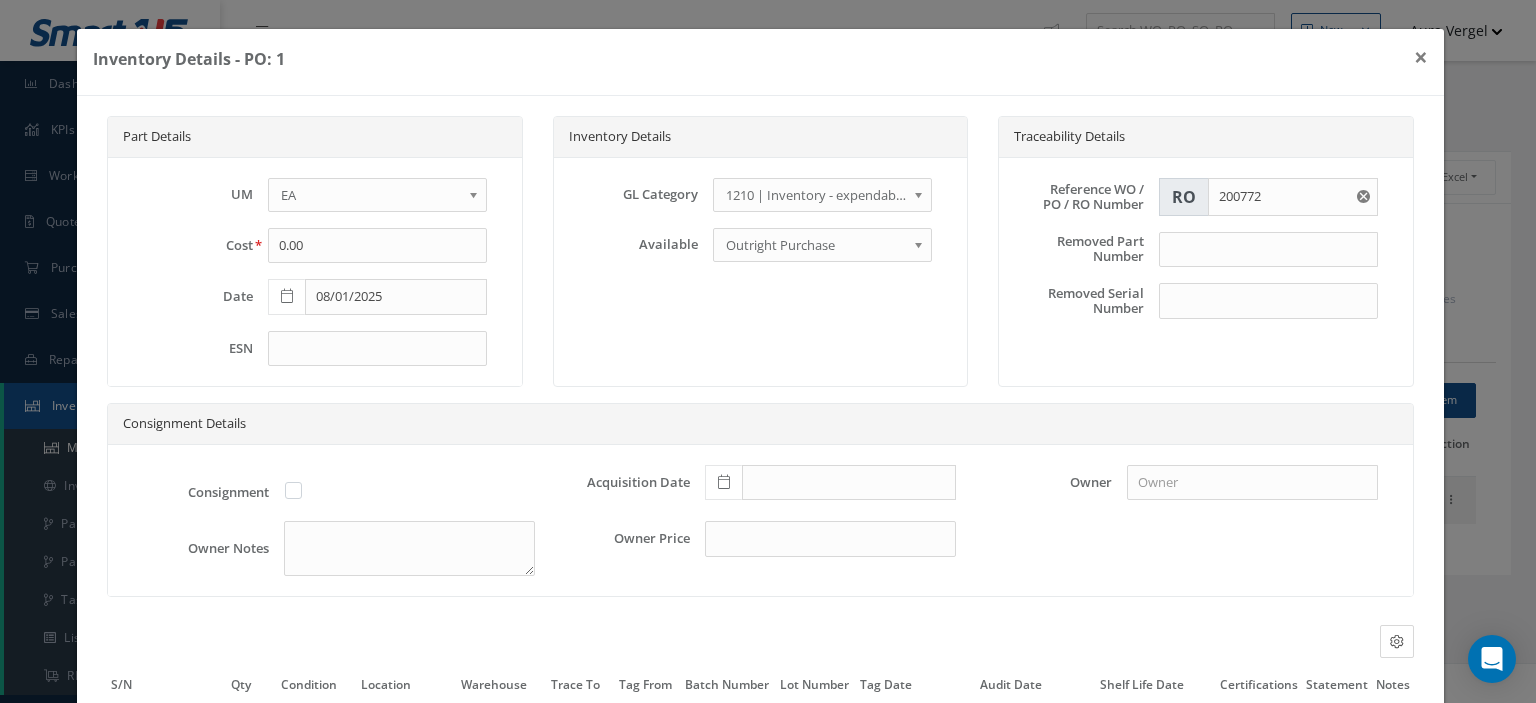 scroll, scrollTop: 188, scrollLeft: 0, axis: vertical 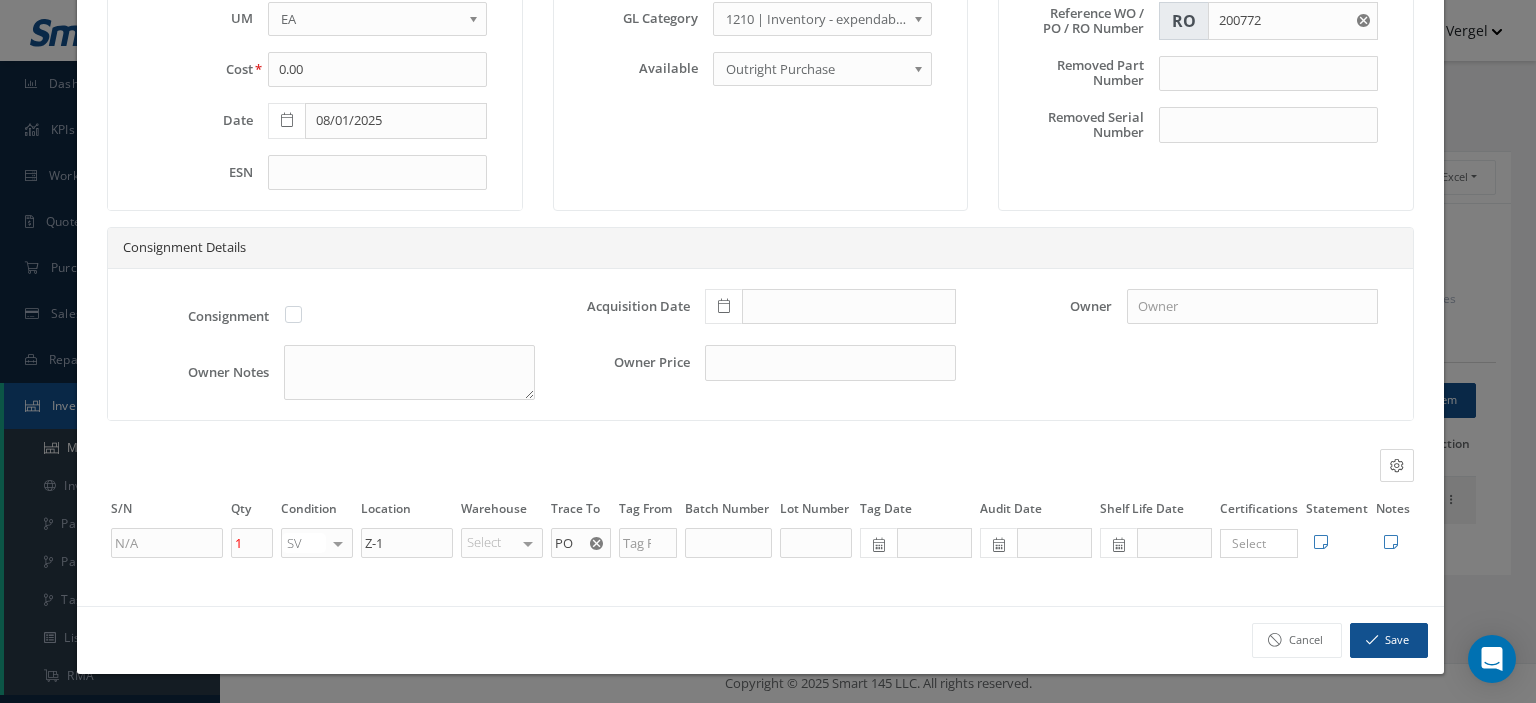 click 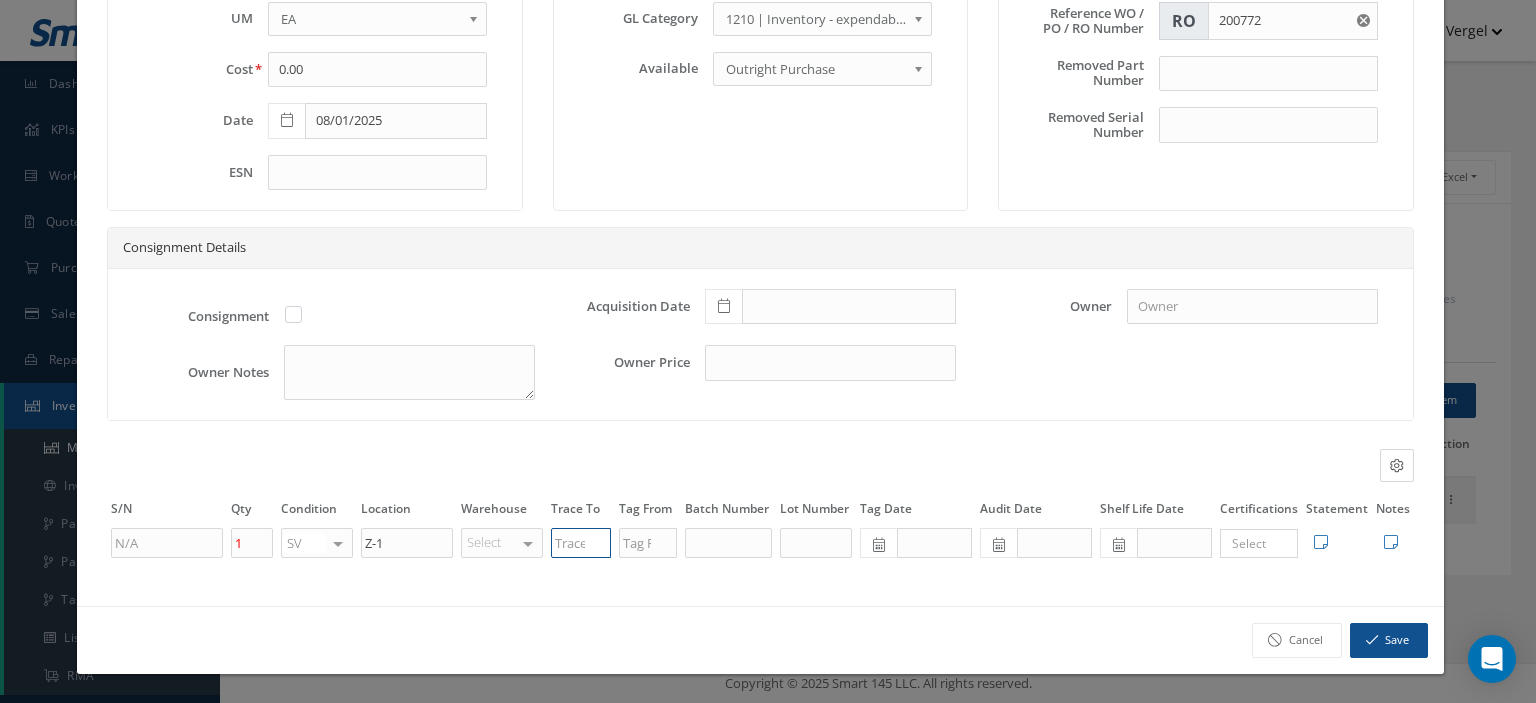 click at bounding box center (581, 543) 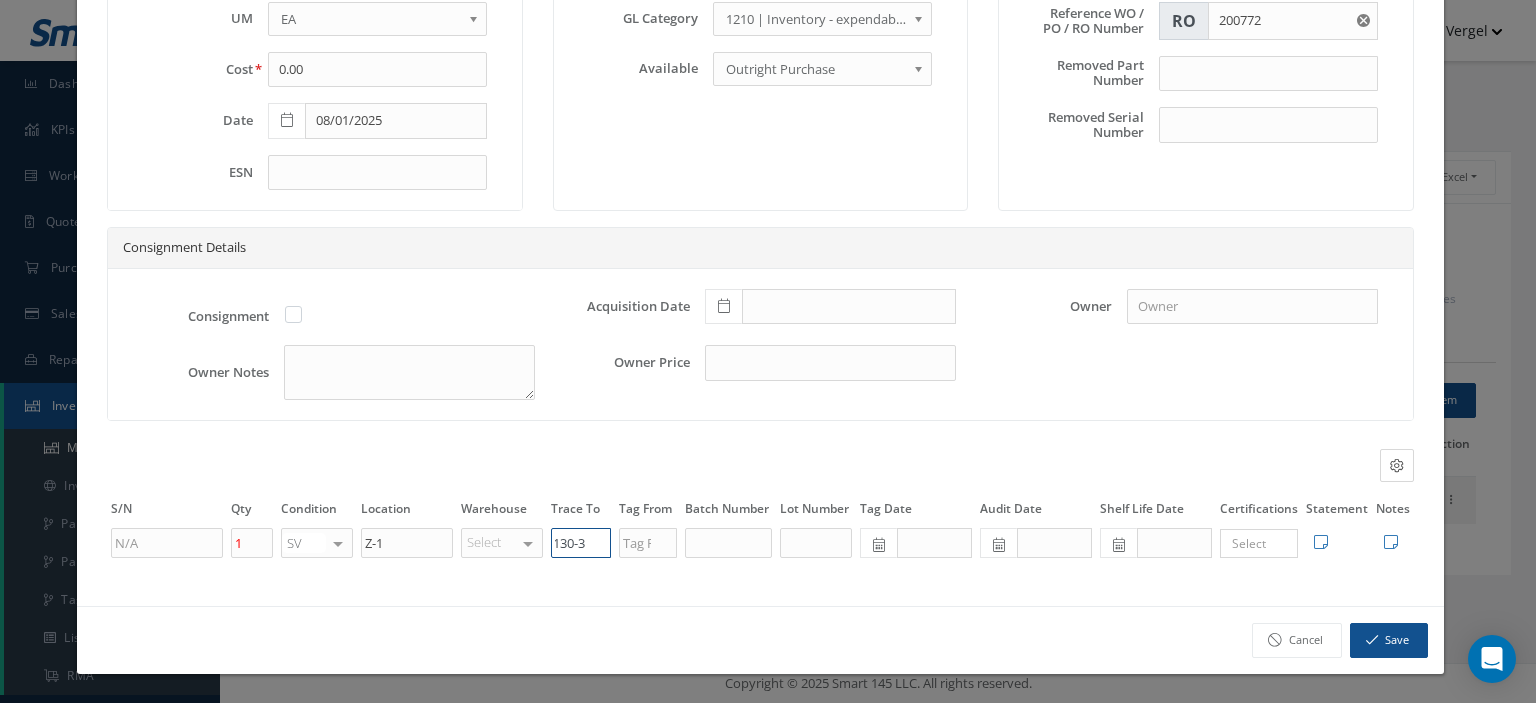 scroll, scrollTop: 0, scrollLeft: 16, axis: horizontal 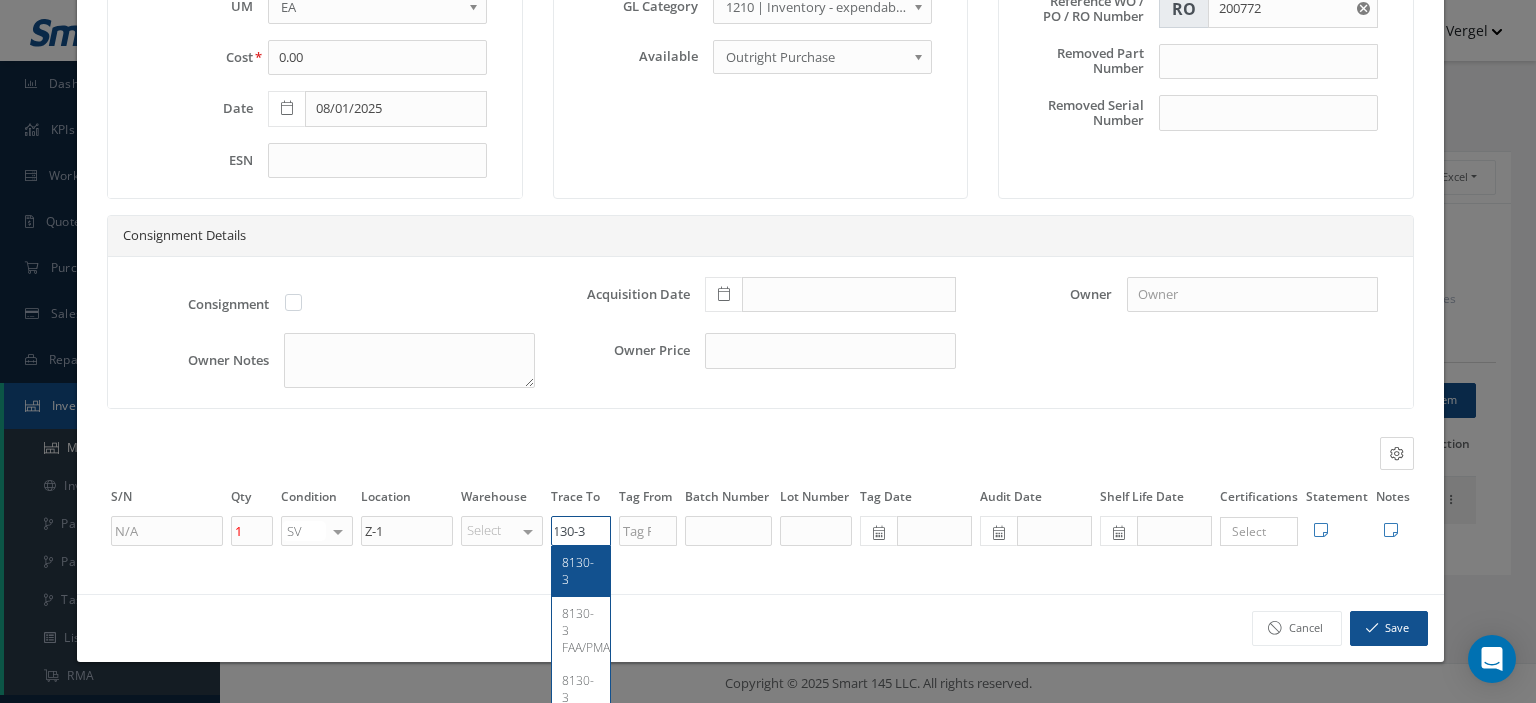 type on "8130-3" 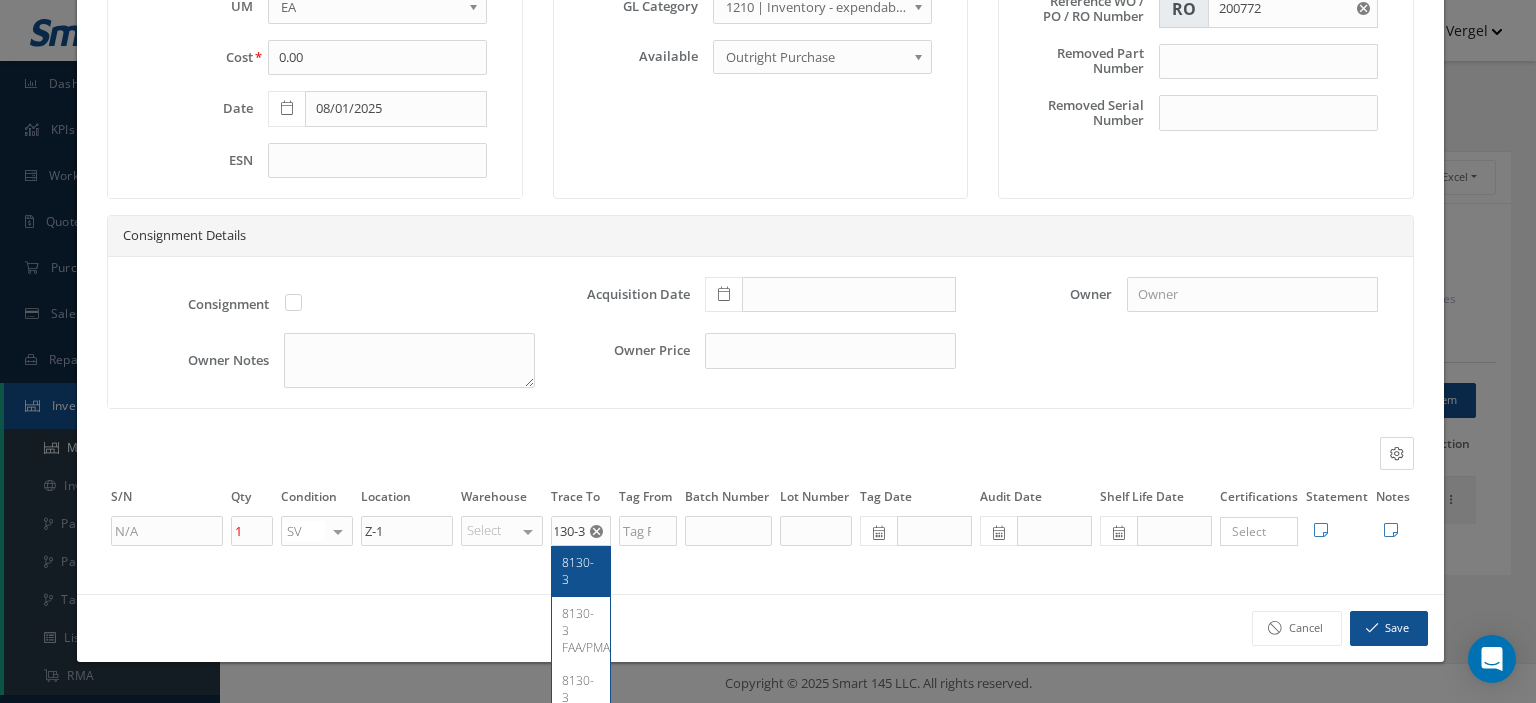 click on "8130-3" at bounding box center [578, 571] 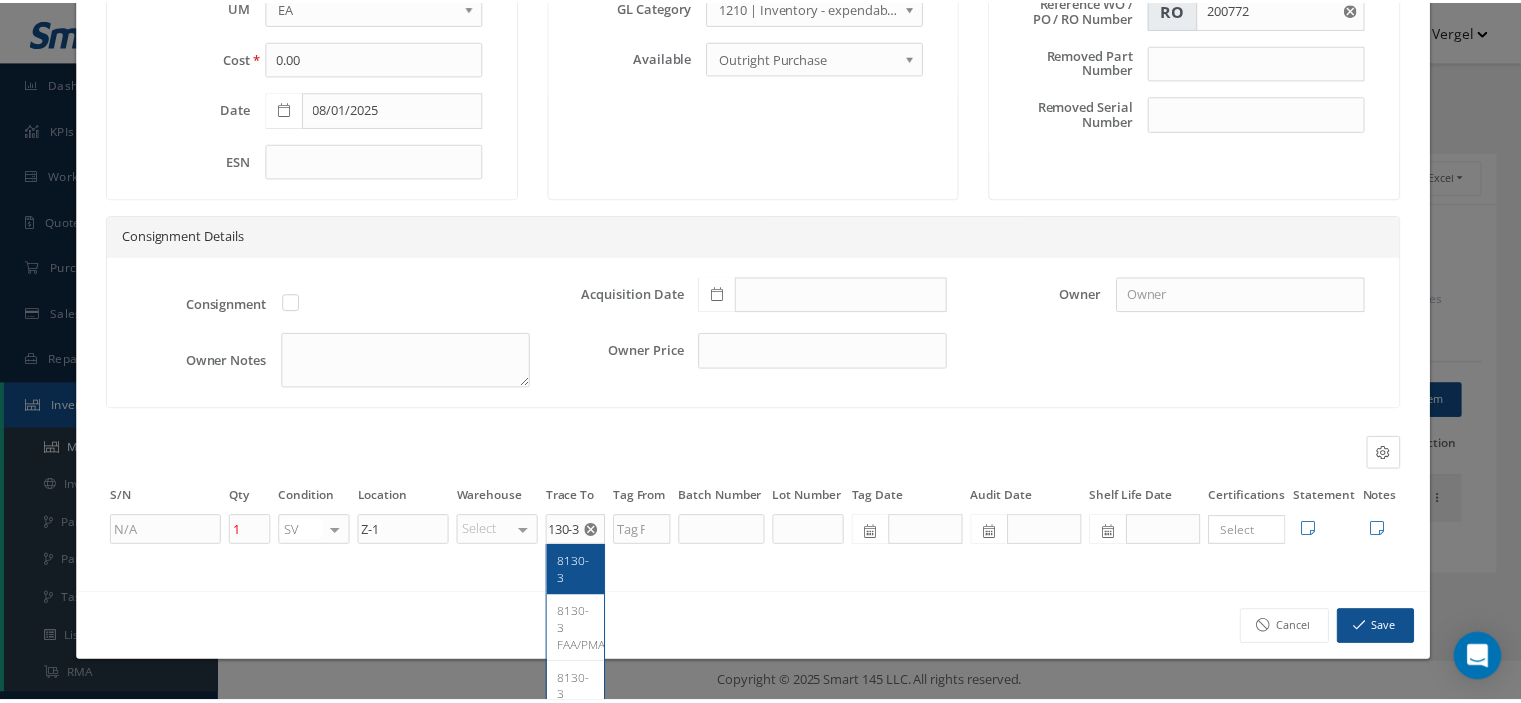 scroll, scrollTop: 0, scrollLeft: 0, axis: both 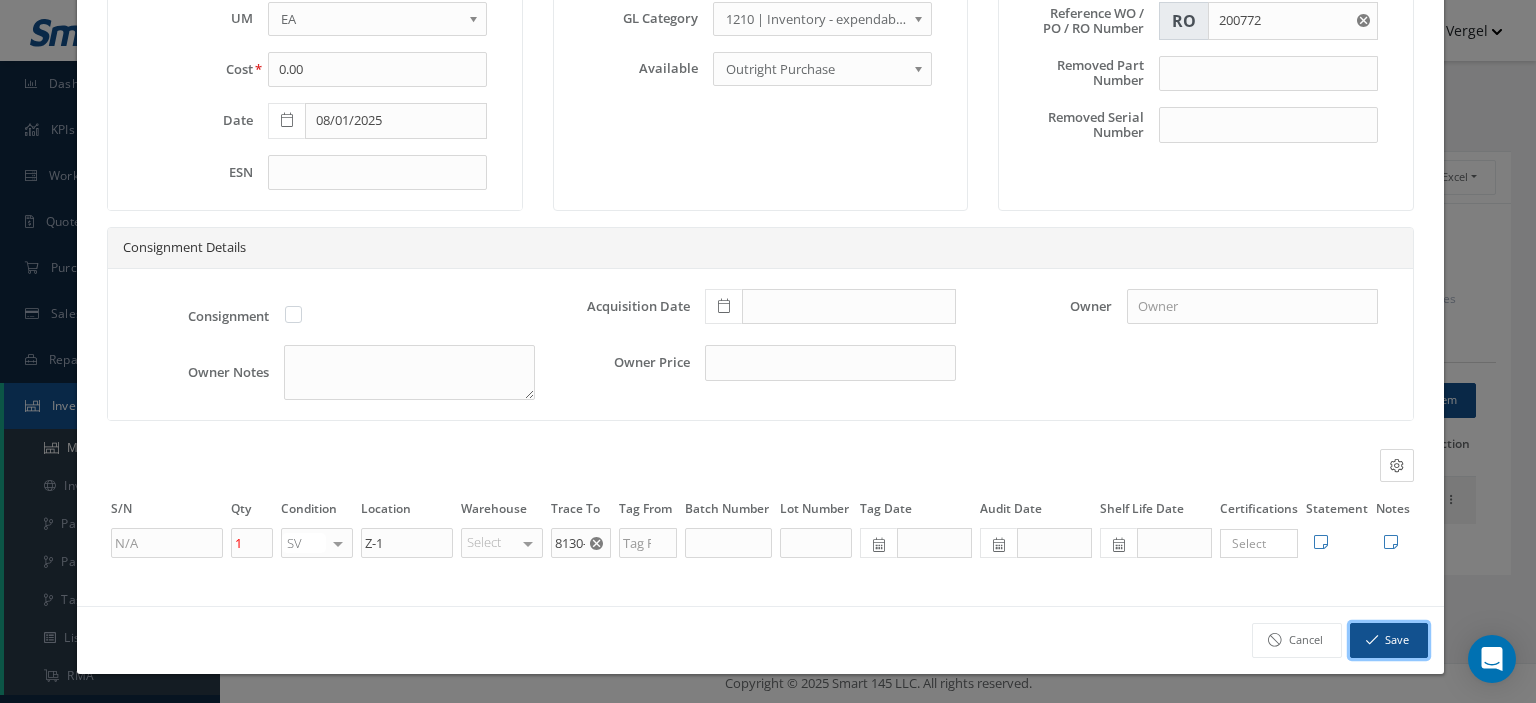 click on "Save" at bounding box center (1389, 640) 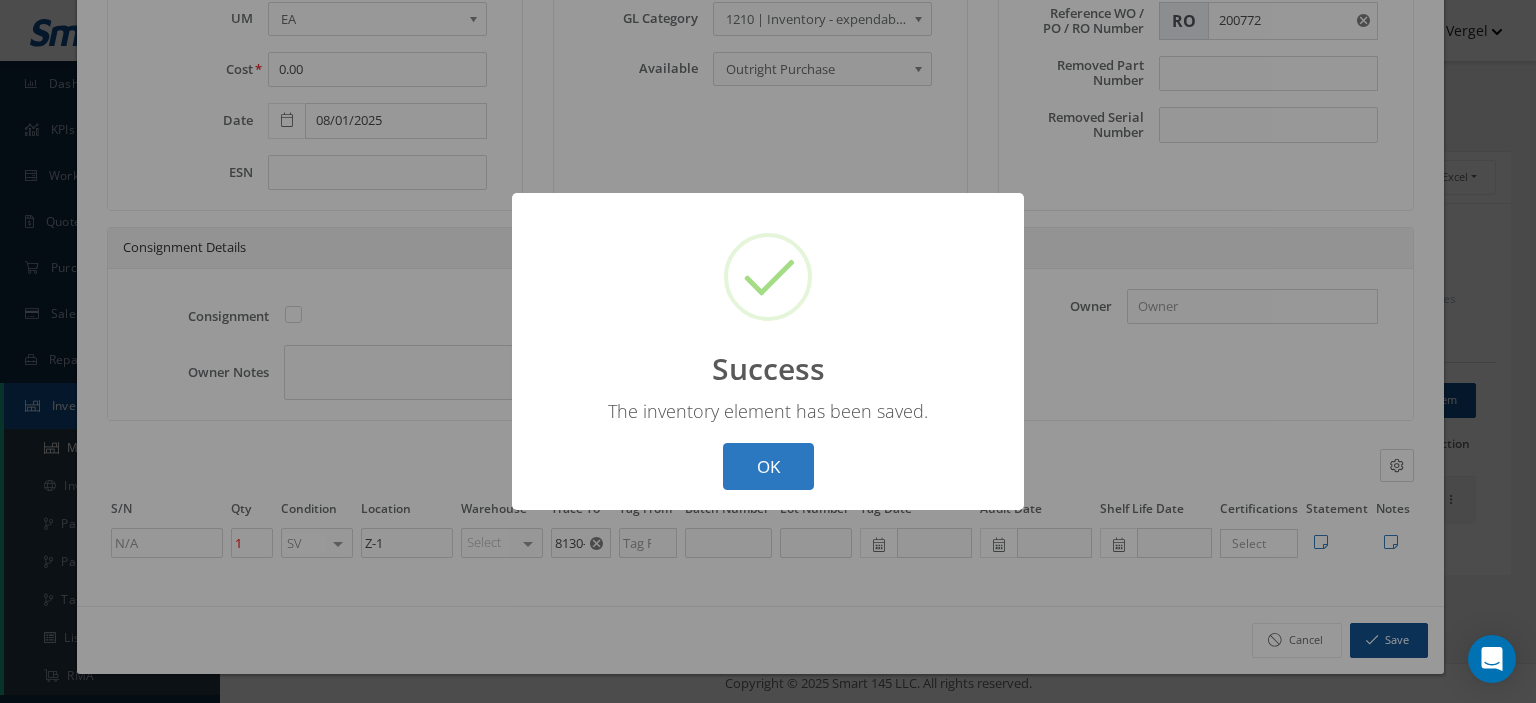 click on "OK" at bounding box center (768, 466) 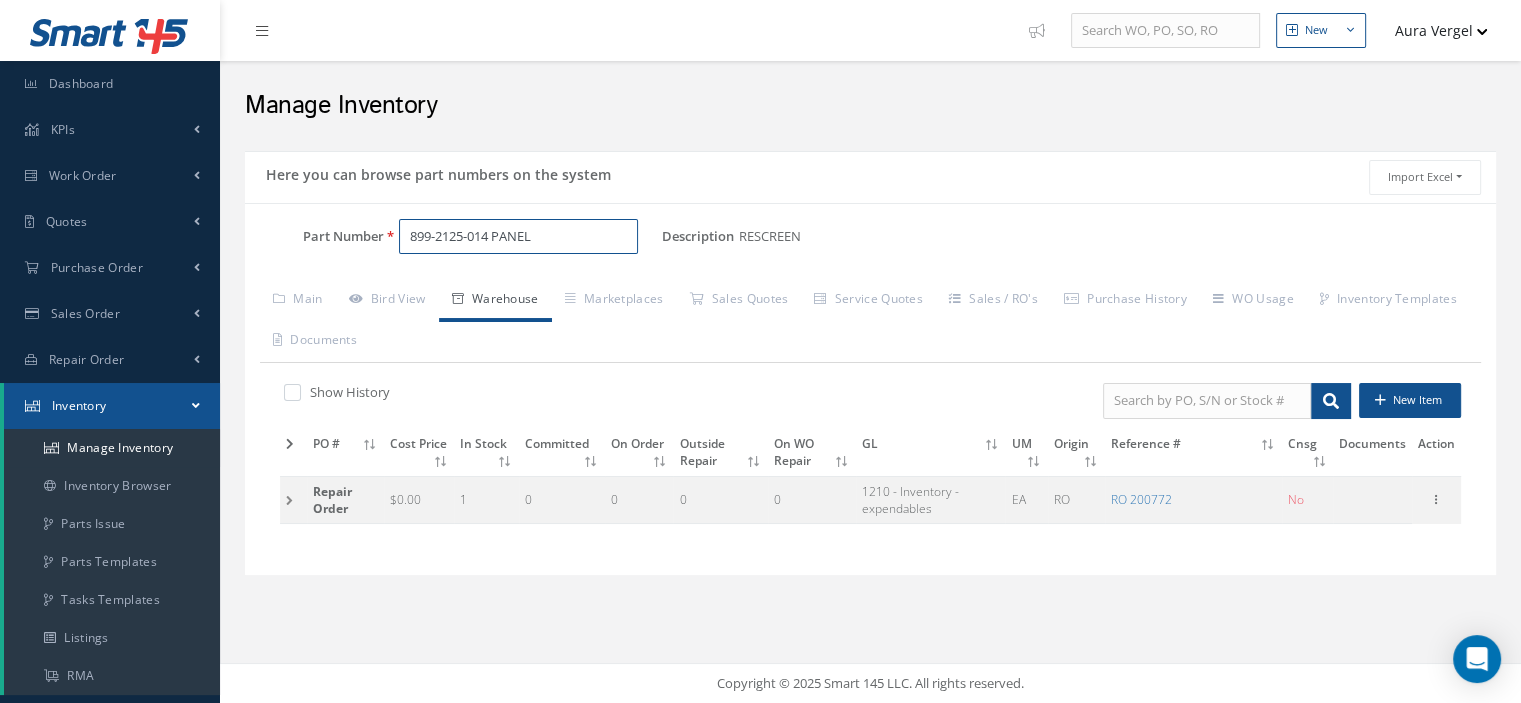 drag, startPoint x: 547, startPoint y: 240, endPoint x: 412, endPoint y: 255, distance: 135.83078 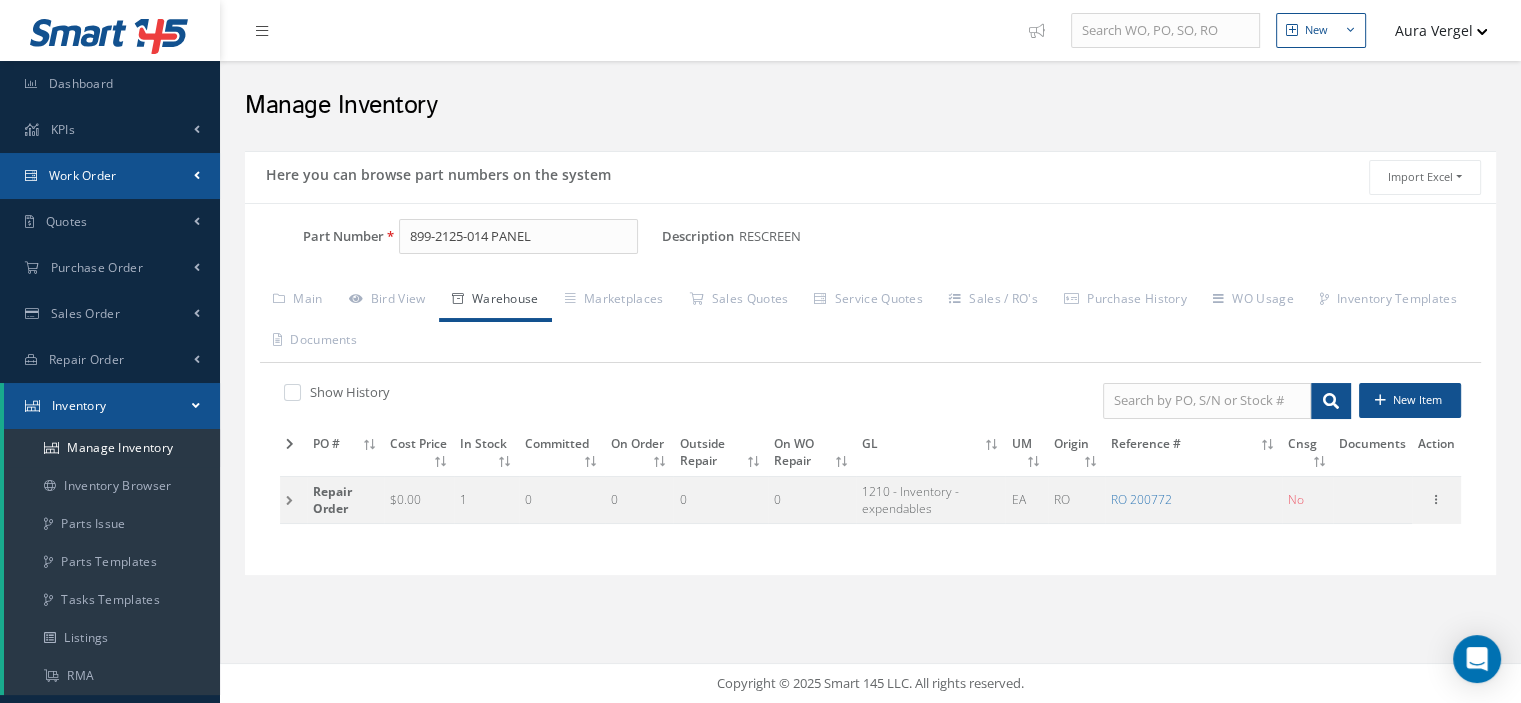 click on "Work Order" at bounding box center [110, 176] 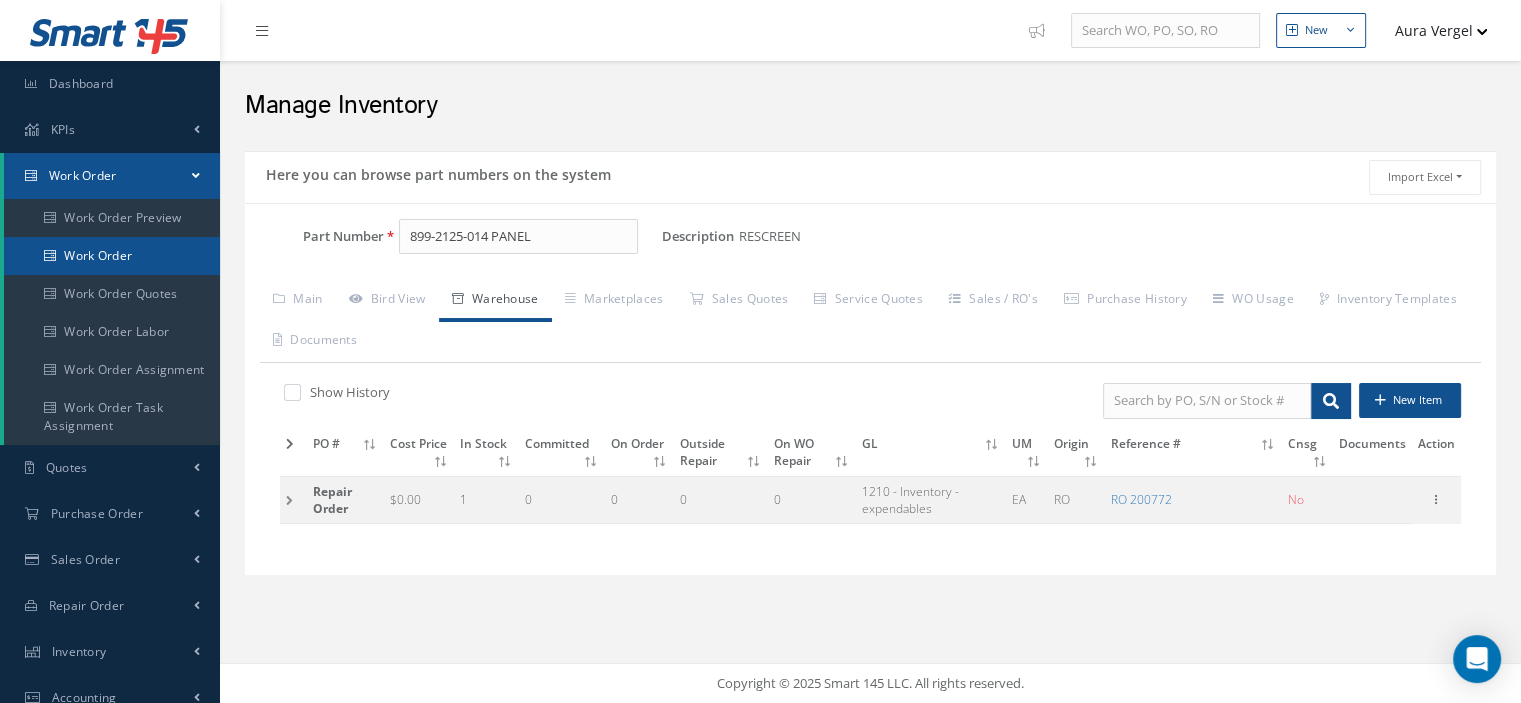 click on "Work Order" at bounding box center [112, 256] 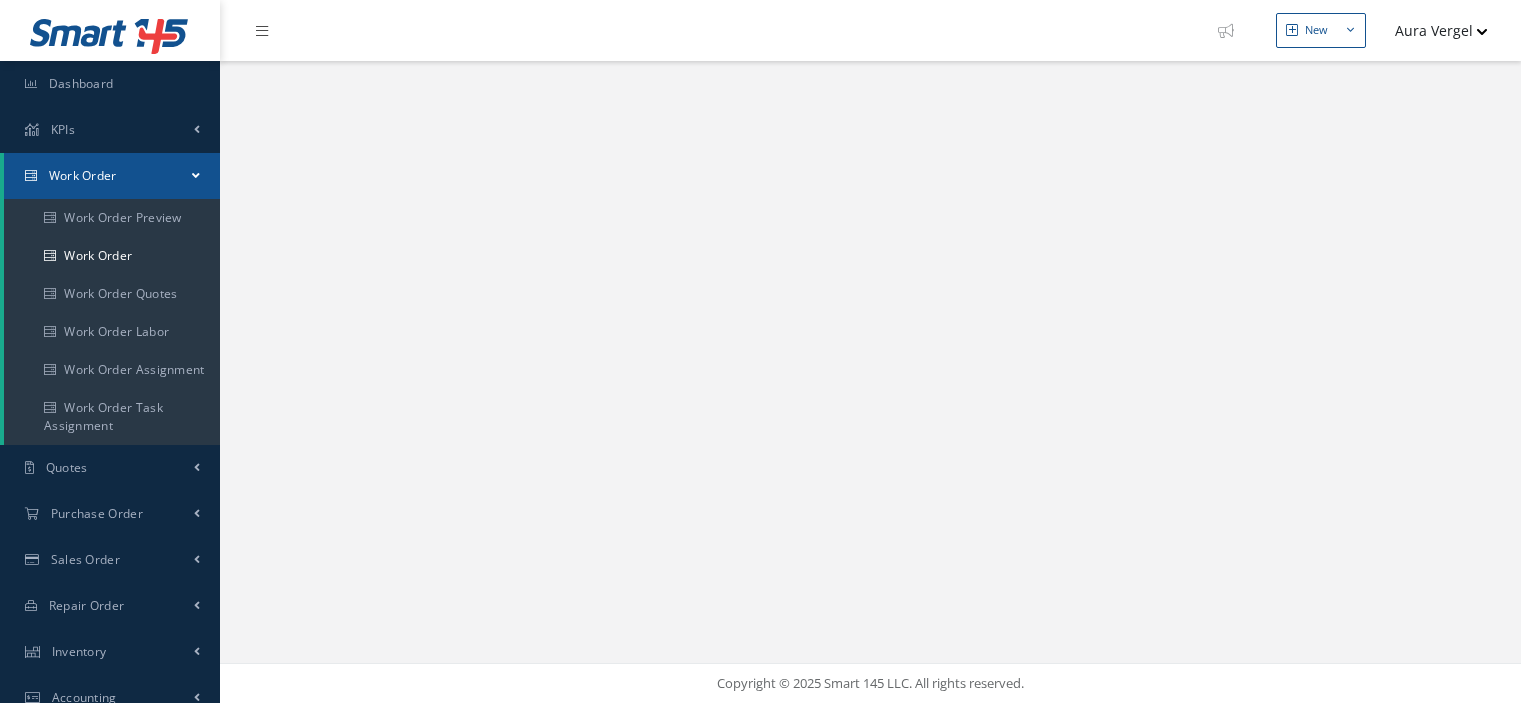 scroll, scrollTop: 0, scrollLeft: 0, axis: both 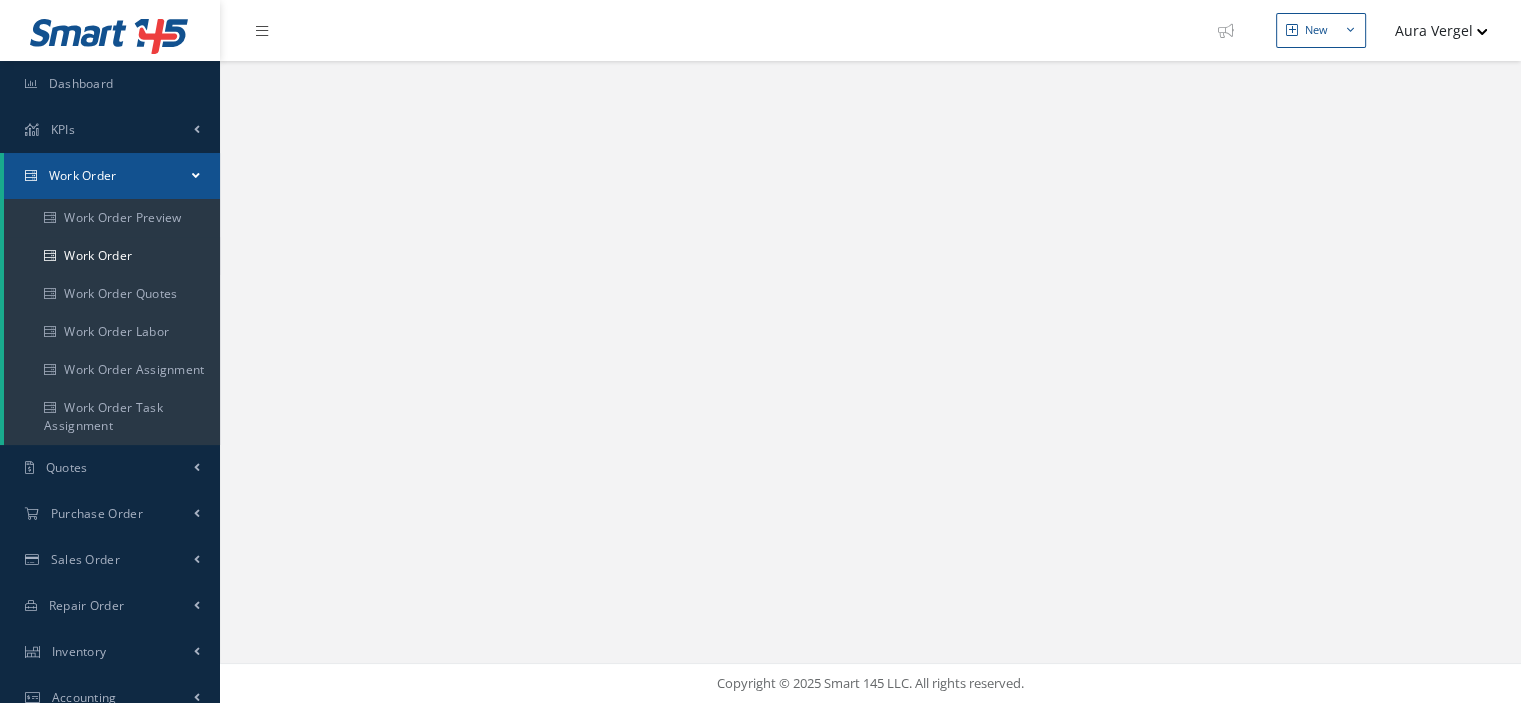 select on "25" 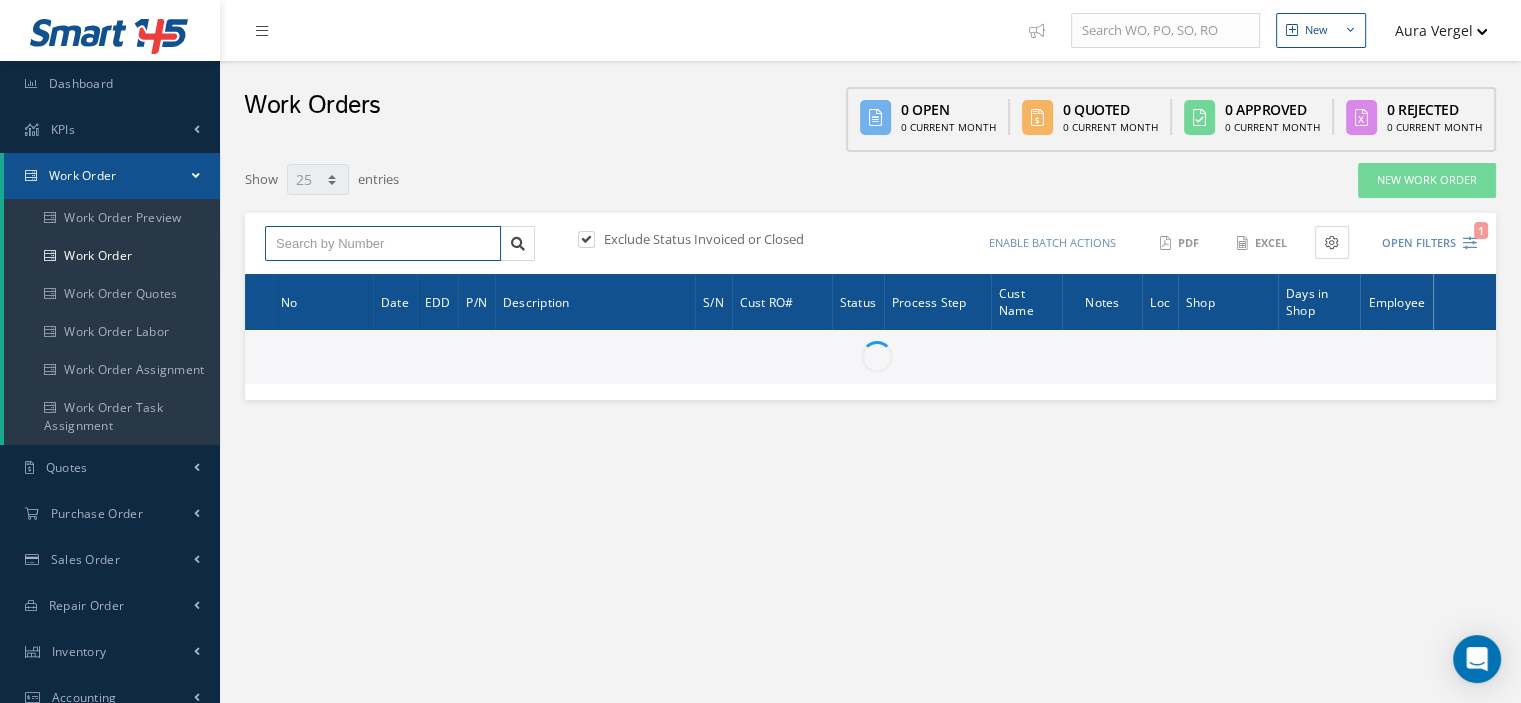 click at bounding box center (383, 244) 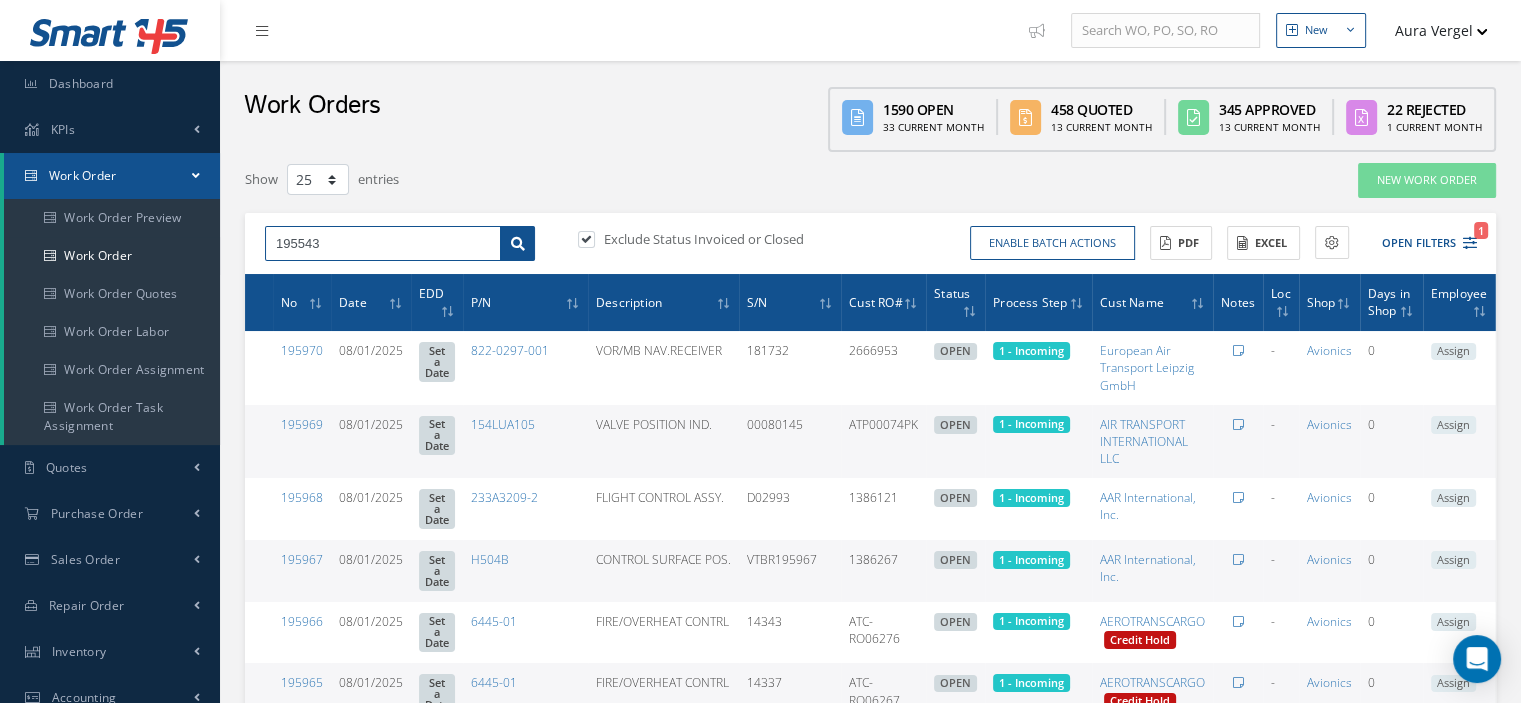 type on "195543" 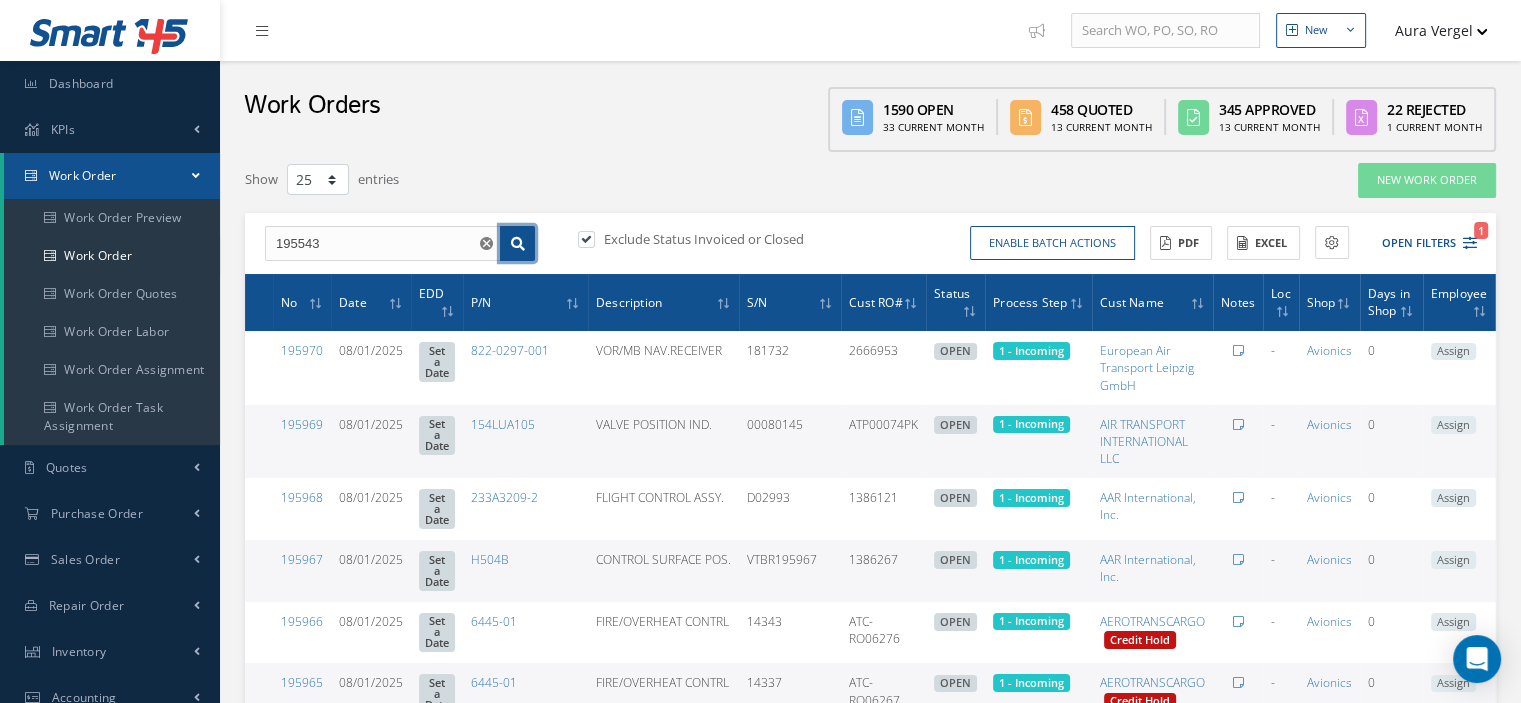 click at bounding box center [518, 244] 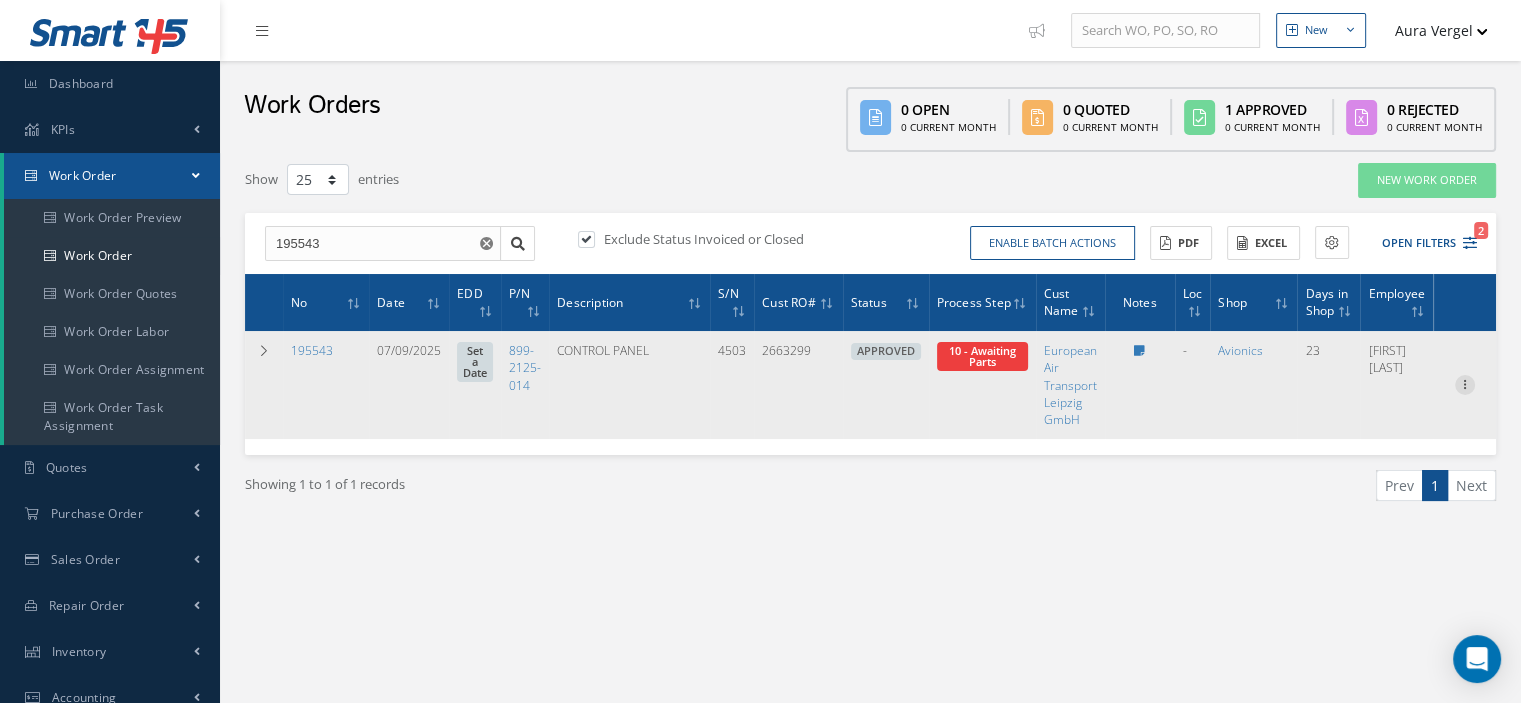 click at bounding box center [1465, 383] 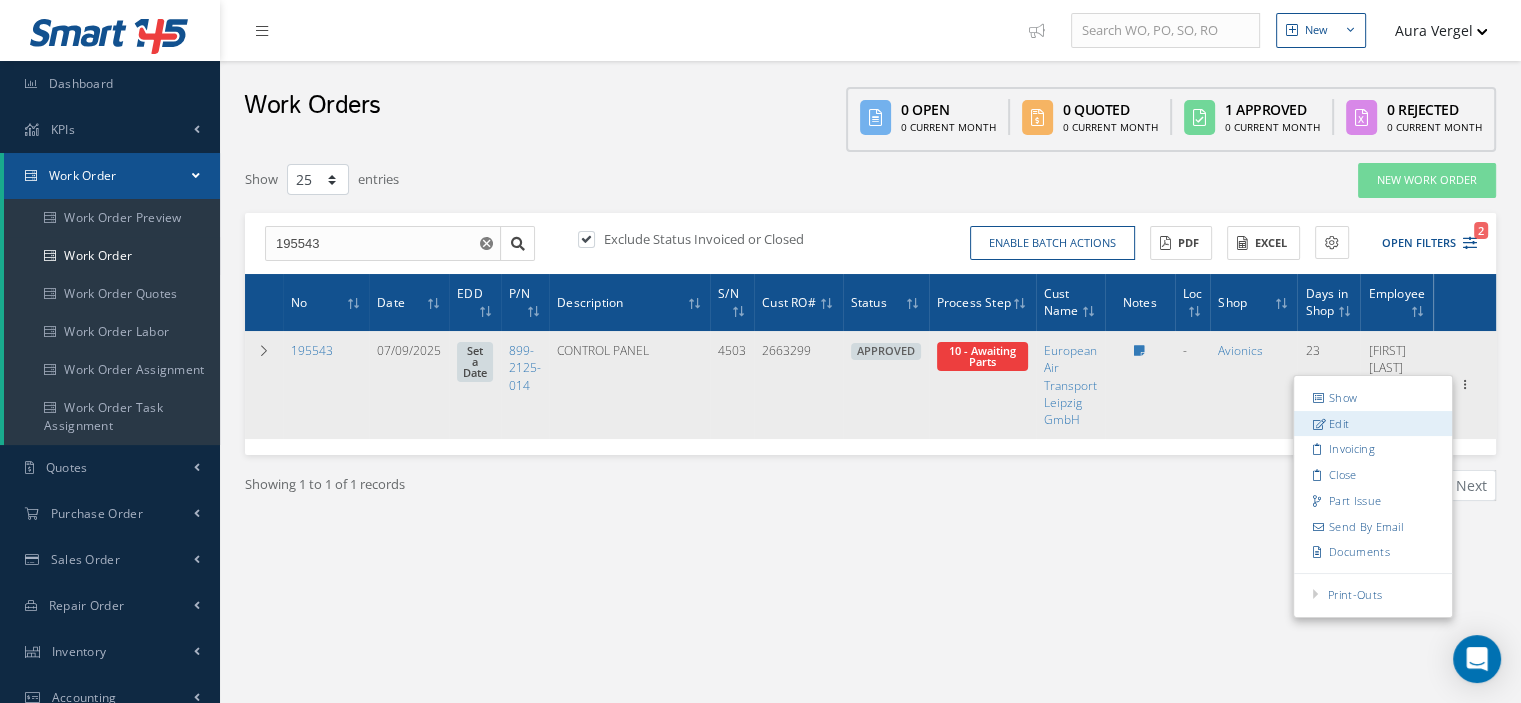 click on "Edit" at bounding box center [1373, 424] 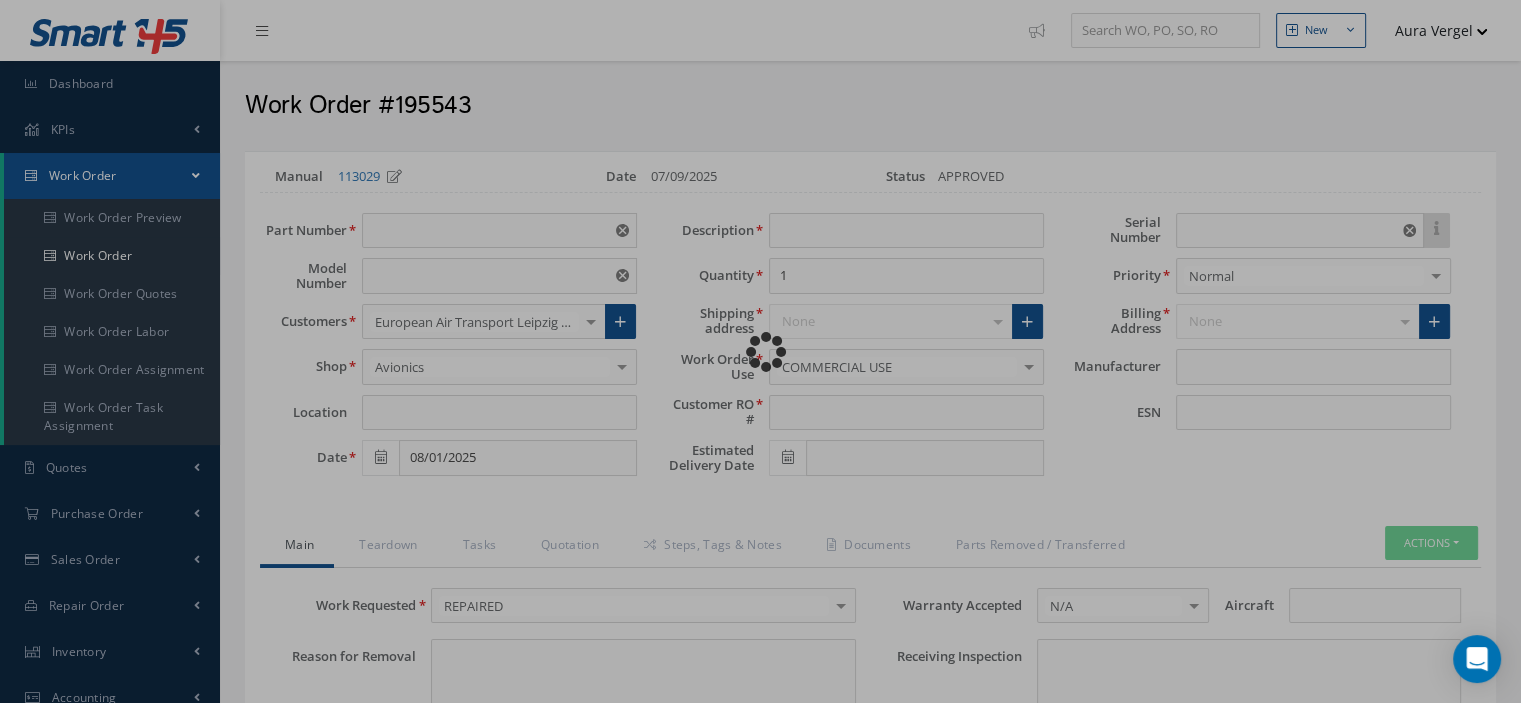 type on "899-2125-014" 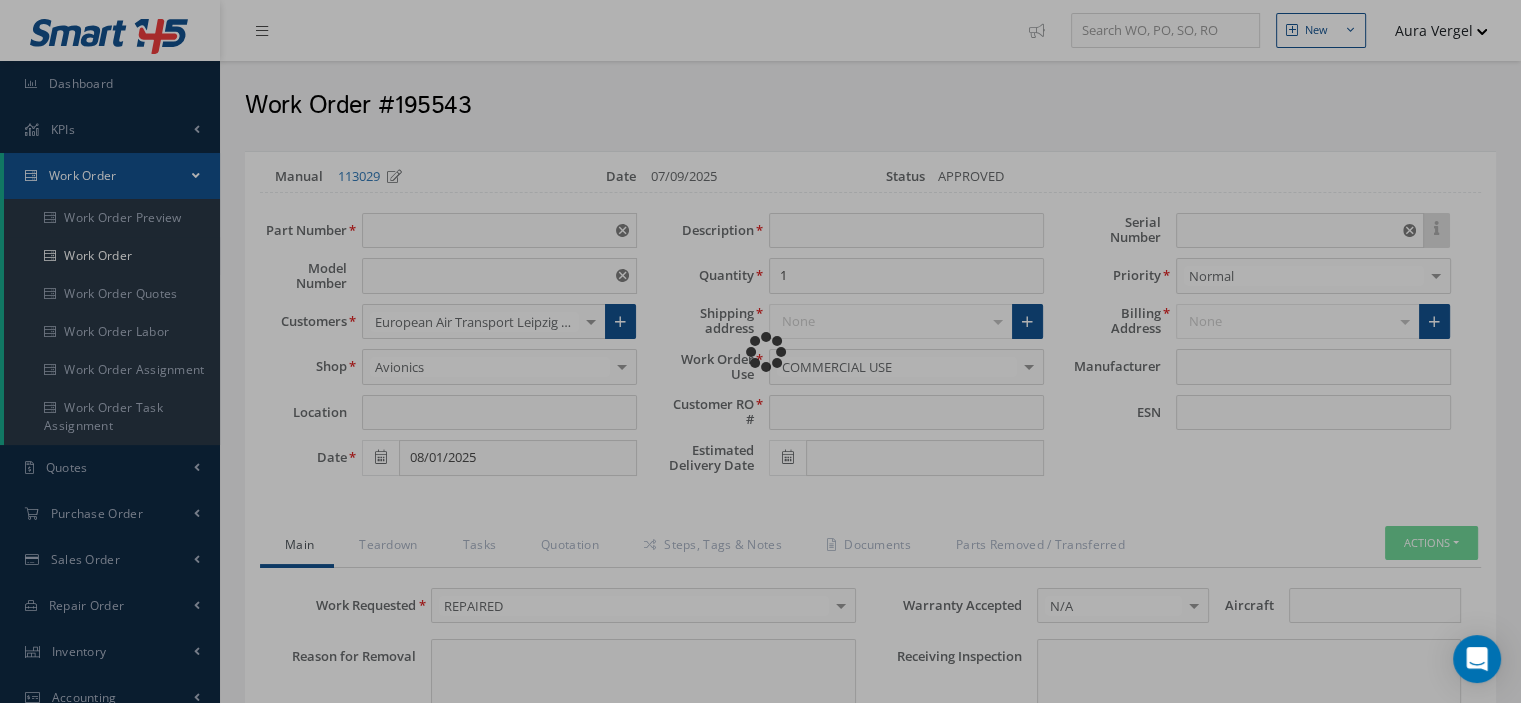 type on "07/09/2025" 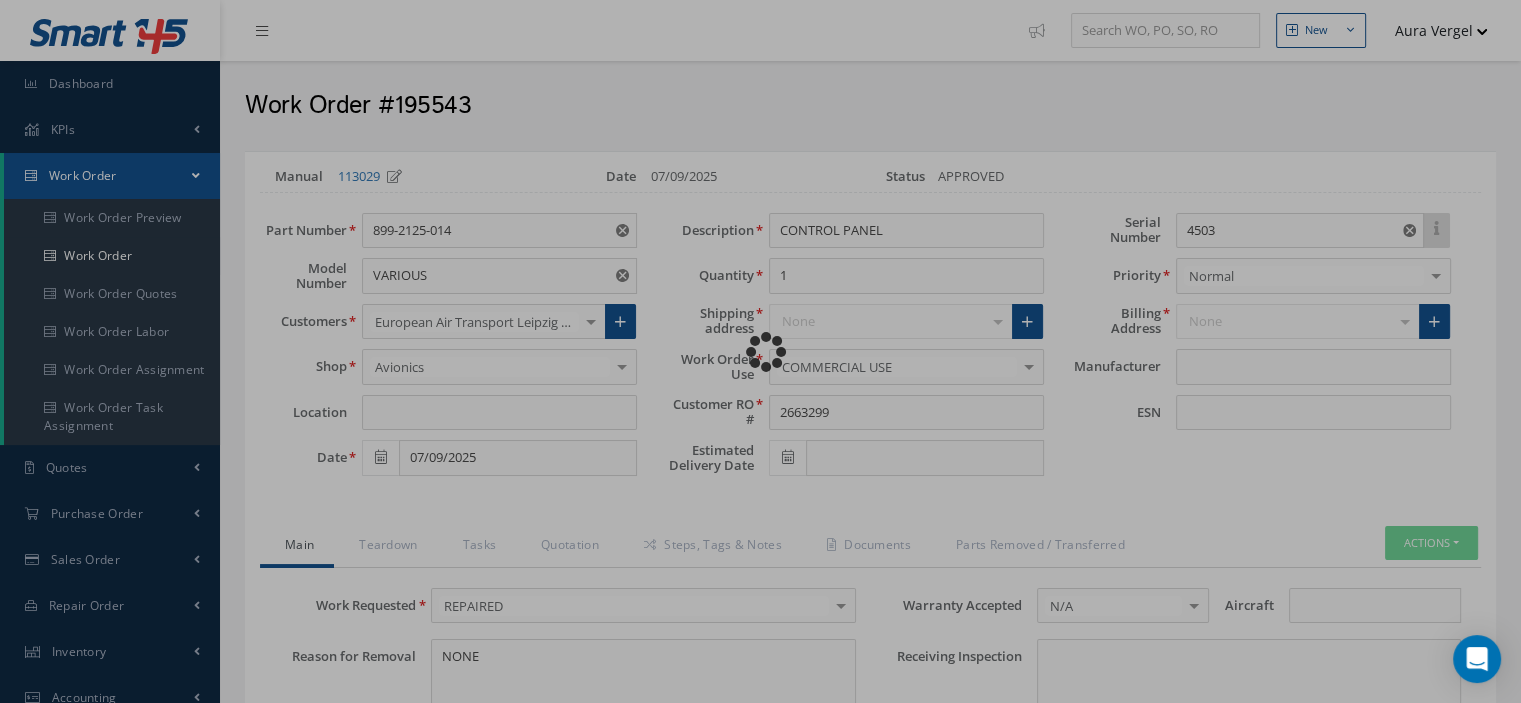 type on "SEXTANT" 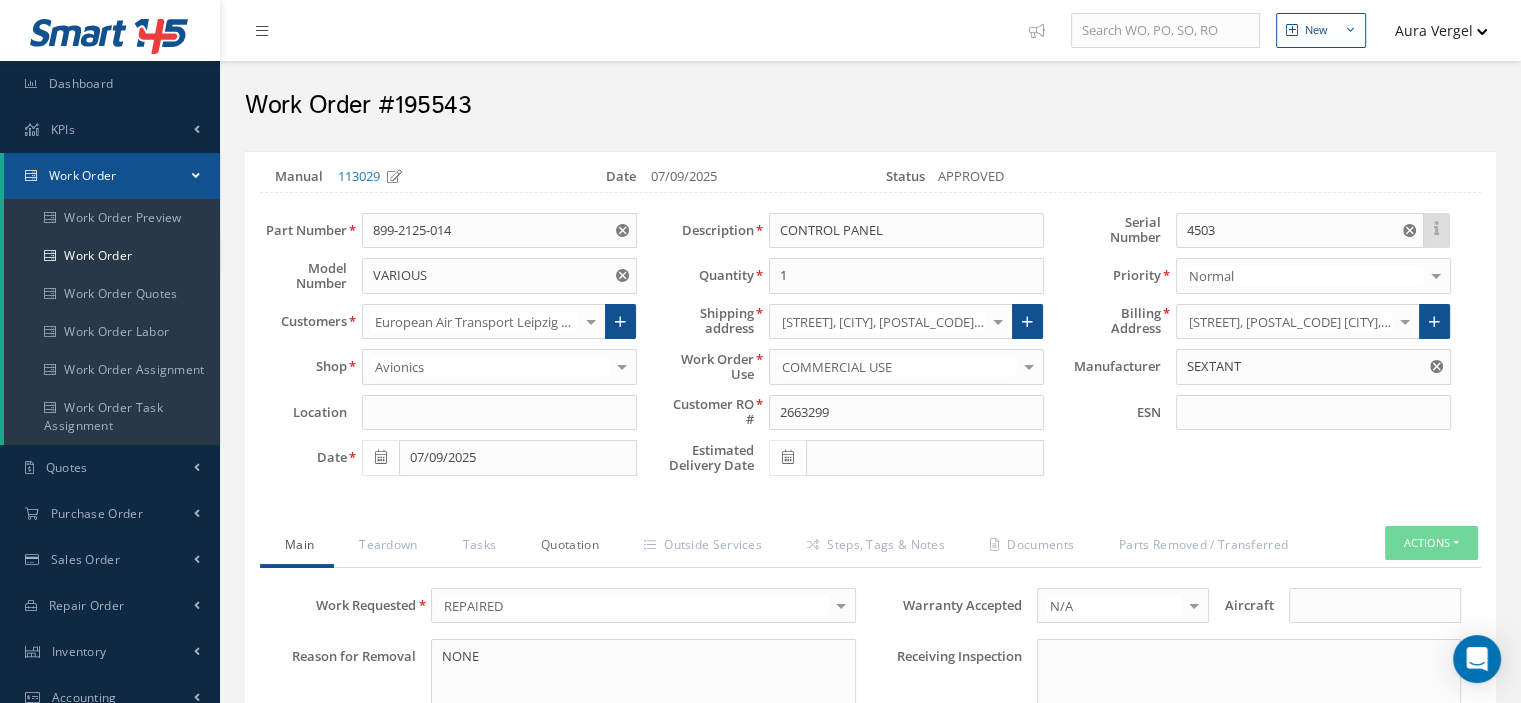 click on "Quotation" at bounding box center [567, 547] 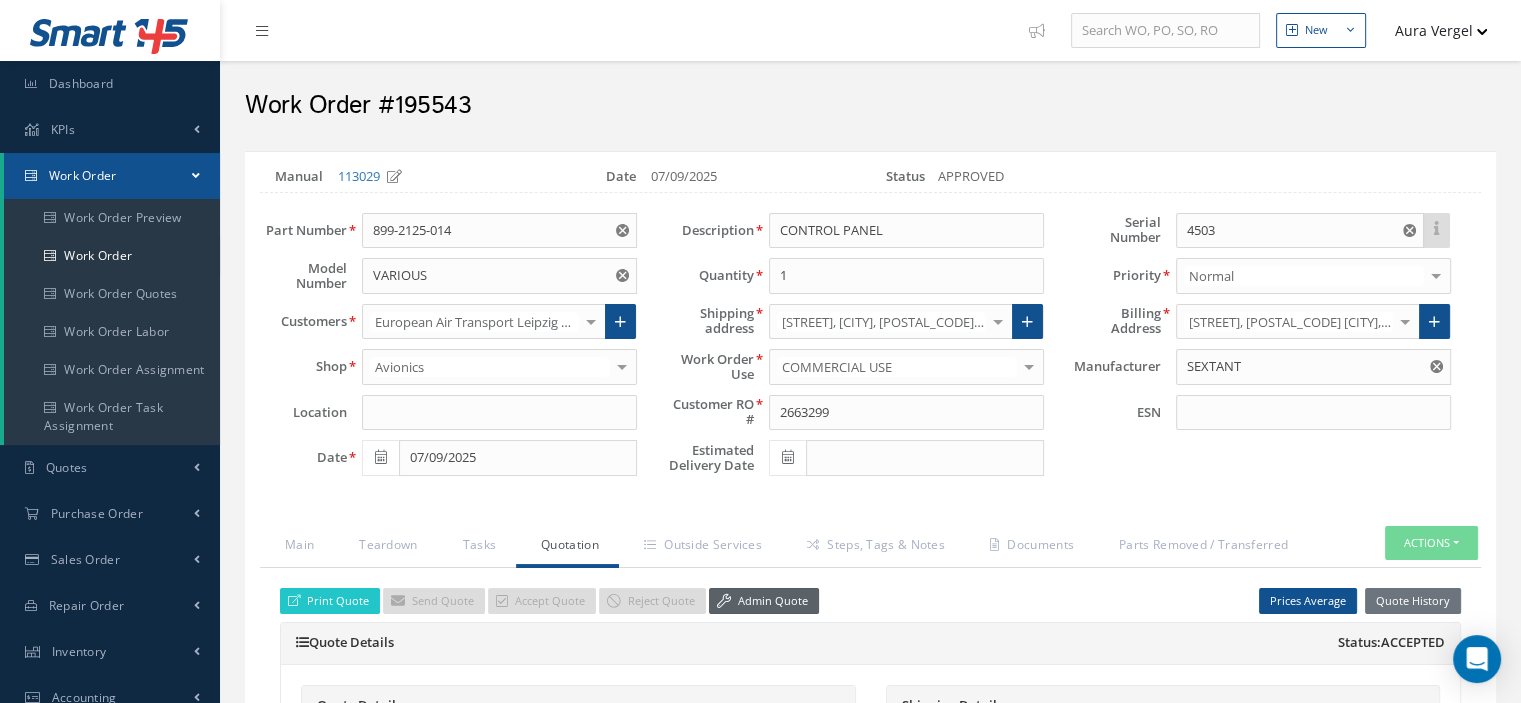 click at bounding box center [724, 601] 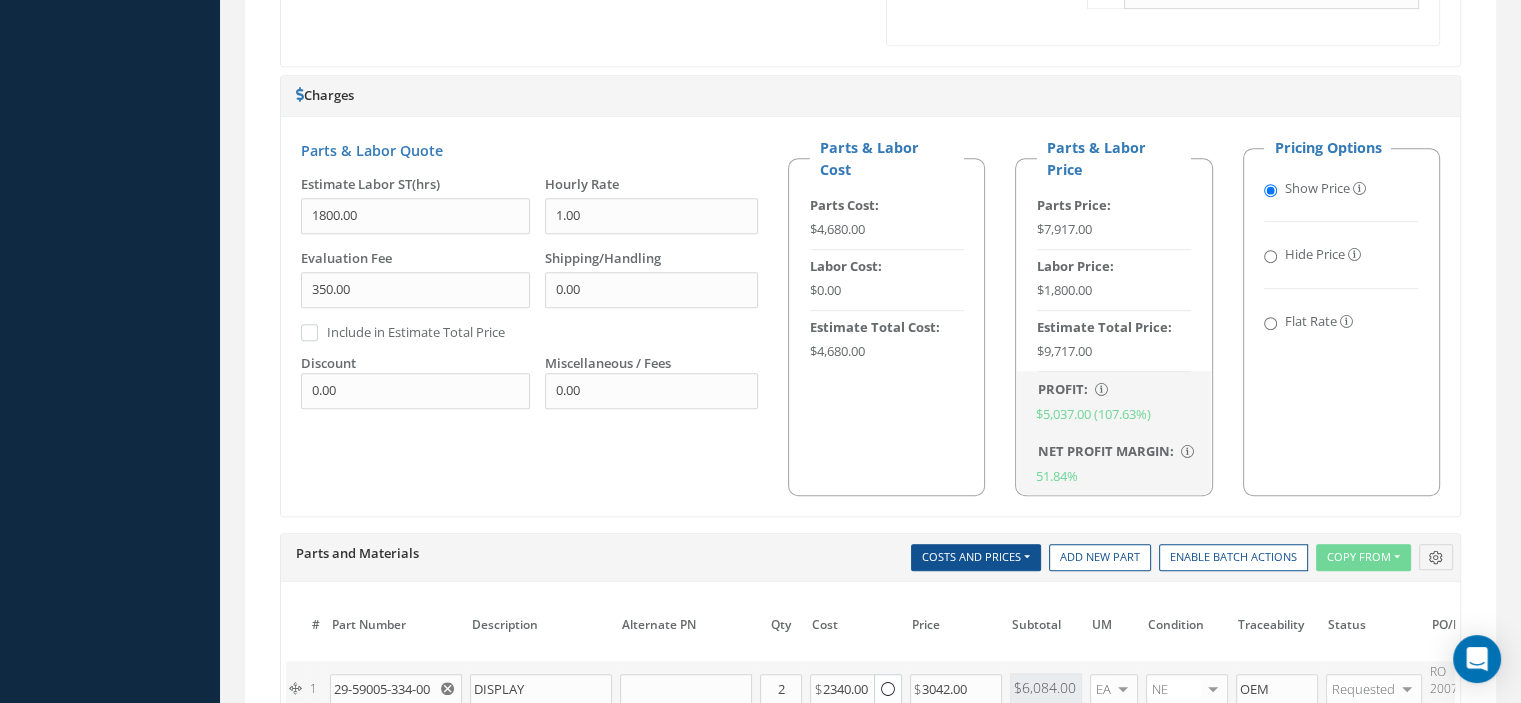 scroll, scrollTop: 1300, scrollLeft: 0, axis: vertical 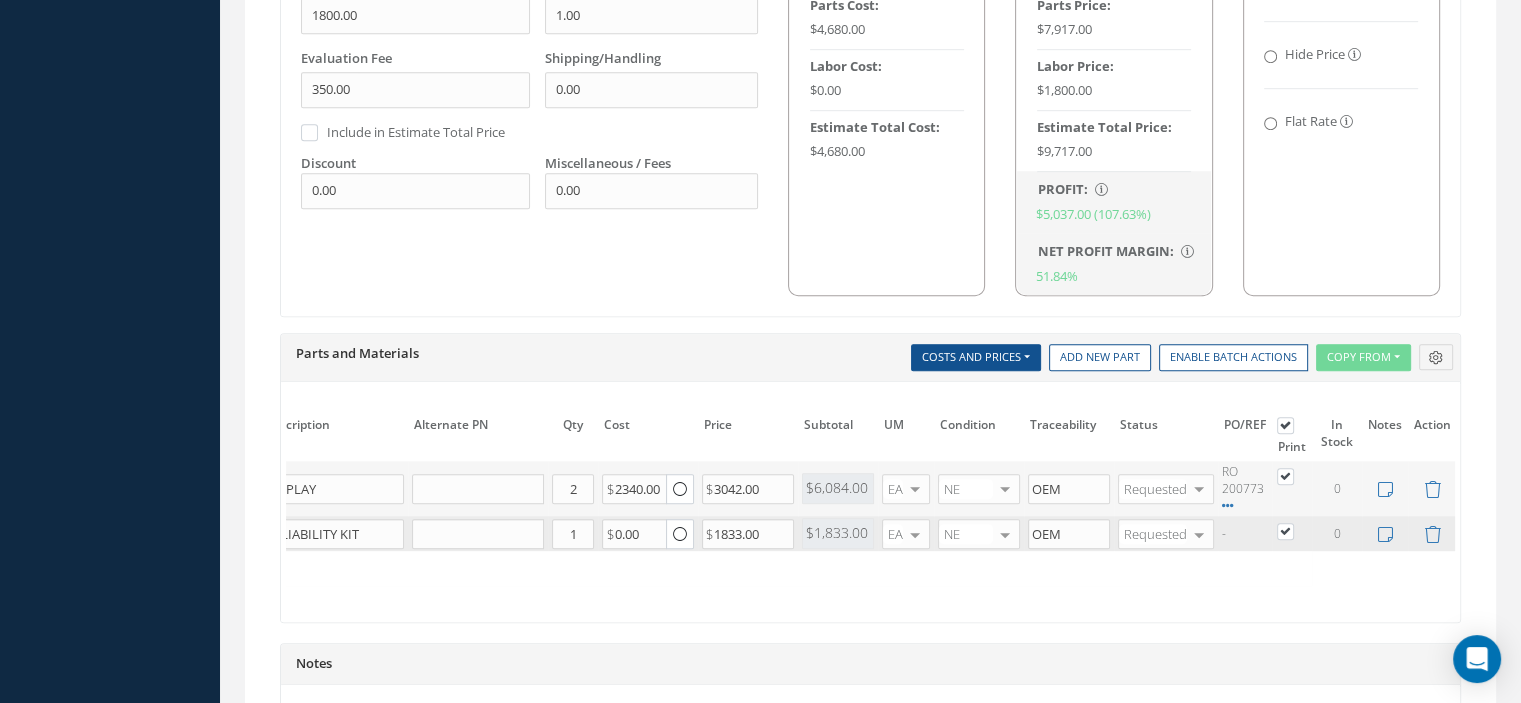 click at bounding box center [1295, 530] 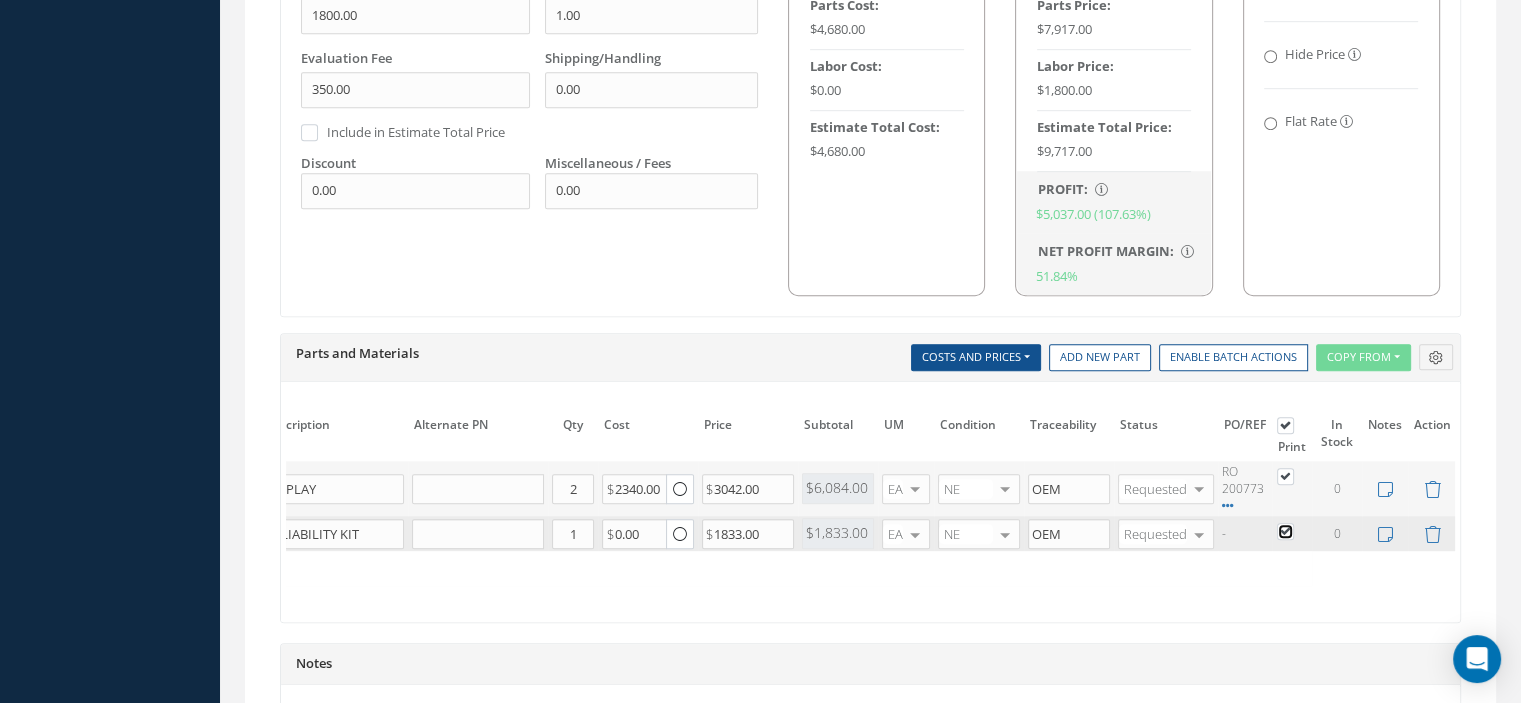 click at bounding box center [1286, 533] 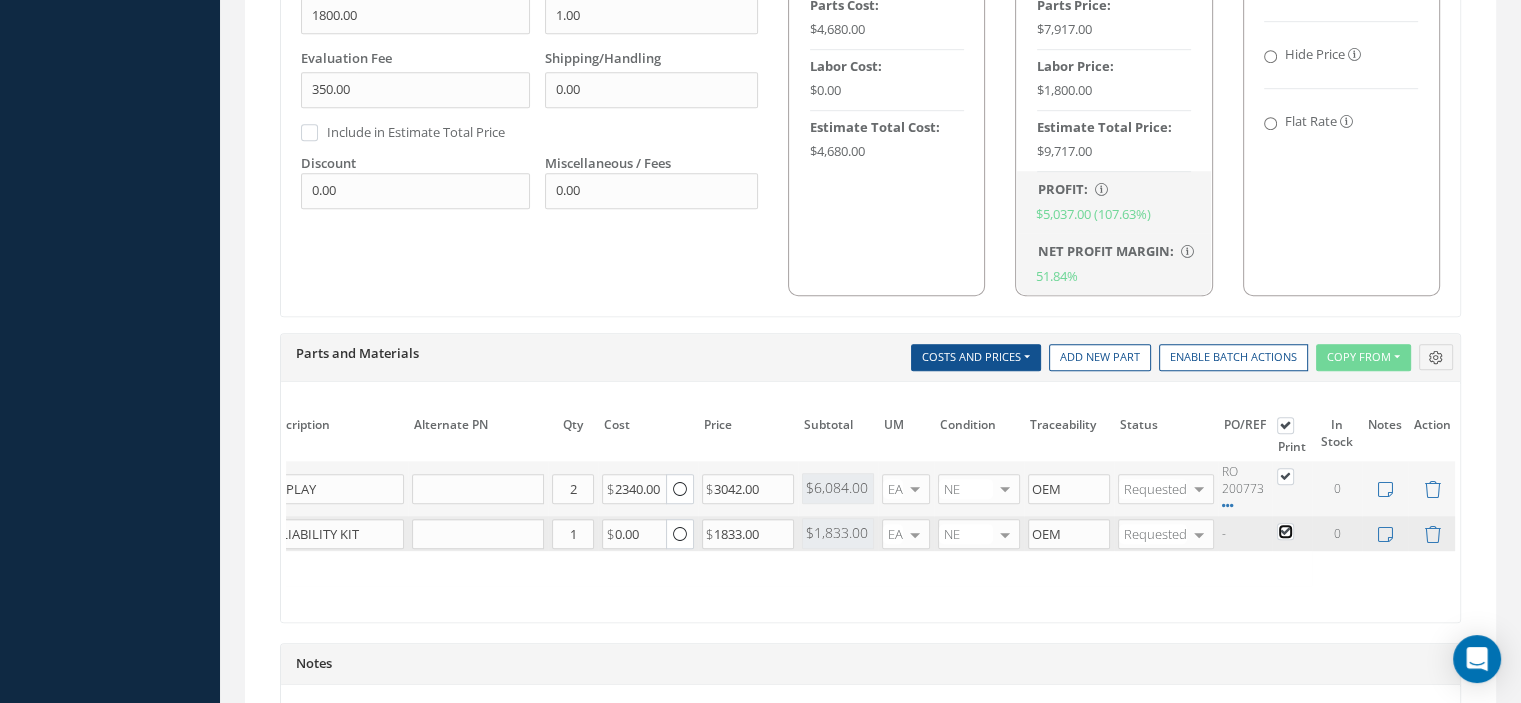 checkbox on "false" 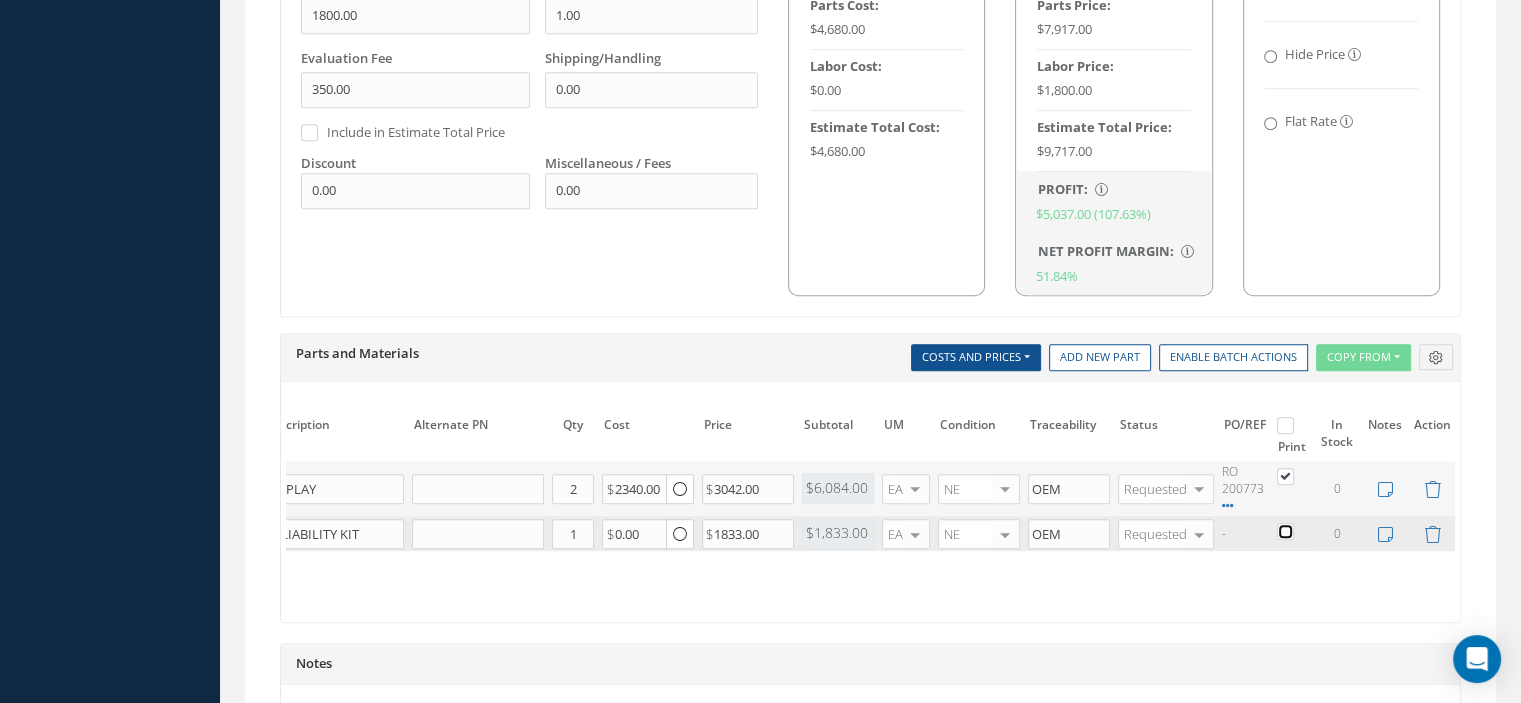 checkbox on "false" 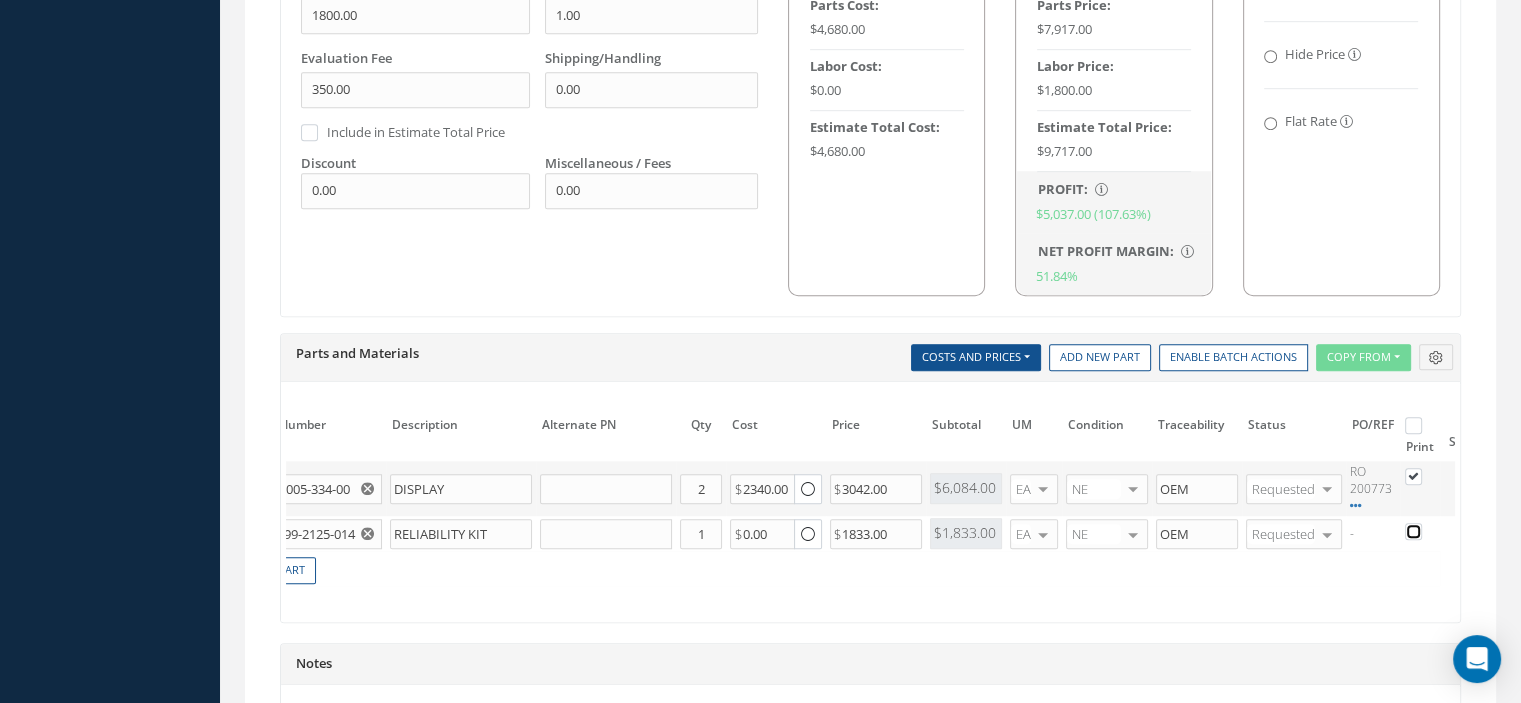 scroll, scrollTop: 0, scrollLeft: 0, axis: both 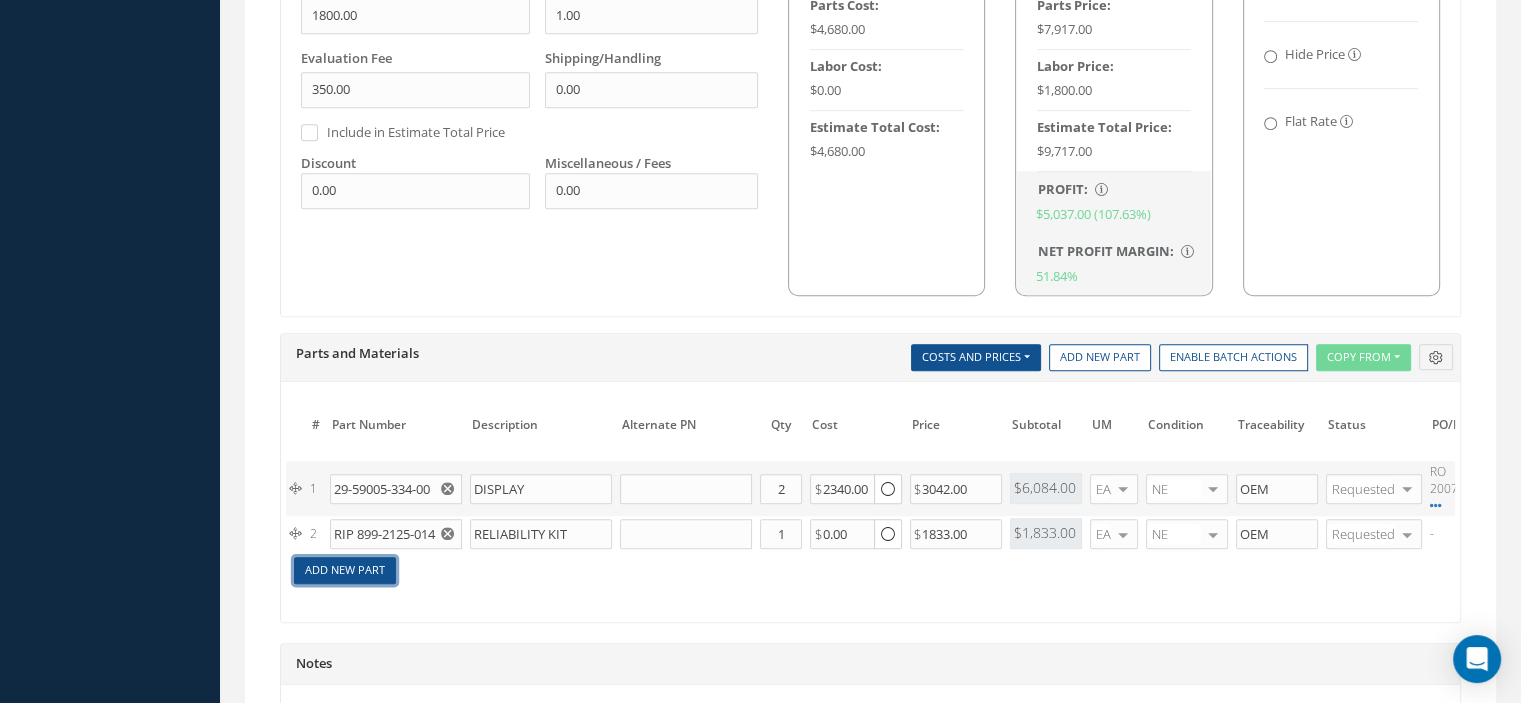 click on "Add New Part" at bounding box center [345, 570] 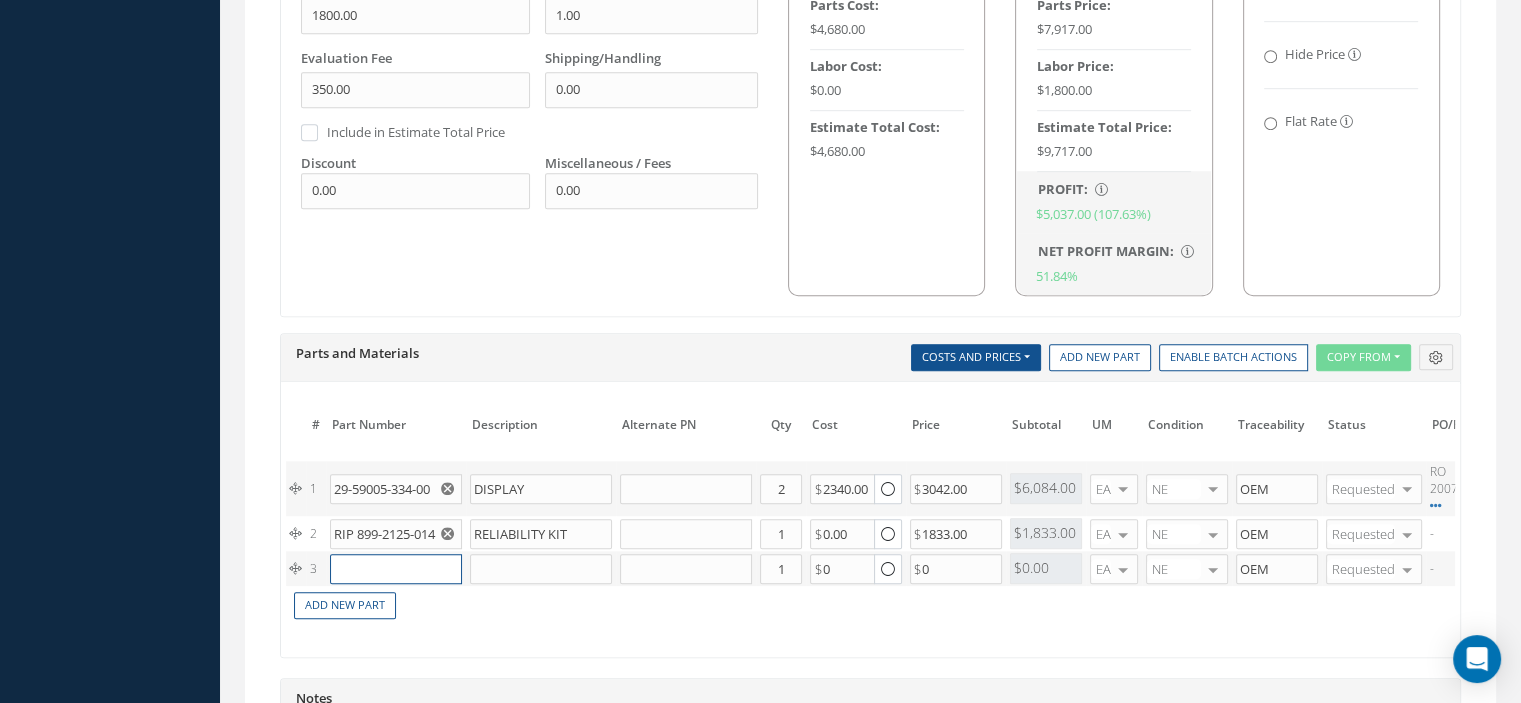 click at bounding box center [396, 569] 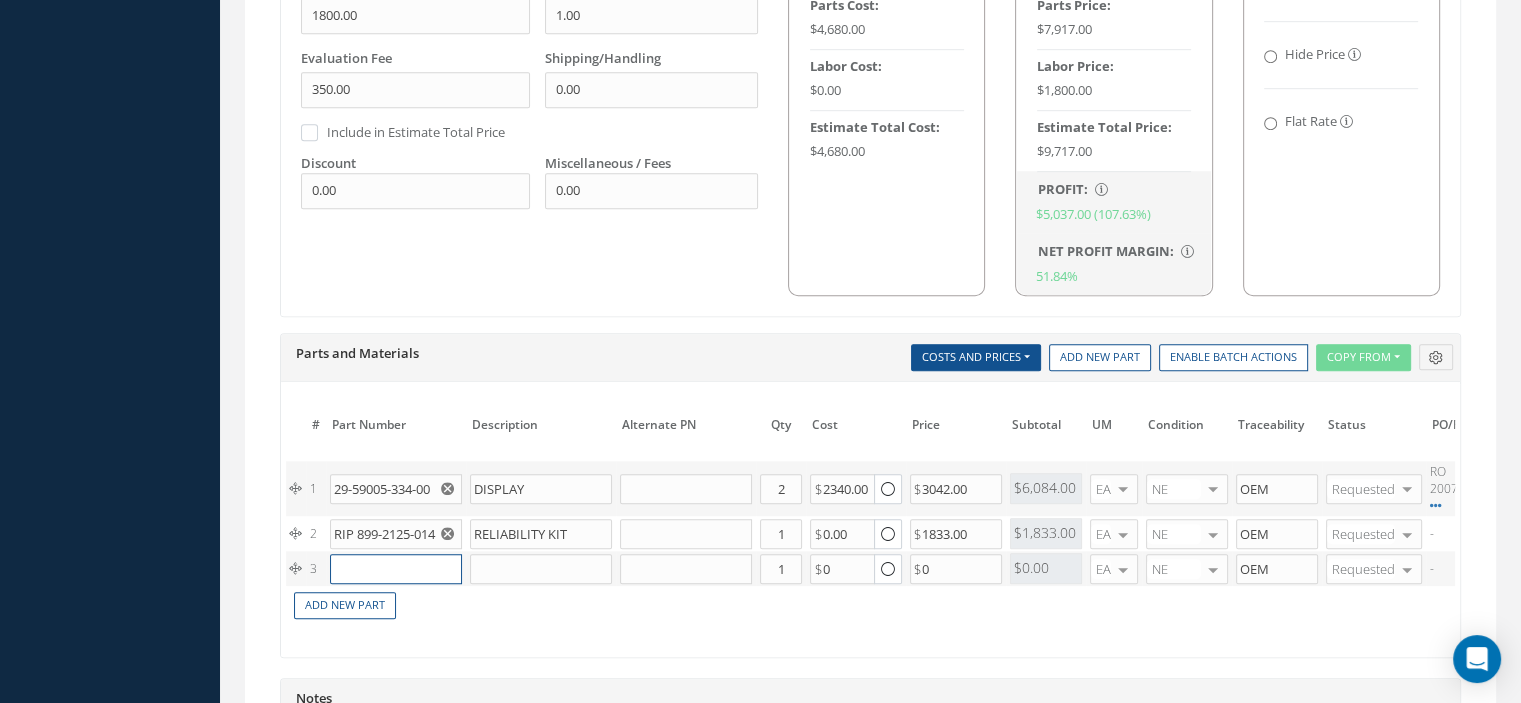 paste on "899-2125-014 PANEL" 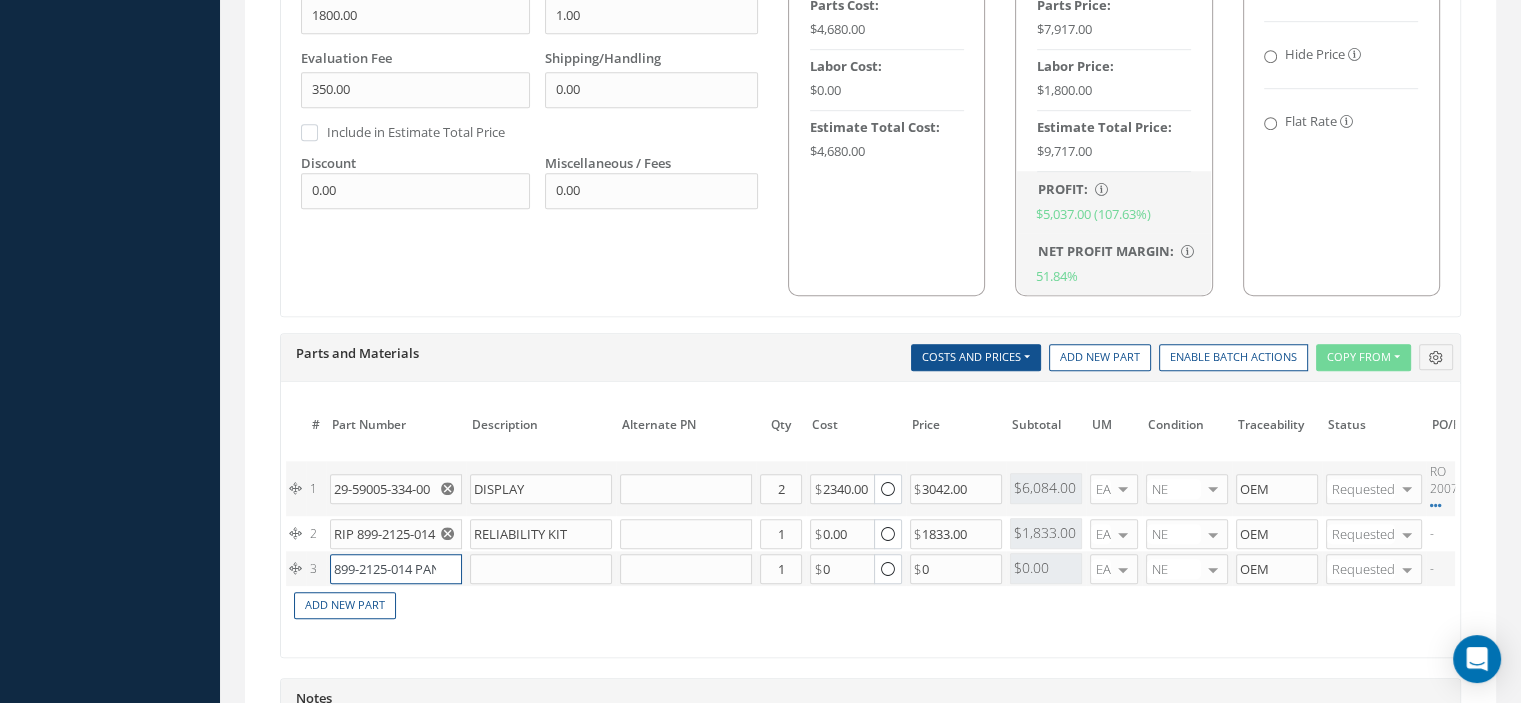 scroll, scrollTop: 0, scrollLeft: 23, axis: horizontal 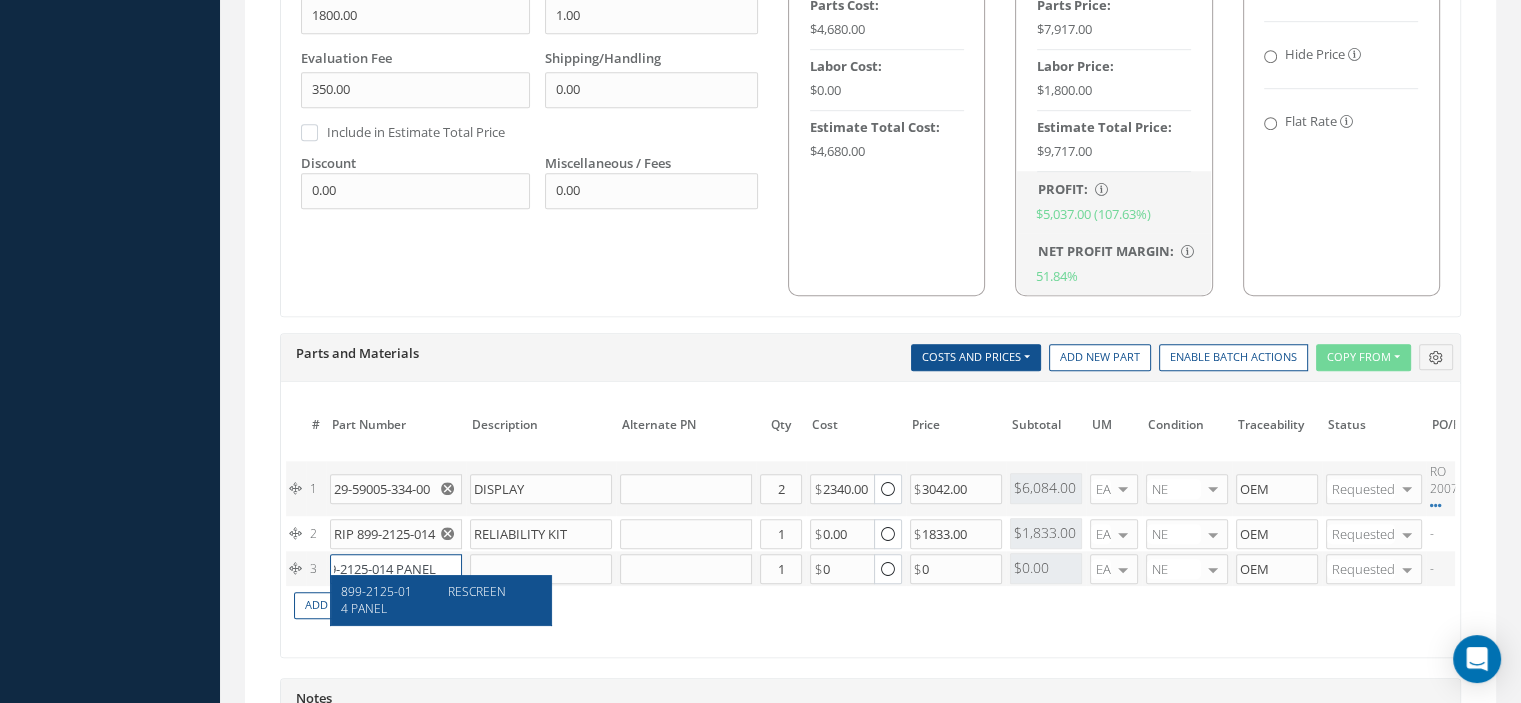 type on "899-2125-014 PANEL" 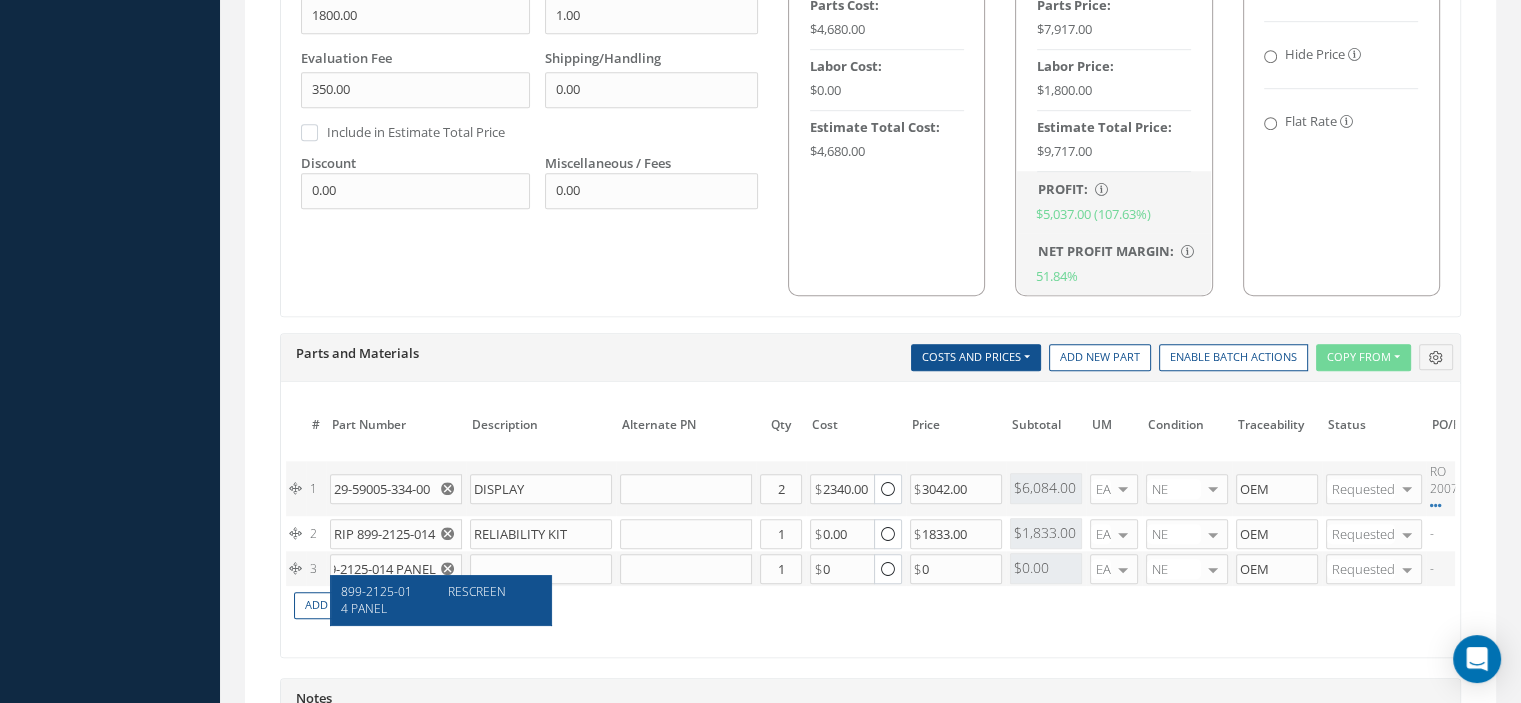 click on "RESCREEN" at bounding box center (487, 600) 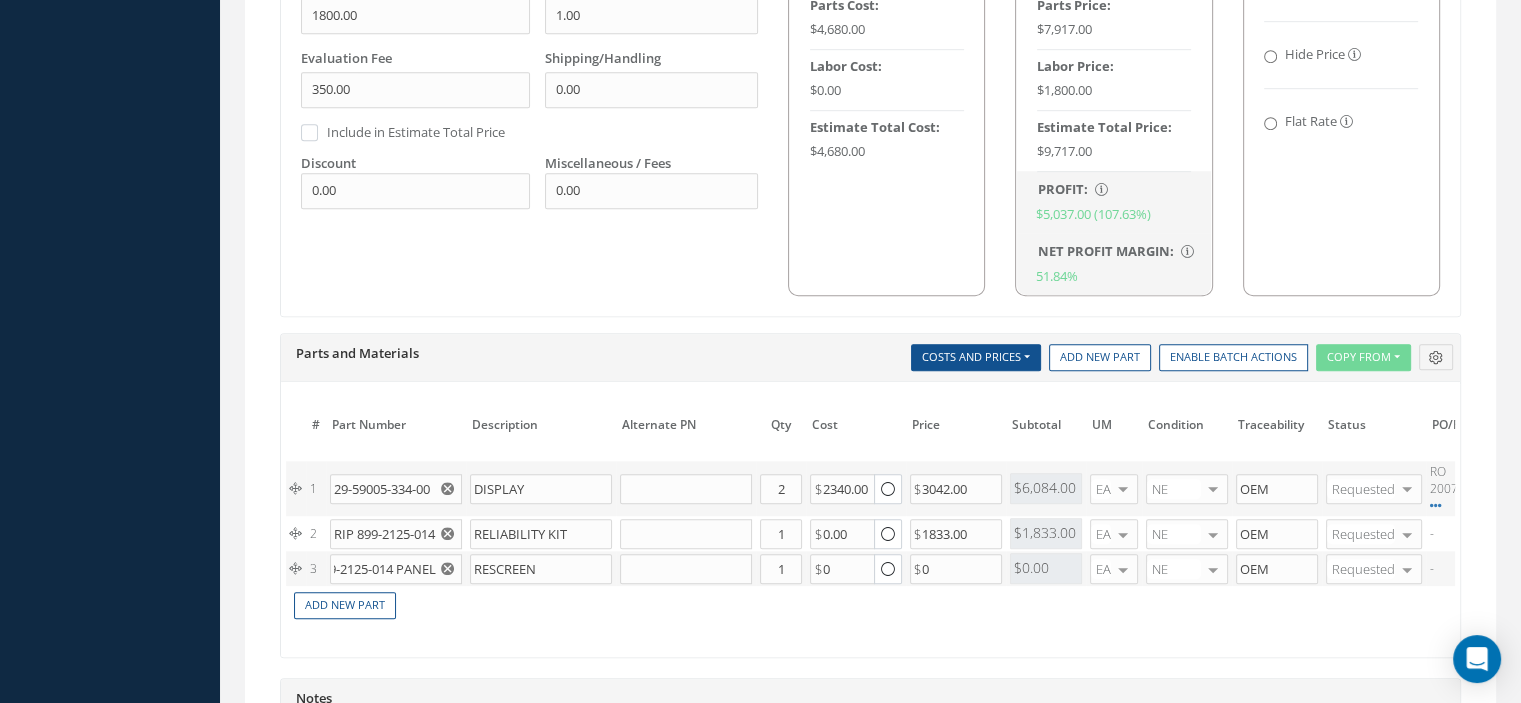 scroll, scrollTop: 0, scrollLeft: 0, axis: both 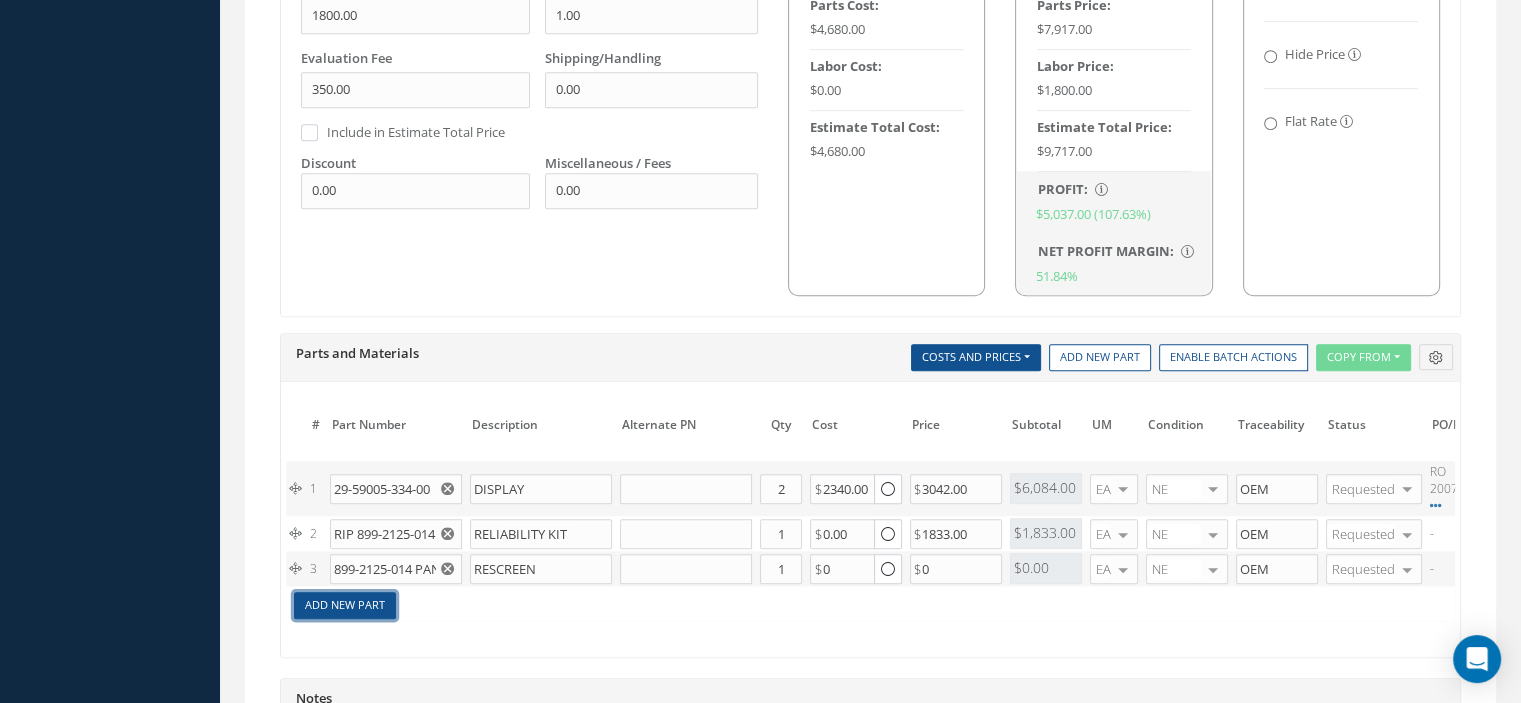 click on "Add New Part" at bounding box center [345, 605] 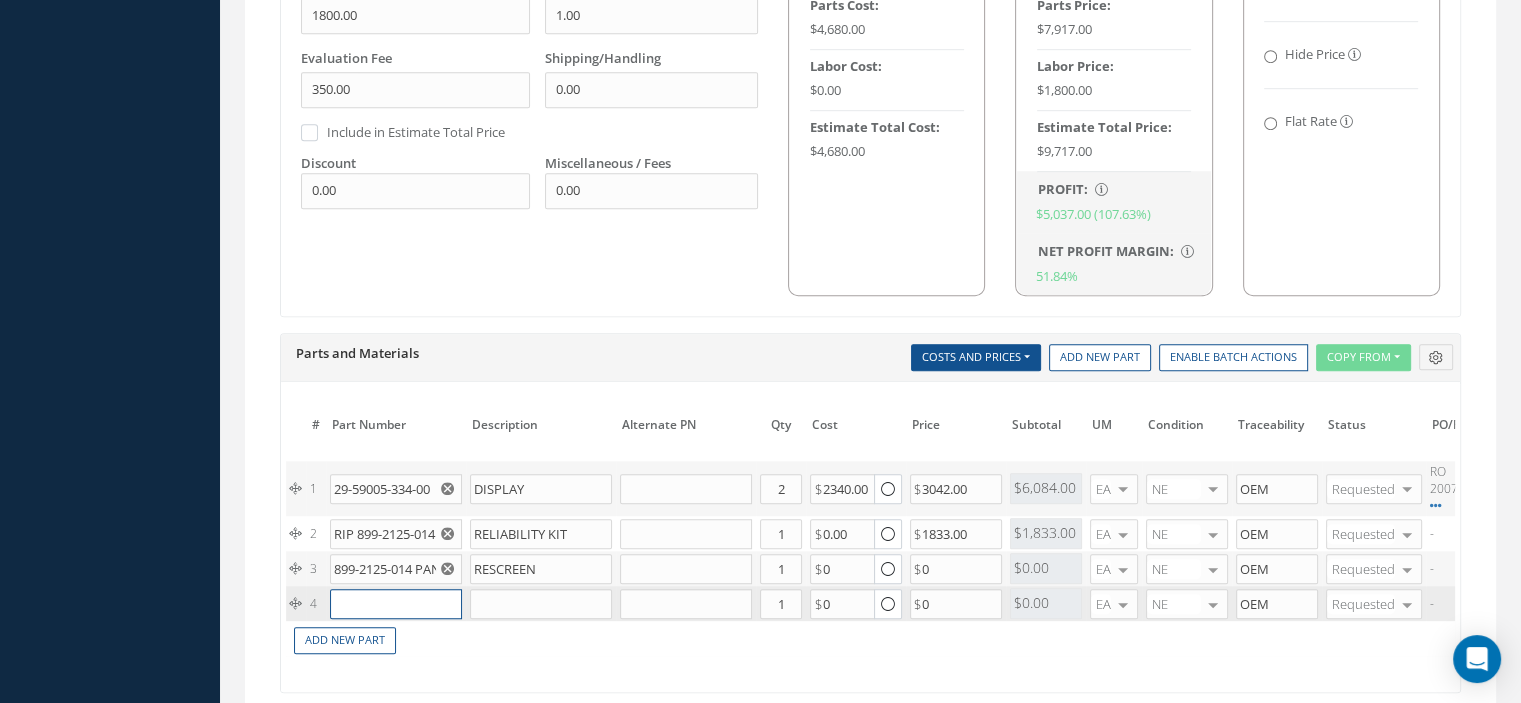 click at bounding box center (396, 604) 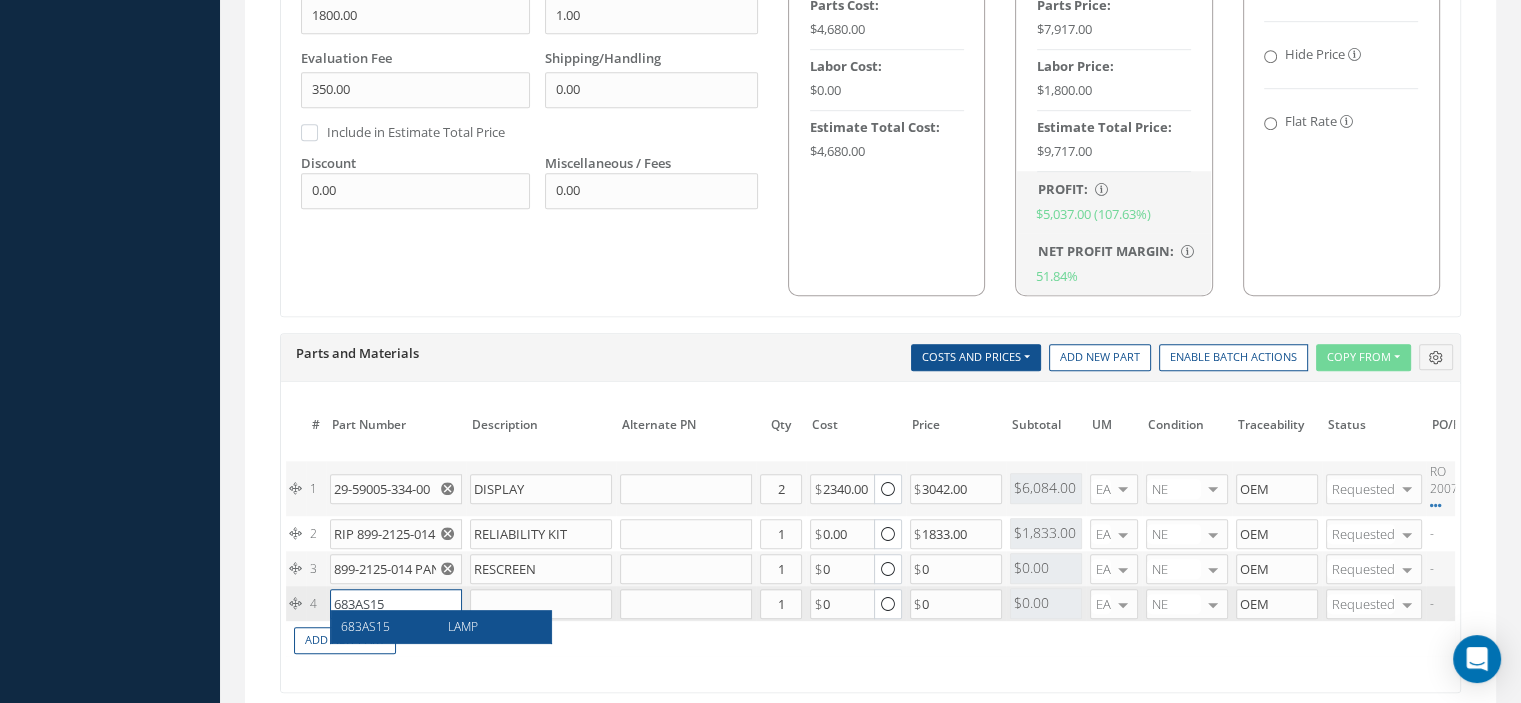 type on "683AS15" 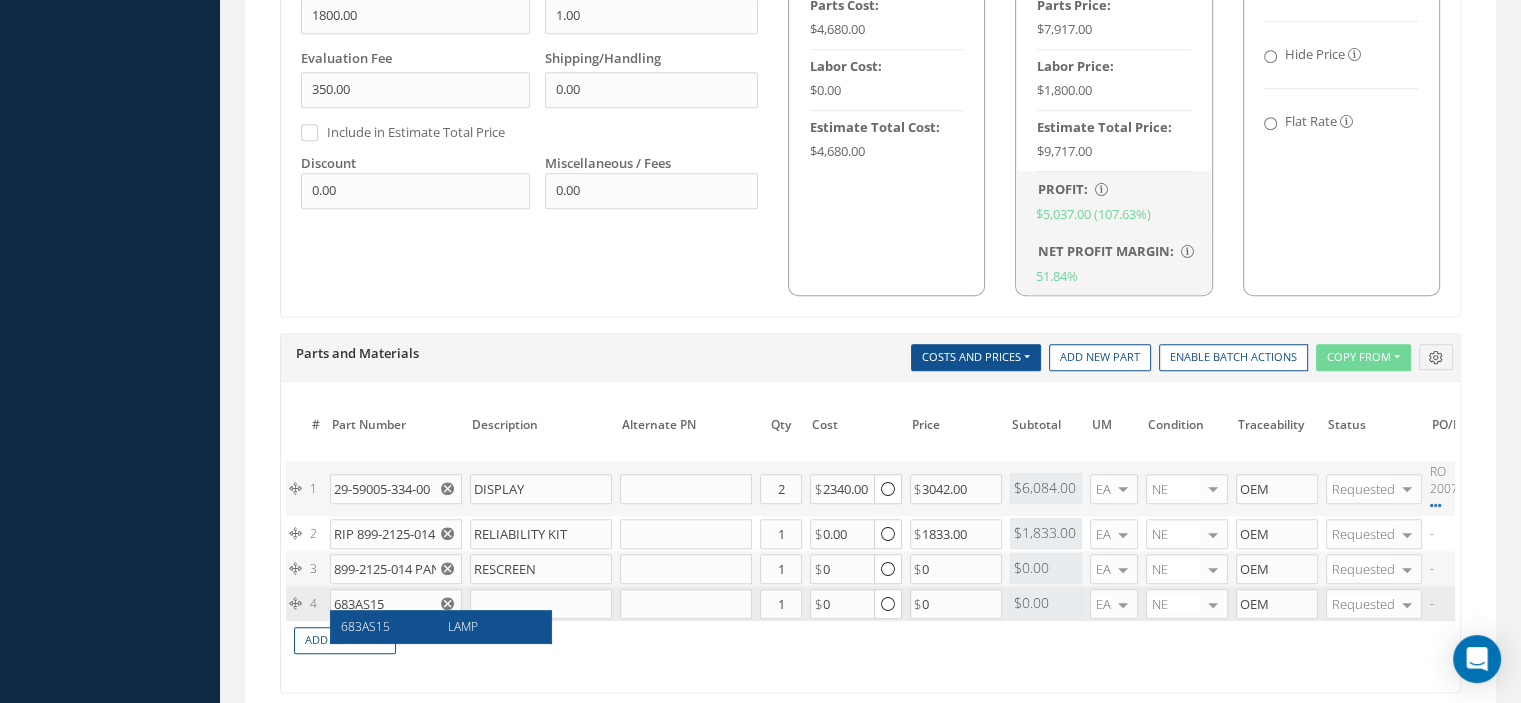 click on "683AS15" at bounding box center (387, 626) 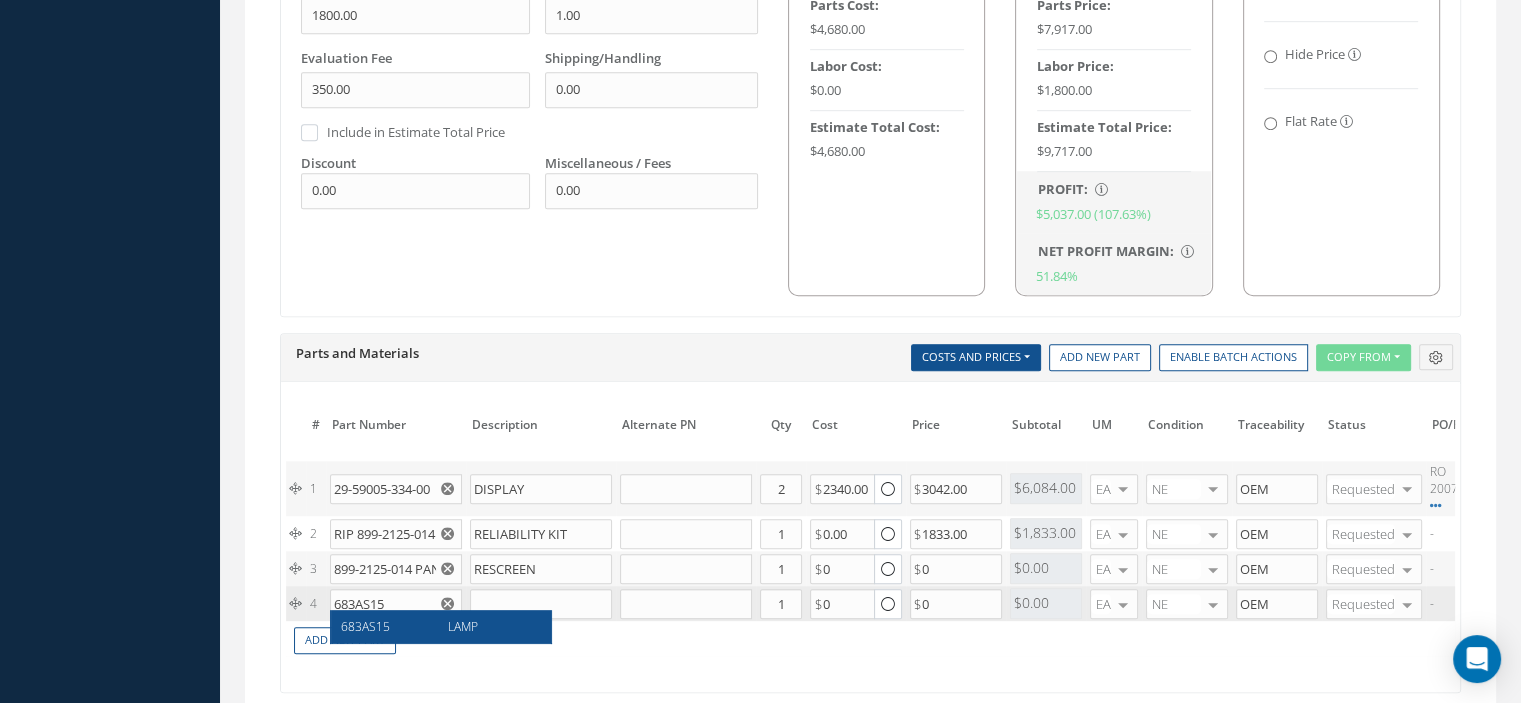 type on "LAMP" 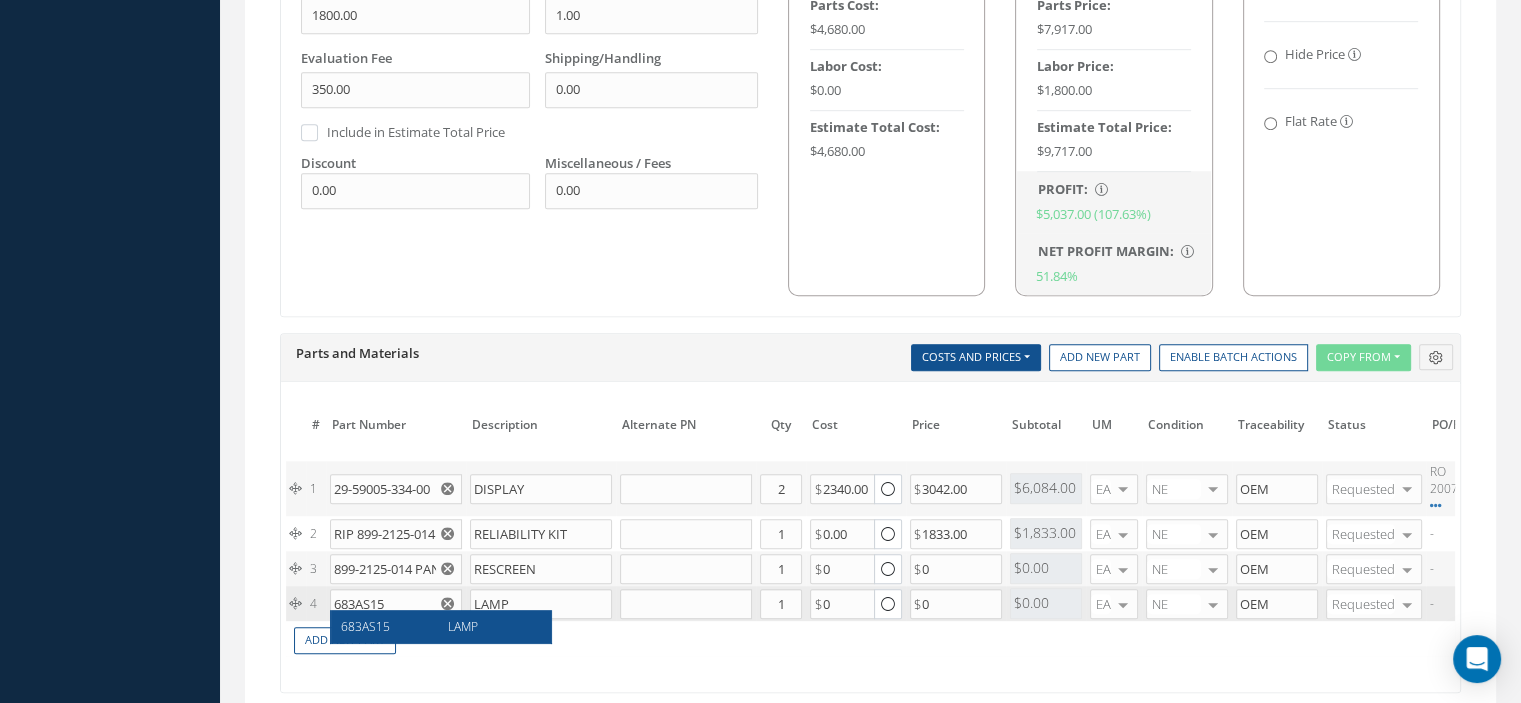 type on "0.75" 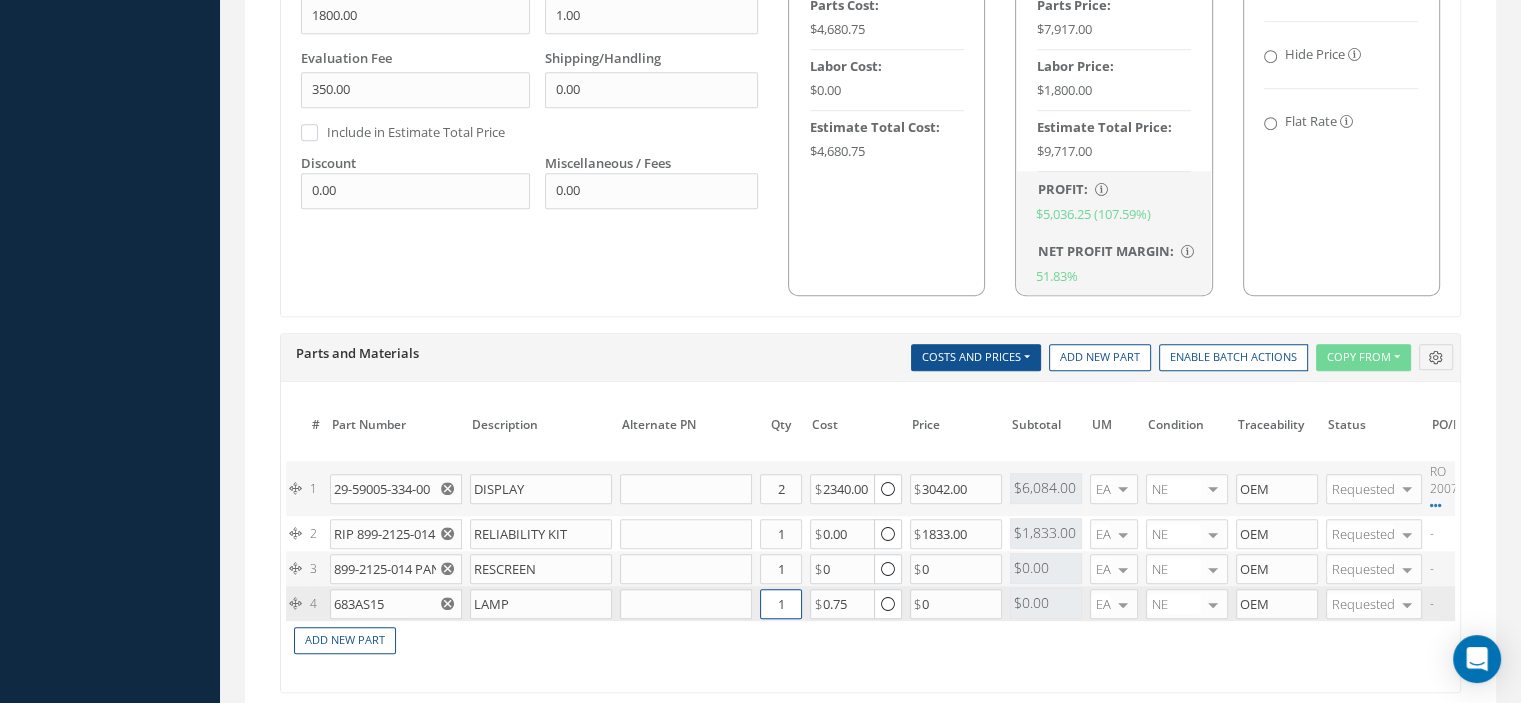 drag, startPoint x: 774, startPoint y: 594, endPoint x: 788, endPoint y: 594, distance: 14 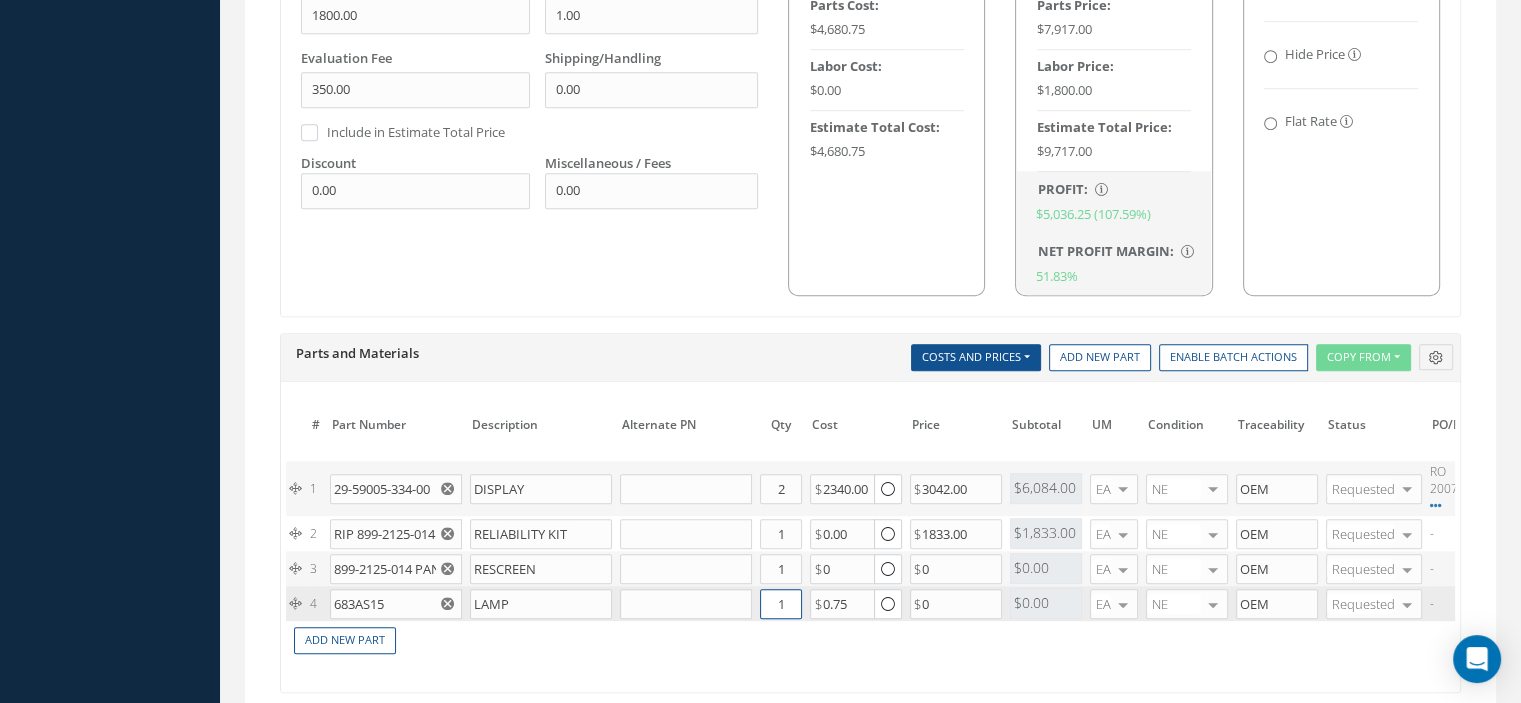 click on "1" at bounding box center (781, 604) 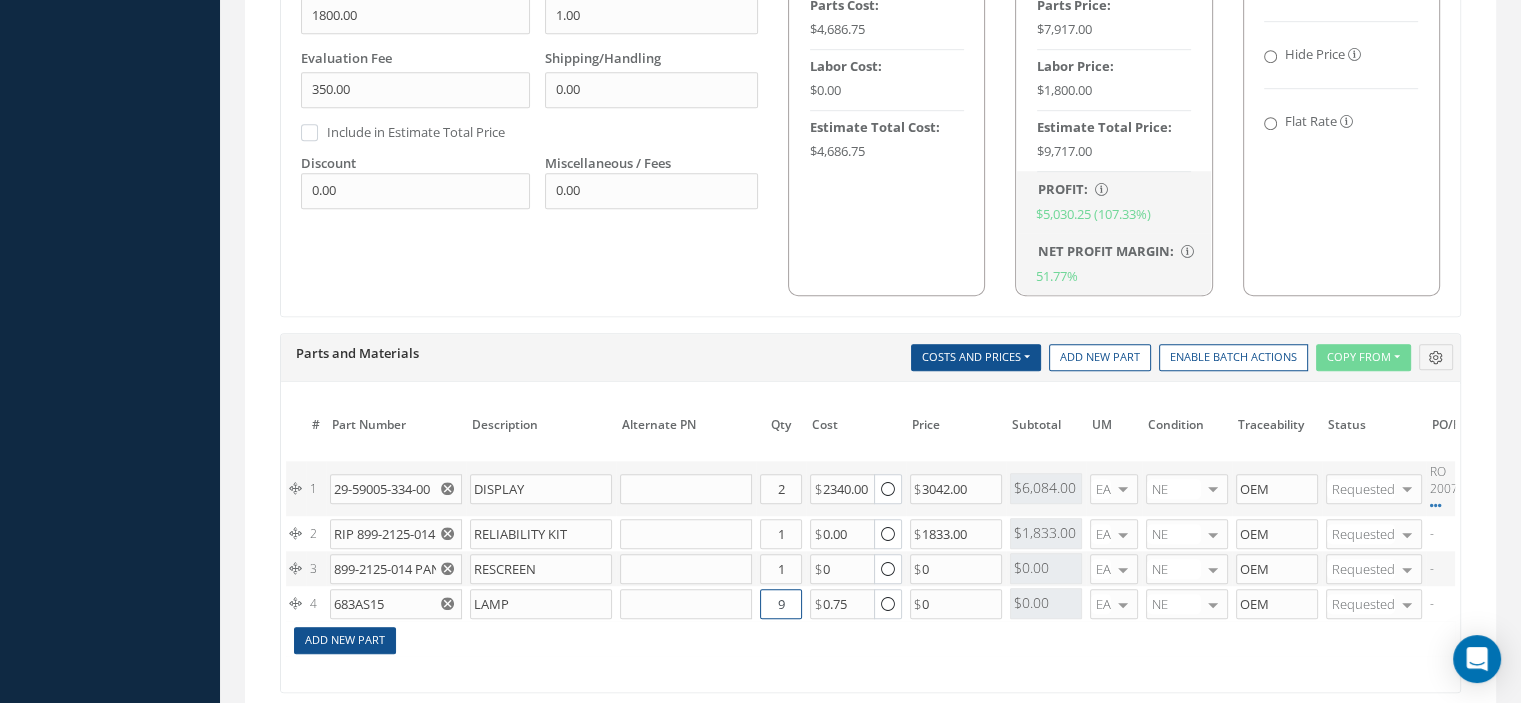type on "9" 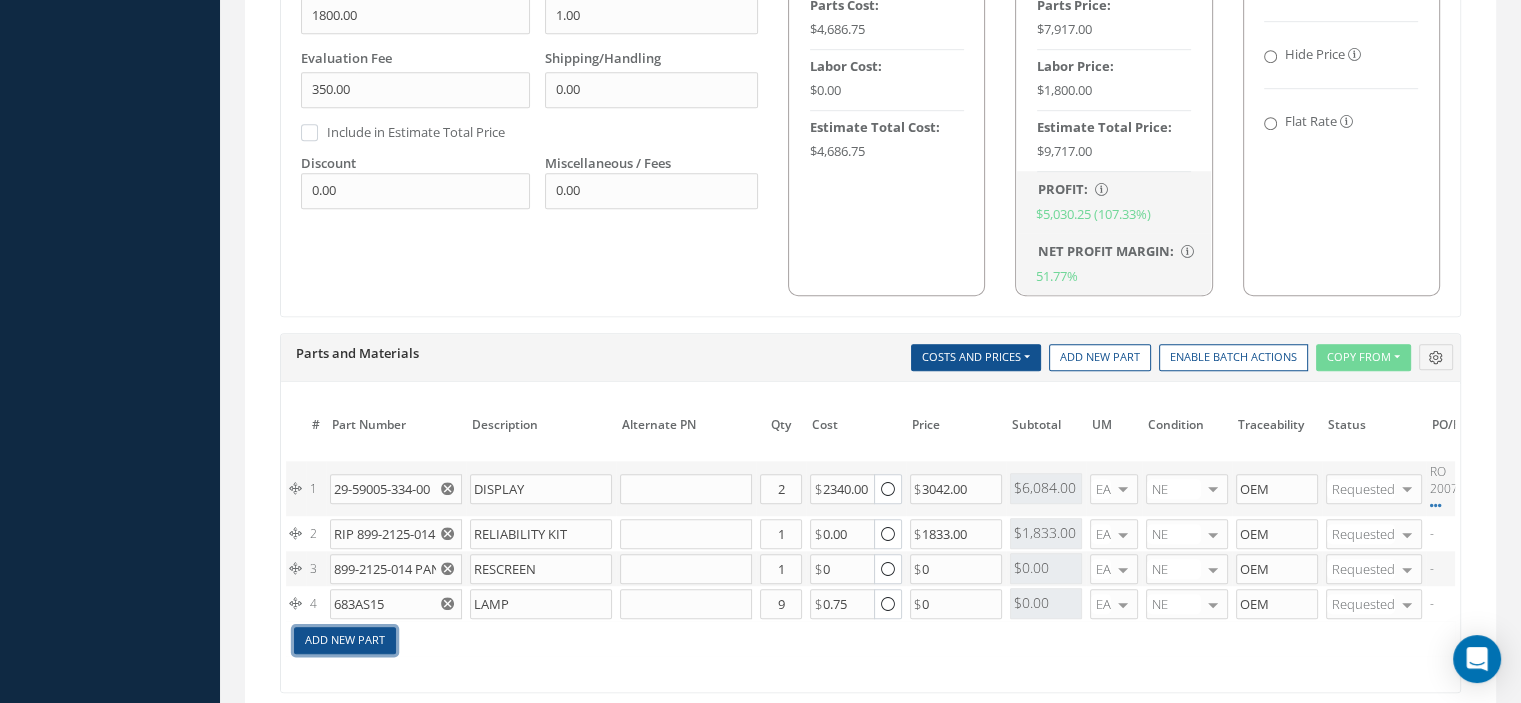 click on "Add New Part" at bounding box center (345, 640) 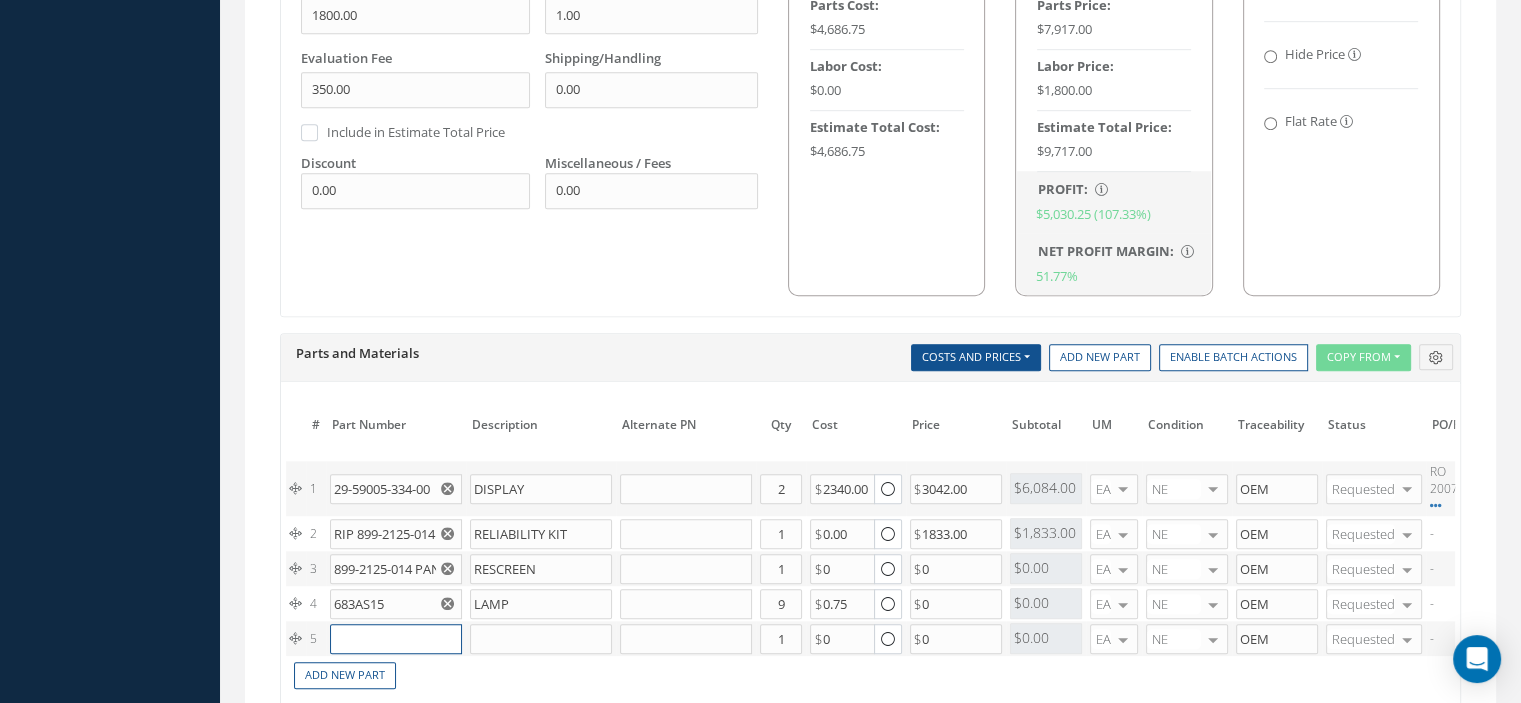 click at bounding box center [396, 639] 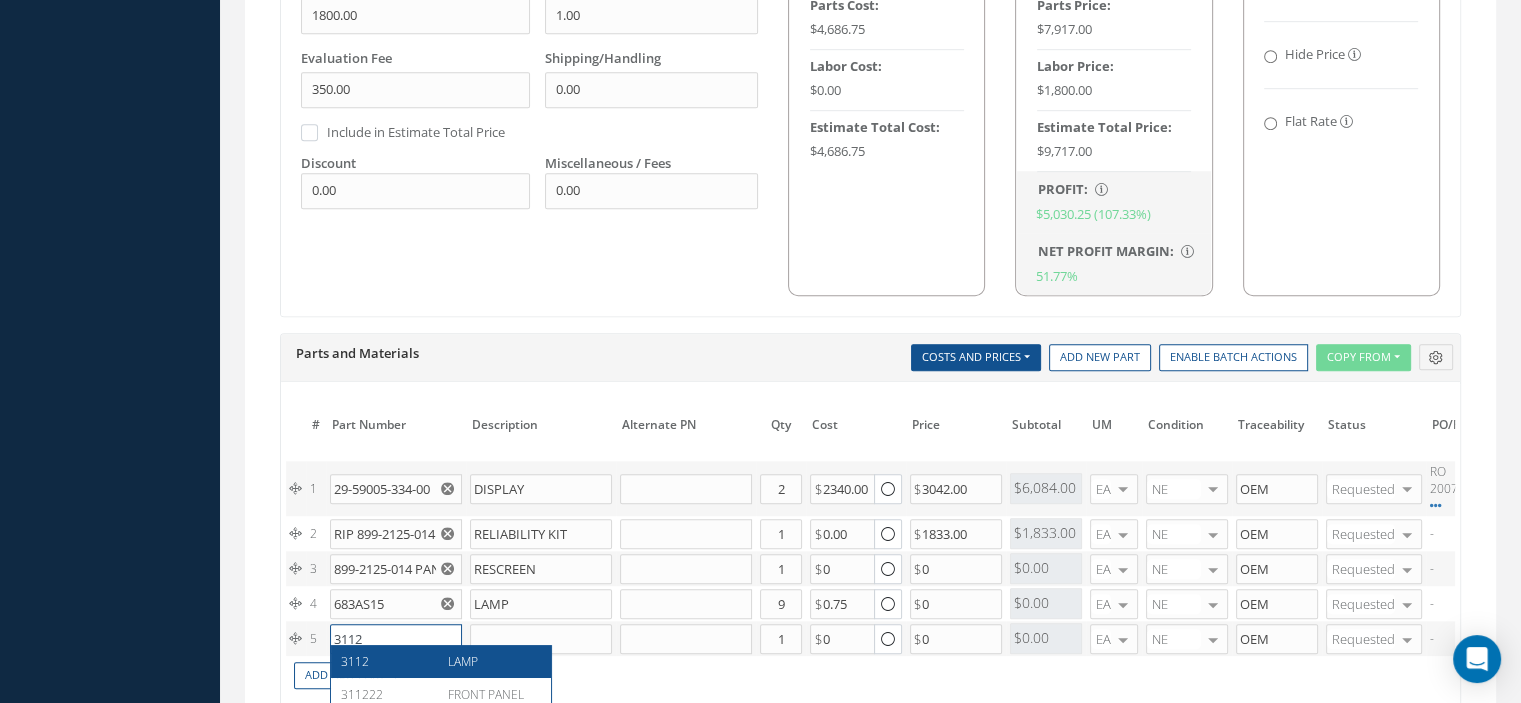 type on "3112" 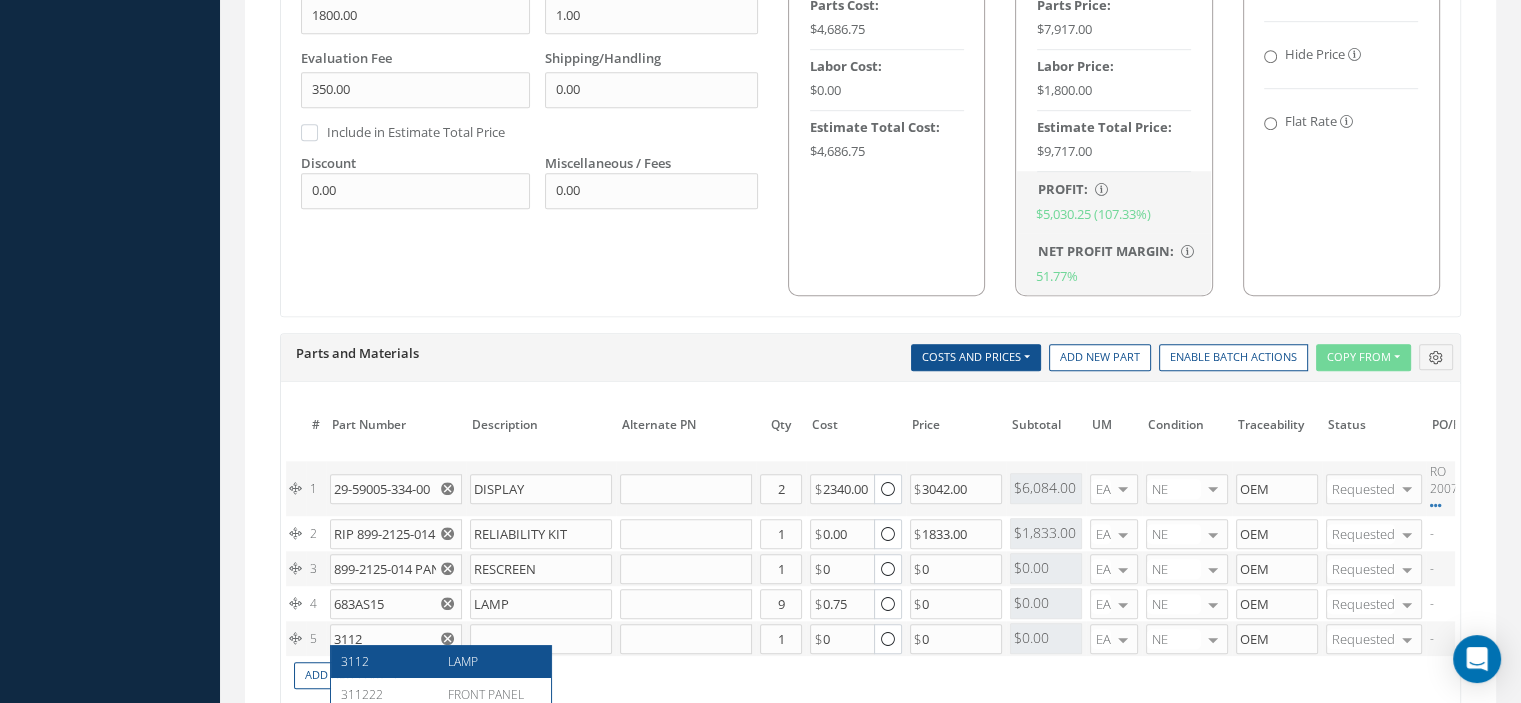 click on "3112" at bounding box center [387, 661] 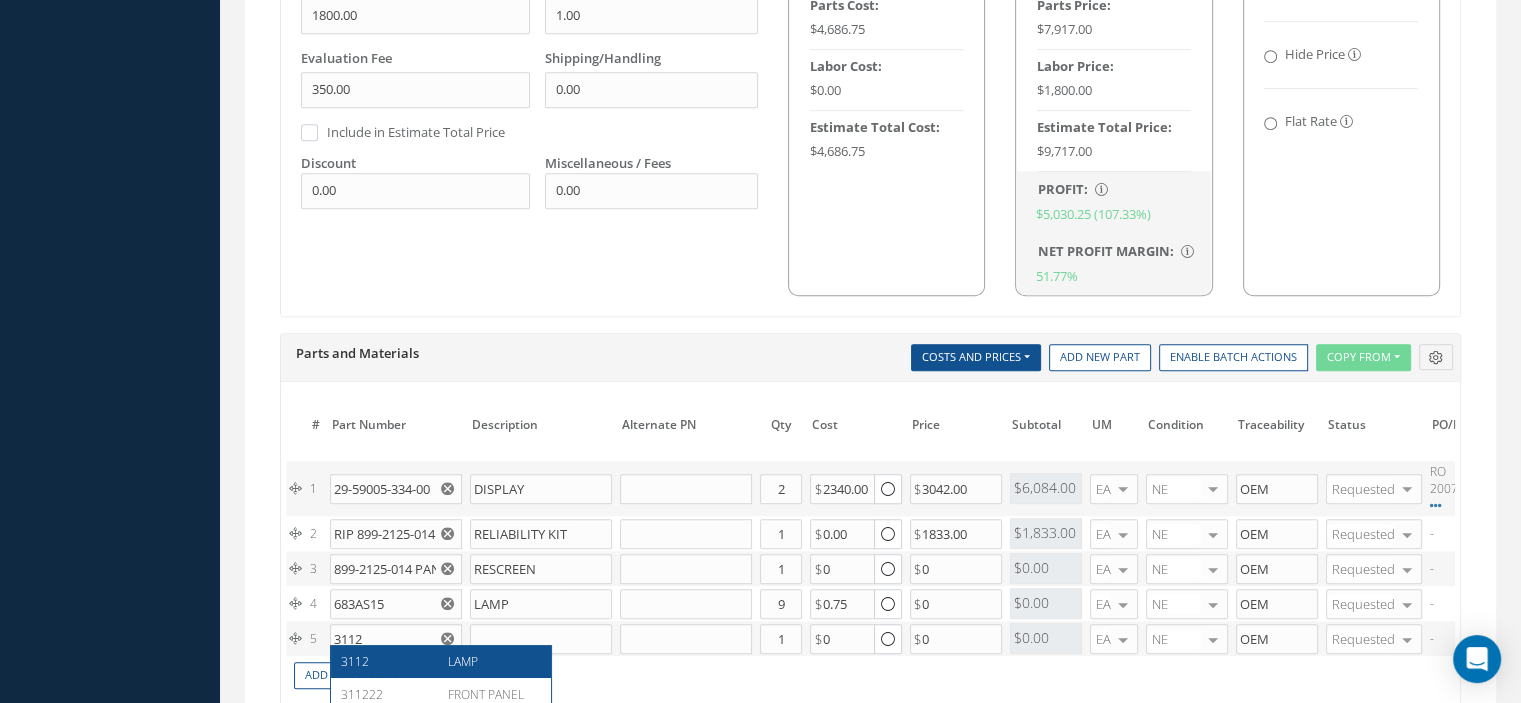 type on "LAMP" 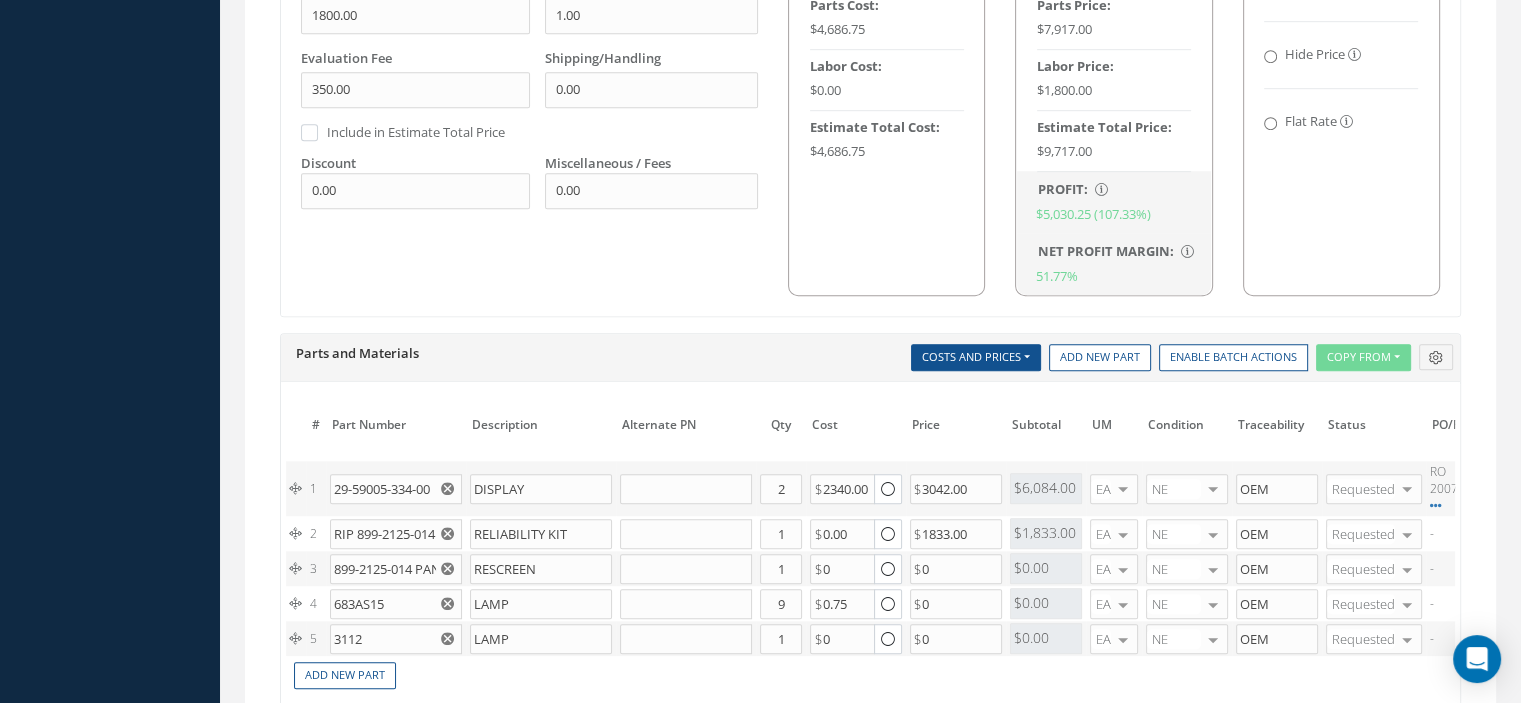 scroll, scrollTop: 1600, scrollLeft: 0, axis: vertical 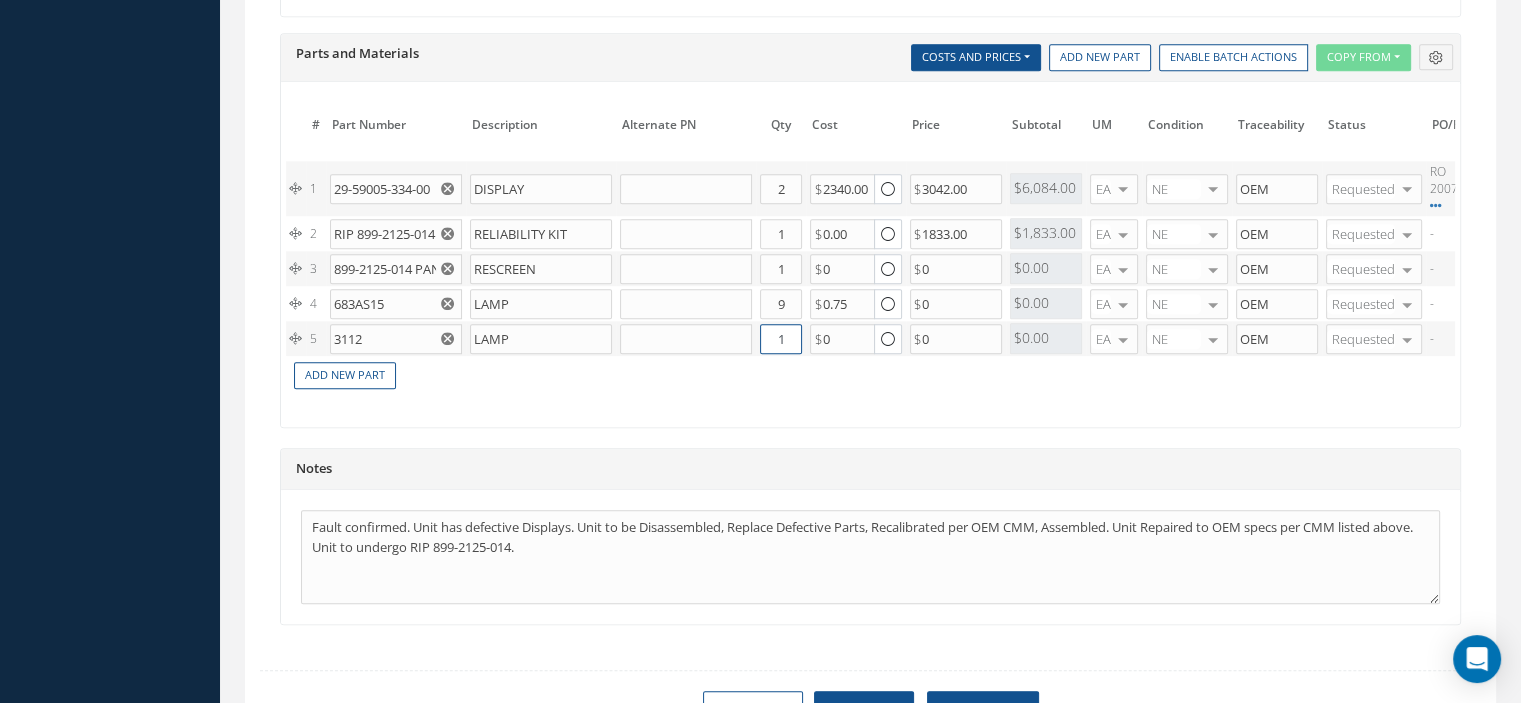 drag, startPoint x: 772, startPoint y: 327, endPoint x: 786, endPoint y: 330, distance: 14.3178215 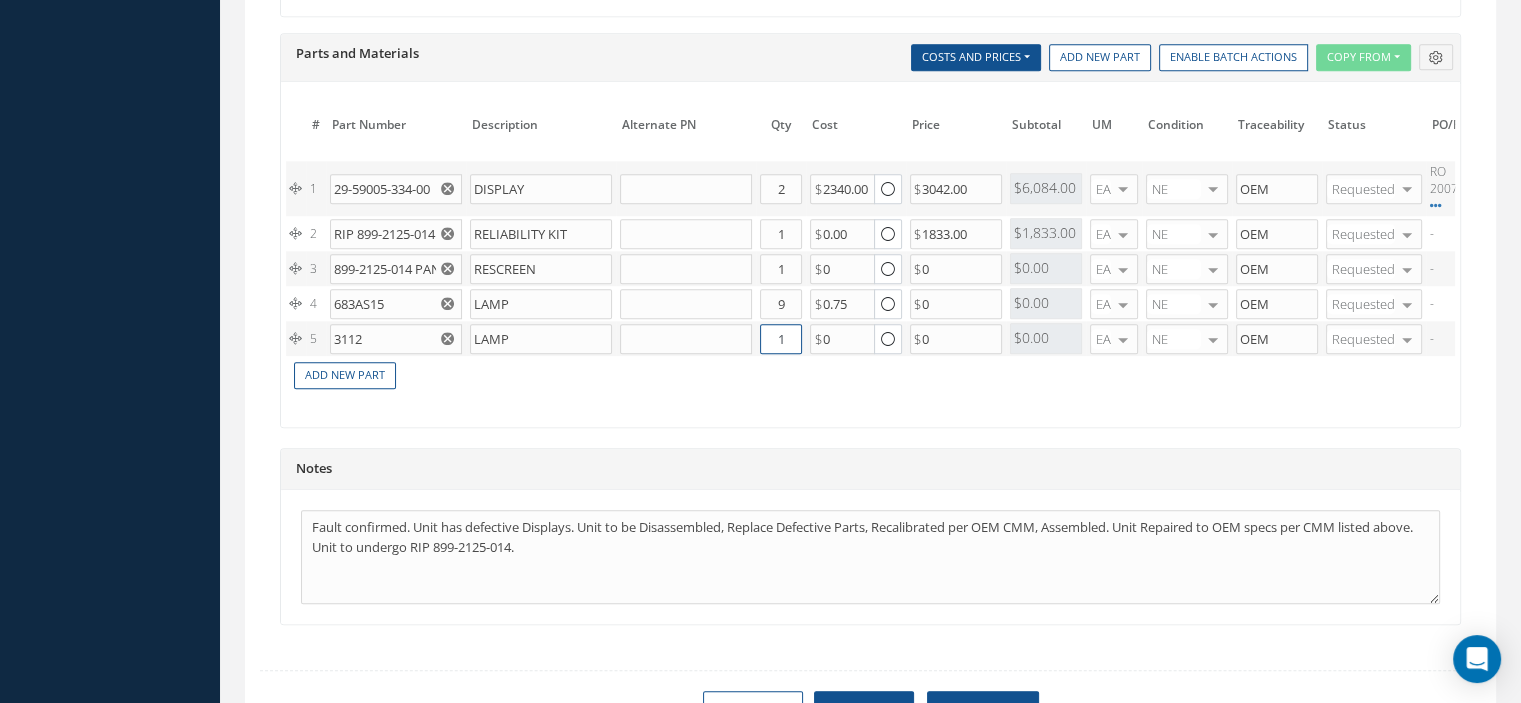 click on "1" at bounding box center [781, 339] 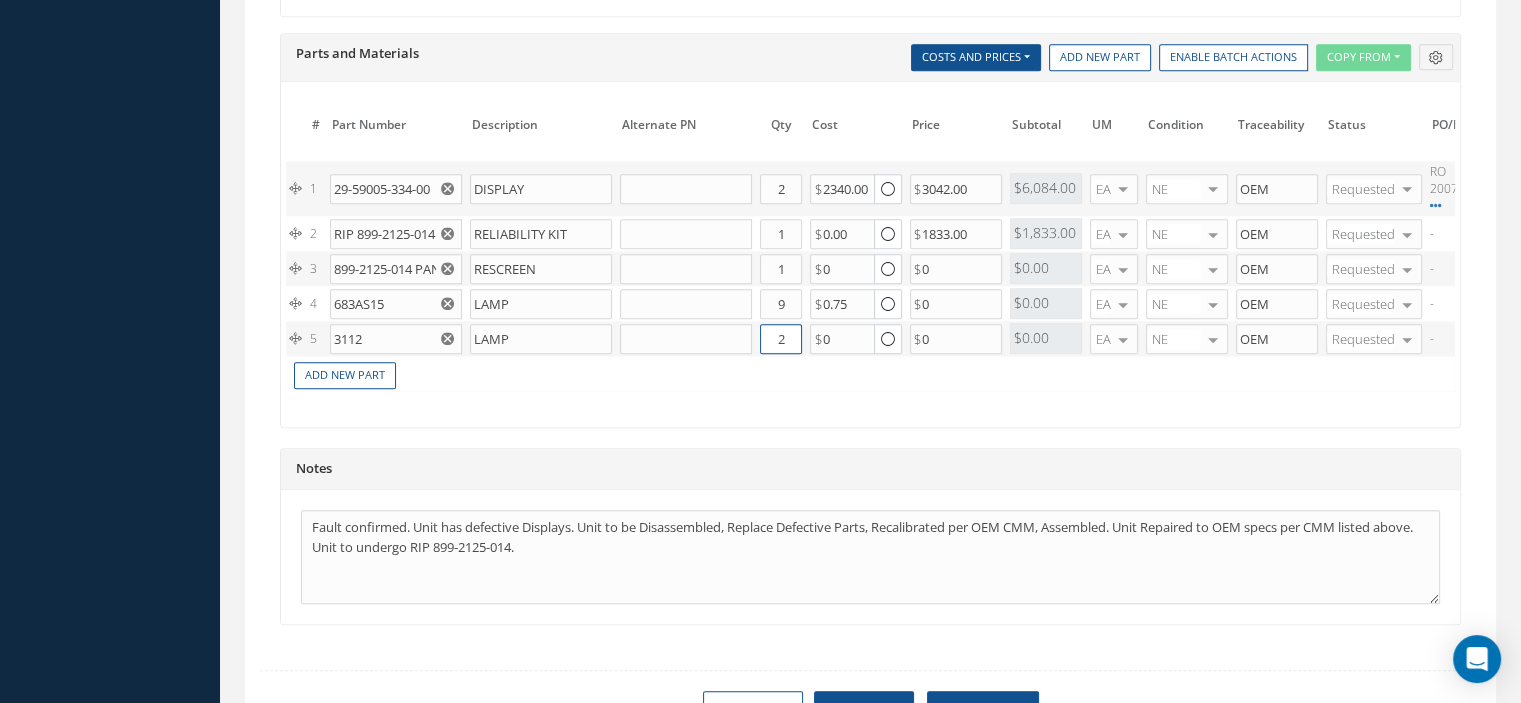 scroll, scrollTop: 1707, scrollLeft: 0, axis: vertical 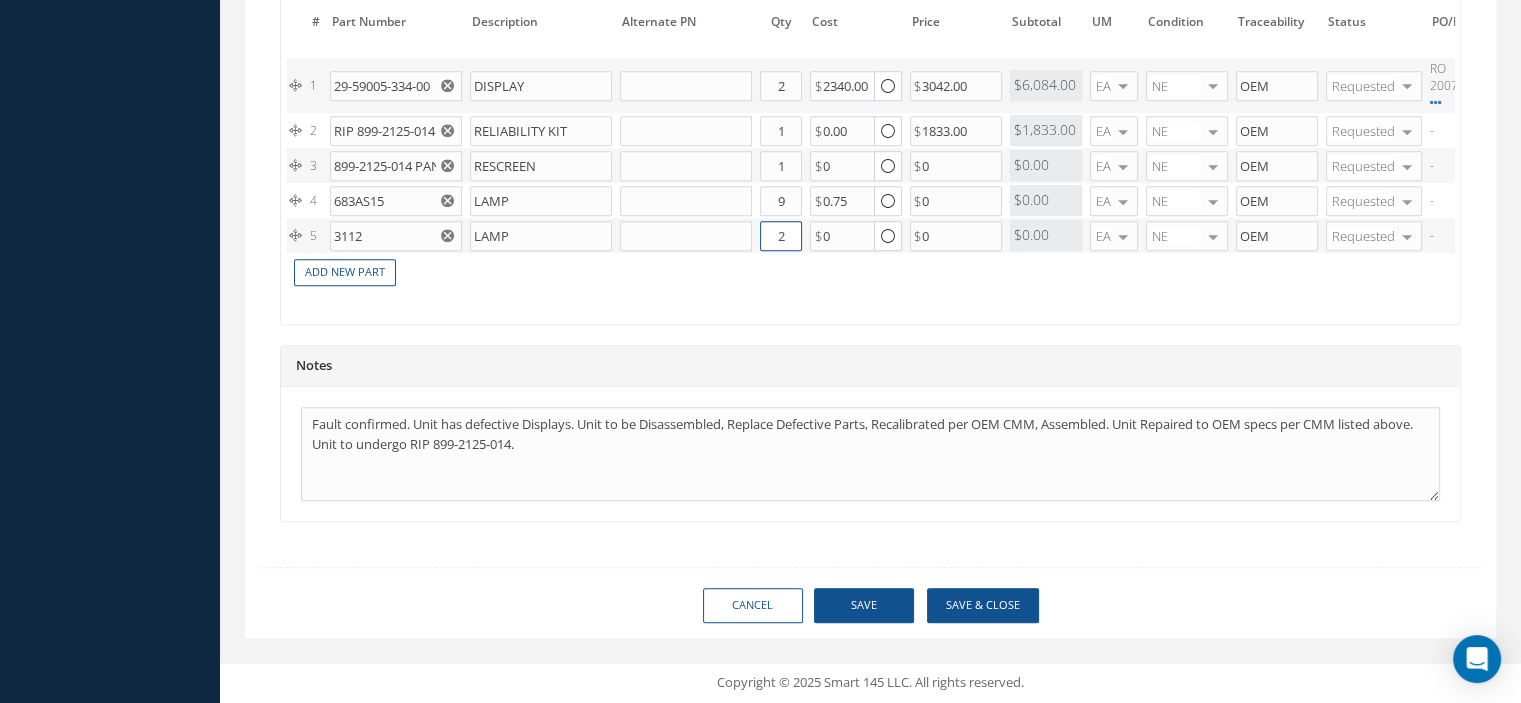 type on "2" 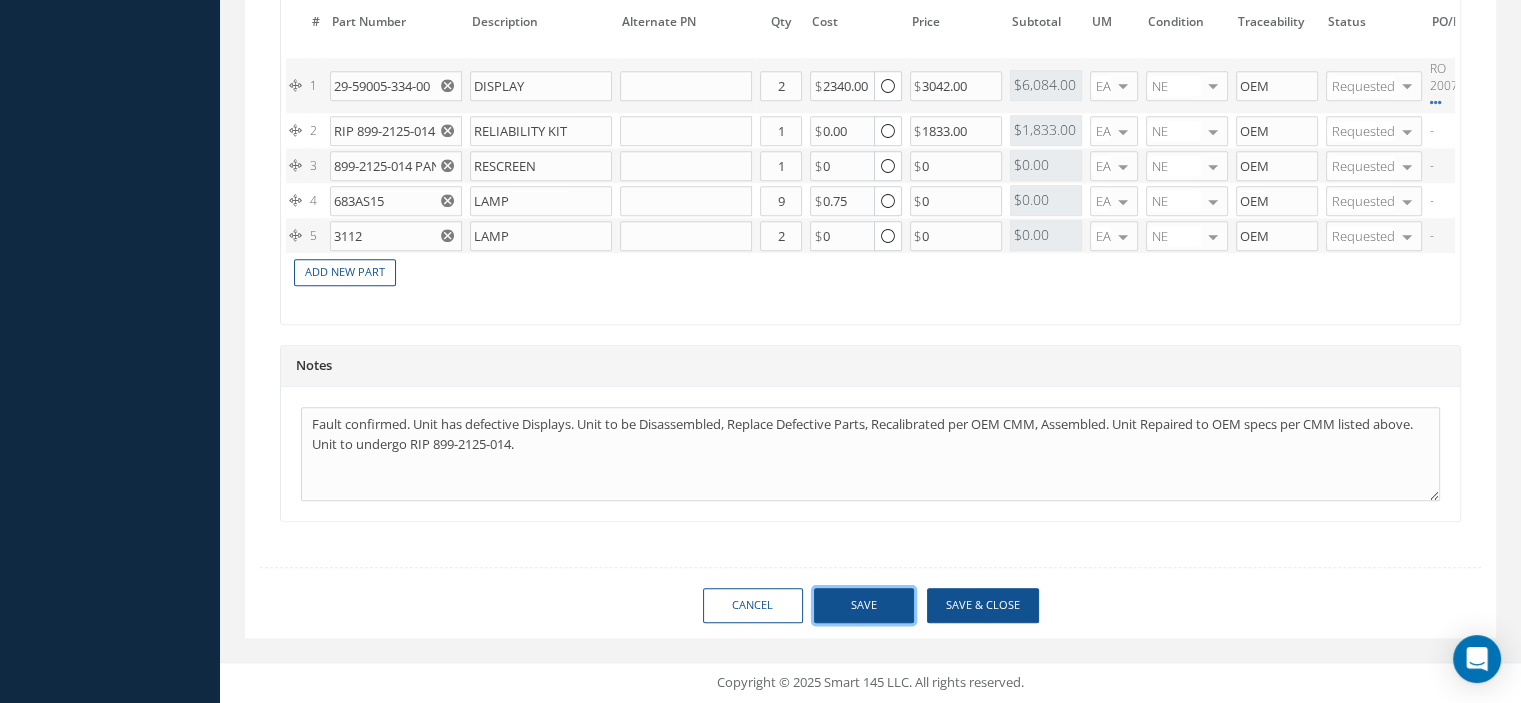 click on "Save" at bounding box center [864, 605] 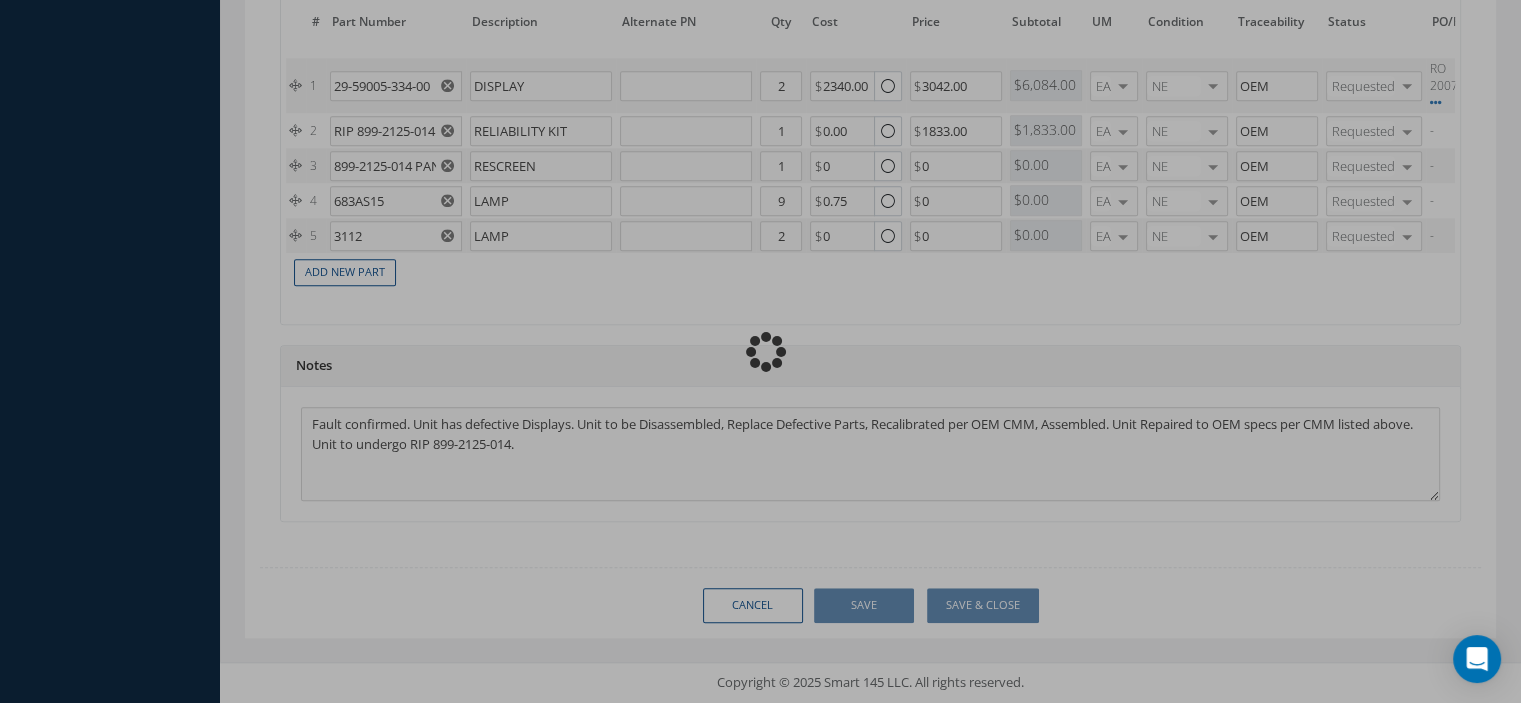type 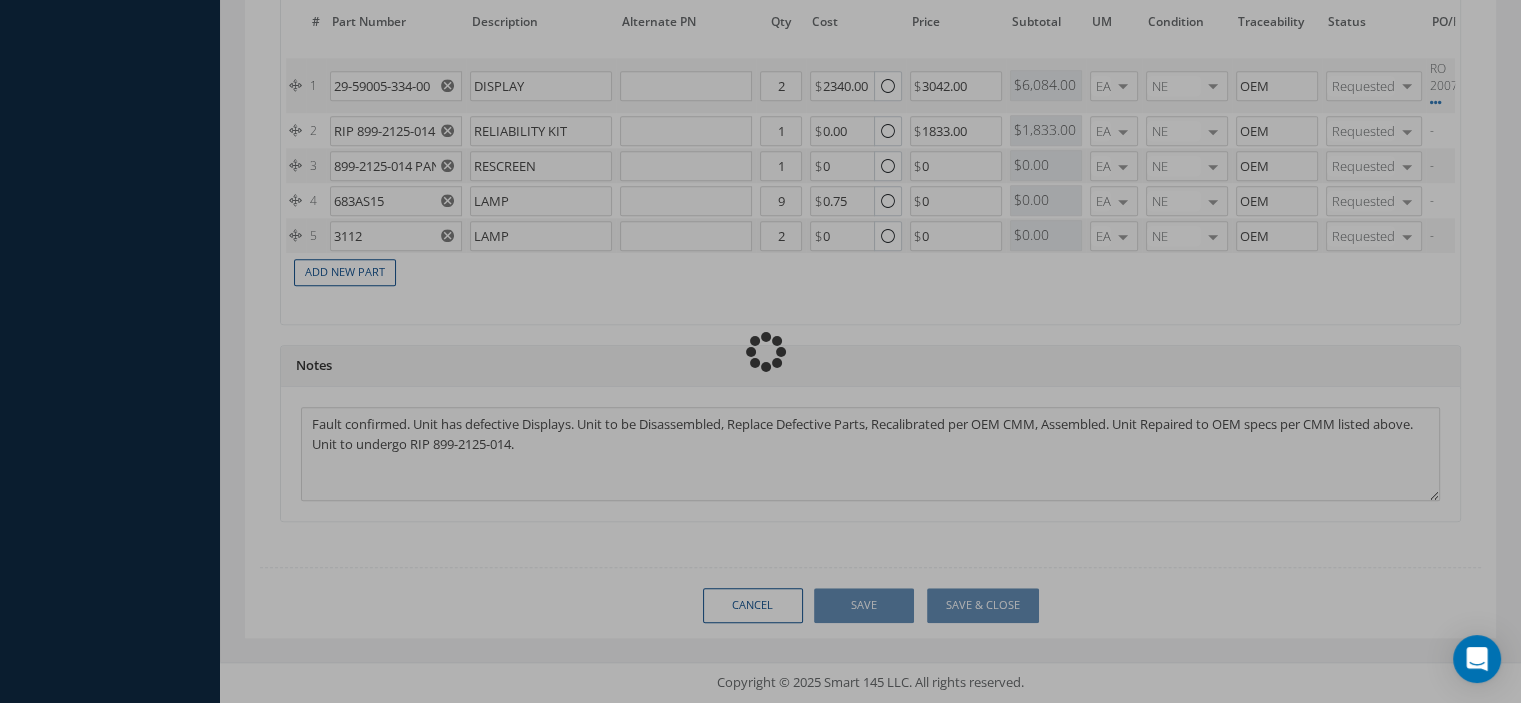checkbox on "true" 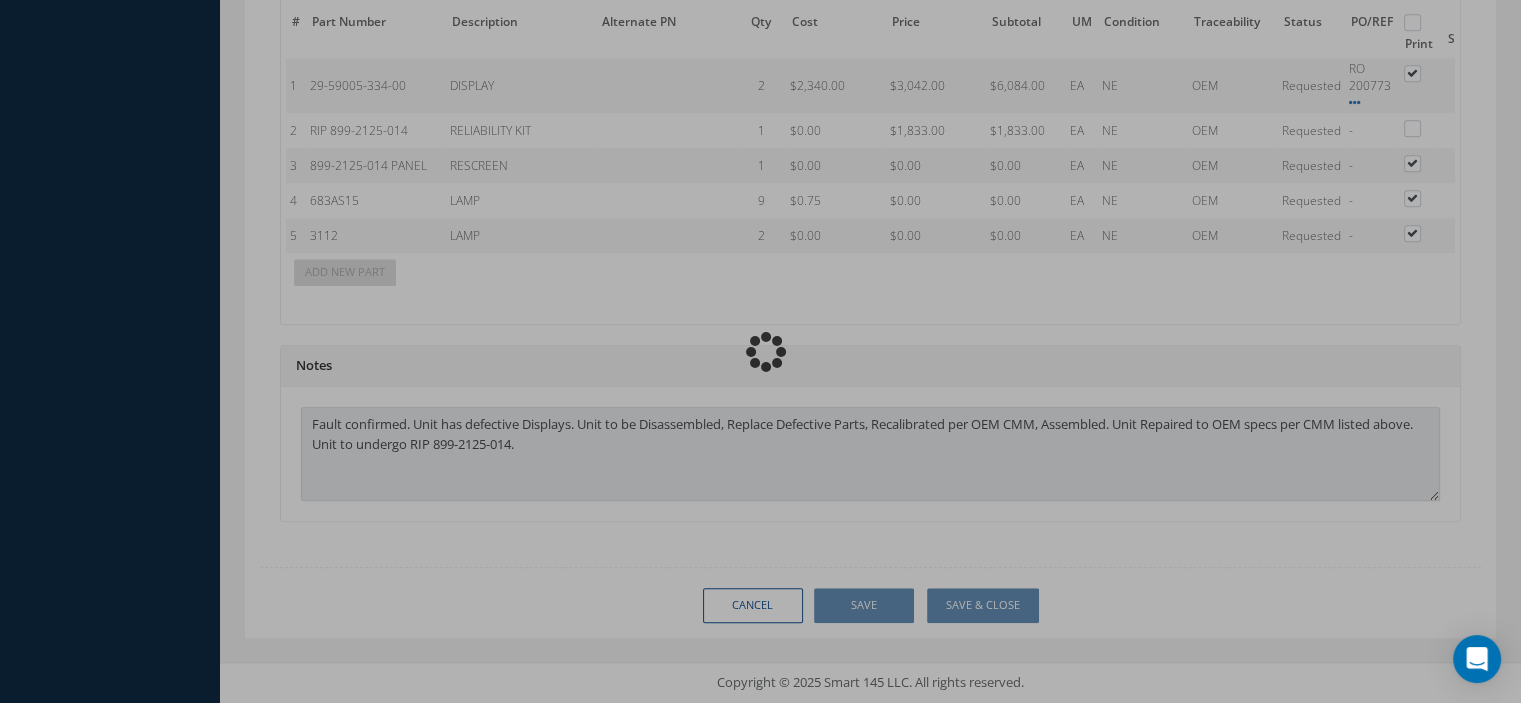 type on "SEXTANT" 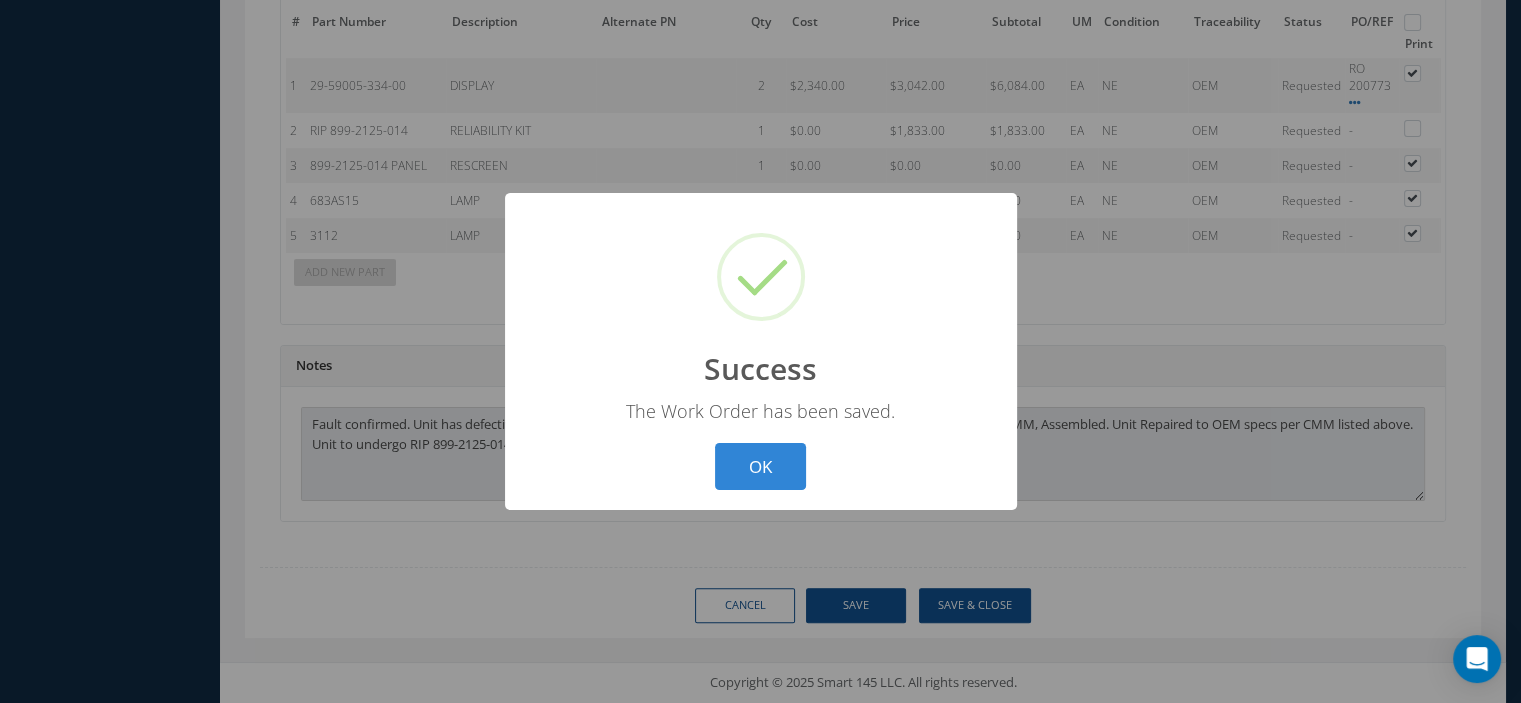 scroll, scrollTop: 1685, scrollLeft: 0, axis: vertical 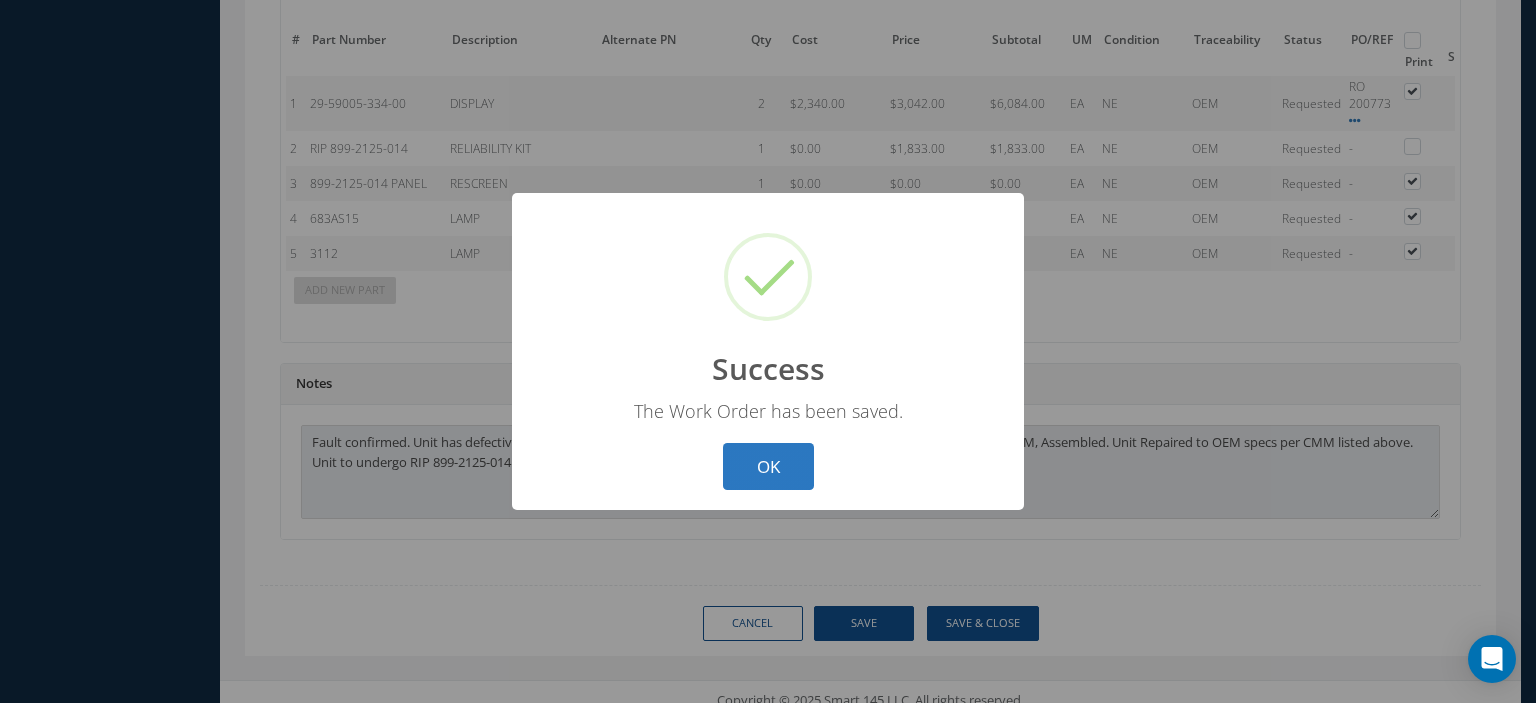 click on "OK" at bounding box center [768, 466] 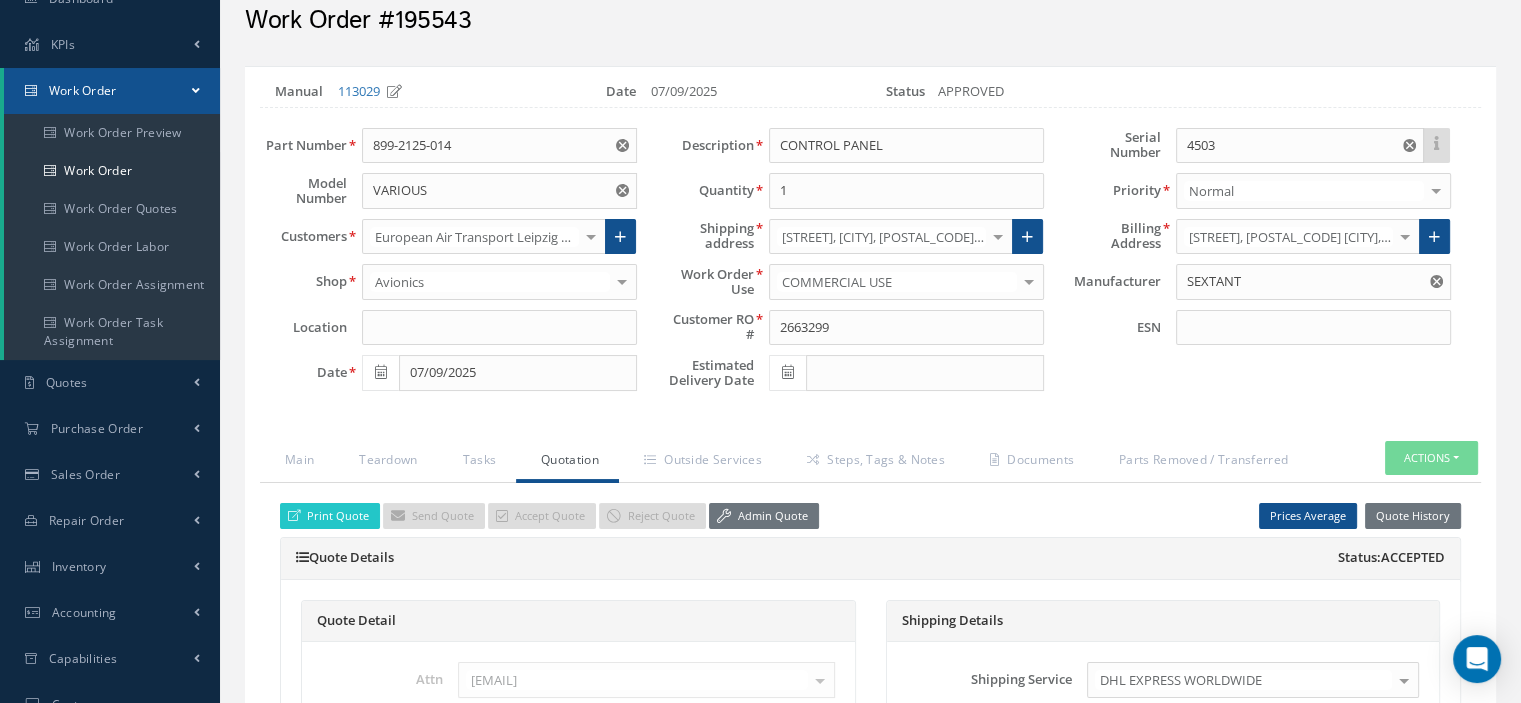 scroll, scrollTop: 185, scrollLeft: 0, axis: vertical 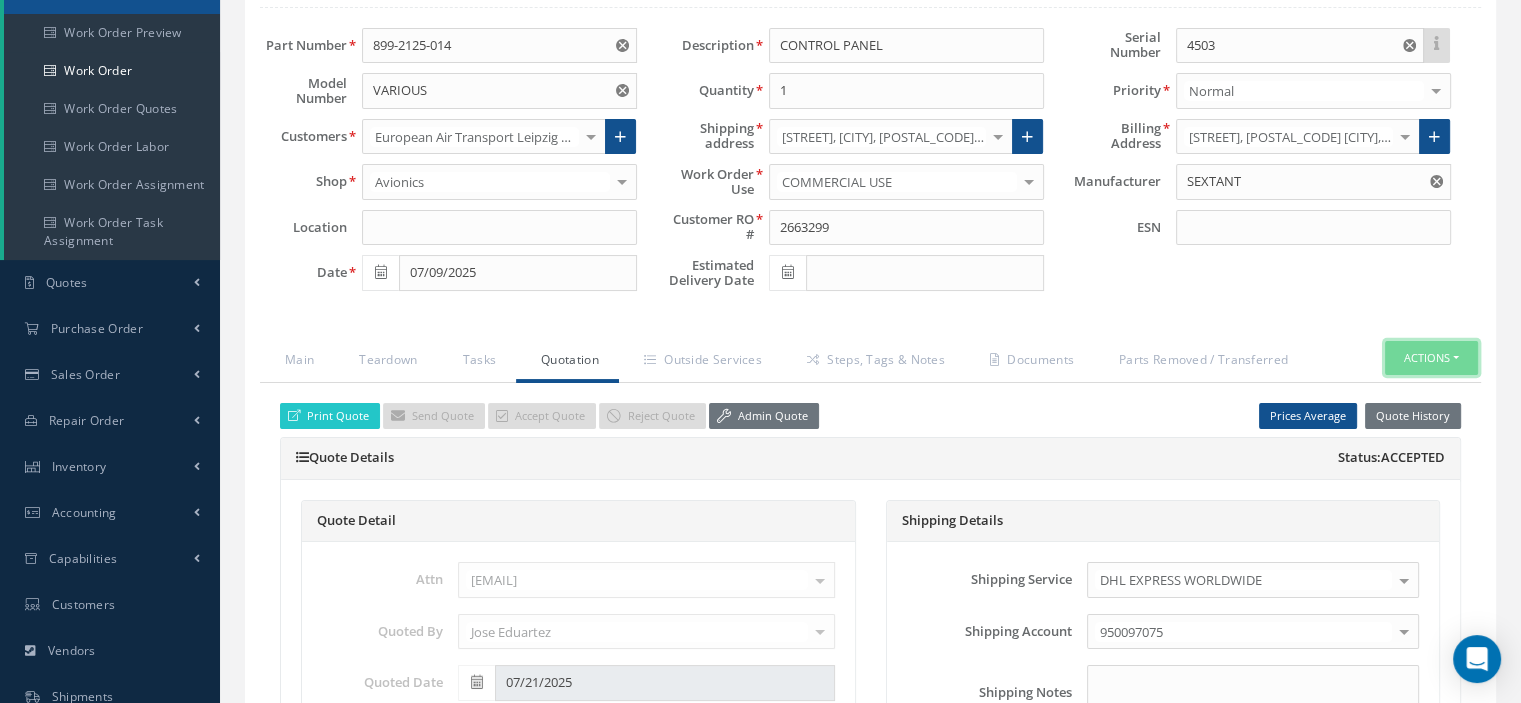 click on "Actions" at bounding box center (1431, 358) 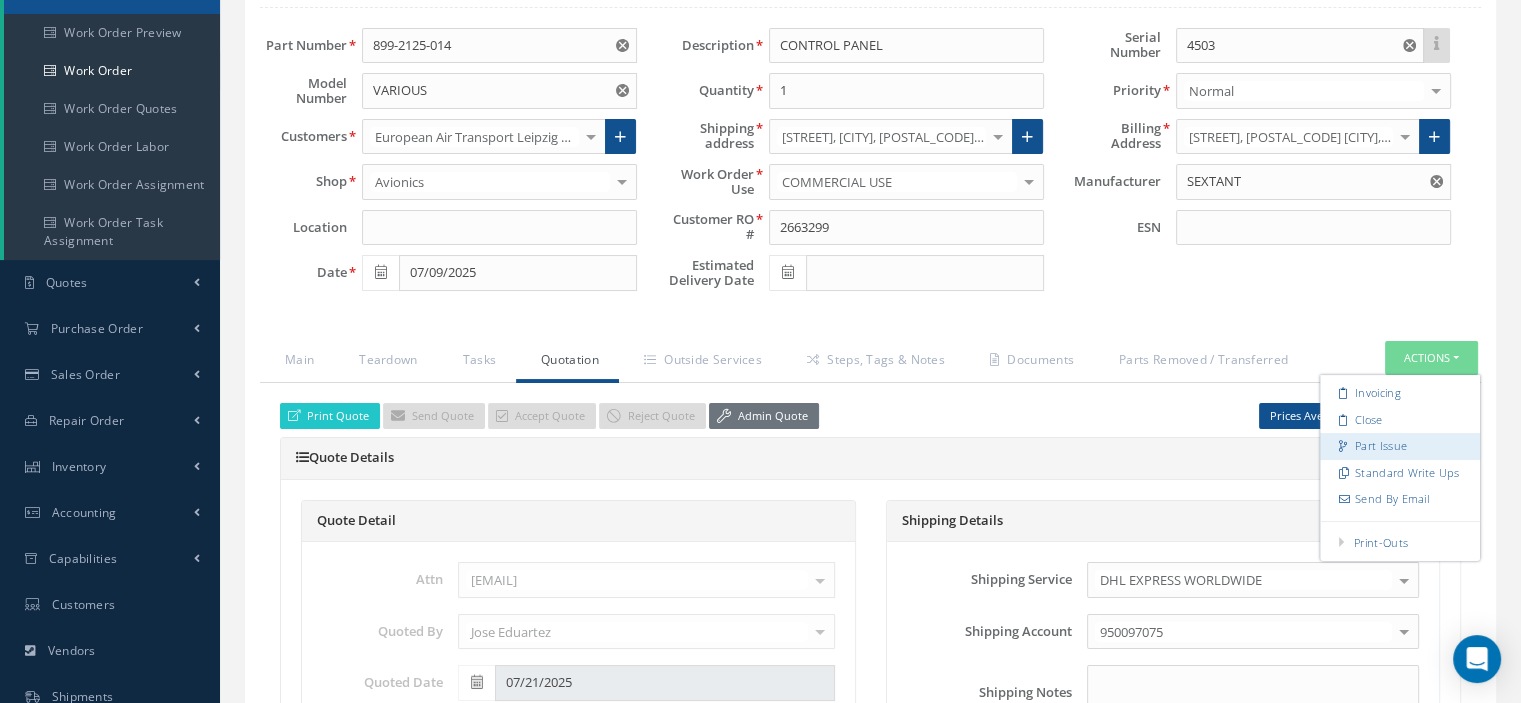 click on "Part Issue" at bounding box center [1400, 446] 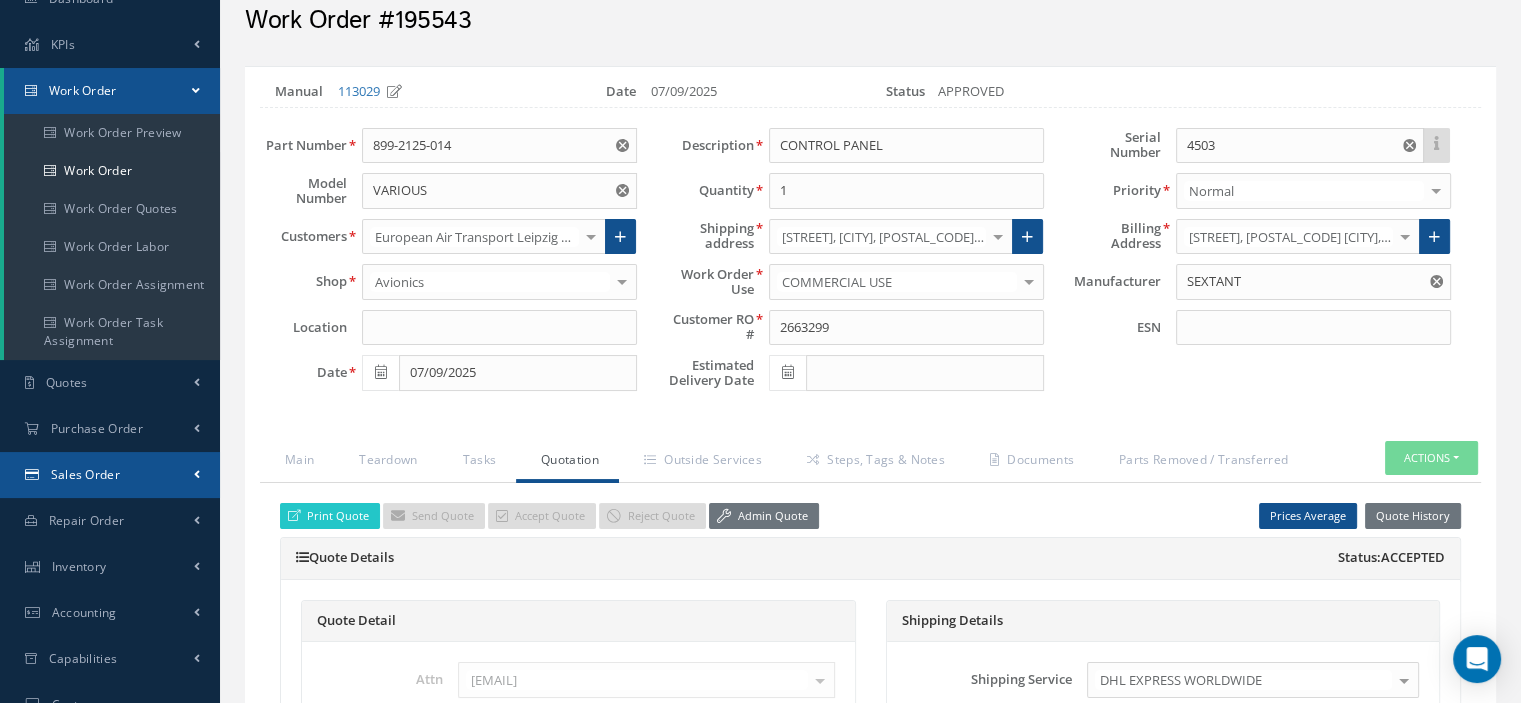 scroll, scrollTop: 0, scrollLeft: 0, axis: both 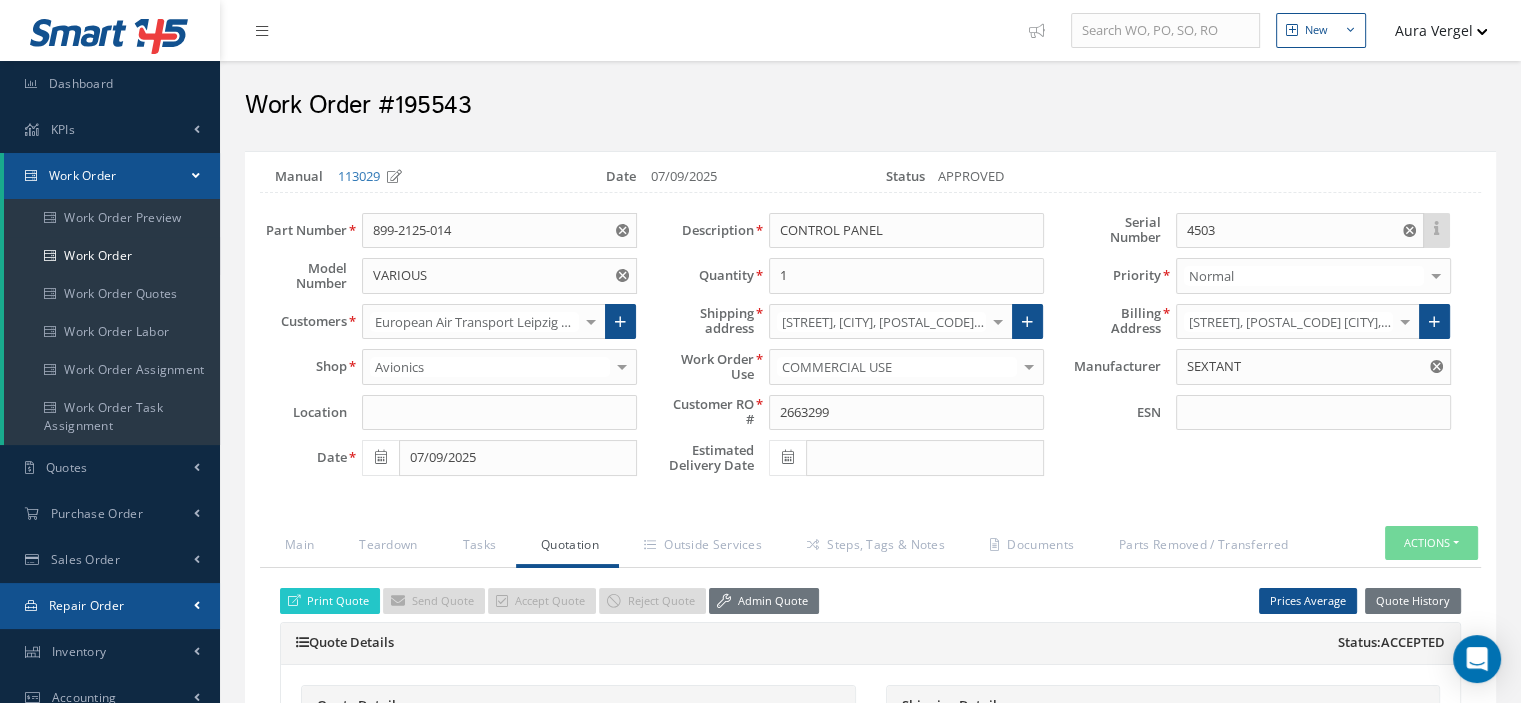 click on "Repair Order" at bounding box center [87, 605] 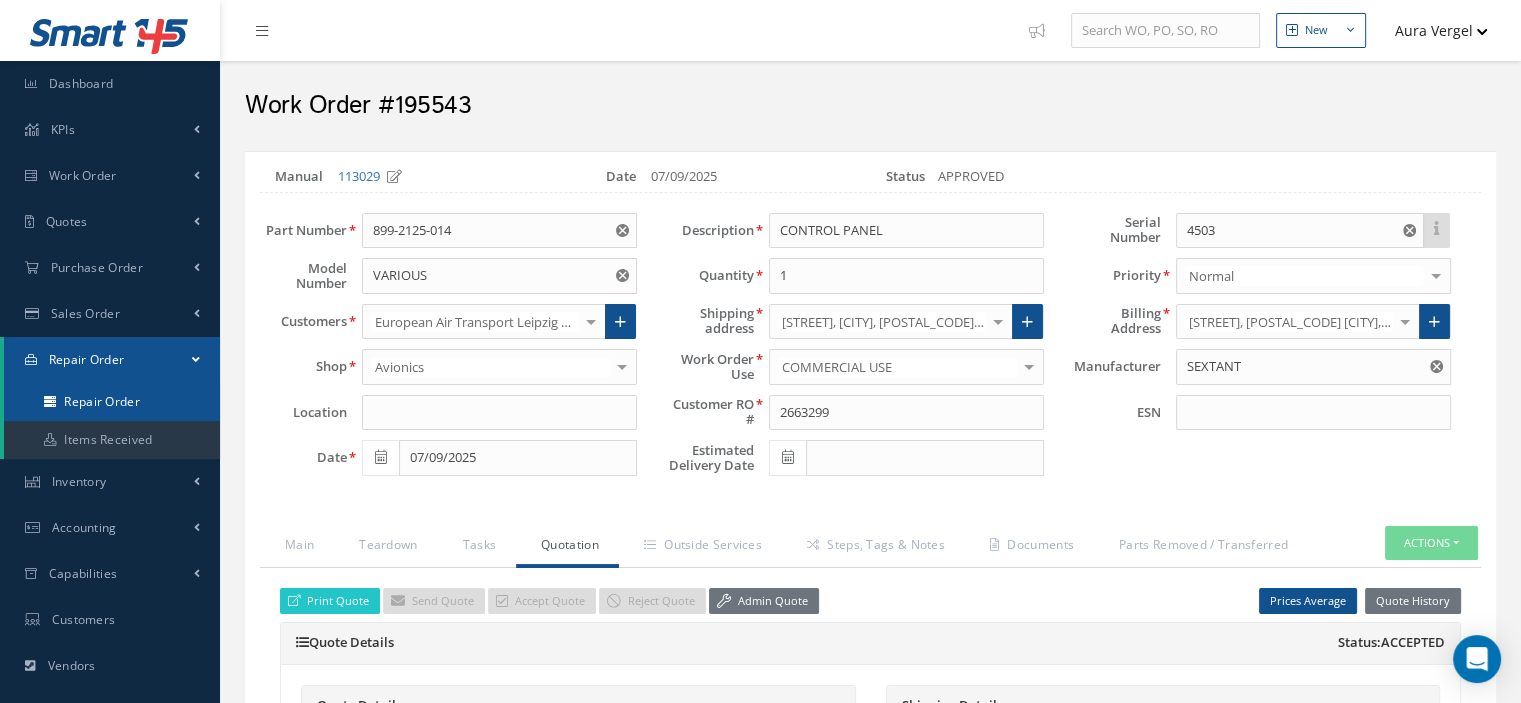 click on "Repair Order" at bounding box center [112, 402] 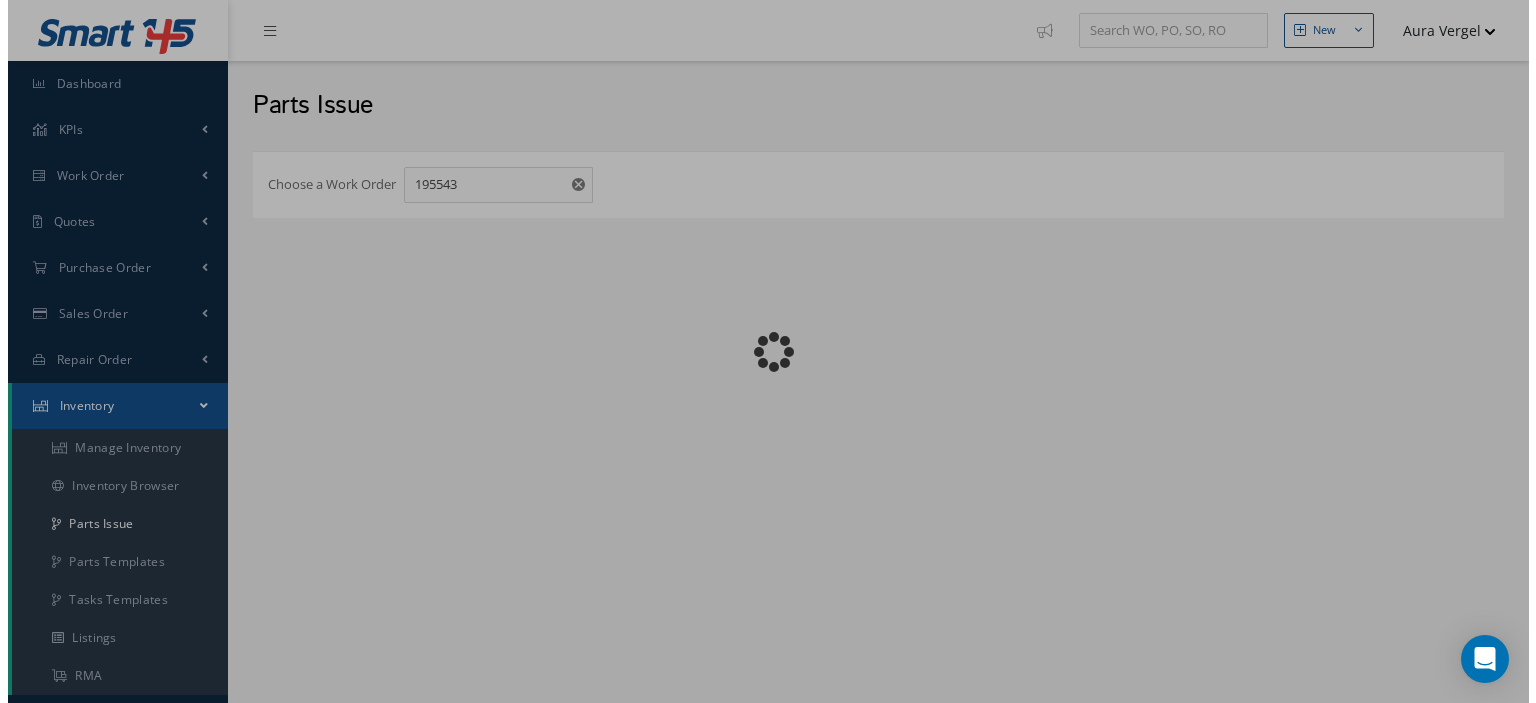 scroll, scrollTop: 0, scrollLeft: 0, axis: both 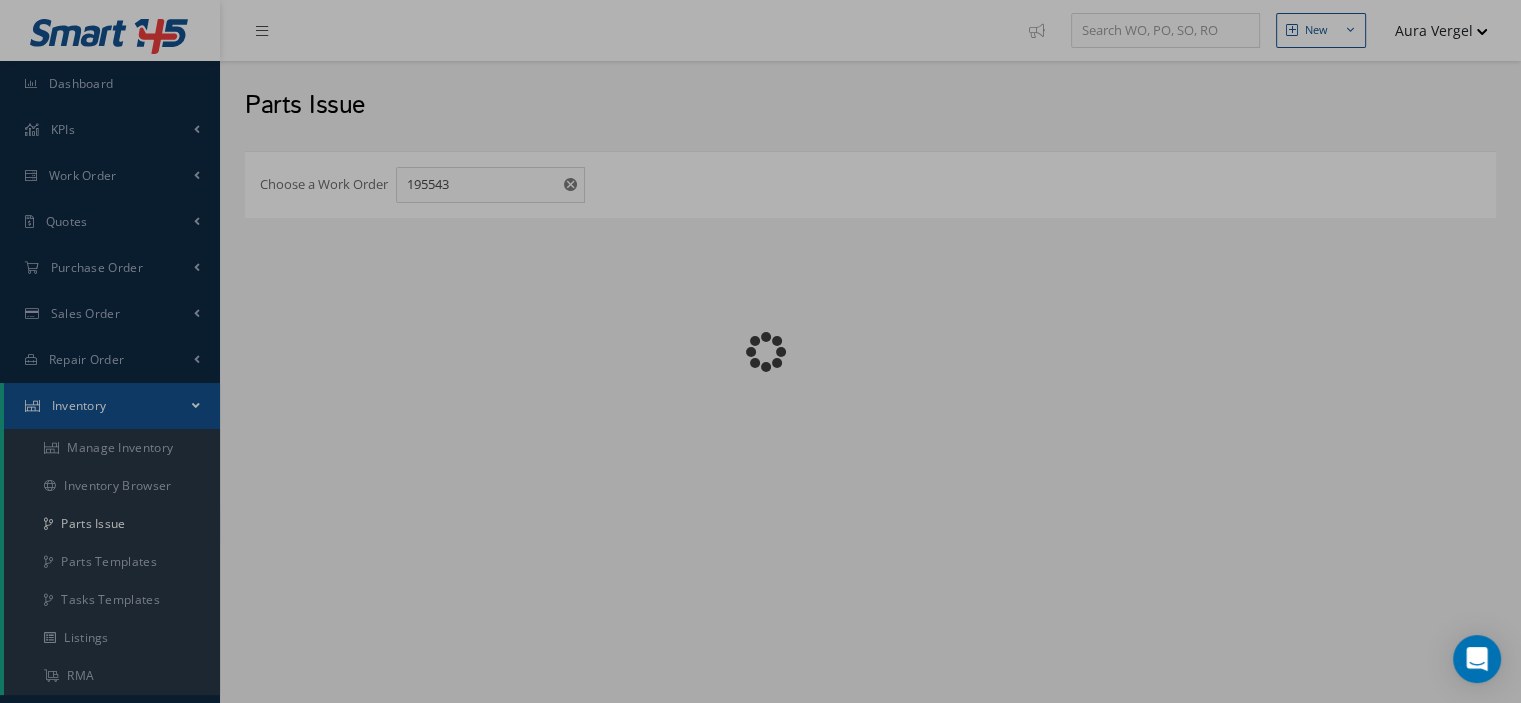 checkbox on "false" 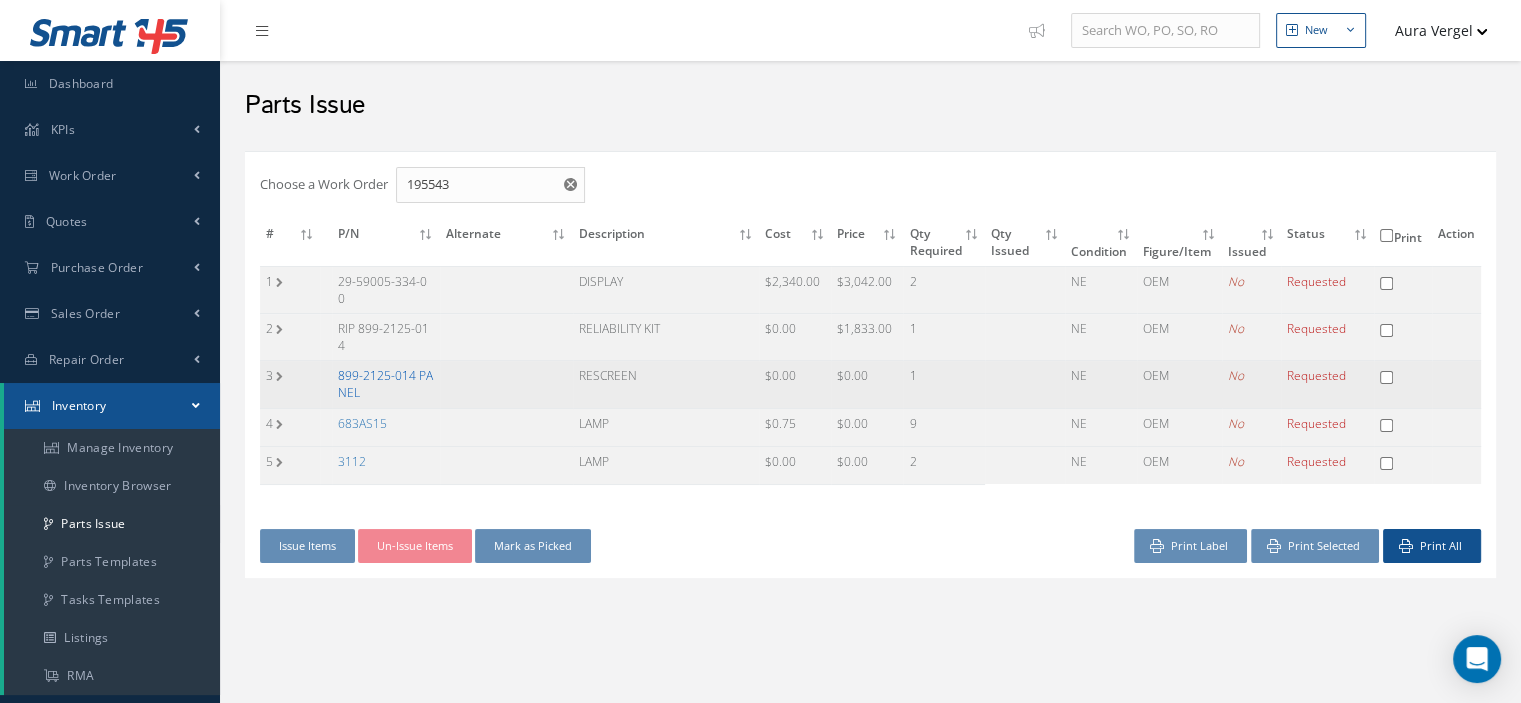 click on "899-2125-014 PANEL" at bounding box center (385, 384) 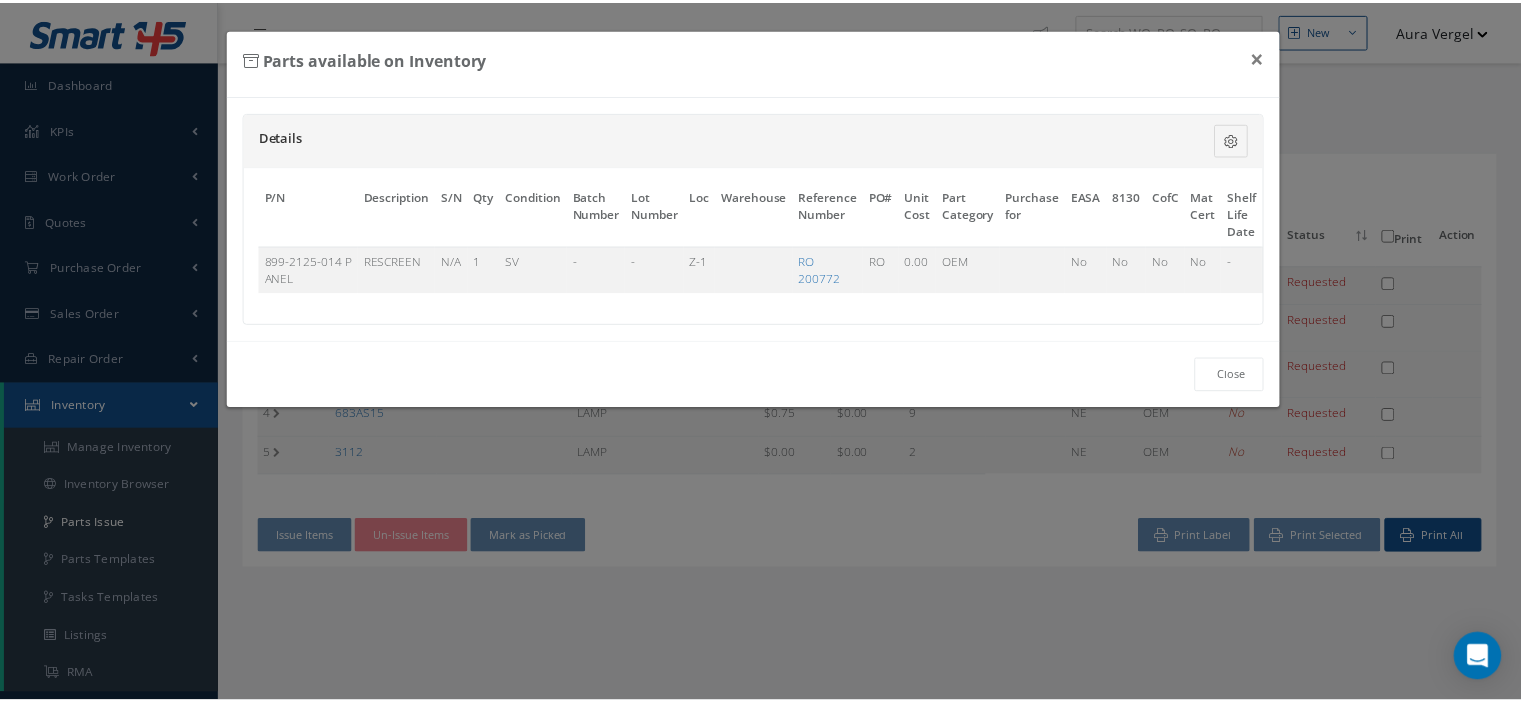 scroll, scrollTop: 0, scrollLeft: 108, axis: horizontal 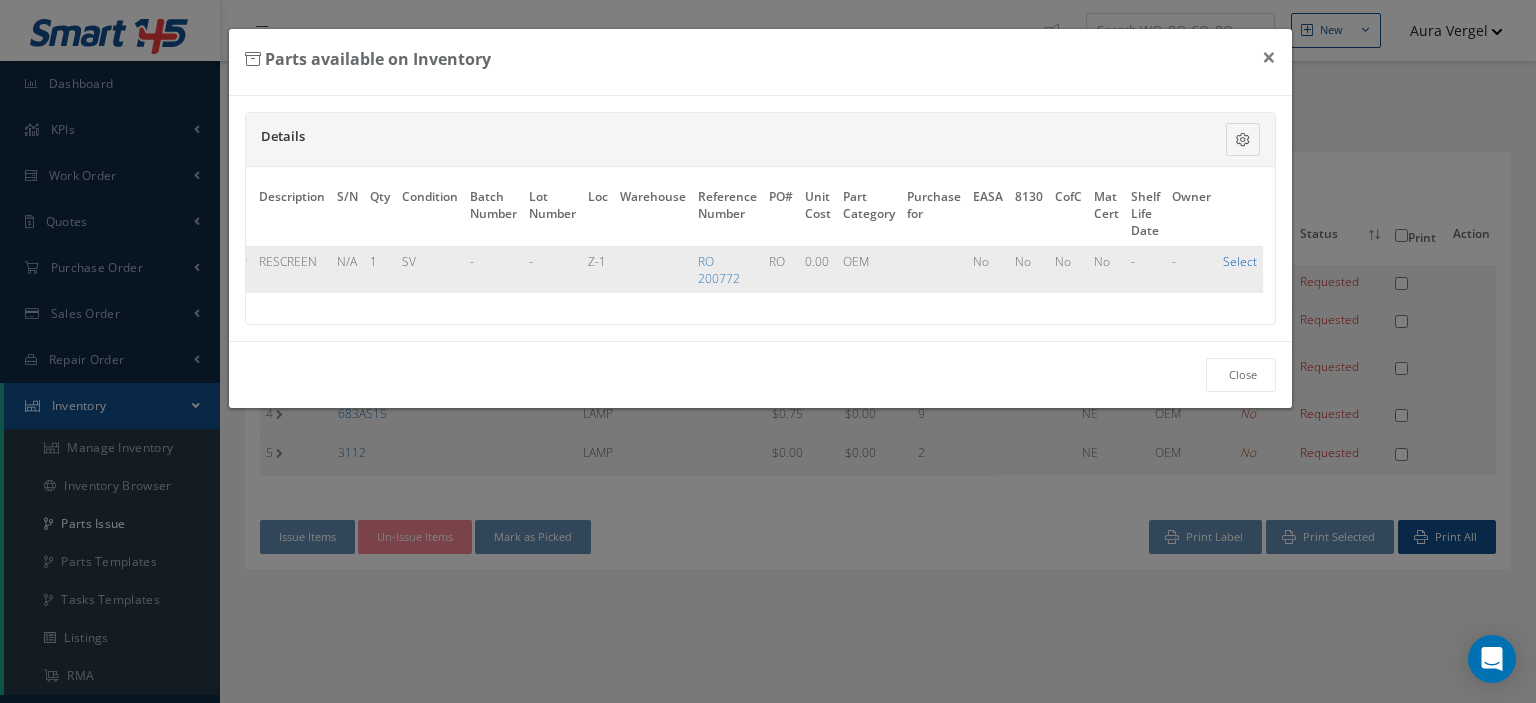 click on "Select" at bounding box center [1240, 261] 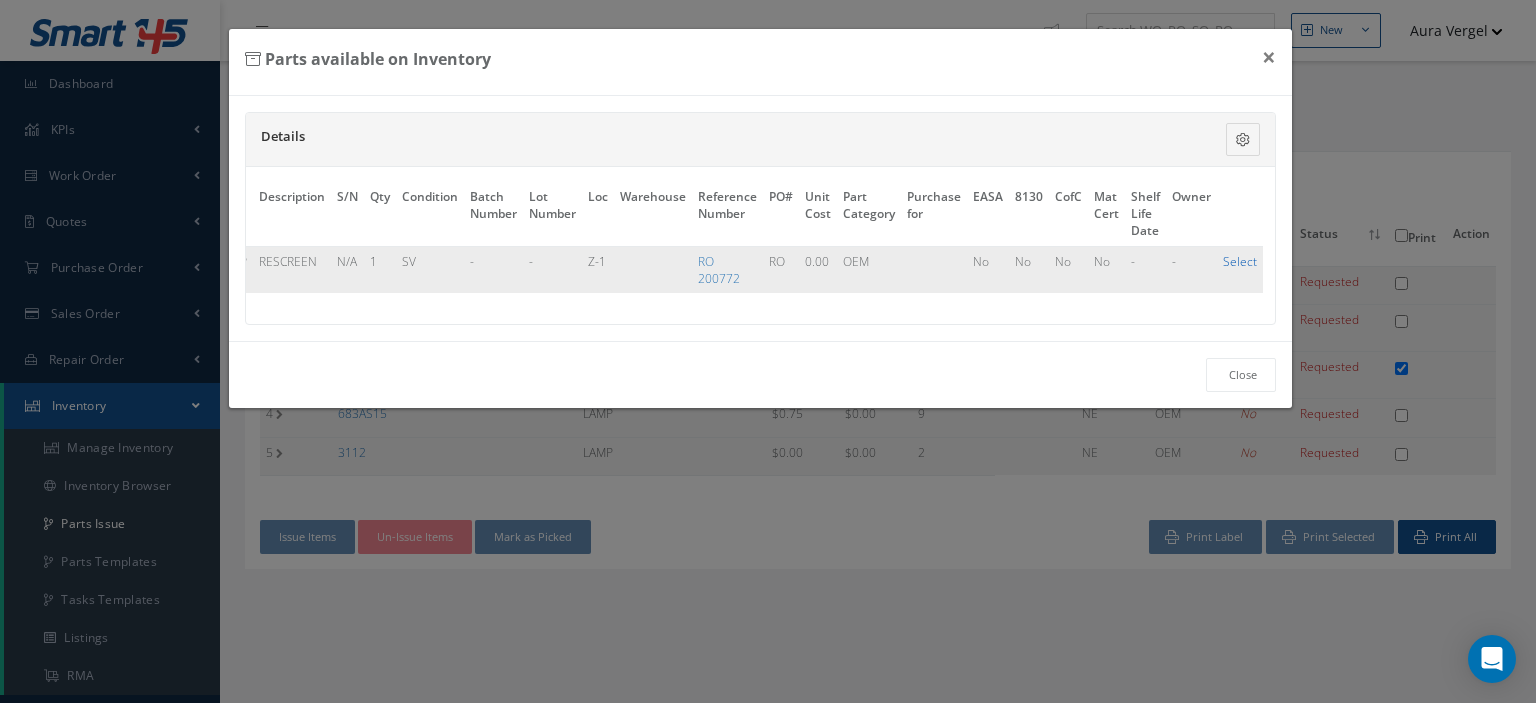 checkbox on "true" 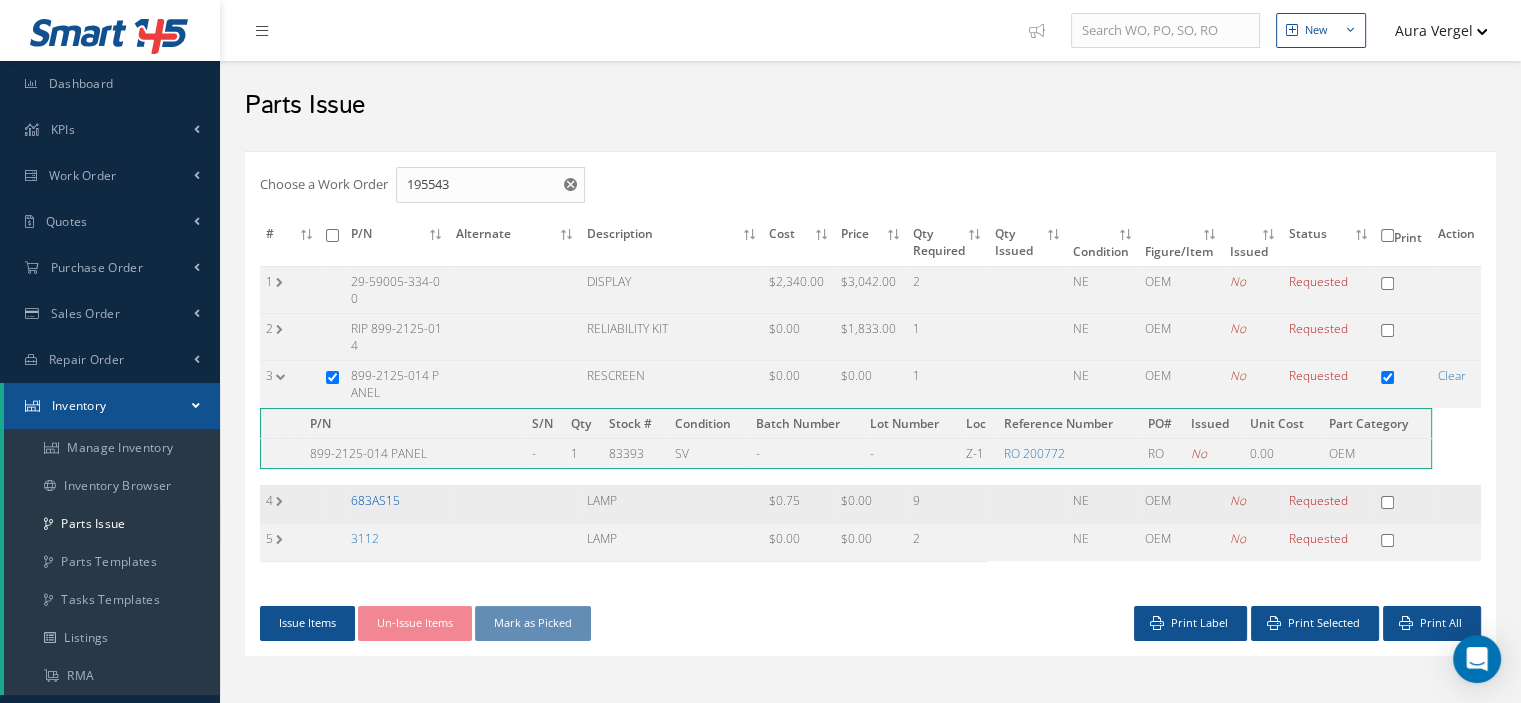 click on "683AS15" at bounding box center (375, 500) 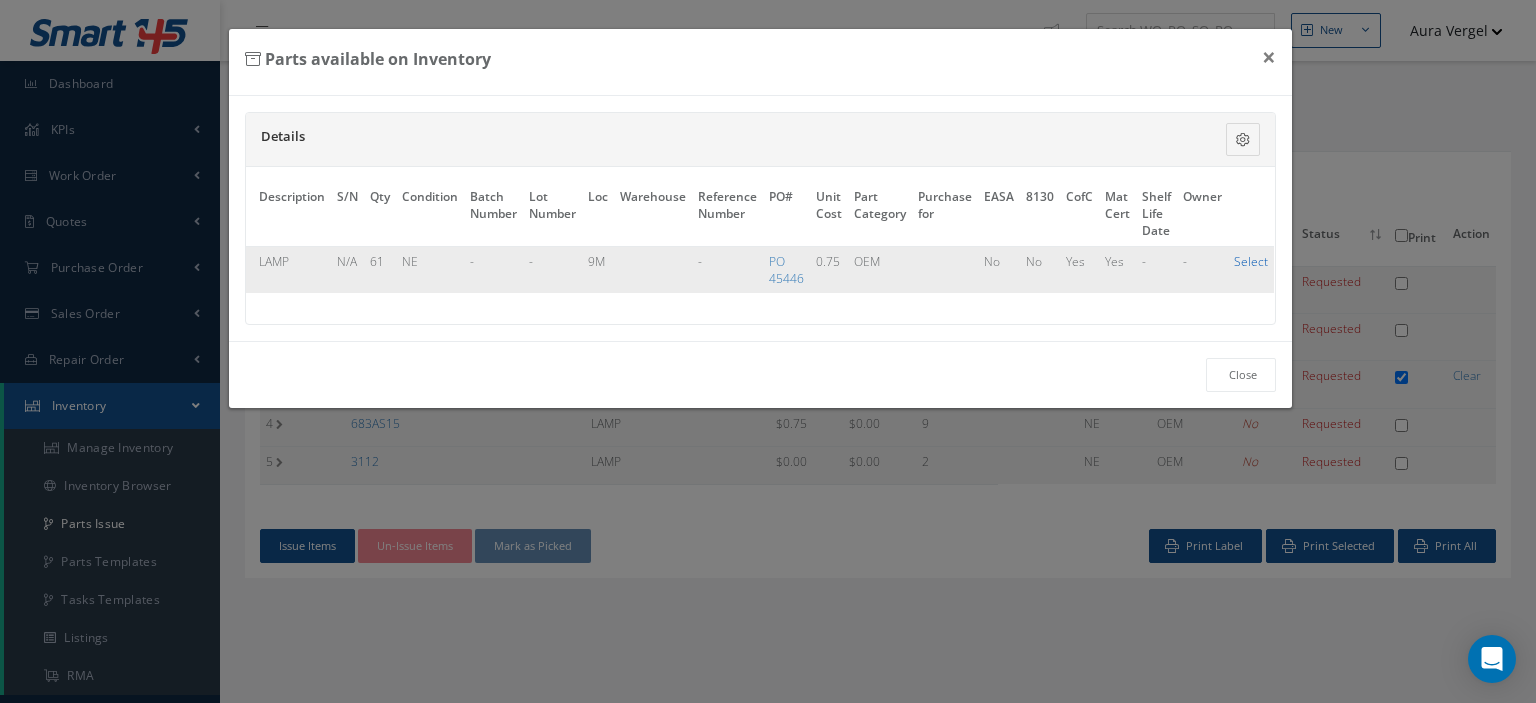 click on "Select" at bounding box center [1251, 261] 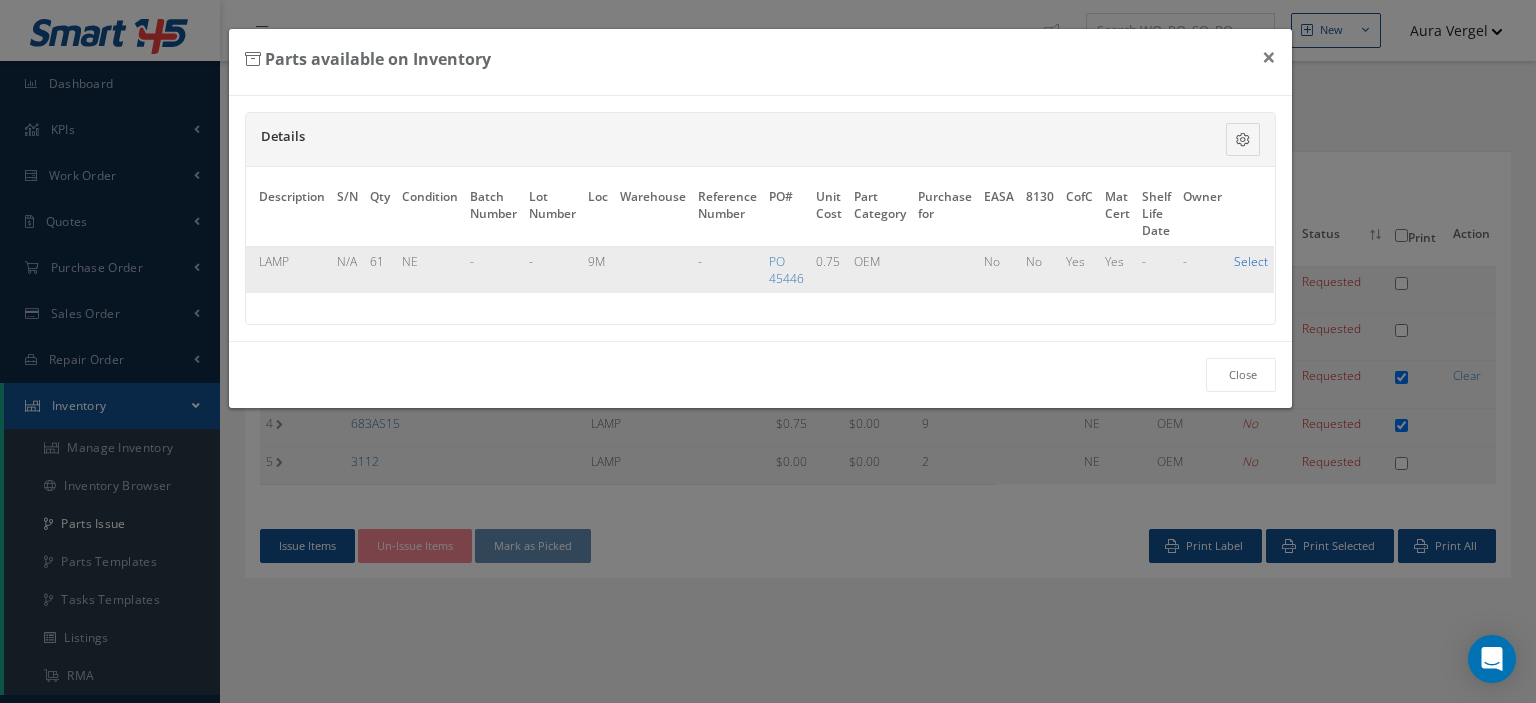 checkbox on "true" 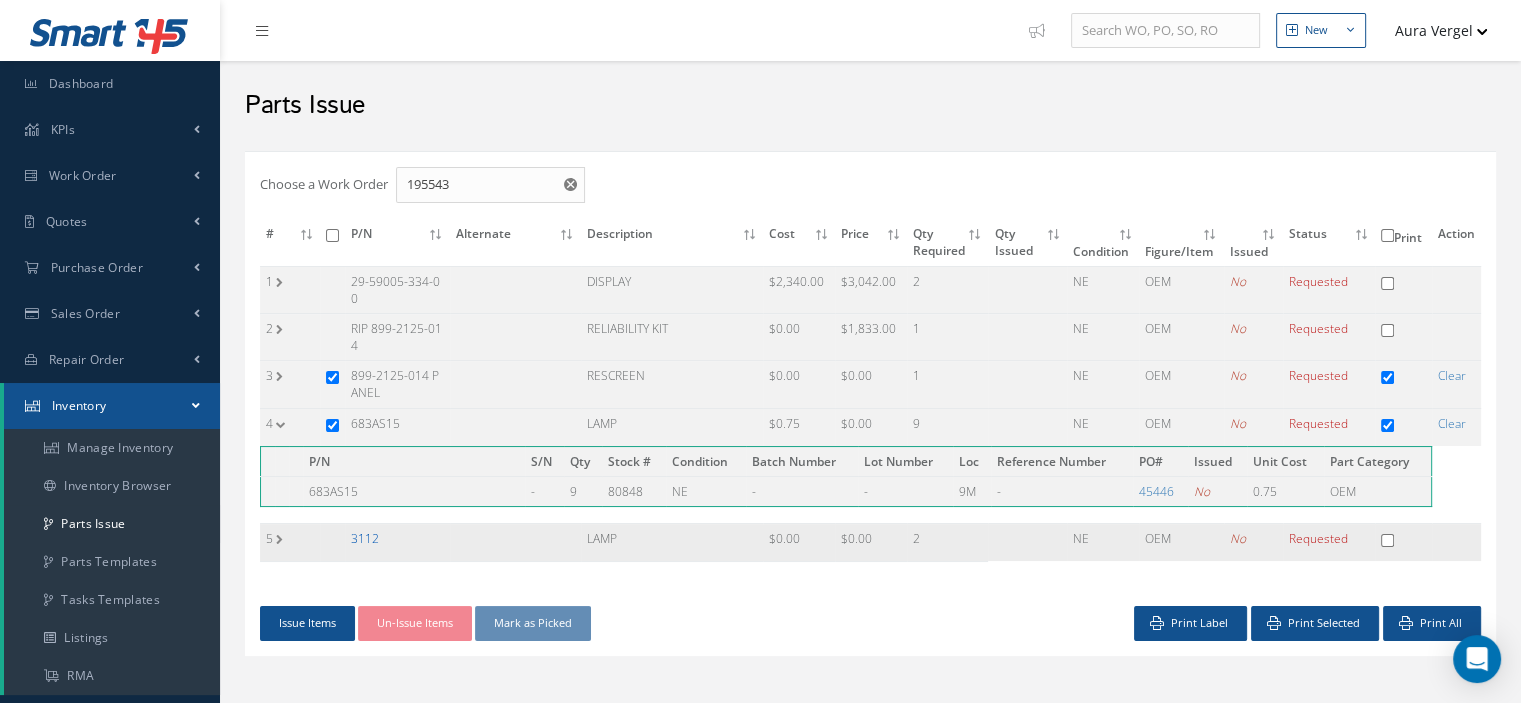 click on "3112" at bounding box center [365, 538] 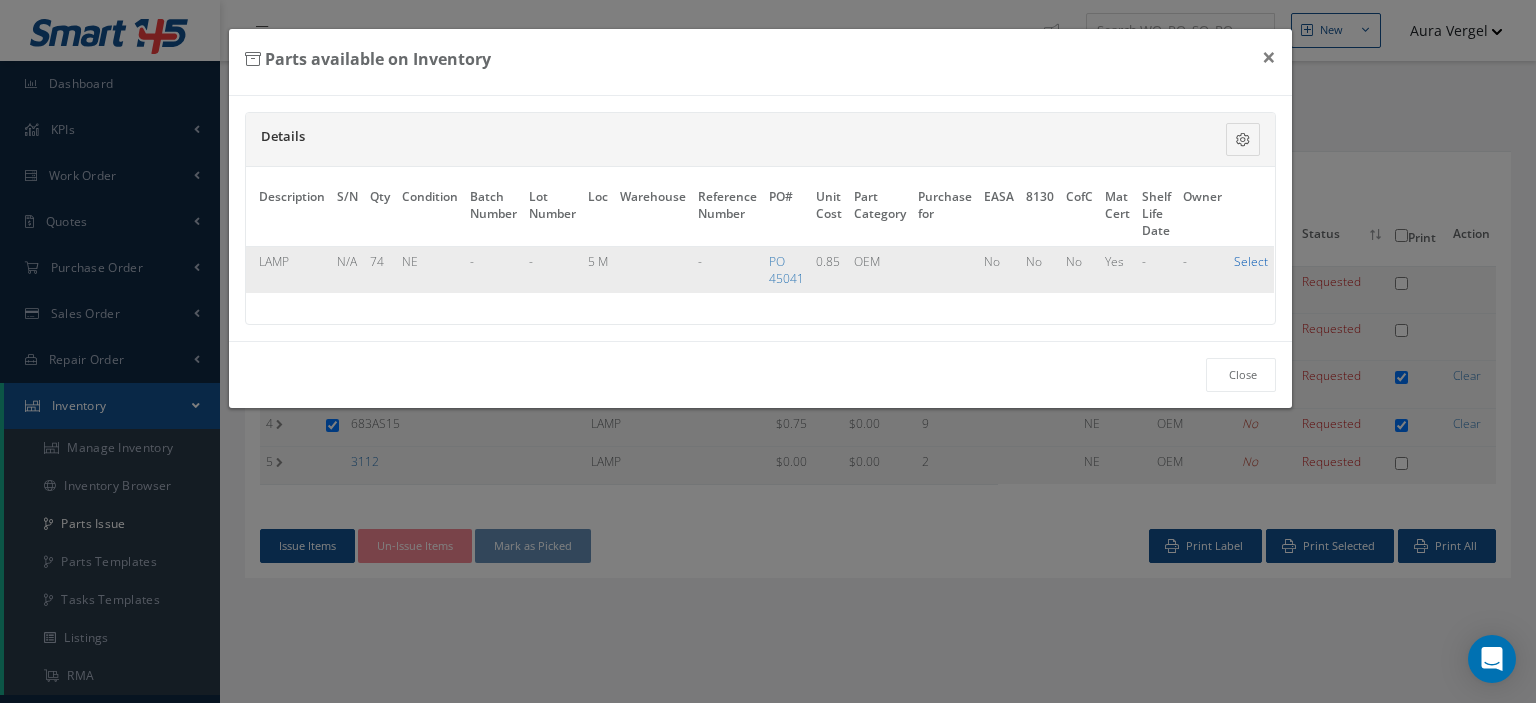 click on "Select" at bounding box center [1251, 261] 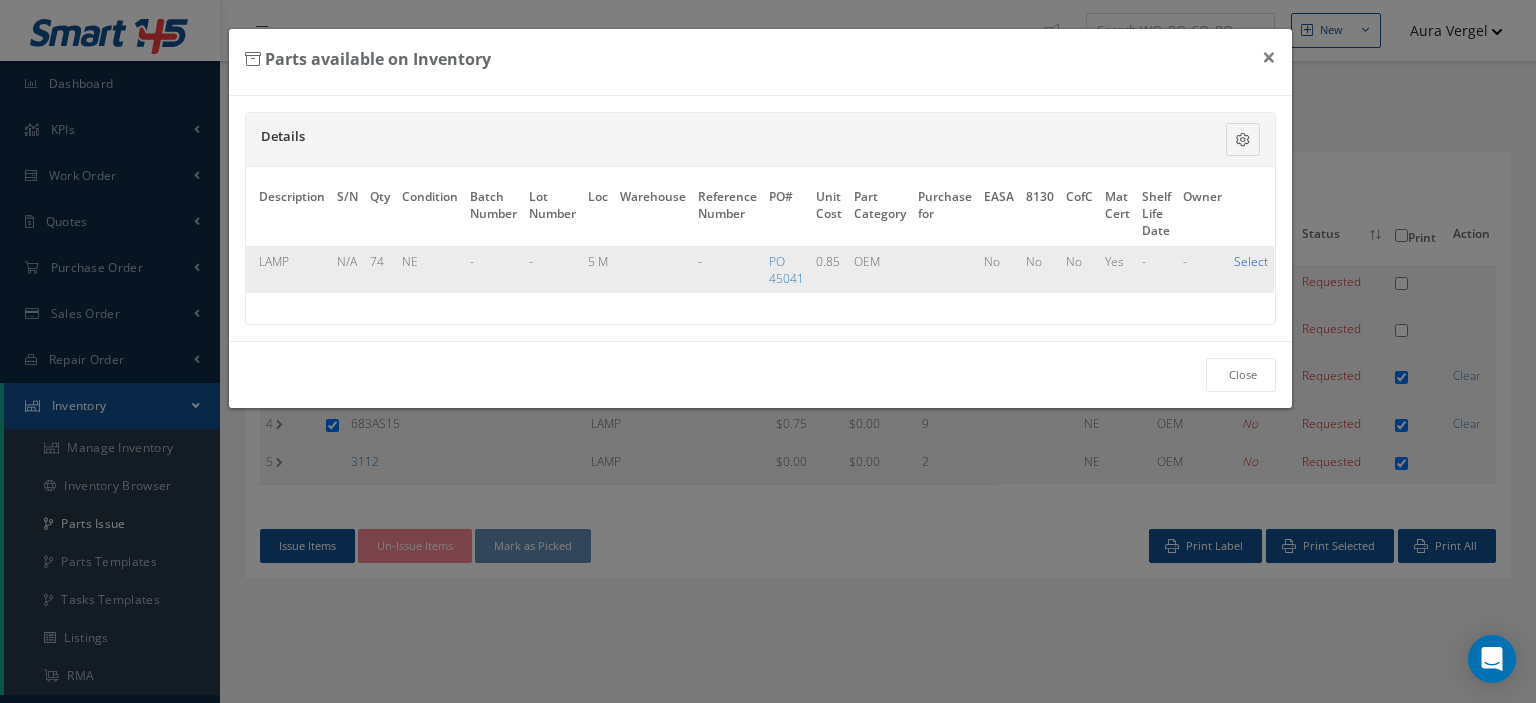 checkbox on "true" 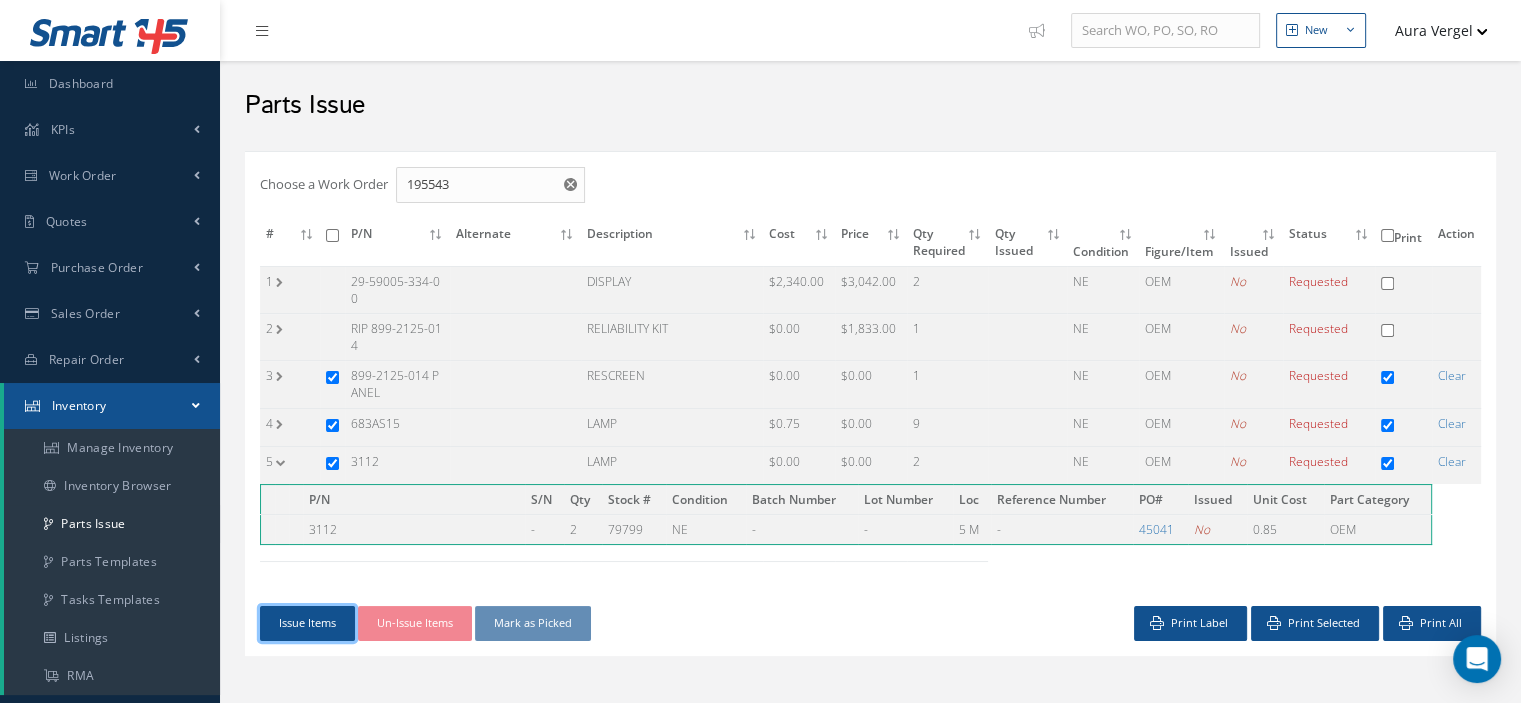 click on "Issue Items" at bounding box center (307, 623) 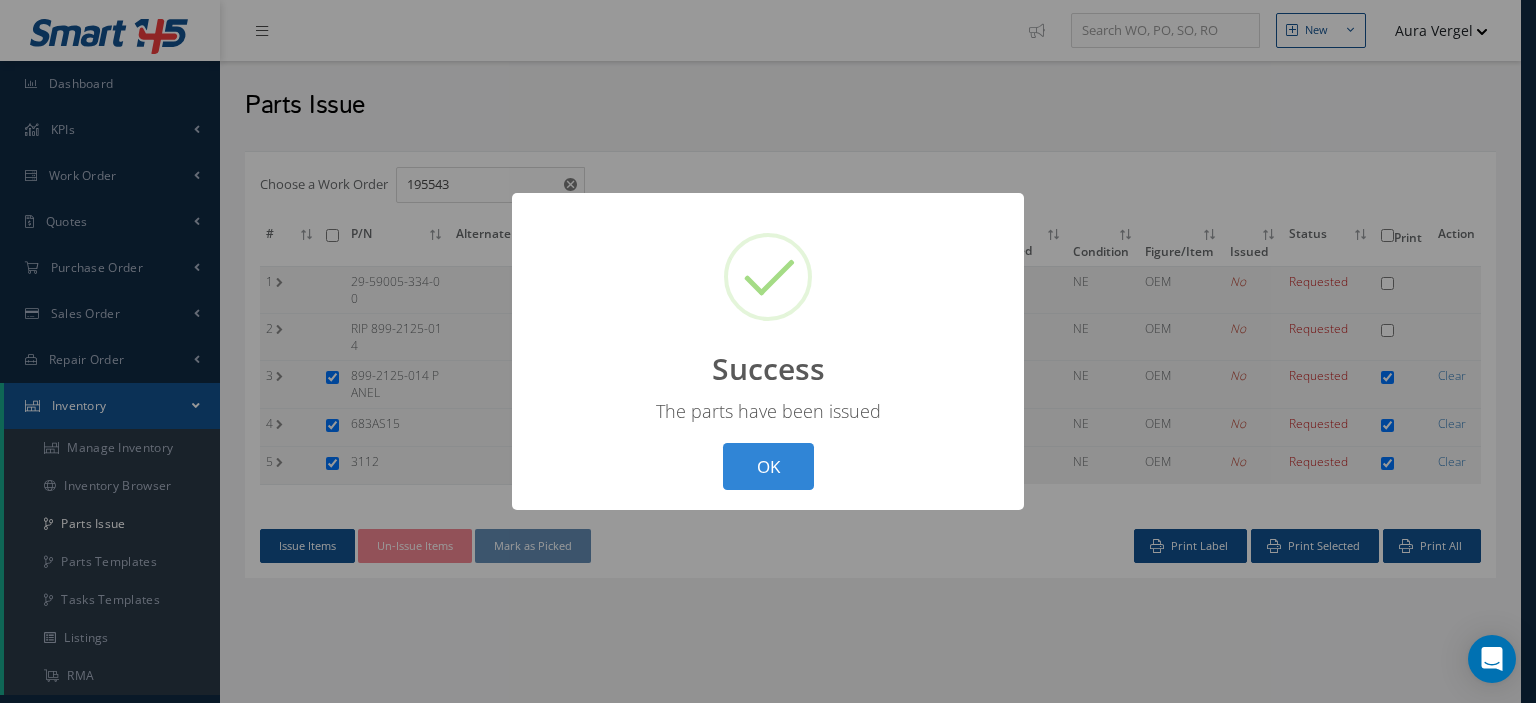 click on "OK" at bounding box center (768, 466) 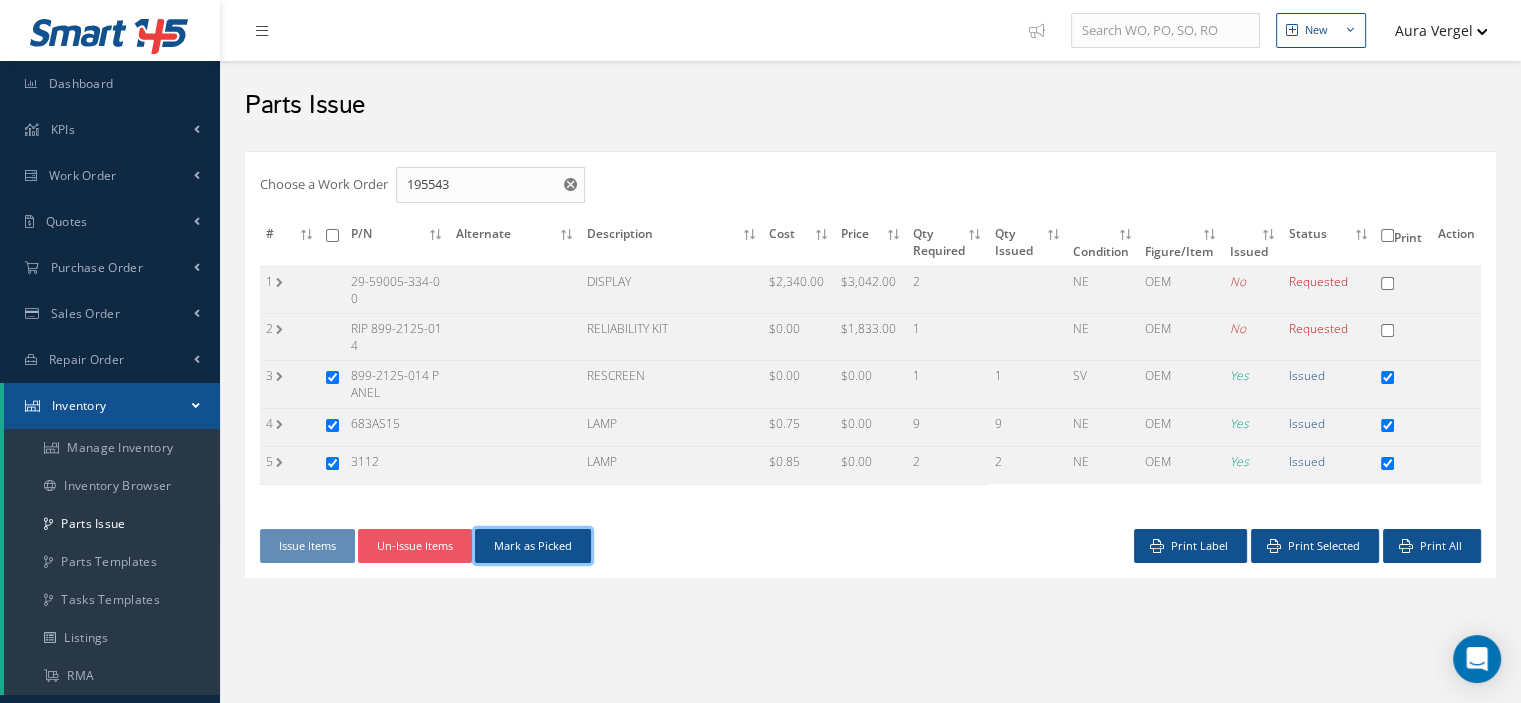 click on "Mark as Picked" at bounding box center [533, 546] 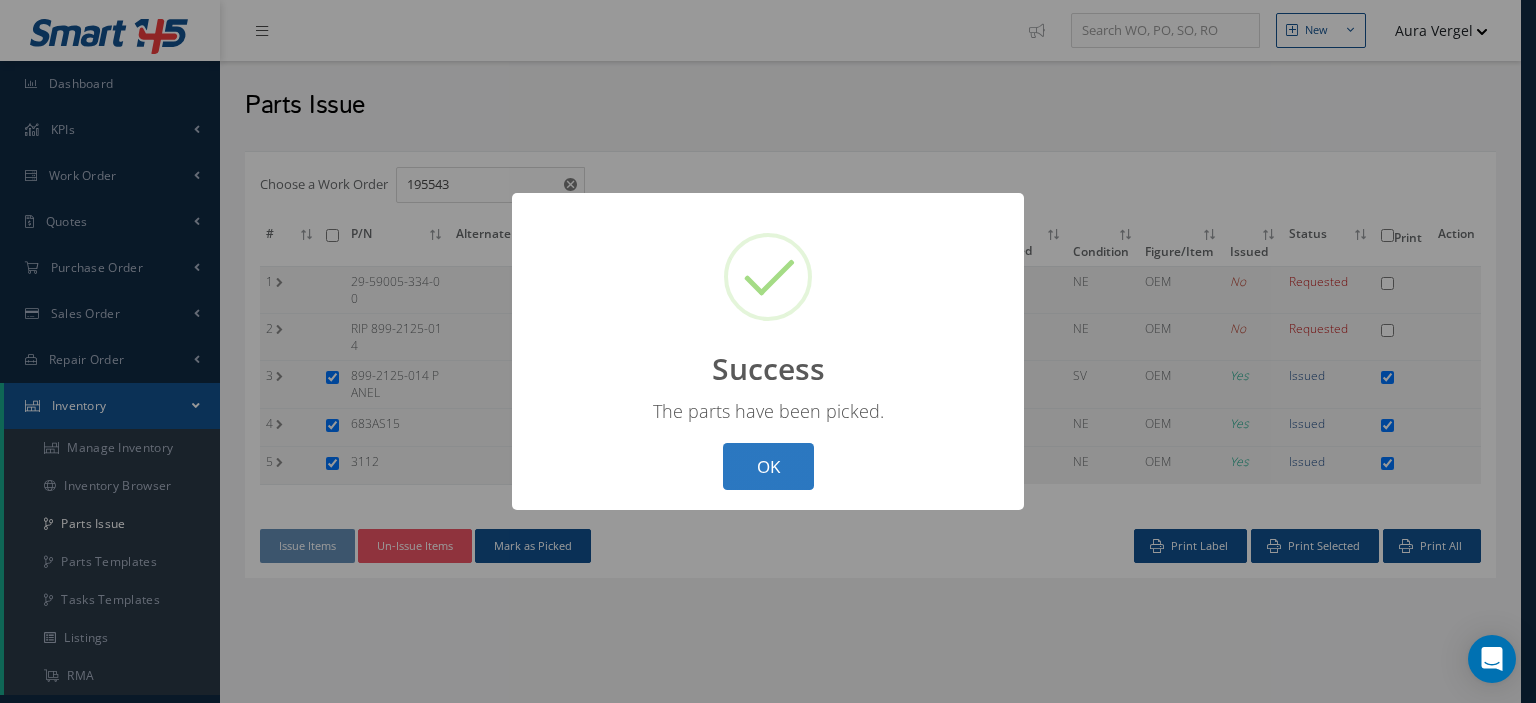 click on "OK" at bounding box center [768, 466] 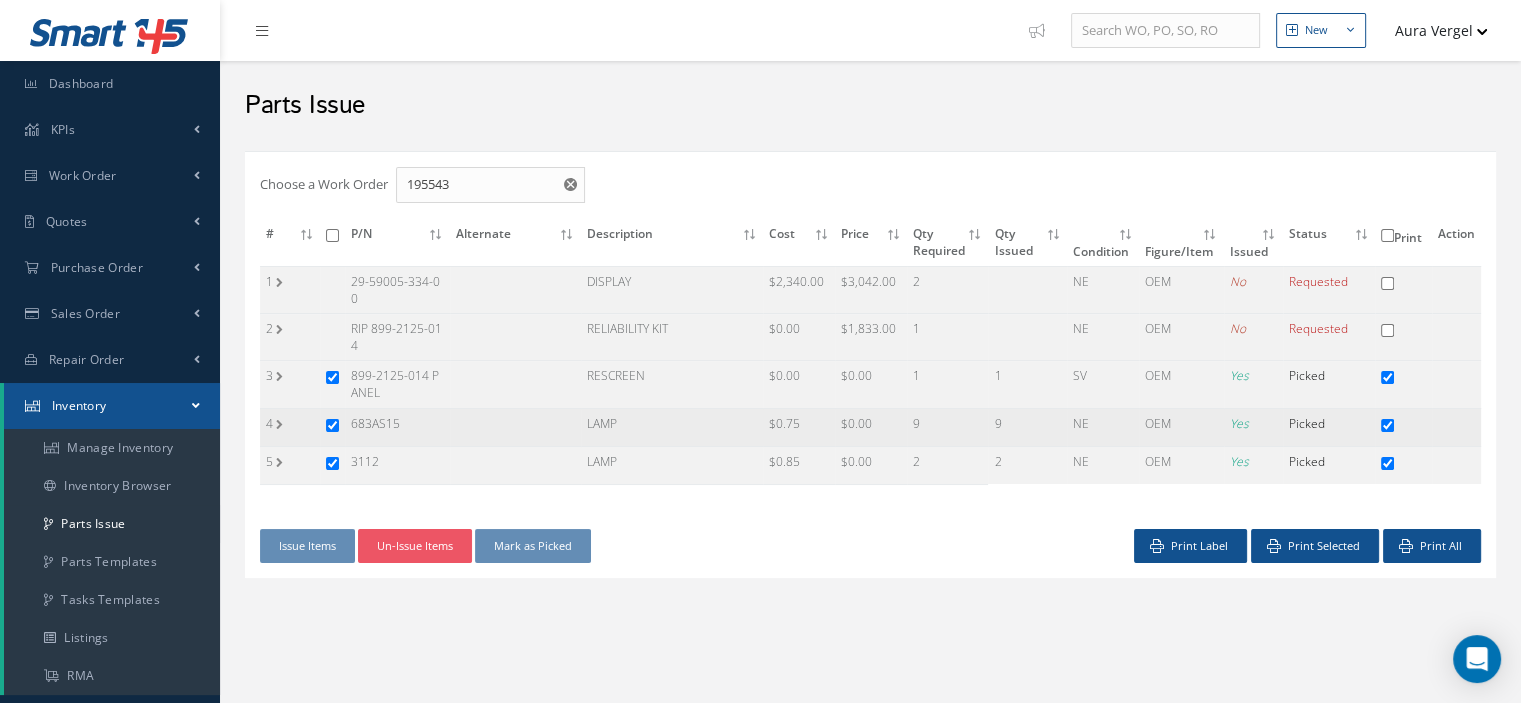 drag, startPoint x: 427, startPoint y: 428, endPoint x: 349, endPoint y: 421, distance: 78.31347 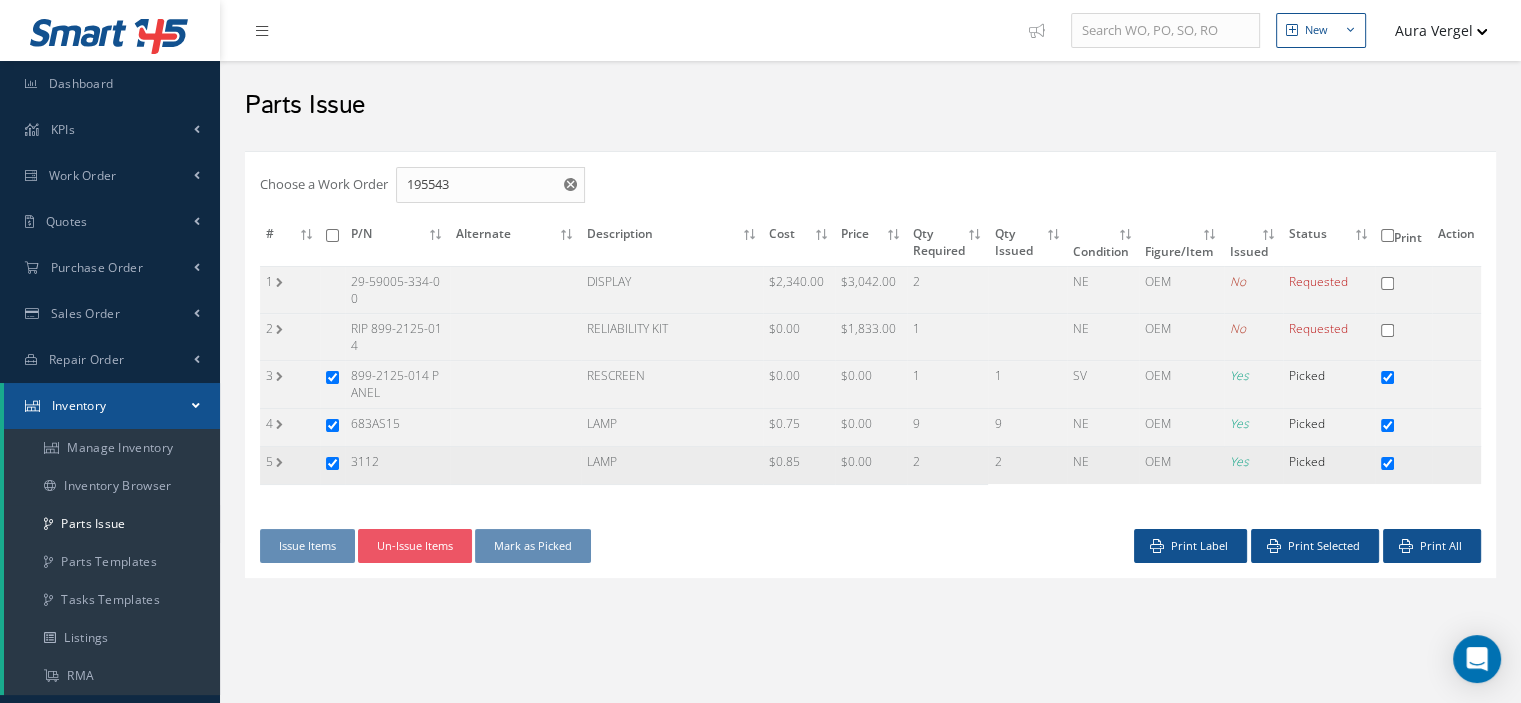 drag, startPoint x: 376, startPoint y: 463, endPoint x: 350, endPoint y: 465, distance: 26.076809 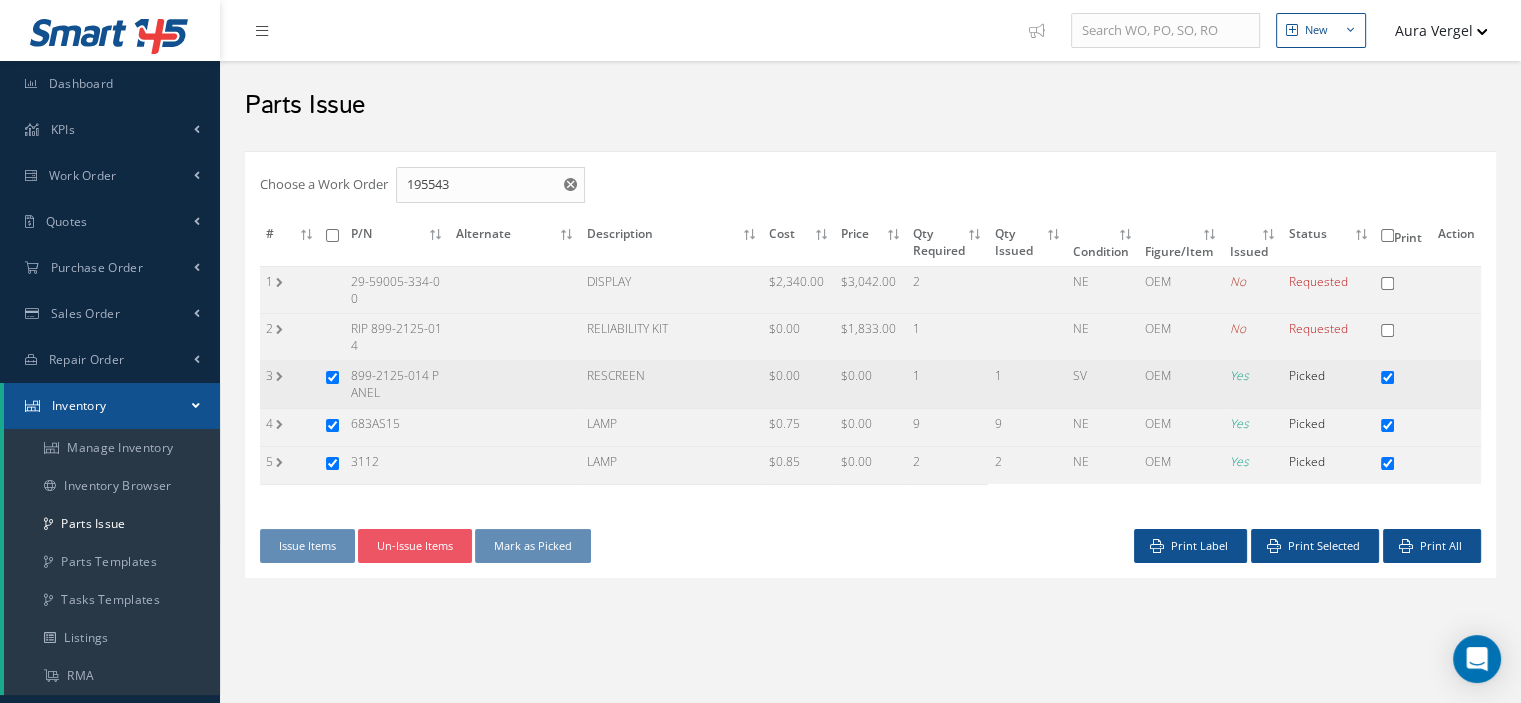 drag, startPoint x: 395, startPoint y: 396, endPoint x: 352, endPoint y: 378, distance: 46.615448 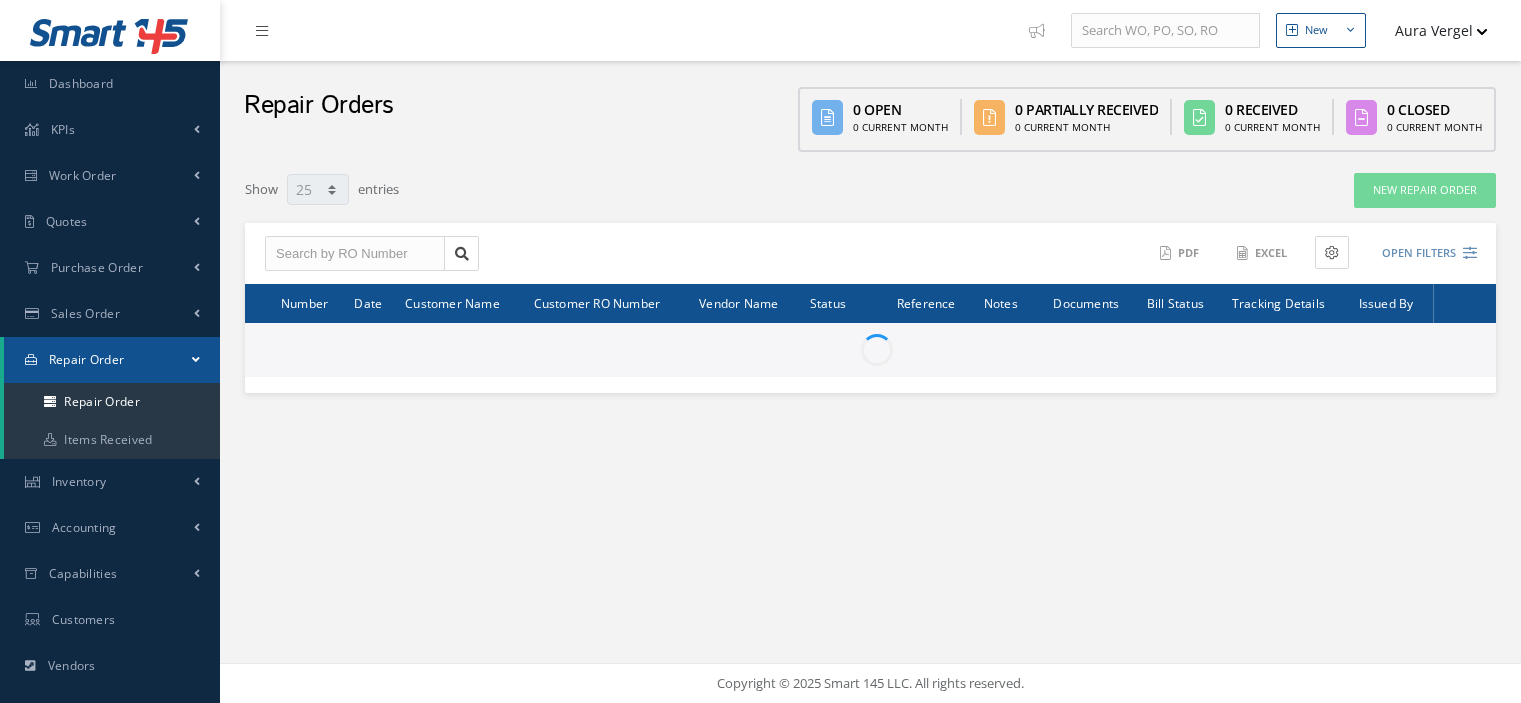 select on "25" 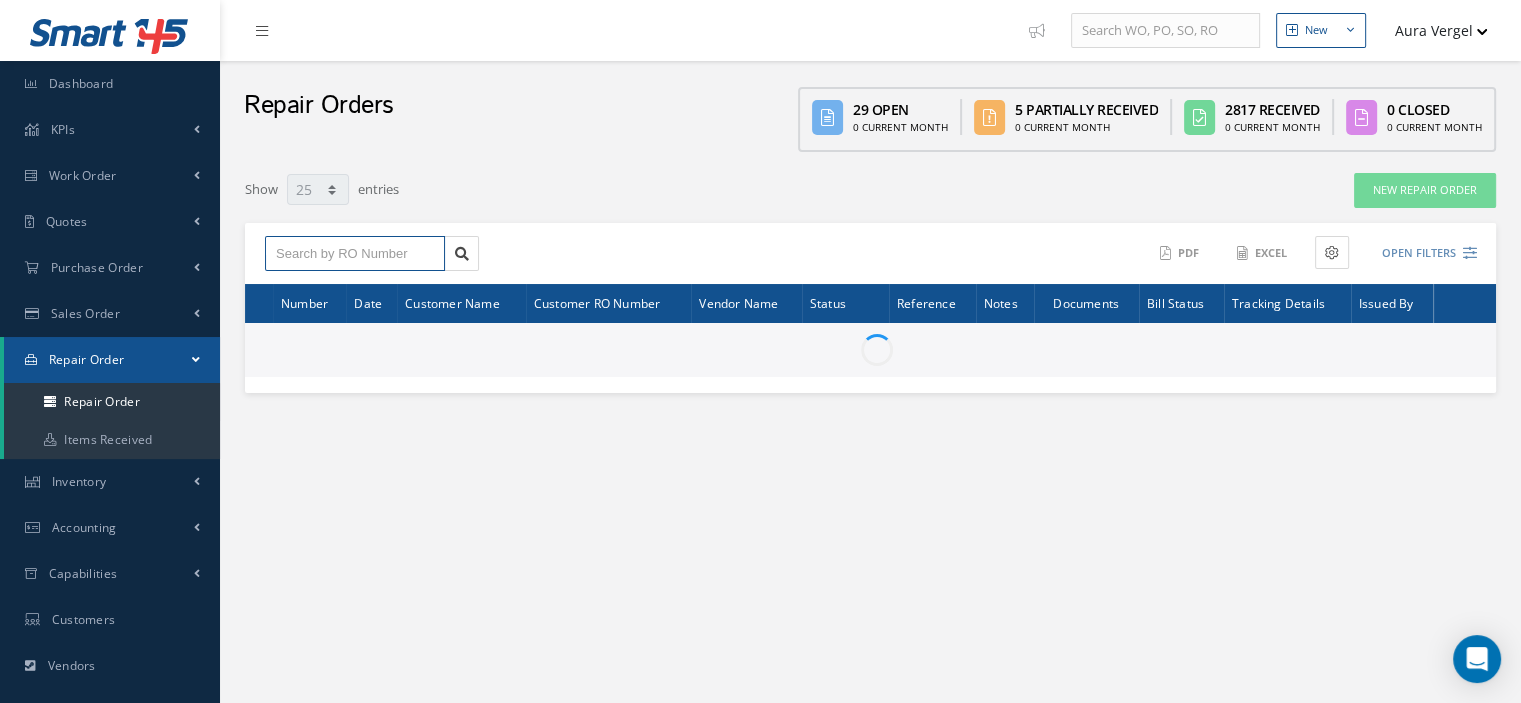 click at bounding box center [355, 254] 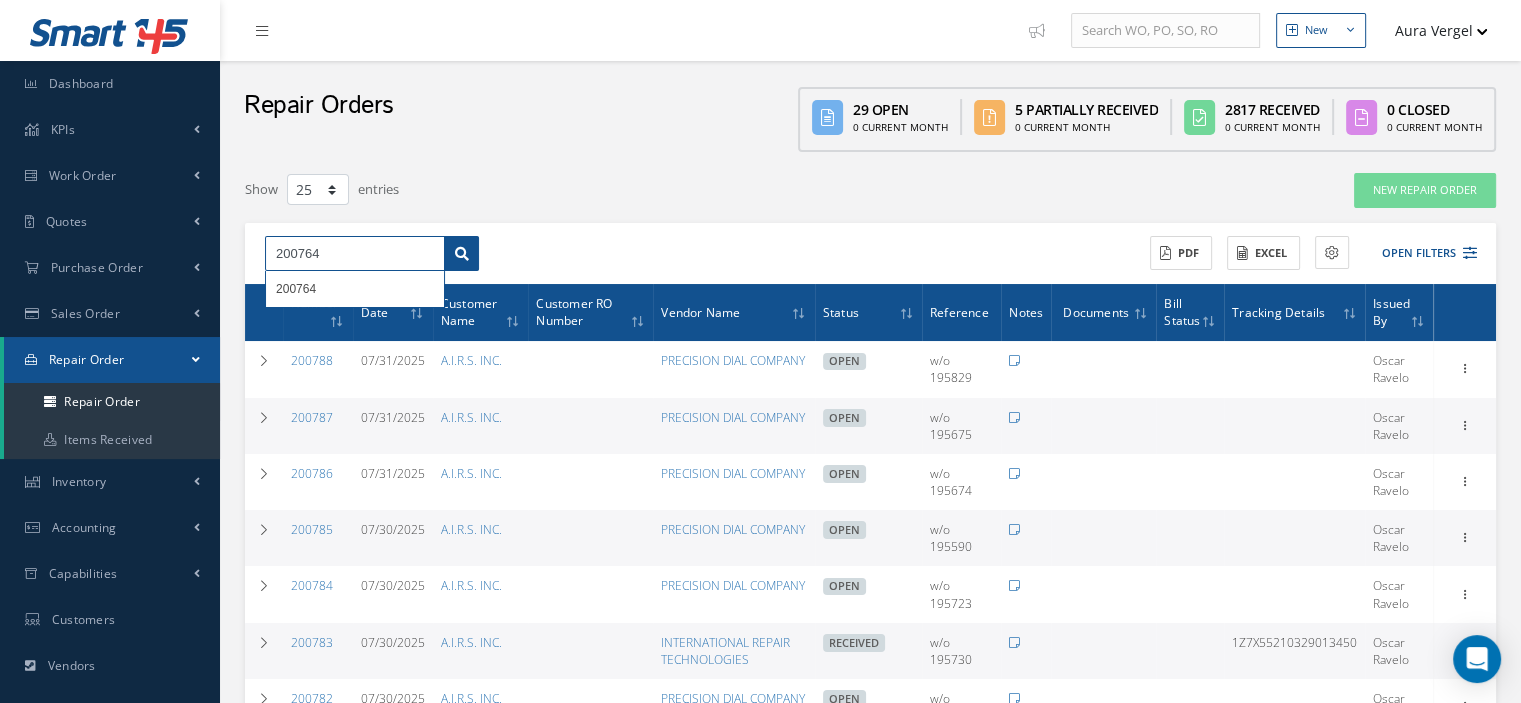 type on "200764" 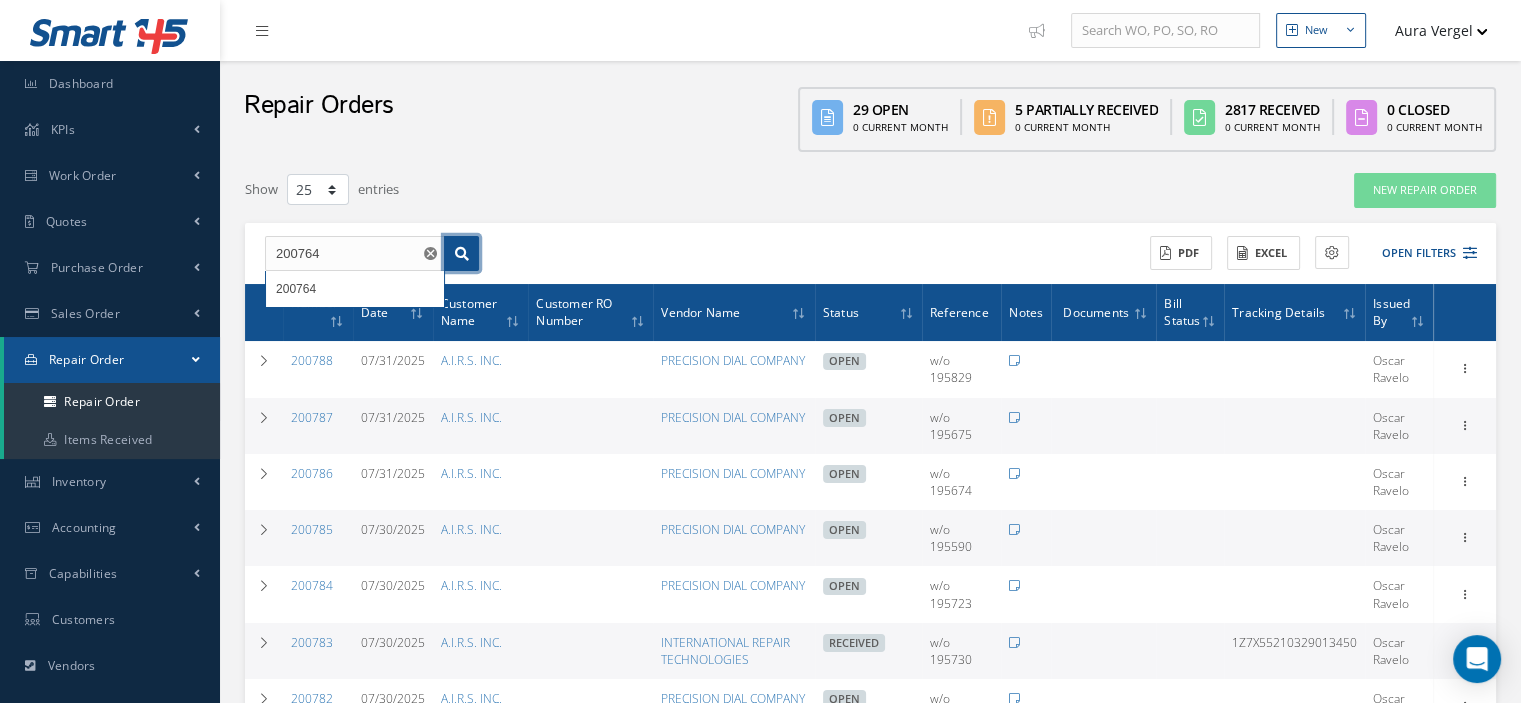click at bounding box center [462, 254] 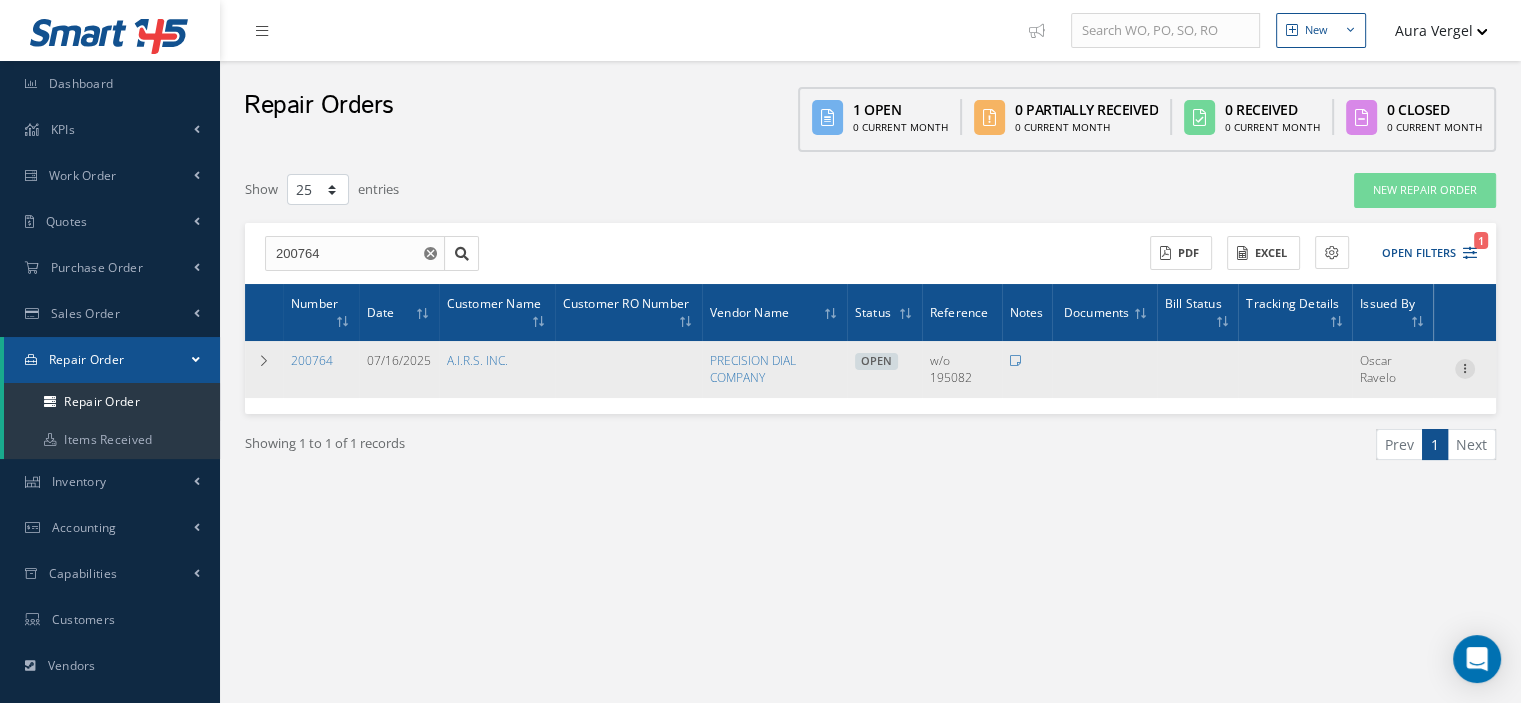 click at bounding box center (1465, 367) 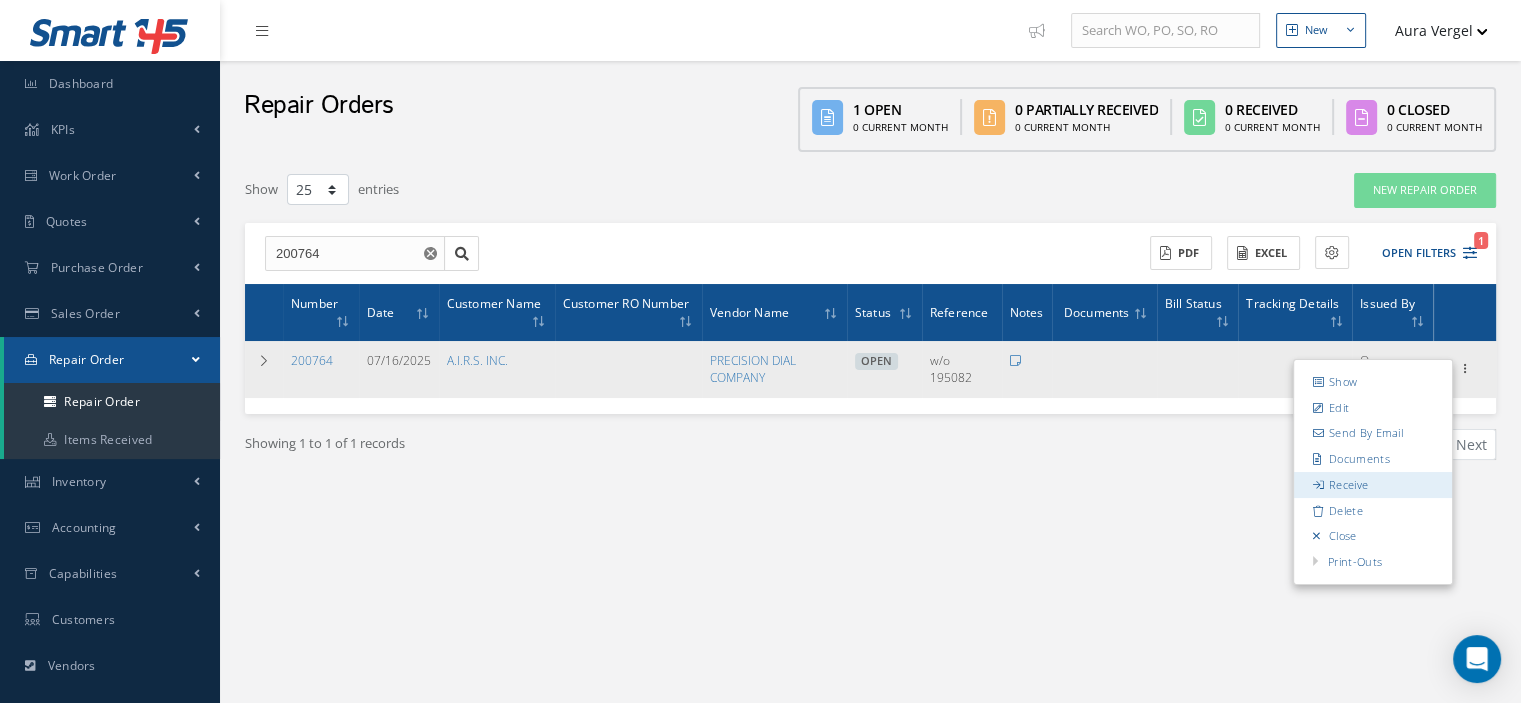 click on "Receive" at bounding box center (1373, 485) 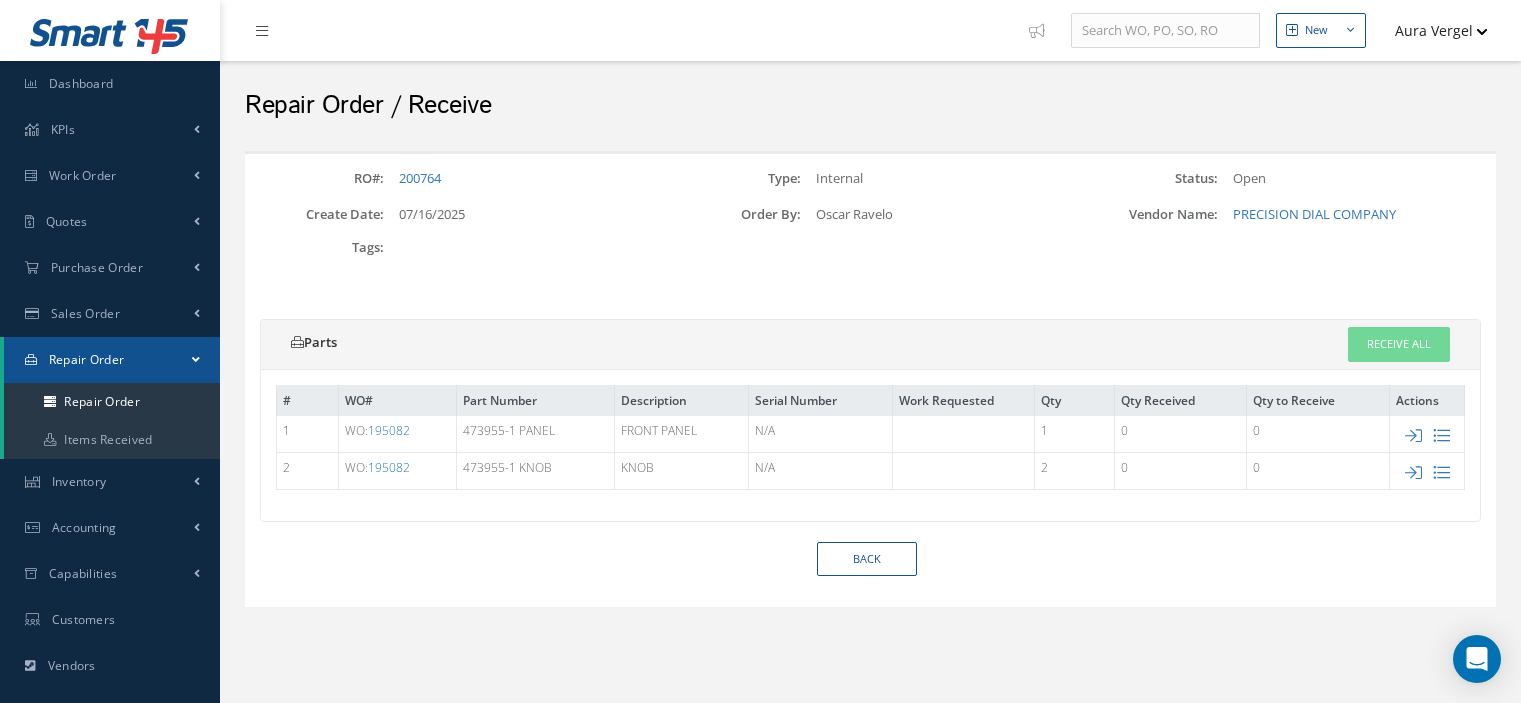 scroll, scrollTop: 0, scrollLeft: 0, axis: both 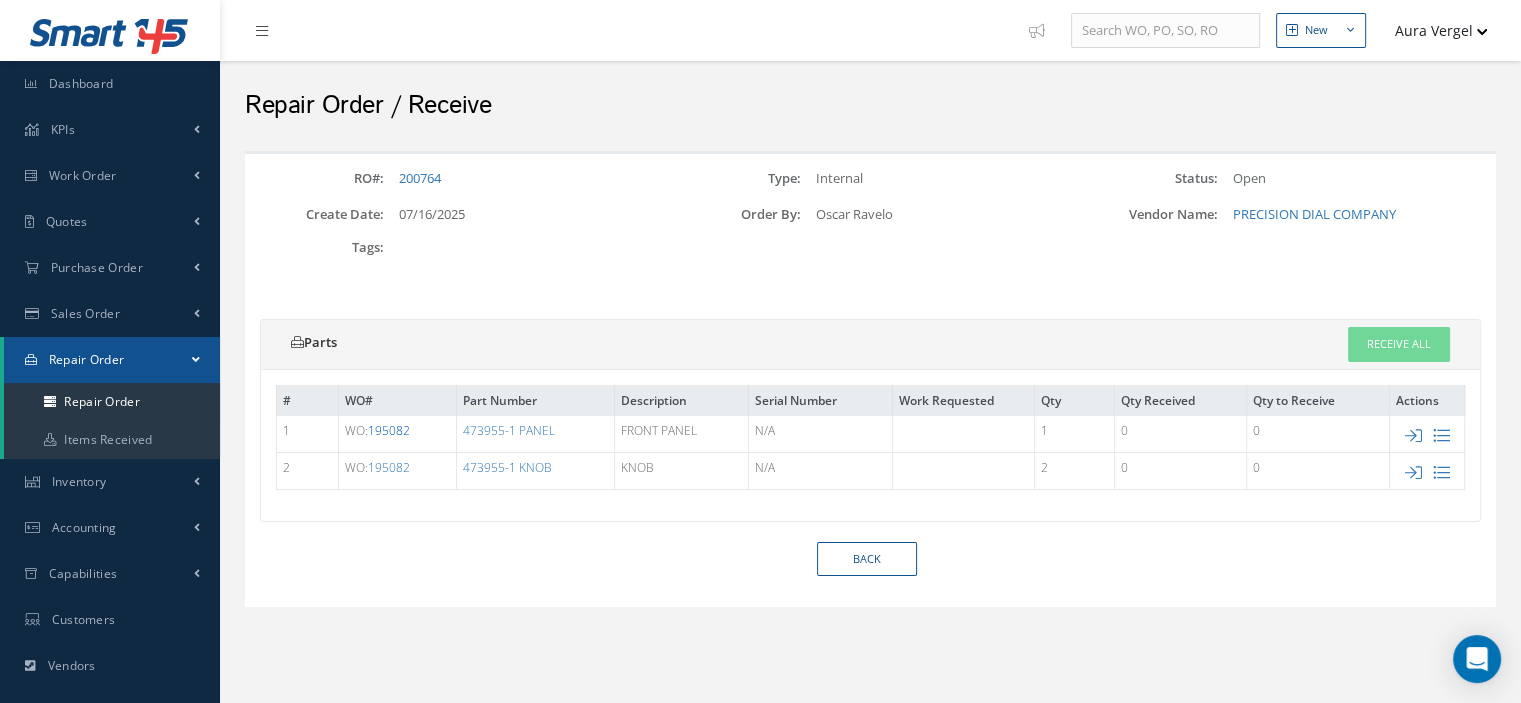 click on "195082" at bounding box center [389, 430] 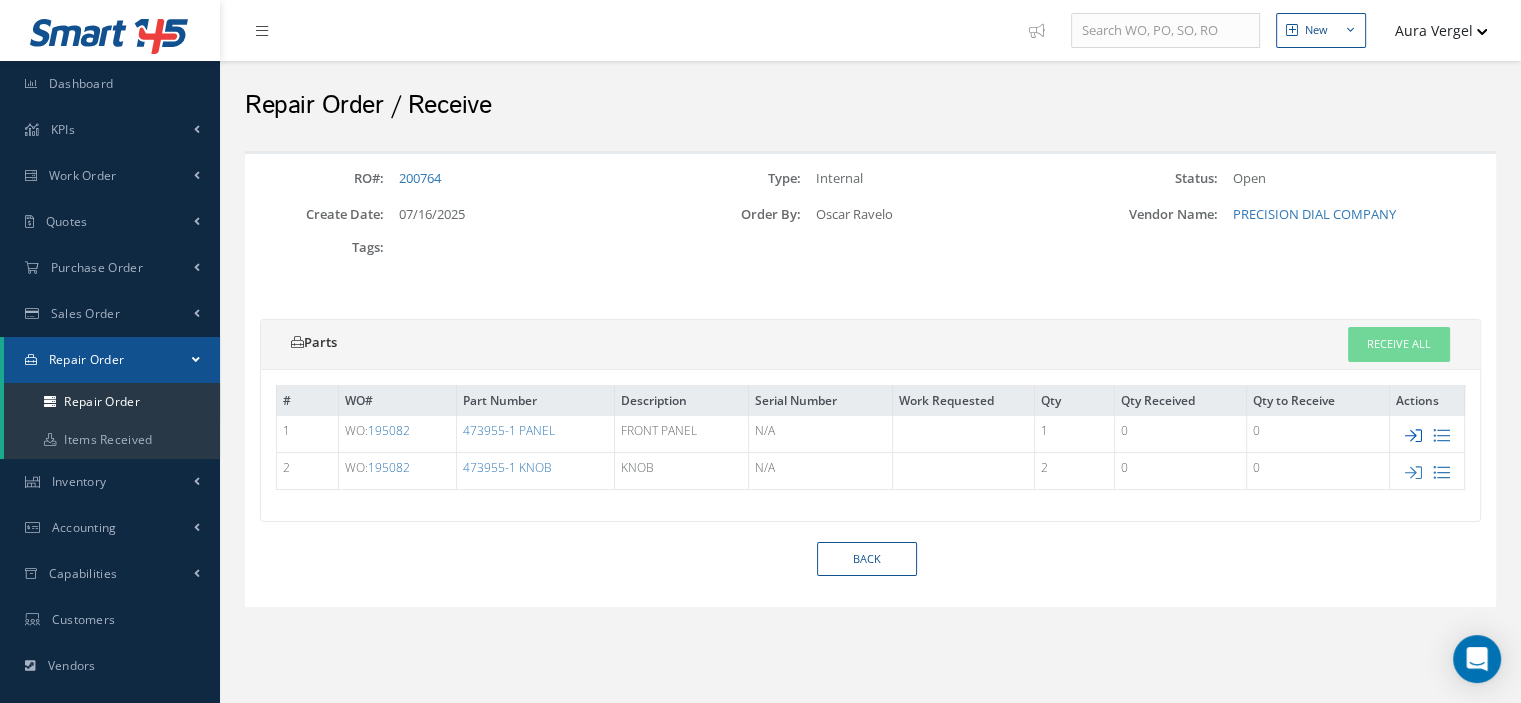 click at bounding box center (1413, 435) 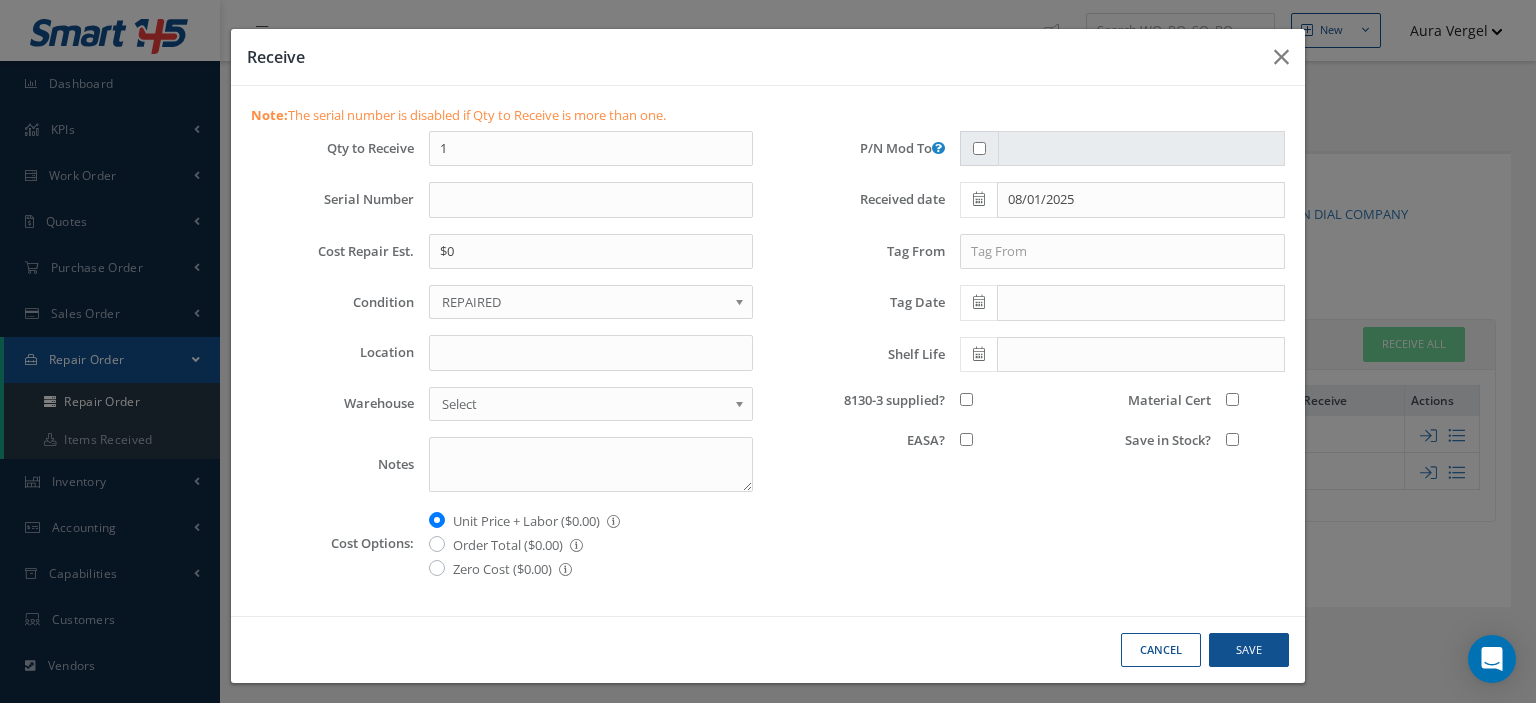 click on "REPAIRED" at bounding box center (584, 302) 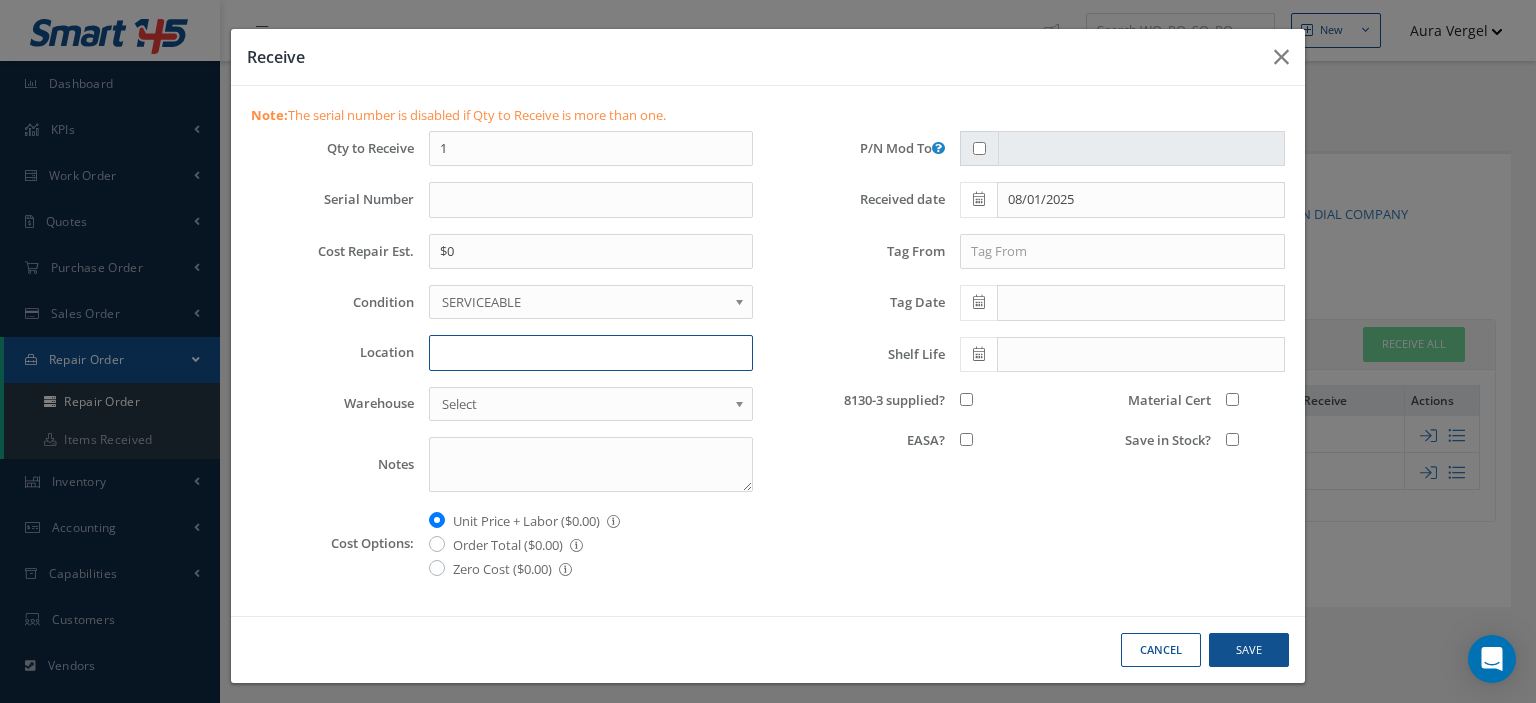 click on "Location" at bounding box center [591, 353] 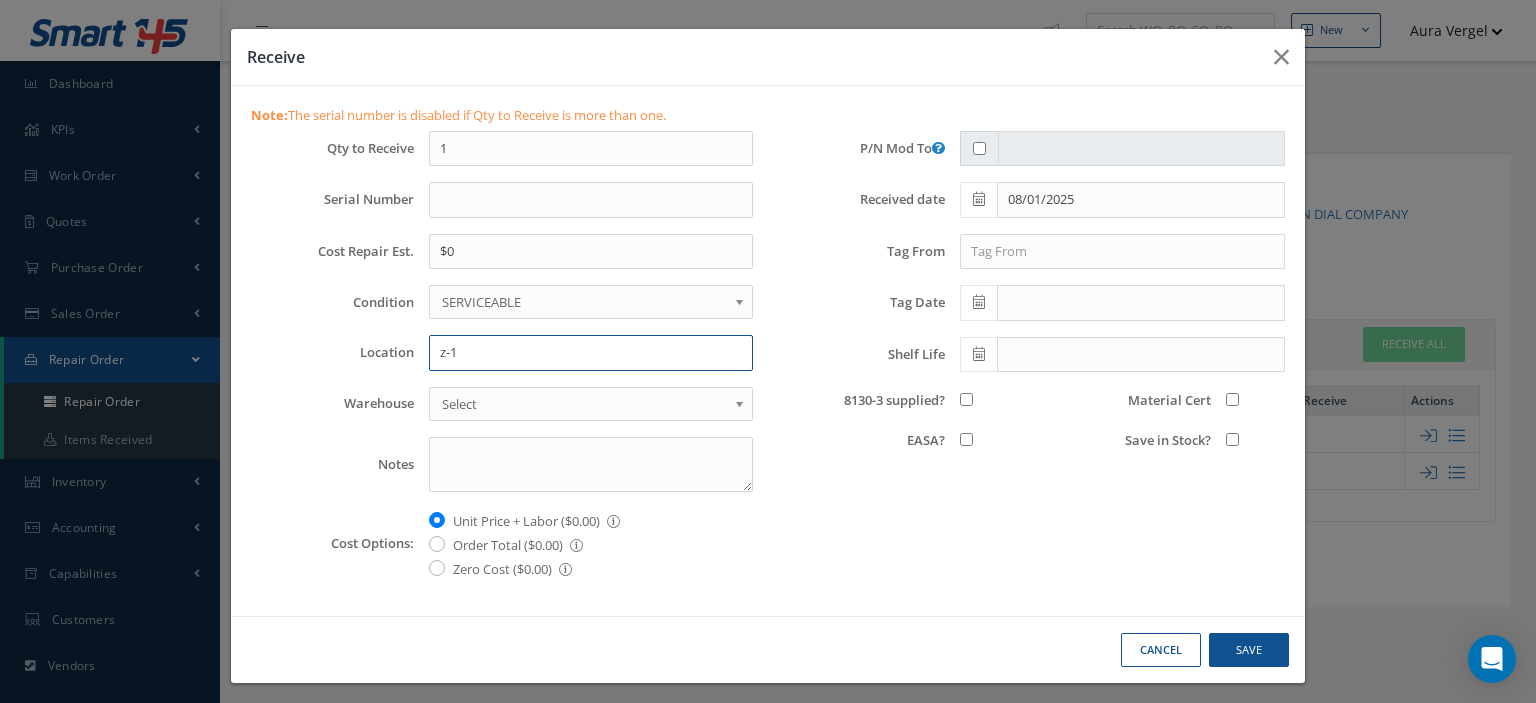 drag, startPoint x: 476, startPoint y: 338, endPoint x: 495, endPoint y: 360, distance: 29.068884 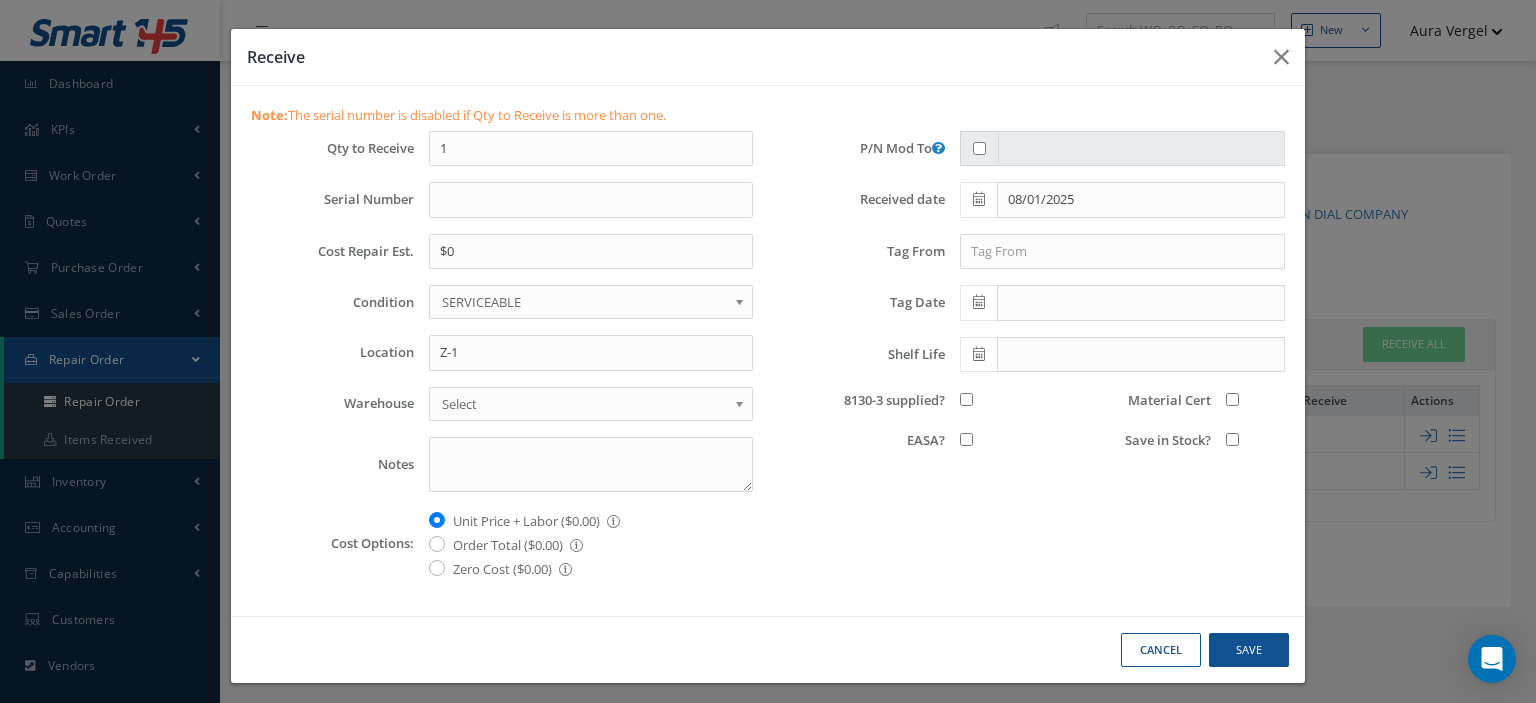 click on "8130-3 supplied?" at bounding box center (966, 399) 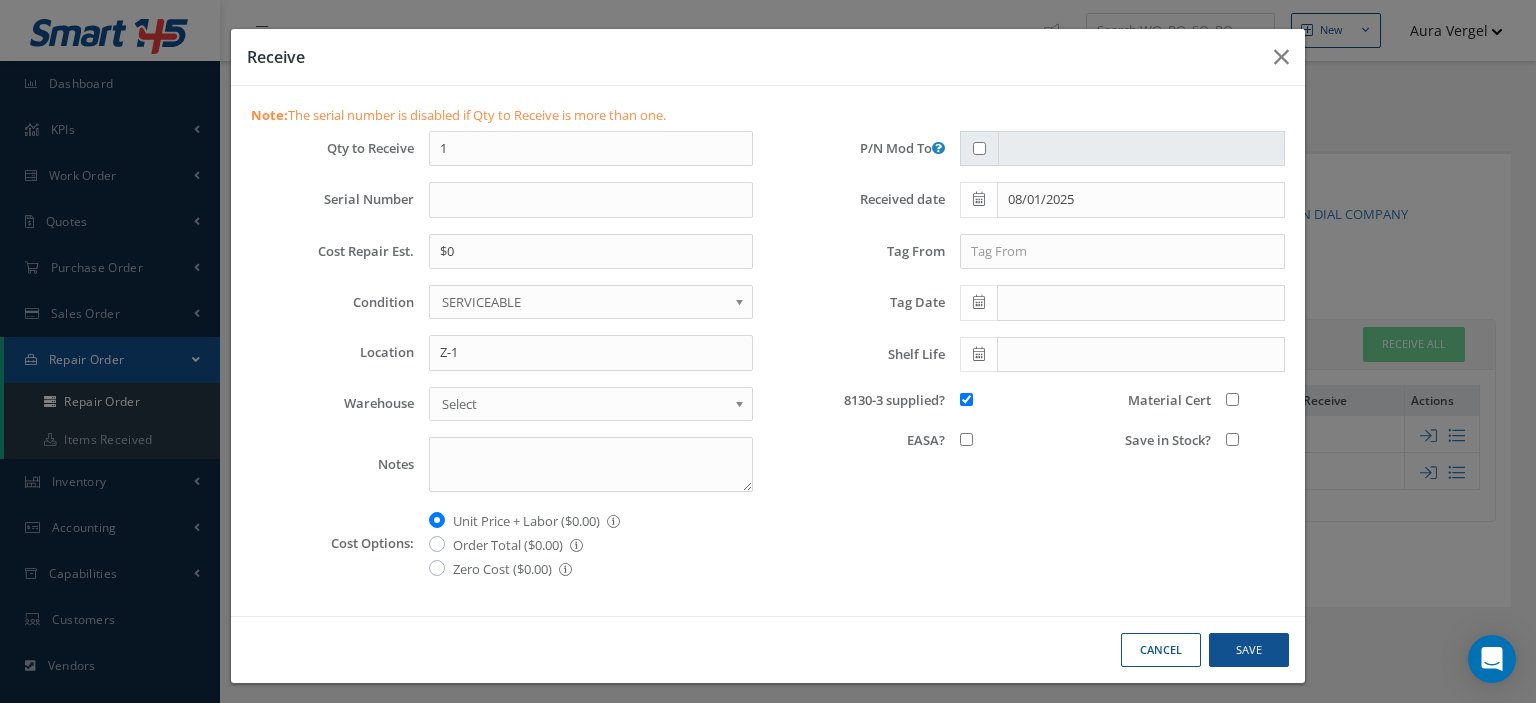 click on "Save in Stock?" at bounding box center [1232, 439] 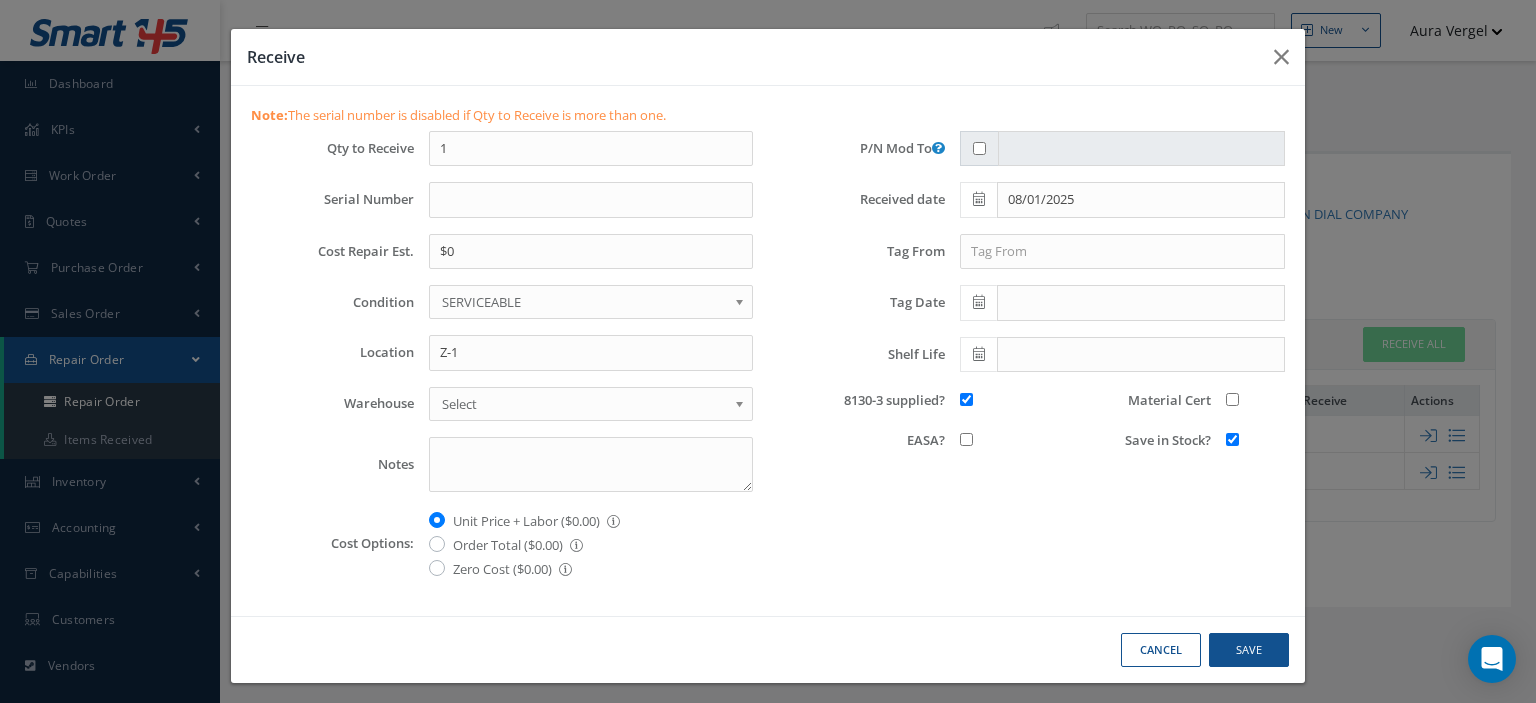 click on "Material Cert" at bounding box center [1232, 399] 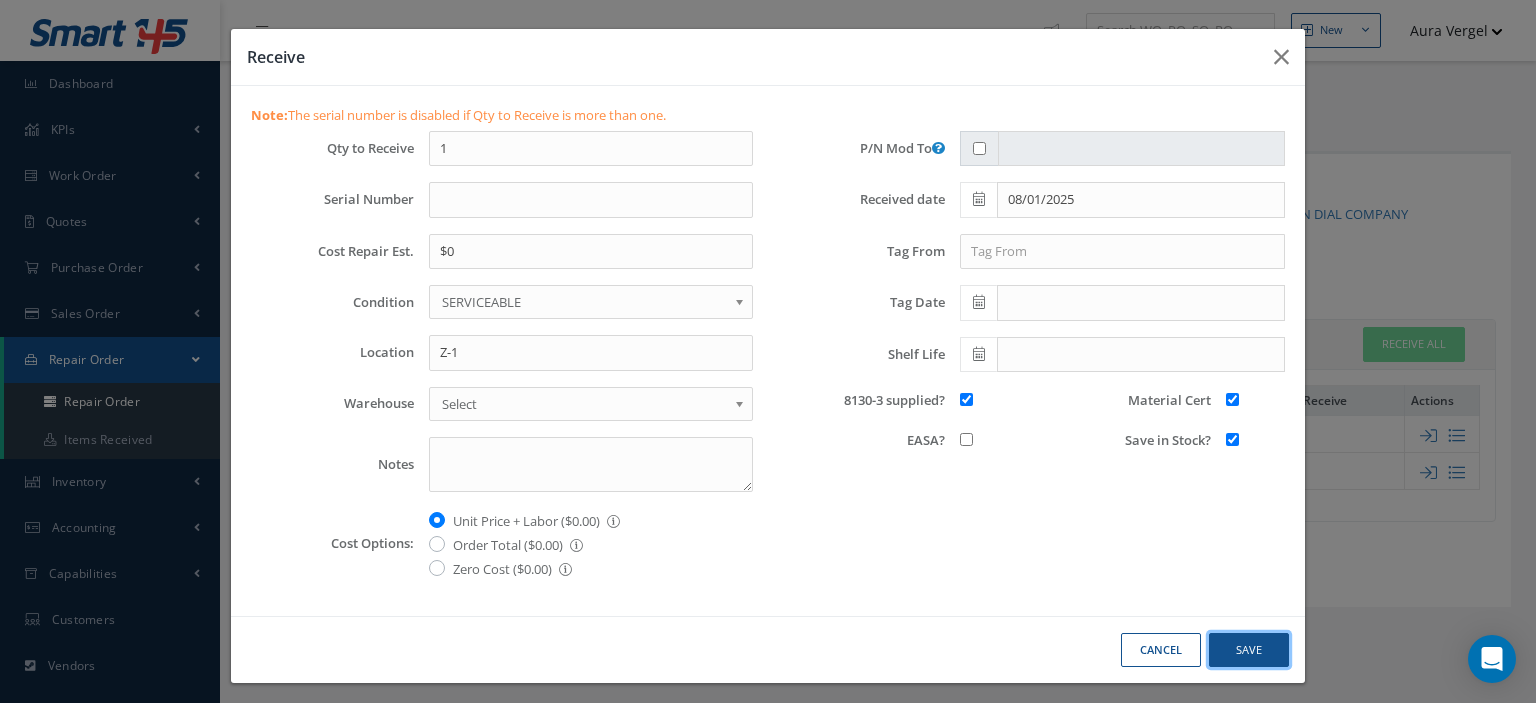 click on "Save" at bounding box center (1249, 650) 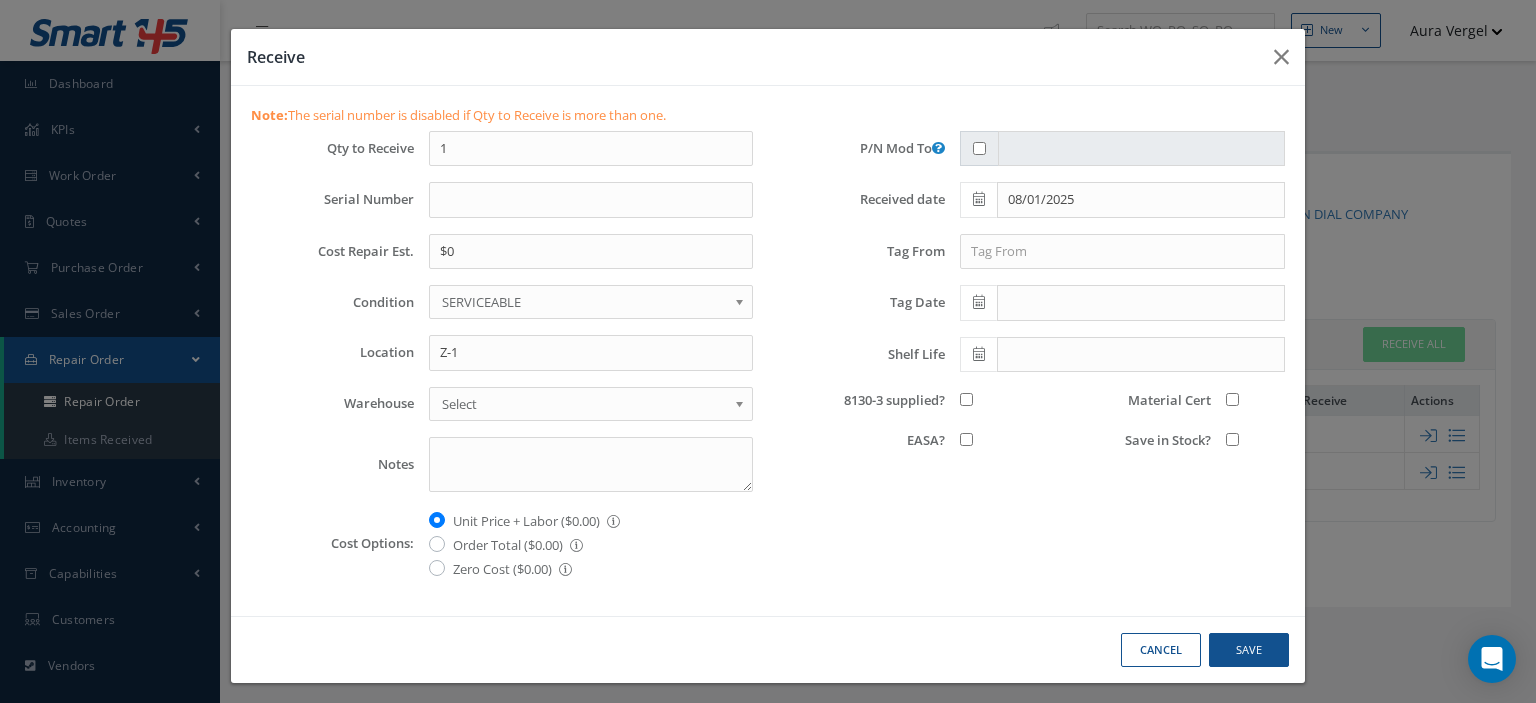 type 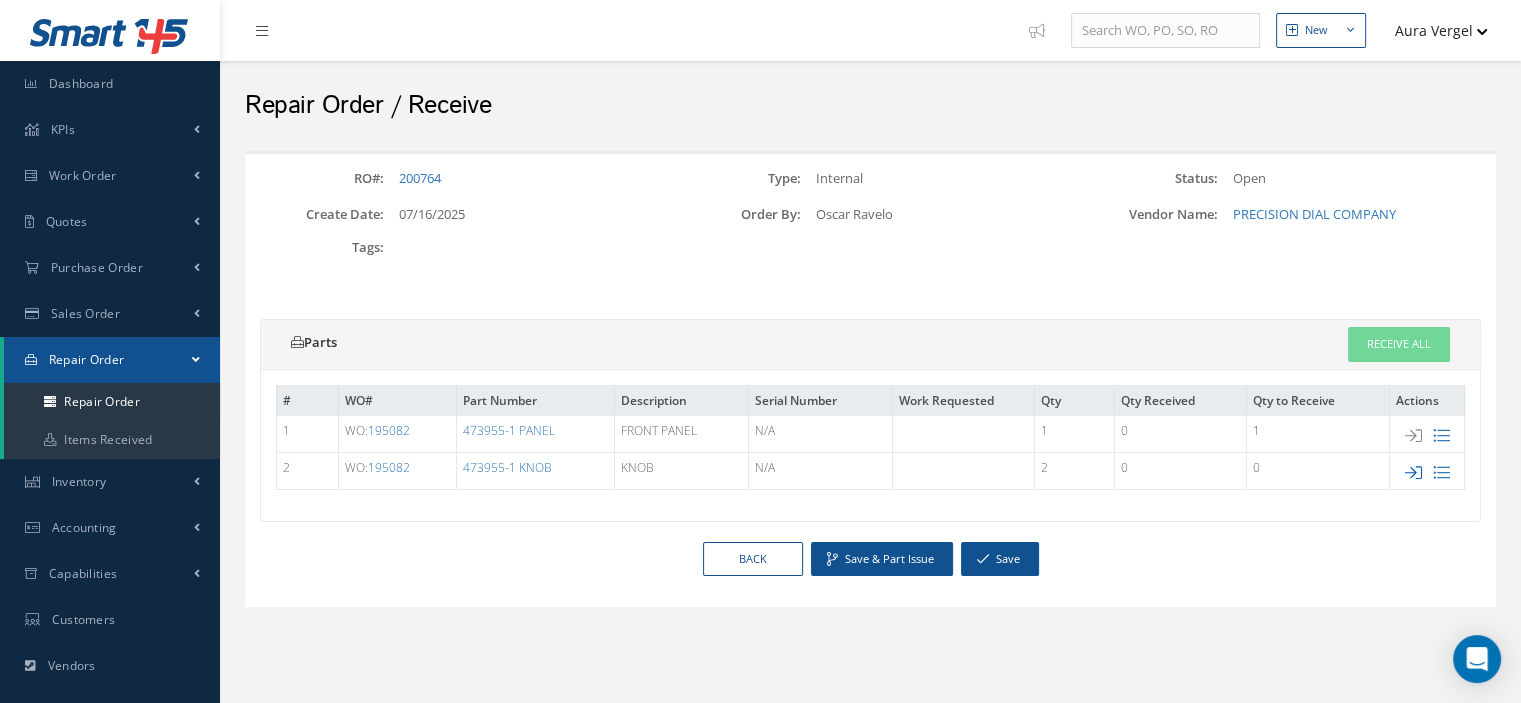 click at bounding box center (1413, 472) 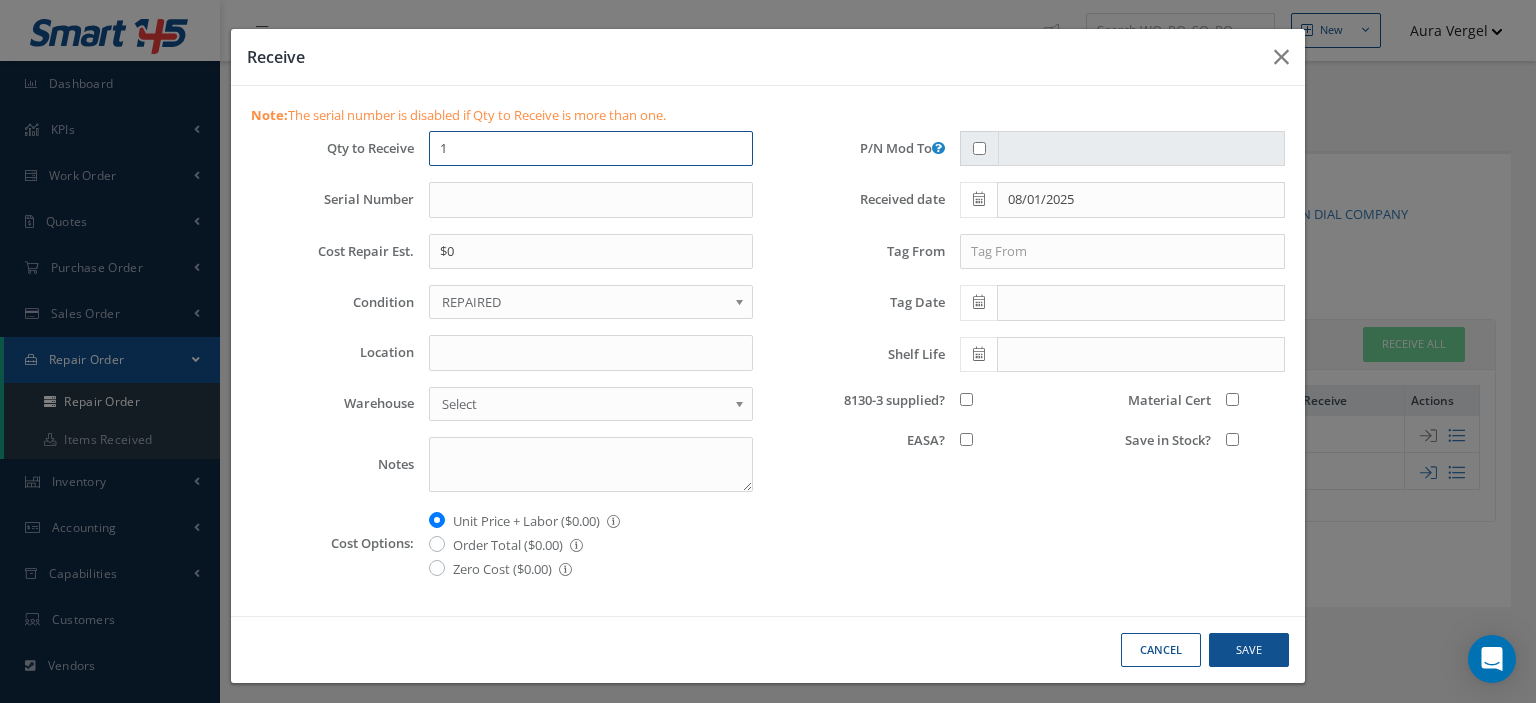 click on "Qty to Receive   1" at bounding box center (502, 149) 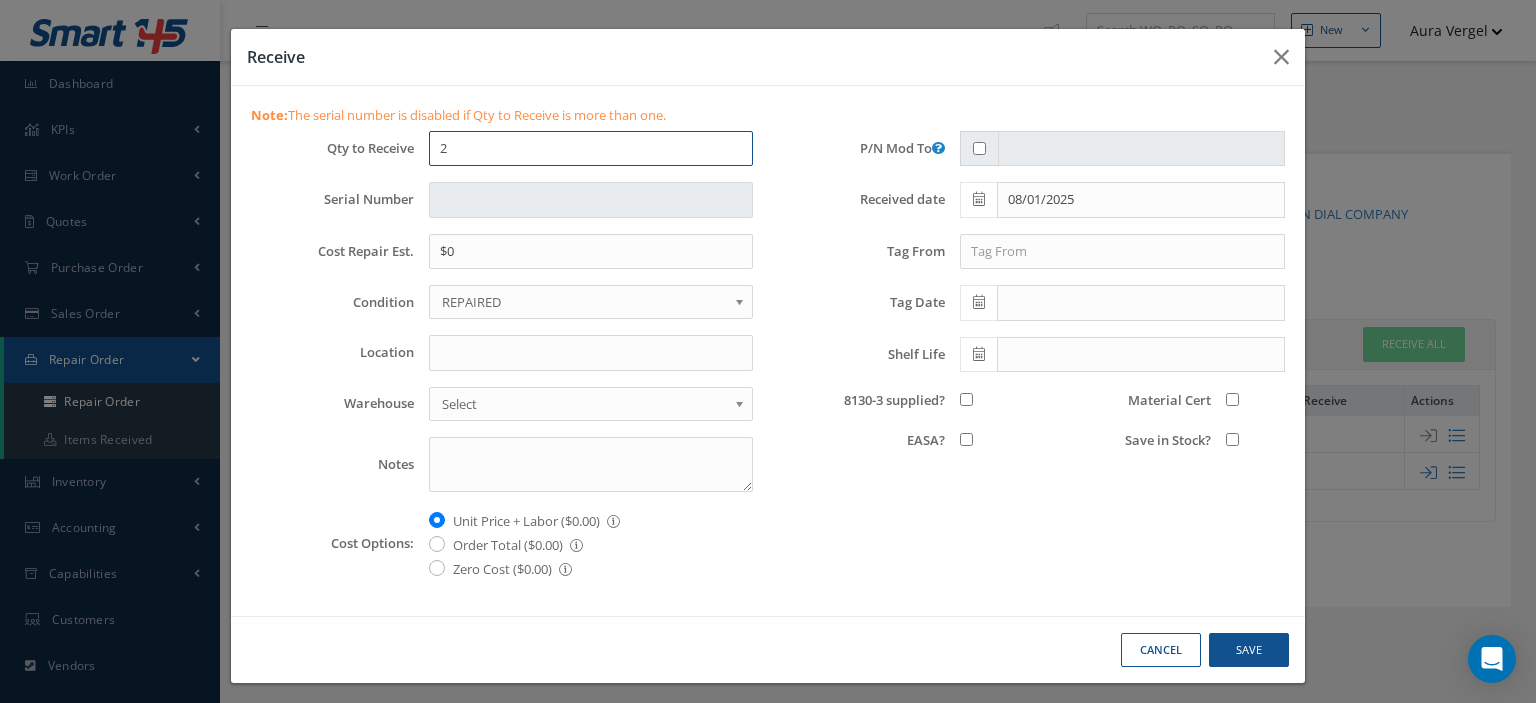 type on "2" 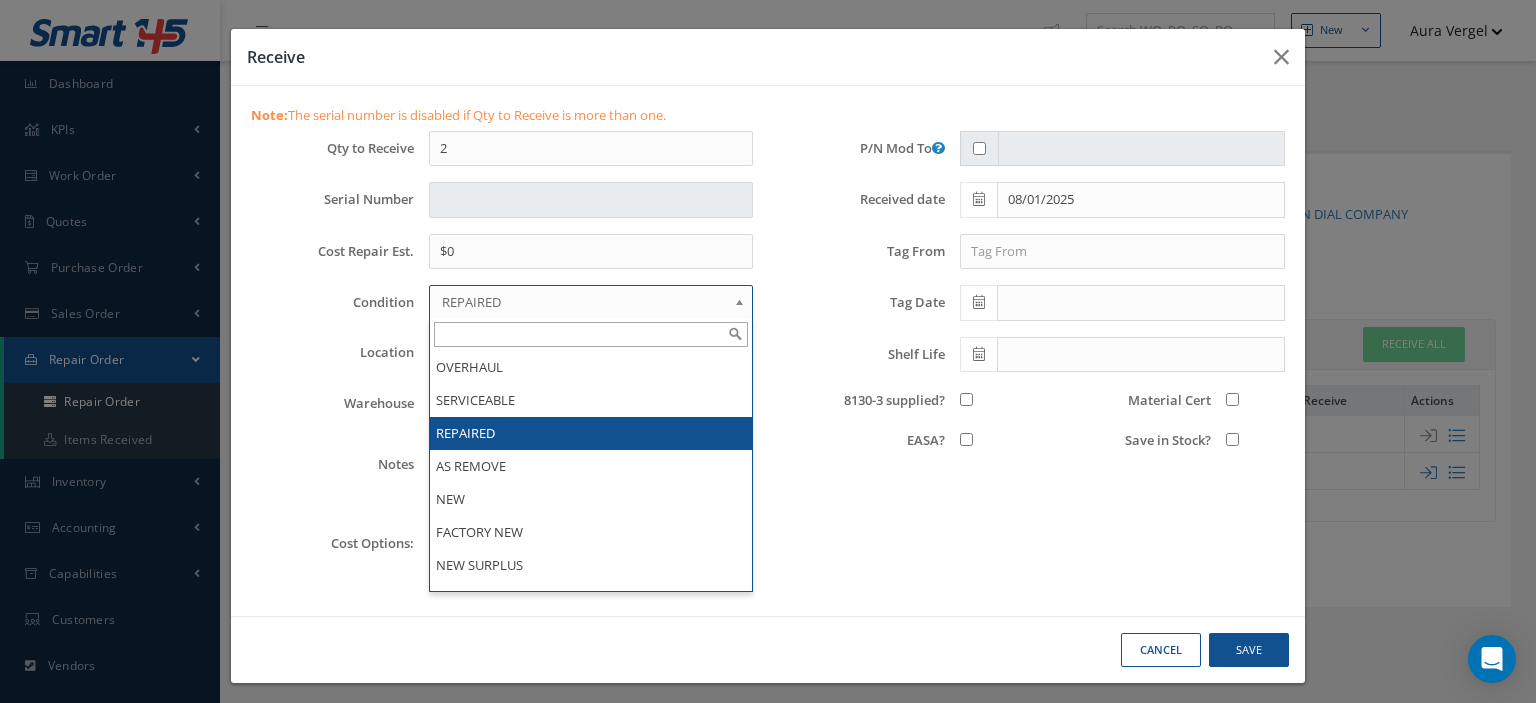 click on "REPAIRED" at bounding box center [584, 302] 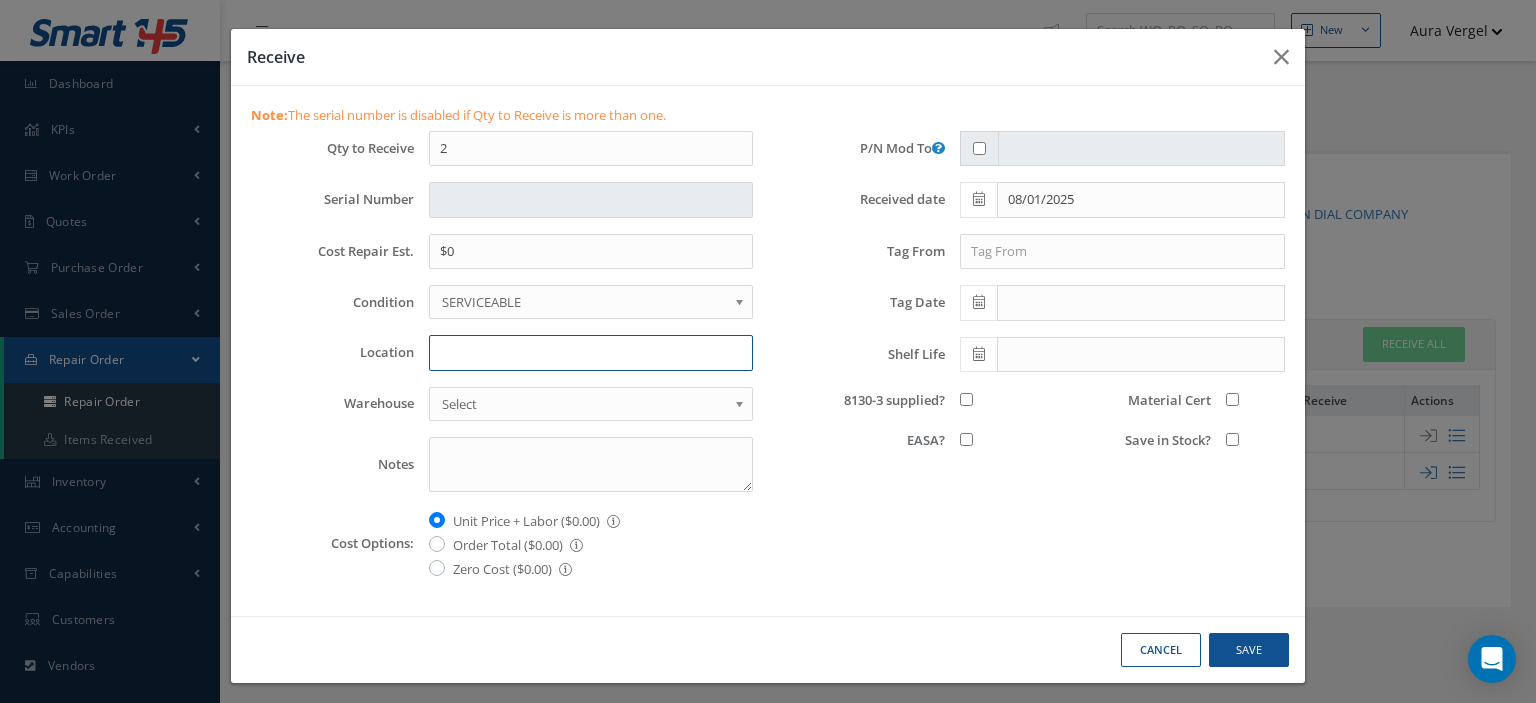 click on "Location" at bounding box center [591, 353] 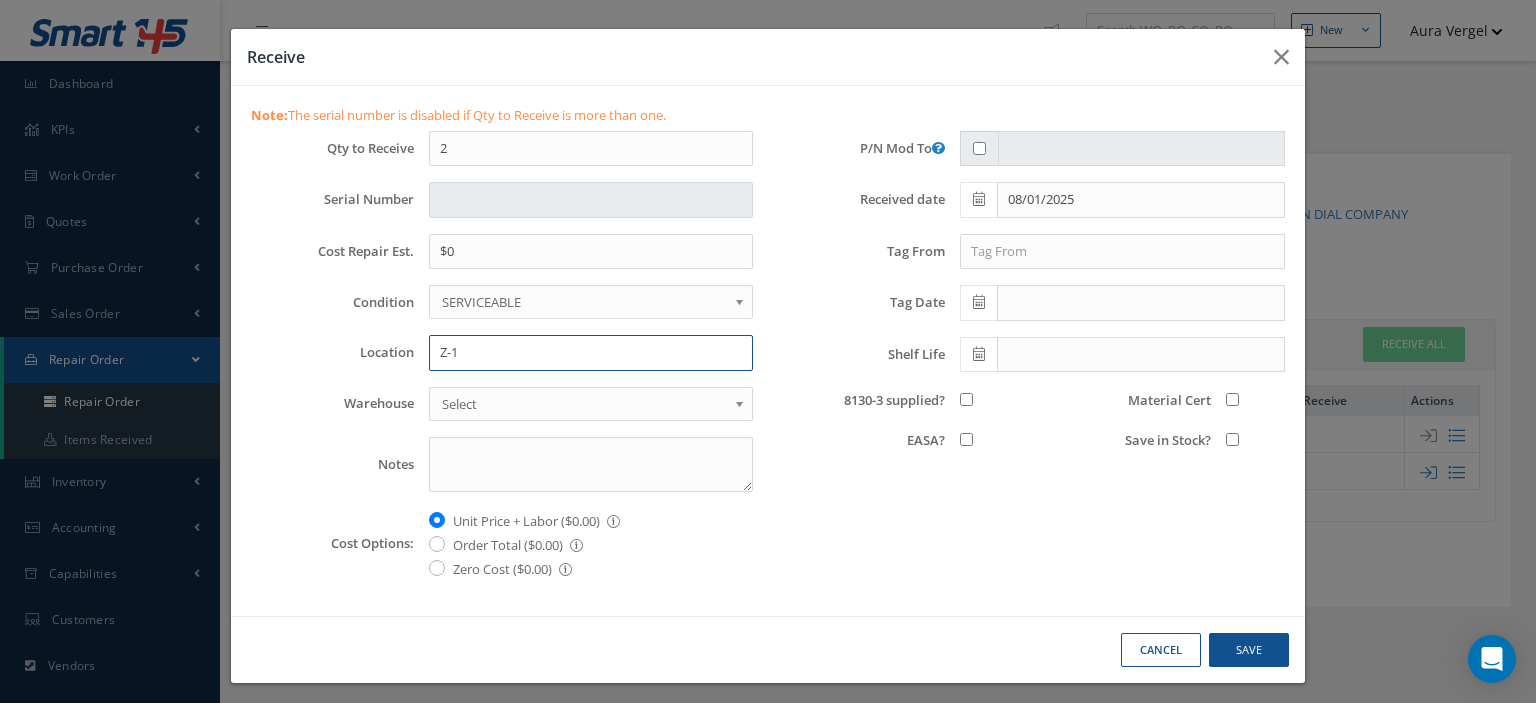 type on "Z-1" 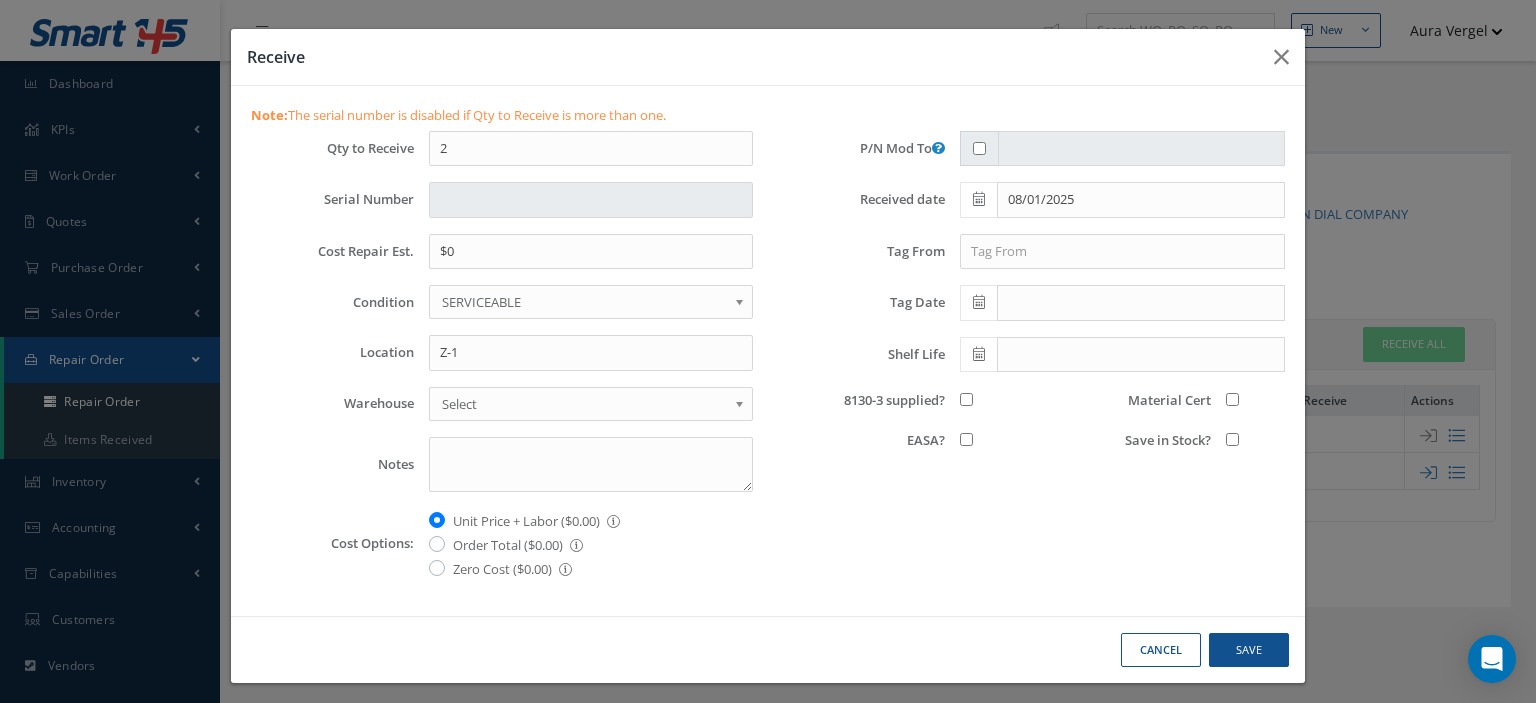 click on "8130-3 supplied?" at bounding box center [966, 399] 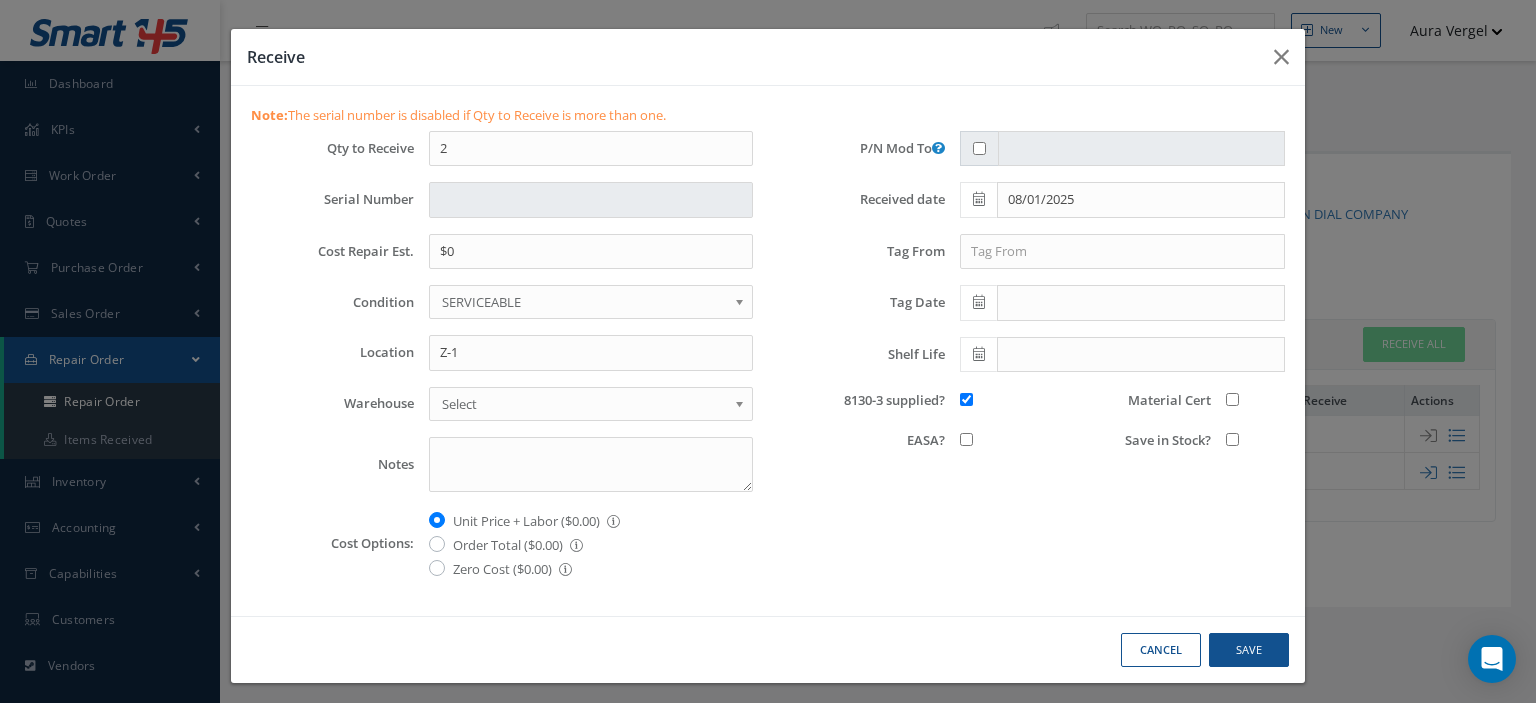 click on "Save in Stock?" at bounding box center [1232, 439] 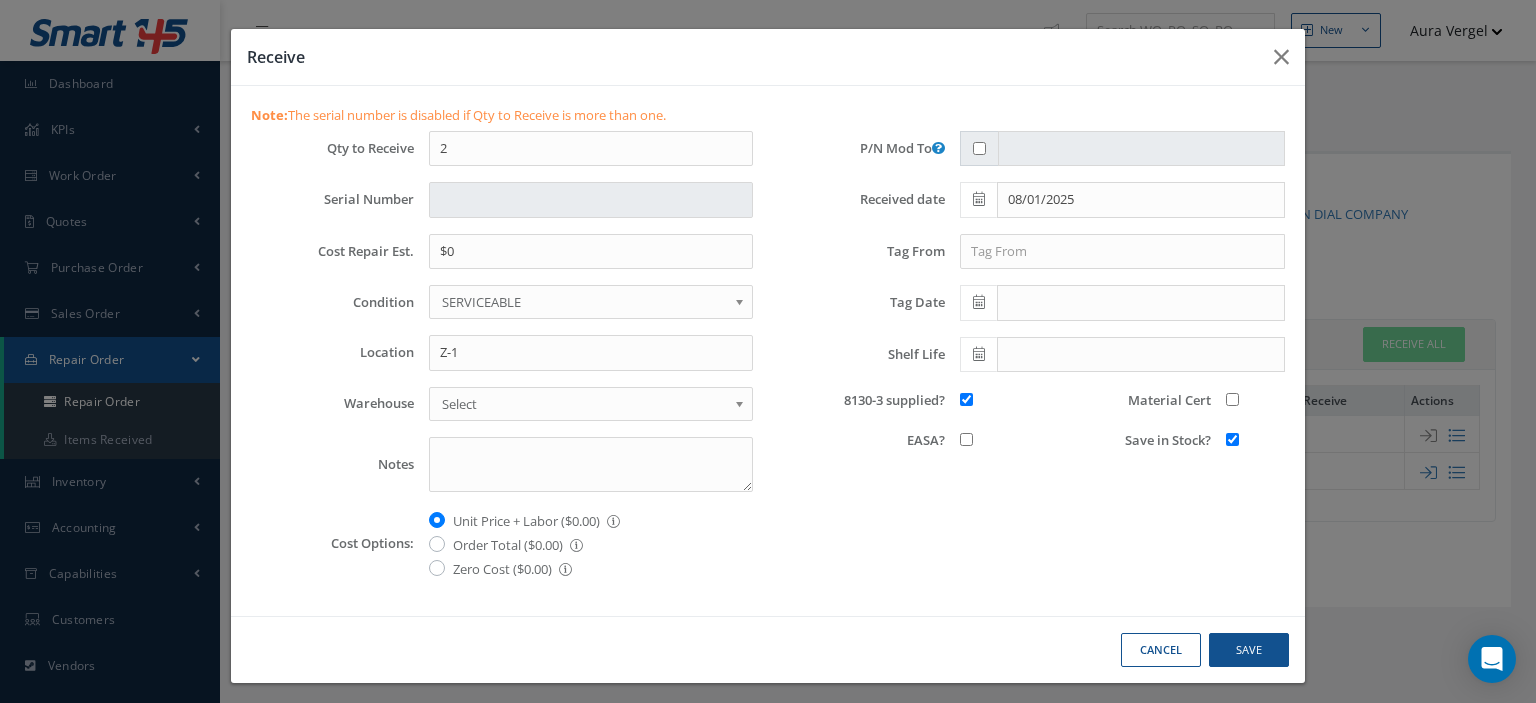 click on "Material Cert" at bounding box center (1232, 399) 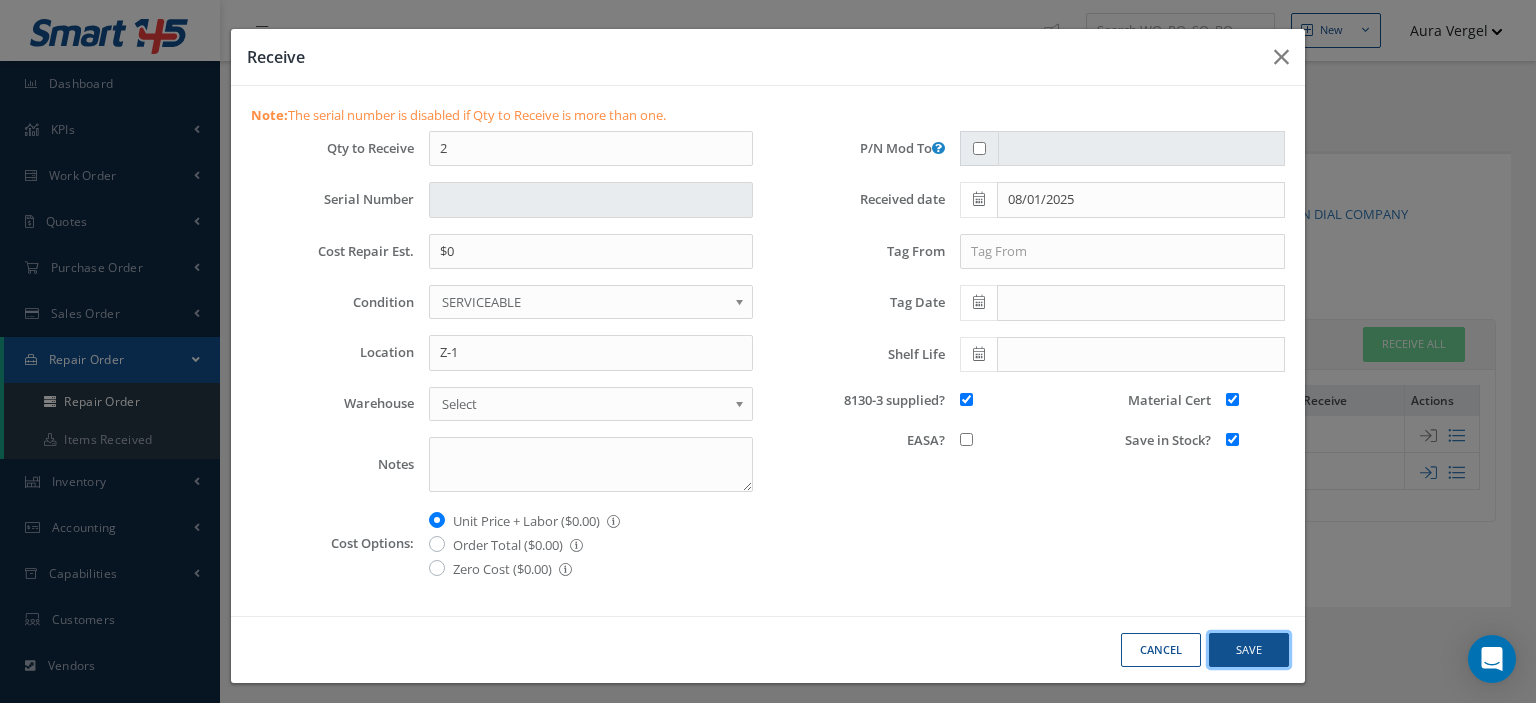 click on "Save" at bounding box center (1249, 650) 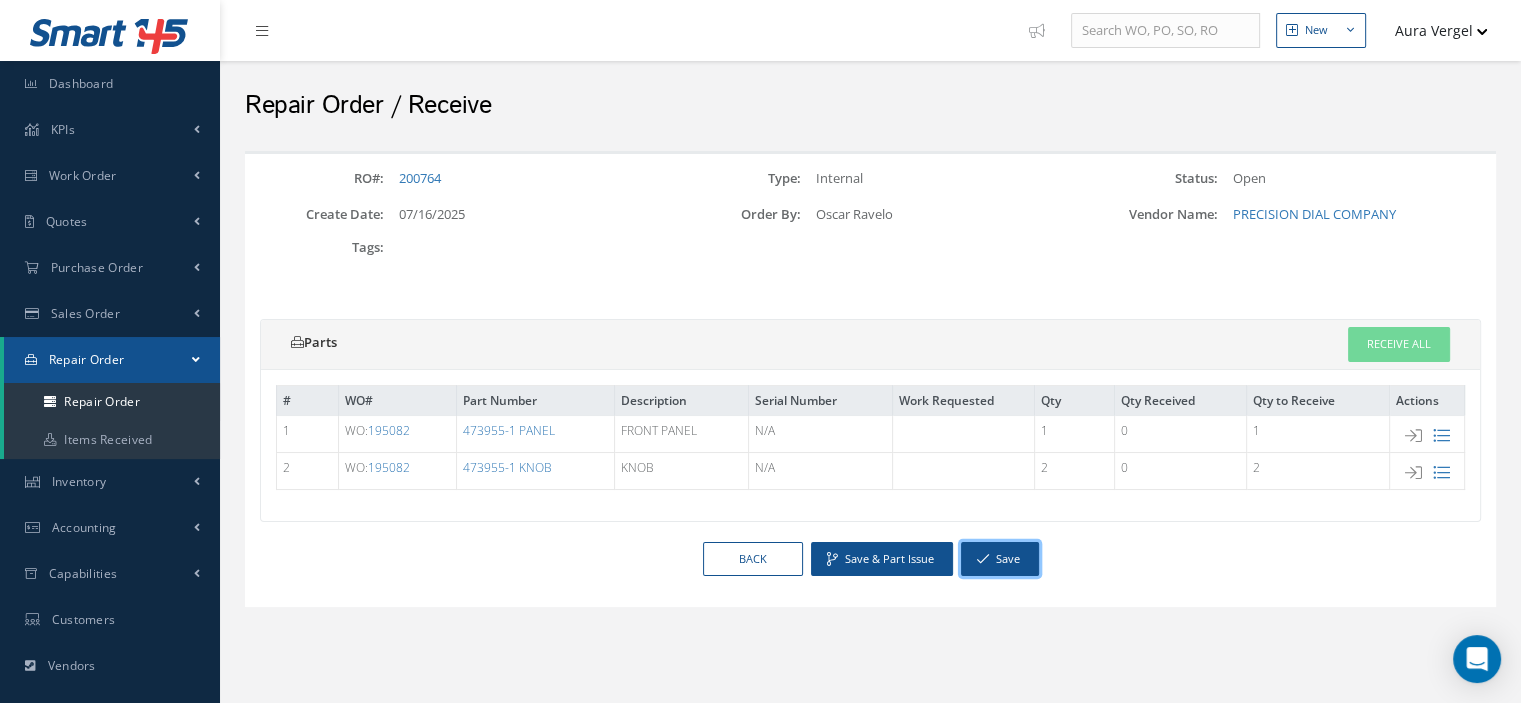 click on "Save" at bounding box center [1000, 559] 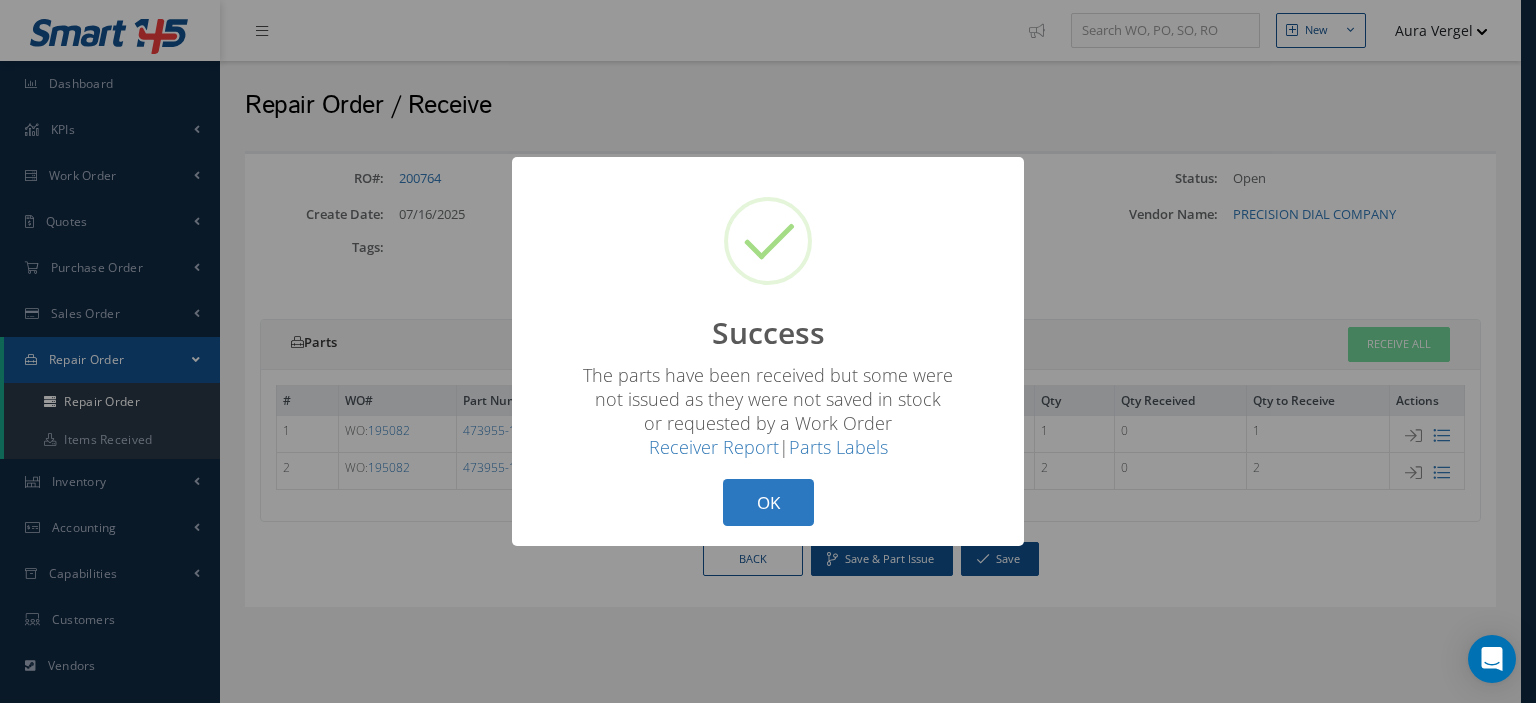 click on "OK" at bounding box center [768, 502] 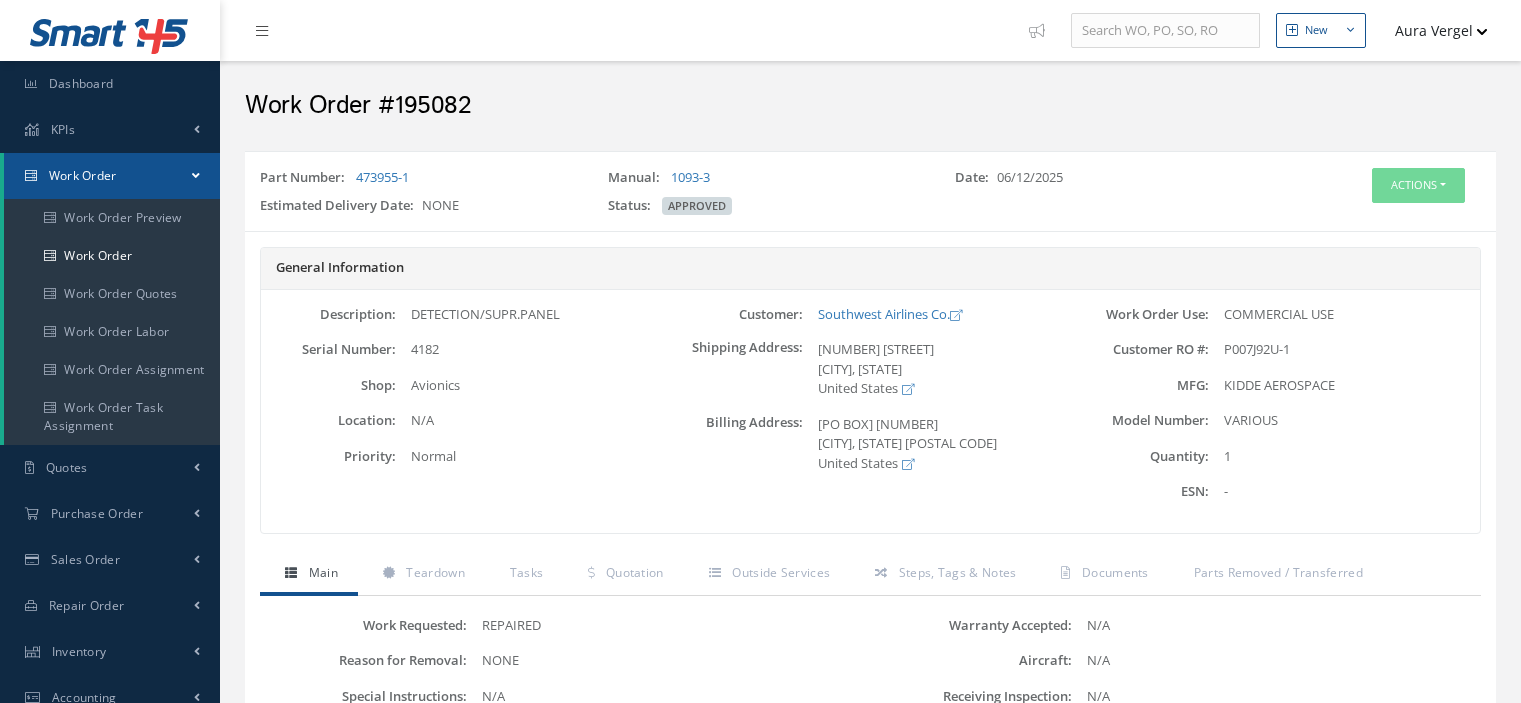 scroll, scrollTop: 0, scrollLeft: 0, axis: both 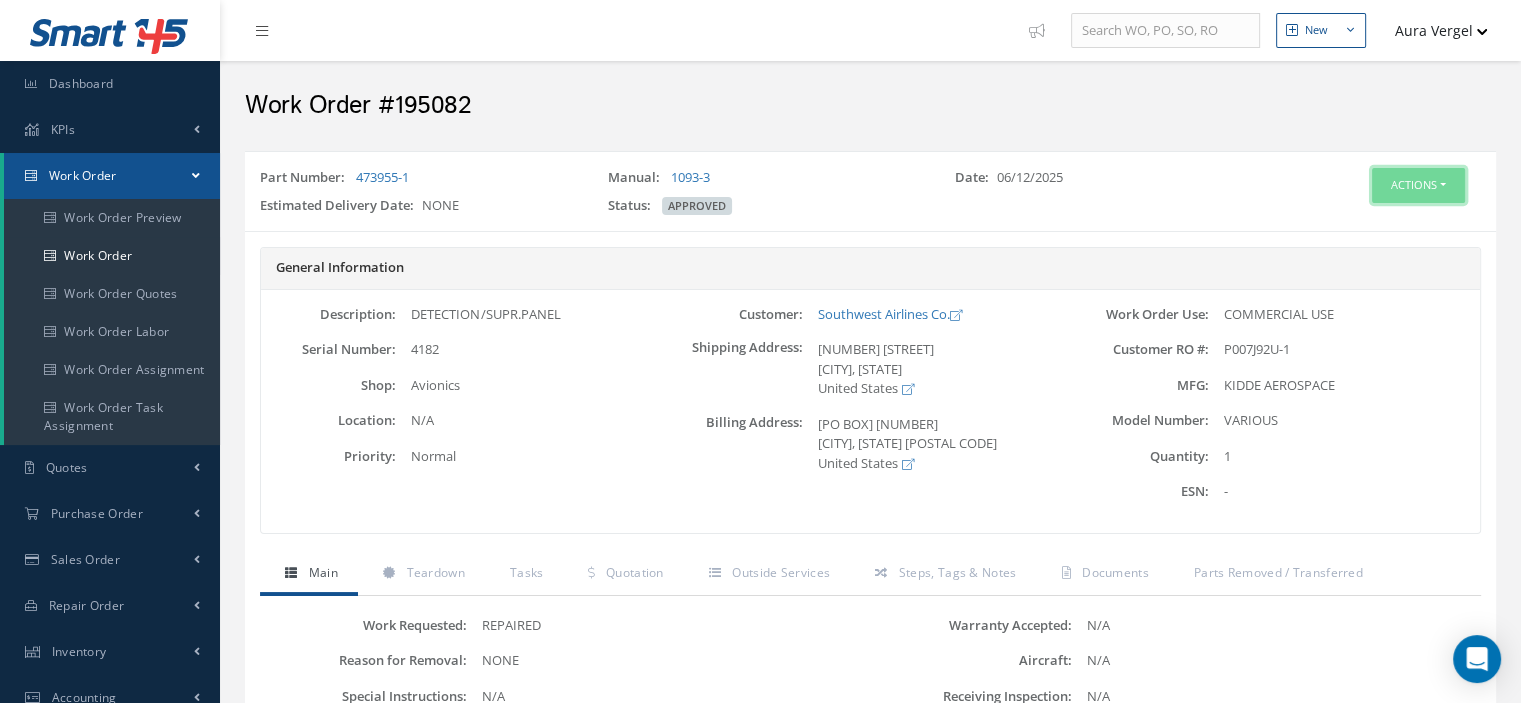 click on "Actions" at bounding box center [1418, 185] 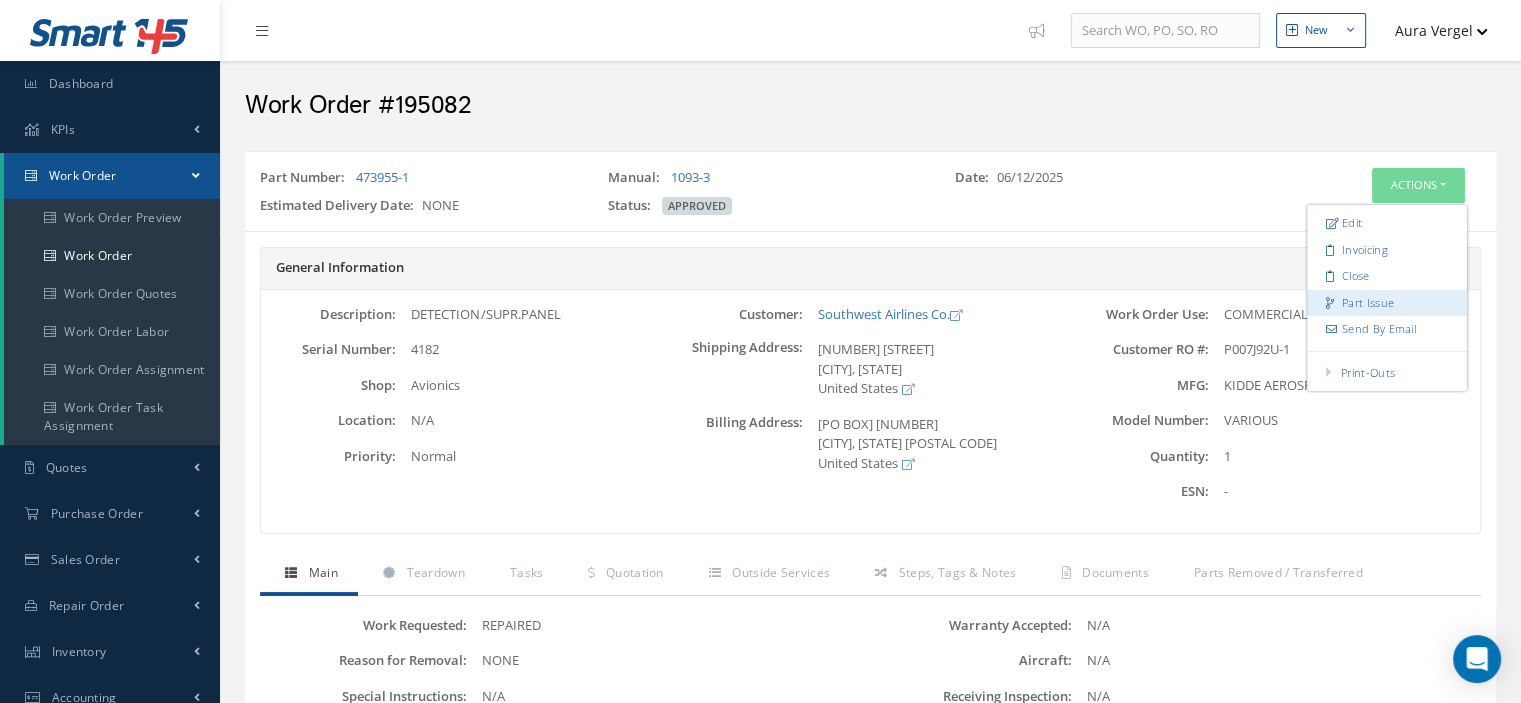 click on "Part Issue" at bounding box center (1387, 303) 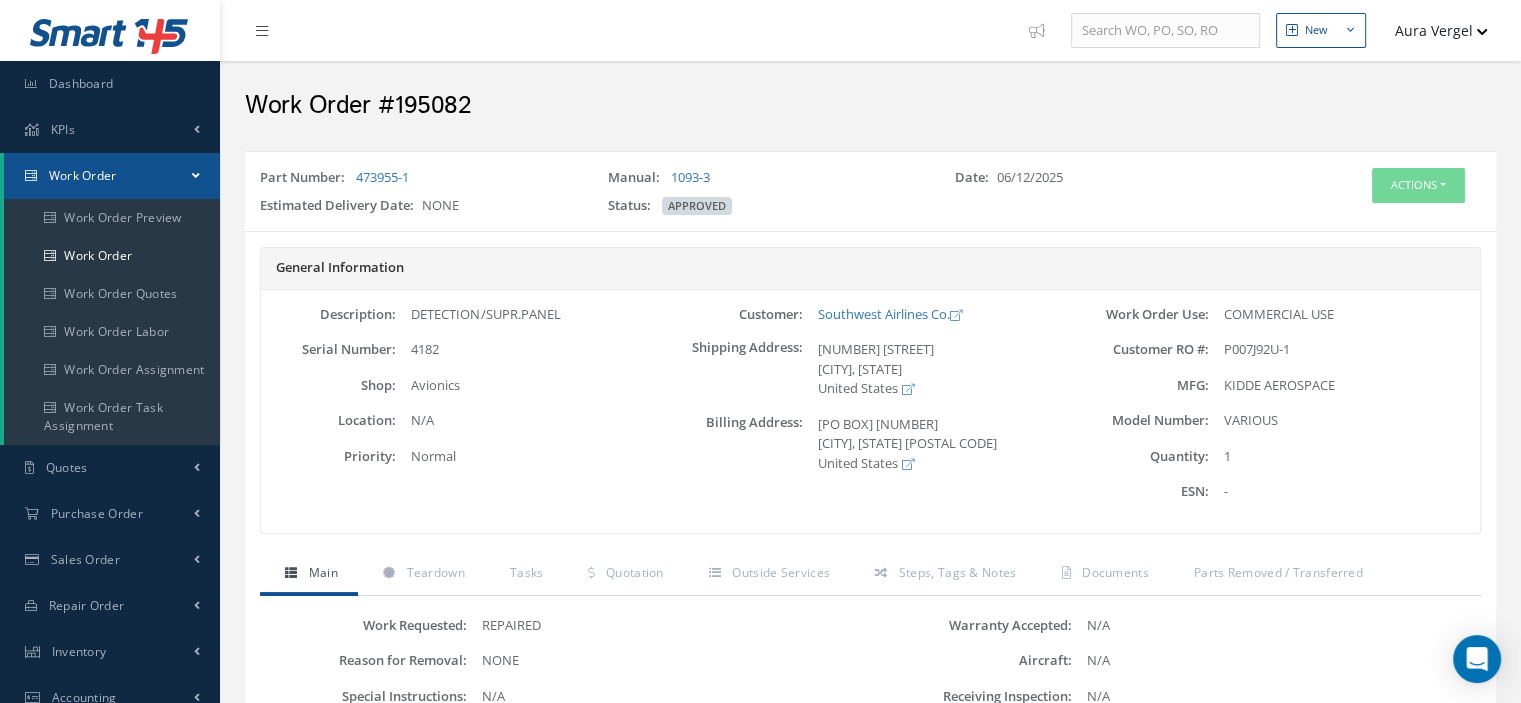 click on "Work Order" at bounding box center (112, 176) 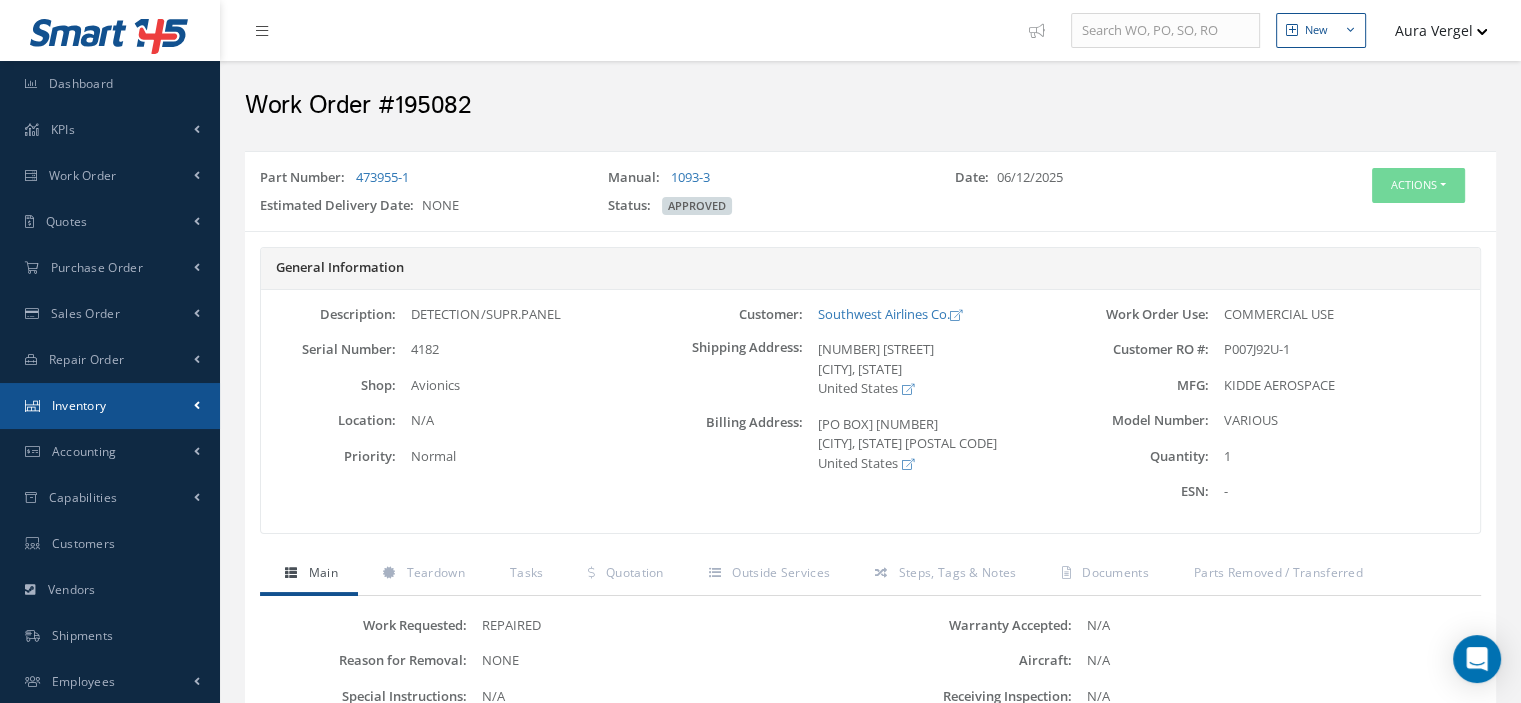 click on "Inventory" at bounding box center [110, 406] 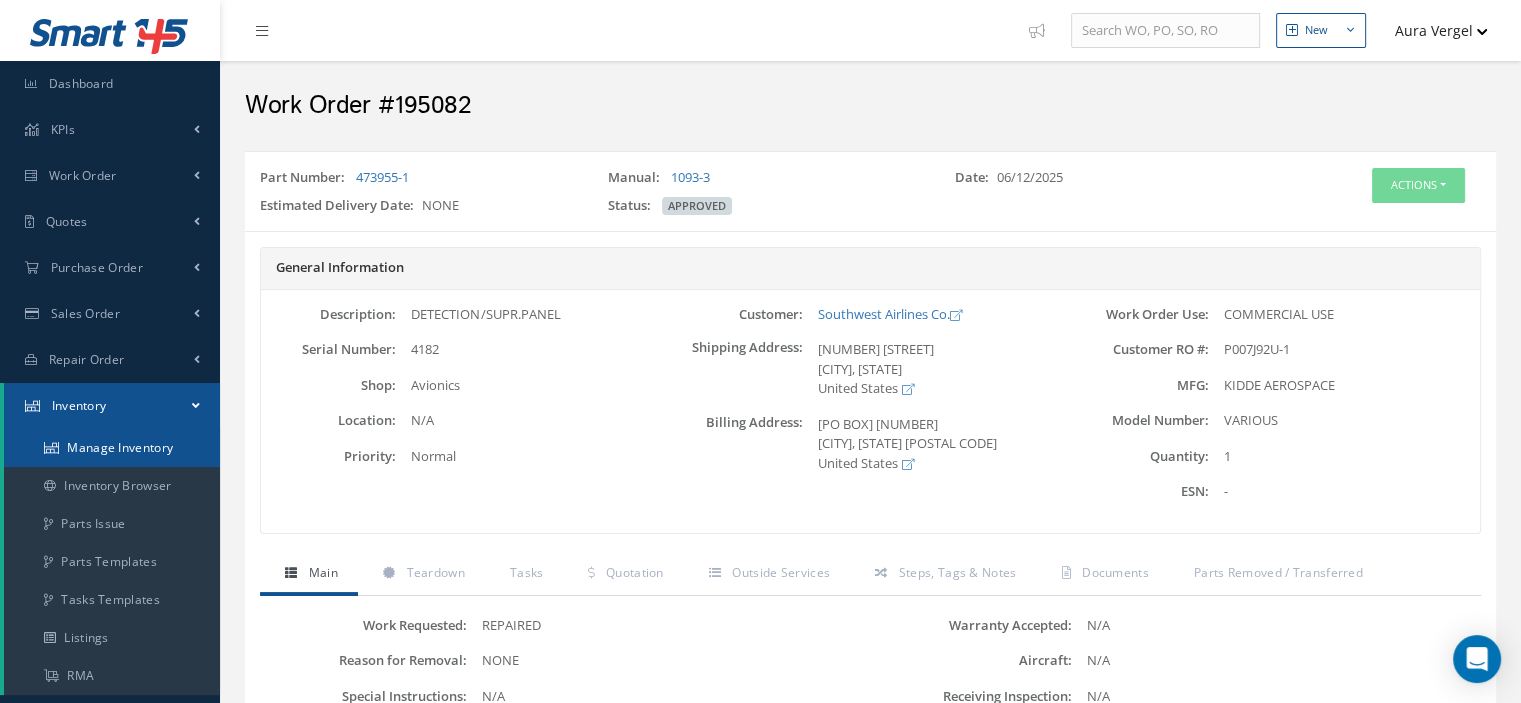 click on "Manage Inventory" at bounding box center [112, 448] 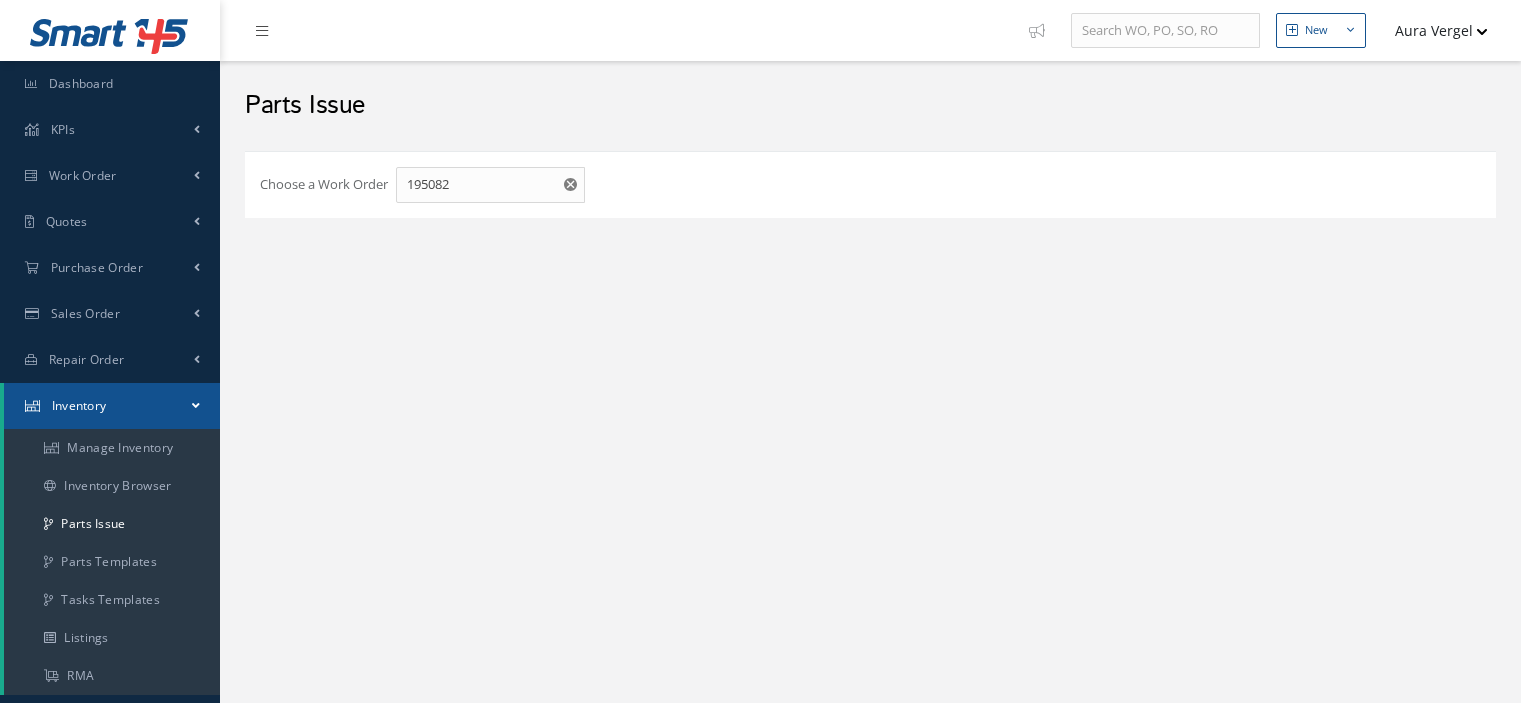 scroll, scrollTop: 0, scrollLeft: 0, axis: both 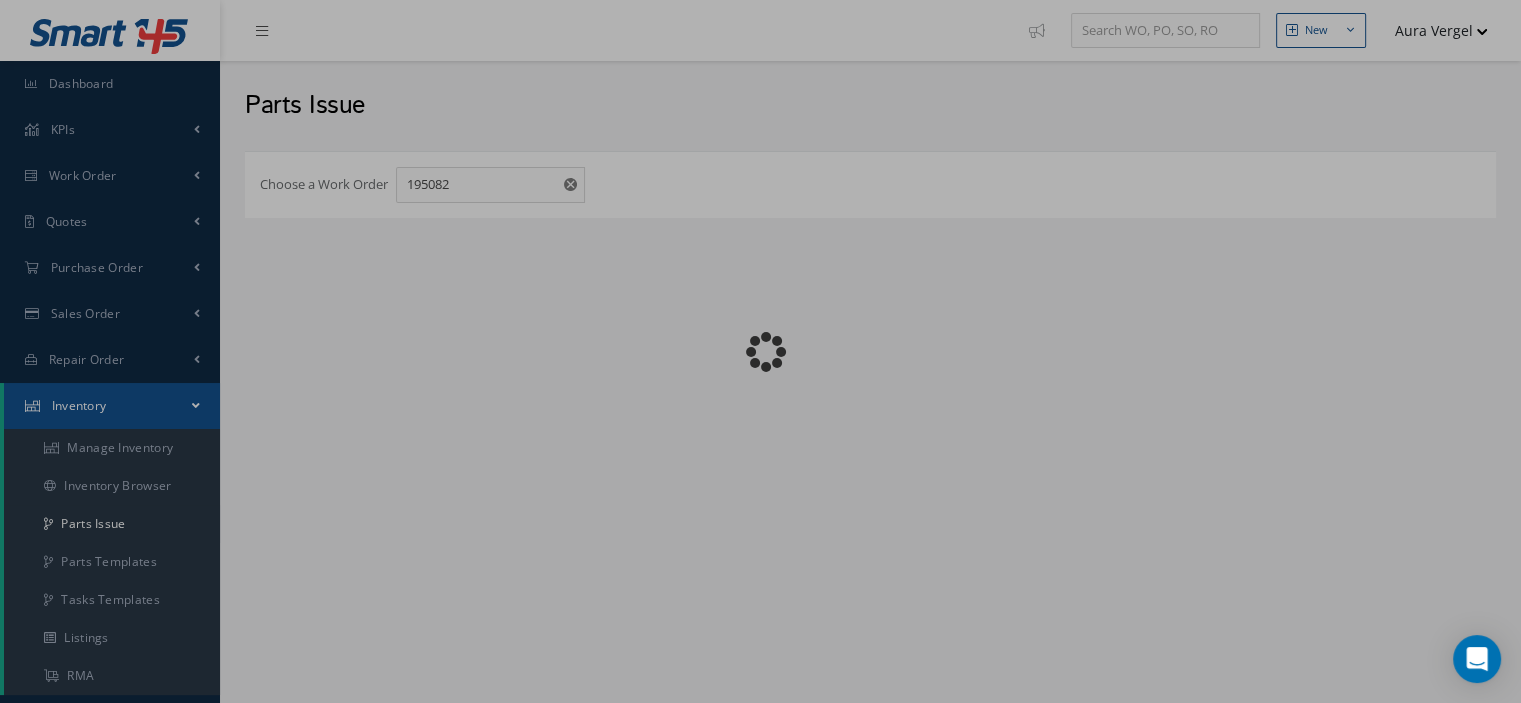 checkbox on "false" 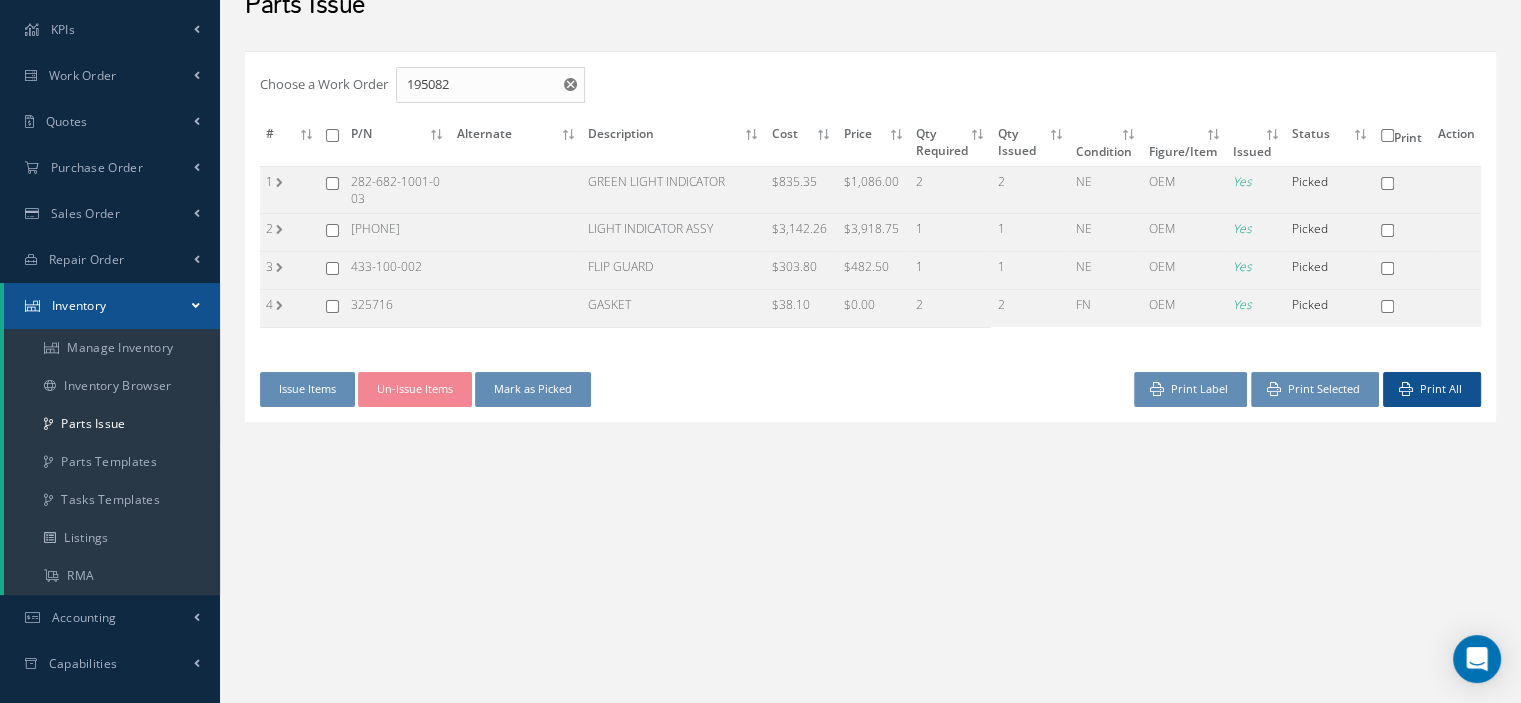 scroll, scrollTop: 0, scrollLeft: 0, axis: both 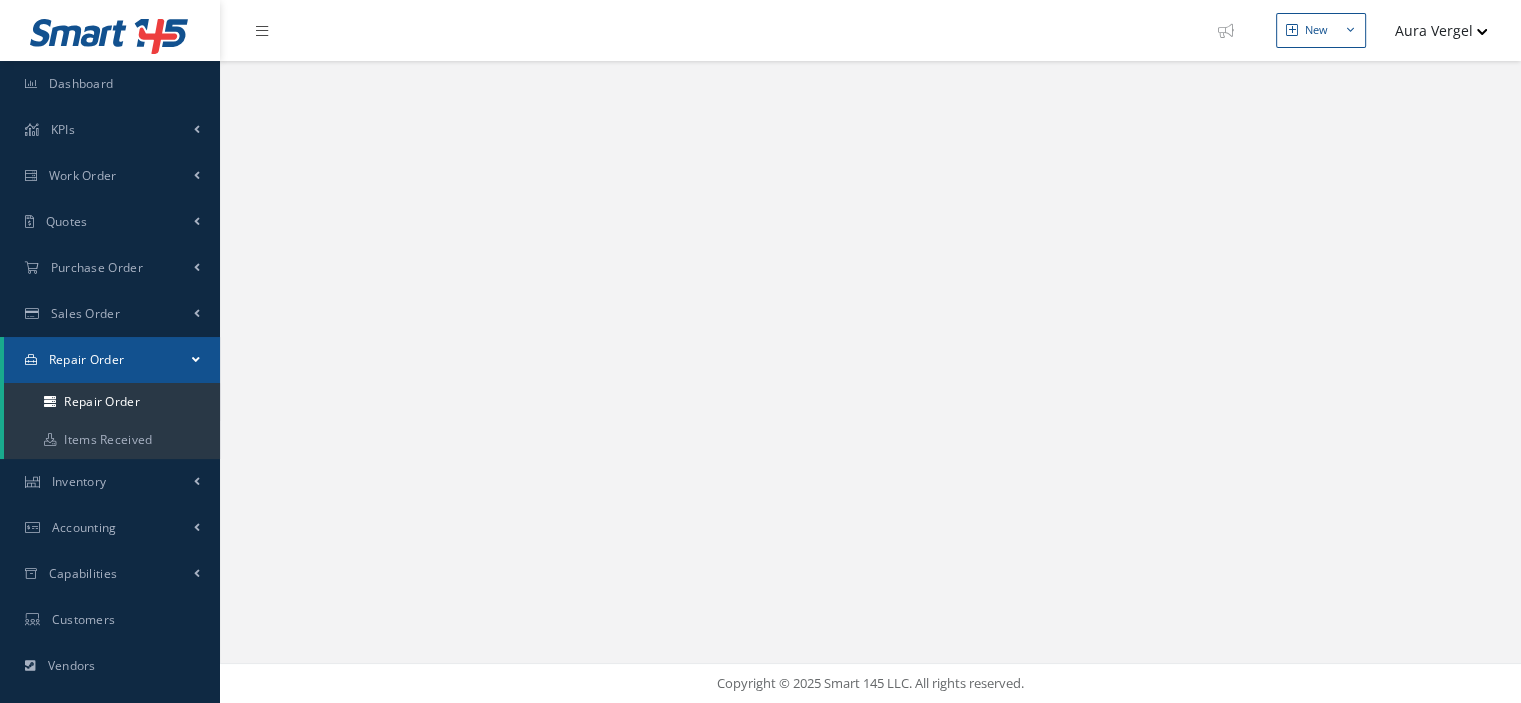 select on "25" 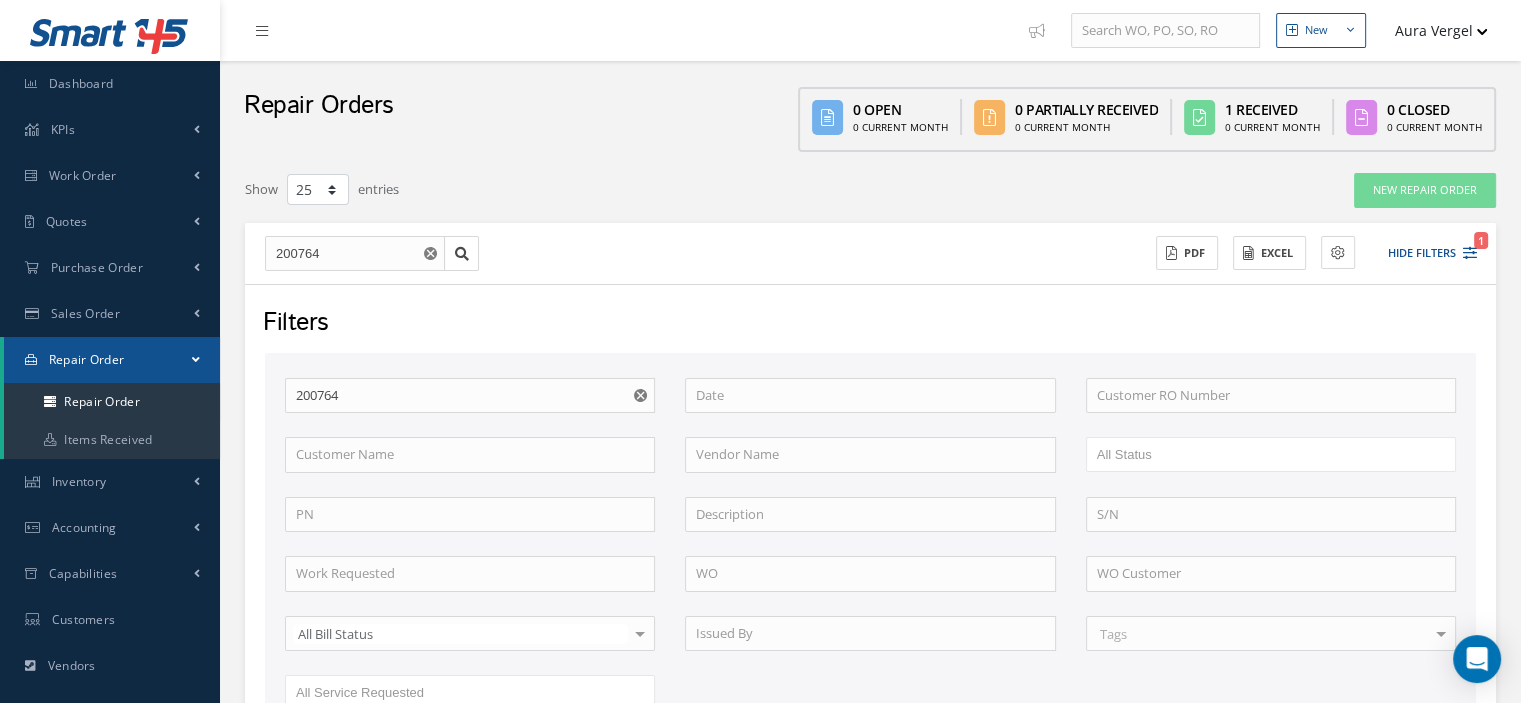 scroll, scrollTop: 374, scrollLeft: 0, axis: vertical 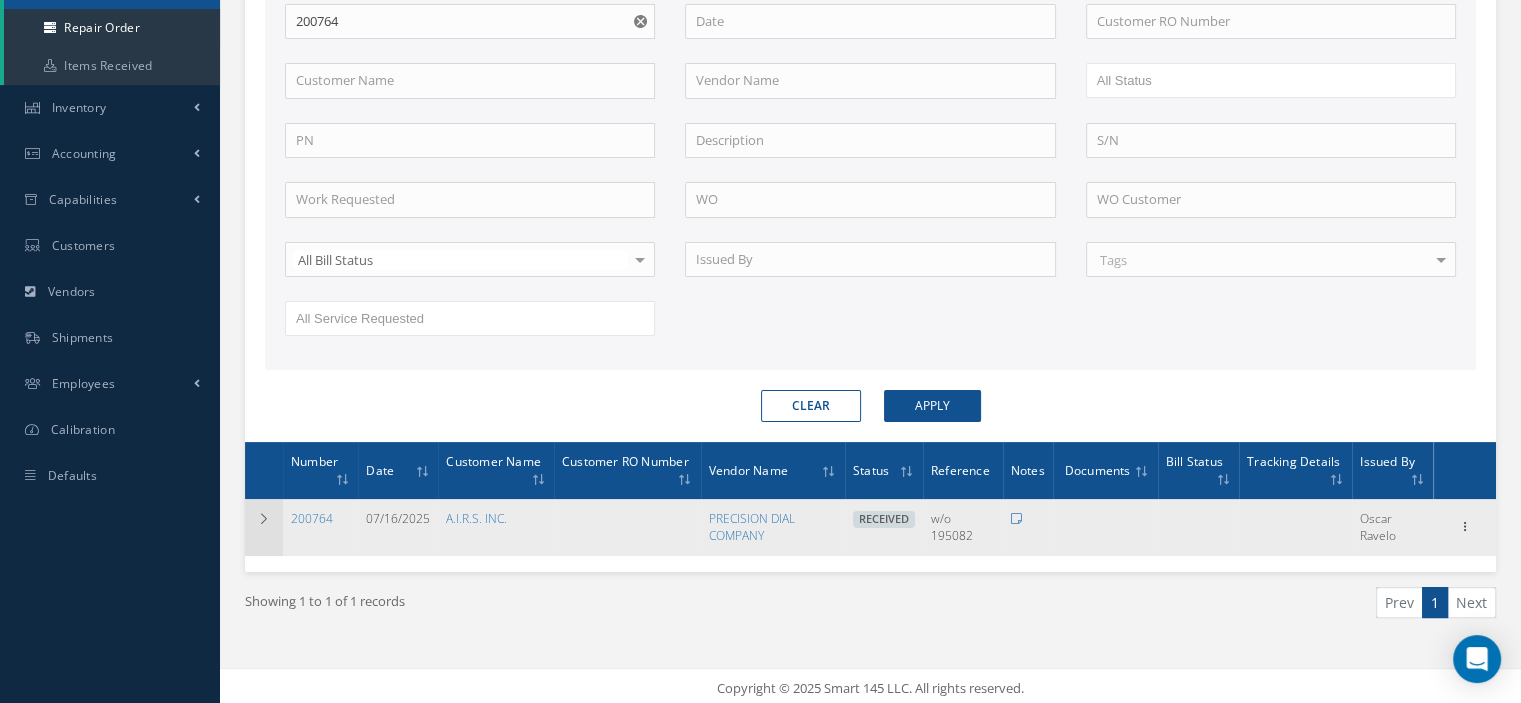 click at bounding box center [264, 519] 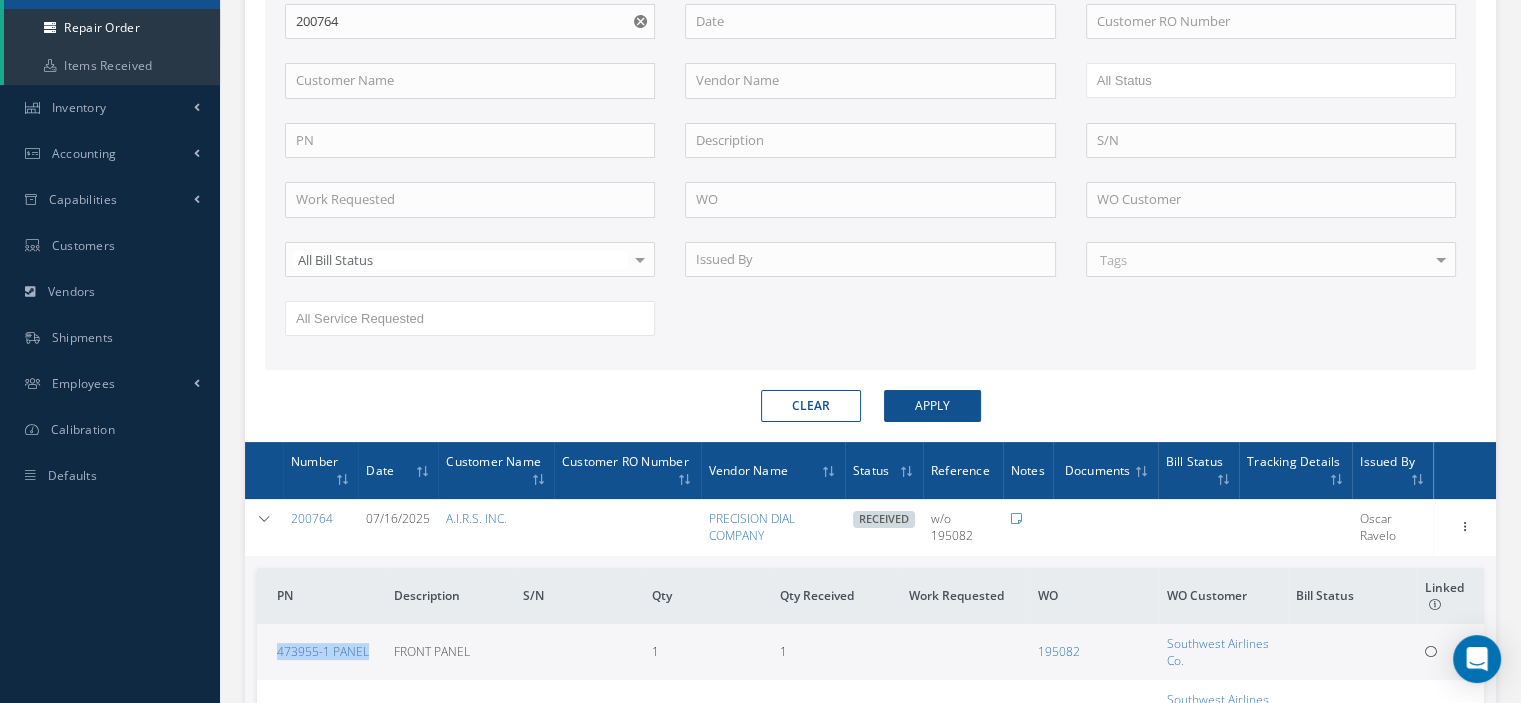 drag, startPoint x: 368, startPoint y: 642, endPoint x: 274, endPoint y: 660, distance: 95.707886 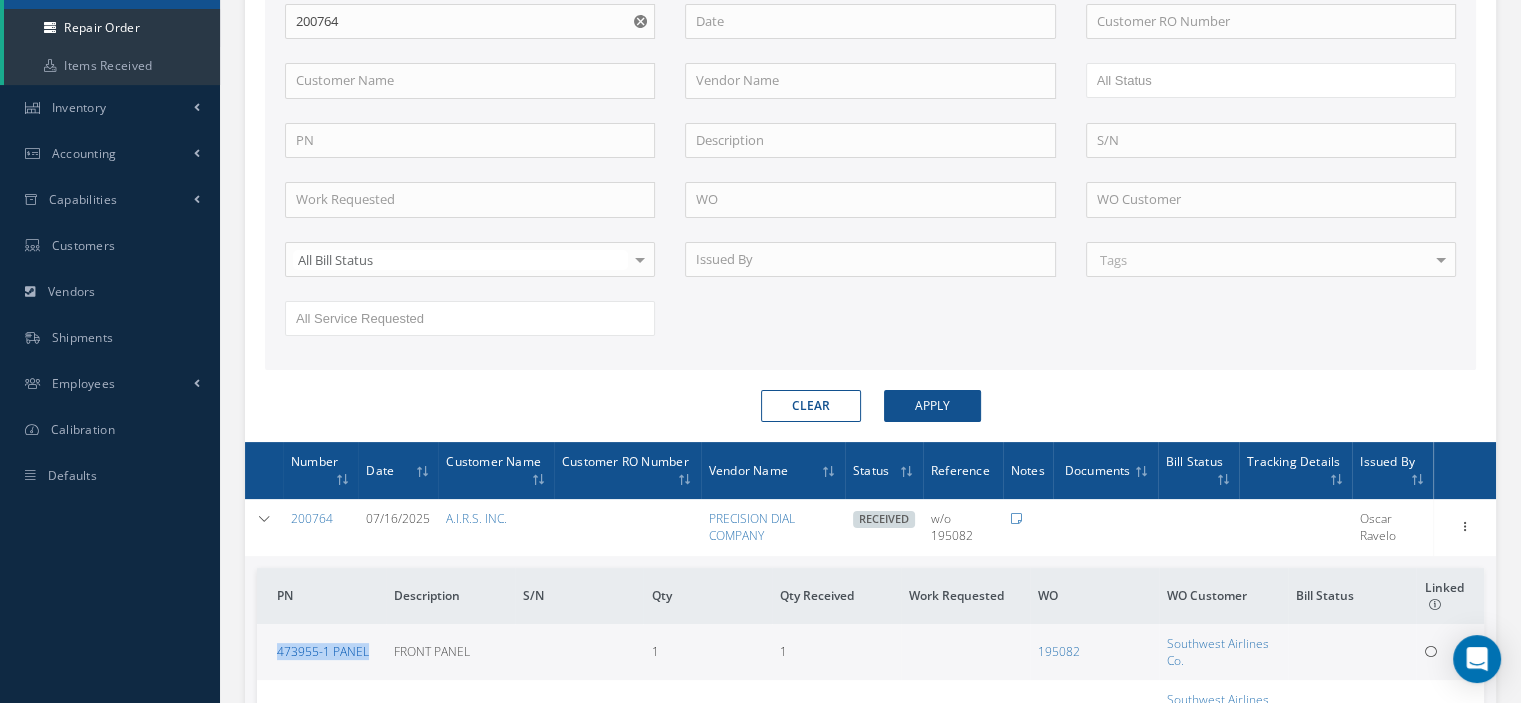 copy on "473955-1 PANEL" 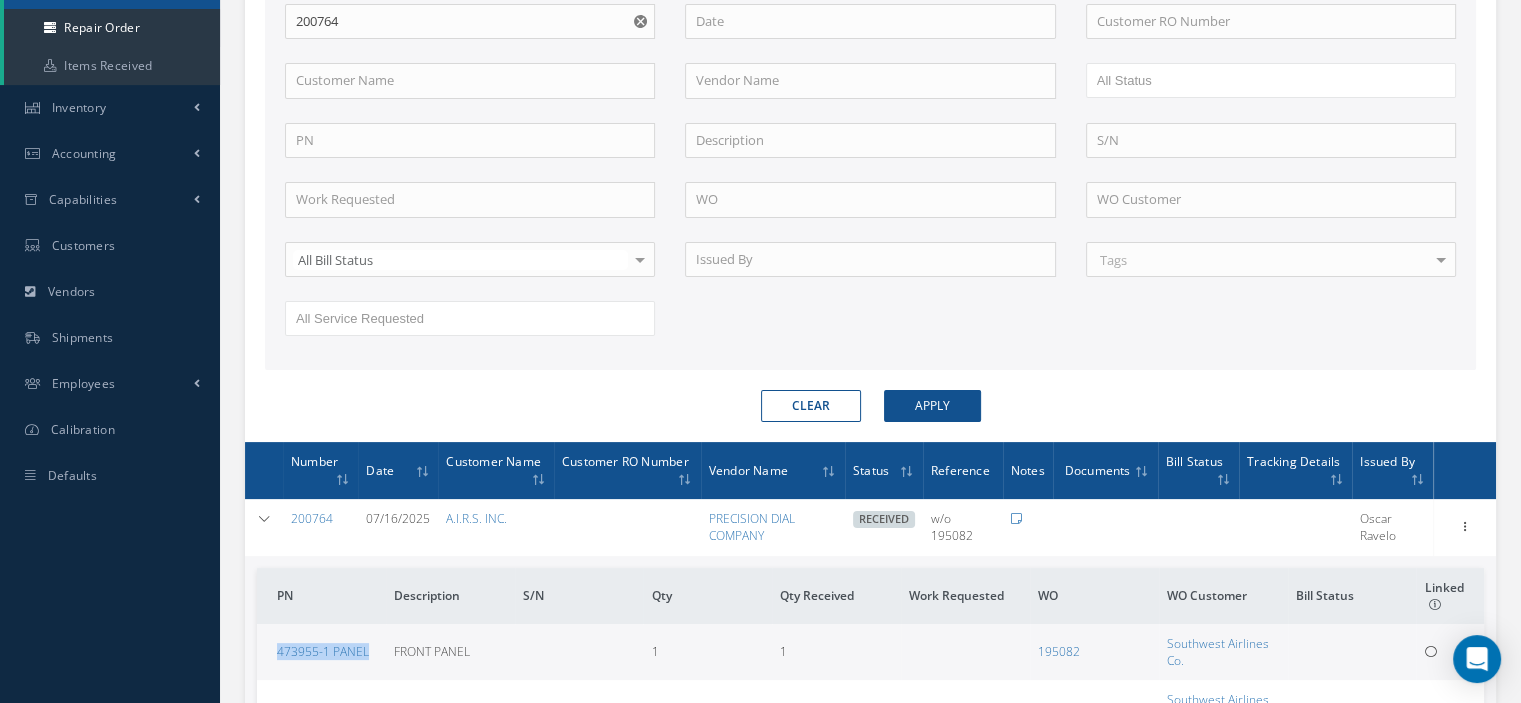 scroll, scrollTop: 567, scrollLeft: 0, axis: vertical 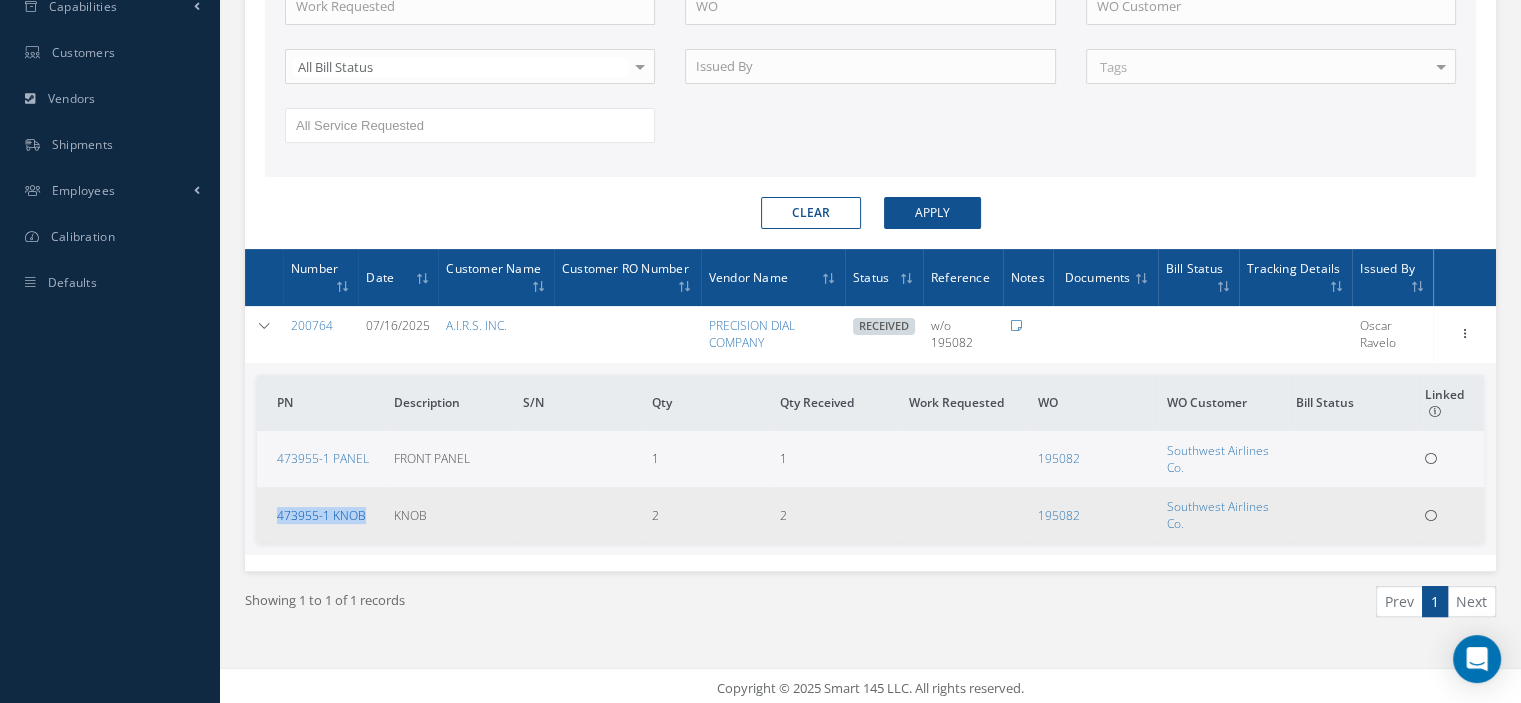 drag, startPoint x: 371, startPoint y: 510, endPoint x: 278, endPoint y: 517, distance: 93.26307 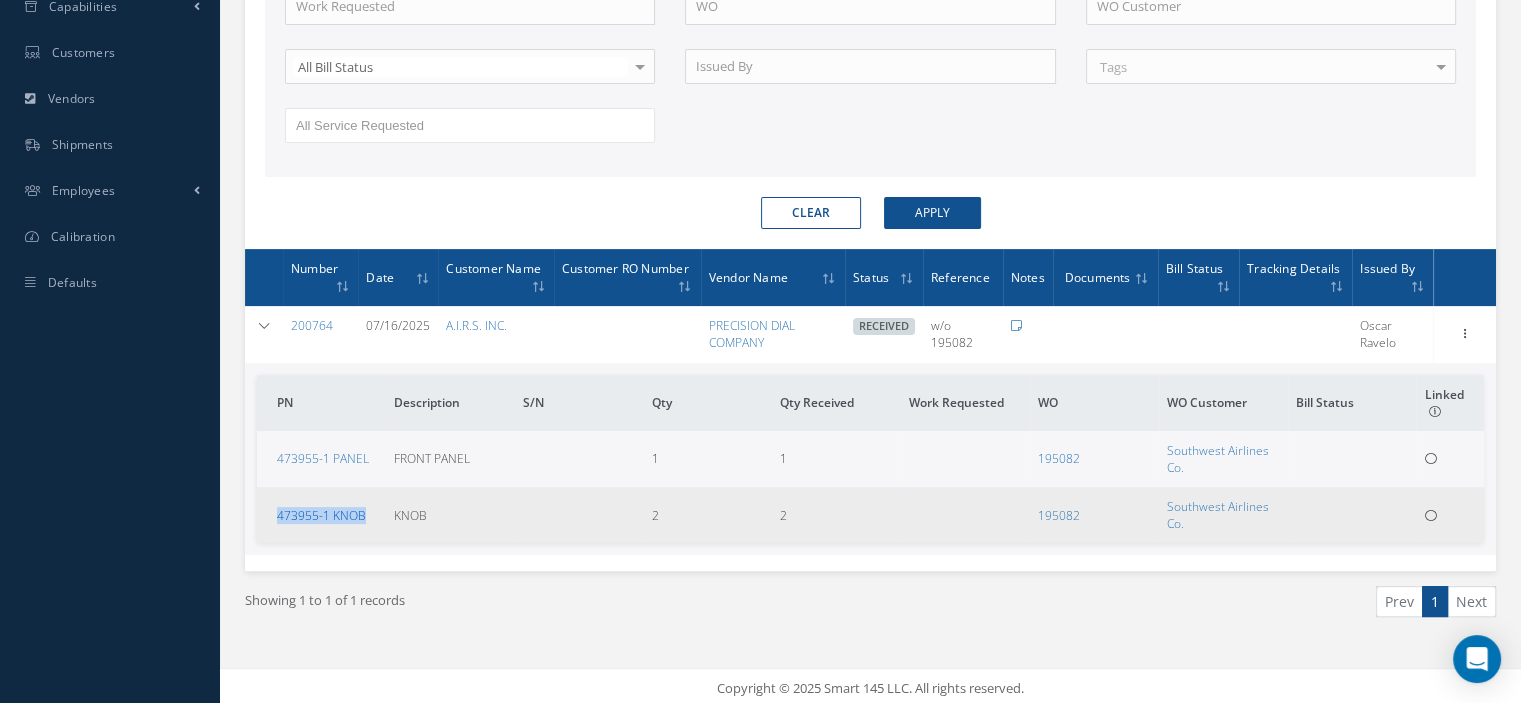 click on "473955-1 KNOB" at bounding box center (321, 515) 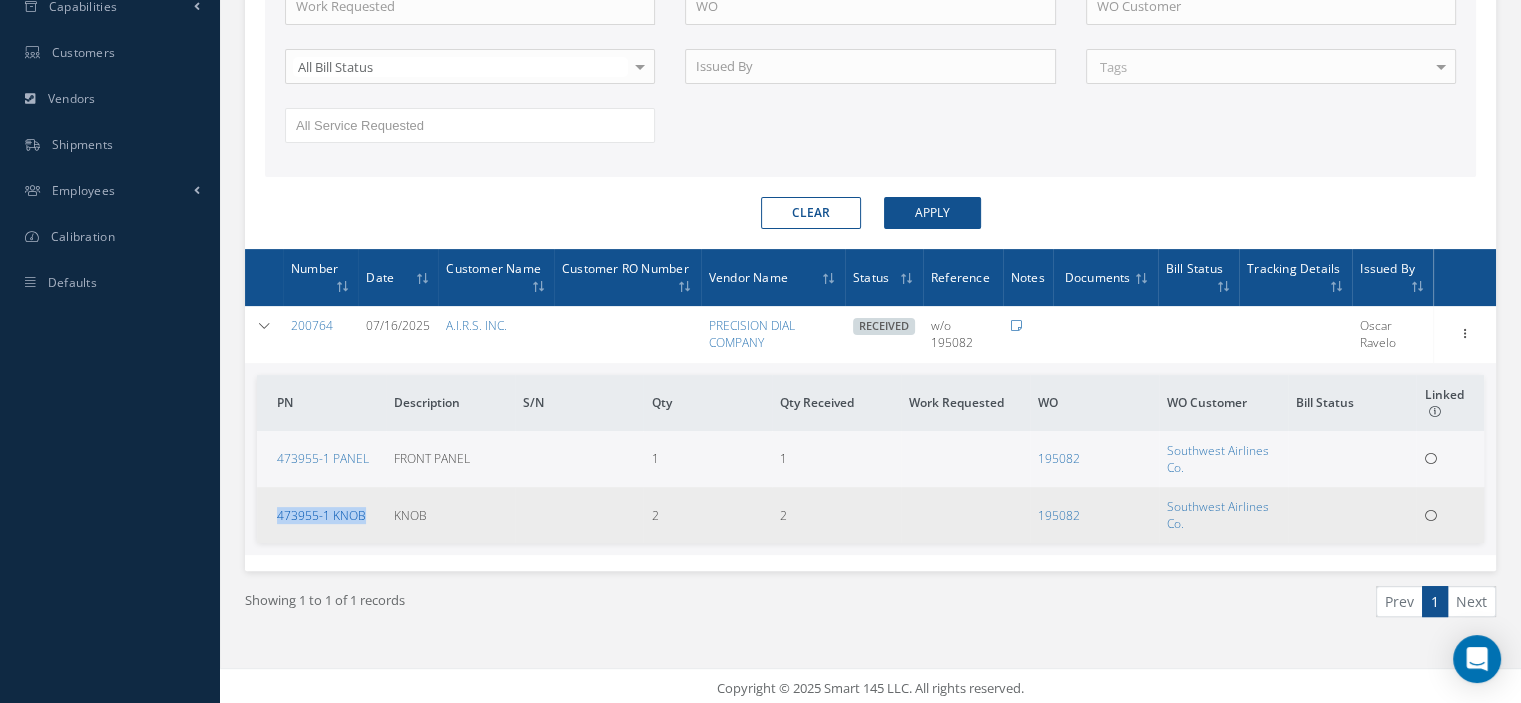 copy on "473955-1 KNOB" 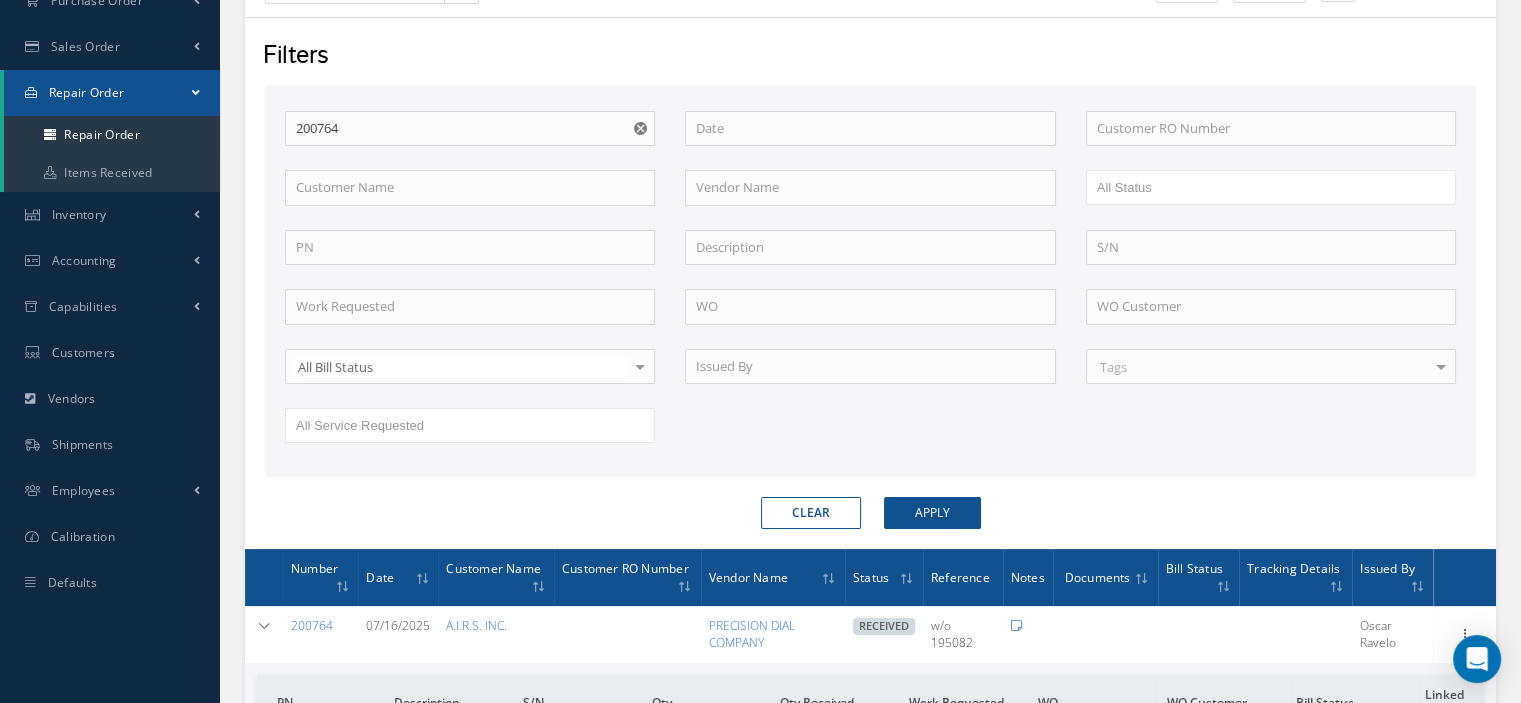 scroll, scrollTop: 0, scrollLeft: 0, axis: both 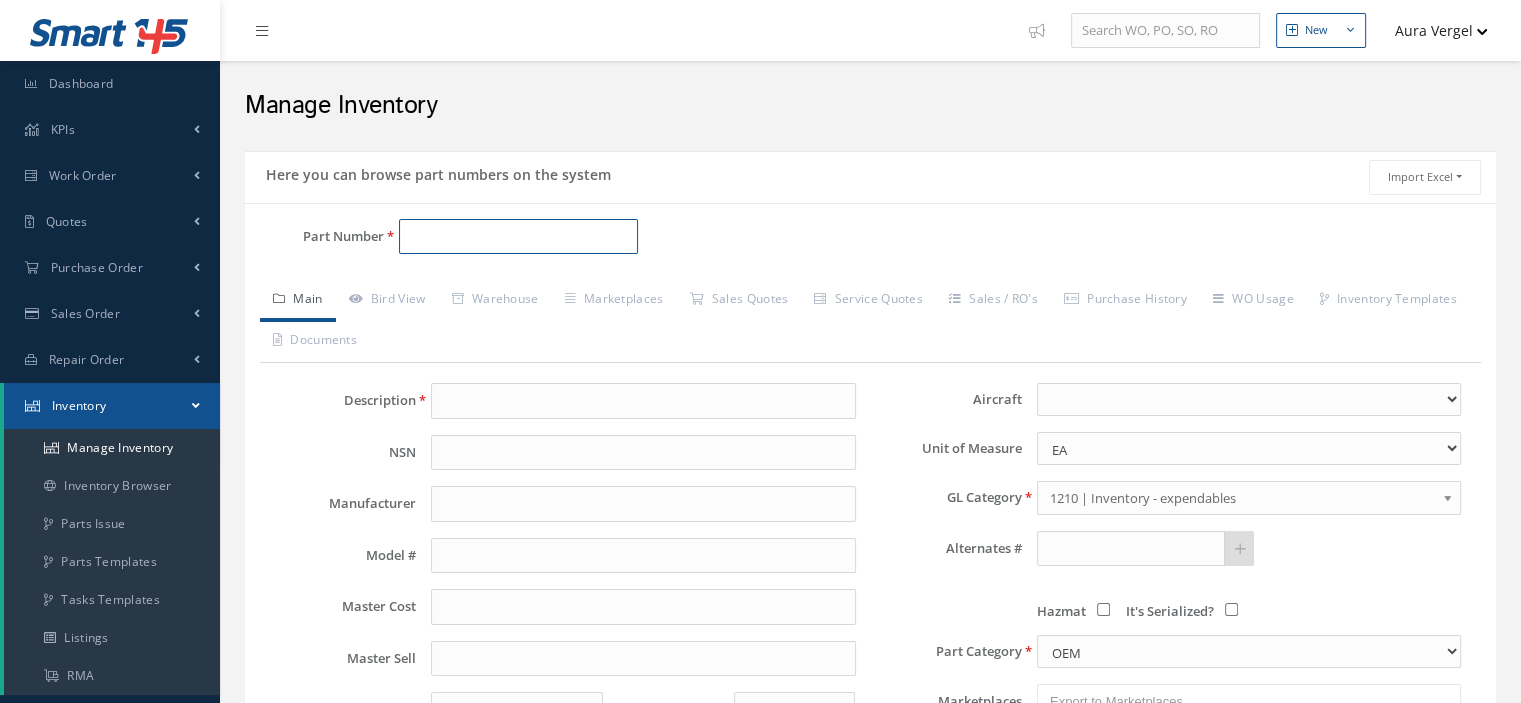 click on "Part Number" at bounding box center [518, 237] 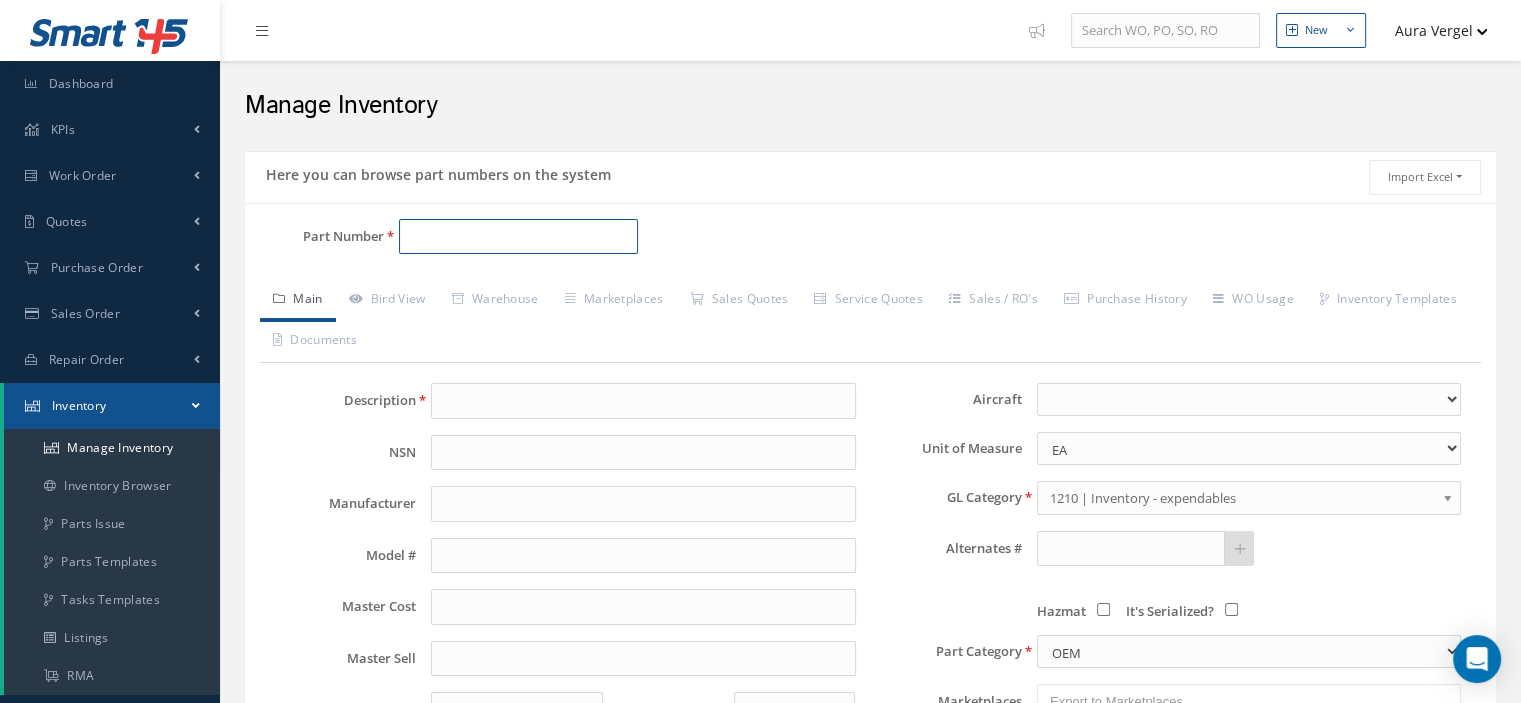 paste on "473955-1 PANEL" 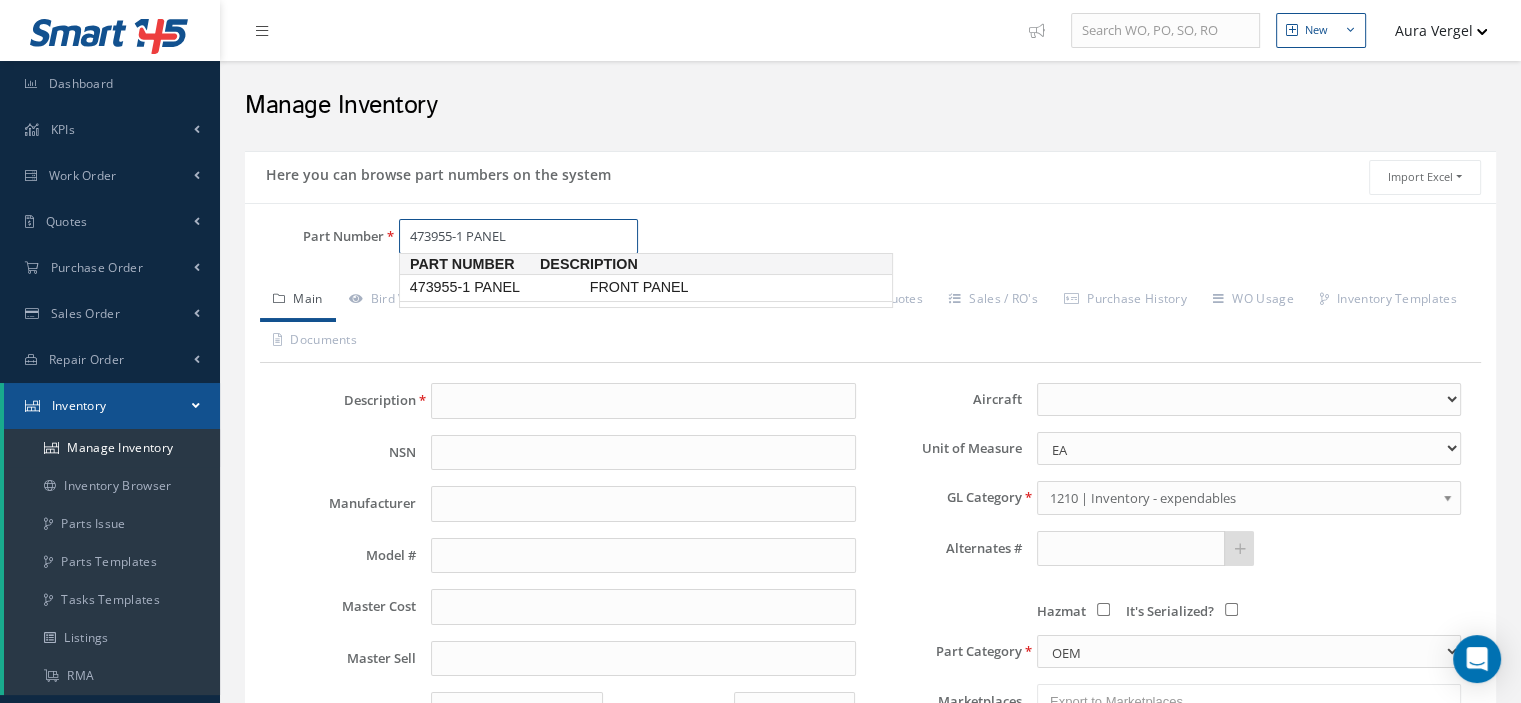 click on "473955-1 PANEL" at bounding box center [496, 287] 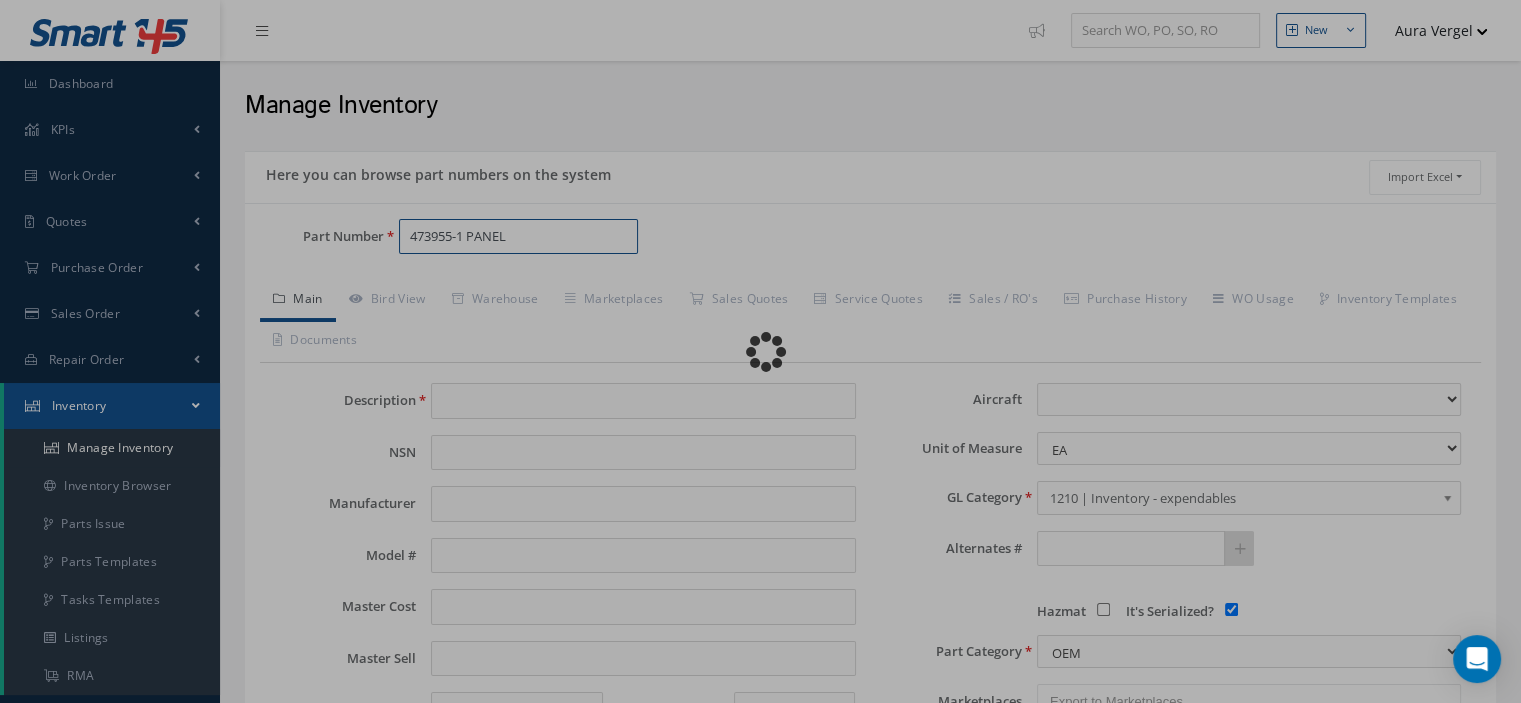 type on "FRONT PANEL" 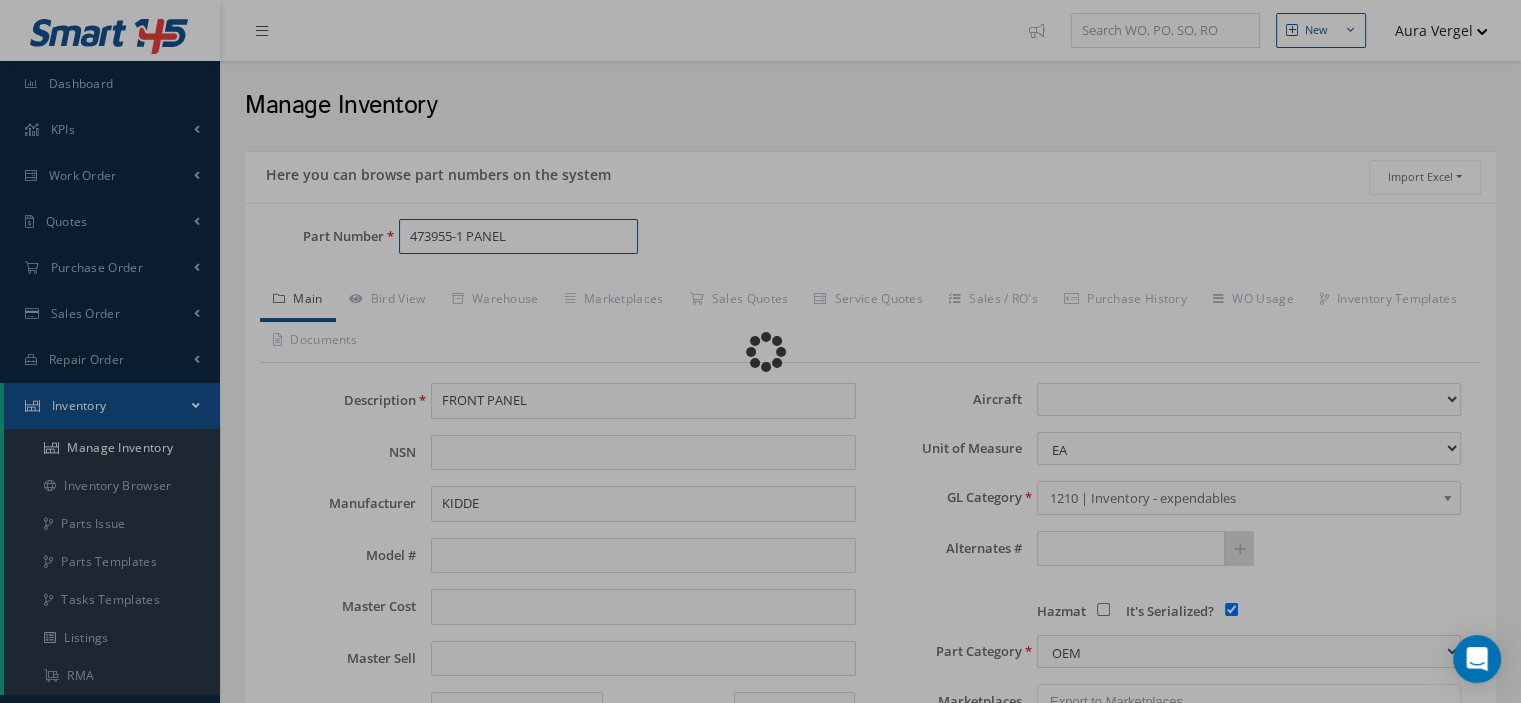select 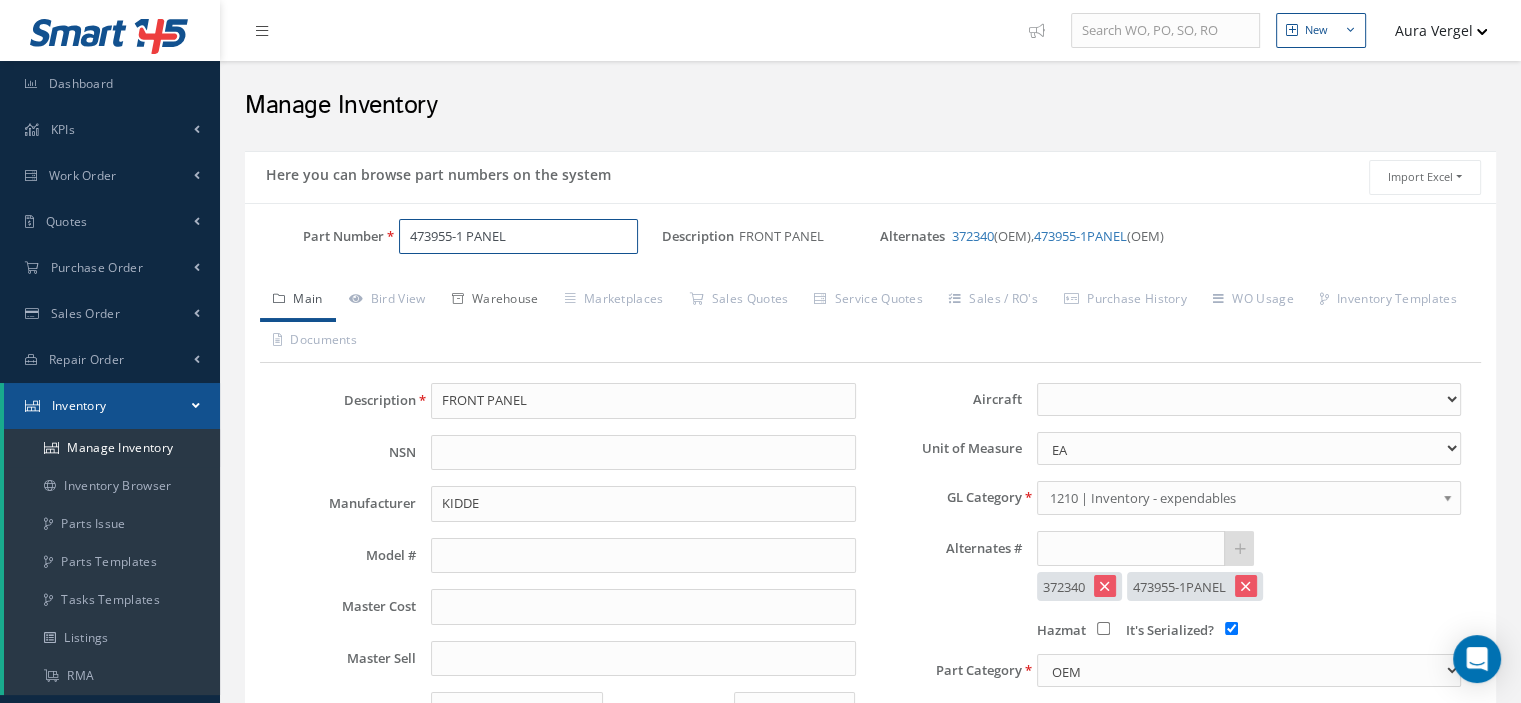 type on "473955-1 PANEL" 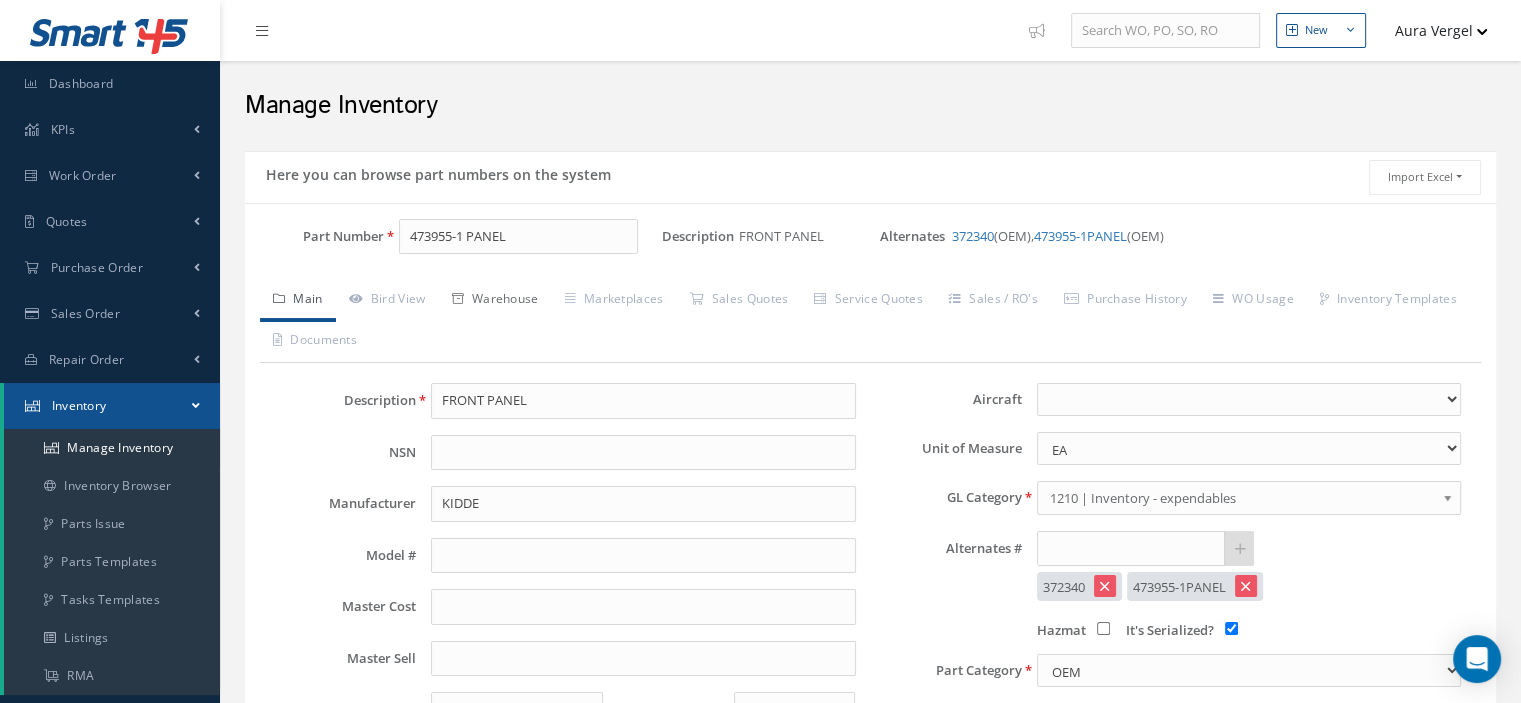 click on "Warehouse" at bounding box center (495, 301) 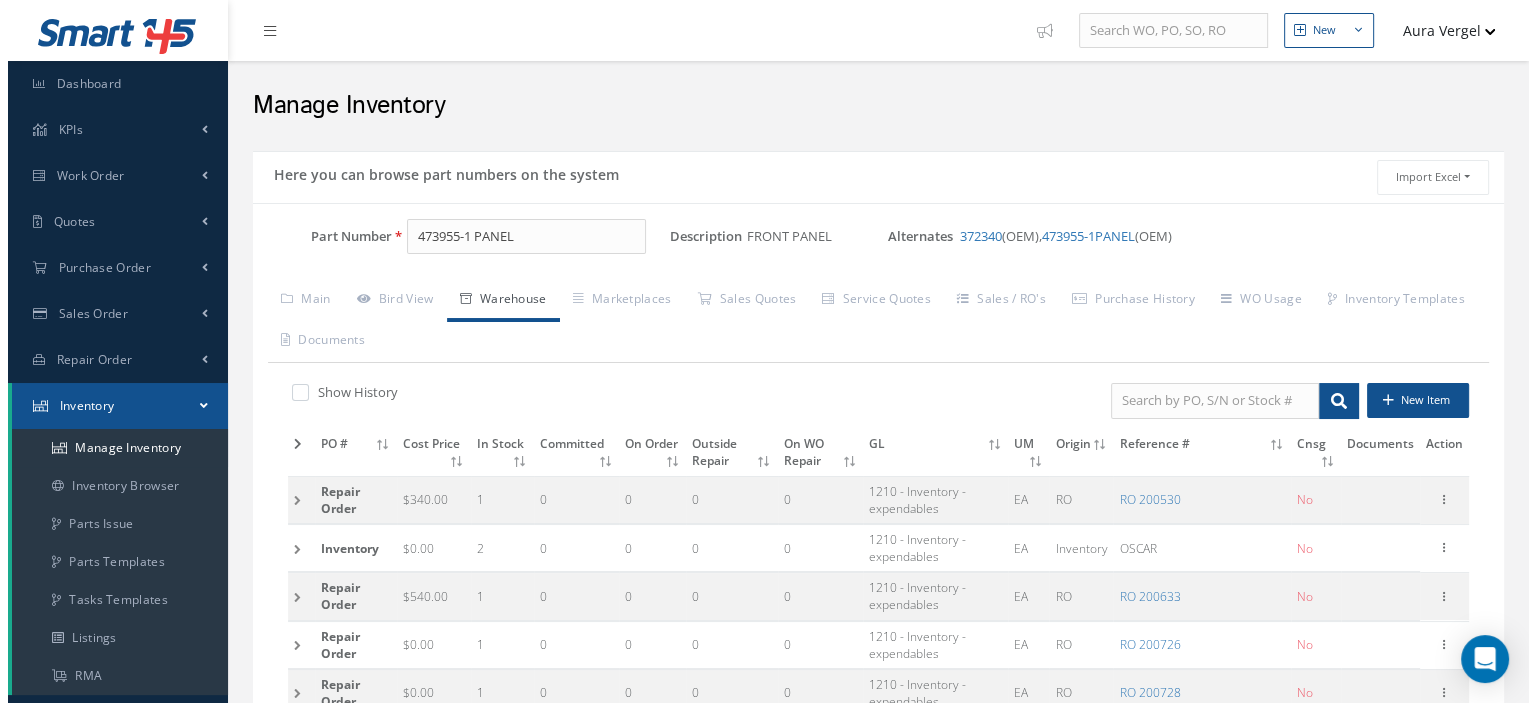 scroll, scrollTop: 360, scrollLeft: 0, axis: vertical 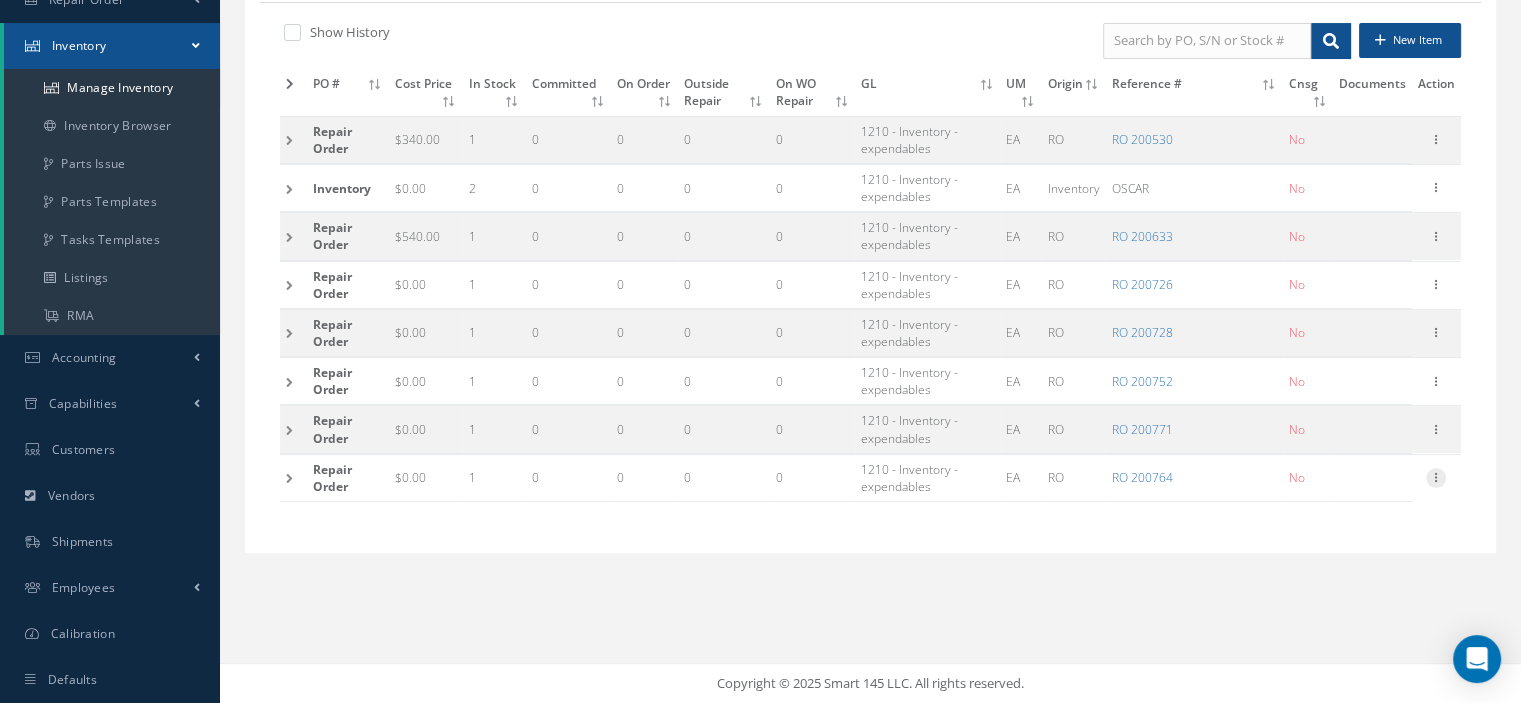 click at bounding box center [1436, 476] 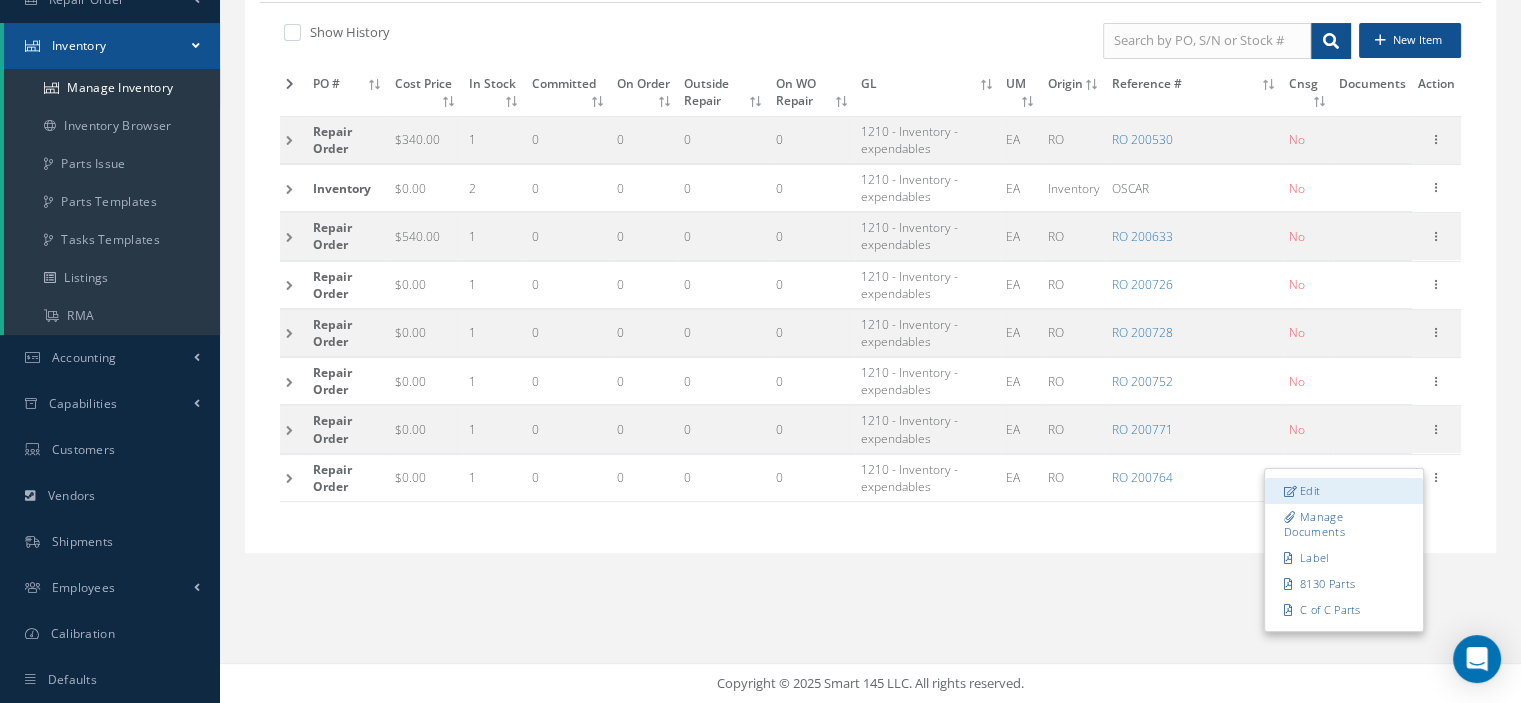 click on "Edit" at bounding box center (1344, 491) 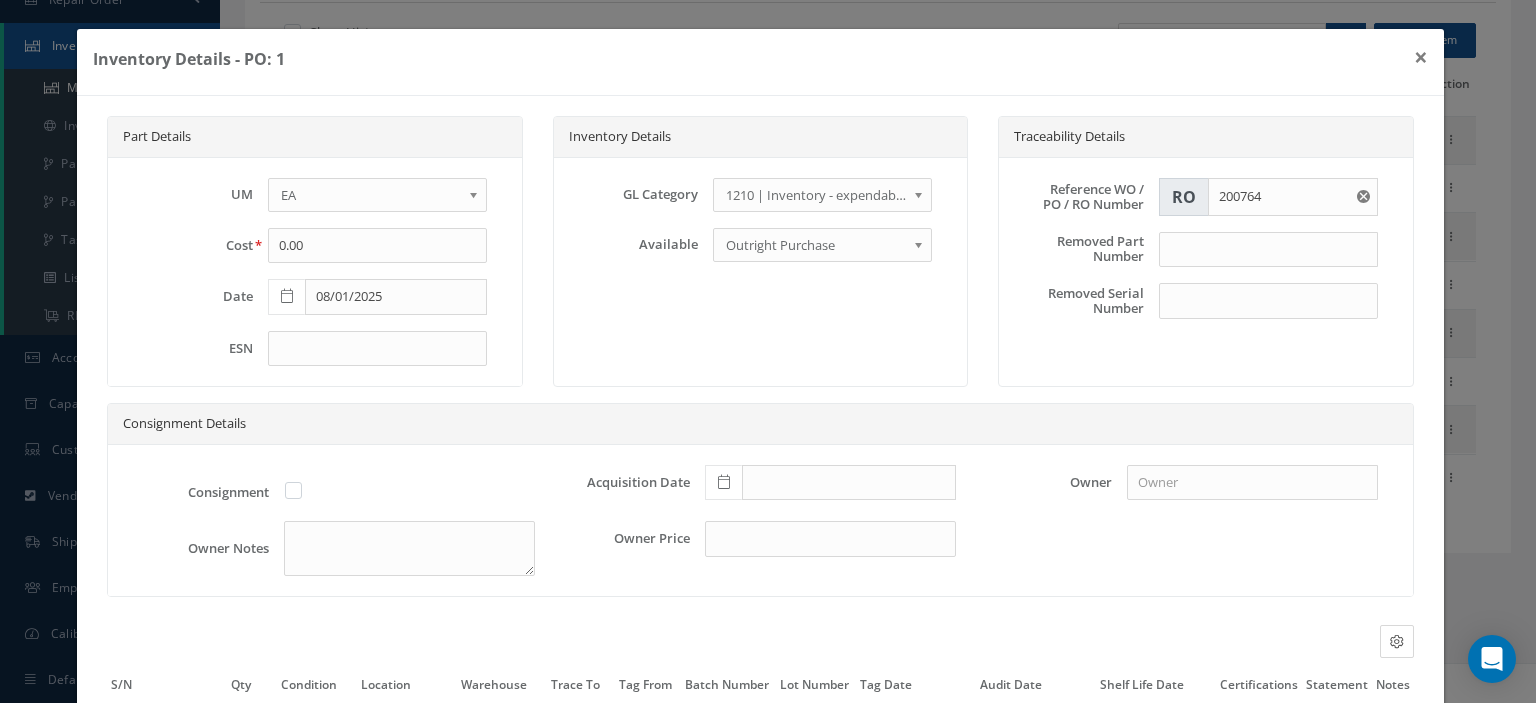 scroll, scrollTop: 188, scrollLeft: 0, axis: vertical 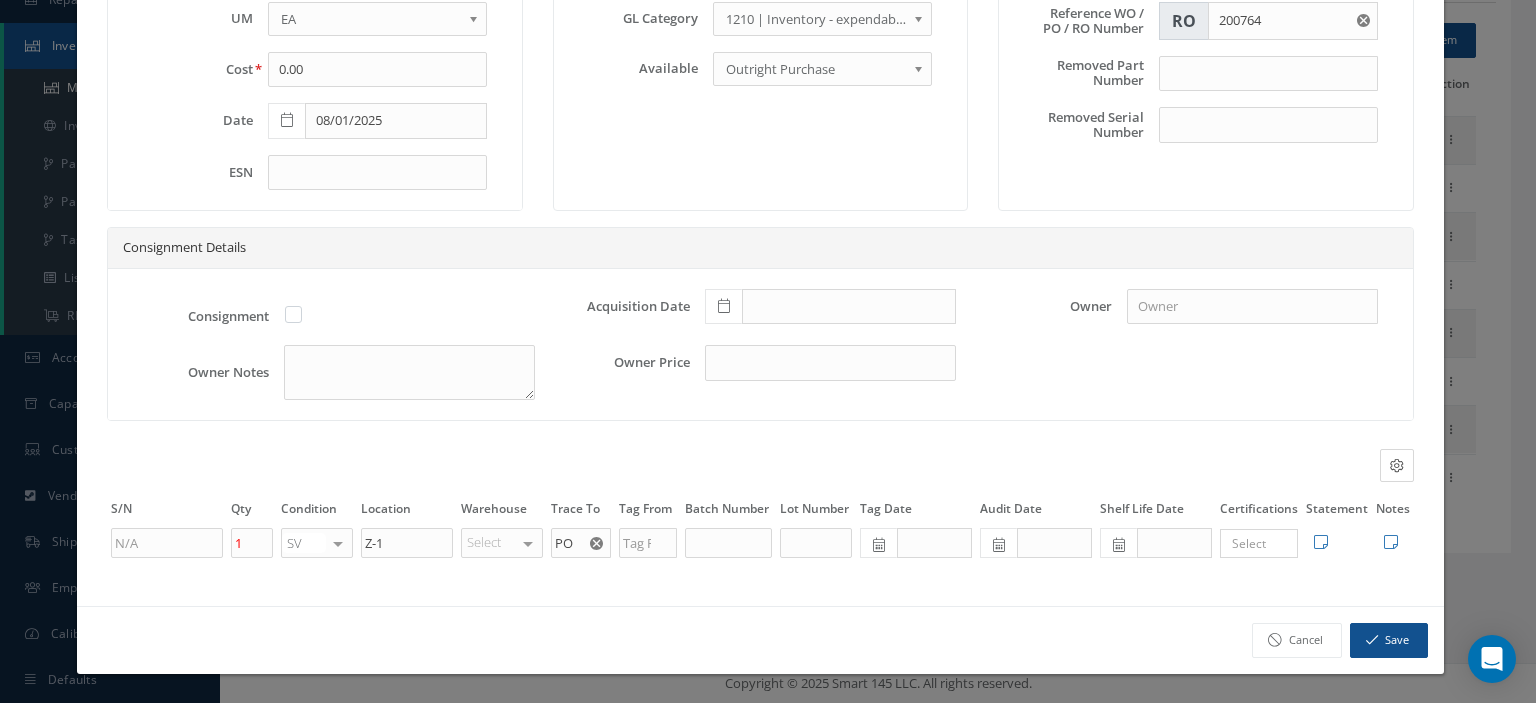click 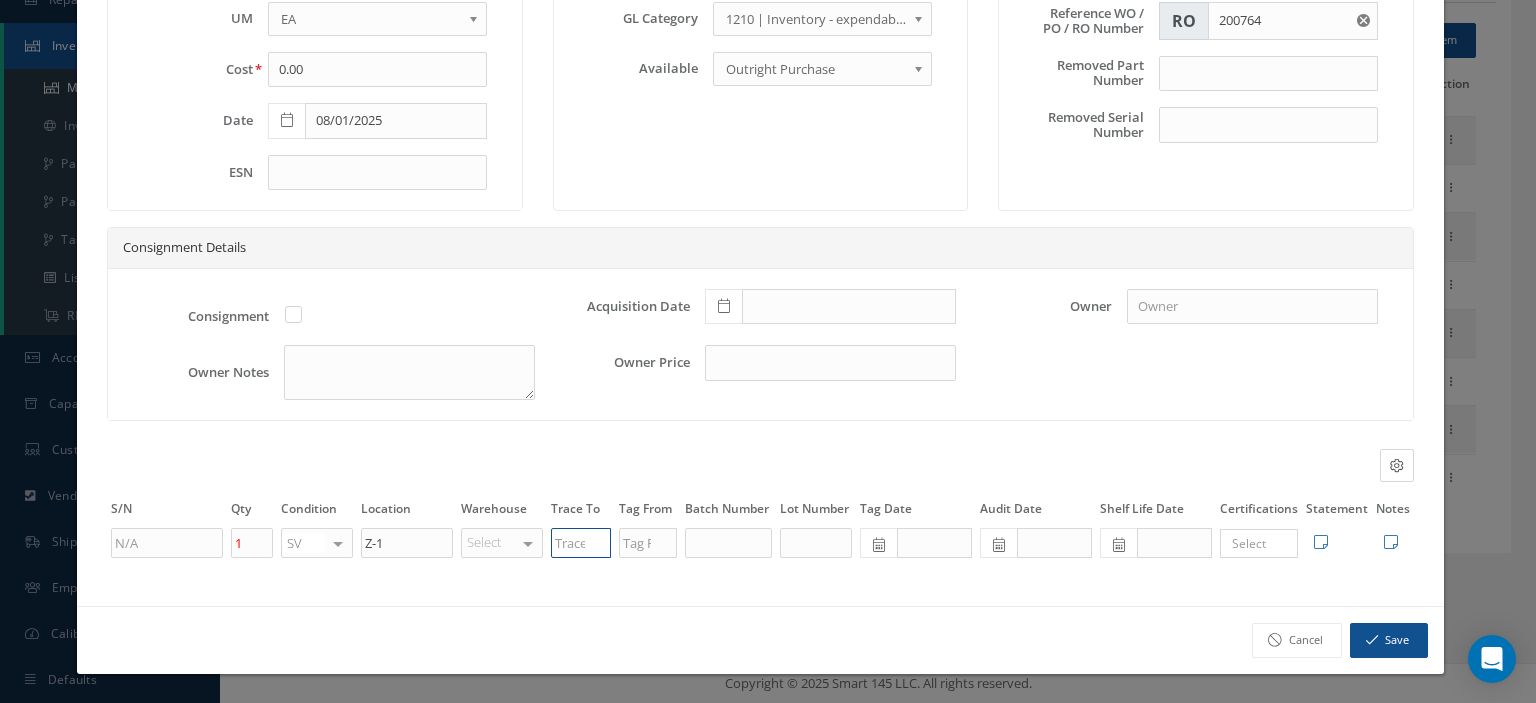 click at bounding box center (581, 543) 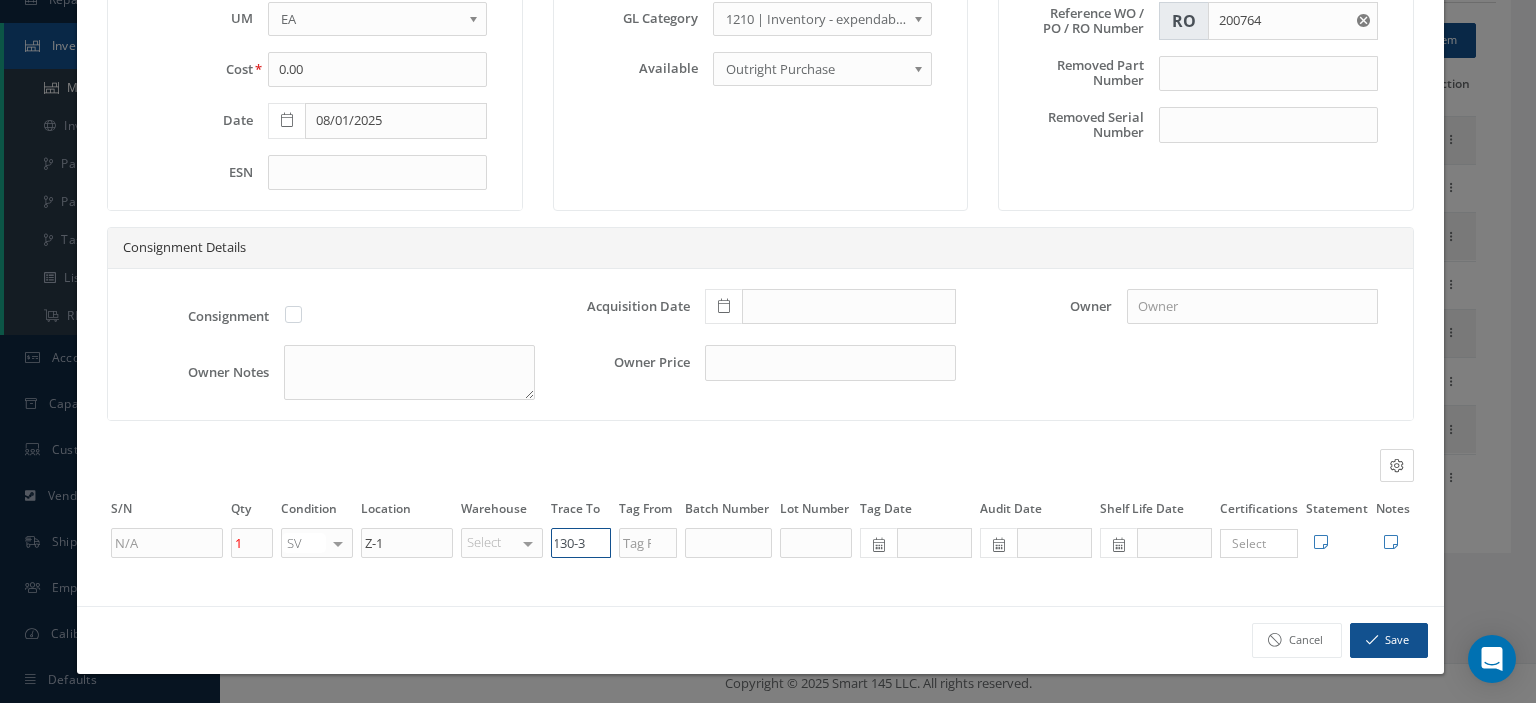 scroll, scrollTop: 0, scrollLeft: 16, axis: horizontal 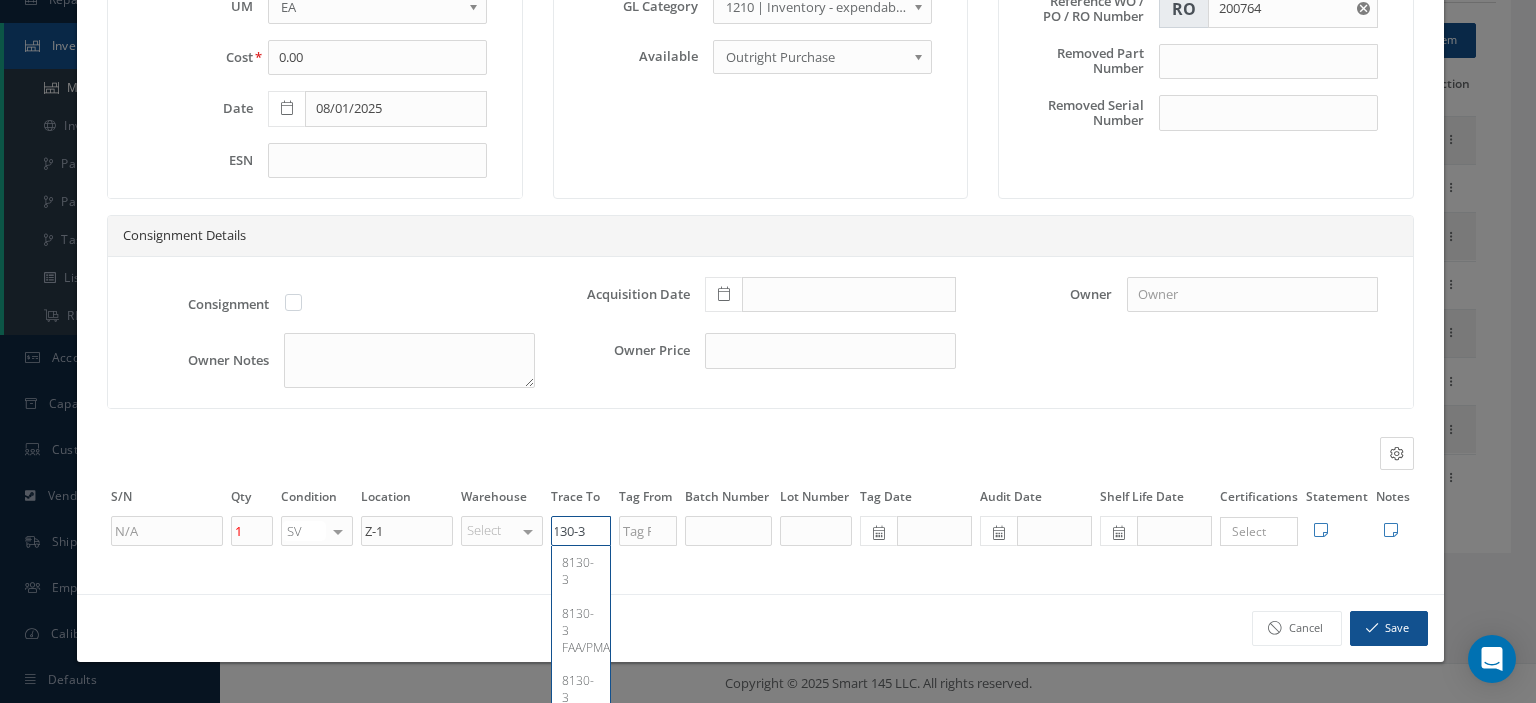 type on "8130-3" 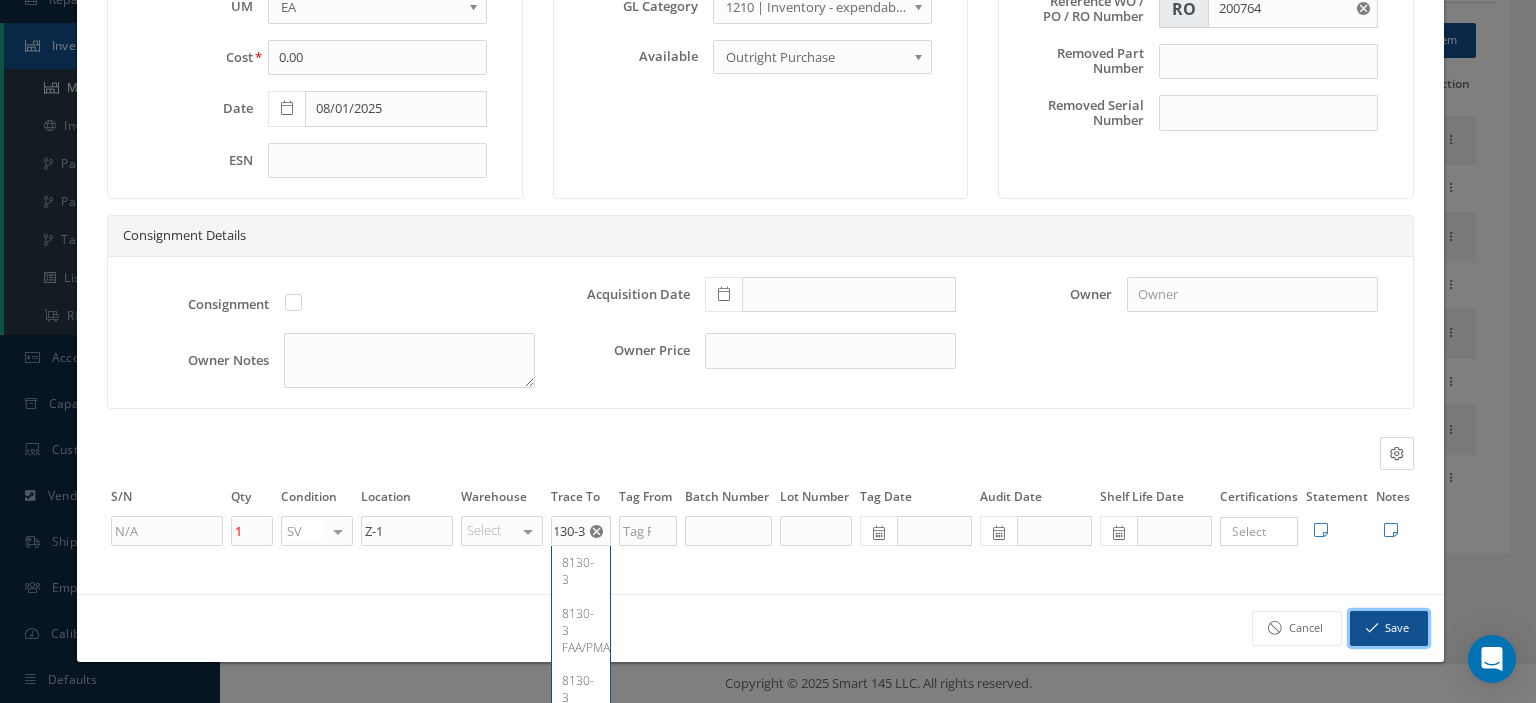 click on "Save" at bounding box center [1389, 628] 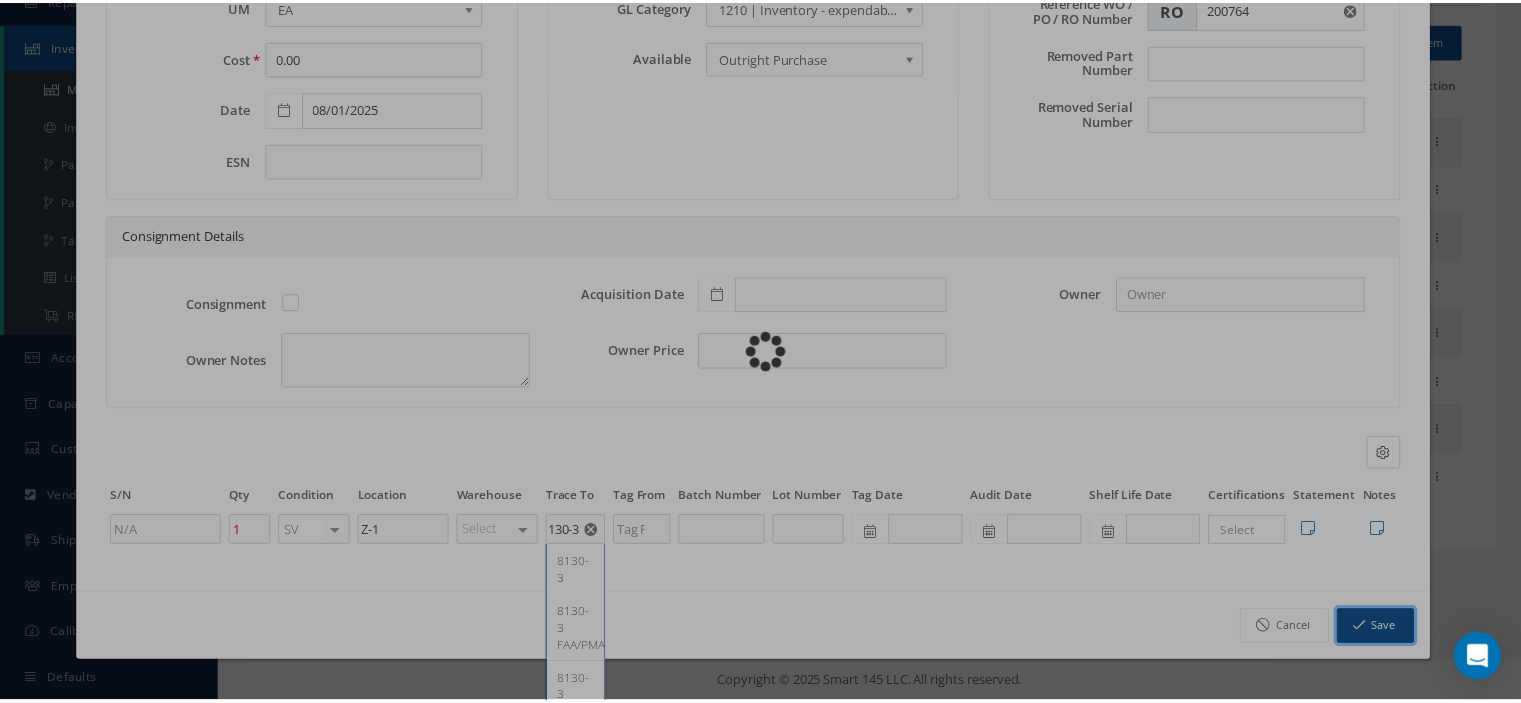 scroll, scrollTop: 0, scrollLeft: 0, axis: both 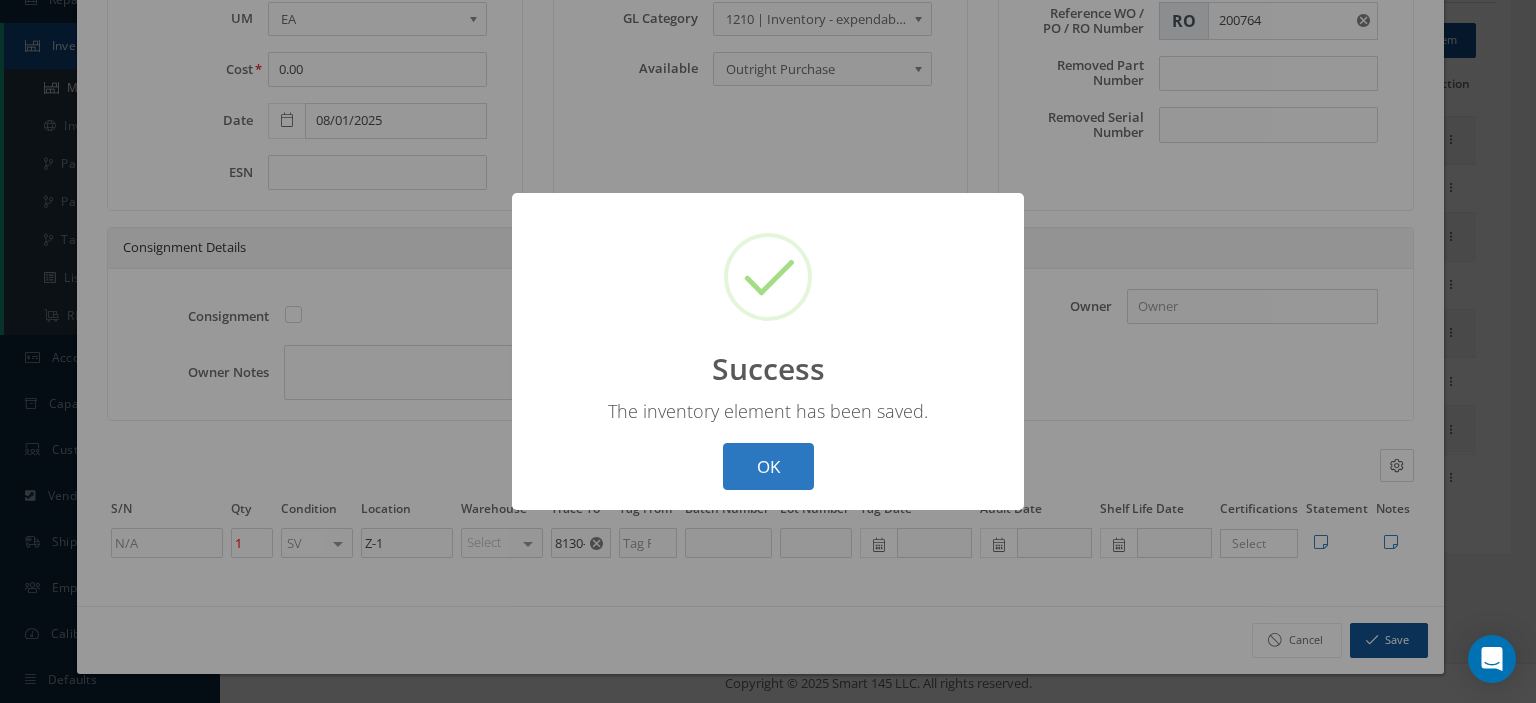 click on "OK" at bounding box center (768, 466) 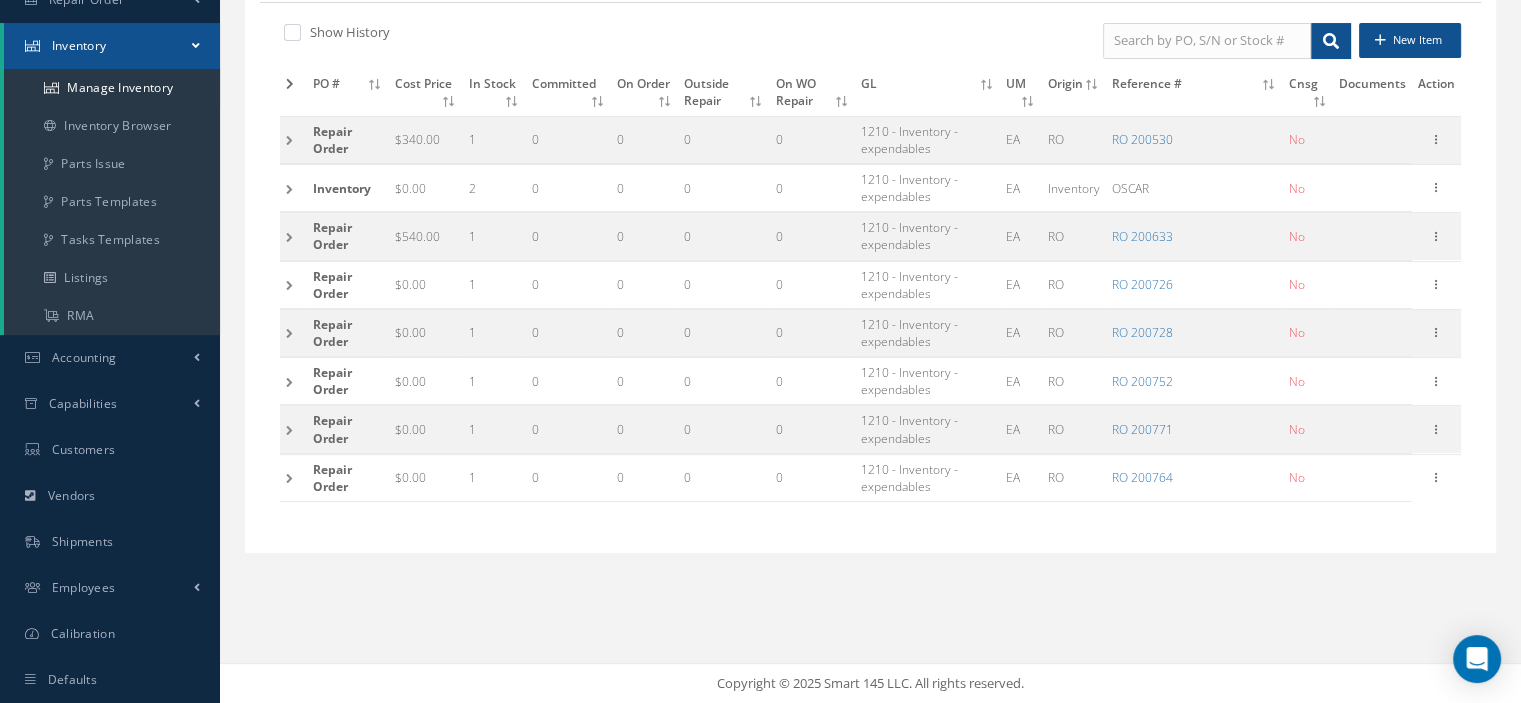 scroll, scrollTop: 0, scrollLeft: 0, axis: both 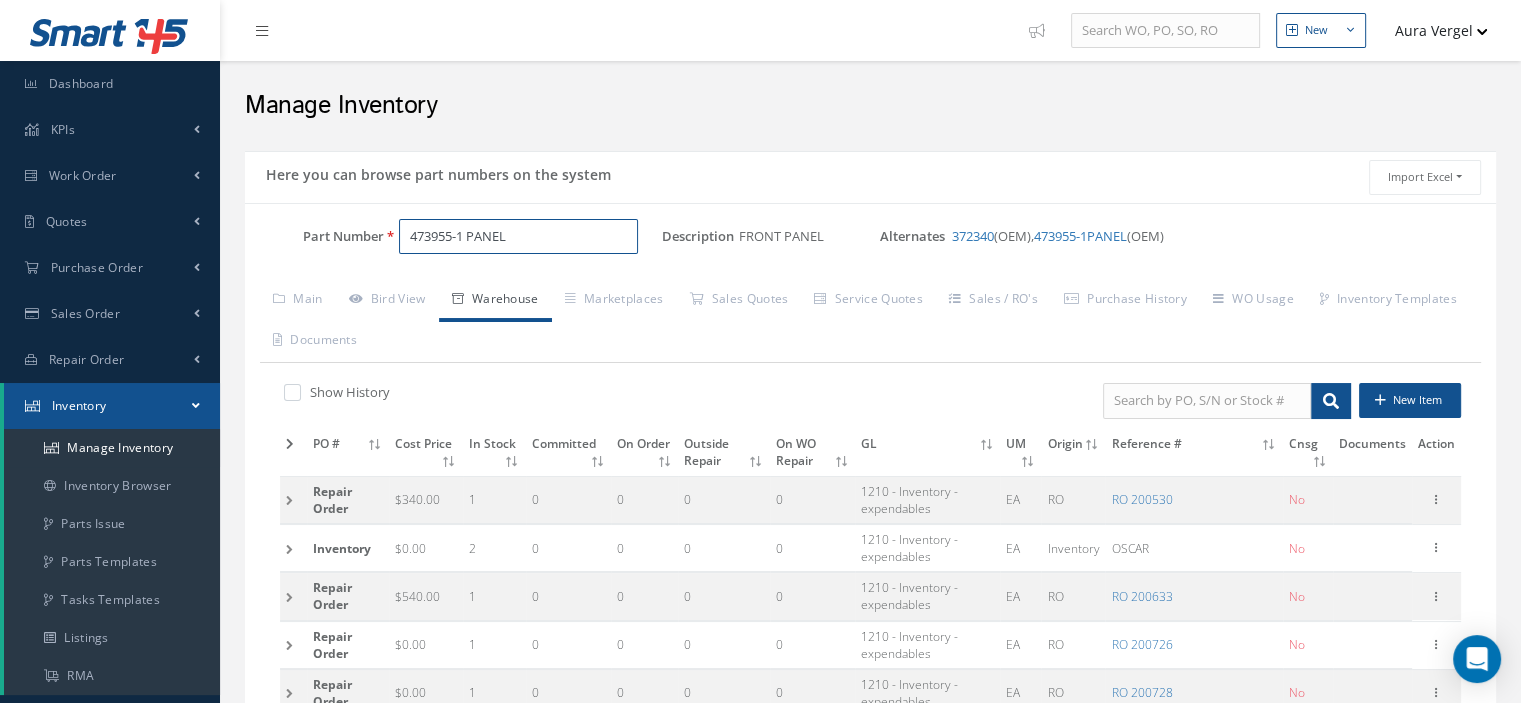 drag, startPoint x: 556, startPoint y: 242, endPoint x: 420, endPoint y: 247, distance: 136.09187 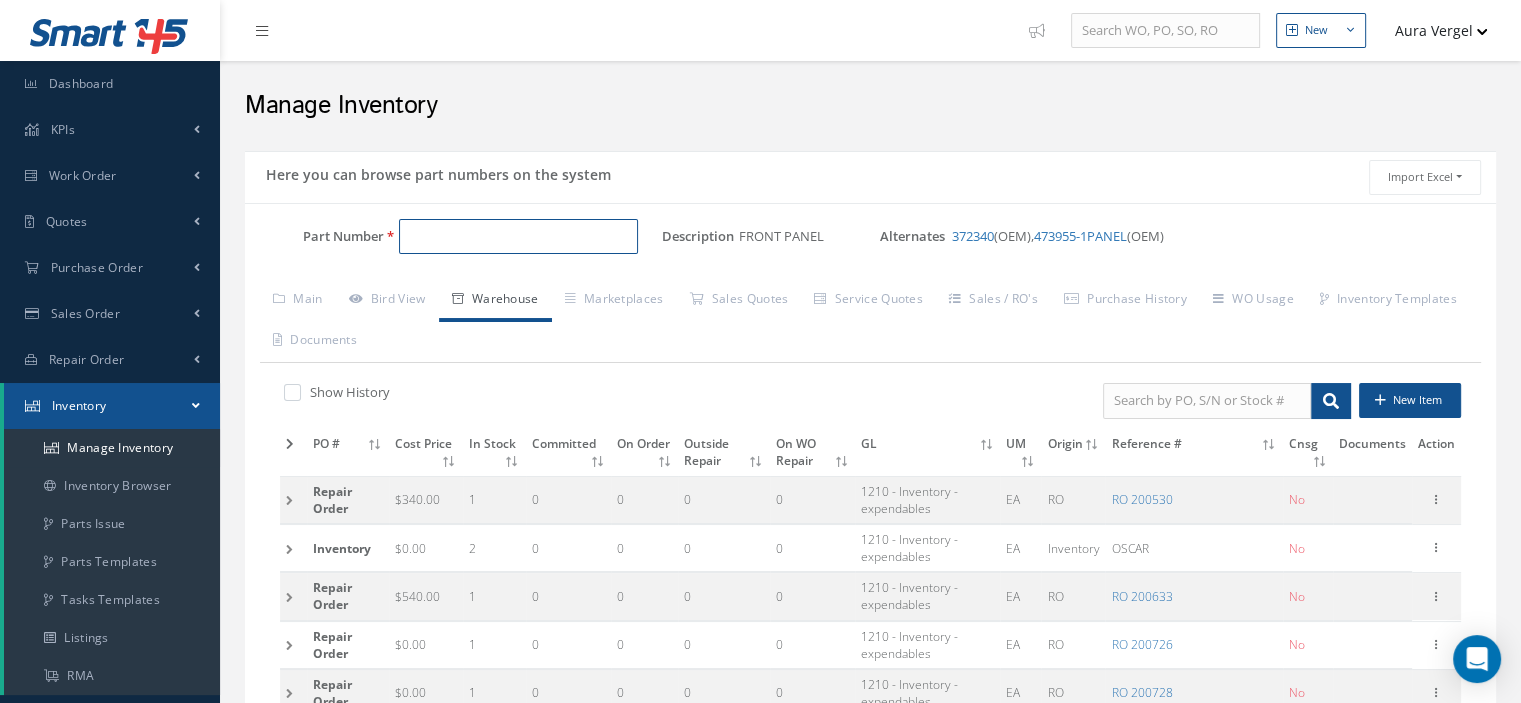 paste on "473955-1 KNOB" 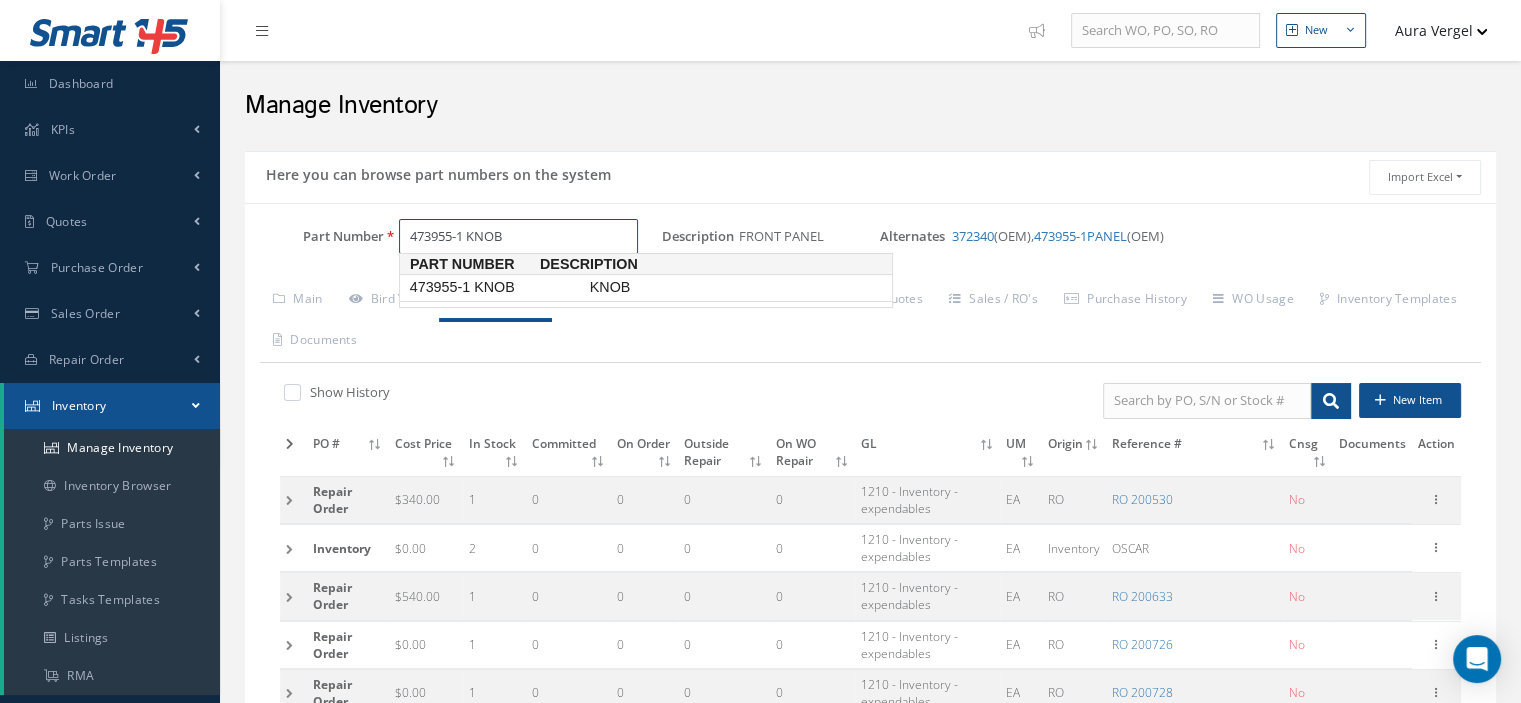click on "473955-1 KNOB" at bounding box center [496, 287] 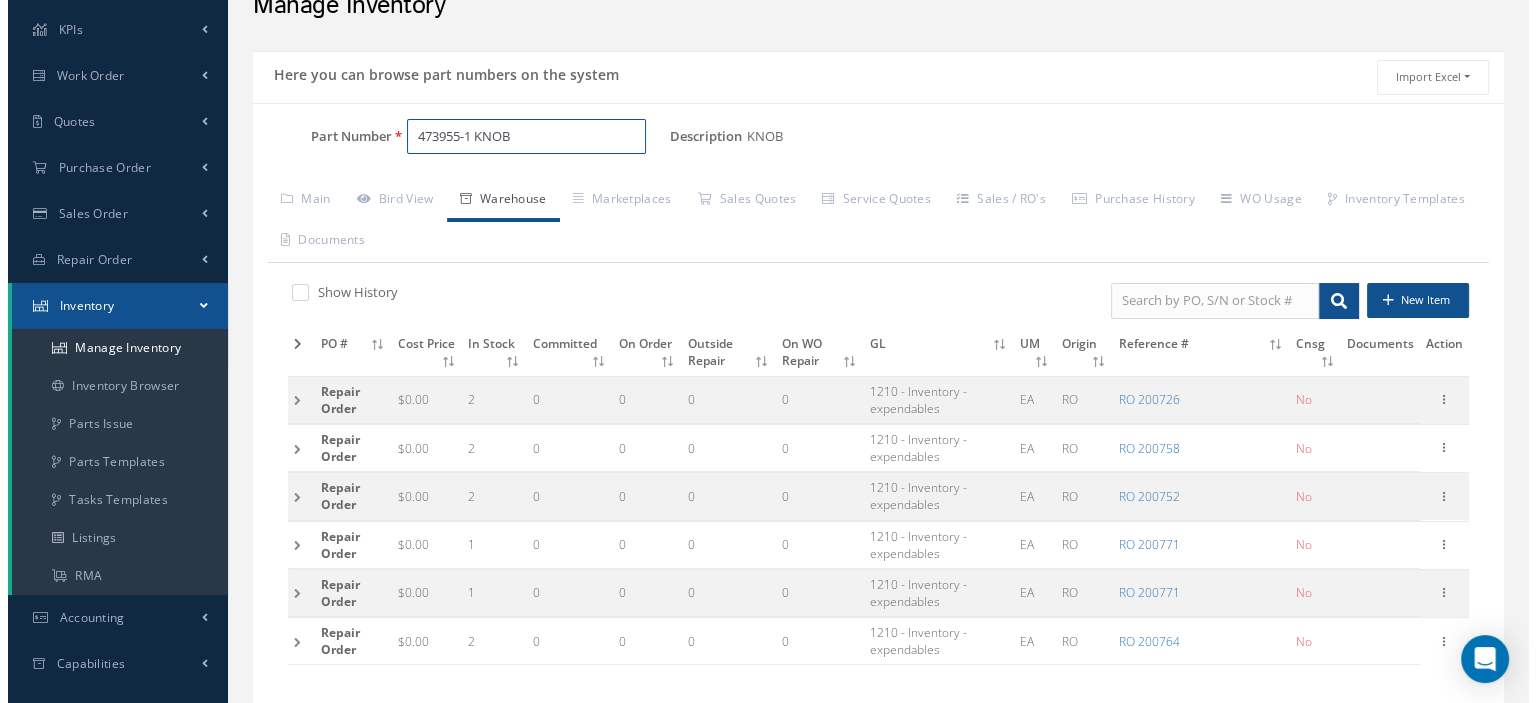 scroll, scrollTop: 300, scrollLeft: 0, axis: vertical 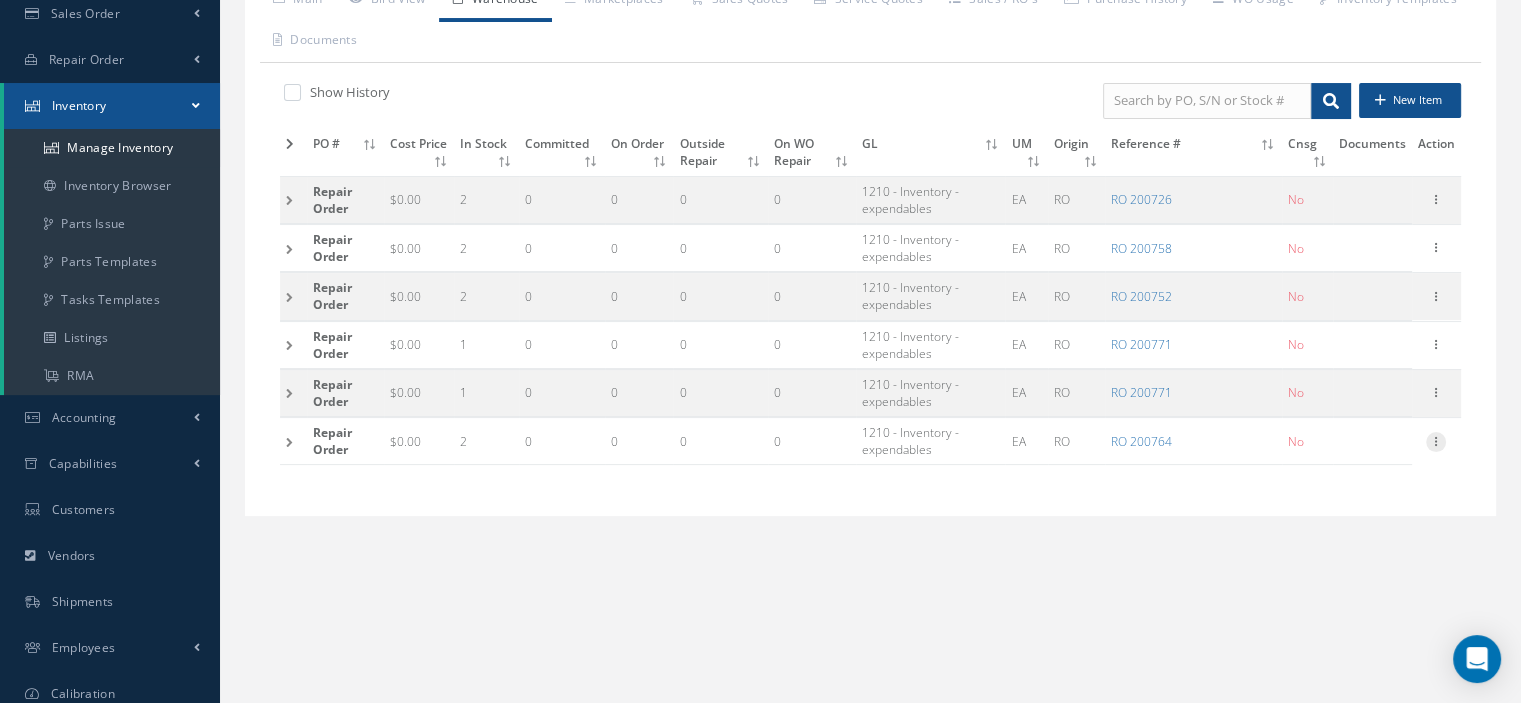 type on "473955-1 KNOB" 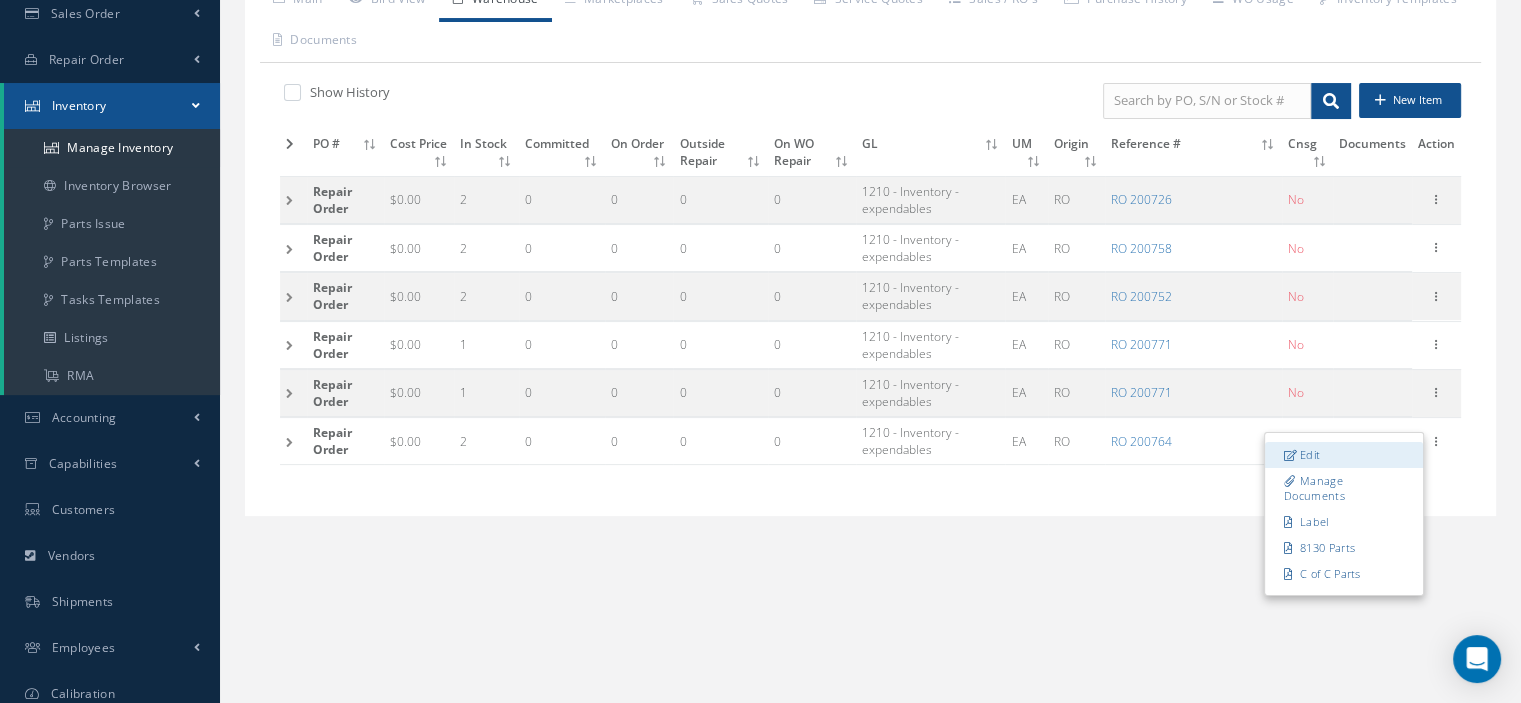 click on "Edit" at bounding box center (1344, 455) 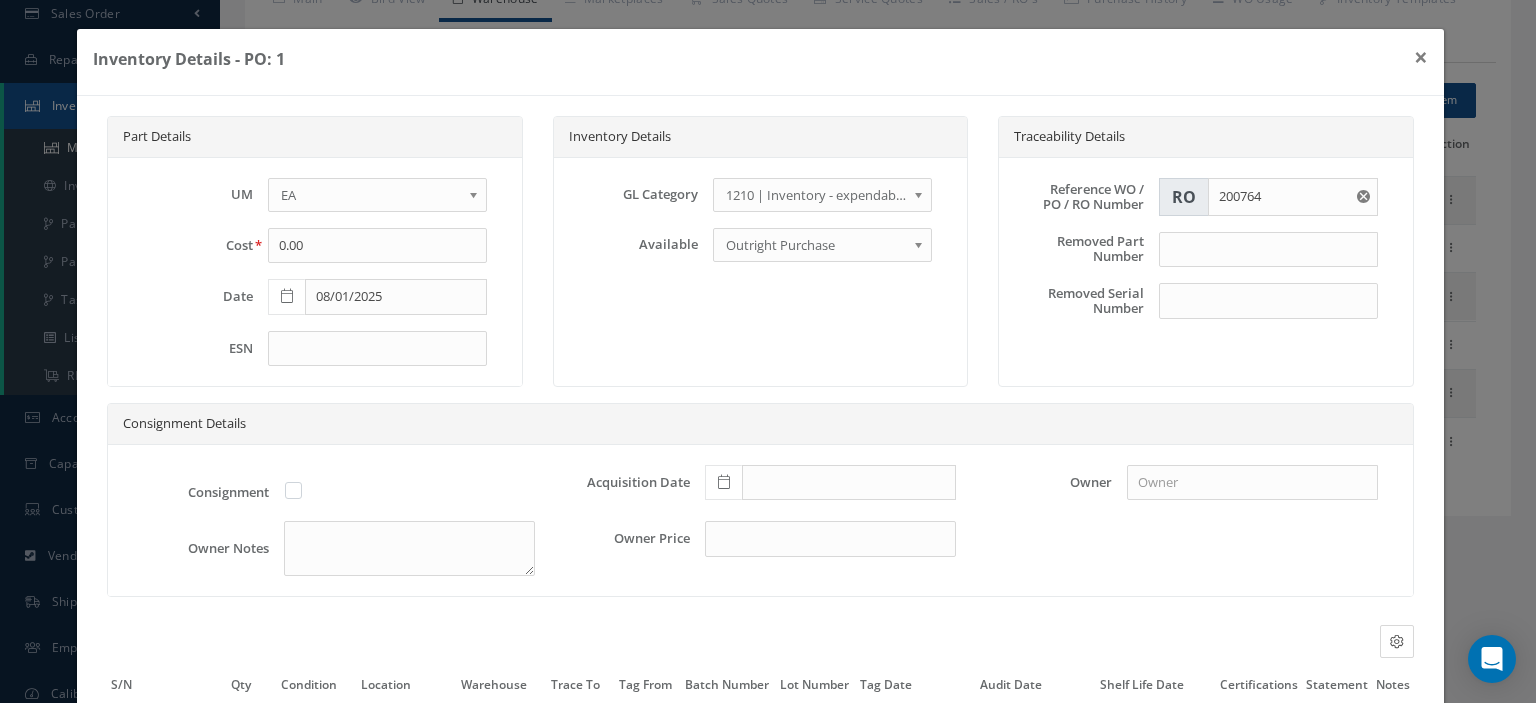 scroll, scrollTop: 188, scrollLeft: 0, axis: vertical 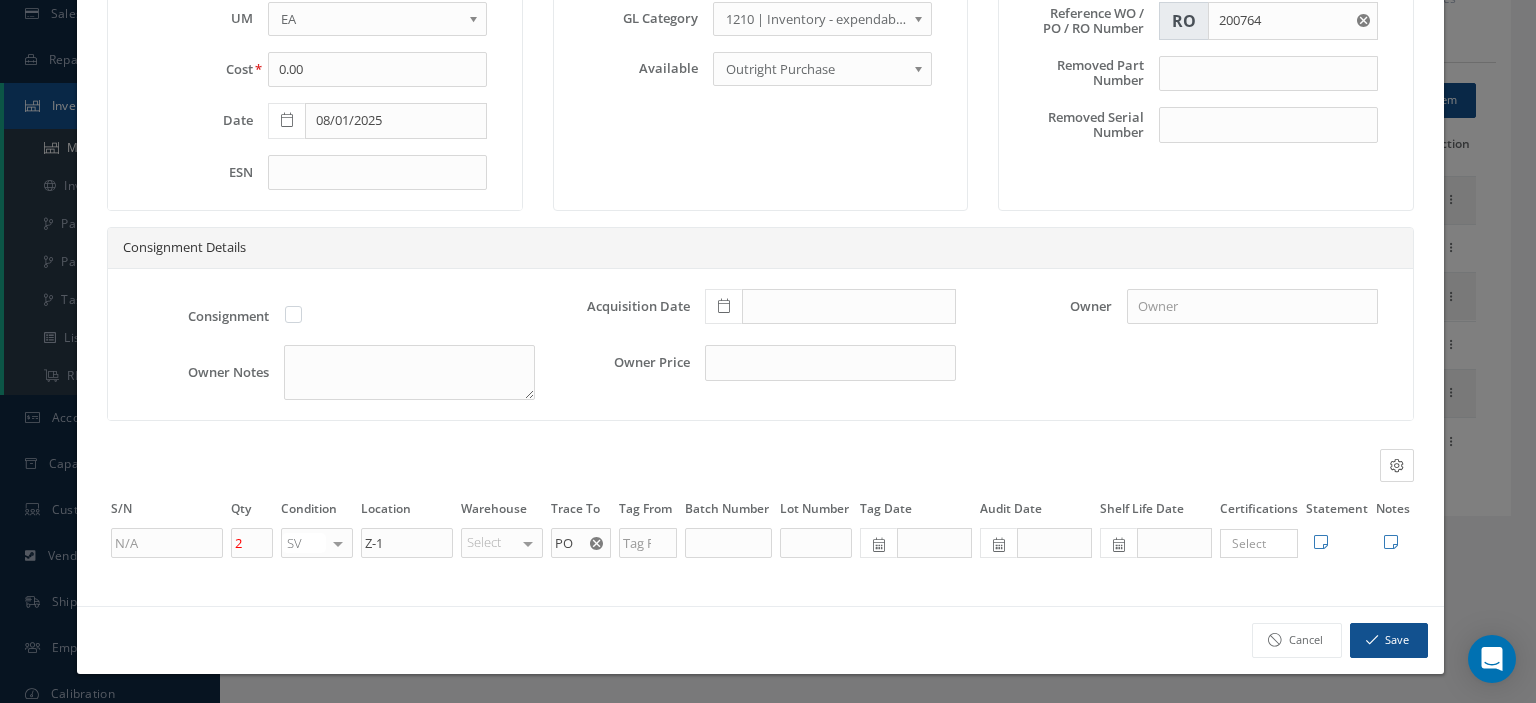 click 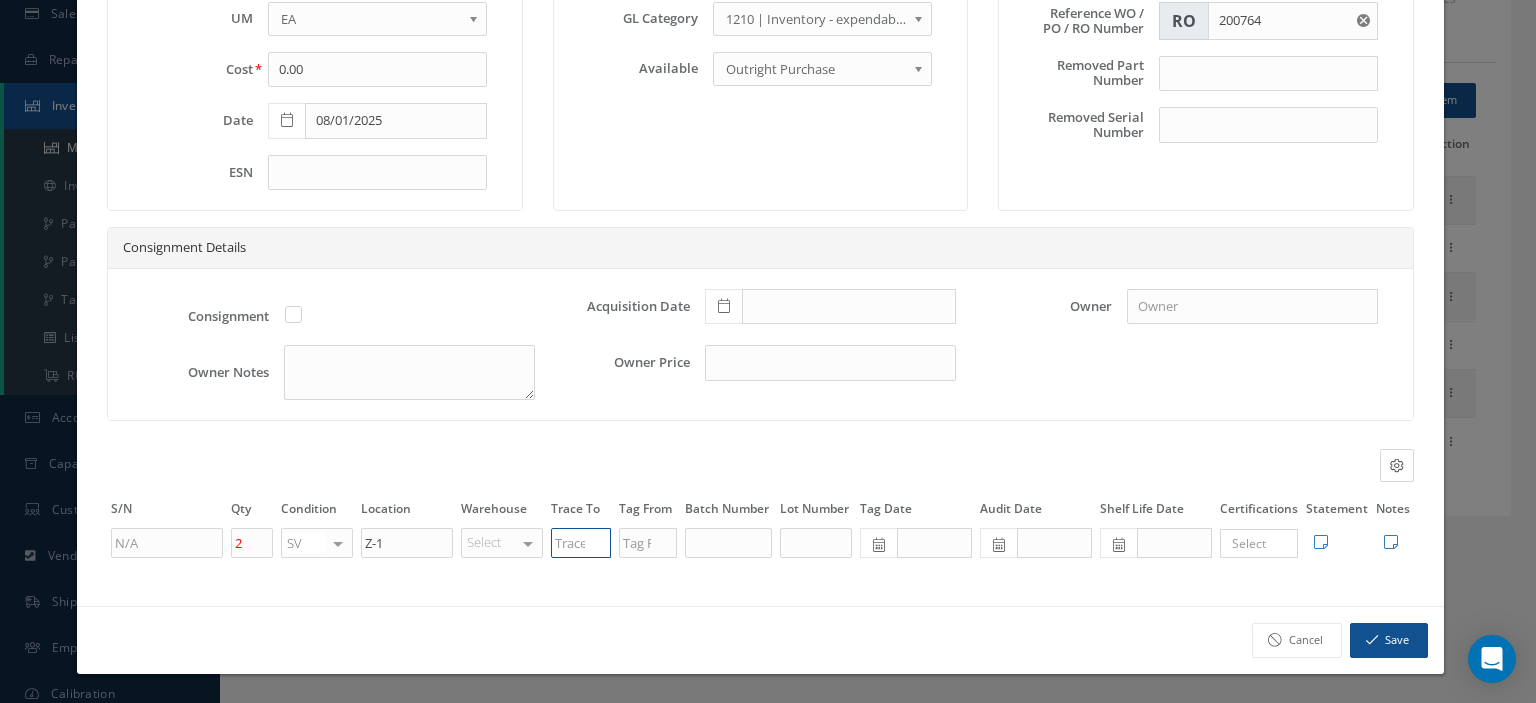 click at bounding box center (581, 543) 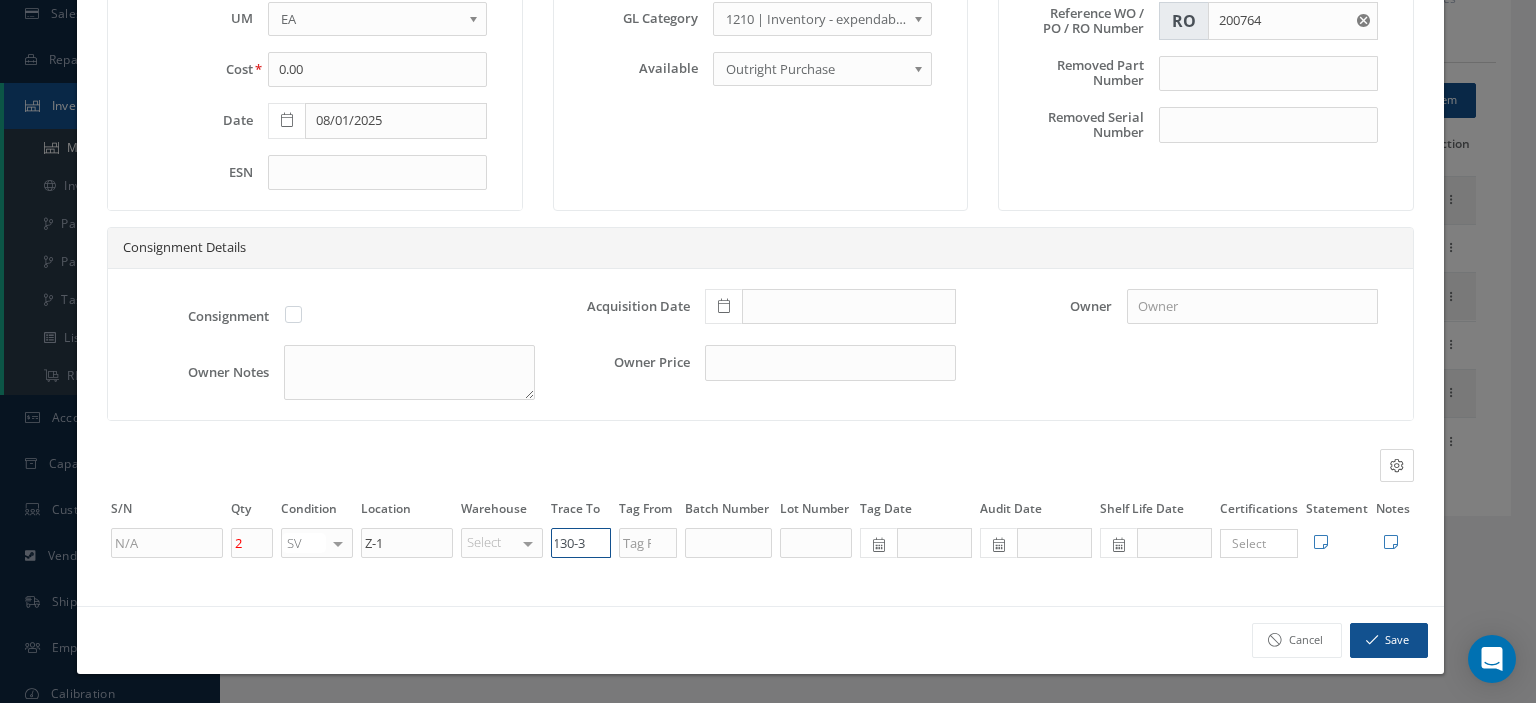 scroll, scrollTop: 0, scrollLeft: 16, axis: horizontal 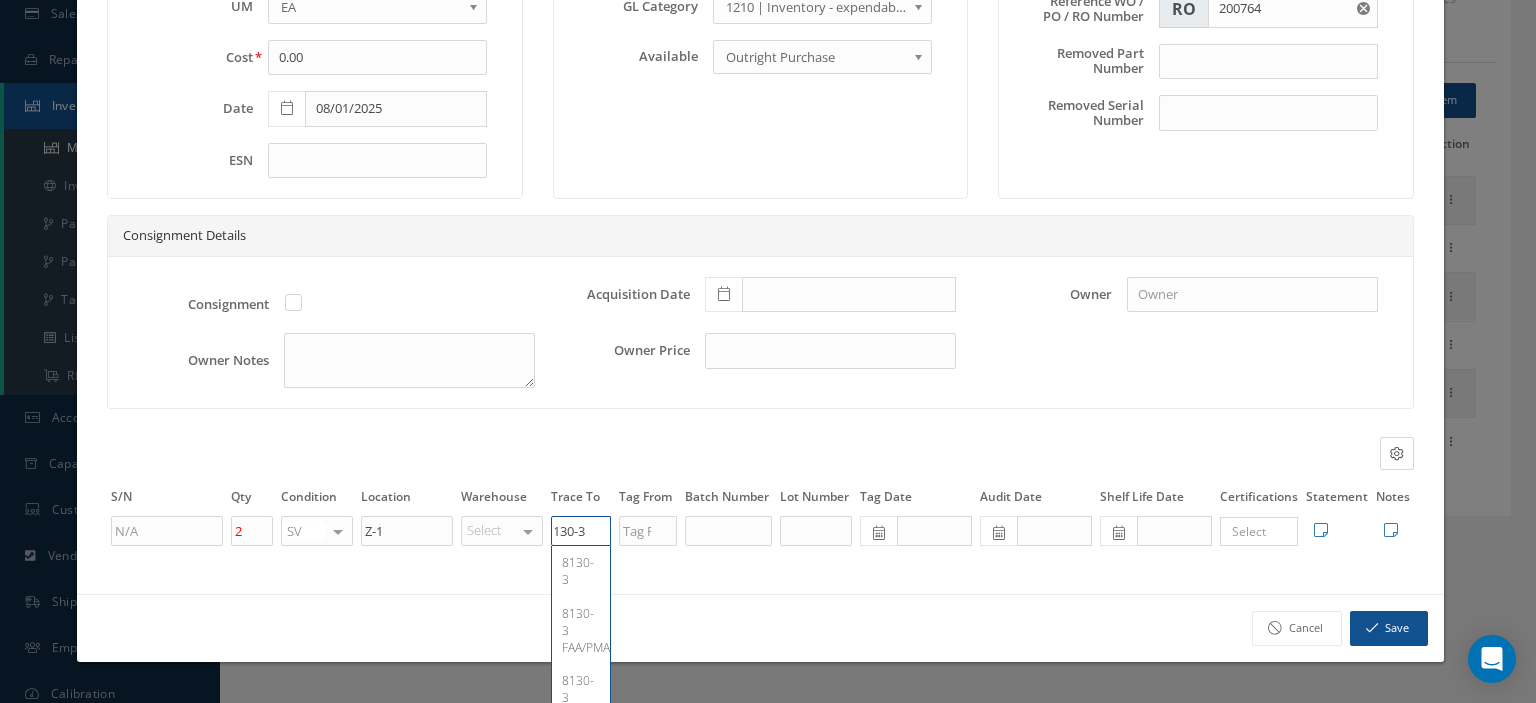 type on "8130-3" 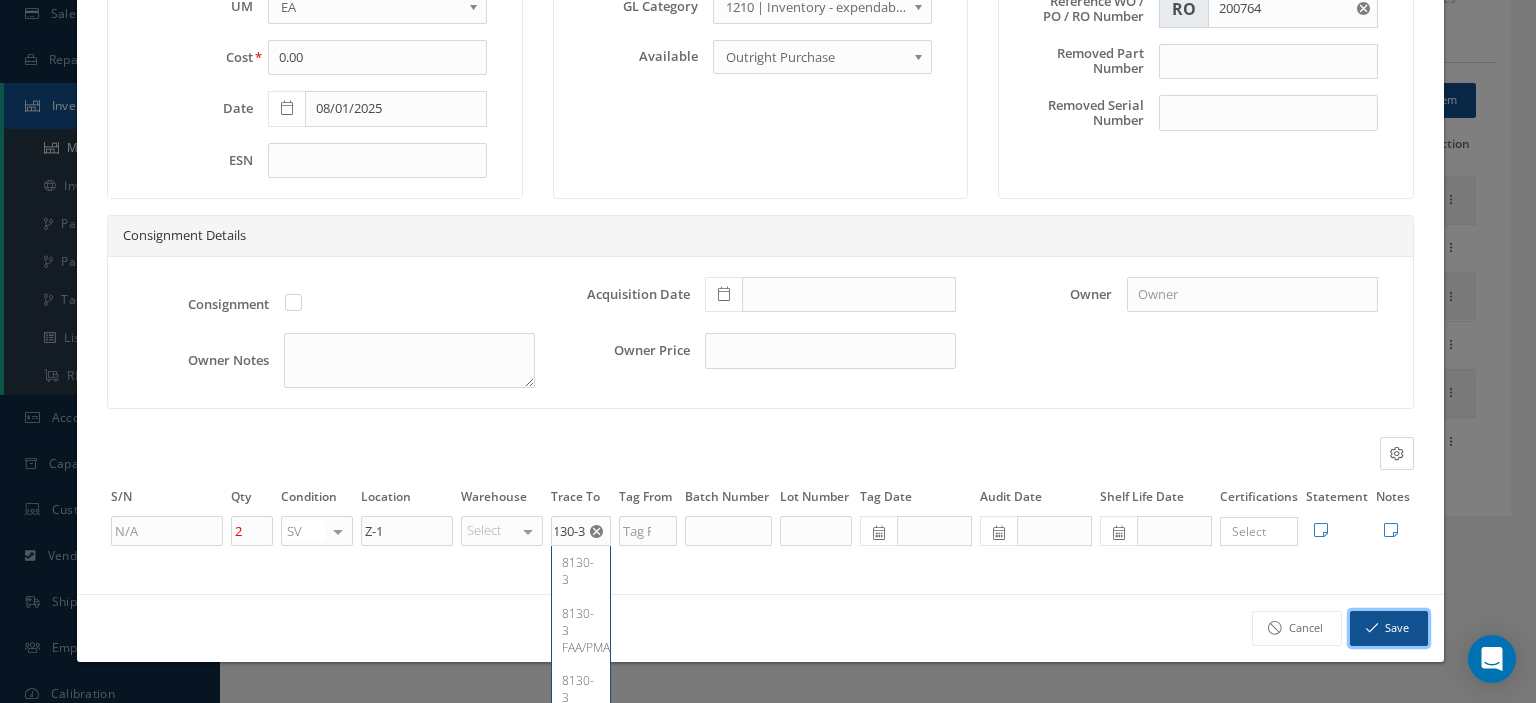 click on "Save" at bounding box center (1389, 628) 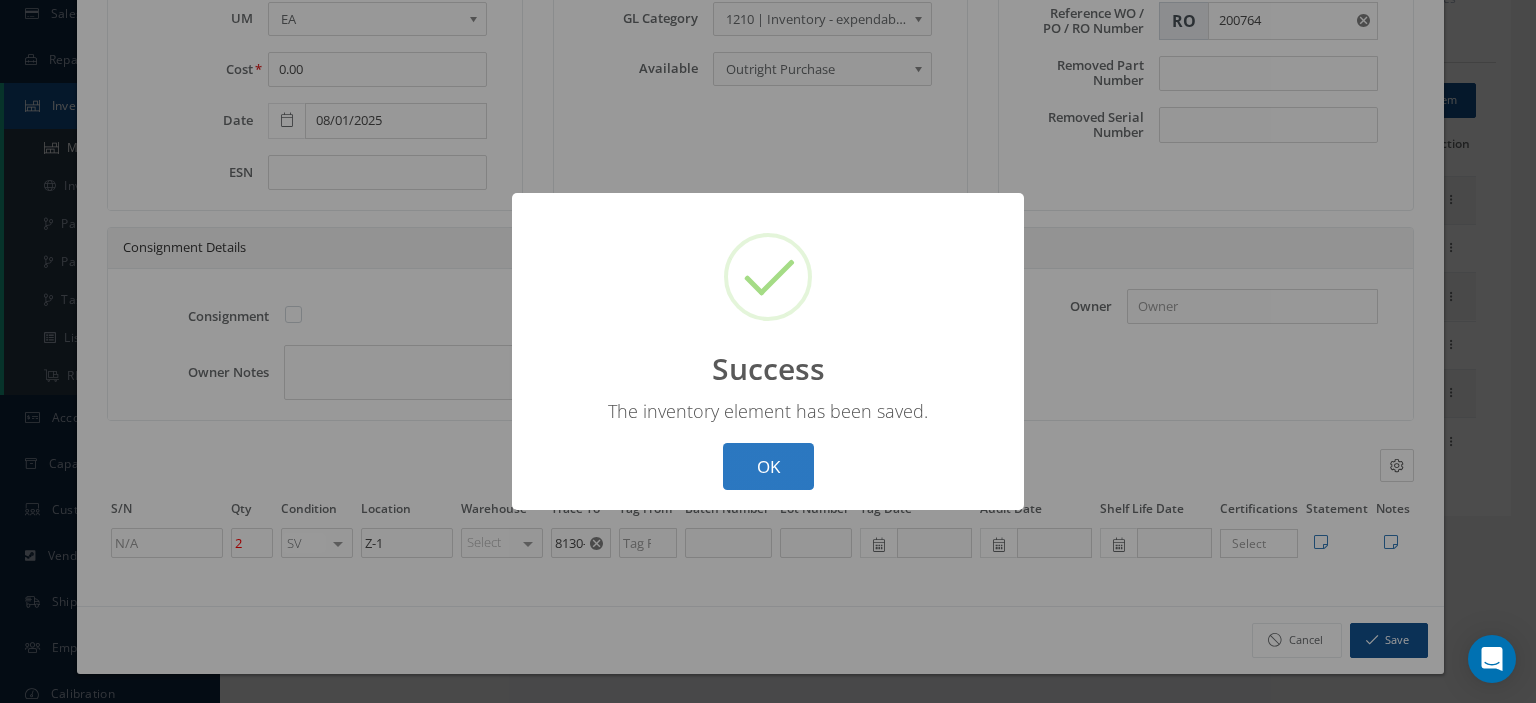 click on "OK" at bounding box center [768, 466] 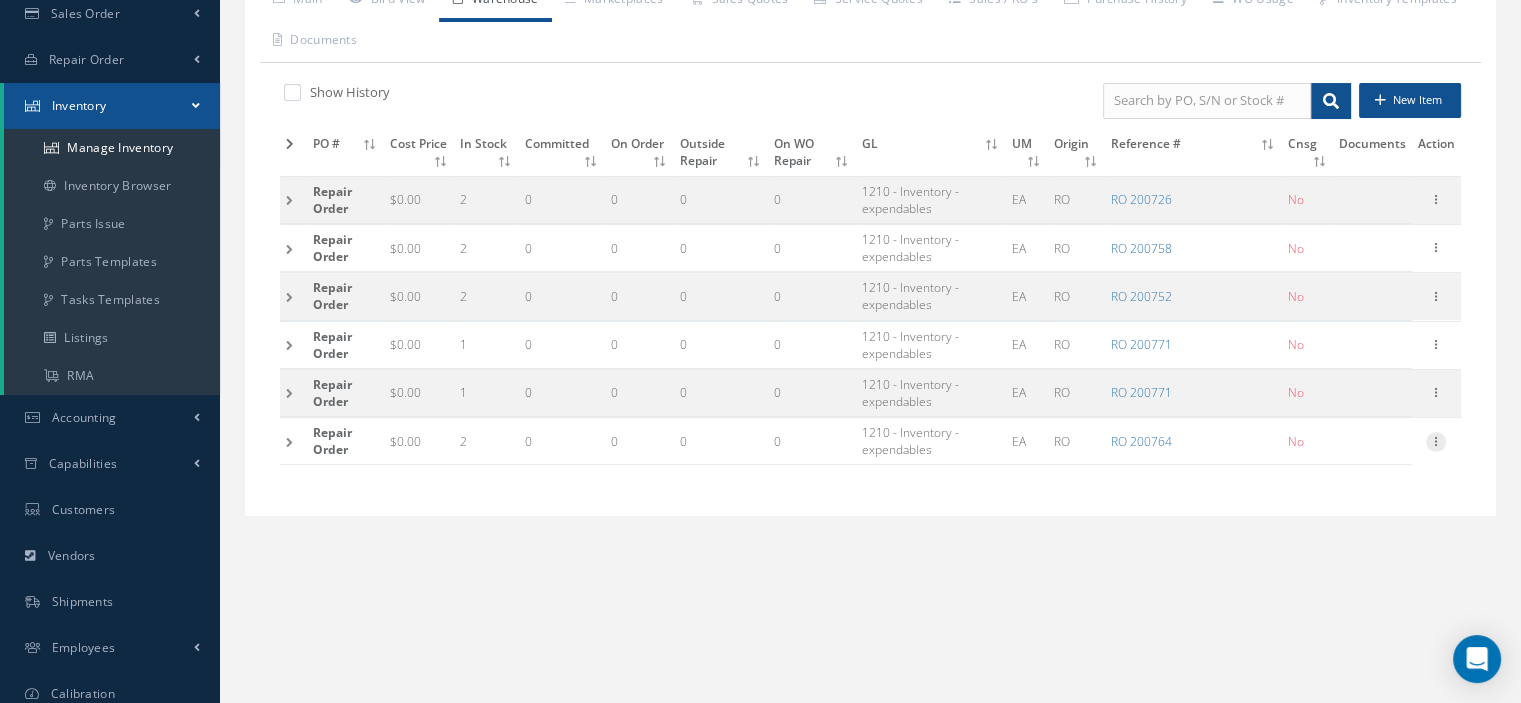 click at bounding box center [1436, 440] 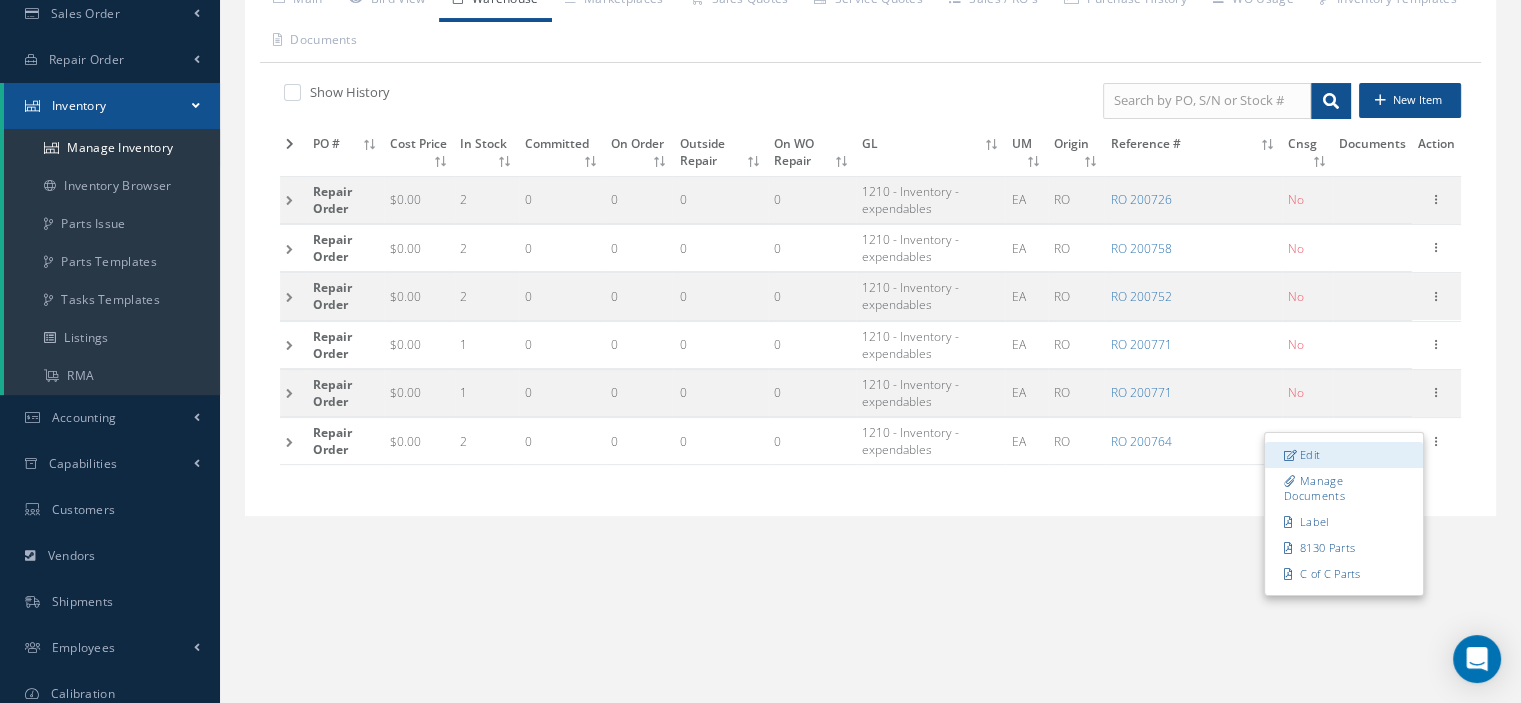 click on "Edit" at bounding box center [1344, 455] 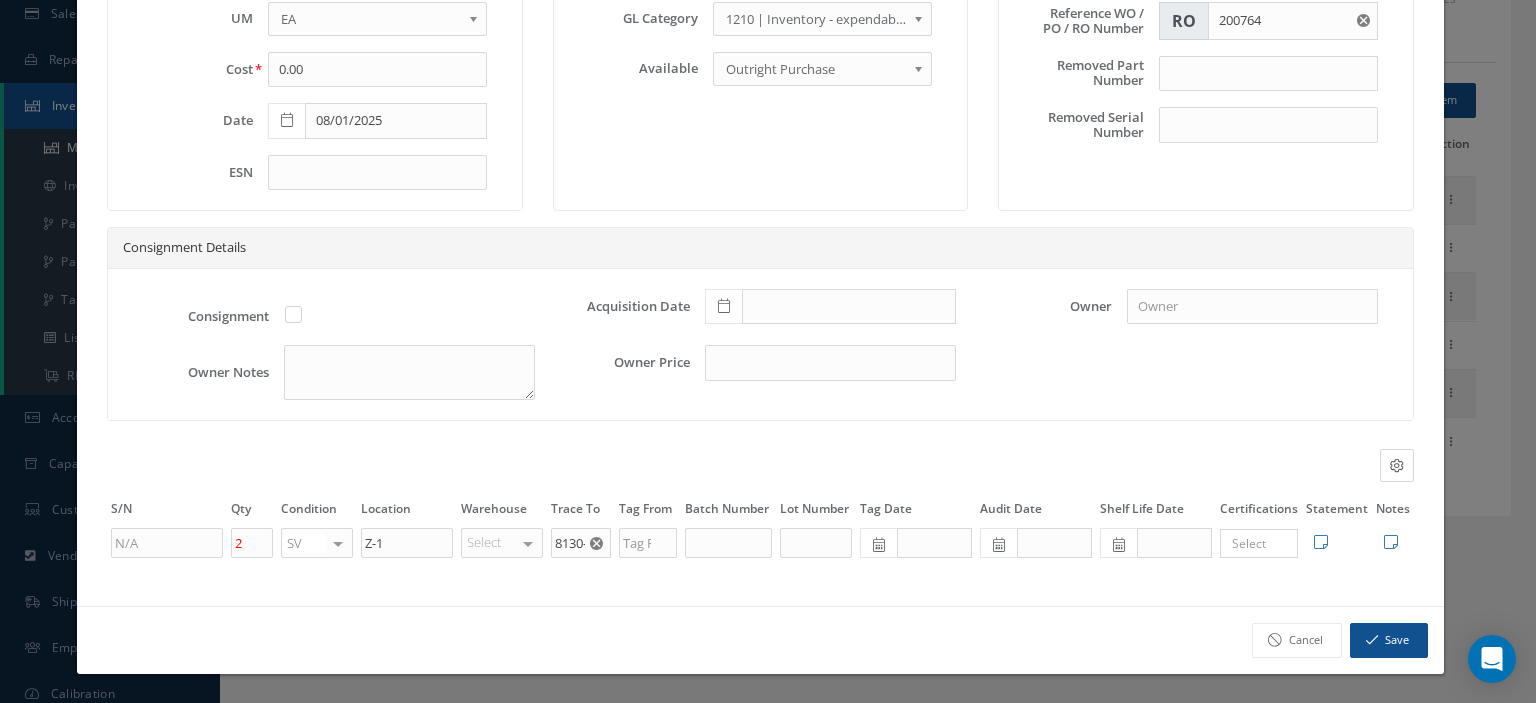 scroll, scrollTop: 0, scrollLeft: 0, axis: both 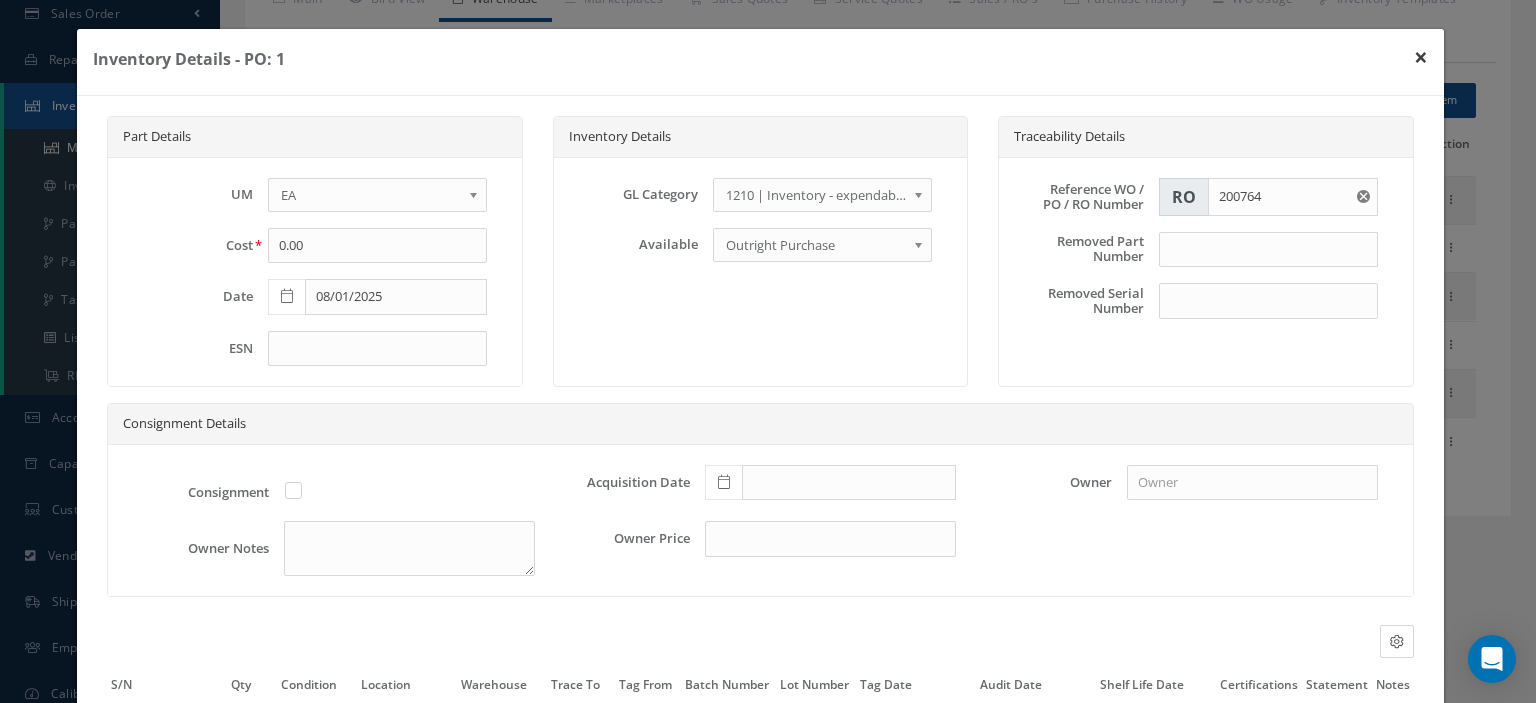 click on "×" at bounding box center [1421, 57] 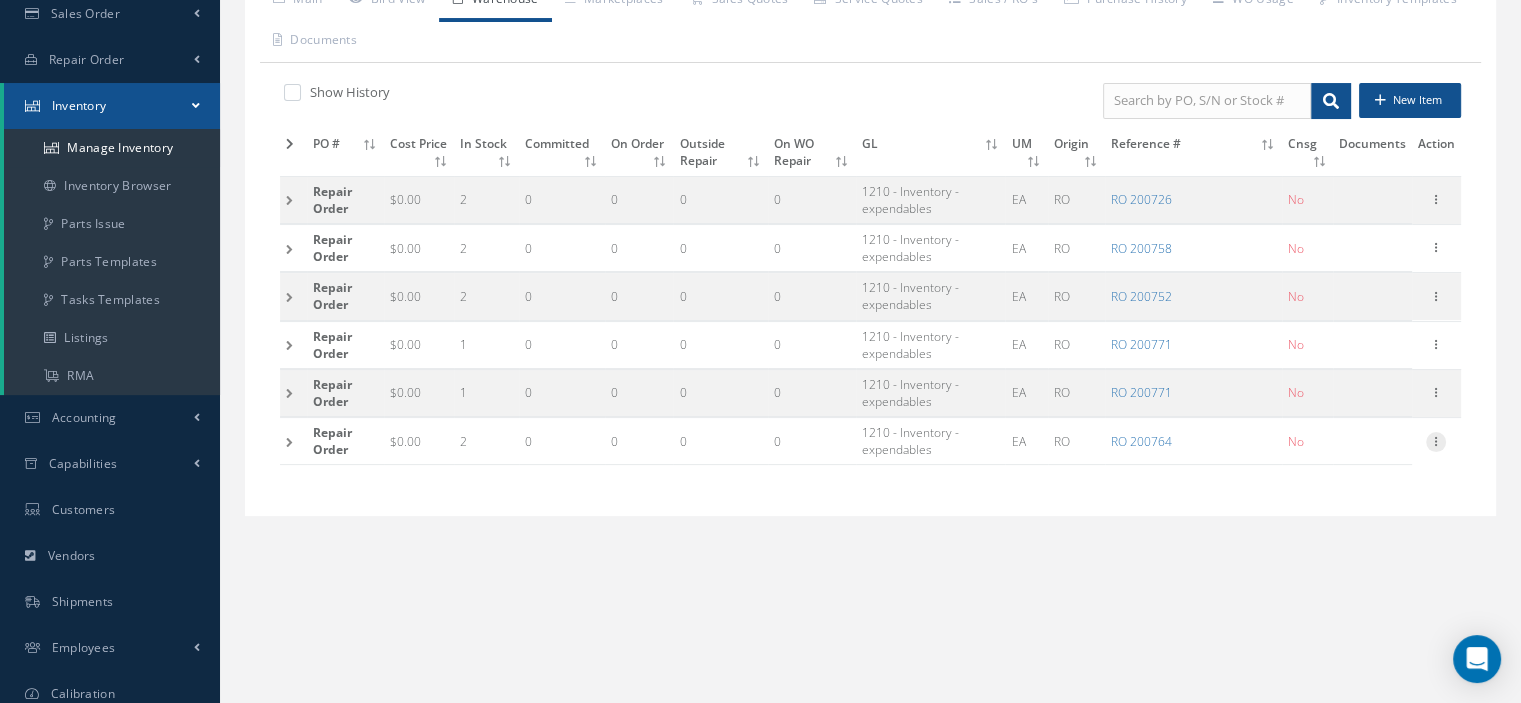 click at bounding box center [1436, 440] 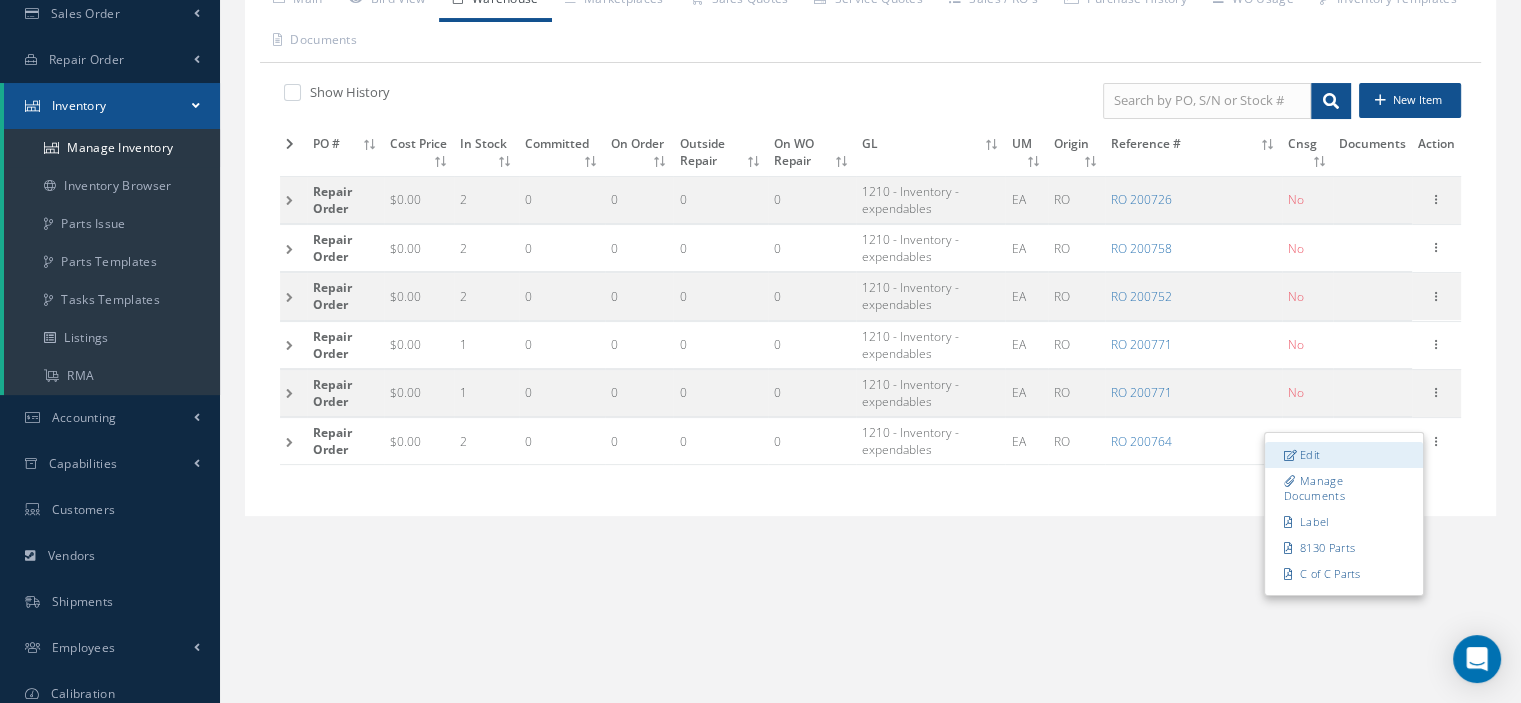 click on "Edit" at bounding box center (1344, 455) 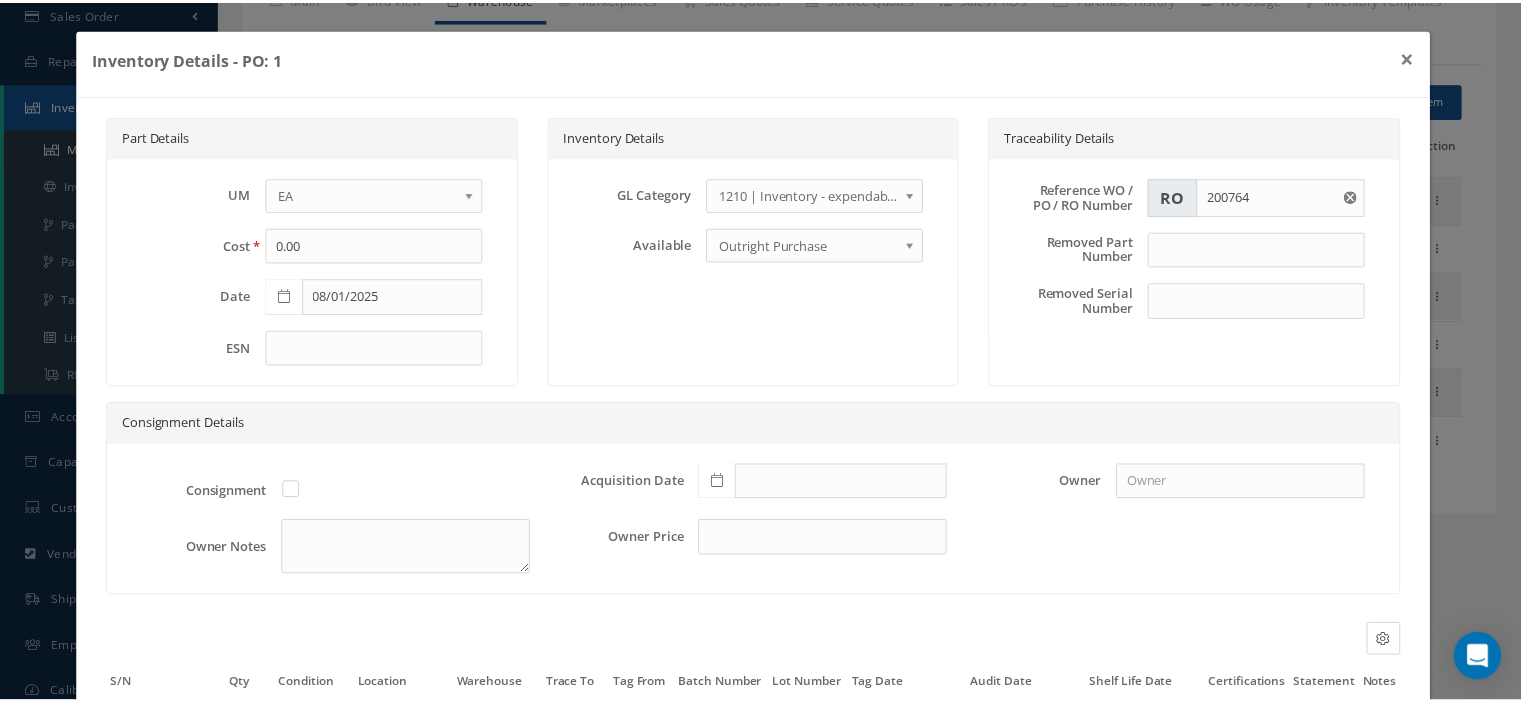 scroll, scrollTop: 188, scrollLeft: 0, axis: vertical 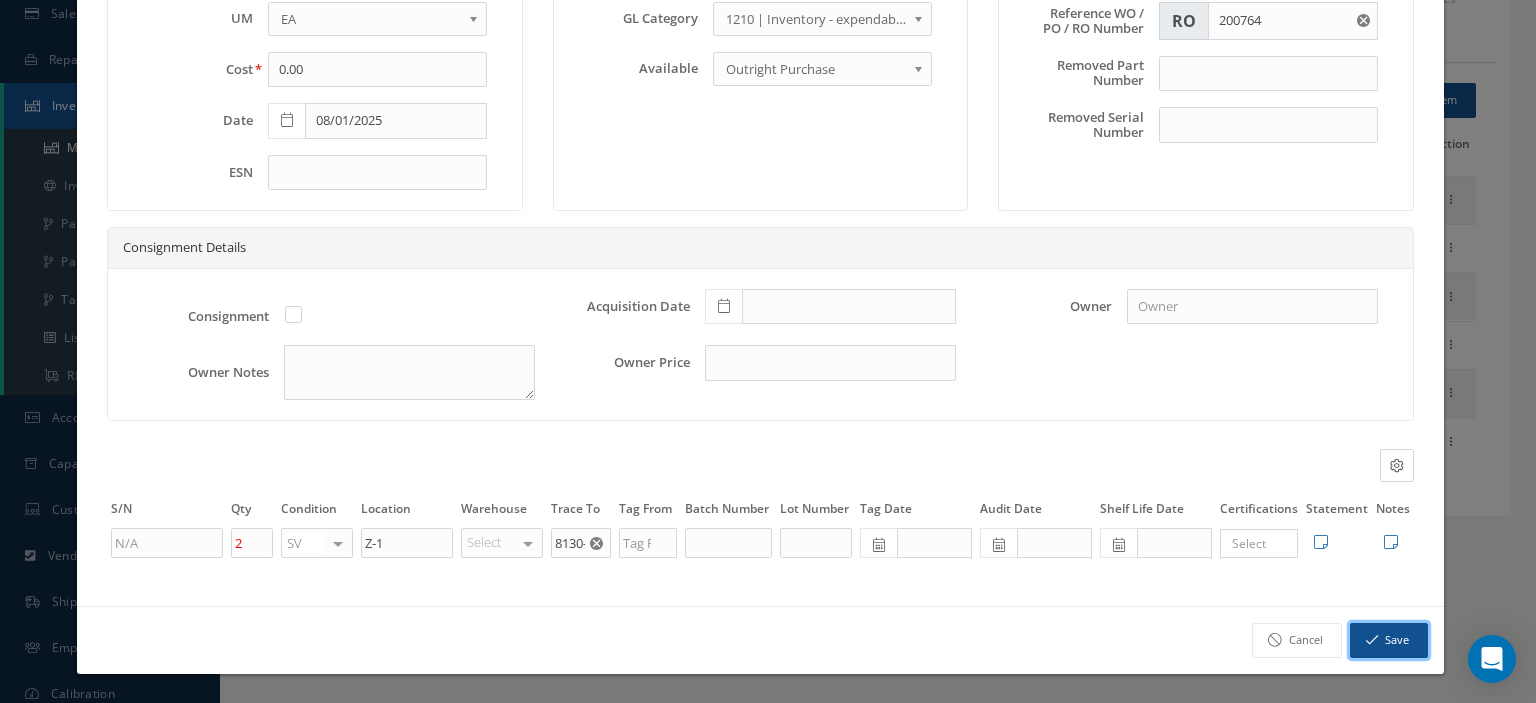 click on "Save" at bounding box center [1389, 640] 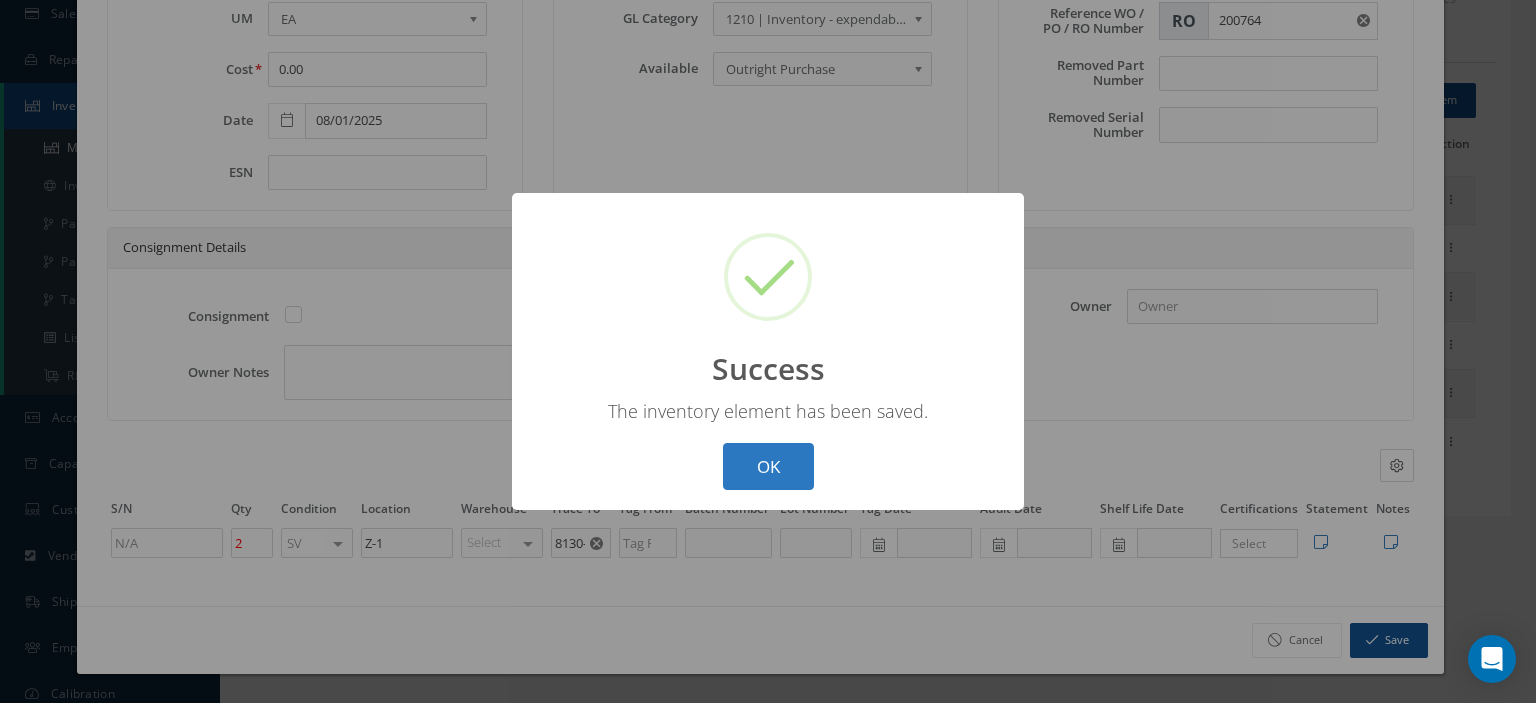 click on "OK" at bounding box center (768, 466) 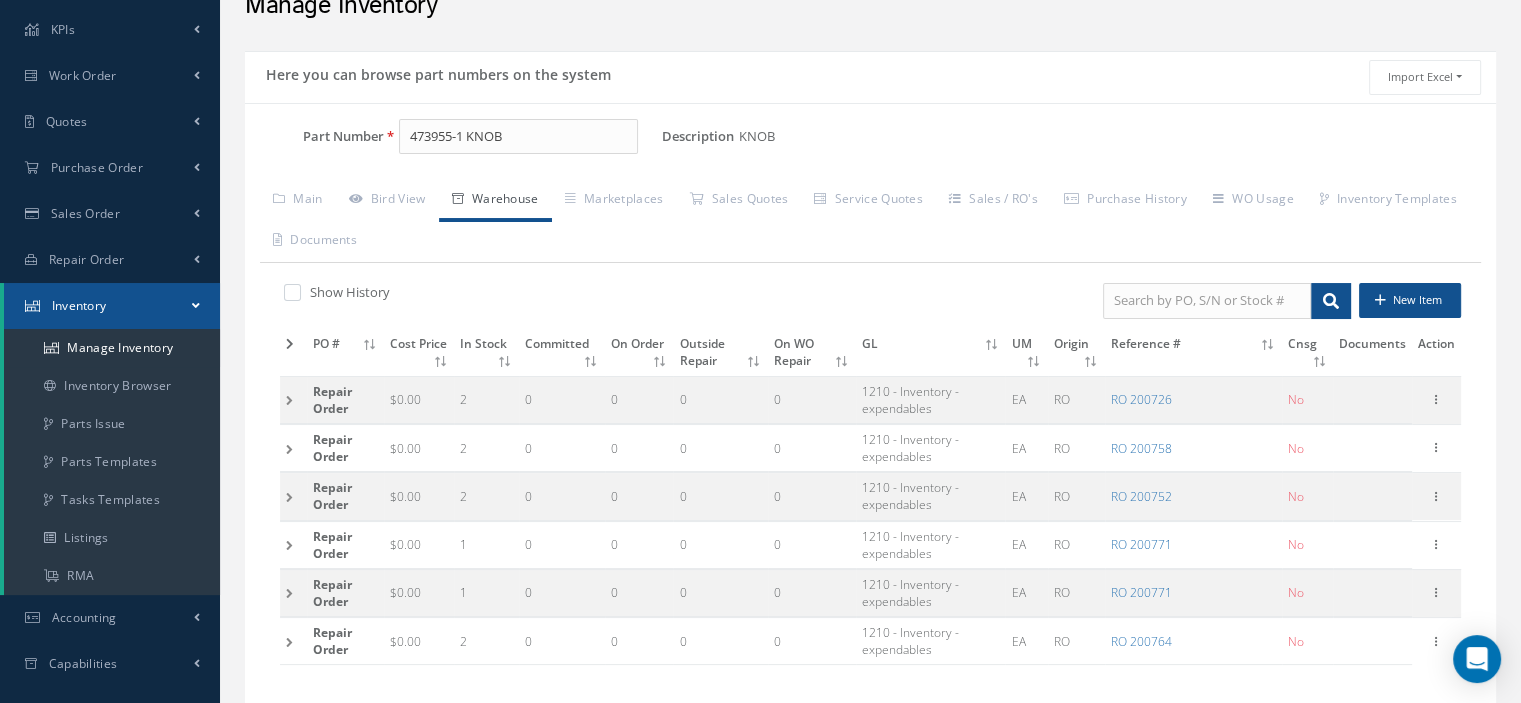 scroll, scrollTop: 0, scrollLeft: 0, axis: both 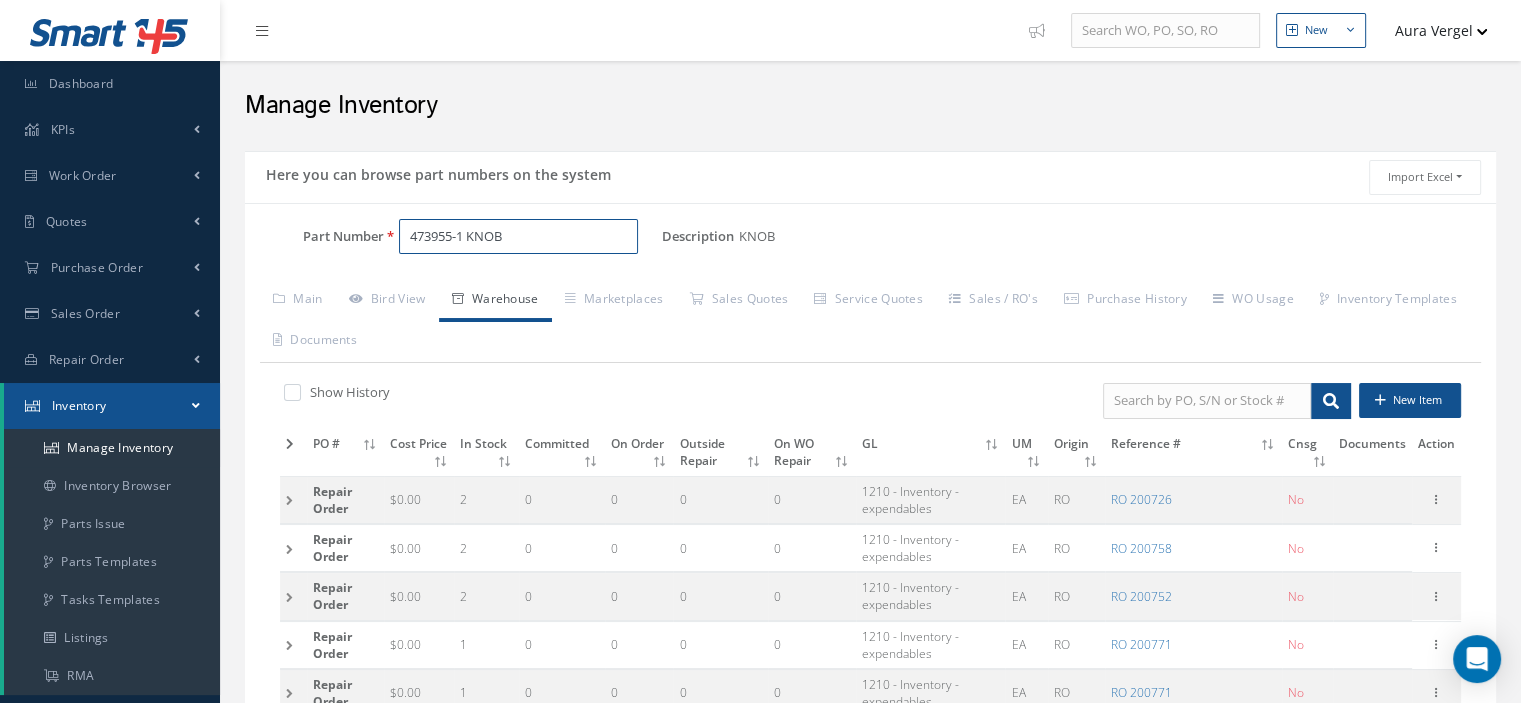 drag, startPoint x: 538, startPoint y: 230, endPoint x: 380, endPoint y: 246, distance: 158.80806 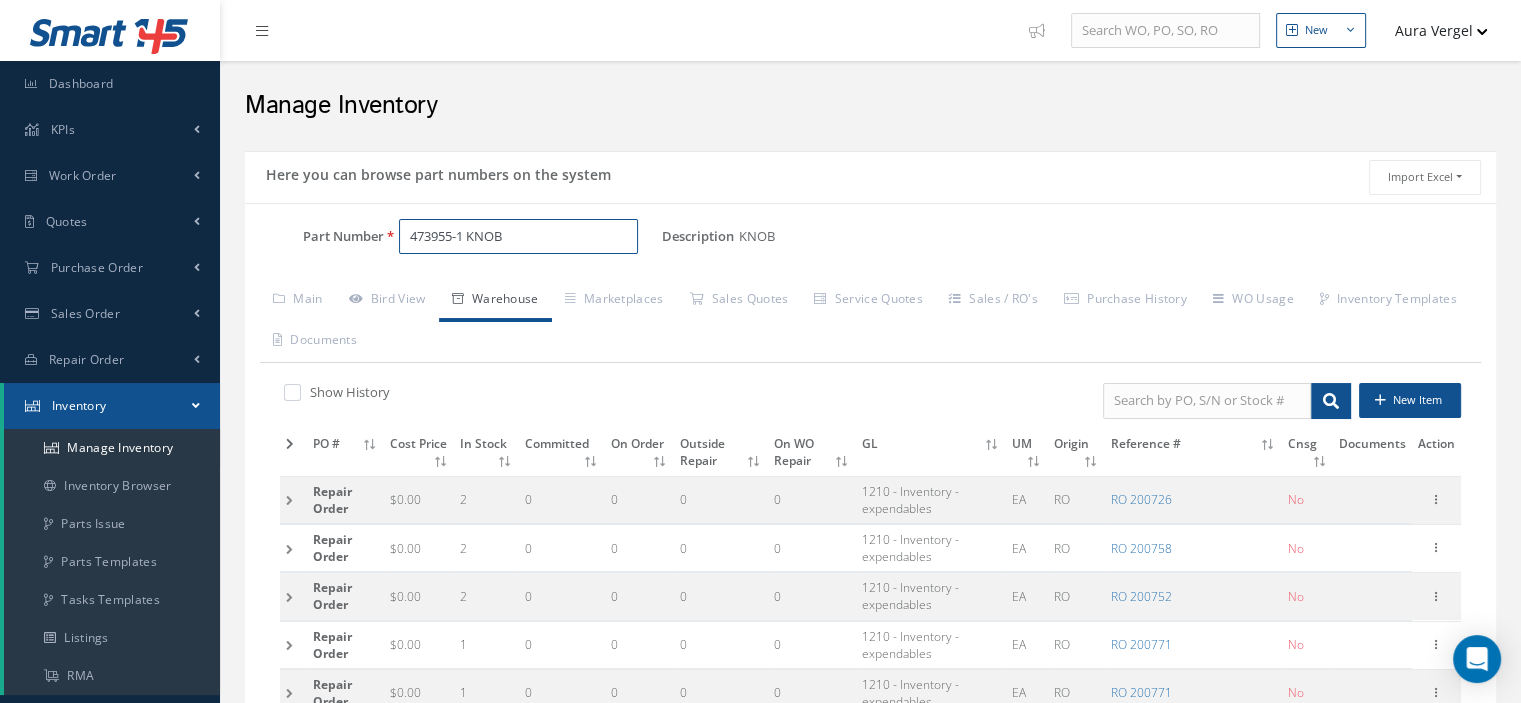 click on "473955-1 KNOB" at bounding box center (518, 237) 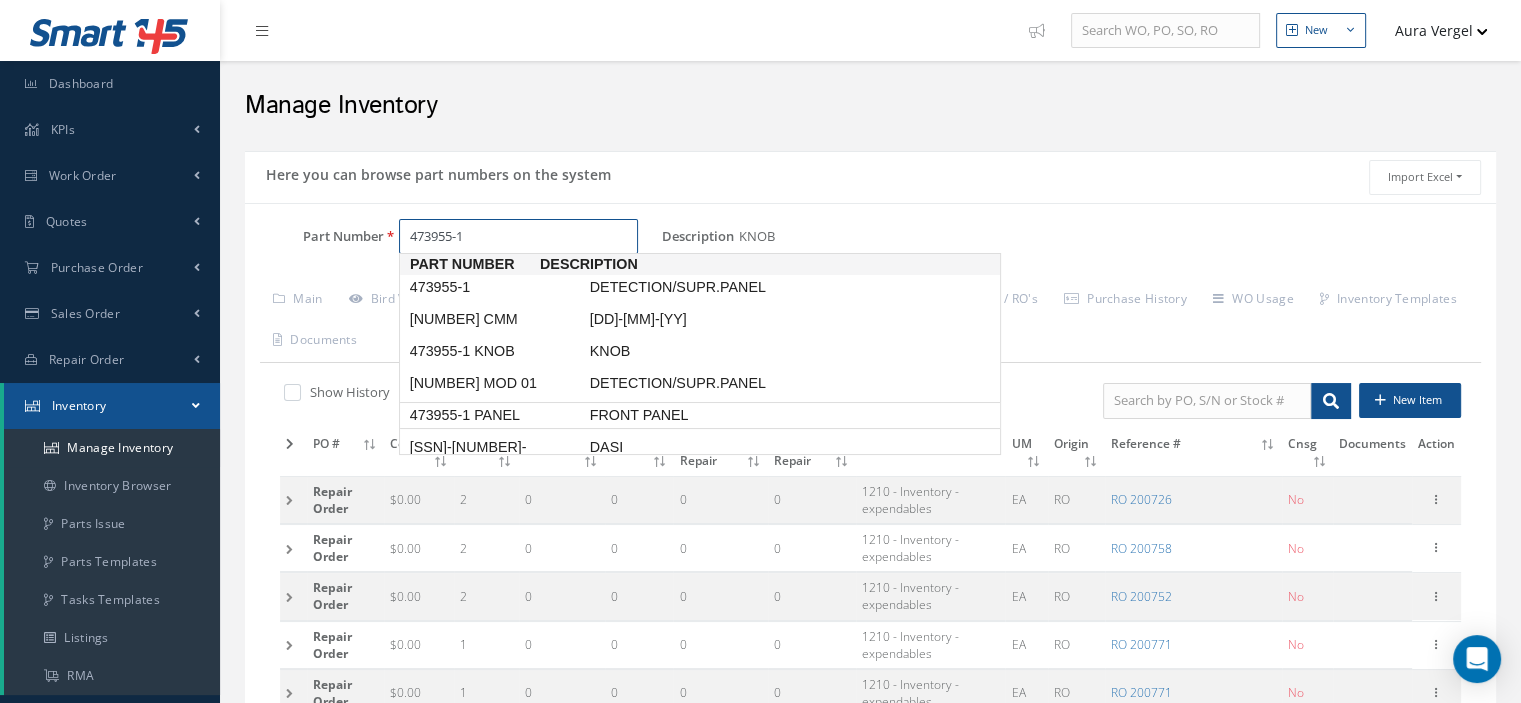 click on "473955-1 PANEL" at bounding box center [496, 415] 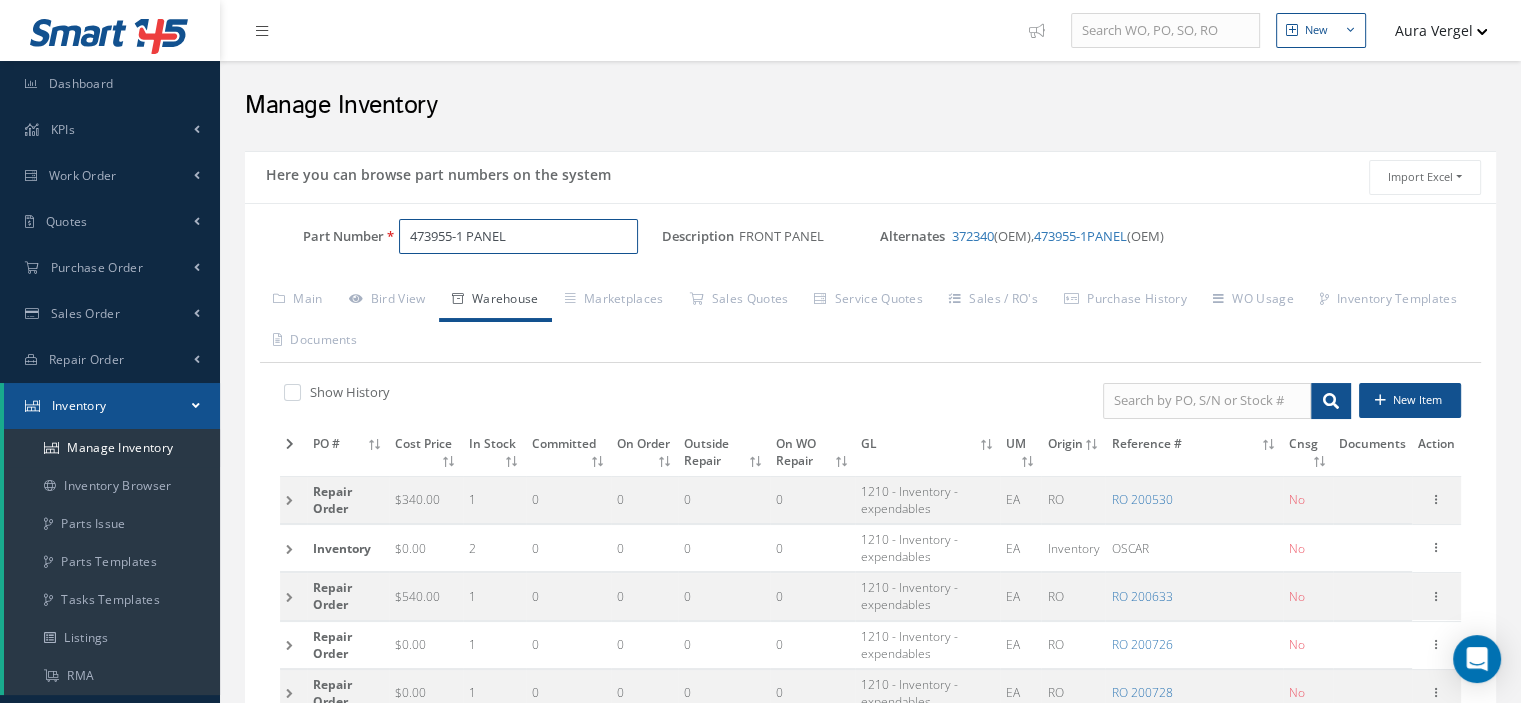 scroll, scrollTop: 360, scrollLeft: 0, axis: vertical 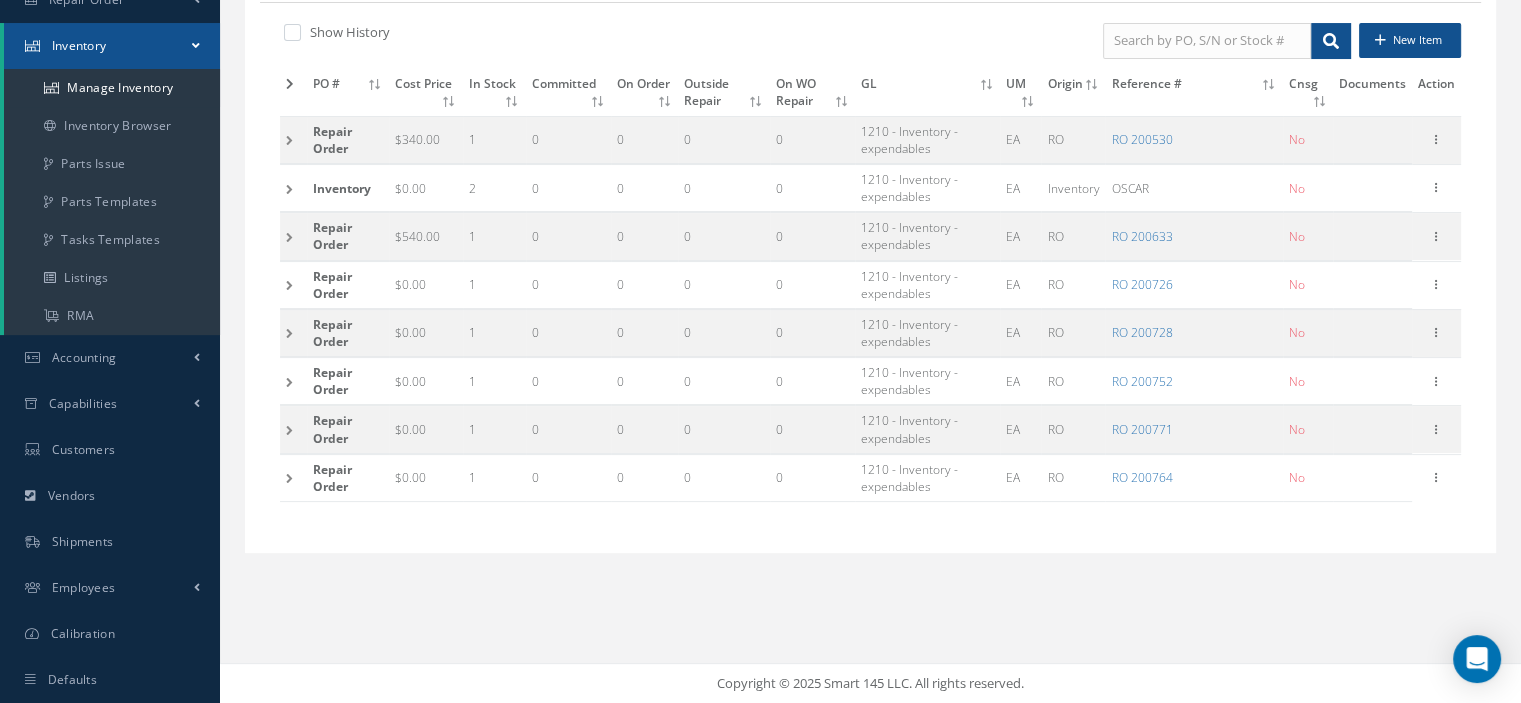 type on "473955-1 PANEL" 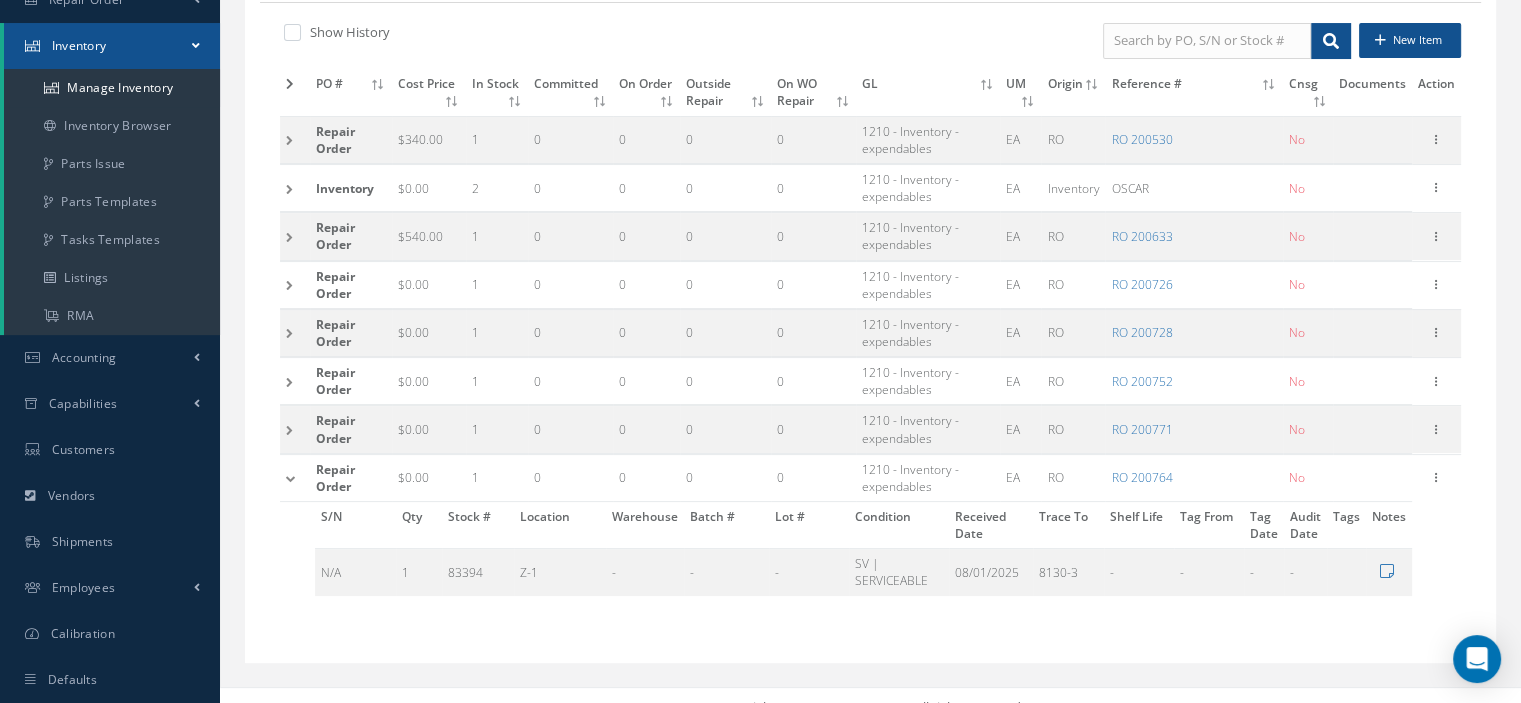 click at bounding box center (295, 477) 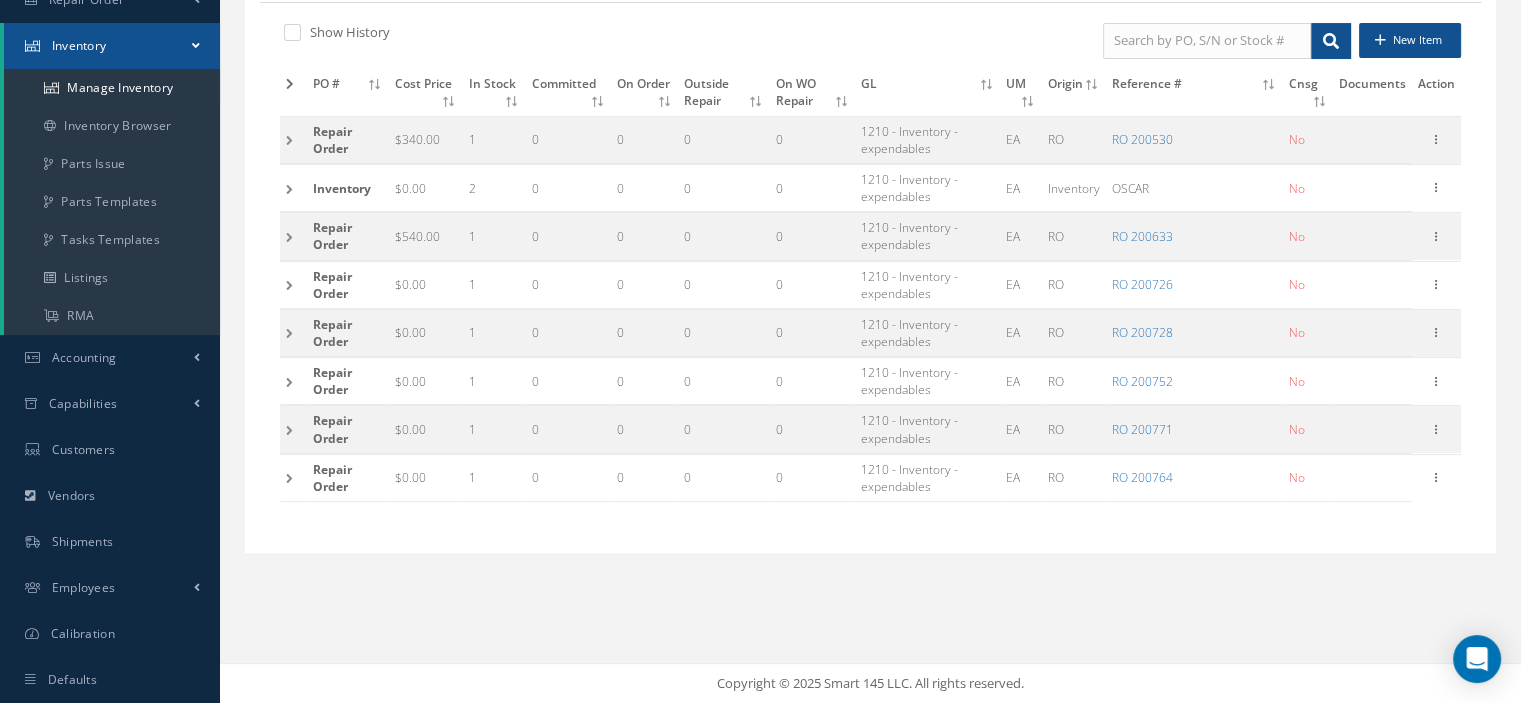 scroll, scrollTop: 0, scrollLeft: 0, axis: both 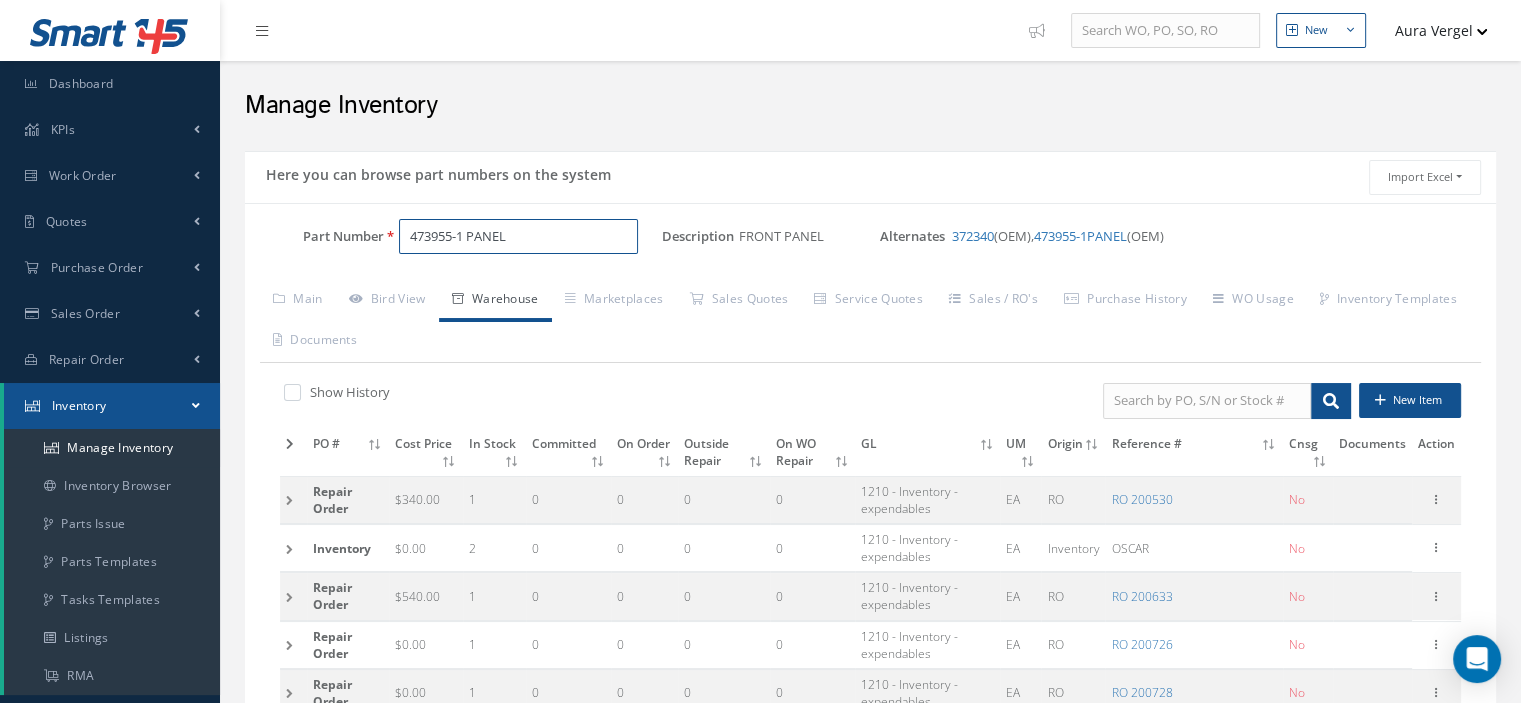 drag, startPoint x: 527, startPoint y: 239, endPoint x: 403, endPoint y: 231, distance: 124.2578 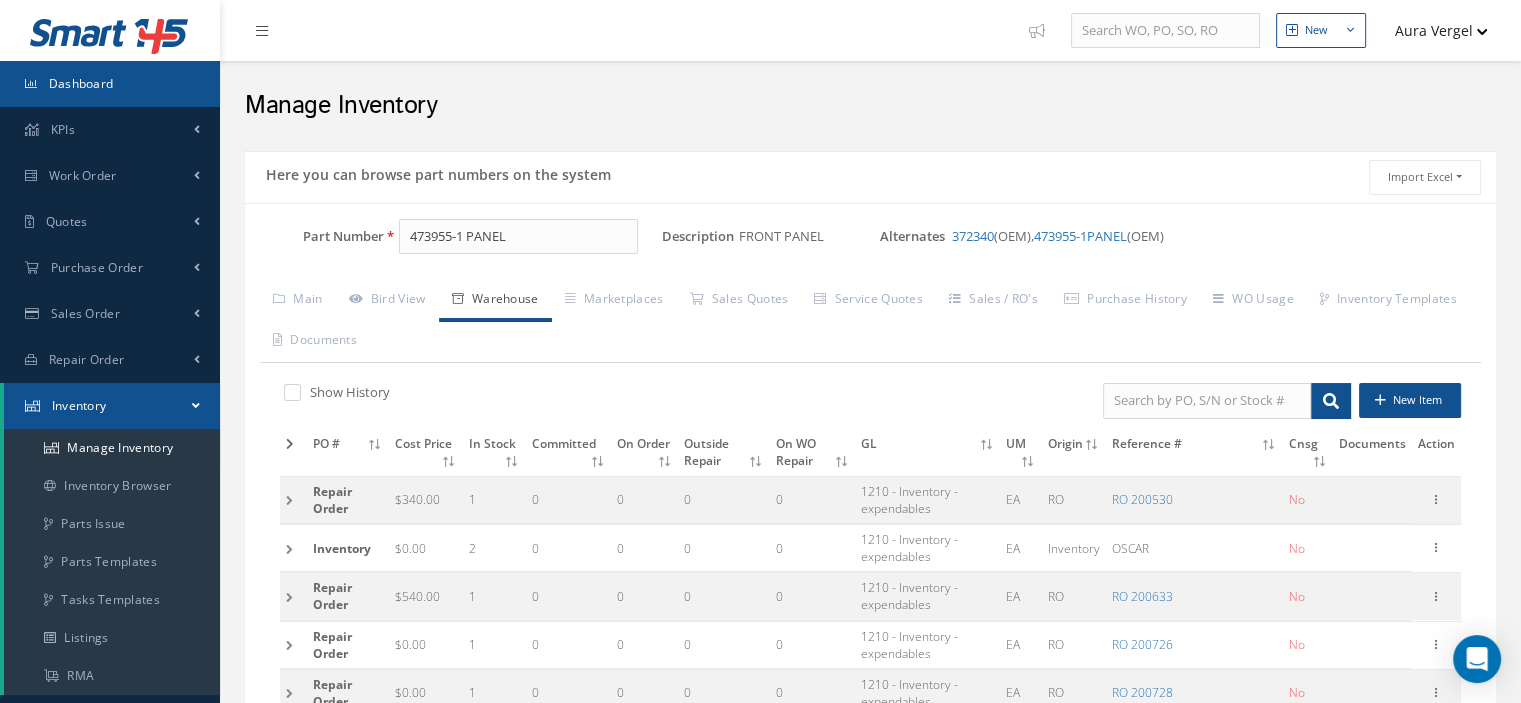 click on "Dashboard" at bounding box center [81, 83] 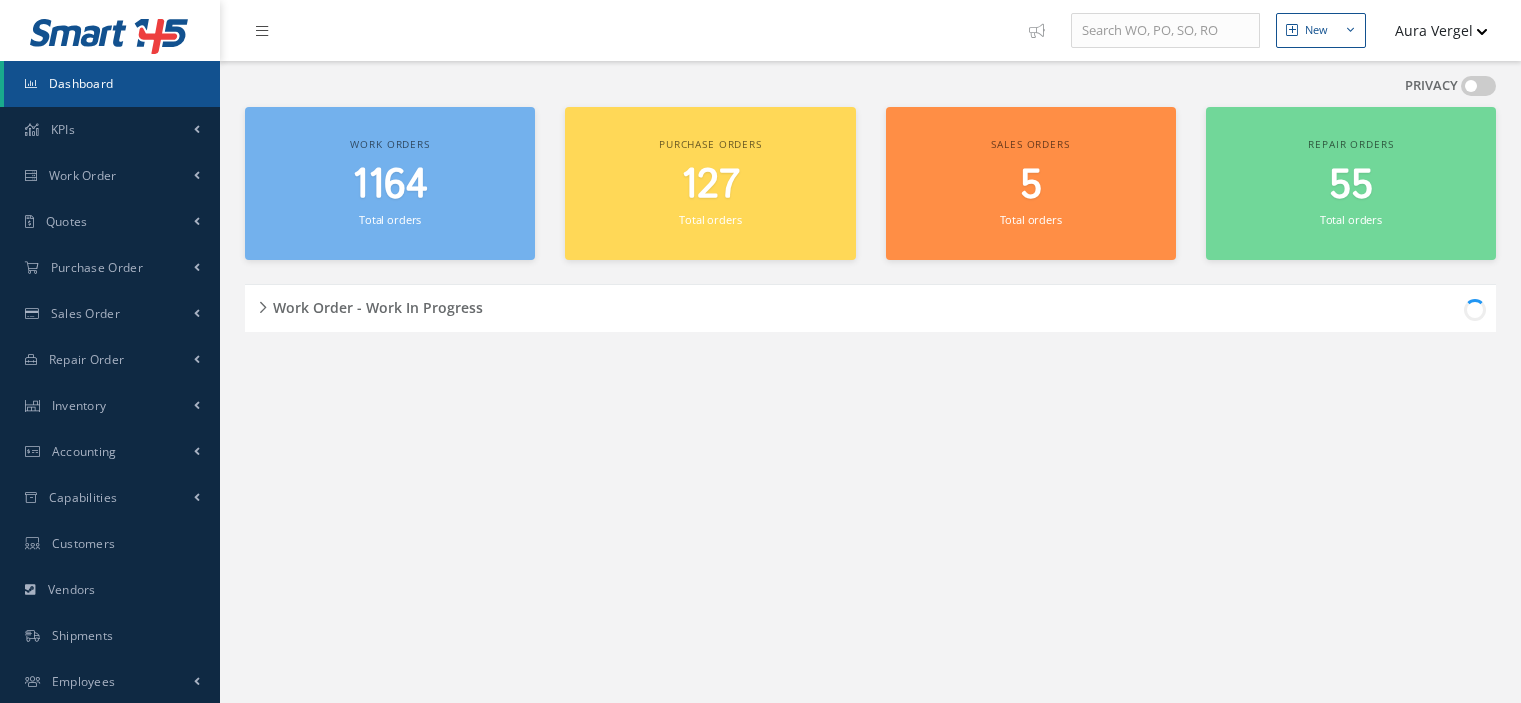 scroll, scrollTop: 0, scrollLeft: 0, axis: both 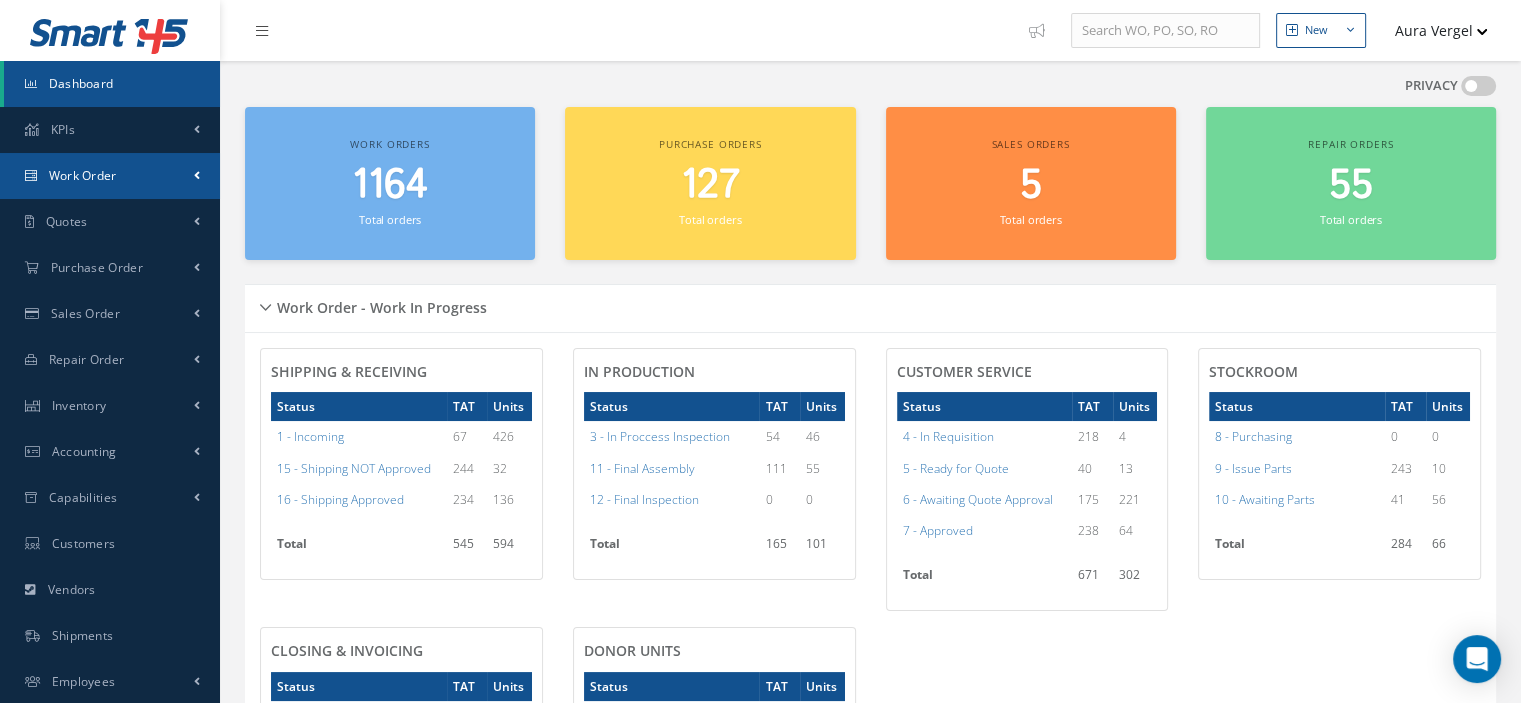 click on "Work Order" at bounding box center [83, 175] 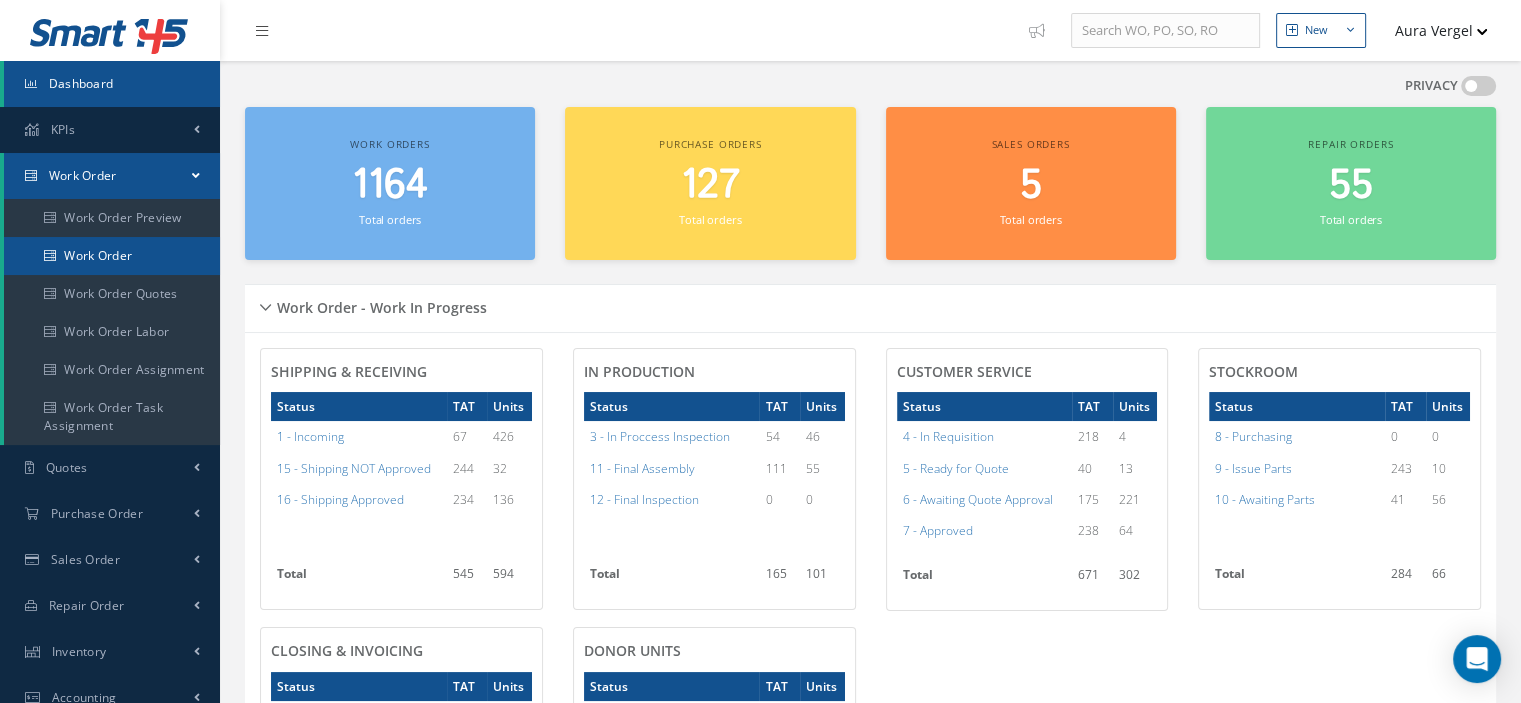 click on "Work Order" at bounding box center [112, 256] 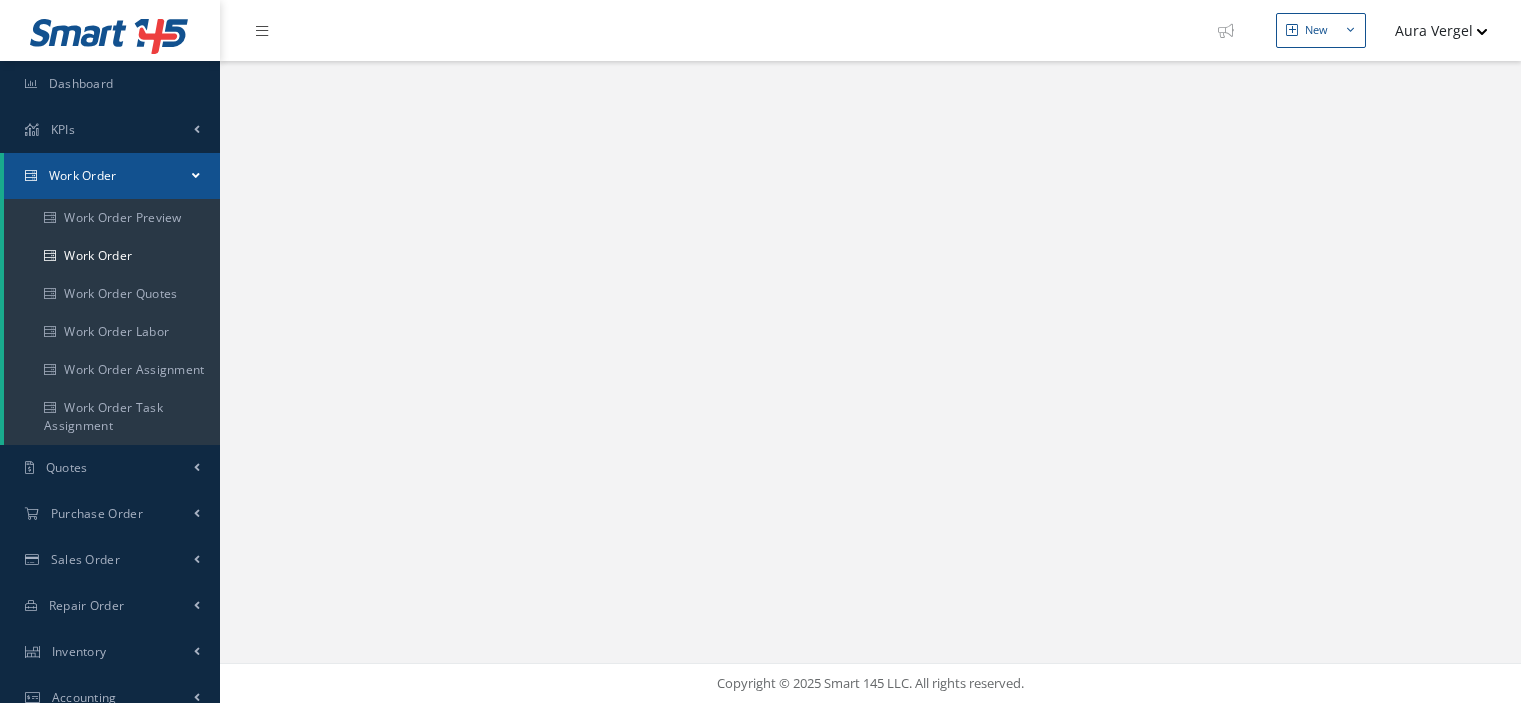 scroll, scrollTop: 0, scrollLeft: 0, axis: both 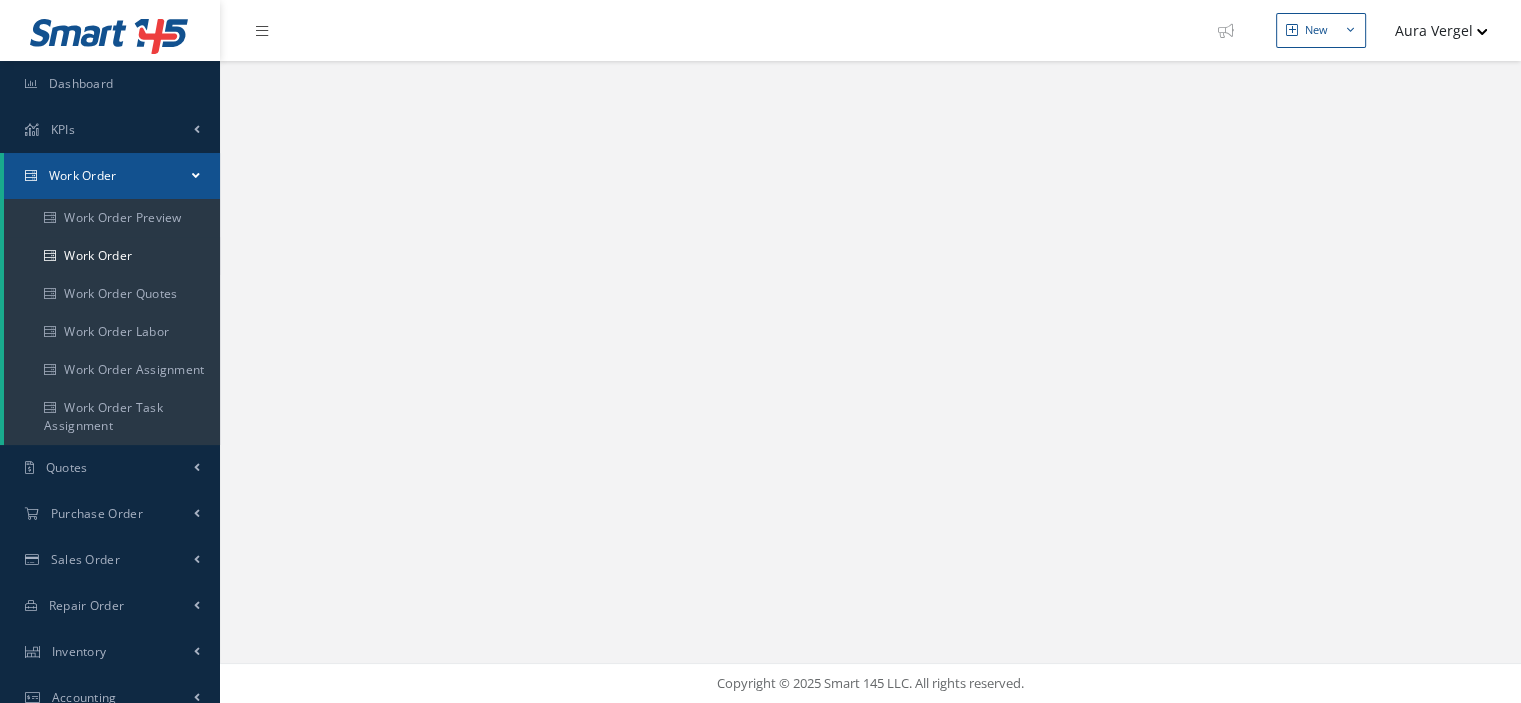 select on "25" 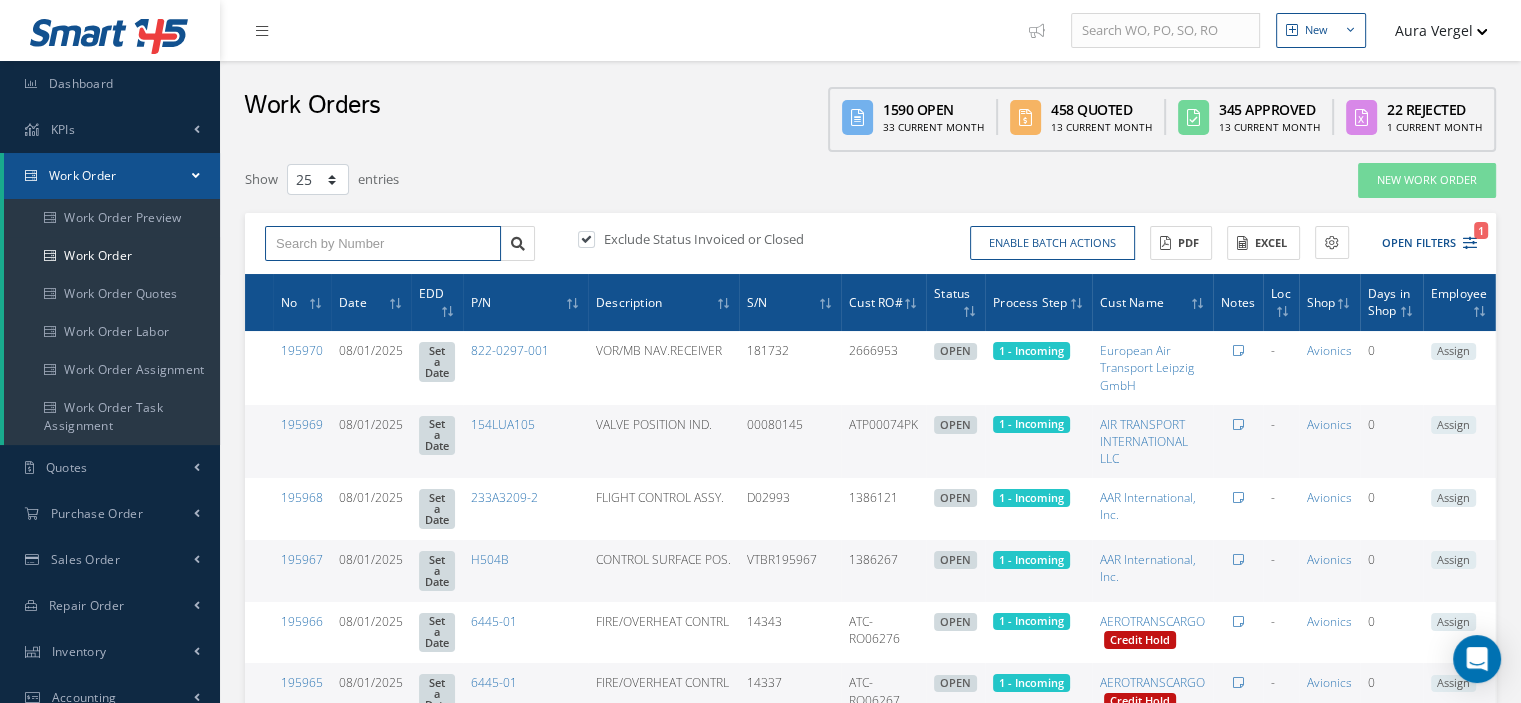 click at bounding box center [383, 244] 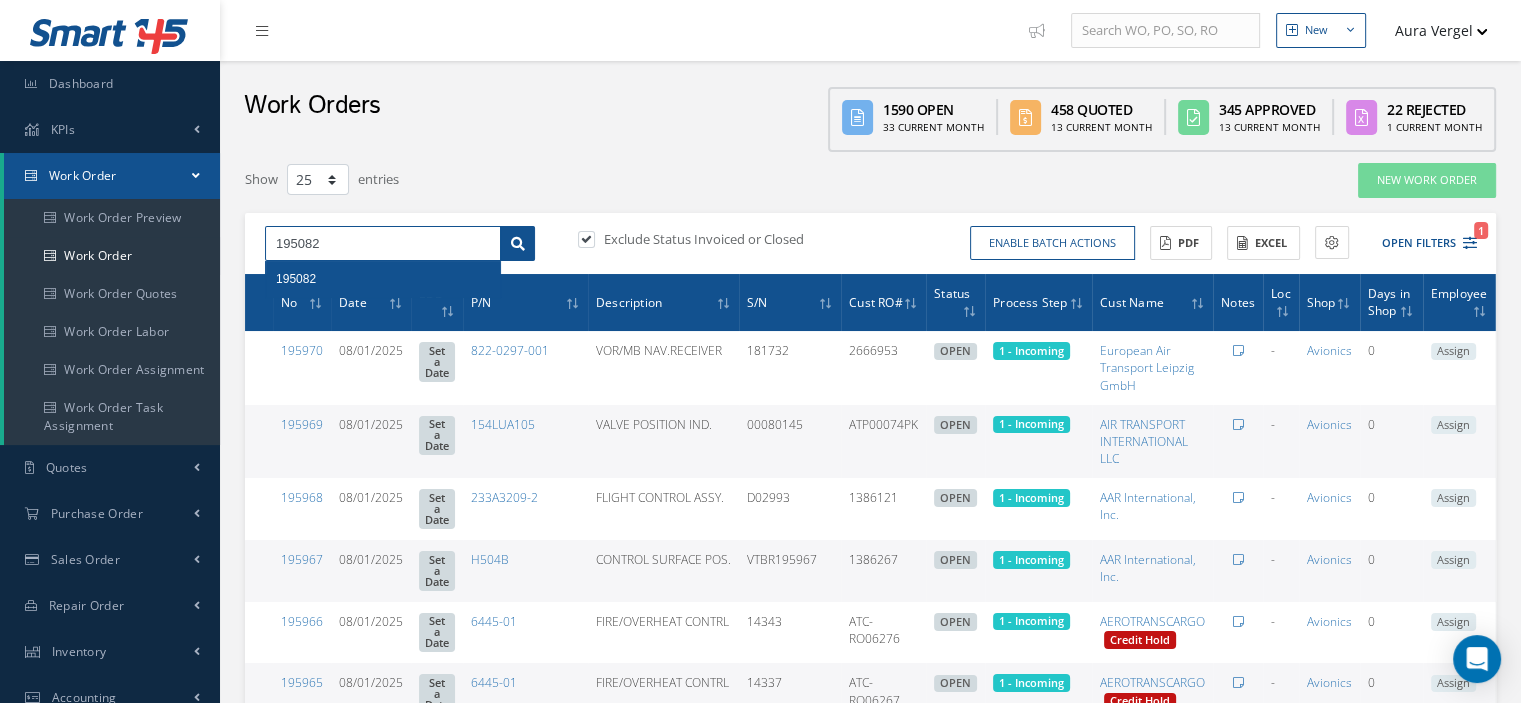 type on "195082" 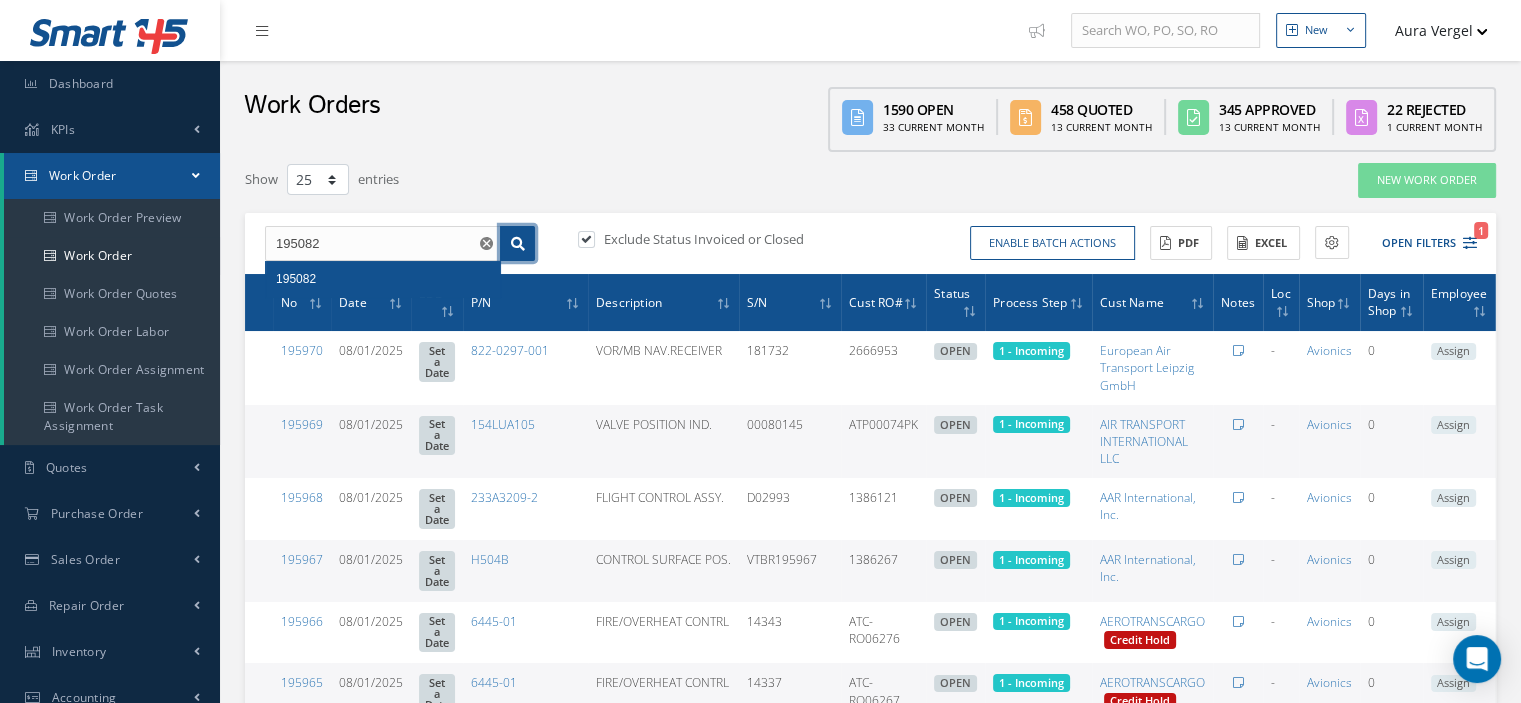 click at bounding box center (517, 244) 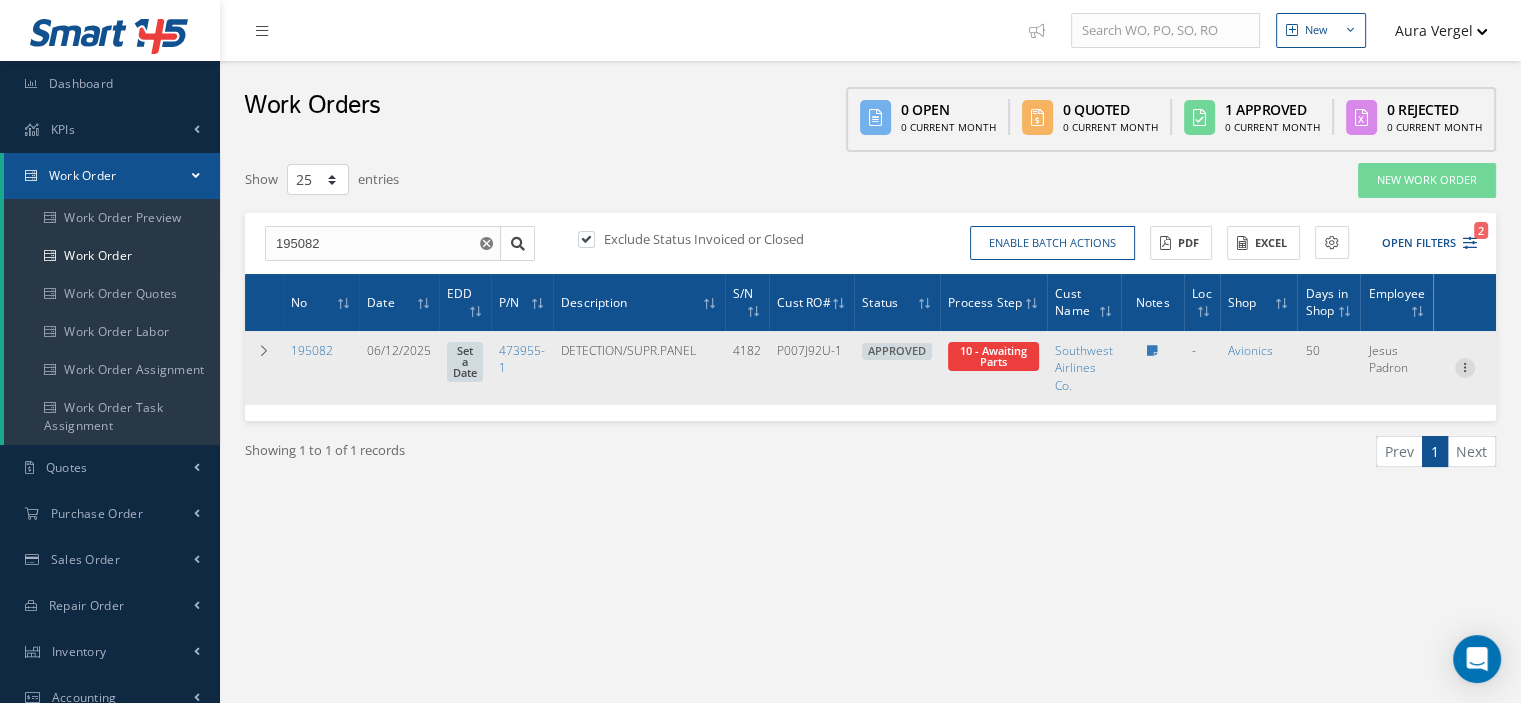 click at bounding box center [1465, 366] 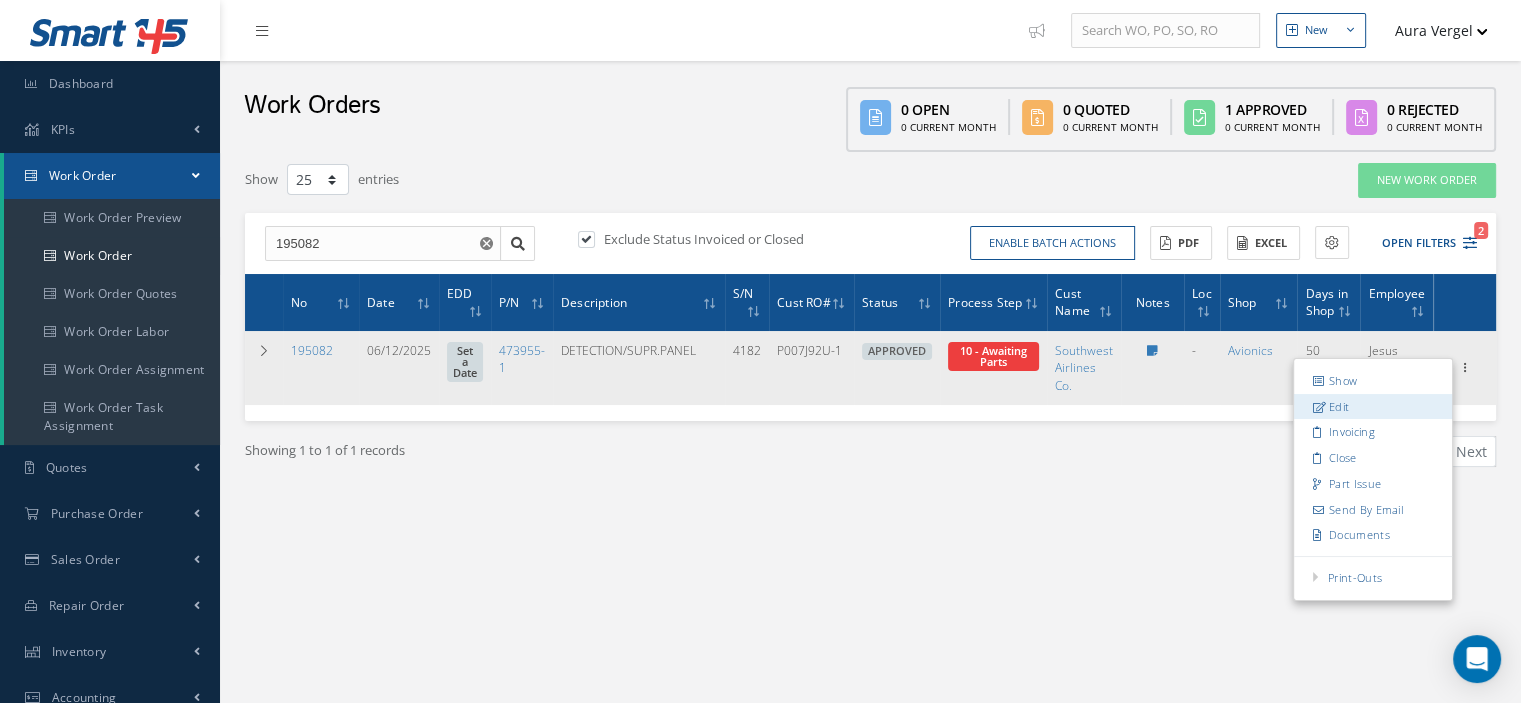 click on "Edit" at bounding box center [1373, 407] 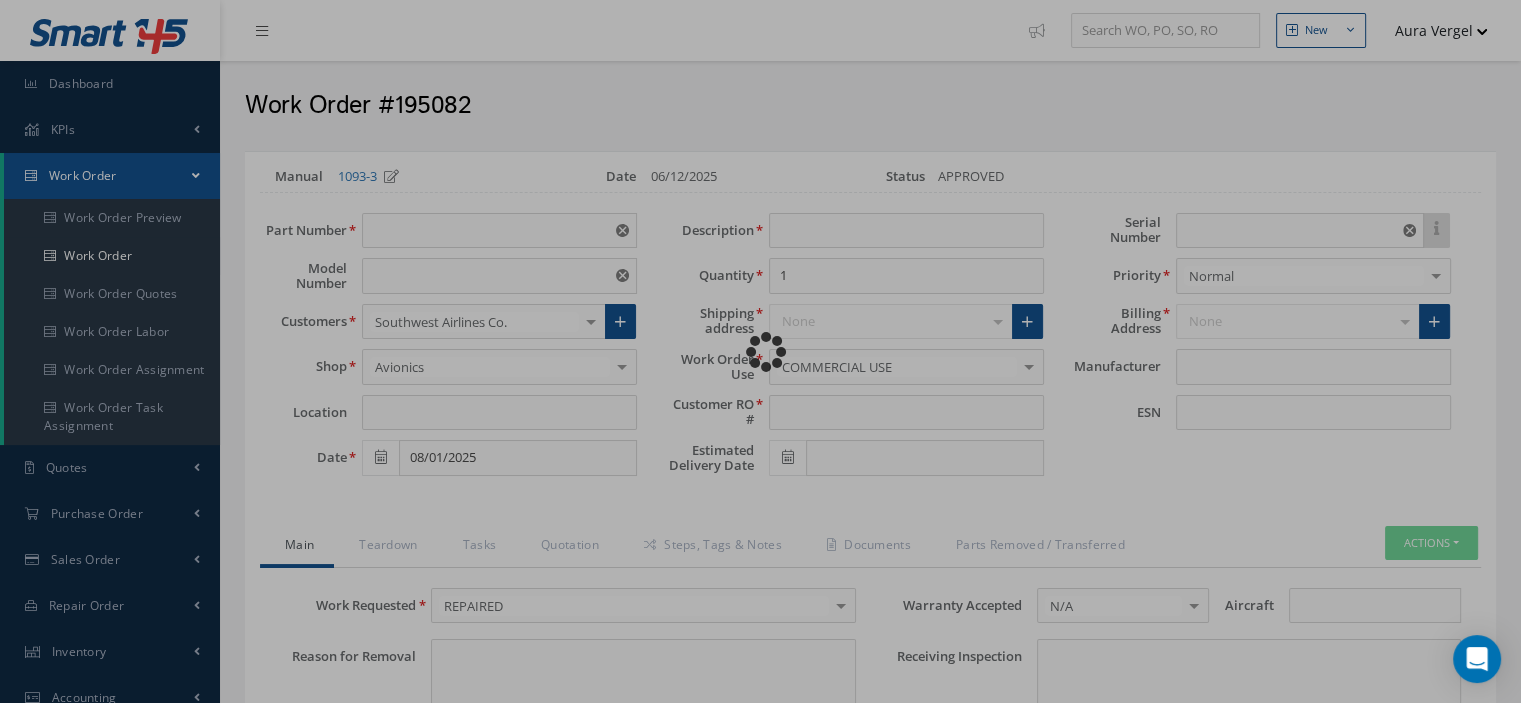 type on "473955-1" 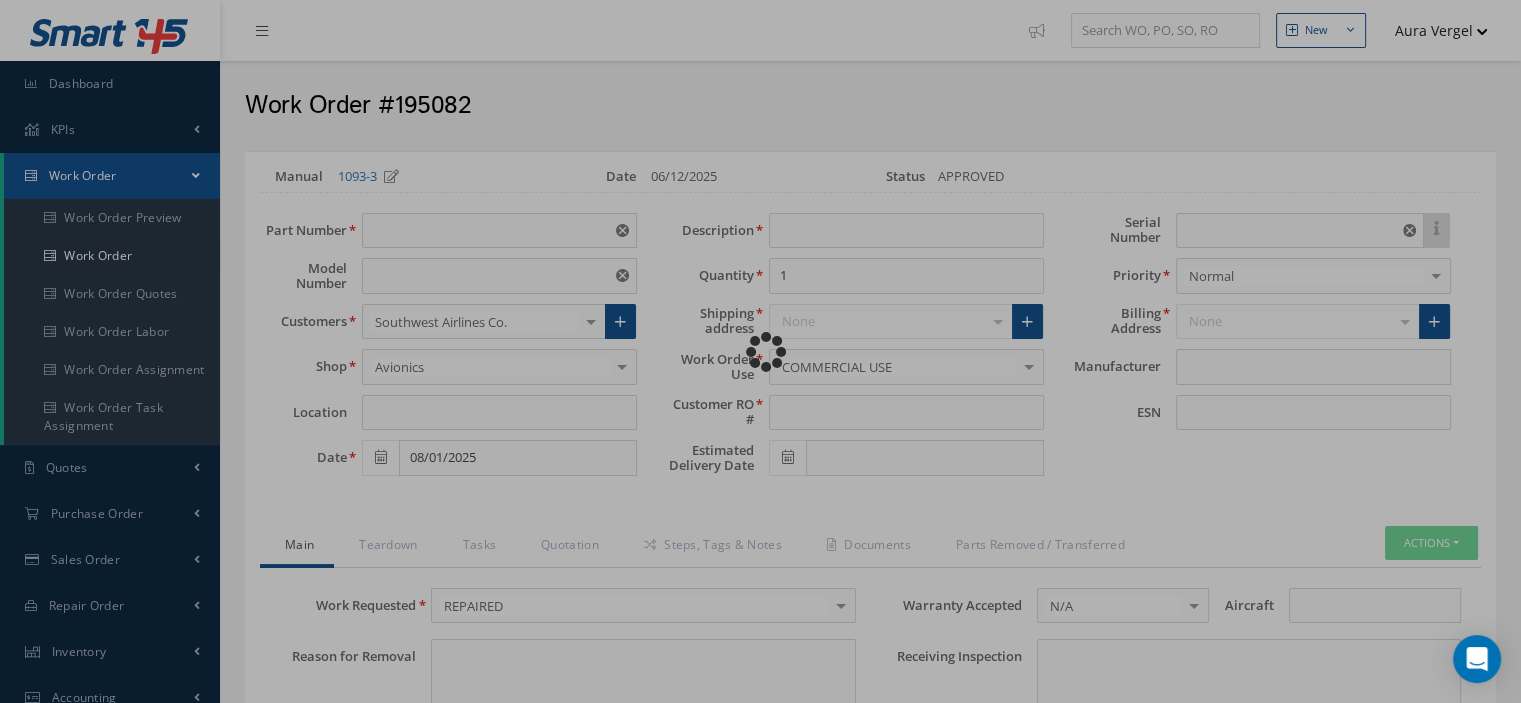 type on "VARIOUS" 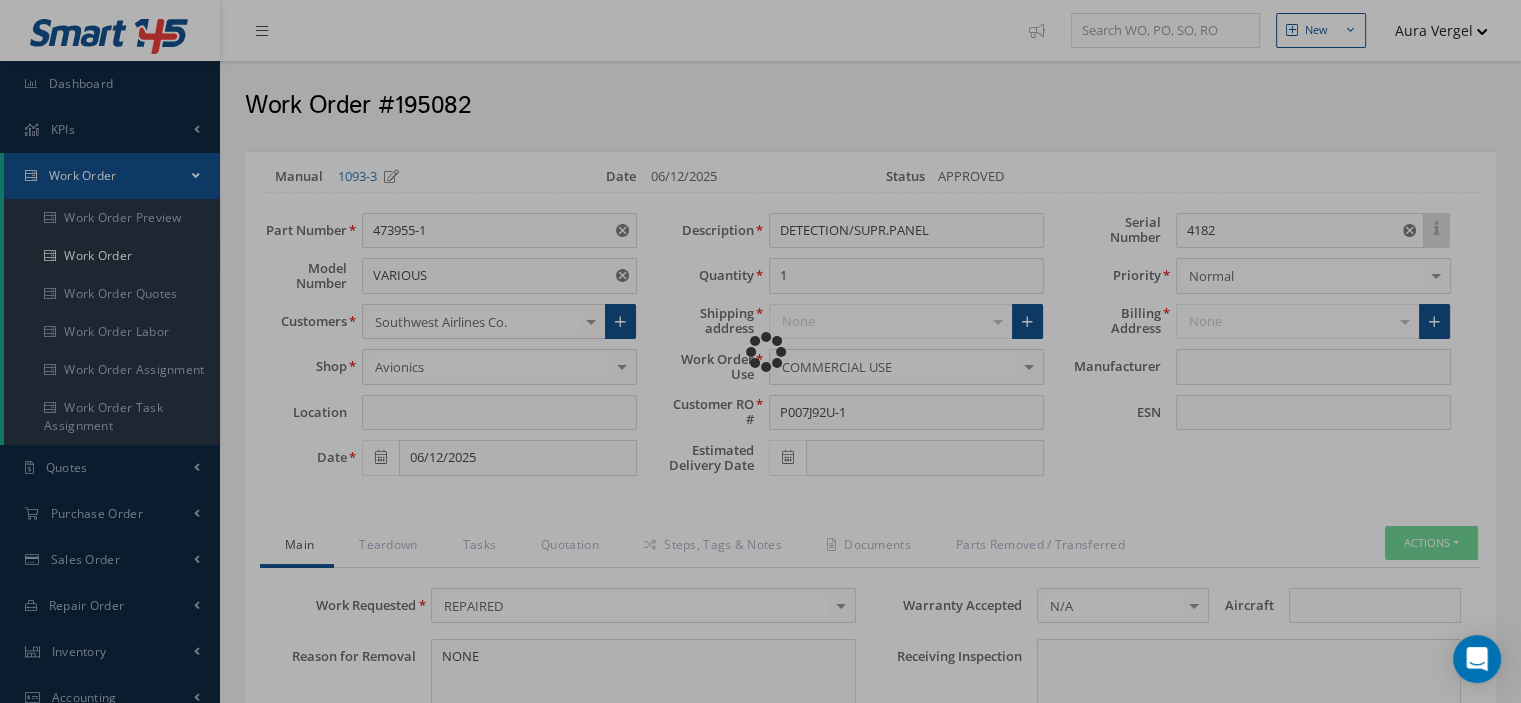 type on "KIDDE AEROSPACE" 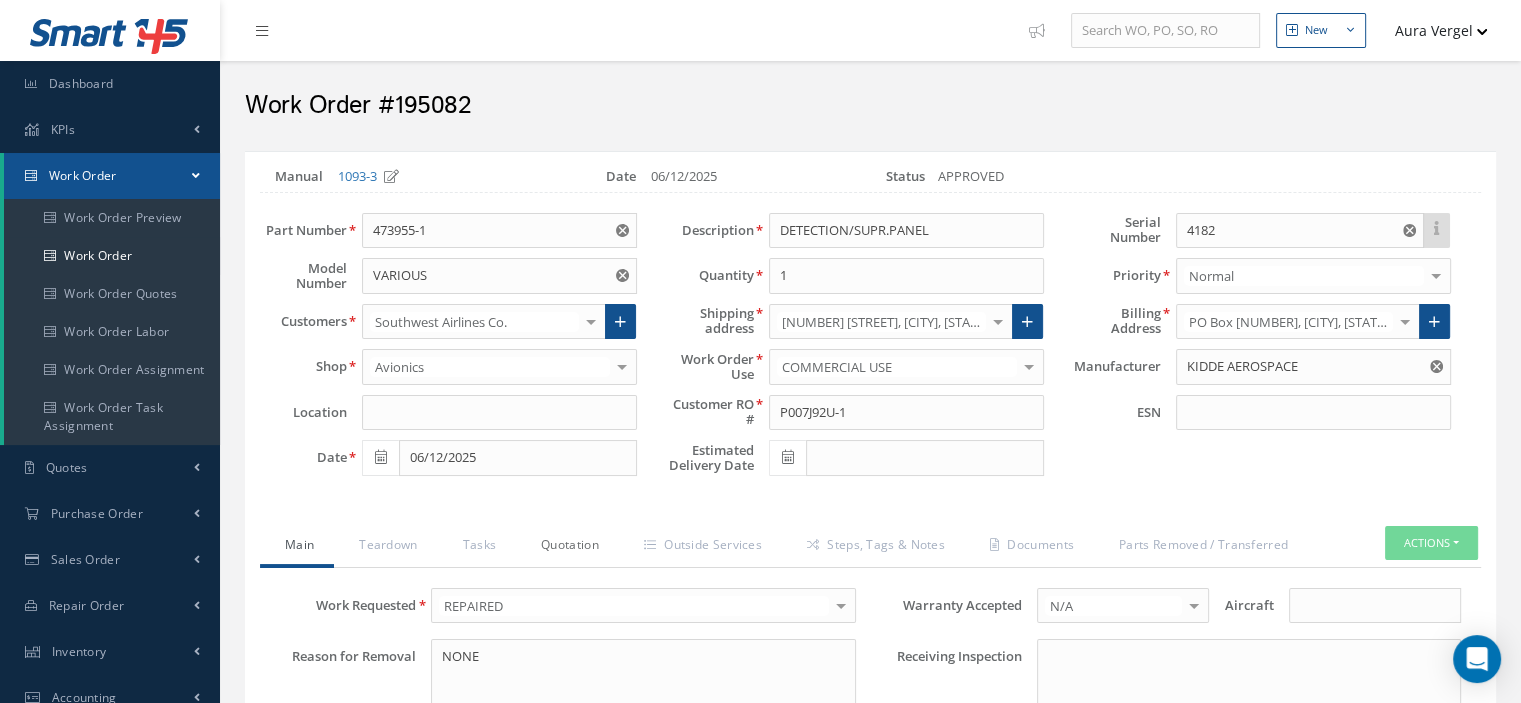 click on "Quotation" at bounding box center [567, 547] 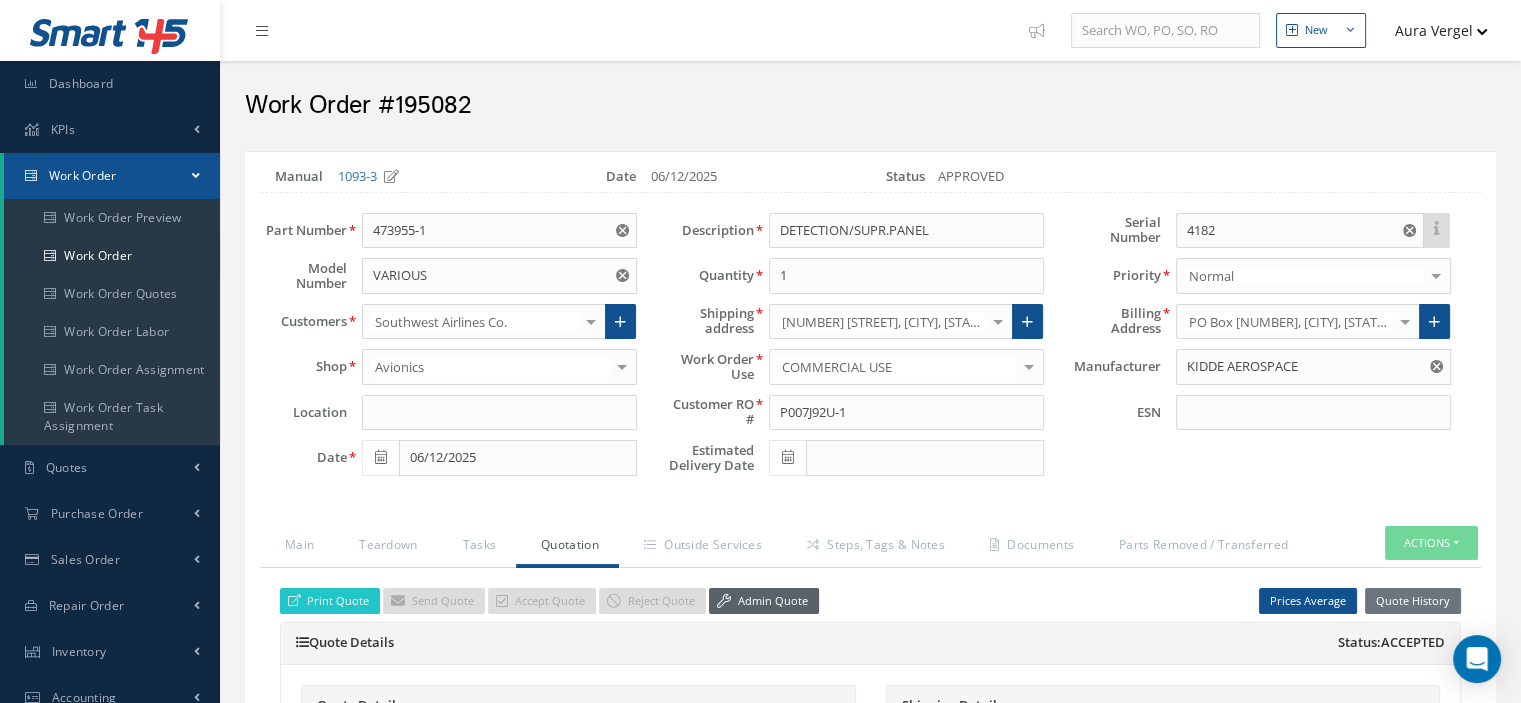 click on "Admin Quote" at bounding box center [764, 601] 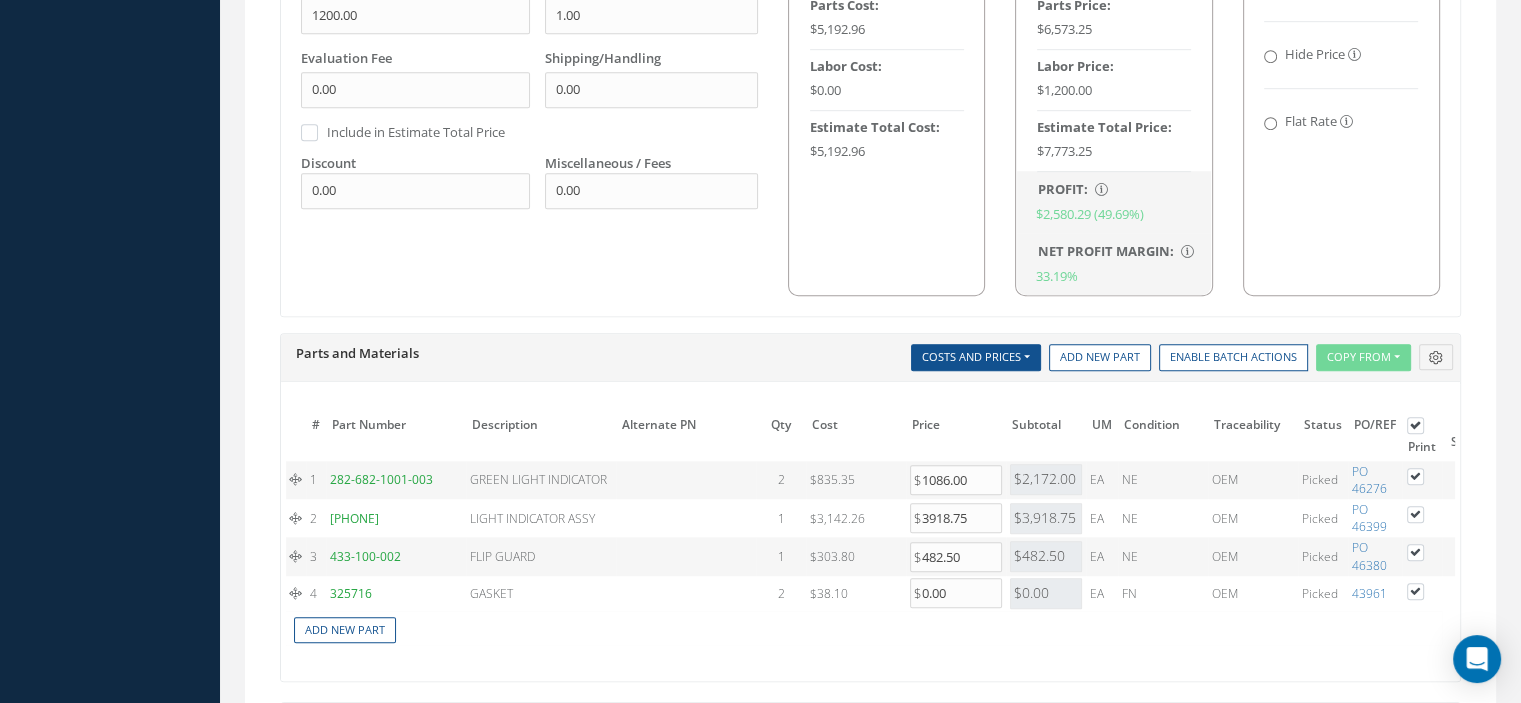 scroll, scrollTop: 1661, scrollLeft: 0, axis: vertical 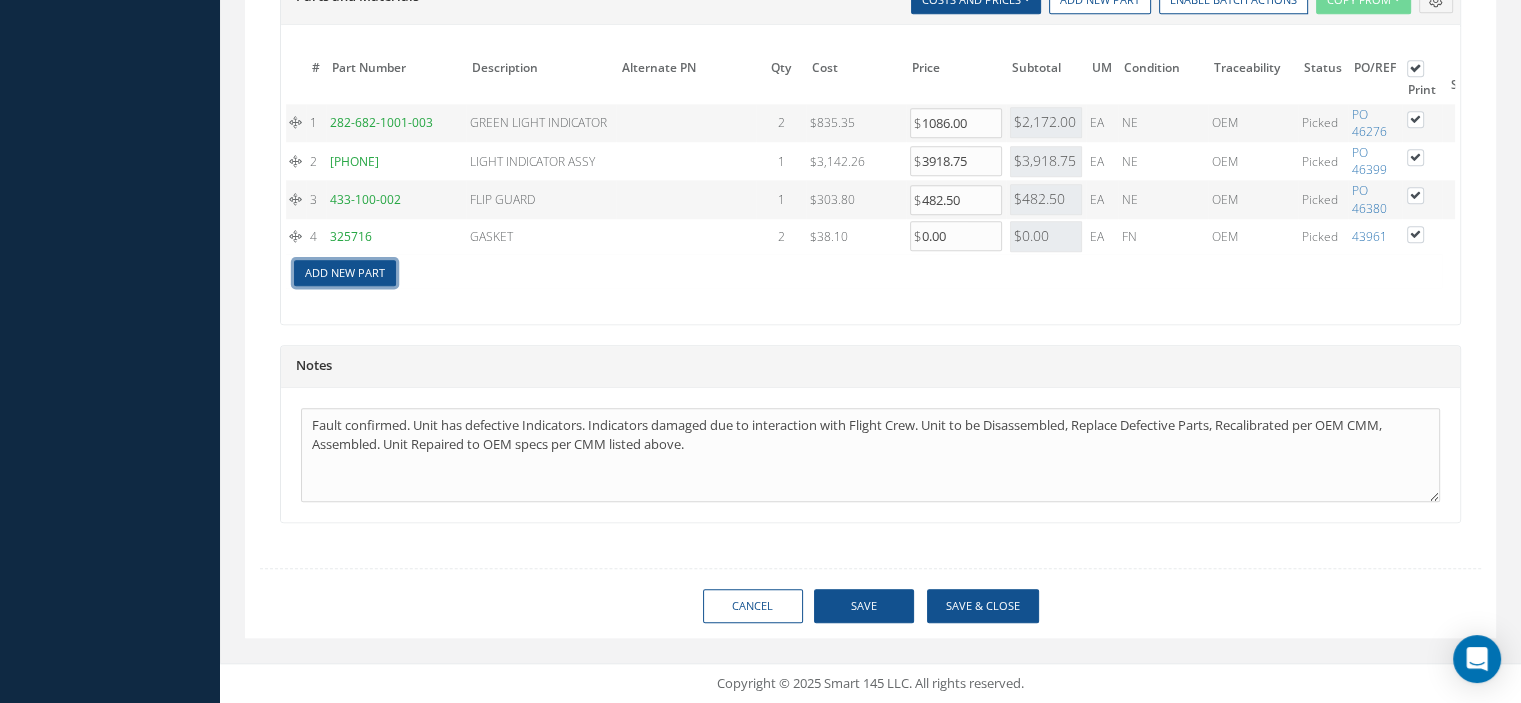click on "Add New Part" at bounding box center [345, 273] 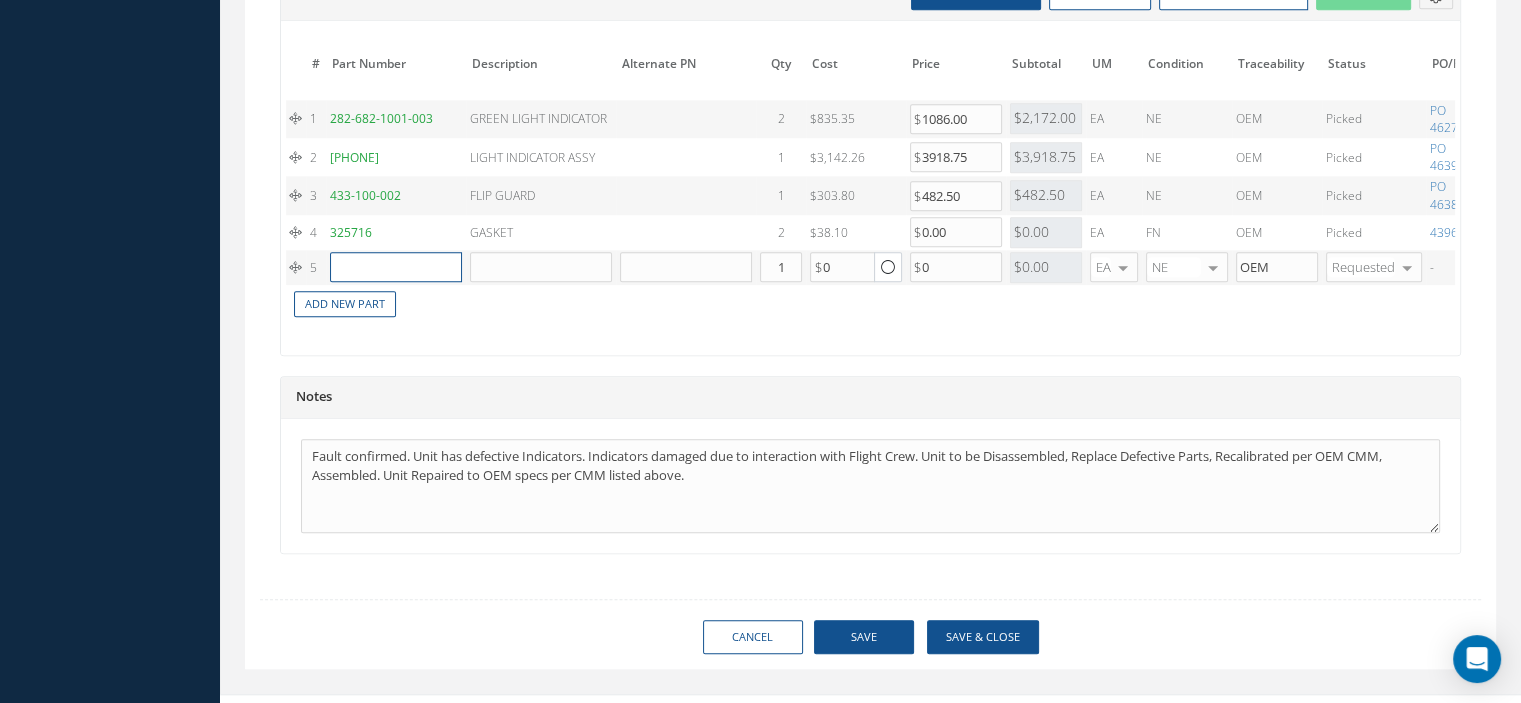 click at bounding box center [396, 267] 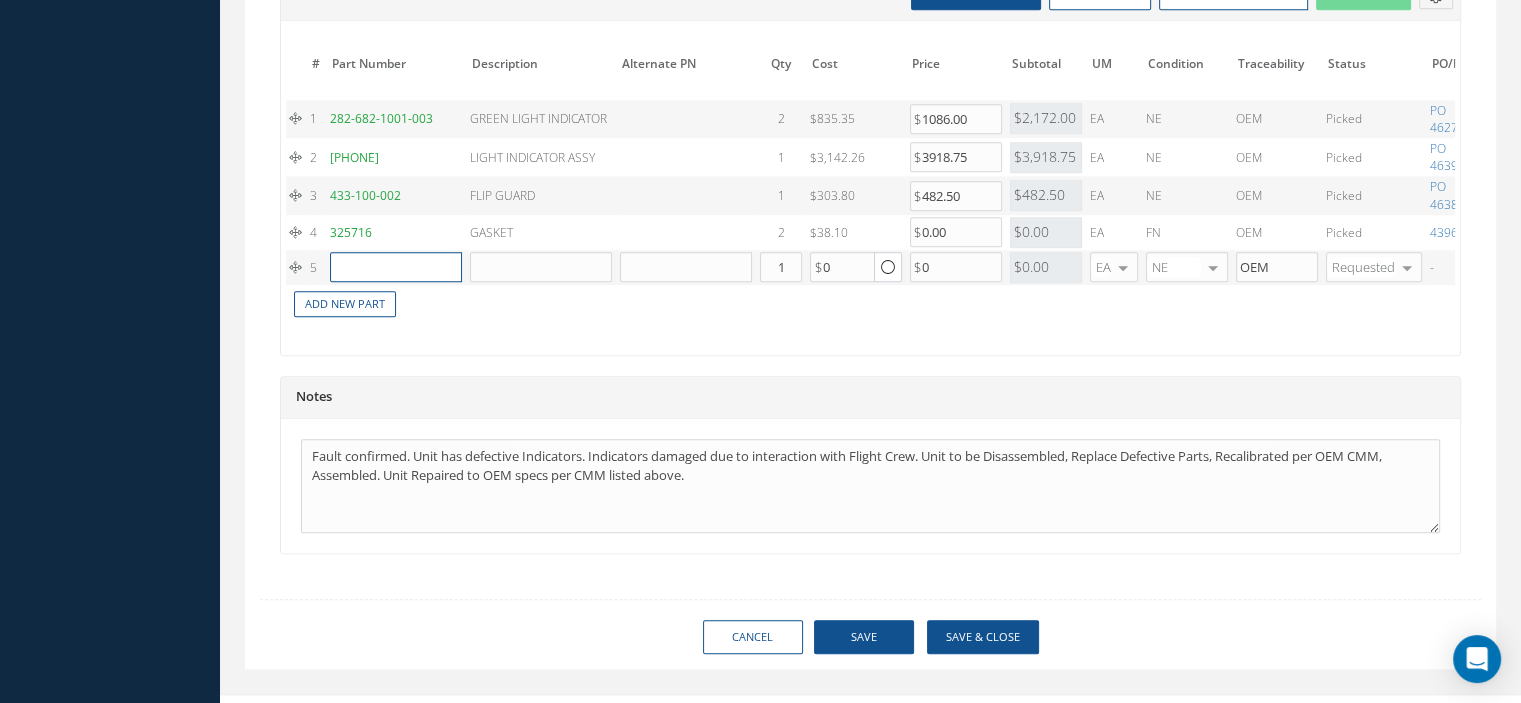 click at bounding box center (396, 267) 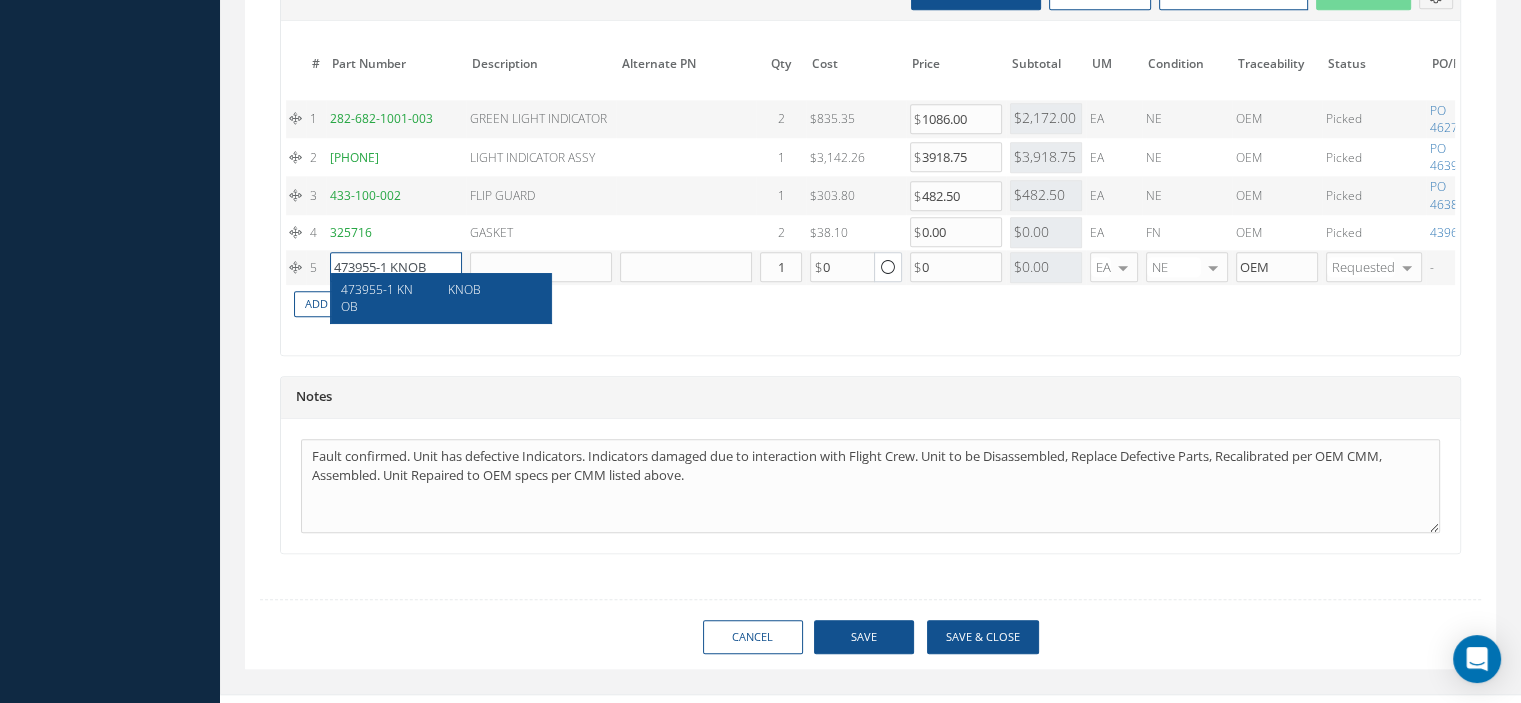 type on "473955-1 KNOB" 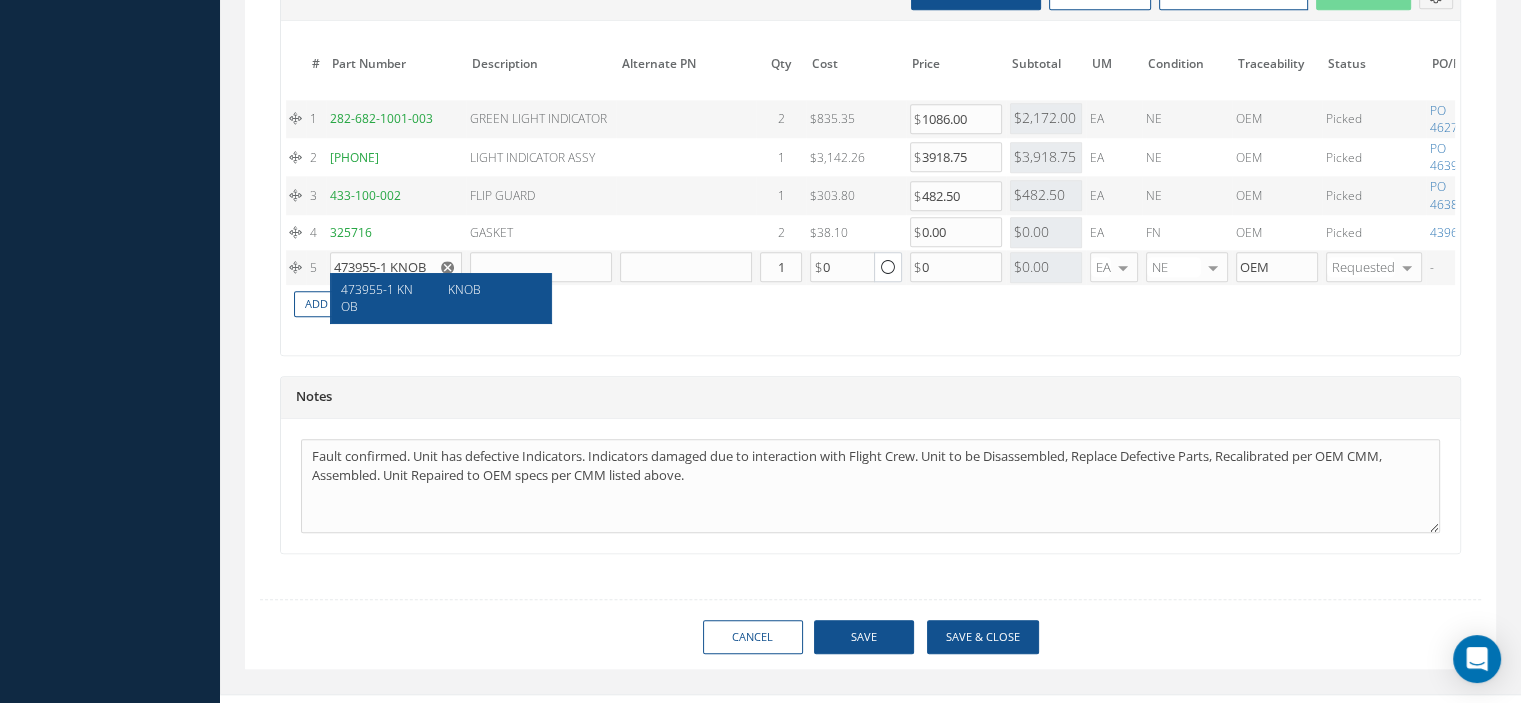 click on "473955-1 KNOB" at bounding box center [387, 298] 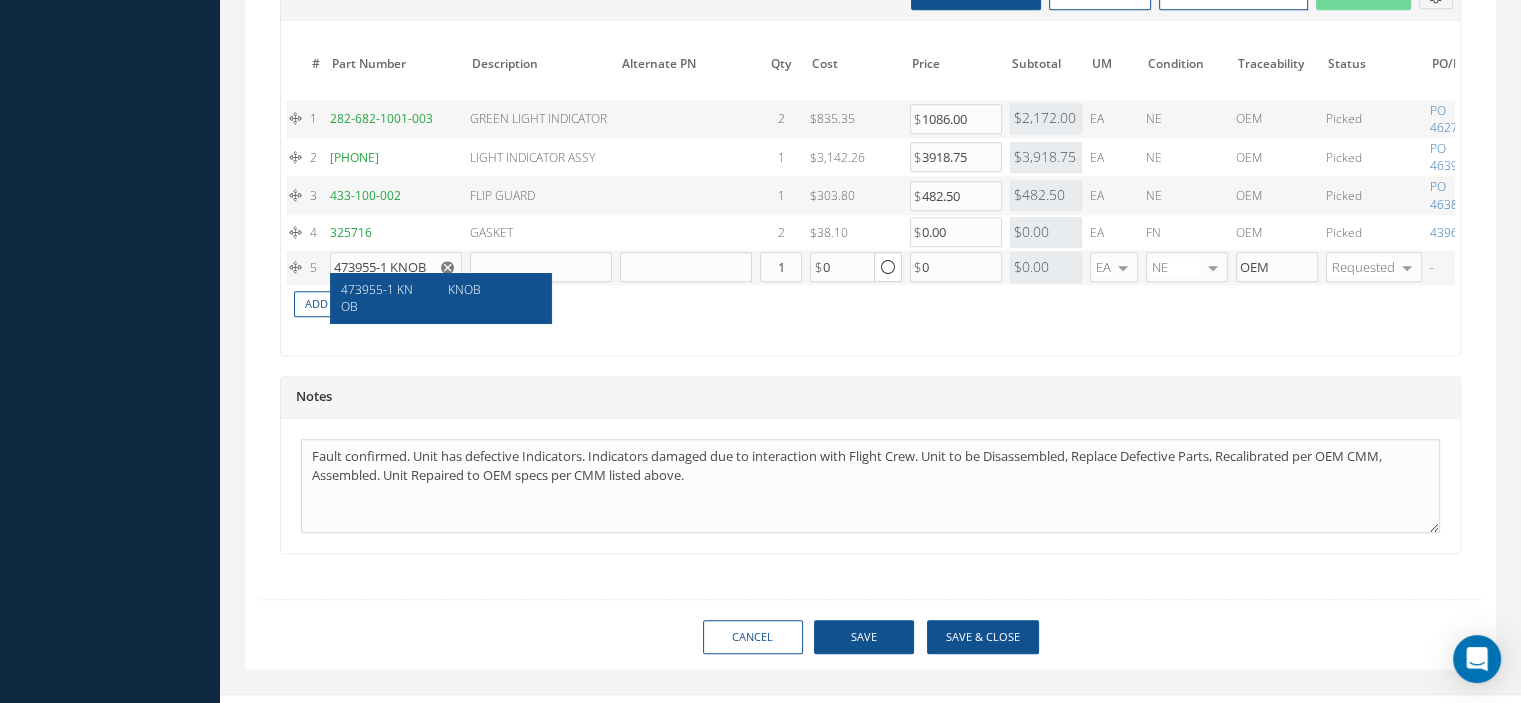 type on "KNOB" 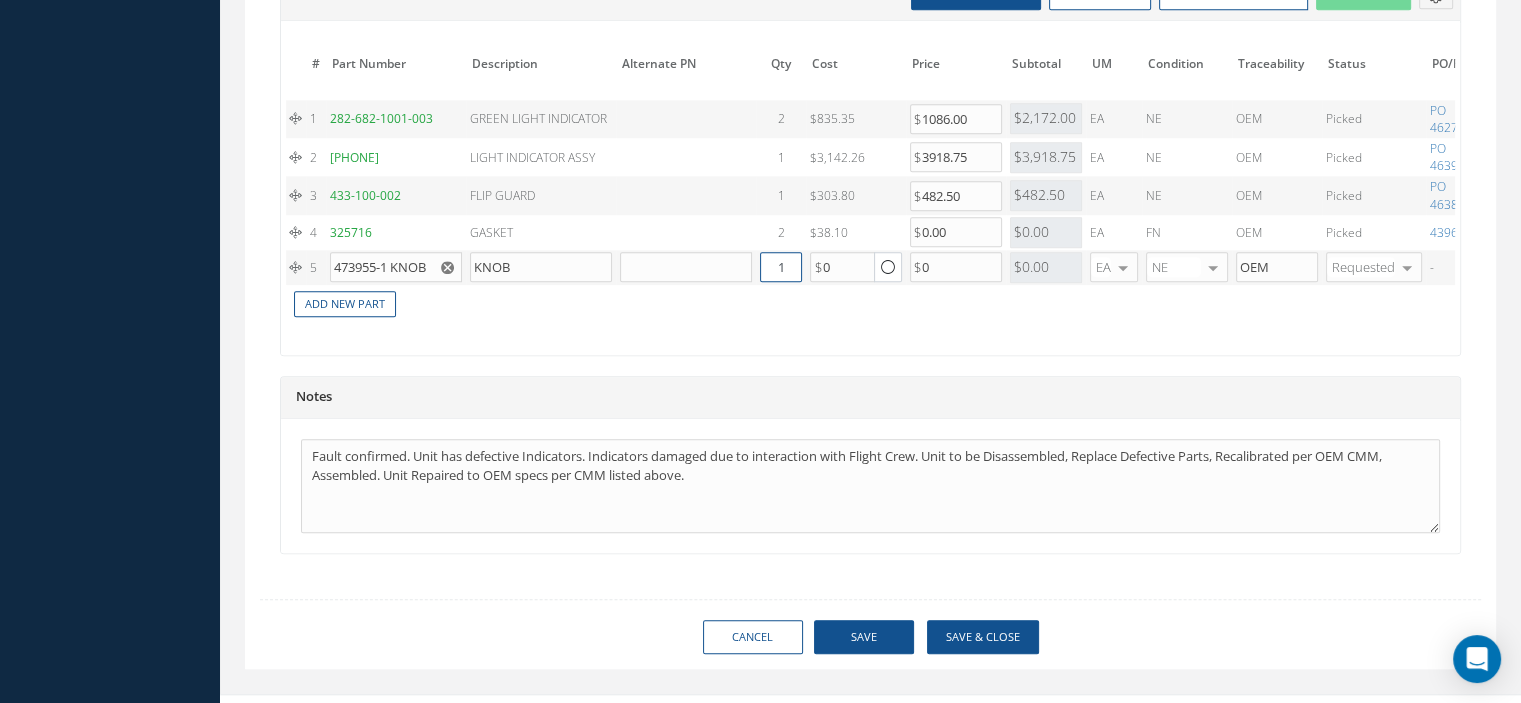 drag, startPoint x: 776, startPoint y: 253, endPoint x: 792, endPoint y: 253, distance: 16 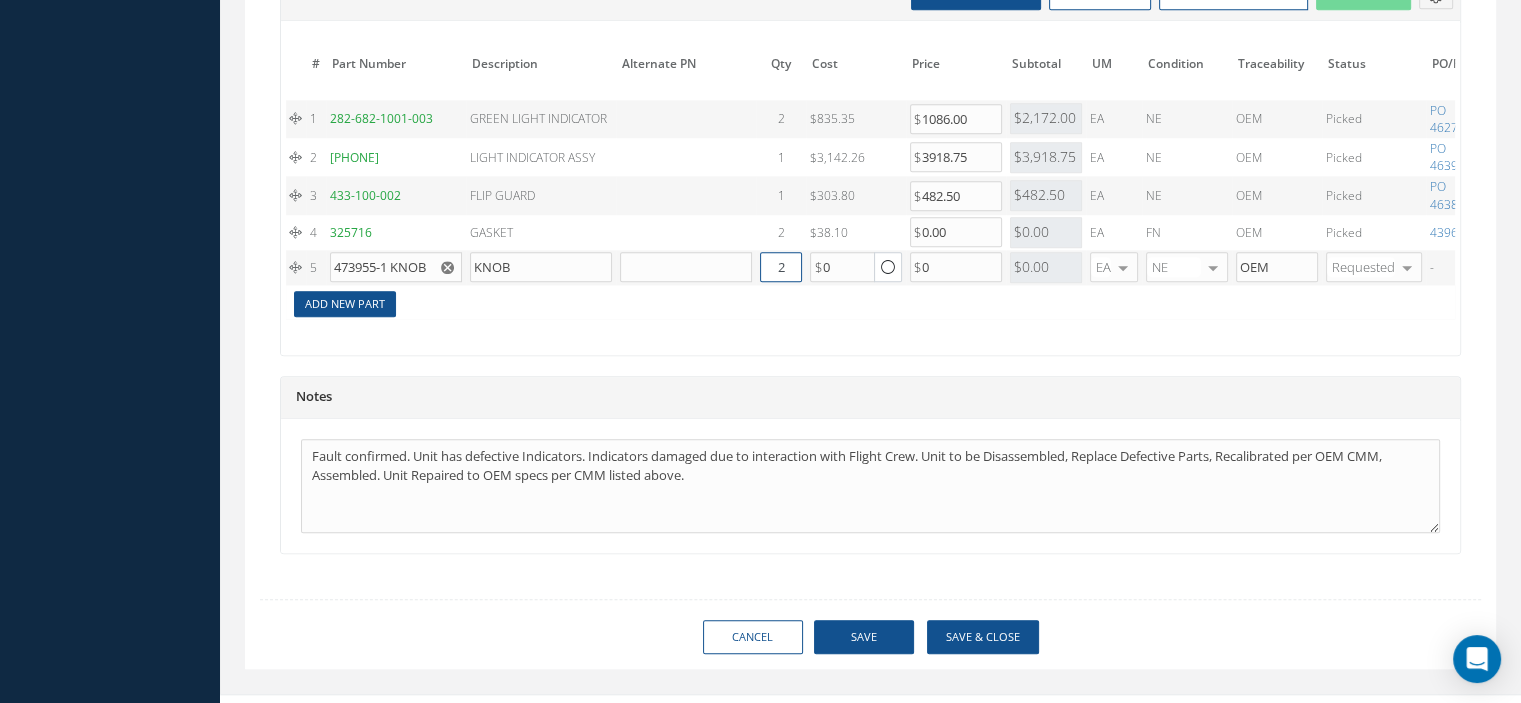 type on "2" 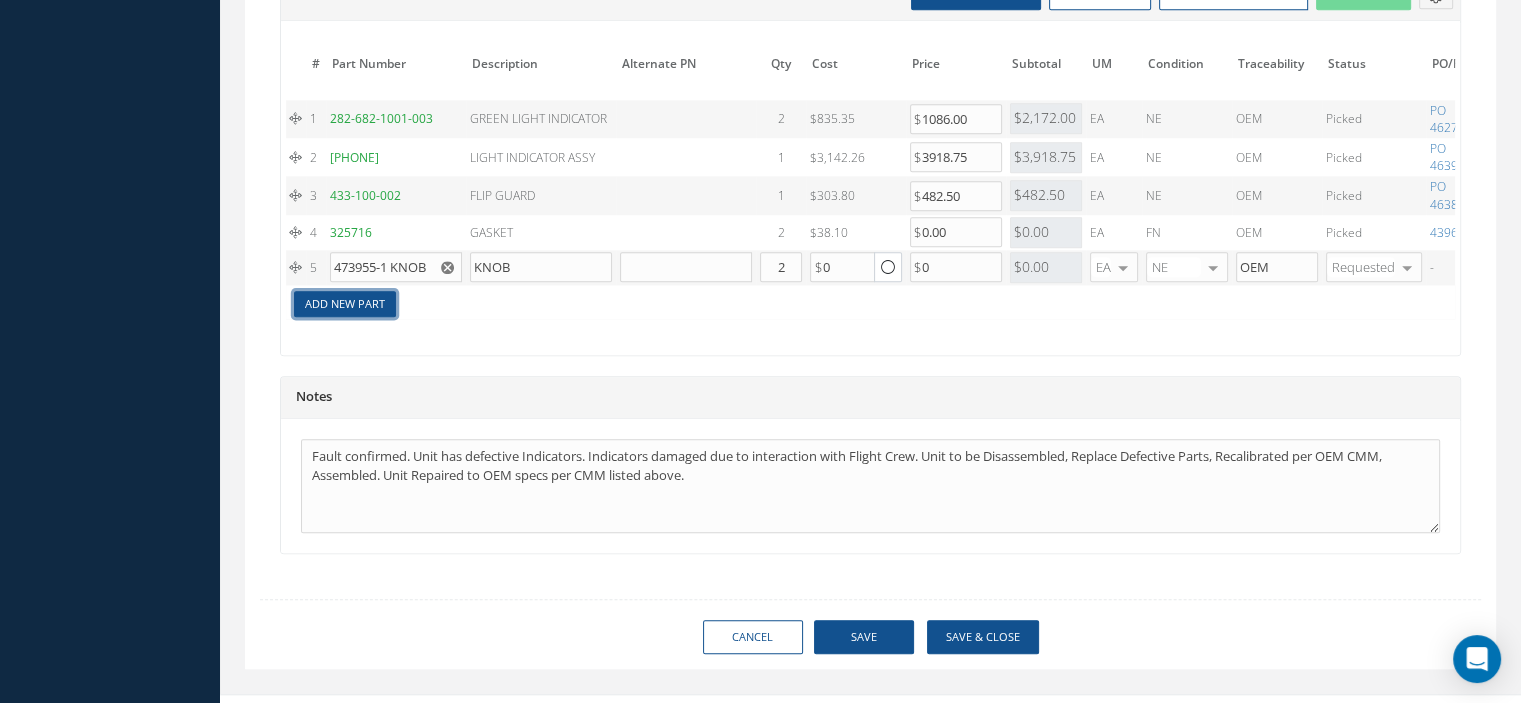 click on "Add New Part" at bounding box center (345, 304) 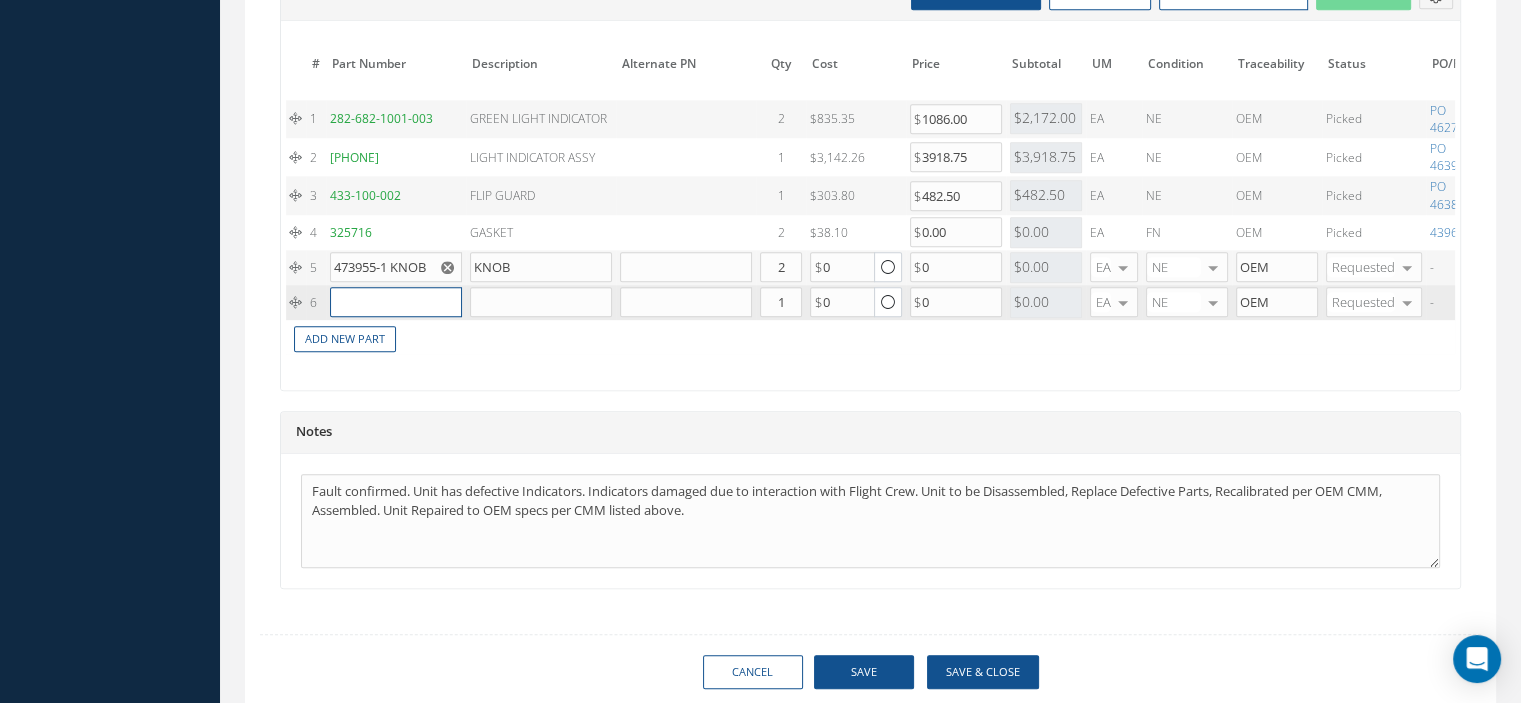 click at bounding box center (396, 302) 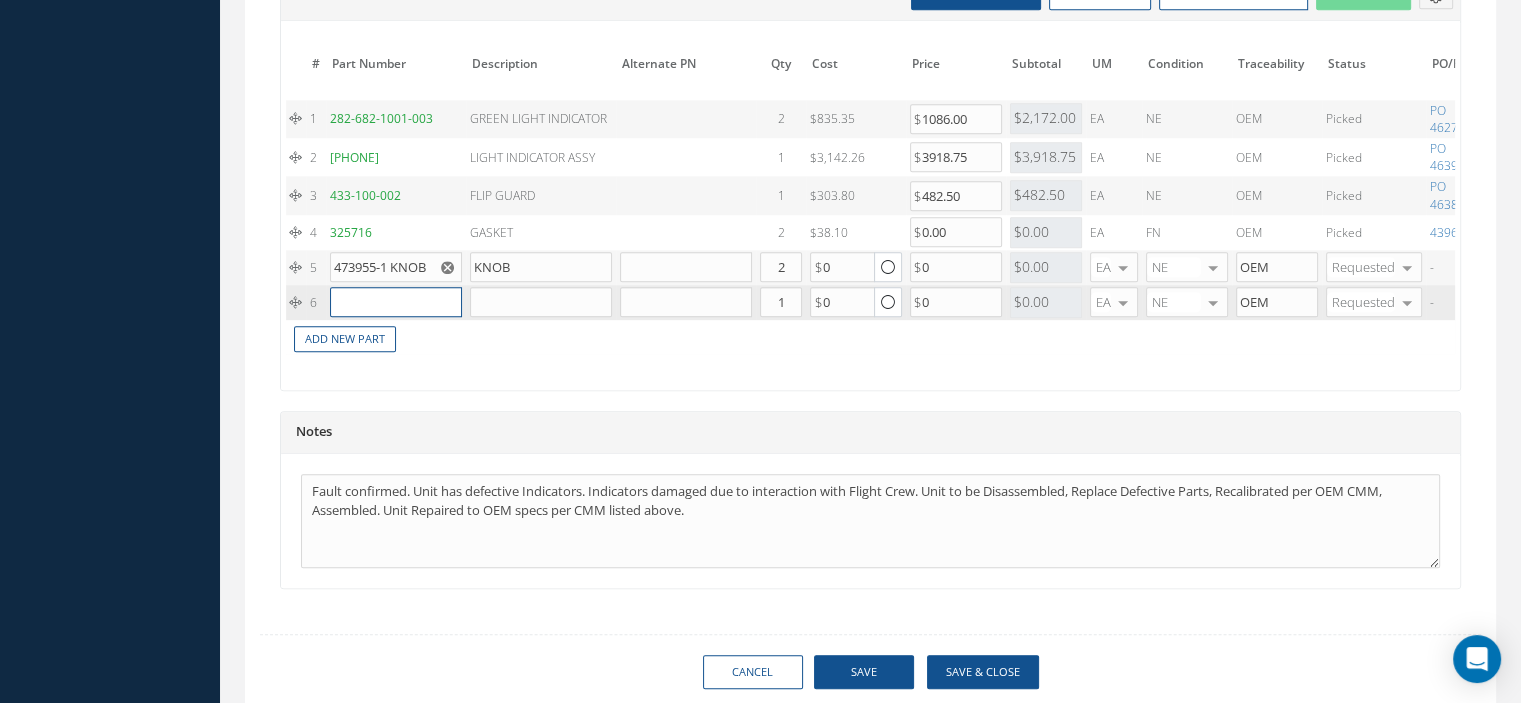 click at bounding box center (396, 302) 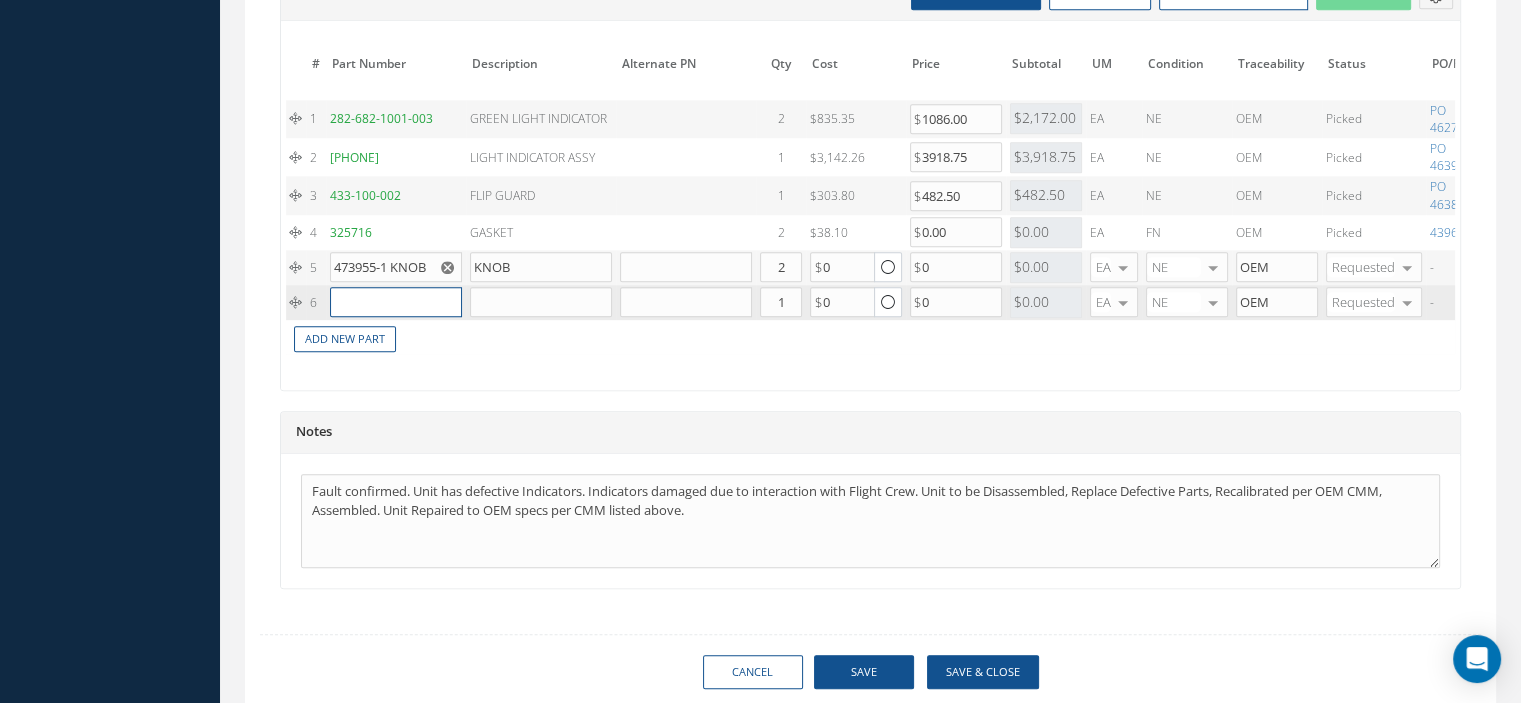 click at bounding box center (396, 302) 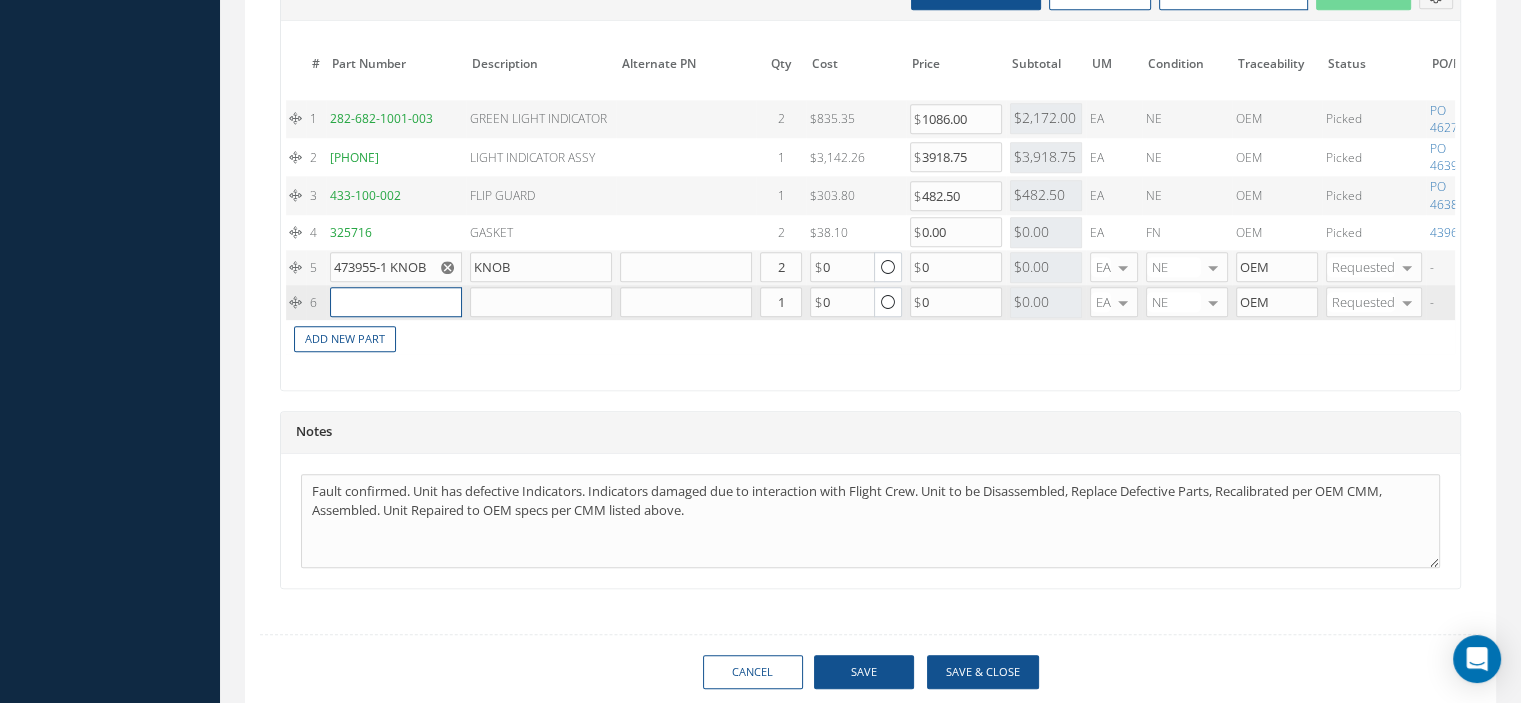 paste on "473955-1 PANEL" 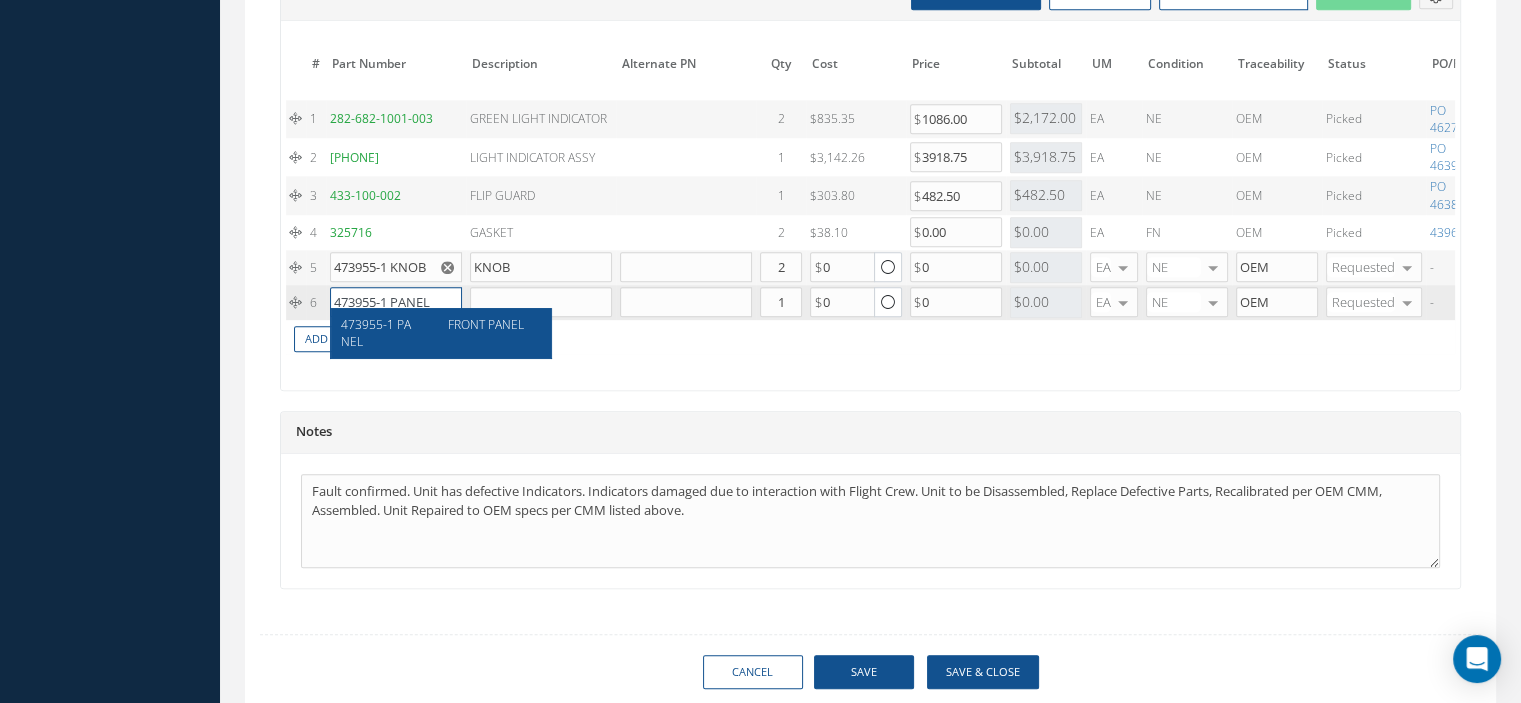 type on "473955-1 PANEL" 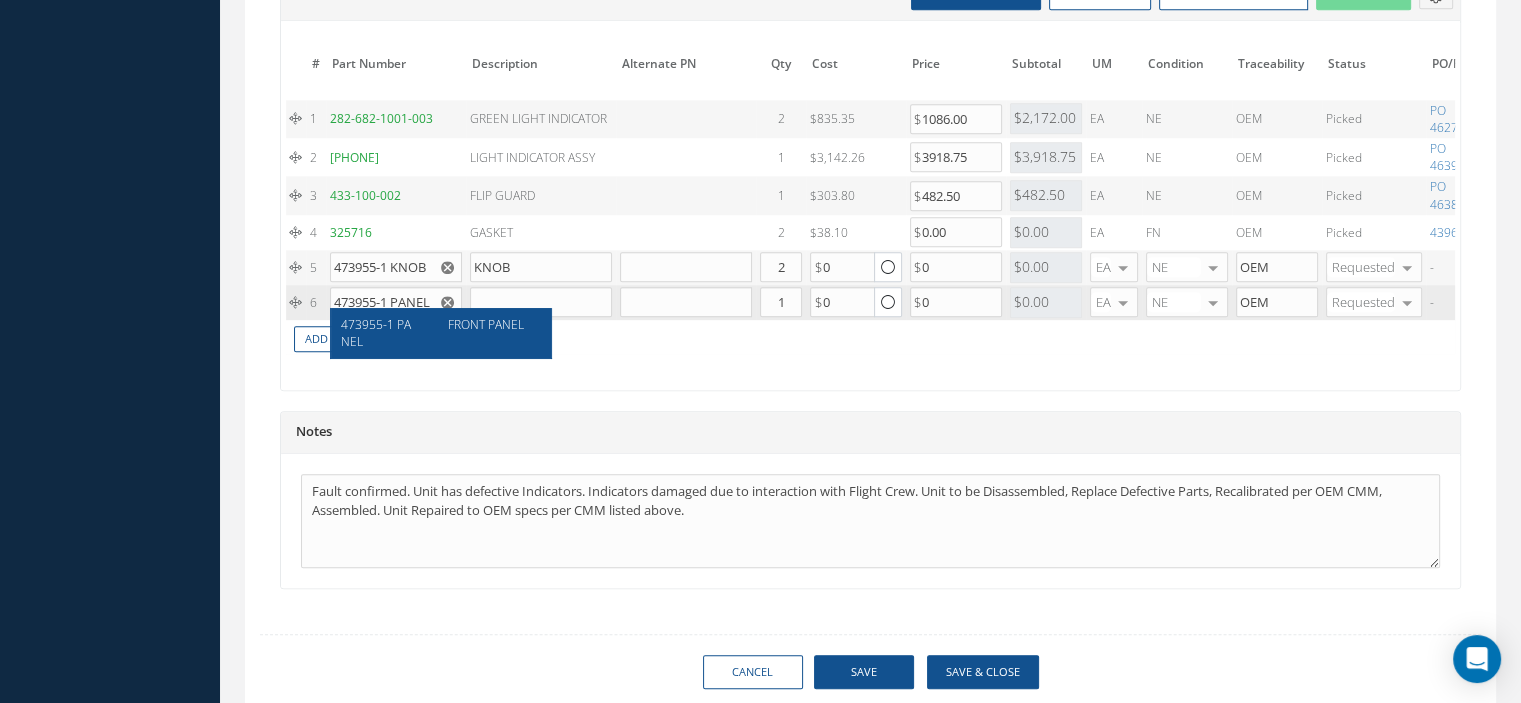 click on "FRONT PANEL" at bounding box center (487, 333) 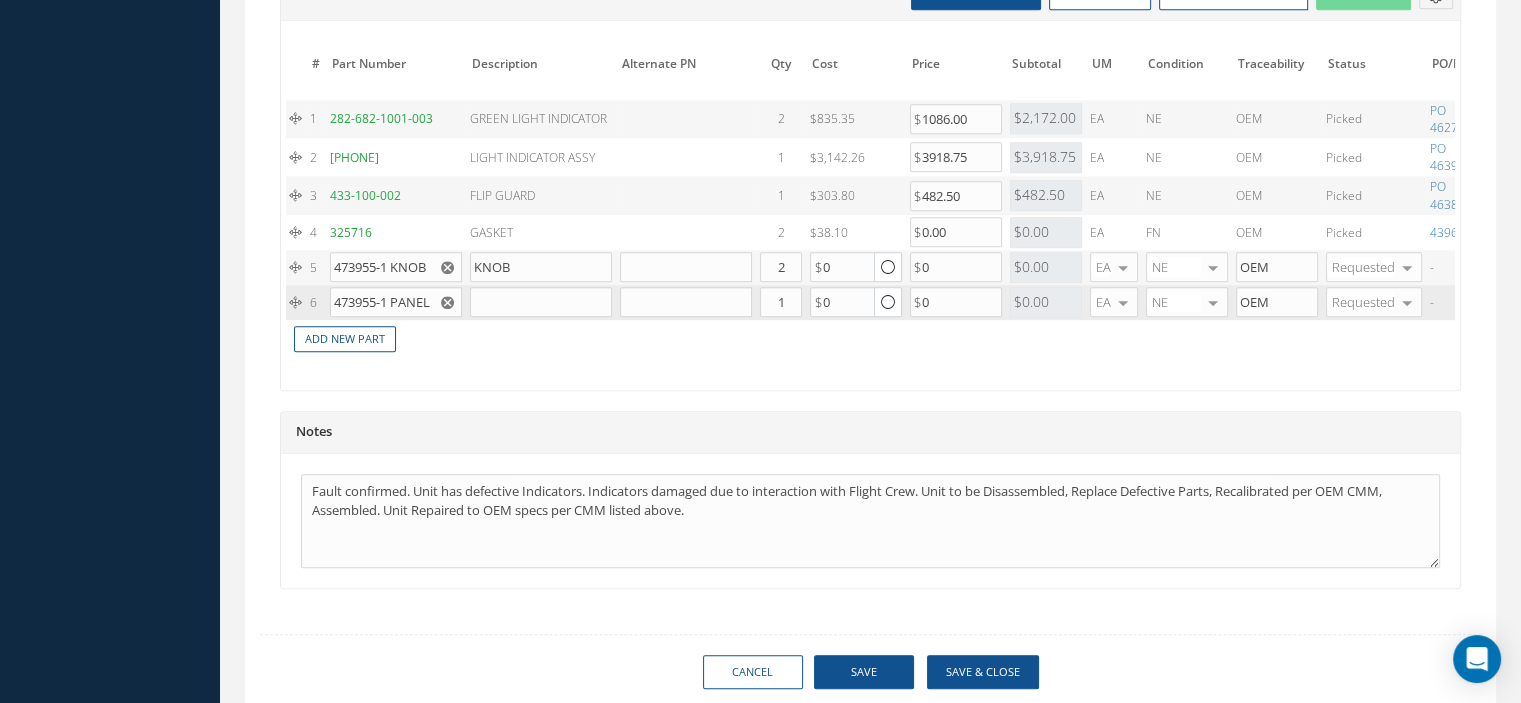 type on "FRONT PANEL" 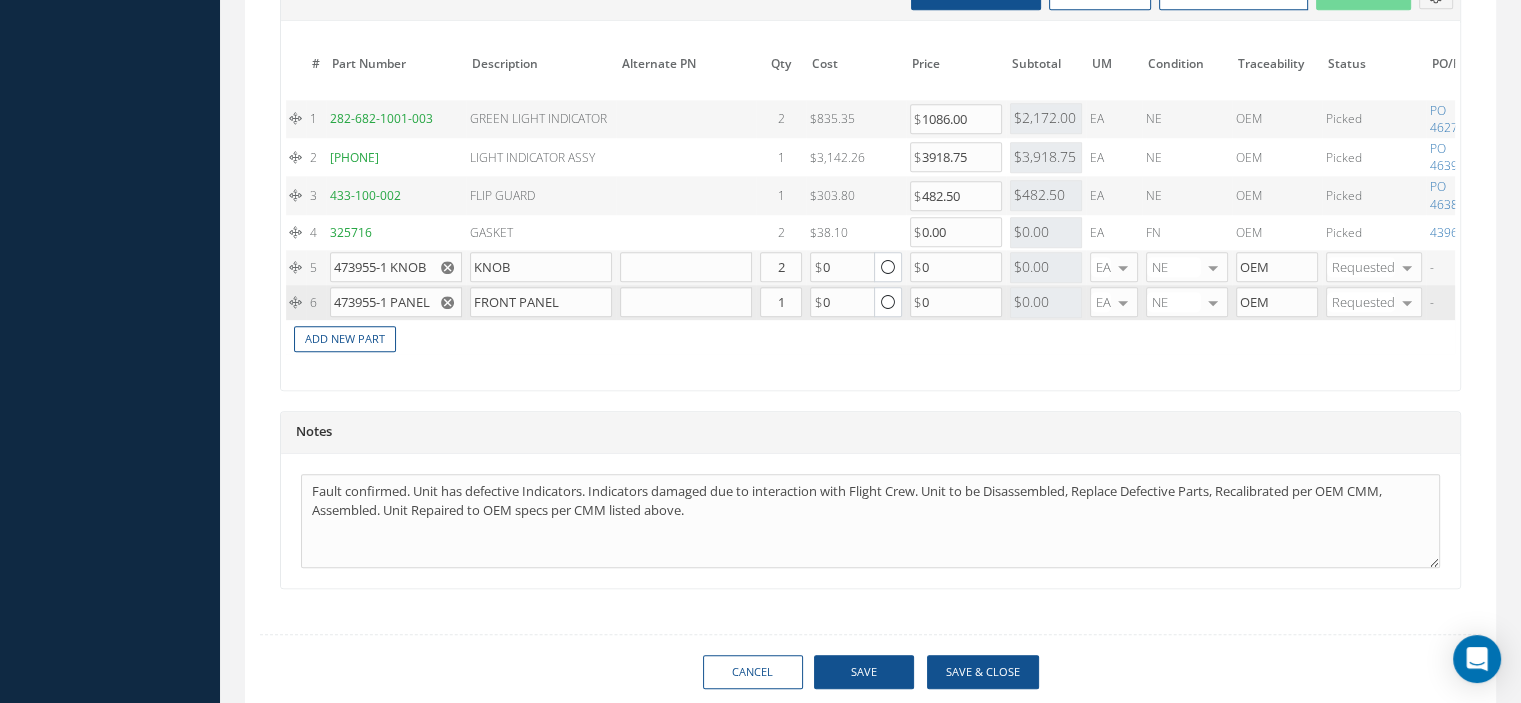 scroll, scrollTop: 0, scrollLeft: 208, axis: horizontal 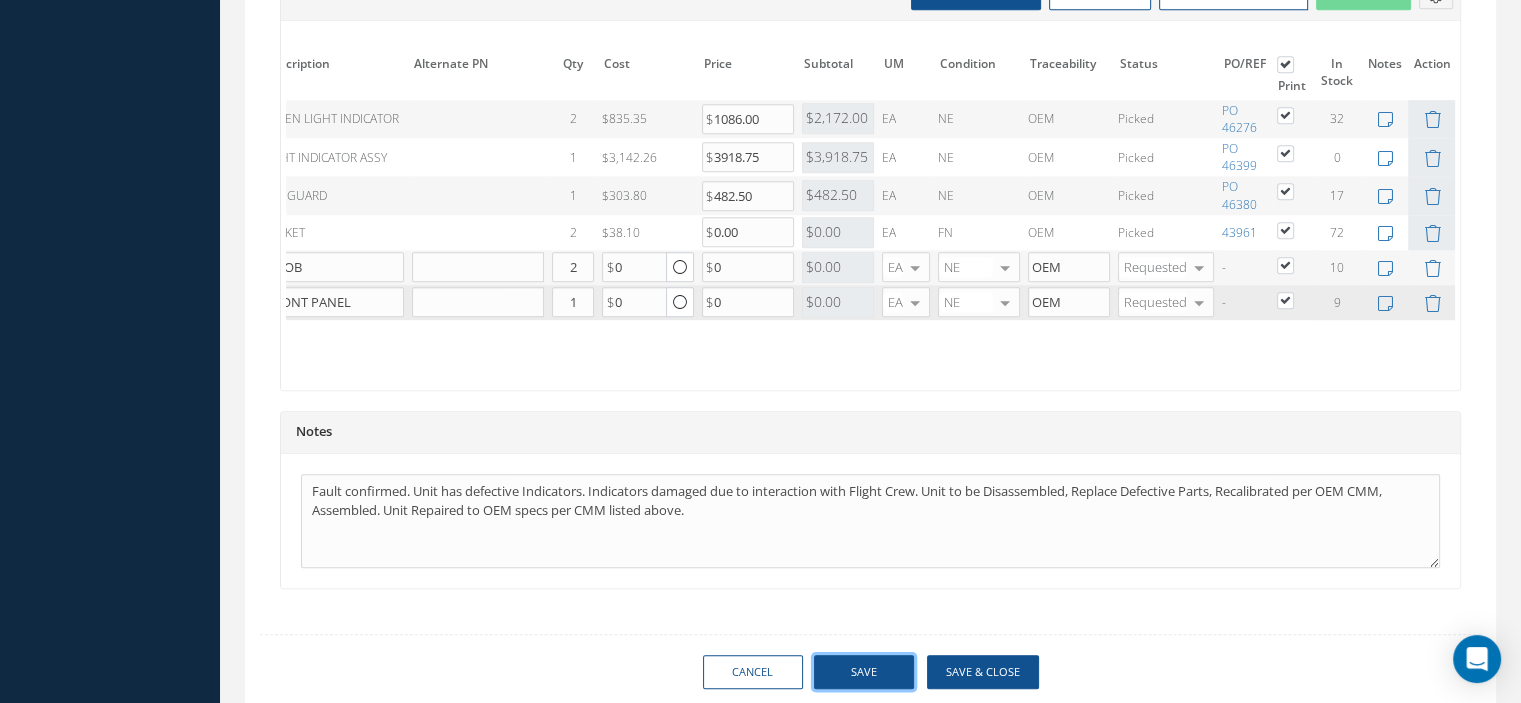 click on "Save" at bounding box center [864, 672] 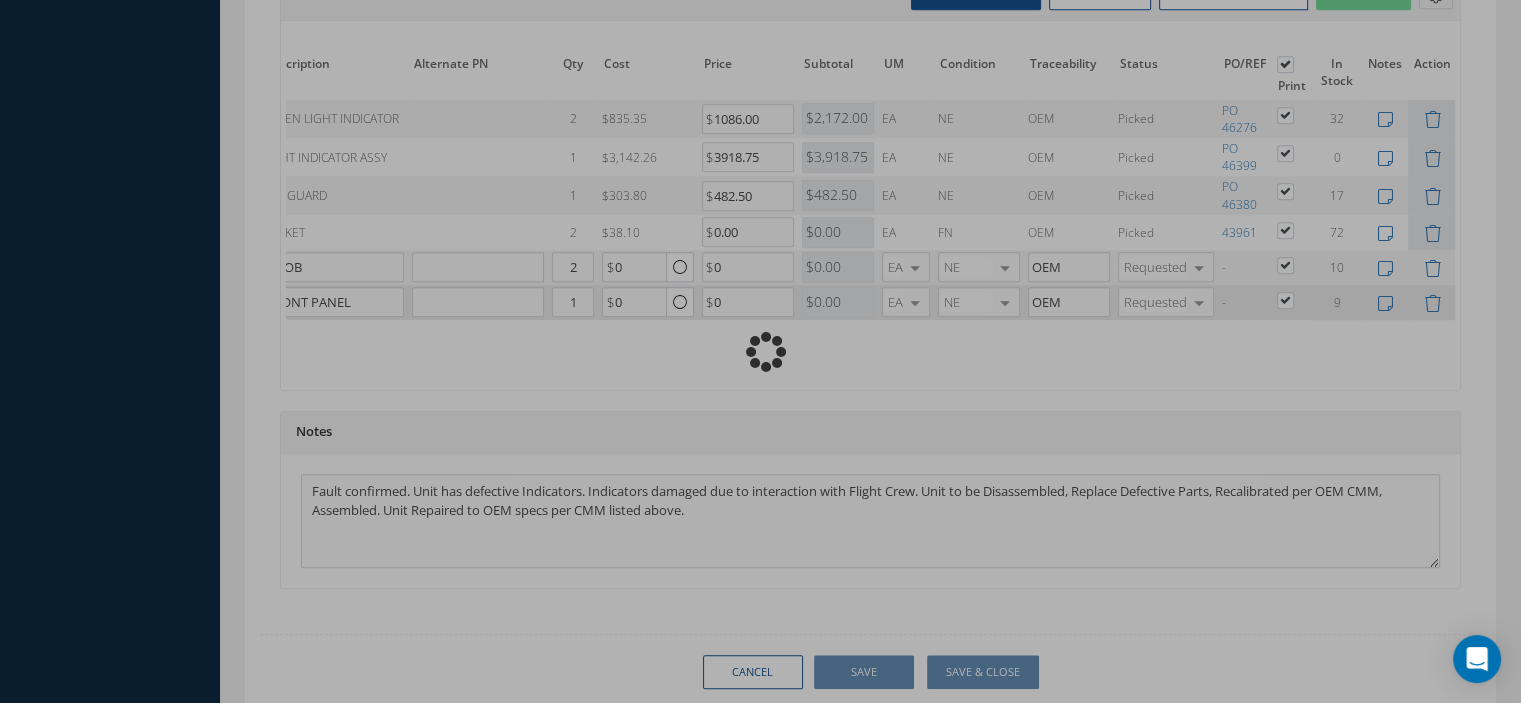 type 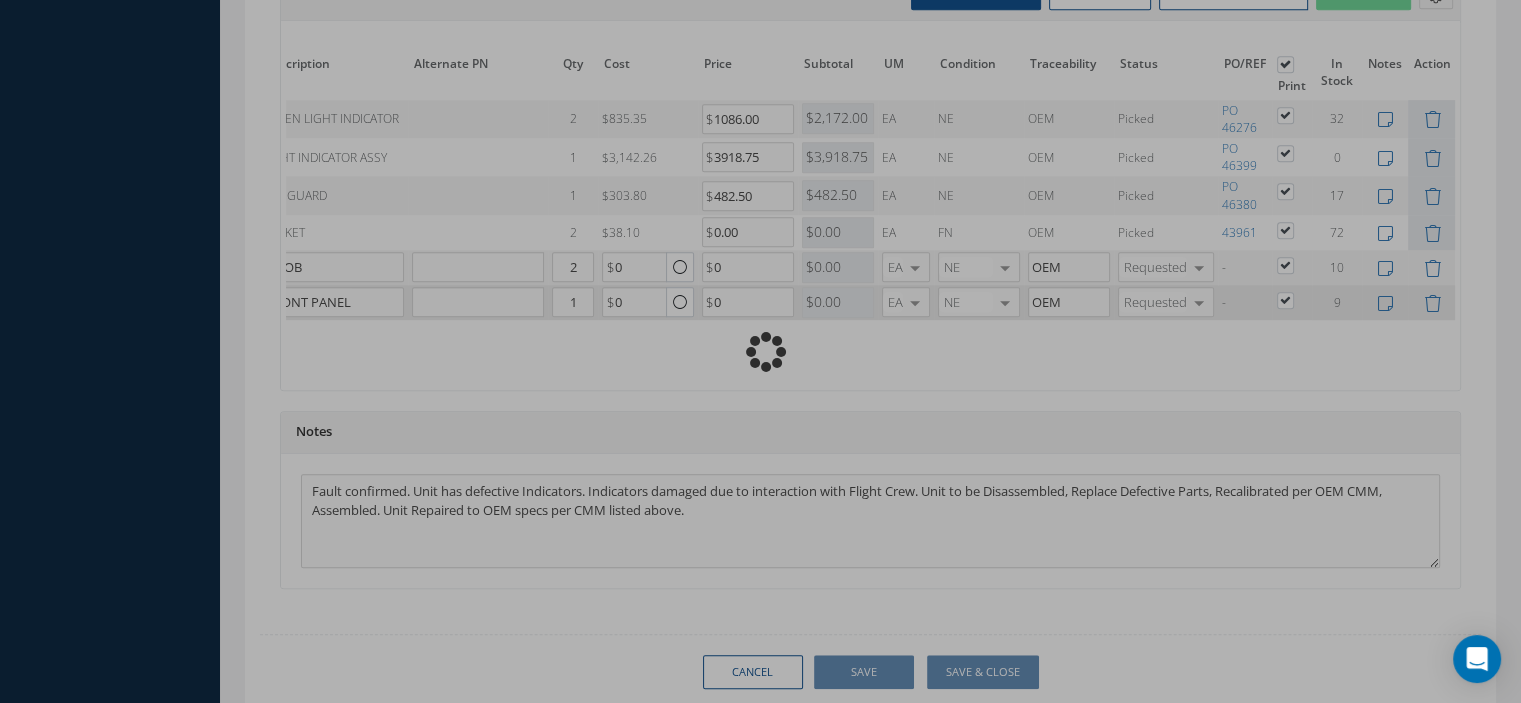 checkbox on "true" 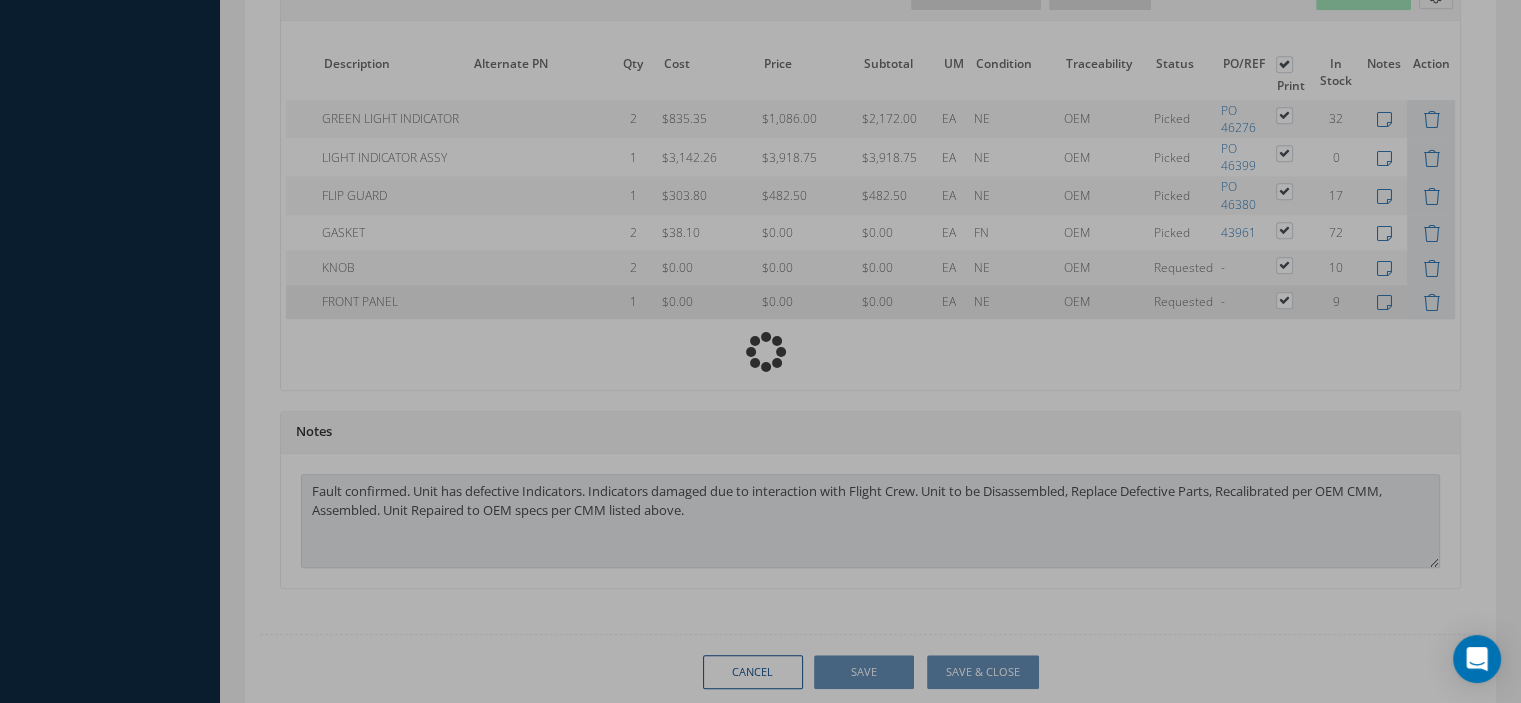 type on "KIDDE AEROSPACE" 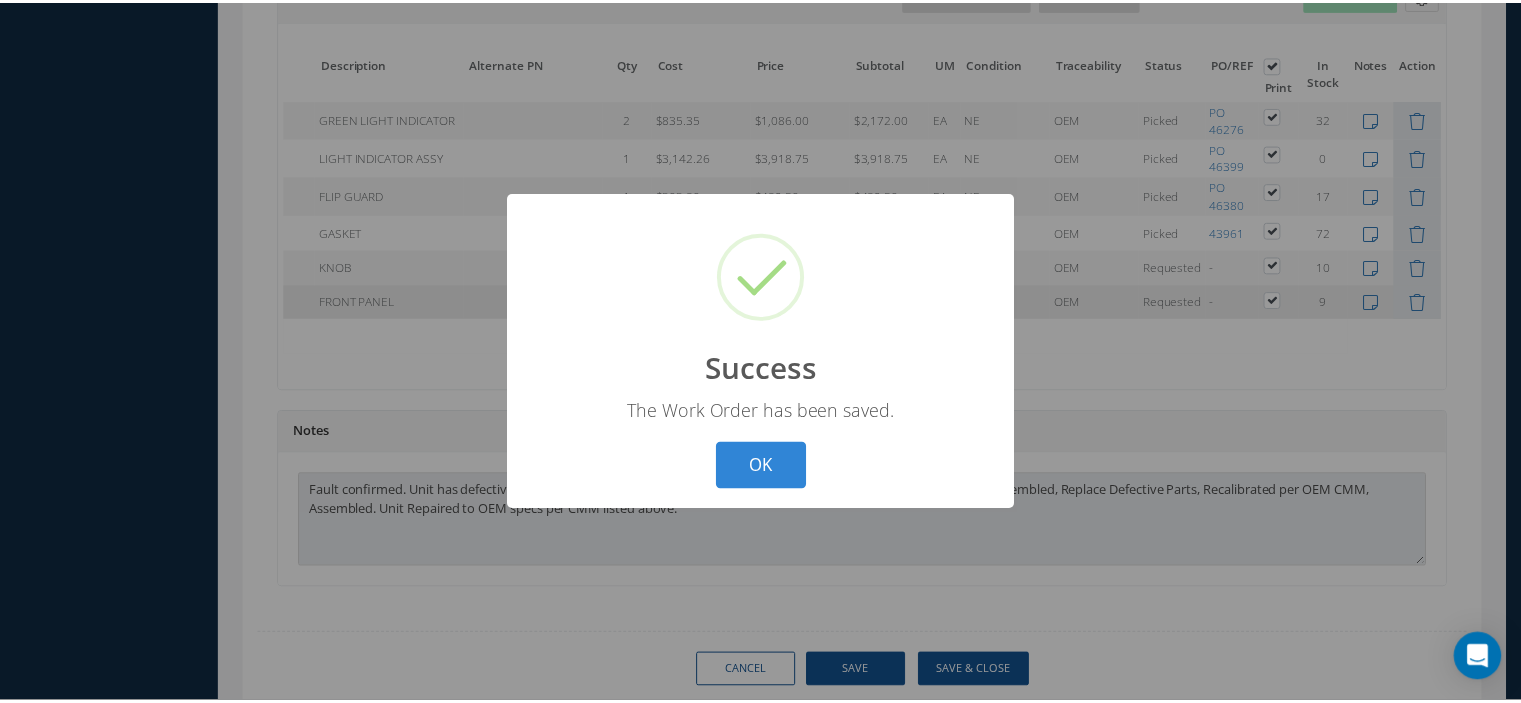 scroll, scrollTop: 0, scrollLeft: 112, axis: horizontal 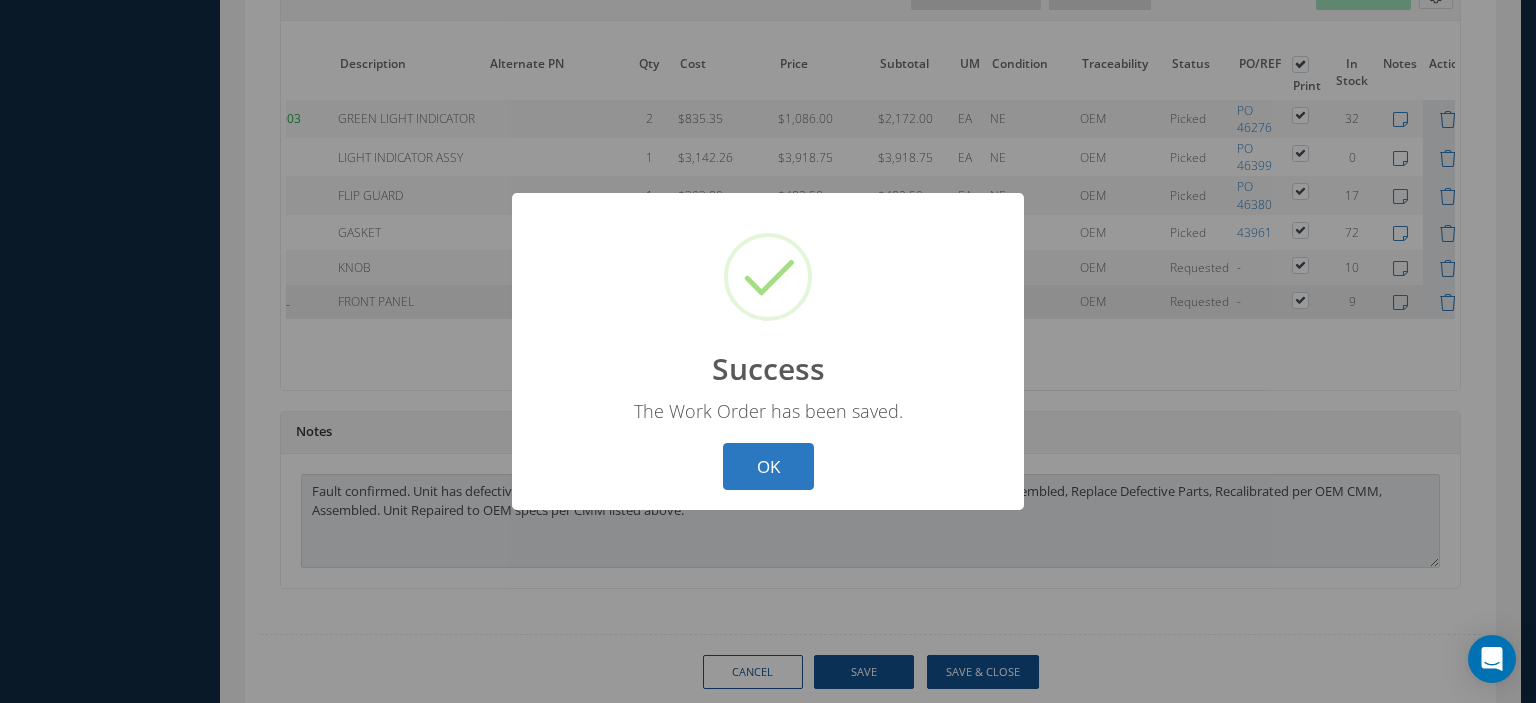 click on "OK" at bounding box center [768, 466] 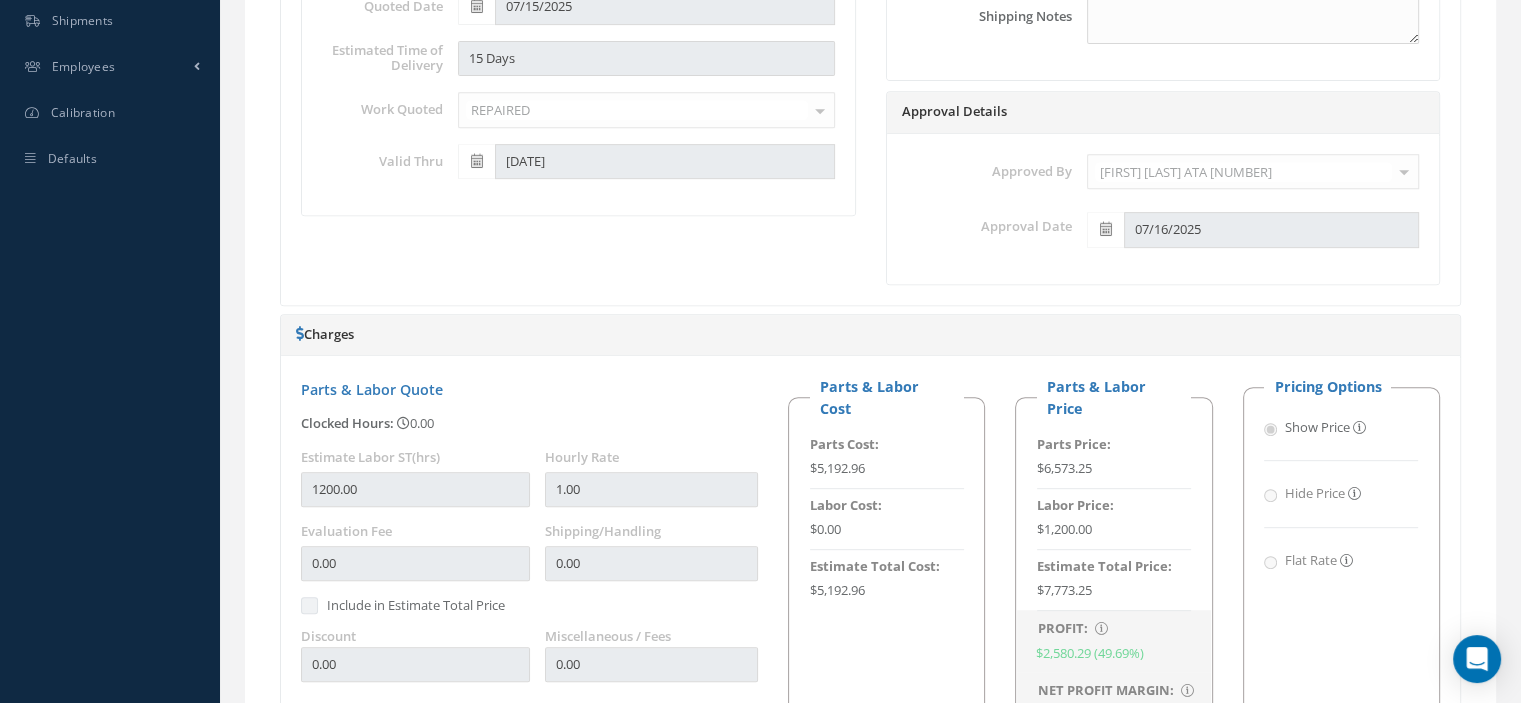 scroll, scrollTop: 161, scrollLeft: 0, axis: vertical 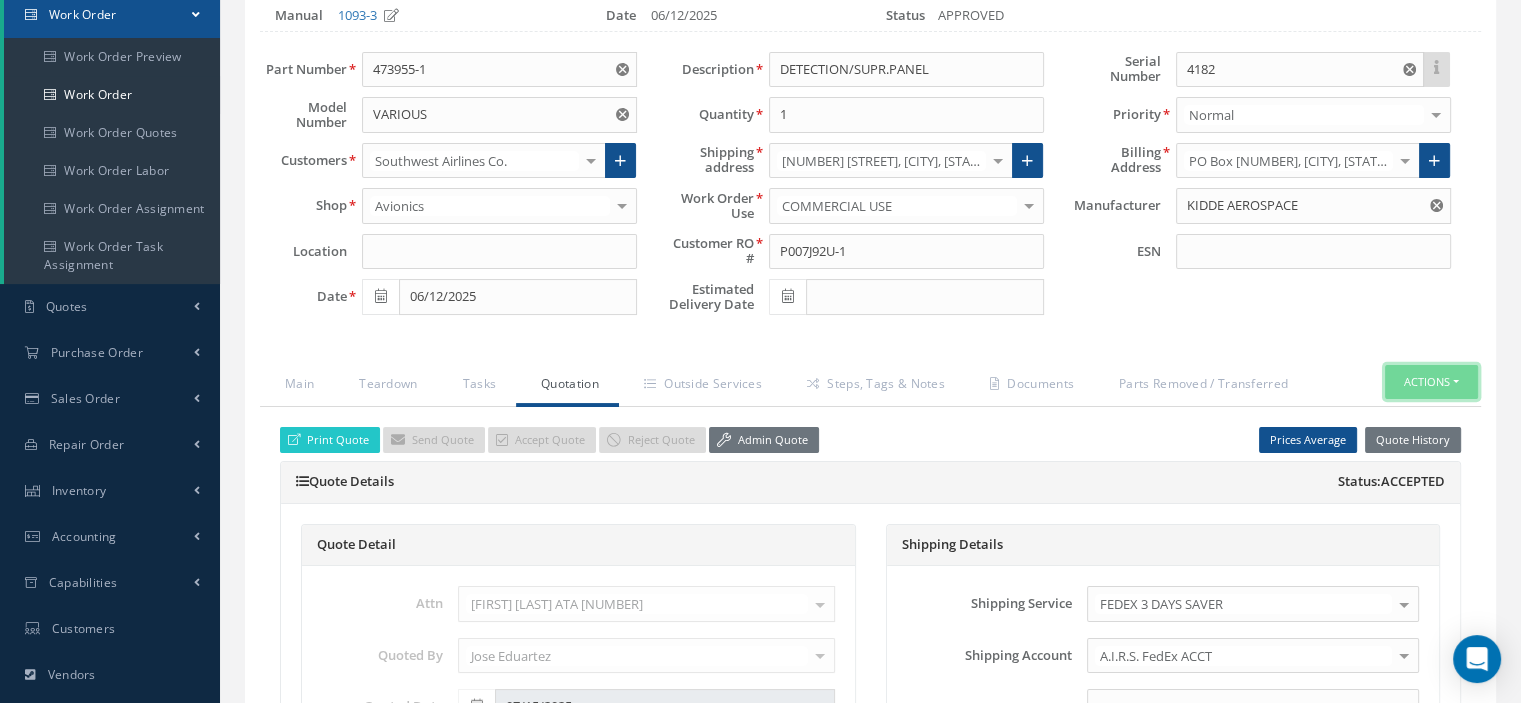 click on "Actions" at bounding box center (1431, 382) 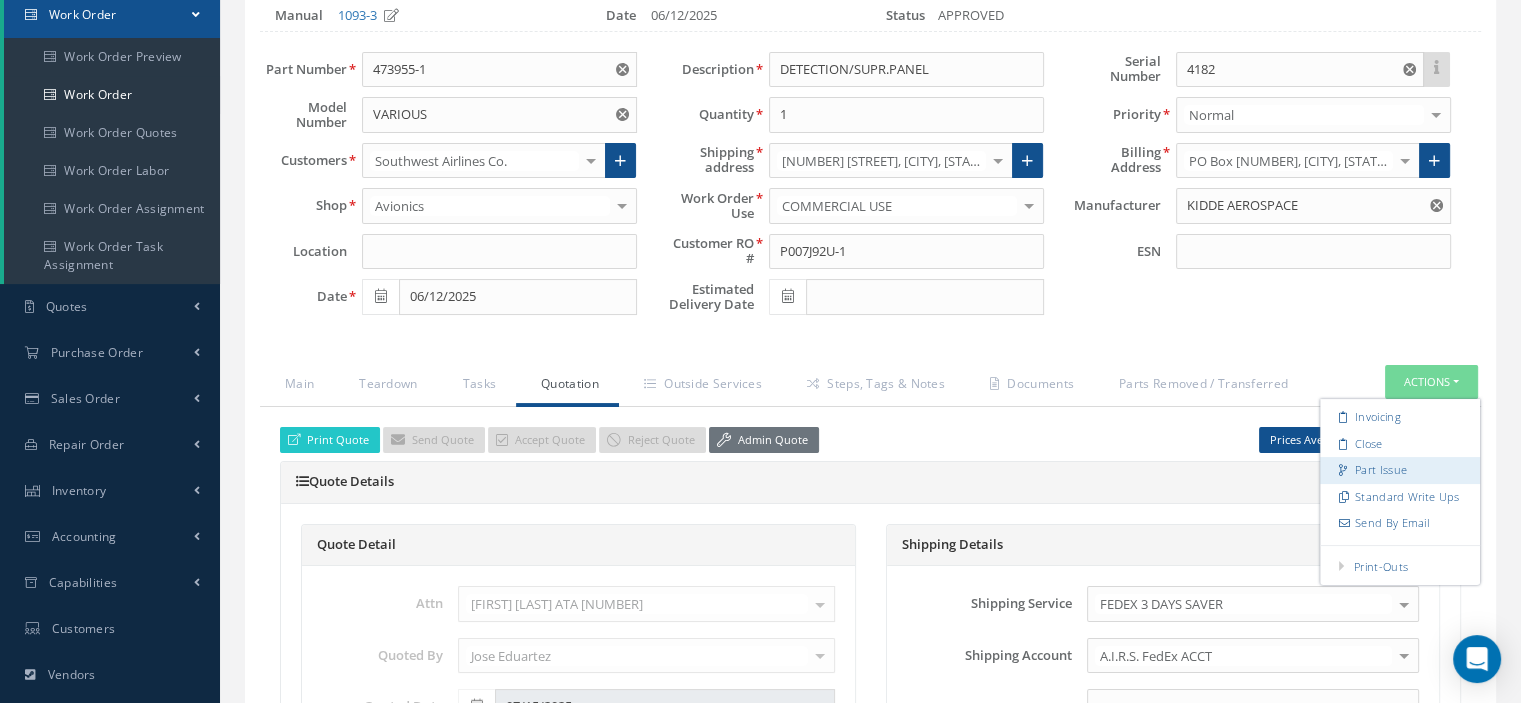 click on "Part Issue" at bounding box center [1400, 470] 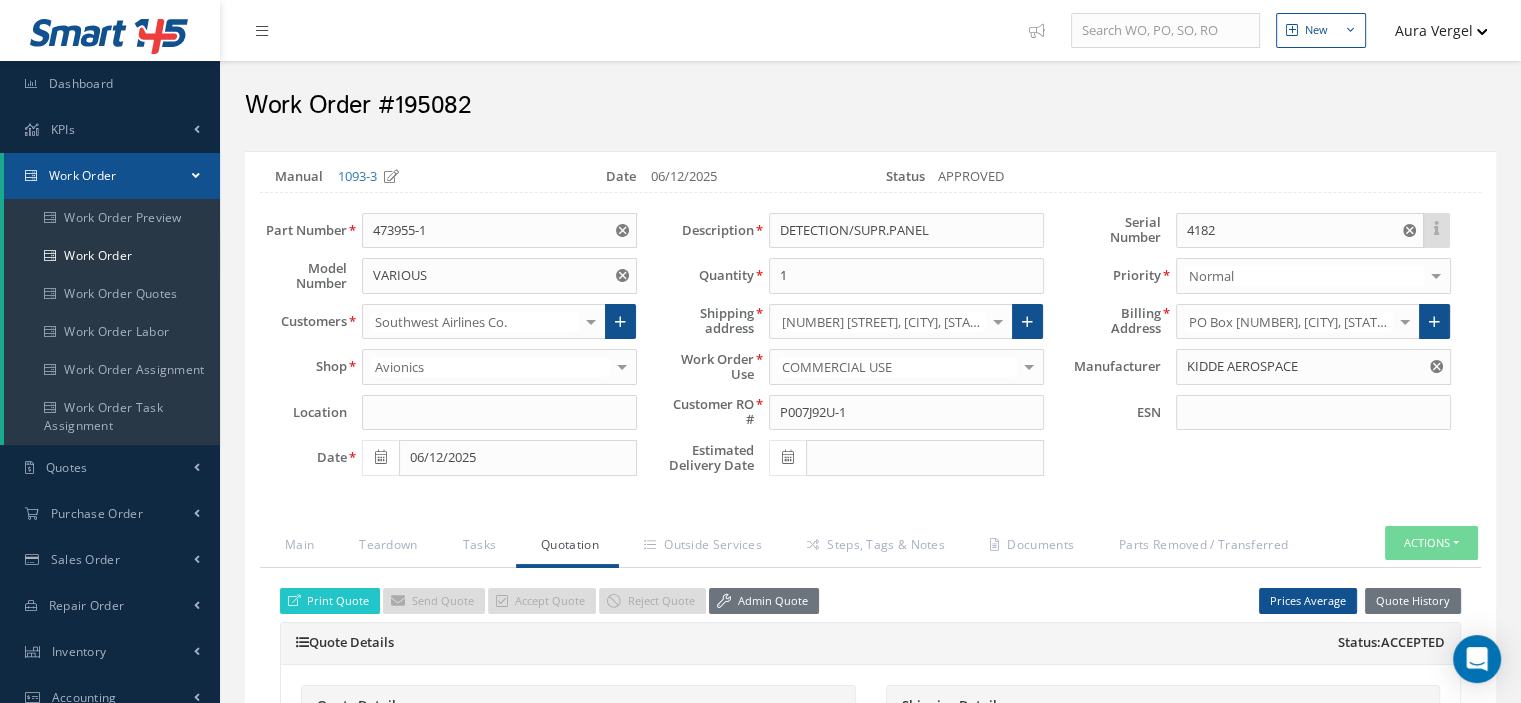 scroll, scrollTop: 200, scrollLeft: 0, axis: vertical 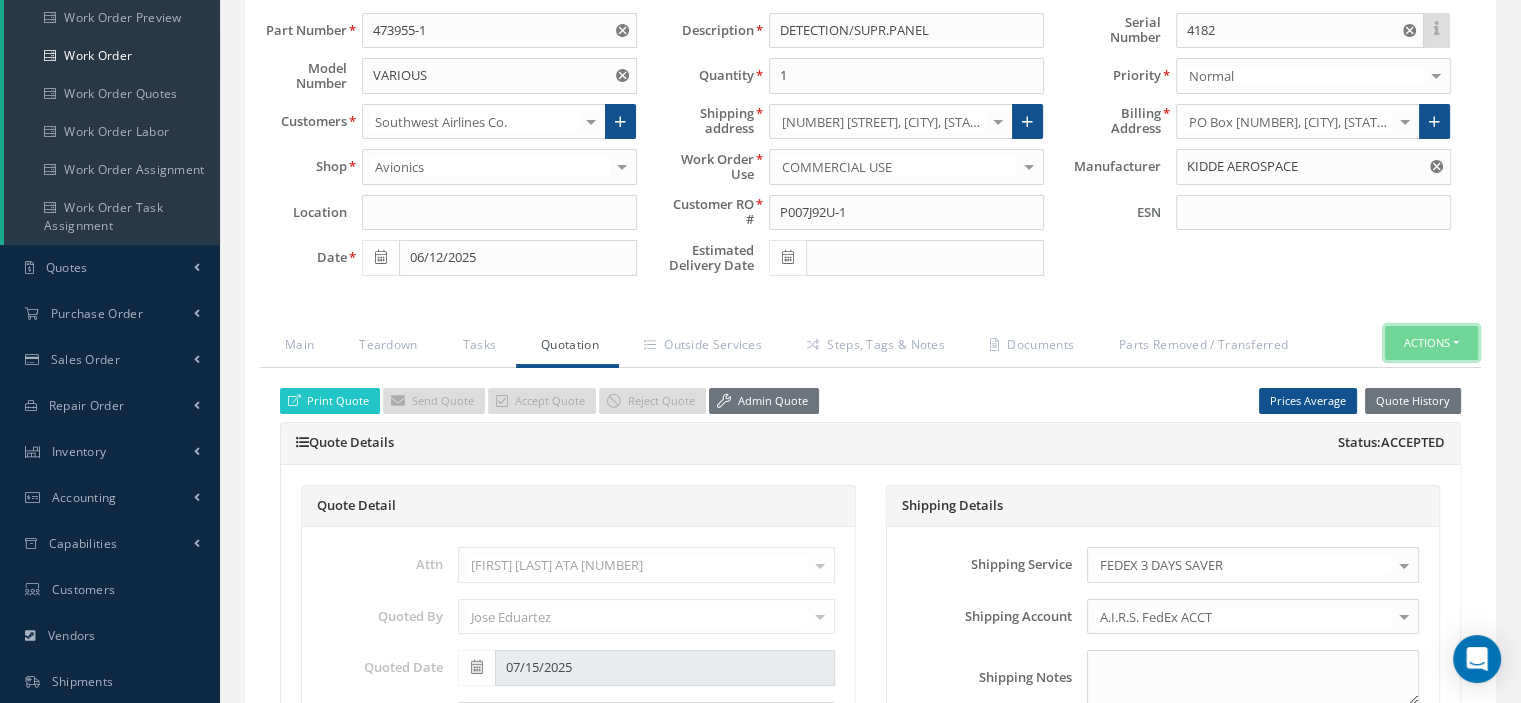 click on "Actions" at bounding box center [1431, 343] 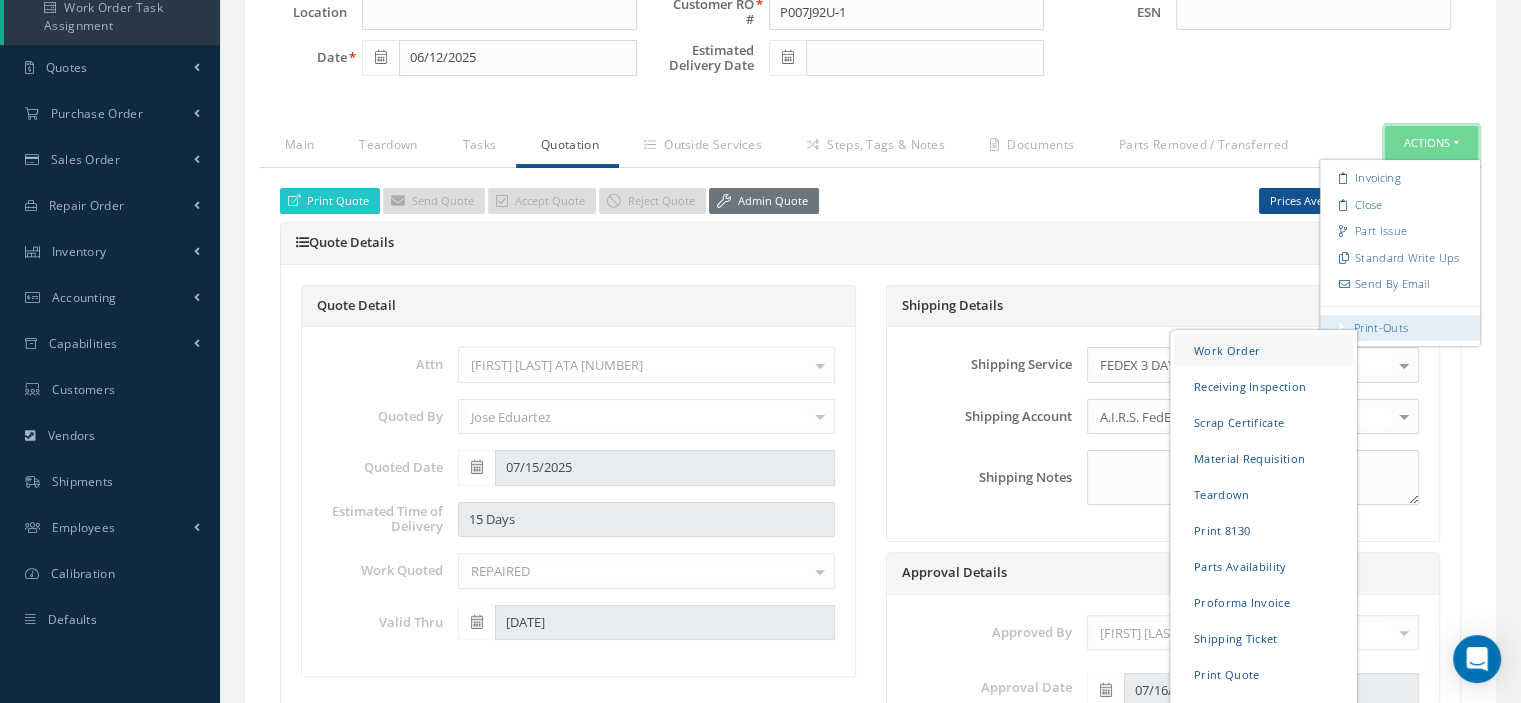 scroll, scrollTop: 600, scrollLeft: 0, axis: vertical 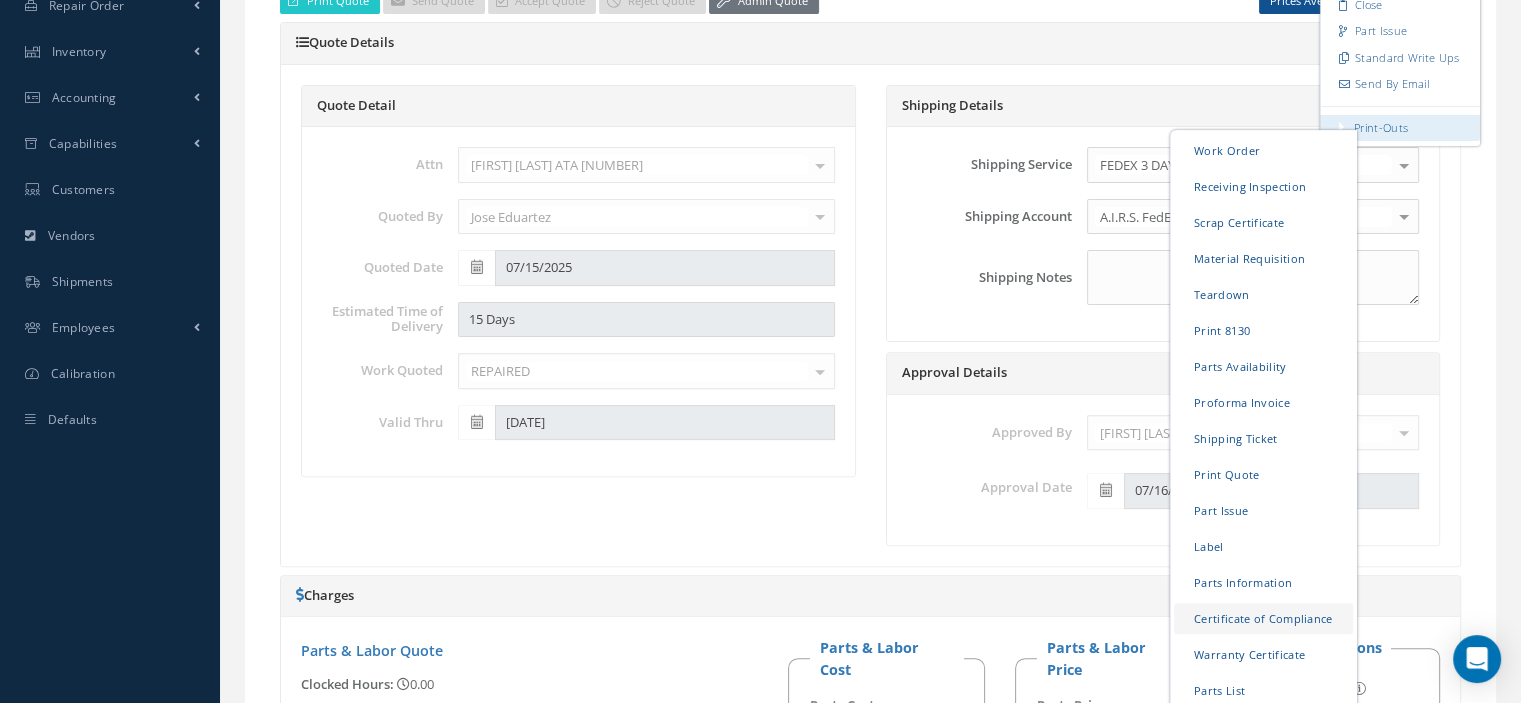 click on "Certificate of Compliance" at bounding box center [1263, 617] 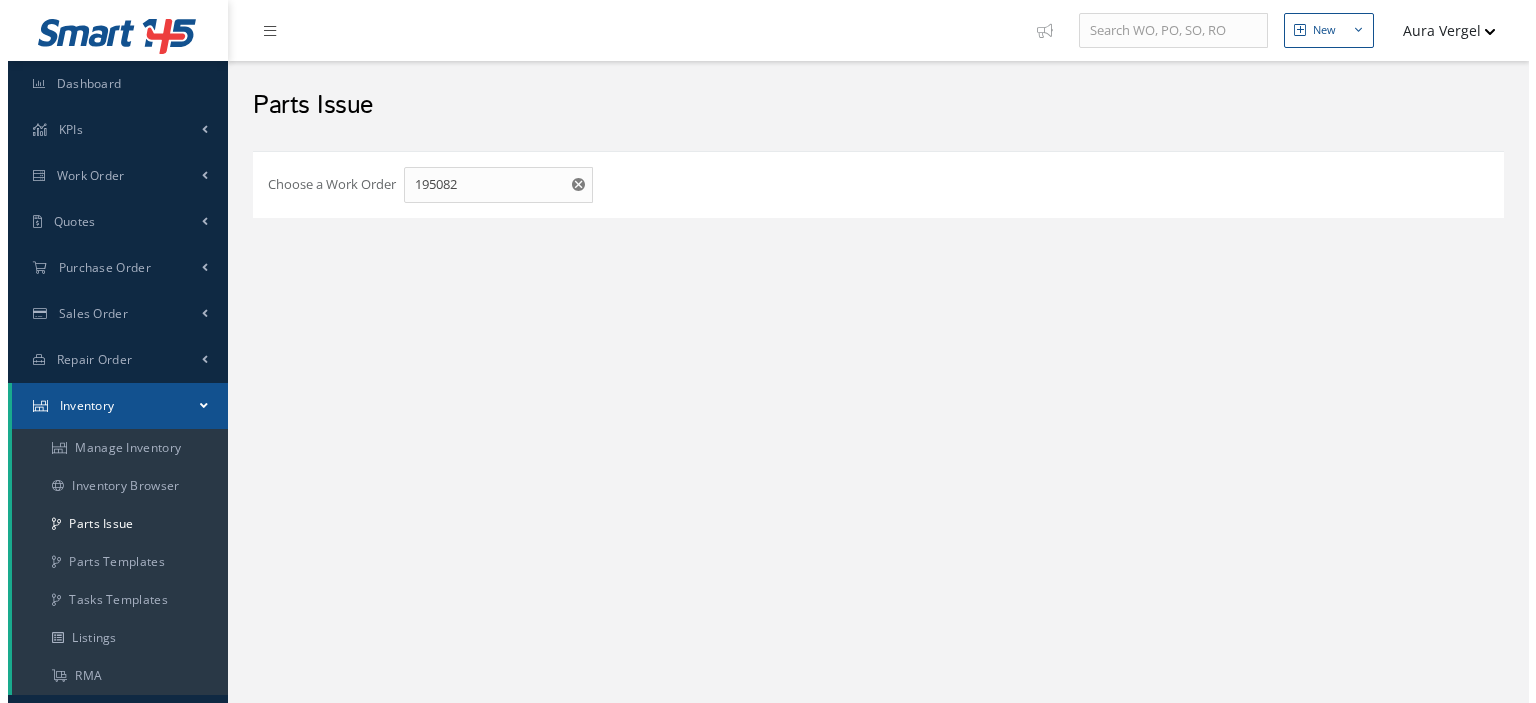 scroll, scrollTop: 0, scrollLeft: 0, axis: both 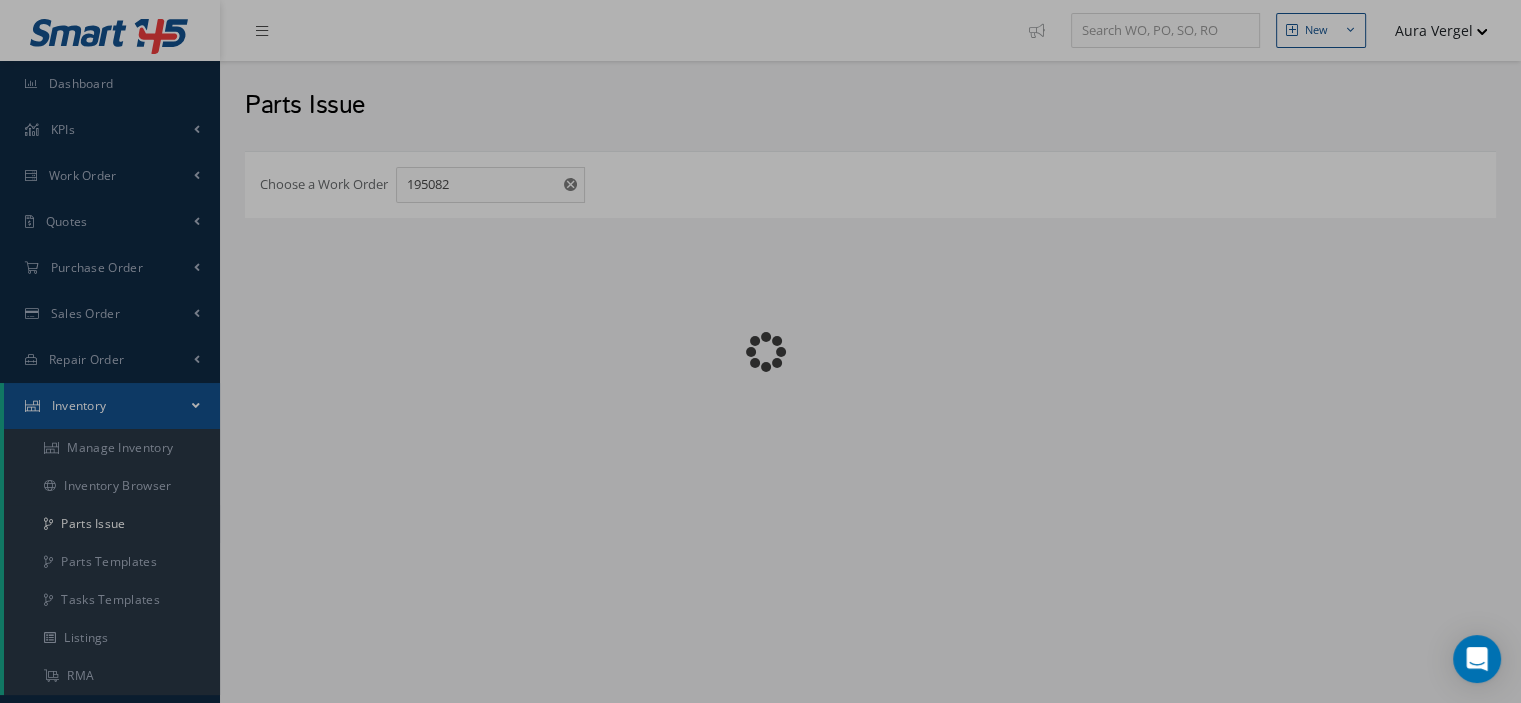 checkbox on "false" 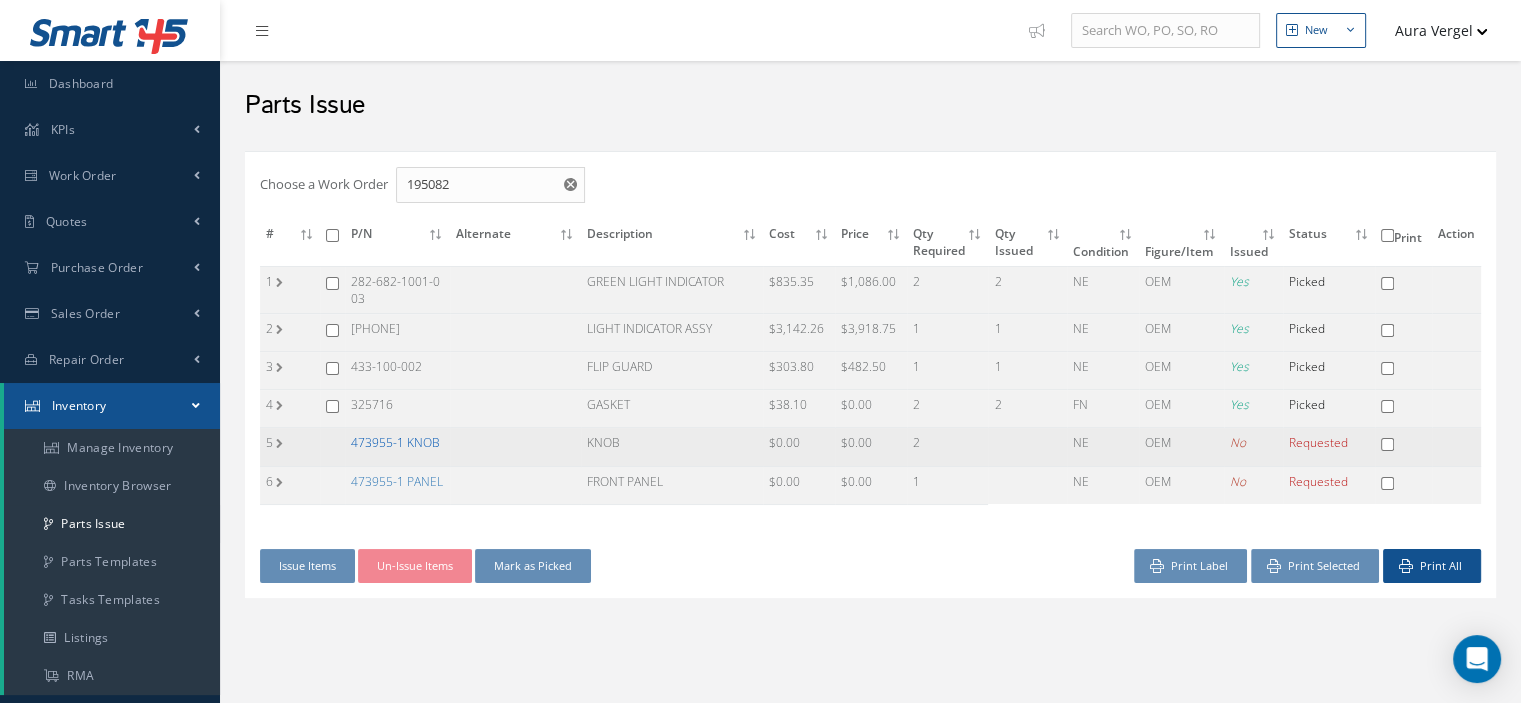 click on "473955-1 KNOB" at bounding box center [395, 442] 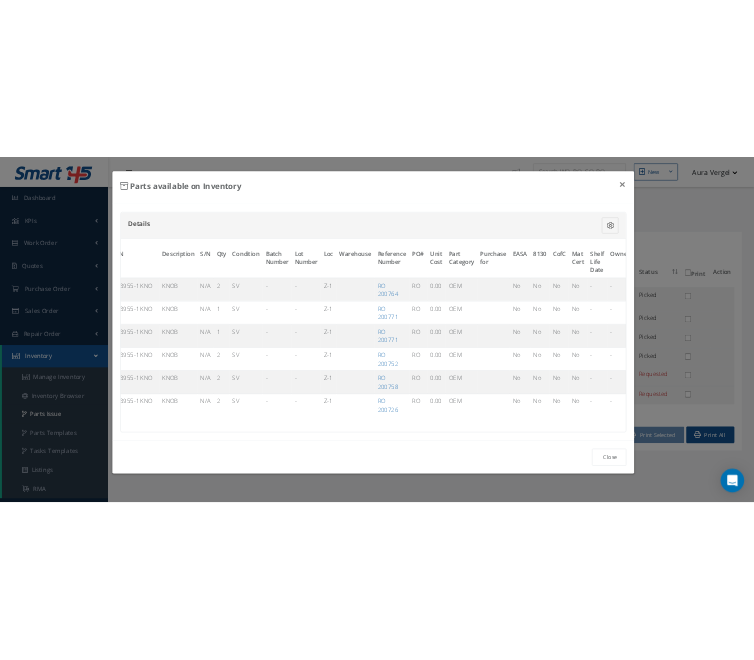 scroll, scrollTop: 0, scrollLeft: 108, axis: horizontal 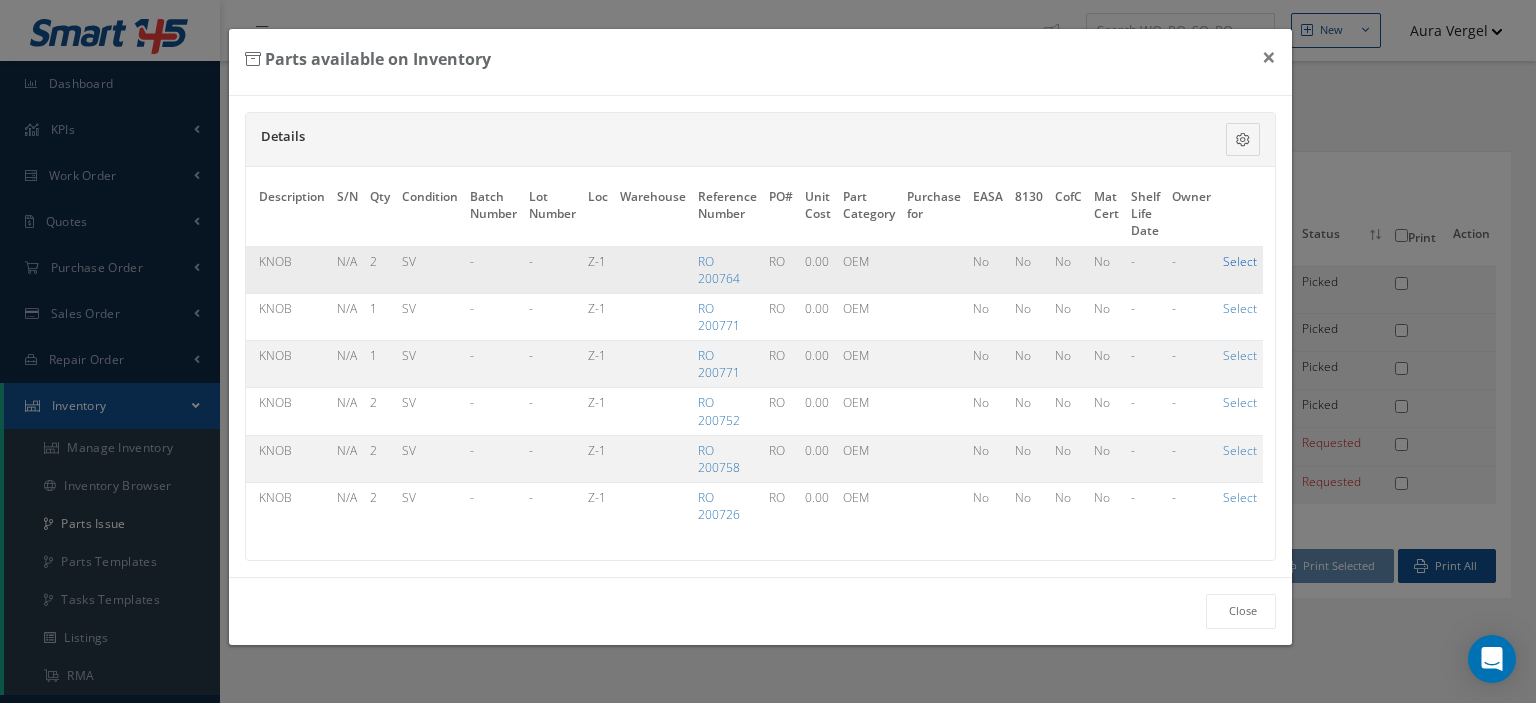 click on "Select" at bounding box center (1240, 261) 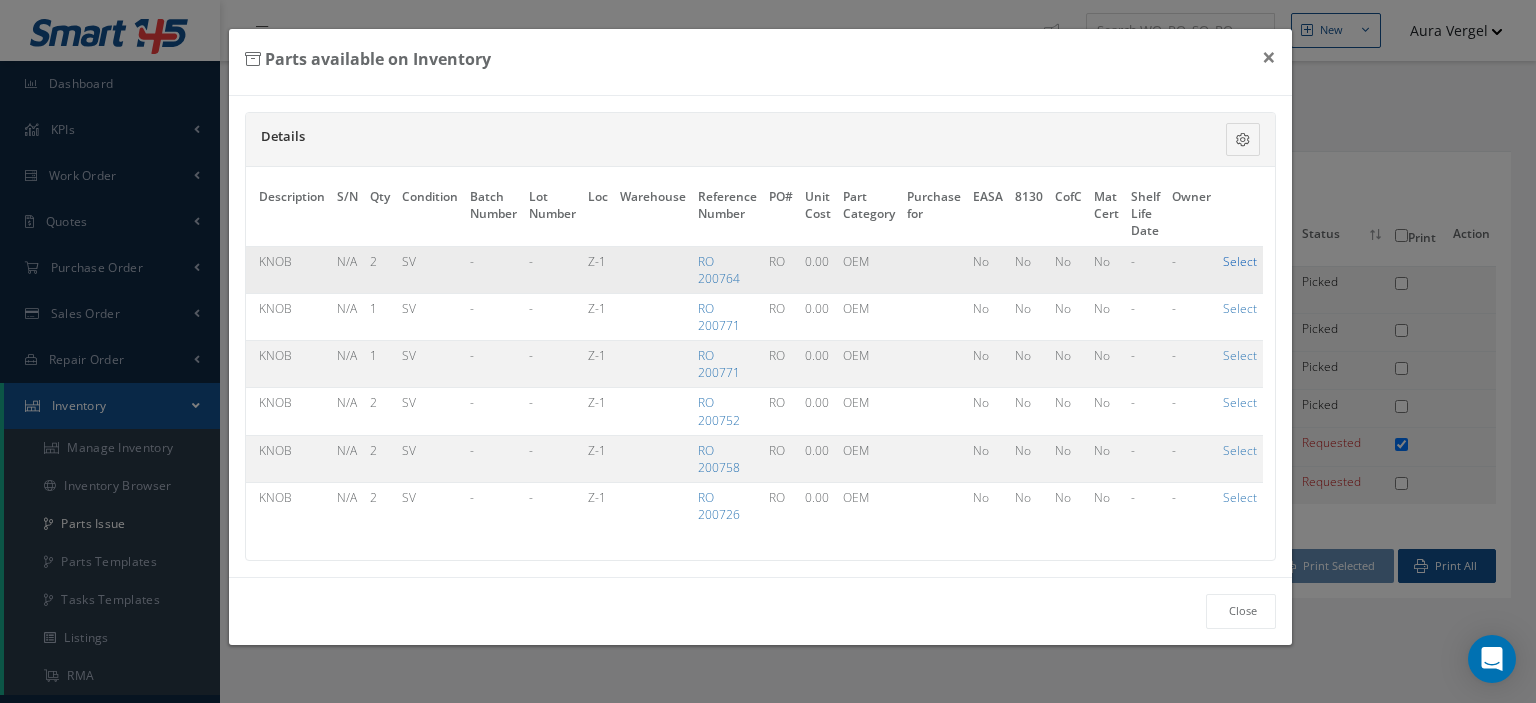 checkbox on "true" 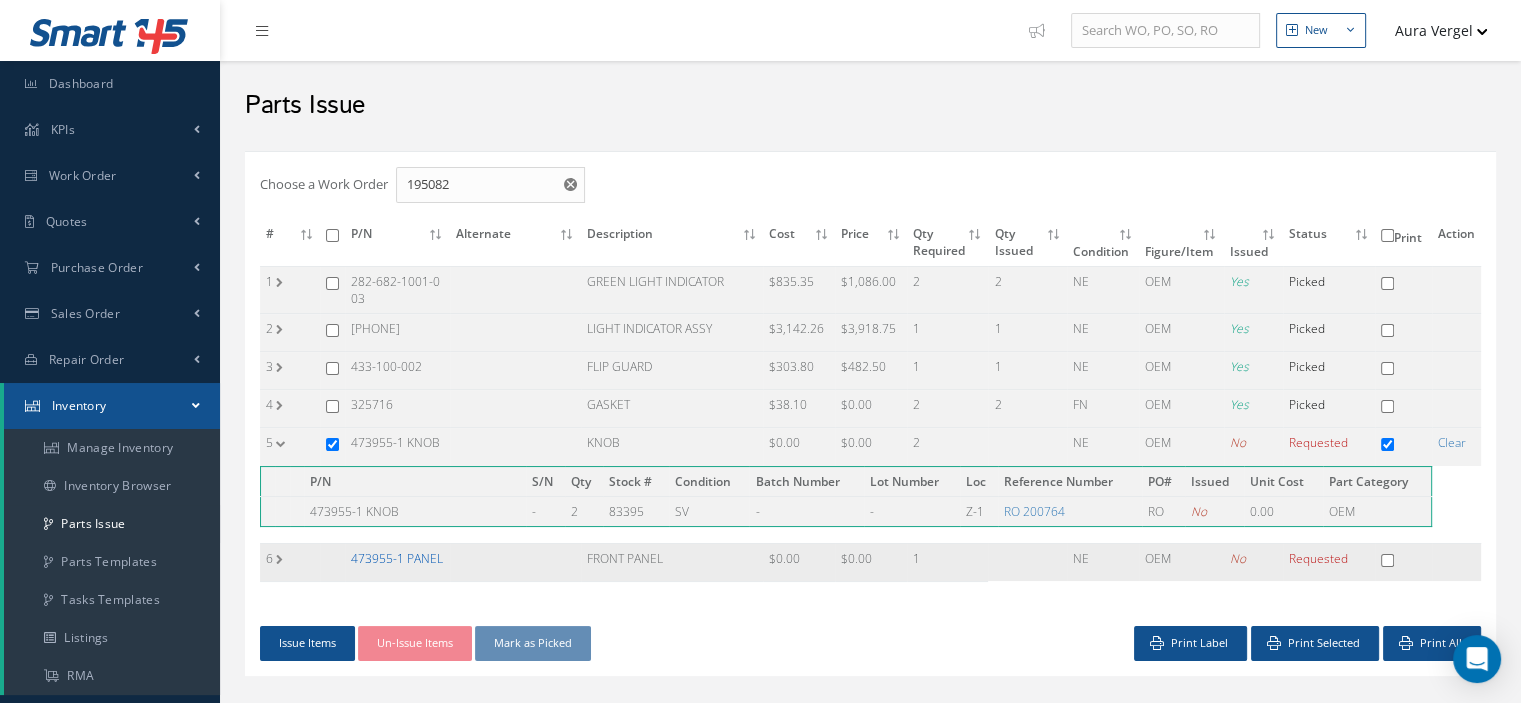 click on "473955-1 PANEL" at bounding box center [397, 558] 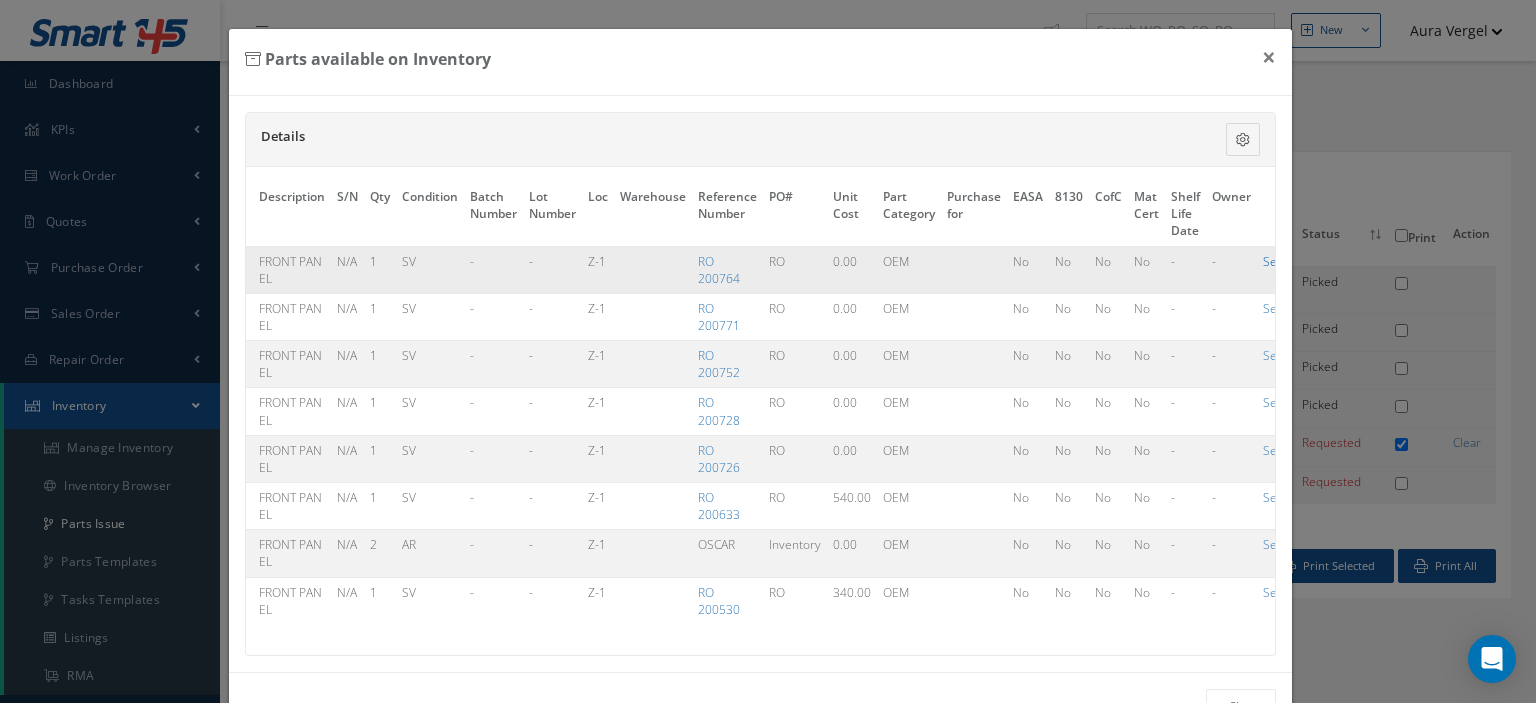 click on "Select" at bounding box center [1280, 261] 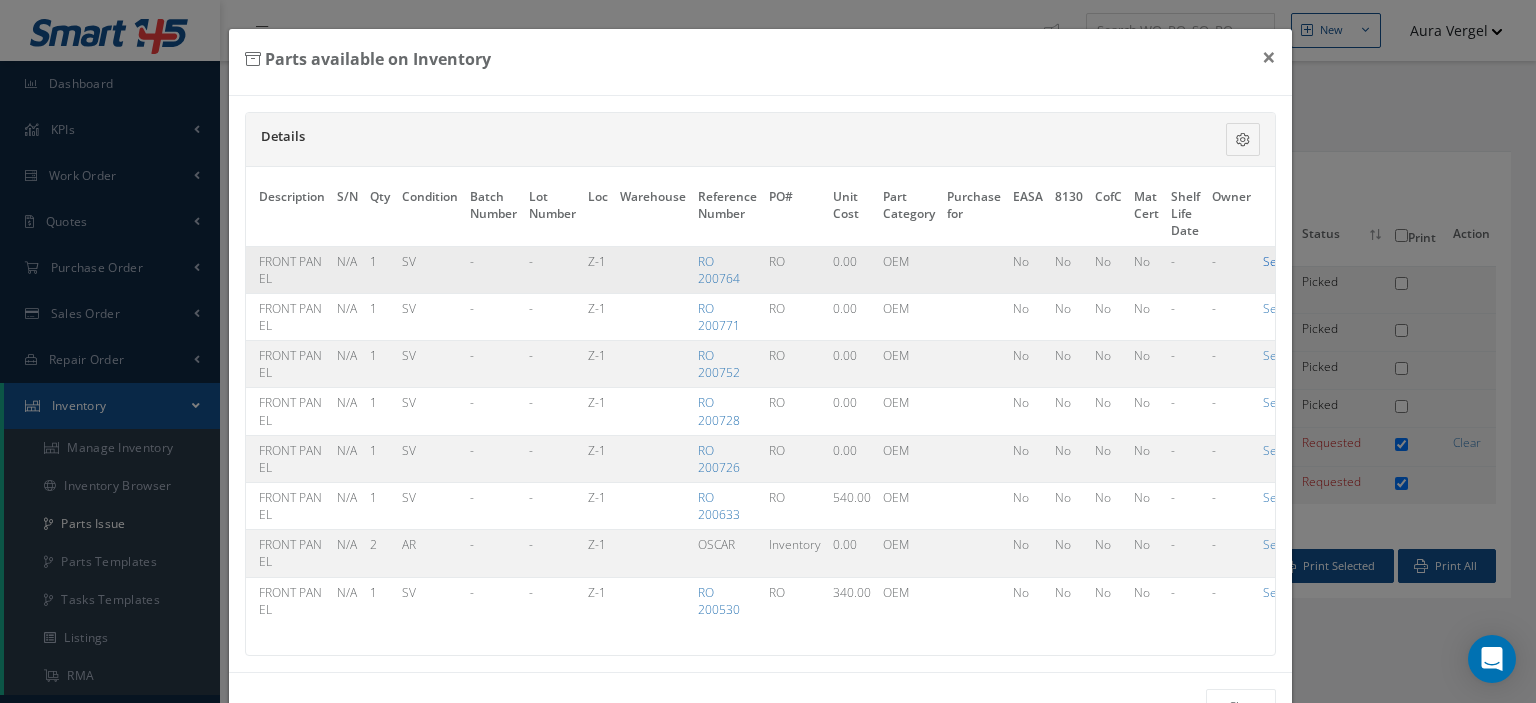 checkbox on "true" 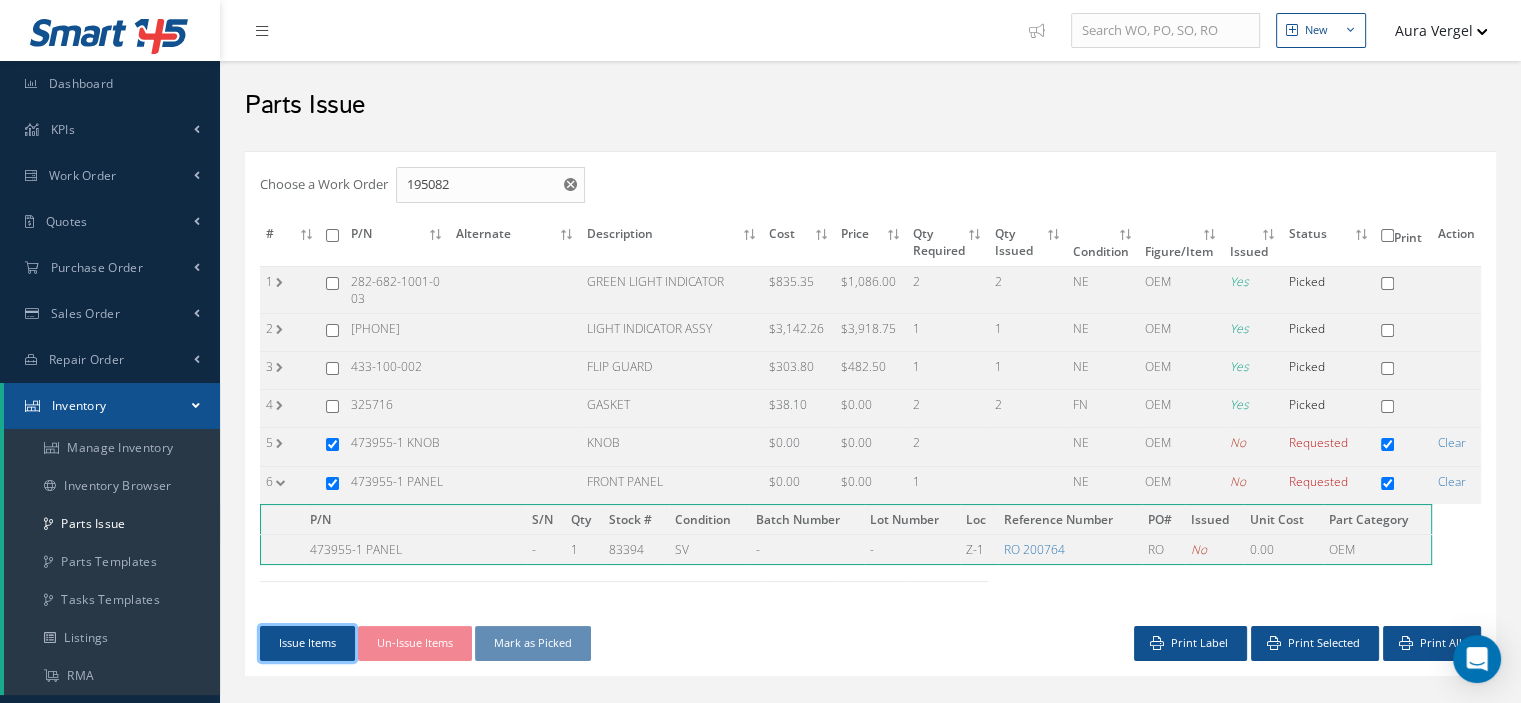 click on "Issue Items" at bounding box center (307, 643) 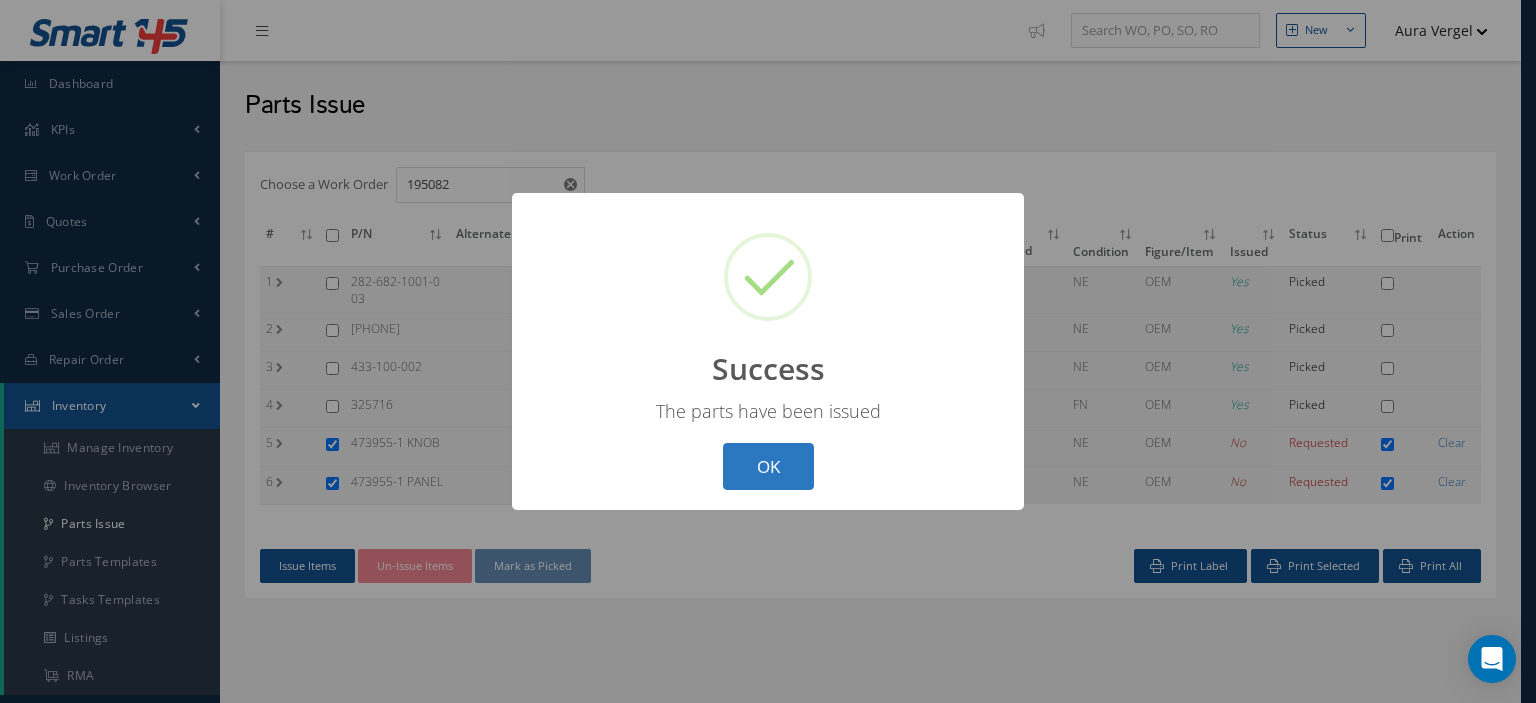 click on "OK" at bounding box center [768, 466] 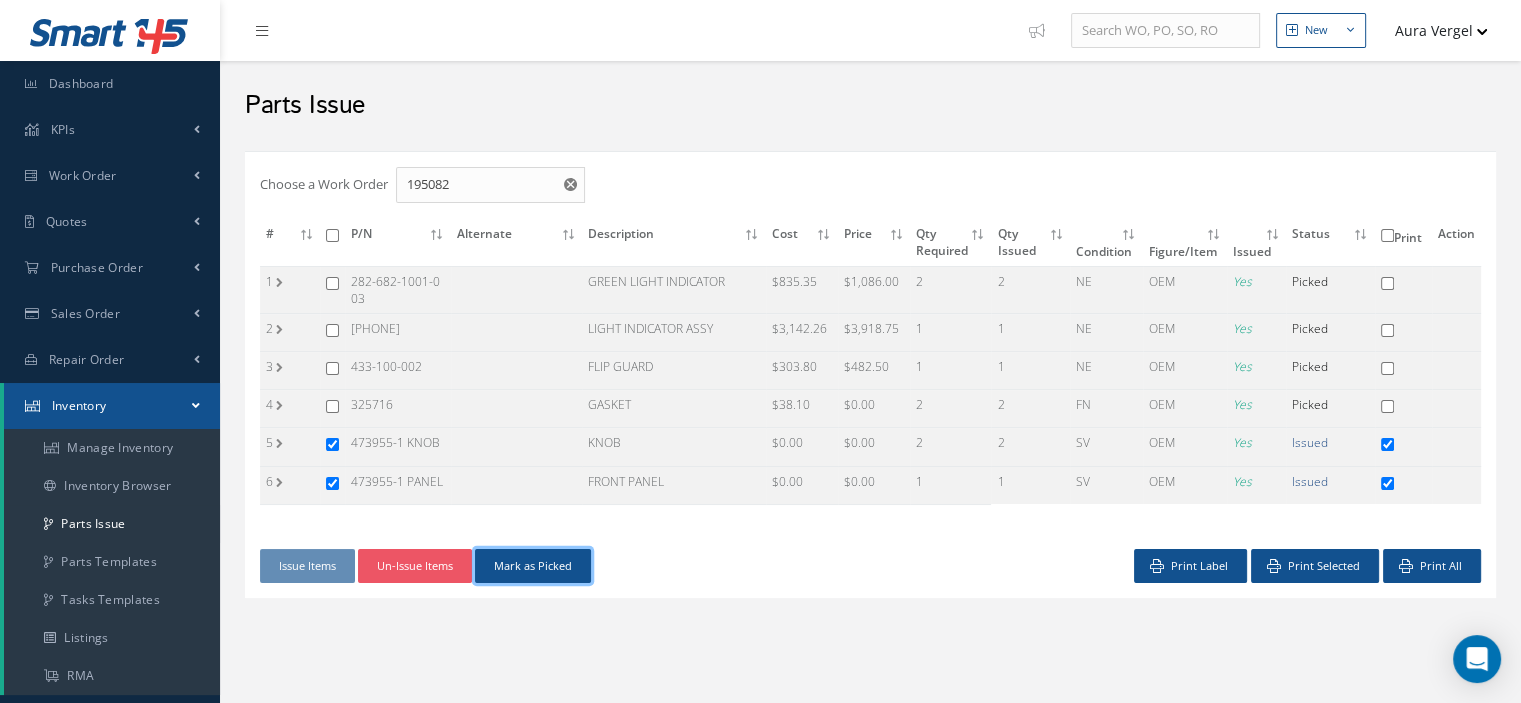click on "Mark as Picked" at bounding box center (533, 566) 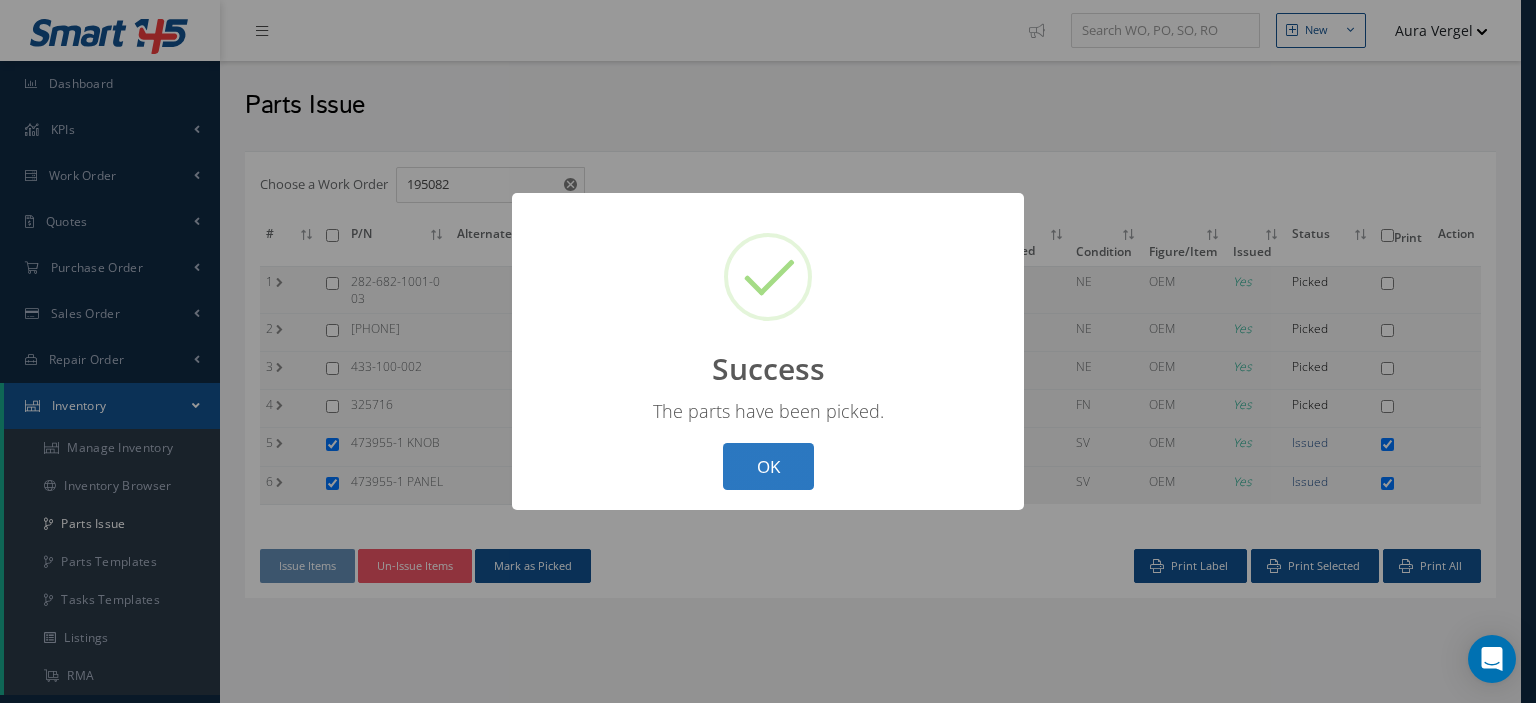 click on "OK" at bounding box center [768, 466] 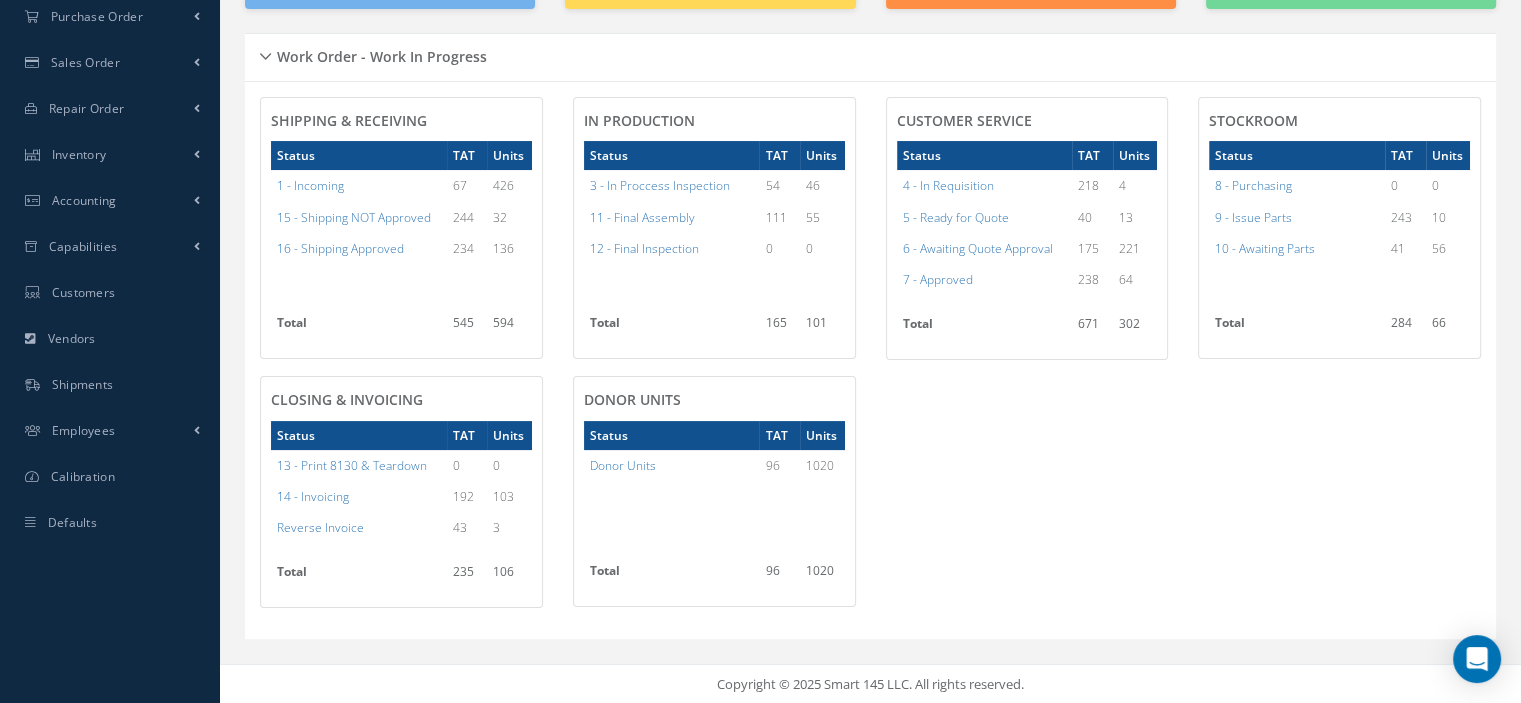scroll, scrollTop: 0, scrollLeft: 0, axis: both 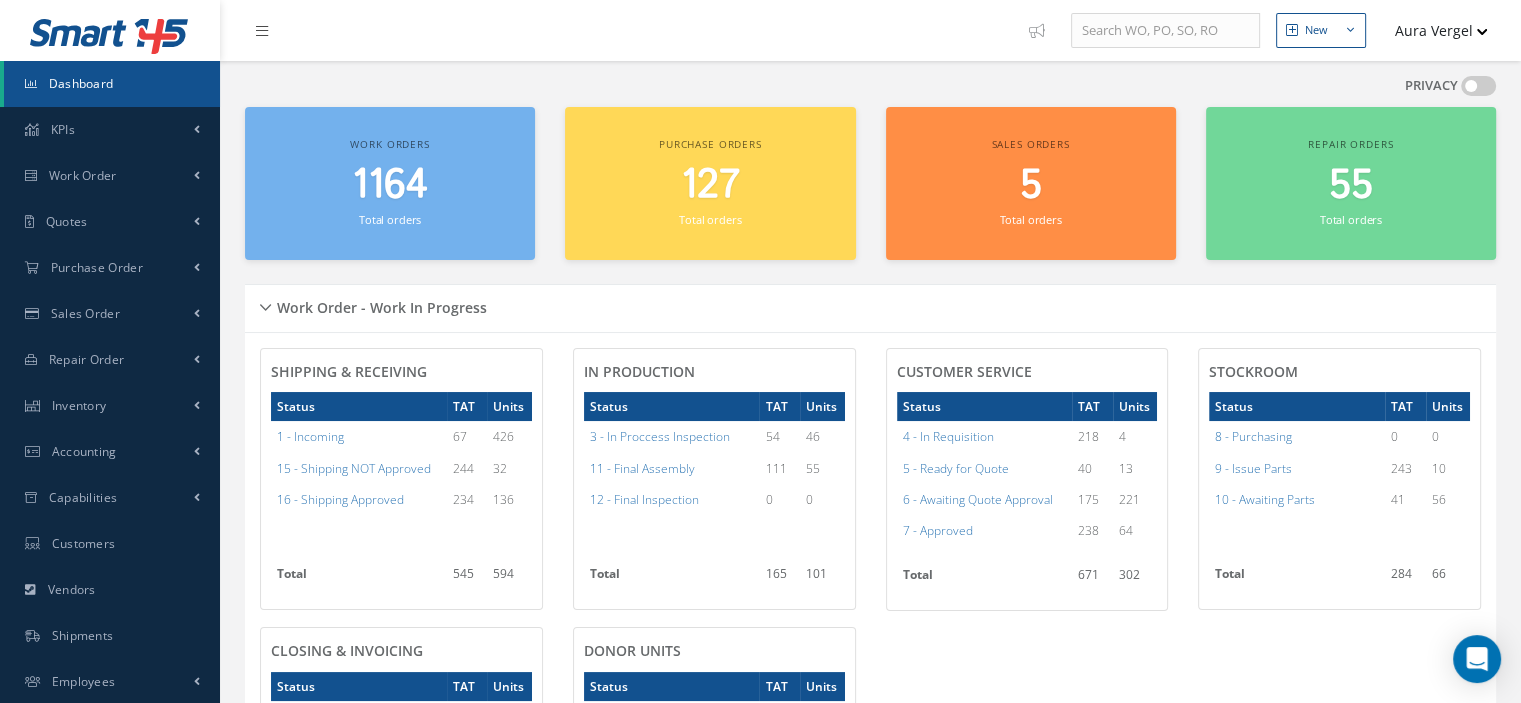 click 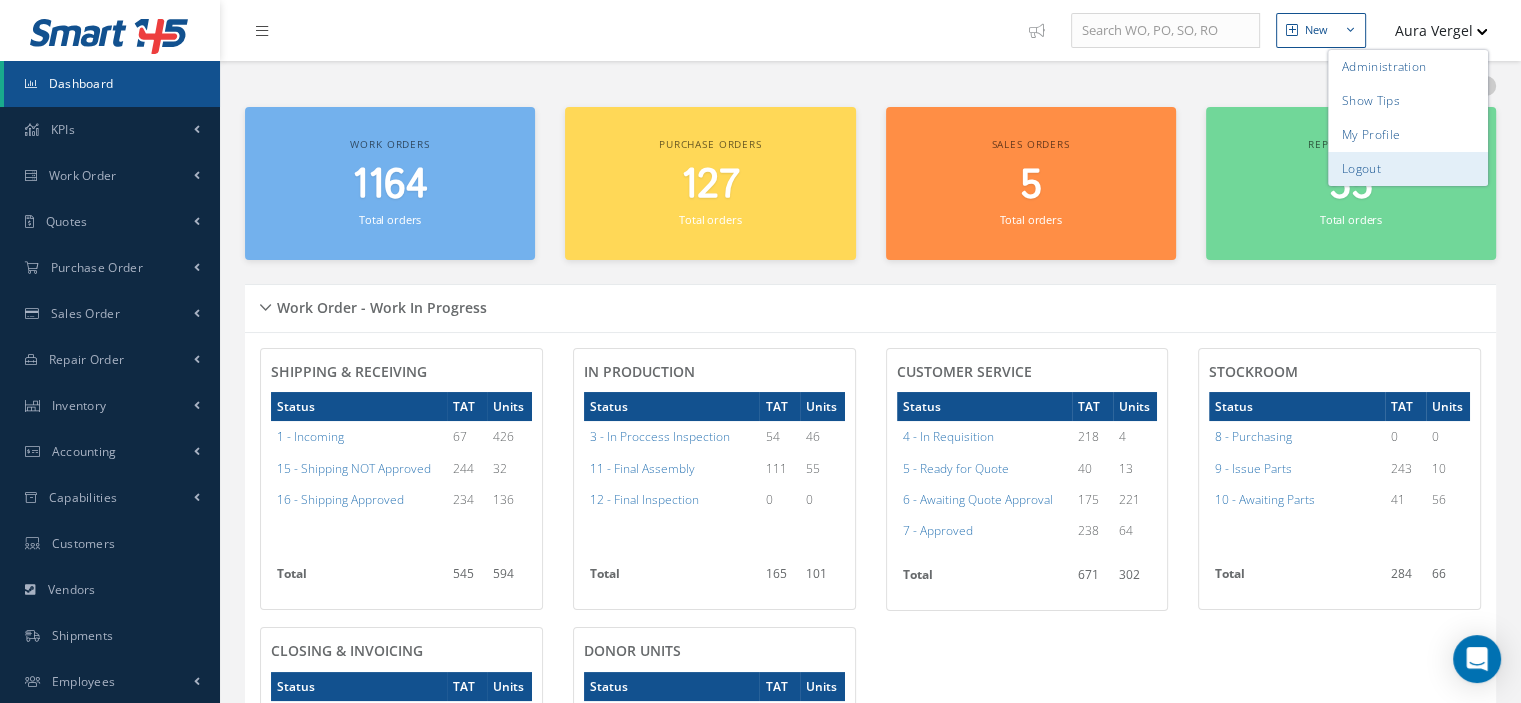 click on "Logout" at bounding box center (1408, 169) 